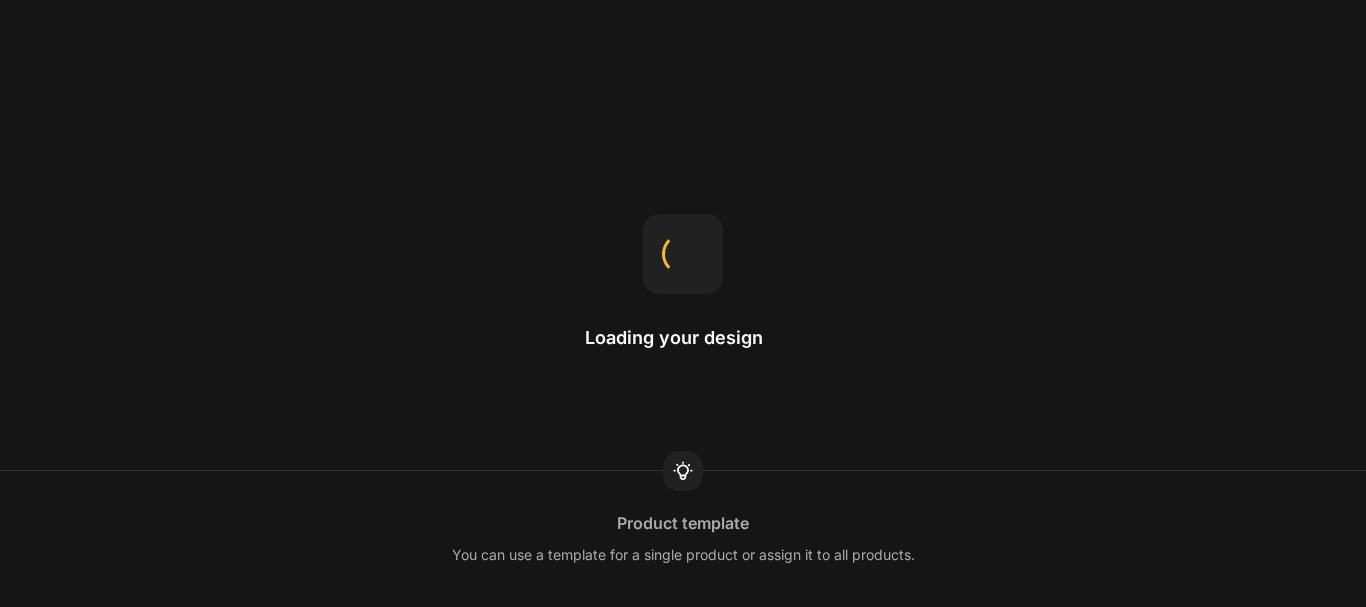 scroll, scrollTop: 0, scrollLeft: 0, axis: both 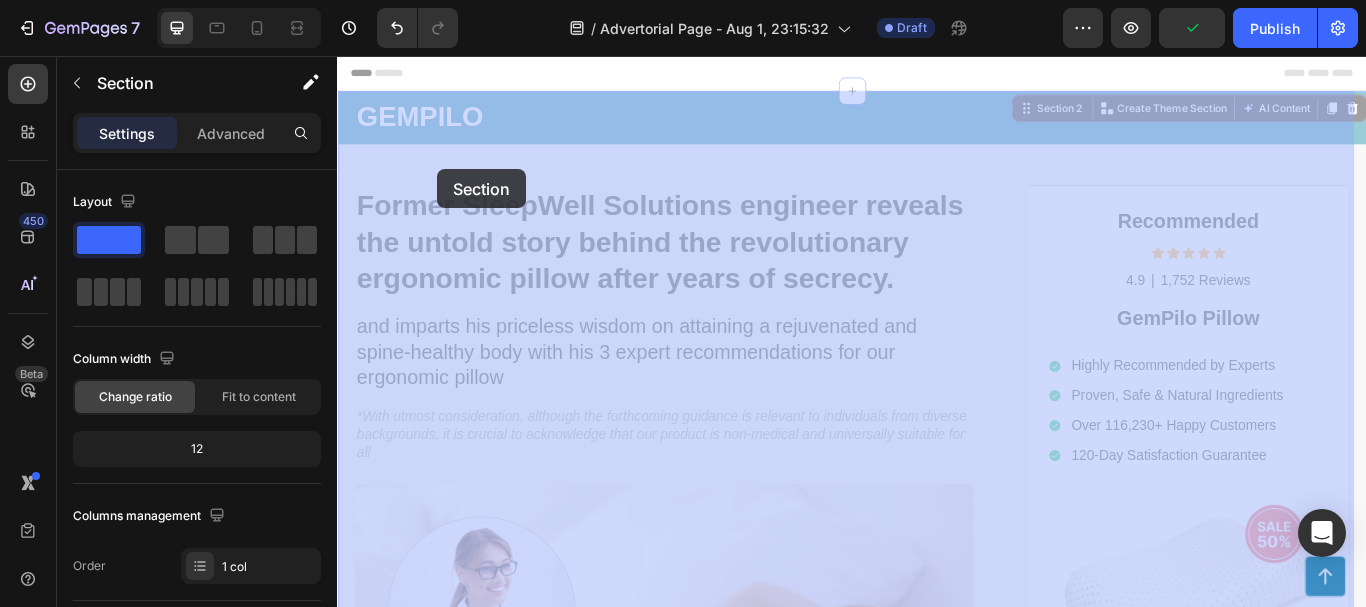drag, startPoint x: 399, startPoint y: 184, endPoint x: 454, endPoint y: 188, distance: 55.145264 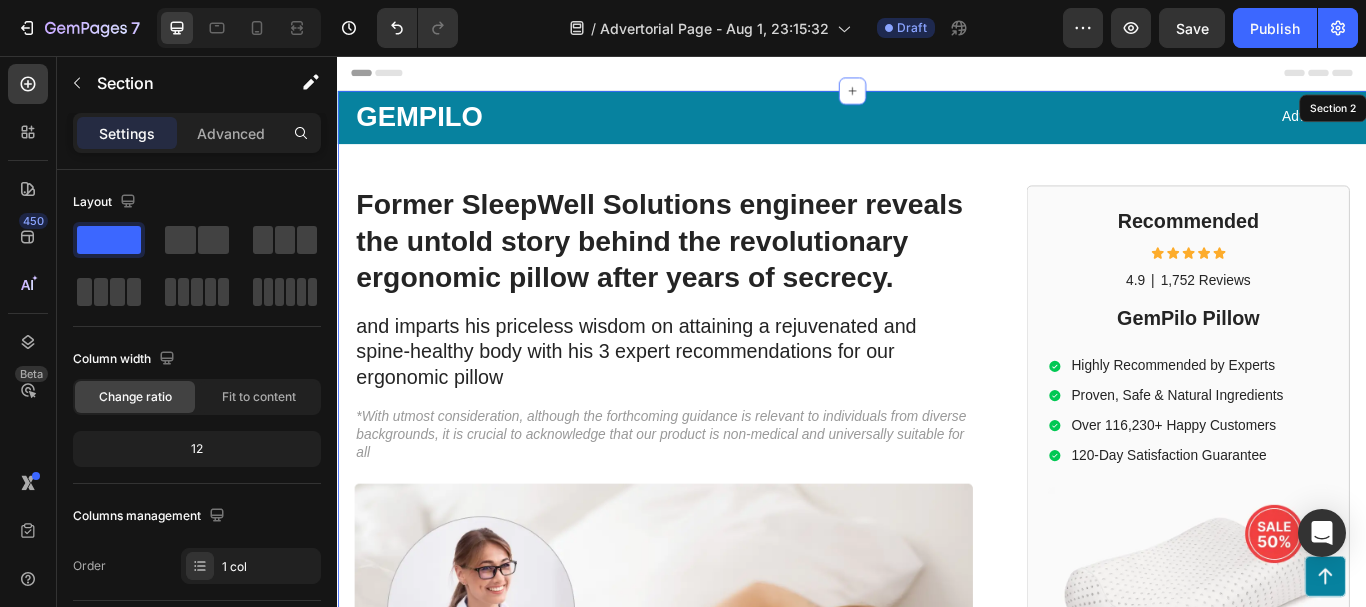 click on "GEMPILO Text Block Advertorial Text Block Row Row Former SleepWell Solutions engineer reveals the untold story behind the revolutionary ergonomic pillow after years of secrecy. Heading and imparts his priceless wisdom on attaining a rejuvenated and spine-healthy body with his 3 expert recommendations for our ergonomic pillow Text Block *With utmost consideration, although the forthcoming guidance is relevant to individuals from diverse backgrounds, it is crucial to acknowledge that our product is non-medical and universally suitable for all Text Block Image Mark Thompson, a former employee at a leading orthopedic research institute you may be familiar with, regrets not sharing this vital information earlier to assist: Text Block
Those in search of a convenient and effective way to improve their sleep quality and enhance overall well-being can now turn to our ergonomic pillow, offering exceptional support for a revitalized and rejuvenated body.
Item List Row Icon" at bounding box center (937, 885) 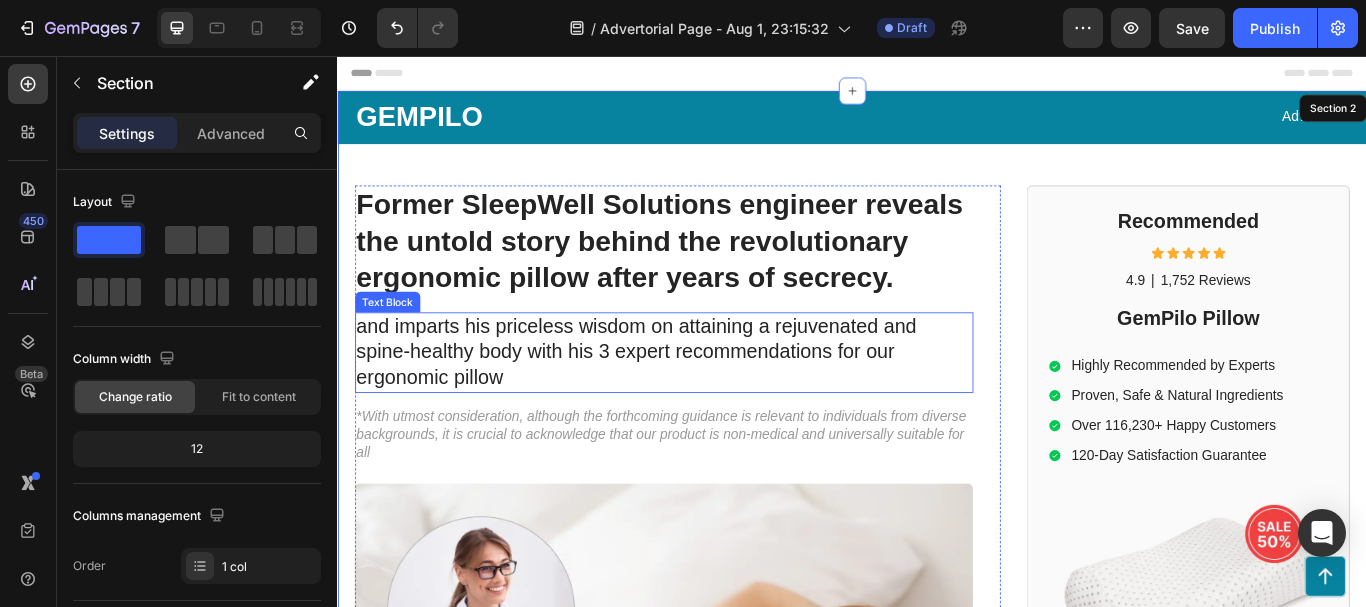 drag, startPoint x: 536, startPoint y: 74, endPoint x: 688, endPoint y: 411, distance: 369.6931 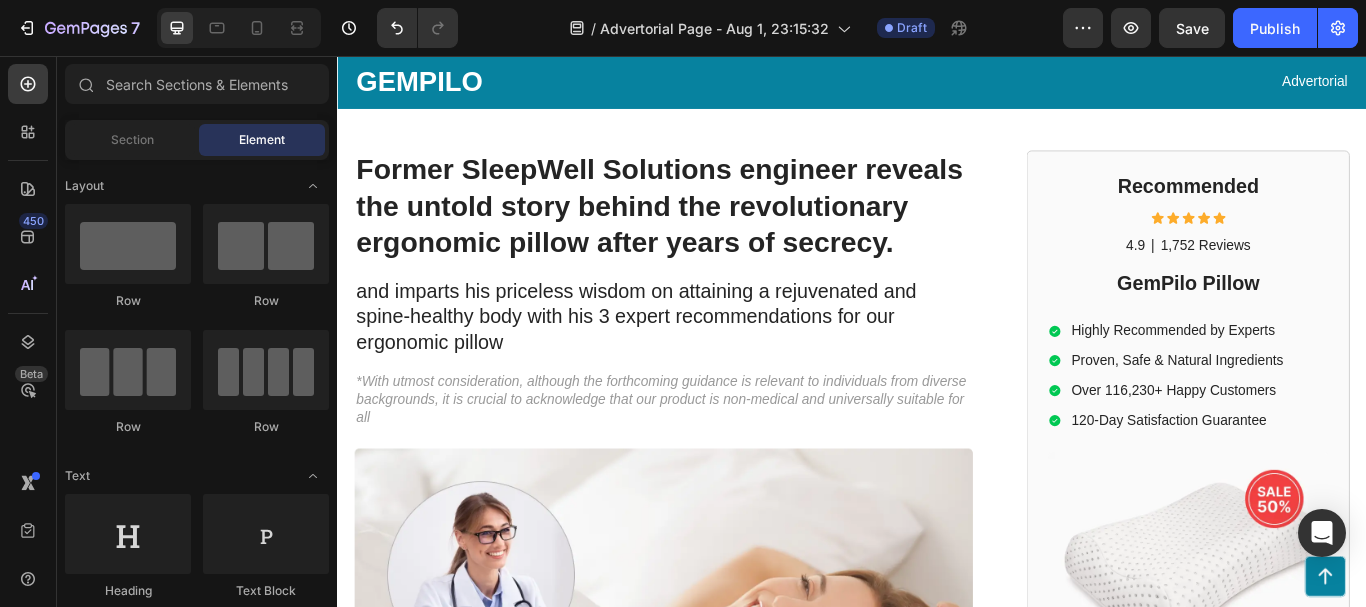 scroll, scrollTop: 0, scrollLeft: 0, axis: both 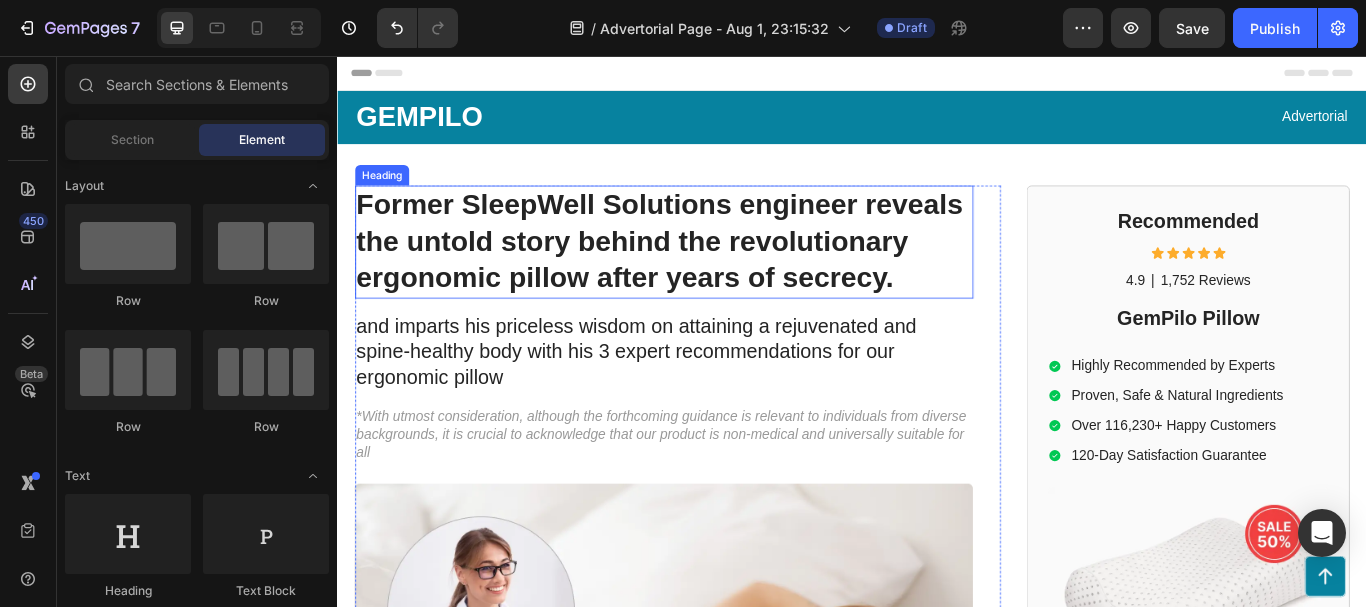 click on "Former SleepWell Solutions engineer reveals the untold story behind the revolutionary ergonomic pillow after years of secrecy." at bounding box center [717, 273] 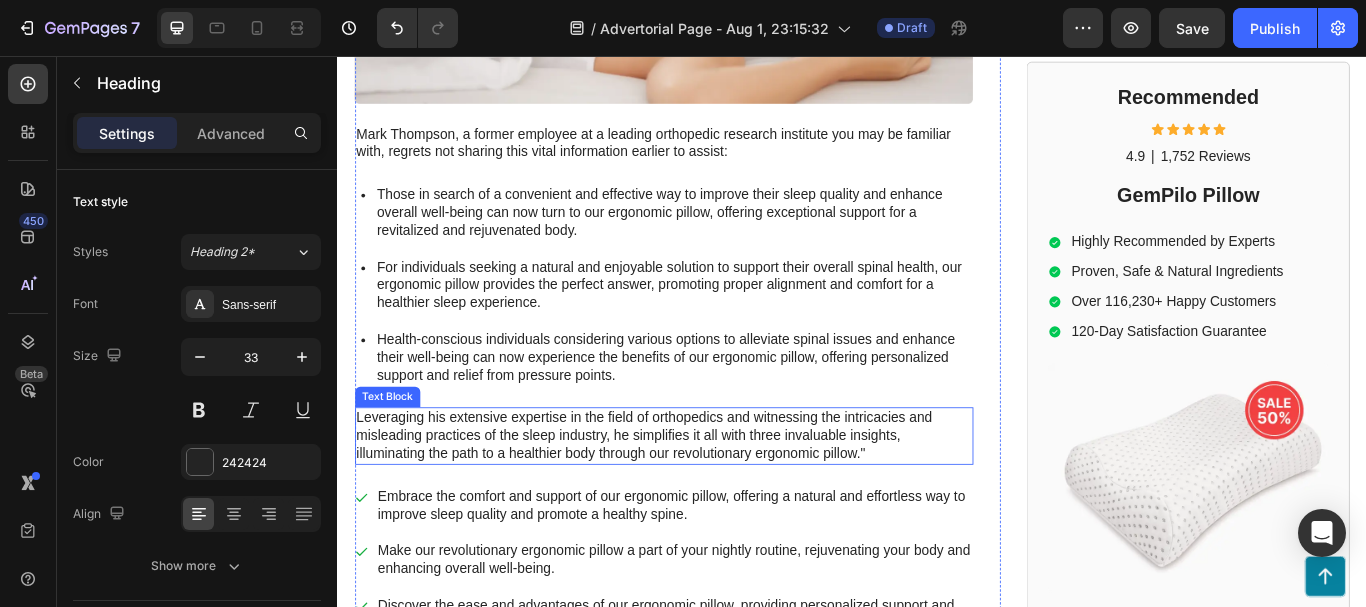 scroll, scrollTop: 700, scrollLeft: 0, axis: vertical 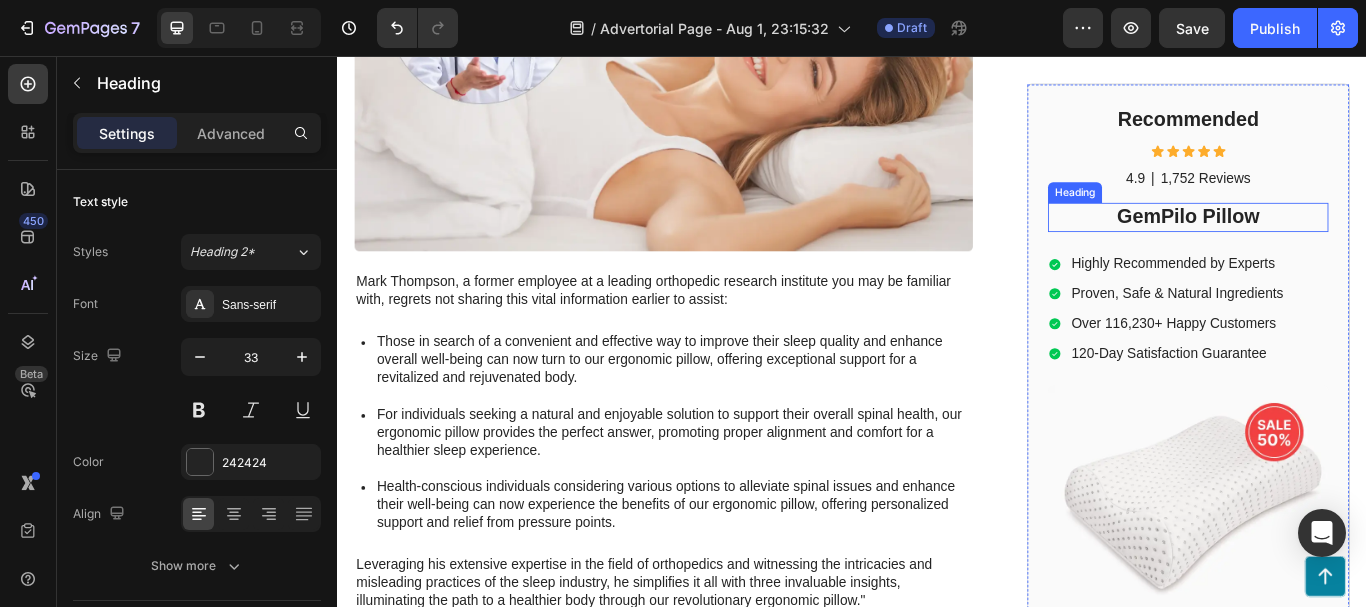 click on "GemPilo Pillow" at bounding box center (1328, 245) 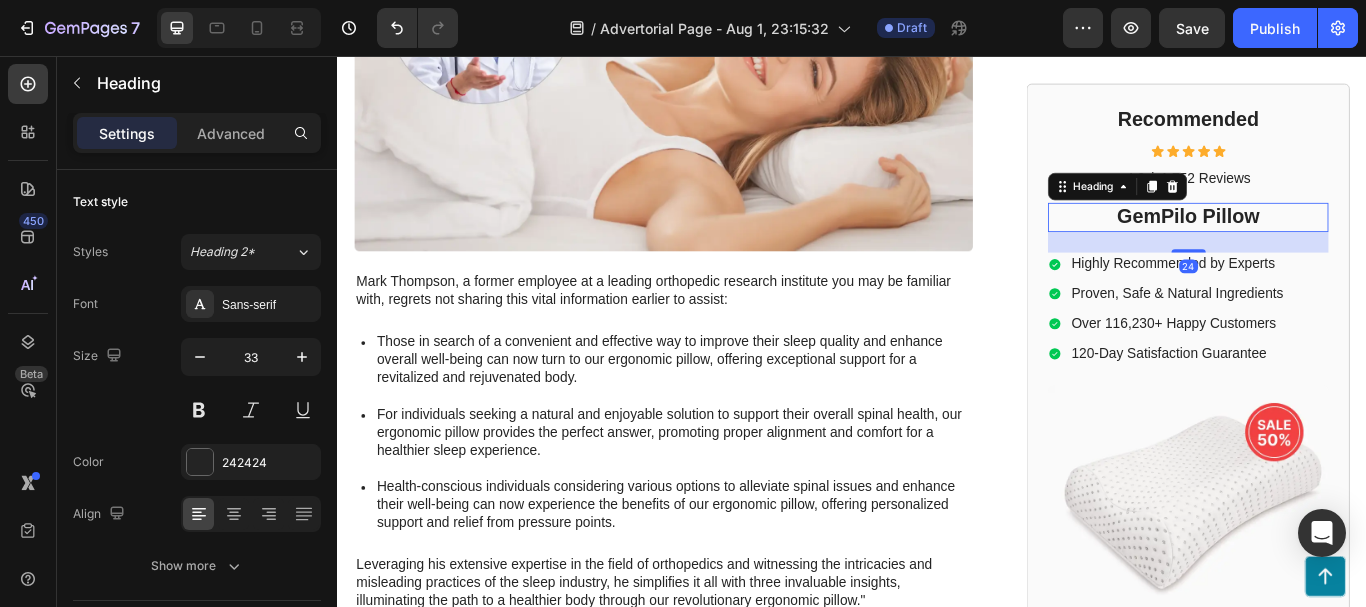 click on "GemPilo Pillow" at bounding box center (1328, 245) 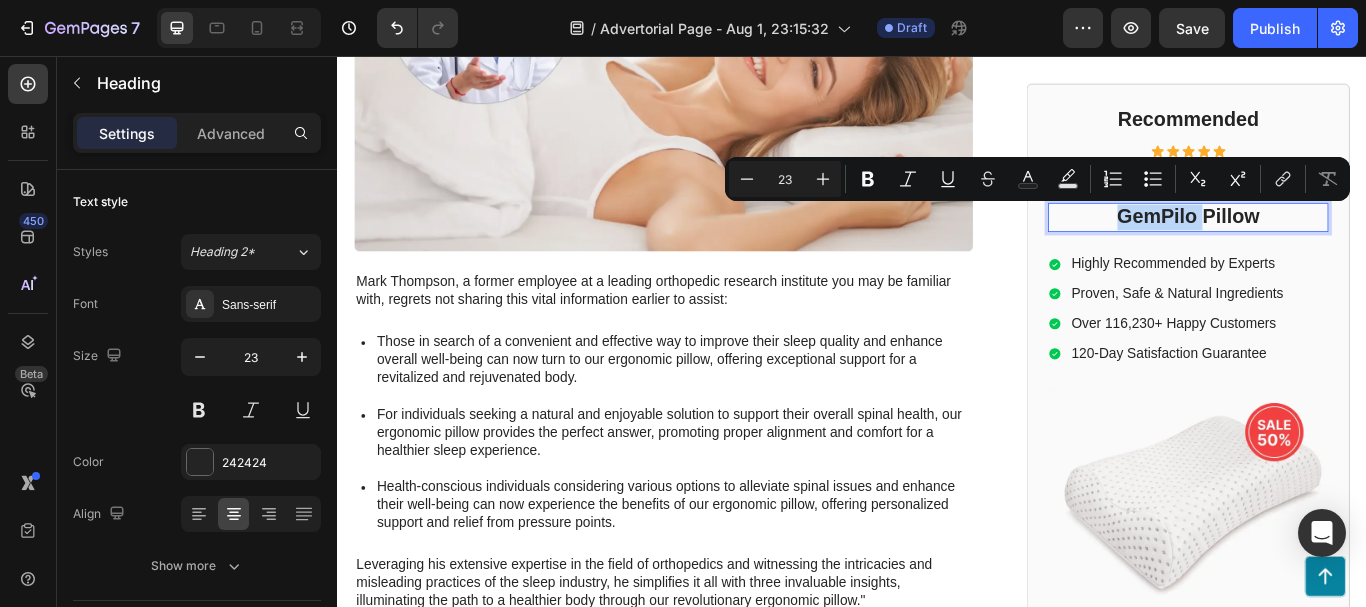click on "GemPilo Pillow" at bounding box center [1328, 245] 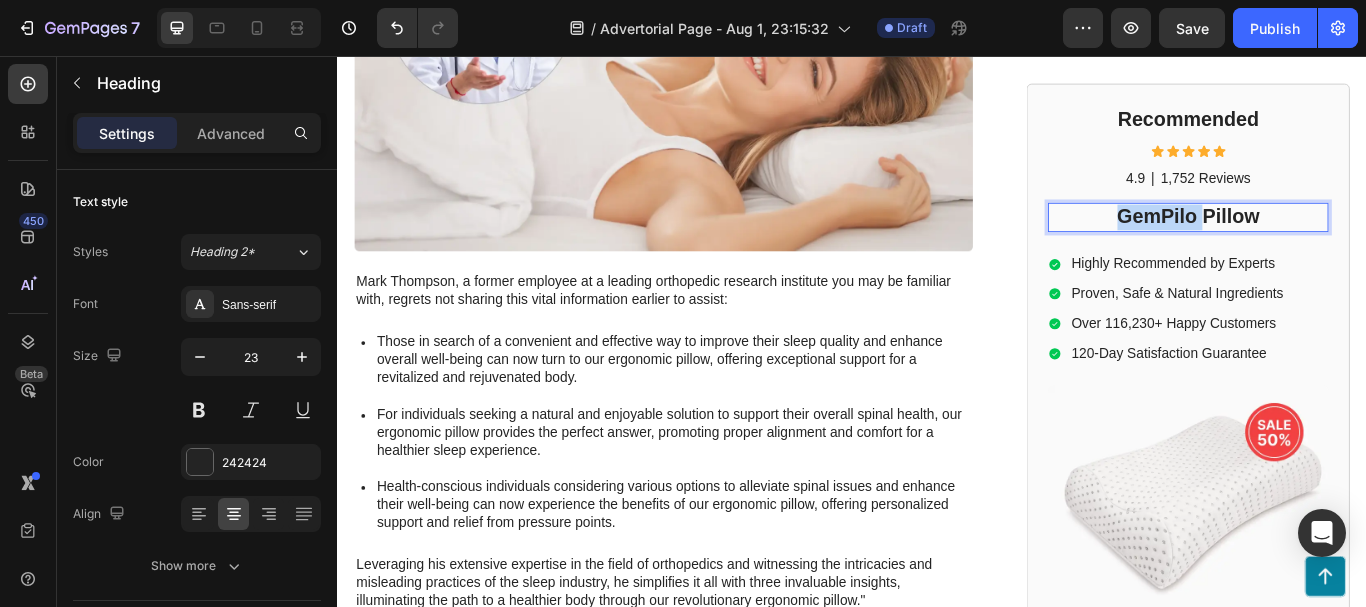 click on "GemPilo Pillow" at bounding box center [1328, 245] 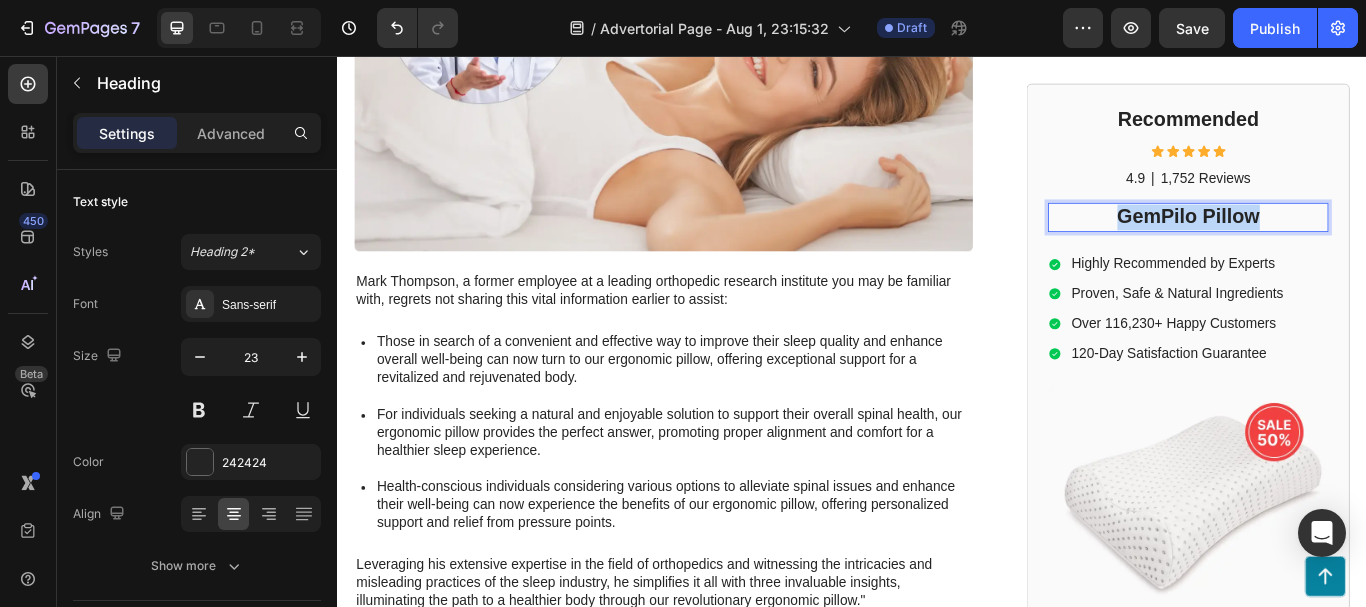click on "GemPilo Pillow" at bounding box center (1328, 245) 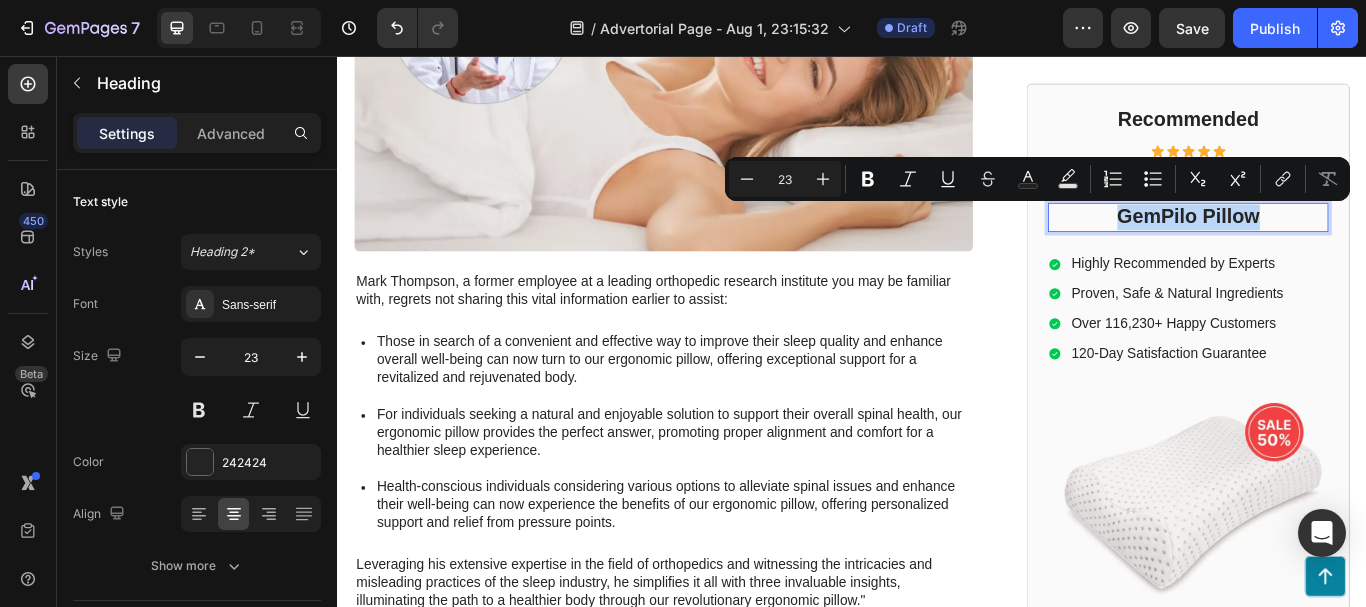 click on "GemPilo Pillow" at bounding box center [1328, 245] 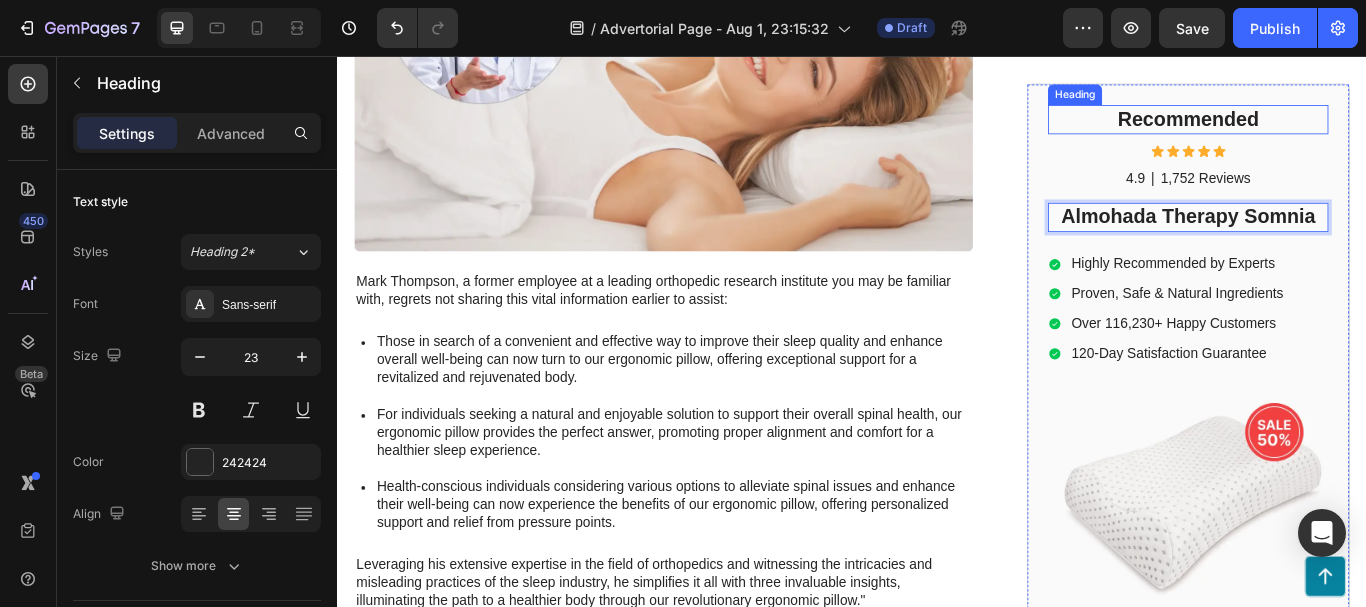 click on "Recommended" at bounding box center (1328, 130) 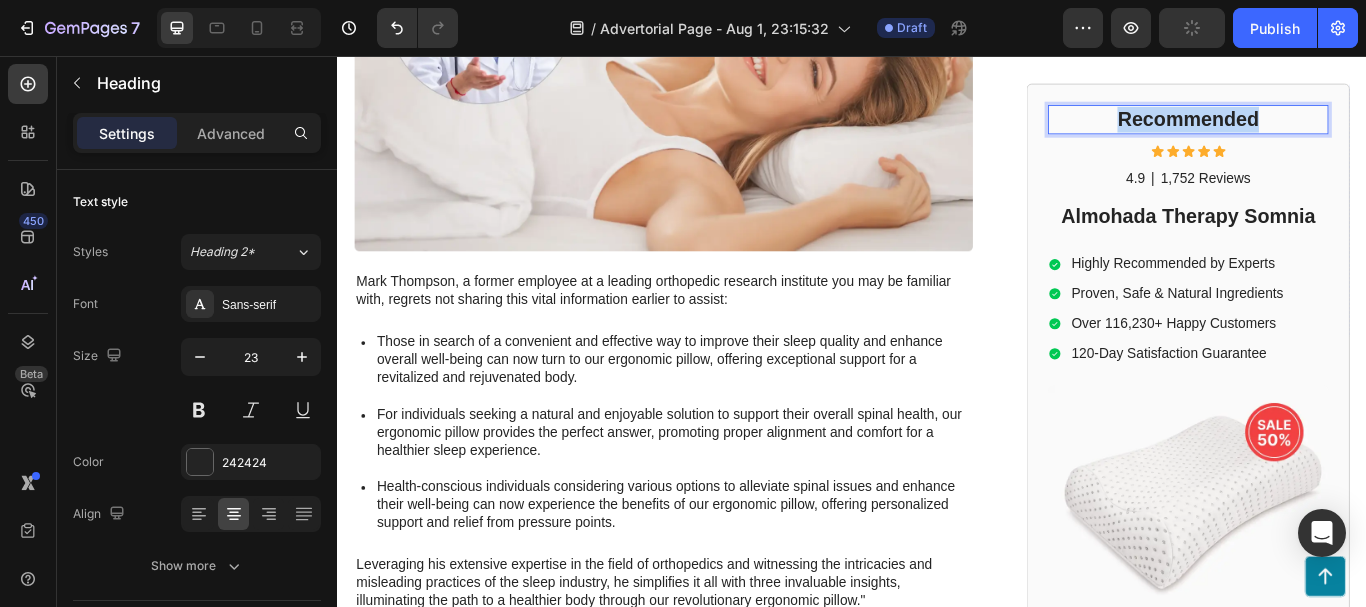 click on "Recommended" at bounding box center [1328, 130] 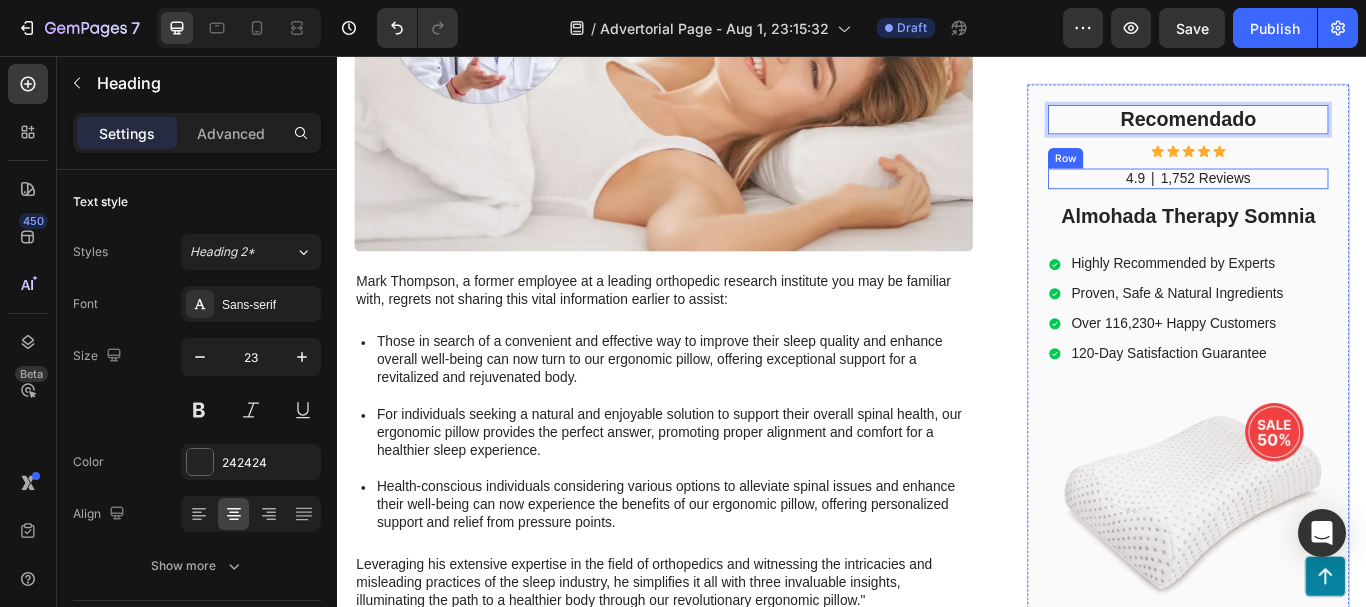click on "Recomendado Heading   12 Icon Icon Icon Icon Icon Icon List 4.9 Text Block | Text Block 1,752 Reviews Text Block Row Almohada Therapy Somnia Heading Highly Recommended by Experts Proven, Safe & Natural Ingredients Over 116,230+ Happy Customers 120-Day Satisfaction Guarantee Item List Image
Check Availability Button" at bounding box center [1328, 457] 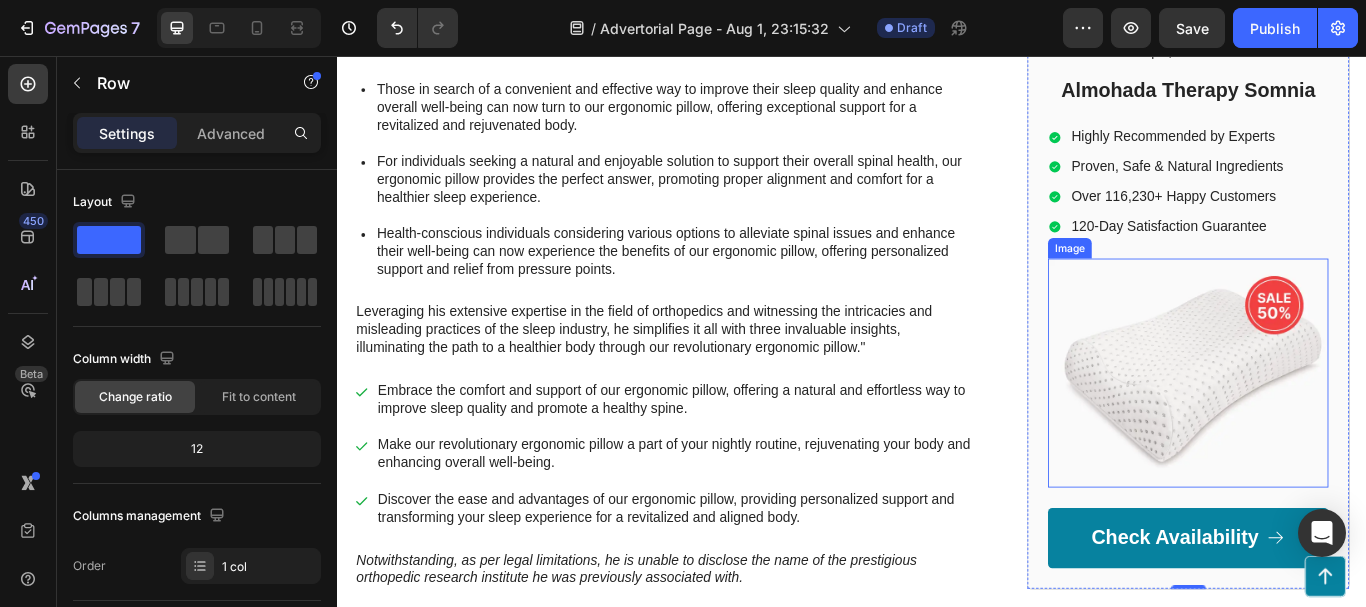 scroll, scrollTop: 1000, scrollLeft: 0, axis: vertical 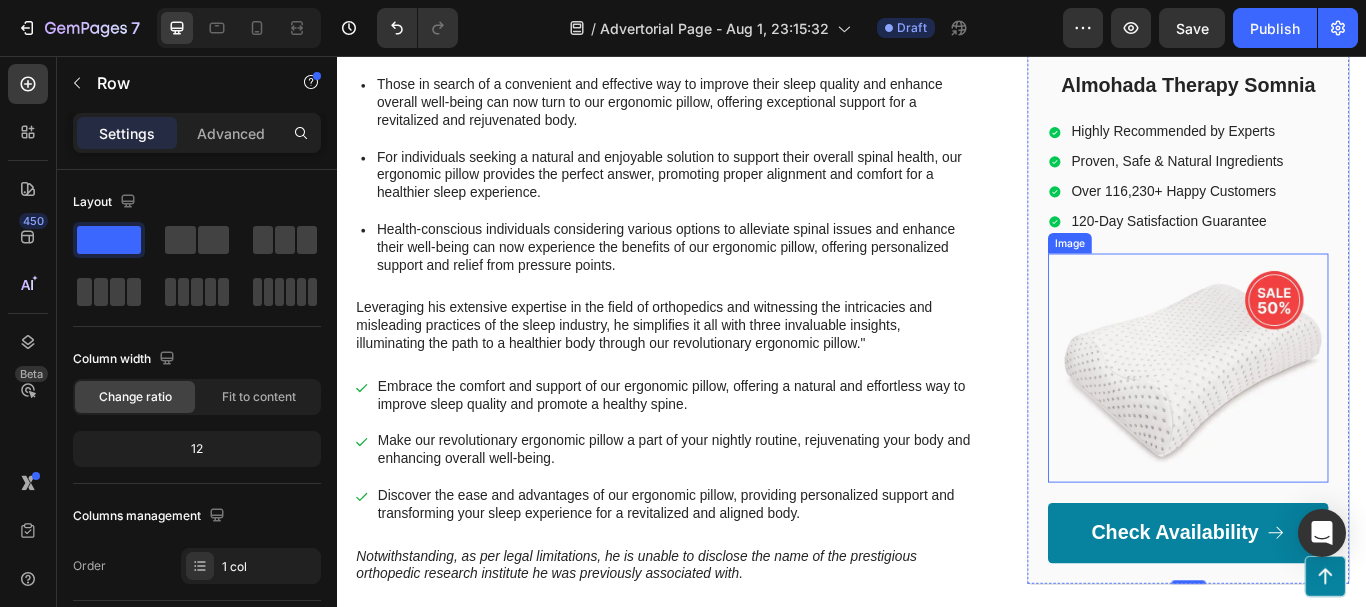 click at bounding box center (1328, 421) 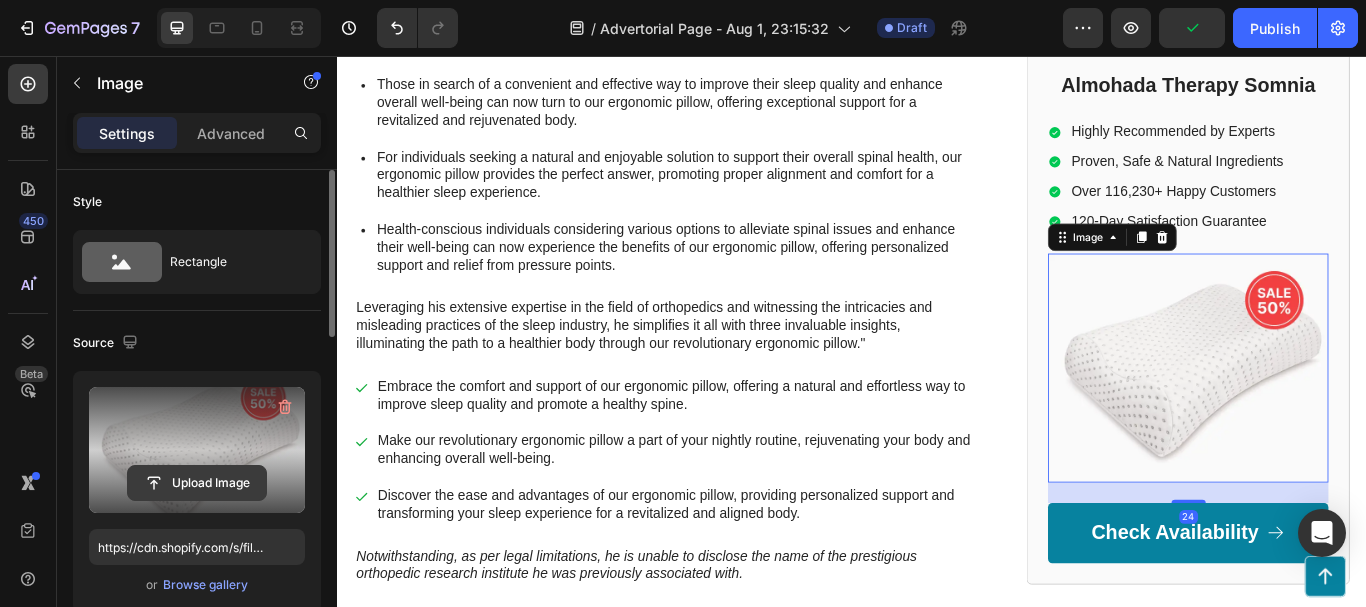 click 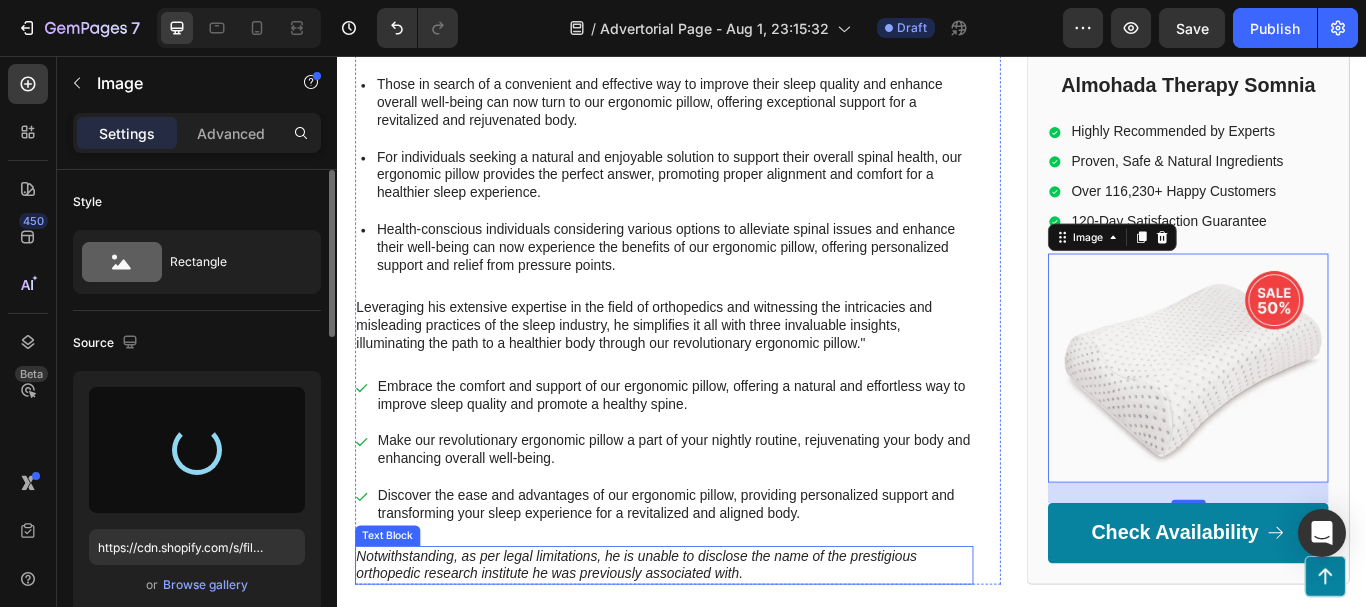 type on "https://cdn.shopify.com/s/files/1/0790/3346/7207/files/gempages_535125723526988904-af46cfba-998a-4fa6-a2c6-2d903f996f58.webp" 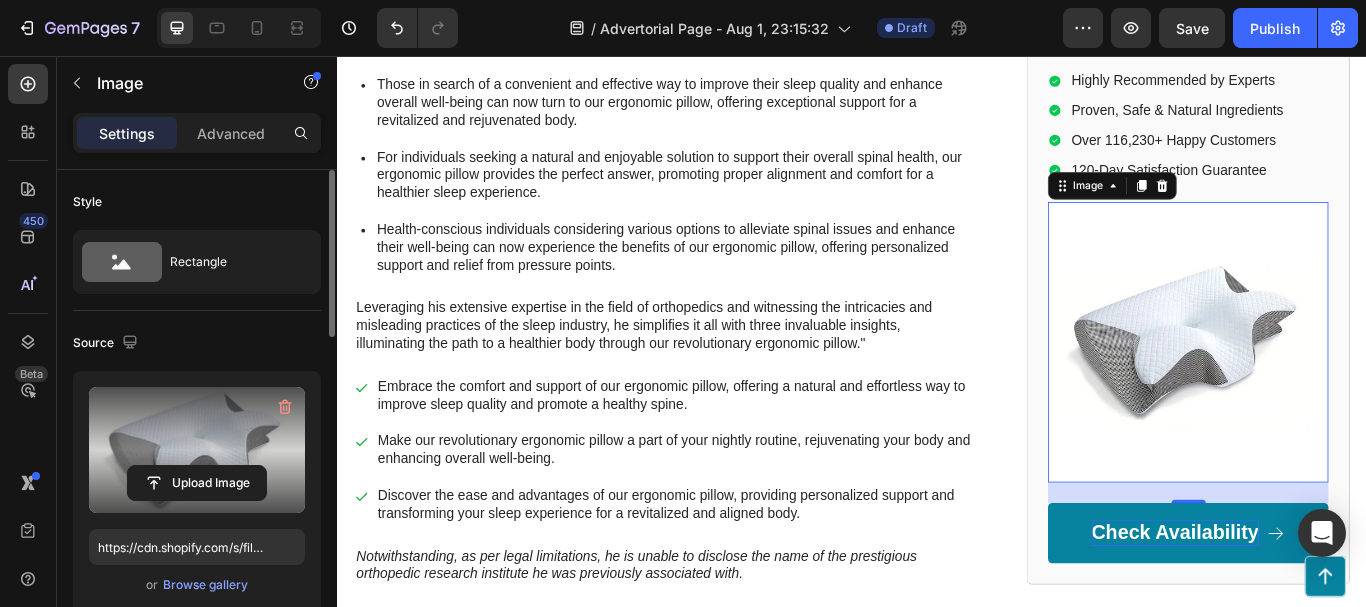 scroll, scrollTop: 1100, scrollLeft: 0, axis: vertical 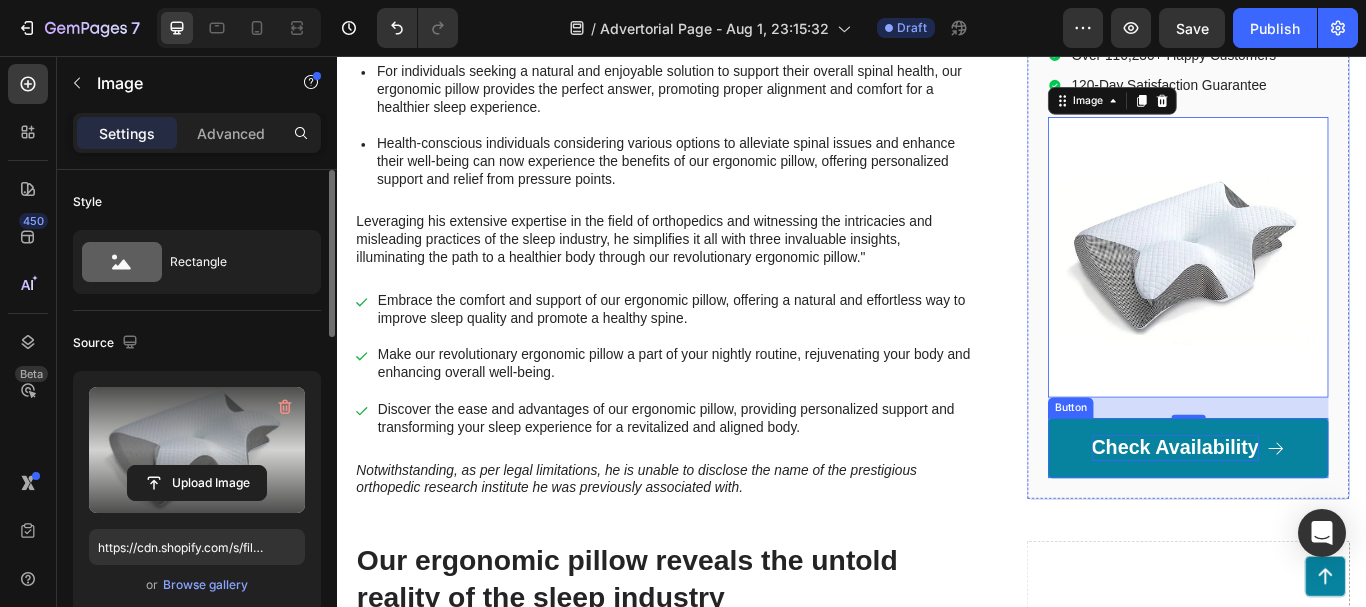 click on "Check Availability" at bounding box center (1313, 513) 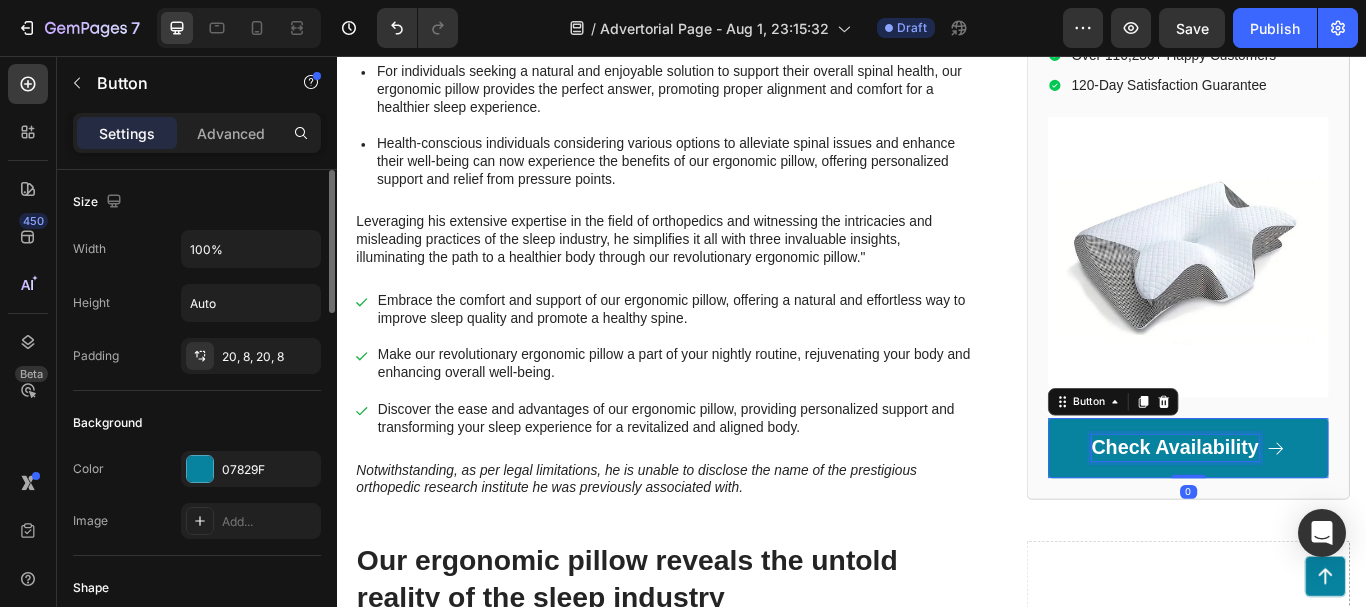 click on "Check Availability" at bounding box center (1313, 513) 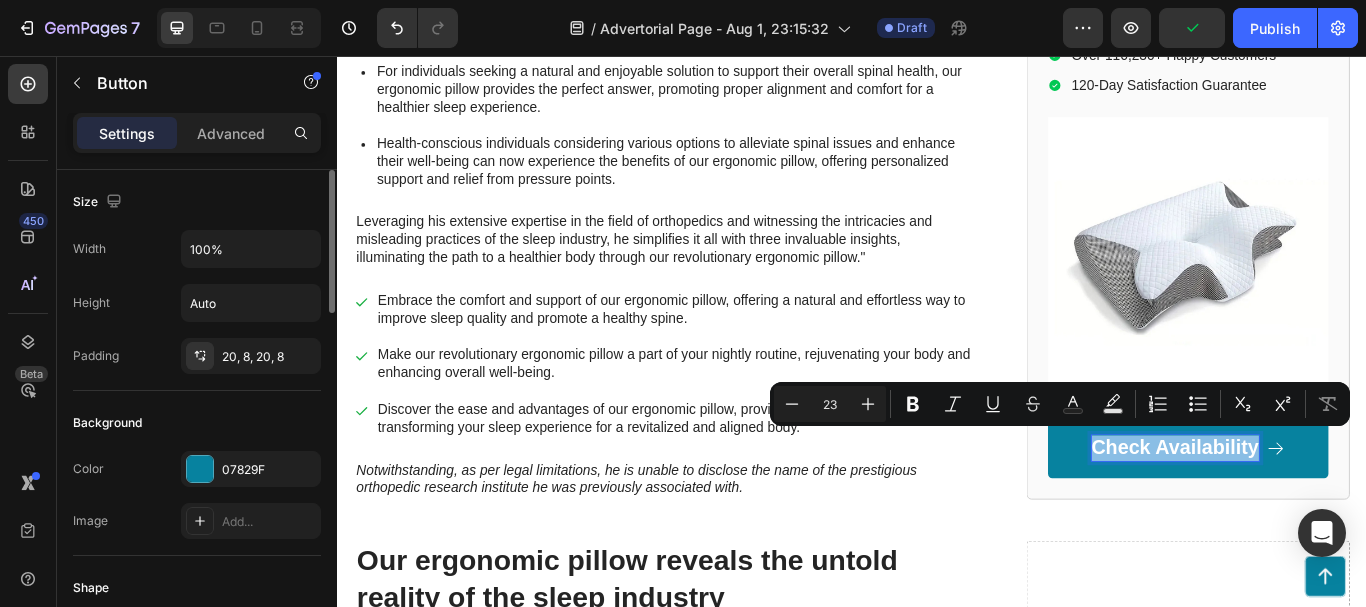 drag, startPoint x: 1394, startPoint y: 501, endPoint x: 1206, endPoint y: 490, distance: 188.32153 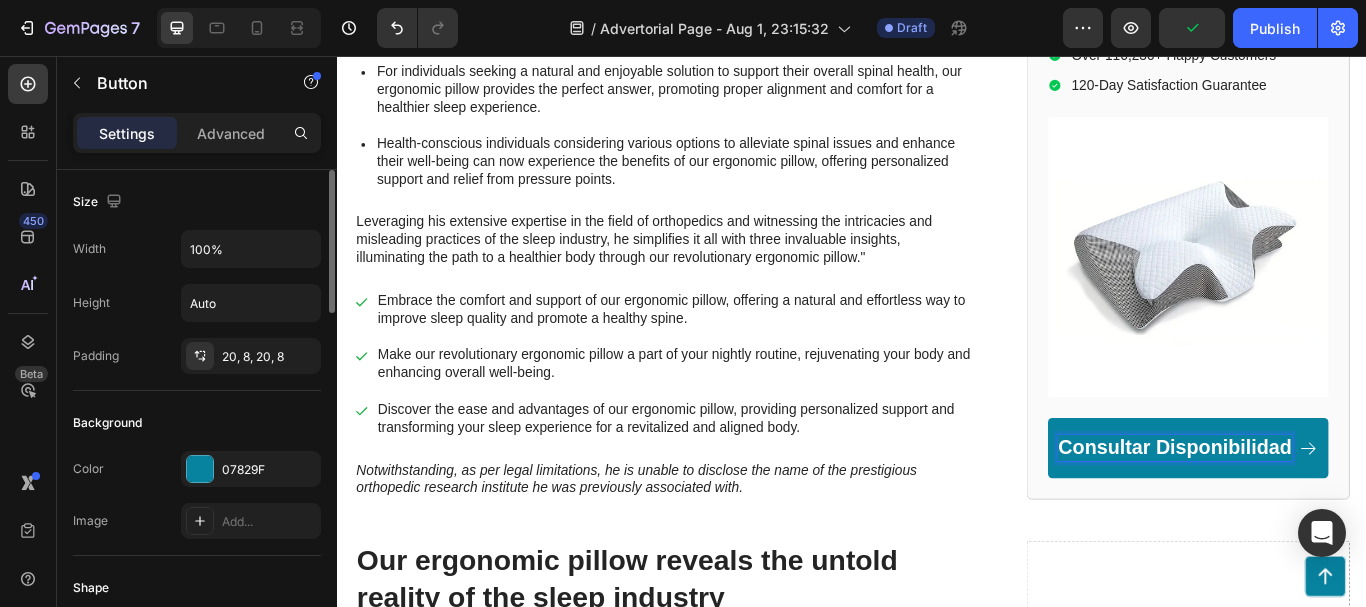 click on "Consultar Disponibilidad" at bounding box center (1328, 513) 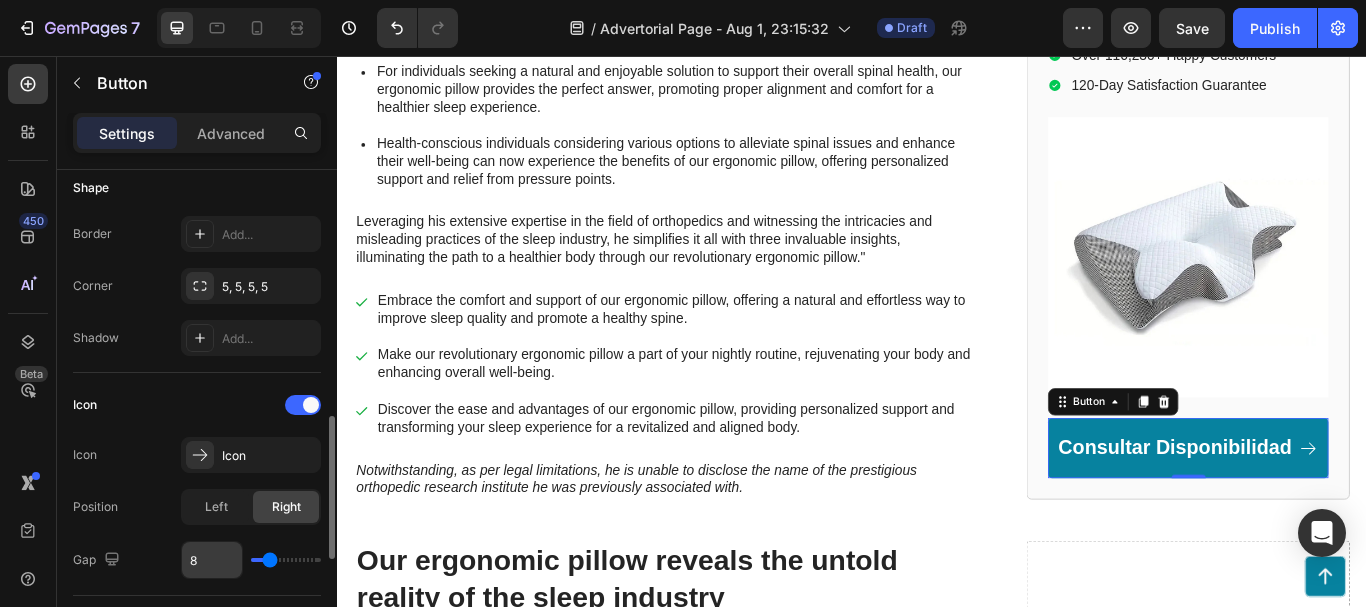 scroll, scrollTop: 600, scrollLeft: 0, axis: vertical 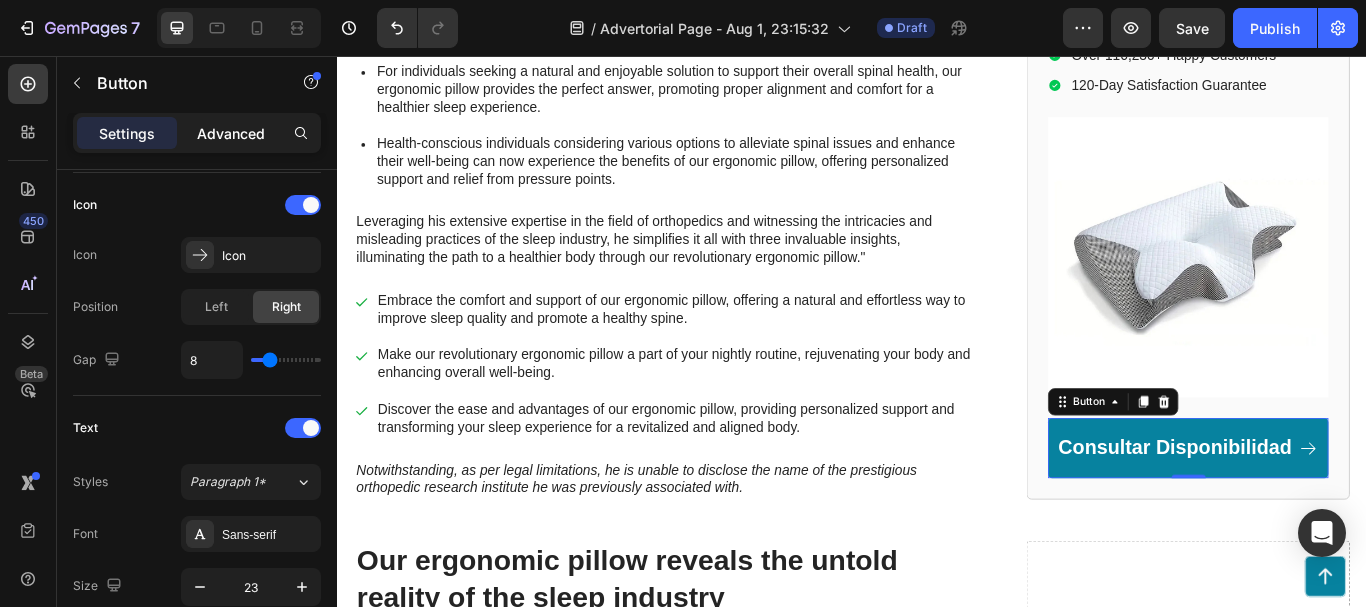 click on "Advanced" at bounding box center (231, 133) 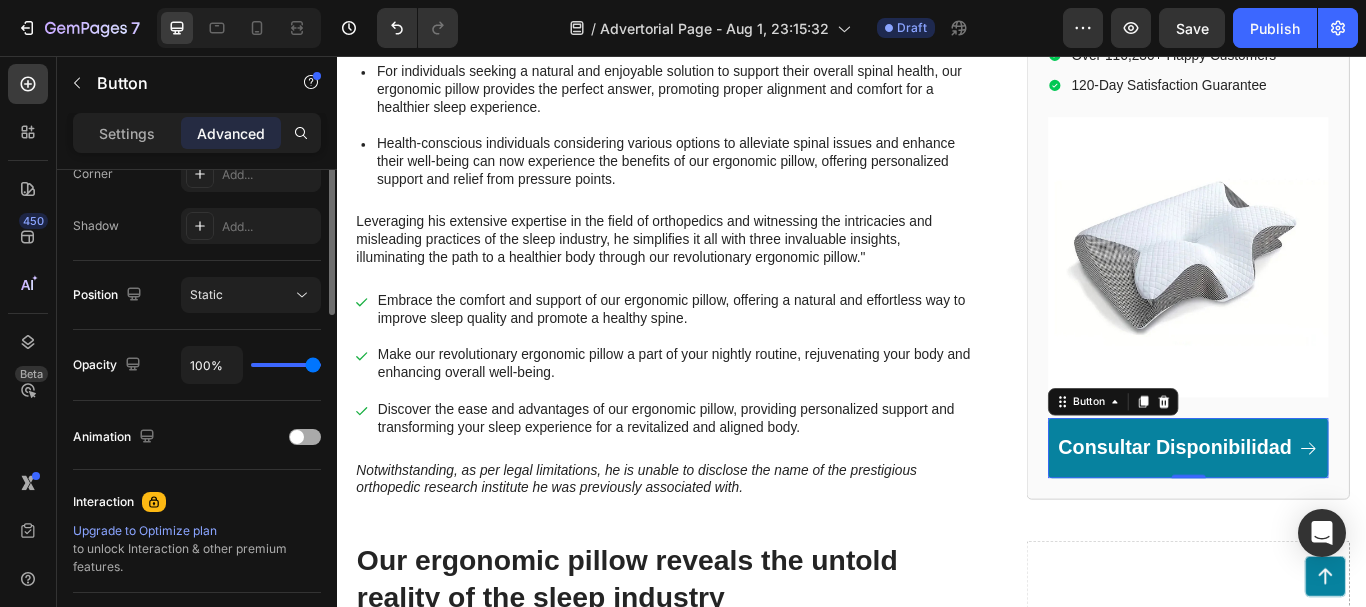 scroll, scrollTop: 440, scrollLeft: 0, axis: vertical 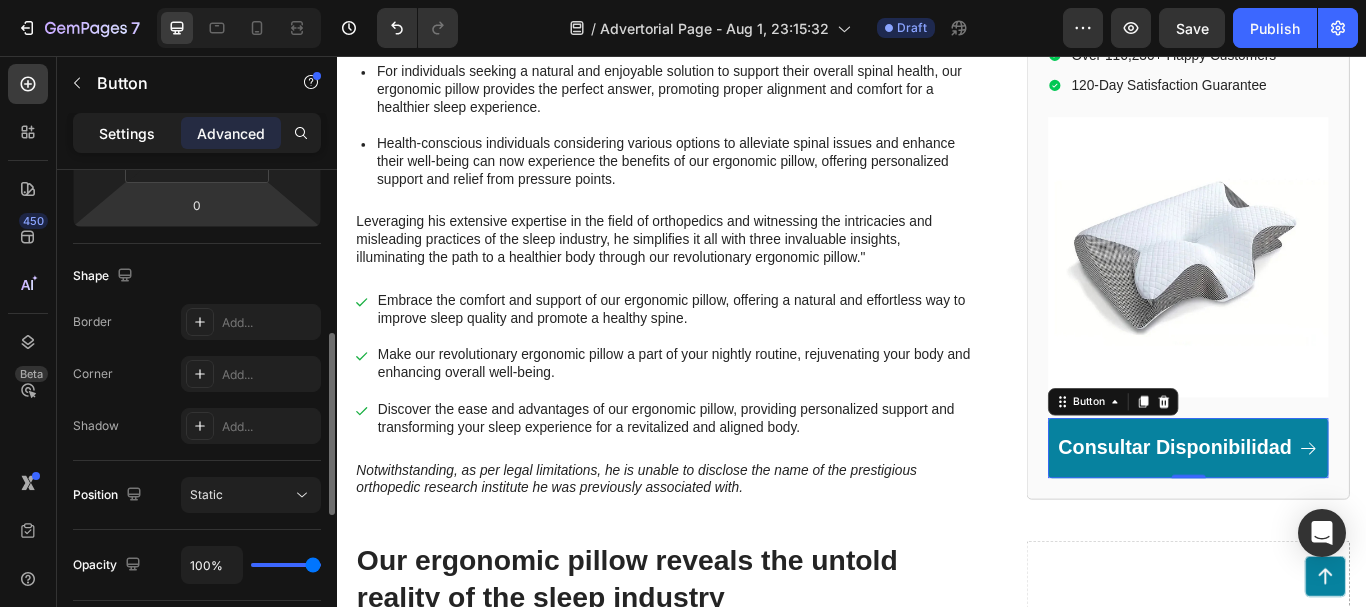 click on "Settings" at bounding box center (127, 133) 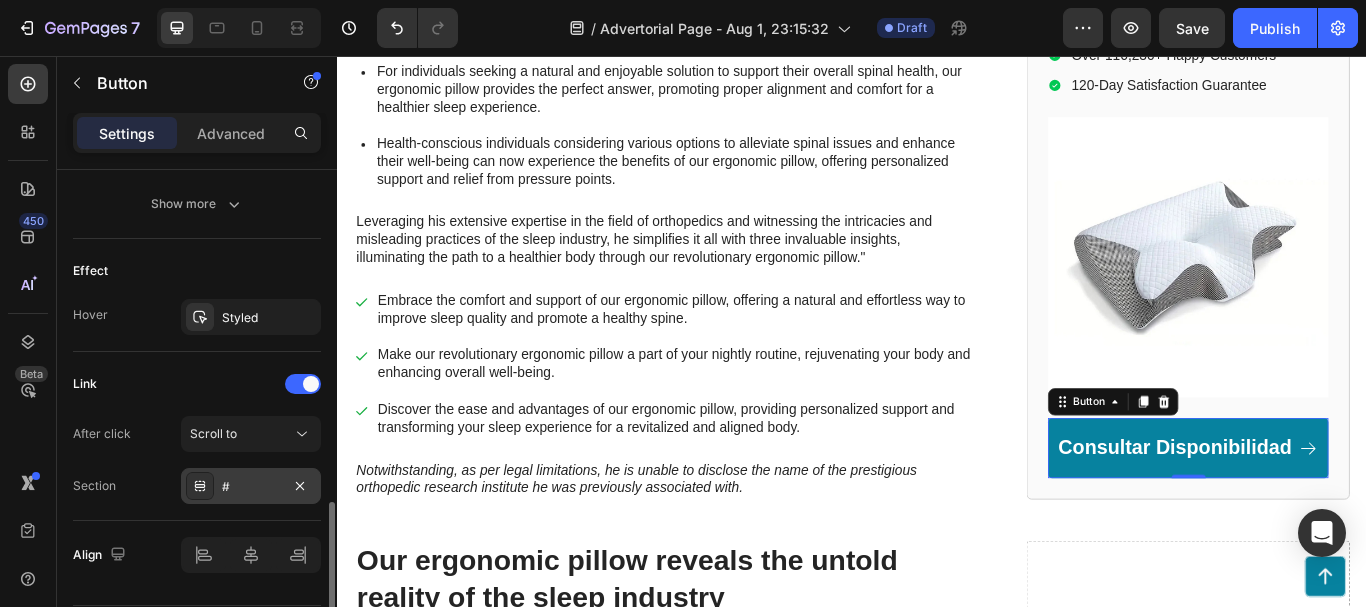 scroll, scrollTop: 1202, scrollLeft: 0, axis: vertical 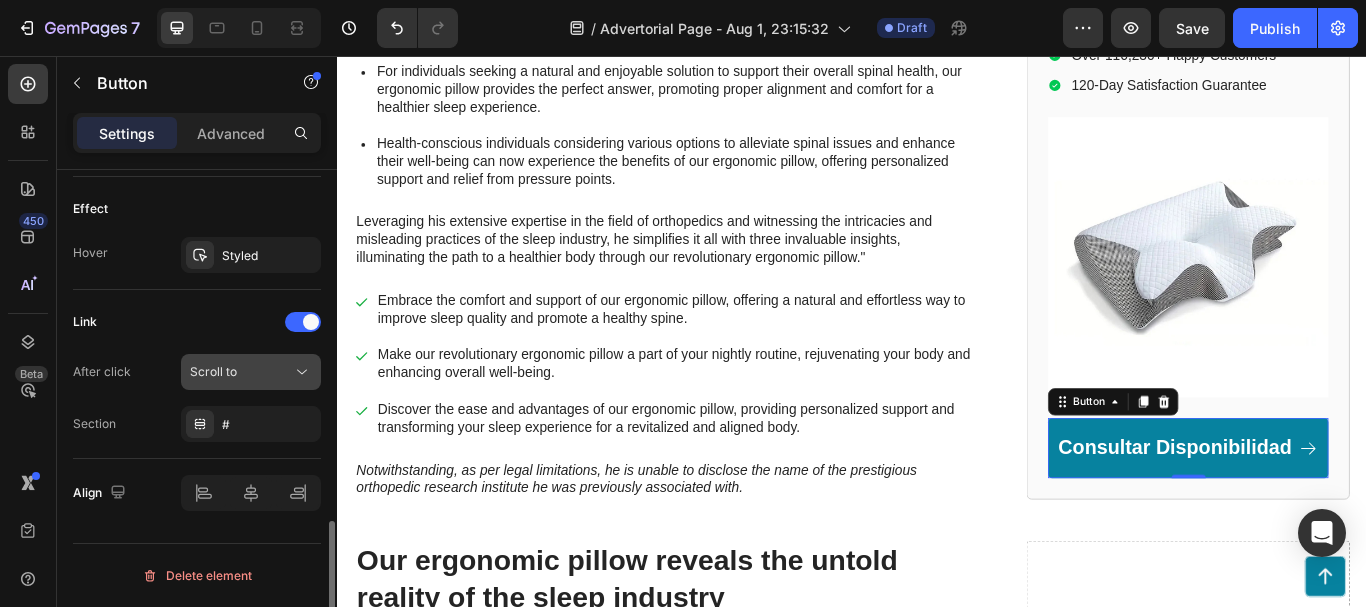 click on "Scroll to" at bounding box center (241, 372) 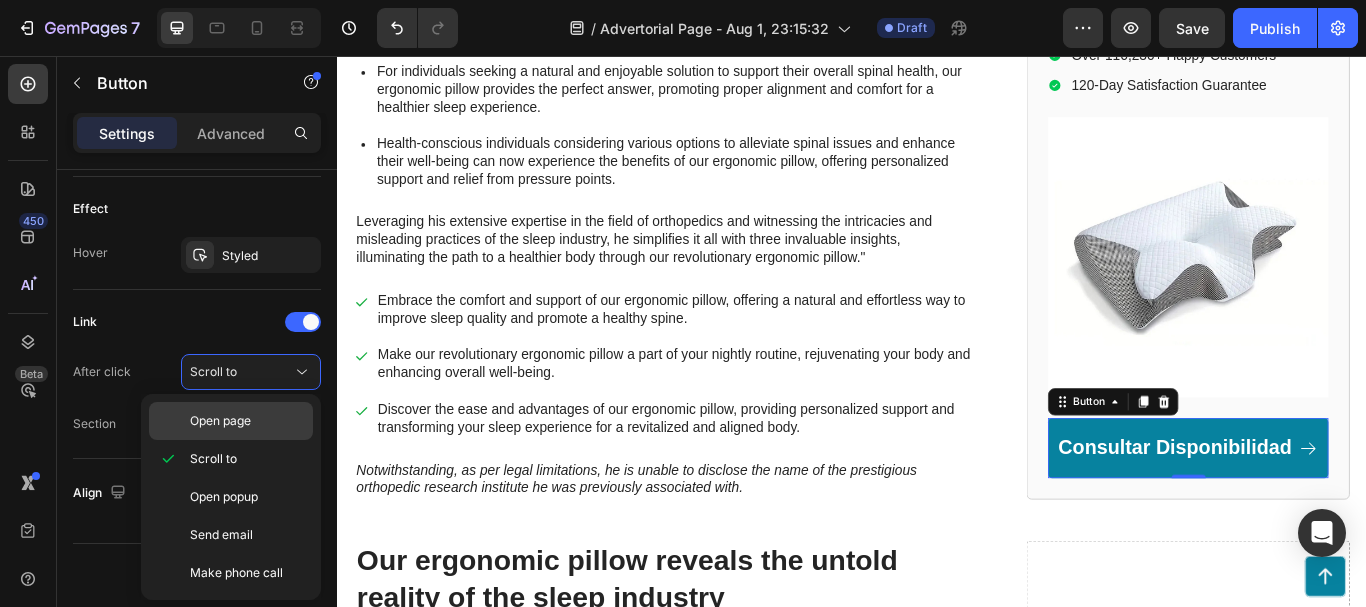 click on "Open page" at bounding box center (247, 421) 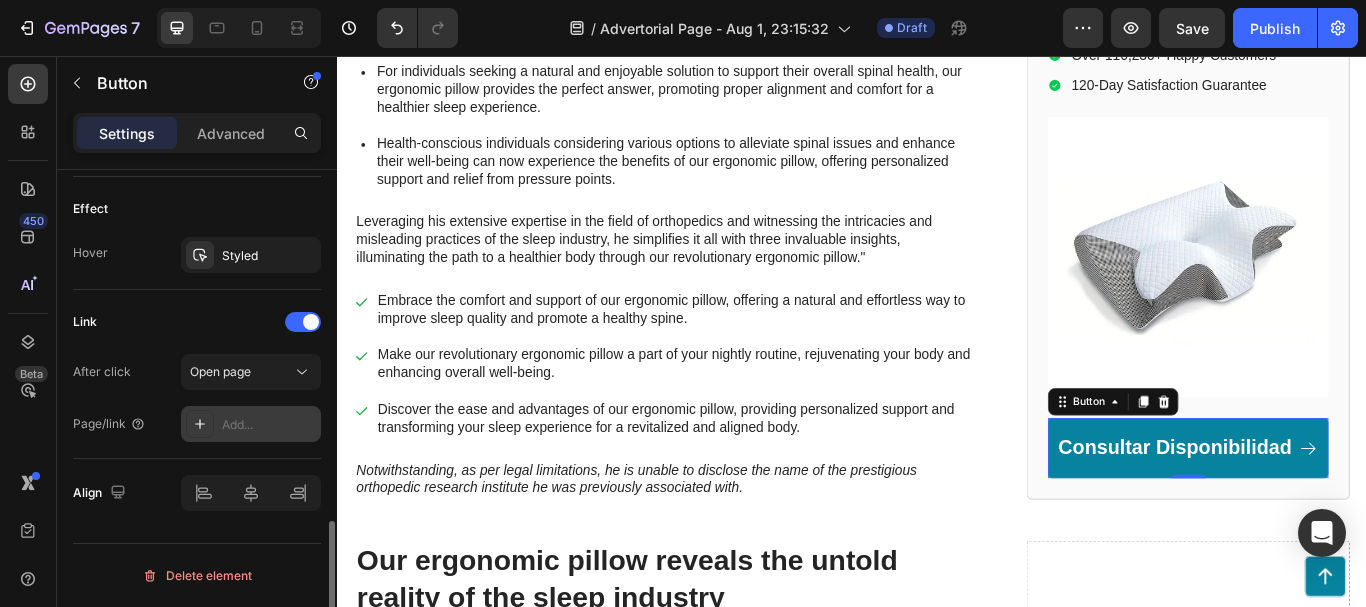 click on "Add..." at bounding box center [251, 424] 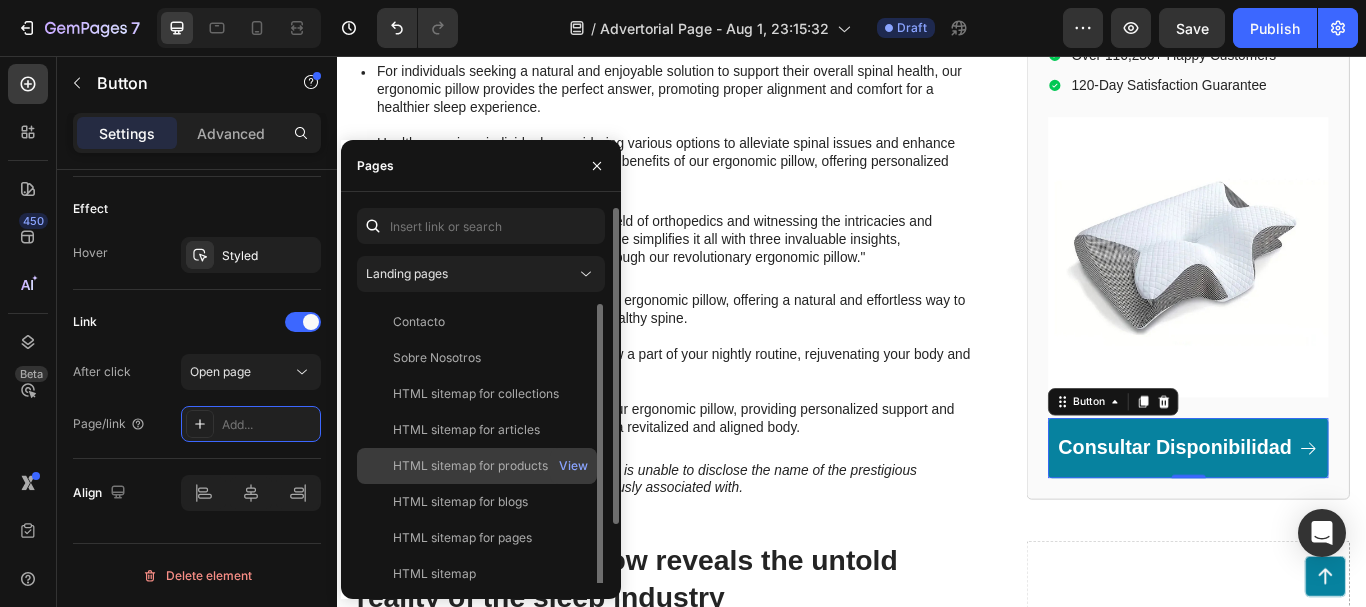 scroll, scrollTop: 12, scrollLeft: 0, axis: vertical 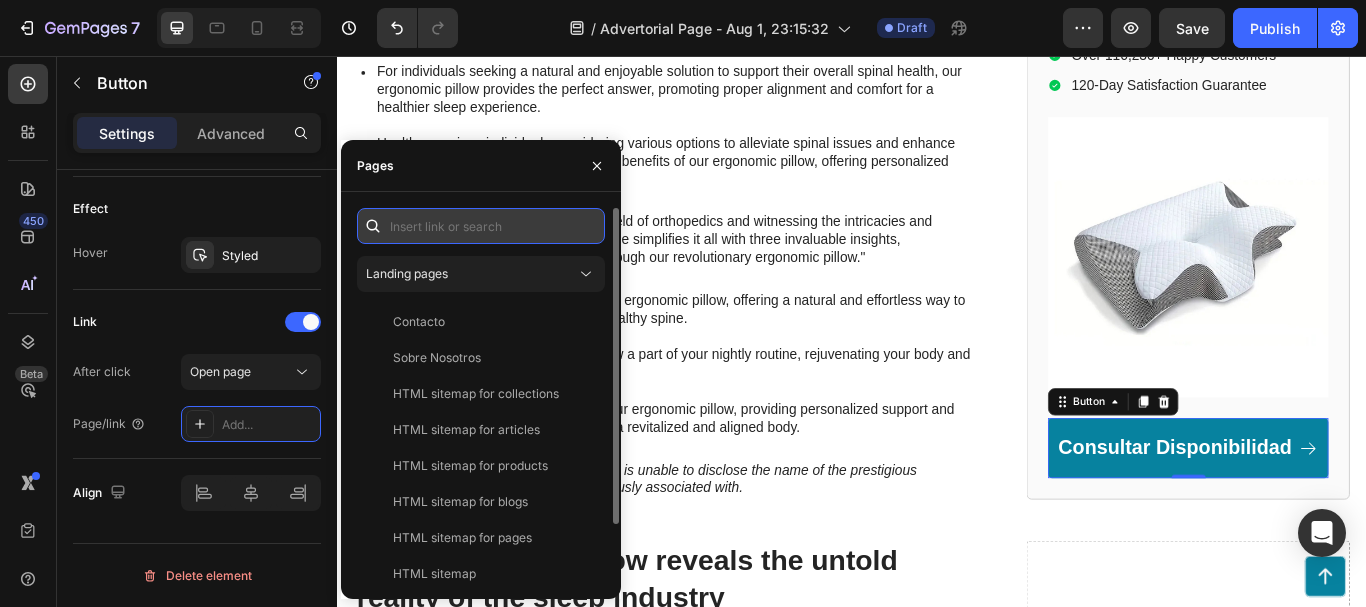 click at bounding box center (481, 226) 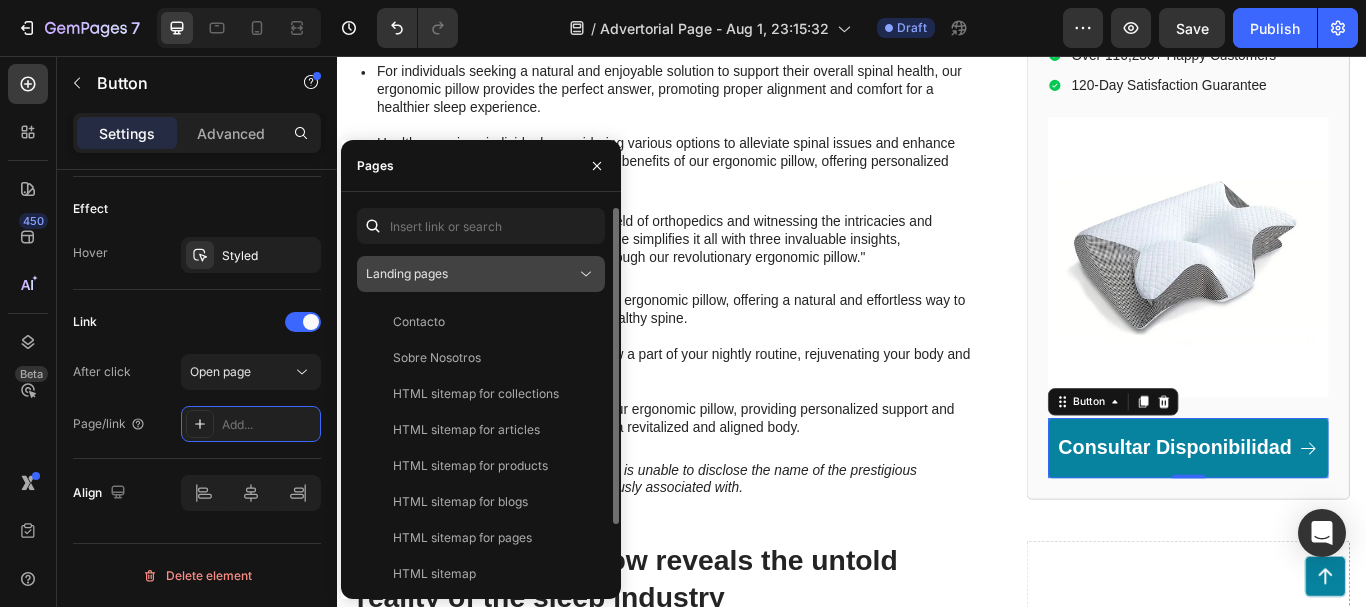 click on "Landing pages" at bounding box center [471, 274] 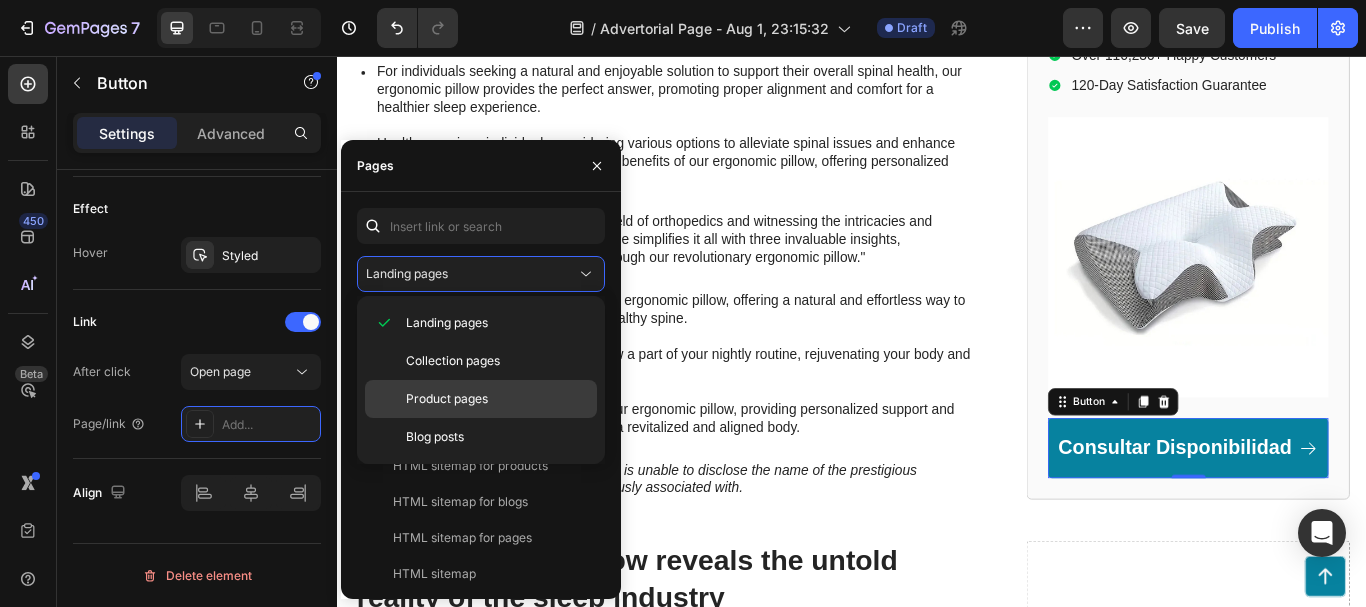 click on "Product pages" 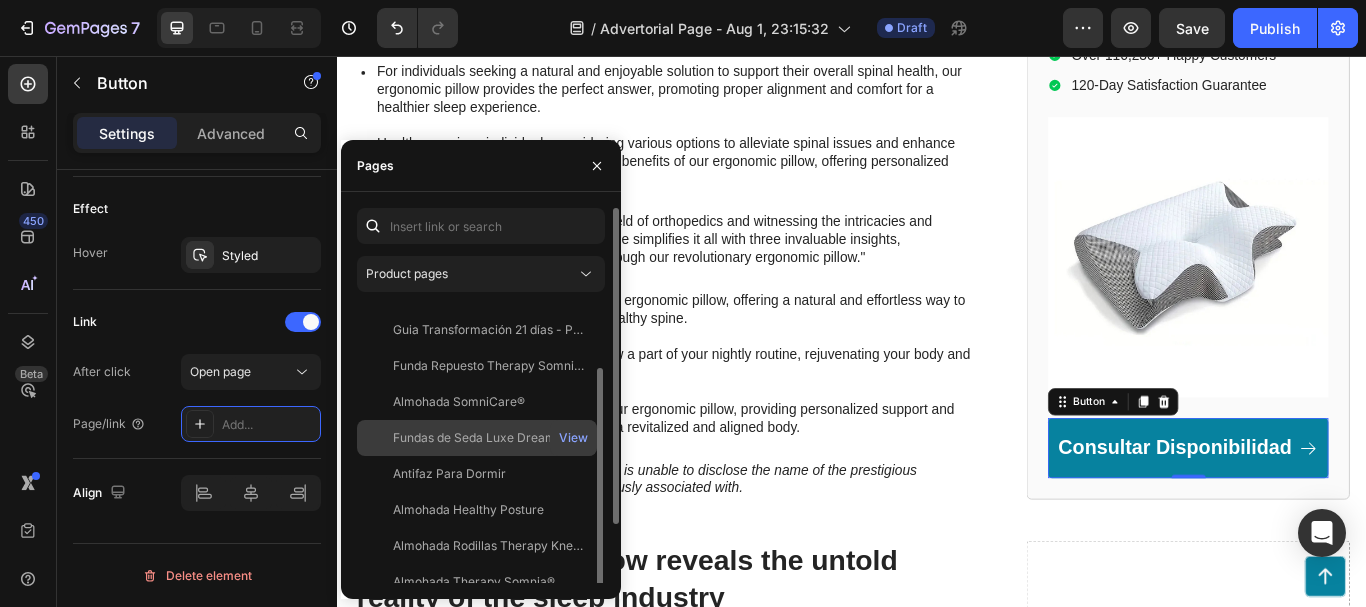 scroll, scrollTop: 192, scrollLeft: 0, axis: vertical 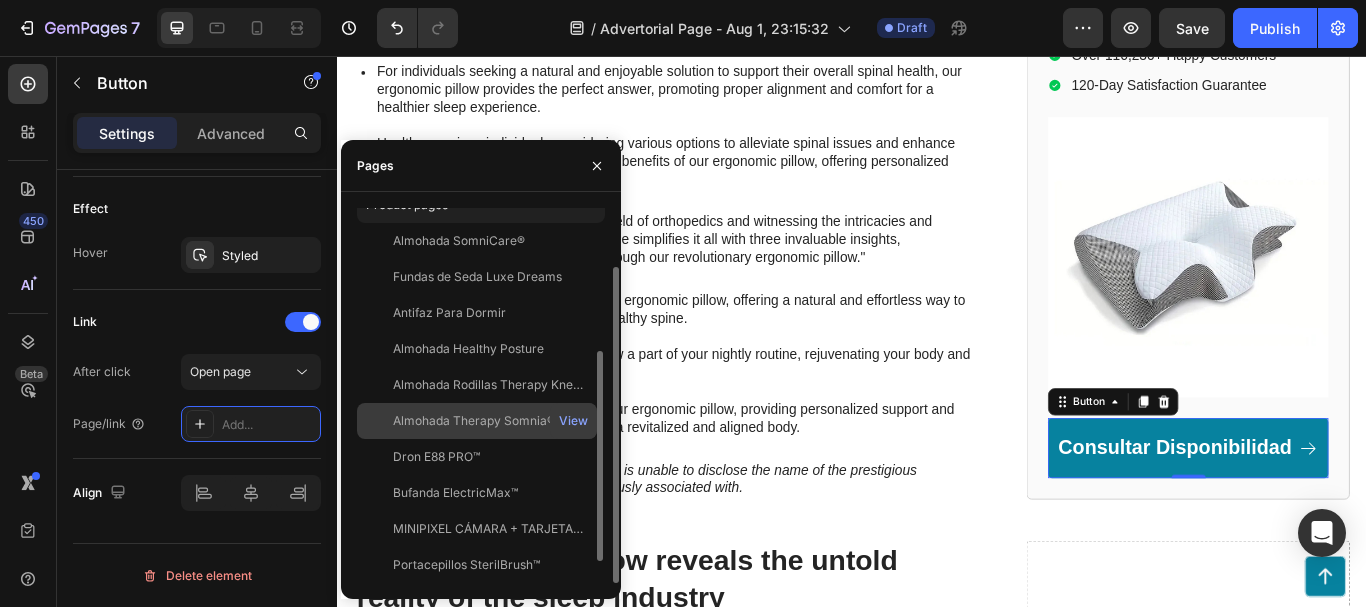 click on "Almohada Therapy Somnia®" 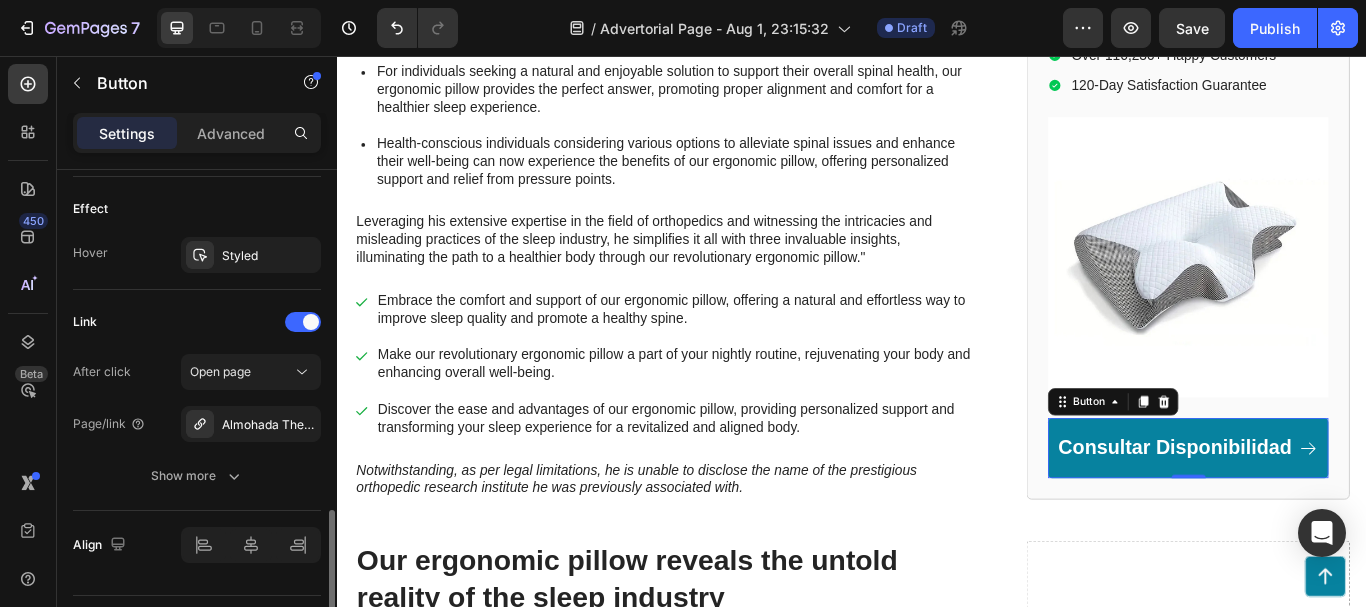 click on "Link After click Open page Page/link Almohada Therapy Somnia® Show more" at bounding box center [197, 400] 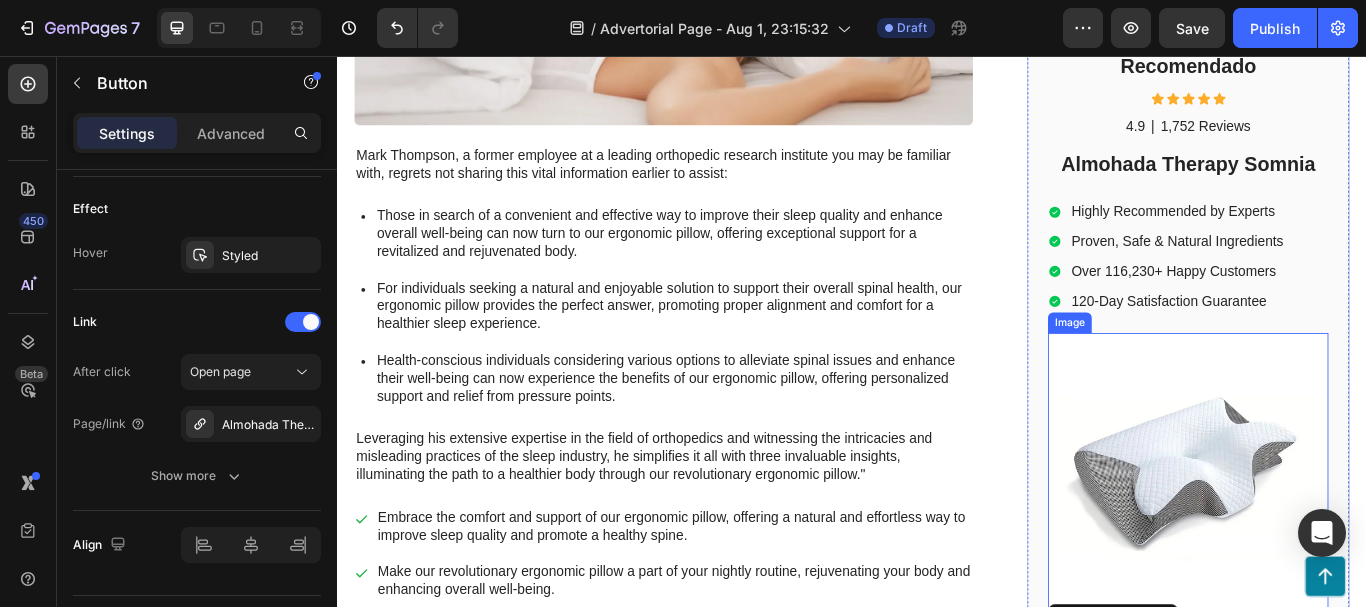 scroll, scrollTop: 800, scrollLeft: 0, axis: vertical 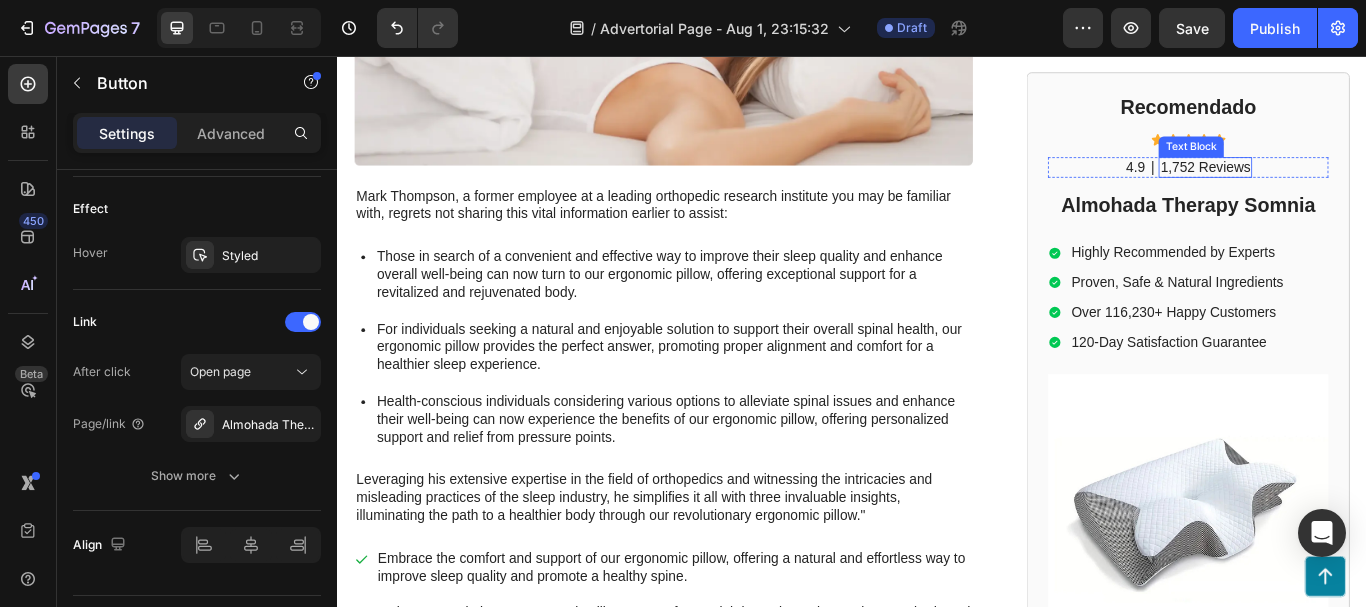 click on "1,752 Reviews" at bounding box center (1348, 186) 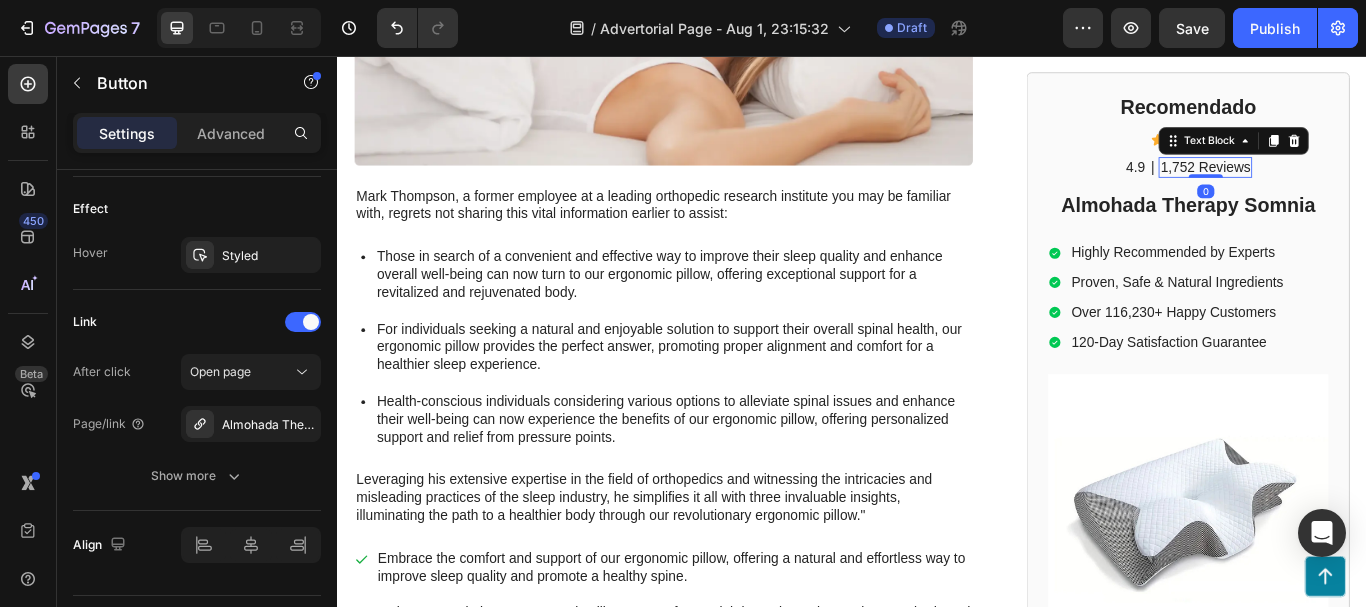 scroll, scrollTop: 0, scrollLeft: 0, axis: both 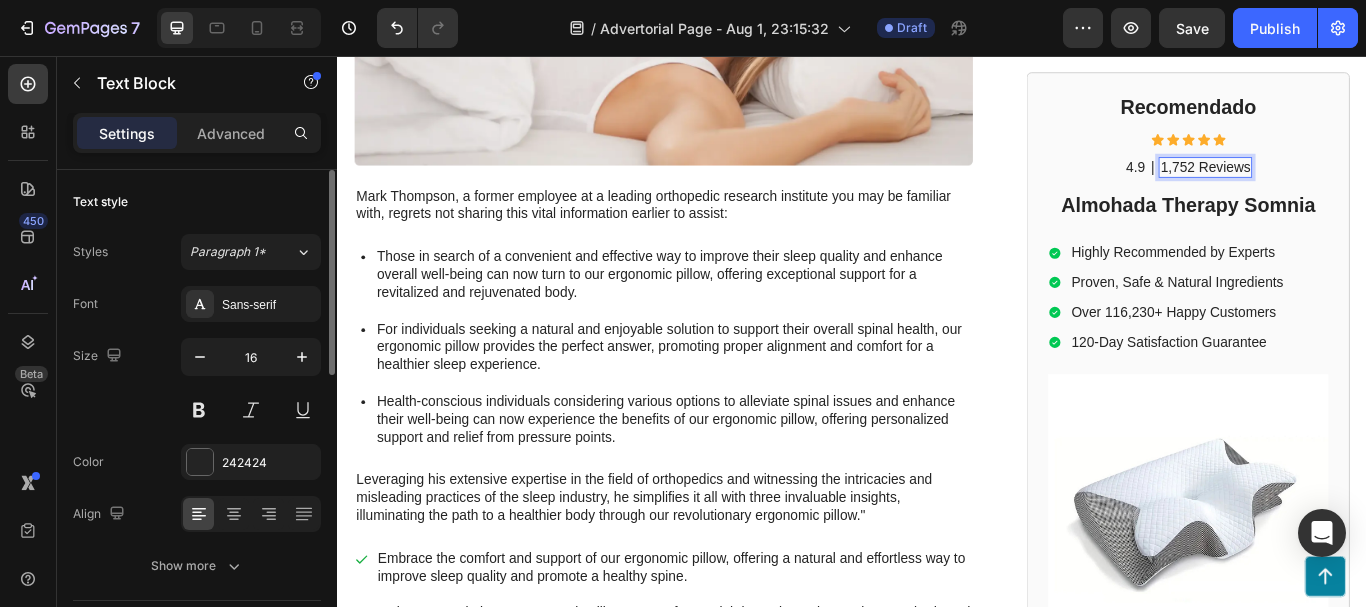 click on "1,752 Reviews" at bounding box center [1348, 186] 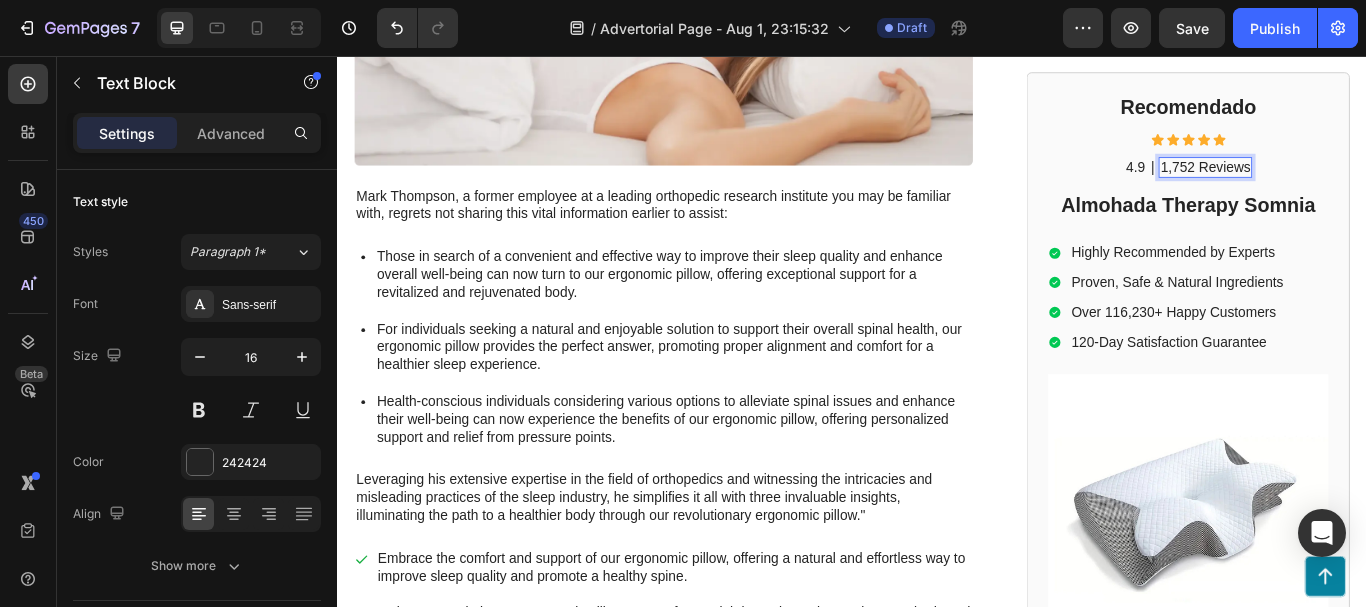 click on "1,752 Reviews" at bounding box center (1348, 186) 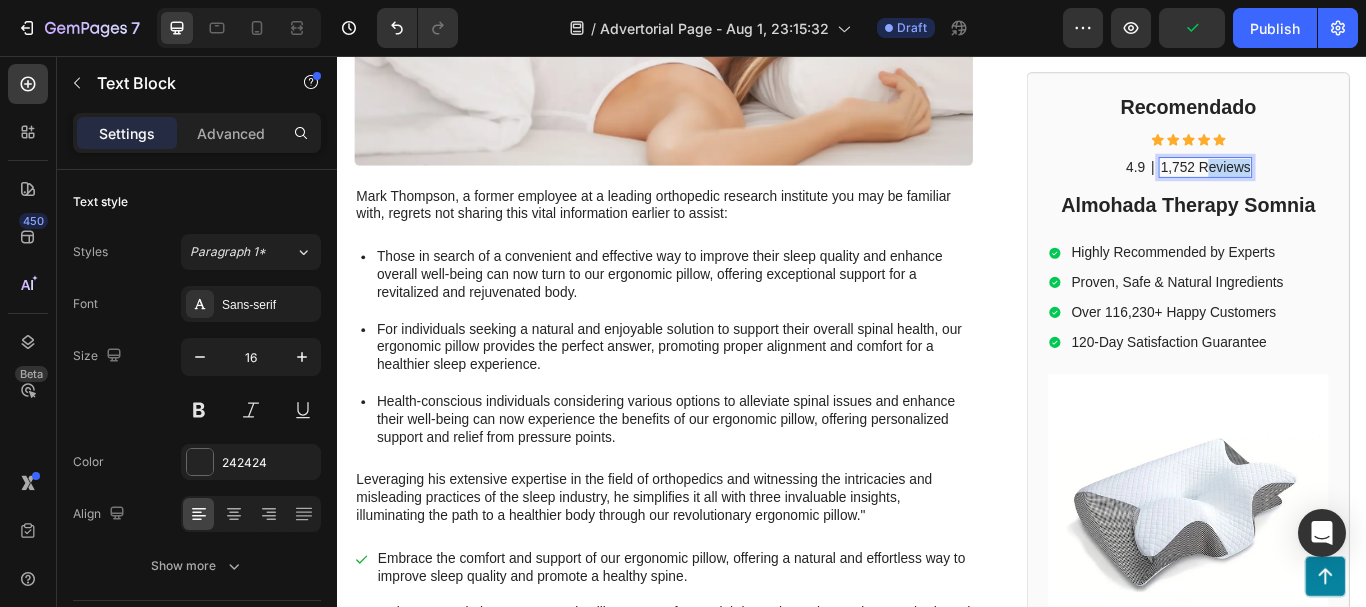 drag, startPoint x: 1387, startPoint y: 180, endPoint x: 1343, endPoint y: 181, distance: 44.011364 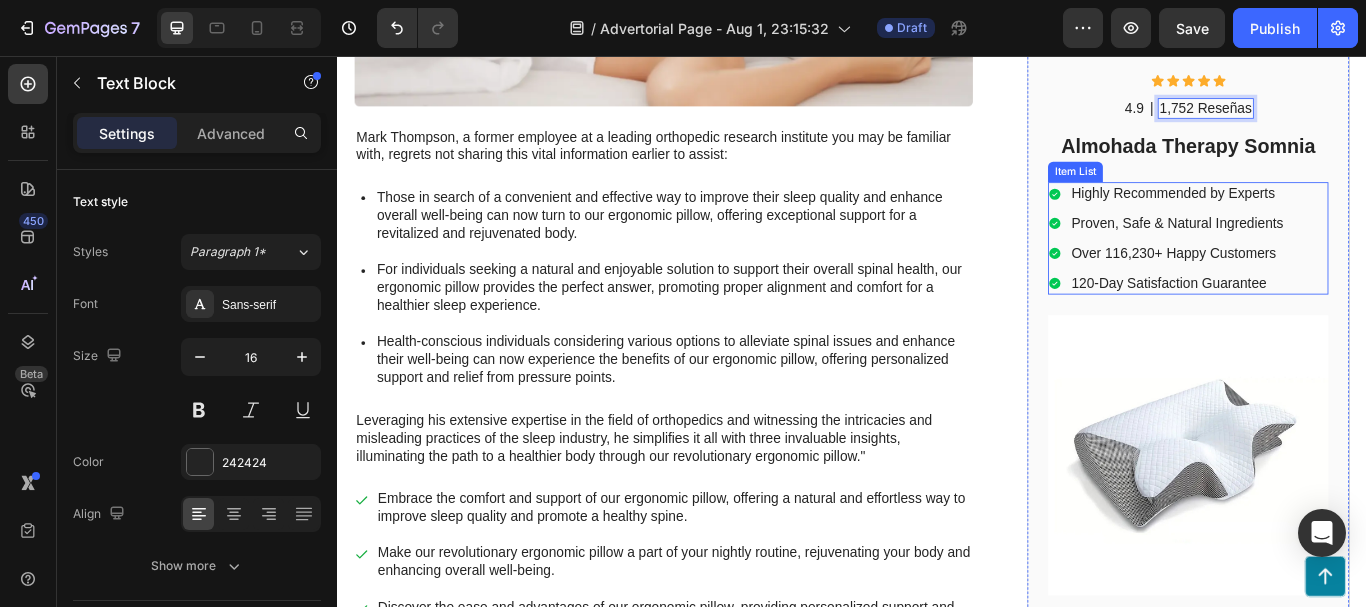 scroll, scrollTop: 900, scrollLeft: 0, axis: vertical 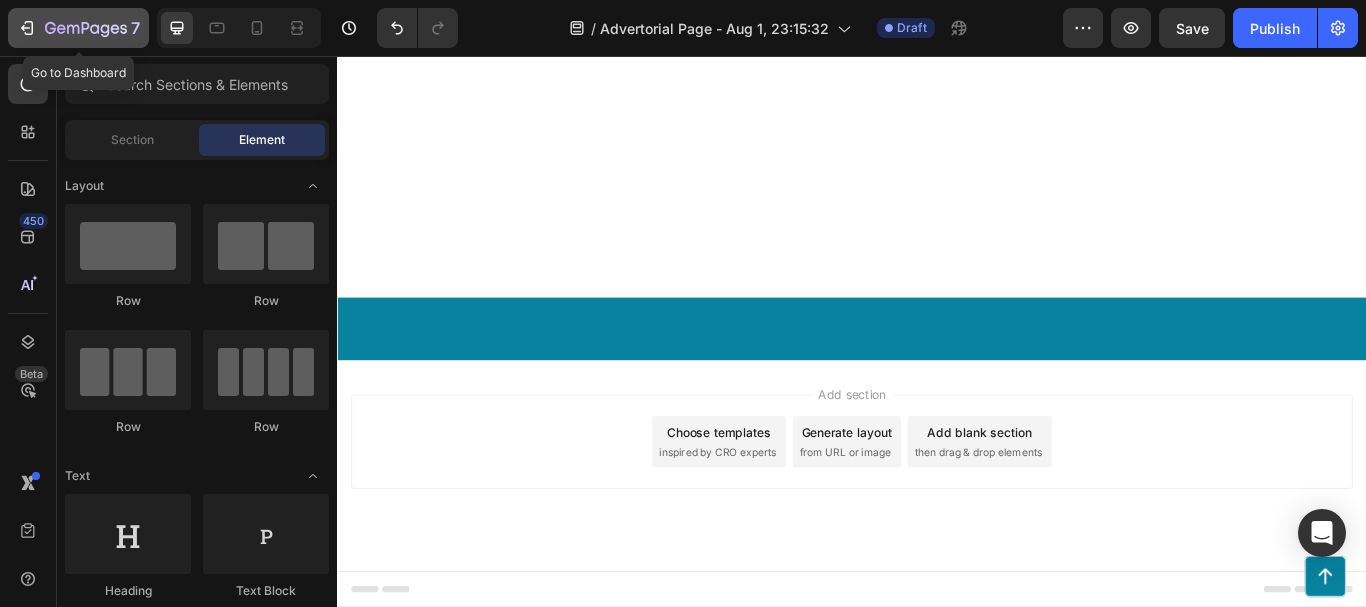 click 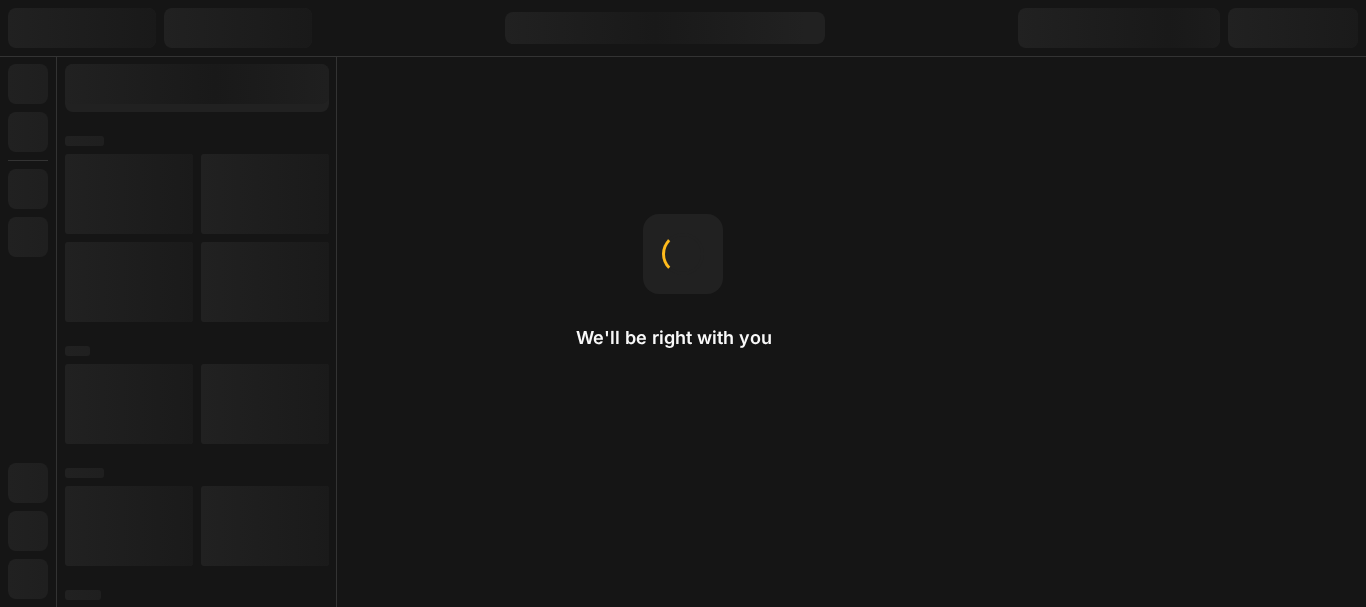 scroll, scrollTop: 0, scrollLeft: 0, axis: both 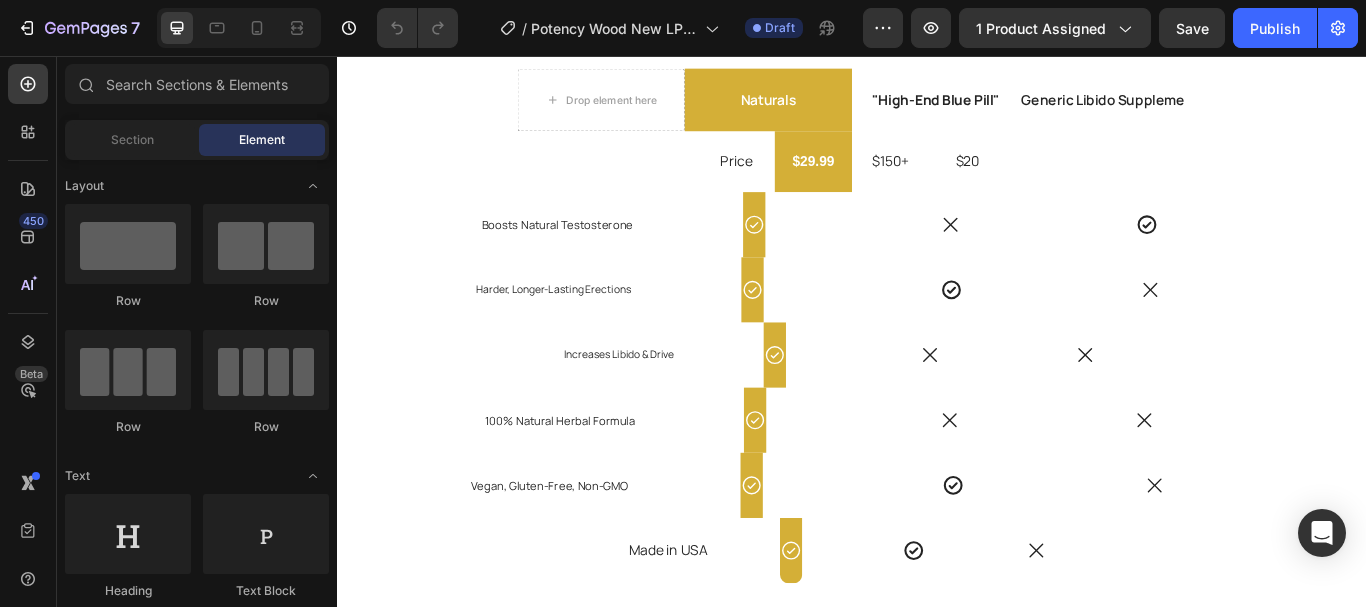 click at bounding box center (239, 28) 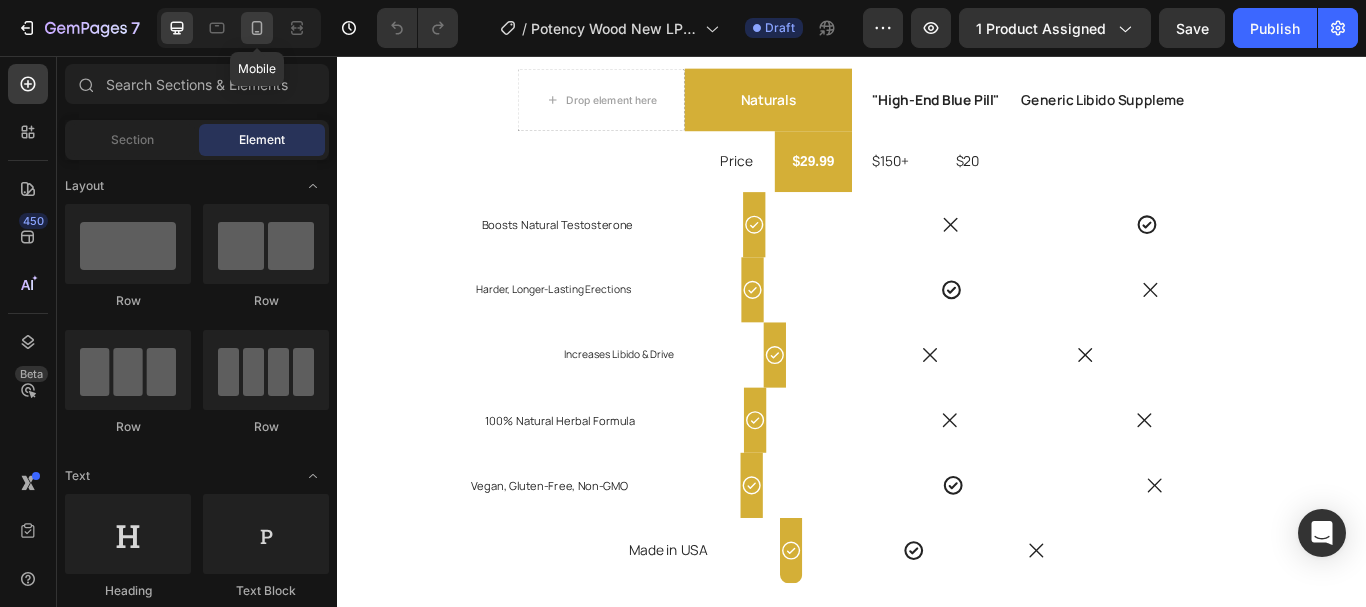 click 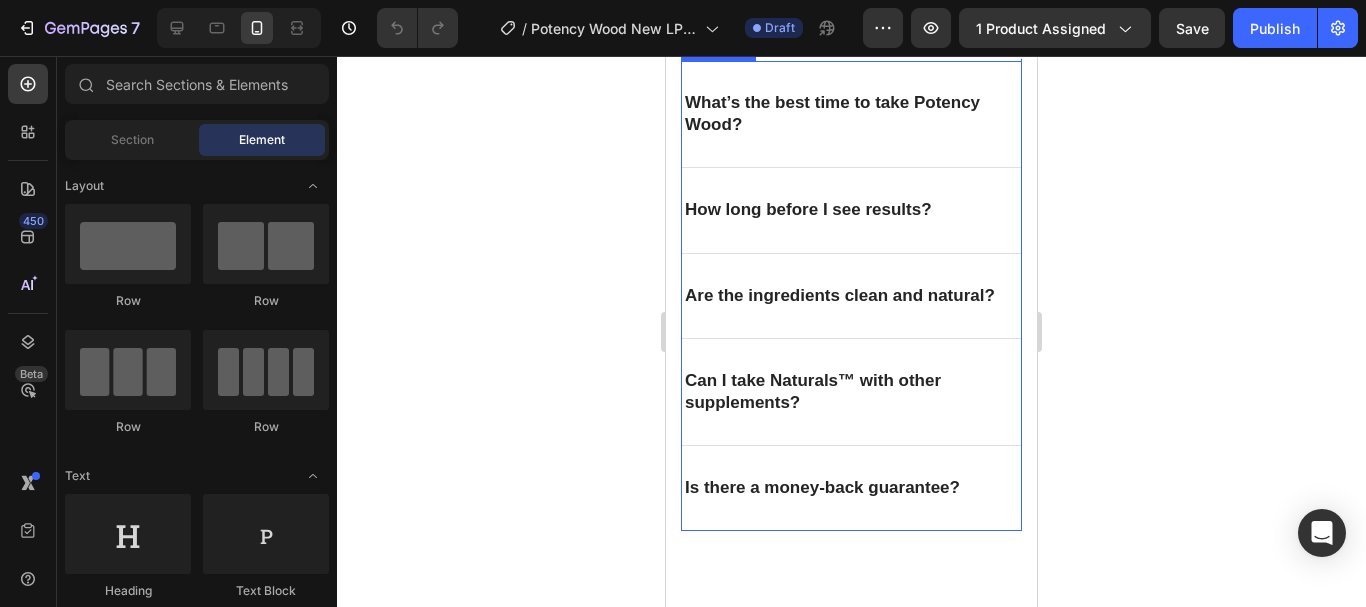 scroll, scrollTop: 4129, scrollLeft: 0, axis: vertical 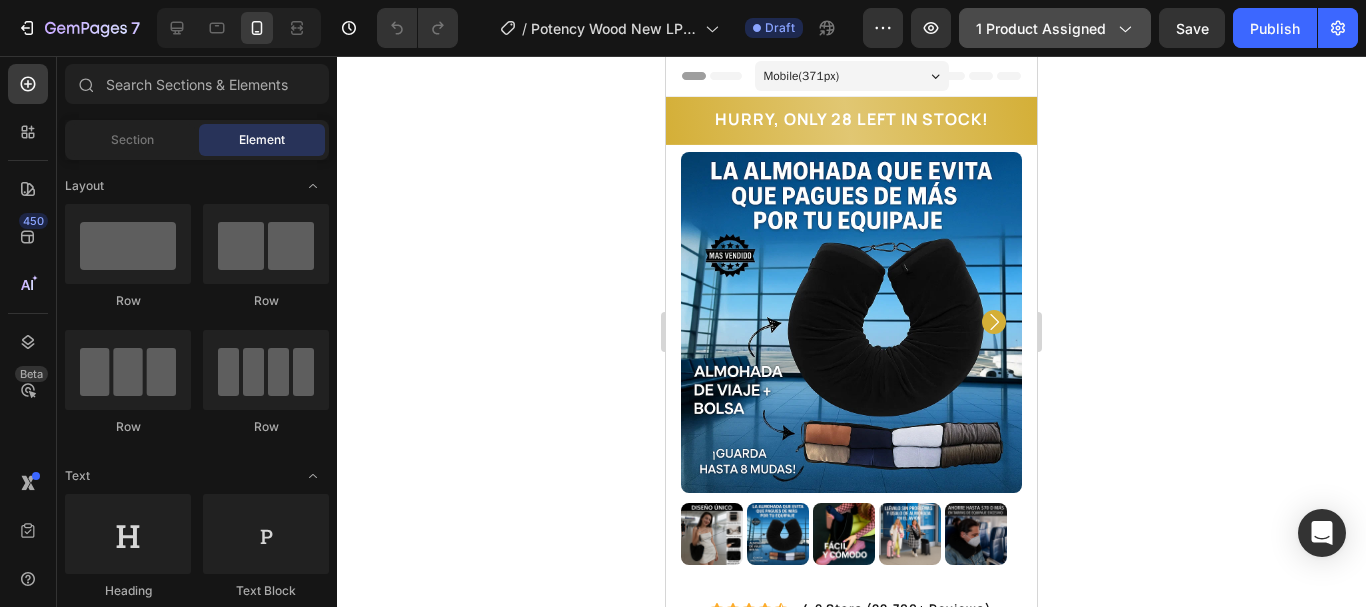 click on "1 product assigned" 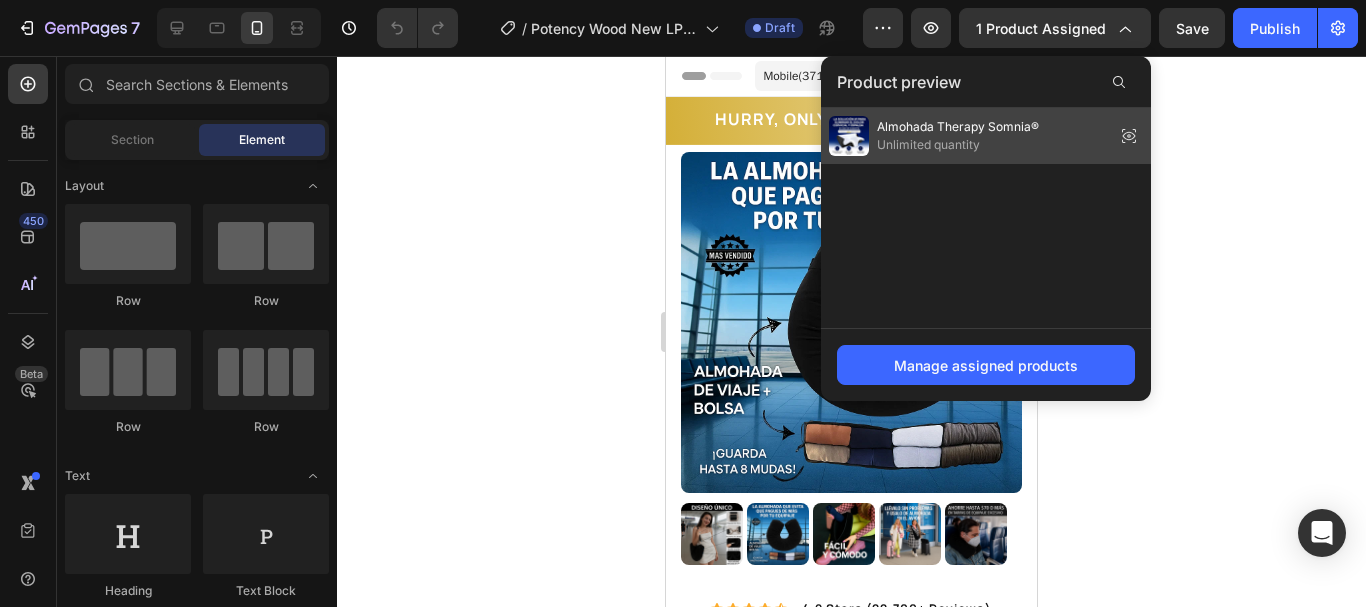 click on "Almohada Therapy Somnia® Unlimited quantity" 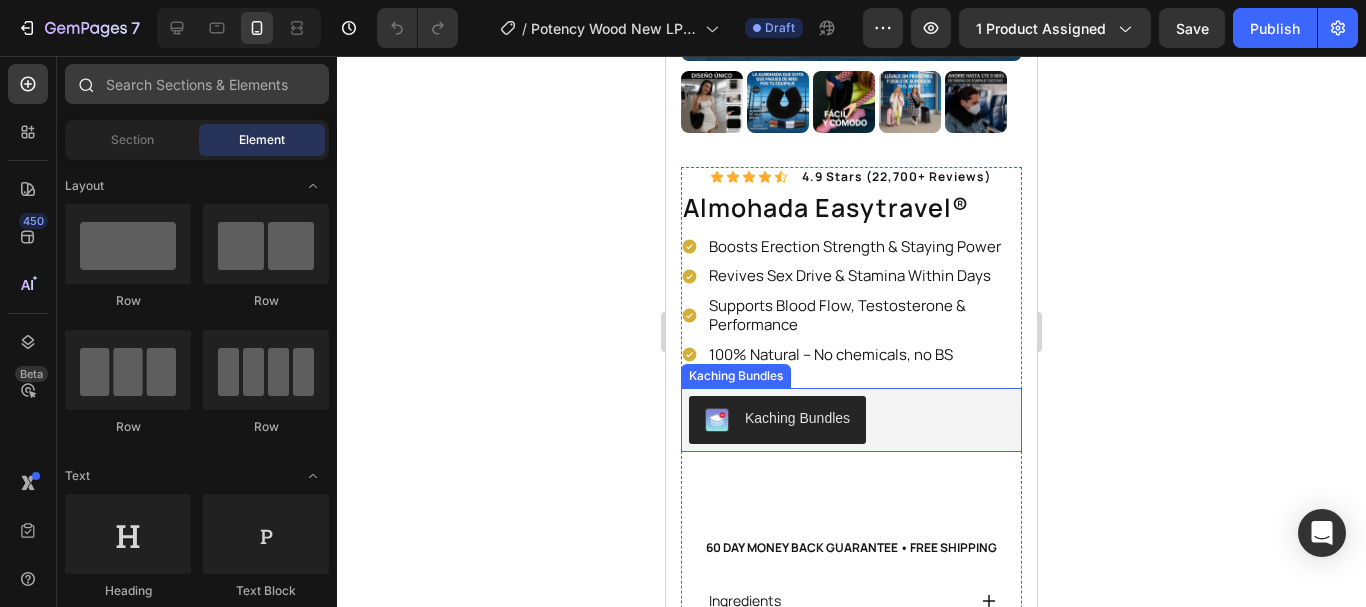 scroll, scrollTop: 400, scrollLeft: 0, axis: vertical 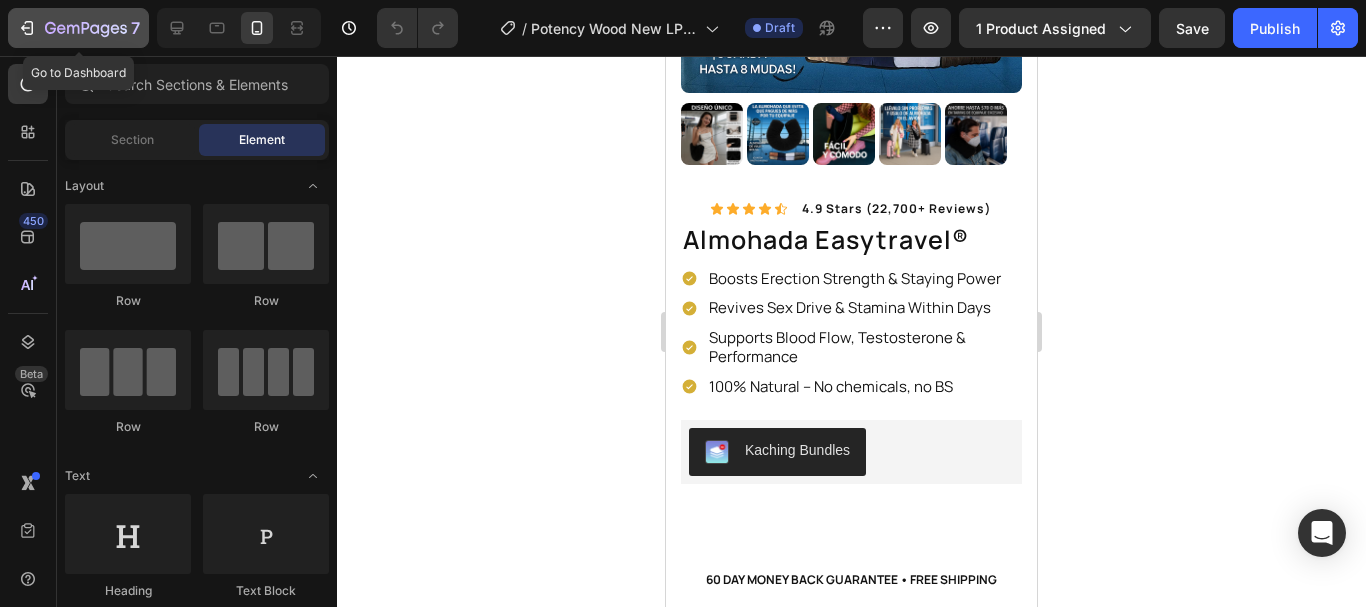 click 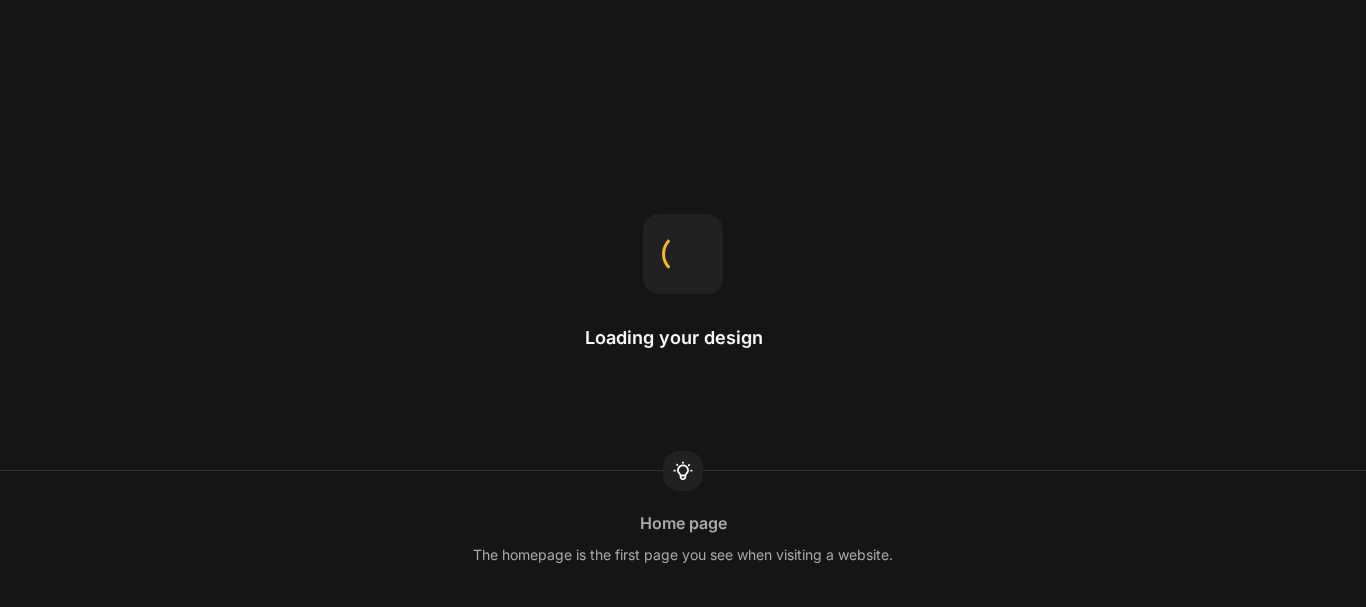 scroll, scrollTop: 0, scrollLeft: 0, axis: both 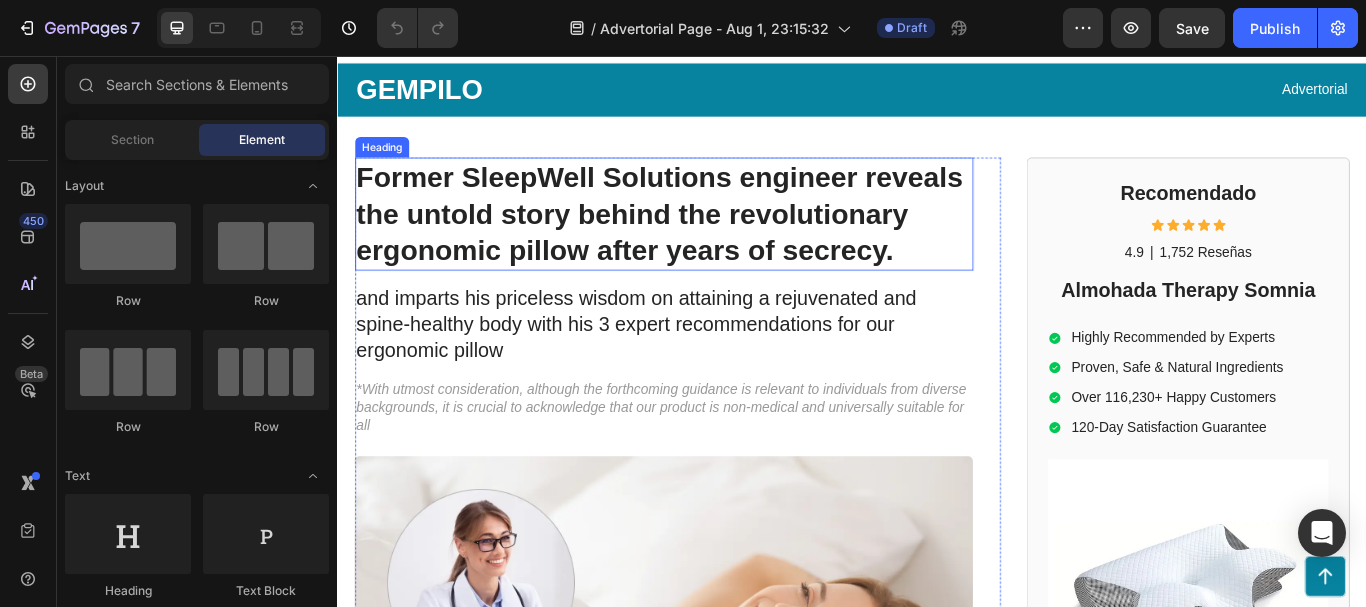 click on "Former SleepWell Solutions engineer reveals the untold story behind the revolutionary ergonomic pillow after years of secrecy." at bounding box center (717, 241) 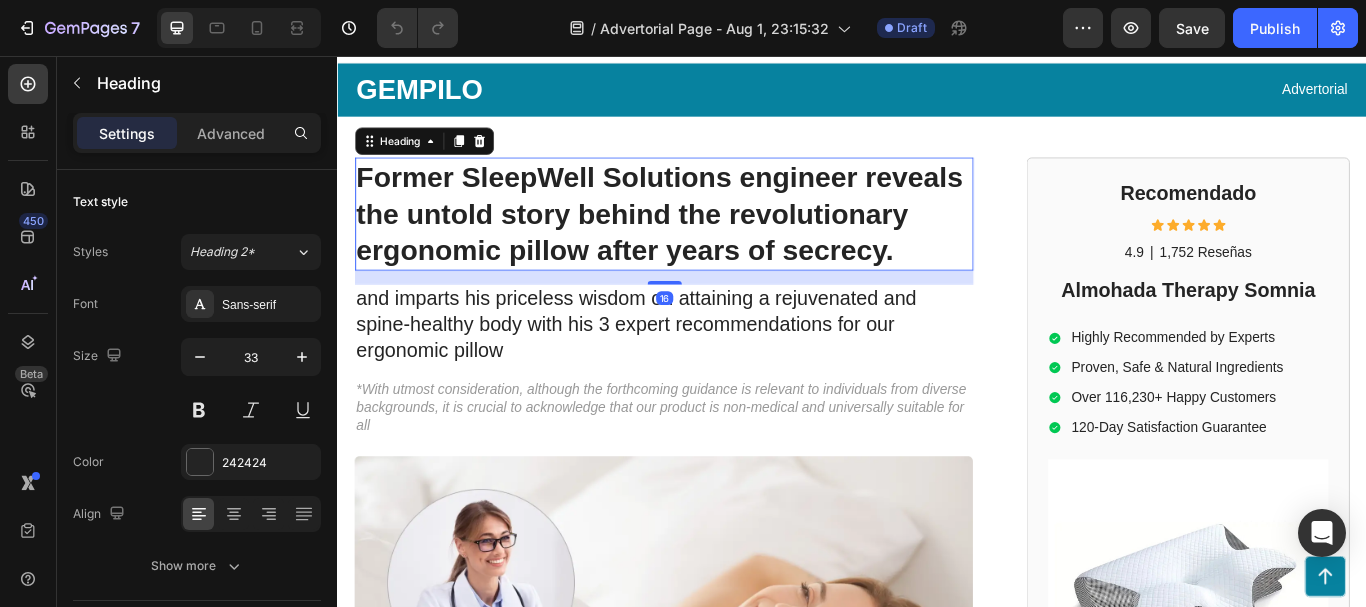 click on "Former SleepWell Solutions engineer reveals the untold story behind the revolutionary ergonomic pillow after years of secrecy." at bounding box center [717, 241] 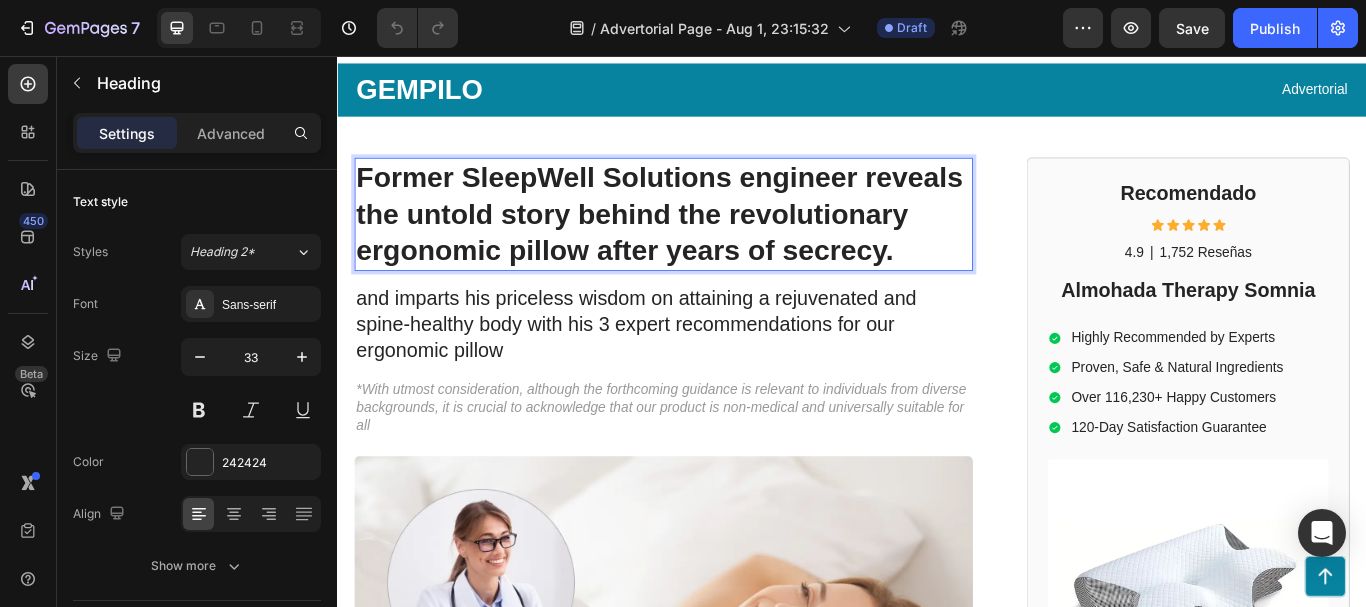 click on "Former SleepWell Solutions engineer reveals the untold story behind the revolutionary ergonomic pillow after years of secrecy." at bounding box center (717, 241) 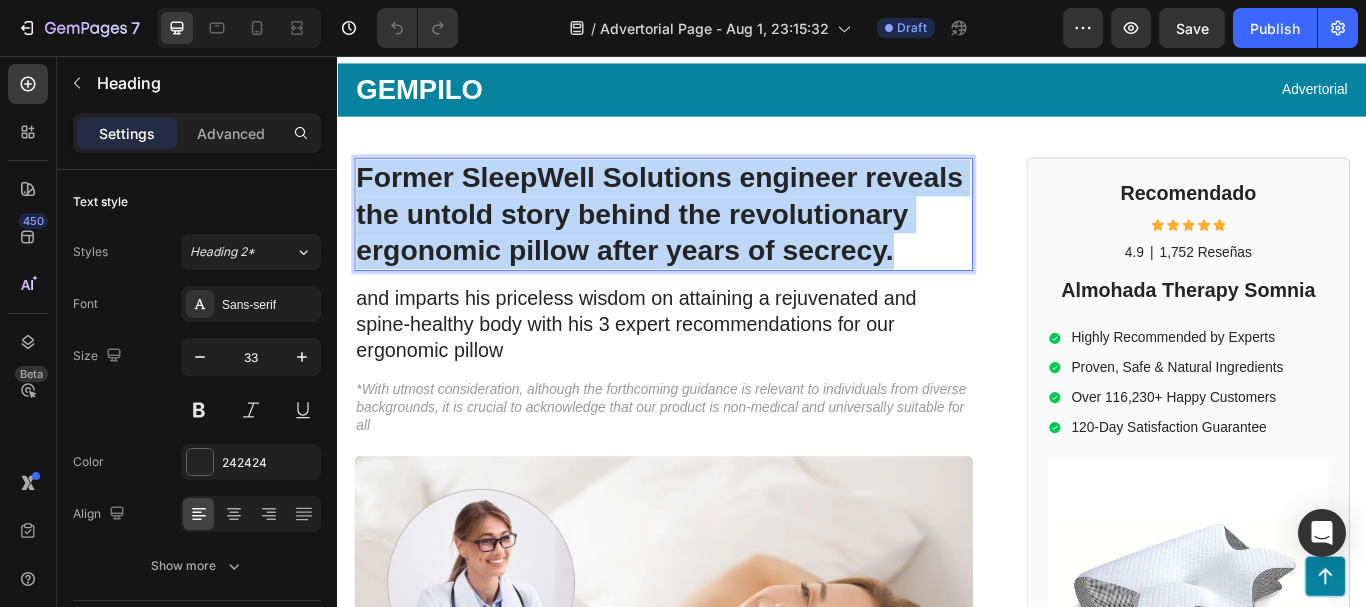 click on "Former SleepWell Solutions engineer reveals the untold story behind the revolutionary ergonomic pillow after years of secrecy." at bounding box center [717, 241] 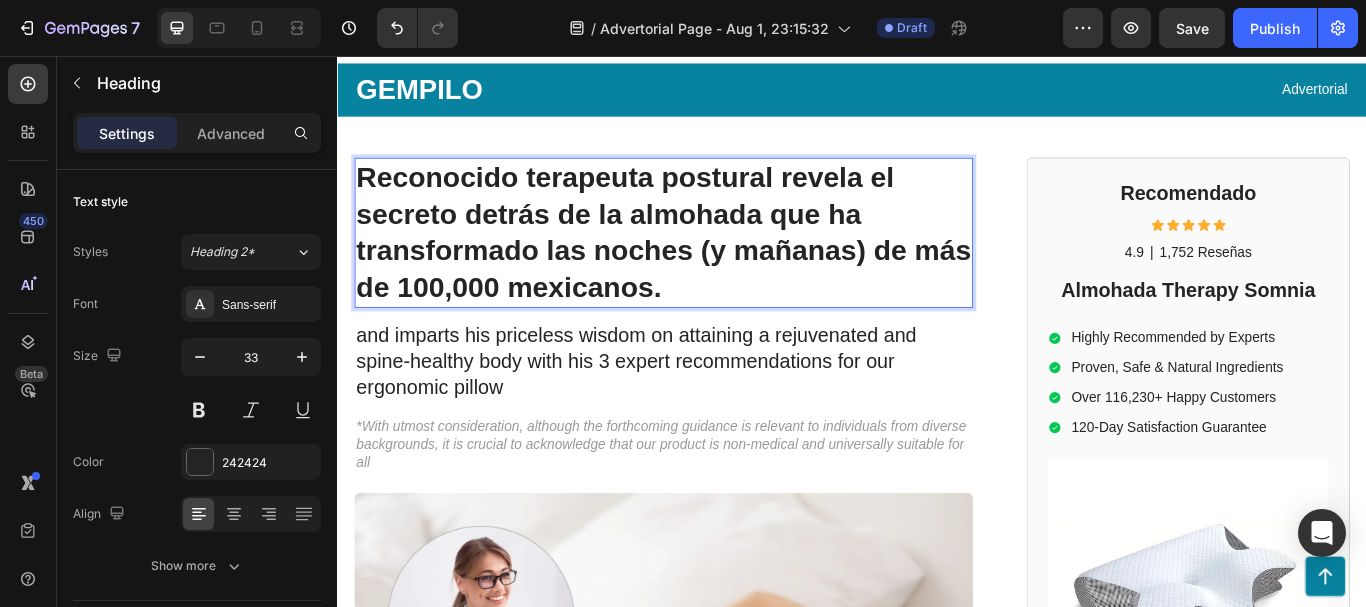 scroll, scrollTop: 132, scrollLeft: 0, axis: vertical 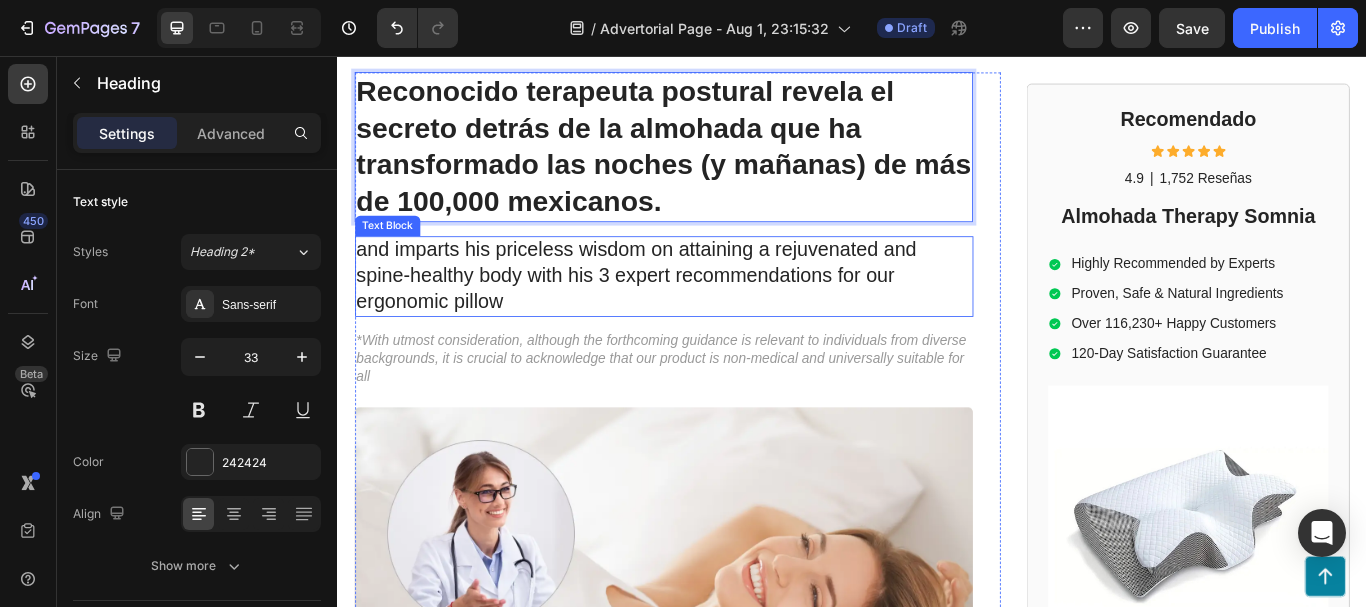click on "and imparts his priceless wisdom on attaining a rejuvenated and spine-healthy body with his 3 expert recommendations for our ergonomic pillow" at bounding box center [717, 313] 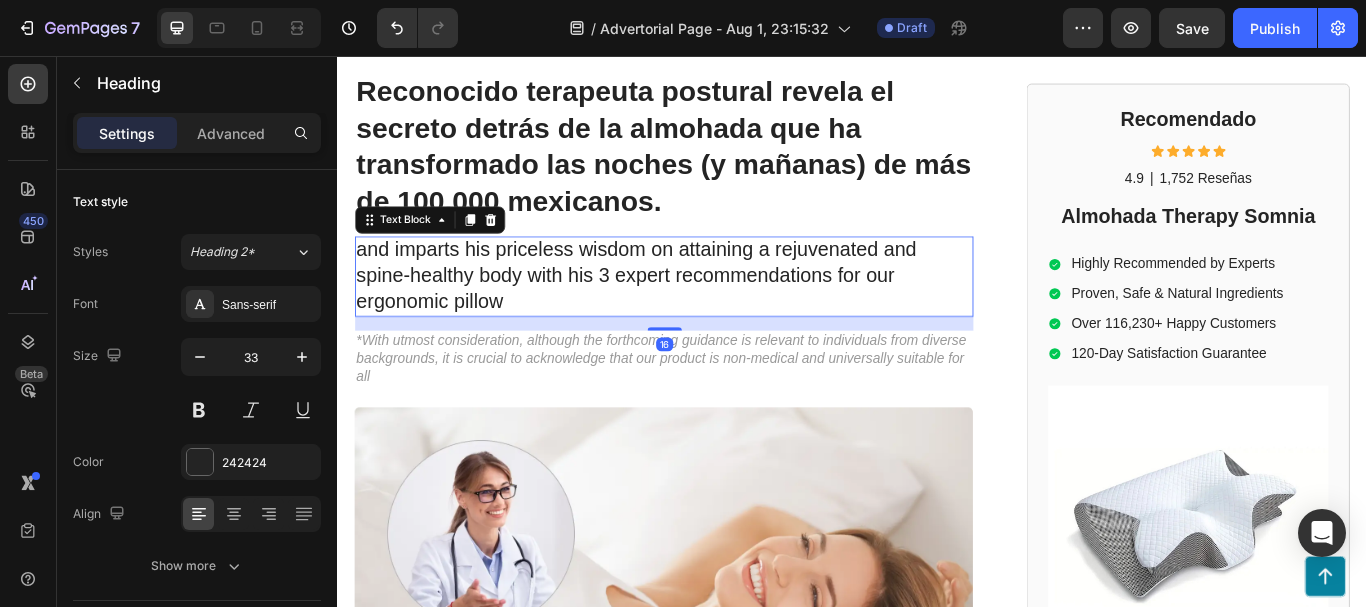 click on "and imparts his priceless wisdom on attaining a rejuvenated and spine-healthy body with his 3 expert recommendations for our ergonomic pillow" at bounding box center (717, 313) 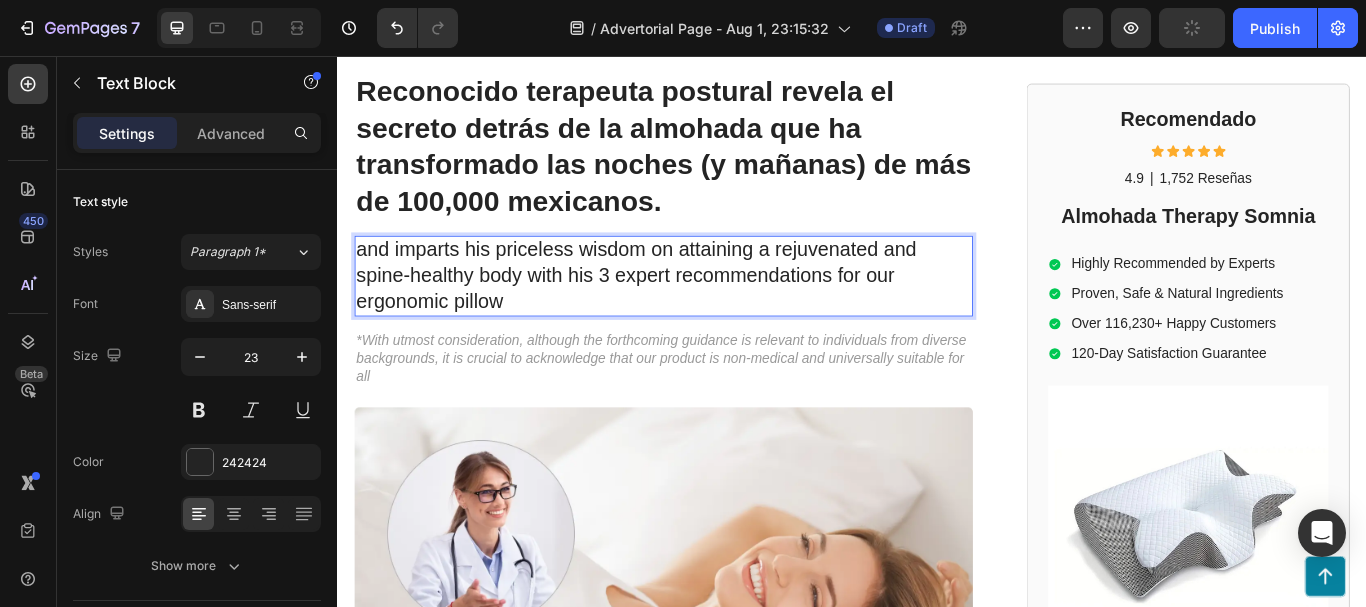 click on "and imparts his priceless wisdom on attaining a rejuvenated and spine-healthy body with his 3 expert recommendations for our ergonomic pillow" at bounding box center [717, 313] 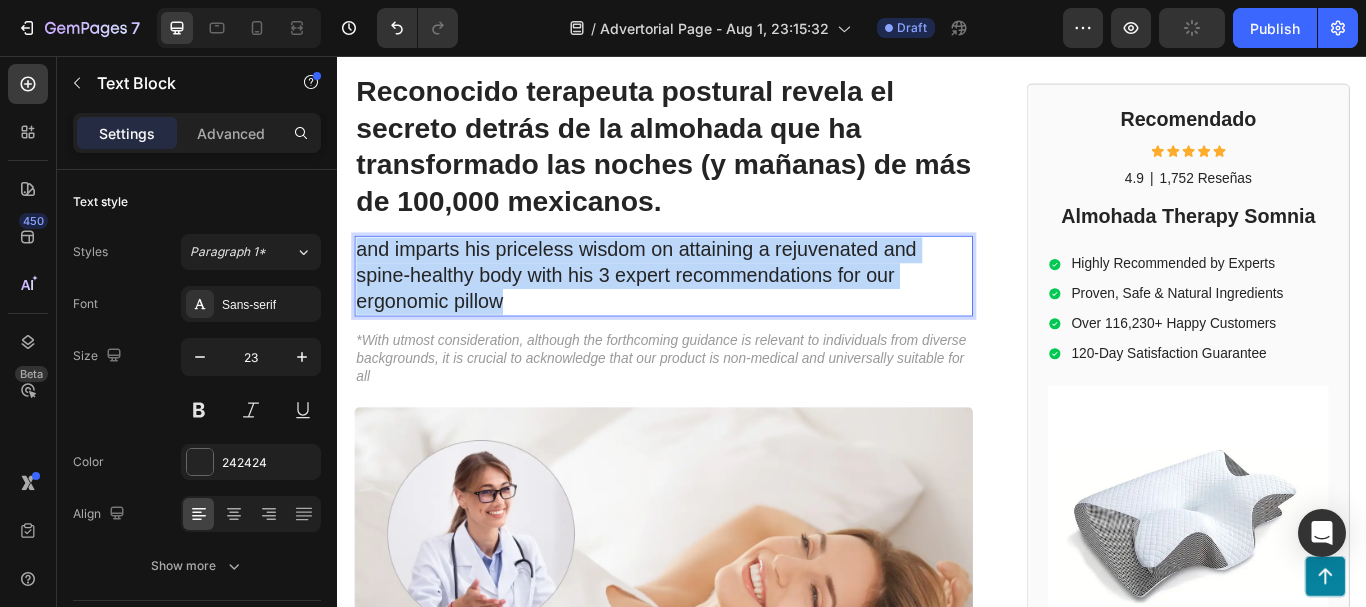click on "and imparts his priceless wisdom on attaining a rejuvenated and spine-healthy body with his 3 expert recommendations for our ergonomic pillow" at bounding box center (717, 313) 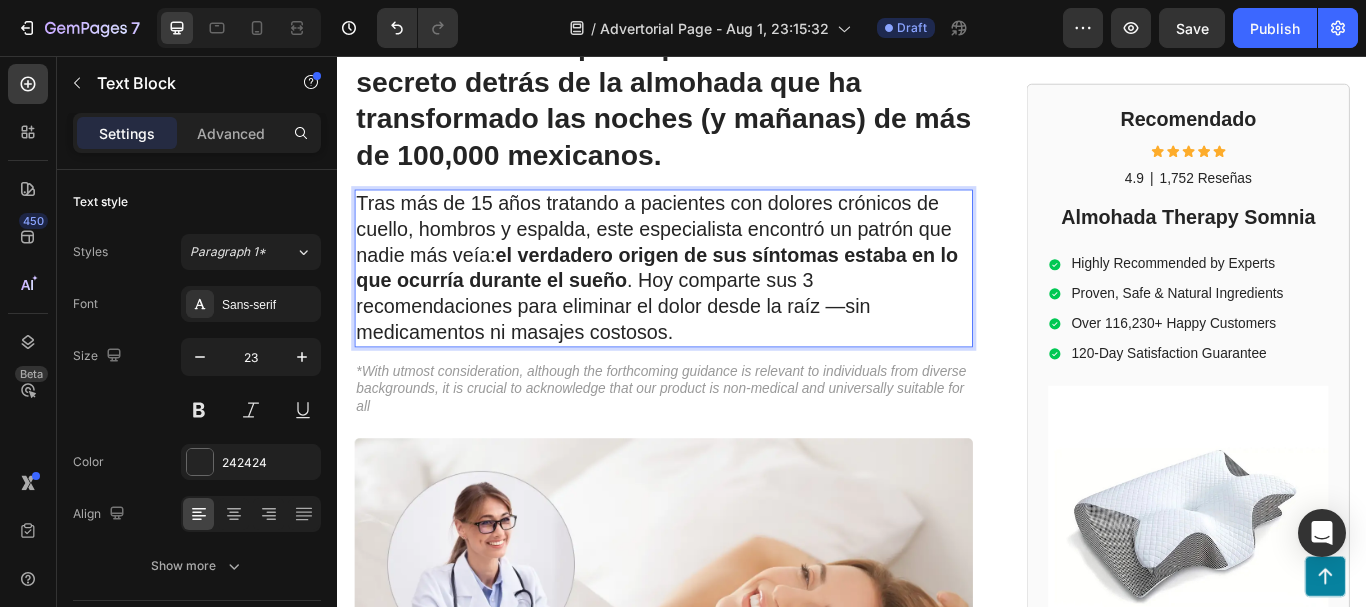 scroll, scrollTop: 232, scrollLeft: 0, axis: vertical 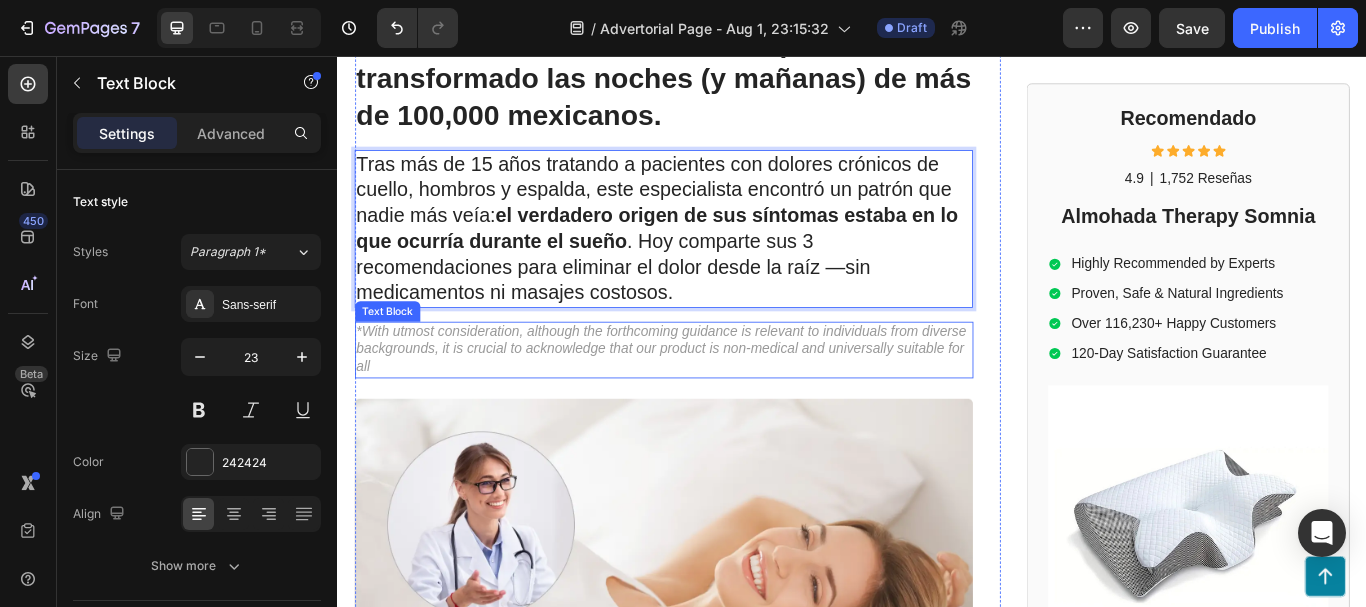 click on "*With utmost consideration, although the forthcoming guidance is relevant to individuals from diverse backgrounds, it is crucial to acknowledge that our product is non-medical and universally suitable for all" at bounding box center [717, 399] 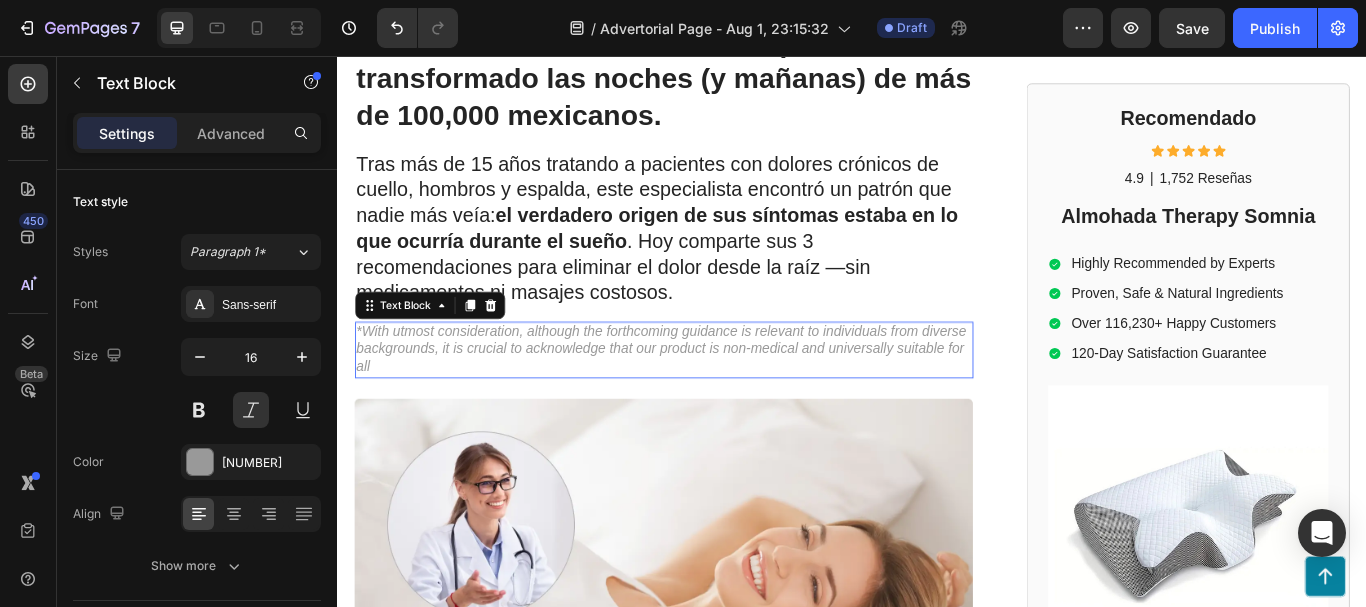 click on "*With utmost consideration, although the forthcoming guidance is relevant to individuals from diverse backgrounds, it is crucial to acknowledge that our product is non-medical and universally suitable for all" at bounding box center (717, 399) 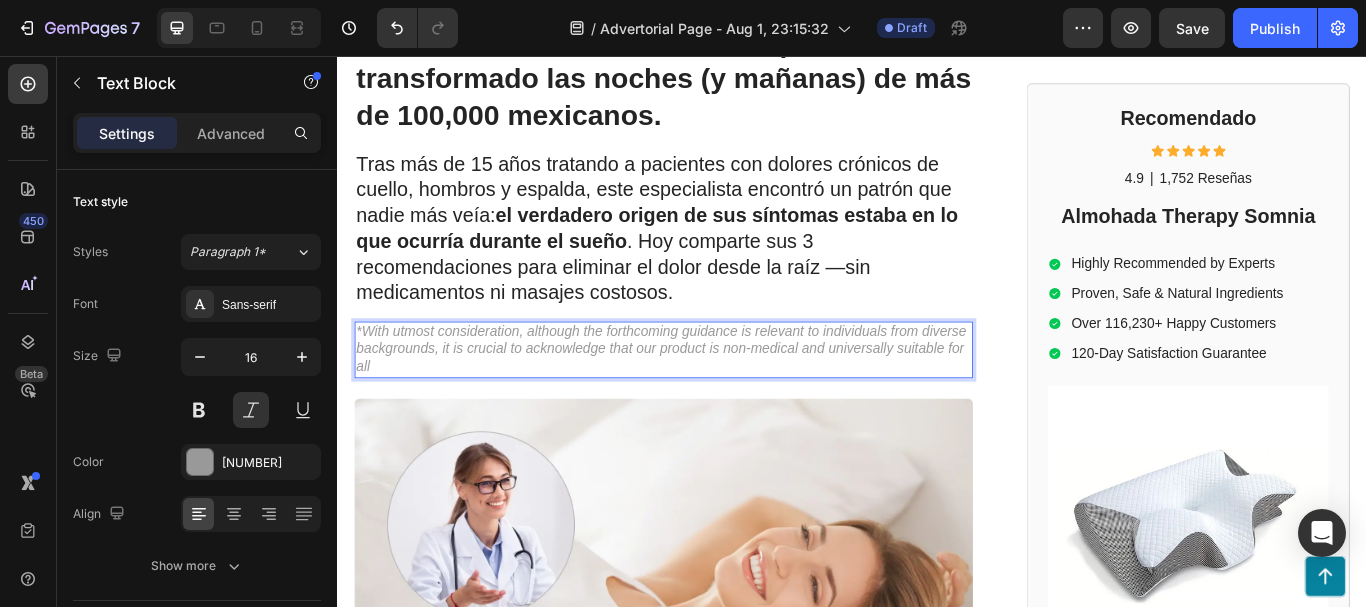 click on "*With utmost consideration, although the forthcoming guidance is relevant to individuals from diverse backgrounds, it is crucial to acknowledge that our product is non-medical and universally suitable for all" at bounding box center [717, 399] 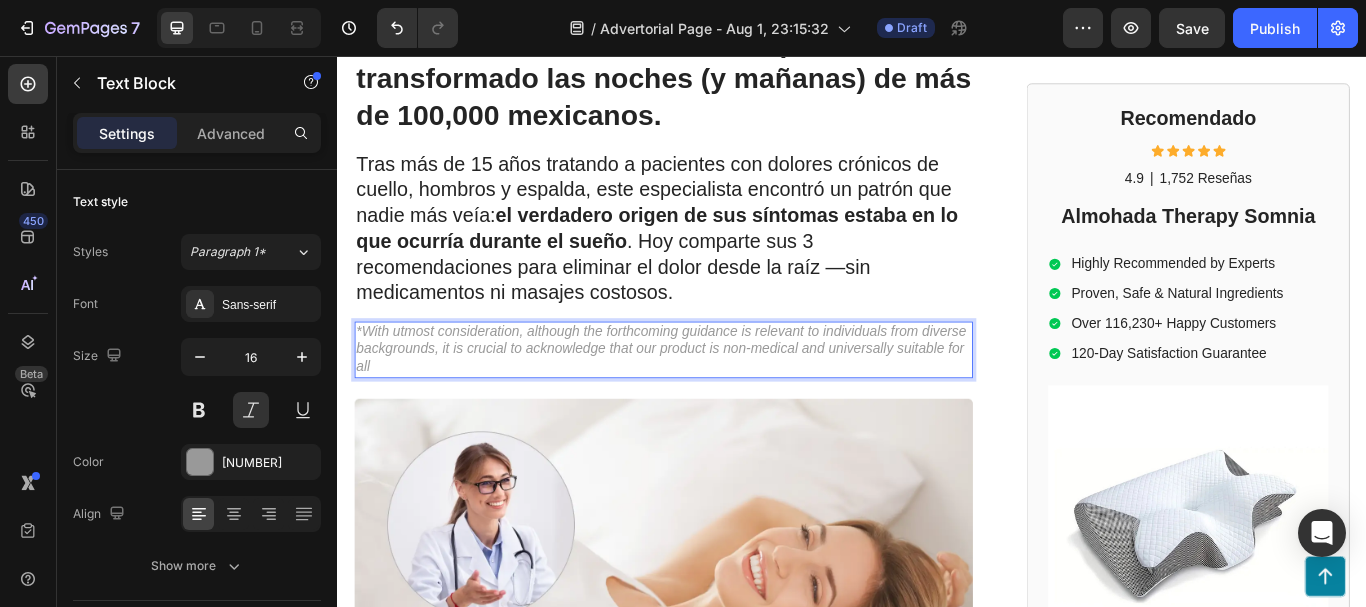 click on "*With utmost consideration, although the forthcoming guidance is relevant to individuals from diverse backgrounds, it is crucial to acknowledge that our product is non-medical and universally suitable for all" at bounding box center [717, 399] 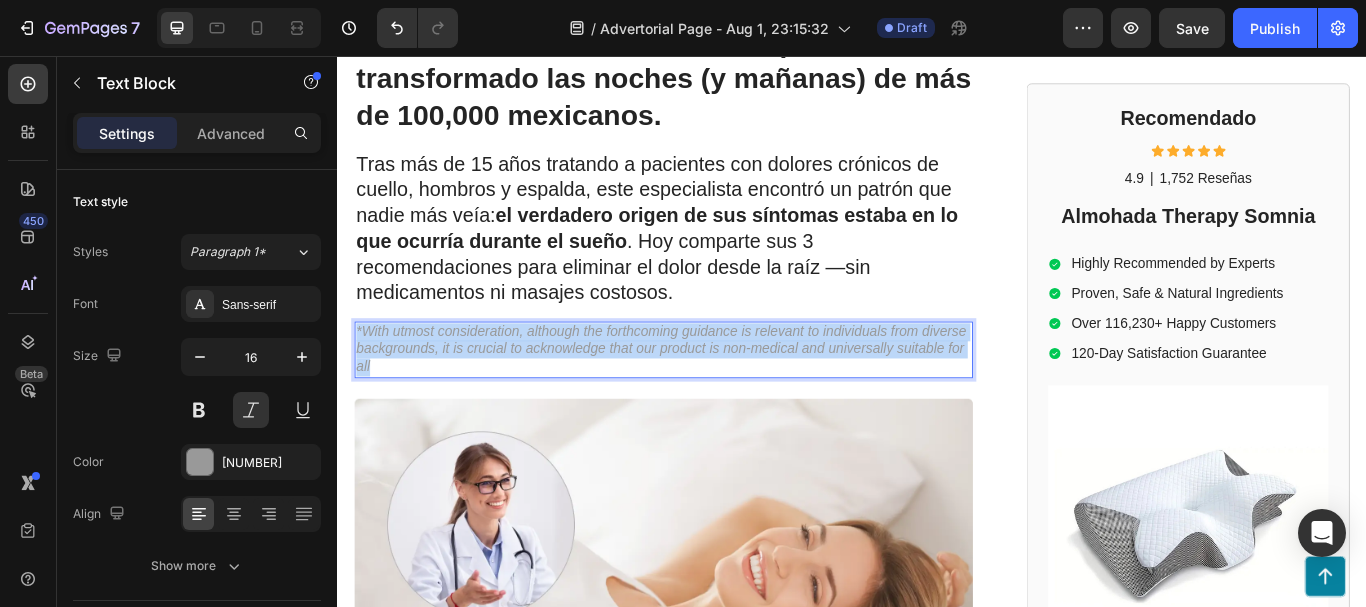 click on "*With utmost consideration, although the forthcoming guidance is relevant to individuals from diverse backgrounds, it is crucial to acknowledge that our product is non-medical and universally suitable for all" at bounding box center [717, 399] 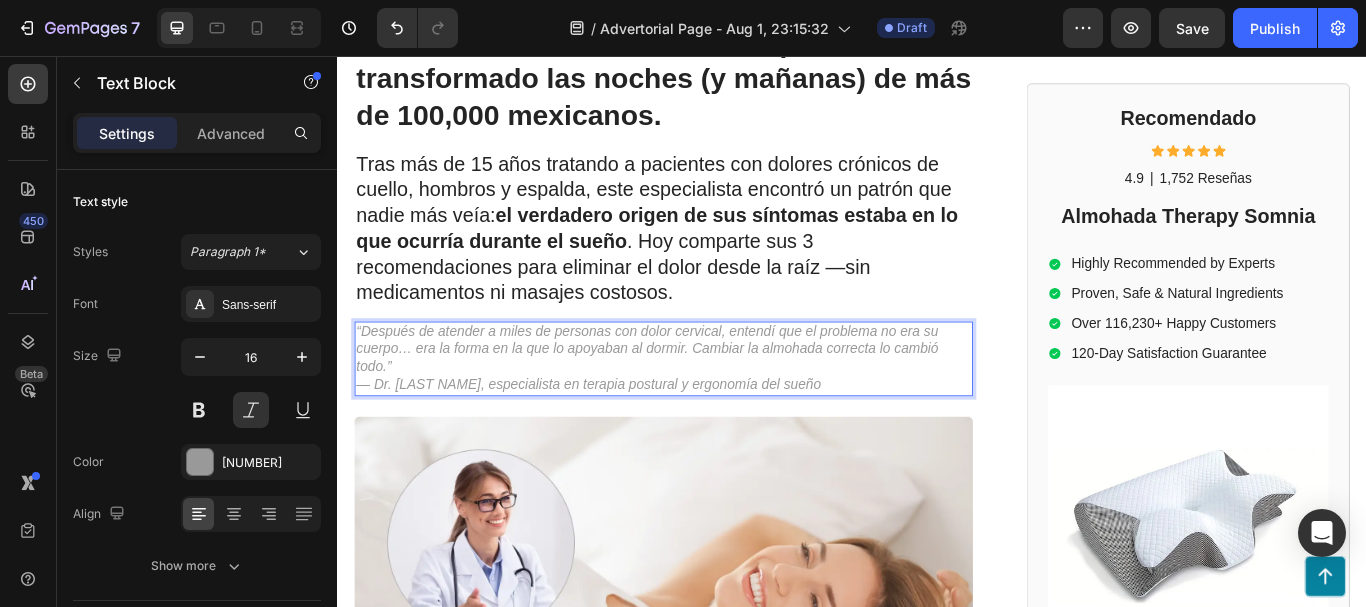 click on "“Después de atender a miles de personas con dolor cervical, entendí que el problema no era su cuerpo… era la forma en la que lo apoyaban al dormir. Cambiar la almohada correcta lo cambió todo.”" at bounding box center (698, 398) 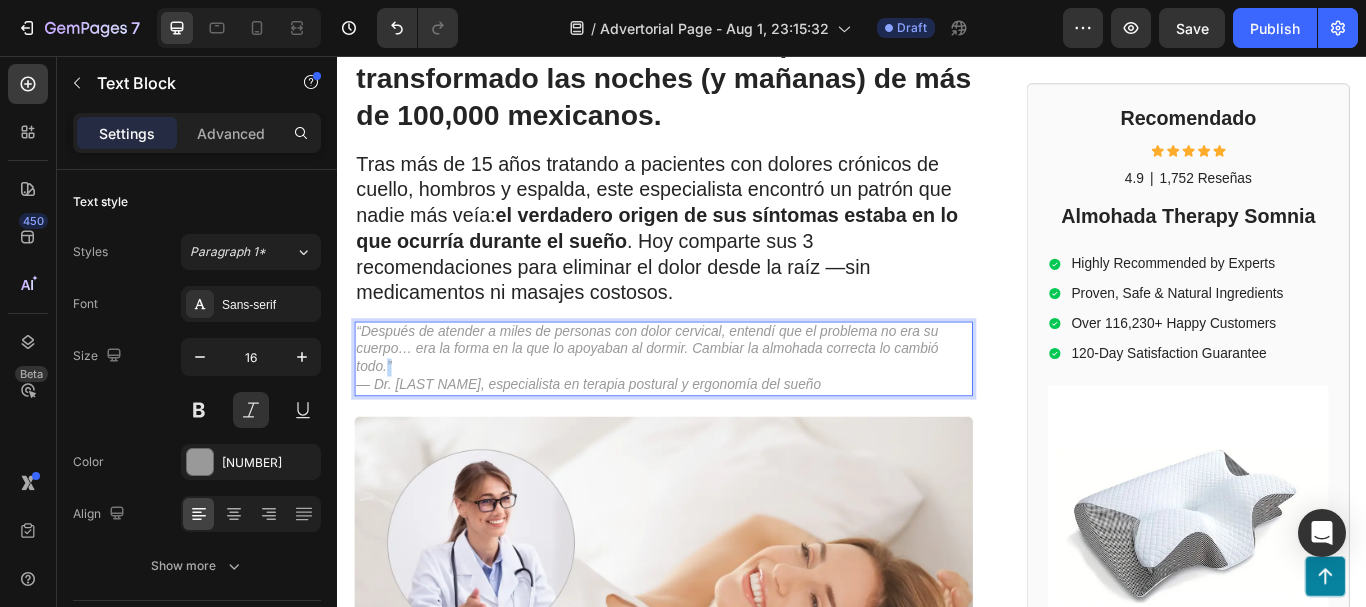 click on "“Después de atender a miles de personas con dolor cervical, entendí que el problema no era su cuerpo… era la forma en la que lo apoyaban al dormir. Cambiar la almohada correcta lo cambió todo.”" at bounding box center [698, 398] 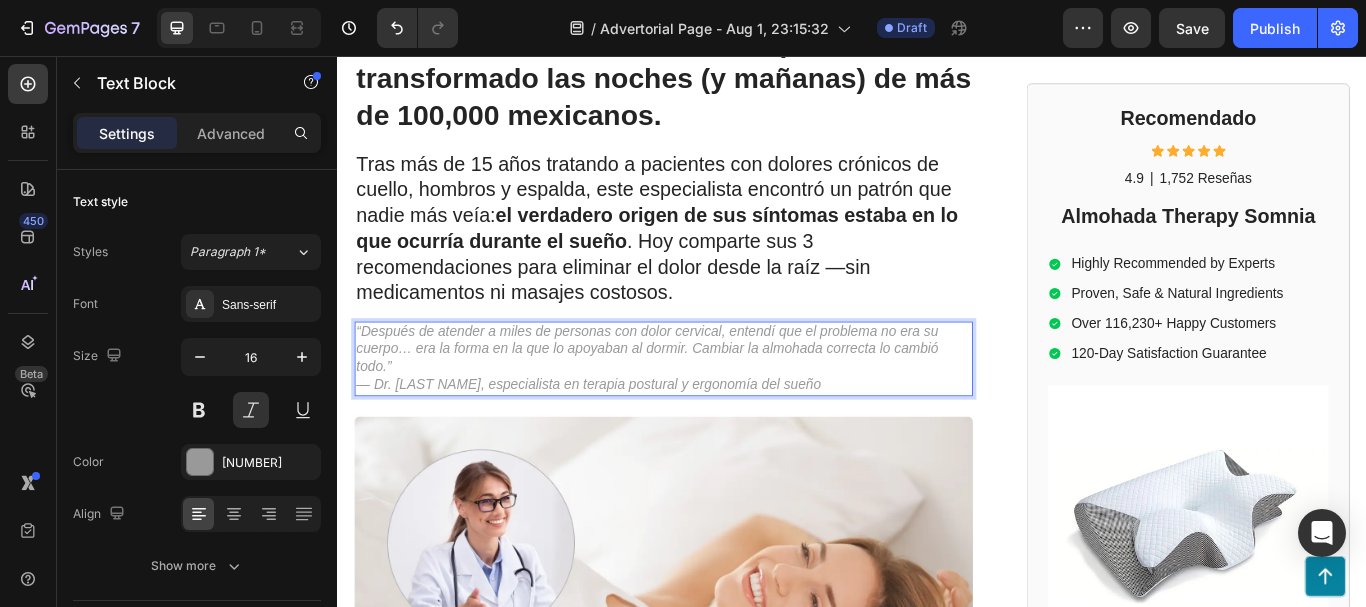 click on "“Después de atender a miles de personas con dolor cervical, entendí que el problema no era su cuerpo… era la forma en la que lo apoyaban al dormir. Cambiar la almohada correcta lo cambió todo.” — Dr. Esteban Lozano, especialista en terapia postural y ergonomía del sueño" at bounding box center [717, 409] 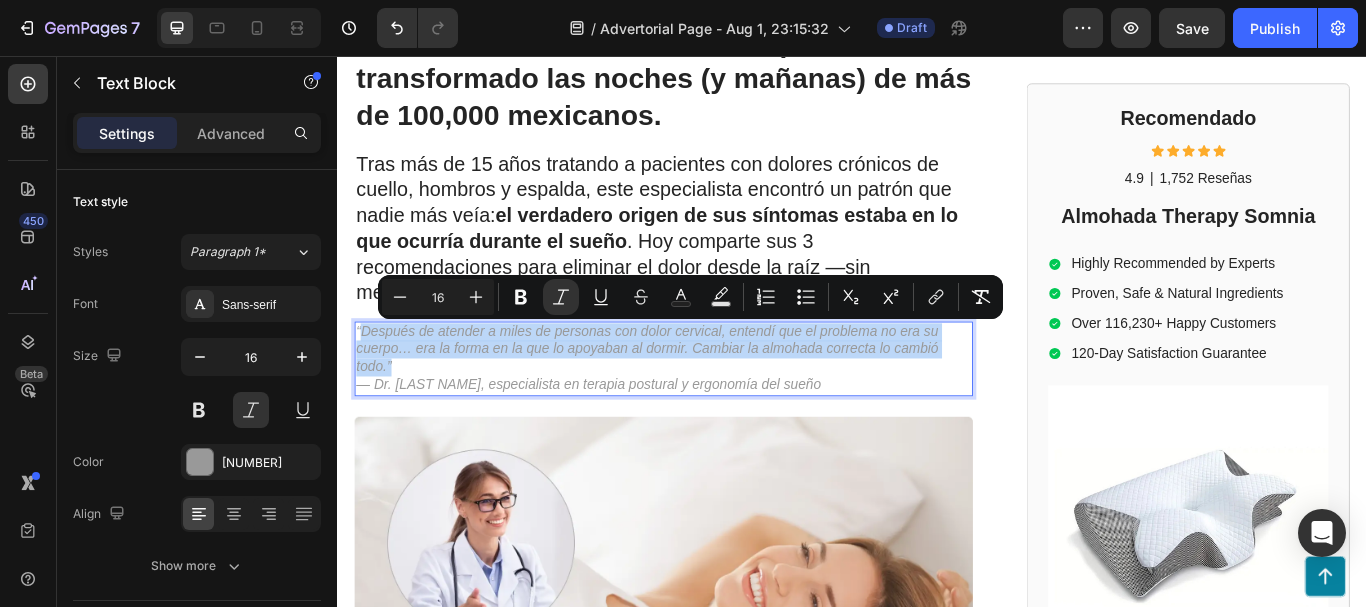 drag, startPoint x: 401, startPoint y: 423, endPoint x: 367, endPoint y: 377, distance: 57.201397 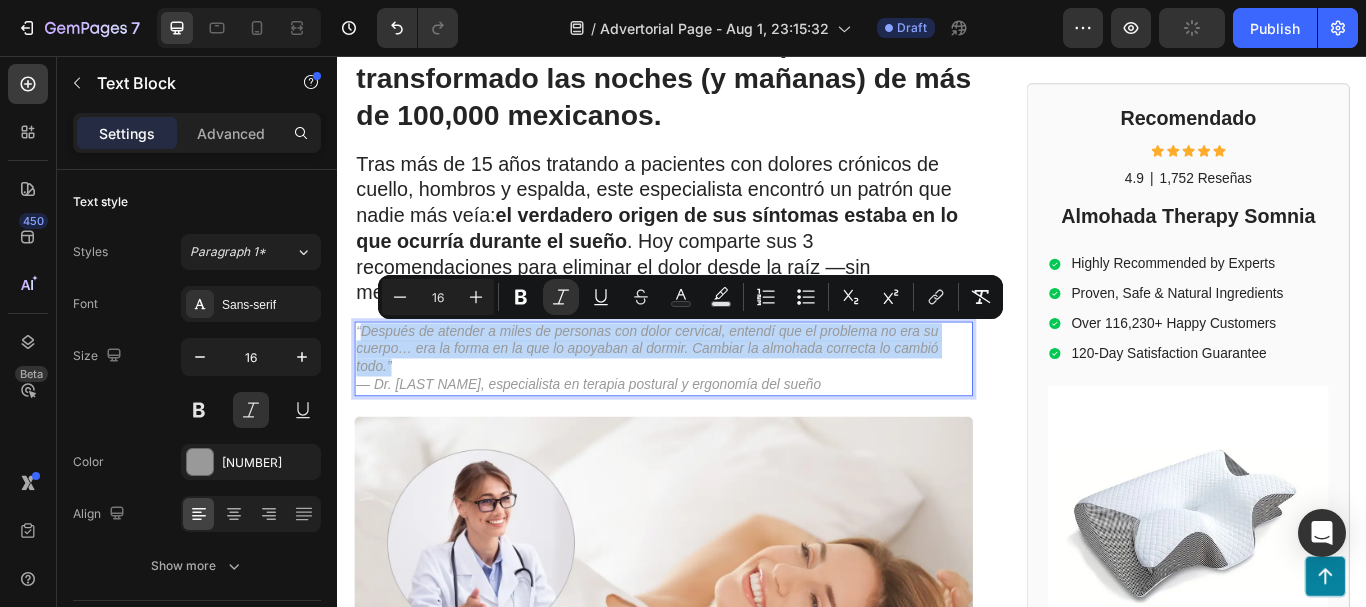 click on "“Después de atender a miles de personas con dolor cervical, entendí que el problema no era su cuerpo… era la forma en la que lo apoyaban al dormir. Cambiar la almohada correcta lo cambió todo.” — Dr. Esteban Lozano, especialista en terapia postural y ergonomía del sueño" at bounding box center (717, 409) 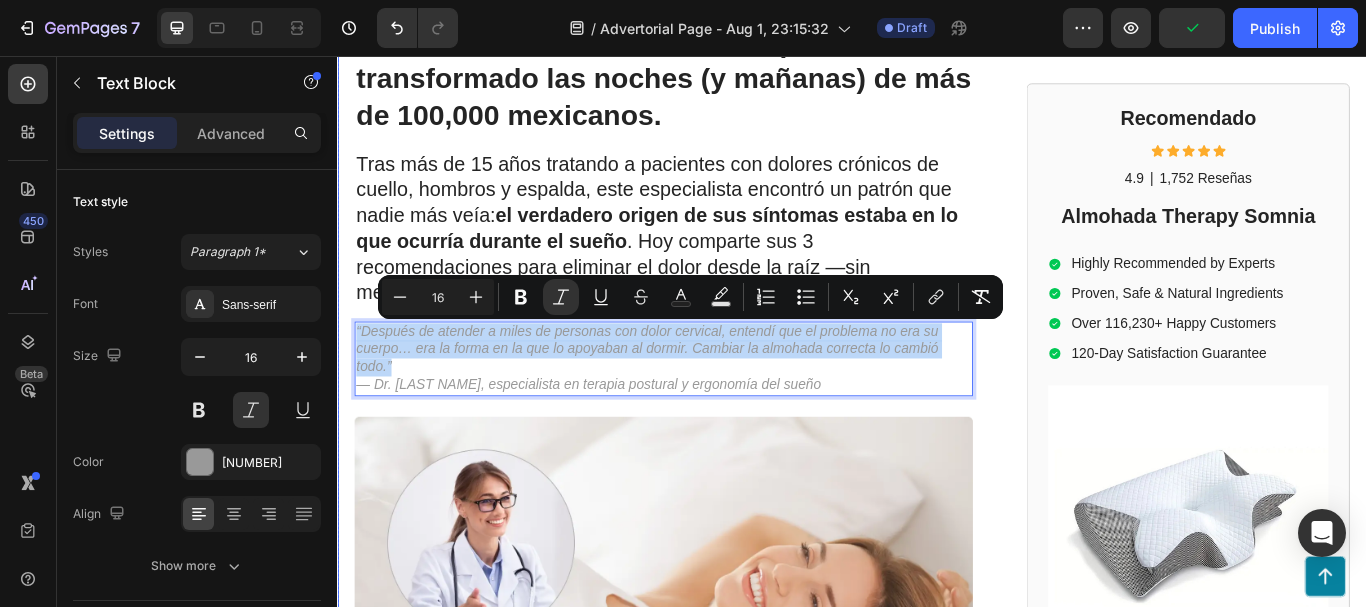 drag, startPoint x: 417, startPoint y: 416, endPoint x: 355, endPoint y: 369, distance: 77.801025 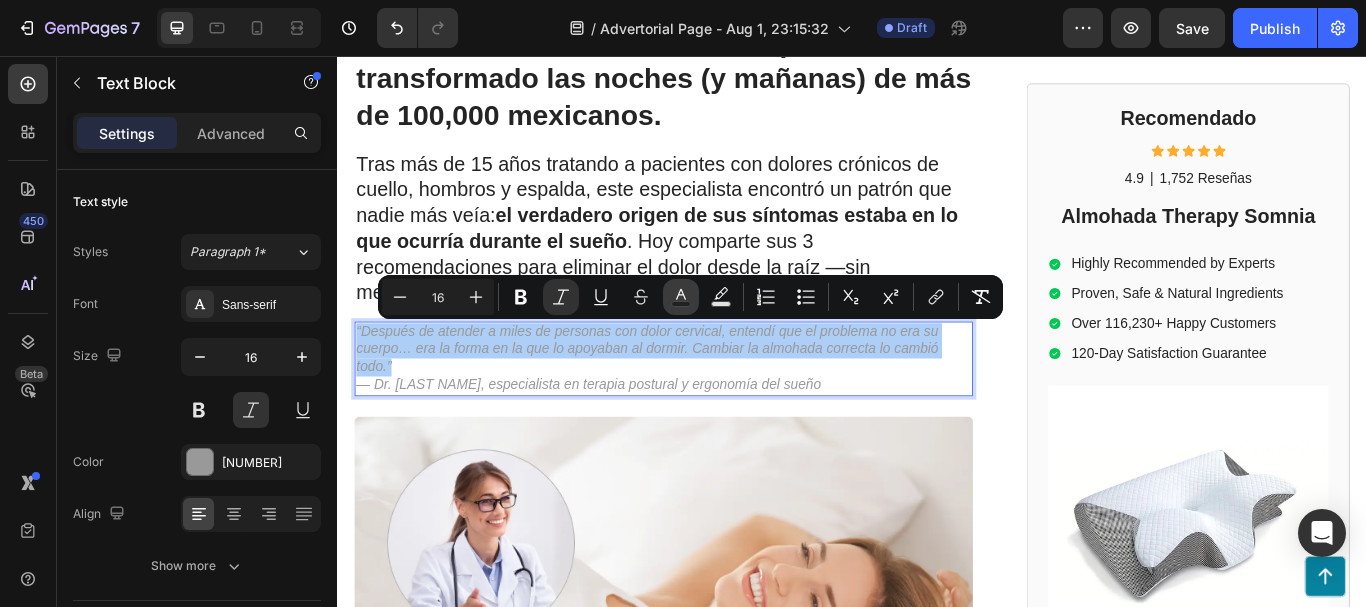 click 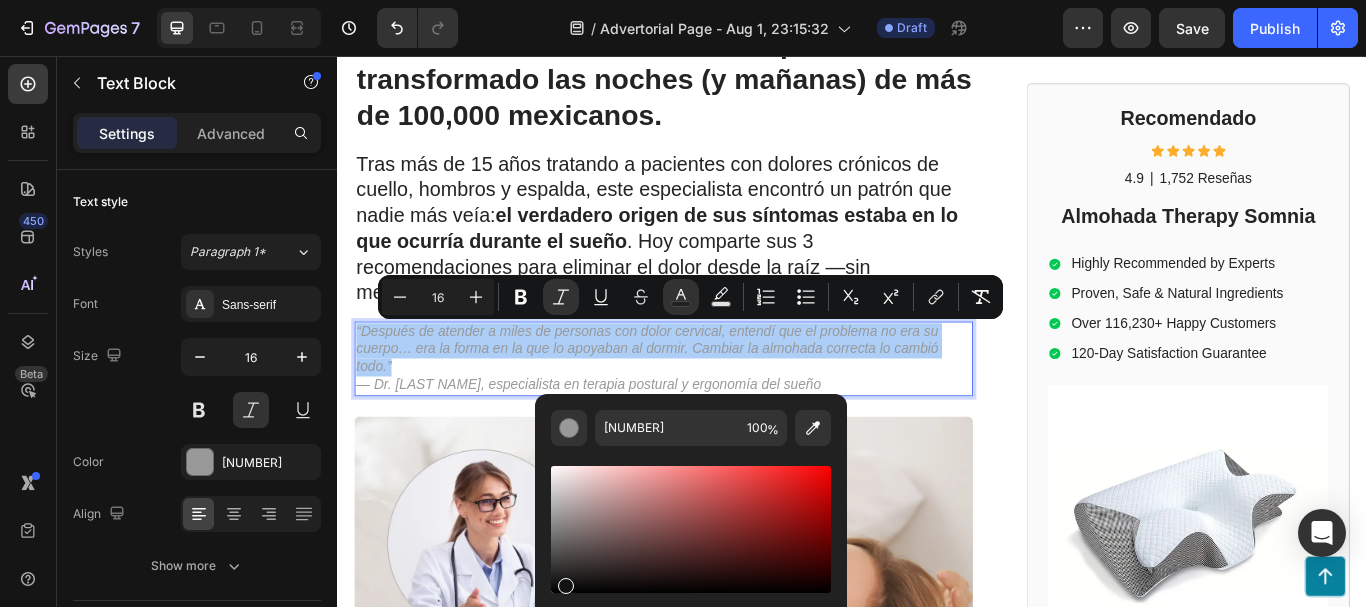 drag, startPoint x: 557, startPoint y: 524, endPoint x: 564, endPoint y: 582, distance: 58.420887 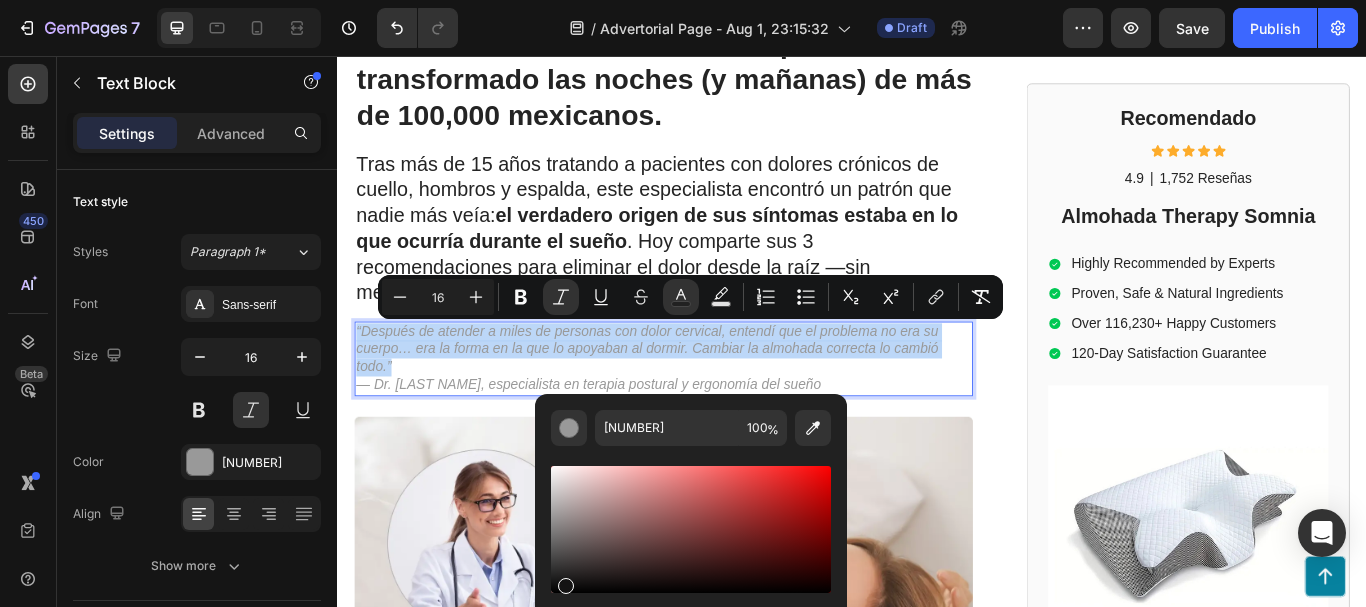 type on "141313" 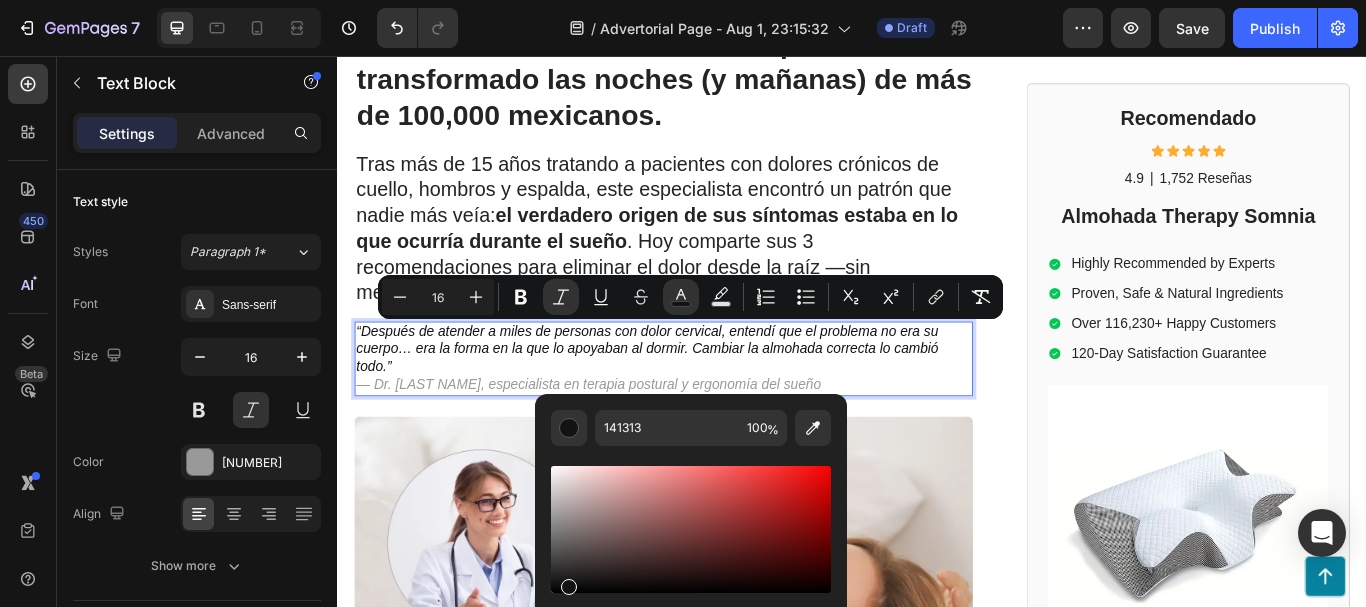 click on "“Después de atender a miles de personas con dolor cervical, entendí que el problema no era su cuerpo… era la forma en la que lo apoyaban al dormir. Cambiar la almohada correcta lo cambió todo.” — Dr. Esteban Lozano, especialista en terapia postural y ergonomía del sueño" at bounding box center [717, 409] 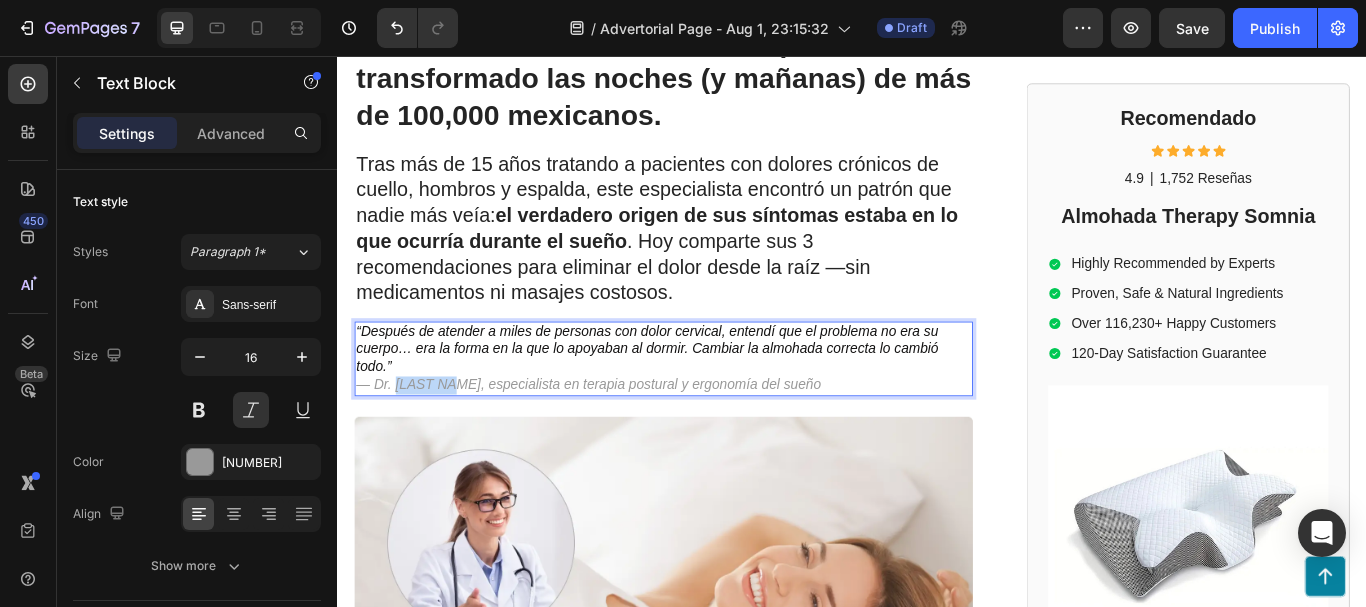 click on "“Después de atender a miles de personas con dolor cervical, entendí que el problema no era su cuerpo… era la forma en la que lo apoyaban al dormir. Cambiar la almohada correcta lo cambió todo.” — Dr. Esteban Lozano, especialista en terapia postural y ergonomía del sueño" at bounding box center [717, 409] 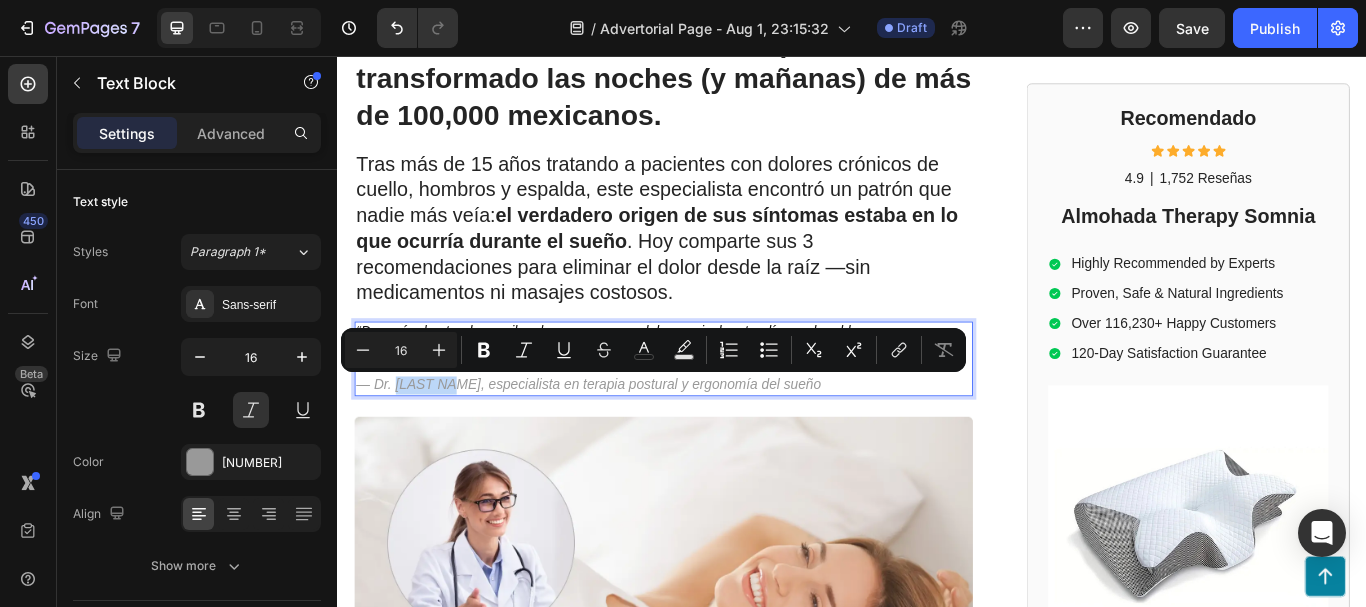 click on "“Después de atender a miles de personas con dolor cervical, entendí que el problema no era su cuerpo… era la forma en la que lo apoyaban al dormir. Cambiar la almohada correcta lo cambió todo.” — Dr. Esteban Lozano, especialista en terapia postural y ergonomía del sueño" at bounding box center [717, 409] 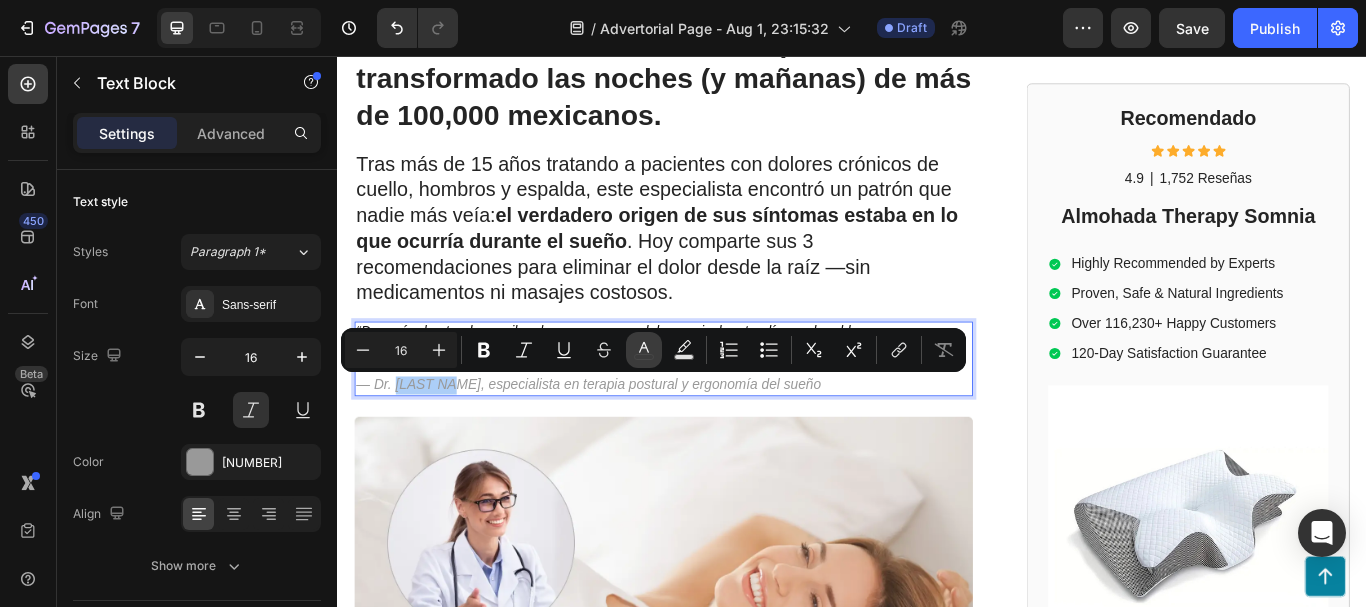 click 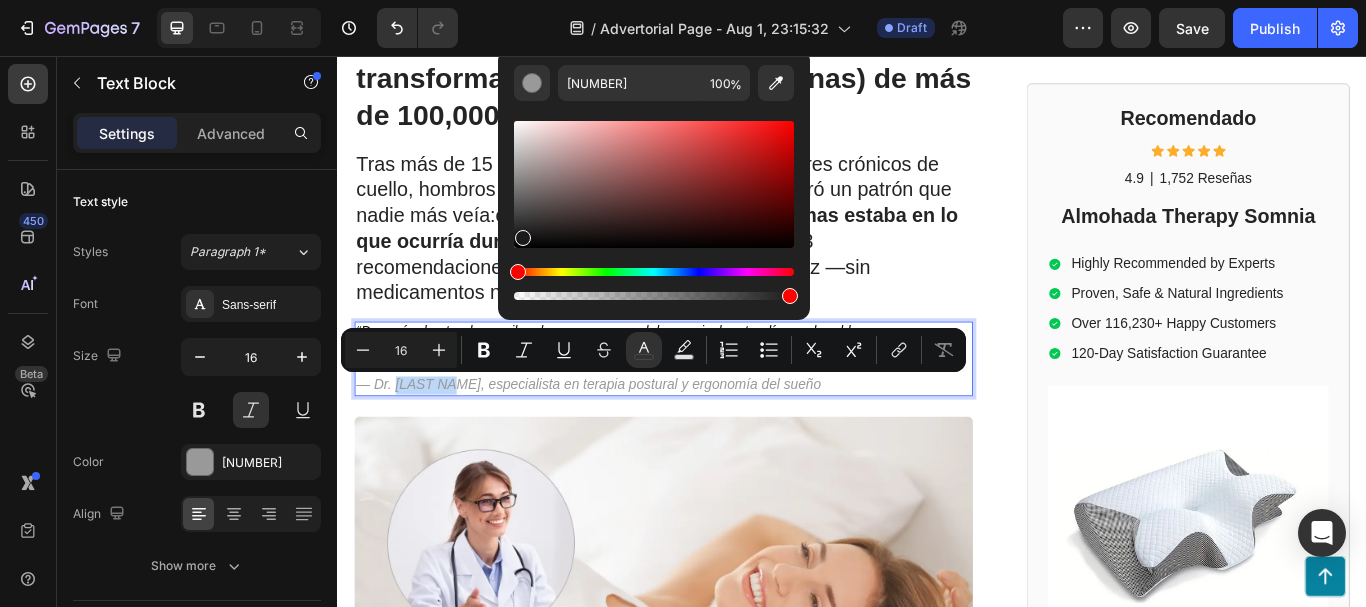 type on "1C1B1B" 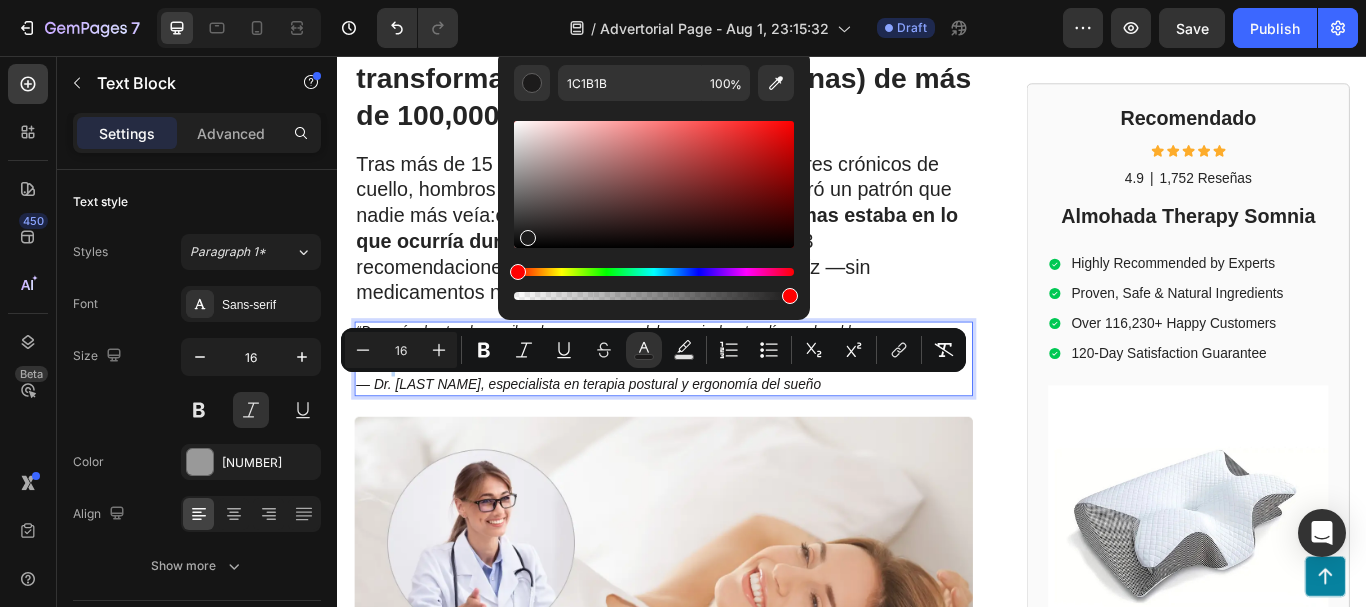 drag, startPoint x: 514, startPoint y: 178, endPoint x: 520, endPoint y: 234, distance: 56.32051 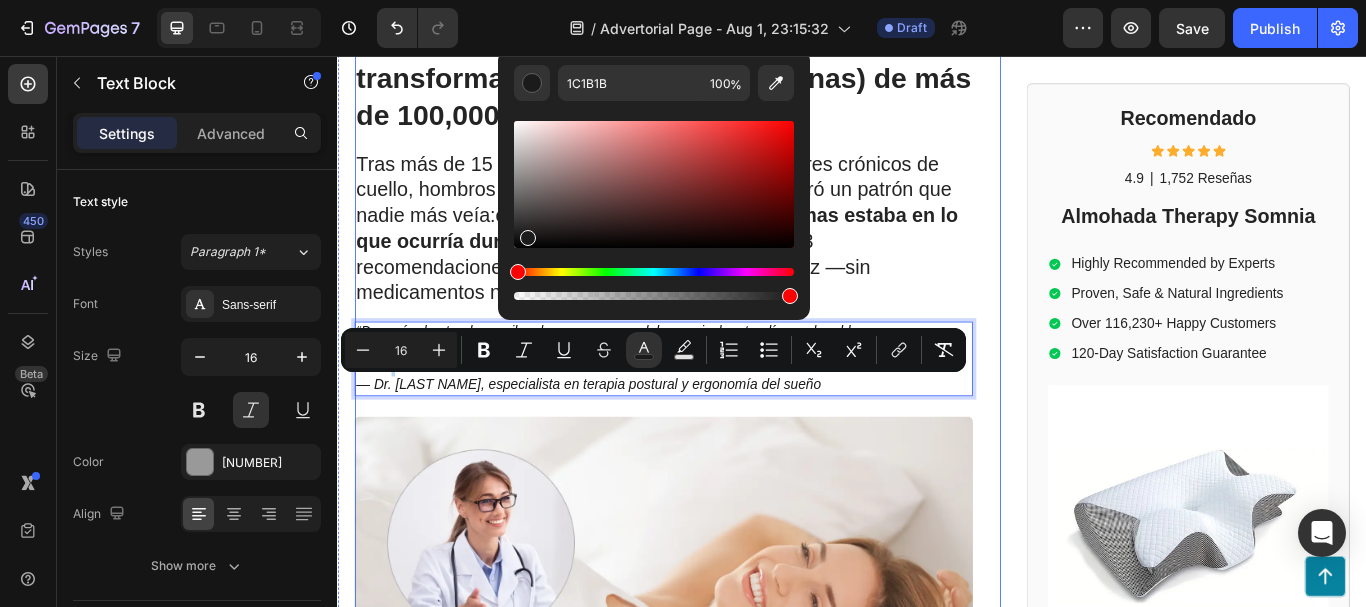 click on "Tras más de 15 años tratando a pacientes con dolores crónicos de cuello, hombros y espalda, este especialista encontró un patrón que nadie más veía:  el verdadero origen de sus síntomas estaba en lo que ocurría durante el sueño . Hoy comparte sus 3 recomendaciones para eliminar el dolor desde la raíz —sin medicamentos ni masajes costosos." at bounding box center (717, 257) 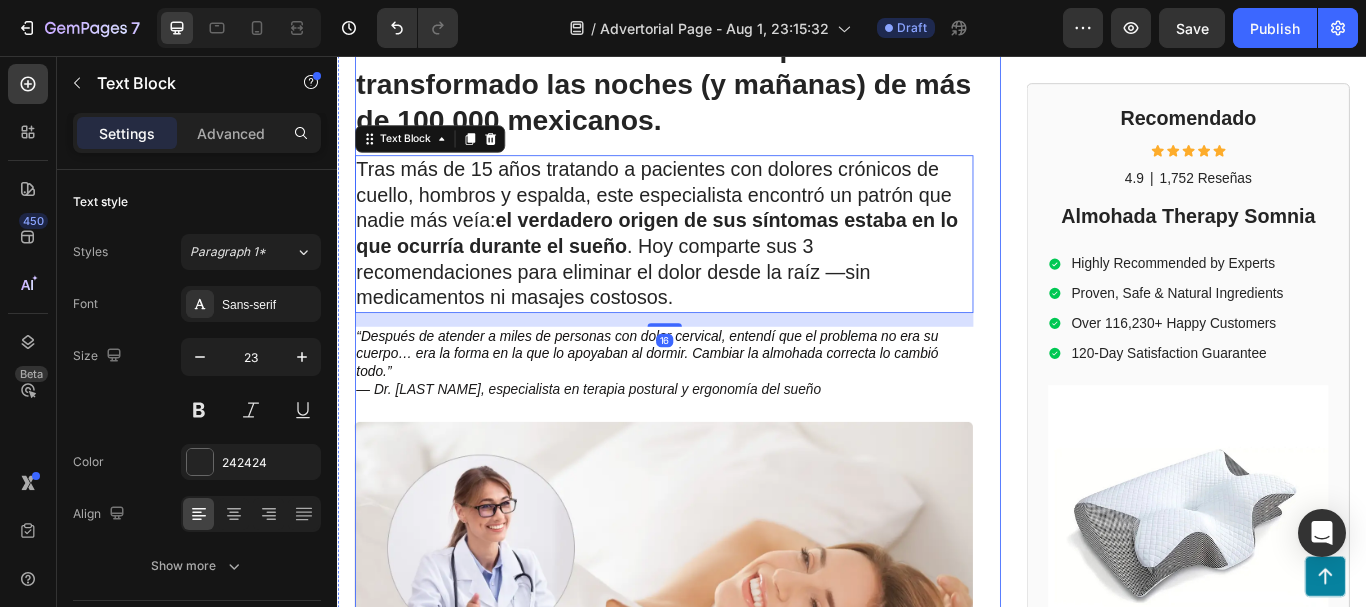 scroll, scrollTop: 132, scrollLeft: 0, axis: vertical 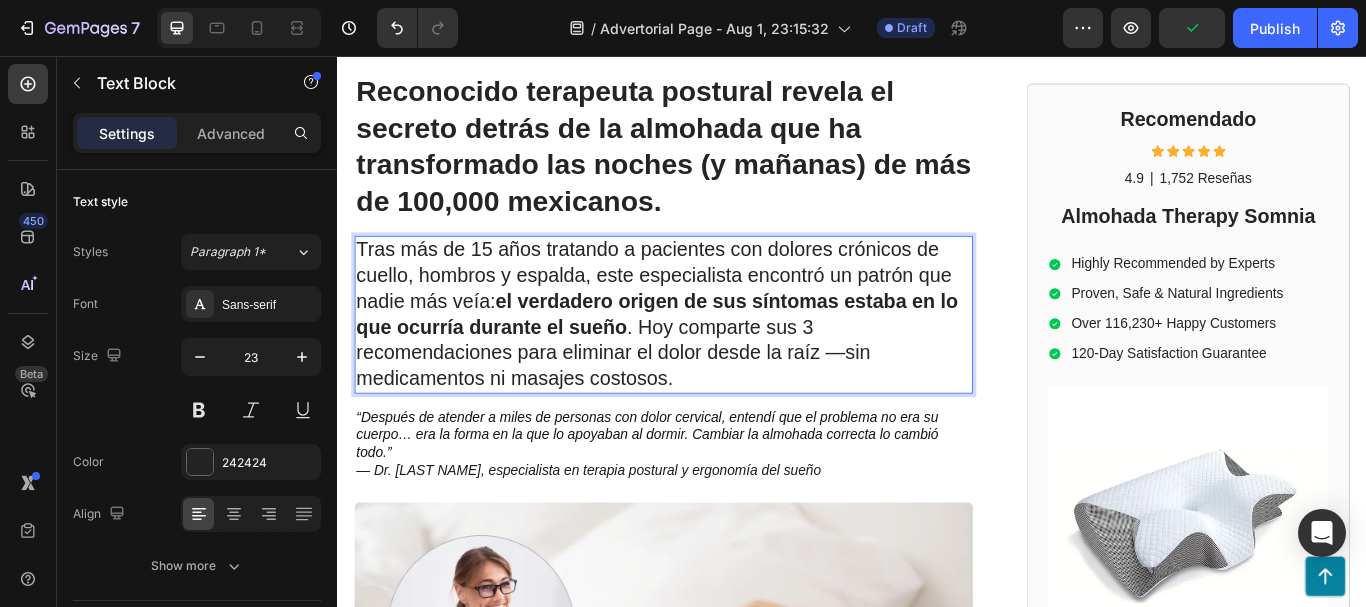 click on "Tras más de 15 años tratando a pacientes con dolores crónicos de cuello, hombros y espalda, este especialista encontró un patrón que nadie más veía:  el verdadero origen de sus síntomas estaba en lo que ocurría durante el sueño . Hoy comparte sus 3 recomendaciones para eliminar el dolor desde la raíz —sin medicamentos ni masajes costosos." at bounding box center (717, 357) 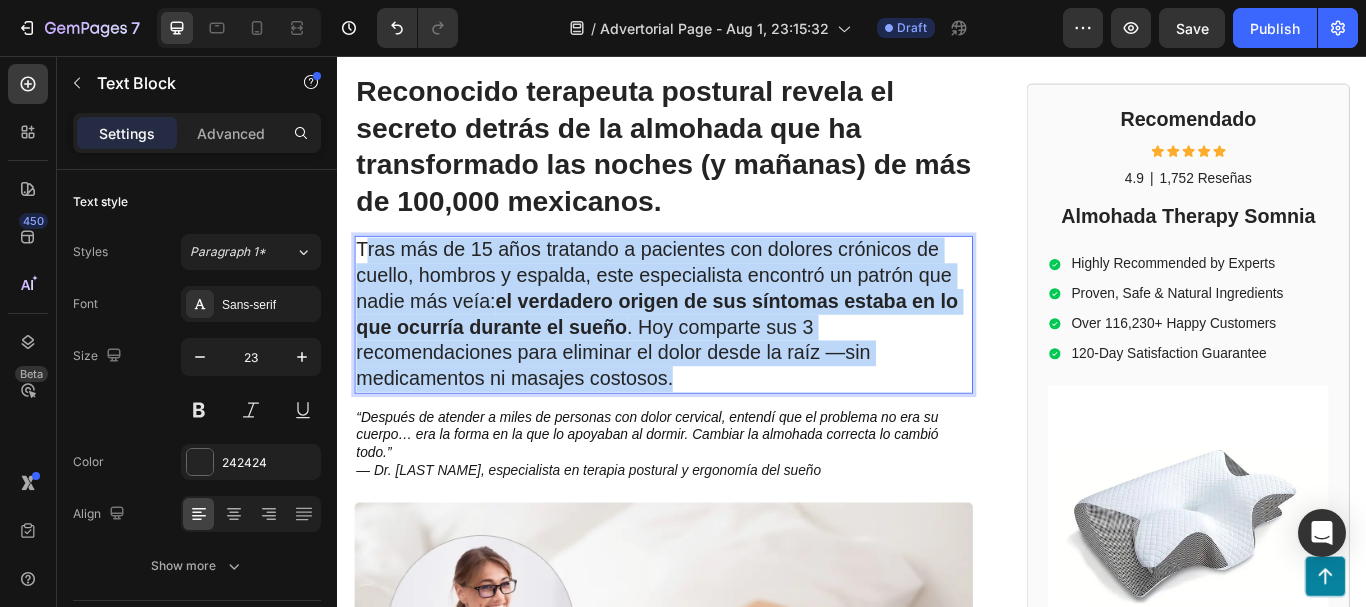 drag, startPoint x: 774, startPoint y: 426, endPoint x: 369, endPoint y: 281, distance: 430.17438 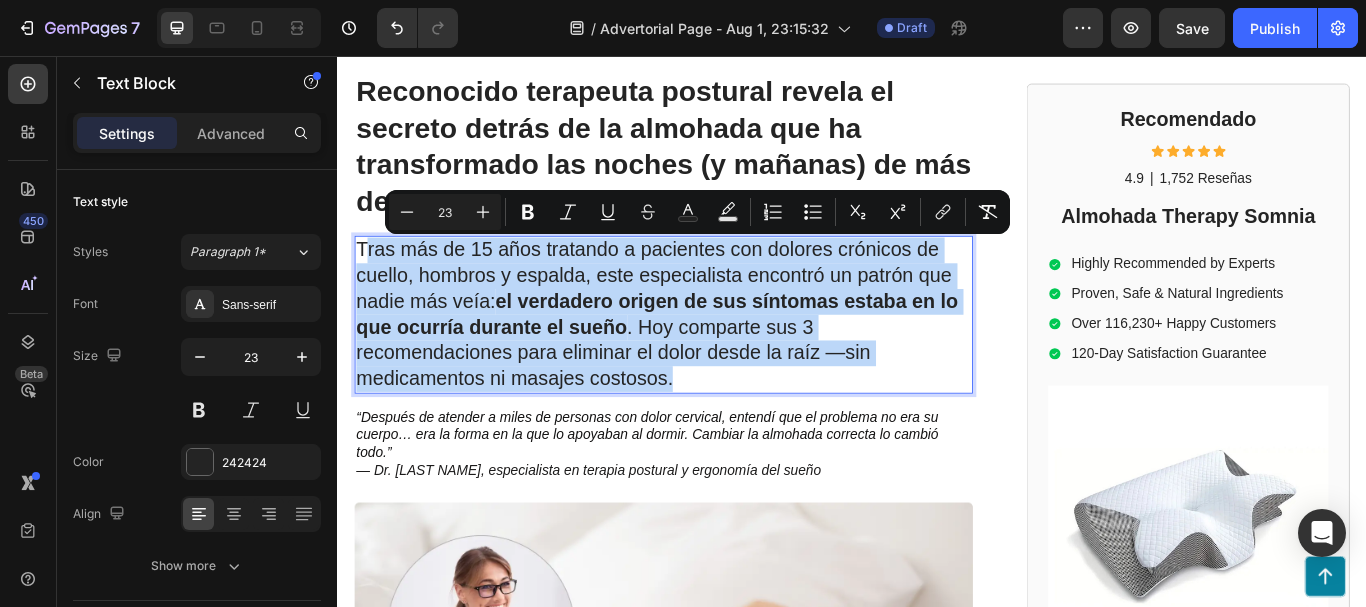 click on "Tras más de 15 años tratando a pacientes con dolores crónicos de cuello, hombros y espalda, este especialista encontró un patrón que nadie más veía:  el verdadero origen de sus síntomas estaba en lo que ocurría durante el sueño . Hoy comparte sus 3 recomendaciones para eliminar el dolor desde la raíz —sin medicamentos ni masajes costosos." at bounding box center [717, 357] 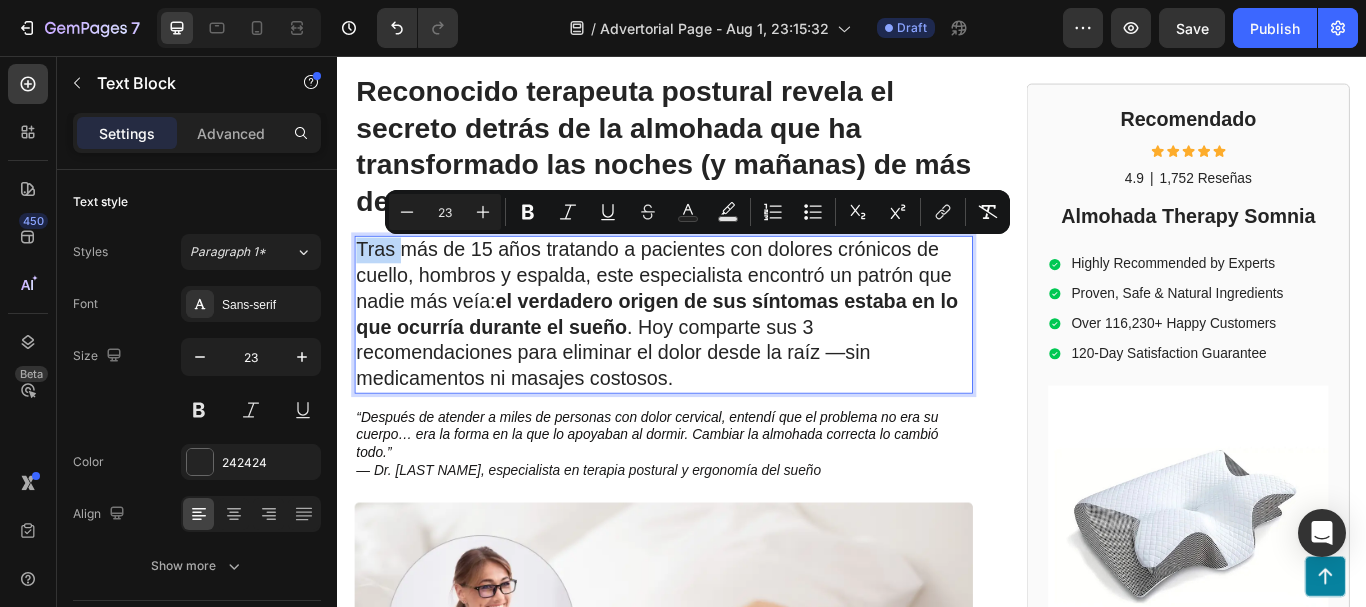 click on "Tras más de 15 años tratando a pacientes con dolores crónicos de cuello, hombros y espalda, este especialista encontró un patrón que nadie más veía:  el verdadero origen de sus síntomas estaba en lo que ocurría durante el sueño . Hoy comparte sus 3 recomendaciones para eliminar el dolor desde la raíz —sin medicamentos ni masajes costosos." at bounding box center (717, 357) 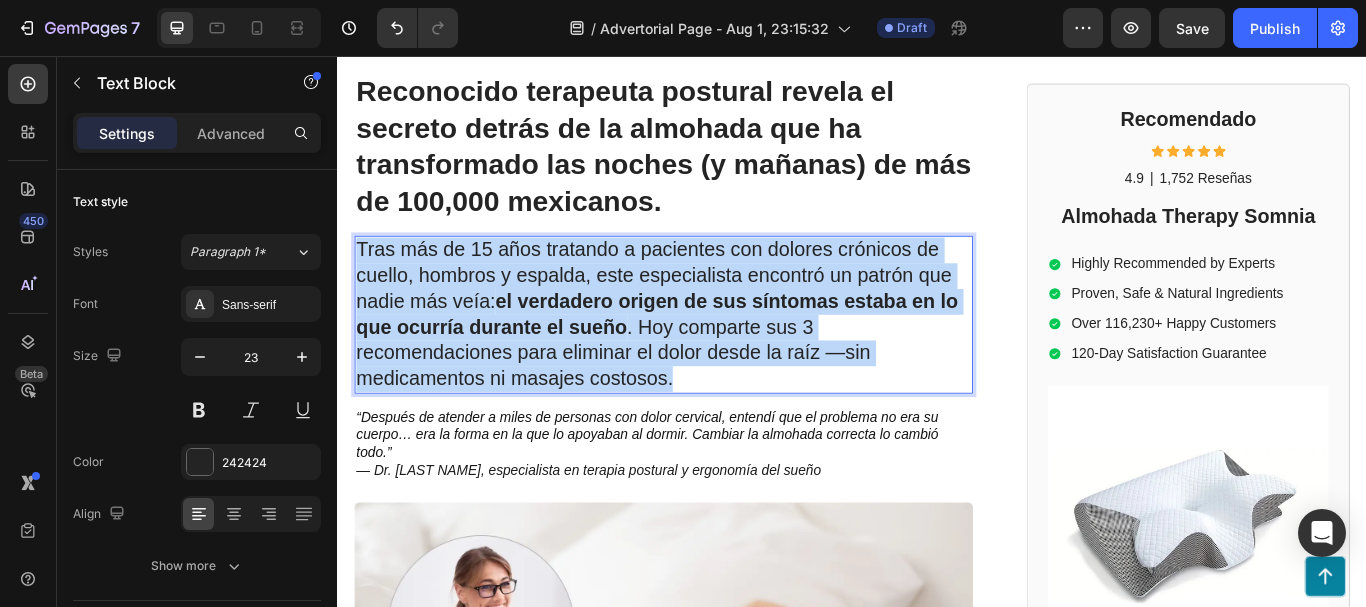 click on "Tras más de 15 años tratando a pacientes con dolores crónicos de cuello, hombros y espalda, este especialista encontró un patrón que nadie más veía:  el verdadero origen de sus síntomas estaba en lo que ocurría durante el sueño . Hoy comparte sus 3 recomendaciones para eliminar el dolor desde la raíz —sin medicamentos ni masajes costosos." at bounding box center [717, 357] 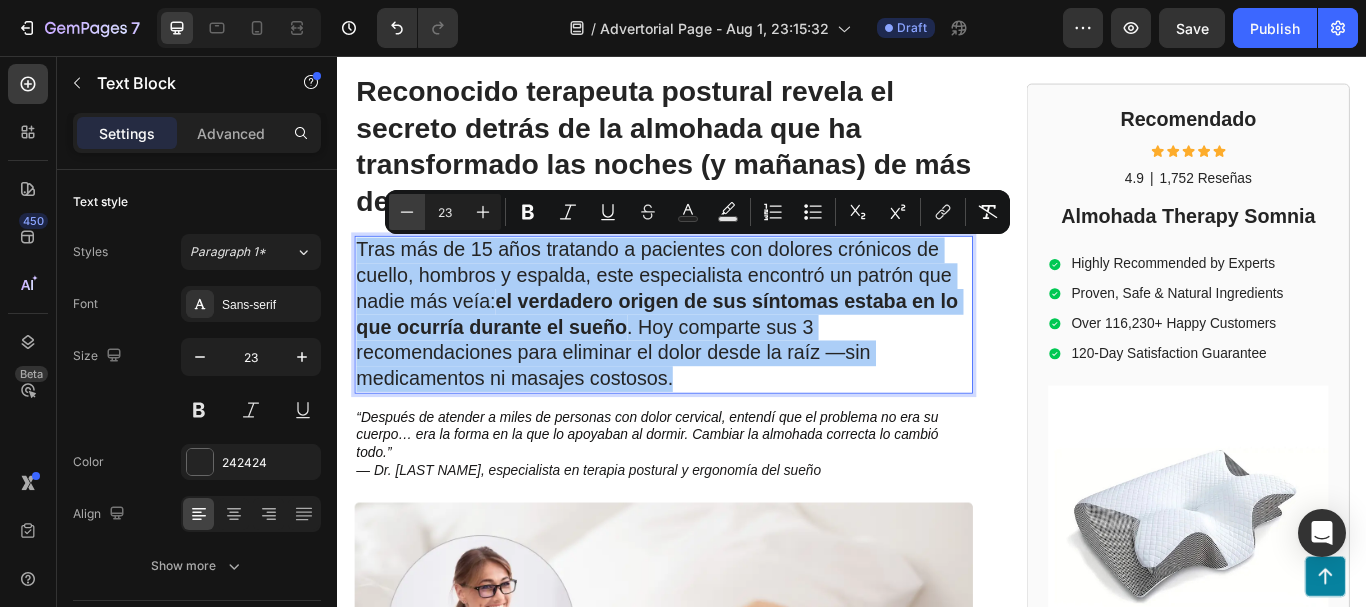 click 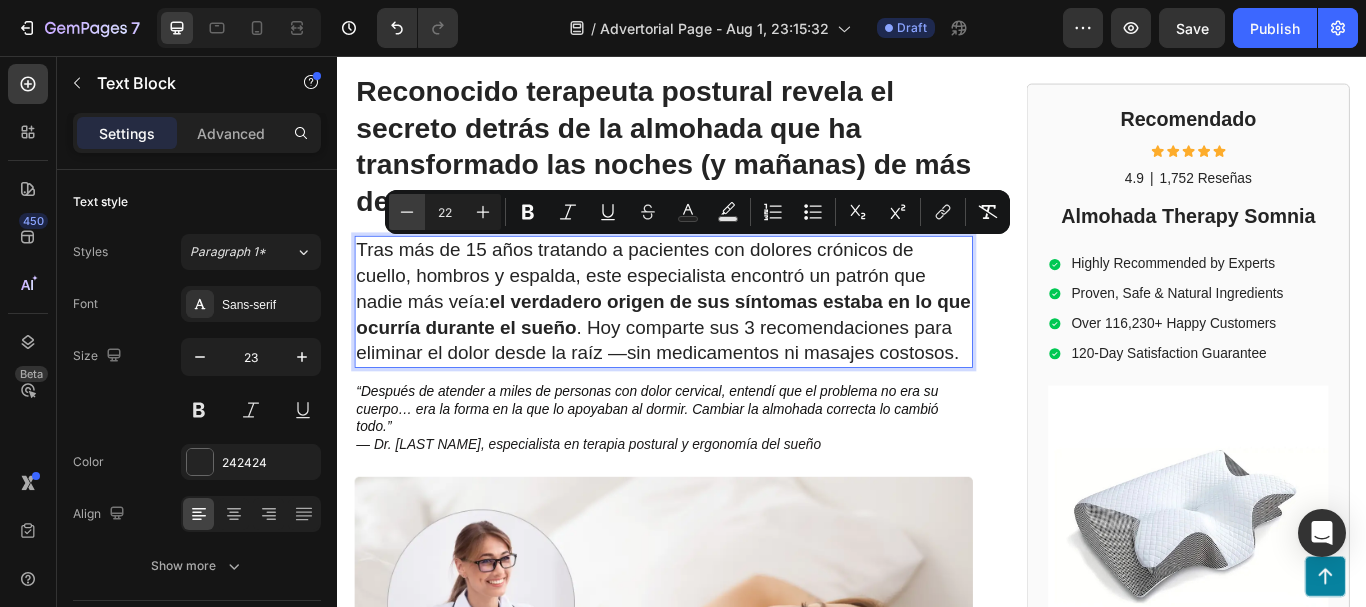 click 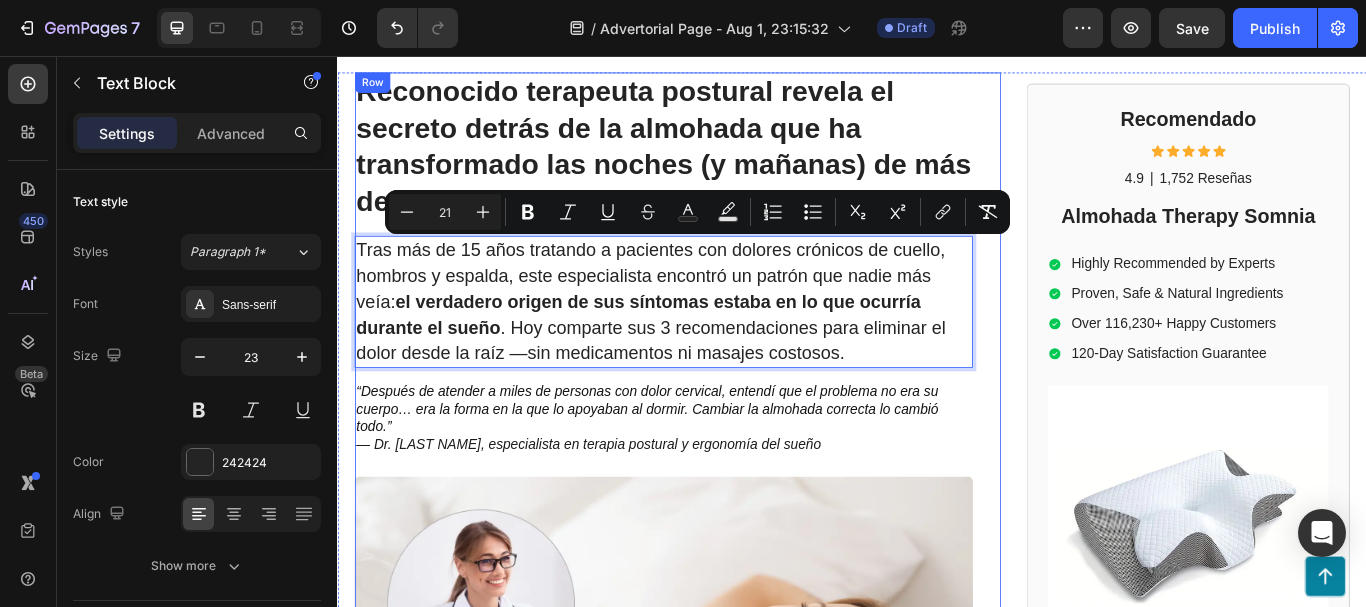 click on "Reconocido terapeuta postural revela el secreto detrás de la almohada que ha transformado las noches (y mañanas) de más de 100,000 mexicanos. Heading Tras más de 15 años tratando a pacientes con dolores crónicos de cuello, hombros y espalda, este especialista encontró un patrón que nadie más veía:  el verdadero origen de sus síntomas estaba en lo que ocurría durante el sueño . Hoy comparte sus 3 recomendaciones para eliminar el dolor desde la raíz —sin medicamentos ni masajes costosos. Text Block   16 “Después de atender a miles de personas con dolor cervical, entendí que el problema no era su cuerpo… era la forma en la que lo apoyaban al dormir. Cambiar la almohada correcta lo cambió todo.” — Dr. Esteban Lozano, especialista en terapia postural y ergonomía del sueño Text Block Image Mark Thompson, a former employee at a leading orthopedic research institute you may be familiar with, regrets not sharing this vital information earlier to assist: Text Block
Item List" at bounding box center [733, 870] 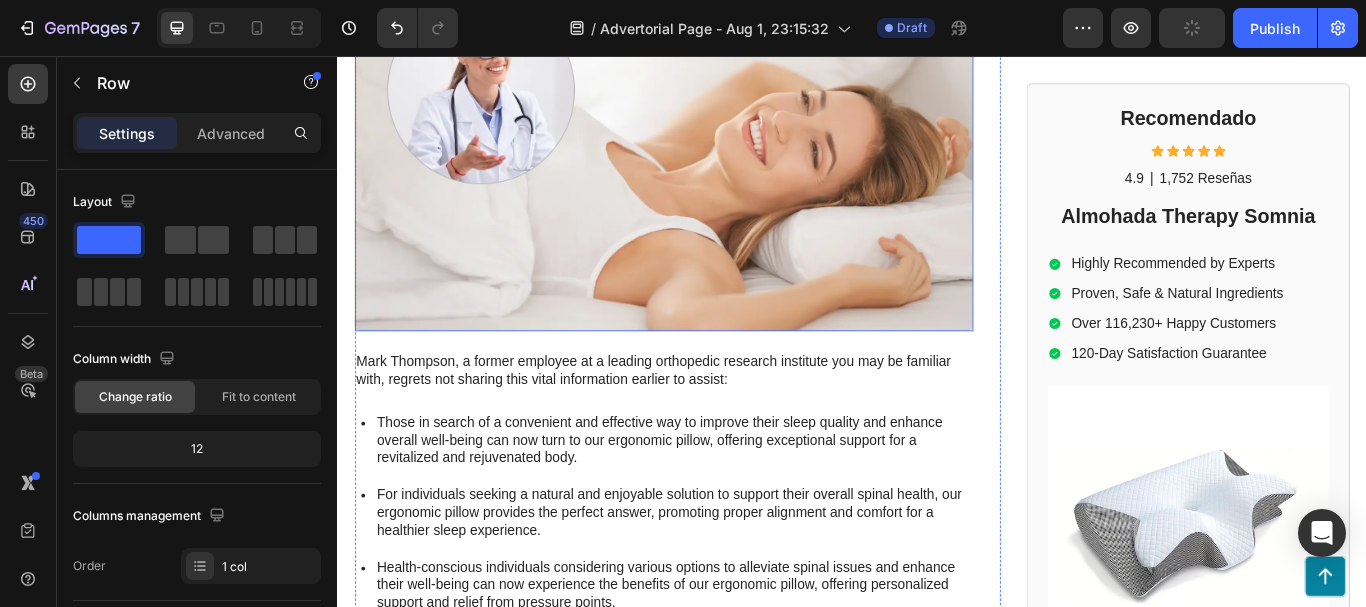 scroll, scrollTop: 732, scrollLeft: 0, axis: vertical 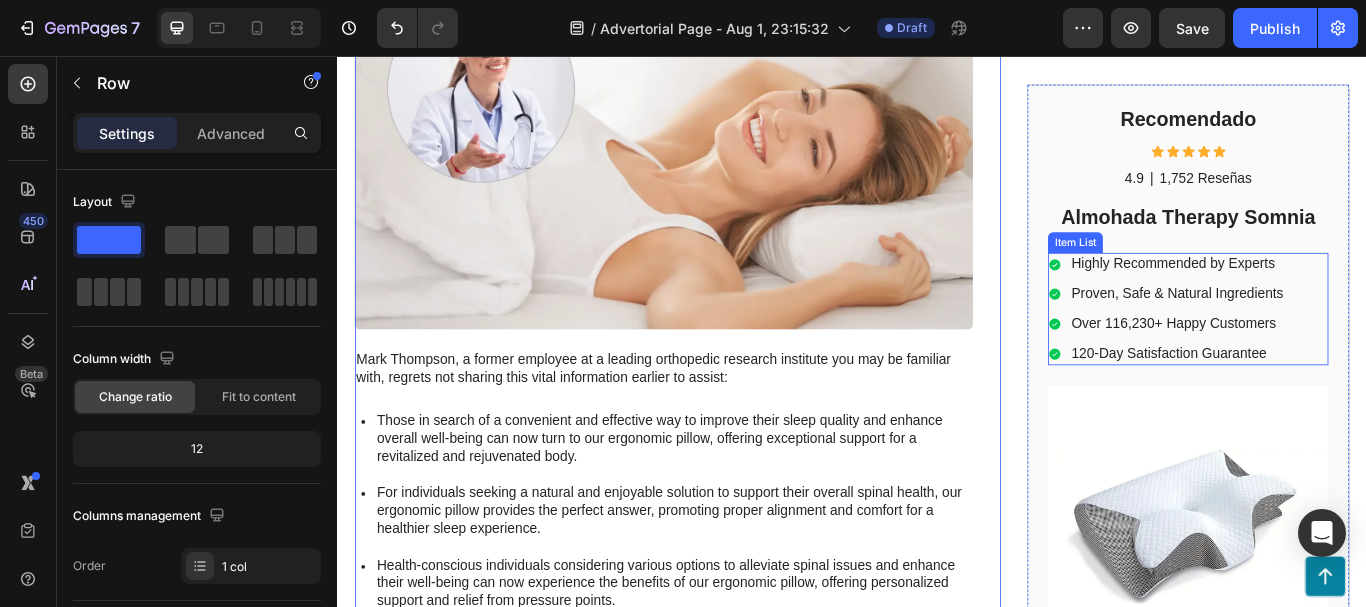 click on "Highly Recommended by Experts" at bounding box center (1315, 299) 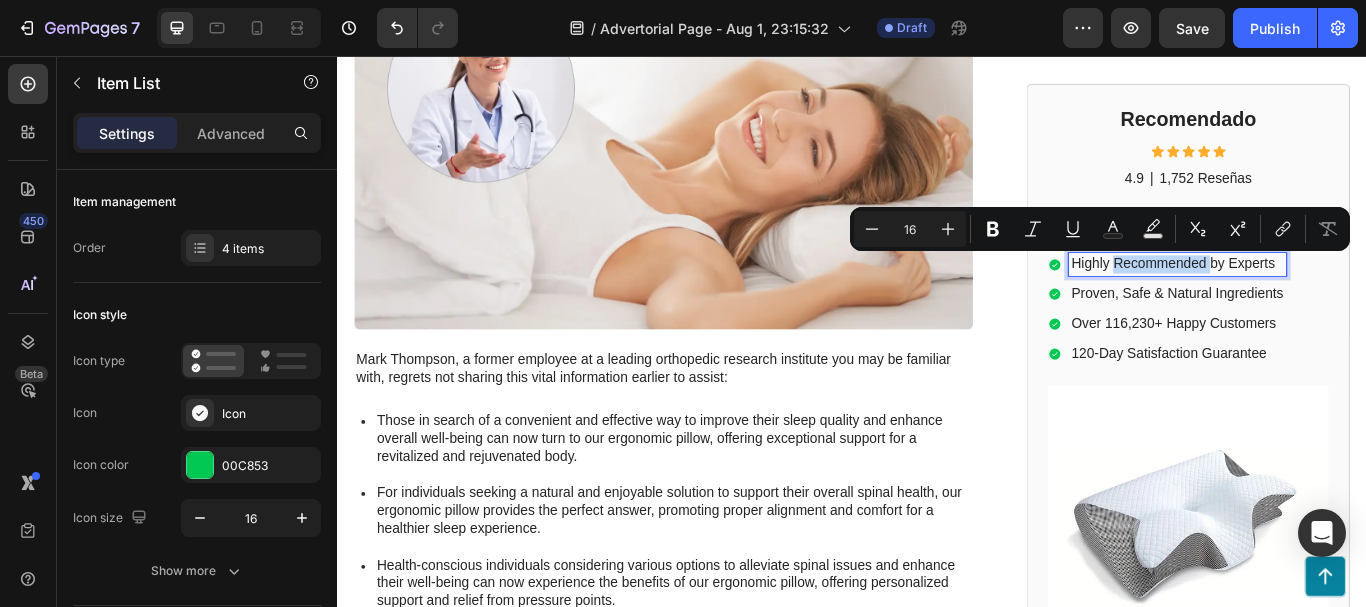 click on "Highly Recommended by Experts" at bounding box center (1315, 299) 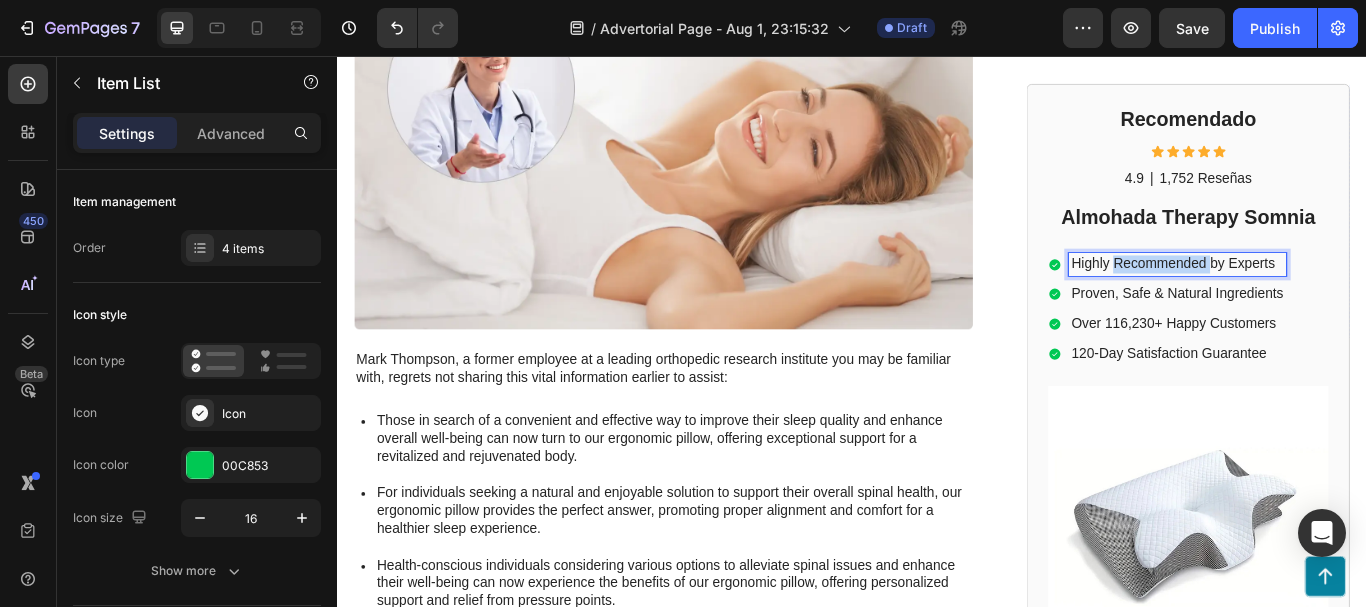 click on "Highly Recommended by Experts" at bounding box center [1315, 299] 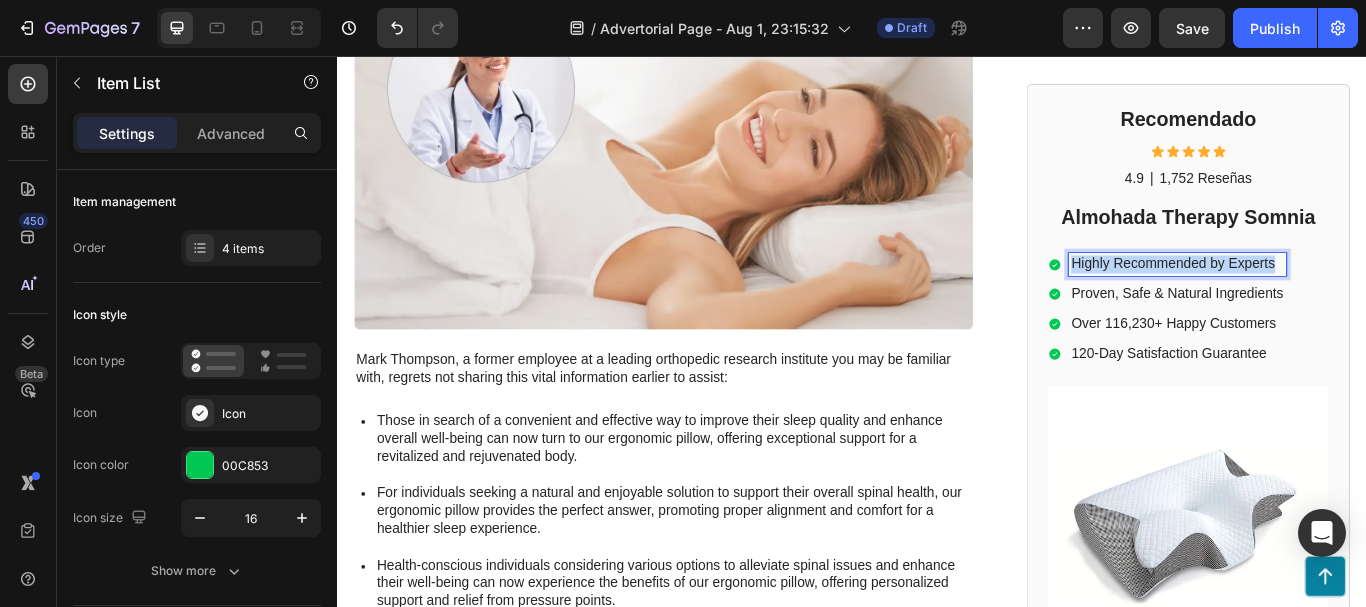 click on "Highly Recommended by Experts" at bounding box center [1315, 299] 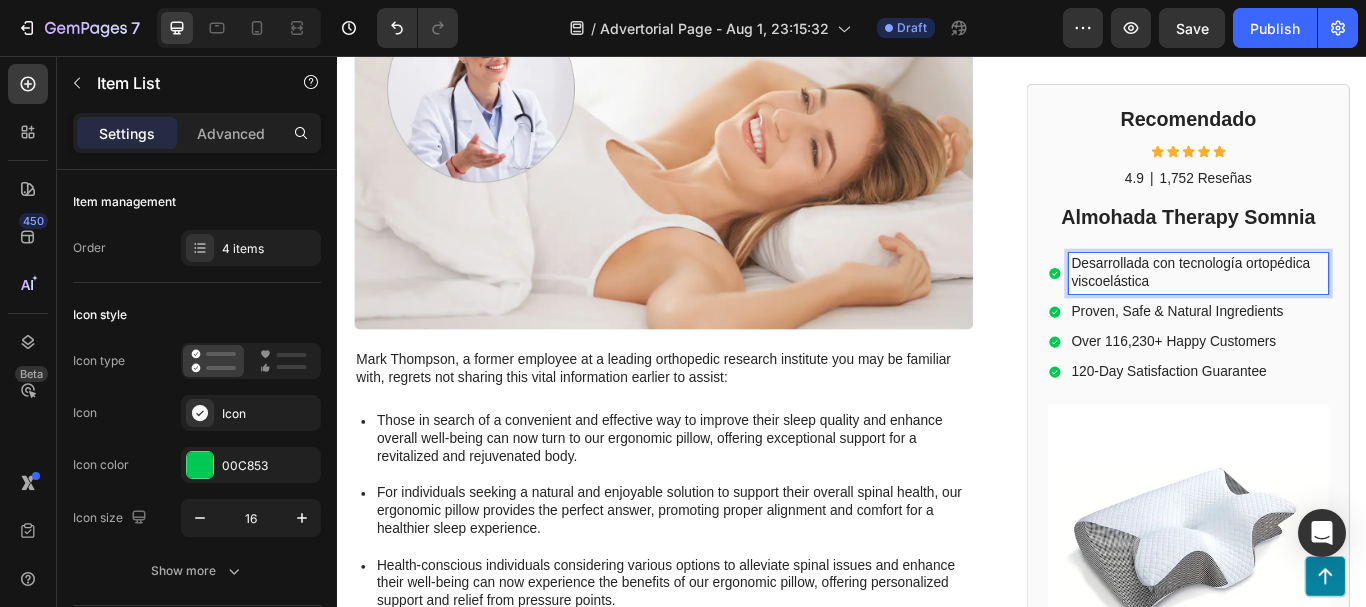 click on "Desarrollada con tecnología ortopédica viscoelástica" at bounding box center (1340, 310) 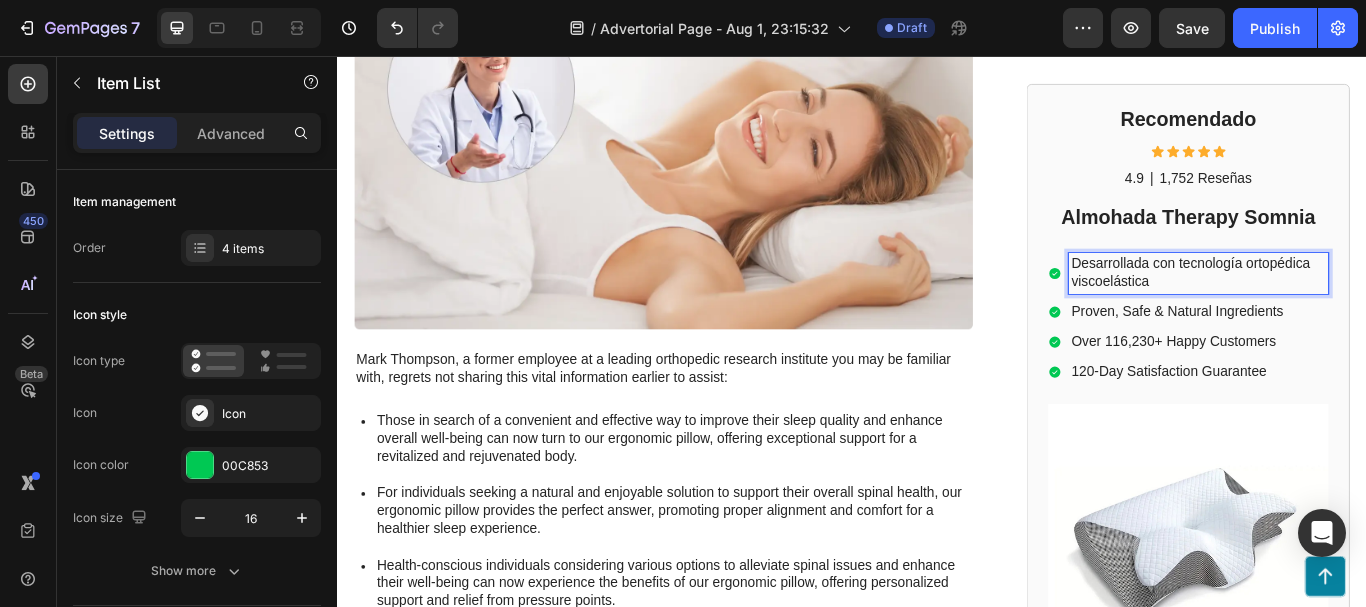 click on "Desarrollada con tecnología ortopédica viscoelástica" at bounding box center [1340, 310] 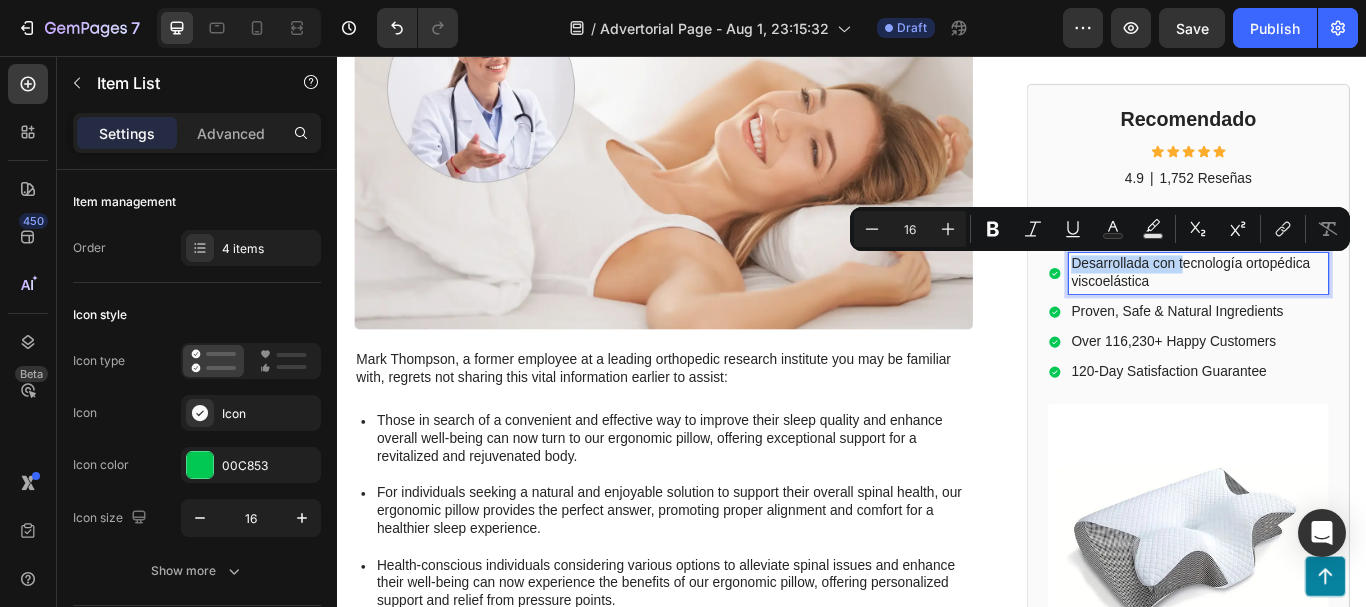 drag, startPoint x: 1314, startPoint y: 295, endPoint x: 1184, endPoint y: 295, distance: 130 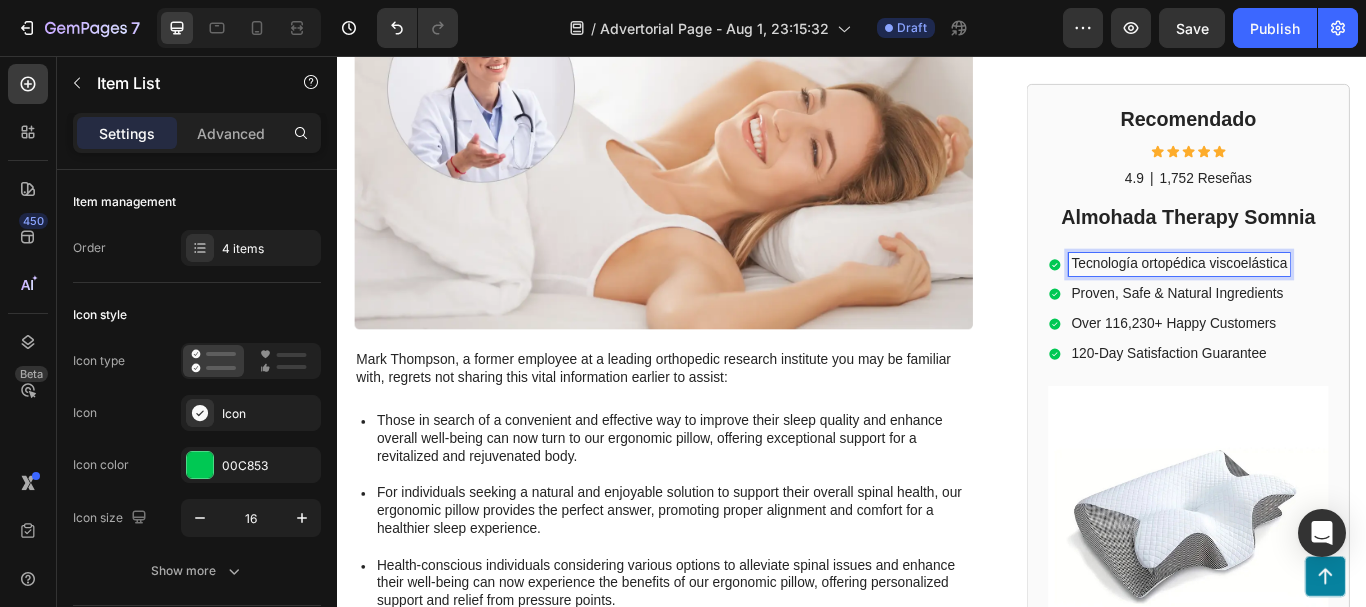 click on "Proven, Safe & Natural Ingredients" at bounding box center [1318, 333] 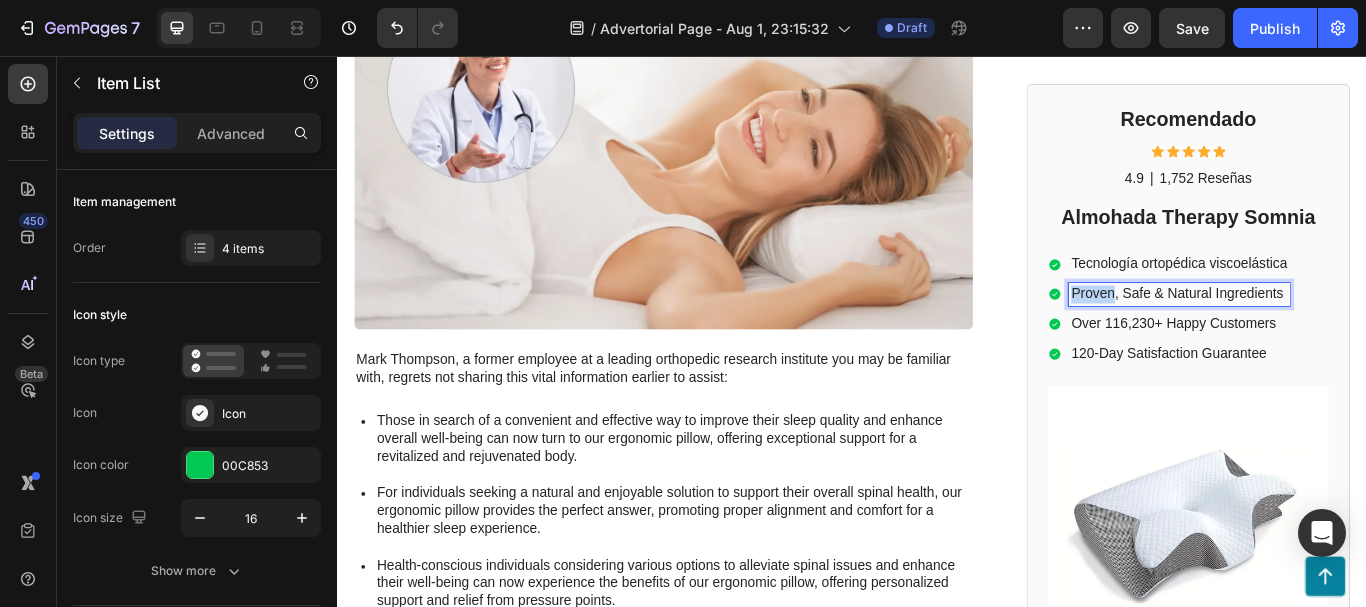 click on "Proven, Safe & Natural Ingredients" at bounding box center (1318, 333) 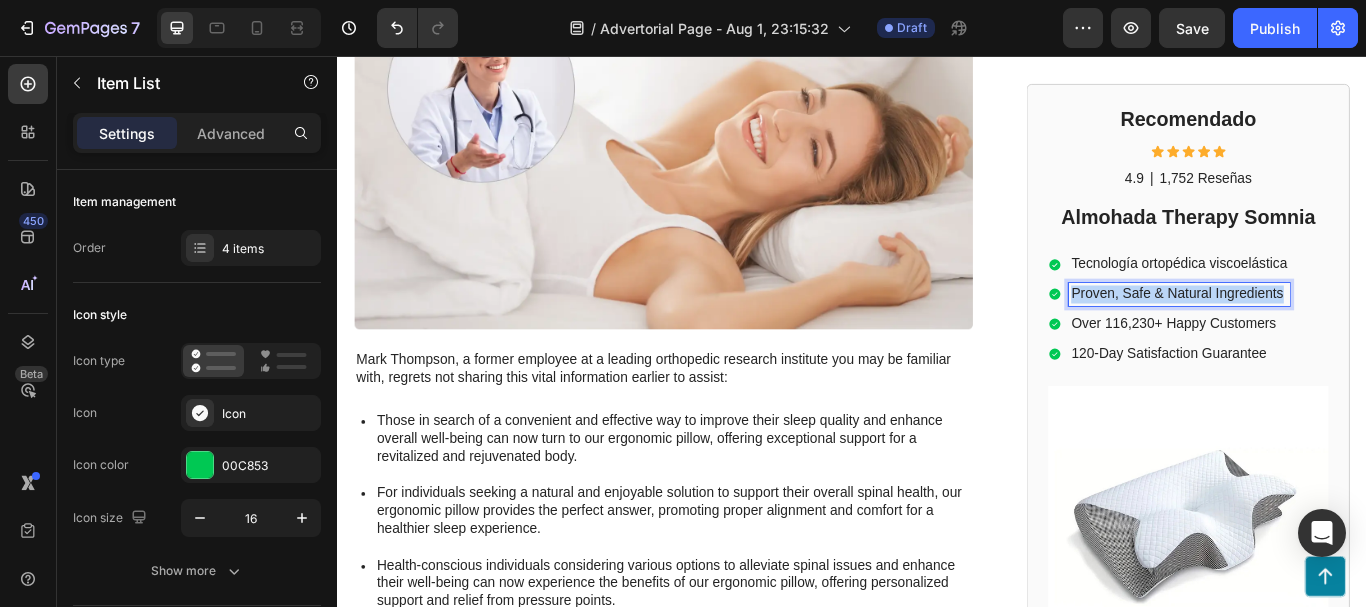 click on "Proven, Safe & Natural Ingredients" at bounding box center [1318, 333] 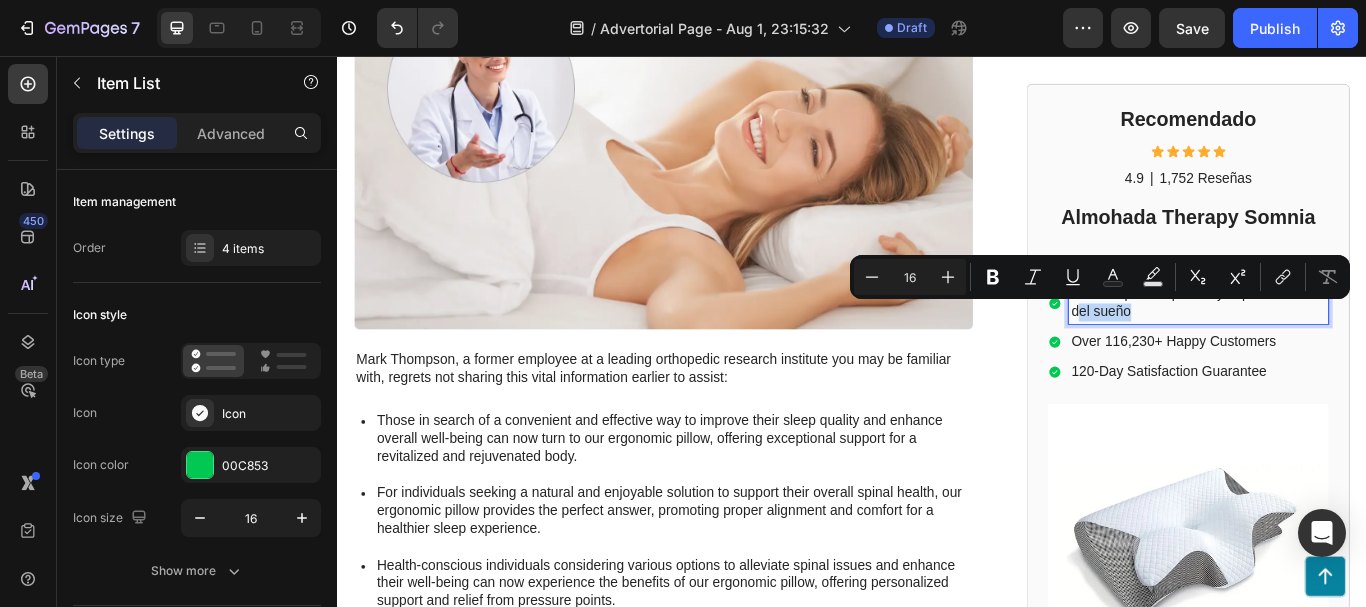 drag, startPoint x: 1285, startPoint y: 360, endPoint x: 1189, endPoint y: 373, distance: 96.87621 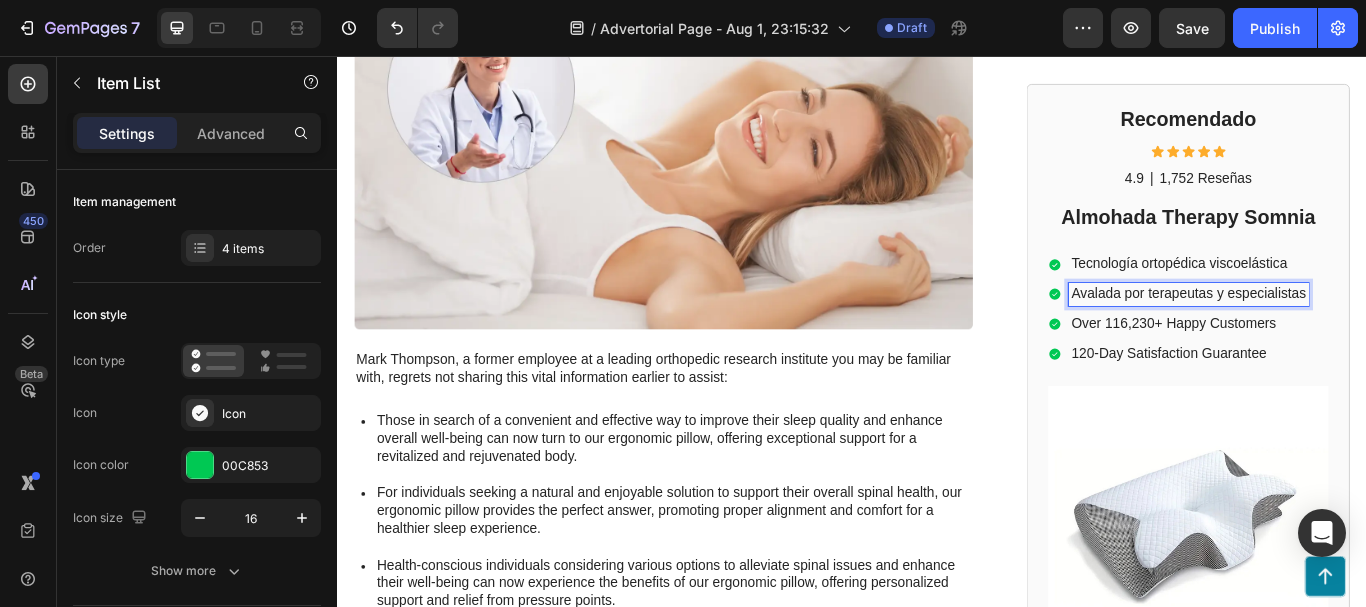 click on "Over 116,230+ Happy Customers" at bounding box center [1329, 368] 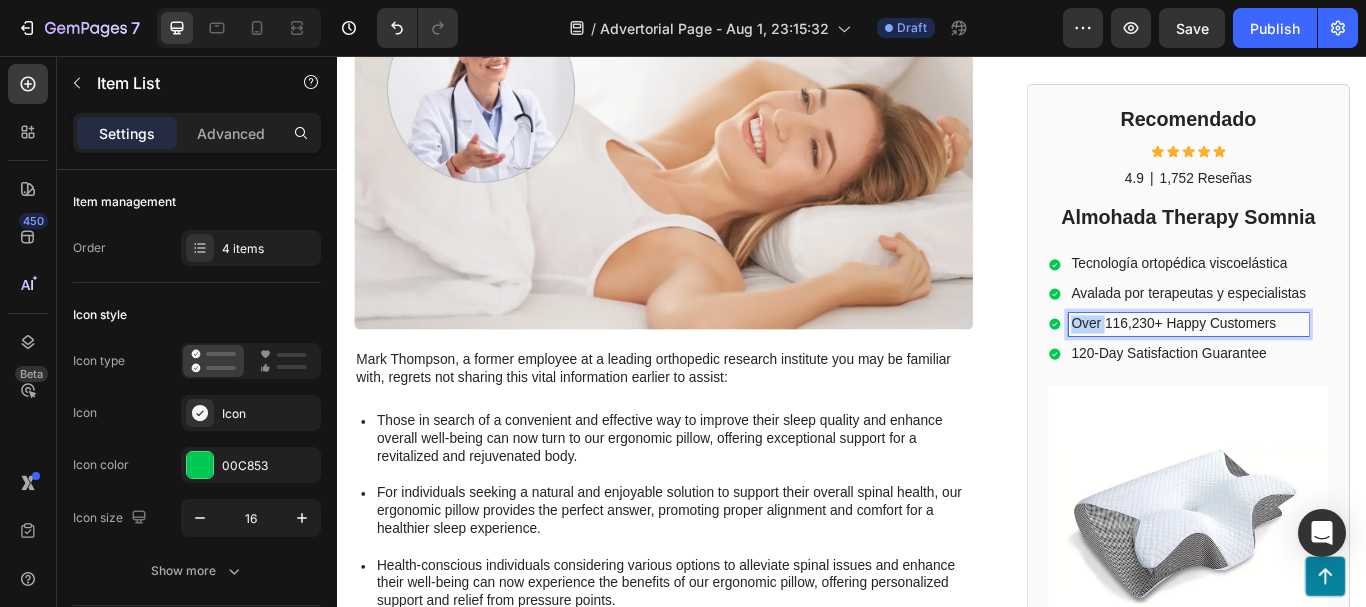 click on "Over 116,230+ Happy Customers" at bounding box center [1329, 368] 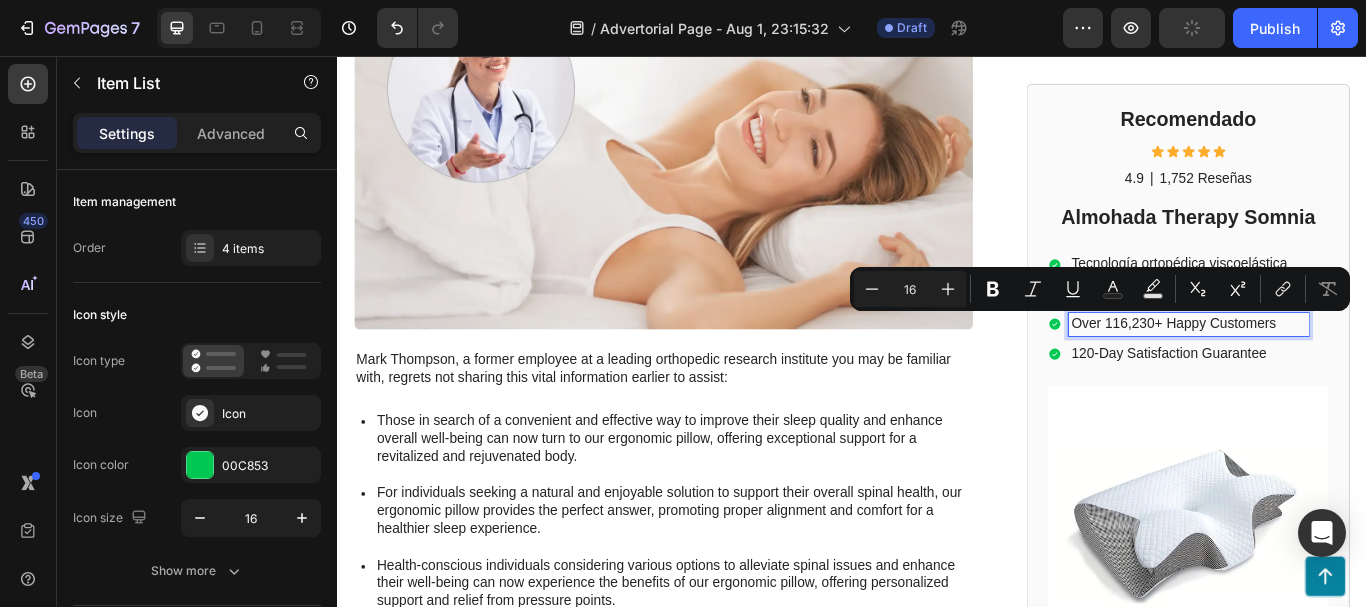 click on "Over 116,230+ Happy Customers" at bounding box center [1329, 368] 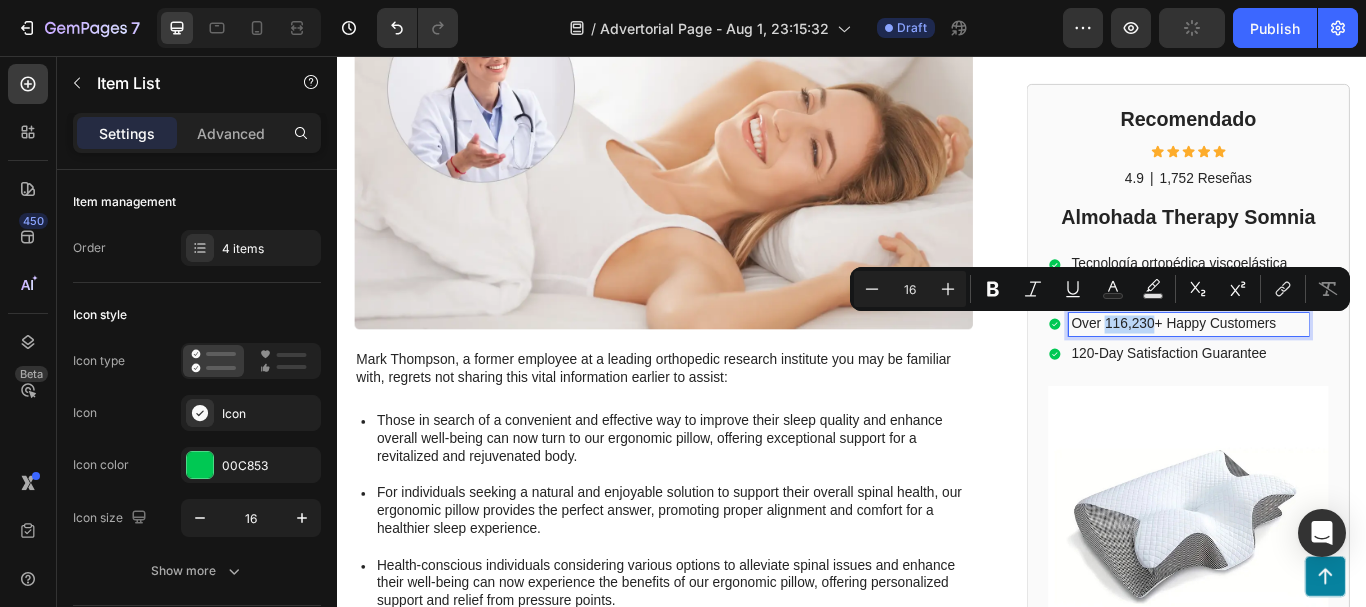 click on "Over 116,230+ Happy Customers" at bounding box center (1329, 368) 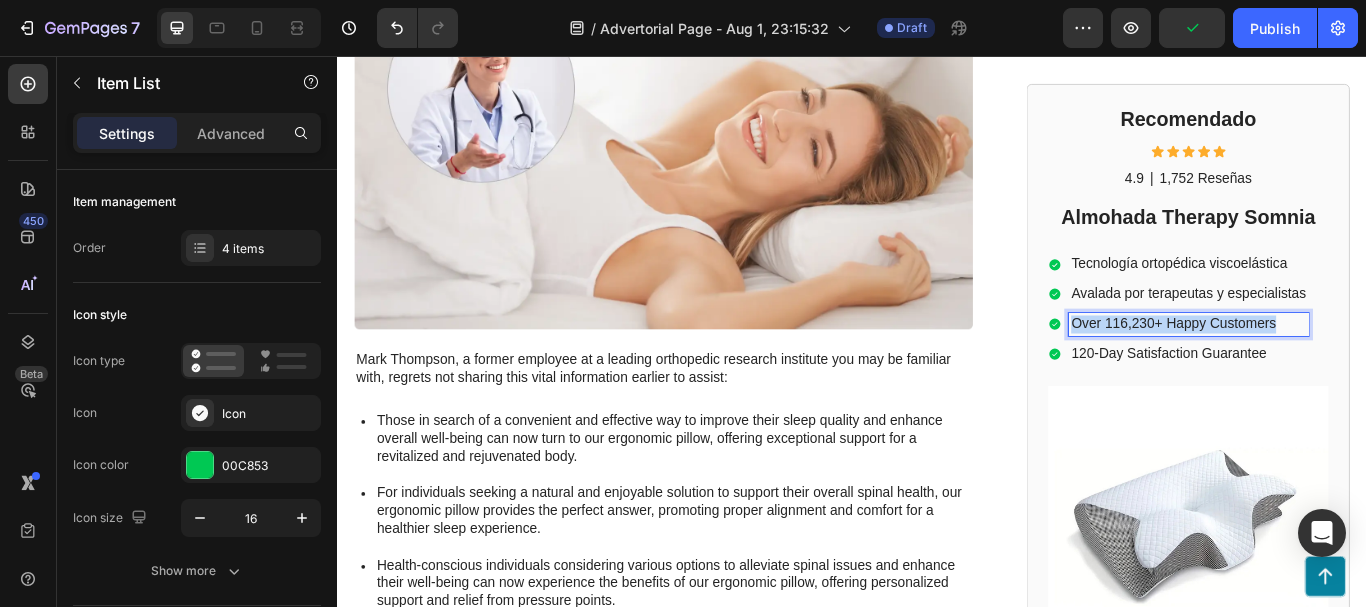 click on "Over 116,230+ Happy Customers" at bounding box center (1329, 368) 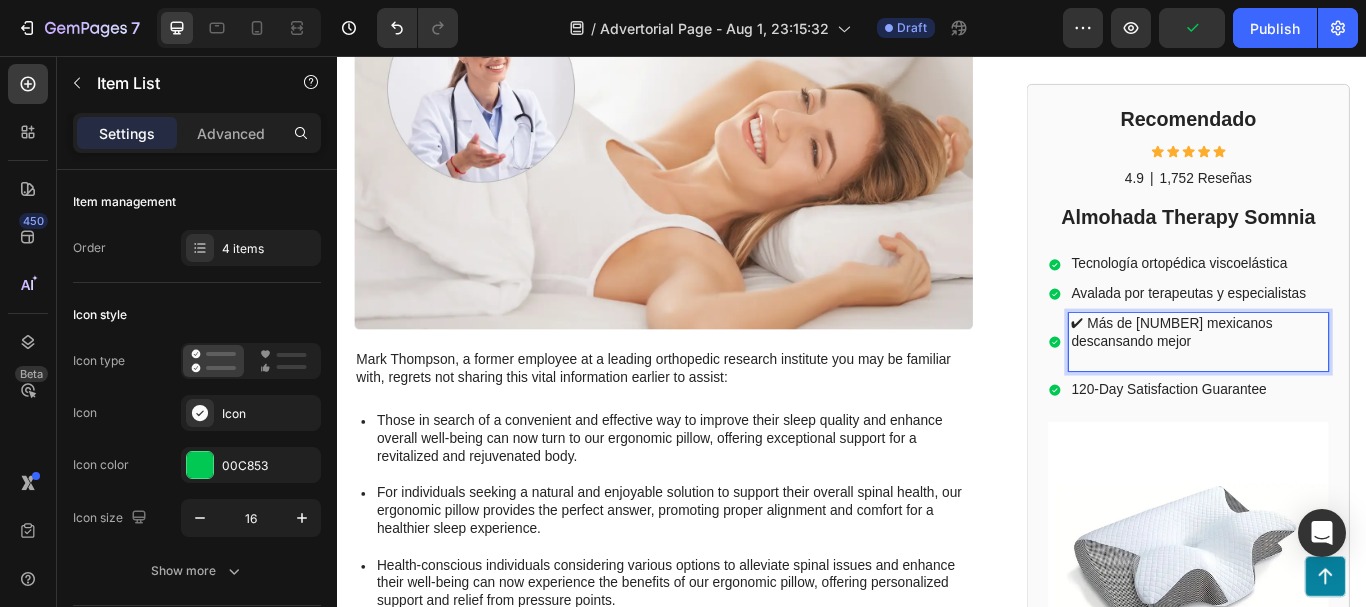 click on "✔ Más de 116,000 mexicanos descansando mejor" at bounding box center [1340, 389] 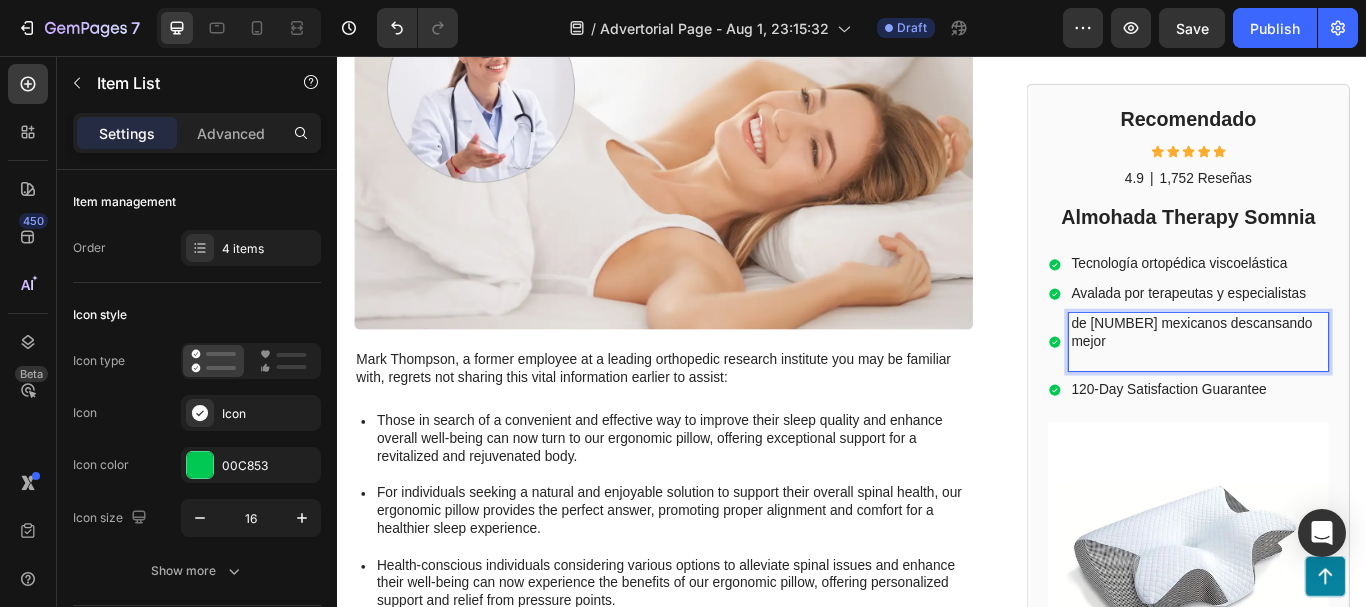 click on "de 116,000 mexicanos descansando mejor" at bounding box center [1340, 389] 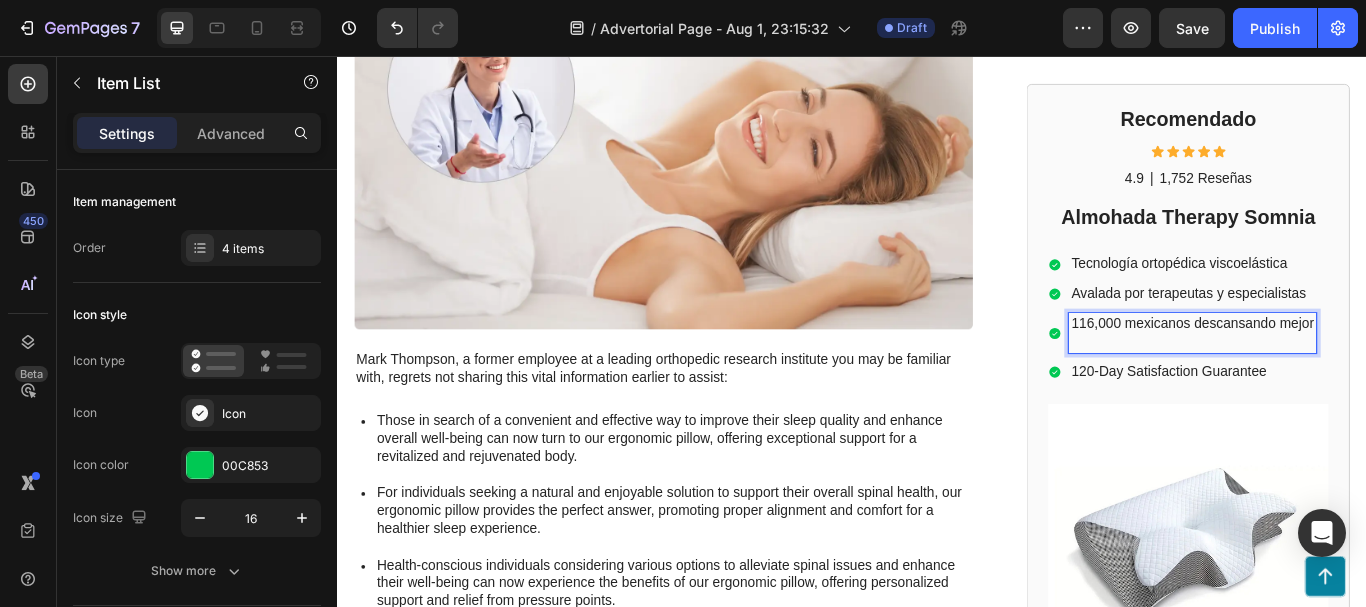 click on "116,000 mexicanos descansando mejor" at bounding box center (1333, 379) 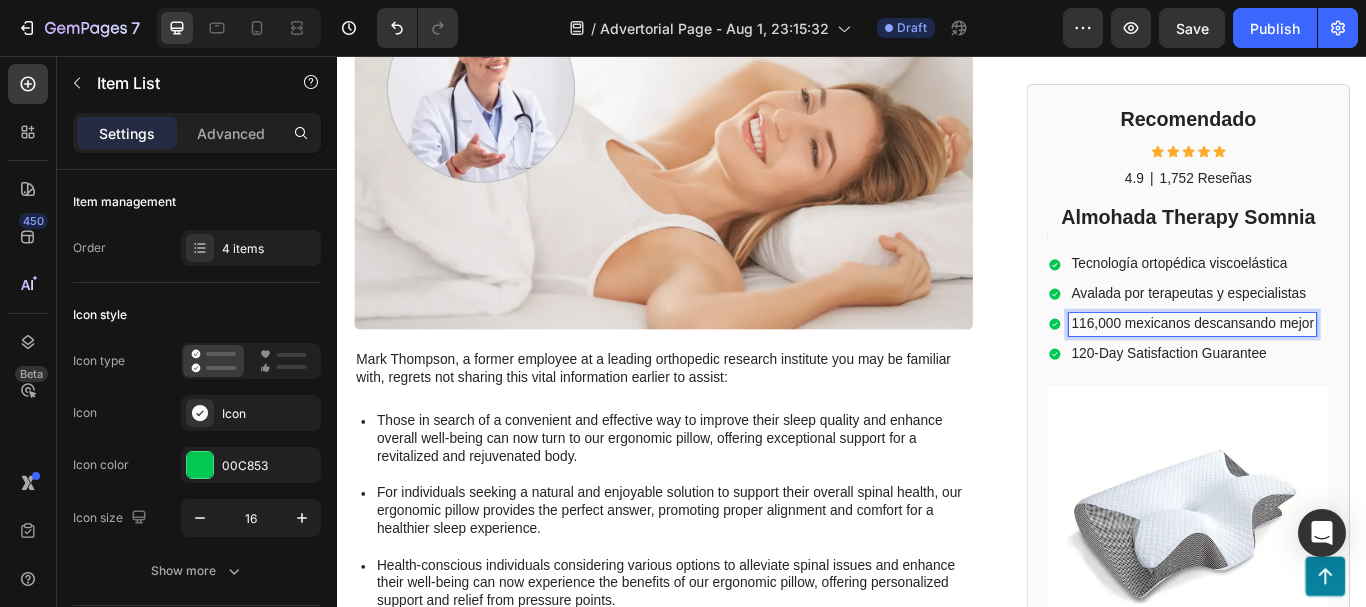 click on "120-Day Satisfaction Guarantee" at bounding box center (1333, 403) 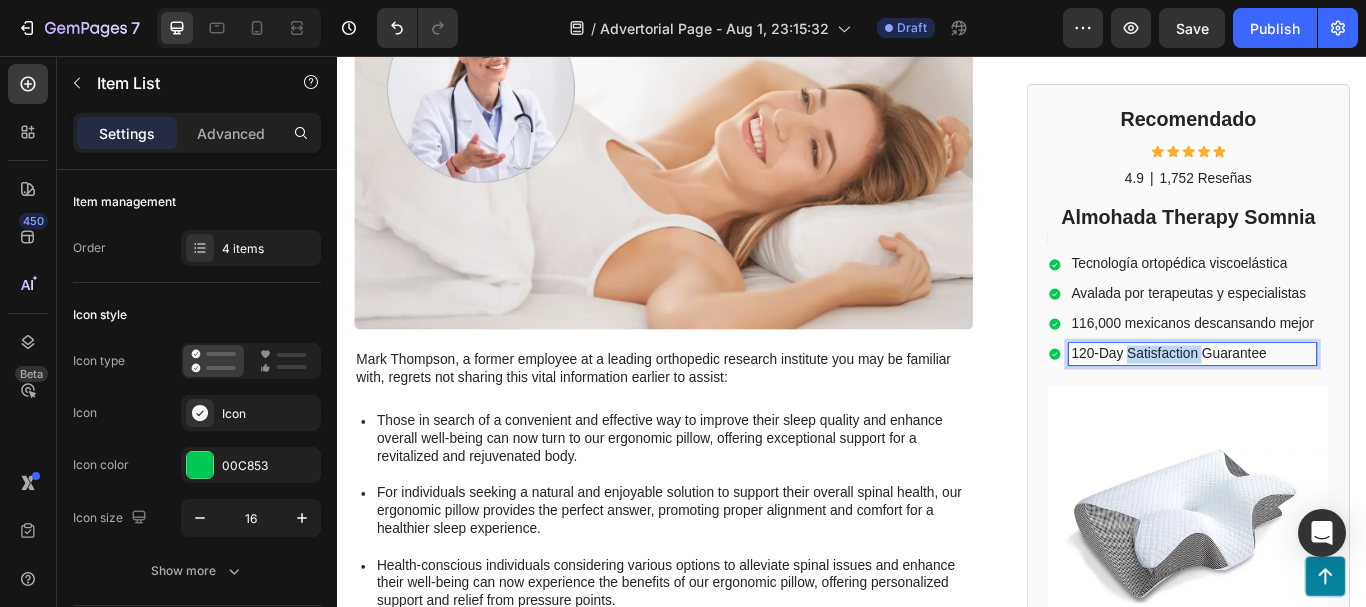 click on "120-Day Satisfaction Guarantee" at bounding box center [1333, 403] 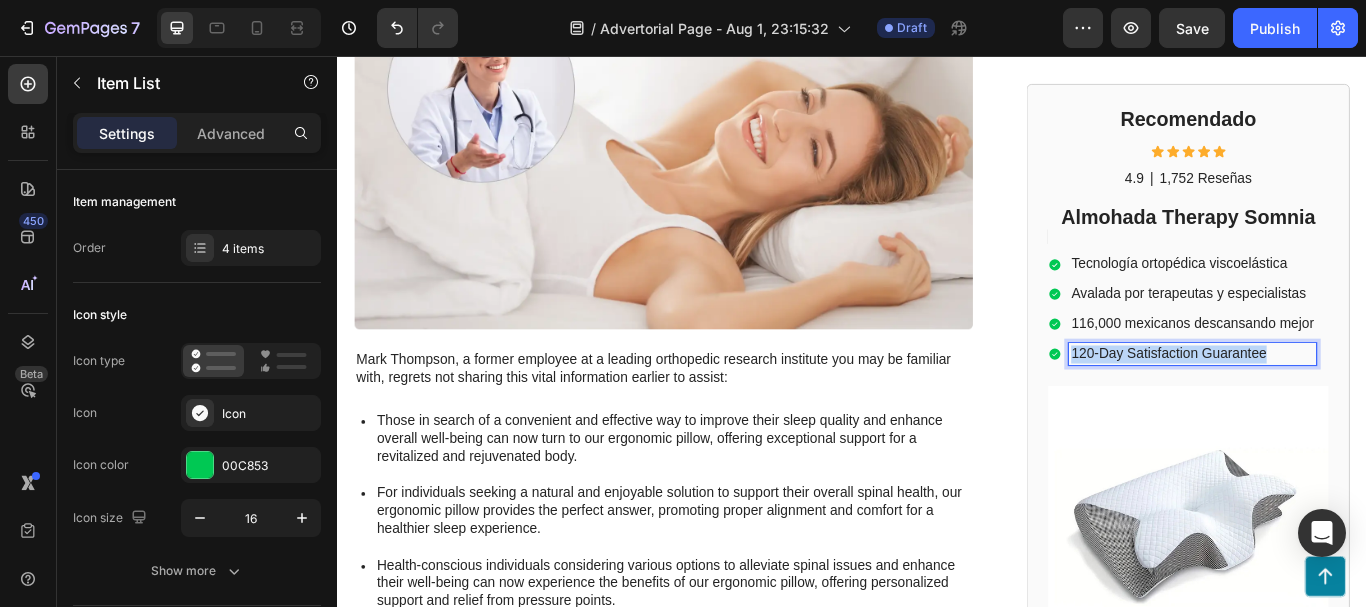 click on "120-Day Satisfaction Guarantee" at bounding box center (1333, 403) 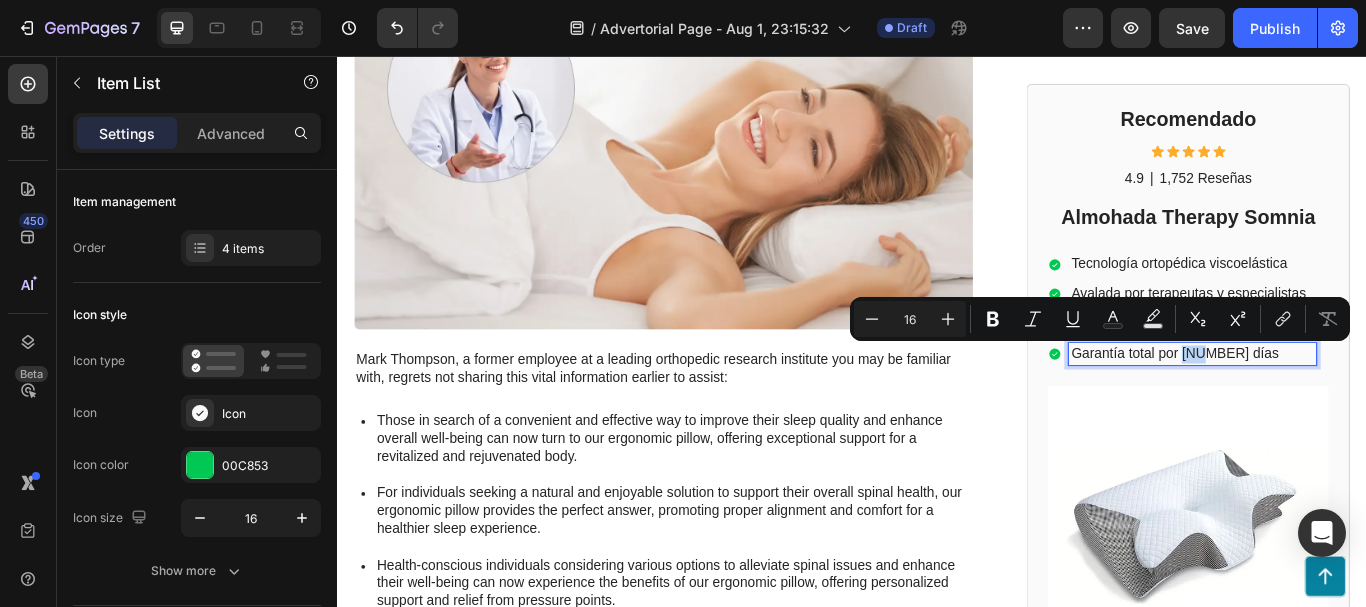 drag, startPoint x: 1337, startPoint y: 404, endPoint x: 1315, endPoint y: 401, distance: 22.203604 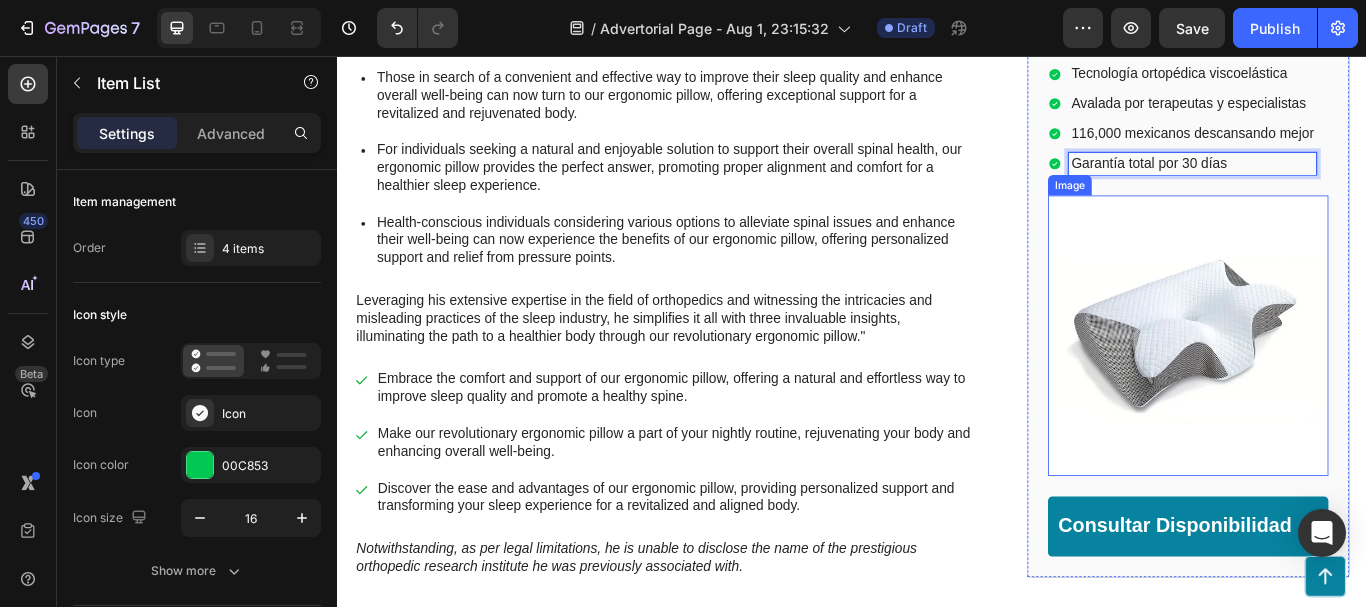 scroll, scrollTop: 1232, scrollLeft: 0, axis: vertical 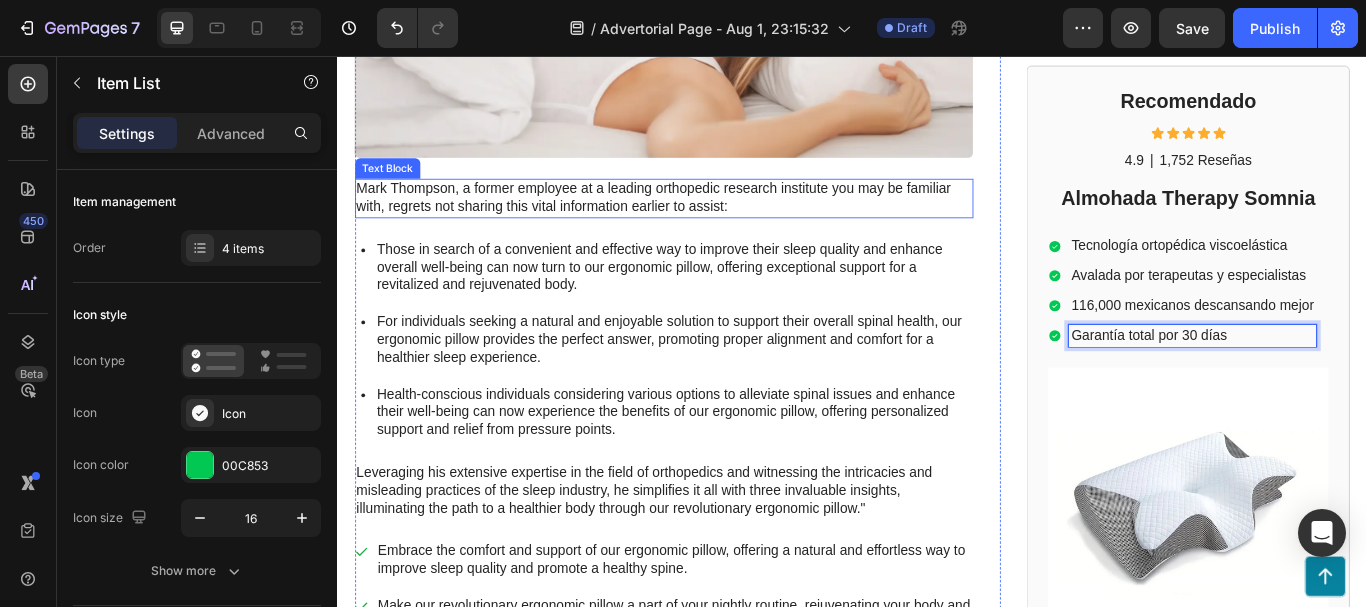 click on "Mark Thompson, a former employee at a leading orthopedic research institute you may be familiar with, regrets not sharing this vital information earlier to assist:" at bounding box center [717, 222] 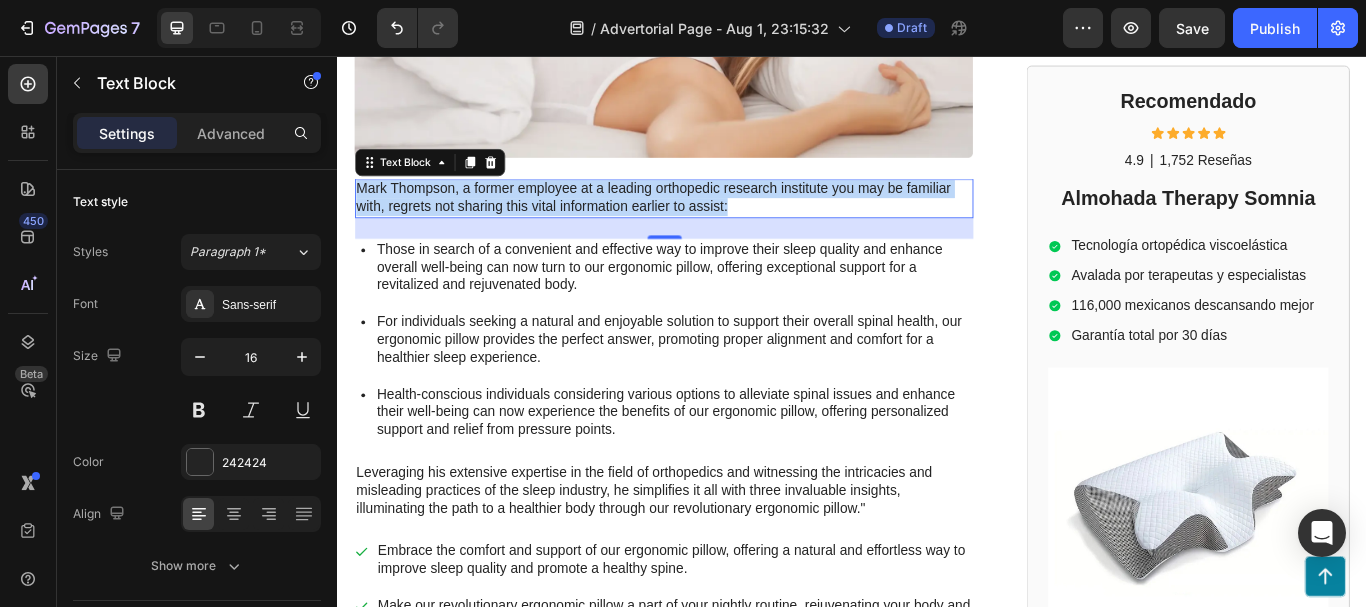 click on "Mark Thompson, a former employee at a leading orthopedic research institute you may be familiar with, regrets not sharing this vital information earlier to assist:" at bounding box center (717, 222) 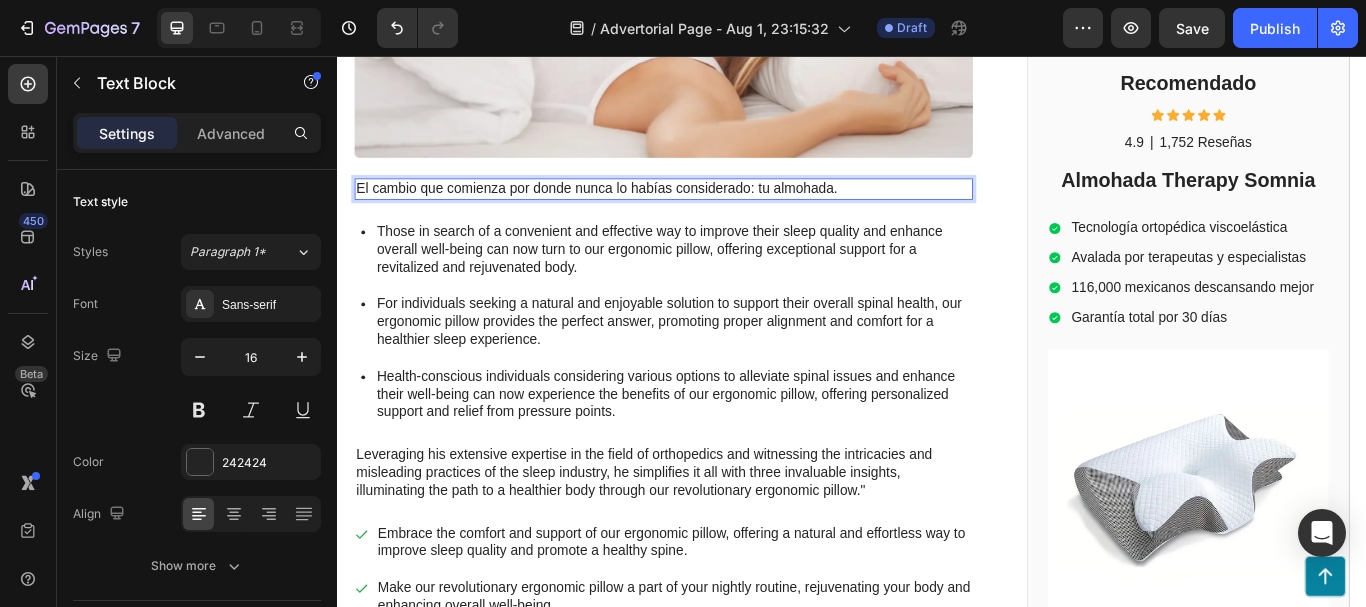 click on "El cambio que comienza por donde nunca lo habías considerado: tu almohada." at bounding box center (717, 211) 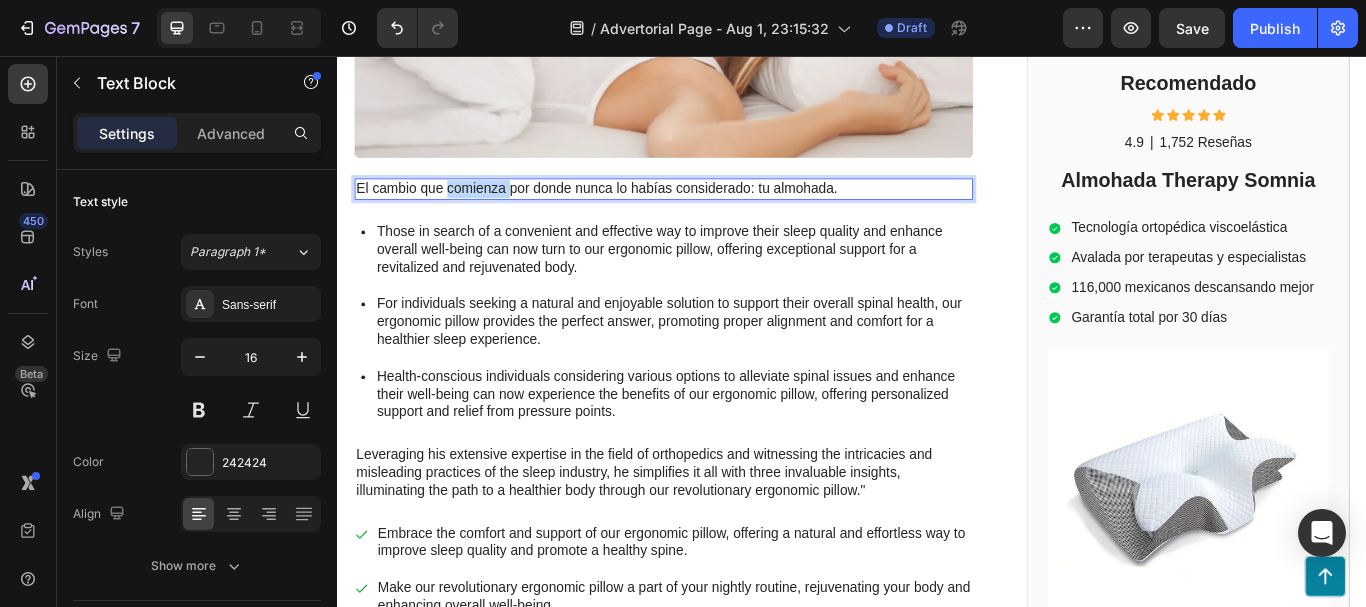 click on "El cambio que comienza por donde nunca lo habías considerado: tu almohada." at bounding box center [717, 211] 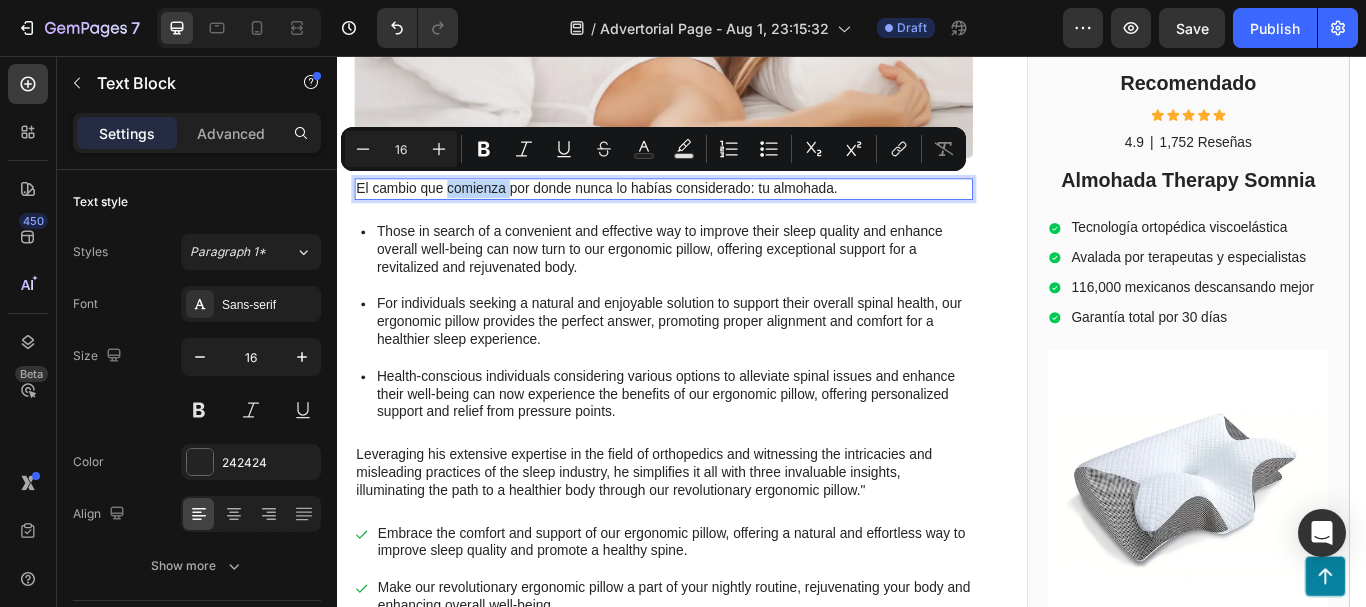 click on "El cambio que comienza por donde nunca lo habías considerado: tu almohada." at bounding box center (717, 211) 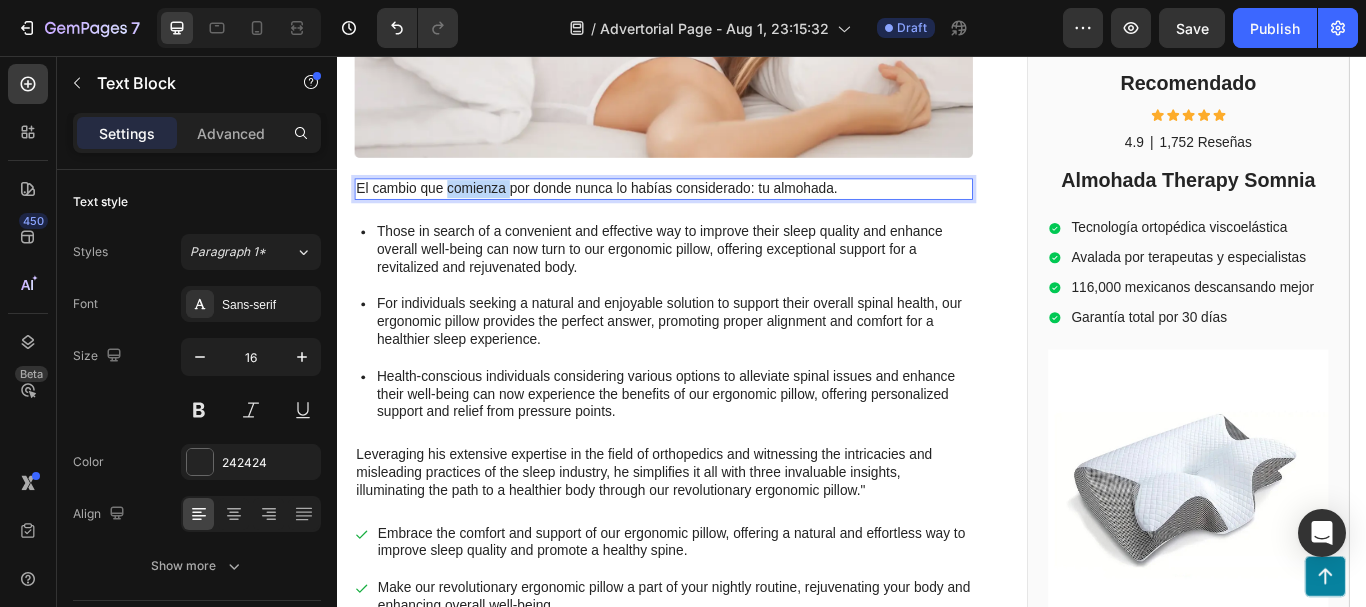 click on "El cambio que comienza por donde nunca lo habías considerado: tu almohada." at bounding box center [717, 211] 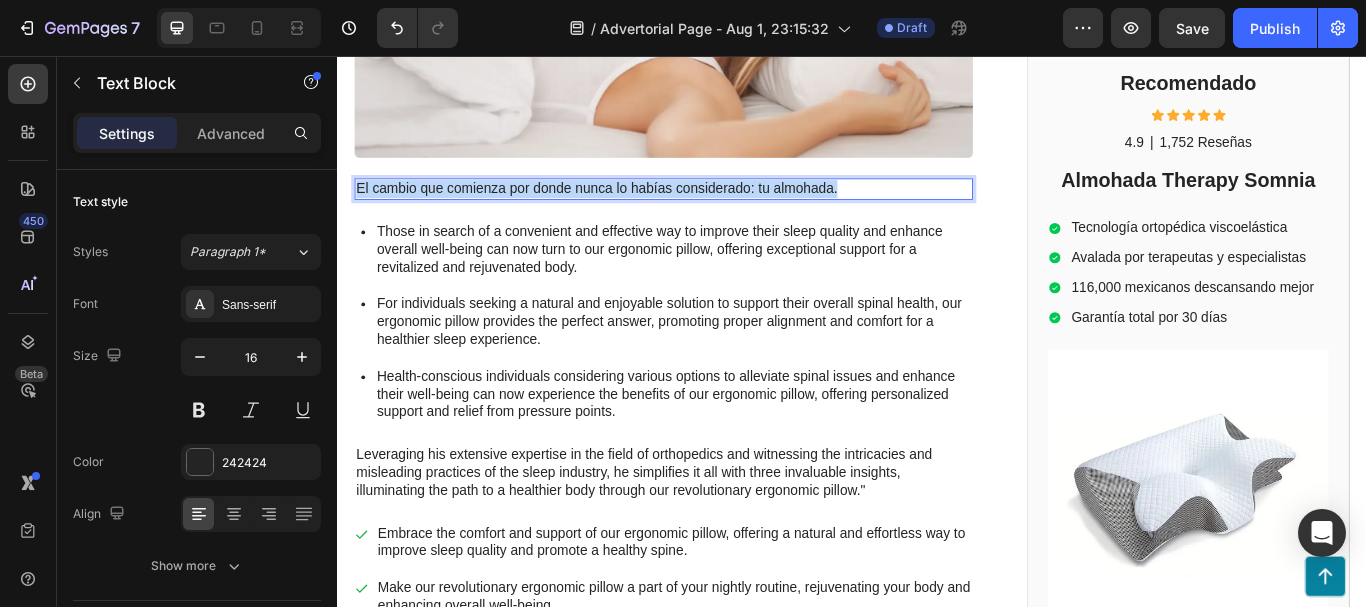 click on "El cambio que comienza por donde nunca lo habías considerado: tu almohada." at bounding box center (717, 211) 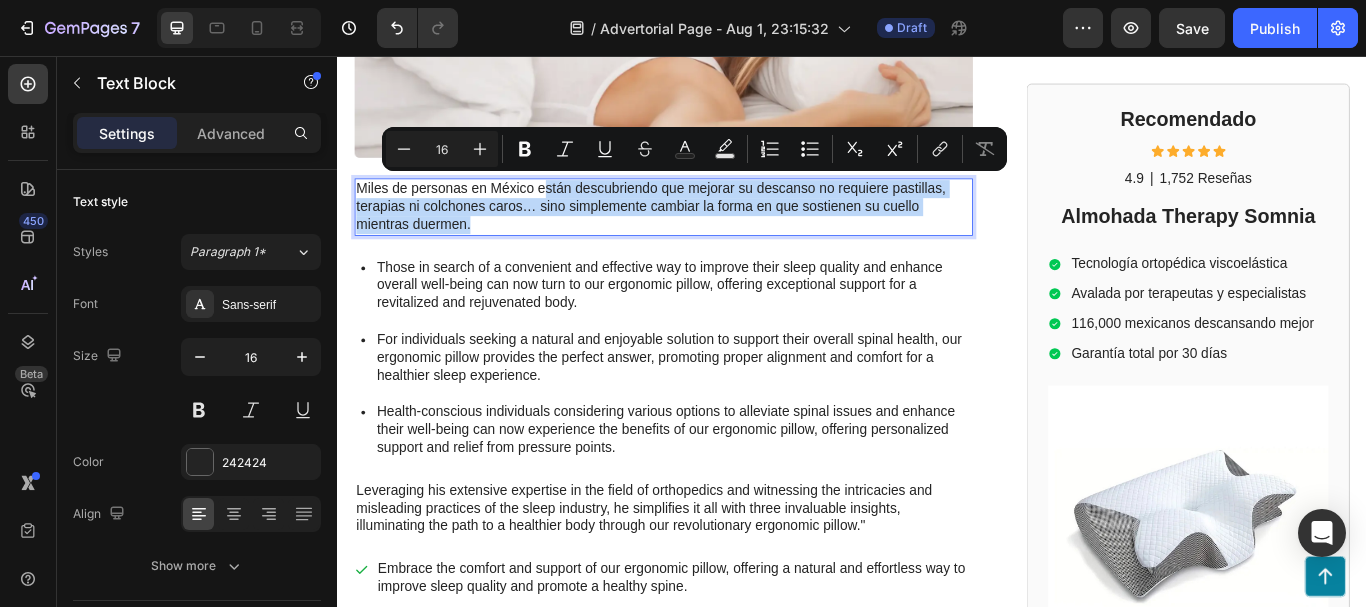 drag, startPoint x: 576, startPoint y: 204, endPoint x: 563, endPoint y: 243, distance: 41.109608 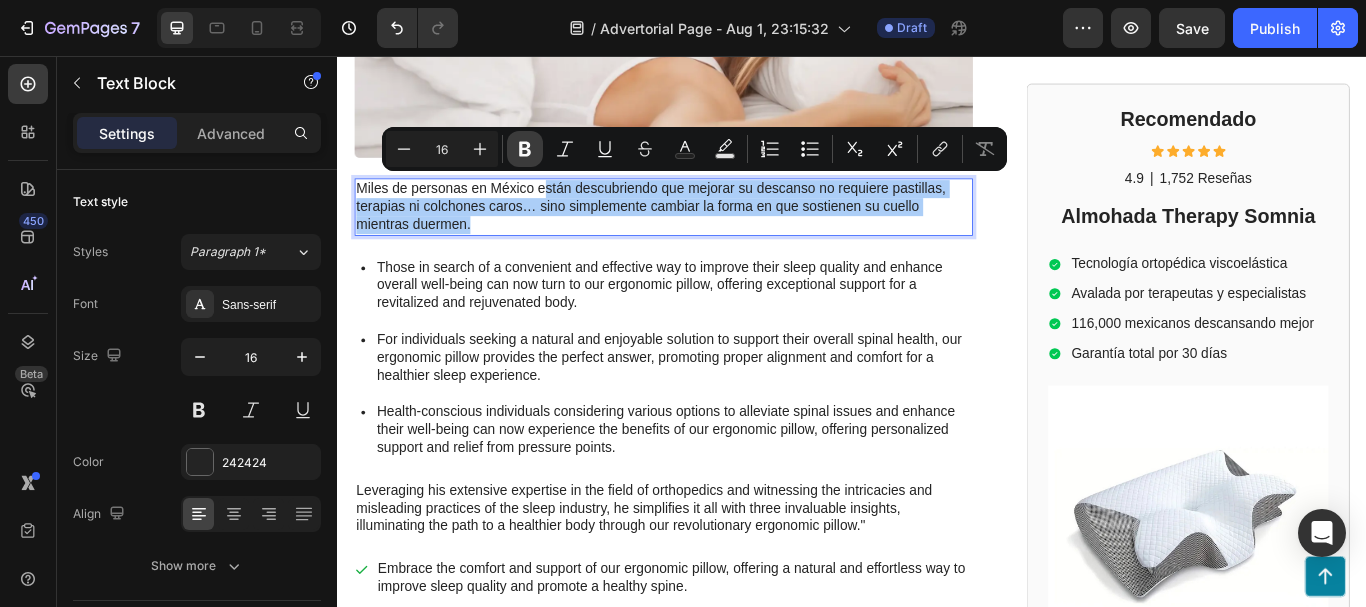 click 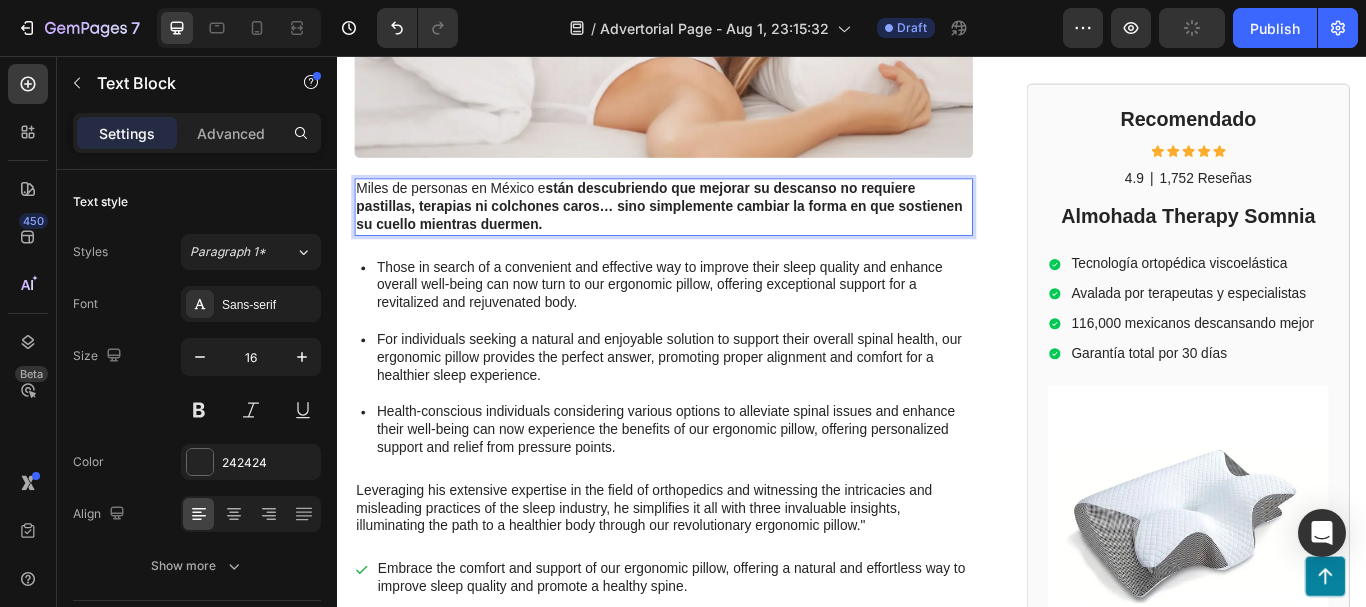 click on "Miles de personas en México e stán descubriendo que mejorar su descanso no requiere pastillas, terapias ni colchones caros… sino simplemente cambiar la forma en que sostienen su cuello mientras duermen." at bounding box center (717, 232) 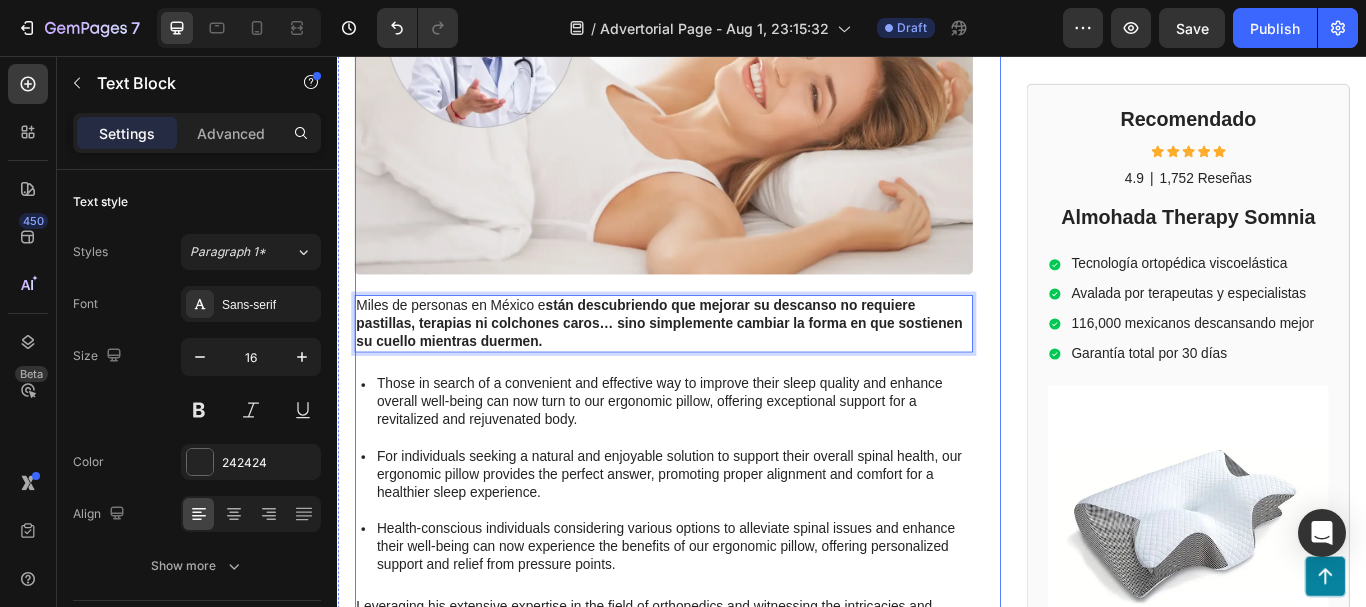 scroll, scrollTop: 832, scrollLeft: 0, axis: vertical 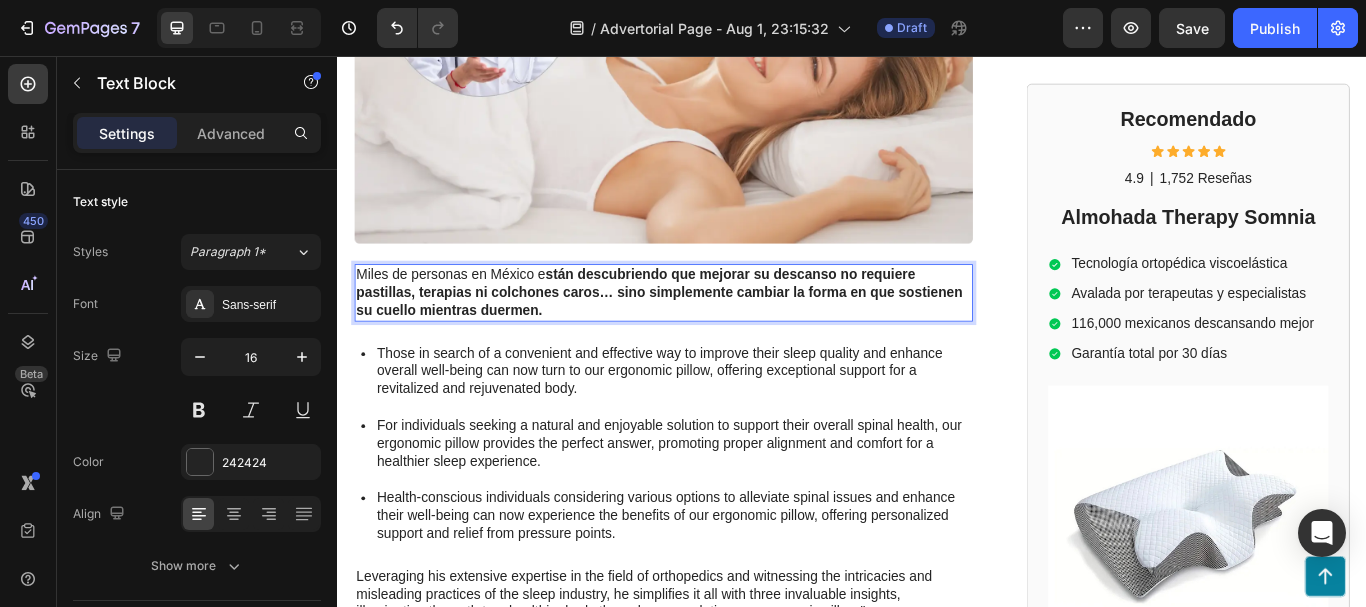 click on "Miles de personas en México e stán descubriendo que mejorar su descanso no requiere pastillas, terapias ni colchones caros… sino simplemente cambiar la forma en que sostienen su cuello mientras duermen." at bounding box center (717, 332) 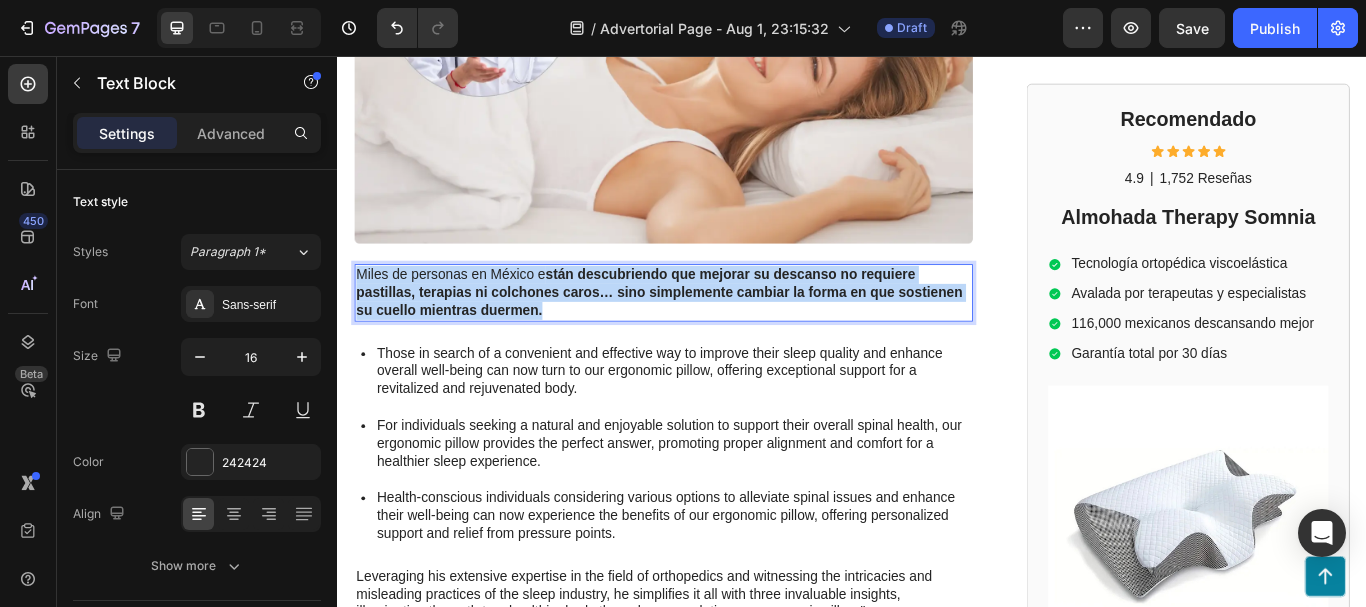 drag, startPoint x: 362, startPoint y: 298, endPoint x: 601, endPoint y: 345, distance: 243.5775 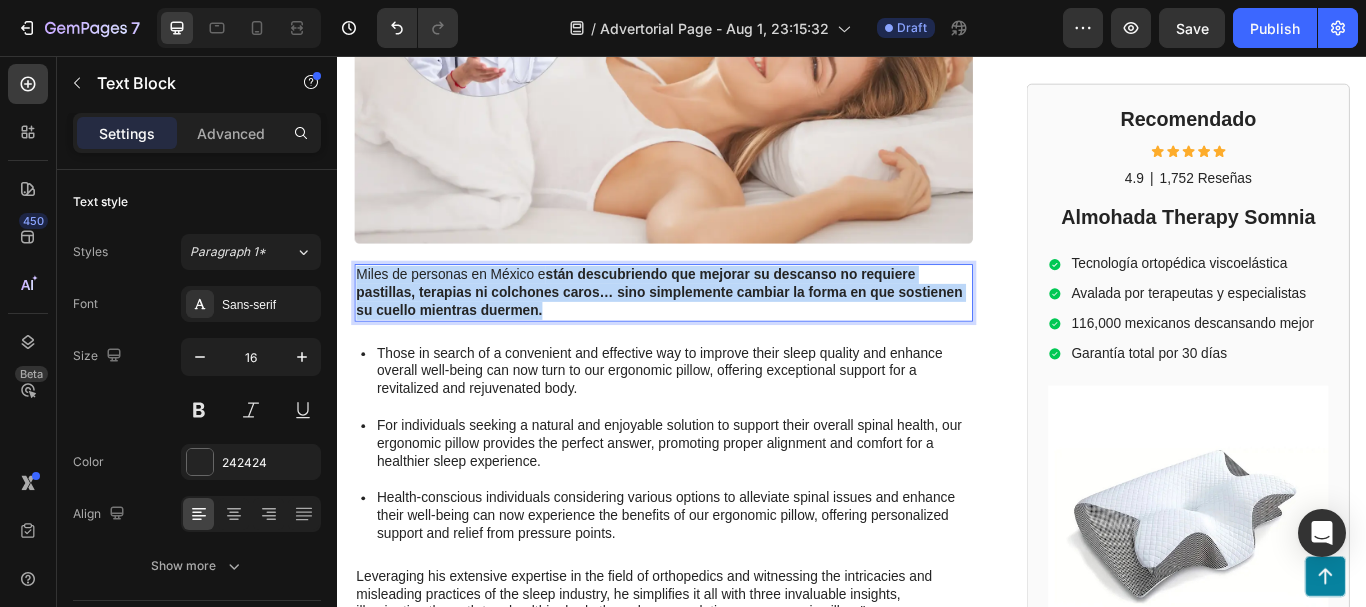 click on "Miles de personas en México e stán descubriendo que mejorar su descanso no requiere pastillas, terapias ni colchones caros… sino simplemente cambiar la forma en que sostienen su cuello mientras duermen." at bounding box center (717, 332) 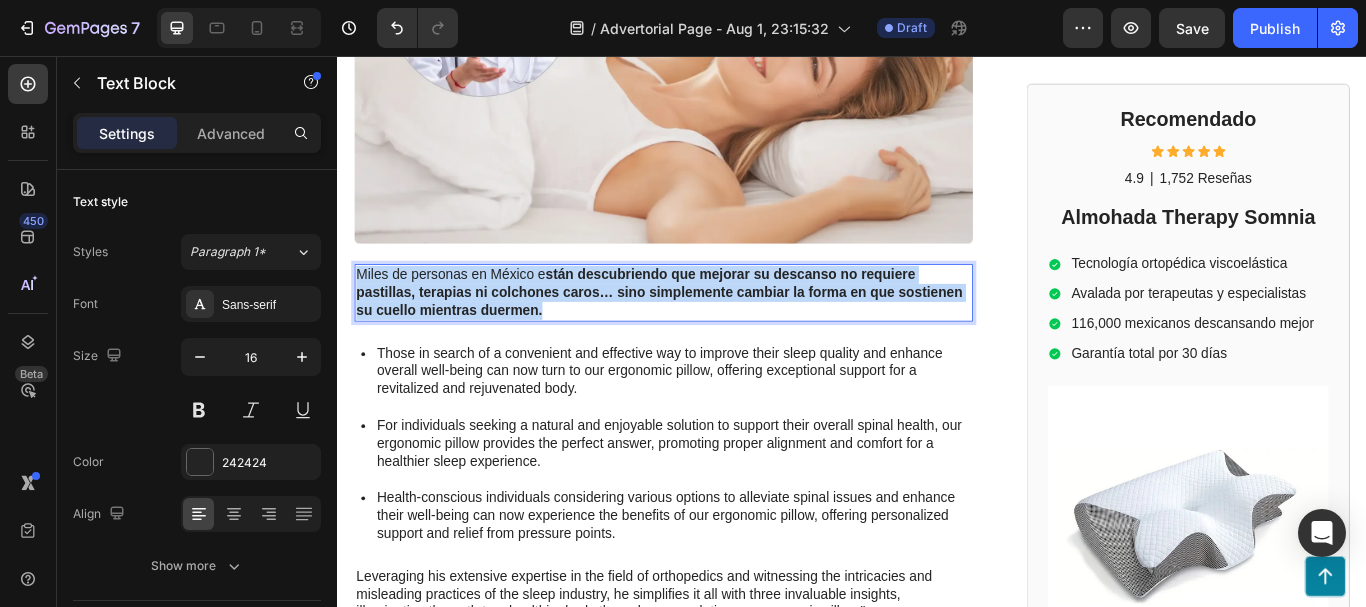 click on "stán descubriendo que mejorar su descanso no requiere pastillas, terapias ni colchones caros… sino simplemente cambiar la forma en que sostienen su cuello mientras duermen." at bounding box center (712, 331) 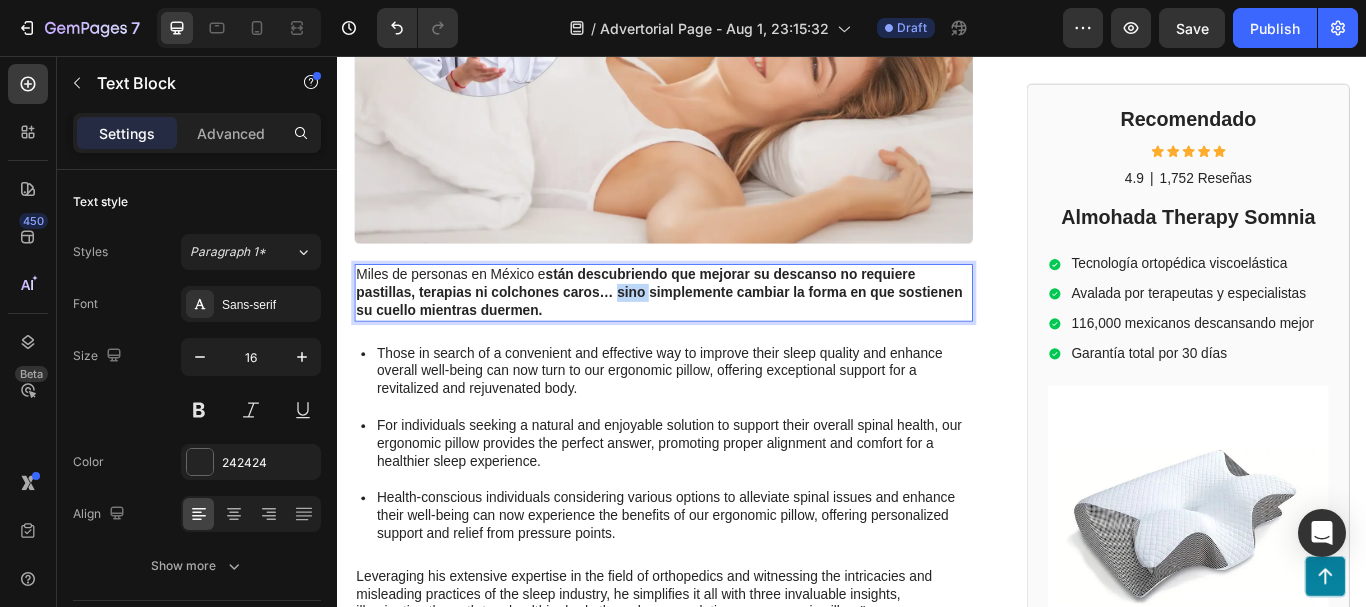 click on "stán descubriendo que mejorar su descanso no requiere pastillas, terapias ni colchones caros… sino simplemente cambiar la forma en que sostienen su cuello mientras duermen." at bounding box center (712, 331) 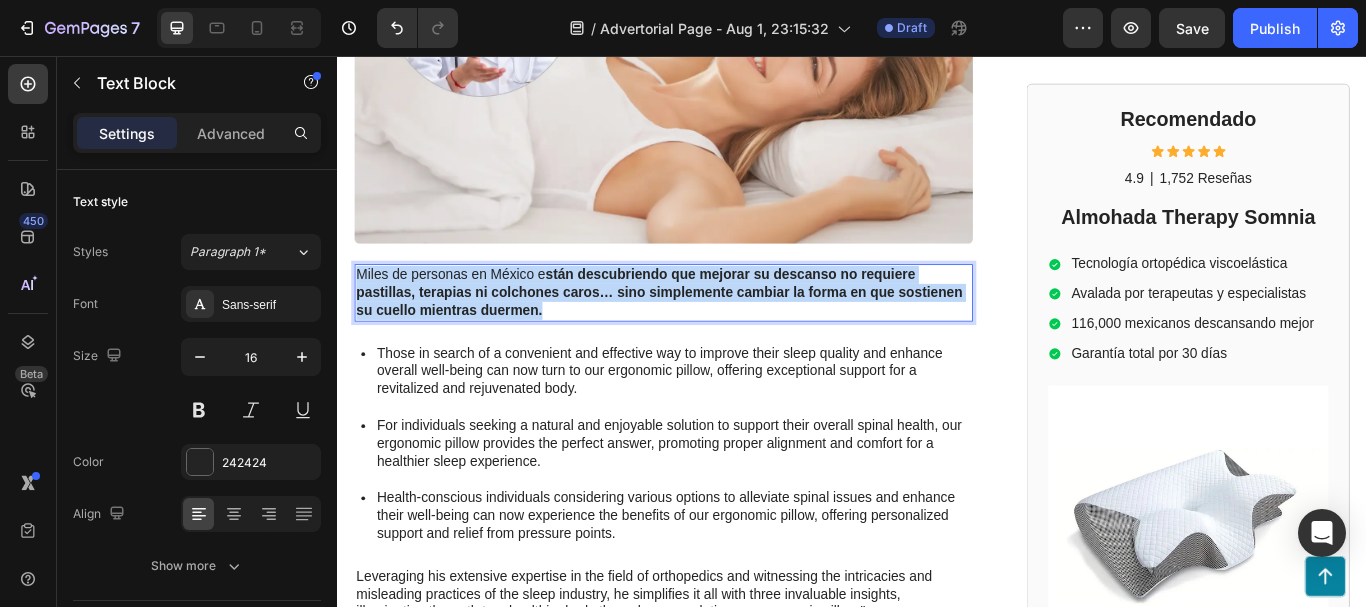 click on "stán descubriendo que mejorar su descanso no requiere pastillas, terapias ni colchones caros… sino simplemente cambiar la forma en que sostienen su cuello mientras duermen." at bounding box center (712, 331) 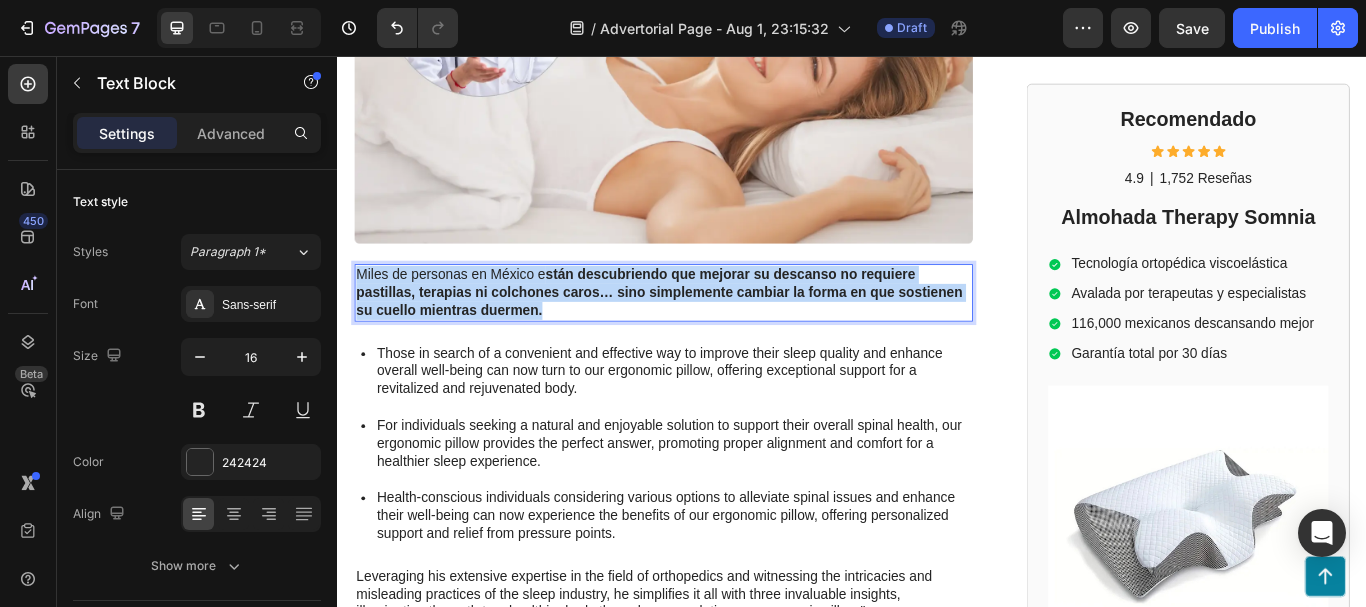 click on "Miles de personas en México e stán descubriendo que mejorar su descanso no requiere pastillas, terapias ni colchones caros… sino simplemente cambiar la forma en que sostienen su cuello mientras duermen." at bounding box center [717, 332] 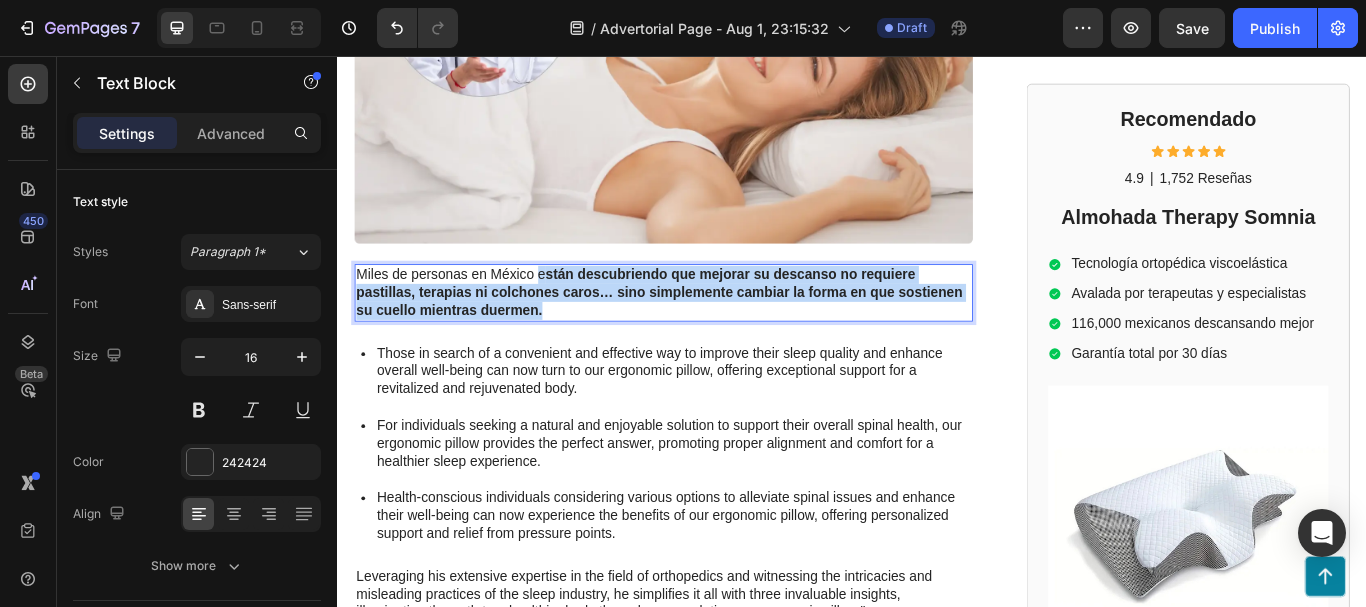 drag, startPoint x: 592, startPoint y: 351, endPoint x: 571, endPoint y: 300, distance: 55.154327 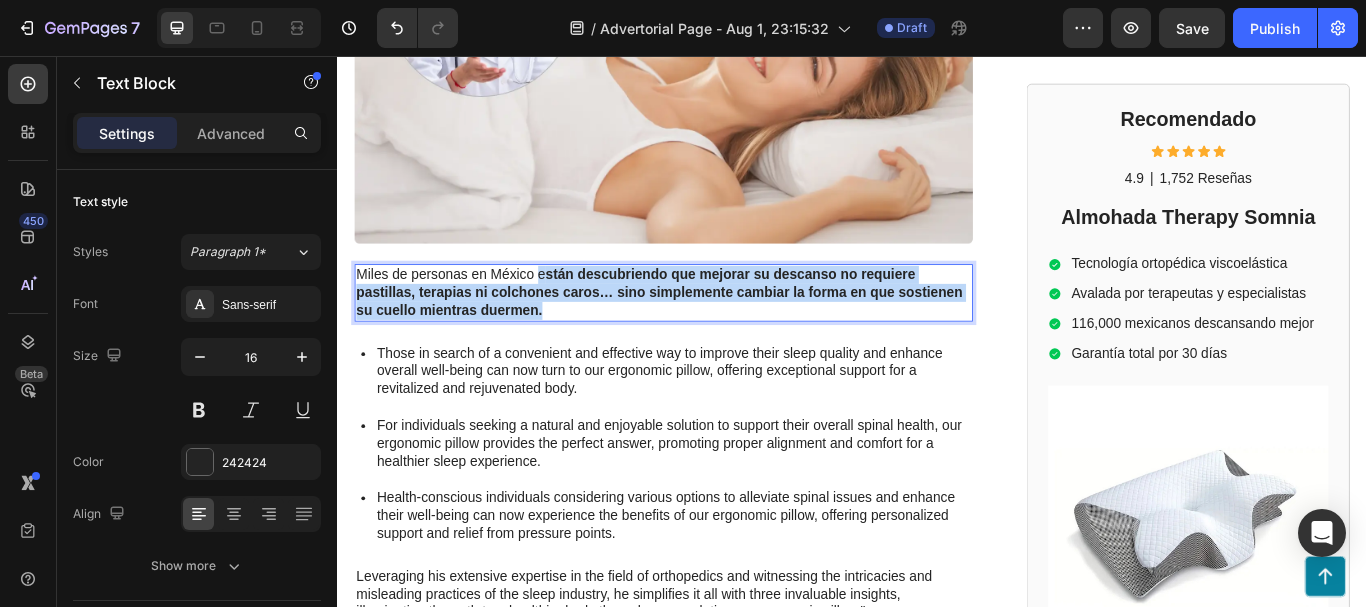 click on "Miles de personas en México e stán descubriendo que mejorar su descanso no requiere pastillas, terapias ni colchones caros… sino simplemente cambiar la forma en que sostienen su cuello mientras duermen." at bounding box center (717, 332) 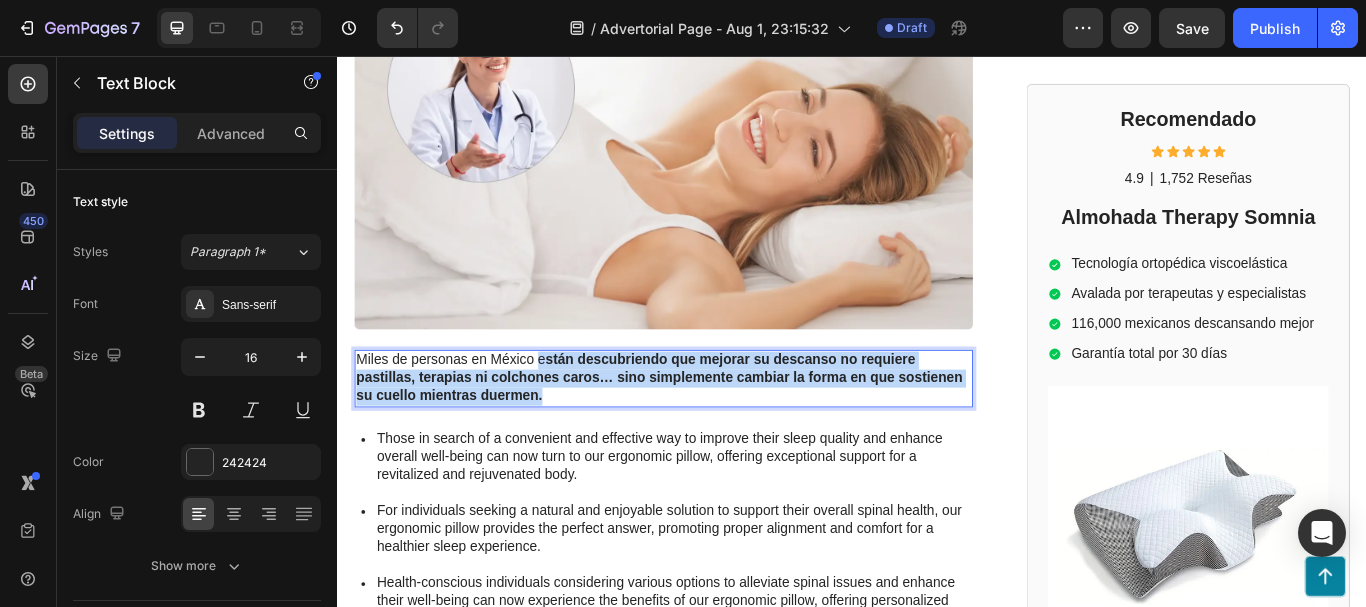 click on "Miles de personas en México e stán descubriendo que mejorar su descanso no requiere pastillas, terapias ni colchones caros… sino simplemente cambiar la forma en que sostienen su cuello mientras duermen." at bounding box center (717, 432) 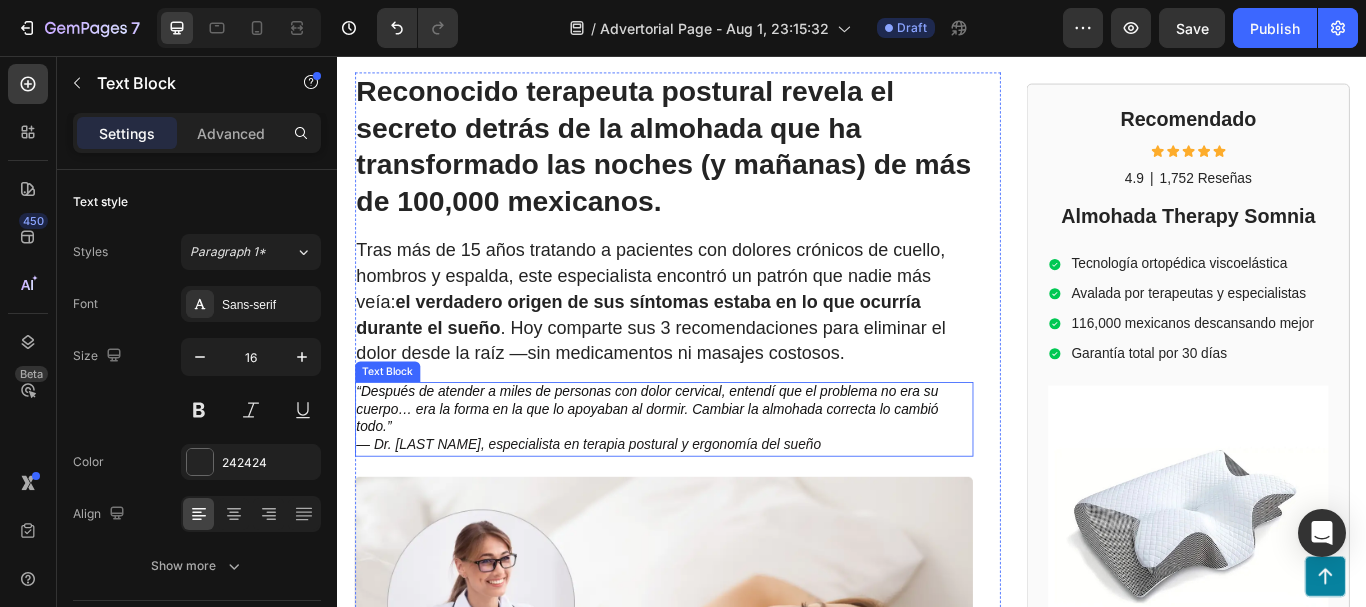 scroll, scrollTop: 732, scrollLeft: 0, axis: vertical 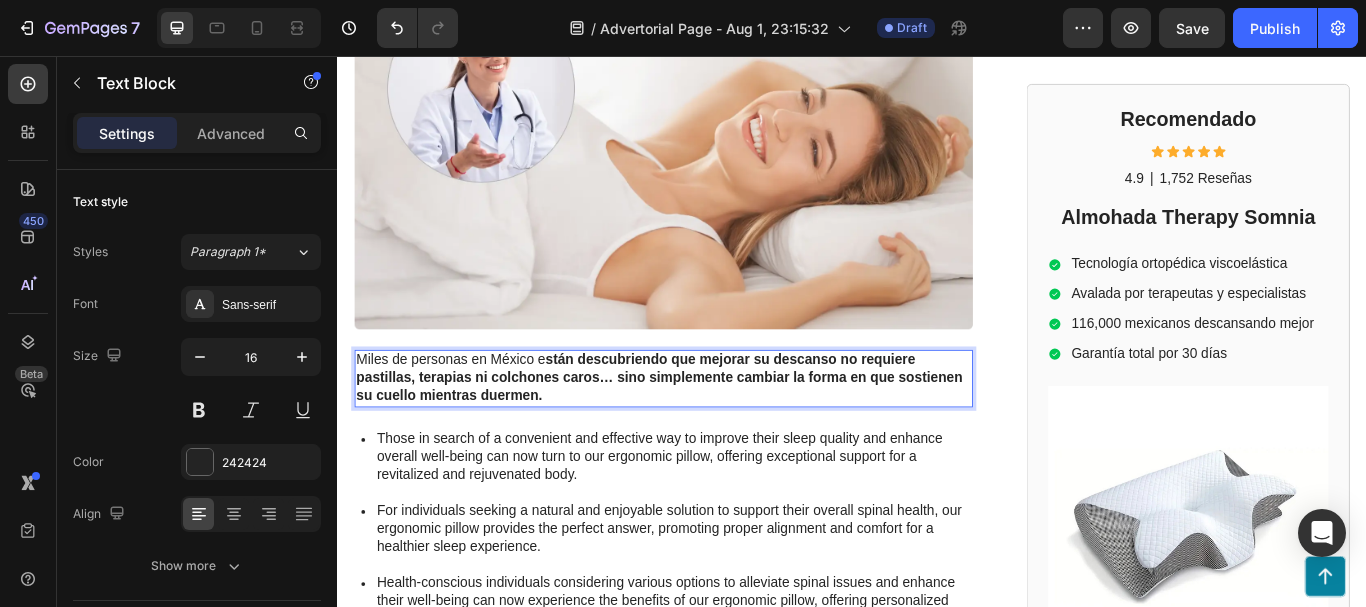 click on "stán descubriendo que mejorar su descanso no requiere pastillas, terapias ni colchones caros… sino simplemente cambiar la forma en que sostienen su cuello mientras duermen." at bounding box center [712, 431] 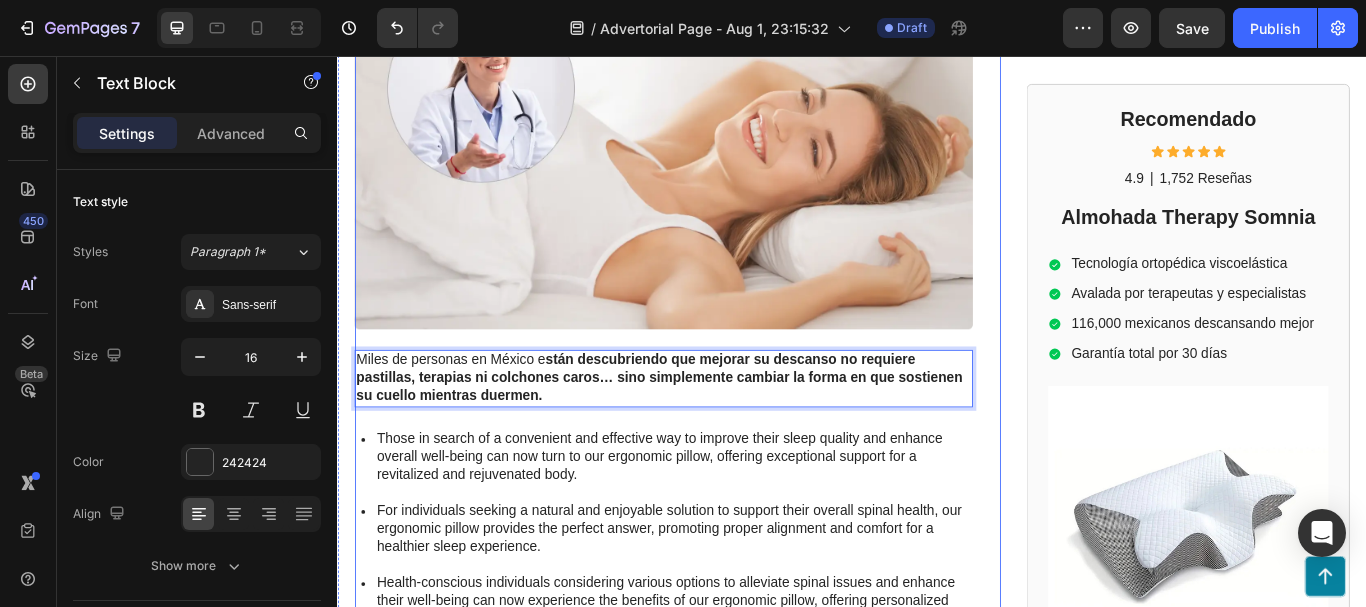 click on "Those in search of a convenient and effective way to improve their sleep quality and enhance overall well-being can now turn to our ergonomic pillow, offering exceptional support for a revitalized and rejuvenated body." at bounding box center [729, 524] 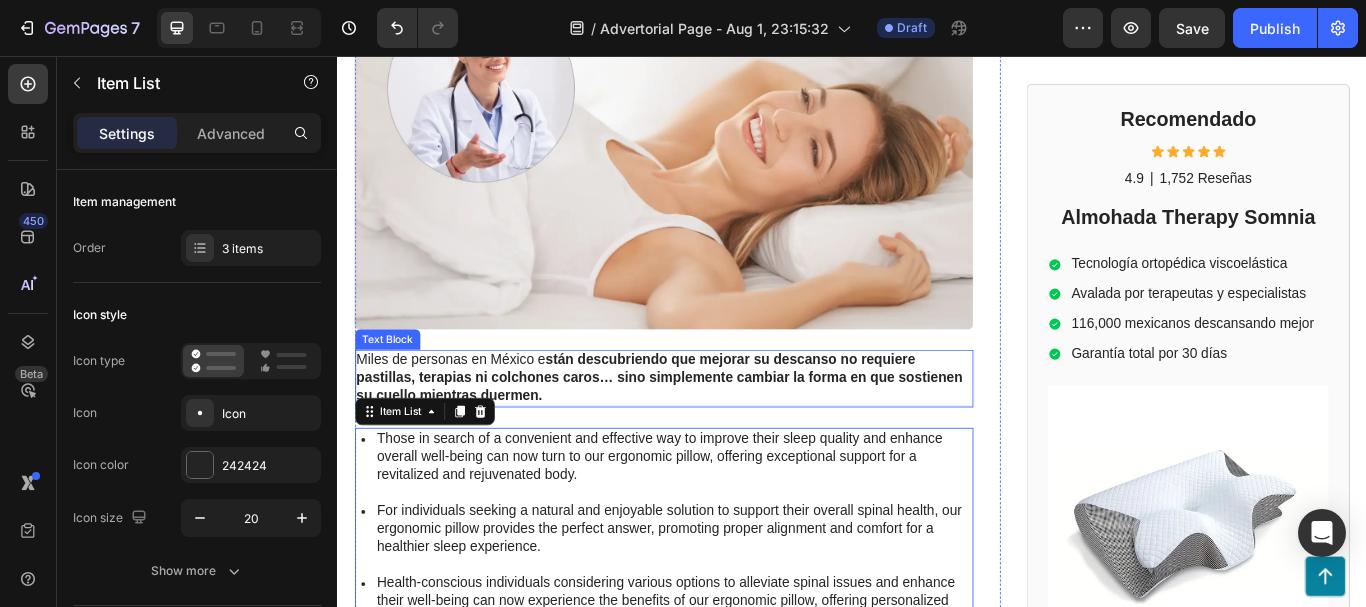 click on "Miles de personas en México e stán descubriendo que mejorar su descanso no requiere pastillas, terapias ni colchones caros… sino simplemente cambiar la forma en que sostienen su cuello mientras duermen." at bounding box center [717, 432] 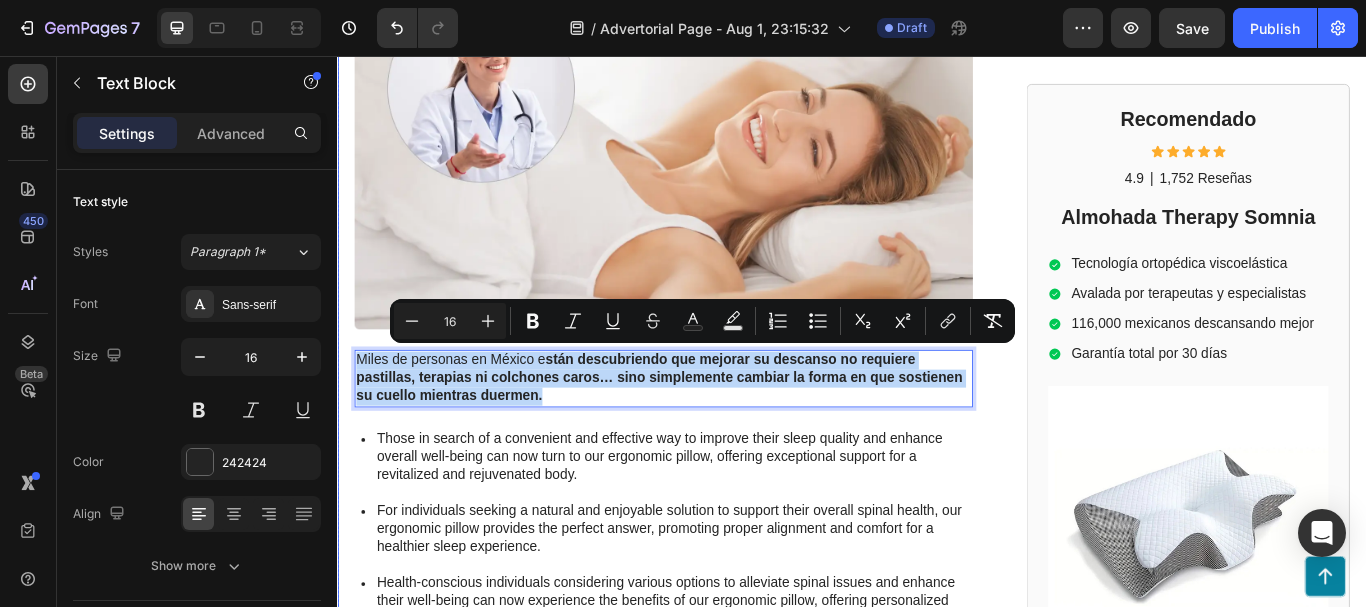 drag, startPoint x: 604, startPoint y: 442, endPoint x: 354, endPoint y: 397, distance: 254.01772 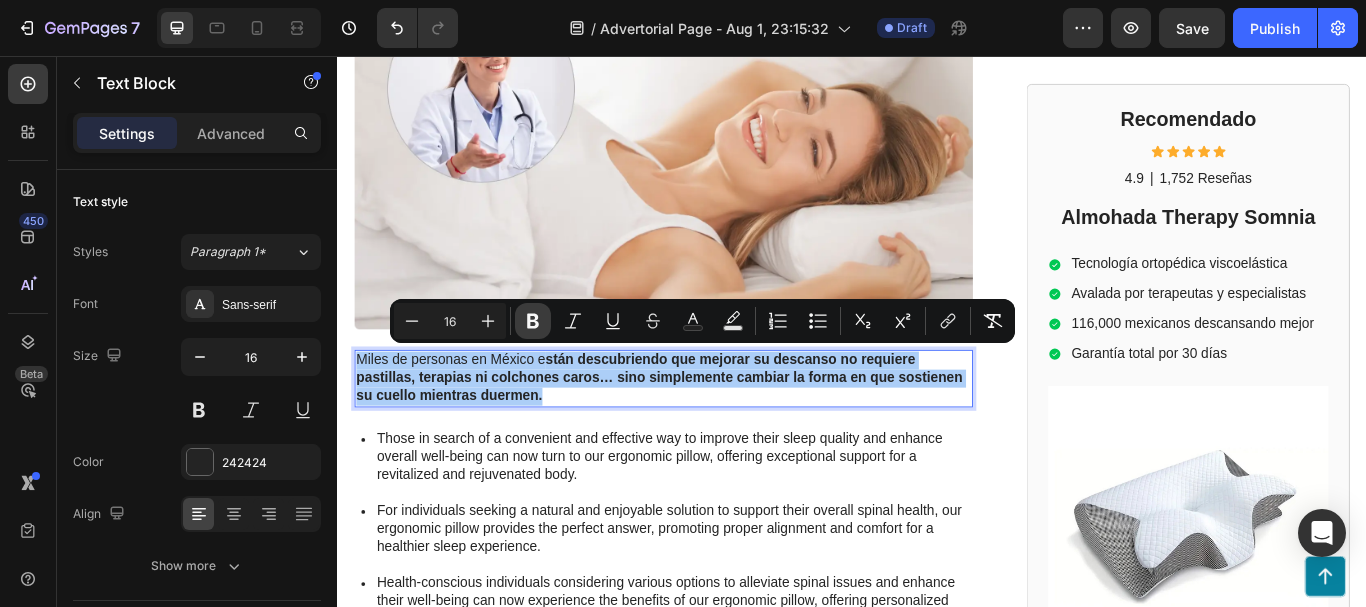 click 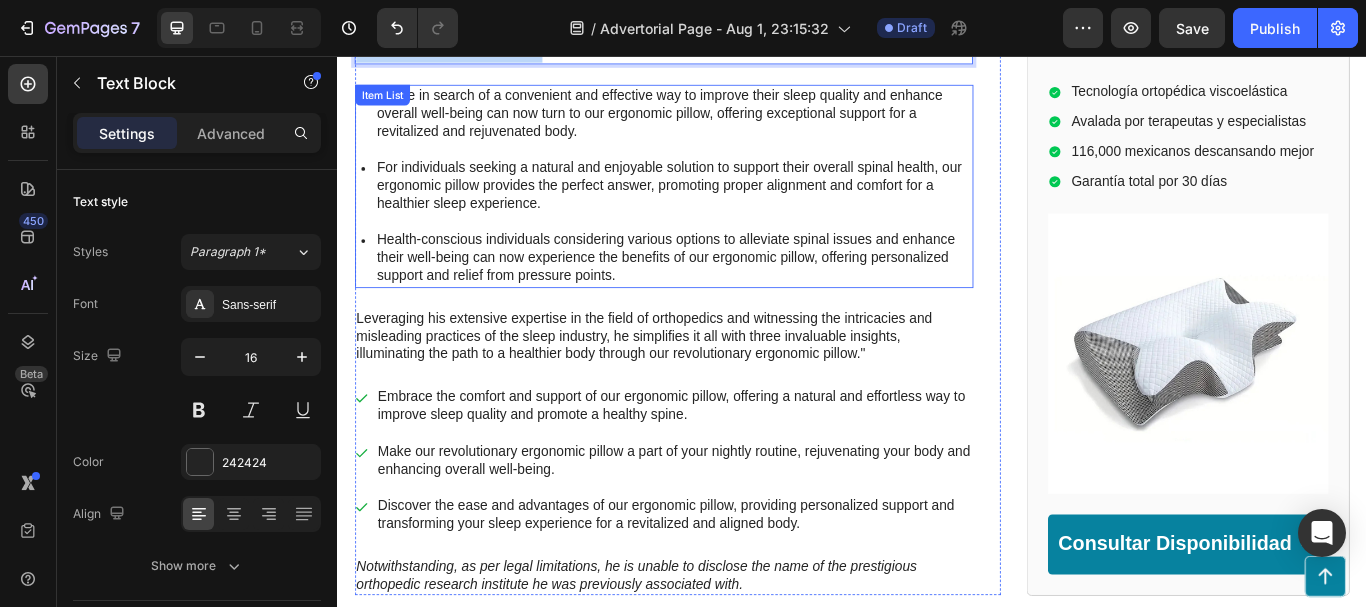 scroll, scrollTop: 1032, scrollLeft: 0, axis: vertical 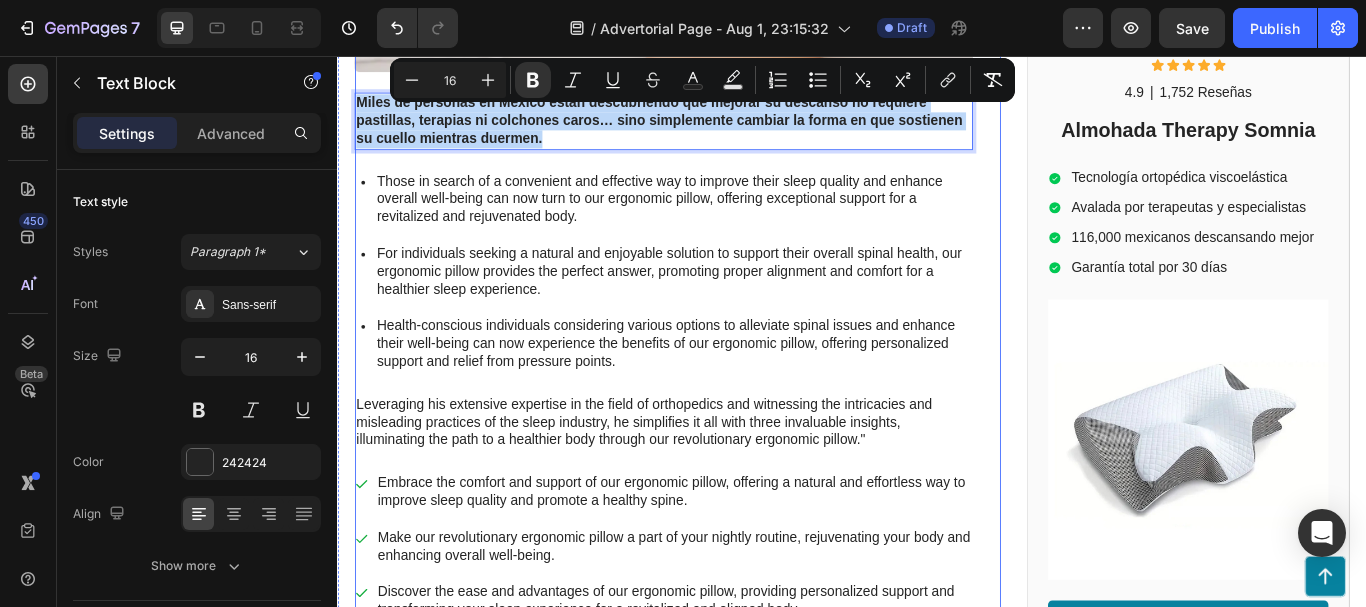 drag, startPoint x: 364, startPoint y: 101, endPoint x: 790, endPoint y: 198, distance: 436.90387 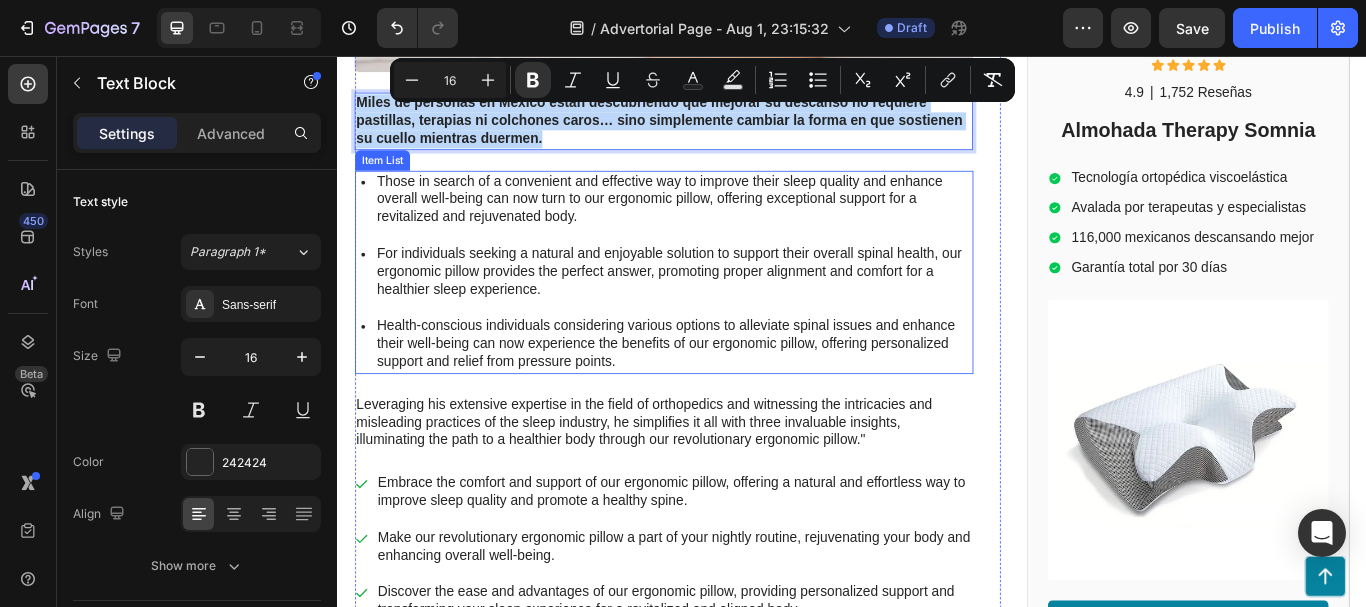 click on "Those in search of a convenient and effective way to improve their sleep quality and enhance overall well-being can now turn to our ergonomic pillow, offering exceptional support for a revitalized and rejuvenated body." at bounding box center (729, 224) 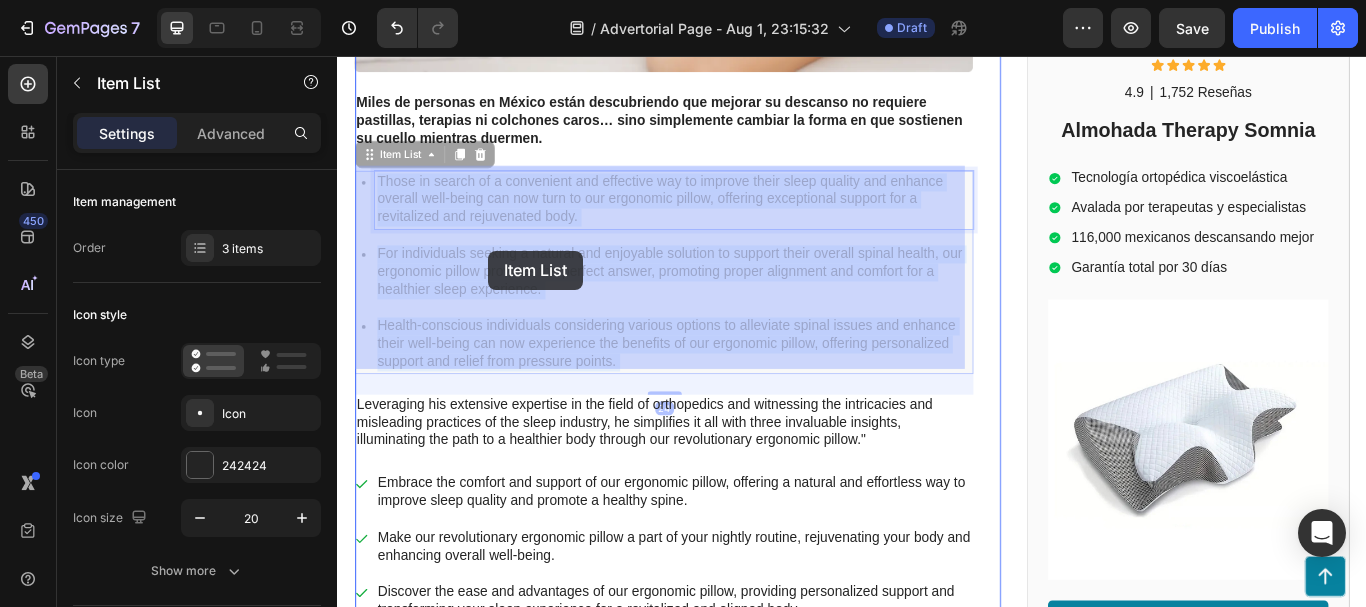 drag, startPoint x: 394, startPoint y: 192, endPoint x: 513, endPoint y: 283, distance: 149.80655 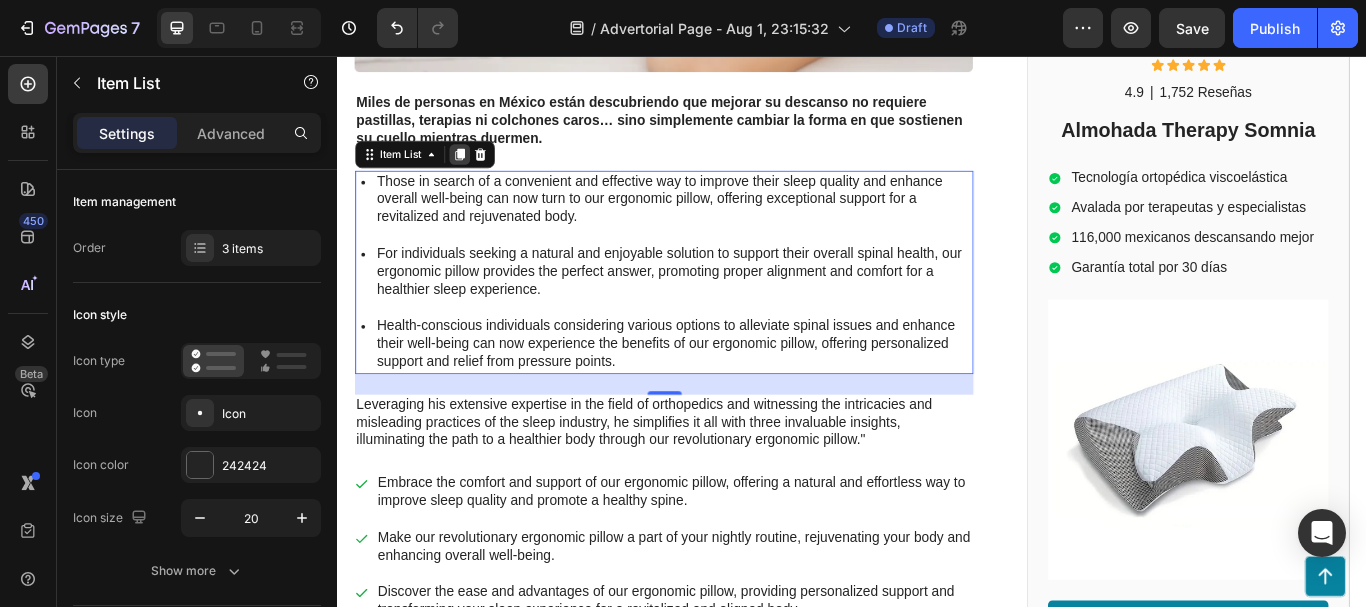click 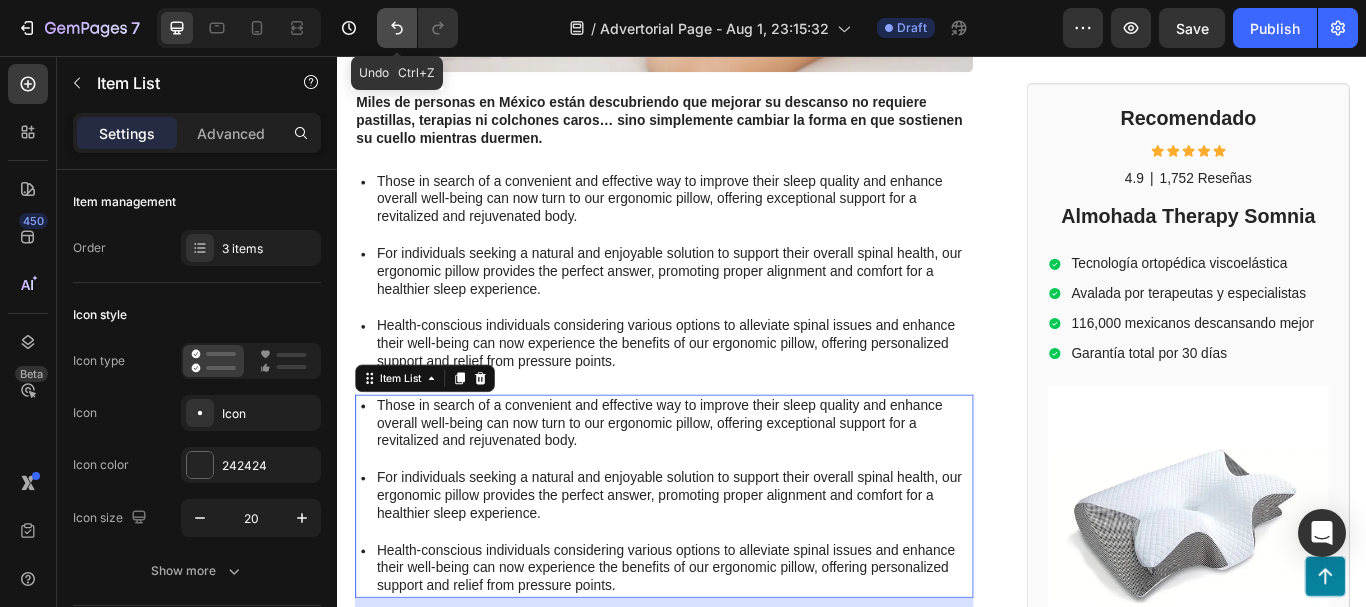 click 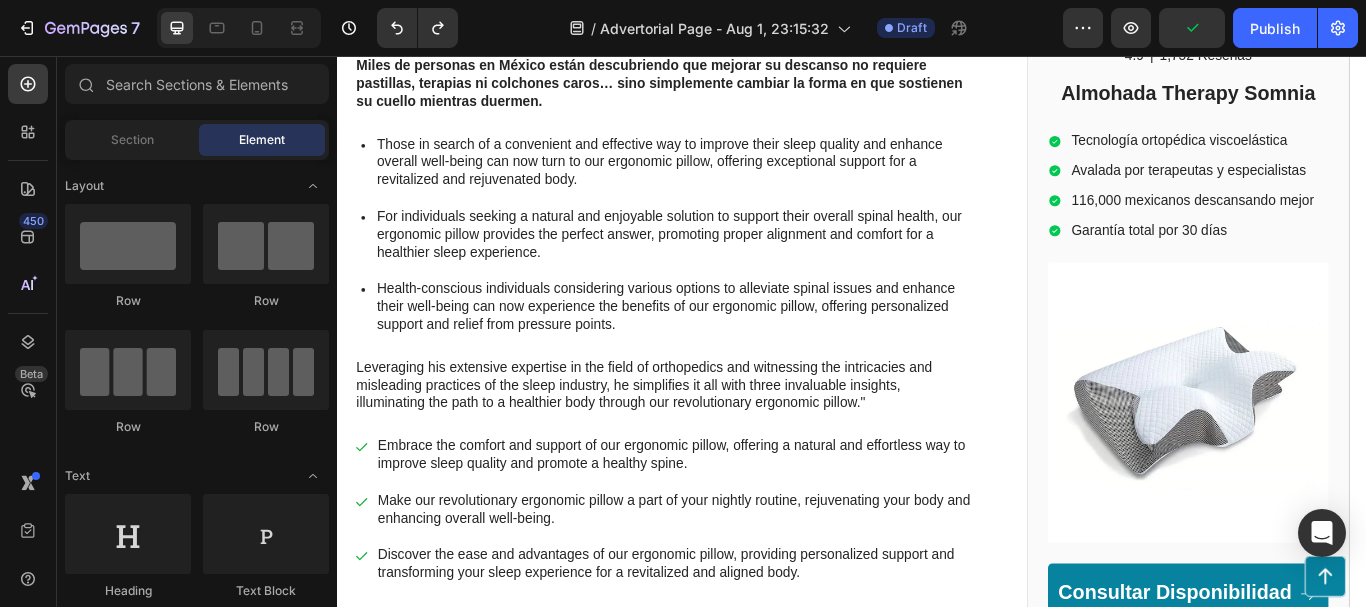 scroll, scrollTop: 1061, scrollLeft: 0, axis: vertical 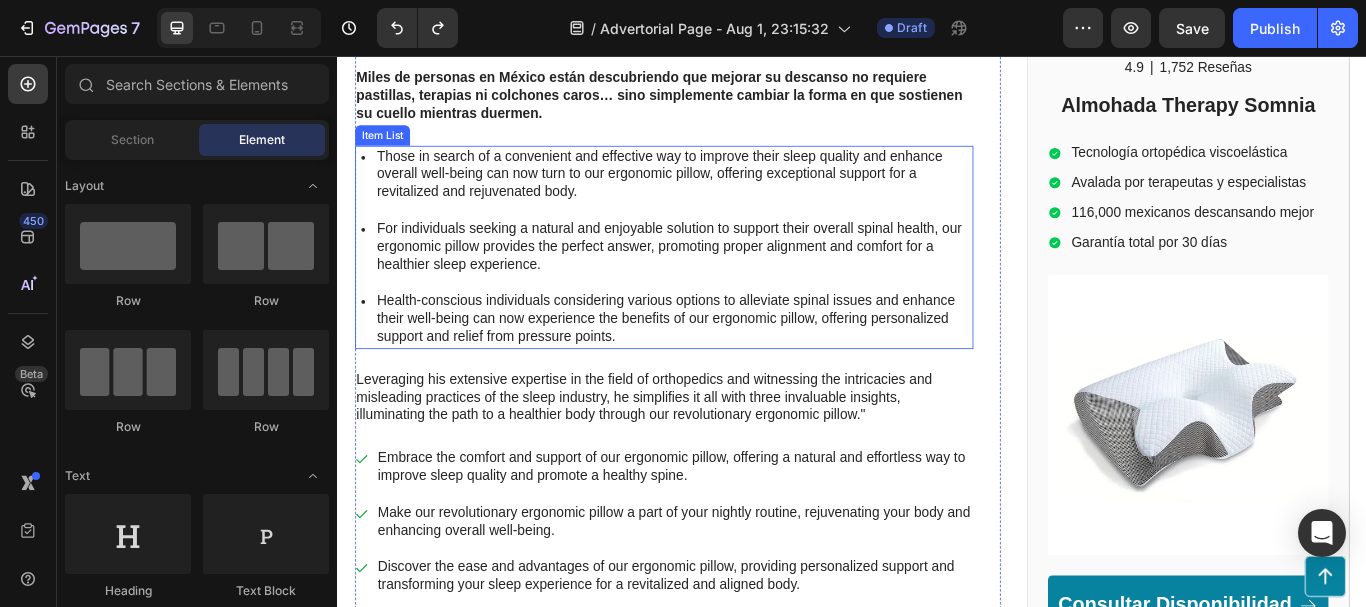 type 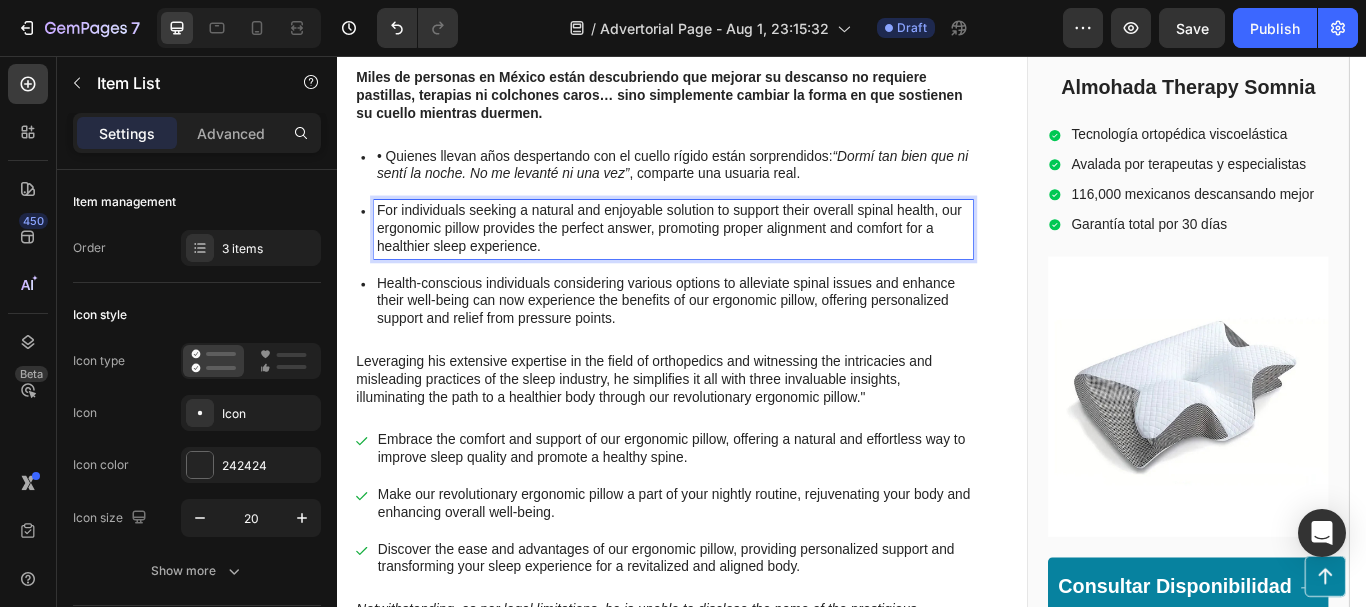 click on "For individuals seeking a natural and enjoyable solution to support their overall spinal health, our ergonomic pillow provides the perfect answer, promoting proper alignment and comfort for a healthier sleep experience." at bounding box center [729, 258] 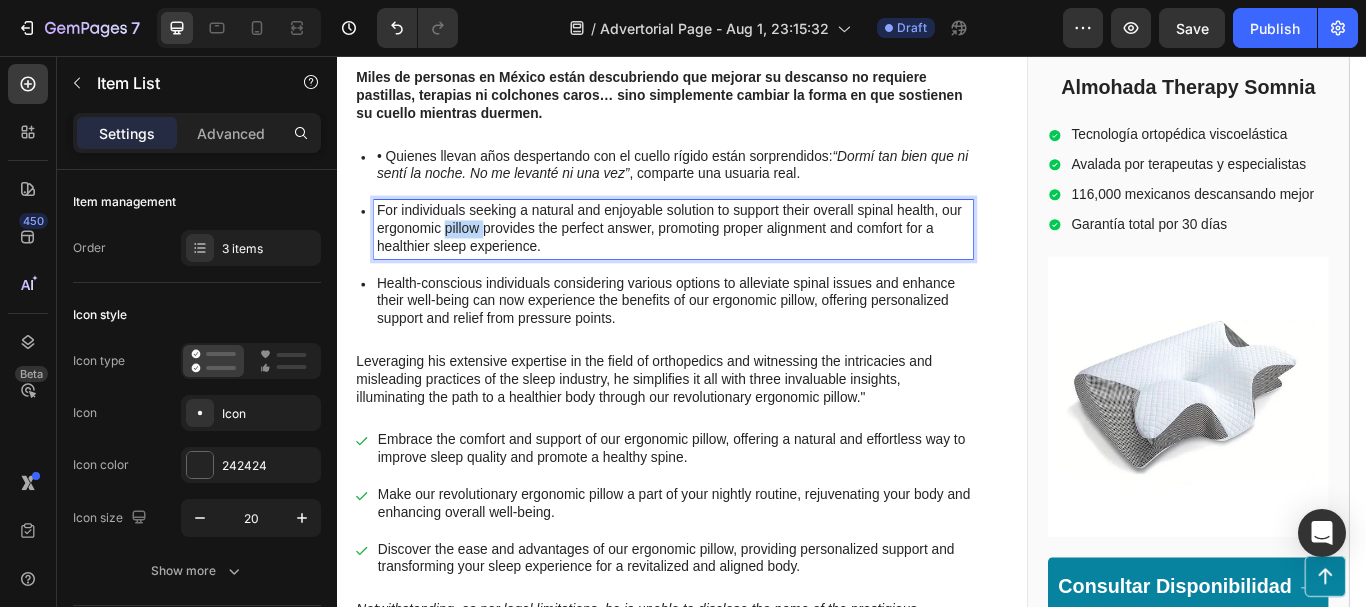 click on "For individuals seeking a natural and enjoyable solution to support their overall spinal health, our ergonomic pillow provides the perfect answer, promoting proper alignment and comfort for a healthier sleep experience." at bounding box center [729, 258] 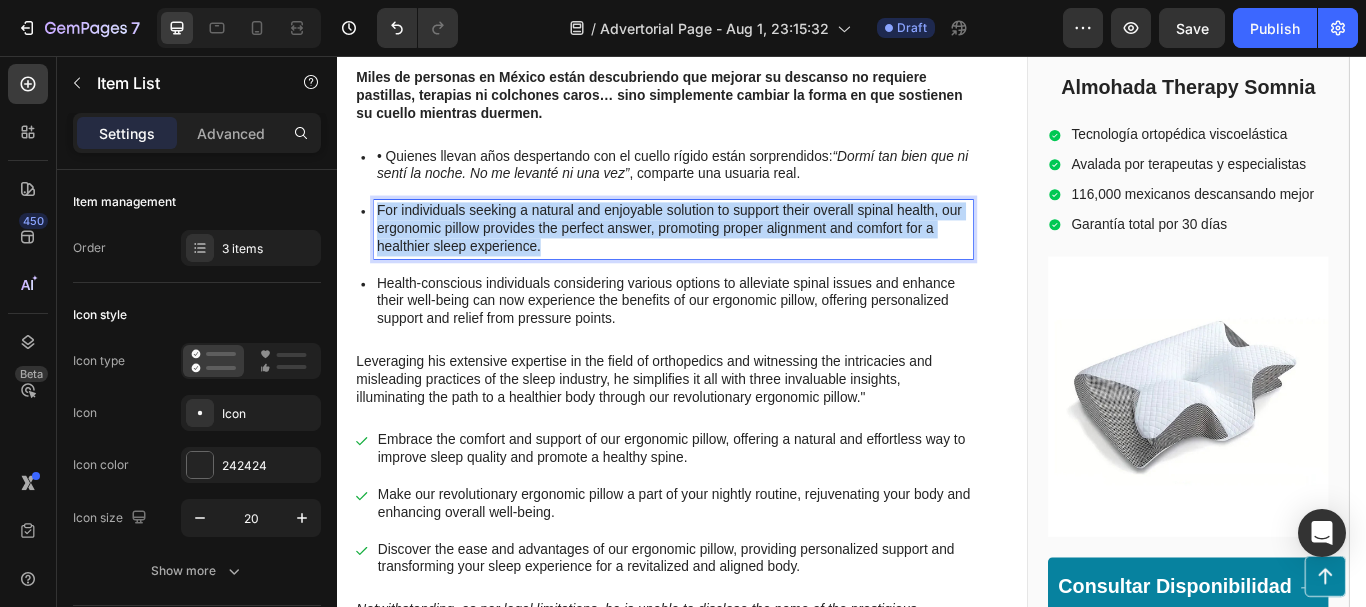 click on "For individuals seeking a natural and enjoyable solution to support their overall spinal health, our ergonomic pillow provides the perfect answer, promoting proper alignment and comfort for a healthier sleep experience." at bounding box center [729, 258] 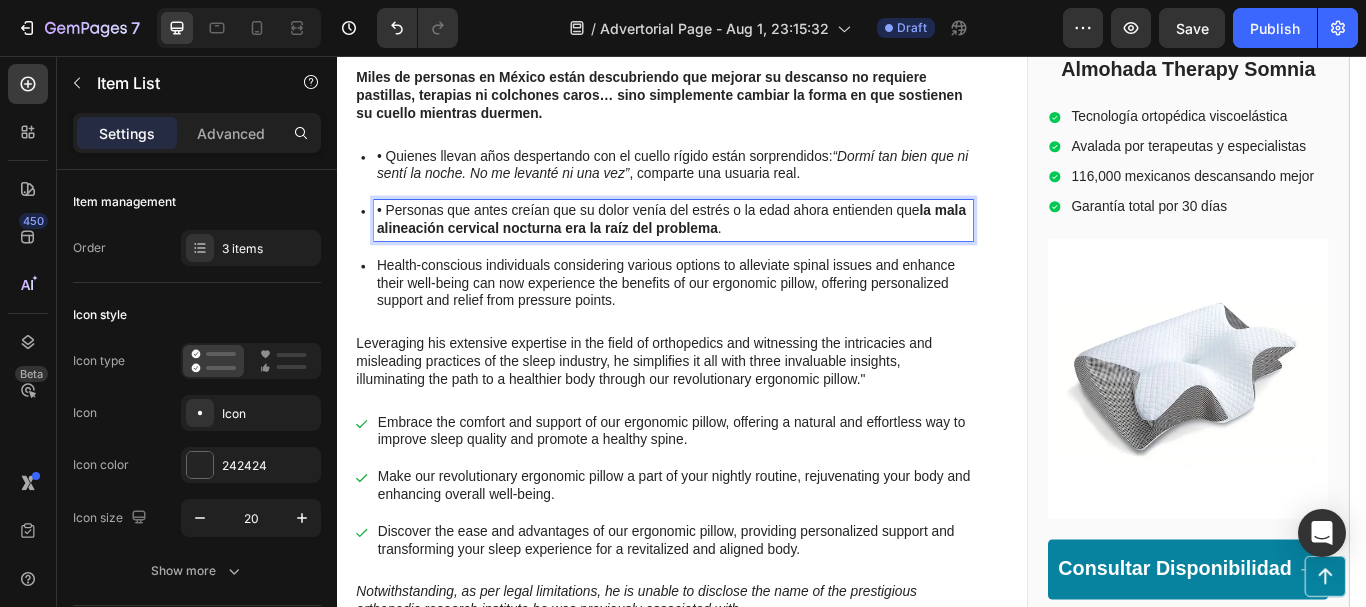 click on "Health-conscious individuals considering various options to alleviate spinal issues and enhance their well-being can now experience the benefits of our ergonomic pillow, offering personalized support and relief from pressure points." at bounding box center (729, 322) 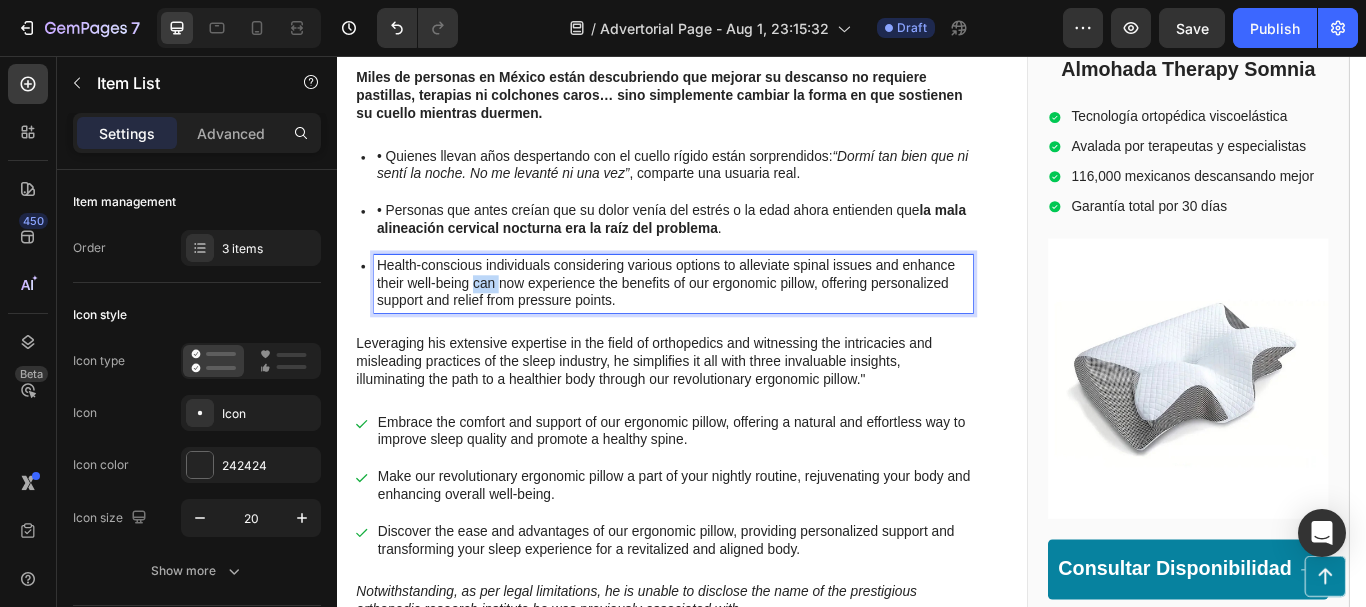 click on "Health-conscious individuals considering various options to alleviate spinal issues and enhance their well-being can now experience the benefits of our ergonomic pillow, offering personalized support and relief from pressure points." at bounding box center [729, 322] 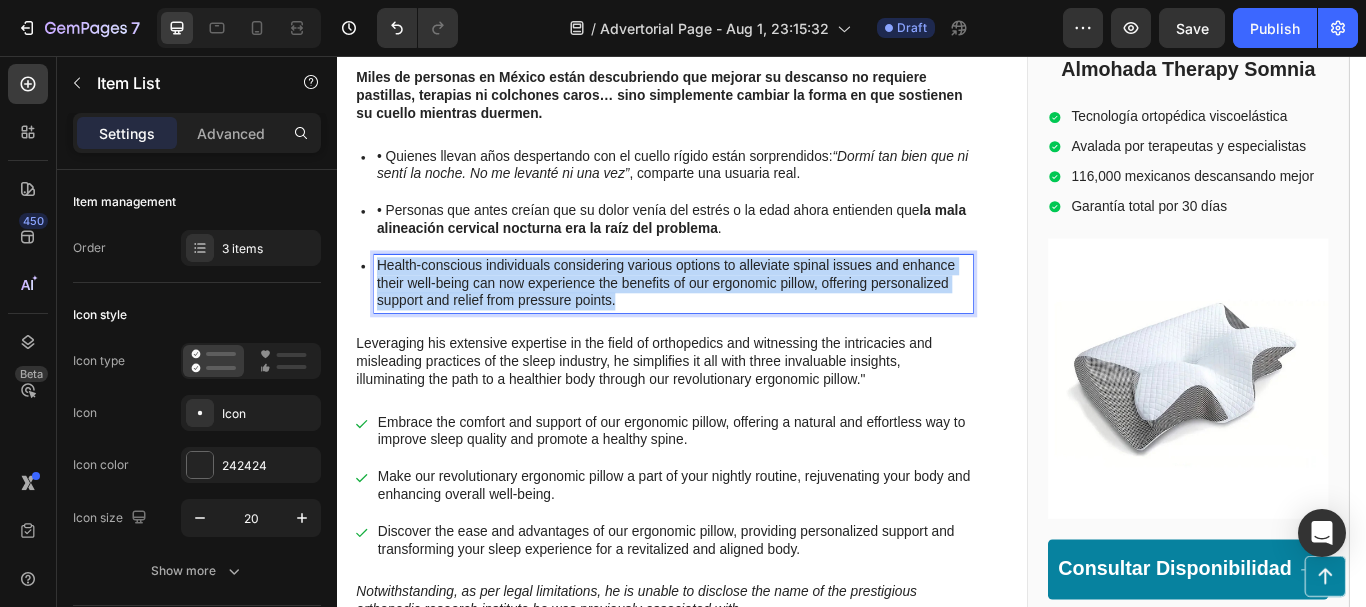 click on "Health-conscious individuals considering various options to alleviate spinal issues and enhance their well-being can now experience the benefits of our ergonomic pillow, offering personalized support and relief from pressure points." at bounding box center (729, 322) 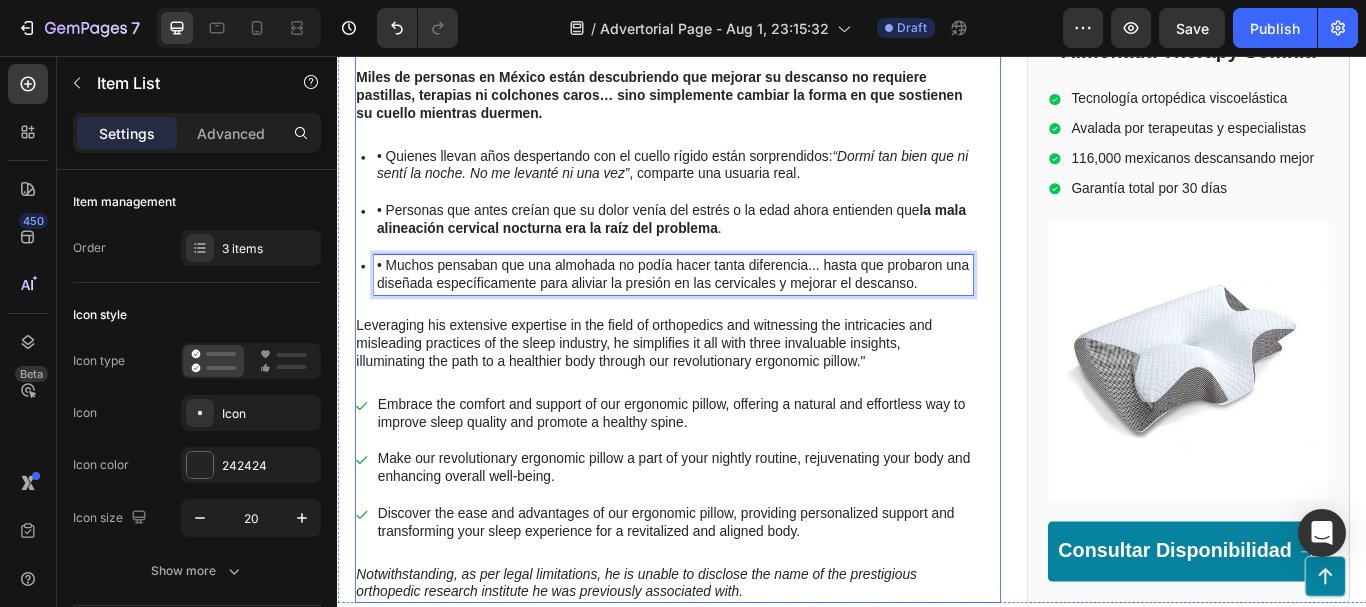 click on "Embrace the comfort and support of our ergonomic pillow, offering a natural and effortless way to improve sleep quality and promote a healthy spine." at bounding box center [729, 474] 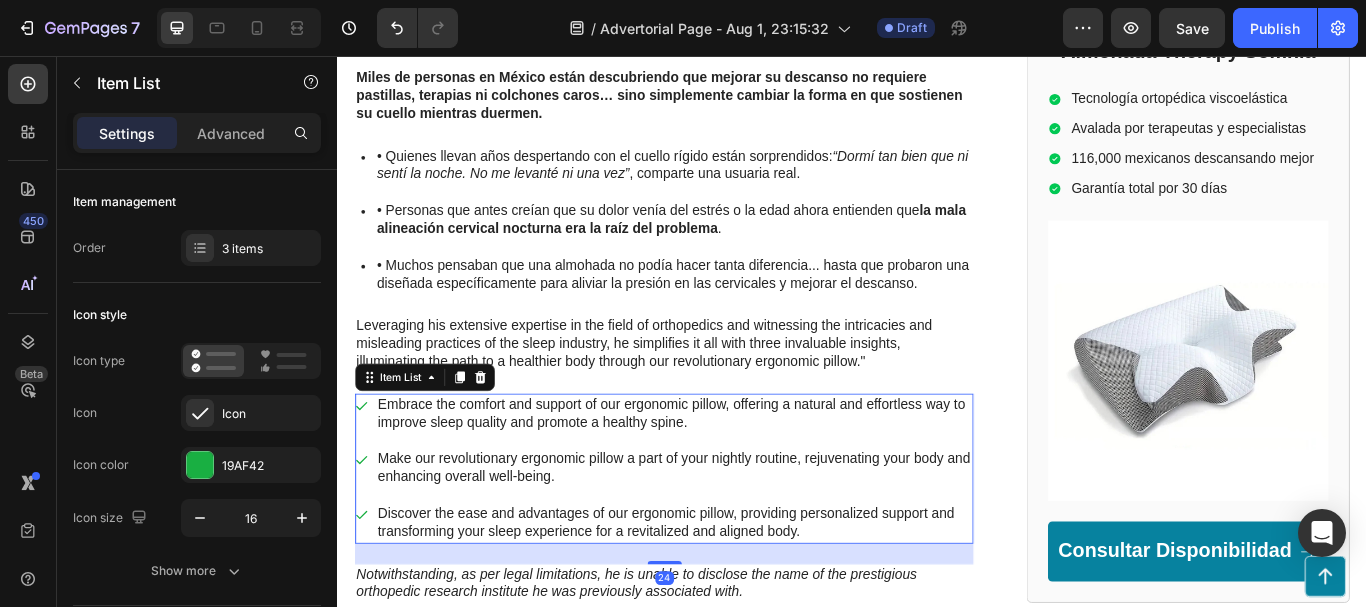 click on "Embrace the comfort and support of our ergonomic pillow, offering a natural and effortless way to improve sleep quality and promote a healthy spine." at bounding box center (729, 474) 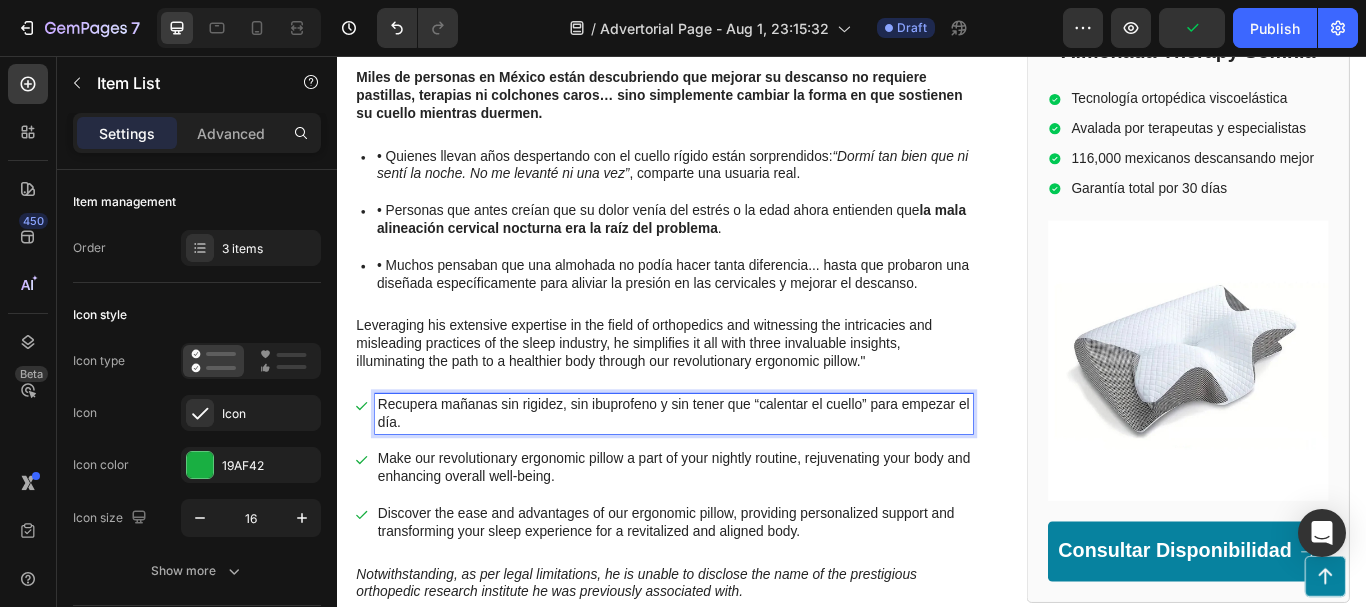 click on "Make our revolutionary ergonomic pillow a part of your nightly routine, rejuvenating your body and enhancing overall well-being." at bounding box center [729, 537] 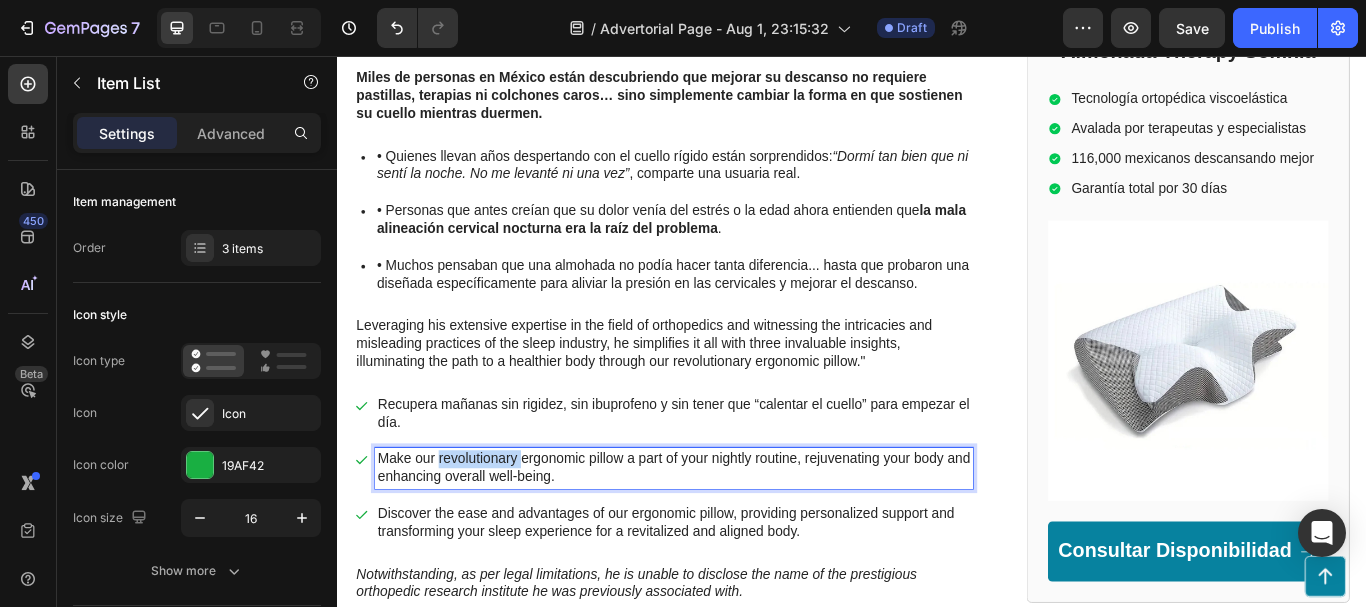 click on "Make our revolutionary ergonomic pillow a part of your nightly routine, rejuvenating your body and enhancing overall well-being." at bounding box center [729, 537] 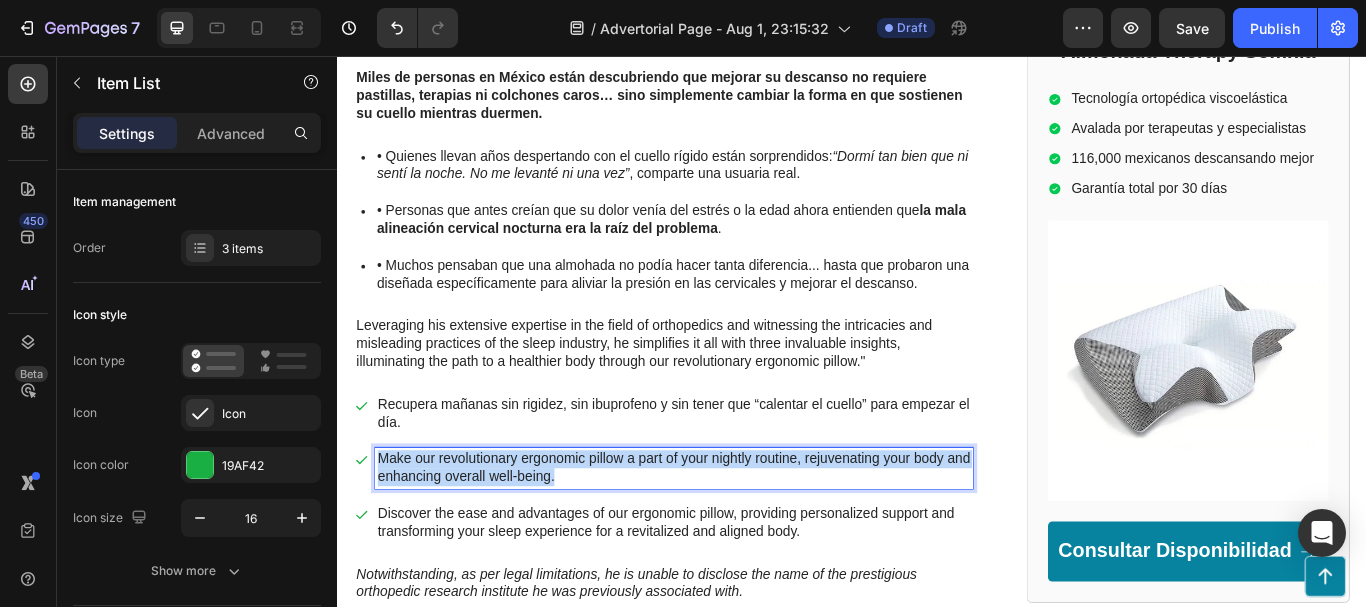 click on "Make our revolutionary ergonomic pillow a part of your nightly routine, rejuvenating your body and enhancing overall well-being." at bounding box center [729, 537] 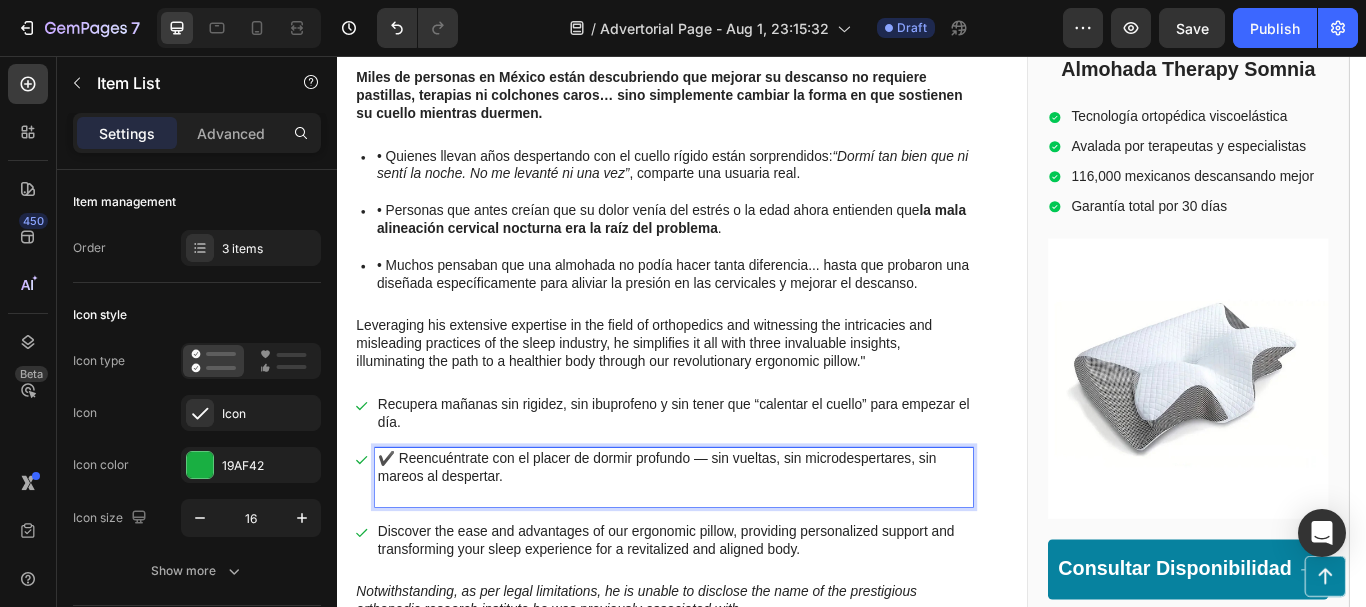 click on "✔️ Reencuéntrate con el placer de dormir profundo — sin vueltas, sin microdespertares, sin mareos al despertar." at bounding box center [729, 547] 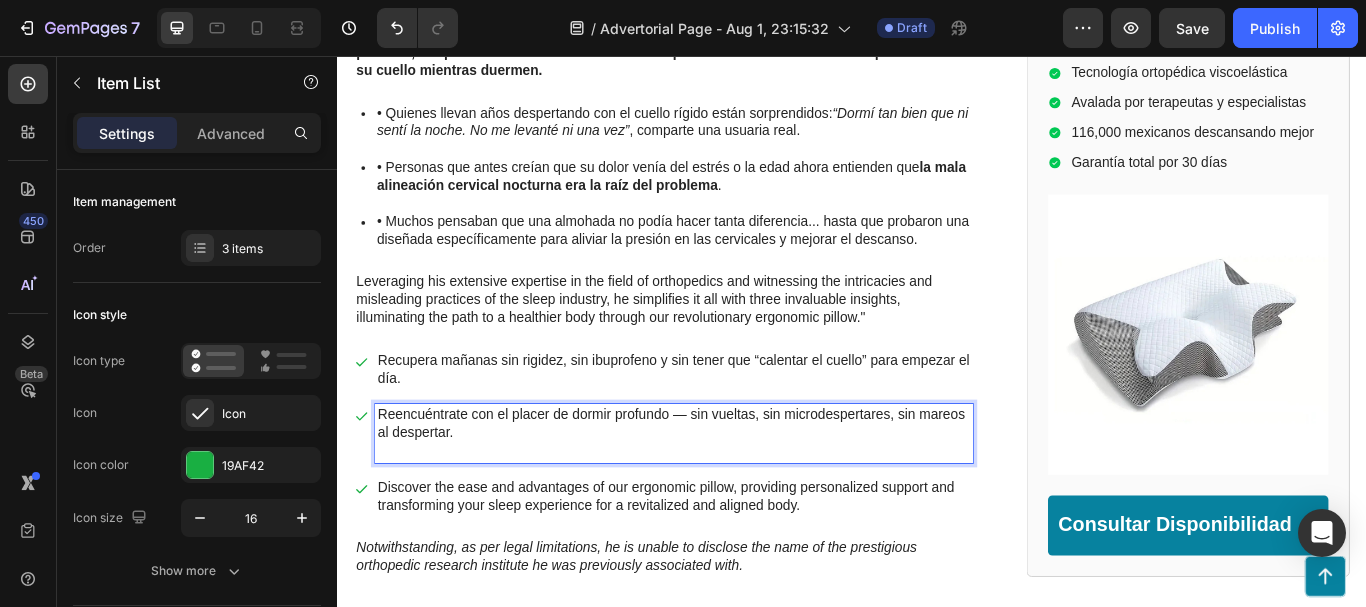 scroll, scrollTop: 1161, scrollLeft: 0, axis: vertical 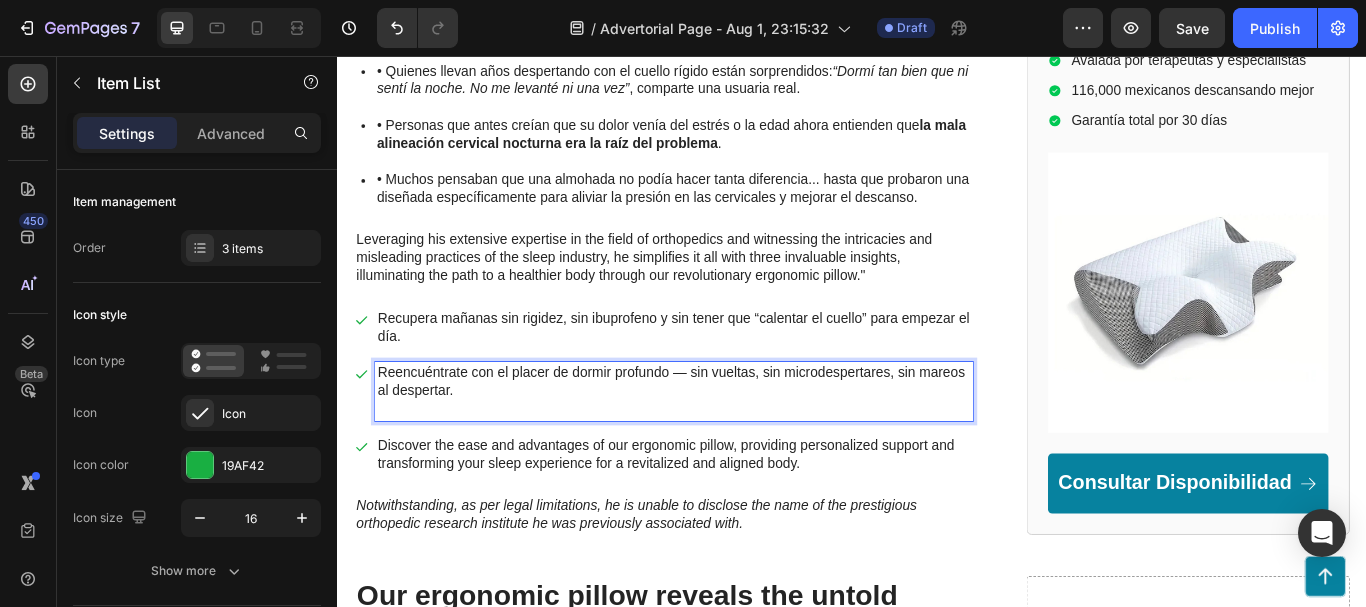 click on "Discover the ease and advantages of our ergonomic pillow, providing personalized support and transforming your sleep experience for a revitalized and aligned body." at bounding box center (729, 522) 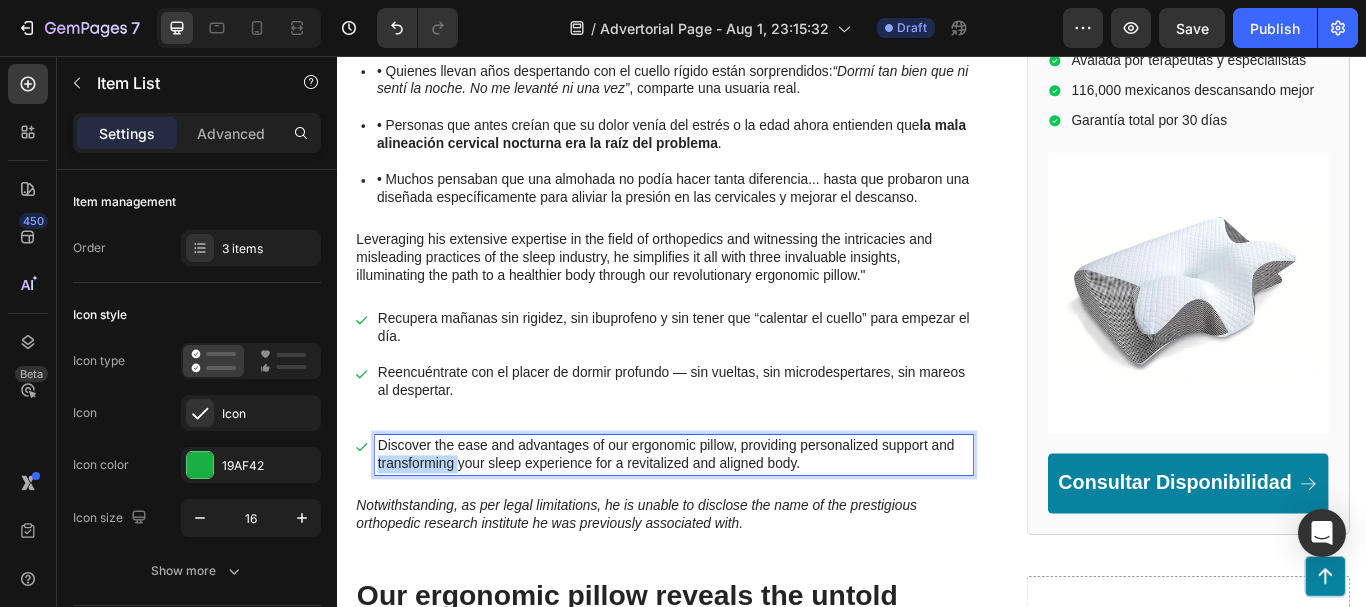 click on "Discover the ease and advantages of our ergonomic pillow, providing personalized support and transforming your sleep experience for a revitalized and aligned body." at bounding box center (729, 522) 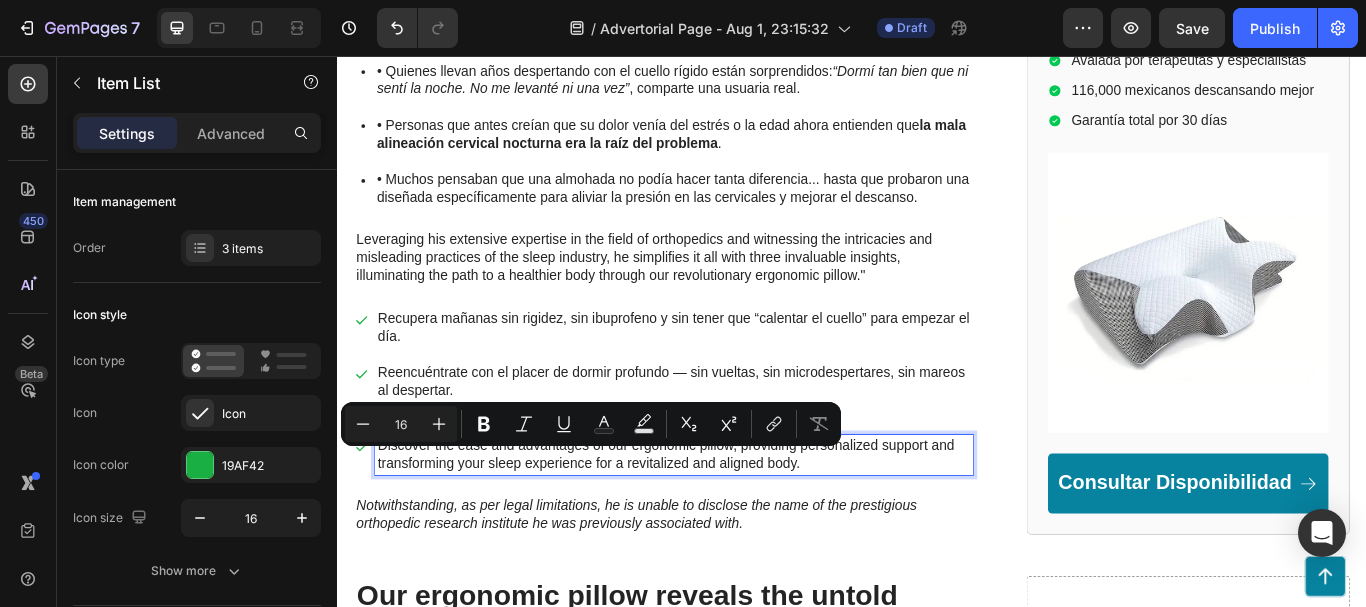 click on "Reencuéntrate con el placer de dormir profundo — sin vueltas, sin microdespertares, sin mareos al despertar." at bounding box center (729, 447) 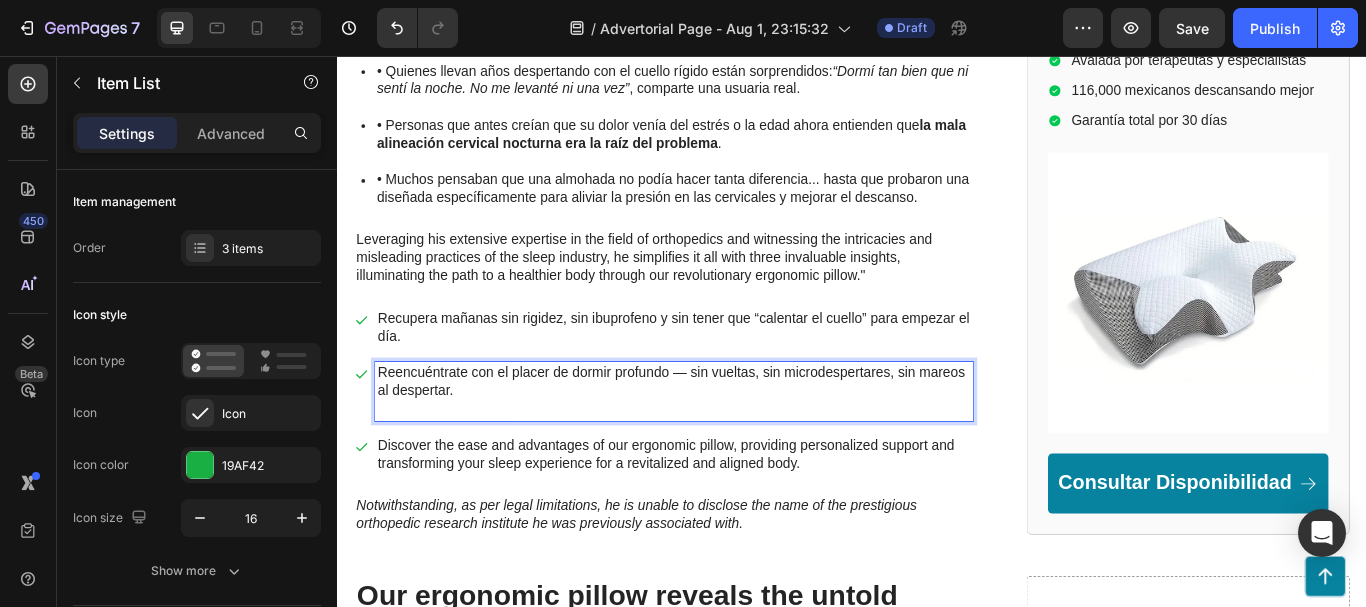 click on "Reencuéntrate con el placer de dormir profundo — sin vueltas, sin microdespertares, sin mareos al despertar." at bounding box center (729, 447) 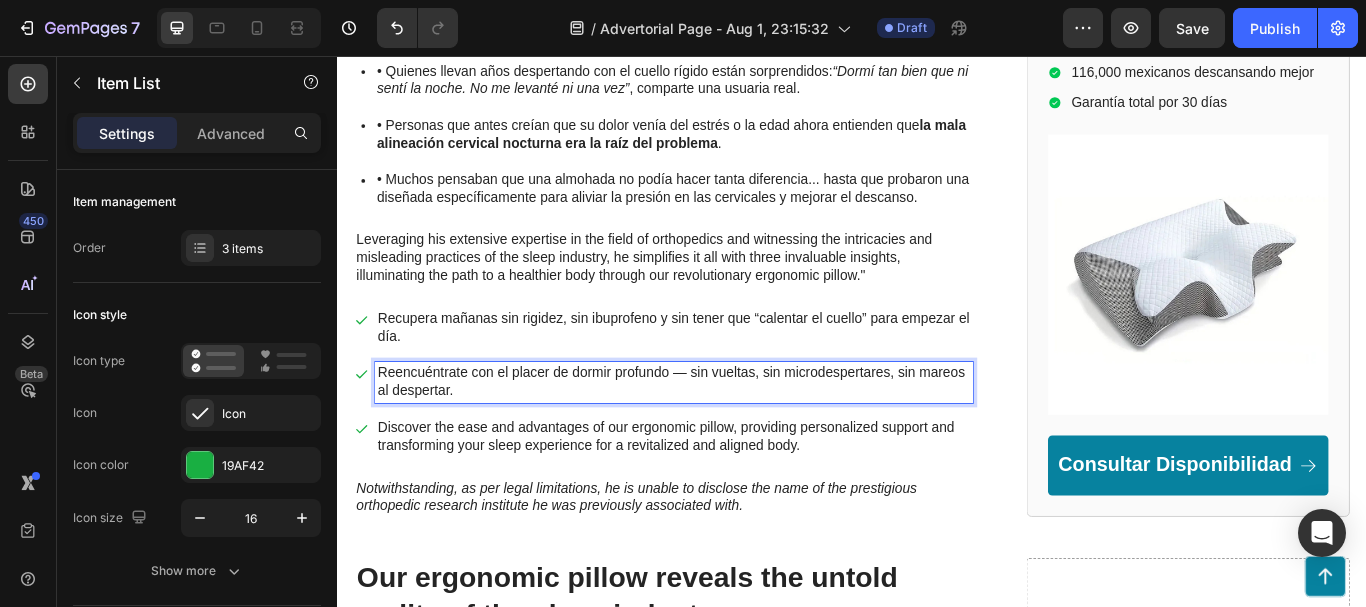 click on "Discover the ease and advantages of our ergonomic pillow, providing personalized support and transforming your sleep experience for a revitalized and aligned body." at bounding box center [729, 501] 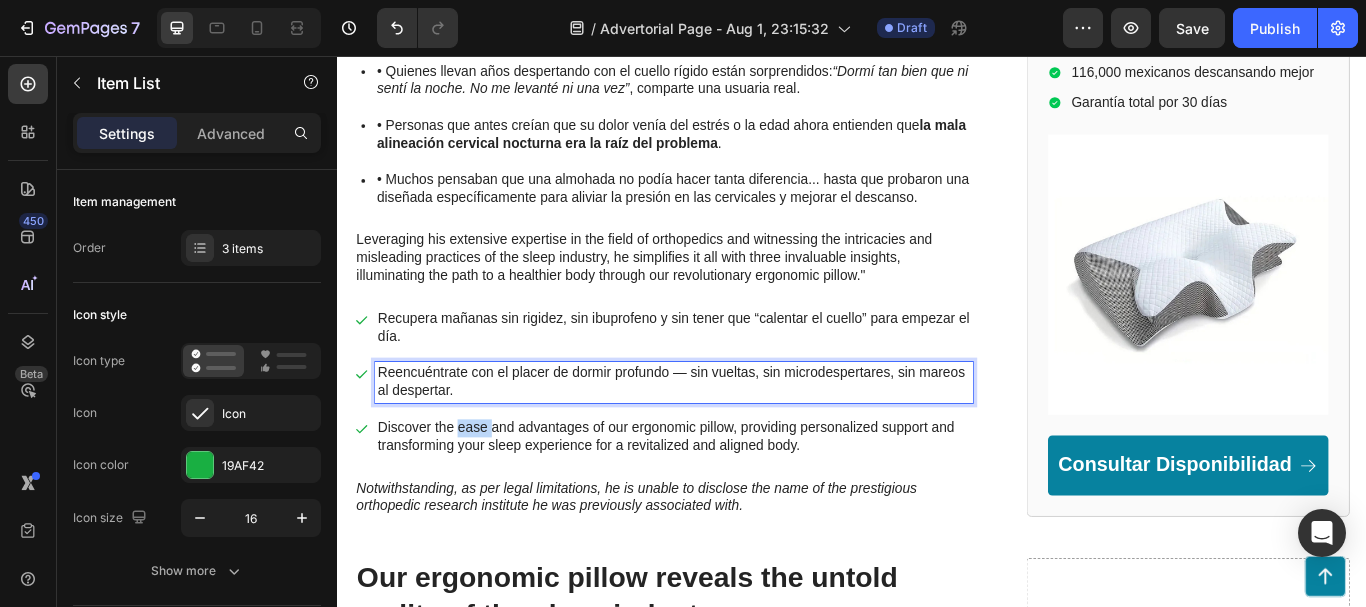 click on "Discover the ease and advantages of our ergonomic pillow, providing personalized support and transforming your sleep experience for a revitalized and aligned body." at bounding box center [729, 501] 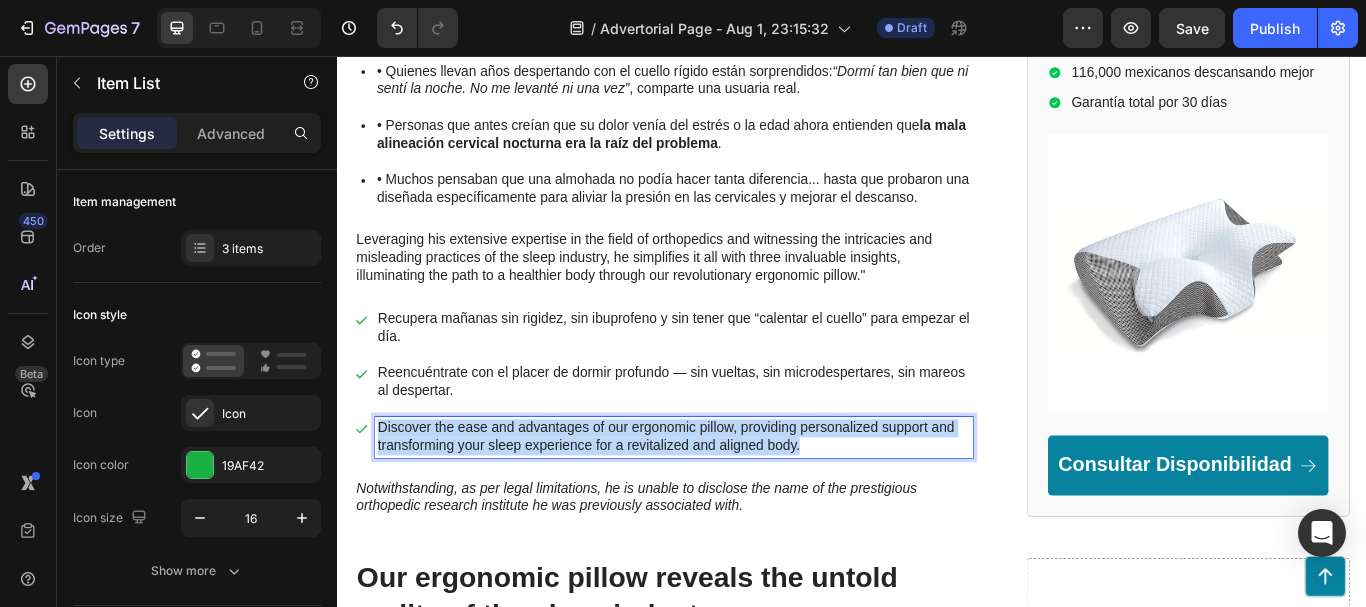 click on "Discover the ease and advantages of our ergonomic pillow, providing personalized support and transforming your sleep experience for a revitalized and aligned body." at bounding box center (729, 501) 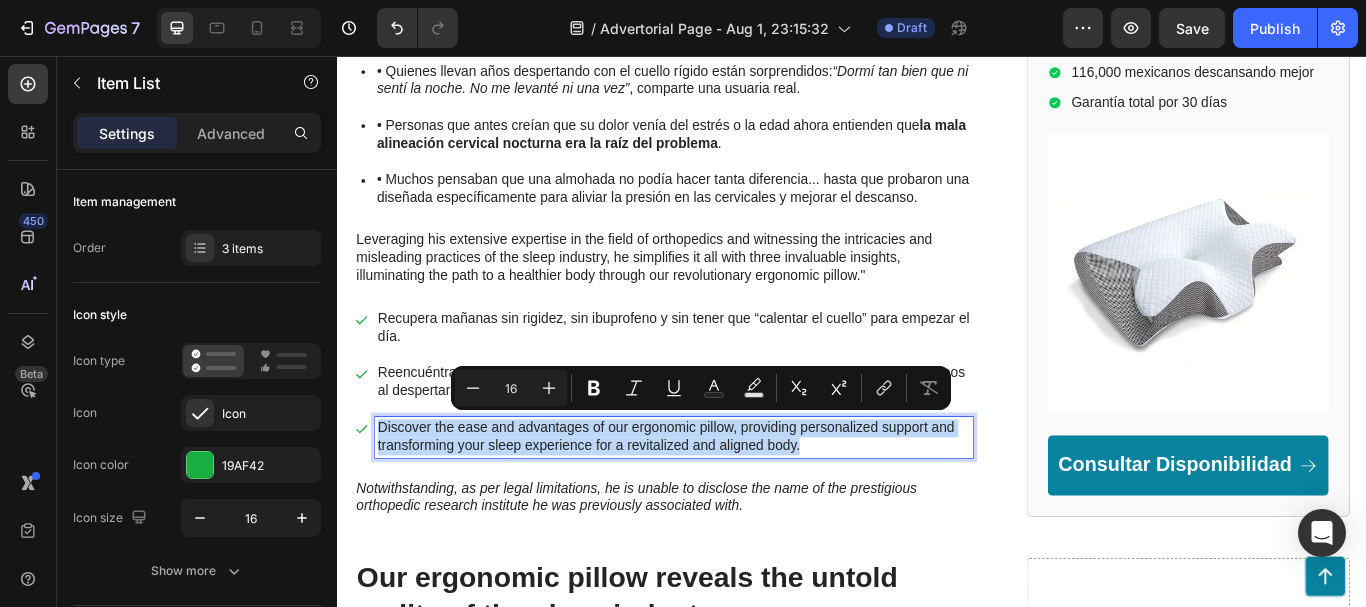 click on "Discover the ease and advantages of our ergonomic pillow, providing personalized support and transforming your sleep experience for a revitalized and aligned body." at bounding box center [729, 501] 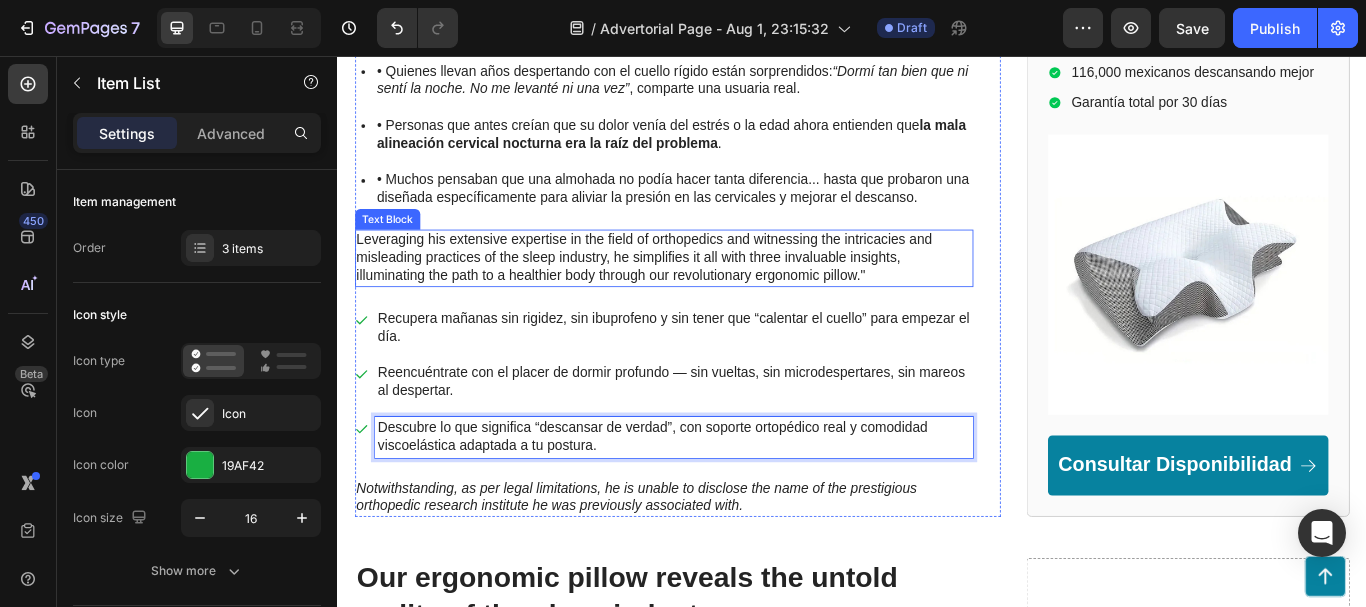 click on "Leveraging his extensive expertise in the field of orthopedics and witnessing the intricacies and misleading practices of the sleep industry, he simplifies it all with three invaluable insights, illuminating the path to a healthier body through our revolutionary ergonomic pillow."" at bounding box center [717, 292] 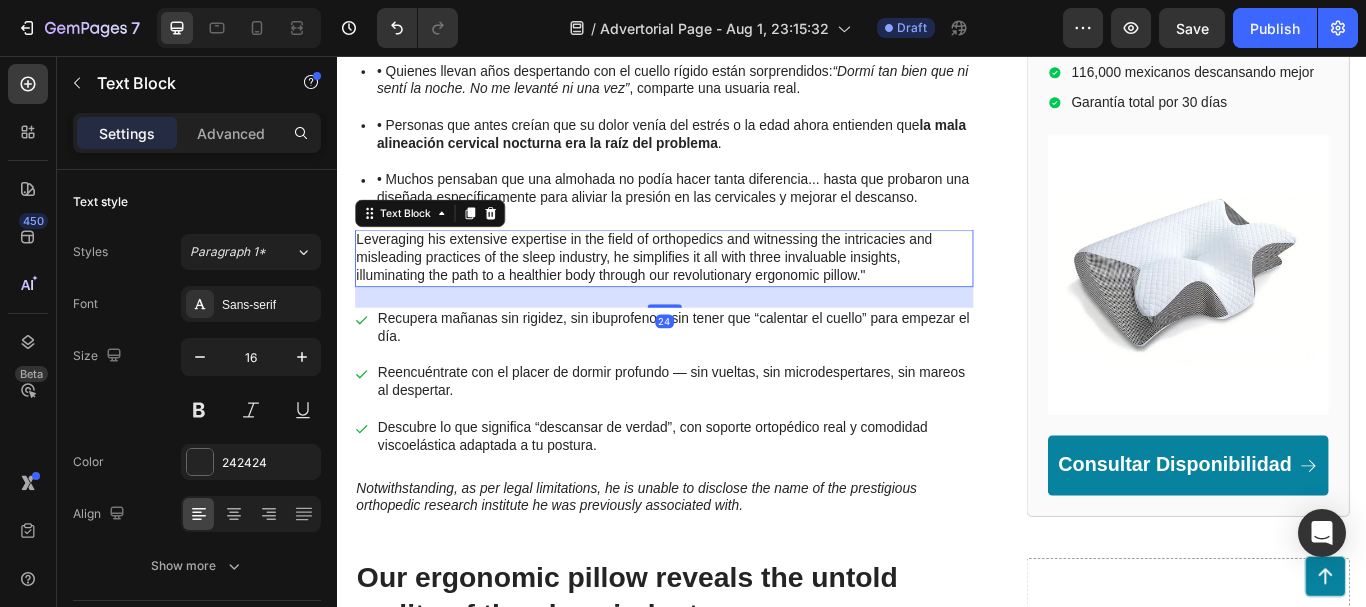 click on "Leveraging his extensive expertise in the field of orthopedics and witnessing the intricacies and misleading practices of the sleep industry, he simplifies it all with three invaluable insights, illuminating the path to a healthier body through our revolutionary ergonomic pillow."" at bounding box center [717, 292] 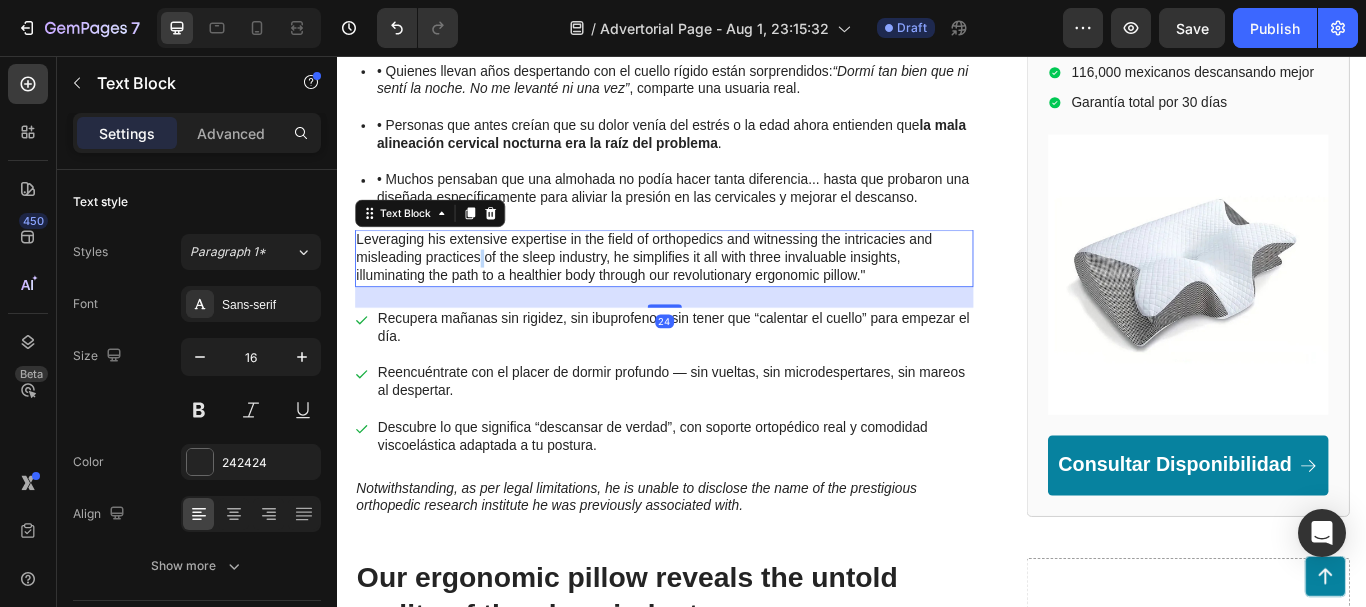 click on "Leveraging his extensive expertise in the field of orthopedics and witnessing the intricacies and misleading practices of the sleep industry, he simplifies it all with three invaluable insights, illuminating the path to a healthier body through our revolutionary ergonomic pillow."" at bounding box center (717, 292) 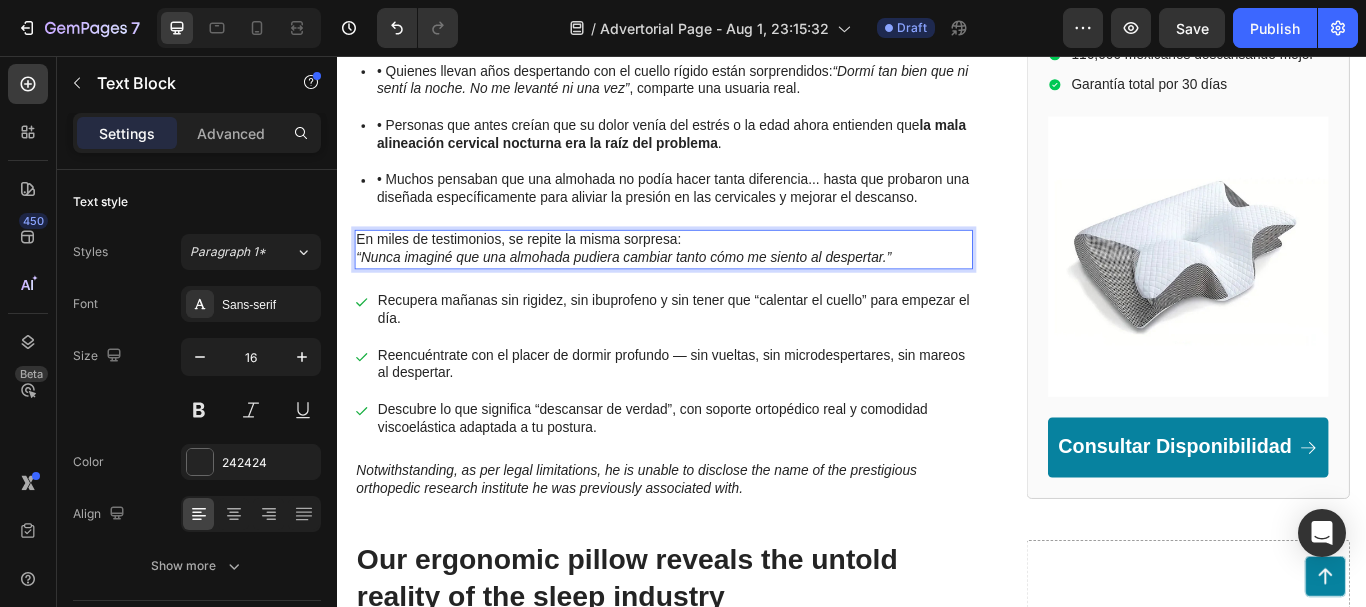 click on "En miles de testimonios, se repite la misma sorpresa: “Nunca imaginé que una almohada pudiera cambiar tanto cómo me siento al despertar.”" at bounding box center [717, 282] 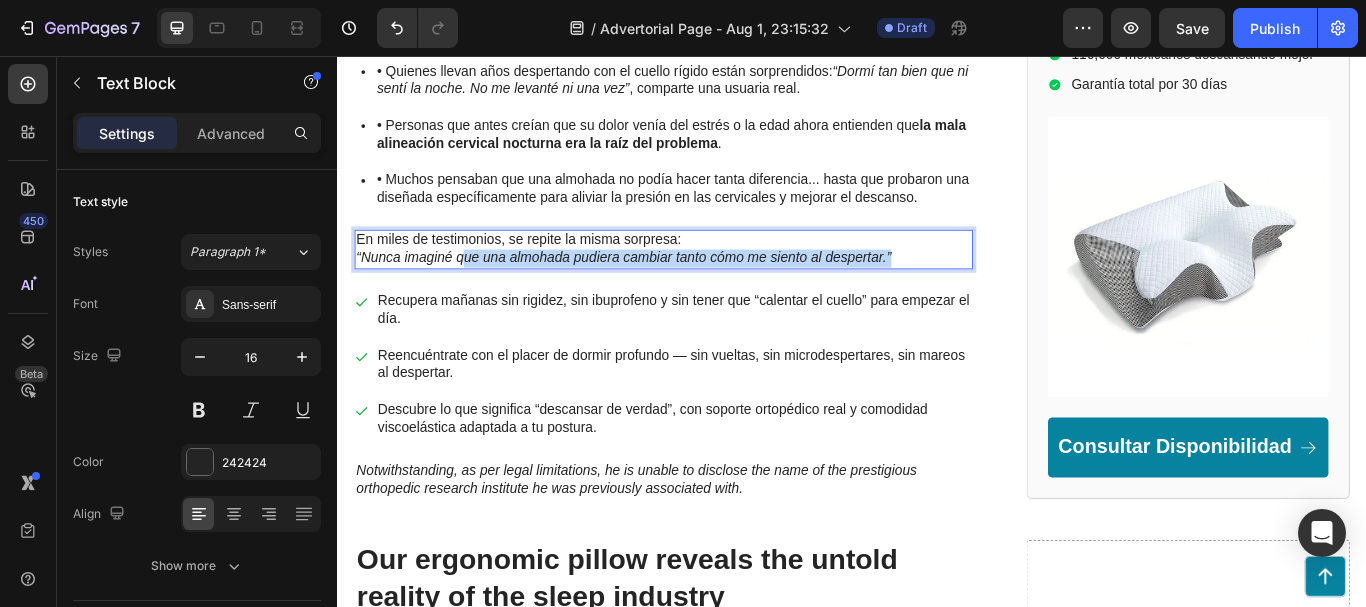 drag, startPoint x: 991, startPoint y: 284, endPoint x: 487, endPoint y: 277, distance: 504.0486 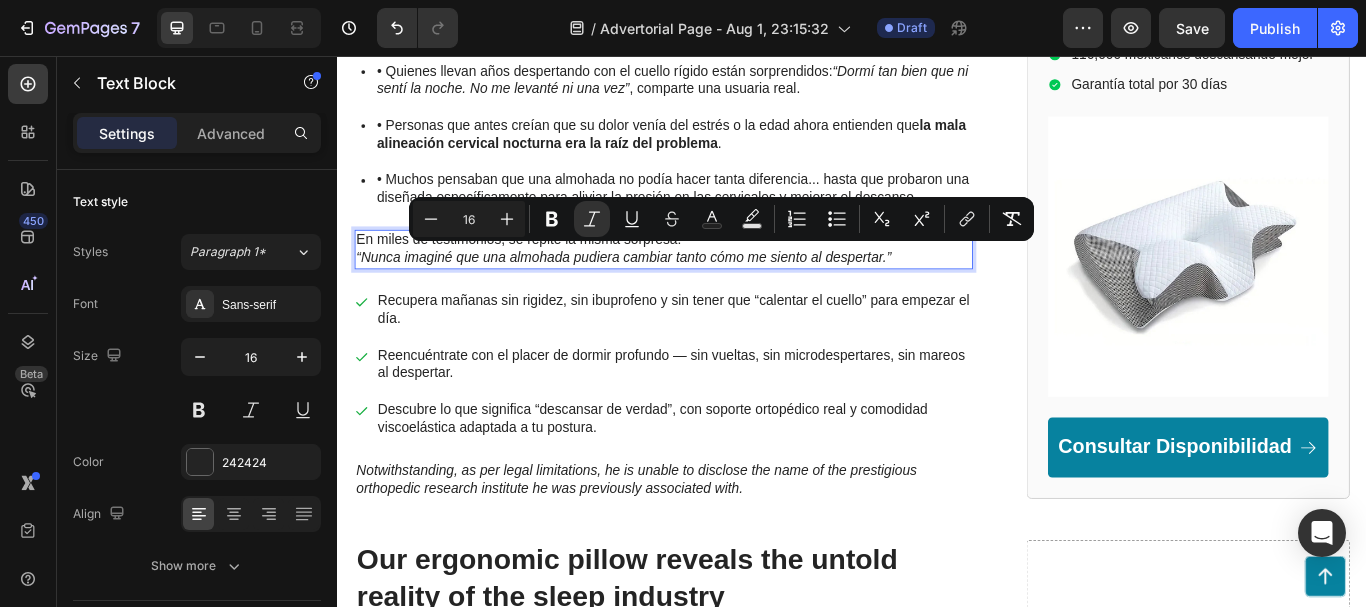 click on "“Nunca imaginé que una almohada pudiera cambiar tanto cómo me siento al despertar.”" at bounding box center [671, 291] 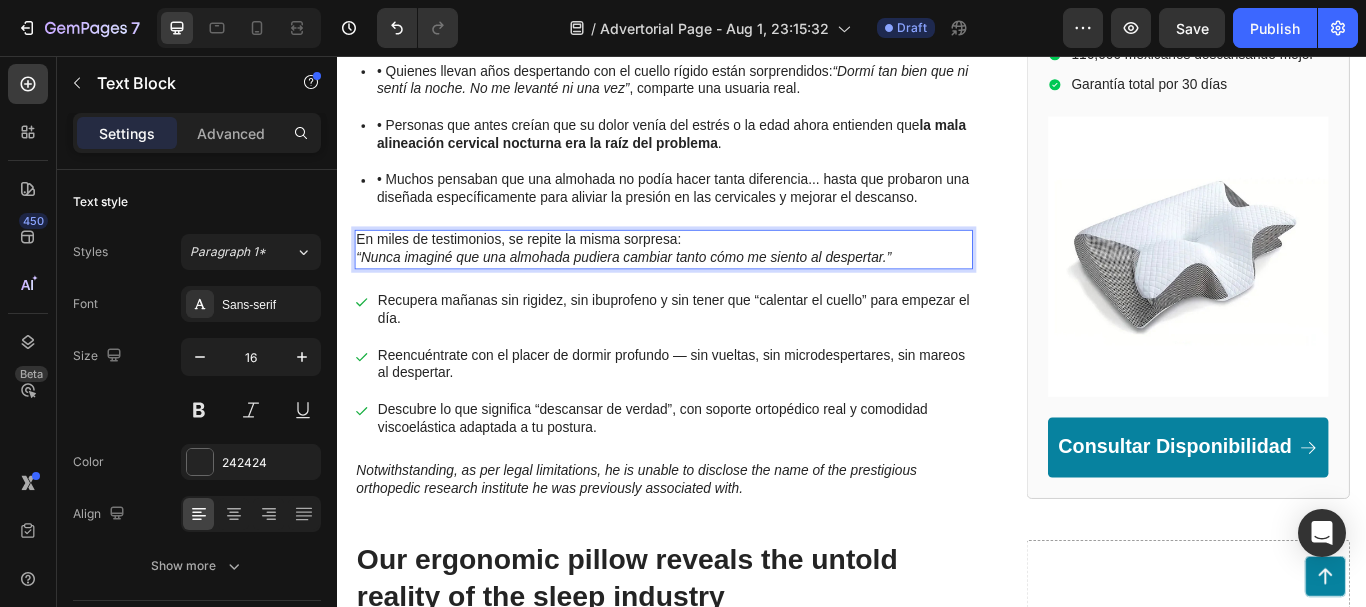 click on "“Nunca imaginé que una almohada pudiera cambiar tanto cómo me siento al despertar.”" at bounding box center (671, 291) 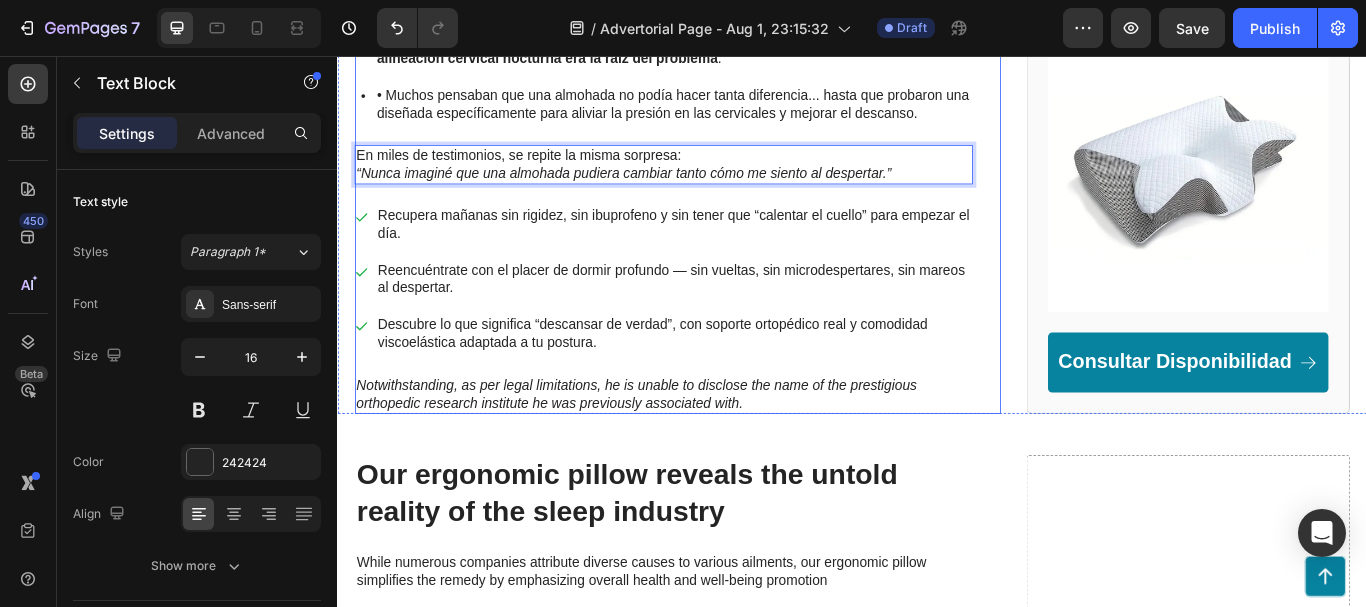 scroll, scrollTop: 1261, scrollLeft: 0, axis: vertical 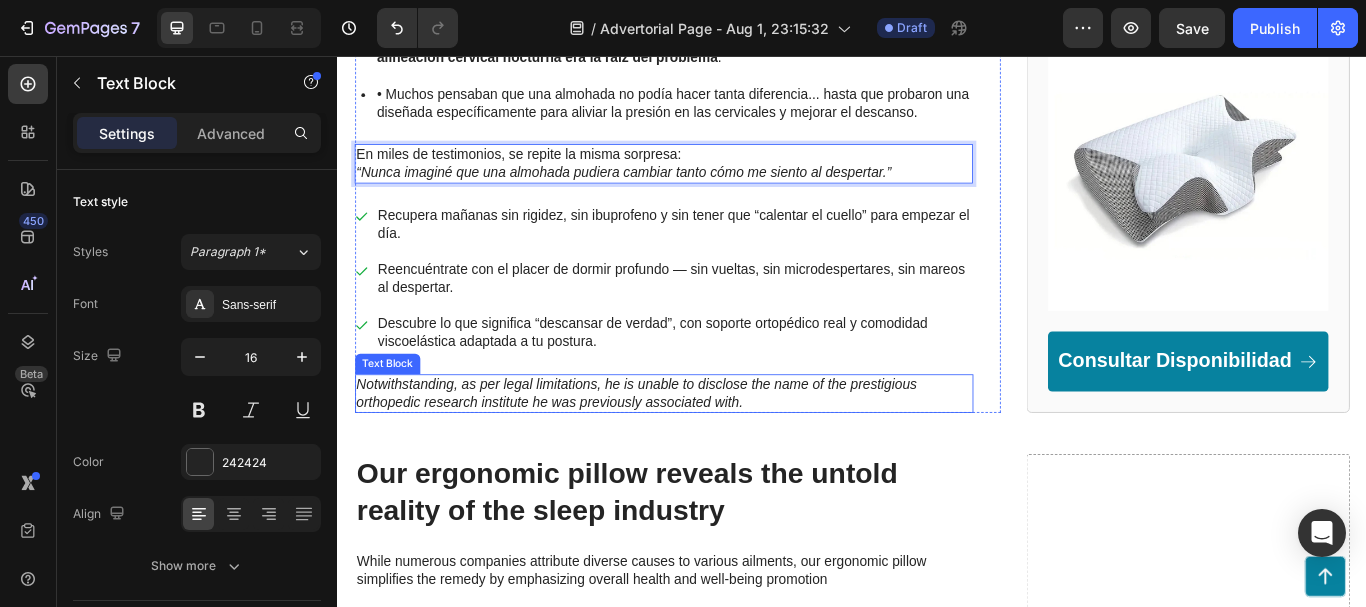 click on "Notwithstanding, as per legal limitations, he is unable to disclose the name of the prestigious orthopedic research institute he was previously associated with." at bounding box center (717, 451) 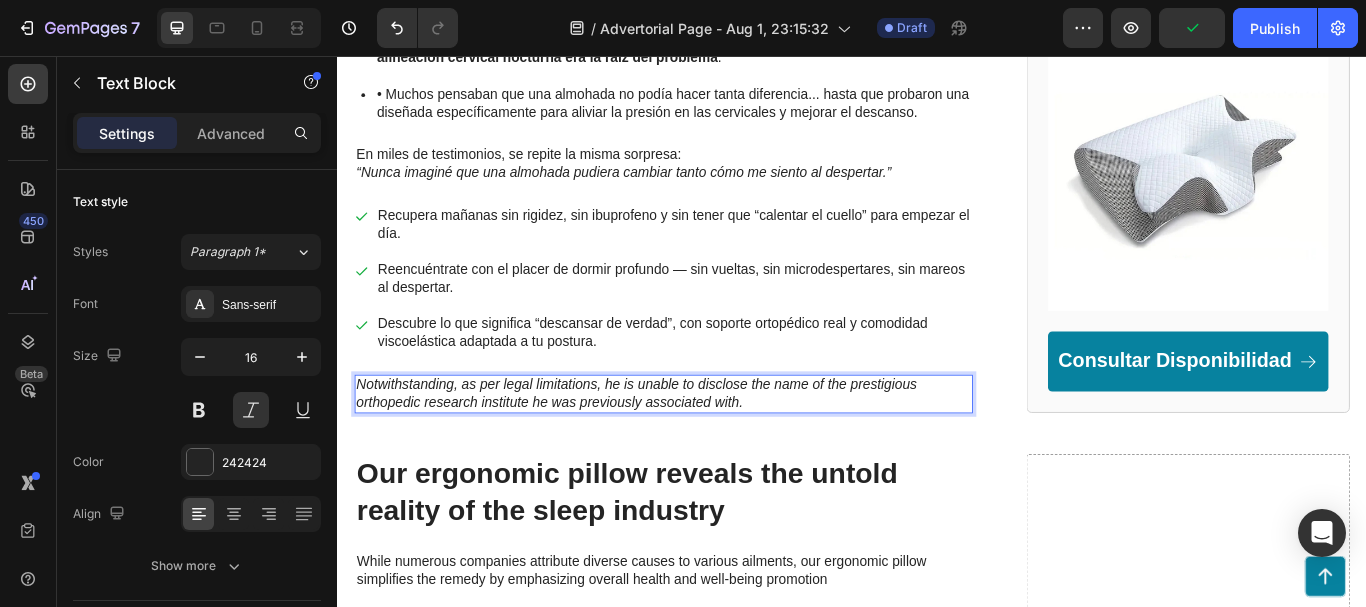 click on "Notwithstanding, as per legal limitations, he is unable to disclose the name of the prestigious orthopedic research institute he was previously associated with." at bounding box center [717, 451] 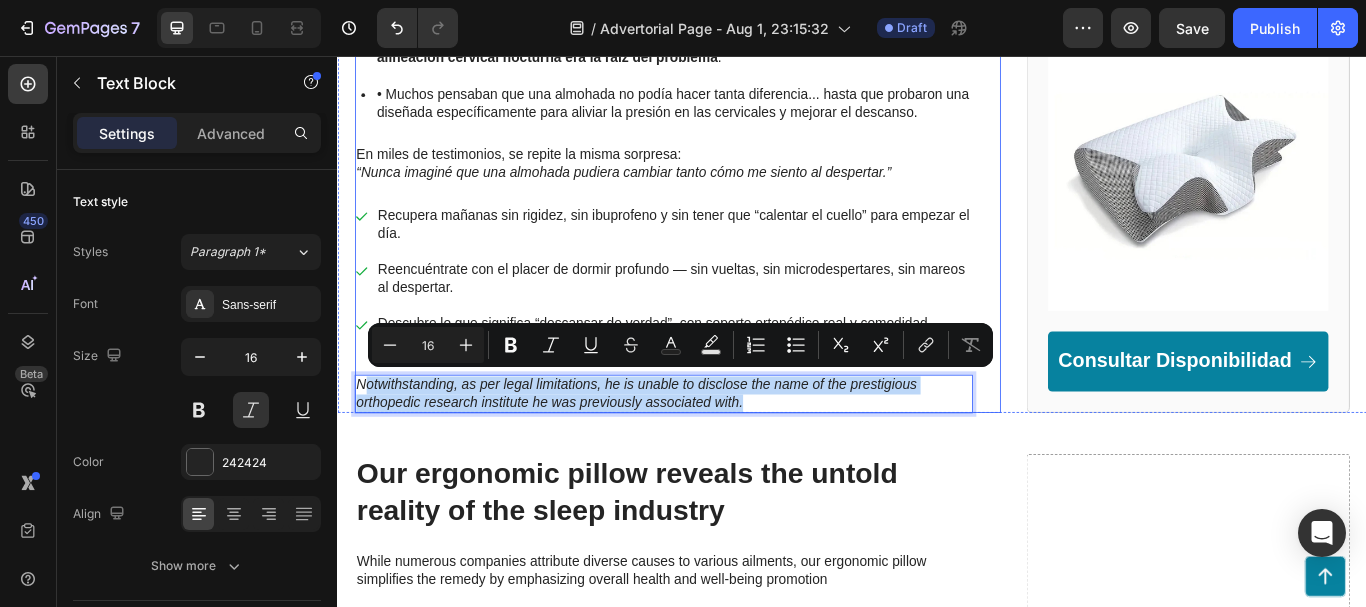 drag, startPoint x: 834, startPoint y: 457, endPoint x: 367, endPoint y: 416, distance: 468.79633 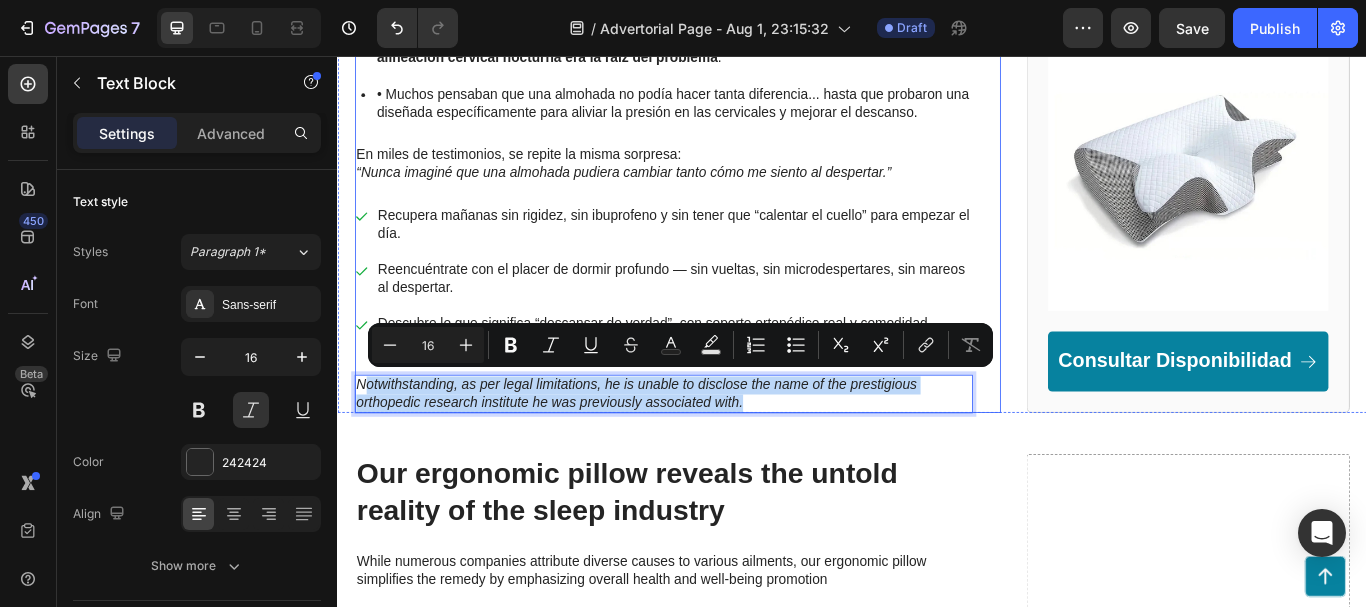 click on "Reconocido terapeuta postural revela el secreto detrás de la almohada que ha transformado las noches (y mañanas) de más de 100,000 mexicanos. Heading Tras más de 15 años tratando a pacientes con dolores crónicos de cuello, hombros y espalda, este especialista encontró un patrón que nadie más veía:  el verdadero origen de sus síntomas estaba en lo que ocurría durante el sueño . Hoy comparte sus 3 recomendaciones para eliminar el dolor desde la raíz —sin medicamentos ni masajes costosos. Text Block “Después de atender a miles de personas con dolor cervical, entendí que el problema no era su cuerpo… era la forma en la que lo apoyaban al dormir. Cambiar la almohada correcta lo cambió todo.” — Dr. Esteban Lozano, especialista en terapia postural y ergonomía del sueño Text Block Image Miles de personas en México están descubriendo que mejorar su descanso no requiere pastillas, terapias ni colchones caros… sino simplemente cambiar la forma en que sostienen su cuello mientras duermen." at bounding box center [717, -290] 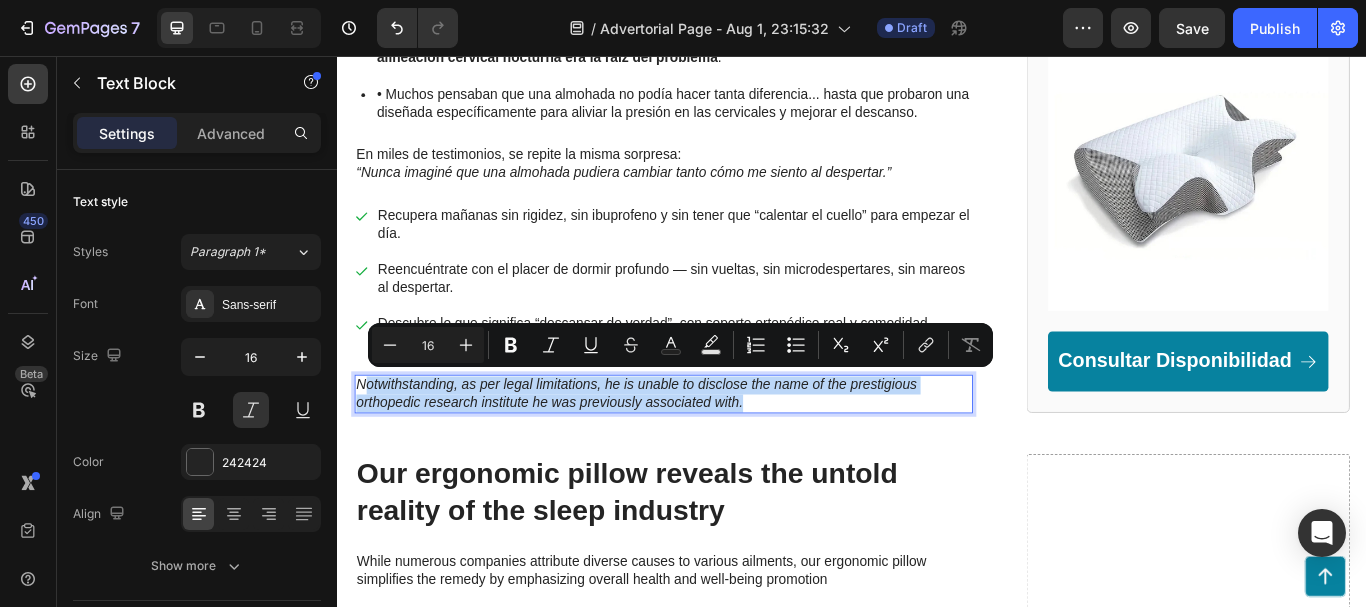 click on "Notwithstanding, as per legal limitations, he is unable to disclose the name of the prestigious orthopedic research institute he was previously associated with." at bounding box center (717, 451) 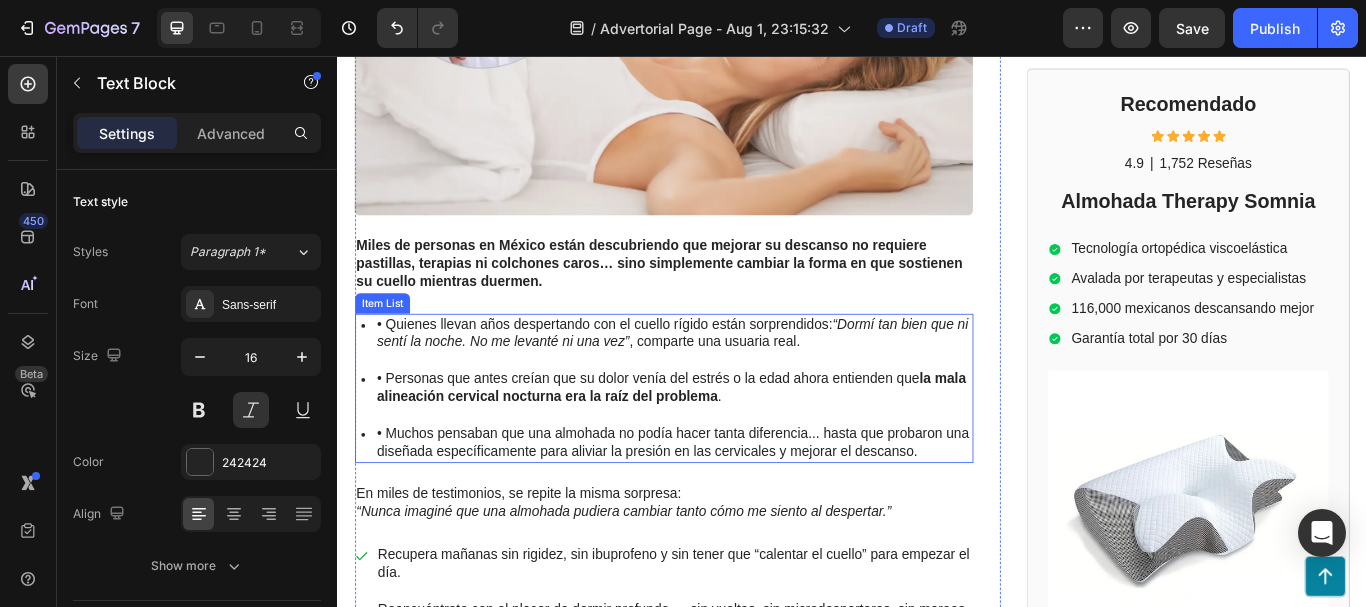 scroll, scrollTop: 861, scrollLeft: 0, axis: vertical 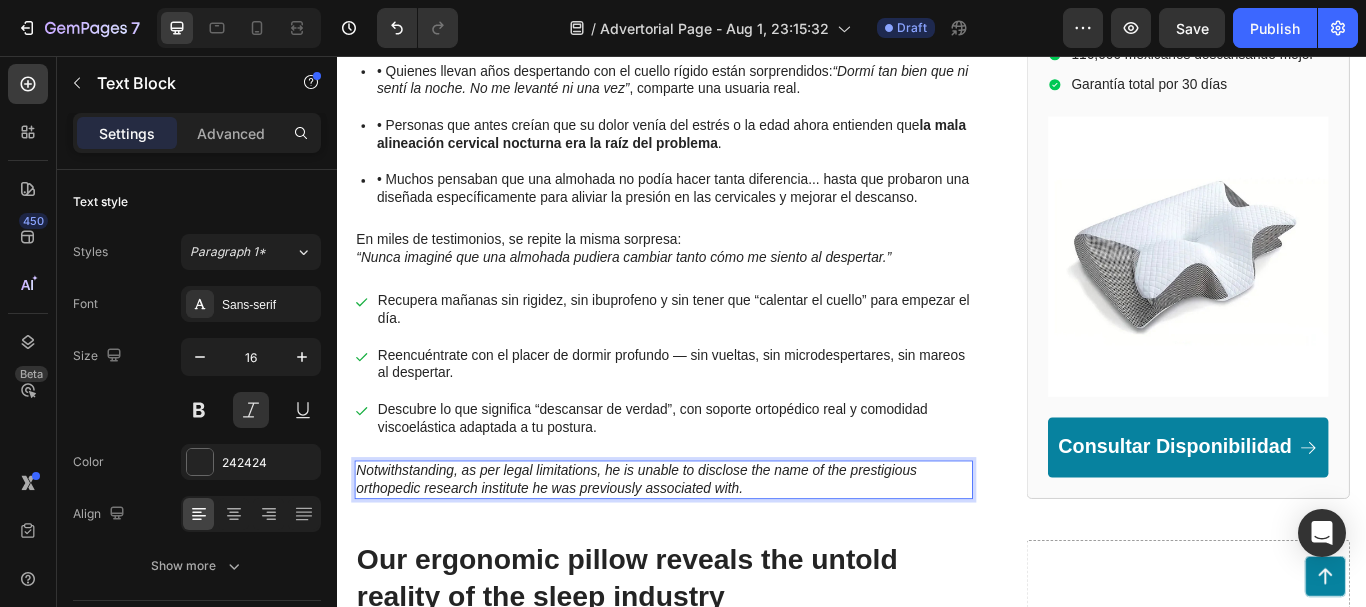 click on "Notwithstanding, as per legal limitations, he is unable to disclose the name of the prestigious orthopedic research institute he was previously associated with." at bounding box center (717, 551) 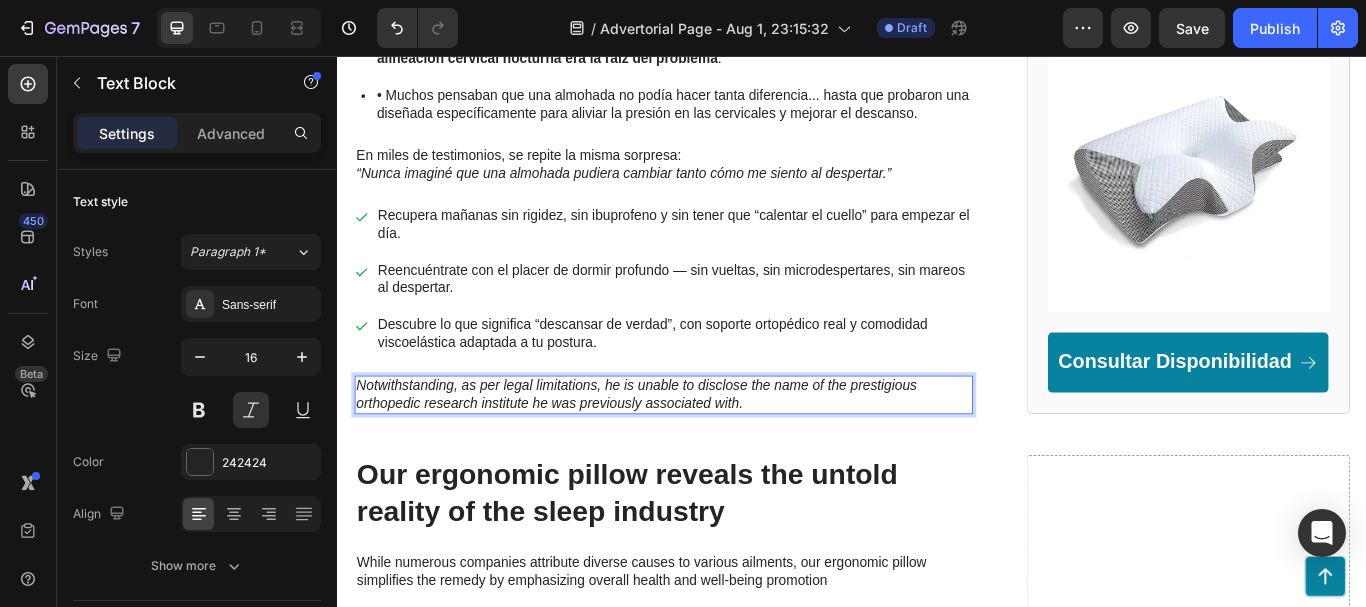 scroll, scrollTop: 1261, scrollLeft: 0, axis: vertical 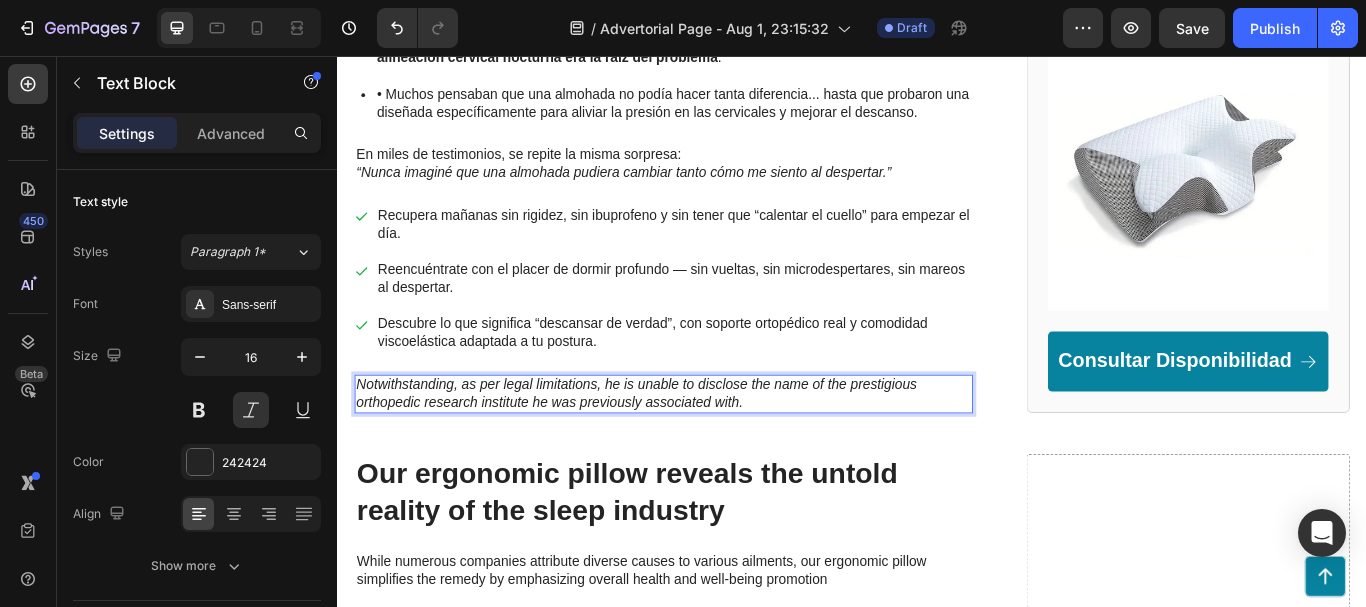 click on "Notwithstanding, as per legal limitations, he is unable to disclose the name of the prestigious orthopedic research institute he was previously associated with." at bounding box center [717, 451] 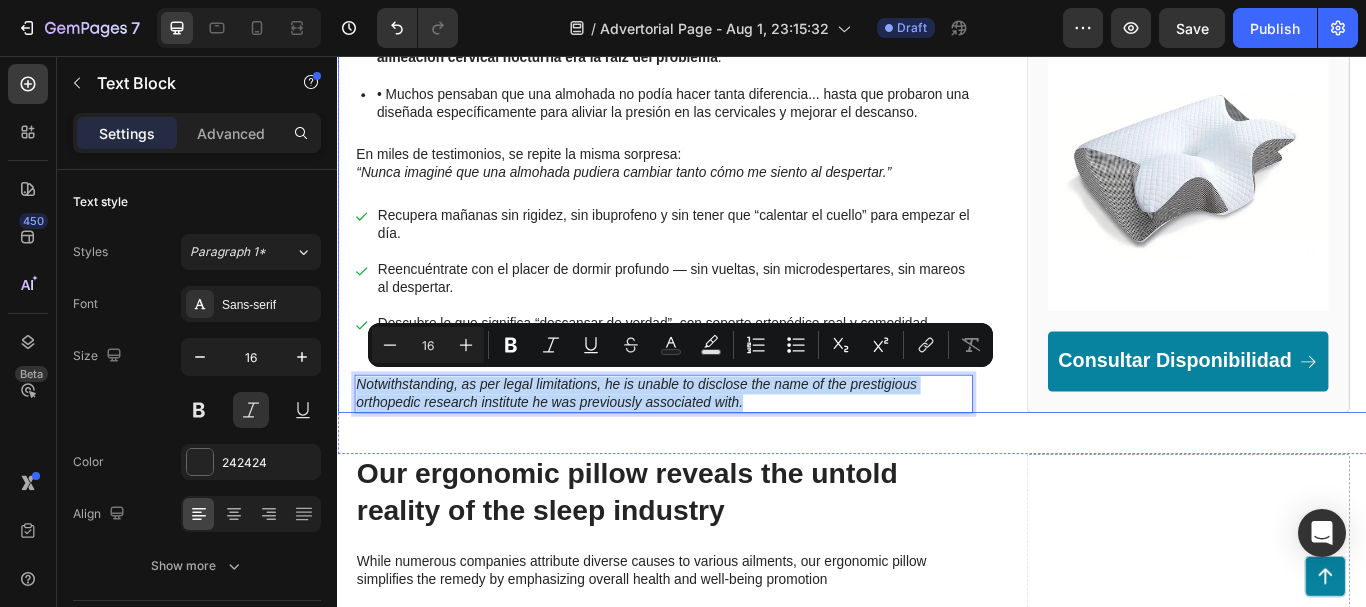 drag, startPoint x: 825, startPoint y: 453, endPoint x: 349, endPoint y: 421, distance: 477.07443 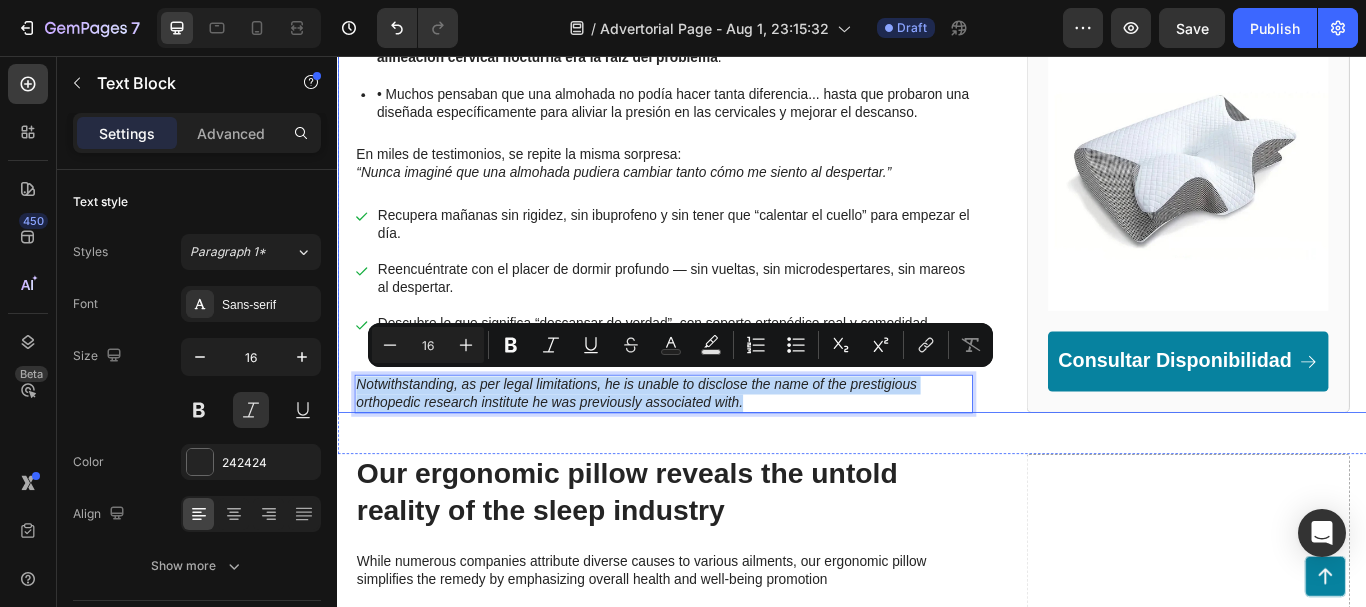 click on "Reconocido terapeuta postural revela el secreto detrás de la almohada que ha transformado las noches (y mañanas) de más de 100,000 mexicanos. Heading Tras más de 15 años tratando a pacientes con dolores crónicos de cuello, hombros y espalda, este especialista encontró un patrón que nadie más veía:  el verdadero origen de sus síntomas estaba en lo que ocurría durante el sueño . Hoy comparte sus 3 recomendaciones para eliminar el dolor desde la raíz —sin medicamentos ni masajes costosos. Text Block “Después de atender a miles de personas con dolor cervical, entendí que el problema no era su cuerpo… era la forma en la que lo apoyaban al dormir. Cambiar la almohada correcta lo cambió todo.” — Dr. Esteban Lozano, especialista en terapia postural y ergonomía del sueño Text Block Image Miles de personas en México están descubriendo que mejorar su descanso no requiere pastillas, terapias ni colchones caros… sino simplemente cambiar la forma en que sostienen su cuello mientras duermen." at bounding box center [937, -290] 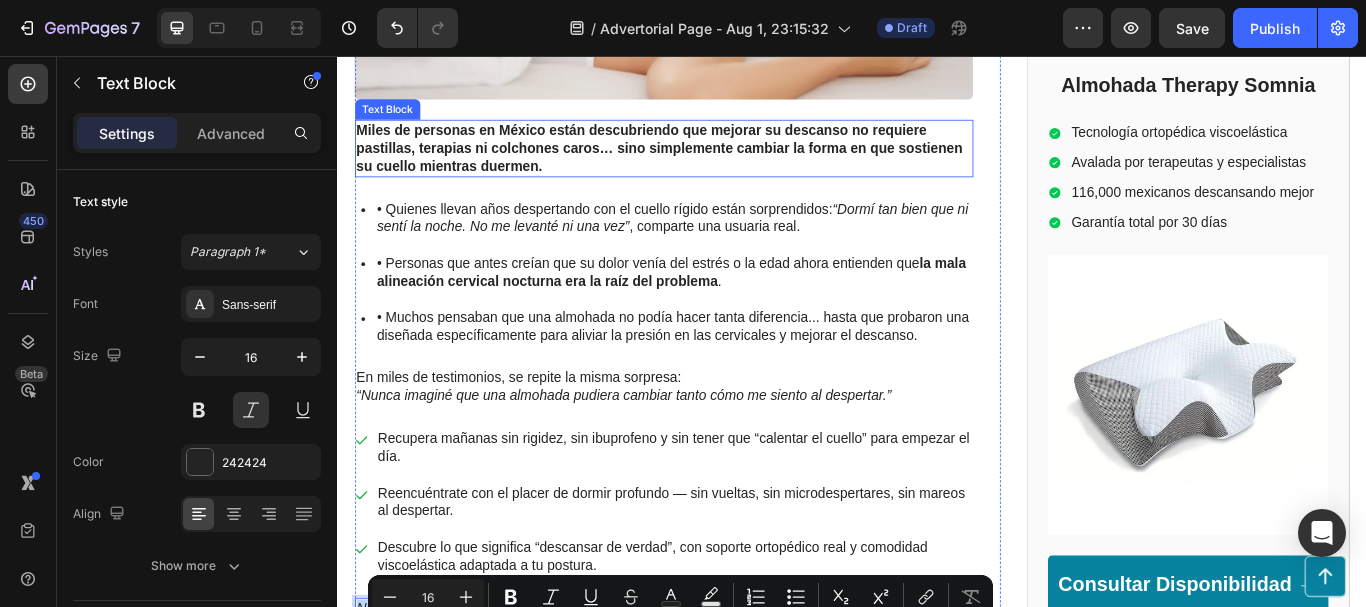 scroll, scrollTop: 1061, scrollLeft: 0, axis: vertical 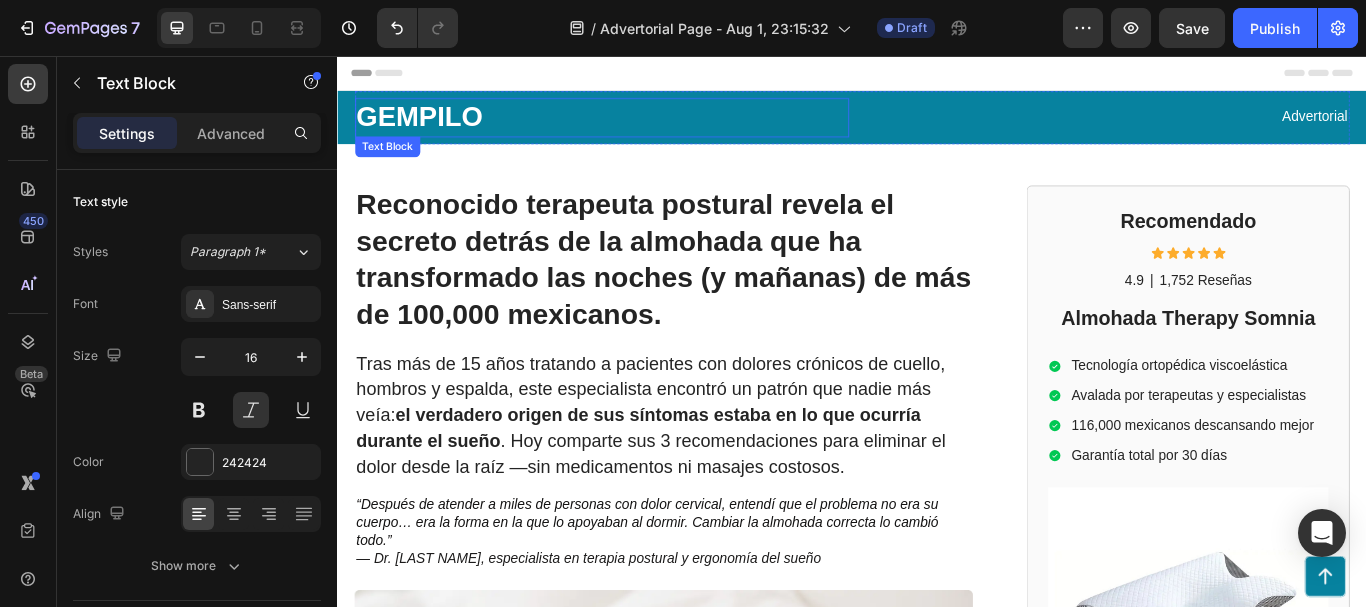 click on "GEMPILO" at bounding box center (645, 128) 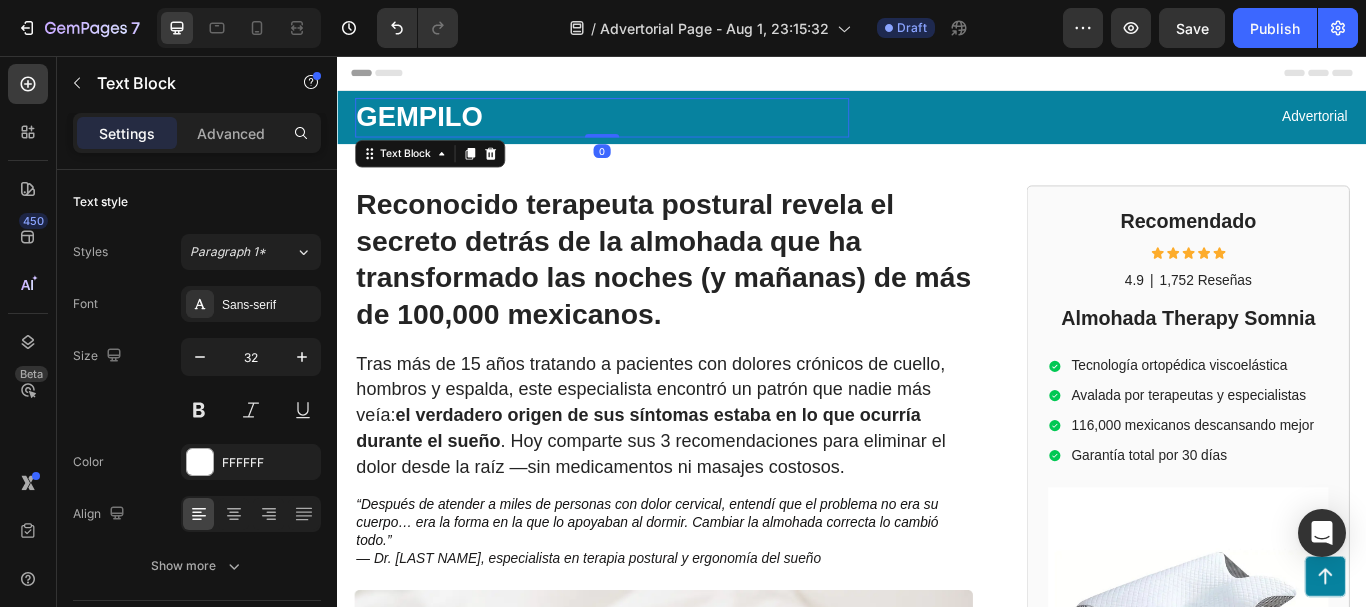 click on "GEMPILO" at bounding box center (645, 128) 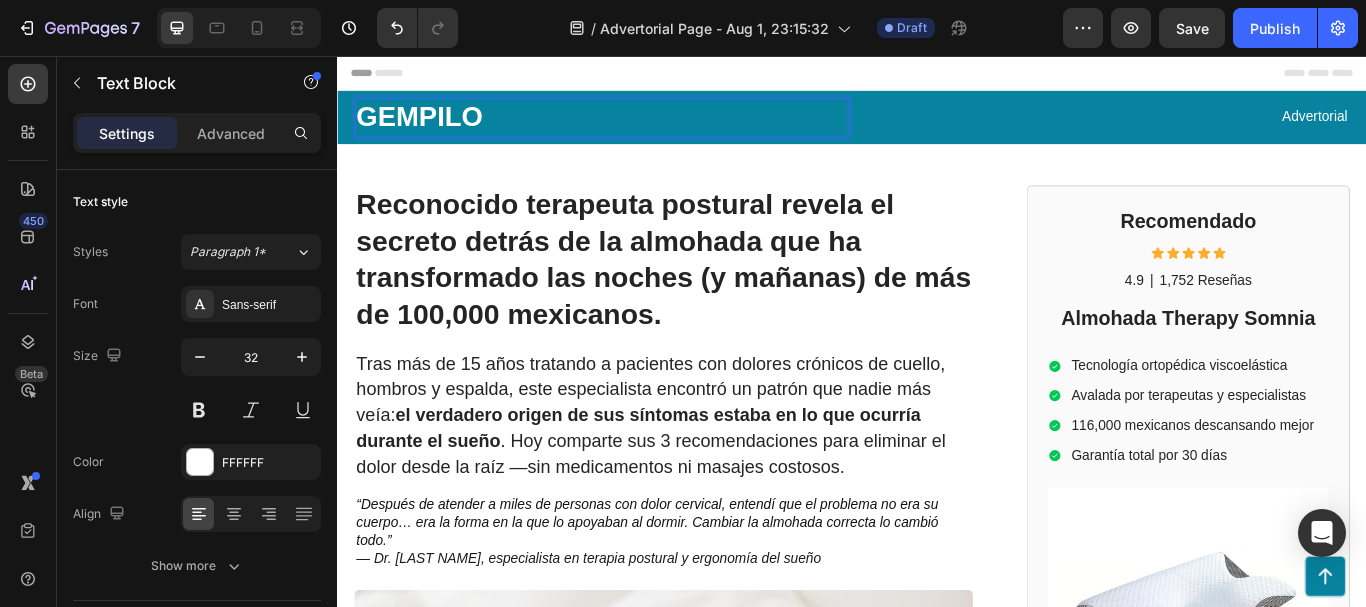 click on "GEMPILO" at bounding box center (645, 128) 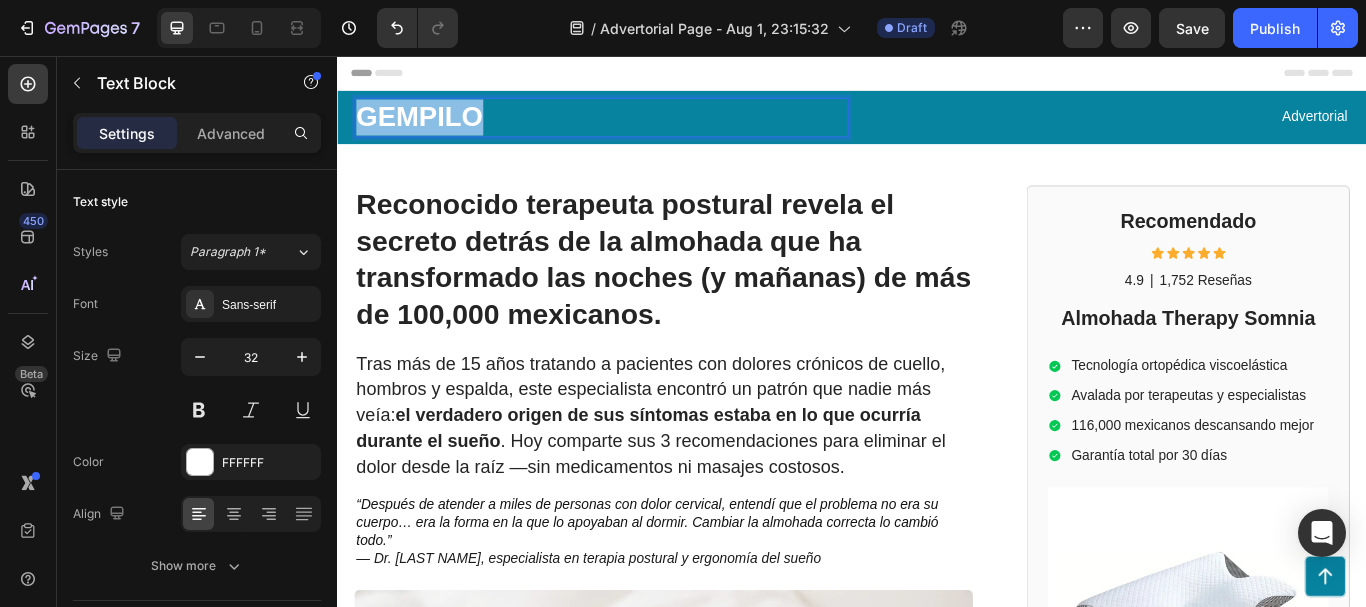 drag, startPoint x: 508, startPoint y: 131, endPoint x: 369, endPoint y: 124, distance: 139.17615 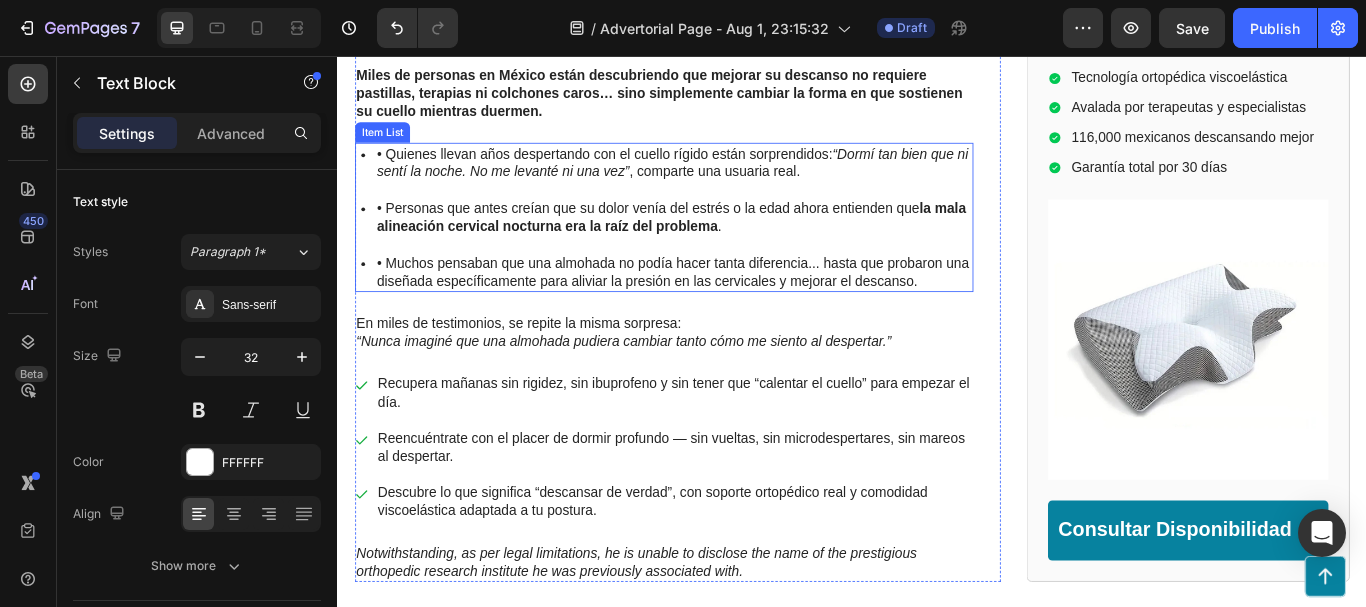 scroll, scrollTop: 1200, scrollLeft: 0, axis: vertical 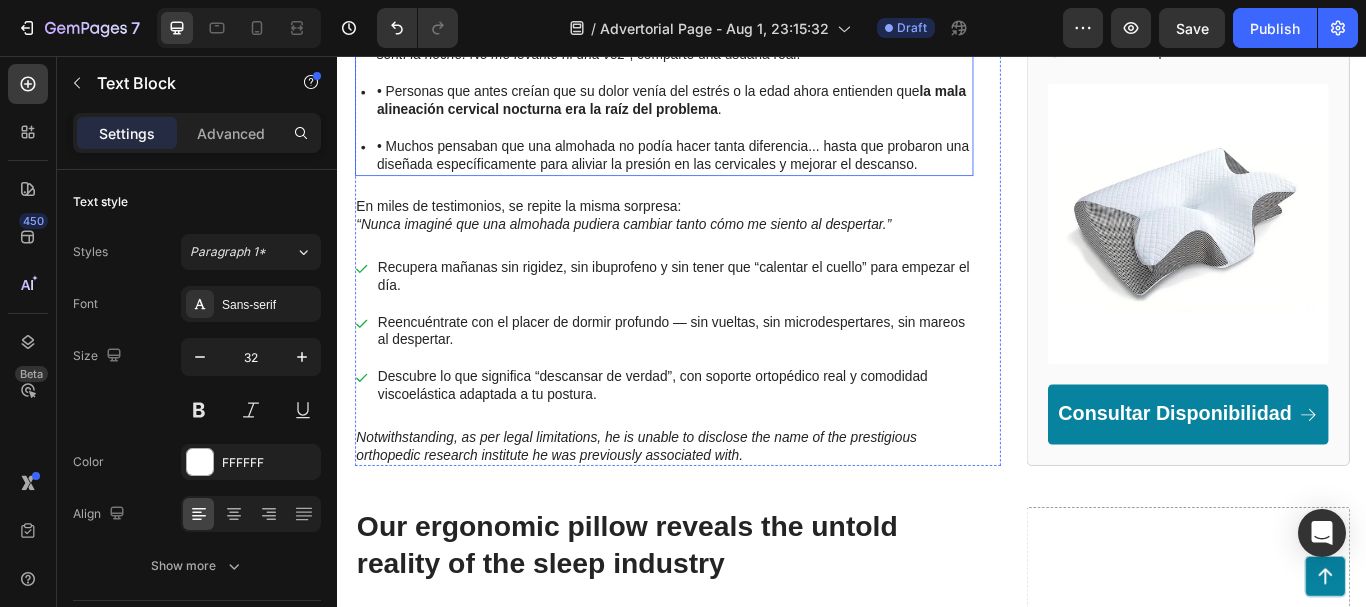 click on "• Muchos pensaban que una almohada no podía hacer tanta diferencia... hasta que probaron una diseñada específicamente para aliviar la presión en las cervicales y mejorar el descanso." at bounding box center (729, 173) 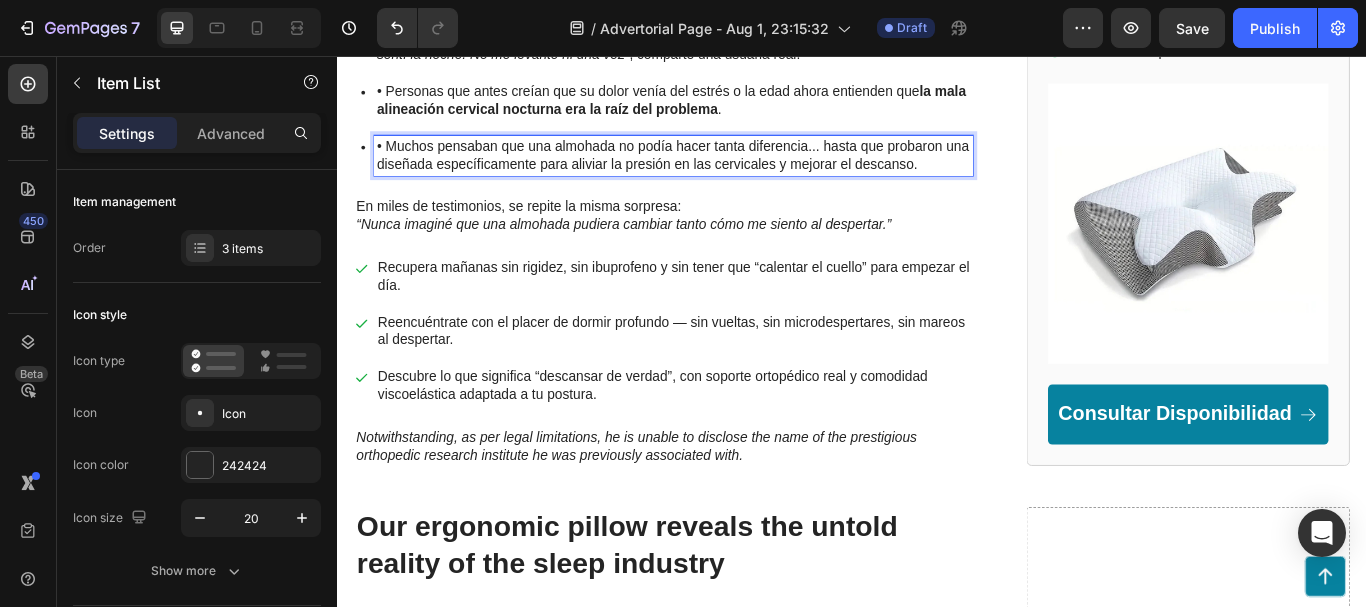 click on "• Muchos pensaban que una almohada no podía hacer tanta diferencia... hasta que probaron una diseñada específicamente para aliviar la presión en las cervicales y mejorar el descanso." at bounding box center [729, 173] 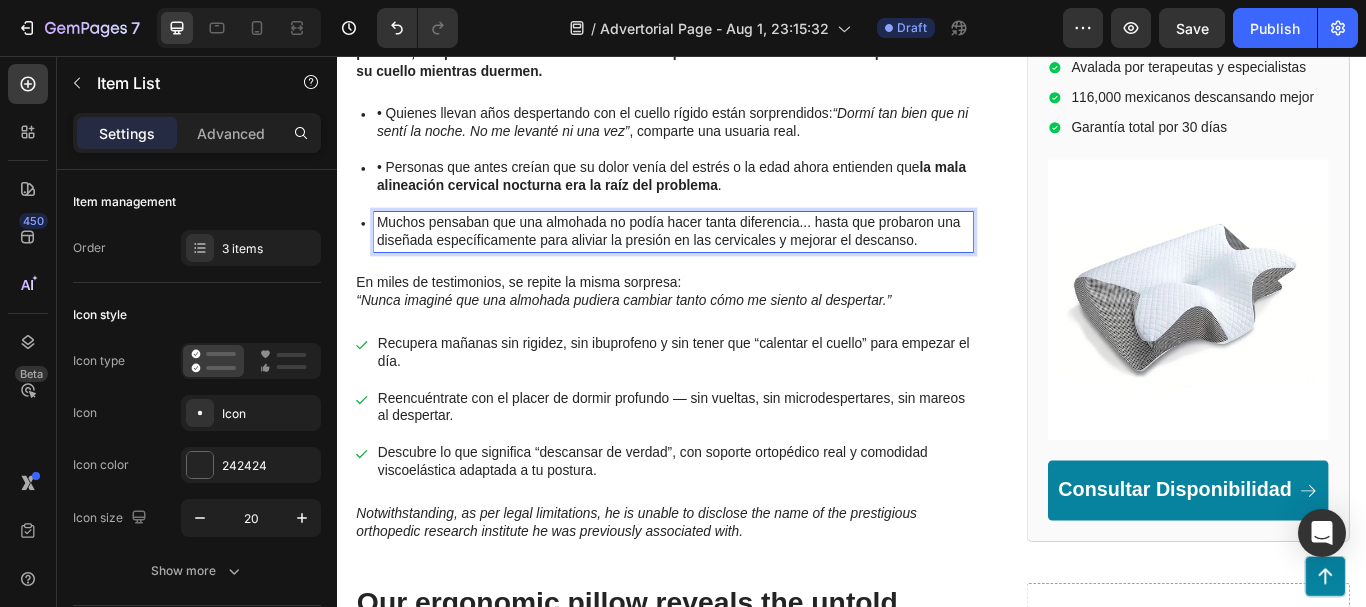 scroll, scrollTop: 1100, scrollLeft: 0, axis: vertical 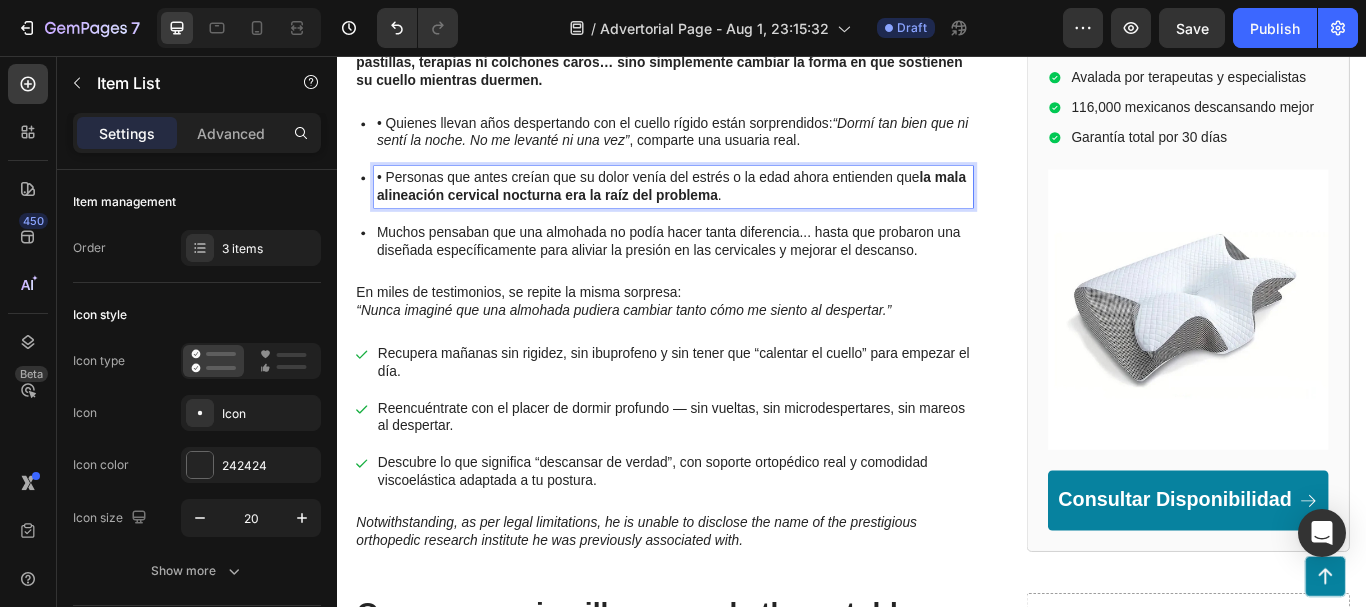 click on "• Personas que antes creían que su dolor venía del estrés o la edad ahora entienden que  la mala alineación cervical nocturna era la raíz del problema ." at bounding box center (729, 209) 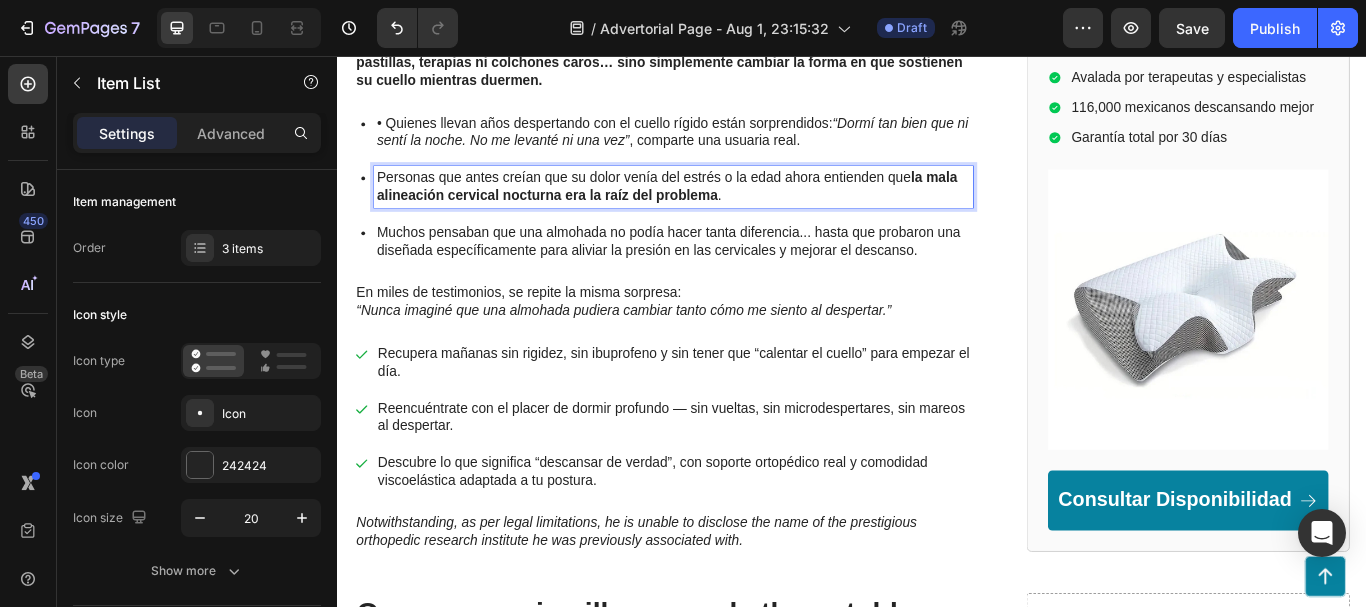 click on "• Quienes llevan años despertando con el cuello rígido están sorprendidos:  “Dormí tan bien que ni sentí la noche. No me levanté ni una vez” , comparte una usuaria real." at bounding box center [729, 146] 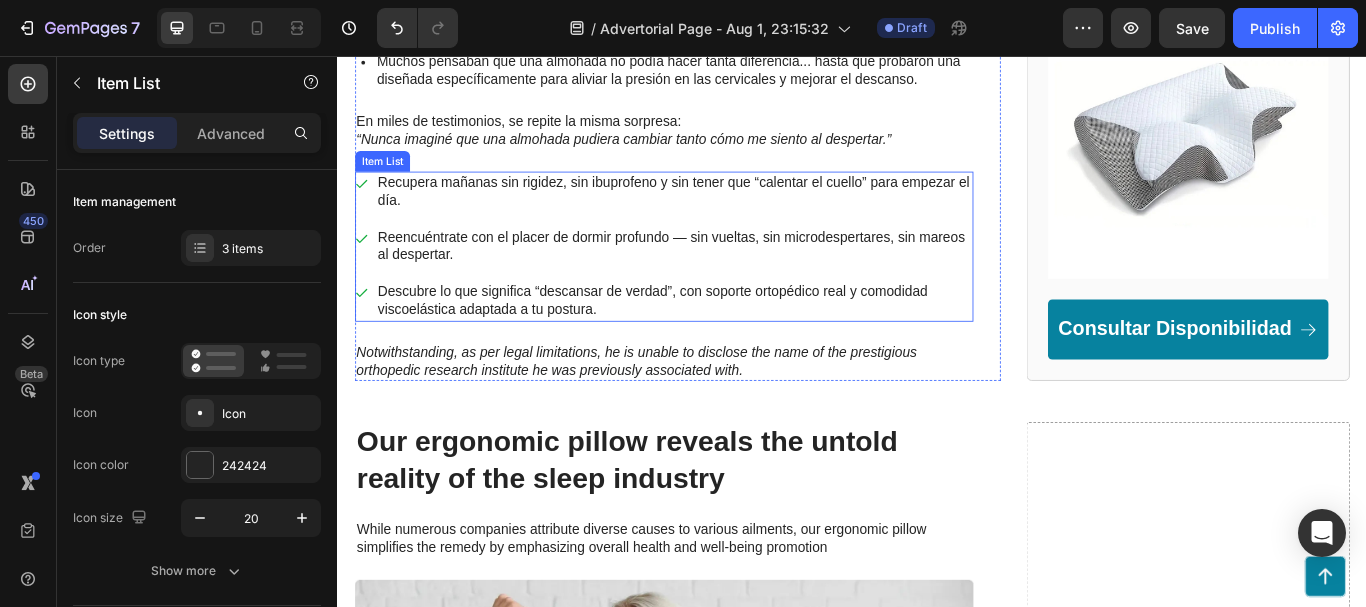 scroll, scrollTop: 1300, scrollLeft: 0, axis: vertical 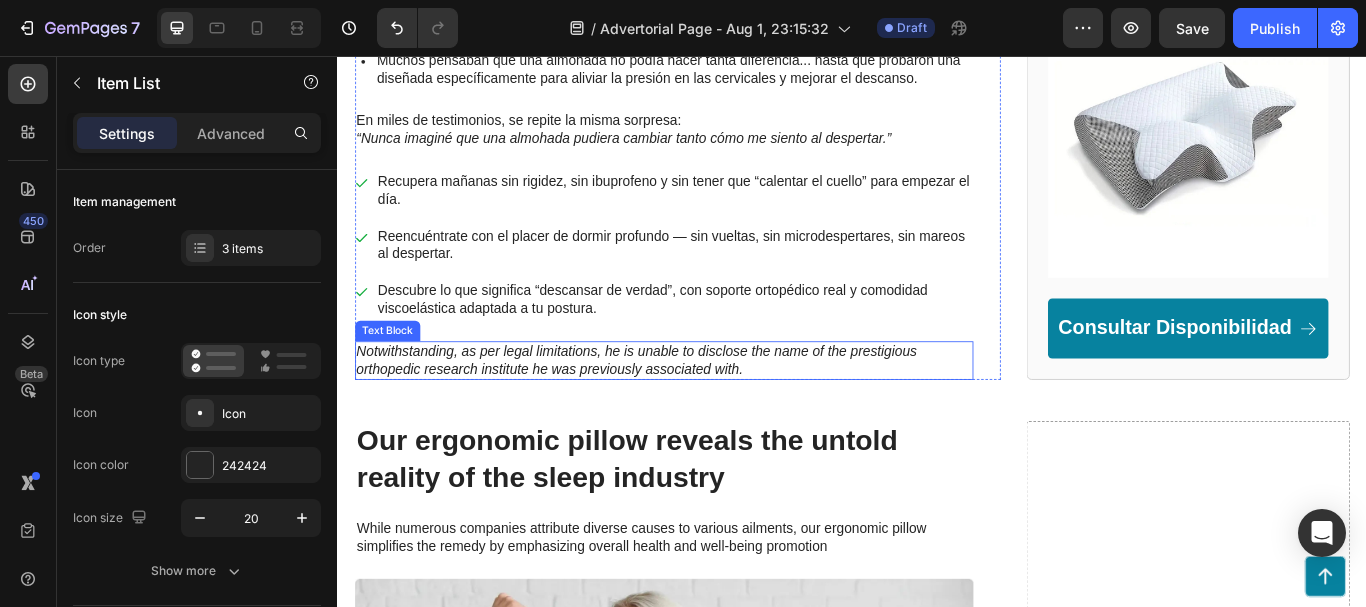 click on "Notwithstanding, as per legal limitations, he is unable to disclose the name of the prestigious orthopedic research institute he was previously associated with." at bounding box center [717, 412] 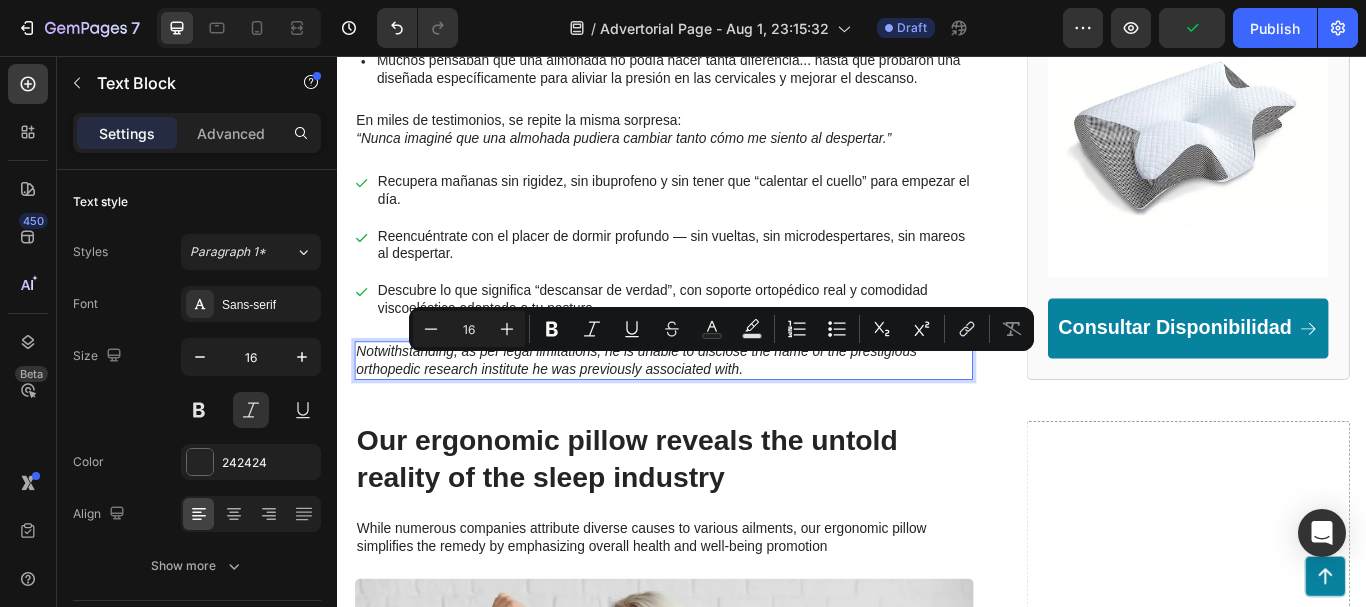 click on "Notwithstanding, as per legal limitations, he is unable to disclose the name of the prestigious orthopedic research institute he was previously associated with." at bounding box center (717, 412) 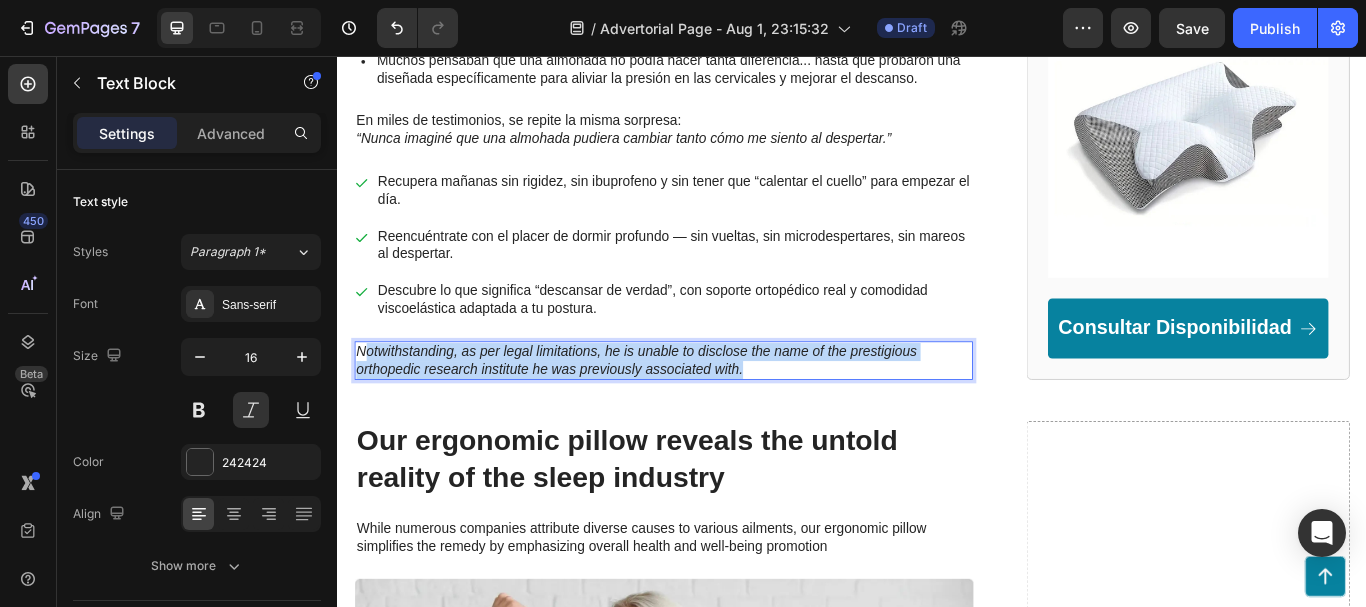 drag, startPoint x: 871, startPoint y: 417, endPoint x: 373, endPoint y: 391, distance: 498.67825 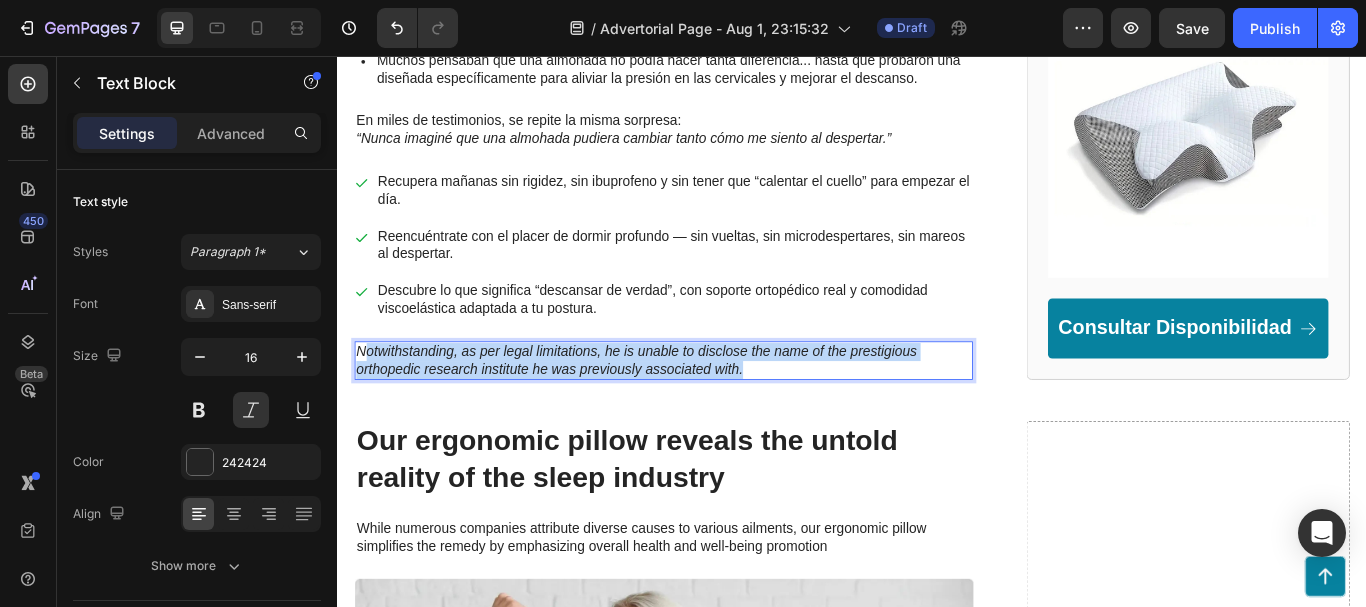 click on "Notwithstanding, as per legal limitations, he is unable to disclose the name of the prestigious orthopedic research institute he was previously associated with." at bounding box center (717, 412) 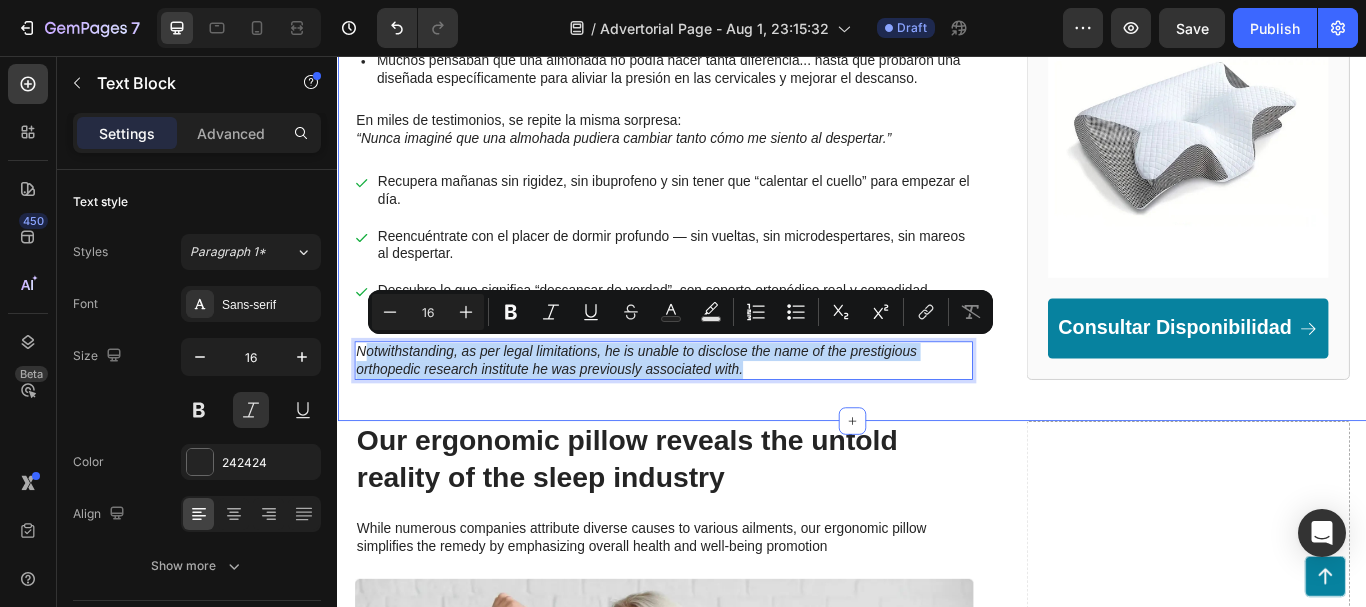 click on "ORTHOMEXICO Text Block Advertorial Text Block Row Row Reconocido terapeuta postural revela el secreto detrás de la almohada que ha transformado las noches (y mañanas) de más de 100,000 mexicanos. Heading Tras más de 15 años tratando a pacientes con dolores crónicos de cuello, hombros y espalda, este especialista encontró un patrón que nadie más veía:  el verdadero origen de sus síntomas estaba en lo que ocurría durante el sueño . Hoy comparte sus 3 recomendaciones para eliminar el dolor desde la raíz —sin medicamentos ni masajes costosos. Text Block “Después de atender a miles de personas con dolor cervical, entendí que el problema no era su cuerpo… era la forma en la que lo apoyaban al dormir. Cambiar la almohada correcta lo cambió todo.” — Dr. Esteban Lozano, especialista en terapia postural y ergonomía del sueño Text Block Image Text Block
Quienes llevan años despertando con el cuello rígido están sorprendidos:  , comparte una usuaria real.
." at bounding box center [937, -361] 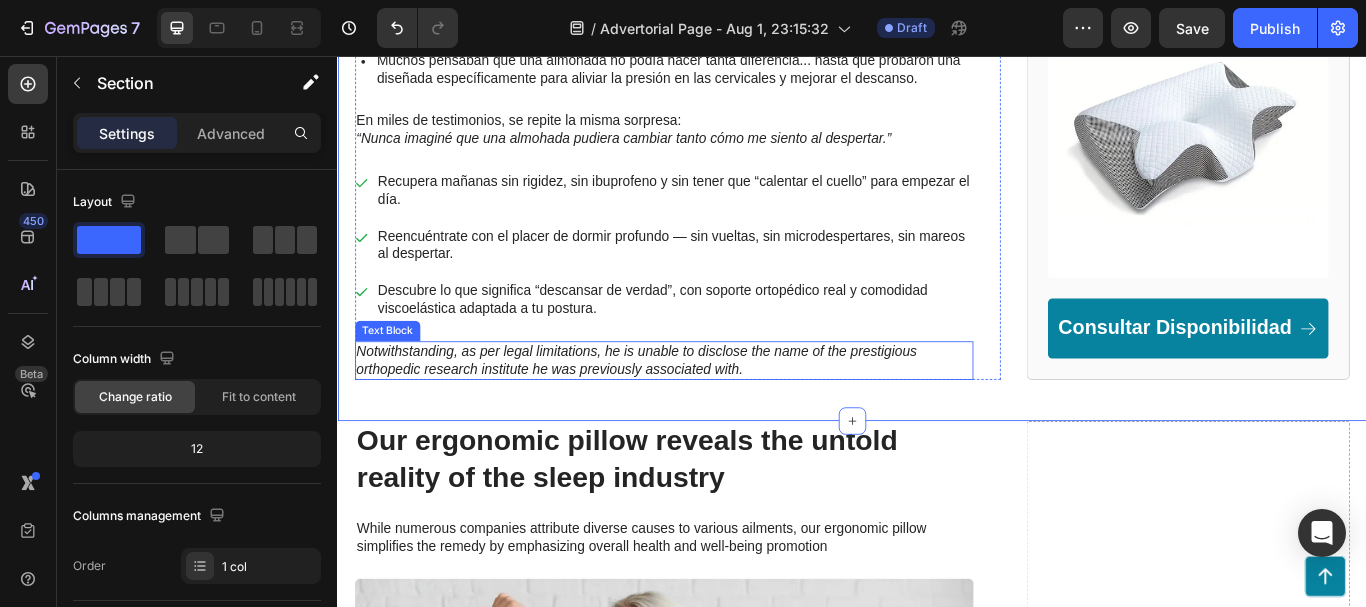click on "Notwithstanding, as per legal limitations, he is unable to disclose the name of the prestigious orthopedic research institute he was previously associated with." at bounding box center (717, 412) 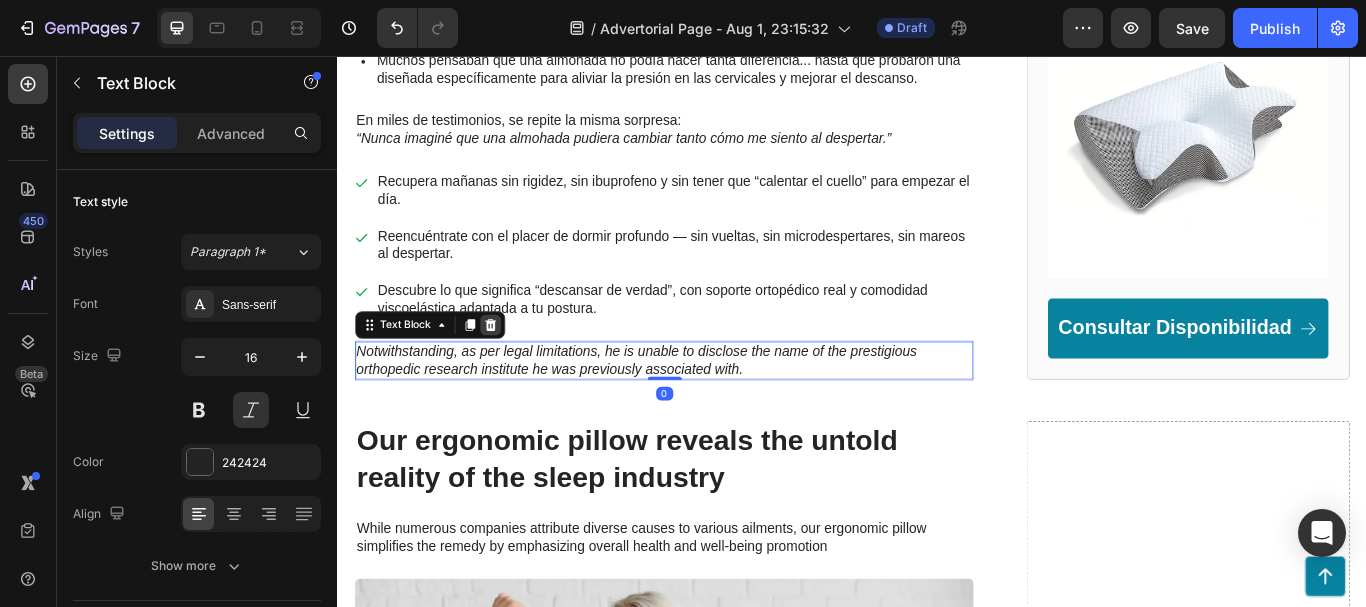 click 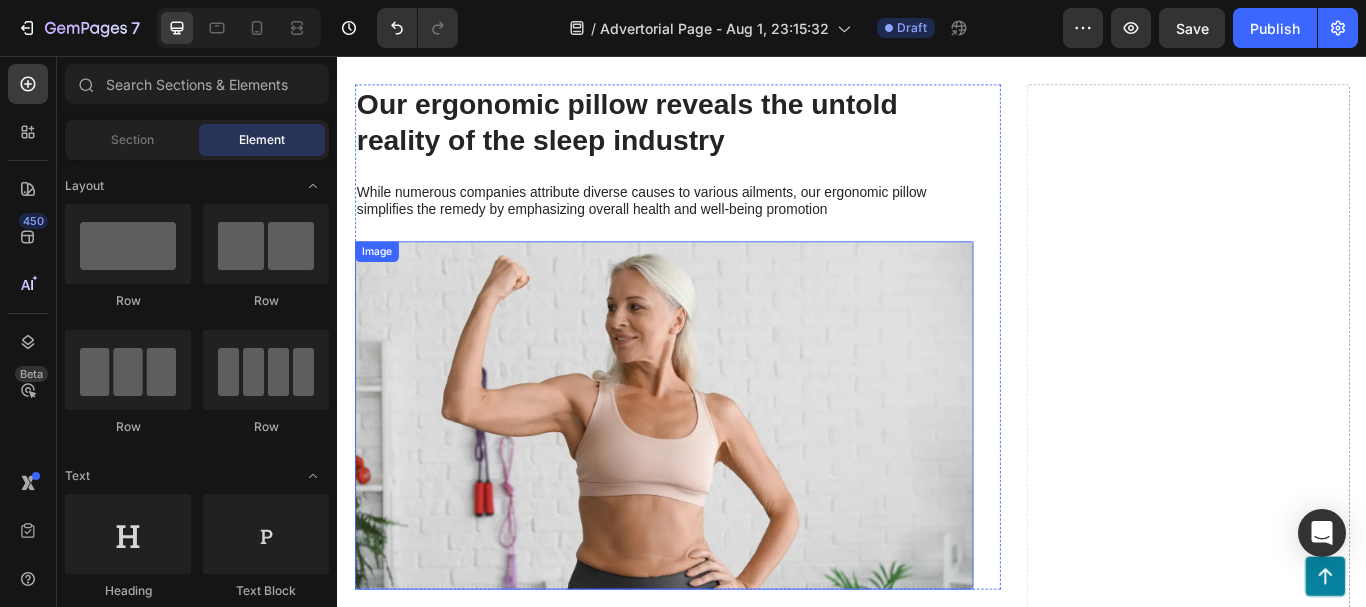 scroll, scrollTop: 1600, scrollLeft: 0, axis: vertical 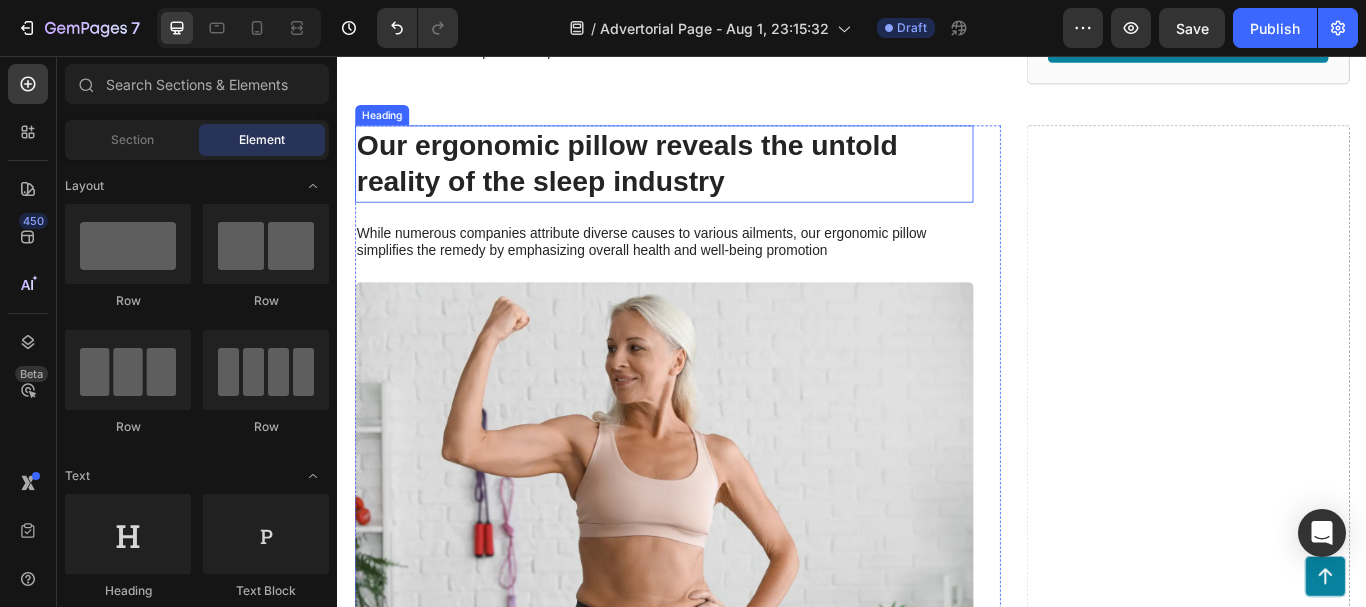 click on "Our ergonomic pillow reveals the untold reality of the sleep industry" at bounding box center (717, 182) 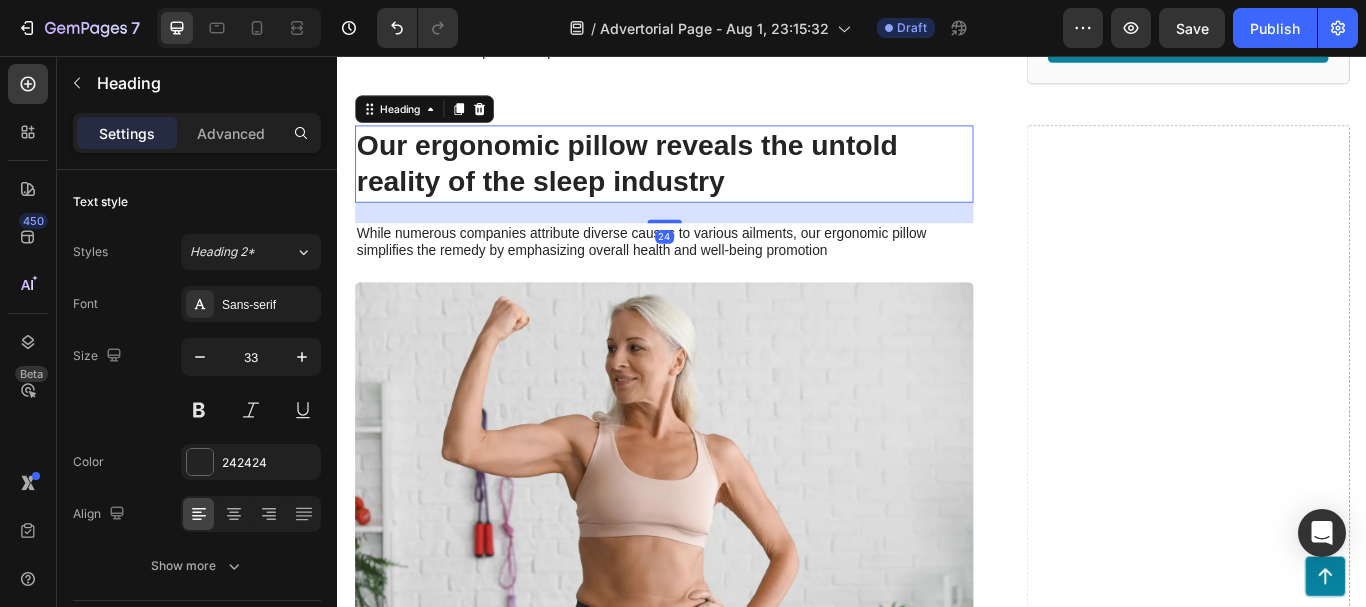click on "Our ergonomic pillow reveals the untold reality of the sleep industry" at bounding box center (717, 182) 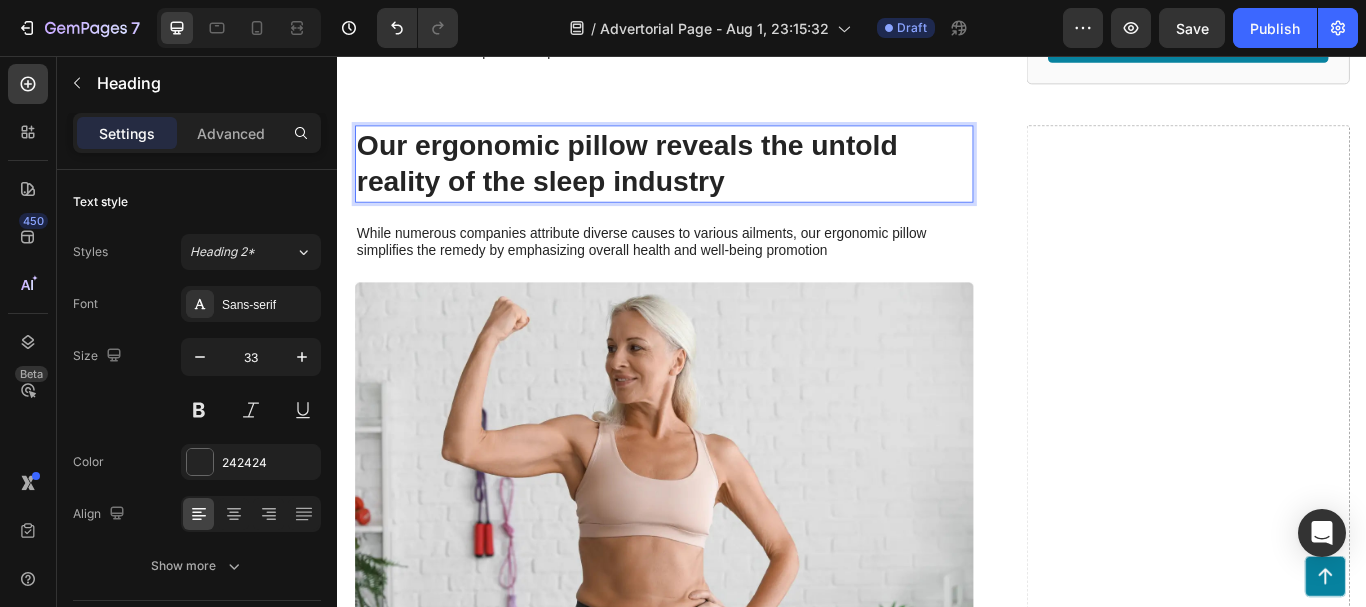 click on "Our ergonomic pillow reveals the untold reality of the sleep industry" at bounding box center [717, 182] 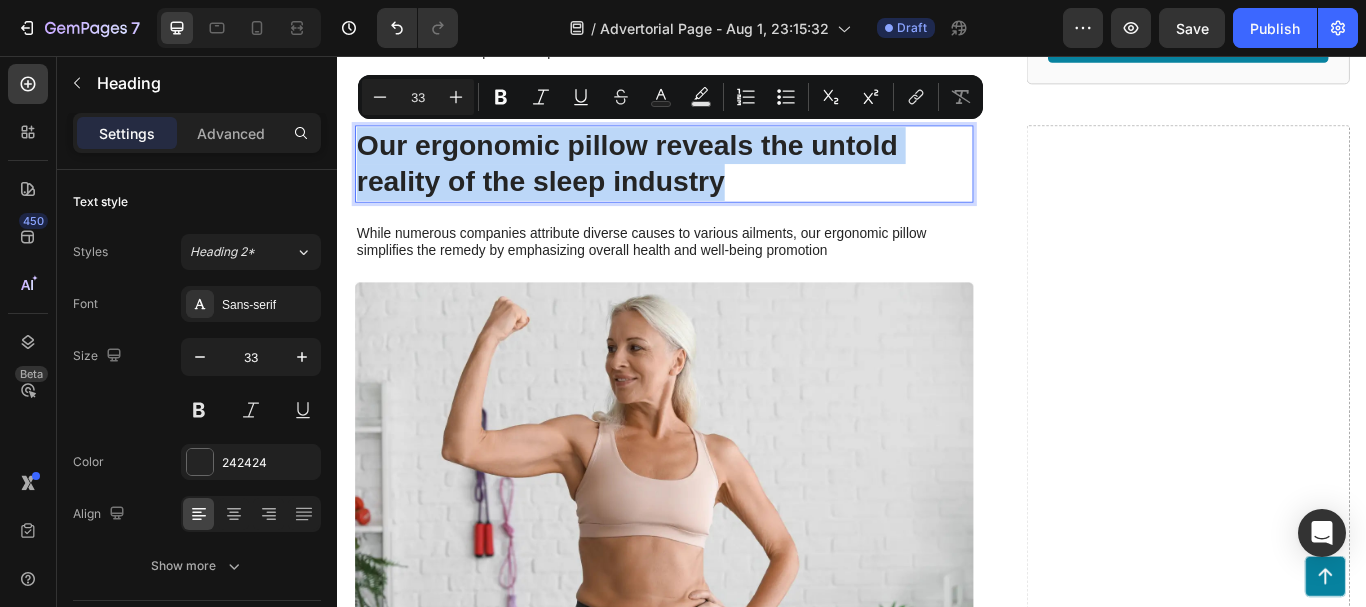 drag, startPoint x: 803, startPoint y: 193, endPoint x: 366, endPoint y: 152, distance: 438.91913 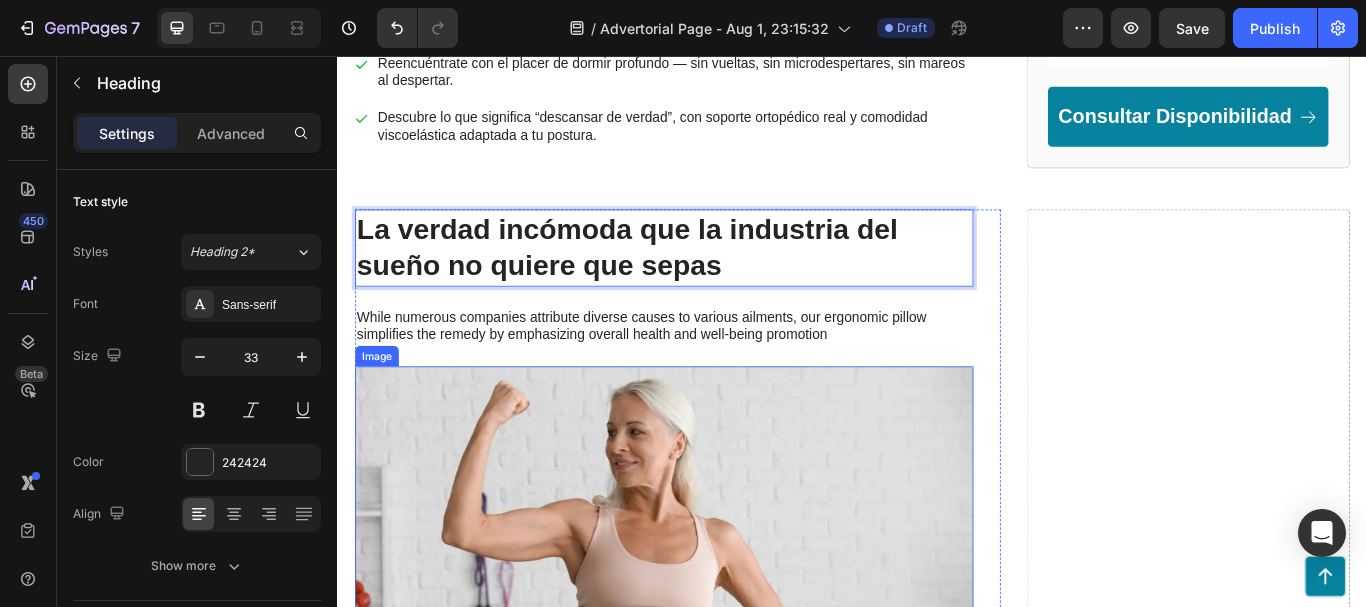 scroll, scrollTop: 1600, scrollLeft: 0, axis: vertical 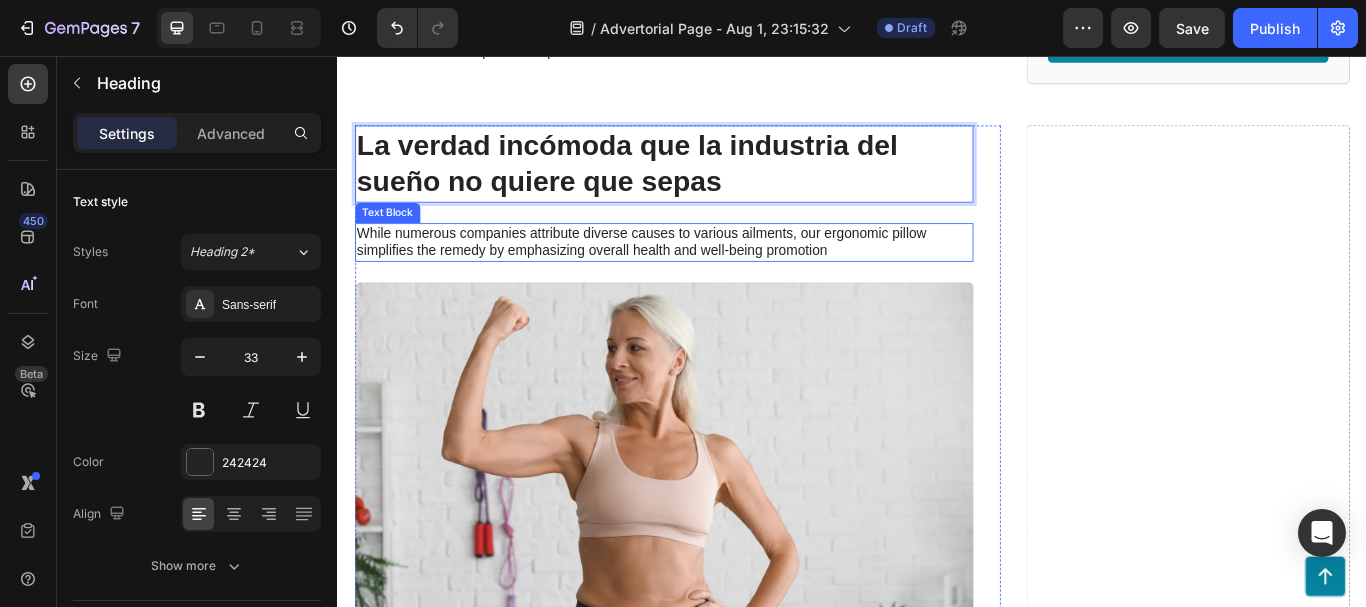 click on "While numerous companies attribute diverse causes to various ailments, our ergonomic pillow simplifies the remedy by emphasizing overall health and well-being promotion" at bounding box center (717, 274) 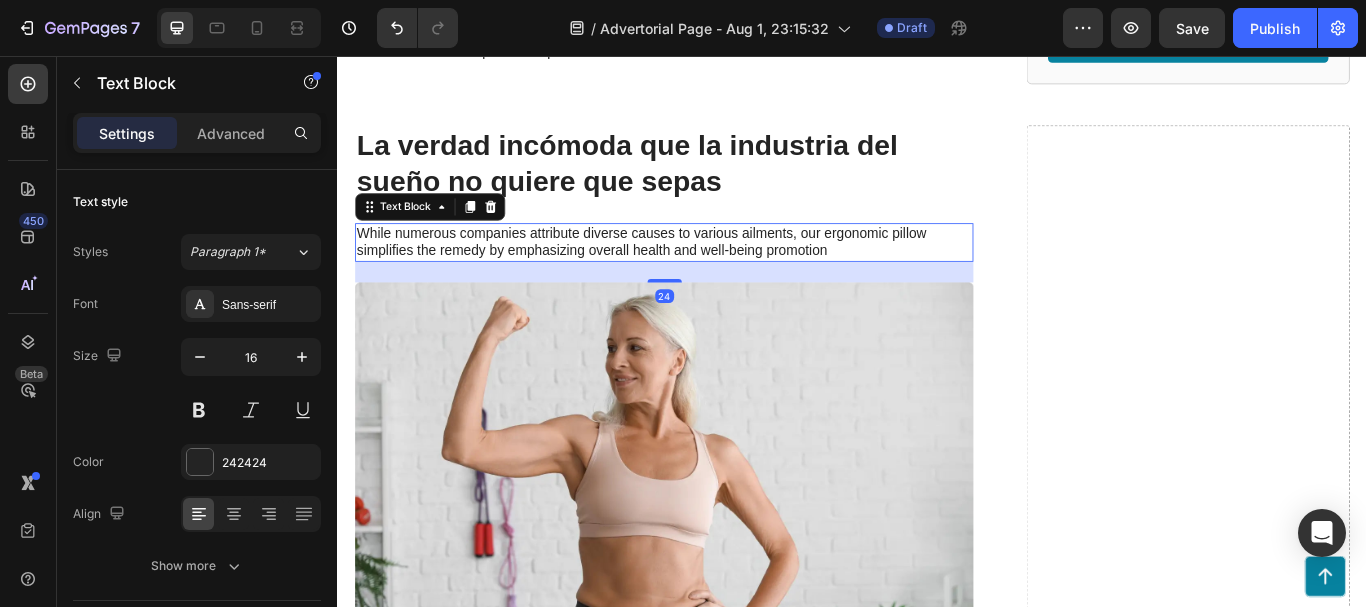 click on "While numerous companies attribute diverse causes to various ailments, our ergonomic pillow simplifies the remedy by emphasizing overall health and well-being promotion" at bounding box center [717, 274] 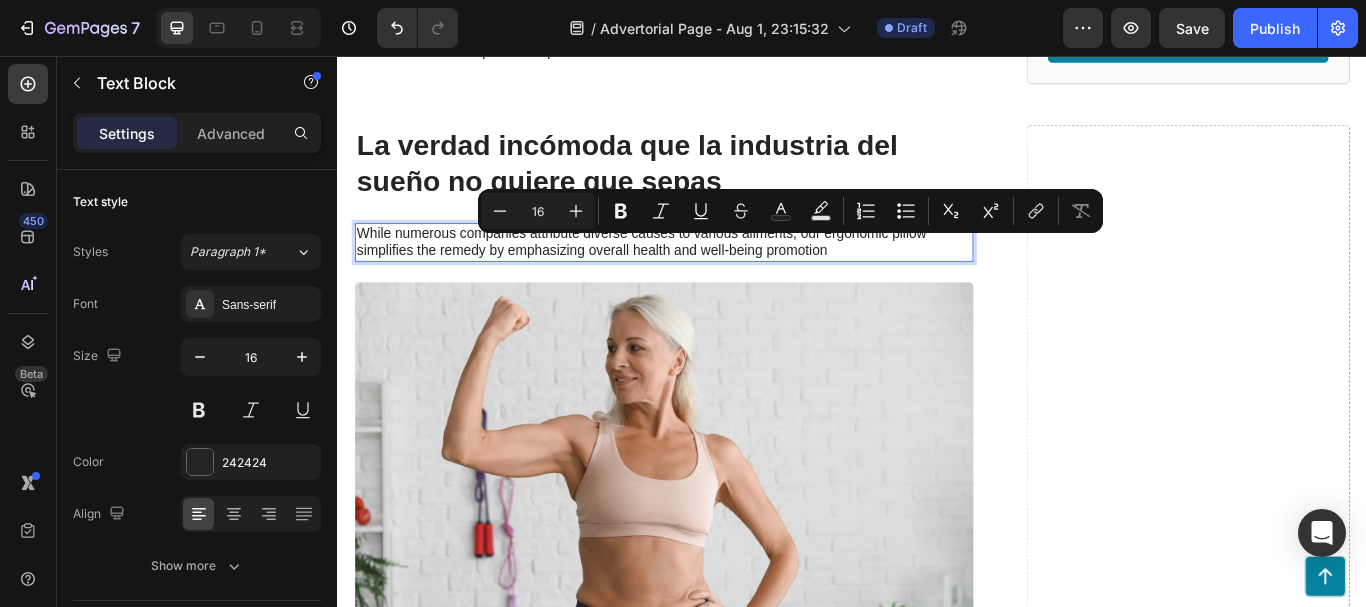 click on "While numerous companies attribute diverse causes to various ailments, our ergonomic pillow simplifies the remedy by emphasizing overall health and well-being promotion" at bounding box center (717, 274) 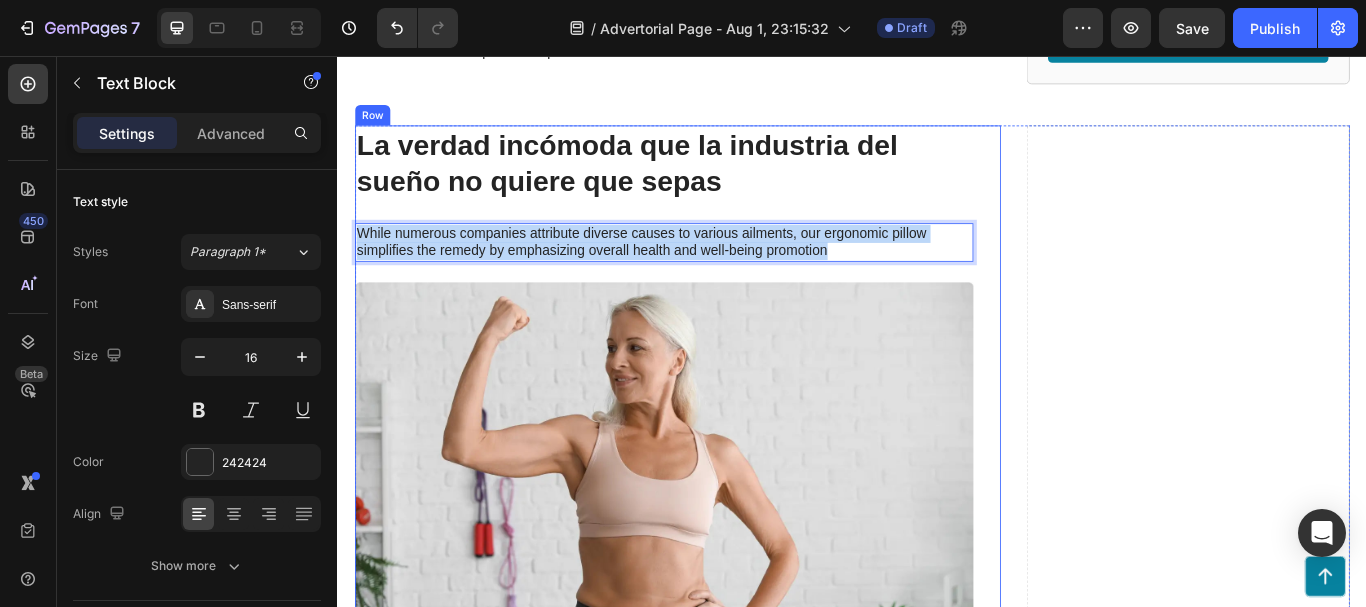drag, startPoint x: 934, startPoint y: 277, endPoint x: 363, endPoint y: 233, distance: 572.69275 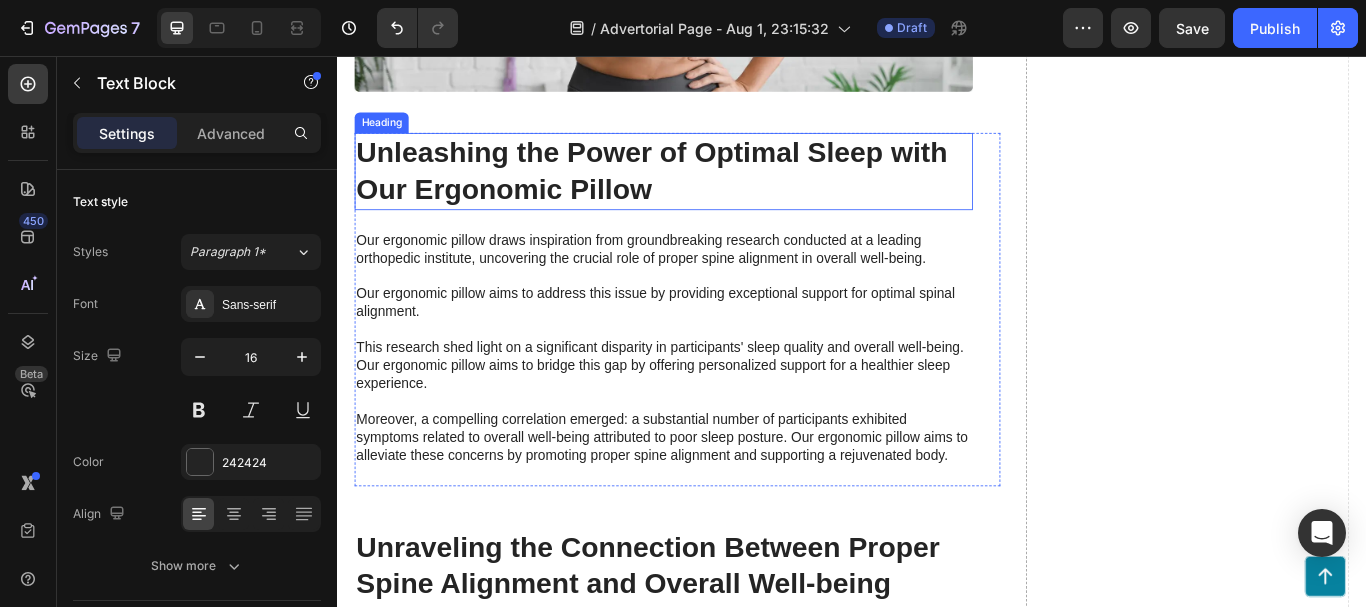 scroll, scrollTop: 2300, scrollLeft: 0, axis: vertical 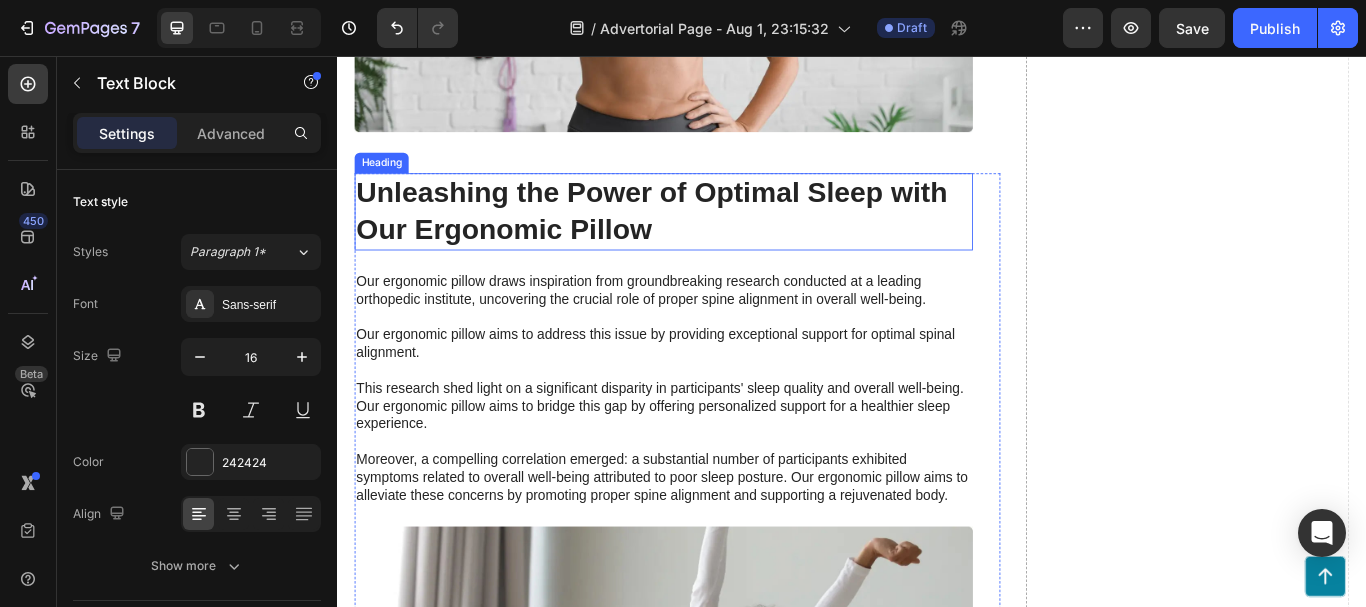 click on "Unleashing the Power of Optimal Sleep with Our Ergonomic Pillow" at bounding box center [717, 238] 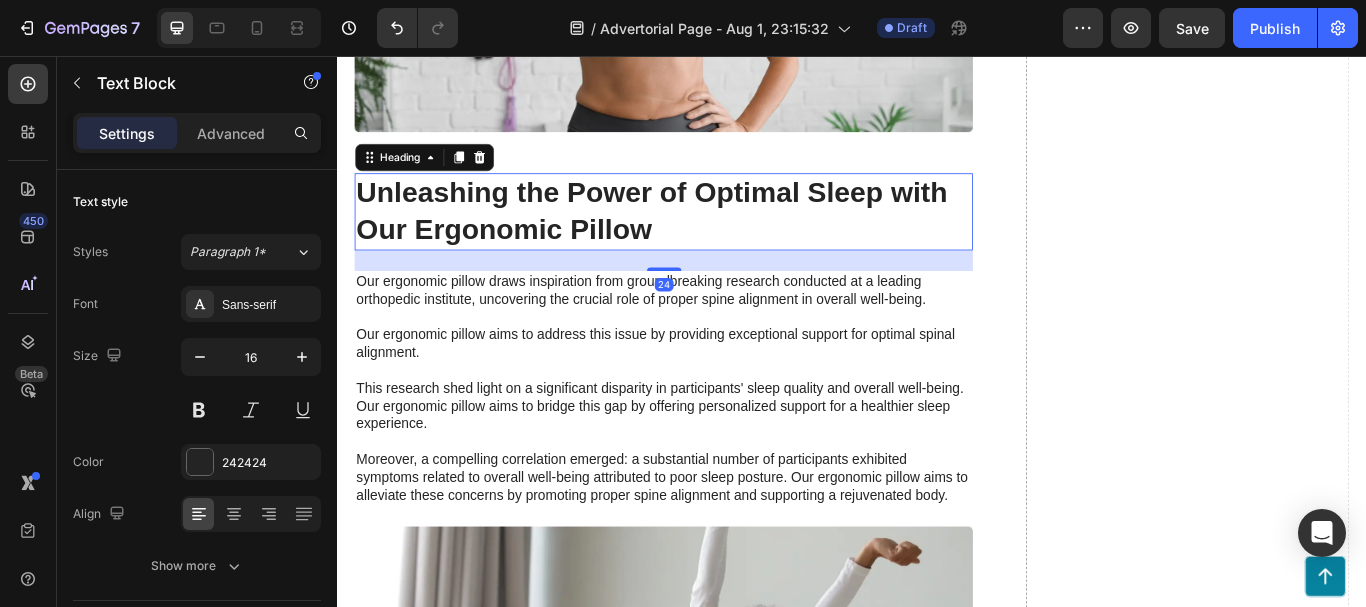 click on "Unleashing the Power of Optimal Sleep with Our Ergonomic Pillow" at bounding box center [717, 238] 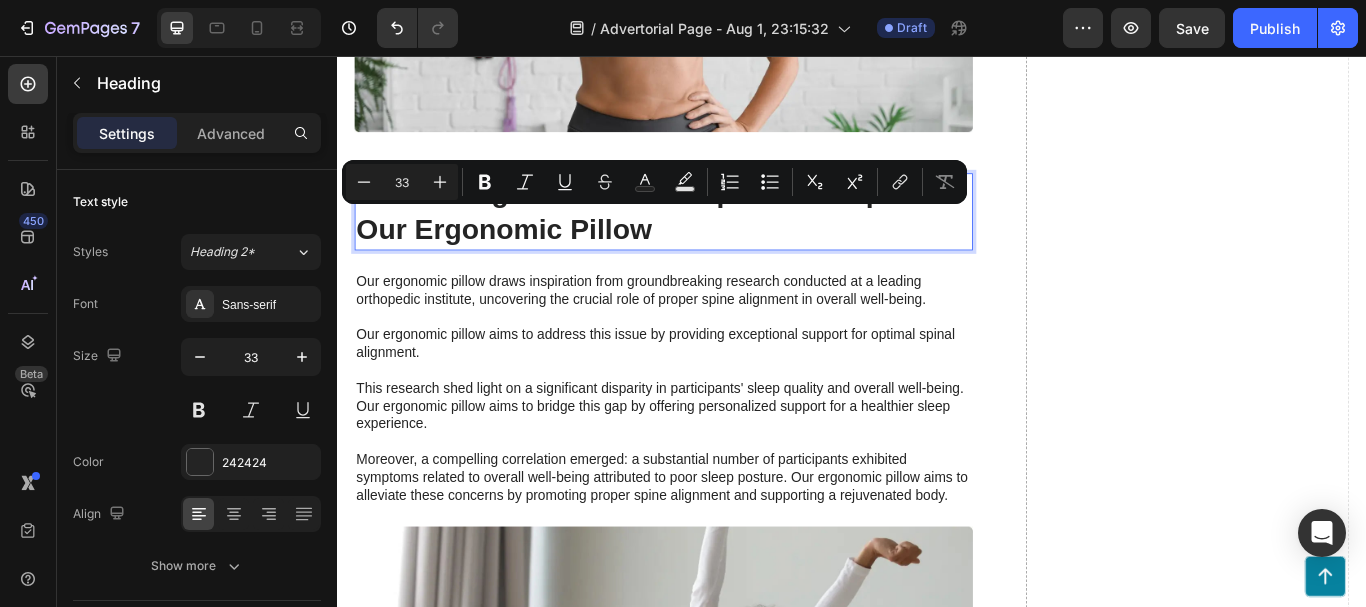 click on "Unleashing the Power of Optimal Sleep with Our Ergonomic Pillow" at bounding box center (717, 238) 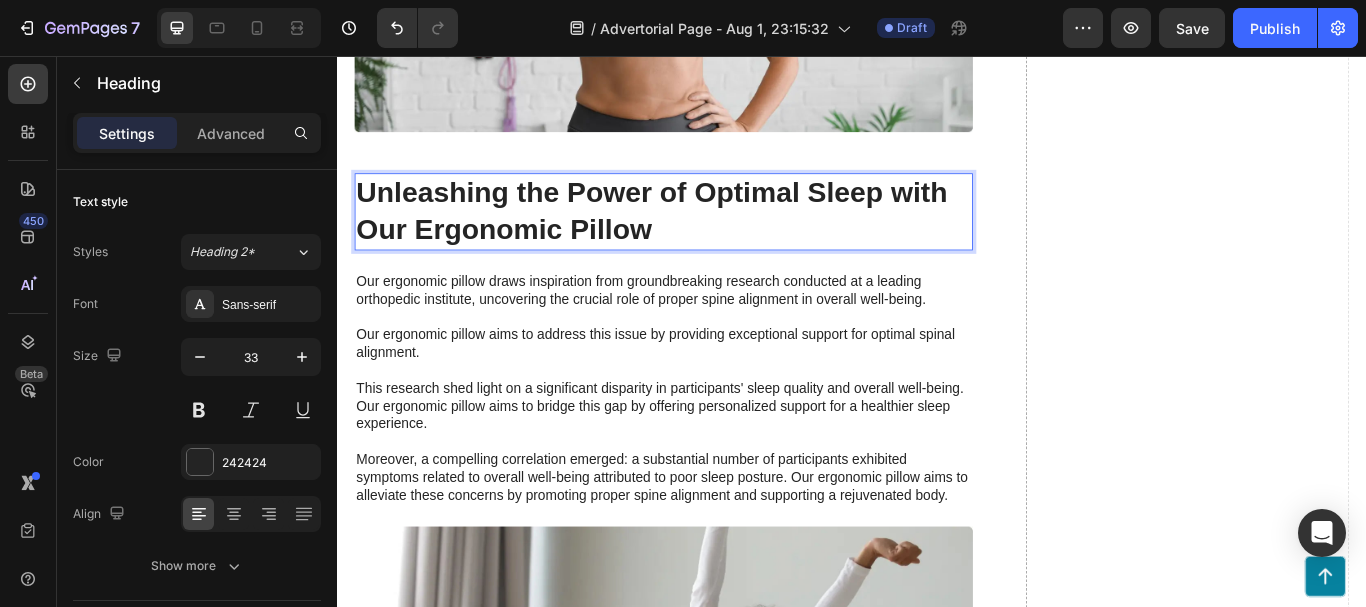 click on "Unleashing the Power of Optimal Sleep with Our Ergonomic Pillow" at bounding box center (717, 238) 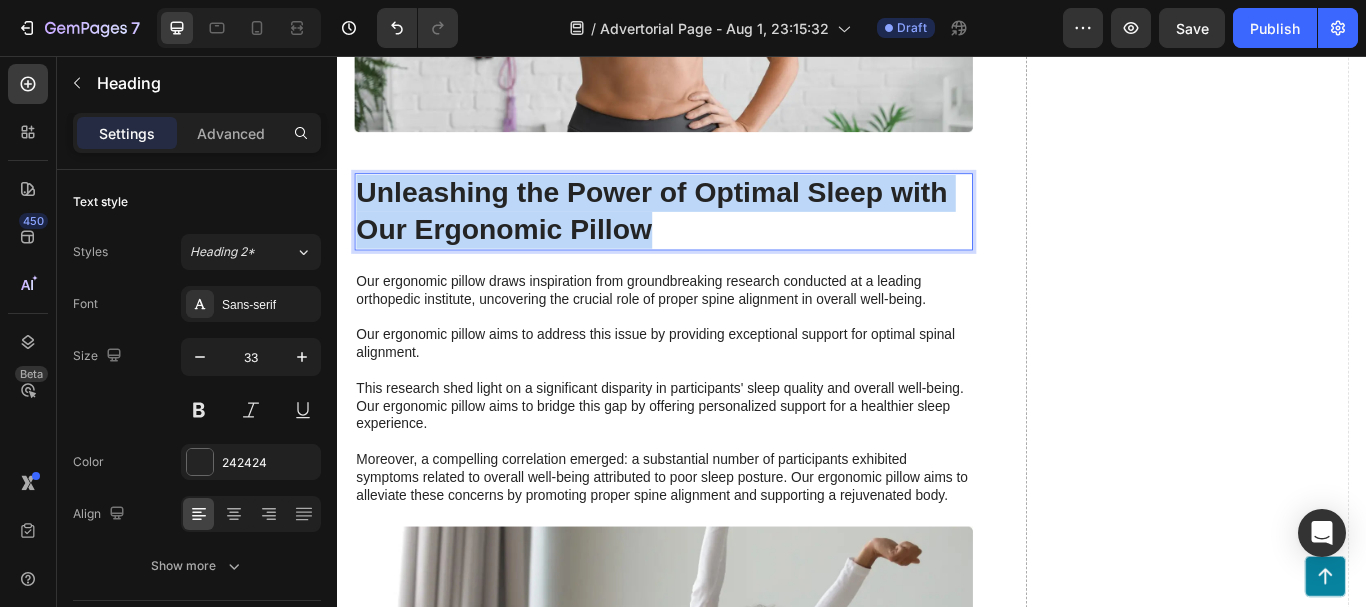 click on "Unleashing the Power of Optimal Sleep with Our Ergonomic Pillow" at bounding box center (717, 238) 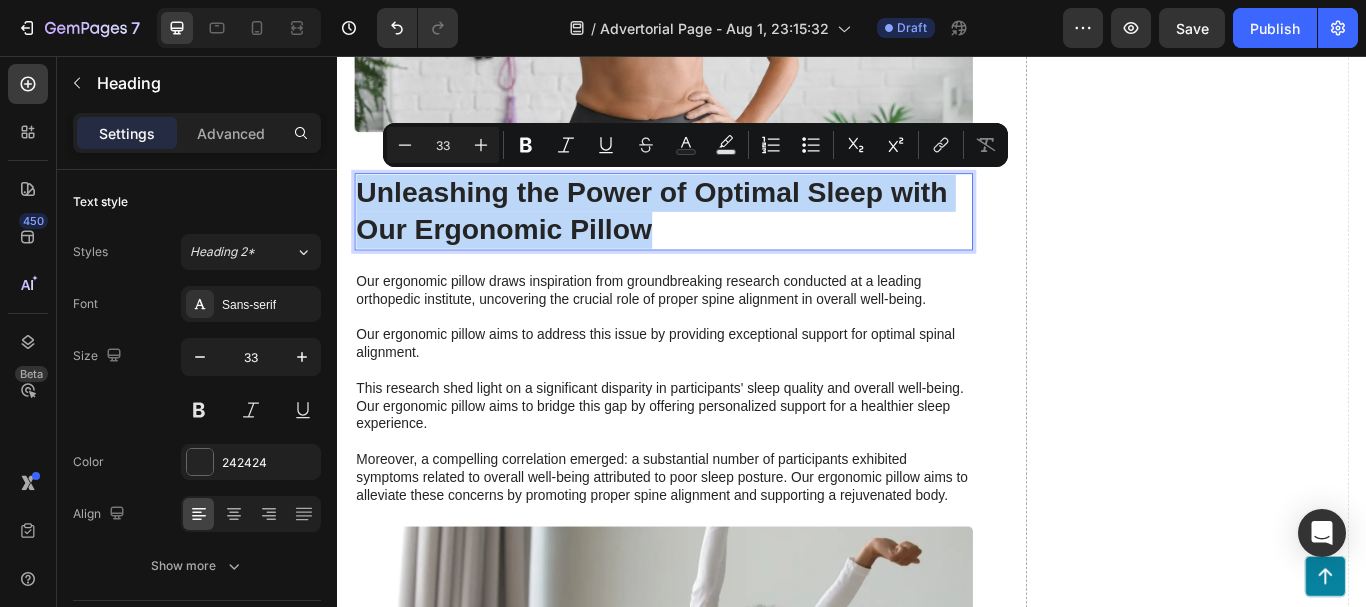 click on "Unleashing the Power of Optimal Sleep with Our Ergonomic Pillow" at bounding box center [717, 238] 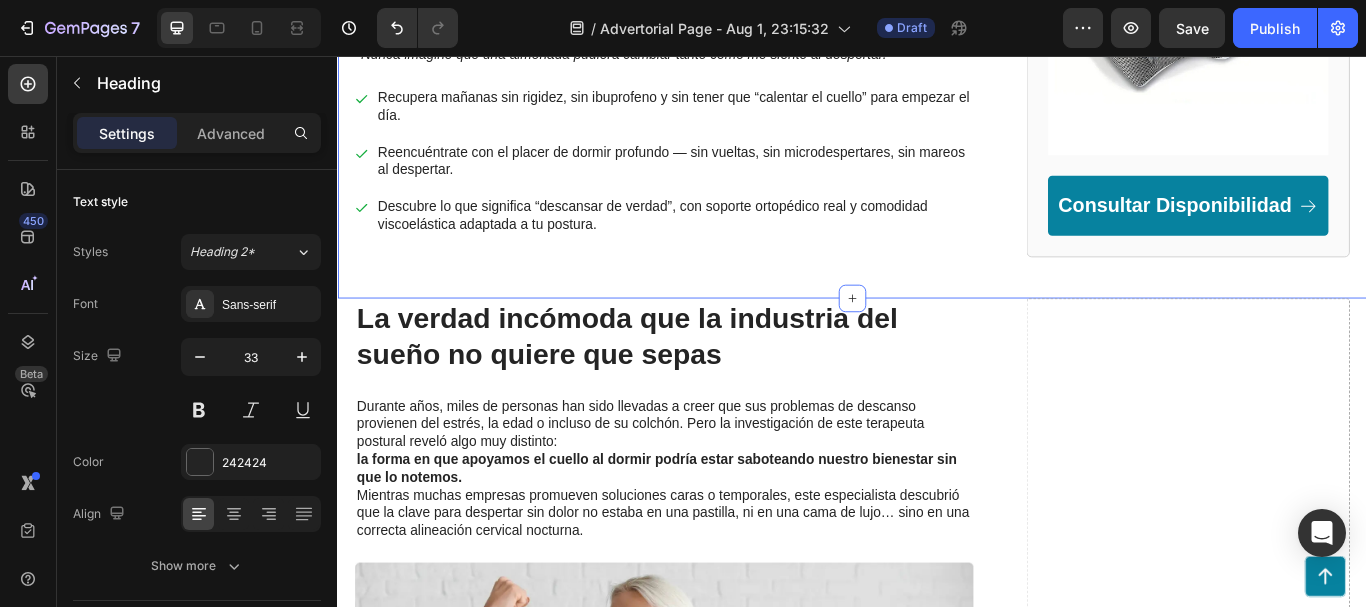 scroll, scrollTop: 1400, scrollLeft: 0, axis: vertical 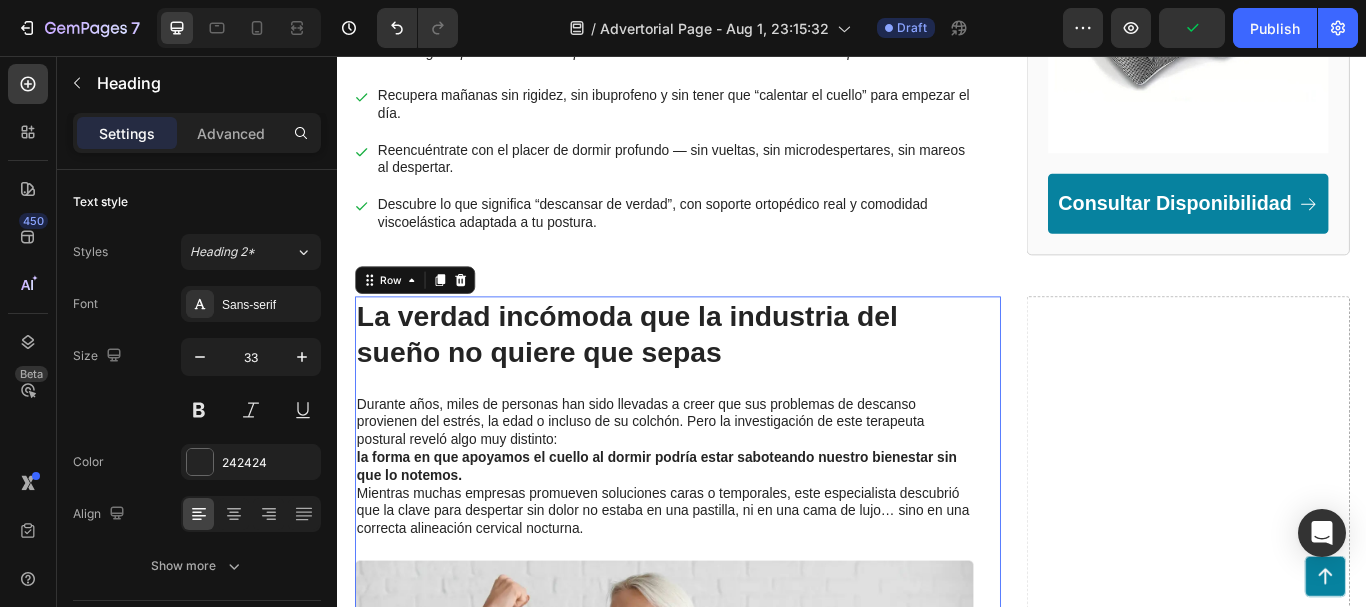 click on "La verdad incómoda que la industria del sueño no quiere que sepas Heading Durante años, miles de personas han sido llevadas a creer que sus problemas de descanso provienen del estrés, la edad o incluso de su colchón. Pero la investigación de este terapeuta postural reveló algo muy distinto: la forma en que apoyamos el cuello al dormir podría estar saboteando nuestro bienestar sin que lo notemos. Mientras muchas empresas promueven soluciones caras o temporales, este especialista descubrió que la clave para despertar sin dolor no estaba en una pastilla, ni en una cama de lujo… sino en una correcta alineación cervical nocturna. Text Block Image Row   0" at bounding box center (733, 694) 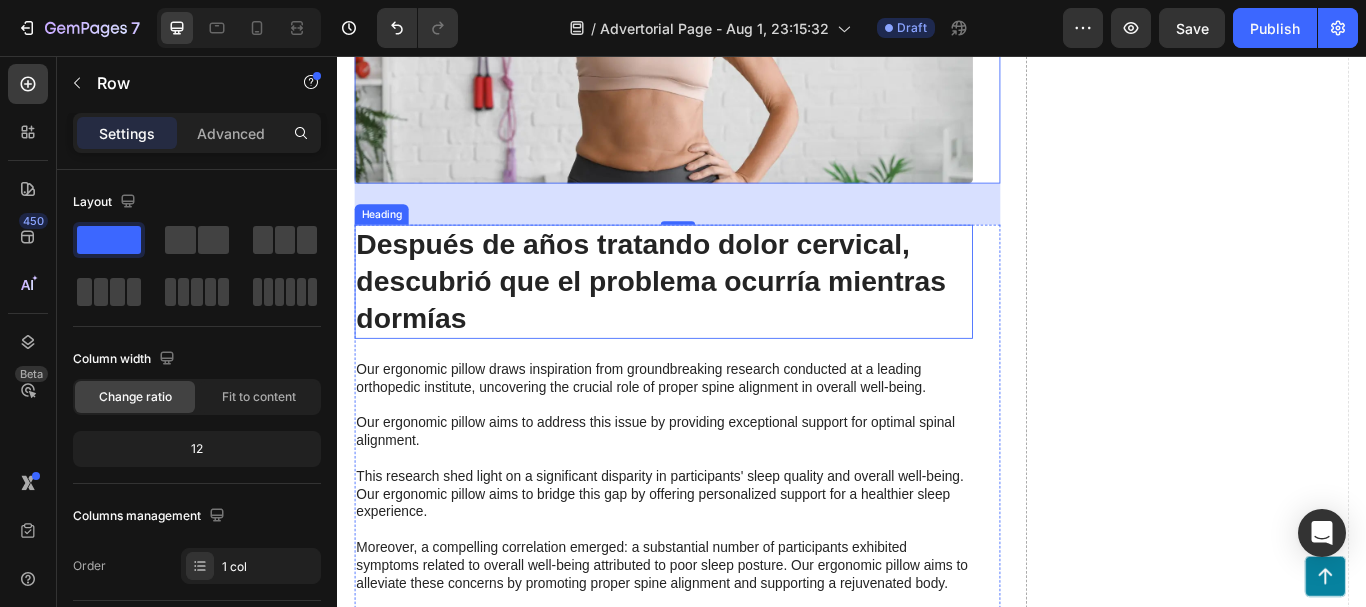 scroll, scrollTop: 2300, scrollLeft: 0, axis: vertical 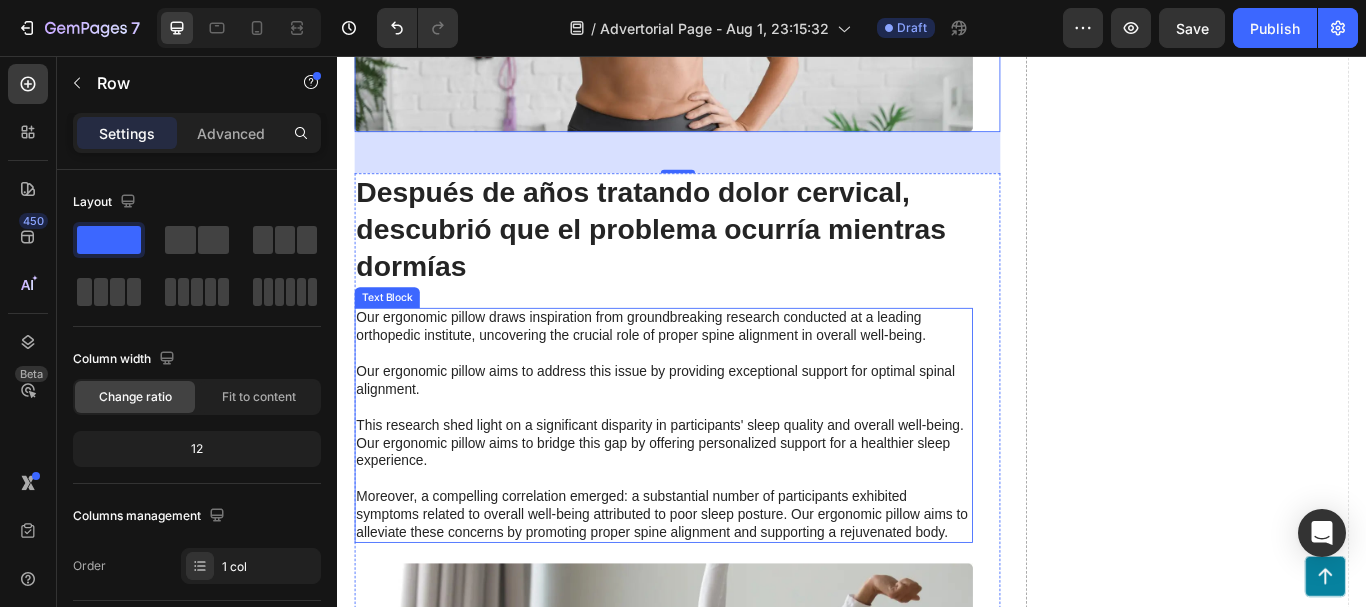 click on "Our ergonomic pillow draws inspiration from groundbreaking research conducted at a leading orthopedic institute, uncovering the crucial role of proper spine alignment in overall well-being. Our ergonomic pillow aims to address this issue by providing exceptional support for optimal spinal alignment. This research shed light on a significant disparity in participants' sleep quality and overall well-being. Our ergonomic pillow aims to bridge this gap by offering personalized support for a healthier sleep experience. Moreover, a compelling correlation emerged: a substantial number of participants exhibited symptoms related to overall well-being attributed to poor sleep posture. Our ergonomic pillow aims to alleviate these concerns by promoting proper spine alignment and supporting a rejuvenated body." at bounding box center [717, 487] 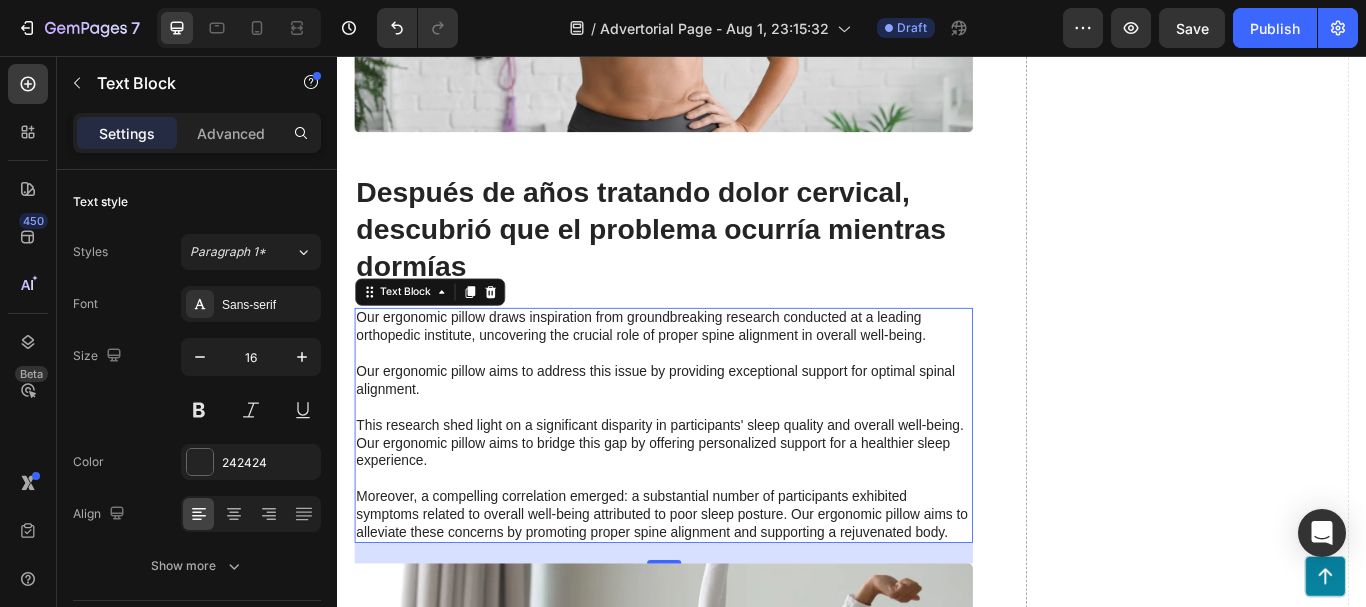 click on "Our ergonomic pillow draws inspiration from groundbreaking research conducted at a leading orthopedic institute, uncovering the crucial role of proper spine alignment in overall well-being. Our ergonomic pillow aims to address this issue by providing exceptional support for optimal spinal alignment. This research shed light on a significant disparity in participants' sleep quality and overall well-being. Our ergonomic pillow aims to bridge this gap by offering personalized support for a healthier sleep experience. Moreover, a compelling correlation emerged: a substantial number of participants exhibited symptoms related to overall well-being attributed to poor sleep posture. Our ergonomic pillow aims to alleviate these concerns by promoting proper spine alignment and supporting a rejuvenated body." at bounding box center (717, 487) 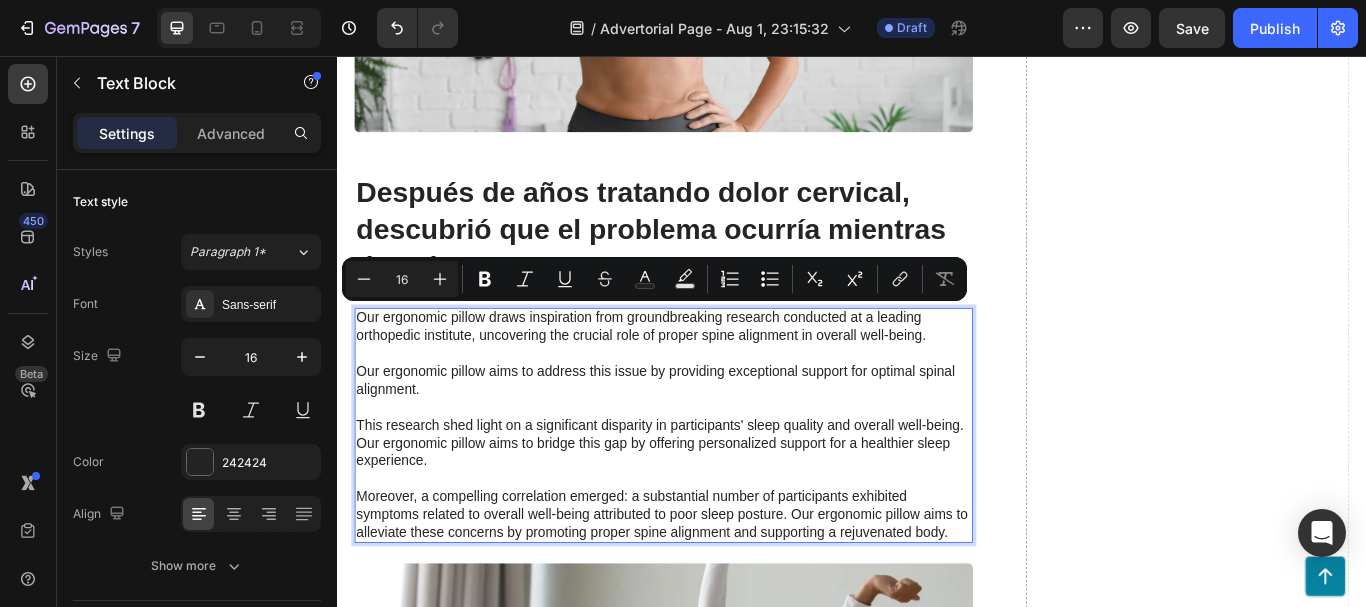 click on "Our ergonomic pillow draws inspiration from groundbreaking research conducted at a leading orthopedic institute, uncovering the crucial role of proper spine alignment in overall well-being. Our ergonomic pillow aims to address this issue by providing exceptional support for optimal spinal alignment. This research shed light on a significant disparity in participants' sleep quality and overall well-being. Our ergonomic pillow aims to bridge this gap by offering personalized support for a healthier sleep experience. Moreover, a compelling correlation emerged: a substantial number of participants exhibited symptoms related to overall well-being attributed to poor sleep posture. Our ergonomic pillow aims to alleviate these concerns by promoting proper spine alignment and supporting a rejuvenated body." at bounding box center [717, 487] 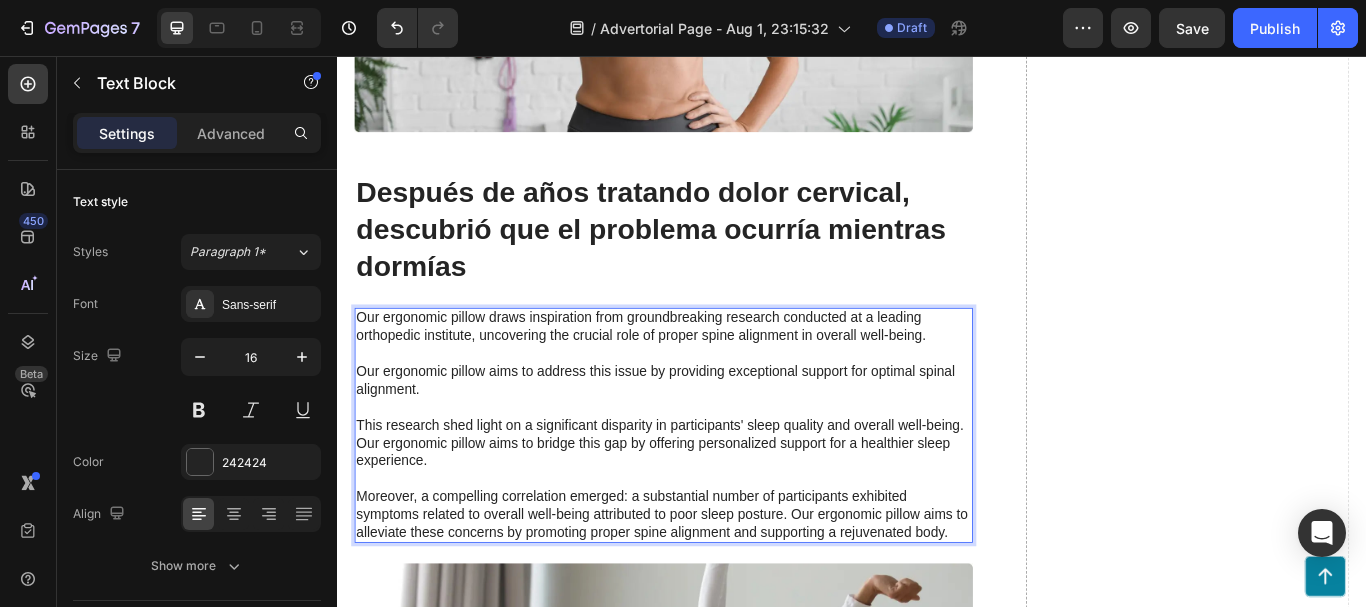 click on "Our ergonomic pillow draws inspiration from groundbreaking research conducted at a leading orthopedic institute, uncovering the crucial role of proper spine alignment in overall well-being. Our ergonomic pillow aims to address this issue by providing exceptional support for optimal spinal alignment. This research shed light on a significant disparity in participants' sleep quality and overall well-being. Our ergonomic pillow aims to bridge this gap by offering personalized support for a healthier sleep experience. Moreover, a compelling correlation emerged: a substantial number of participants exhibited symptoms related to overall well-being attributed to poor sleep posture. Our ergonomic pillow aims to alleviate these concerns by promoting proper spine alignment and supporting a rejuvenated body." at bounding box center [717, 487] 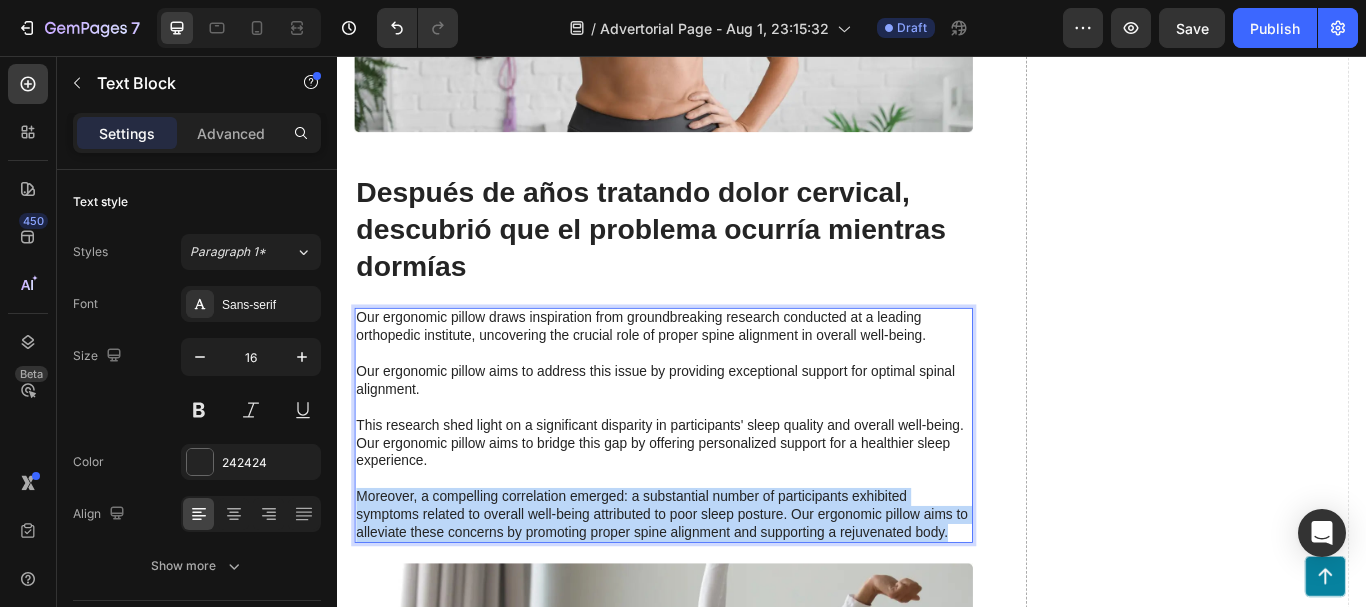 click on "Our ergonomic pillow draws inspiration from groundbreaking research conducted at a leading orthopedic institute, uncovering the crucial role of proper spine alignment in overall well-being. Our ergonomic pillow aims to address this issue by providing exceptional support for optimal spinal alignment. This research shed light on a significant disparity in participants' sleep quality and overall well-being. Our ergonomic pillow aims to bridge this gap by offering personalized support for a healthier sleep experience. Moreover, a compelling correlation emerged: a substantial number of participants exhibited symptoms related to overall well-being attributed to poor sleep posture. Our ergonomic pillow aims to alleviate these concerns by promoting proper spine alignment and supporting a rejuvenated body." at bounding box center [717, 487] 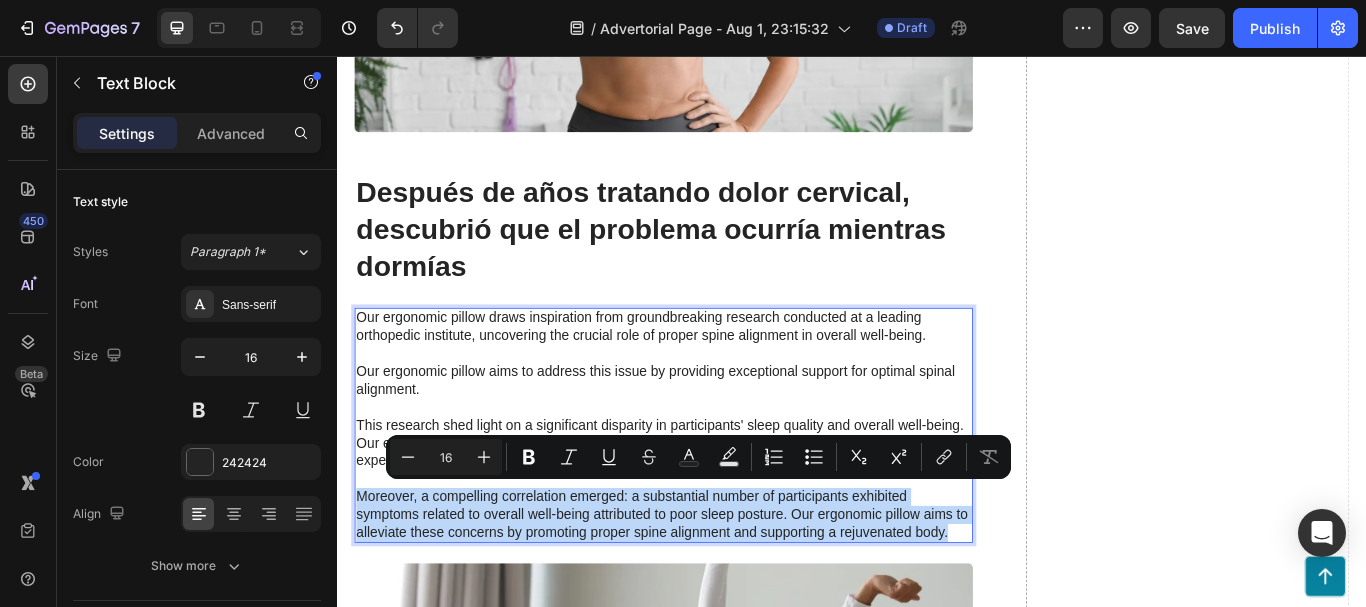 click on "Our ergonomic pillow draws inspiration from groundbreaking research conducted at a leading orthopedic institute, uncovering the crucial role of proper spine alignment in overall well-being. Our ergonomic pillow aims to address this issue by providing exceptional support for optimal spinal alignment. This research shed light on a significant disparity in participants' sleep quality and overall well-being. Our ergonomic pillow aims to bridge this gap by offering personalized support for a healthier sleep experience. Moreover, a compelling correlation emerged: a substantial number of participants exhibited symptoms related to overall well-being attributed to poor sleep posture. Our ergonomic pillow aims to alleviate these concerns by promoting proper spine alignment and supporting a rejuvenated body." at bounding box center [717, 487] 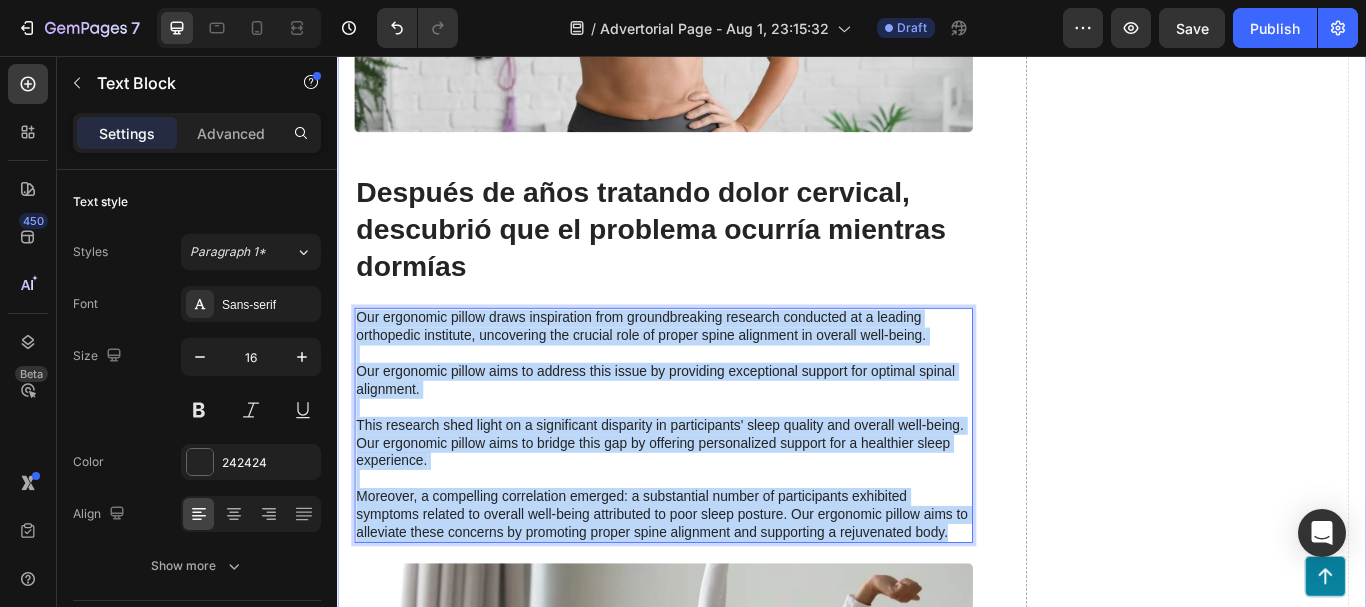 drag, startPoint x: 564, startPoint y: 623, endPoint x: 347, endPoint y: 356, distance: 344.06104 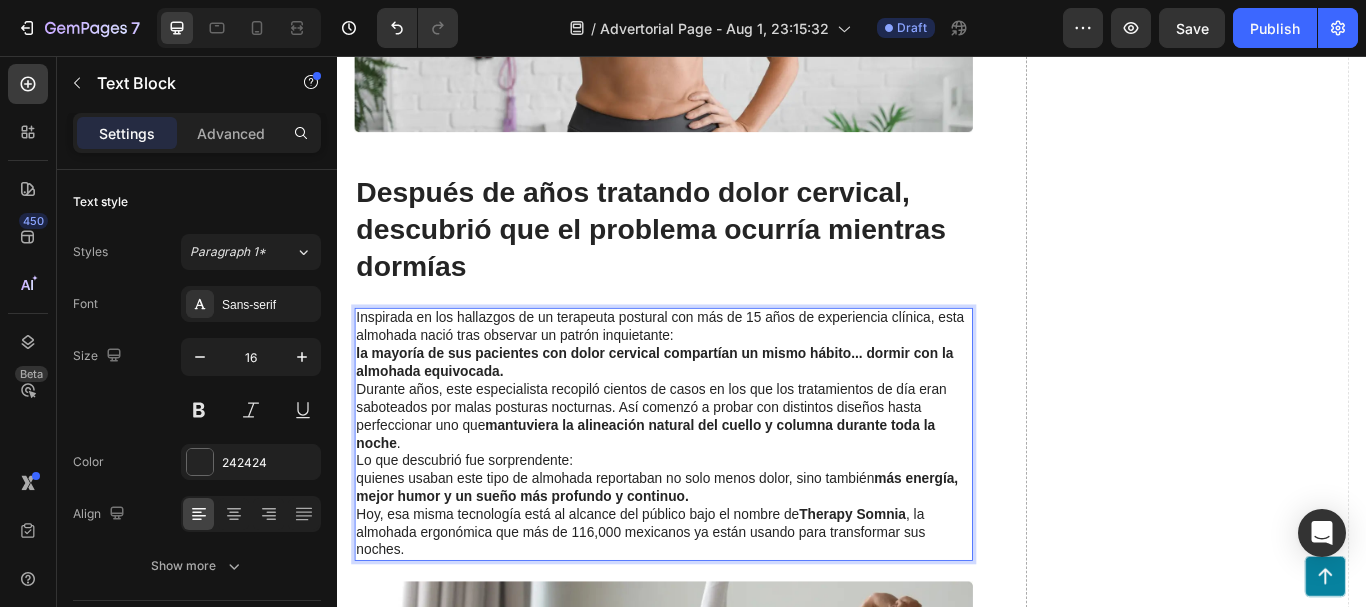 click on "Inspirada en los hallazgos de un terapeuta postural con más de 15 años de experiencia clínica, esta almohada nació tras observar un patrón inquietante: la mayoría de sus pacientes con dolor cervical compartían un mismo hábito... dormir con la almohada equivocada." at bounding box center [717, 393] 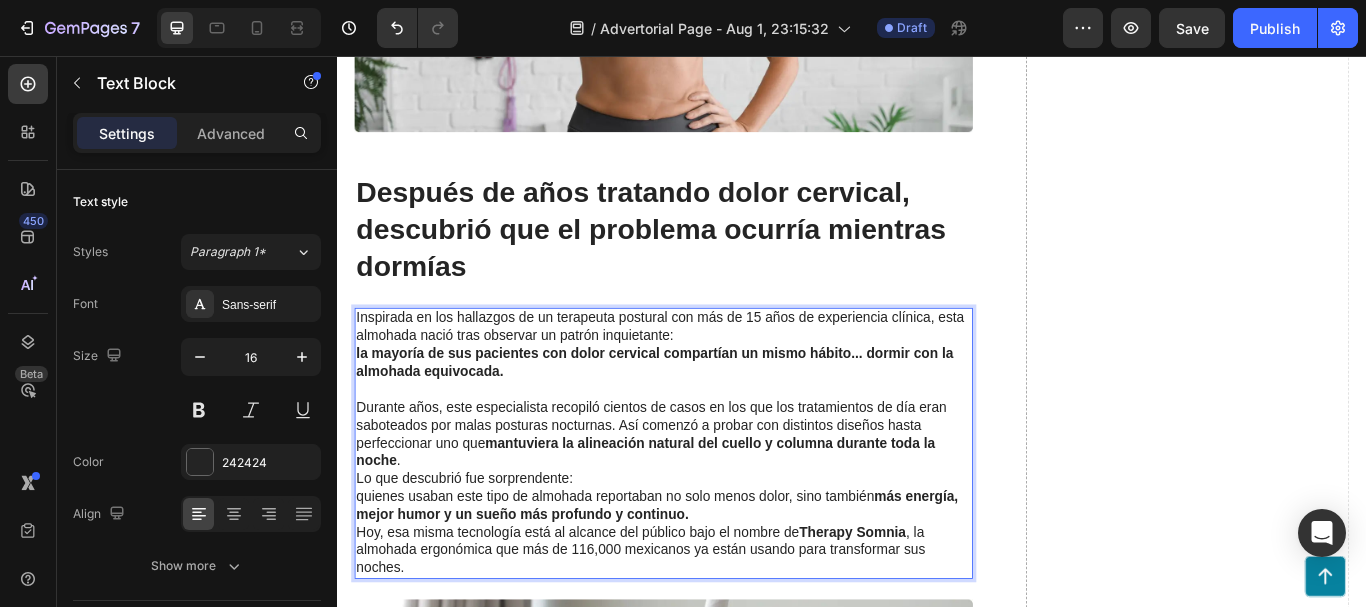 click on "Durante años, este especialista recopiló cientos de casos en los que los tratamientos de día eran saboteados por malas posturas nocturnas. Así comenzó a probar con distintos diseños hasta perfeccionar uno que  mantuviera la alineación natural del cuello y columna durante toda la noche ." at bounding box center [717, 497] 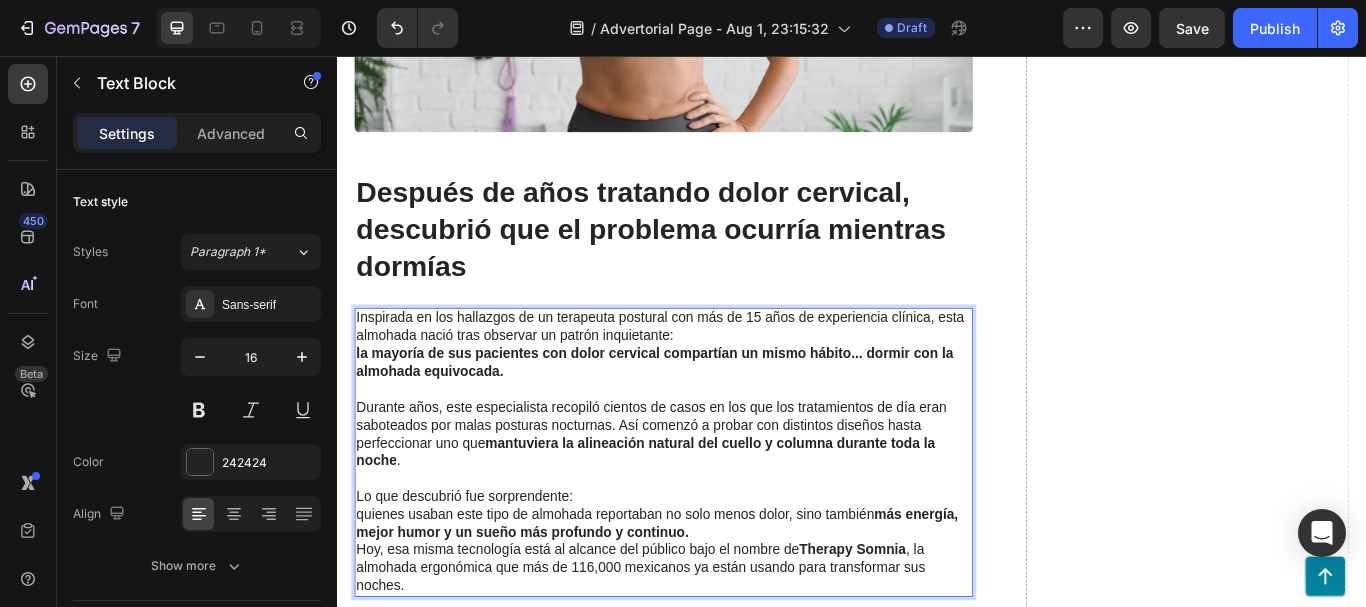 click on "Lo que descubrió fue sorprendente: quienes usaban este tipo de almohada reportaban no solo menos dolor, sino también  más energía, mejor humor y un sueño más profundo y continuo." at bounding box center (717, 591) 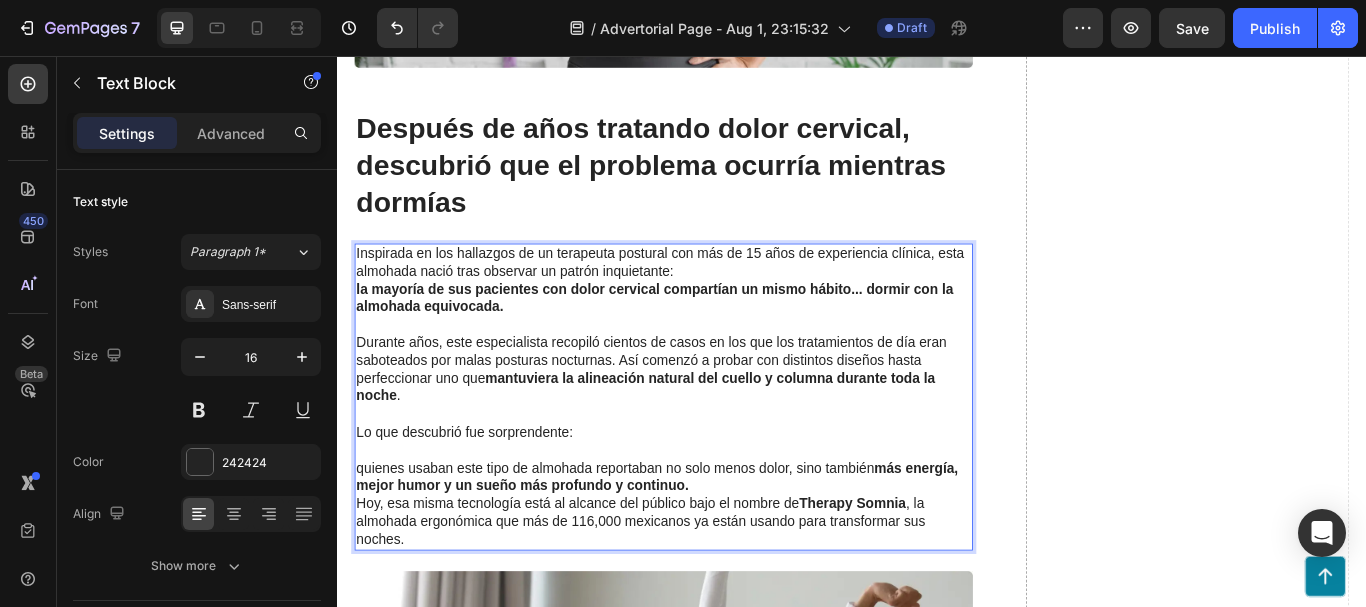 scroll, scrollTop: 2500, scrollLeft: 0, axis: vertical 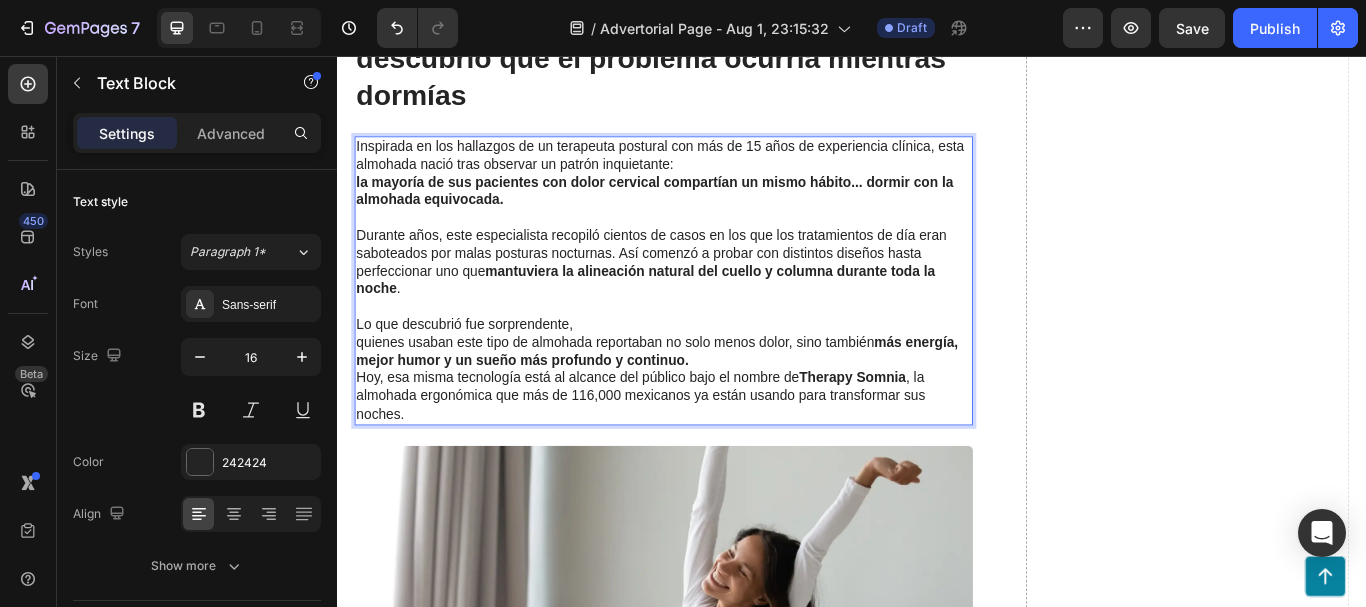 click on "Lo que descubrió fue sorprendente, quienes usaban este tipo de almohada reportaban no solo menos dolor, sino también  más energía, mejor humor y un sueño más profundo y continuo." at bounding box center (717, 391) 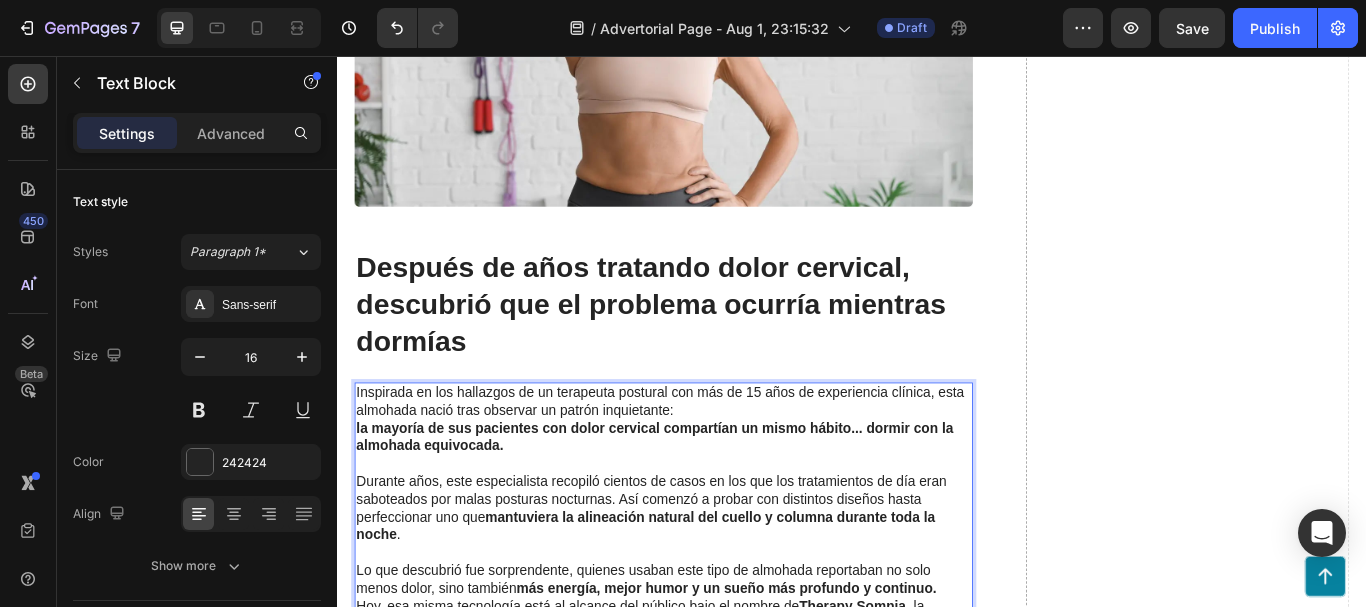scroll, scrollTop: 2200, scrollLeft: 0, axis: vertical 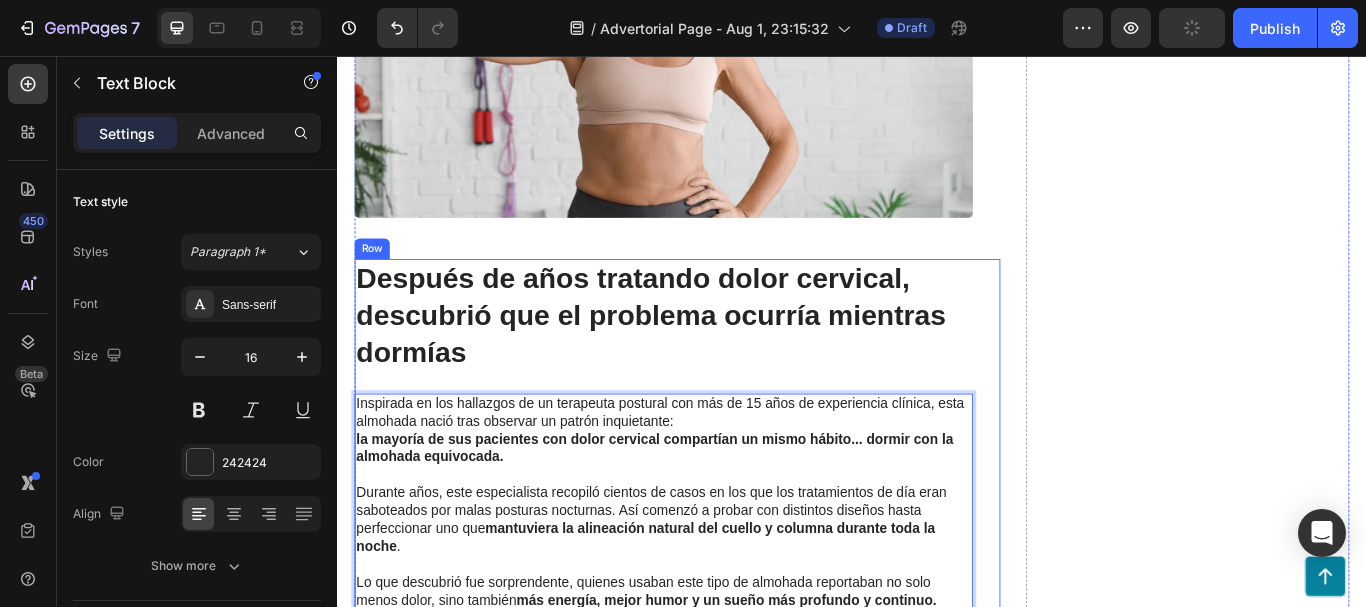 click on "Después de años tratando dolor cervical, descubrió que el problema ocurría mientras dormías Heading Inspirada en los hallazgos de un terapeuta postural con más de 15 años de experiencia clínica, esta almohada nació tras observar un patrón inquietante: la mayoría de sus pacientes con dolor cervical compartían un mismo hábito... dormir con la almohada equivocada. Durante años, este especialista recopiló cientos de casos en los que los tratamientos de día eran saboteados por malas posturas nocturnas. Así comenzó a probar con distintos diseños hasta perfeccionar uno que  mantuviera la alineación natural del cuello y columna durante toda la noche . Lo que descubrió fue sorprendente, quienes usaban este tipo de almohada reportaban no solo menos dolor, sino también  más energía, mejor humor y un sueño más profundo y continuo. Hoy, esa misma tecnología está al alcance del público bajo el nombre de  Therapy Somnia Text Block   24 Image Row" at bounding box center [733, 744] 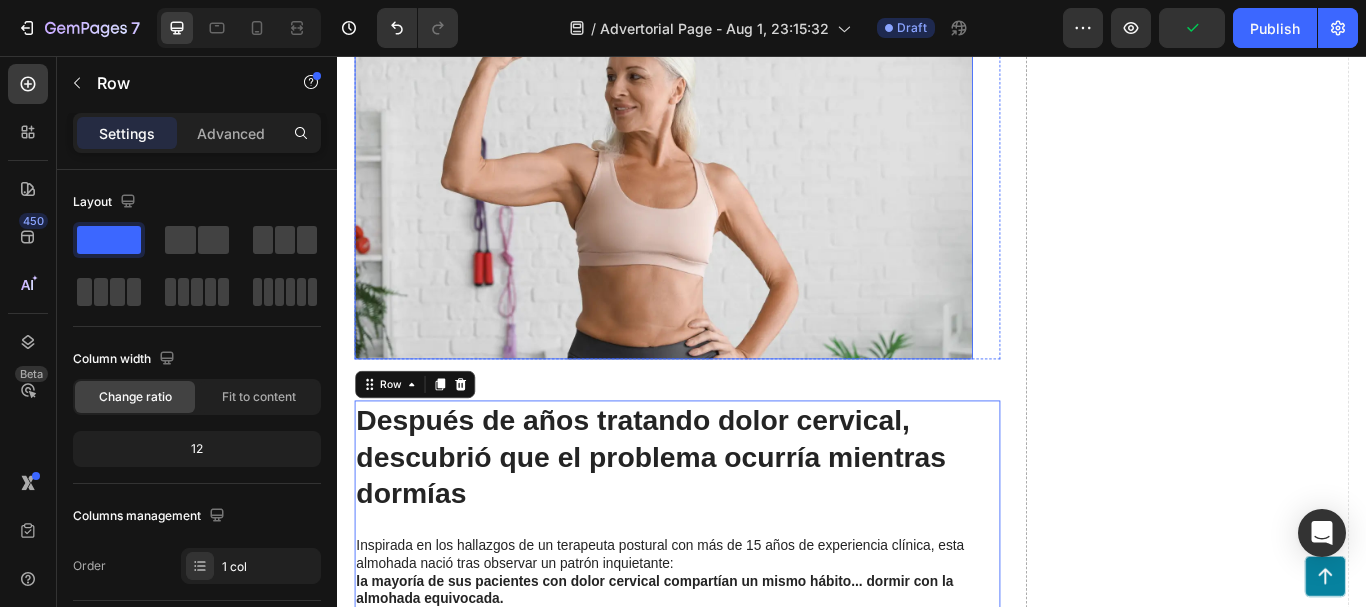 scroll, scrollTop: 2000, scrollLeft: 0, axis: vertical 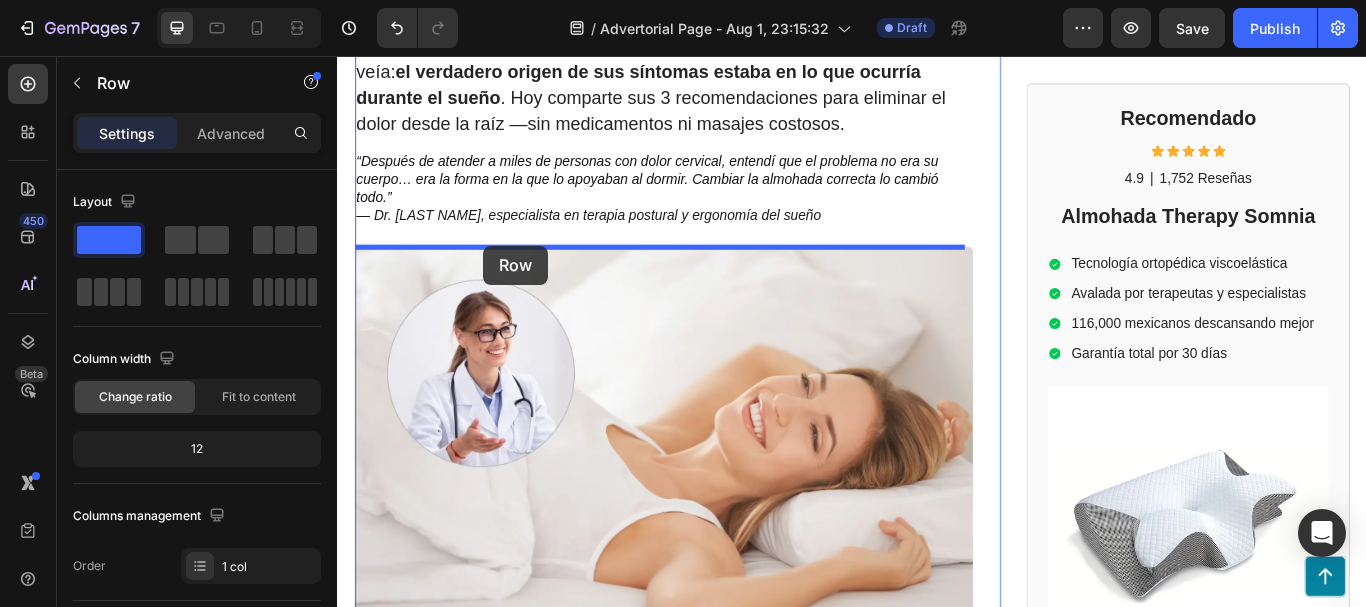 drag, startPoint x: 377, startPoint y: 471, endPoint x: 507, endPoint y: 277, distance: 233.52943 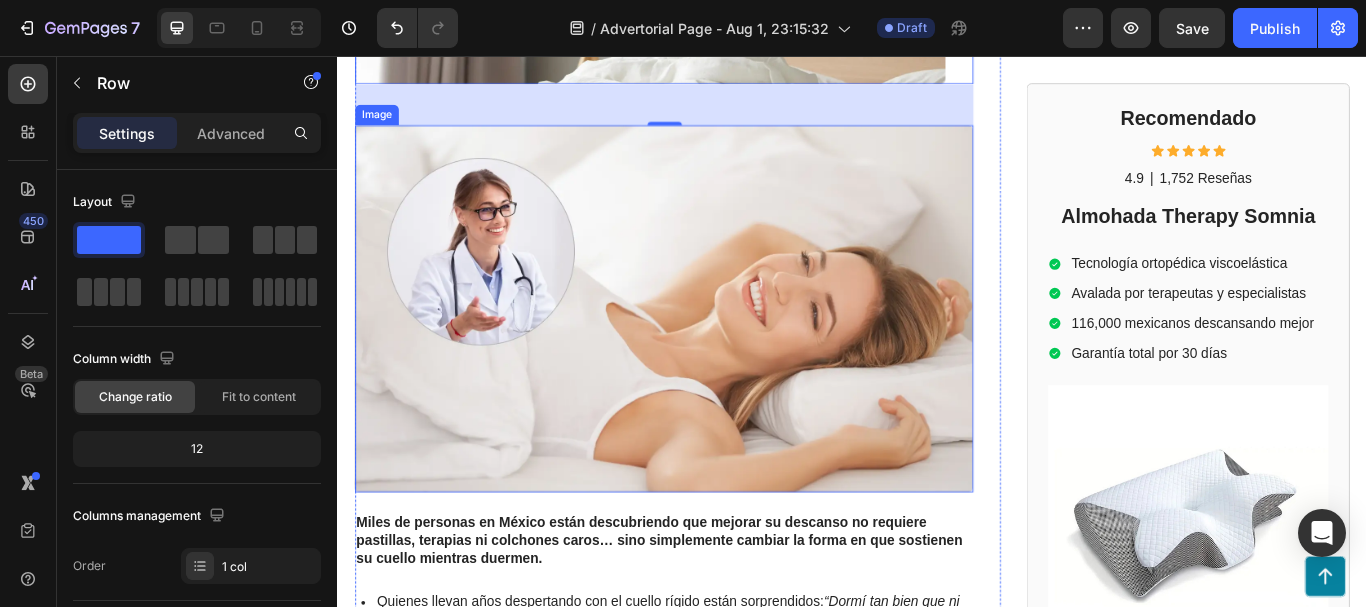 scroll, scrollTop: 1500, scrollLeft: 0, axis: vertical 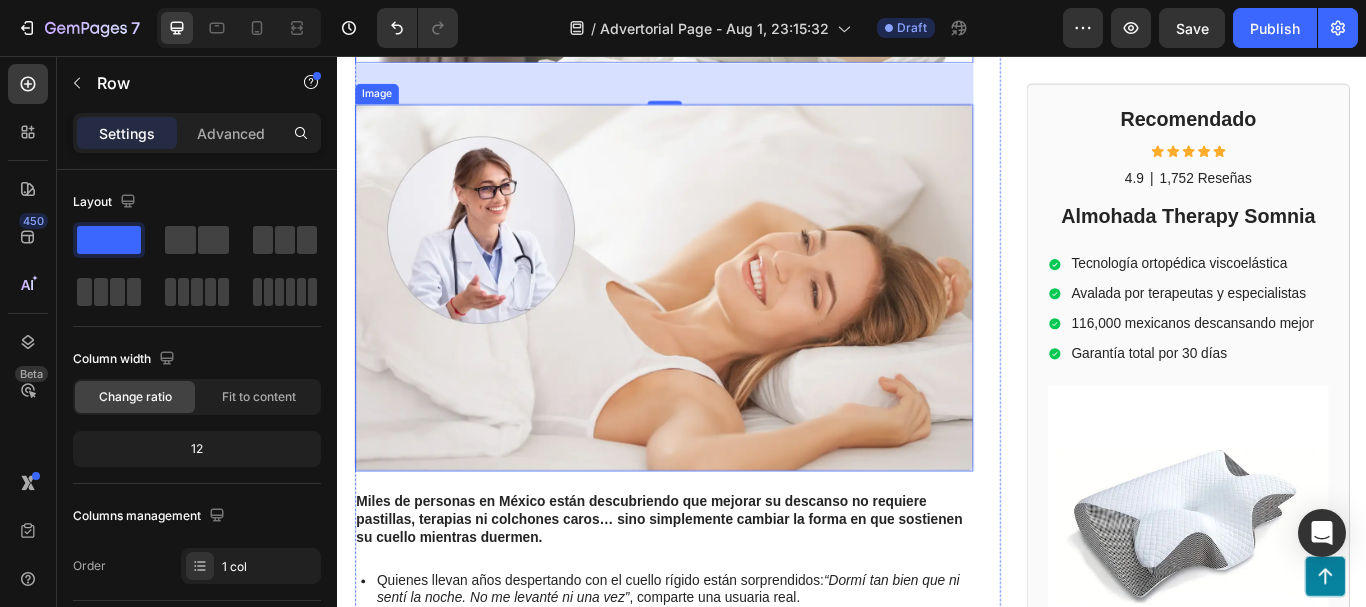 click at bounding box center [717, 326] 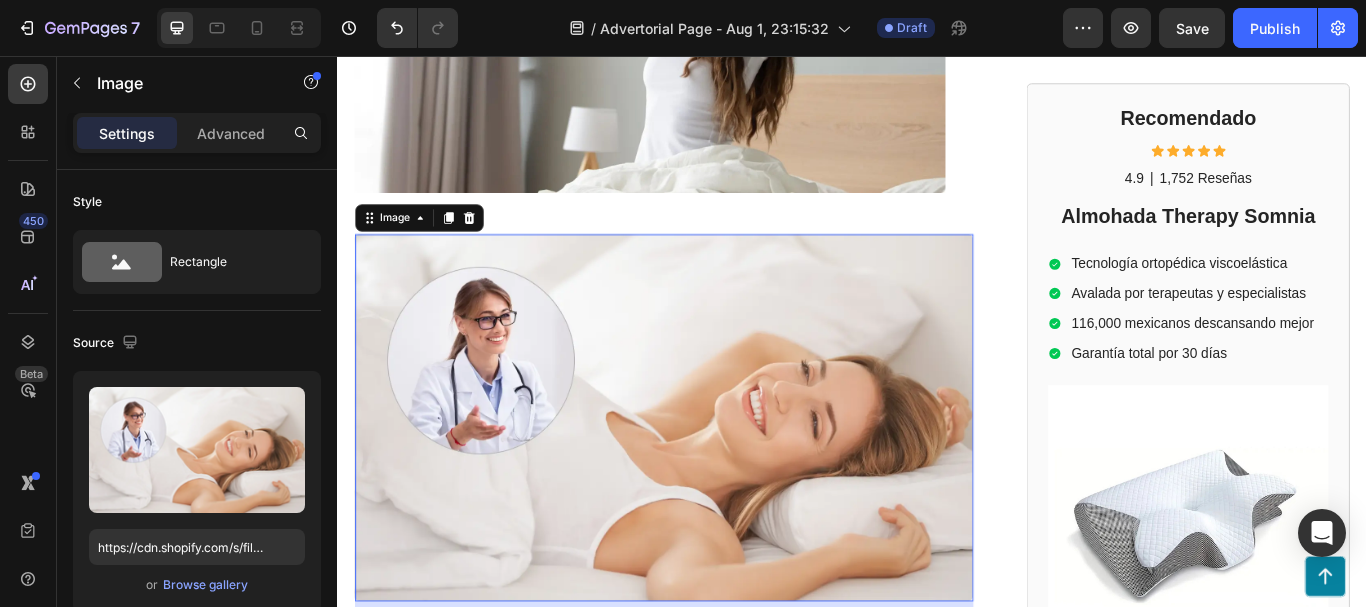scroll, scrollTop: 1300, scrollLeft: 0, axis: vertical 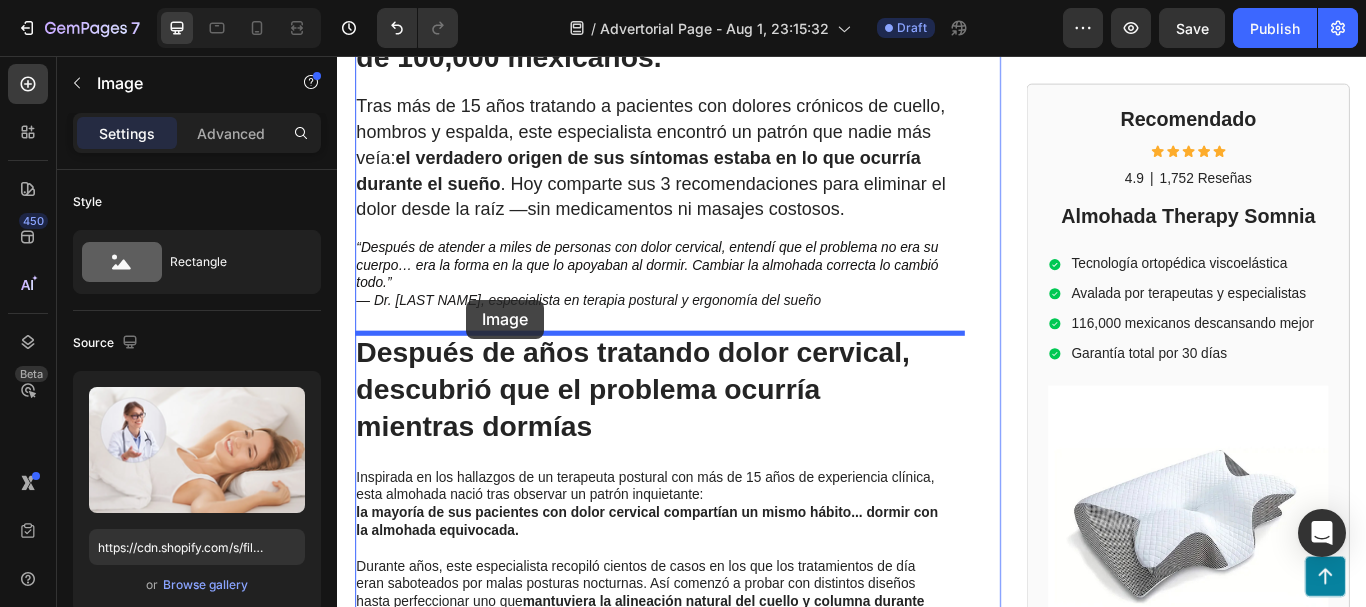 drag, startPoint x: 377, startPoint y: 303, endPoint x: 487, endPoint y: 340, distance: 116.05602 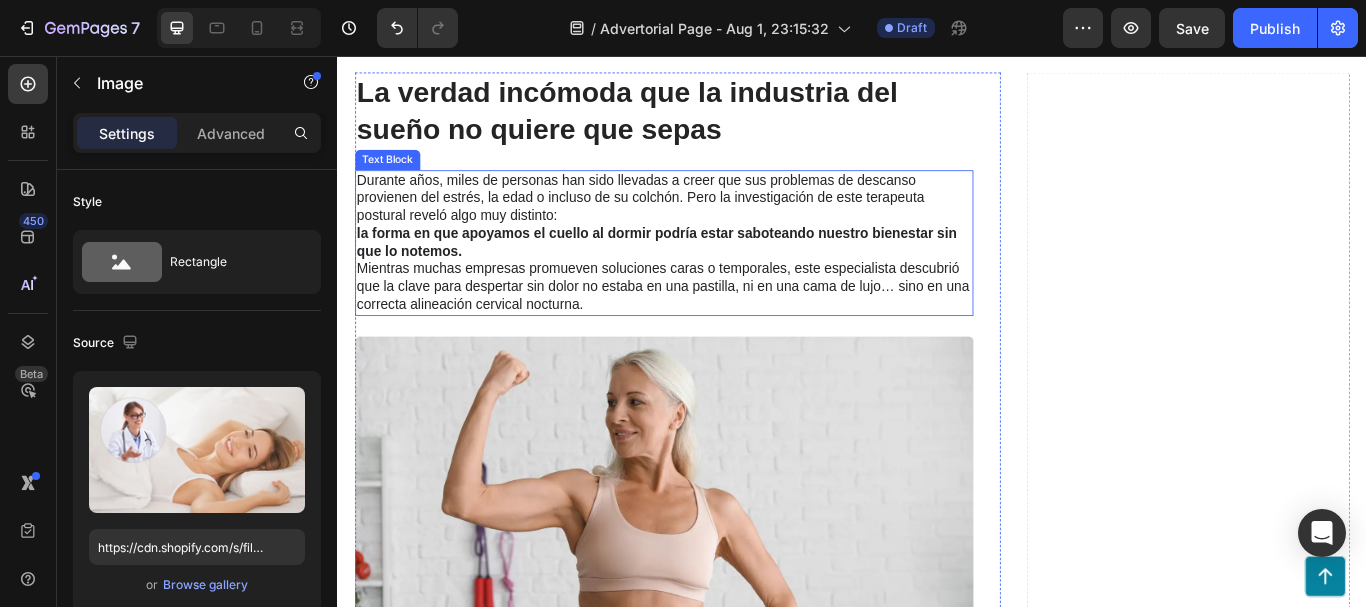 scroll, scrollTop: 2600, scrollLeft: 0, axis: vertical 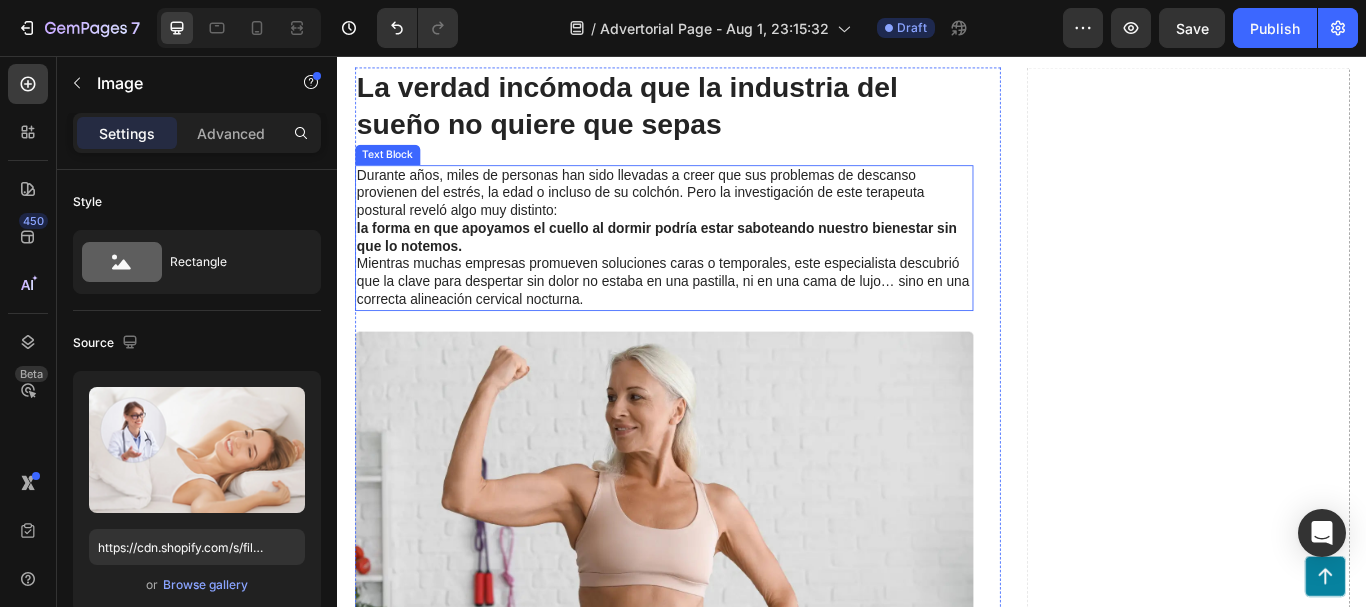 click on "Durante años, miles de personas han sido llevadas a creer que sus problemas de descanso provienen del estrés, la edad o incluso de su colchón. Pero la investigación de este terapeuta postural reveló algo muy distinto: la forma en que apoyamos el cuello al dormir podría estar saboteando nuestro bienestar sin que lo notemos." at bounding box center [717, 238] 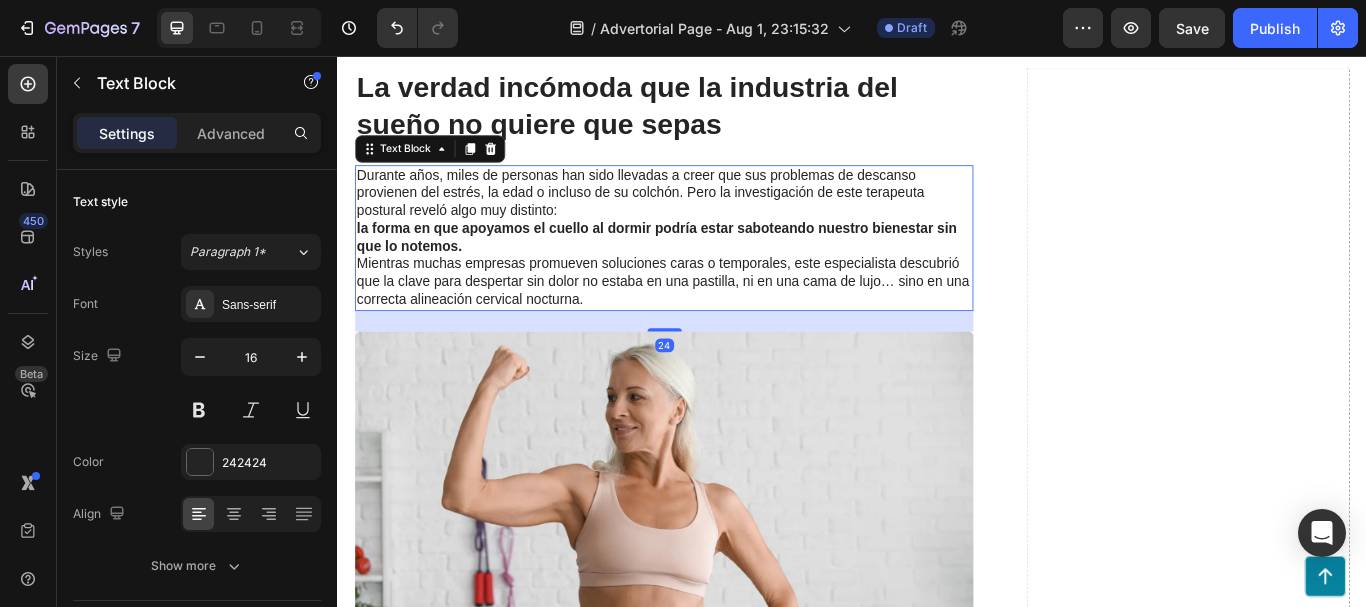 click on "Durante años, miles de personas han sido llevadas a creer que sus problemas de descanso provienen del estrés, la edad o incluso de su colchón. Pero la investigación de este terapeuta postural reveló algo muy distinto: la forma en que apoyamos el cuello al dormir podría estar saboteando nuestro bienestar sin que lo notemos." at bounding box center (717, 238) 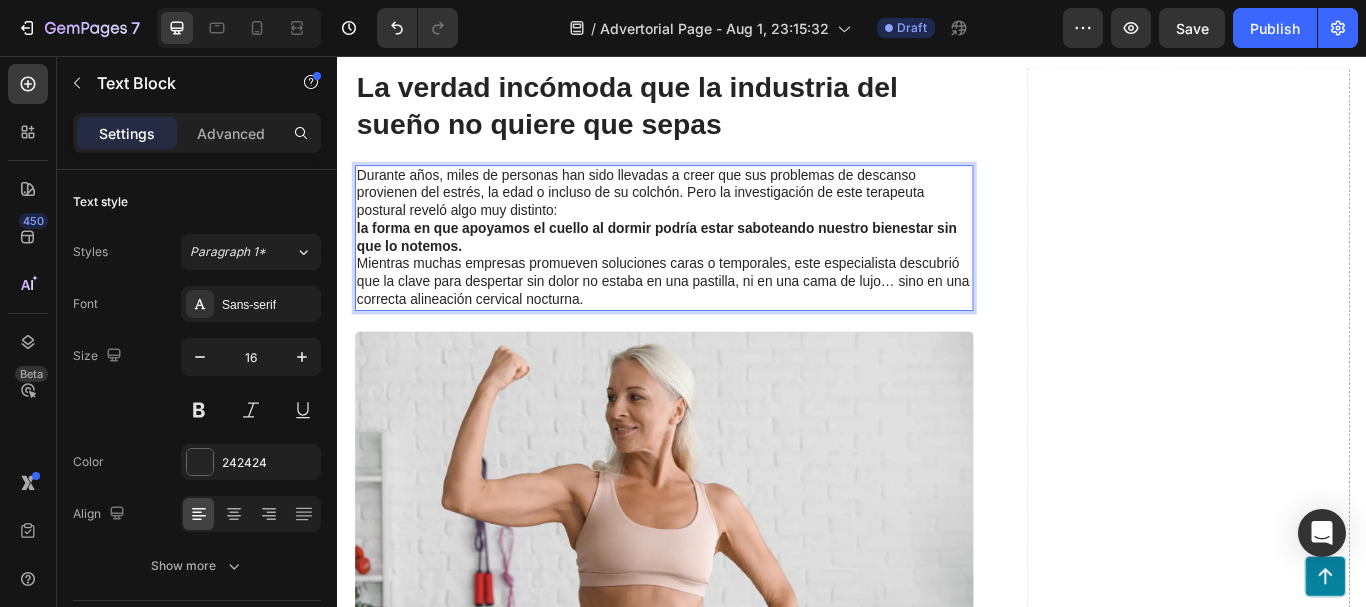 click on "Durante años, miles de personas han sido llevadas a creer que sus problemas de descanso provienen del estrés, la edad o incluso de su colchón. Pero la investigación de este terapeuta postural reveló algo muy distinto: la forma en que apoyamos el cuello al dormir podría estar saboteando nuestro bienestar sin que lo notemos." at bounding box center (717, 238) 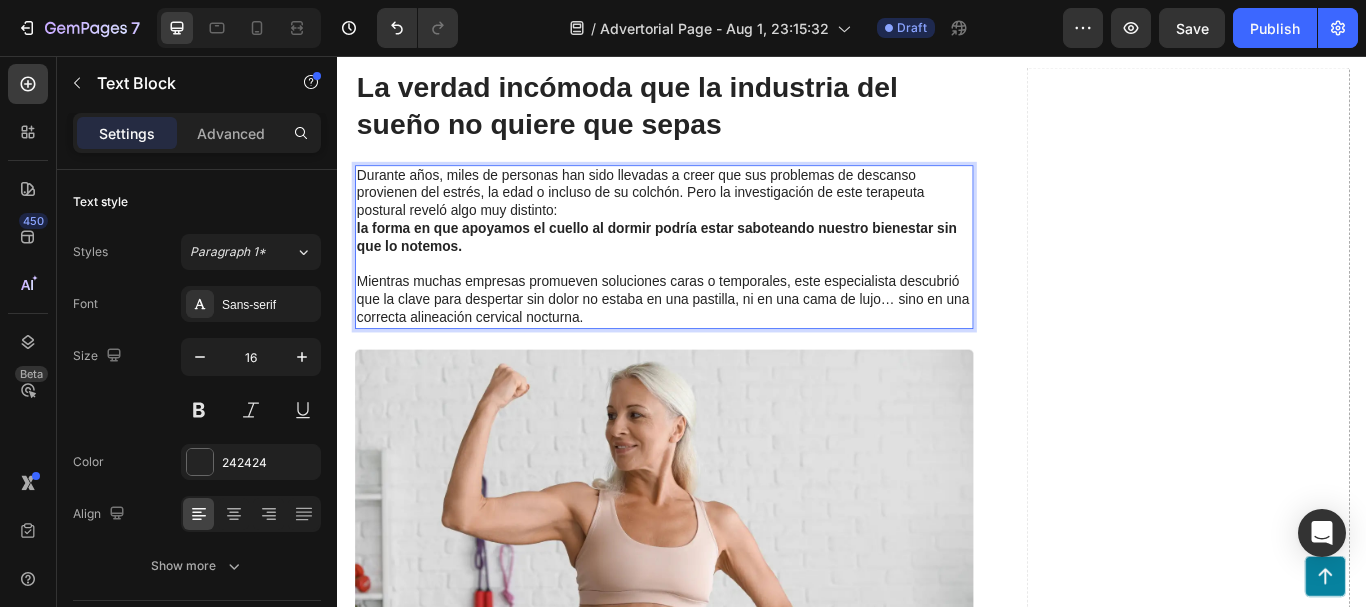 click on "la forma en que apoyamos el cuello al dormir podría estar saboteando nuestro bienestar sin que lo notemos." at bounding box center [709, 268] 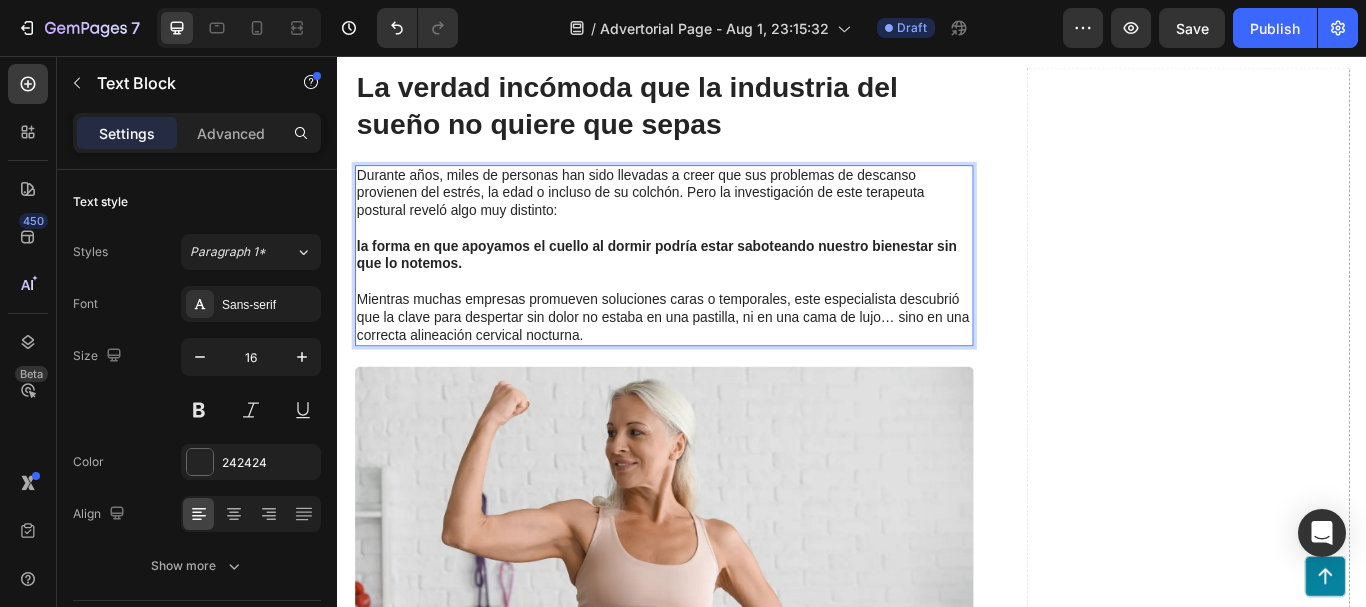 click on "la forma en que apoyamos el cuello al dormir podría estar saboteando nuestro bienestar sin que lo notemos." at bounding box center [709, 289] 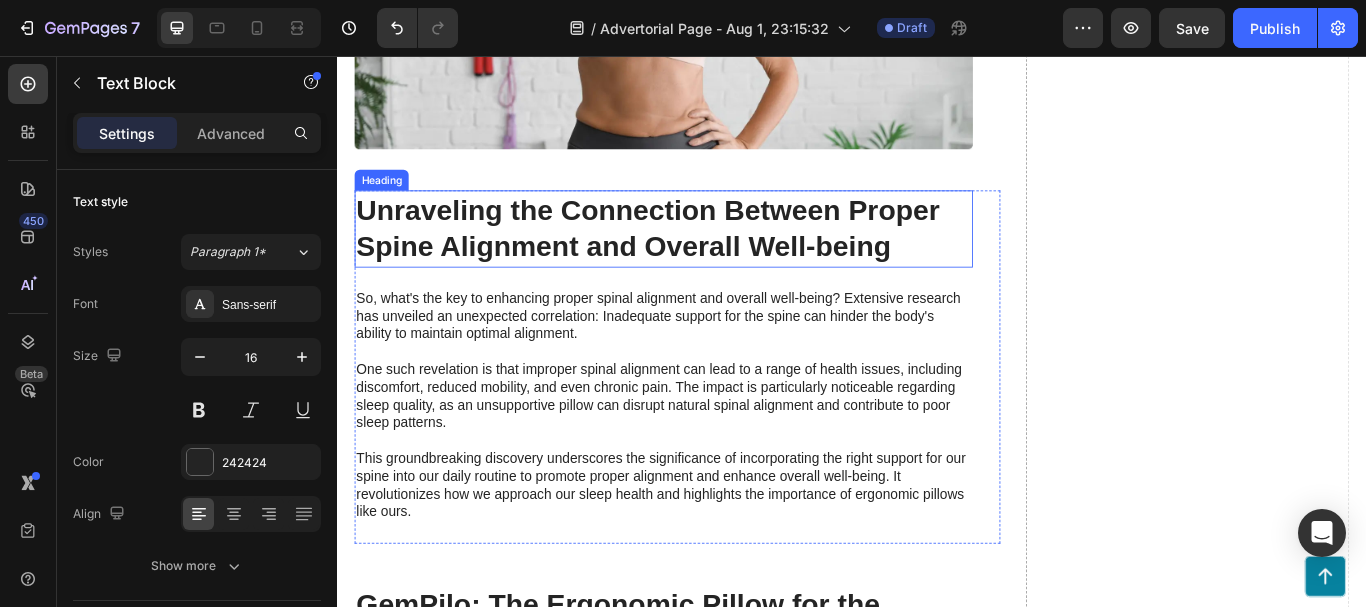 scroll, scrollTop: 3300, scrollLeft: 0, axis: vertical 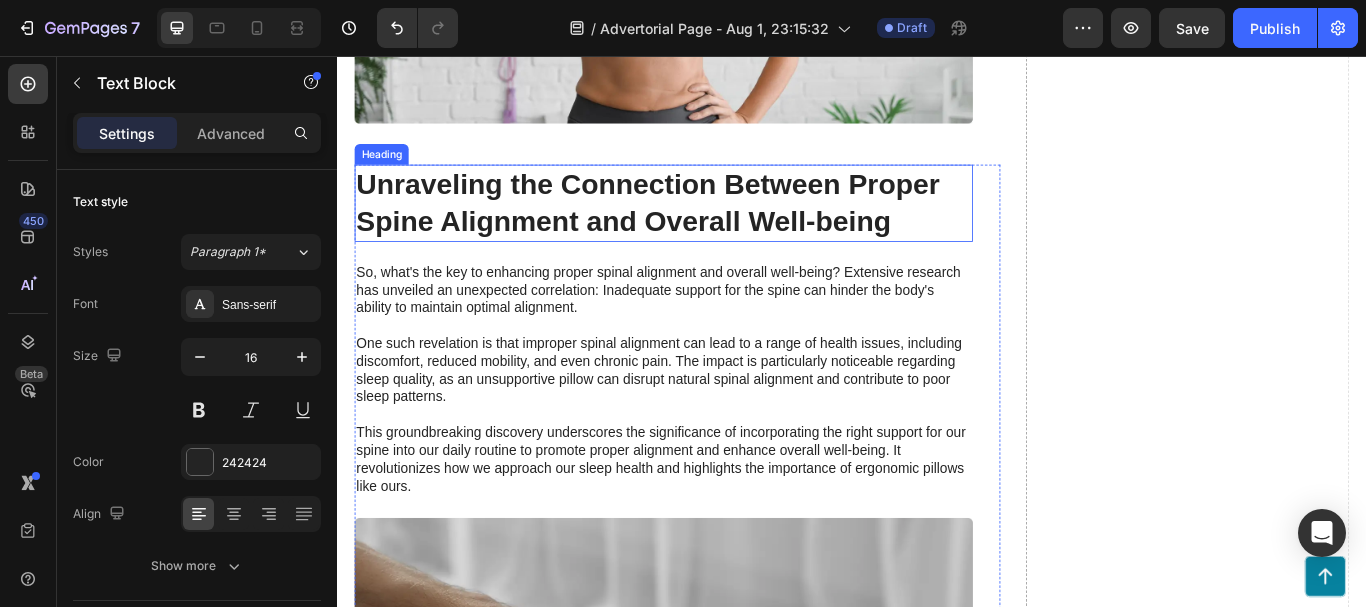 click on "Unraveling the Connection Between Proper Spine Alignment and Overall Well-being" at bounding box center (717, 228) 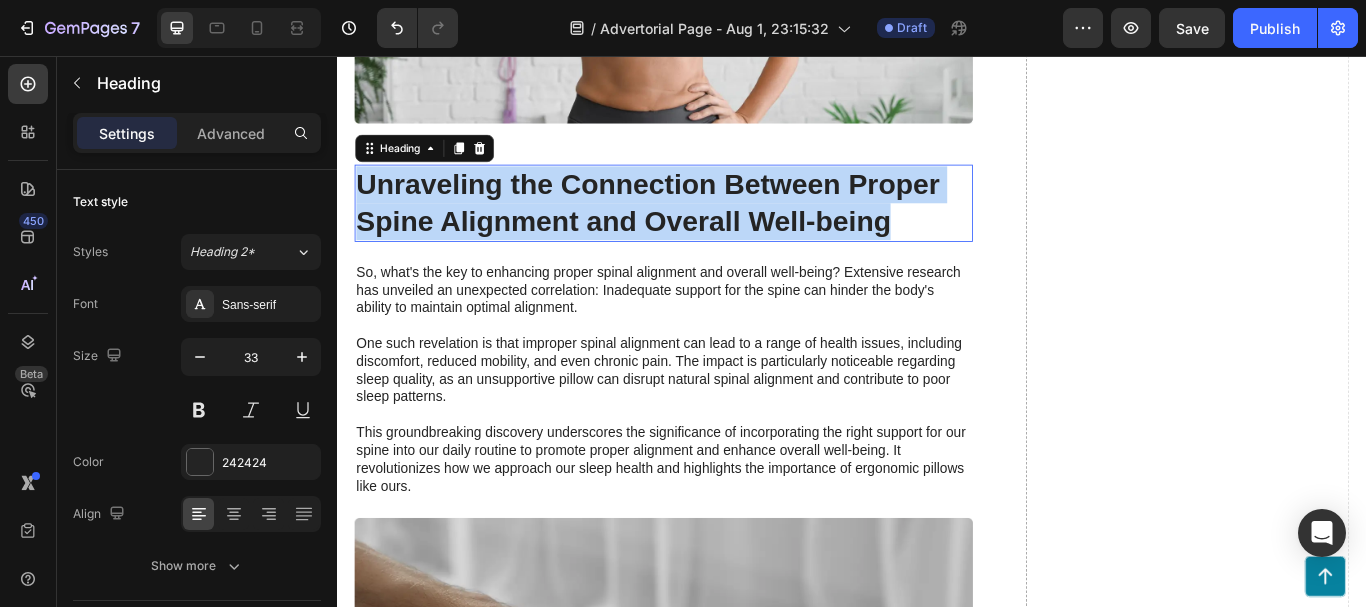 click on "Unraveling the Connection Between Proper Spine Alignment and Overall Well-being" at bounding box center (717, 228) 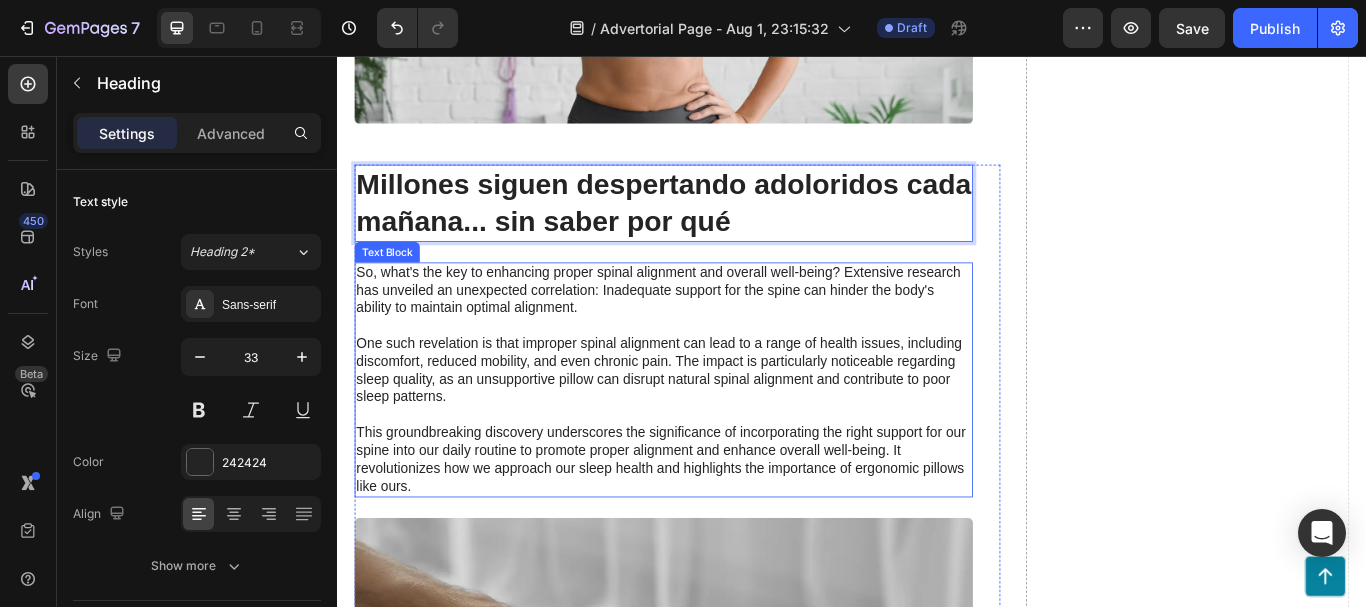 click on "So, what's the key to enhancing proper spinal alignment and overall well-being? Extensive research has unveiled an unexpected correlation: Inadequate support for the spine can hinder the body's ability to maintain optimal alignment.  One such revelation is that improper spinal alignment can lead to a range of health issues, including discomfort, reduced mobility, and even chronic pain. The impact is particularly noticeable regarding sleep quality, as an unsupportive pillow can disrupt natural spinal alignment and contribute to poor sleep patterns.  This groundbreaking discovery underscores the significance of incorporating the right support for our spine into our daily routine to promote proper alignment and enhance overall well-being. It revolutionizes how we approach our sleep health and highlights the importance of ergonomic pillows like ours." at bounding box center [717, 434] 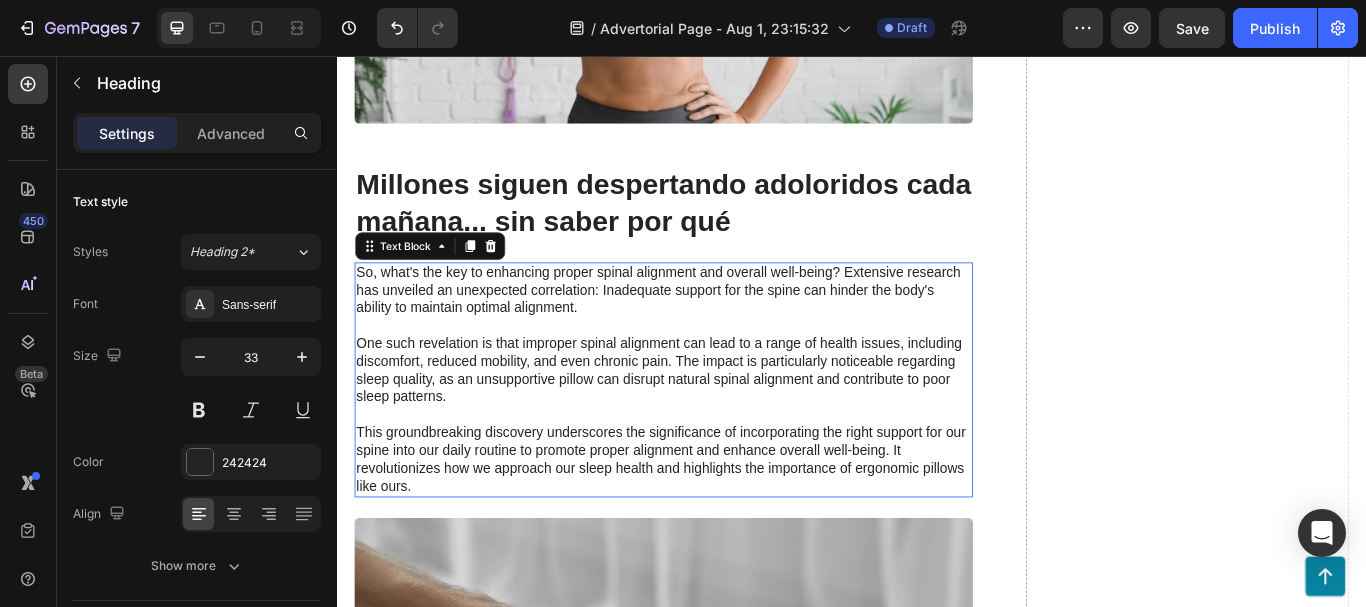 click on "So, what's the key to enhancing proper spinal alignment and overall well-being? Extensive research has unveiled an unexpected correlation: Inadequate support for the spine can hinder the body's ability to maintain optimal alignment.  One such revelation is that improper spinal alignment can lead to a range of health issues, including discomfort, reduced mobility, and even chronic pain. The impact is particularly noticeable regarding sleep quality, as an unsupportive pillow can disrupt natural spinal alignment and contribute to poor sleep patterns.  This groundbreaking discovery underscores the significance of incorporating the right support for our spine into our daily routine to promote proper alignment and enhance overall well-being. It revolutionizes how we approach our sleep health and highlights the importance of ergonomic pillows like ours." at bounding box center (717, 434) 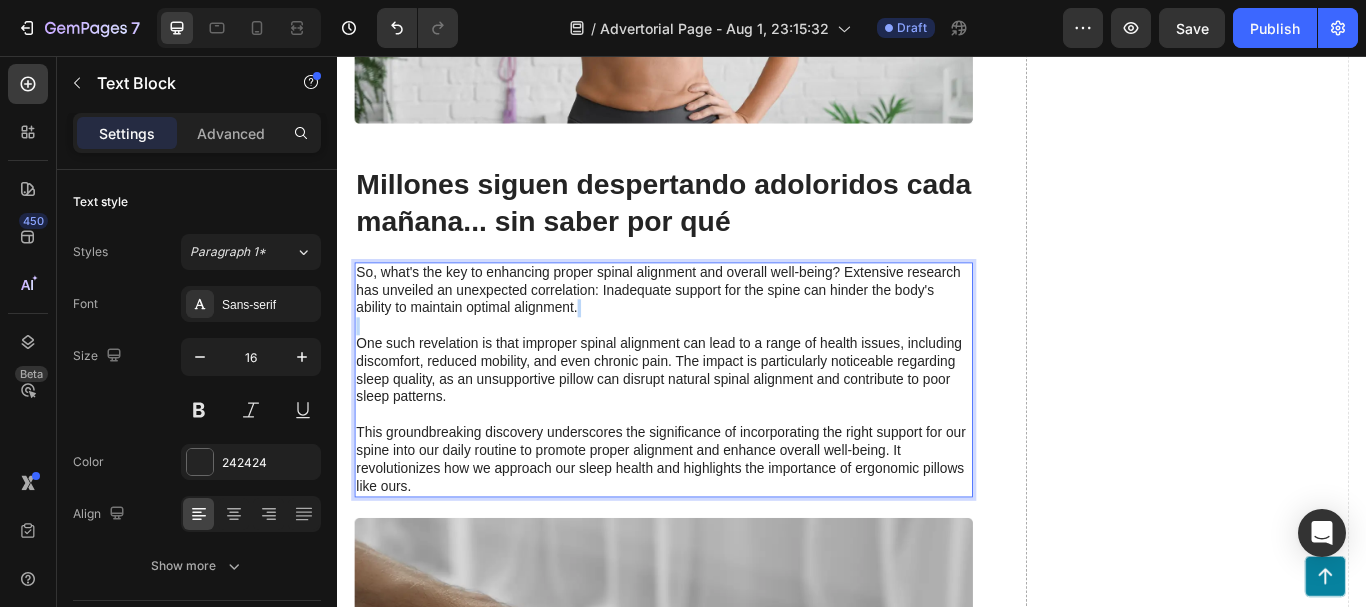 click on "So, what's the key to enhancing proper spinal alignment and overall well-being? Extensive research has unveiled an unexpected correlation: Inadequate support for the spine can hinder the body's ability to maintain optimal alignment.  One such revelation is that improper spinal alignment can lead to a range of health issues, including discomfort, reduced mobility, and even chronic pain. The impact is particularly noticeable regarding sleep quality, as an unsupportive pillow can disrupt natural spinal alignment and contribute to poor sleep patterns.  This groundbreaking discovery underscores the significance of incorporating the right support for our spine into our daily routine to promote proper alignment and enhance overall well-being. It revolutionizes how we approach our sleep health and highlights the importance of ergonomic pillows like ours." at bounding box center (717, 434) 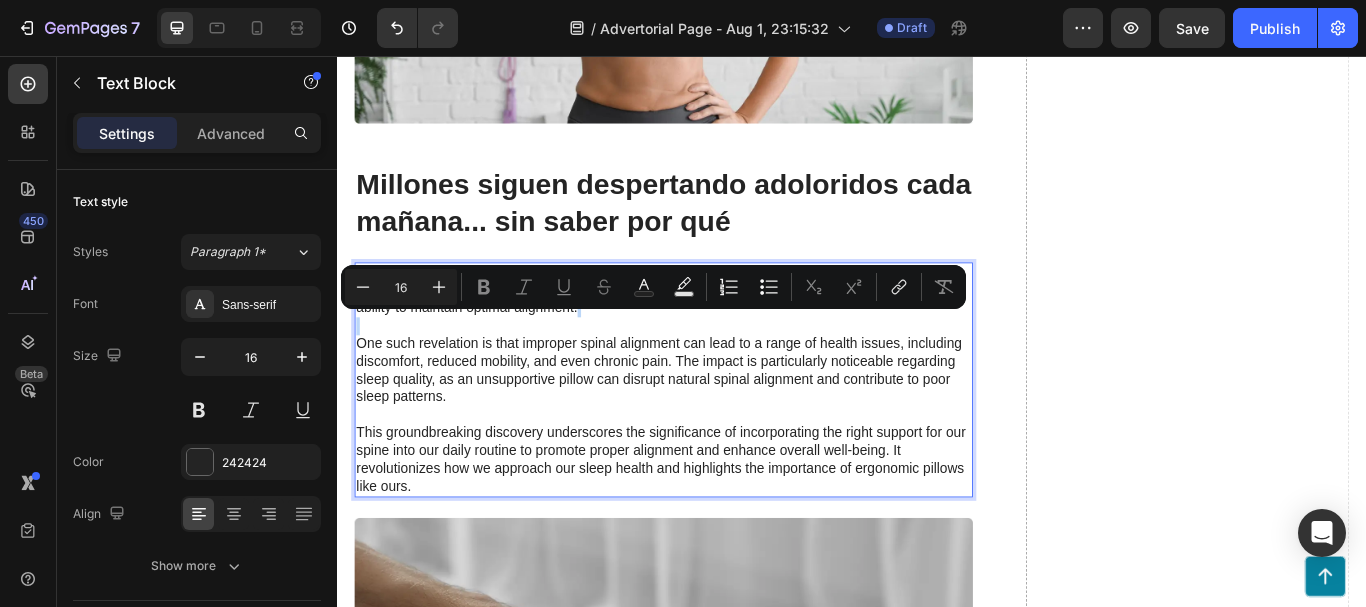 click on "So, what's the key to enhancing proper spinal alignment and overall well-being? Extensive research has unveiled an unexpected correlation: Inadequate support for the spine can hinder the body's ability to maintain optimal alignment.  One such revelation is that improper spinal alignment can lead to a range of health issues, including discomfort, reduced mobility, and even chronic pain. The impact is particularly noticeable regarding sleep quality, as an unsupportive pillow can disrupt natural spinal alignment and contribute to poor sleep patterns.  This groundbreaking discovery underscores the significance of incorporating the right support for our spine into our daily routine to promote proper alignment and enhance overall well-being. It revolutionizes how we approach our sleep health and highlights the importance of ergonomic pillows like ours." at bounding box center [717, 434] 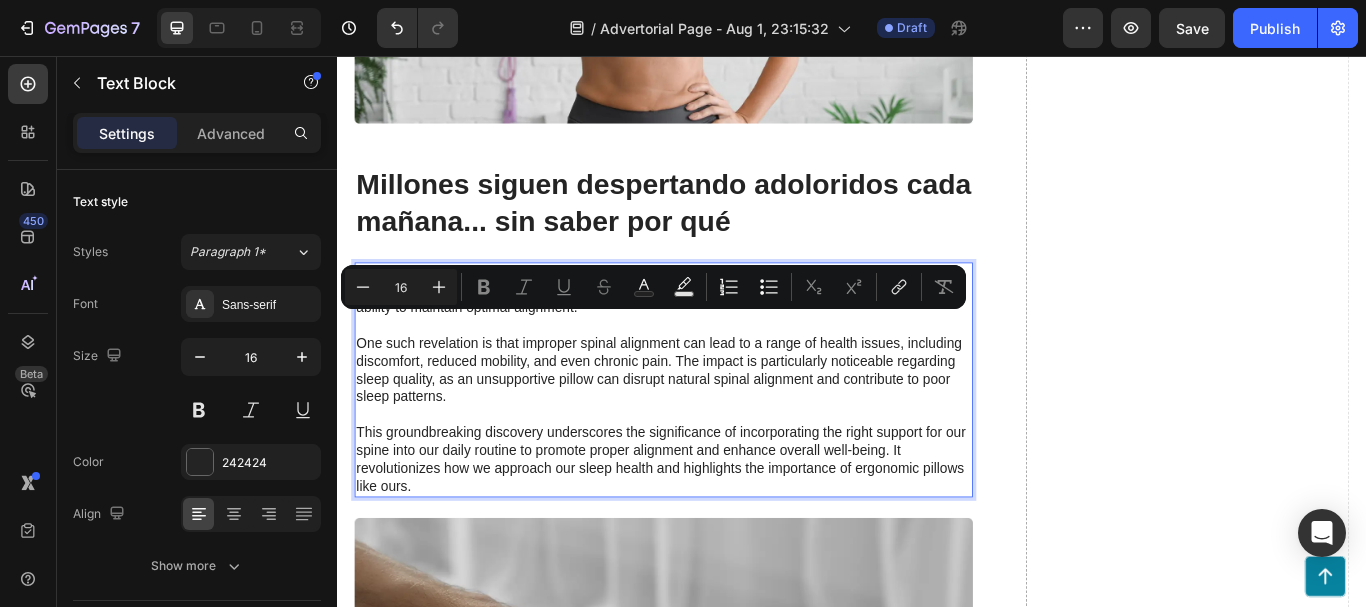 click on "So, what's the key to enhancing proper spinal alignment and overall well-being? Extensive research has unveiled an unexpected correlation: Inadequate support for the spine can hinder the body's ability to maintain optimal alignment.  One such revelation is that improper spinal alignment can lead to a range of health issues, including discomfort, reduced mobility, and even chronic pain. The impact is particularly noticeable regarding sleep quality, as an unsupportive pillow can disrupt natural spinal alignment and contribute to poor sleep patterns.  This groundbreaking discovery underscores the significance of incorporating the right support for our spine into our daily routine to promote proper alignment and enhance overall well-being. It revolutionizes how we approach our sleep health and highlights the importance of ergonomic pillows like ours." at bounding box center [717, 434] 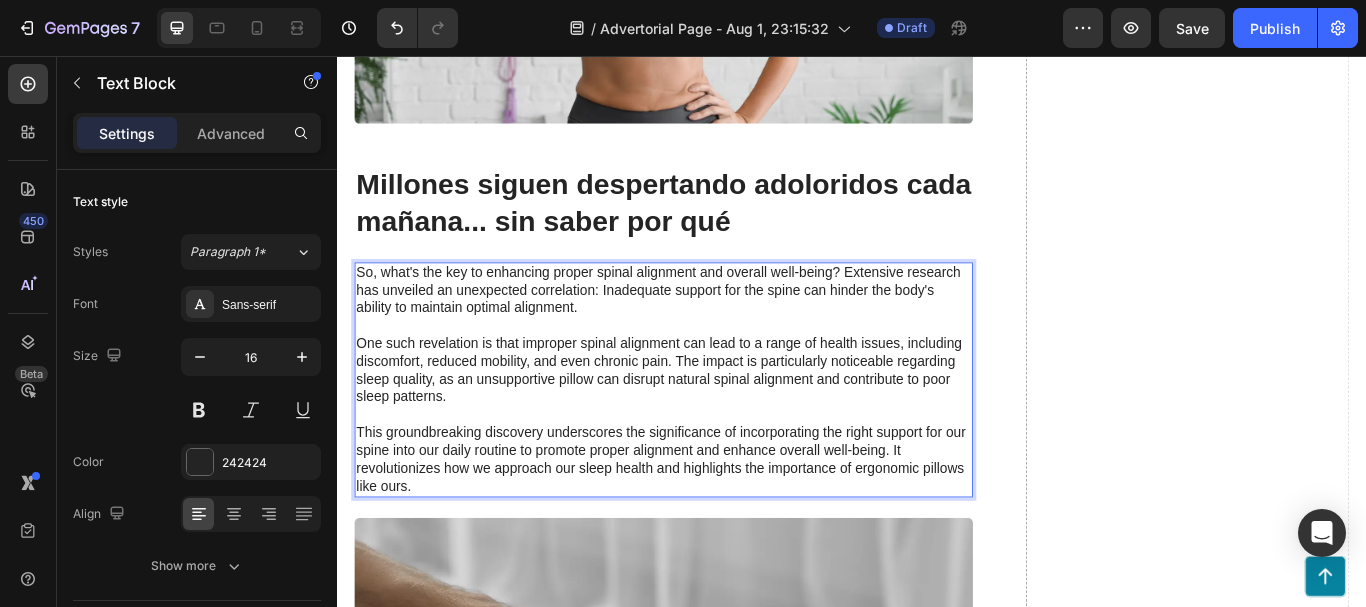 click on "So, what's the key to enhancing proper spinal alignment and overall well-being? Extensive research has unveiled an unexpected correlation: Inadequate support for the spine can hinder the body's ability to maintain optimal alignment.  One such revelation is that improper spinal alignment can lead to a range of health issues, including discomfort, reduced mobility, and even chronic pain. The impact is particularly noticeable regarding sleep quality, as an unsupportive pillow can disrupt natural spinal alignment and contribute to poor sleep patterns.  This groundbreaking discovery underscores the significance of incorporating the right support for our spine into our daily routine to promote proper alignment and enhance overall well-being. It revolutionizes how we approach our sleep health and highlights the importance of ergonomic pillows like ours." at bounding box center [717, 434] 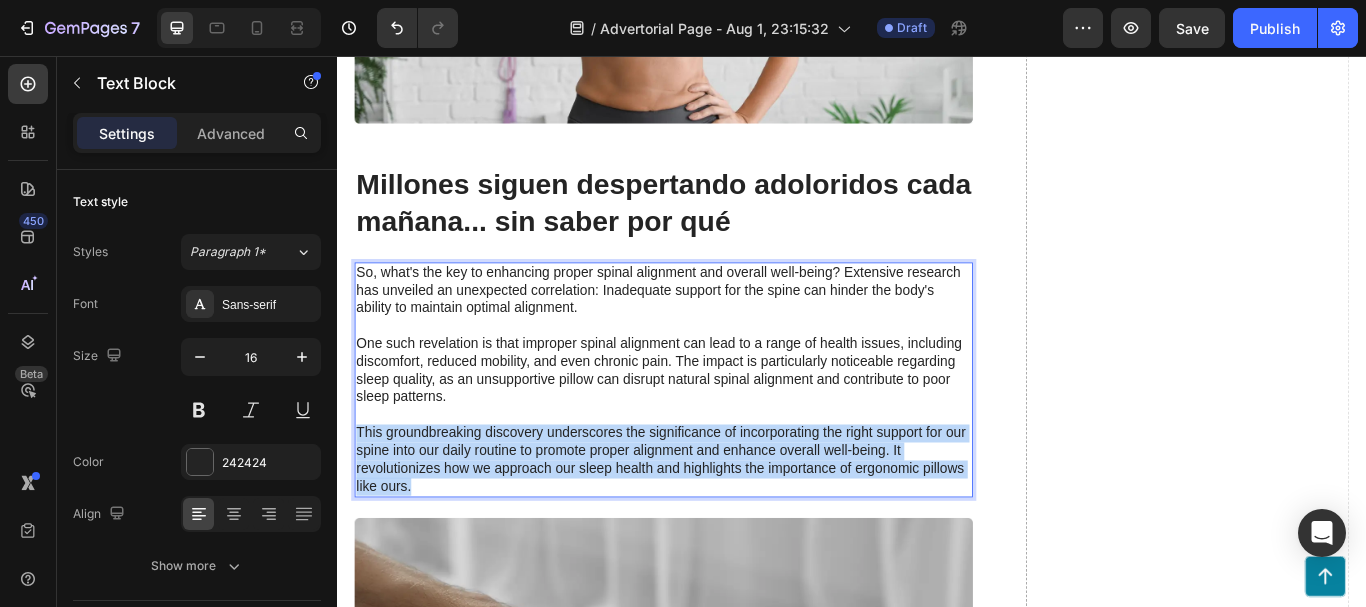 click on "So, what's the key to enhancing proper spinal alignment and overall well-being? Extensive research has unveiled an unexpected correlation: Inadequate support for the spine can hinder the body's ability to maintain optimal alignment.  One such revelation is that improper spinal alignment can lead to a range of health issues, including discomfort, reduced mobility, and even chronic pain. The impact is particularly noticeable regarding sleep quality, as an unsupportive pillow can disrupt natural spinal alignment and contribute to poor sleep patterns.  This groundbreaking discovery underscores the significance of incorporating the right support for our spine into our daily routine to promote proper alignment and enhance overall well-being. It revolutionizes how we approach our sleep health and highlights the importance of ergonomic pillows like ours." at bounding box center (717, 434) 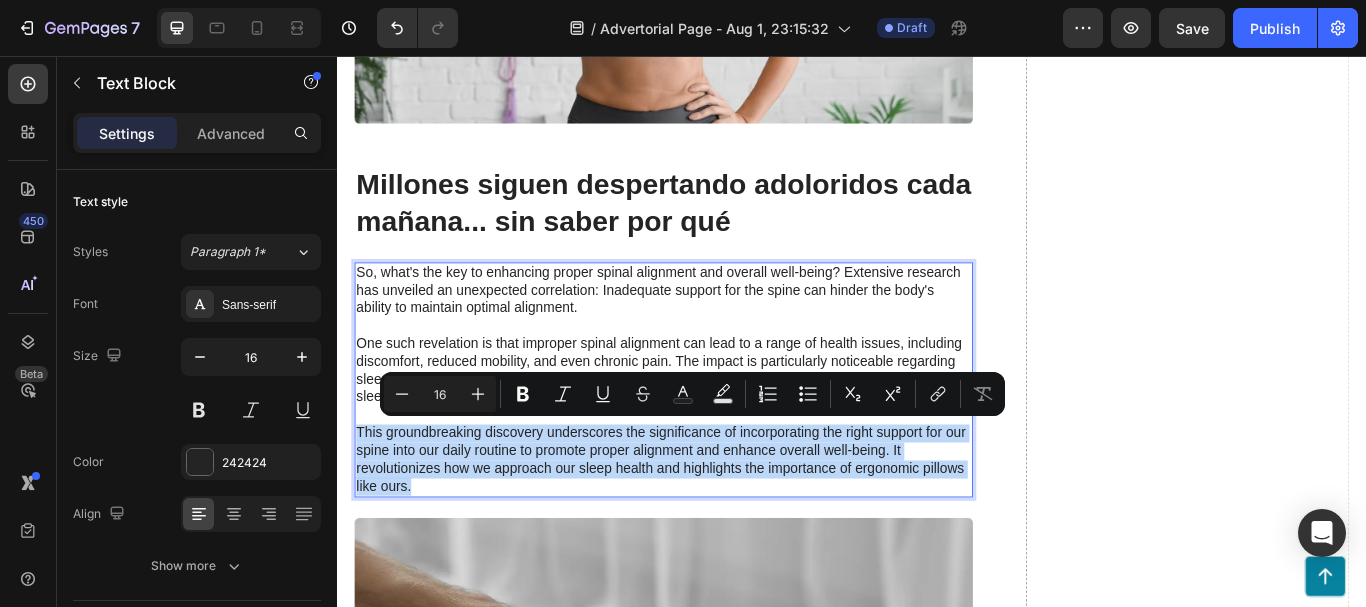 click on "So, what's the key to enhancing proper spinal alignment and overall well-being? Extensive research has unveiled an unexpected correlation: Inadequate support for the spine can hinder the body's ability to maintain optimal alignment.  One such revelation is that improper spinal alignment can lead to a range of health issues, including discomfort, reduced mobility, and even chronic pain. The impact is particularly noticeable regarding sleep quality, as an unsupportive pillow can disrupt natural spinal alignment and contribute to poor sleep patterns.  This groundbreaking discovery underscores the significance of incorporating the right support for our spine into our daily routine to promote proper alignment and enhance overall well-being. It revolutionizes how we approach our sleep health and highlights the importance of ergonomic pillows like ours." at bounding box center (717, 434) 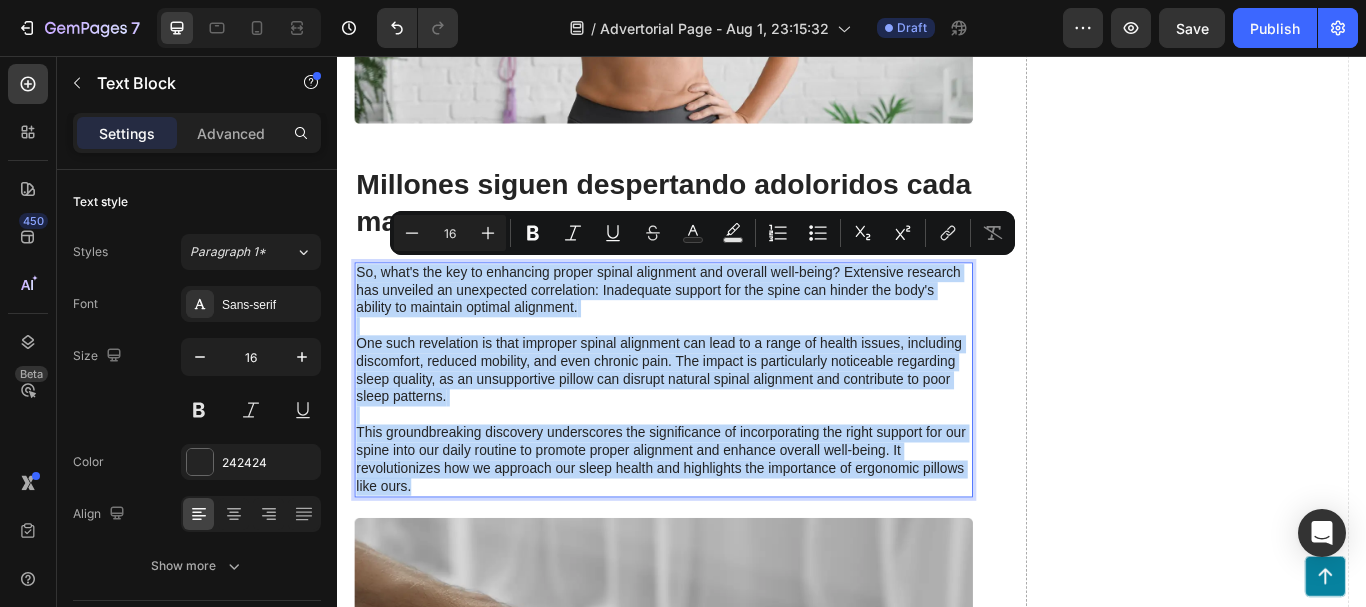 drag, startPoint x: 686, startPoint y: 552, endPoint x: 360, endPoint y: 306, distance: 408.40176 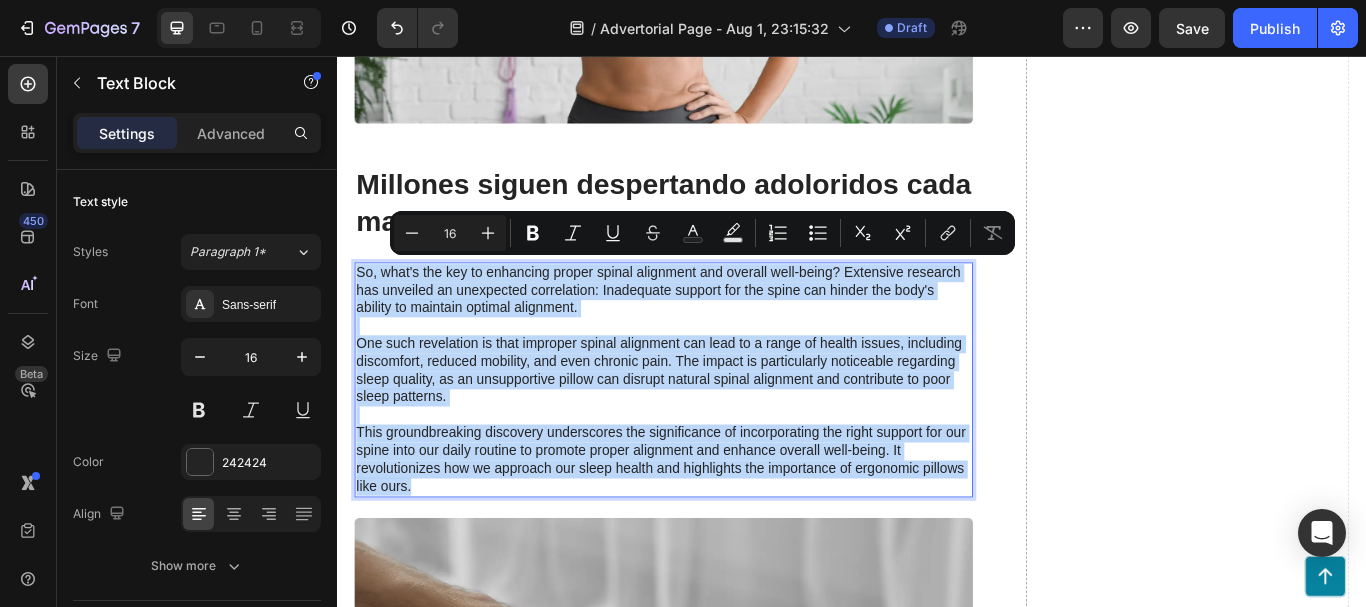 click on "So, what's the key to enhancing proper spinal alignment and overall well-being? Extensive research has unveiled an unexpected correlation: Inadequate support for the spine can hinder the body's ability to maintain optimal alignment.  One such revelation is that improper spinal alignment can lead to a range of health issues, including discomfort, reduced mobility, and even chronic pain. The impact is particularly noticeable regarding sleep quality, as an unsupportive pillow can disrupt natural spinal alignment and contribute to poor sleep patterns.  This groundbreaking discovery underscores the significance of incorporating the right support for our spine into our daily routine to promote proper alignment and enhance overall well-being. It revolutionizes how we approach our sleep health and highlights the importance of ergonomic pillows like ours." at bounding box center (717, 434) 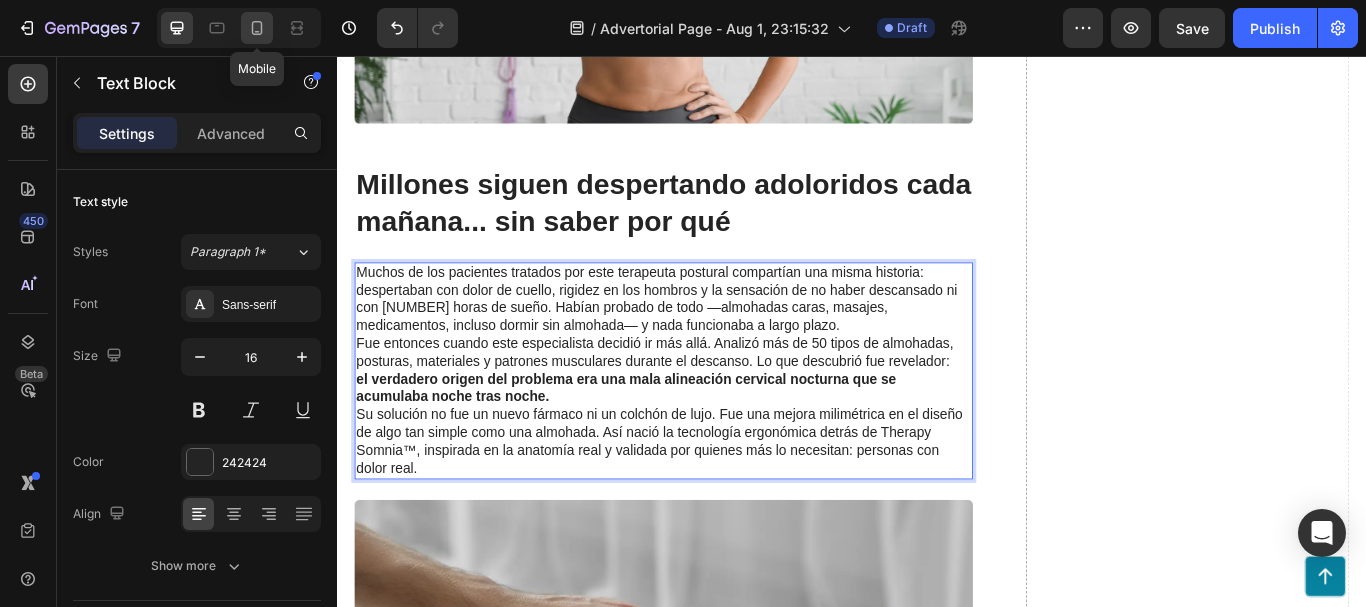 click 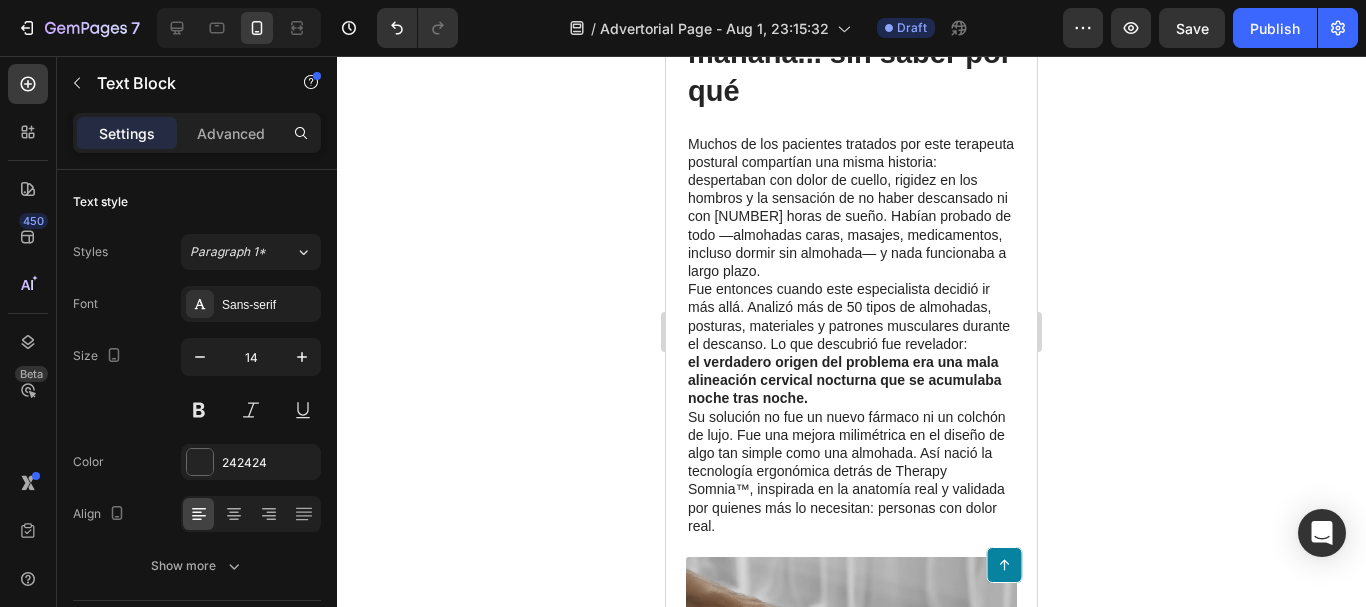 scroll, scrollTop: 4600, scrollLeft: 0, axis: vertical 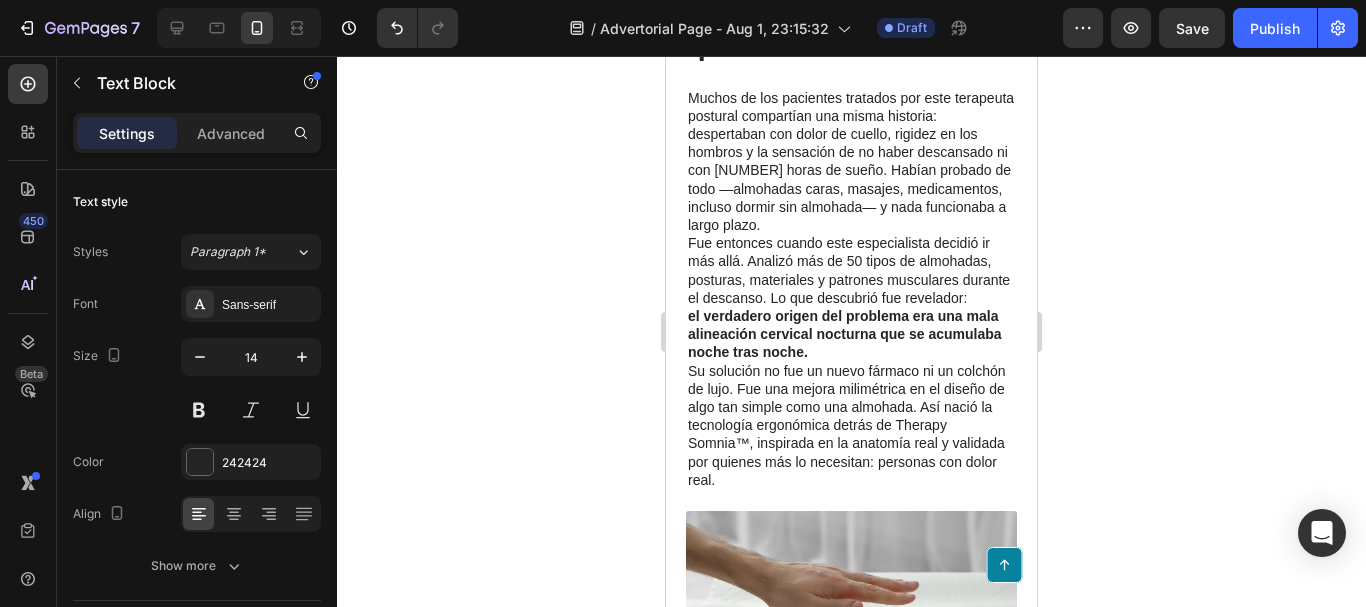 click on "Fue entonces cuando este especialista decidió ir más allá. Analizó más de 50 tipos de almohadas, posturas, materiales y patrones musculares durante el descanso. Lo que descubrió fue revelador: el verdadero origen del problema era una mala alineación cervical nocturna que se acumulaba noche tras noche." at bounding box center [851, 297] 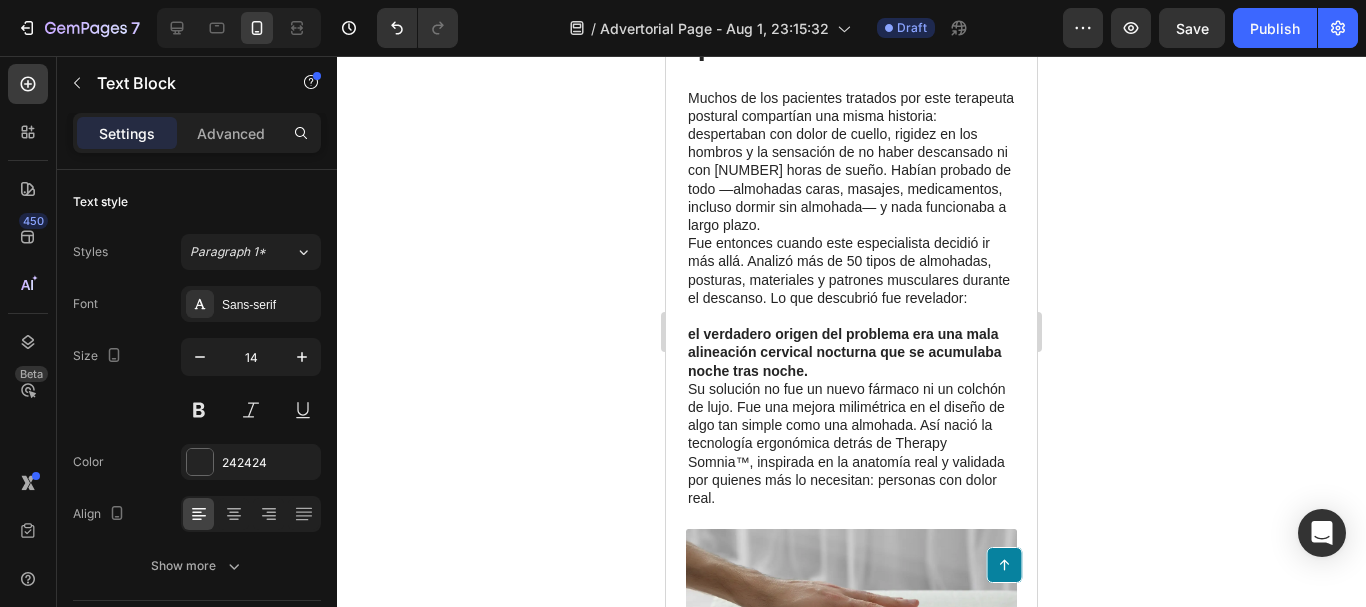 click on "el verdadero origen del problema era una mala alineación cervical nocturna que se acumulaba noche tras noche." at bounding box center (845, 352) 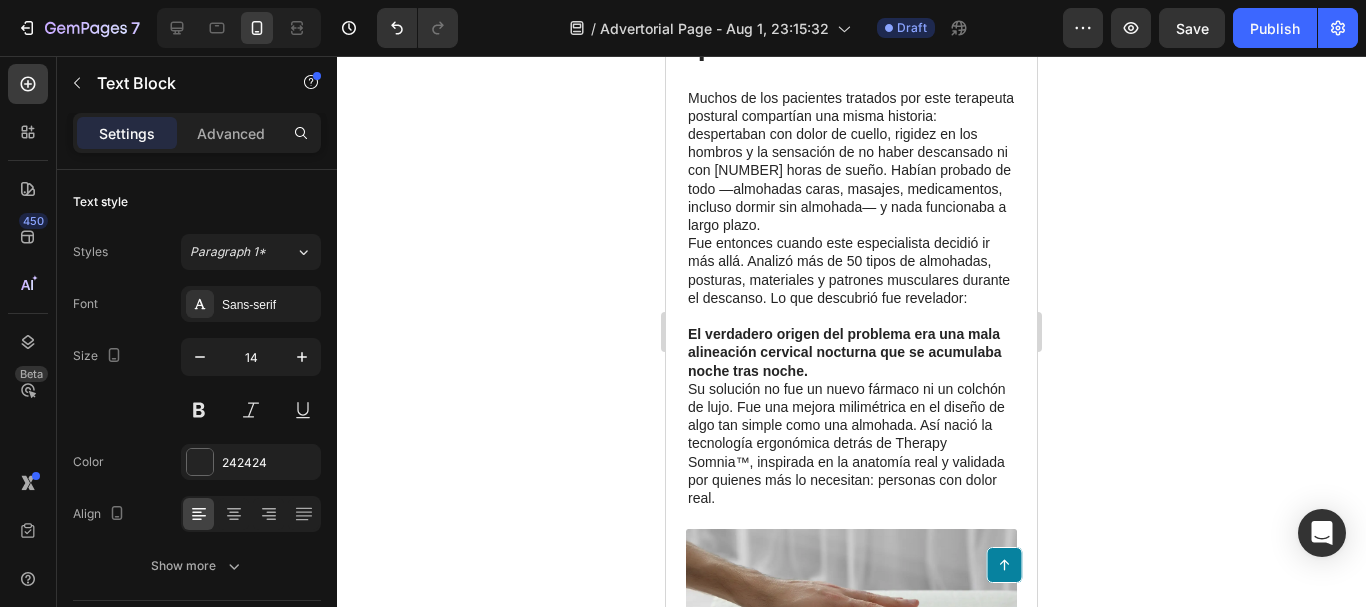 click on "Fue entonces cuando este especialista decidió ir más allá. Analizó más de 50 tipos de almohadas, posturas, materiales y patrones musculares durante el descanso. Lo que descubrió fue revelador: El verdadero origen del problema era una mala alineación cervical nocturna que se acumulaba noche tras noche." at bounding box center [851, 307] 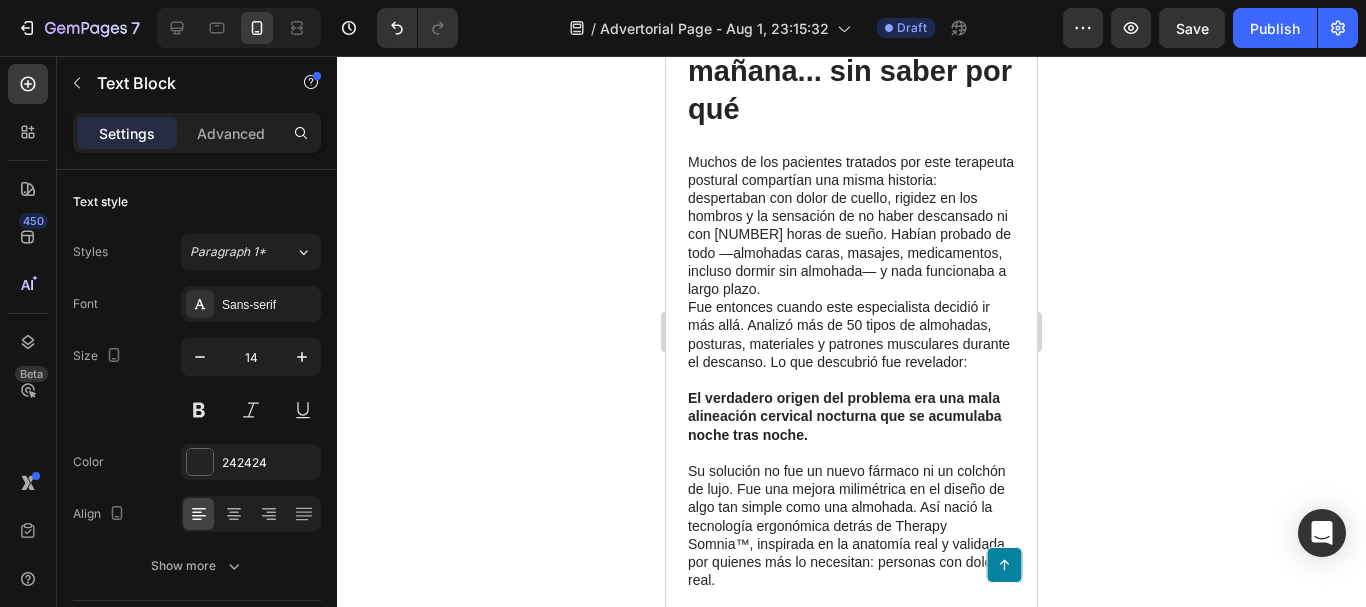 scroll, scrollTop: 4500, scrollLeft: 0, axis: vertical 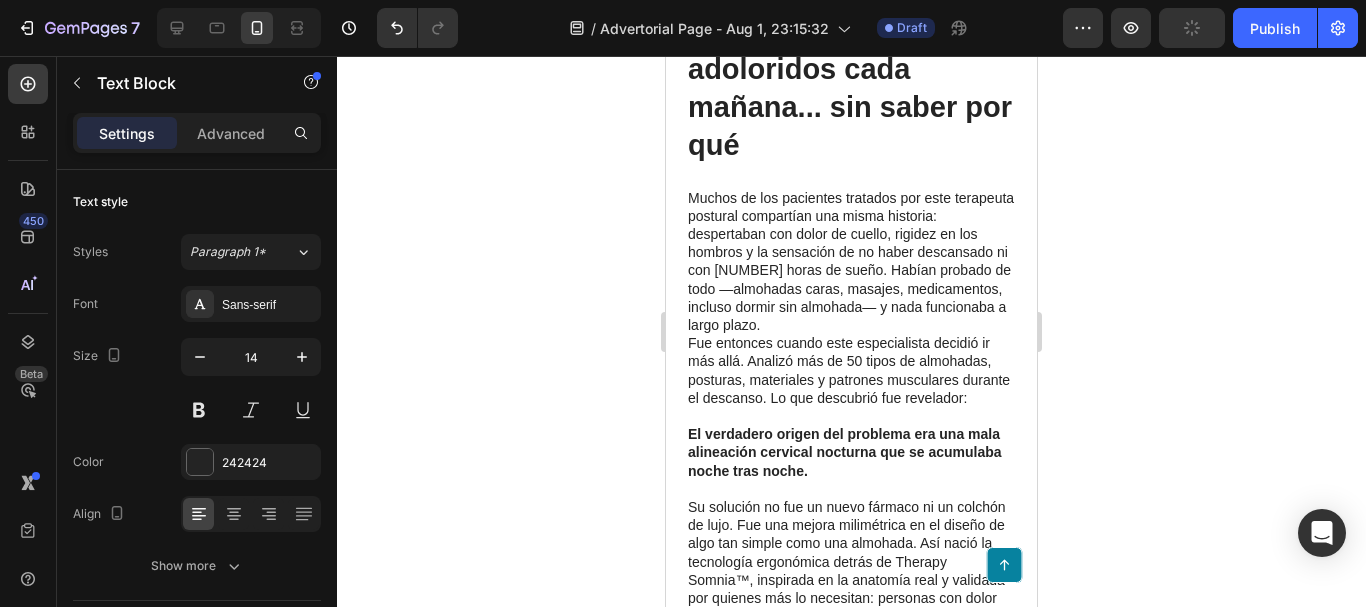 click on "Muchos de los pacientes tratados por este terapeuta postural compartían una misma historia: despertaban con dolor de cuello, rigidez en los hombros y la sensación de no haber descansado ni con ocho horas de sueño. Habían probado de todo —almohadas caras, masajes, medicamentos, incluso dormir sin almohada— y nada funcionaba a largo plazo." at bounding box center (851, 262) 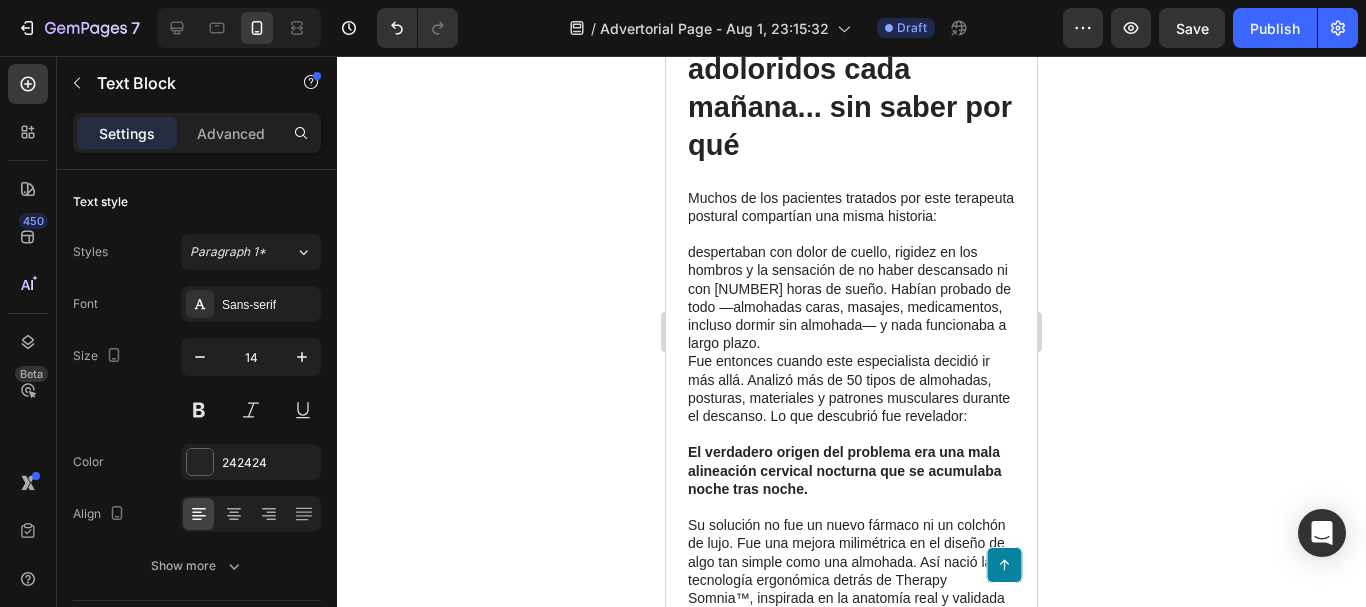 click on "Muchos de los pacientes tratados por este terapeuta postural compartían una misma historia: ⁠⁠⁠⁠⁠⁠⁠ despertaban con dolor de cuello, rigidez en los hombros y la sensación de no haber descansado ni con ocho horas de sueño. Habían probado de todo —almohadas caras, masajes, medicamentos, incluso dormir sin almohada— y nada funcionaba a largo plazo." at bounding box center [851, 271] 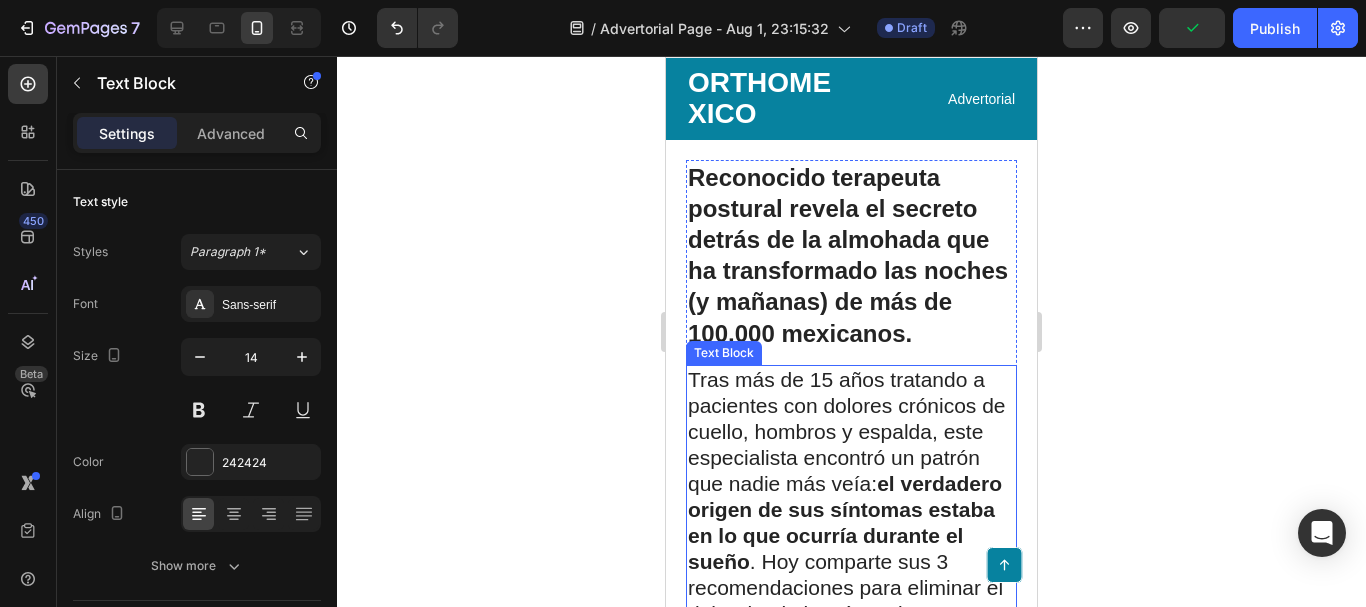 scroll, scrollTop: 0, scrollLeft: 0, axis: both 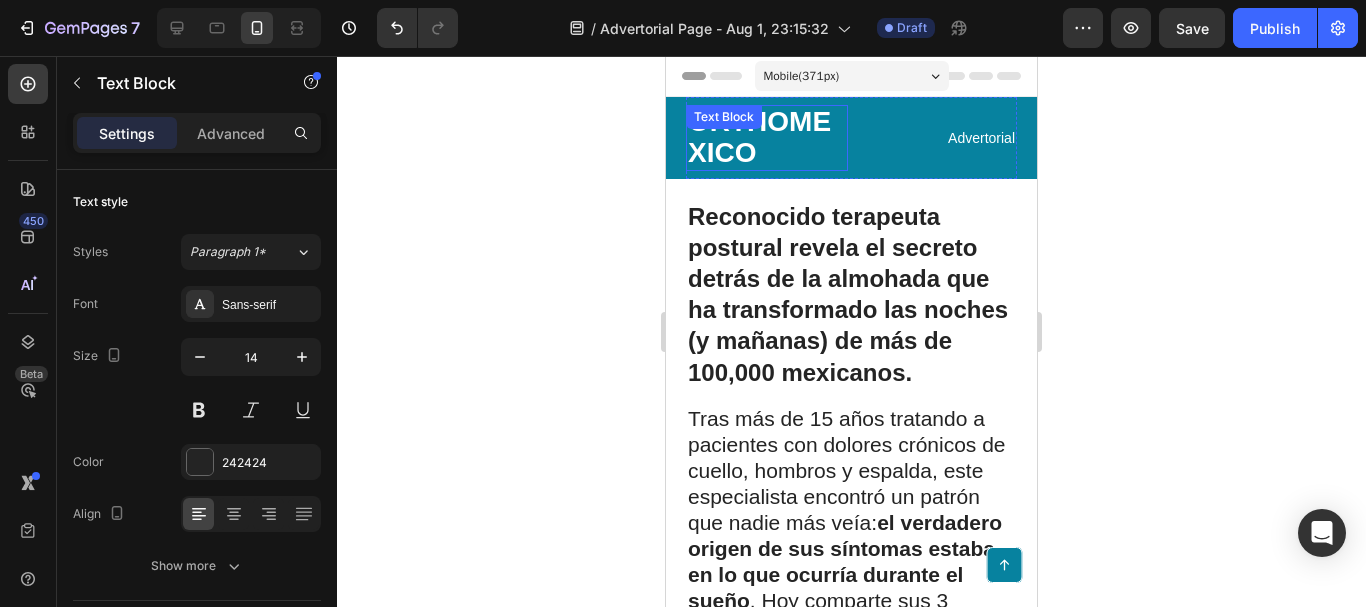 click on "ORTHOMEXICO" at bounding box center (767, 138) 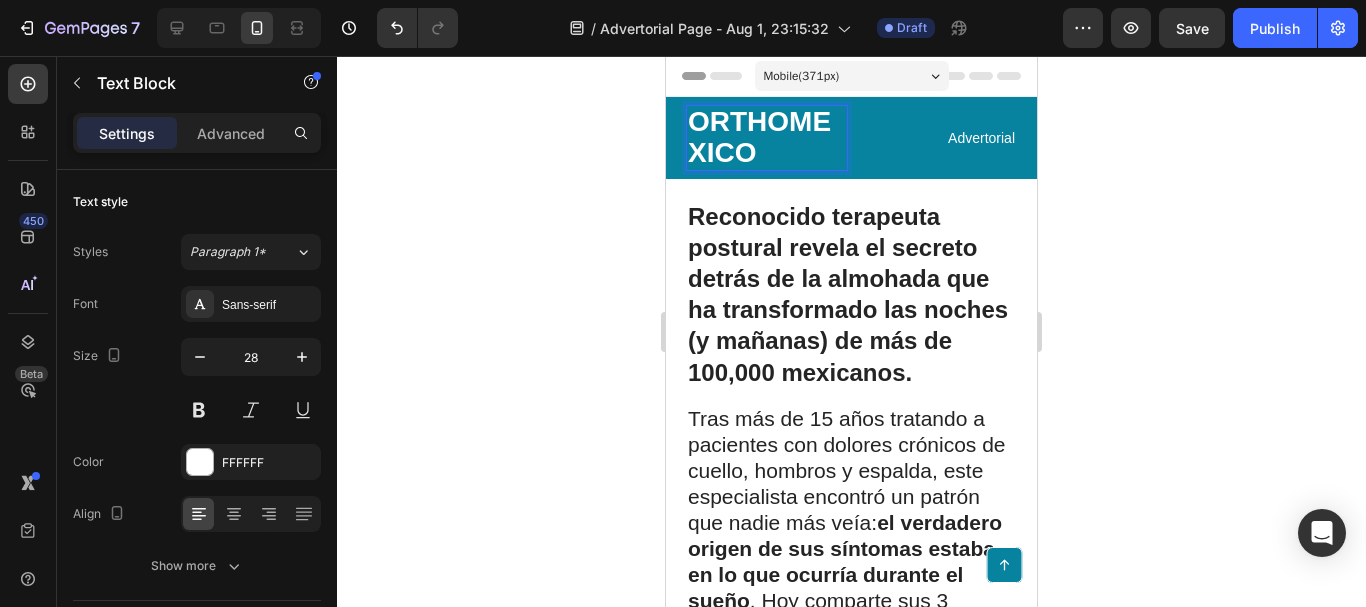 click on "ORTHOMEXICO" at bounding box center (767, 138) 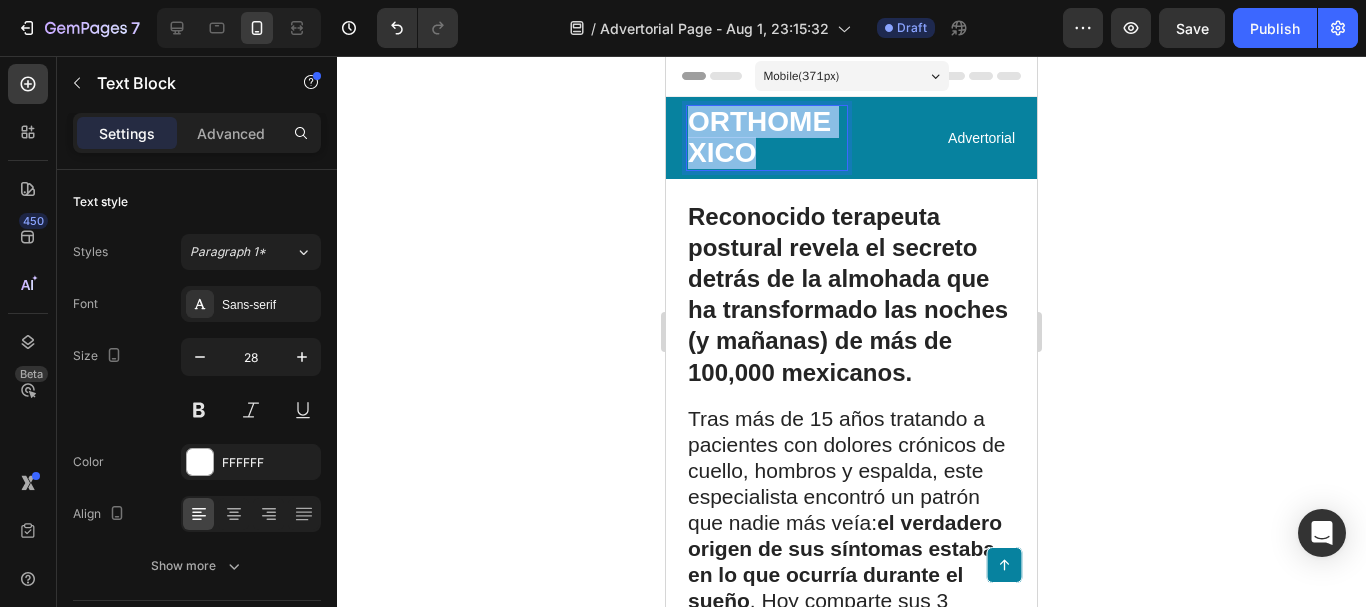 drag, startPoint x: 752, startPoint y: 147, endPoint x: 696, endPoint y: 120, distance: 62.169125 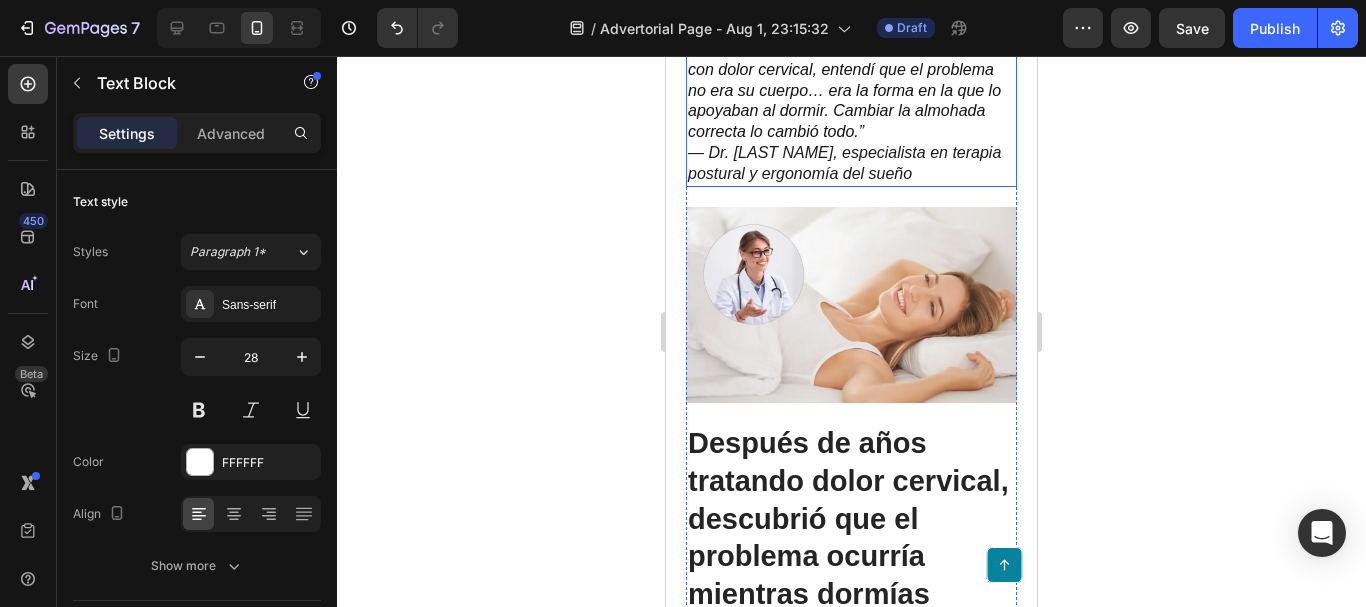 scroll, scrollTop: 700, scrollLeft: 0, axis: vertical 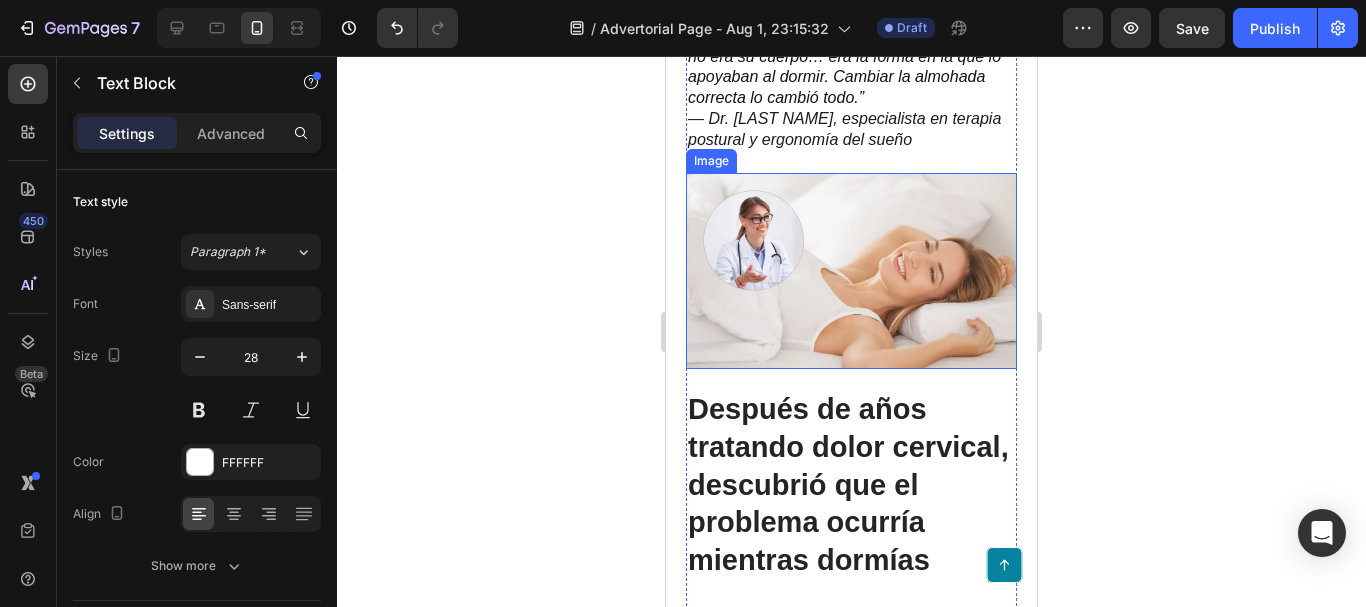 click at bounding box center [851, 271] 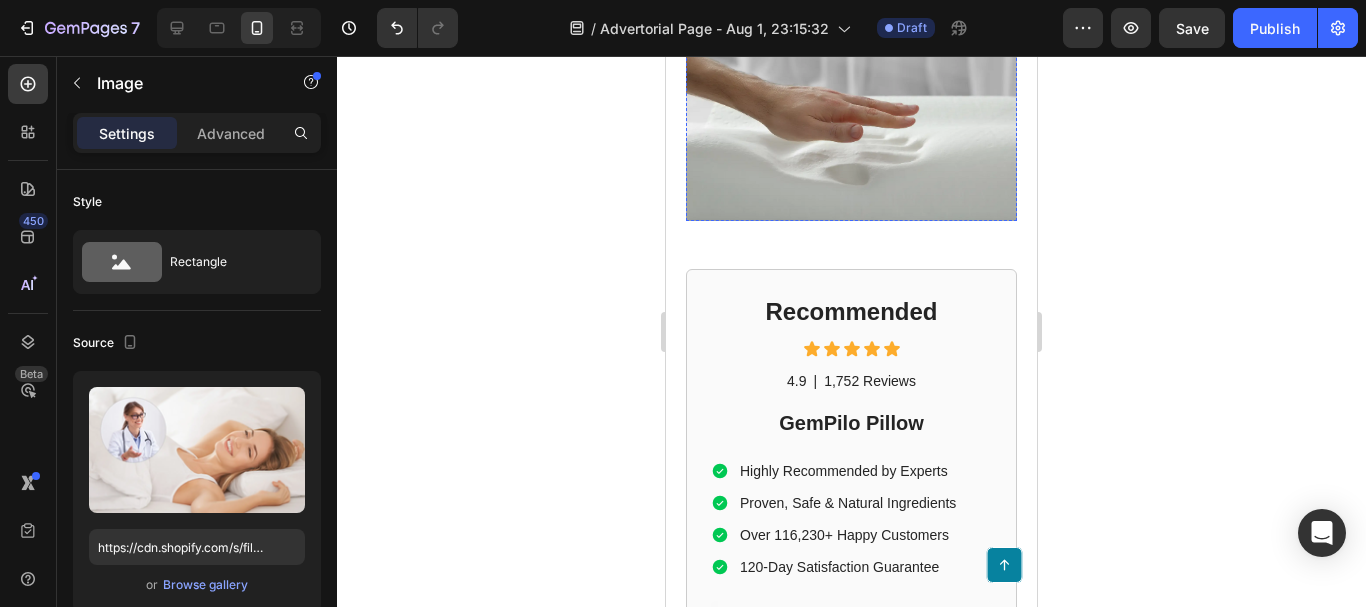 scroll, scrollTop: 5200, scrollLeft: 0, axis: vertical 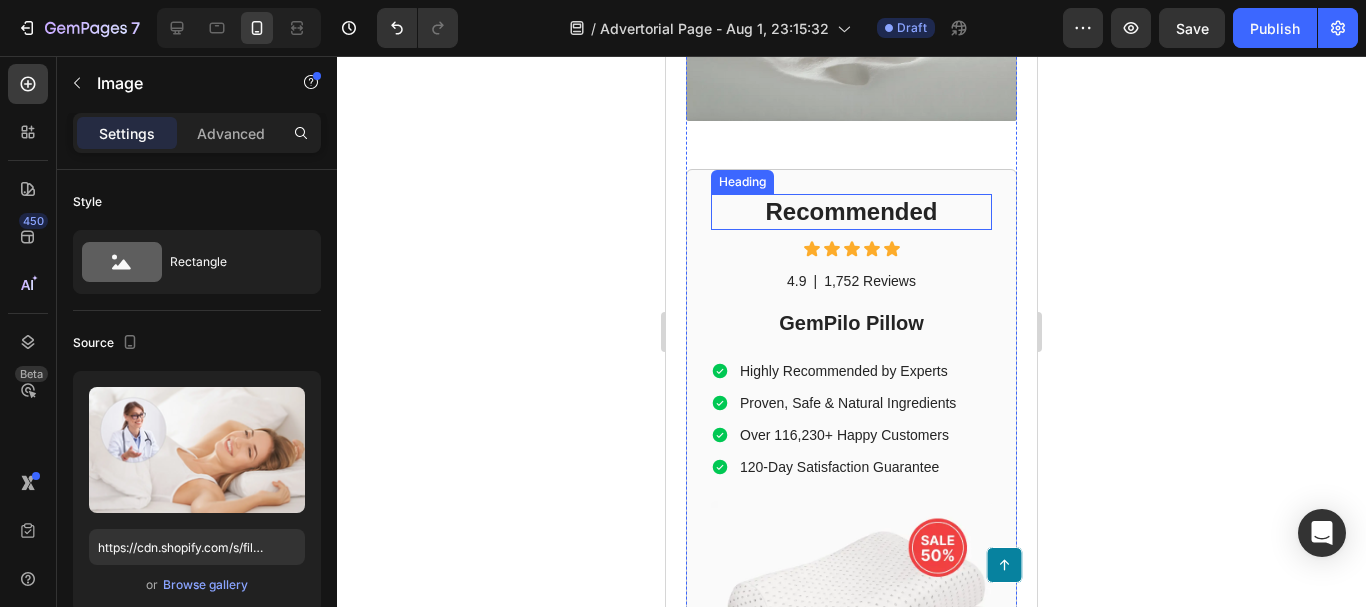 click on "Recommended" at bounding box center (851, 211) 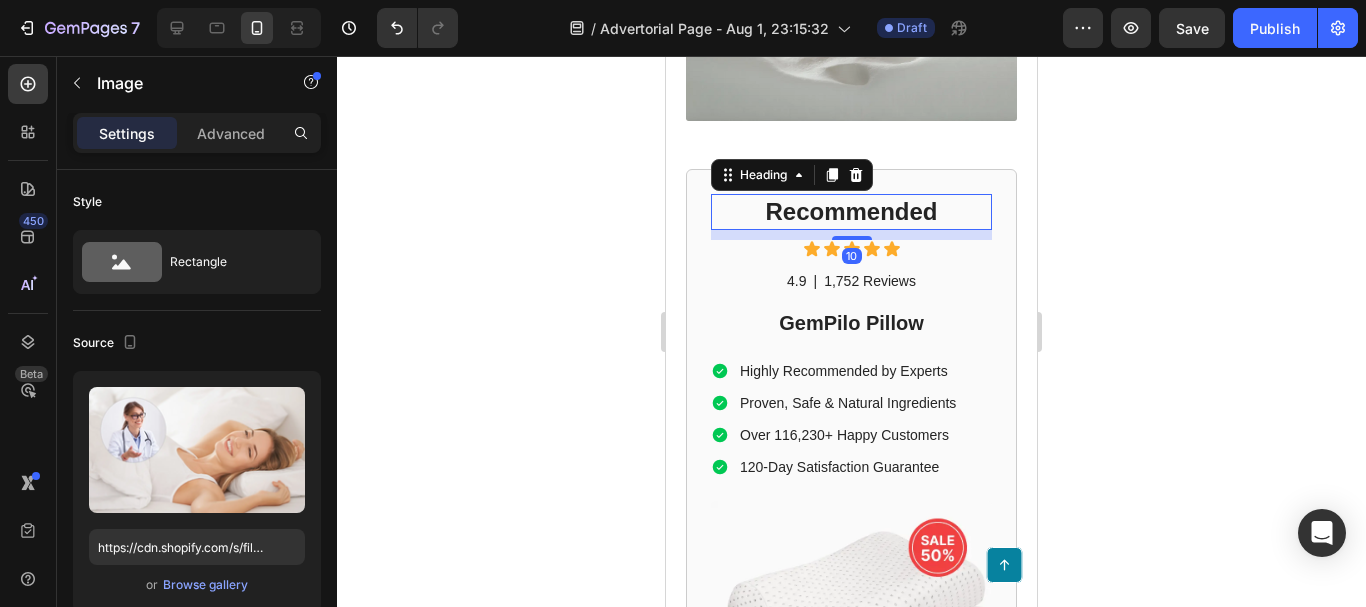 click on "Recommended" at bounding box center (851, 211) 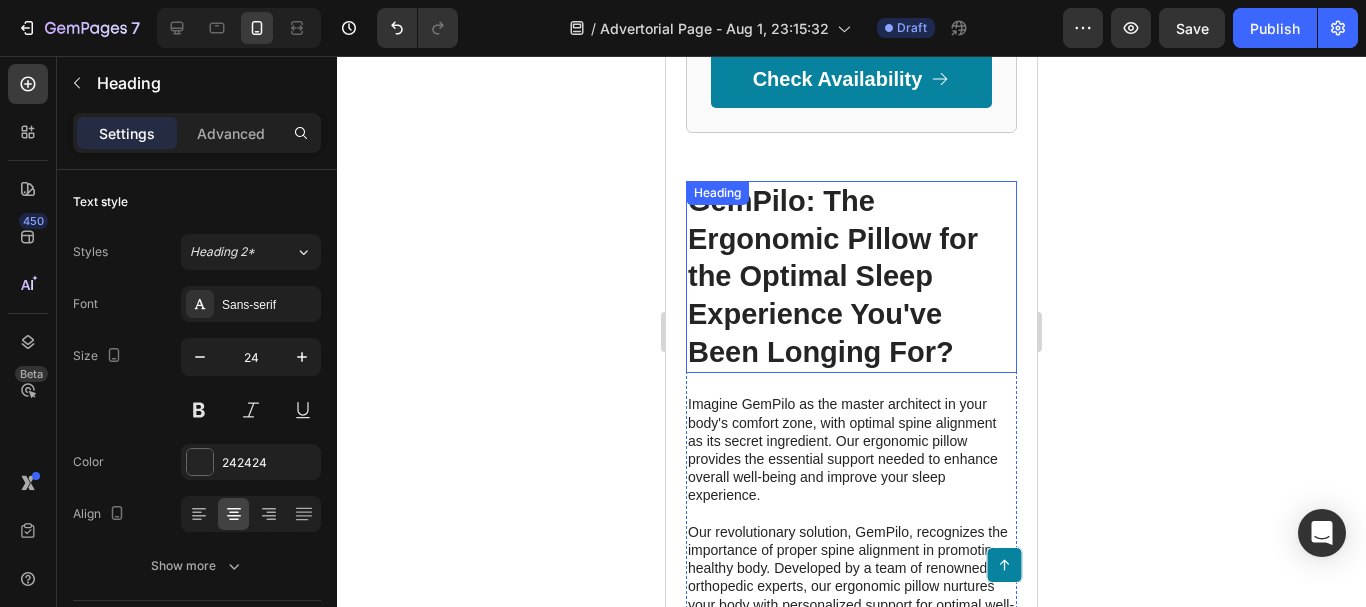 scroll, scrollTop: 6000, scrollLeft: 0, axis: vertical 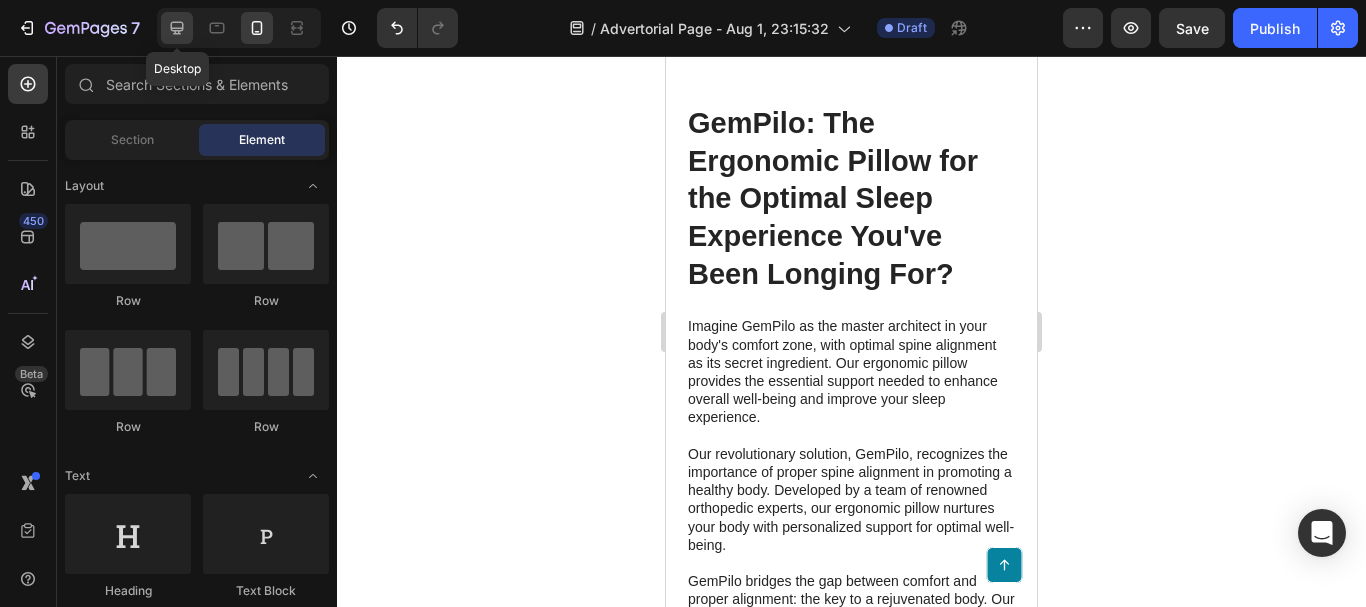 click 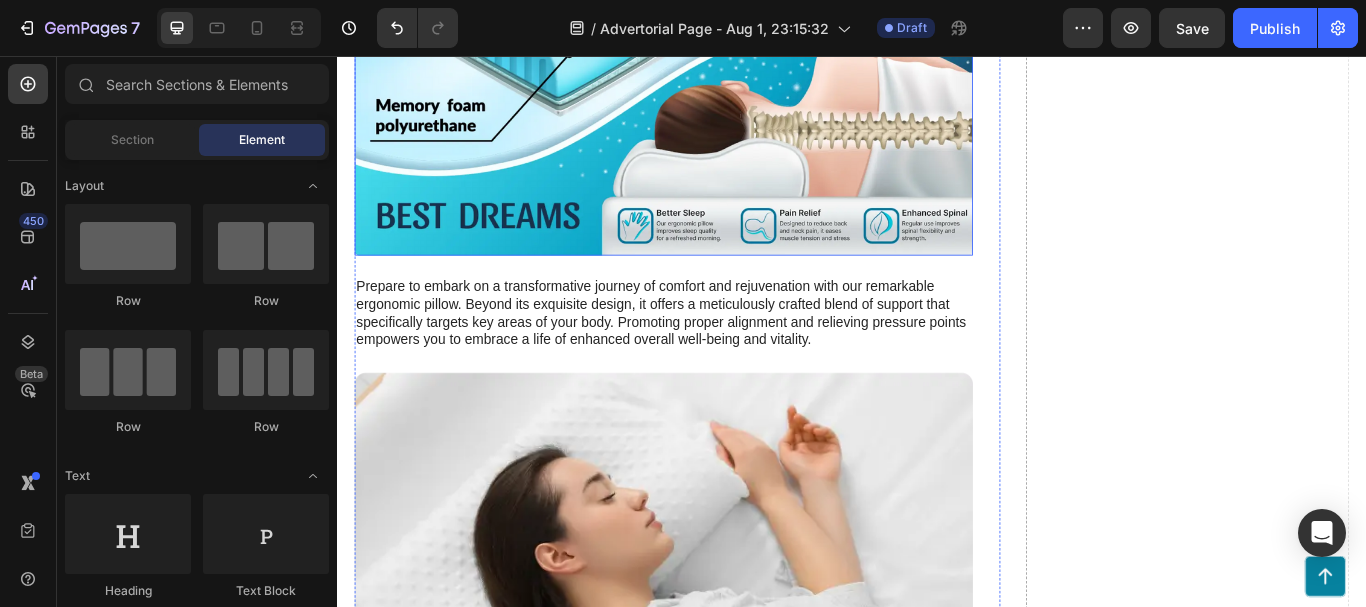 scroll, scrollTop: 6283, scrollLeft: 0, axis: vertical 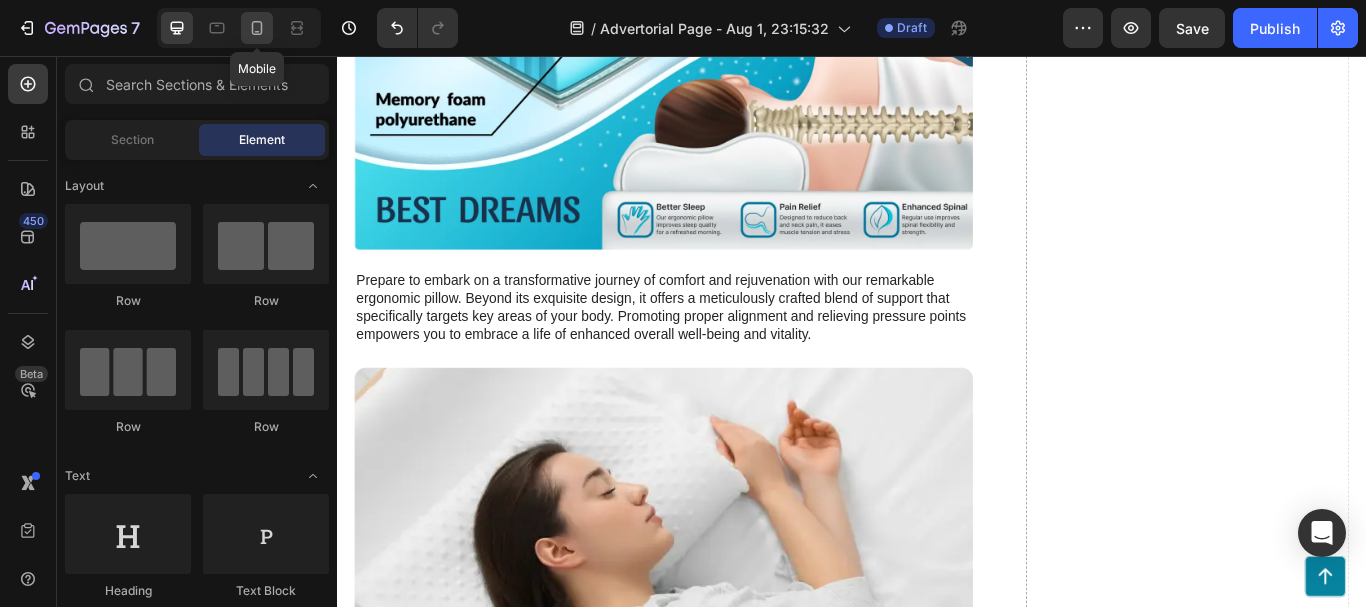 click 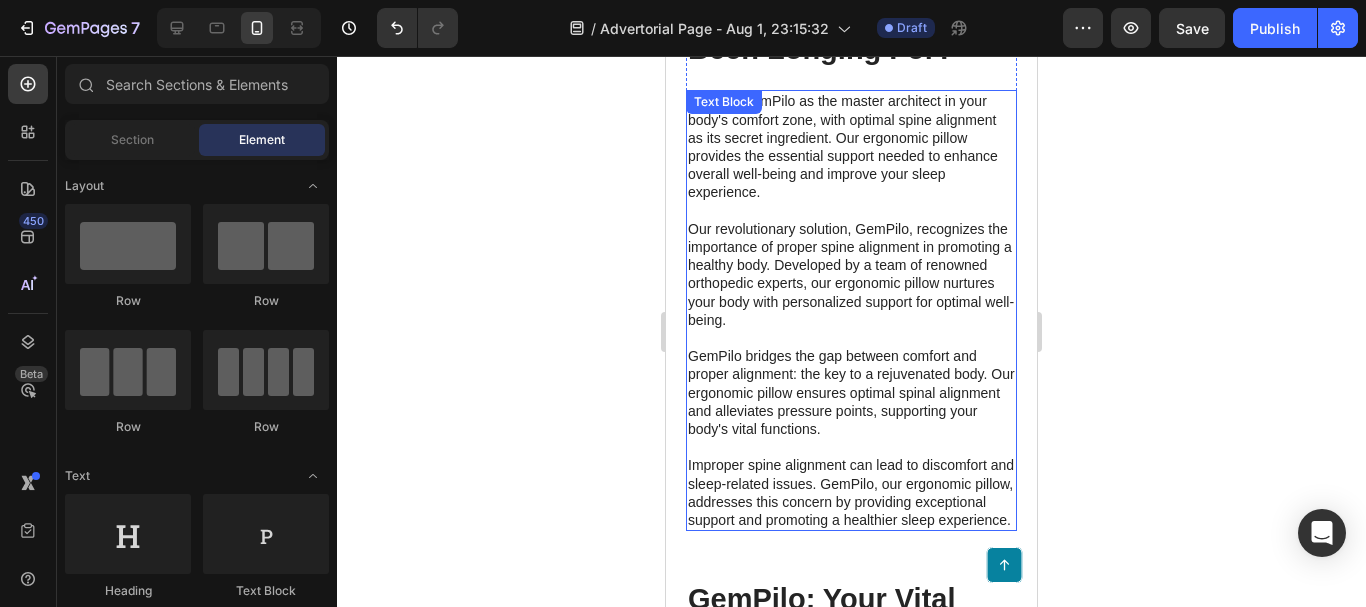 scroll, scrollTop: 6127, scrollLeft: 0, axis: vertical 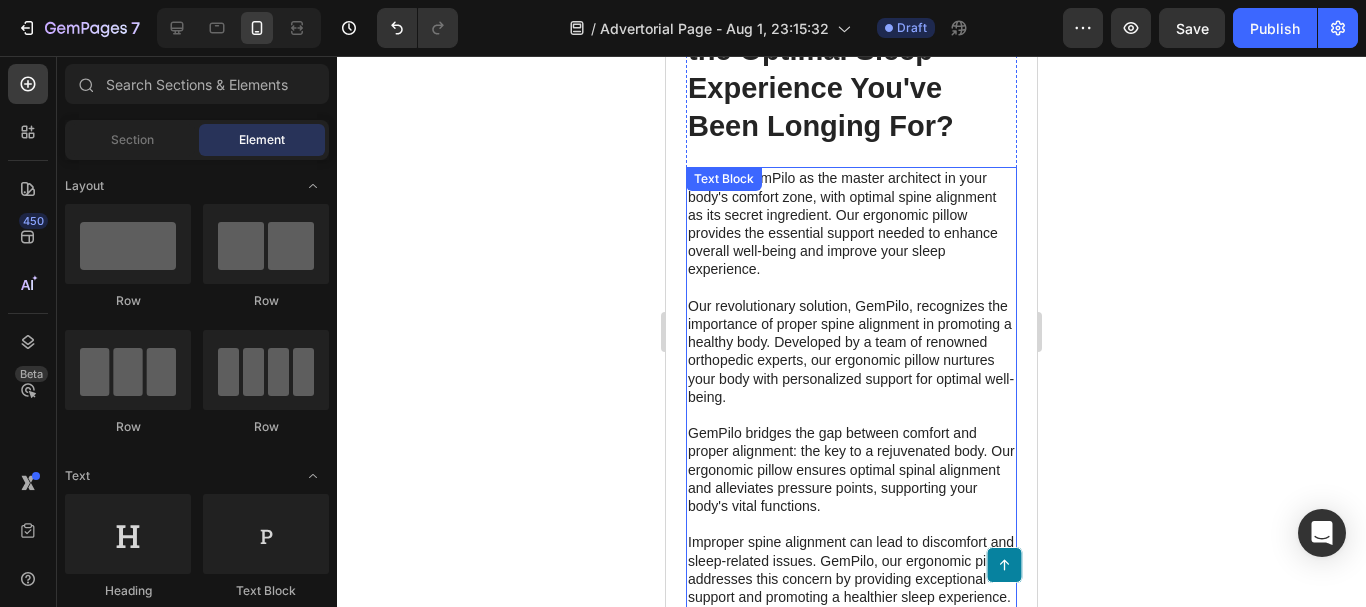 click on "Imagine GemPilo as the master architect in your body's comfort zone, with optimal spine alignment as its secret ingredient. Our ergonomic pillow provides the essential support needed to enhance overall well-being and improve your sleep experience.  Our revolutionary solution, GemPilo, recognizes the importance of proper spine alignment in promoting a healthy body. Developed by a team of renowned orthopedic experts, our ergonomic pillow nurtures your body with personalized support for optimal well-being.  GemPilo bridges the gap between comfort and proper alignment: the key to a rejuvenated body. Our ergonomic pillow ensures optimal spinal alignment and alleviates pressure points, supporting your body's vital functions.  Improper spine alignment can lead to discomfort and sleep-related issues. GemPilo, our ergonomic pillow, addresses this concern by providing exceptional support and promoting a healthier sleep experience." at bounding box center [851, 387] 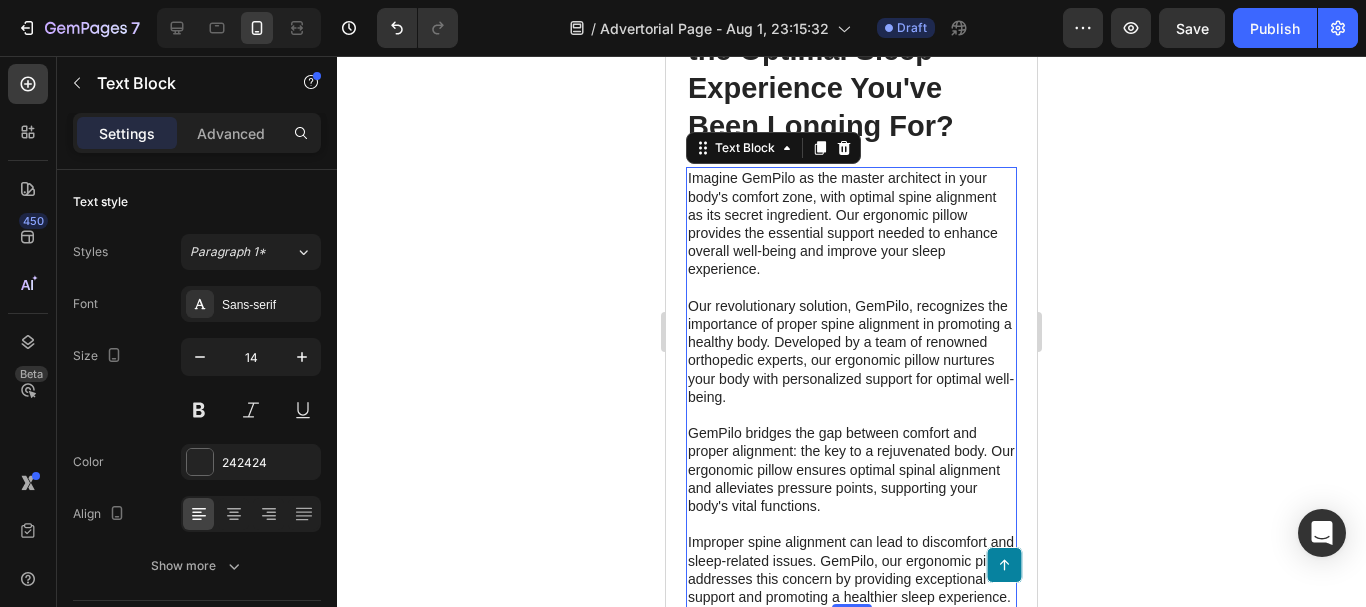 click on "Imagine GemPilo as the master architect in your body's comfort zone, with optimal spine alignment as its secret ingredient. Our ergonomic pillow provides the essential support needed to enhance overall well-being and improve your sleep experience.  Our revolutionary solution, GemPilo, recognizes the importance of proper spine alignment in promoting a healthy body. Developed by a team of renowned orthopedic experts, our ergonomic pillow nurtures your body with personalized support for optimal well-being.  GemPilo bridges the gap between comfort and proper alignment: the key to a rejuvenated body. Our ergonomic pillow ensures optimal spinal alignment and alleviates pressure points, supporting your body's vital functions.  Improper spine alignment can lead to discomfort and sleep-related issues. GemPilo, our ergonomic pillow, addresses this concern by providing exceptional support and promoting a healthier sleep experience." at bounding box center (851, 387) 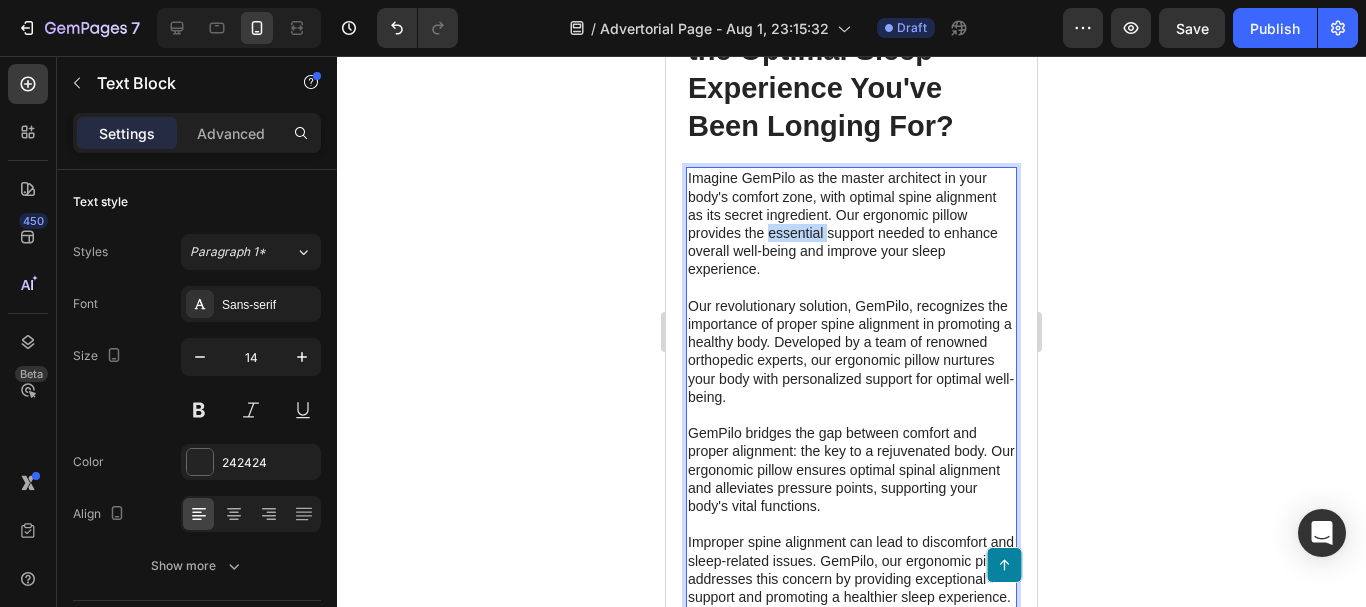 click on "Imagine GemPilo as the master architect in your body's comfort zone, with optimal spine alignment as its secret ingredient. Our ergonomic pillow provides the essential support needed to enhance overall well-being and improve your sleep experience.  Our revolutionary solution, GemPilo, recognizes the importance of proper spine alignment in promoting a healthy body. Developed by a team of renowned orthopedic experts, our ergonomic pillow nurtures your body with personalized support for optimal well-being.  GemPilo bridges the gap between comfort and proper alignment: the key to a rejuvenated body. Our ergonomic pillow ensures optimal spinal alignment and alleviates pressure points, supporting your body's vital functions.  Improper spine alignment can lead to discomfort and sleep-related issues. GemPilo, our ergonomic pillow, addresses this concern by providing exceptional support and promoting a healthier sleep experience." at bounding box center [851, 387] 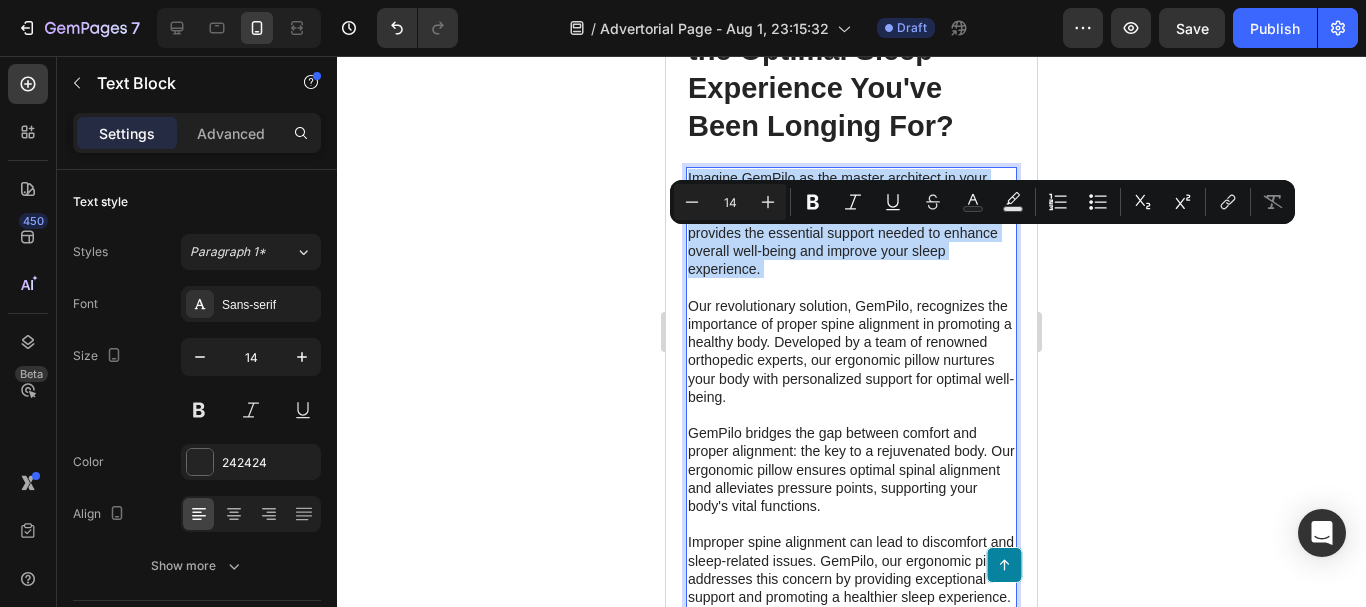 click on "Imagine GemPilo as the master architect in your body's comfort zone, with optimal spine alignment as its secret ingredient. Our ergonomic pillow provides the essential support needed to enhance overall well-being and improve your sleep experience.  Our revolutionary solution, GemPilo, recognizes the importance of proper spine alignment in promoting a healthy body. Developed by a team of renowned orthopedic experts, our ergonomic pillow nurtures your body with personalized support for optimal well-being.  GemPilo bridges the gap between comfort and proper alignment: the key to a rejuvenated body. Our ergonomic pillow ensures optimal spinal alignment and alleviates pressure points, supporting your body's vital functions.  Improper spine alignment can lead to discomfort and sleep-related issues. GemPilo, our ergonomic pillow, addresses this concern by providing exceptional support and promoting a healthier sleep experience." at bounding box center [851, 387] 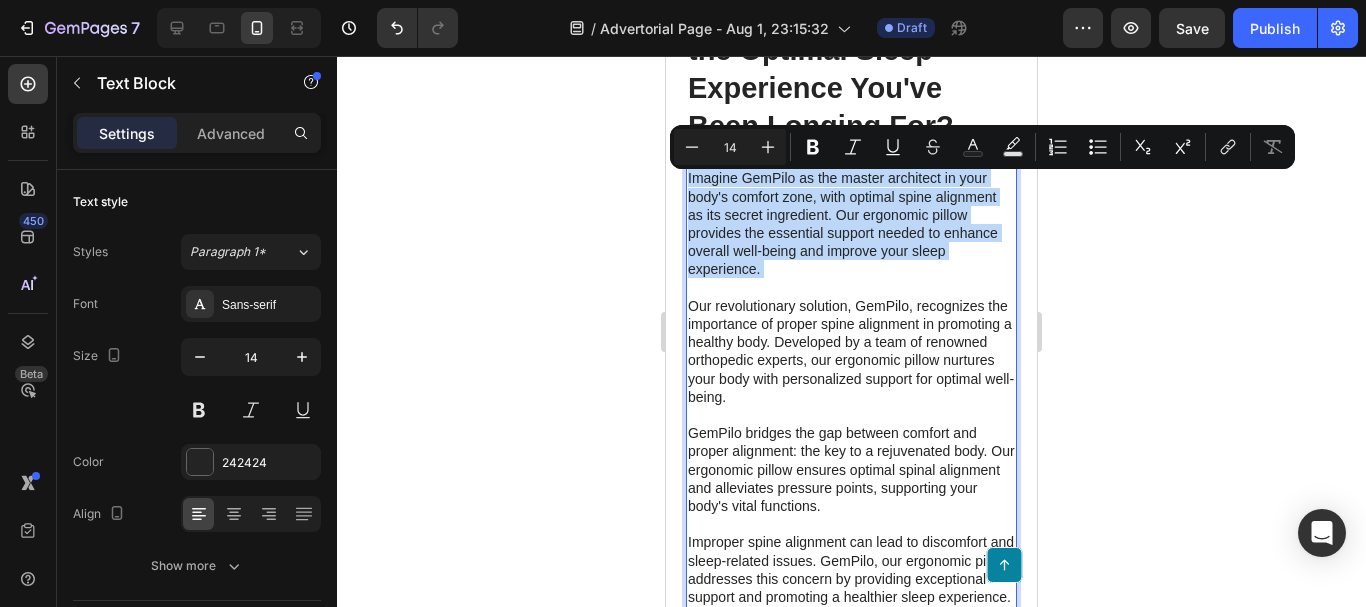 click on "Imagine GemPilo as the master architect in your body's comfort zone, with optimal spine alignment as its secret ingredient. Our ergonomic pillow provides the essential support needed to enhance overall well-being and improve your sleep experience.  Our revolutionary solution, GemPilo, recognizes the importance of proper spine alignment in promoting a healthy body. Developed by a team of renowned orthopedic experts, our ergonomic pillow nurtures your body with personalized support for optimal well-being.  GemPilo bridges the gap between comfort and proper alignment: the key to a rejuvenated body. Our ergonomic pillow ensures optimal spinal alignment and alleviates pressure points, supporting your body's vital functions.  Improper spine alignment can lead to discomfort and sleep-related issues. GemPilo, our ergonomic pillow, addresses this concern by providing exceptional support and promoting a healthier sleep experience." at bounding box center [851, 387] 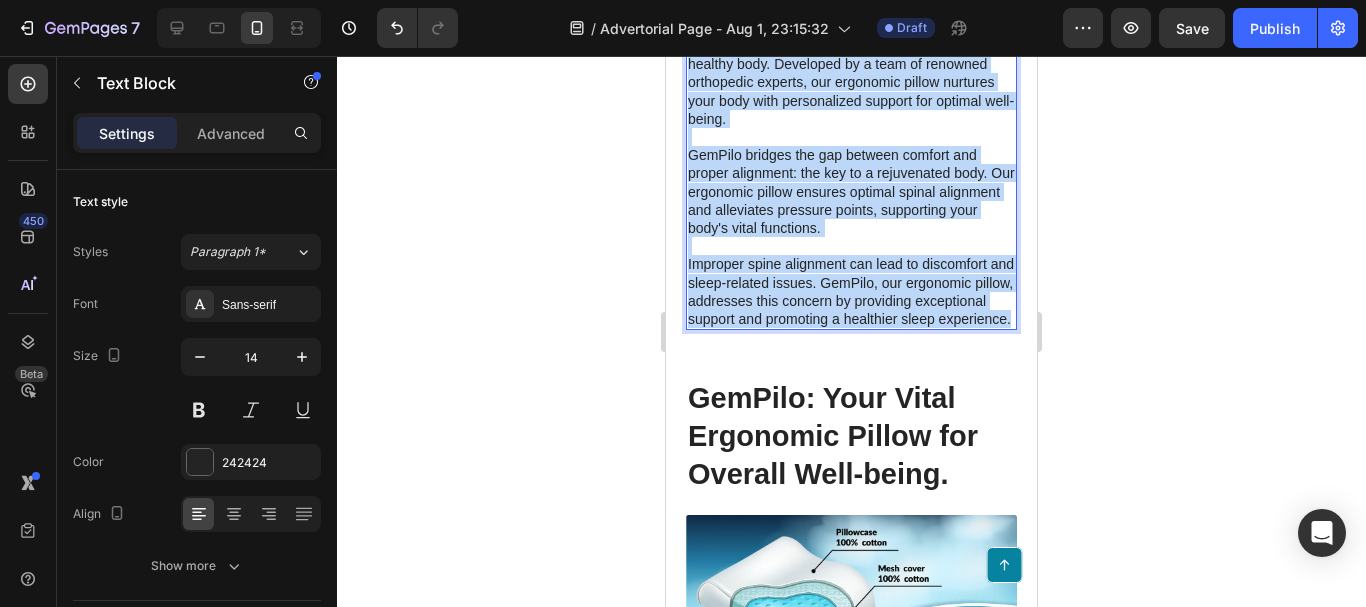 scroll, scrollTop: 6427, scrollLeft: 0, axis: vertical 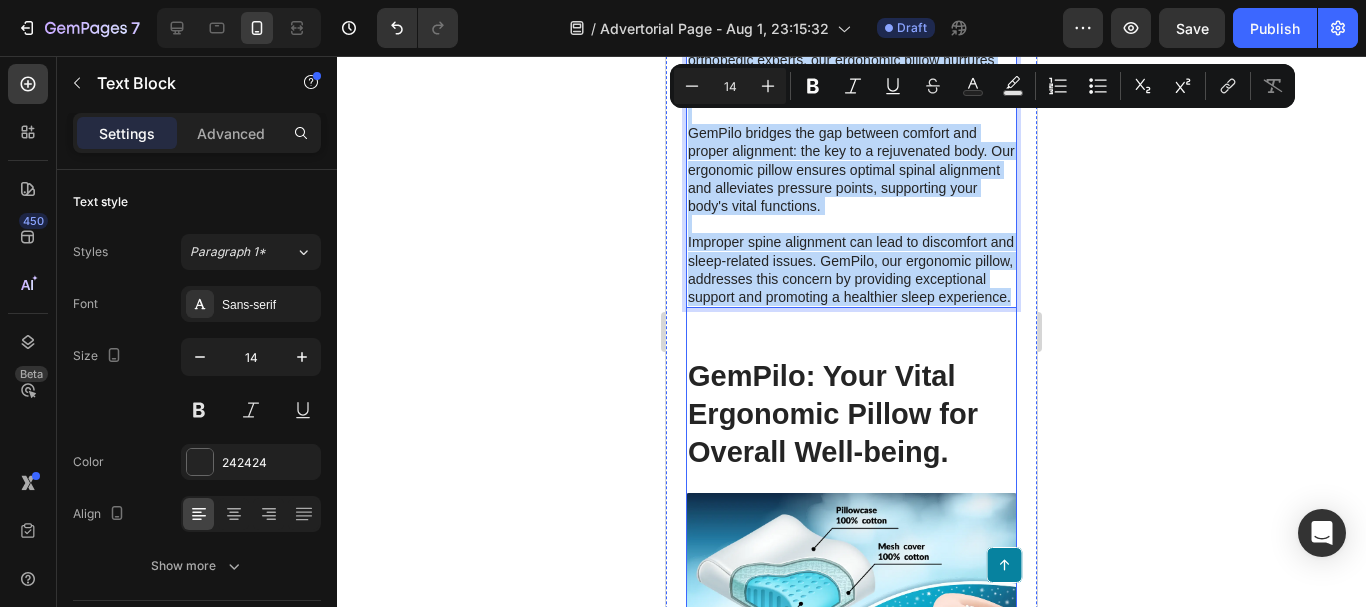 drag, startPoint x: 690, startPoint y: 183, endPoint x: 873, endPoint y: 348, distance: 246.40211 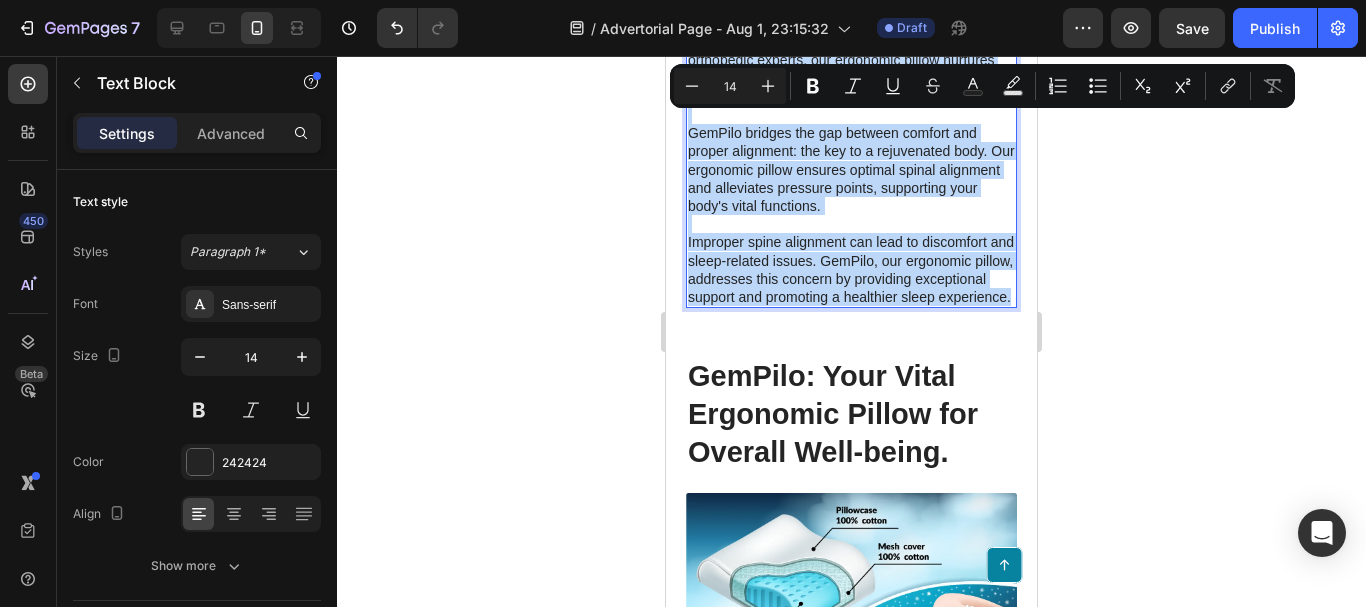 copy on "magine GemPilo as the master architect in your body's comfort zone, with optimal spine alignment as its secret ingredient. Our ergonomic pillow provides the essential support needed to enhance overall well-being and improve your sleep experience.  Our revolutionary solution, GemPilo, recognizes the importance of proper spine alignment in promoting a healthy body. Developed by a team of renowned orthopedic experts, our ergonomic pillow nurtures your body with personalized support for optimal well-being.  GemPilo bridges the gap between comfort and proper alignment: the key to a rejuvenated body. Our ergonomic pillow ensures optimal spinal alignment and alleviates pressure points, supporting your body's vital functions.  Improper spine alignment can lead to discomfort and sleep-related issues. GemPilo, our ergonomic pillow, addresses this concern by providing exceptional support and promoting a healthier sleep experience." 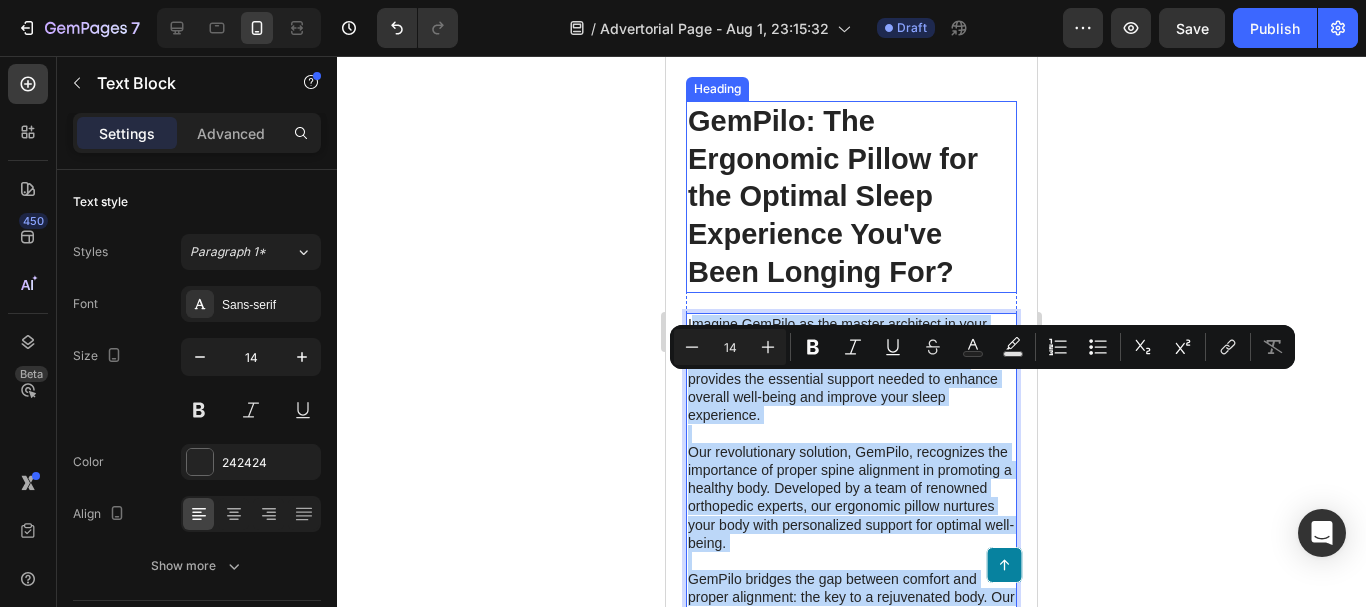scroll, scrollTop: 6027, scrollLeft: 0, axis: vertical 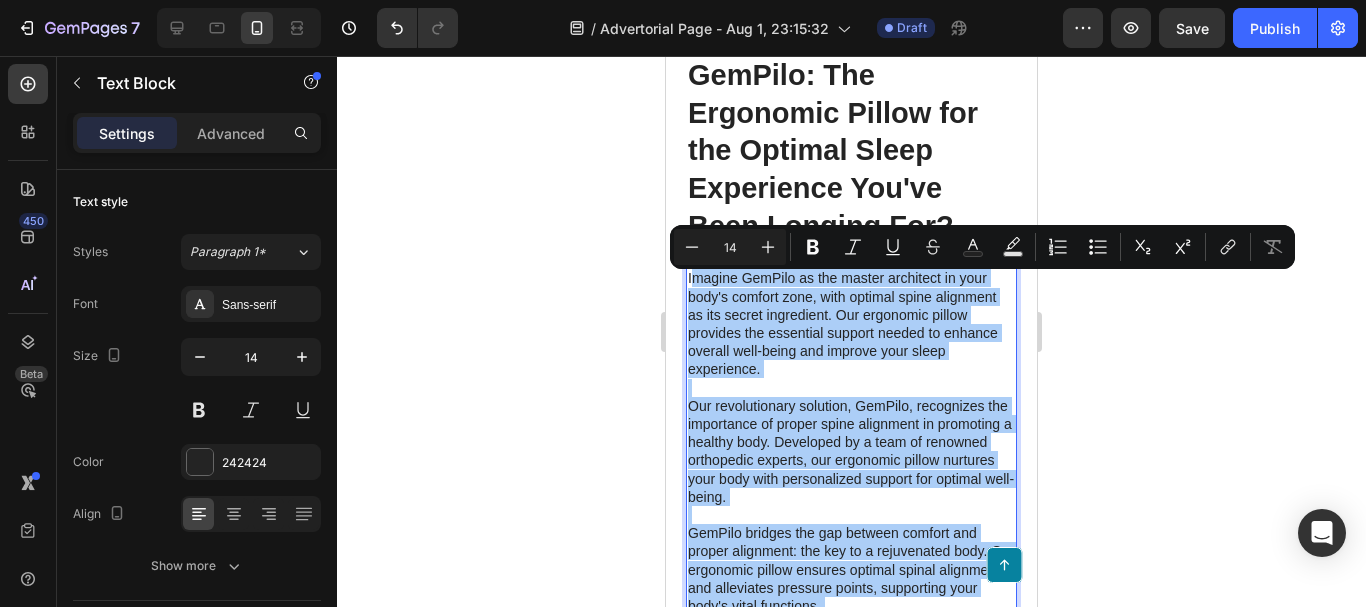 click 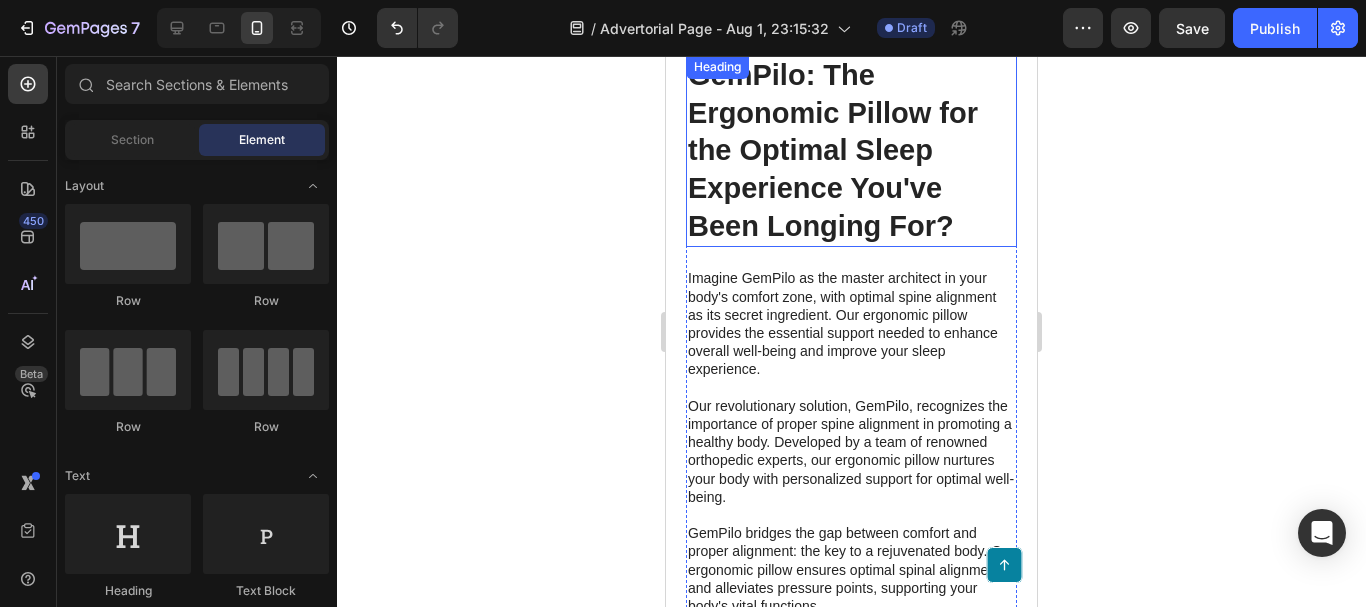 click on "GemPilo: The Ergonomic Pillow for the Optimal Sleep Experience You've Been Longing For?" at bounding box center [851, 151] 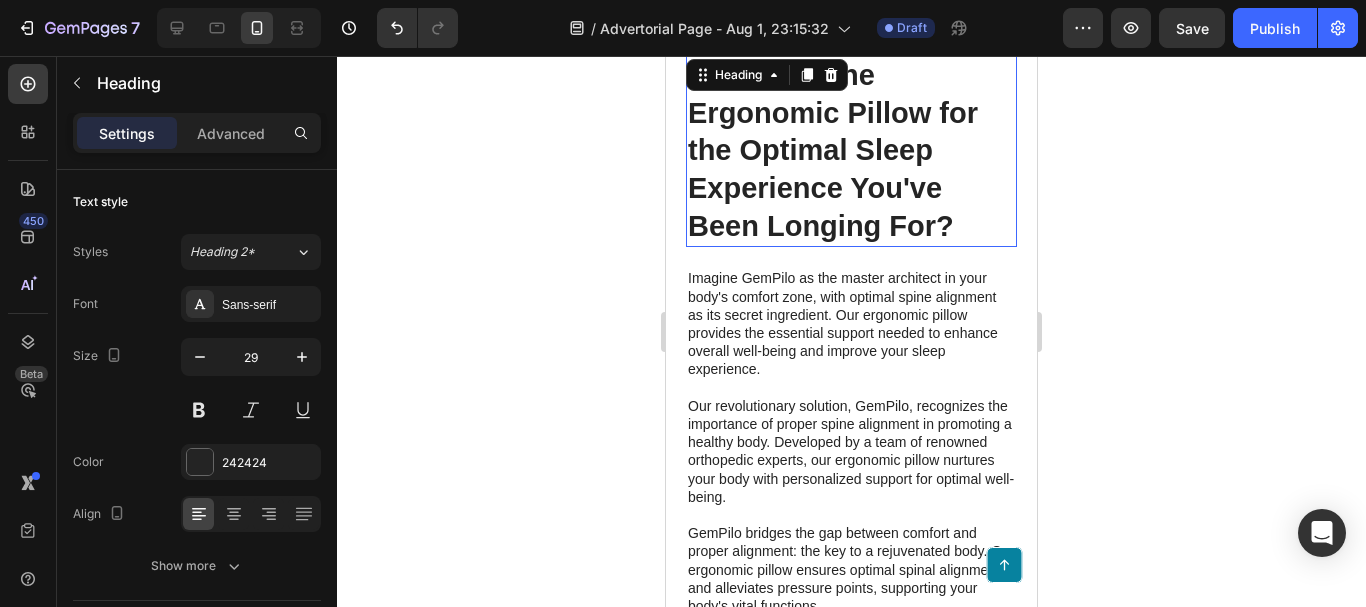 click on "GemPilo: The Ergonomic Pillow for the Optimal Sleep Experience You've Been Longing For?" at bounding box center [851, 151] 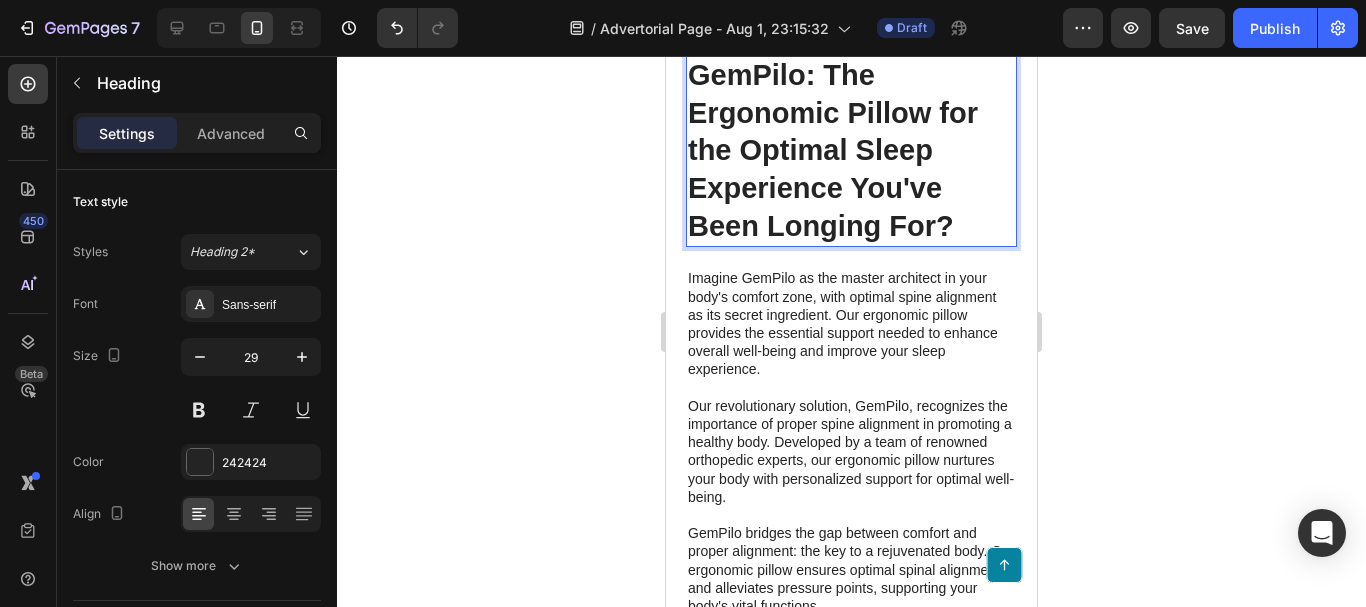 click on "GemPilo: The Ergonomic Pillow for the Optimal Sleep Experience You've Been Longing For?" at bounding box center (851, 151) 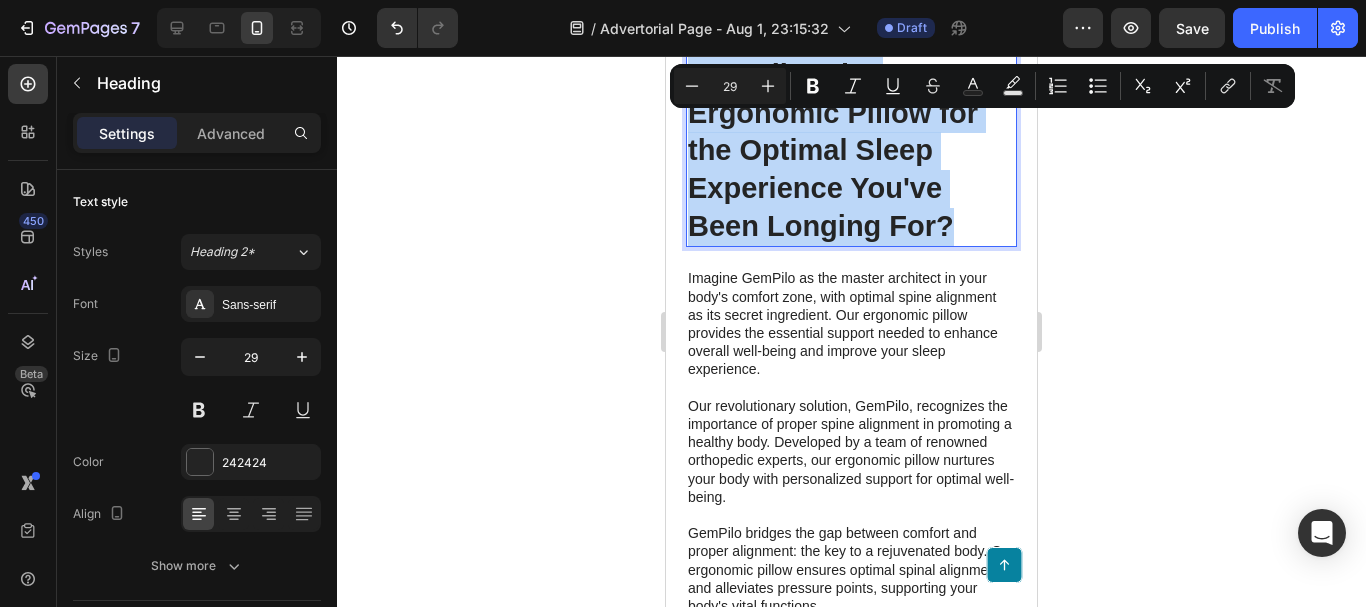 drag, startPoint x: 967, startPoint y: 236, endPoint x: 693, endPoint y: 88, distance: 311.4161 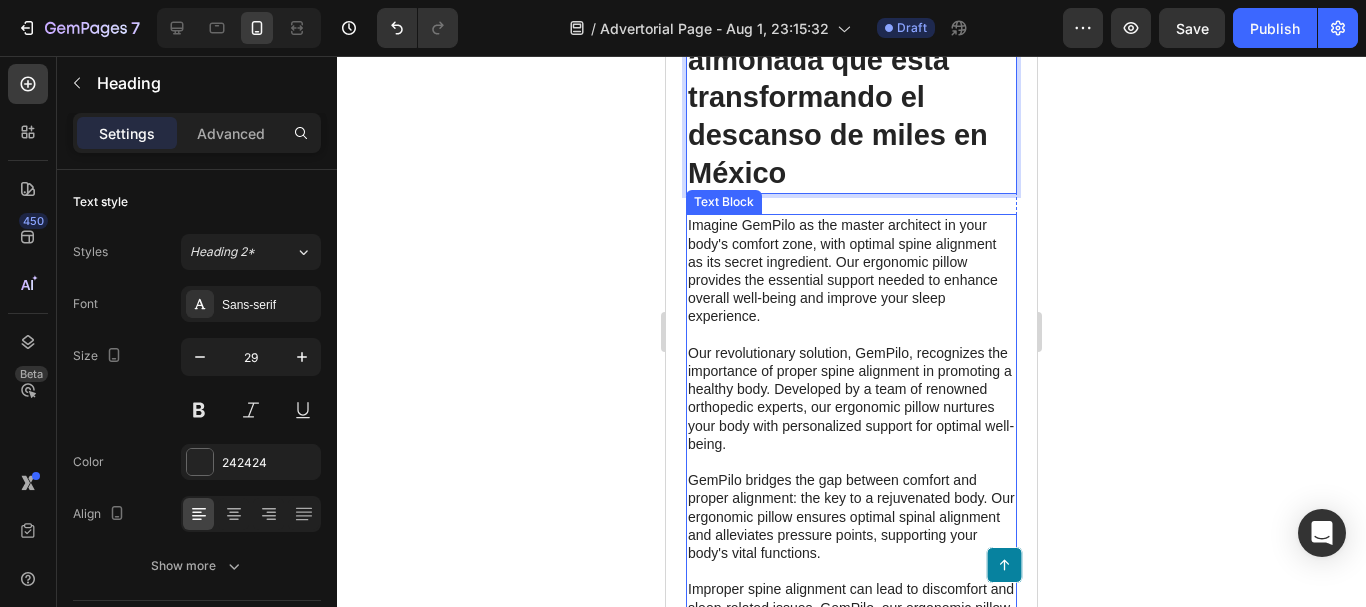 scroll, scrollTop: 6127, scrollLeft: 0, axis: vertical 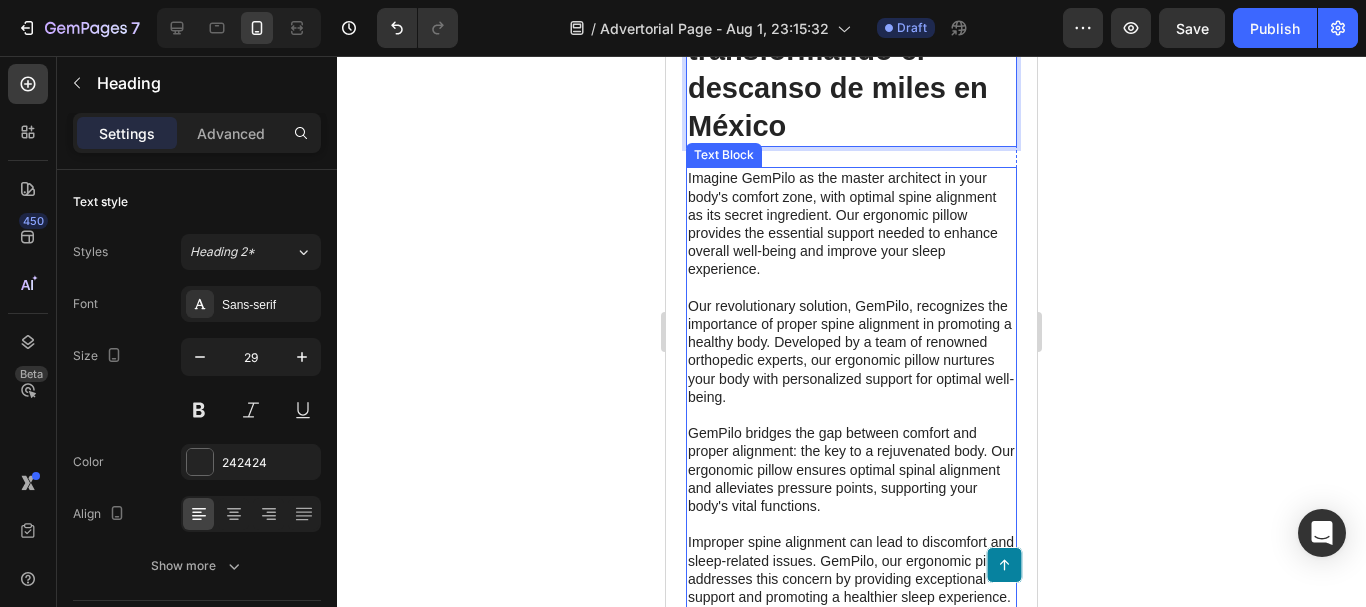 click on "Imagine GemPilo as the master architect in your body's comfort zone, with optimal spine alignment as its secret ingredient. Our ergonomic pillow provides the essential support needed to enhance overall well-being and improve your sleep experience.  Our revolutionary solution, GemPilo, recognizes the importance of proper spine alignment in promoting a healthy body. Developed by a team of renowned orthopedic experts, our ergonomic pillow nurtures your body with personalized support for optimal well-being.  GemPilo bridges the gap between comfort and proper alignment: the key to a rejuvenated body. Our ergonomic pillow ensures optimal spinal alignment and alleviates pressure points, supporting your body's vital functions.  Improper spine alignment can lead to discomfort and sleep-related issues. GemPilo, our ergonomic pillow, addresses this concern by providing exceptional support and promoting a healthier sleep experience." at bounding box center [851, 387] 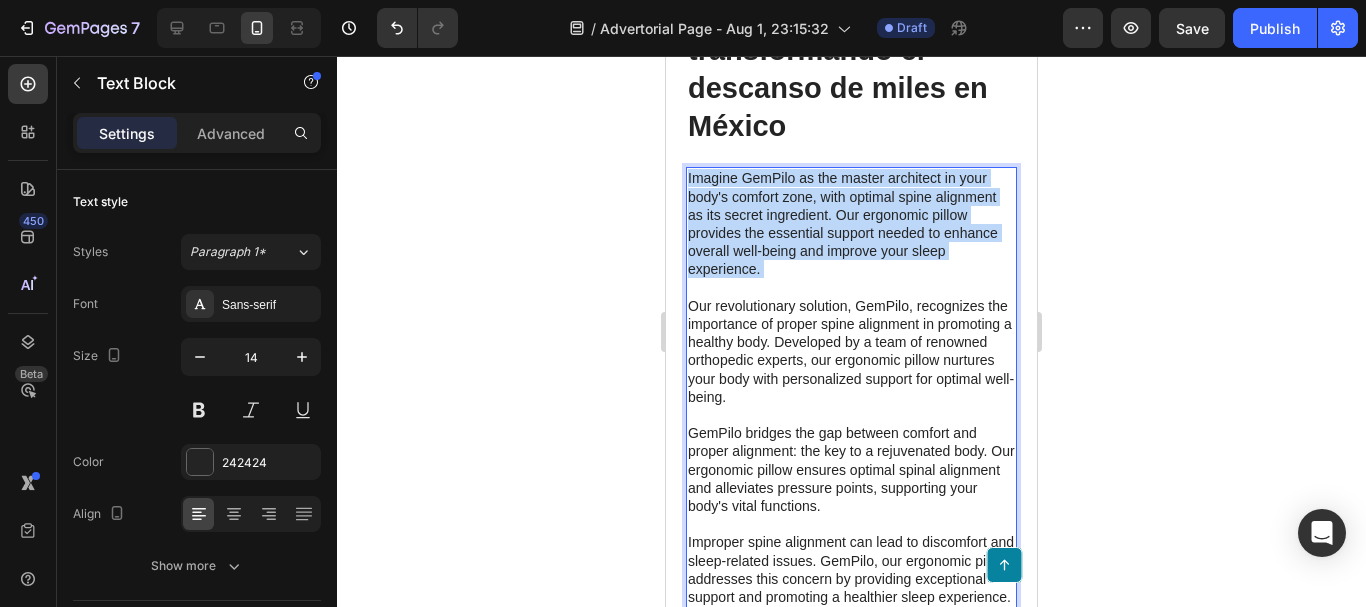 click on "Imagine GemPilo as the master architect in your body's comfort zone, with optimal spine alignment as its secret ingredient. Our ergonomic pillow provides the essential support needed to enhance overall well-being and improve your sleep experience.  Our revolutionary solution, GemPilo, recognizes the importance of proper spine alignment in promoting a healthy body. Developed by a team of renowned orthopedic experts, our ergonomic pillow nurtures your body with personalized support for optimal well-being.  GemPilo bridges the gap between comfort and proper alignment: the key to a rejuvenated body. Our ergonomic pillow ensures optimal spinal alignment and alleviates pressure points, supporting your body's vital functions.  Improper spine alignment can lead to discomfort and sleep-related issues. GemPilo, our ergonomic pillow, addresses this concern by providing exceptional support and promoting a healthier sleep experience." at bounding box center [851, 387] 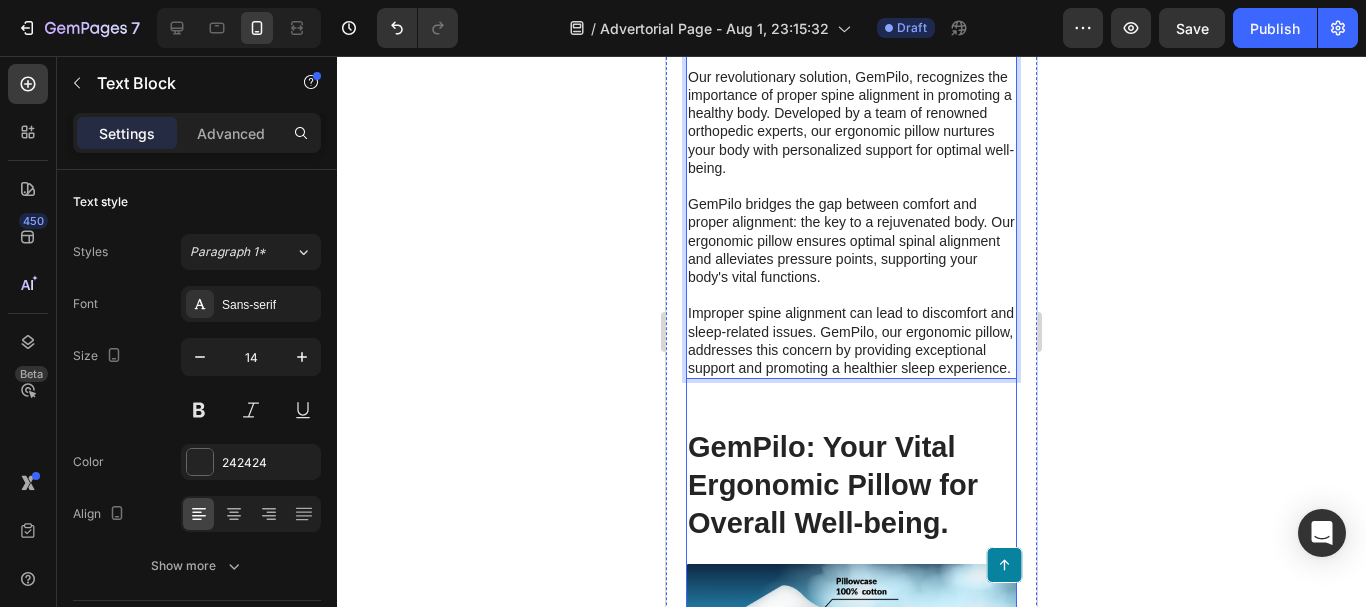scroll, scrollTop: 6427, scrollLeft: 0, axis: vertical 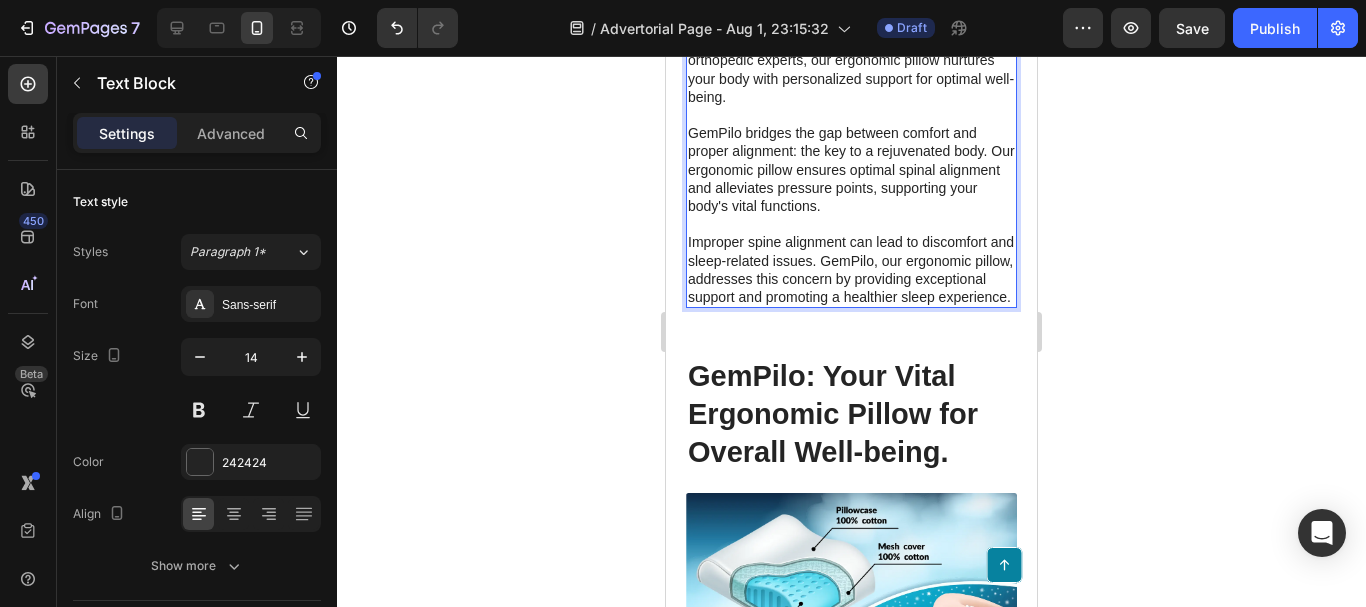 click on "Imagine GemPilo as the master architect in your body's comfort zone, with optimal spine alignment as its secret ingredient. Our ergonomic pillow provides the essential support needed to enhance overall well-being and improve your sleep experience.  Our revolutionary solution, GemPilo, recognizes the importance of proper spine alignment in promoting a healthy body. Developed by a team of renowned orthopedic experts, our ergonomic pillow nurtures your body with personalized support for optimal well-being.  GemPilo bridges the gap between comfort and proper alignment: the key to a rejuvenated body. Our ergonomic pillow ensures optimal spinal alignment and alleviates pressure points, supporting your body's vital functions.  Improper spine alignment can lead to discomfort and sleep-related issues. GemPilo, our ergonomic pillow, addresses this concern by providing exceptional support and promoting a healthier sleep experience." at bounding box center [851, 87] 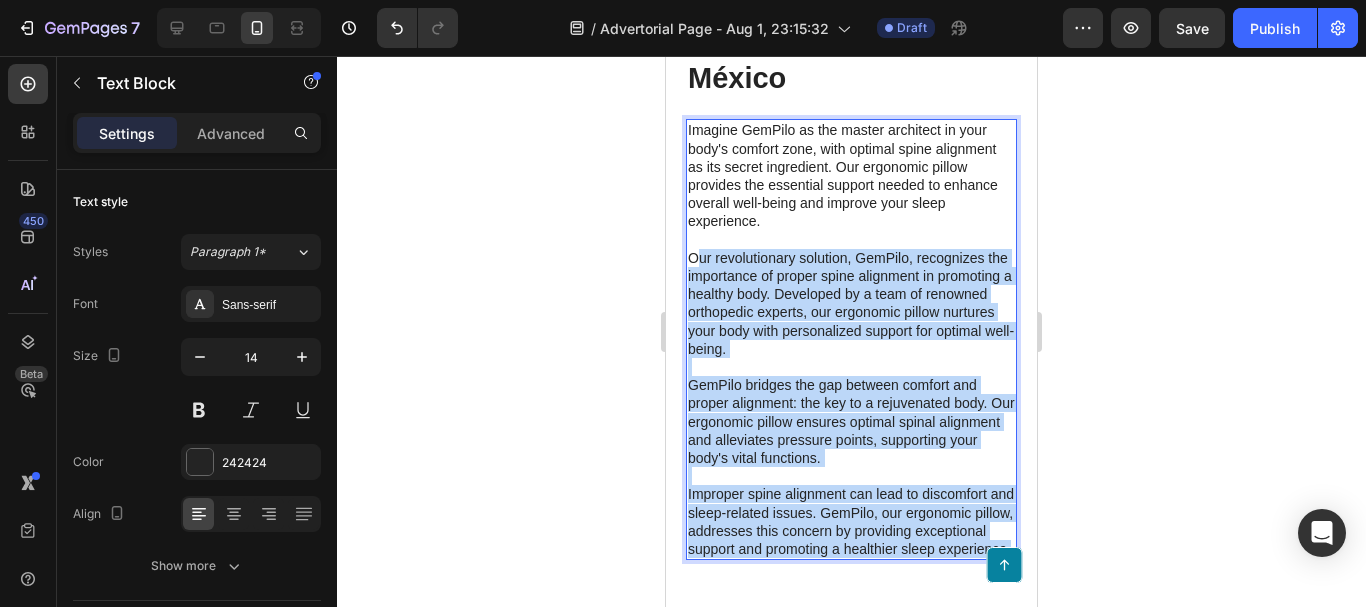 scroll, scrollTop: 6127, scrollLeft: 0, axis: vertical 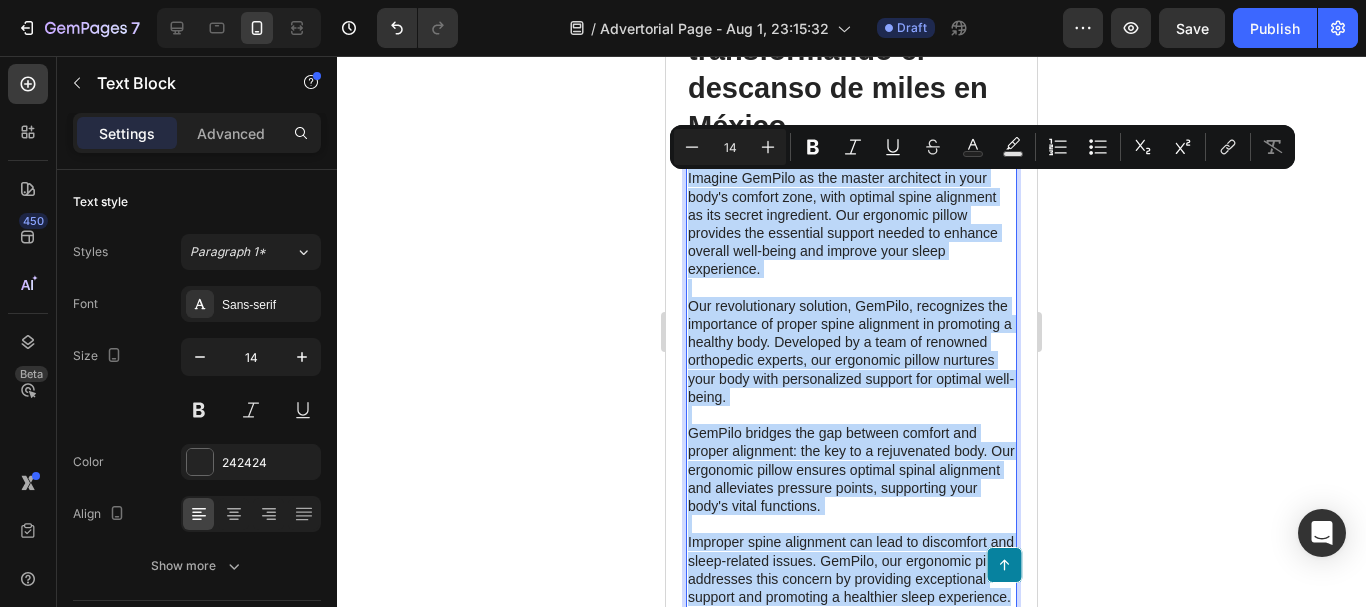 drag, startPoint x: 819, startPoint y: 319, endPoint x: 687, endPoint y: 185, distance: 188.09572 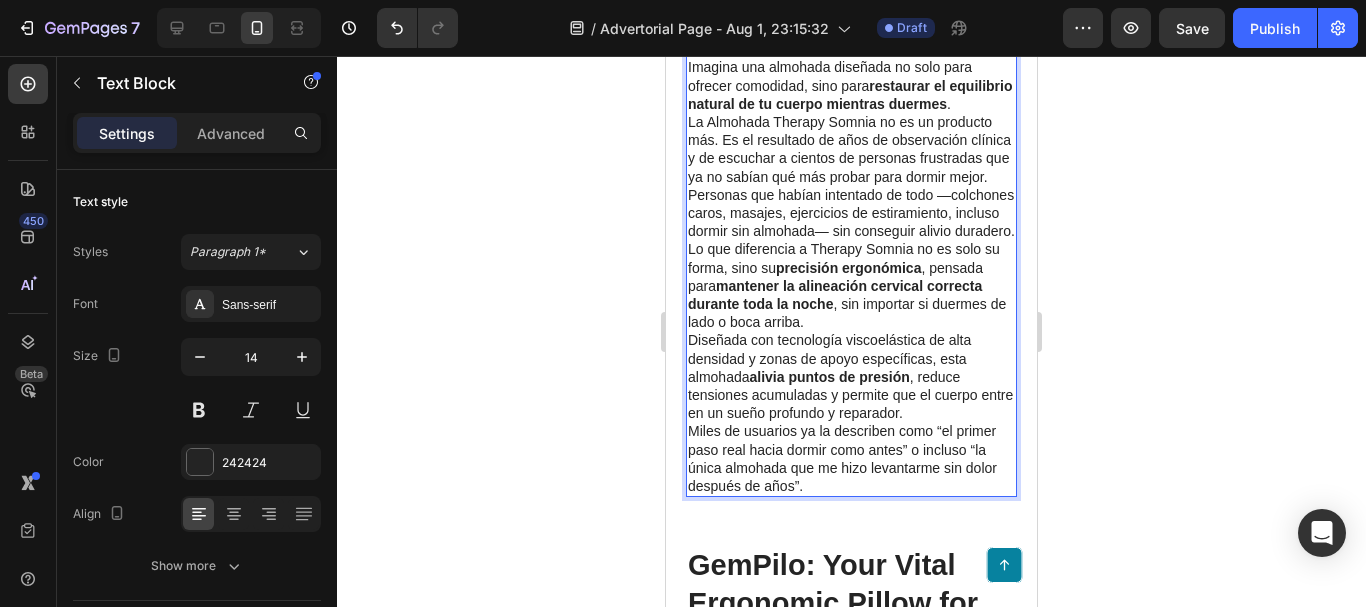 scroll, scrollTop: 6189, scrollLeft: 0, axis: vertical 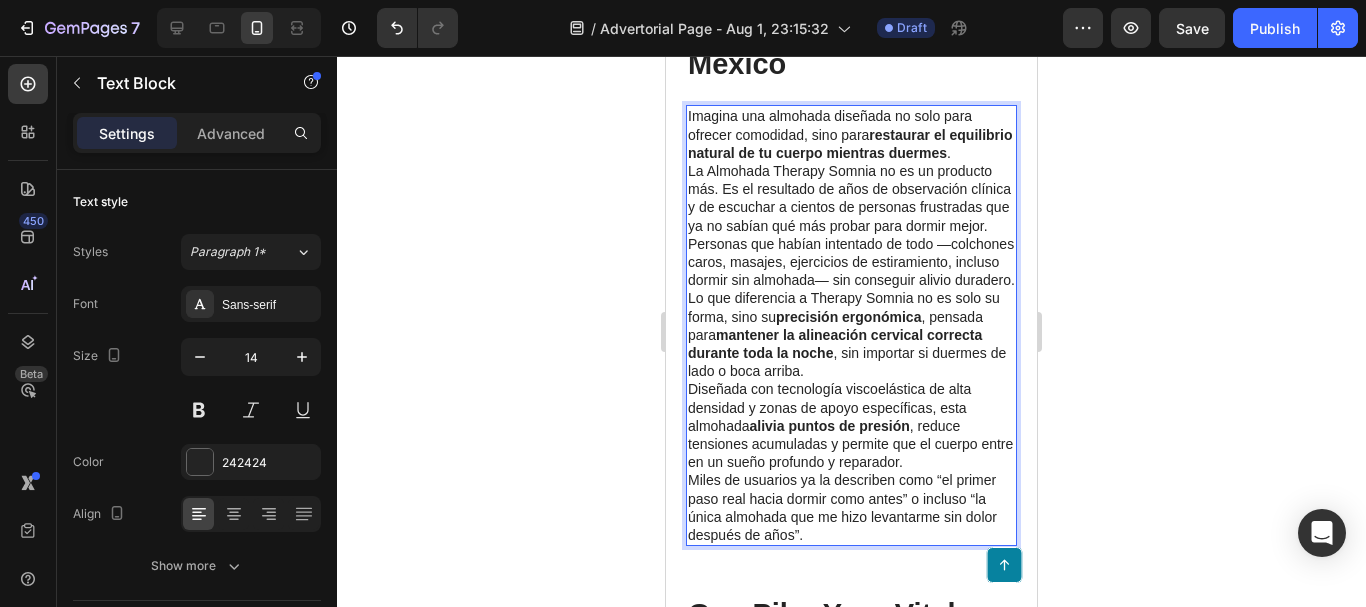 click on "Imagina una almohada diseñada no solo para ofrecer comodidad, sino para  restaurar el equilibrio natural de tu cuerpo mientras duermes ." at bounding box center [851, 134] 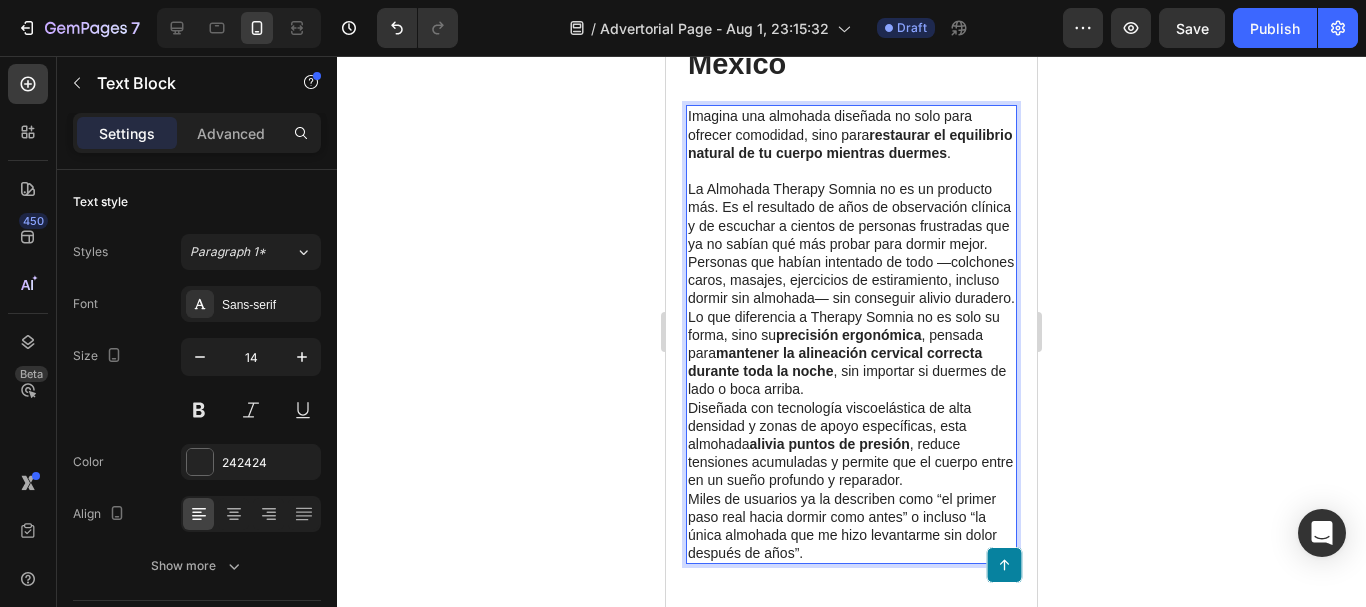 click on "La Almohada Therapy Somnia no es un producto más. Es el resultado de años de observación clínica y de escuchar a cientos de personas frustradas que ya no sabían qué más probar para dormir mejor. Personas que habían intentado de todo —colchones caros, masajes, ejercicios de estiramiento, incluso dormir sin almohada— sin conseguir alivio duradero." at bounding box center [851, 243] 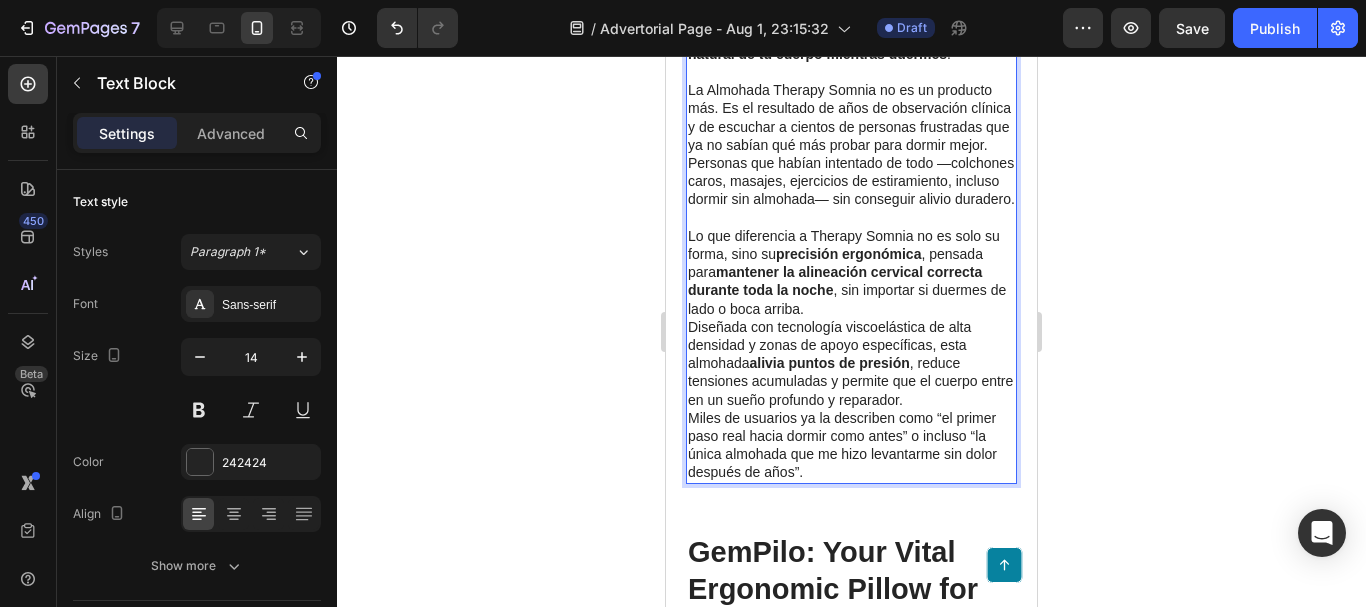 scroll, scrollTop: 6289, scrollLeft: 0, axis: vertical 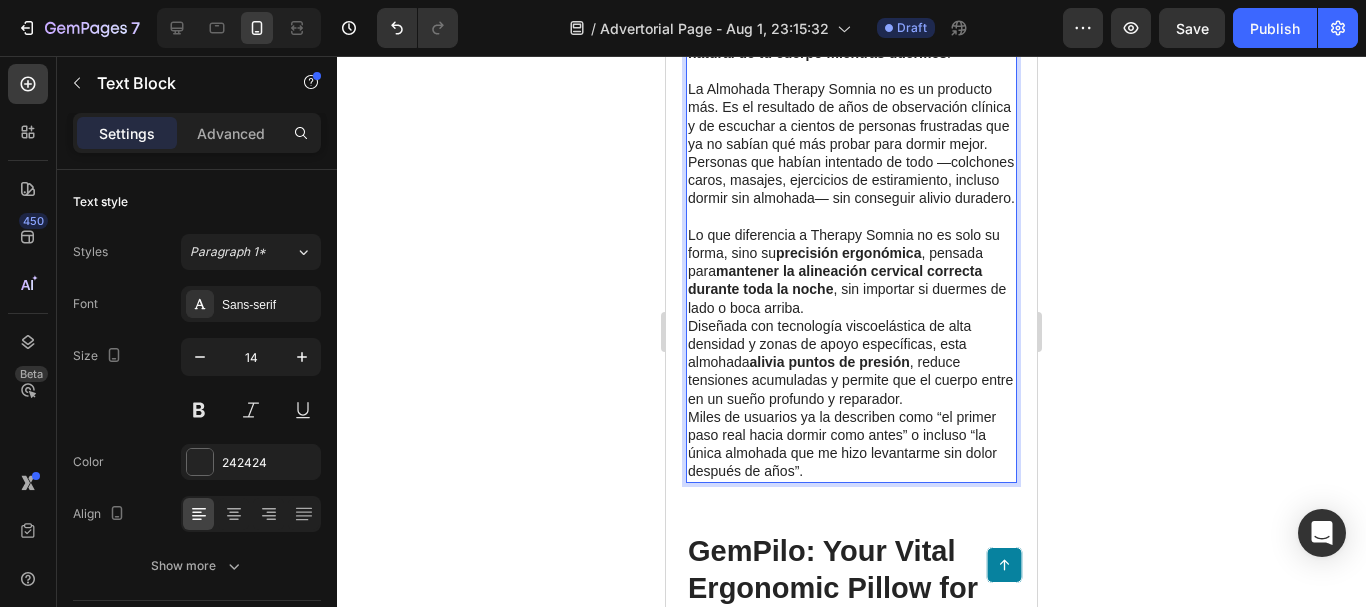 click on "Lo que diferencia a Therapy Somnia no es solo su forma, sino su  precisión ergonómica , pensada para  mantener la alineación cervical correcta durante toda la noche , sin importar si duermes de lado o boca arriba." at bounding box center (851, 271) 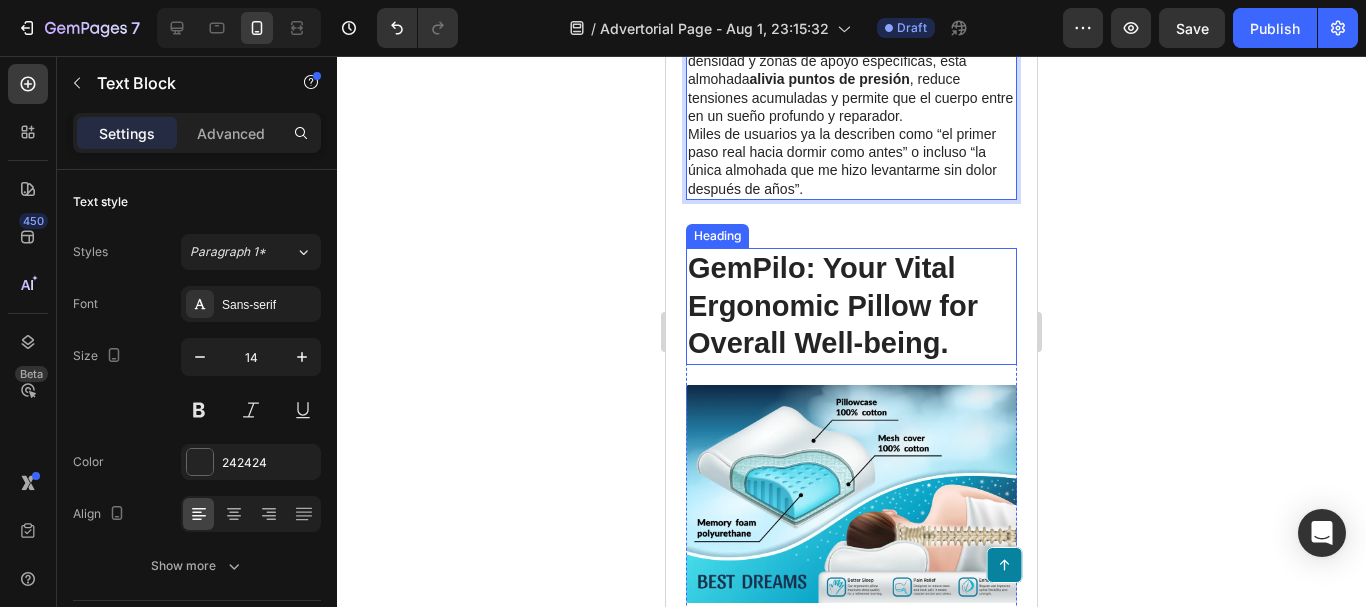 scroll, scrollTop: 6589, scrollLeft: 0, axis: vertical 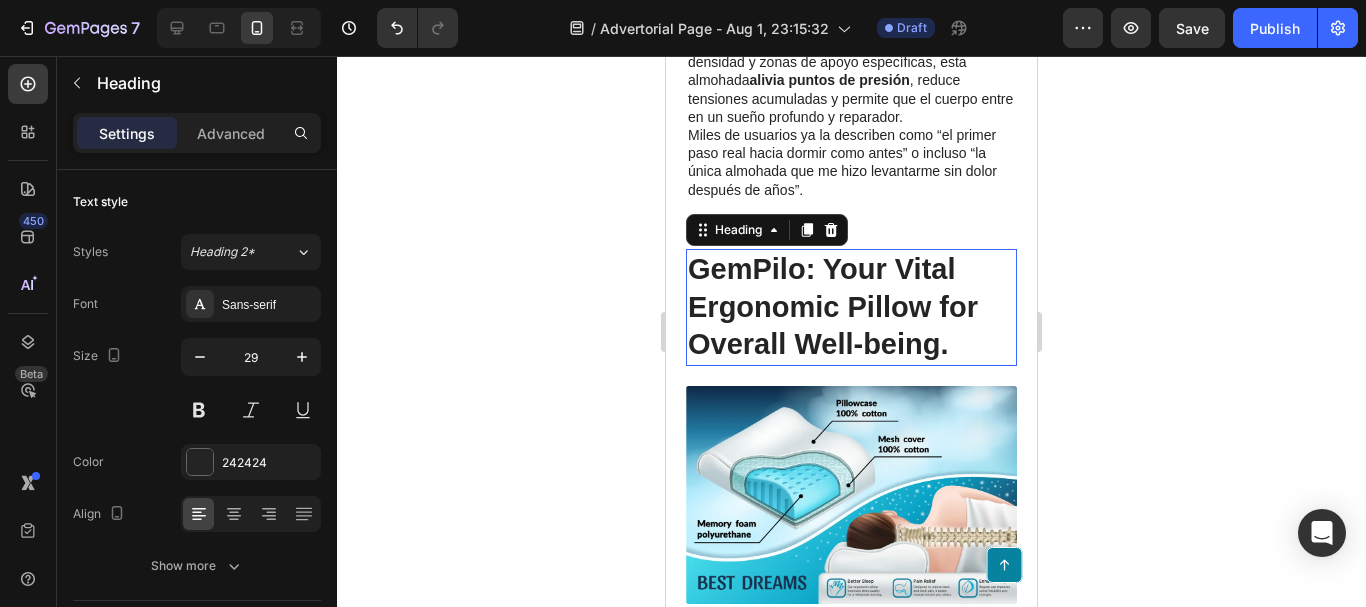 click on "GemPilo: Your Vital Ergonomic Pillow for Overall Well-being." at bounding box center (851, 307) 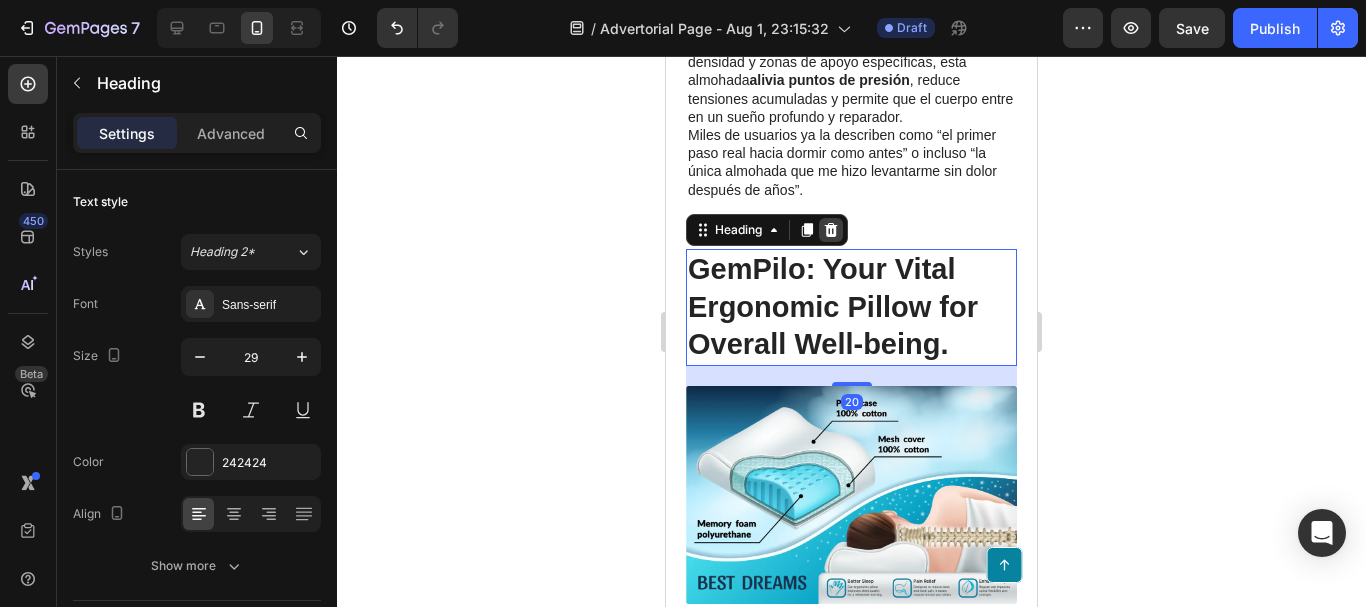 click 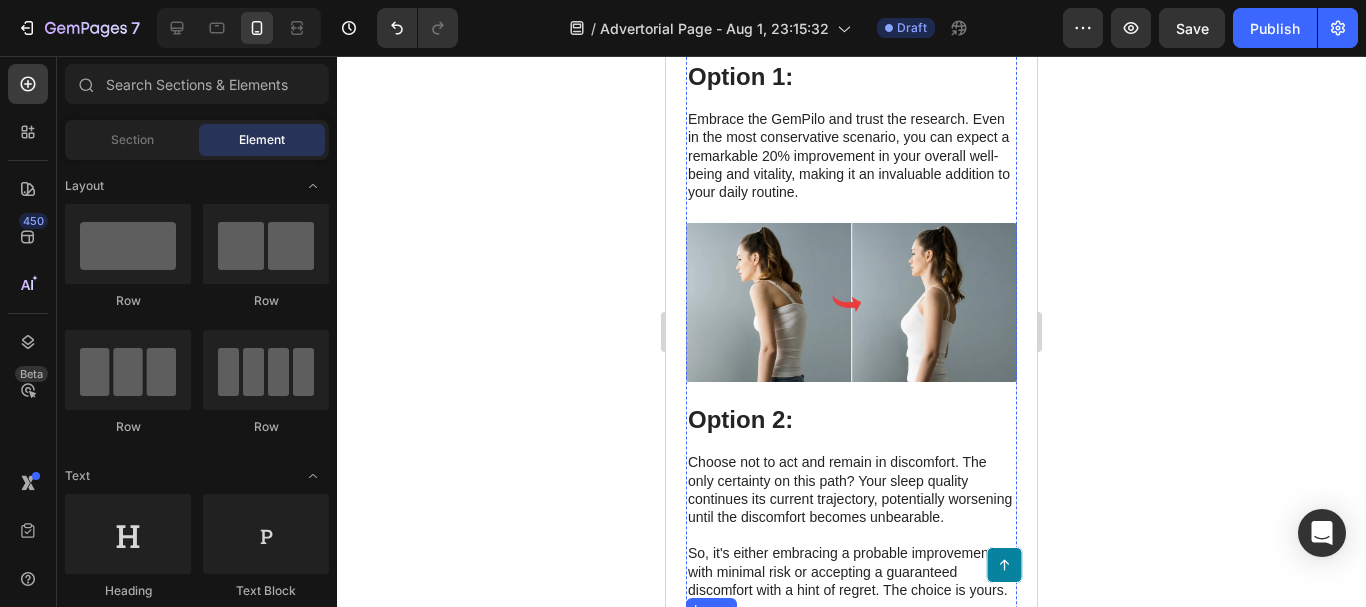 scroll, scrollTop: 8589, scrollLeft: 0, axis: vertical 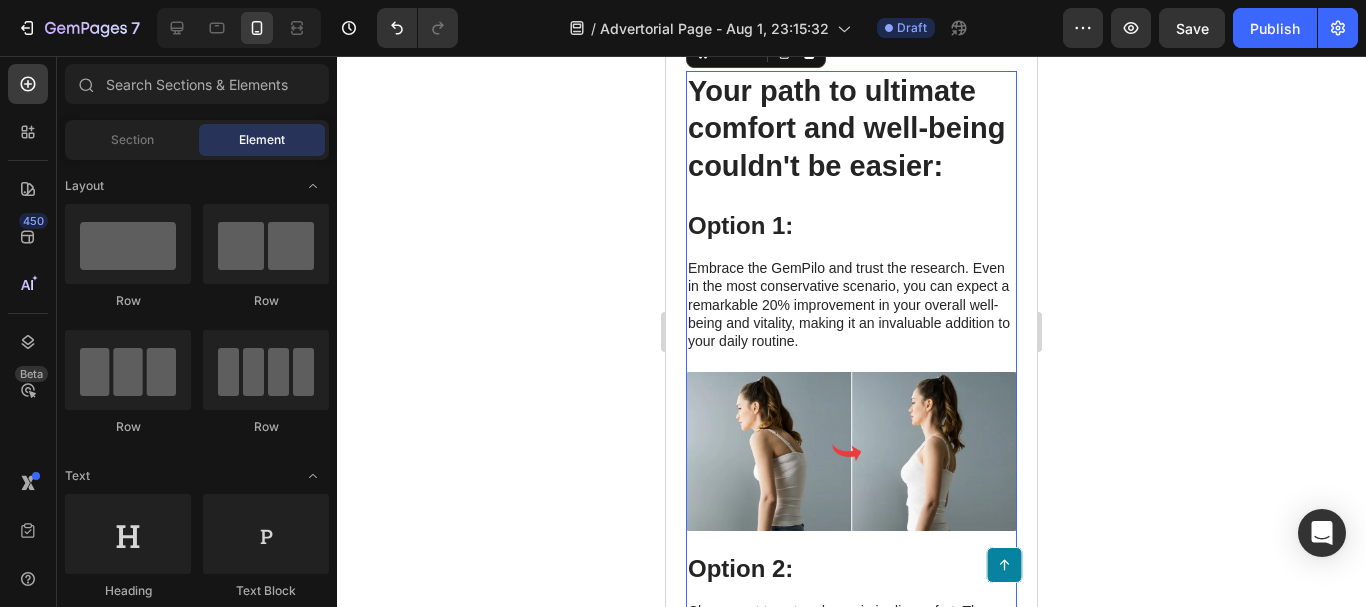 click on "Your path to ultimate comfort and well-being couldn't be easier: Heading Option 1: Heading Embrace the GemPilo and trust the research. Even in the most conservative scenario, you can expect a remarkable 20% improvement in your overall well-being and vitality, making it an invaluable addition to your daily routine. Text Block Image Option 2: Heading Choose not to act and remain in discomfort. The only certainty on this path? Your sleep quality continues its current trajectory, potentially worsening until the discomfort becomes unbearable.  So, it's either embracing a probable improvement with minimal risk or accepting a guaranteed discomfort with a hint of regret. The choice is yours. Text Block Image
Check Availability Button" at bounding box center [851, 554] 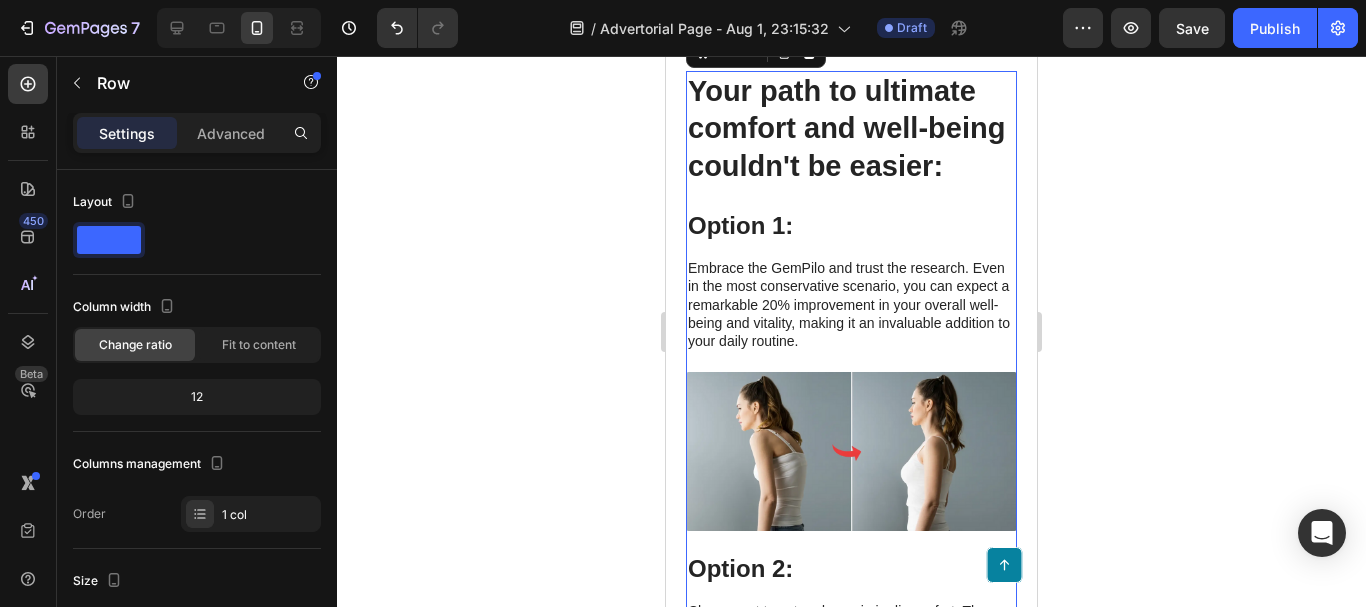 click 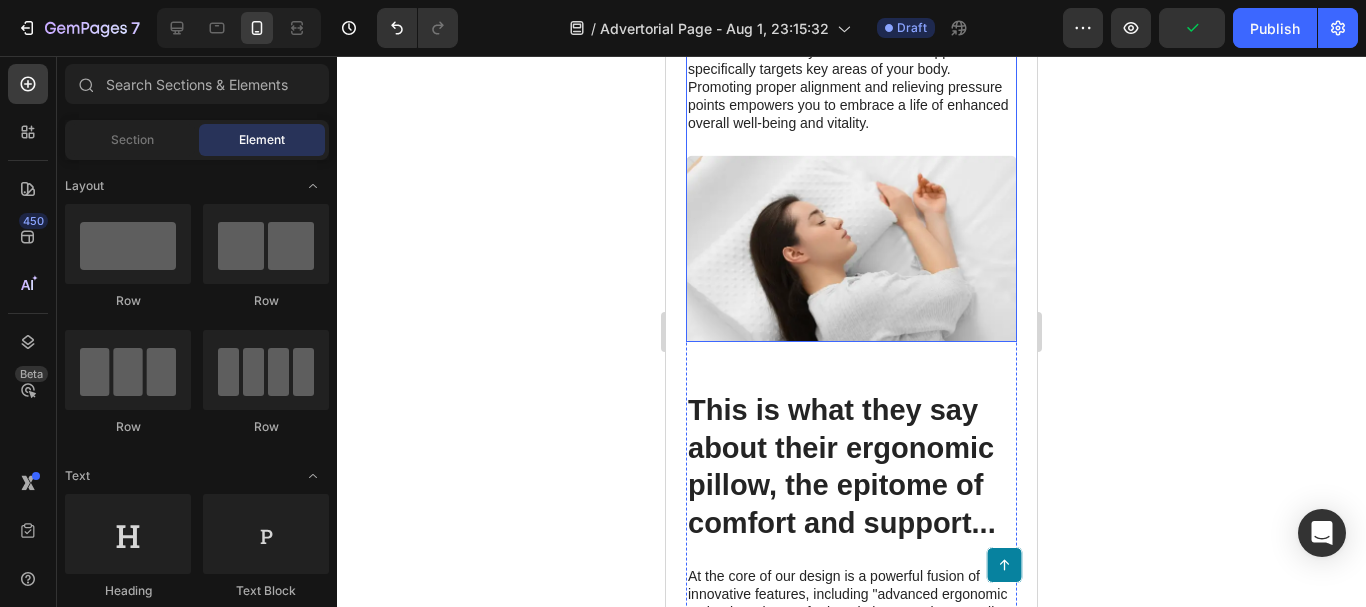 scroll, scrollTop: 7189, scrollLeft: 0, axis: vertical 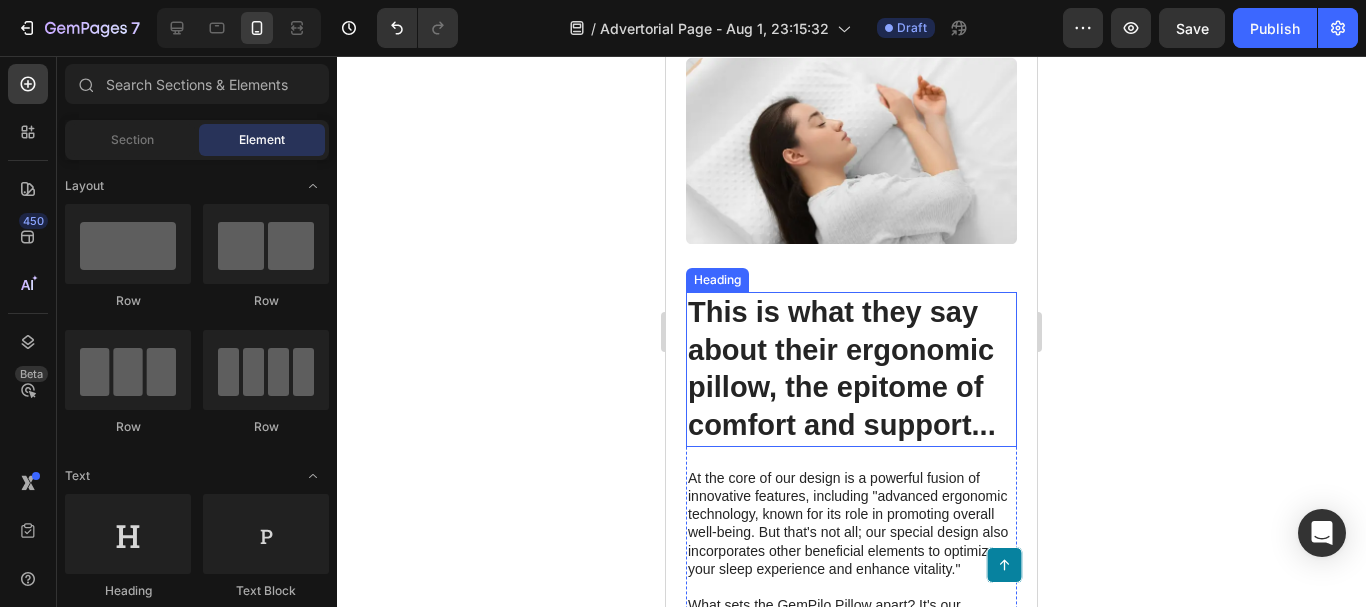 click on "This is what they say about their ergonomic pillow, the epitome of comfort and support..." at bounding box center (851, 369) 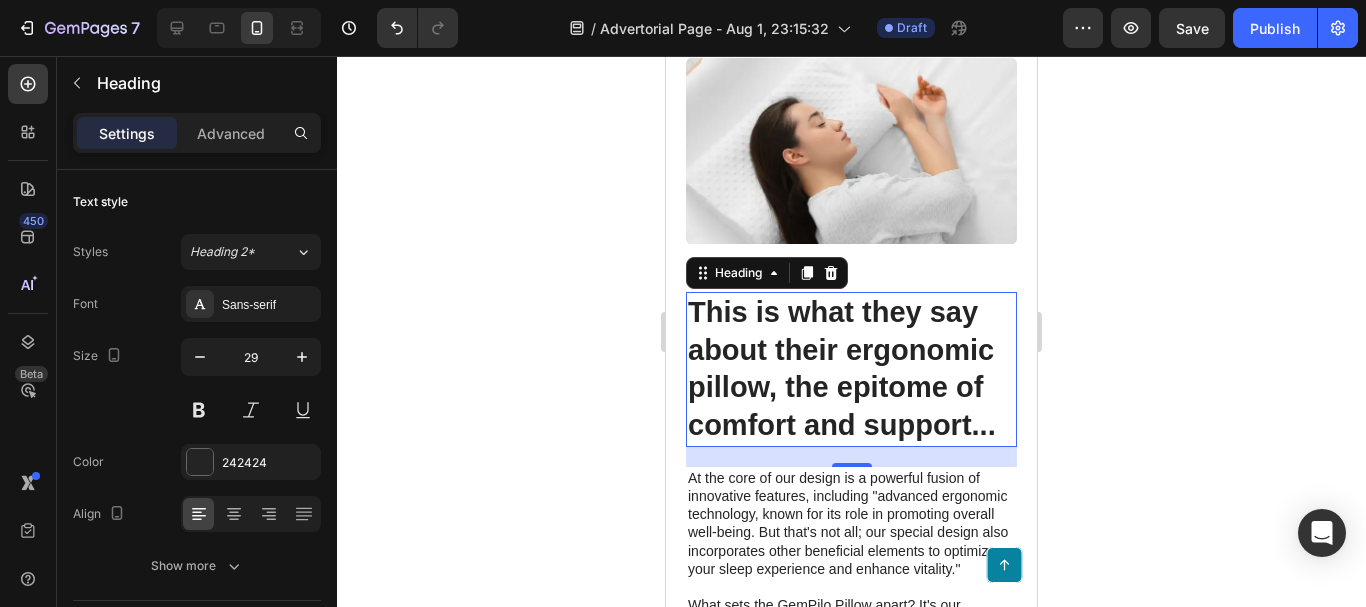 click on "This is what they say about their ergonomic pillow, the epitome of comfort and support..." at bounding box center [851, 369] 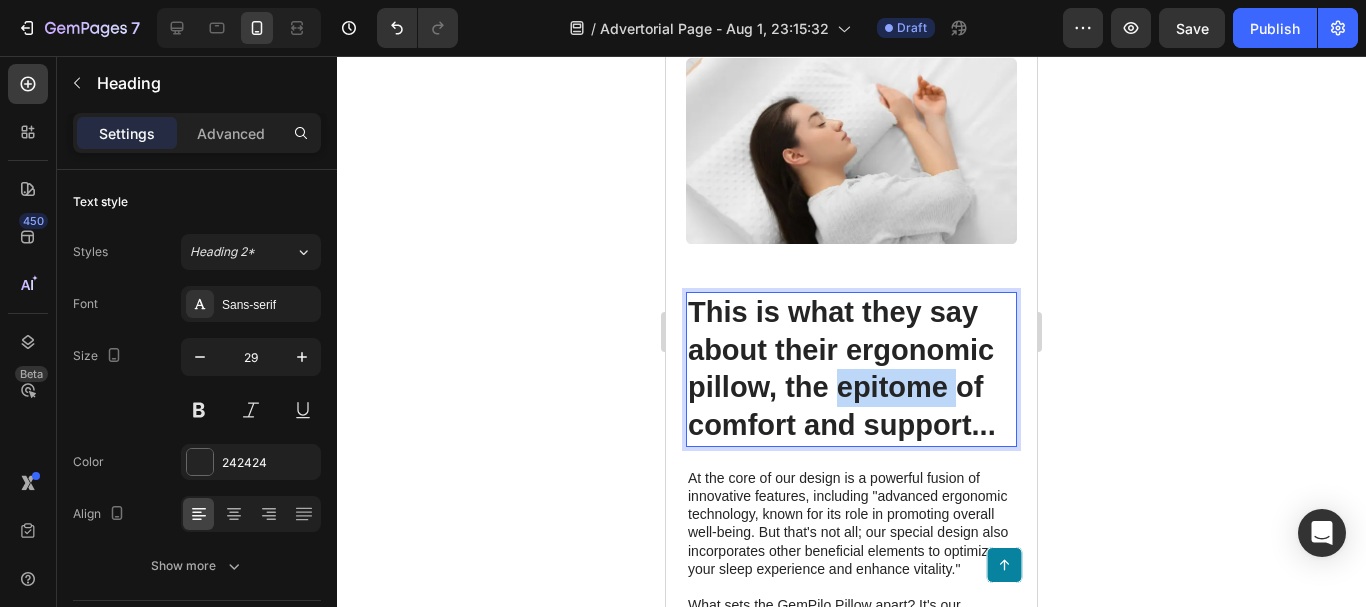 click on "This is what they say about their ergonomic pillow, the epitome of comfort and support..." at bounding box center (851, 369) 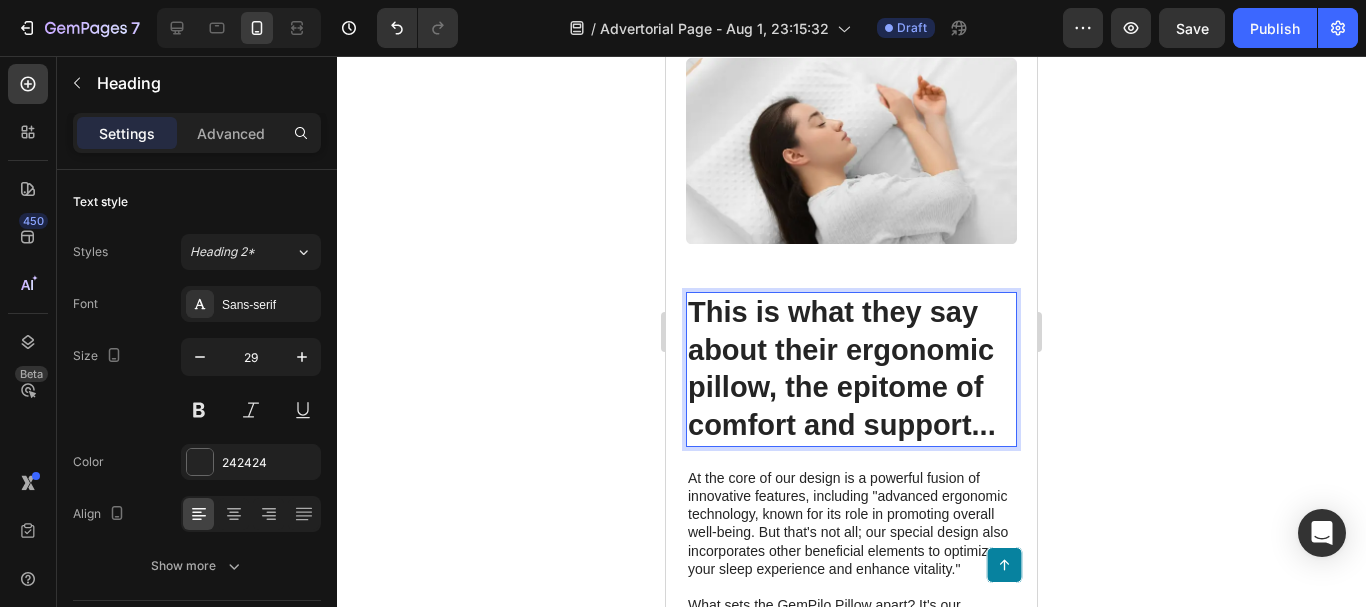 click on "This is what they say about their ergonomic pillow, the epitome of comfort and support..." at bounding box center (851, 369) 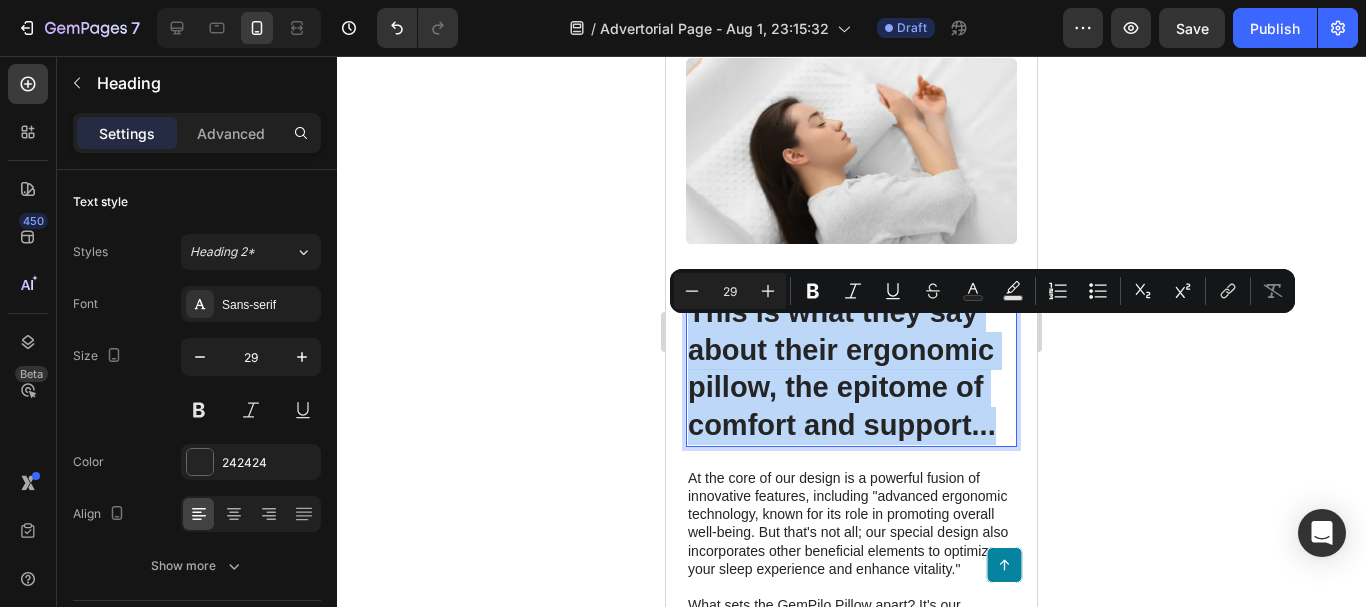 drag, startPoint x: 997, startPoint y: 457, endPoint x: 695, endPoint y: 335, distance: 325.71152 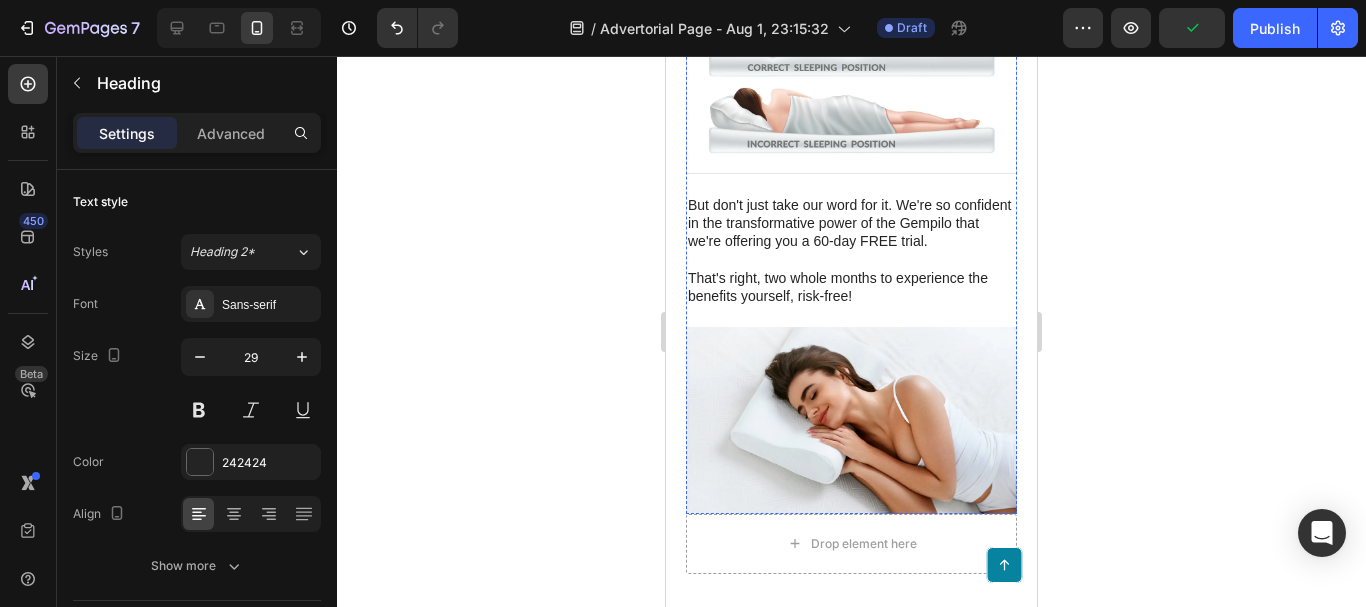 scroll, scrollTop: 7989, scrollLeft: 0, axis: vertical 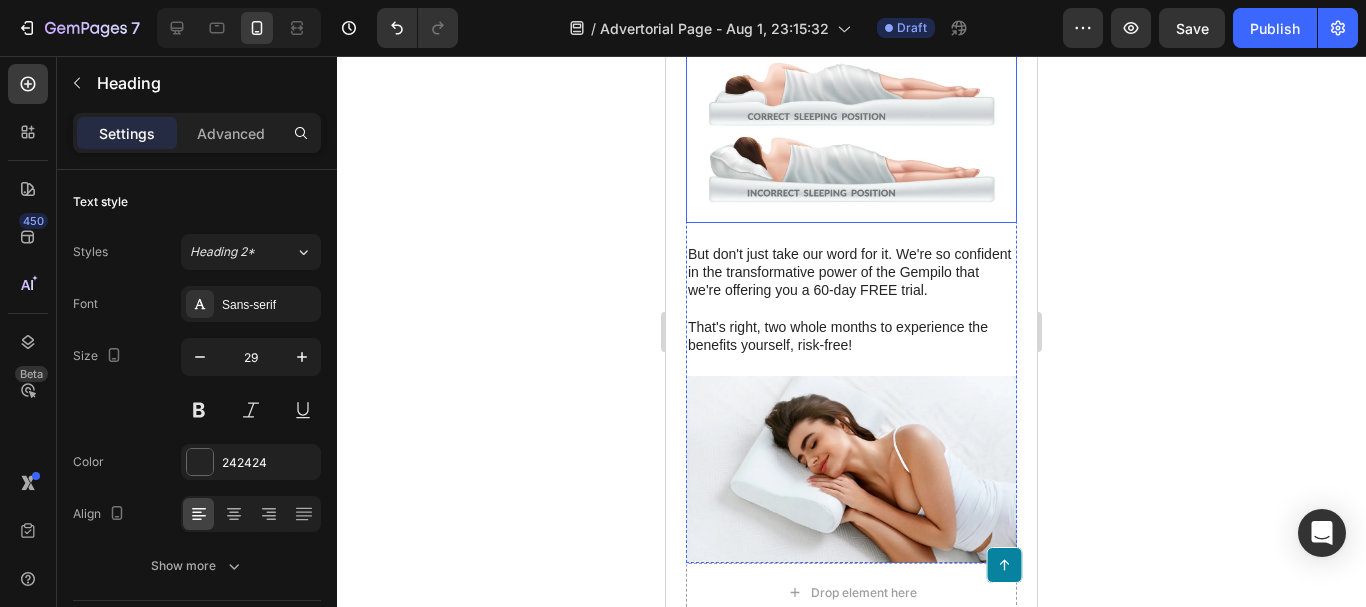 click at bounding box center [851, 130] 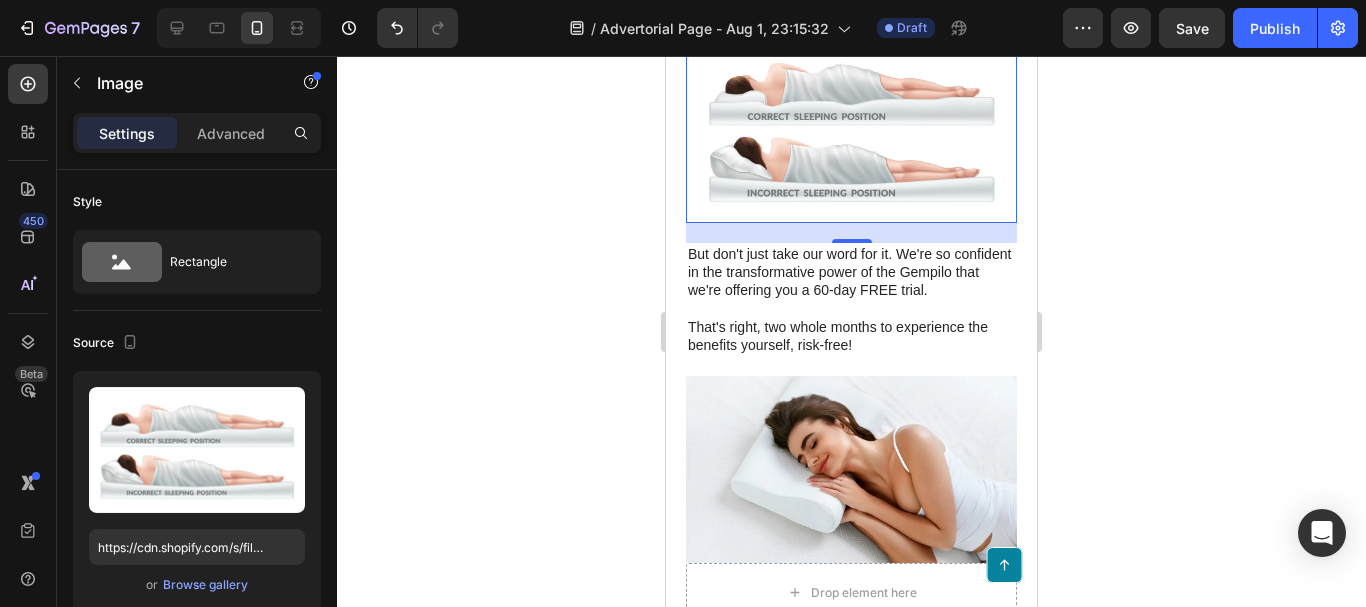 click 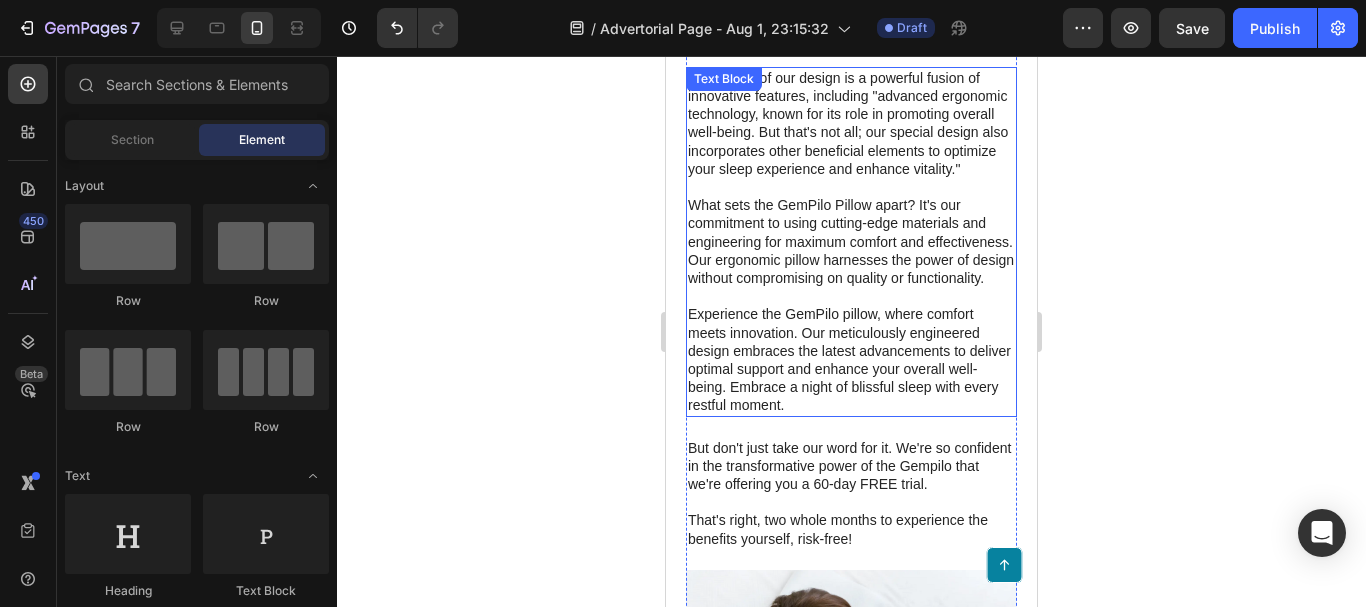 scroll, scrollTop: 7489, scrollLeft: 0, axis: vertical 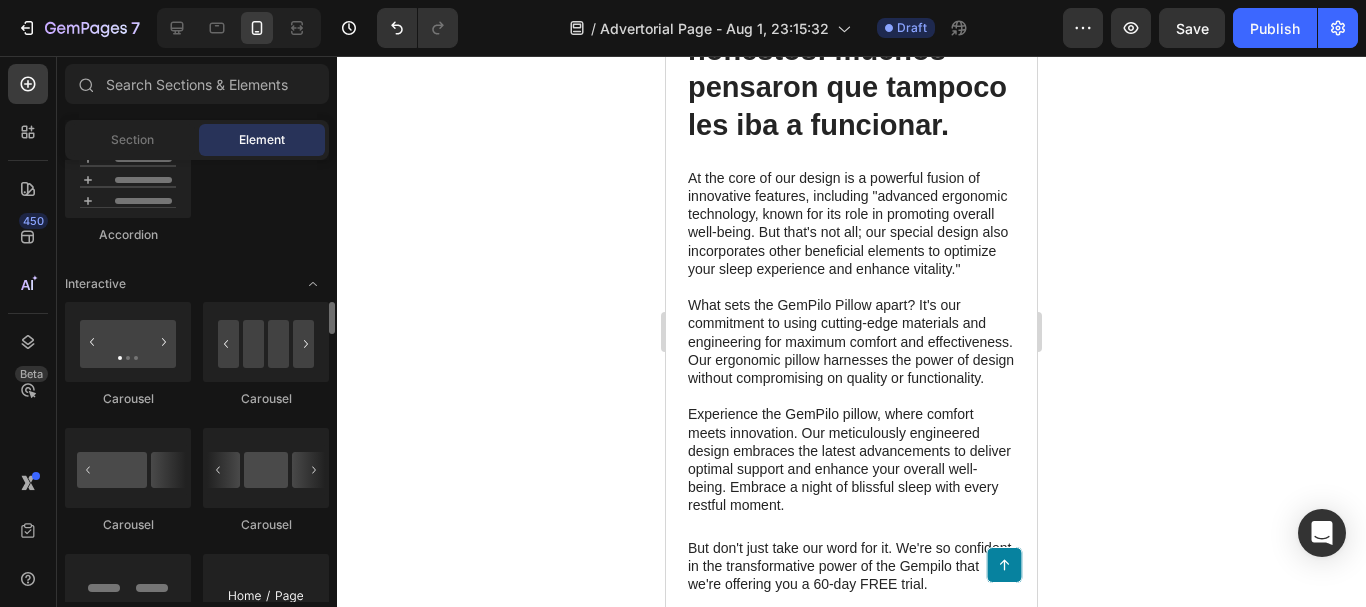 click at bounding box center (128, 178) 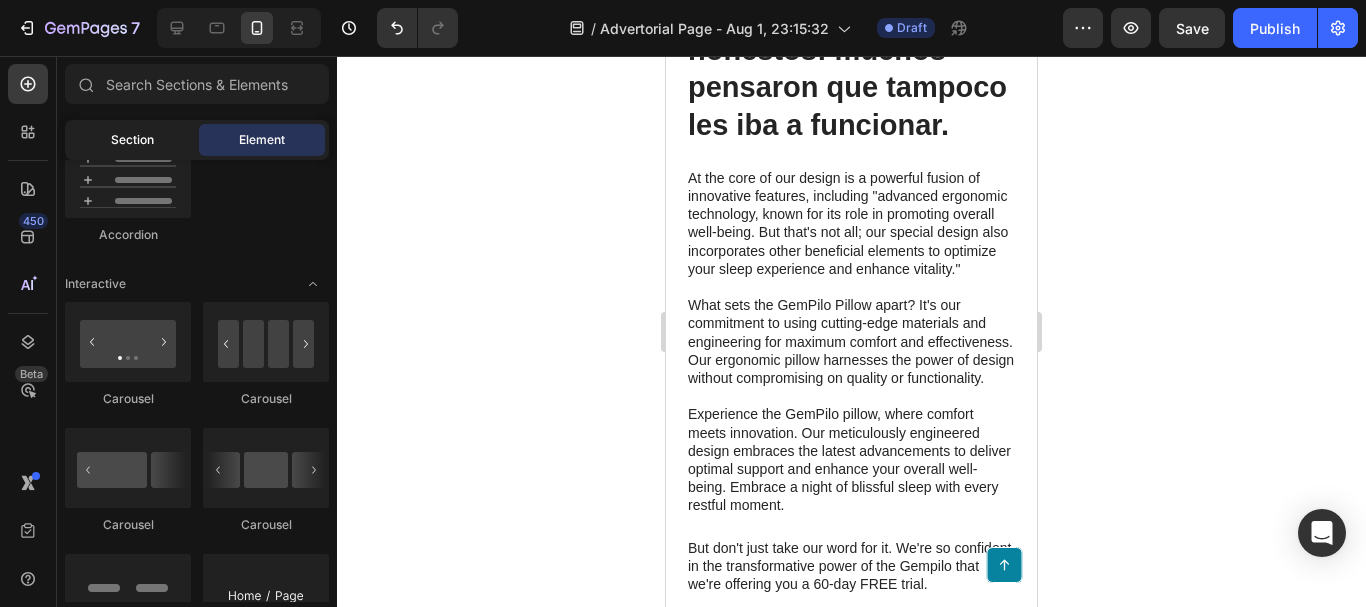 click on "Section" at bounding box center [132, 140] 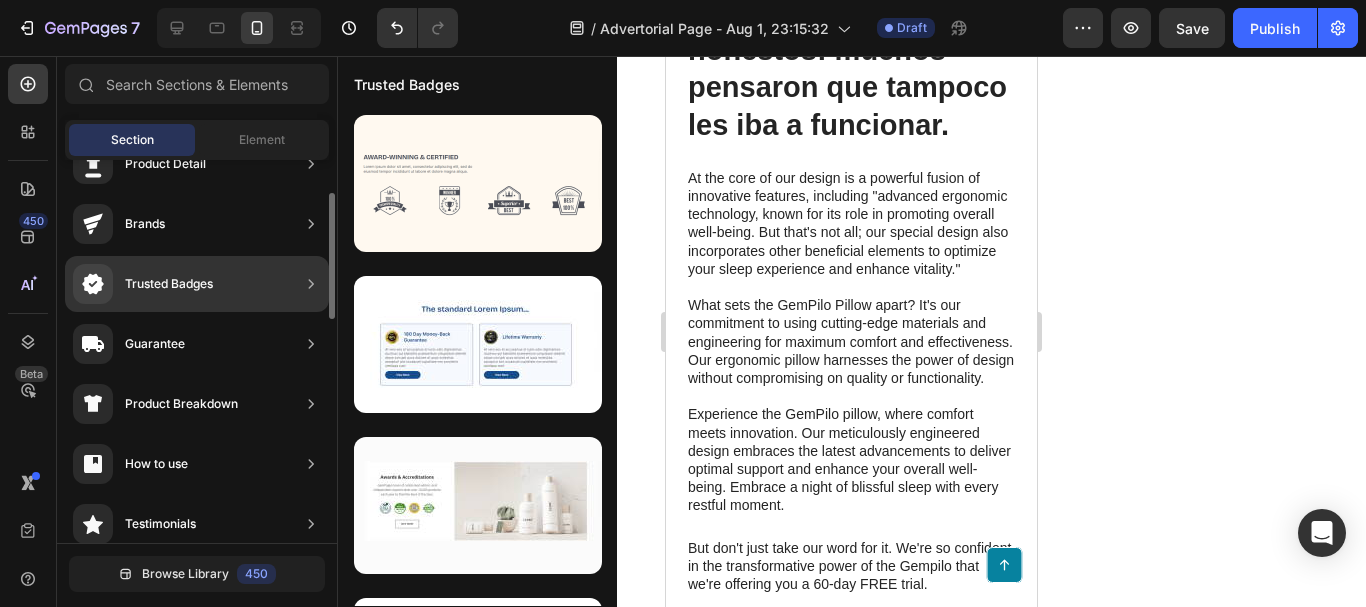 scroll, scrollTop: 300, scrollLeft: 0, axis: vertical 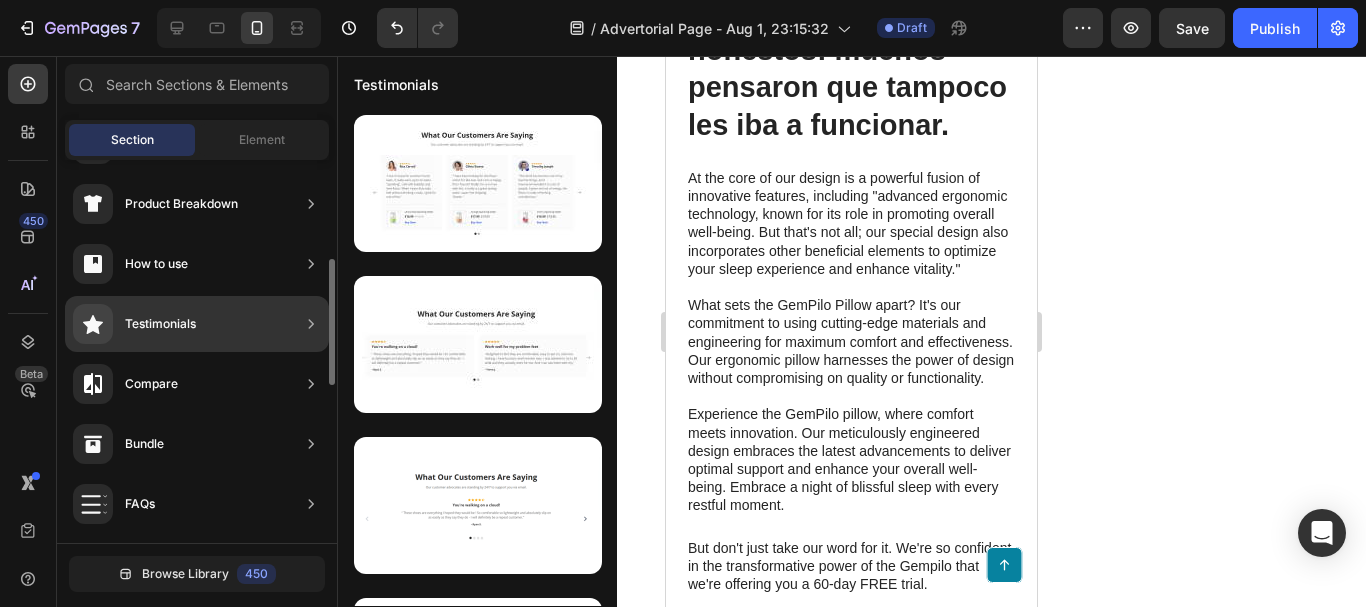 click on "Testimonials" 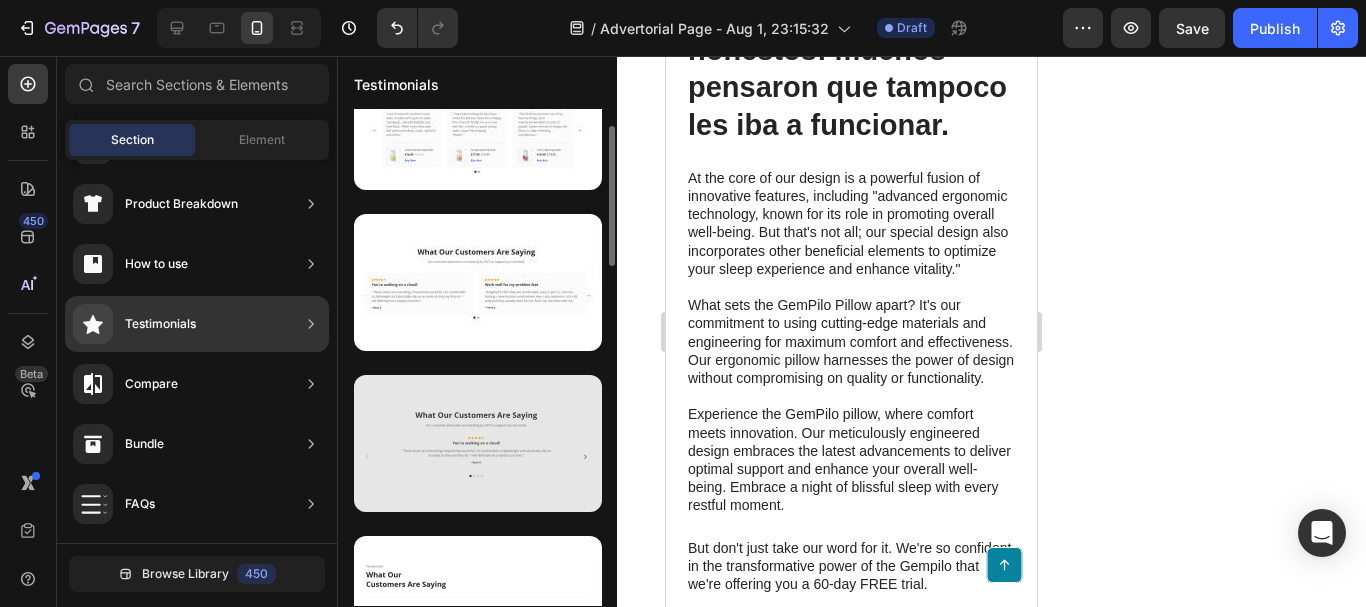 scroll, scrollTop: 0, scrollLeft: 0, axis: both 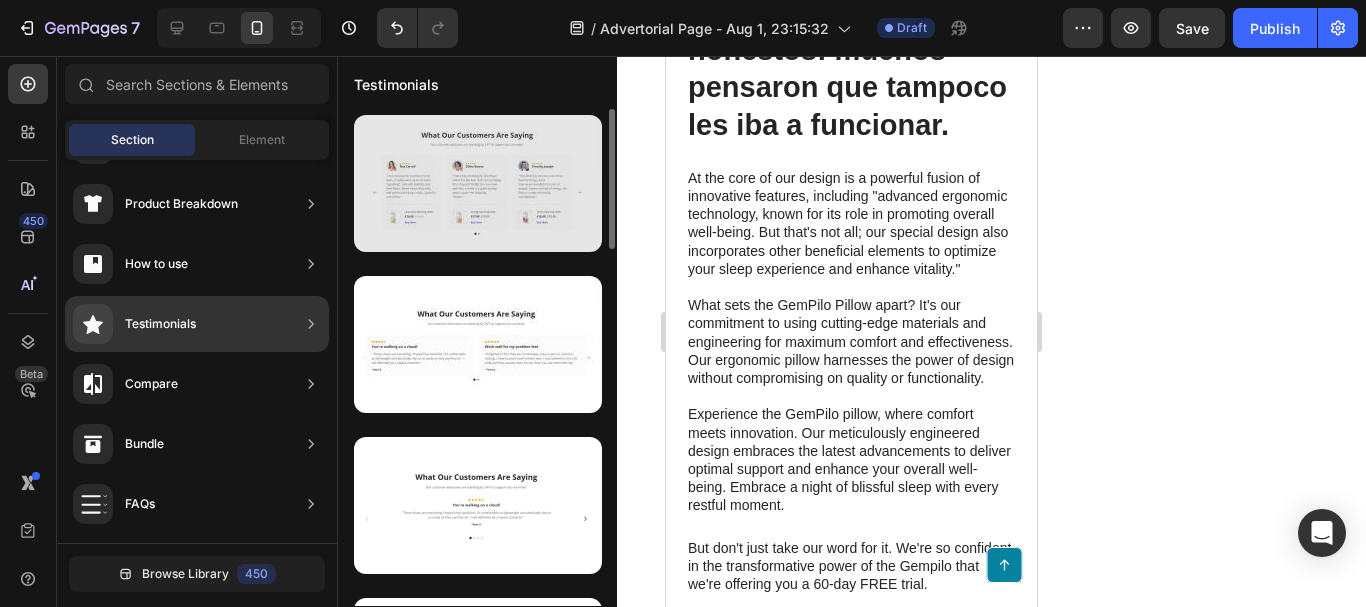 click at bounding box center (478, 183) 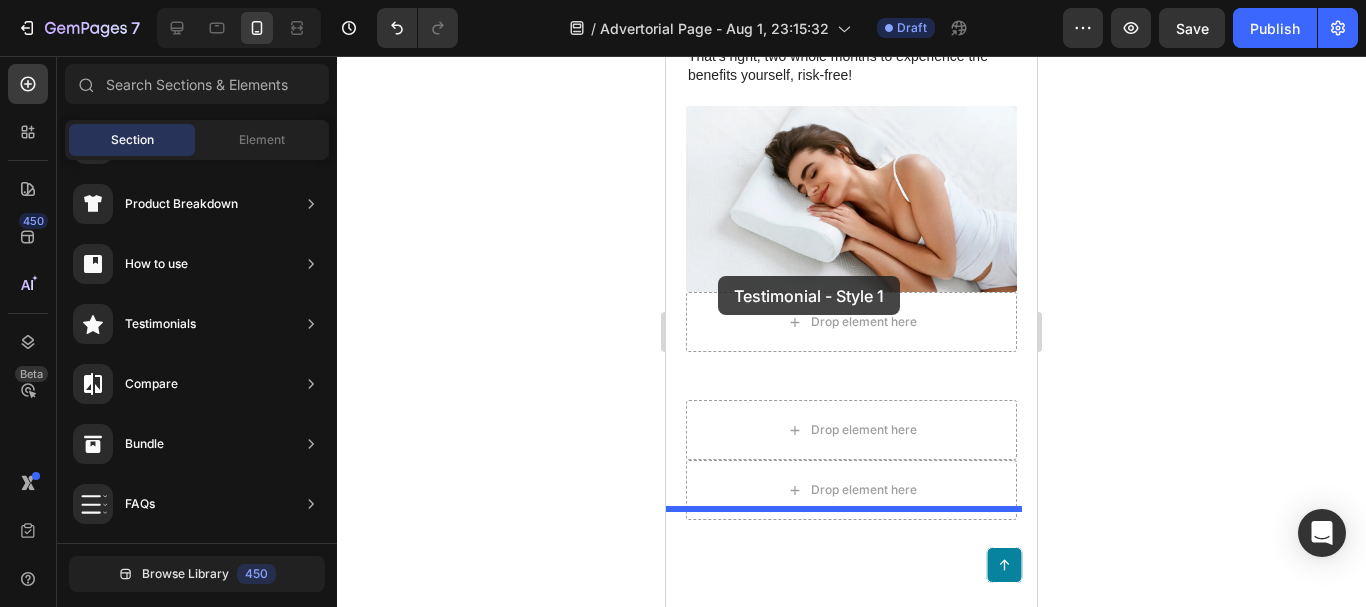 scroll, scrollTop: 8089, scrollLeft: 0, axis: vertical 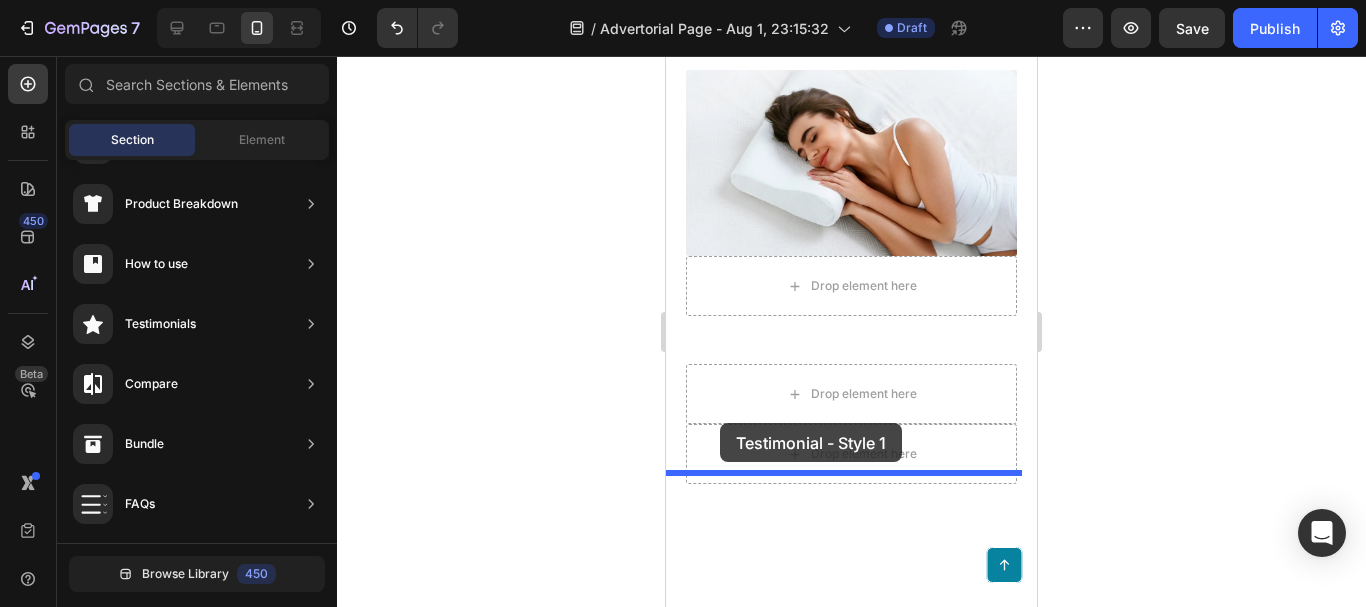 drag, startPoint x: 1146, startPoint y: 267, endPoint x: 720, endPoint y: 423, distance: 453.66507 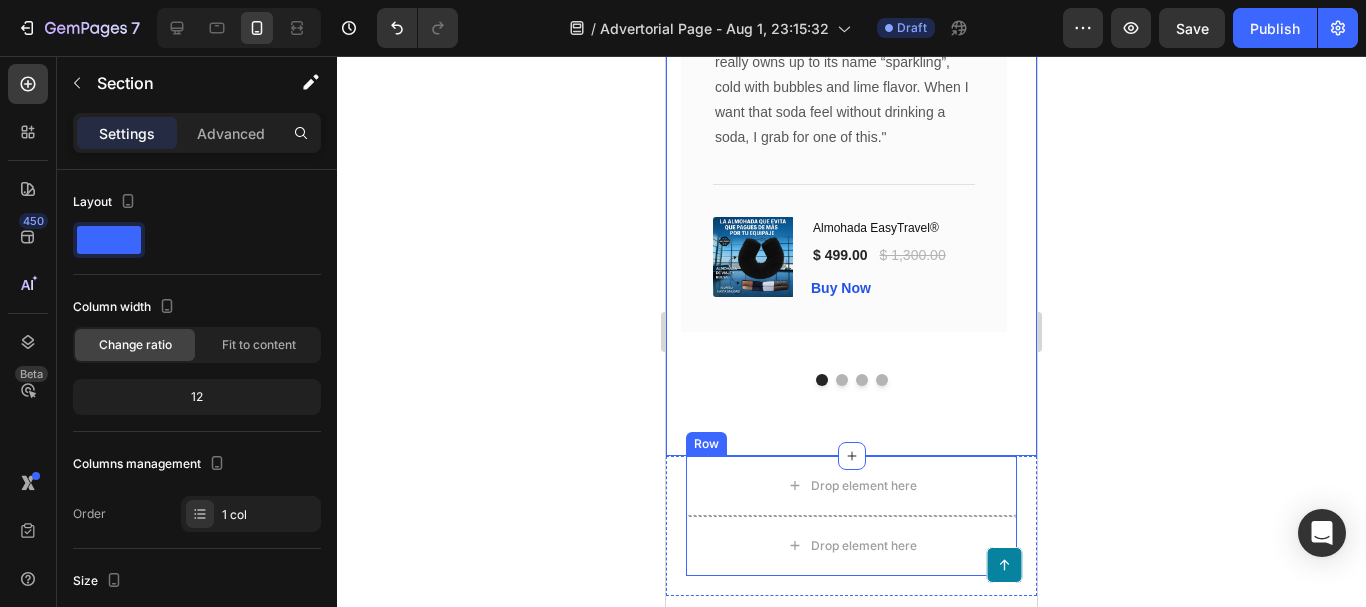 scroll, scrollTop: 8936, scrollLeft: 0, axis: vertical 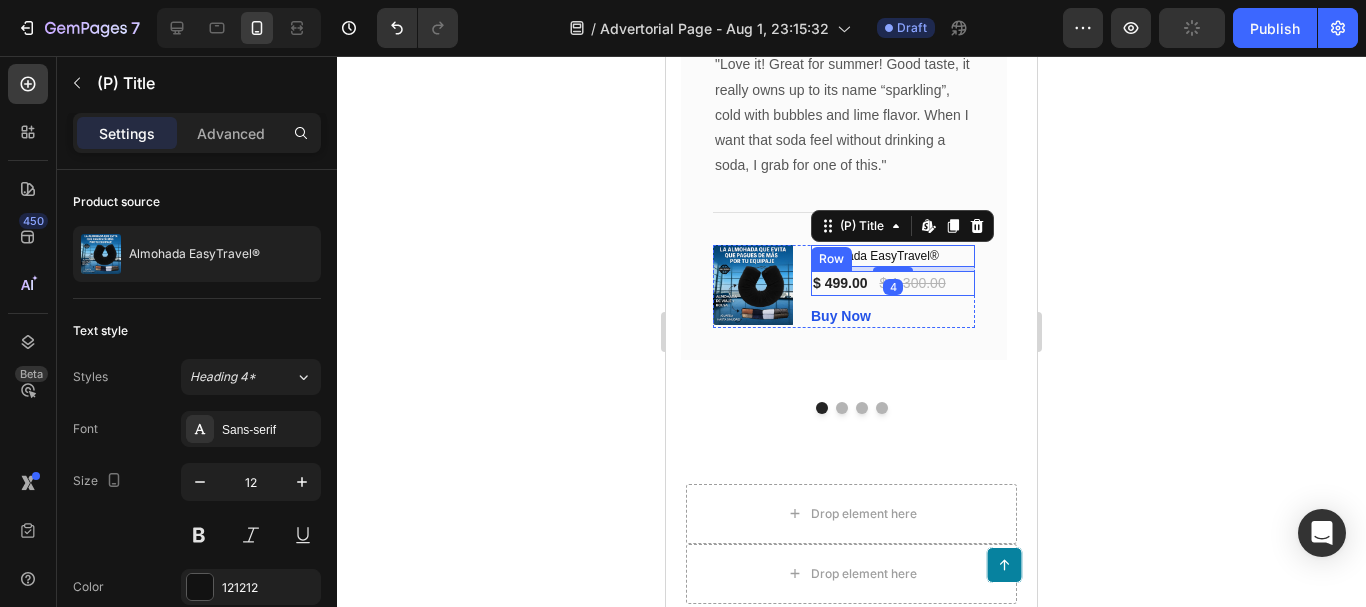 click on "$ 499.00 (P) Price (P) Price $ 1,300.00 (P) Price (P) Price Row" at bounding box center (893, 283) 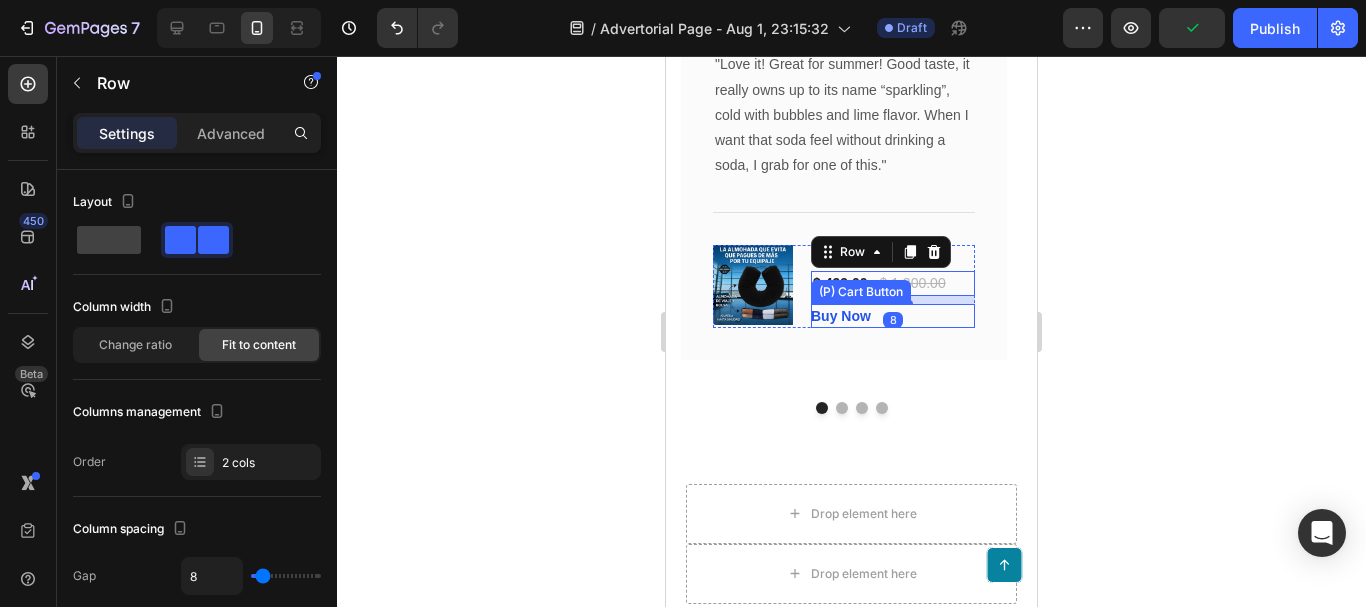 click on "Buy Now (P) Cart Button" at bounding box center (893, 316) 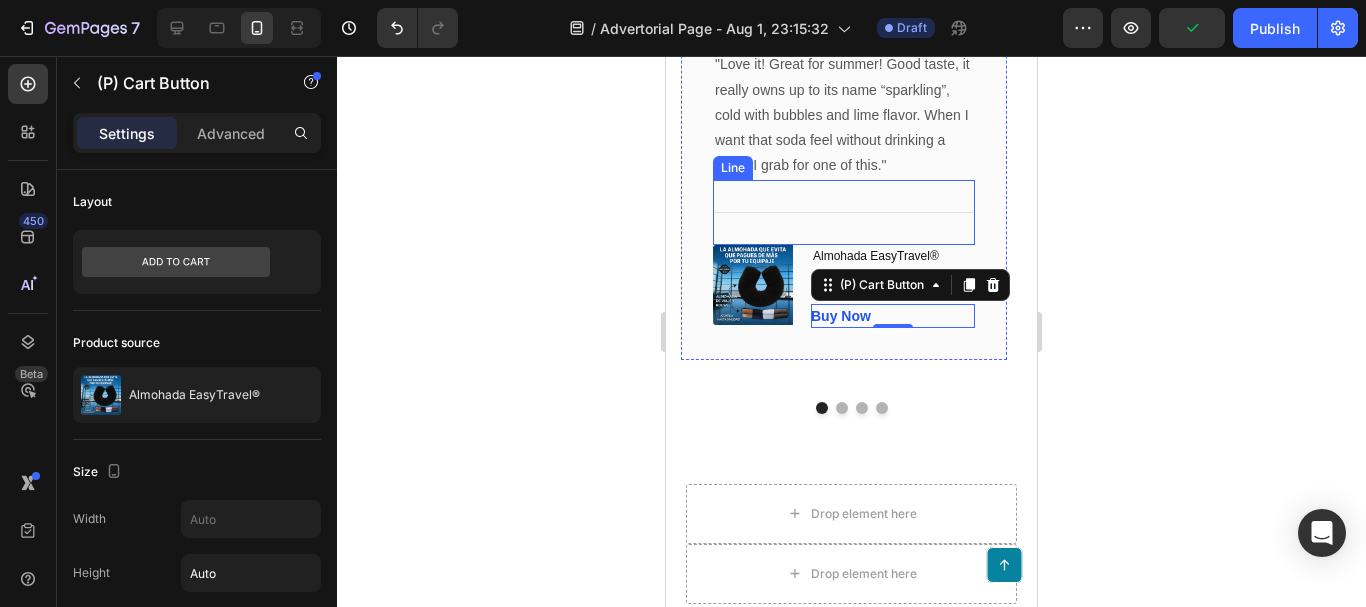 click on "Title Line" at bounding box center [844, 212] 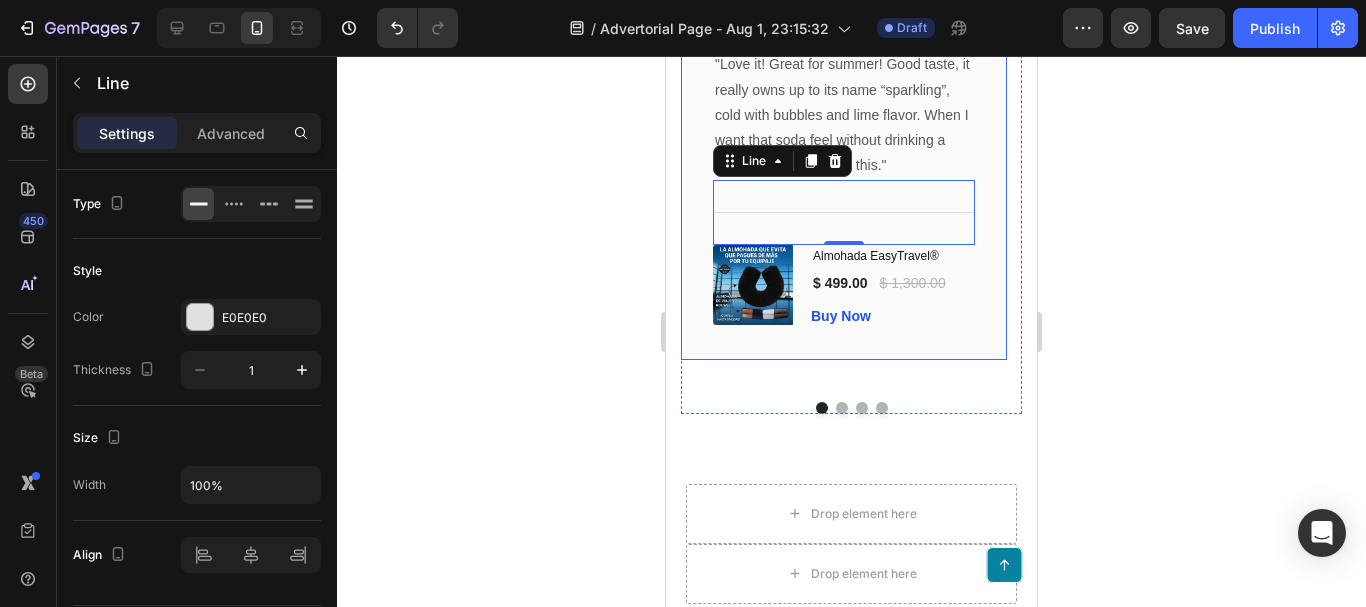 click on "Image
Icon
Icon
Icon
Icon
Icon Row Rita Carroll Text block Row "Love it! Great for summer! Good taste, it really owns up to its name “sparkling”, cold with bubbles and lime flavor. When I want that soda feel without drinking a soda, I grab for one of this." Text block                Title Line   0 (P) Images & Gallery Almohada EasyTravel® (P) Title $ 499.00 (P) Price (P) Price $ 1,300.00 (P) Price (P) Price Row Buy Now (P) Cart Button Product Row" at bounding box center [844, 157] 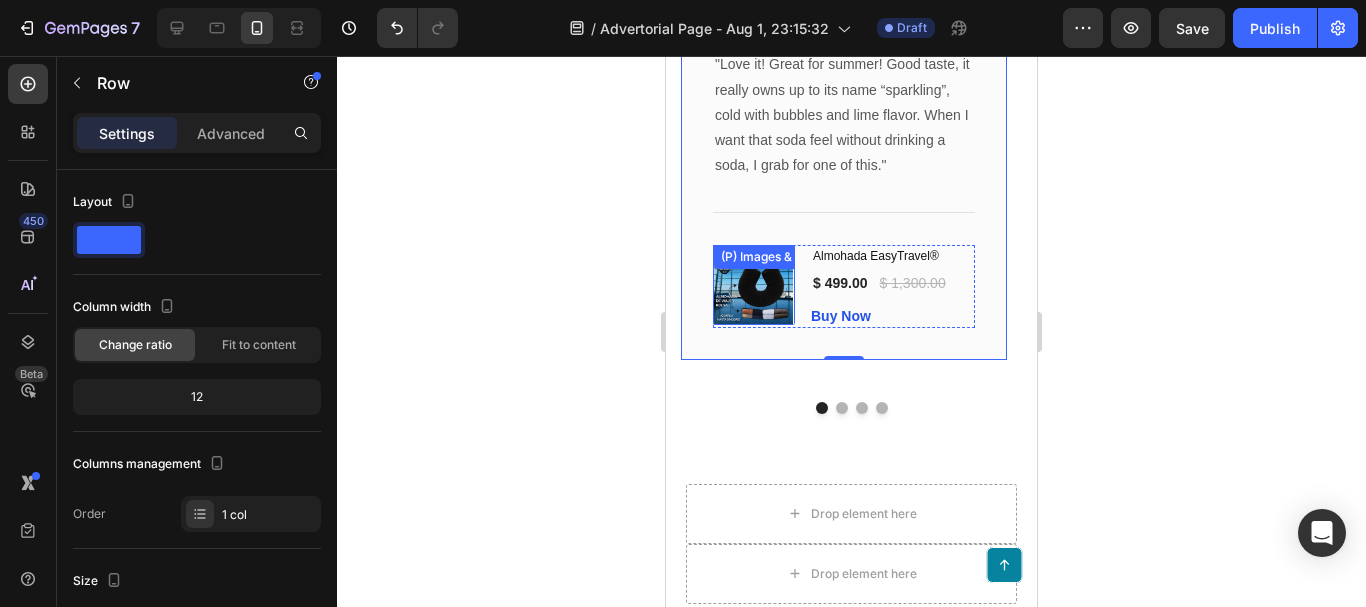 click at bounding box center [753, 285] 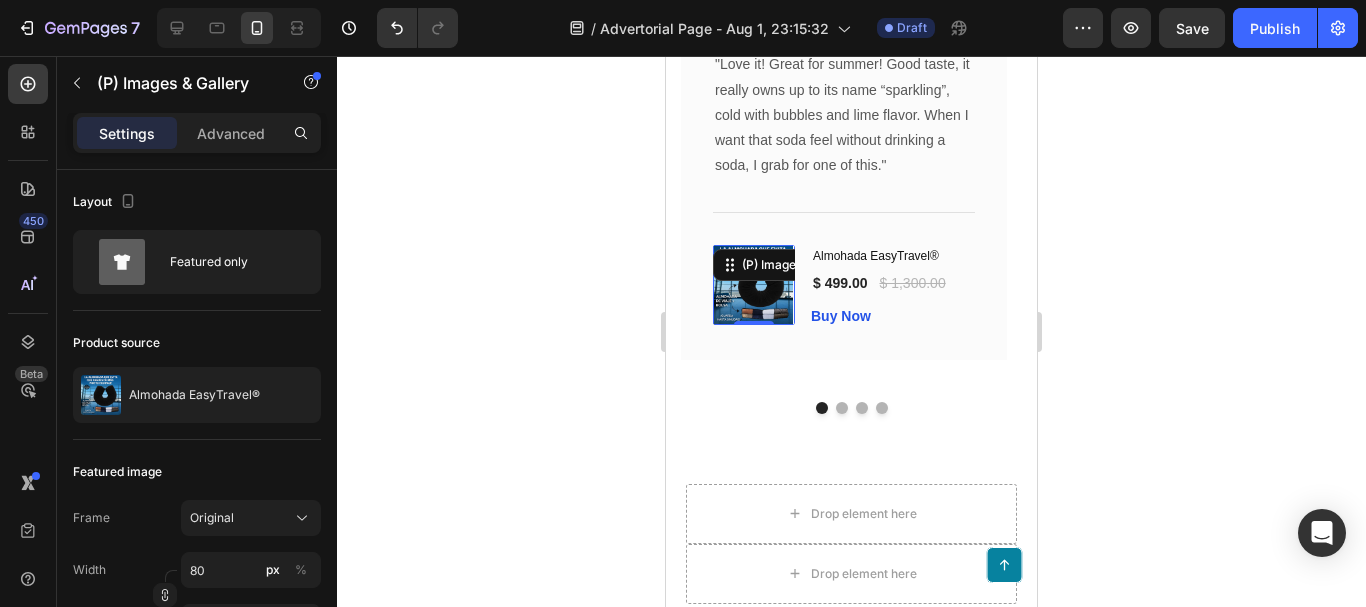 click at bounding box center [753, 285] 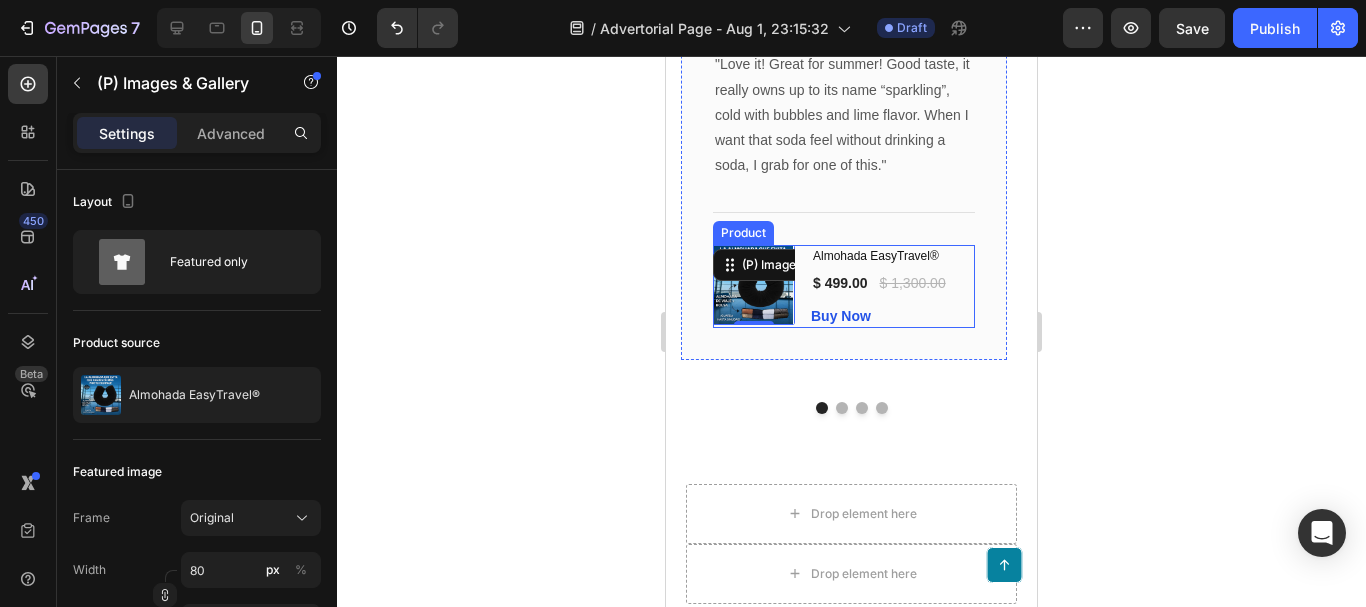 click on "(P) Images & Gallery   0 Almohada EasyTravel® (P) Title $ 499.00 (P) Price (P) Price $ 1,300.00 (P) Price (P) Price Row Buy Now (P) Cart Button Product" at bounding box center (844, 286) 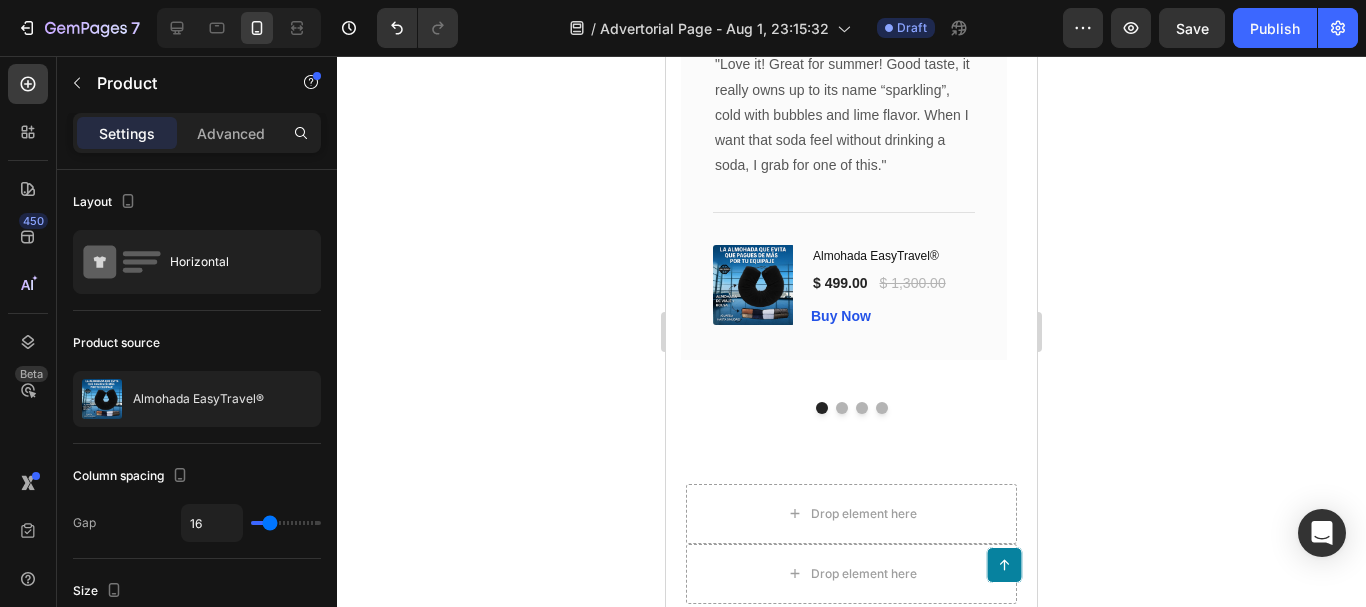 click on "(P) Images & Gallery Almohada EasyTravel® (P) Title $ 499.00 (P) Price (P) Price $ 1,300.00 (P) Price (P) Price Row Buy Now (P) Cart Button Product" at bounding box center (844, 286) 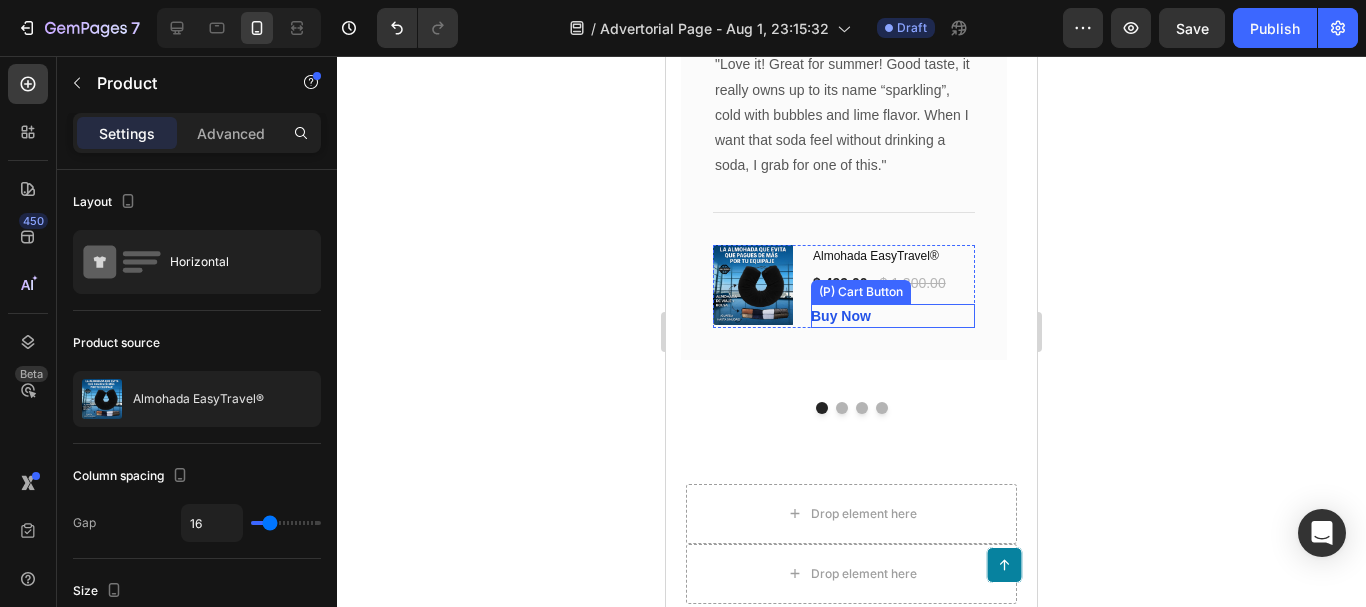 click on "Buy Now (P) Cart Button" at bounding box center [893, 316] 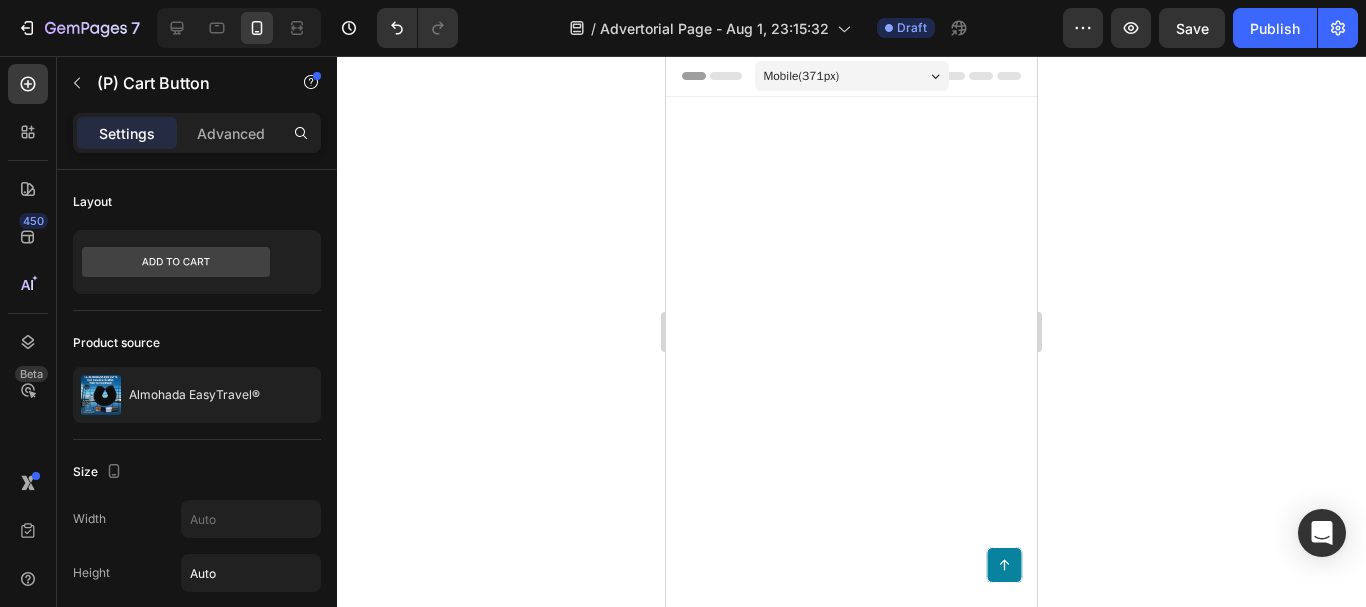scroll, scrollTop: 8936, scrollLeft: 0, axis: vertical 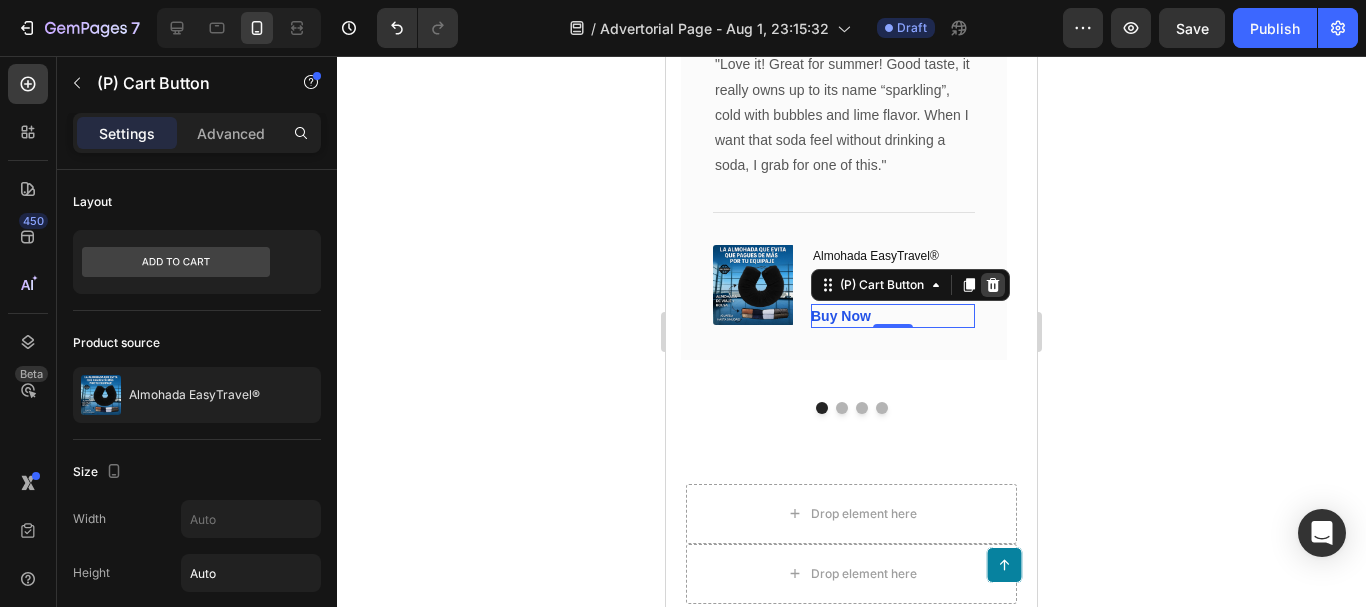 click 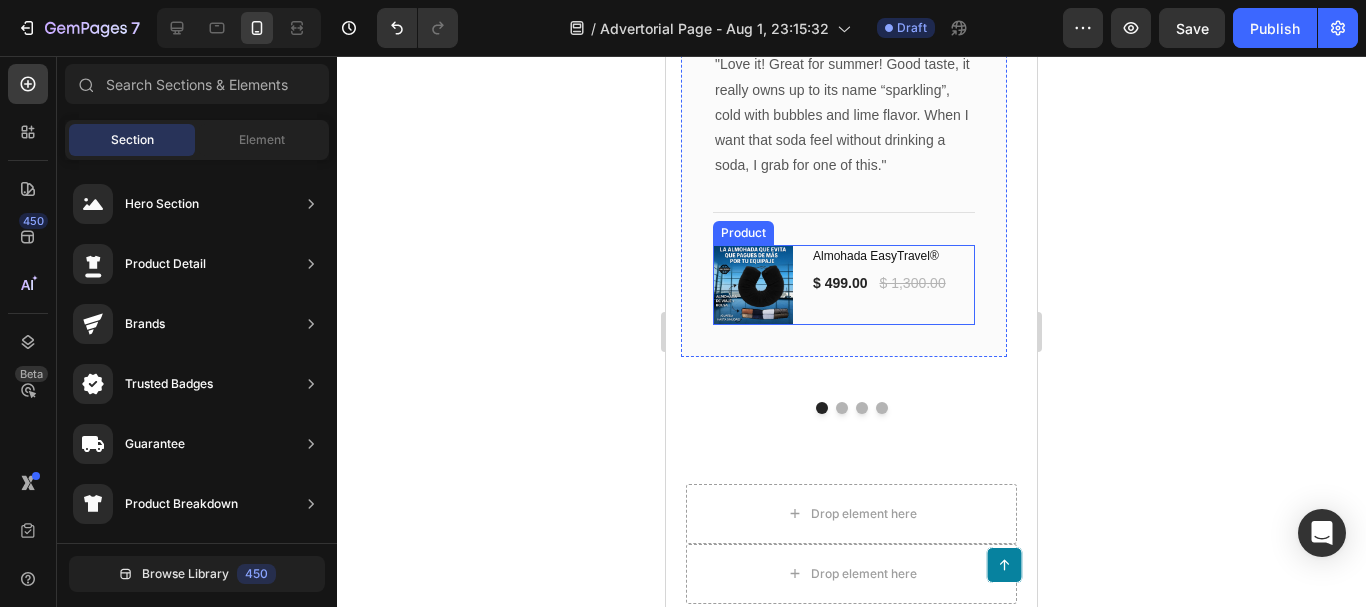 click on "Almohada EasyTravel® (P) Title $ 499.00 (P) Price (P) Price $ 1,300.00 (P) Price (P) Price Row" at bounding box center [893, 285] 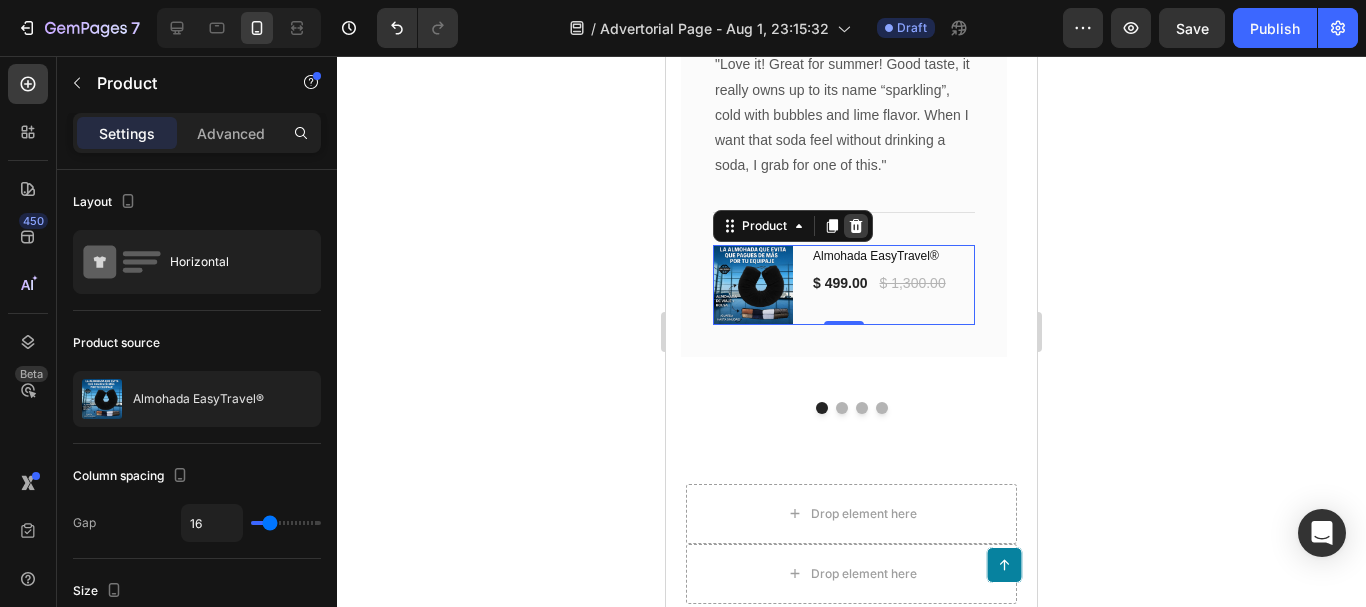 click at bounding box center [856, 226] 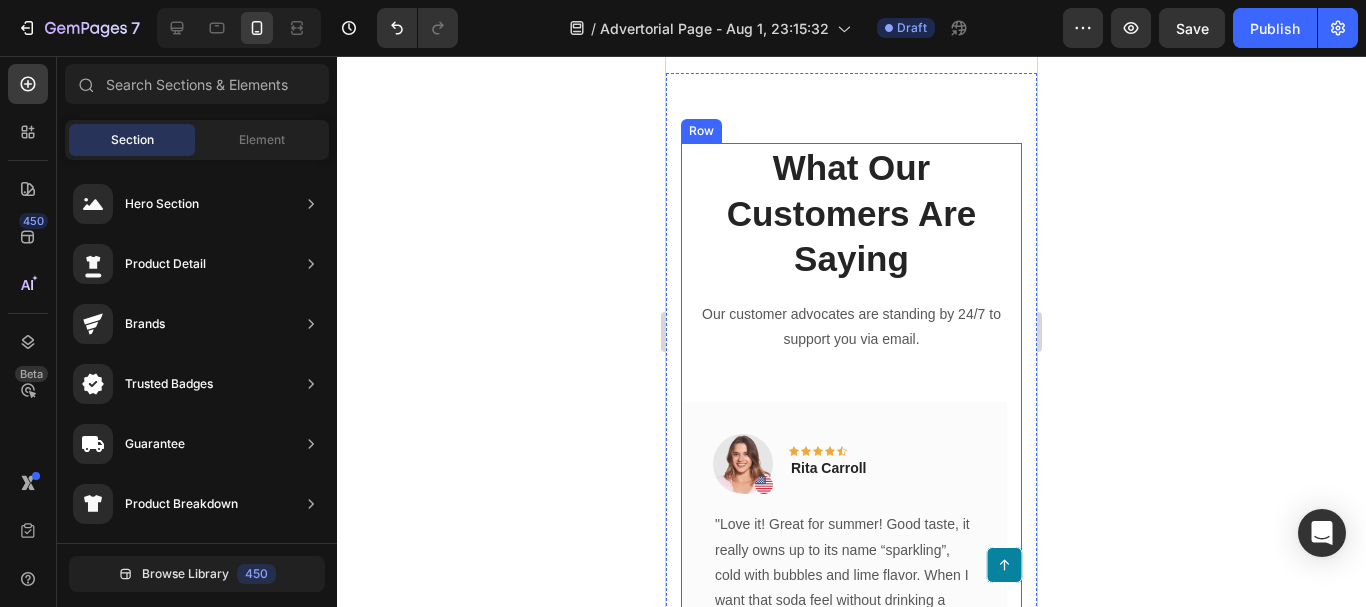 scroll, scrollTop: 8536, scrollLeft: 0, axis: vertical 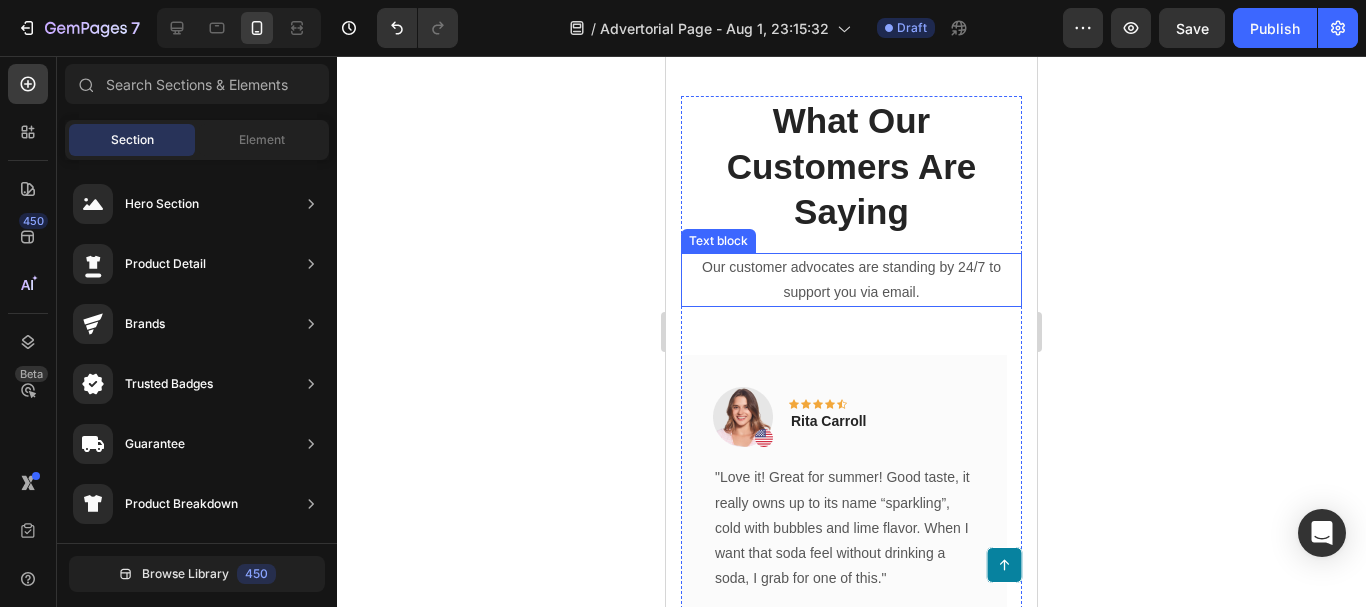 click on "Our customer advocates are standing by 24/7 to support you via email." at bounding box center (851, 280) 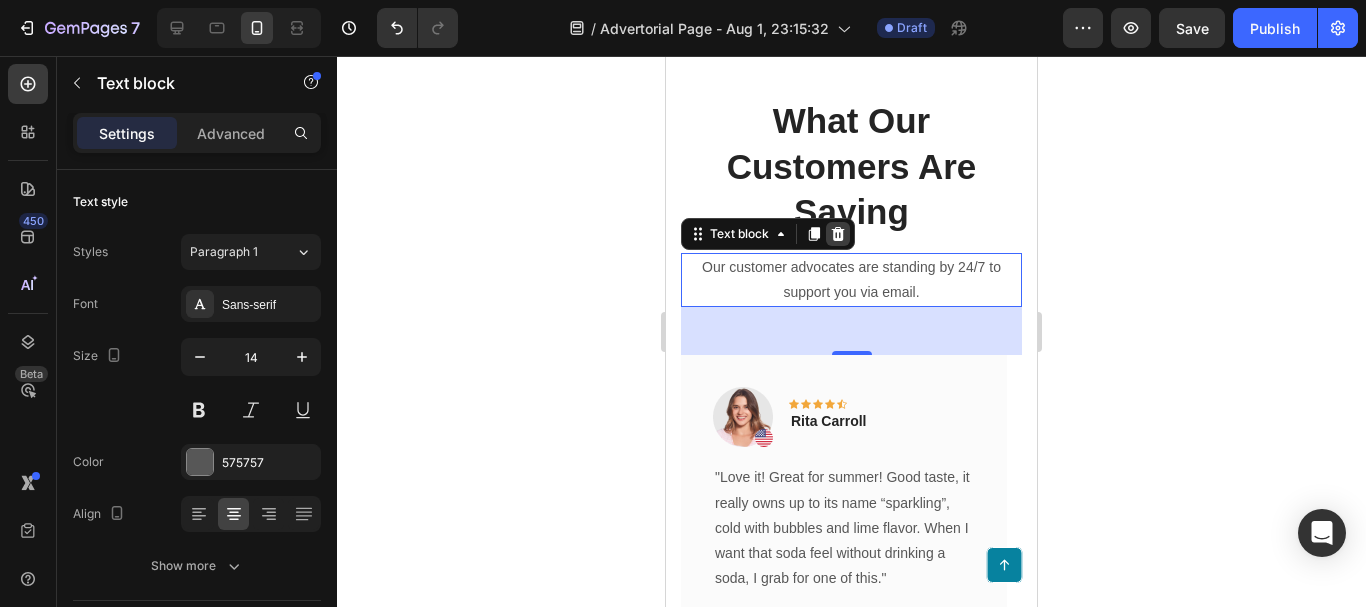 click at bounding box center (838, 234) 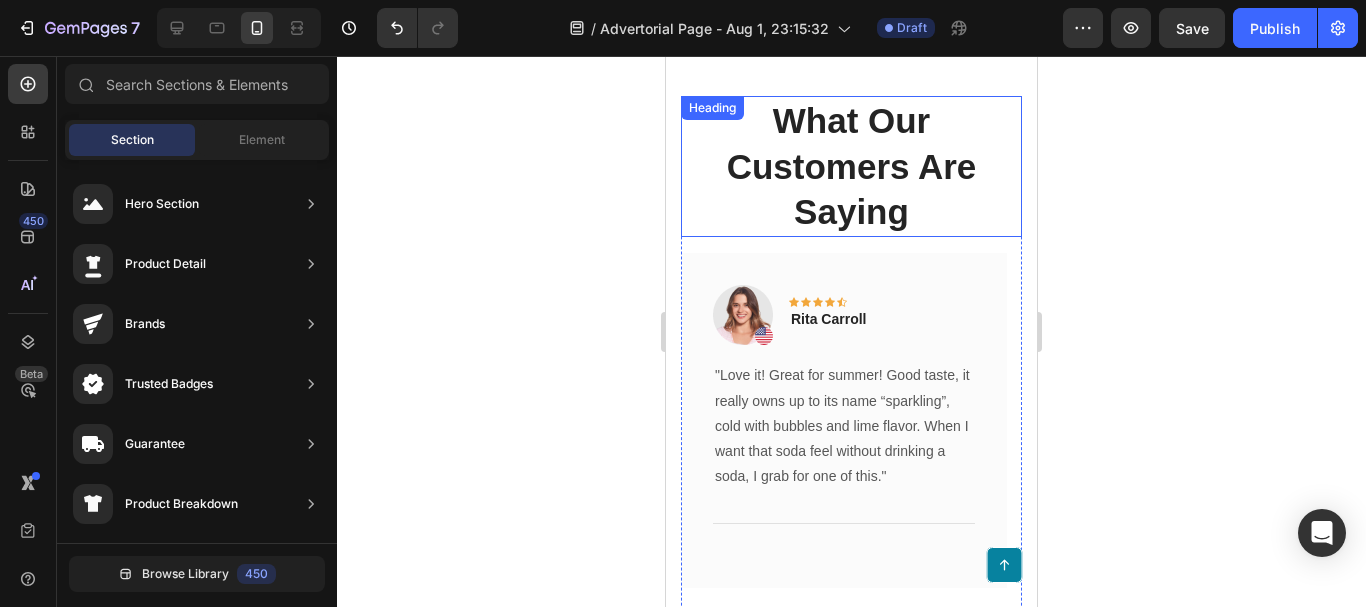 click on "What Our Customers Are Saying" at bounding box center [851, 166] 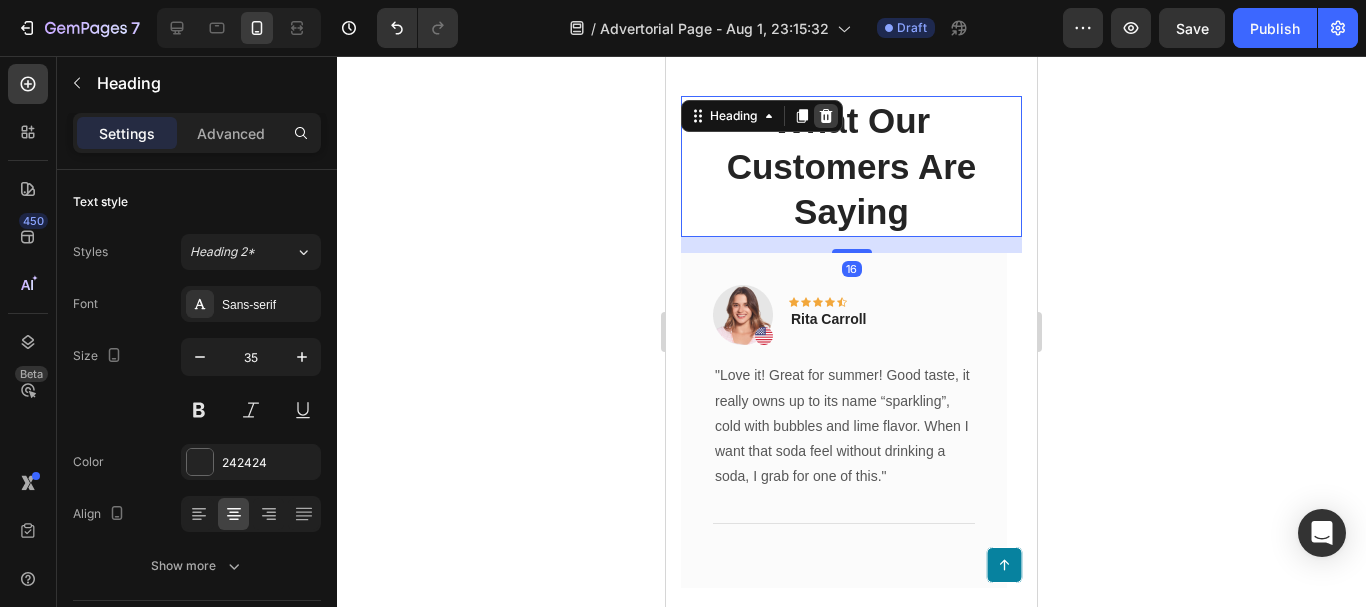 click 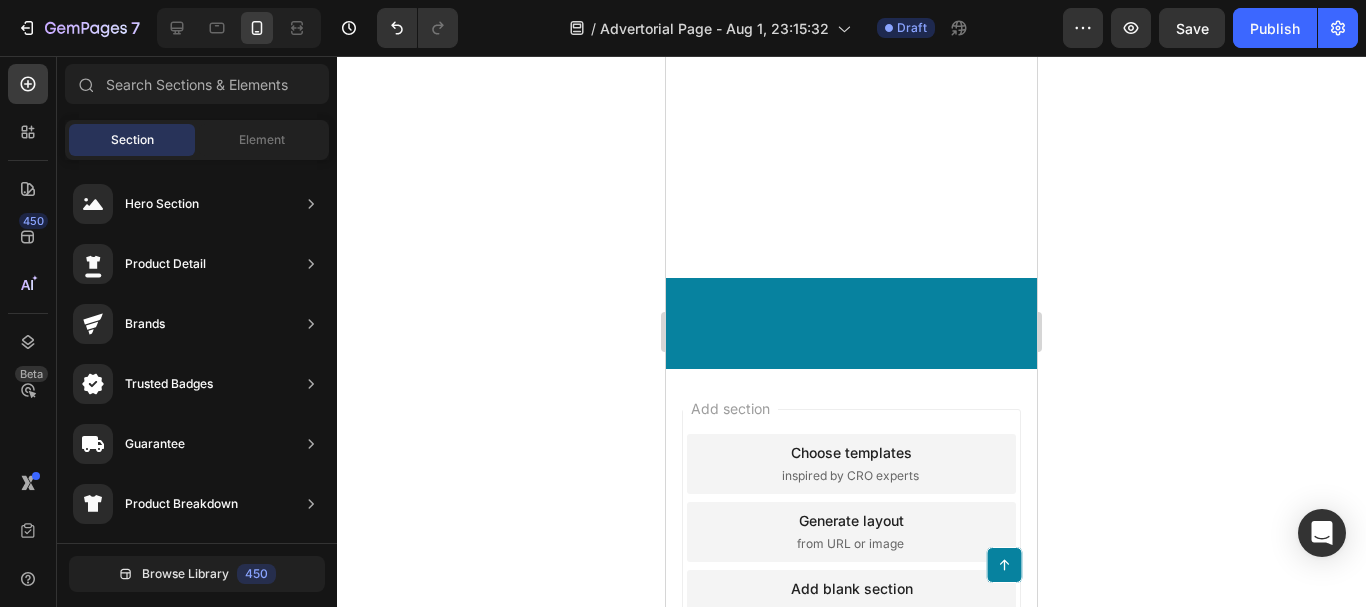 scroll, scrollTop: 8379, scrollLeft: 0, axis: vertical 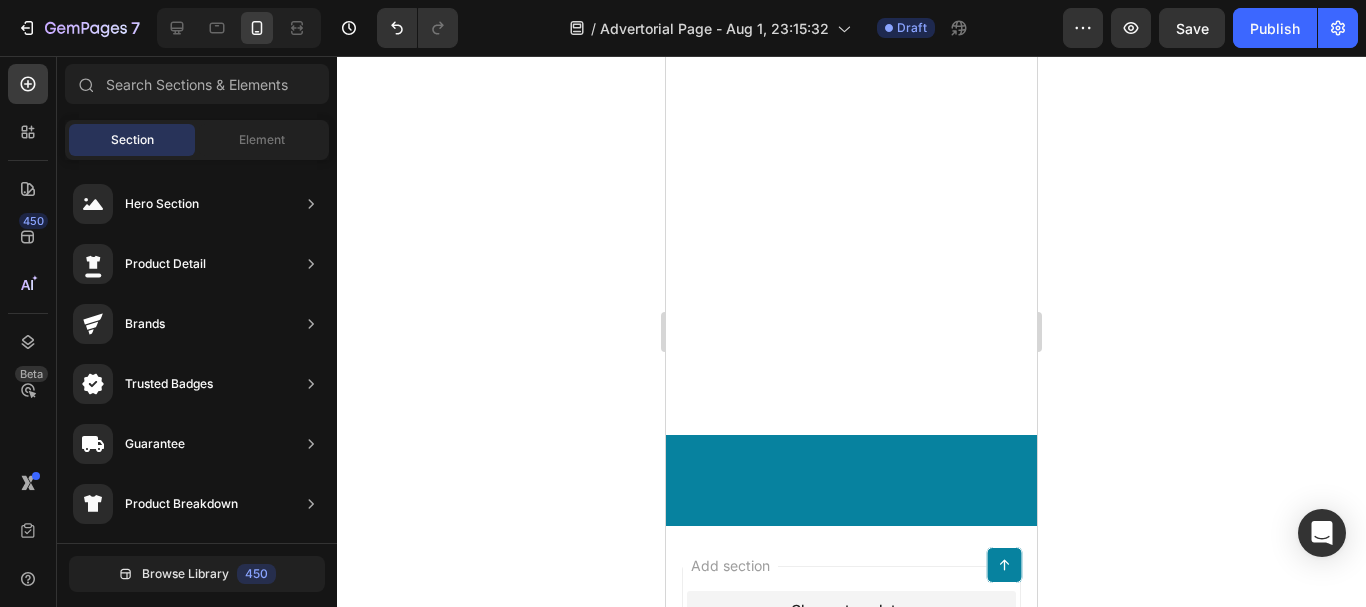 click on "Image
Icon
Icon
Icon
Icon
Icon Row Rita Carroll Text block Row "Love it! Great for summer! Good taste, it really owns up to its name “sparkling”, cold with bubbles and lime flavor. When I want that soda feel without drinking a soda, I grab for one of this." Text block                Title Line Row" at bounding box center (844, -654) 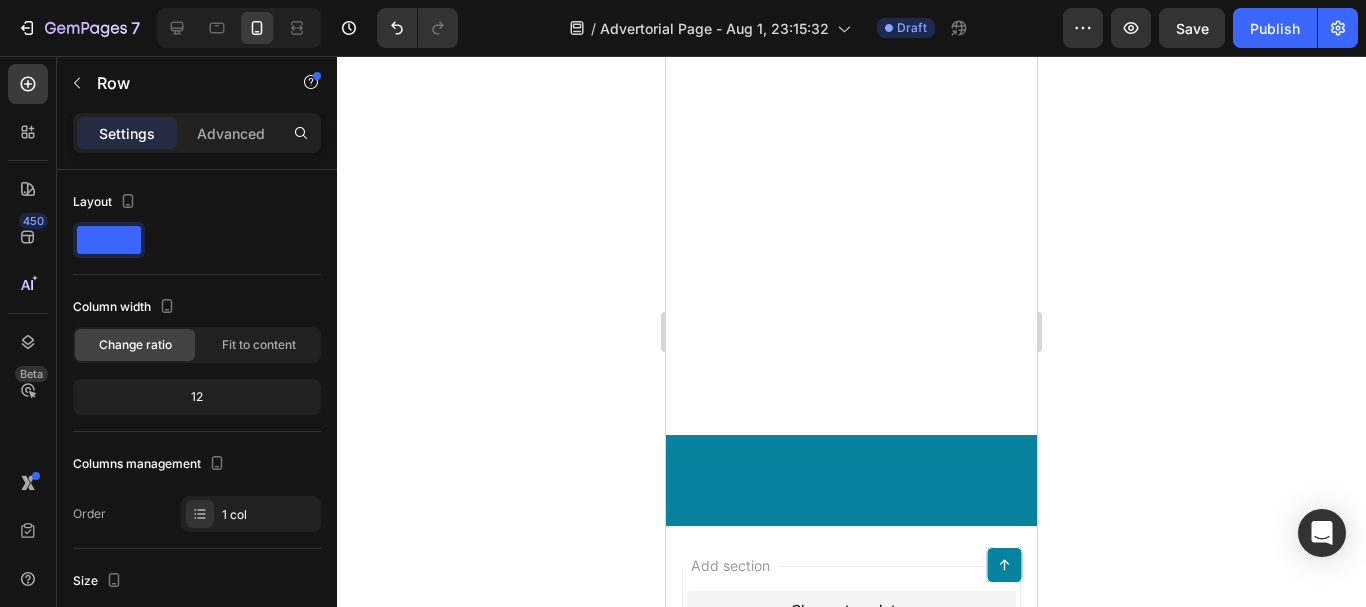 click 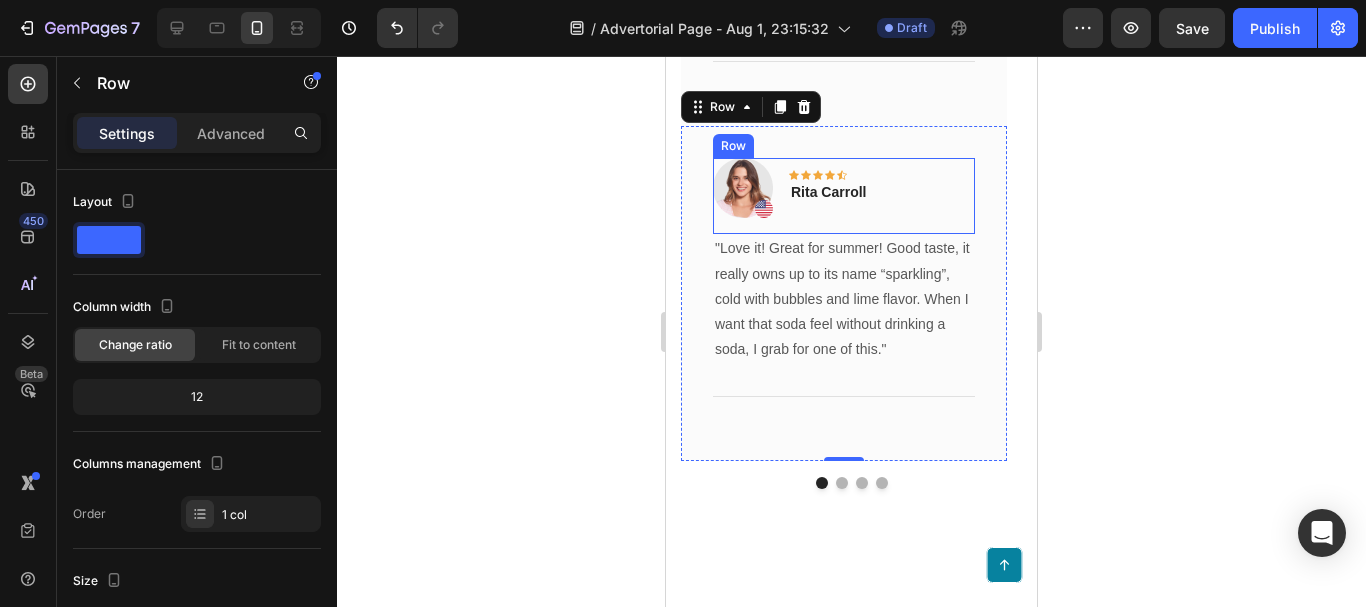 scroll, scrollTop: 8741, scrollLeft: 0, axis: vertical 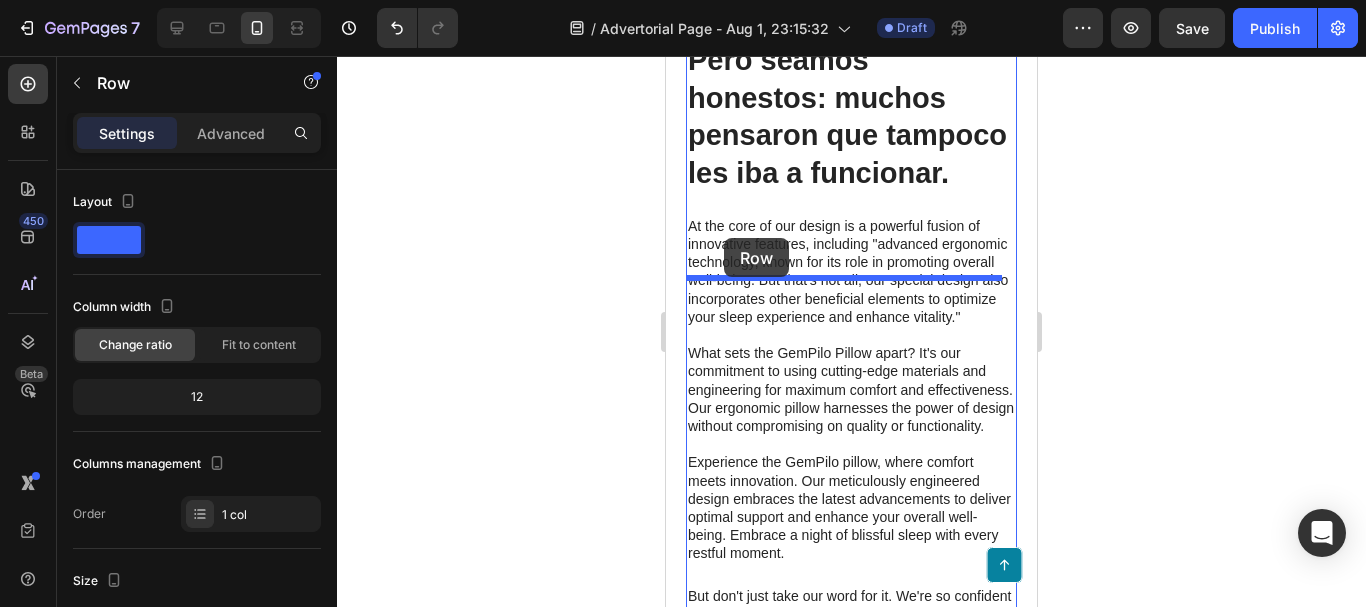 drag, startPoint x: 699, startPoint y: 212, endPoint x: 724, endPoint y: 238, distance: 36.069378 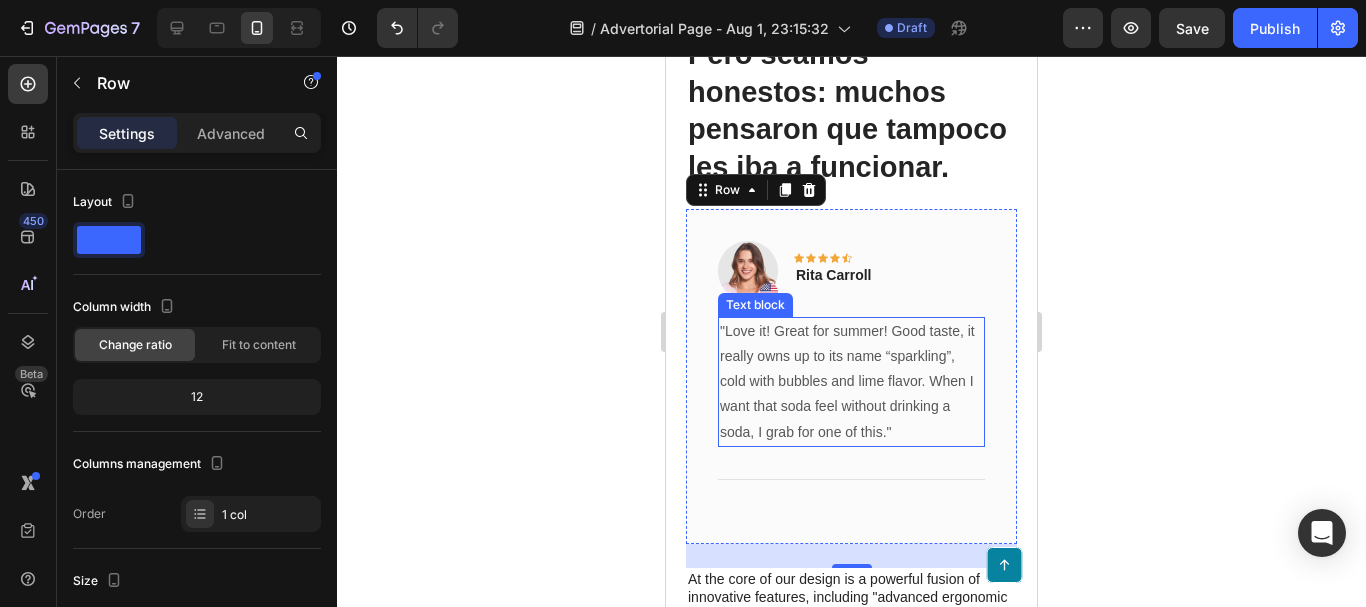 scroll, scrollTop: 7541, scrollLeft: 0, axis: vertical 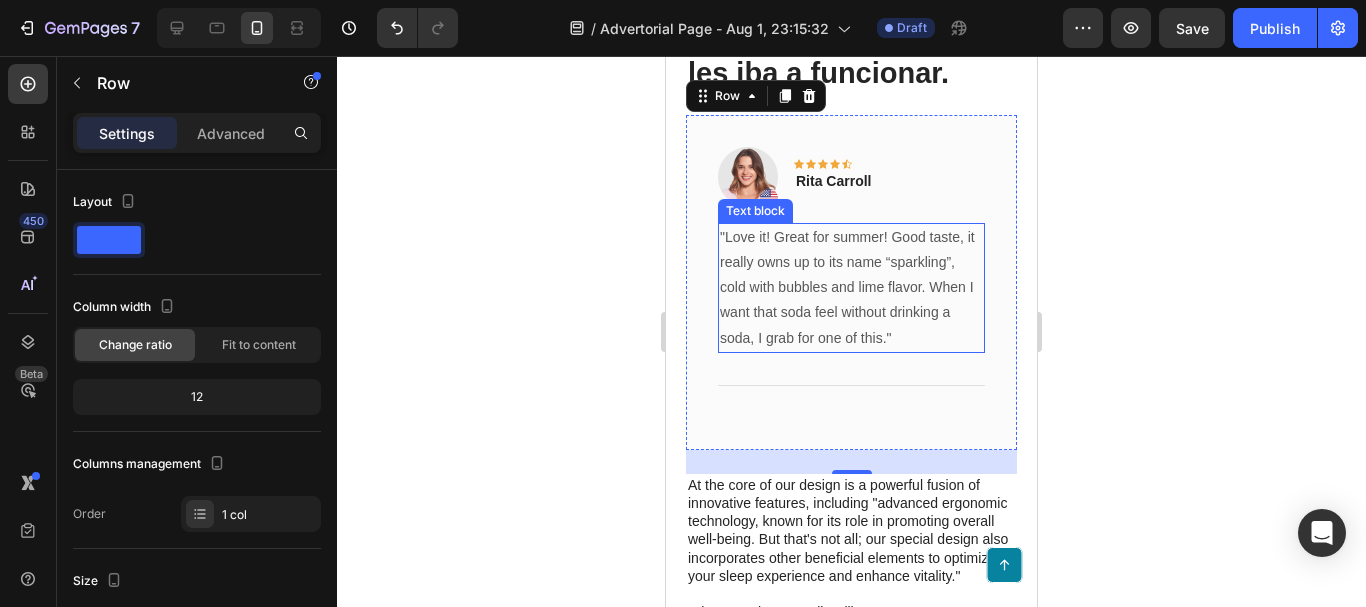 click on ""Love it! Great for summer! Good taste, it really owns up to its name “sparkling”, cold with bubbles and lime flavor. When I want that soda feel without drinking a soda, I grab for one of this."" at bounding box center [851, 288] 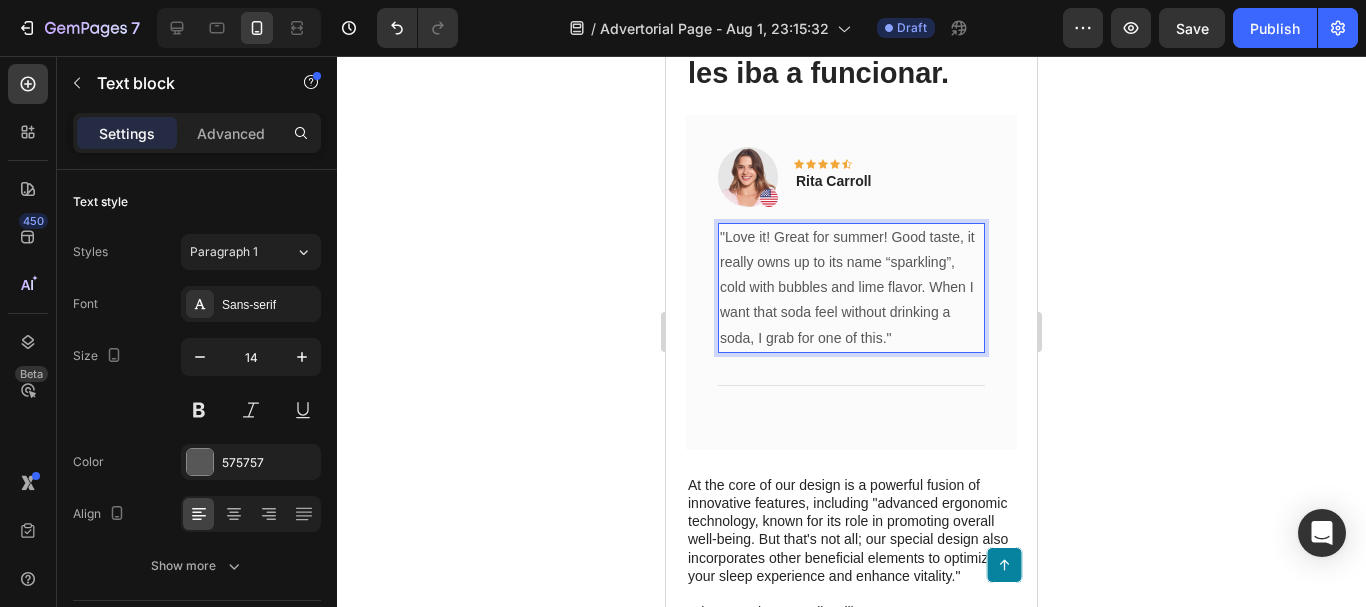 click on ""Love it! Great for summer! Good taste, it really owns up to its name “sparkling”, cold with bubbles and lime flavor. When I want that soda feel without drinking a soda, I grab for one of this."" at bounding box center [851, 288] 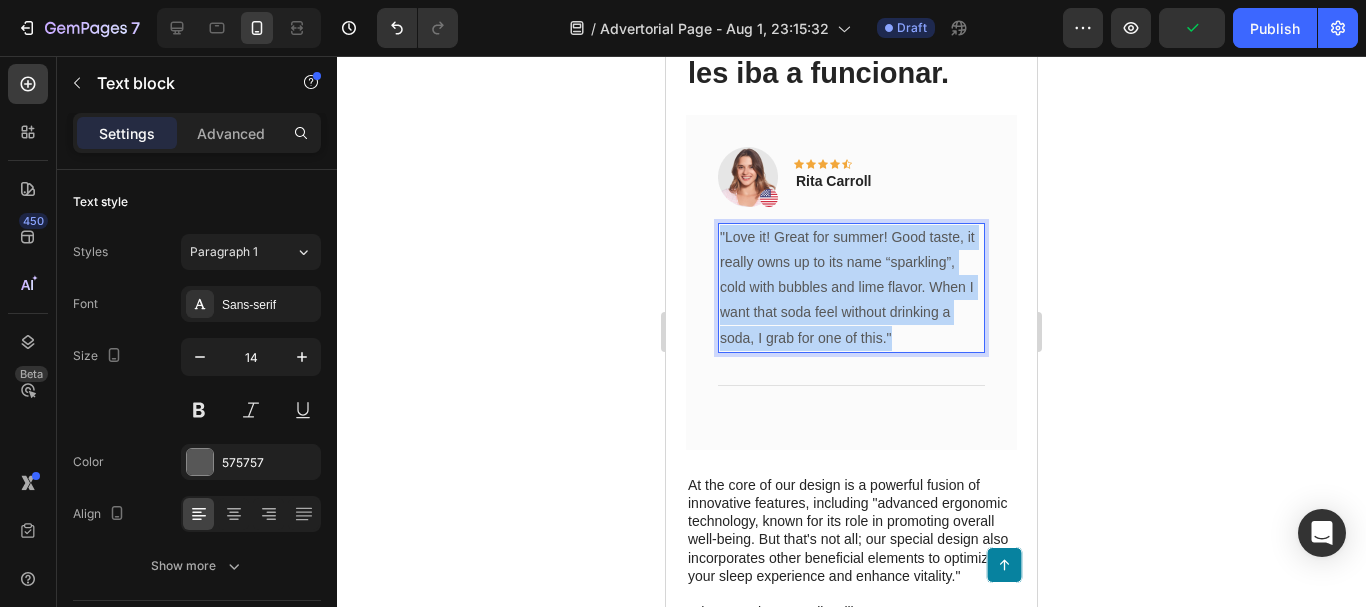 drag, startPoint x: 791, startPoint y: 382, endPoint x: 719, endPoint y: 296, distance: 112.1606 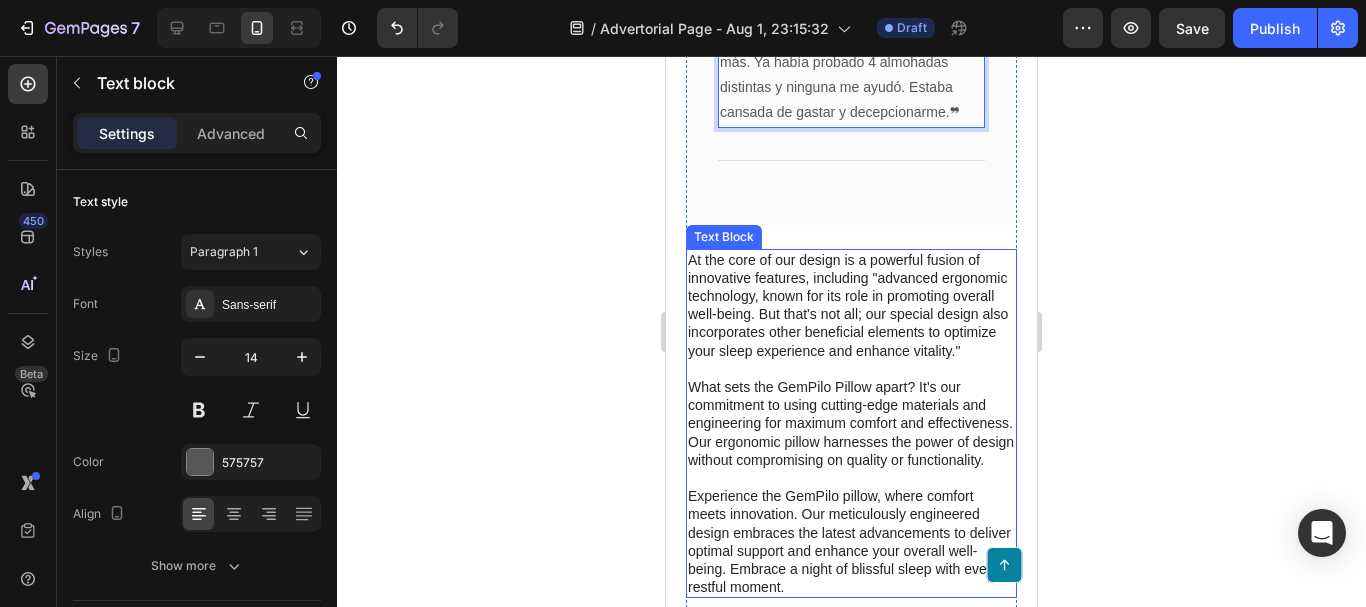 scroll, scrollTop: 7841, scrollLeft: 0, axis: vertical 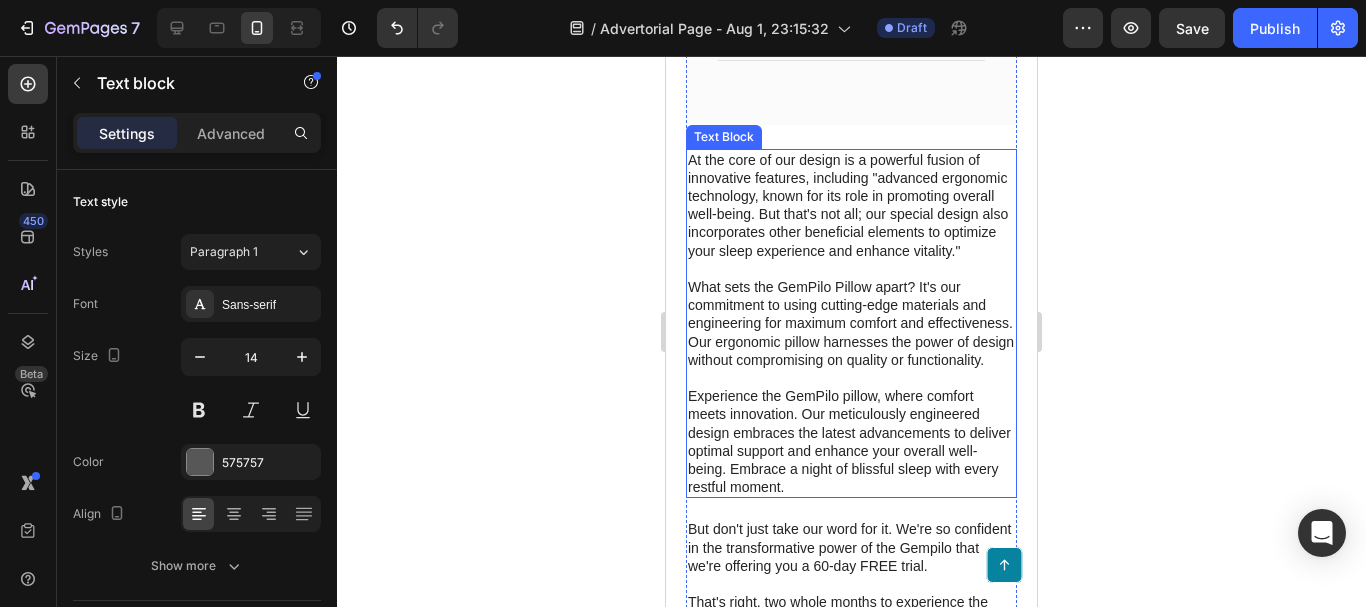 click on "At the core of our design is a powerful fusion of innovative features, including "advanced ergonomic technology, known for its role in promoting overall well-being. But that's not all; our special design also incorporates other beneficial elements to optimize your sleep experience and enhance vitality."  What sets the GemPilo Pillow apart? It's our commitment to using cutting-edge materials and engineering for maximum comfort and effectiveness. Our ergonomic pillow harnesses the power of design without compromising on quality or functionality.  Experience the GemPilo pillow, where comfort meets innovation. Our meticulously engineered design embraces the latest advancements to deliver optimal support and enhance your overall well-being. Embrace a night of blissful sleep with every restful moment." at bounding box center (851, 324) 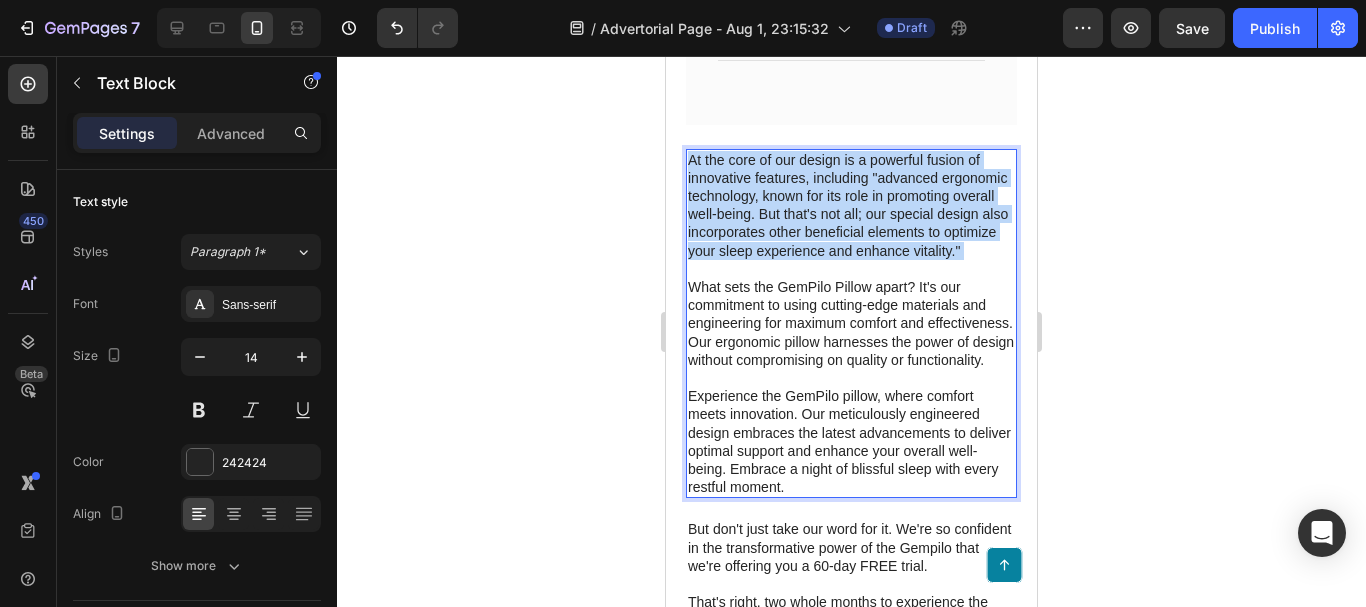 click on "At the core of our design is a powerful fusion of innovative features, including "advanced ergonomic technology, known for its role in promoting overall well-being. But that's not all; our special design also incorporates other beneficial elements to optimize your sleep experience and enhance vitality."  What sets the GemPilo Pillow apart? It's our commitment to using cutting-edge materials and engineering for maximum comfort and effectiveness. Our ergonomic pillow harnesses the power of design without compromising on quality or functionality.  Experience the GemPilo pillow, where comfort meets innovation. Our meticulously engineered design embraces the latest advancements to deliver optimal support and enhance your overall well-being. Embrace a night of blissful sleep with every restful moment." at bounding box center [851, 324] 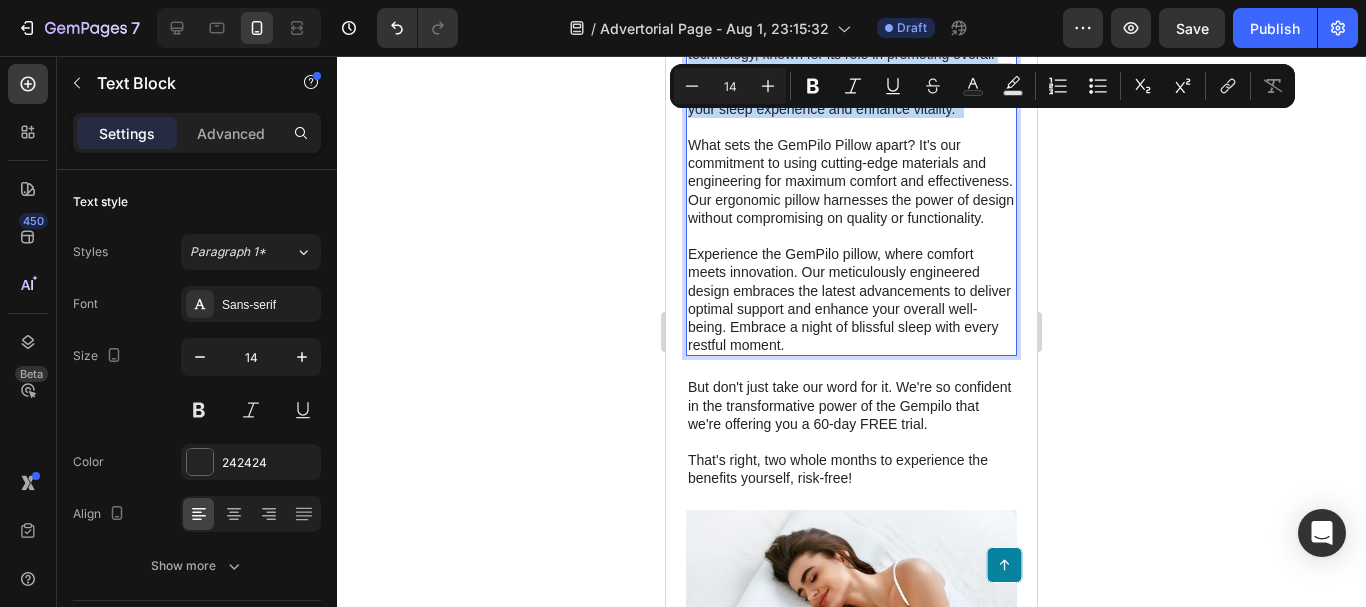 scroll, scrollTop: 8041, scrollLeft: 0, axis: vertical 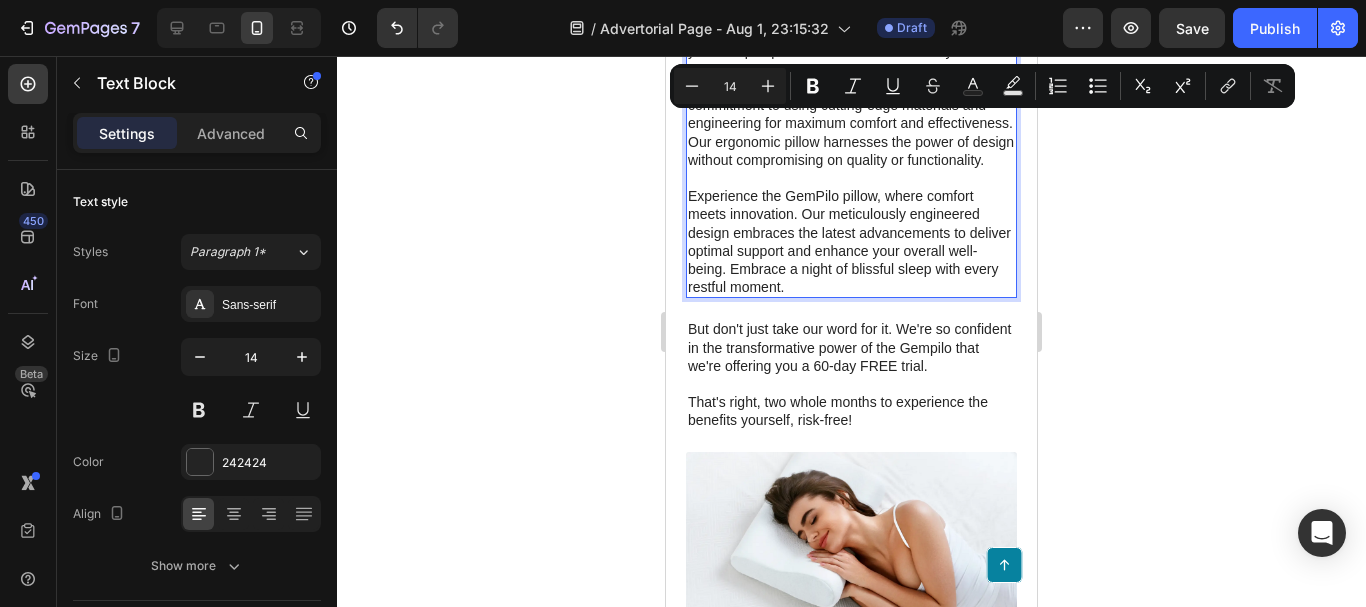 click on "At the core of our design is a powerful fusion of innovative features, including "advanced ergonomic technology, known for its role in promoting overall well-being. But that's not all; our special design also incorporates other beneficial elements to optimize your sleep experience and enhance vitality."  What sets the GemPilo Pillow apart? It's our commitment to using cutting-edge materials and engineering for maximum comfort and effectiveness. Our ergonomic pillow harnesses the power of design without compromising on quality or functionality.  Experience the GemPilo pillow, where comfort meets innovation. Our meticulously engineered design embraces the latest advancements to deliver optimal support and enhance your overall well-being. Embrace a night of blissful sleep with every restful moment." at bounding box center (851, 124) 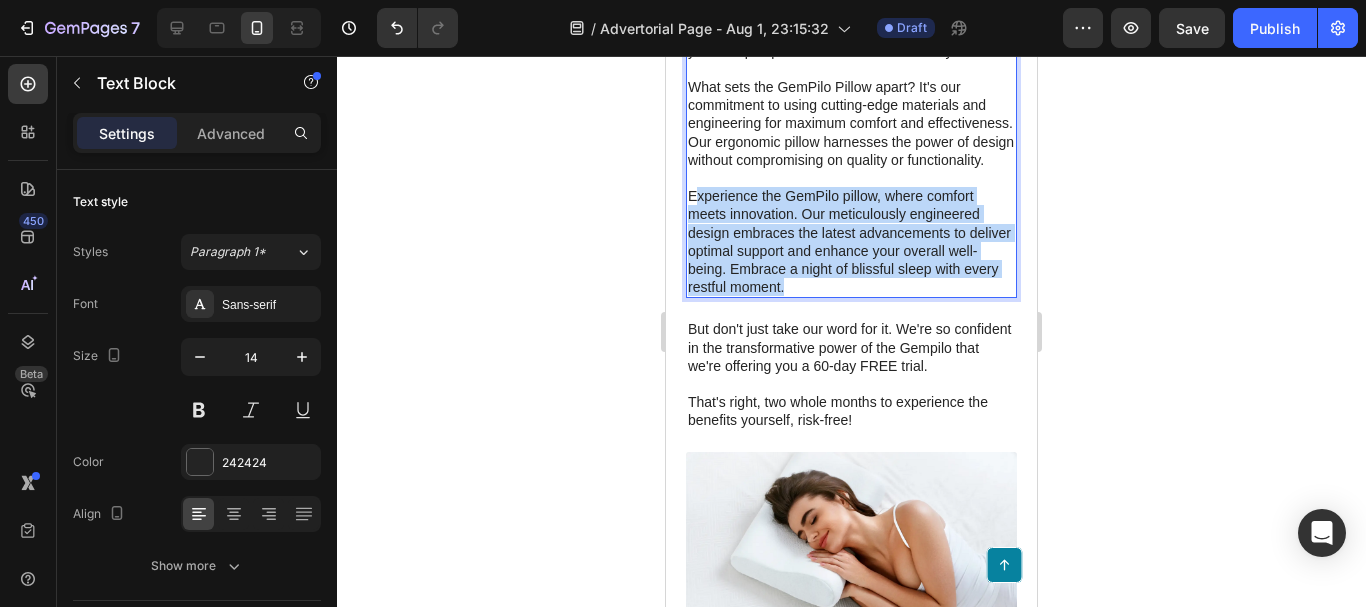 scroll, scrollTop: 7841, scrollLeft: 0, axis: vertical 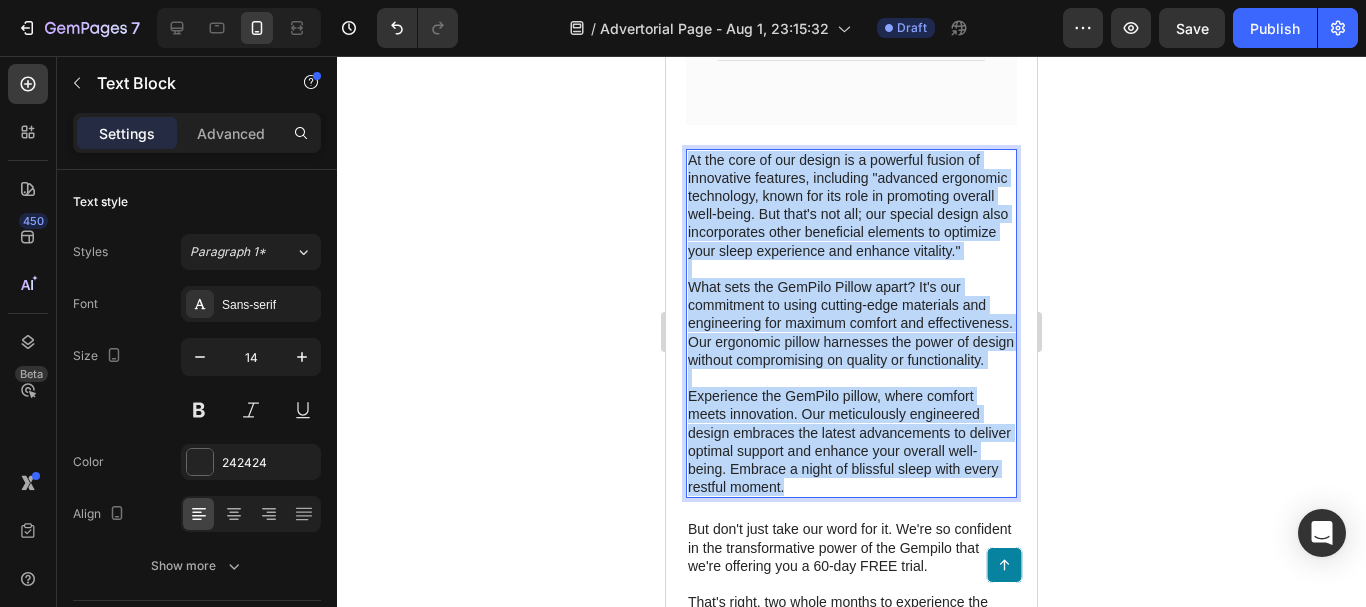 drag, startPoint x: 854, startPoint y: 386, endPoint x: 689, endPoint y: 229, distance: 227.75865 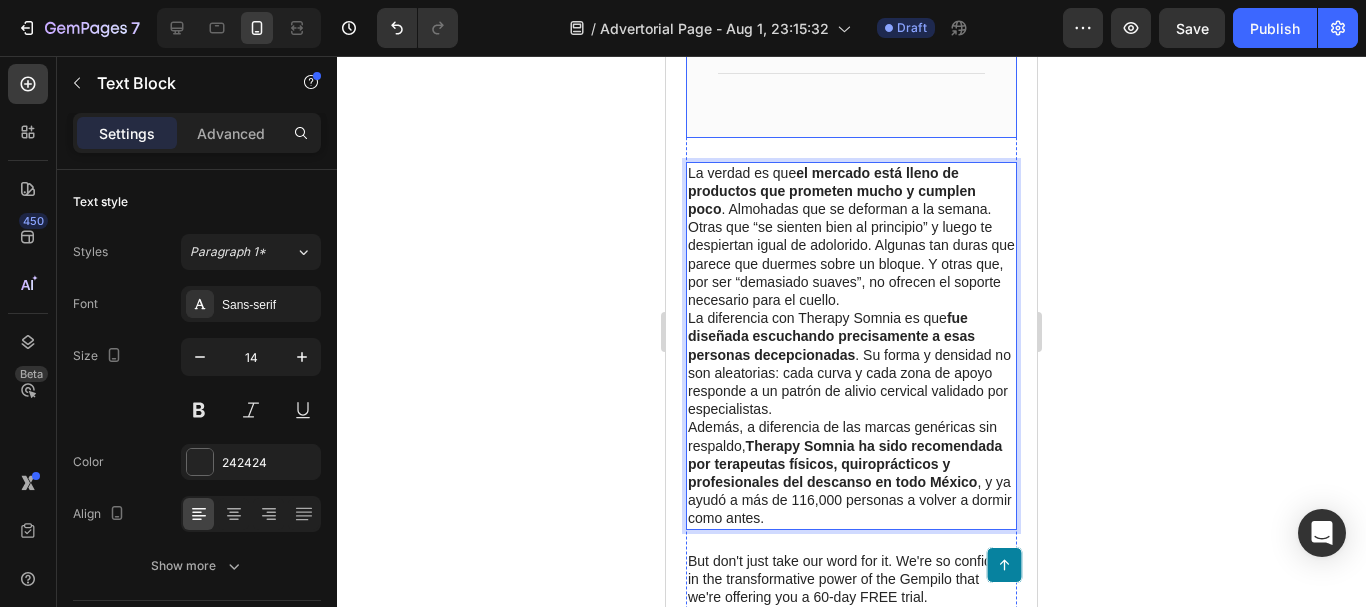 scroll, scrollTop: 7741, scrollLeft: 0, axis: vertical 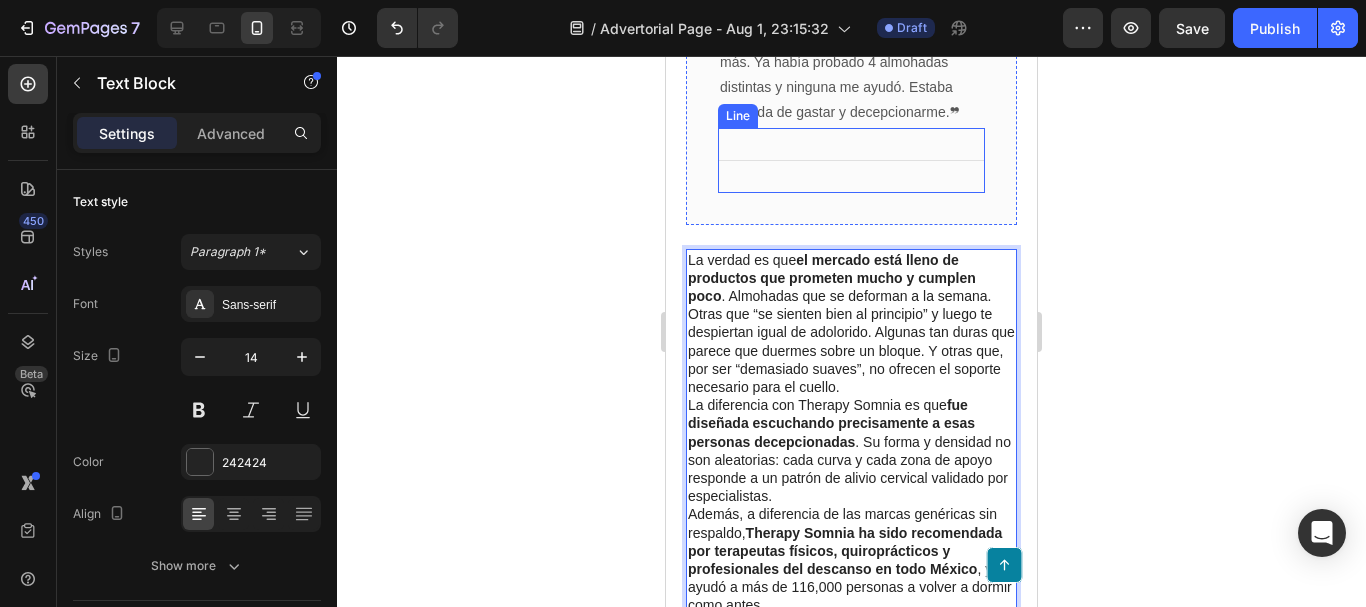 click on "Title Line" at bounding box center [851, 160] 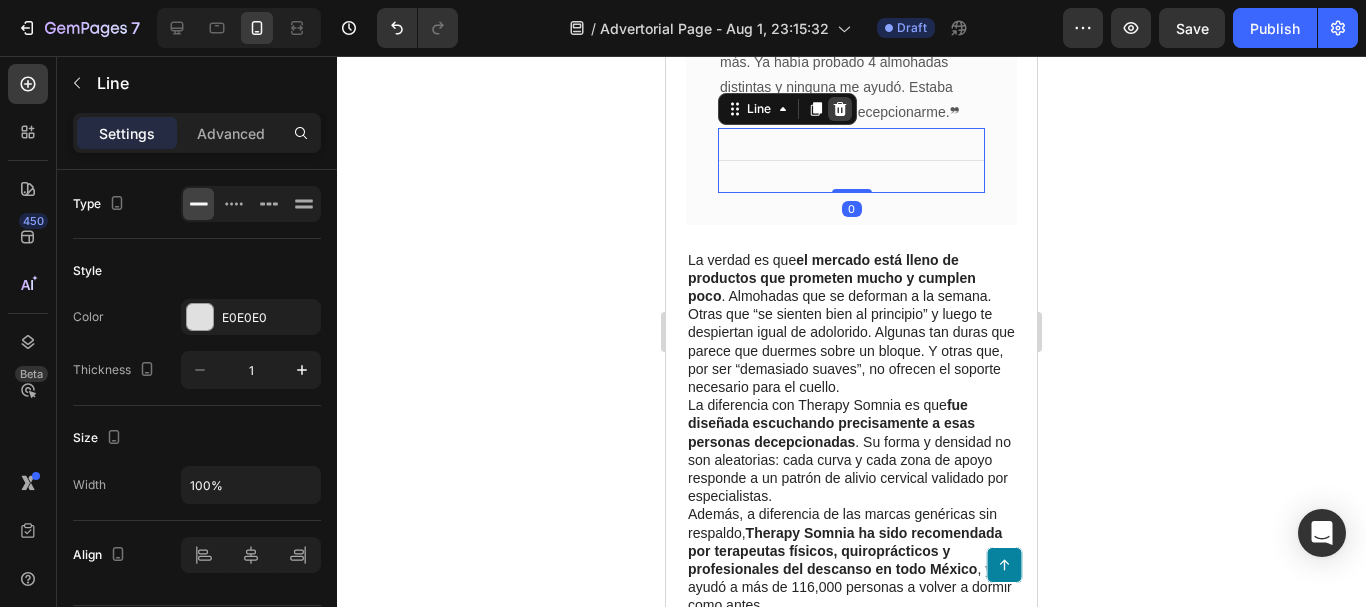 click 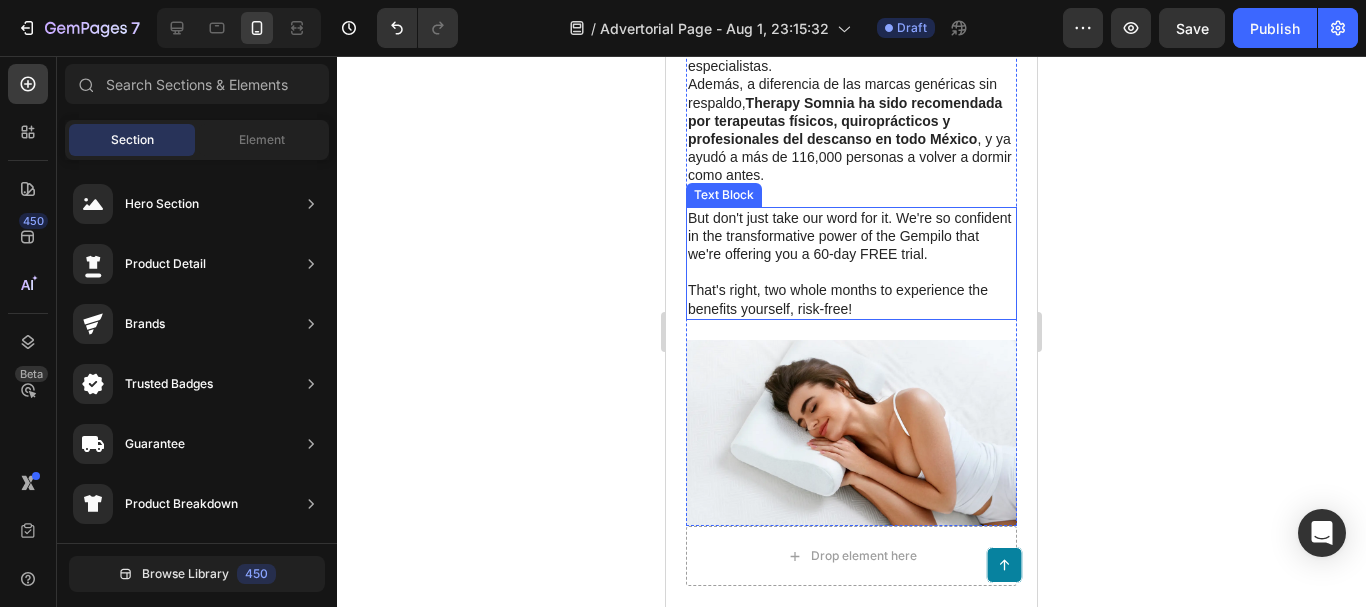 scroll, scrollTop: 8141, scrollLeft: 0, axis: vertical 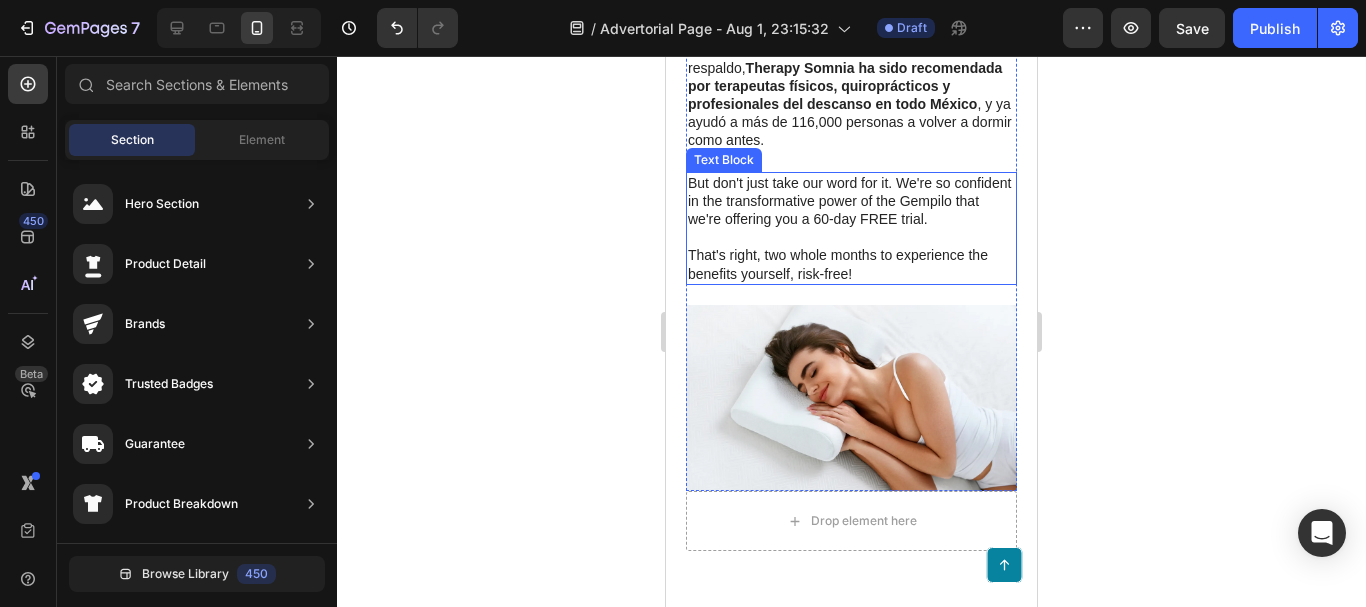 click on "But don't just take our word for it. We're so confident in the transformative power of the Gempilo that we're offering you a 60-day FREE trial. That's right, two whole months to experience the benefits yourself, risk-free!" at bounding box center [851, 228] 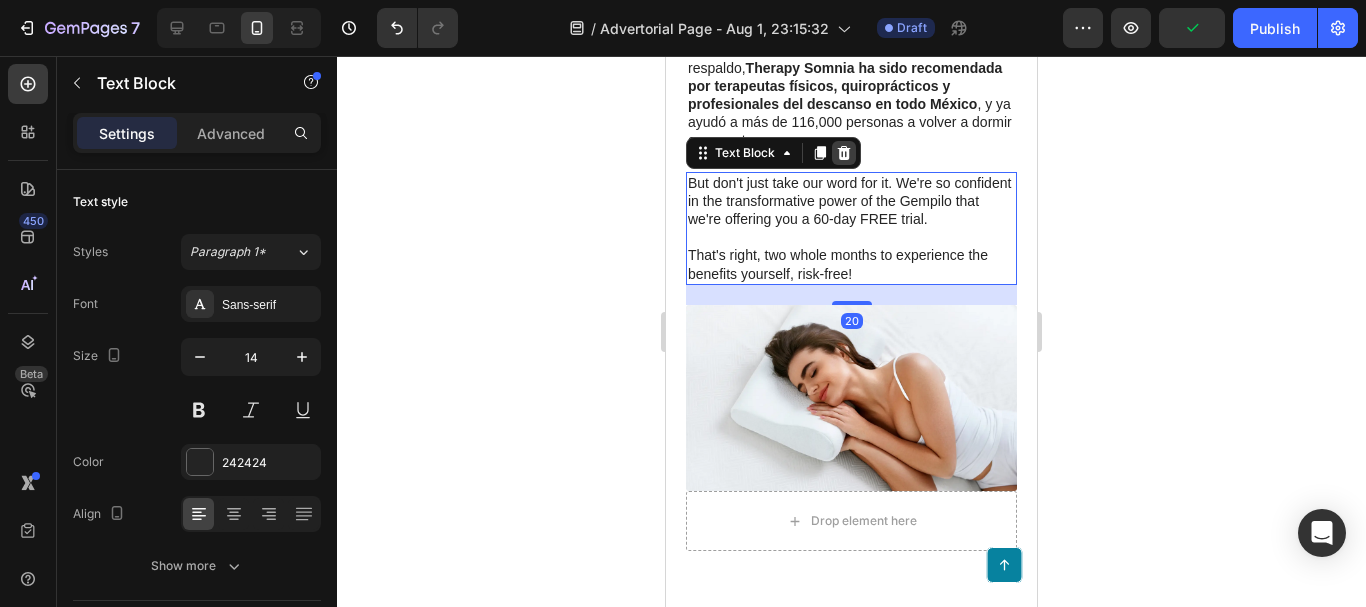 click 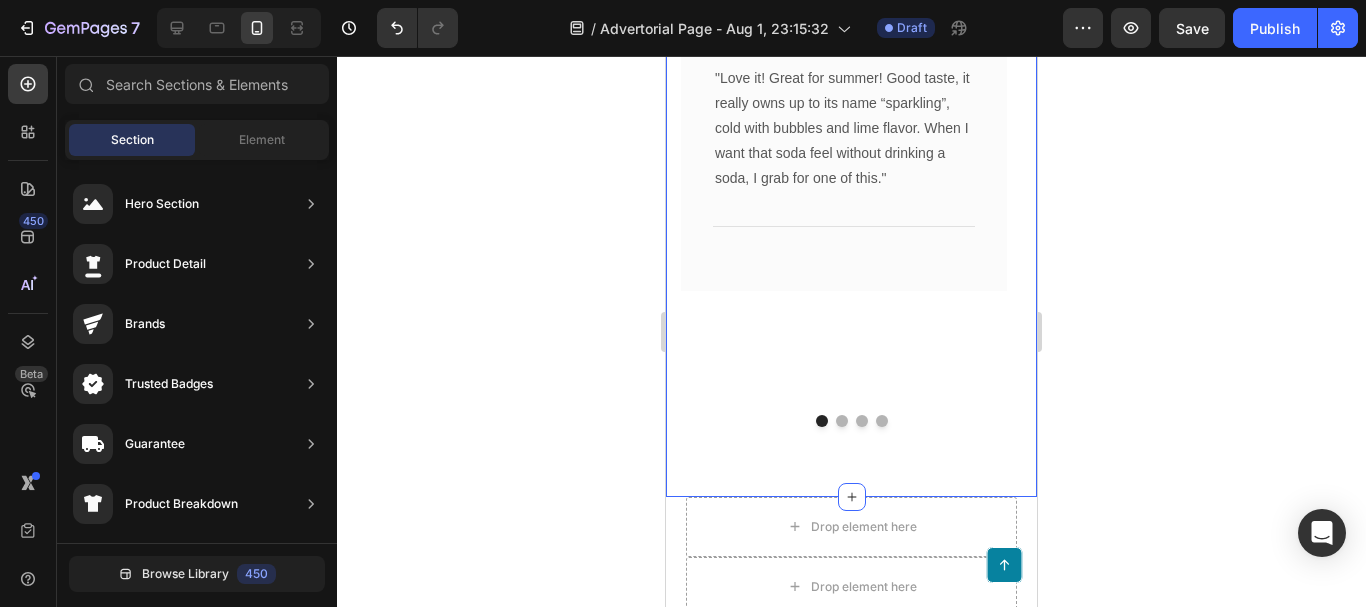scroll, scrollTop: 8741, scrollLeft: 0, axis: vertical 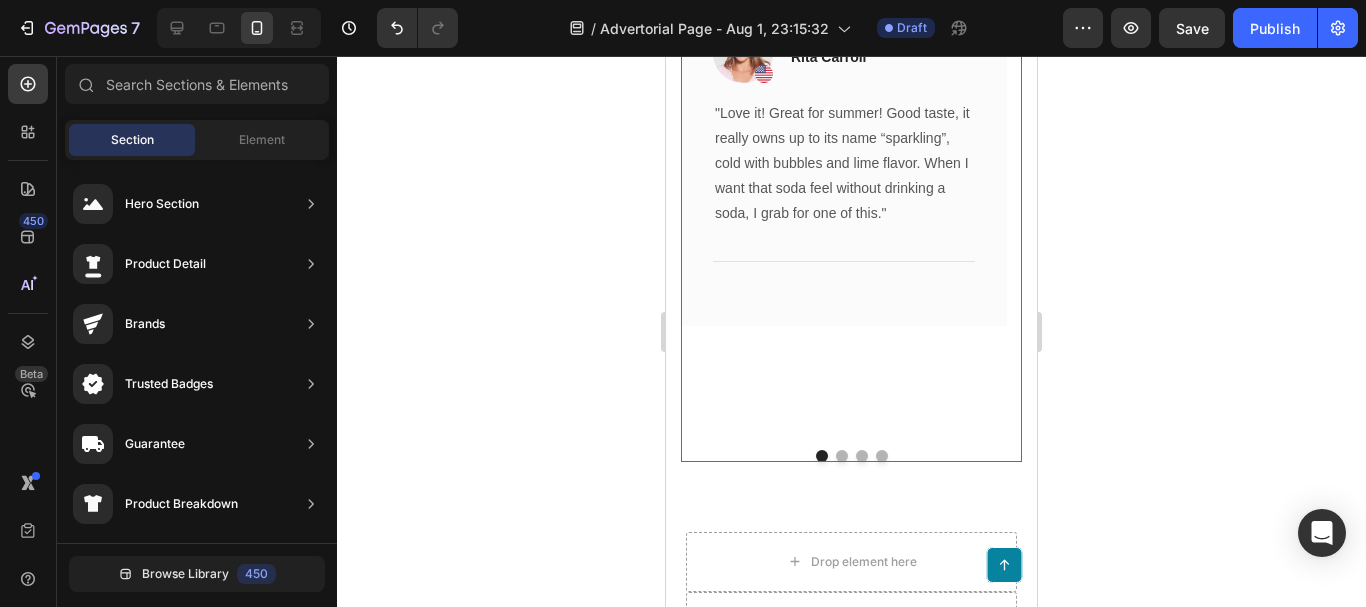 click on "Image
Icon
Icon
Icon
Icon
Icon Row Rita Carroll Text block Row "Love it! Great for summer! Good taste, it really owns up to its name “sparkling”, cold with bubbles and lime flavor. When I want that soda feel without drinking a soda, I grab for one of this." Text block                Title Line Row" at bounding box center (844, 212) 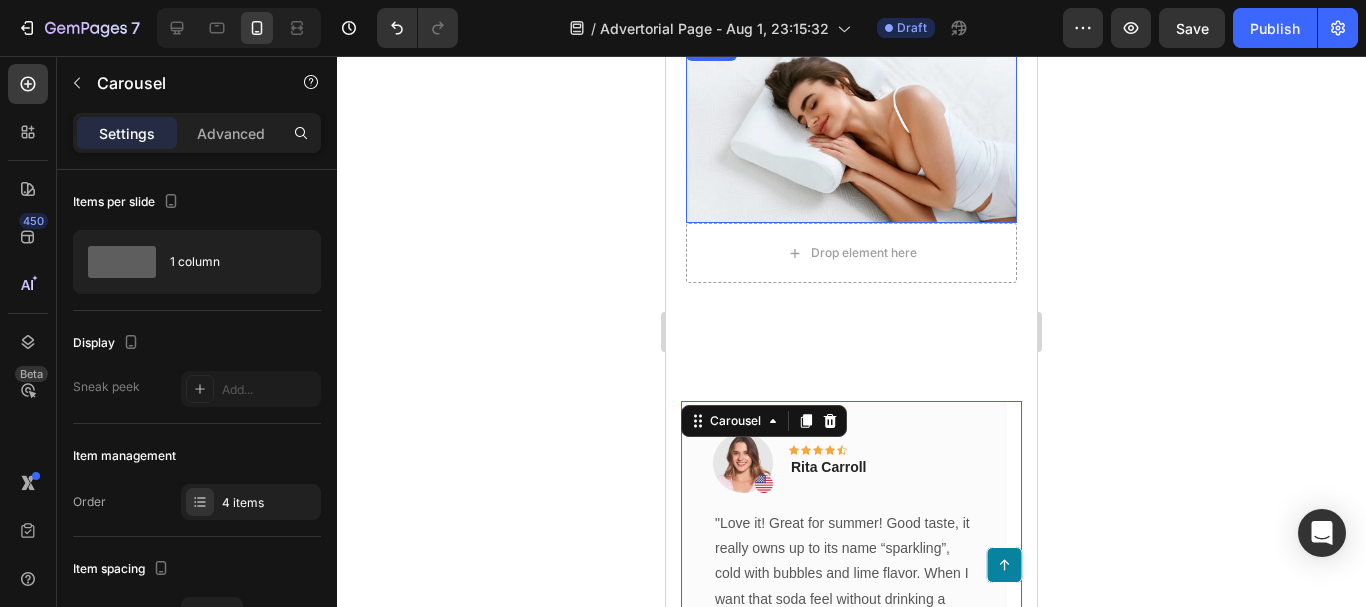 scroll, scrollTop: 8241, scrollLeft: 0, axis: vertical 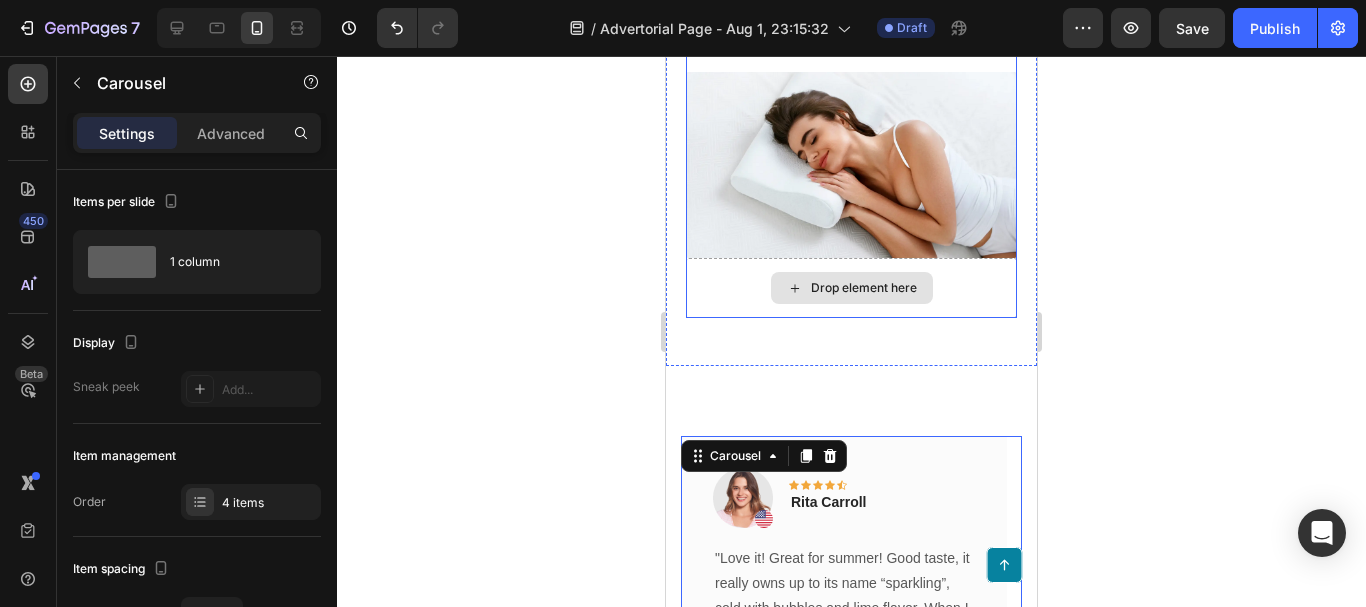 click on "Drop element here" at bounding box center [851, 288] 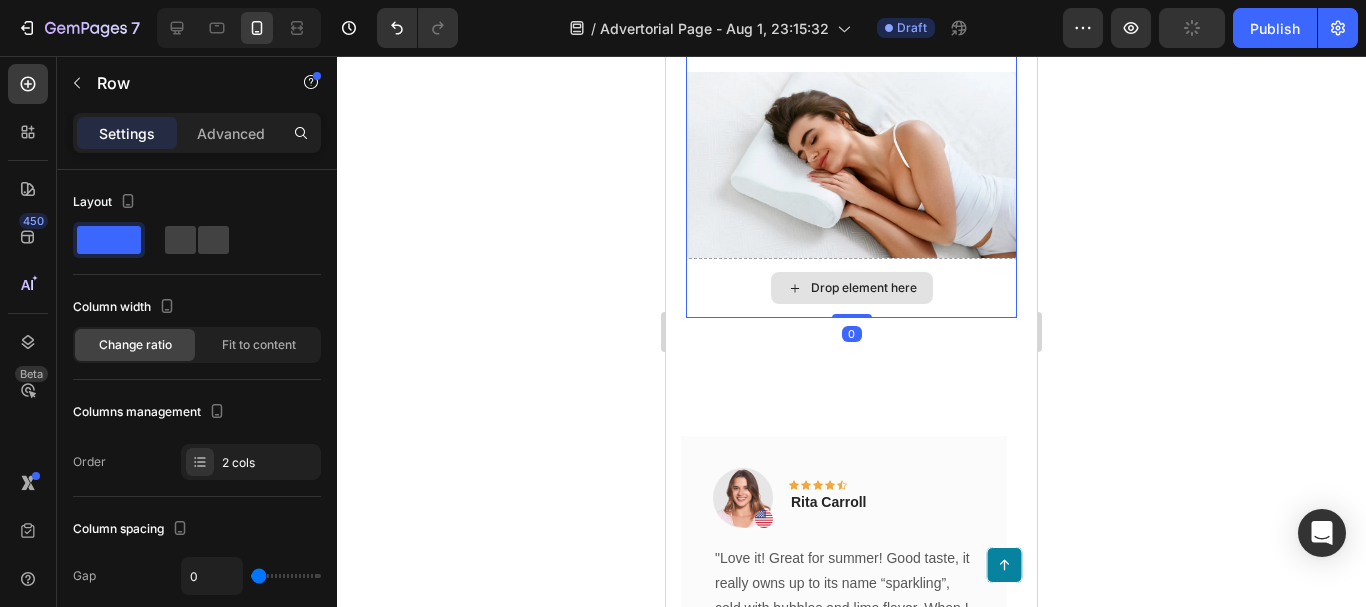 click on "Drop element here" at bounding box center [851, 288] 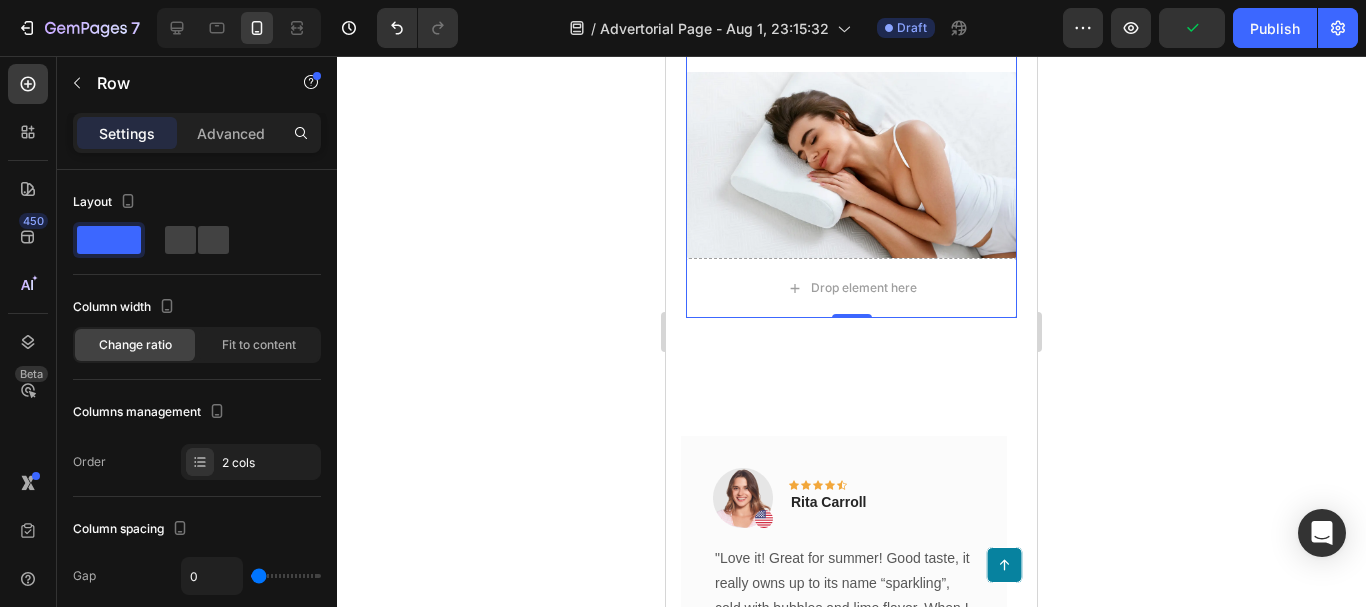 click 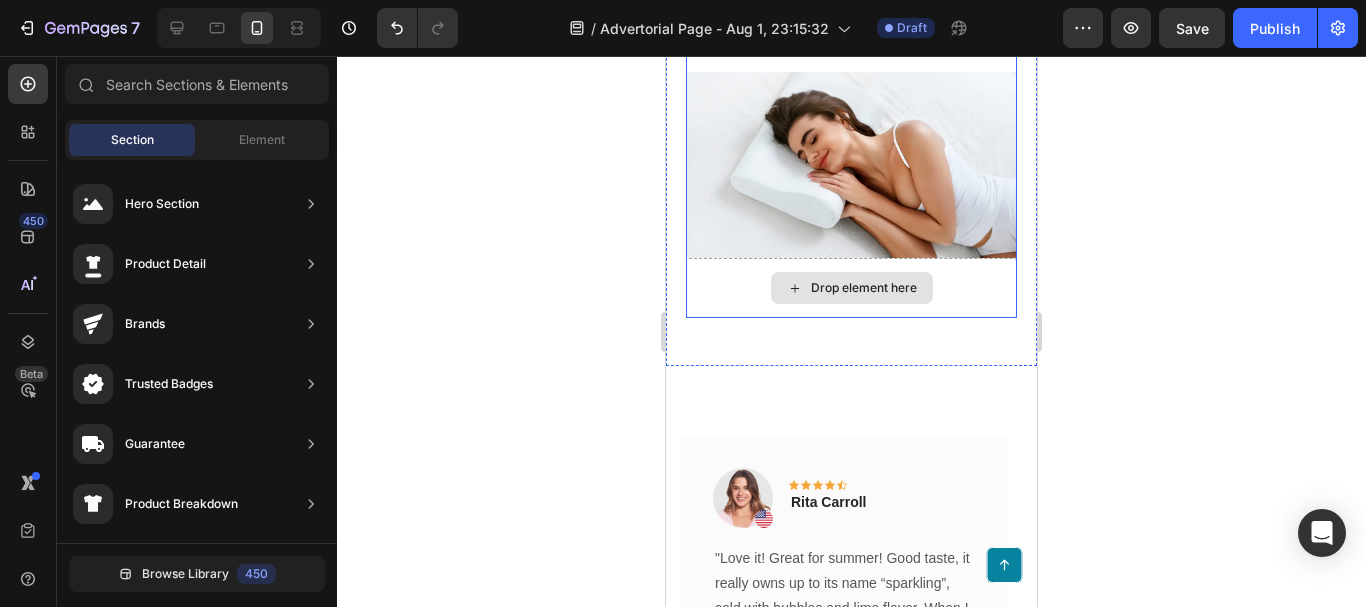 click on "Drop element here" at bounding box center [852, 288] 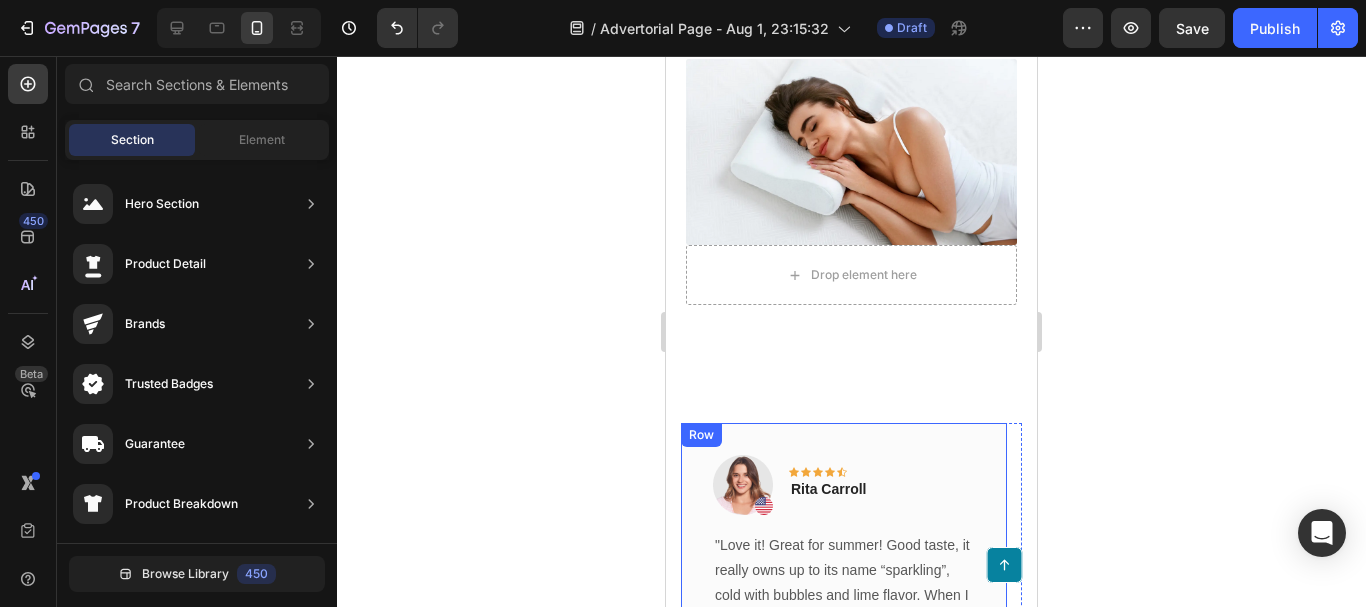 scroll, scrollTop: 8341, scrollLeft: 0, axis: vertical 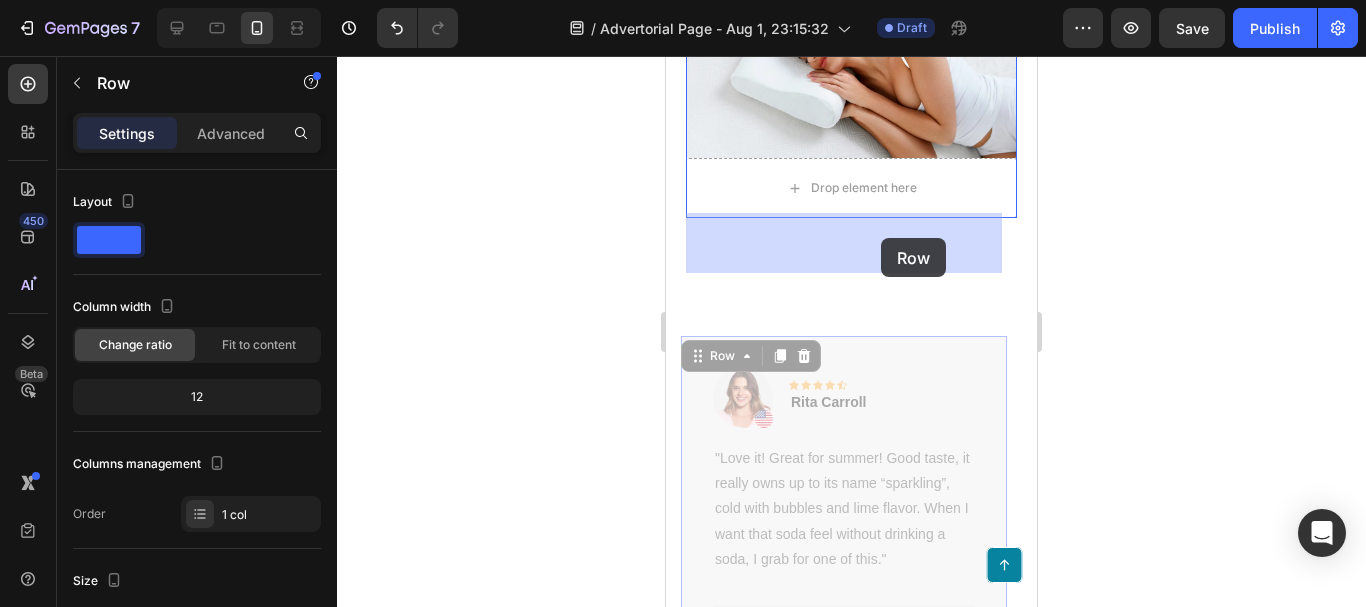 drag, startPoint x: 963, startPoint y: 413, endPoint x: 881, endPoint y: 238, distance: 193.2589 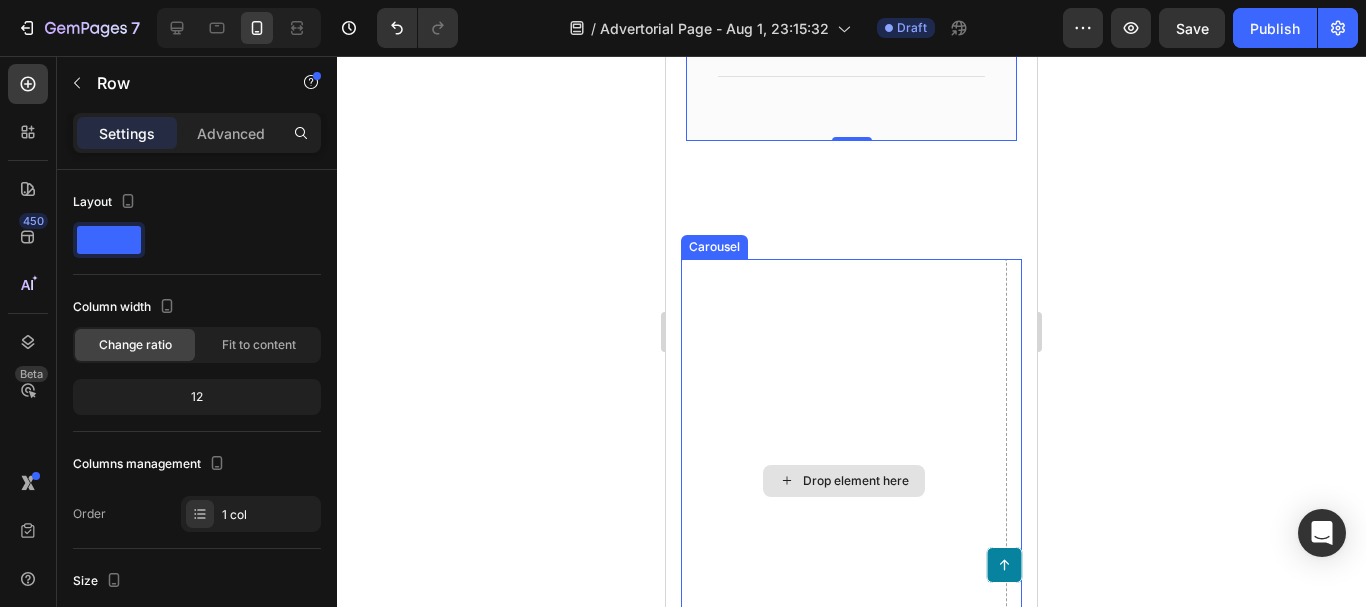 scroll, scrollTop: 8741, scrollLeft: 0, axis: vertical 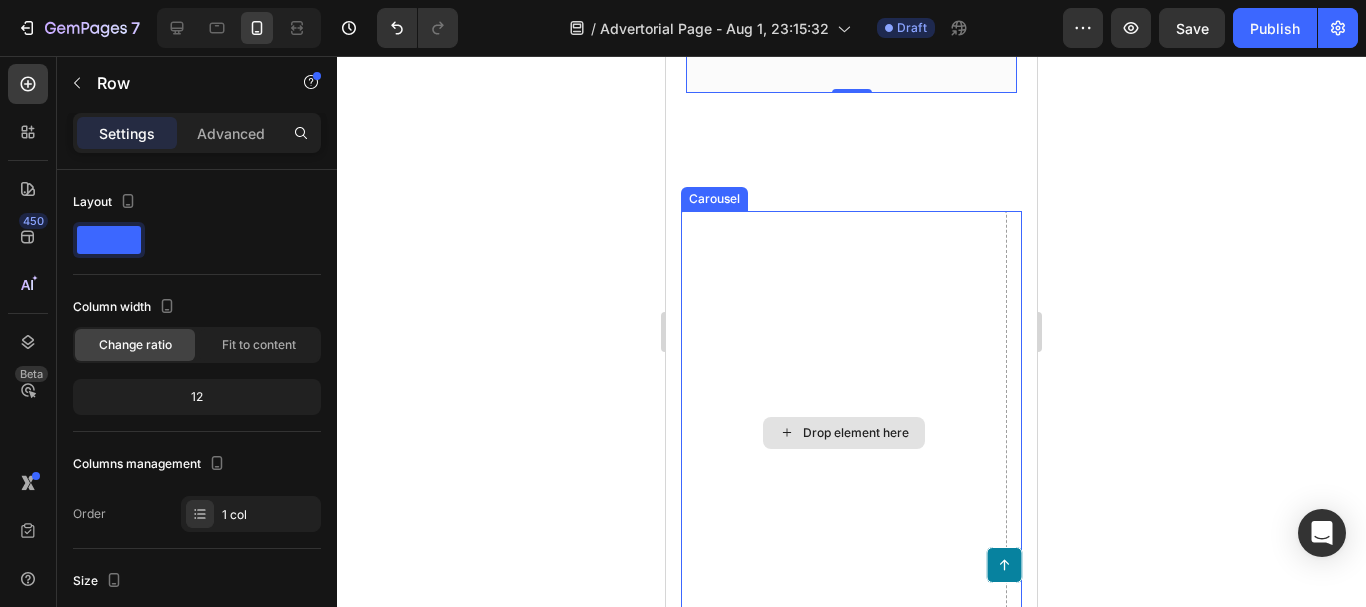 click on "Drop element here" at bounding box center [844, 432] 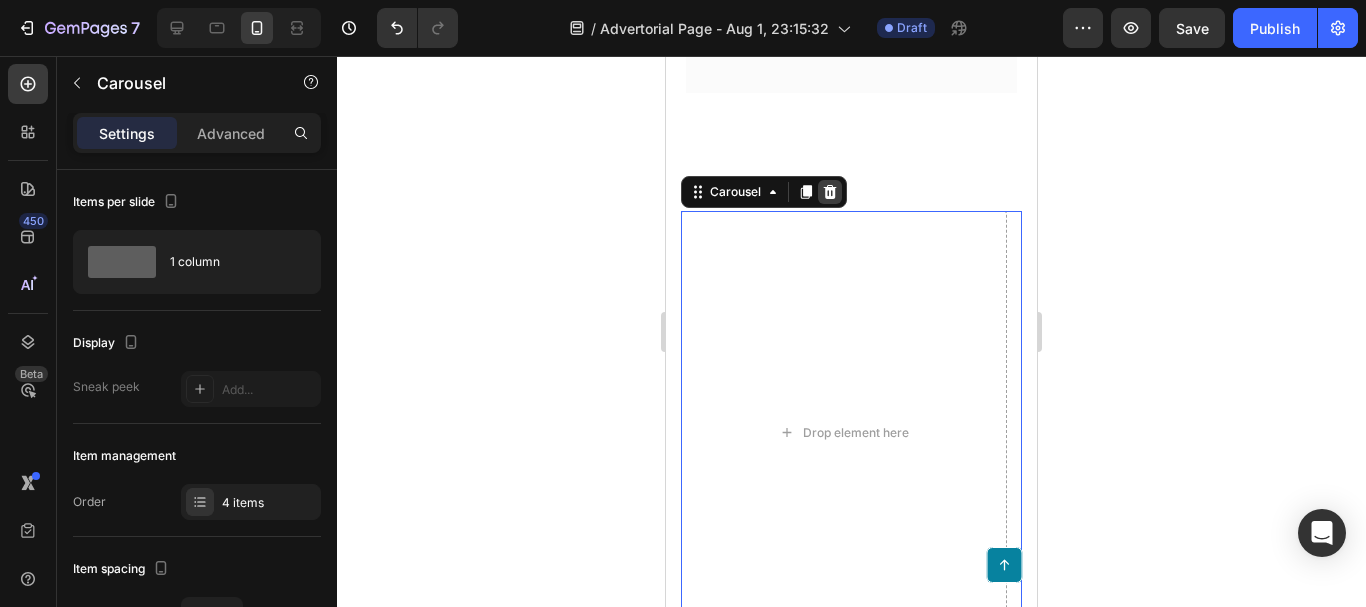 click 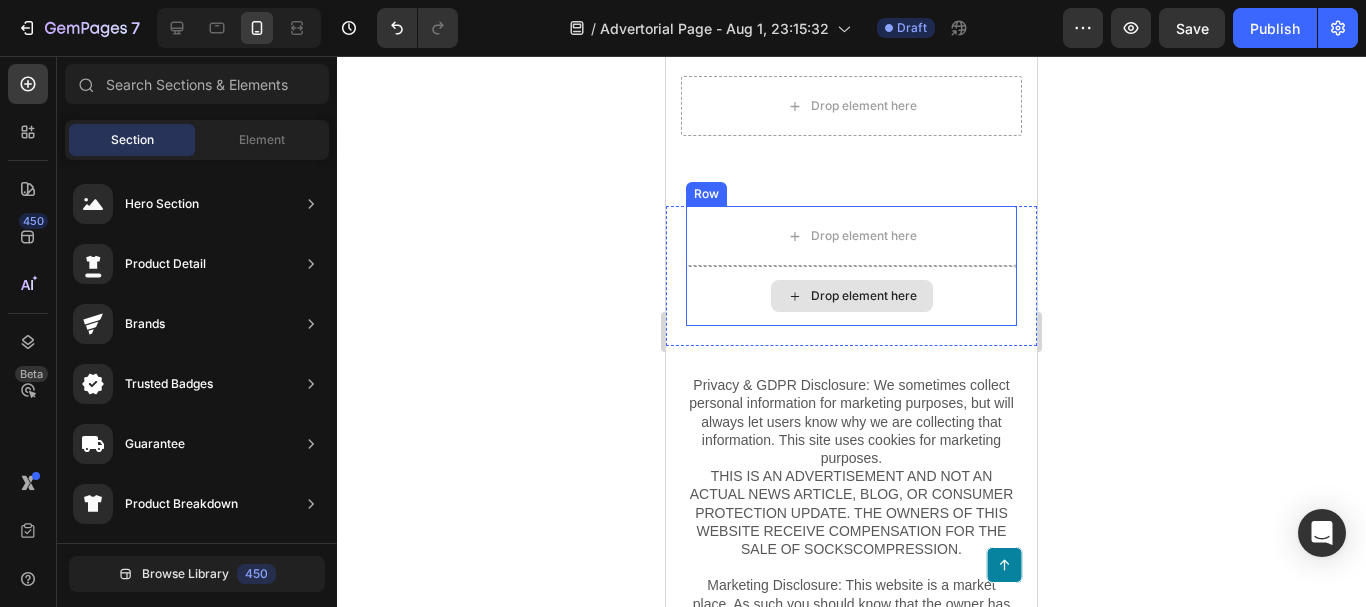 scroll, scrollTop: 8741, scrollLeft: 0, axis: vertical 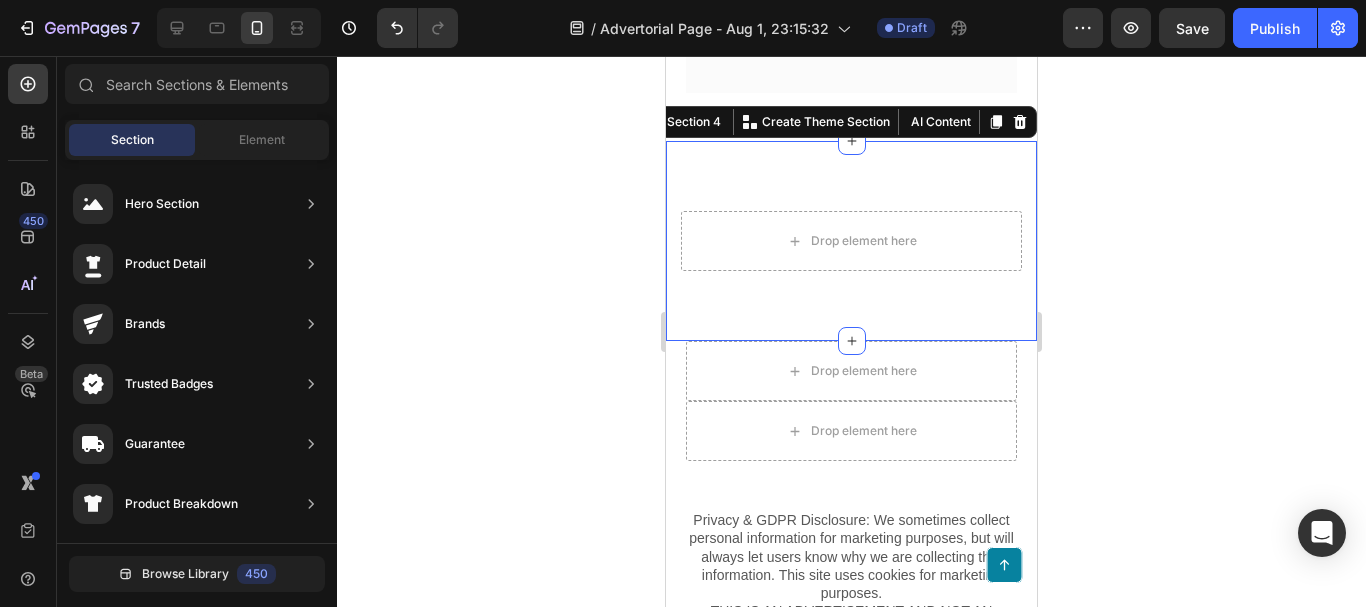 click on "Drop element here Row Section 4   You can create reusable sections Create Theme Section AI Content Write with GemAI What would you like to describe here? Tone and Voice Persuasive Product Show more Generate" at bounding box center [851, 241] 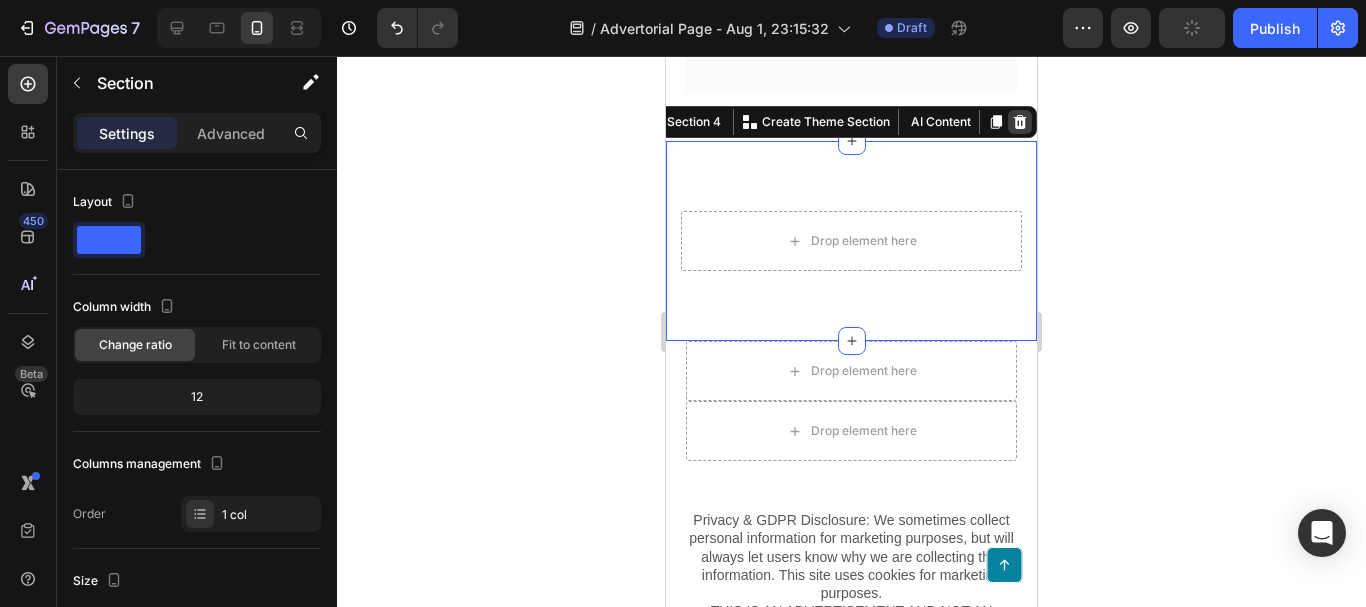 click at bounding box center (1020, 122) 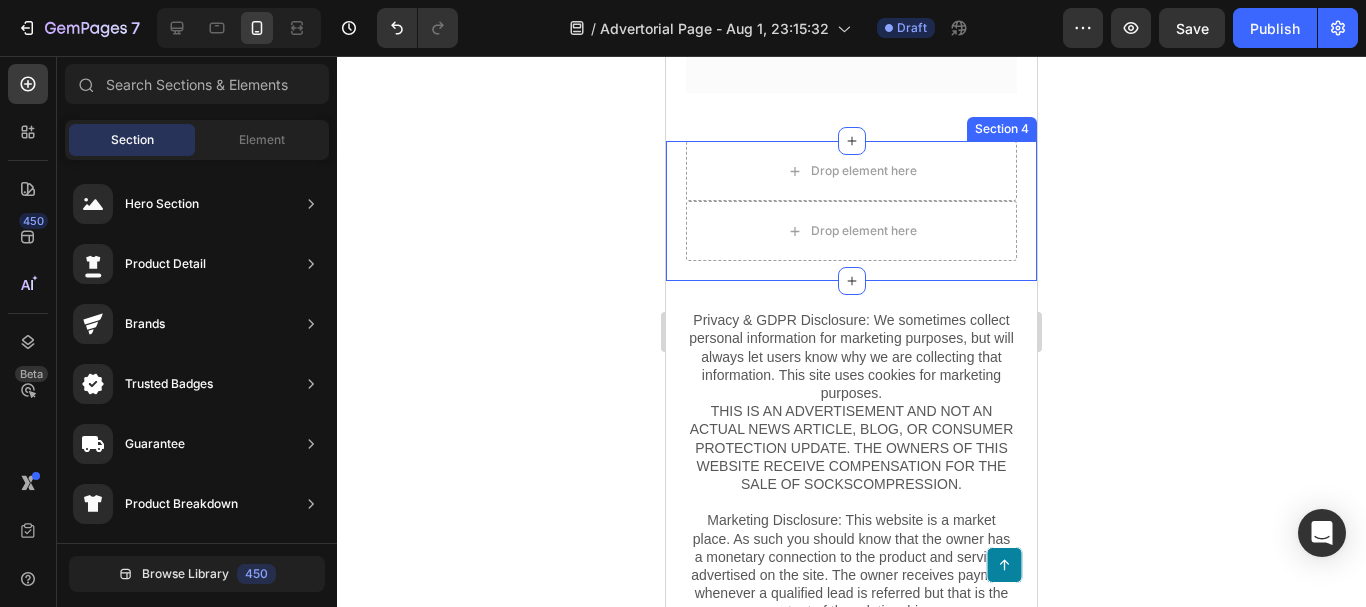 click on "Drop element here
Drop element here Row Section 4" at bounding box center (851, 211) 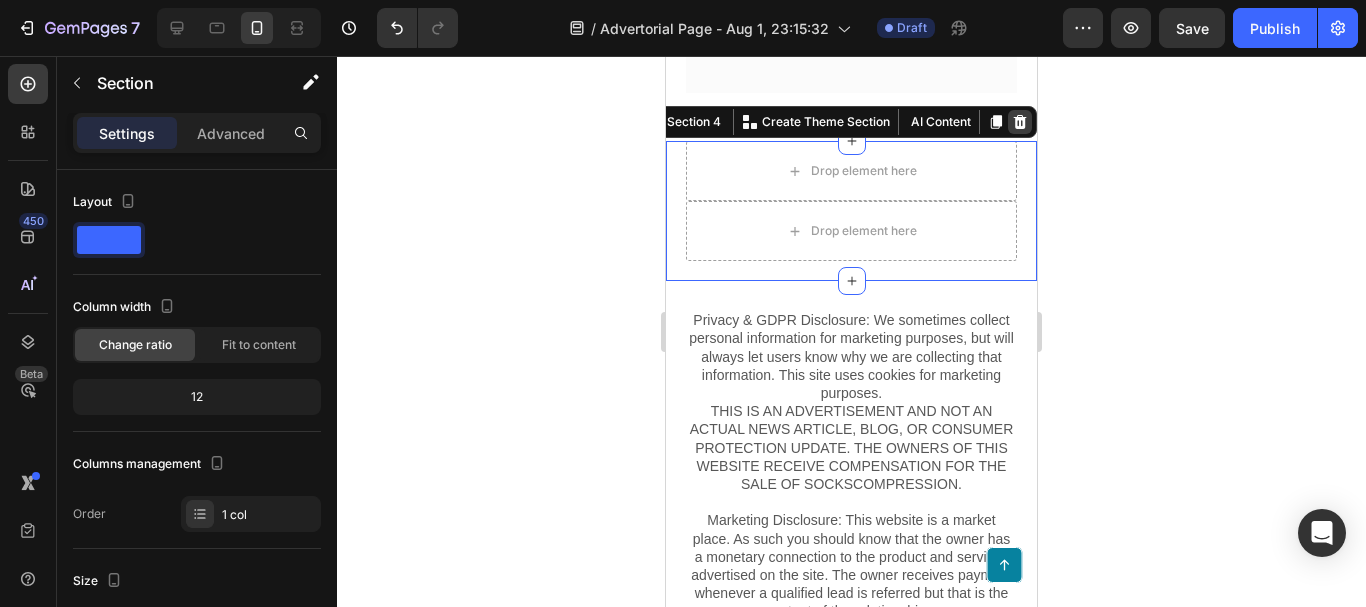 click 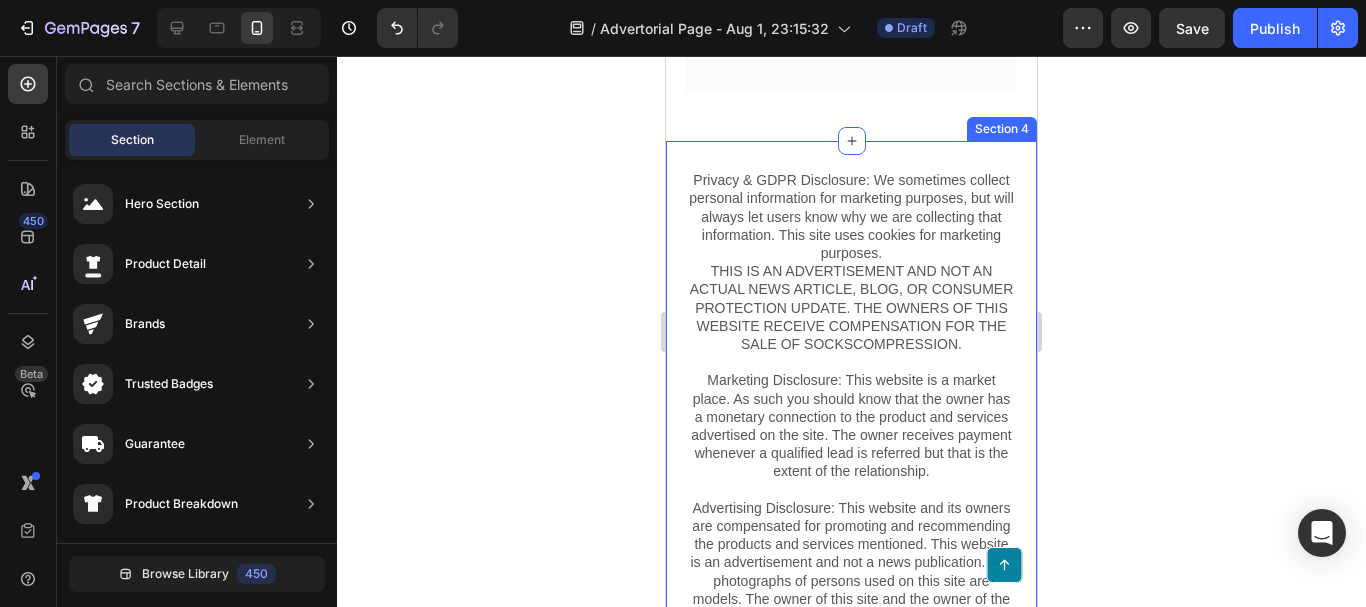 scroll, scrollTop: 8641, scrollLeft: 0, axis: vertical 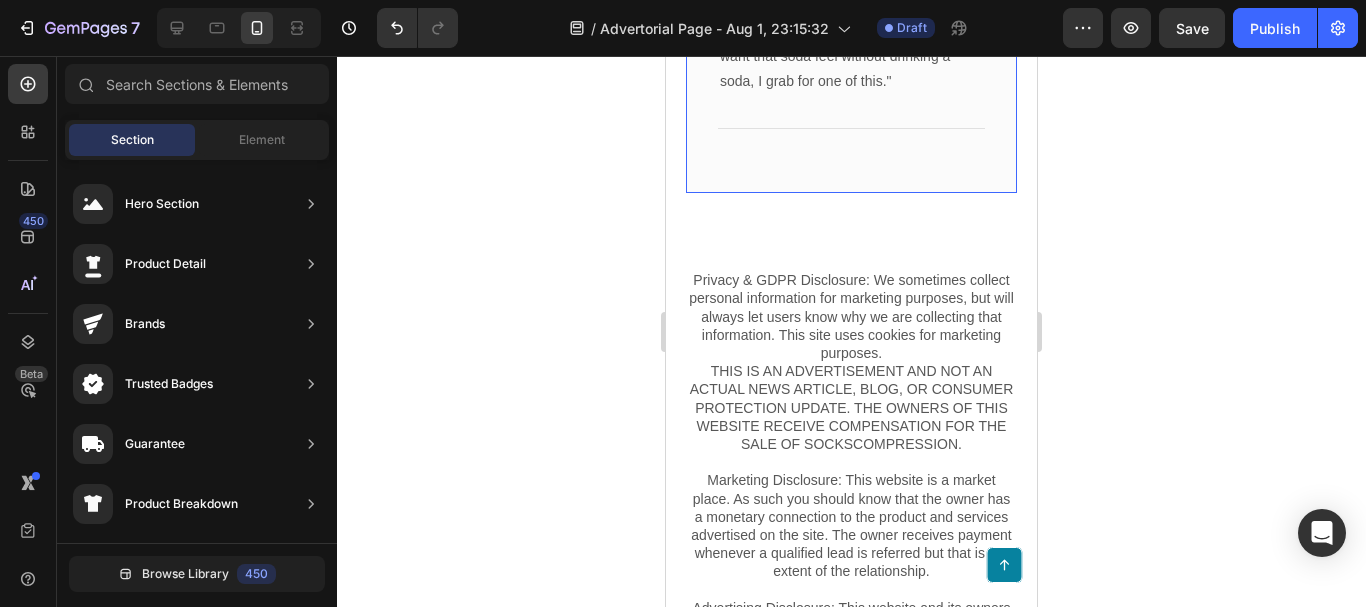 click on "Image
Icon
Icon
Icon
Icon
Icon Row Rita Carroll Text block Row "Love it! Great for summer! Good taste, it really owns up to its name “sparkling”, cold with bubbles and lime flavor. When I want that soda feel without drinking a soda, I grab for one of this." Text block                Title Line Row   0" at bounding box center [851, 25] 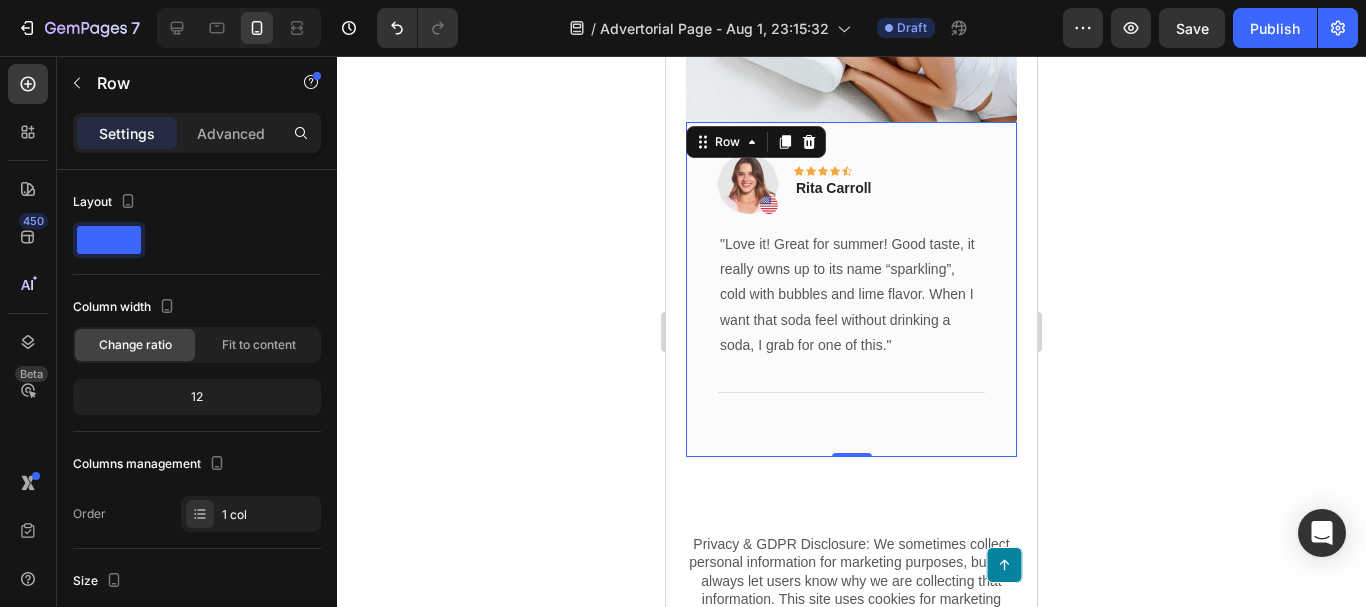 scroll, scrollTop: 8341, scrollLeft: 0, axis: vertical 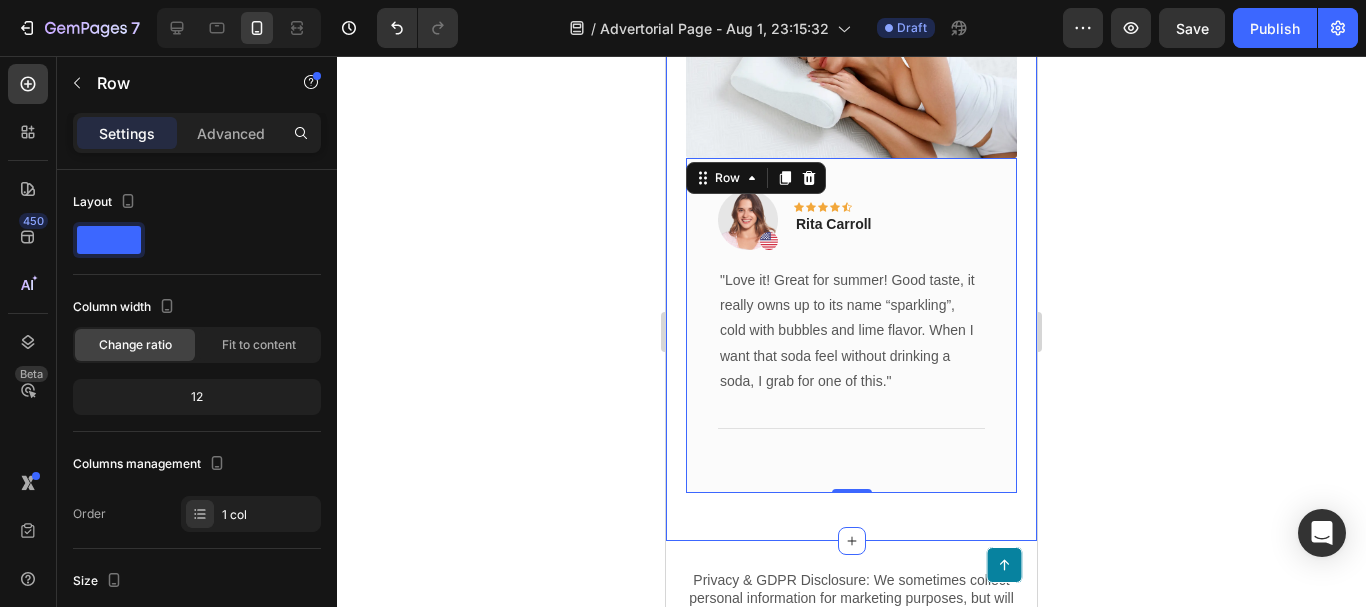 click on ""Love it! Great for summer! Good taste, it really owns up to its name “sparkling”, cold with bubbles and lime flavor. When I want that soda feel without drinking a soda, I grab for one of this."" at bounding box center (851, 331) 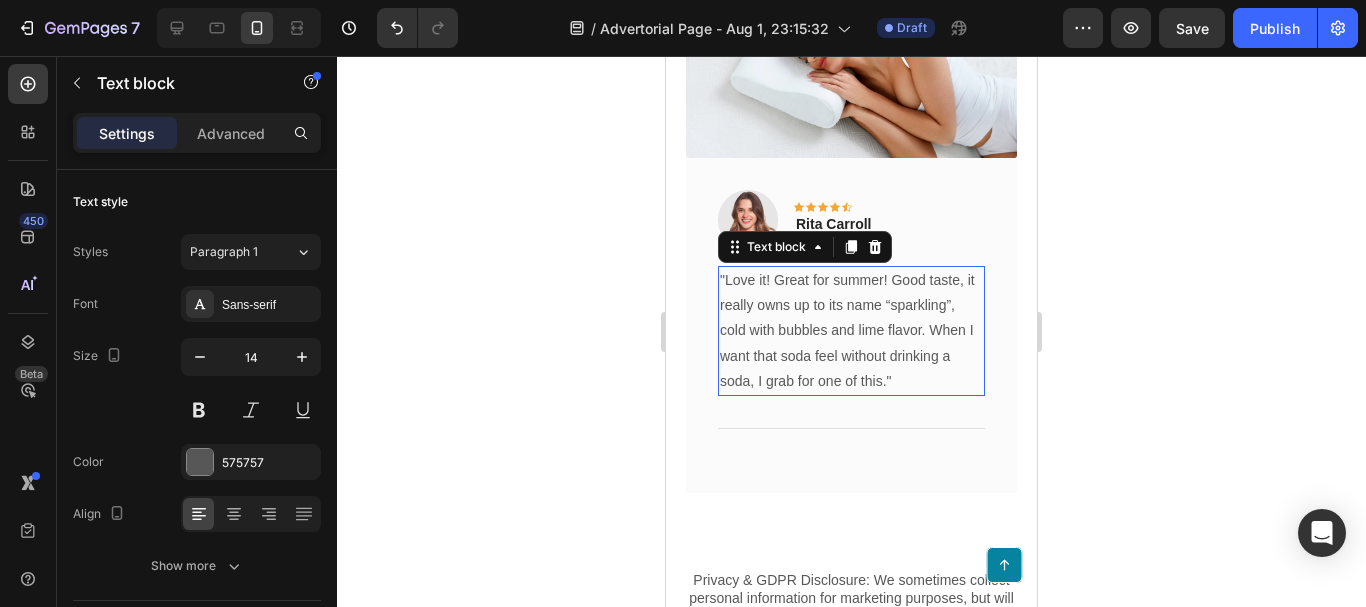 click on ""Love it! Great for summer! Good taste, it really owns up to its name “sparkling”, cold with bubbles and lime flavor. When I want that soda feel without drinking a soda, I grab for one of this."" at bounding box center (851, 331) 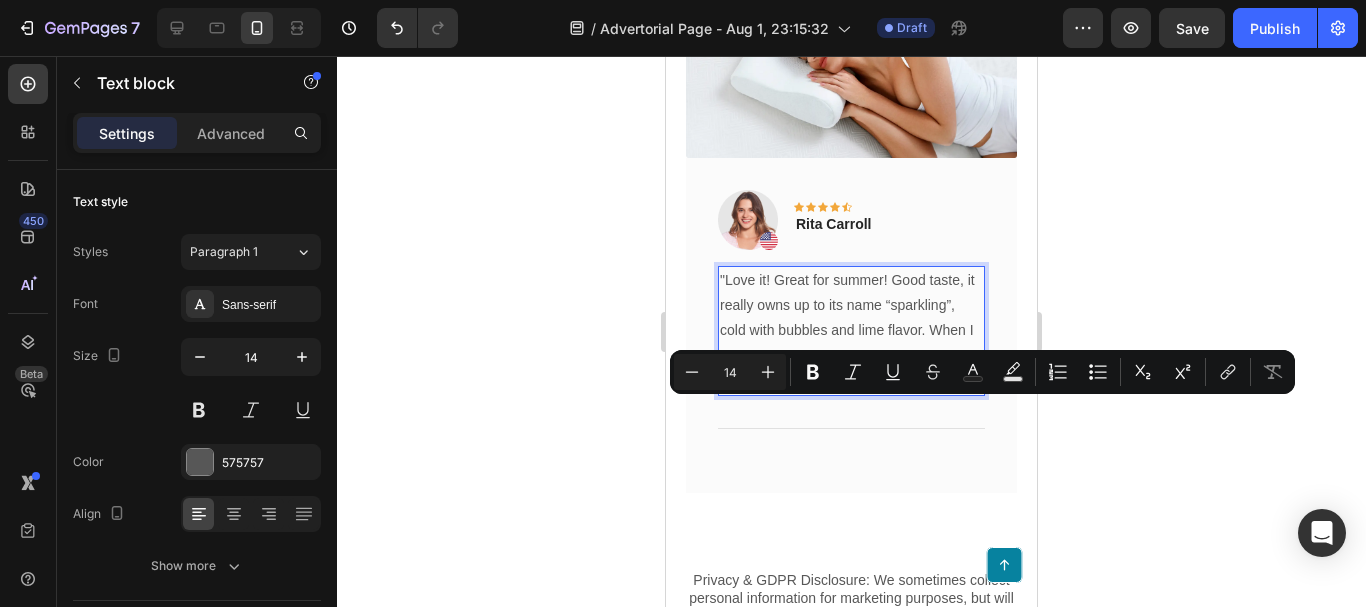 click on ""Love it! Great for summer! Good taste, it really owns up to its name “sparkling”, cold with bubbles and lime flavor. When I want that soda feel without drinking a soda, I grab for one of this."" at bounding box center [851, 331] 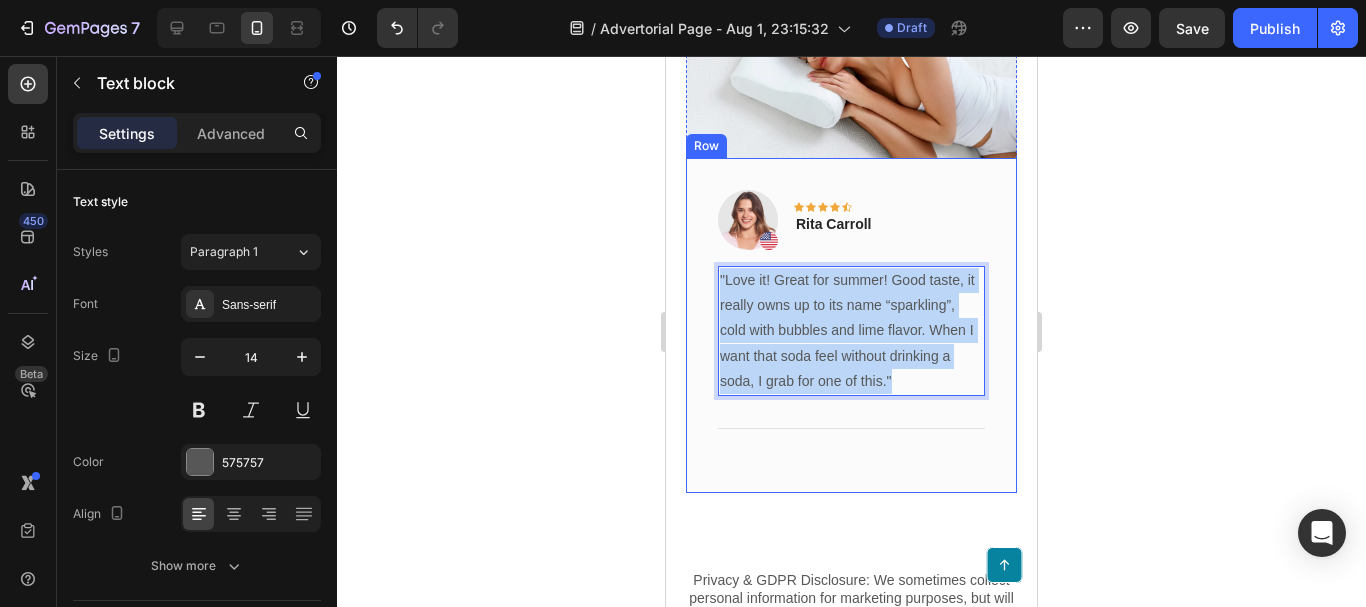 drag, startPoint x: 899, startPoint y: 434, endPoint x: 711, endPoint y: 326, distance: 216.81328 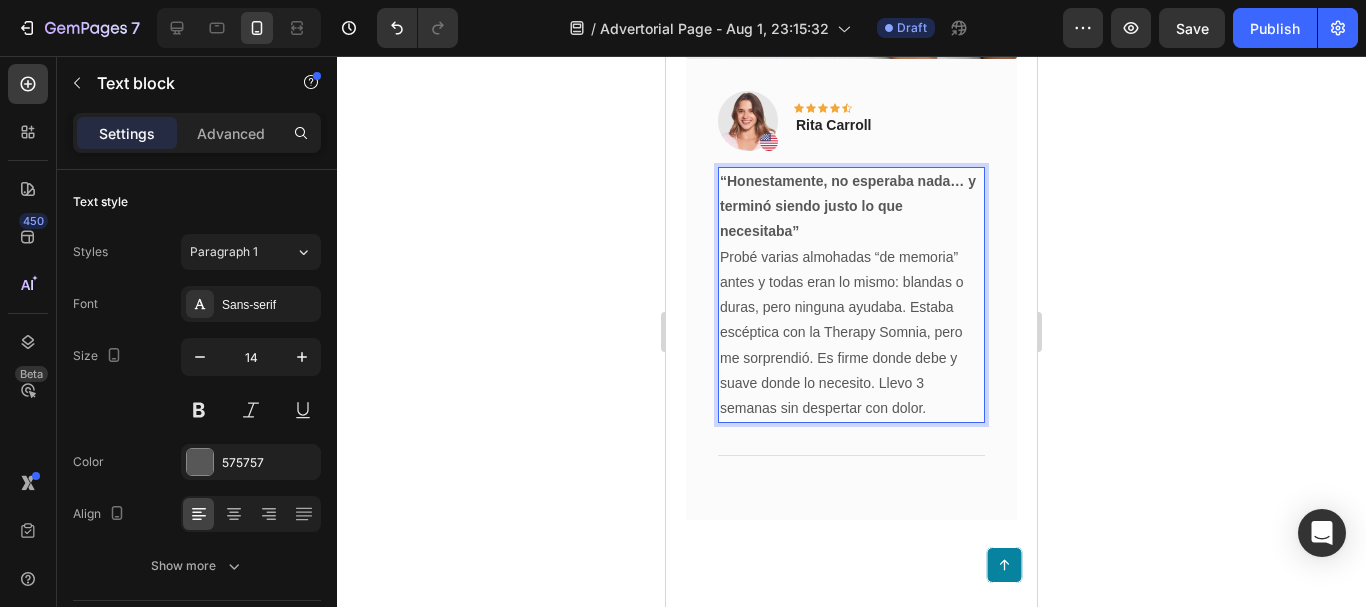 scroll, scrollTop: 8441, scrollLeft: 0, axis: vertical 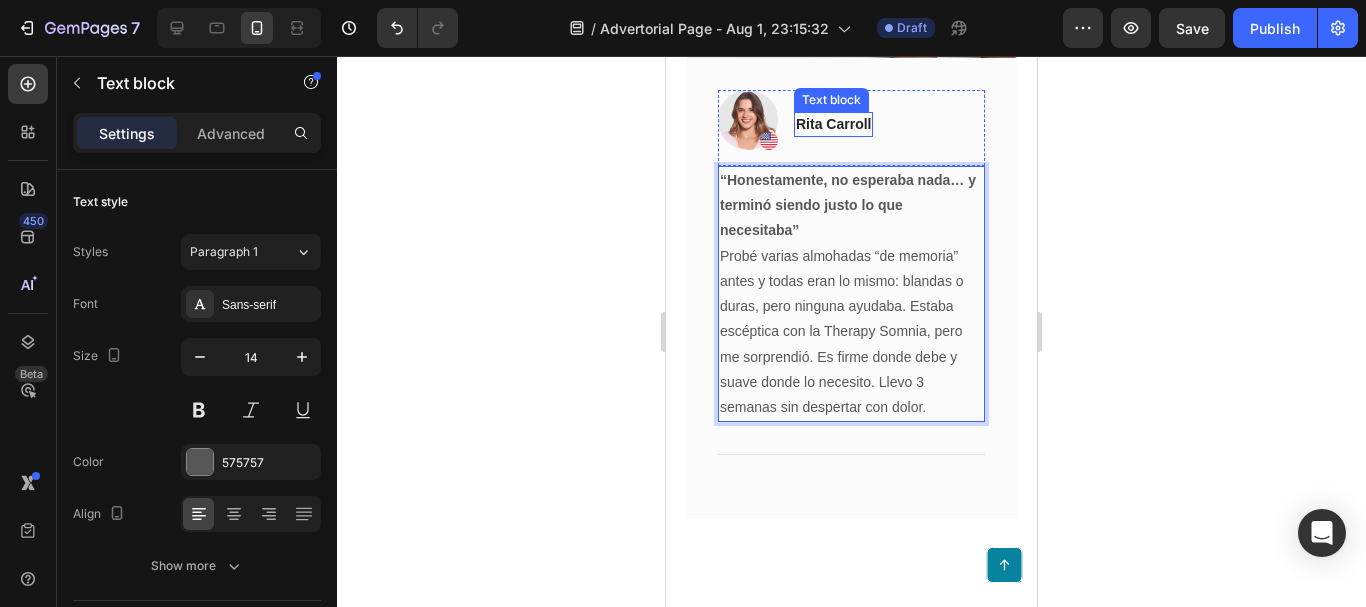 click on "Rita Carroll" at bounding box center [833, 124] 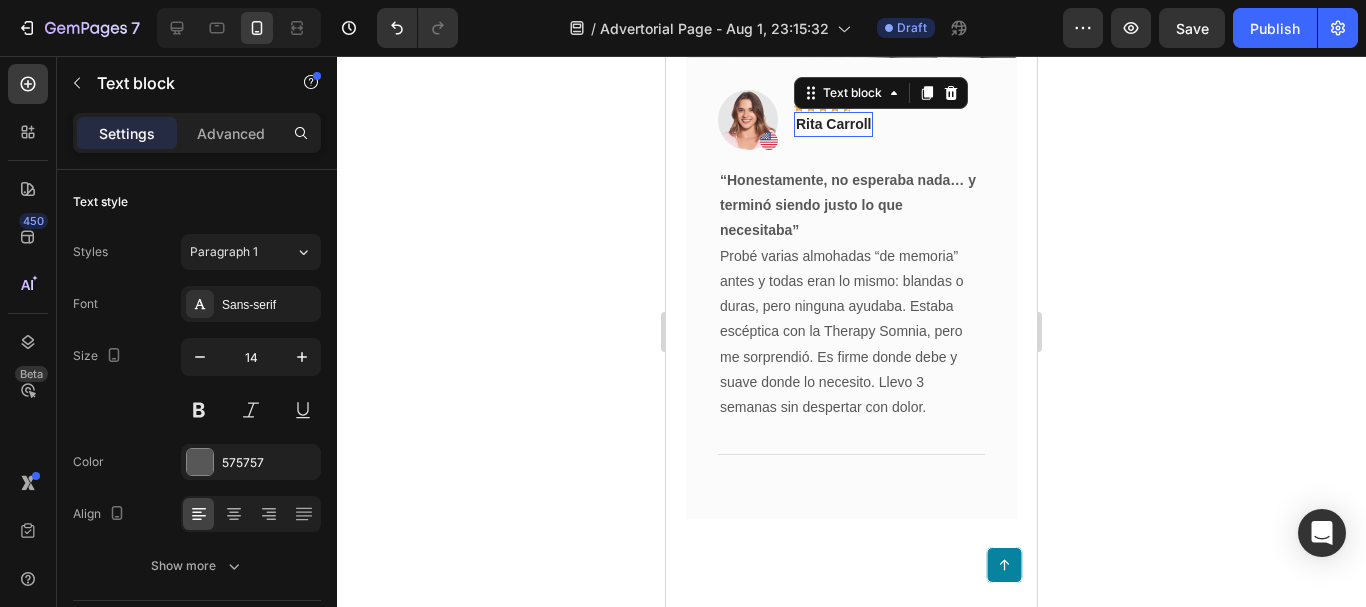 click on "Rita Carroll" at bounding box center (833, 124) 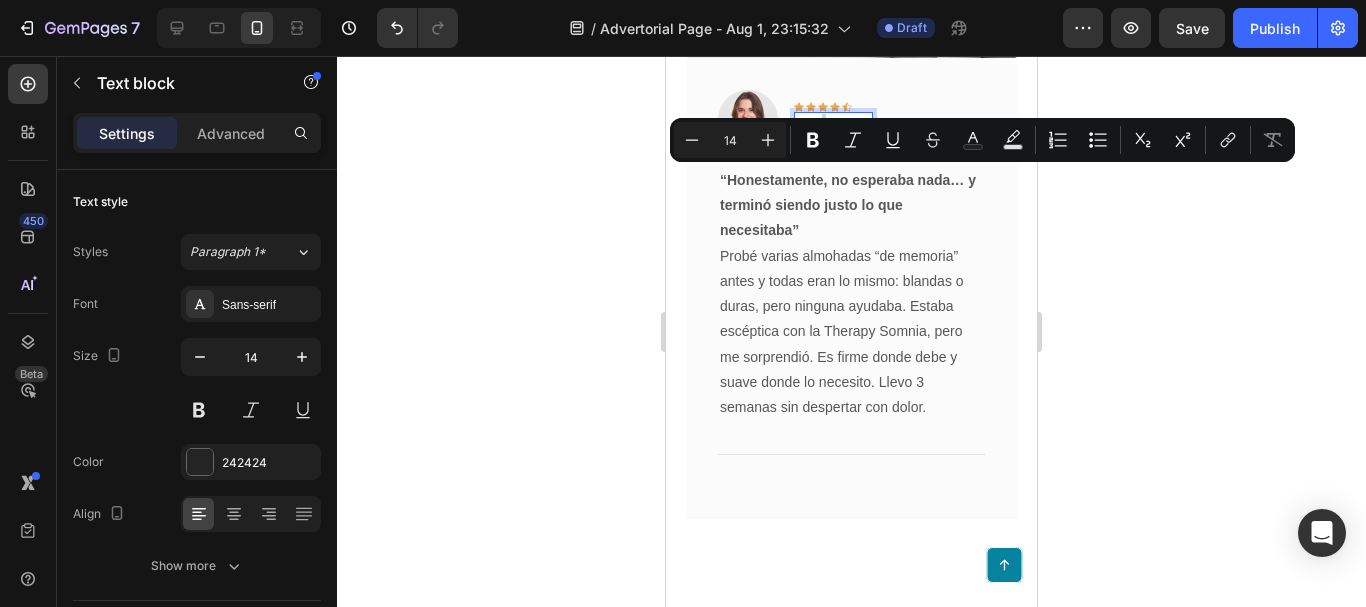 click on "Rita Carroll" at bounding box center [833, 124] 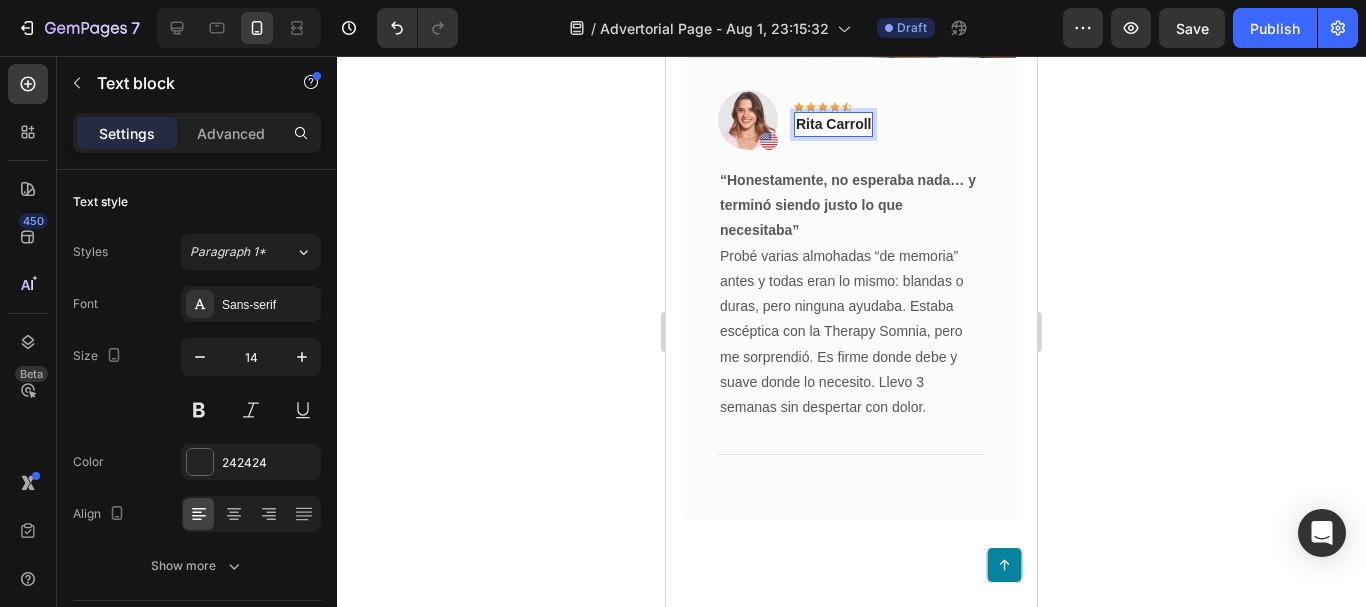 click on "Rita Carroll" at bounding box center [833, 124] 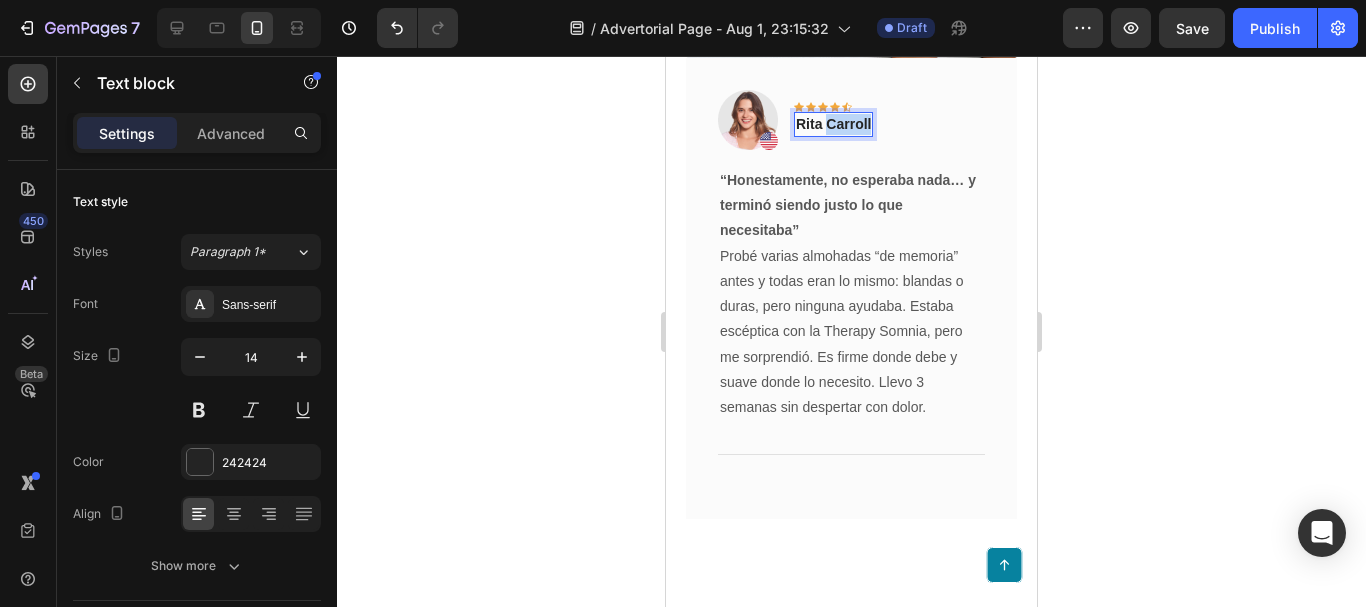 click on "Rita Carroll" at bounding box center (833, 124) 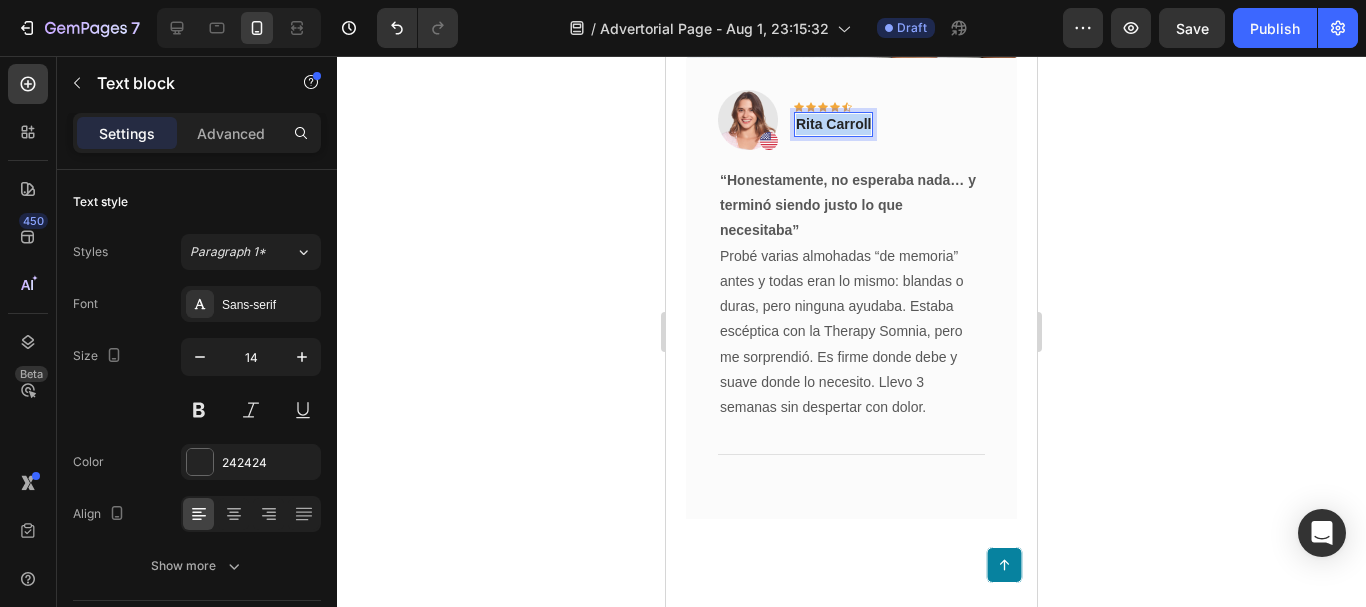 click on "Rita Carroll" at bounding box center [833, 124] 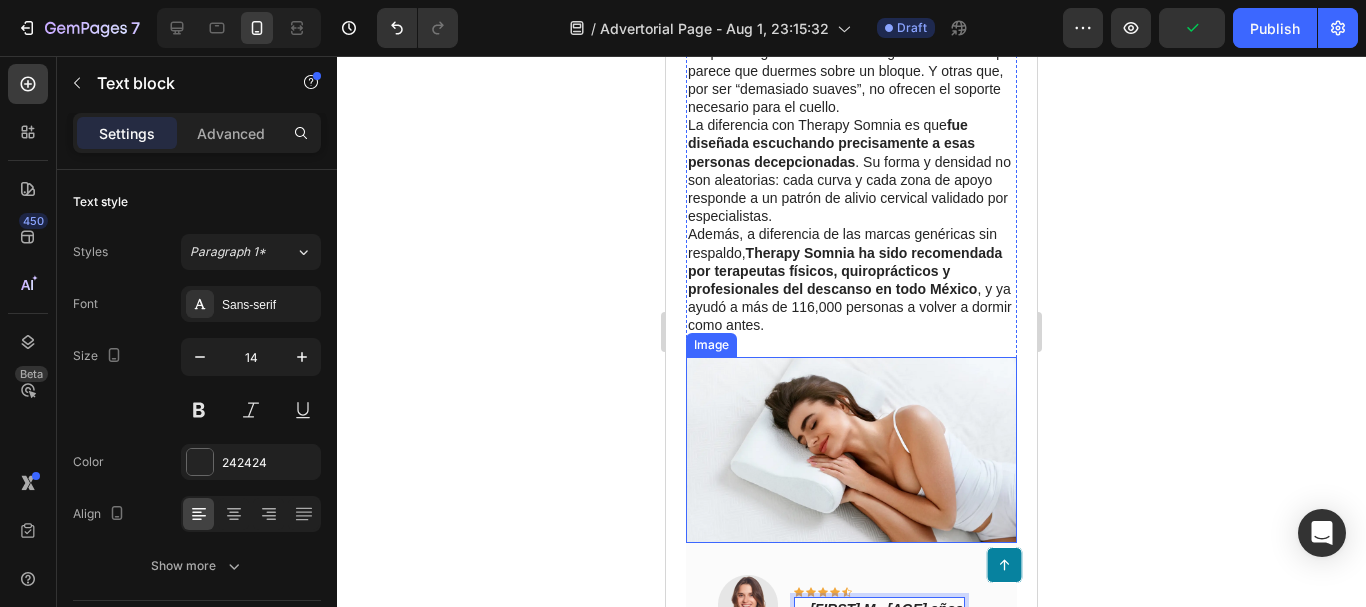 scroll, scrollTop: 7841, scrollLeft: 0, axis: vertical 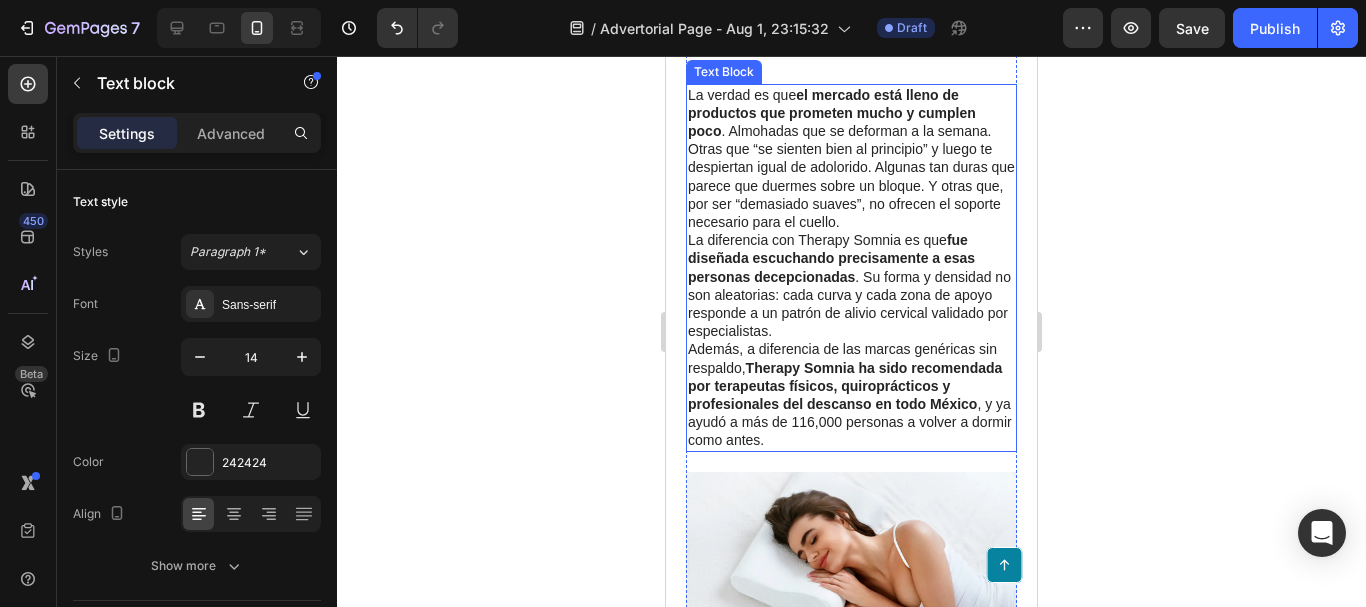 click on "La diferencia con Therapy Somnia es que  fue diseñada escuchando precisamente a esas personas decepcionadas . Su forma y densidad no son aleatorias: cada curva y cada zona de apoyo responde a un patrón de alivio cervical validado por especialistas." at bounding box center [851, 285] 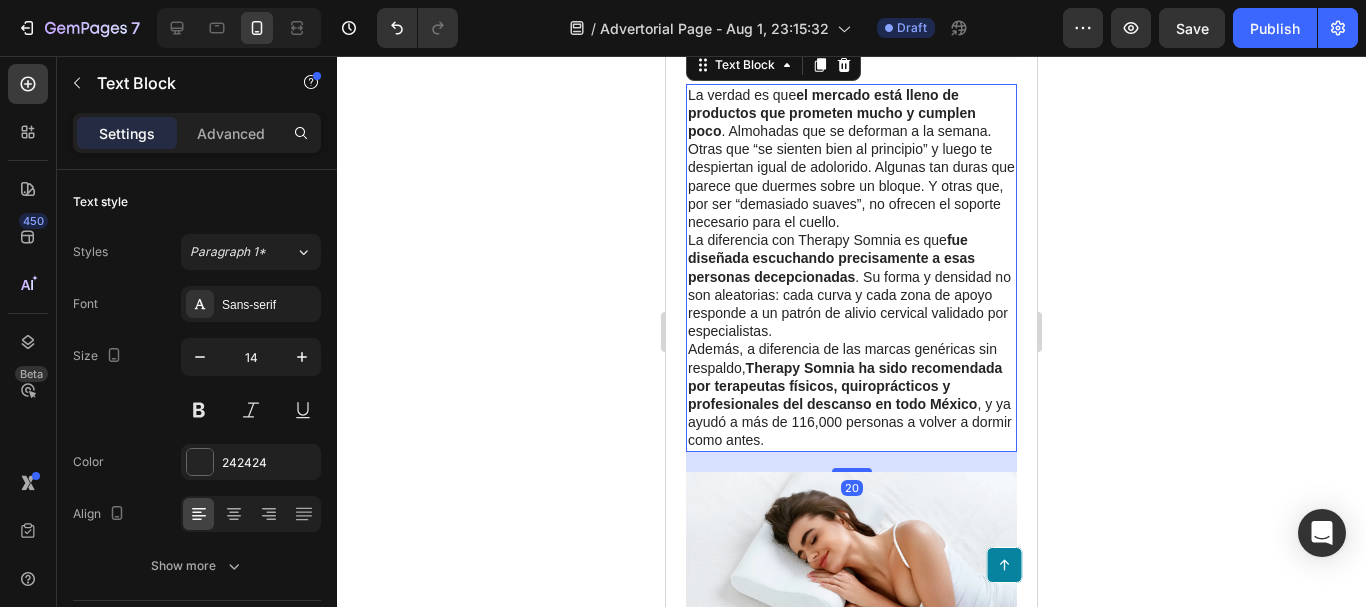 click on "La diferencia con Therapy Somnia es que  fue diseñada escuchando precisamente a esas personas decepcionadas . Su forma y densidad no son aleatorias: cada curva y cada zona de apoyo responde a un patrón de alivio cervical validado por especialistas." at bounding box center (851, 285) 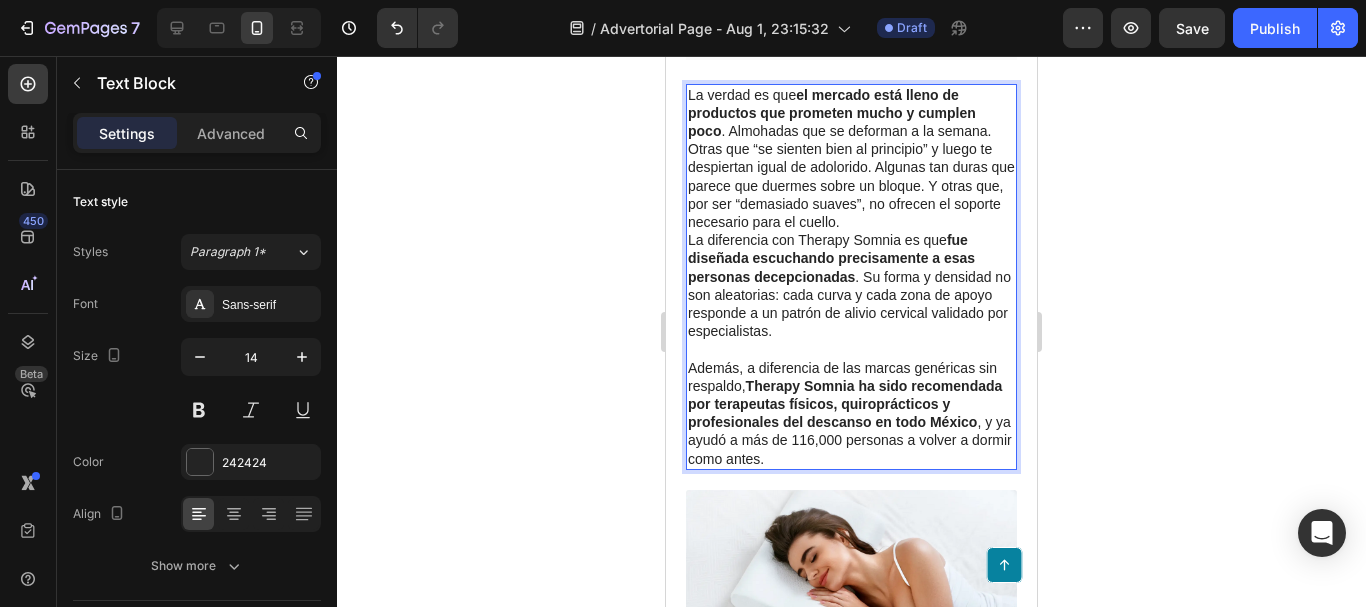click on "La verdad es que  el mercado está lleno de productos que prometen mucho y cumplen poco . Almohadas que se deforman a la semana. Otras que “se sienten bien al principio” y luego te despiertan igual de adolorido. Algunas tan duras que parece que duermes sobre un bloque. Y otras que, por ser “demasiado suaves”, no ofrecen el soporte necesario para el cuello." at bounding box center [851, 159] 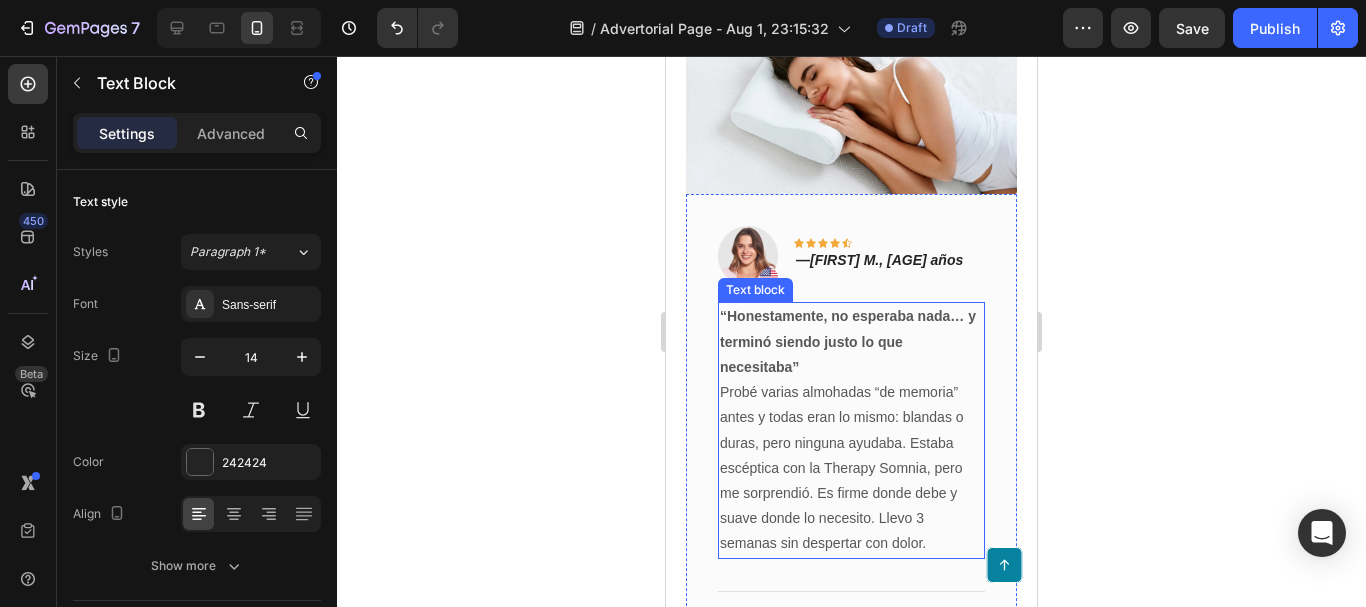 scroll, scrollTop: 8541, scrollLeft: 0, axis: vertical 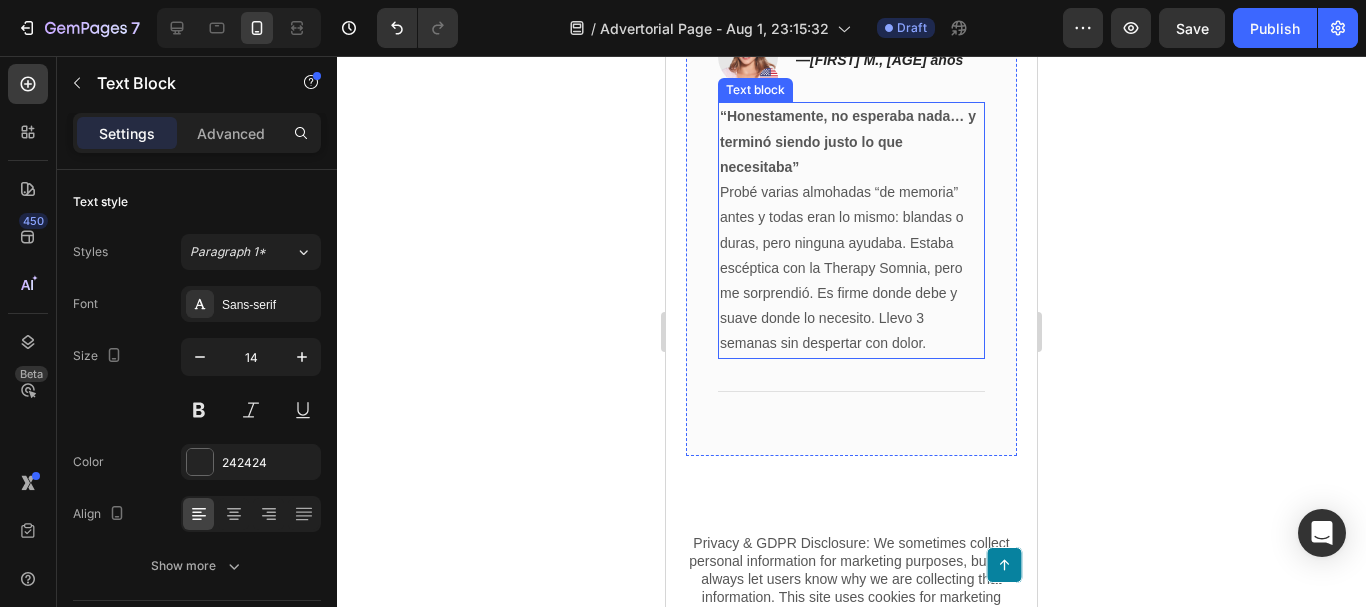 click on "“Honestamente, no esperaba nada… y terminó siendo justo lo que necesitaba”" at bounding box center [848, 141] 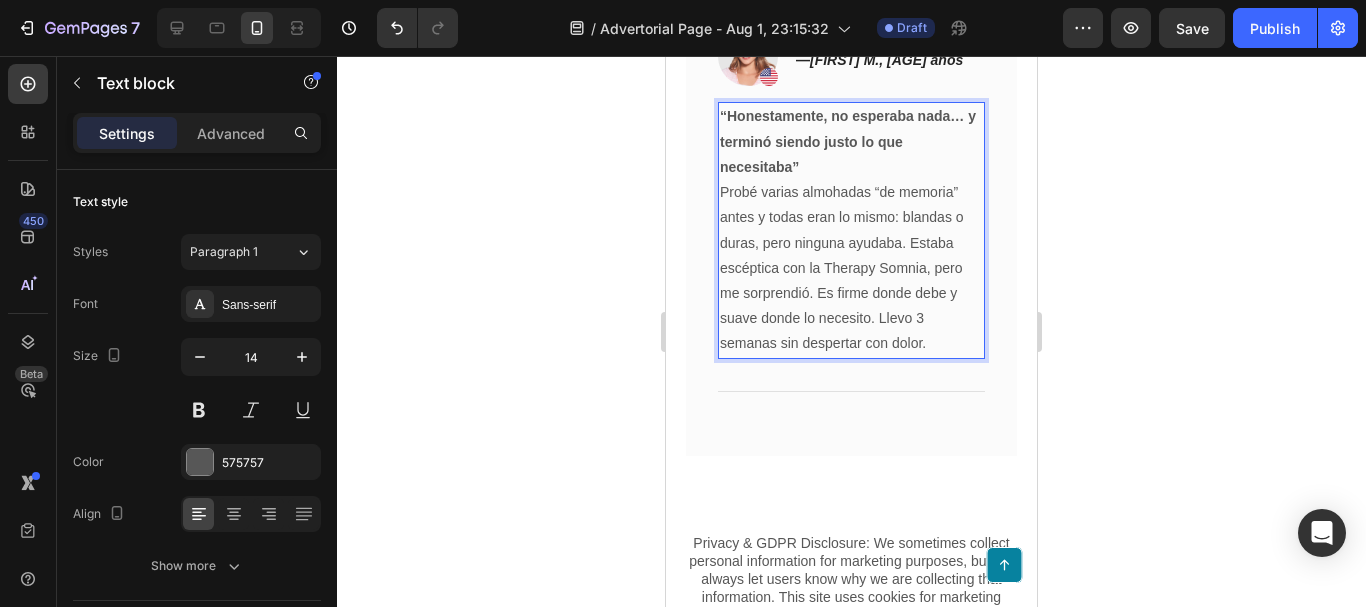 click on "“Honestamente, no esperaba nada… y terminó siendo justo lo que necesitaba” Probé varias almohadas “de memoria” antes y todas eran lo mismo: blandas o duras, pero ninguna ayudaba. Estaba escéptica con la Therapy Somnia, pero me sorprendió. Es firme donde debe y suave donde lo necesito. Llevo 3 semanas sin despertar con dolor." at bounding box center (851, 230) 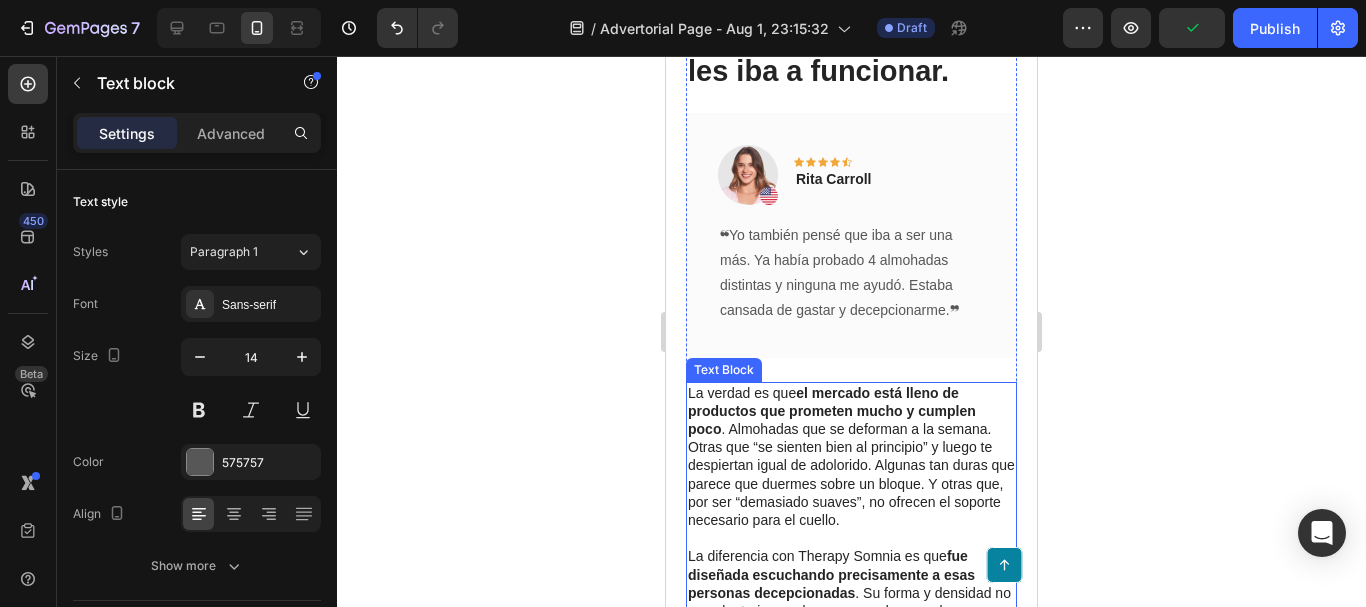 scroll, scrollTop: 7541, scrollLeft: 0, axis: vertical 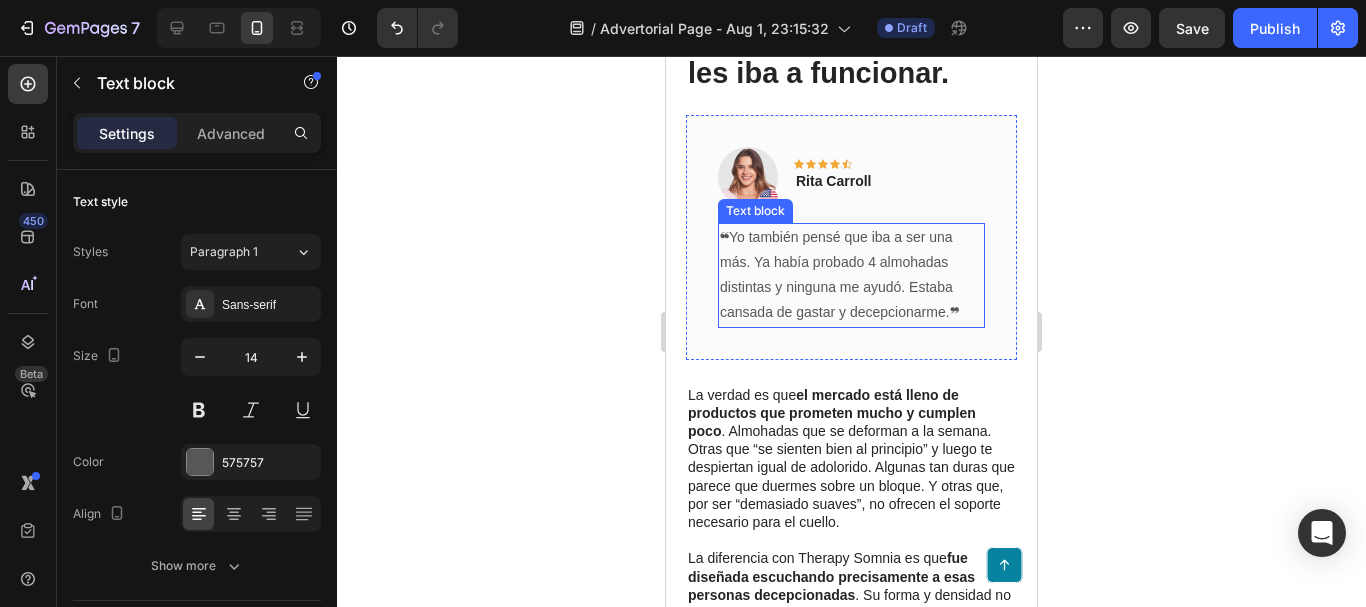 click on "❝Yo también pensé que iba a ser una más. Ya había probado 4 almohadas distintas y ninguna me ayudó. Estaba cansada de gastar y decepcionarme.❞" at bounding box center (851, 275) 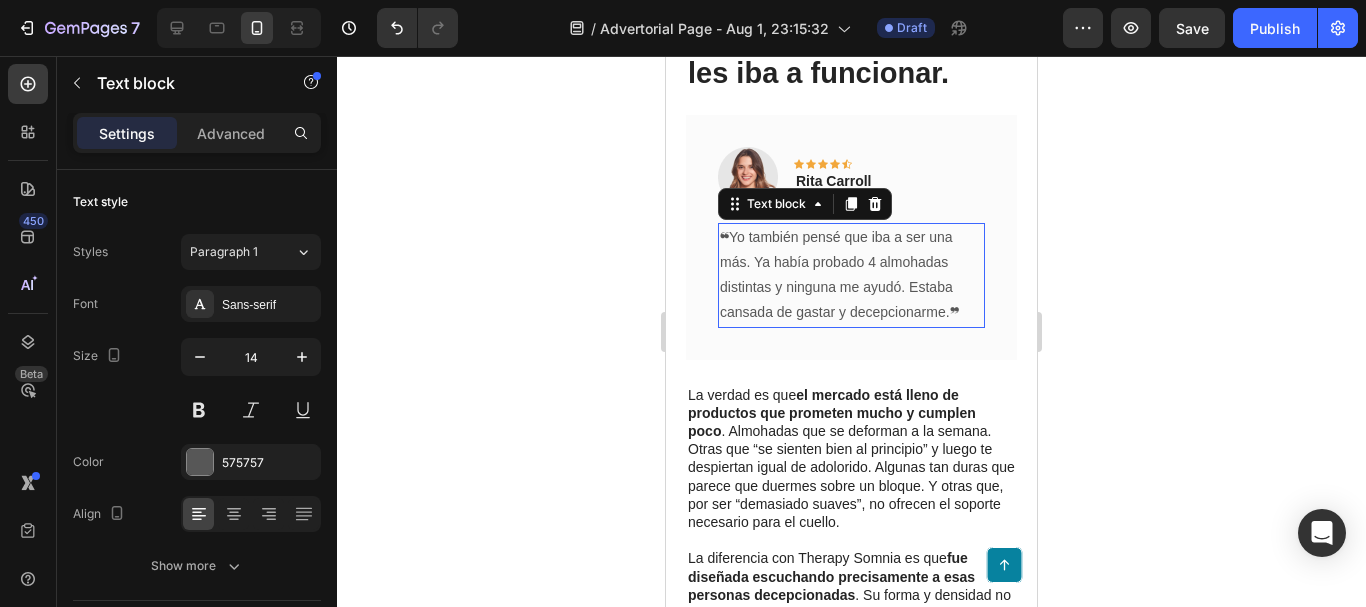 click on "❝Yo también pensé que iba a ser una más. Ya había probado 4 almohadas distintas y ninguna me ayudó. Estaba cansada de gastar y decepcionarme.❞" at bounding box center [851, 275] 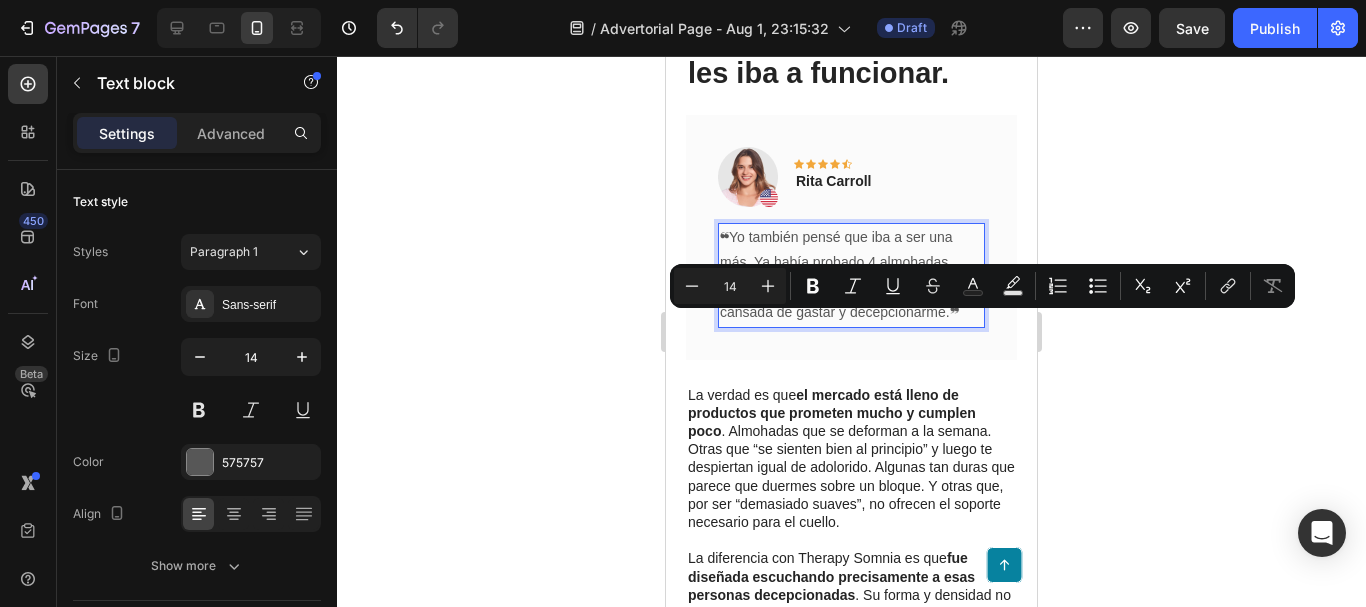 click on "❝Yo también pensé que iba a ser una más. Ya había probado 4 almohadas distintas y ninguna me ayudó. Estaba cansada de gastar y decepcionarme.❞" at bounding box center (851, 275) 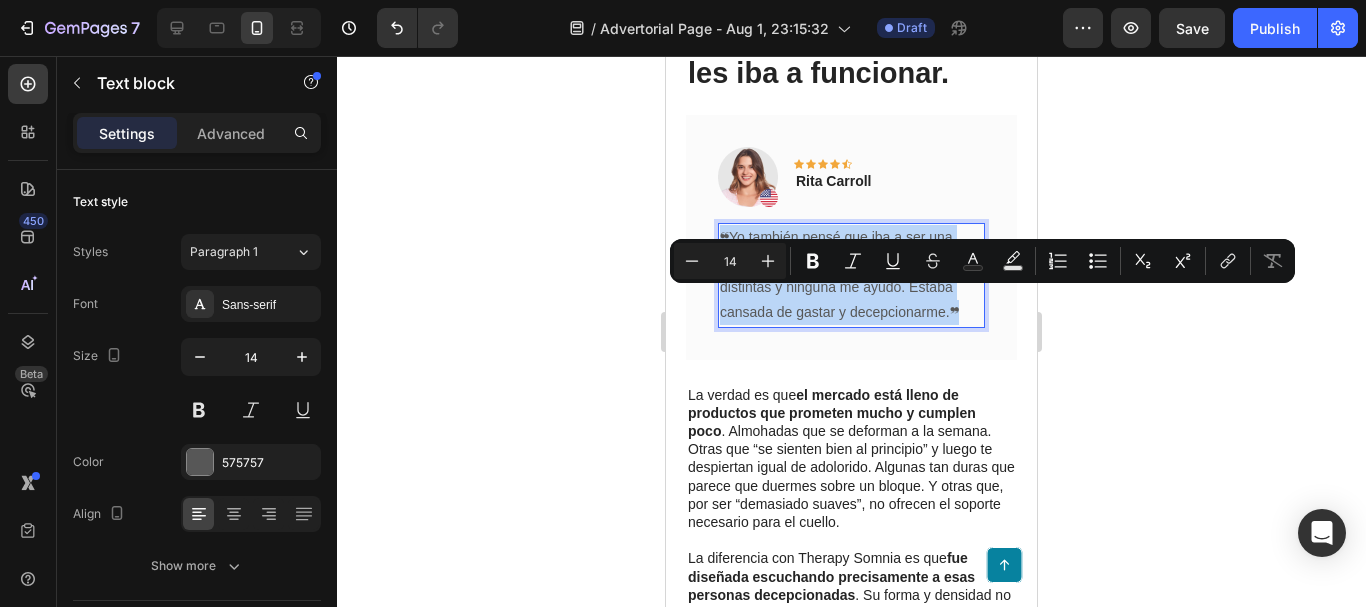drag, startPoint x: 961, startPoint y: 374, endPoint x: 716, endPoint y: 293, distance: 258.04263 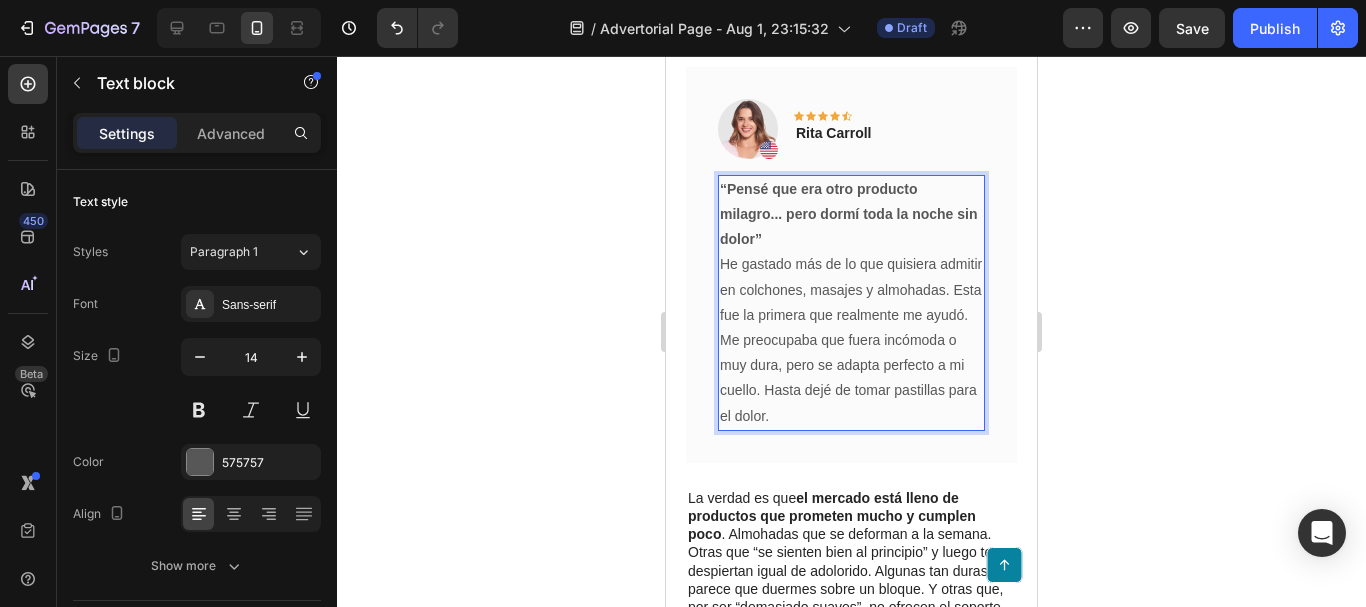 scroll, scrollTop: 7541, scrollLeft: 0, axis: vertical 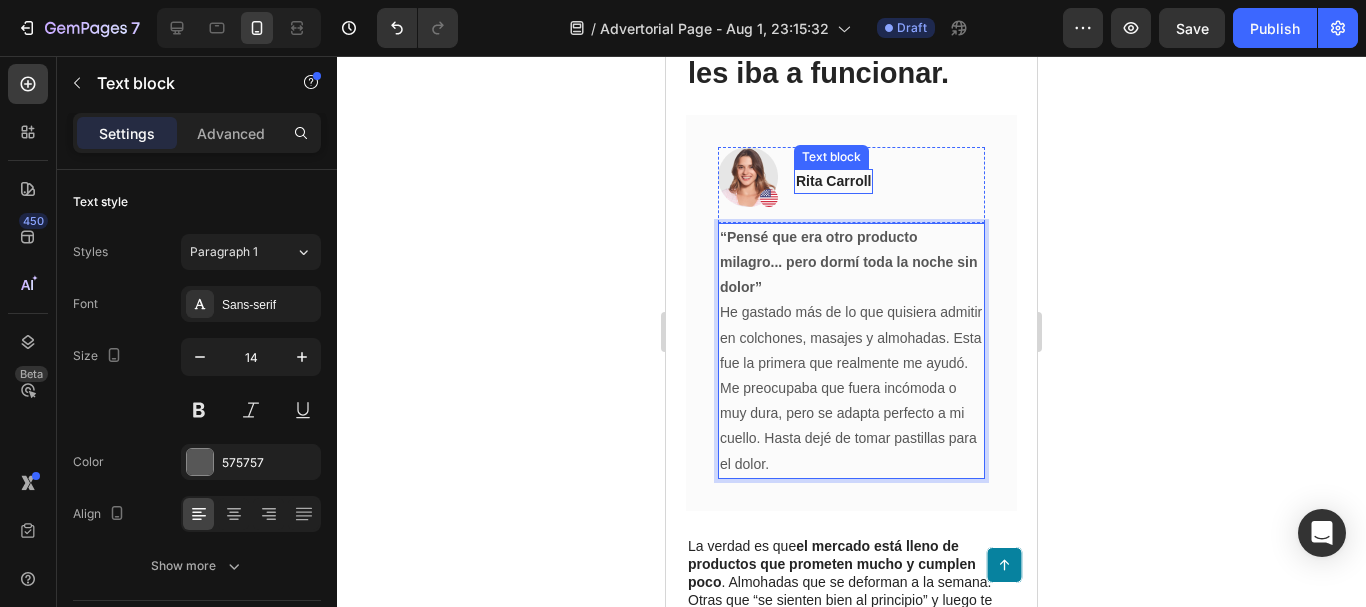 click on "Rita Carroll" at bounding box center (833, 181) 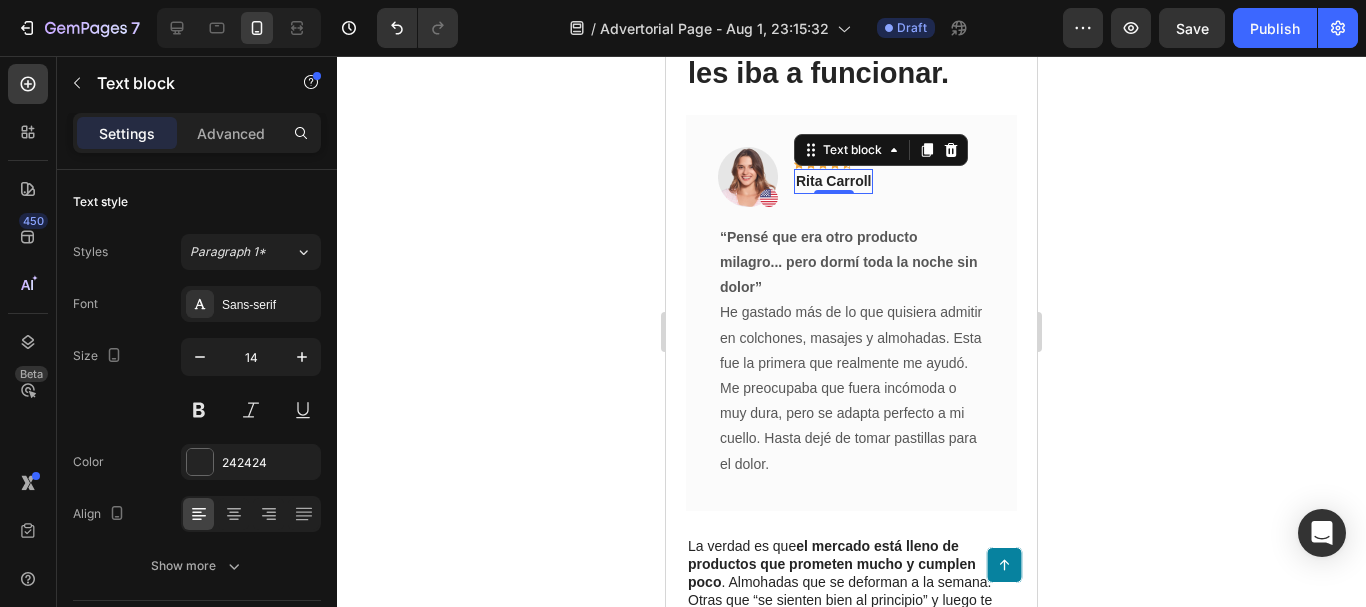 click on "Rita Carroll" at bounding box center [833, 181] 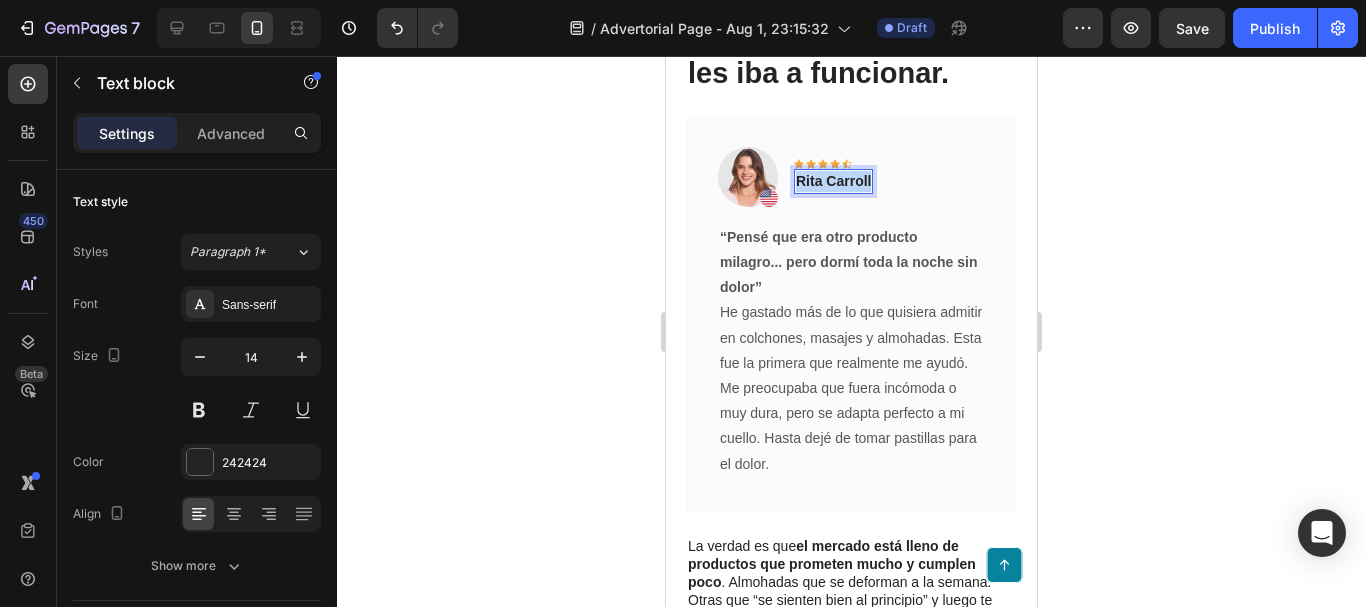 click on "Rita Carroll" at bounding box center [833, 181] 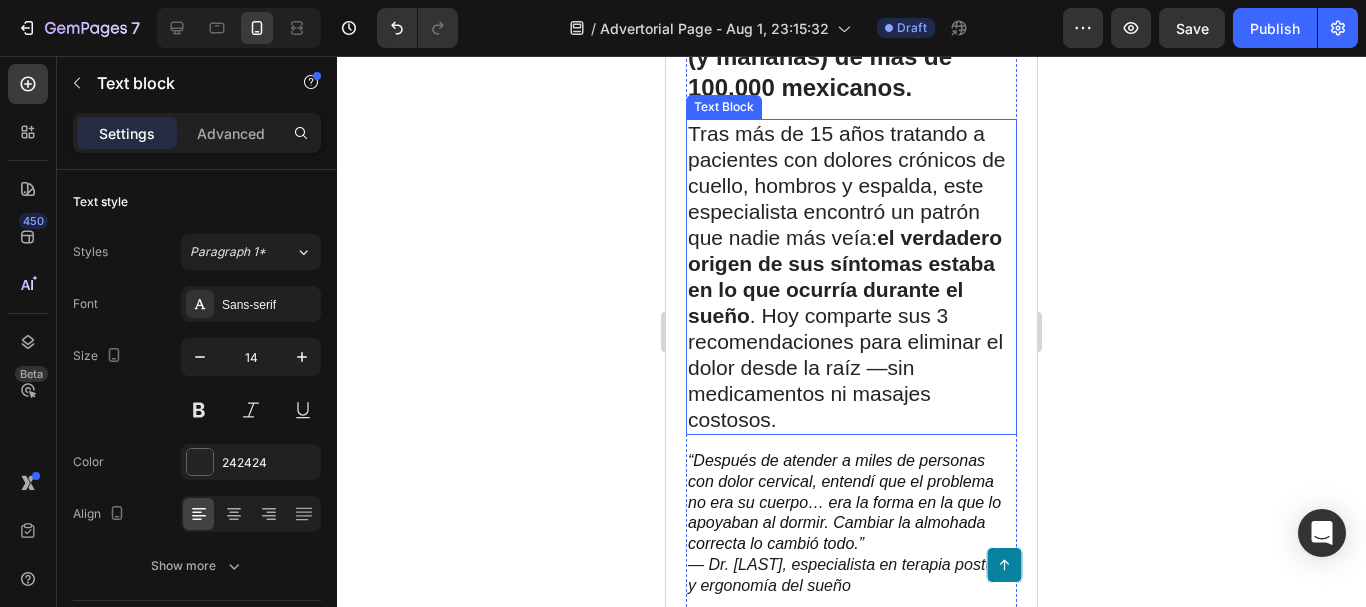 scroll, scrollTop: 300, scrollLeft: 0, axis: vertical 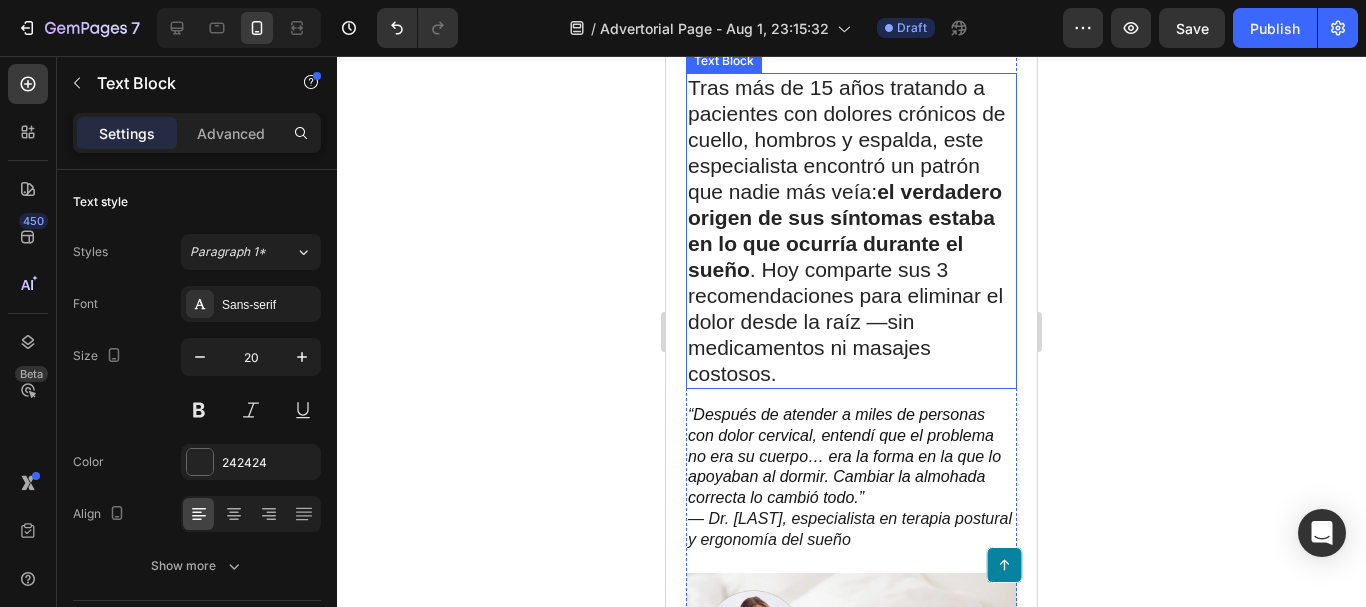 click on "el verdadero origen de sus síntomas estaba en lo que ocurría durante el sueño" at bounding box center (845, 230) 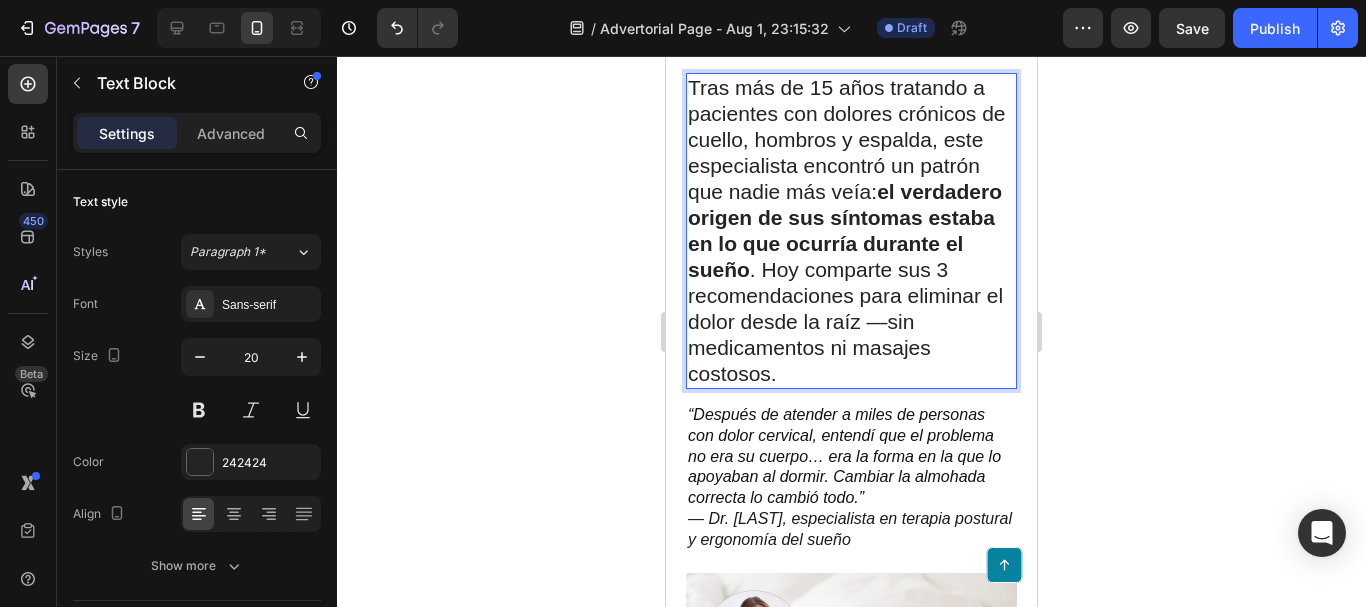 click on "Tras más de 15 años tratando a pacientes con dolores crónicos de cuello, hombros y espalda, este especialista encontró un patrón que nadie más veía:  el verdadero origen de sus síntomas estaba en lo que ocurría durante el sueño . Hoy comparte sus 3 recomendaciones para eliminar el dolor desde la raíz —sin medicamentos ni masajes costosos." at bounding box center [851, 231] 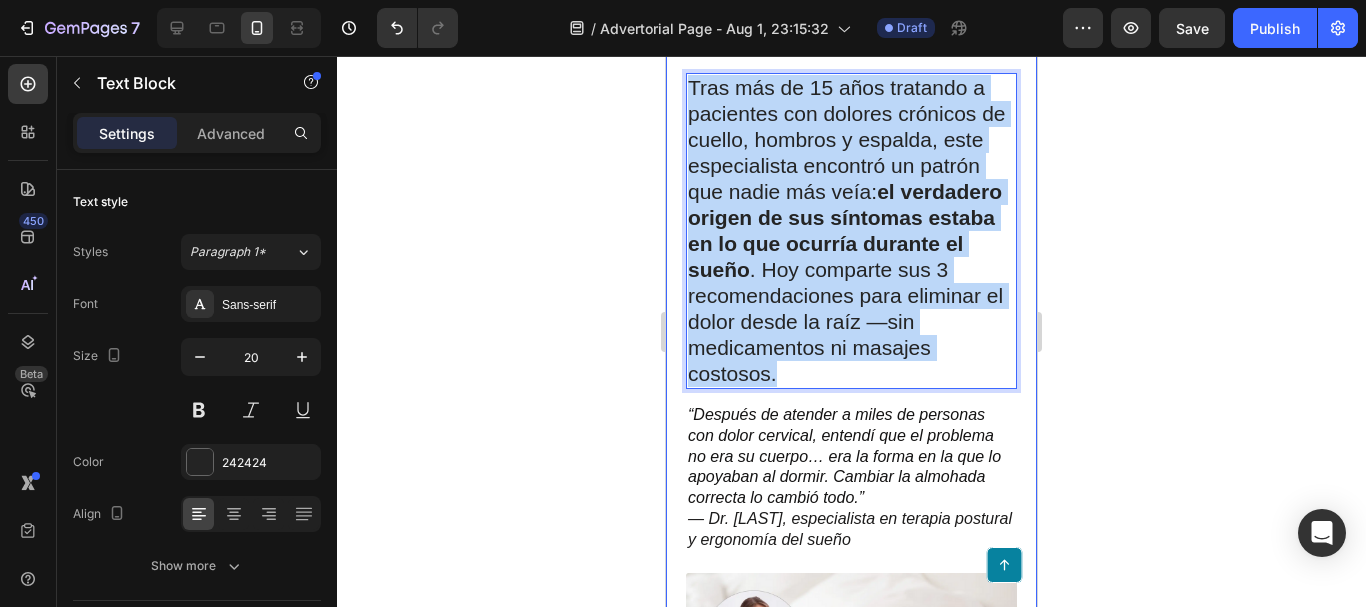 drag, startPoint x: 805, startPoint y: 433, endPoint x: 678, endPoint y: 122, distance: 335.93155 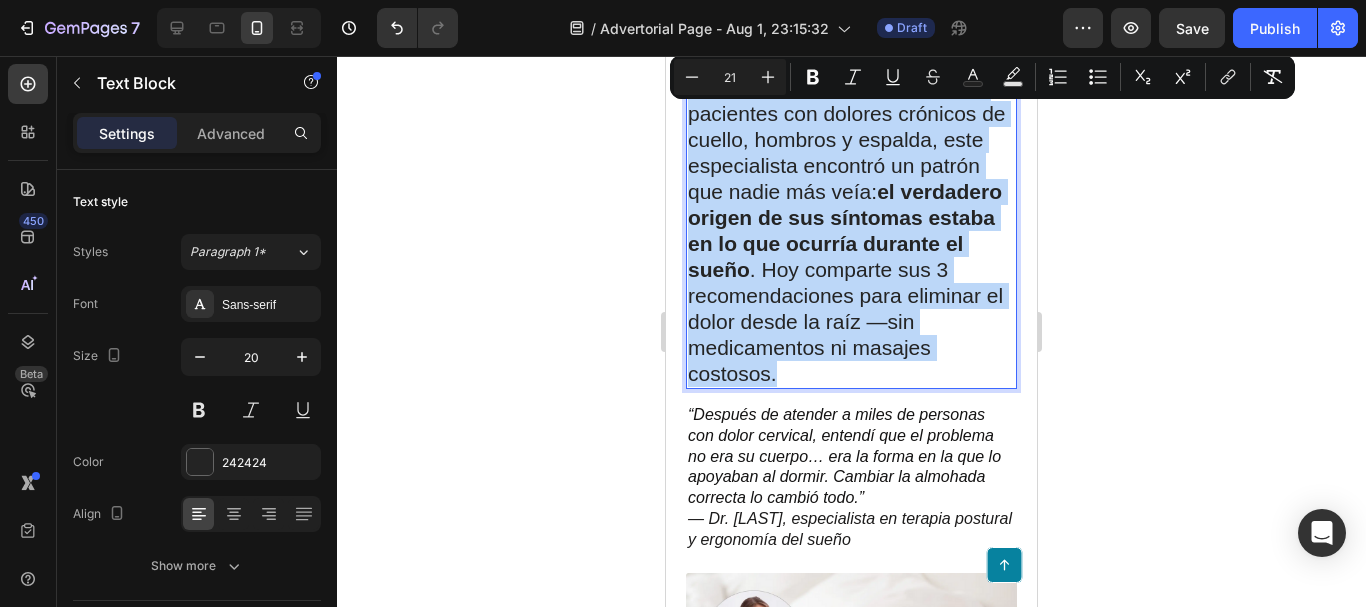 copy on "Tras más de 15 años tratando a pacientes con dolores crónicos de cuello, hombros y espalda, este especialista encontró un patrón que nadie más veía:  el verdadero origen de sus síntomas estaba en lo que ocurría durante el sueño . Hoy comparte sus 3 recomendaciones para eliminar el dolor desde la raíz —sin medicamentos ni masajes costosos." 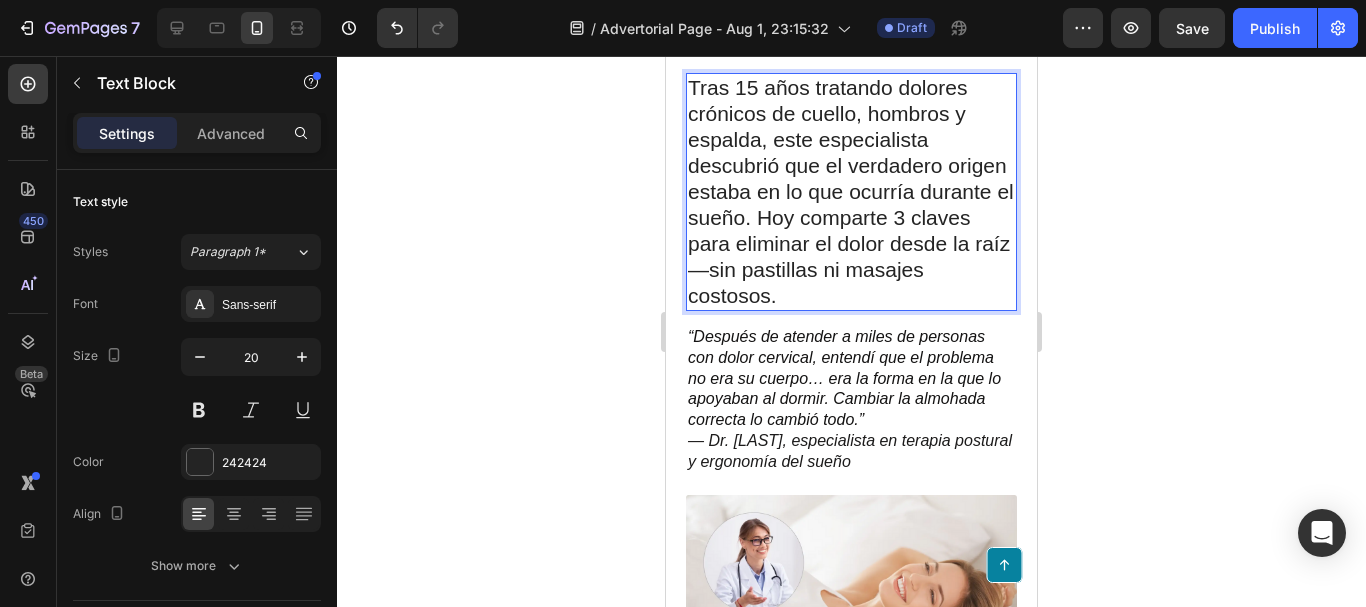click on "Tras 15 años tratando dolores crónicos de cuello, hombros y espalda, este especialista descubrió que el verdadero origen estaba en lo que ocurría durante el sueño. Hoy comparte 3 claves para eliminar el dolor desde la raíz —sin pastillas ni masajes costosos." at bounding box center (851, 192) 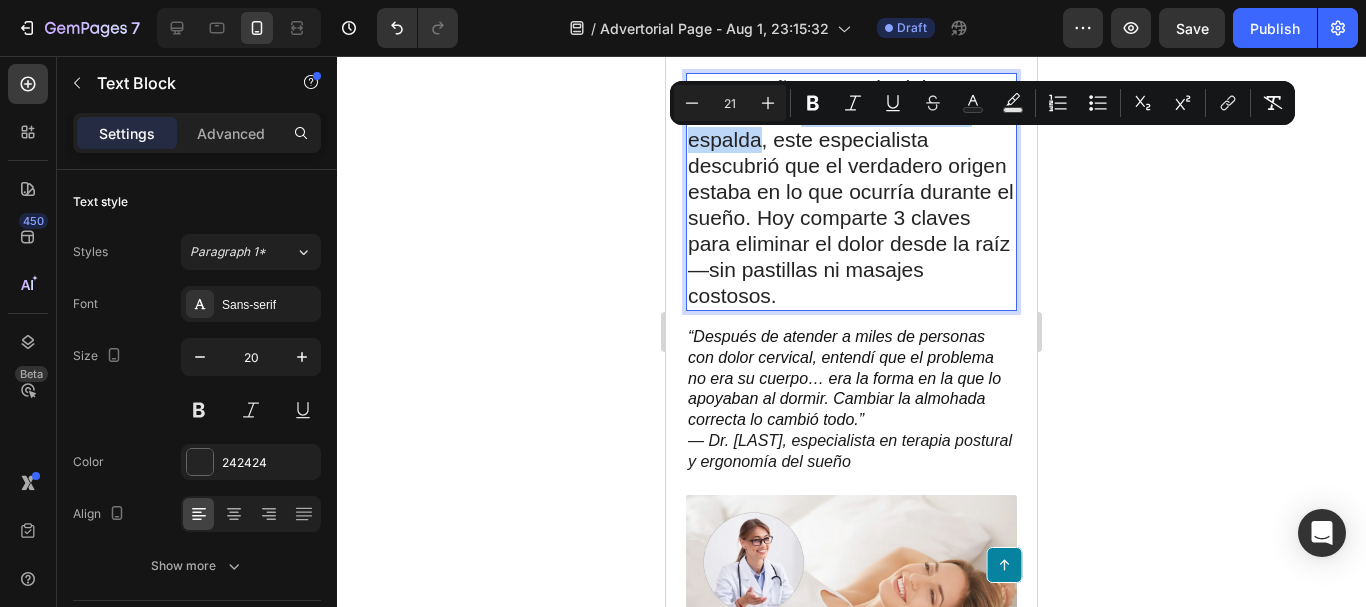 drag, startPoint x: 802, startPoint y: 143, endPoint x: 760, endPoint y: 165, distance: 47.41308 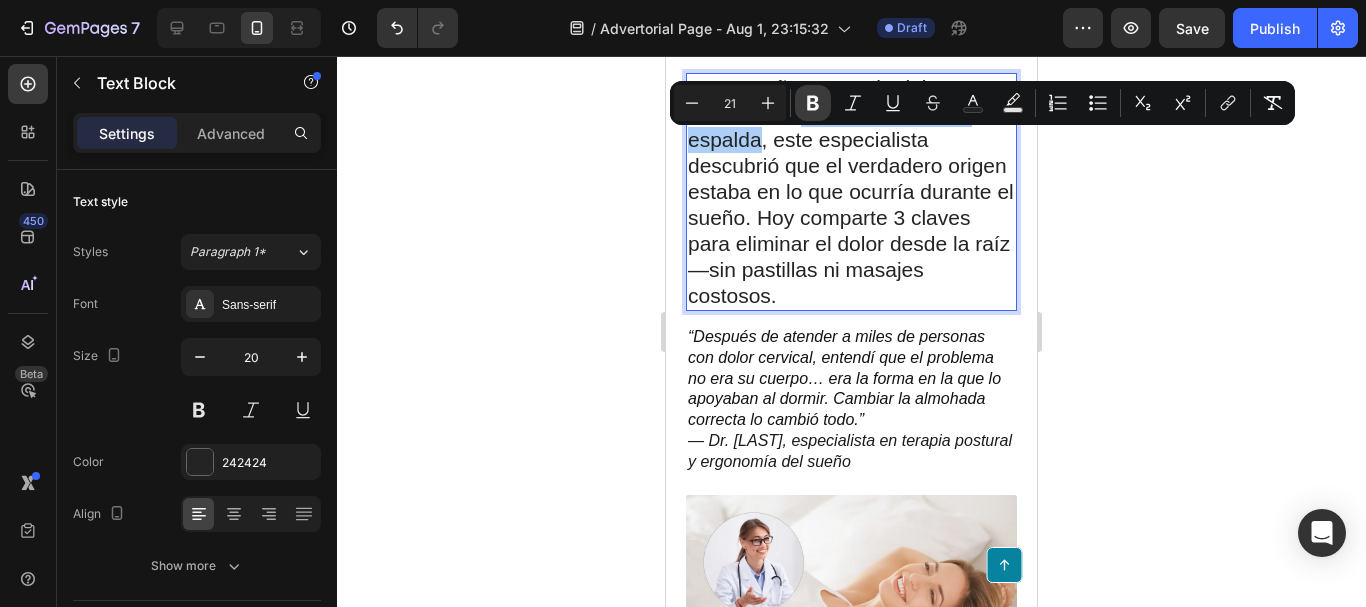 click on "Bold" at bounding box center [813, 103] 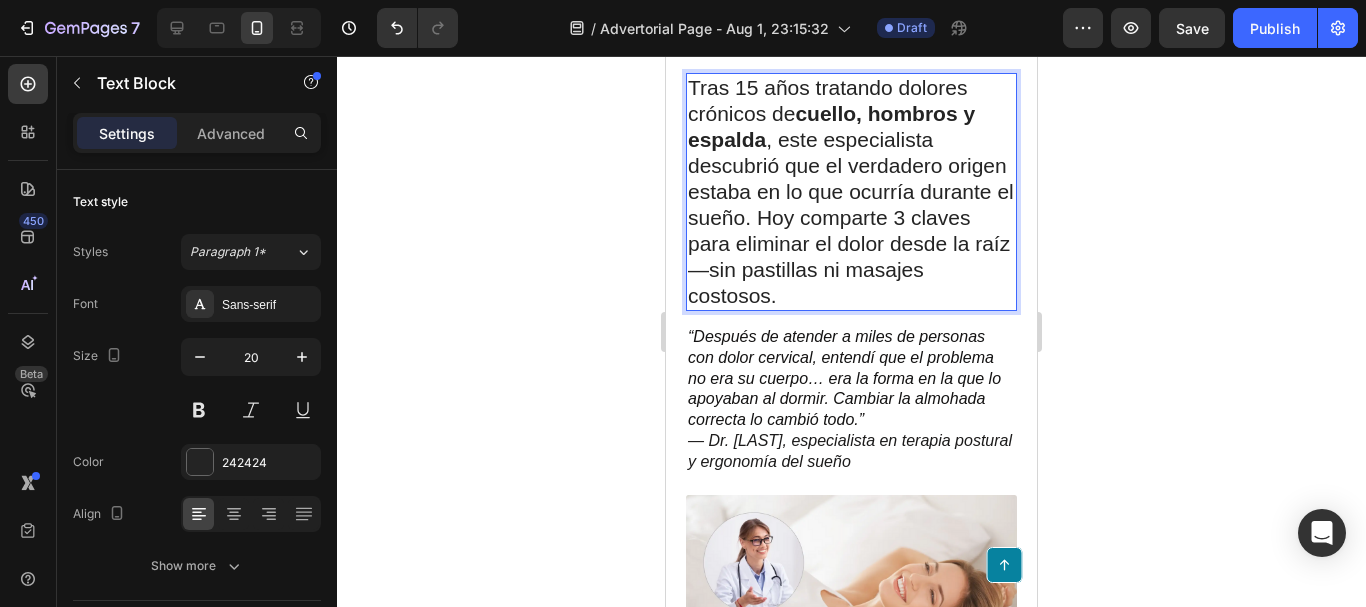 click on "Tras 15 años tratando dolores crónicos de  cuello, hombros y espalda , este especialista descubrió que el verdadero origen estaba en lo que ocurría durante el sueño. Hoy comparte 3 claves para eliminar el dolor desde la raíz —sin pastillas ni masajes costosos." at bounding box center (851, 191) 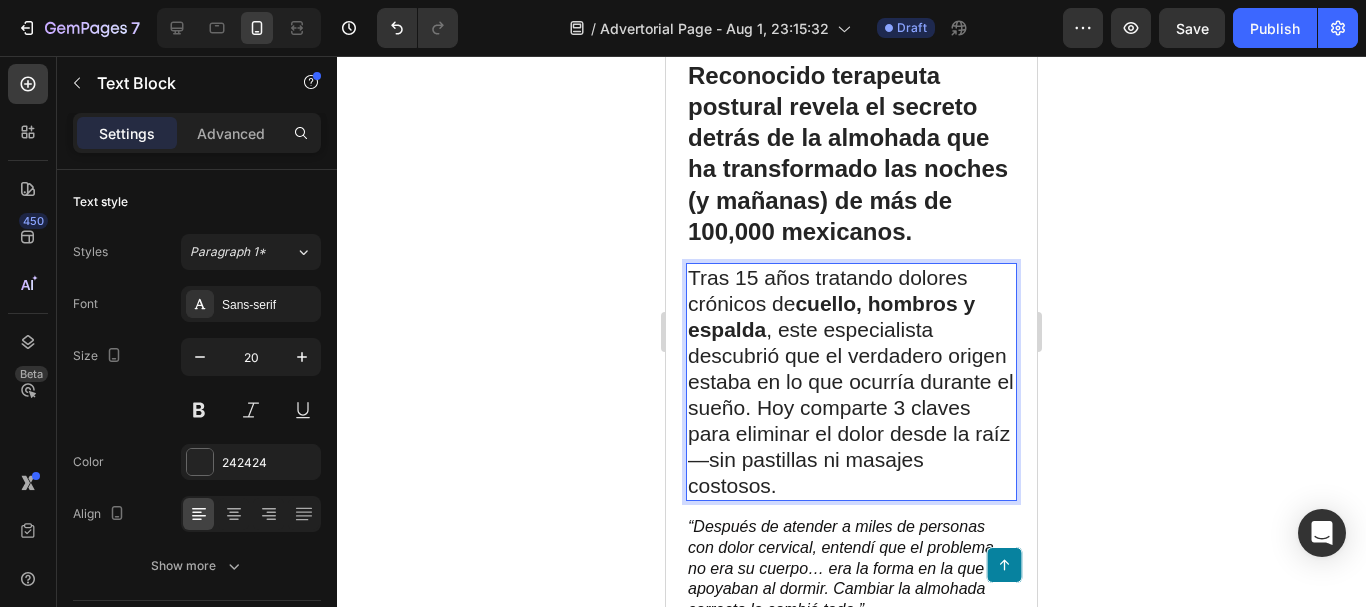 scroll, scrollTop: 0, scrollLeft: 0, axis: both 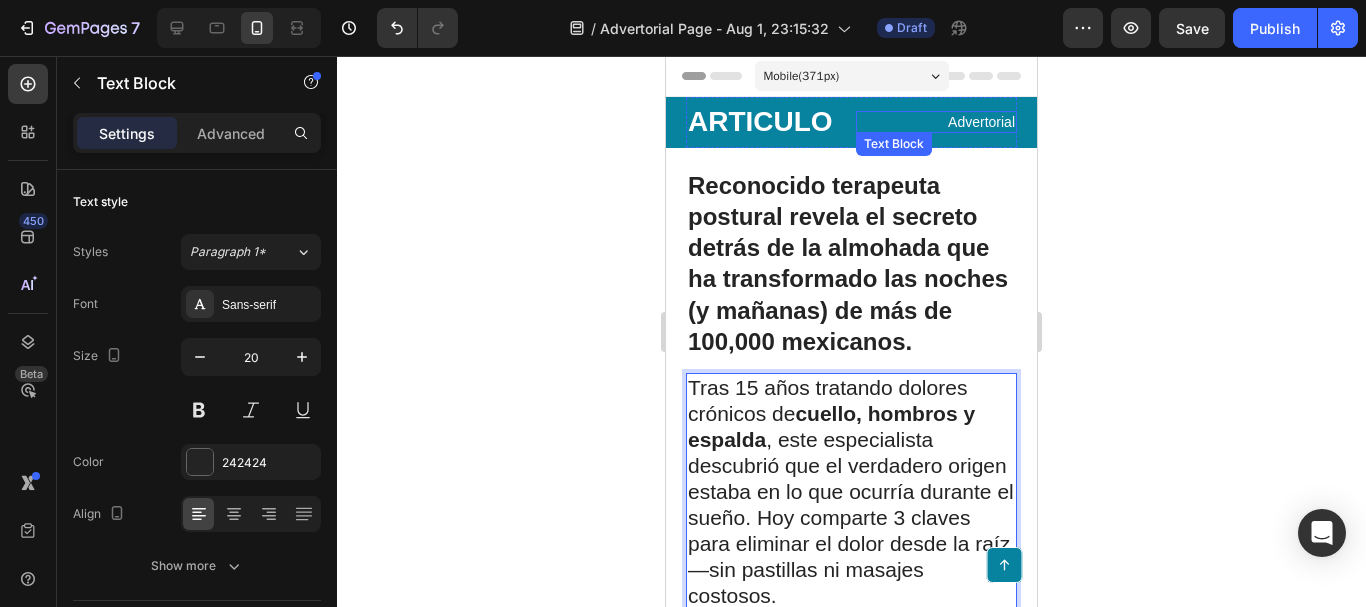 click on "Advertorial" at bounding box center [937, 122] 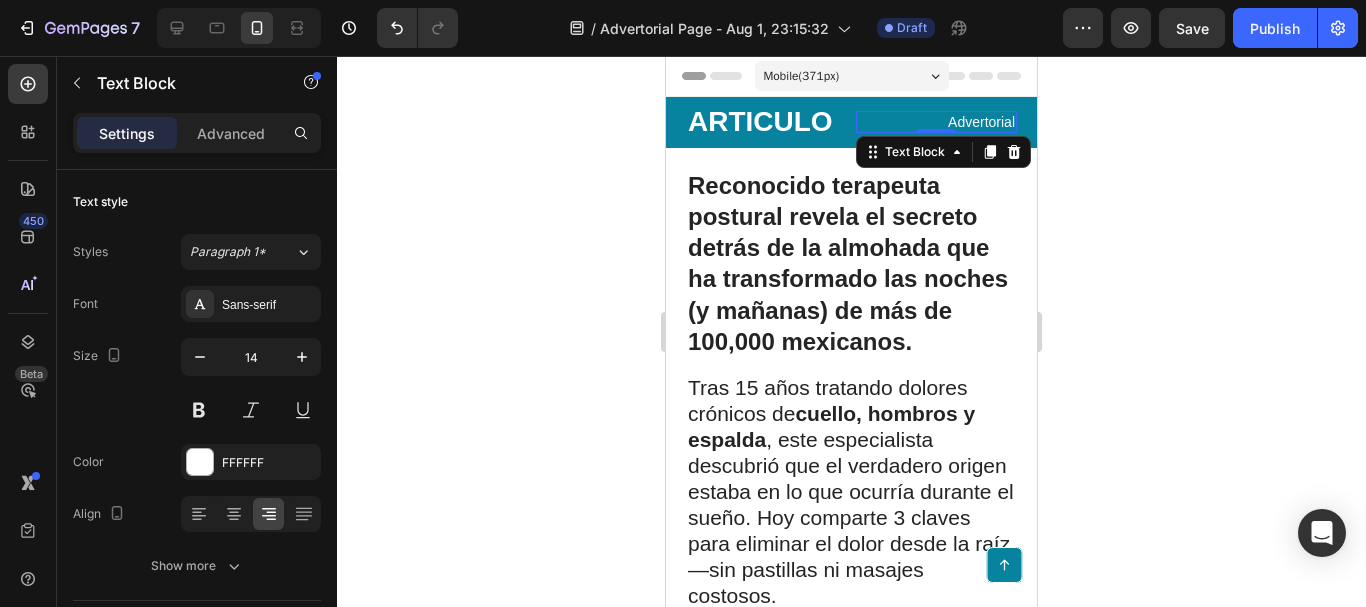click on "Advertorial" at bounding box center [937, 122] 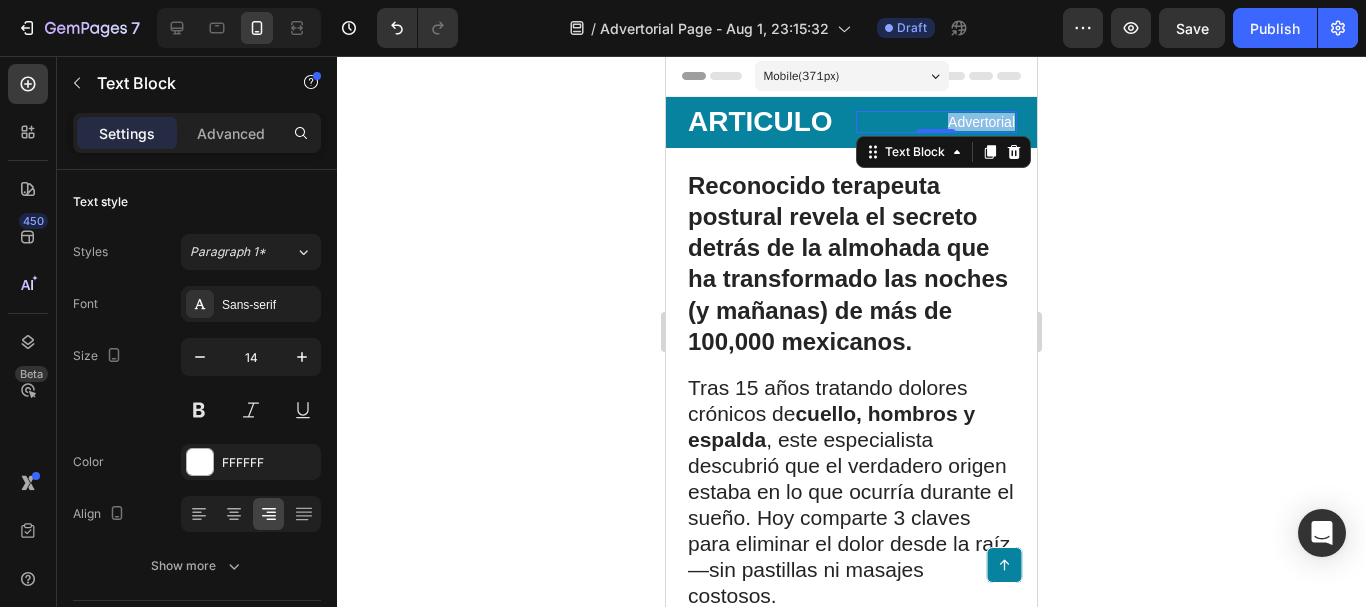 click on "Advertorial" at bounding box center [937, 122] 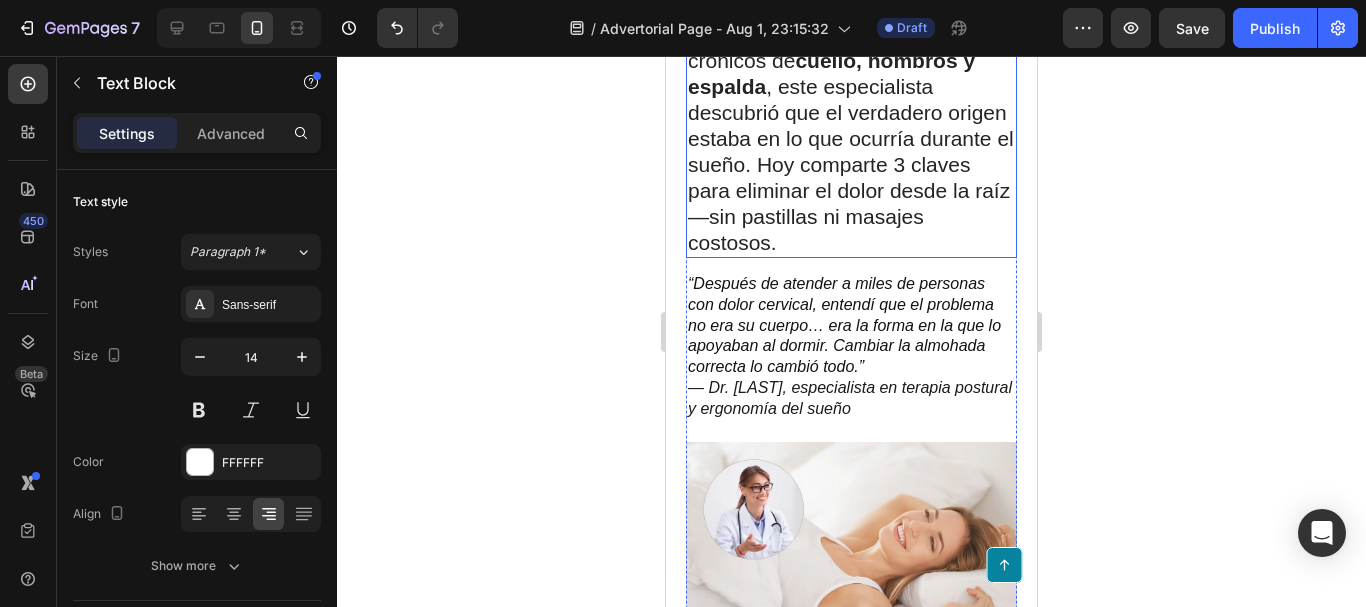 scroll, scrollTop: 400, scrollLeft: 0, axis: vertical 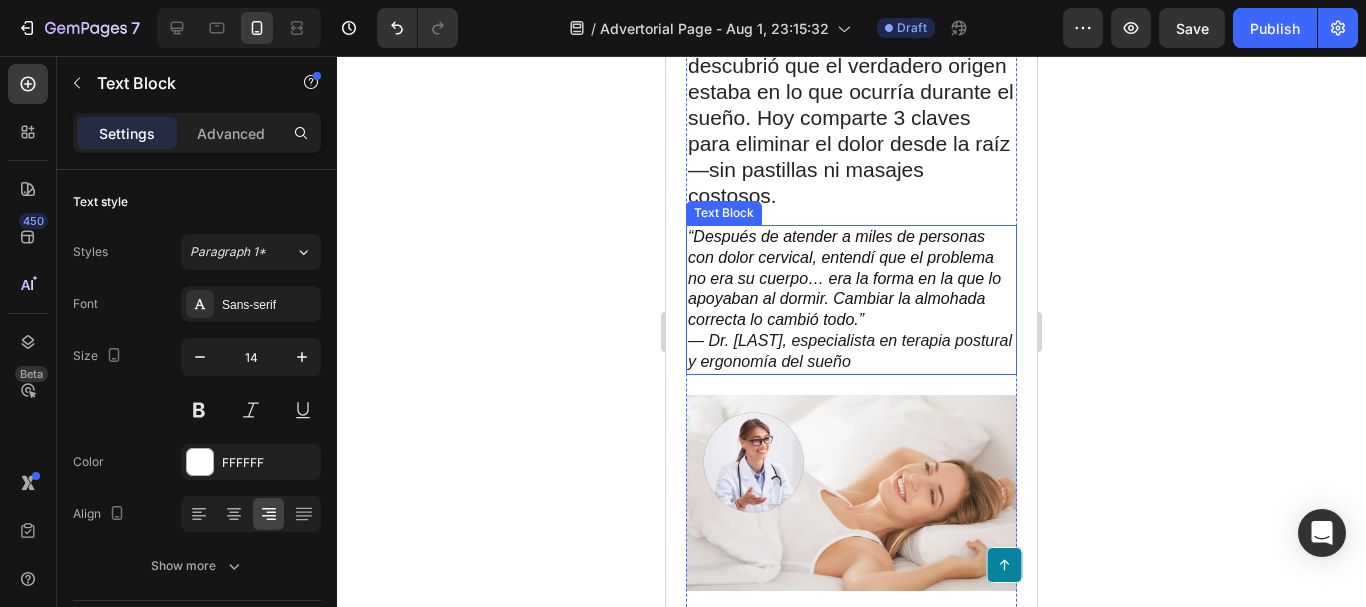 click on "“Después de atender a miles de personas con dolor cervical, entendí que el problema no era su cuerpo… era la forma en la que lo apoyaban al dormir. Cambiar la almohada correcta lo cambió todo.” — Dr. Esteban Lozano, especialista en terapia postural y ergonomía del sueño" at bounding box center (851, 300) 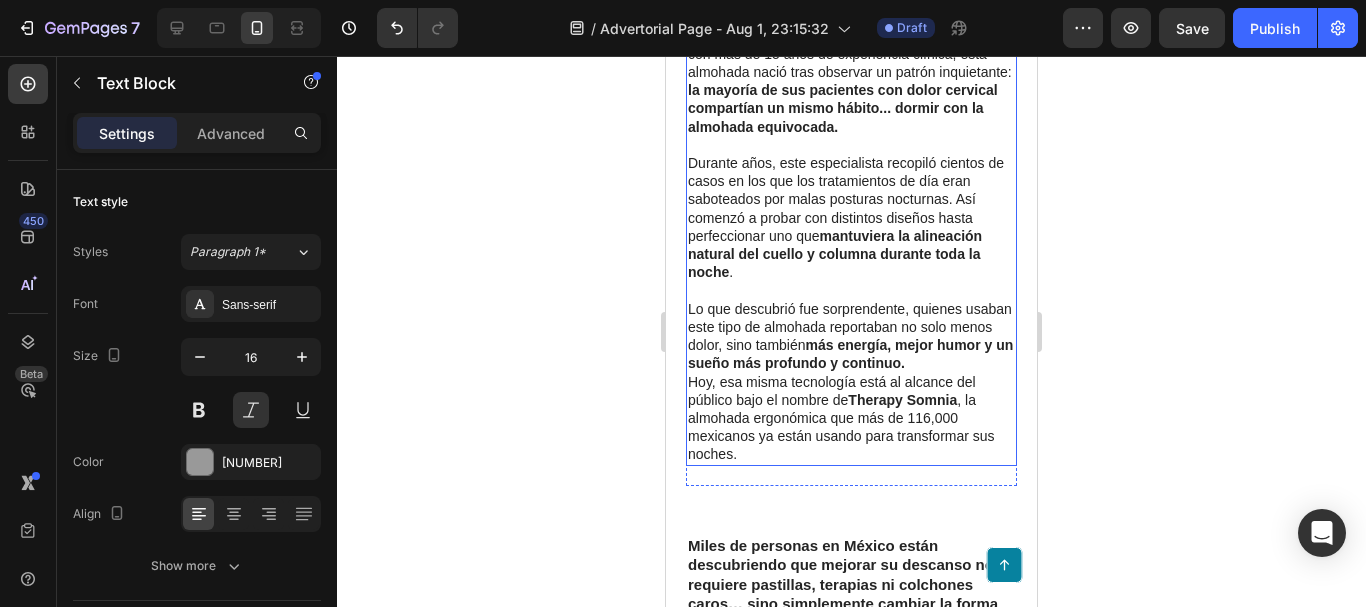 scroll, scrollTop: 1200, scrollLeft: 0, axis: vertical 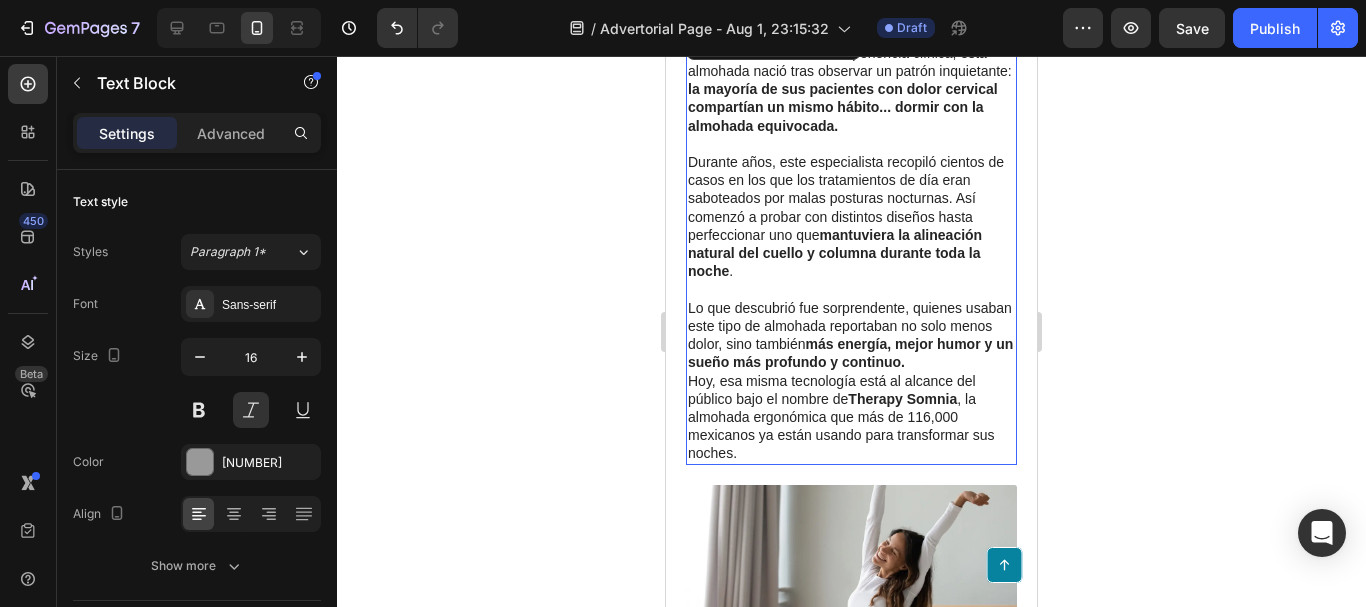 click on "la mayoría de sus pacientes con dolor cervical compartían un mismo hábito... dormir con la almohada equivocada." at bounding box center [843, 107] 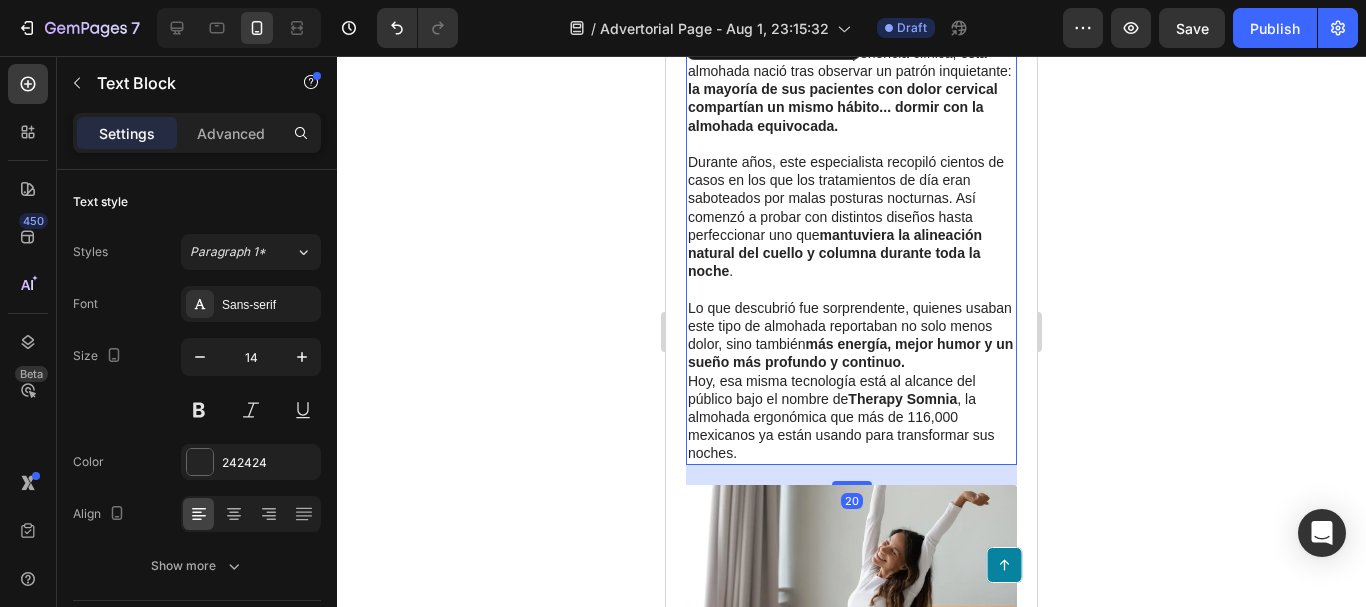 click on "la mayoría de sus pacientes con dolor cervical compartían un mismo hábito... dormir con la almohada equivocada." at bounding box center [843, 107] 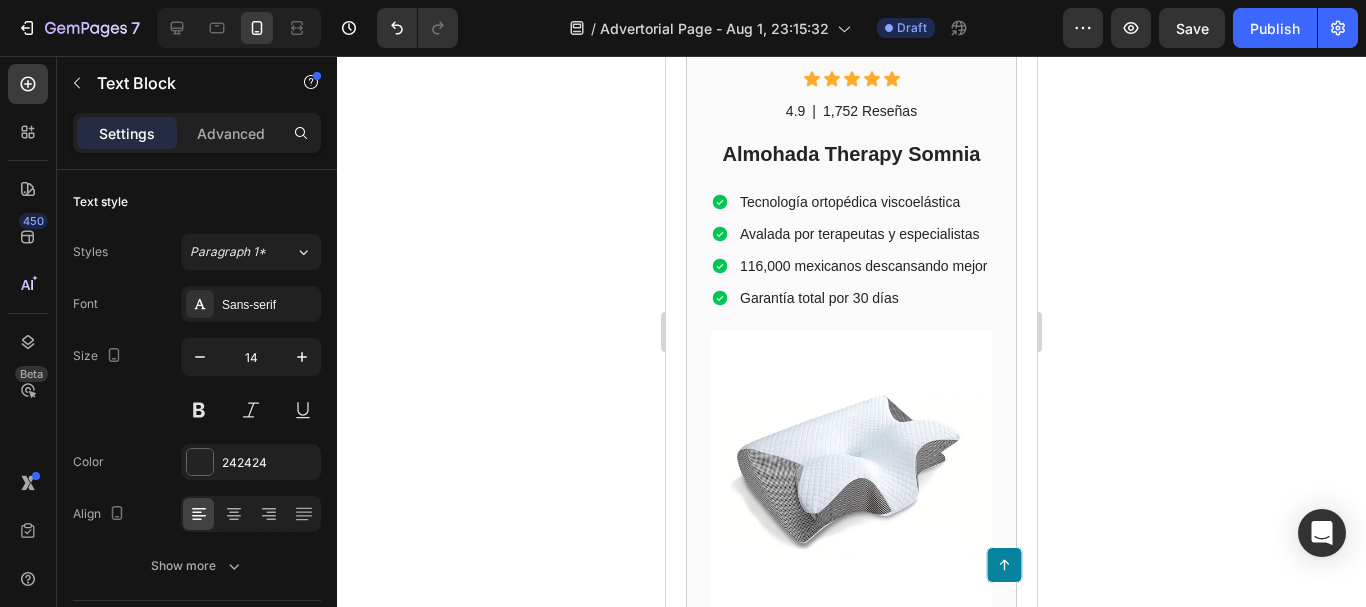 scroll, scrollTop: 2700, scrollLeft: 0, axis: vertical 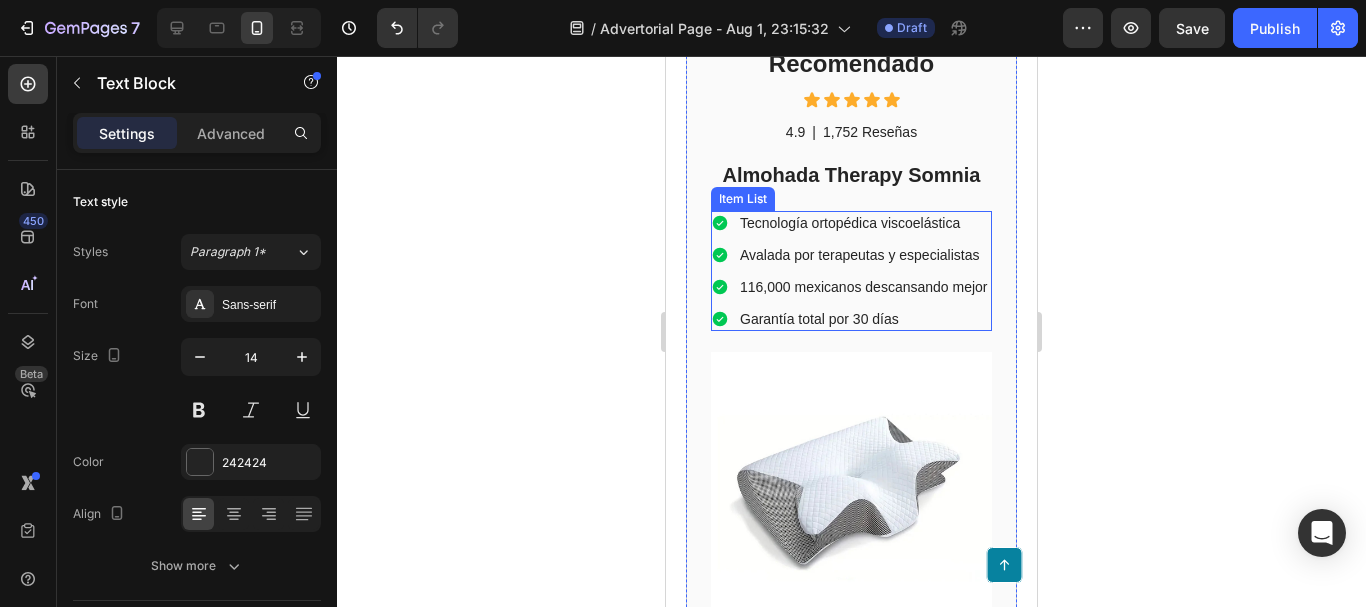 click on "Tecnología ortopédica viscoelástica" at bounding box center (864, 223) 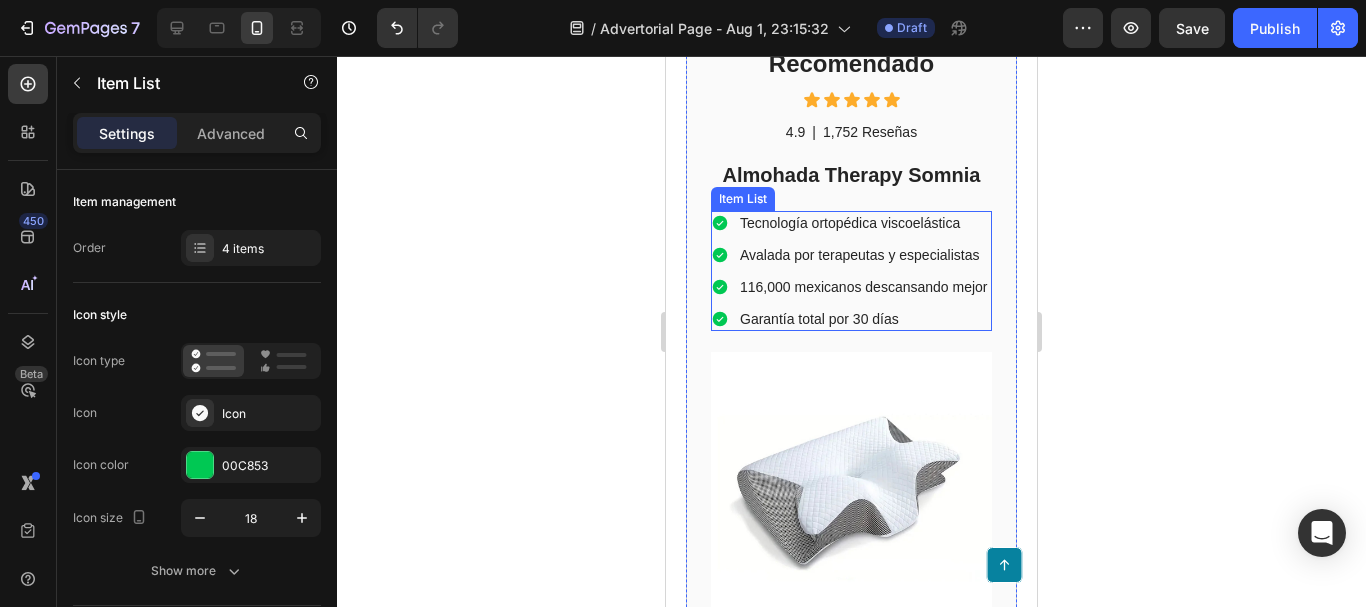 click on "Tecnología ortopédica viscoelástica" at bounding box center (864, 223) 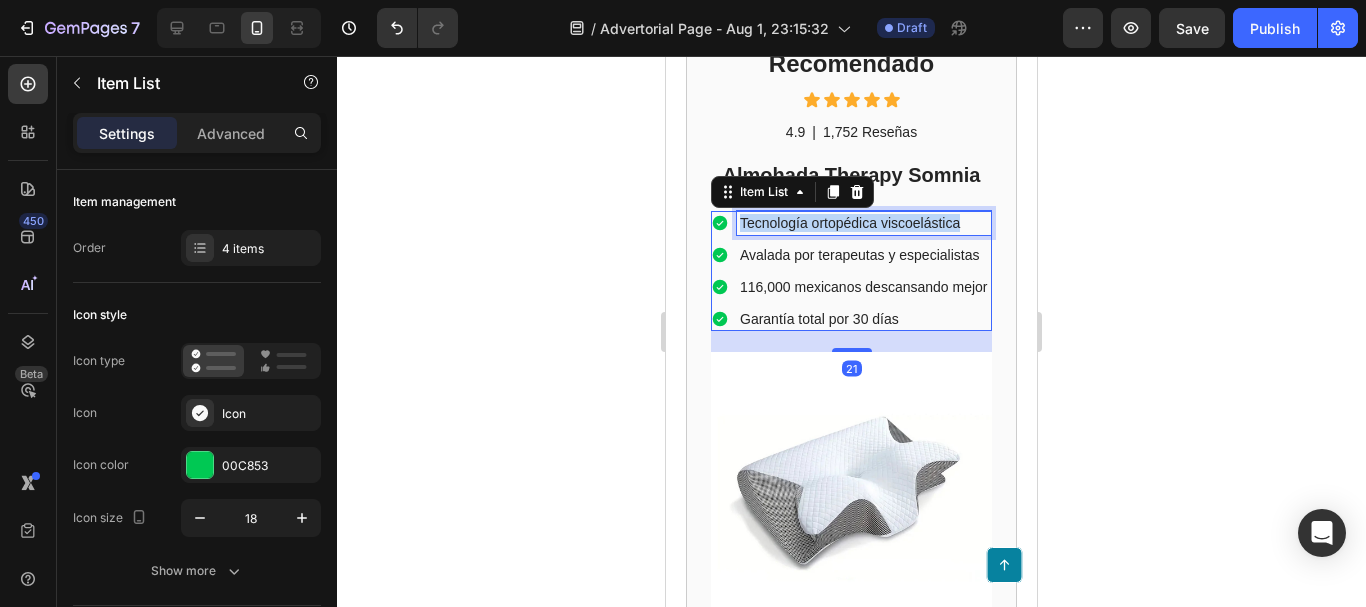 click on "Tecnología ortopédica viscoelástica" at bounding box center [864, 223] 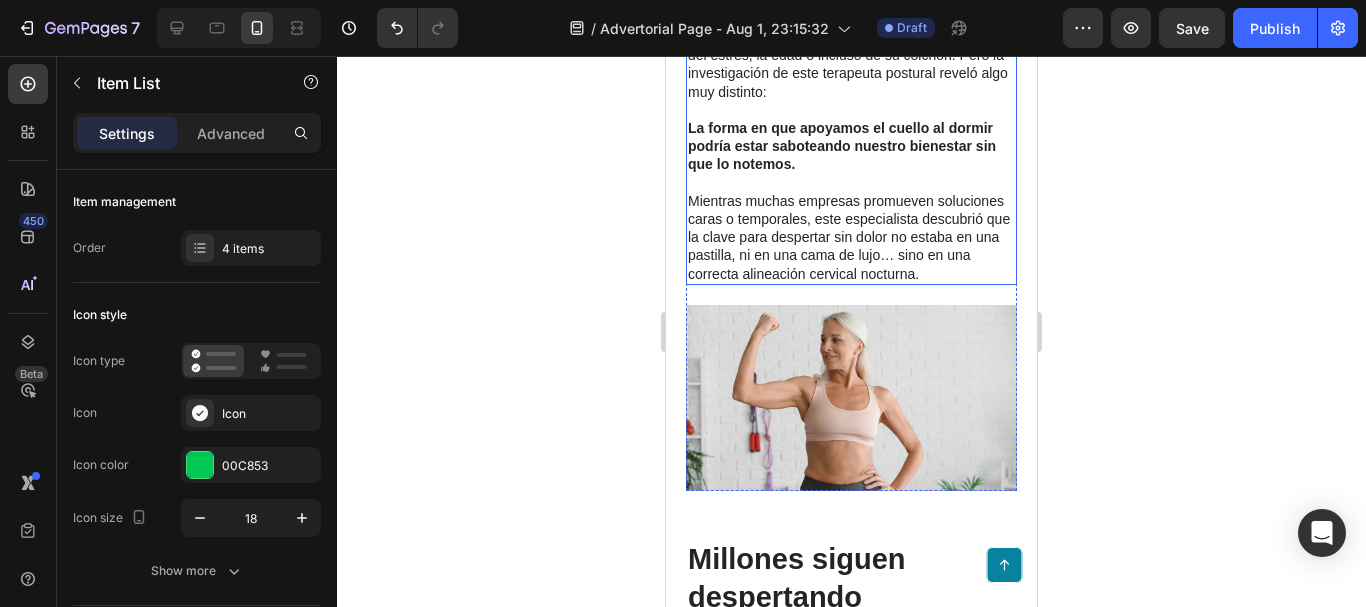 type on "16" 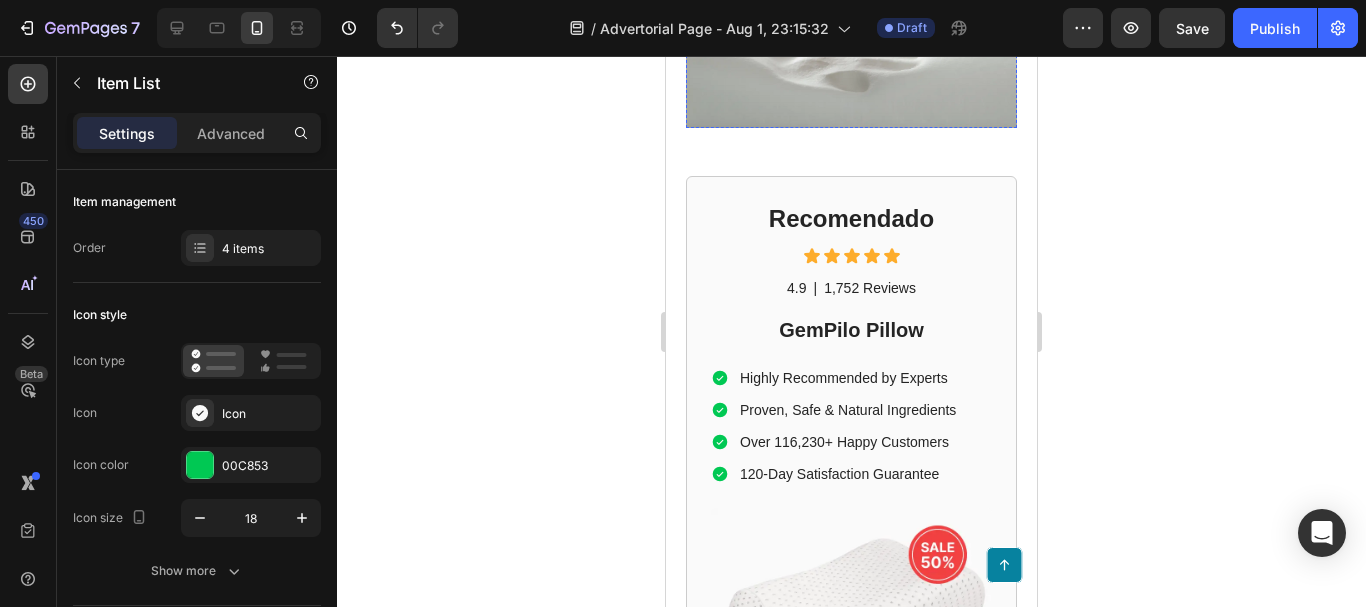 scroll, scrollTop: 5200, scrollLeft: 0, axis: vertical 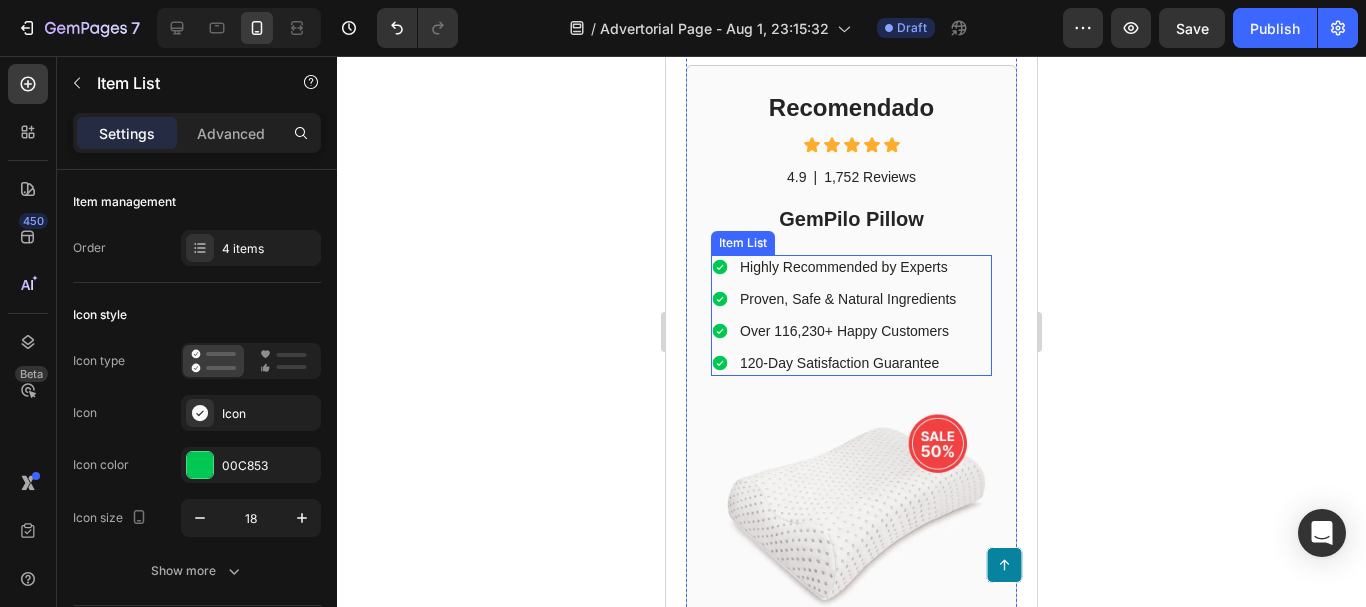 click on "Highly Recommended by Experts" at bounding box center (848, 267) 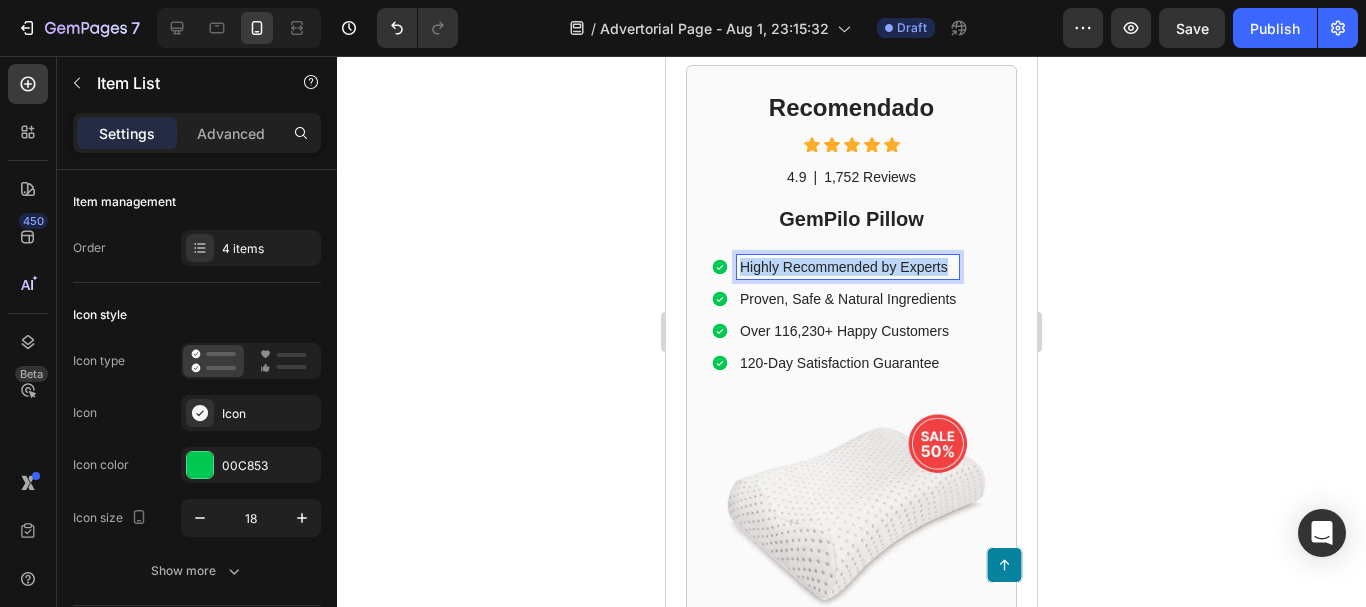 click on "Highly Recommended by Experts" at bounding box center (848, 267) 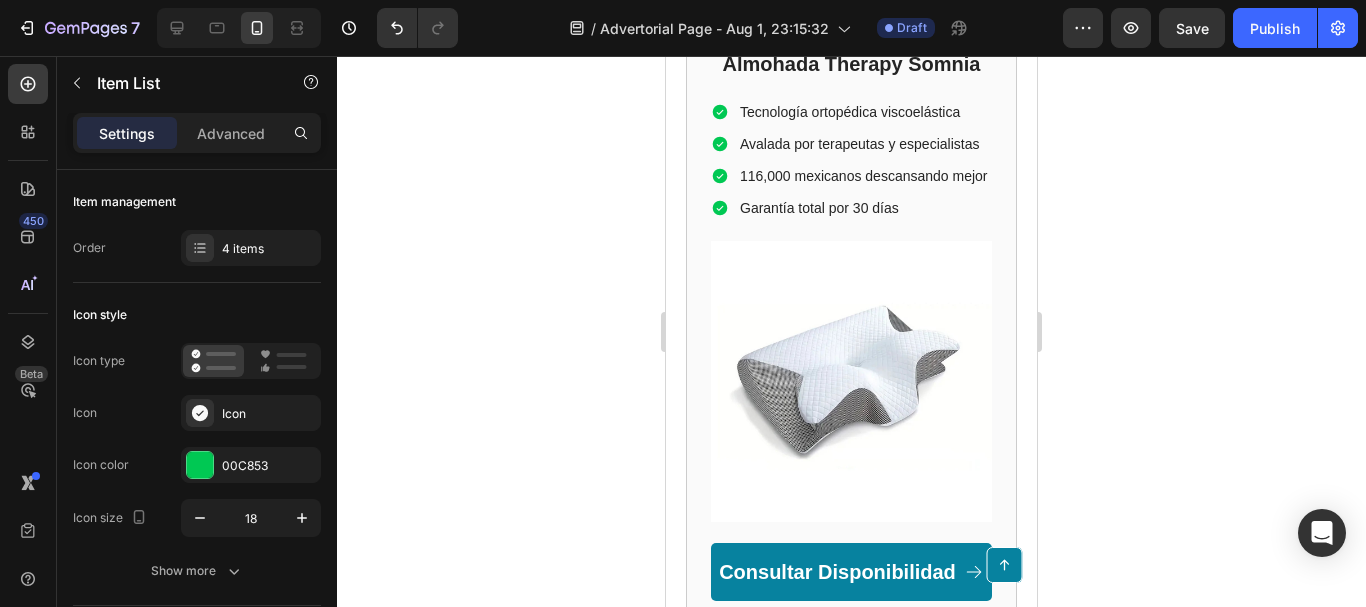 scroll, scrollTop: 2700, scrollLeft: 0, axis: vertical 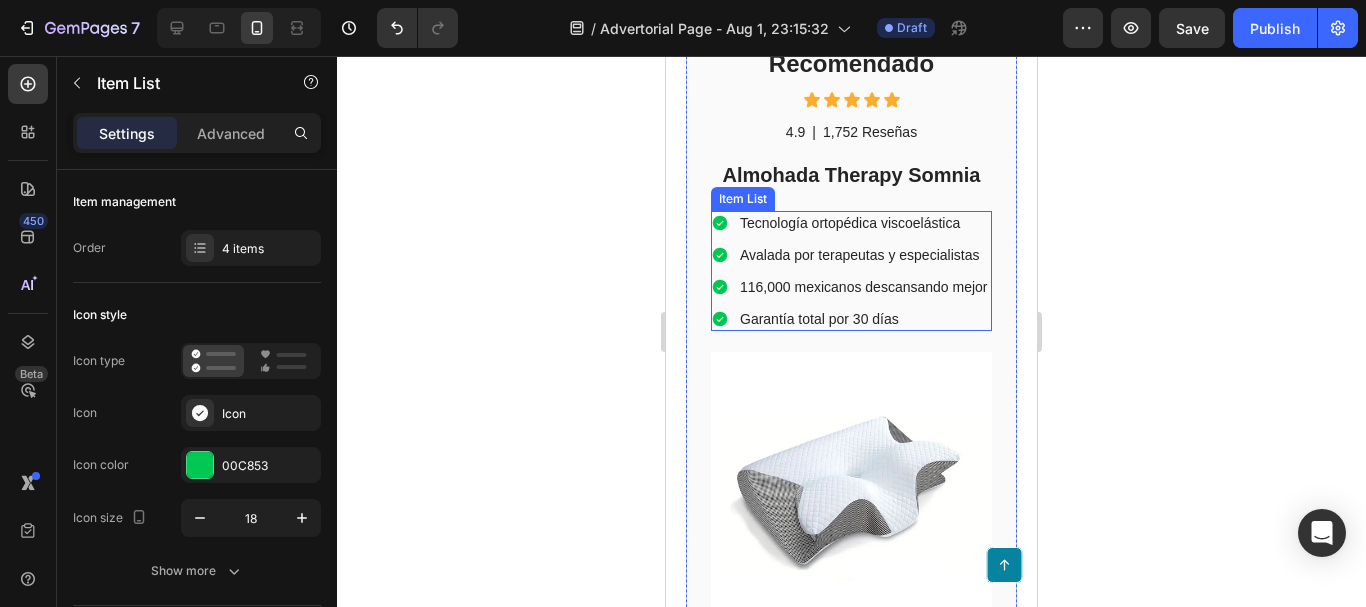 click on "Avalada por terapeutas y especialistas" at bounding box center (864, 255) 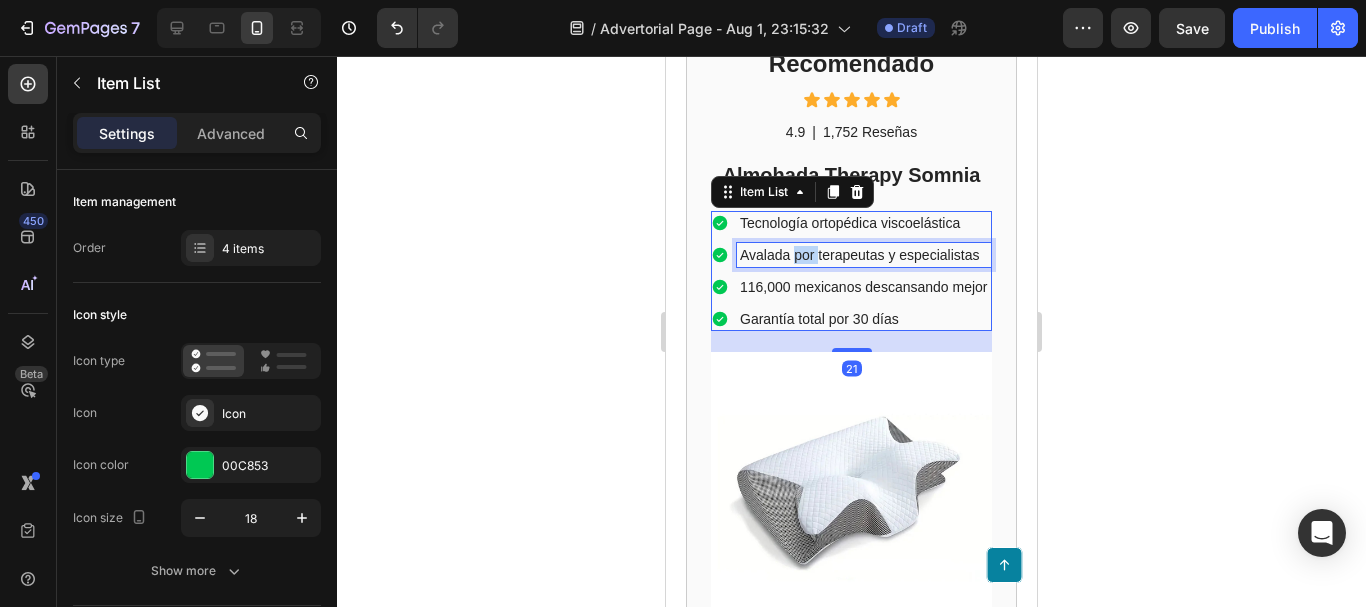 click on "Avalada por terapeutas y especialistas" at bounding box center [864, 255] 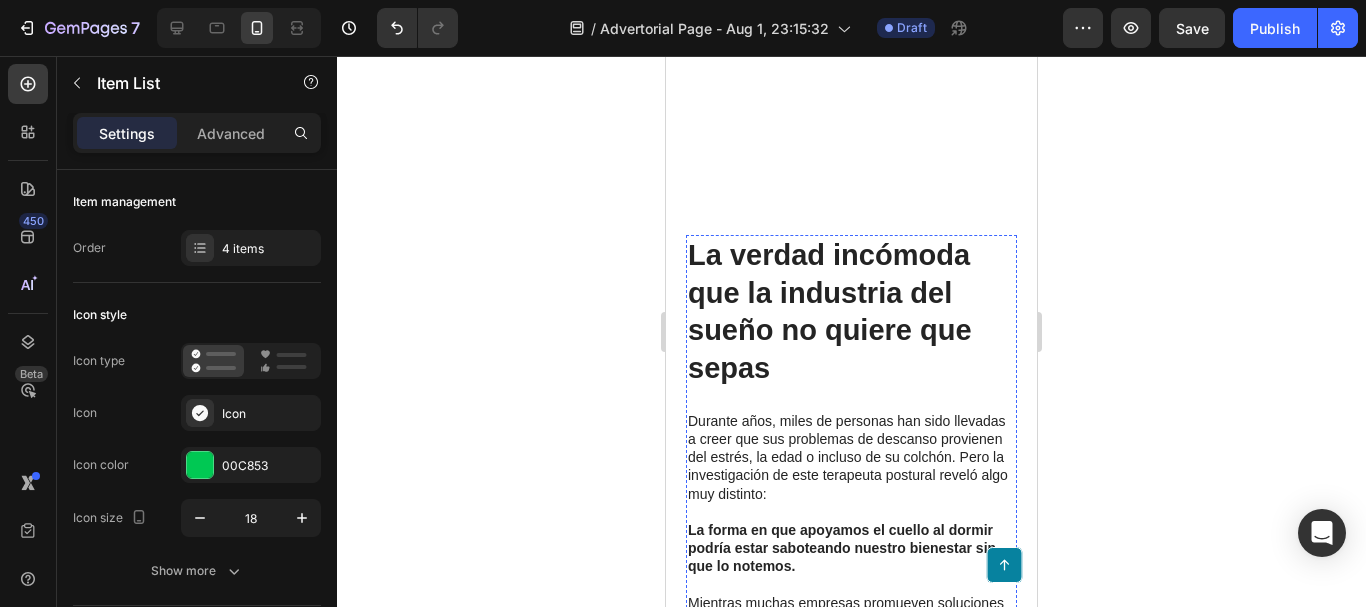 type on "16" 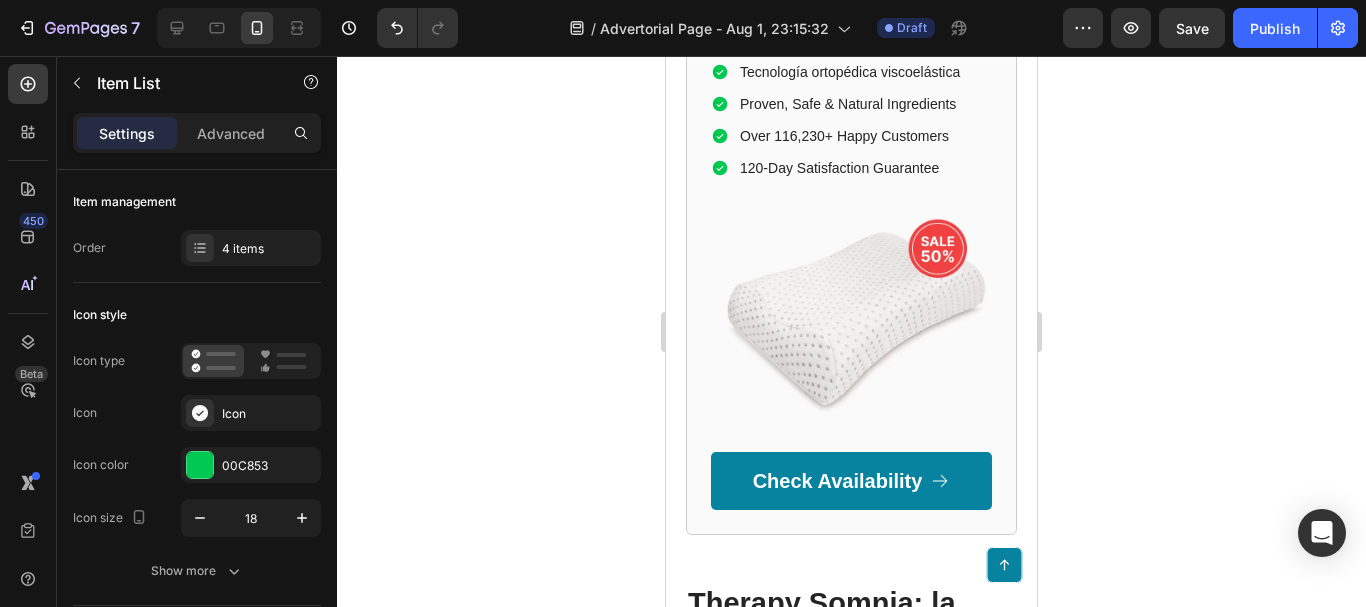 scroll, scrollTop: 5400, scrollLeft: 0, axis: vertical 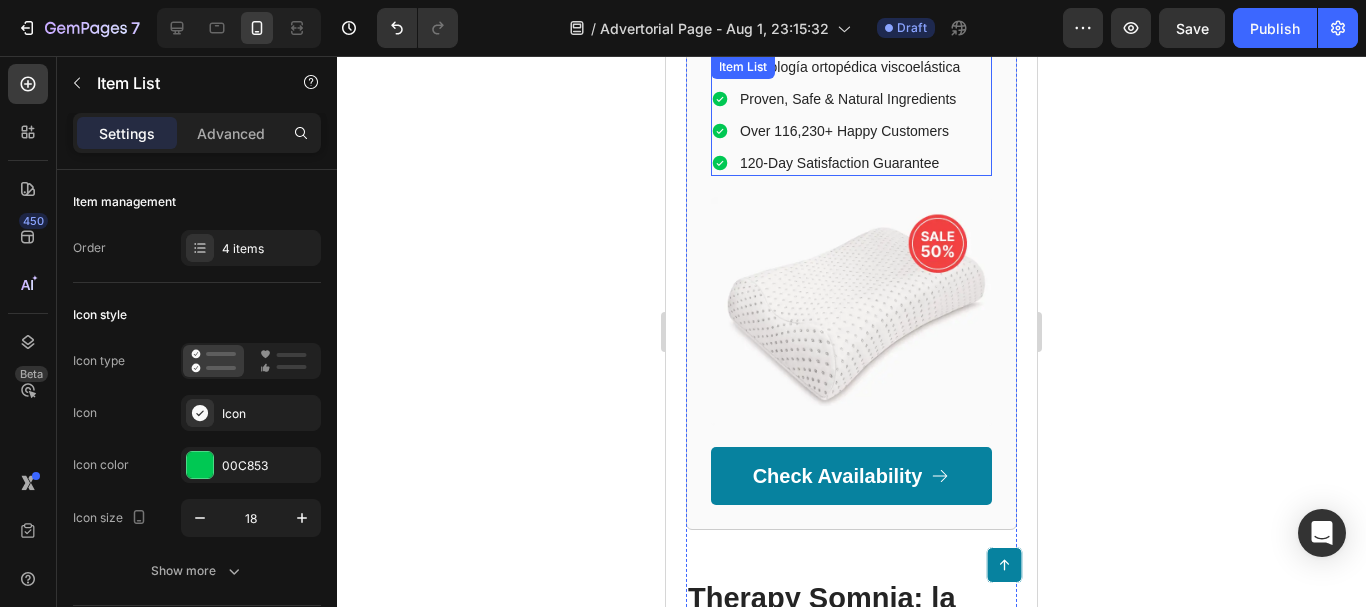 click on "Proven, Safe & Natural Ingredients" at bounding box center [850, 99] 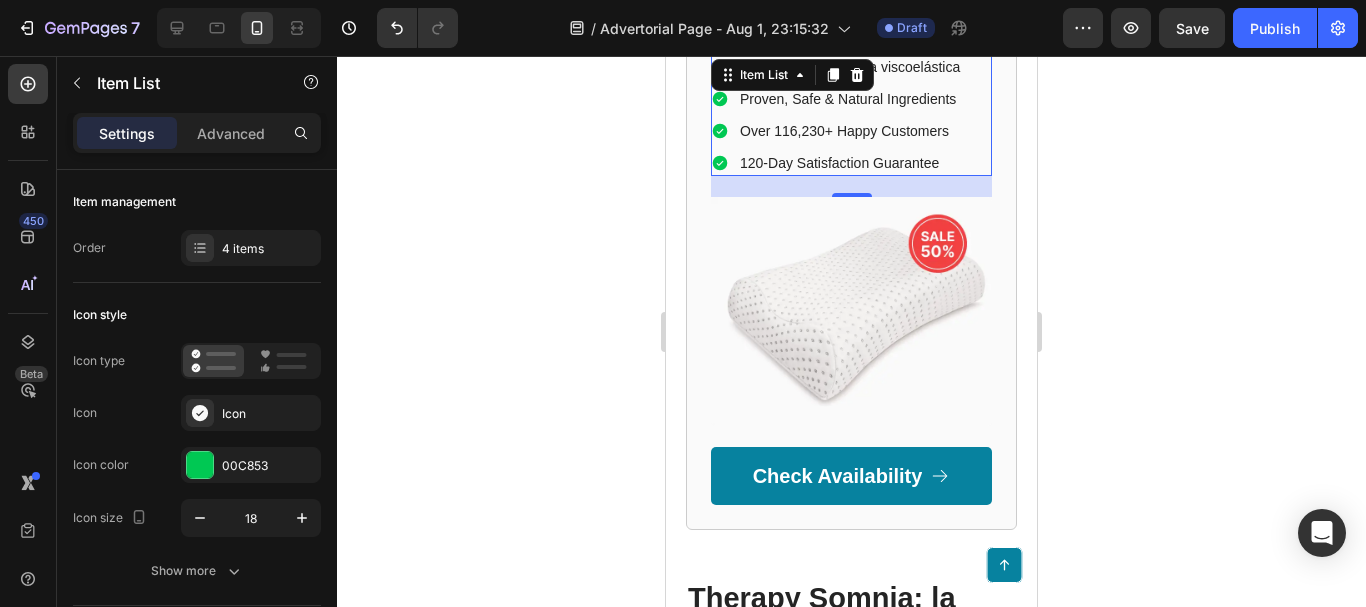 click on "Proven, Safe & Natural Ingredients" at bounding box center [850, 99] 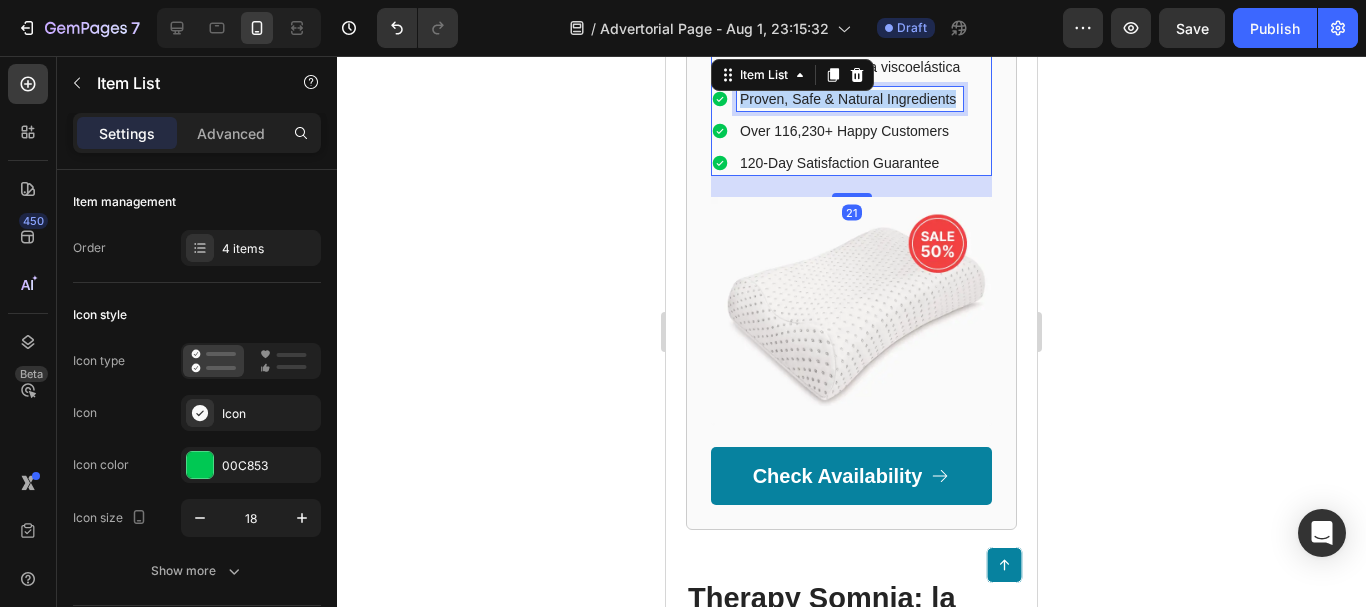 click on "Proven, Safe & Natural Ingredients" at bounding box center [850, 99] 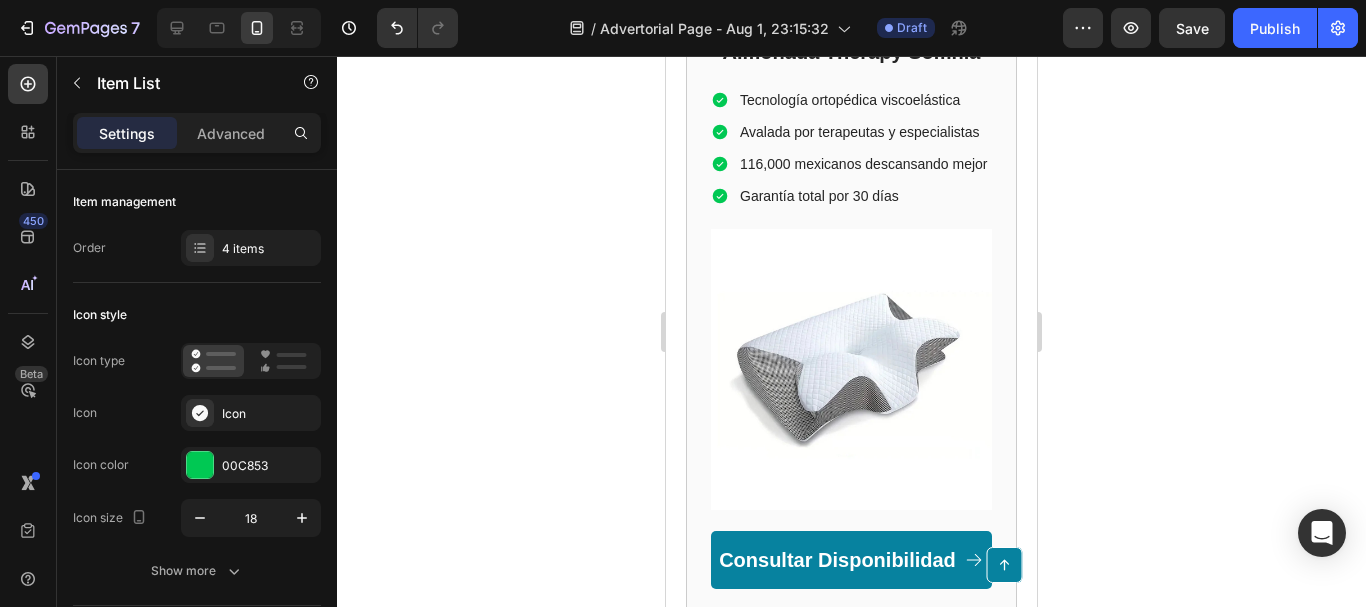 scroll, scrollTop: 2800, scrollLeft: 0, axis: vertical 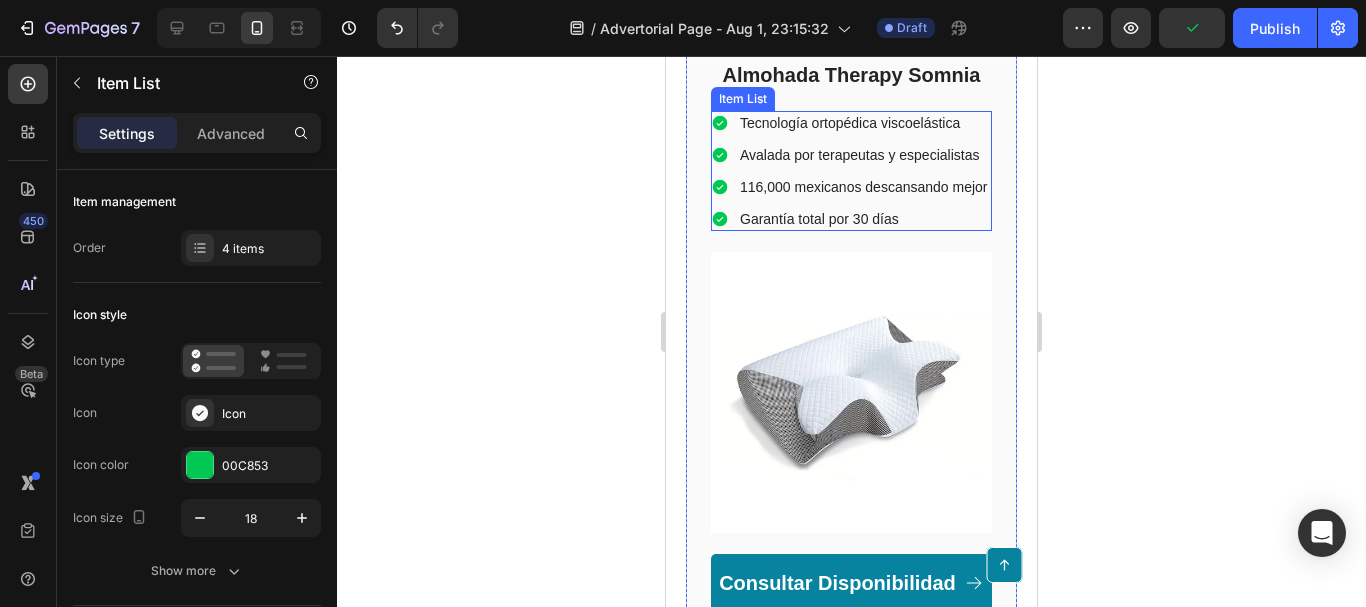 click on "116,000 mexicanos descansando mejor" at bounding box center (864, 187) 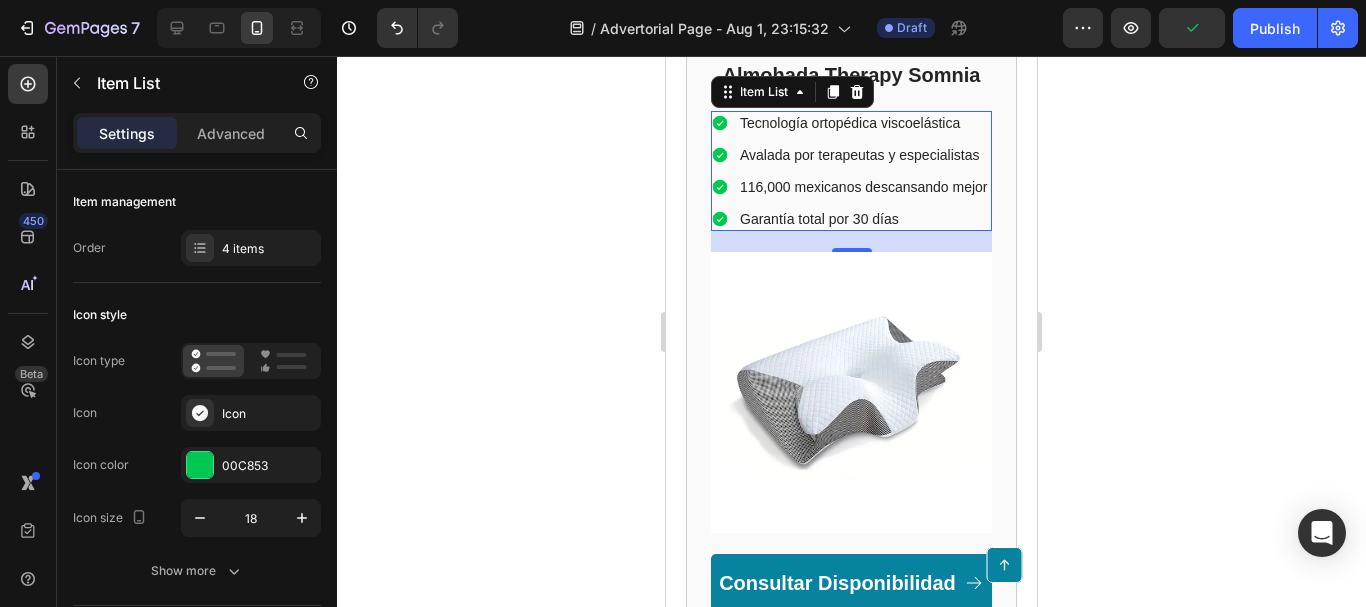 click on "116,000 mexicanos descansando mejor" at bounding box center [864, 187] 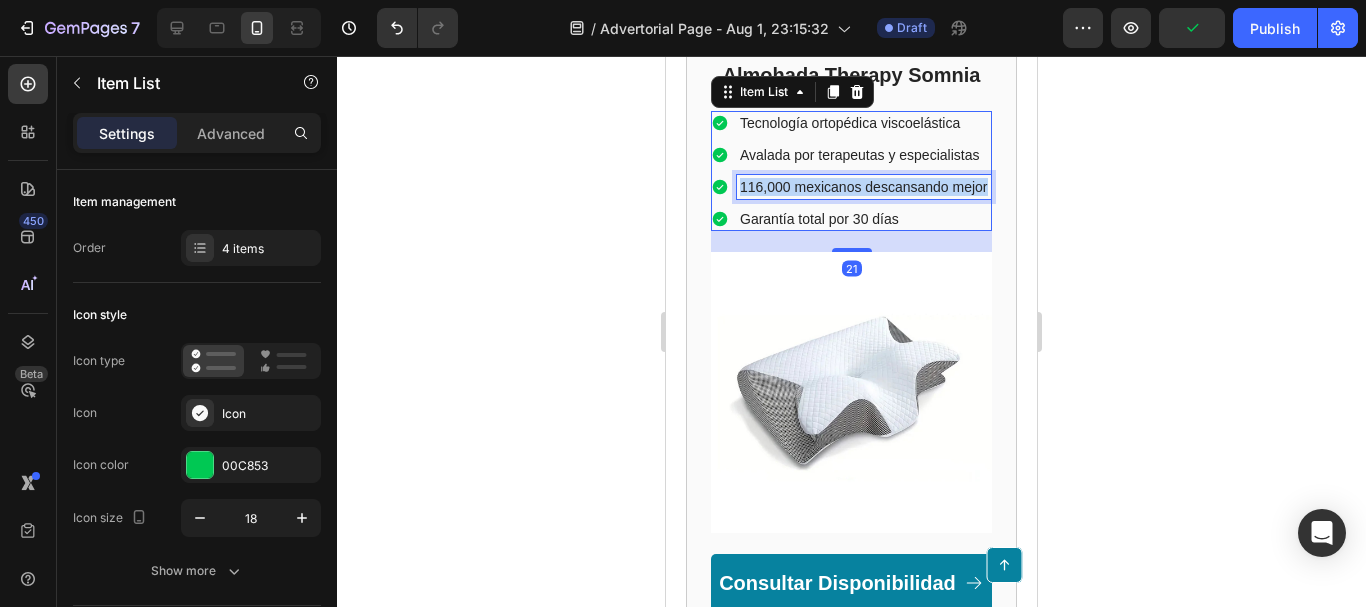 click on "116,000 mexicanos descansando mejor" at bounding box center [864, 187] 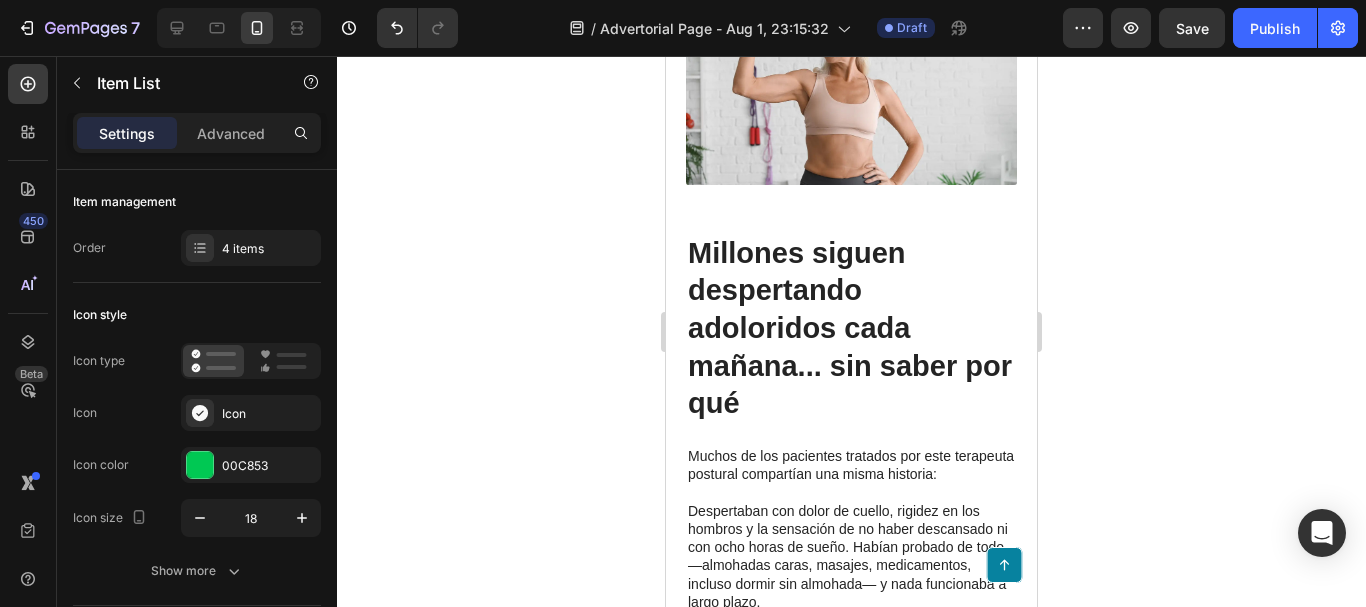 type on "16" 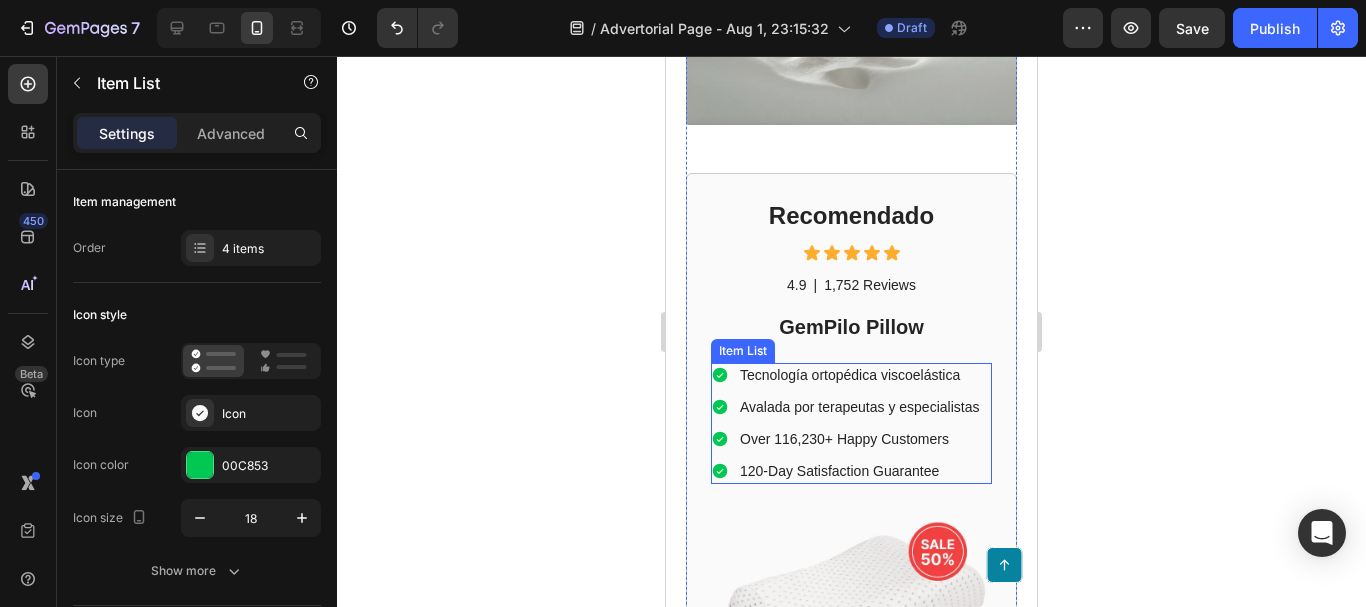 scroll, scrollTop: 5200, scrollLeft: 0, axis: vertical 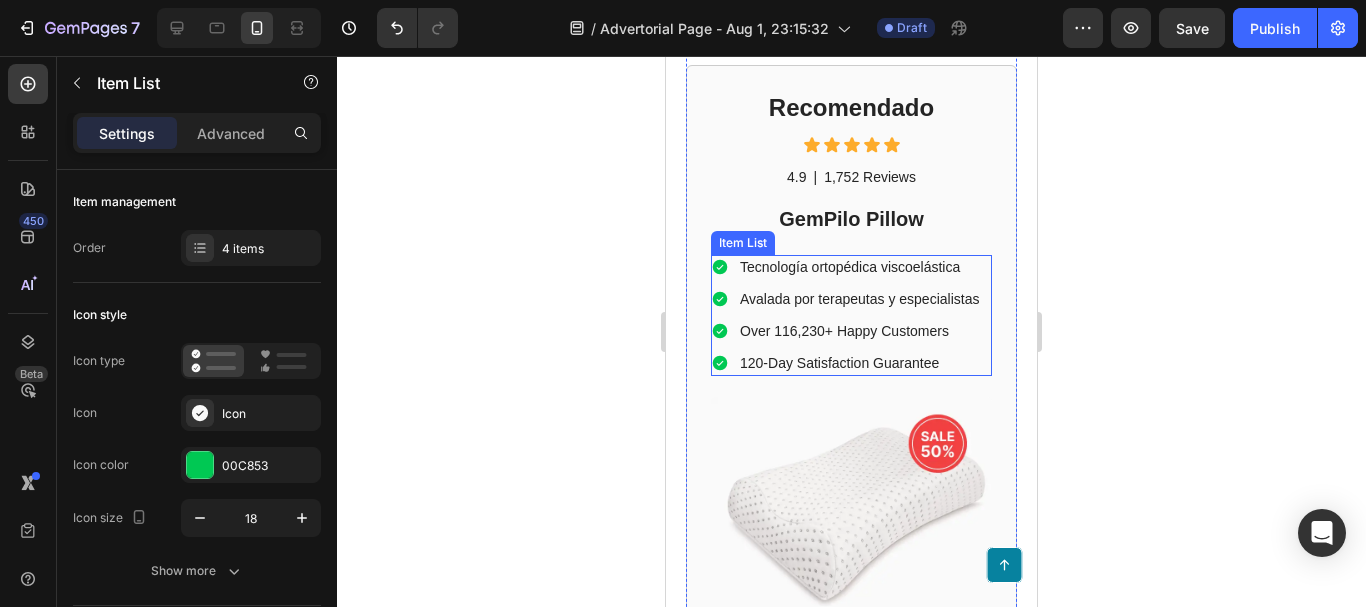 click on "Over 116,230+ Happy Customers" at bounding box center [859, 331] 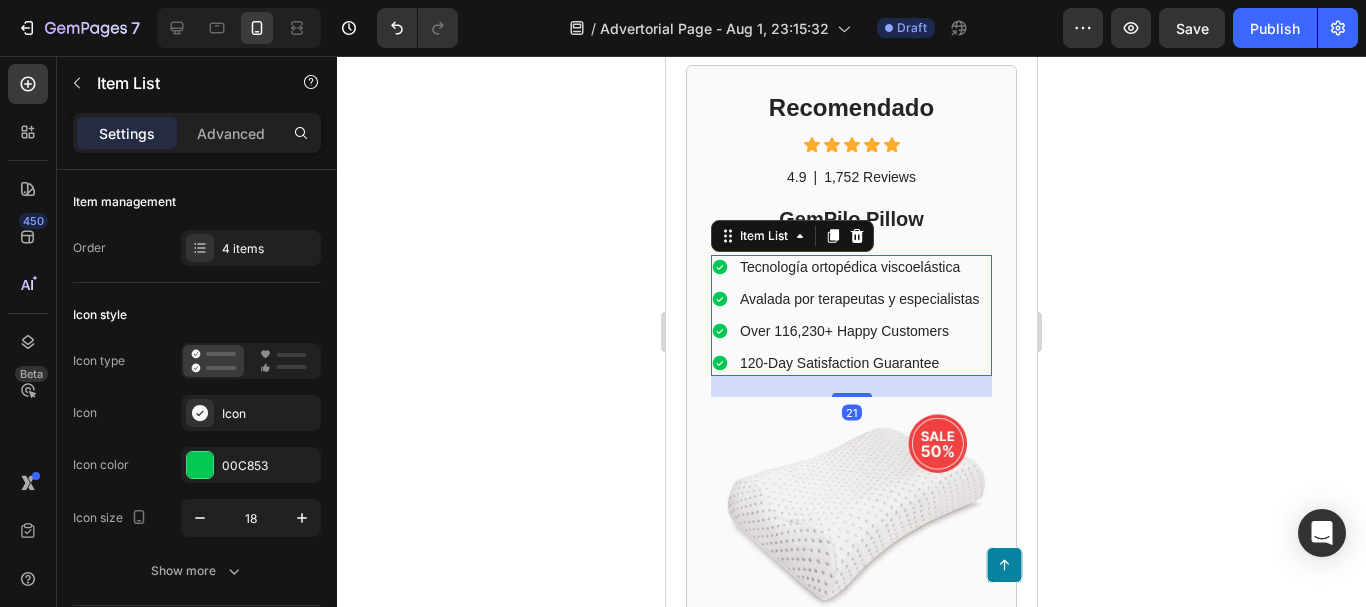 click on "Over 116,230+ Happy Customers" at bounding box center [859, 331] 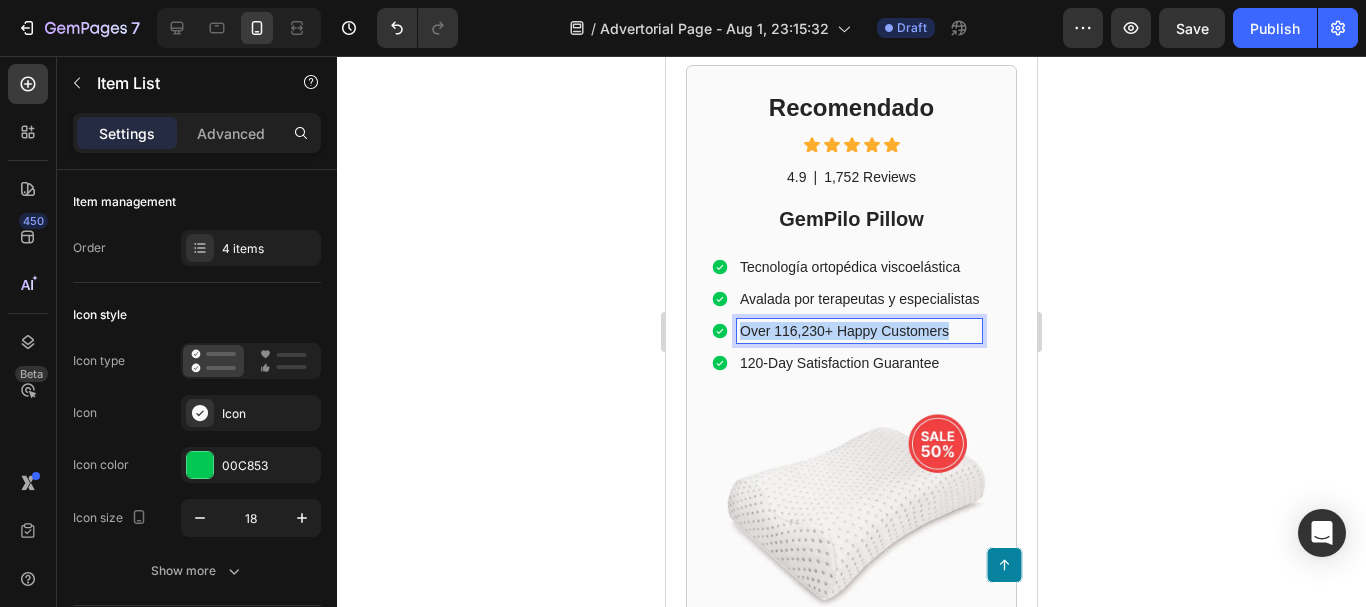 click on "Over 116,230+ Happy Customers" at bounding box center [859, 331] 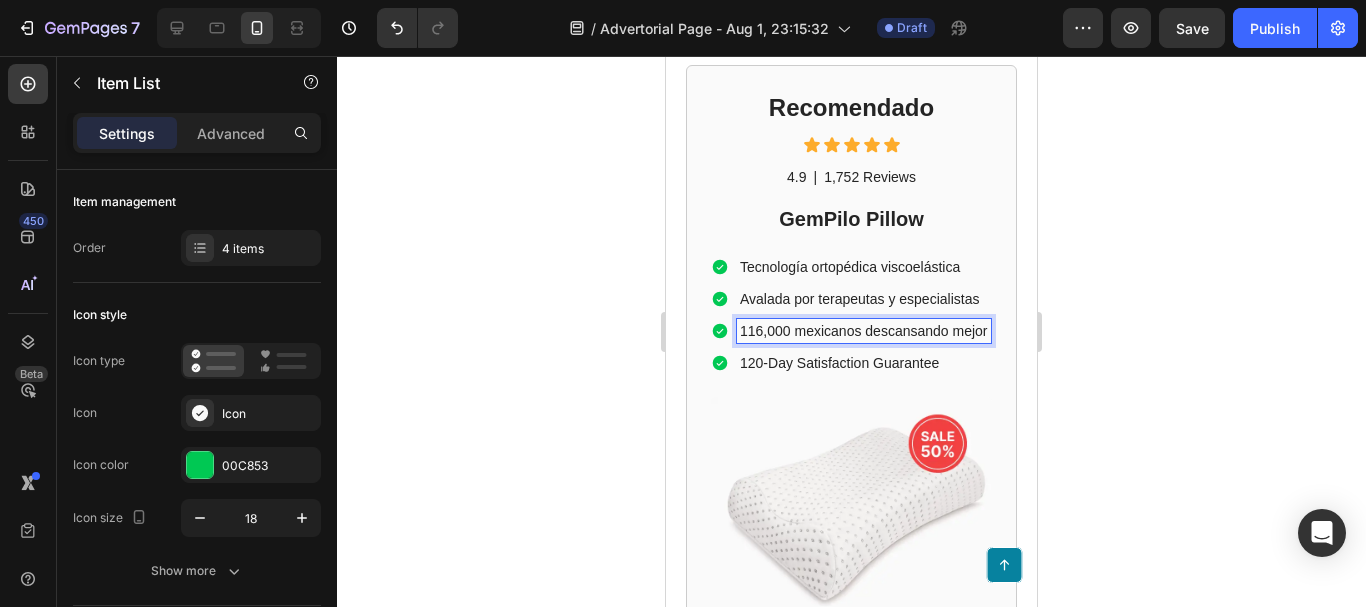 click on "116,000 mexicanos descansando mejor" at bounding box center (864, 331) 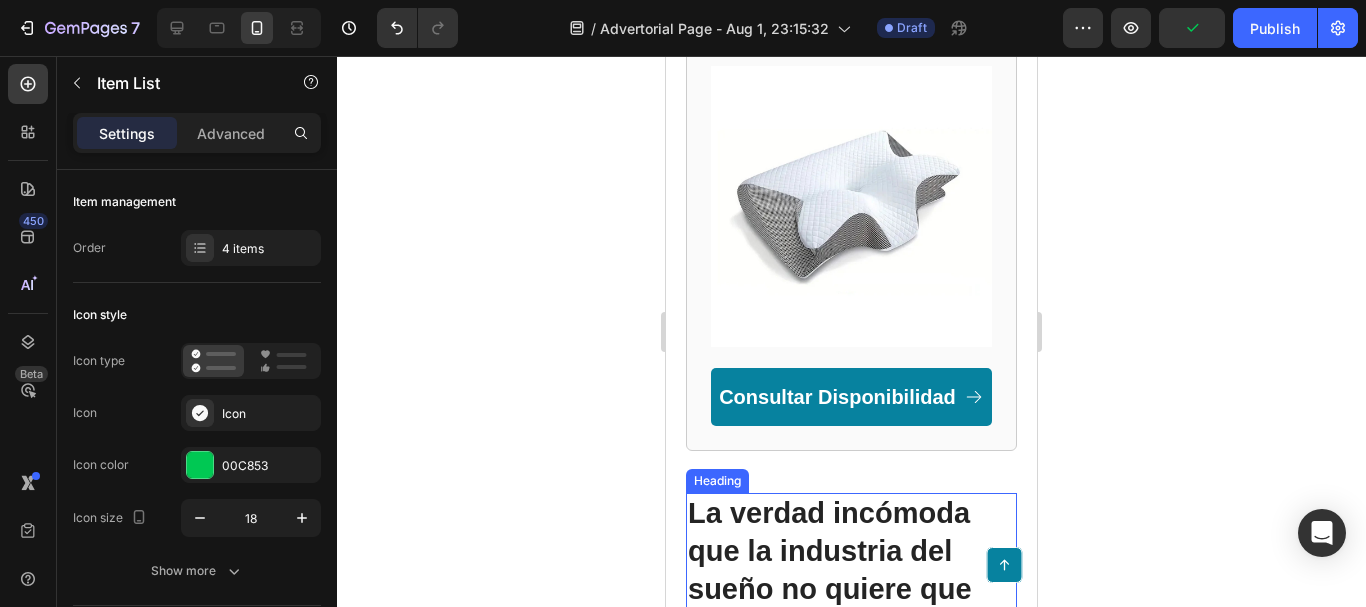 scroll, scrollTop: 2800, scrollLeft: 0, axis: vertical 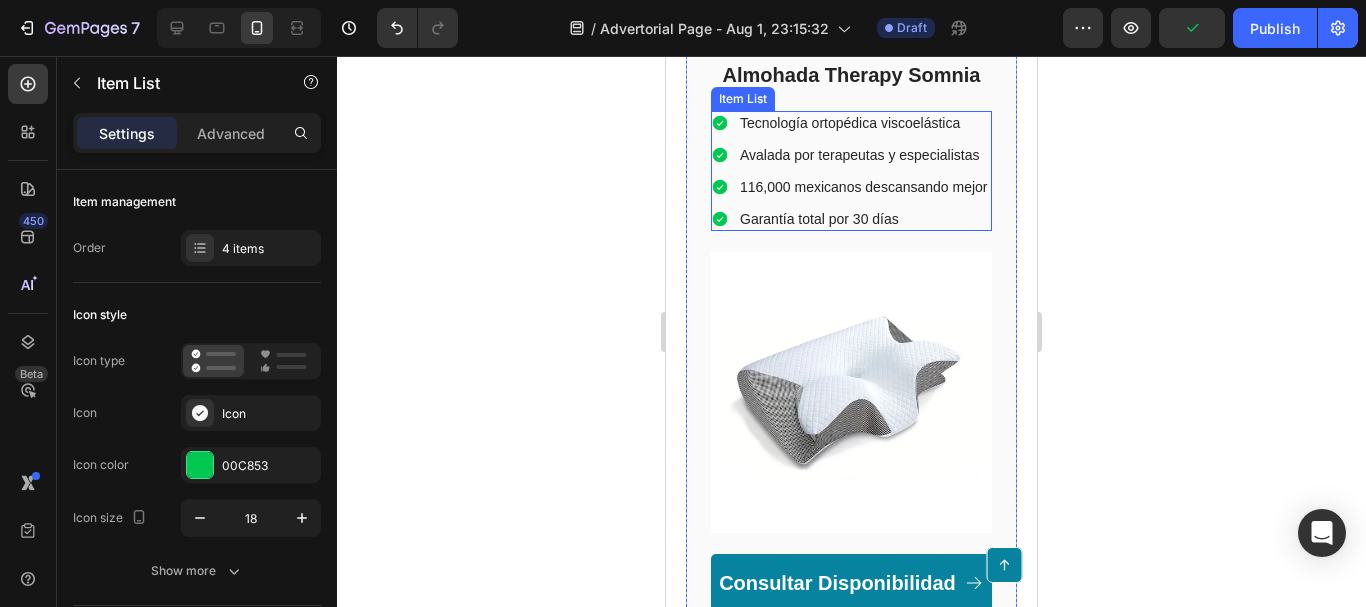 click on "116,000 mexicanos descansando mejor" at bounding box center [864, 187] 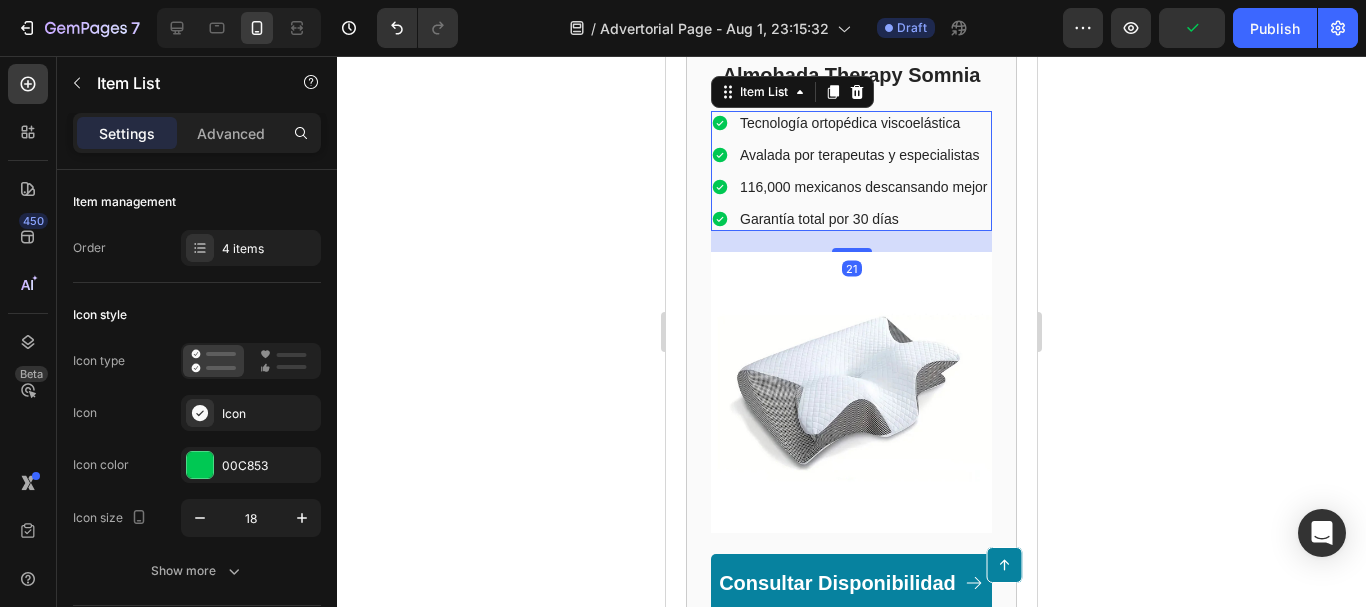 click on "116,000 mexicanos descansando mejor" at bounding box center [864, 187] 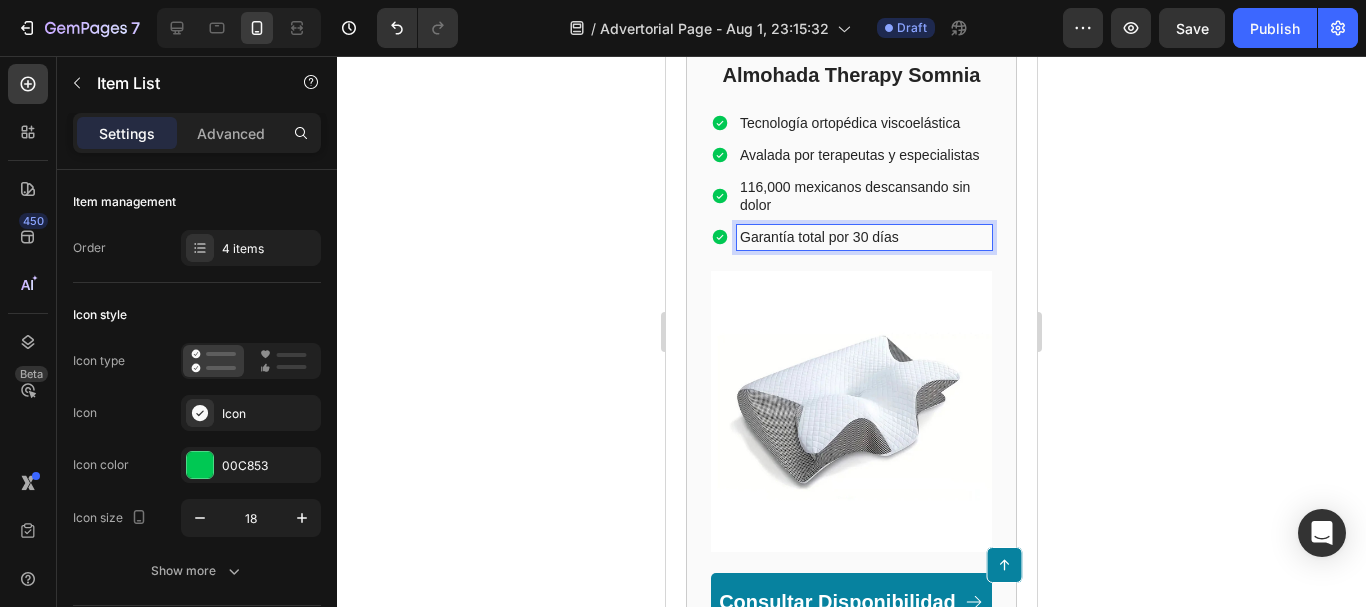 click on "Garantía total por 30 días" at bounding box center (864, 237) 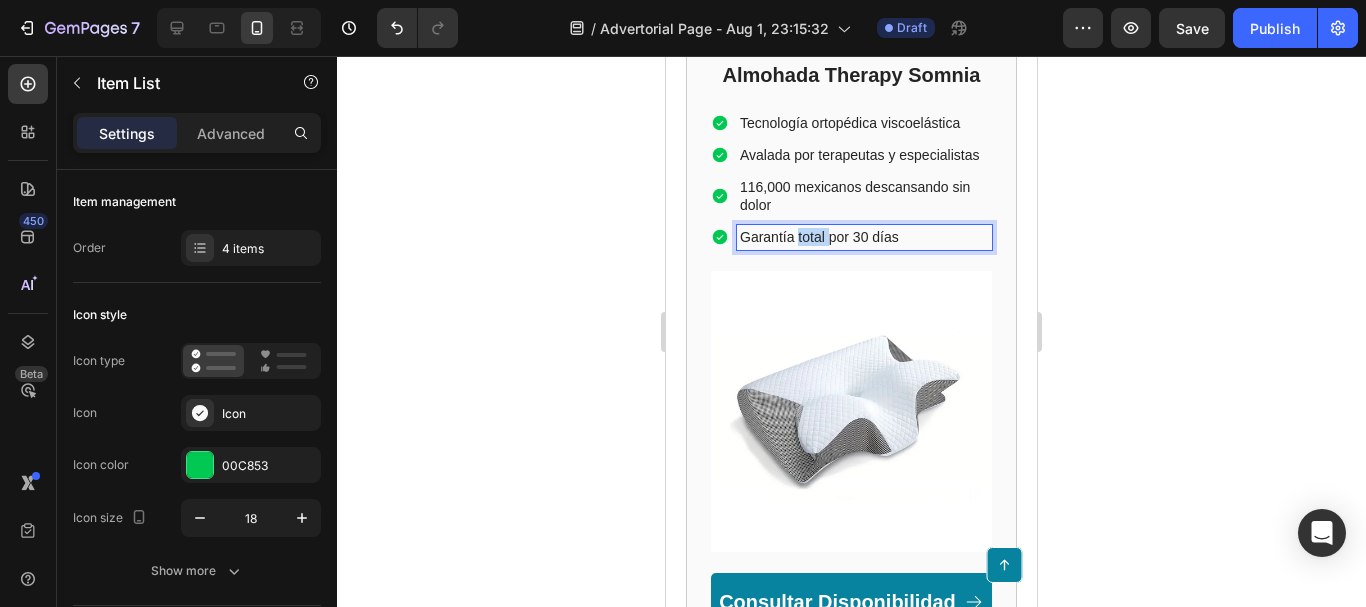 click on "Garantía total por 30 días" at bounding box center (864, 237) 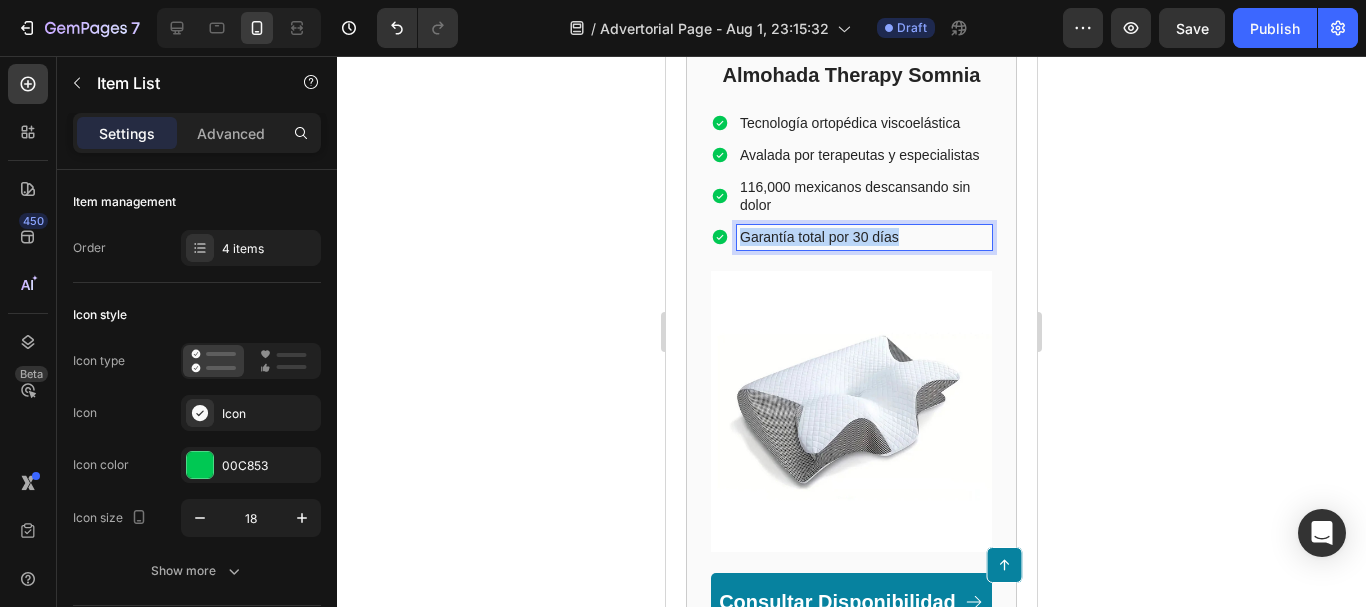 click on "Garantía total por 30 días" at bounding box center (864, 237) 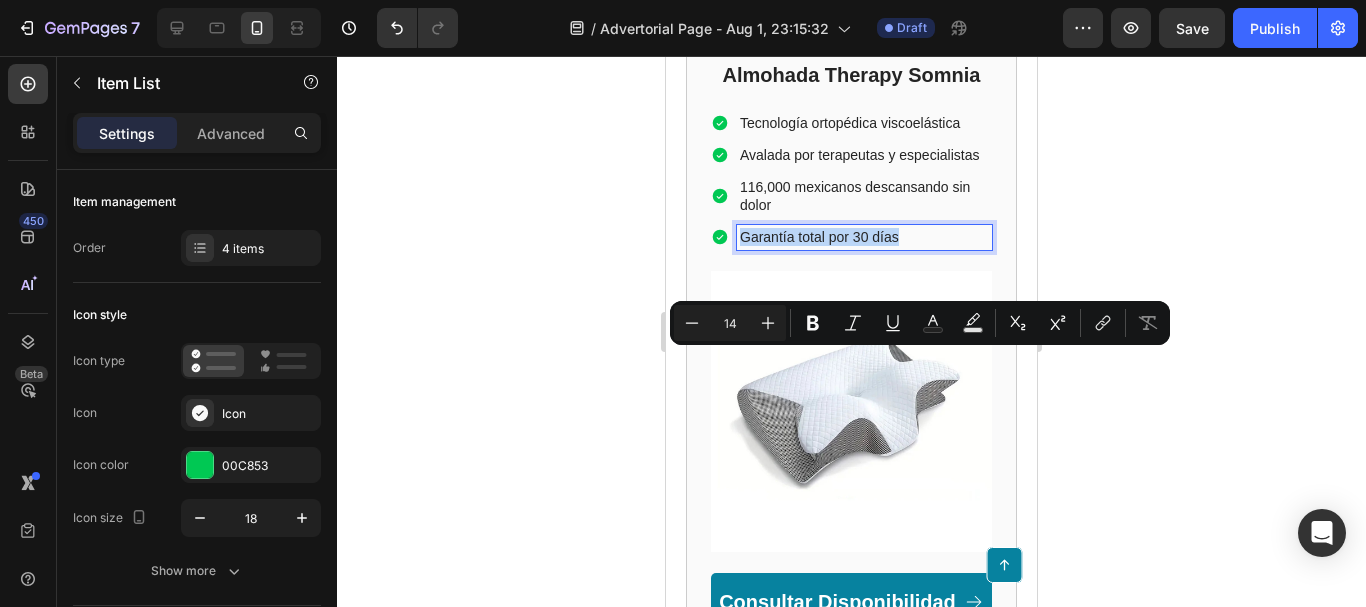 copy on "Garantía total por 30 días" 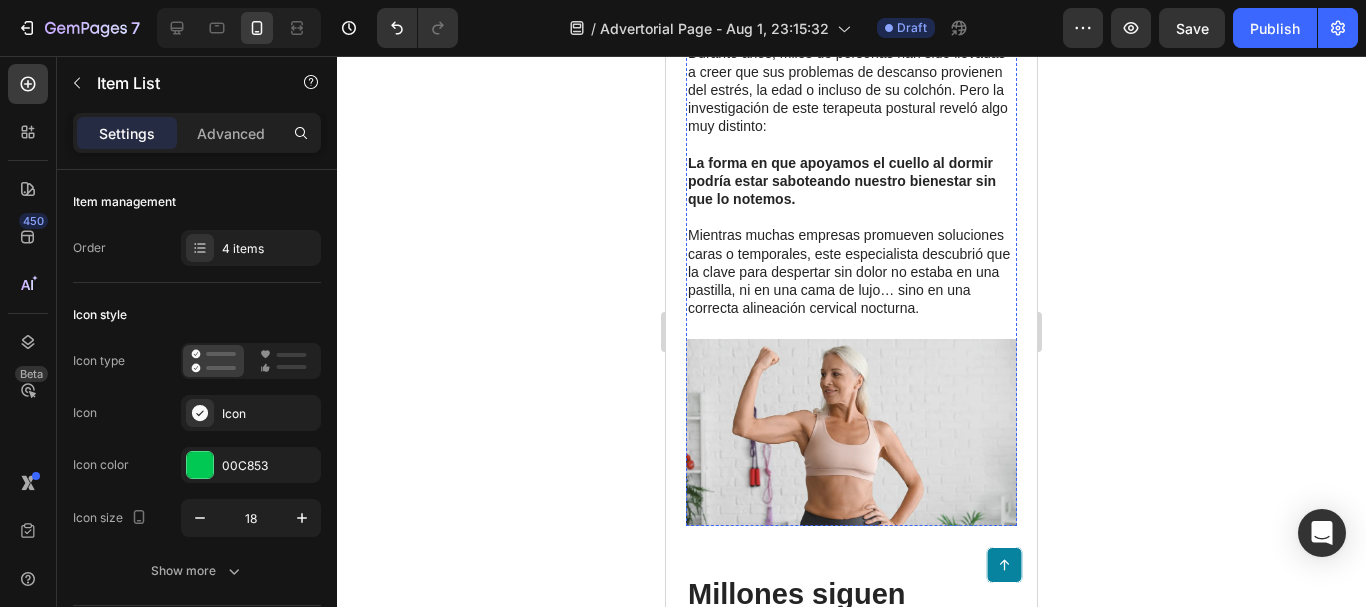 type on "16" 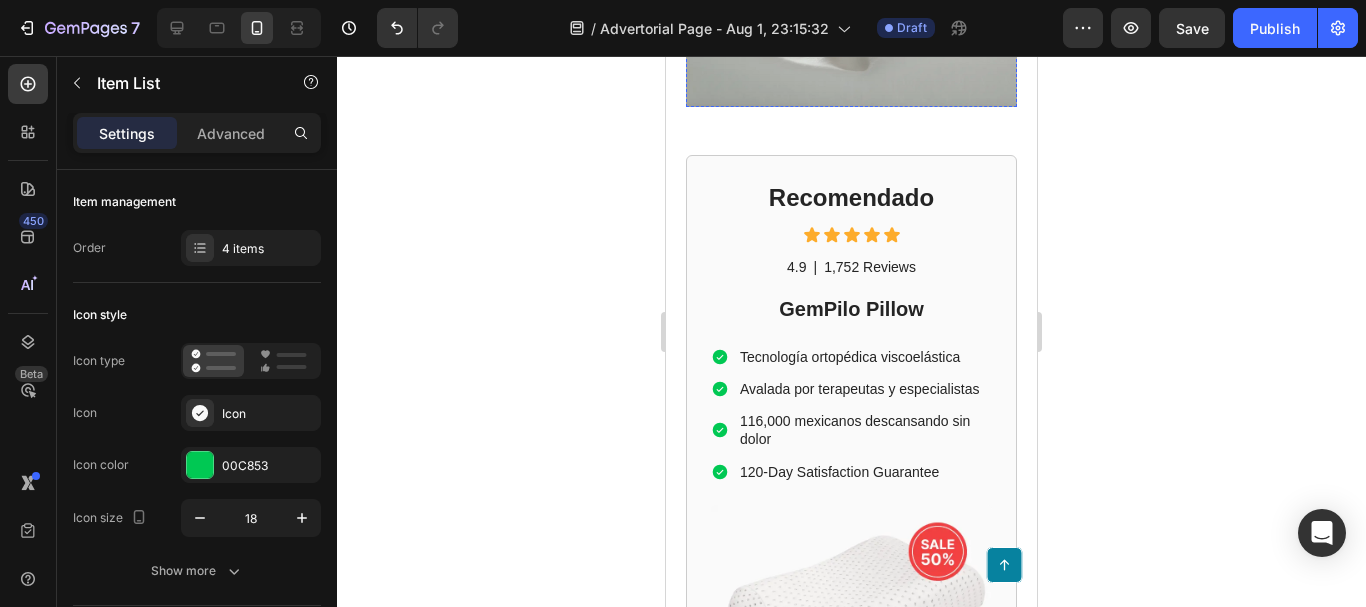 scroll, scrollTop: 5300, scrollLeft: 0, axis: vertical 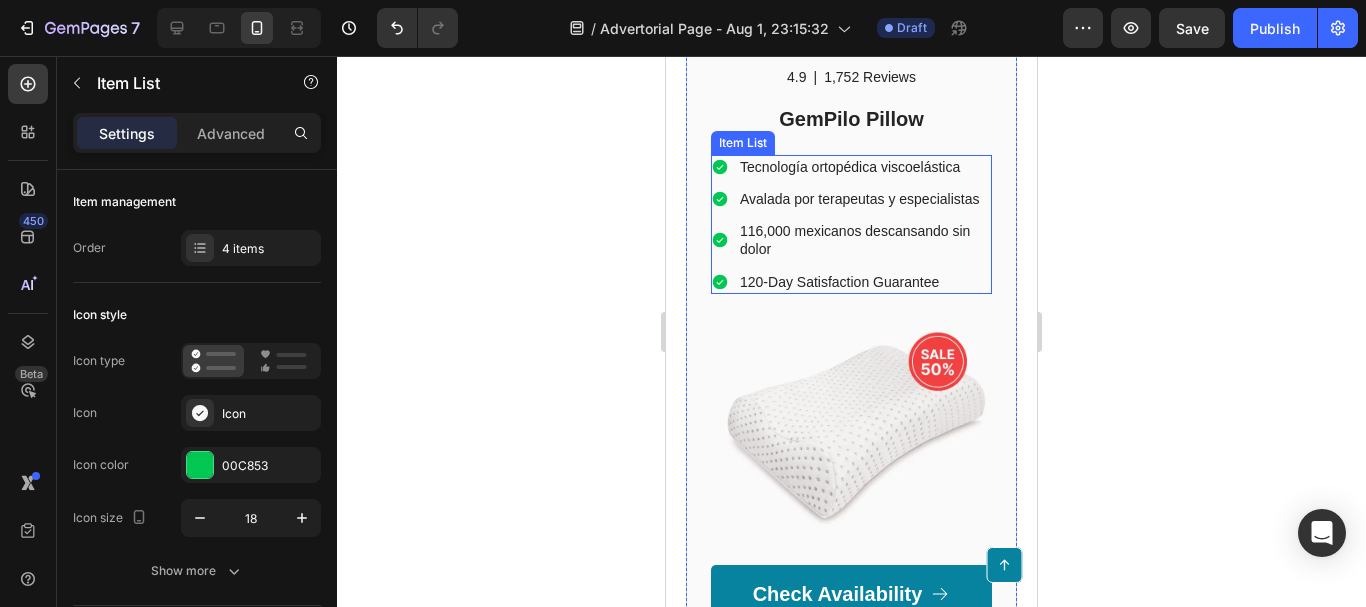 click on "120-Day Satisfaction Guarantee" at bounding box center [864, 282] 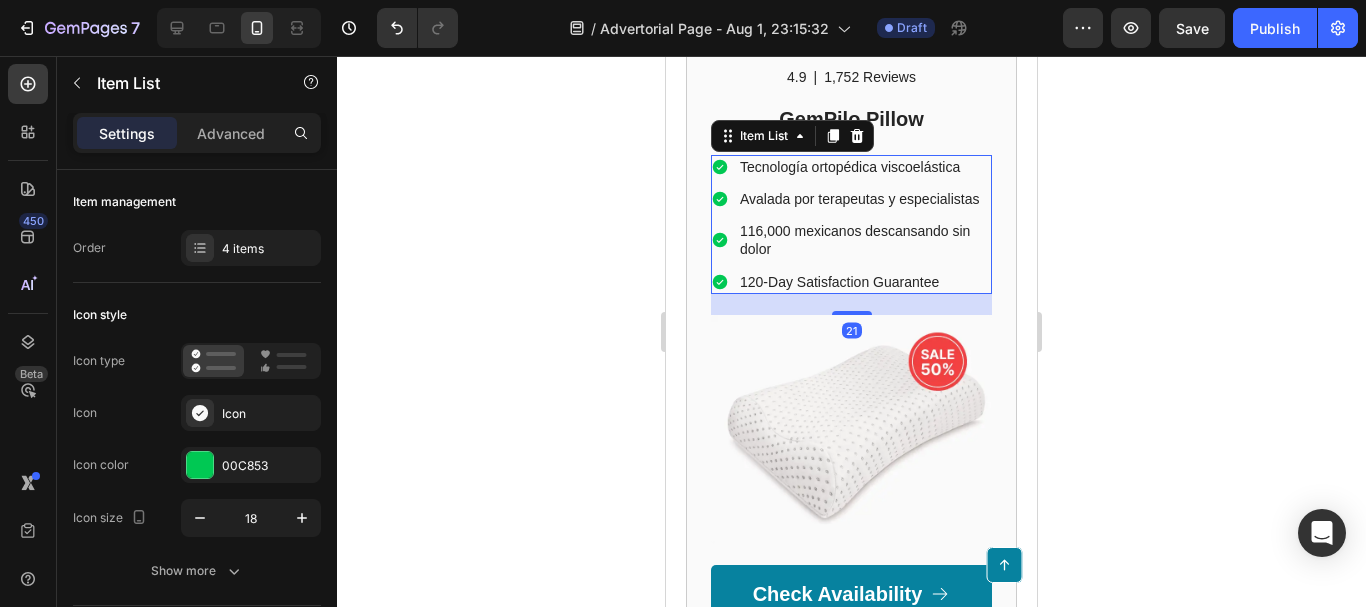 click on "120-Day Satisfaction Guarantee" at bounding box center [864, 282] 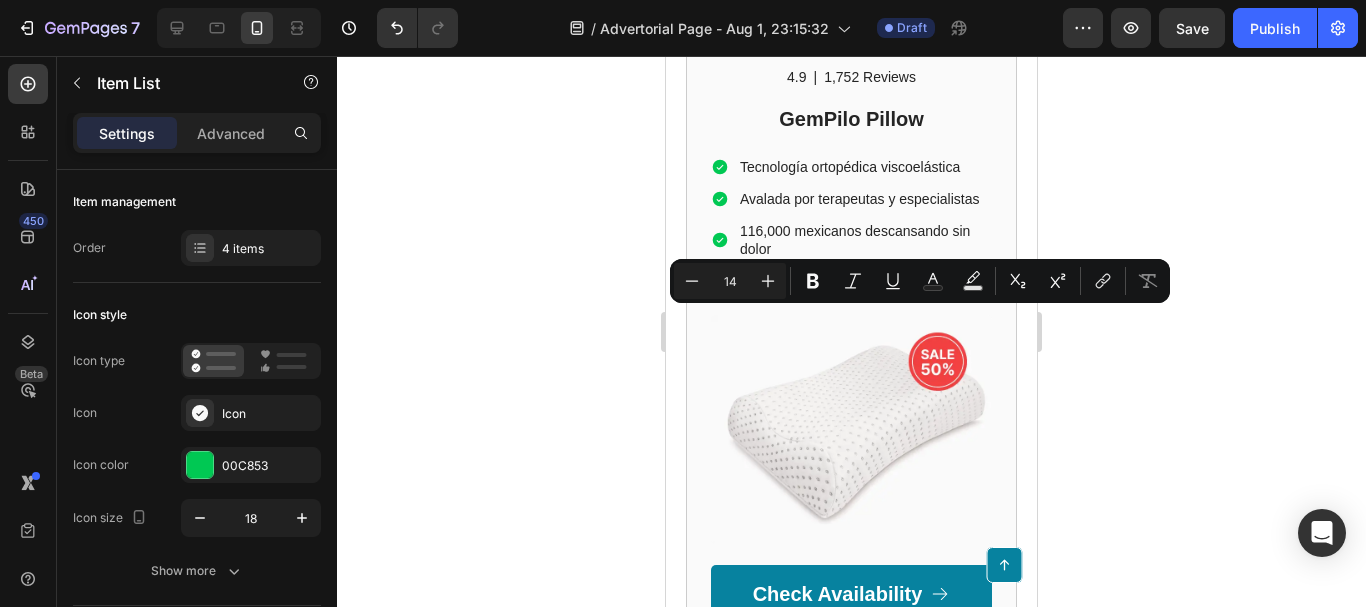 click on "120-Day Satisfaction Guarantee" at bounding box center [864, 282] 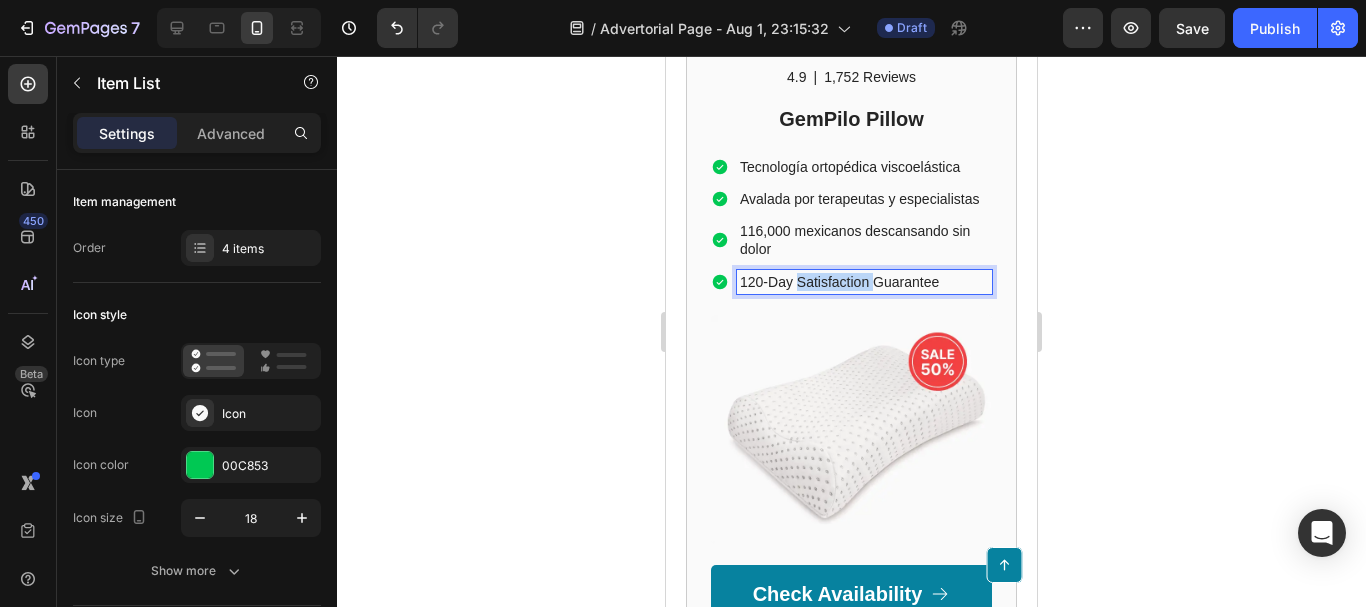 click on "120-Day Satisfaction Guarantee" at bounding box center [864, 282] 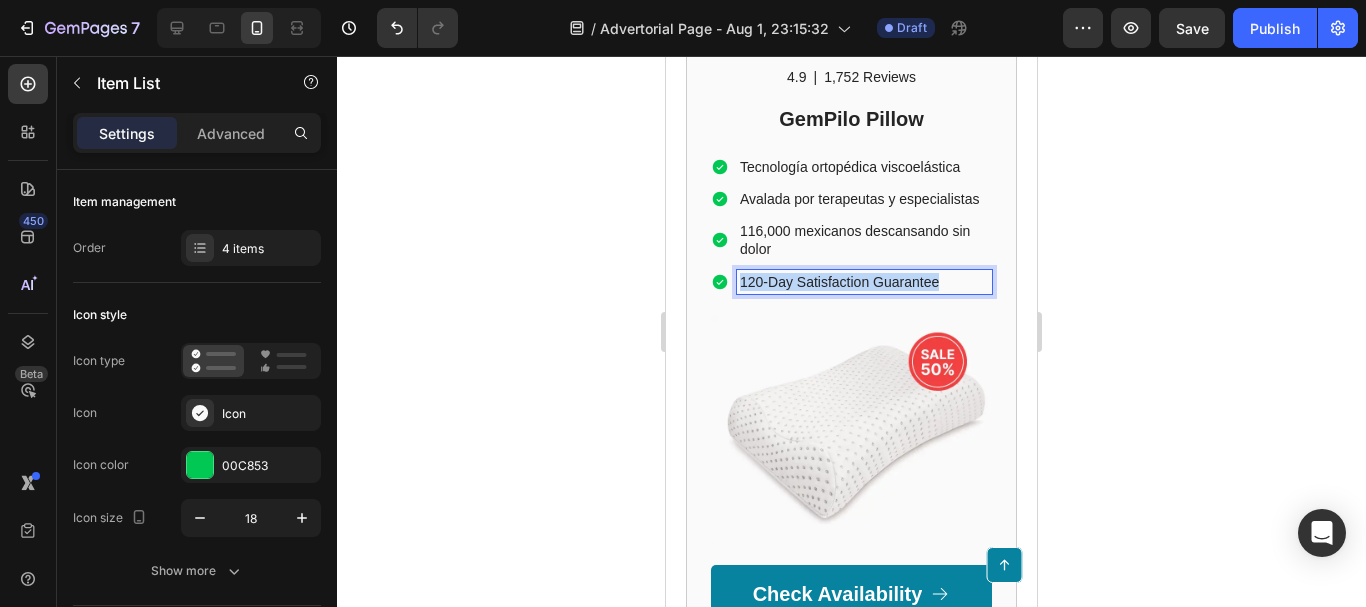 click on "120-Day Satisfaction Guarantee" at bounding box center [864, 282] 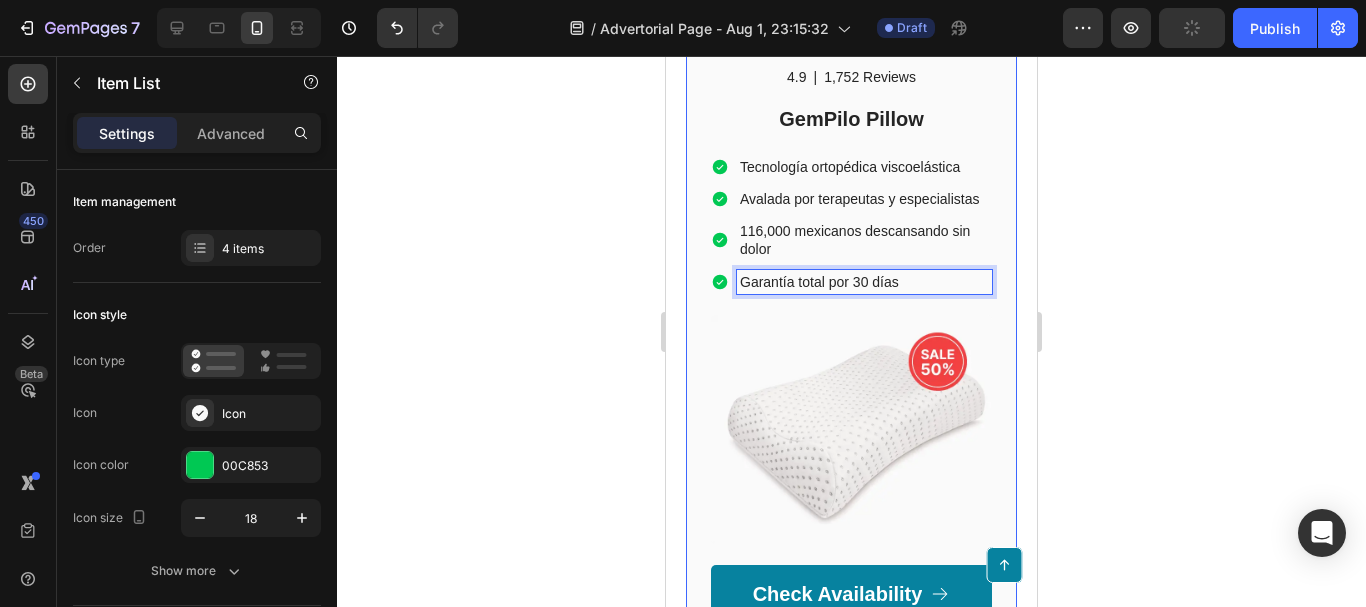 scroll, scrollTop: 5400, scrollLeft: 0, axis: vertical 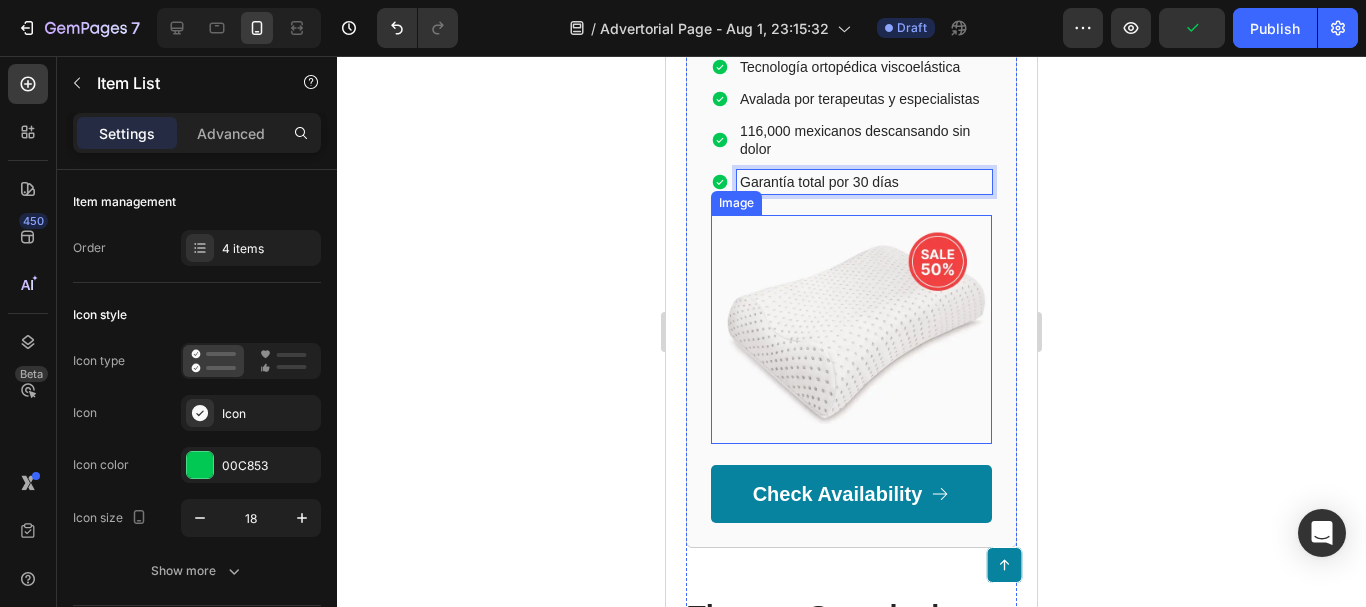 click at bounding box center [851, 329] 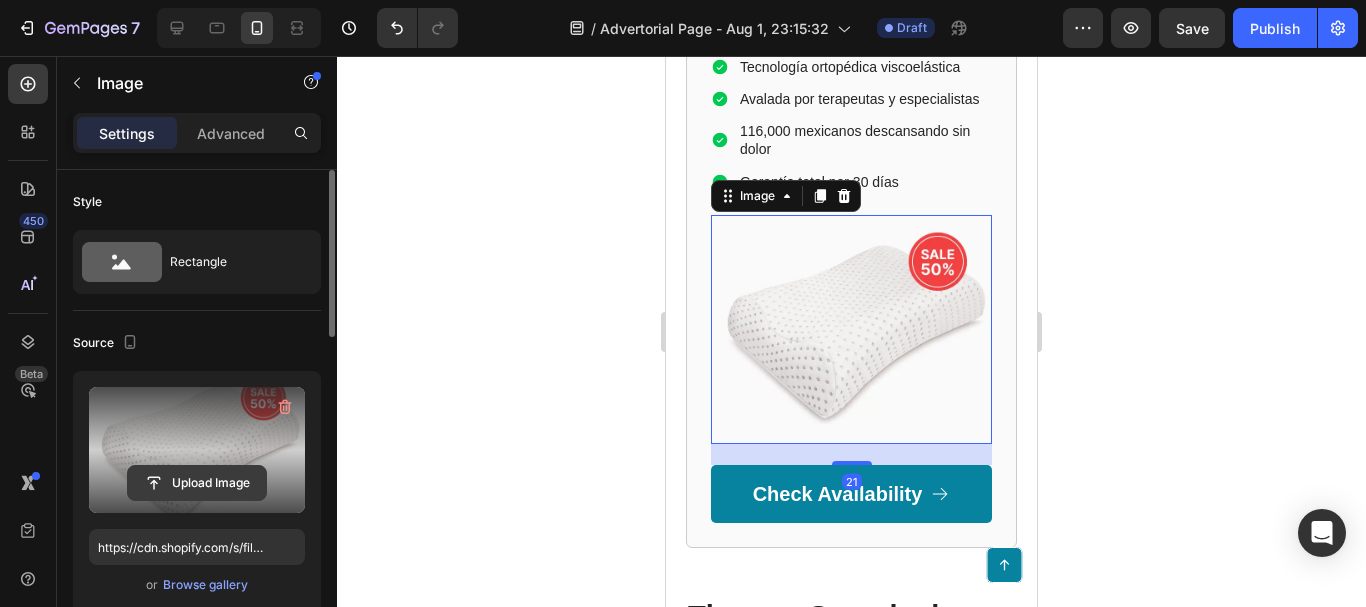 click 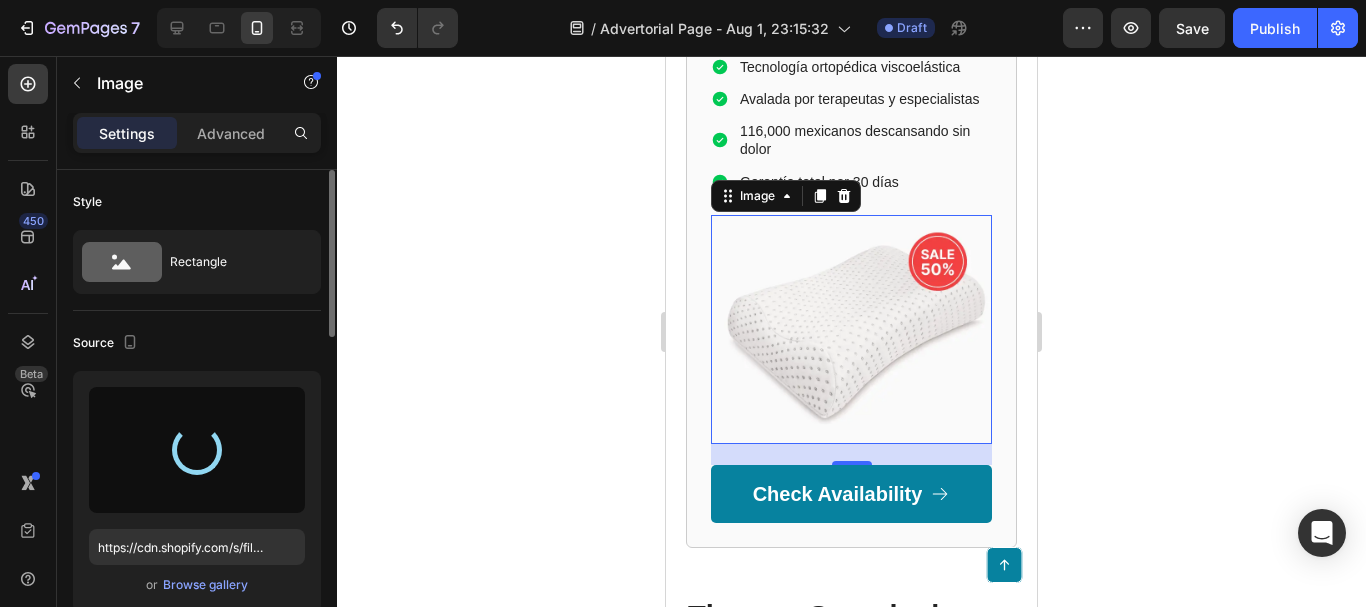 type on "https://cdn.shopify.com/s/files/1/0790/3346/7207/files/gempages_535125723526988904-af46cfba-998a-4fa6-a2c6-2d903f996f58.webp" 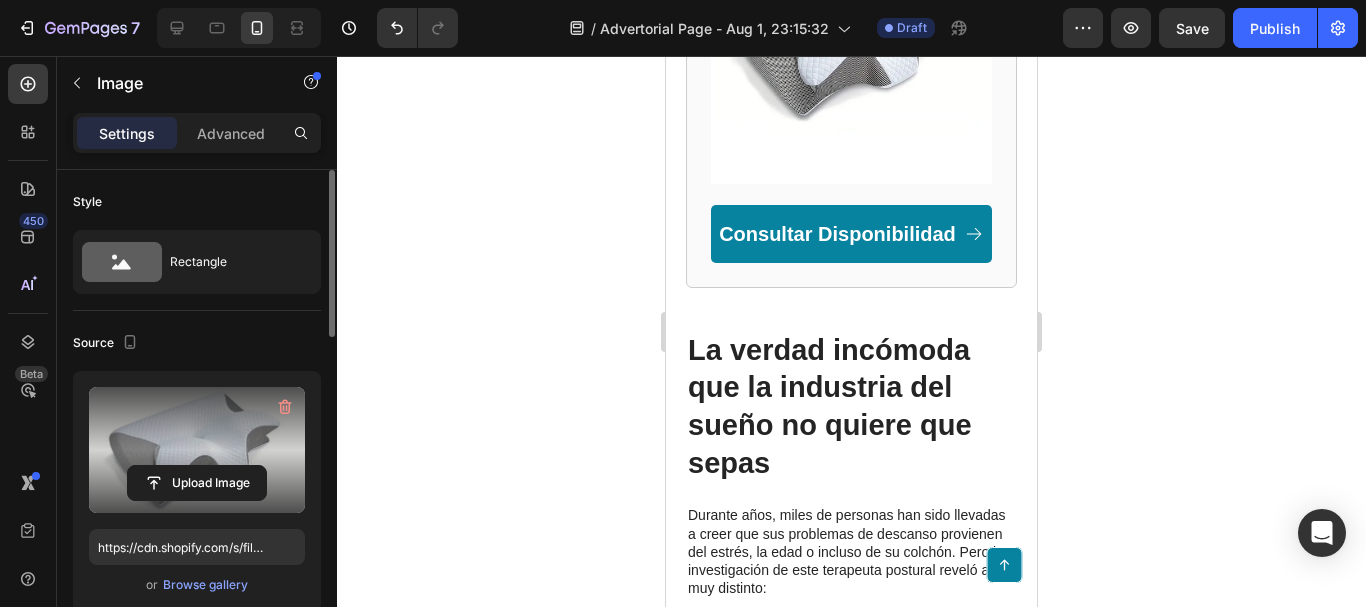 scroll, scrollTop: 3100, scrollLeft: 0, axis: vertical 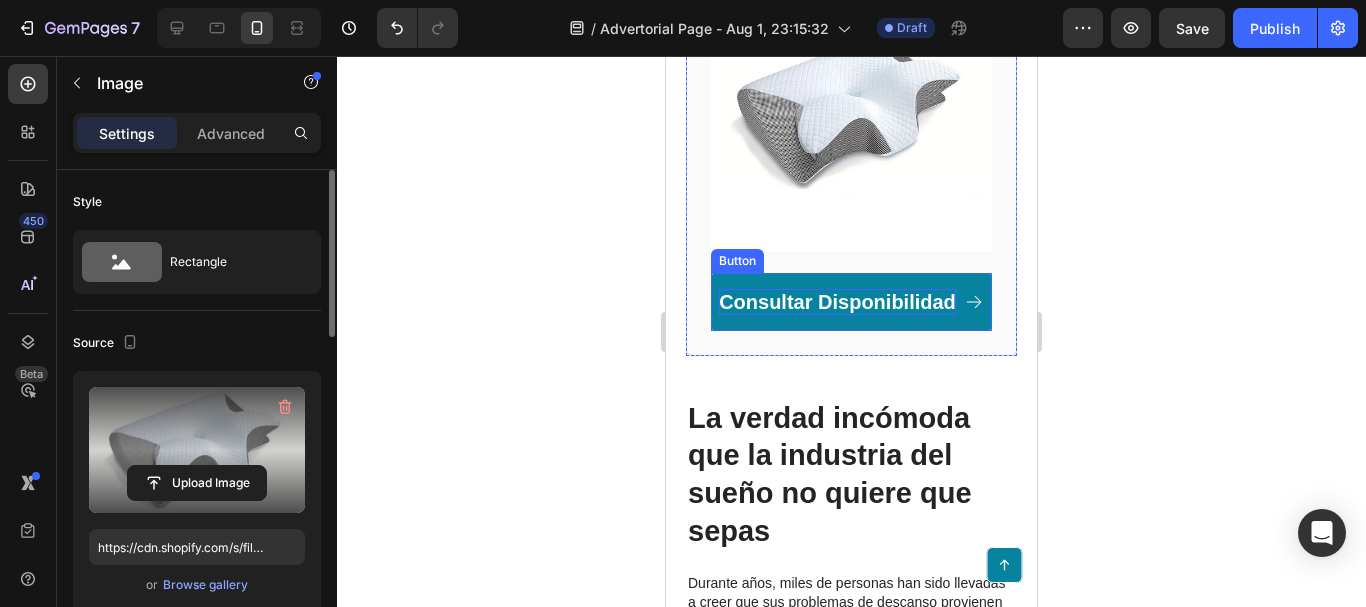 click on "Consultar Disponibilidad" at bounding box center [837, 302] 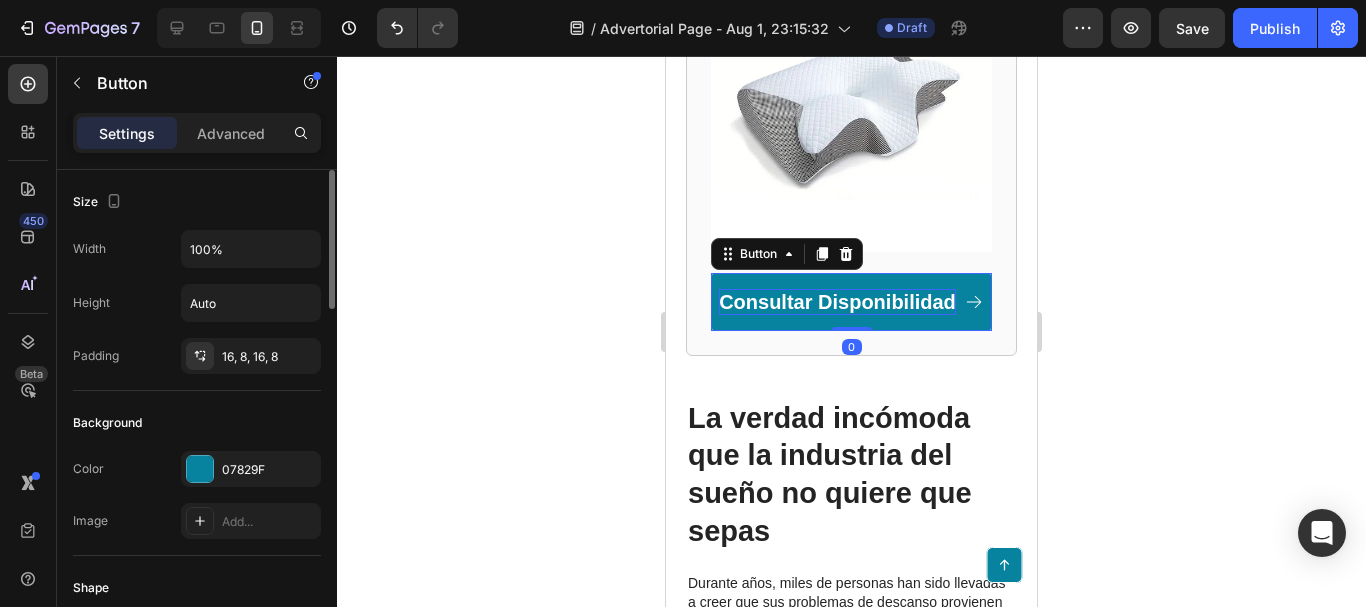 click on "Consultar Disponibilidad" at bounding box center (837, 302) 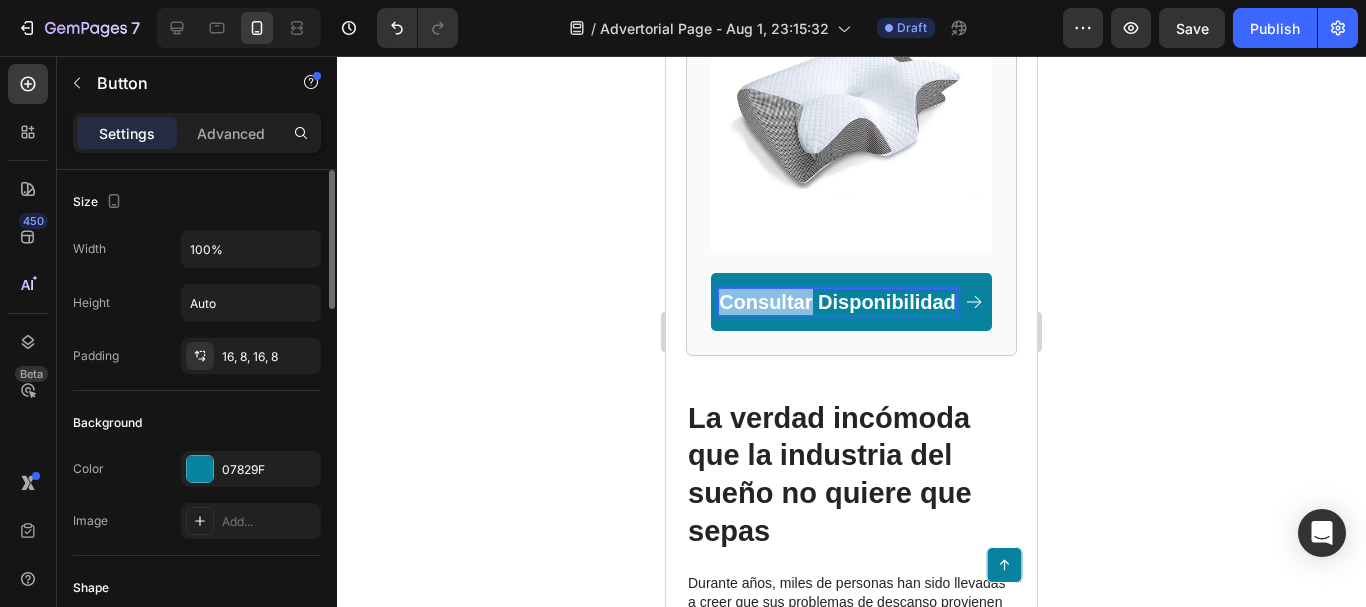 drag, startPoint x: 885, startPoint y: 403, endPoint x: 783, endPoint y: 415, distance: 102.70345 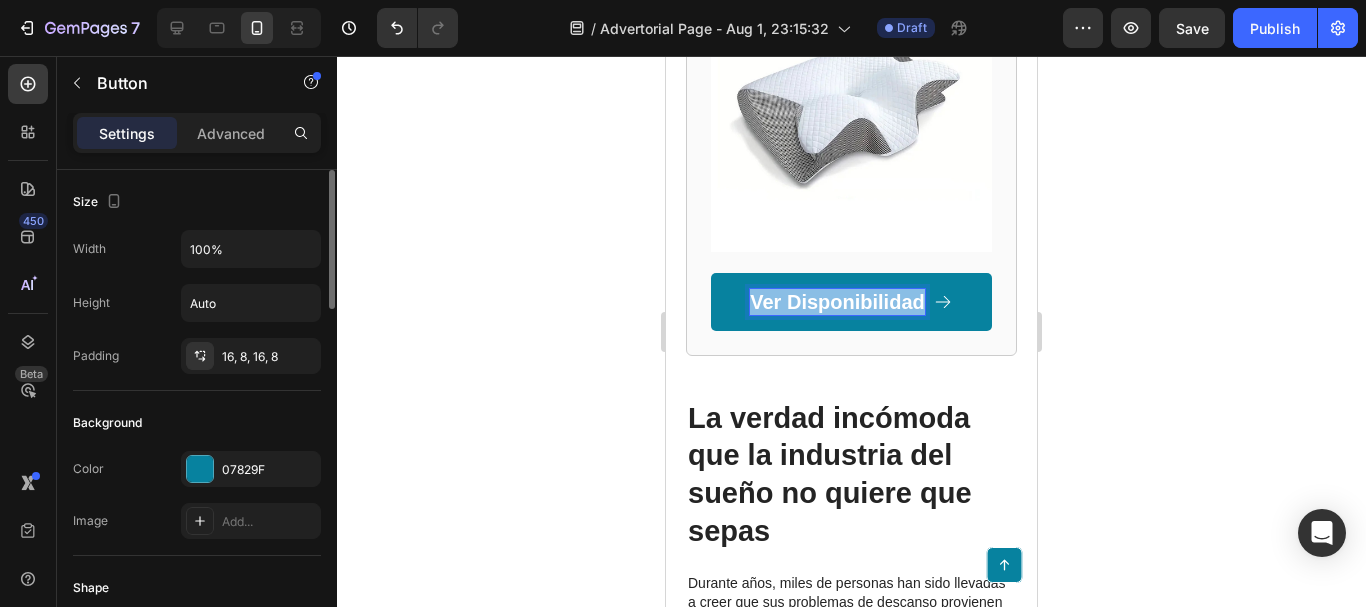 drag, startPoint x: 916, startPoint y: 410, endPoint x: 743, endPoint y: 410, distance: 173 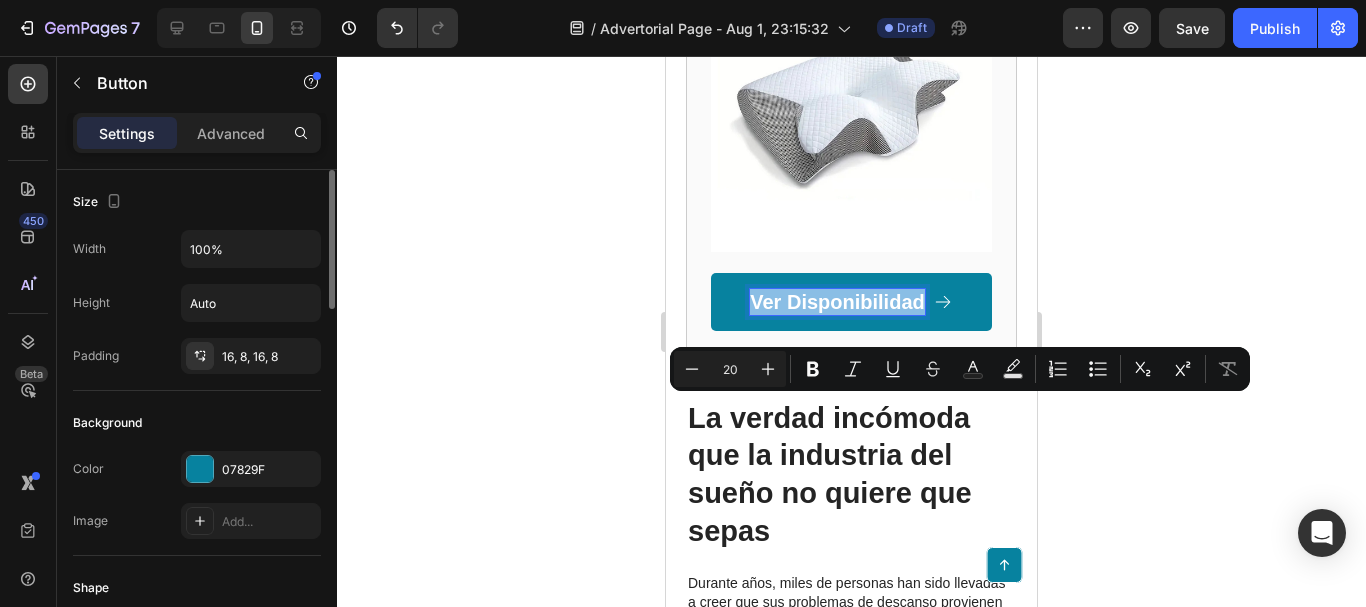 copy on "Ver Disponibilidad" 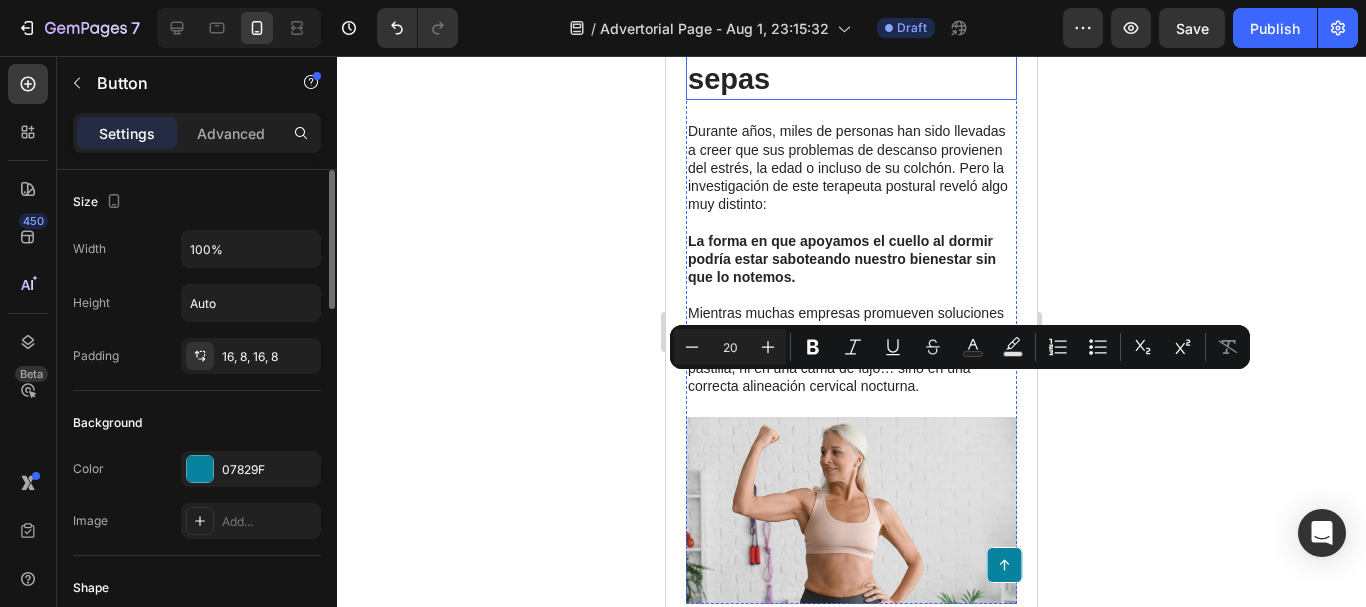 type on "16" 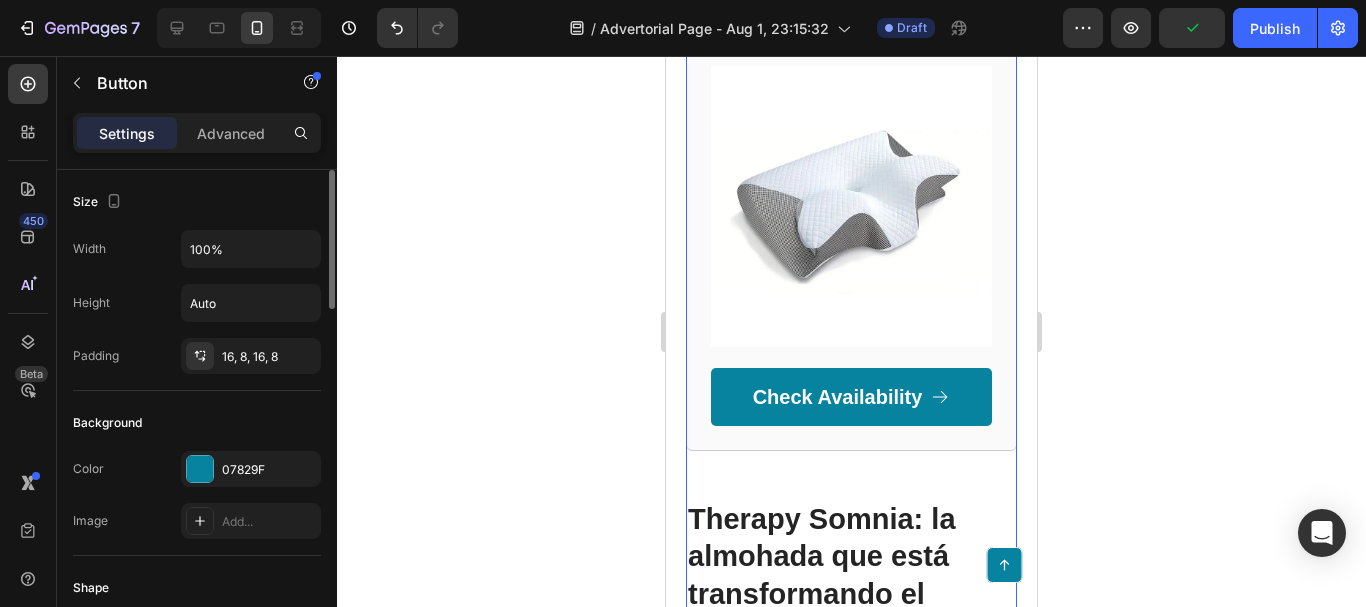 scroll, scrollTop: 5600, scrollLeft: 0, axis: vertical 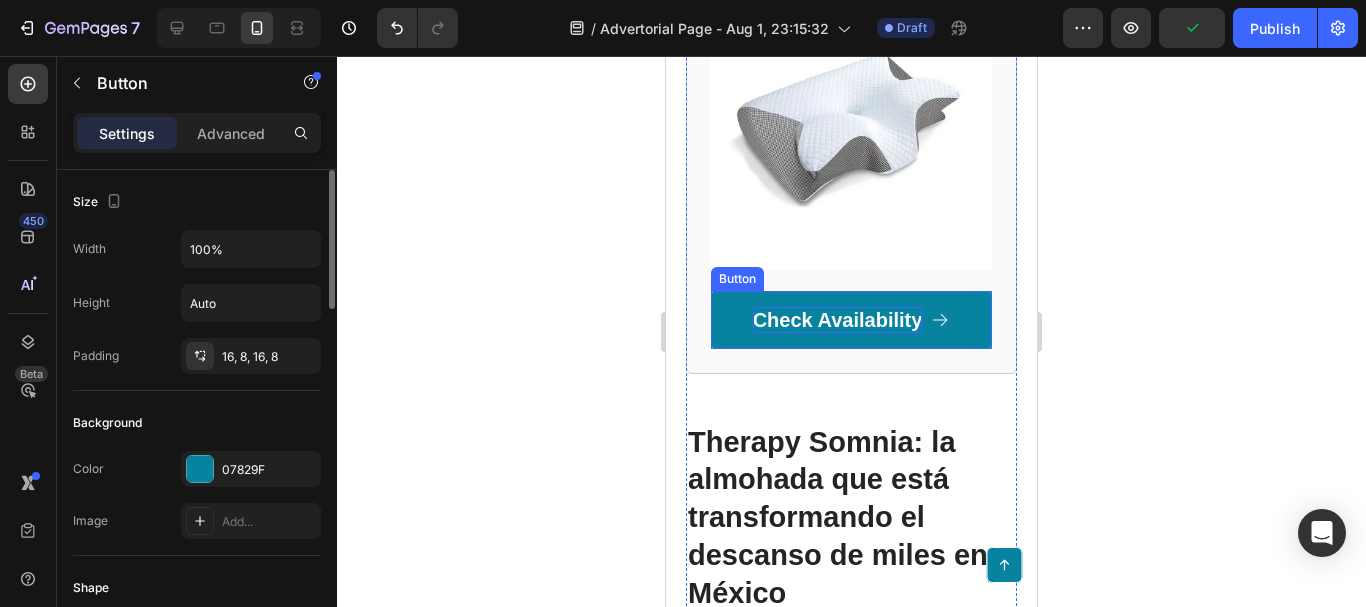click on "Check Availability" at bounding box center [838, 320] 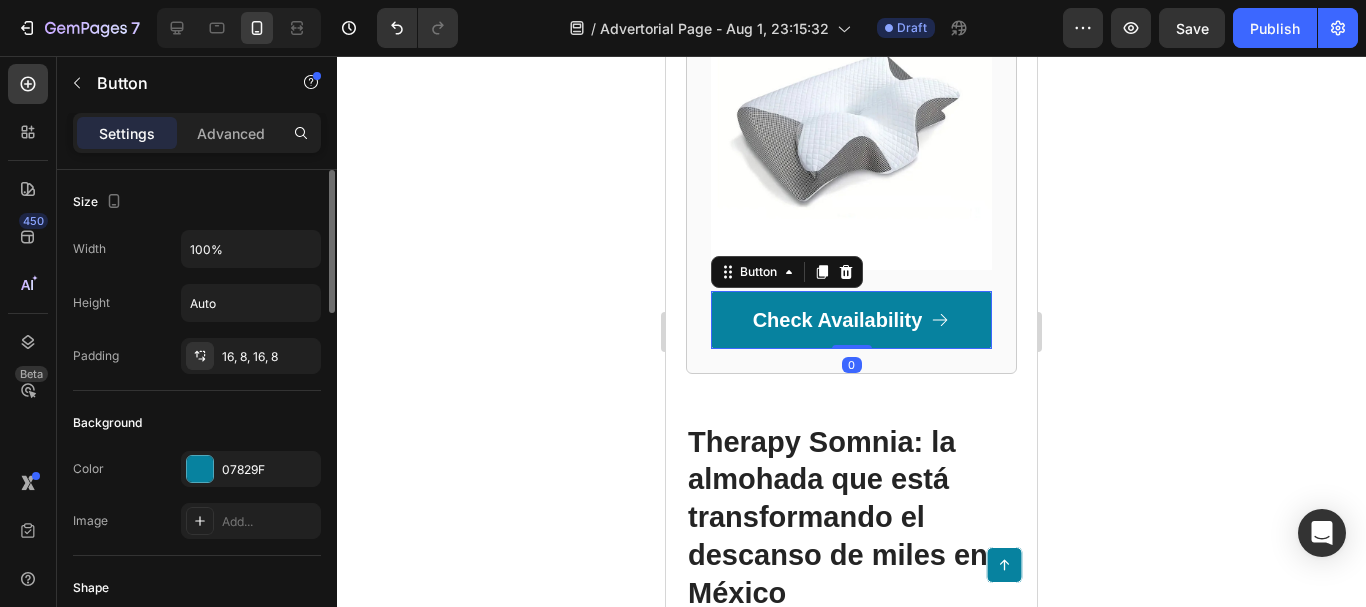 click 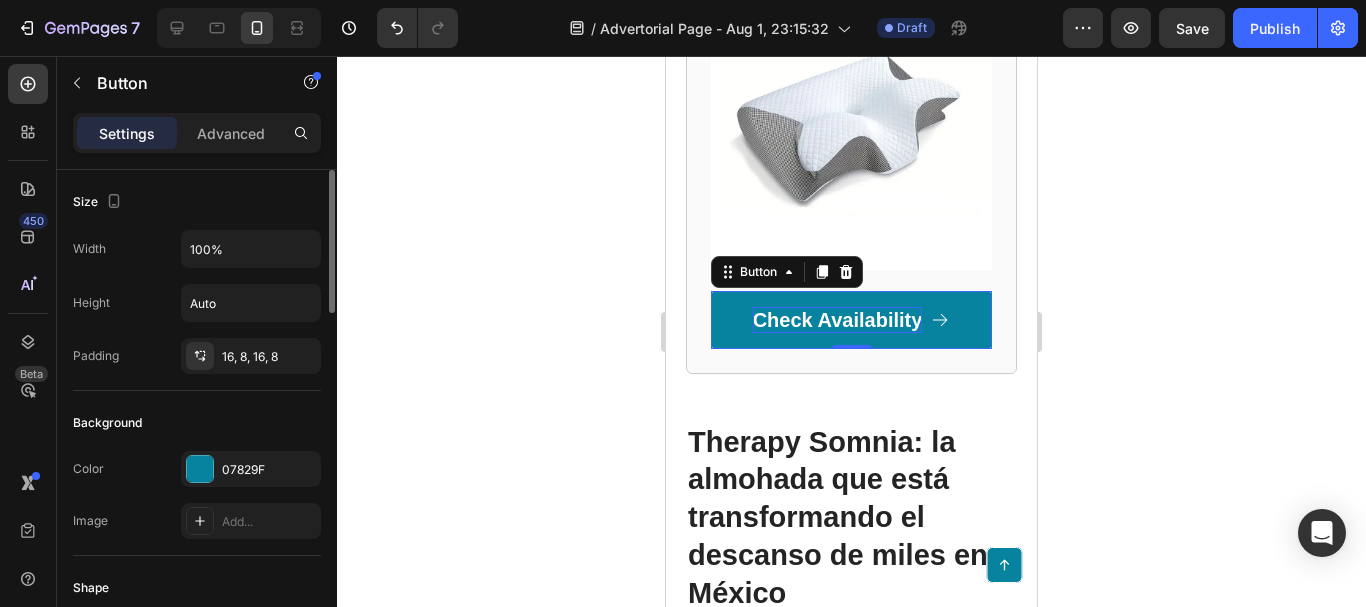 click on "Check Availability" at bounding box center (838, 320) 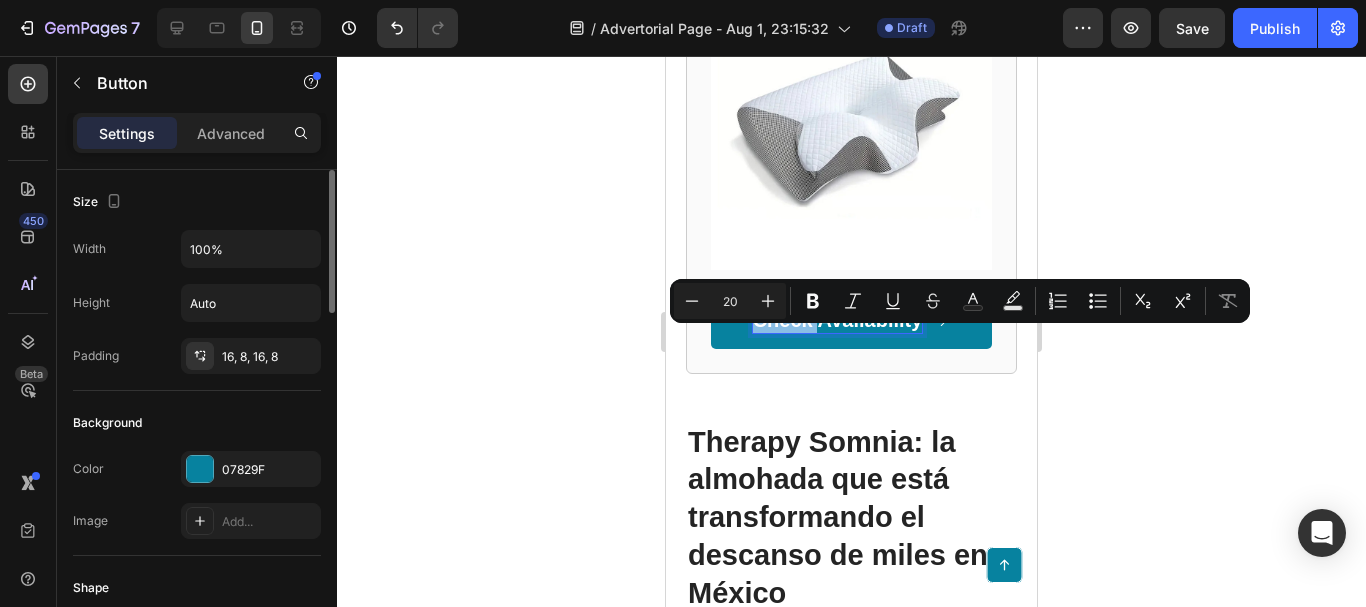 click on "Check Availability" at bounding box center [838, 320] 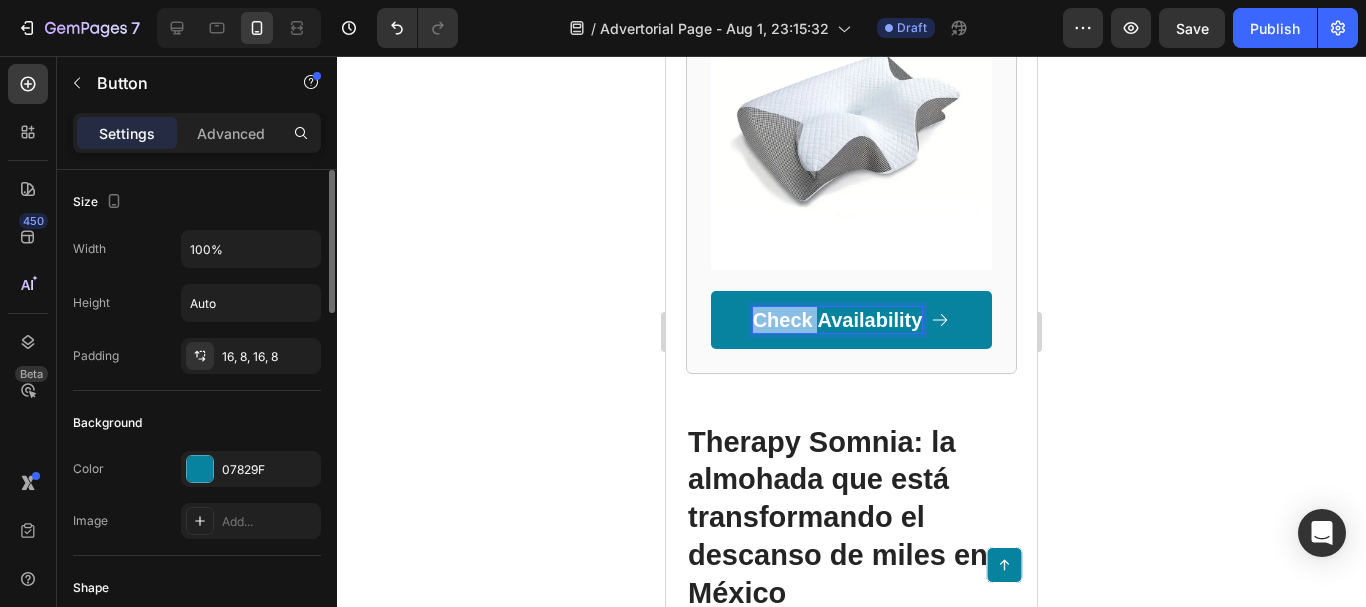 click on "Check Availability" at bounding box center (838, 320) 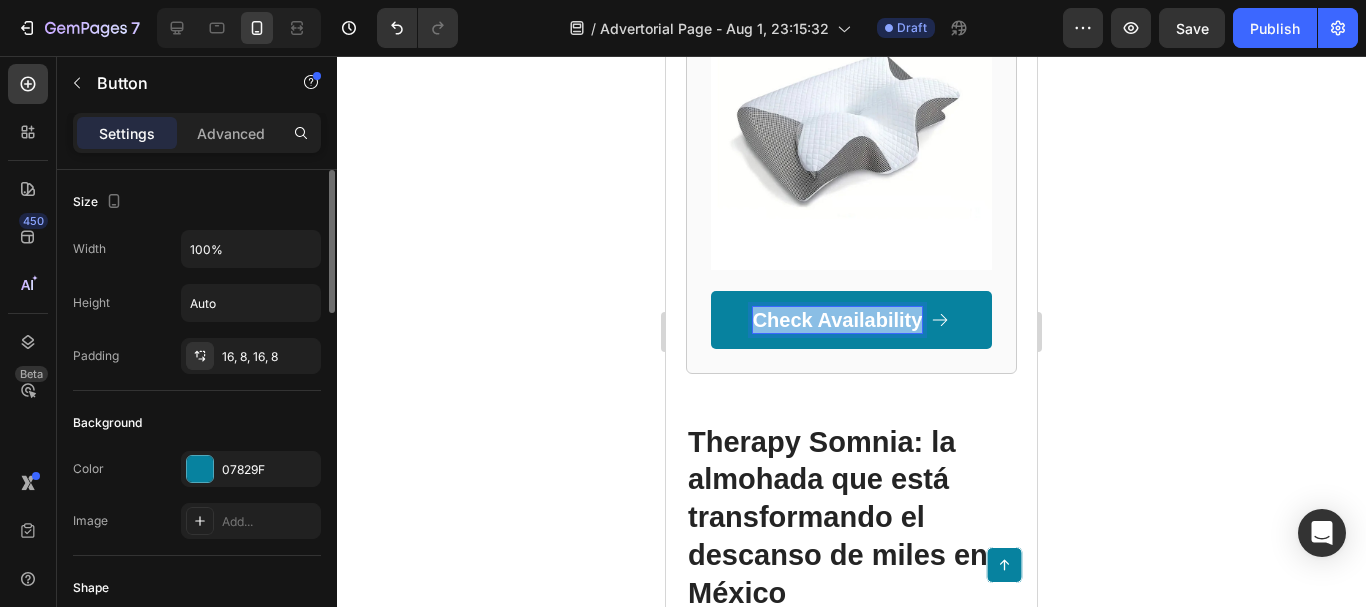 click on "Check Availability" at bounding box center [838, 320] 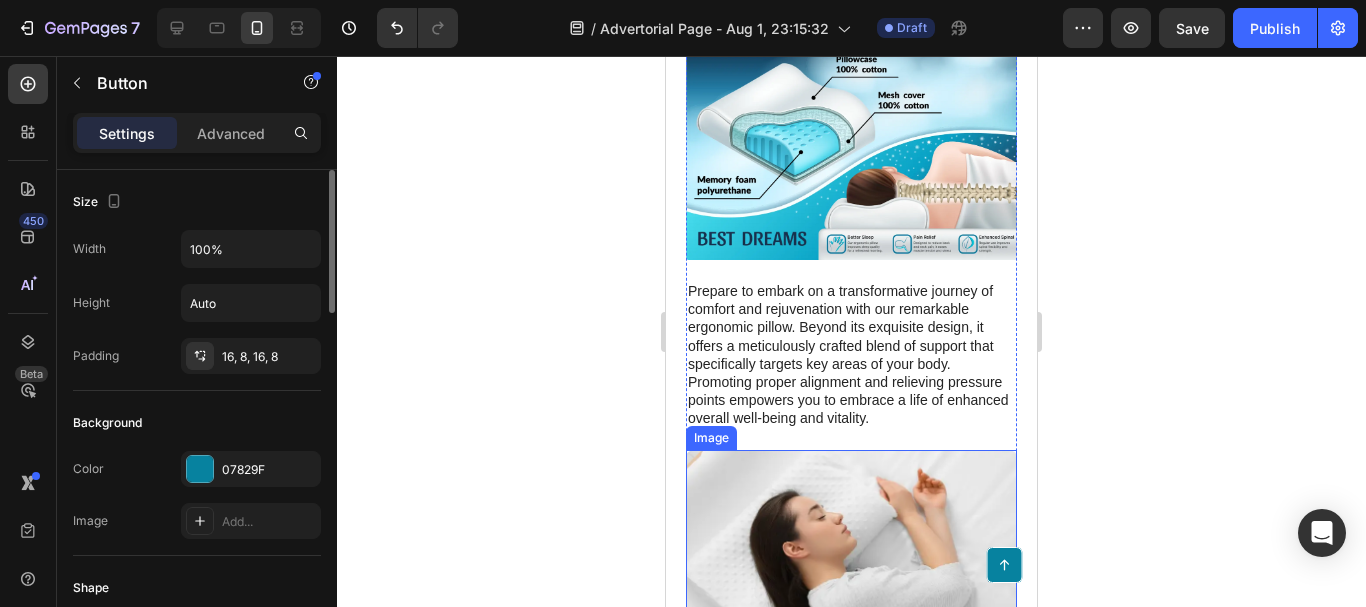 scroll, scrollTop: 6700, scrollLeft: 0, axis: vertical 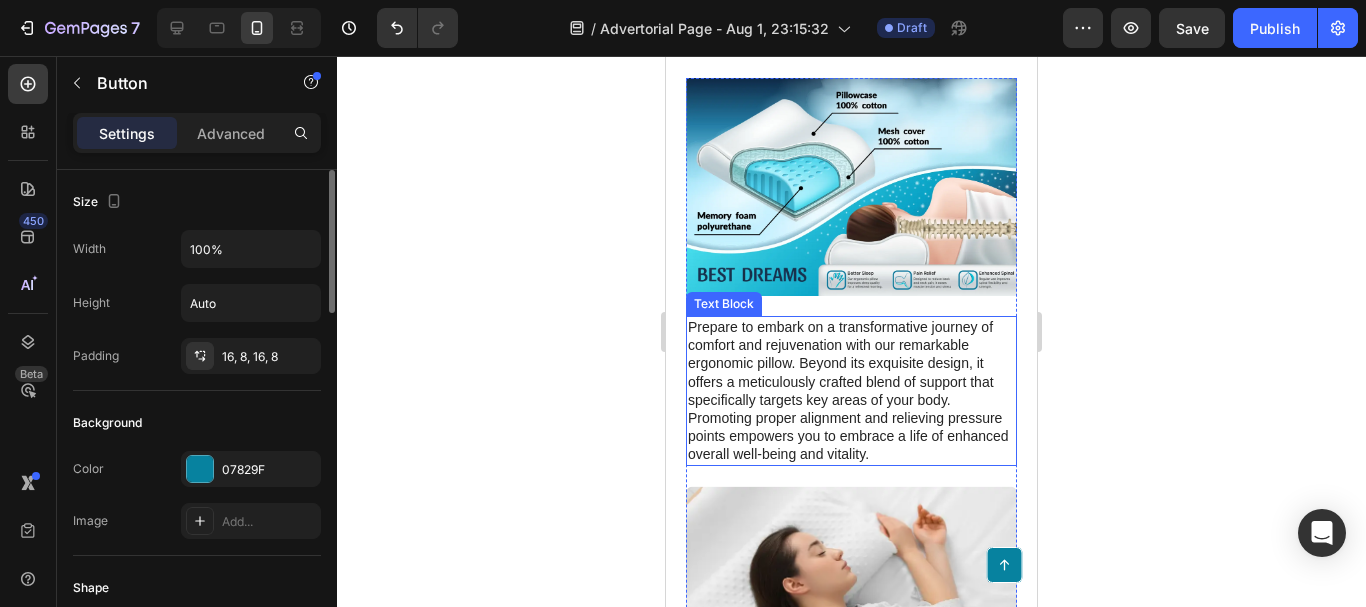click on "Prepare to embark on a transformative journey of comfort and rejuvenation with our remarkable ergonomic pillow. Beyond its exquisite design, it offers a meticulously crafted blend of support that specifically targets key areas of your body. Promoting proper alignment and relieving pressure points empowers you to embrace a life of enhanced overall well-being and vitality." at bounding box center (851, 391) 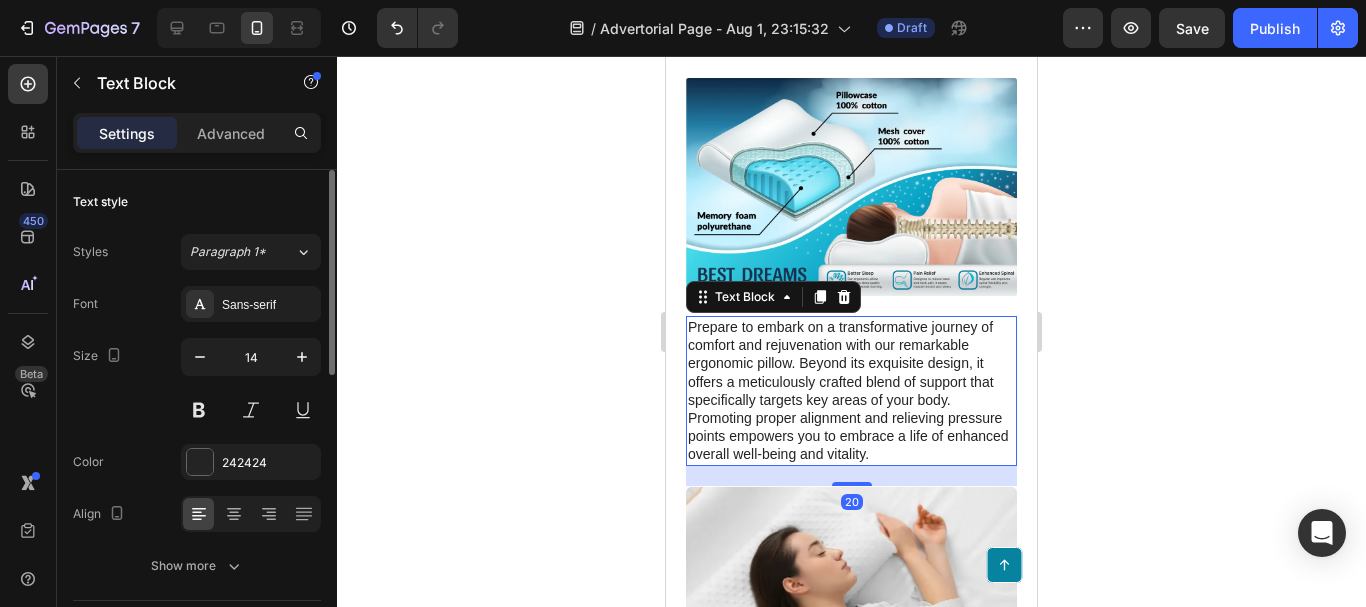 click on "Prepare to embark on a transformative journey of comfort and rejuvenation with our remarkable ergonomic pillow. Beyond its exquisite design, it offers a meticulously crafted blend of support that specifically targets key areas of your body. Promoting proper alignment and relieving pressure points empowers you to embrace a life of enhanced overall well-being and vitality." at bounding box center (851, 391) 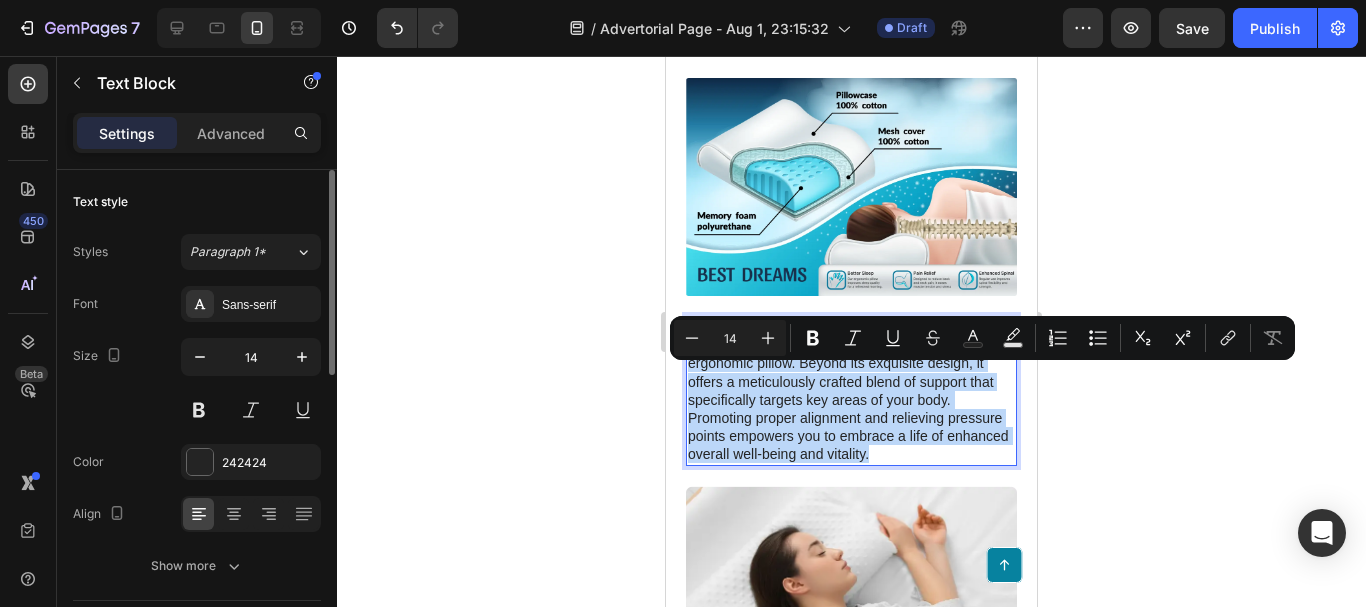 drag, startPoint x: 959, startPoint y: 505, endPoint x: 689, endPoint y: 371, distance: 301.42328 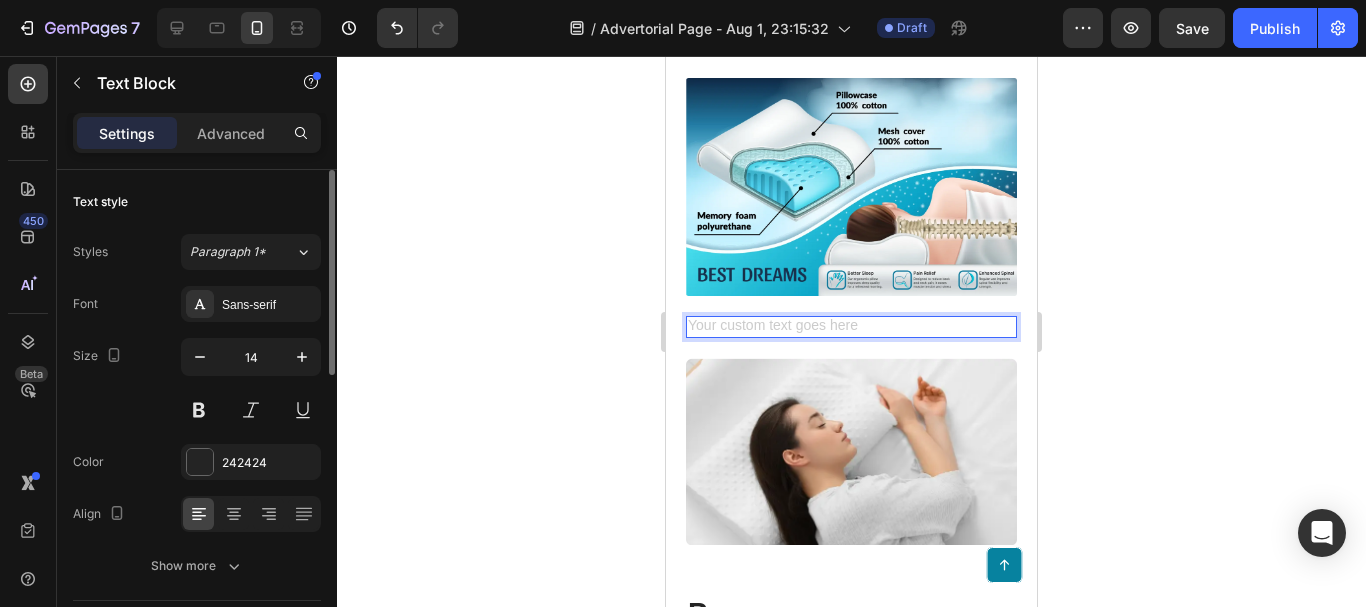 click at bounding box center [851, 327] 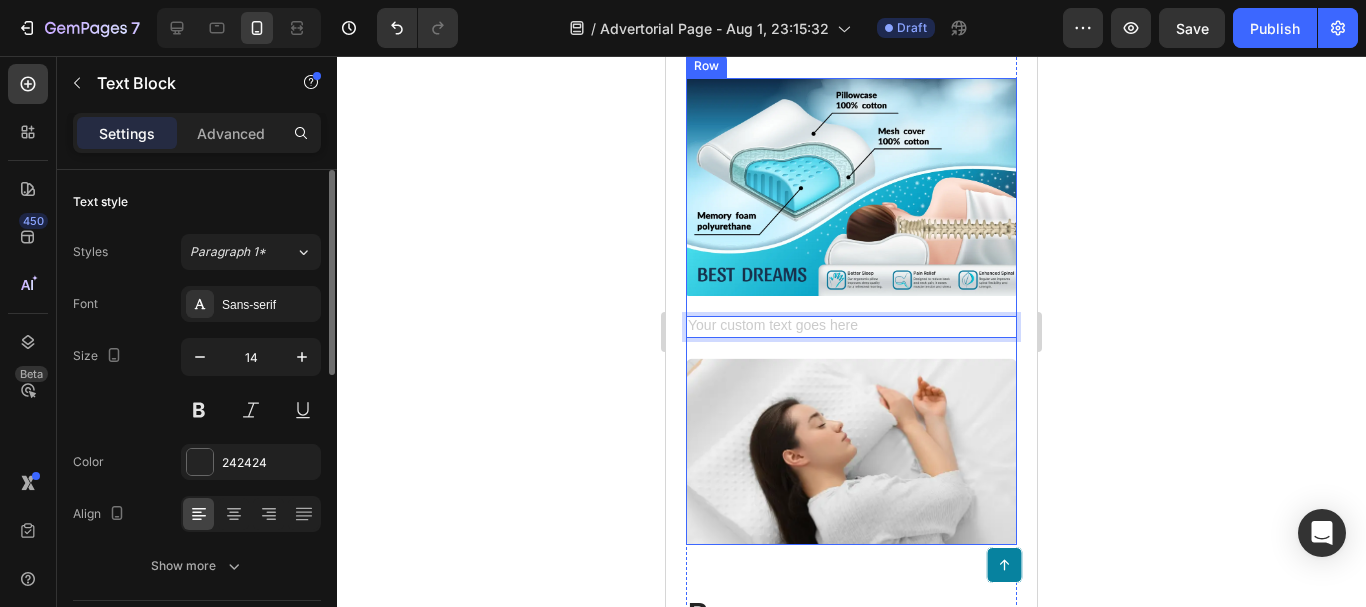 click on "Image Text Block   20 Image Image" at bounding box center (851, 312) 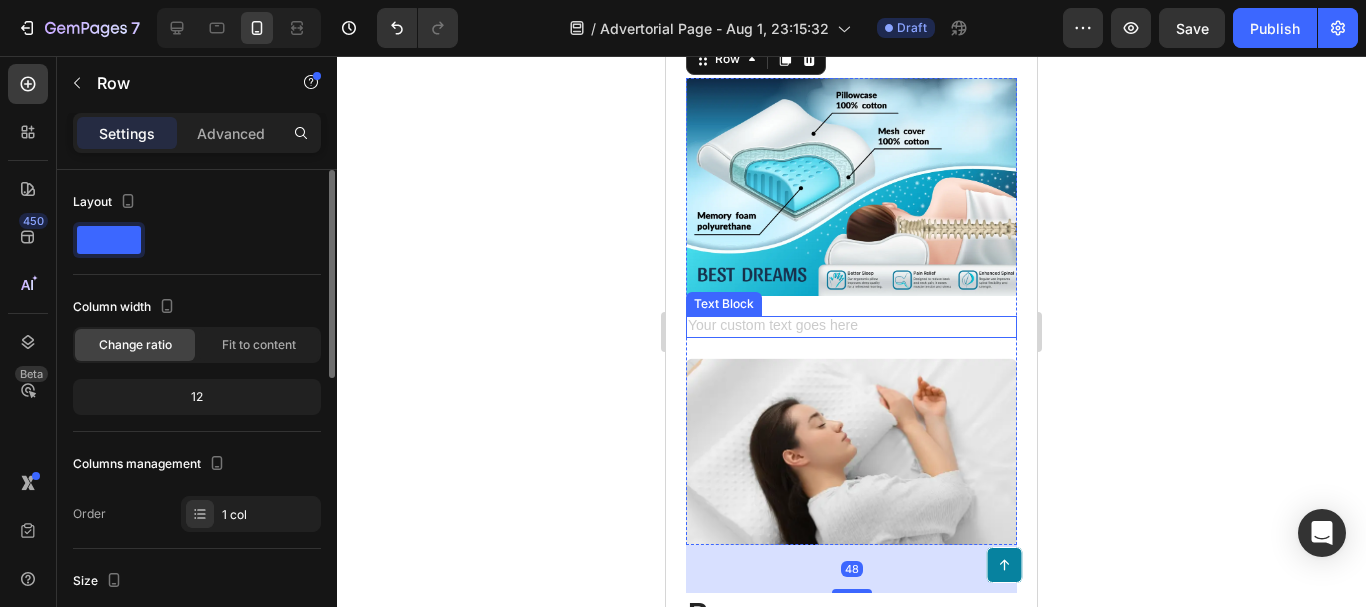 click at bounding box center (851, 327) 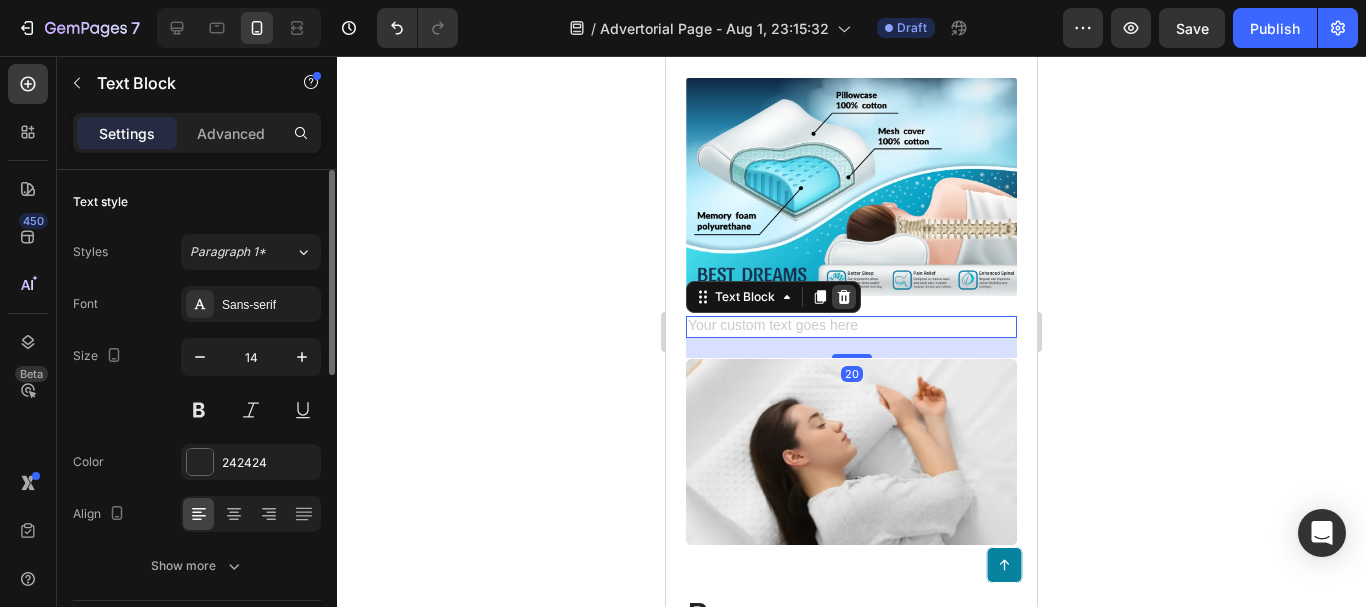 click 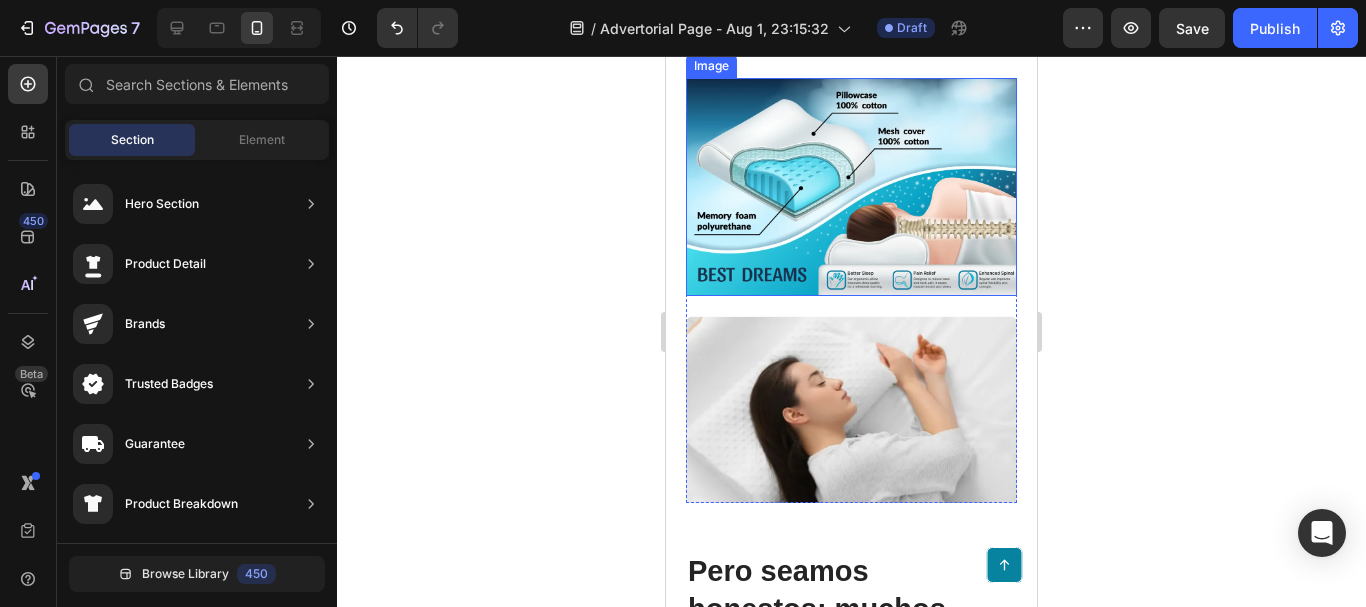 click at bounding box center (851, 187) 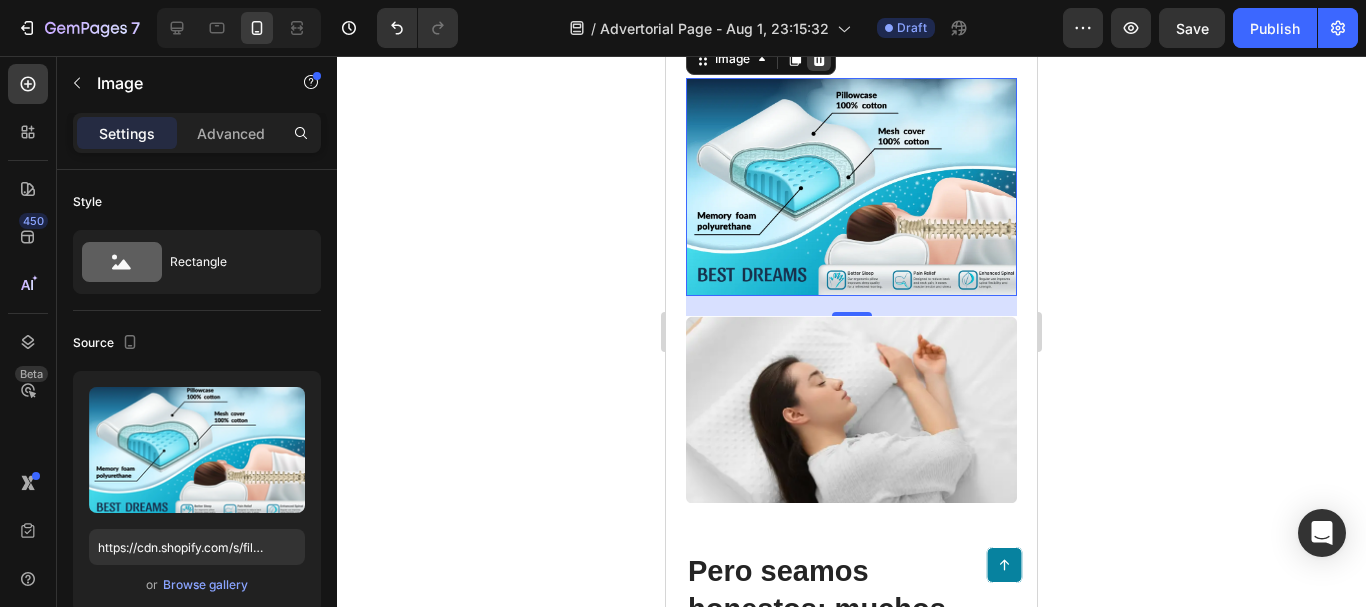 click 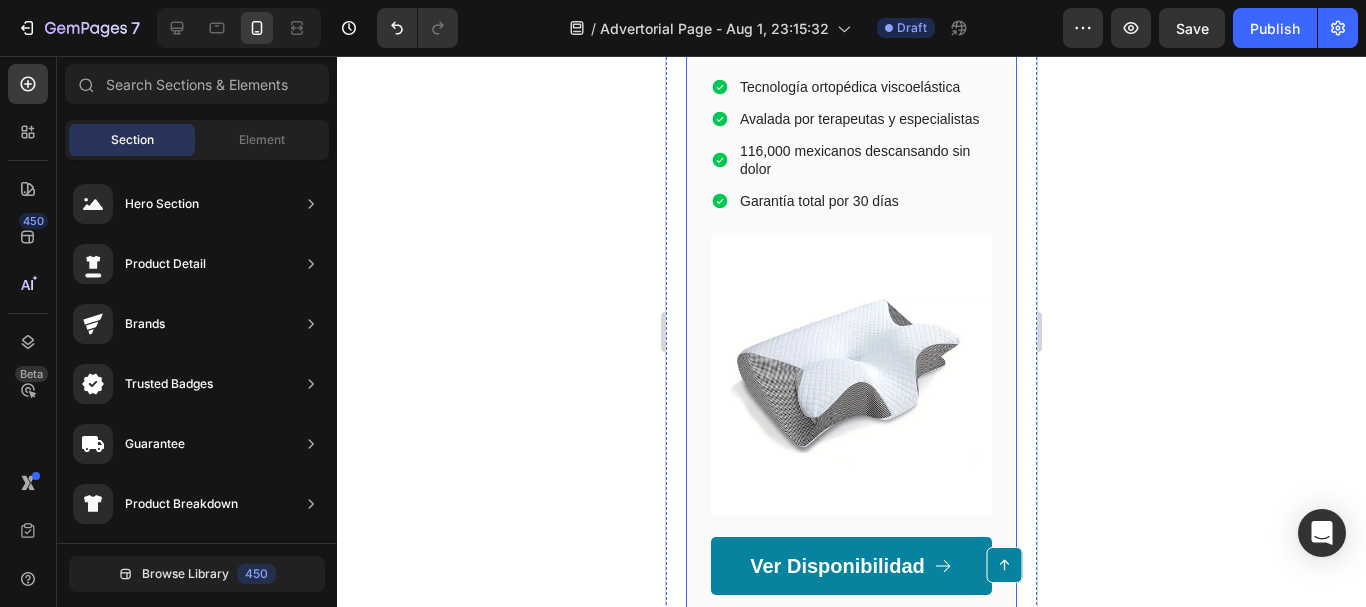 scroll, scrollTop: 2800, scrollLeft: 0, axis: vertical 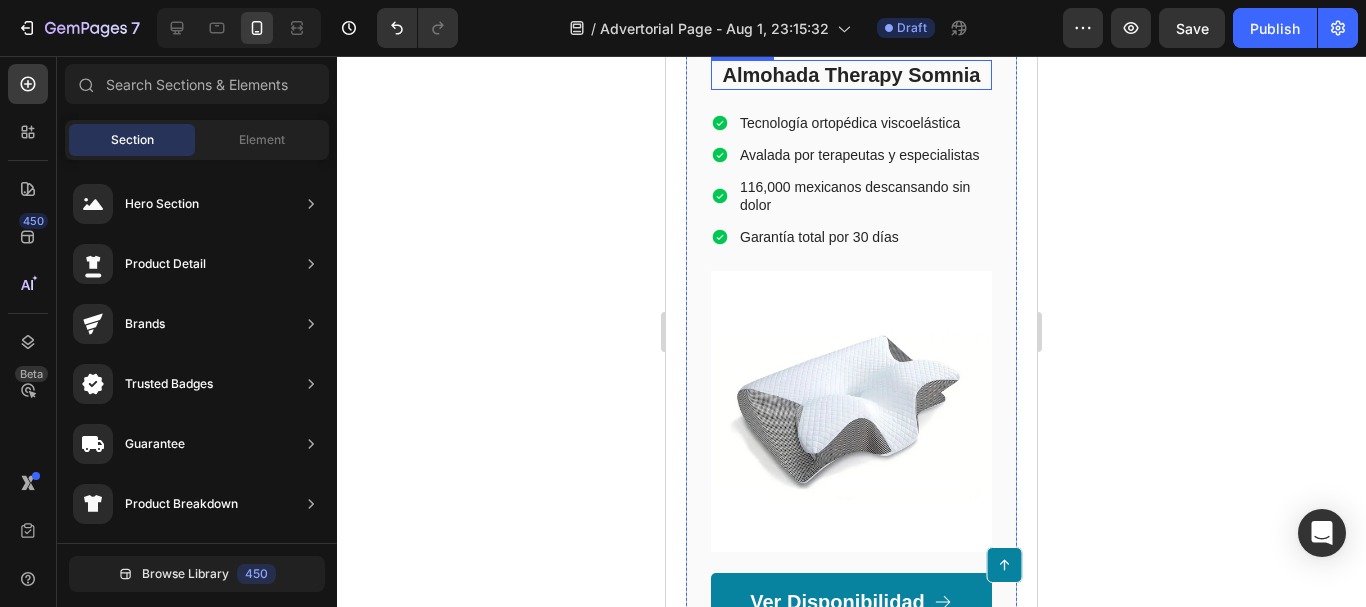 click on "Almohada Therapy Somnia" at bounding box center (851, 75) 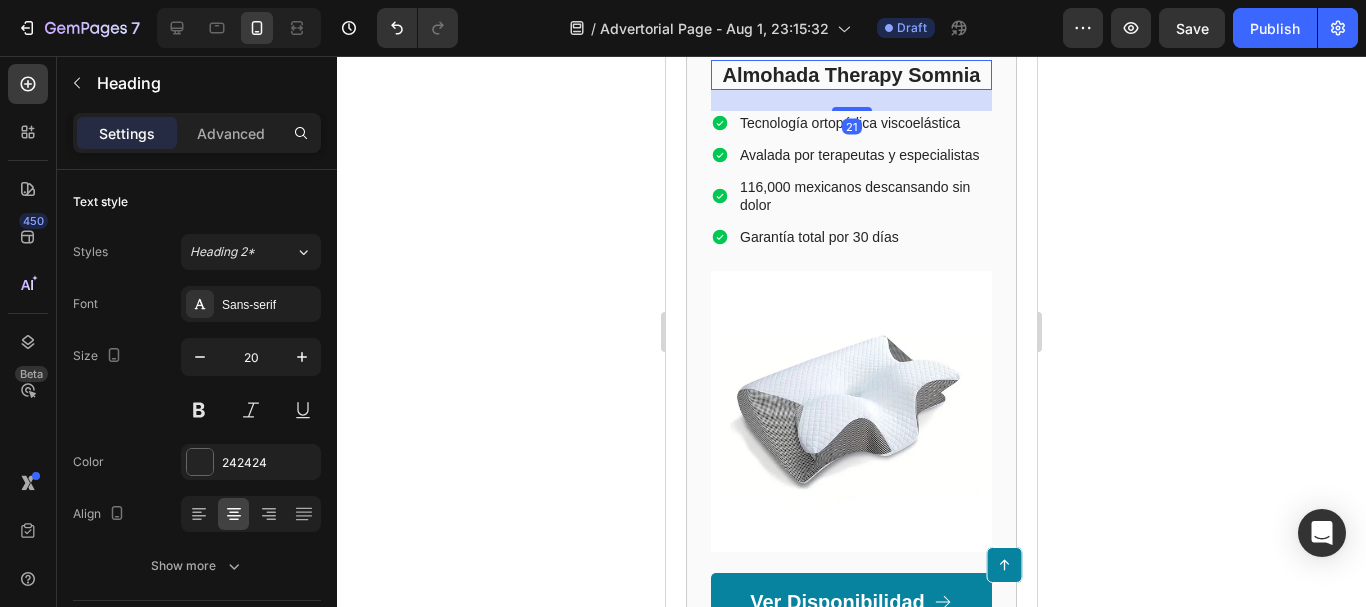 click on "Almohada Therapy Somnia" at bounding box center [851, 75] 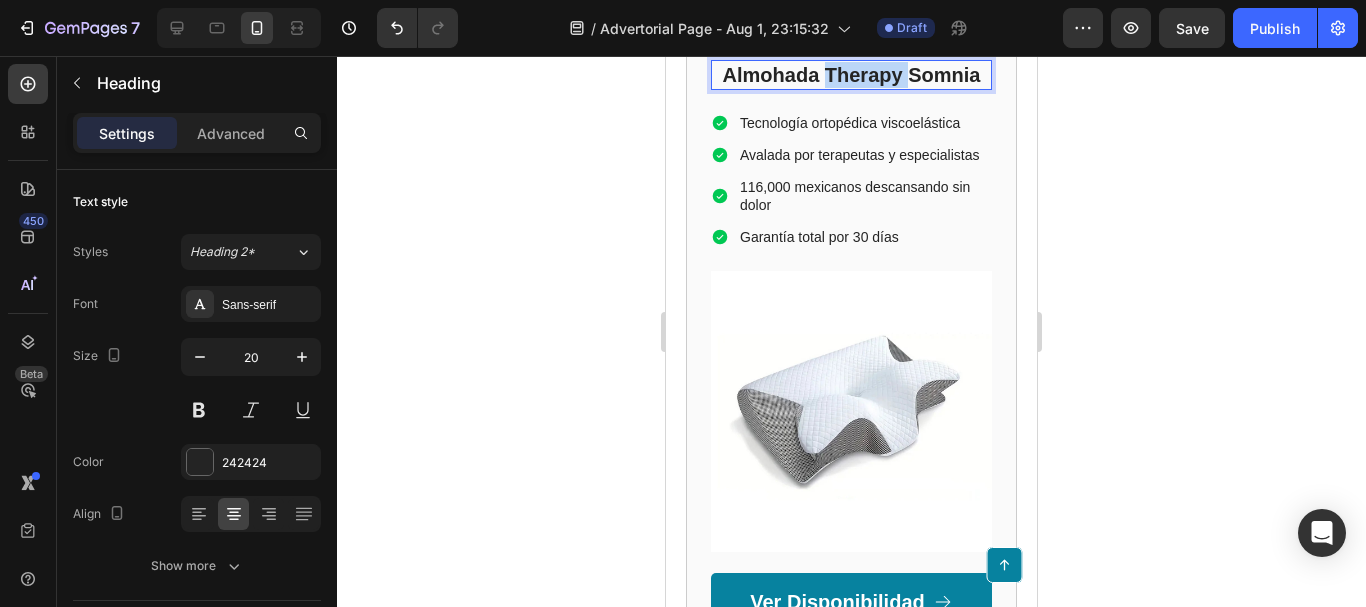 click on "Almohada Therapy Somnia" at bounding box center (851, 75) 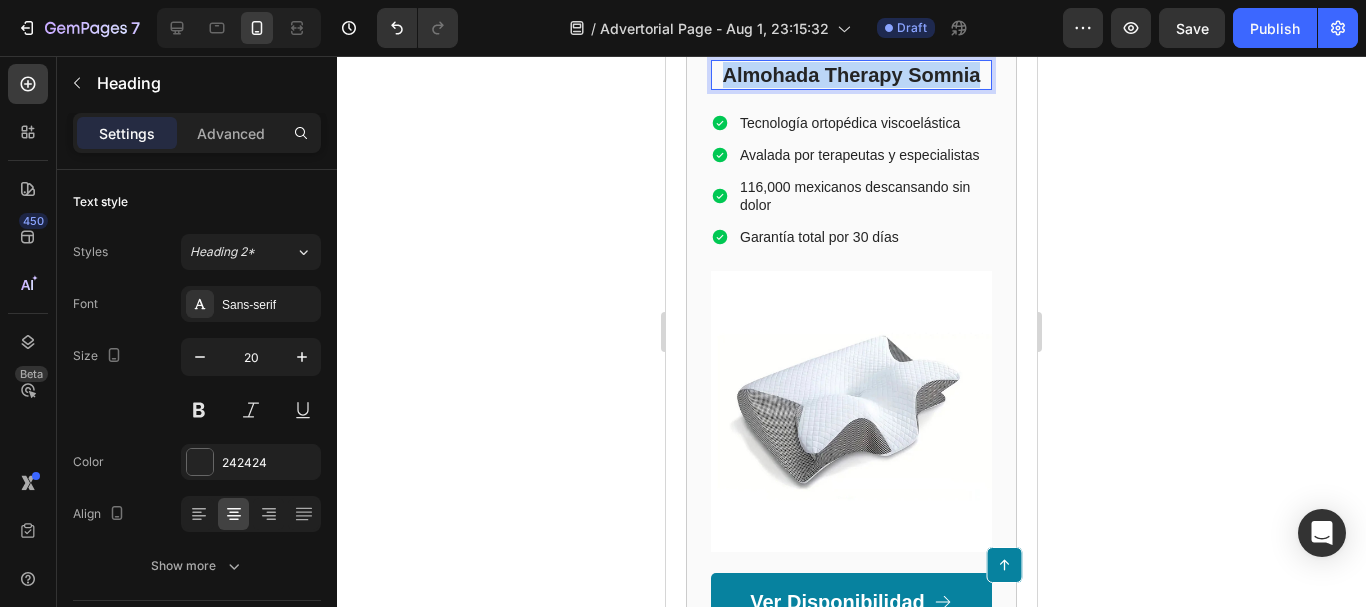click on "Almohada Therapy Somnia" at bounding box center [851, 75] 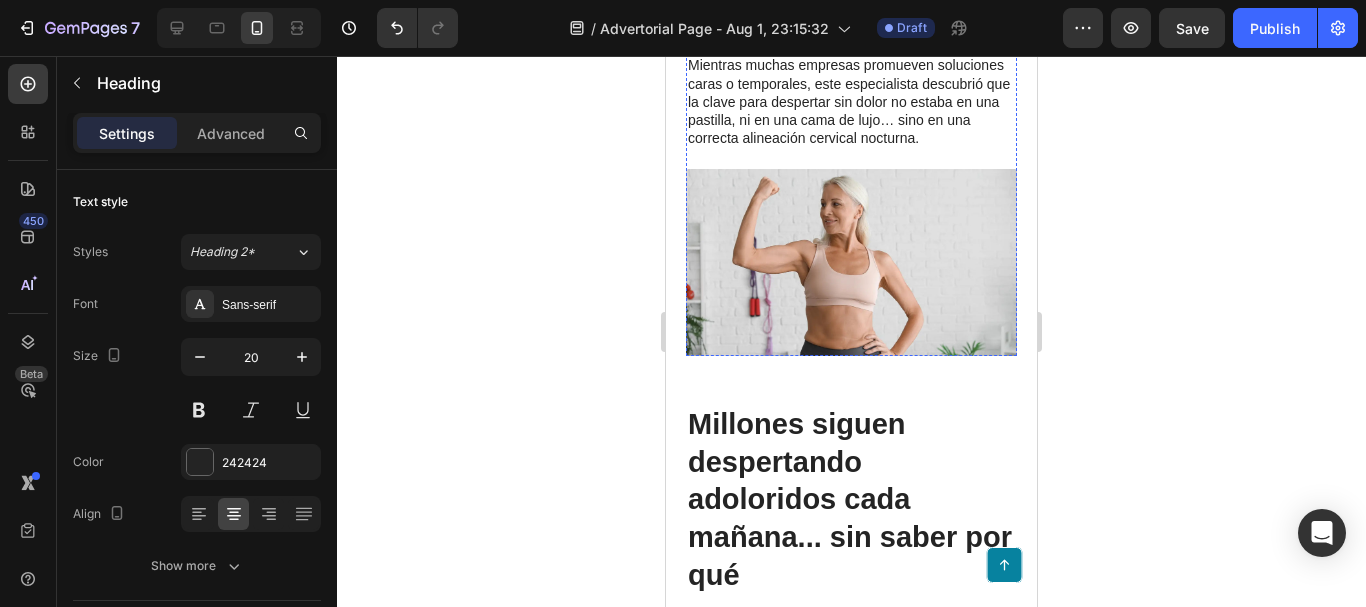 type on "16" 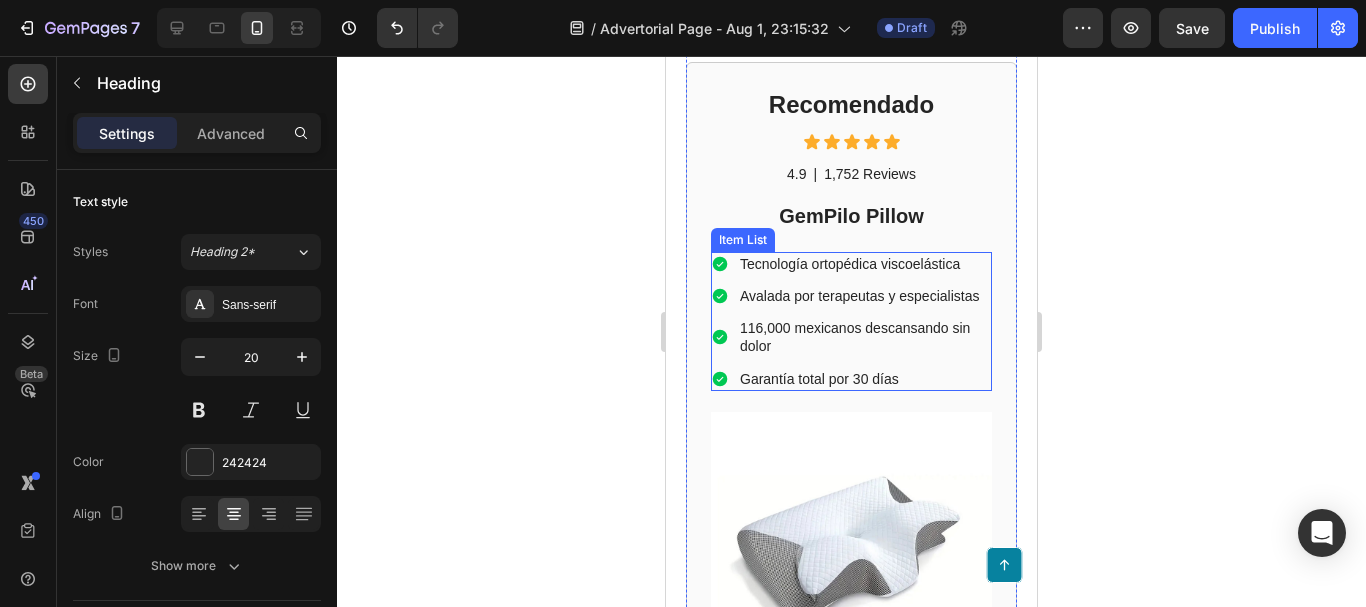scroll, scrollTop: 5200, scrollLeft: 0, axis: vertical 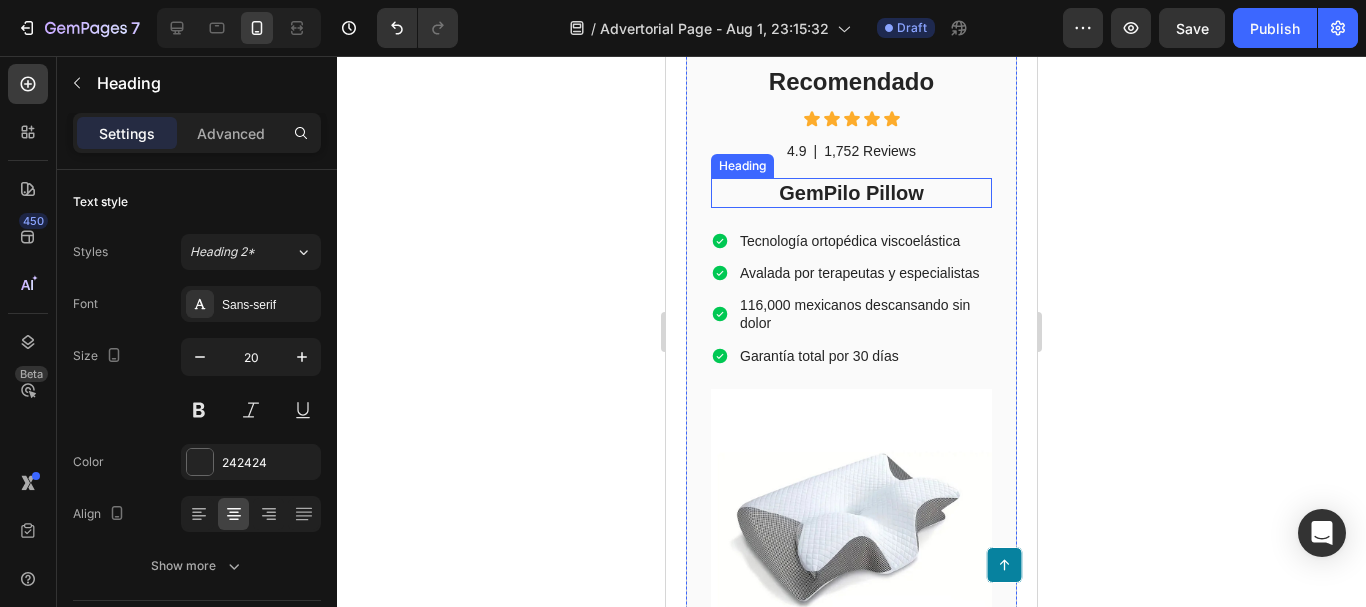 click on "GemPilo Pillow" at bounding box center [851, 193] 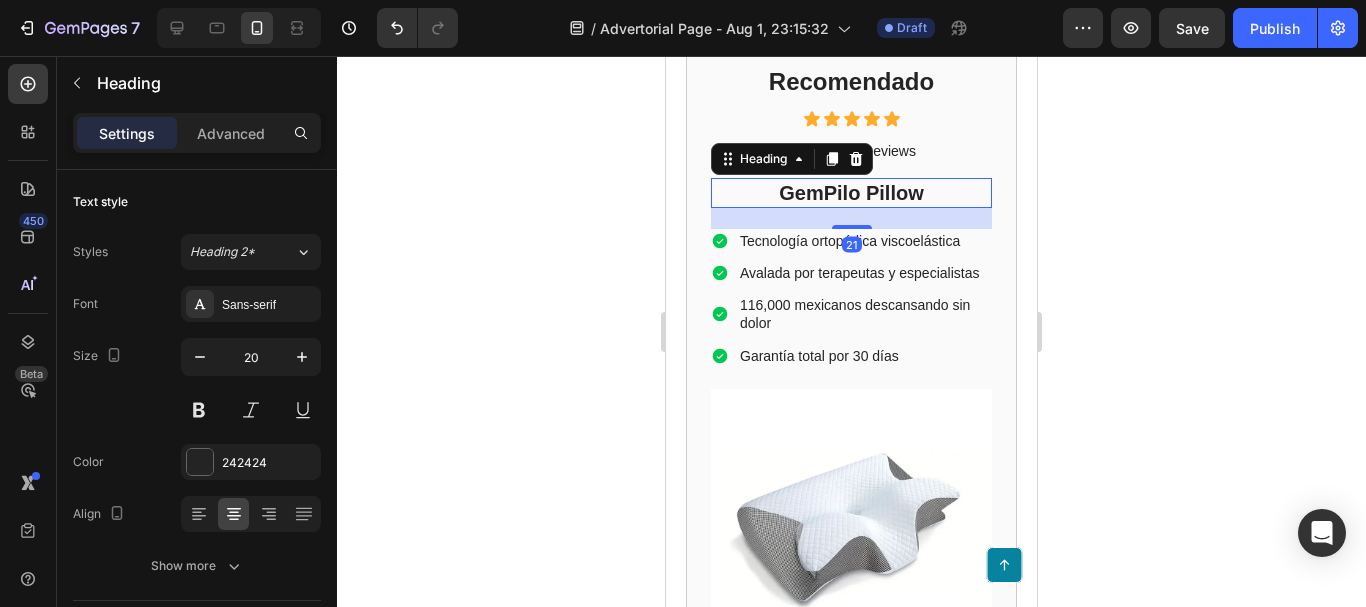 click on "GemPilo Pillow" at bounding box center (851, 193) 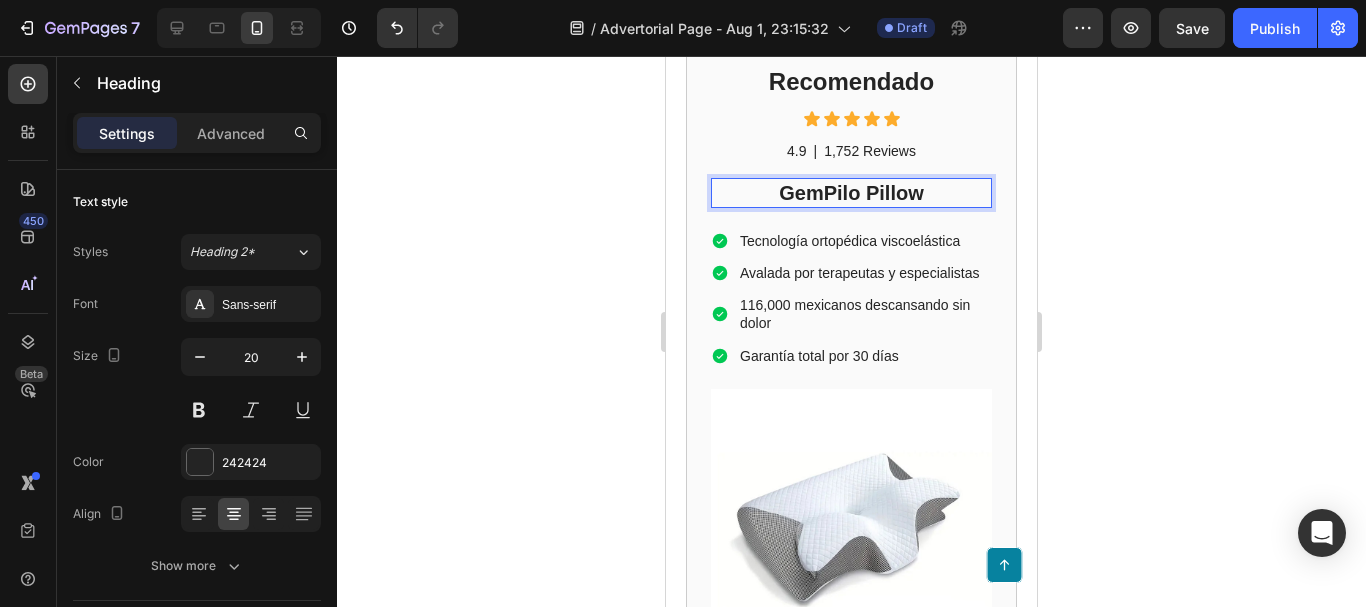 click on "GemPilo Pillow" at bounding box center (851, 193) 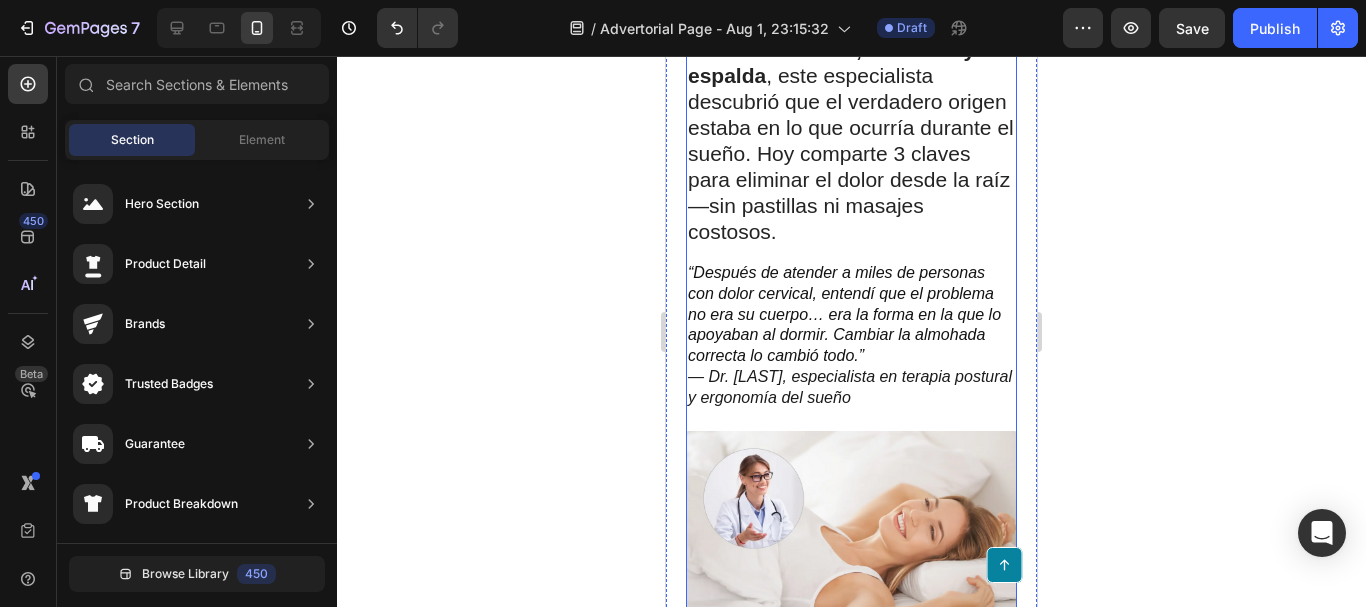 scroll, scrollTop: 400, scrollLeft: 0, axis: vertical 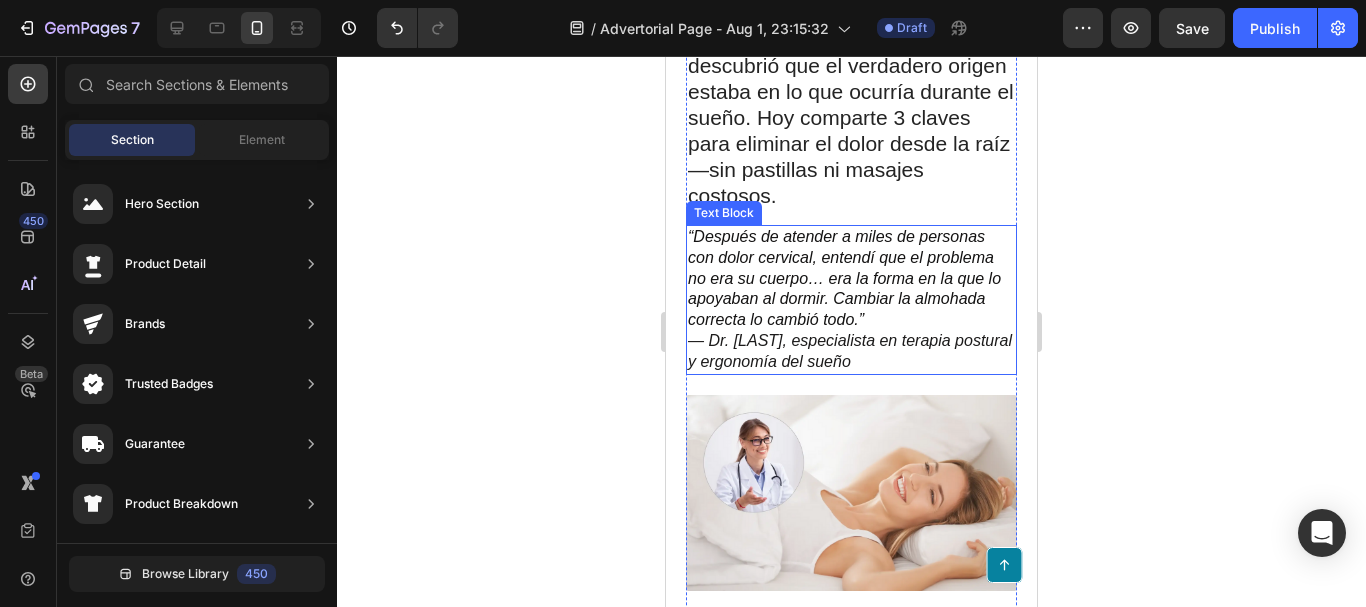 click on "“Después de atender a miles de personas con dolor cervical, entendí que el problema no era su cuerpo… era la forma en la que lo apoyaban al dormir. Cambiar la almohada correcta lo cambió todo.” — Dr. Esteban Lozano, especialista en terapia postural y ergonomía del sueño" at bounding box center (851, 300) 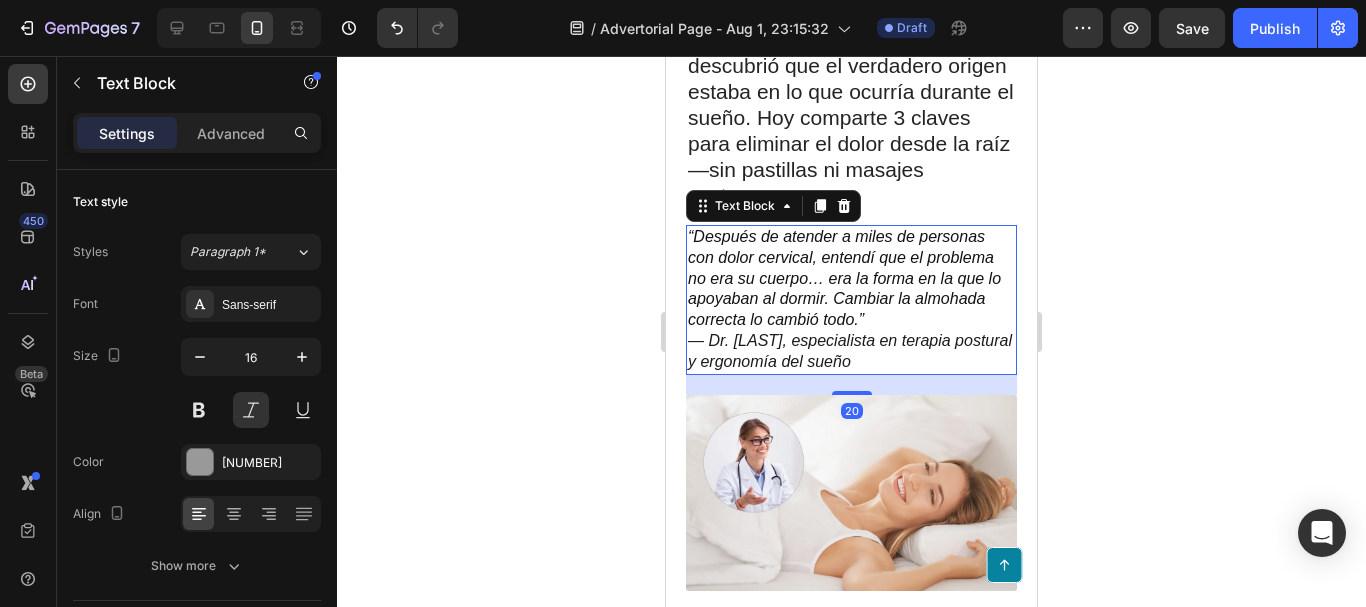 click on "“Después de atender a miles de personas con dolor cervical, entendí que el problema no era su cuerpo… era la forma en la que lo apoyaban al dormir. Cambiar la almohada correcta lo cambió todo.” — Dr. Esteban Lozano, especialista en terapia postural y ergonomía del sueño" at bounding box center [851, 300] 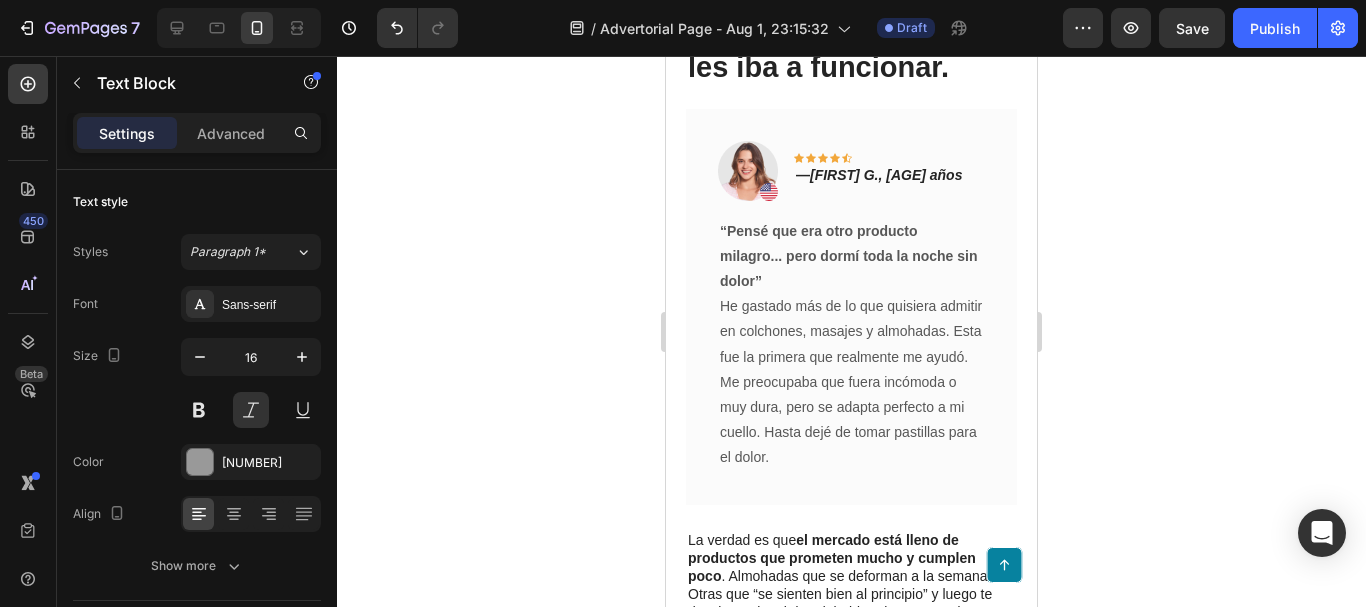 scroll, scrollTop: 7200, scrollLeft: 0, axis: vertical 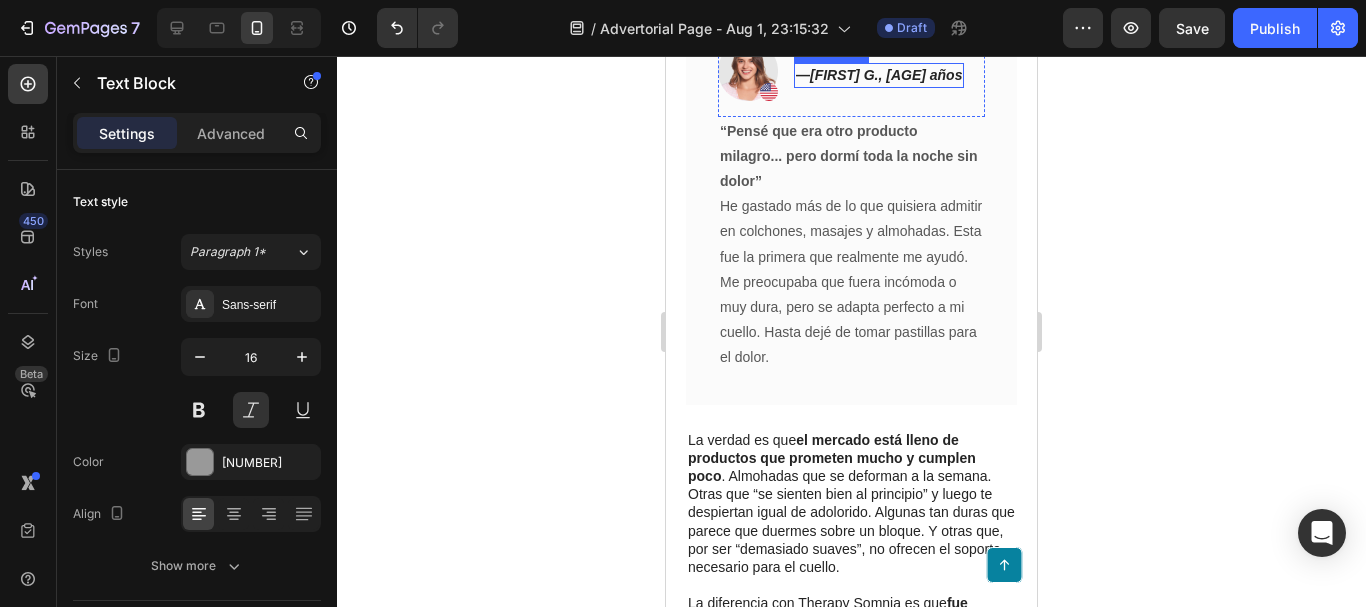 click on "Fernando G., 51 años" at bounding box center (886, 75) 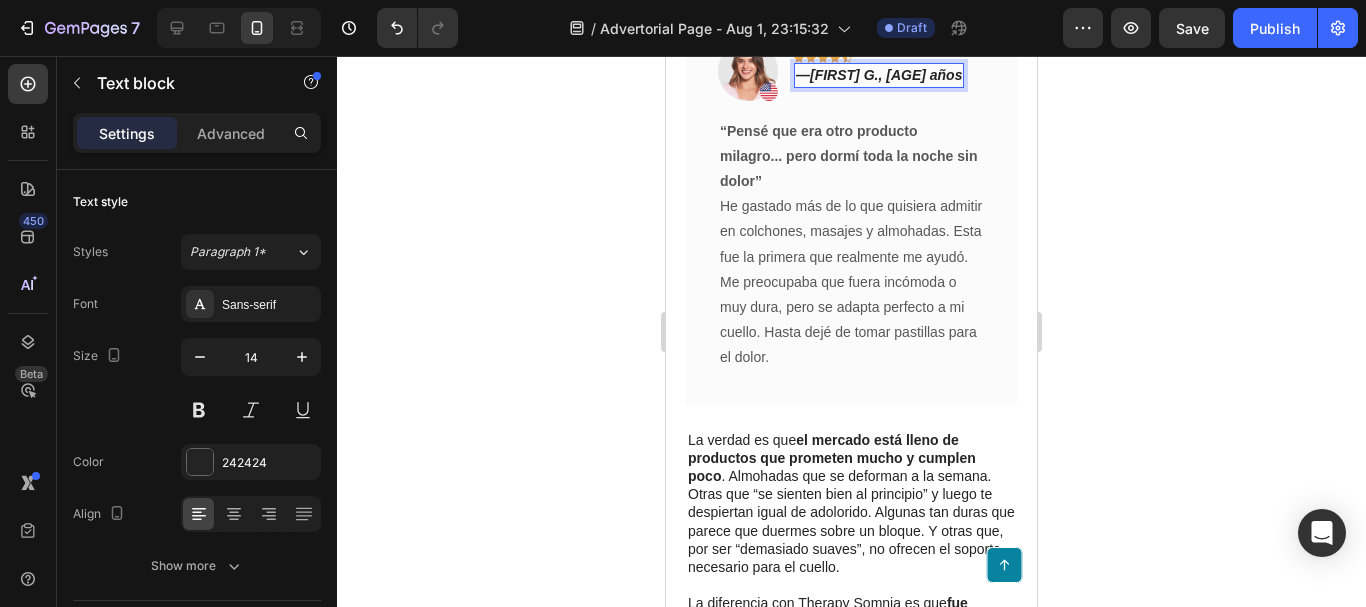click on "Fernando G., 51 años" at bounding box center [886, 75] 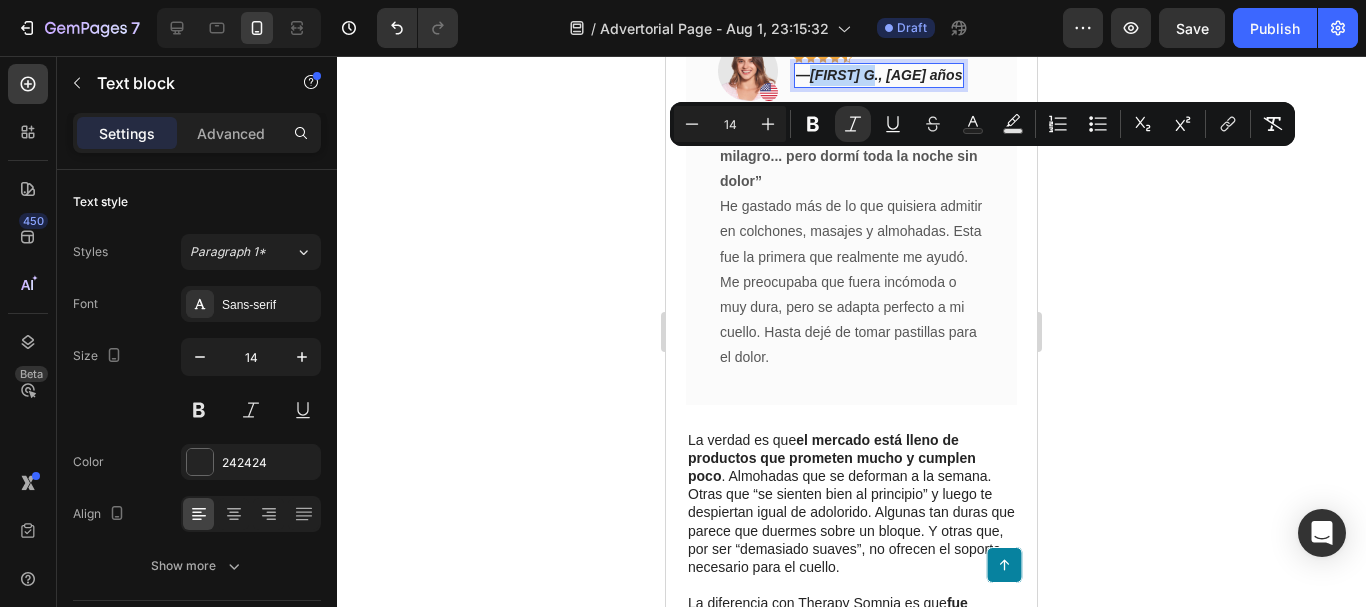 drag, startPoint x: 875, startPoint y: 162, endPoint x: 824, endPoint y: 161, distance: 51.009804 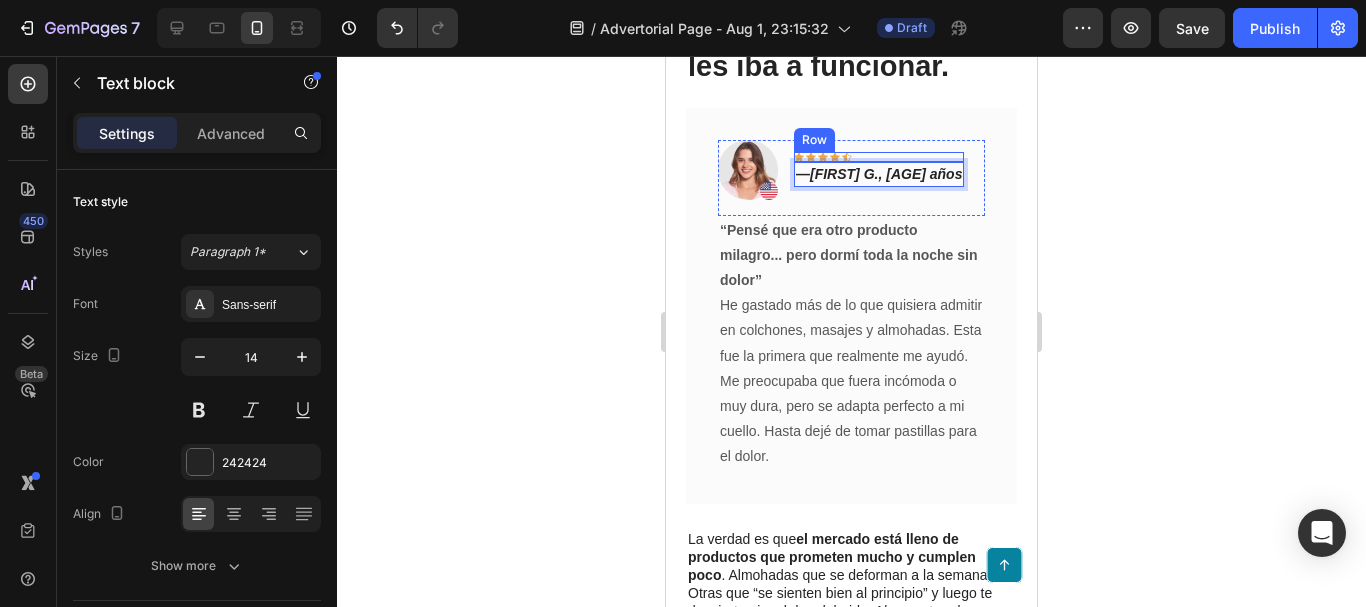 scroll, scrollTop: 7100, scrollLeft: 0, axis: vertical 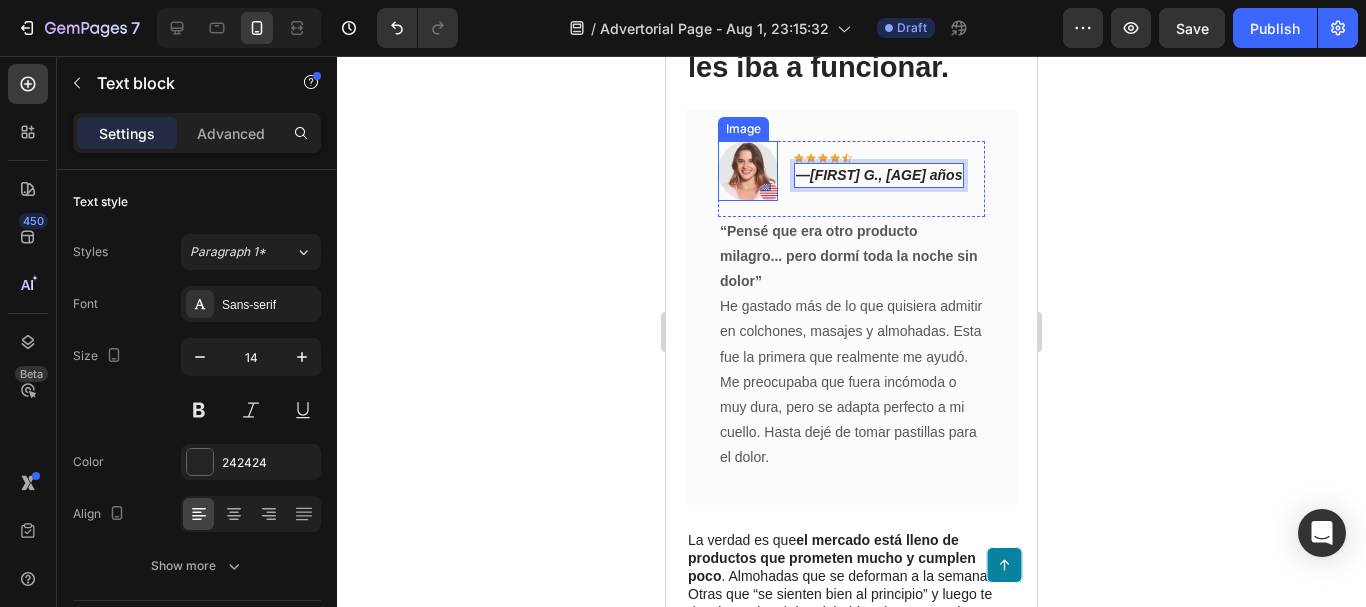 click at bounding box center [748, 171] 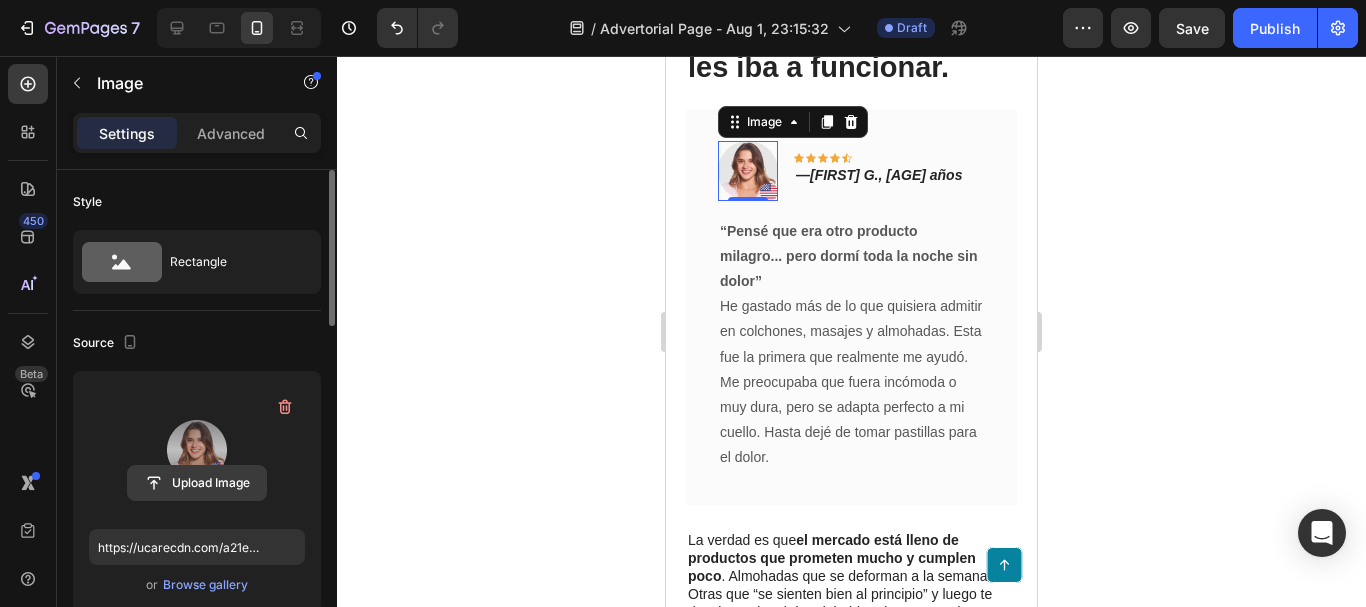 click 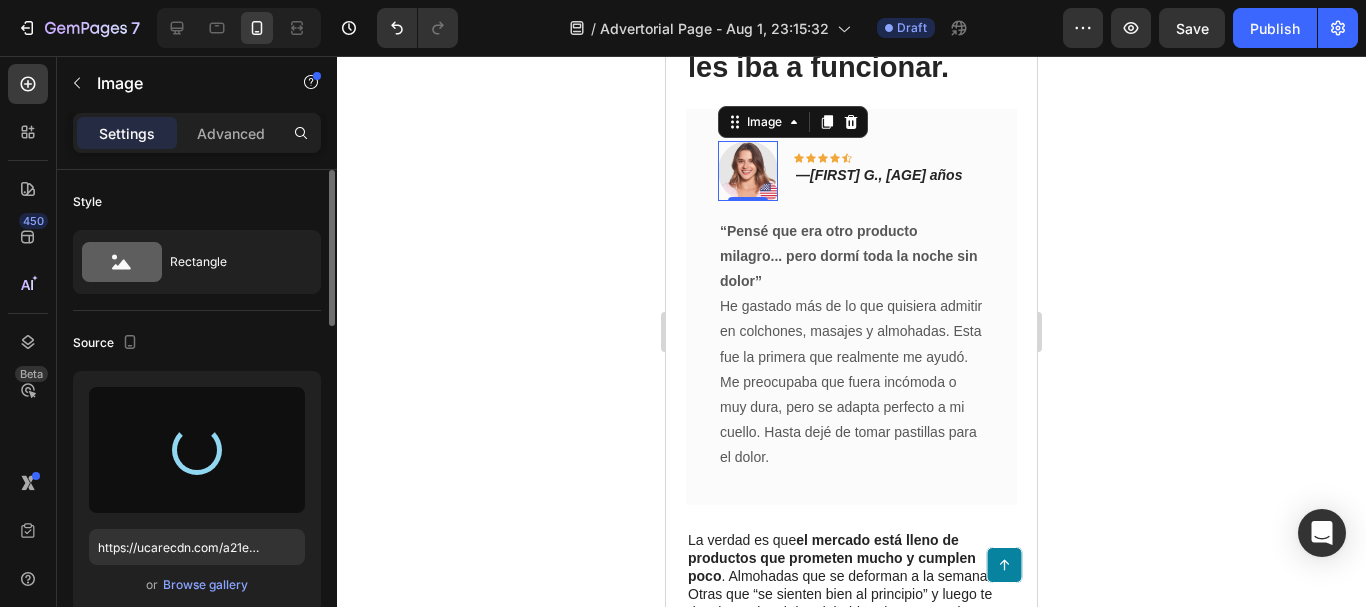 type on "https://cdn.shopify.com/s/files/1/0790/3346/7207/files/gempages_535125723526988904-9e6413f1-c6a6-4275-be8e-c0e547909df3.jpg" 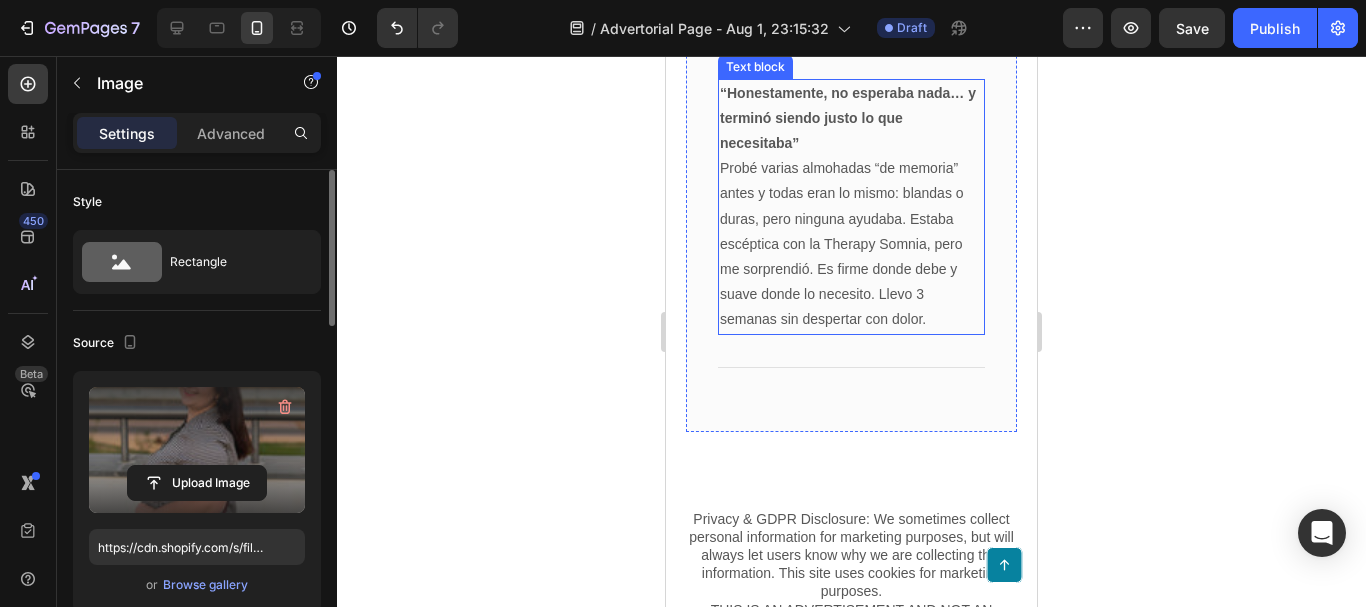scroll, scrollTop: 8300, scrollLeft: 0, axis: vertical 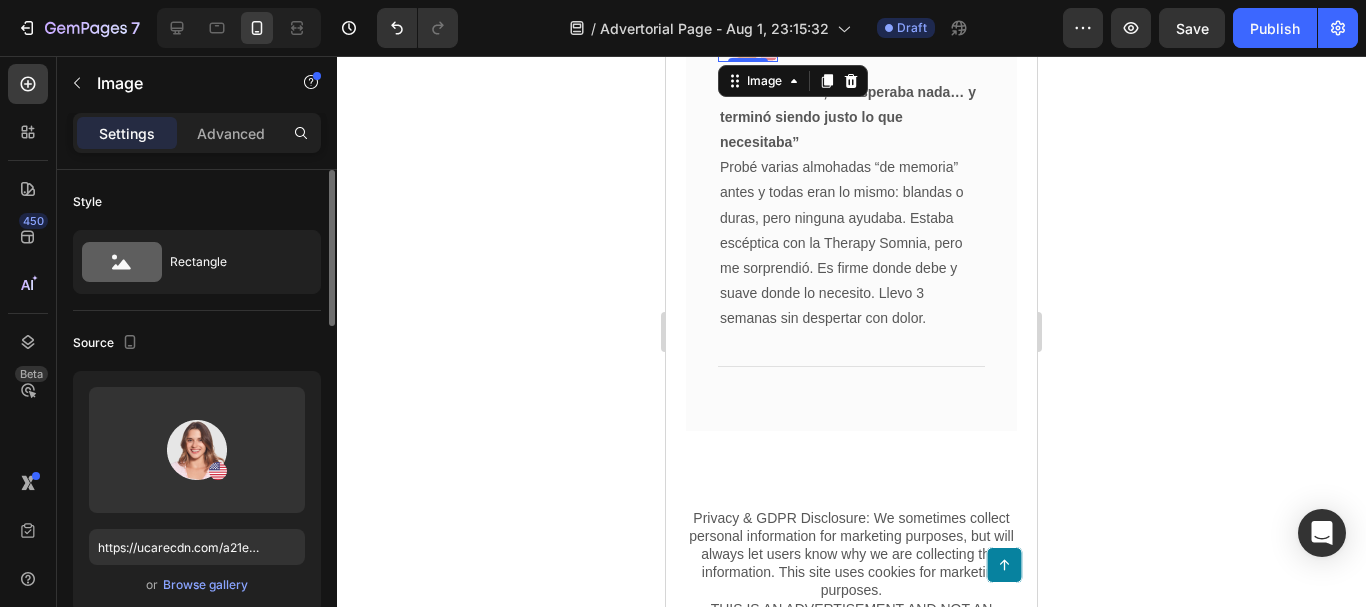click at bounding box center [748, 32] 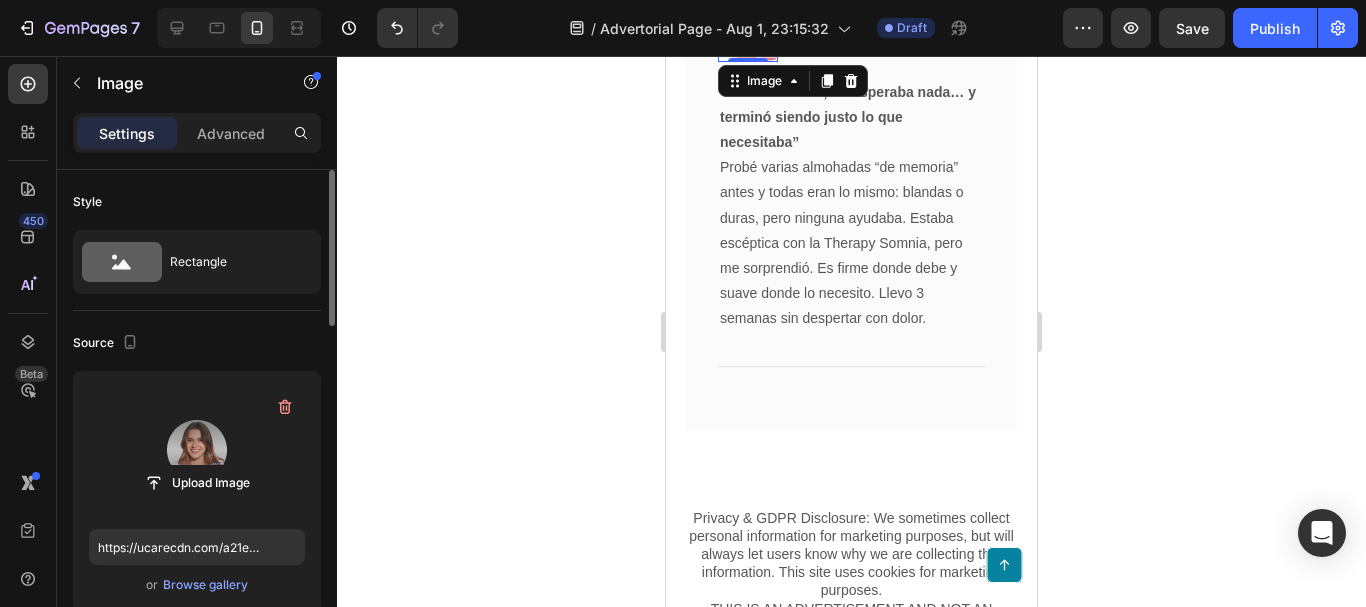 click at bounding box center [197, 450] 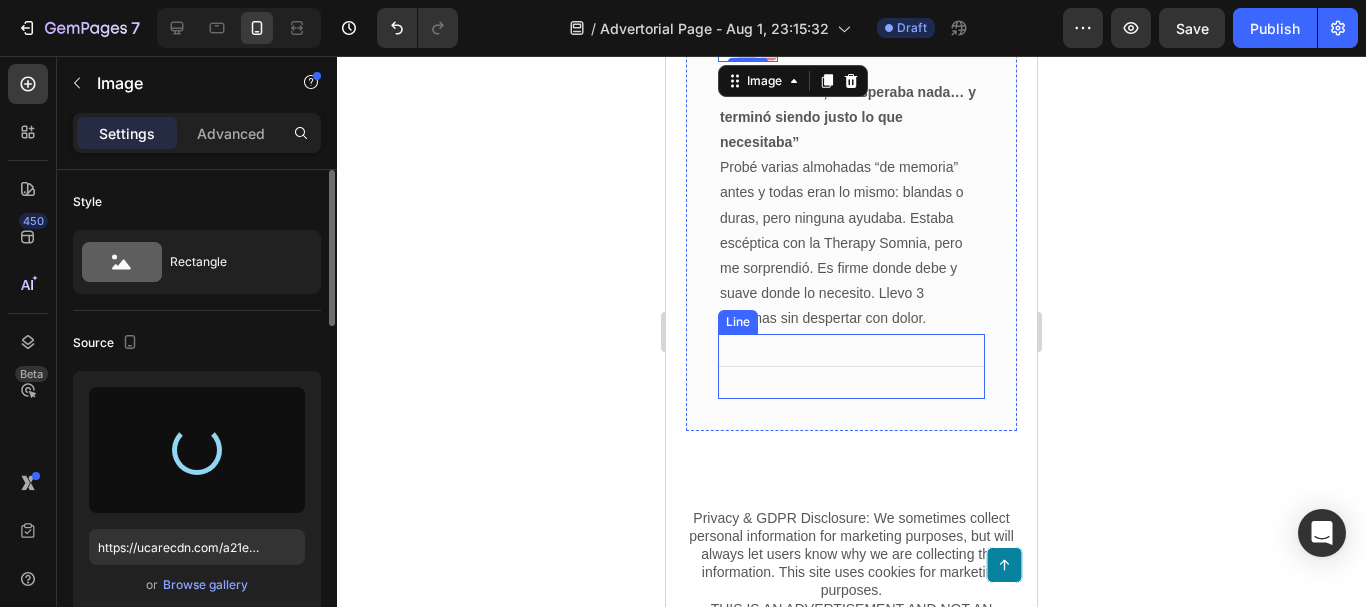 type on "https://cdn.shopify.com/s/files/1/0790/3346/7207/files/gempages_535125723526988904-46386de3-fcc6-464d-9d82-cf006a447d21.jpg" 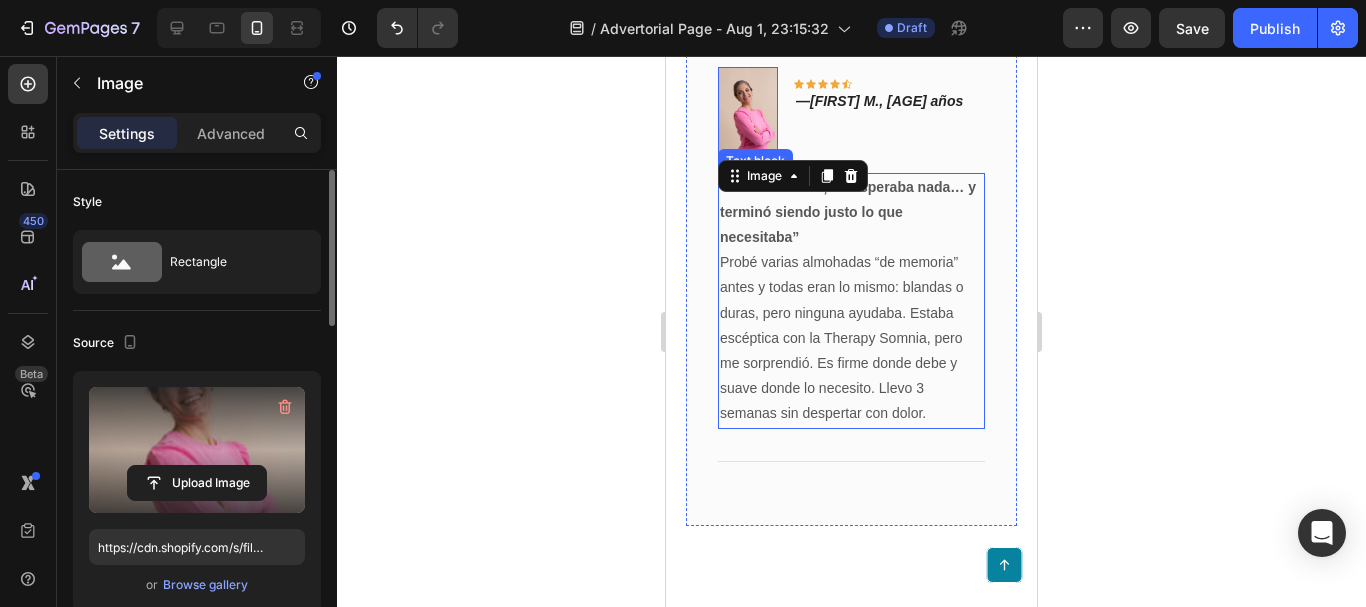 scroll, scrollTop: 8200, scrollLeft: 0, axis: vertical 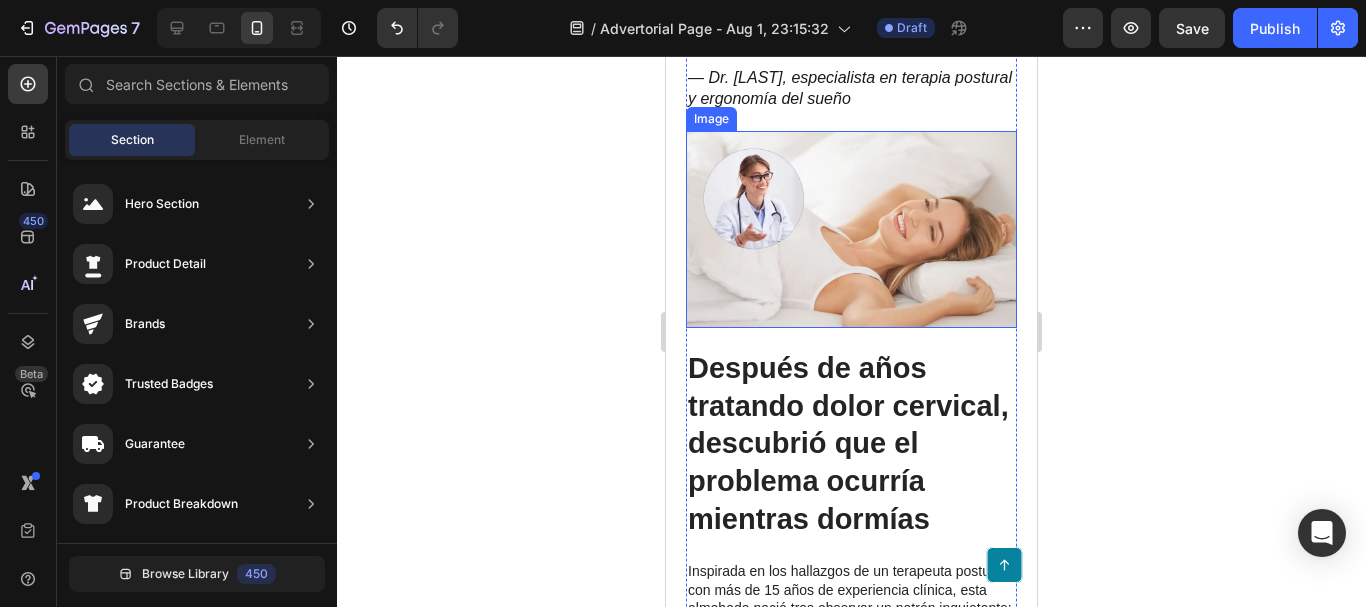 click at bounding box center (851, 229) 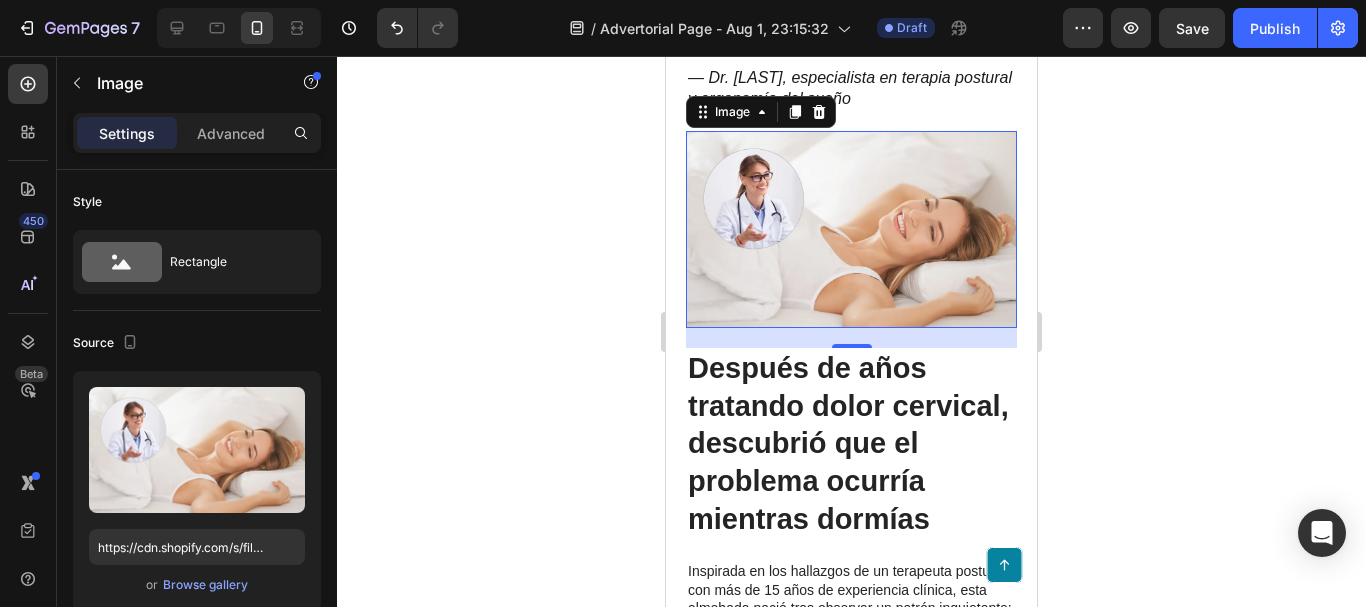 click at bounding box center (851, 229) 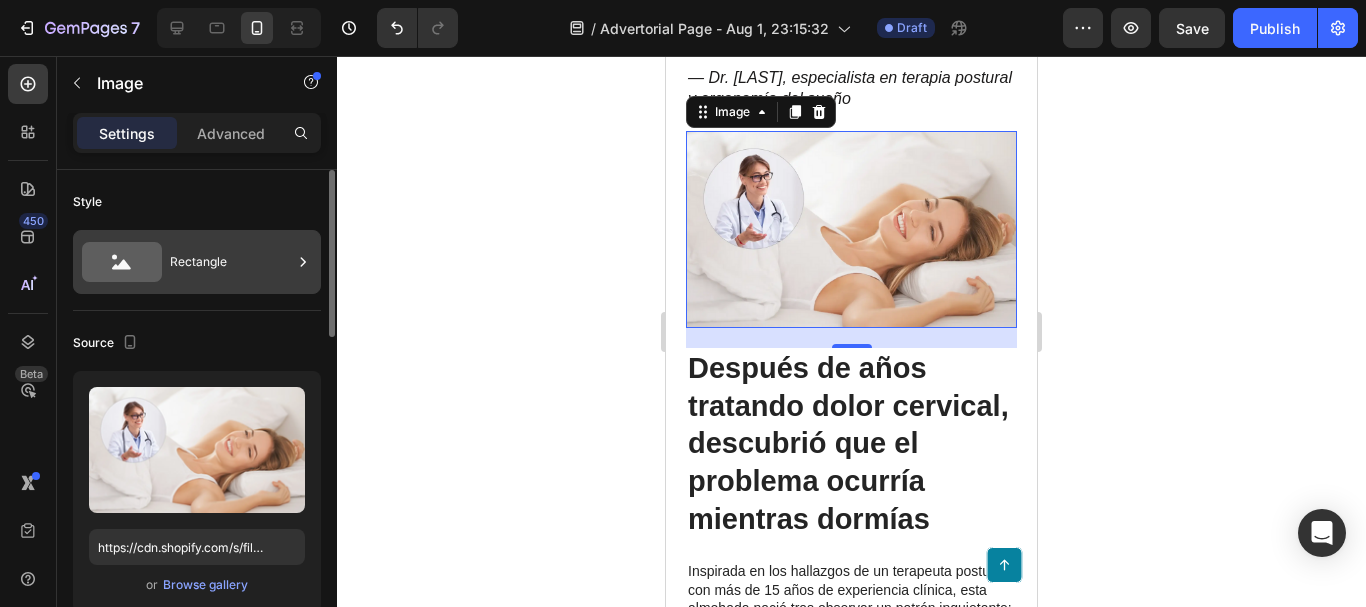 click 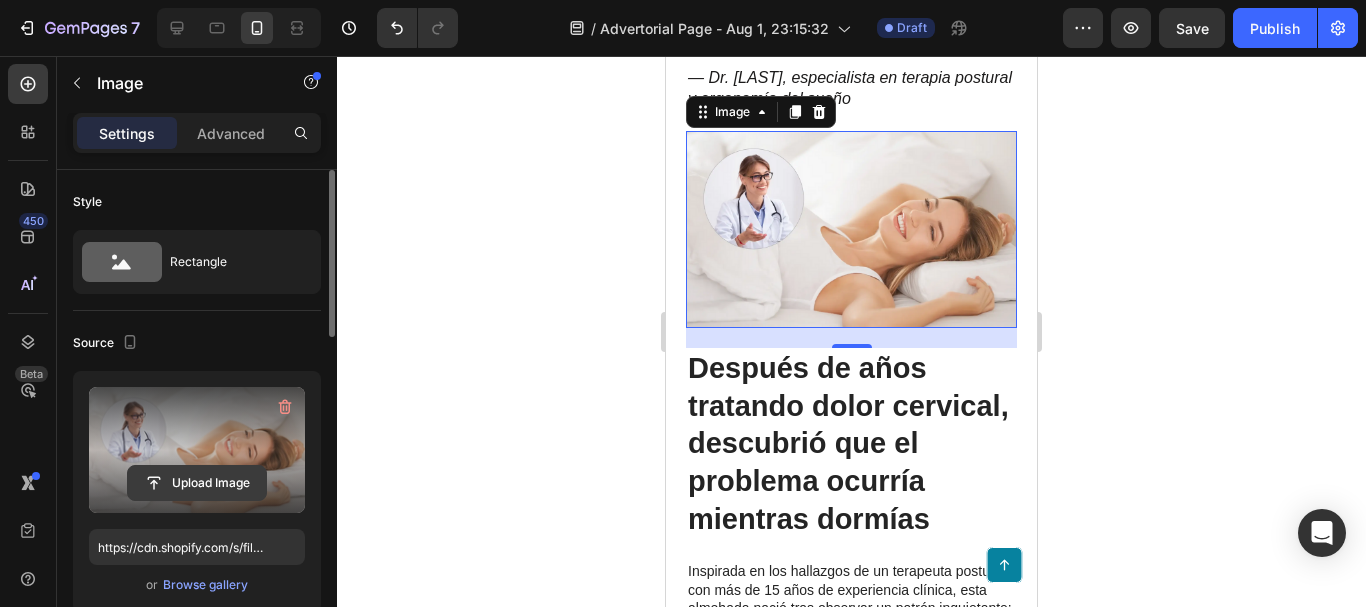 click 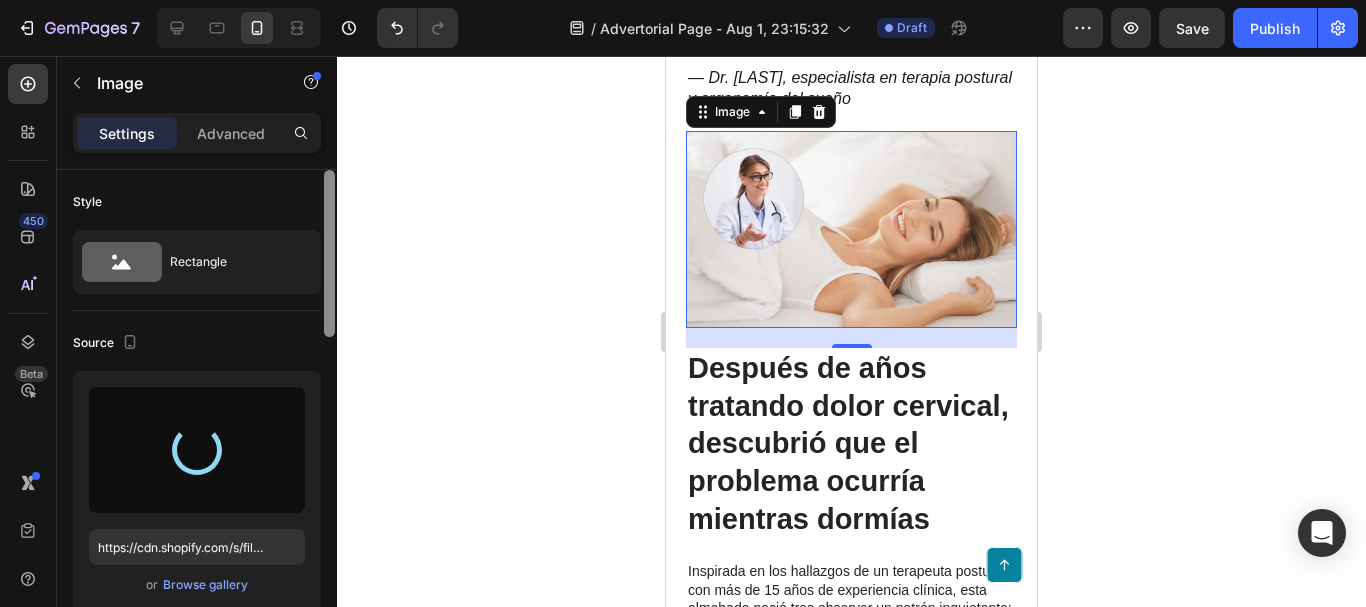 type on "https://cdn.shopify.com/s/files/1/0790/3346/7207/files/gempages_535125723526988904-bb68251f-0fd8-48f5-bdb1-bc8bb61ff955.webp" 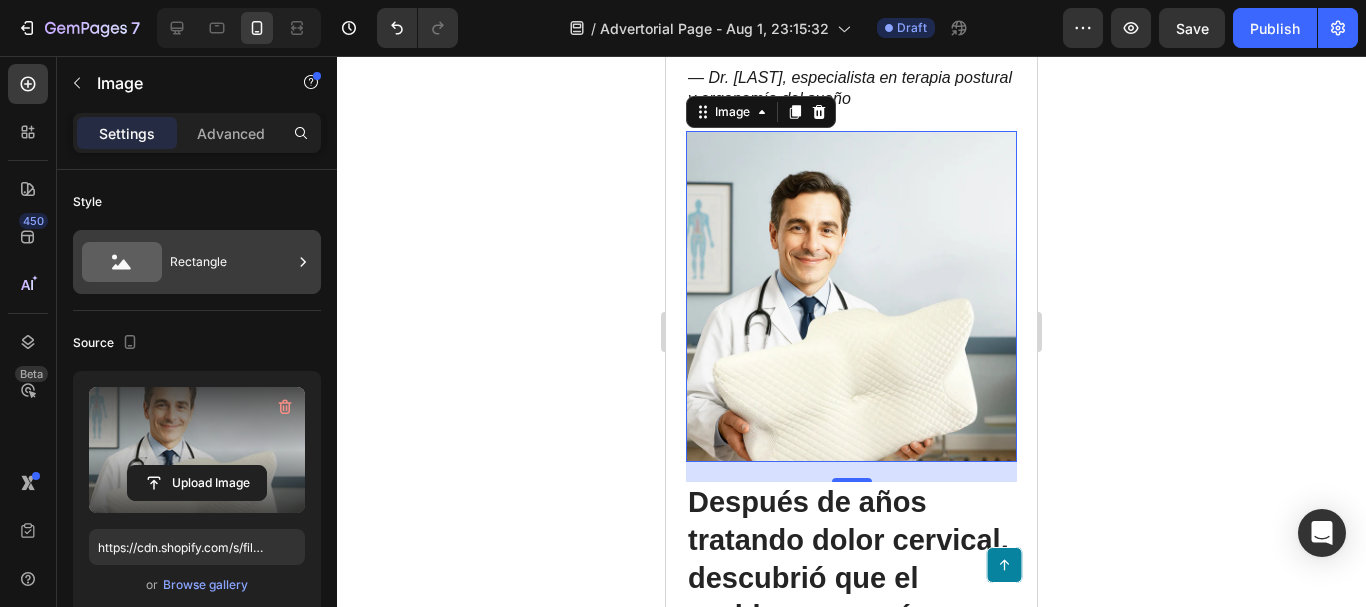 click 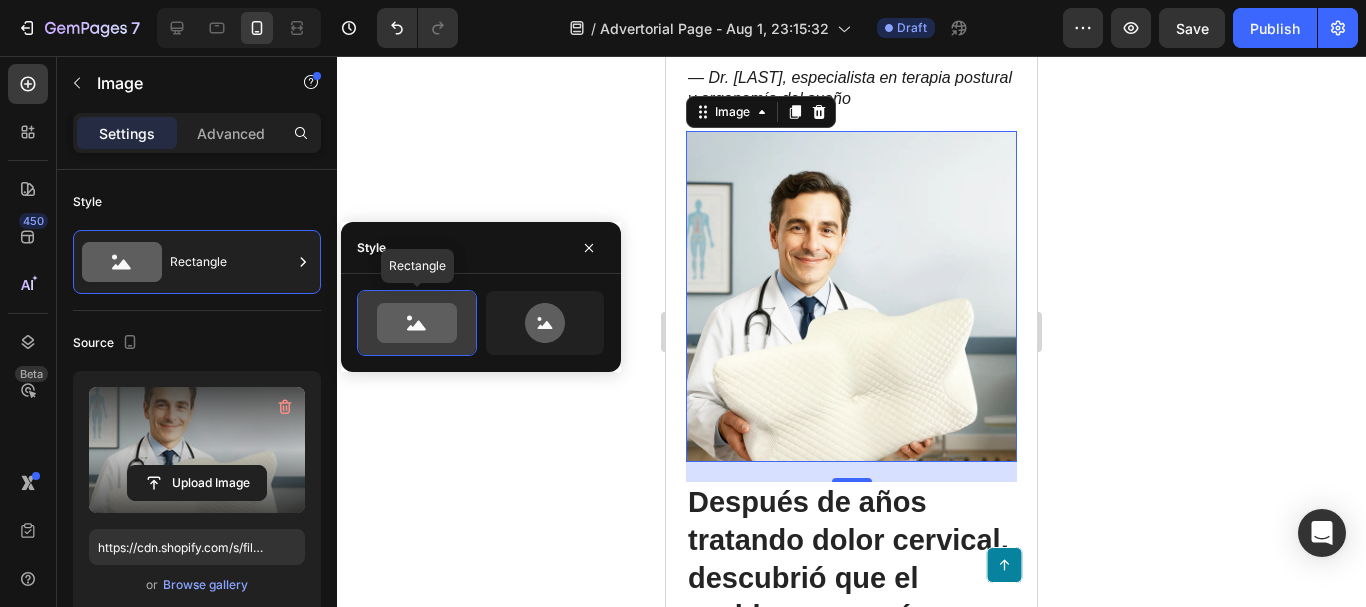 click 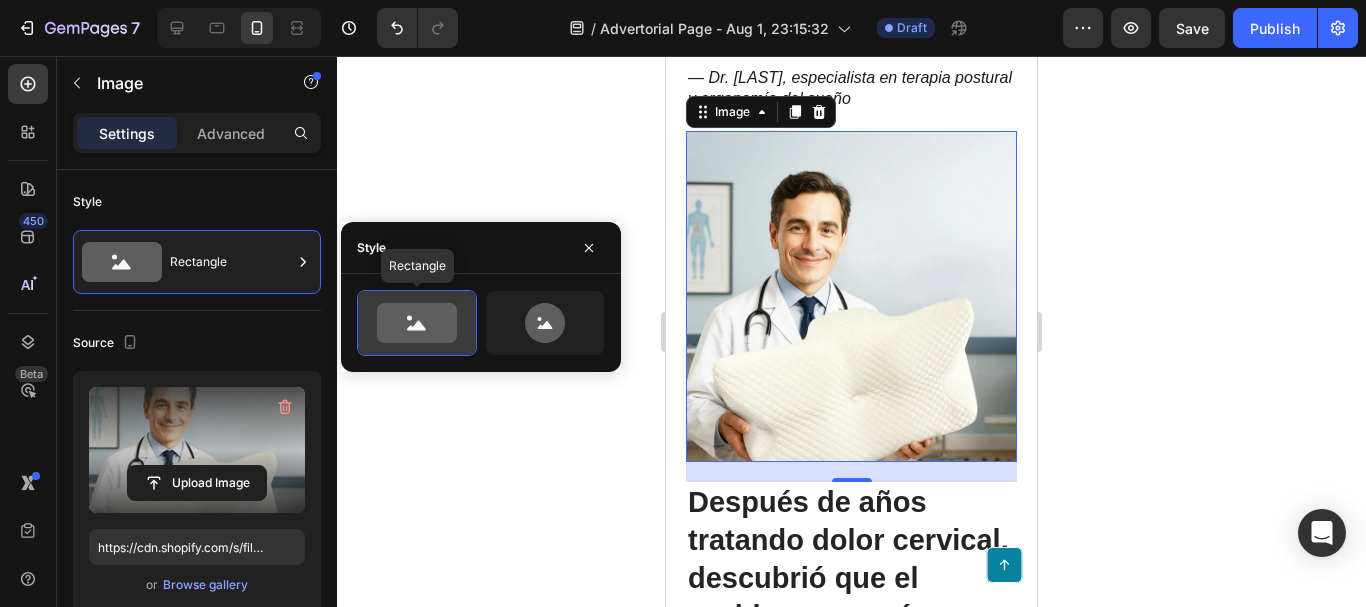 click 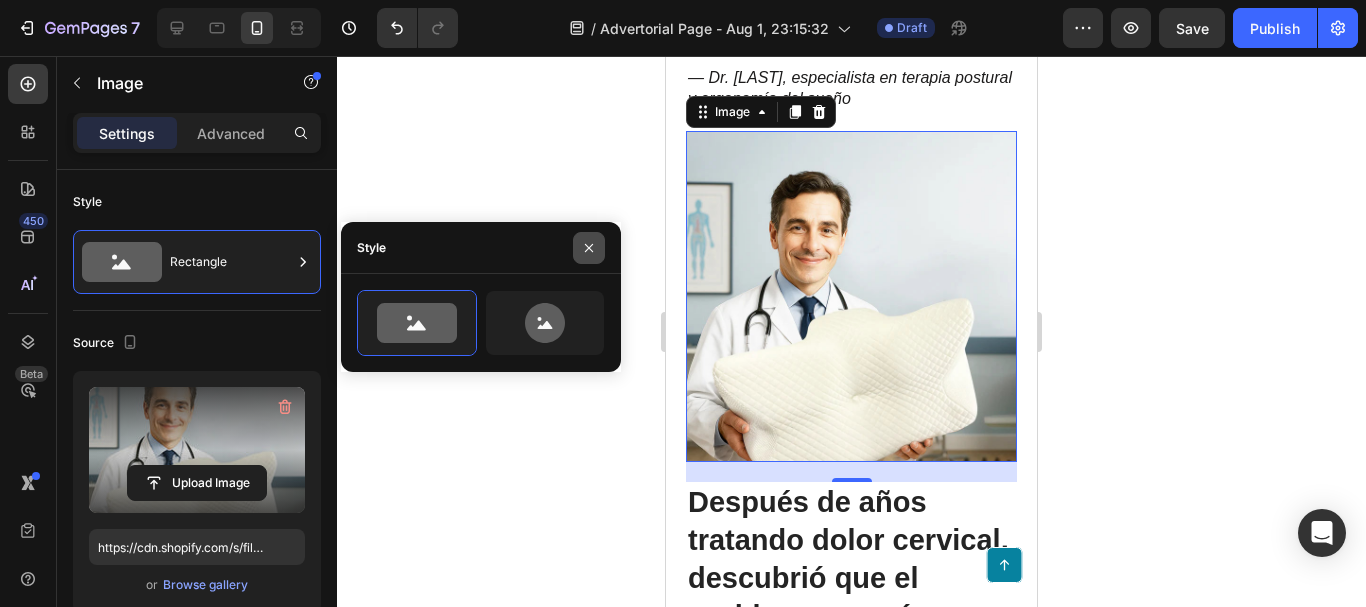 click at bounding box center (589, 248) 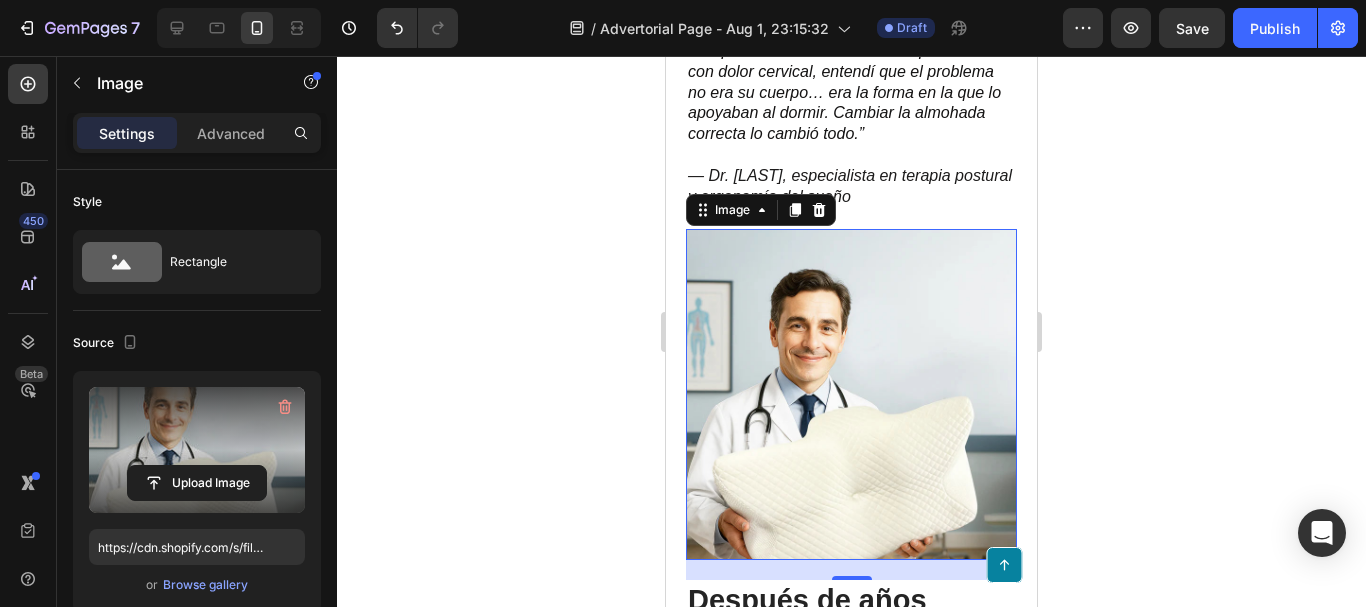 scroll, scrollTop: 584, scrollLeft: 0, axis: vertical 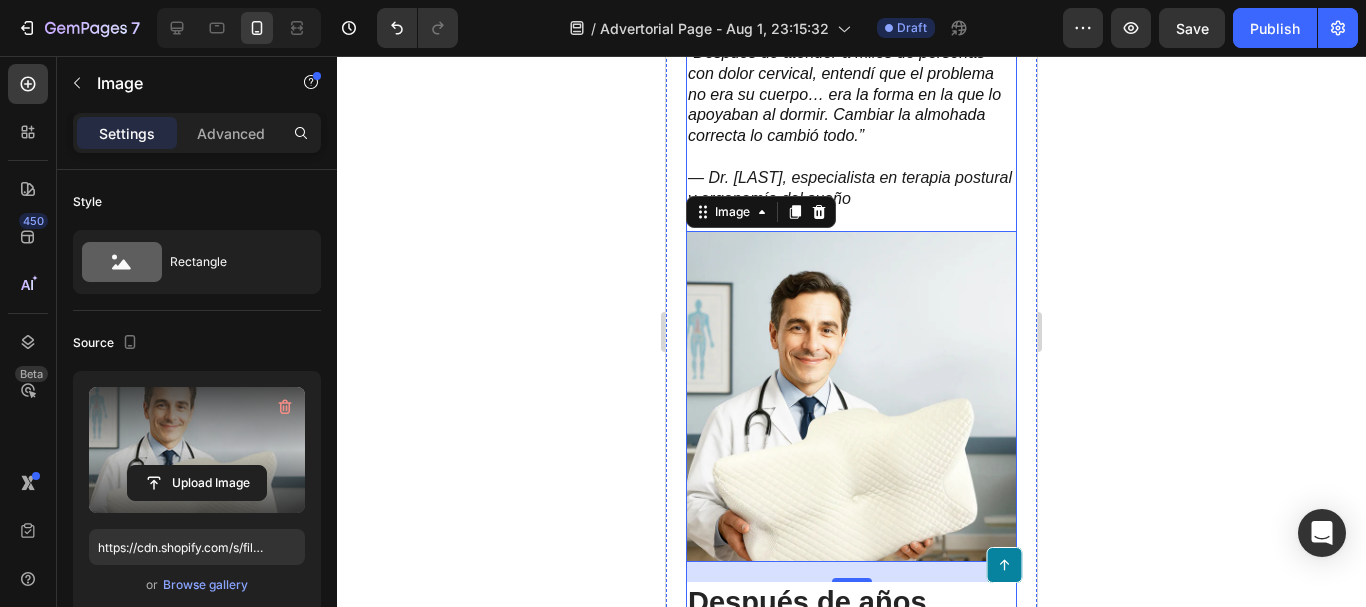 click on "Reconocido terapeuta postural revela el secreto detrás de la almohada que ha transformado las noches (y mañanas) de más de 100,000 mexicanos. Heading Tras 15 años tratando dolores crónicos de  cuello, hombros y espalda , este especialista descubrió que el verdadero origen estaba en lo que ocurría durante el sueño. Hoy comparte 3 claves para eliminar el dolor desde la raíz —sin pastillas ni masajes costosos. Text Block “Después de atender a miles de personas con dolor cervical, entendí que el problema no era su cuerpo… era la forma en la que lo apoyaban al dormir. Cambiar la almohada correcta lo cambió todo.” — Dr. Esteban Lozano, especialista en terapia postural y ergonomía del sueño Text Block Image   20 Después de años tratando dolor cervical, descubrió que el problema ocurría mientras dormías Heading Inspirada en los hallazgos de un terapeuta postural con más de 15 años de experiencia clínica, esta almohada nació tras observar un patrón inquietante:   .   Therapy Somnia" at bounding box center (851, 917) 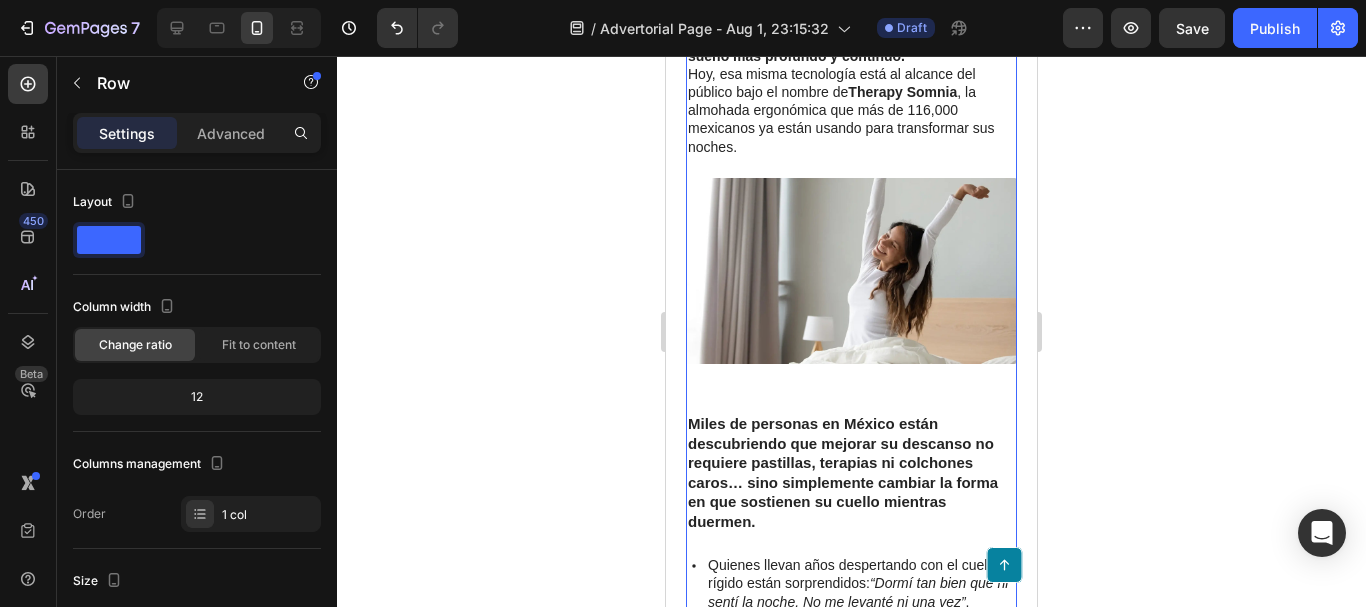 scroll, scrollTop: 1684, scrollLeft: 0, axis: vertical 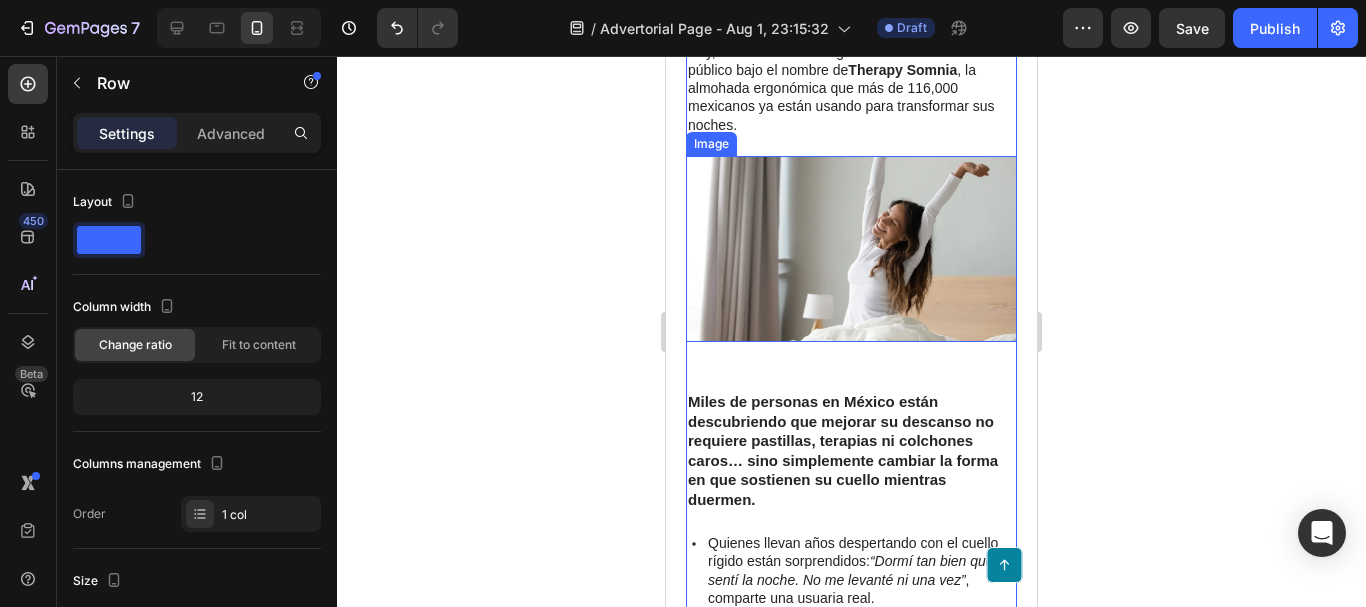 click at bounding box center [851, 249] 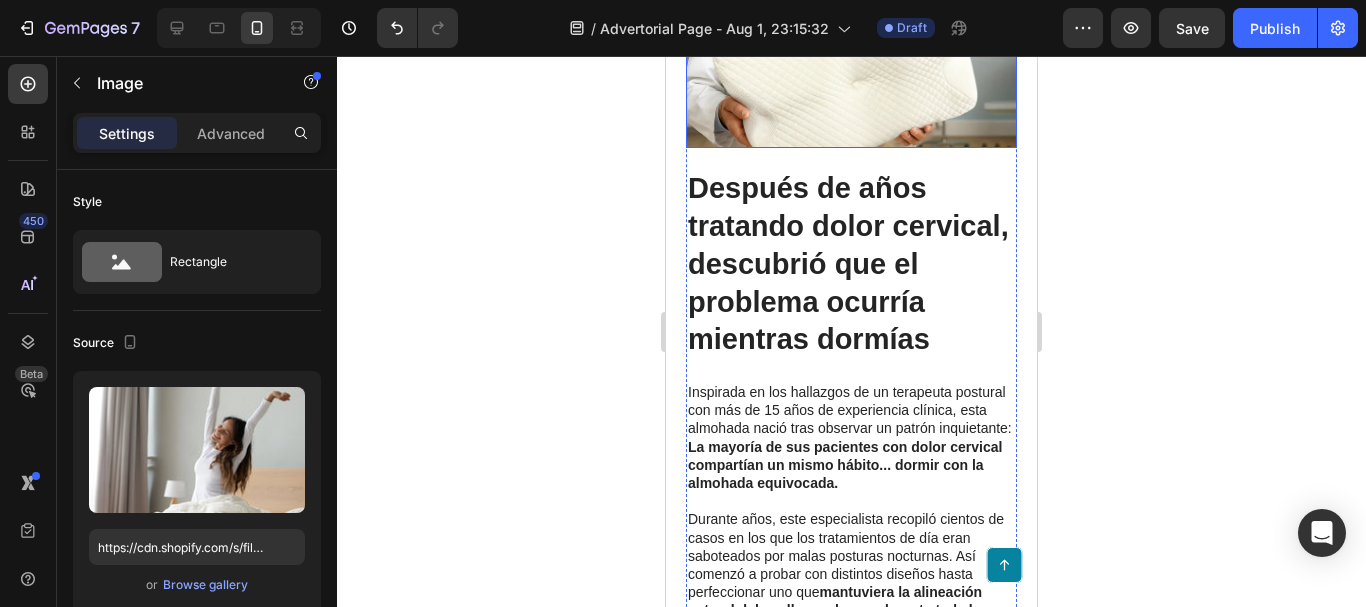 scroll, scrollTop: 1000, scrollLeft: 0, axis: vertical 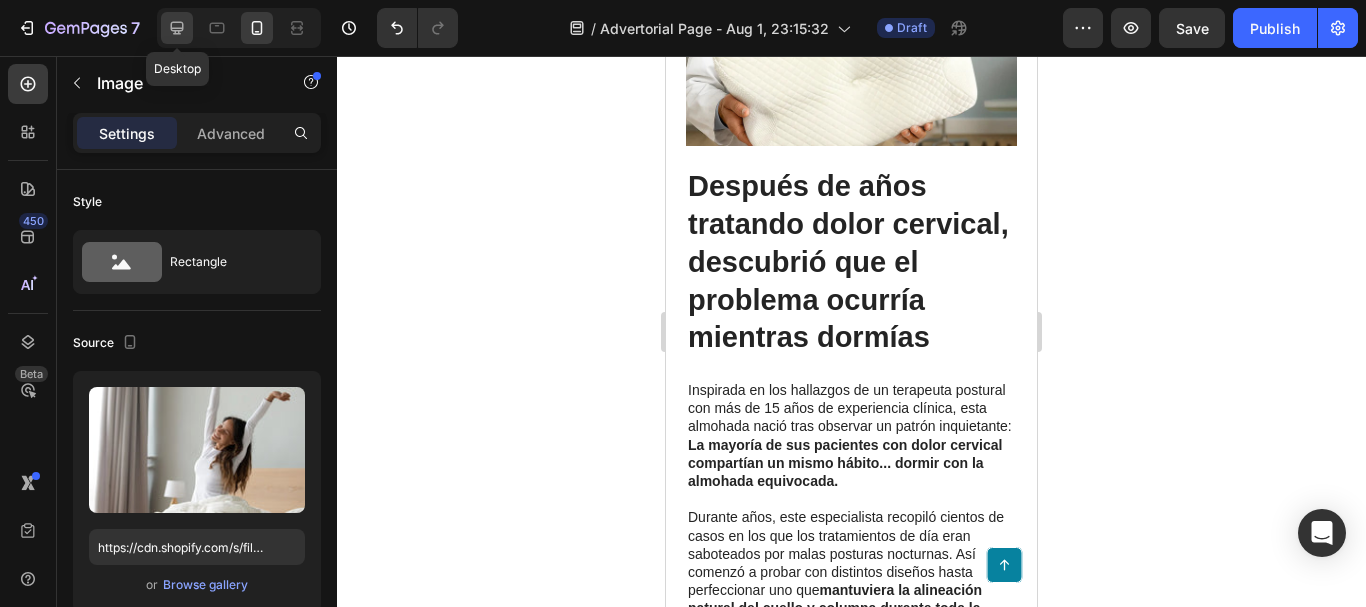 click 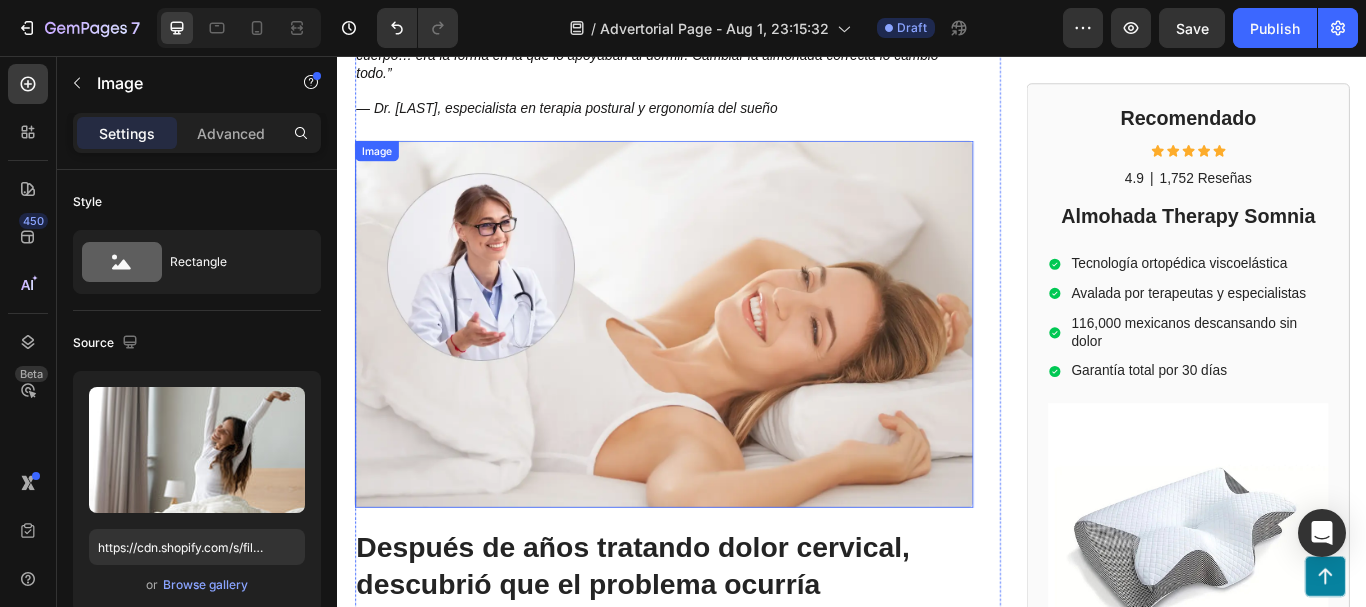 scroll, scrollTop: 492, scrollLeft: 0, axis: vertical 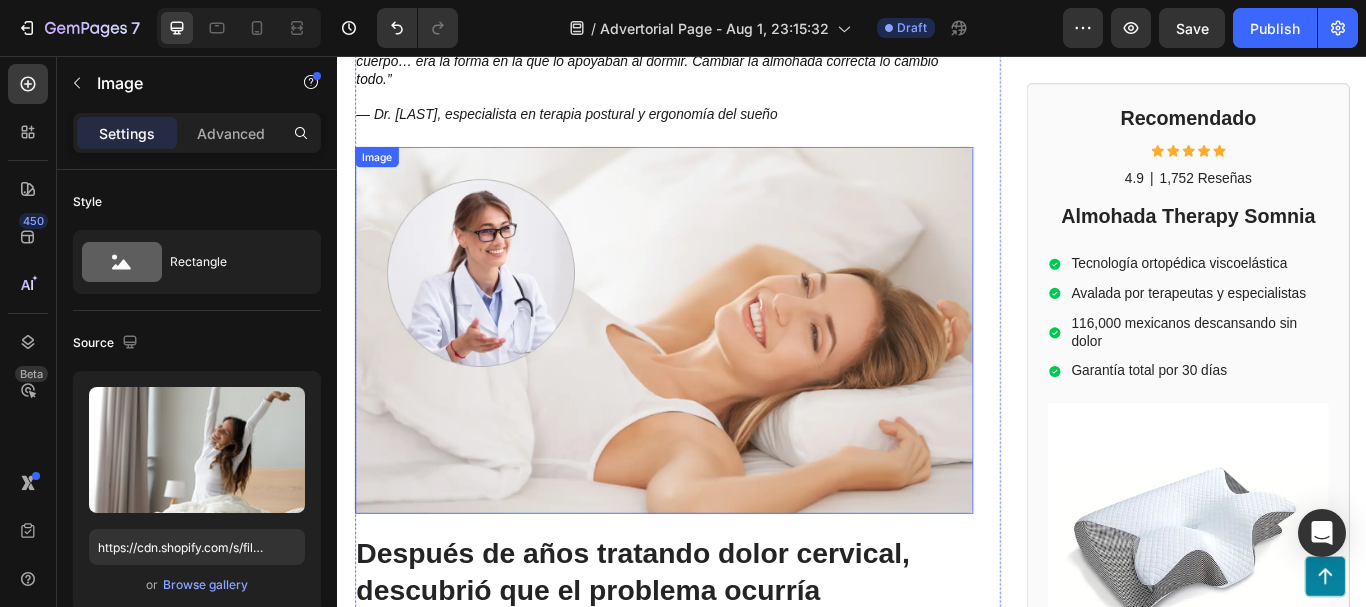 click at bounding box center [717, 376] 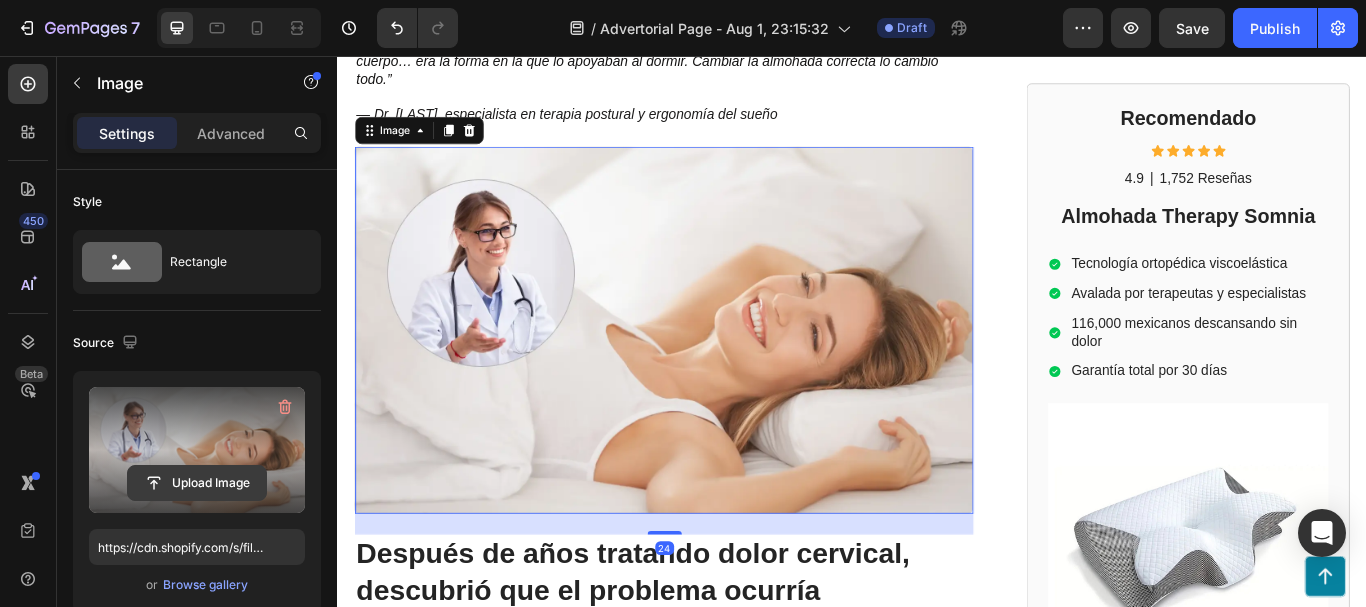 click 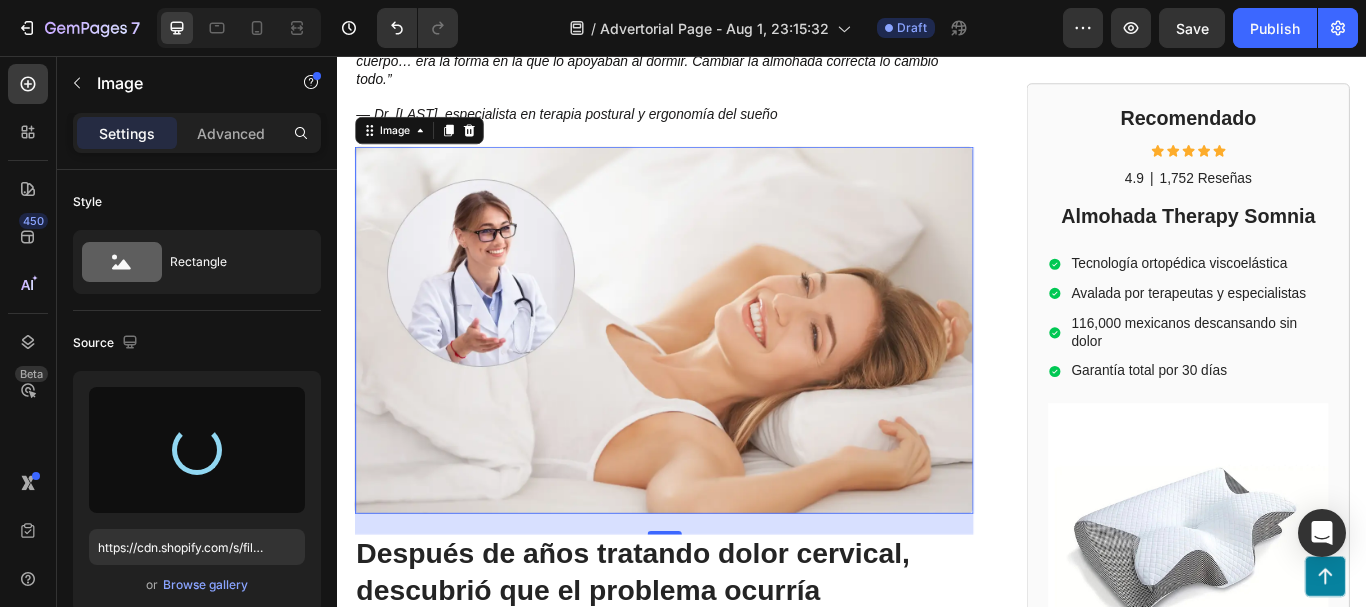 type on "https://cdn.shopify.com/s/files/1/0790/3346/7207/files/gempages_535125723526988904-bb68251f-0fd8-48f5-bdb1-bc8bb61ff955.webp" 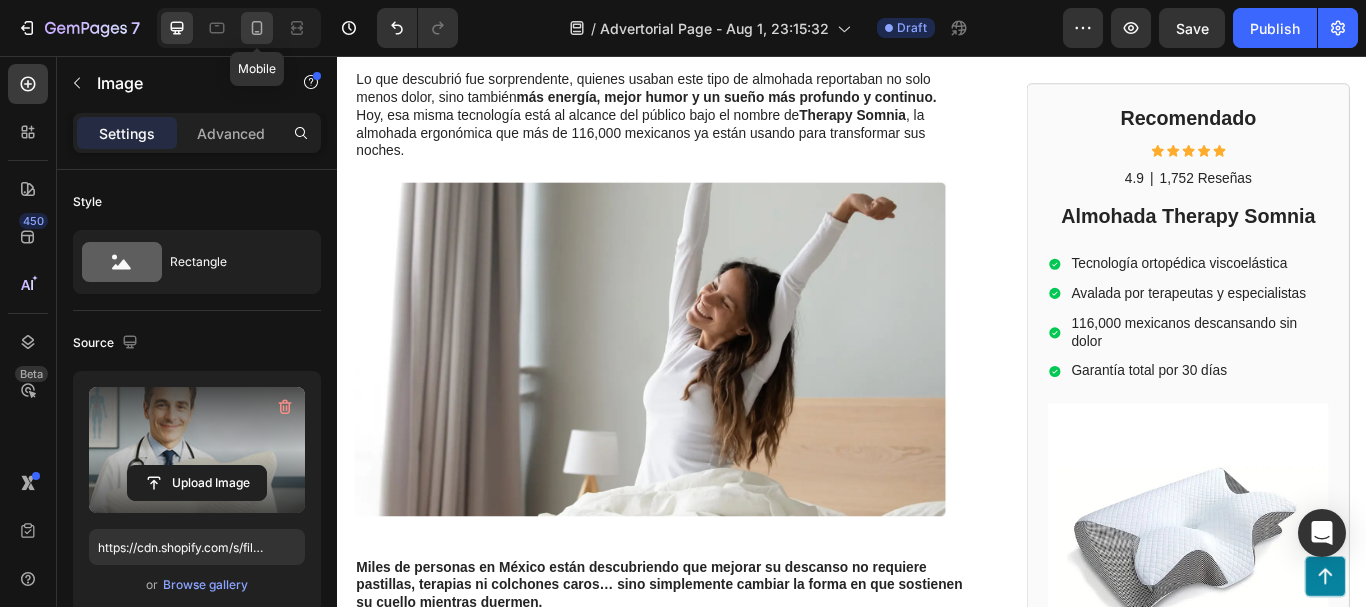 click 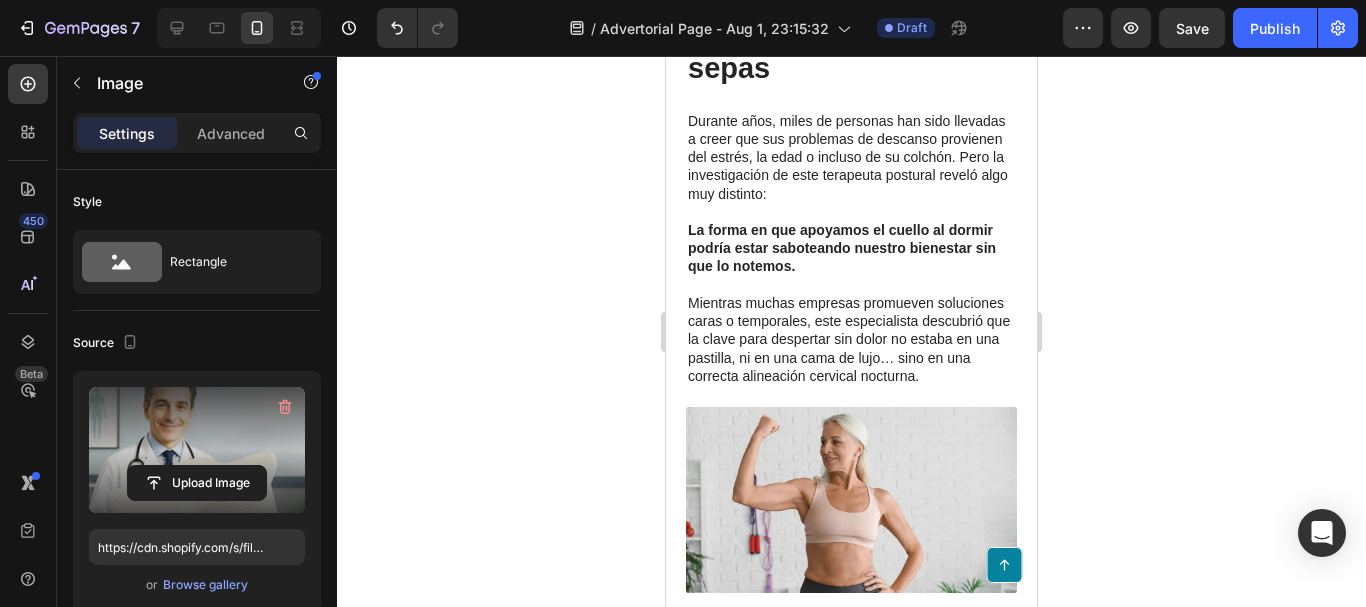 scroll, scrollTop: 3921, scrollLeft: 0, axis: vertical 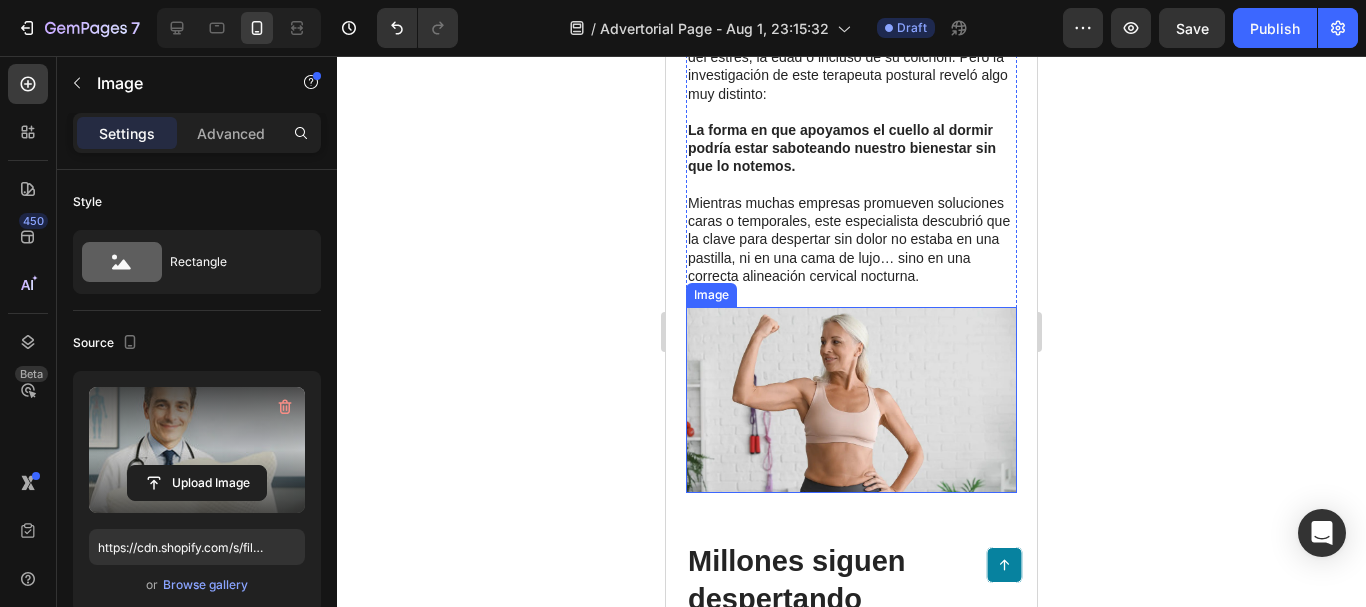 click at bounding box center (851, 400) 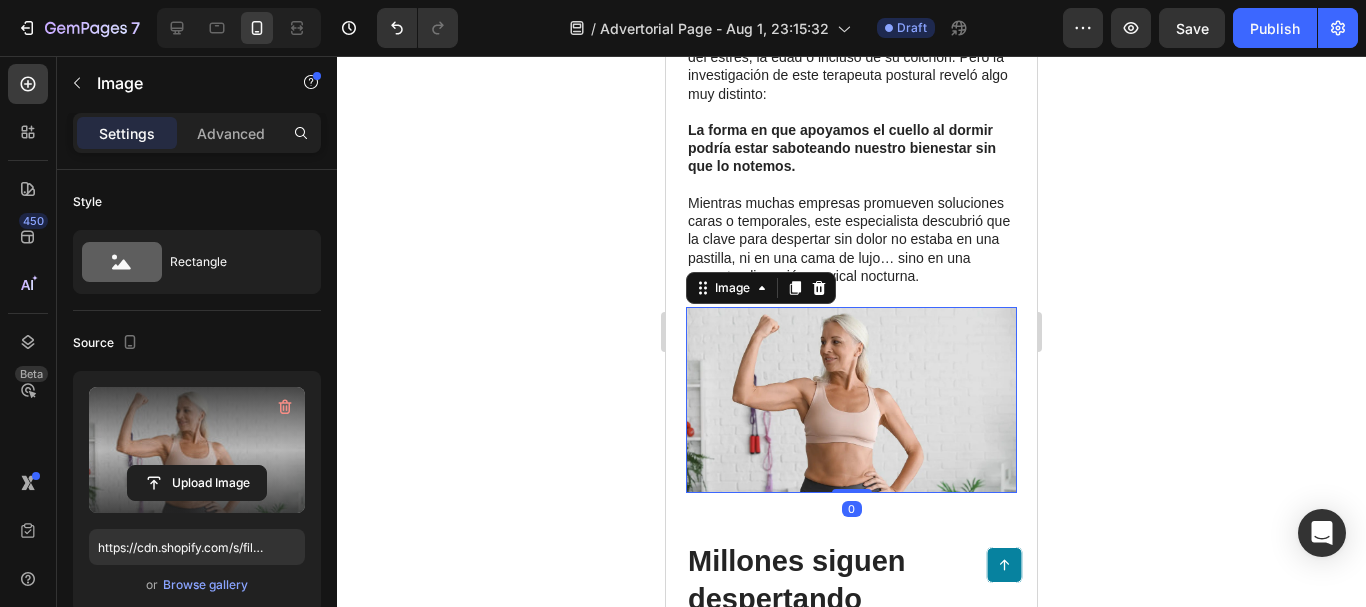 click at bounding box center (197, 450) 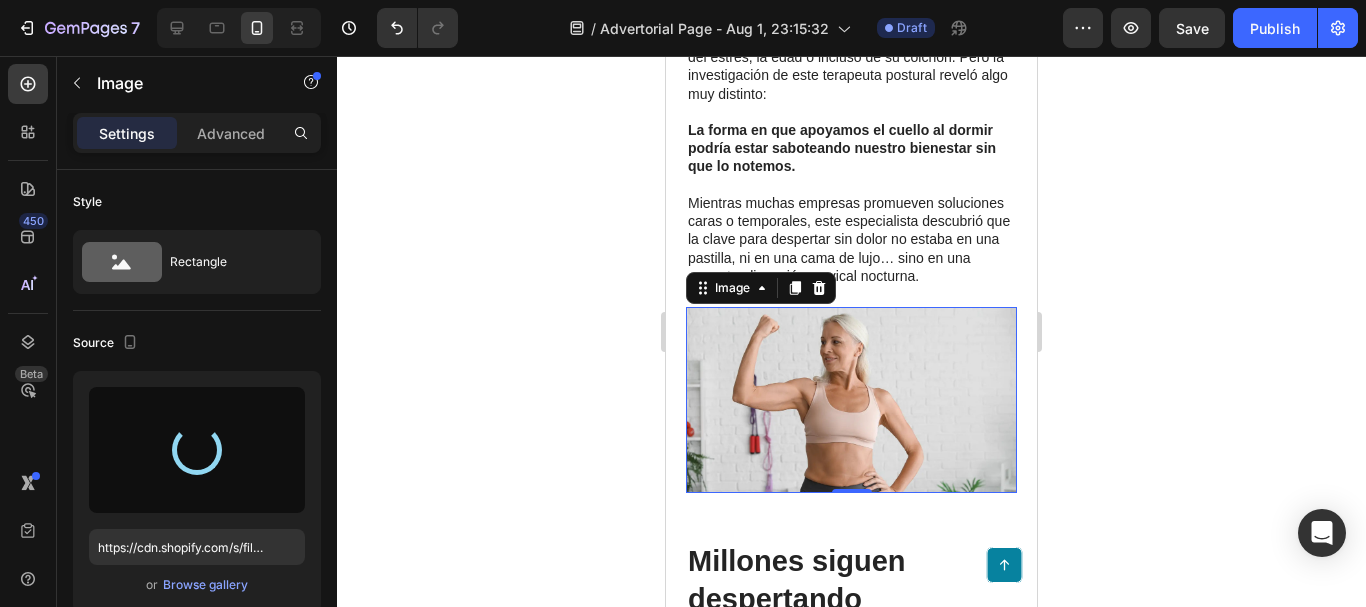 type on "https://cdn.shopify.com/s/files/1/0790/3346/7207/files/gempages_535125723526988904-91c5384a-0dec-4a81-8aaa-d3d145e67d08.webp" 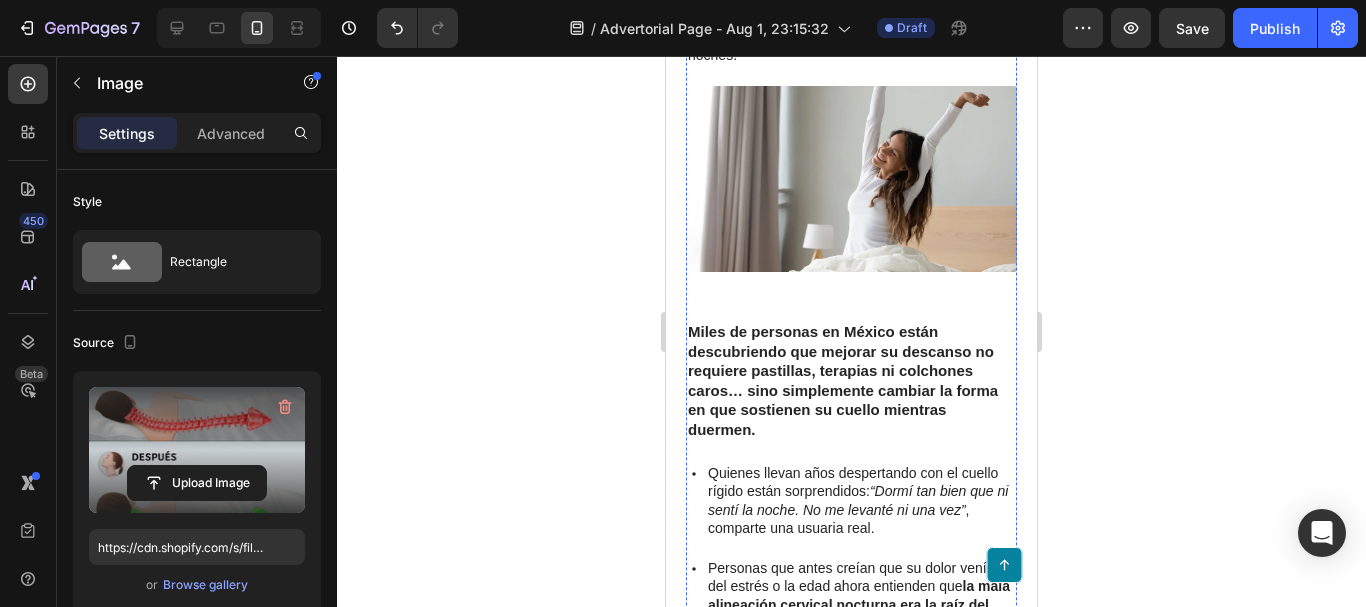 scroll, scrollTop: 1737, scrollLeft: 0, axis: vertical 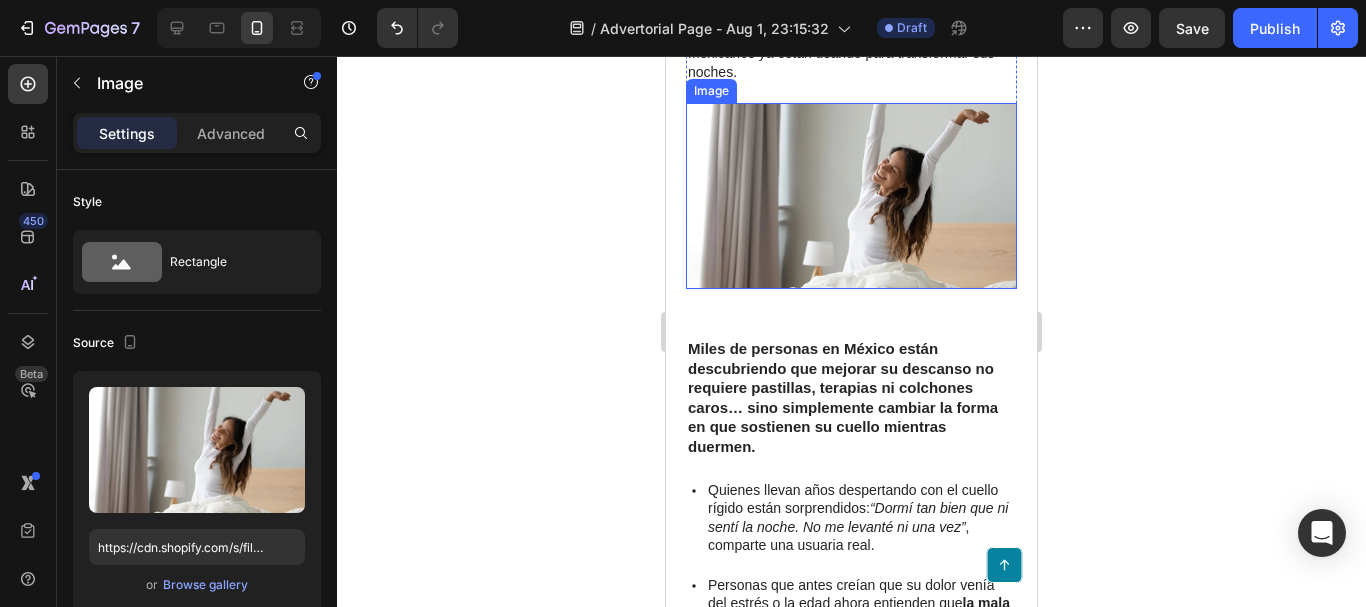 click at bounding box center (851, 196) 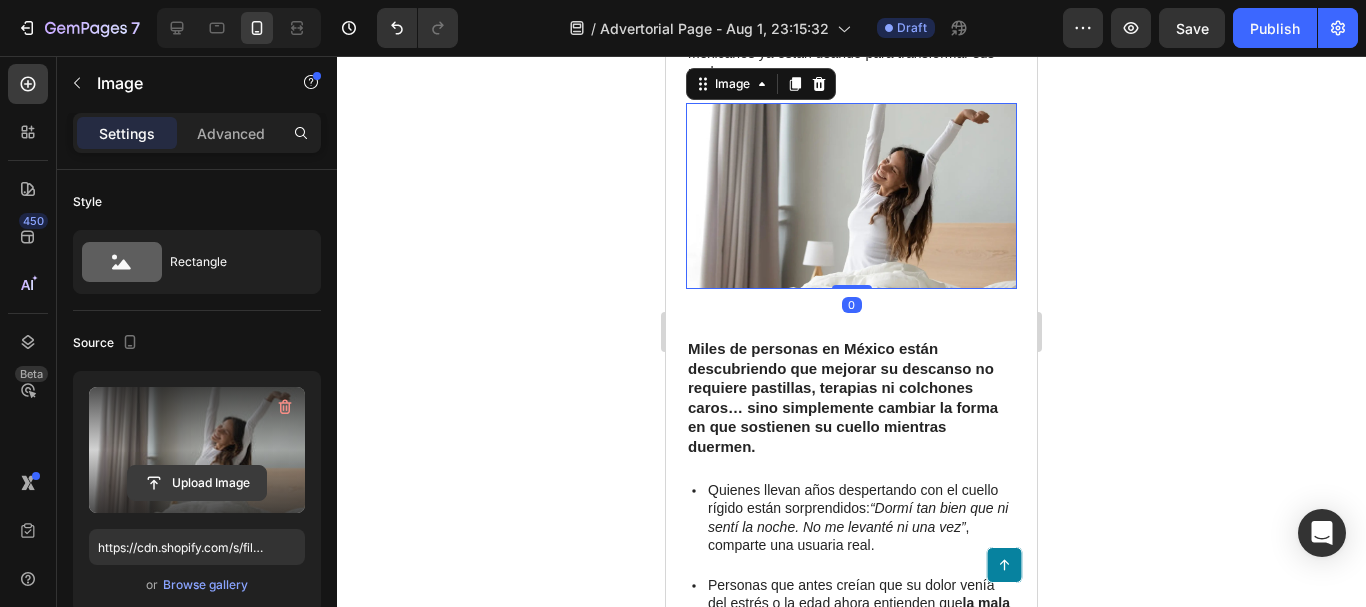 click 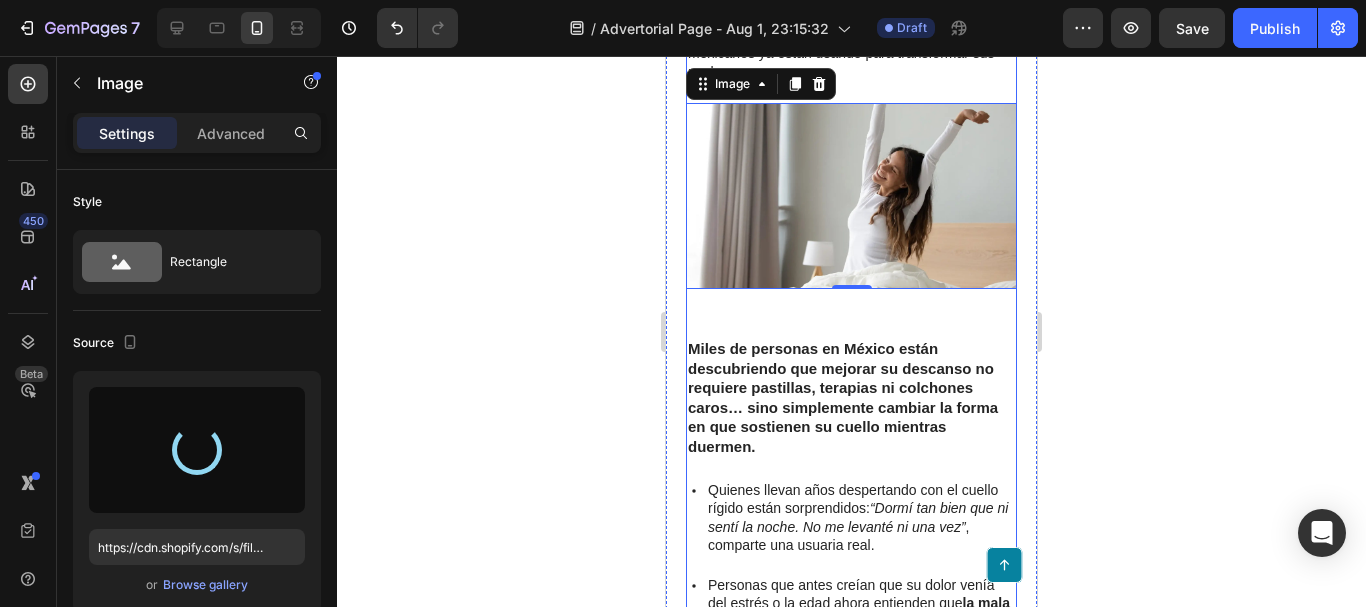 type on "https://cdn.shopify.com/s/files/1/0790/3346/7207/files/gempages_535125723526988904-91c5384a-0dec-4a81-8aaa-d3d145e67d08.webp" 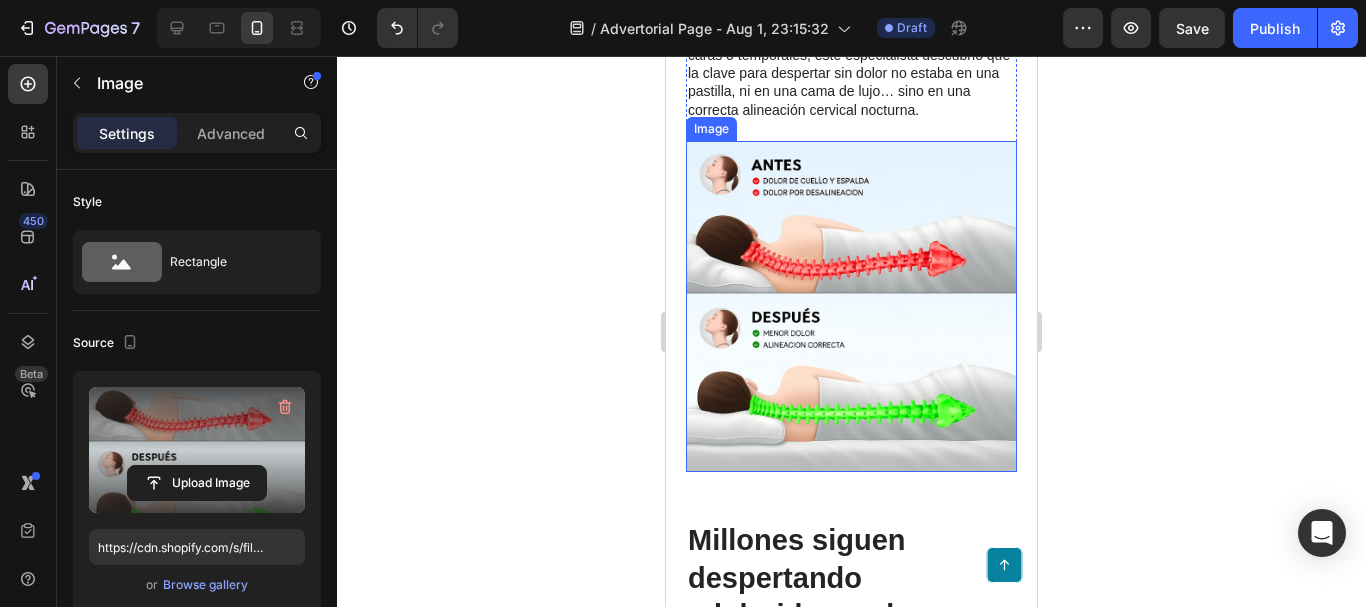 scroll, scrollTop: 4237, scrollLeft: 0, axis: vertical 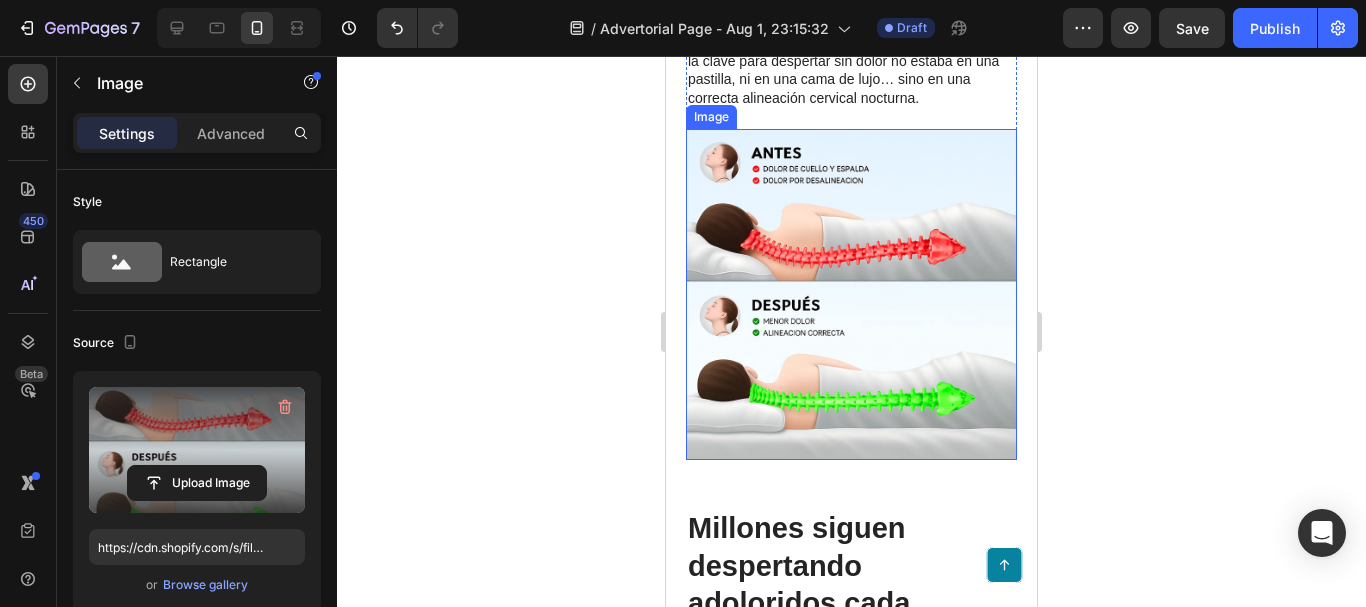 click at bounding box center (851, 294) 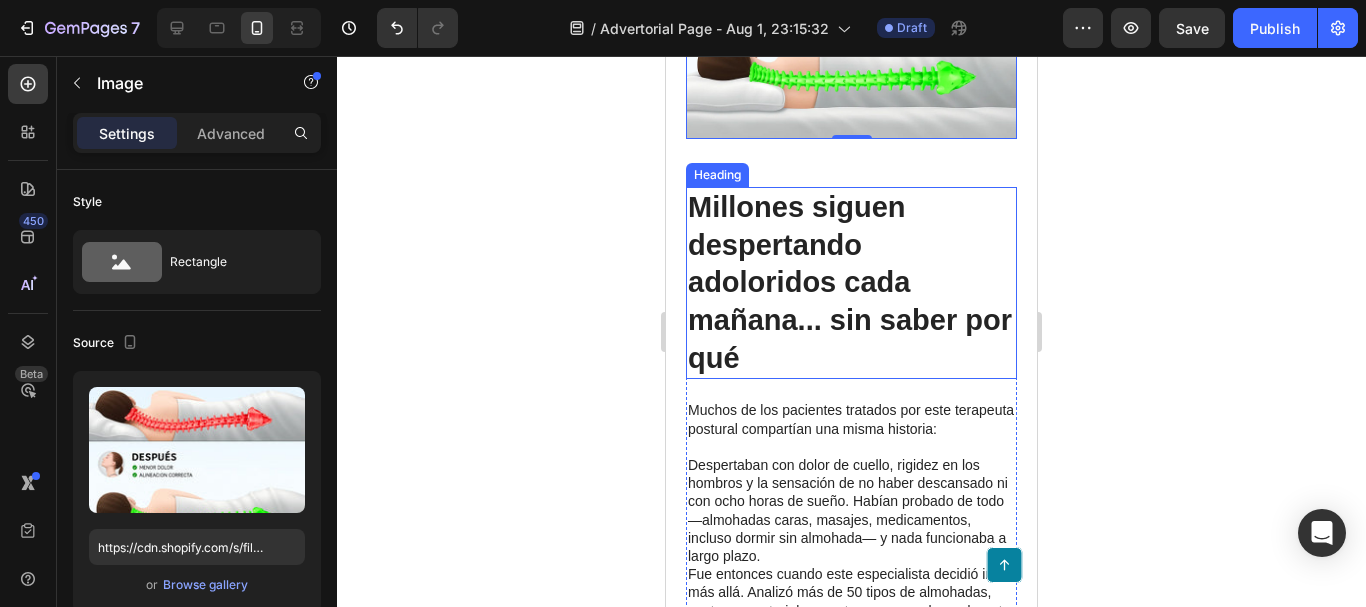 scroll, scrollTop: 4637, scrollLeft: 0, axis: vertical 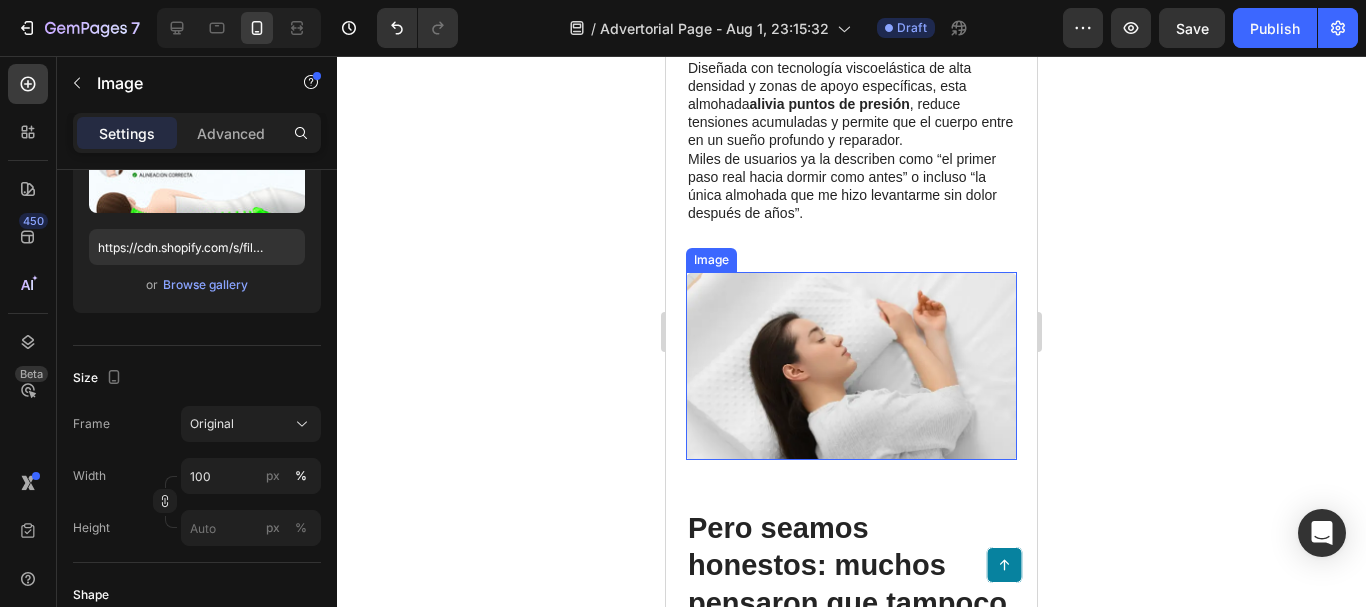 click at bounding box center [851, 365] 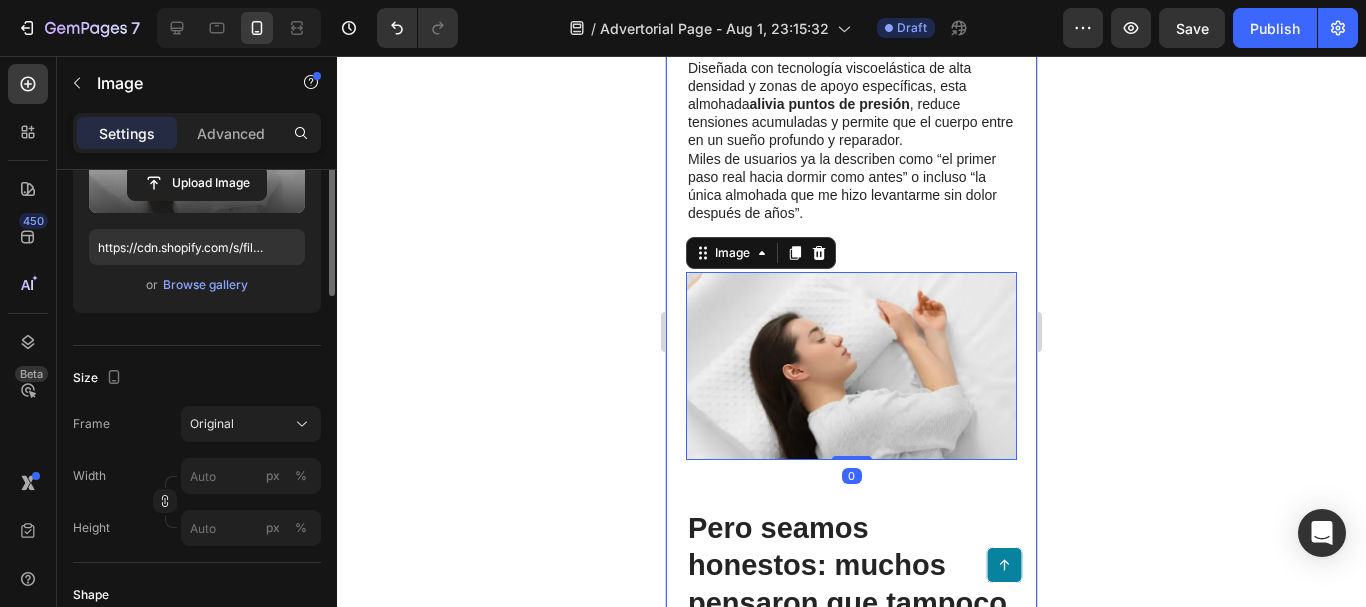 scroll, scrollTop: 200, scrollLeft: 0, axis: vertical 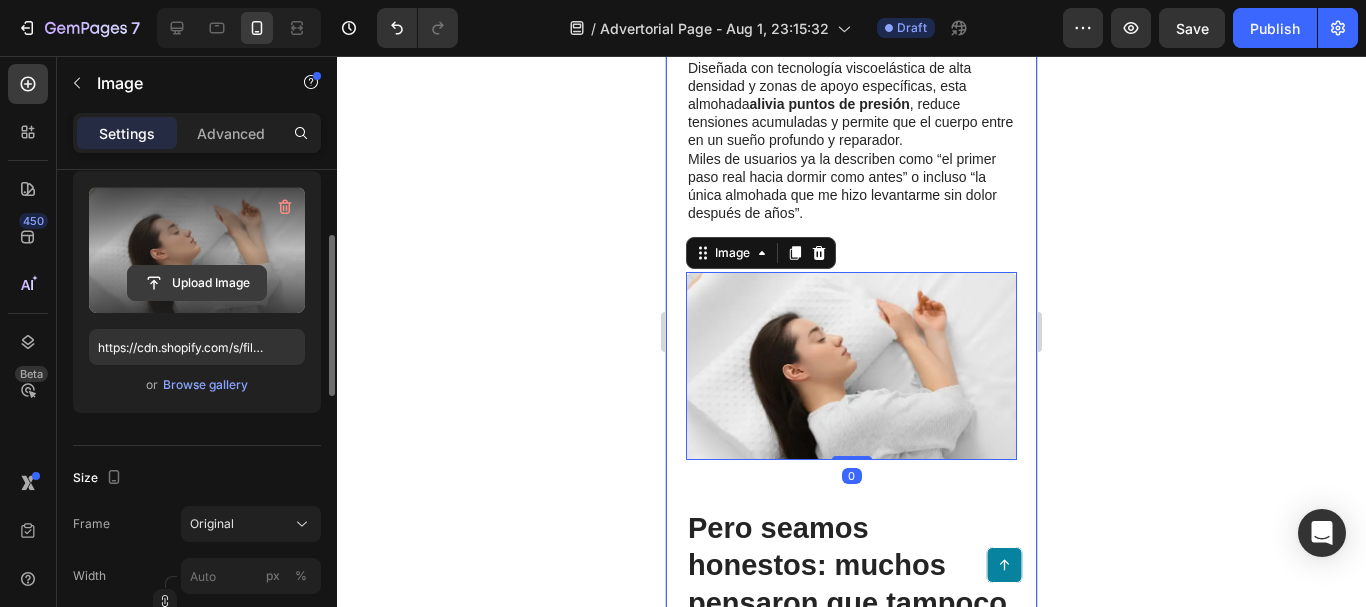click 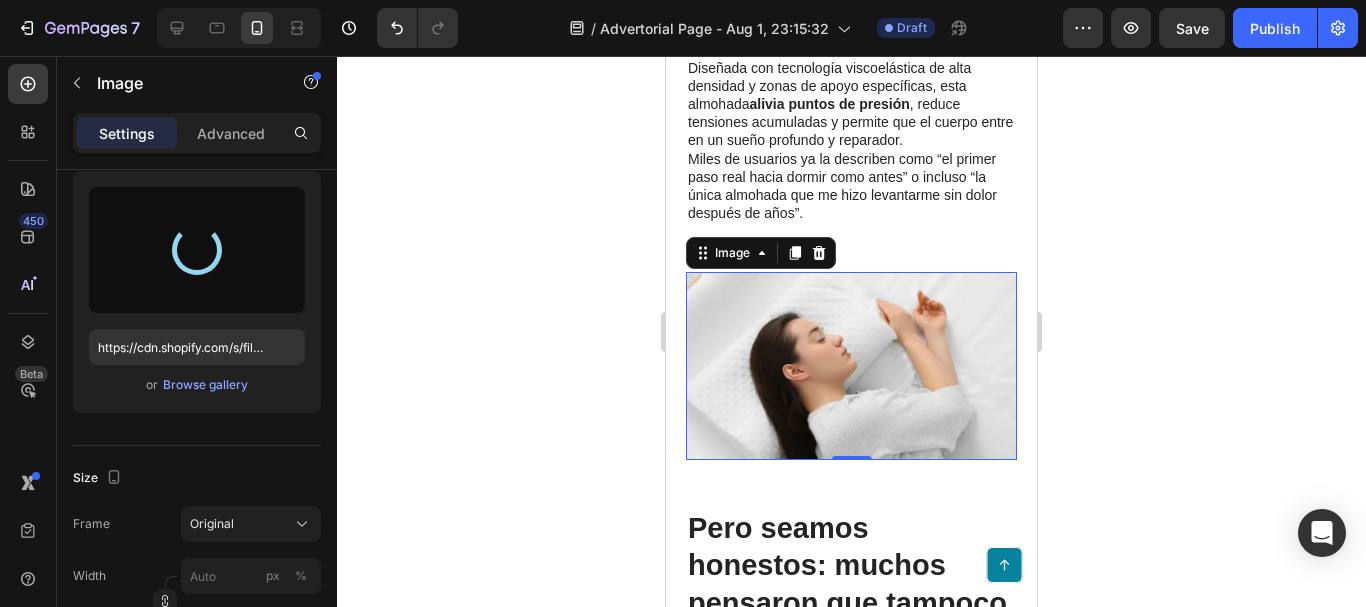 type on "https://cdn.shopify.com/s/files/1/0790/3346/7207/files/gempages_535125723526988904-62773302-cbf5-4ea3-9b70-fbef470884e0.webp" 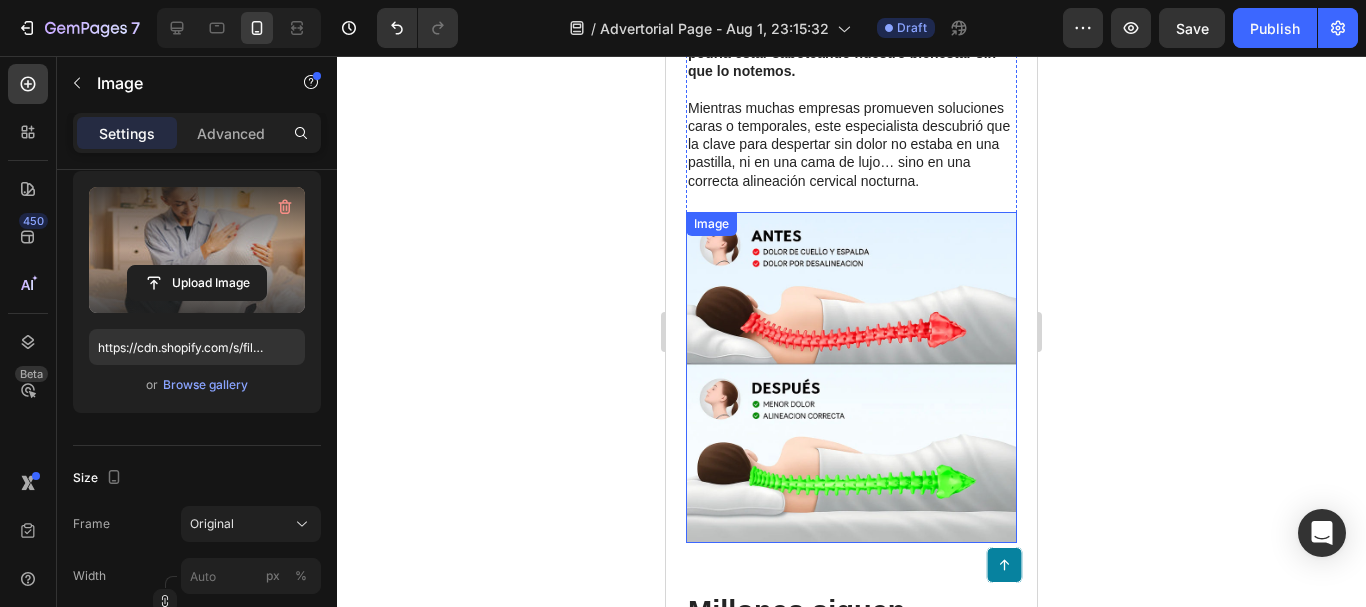scroll, scrollTop: 4153, scrollLeft: 0, axis: vertical 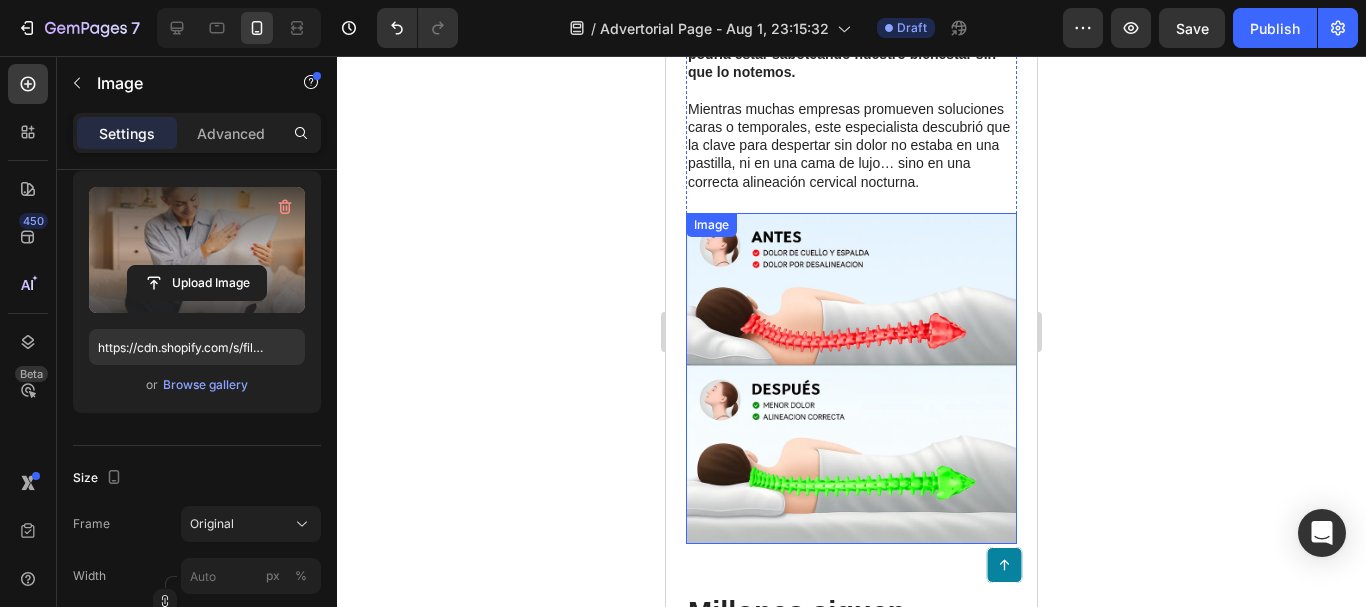 click at bounding box center [851, 378] 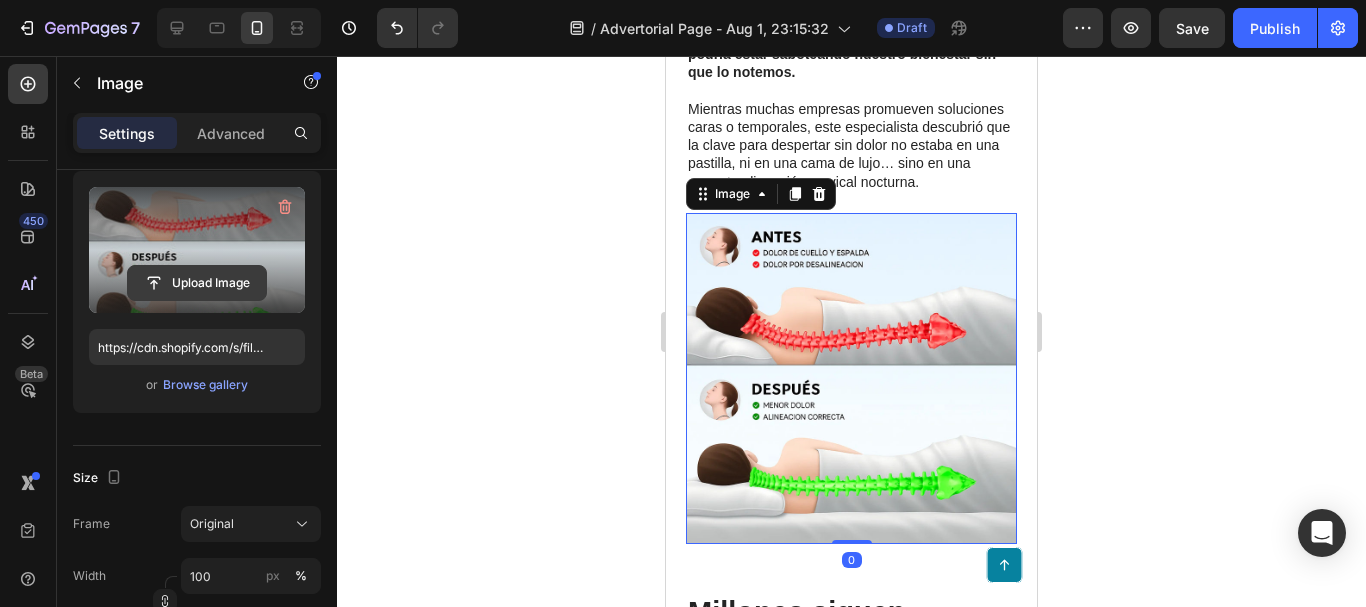click 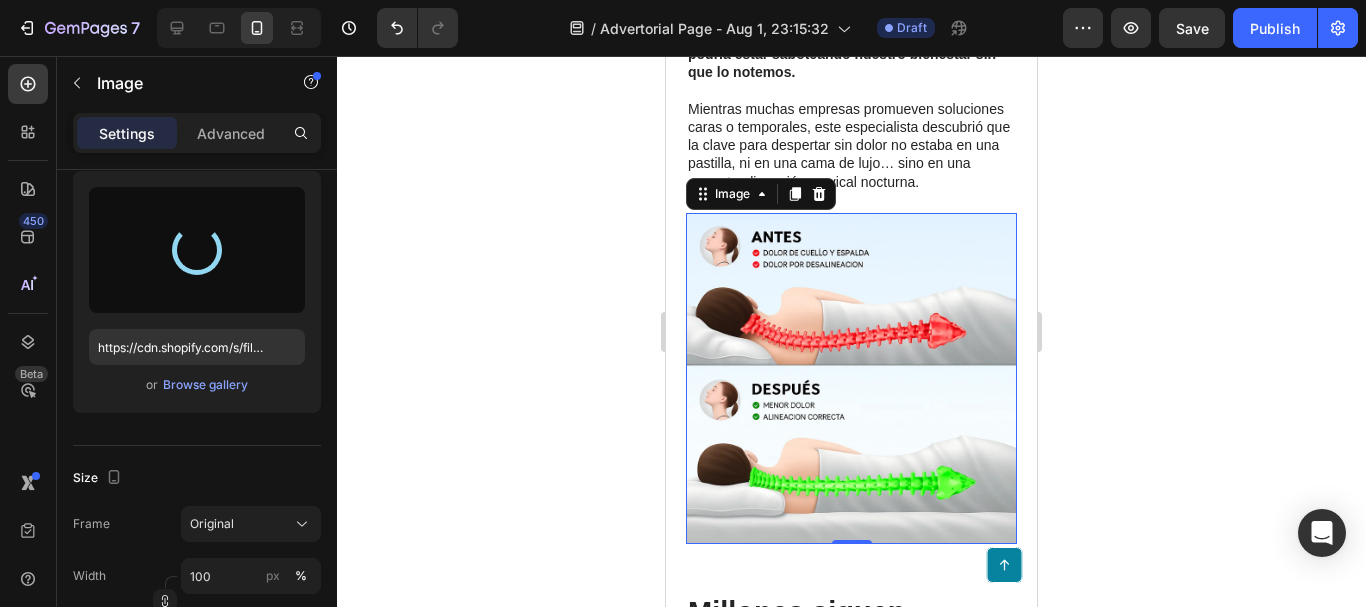 type on "https://cdn.shopify.com/s/files/1/0790/3346/7207/files/gempages_535125723526988904-eeef030f-a7a9-4cb8-abe9-ab06bb40d56e.webp" 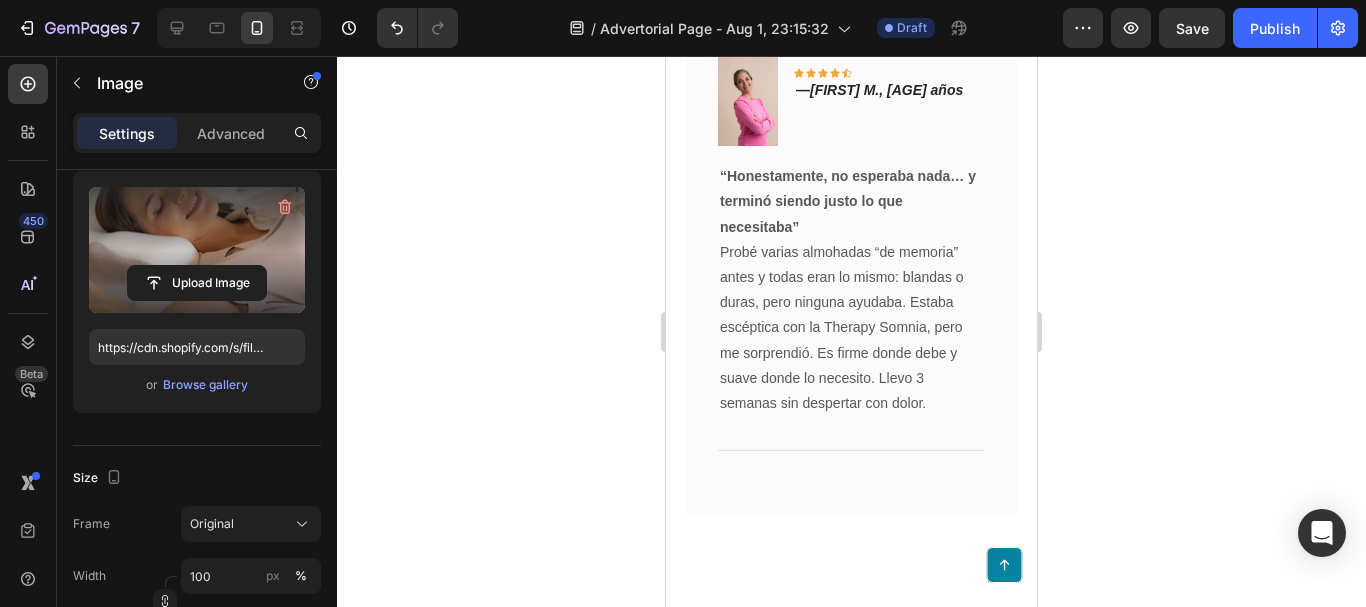 scroll, scrollTop: 8569, scrollLeft: 0, axis: vertical 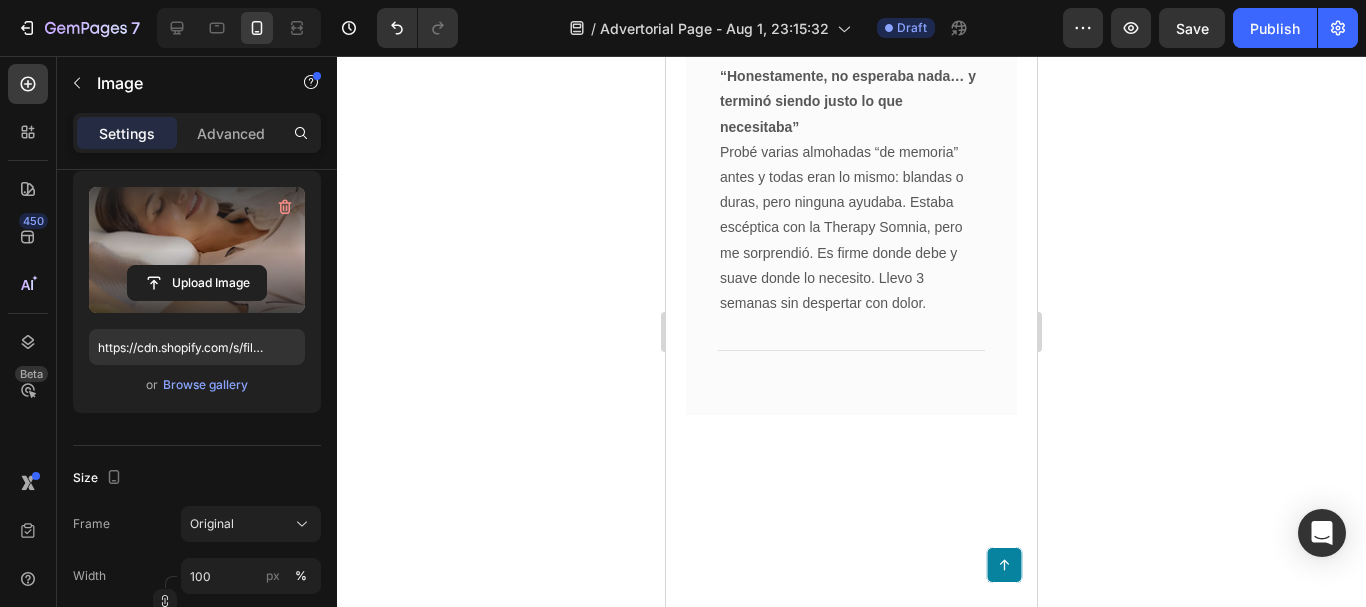 click at bounding box center (851, -169) 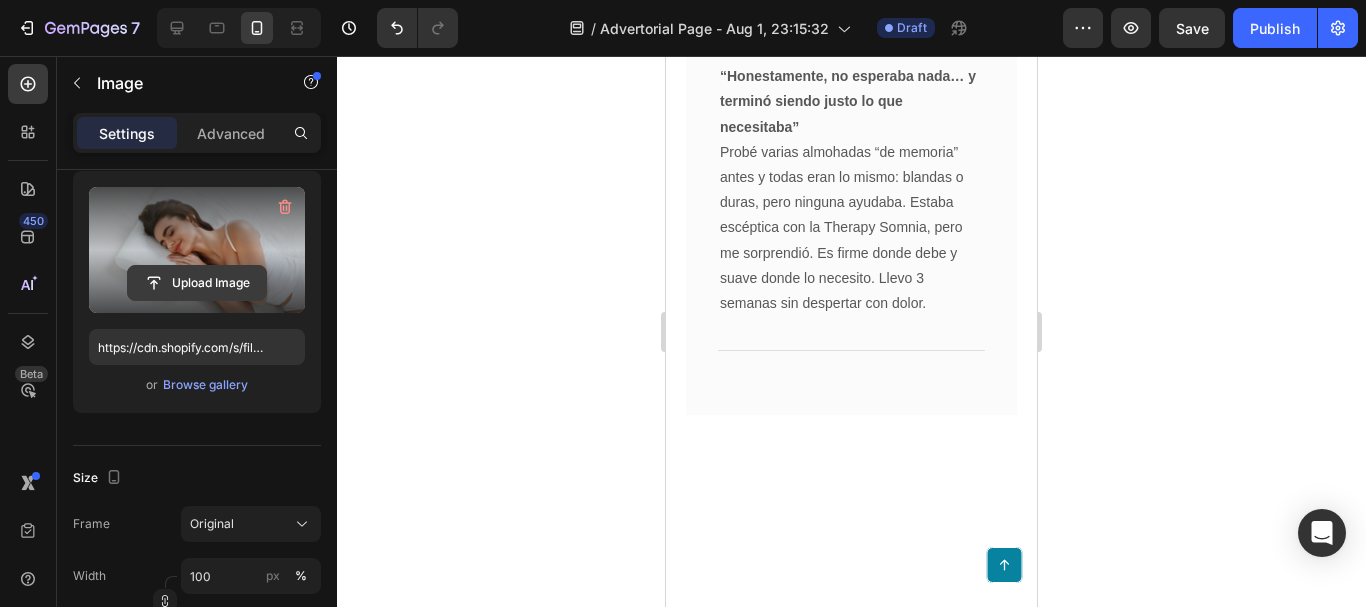 click 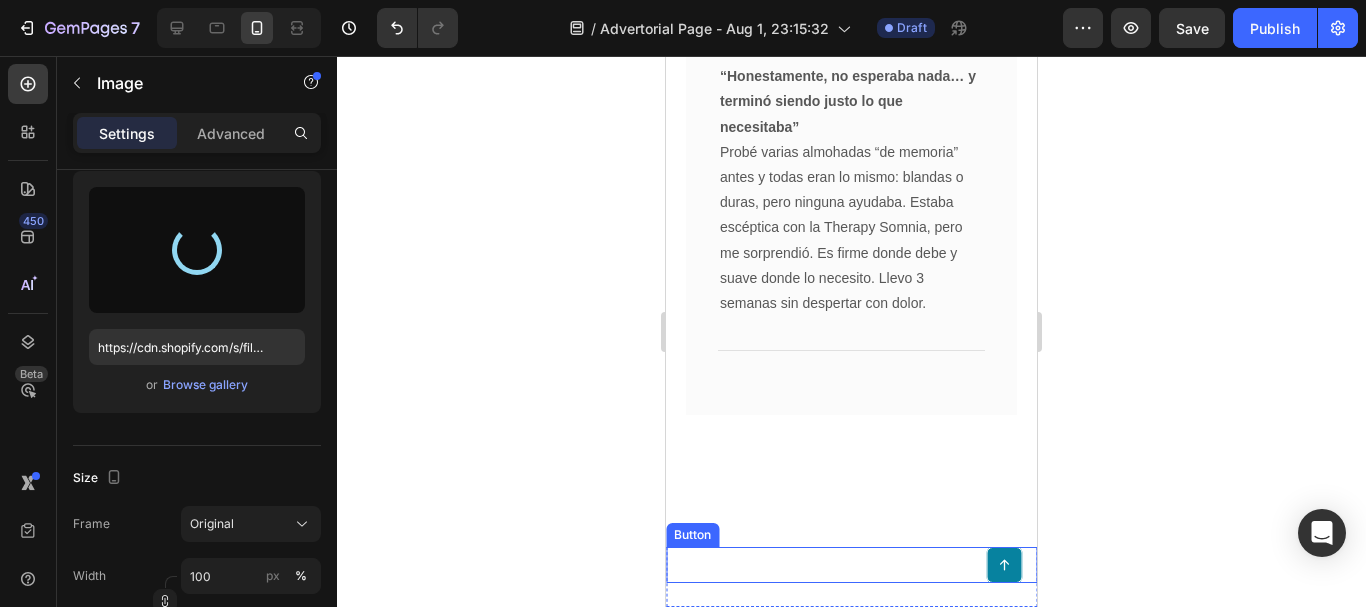 type on "https://cdn.shopify.com/s/files/1/0790/3346/7207/files/gempages_535125723526988904-3360941c-4933-4689-9c7e-a662131c1edc.webp" 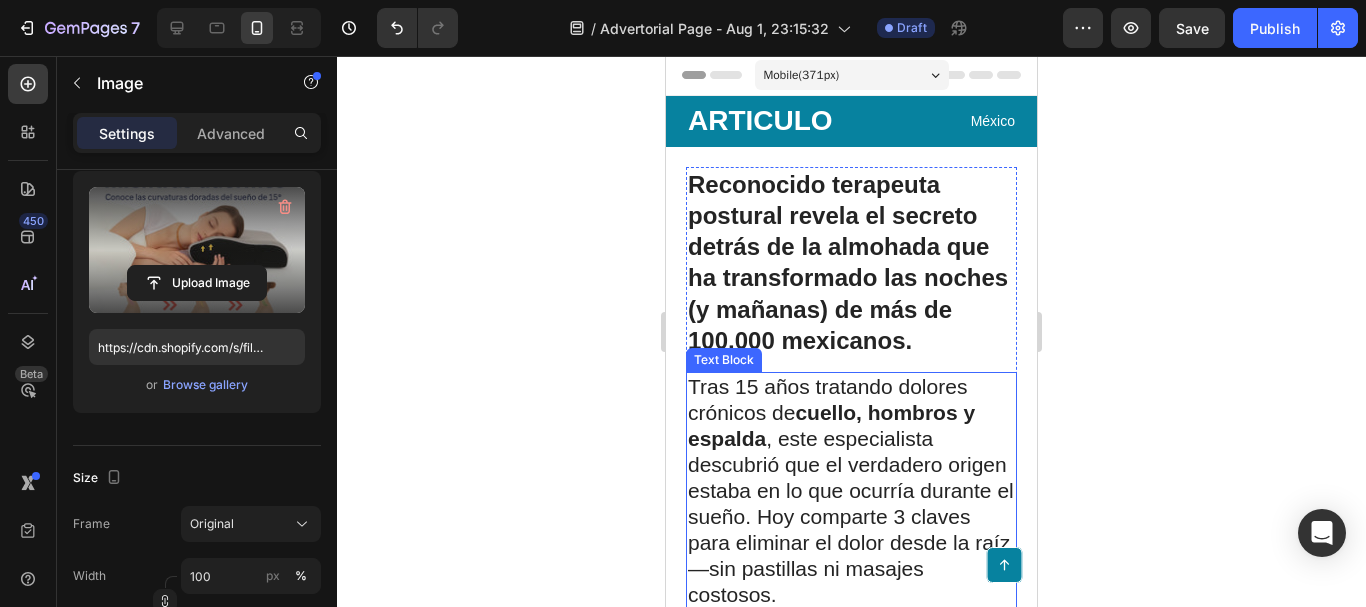 scroll, scrollTop: 0, scrollLeft: 0, axis: both 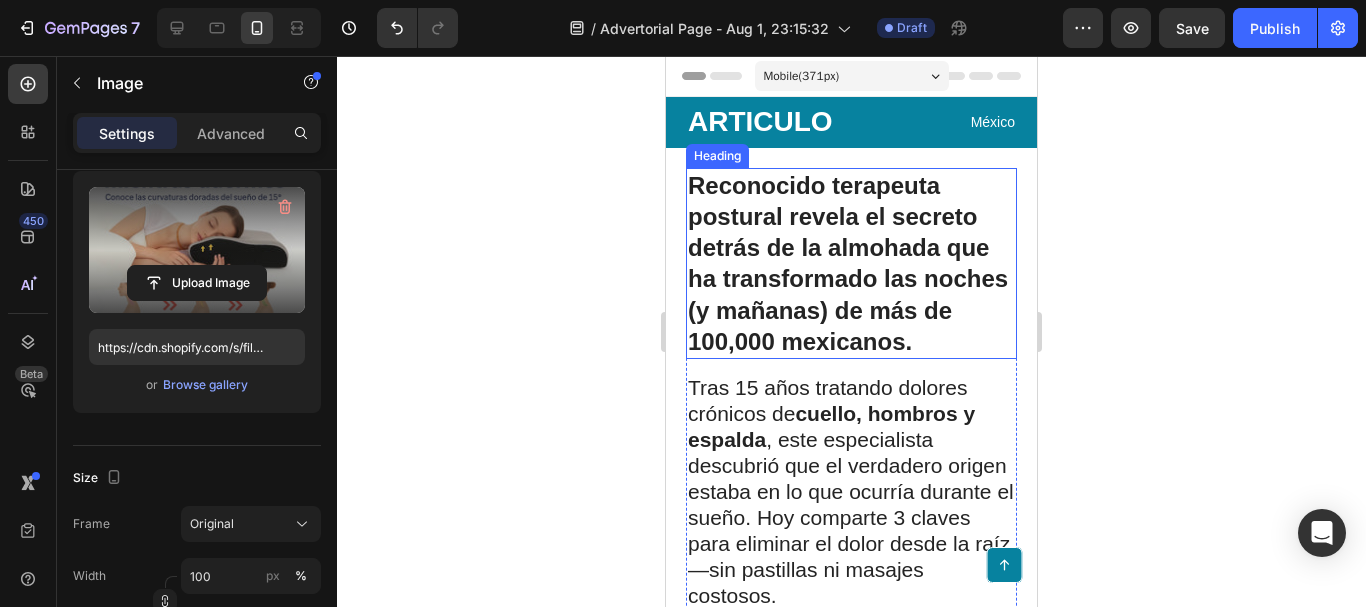 click on "Reconocido terapeuta postural revela el secreto detrás de la almohada que ha transformado las noches (y mañanas) de más de 100,000 mexicanos." at bounding box center [851, 263] 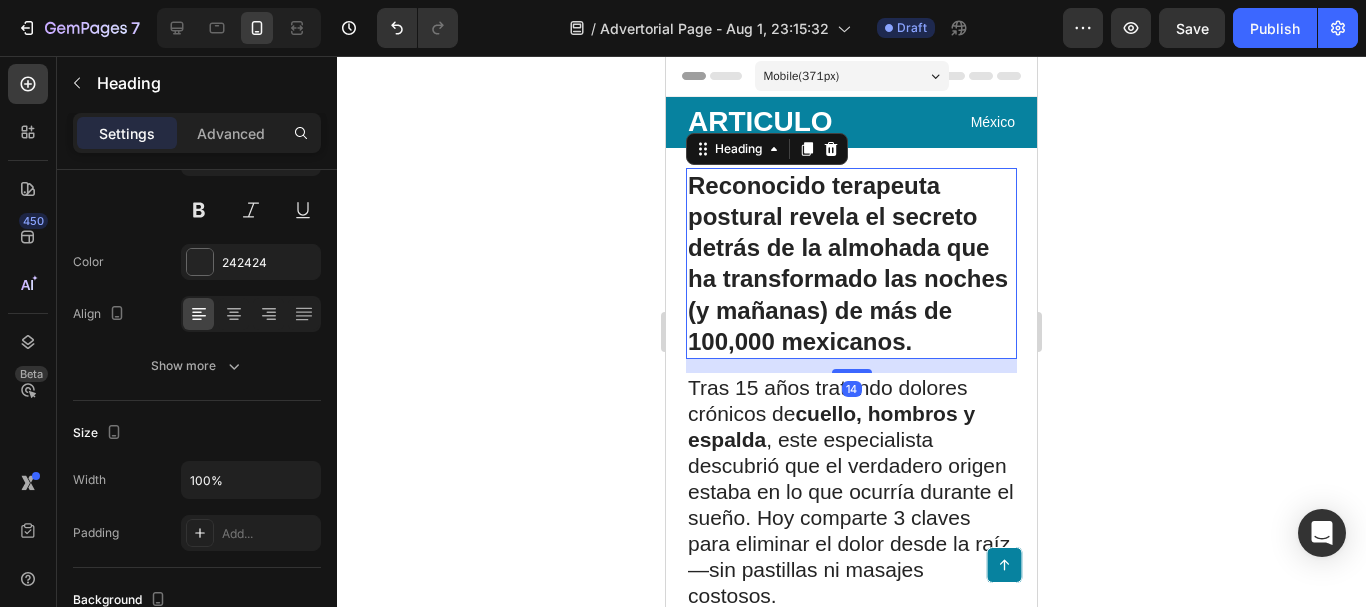 scroll, scrollTop: 0, scrollLeft: 0, axis: both 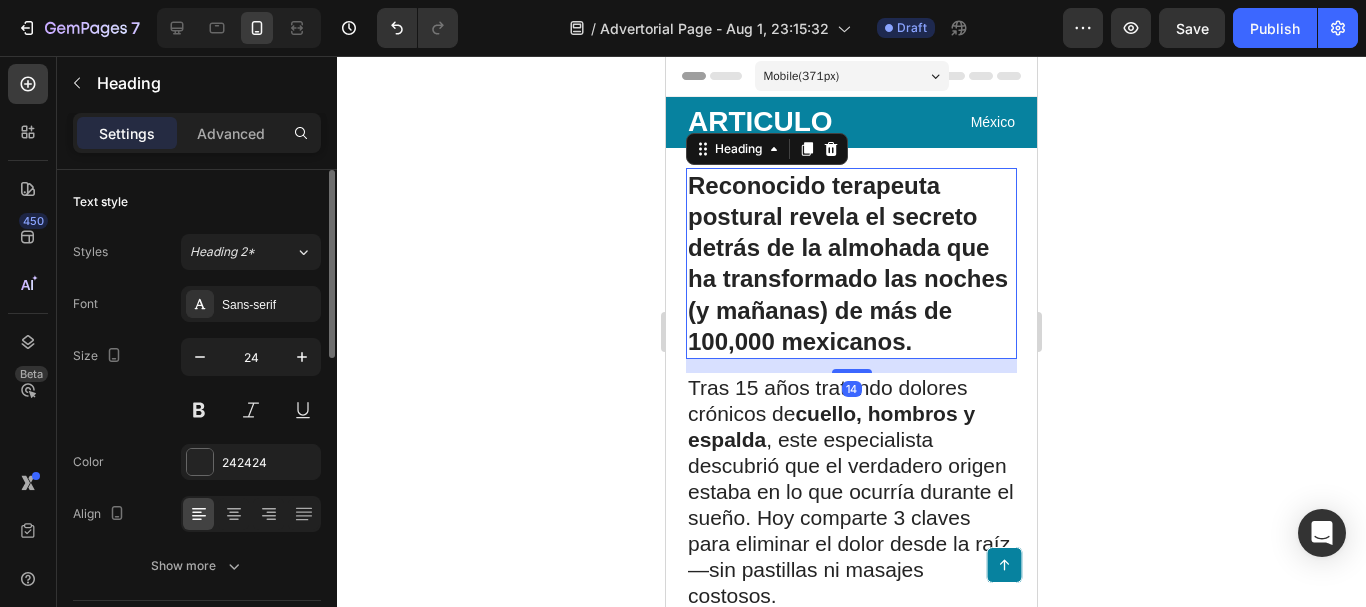 click on "Reconocido terapeuta postural revela el secreto detrás de la almohada que ha transformado las noches (y mañanas) de más de 100,000 mexicanos." at bounding box center [851, 263] 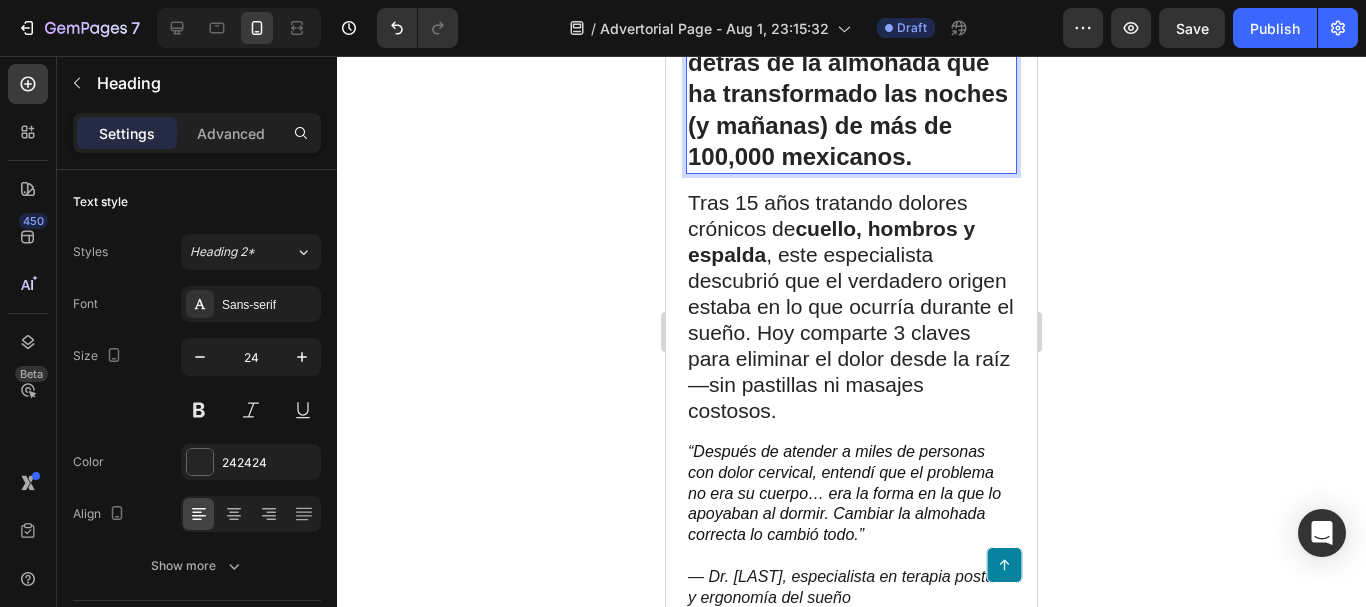 scroll, scrollTop: 200, scrollLeft: 0, axis: vertical 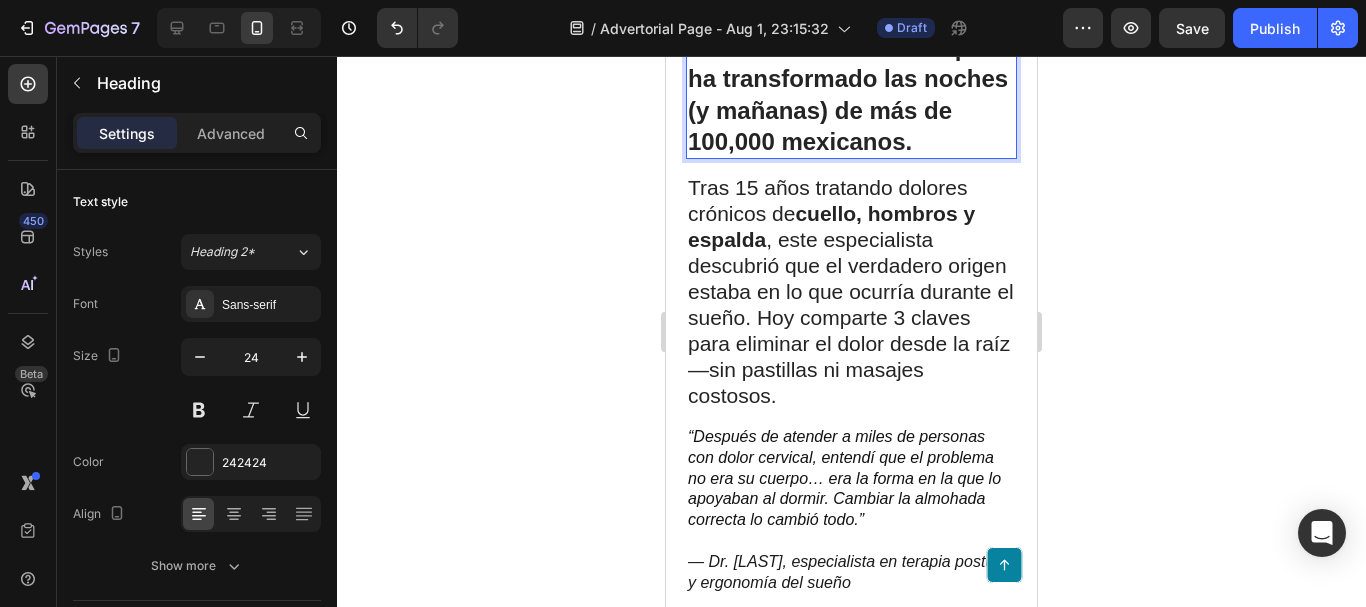 click on "Tras 15 años tratando dolores crónicos de  cuello, hombros y espalda , este especialista descubrió que el verdadero origen estaba en lo que ocurría durante el sueño. Hoy comparte 3 claves para eliminar el dolor desde la raíz —sin pastillas ni masajes costosos." at bounding box center (851, 291) 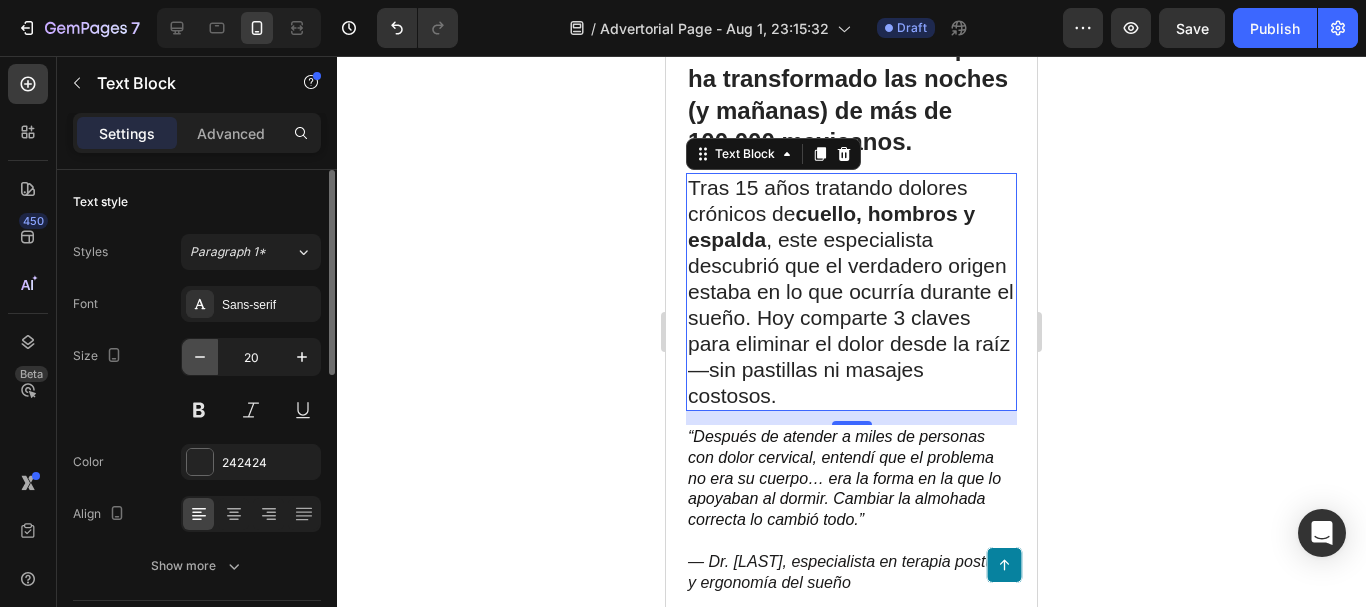 click 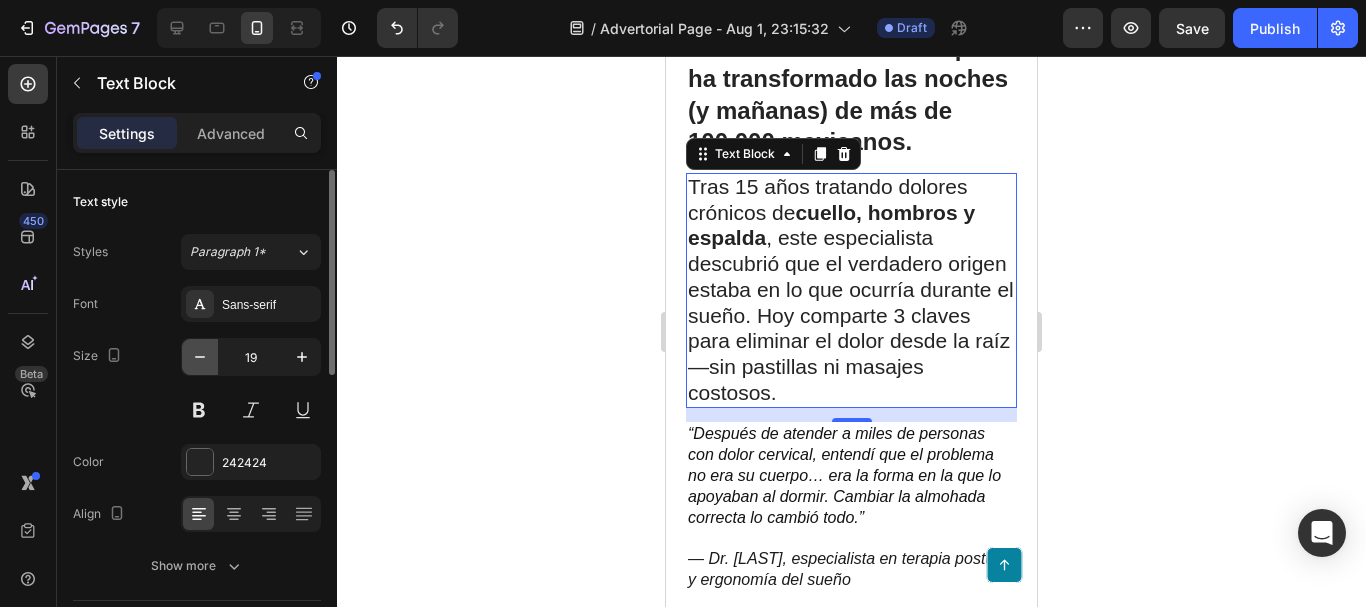 click 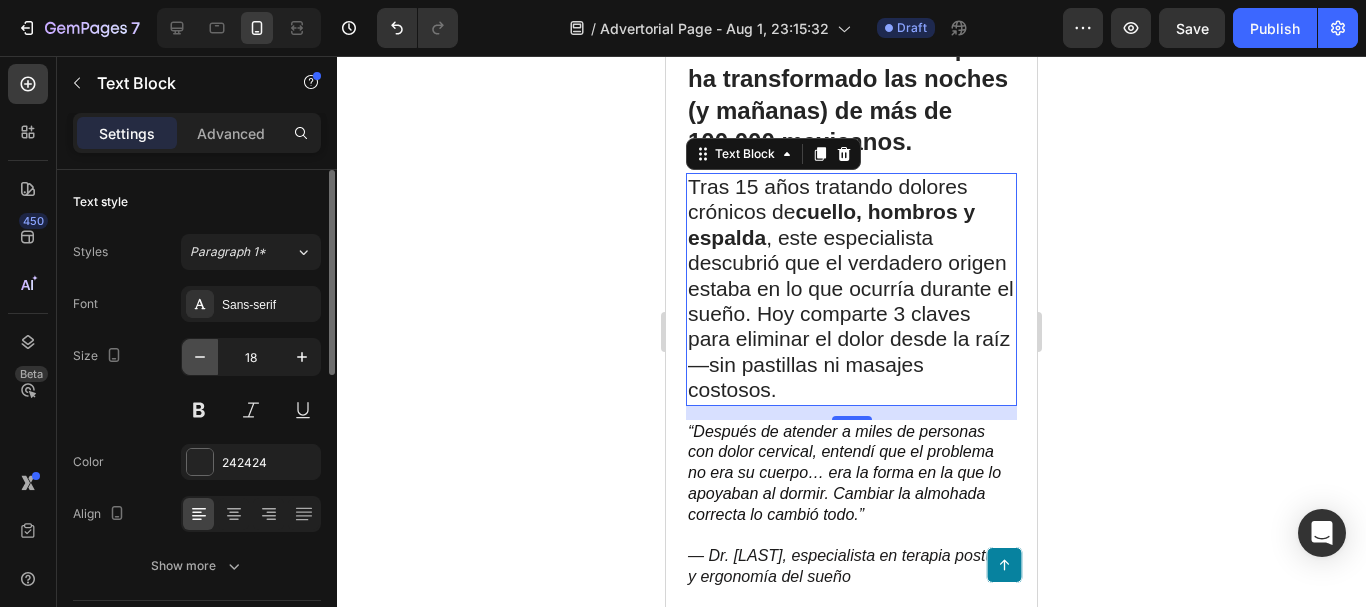 click 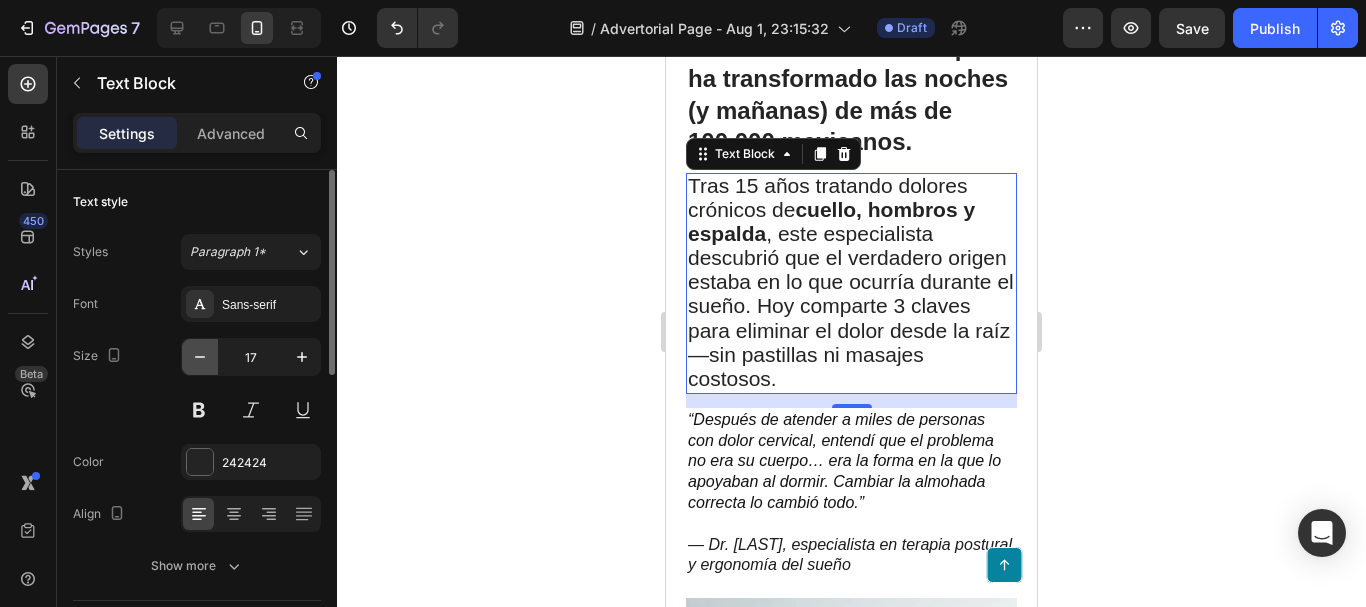 click 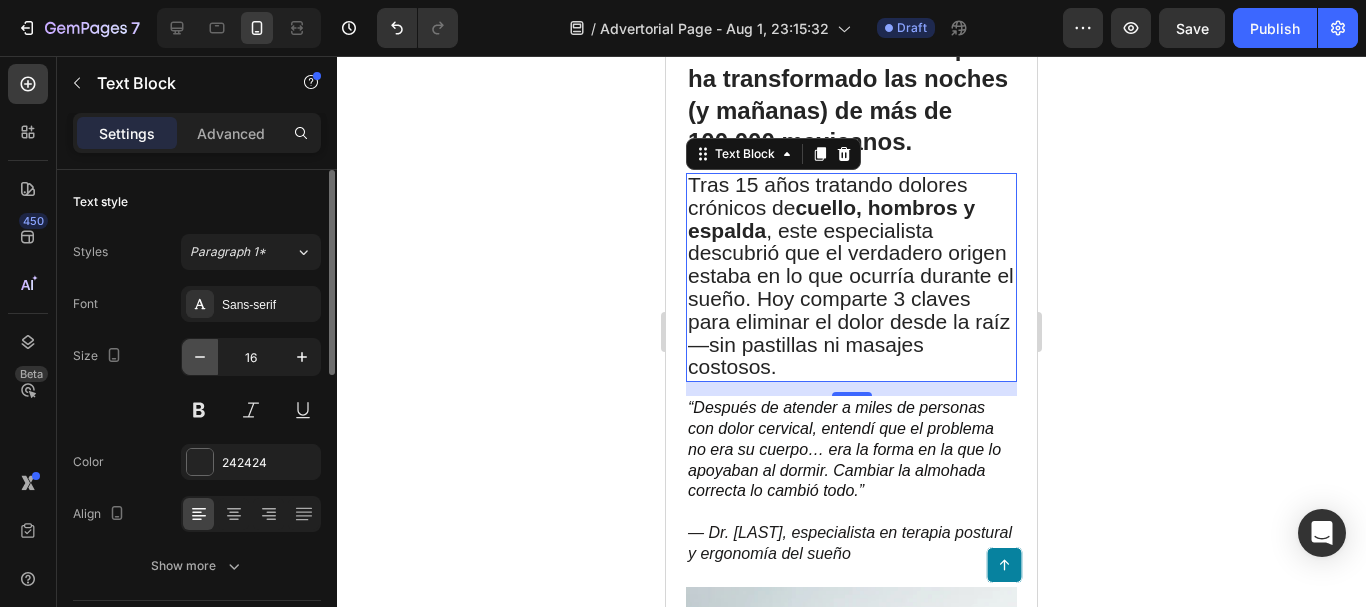 click 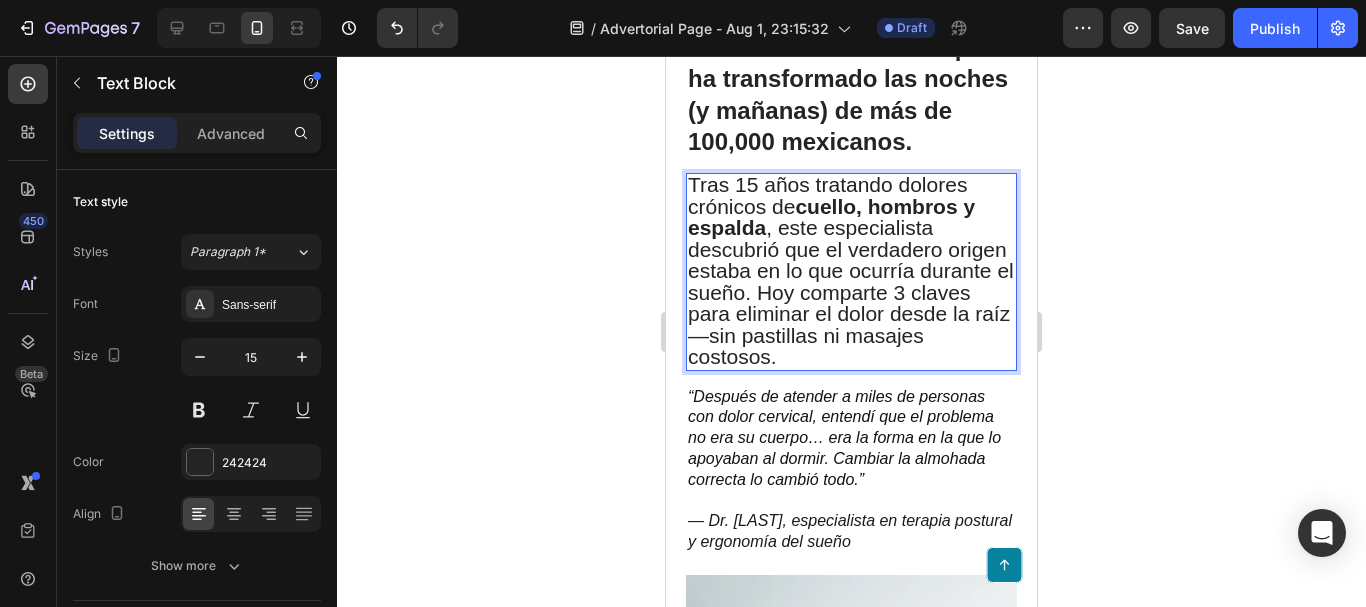 click on "Tras 15 años tratando dolores crónicos de  cuello, hombros y espalda , este especialista descubrió que el verdadero origen estaba en lo que ocurría durante el sueño. Hoy comparte 3 claves para eliminar el dolor desde la raíz —sin pastillas ni masajes costosos." at bounding box center (851, 272) 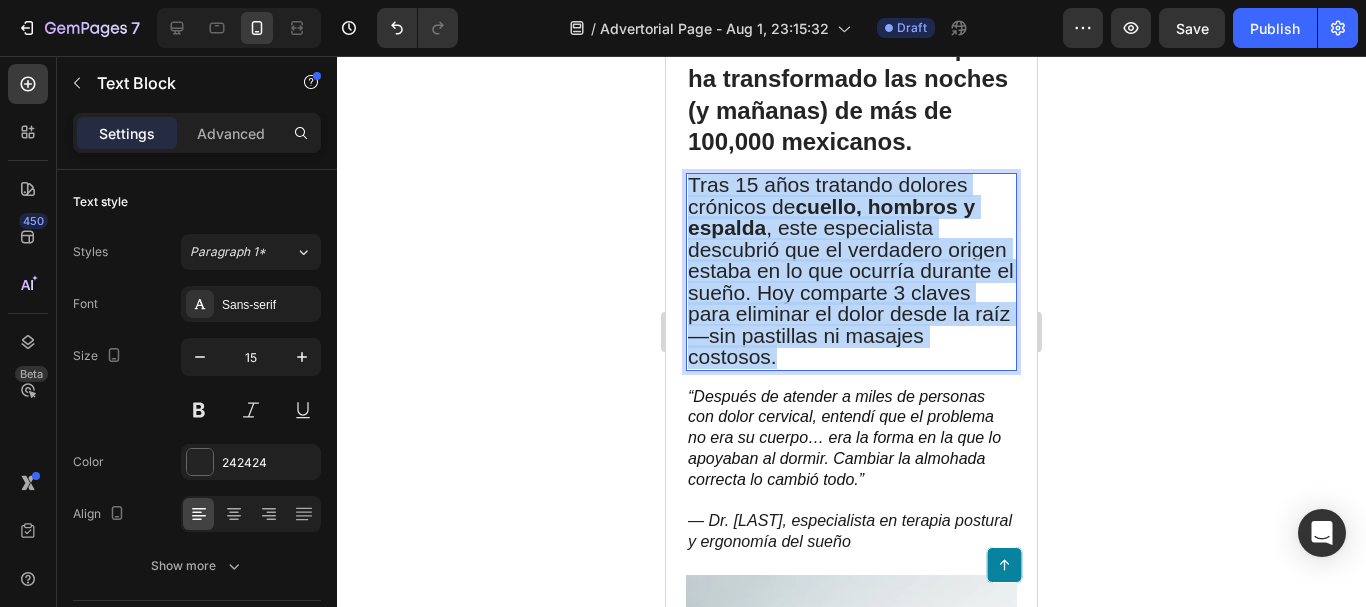 drag, startPoint x: 902, startPoint y: 379, endPoint x: 692, endPoint y: 218, distance: 264.6148 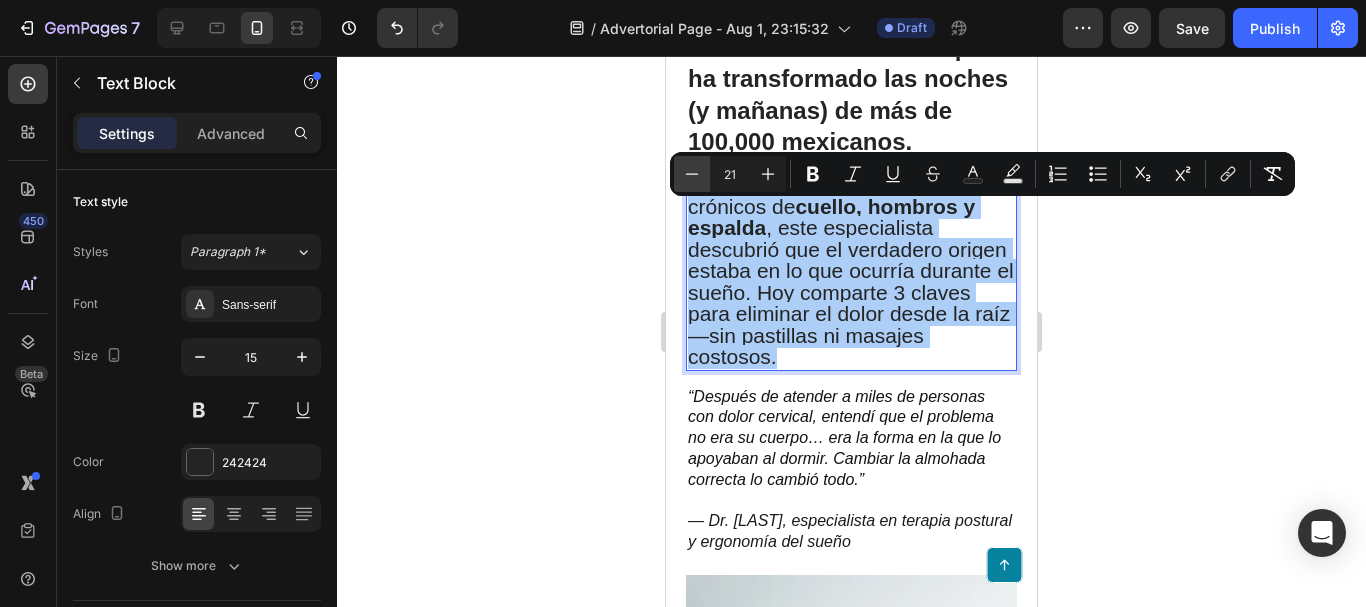 click on "Minus" at bounding box center (692, 174) 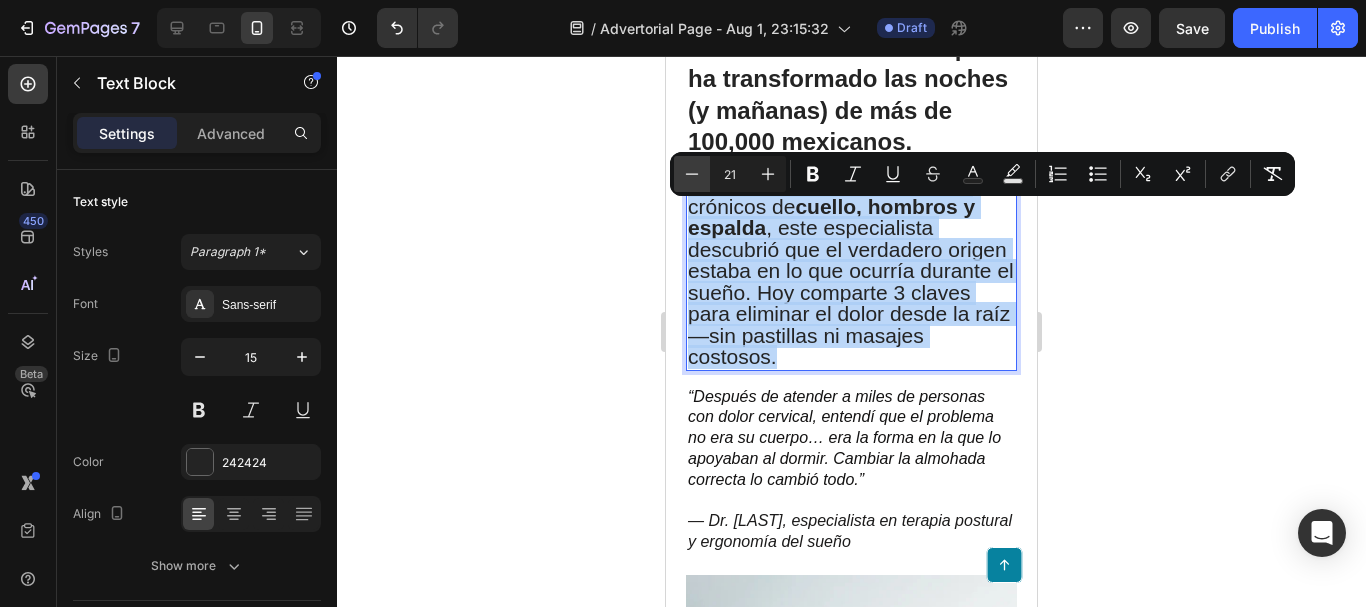 type on "20" 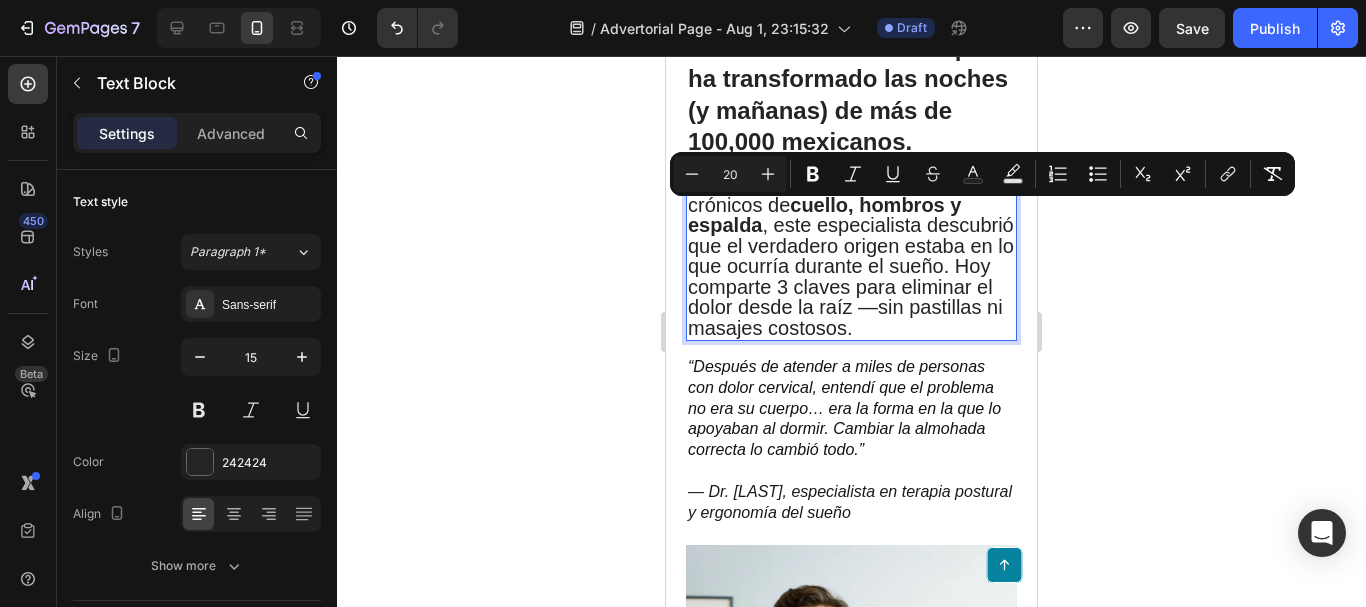 click on "Tras 15 años tratando dolores crónicos de  cuello, hombros y espalda , este especialista descubrió que el verdadero origen estaba en lo que ocurría durante el sueño. Hoy comparte 3 claves para eliminar el dolor desde la raíz —sin pastillas ni masajes costosos." at bounding box center (851, 257) 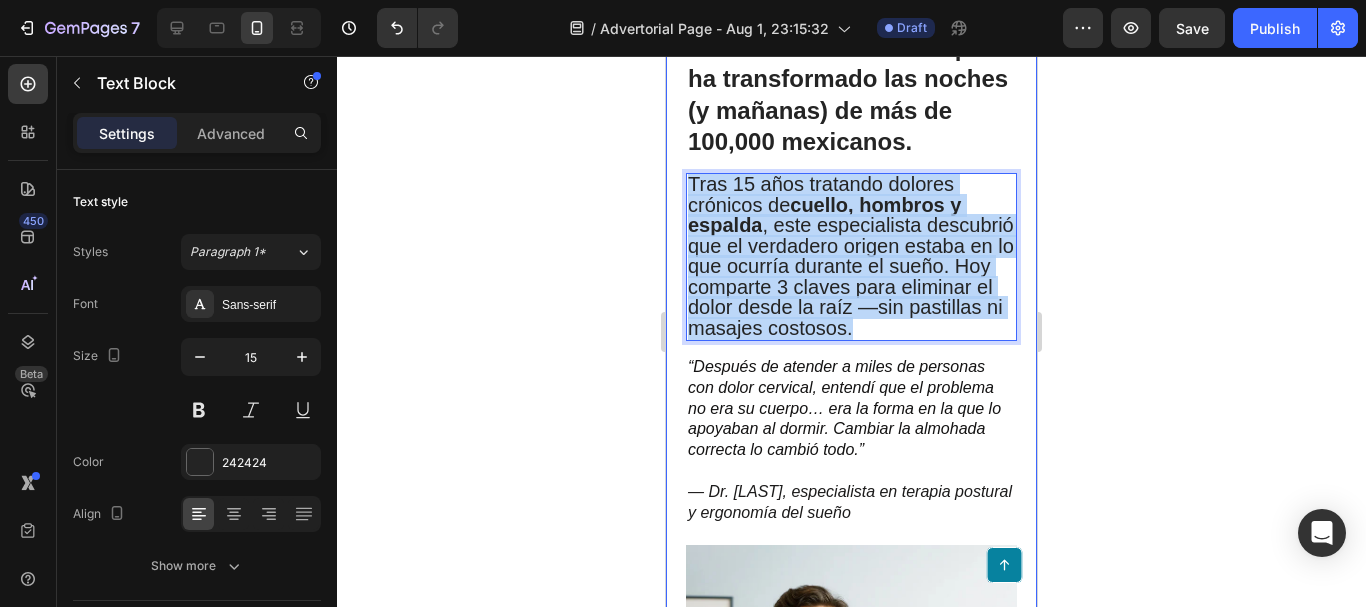 drag, startPoint x: 762, startPoint y: 375, endPoint x: 680, endPoint y: 207, distance: 186.94385 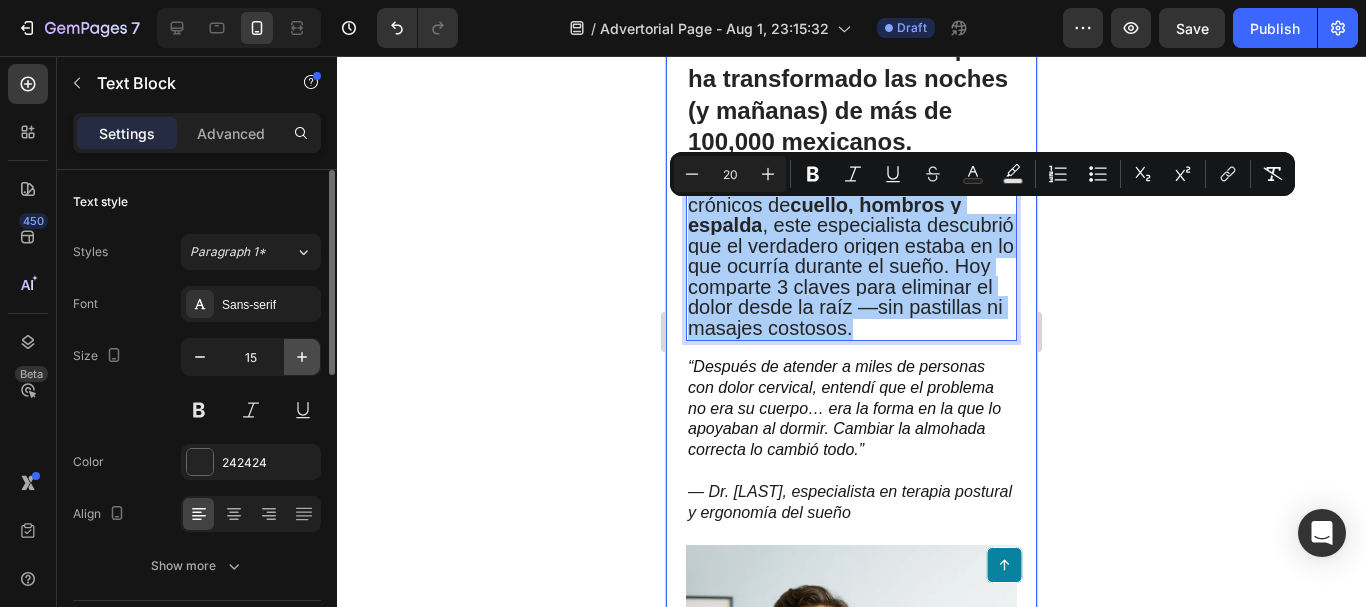 click 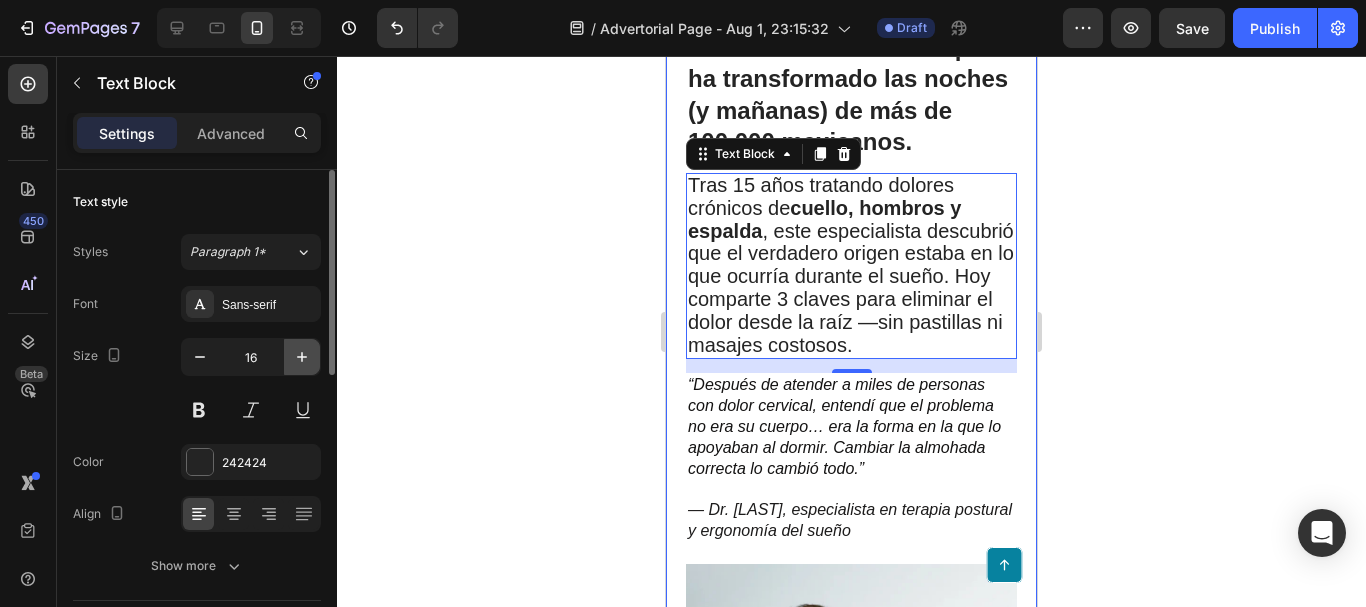 click 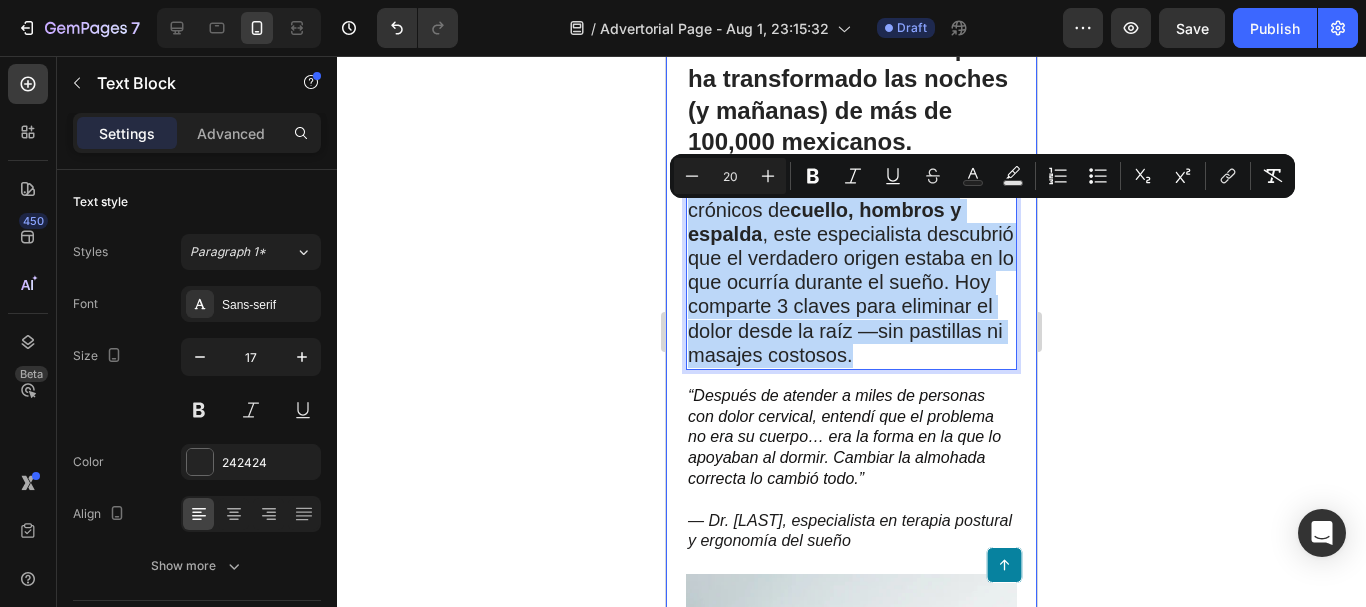 drag, startPoint x: 792, startPoint y: 412, endPoint x: 673, endPoint y: 221, distance: 225.03778 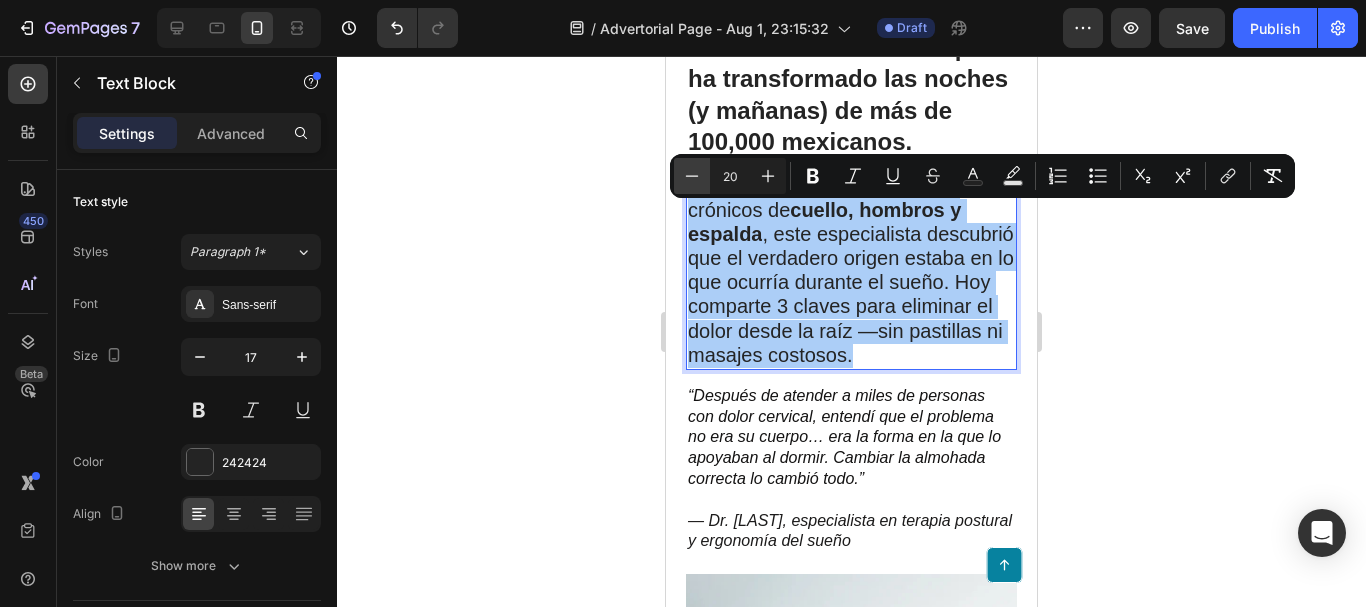 click 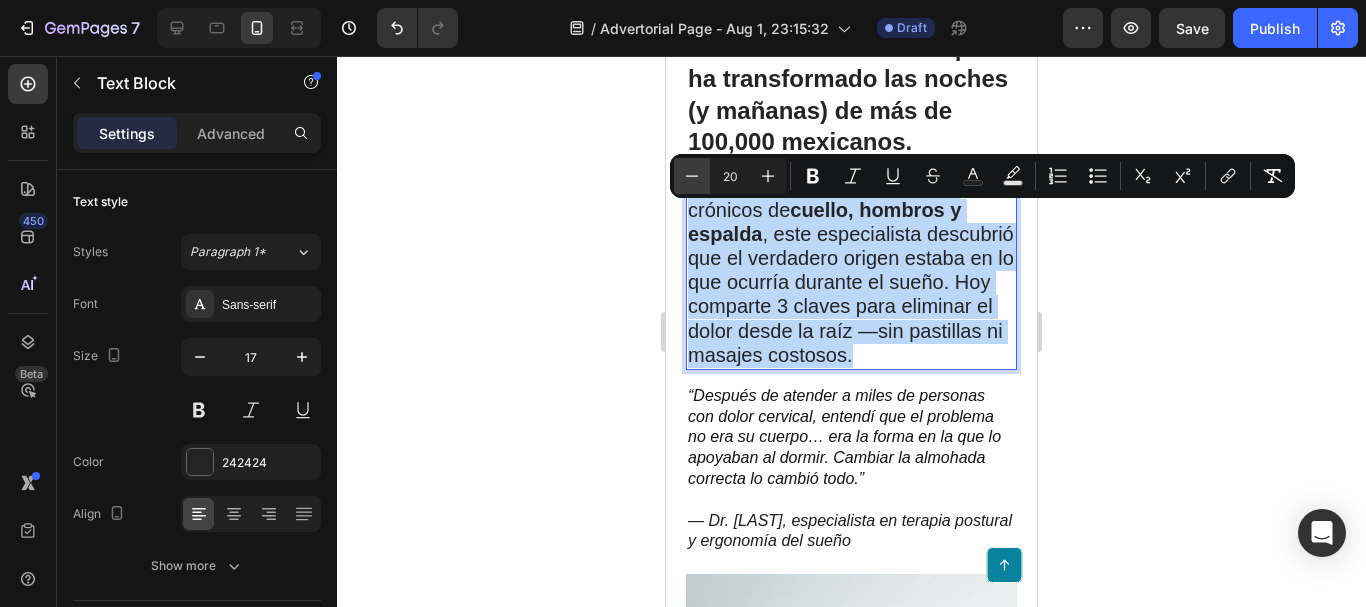 type on "19" 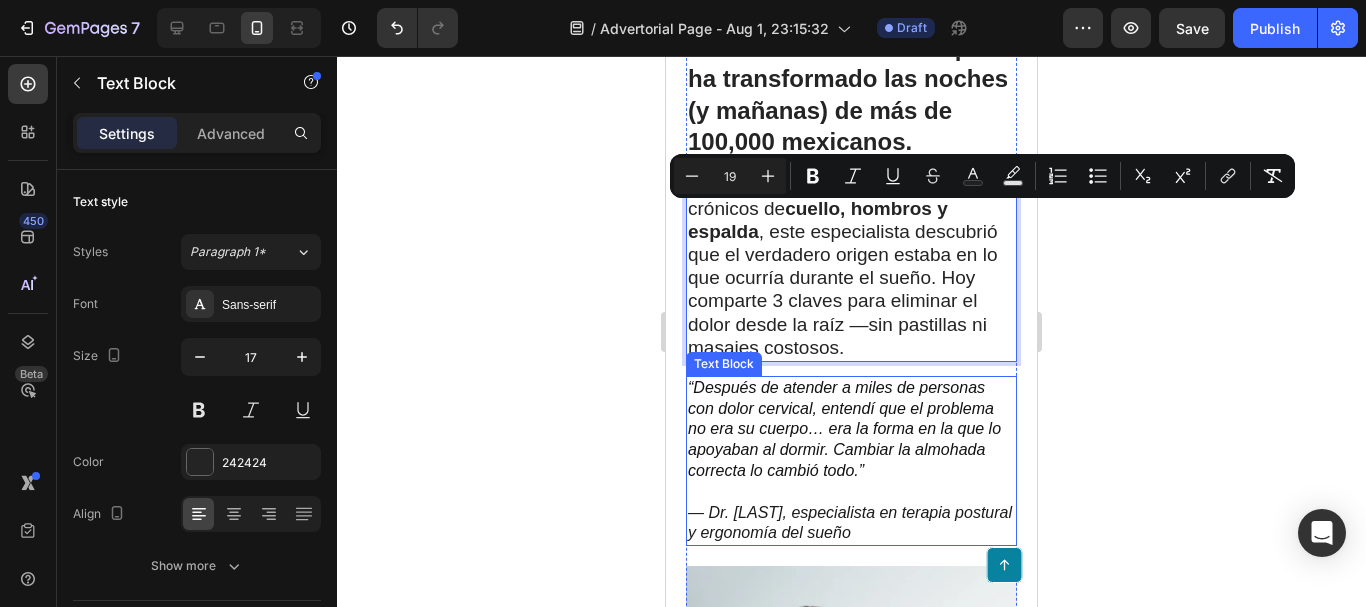 click on "“Después de atender a miles de personas con dolor cervical, entendí que el problema no era su cuerpo… era la forma en la que lo apoyaban al dormir. Cambiar la almohada correcta lo cambió todo.”" at bounding box center (844, 429) 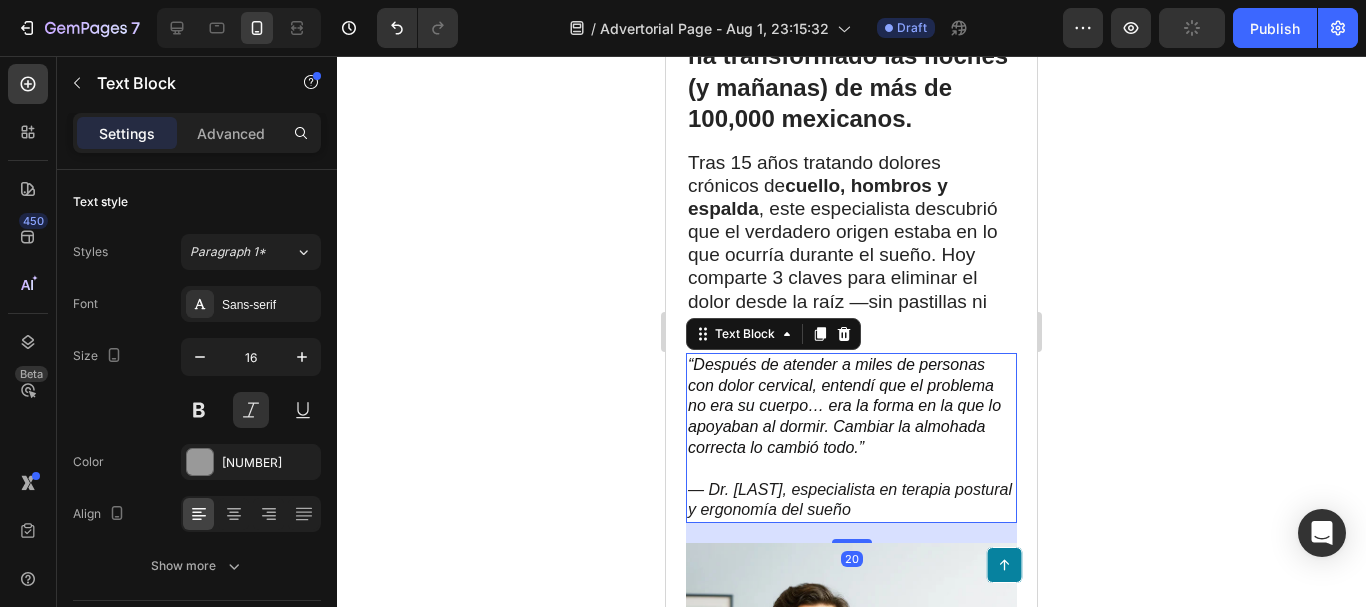 scroll, scrollTop: 300, scrollLeft: 0, axis: vertical 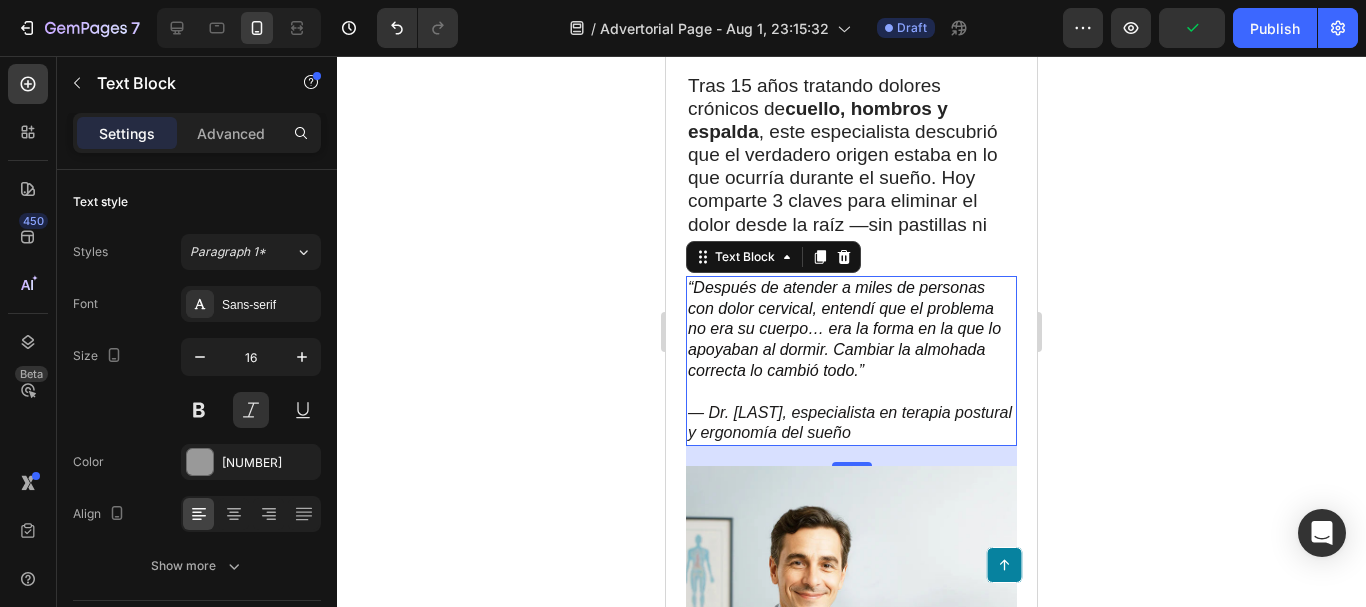 click on "“Después de atender a miles de personas con dolor cervical, entendí que el problema no era su cuerpo… era la forma en la que lo apoyaban al dormir. Cambiar la almohada correcta lo cambió todo.”" at bounding box center (844, 329) 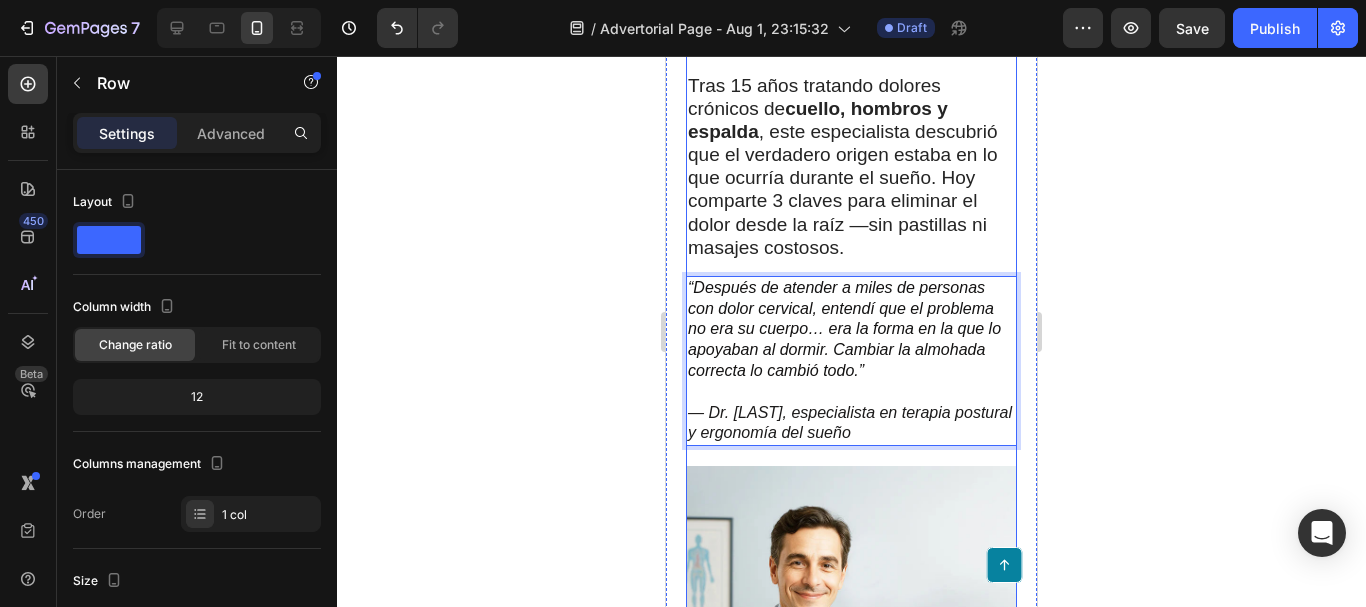 click on "Reconocido terapeuta postural revela el secreto detrás de la almohada que ha transformado las noches (y mañanas) de más de 100,000 mexicanos. Heading Tras 15 años tratando dolores crónicos de  cuello, hombros y espalda , este especialista descubrió que el verdadero origen estaba en lo que ocurría durante el sueño. Hoy comparte 3 claves para eliminar el dolor desde la raíz —sin pastillas ni masajes costosos. Text Block “Después de atender a miles de personas con dolor cervical, entendí que el problema no era su cuerpo… era la forma en la que lo apoyaban al dormir. Cambiar la almohada correcta lo cambió todo.” — Dr. Esteban Lozano, especialista en terapia postural y ergonomía del sueño Text Block   20 Image Después de años tratando dolor cervical, descubrió que el problema ocurría mientras dormías Heading Inspirada en los hallazgos de un terapeuta postural con más de 15 años de experiencia clínica, esta almohada nació tras observar un patrón inquietante:   .   Therapy Somnia" at bounding box center [851, 1249] 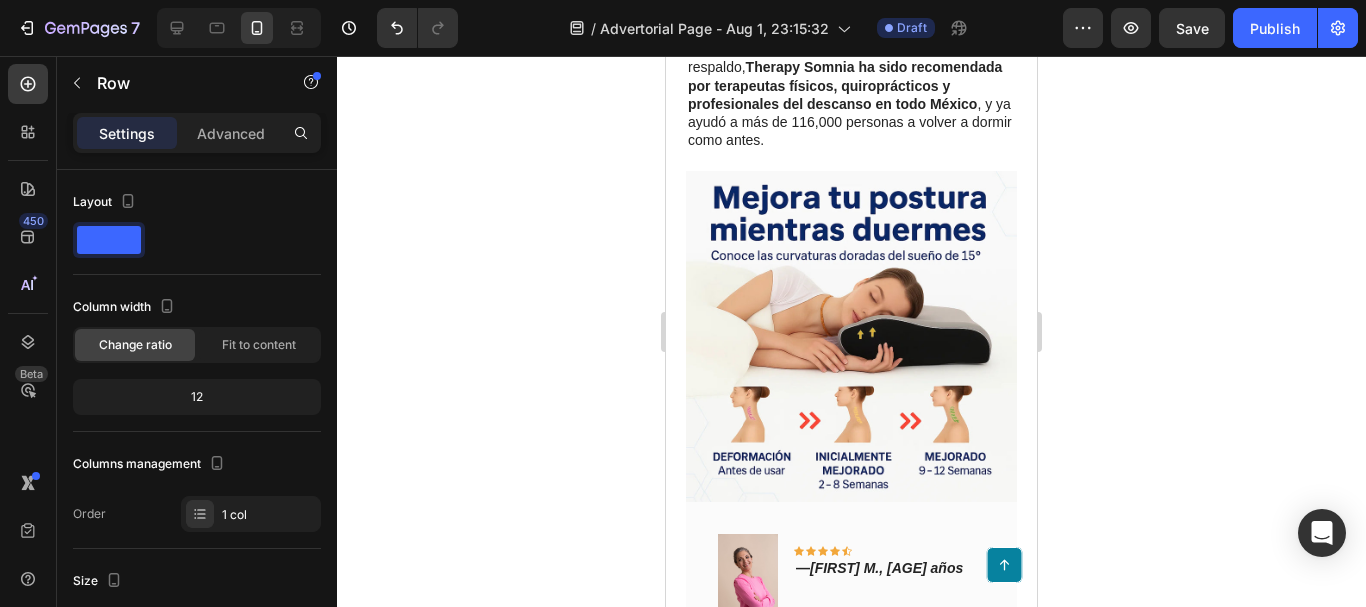 scroll, scrollTop: 8400, scrollLeft: 0, axis: vertical 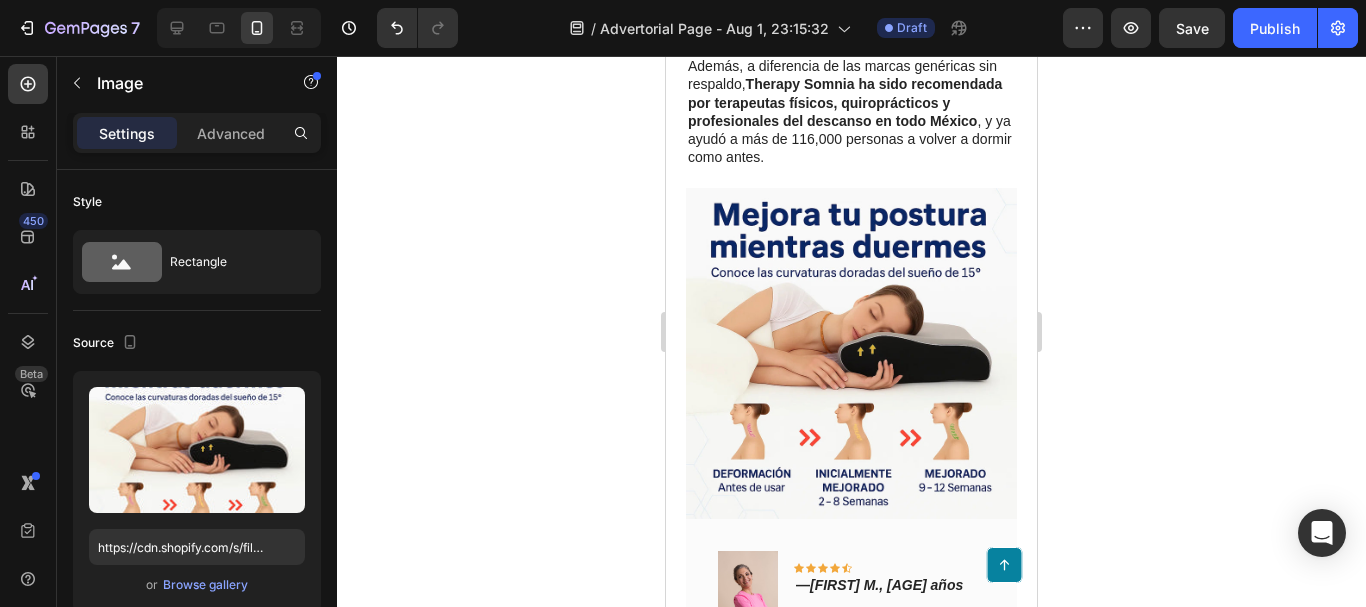 click at bounding box center (851, 353) 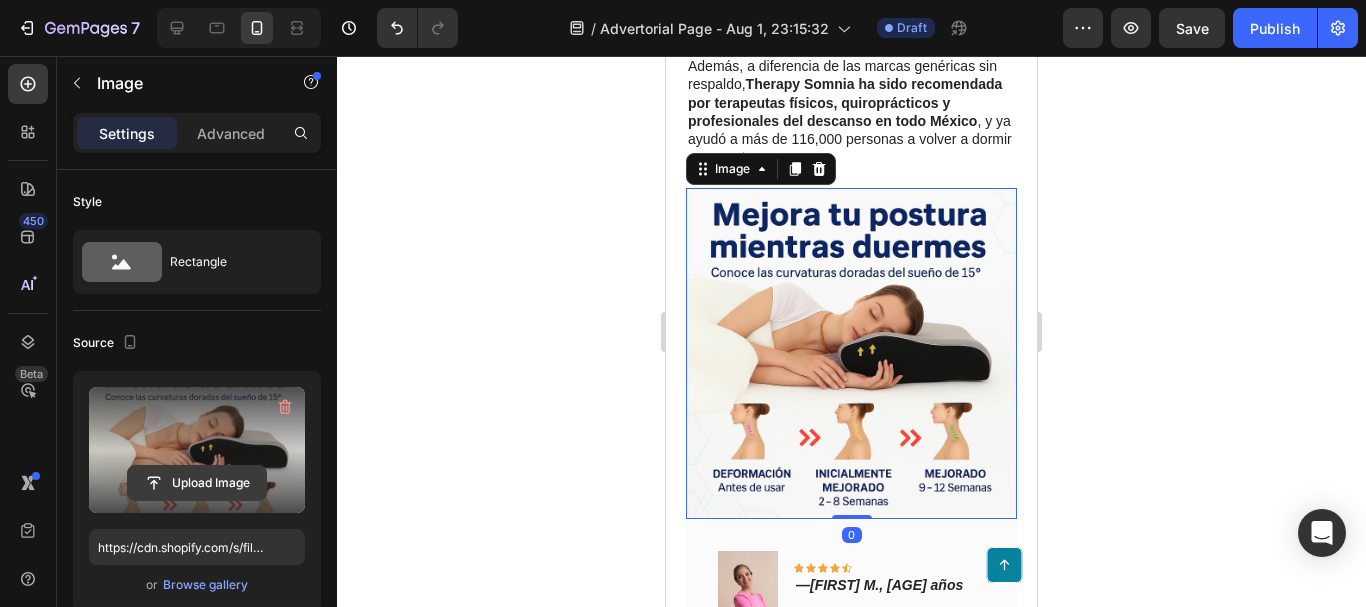 click 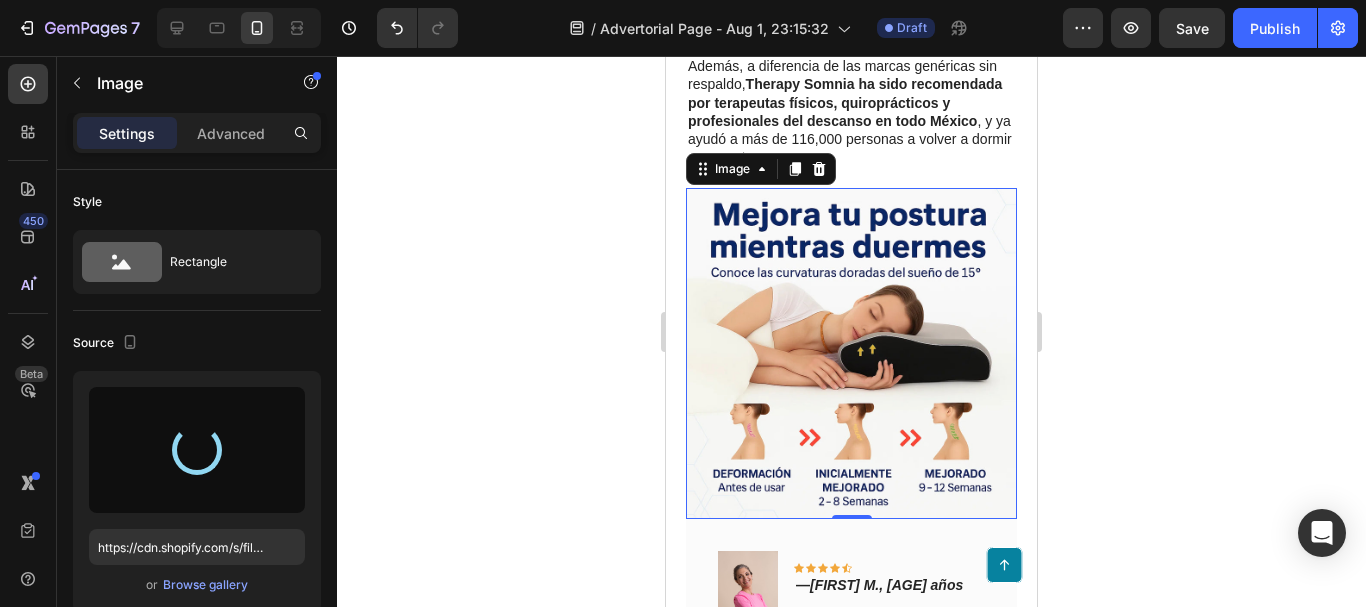 type on "https://cdn.shopify.com/s/files/1/0790/3346/7207/files/gempages_535125723526988904-d5977a68-d2a1-4570-8da1-bbd7b1b014ea.jpg" 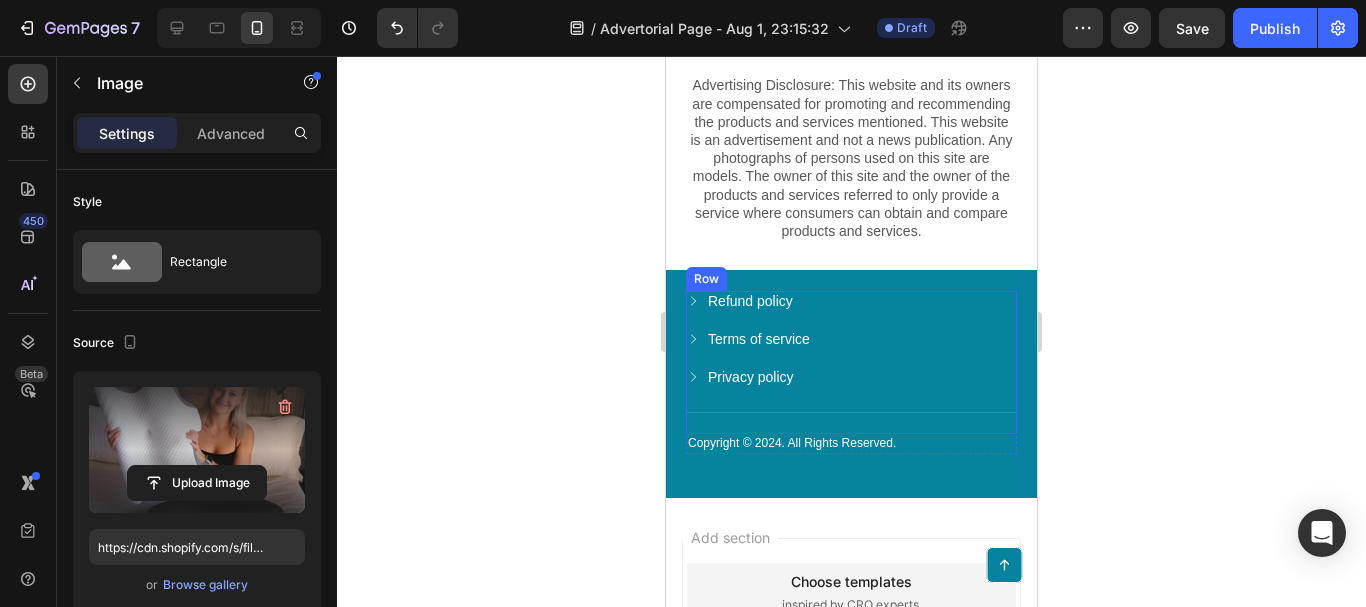 scroll, scrollTop: 9900, scrollLeft: 0, axis: vertical 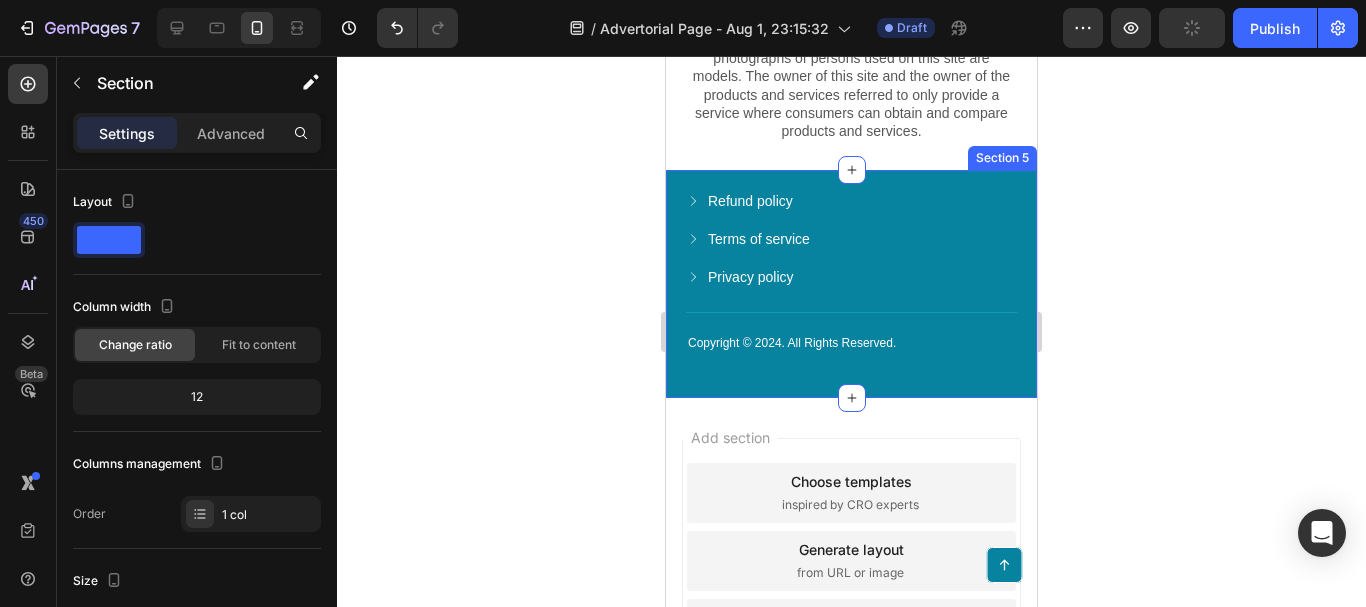 click on "Copyright © 2024. All Rights Reserved. Text Block
Refund policy Button
Terms of service Button
Privacy policy Button                Title Line Row Row Section 5" at bounding box center (851, 284) 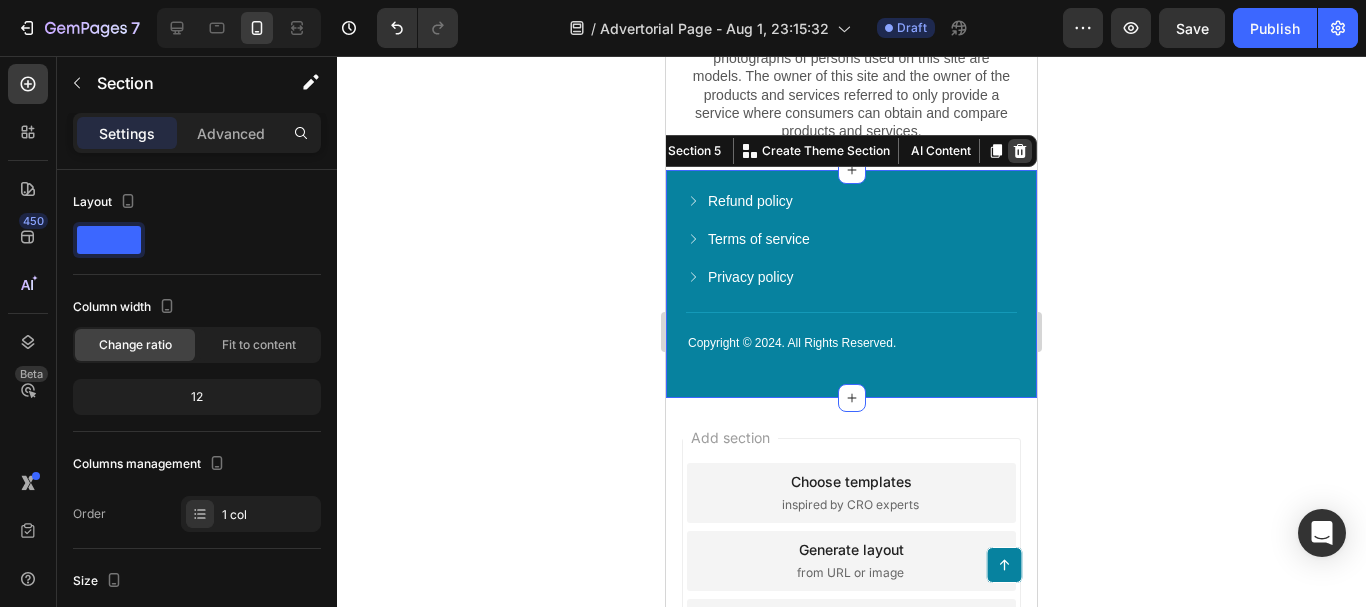click 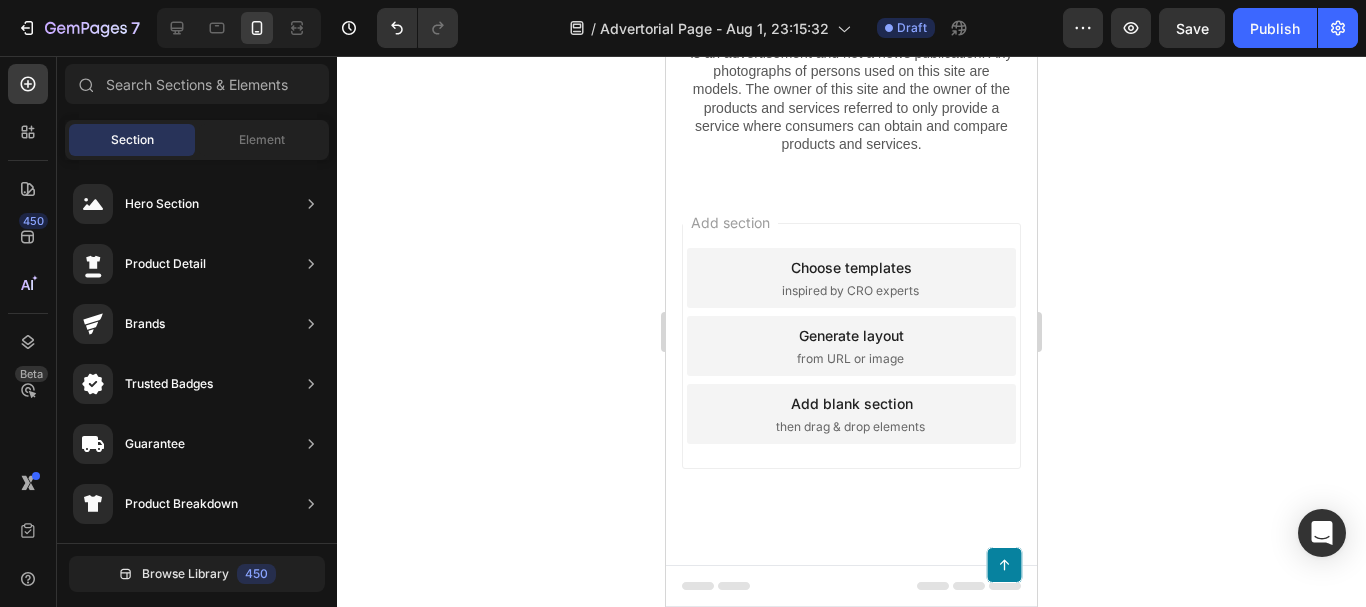 scroll, scrollTop: 9924, scrollLeft: 0, axis: vertical 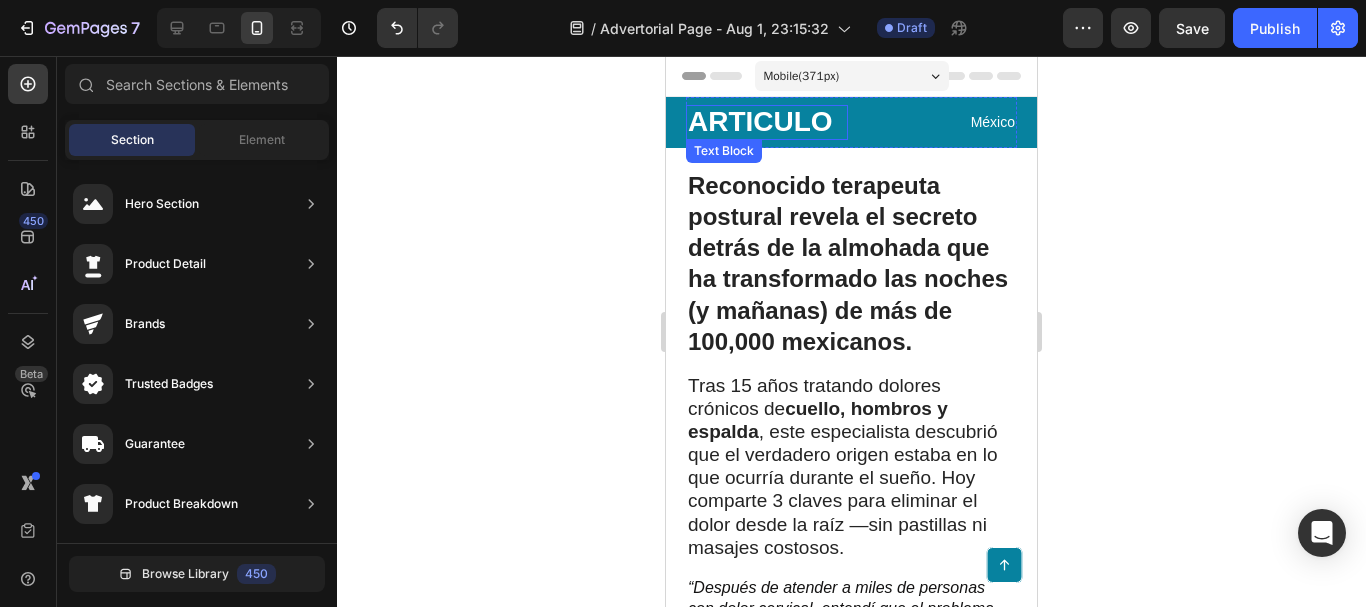 click on "ARTICULO" at bounding box center [767, 122] 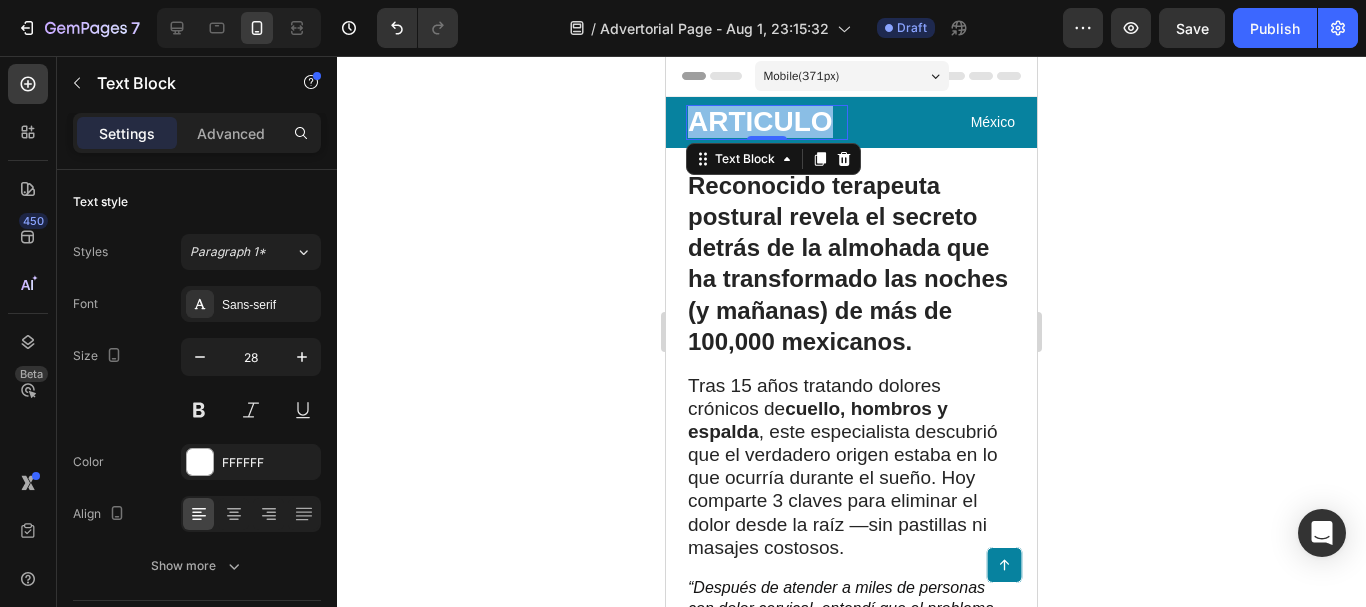 click on "ARTICULO" at bounding box center (767, 122) 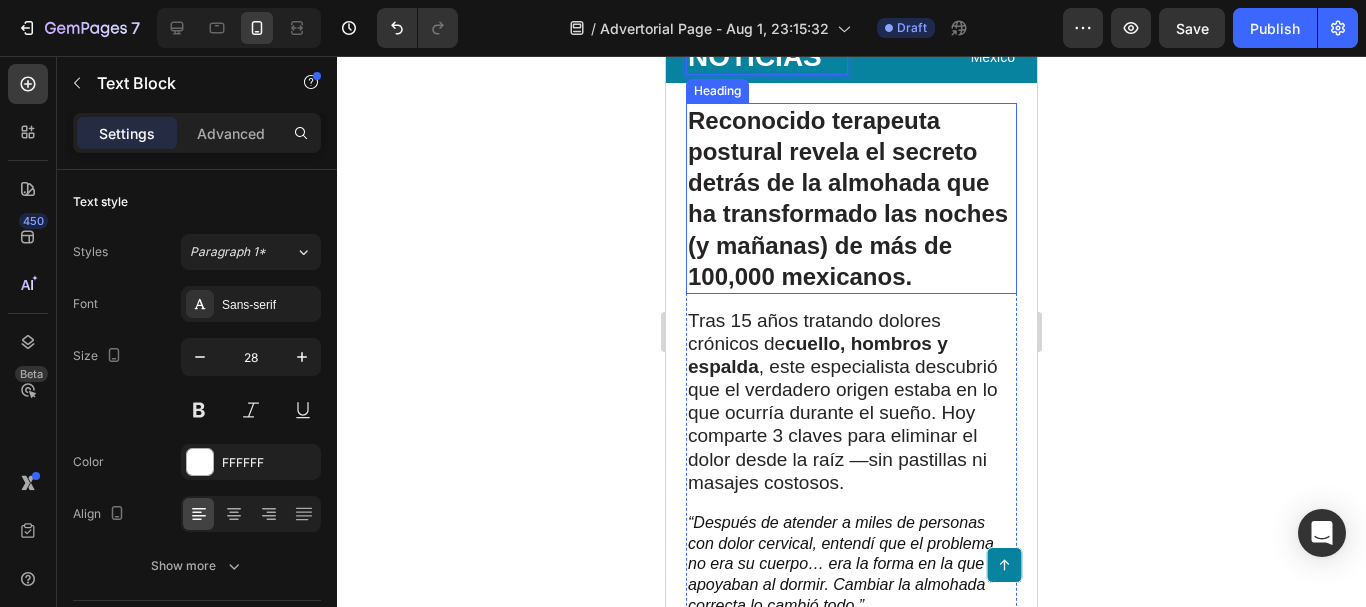 scroll, scrollTop: 100, scrollLeft: 0, axis: vertical 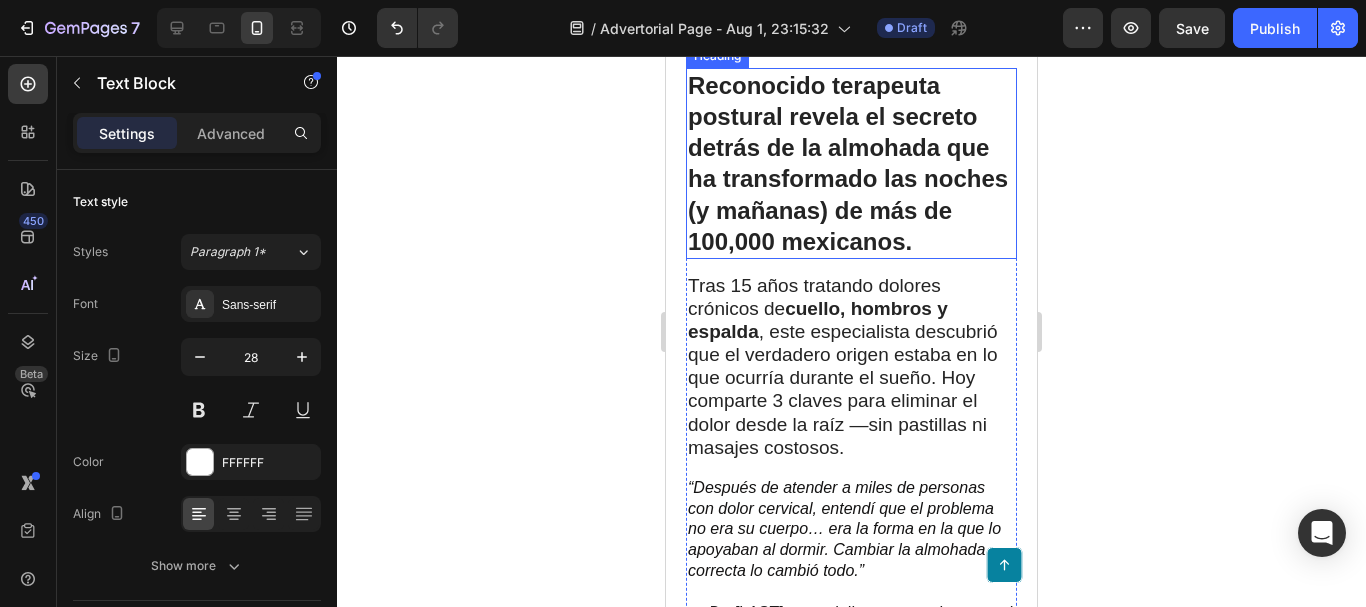 click on "Reconocido terapeuta postural revela el secreto detrás de la almohada que ha transformado las noches (y mañanas) de más de 100,000 mexicanos." at bounding box center [851, 163] 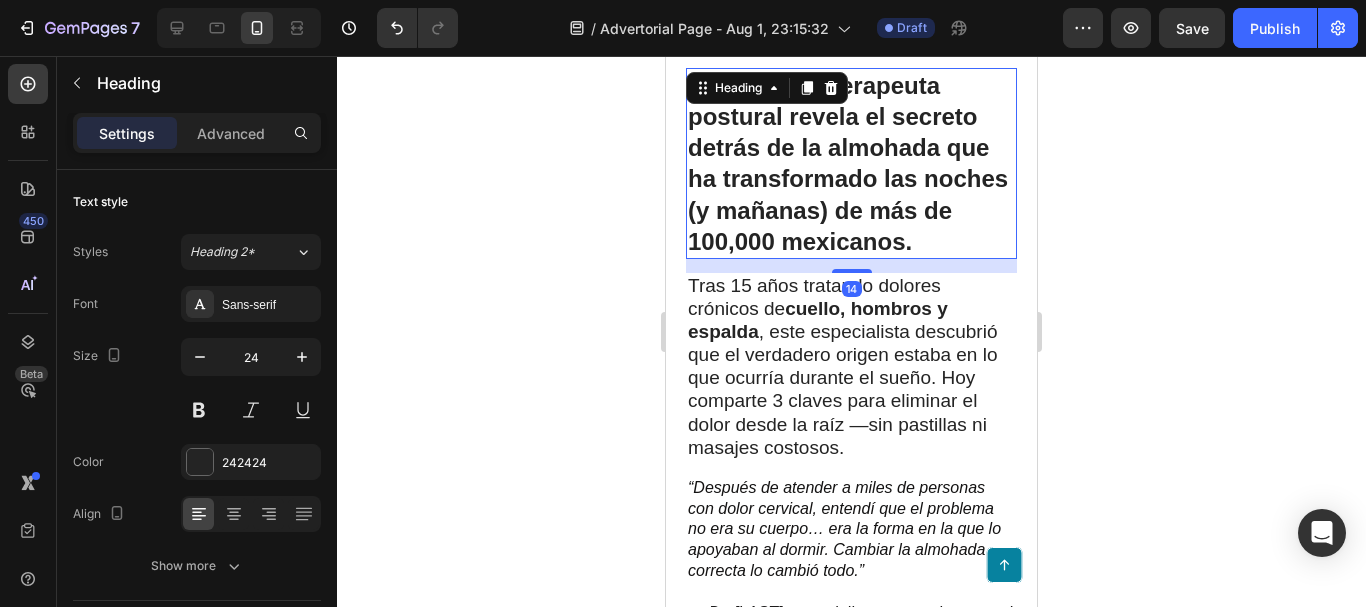 click on "Reconocido terapeuta postural revela el secreto detrás de la almohada que ha transformado las noches (y mañanas) de más de 100,000 mexicanos." at bounding box center [851, 163] 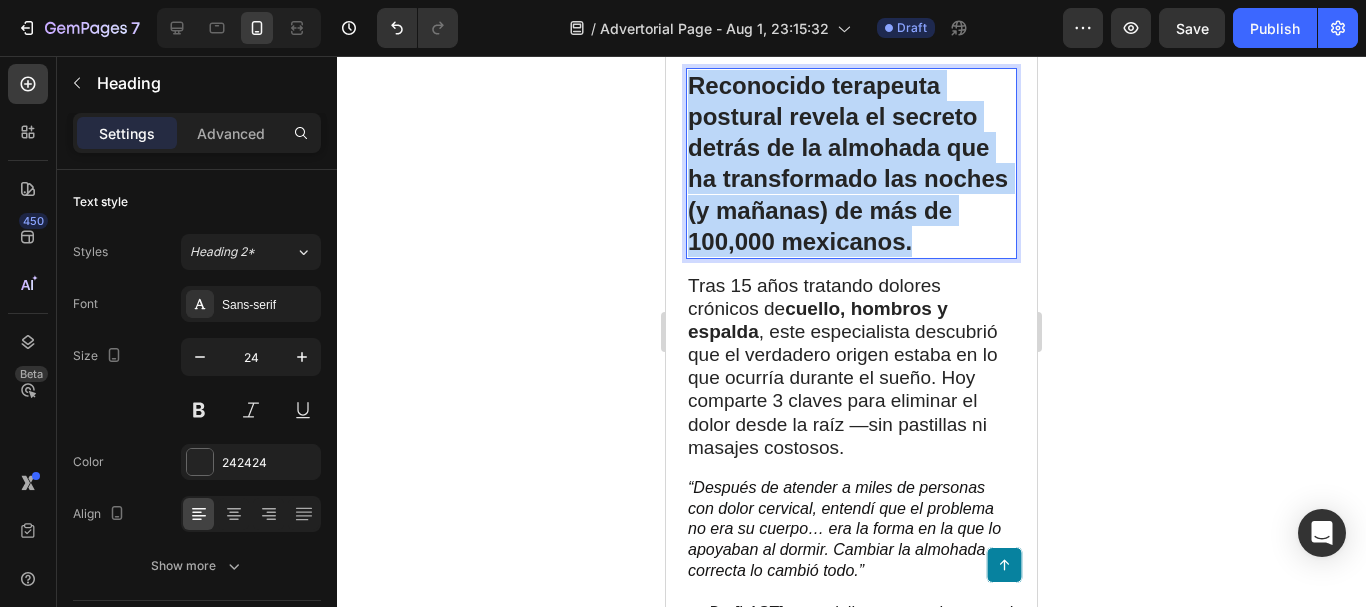 drag, startPoint x: 829, startPoint y: 268, endPoint x: 695, endPoint y: 93, distance: 220.41098 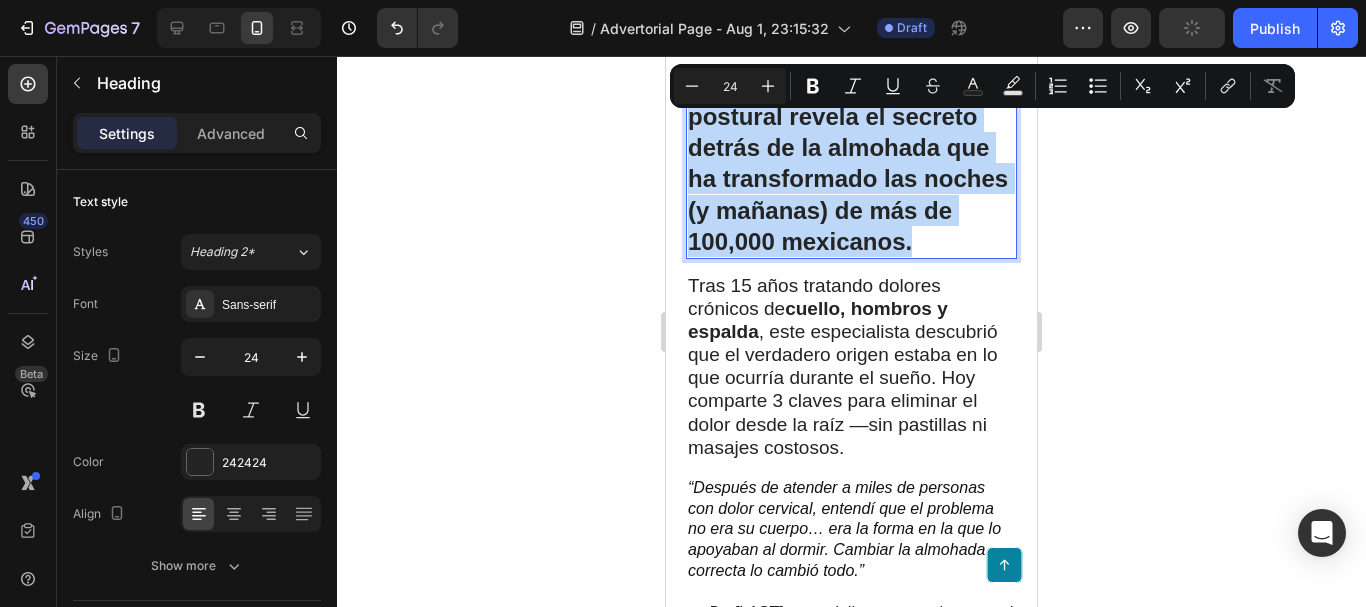 copy on "Reconocido terapeuta postural revela el secreto detrás de la almohada que ha transformado las noches (y mañanas) de más de 100,000 mexicanos." 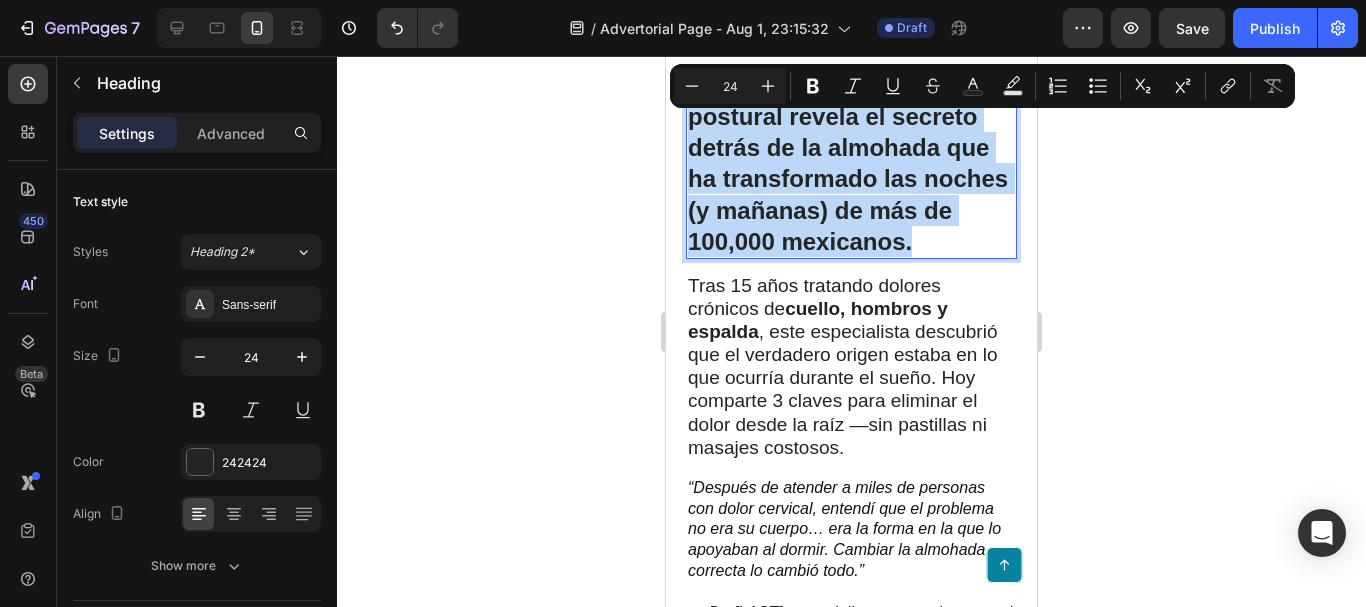 click on "Reconocido terapeuta postural revela el secreto detrás de la almohada que ha transformado las noches (y mañanas) de más de 100,000 mexicanos." at bounding box center (851, 163) 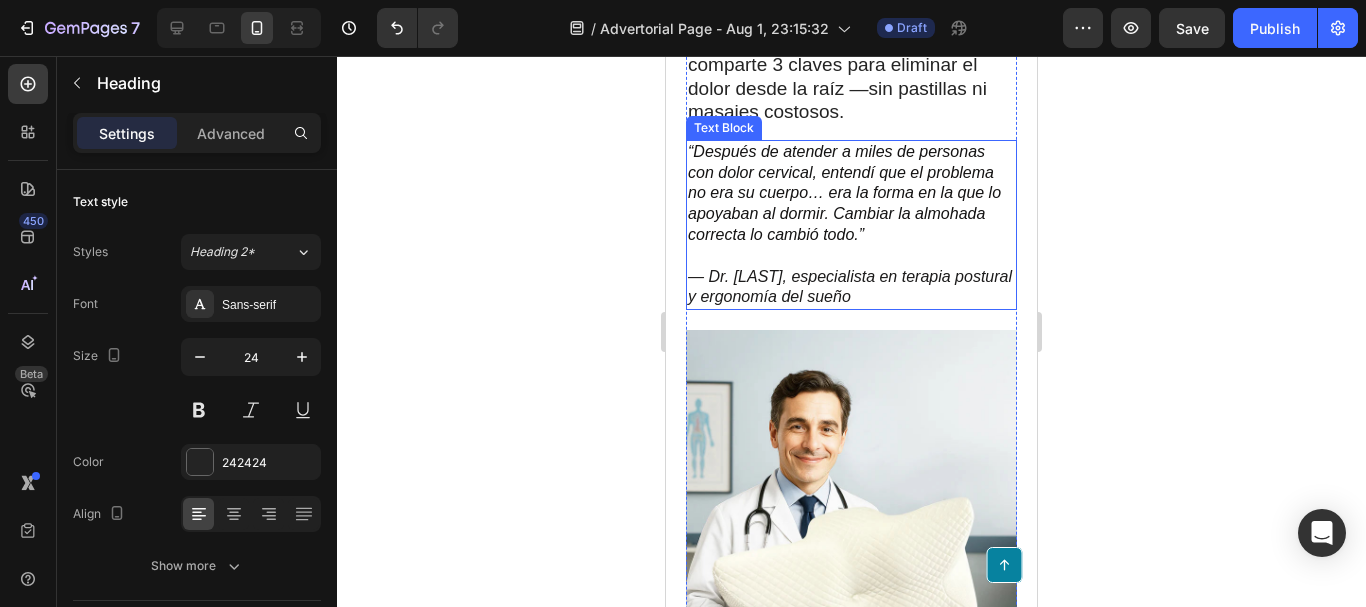 scroll, scrollTop: 400, scrollLeft: 0, axis: vertical 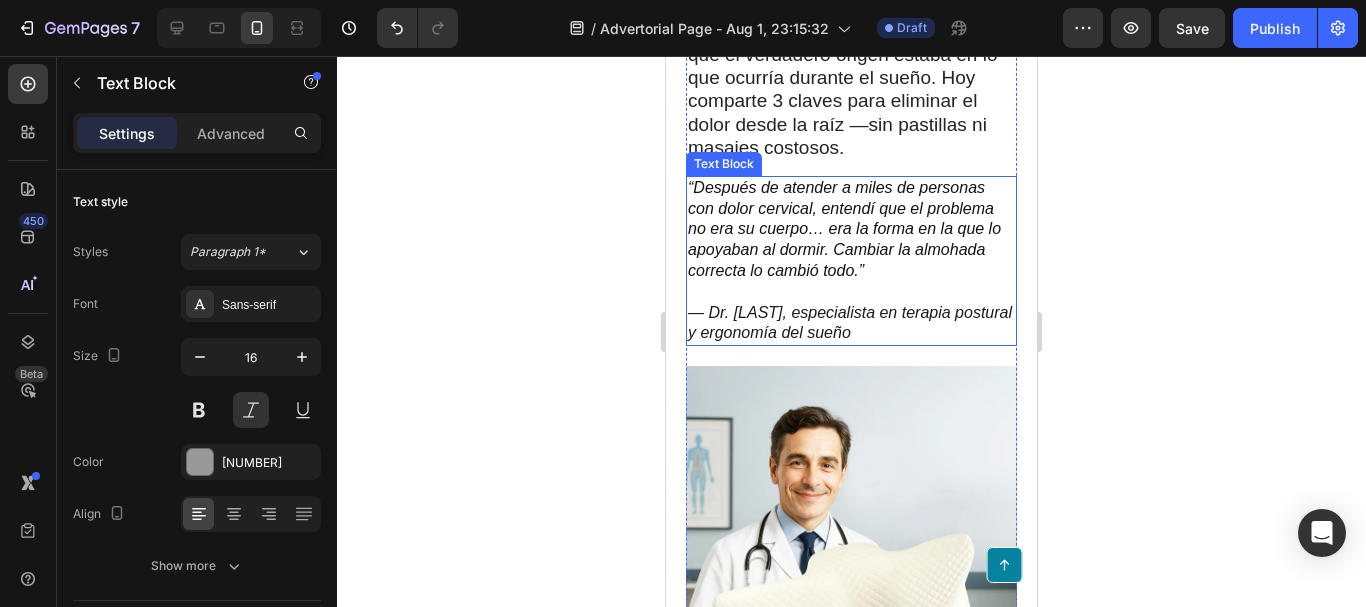 click on "“Después de atender a miles de personas con dolor cervical, entendí que el problema no era su cuerpo… era la forma en la que lo apoyaban al dormir. Cambiar la almohada correcta lo cambió todo.” — Dr. Esteban Lozano, especialista en terapia postural y ergonomía del sueño" at bounding box center (851, 261) 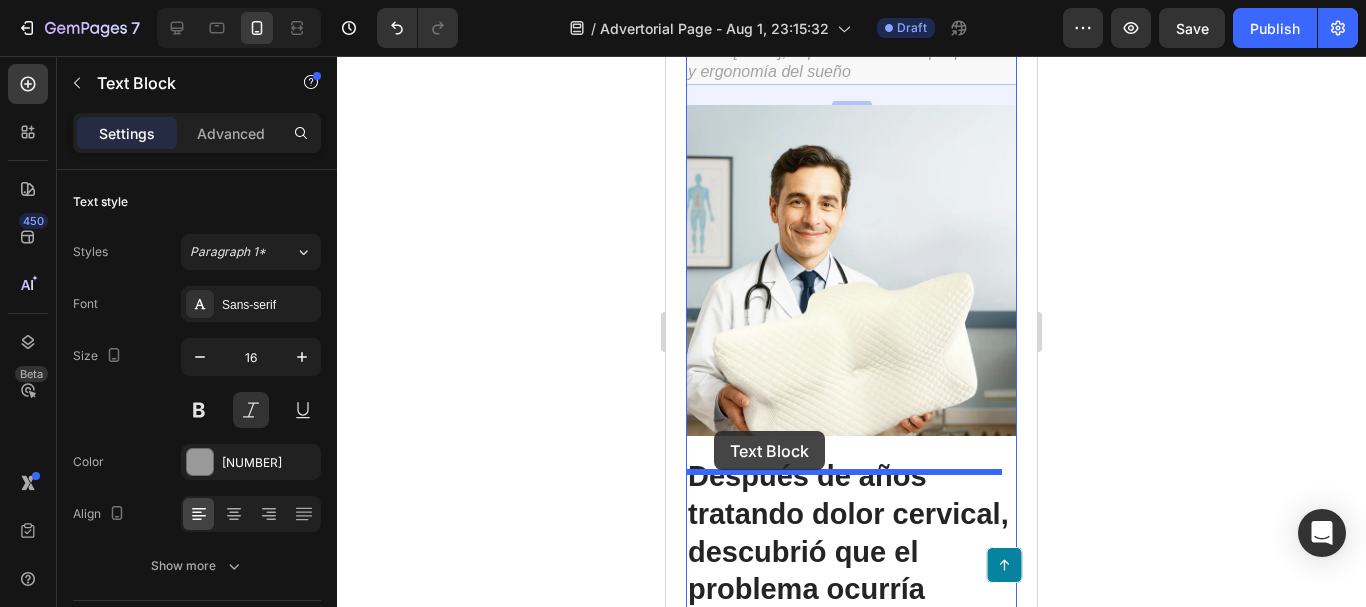 scroll, scrollTop: 700, scrollLeft: 0, axis: vertical 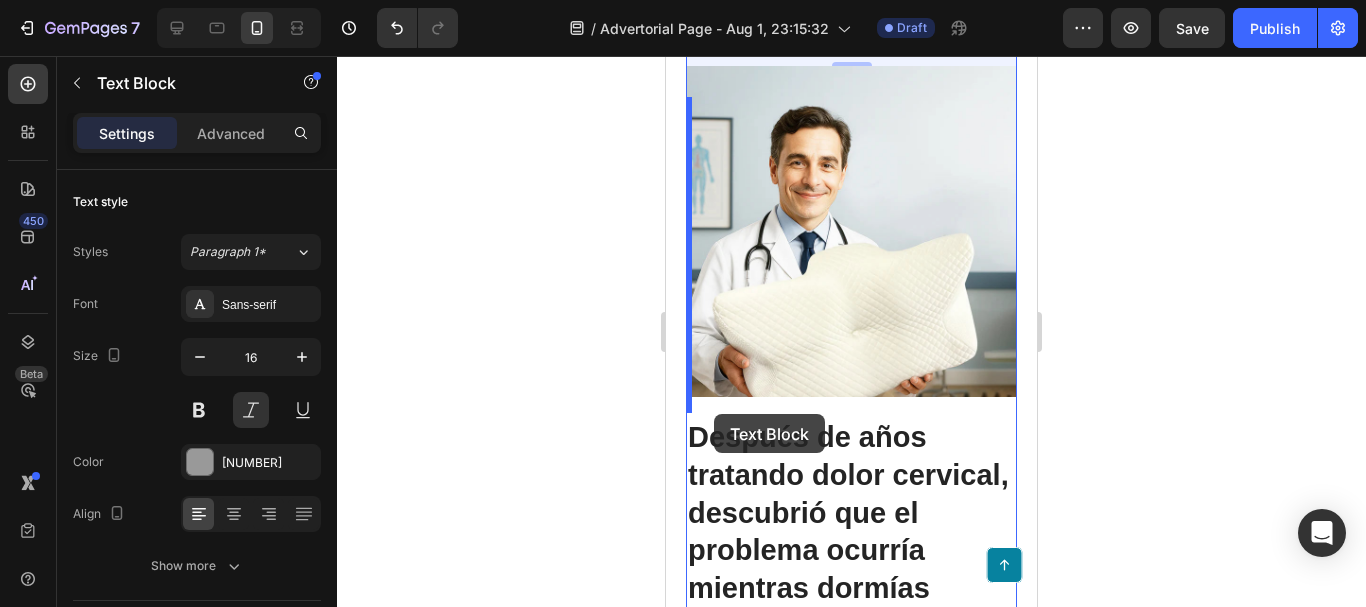 drag, startPoint x: 704, startPoint y: 196, endPoint x: 714, endPoint y: 413, distance: 217.23029 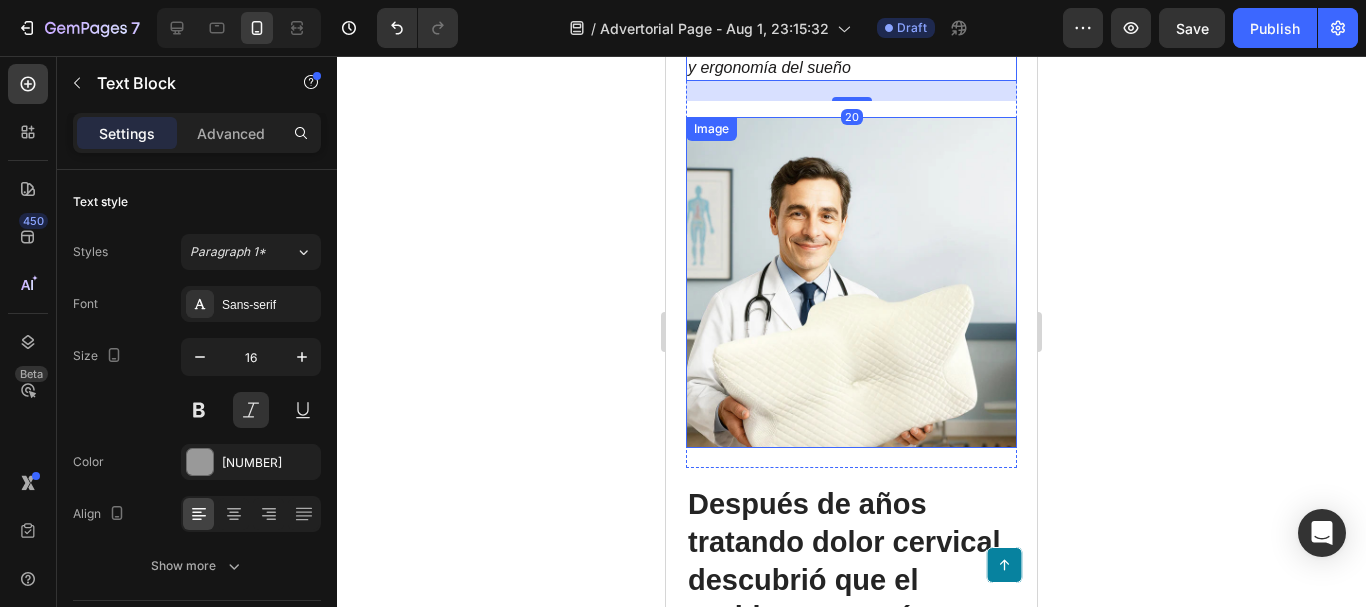 scroll, scrollTop: 532, scrollLeft: 0, axis: vertical 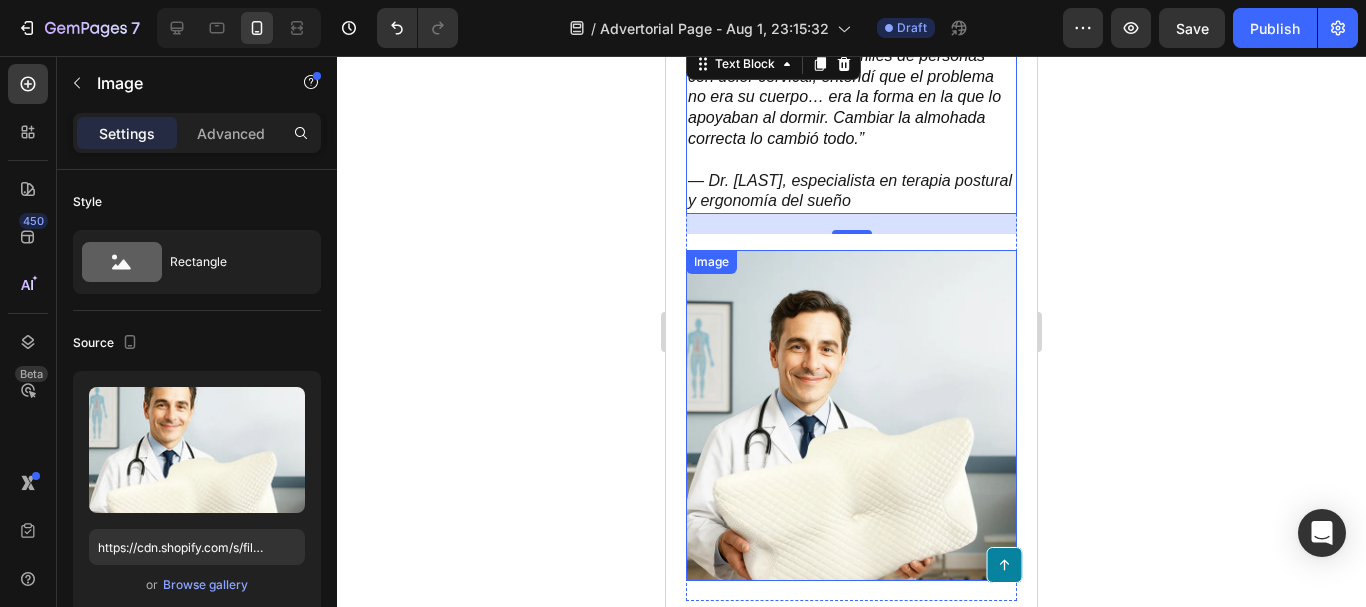 click at bounding box center [851, 415] 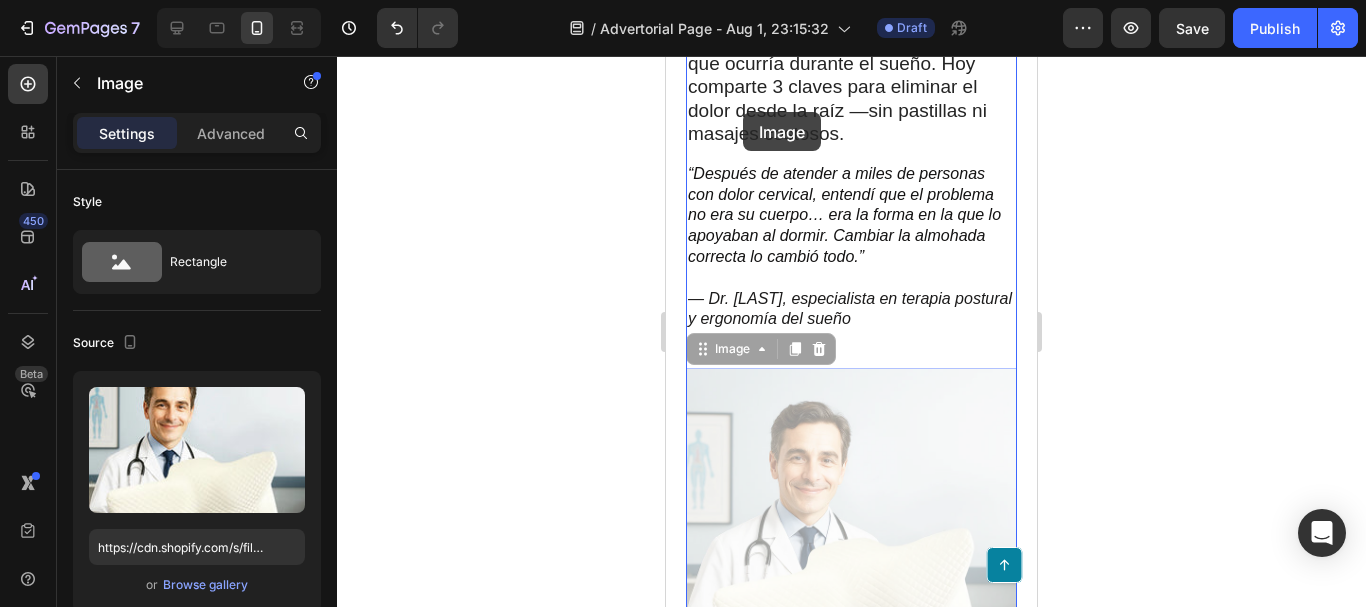 scroll, scrollTop: 365, scrollLeft: 0, axis: vertical 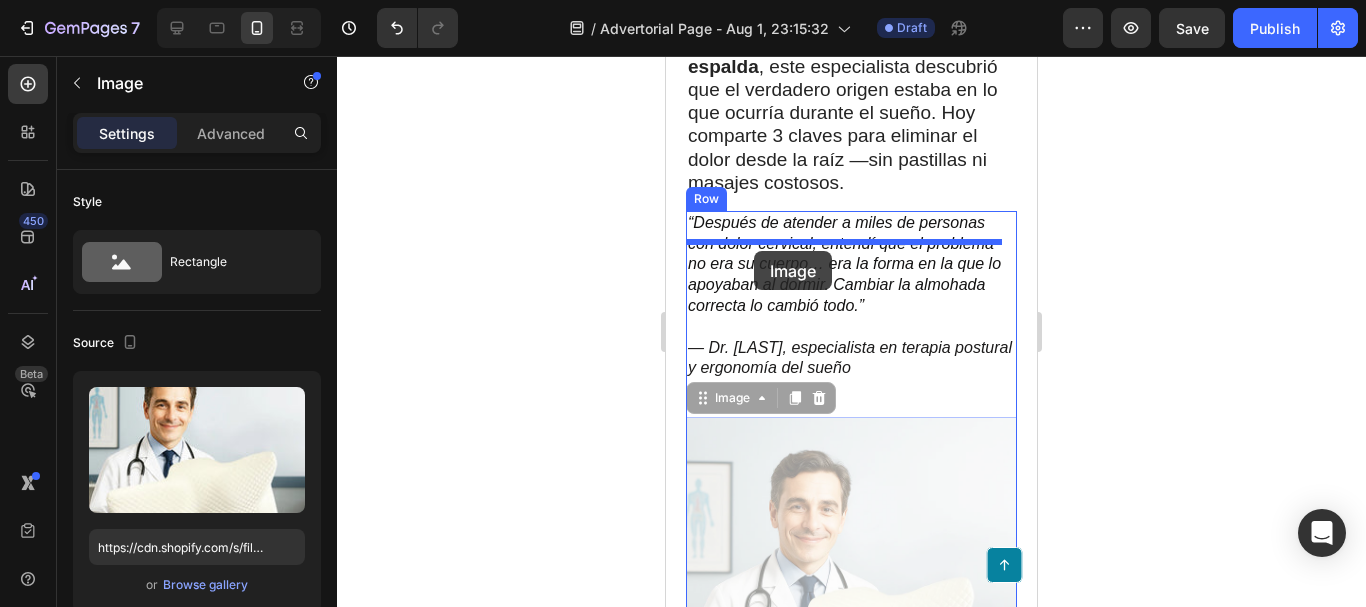 drag, startPoint x: 704, startPoint y: 269, endPoint x: 754, endPoint y: 251, distance: 53.14132 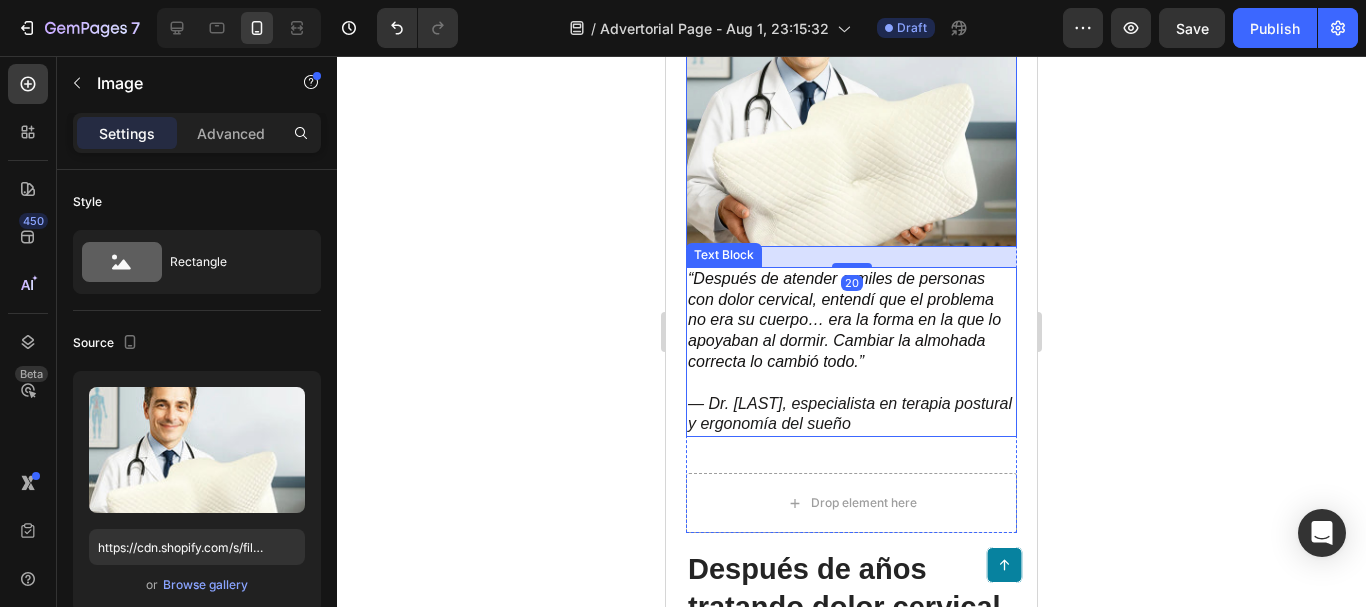 scroll, scrollTop: 665, scrollLeft: 0, axis: vertical 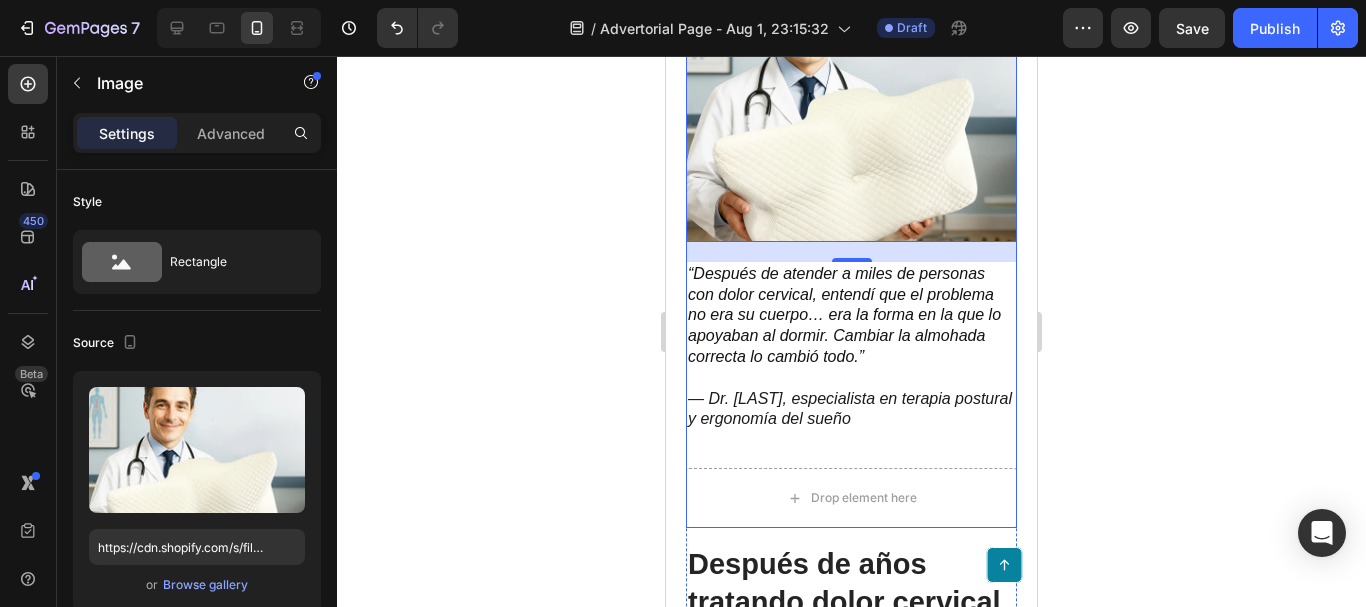 click 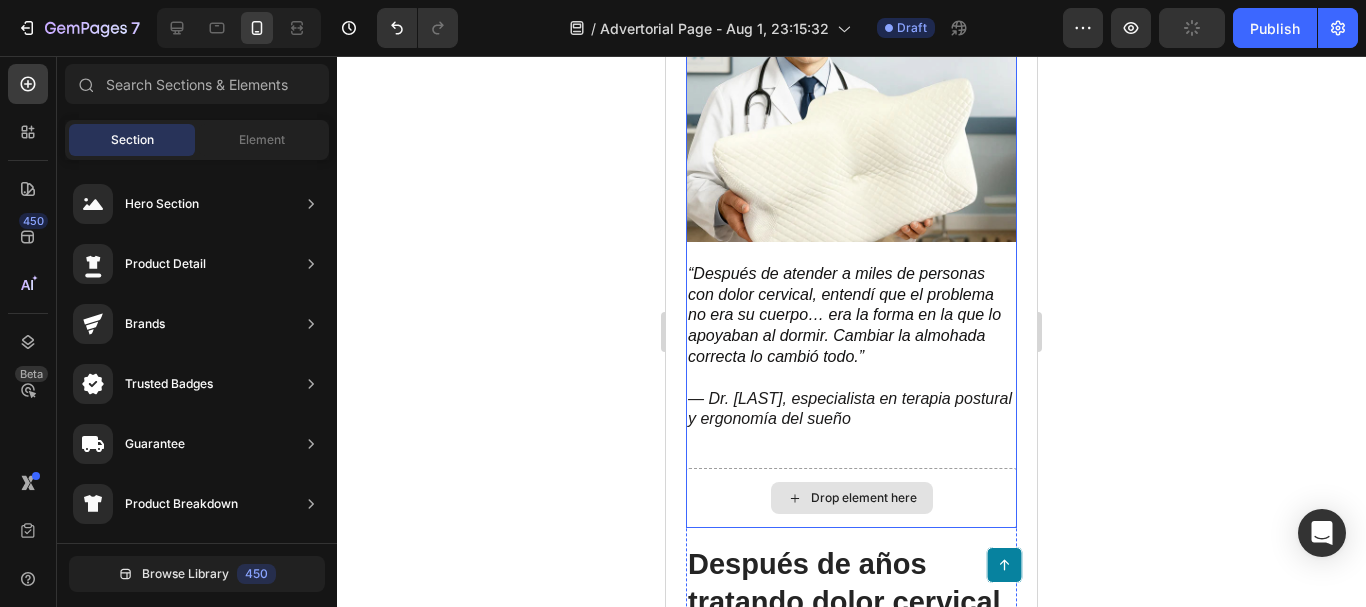 click on "Drop element here" at bounding box center (851, 498) 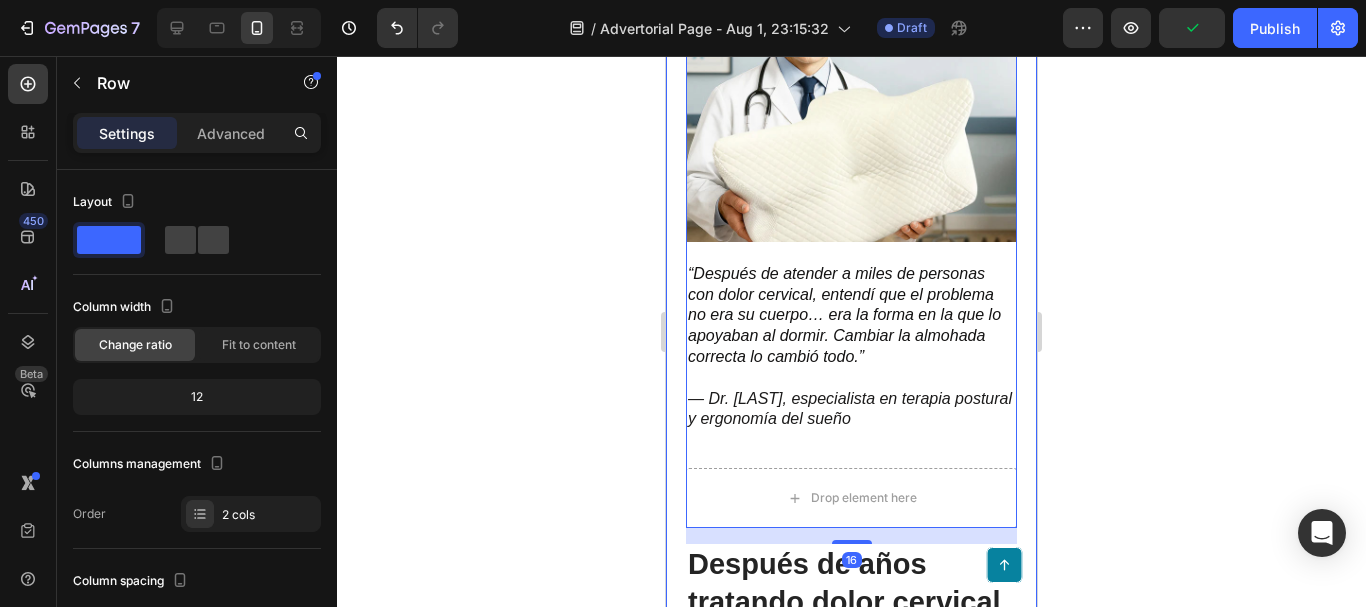 click 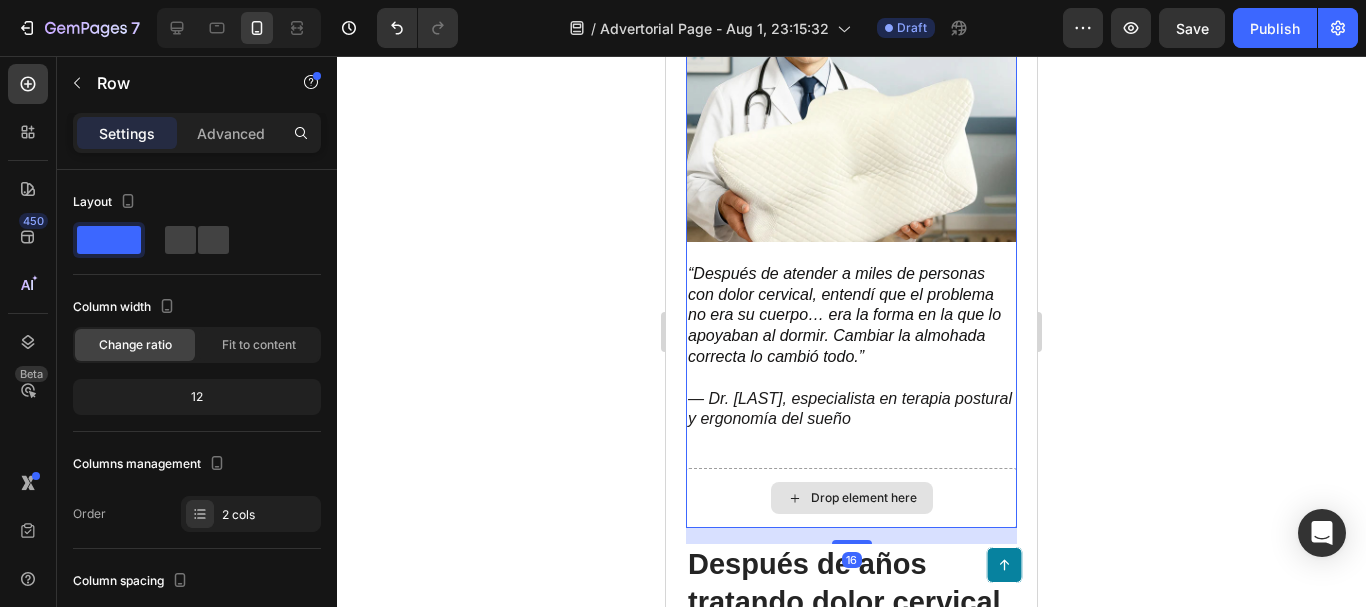 click on "Drop element here" at bounding box center (851, 498) 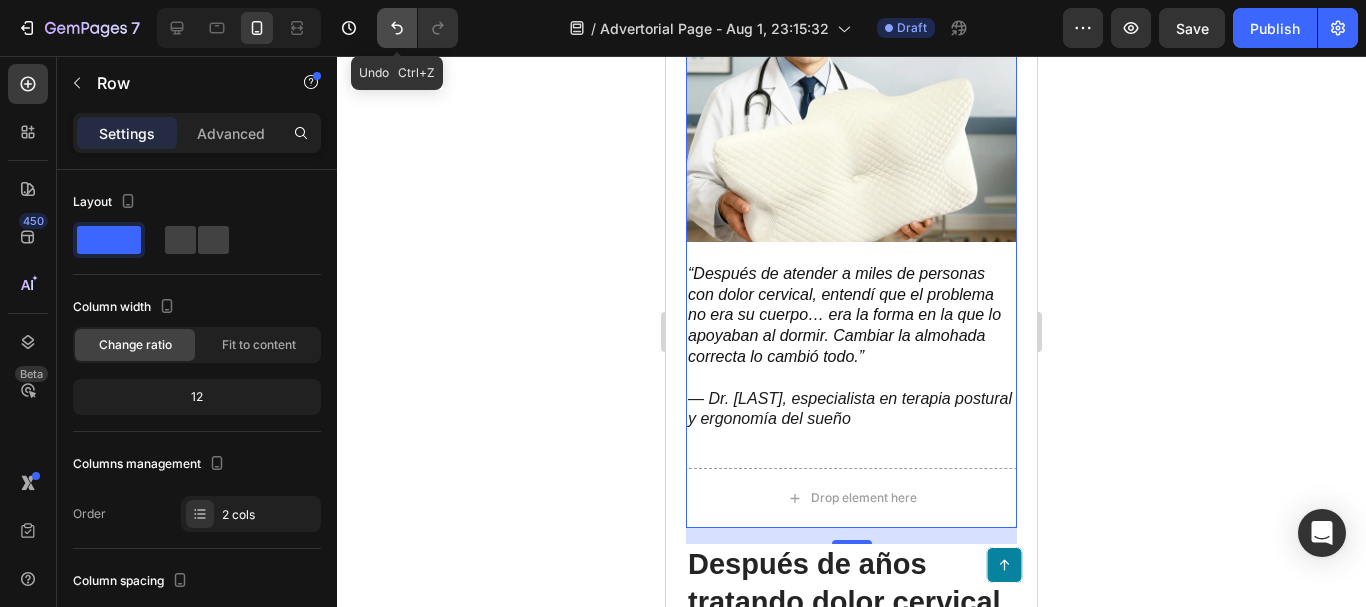 click 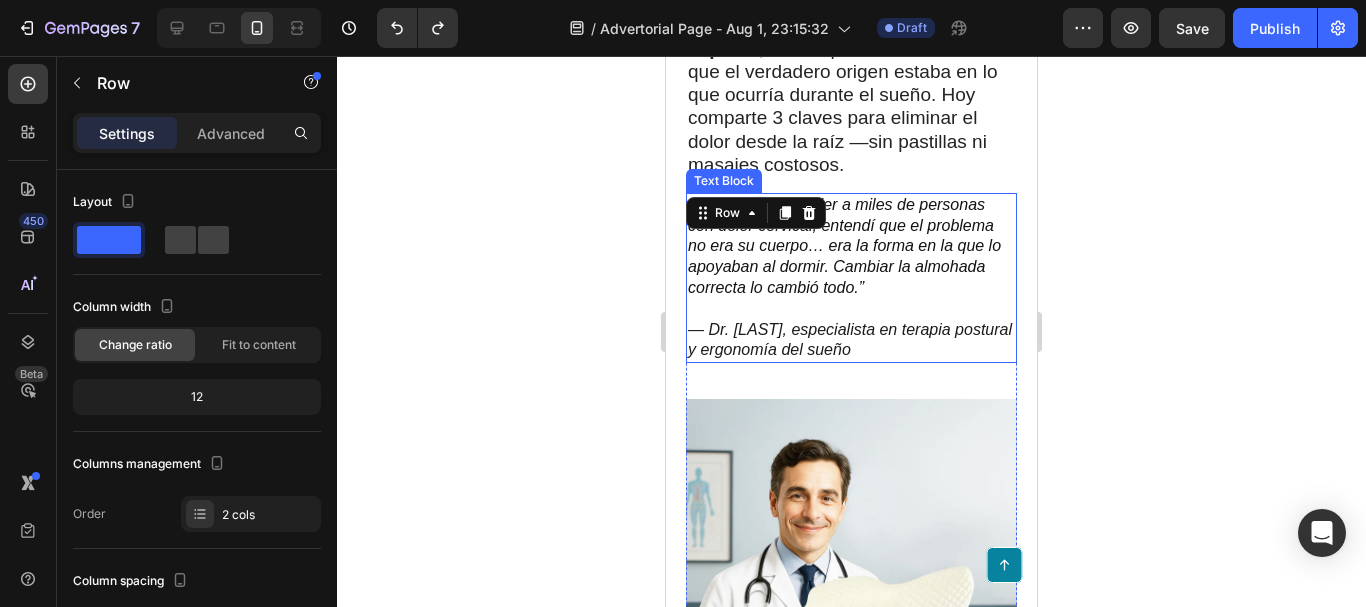 scroll, scrollTop: 429, scrollLeft: 0, axis: vertical 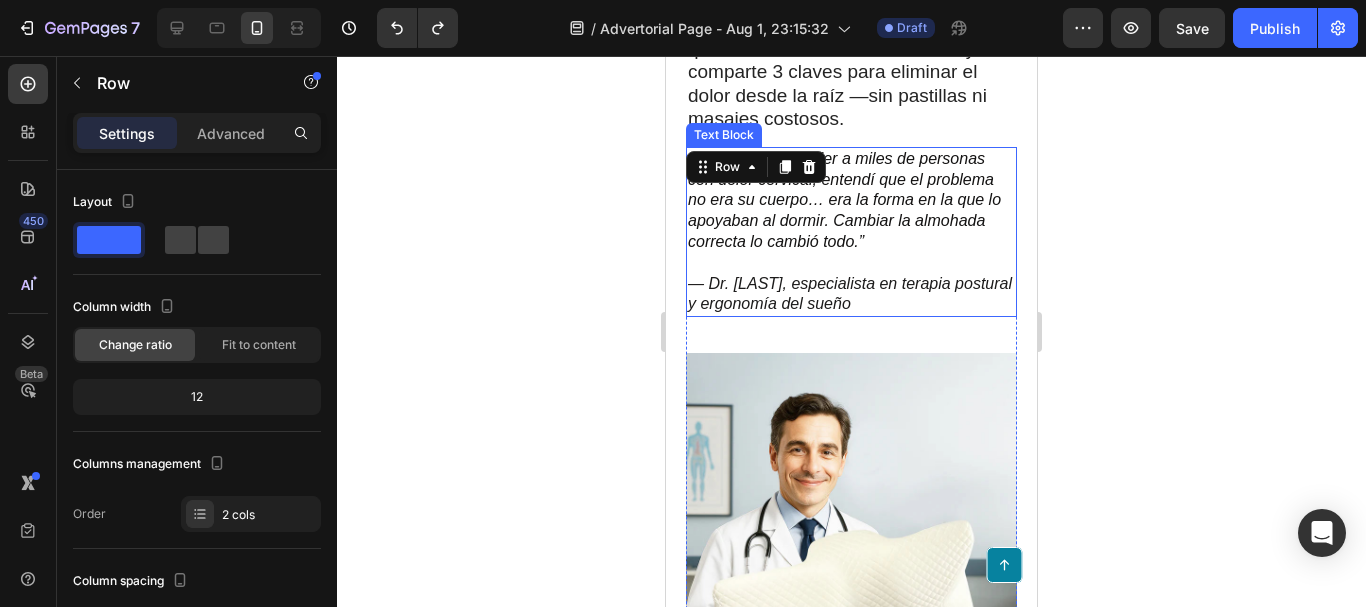 click on "“Después de atender a miles de personas con dolor cervical, entendí que el problema no era su cuerpo… era la forma en la que lo apoyaban al dormir. Cambiar la almohada correcta lo cambió todo.” — Dr. Esteban Lozano, especialista en terapia postural y ergonomía del sueño" at bounding box center [851, 232] 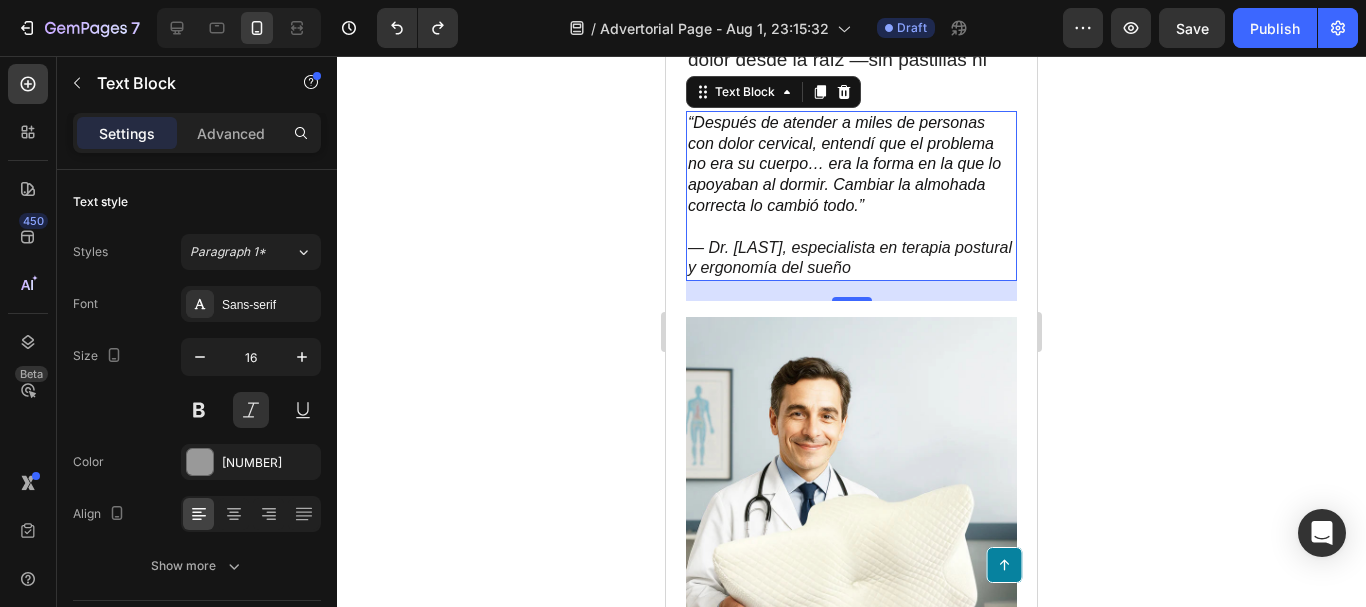 scroll, scrollTop: 429, scrollLeft: 0, axis: vertical 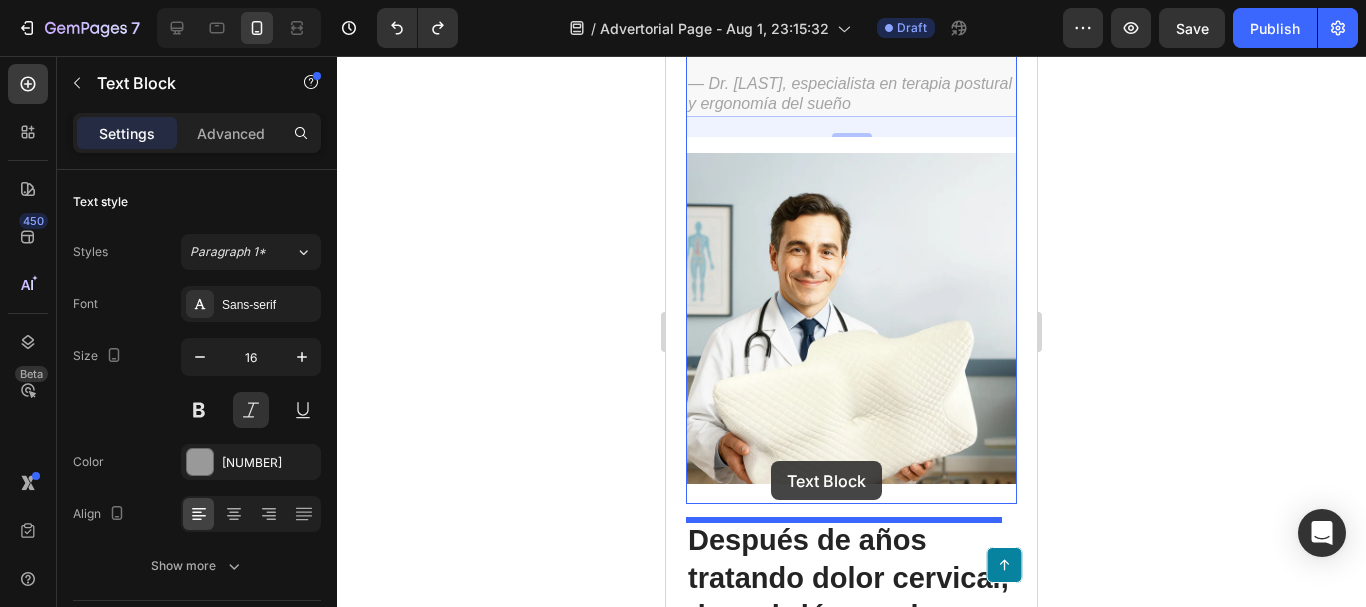 drag, startPoint x: 701, startPoint y: 163, endPoint x: 774, endPoint y: 465, distance: 310.6976 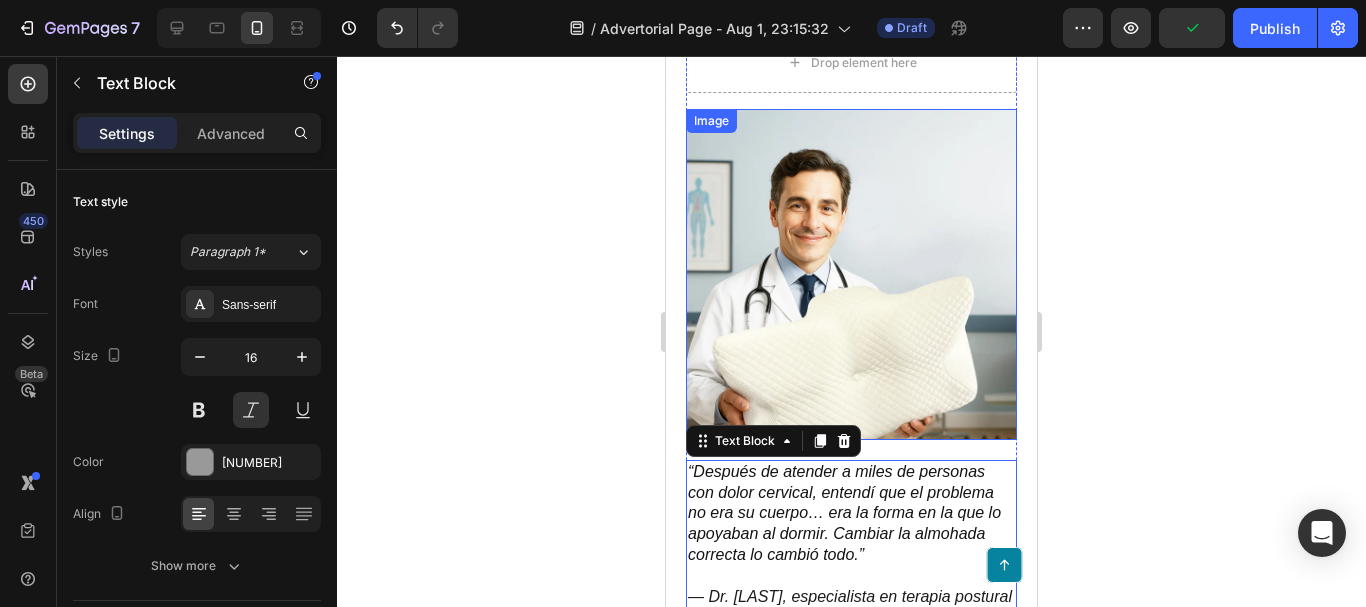 scroll, scrollTop: 429, scrollLeft: 0, axis: vertical 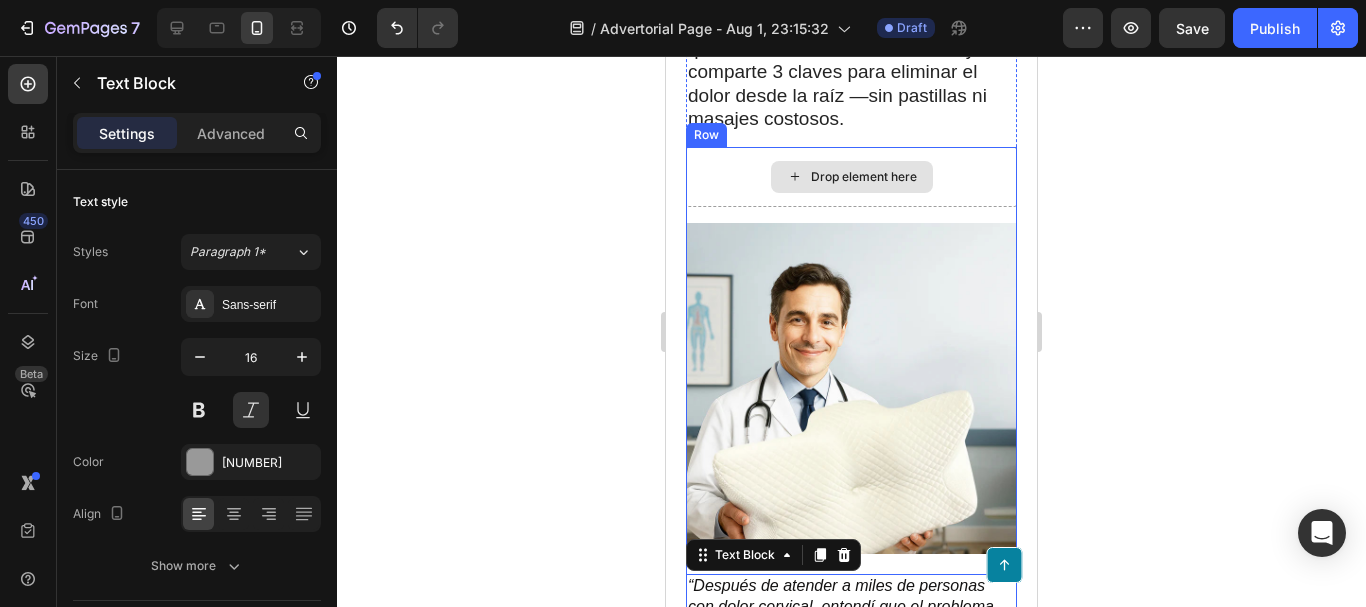 click on "Drop element here" at bounding box center (851, 177) 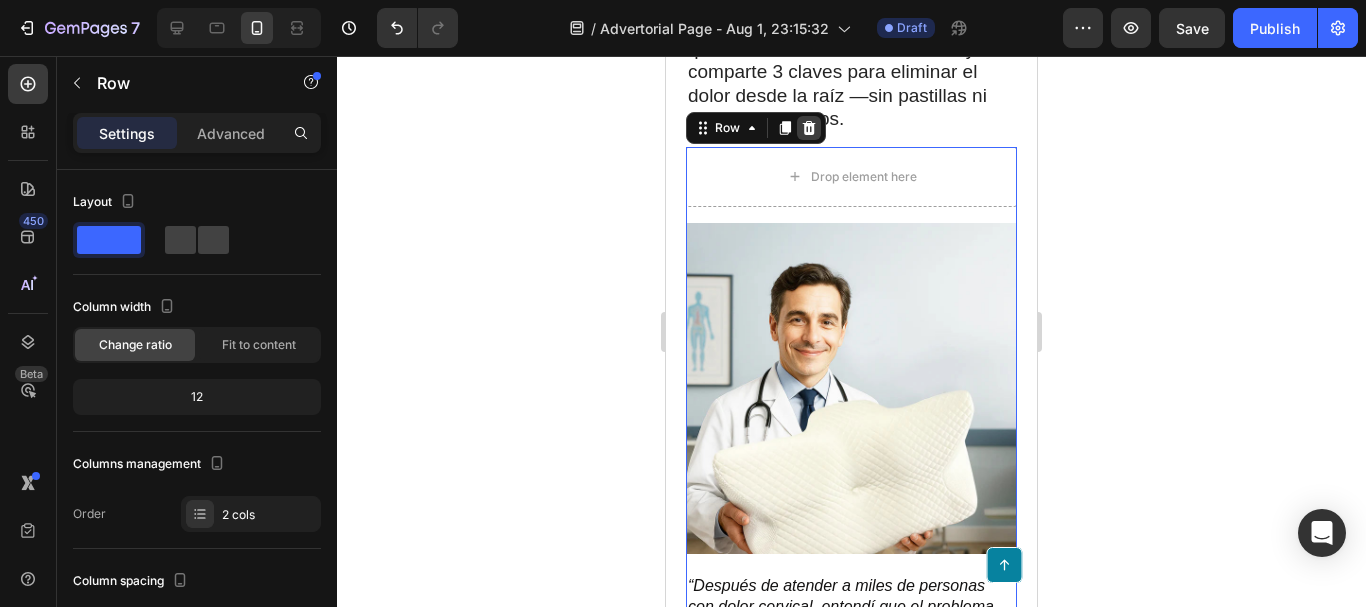 click 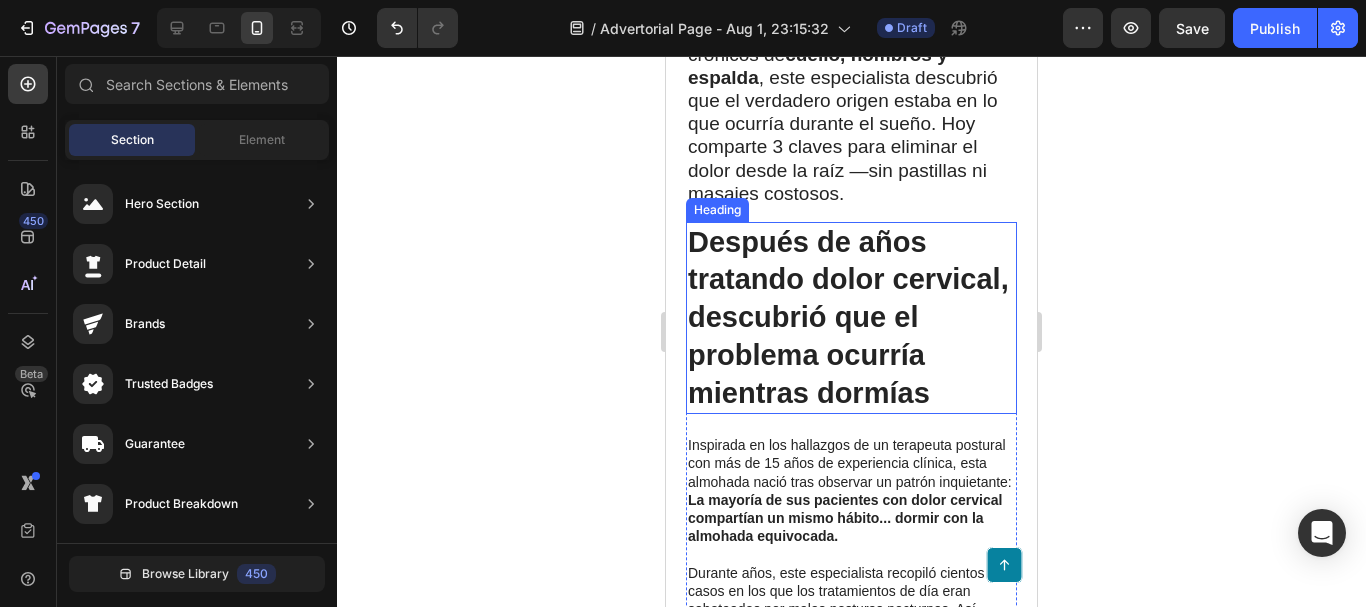 scroll, scrollTop: 229, scrollLeft: 0, axis: vertical 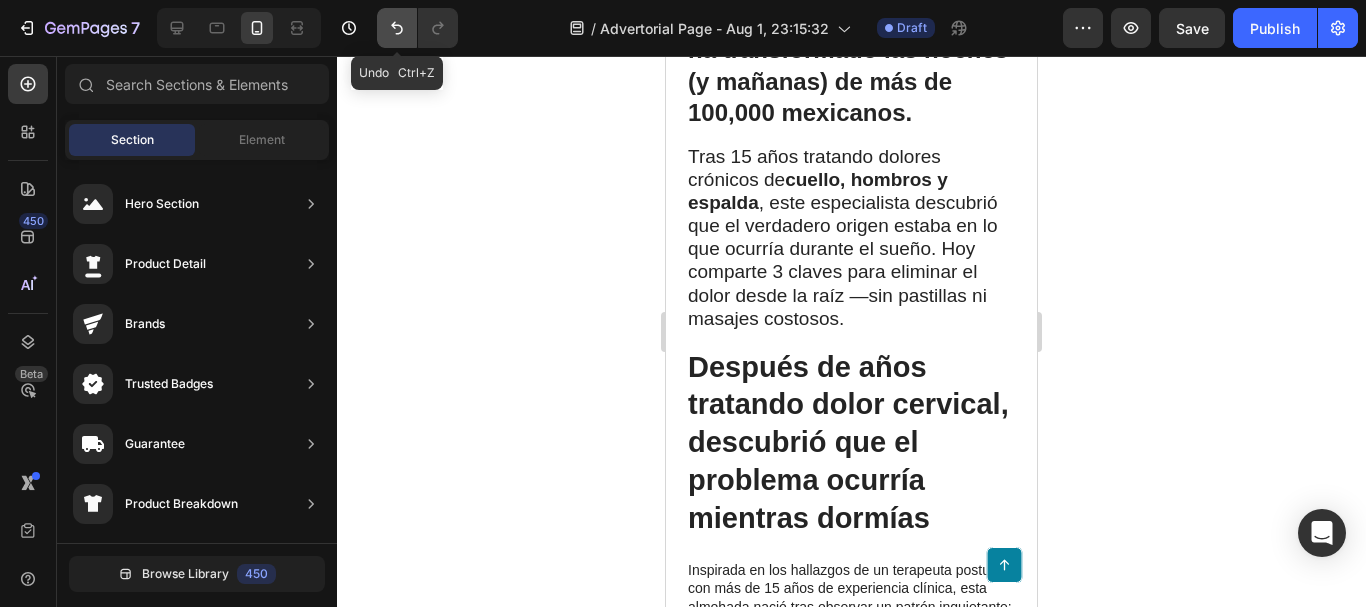 click 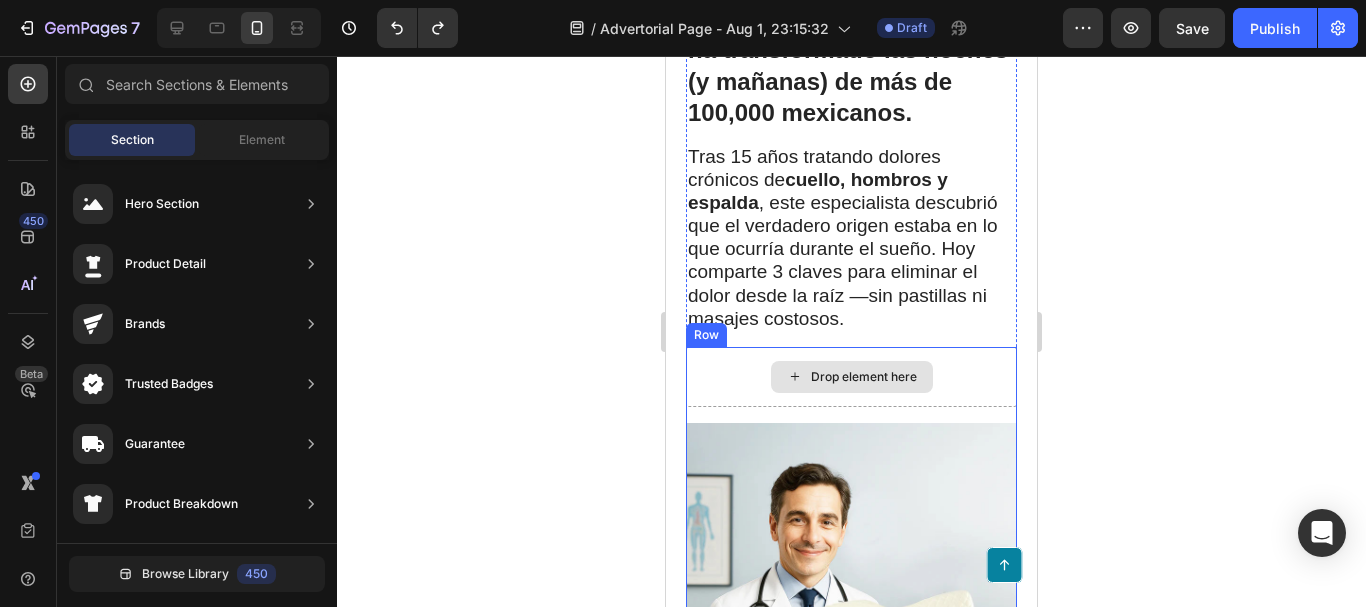 click on "Drop element here" at bounding box center (864, 377) 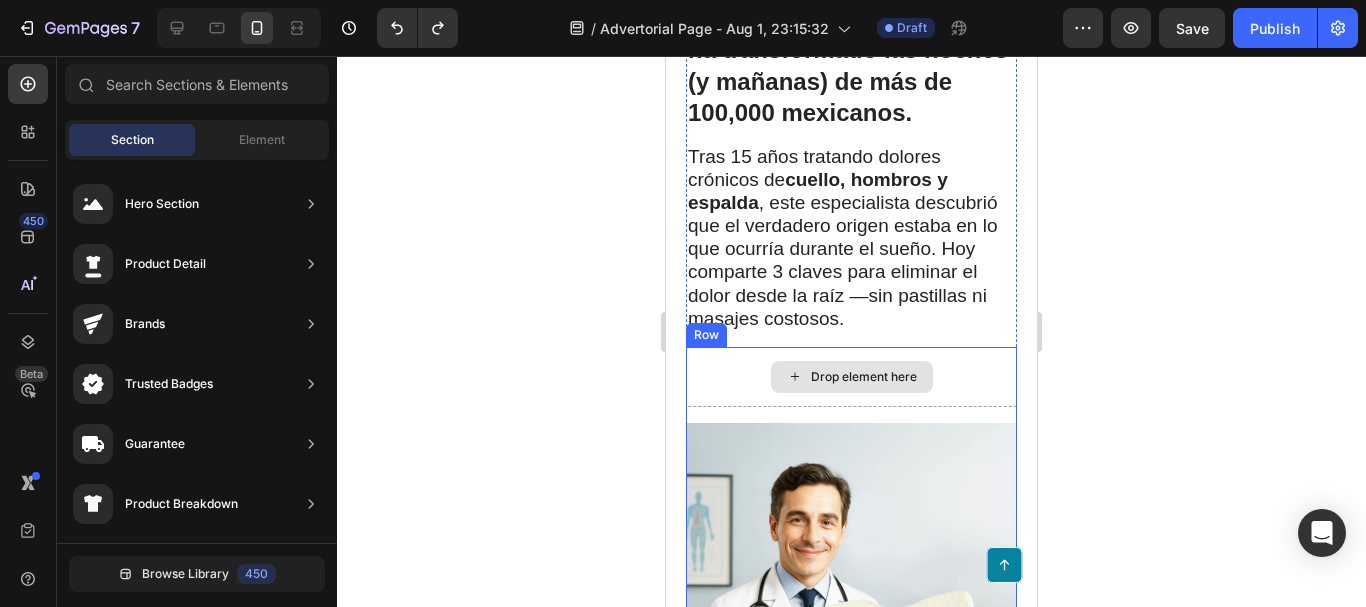 click on "Drop element here" at bounding box center (864, 377) 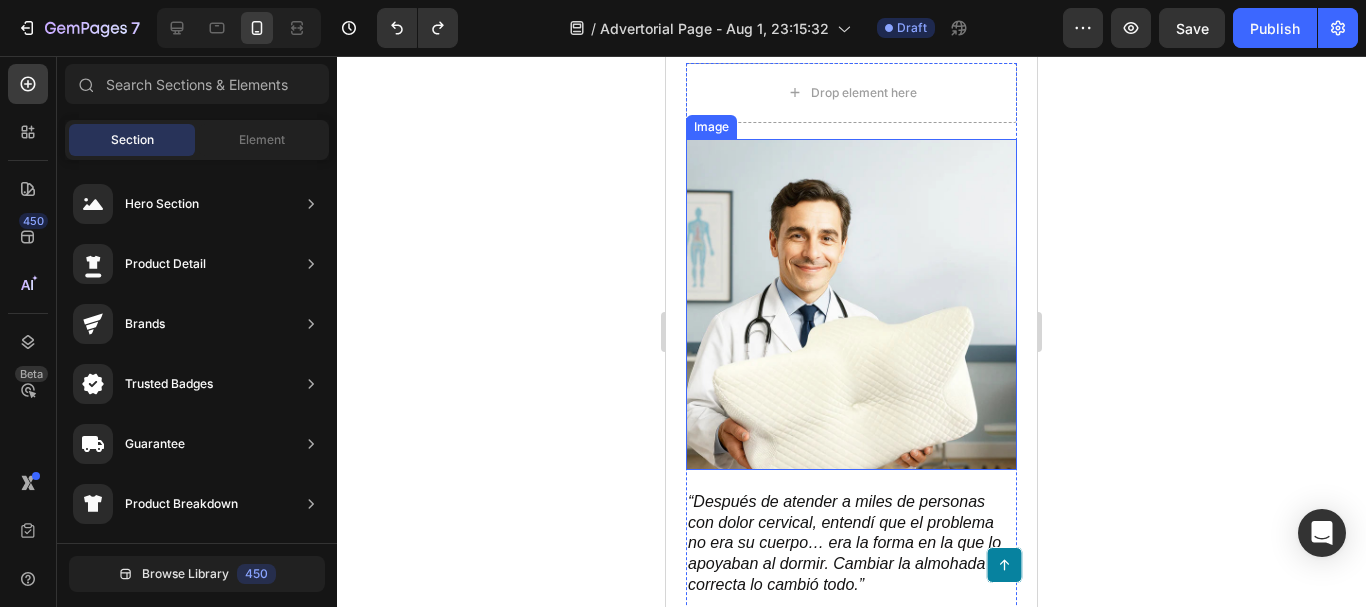 scroll, scrollTop: 529, scrollLeft: 0, axis: vertical 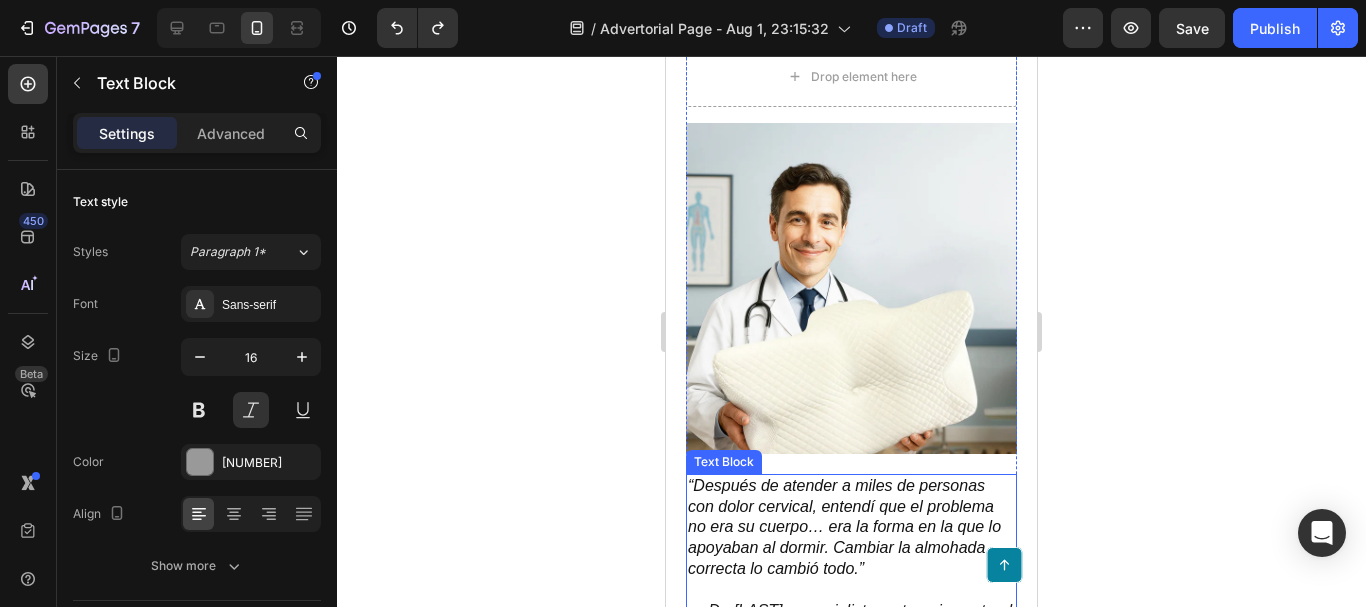 click on "“Después de atender a miles de personas con dolor cervical, entendí que el problema no era su cuerpo… era la forma en la que lo apoyaban al dormir. Cambiar la almohada correcta lo cambió todo.” — Dr. Esteban Lozano, especialista en terapia postural y ergonomía del sueño" at bounding box center [851, 559] 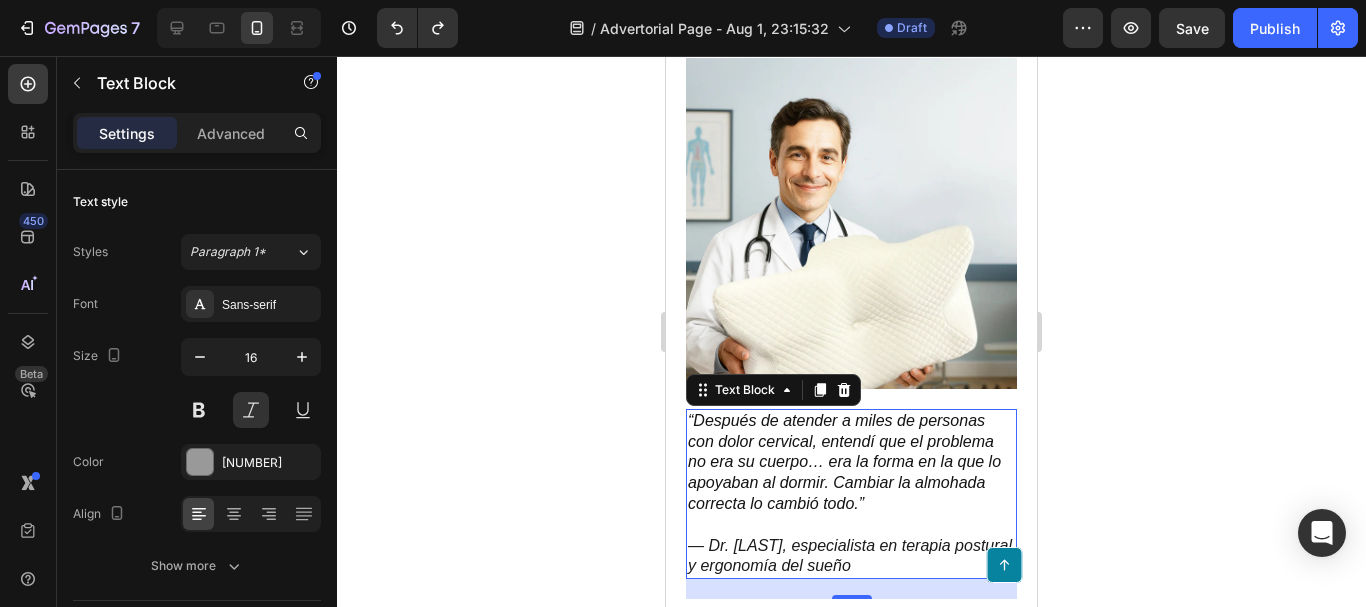 scroll, scrollTop: 629, scrollLeft: 0, axis: vertical 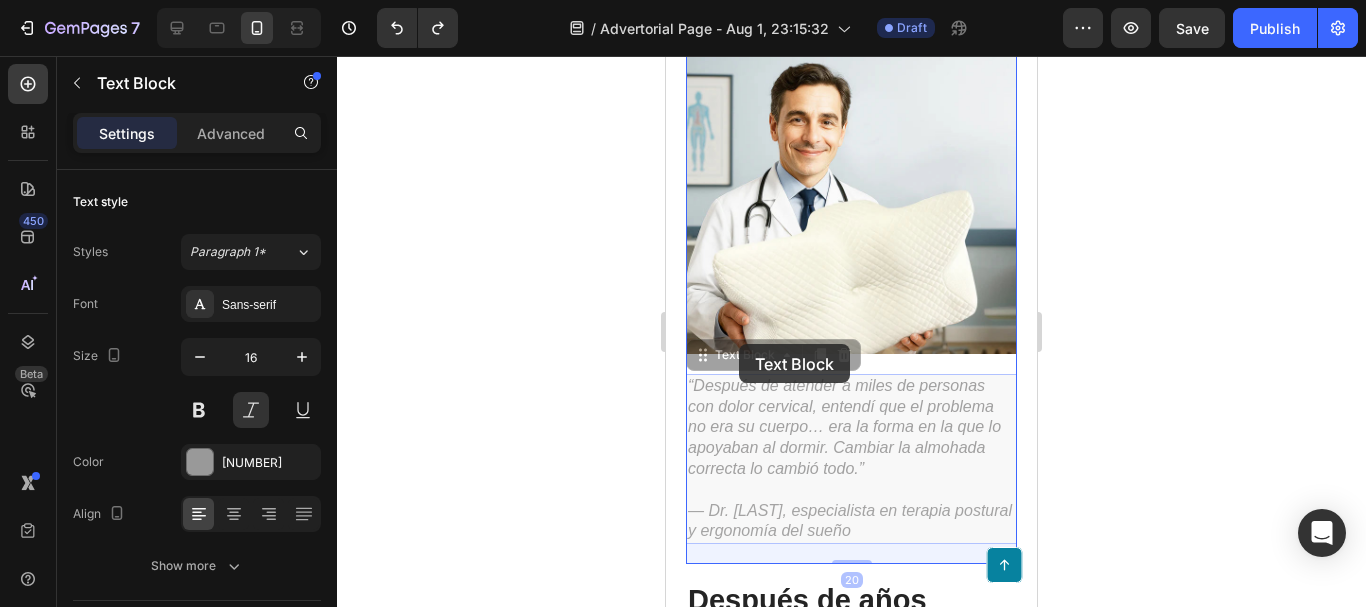 drag, startPoint x: 702, startPoint y: 375, endPoint x: 739, endPoint y: 344, distance: 48.270073 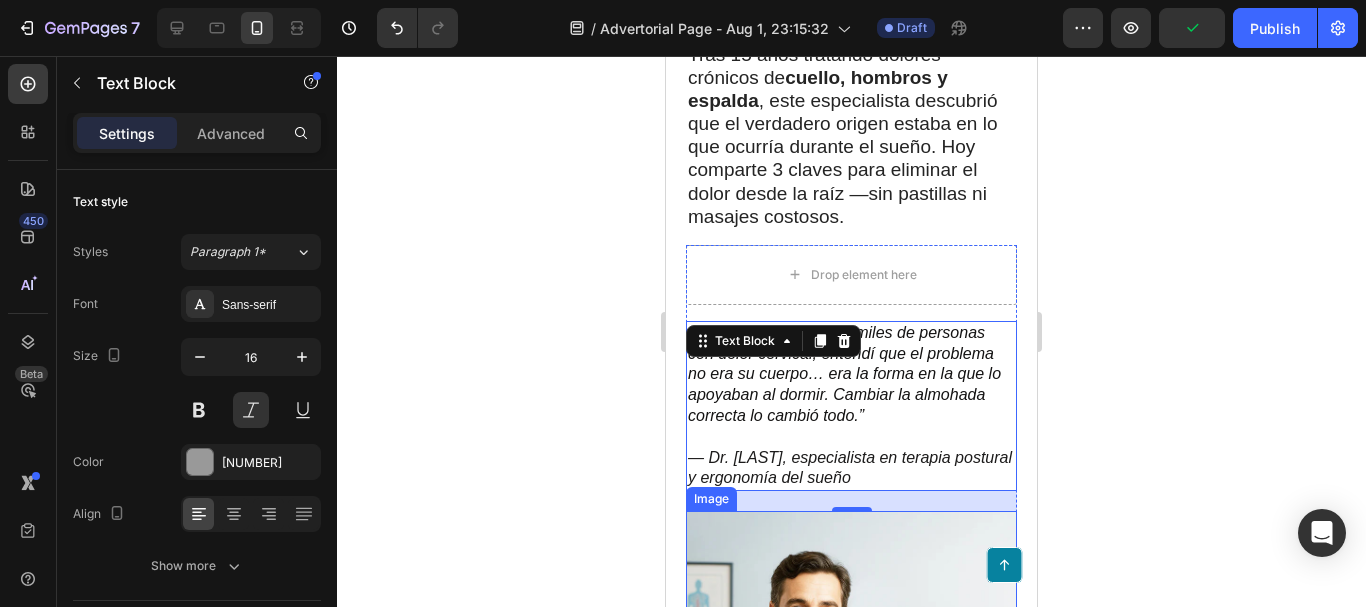 scroll, scrollTop: 329, scrollLeft: 0, axis: vertical 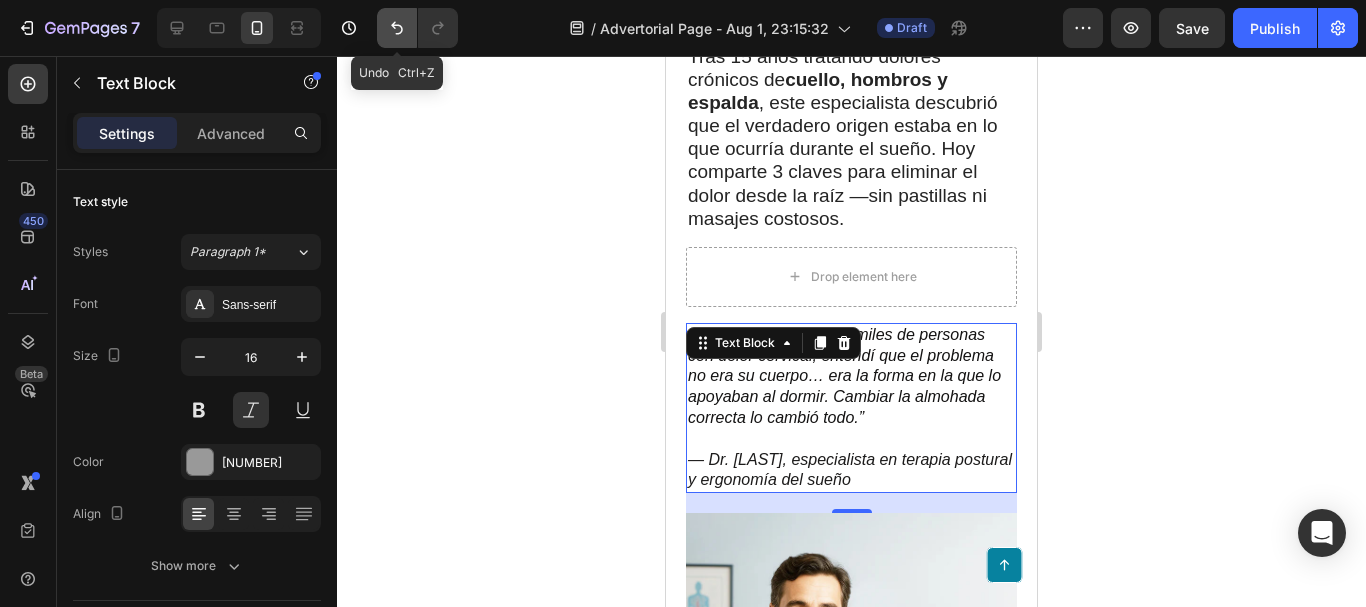 click 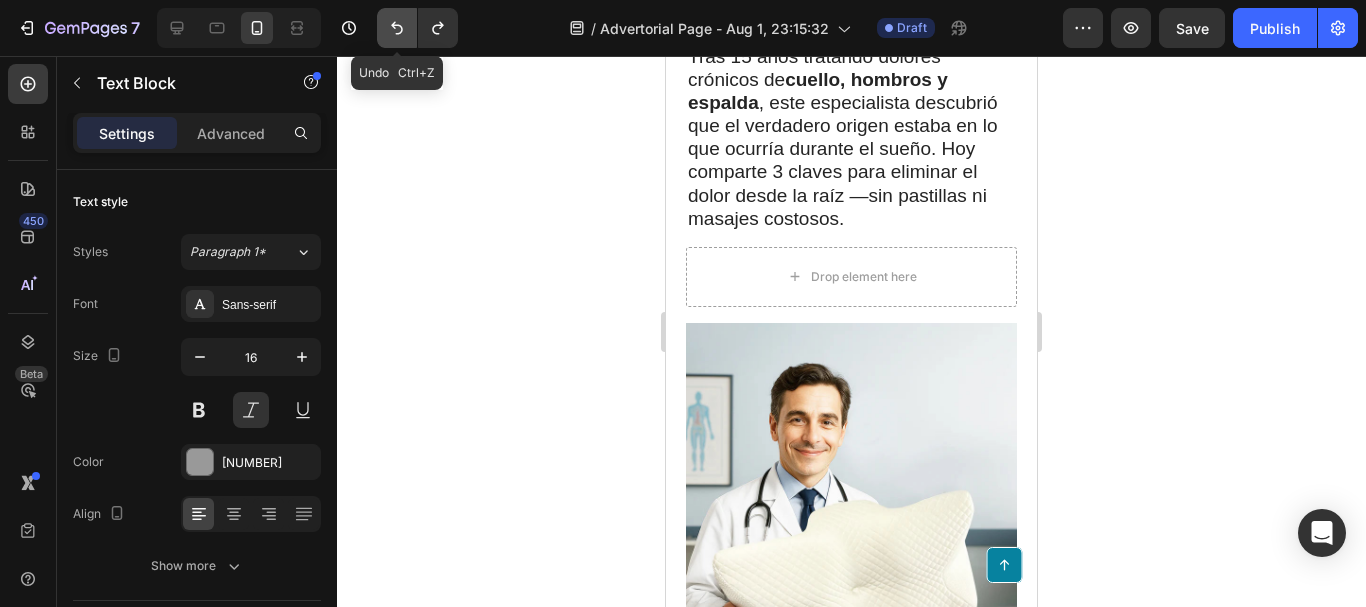 click 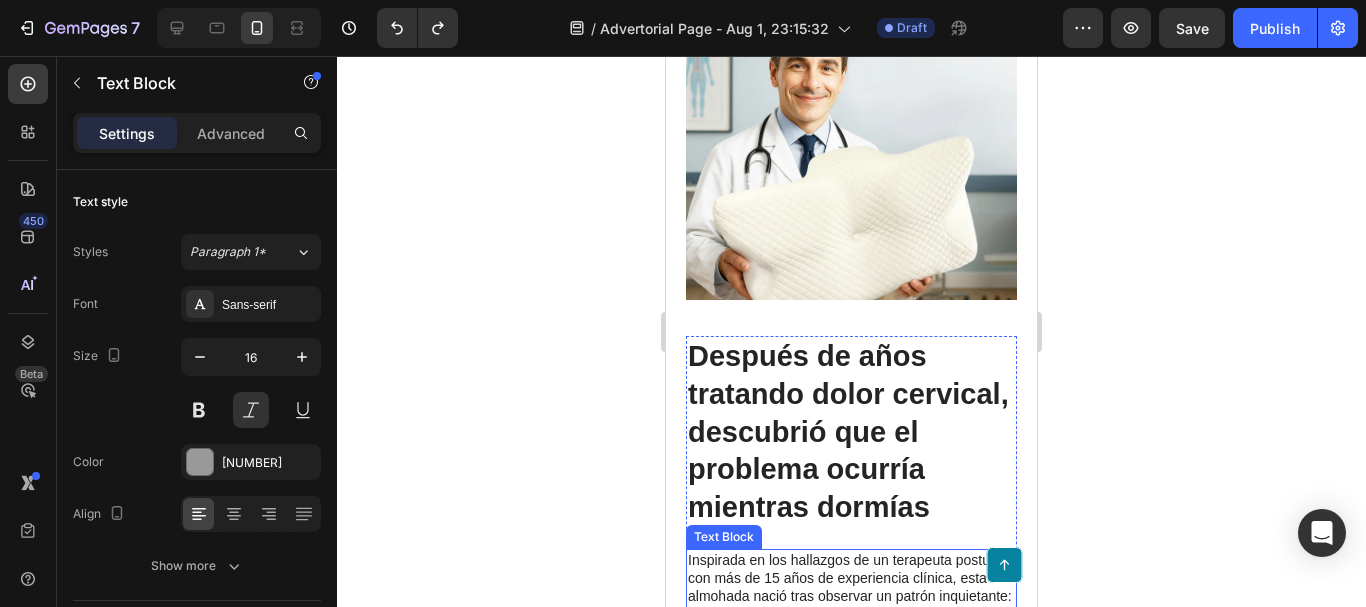 scroll, scrollTop: 1100, scrollLeft: 0, axis: vertical 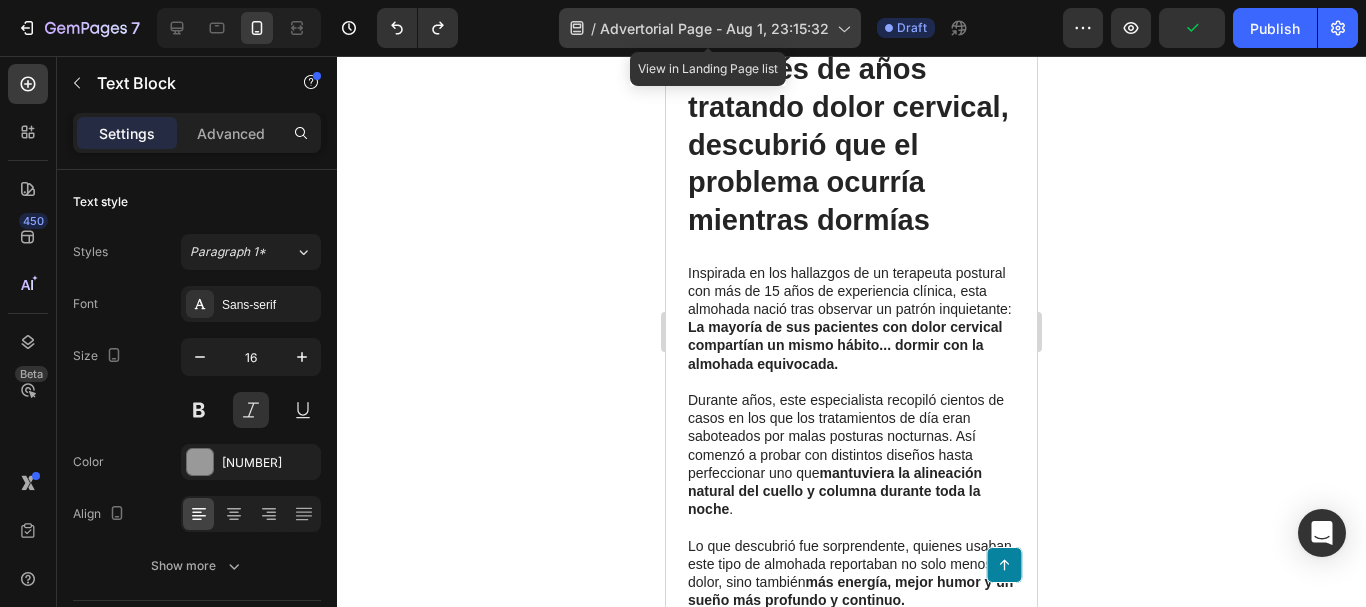 click on "/  Advertorial Page - Aug 1, 23:15:32" 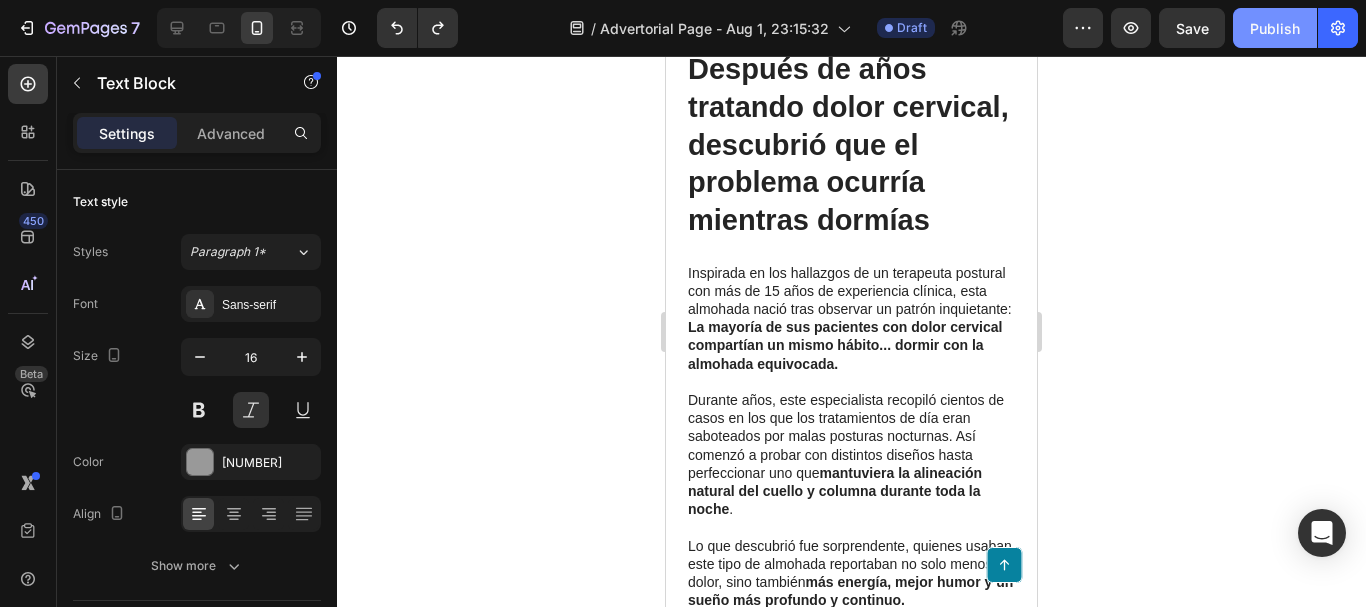click on "Publish" 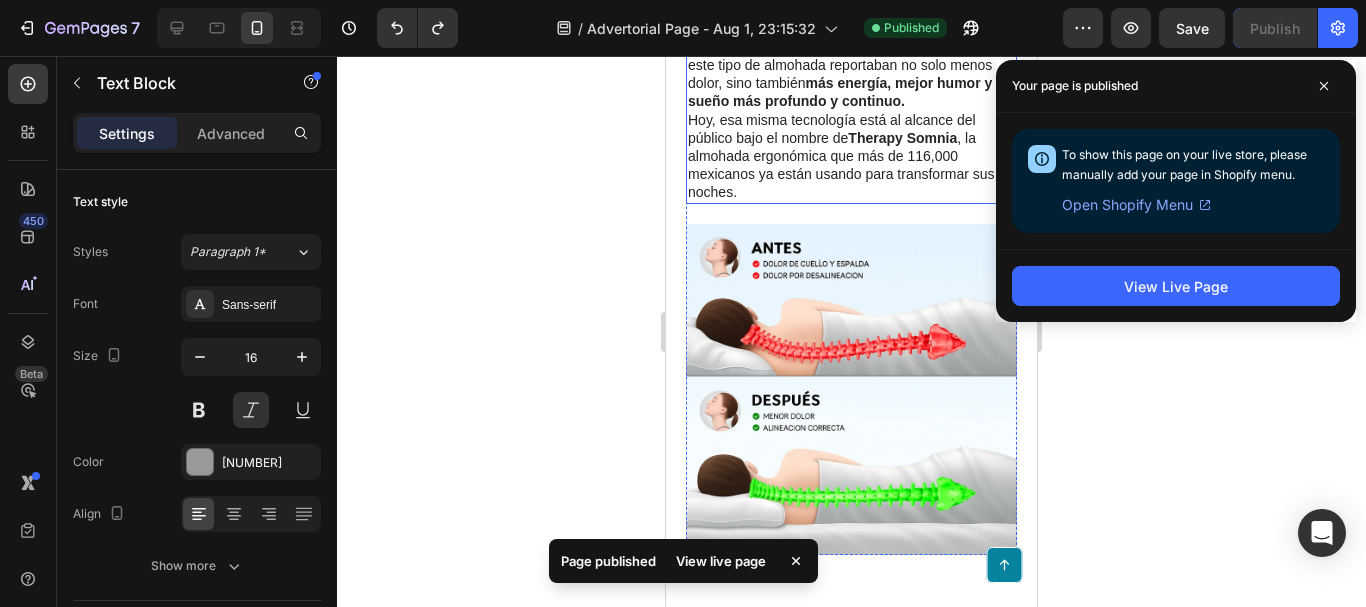 scroll, scrollTop: 1700, scrollLeft: 0, axis: vertical 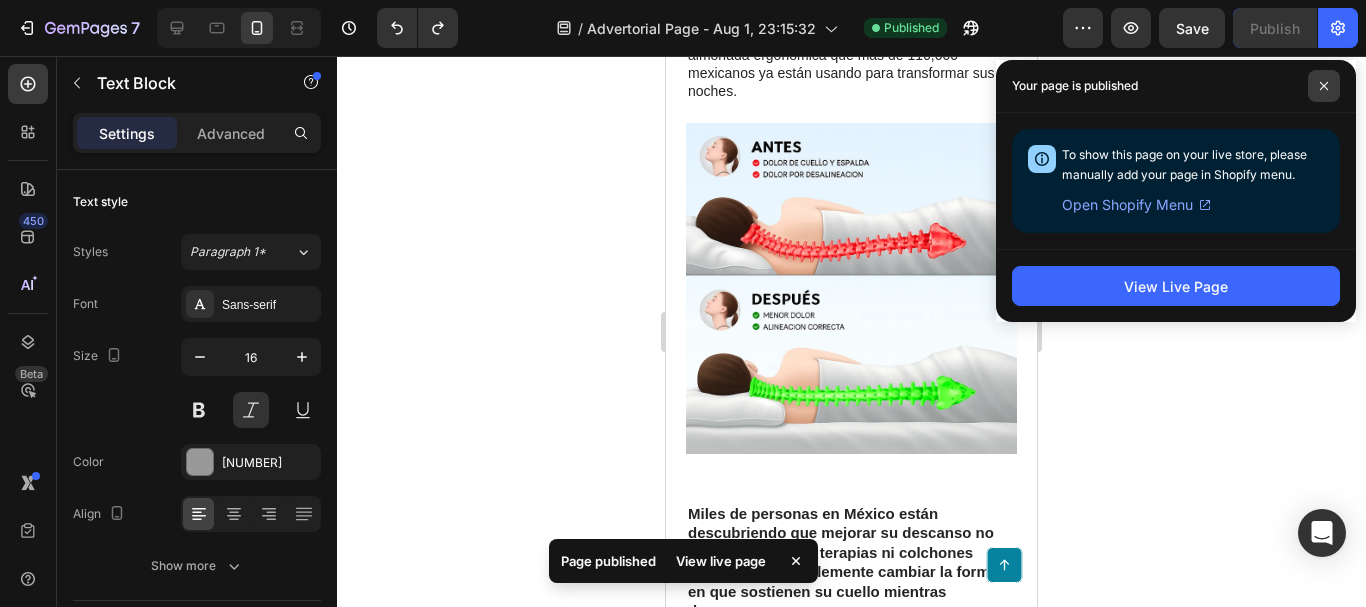 click at bounding box center (1324, 86) 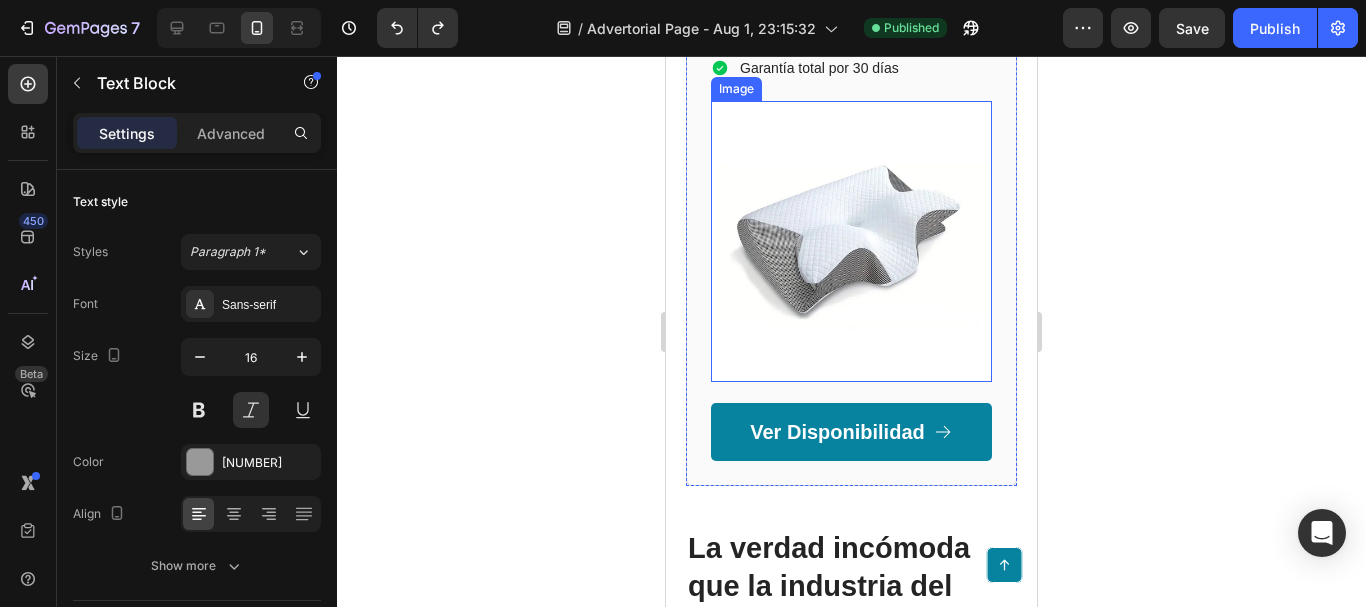 scroll, scrollTop: 3300, scrollLeft: 0, axis: vertical 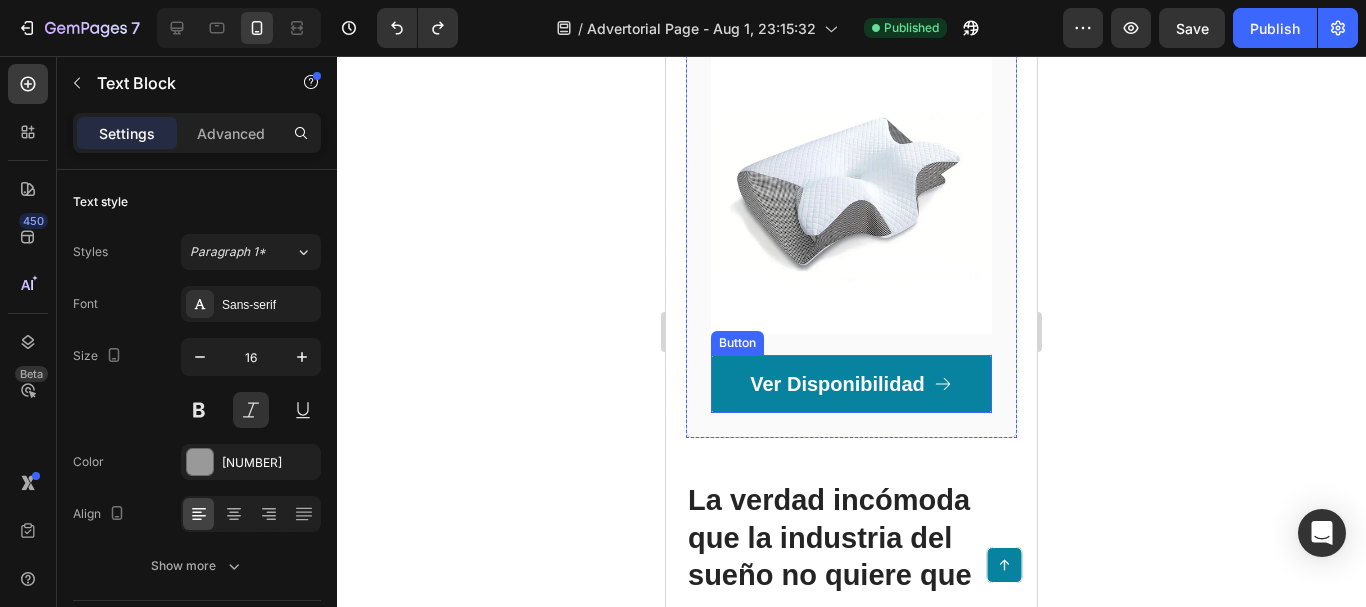 click on "Ver Disponibilidad" at bounding box center (851, 384) 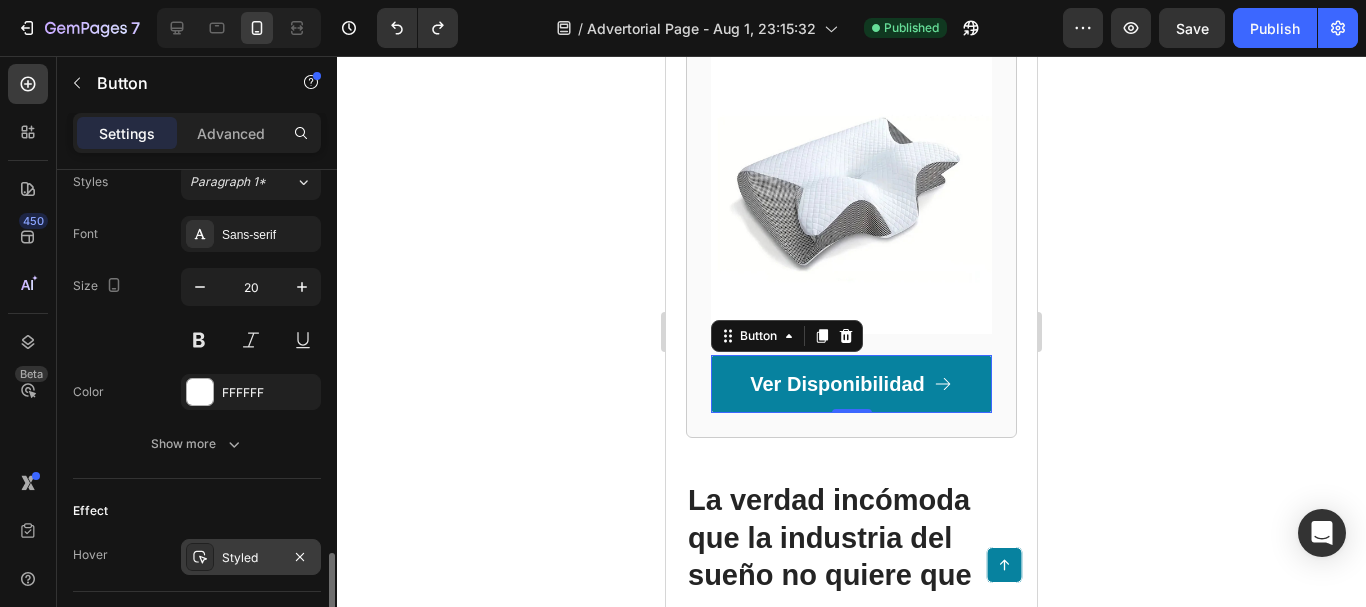 scroll, scrollTop: 1100, scrollLeft: 0, axis: vertical 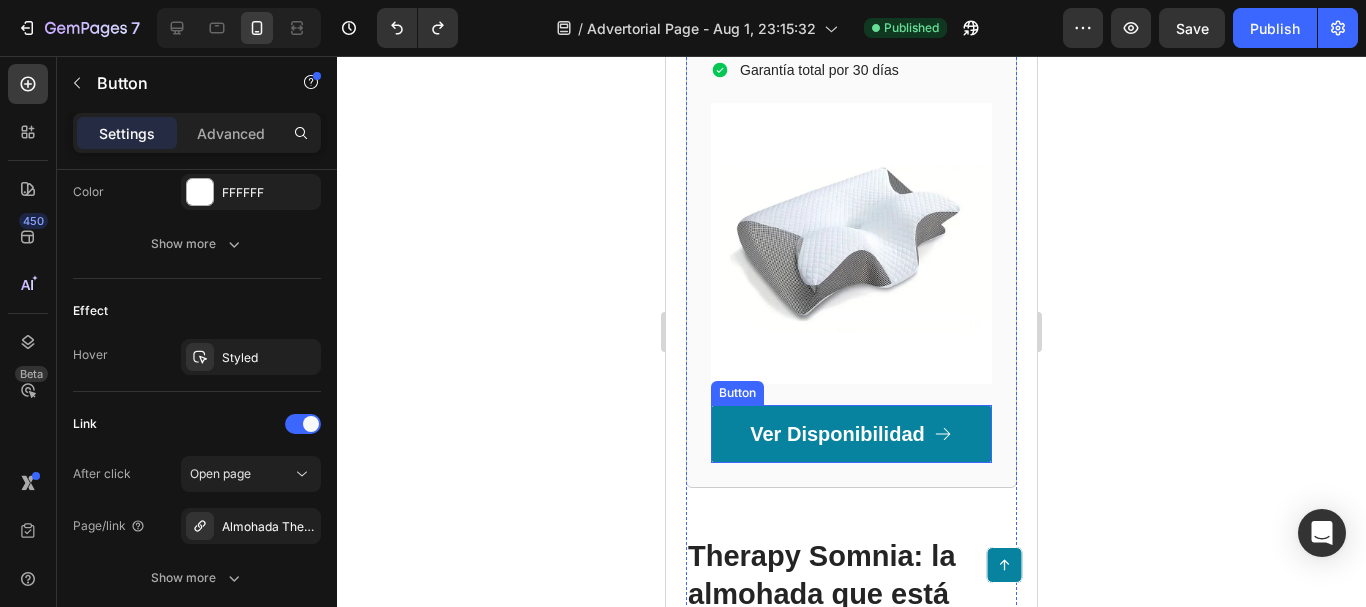 click on "Ver Disponibilidad" at bounding box center [851, 434] 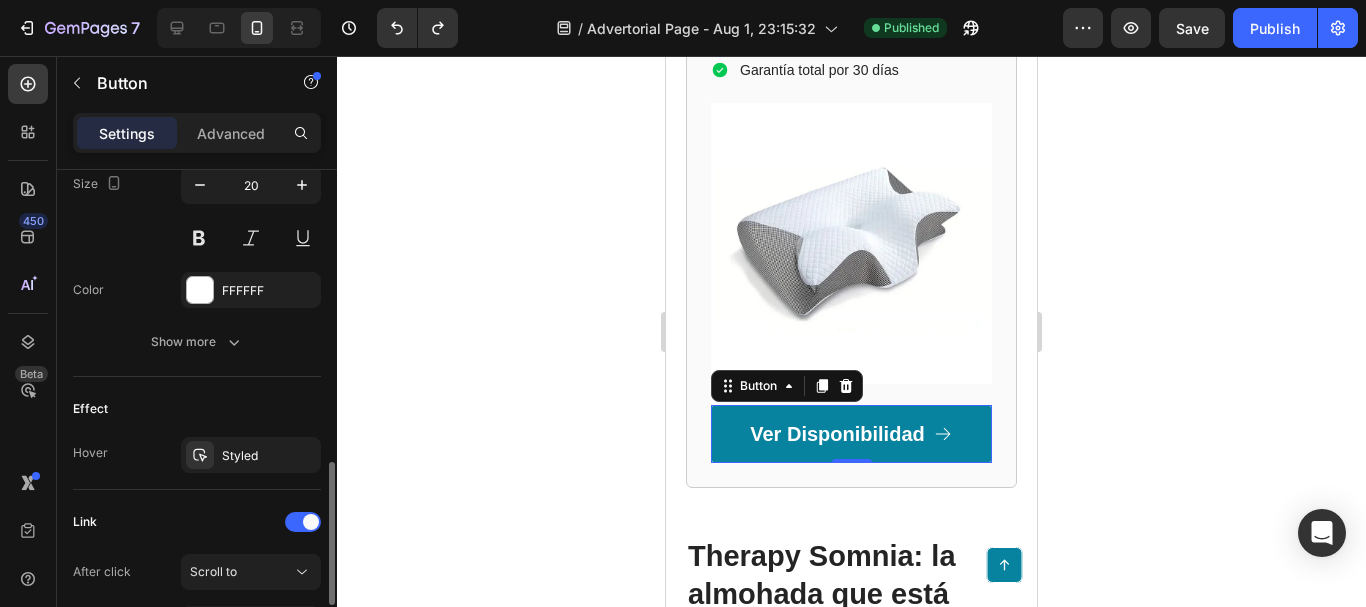 scroll, scrollTop: 1202, scrollLeft: 0, axis: vertical 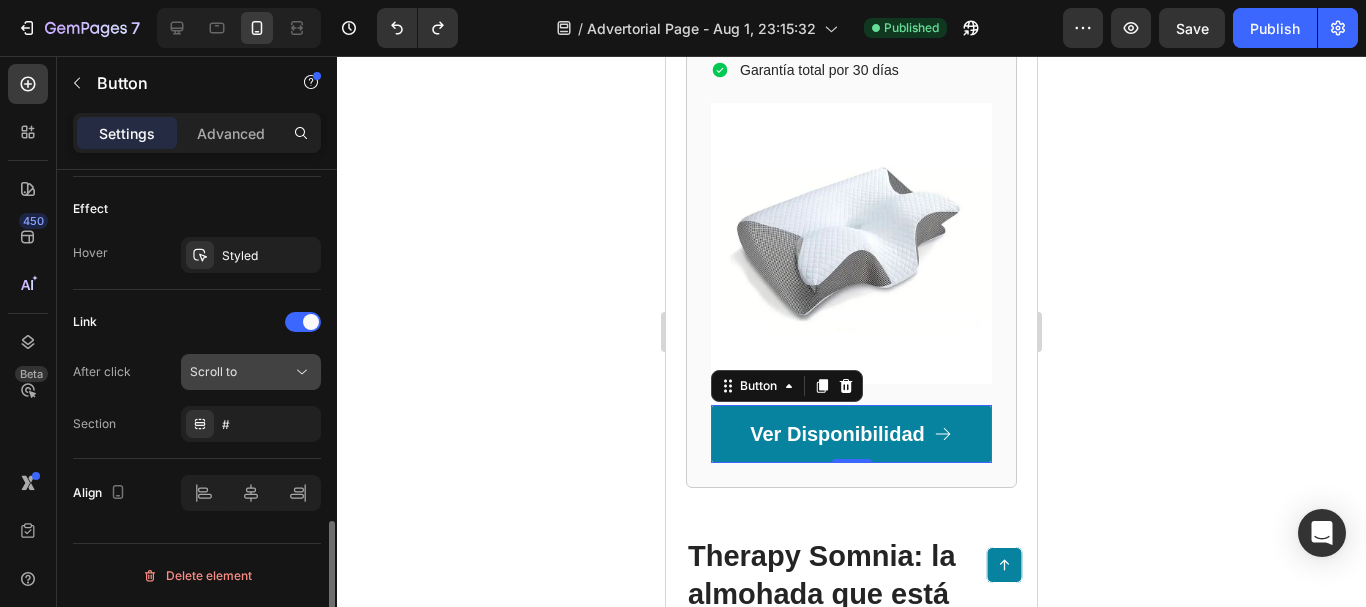 click on "Scroll to" at bounding box center [241, 372] 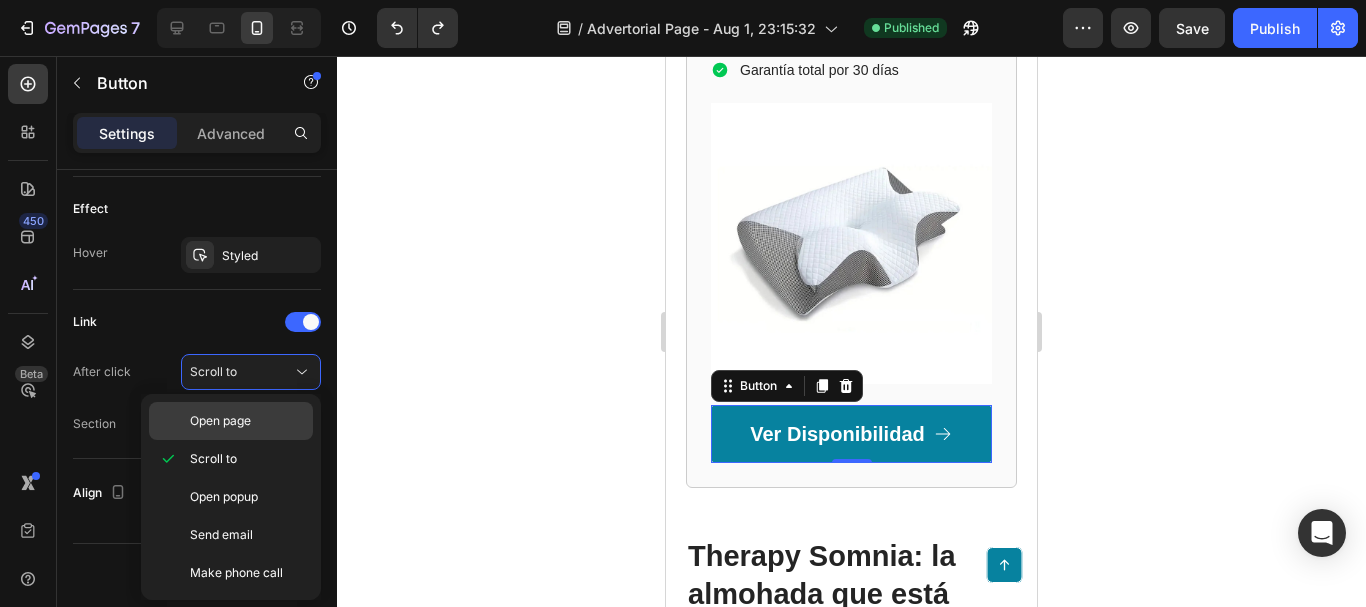 click on "Open page" at bounding box center [220, 421] 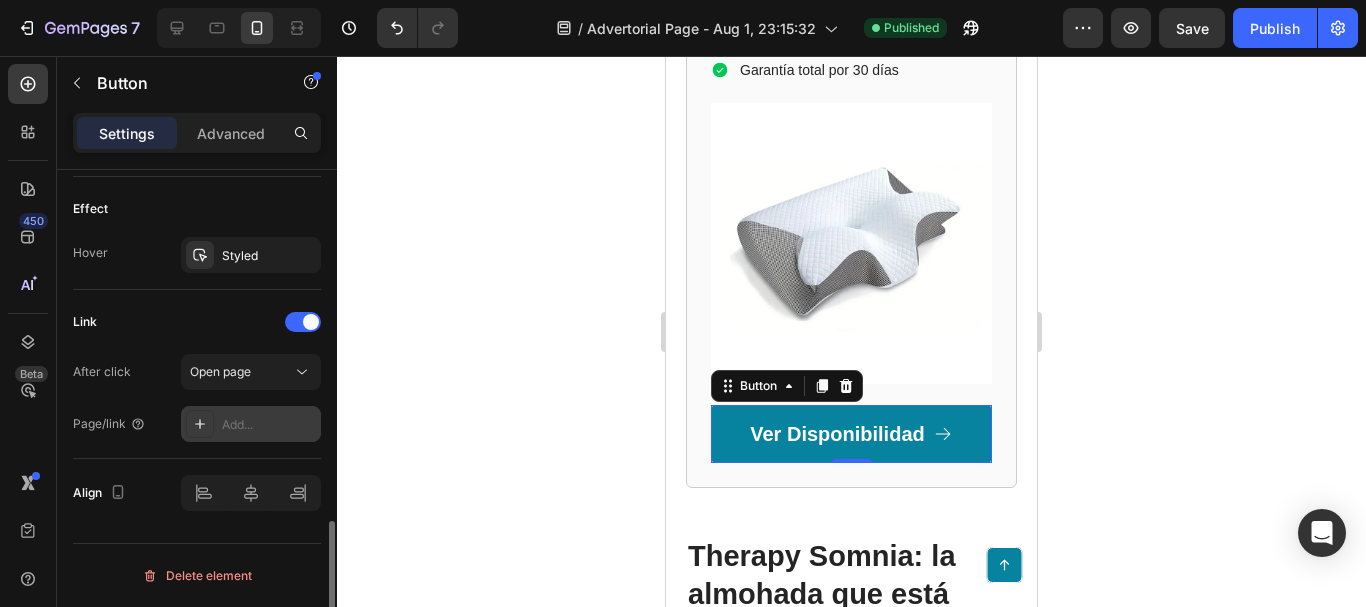 click on "Add..." at bounding box center (269, 425) 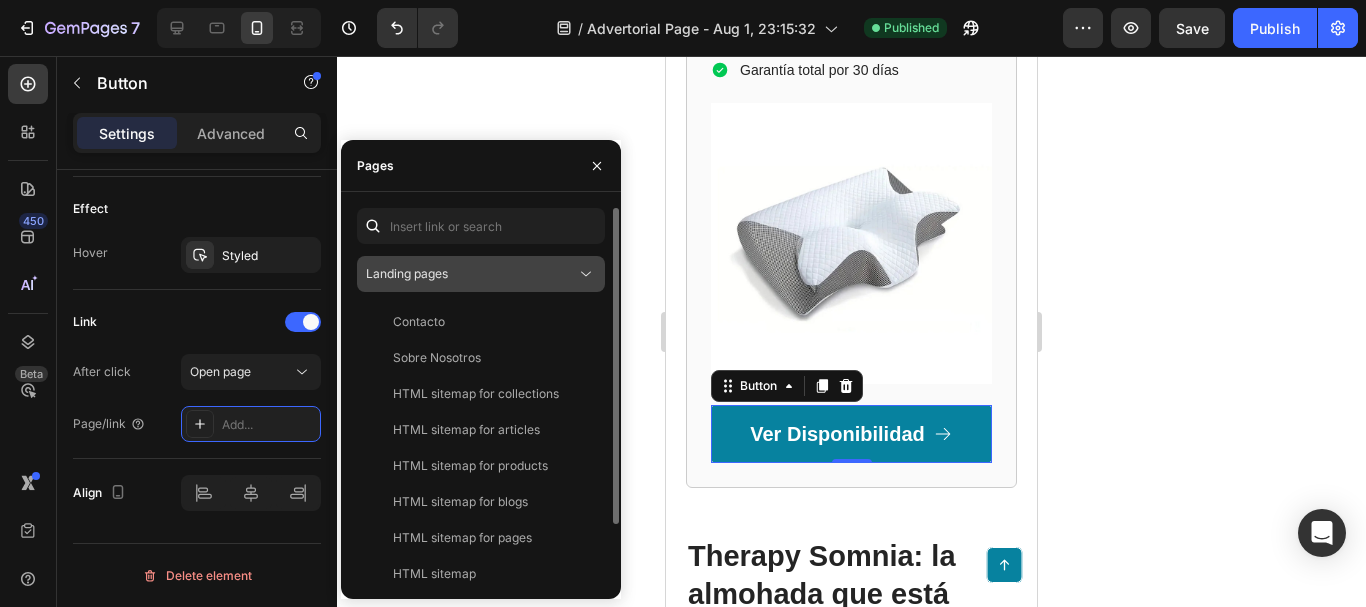 click on "Landing pages" at bounding box center [407, 273] 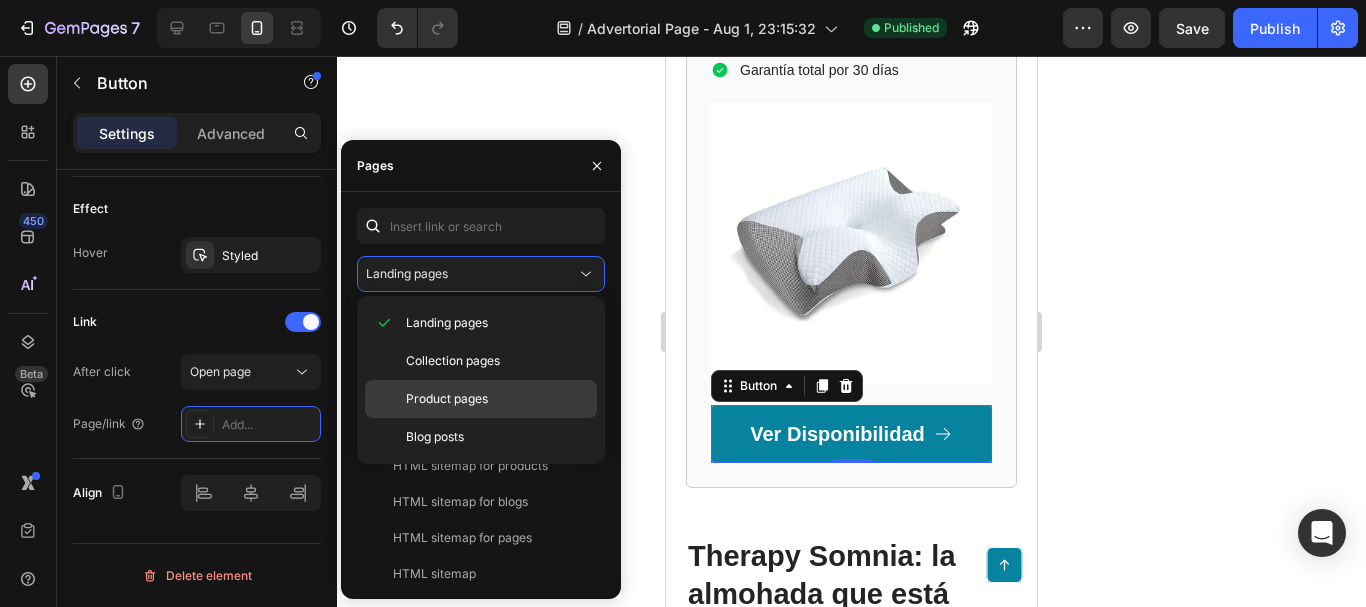 click on "Product pages" 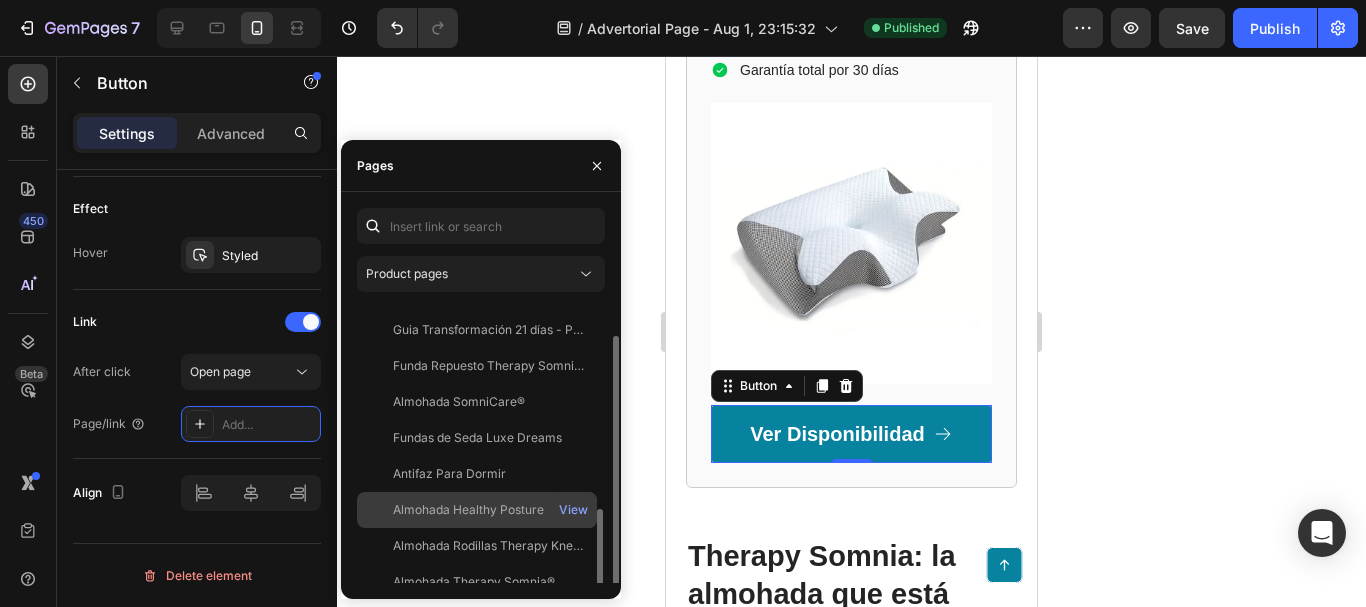 scroll, scrollTop: 192, scrollLeft: 0, axis: vertical 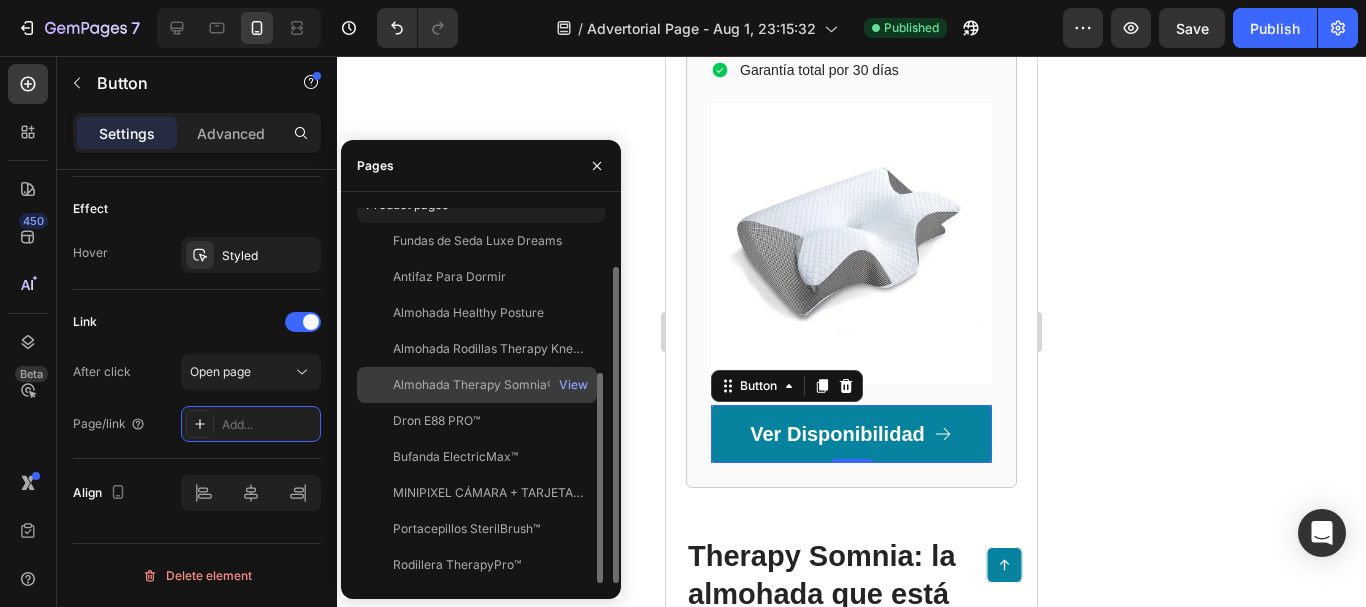 click on "Almohada Therapy Somnia®" 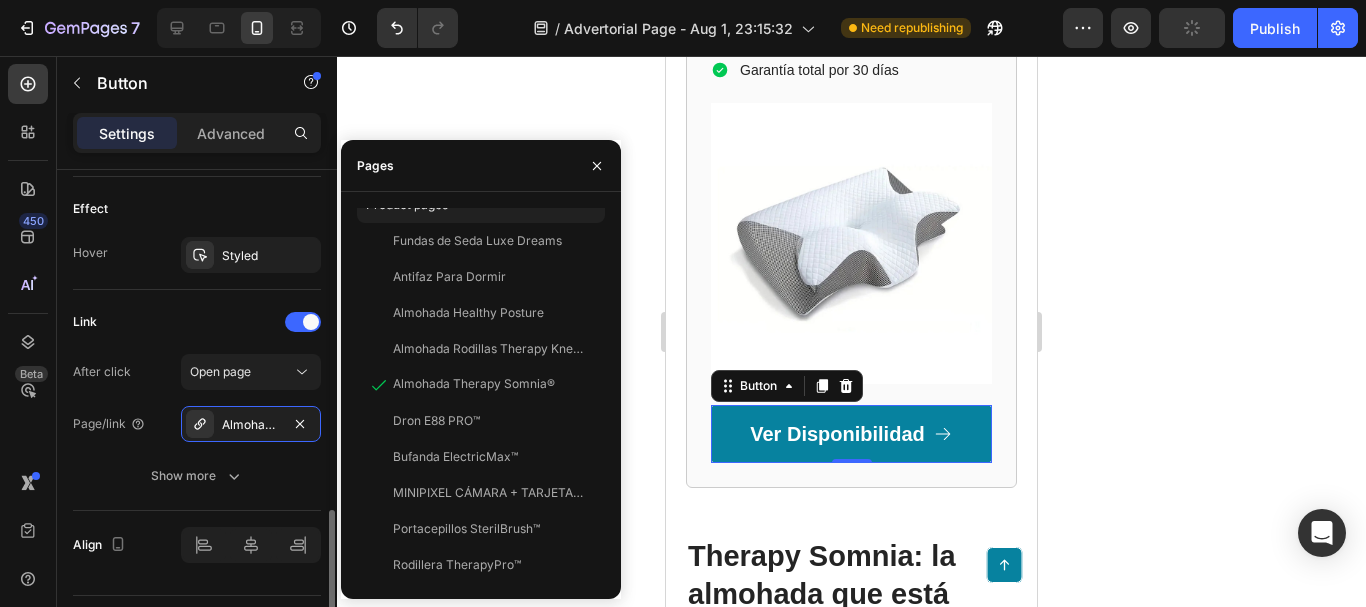 click on "After click Open page" at bounding box center (197, 372) 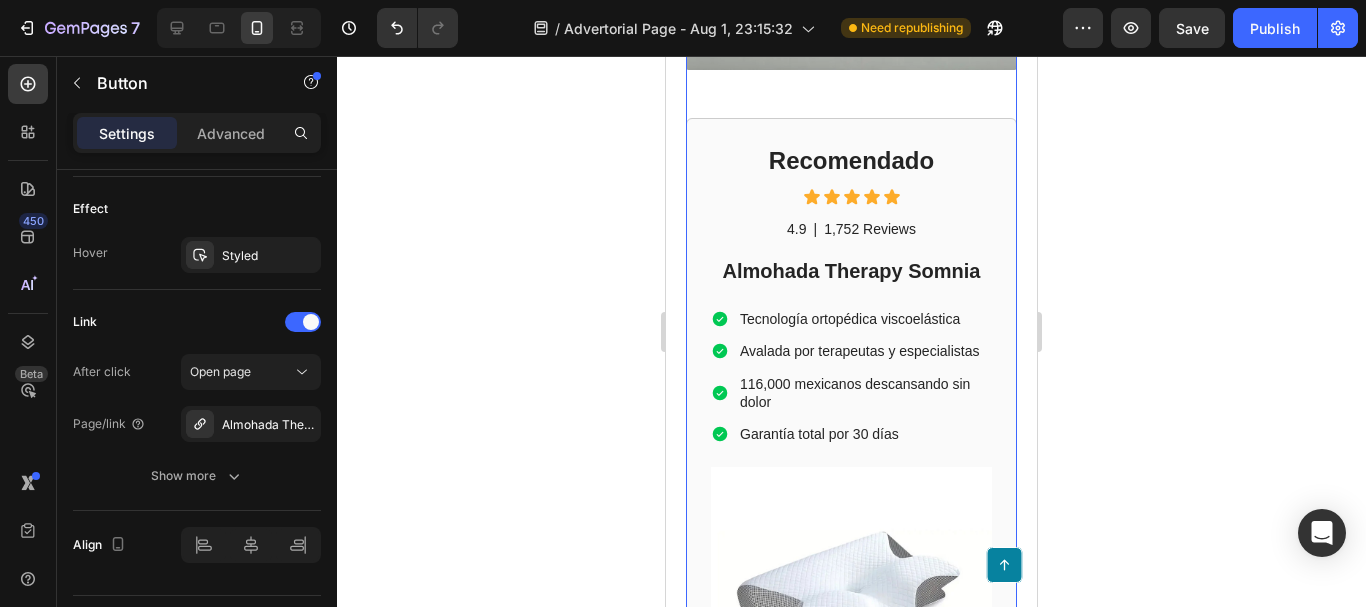 scroll, scrollTop: 5500, scrollLeft: 0, axis: vertical 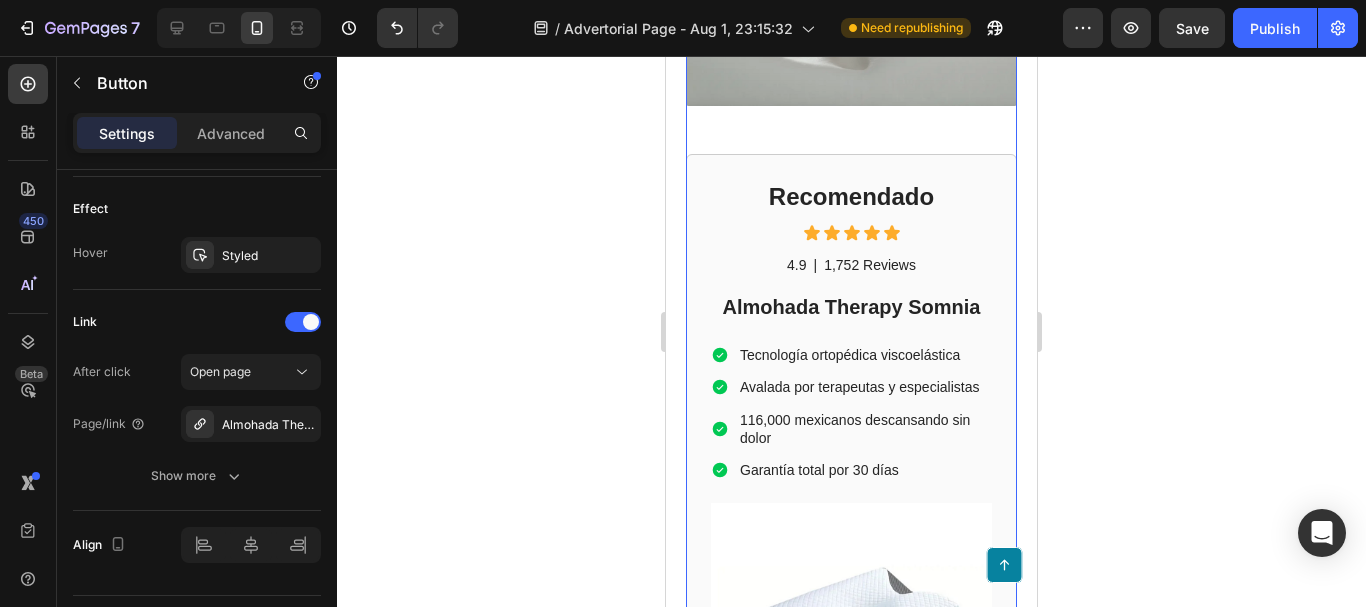 click on "Recomendado Heading Icon Icon Icon Icon Icon Icon List 4.9 Text Block | Text Block 1,752 Reviews Text Block Row Almohada Therapy Somnia Heading Tecnología ortopédica viscoelástica Avalada por terapeutas y especialistas  116,000 mexicanos descansando sin dolor Garantía total por 30 días Item List Image
Ver Disponibilidad Button   0 Row" at bounding box center (851, 521) 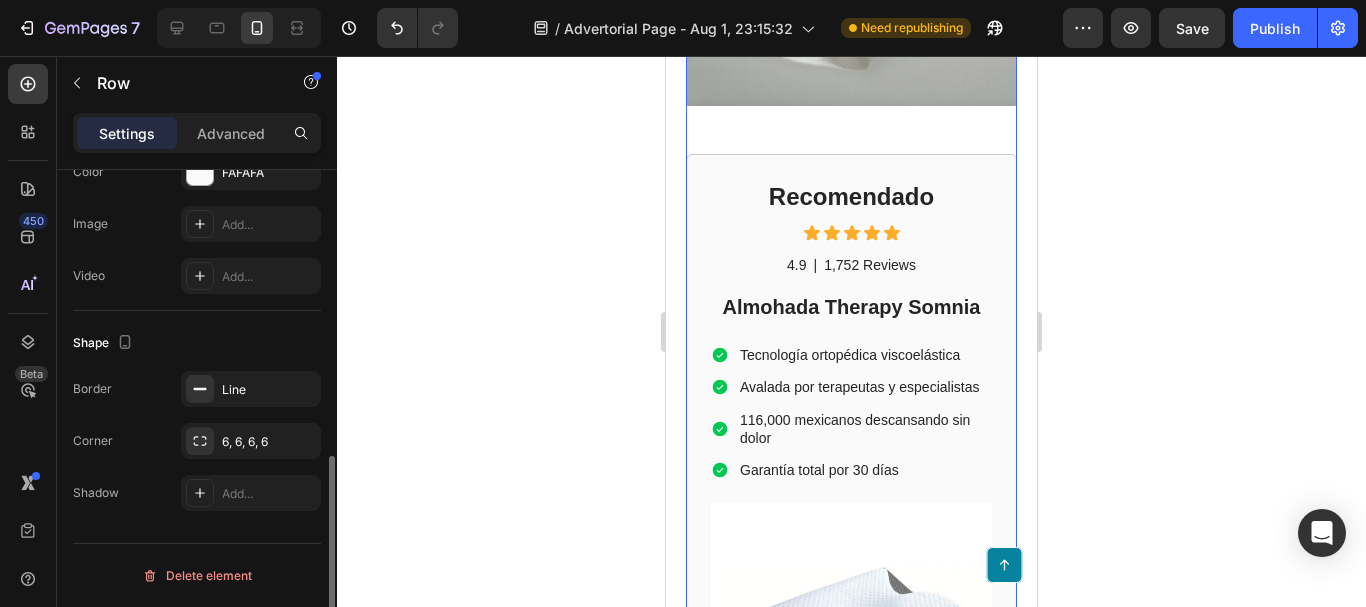 scroll, scrollTop: 0, scrollLeft: 0, axis: both 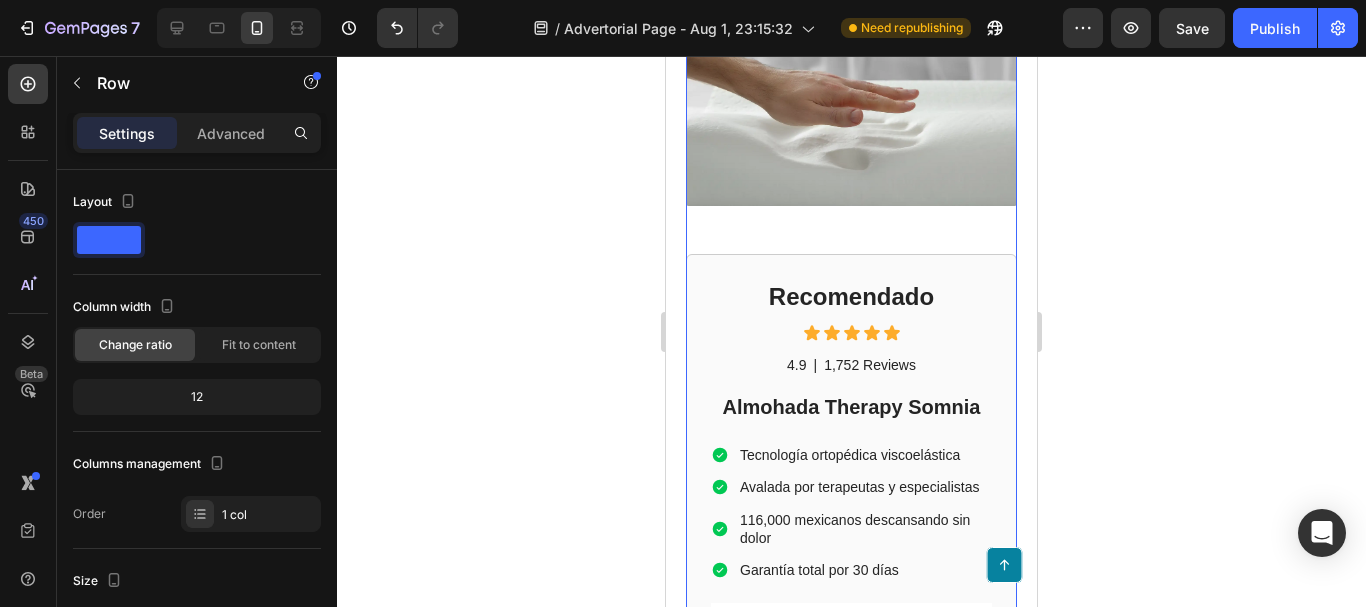 click on "Recomendado Heading Icon Icon Icon Icon Icon Icon List 4.9 Text Block | Text Block 1,752 Reviews Text Block Row Almohada Therapy Somnia Heading Tecnología ortopédica viscoelástica Avalada por terapeutas y especialistas  116,000 mexicanos descansando sin dolor Garantía total por 30 días Item List Image
Ver Disponibilidad Button Row   48" at bounding box center [851, 621] 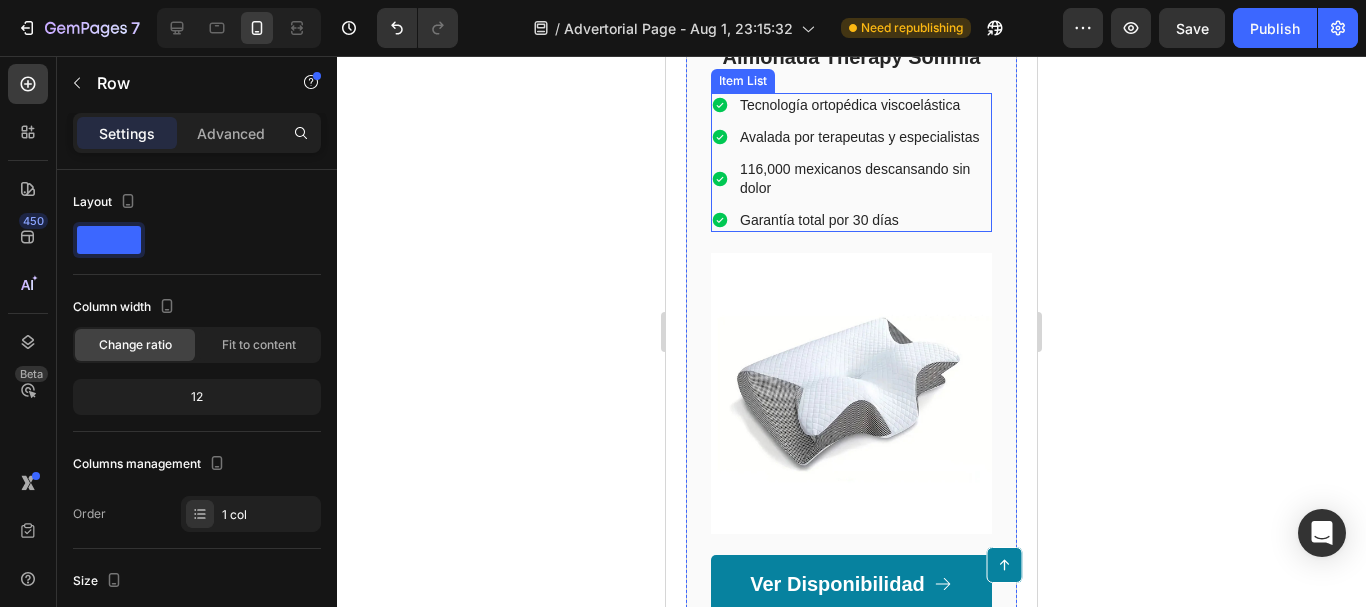 scroll, scrollTop: 3000, scrollLeft: 0, axis: vertical 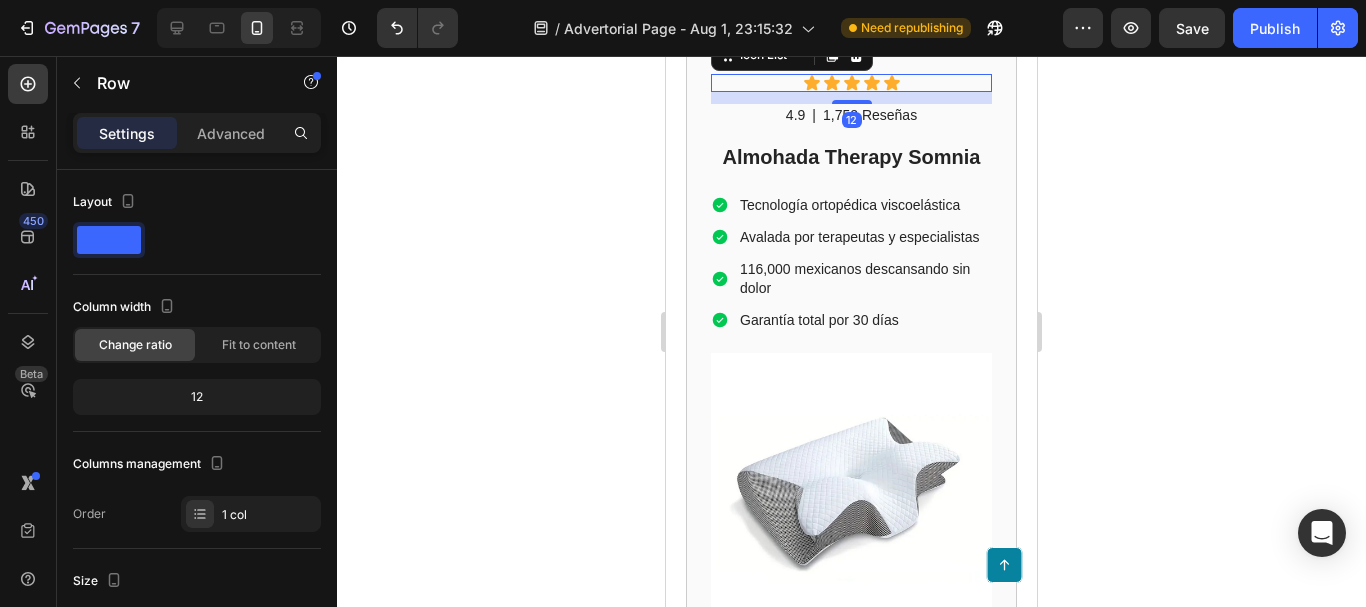click on "Icon Icon Icon Icon Icon" at bounding box center (851, 83) 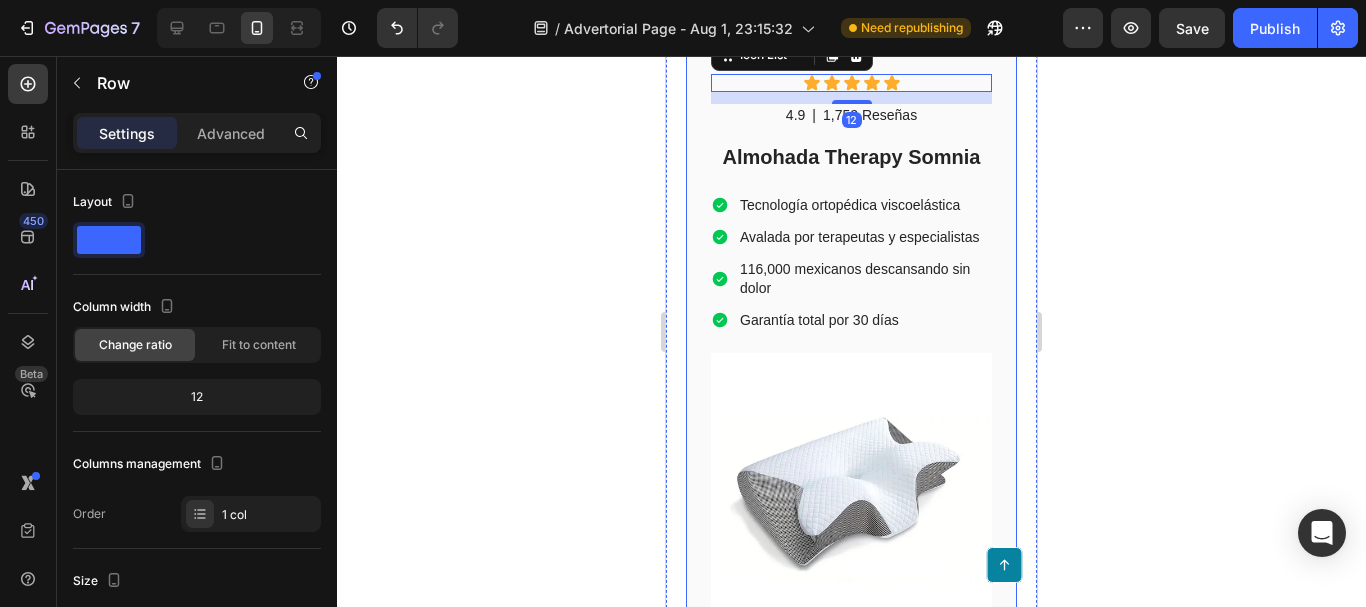 click on "Row" at bounding box center (706, 16) 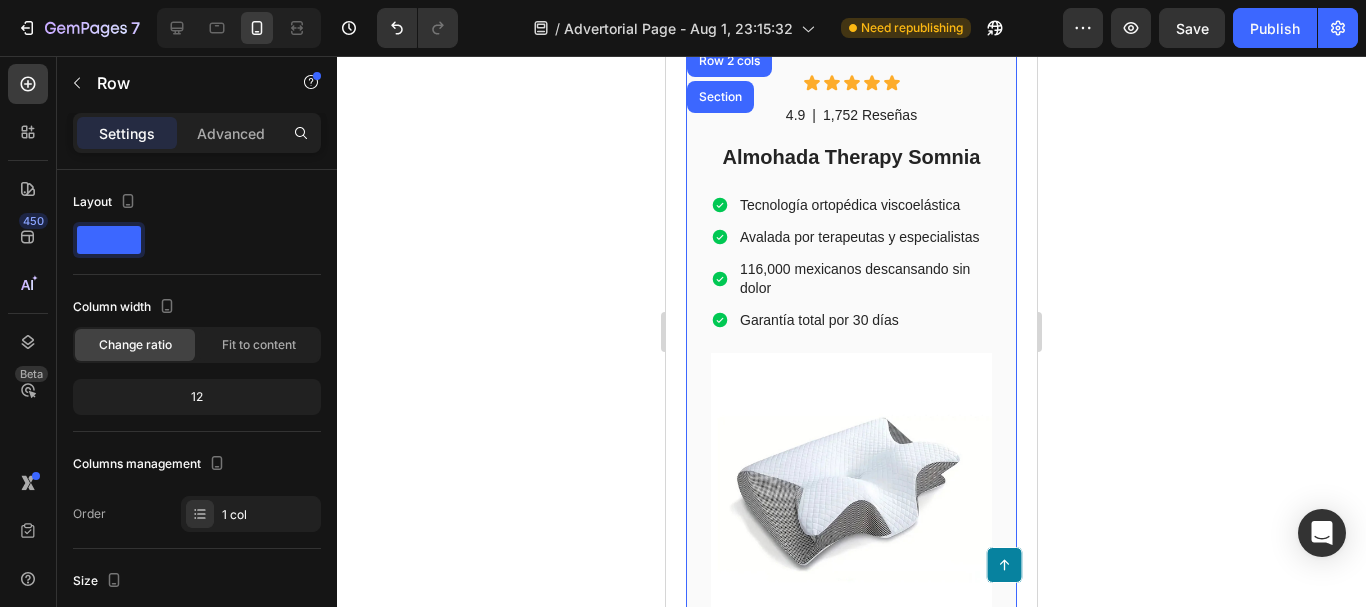 click 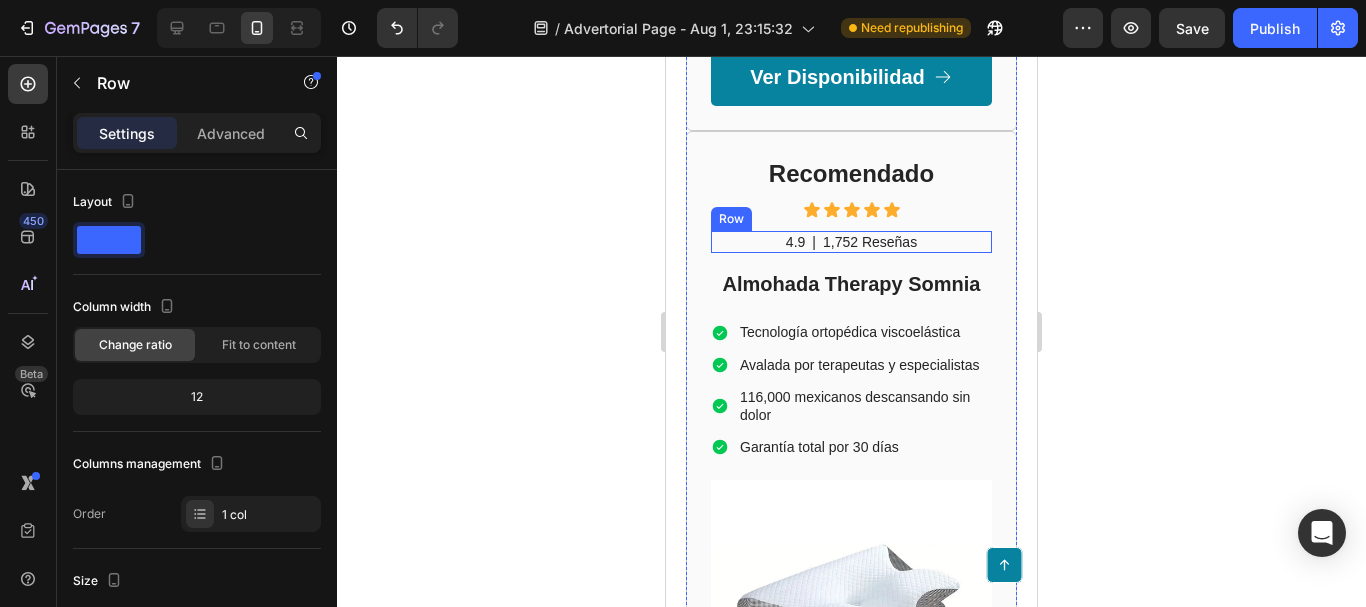 scroll, scrollTop: 3609, scrollLeft: 0, axis: vertical 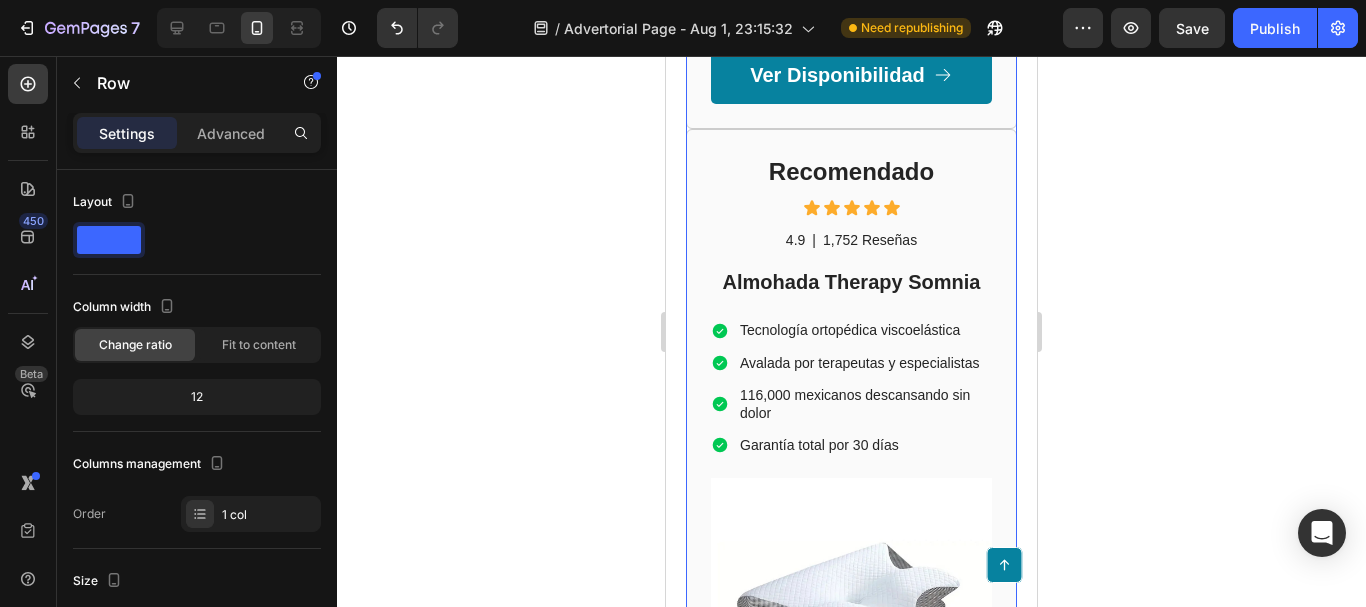 click on "Recomendado Heading Icon Icon Icon Icon Icon Icon List 4.9 Text Block | Text Block 1,752 Reseñas Text Block Row Almohada Therapy Somnia Heading Tecnología ortopédica viscoelástica Avalada por terapeutas y especialistas  116,000 mexicanos descansando sin dolor Garantía total por 30 días Item List Image
Ver Disponibilidad Button Row   0" at bounding box center (851, 496) 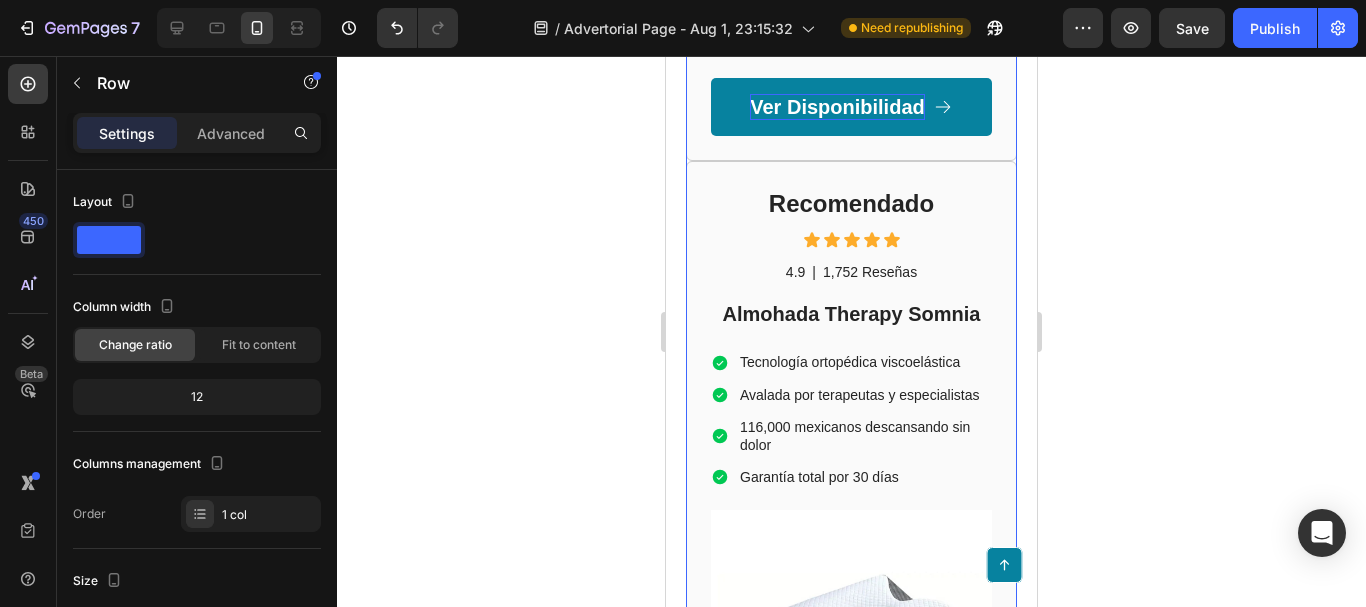 scroll, scrollTop: 3509, scrollLeft: 0, axis: vertical 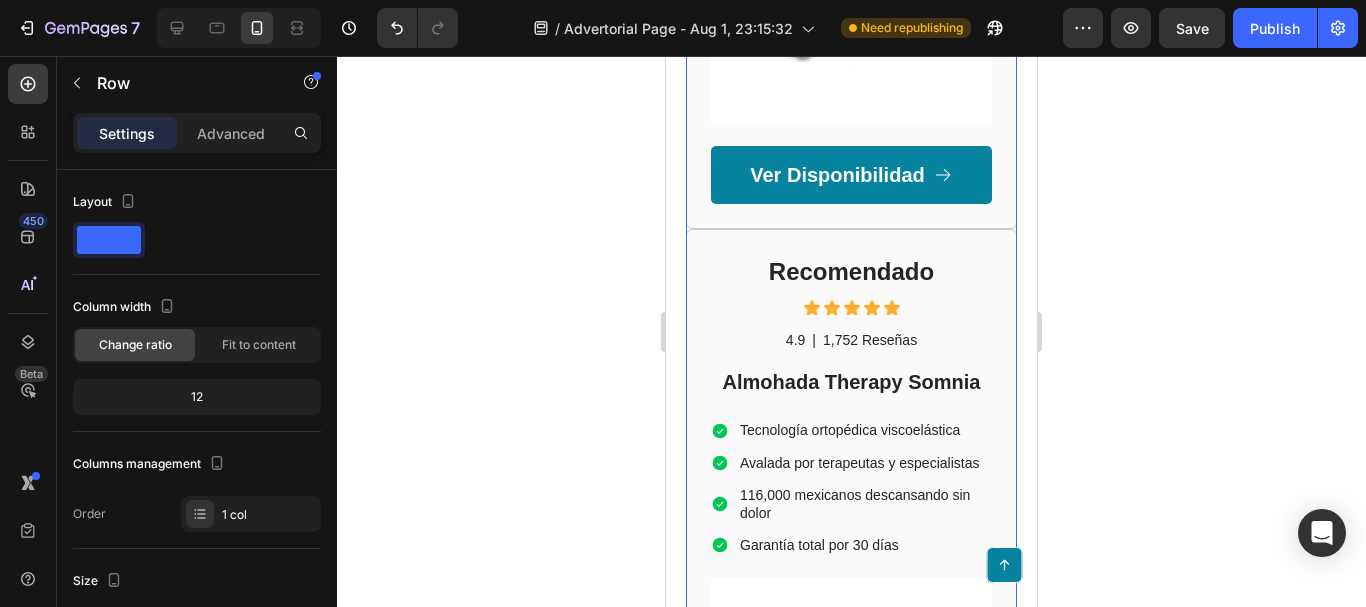 click on "Recomendado Heading Icon Icon Icon Icon Icon Icon List 4.9 Text Block | Text Block 1,752 Reseñas Text Block Row Almohada Therapy Somnia Heading Tecnología ortopédica viscoelástica Avalada por terapeutas y especialistas  116,000 mexicanos descansando sin dolor Garantía total por 30 días Item List Image
Ver Disponibilidad Button Row   0" at bounding box center (851, 596) 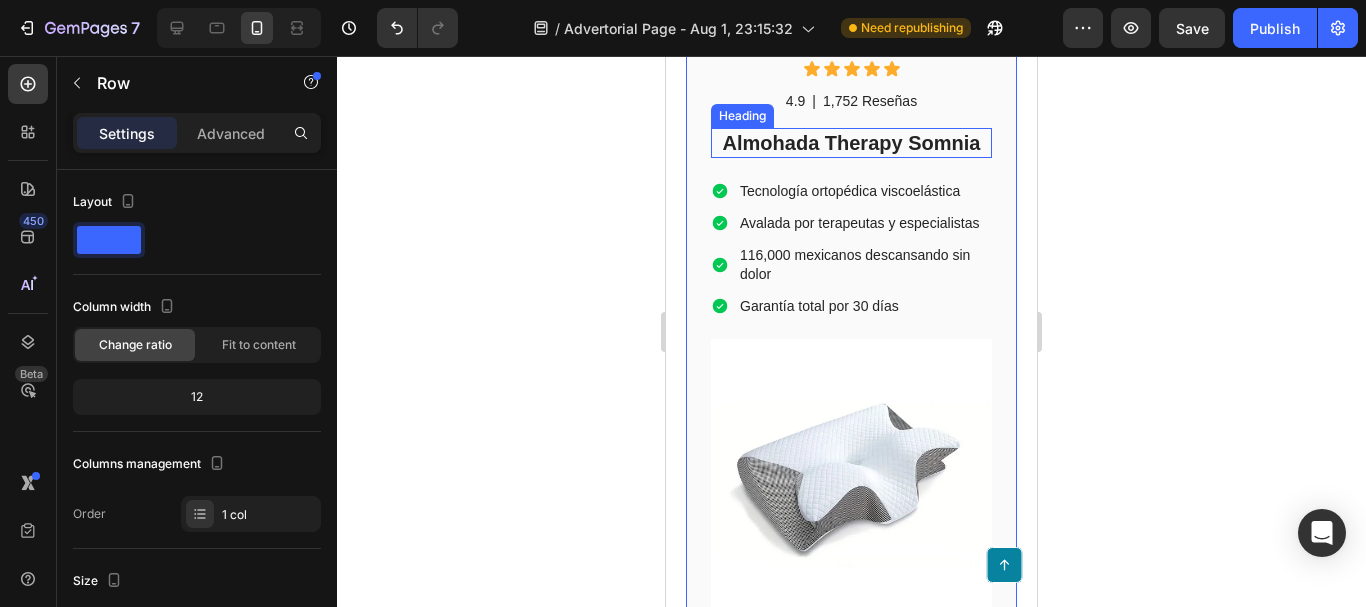 scroll, scrollTop: 2909, scrollLeft: 0, axis: vertical 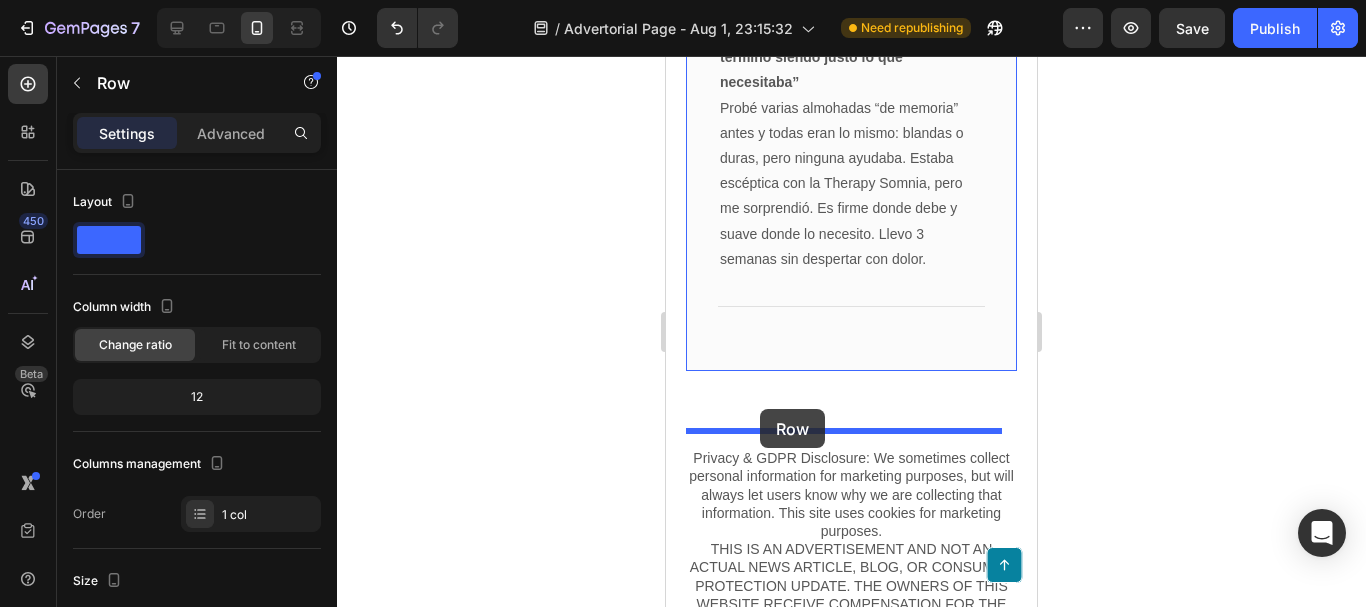 drag, startPoint x: 708, startPoint y: 214, endPoint x: 760, endPoint y: 409, distance: 201.81427 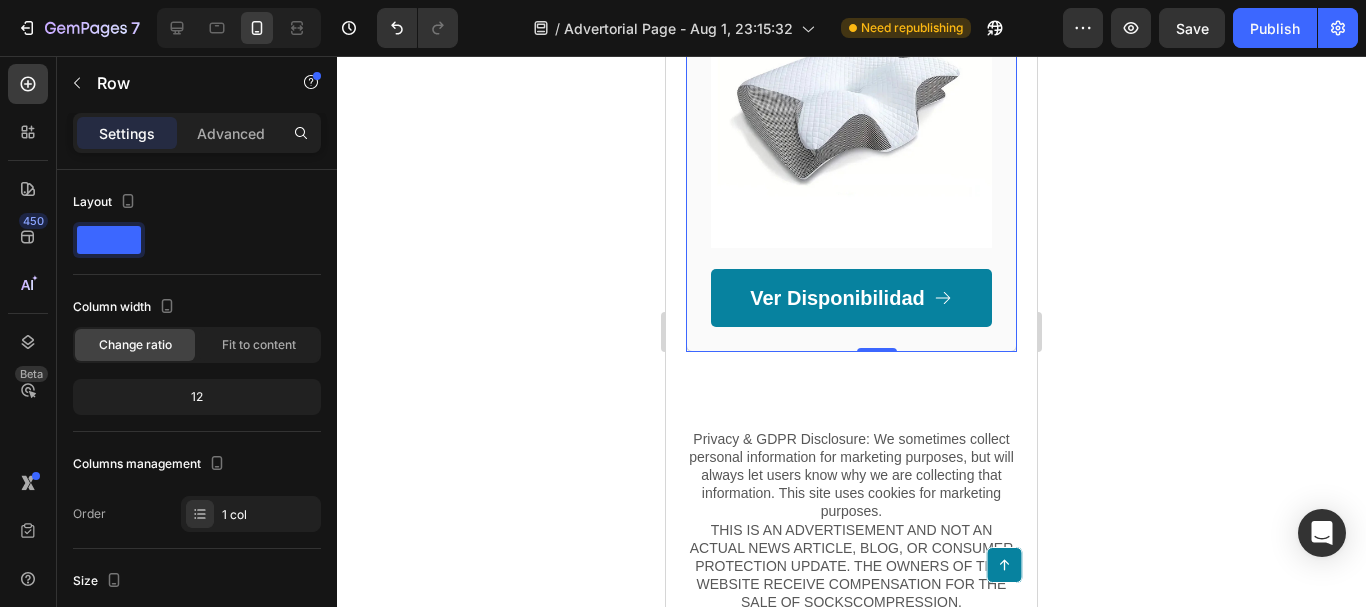 scroll, scrollTop: 10609, scrollLeft: 0, axis: vertical 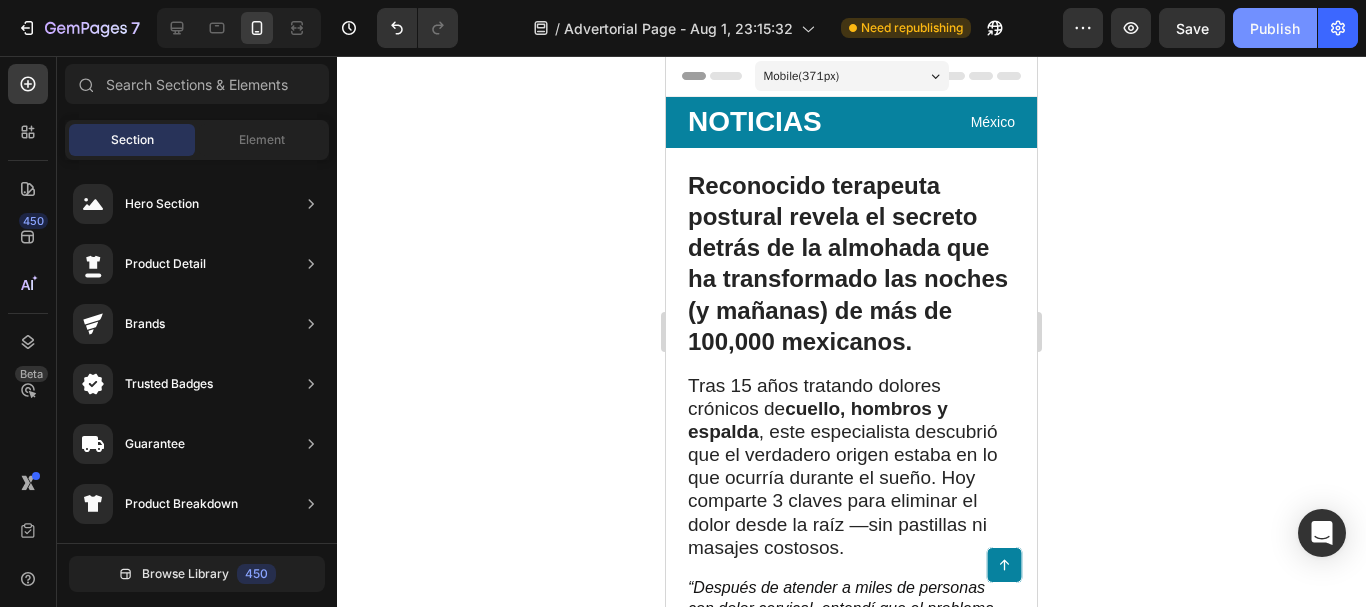 click on "Publish" at bounding box center [1275, 28] 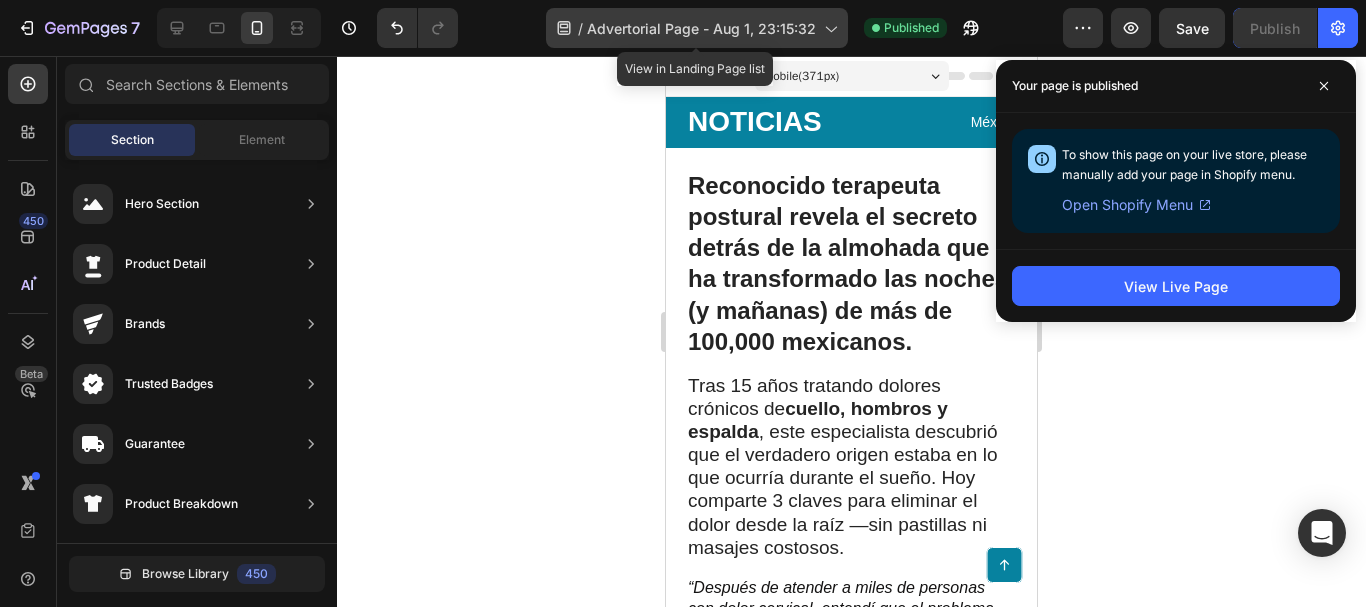 click on "Advertorial Page - Aug 1, 23:15:32" at bounding box center [701, 28] 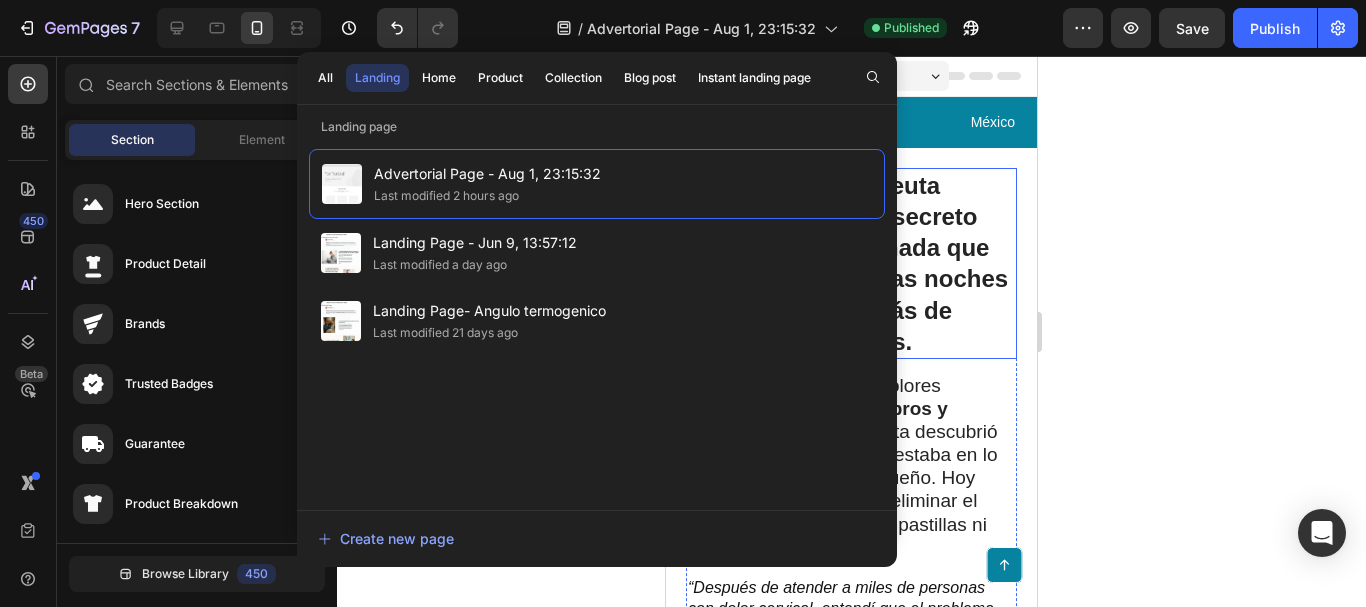 click 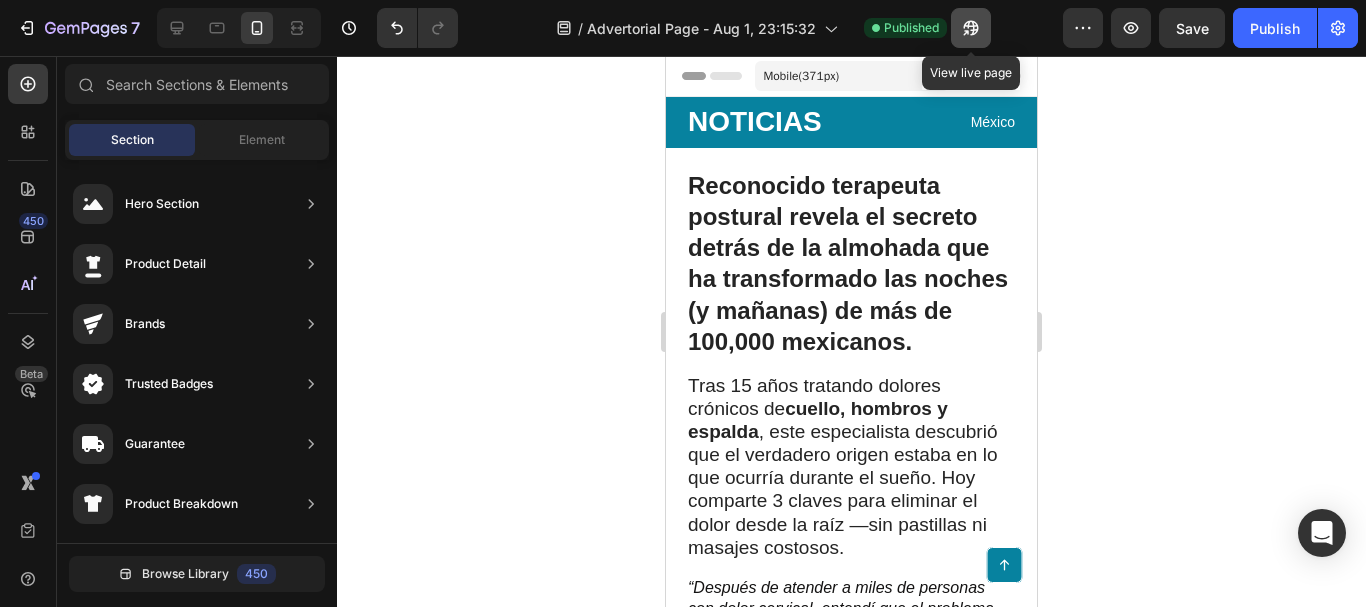 click 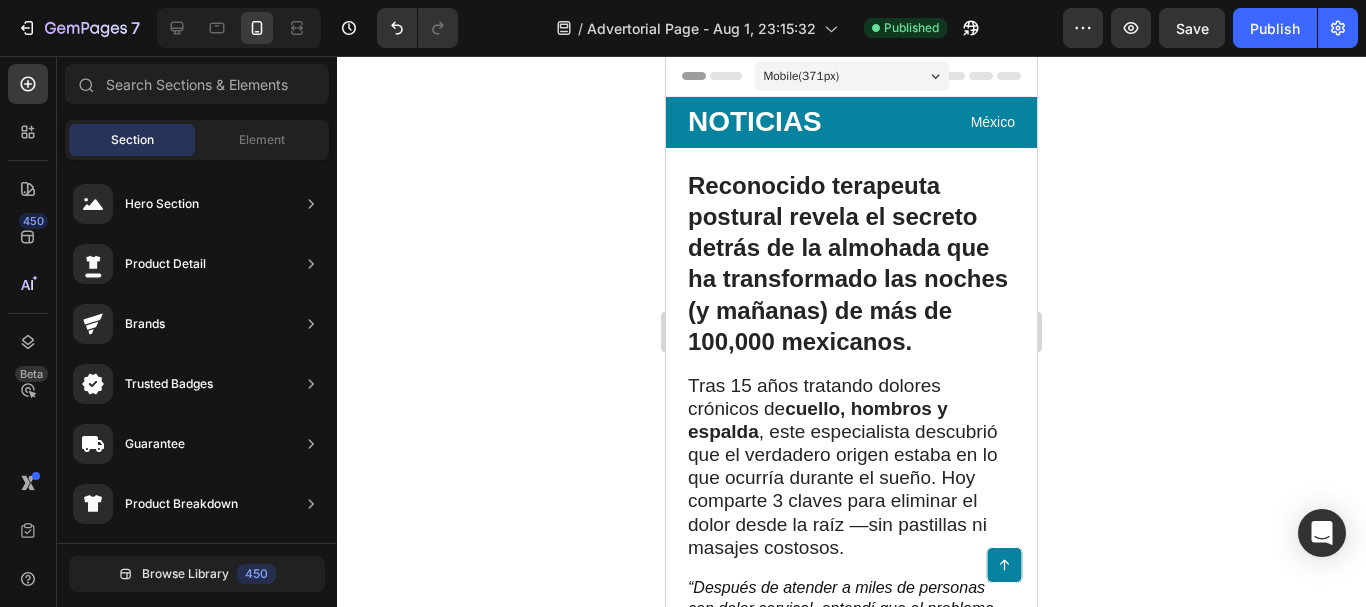 click 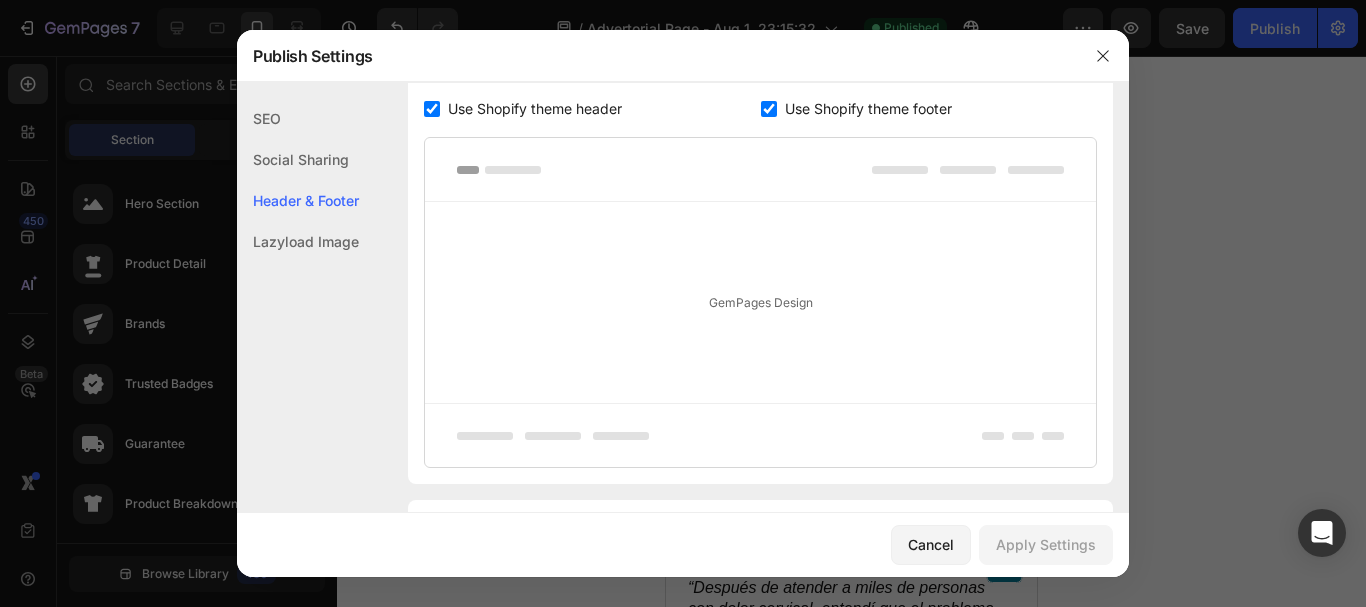 scroll, scrollTop: 937, scrollLeft: 0, axis: vertical 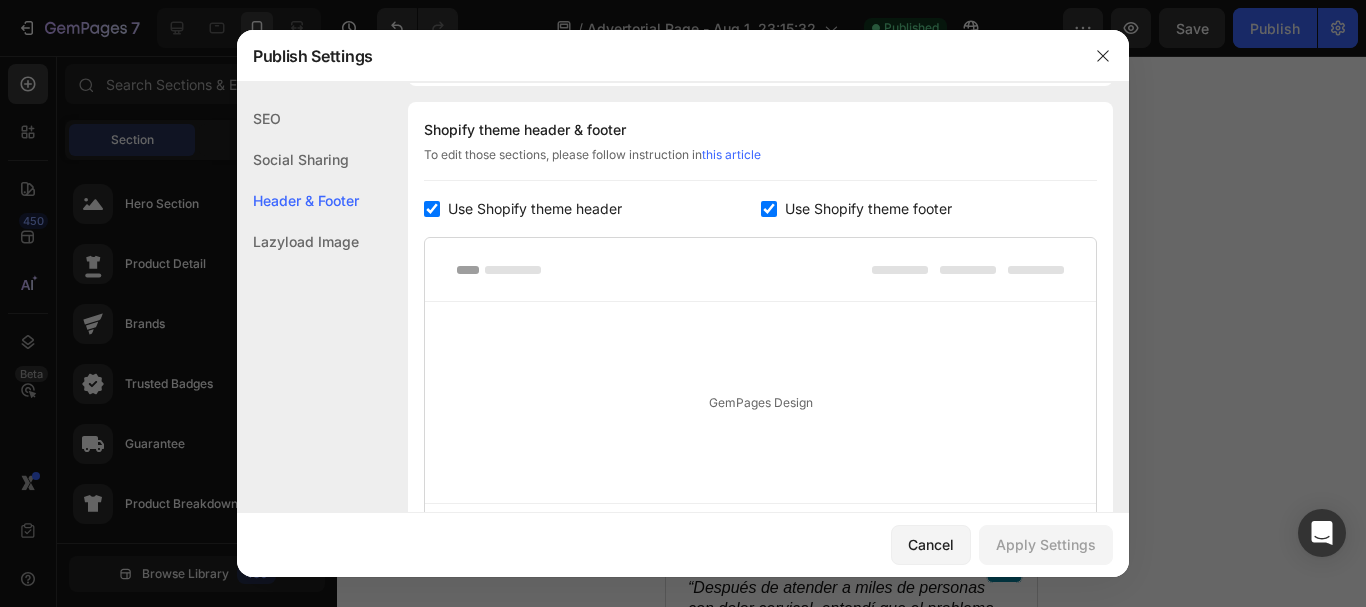 click at bounding box center [432, 209] 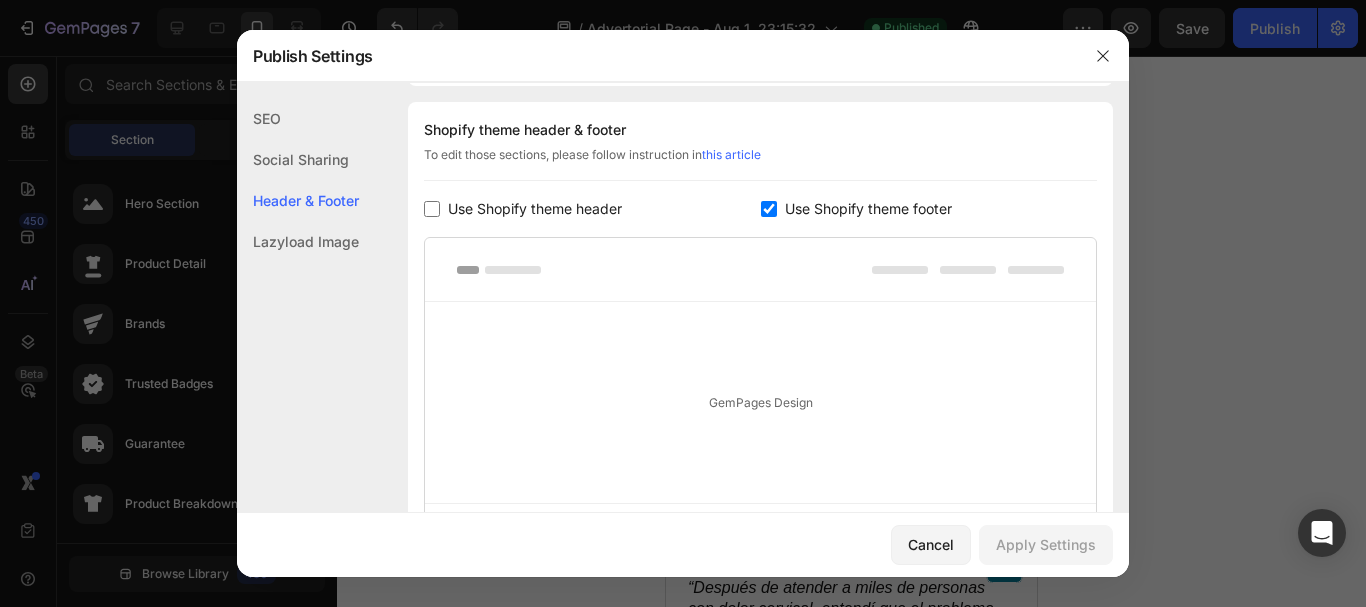 checkbox on "false" 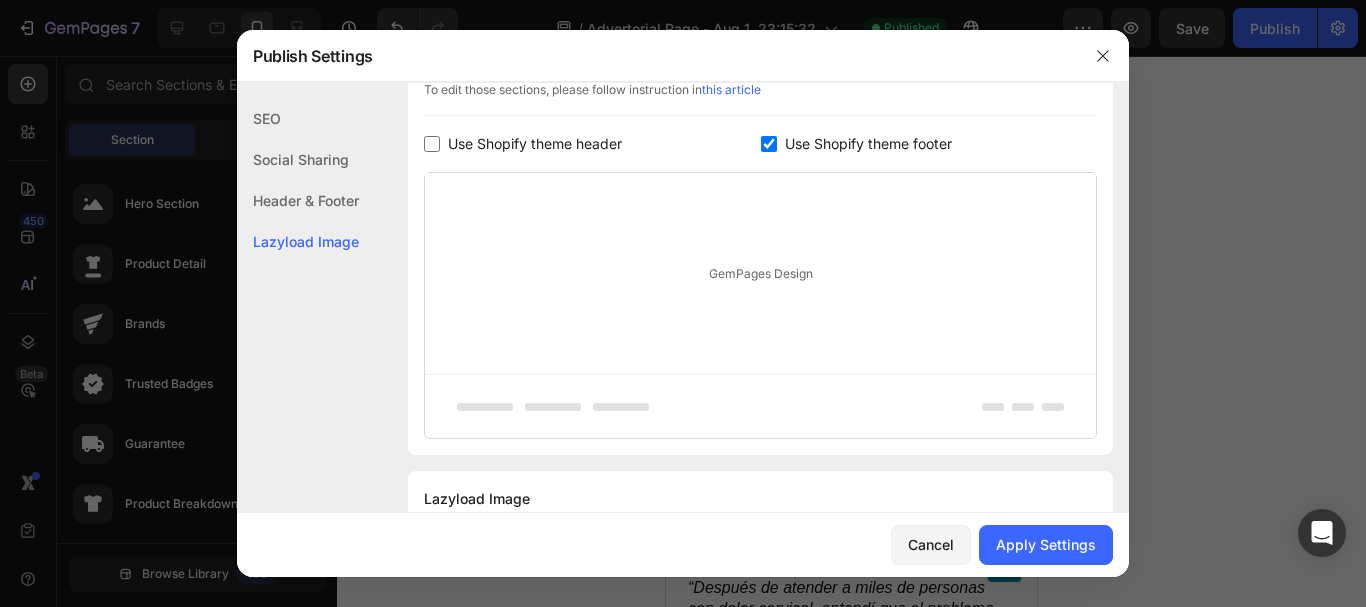scroll, scrollTop: 1037, scrollLeft: 0, axis: vertical 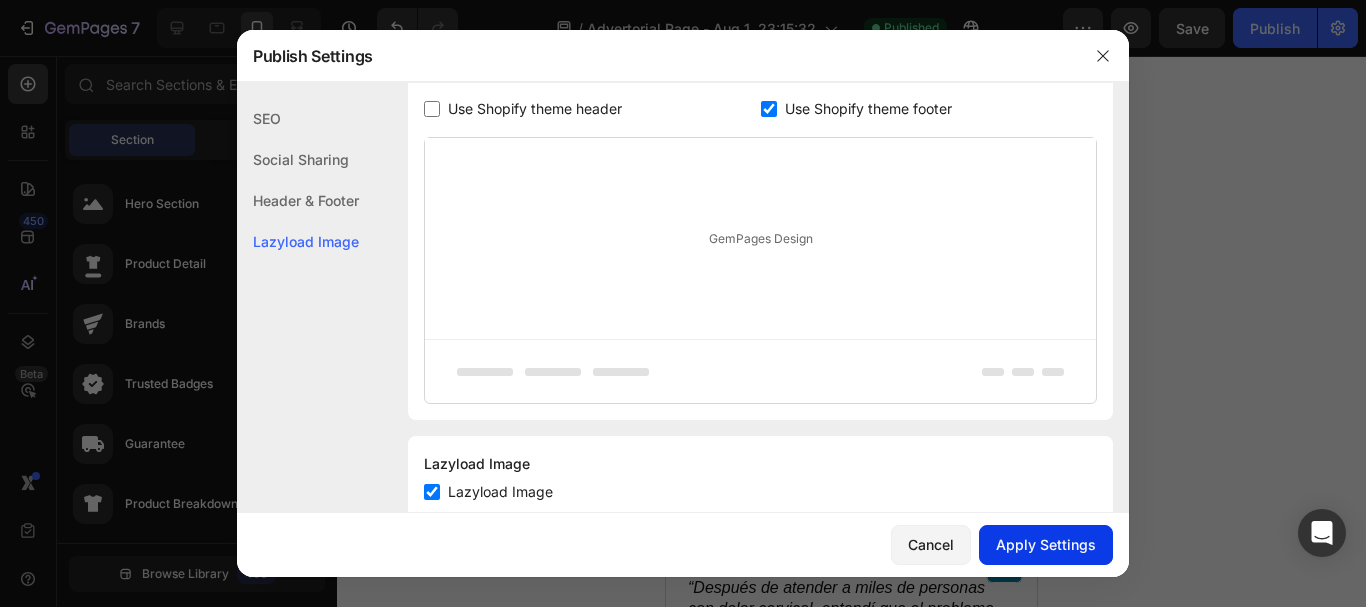 click on "Apply Settings" at bounding box center [1046, 544] 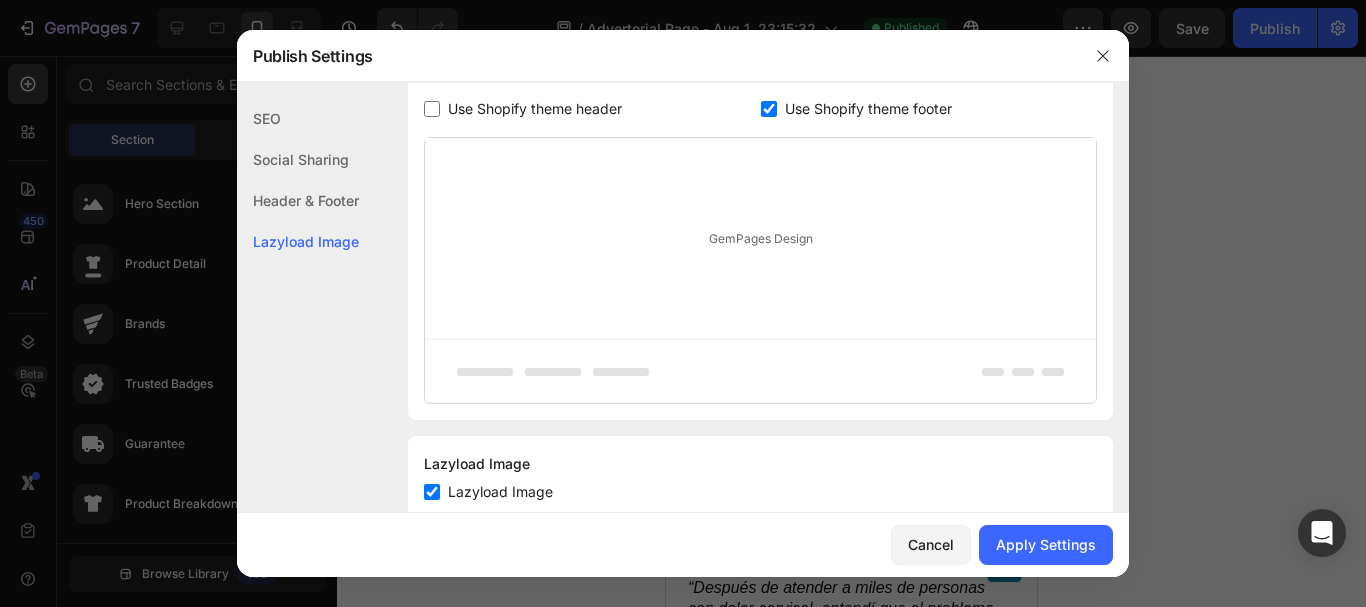 click on "Header & Footer" 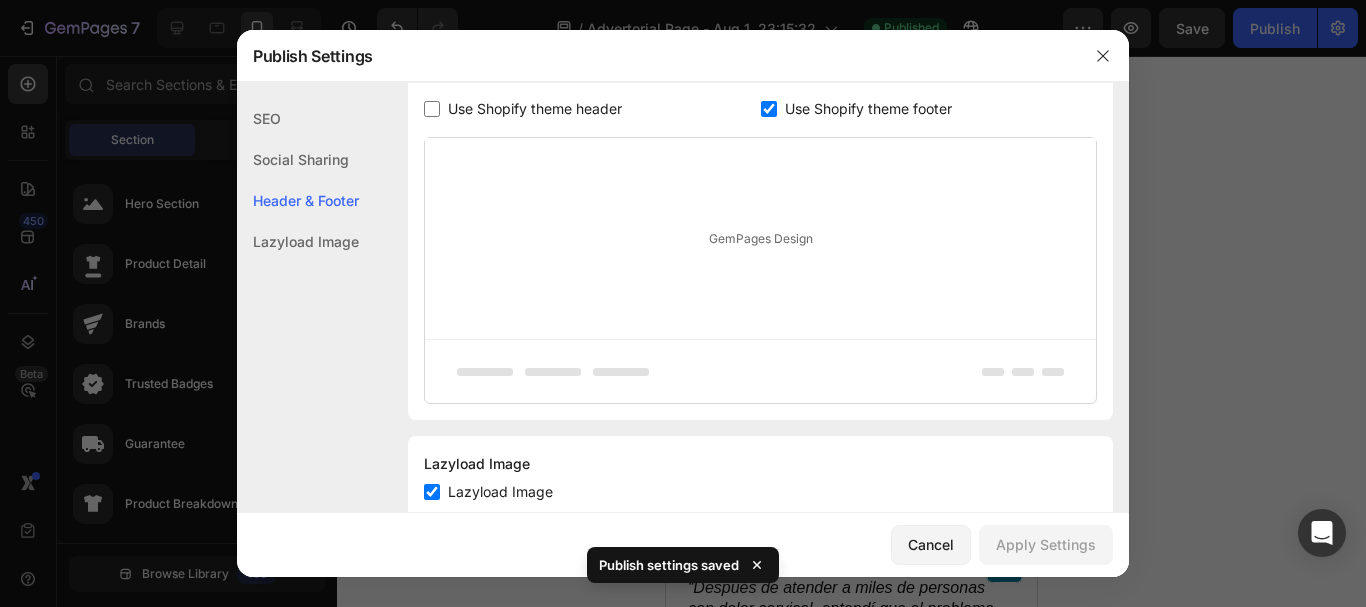 scroll, scrollTop: 937, scrollLeft: 0, axis: vertical 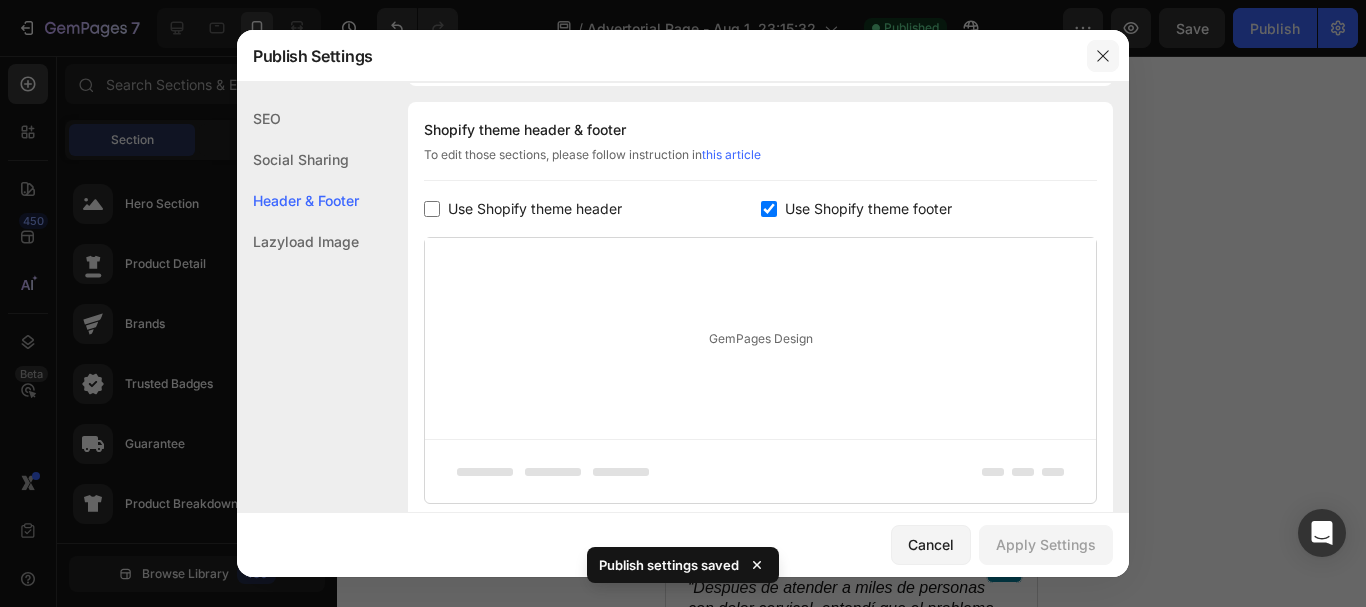 click 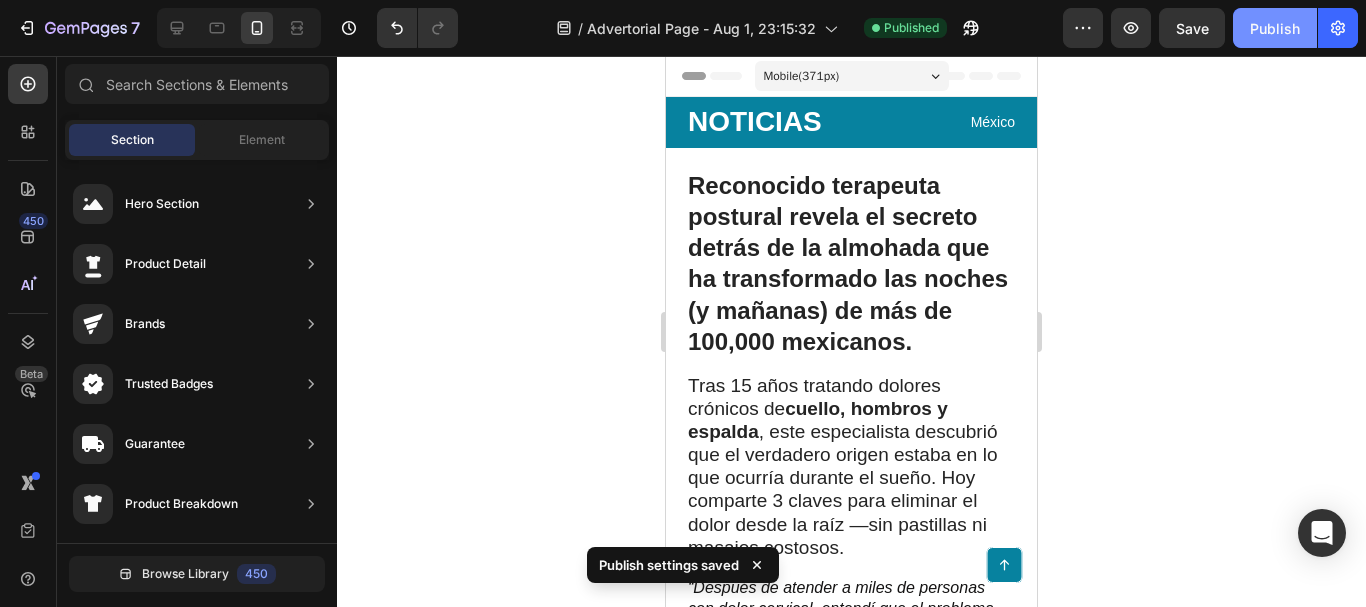 click on "Publish" at bounding box center (1275, 28) 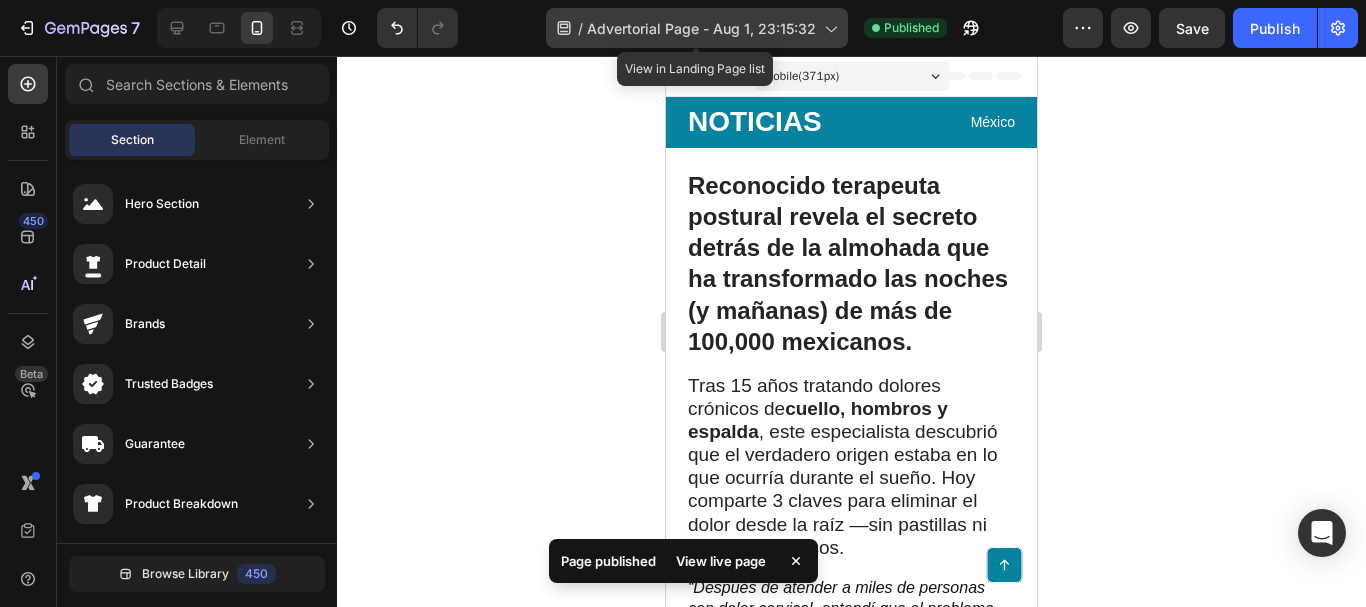click 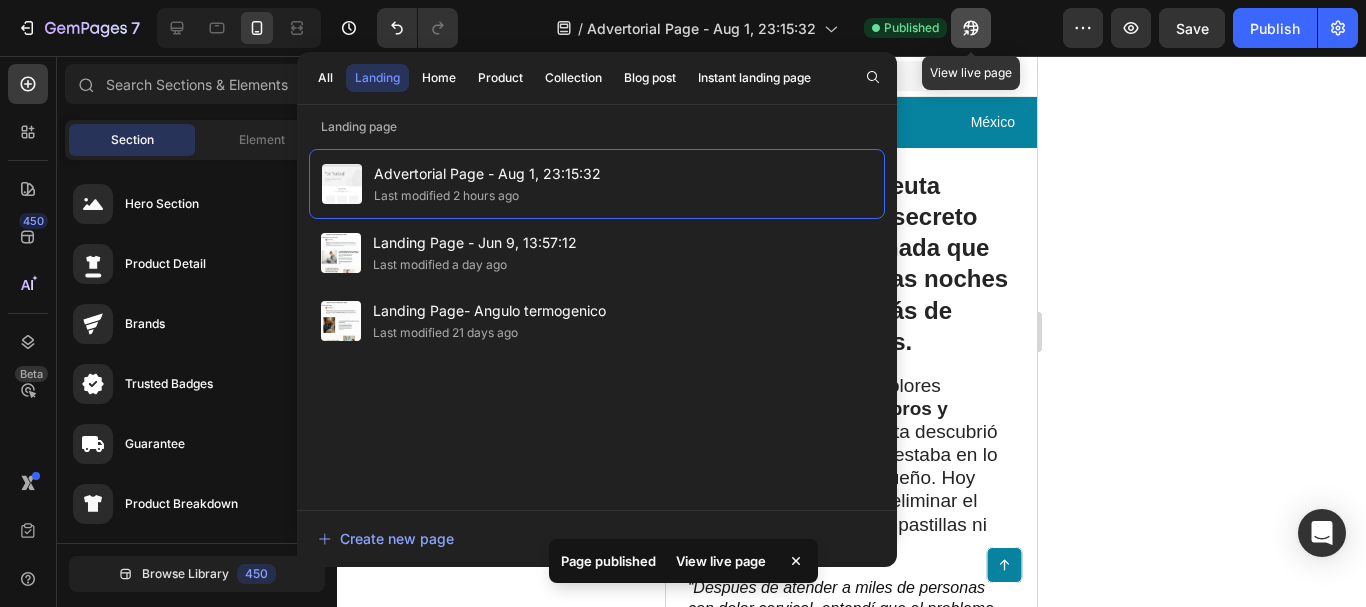 click 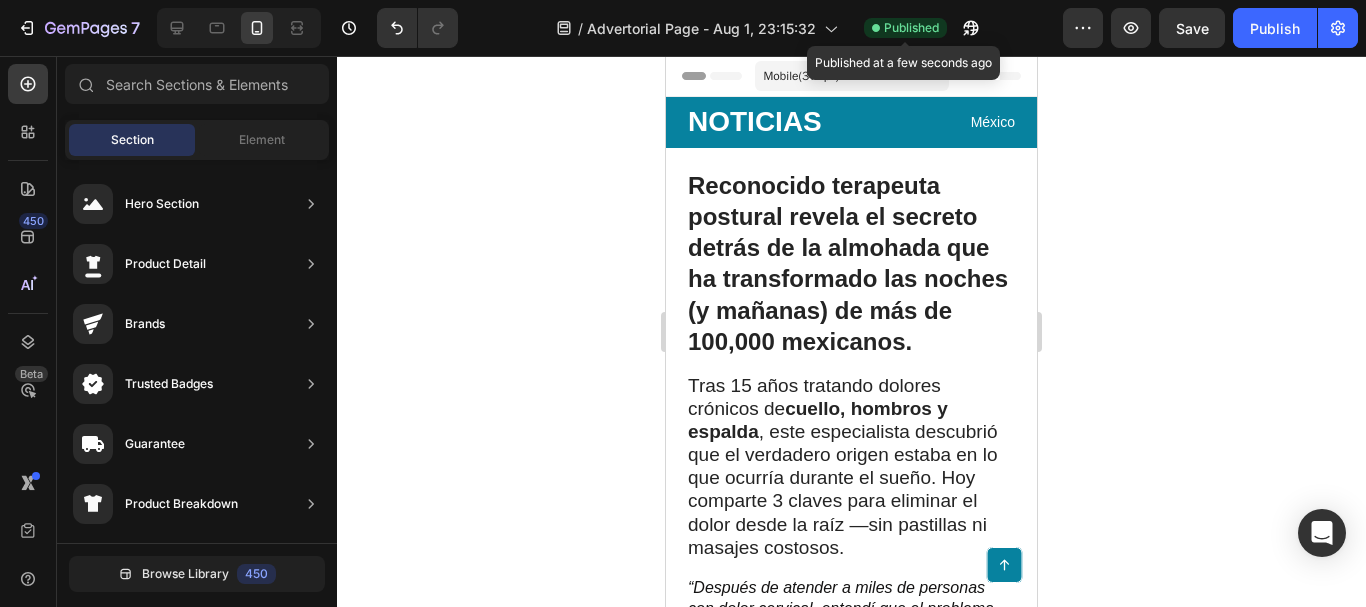 click on "Published" at bounding box center [911, 28] 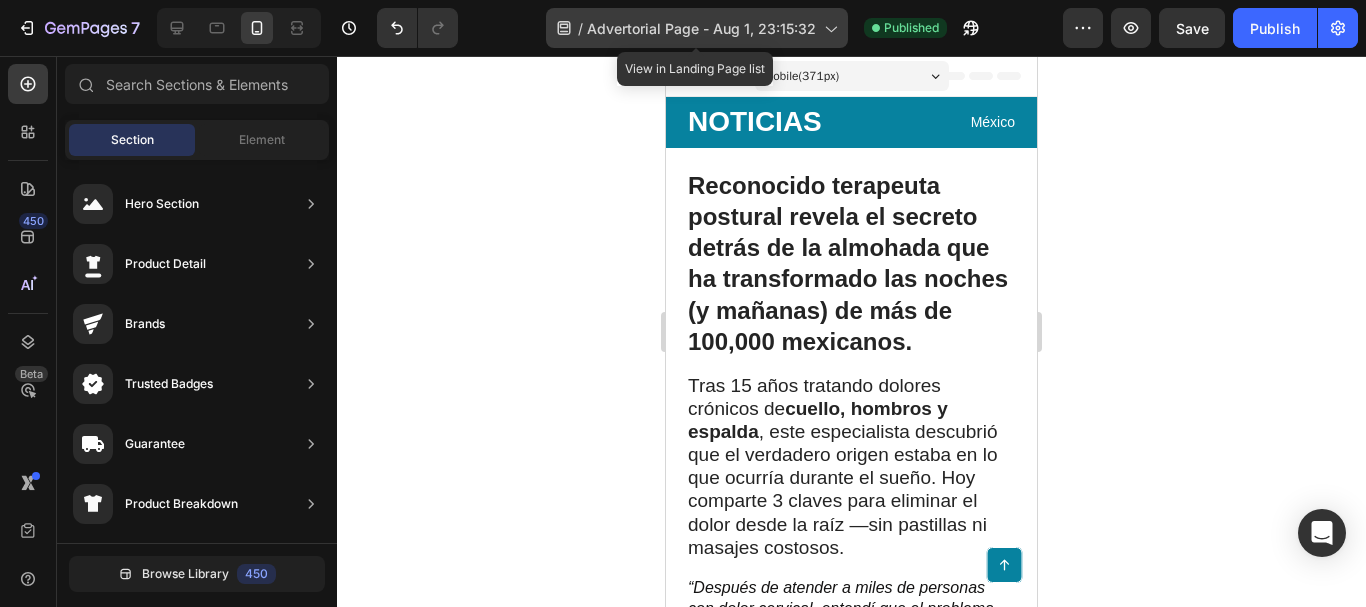click 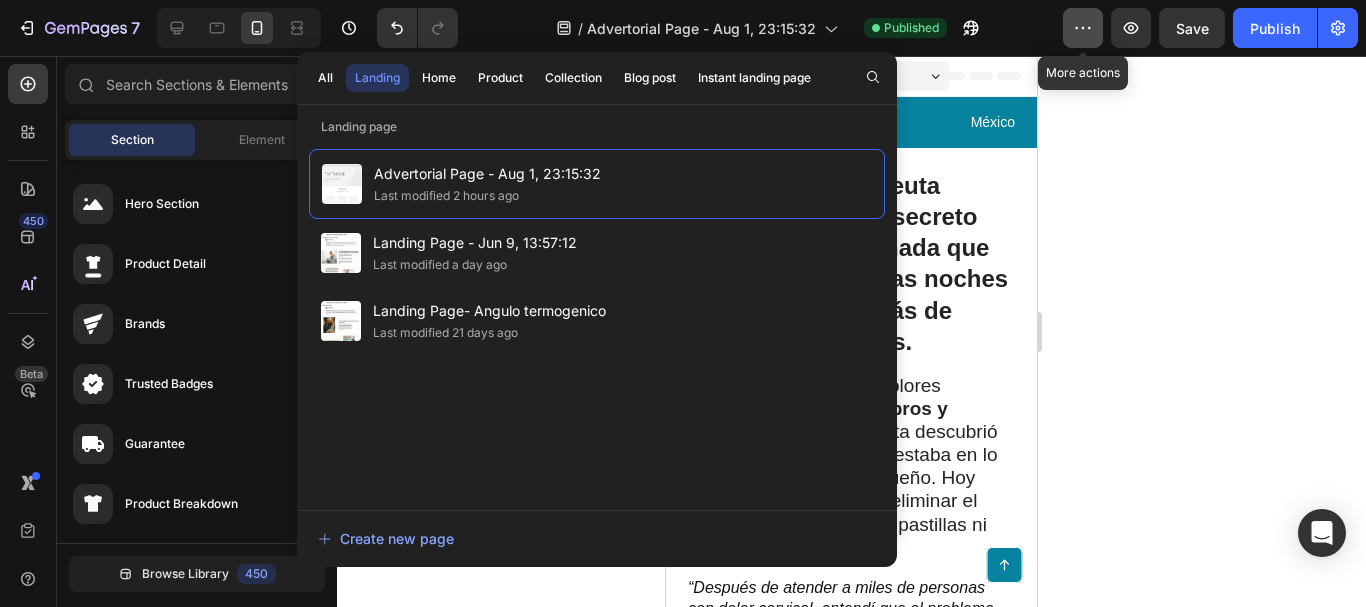 click 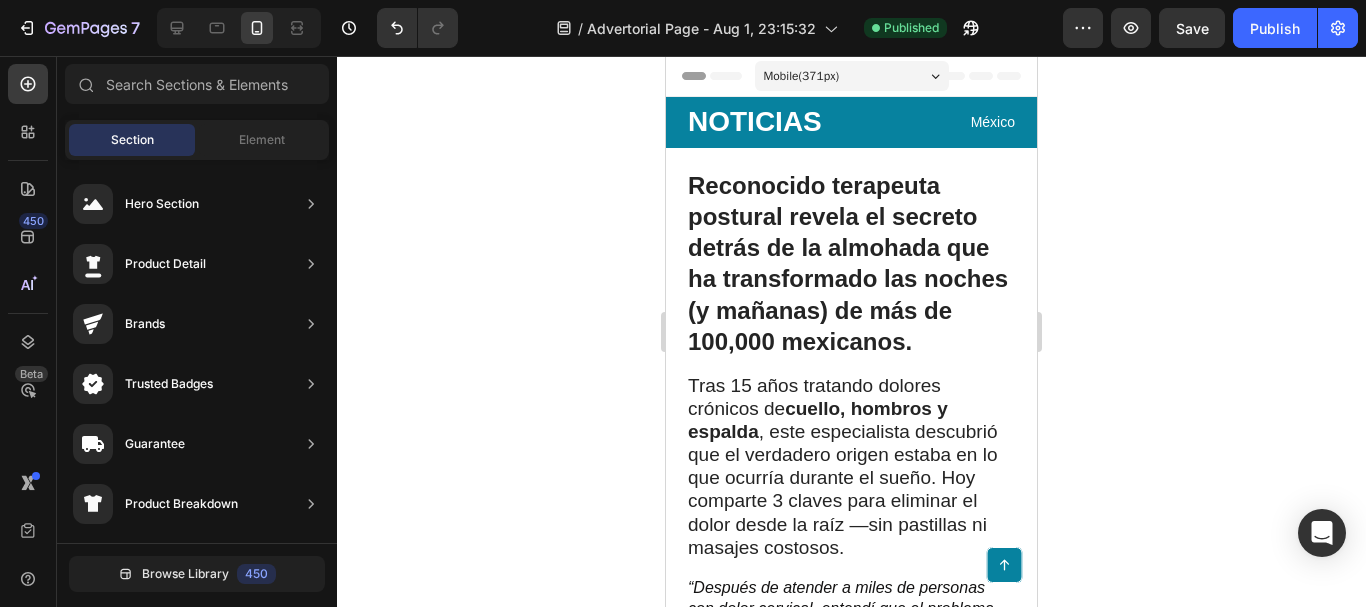 click 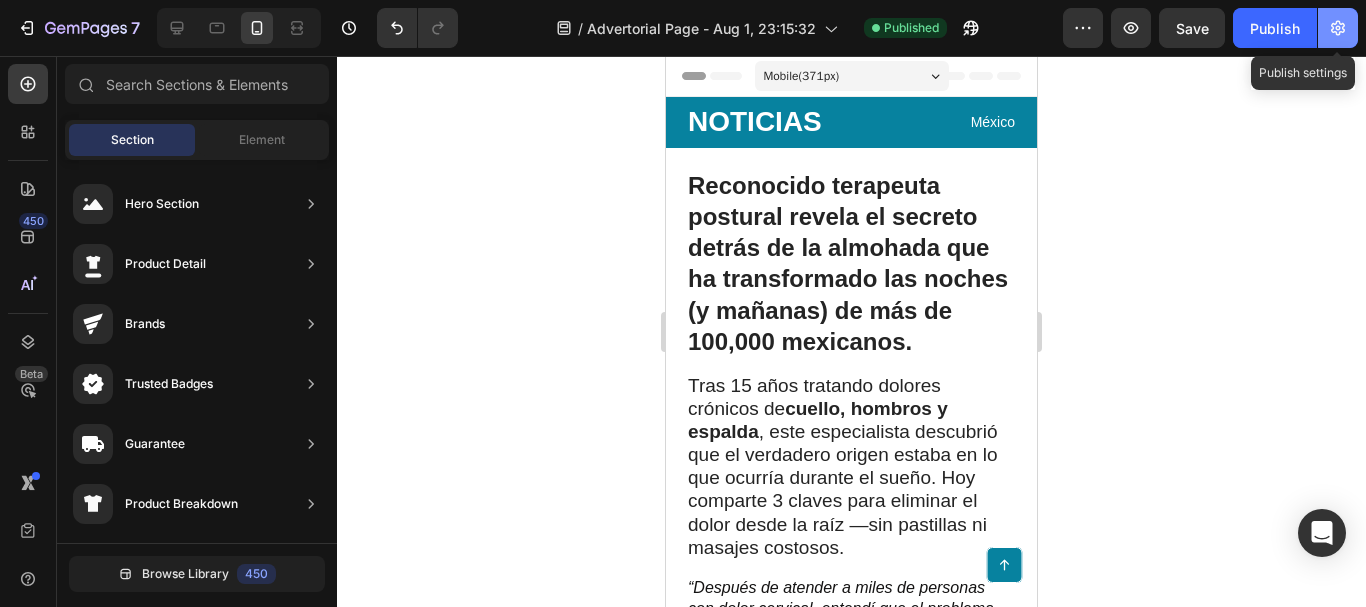 click 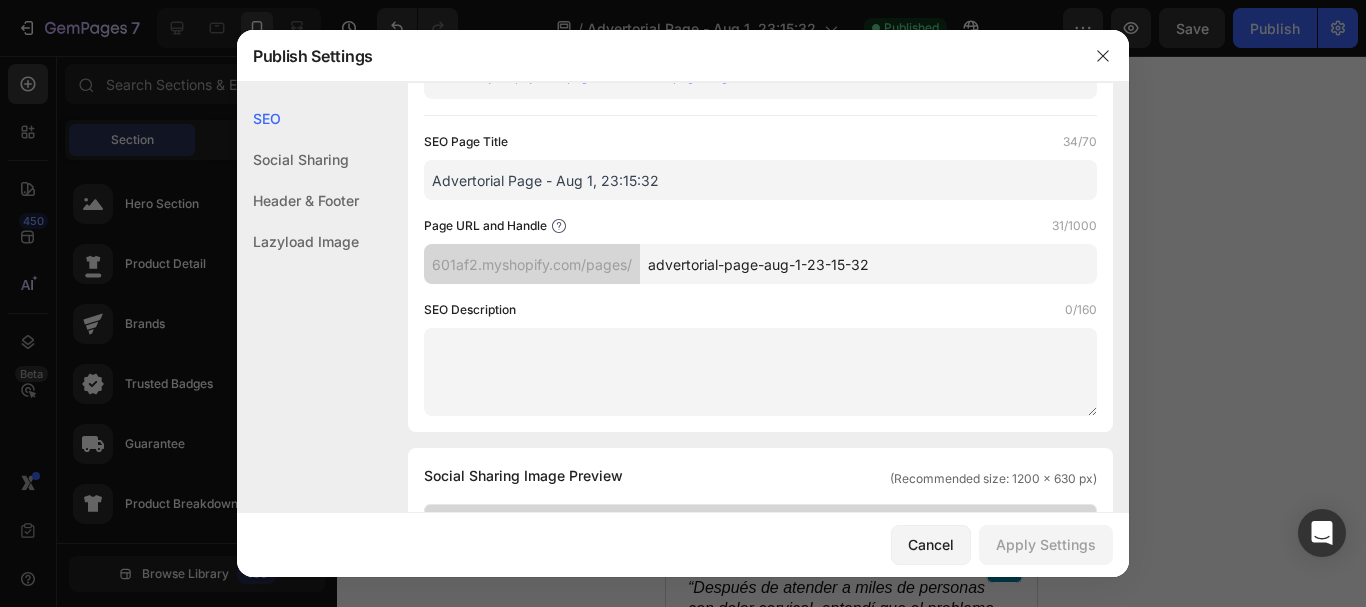scroll, scrollTop: 0, scrollLeft: 0, axis: both 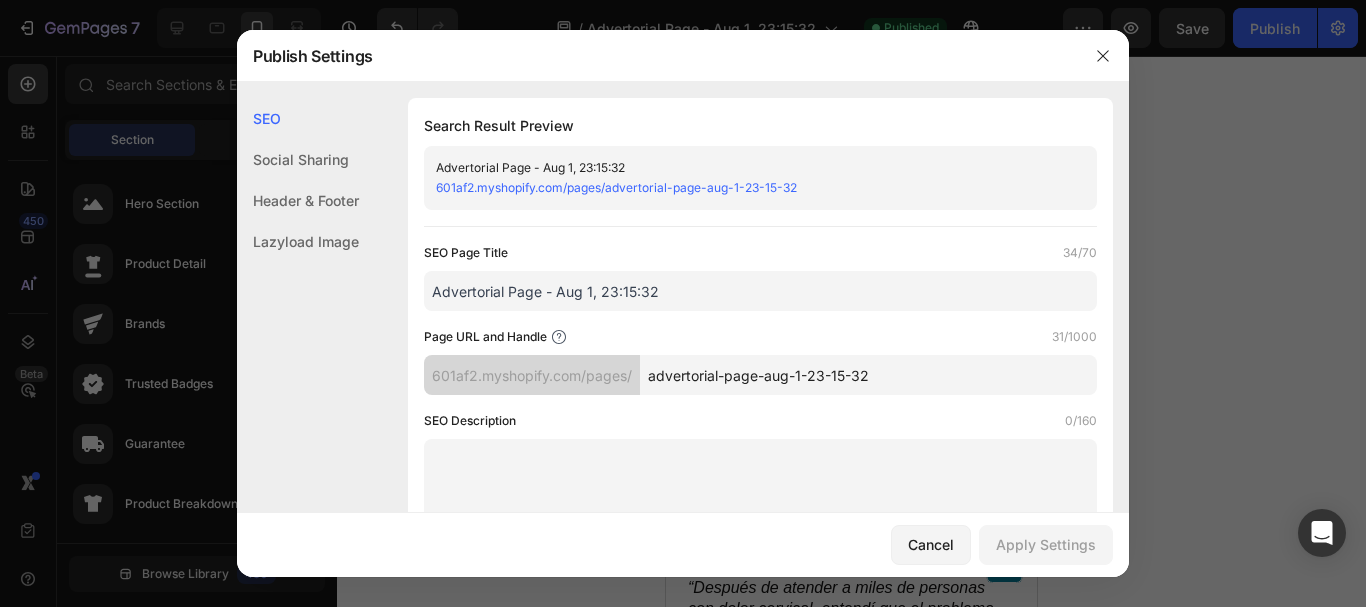 click on "Advertorial Page - Aug 1, 23:15:32" at bounding box center (744, 168) 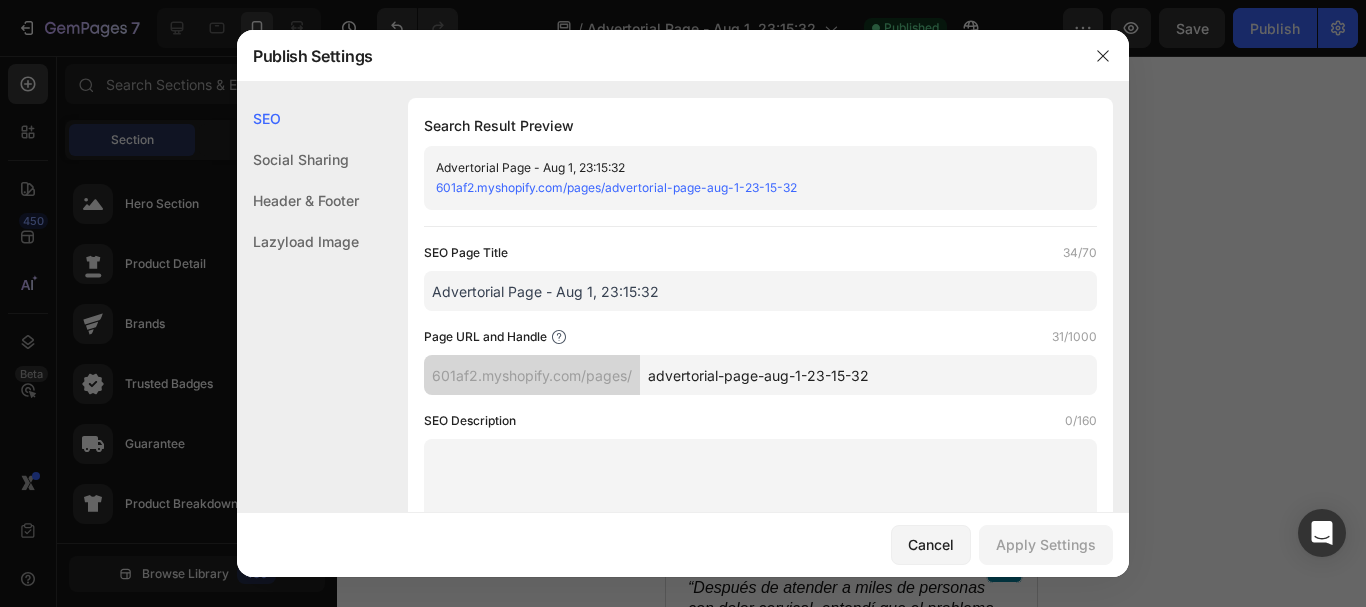 click on "601af2.myshopify.com/pages/advertorial-page-aug-1-23-15-32" at bounding box center [616, 187] 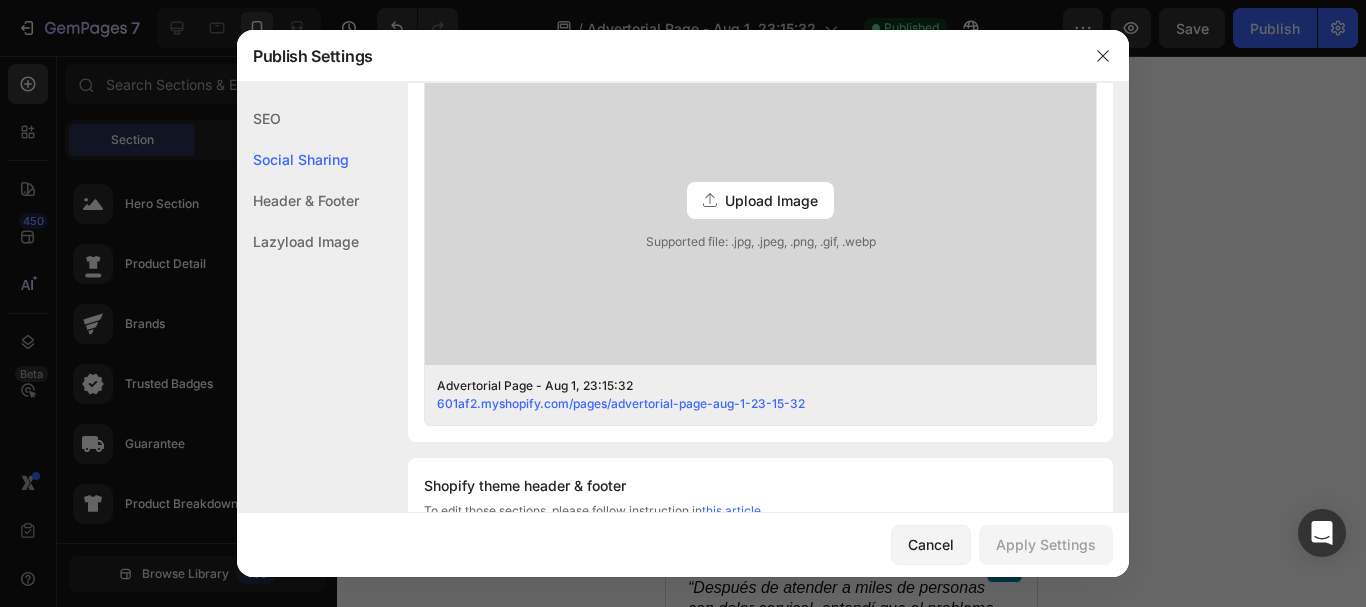 scroll, scrollTop: 700, scrollLeft: 0, axis: vertical 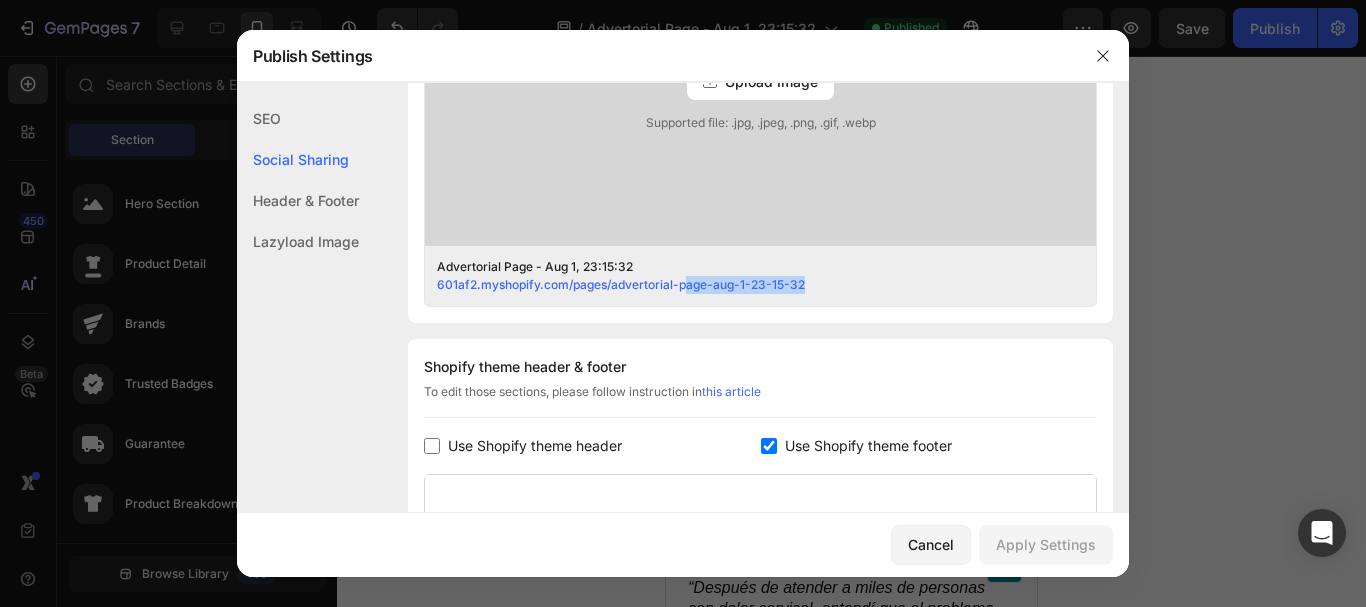 drag, startPoint x: 816, startPoint y: 280, endPoint x: 688, endPoint y: 292, distance: 128.56126 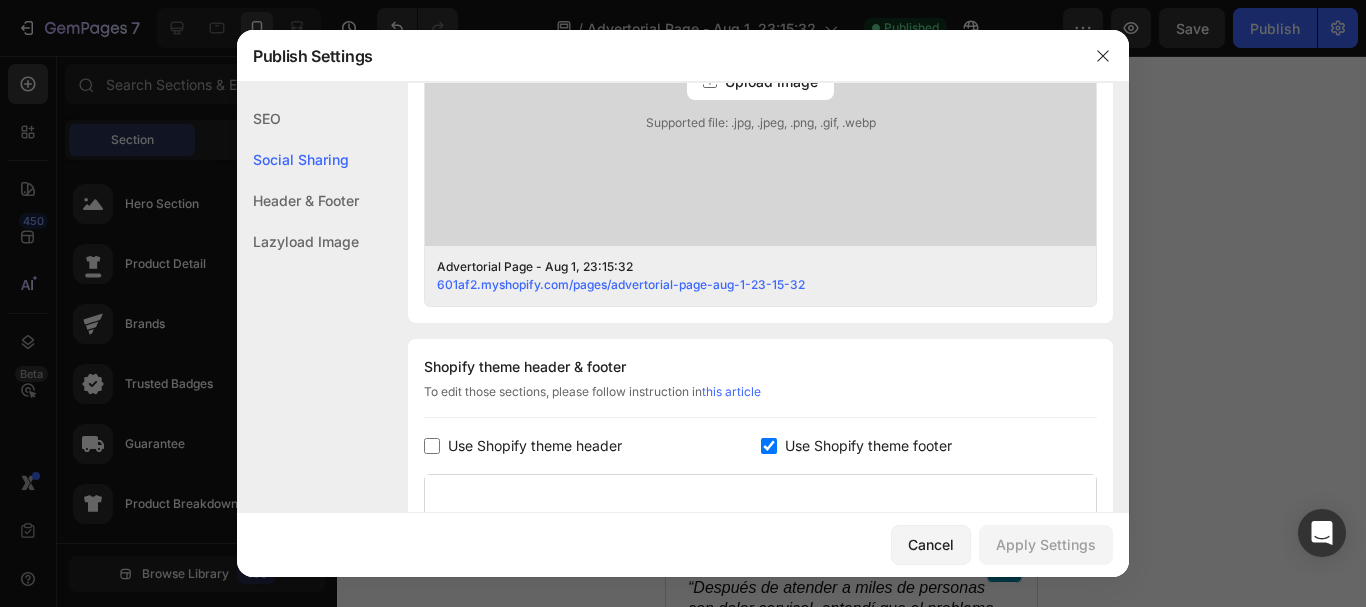 click on "601af2.myshopify.com/pages/advertorial-page-aug-1-23-15-32" at bounding box center (745, 285) 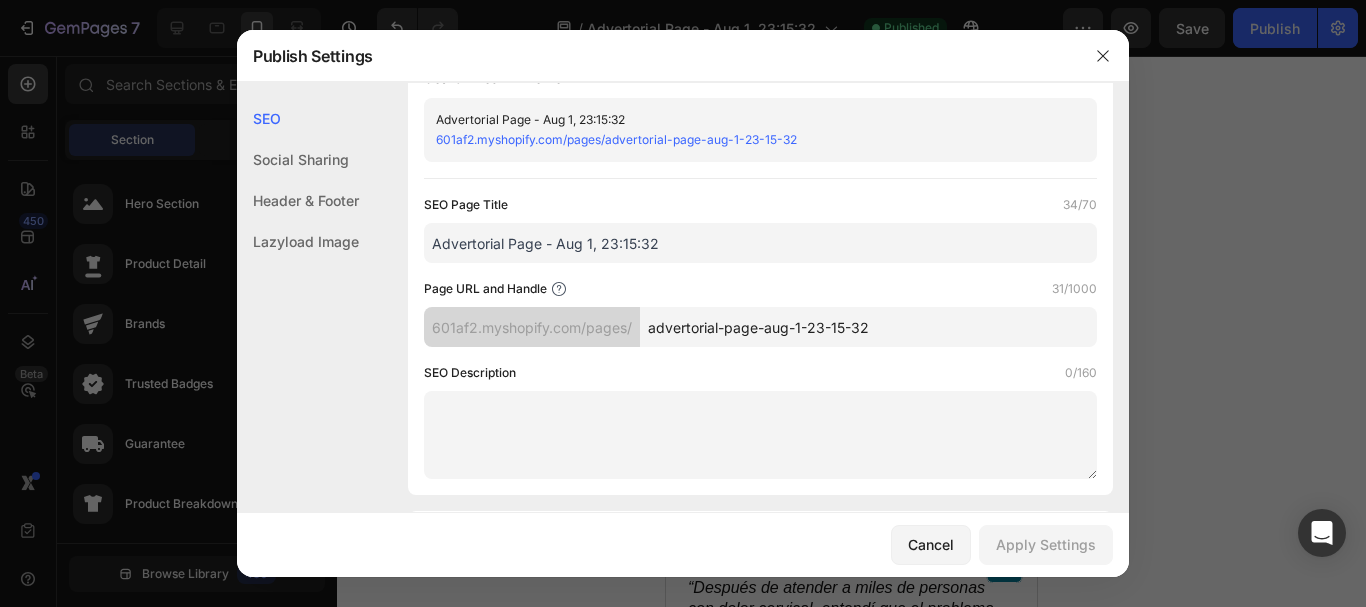 scroll, scrollTop: 0, scrollLeft: 0, axis: both 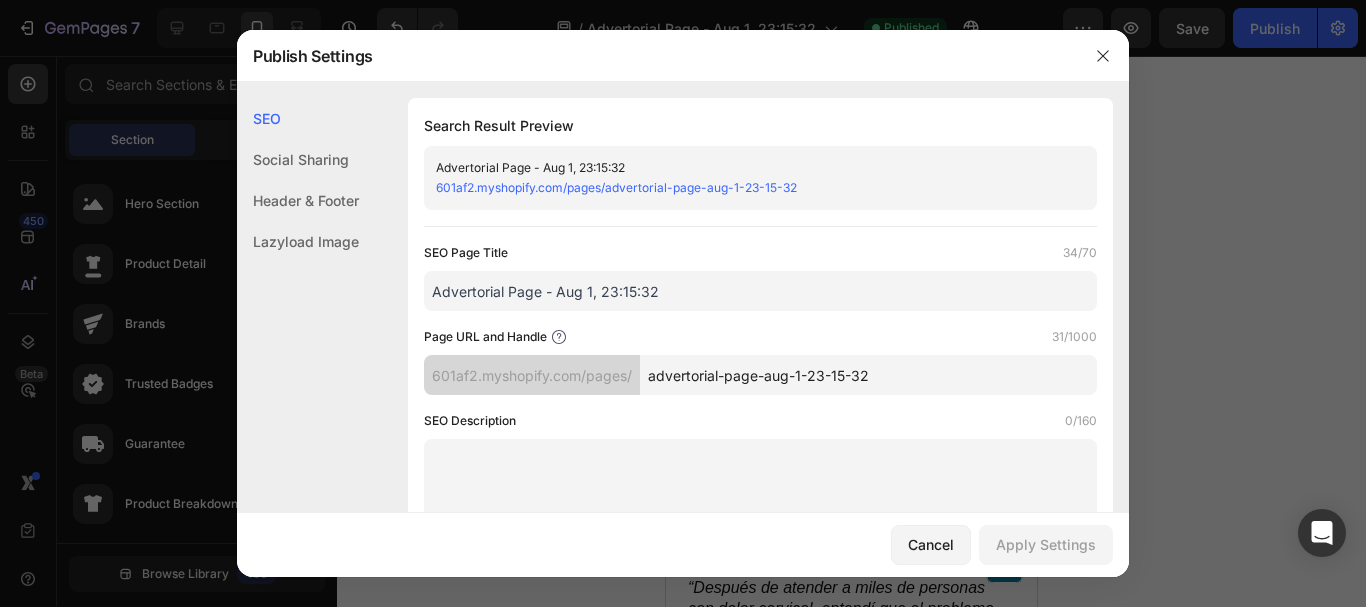 click on "advertorial-page-aug-1-23-15-32" at bounding box center [868, 375] 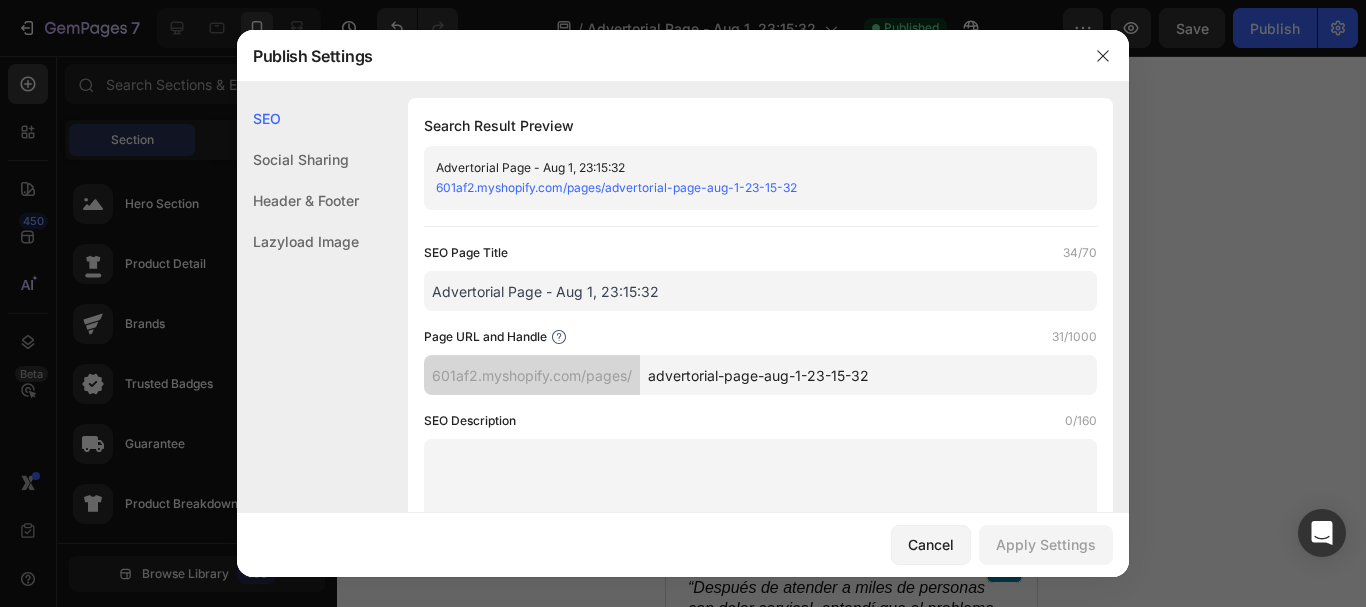 drag, startPoint x: 867, startPoint y: 375, endPoint x: 642, endPoint y: 377, distance: 225.0089 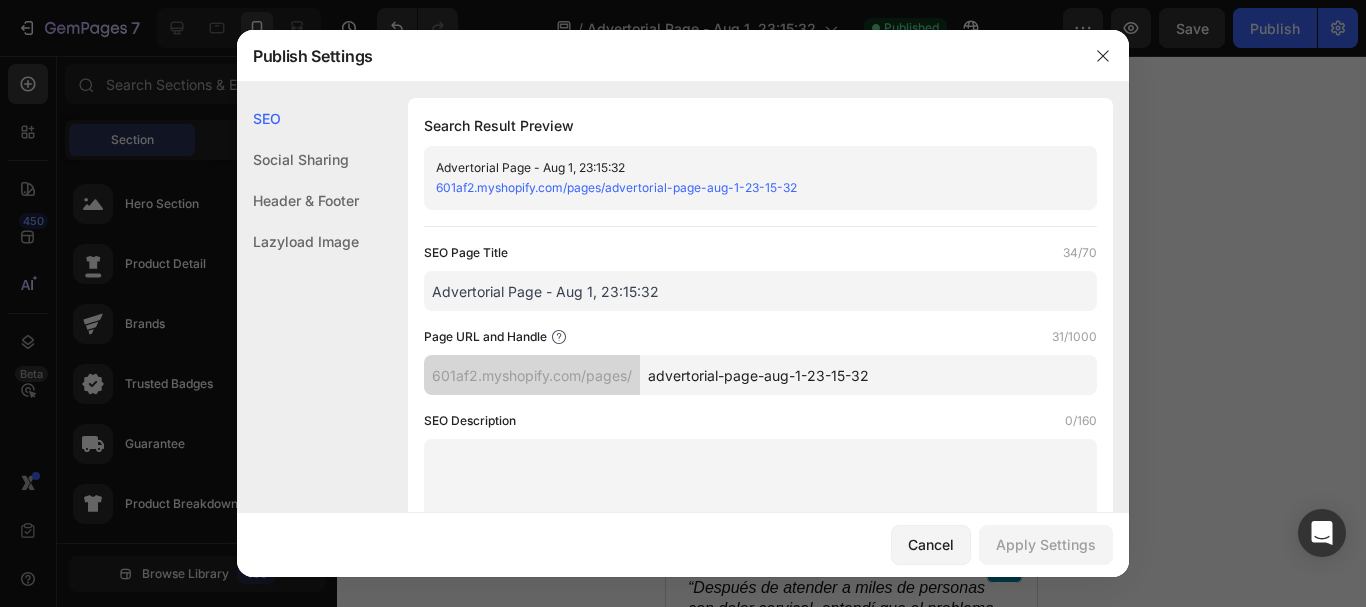 click on "advertorial-page-aug-1-23-15-32" at bounding box center [868, 375] 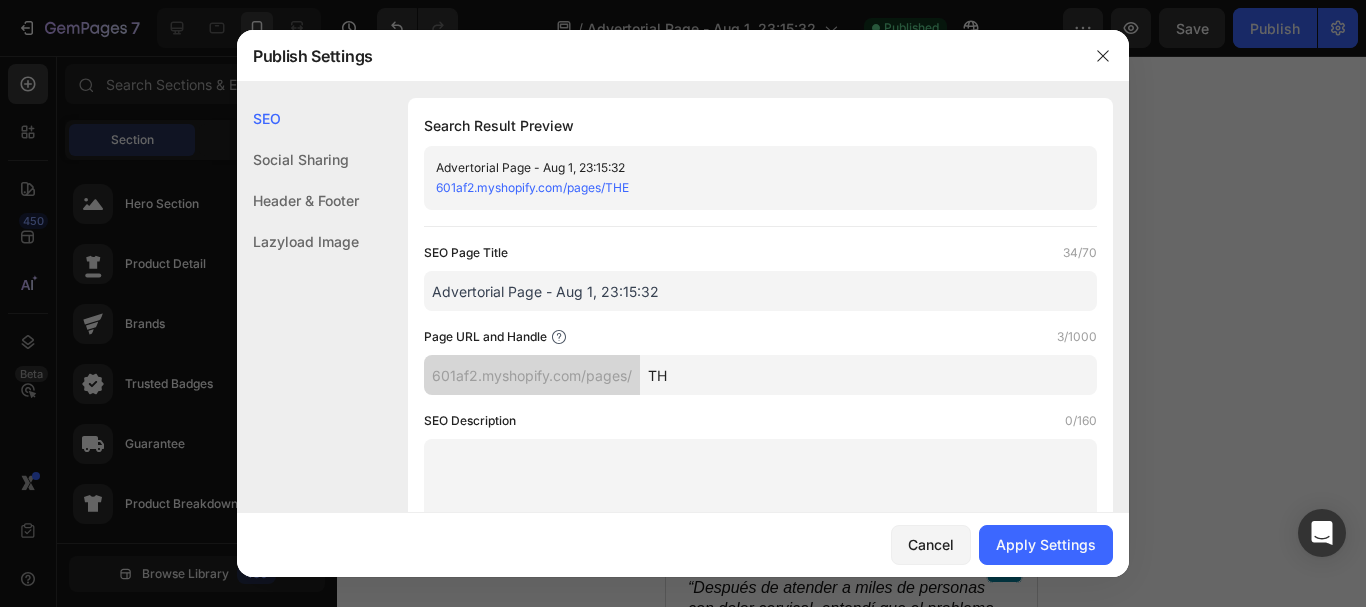 type on "T" 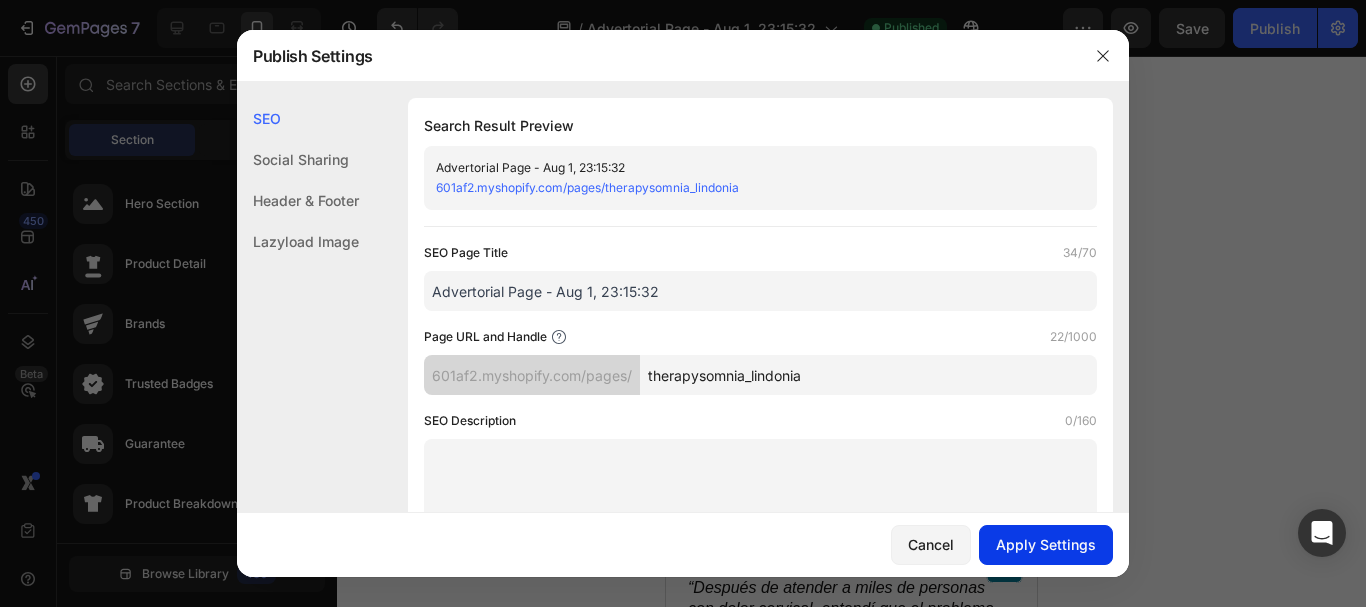 type on "therapysomnia_lindonia" 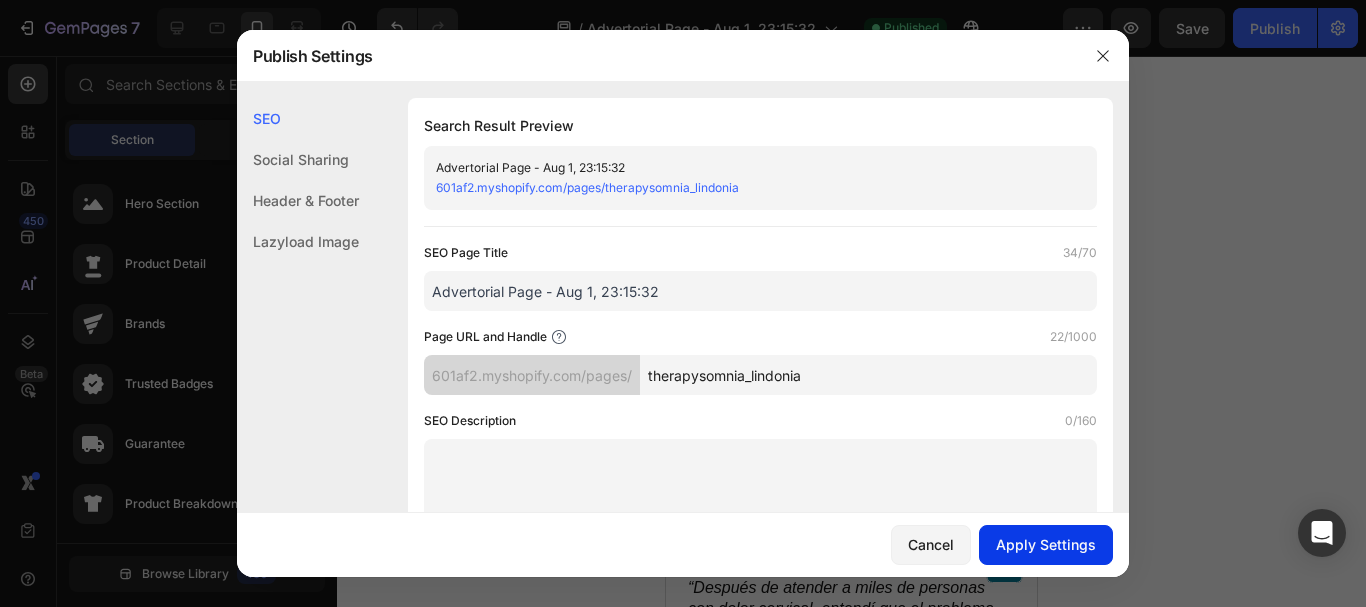 click on "Apply Settings" at bounding box center [1046, 544] 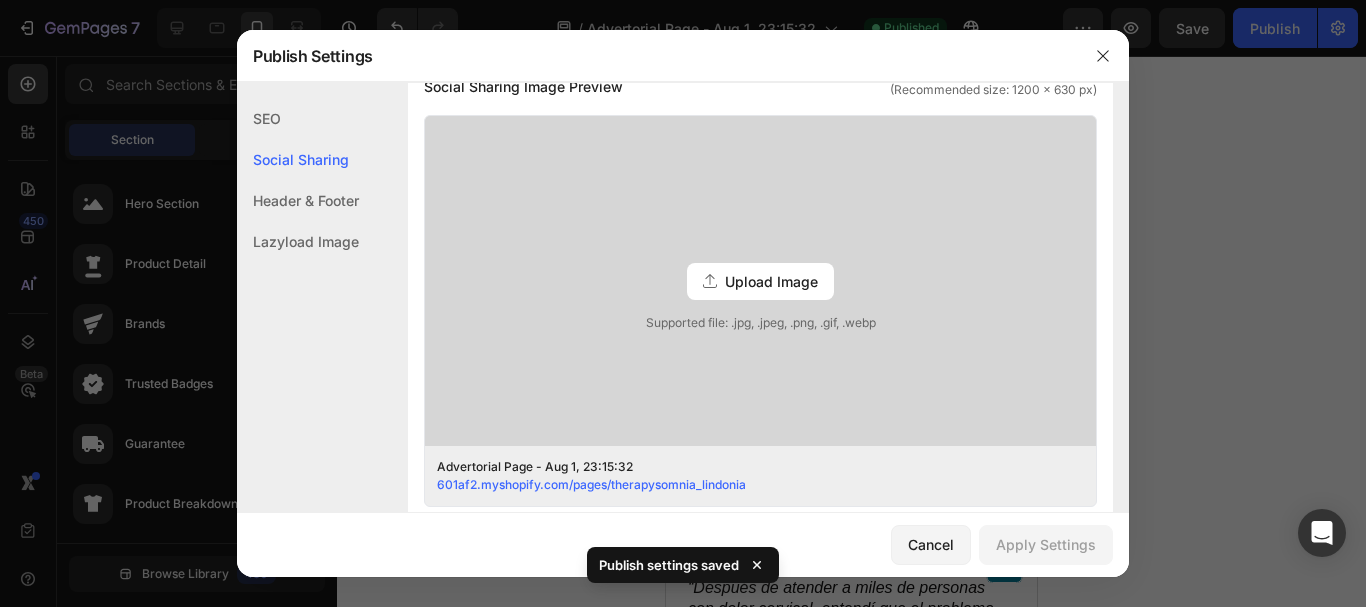 scroll, scrollTop: 600, scrollLeft: 0, axis: vertical 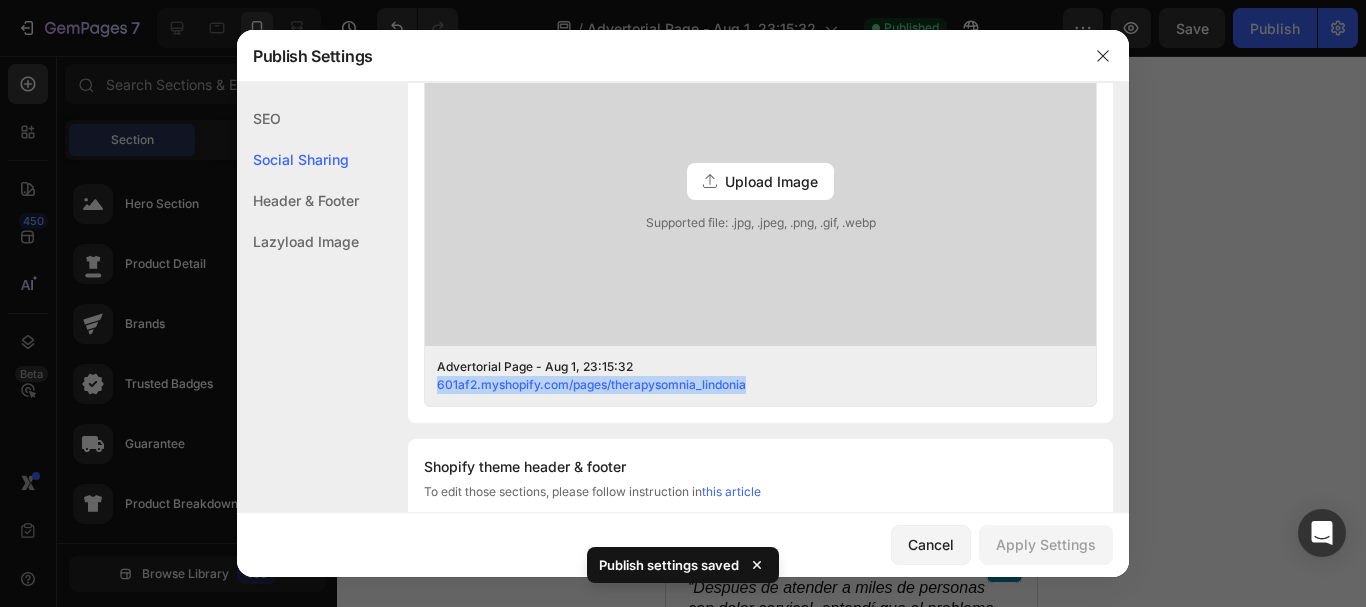 drag, startPoint x: 754, startPoint y: 389, endPoint x: 430, endPoint y: 399, distance: 324.1543 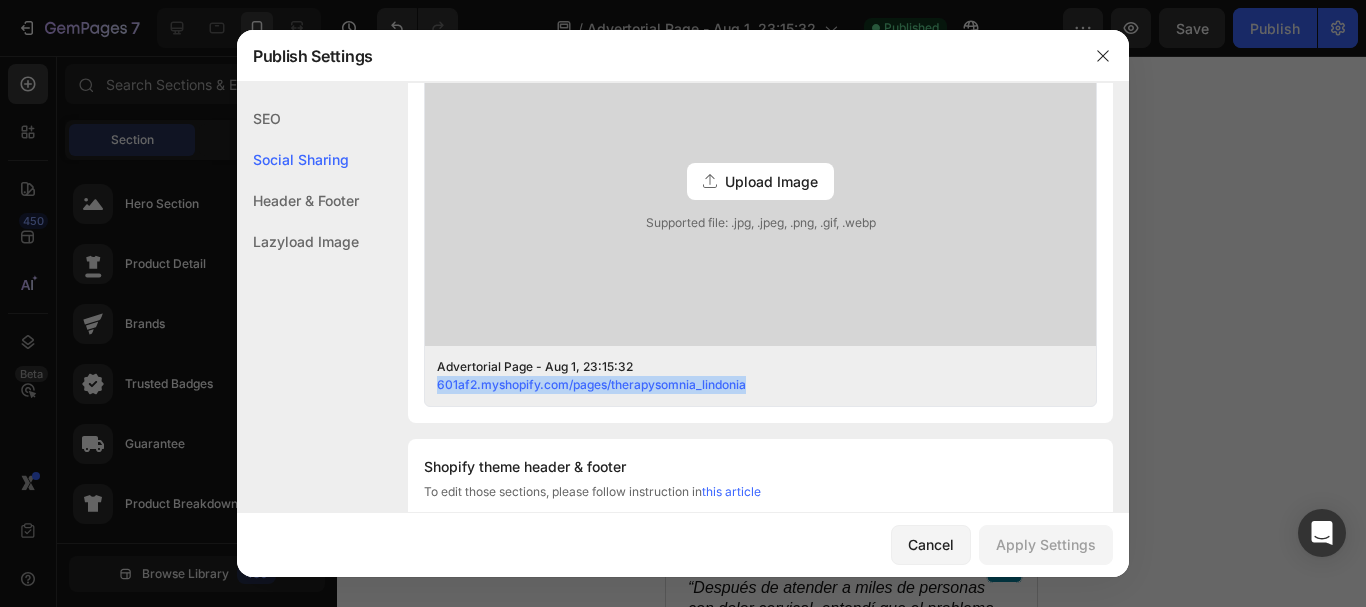 copy on "601af2.myshopify.com/pages/therapysomnia_lindonia" 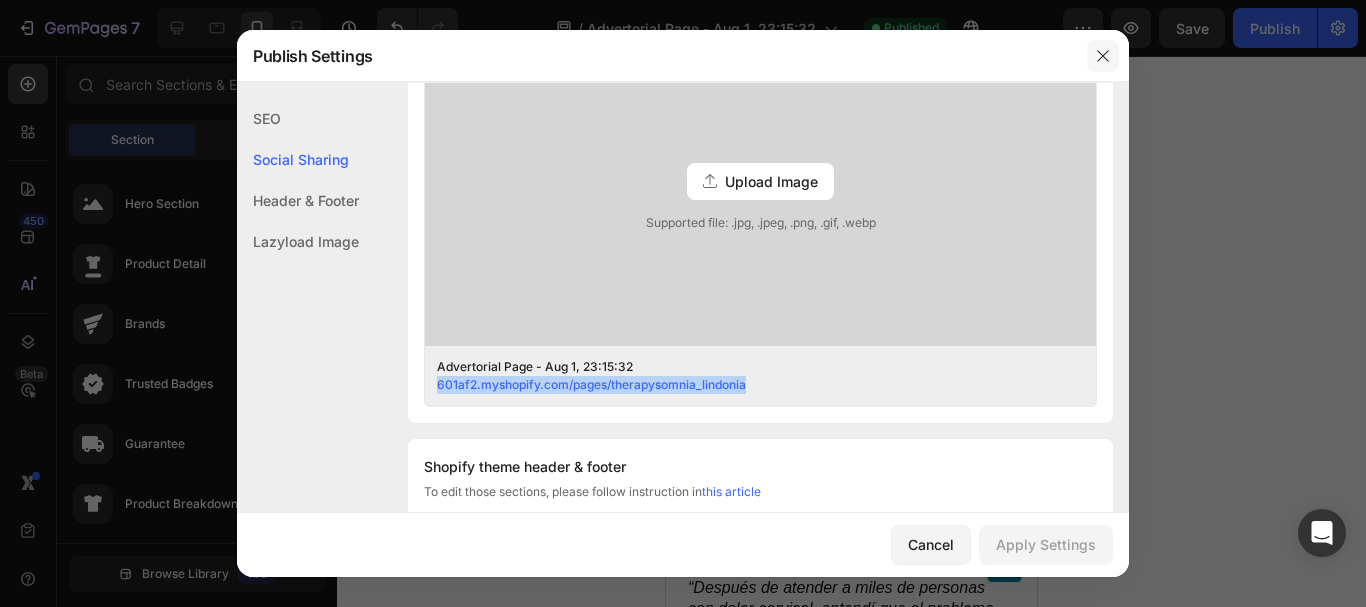 click 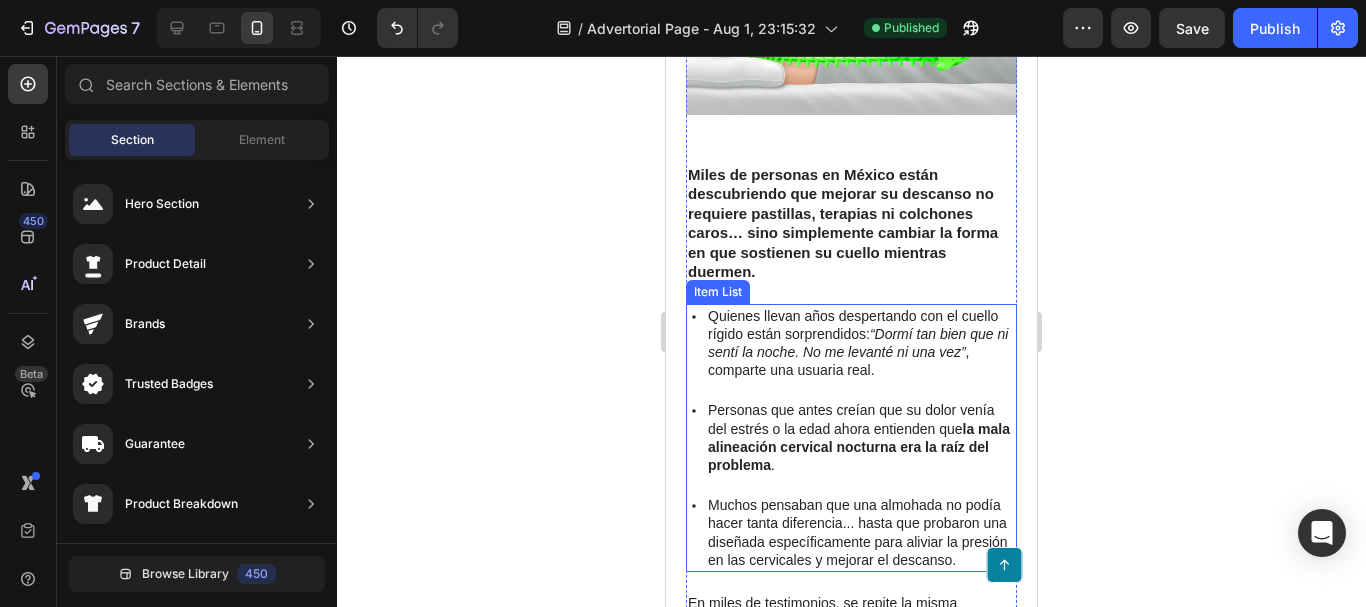 scroll, scrollTop: 2000, scrollLeft: 0, axis: vertical 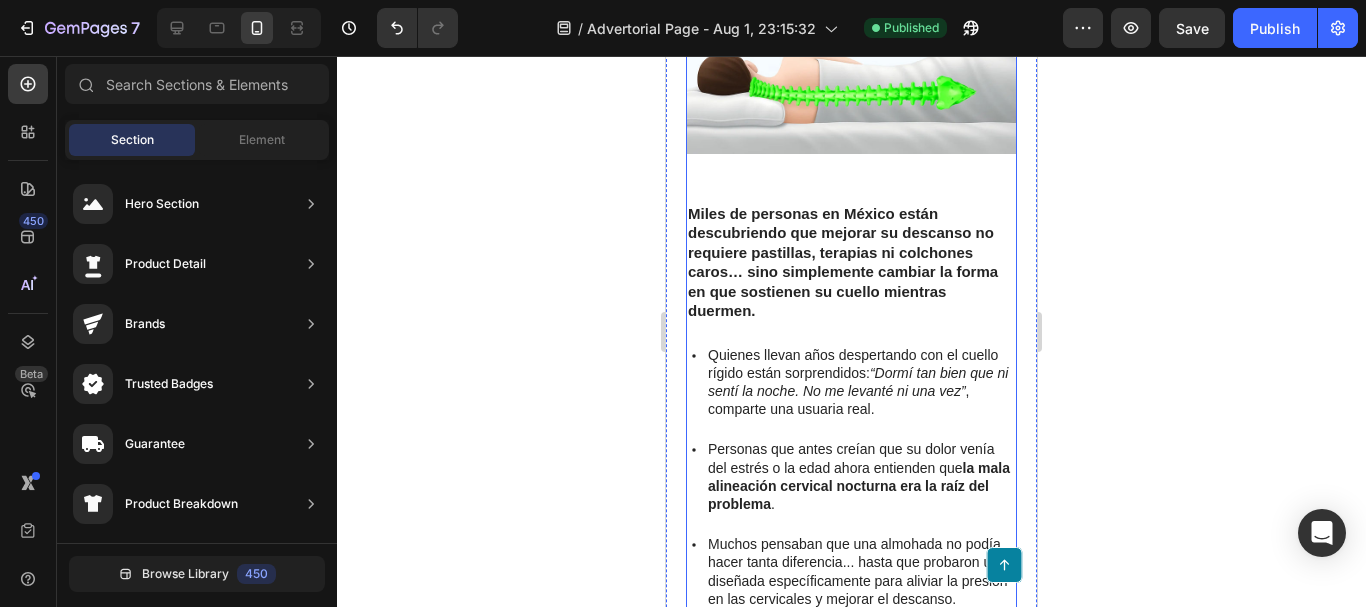 click on "Reconocido terapeuta postural revela el secreto detrás de la almohada que ha transformado las noches (y mañanas) de más de 100,000 mexicanos. Heading Tras 15 años tratando dolores crónicos de  cuello, hombros y espalda , este especialista descubrió que el verdadero origen estaba en lo que ocurría durante el sueño. Hoy comparte 3 claves para eliminar el dolor desde la raíz —sin pastillas ni masajes costosos. Text Block “Después de atender a miles de personas con dolor cervical, entendí que el problema no era su cuerpo… era la forma en la que lo apoyaban al dormir. Cambiar la almohada correcta lo cambió todo.” — Dr. Esteban Lozano, especialista en terapia postural y ergonomía del sueño Text Block Image Row Después de años tratando dolor cervical, descubrió que el problema ocurría mientras dormías Heading Inspirada en los hallazgos de un terapeuta postural con más de 15 años de experiencia clínica, esta almohada nació tras observar un patrón inquietante:   .   Therapy Somnia ." at bounding box center (851, -435) 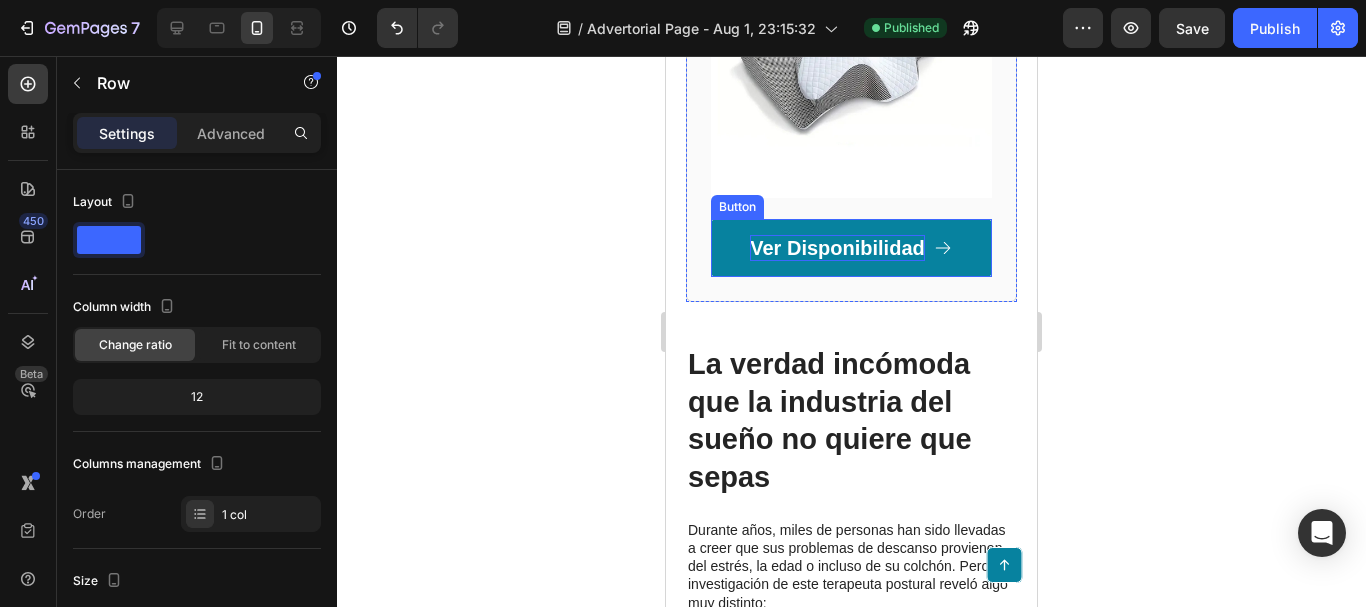 scroll, scrollTop: 3600, scrollLeft: 0, axis: vertical 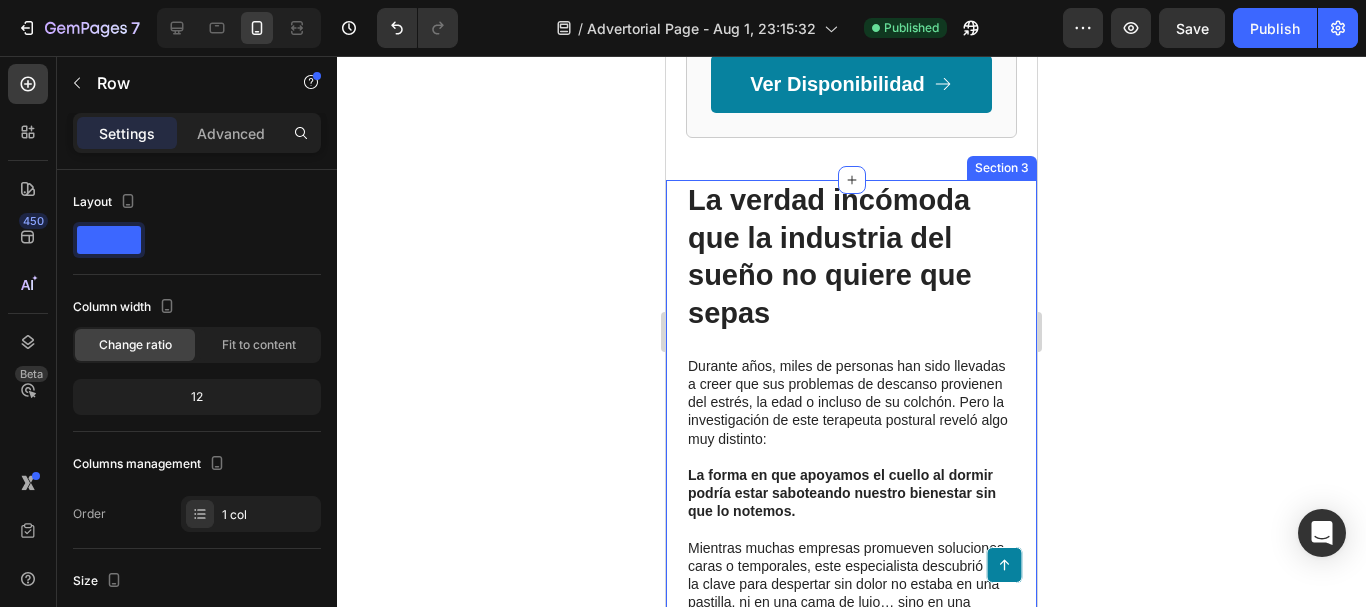 click on "La verdad incómoda que la industria del sueño no quiere que sepas Heading Durante años, miles de personas han sido llevadas a creer que sus problemas de descanso provienen del estrés, la edad o incluso de su colchón. Pero la investigación de este terapeuta postural reveló algo muy distinto: La forma en que apoyamos el cuello al dormir podría estar saboteando nuestro bienestar sin que lo notemos.   Mientras muchas empresas promueven soluciones caras o temporales, este especialista descubrió que la clave para despertar sin dolor no estaba en una pastilla, ni en una cama de lujo… sino en una correcta alineación cervical nocturna. Text Block Image Row Millones siguen despertando adoloridos cada mañana... sin saber por qué Heading Muchos de los pacientes tratados por este terapeuta postural compartían una misma historia: El verdadero origen del problema era una mala alineación cervical nocturna que se acumulaba noche tras noche.   Text Block Image Row Recomendado Heading Icon Icon Icon Icon Icon" at bounding box center [851, 3354] 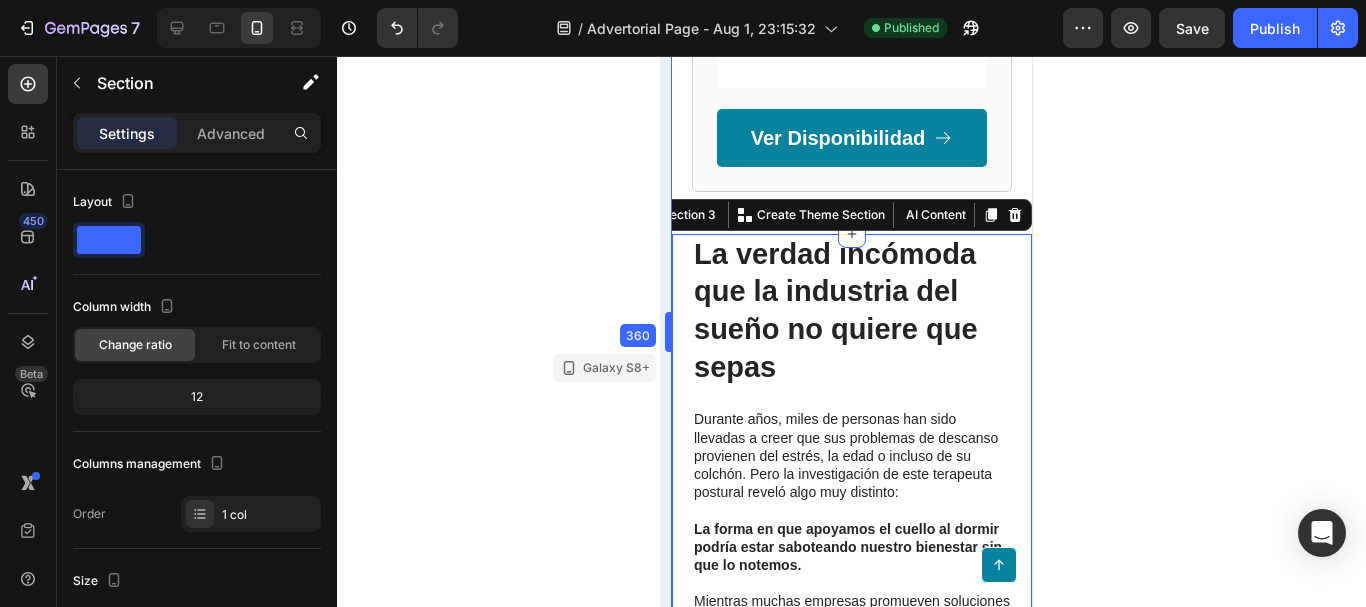 scroll, scrollTop: 3622, scrollLeft: 0, axis: vertical 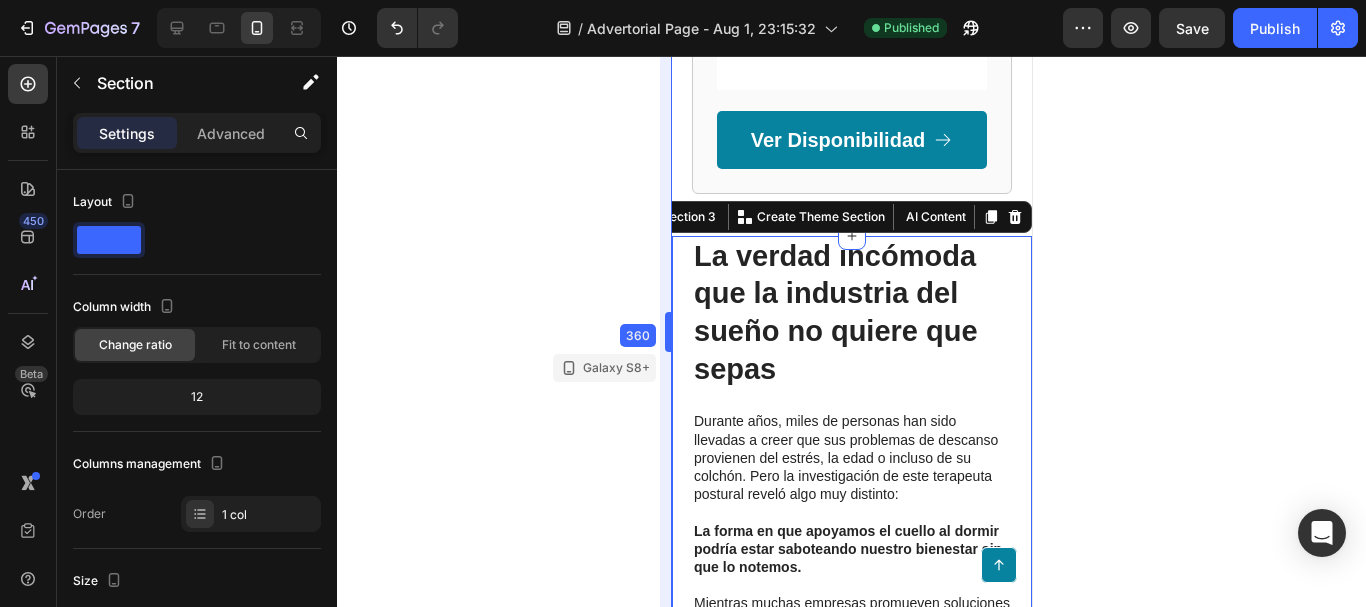 drag, startPoint x: 662, startPoint y: 322, endPoint x: 2, endPoint y: 263, distance: 662.6319 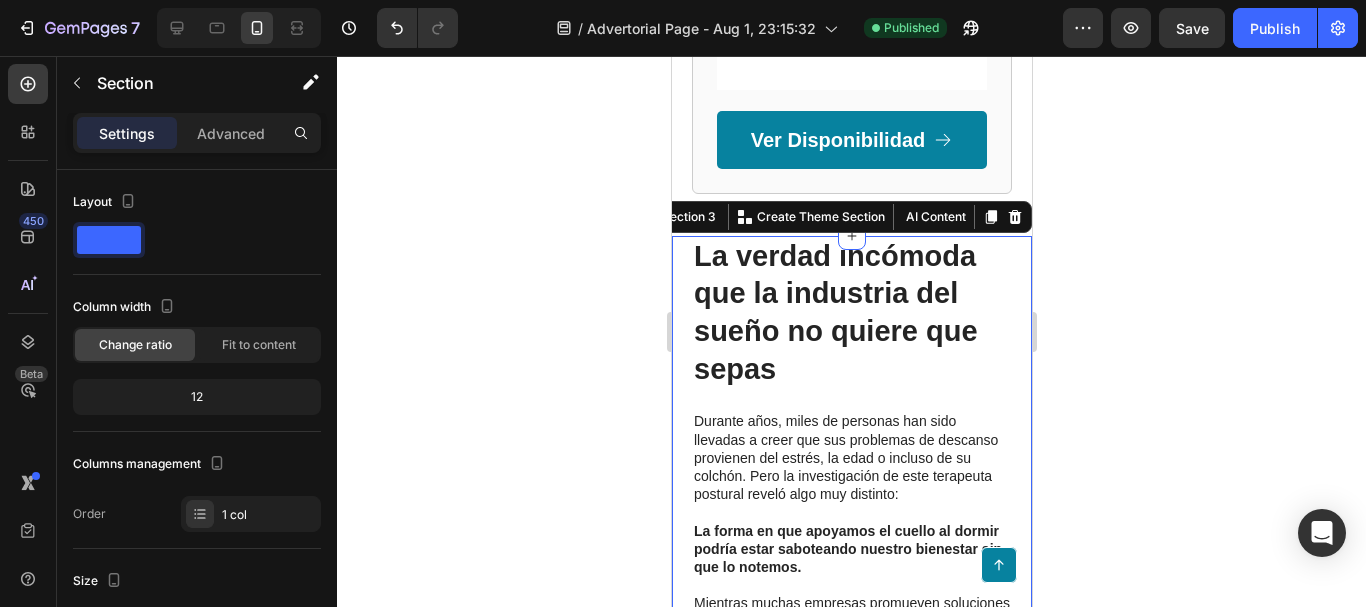 click 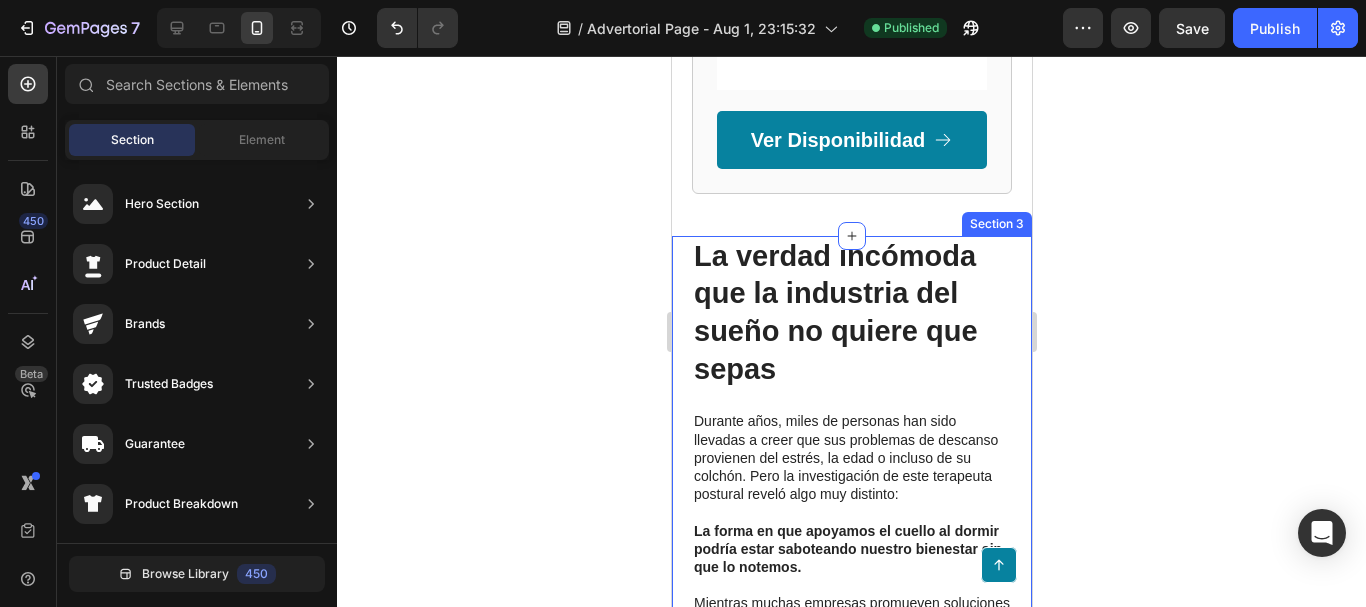 click on "La verdad incómoda que la industria del sueño no quiere que sepas Heading Durante años, miles de personas han sido llevadas a creer que sus problemas de descanso provienen del estrés, la edad o incluso de su colchón. Pero la investigación de este terapeuta postural reveló algo muy distinto: La forma en que apoyamos el cuello al dormir podría estar saboteando nuestro bienestar sin que lo notemos.   Mientras muchas empresas promueven soluciones caras o temporales, este especialista descubrió que la clave para despertar sin dolor no estaba en una pastilla, ni en una cama de lujo… sino en una correcta alineación cervical nocturna. Text Block Image Row Millones siguen despertando adoloridos cada mañana... sin saber por qué Heading Muchos de los pacientes tratados por este terapeuta postural compartían una misma historia: El verdadero origen del problema era una mala alineación cervical nocturna que se acumulaba noche tras noche.   Text Block Image Row Recomendado Heading Icon Icon Icon Icon Icon" at bounding box center [851, 3444] 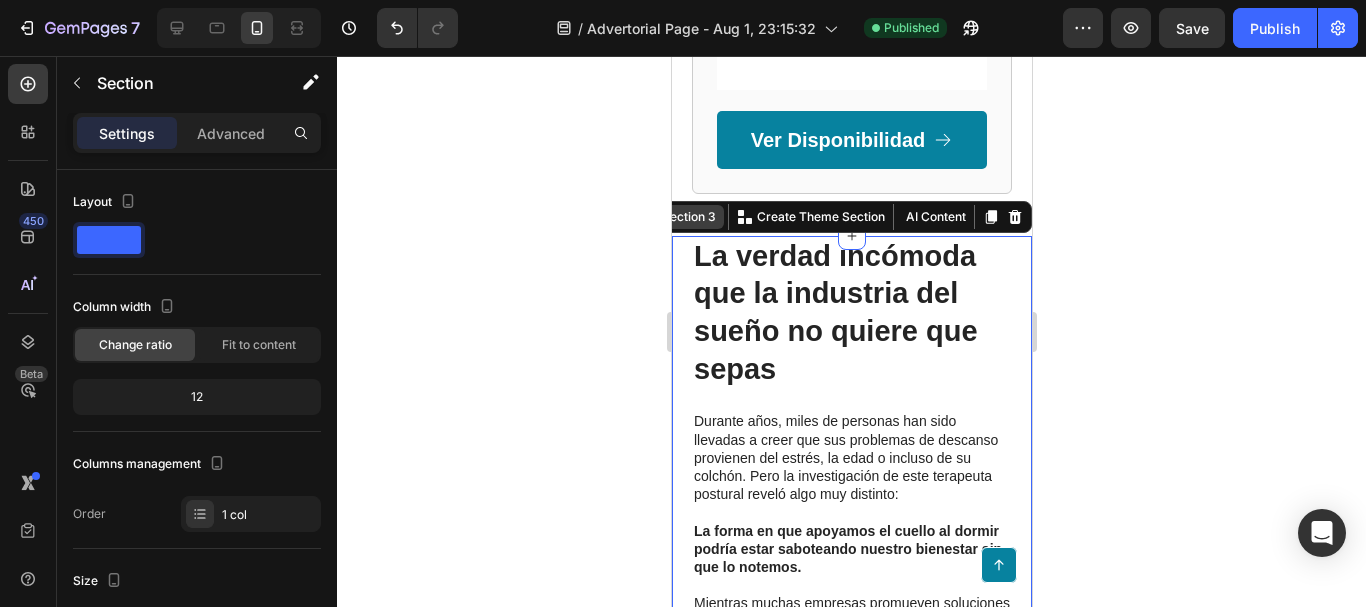 click on "Section 3" at bounding box center (688, 217) 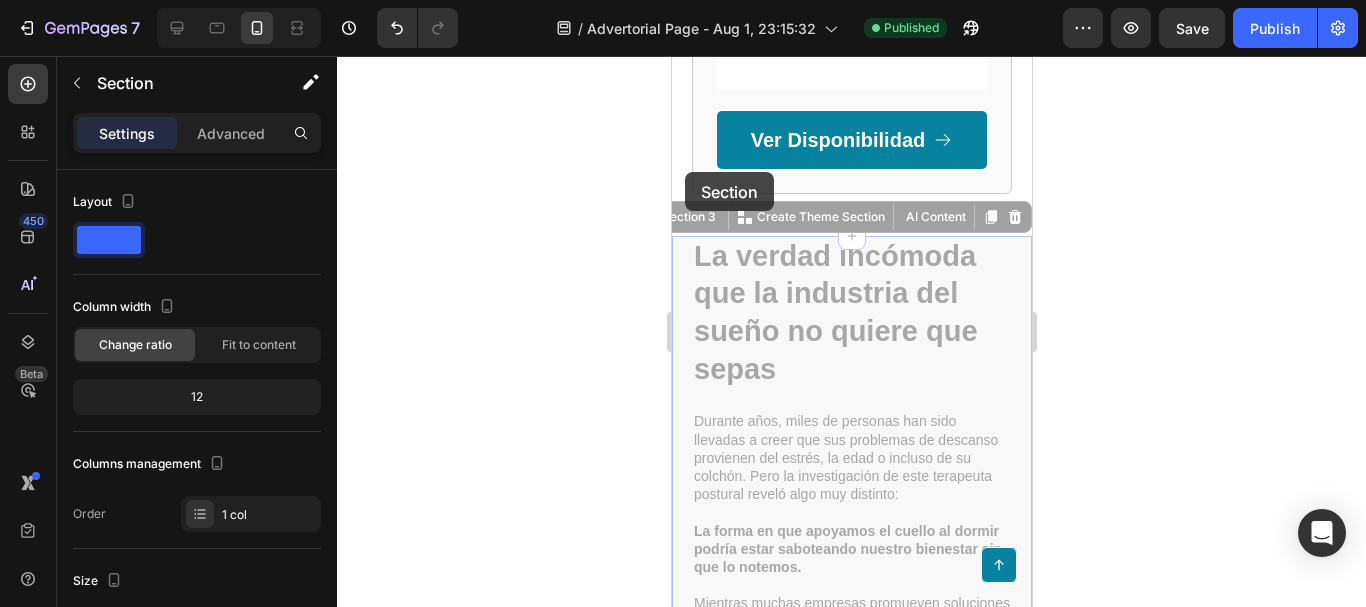drag, startPoint x: 686, startPoint y: 253, endPoint x: 691, endPoint y: 224, distance: 29.427877 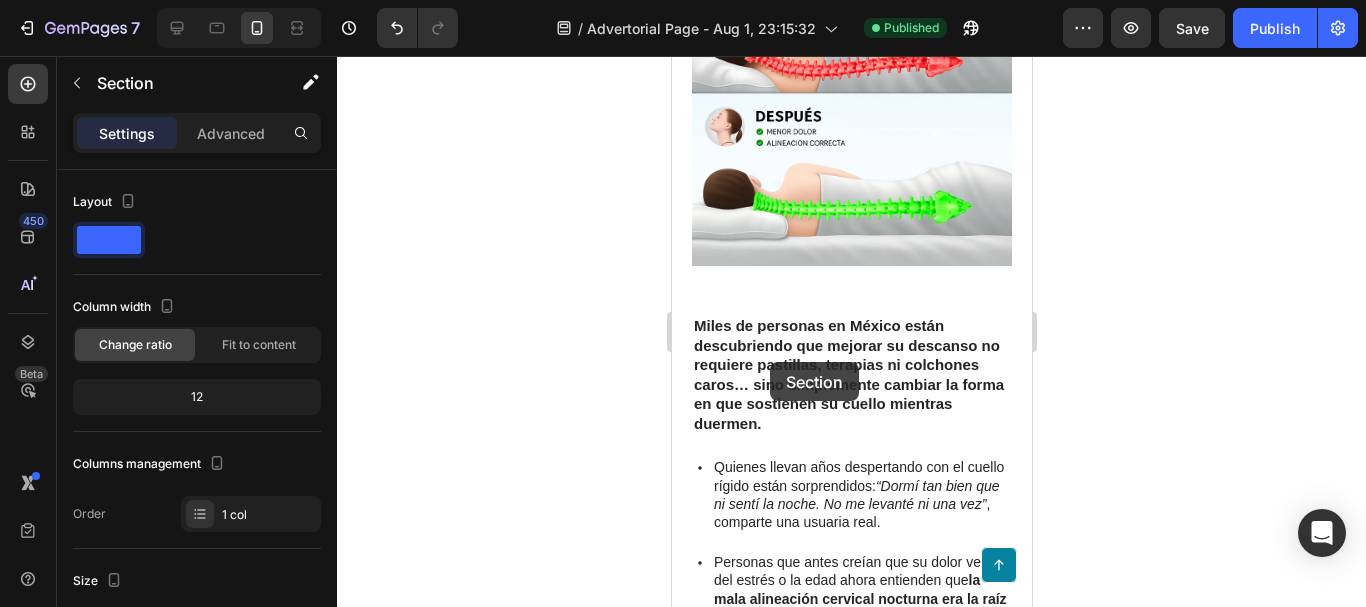 scroll, scrollTop: 1922, scrollLeft: 0, axis: vertical 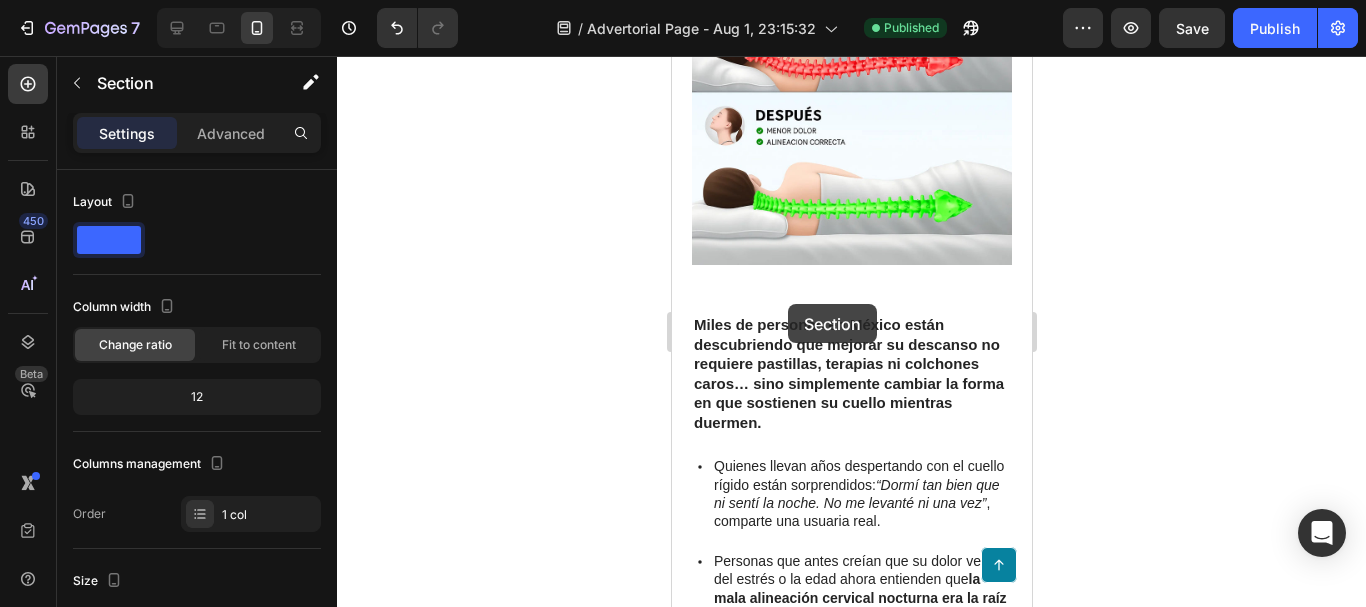 drag, startPoint x: 694, startPoint y: 250, endPoint x: 787, endPoint y: 302, distance: 106.55046 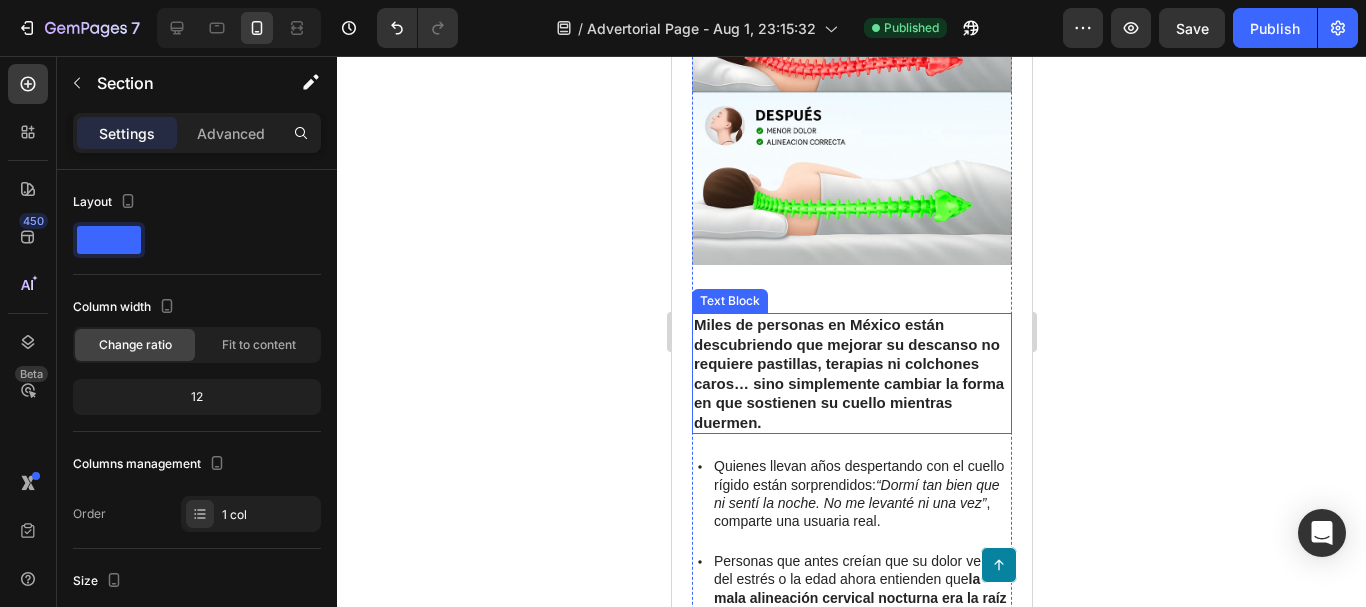scroll, scrollTop: 1822, scrollLeft: 0, axis: vertical 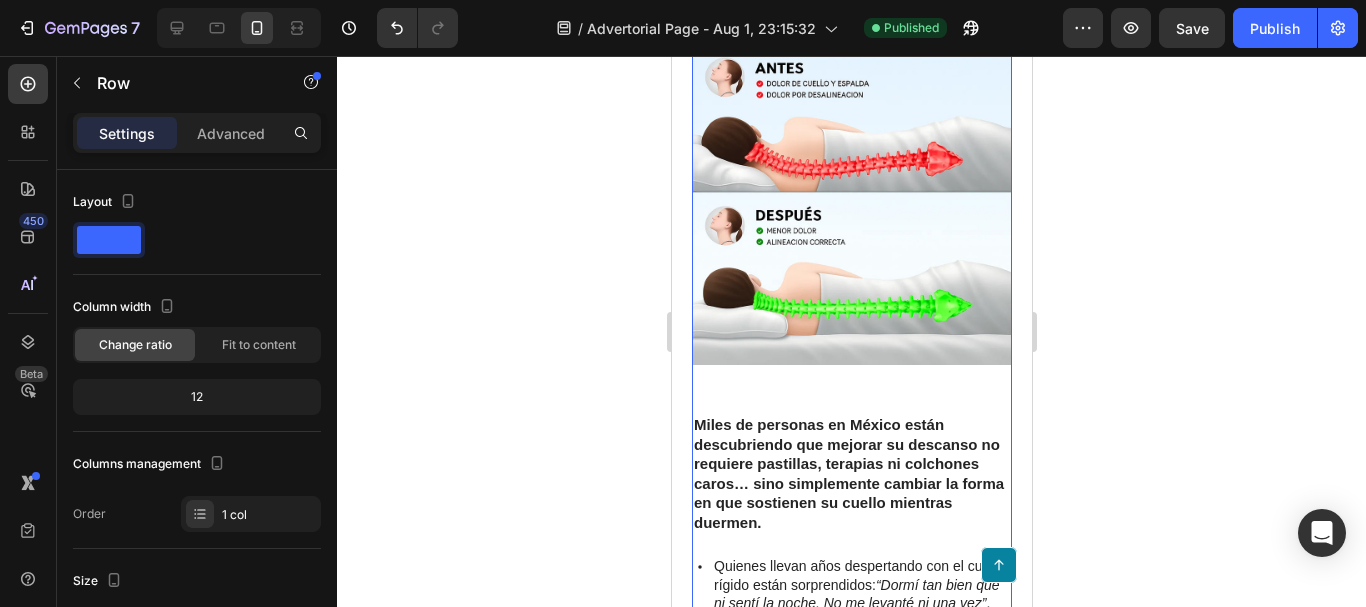 click on "Reconocido terapeuta postural revela el secreto detrás de la almohada que ha transformado las noches (y mañanas) de más de 100,000 mexicanos. Heading Tras 15 años tratando dolores crónicos de  cuello, hombros y espalda , este especialista descubrió que el verdadero origen estaba en lo que ocurría durante el sueño. Hoy comparte 3 claves para eliminar el dolor desde la raíz —sin pastillas ni masajes costosos. Text Block “Después de atender a miles de personas con dolor cervical, entendí que el problema no era su cuerpo… era la forma en la que lo apoyaban al dormir. Cambiar la almohada correcta lo cambió todo.” — Dr. Esteban Lozano, especialista en terapia postural y ergonomía del sueño Text Block Image Row Después de años tratando dolor cervical, descubrió que el problema ocurría mientras dormías Heading Inspirada en los hallazgos de un terapeuta postural con más de 15 años de experiencia clínica, esta almohada nació tras observar un patrón inquietante:   .   Therapy Somnia ." at bounding box center (851, -222) 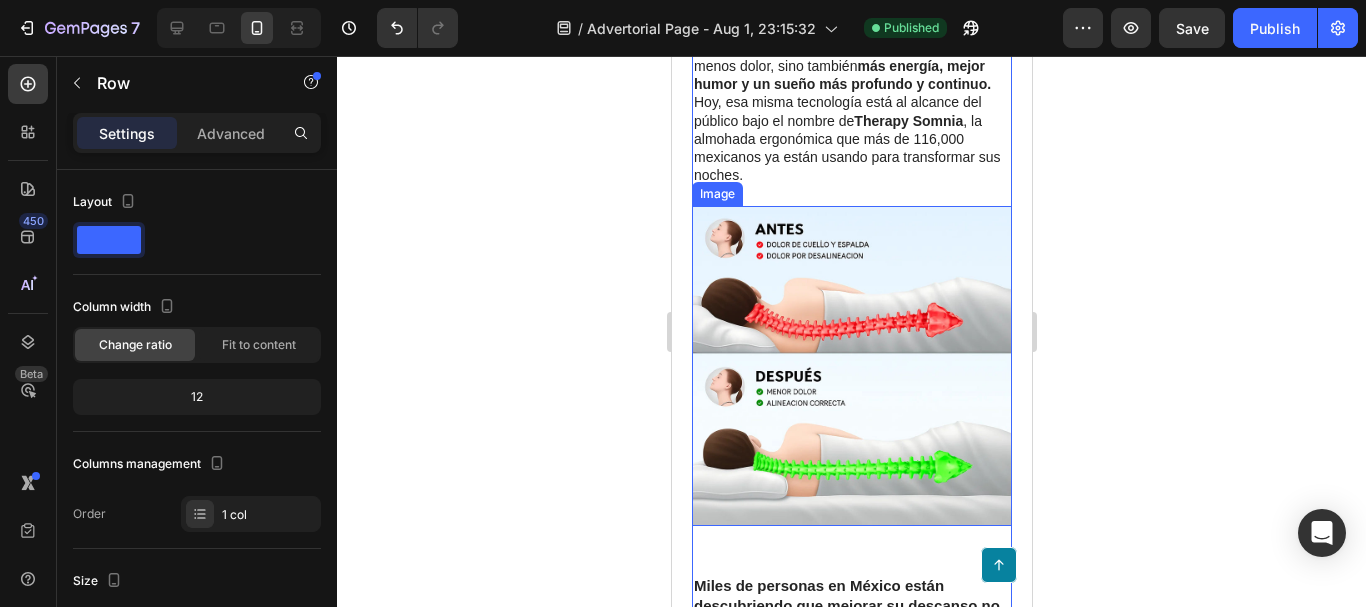 scroll, scrollTop: 1822, scrollLeft: 0, axis: vertical 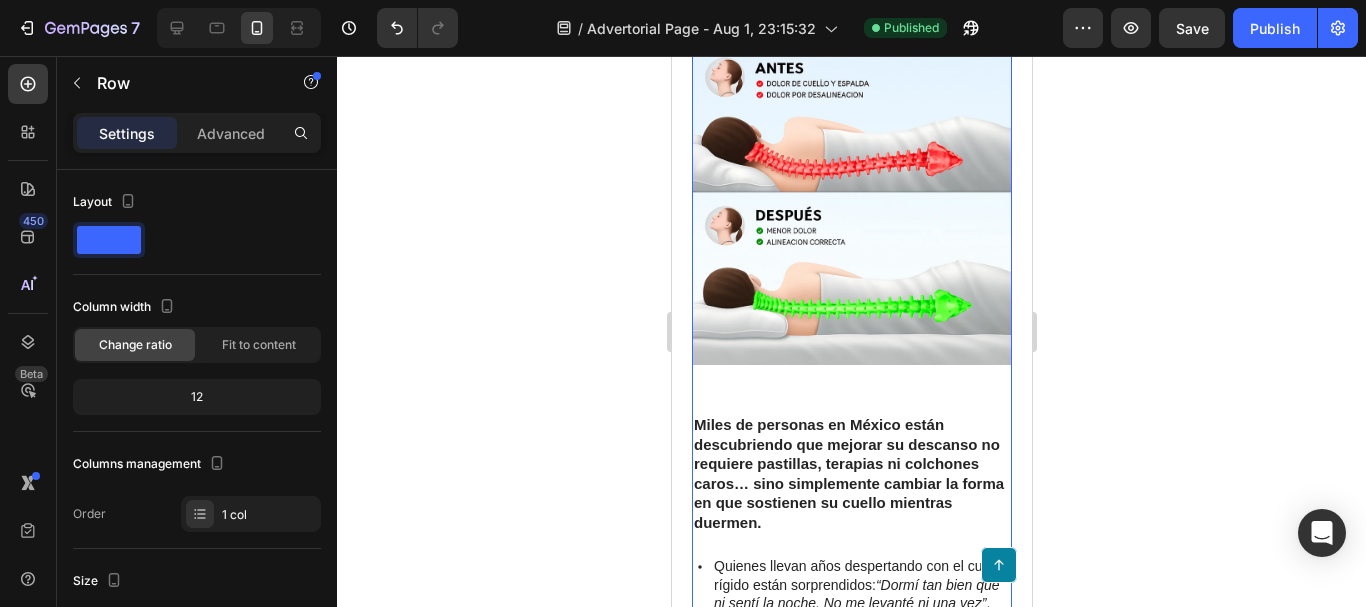 click on "Reconocido terapeuta postural revela el secreto detrás de la almohada que ha transformado las noches (y mañanas) de más de 100,000 mexicanos. Heading Tras 15 años tratando dolores crónicos de  cuello, hombros y espalda , este especialista descubrió que el verdadero origen estaba en lo que ocurría durante el sueño. Hoy comparte 3 claves para eliminar el dolor desde la raíz —sin pastillas ni masajes costosos. Text Block “Después de atender a miles de personas con dolor cervical, entendí que el problema no era su cuerpo… era la forma en la que lo apoyaban al dormir. Cambiar la almohada correcta lo cambió todo.” — Dr. Esteban Lozano, especialista en terapia postural y ergonomía del sueño Text Block Image Row Después de años tratando dolor cervical, descubrió que el problema ocurría mientras dormías Heading Inspirada en los hallazgos de un terapeuta postural con más de 15 años de experiencia clínica, esta almohada nació tras observar un patrón inquietante:   .   Therapy Somnia ." at bounding box center (851, -222) 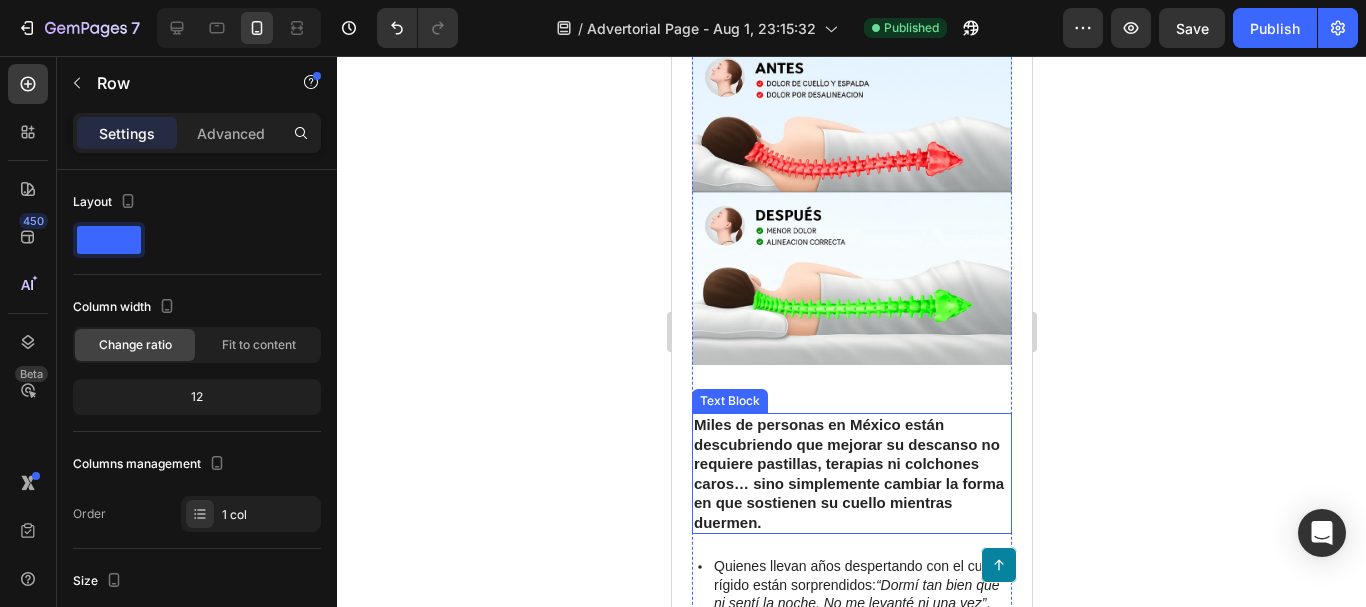 scroll, scrollTop: 1922, scrollLeft: 0, axis: vertical 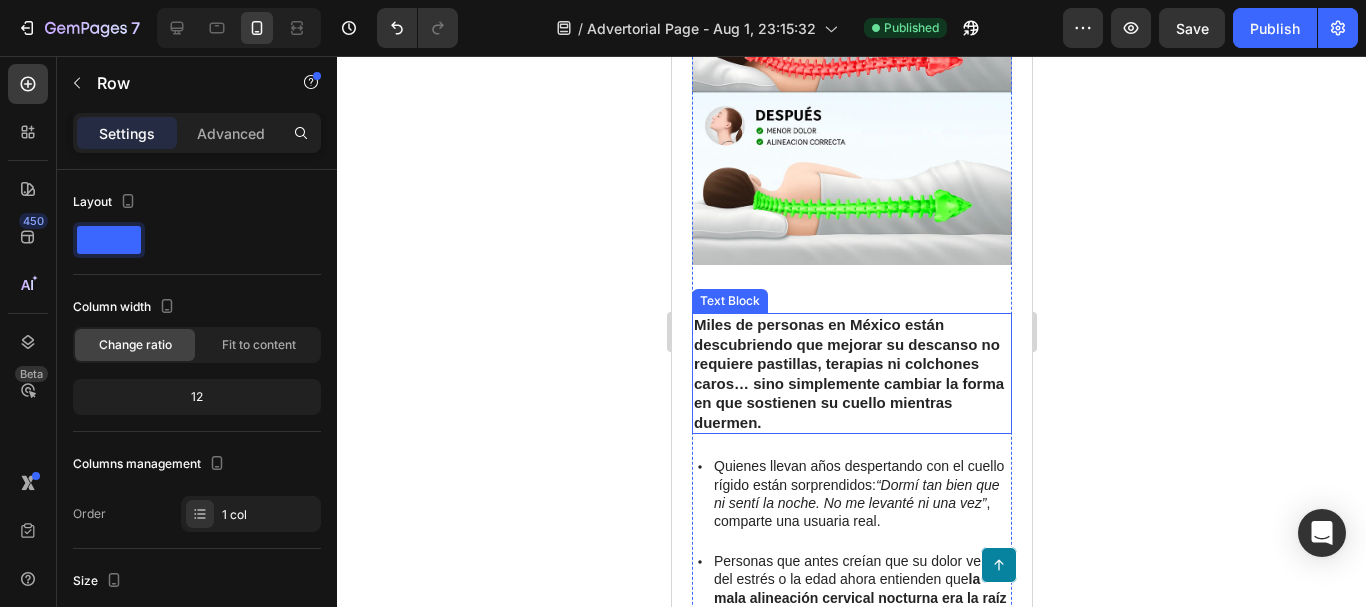 click on "Miles de personas en México están descubriendo que mejorar su descanso no requiere pastillas, terapias ni colchones caros… sino simplemente cambiar la forma en que sostienen su cuello mientras duermen." at bounding box center [848, 373] 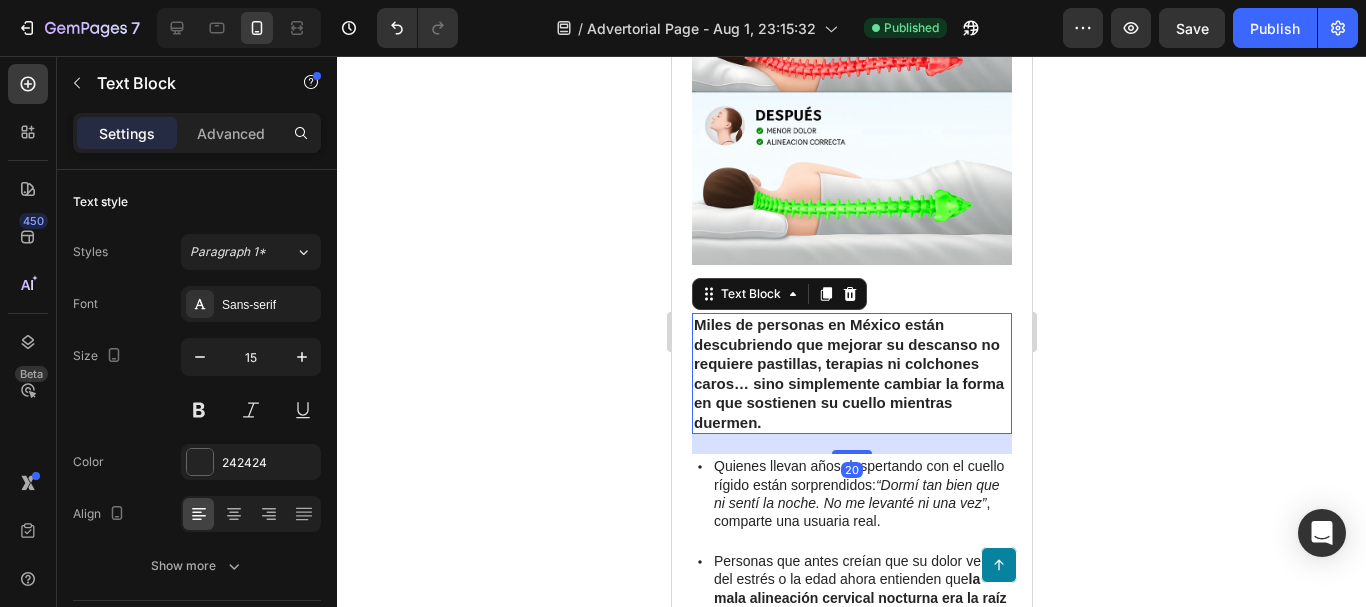 click 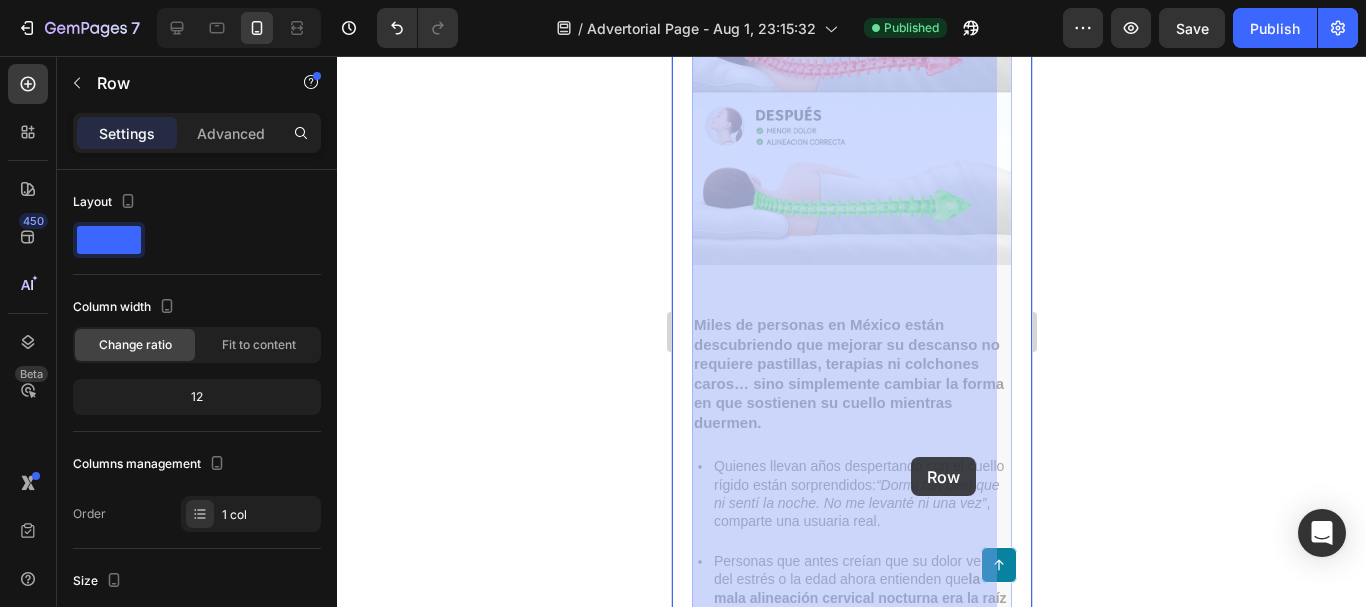drag, startPoint x: 944, startPoint y: 328, endPoint x: 910, endPoint y: 457, distance: 133.4054 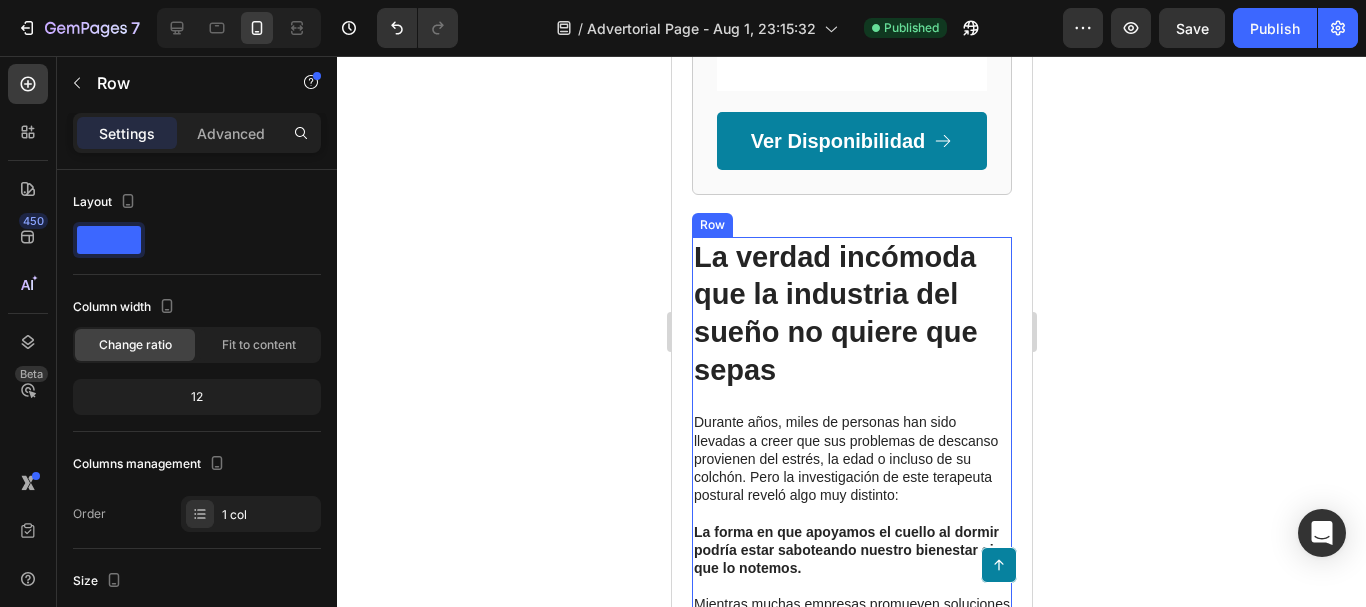 scroll, scrollTop: 3622, scrollLeft: 0, axis: vertical 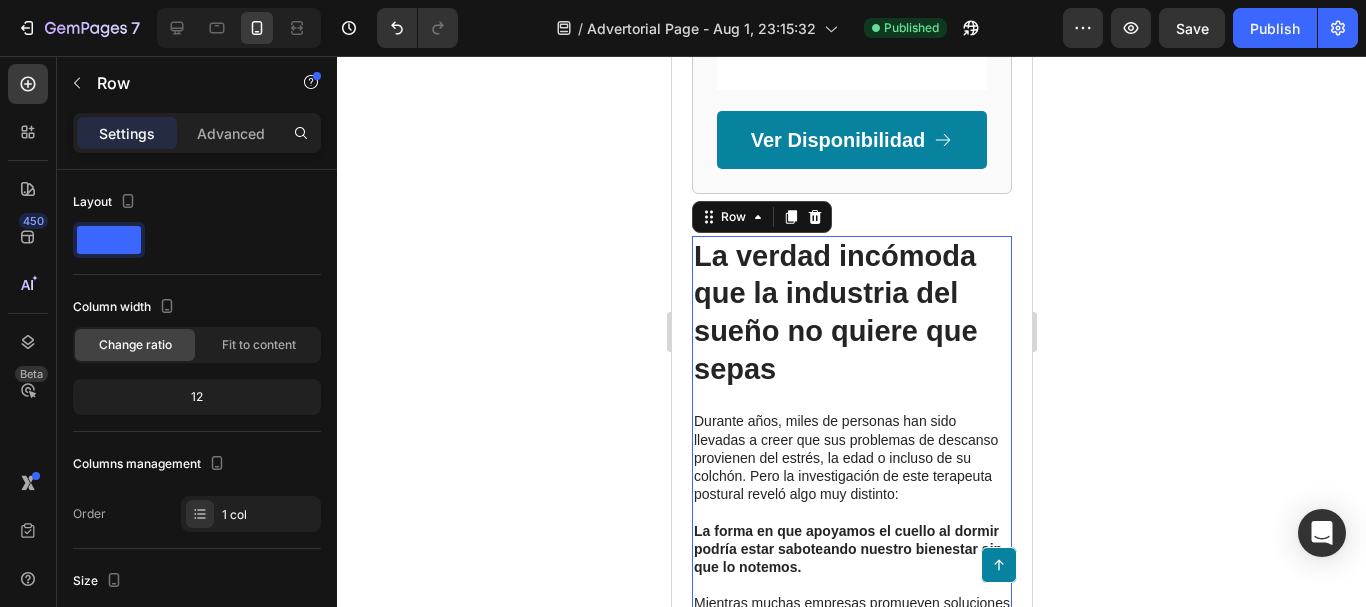 click on "La verdad incómoda que la industria del sueño no quiere que sepas Heading Durante años, miles de personas han sido llevadas a creer que sus problemas de descanso provienen del estrés, la edad o incluso de su colchón. Pero la investigación de este terapeuta postural reveló algo muy distinto: La forma en que apoyamos el cuello al dormir podría estar saboteando nuestro bienestar sin que lo notemos.   Mientras muchas empresas promueven soluciones caras o temporales, este especialista descubrió que la clave para despertar sin dolor no estaba en una pastilla, ni en una cama de lujo… sino en una correcta alineación cervical nocturna. Text Block Image" at bounding box center [851, 632] 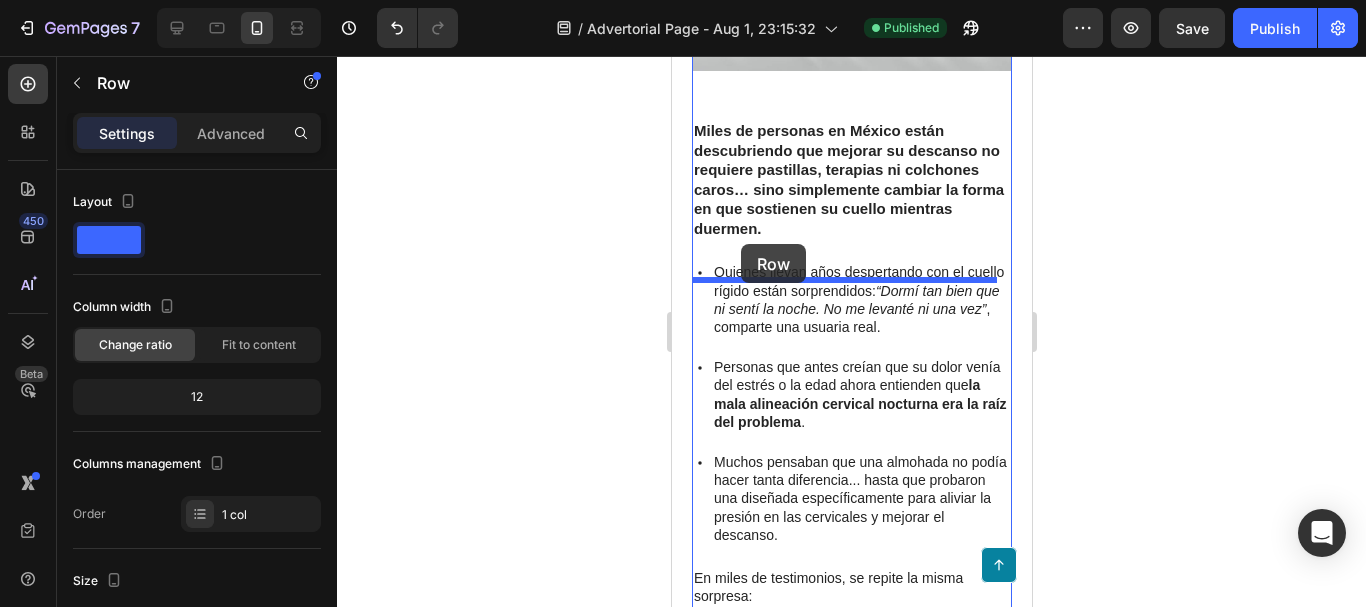 scroll, scrollTop: 2022, scrollLeft: 0, axis: vertical 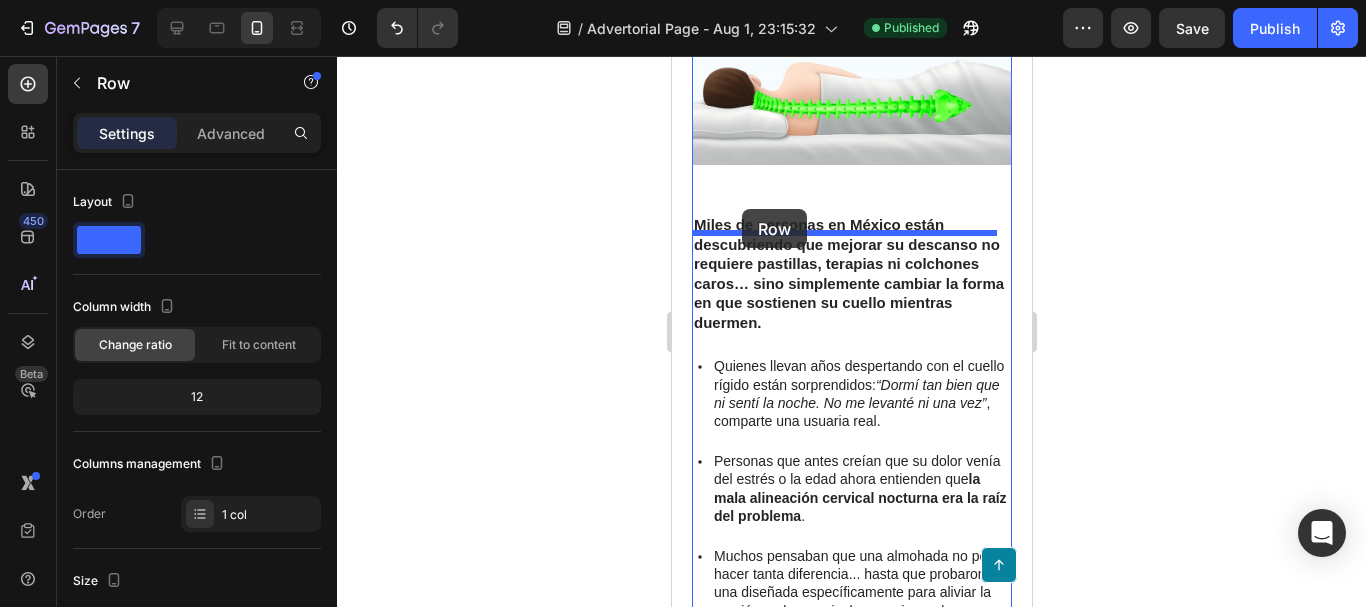 drag, startPoint x: 707, startPoint y: 248, endPoint x: 741, endPoint y: 209, distance: 51.739735 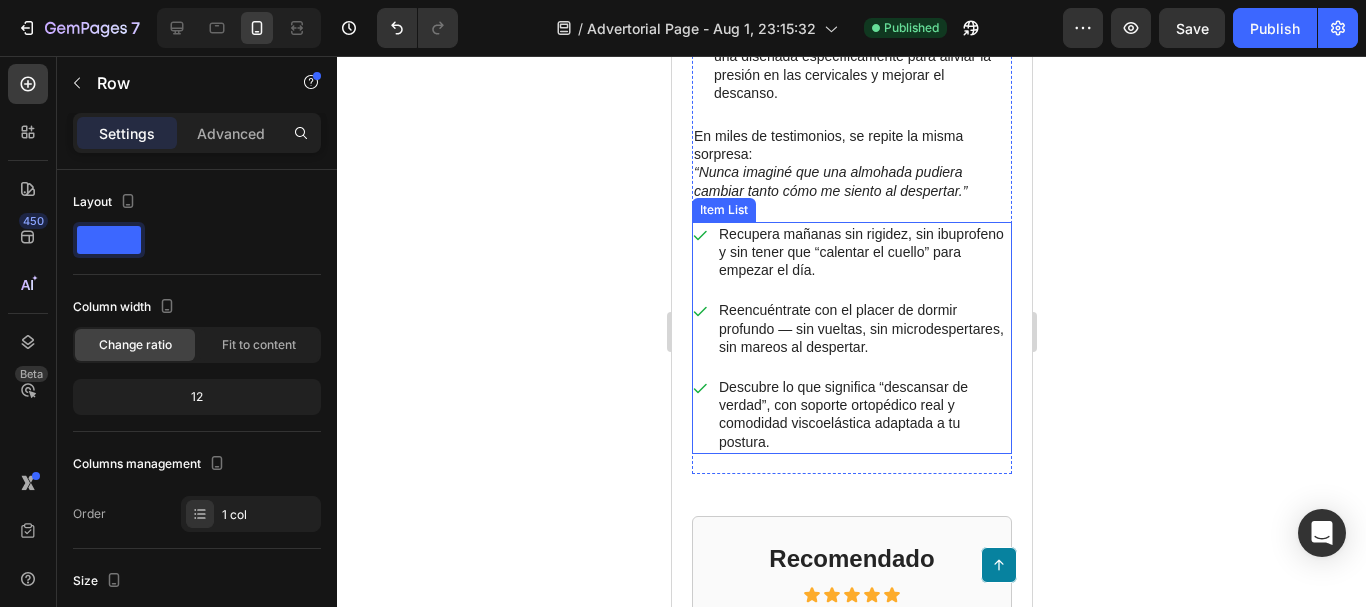 scroll, scrollTop: 3622, scrollLeft: 0, axis: vertical 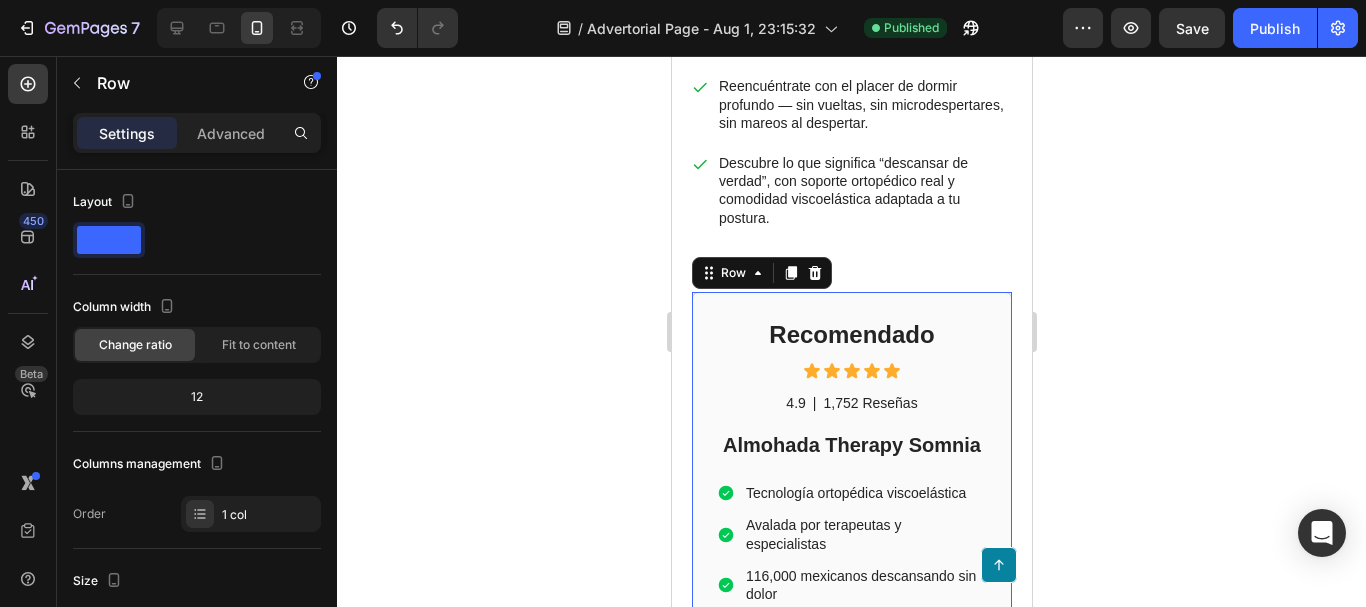 click on "Recomendado Heading Icon Icon Icon Icon Icon Icon List 4.9 Text Block | Text Block 1,752 Reseñas Text Block Row Almohada Therapy Somnia Heading Tecnología ortopédica viscoelástica Avalada por terapeutas y especialistas  116,000 mexicanos descansando sin dolor Garantía total por 30 días Item List Image
Ver Disponibilidad Button Row   0" at bounding box center (851, 663) 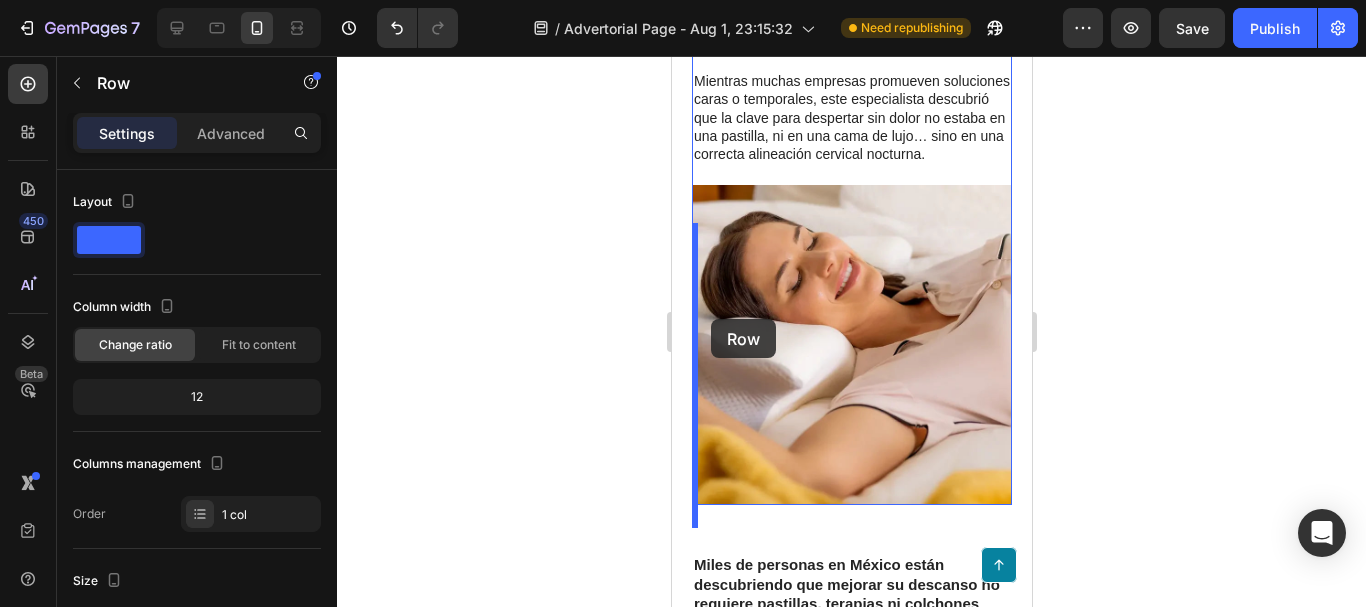 scroll, scrollTop: 2722, scrollLeft: 0, axis: vertical 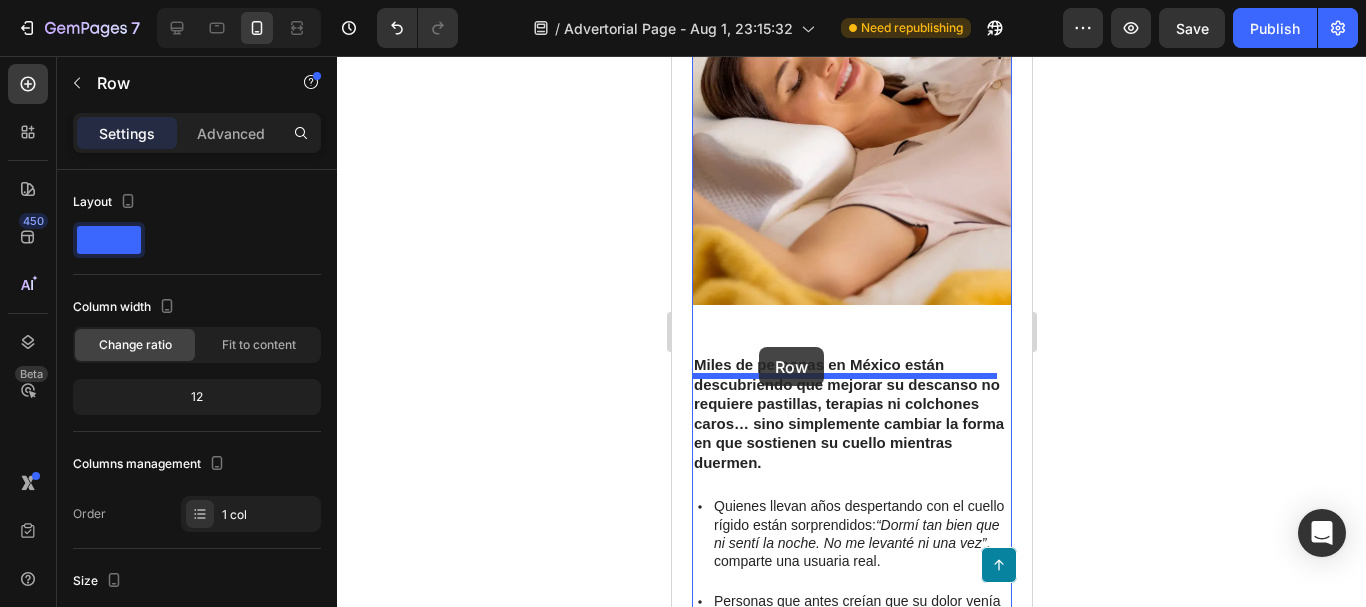 drag, startPoint x: 707, startPoint y: 296, endPoint x: 758, endPoint y: 347, distance: 72.12489 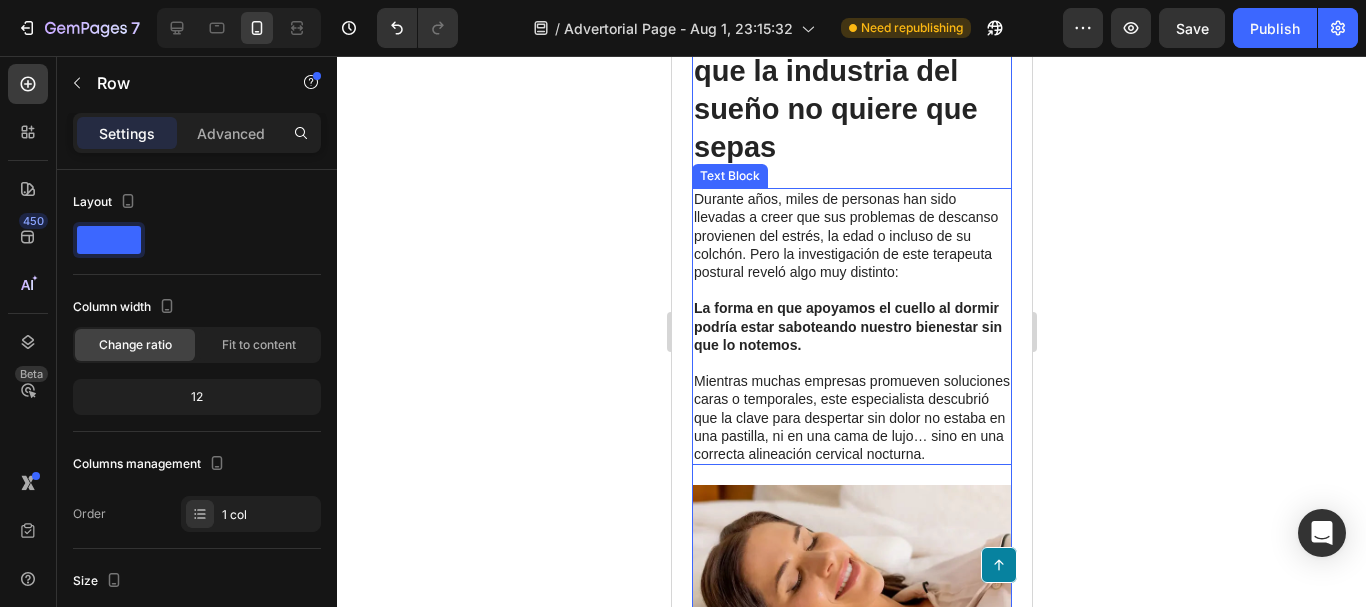 scroll, scrollTop: 2022, scrollLeft: 0, axis: vertical 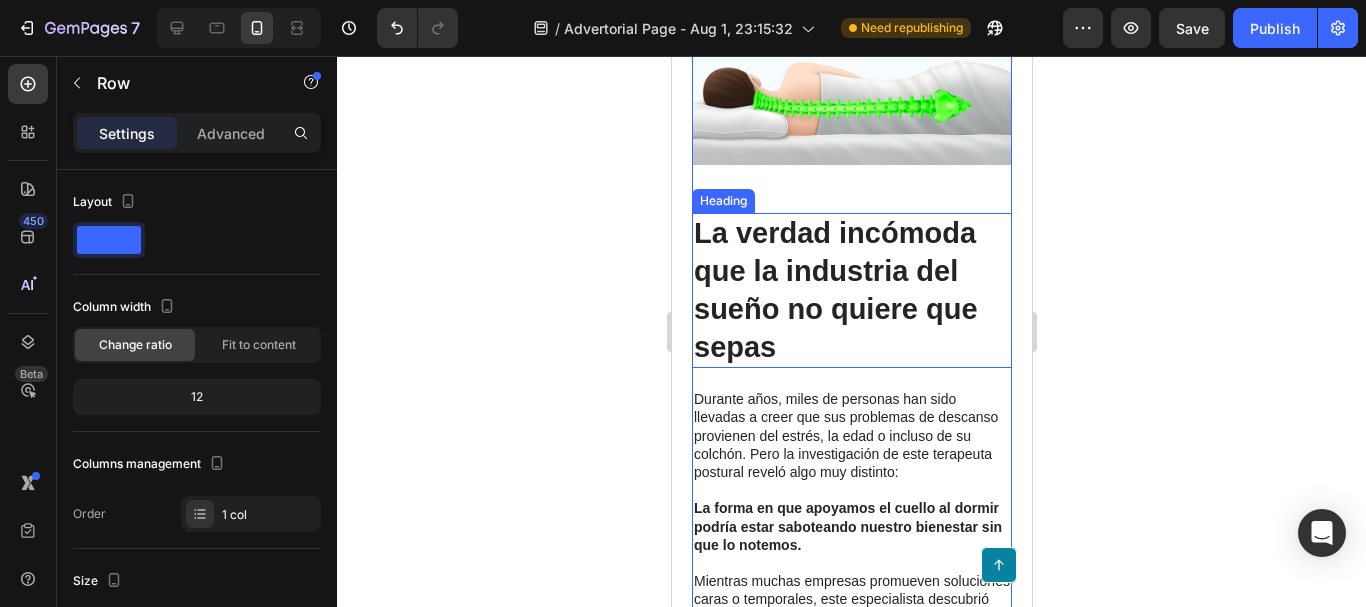 click on "La verdad incómoda que la industria del sueño no quiere que sepas" at bounding box center [851, 290] 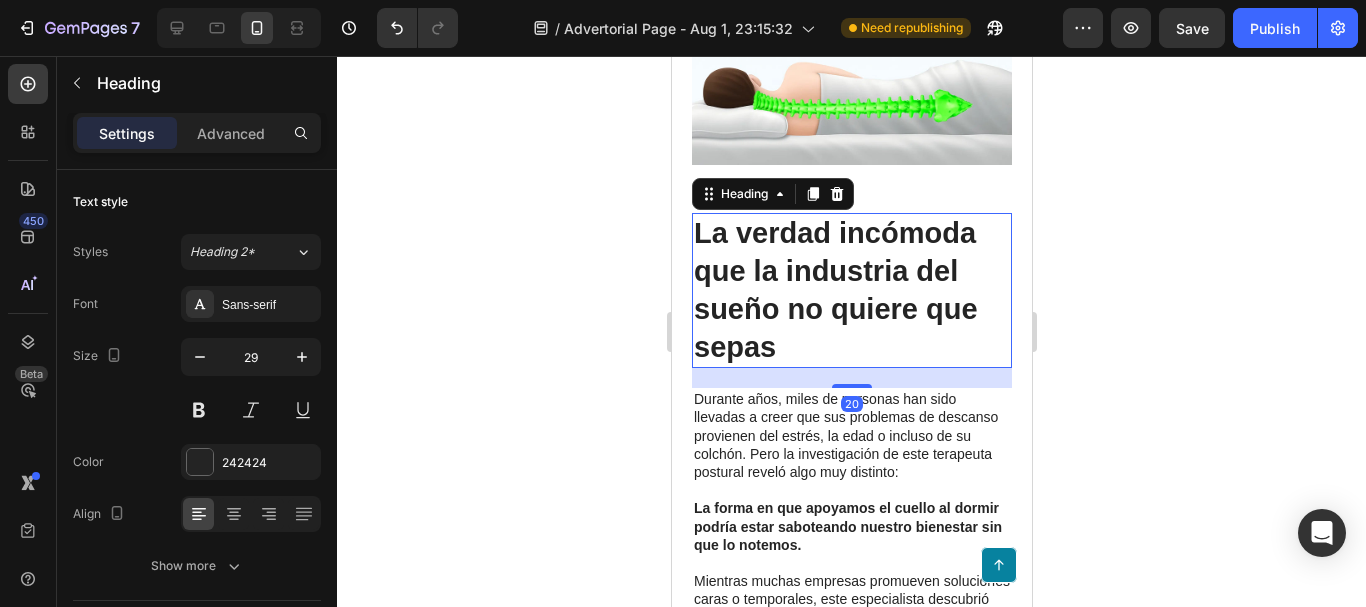 click on "La verdad incómoda que la industria del sueño no quiere que sepas" at bounding box center [851, 290] 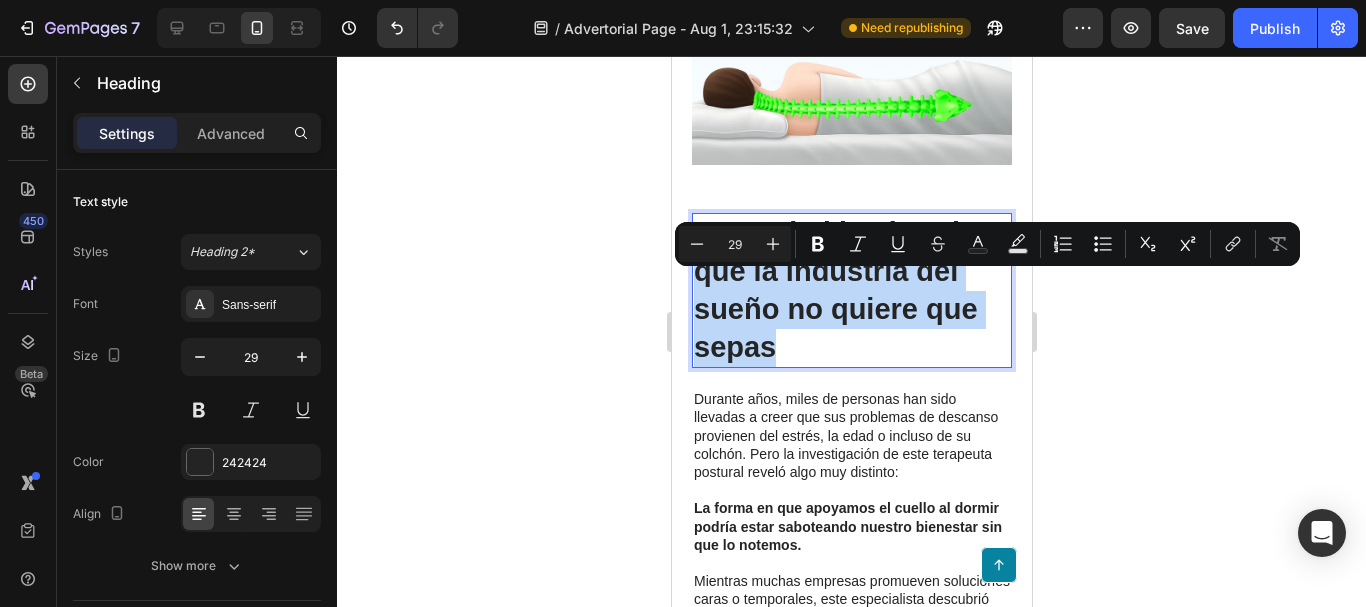 drag, startPoint x: 801, startPoint y: 367, endPoint x: 1316, endPoint y: 333, distance: 516.1211 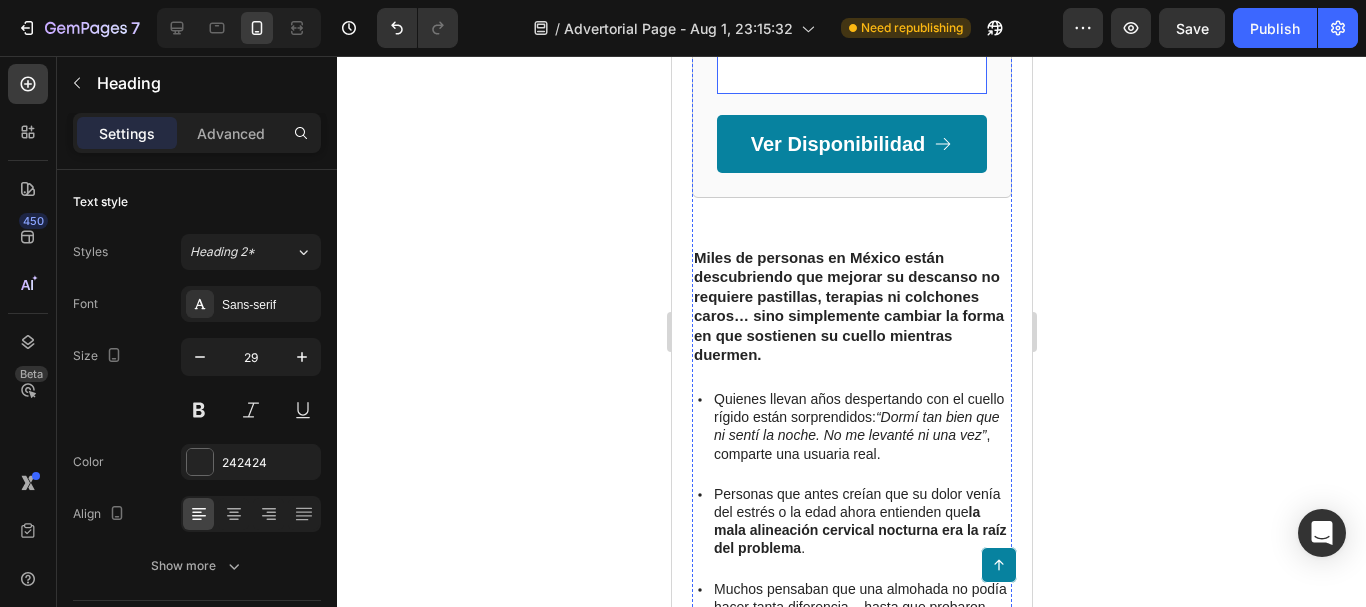 scroll, scrollTop: 3622, scrollLeft: 0, axis: vertical 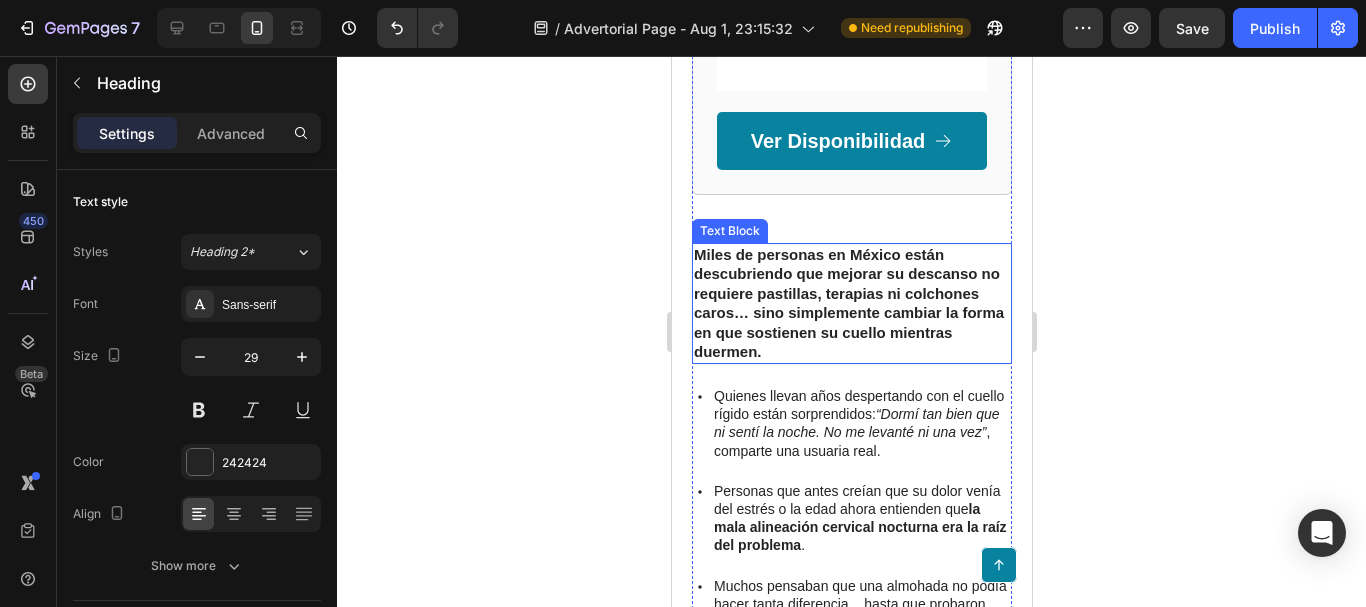 click on "Miles de personas en México están descubriendo que mejorar su descanso no requiere pastillas, terapias ni colchones caros… sino simplemente cambiar la forma en que sostienen su cuello mientras duermen." at bounding box center [848, 303] 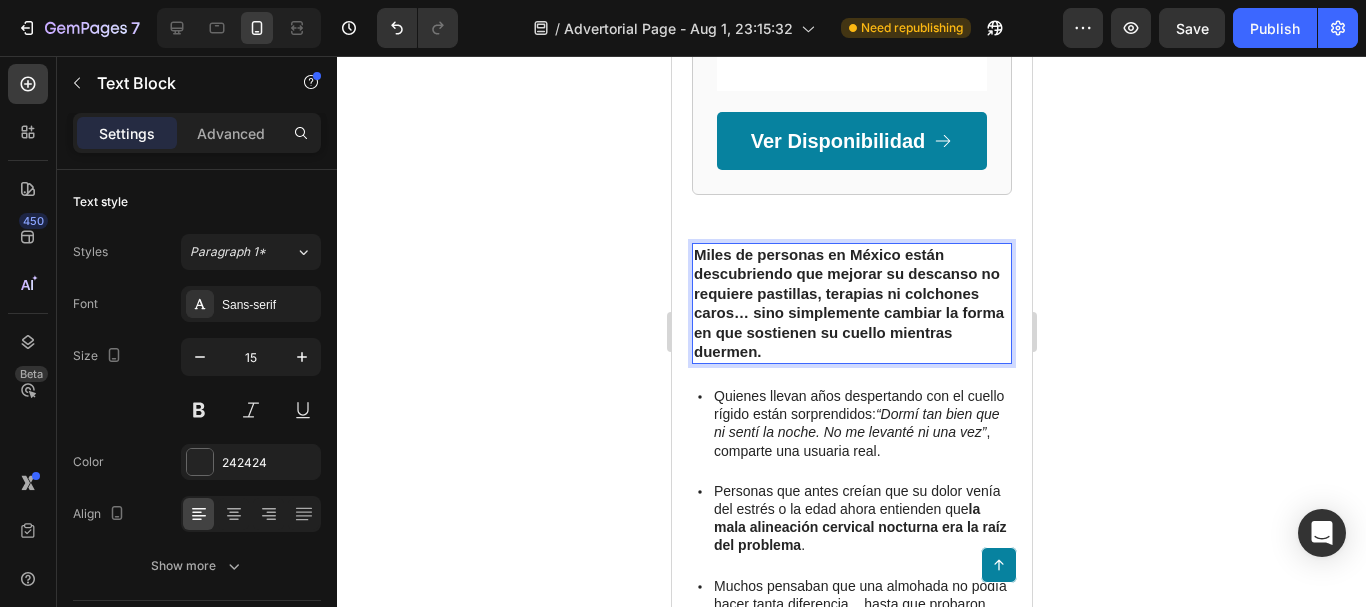 click on "Miles de personas en México están descubriendo que mejorar su descanso no requiere pastillas, terapias ni colchones caros… sino simplemente cambiar la forma en que sostienen su cuello mientras duermen." at bounding box center (851, 303) 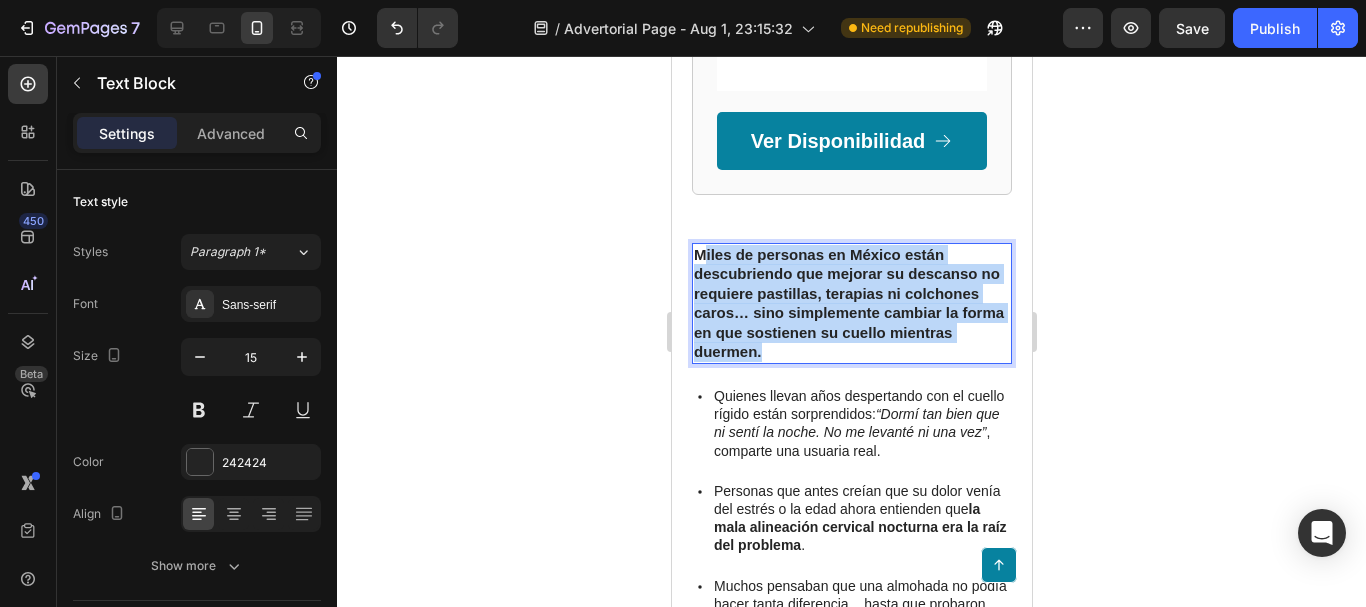 drag, startPoint x: 889, startPoint y: 384, endPoint x: 699, endPoint y: 287, distance: 213.32838 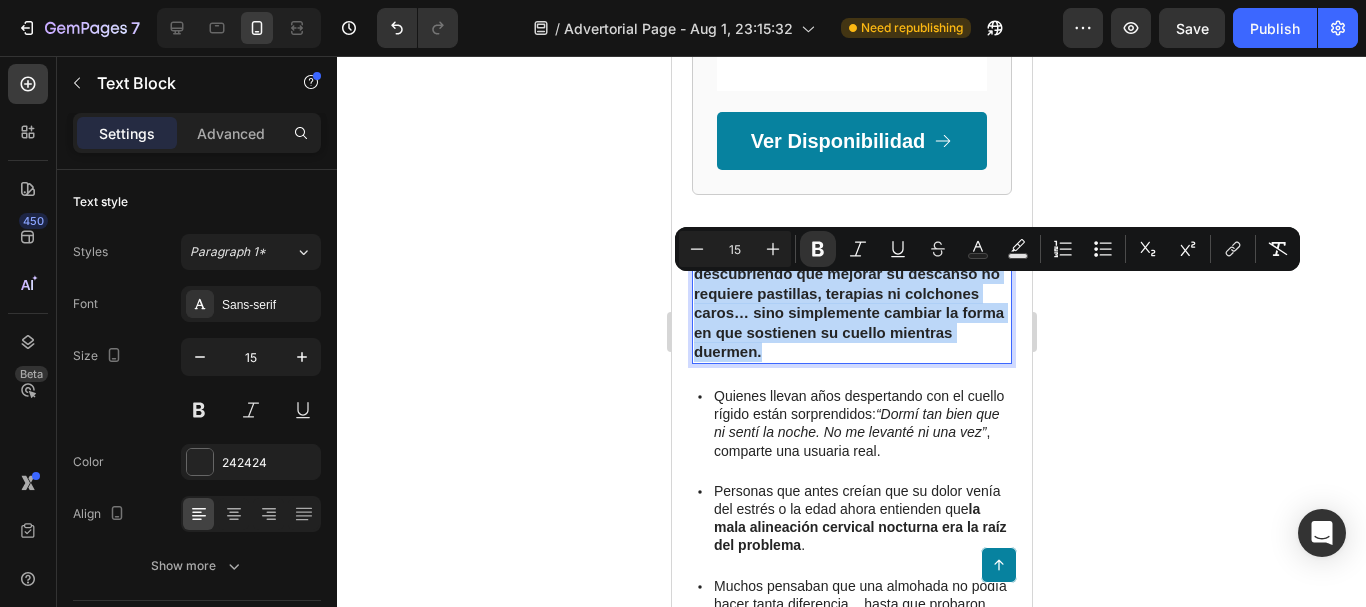 click on "Miles de personas en México están descubriendo que mejorar su descanso no requiere pastillas, terapias ni colchones caros… sino simplemente cambiar la forma en que sostienen su cuello mientras duermen." at bounding box center [848, 303] 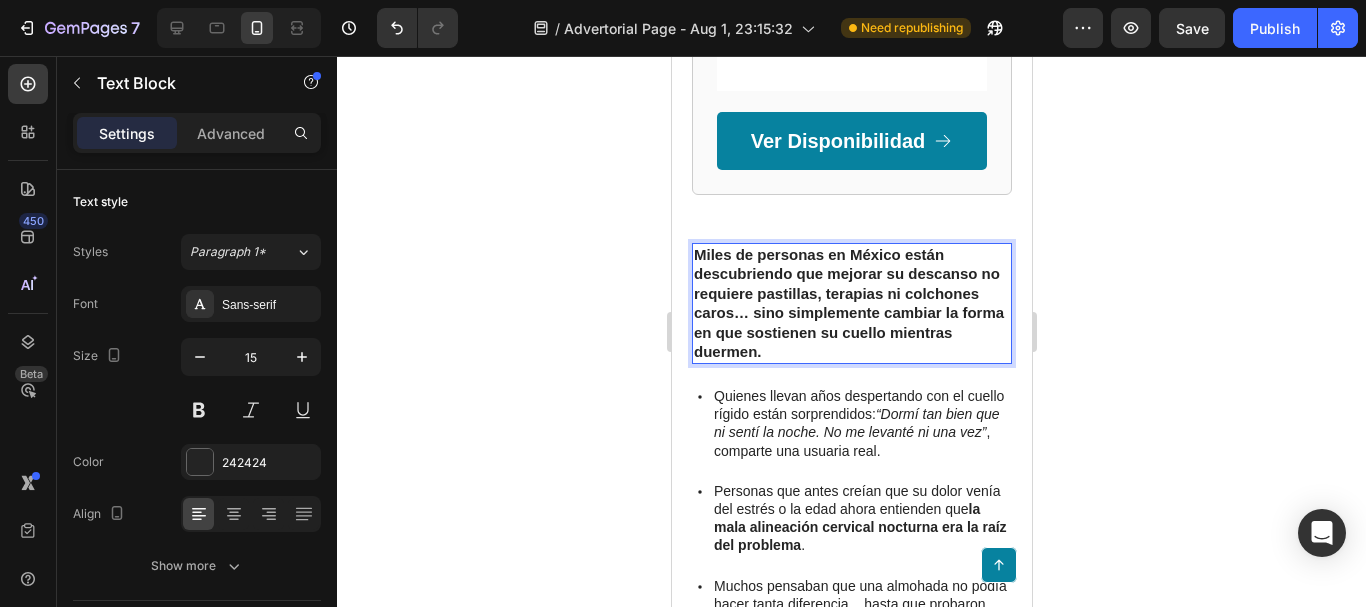 click on "Miles de personas en México están descubriendo que mejorar su descanso no requiere pastillas, terapias ni colchones caros… sino simplemente cambiar la forma en que sostienen su cuello mientras duermen." at bounding box center [851, 303] 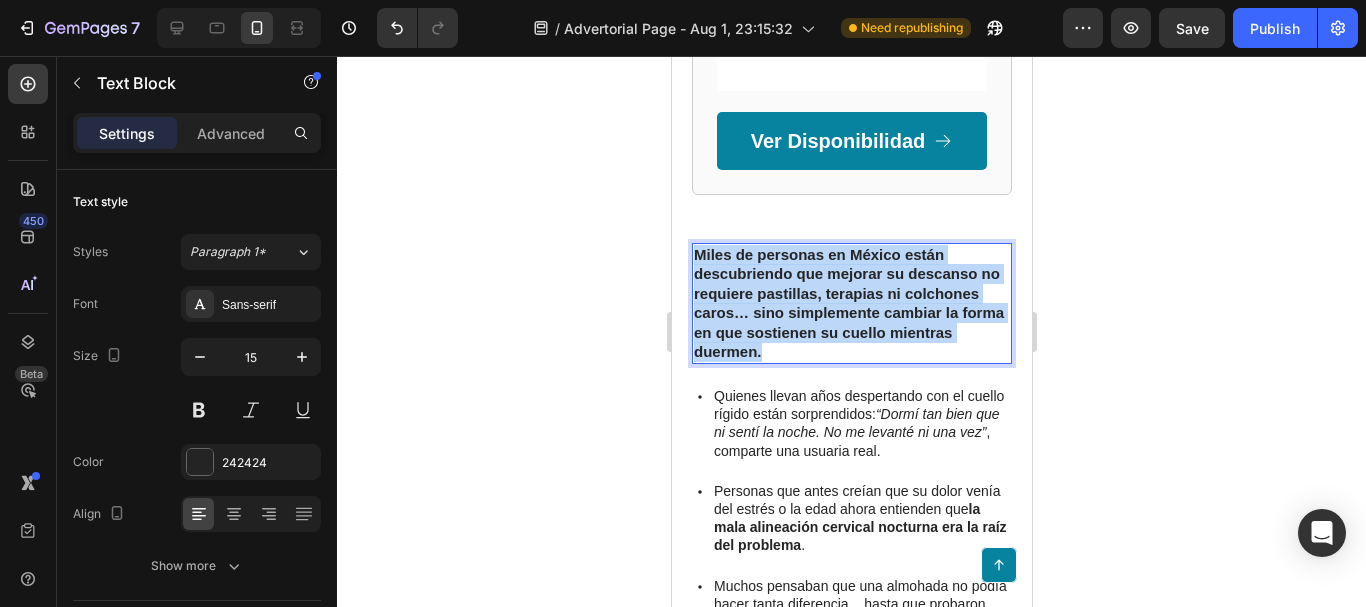 drag, startPoint x: 898, startPoint y: 387, endPoint x: 695, endPoint y: 290, distance: 224.98445 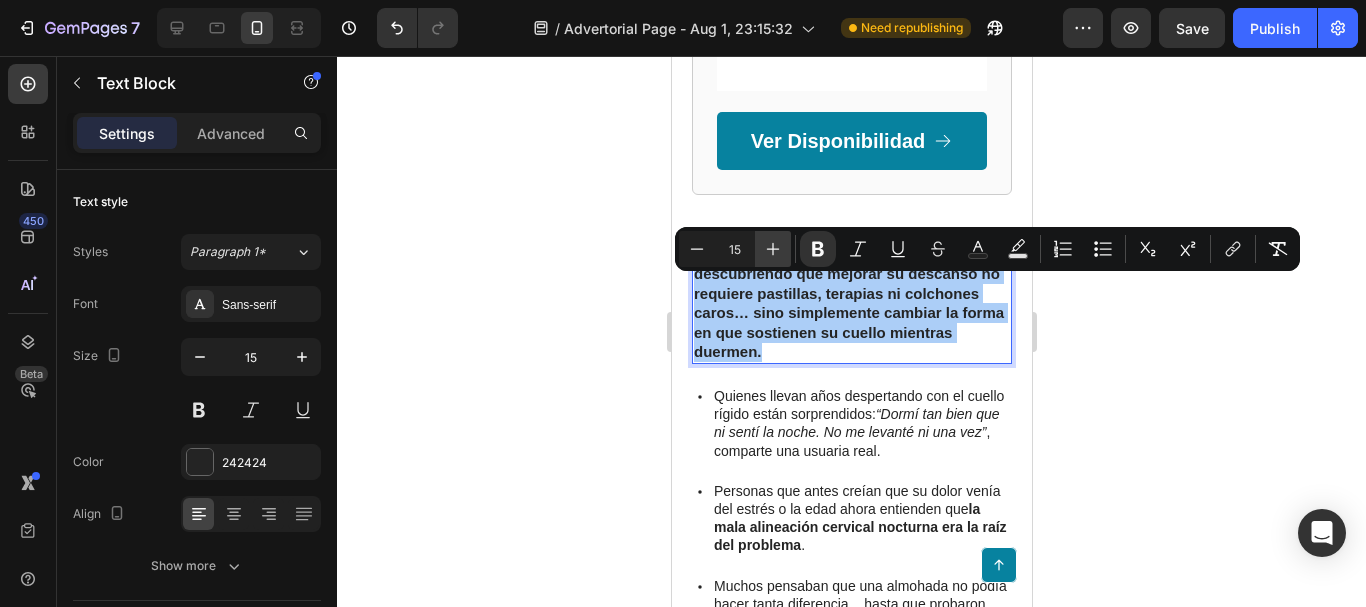 click 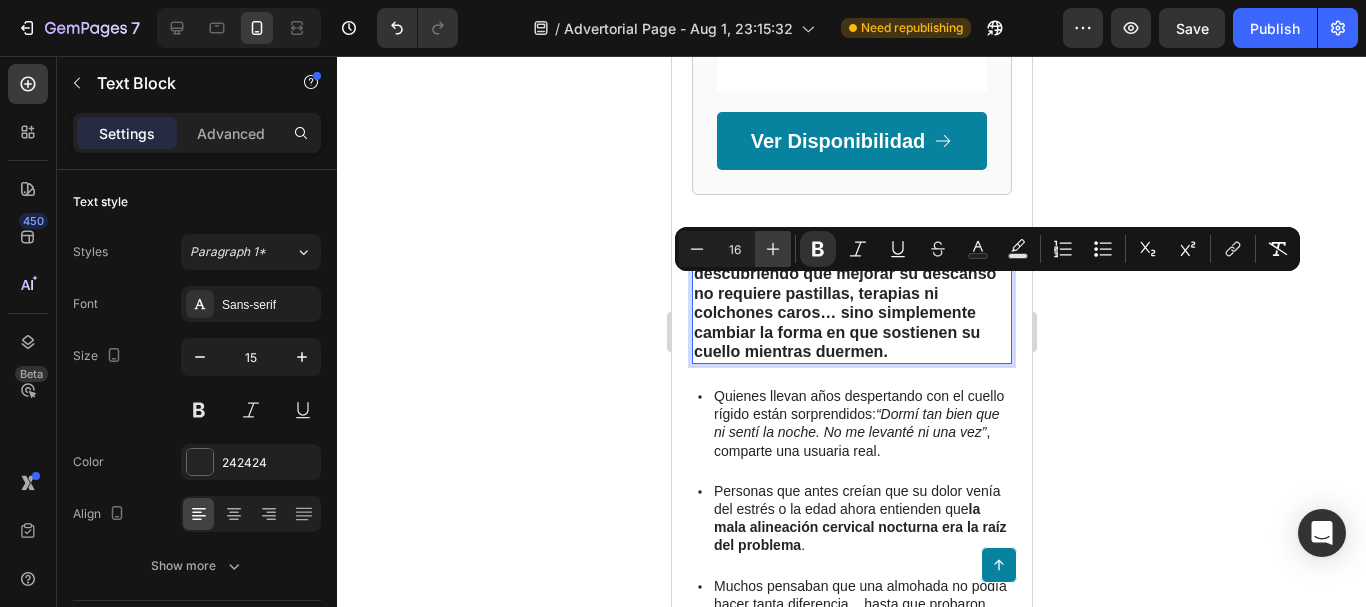 click 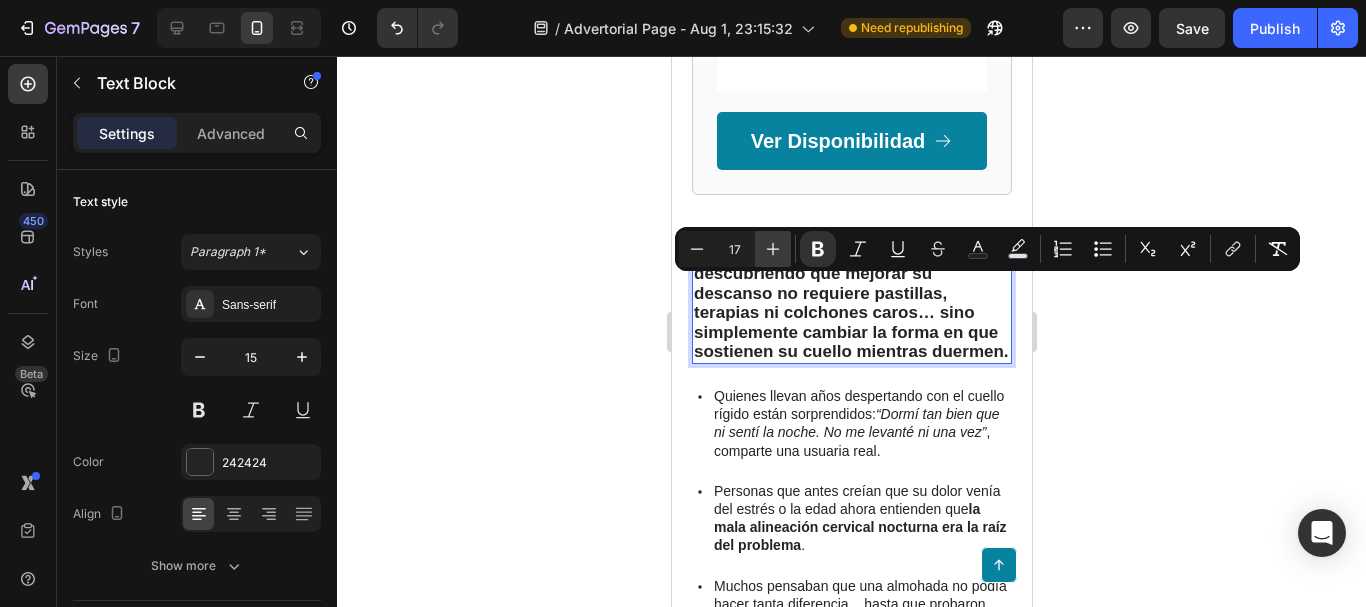 click 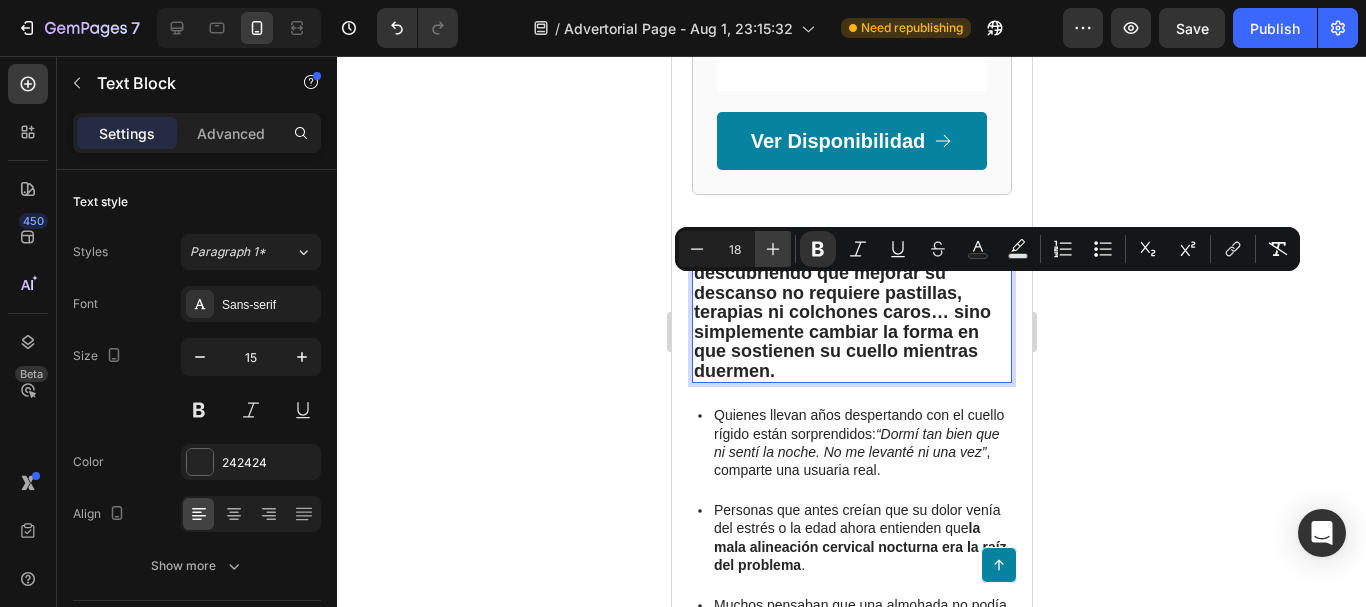 click 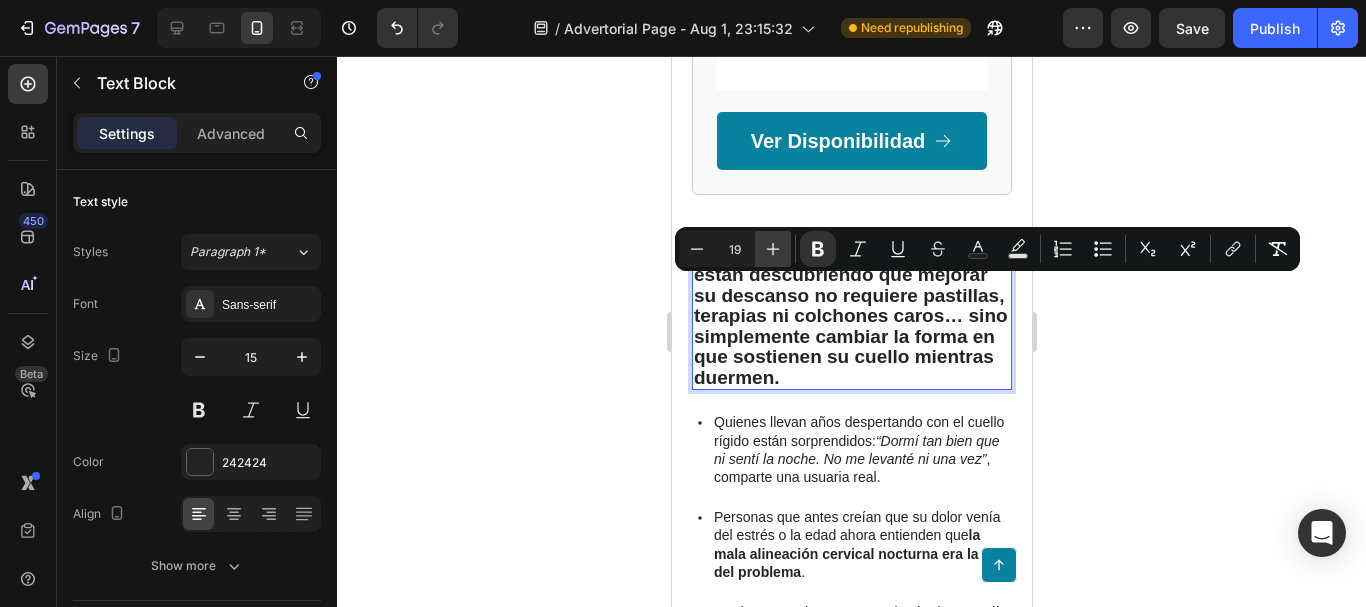 click 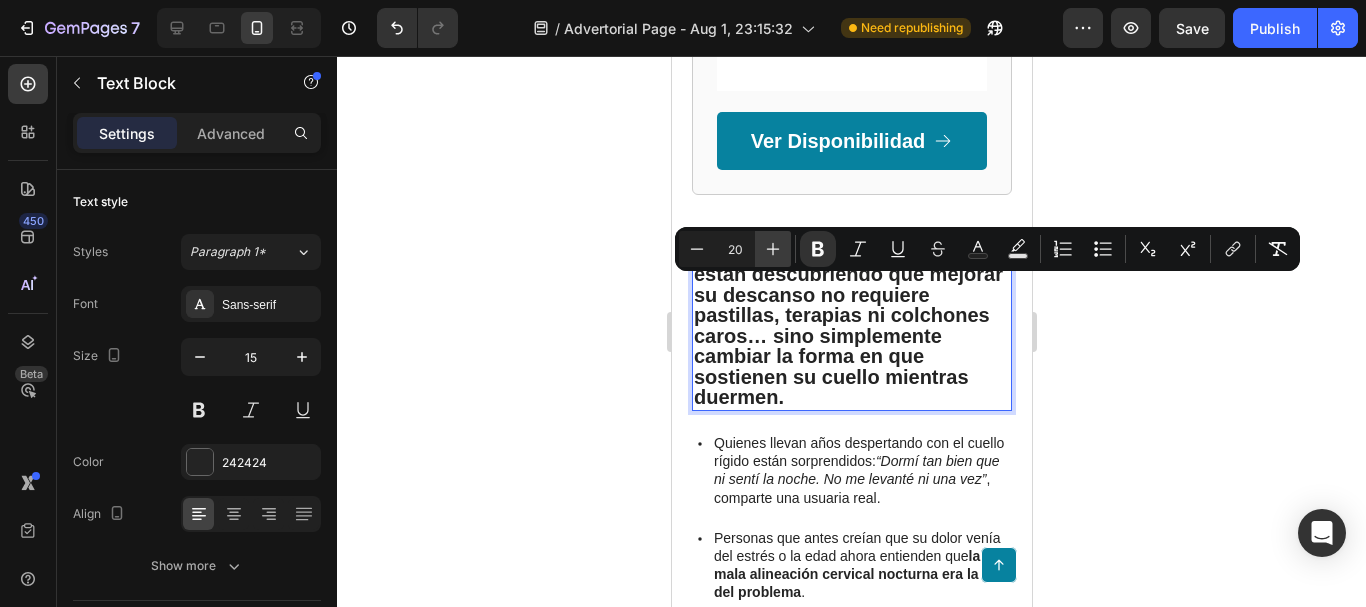 click 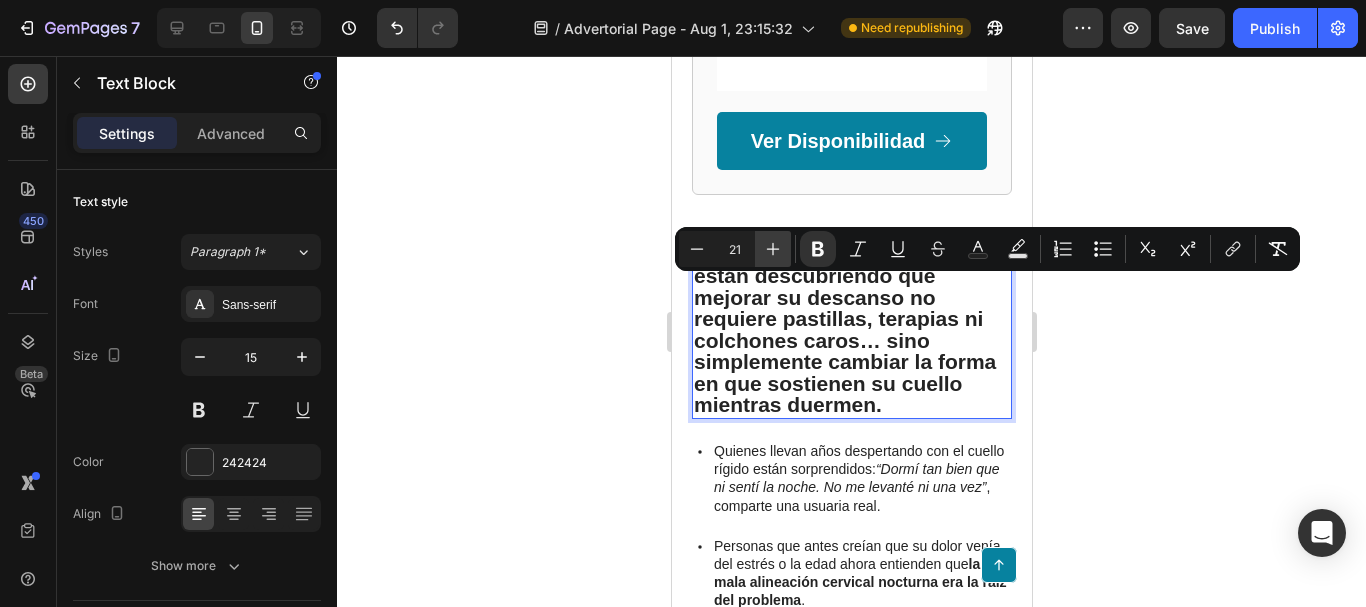 click 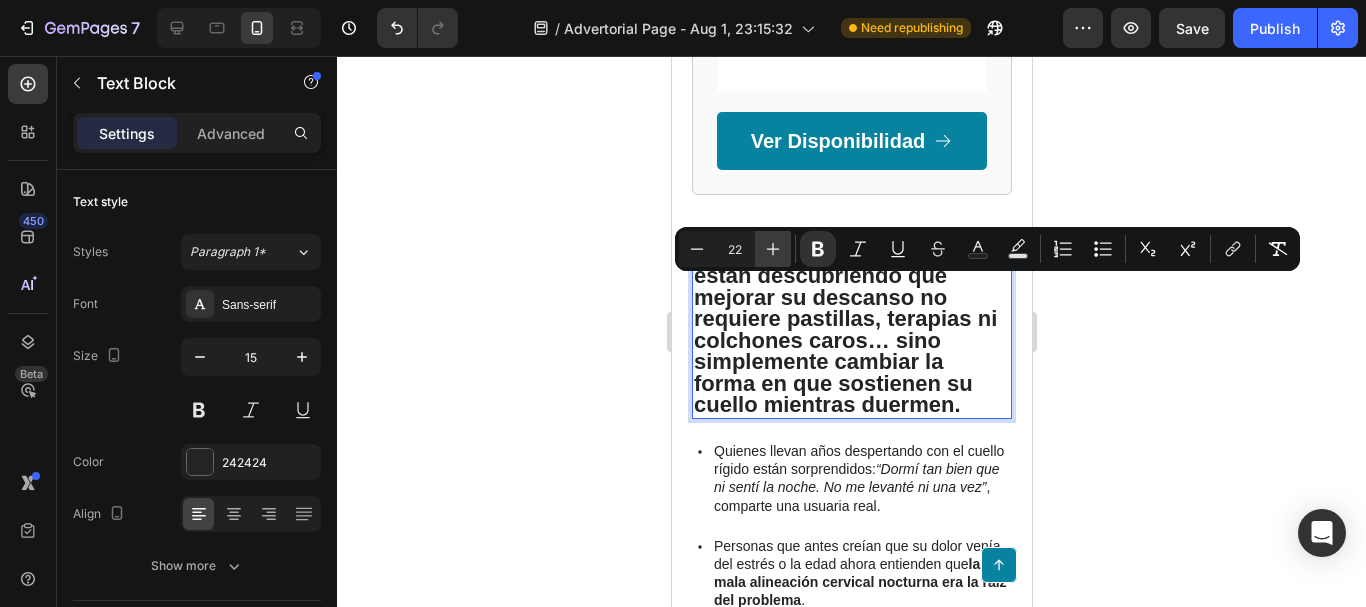 click 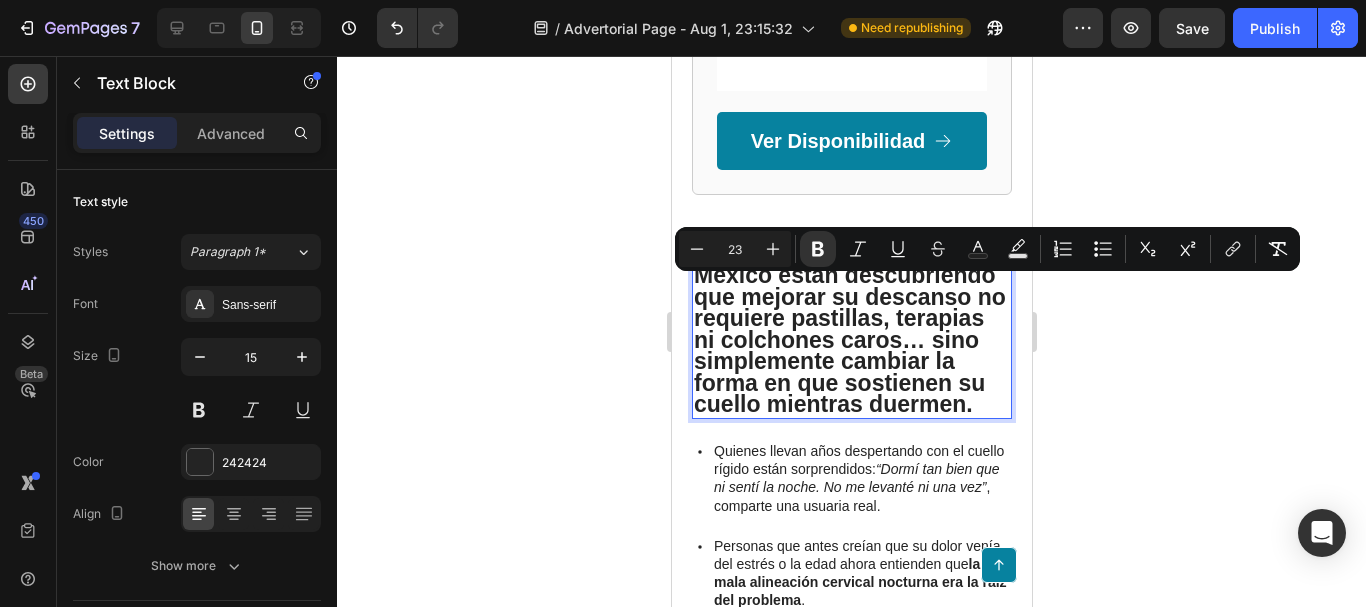 click 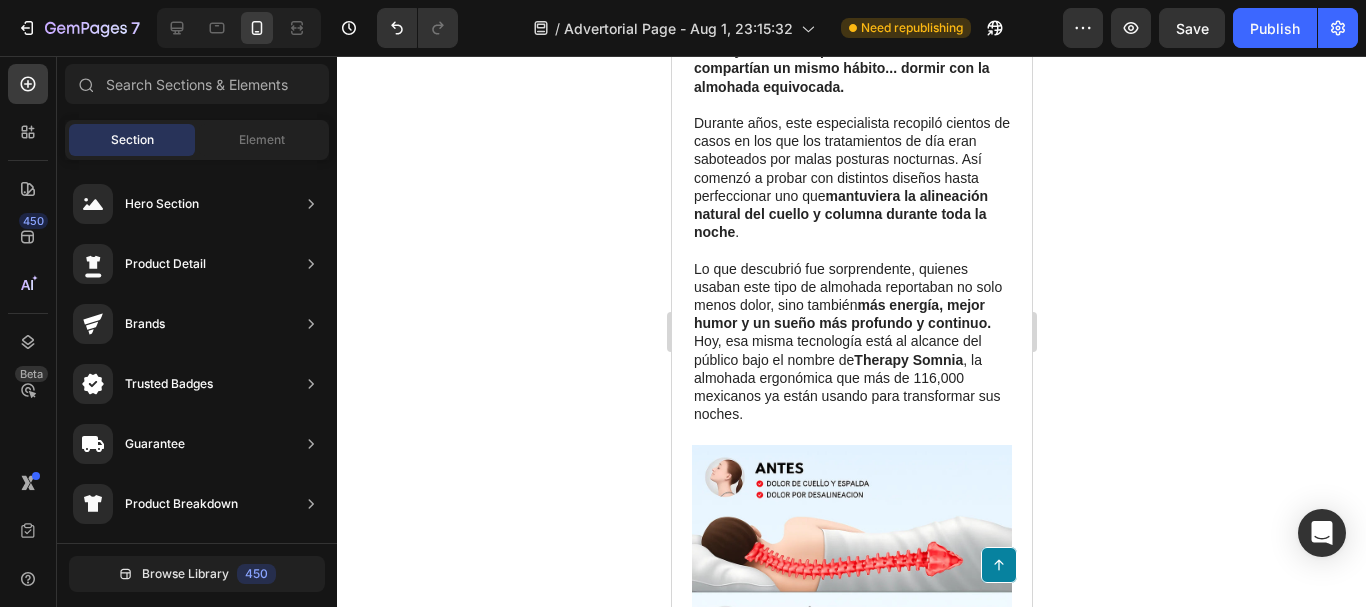 scroll, scrollTop: 922, scrollLeft: 0, axis: vertical 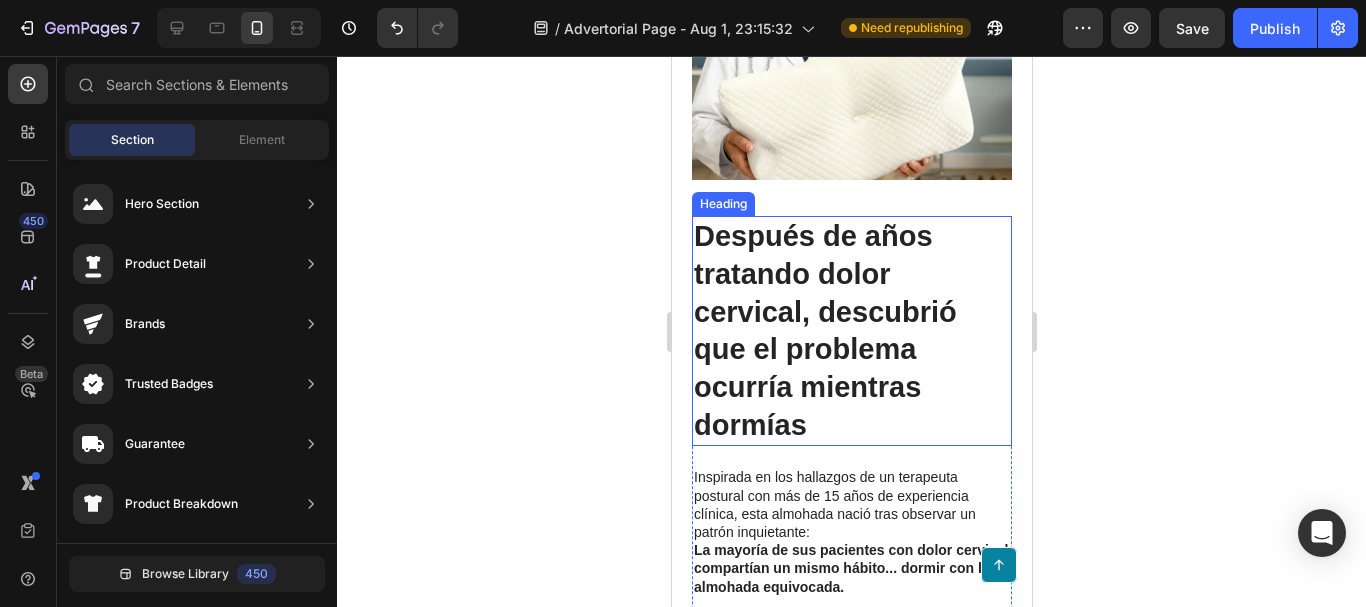 click on "Después de años tratando dolor cervical, descubrió que el problema ocurría mientras dormías" at bounding box center [851, 331] 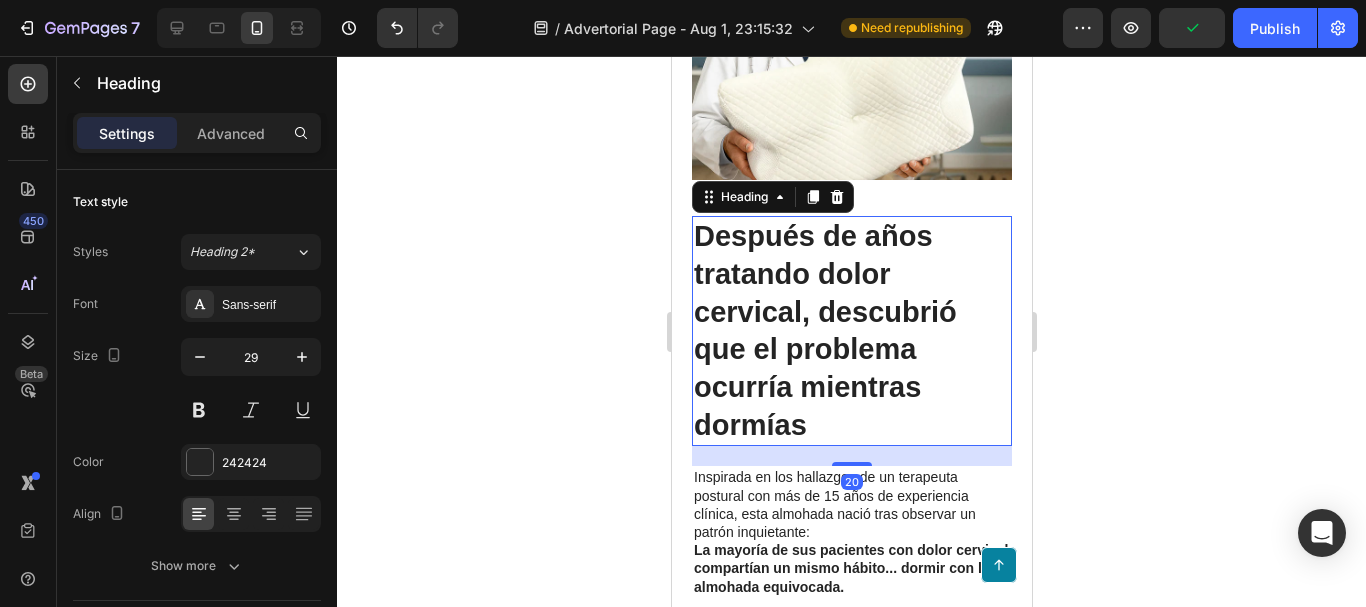 click on "Después de años tratando dolor cervical, descubrió que el problema ocurría mientras dormías" at bounding box center [851, 331] 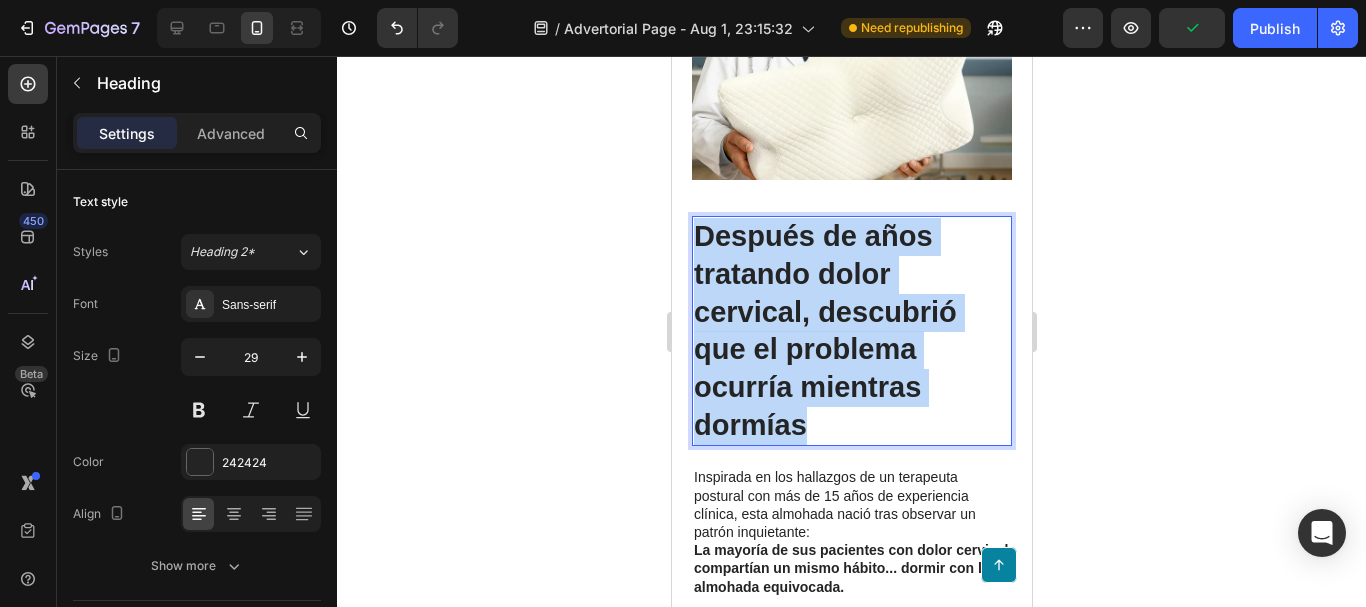 drag, startPoint x: 845, startPoint y: 442, endPoint x: 702, endPoint y: 264, distance: 228.32652 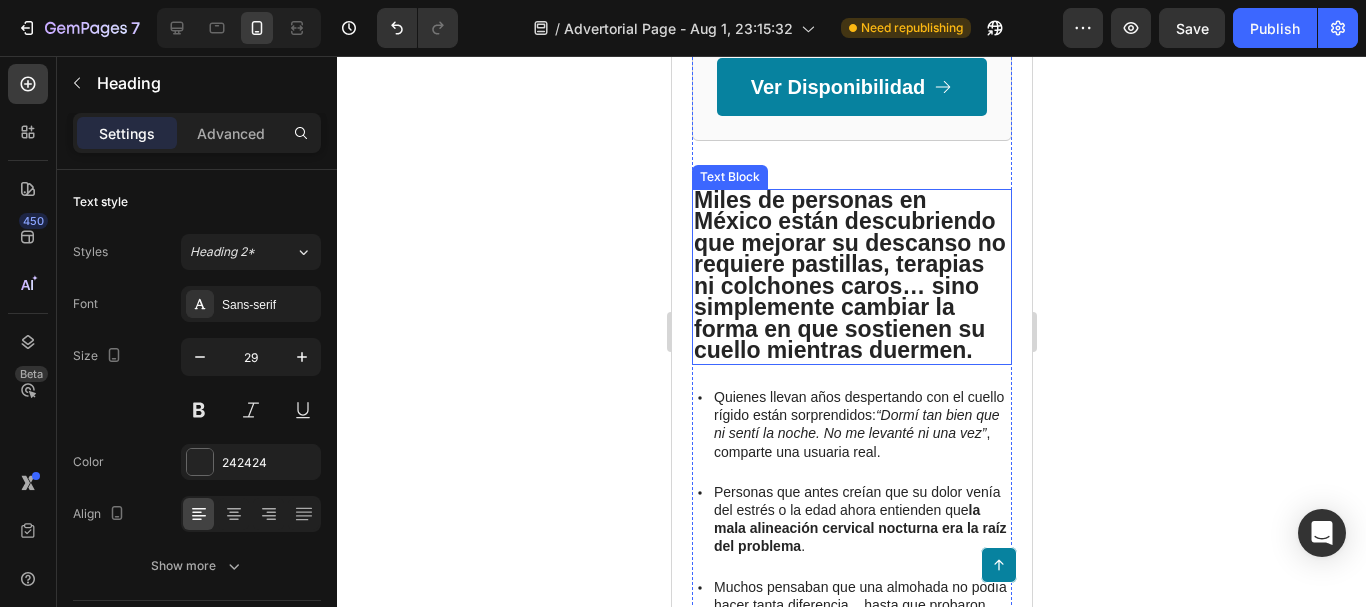 scroll, scrollTop: 3722, scrollLeft: 0, axis: vertical 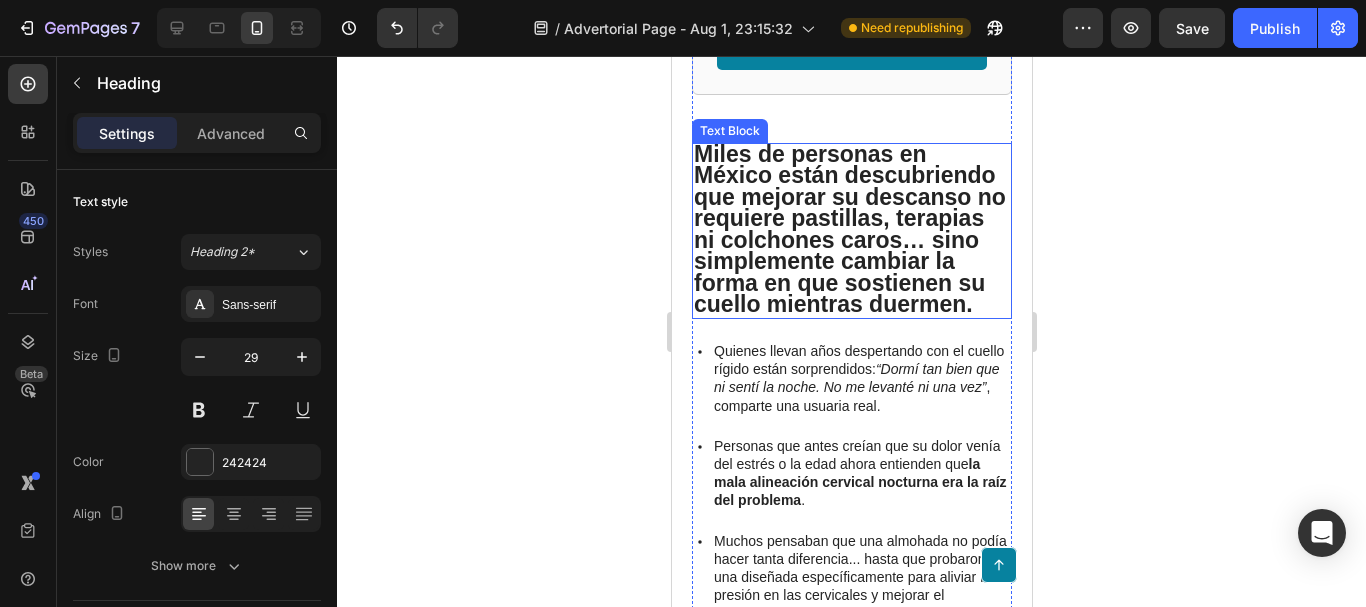 click on "Miles de personas en México están descubriendo que mejorar su descanso no requiere pastillas, terapias ni colchones caros… sino simplemente cambiar la forma en que sostienen su cuello mientras duermen." at bounding box center (849, 229) 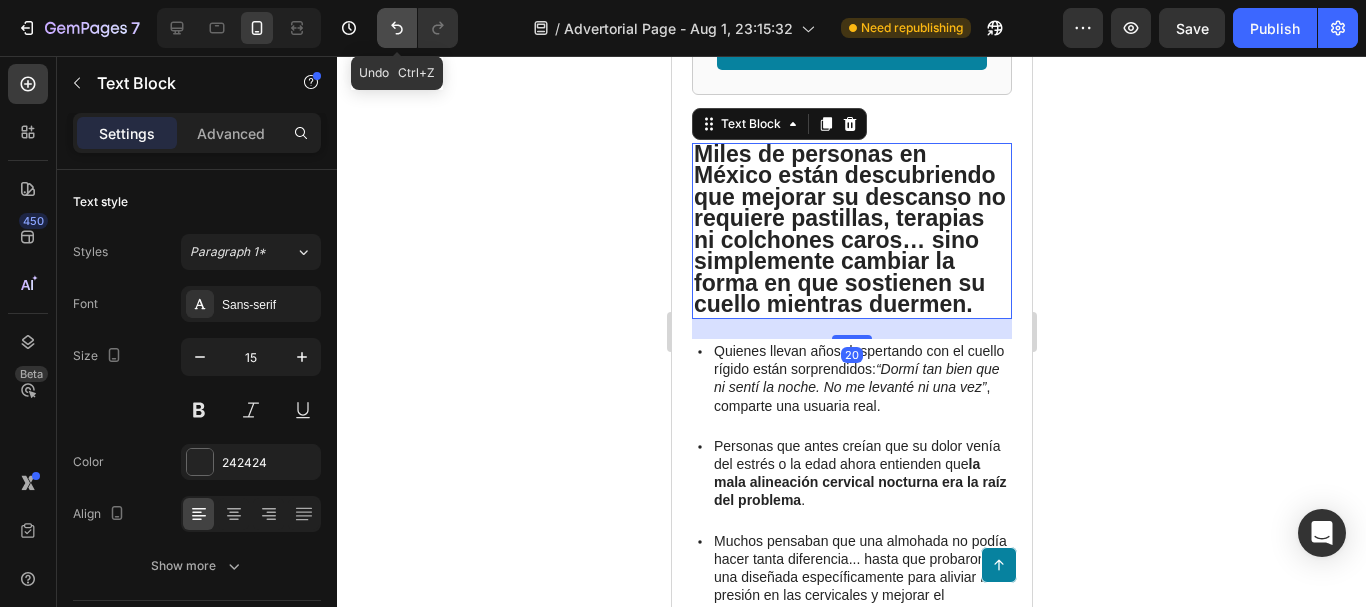 click 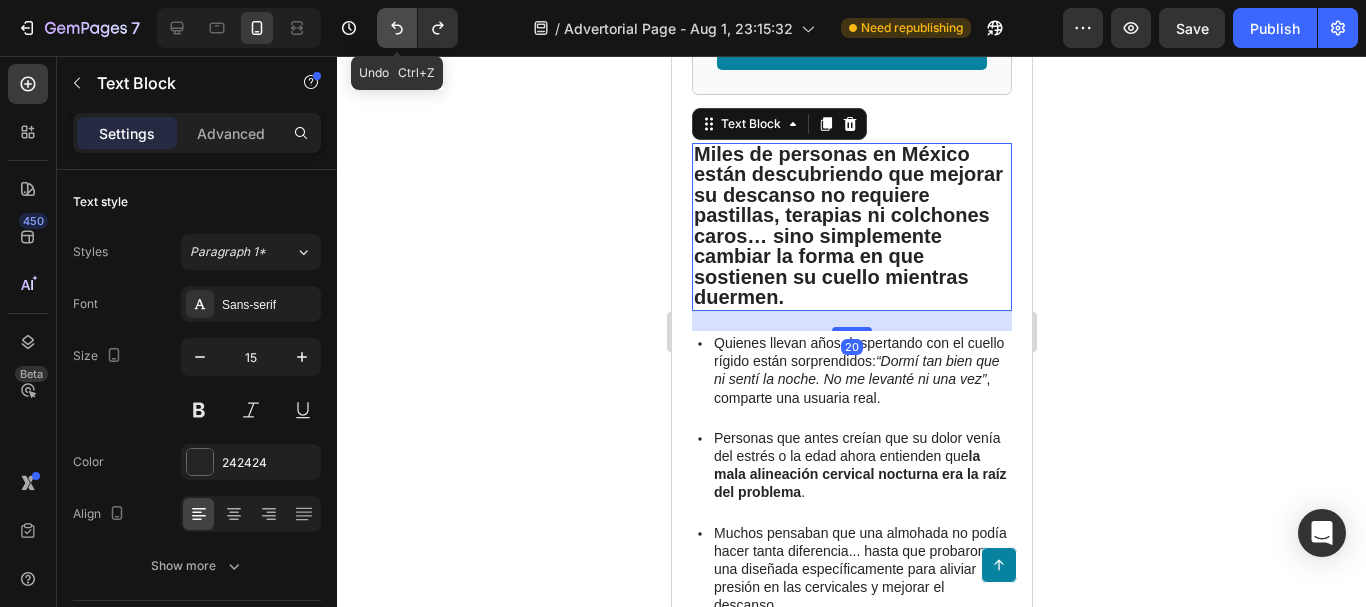 click 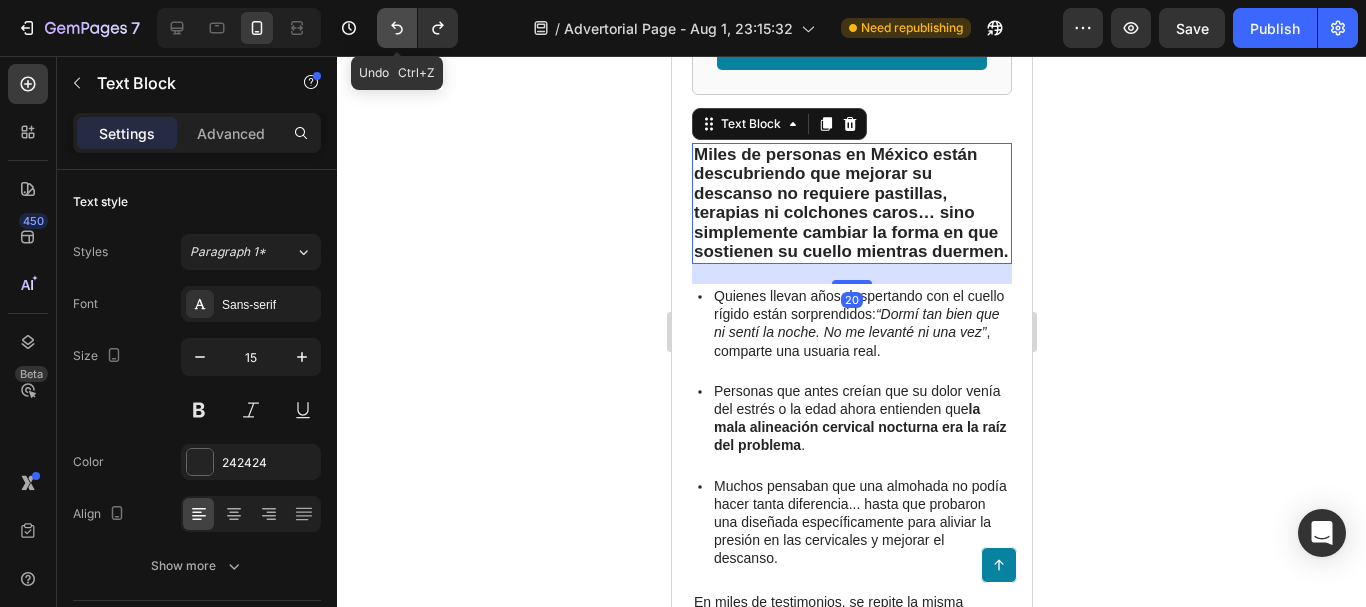 click 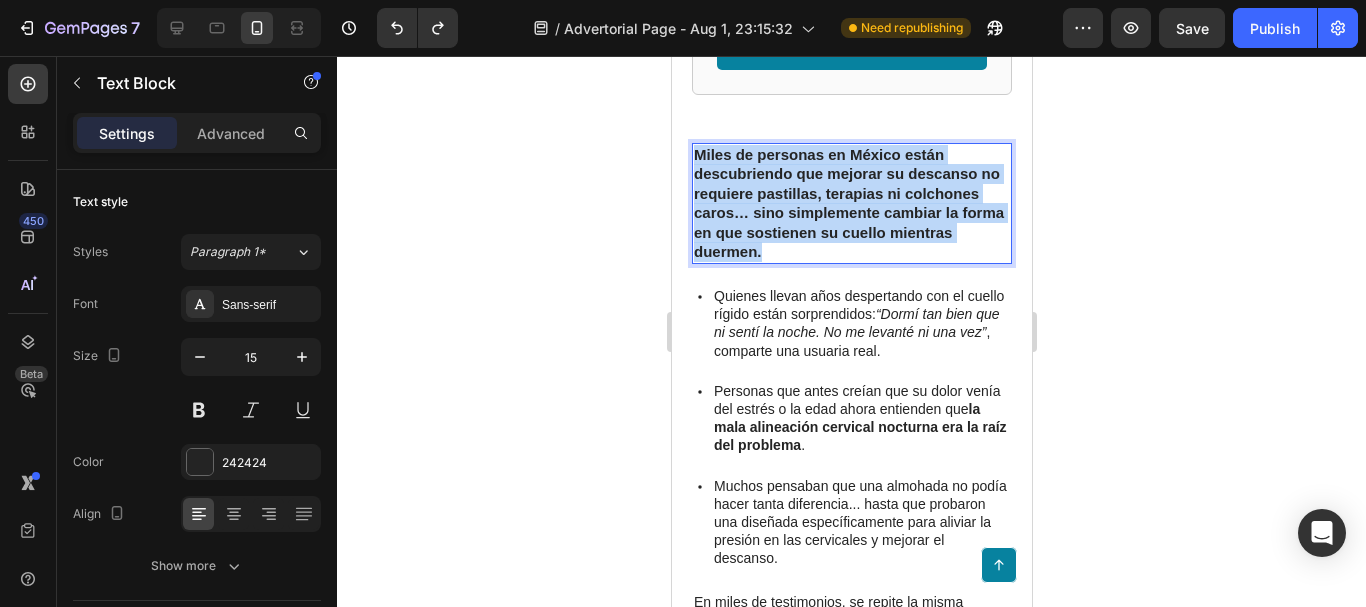 drag, startPoint x: 880, startPoint y: 282, endPoint x: 691, endPoint y: 188, distance: 211.0853 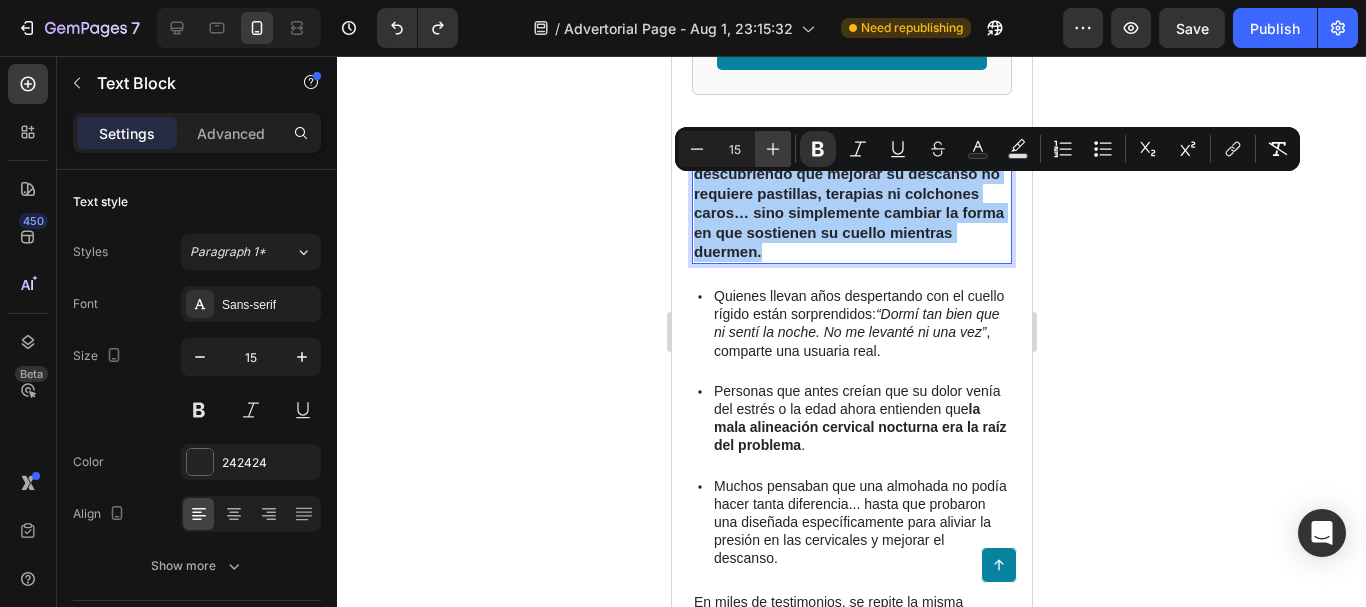 click 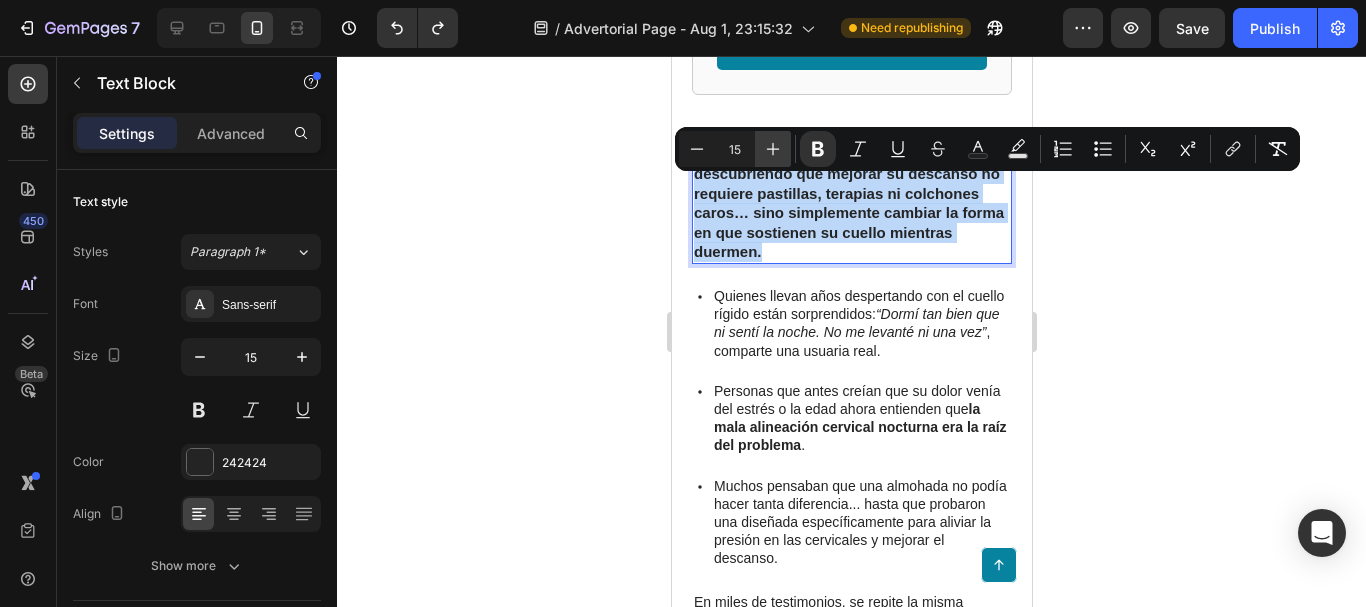type on "16" 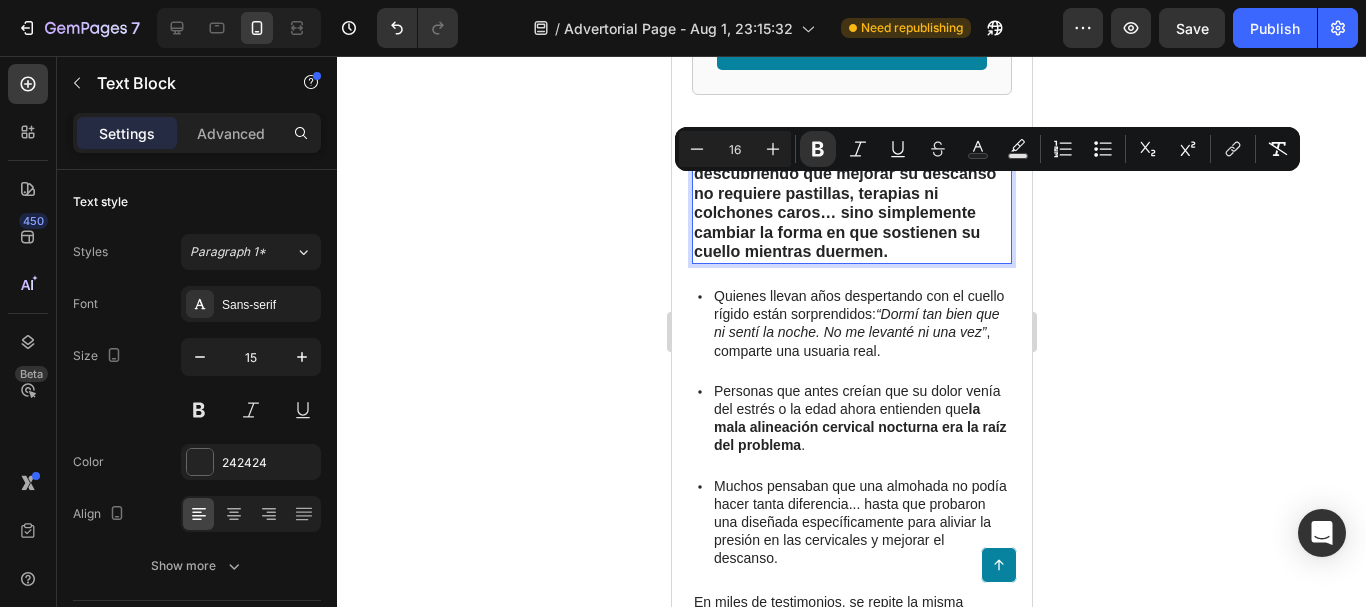 click 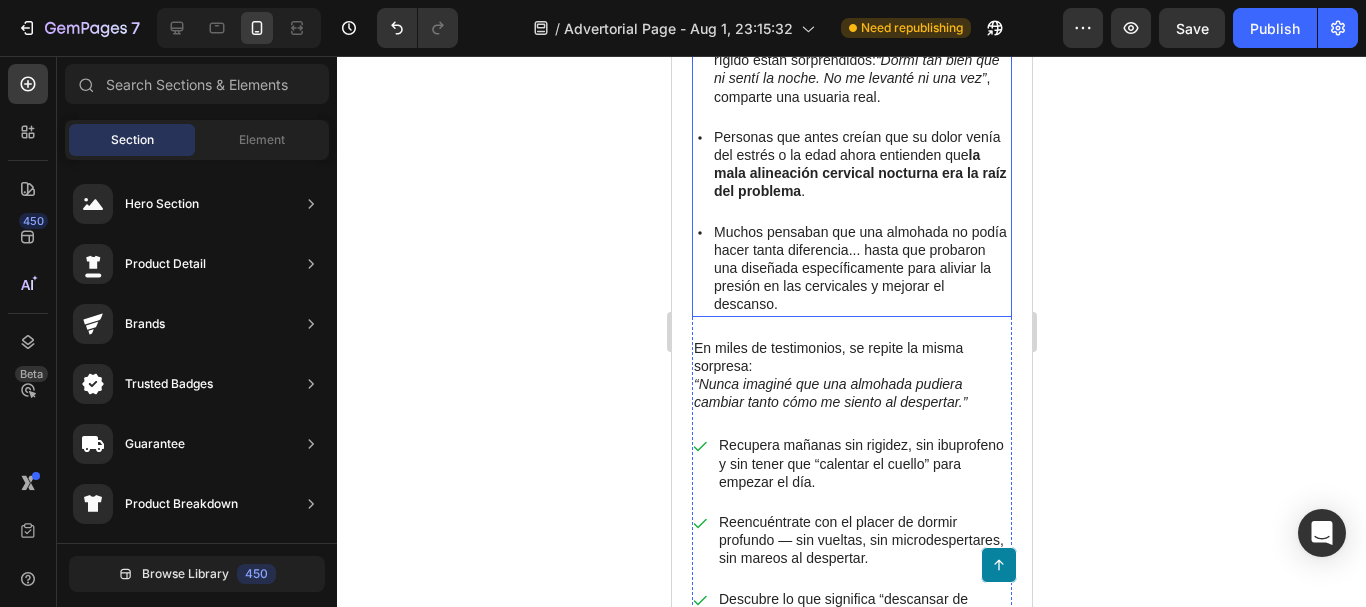 scroll, scrollTop: 4022, scrollLeft: 0, axis: vertical 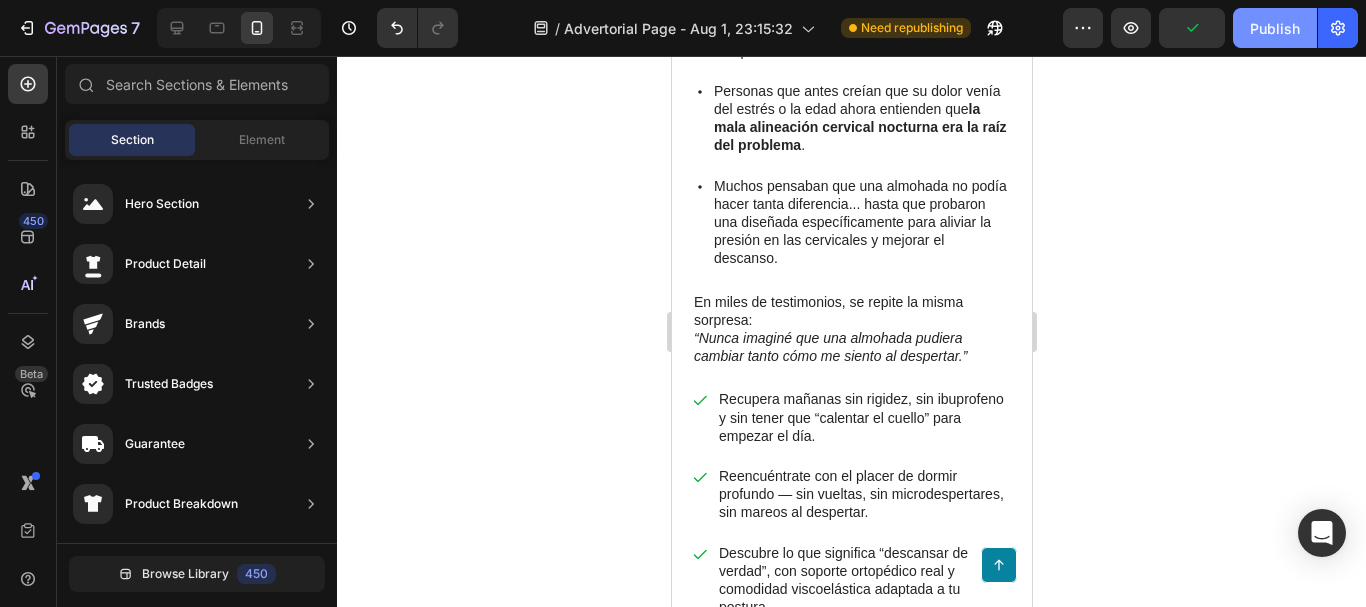 click on "Publish" at bounding box center (1275, 28) 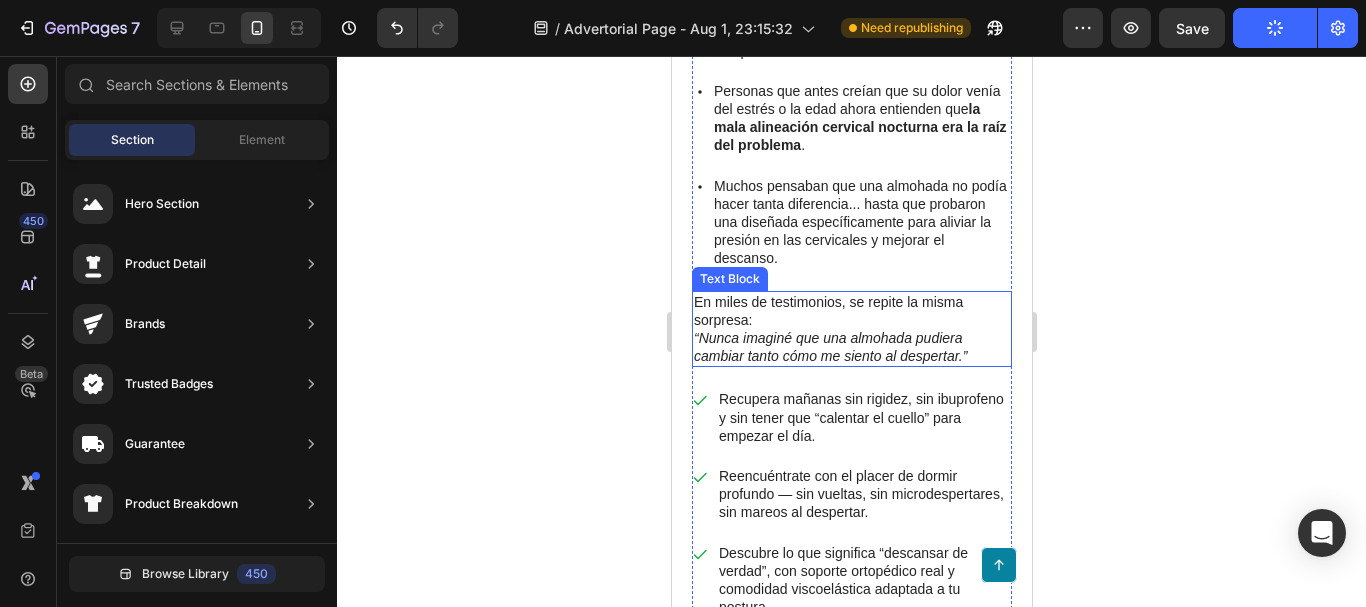 click on "En miles de testimonios, se repite la misma sorpresa: “Nunca imaginé que una almohada pudiera cambiar tanto cómo me siento al despertar.”" at bounding box center [851, 329] 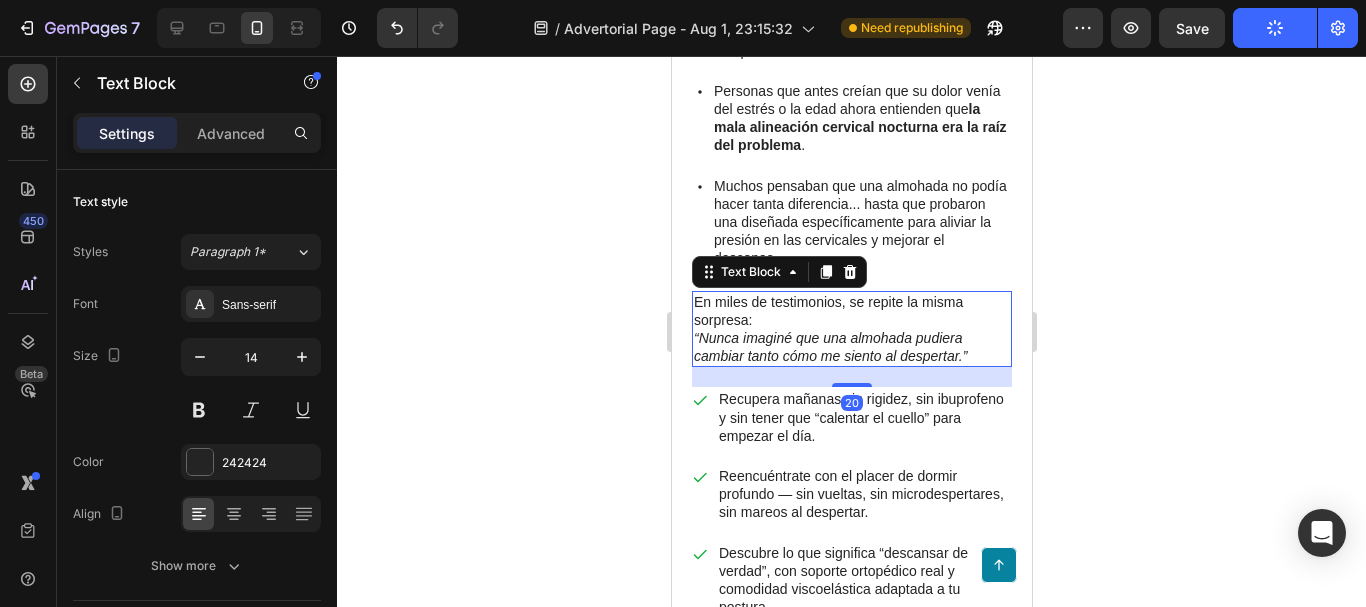 click on "En miles de testimonios, se repite la misma sorpresa: “Nunca imaginé que una almohada pudiera cambiar tanto cómo me siento al despertar.”" at bounding box center [851, 329] 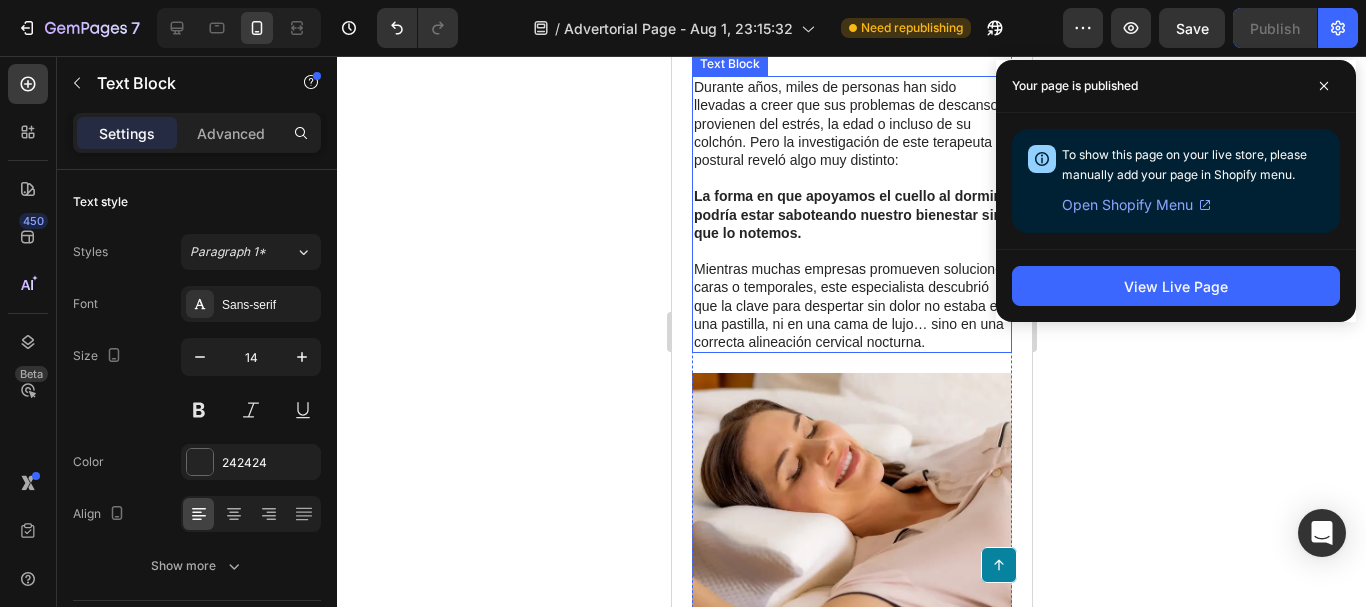 scroll, scrollTop: 2122, scrollLeft: 0, axis: vertical 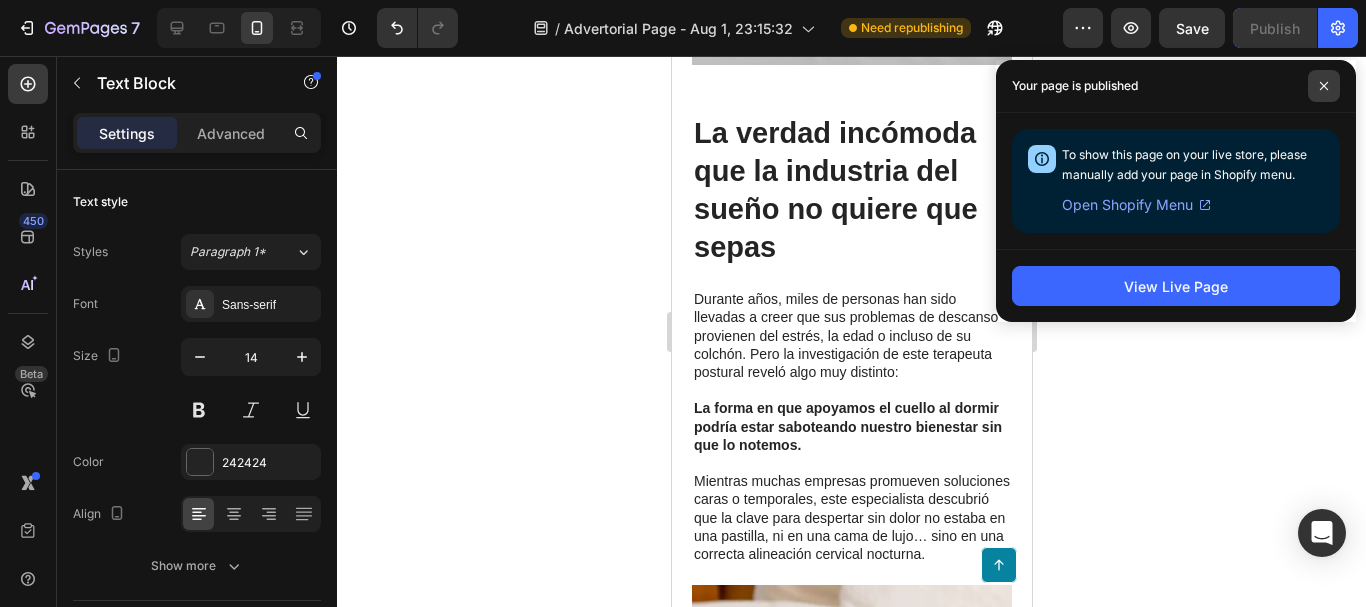 click at bounding box center (1324, 86) 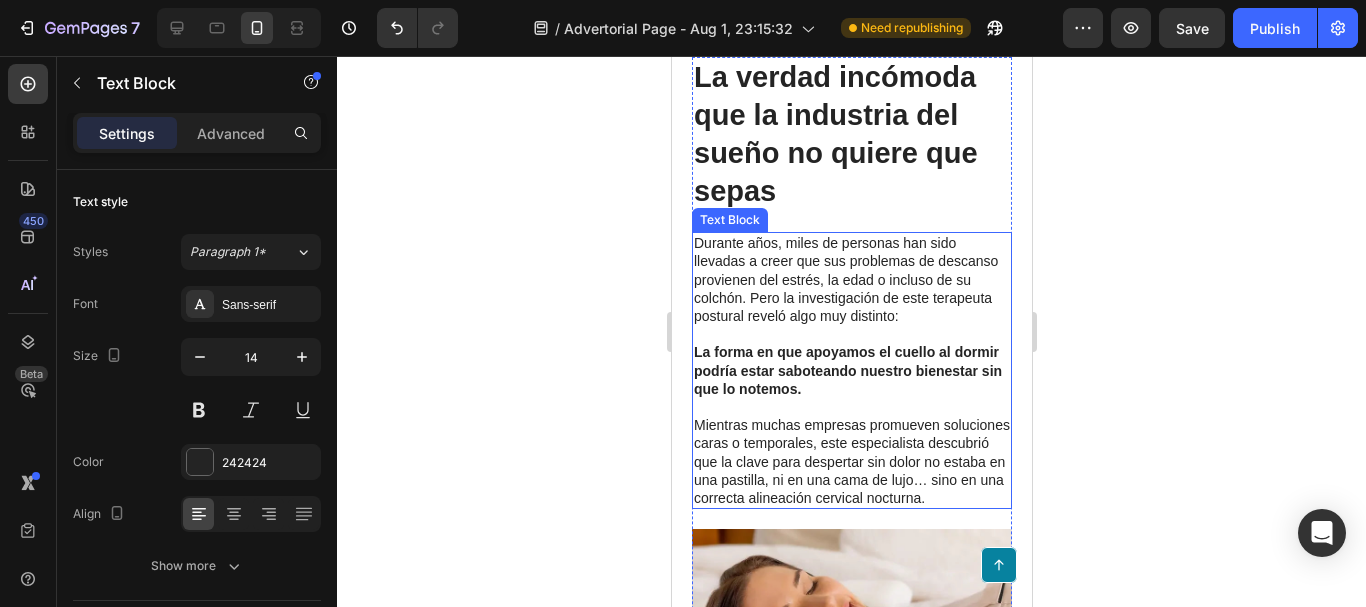 scroll, scrollTop: 2222, scrollLeft: 0, axis: vertical 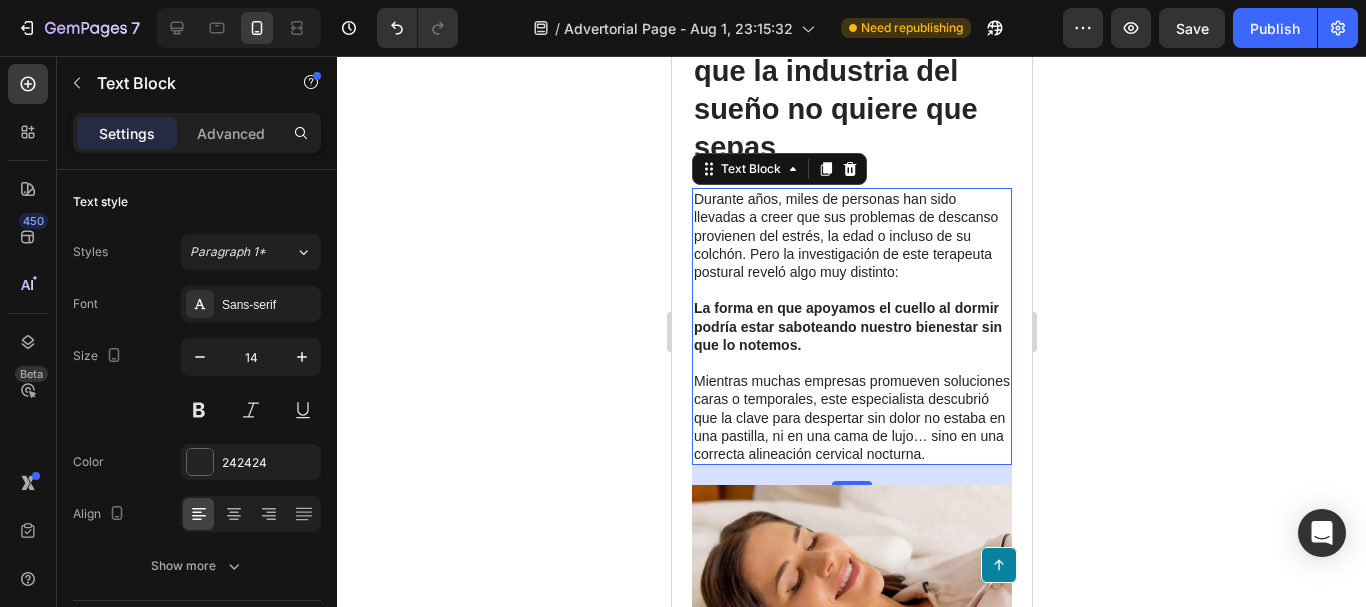 click on "Durante años, miles de personas han sido llevadas a creer que sus problemas de descanso provienen del estrés, la edad o incluso de su colchón. Pero la investigación de este terapeuta postural reveló algo muy distinto: La forma en que apoyamos el cuello al dormir podría estar saboteando nuestro bienestar sin que lo notemos." at bounding box center (851, 281) 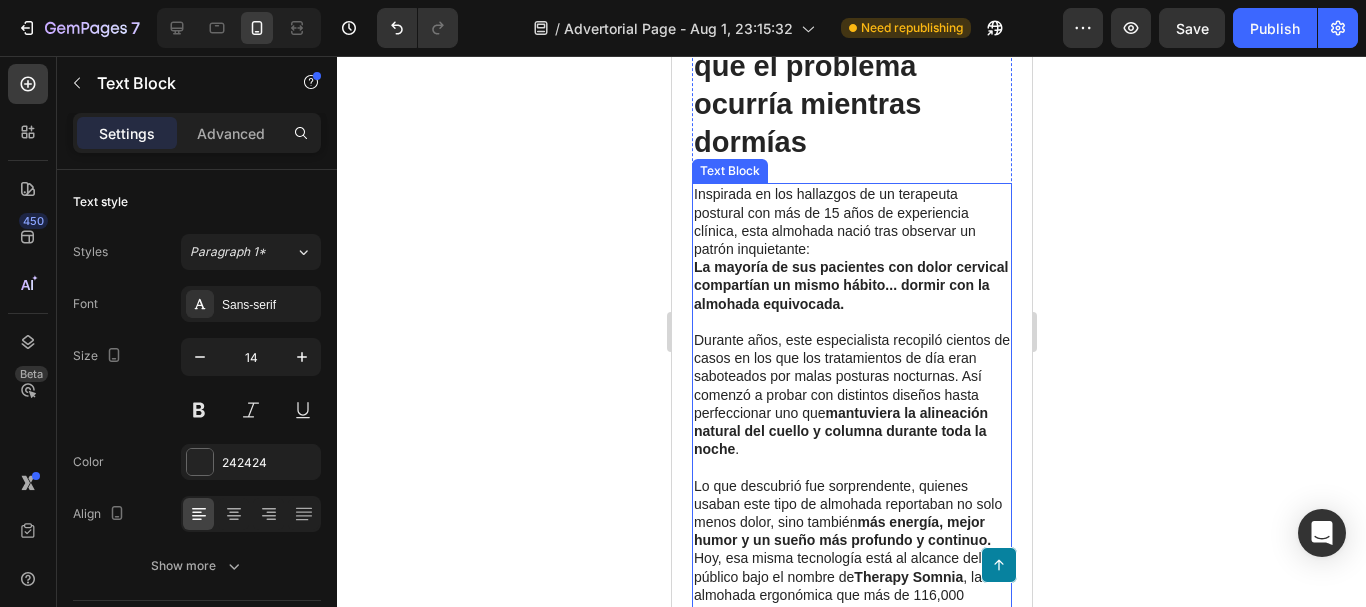 scroll, scrollTop: 1322, scrollLeft: 0, axis: vertical 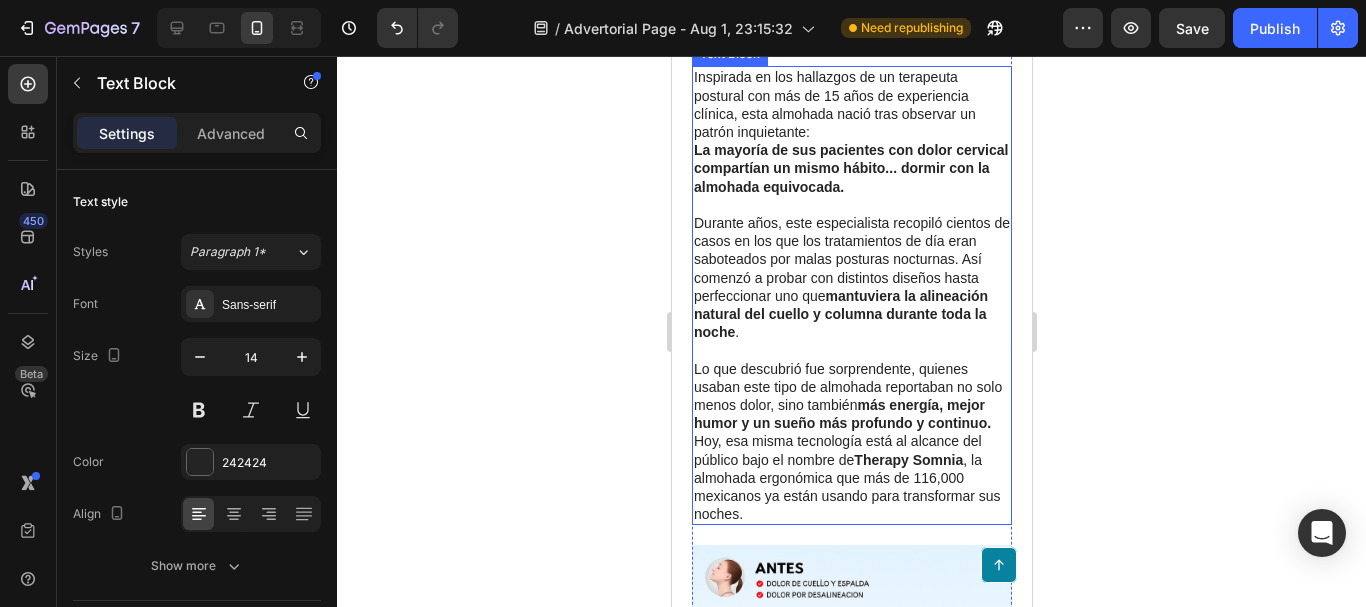 click on "mantuviera la alineación natural del cuello y columna durante toda la noche" at bounding box center [840, 314] 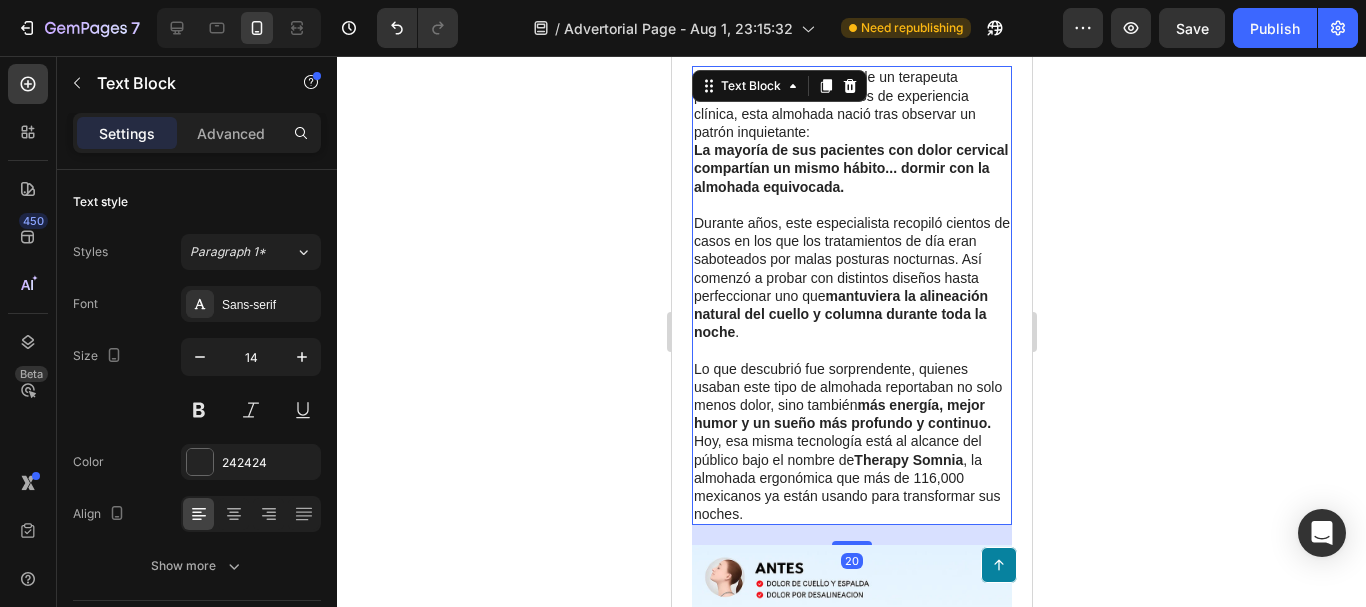 click on "Inspirada en los hallazgos de un terapeuta postural con más de 15 años de experiencia clínica, esta almohada nació tras observar un patrón inquietante: La mayoría de sus pacientes con dolor cervical compartían un mismo hábito... dormir con la almohada equivocada." at bounding box center [851, 141] 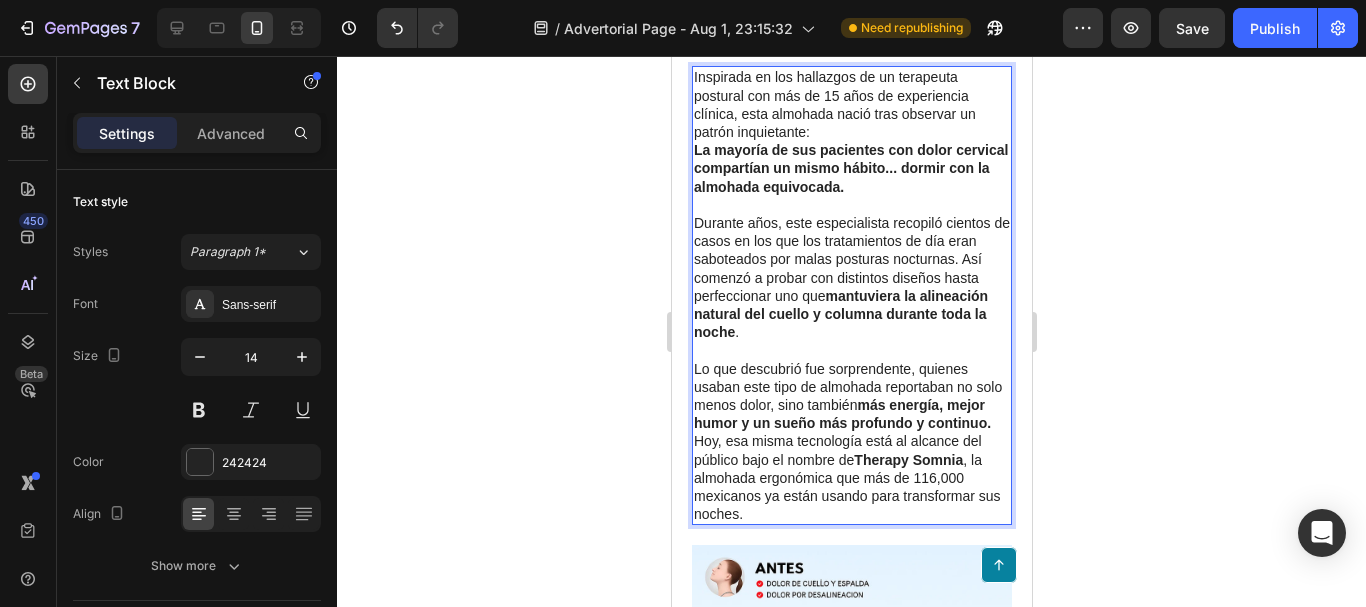 click on "Lo que descubrió fue sorprendente, quienes usaban este tipo de almohada reportaban no solo menos dolor, sino también  más energía, mejor humor y un sueño más profundo y continuo." at bounding box center (851, 396) 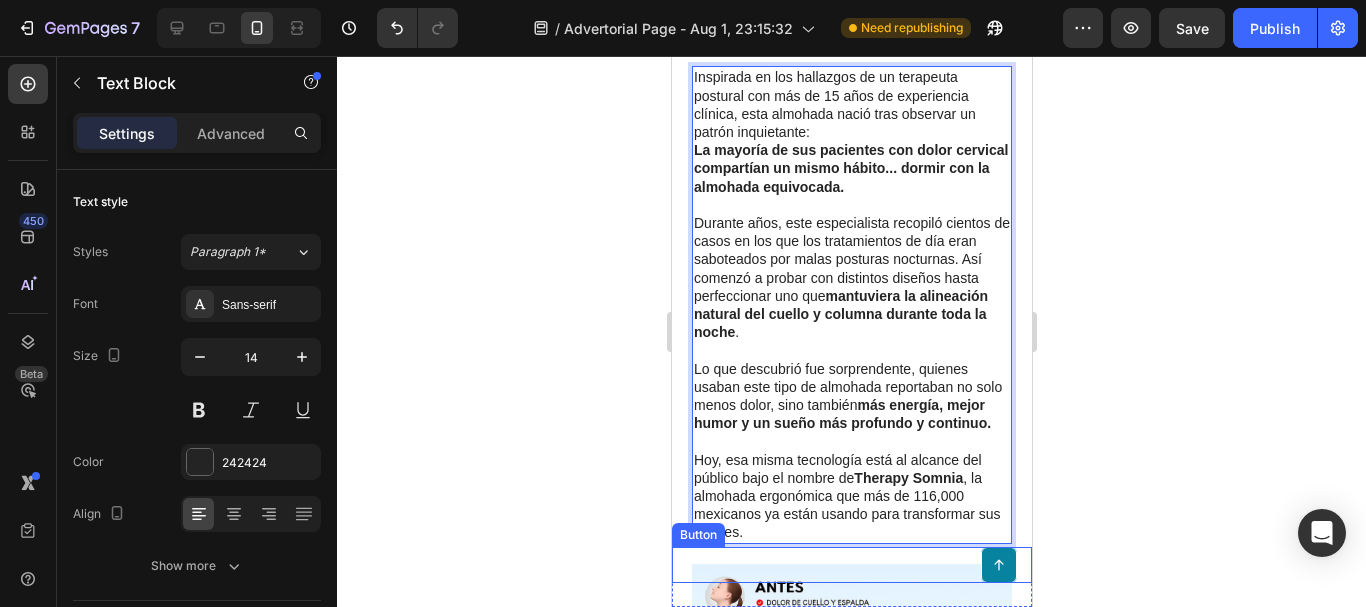 click on "Button" at bounding box center [851, 565] 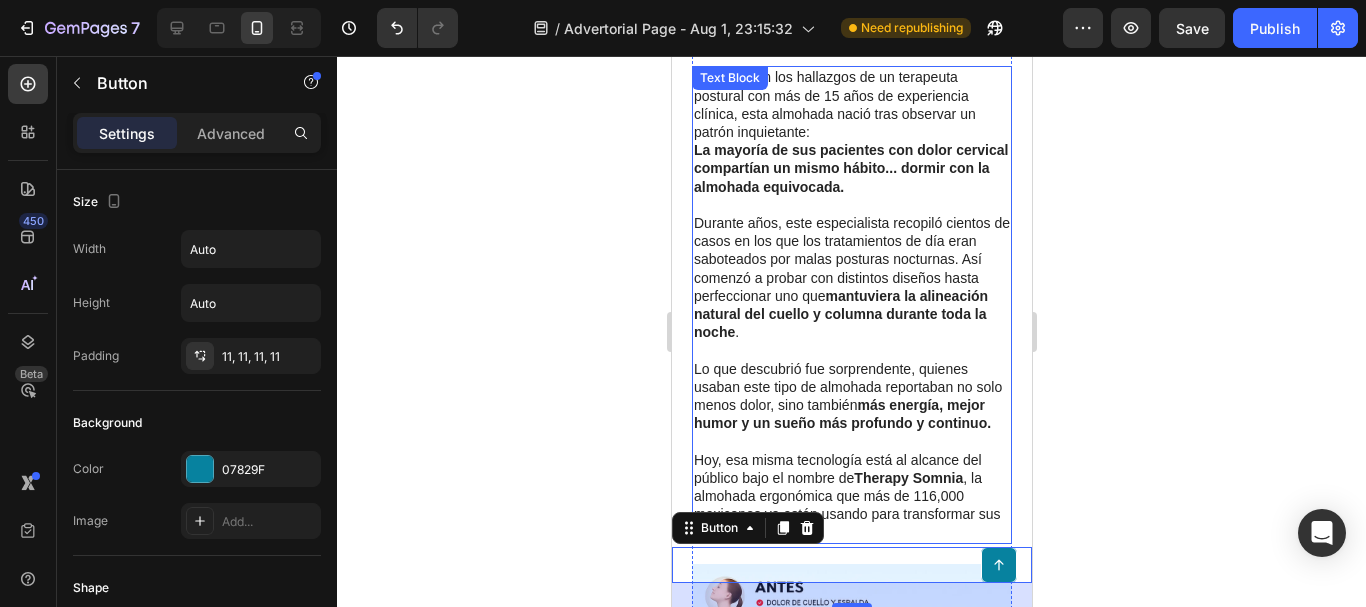 click on "Lo que descubrió fue sorprendente, quienes usaban este tipo de almohada reportaban no solo menos dolor, sino también  más energía, mejor humor y un sueño más profundo y continuo. ⁠⁠⁠⁠⁠⁠⁠" at bounding box center [851, 405] 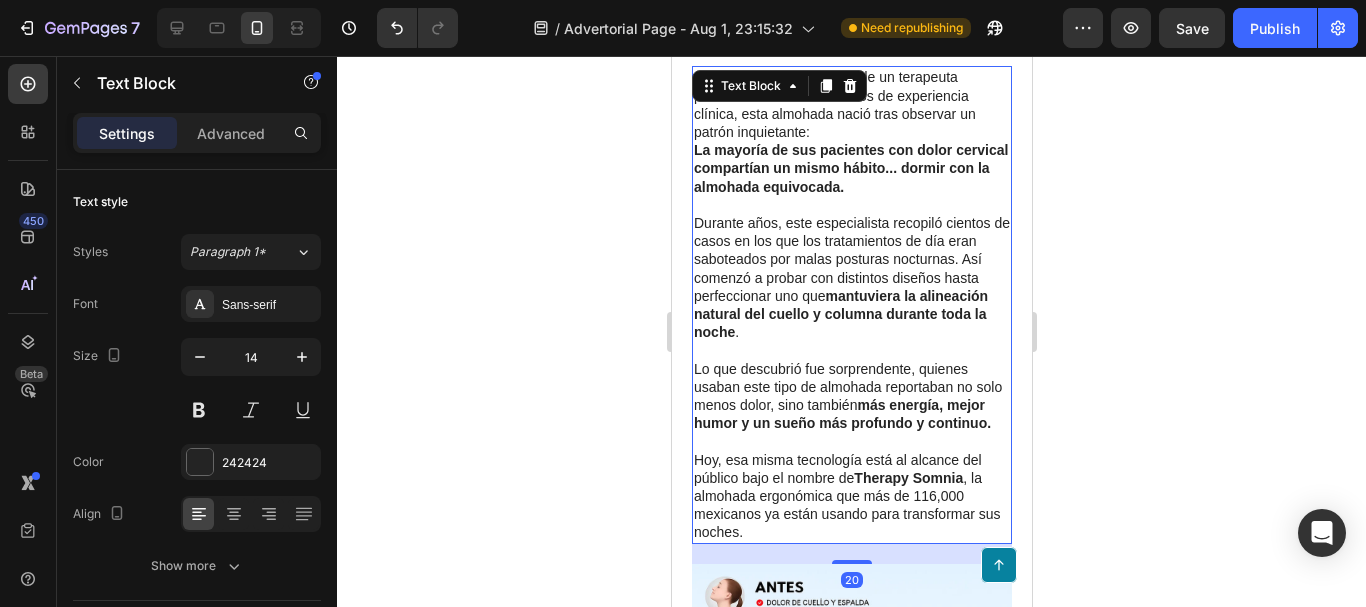 click on "Lo que descubrió fue sorprendente, quienes usaban este tipo de almohada reportaban no solo menos dolor, sino también  más energía, mejor humor y un sueño más profundo y continuo." at bounding box center [851, 405] 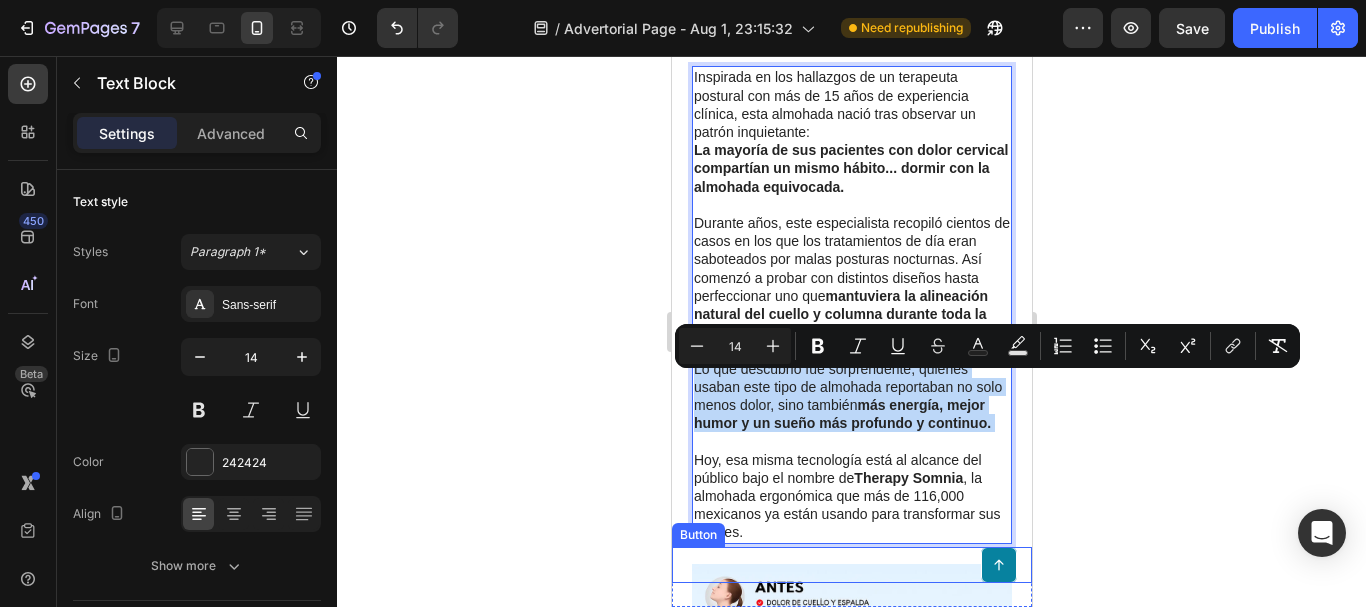click on "Button" at bounding box center (851, 565) 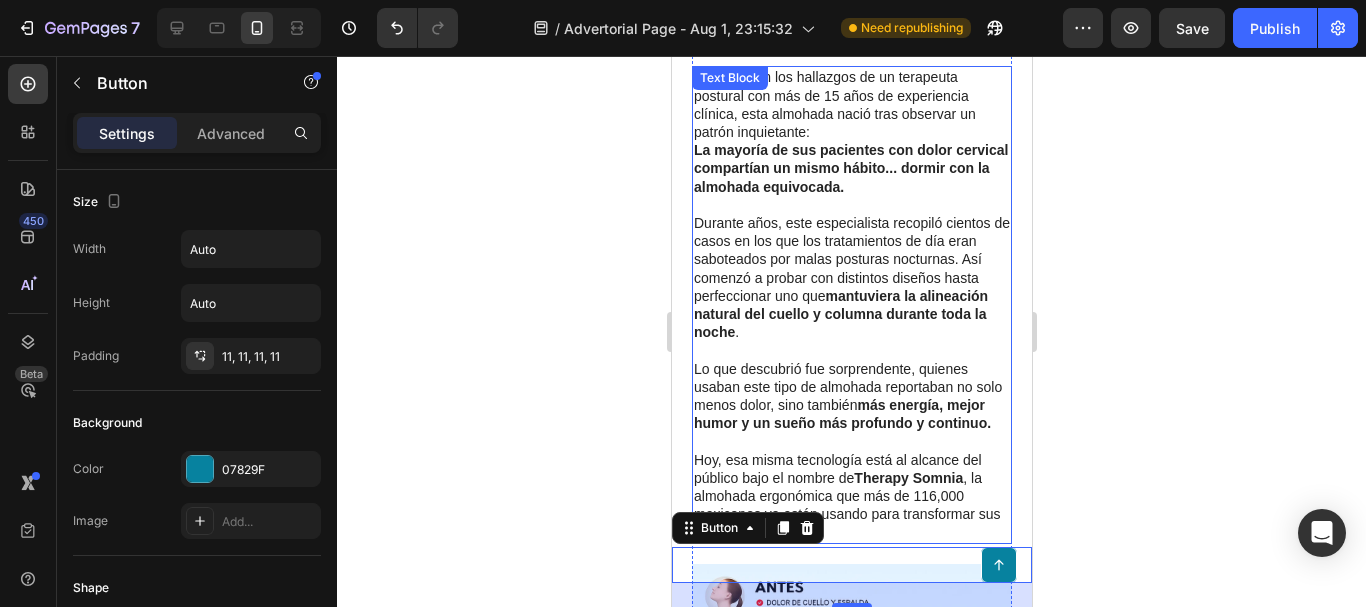 scroll, scrollTop: 1422, scrollLeft: 0, axis: vertical 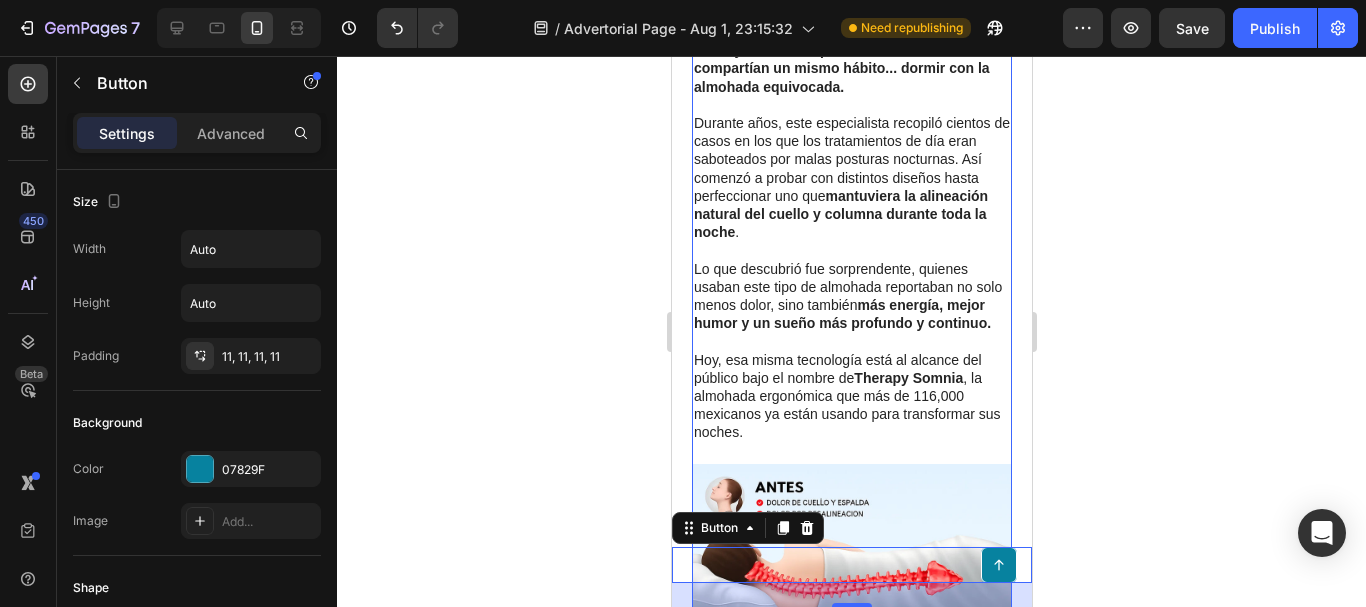 click on "Hoy, esa misma tecnología está al alcance del público bajo el nombre de  Therapy Somnia , la almohada ergonómica que más de 116,000 mexicanos ya están usando para transformar sus noches." at bounding box center (851, 396) 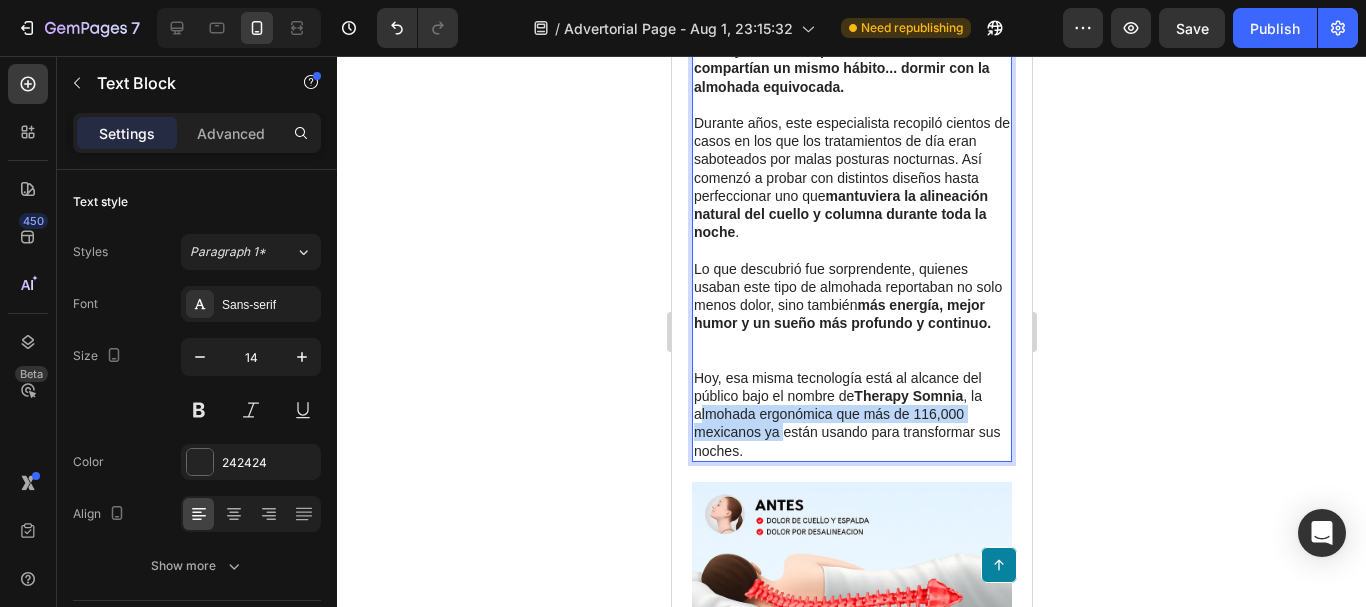 drag, startPoint x: 785, startPoint y: 469, endPoint x: 696, endPoint y: 449, distance: 91.21951 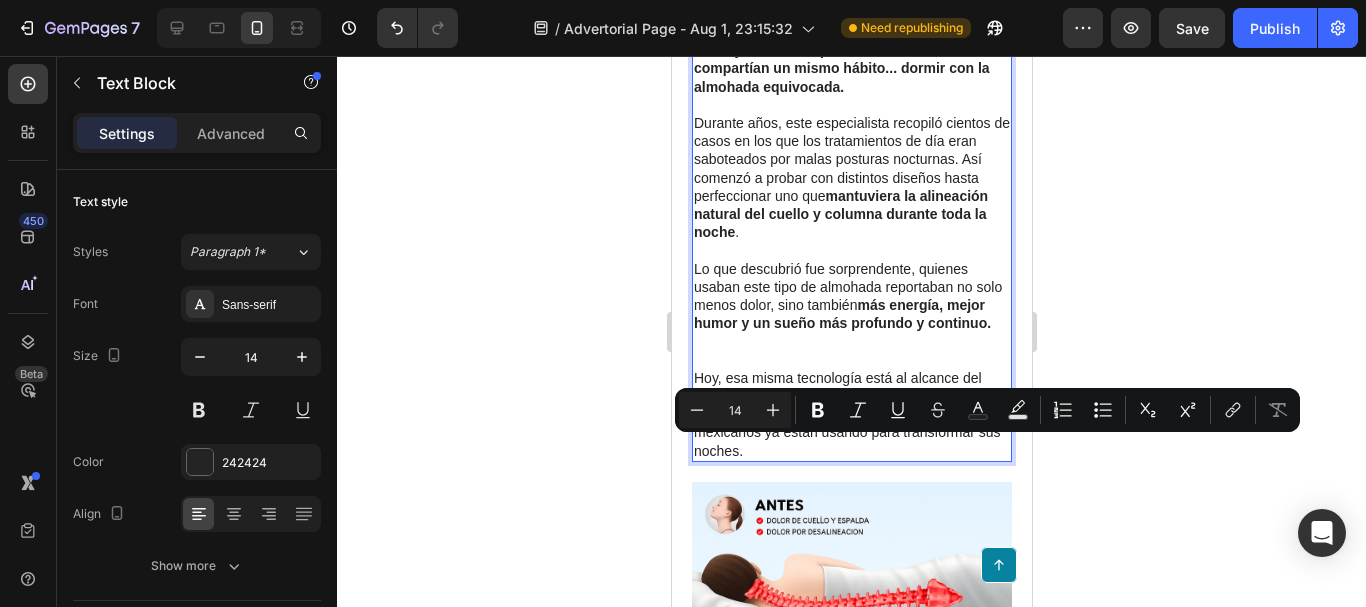 click on "Hoy, esa misma tecnología está al alcance del público bajo el nombre de  Therapy Somnia , la almohada ergonómica que más de 116,000 mexicanos ya están usando para transformar sus noches." at bounding box center [851, 414] 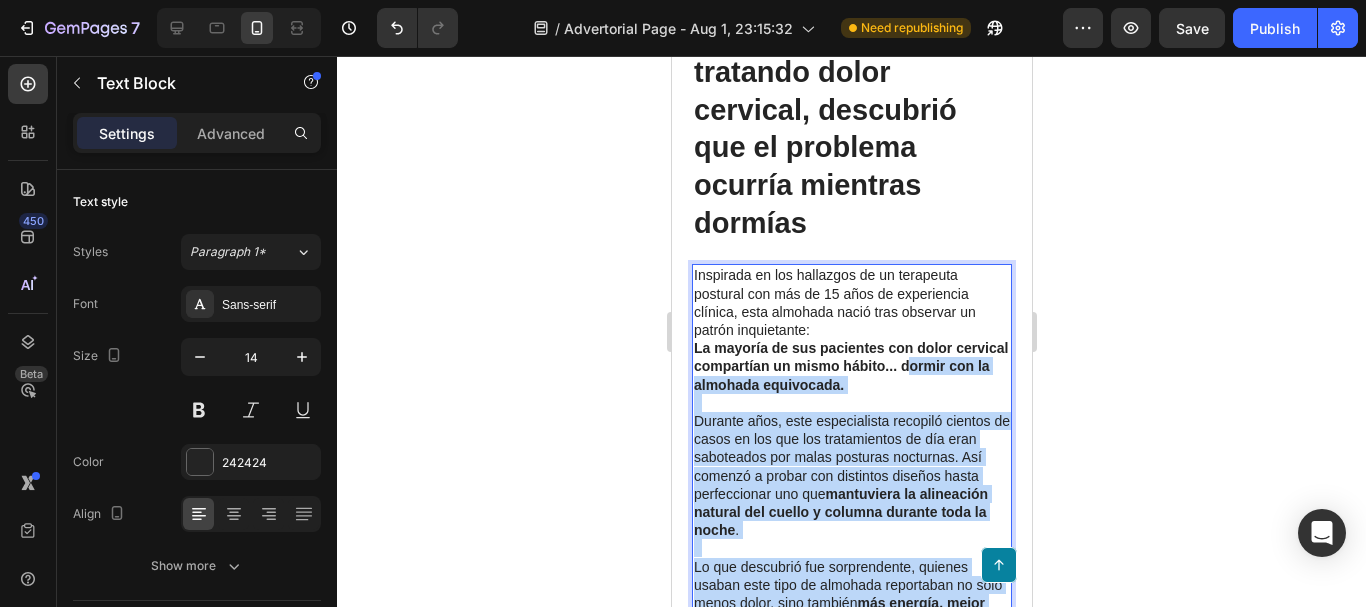 scroll, scrollTop: 1122, scrollLeft: 0, axis: vertical 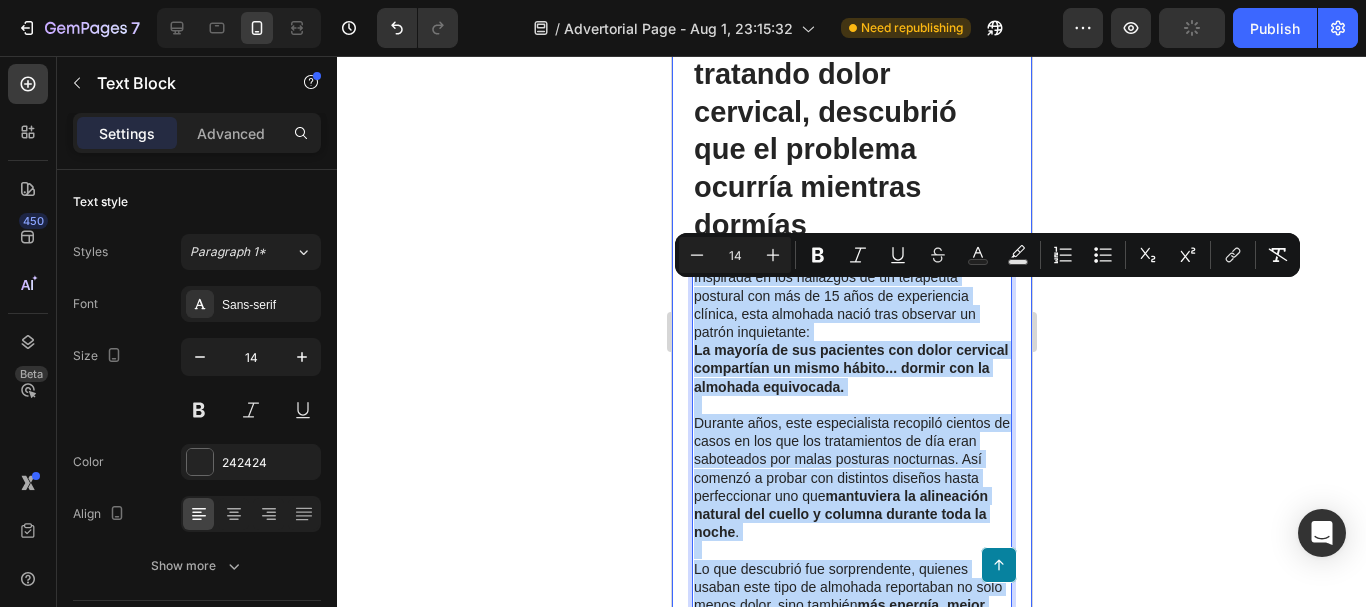 drag, startPoint x: 780, startPoint y: 489, endPoint x: 688, endPoint y: 294, distance: 215.61308 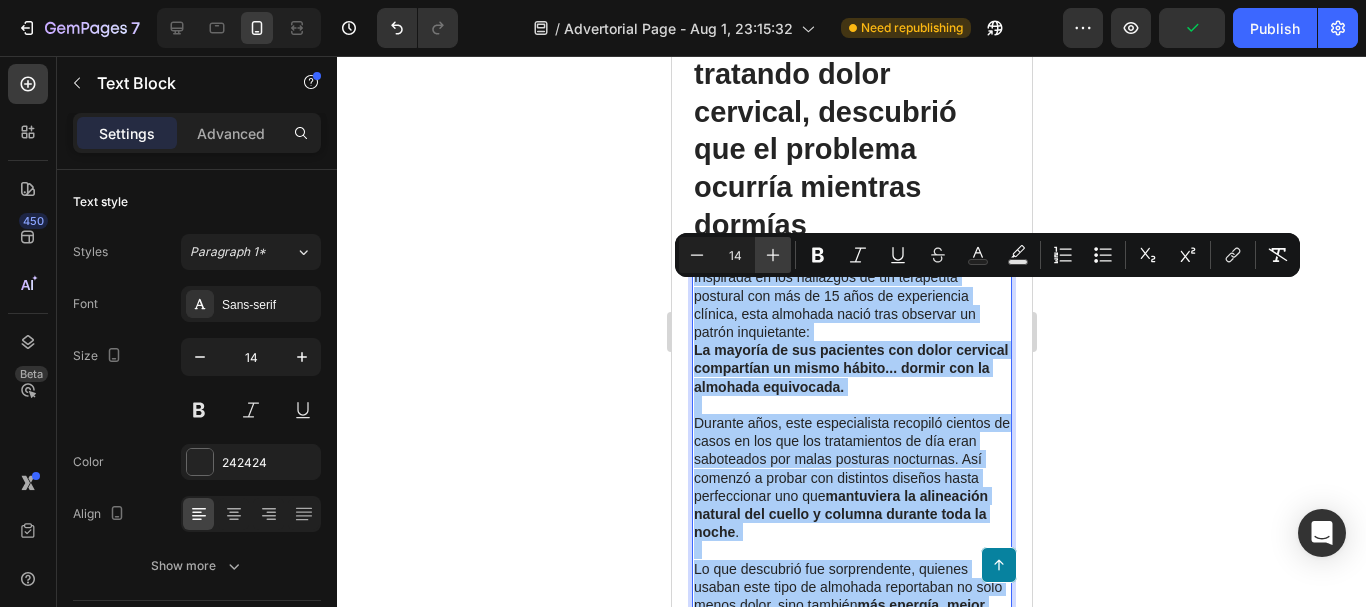 click 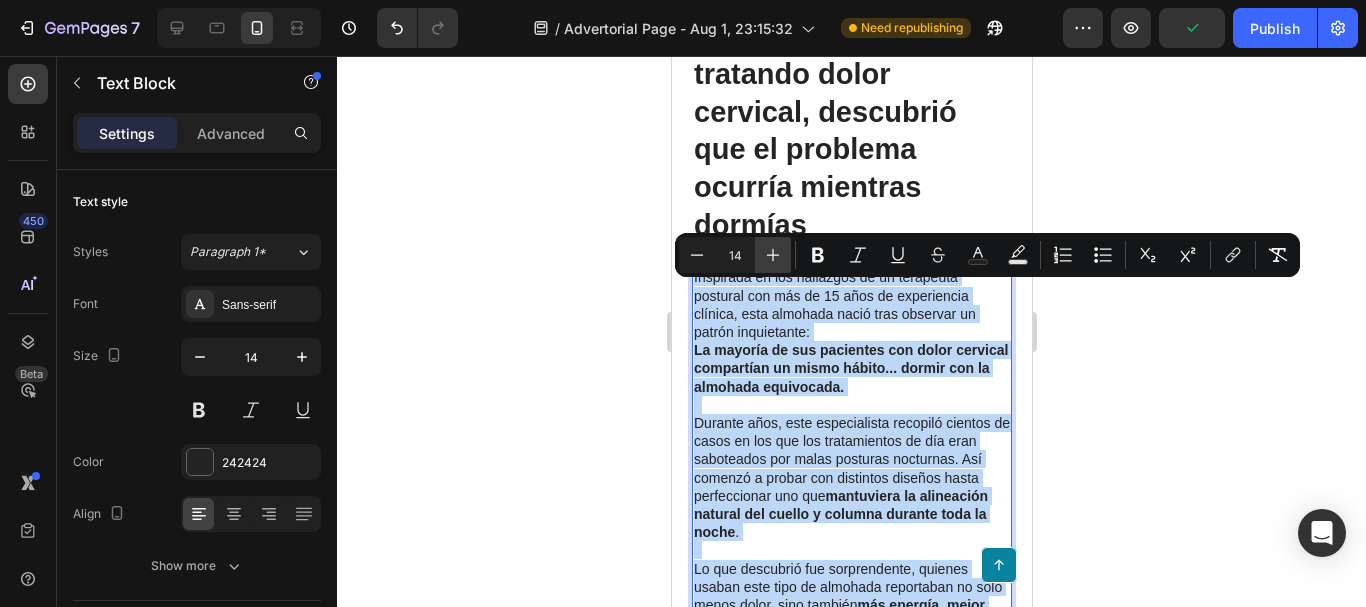 type on "15" 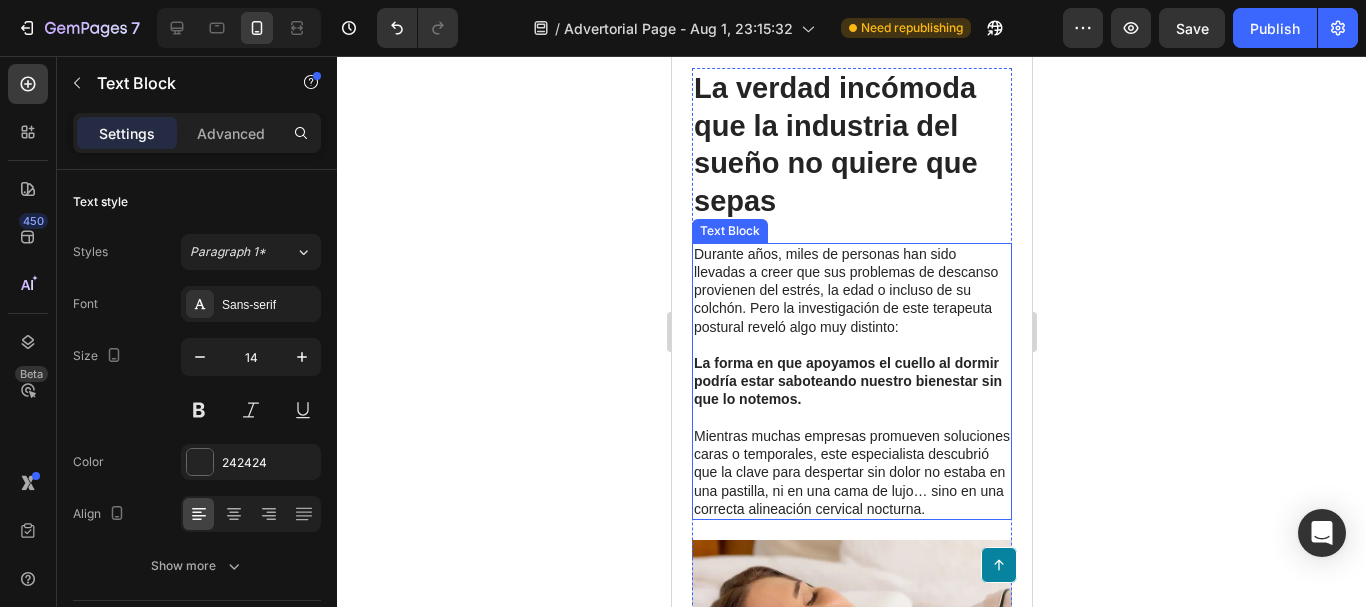 scroll, scrollTop: 2322, scrollLeft: 0, axis: vertical 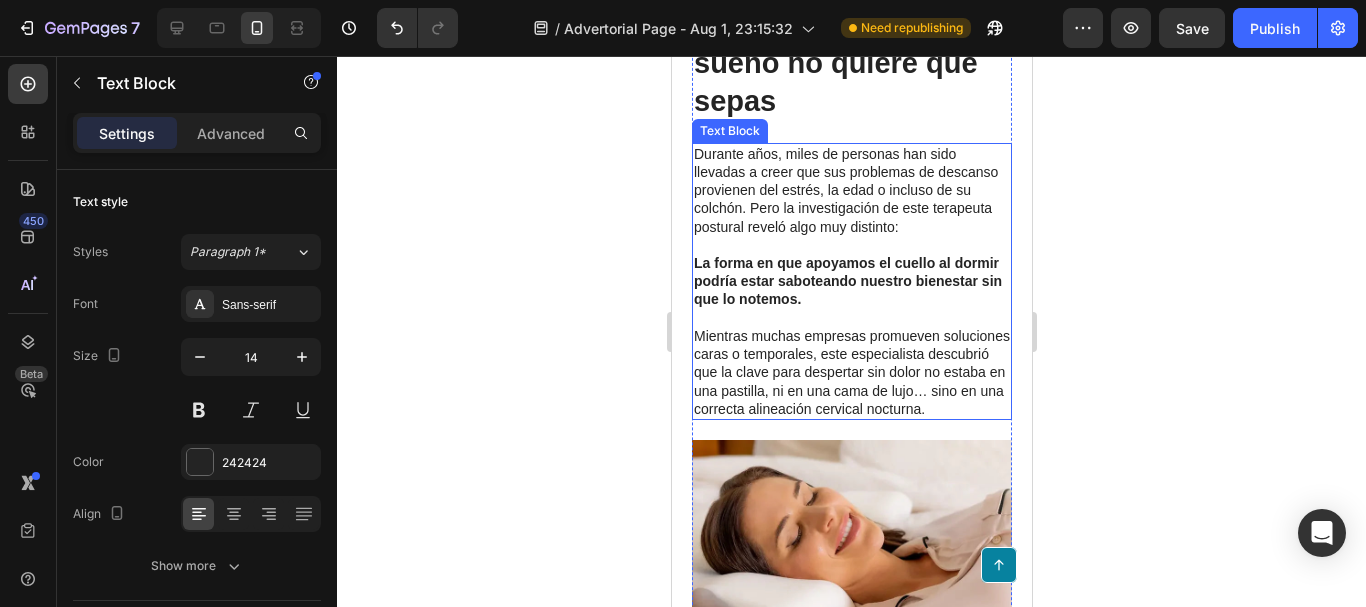 click on "Mientras muchas empresas promueven soluciones caras o temporales, este especialista descubrió que la clave para despertar sin dolor no estaba en una pastilla, ni en una cama de lujo… sino en una correcta alineación cervical nocturna." at bounding box center [851, 372] 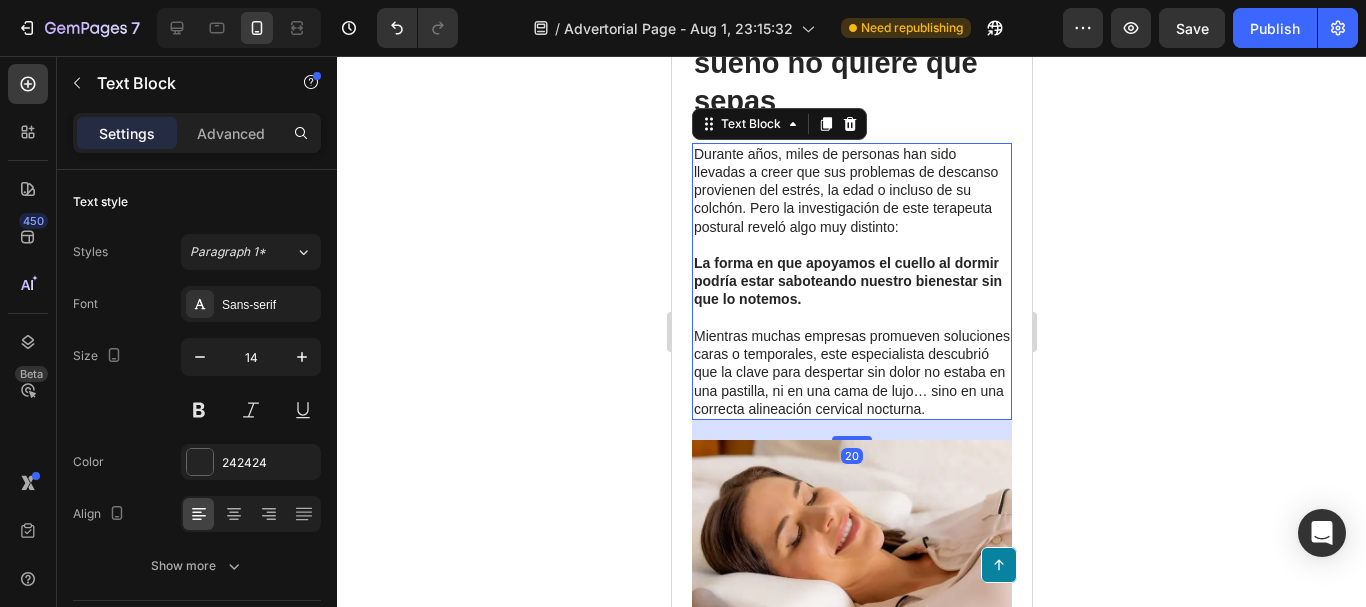 click on "Mientras muchas empresas promueven soluciones caras o temporales, este especialista descubrió que la clave para despertar sin dolor no estaba en una pastilla, ni en una cama de lujo… sino en una correcta alineación cervical nocturna." at bounding box center [851, 372] 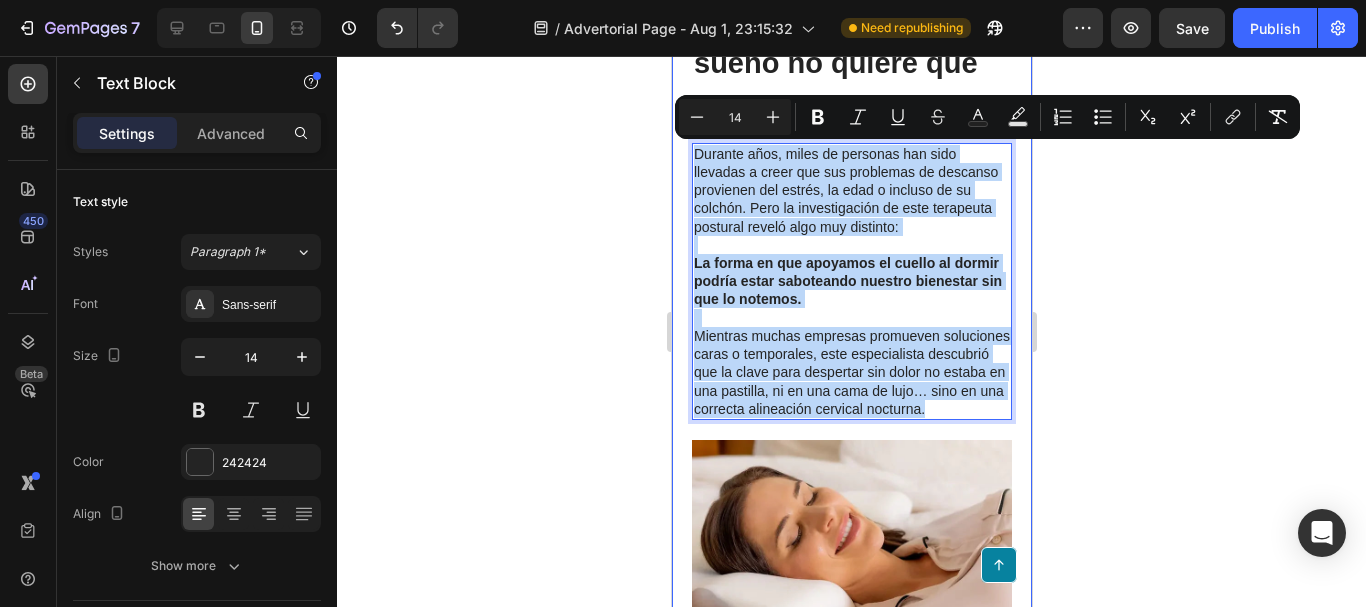 drag, startPoint x: 765, startPoint y: 426, endPoint x: 687, endPoint y: 160, distance: 277.2003 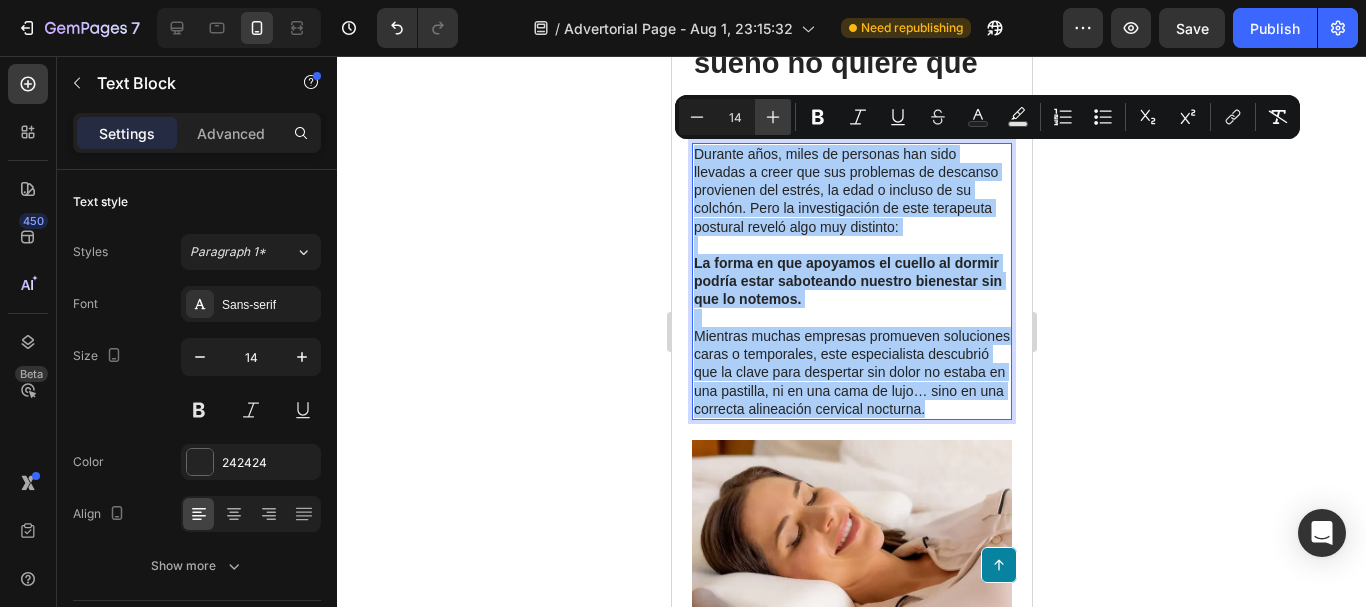 click 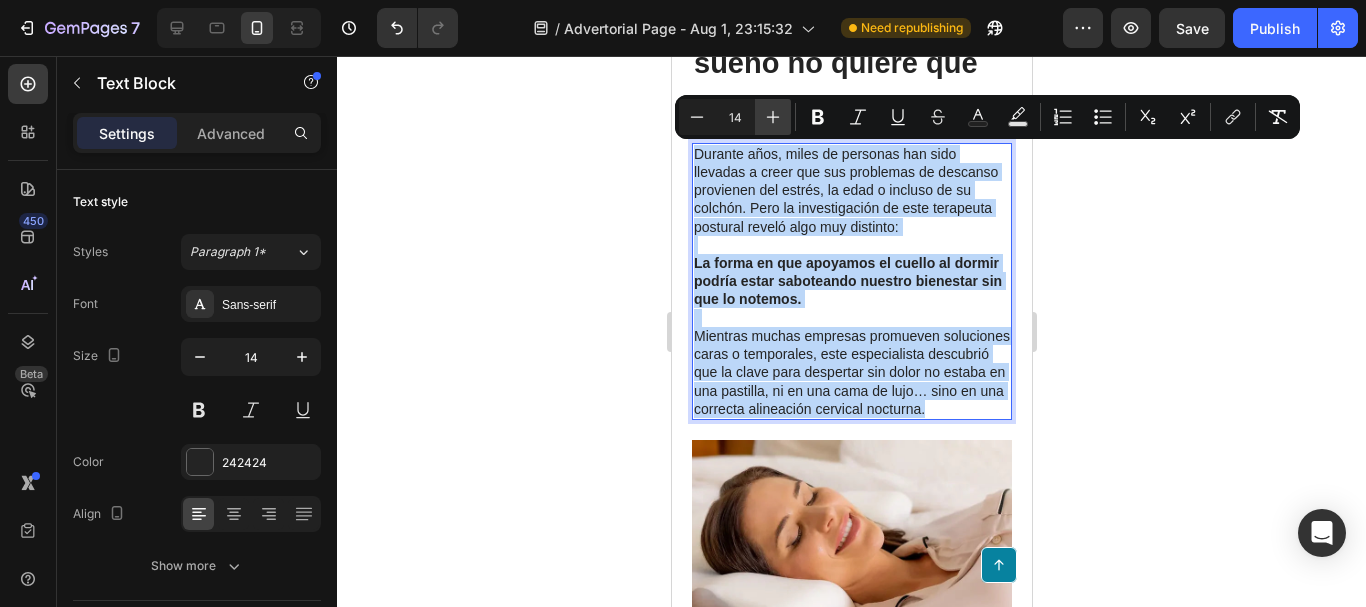 type on "15" 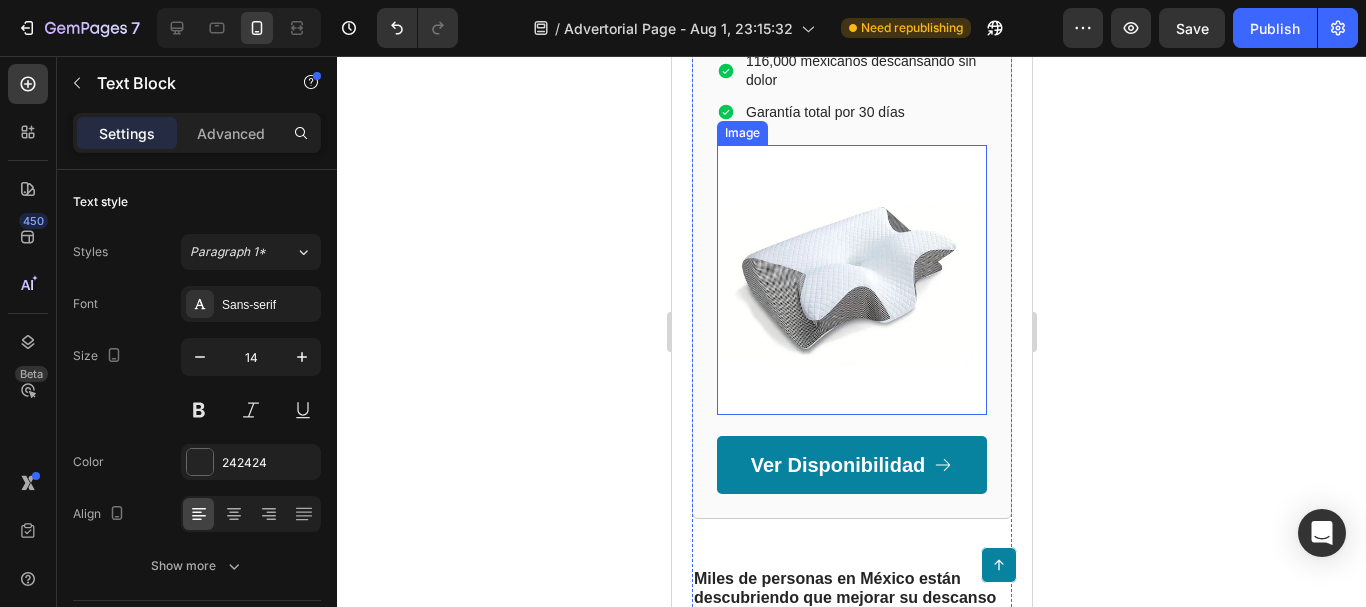 scroll, scrollTop: 3722, scrollLeft: 0, axis: vertical 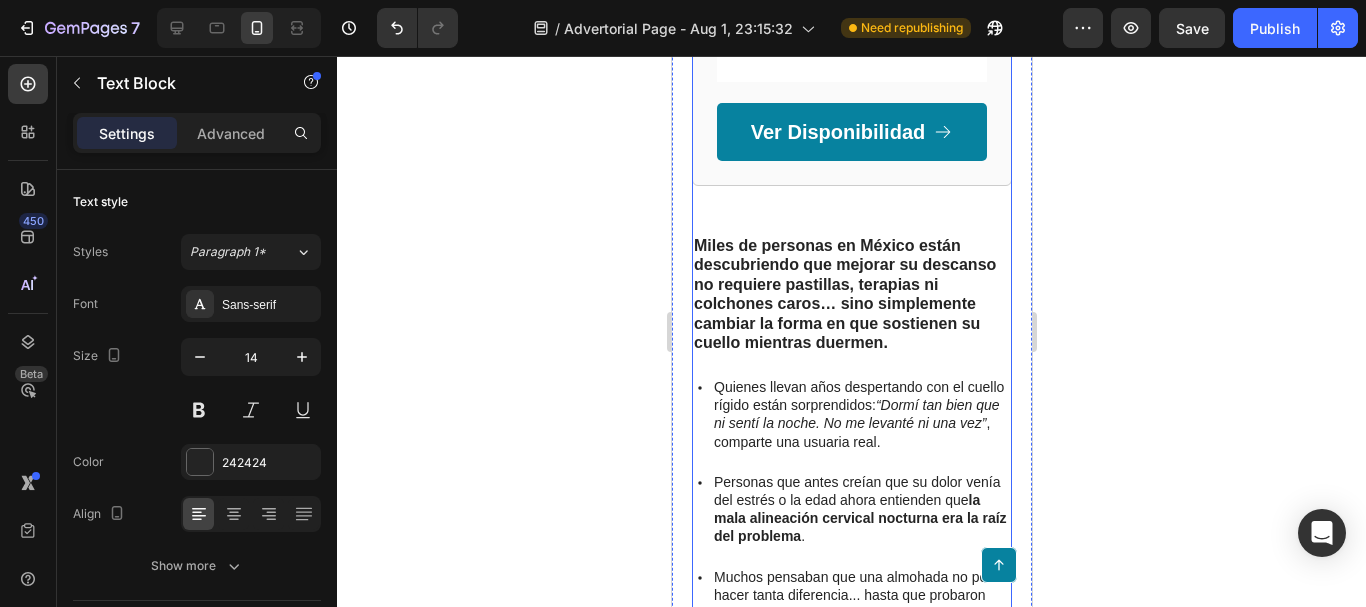 click on "Reconocido terapeuta postural revela el secreto detrás de la almohada que ha transformado las noches (y mañanas) de más de 100,000 mexicanos. Heading Tras 15 años tratando dolores crónicos de  cuello, hombros y espalda , este especialista descubrió que el verdadero origen estaba en lo que ocurría durante el sueño. Hoy comparte 3 claves para eliminar el dolor desde la raíz —sin pastillas ni masajes costosos. Text Block “Después de atender a miles de personas con dolor cervical, entendí que el problema no era su cuerpo… era la forma en la que lo apoyaban al dormir. Cambiar la almohada correcta lo cambió todo.” — Dr. Esteban Lozano, especialista en terapia postural y ergonomía del sueño Text Block Image Row Después de años tratando dolor cervical, descubrió que el problema ocurría mientras dormías Heading Inspirada en los hallazgos de un terapeuta postural con más de 15 años de experiencia clínica, esta almohada nació tras observar un patrón inquietante:   .   Therapy Somnia" at bounding box center (851, -1253) 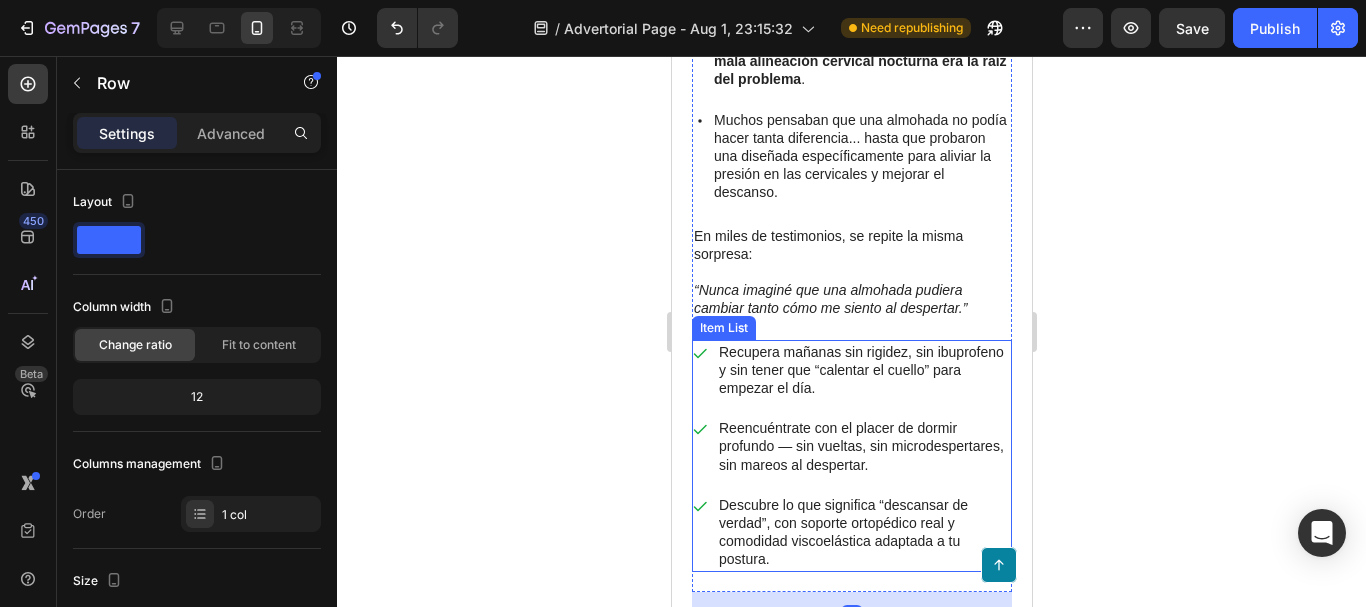 scroll, scrollTop: 4422, scrollLeft: 0, axis: vertical 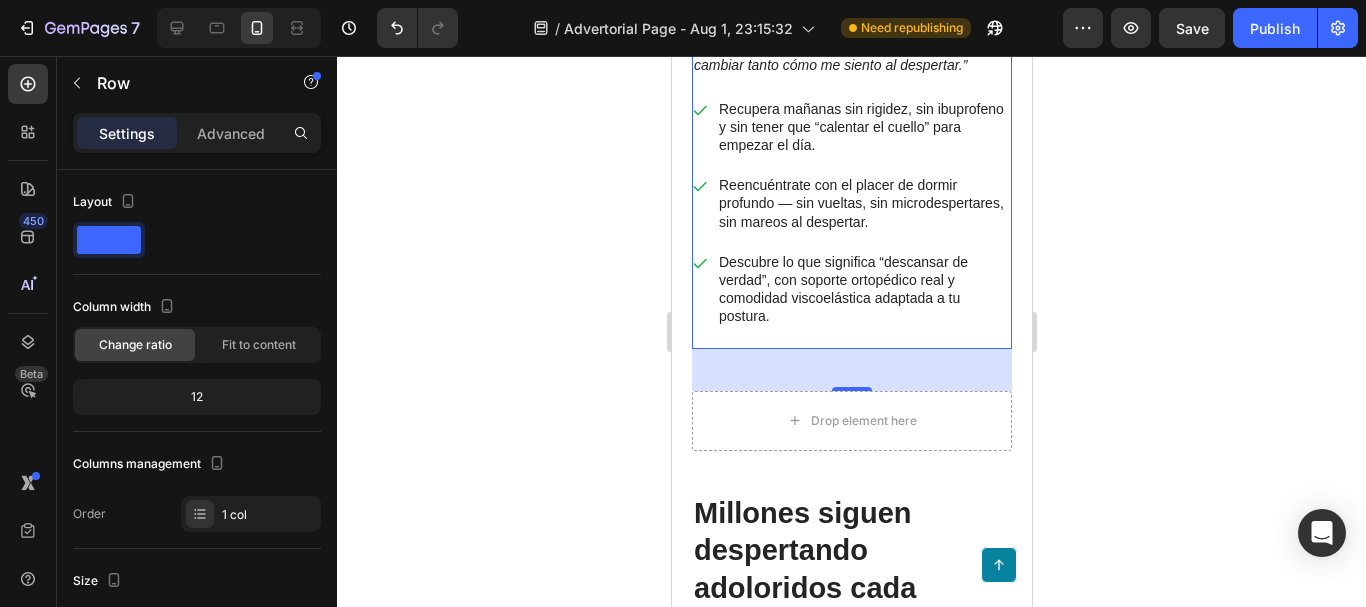 click on "Reconocido terapeuta postural revela el secreto detrás de la almohada que ha transformado las noches (y mañanas) de más de 100,000 mexicanos. Heading Tras 15 años tratando dolores crónicos de  cuello, hombros y espalda , este especialista descubrió que el verdadero origen estaba en lo que ocurría durante el sueño. Hoy comparte 3 claves para eliminar el dolor desde la raíz —sin pastillas ni masajes costosos. Text Block “Después de atender a miles de personas con dolor cervical, entendí que el problema no era su cuerpo… era la forma en la que lo apoyaban al dormir. Cambiar la almohada correcta lo cambió todo.” — Dr. Esteban Lozano, especialista en terapia postural y ergonomía del sueño Text Block Image Row Después de años tratando dolor cervical, descubrió que el problema ocurría mientras dormías Heading Inspirada en los hallazgos de un terapeuta postural con más de 15 años de experiencia clínica, esta almohada nació tras observar un patrón inquietante:   .   Therapy Somnia |" at bounding box center (851, -1953) 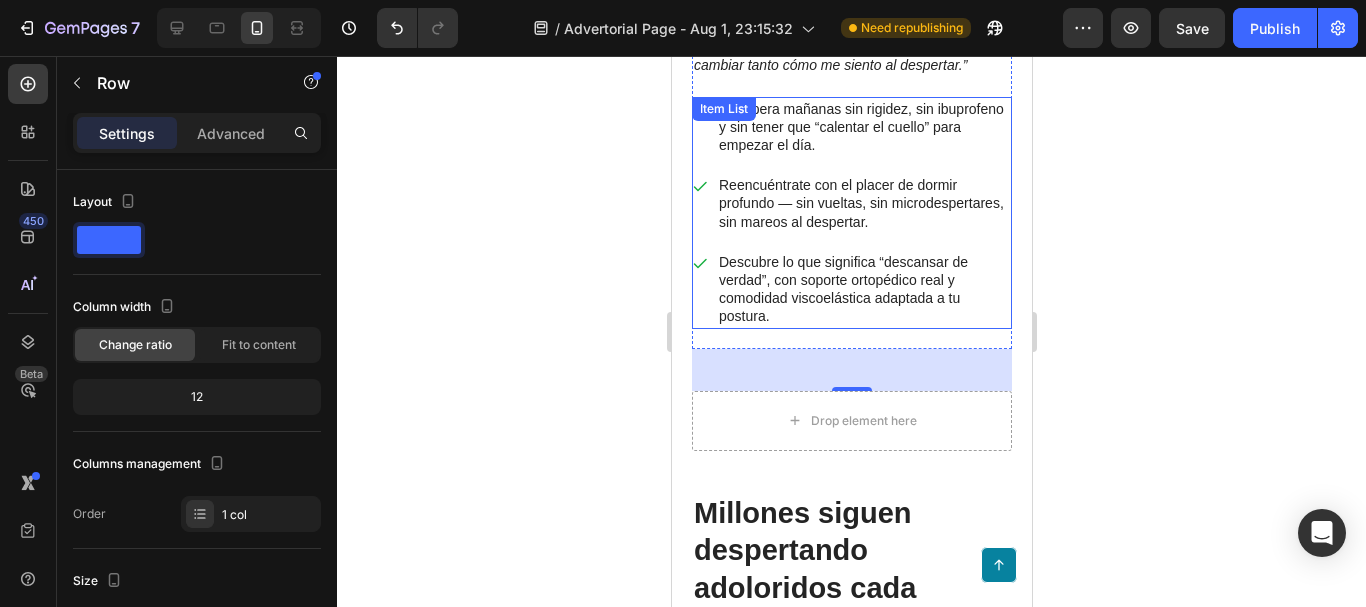 click on "Descubre lo que significa “descansar de verdad”, con soporte ortopédico real y comodidad viscoelástica adaptada a tu postura." at bounding box center [863, 289] 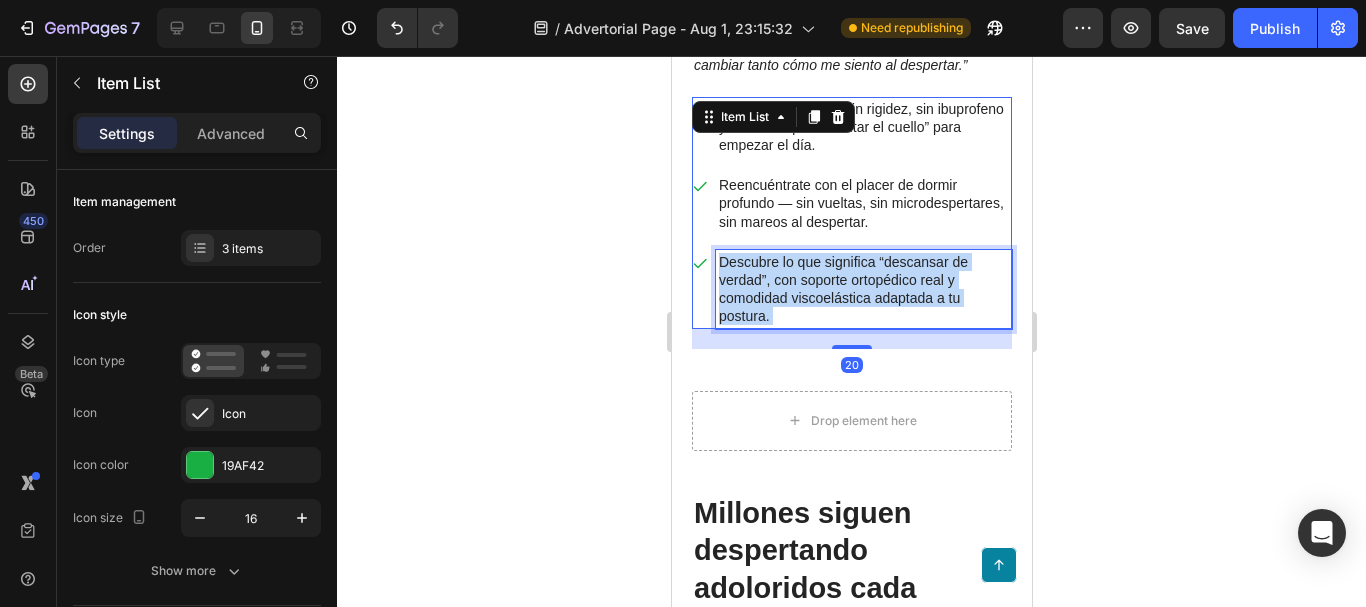 click on "Descubre lo que significa “descansar de verdad”, con soporte ortopédico real y comodidad viscoelástica adaptada a tu postura." at bounding box center [863, 289] 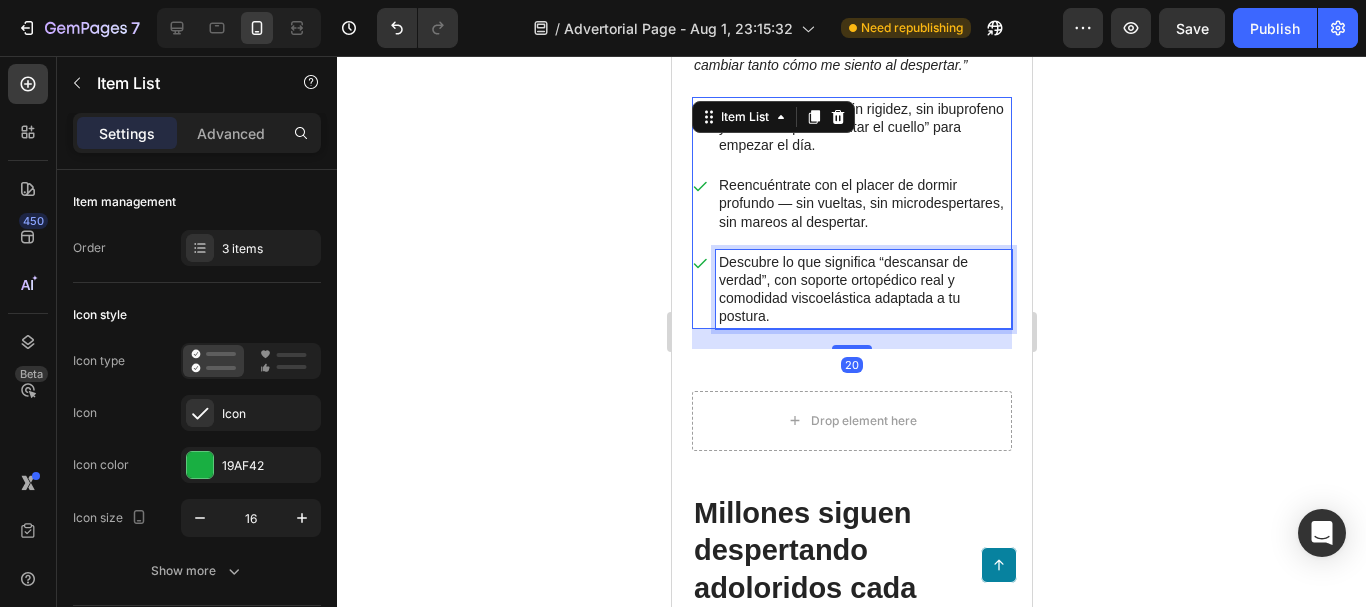 click on "Descubre lo que significa “descansar de verdad”, con soporte ortopédico real y comodidad viscoelástica adaptada a tu postura." at bounding box center (863, 289) 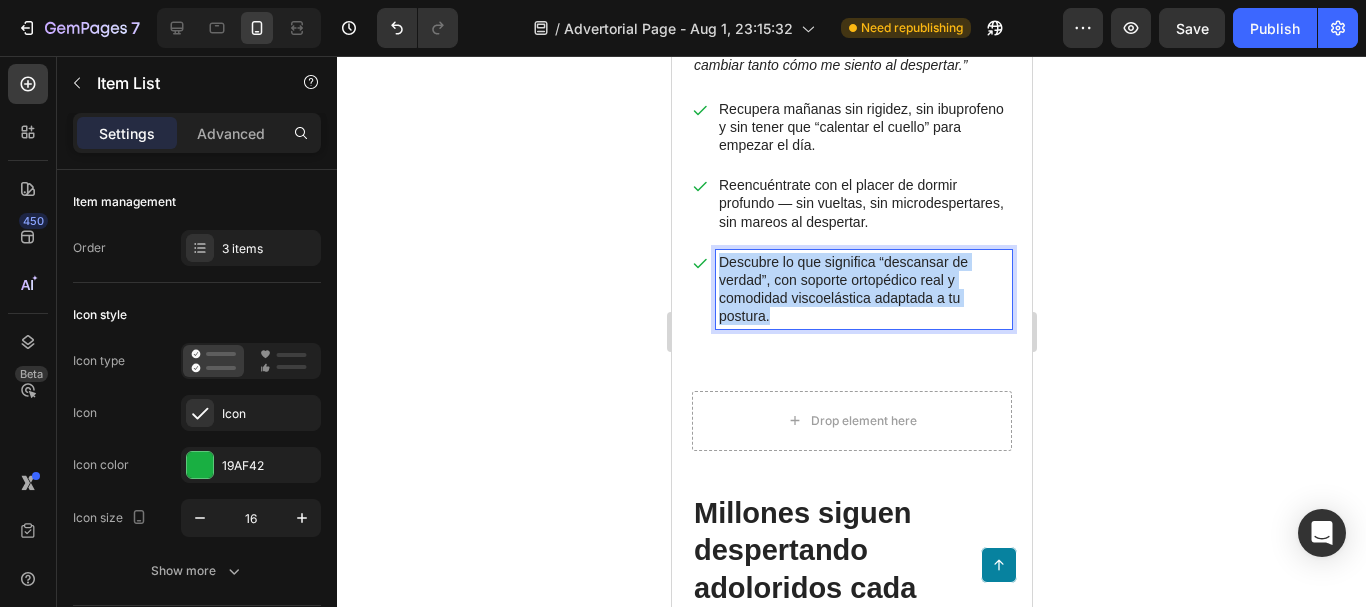 click on "Descubre lo que significa “descansar de verdad”, con soporte ortopédico real y comodidad viscoelástica adaptada a tu postura." at bounding box center (863, 289) 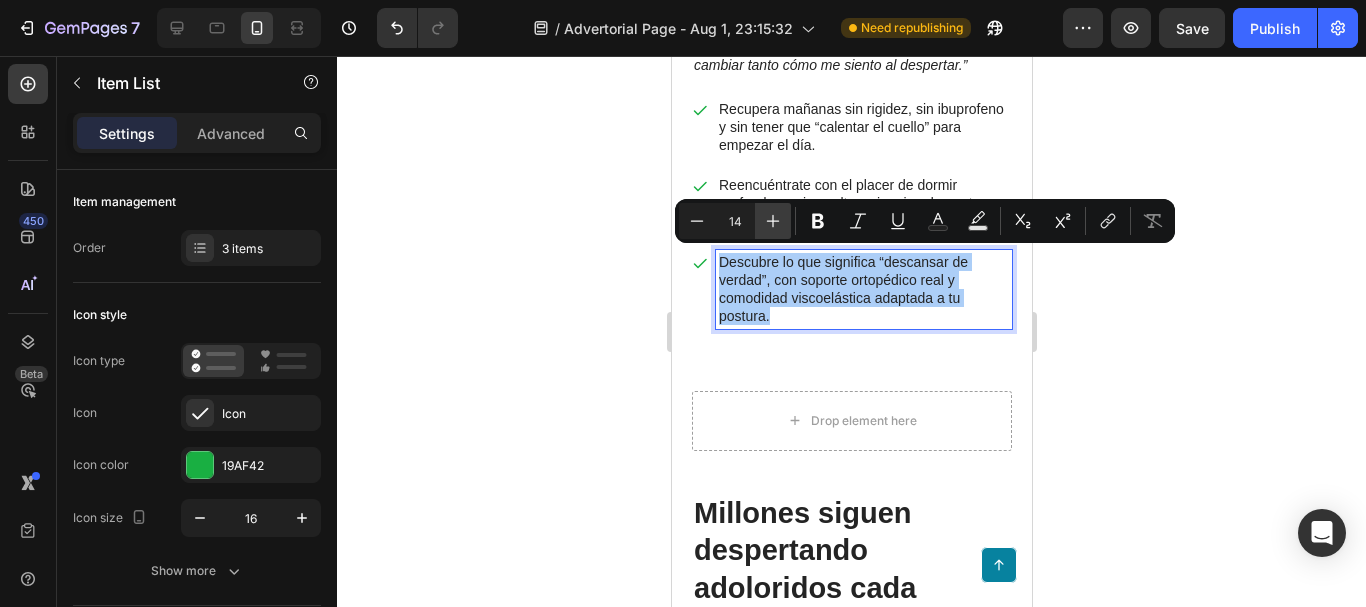 click on "Plus" at bounding box center [773, 221] 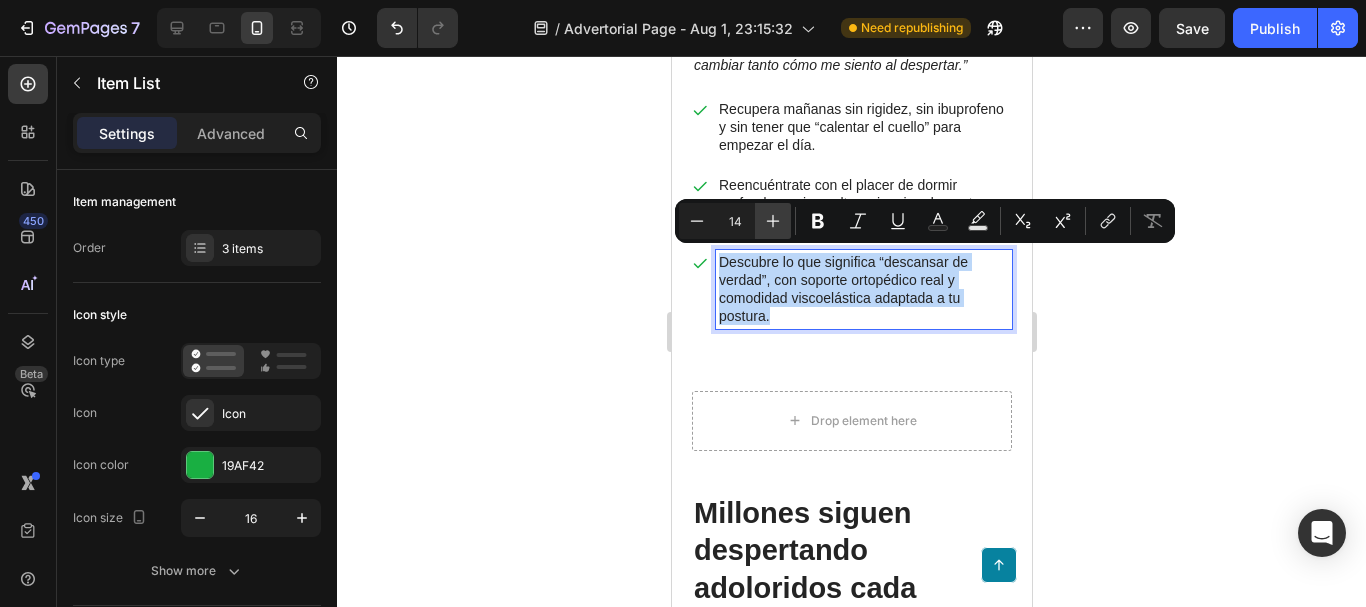 type on "15" 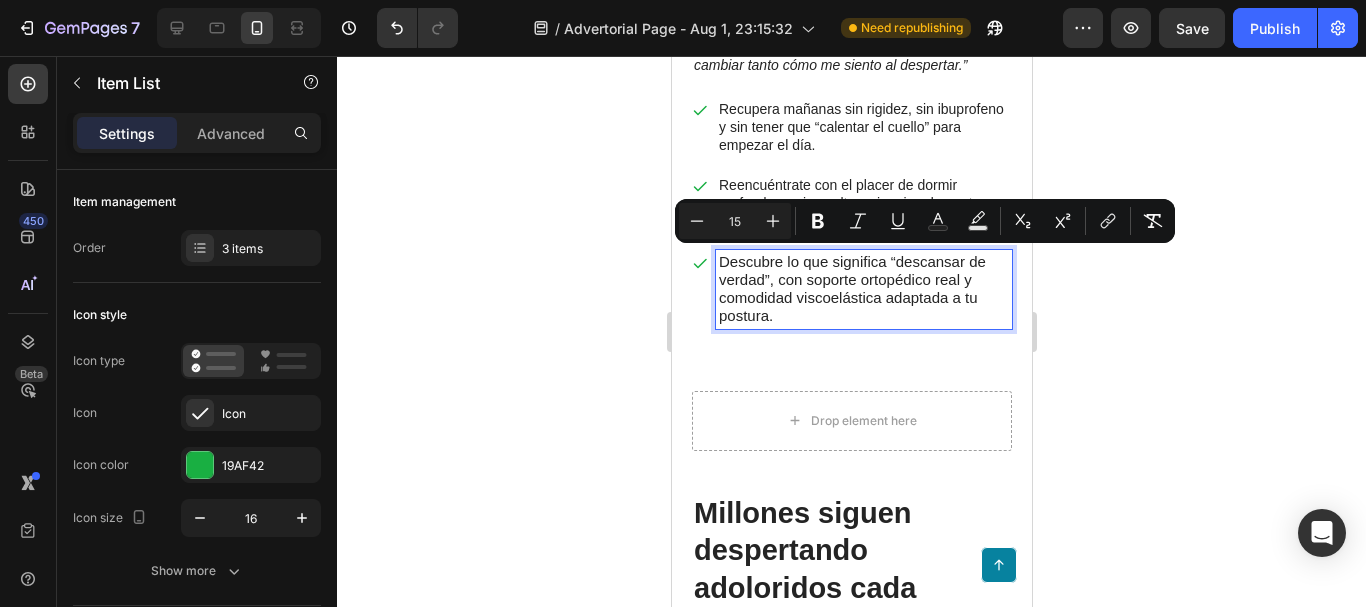 click on "Reencuéntrate con el placer de dormir profundo — sin vueltas, sin microdespertares, sin mareos al despertar." at bounding box center [863, 203] 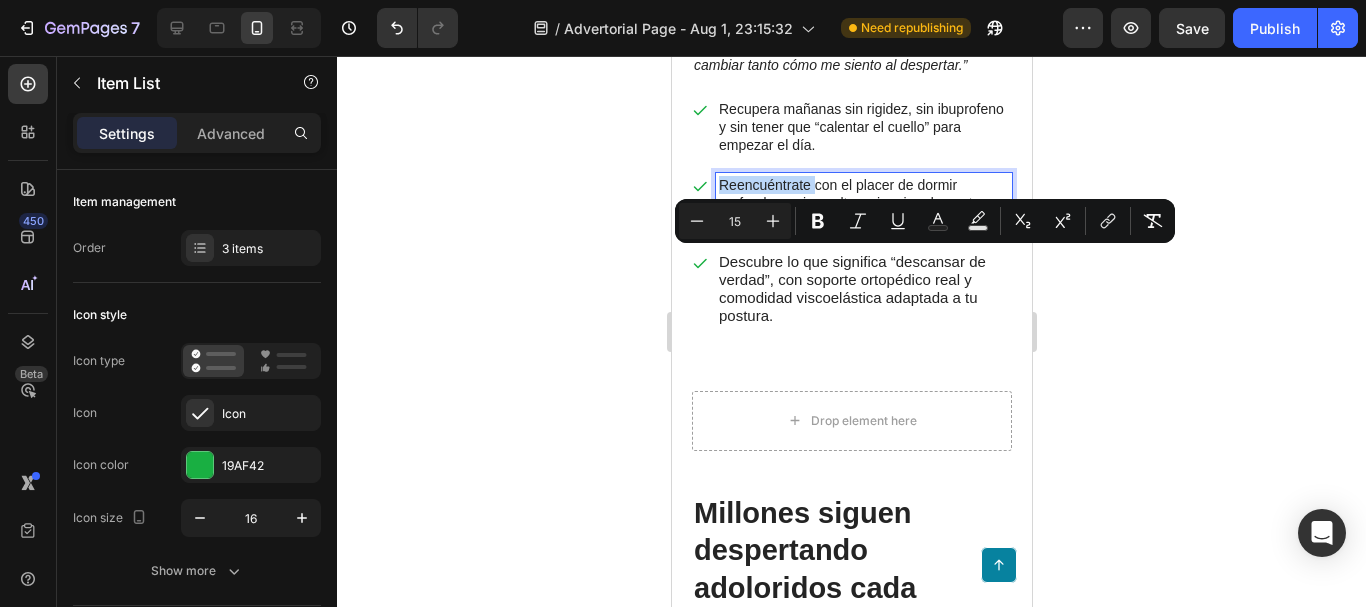 click on "Reencuéntrate con el placer de dormir profundo — sin vueltas, sin microdespertares, sin mareos al despertar." at bounding box center (863, 203) 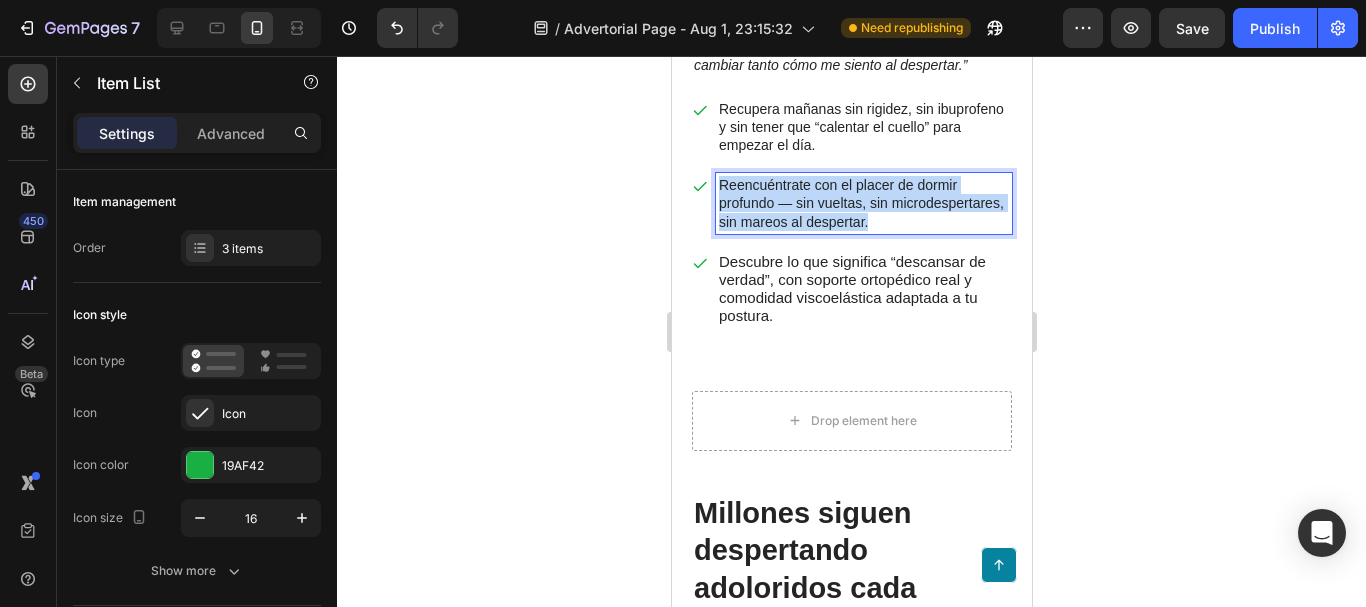 click on "Reencuéntrate con el placer de dormir profundo — sin vueltas, sin microdespertares, sin mareos al despertar." at bounding box center (863, 203) 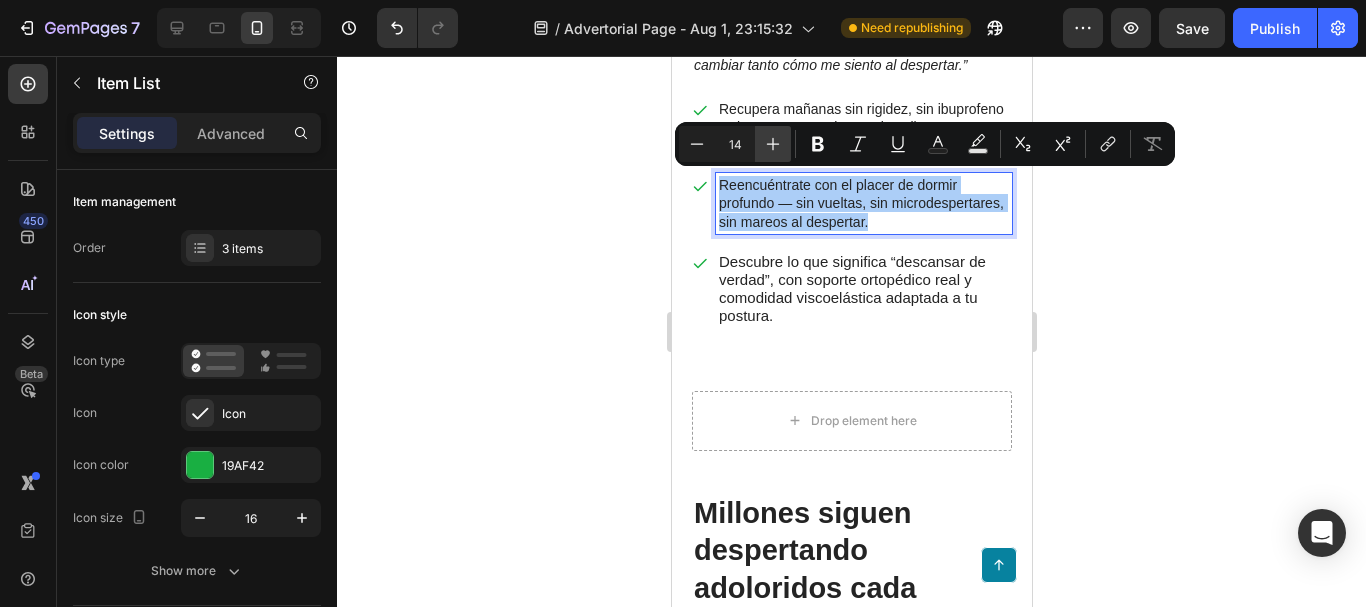 click on "Plus" at bounding box center [773, 144] 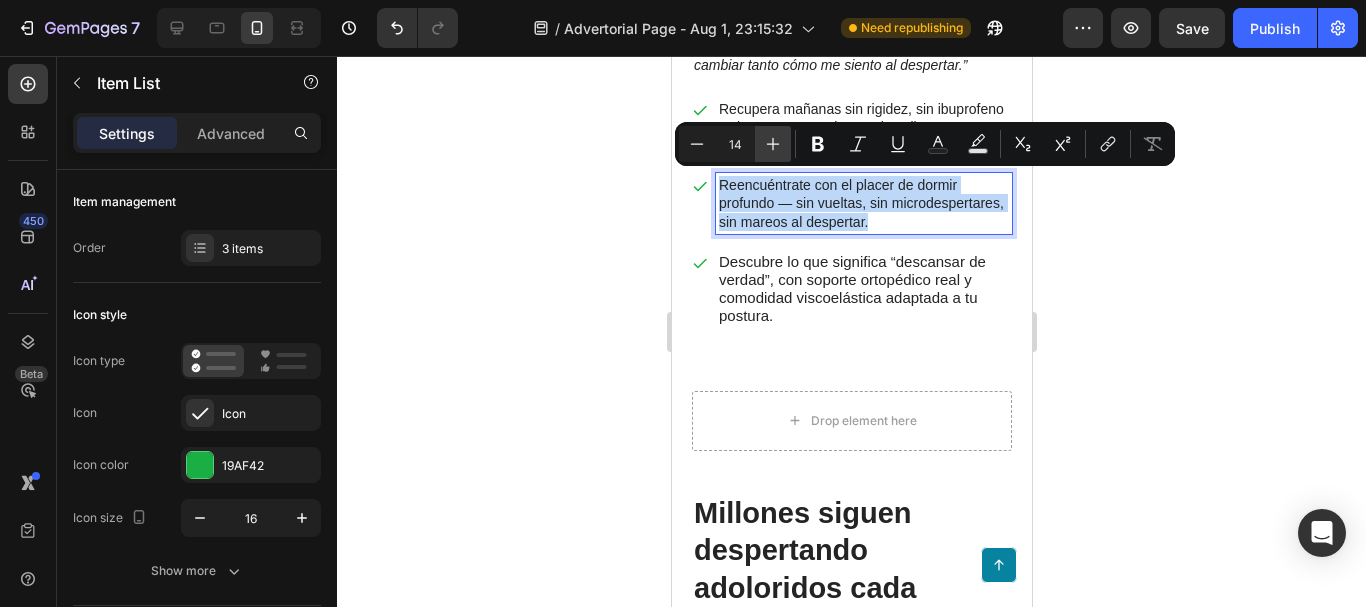 type on "15" 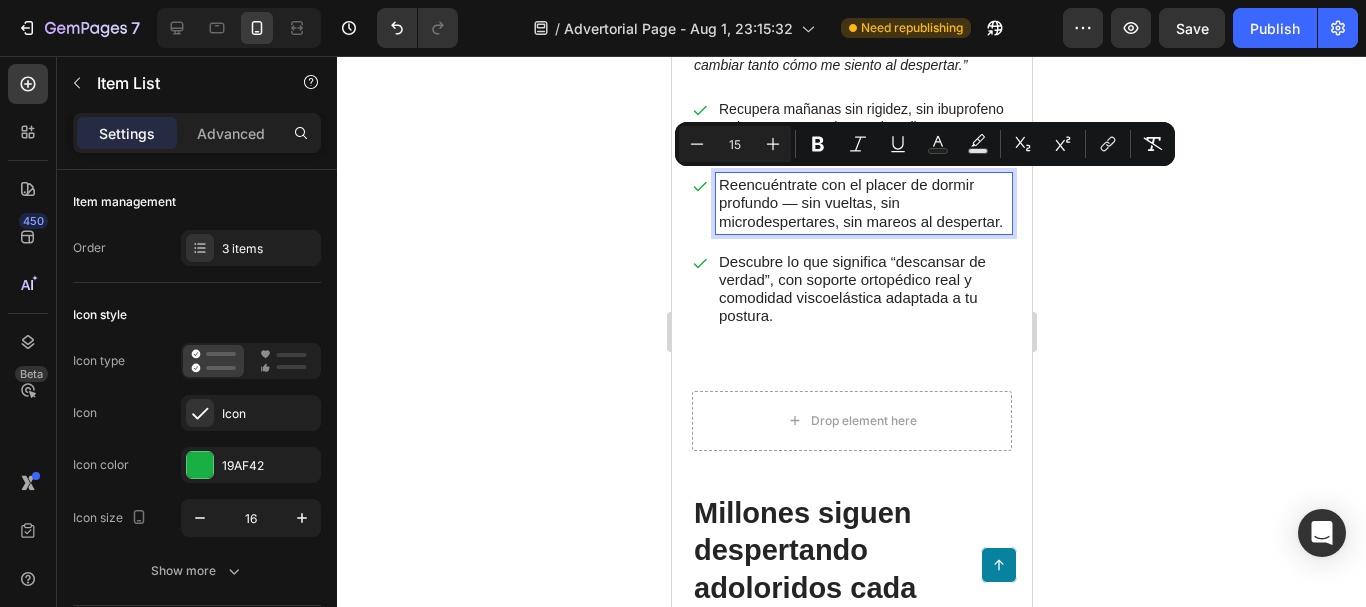 click on "Recupera mañanas sin rigidez, sin ibuprofeno y sin tener que “calentar el cuello” para empezar el día." at bounding box center (863, 127) 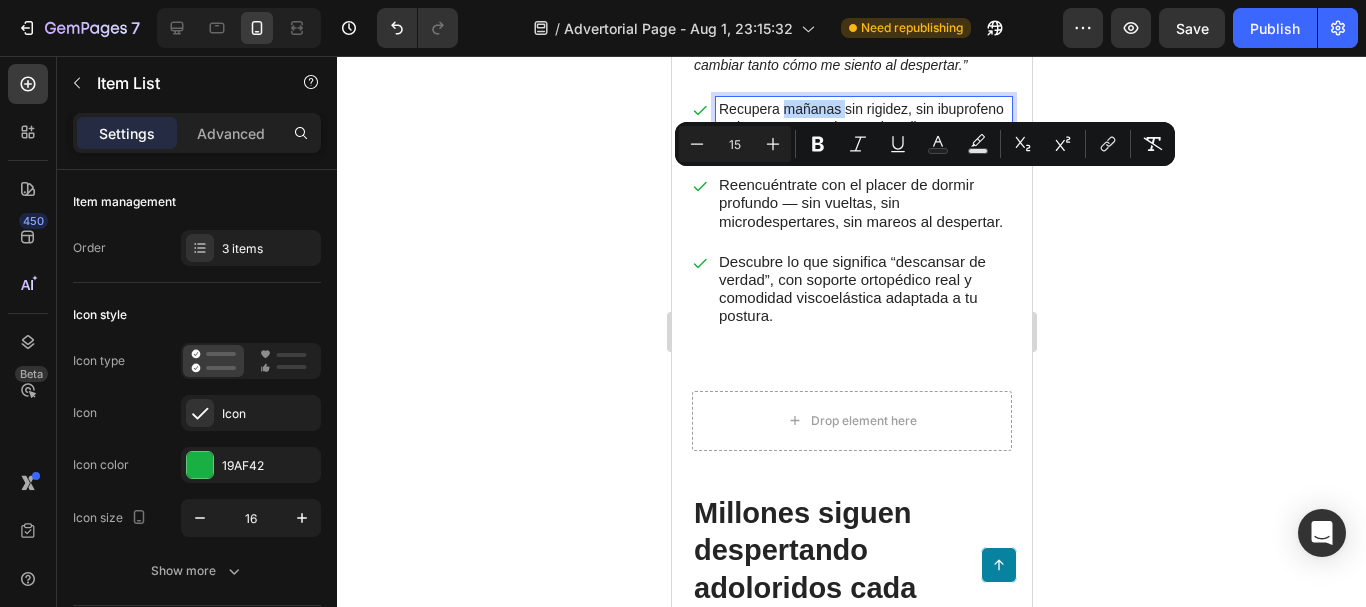 click on "Recupera mañanas sin rigidez, sin ibuprofeno y sin tener que “calentar el cuello” para empezar el día." at bounding box center [863, 127] 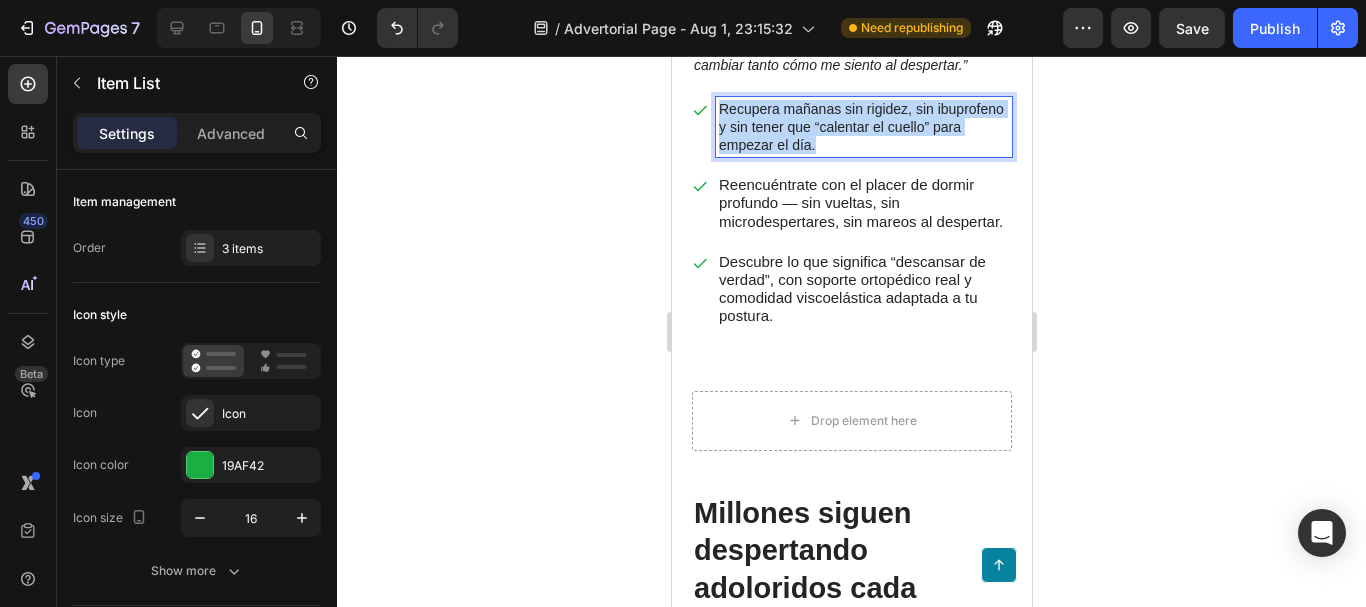 click on "Recupera mañanas sin rigidez, sin ibuprofeno y sin tener que “calentar el cuello” para empezar el día." at bounding box center [863, 127] 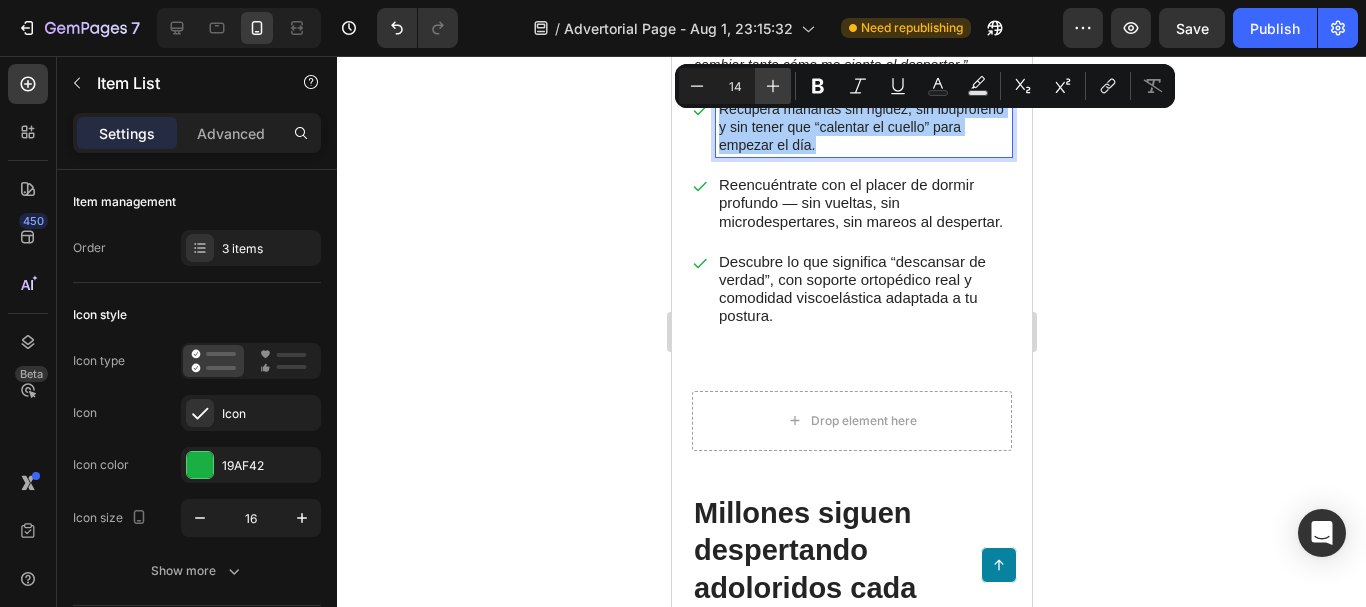 click 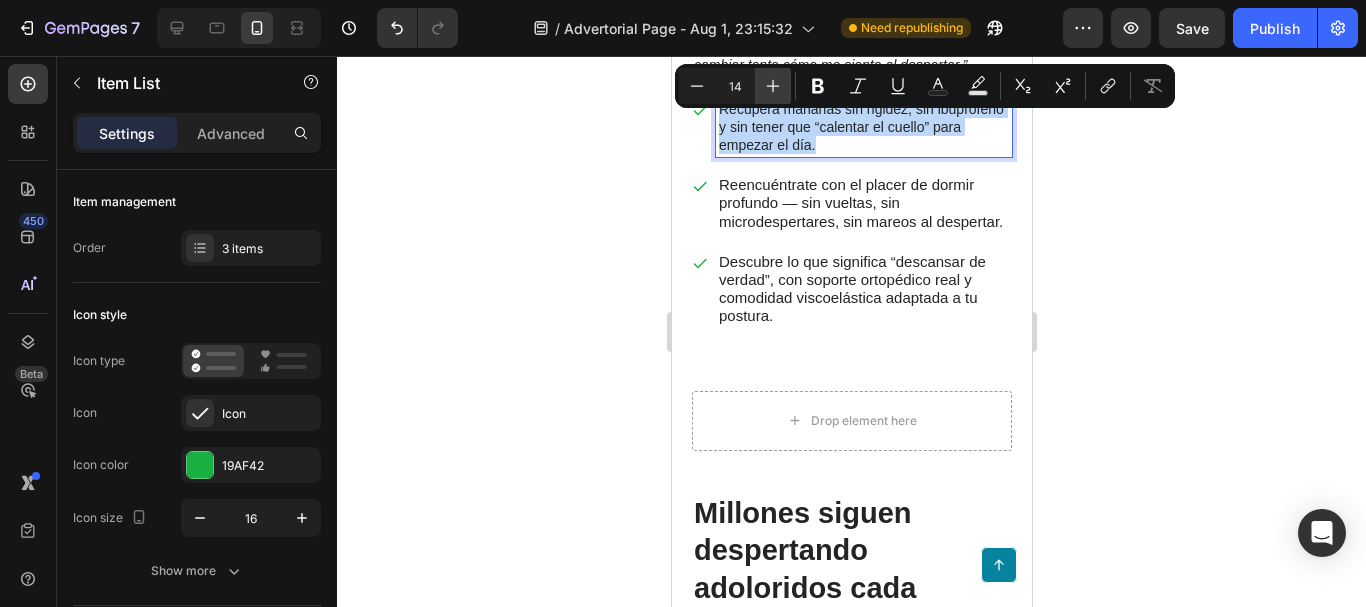 type on "15" 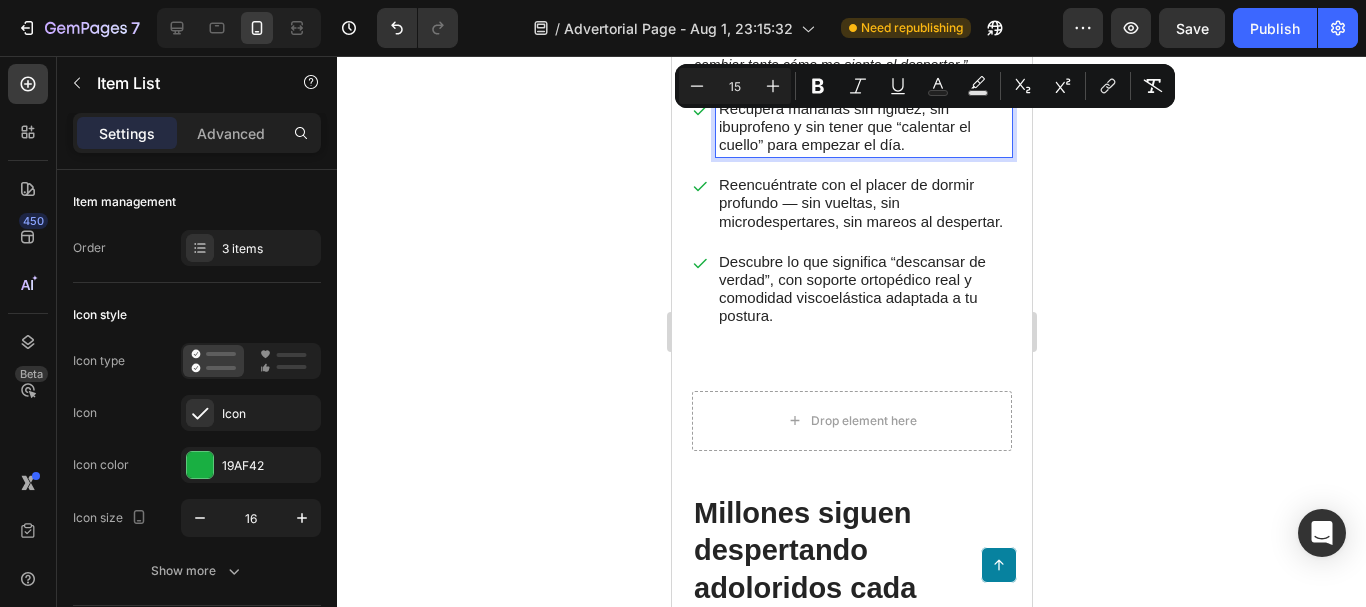scroll, scrollTop: 4322, scrollLeft: 0, axis: vertical 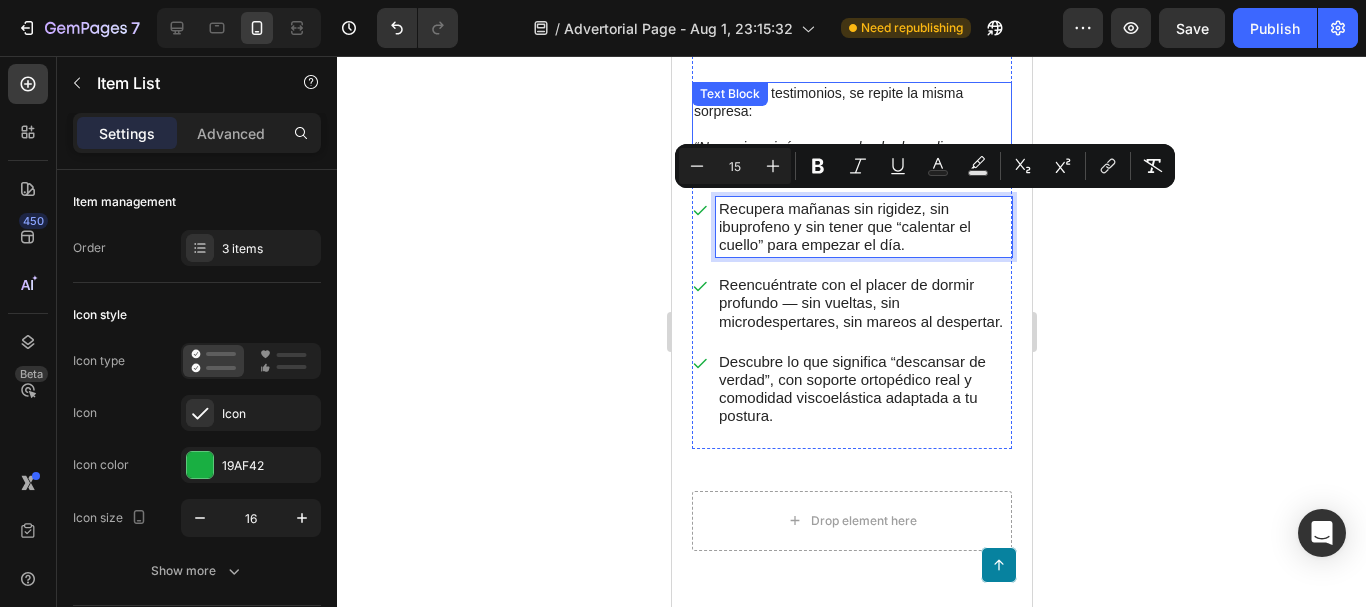 click on "En miles de testimonios, se repite la misma sorpresa: ⁠⁠⁠⁠⁠⁠⁠ “Nunca imaginé que una almohada pudiera cambiar tanto cómo me siento al despertar.”" at bounding box center (851, 129) 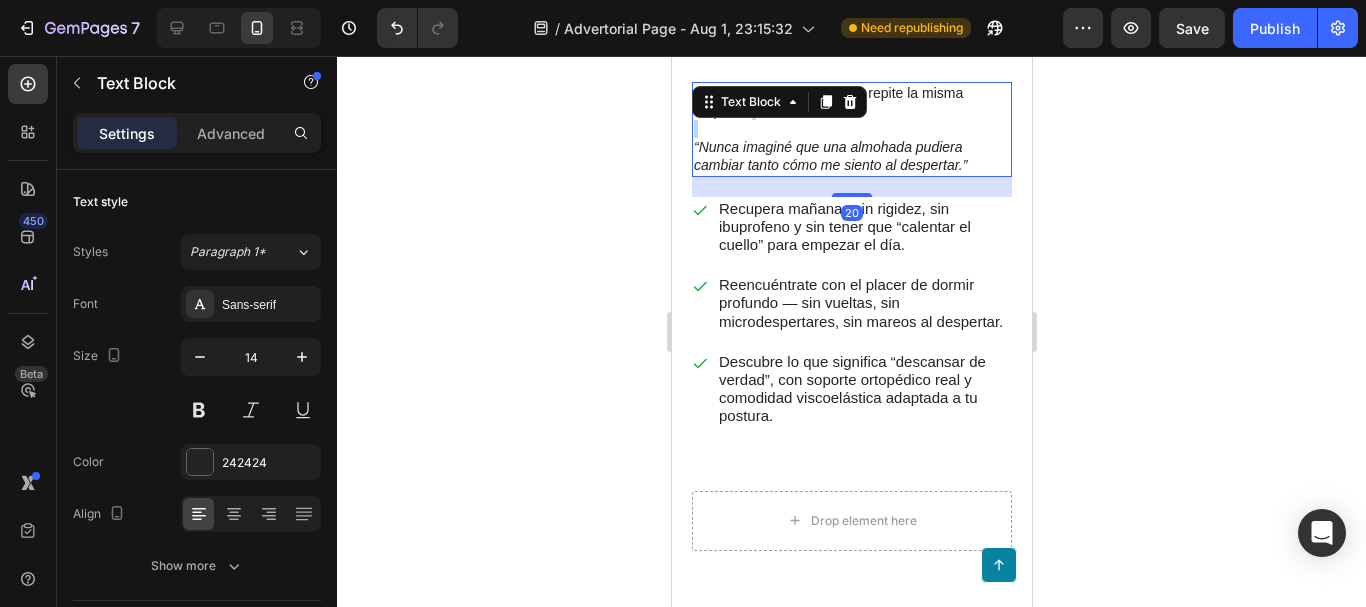 click on "En miles de testimonios, se repite la misma sorpresa: “Nunca imaginé que una almohada pudiera cambiar tanto cómo me siento al despertar.”" at bounding box center (851, 129) 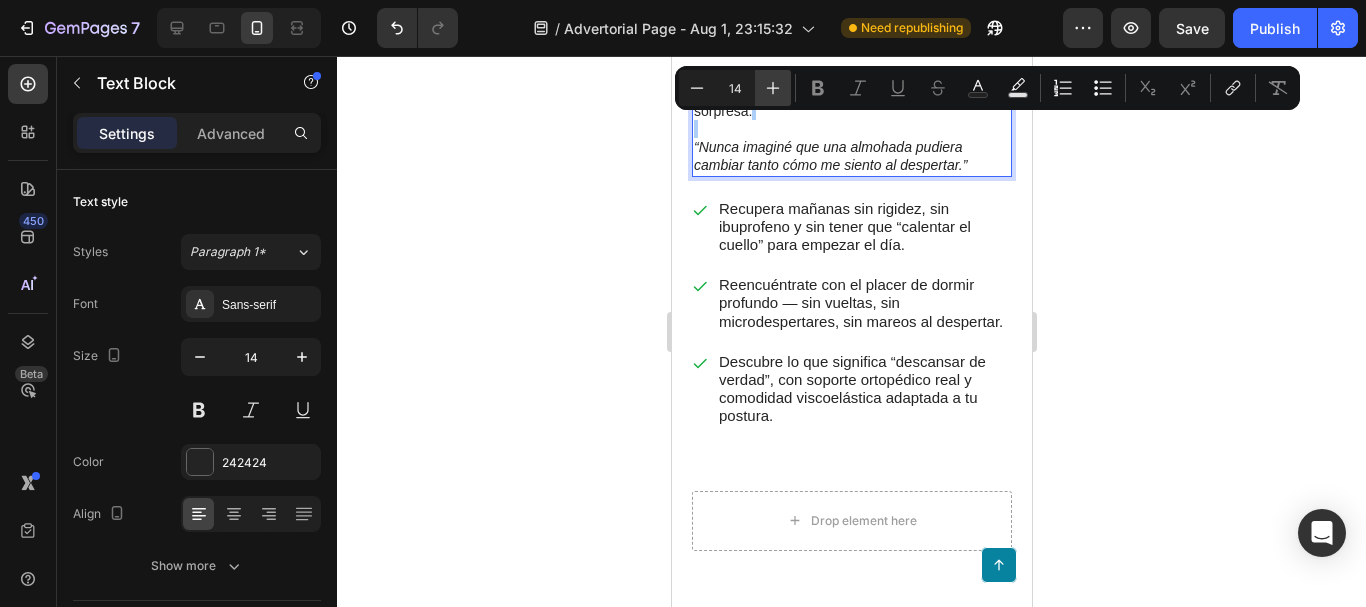 click on "Plus" at bounding box center (773, 88) 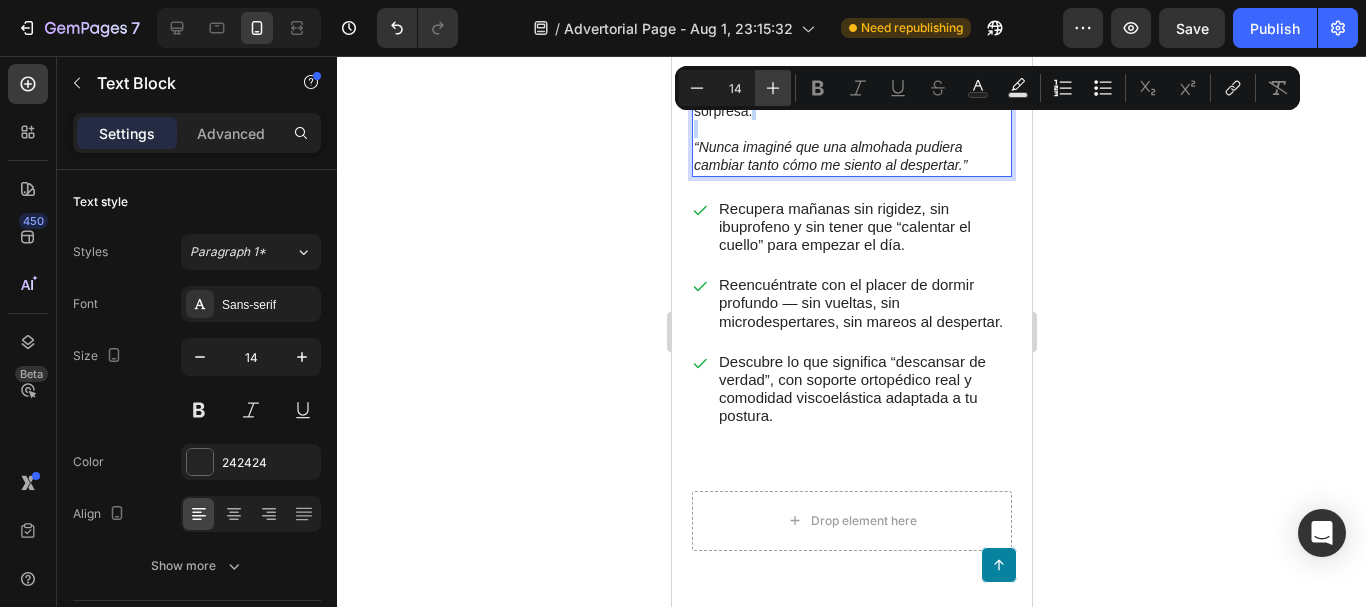 type on "15" 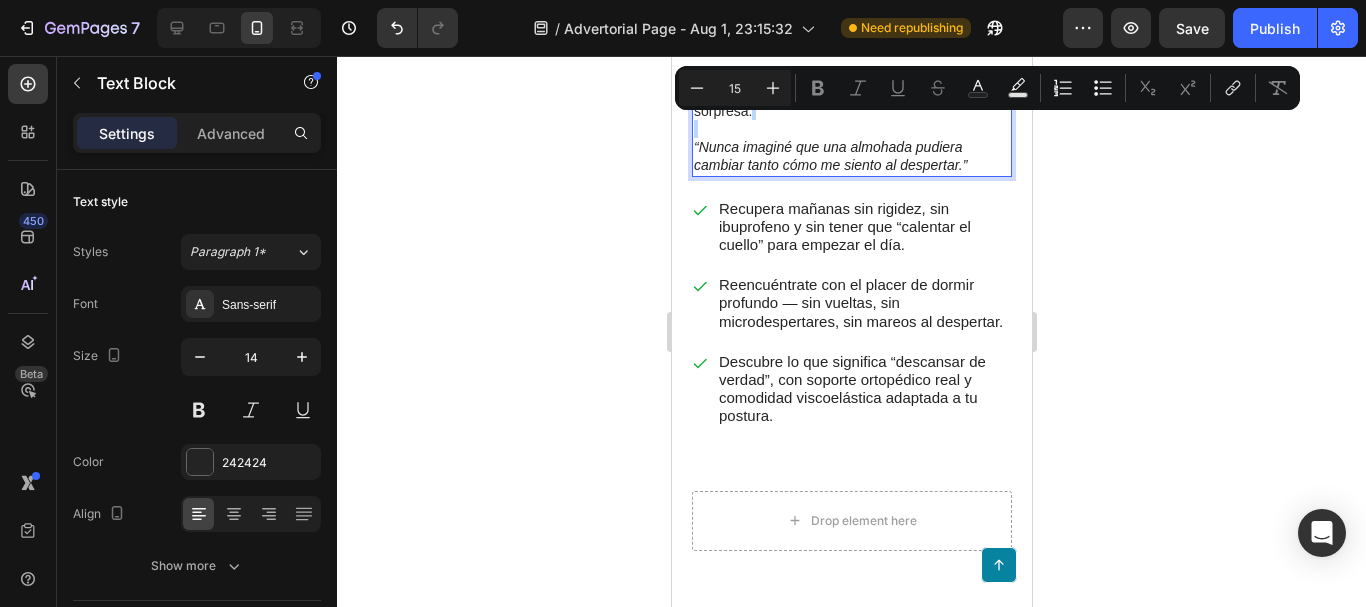 click on "En miles de testimonios, se repite la misma sorpresa: “Nunca imaginé que una almohada pudiera cambiar tanto cómo me siento al despertar.”" at bounding box center (851, 129) 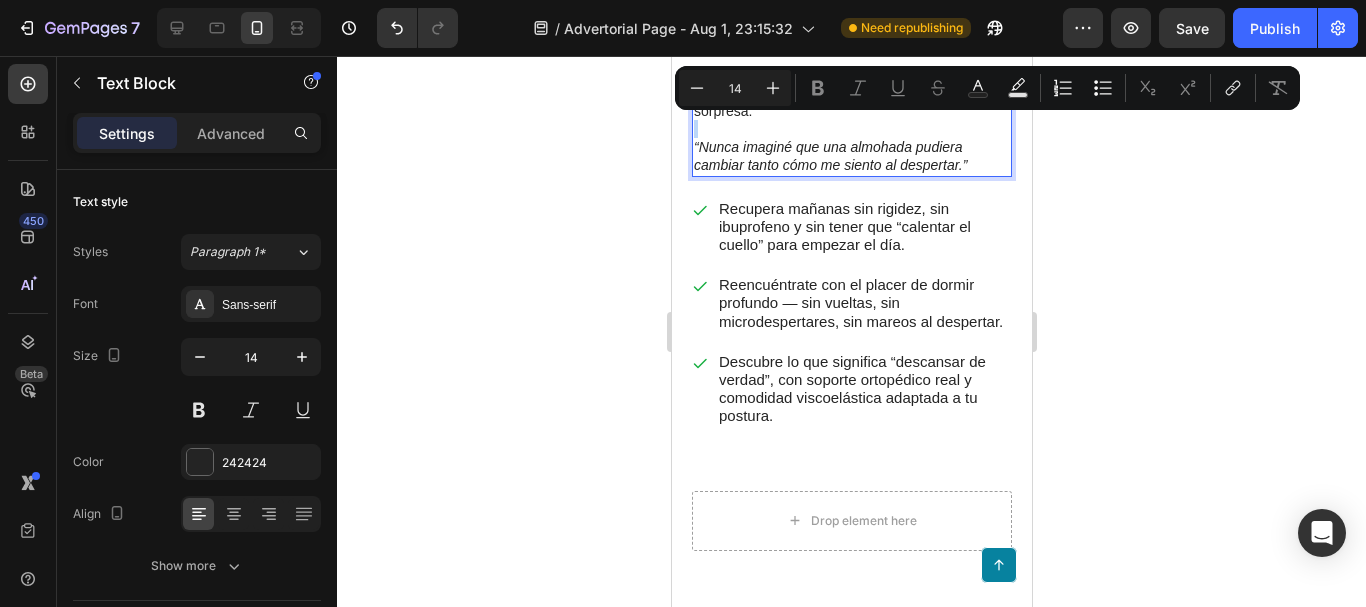 click on "En miles de testimonios, se repite la misma sorpresa: ⁠⁠⁠⁠⁠⁠⁠ “Nunca imaginé que una almohada pudiera cambiar tanto cómo me siento al despertar.”" at bounding box center [851, 129] 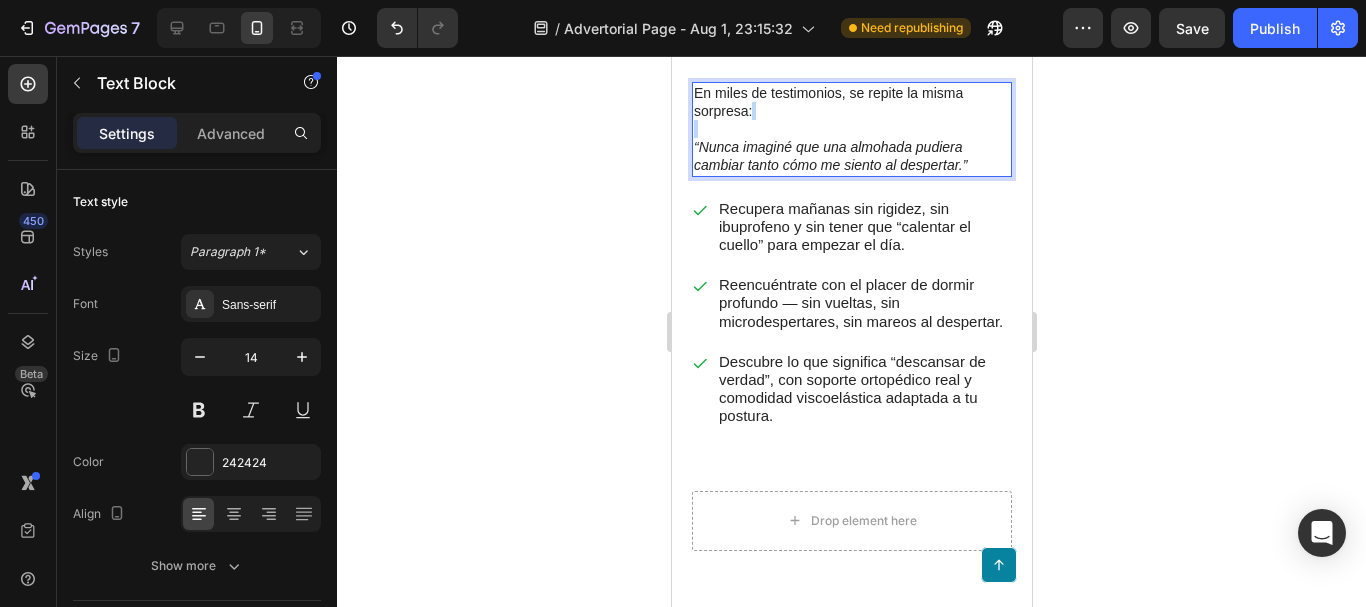click on "En miles de testimonios, se repite la misma sorpresa: “Nunca imaginé que una almohada pudiera cambiar tanto cómo me siento al despertar.”" at bounding box center [851, 129] 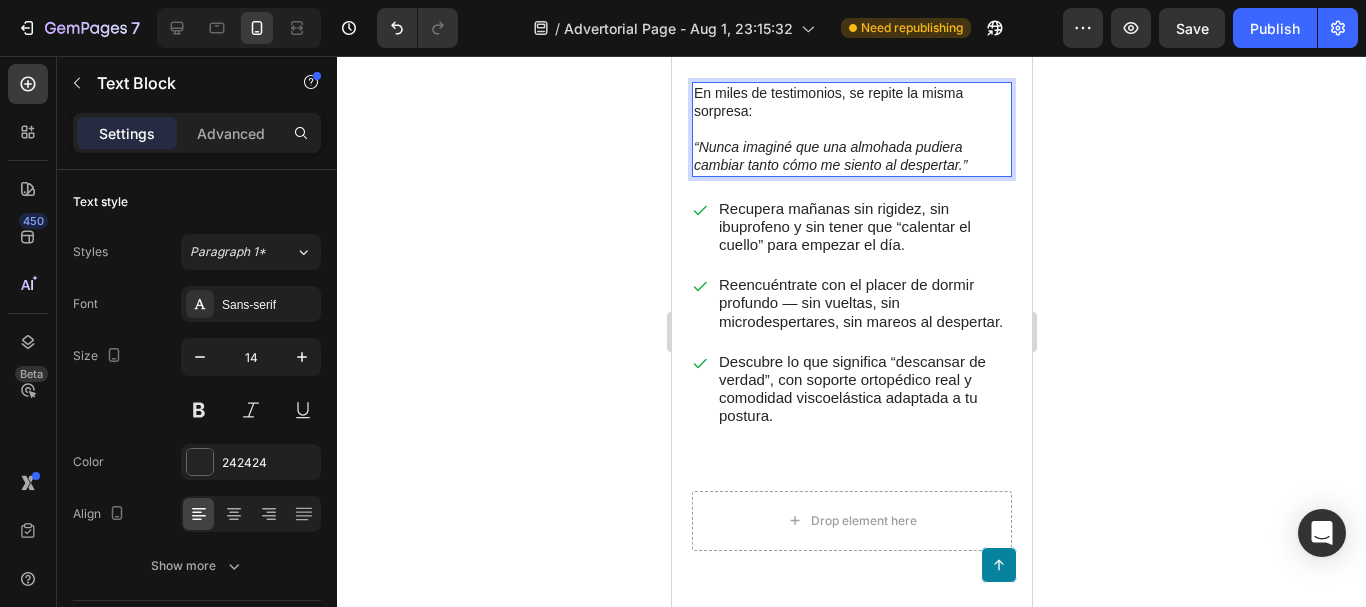 click on "En miles de testimonios, se repite la misma sorpresa: “Nunca imaginé que una almohada pudiera cambiar tanto cómo me siento al despertar.”" at bounding box center (851, 129) 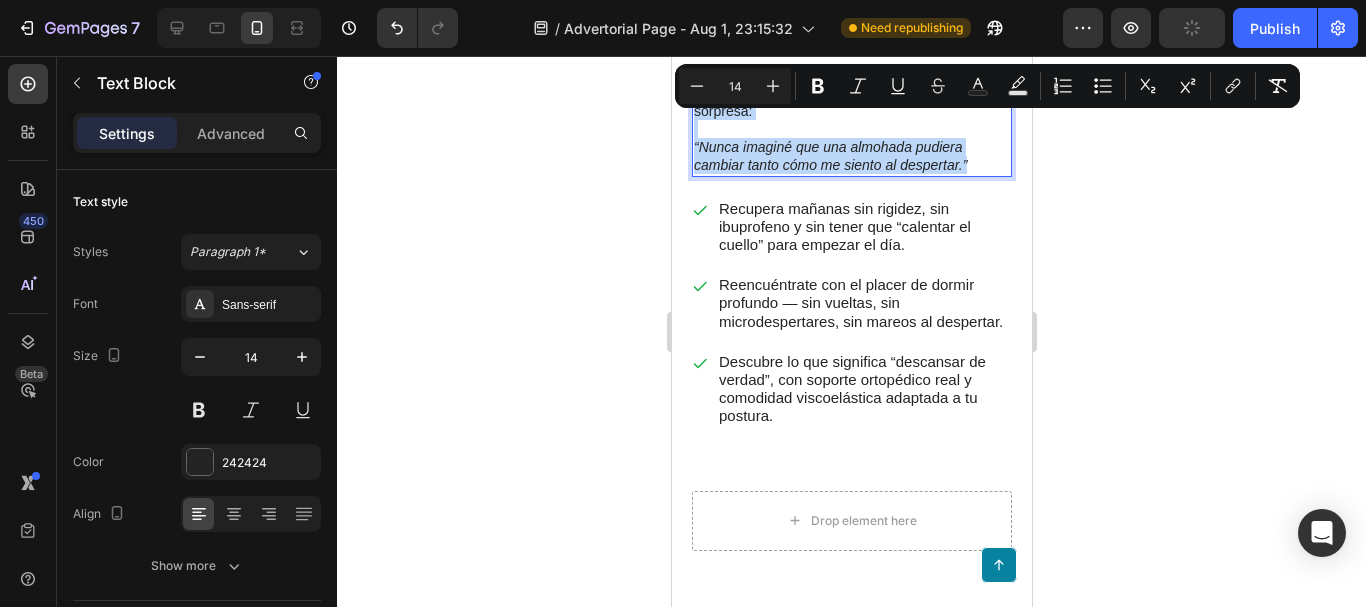 drag, startPoint x: 980, startPoint y: 162, endPoint x: 697, endPoint y: 91, distance: 291.77045 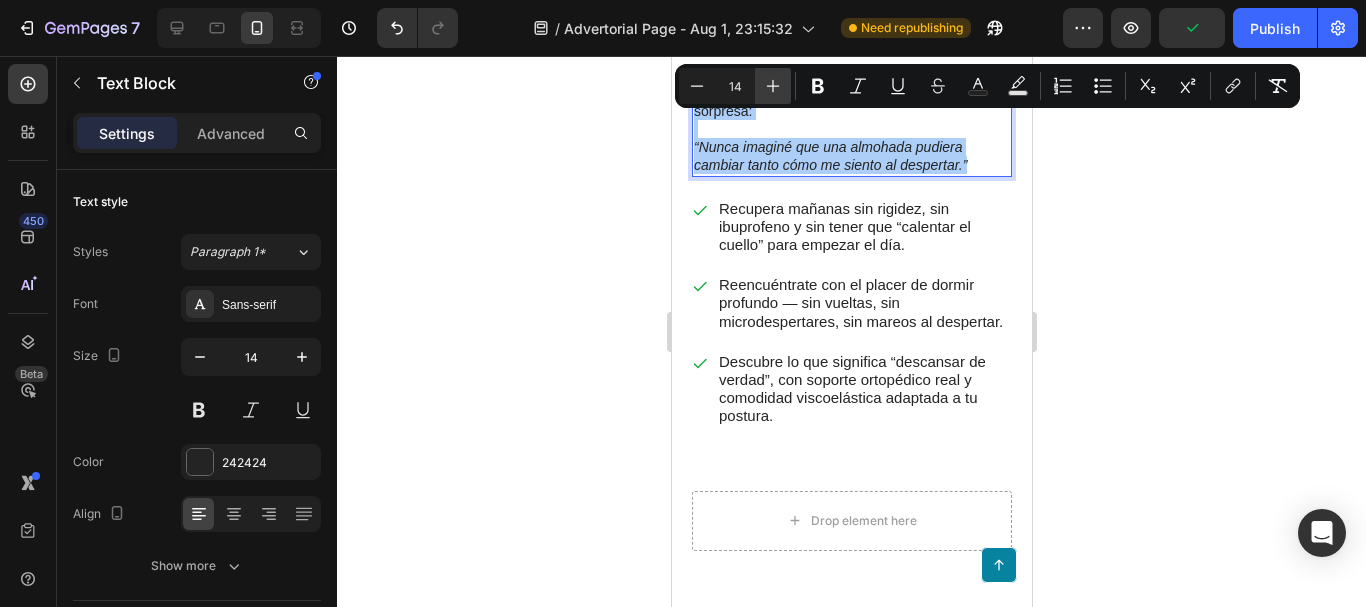 click 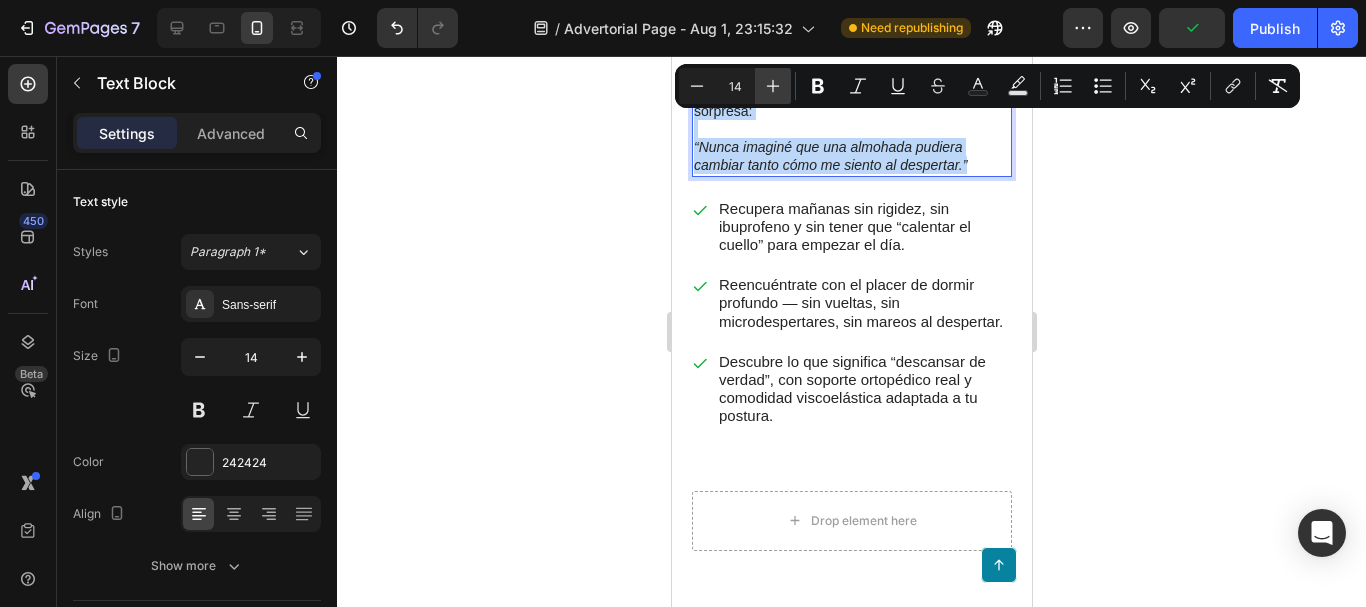 type on "15" 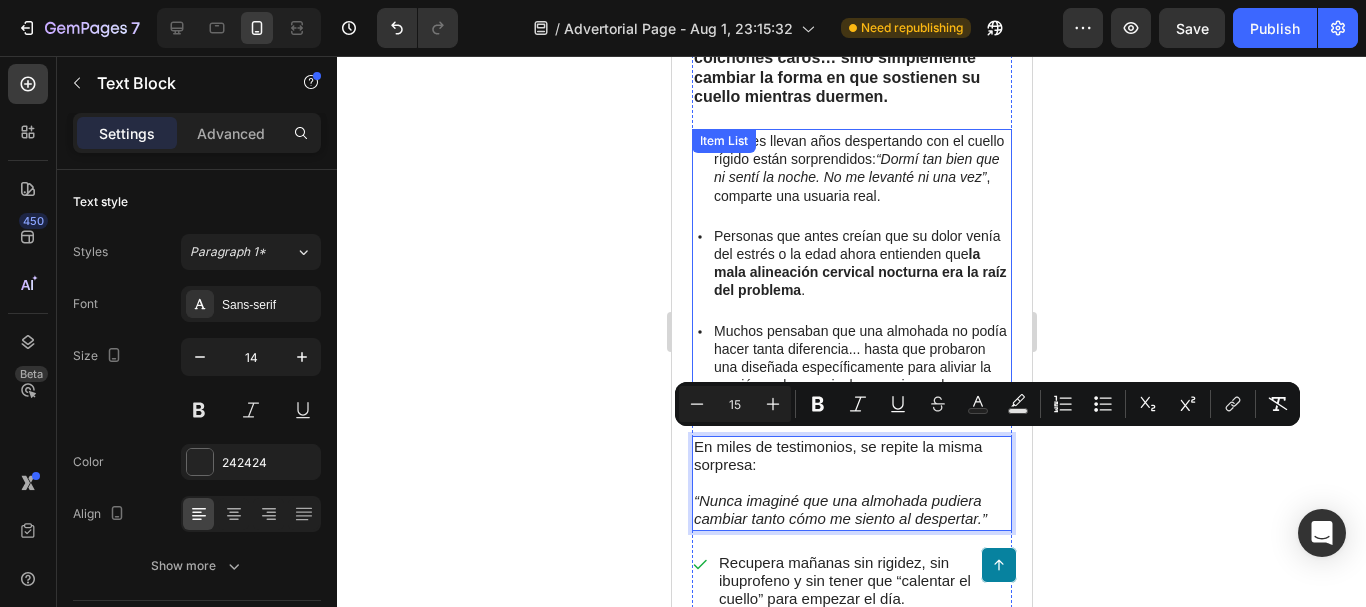 scroll, scrollTop: 3922, scrollLeft: 0, axis: vertical 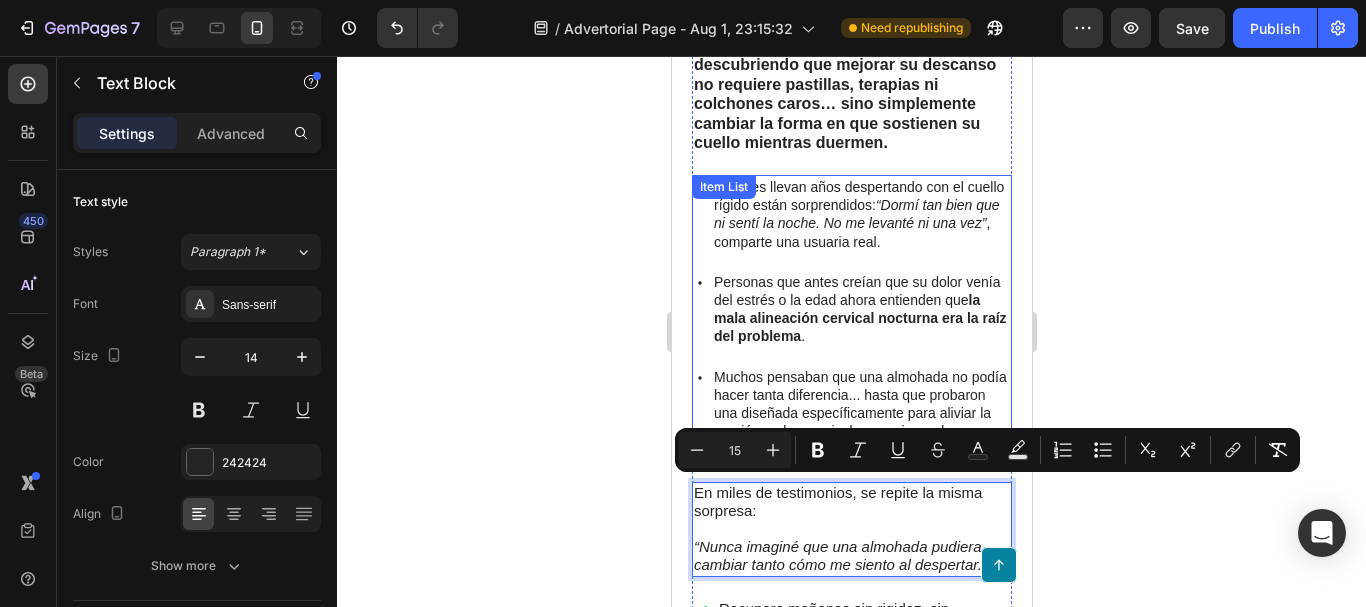 click on "Quienes llevan años despertando con el cuello rígido están sorprendidos:  “Dormí tan bien que ni sentí la noche. No me levanté ni una vez” , comparte una usuaria real." at bounding box center [860, 214] 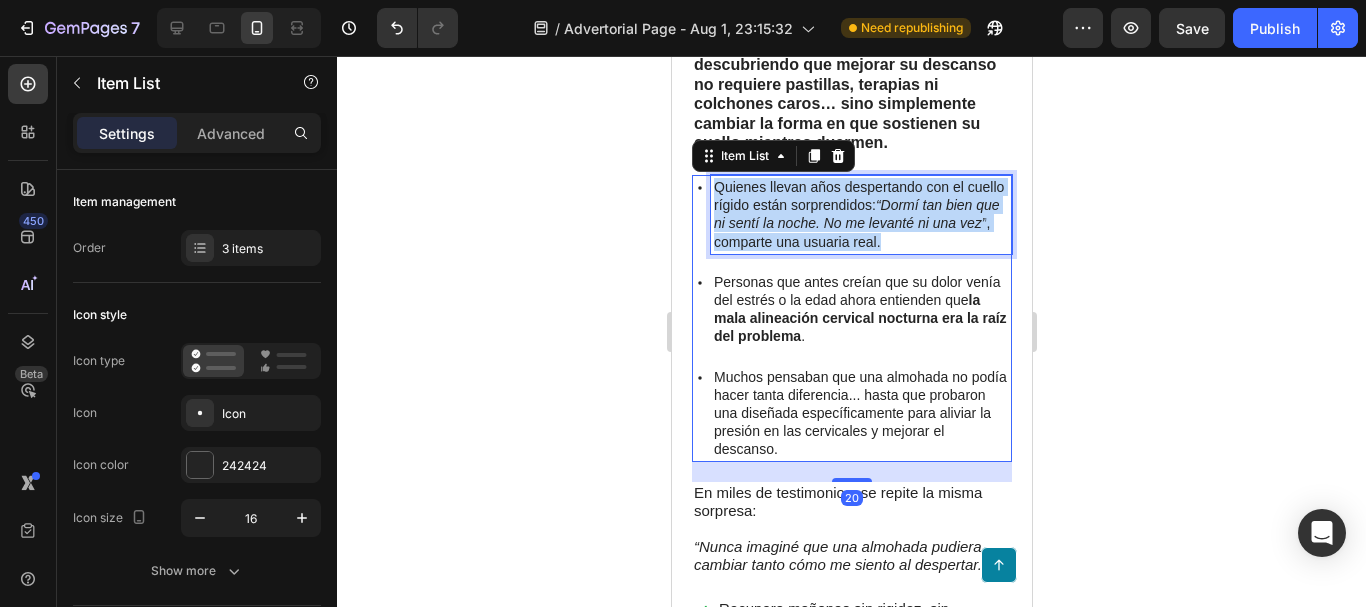 click on "Quienes llevan años despertando con el cuello rígido están sorprendidos:  “Dormí tan bien que ni sentí la noche. No me levanté ni una vez” , comparte una usuaria real." at bounding box center [860, 214] 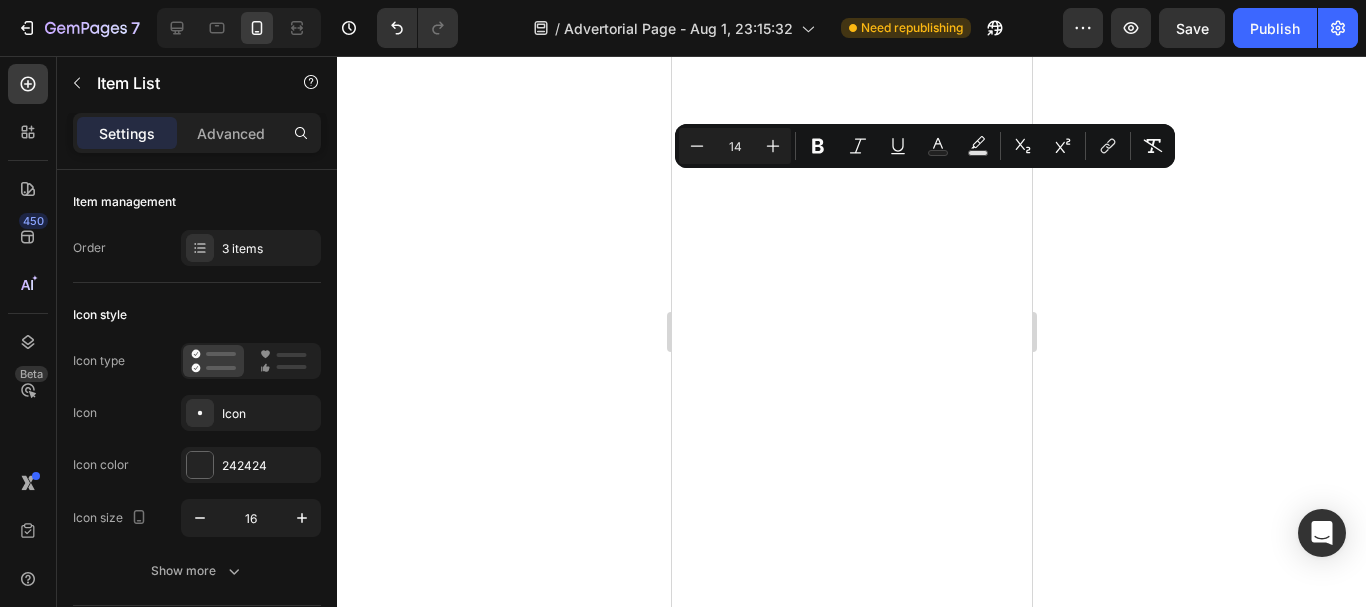 scroll, scrollTop: 0, scrollLeft: 0, axis: both 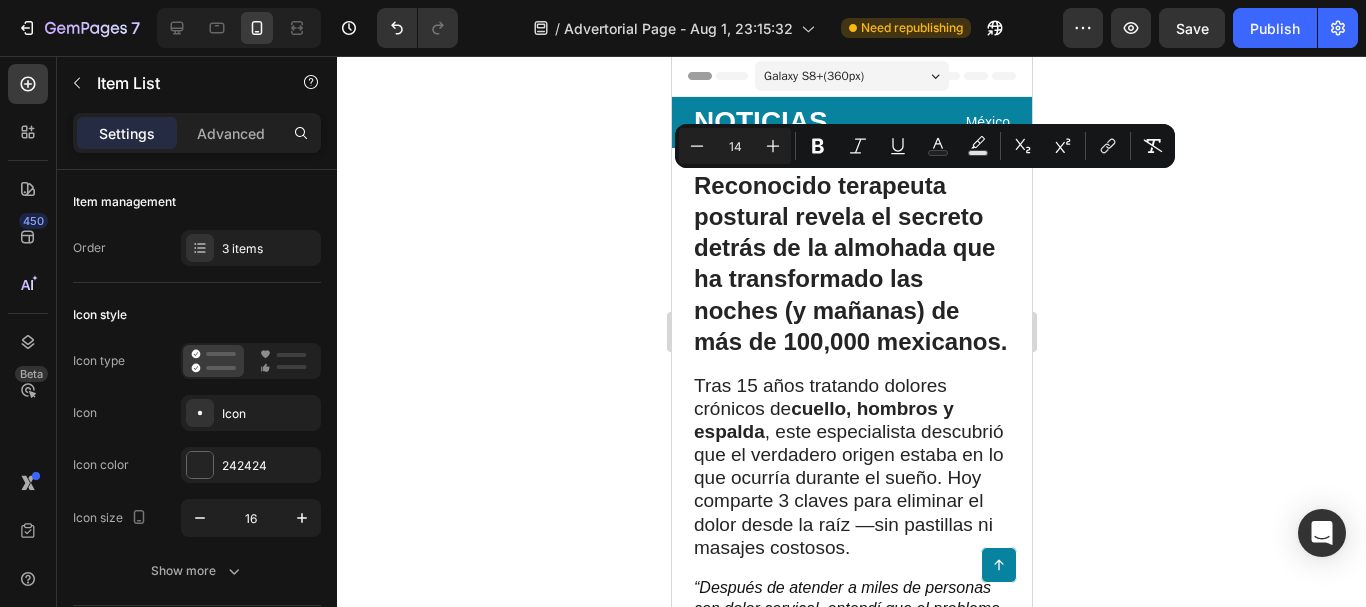 click 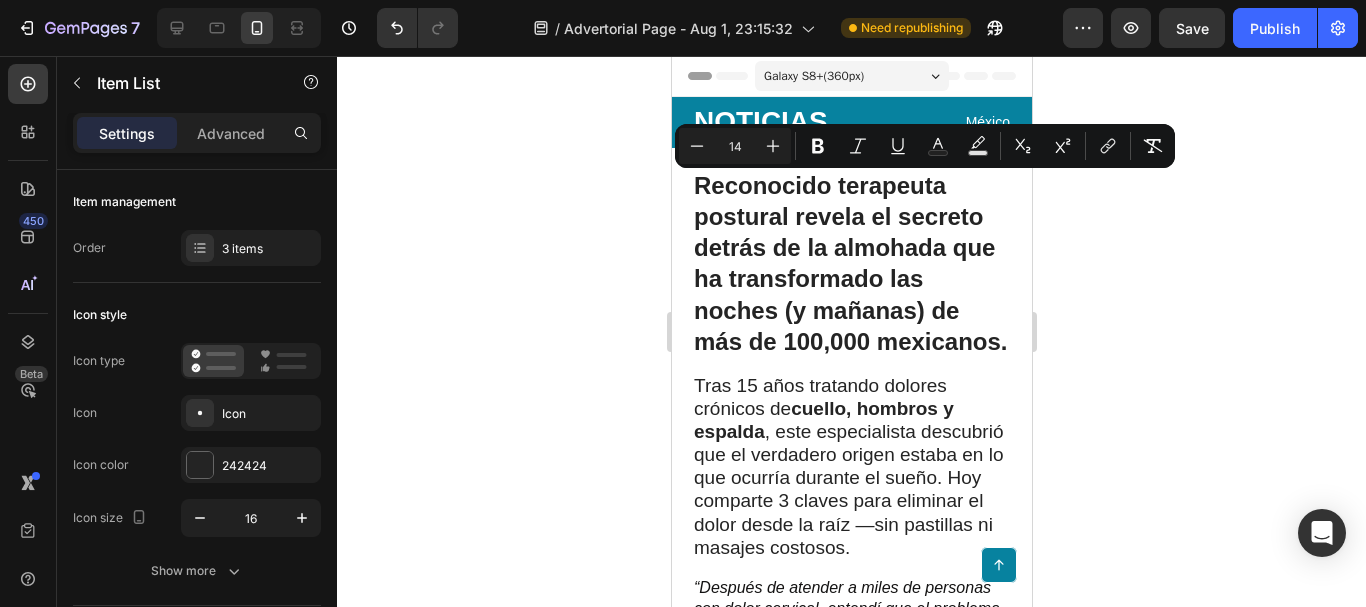 scroll, scrollTop: 3922, scrollLeft: 0, axis: vertical 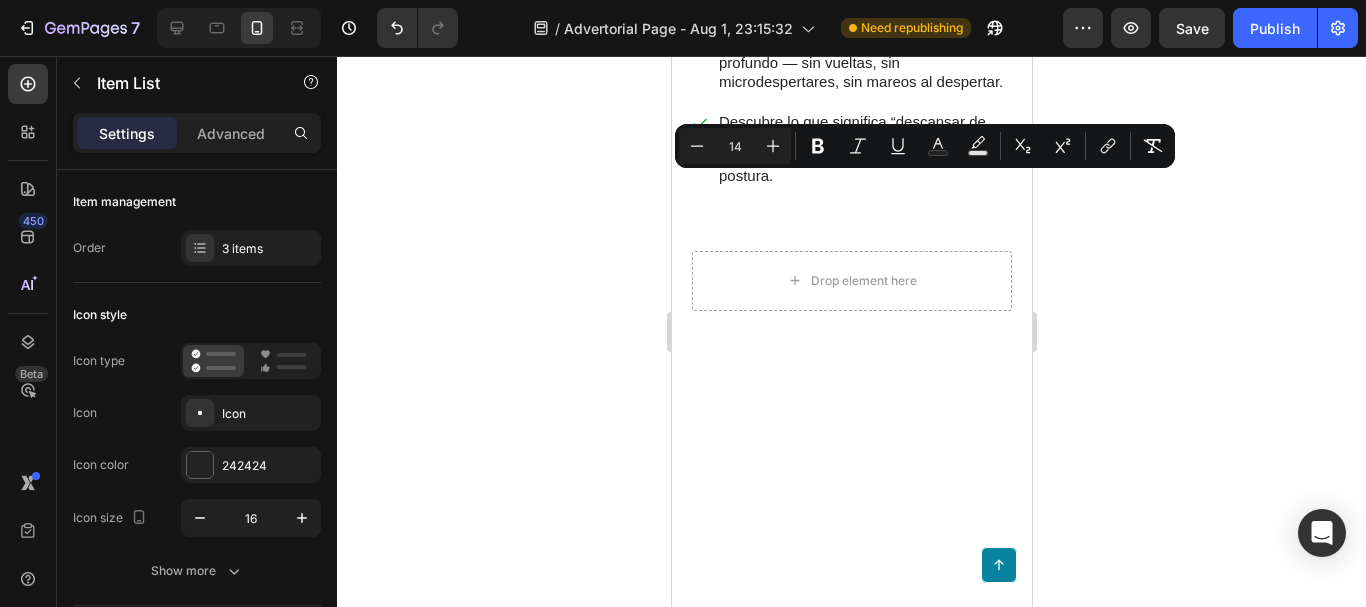 type on "15" 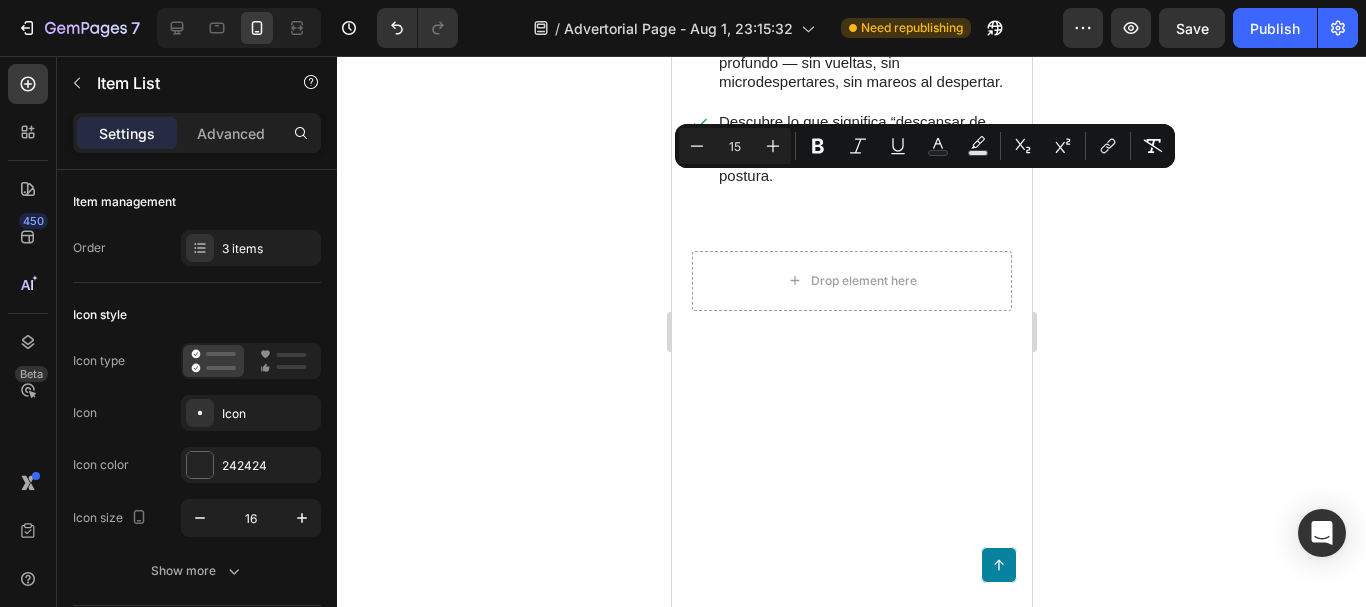 click on "Personas que antes creían que su dolor venía del estrés o la edad ahora entienden que  la mala alineación cervical nocturna era la raíz del problema ." at bounding box center [860, -331] 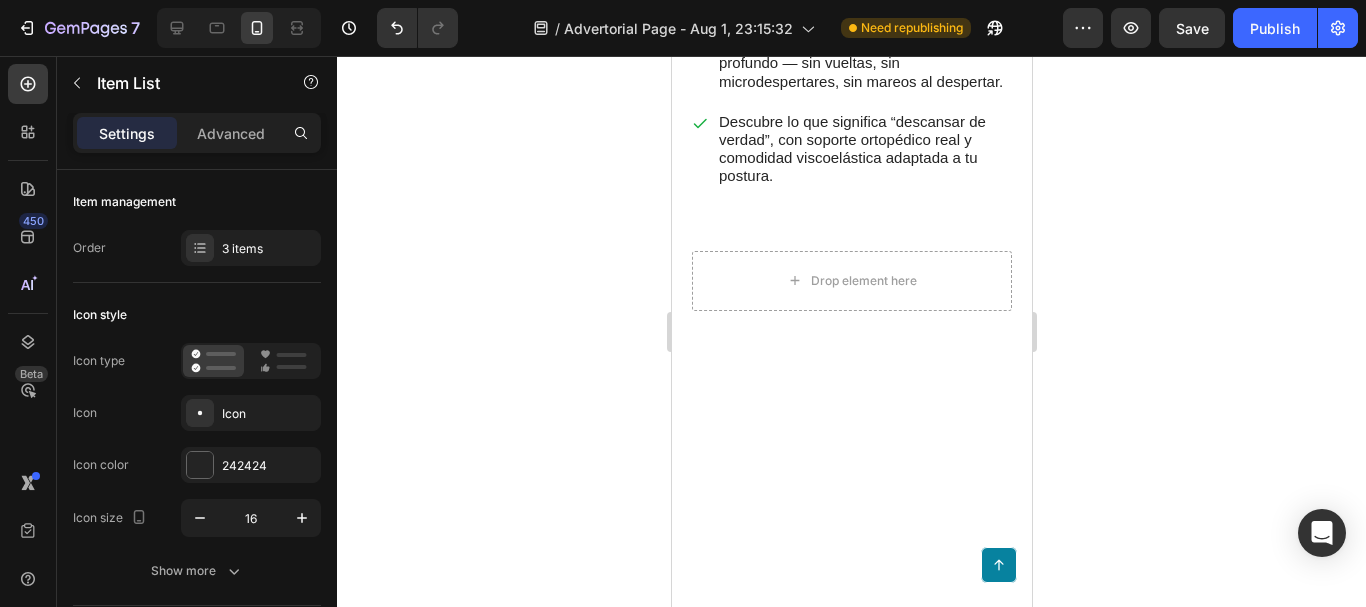 click on "Personas que antes creían que su dolor venía del estrés o la edad ahora entienden que  la mala alineación cervical nocturna era la raíz del problema ." at bounding box center (860, -331) 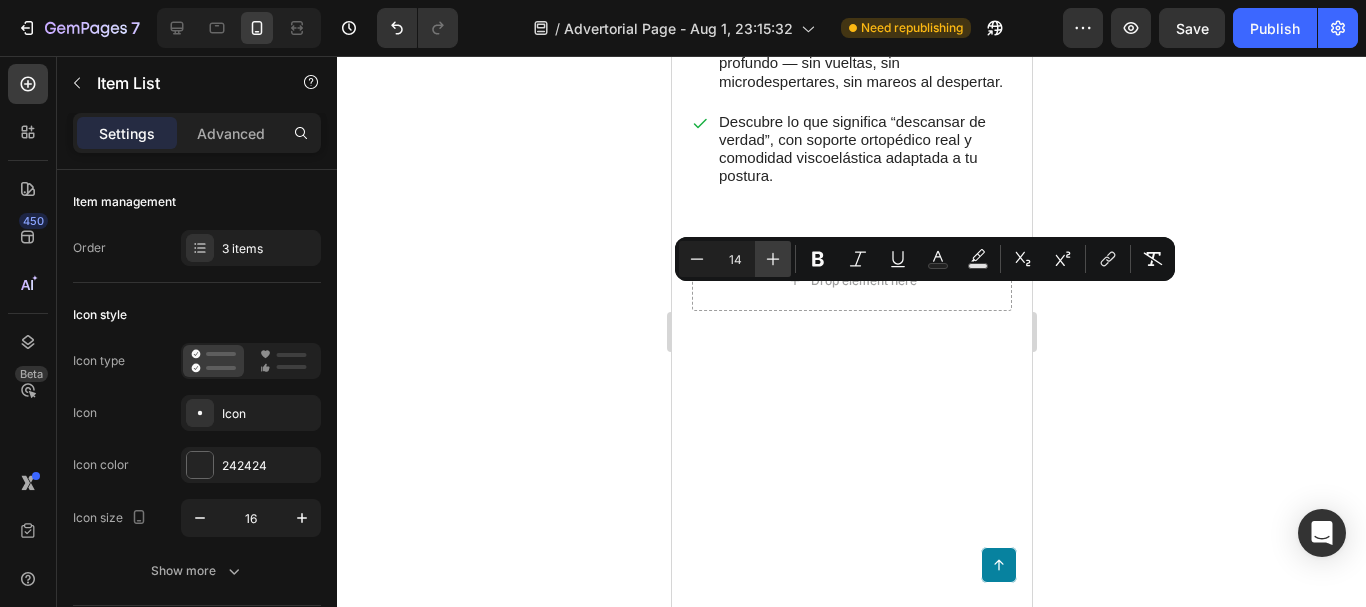 click 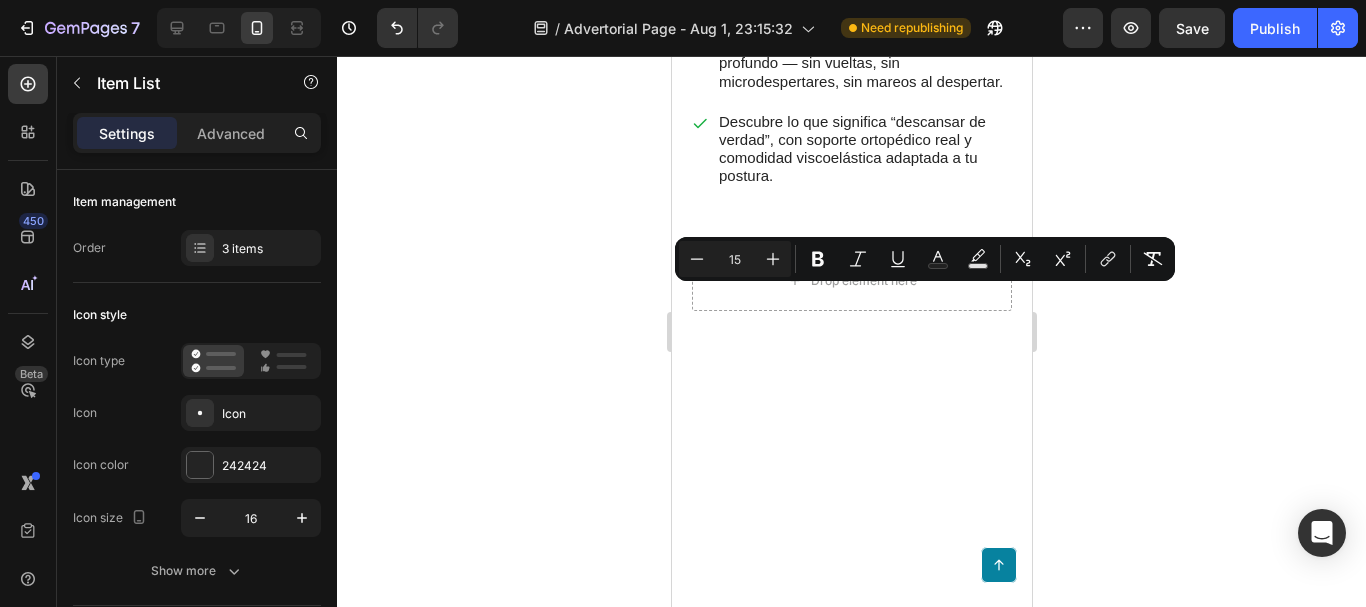 click on "Muchos pensaban que una almohada no podía hacer tanta diferencia... hasta que probaron una diseñada específicamente para aliviar la presión en las cervicales y mejorar el descanso." at bounding box center [860, -227] 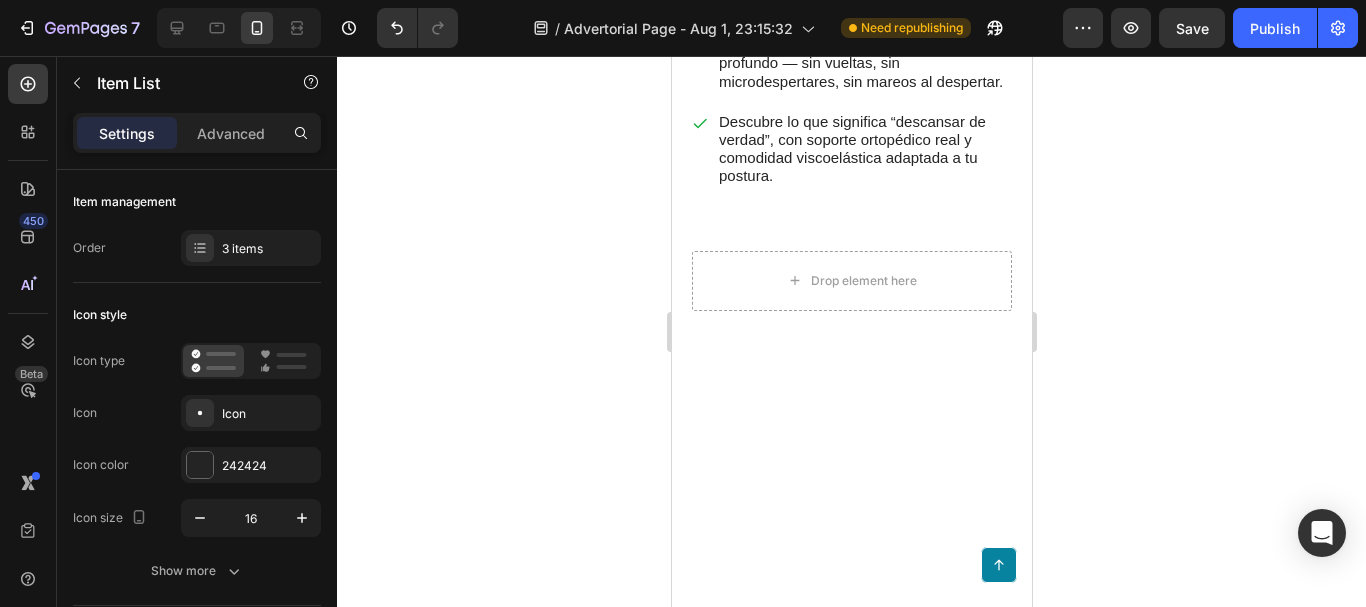 click on "Muchos pensaban que una almohada no podía hacer tanta diferencia... hasta que probaron una diseñada específicamente para aliviar la presión en las cervicales y mejorar el descanso." at bounding box center (860, -227) 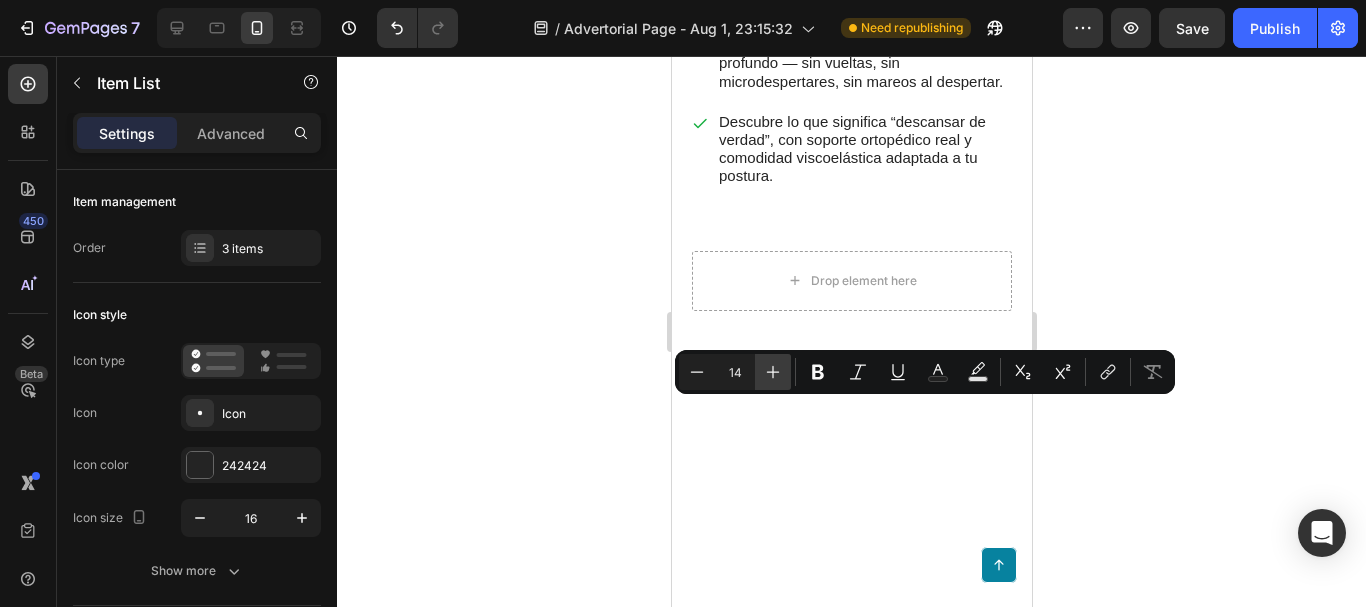 click on "Plus" at bounding box center (773, 372) 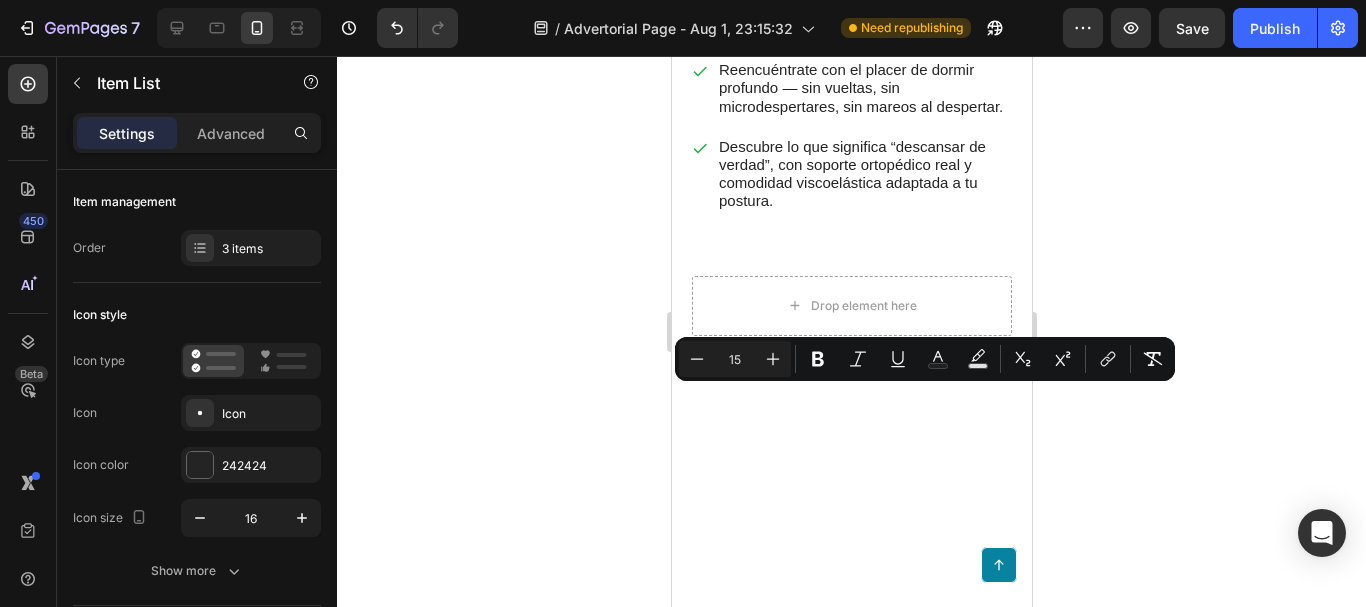 scroll, scrollTop: 3822, scrollLeft: 0, axis: vertical 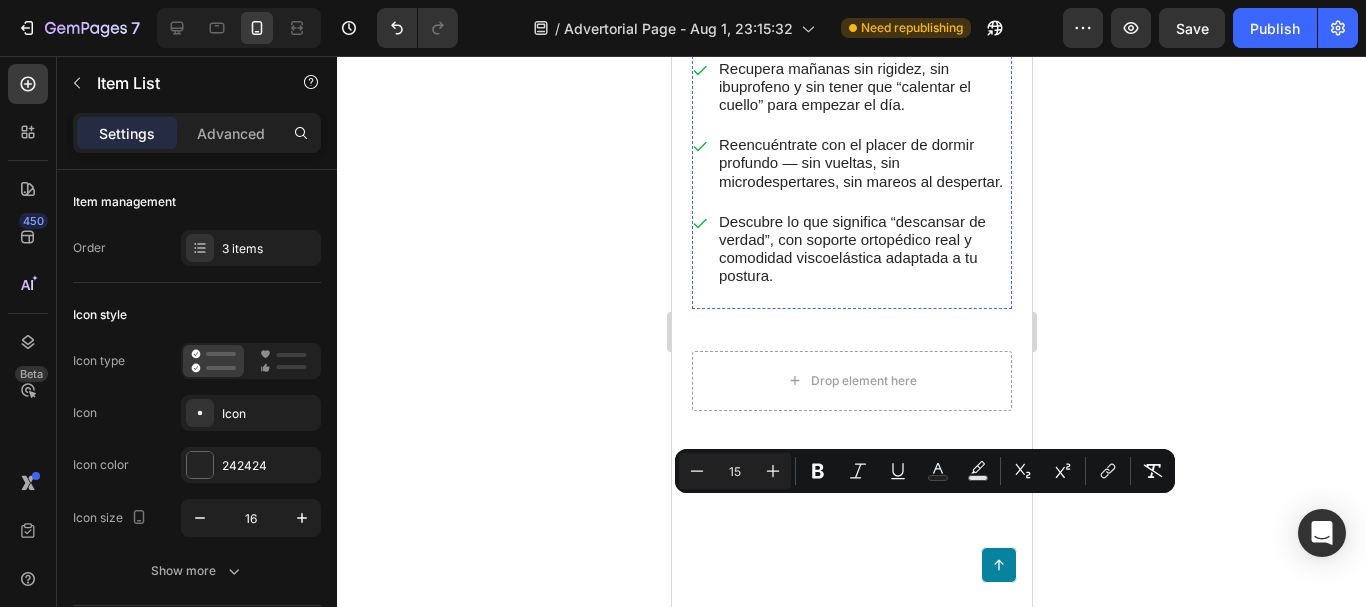 click on "Miles de personas en México están descubriendo que mejorar su descanso no requiere pastillas, terapias ni colchones caros… sino simplemente cambiar la forma en que sostienen su cuello mientras duermen." at bounding box center (844, -446) 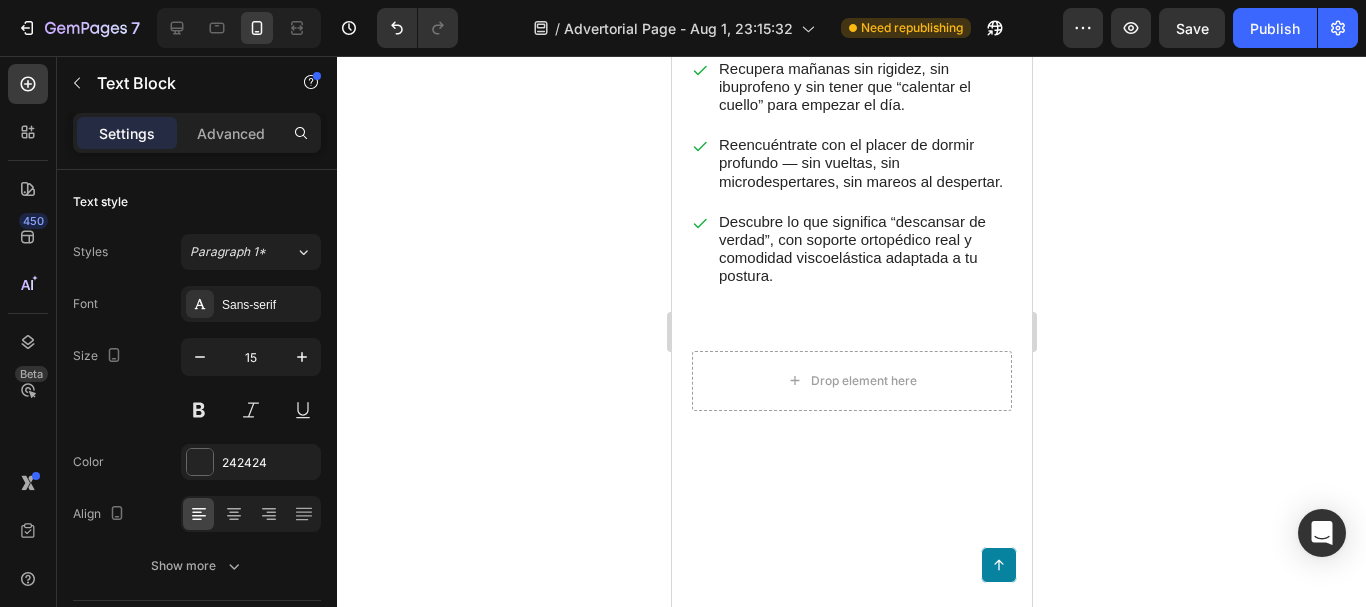 click on "Miles de personas en México están descubriendo que mejorar su descanso no requiere pastillas, terapias ni colchones caros… sino simplemente cambiar la forma en que sostienen su cuello mientras duermen." at bounding box center [844, -446] 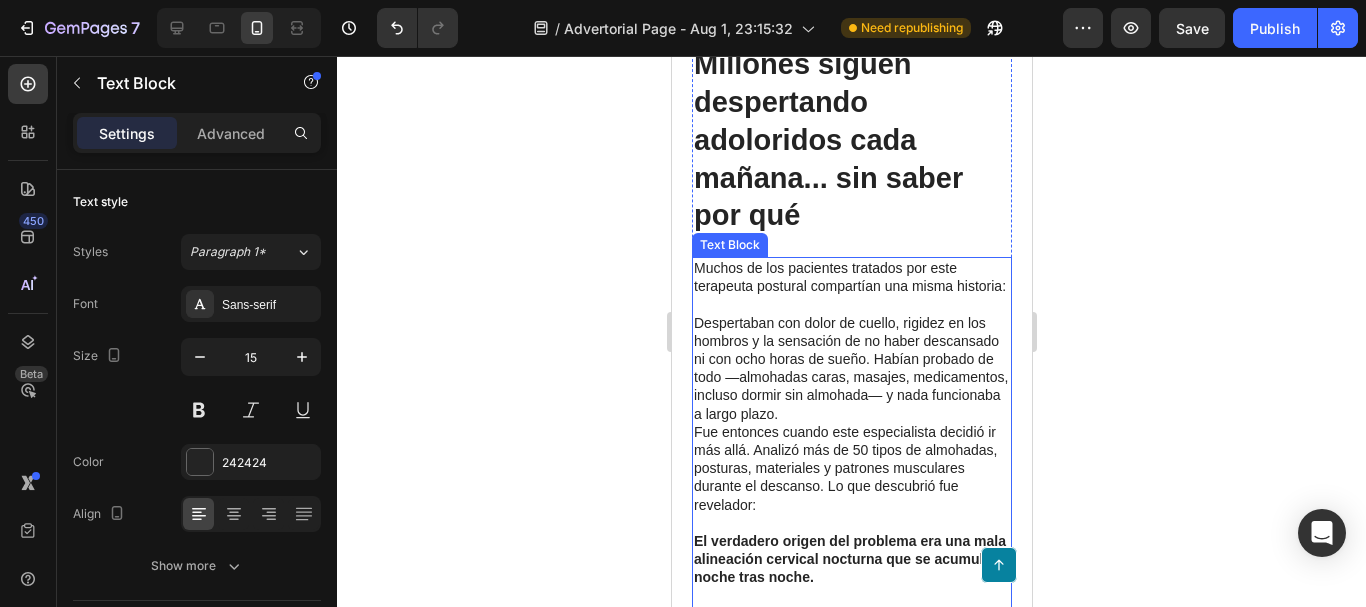 scroll, scrollTop: 5022, scrollLeft: 0, axis: vertical 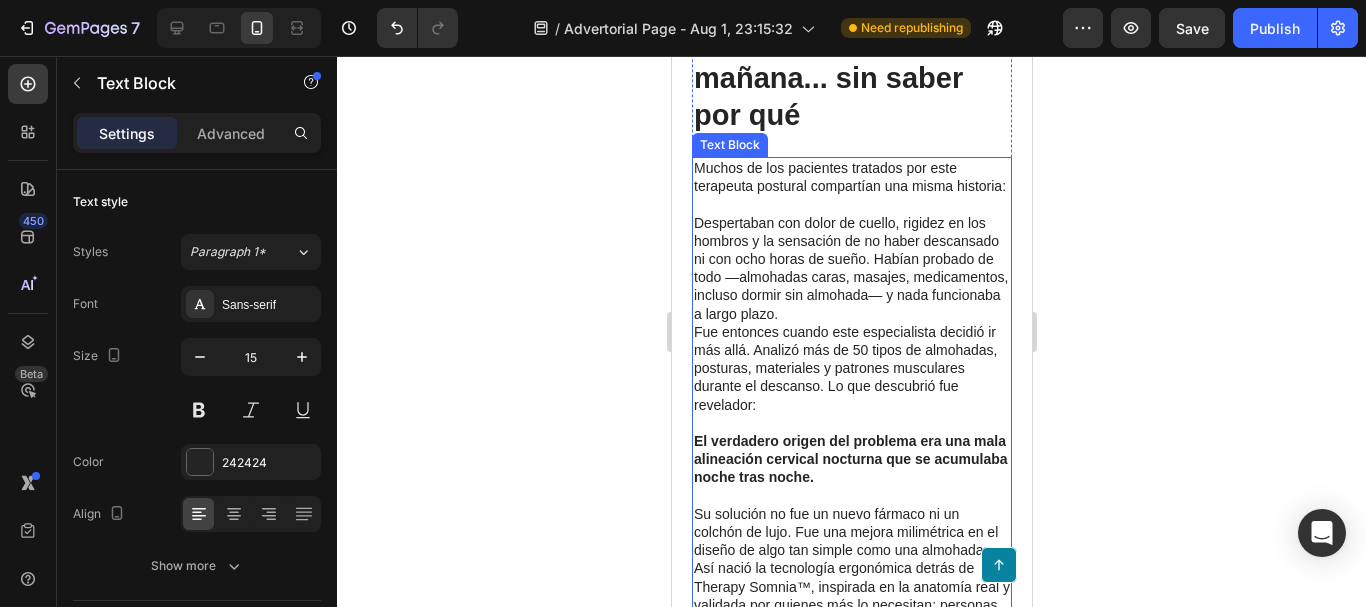 click on "Muchos de los pacientes tratados por este terapeuta postural compartían una misma historia: Despertaban con dolor de cuello, rigidez en los hombros y la sensación de no haber descansado ni con ocho horas de sueño. Habían probado de todo —almohadas caras, masajes, medicamentos, incluso dormir sin almohada— y nada funcionaba a largo plazo." at bounding box center [851, 241] 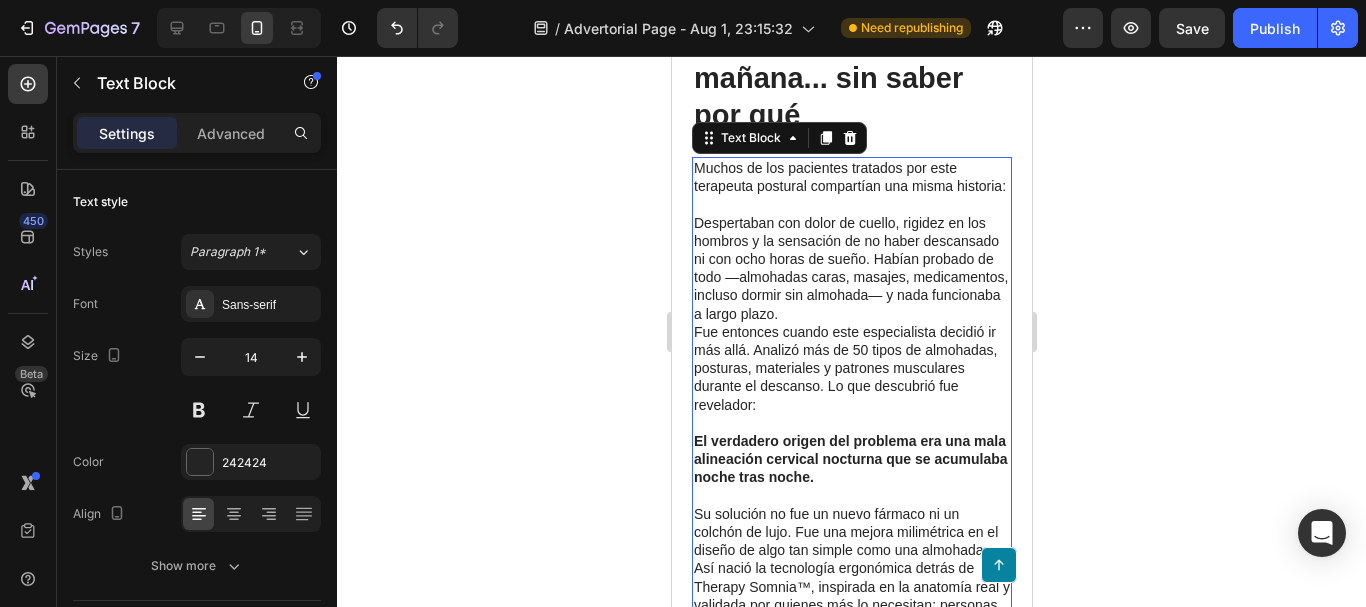 click on "Muchos de los pacientes tratados por este terapeuta postural compartían una misma historia: Despertaban con dolor de cuello, rigidez en los hombros y la sensación de no haber descansado ni con ocho horas de sueño. Habían probado de todo —almohadas caras, masajes, medicamentos, incluso dormir sin almohada— y nada funcionaba a largo plazo." at bounding box center (851, 241) 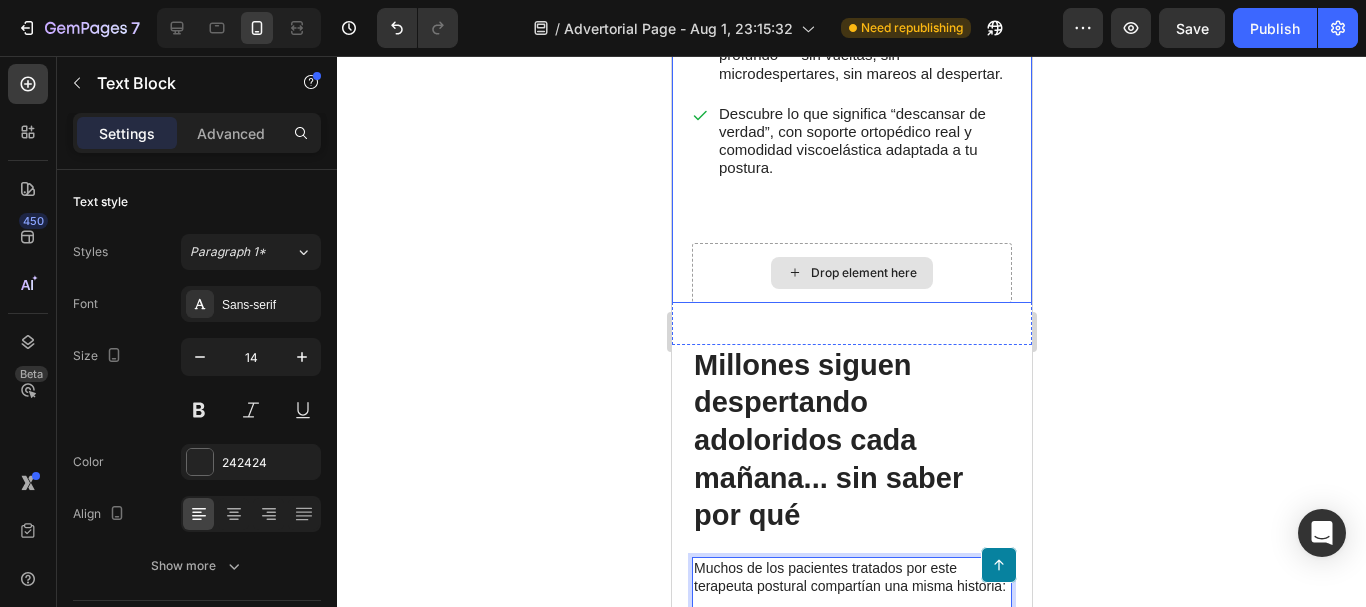 scroll, scrollTop: 4522, scrollLeft: 0, axis: vertical 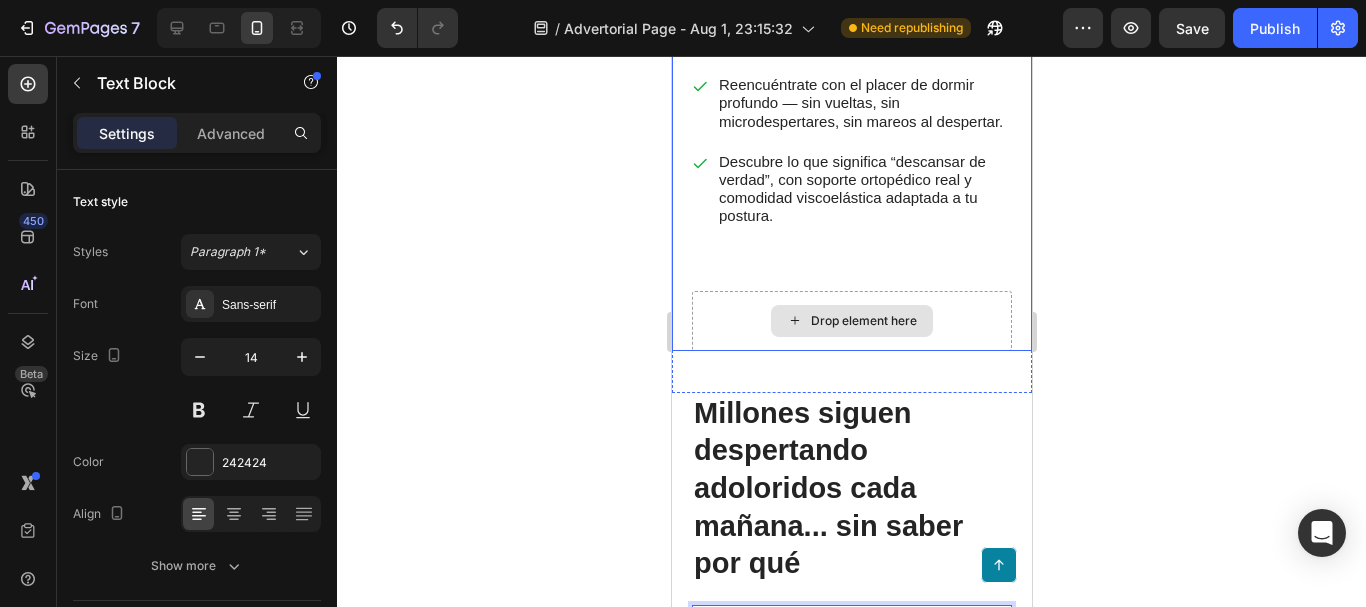 click on "Drop element here" at bounding box center (851, 321) 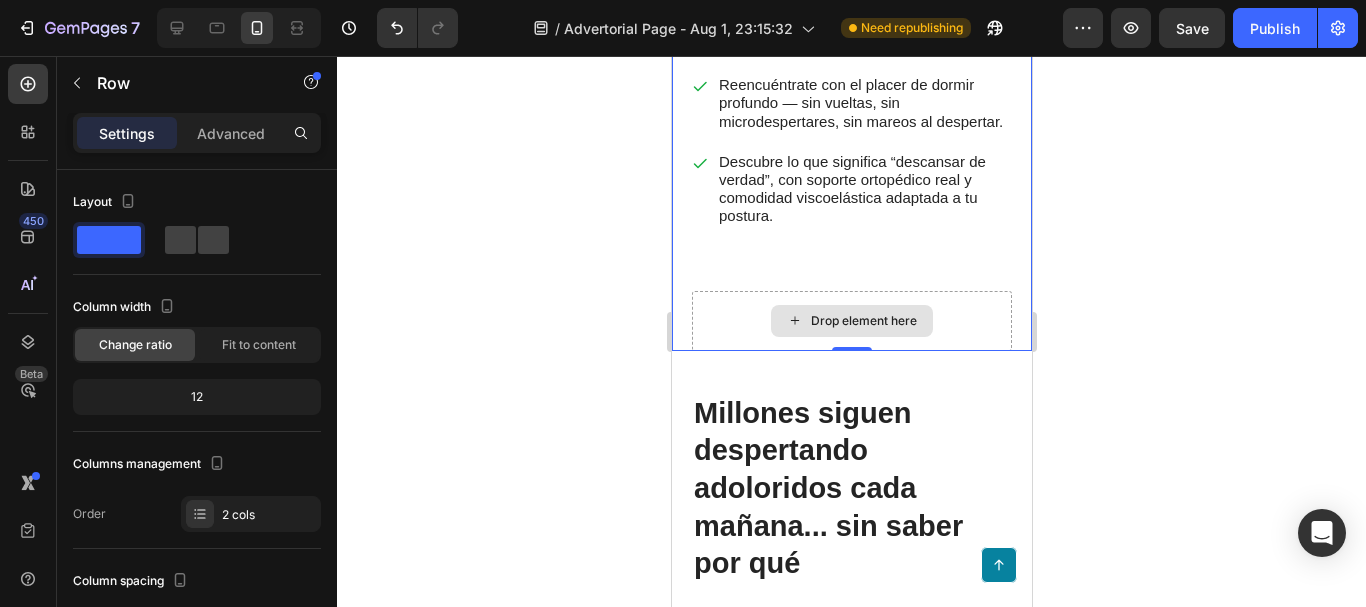 click on "Drop element here" at bounding box center (851, 321) 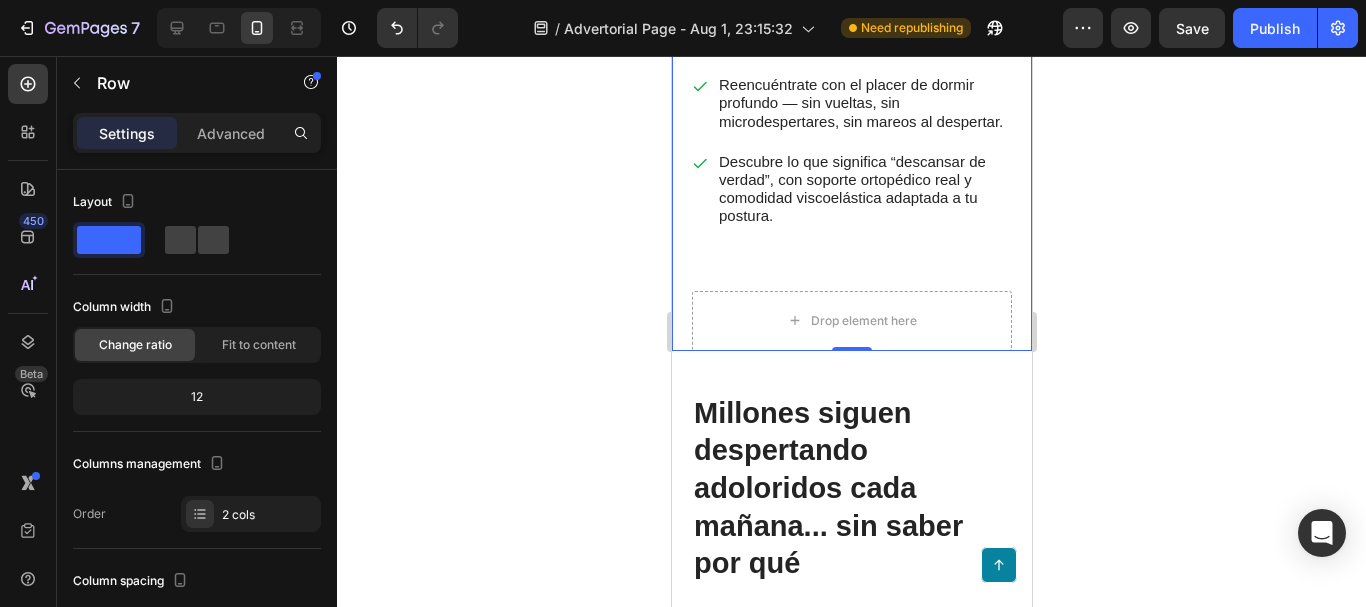 click on "Reconocido terapeuta postural revela el secreto detrás de la almohada que ha transformado las noches (y mañanas) de más de 100,000 mexicanos. Heading Tras 15 años tratando dolores crónicos de  cuello, hombros y espalda , este especialista descubrió que el verdadero origen estaba en lo que ocurría durante el sueño. Hoy comparte 3 claves para eliminar el dolor desde la raíz —sin pastillas ni masajes costosos. Text Block “Después de atender a miles de personas con dolor cervical, entendí que el problema no era su cuerpo… era la forma en la que lo apoyaban al dormir. Cambiar la almohada correcta lo cambió todo.” — Dr. Esteban Lozano, especialista en terapia postural y ergonomía del sueño Text Block Image Row Después de años tratando dolor cervical, descubrió que el problema ocurría mientras dormías Heading Inspirada en los hallazgos de un terapeuta postural con más de 15 años de experiencia clínica, esta almohada nació tras observar un patrón inquietante:   .     Text Block" at bounding box center [851, -2032] 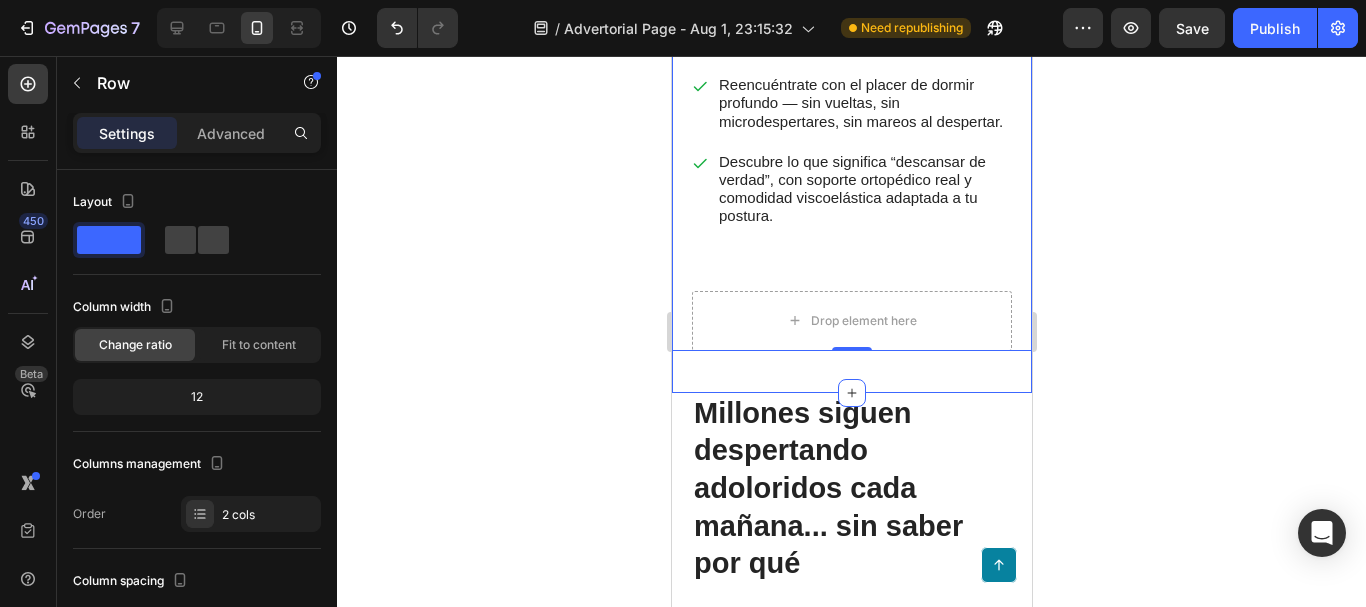 click on "NOTICIAS Text Block México Text Block Row Row Reconocido terapeuta postural revela el secreto detrás de la almohada que ha transformado las noches (y mañanas) de más de 100,000 mexicanos. Heading Tras 15 años tratando dolores crónicos de  cuello, hombros y espalda , este especialista descubrió que el verdadero origen estaba en lo que ocurría durante el sueño. Hoy comparte 3 claves para eliminar el dolor desde la raíz —sin pastillas ni masajes costosos. Text Block “Después de atender a miles de personas con dolor cervical, entendí que el problema no era su cuerpo… era la forma en la que lo apoyaban al dormir. Cambiar la almohada correcta lo cambió todo.” — Dr. Esteban Lozano, especialista en terapia postural y ergonomía del sueño Text Block Image Row Después de años tratando dolor cervical, descubrió que el problema ocurría mientras dormías Heading La mayoría de sus pacientes con dolor cervical compartían un mismo hábito... dormir con la almohada equivocada.   .     Image" at bounding box center [851, -2016] 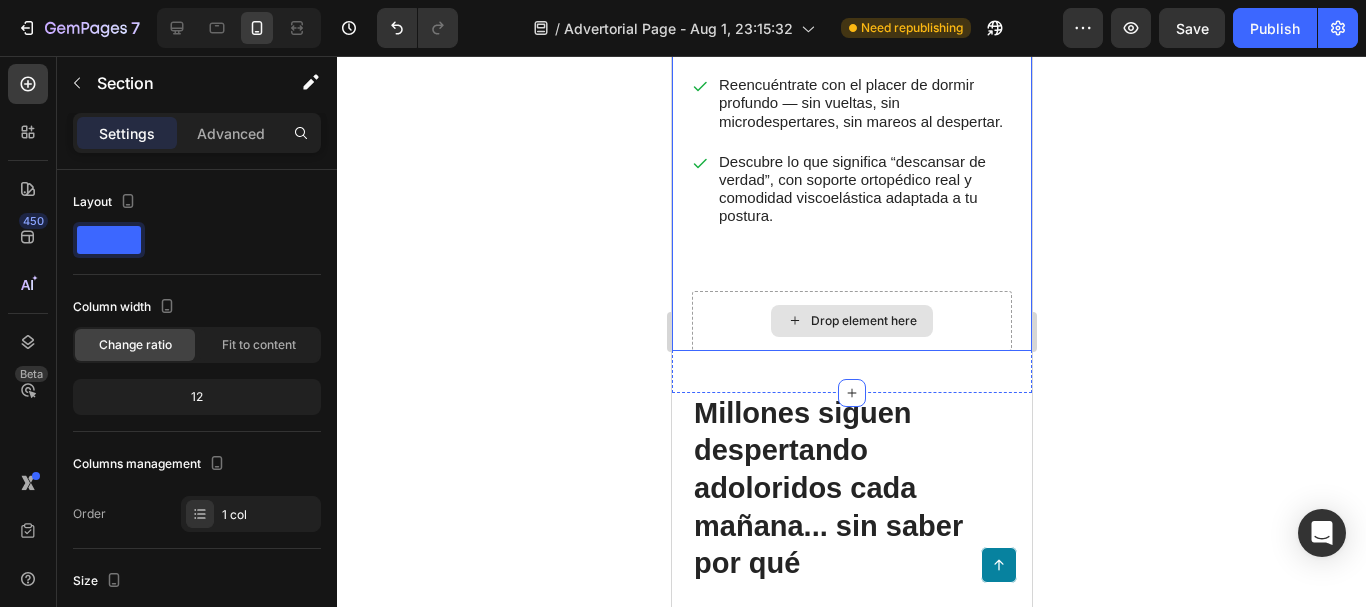 click on "Drop element here" at bounding box center (851, 321) 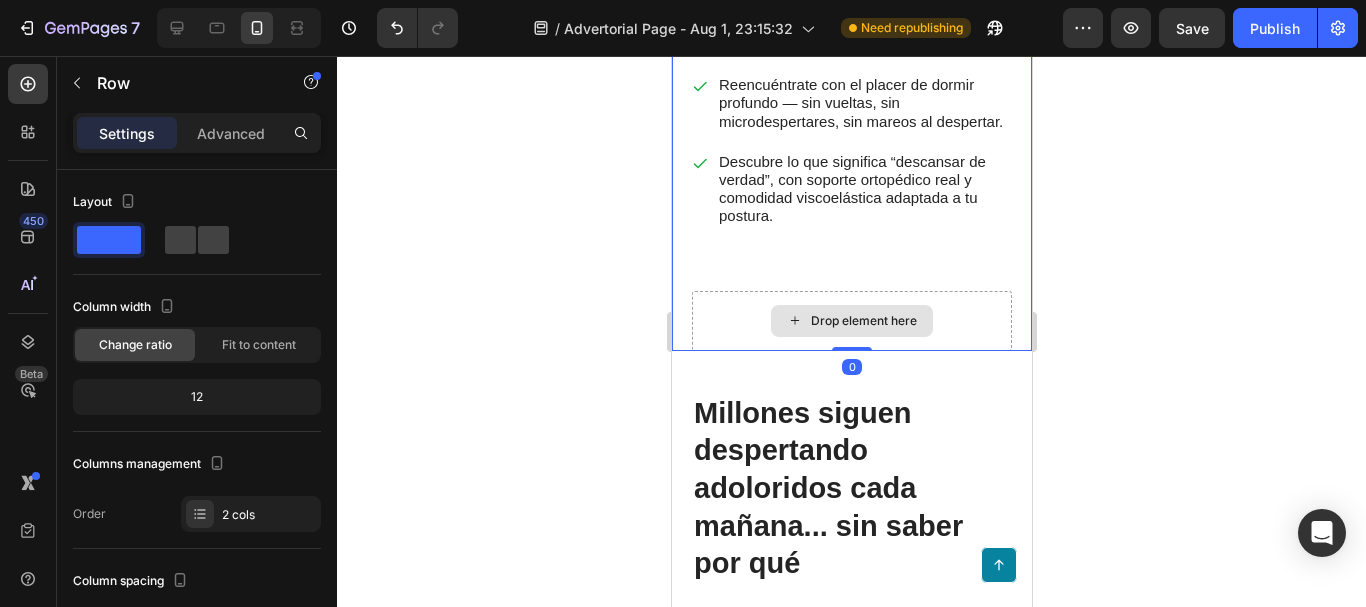 click on "Drop element here" at bounding box center [851, 321] 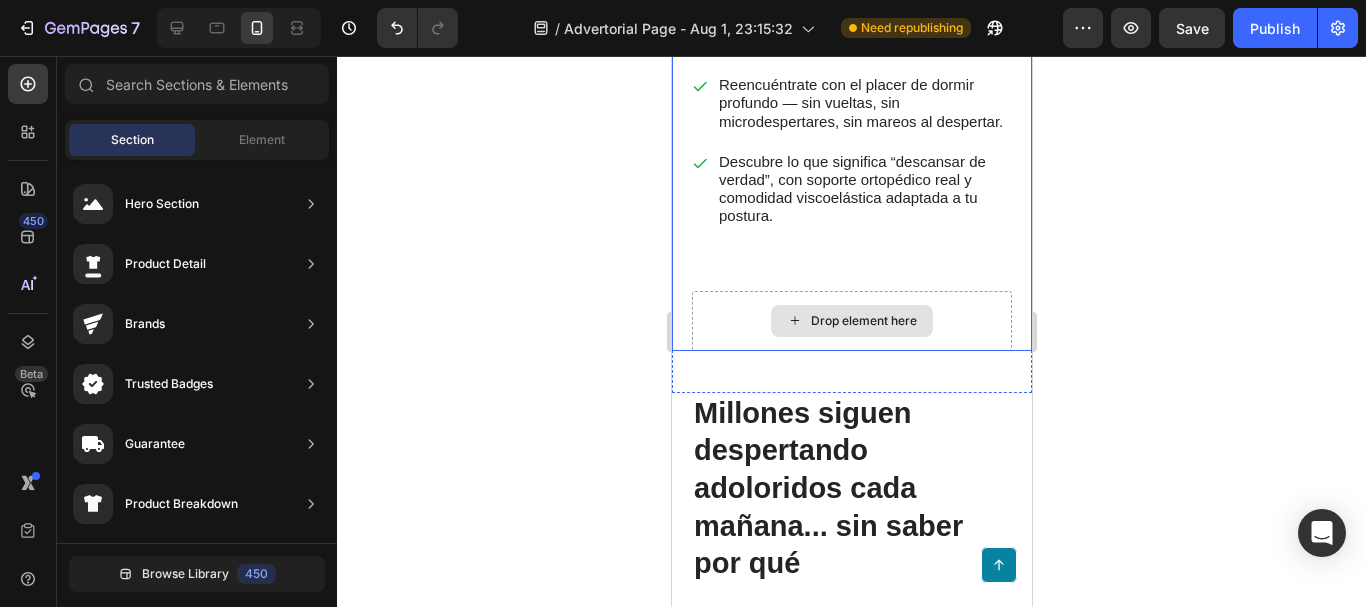 click on "Drop element here" at bounding box center [851, 321] 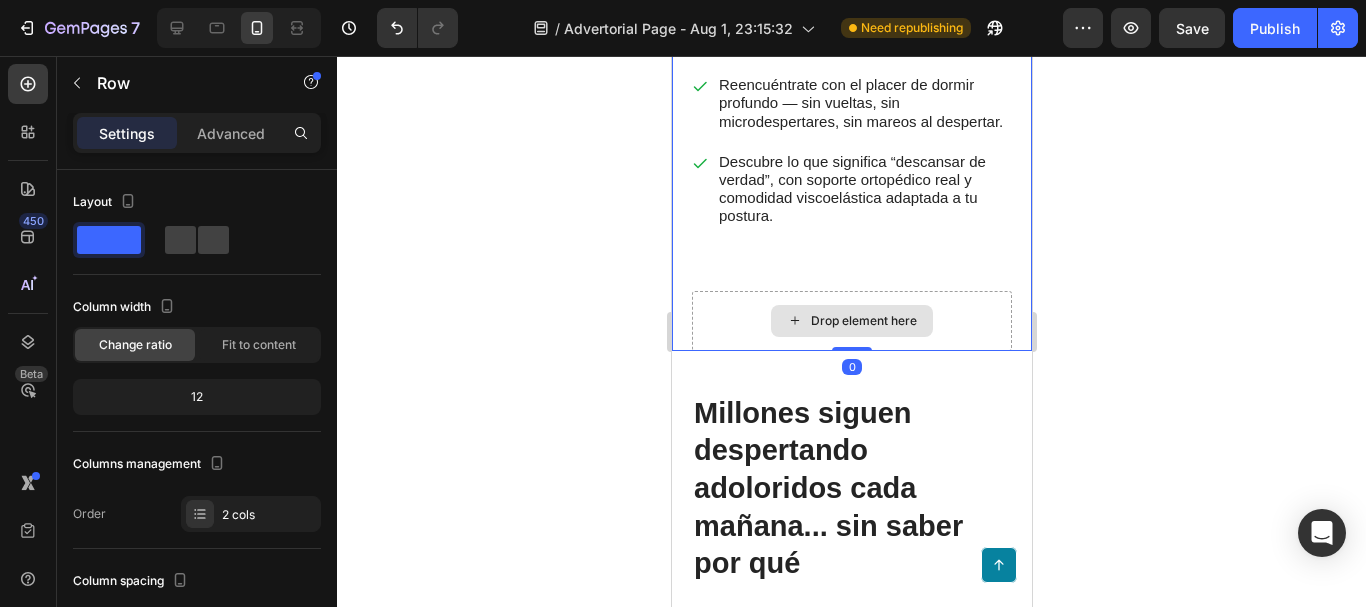 click on "Drop element here" at bounding box center [851, 321] 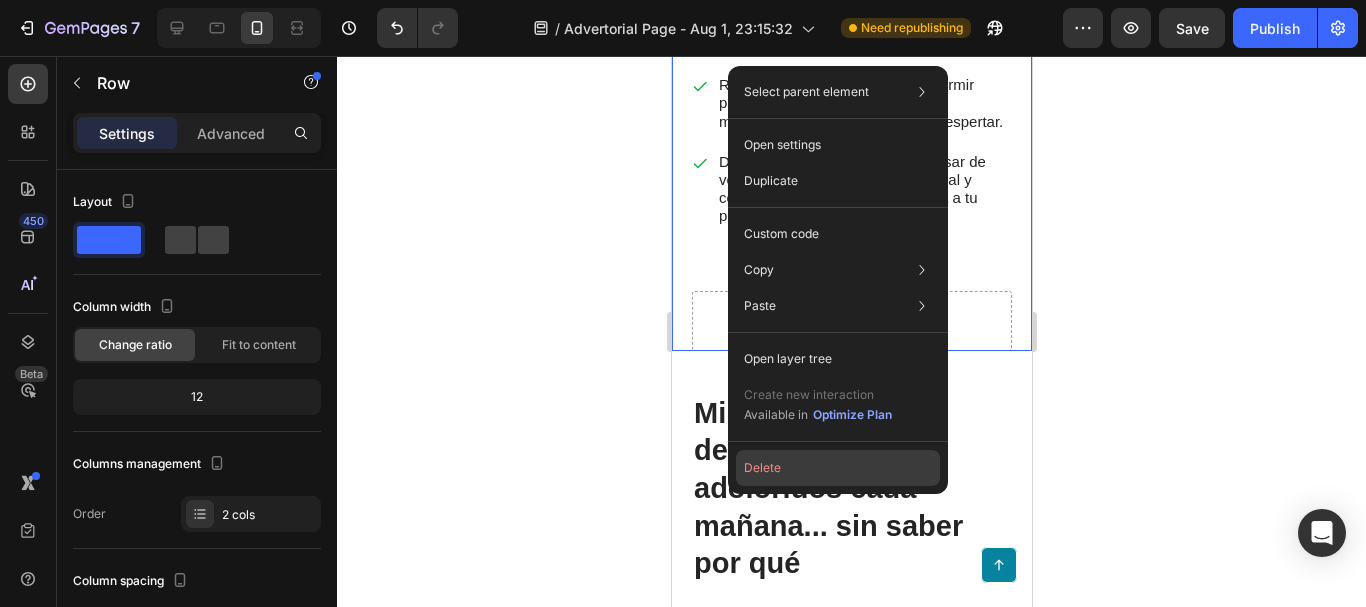 click on "Delete" 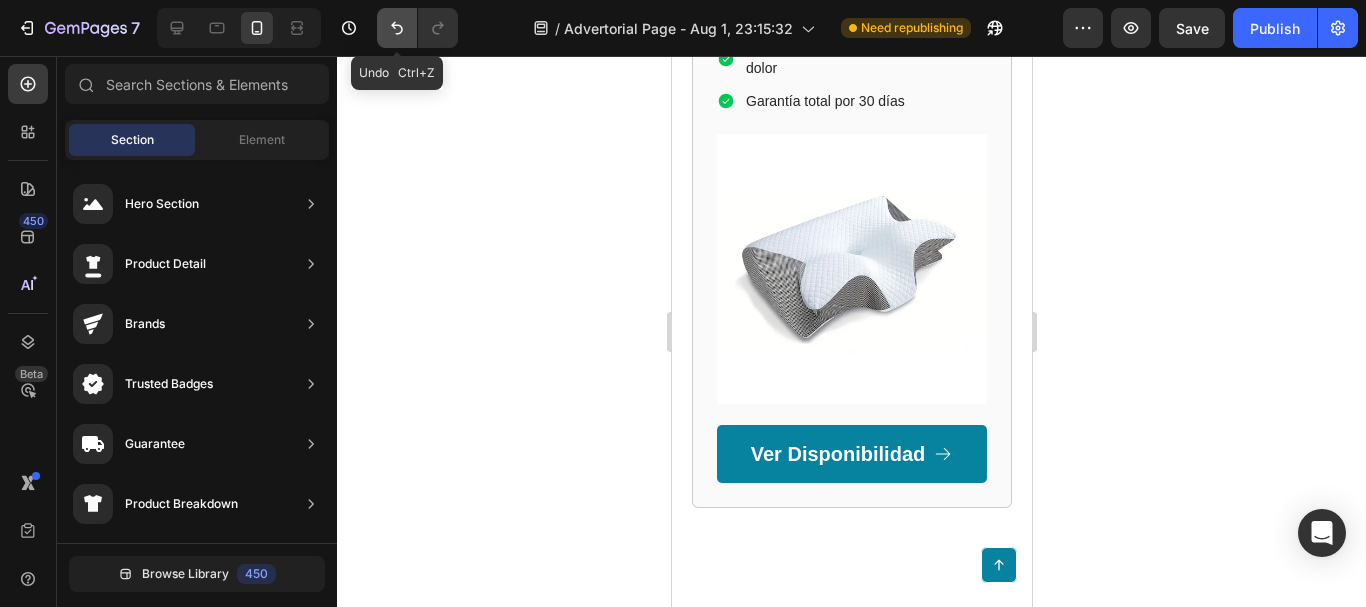 click 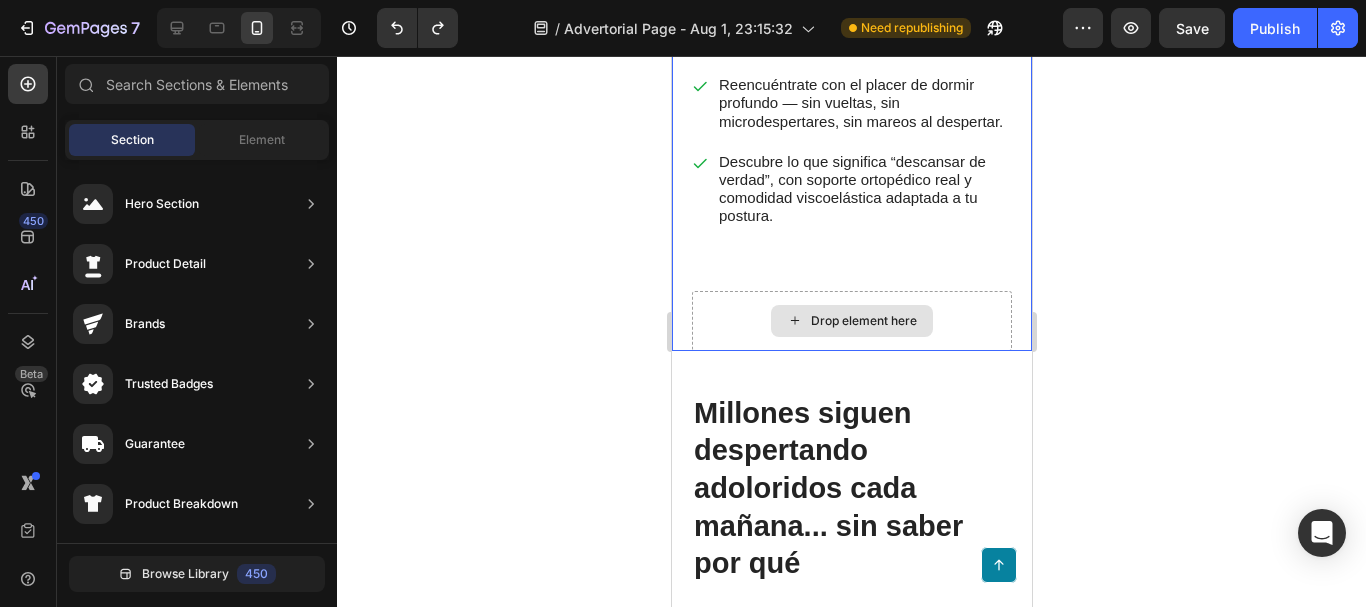drag, startPoint x: 1788, startPoint y: 358, endPoint x: 946, endPoint y: 323, distance: 842.7271 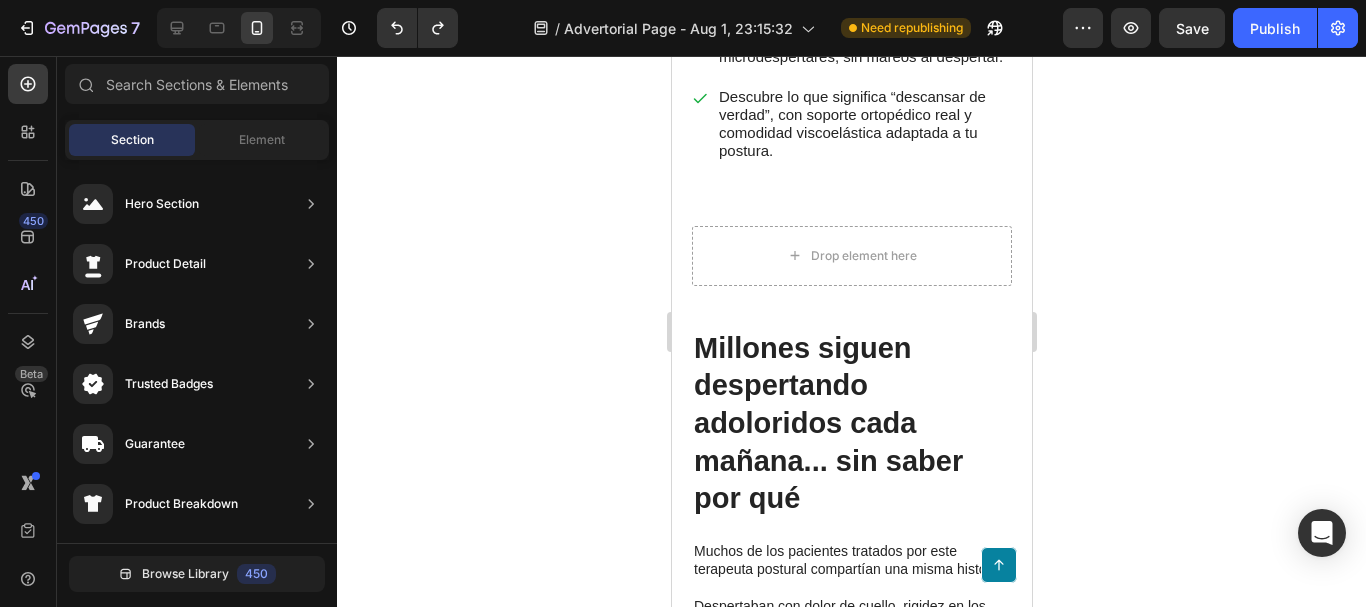 scroll, scrollTop: 4622, scrollLeft: 0, axis: vertical 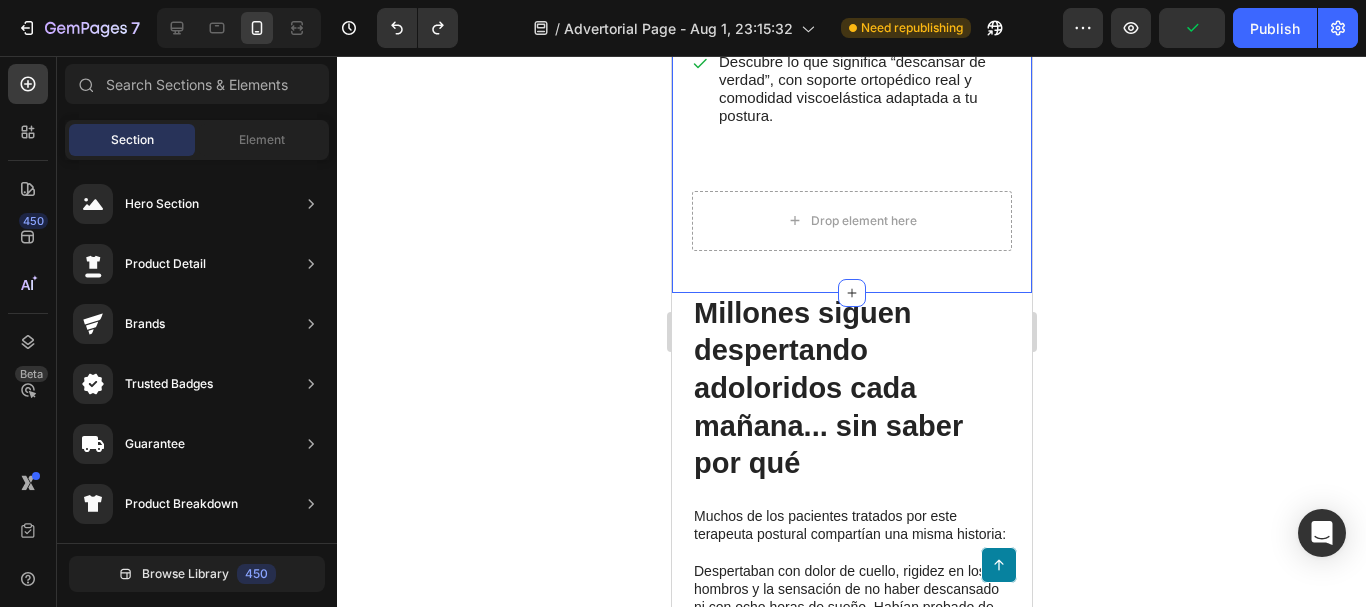 click on "NOTICIAS Text Block México Text Block Row Row Reconocido terapeuta postural revela el secreto detrás de la almohada que ha transformado las noches (y mañanas) de más de 100,000 mexicanos. Heading Tras 15 años tratando dolores crónicos de  cuello, hombros y espalda , este especialista descubrió que el verdadero origen estaba en lo que ocurría durante el sueño. Hoy comparte 3 claves para eliminar el dolor desde la raíz —sin pastillas ni masajes costosos. Text Block “Después de atender a miles de personas con dolor cervical, entendí que el problema no era su cuerpo… era la forma en la que lo apoyaban al dormir. Cambiar la almohada correcta lo cambió todo.” — Dr. Esteban Lozano, especialista en terapia postural y ergonomía del sueño Text Block Image Row Después de años tratando dolor cervical, descubrió que el problema ocurría mientras dormías Heading La mayoría de sus pacientes con dolor cervical compartían un mismo hábito... dormir con la almohada equivocada.   .     Image" at bounding box center (851, -2116) 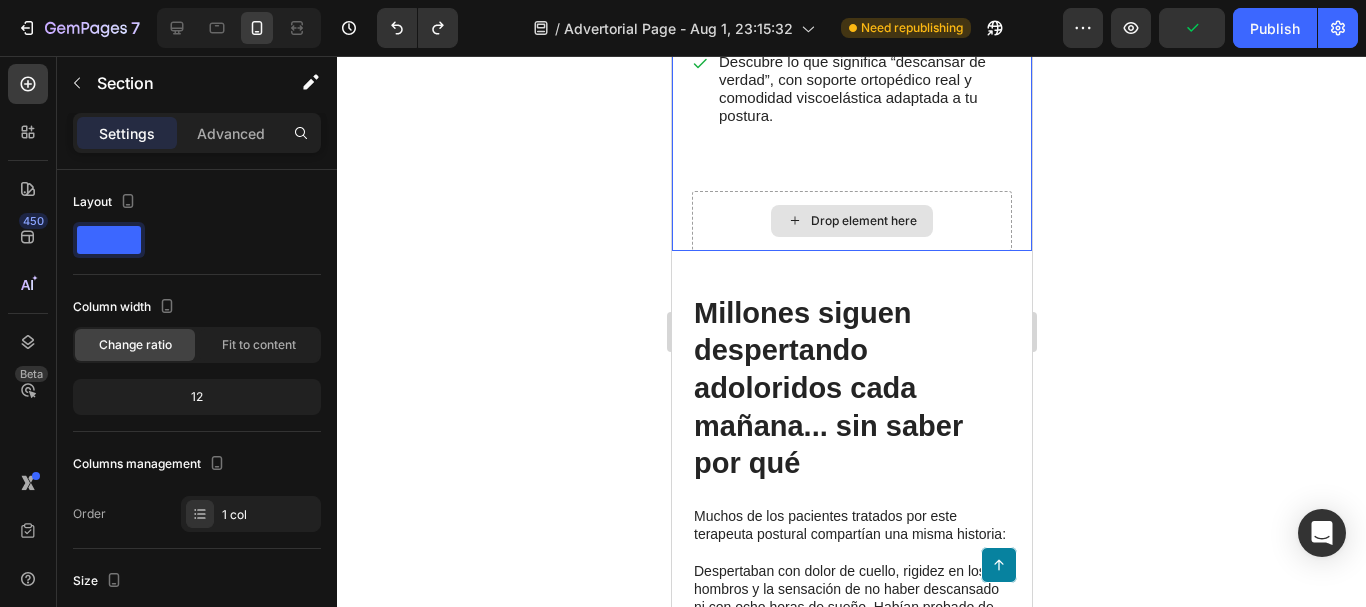 click on "Drop element here" at bounding box center (851, 221) 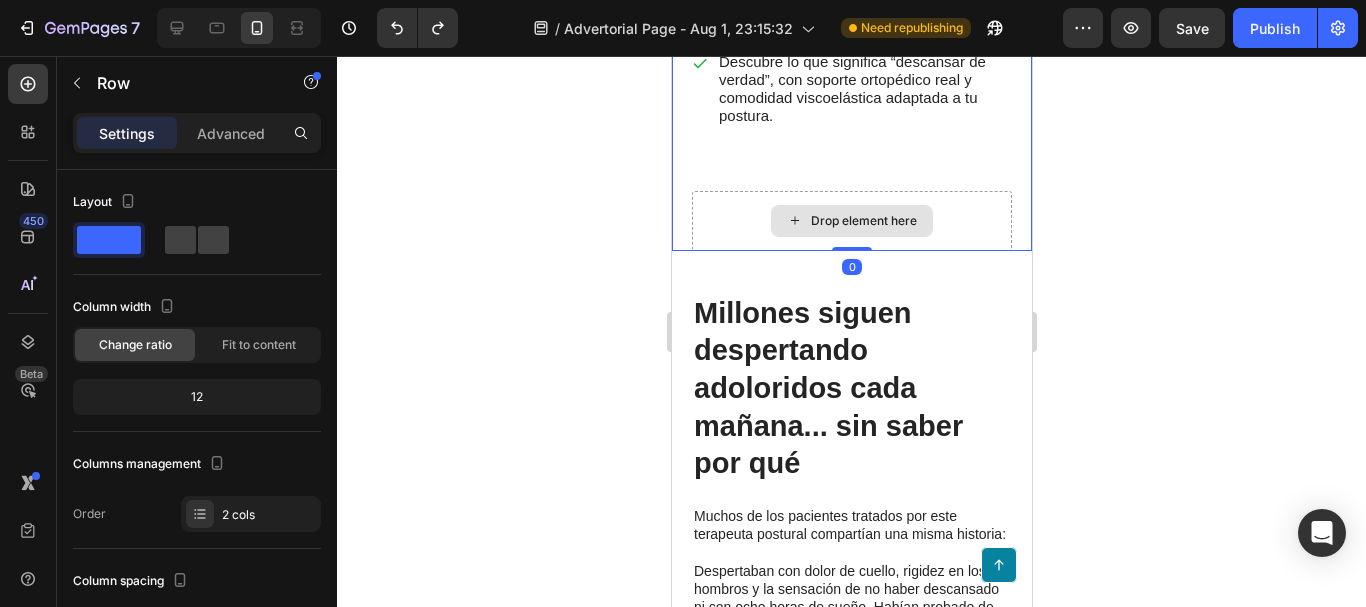 drag, startPoint x: 843, startPoint y: 300, endPoint x: 838, endPoint y: 281, distance: 19.646883 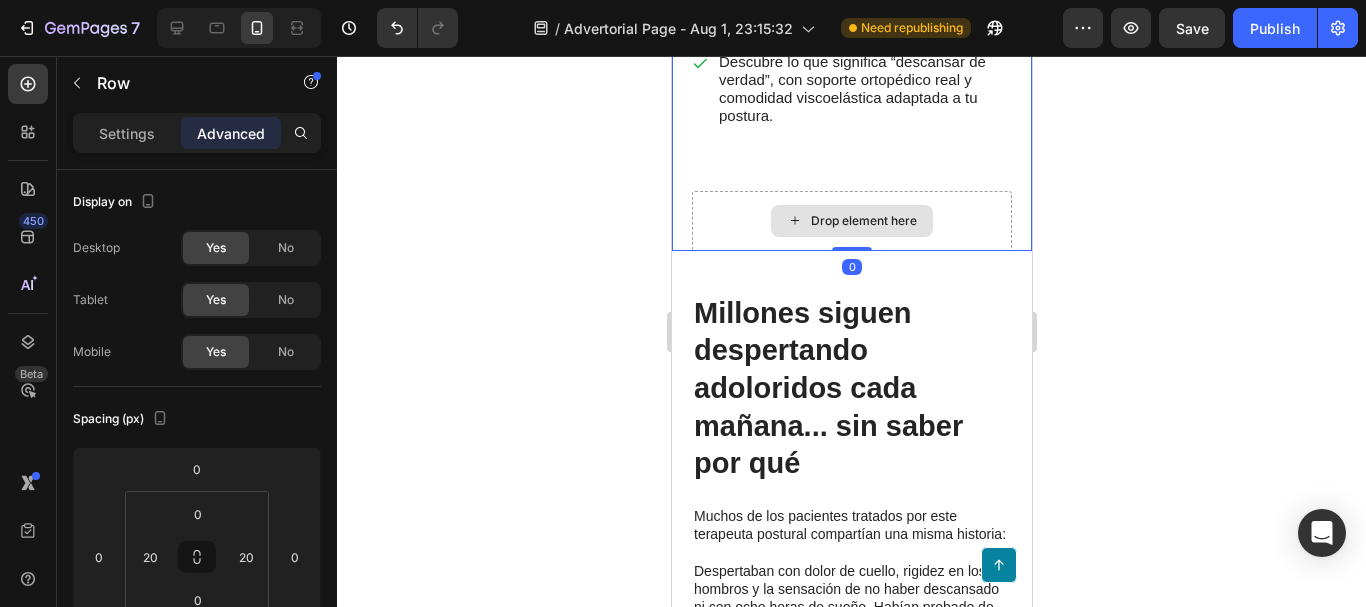 click on "Drop element here" at bounding box center [851, 221] 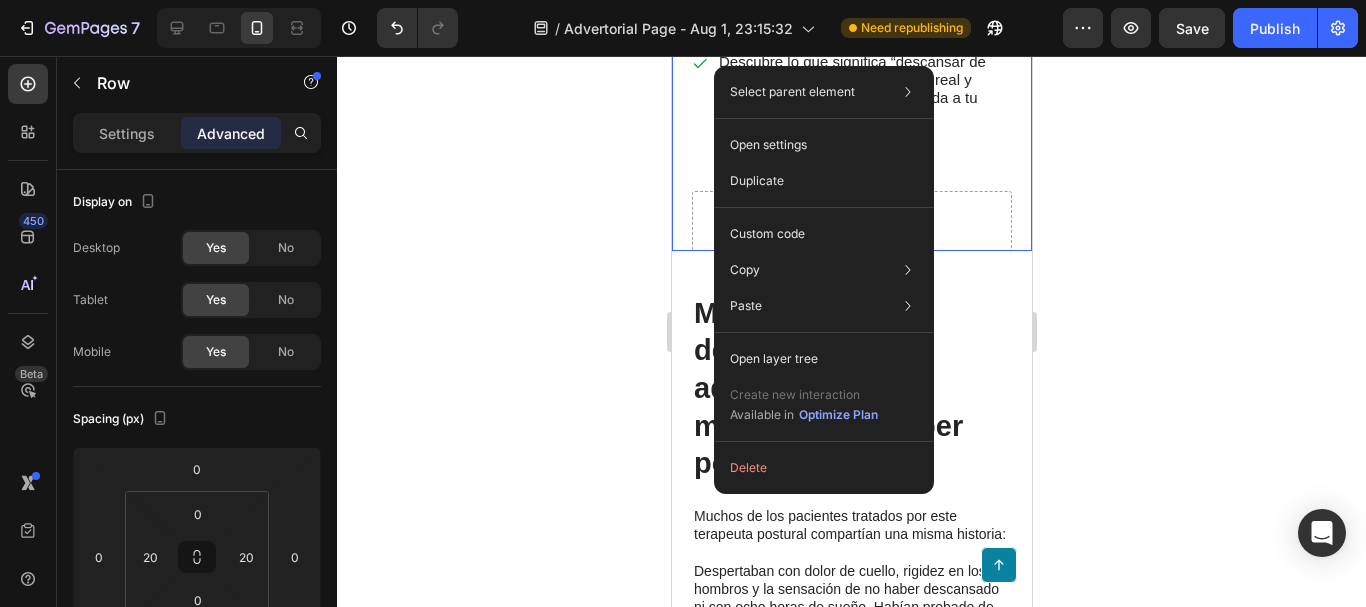 click 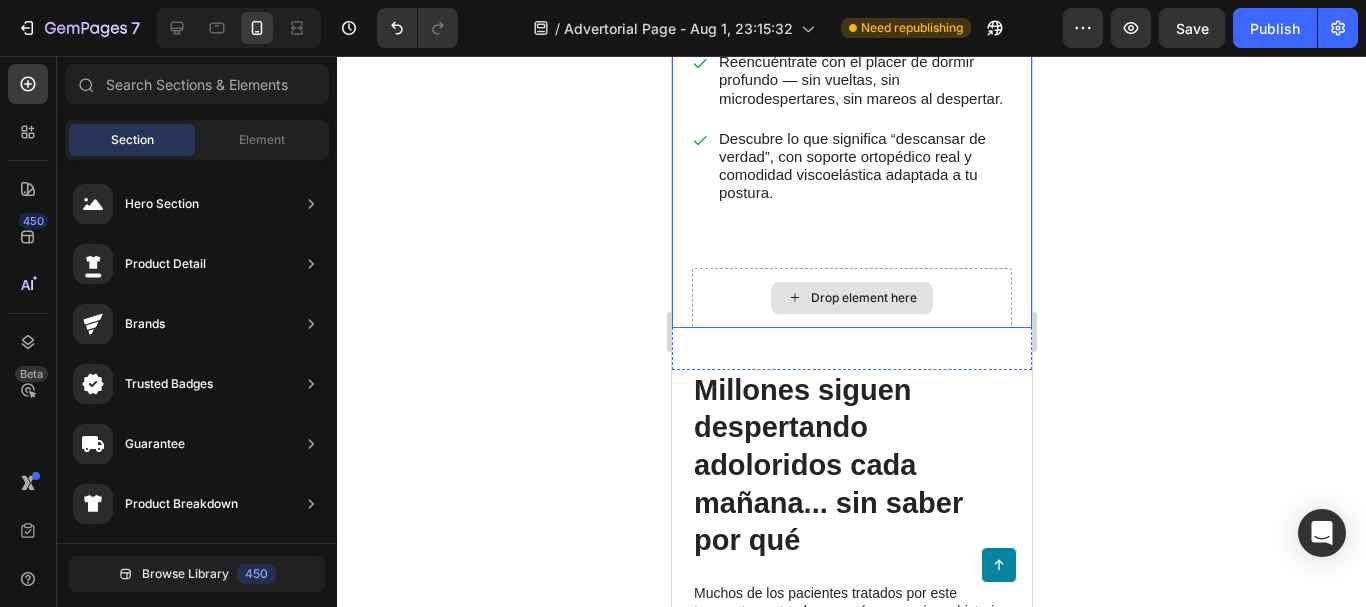 scroll, scrollTop: 4522, scrollLeft: 0, axis: vertical 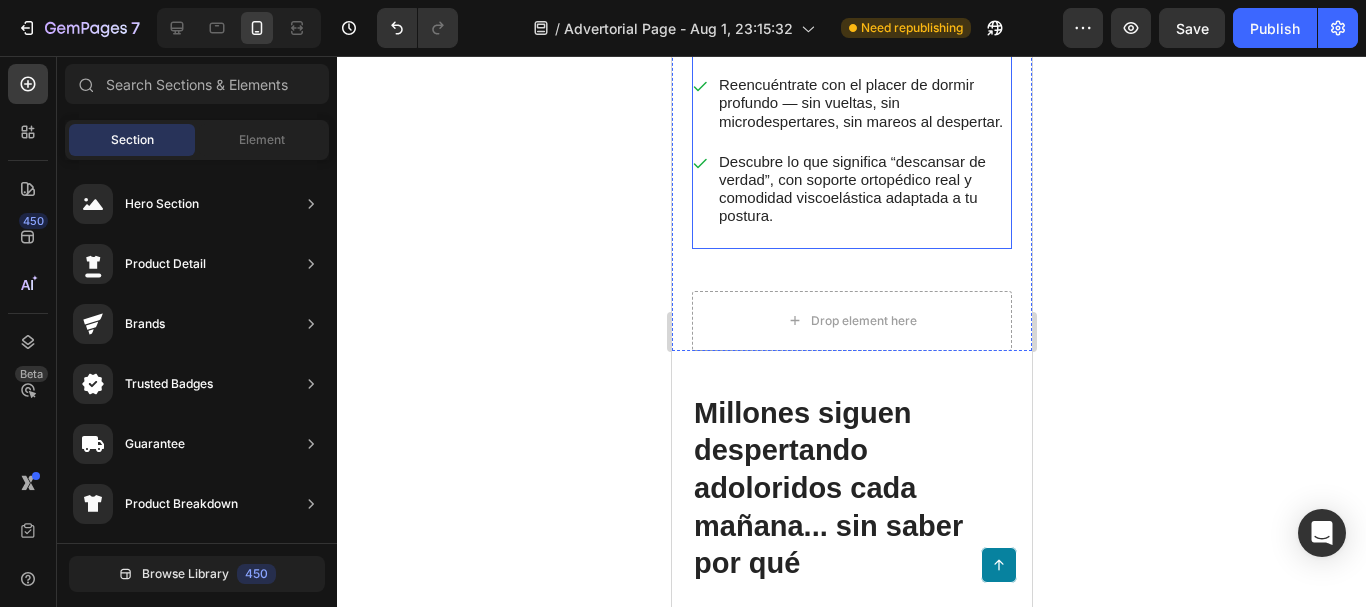 click on "Reconocido terapeuta postural revela el secreto detrás de la almohada que ha transformado las noches (y mañanas) de más de 100,000 mexicanos. Heading Tras 15 años tratando dolores crónicos de  cuello, hombros y espalda , este especialista descubrió que el verdadero origen estaba en lo que ocurría durante el sueño. Hoy comparte 3 claves para eliminar el dolor desde la raíz —sin pastillas ni masajes costosos. Text Block “Después de atender a miles de personas con dolor cervical, entendí que el problema no era su cuerpo… era la forma en la que lo apoyaban al dormir. Cambiar la almohada correcta lo cambió todo.” — Dr. Esteban Lozano, especialista en terapia postural y ergonomía del sueño Text Block Image Row Después de años tratando dolor cervical, descubrió que el problema ocurría mientras dormías Heading Inspirada en los hallazgos de un terapeuta postural con más de 15 años de experiencia clínica, esta almohada nació tras observar un patrón inquietante:   .     Text Block" at bounding box center [851, -2053] 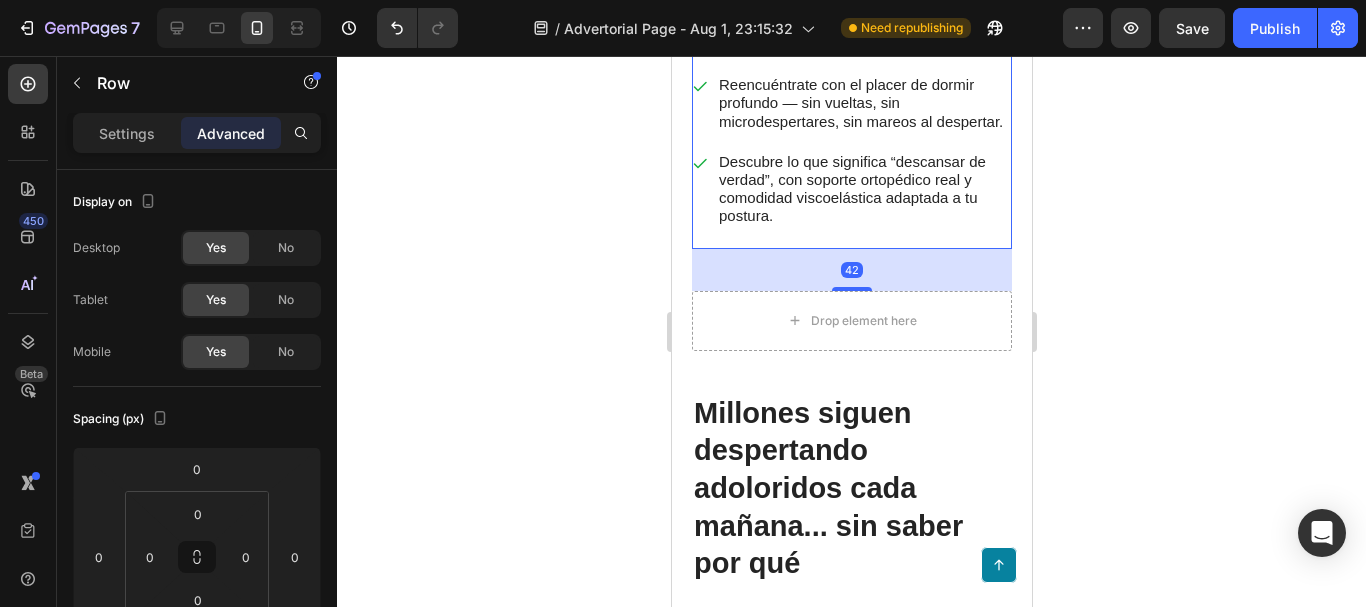 click on "42" at bounding box center [851, 270] 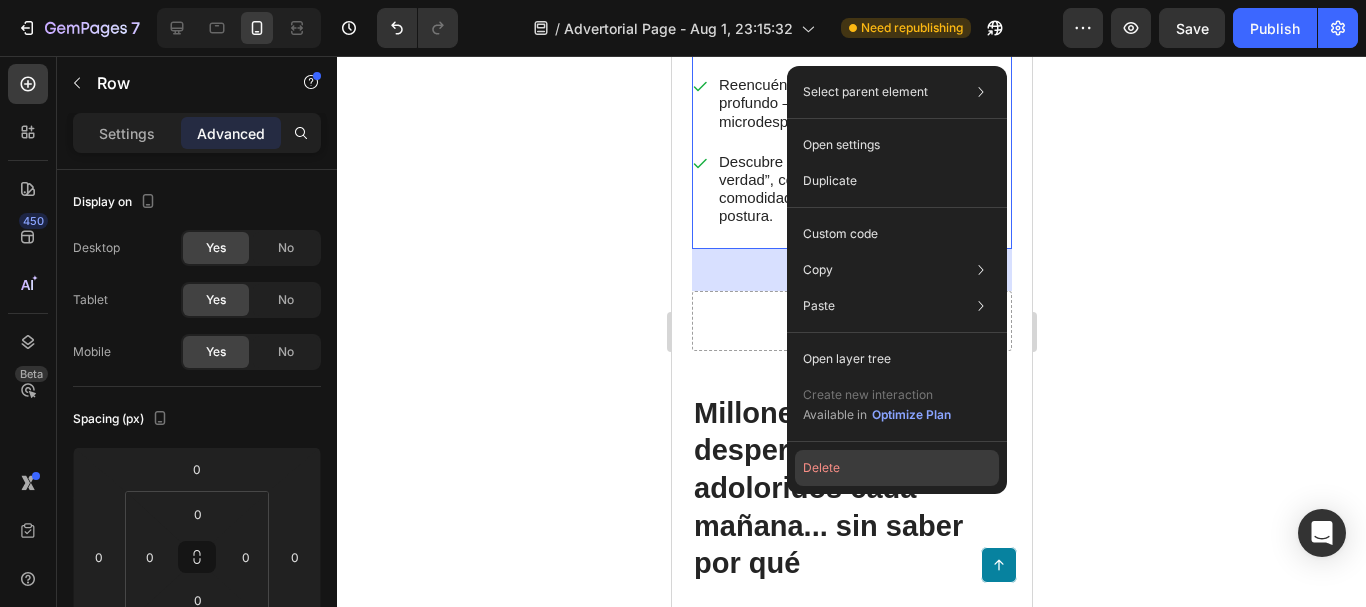 click on "Delete" 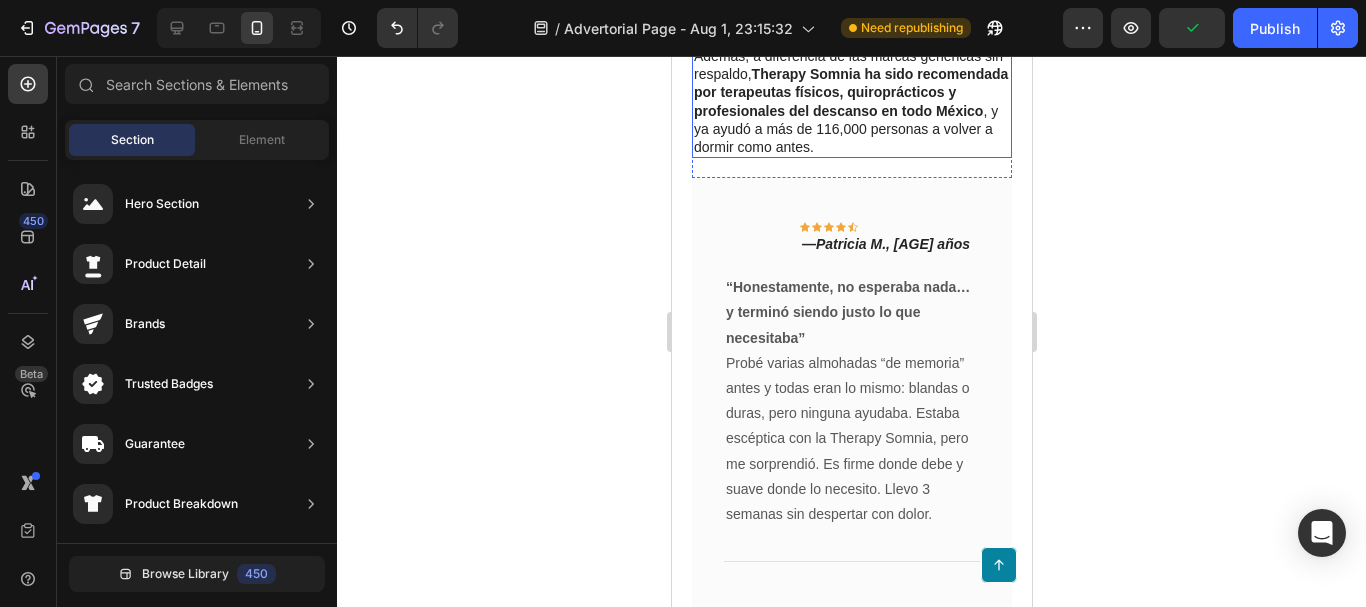 scroll, scrollTop: 3622, scrollLeft: 0, axis: vertical 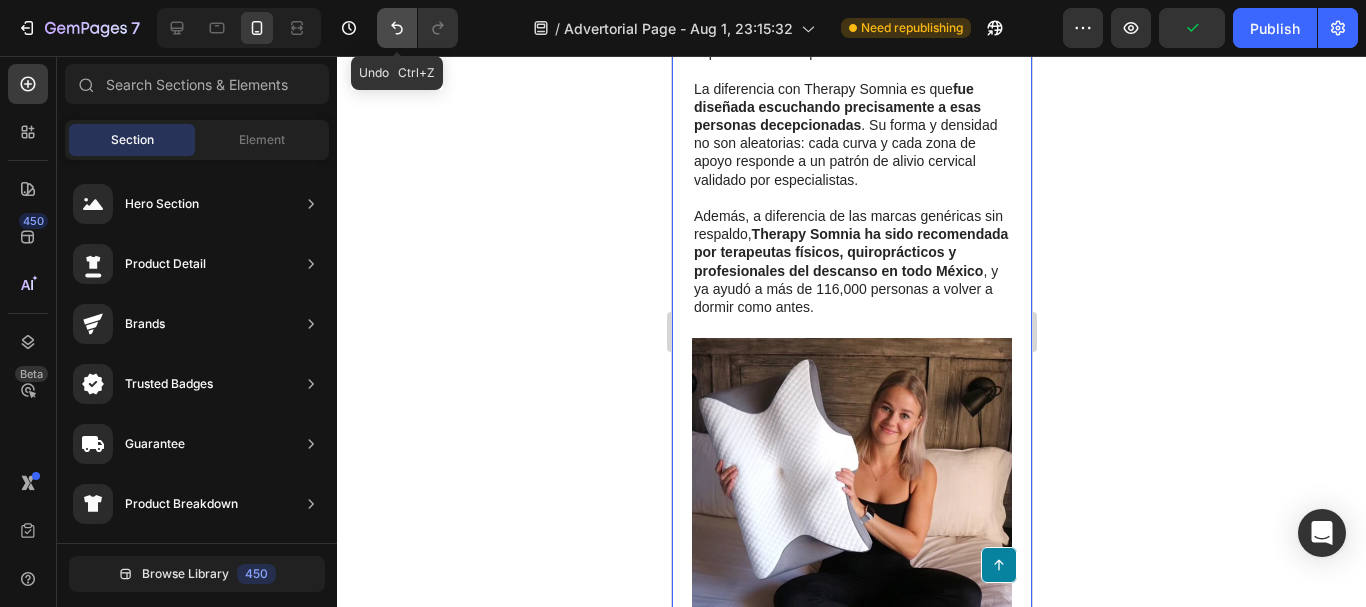 click 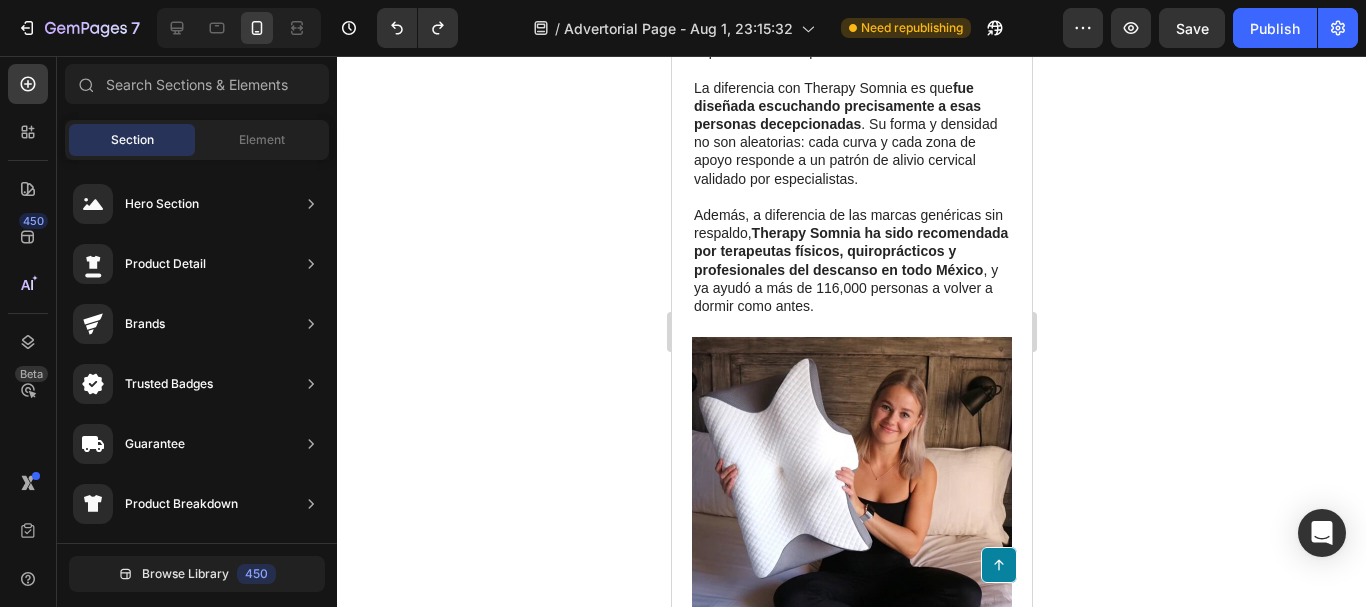 scroll, scrollTop: 3622, scrollLeft: 0, axis: vertical 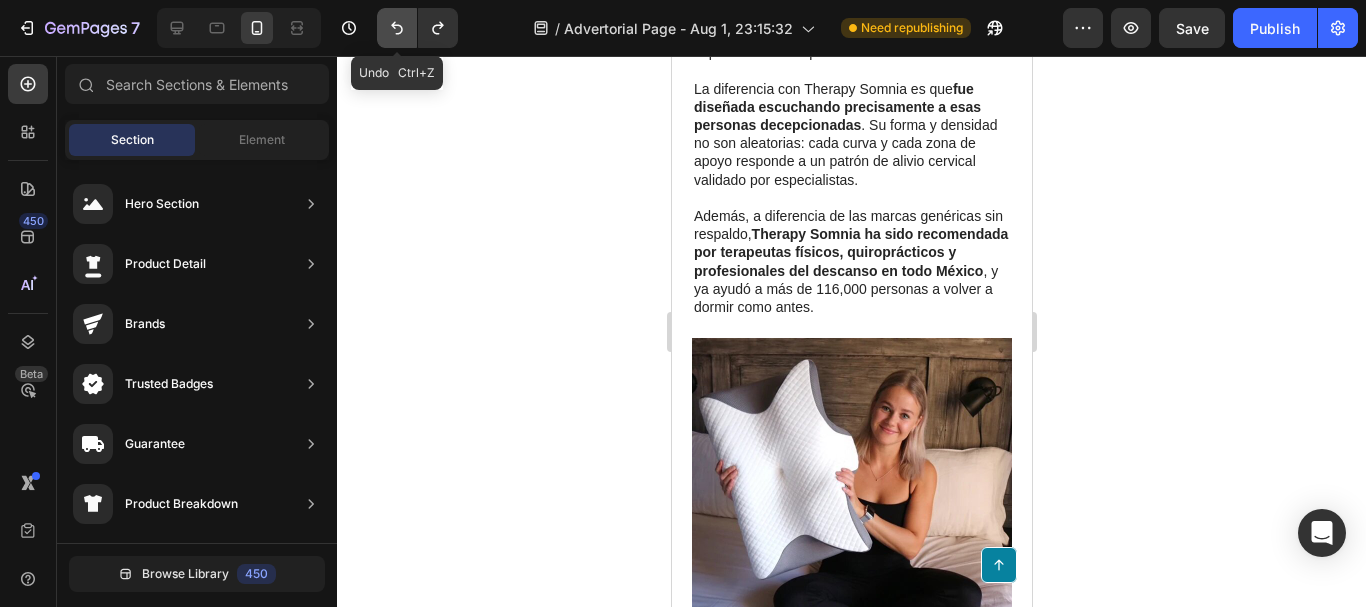click 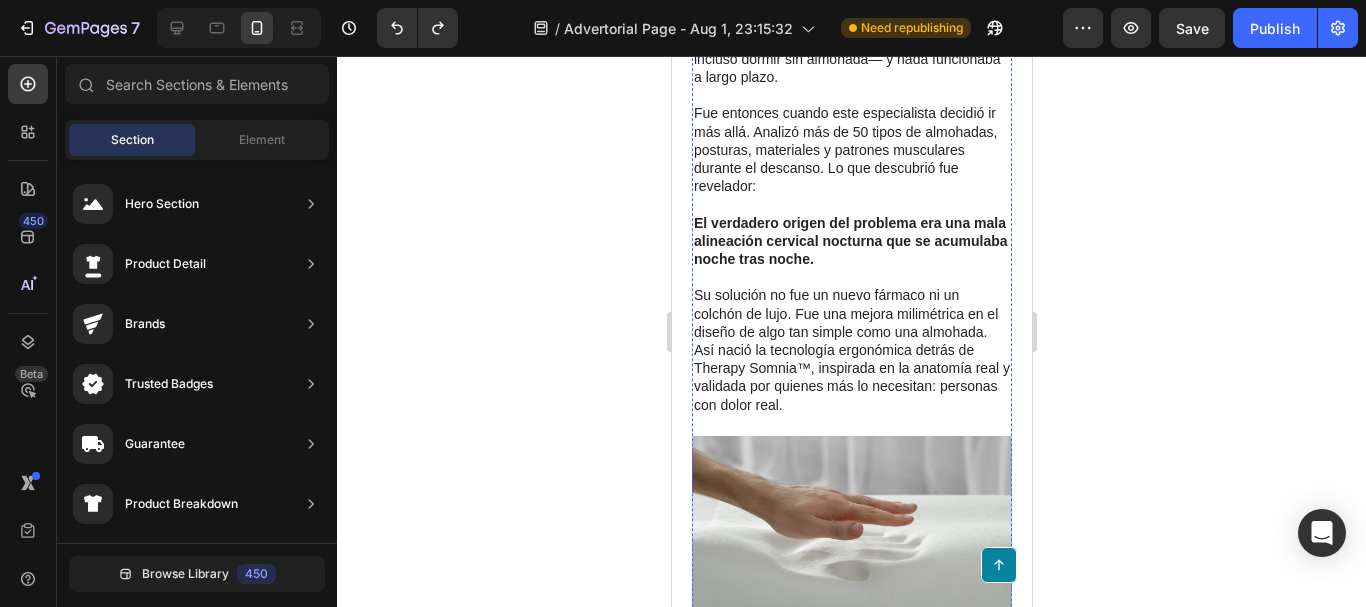 scroll, scrollTop: 522, scrollLeft: 0, axis: vertical 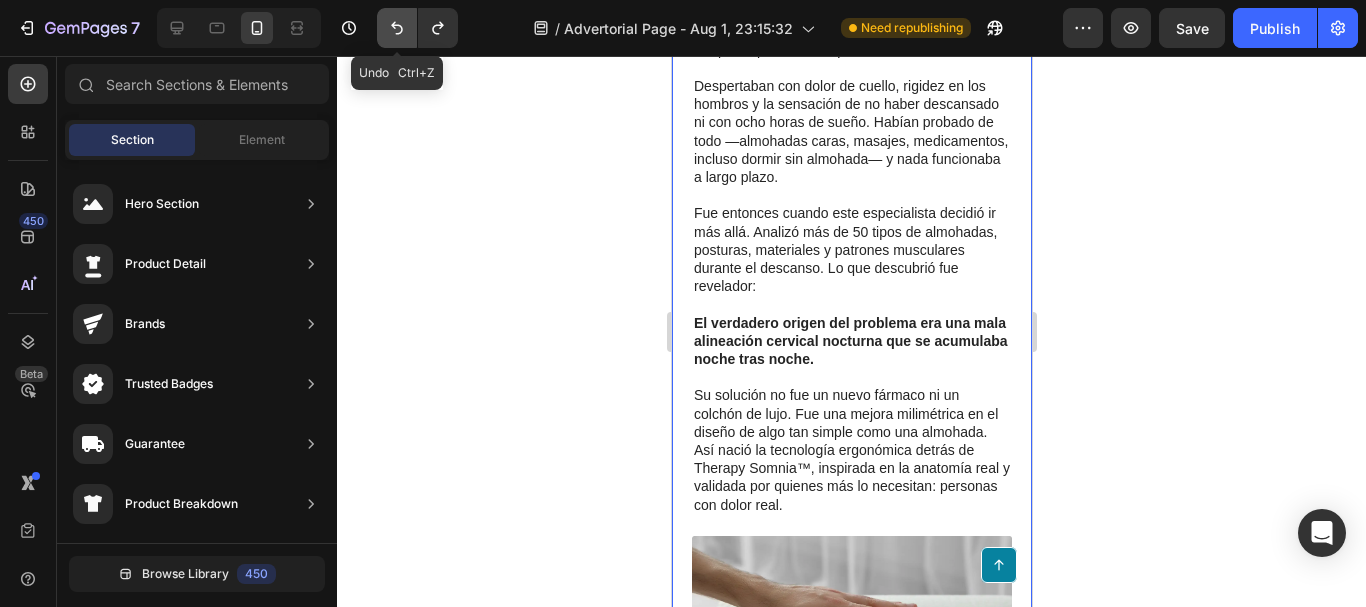 click 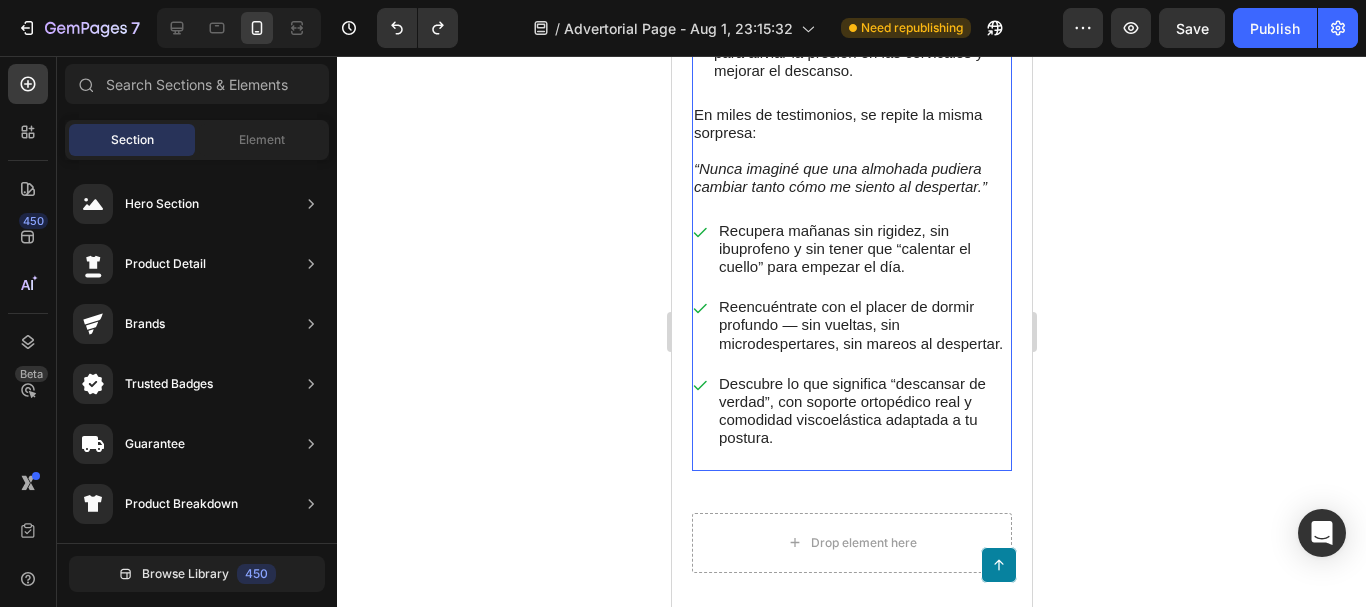 scroll, scrollTop: 4700, scrollLeft: 0, axis: vertical 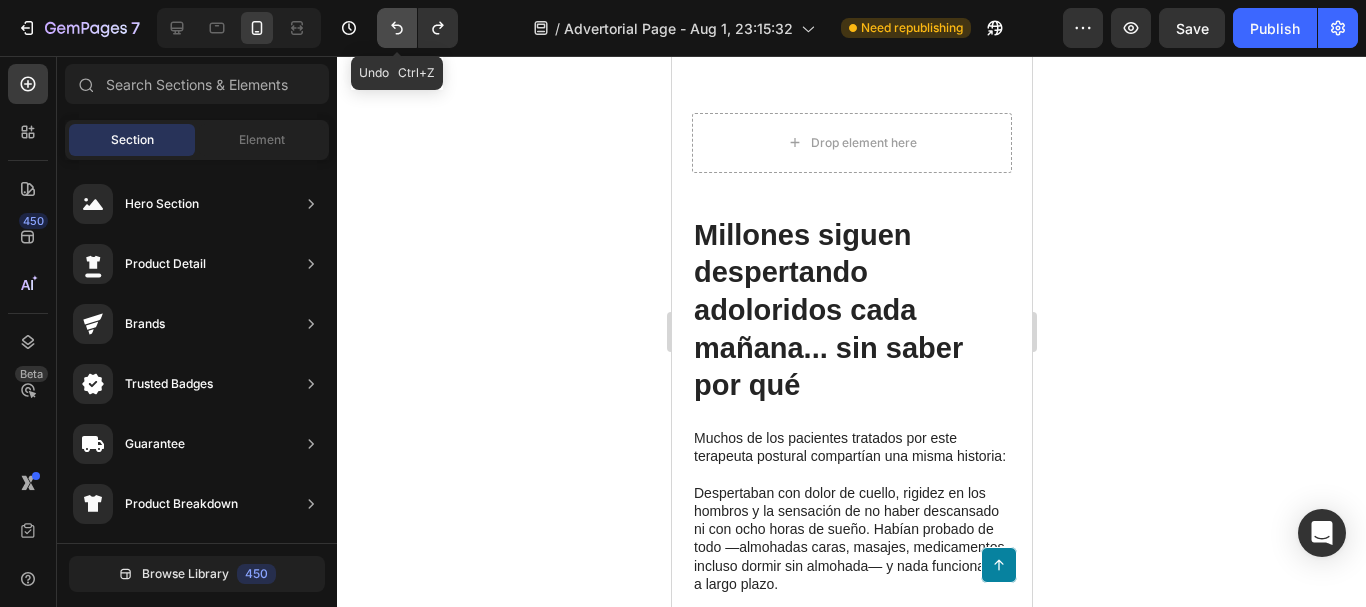 click 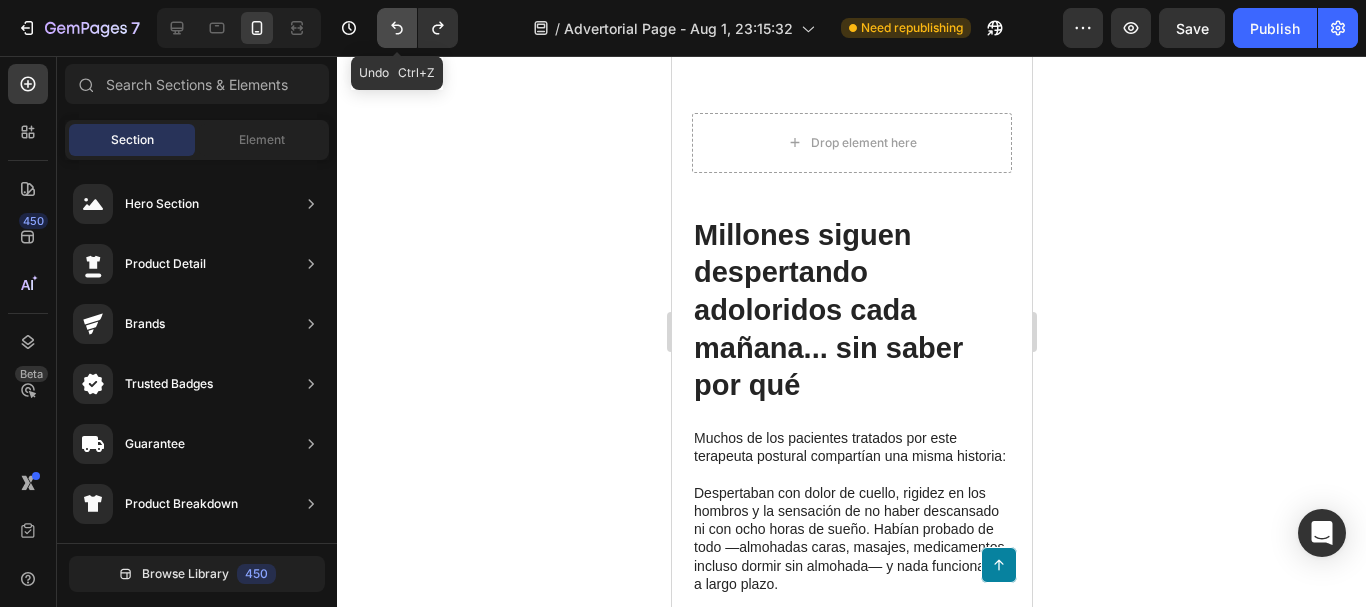 click 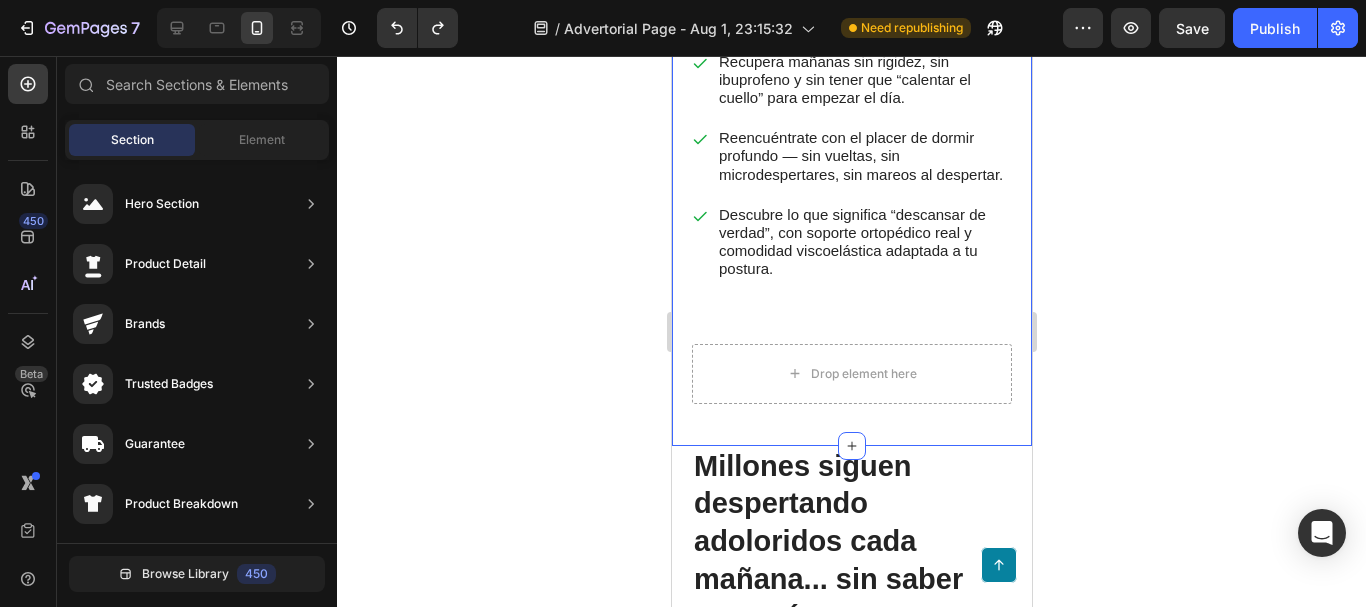 scroll, scrollTop: 4400, scrollLeft: 0, axis: vertical 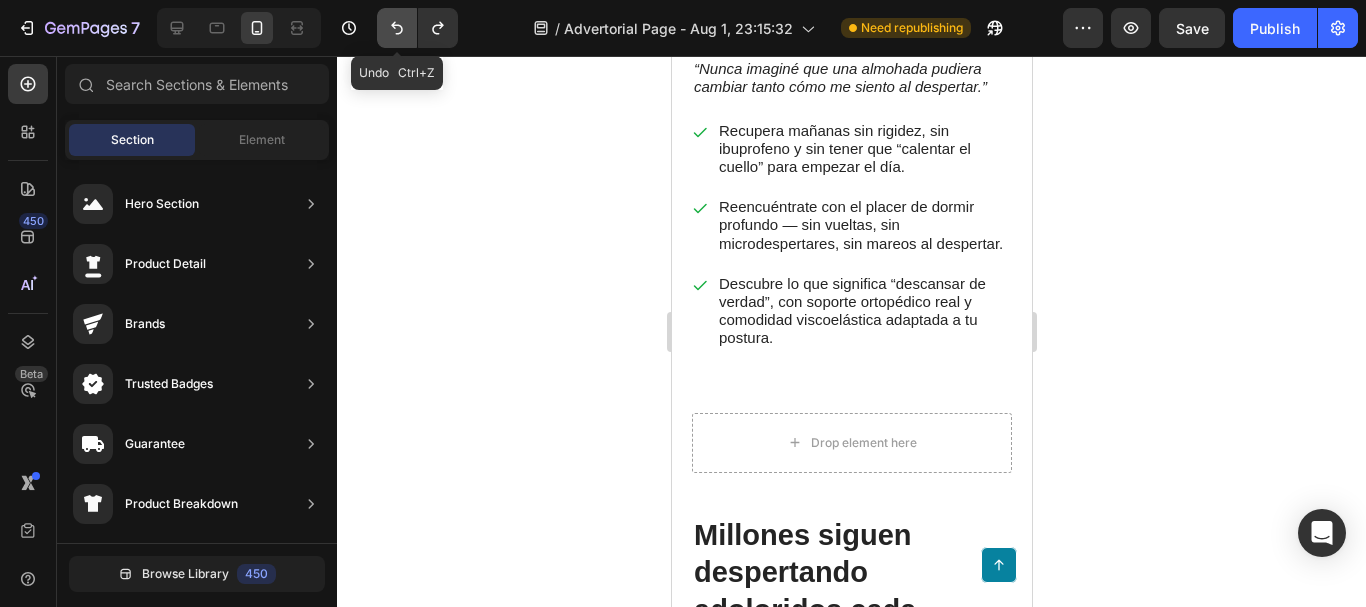 click 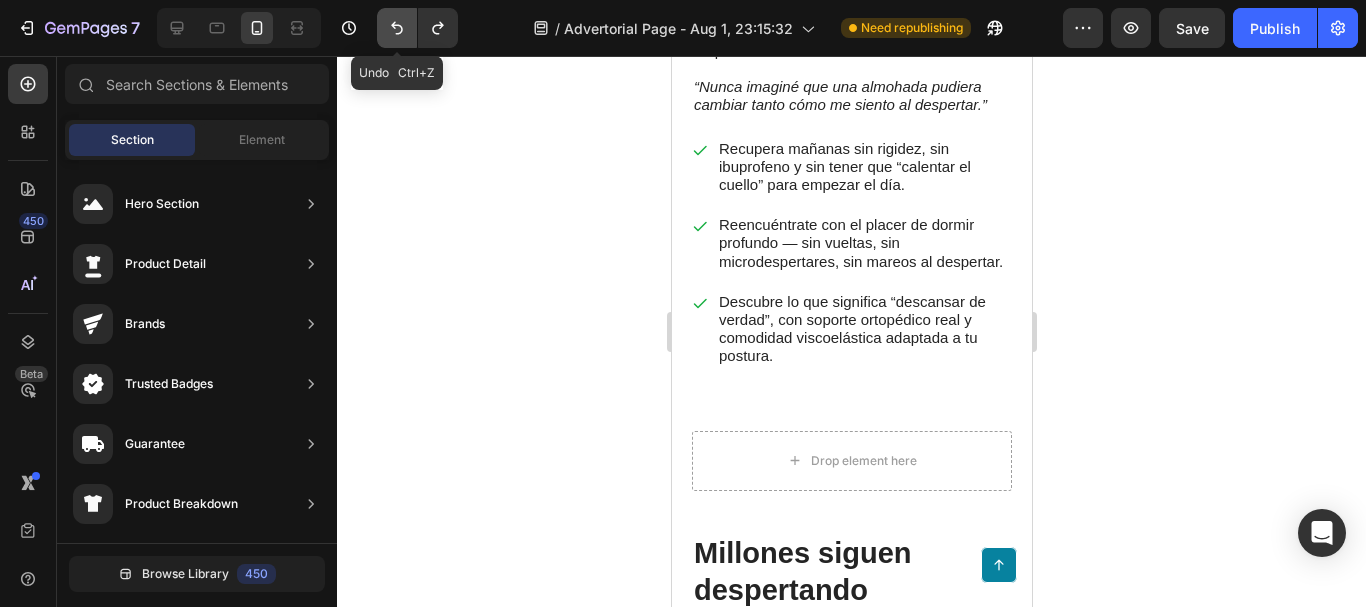 click 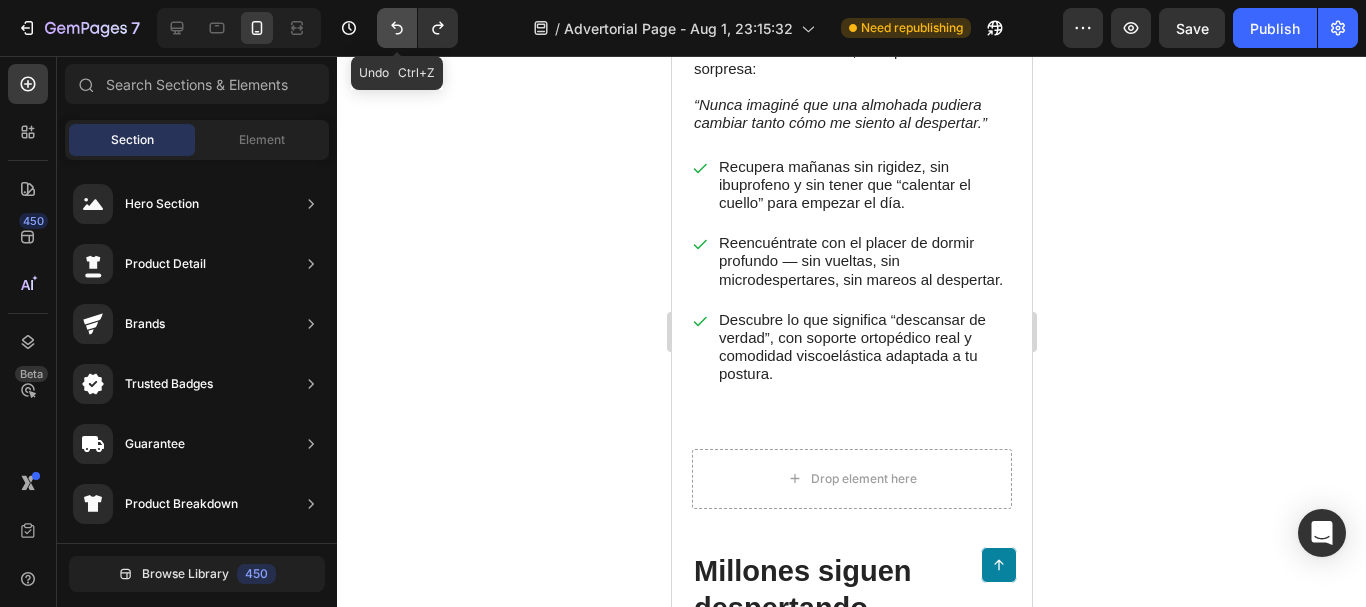 click 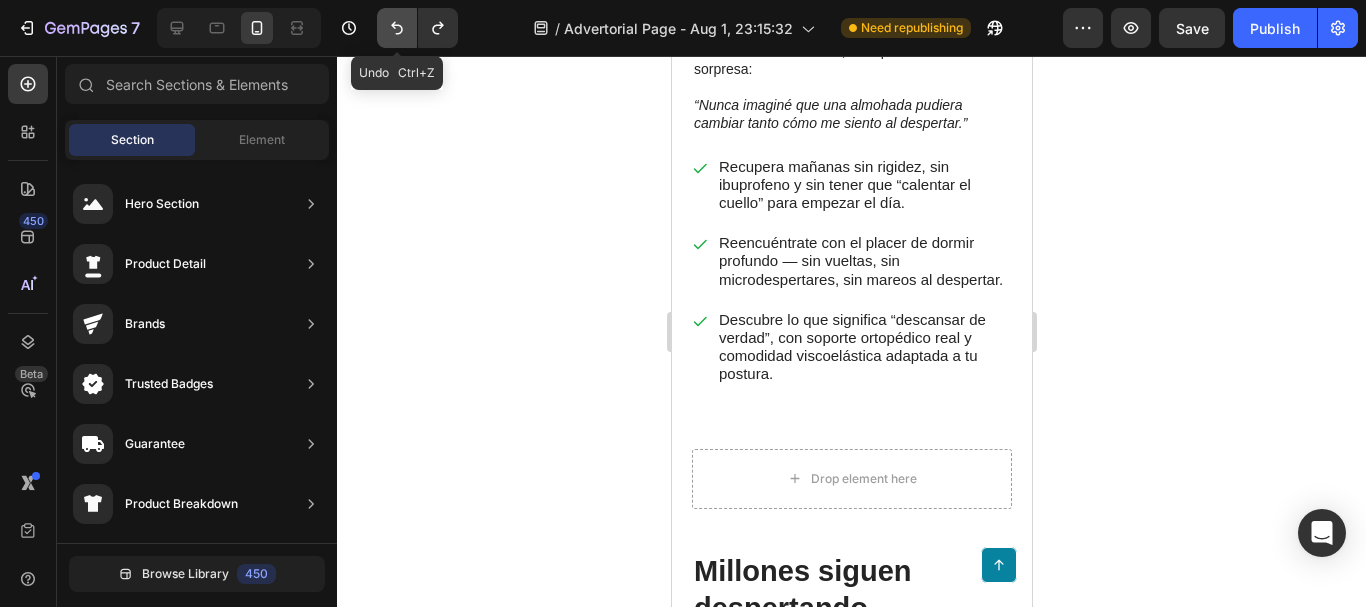 click 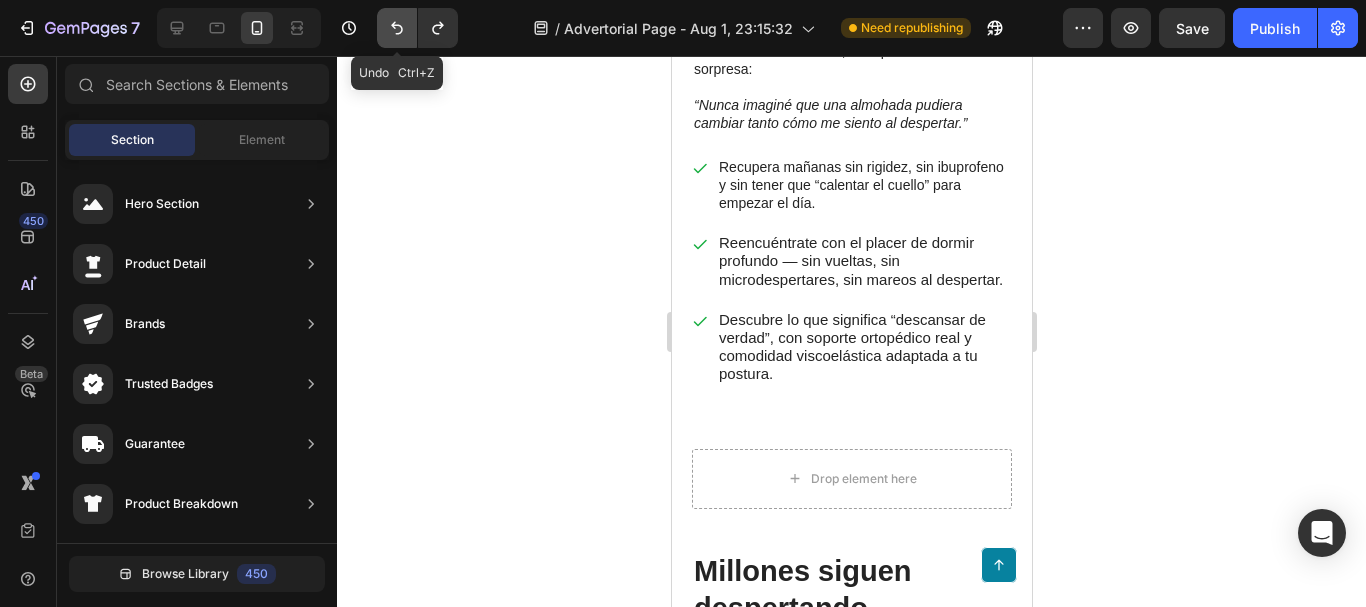 click 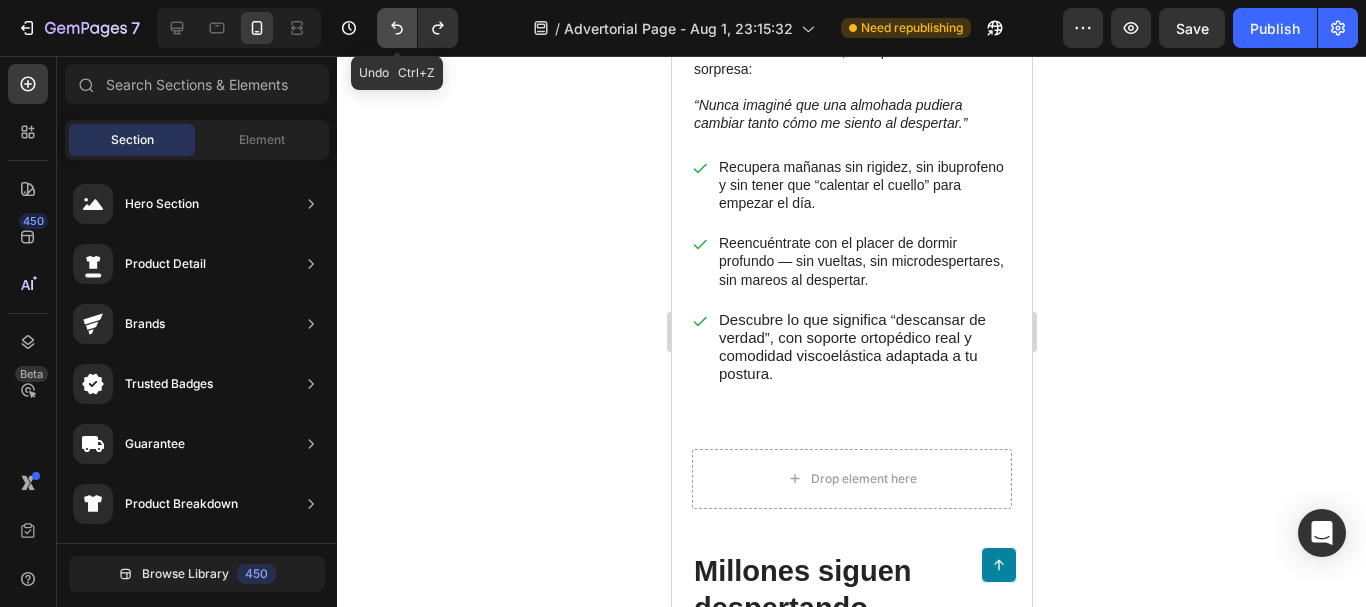 click 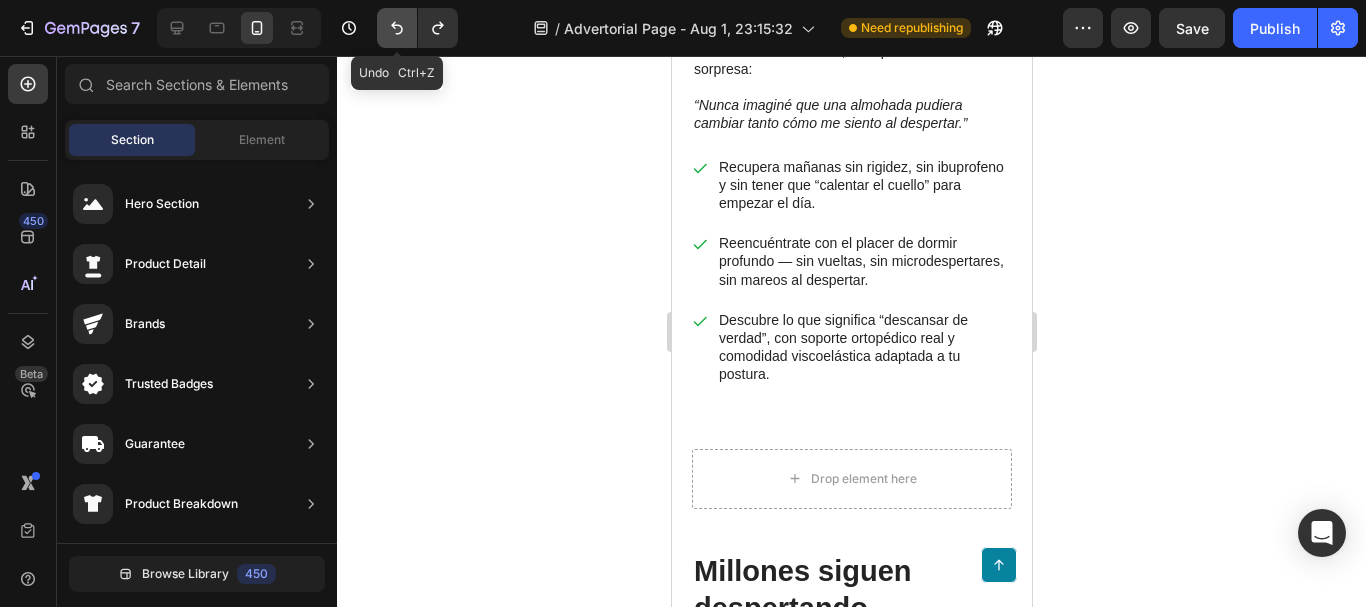 click 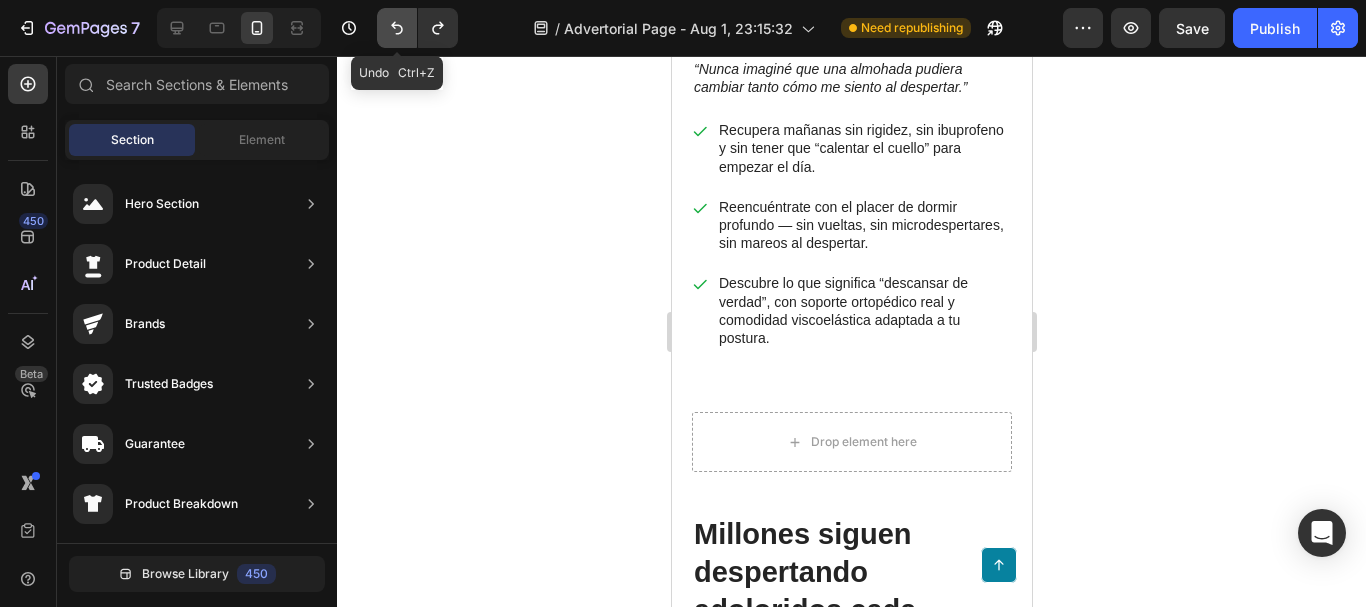 scroll, scrollTop: 4346, scrollLeft: 0, axis: vertical 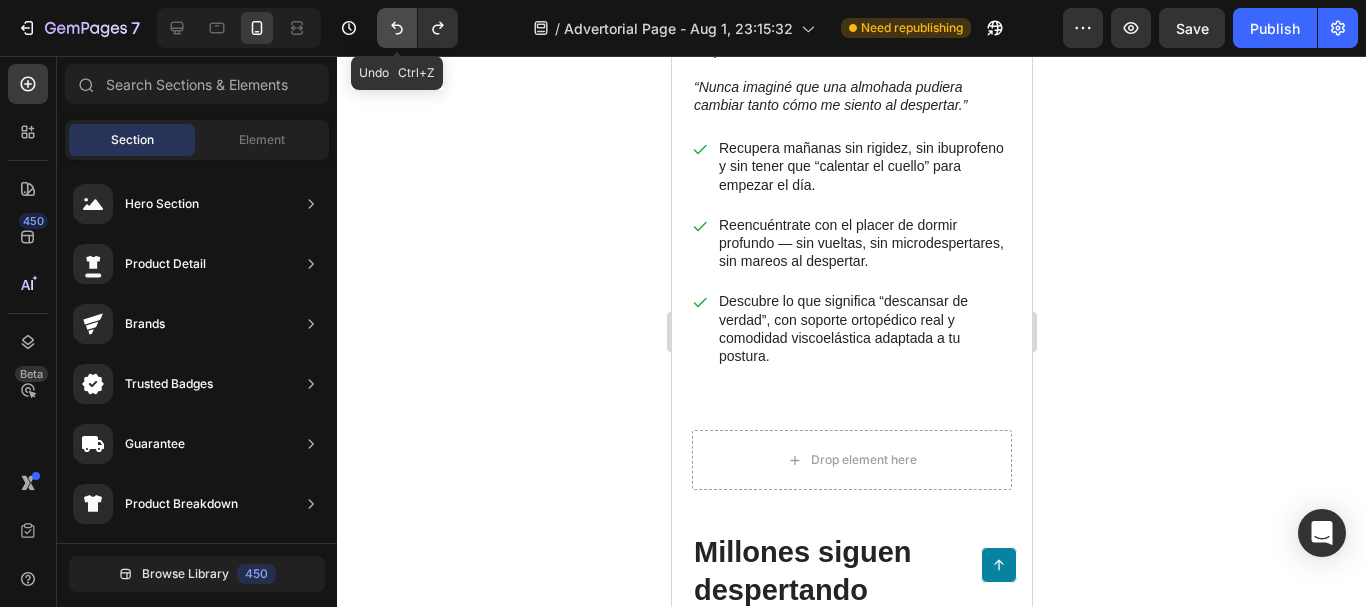 click 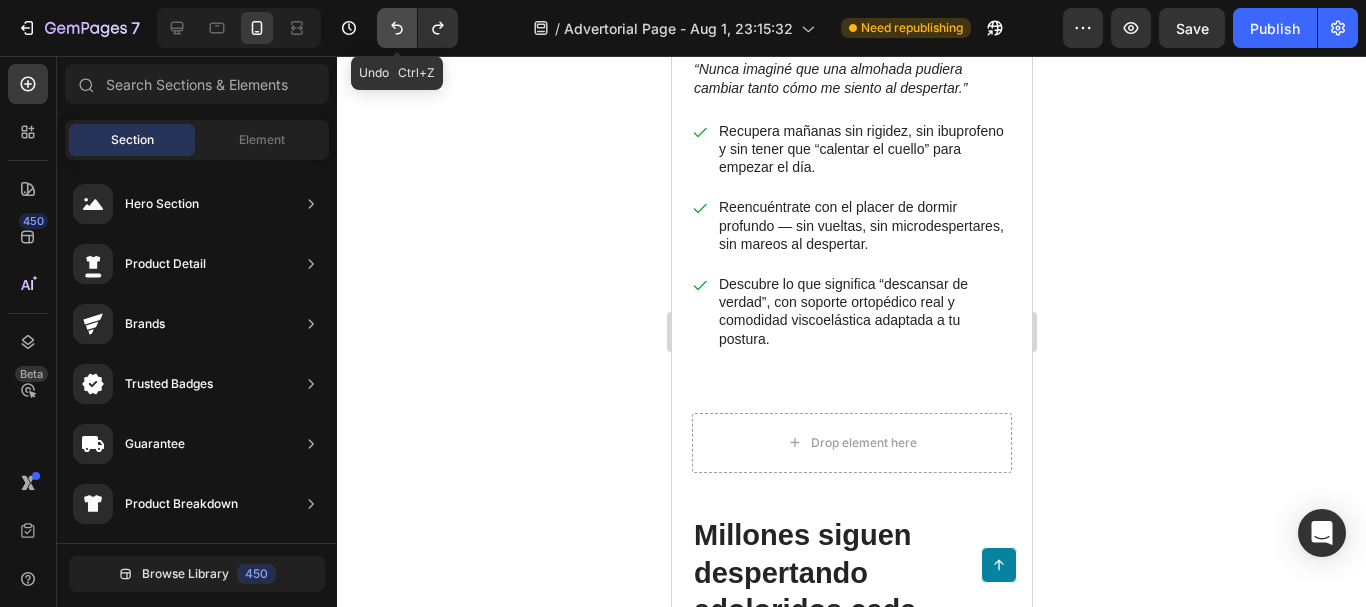 click 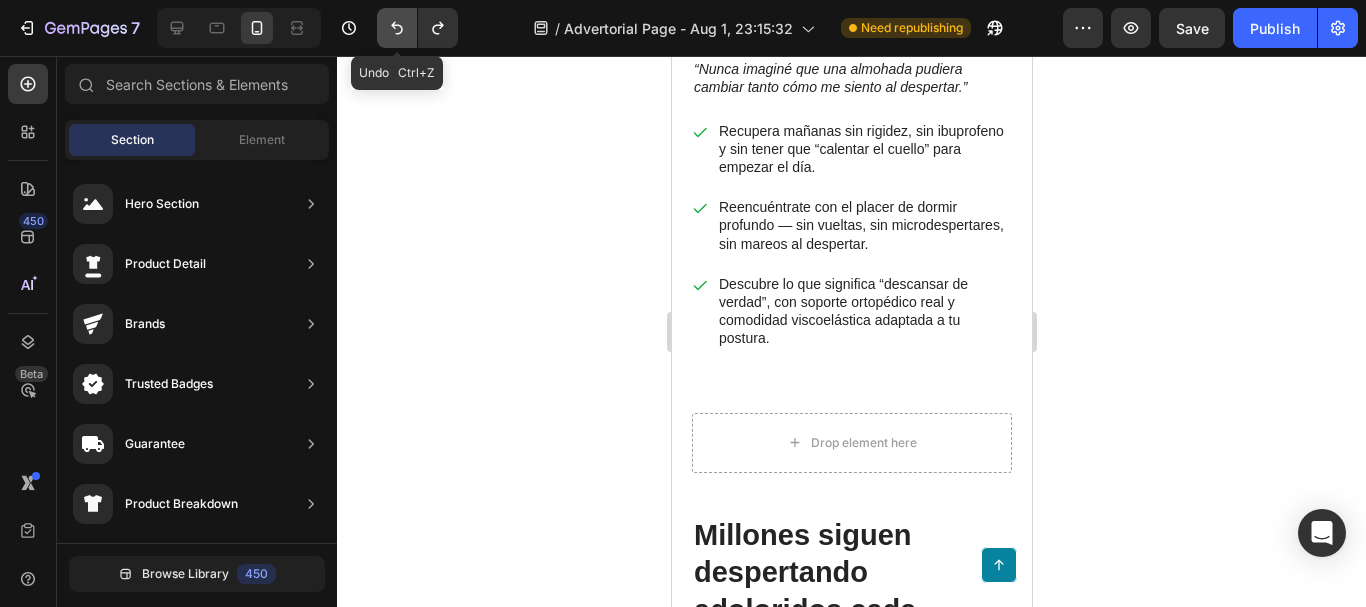click 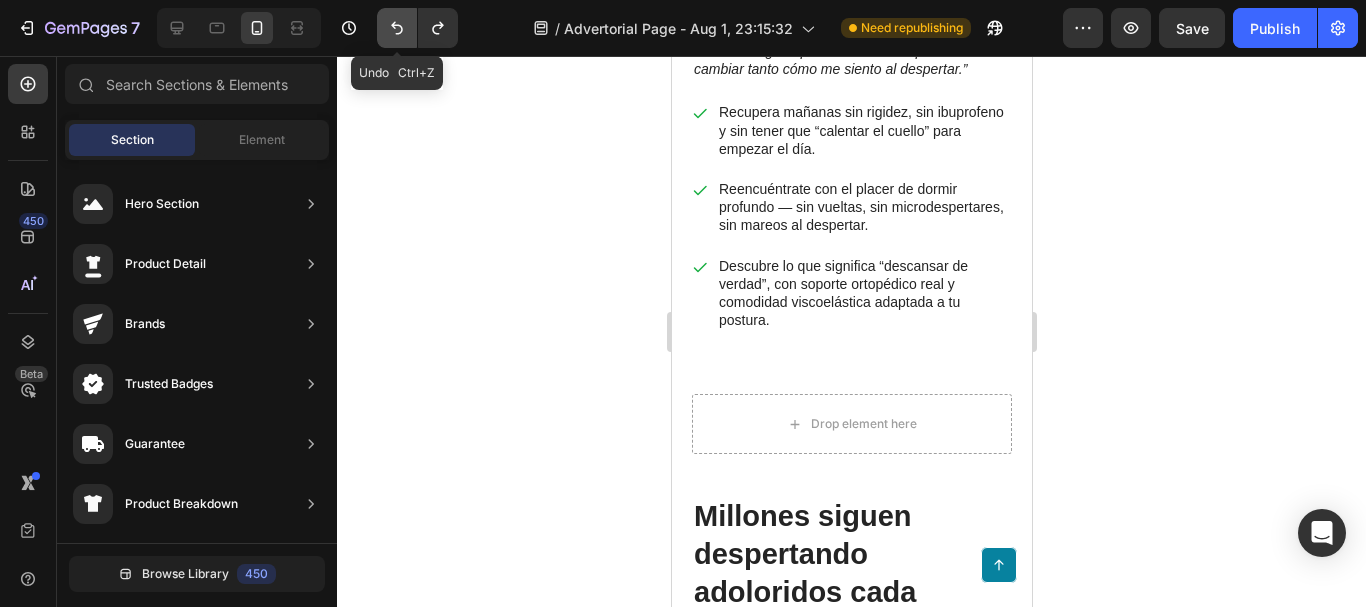 click 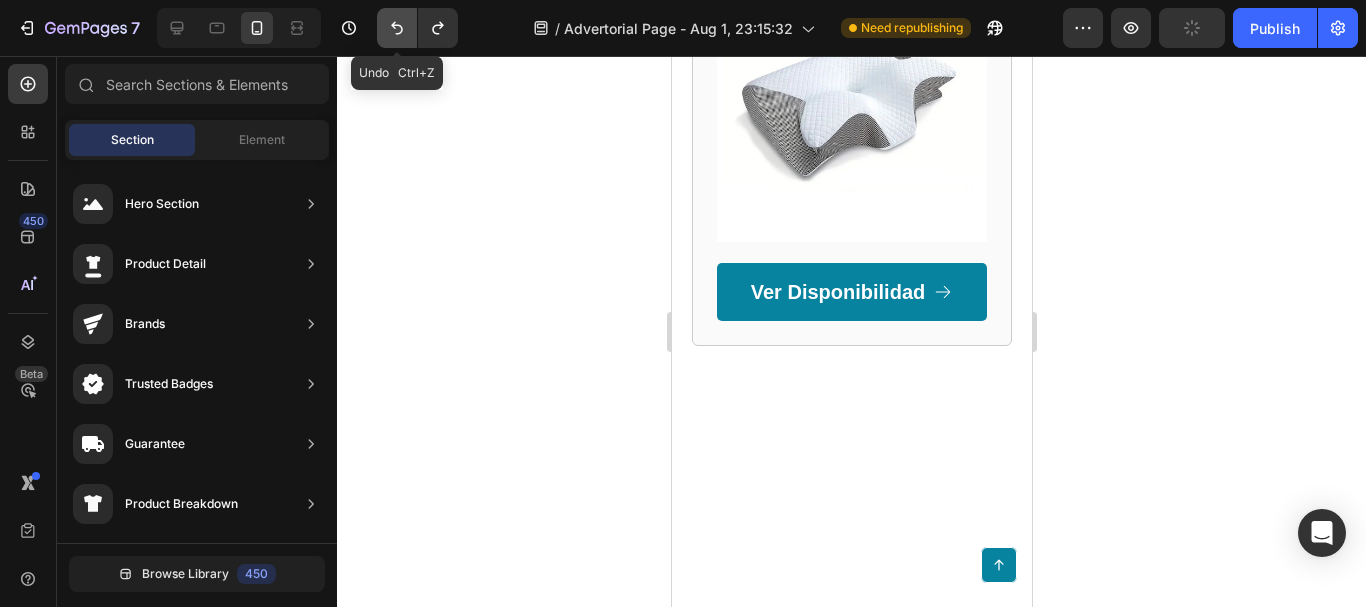 scroll, scrollTop: 3509, scrollLeft: 0, axis: vertical 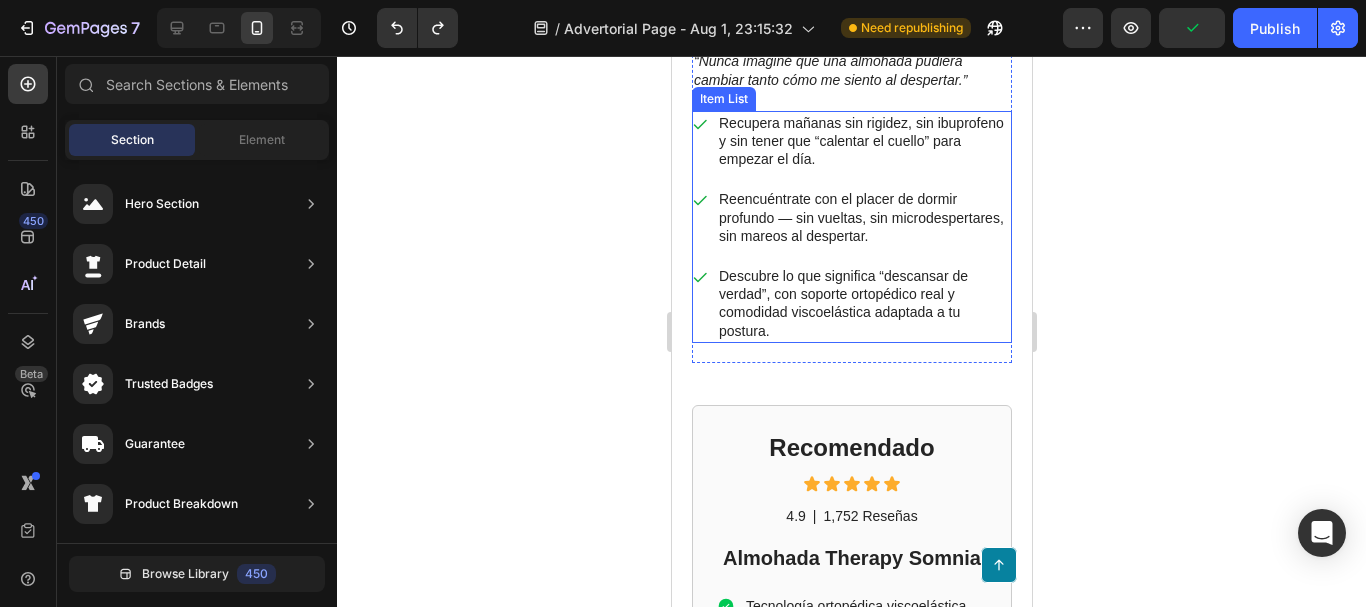 click on "Descubre lo que significa “descansar de verdad”, con soporte ortopédico real y comodidad viscoelástica adaptada a tu postura." at bounding box center [863, 303] 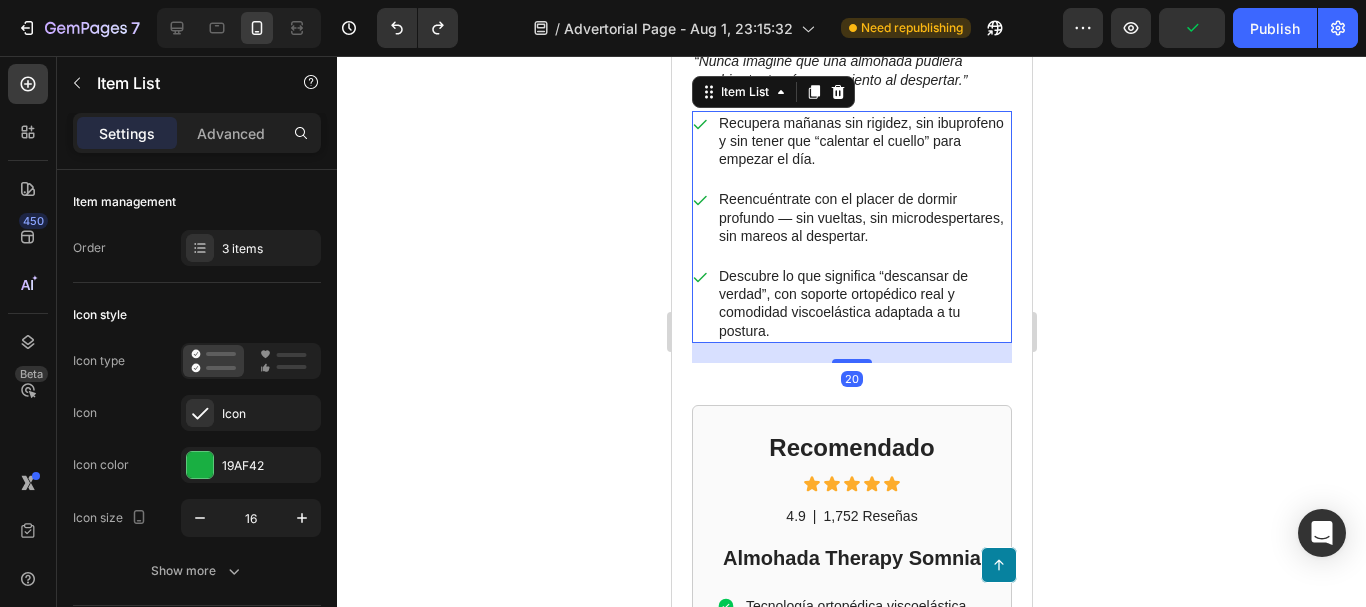 click on "Descubre lo que significa “descansar de verdad”, con soporte ortopédico real y comodidad viscoelástica adaptada a tu postura." at bounding box center (863, 303) 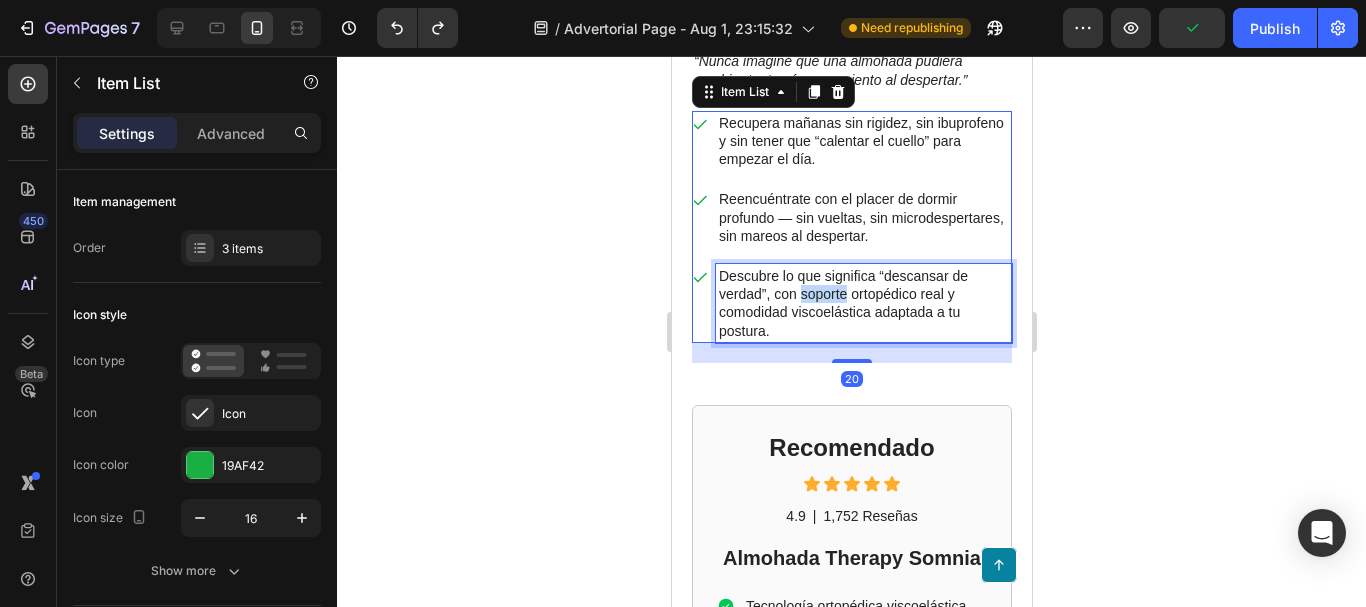 click on "Descubre lo que significa “descansar de verdad”, con soporte ortopédico real y comodidad viscoelástica adaptada a tu postura." at bounding box center [863, 303] 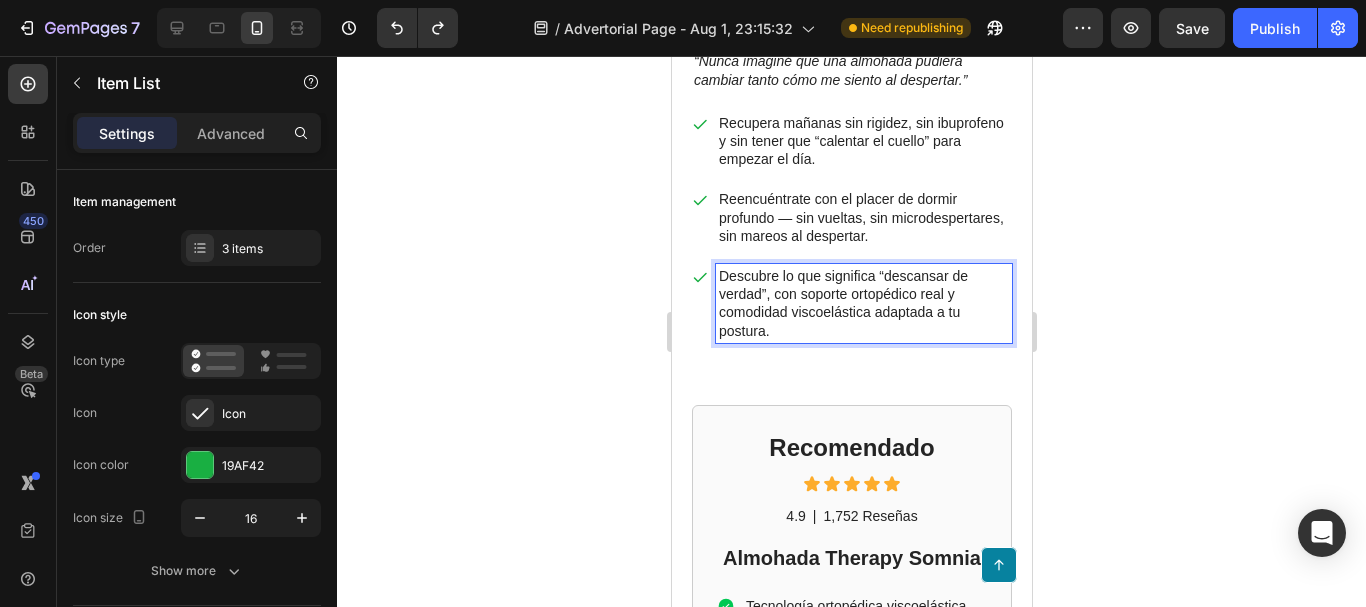 click on "Descubre lo que significa “descansar de verdad”, con soporte ortopédico real y comodidad viscoelástica adaptada a tu postura." at bounding box center (863, 303) 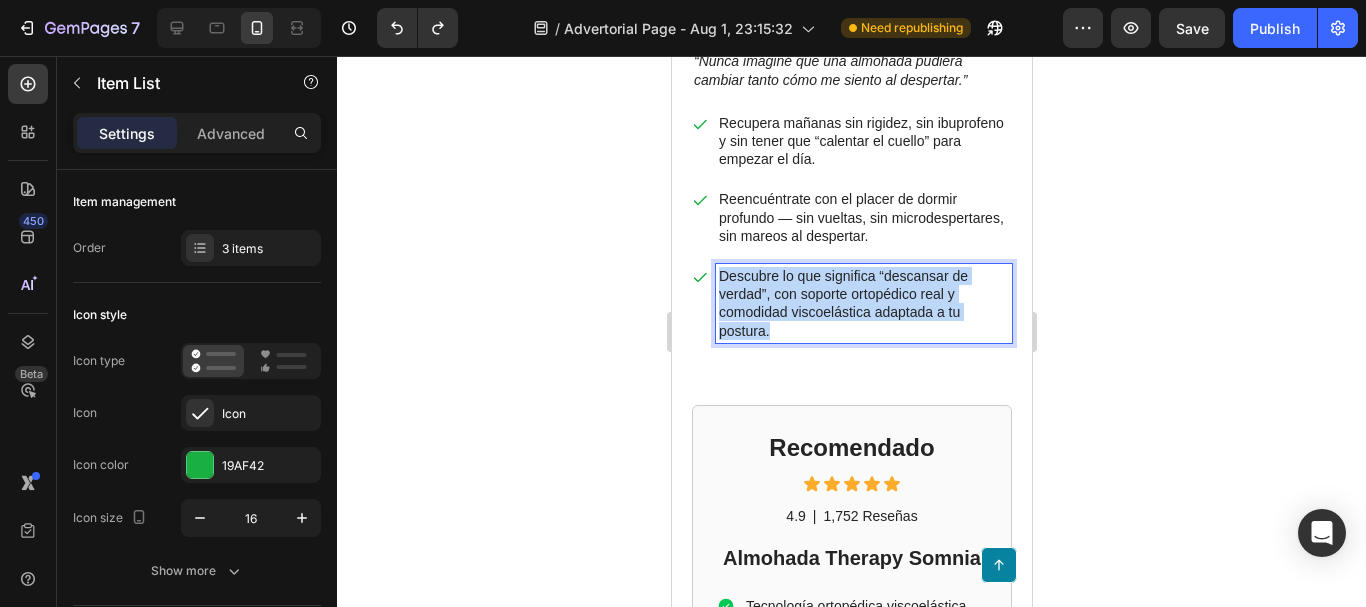 drag, startPoint x: 775, startPoint y: 352, endPoint x: 720, endPoint y: 301, distance: 75.00667 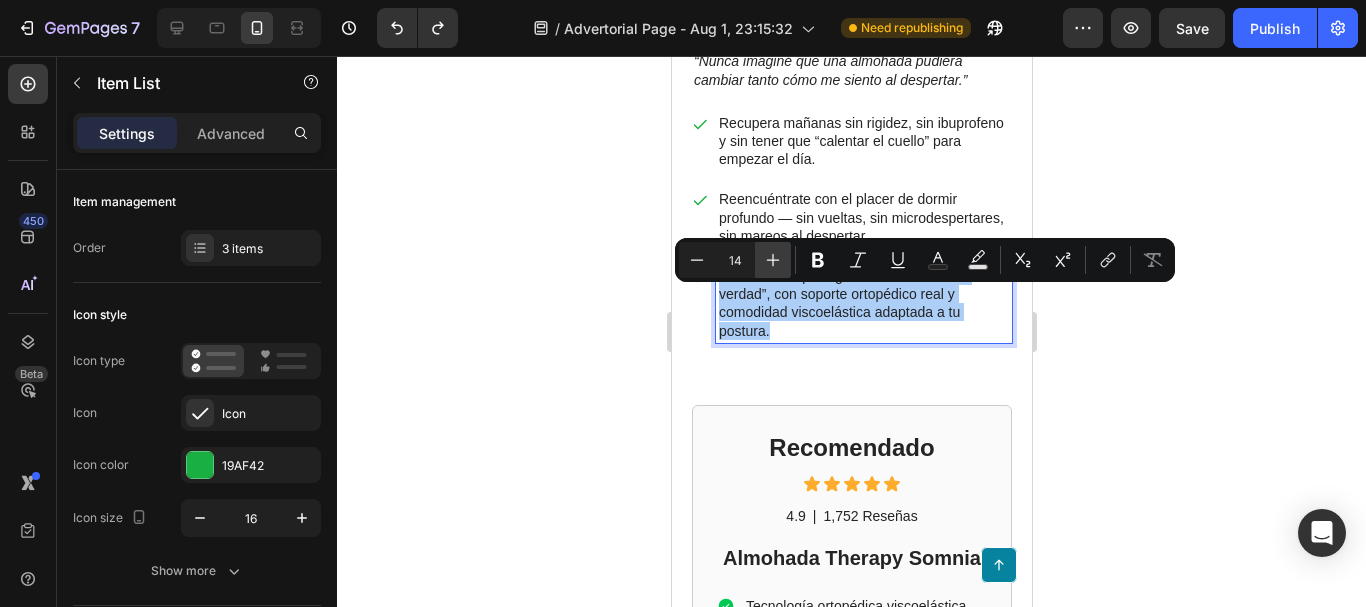 click on "Plus" at bounding box center (773, 260) 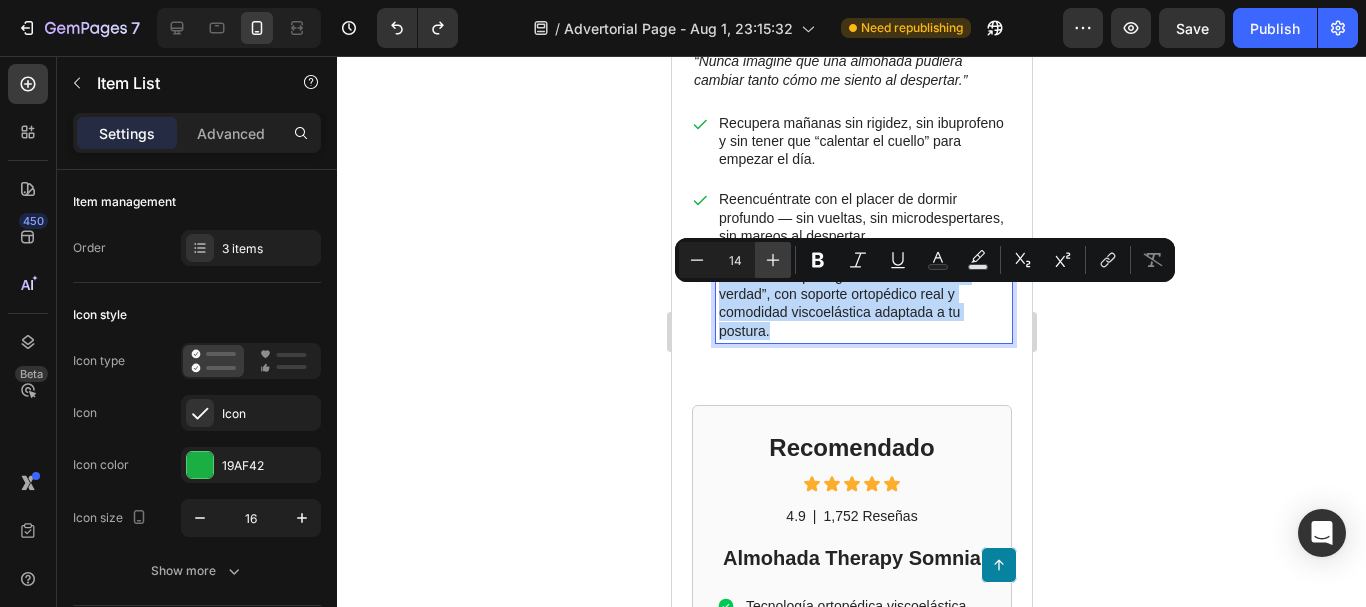 type on "15" 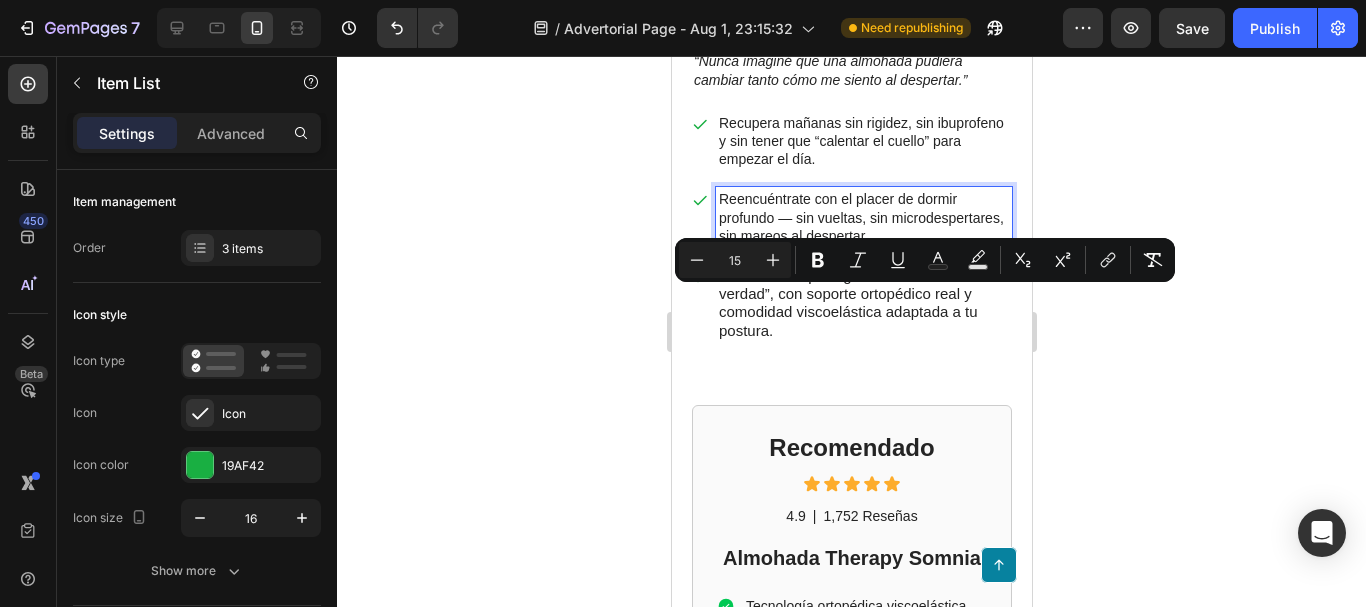 click on "Reencuéntrate con el placer de dormir profundo — sin vueltas, sin microdespertares, sin mareos al despertar." at bounding box center (863, 217) 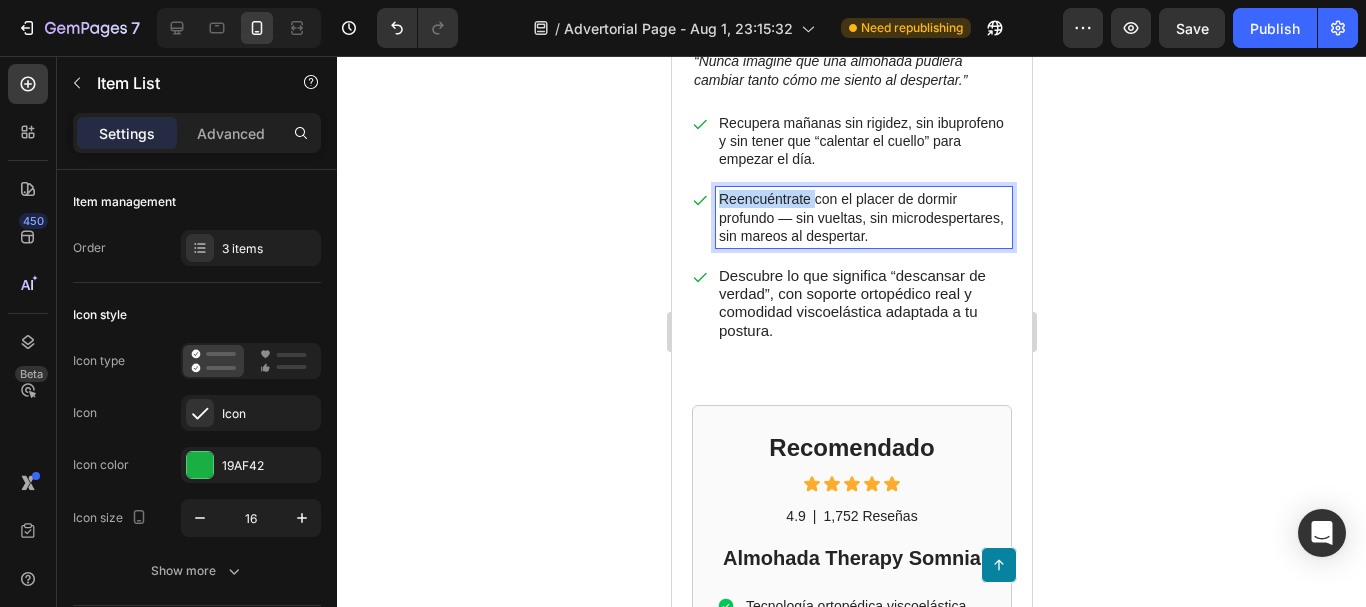 click on "Reencuéntrate con el placer de dormir profundo — sin vueltas, sin microdespertares, sin mareos al despertar." at bounding box center (863, 217) 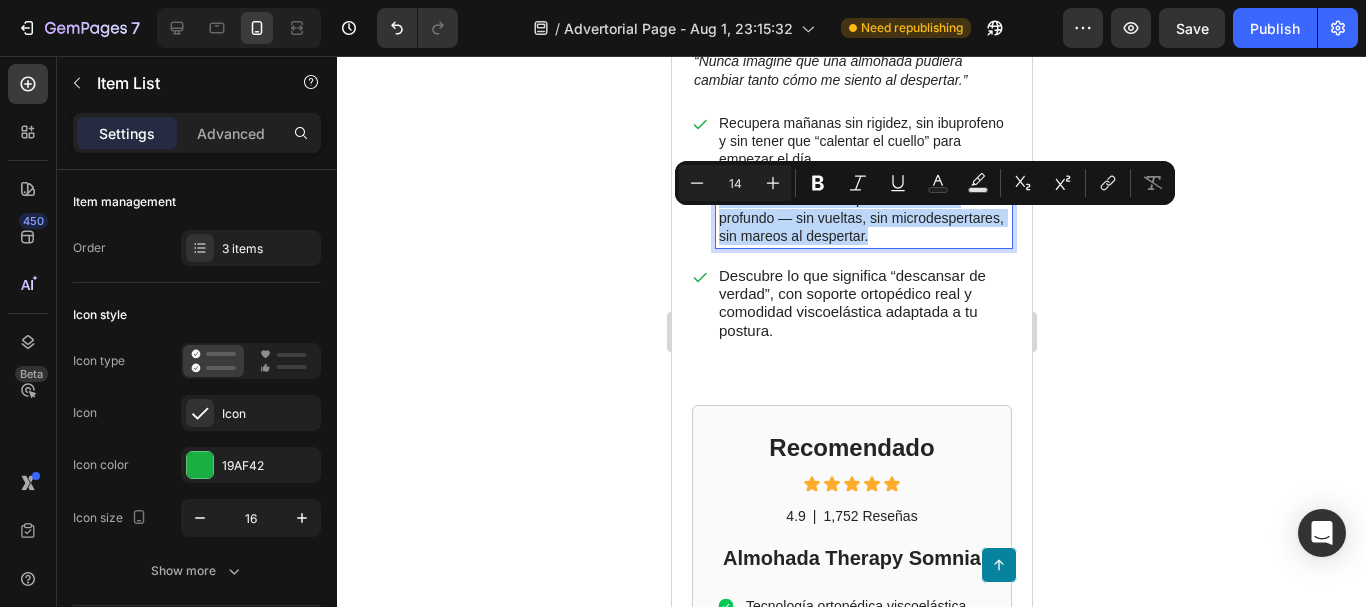 click on "Reencuéntrate con el placer de dormir profundo — sin vueltas, sin microdespertares, sin mareos al despertar." at bounding box center [863, 217] 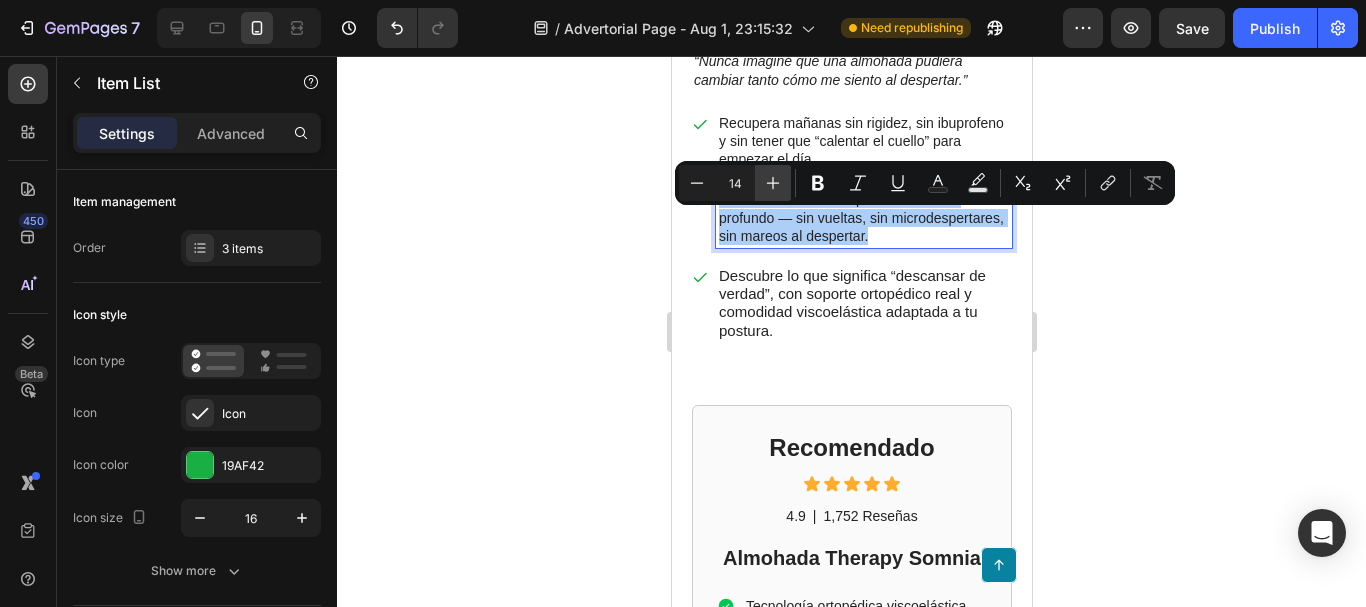 click on "Plus" at bounding box center [773, 183] 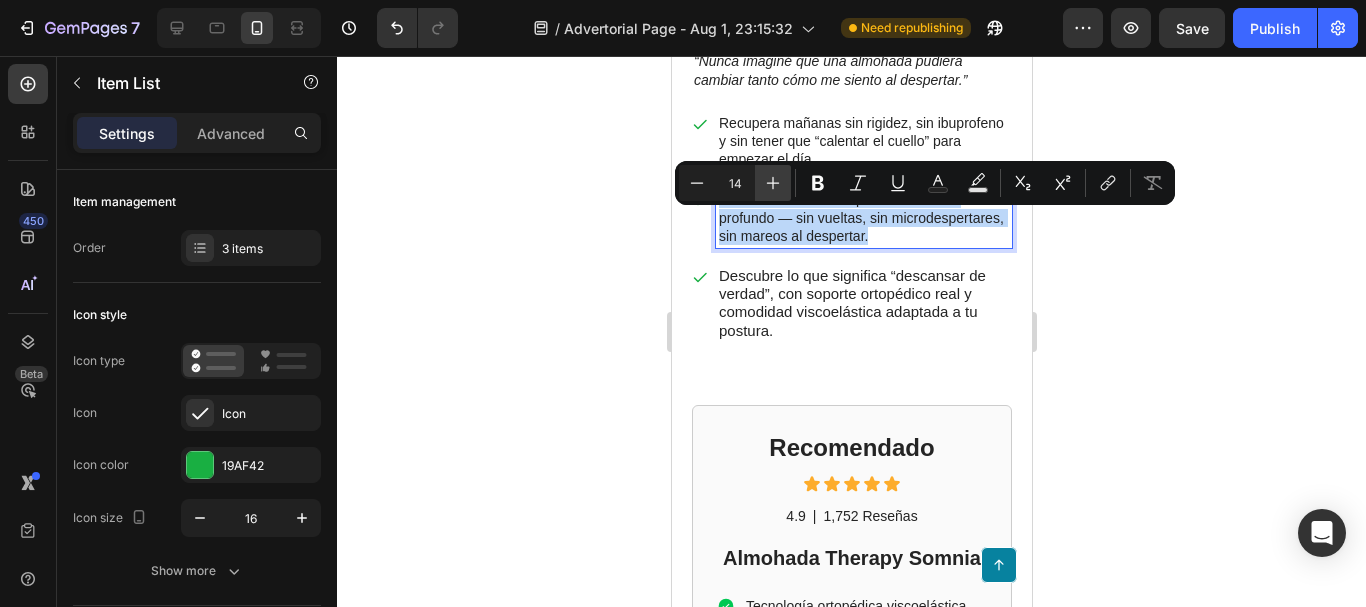 type on "15" 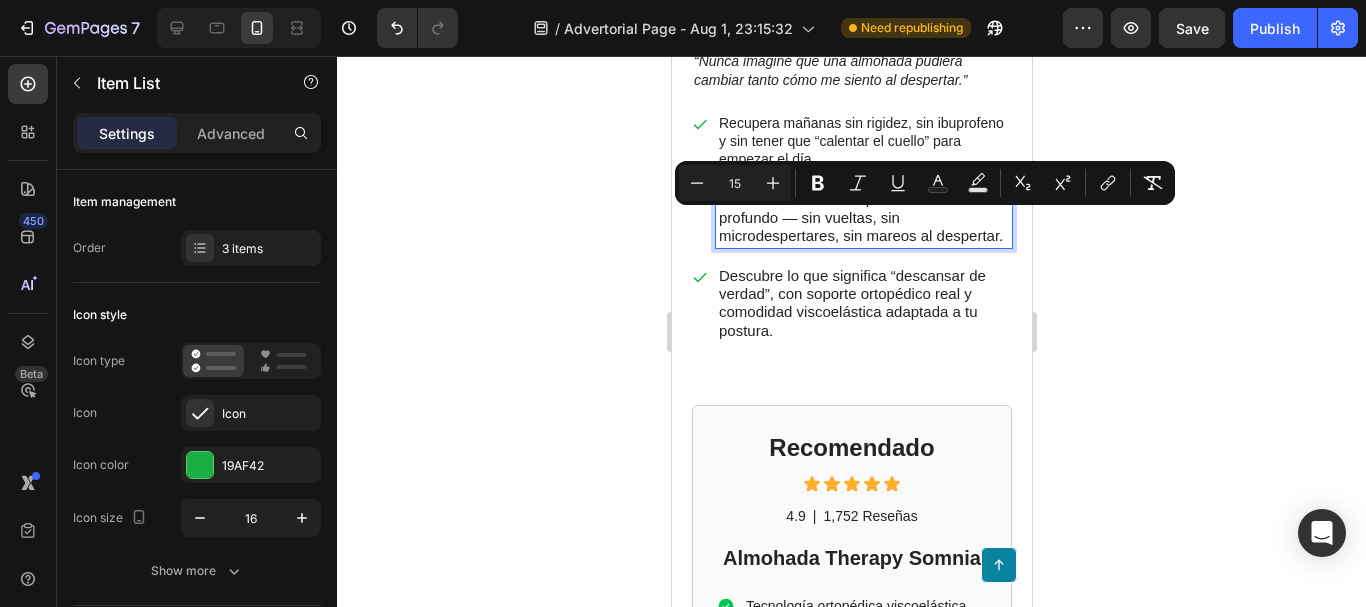 click on "Recupera mañanas sin rigidez, sin ibuprofeno y sin tener que “calentar el cuello” para empezar el día." at bounding box center (863, 141) 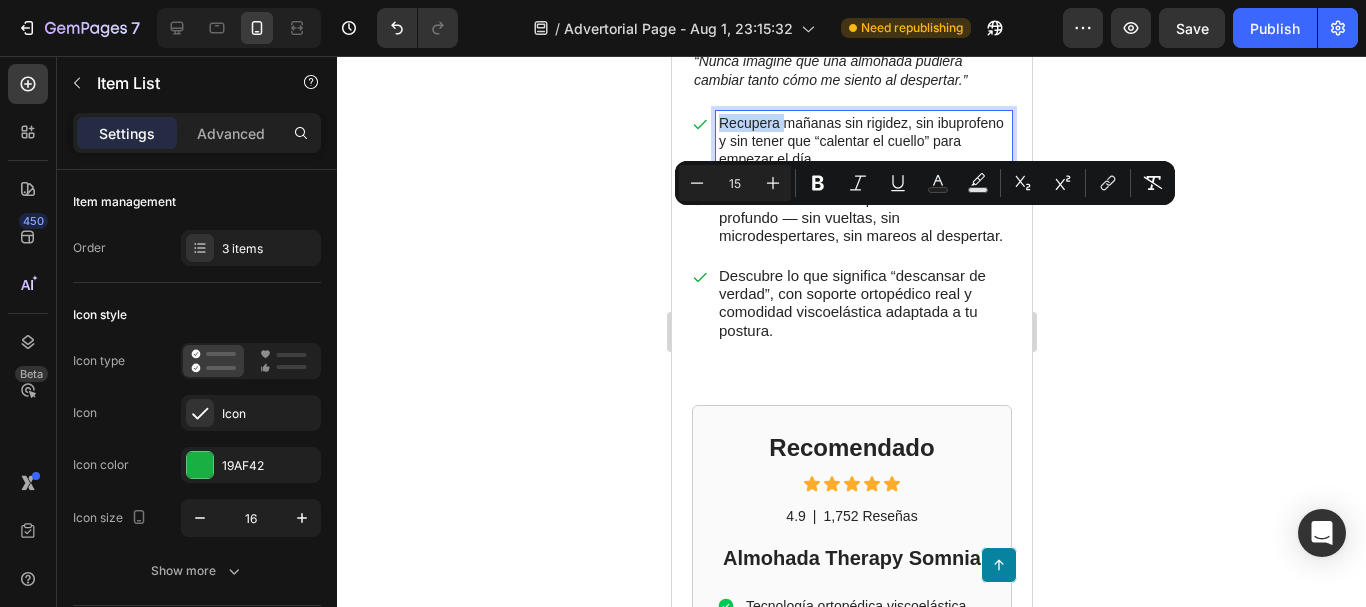 click on "Recupera mañanas sin rigidez, sin ibuprofeno y sin tener que “calentar el cuello” para empezar el día." at bounding box center (863, 141) 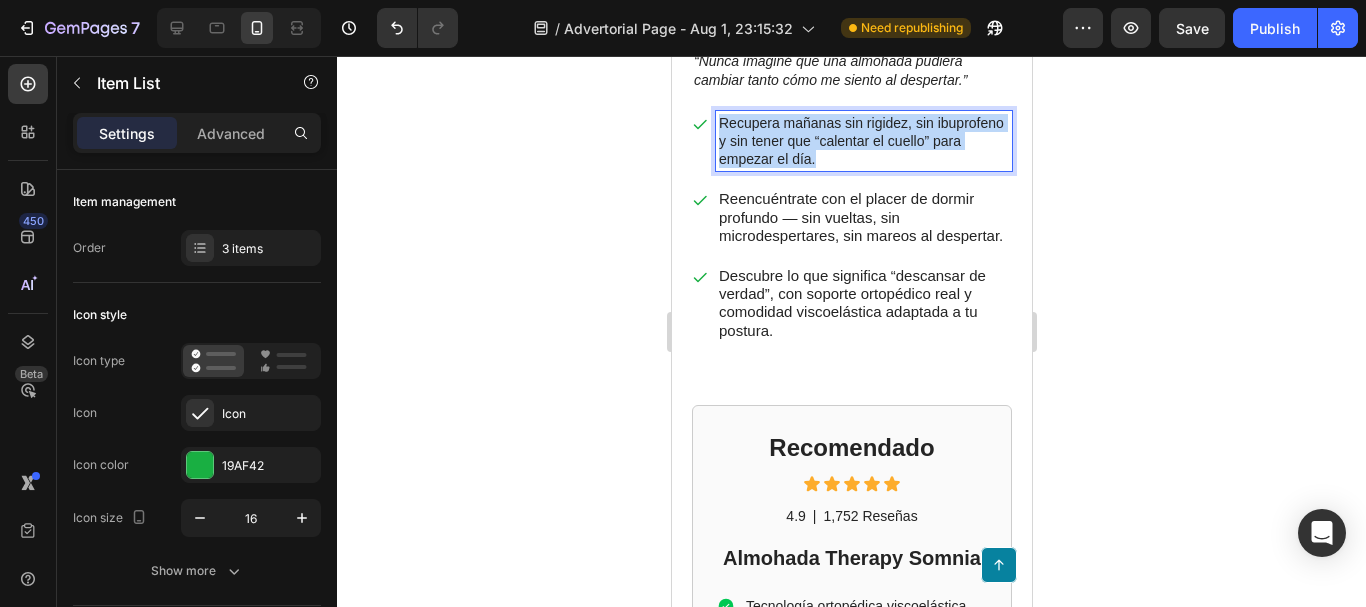 click on "Recupera mañanas sin rigidez, sin ibuprofeno y sin tener que “calentar el cuello” para empezar el día." at bounding box center [863, 141] 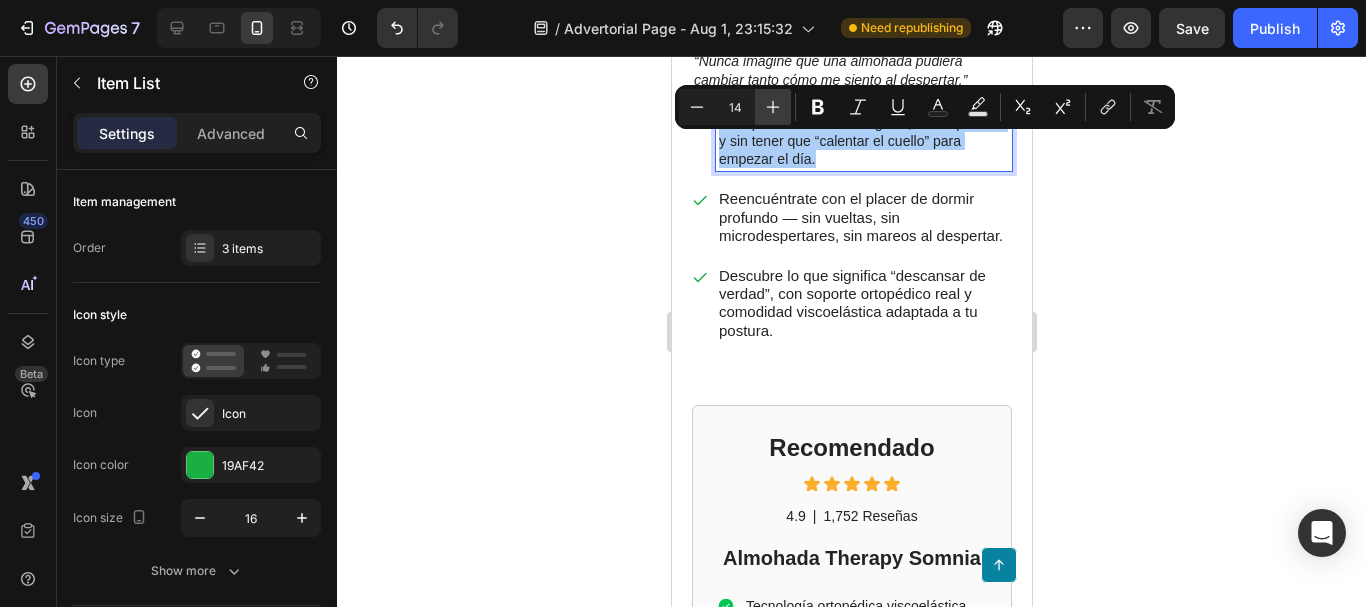 click on "Plus" at bounding box center [773, 107] 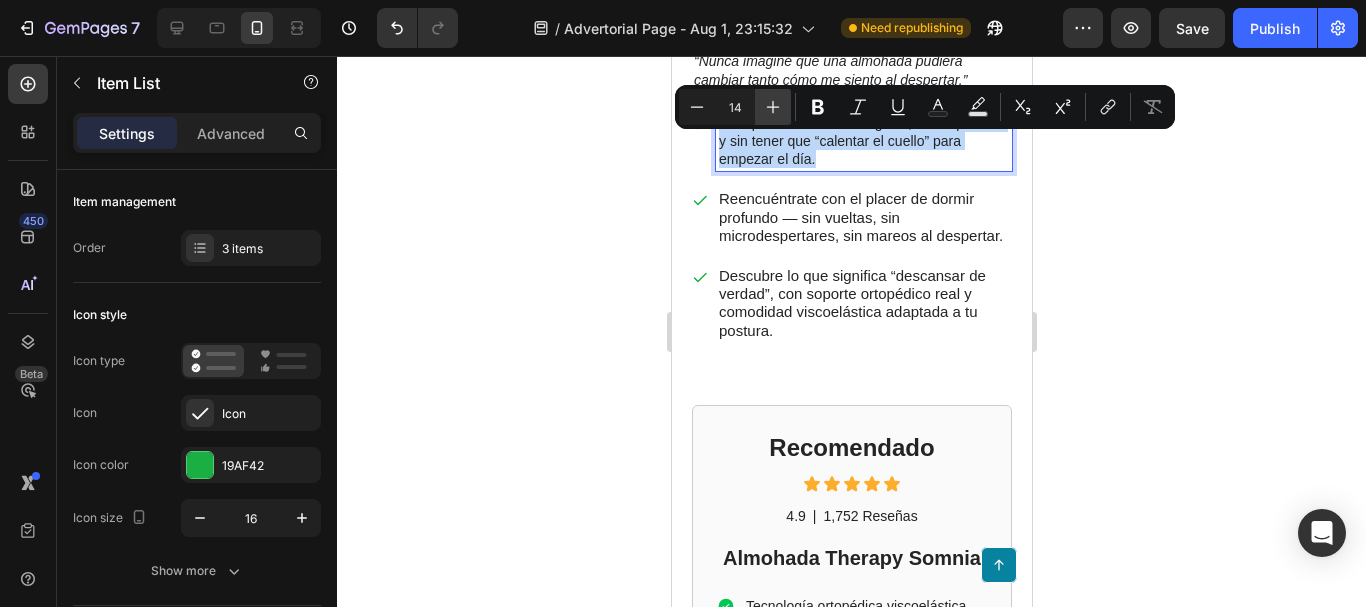 type on "15" 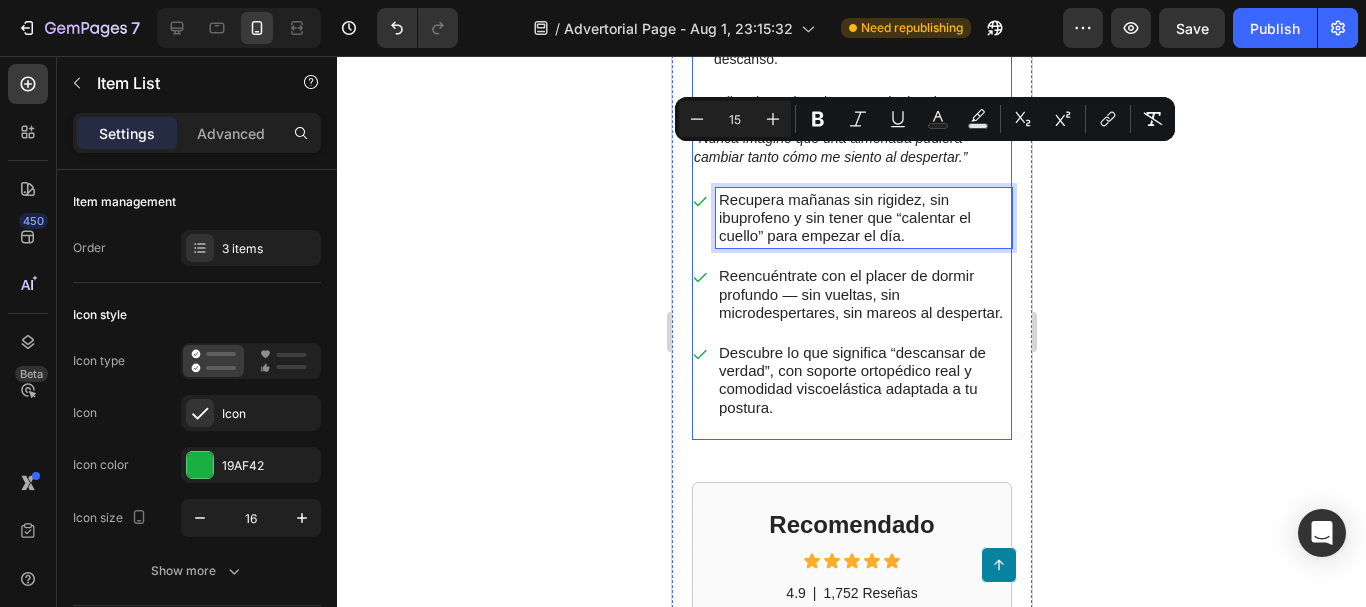 scroll, scrollTop: 3409, scrollLeft: 0, axis: vertical 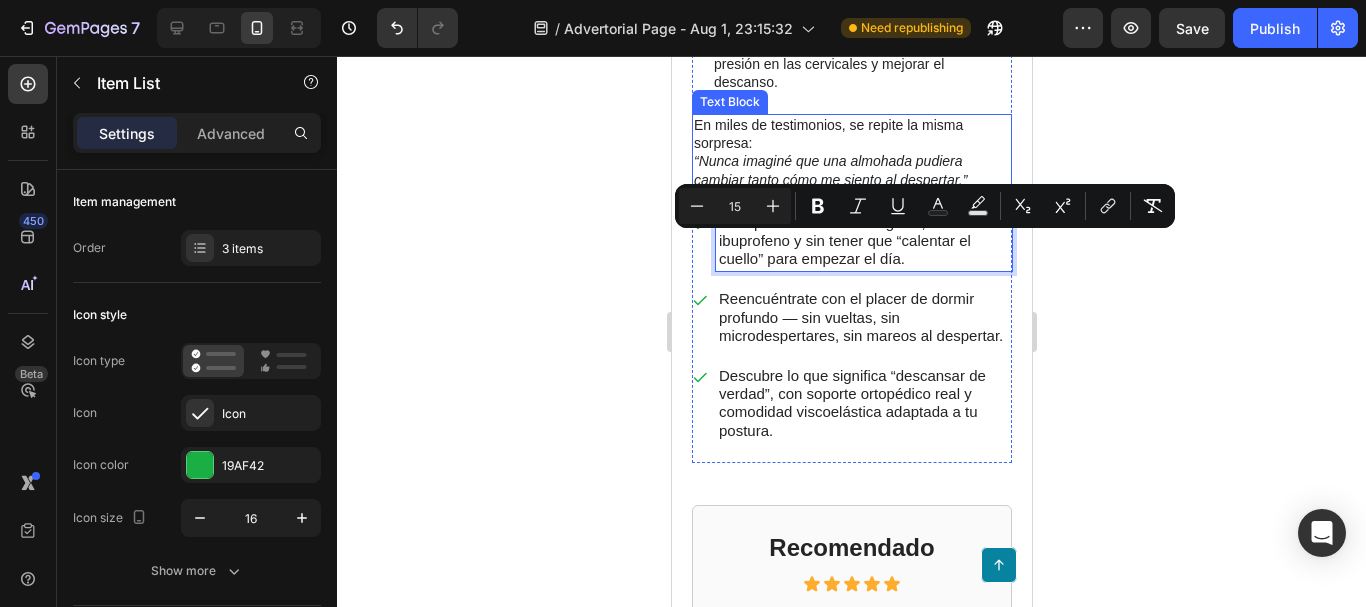 click on "En miles de testimonios, se repite la misma sorpresa: “Nunca imaginé que una almohada pudiera cambiar tanto cómo me siento al despertar.”" at bounding box center (851, 152) 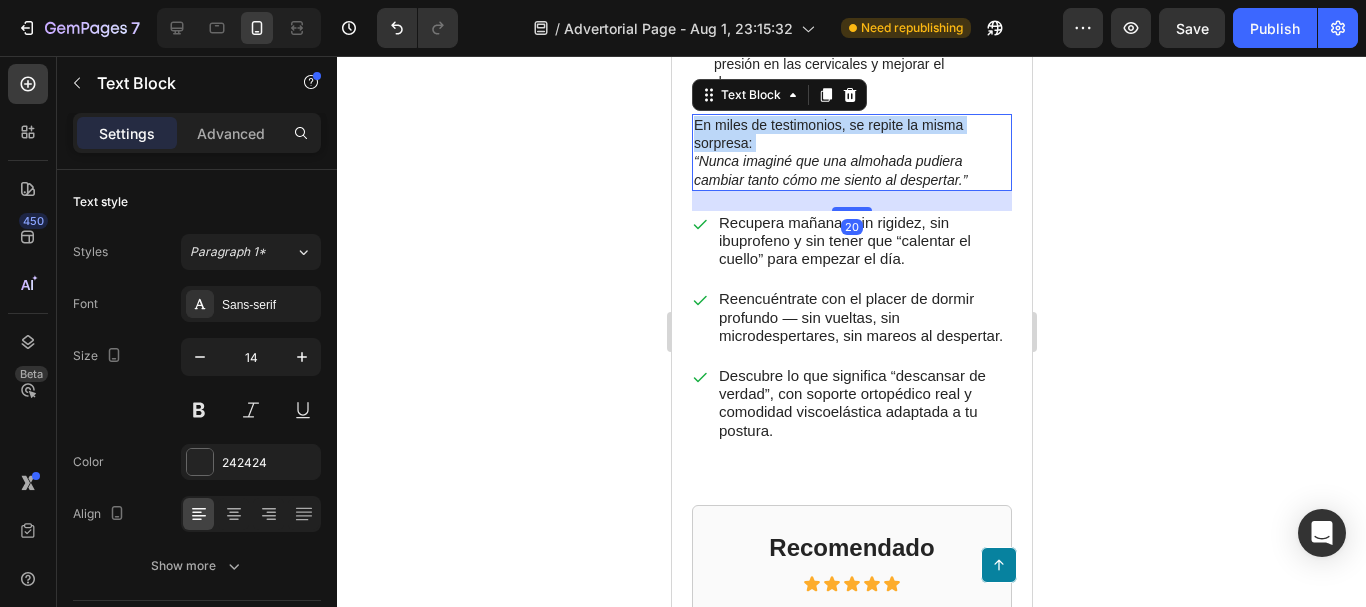 click on "En miles de testimonios, se repite la misma sorpresa: “Nunca imaginé que una almohada pudiera cambiar tanto cómo me siento al despertar.”" at bounding box center (851, 152) 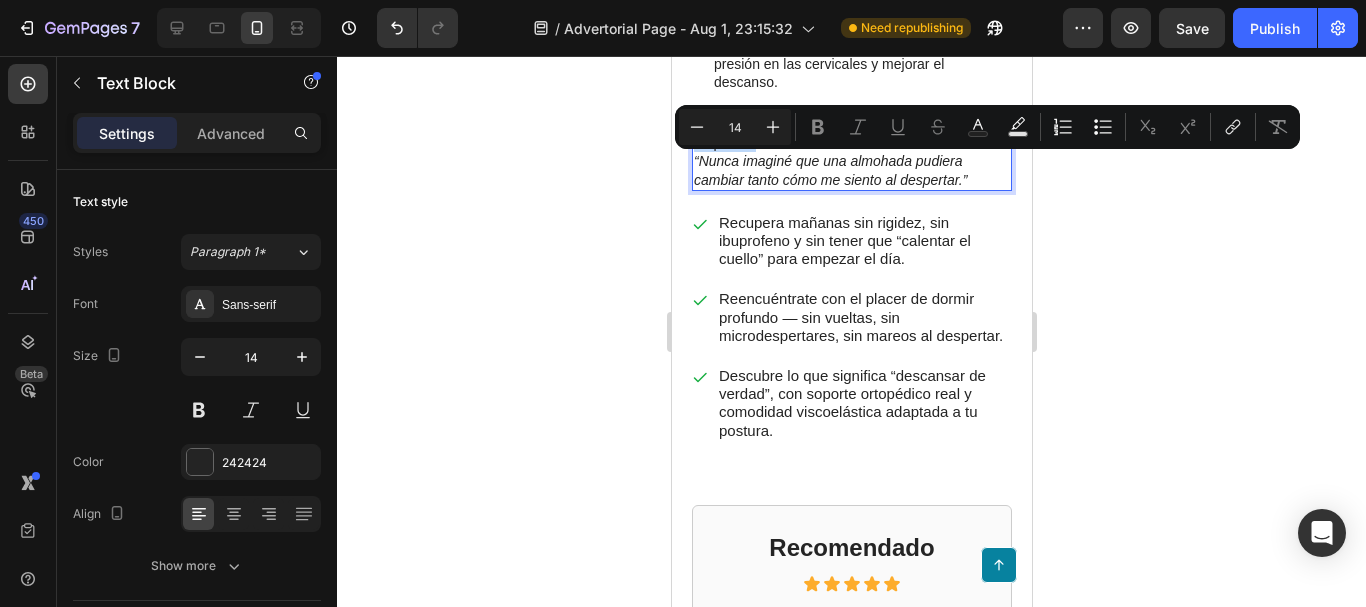 click on "En miles de testimonios, se repite la misma sorpresa: “Nunca imaginé que una almohada pudiera cambiar tanto cómo me siento al despertar.”" at bounding box center [851, 152] 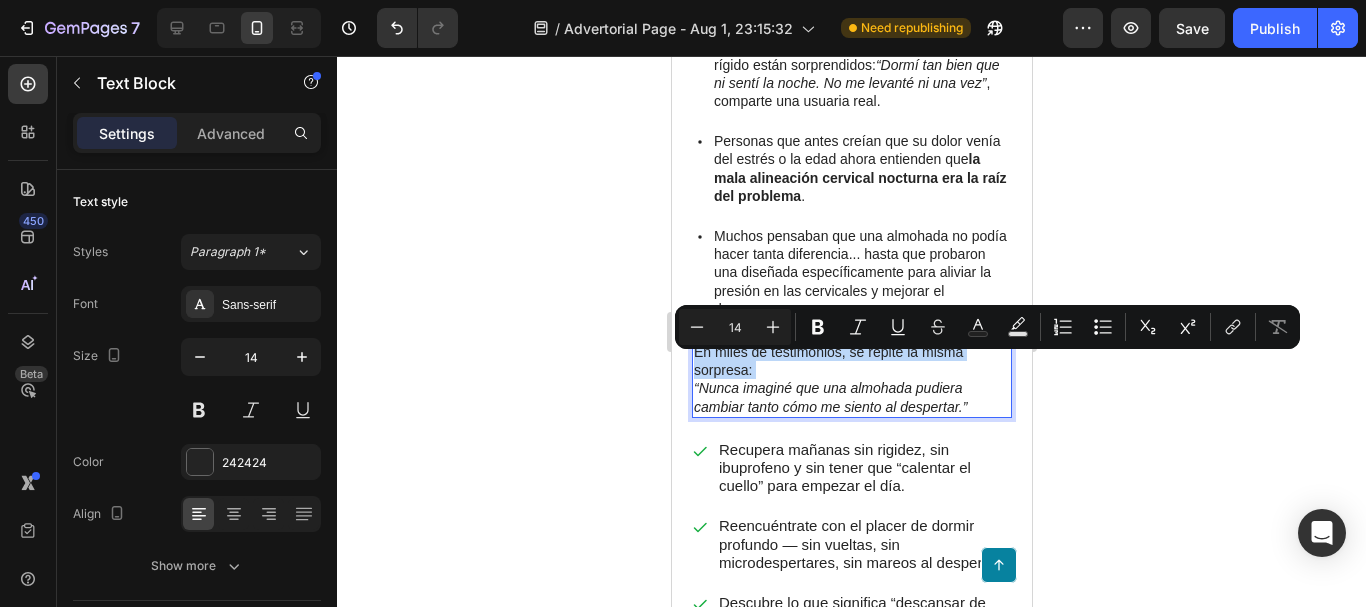 scroll, scrollTop: 3200, scrollLeft: 0, axis: vertical 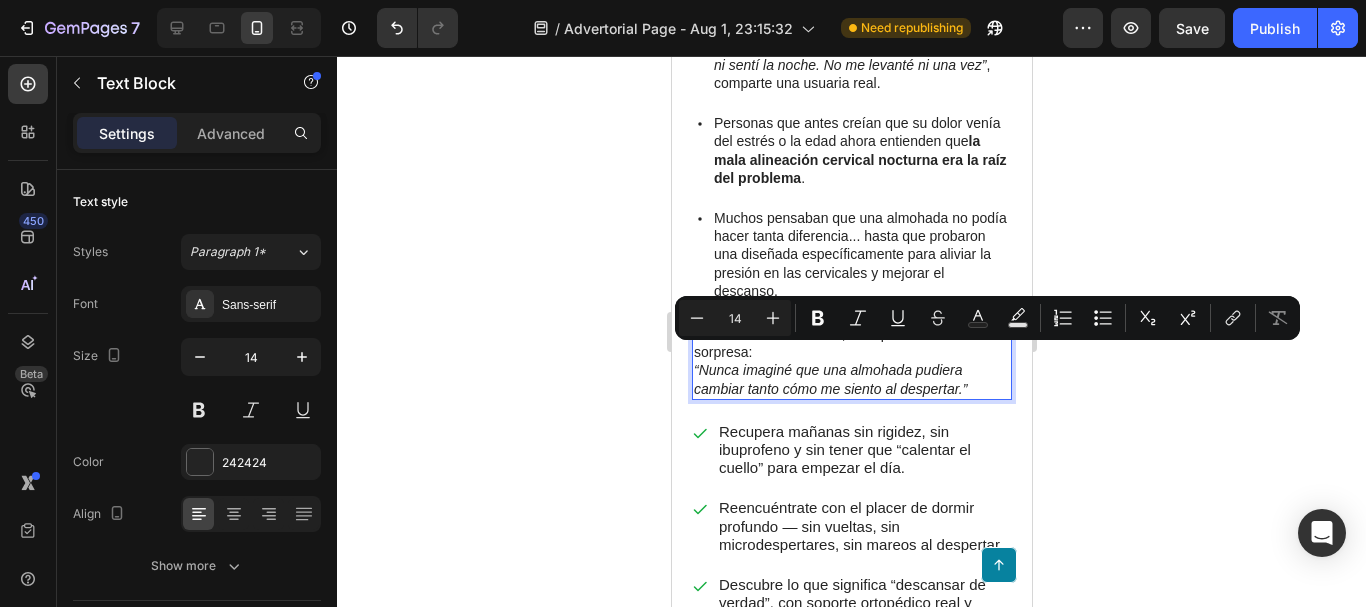click on "En miles de testimonios, se repite la misma sorpresa: “Nunca imaginé que una almohada pudiera cambiar tanto cómo me siento al despertar.”" at bounding box center [851, 361] 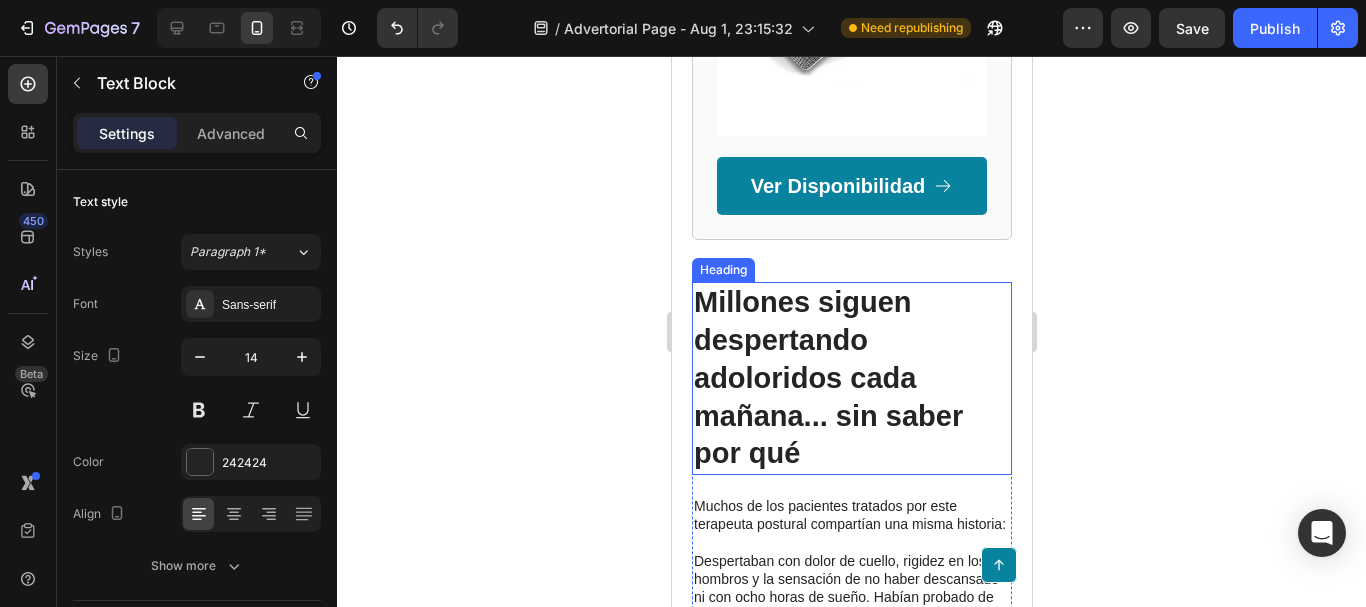 scroll, scrollTop: 4500, scrollLeft: 0, axis: vertical 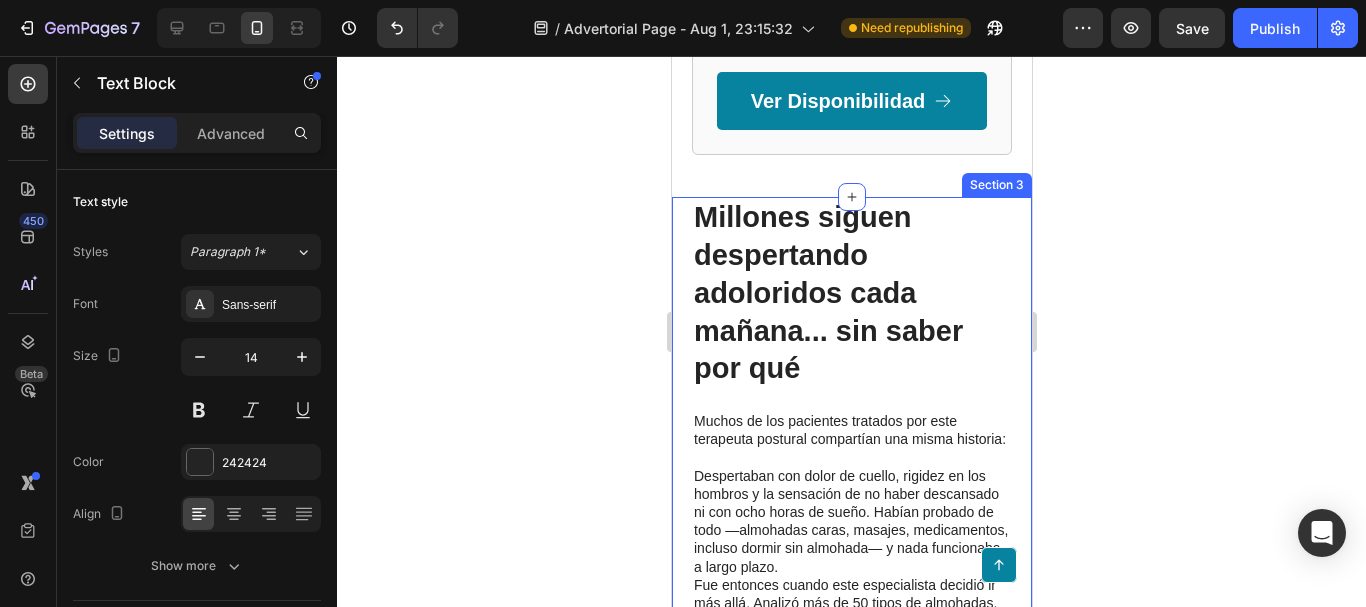 click on "Millones siguen despertando adoloridos cada mañana... sin saber por qué Heading Muchos de los pacientes tratados por este terapeuta postural compartían una misma historia: Despertaban con dolor de cuello, rigidez en los hombros y la sensación de no haber descansado ni con ocho horas de sueño. Habían probado de todo —almohadas caras, masajes, medicamentos, incluso dormir sin almohada— y nada funcionaba a largo plazo. Fue entonces cuando este especialista decidió ir más allá. Analizó más de 50 tipos de almohadas, posturas, materiales y patrones musculares durante el descanso. Lo que descubrió fue revelador: El verdadero origen del problema era una mala alineación cervical nocturna que se acumulaba noche tras noche.   Text Block Image Row Recomendado Heading Icon Icon Icon Icon Icon Icon List 4.9 Text Block | Text Block 1,752 Reviews Text Block Row Almohada Therapy Somnia Heading Tecnología ortopédica viscoelástica Avalada por terapeutas y especialistas  Garantía total por 30 días Image ." at bounding box center [851, 2985] 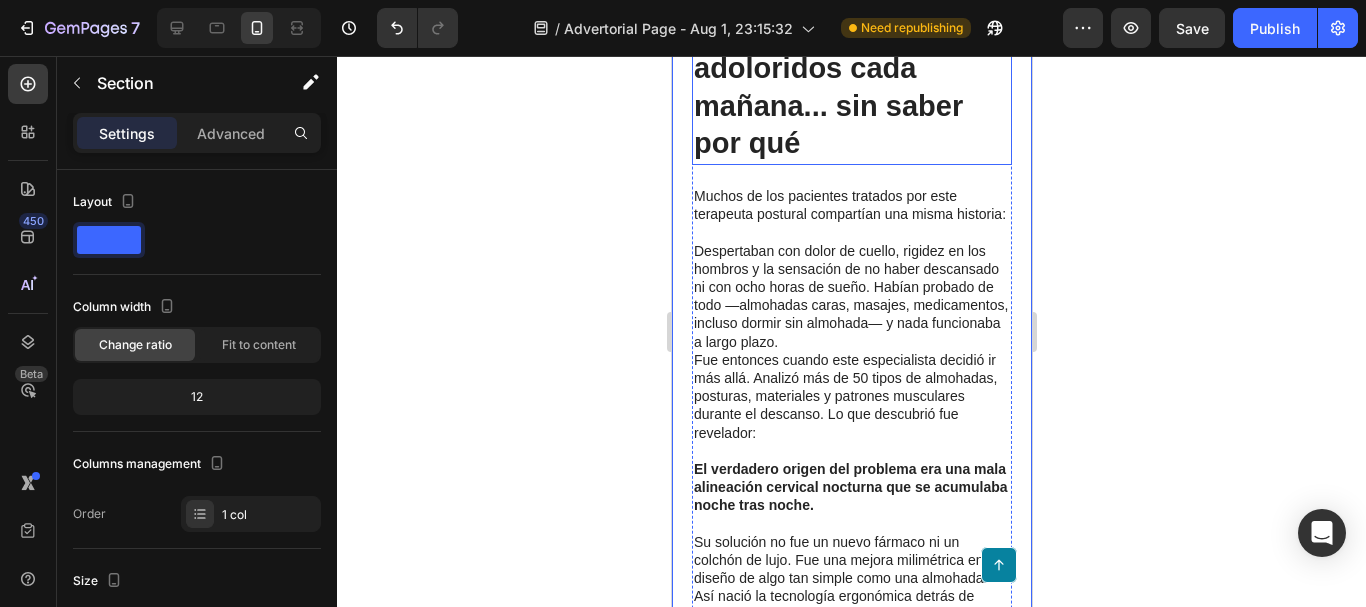 scroll, scrollTop: 4600, scrollLeft: 0, axis: vertical 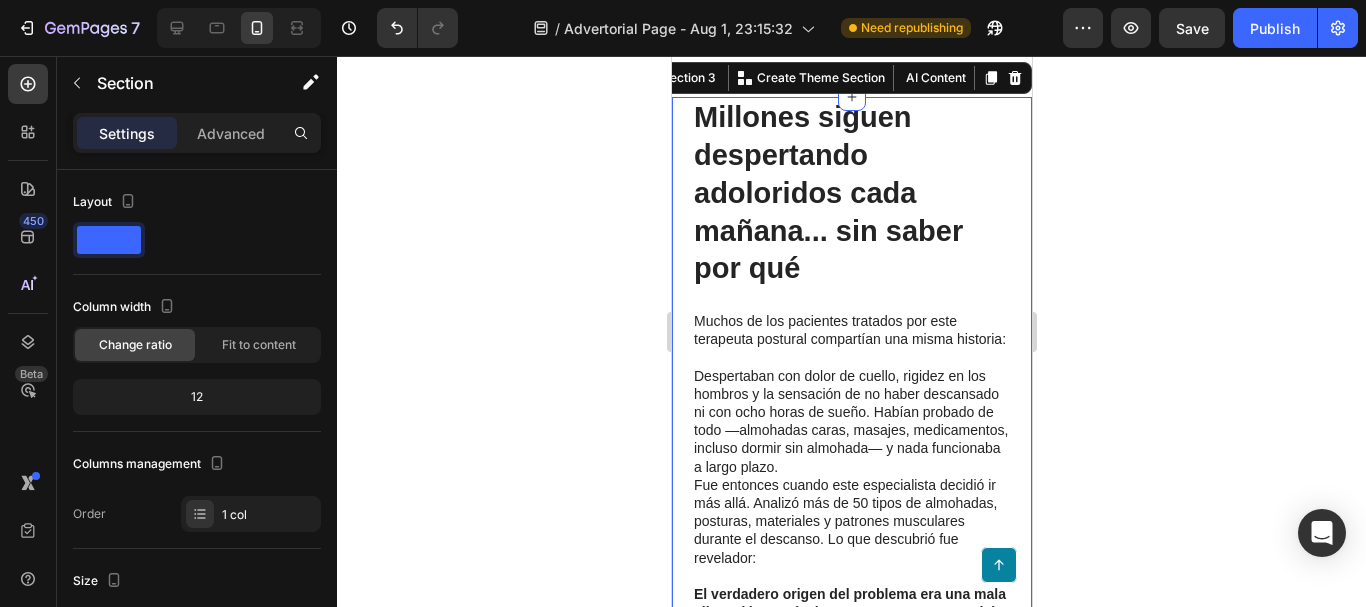click on "Millones siguen despertando adoloridos cada mañana... sin saber por qué Heading Muchos de los pacientes tratados por este terapeuta postural compartían una misma historia: Despertaban con dolor de cuello, rigidez en los hombros y la sensación de no haber descansado ni con ocho horas de sueño. Habían probado de todo —almohadas caras, masajes, medicamentos, incluso dormir sin almohada— y nada funcionaba a largo plazo. Fue entonces cuando este especialista decidió ir más allá. Analizó más de 50 tipos de almohadas, posturas, materiales y patrones musculares durante el descanso. Lo que descubrió fue revelador: El verdadero origen del problema era una mala alineación cervical nocturna que se acumulaba noche tras noche.   Text Block Image Row Recomendado Heading Icon Icon Icon Icon Icon Icon List 4.9 Text Block | Text Block 1,752 Reviews Text Block Row Almohada Therapy Somnia Heading Tecnología ortopédica viscoelástica Avalada por terapeutas y especialistas  Garantía total por 30 días Image ." at bounding box center [851, 2885] 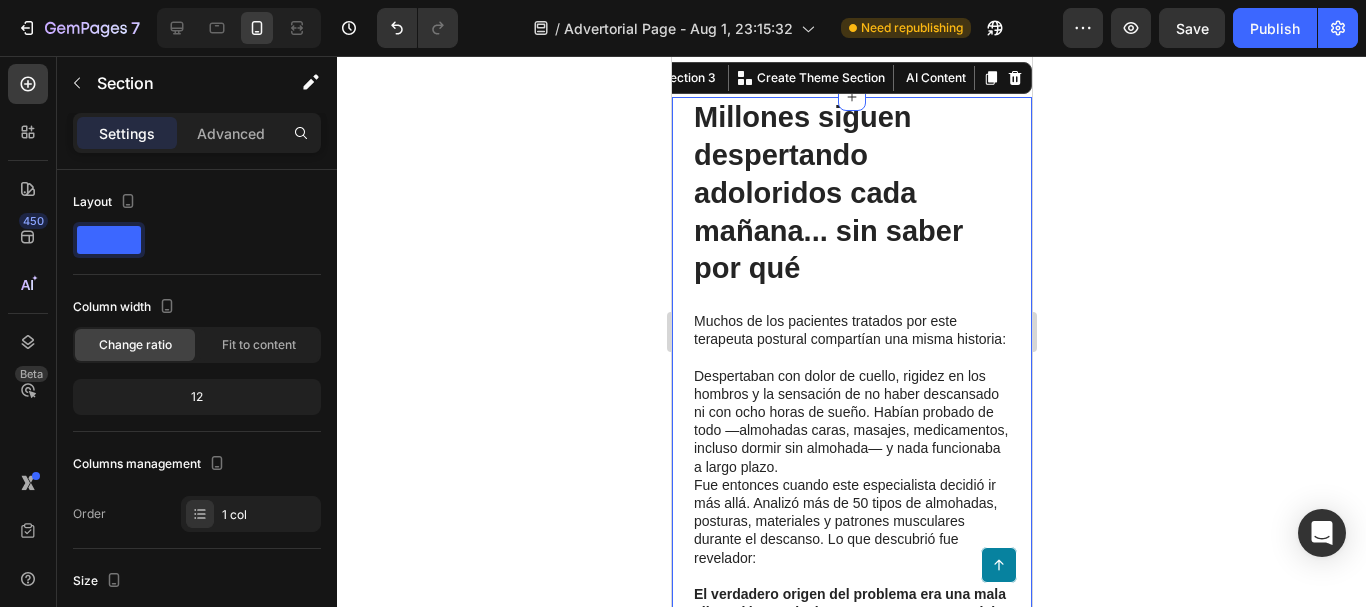 drag, startPoint x: 677, startPoint y: 133, endPoint x: 682, endPoint y: 111, distance: 22.561028 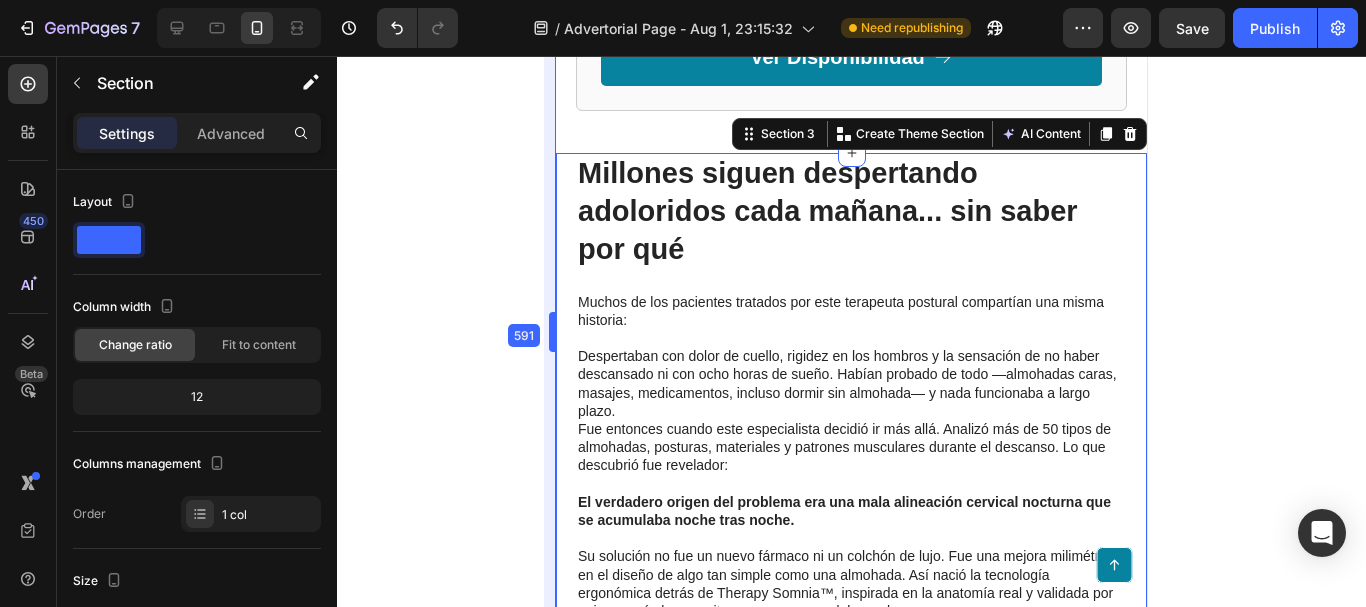 scroll, scrollTop: 4534, scrollLeft: 0, axis: vertical 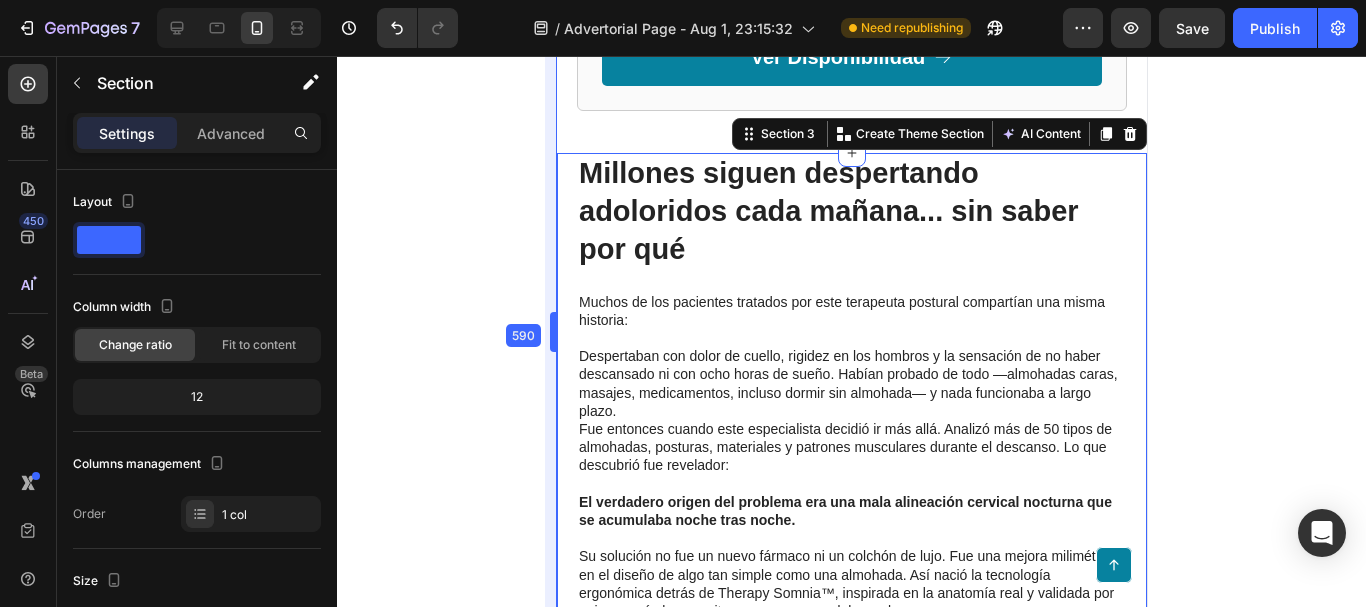 drag, startPoint x: 668, startPoint y: 140, endPoint x: 438, endPoint y: 148, distance: 230.13908 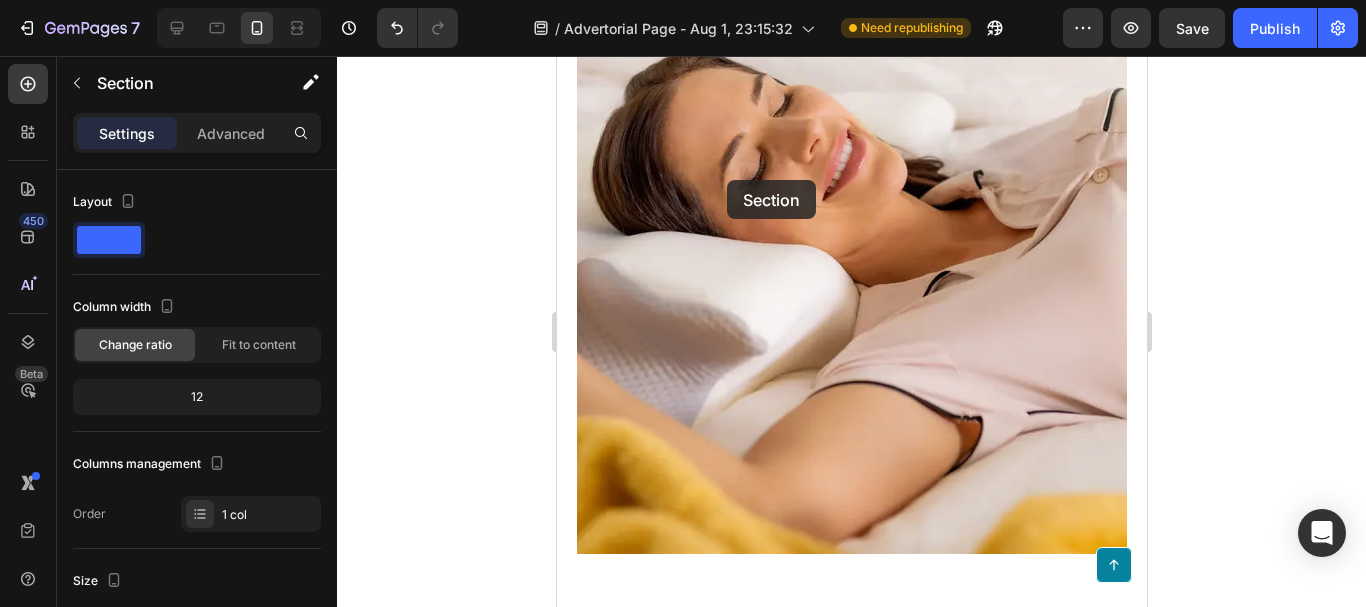 scroll, scrollTop: 2247, scrollLeft: 0, axis: vertical 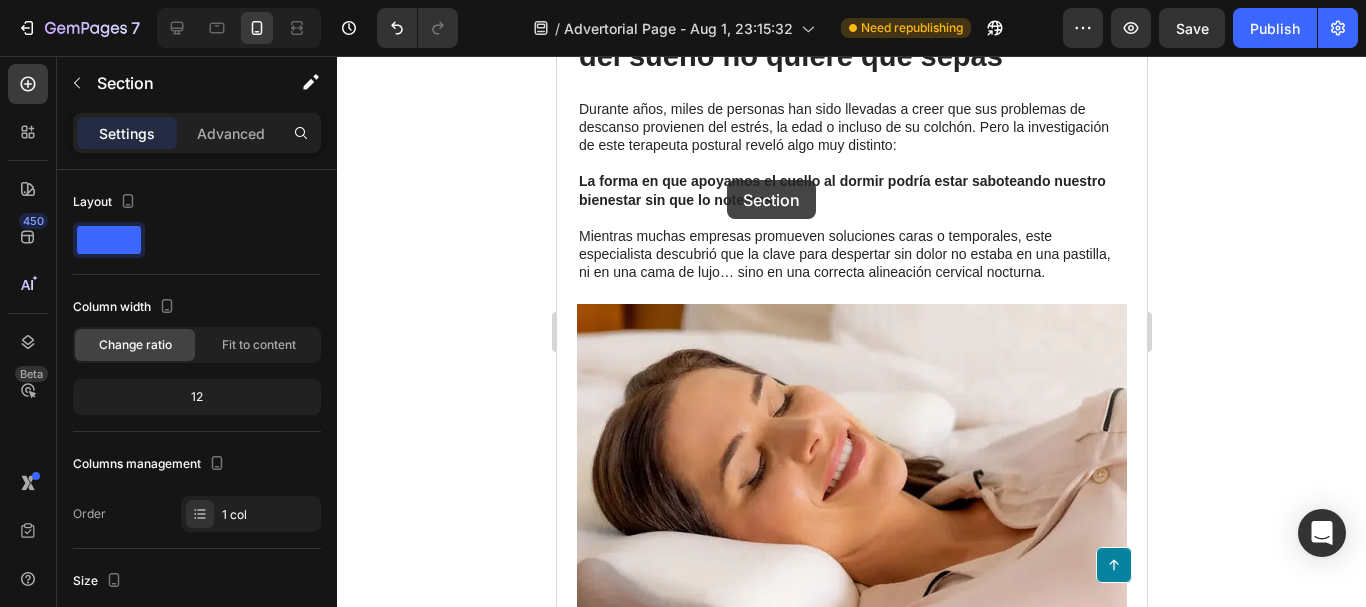 drag, startPoint x: 728, startPoint y: 131, endPoint x: 726, endPoint y: 180, distance: 49.0408 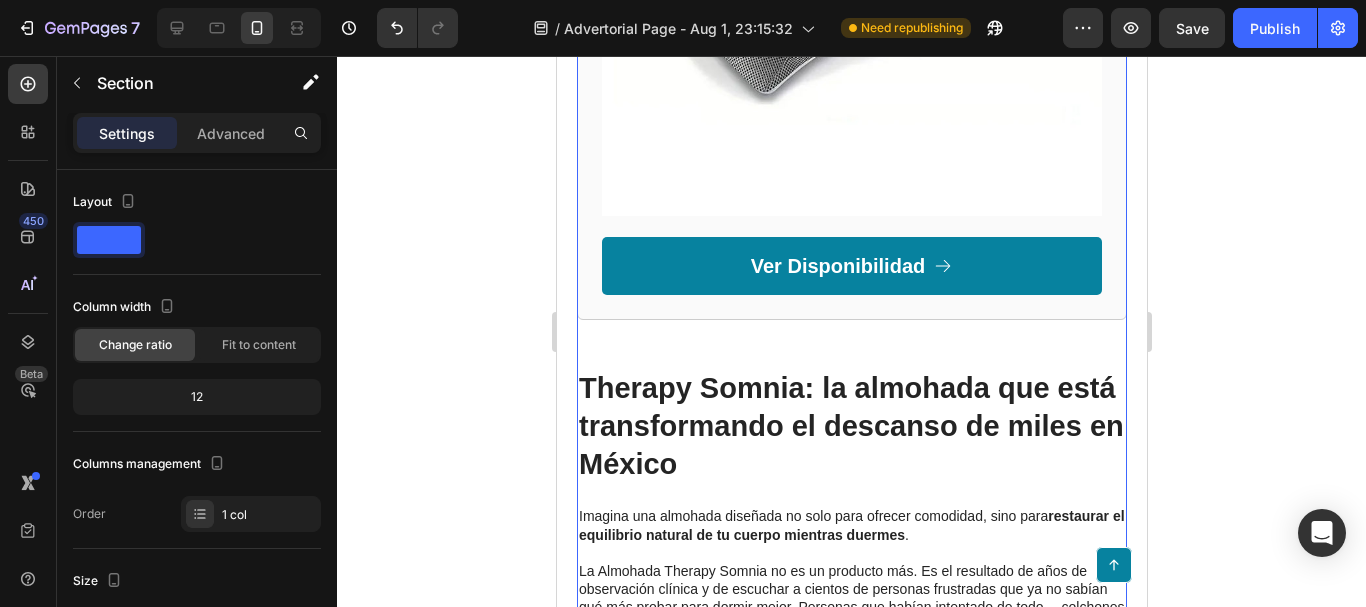 scroll, scrollTop: 6247, scrollLeft: 0, axis: vertical 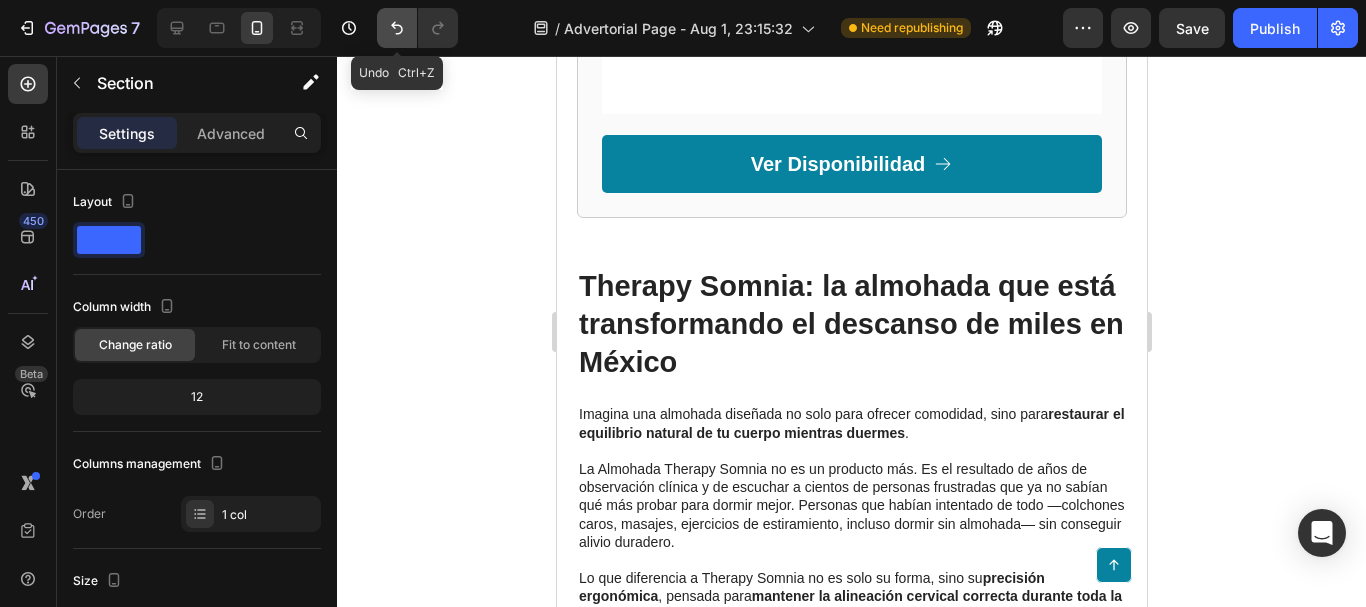 click 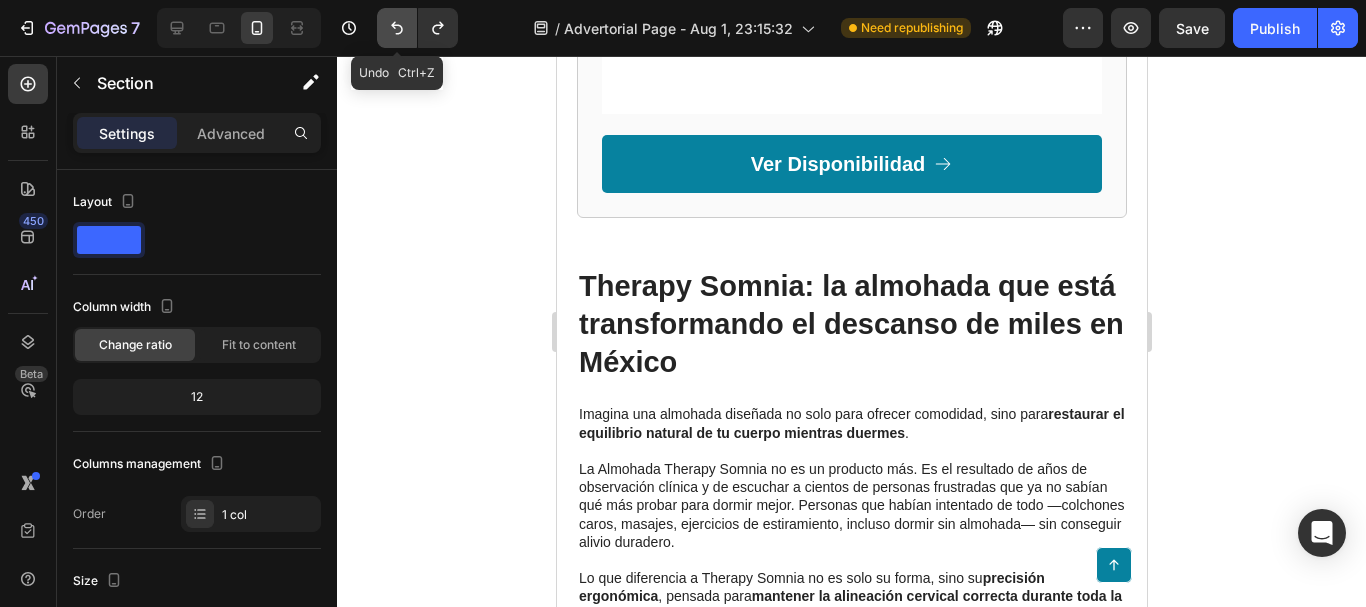 click 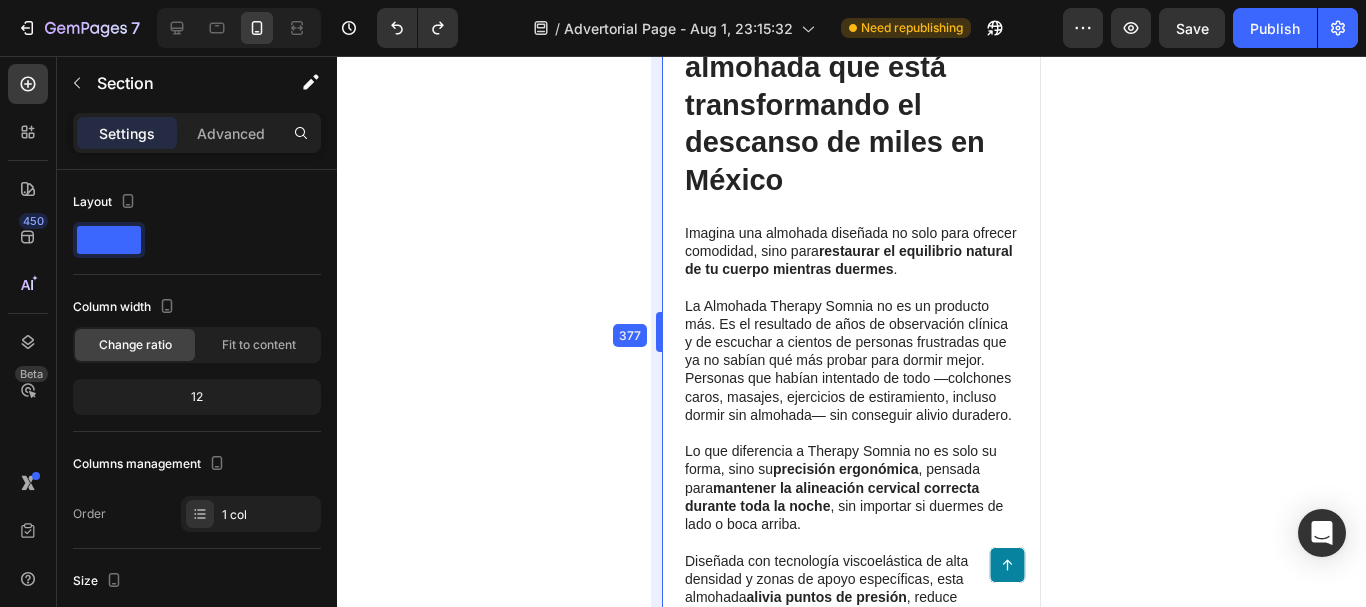 scroll, scrollTop: 6384, scrollLeft: 0, axis: vertical 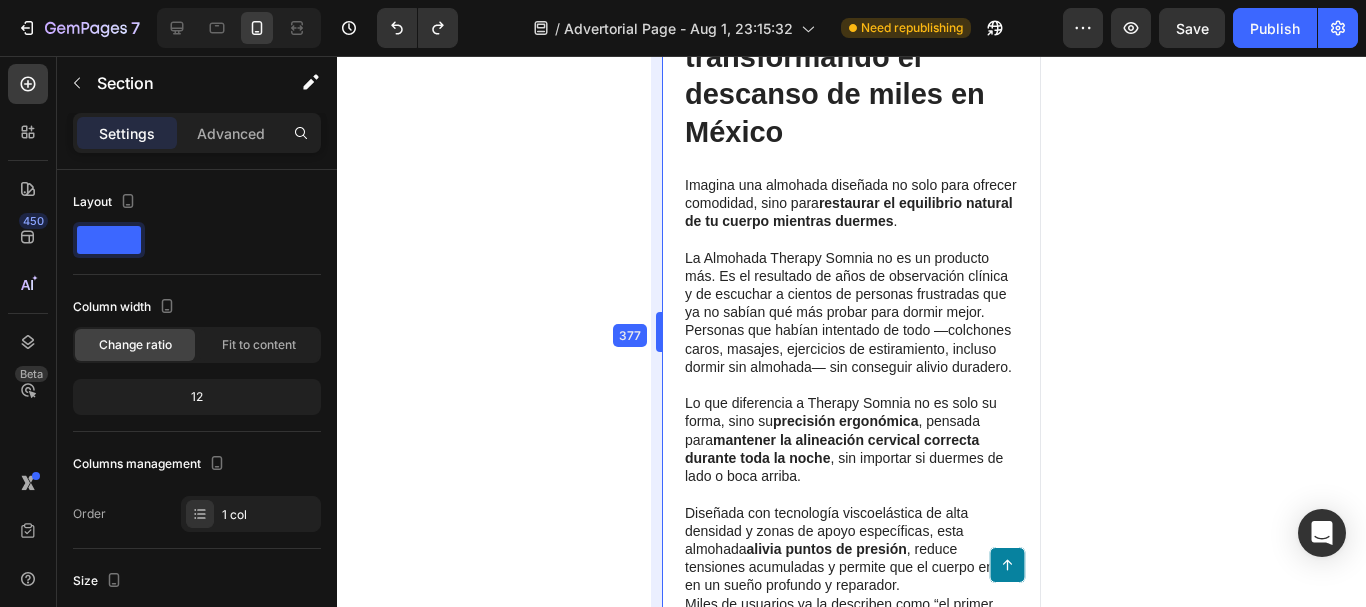 drag, startPoint x: 553, startPoint y: 321, endPoint x: 104, endPoint y: 215, distance: 461.34262 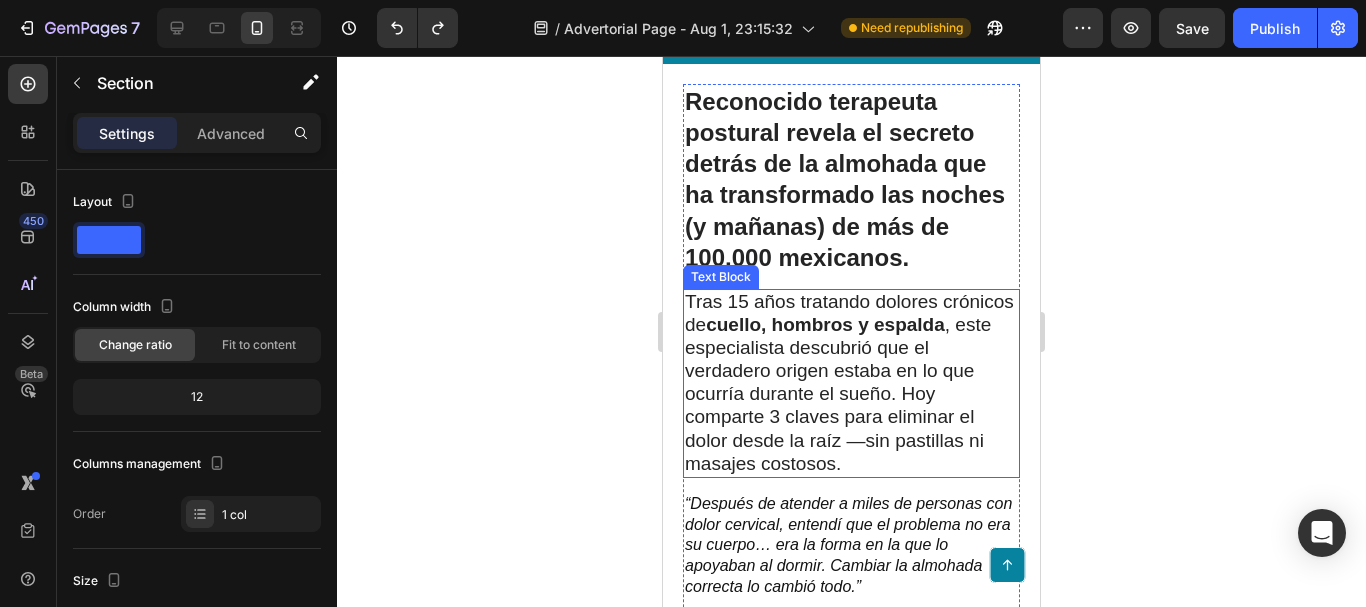 scroll, scrollTop: 0, scrollLeft: 0, axis: both 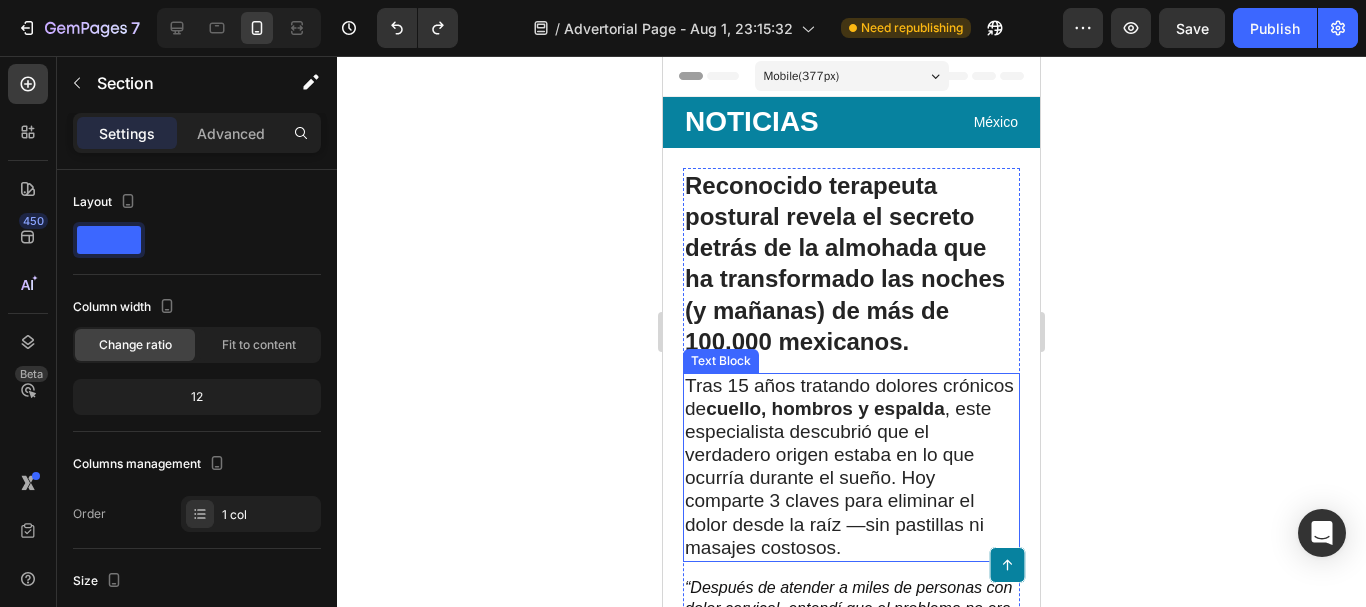 click on "Tras 15 años tratando dolores crónicos de  cuello, hombros y espalda , este especialista descubrió que el verdadero origen estaba en lo que ocurría durante el sueño. Hoy comparte 3 claves para eliminar el dolor desde la raíz —sin pastillas ni masajes costosos." at bounding box center [849, 466] 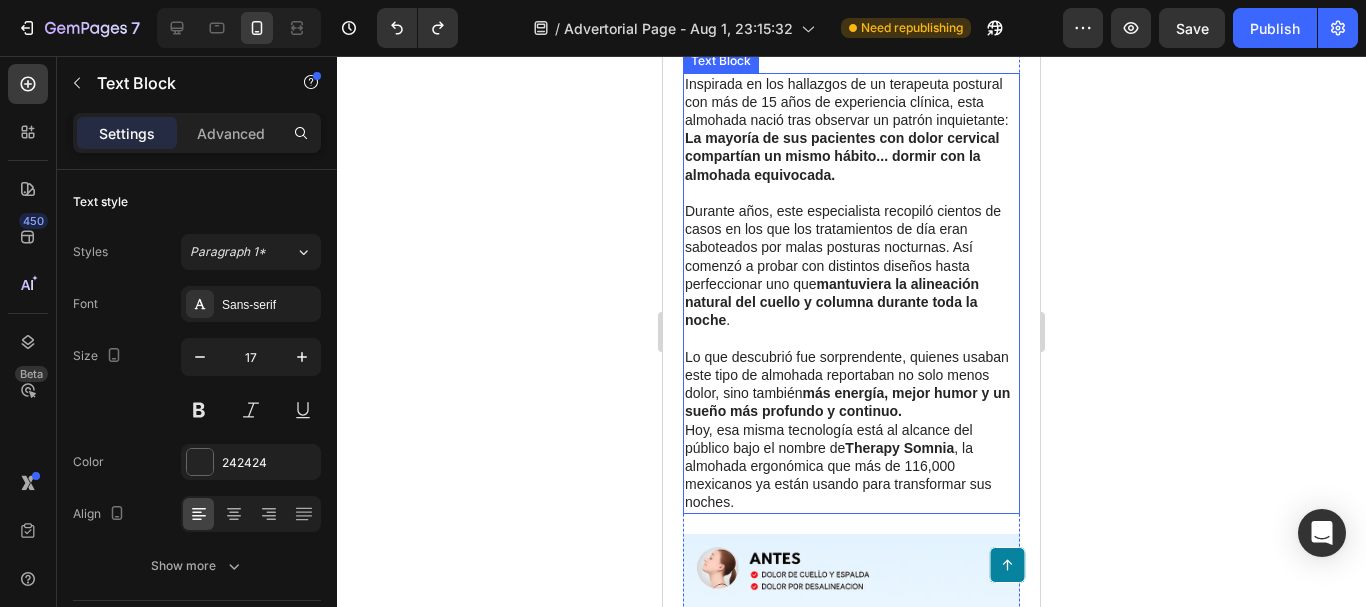 scroll, scrollTop: 1300, scrollLeft: 0, axis: vertical 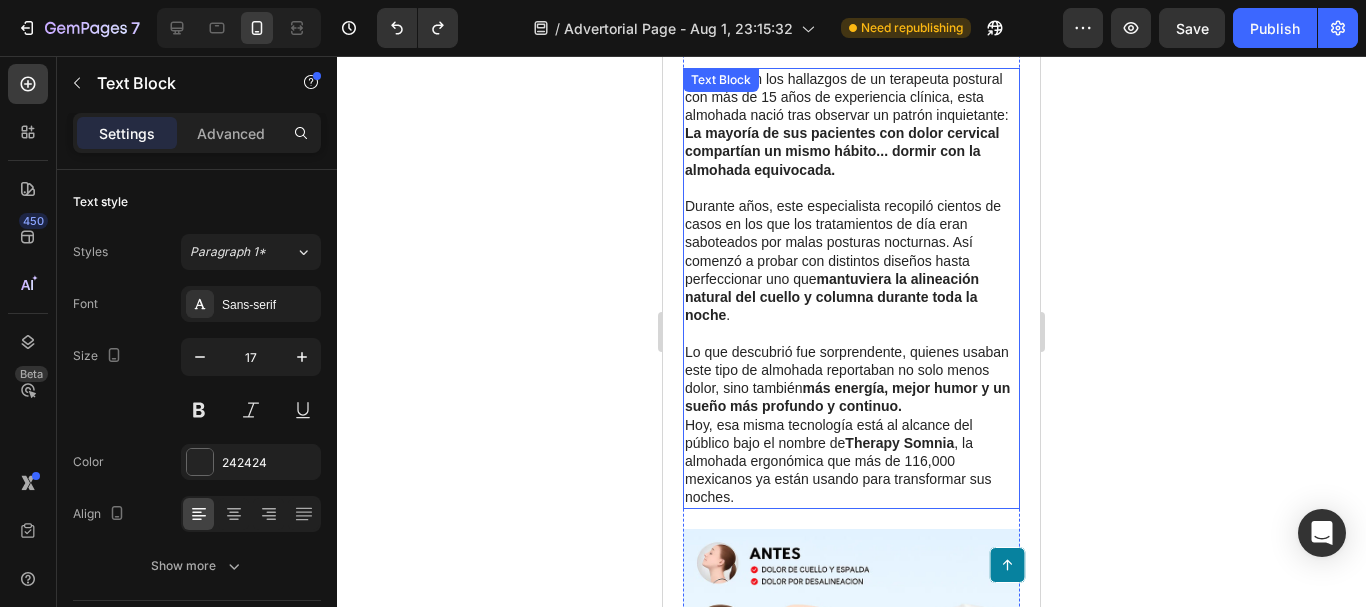click on "Lo que descubrió fue sorprendente, quienes usaban este tipo de almohada reportaban no solo menos dolor, sino también  más energía, mejor humor y un sueño más profundo y continuo." at bounding box center (851, 379) 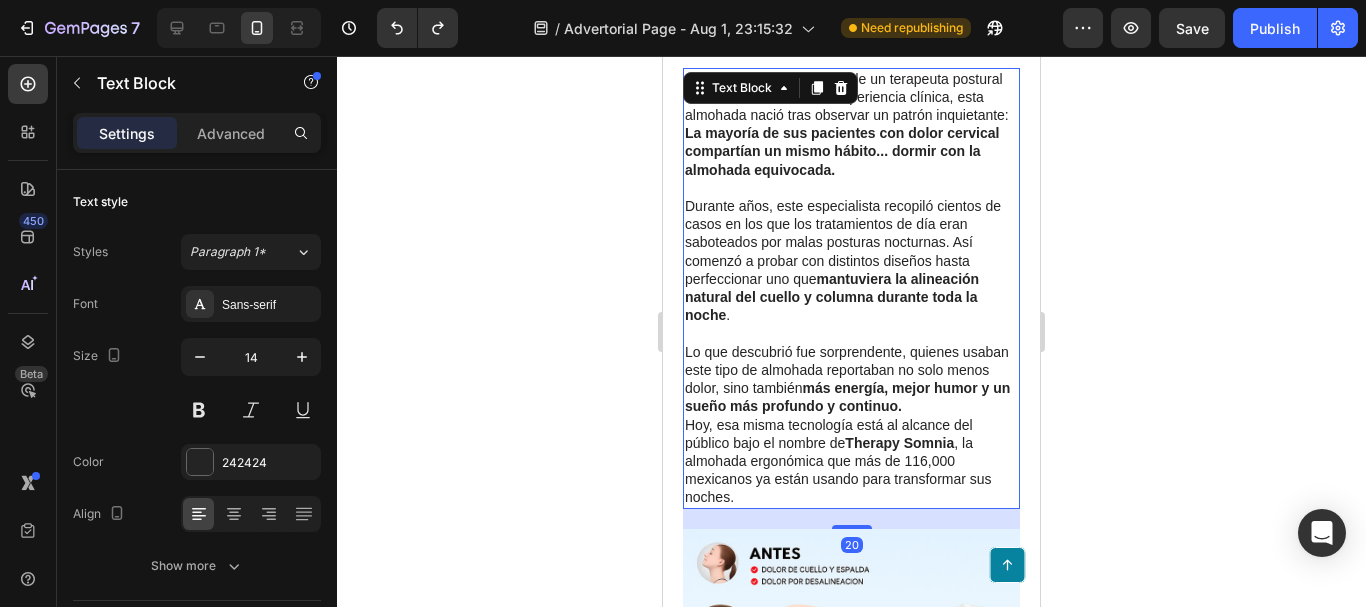 click on "Lo que descubrió fue sorprendente, quienes usaban este tipo de almohada reportaban no solo menos dolor, sino también  más energía, mejor humor y un sueño más profundo y continuo." at bounding box center (851, 379) 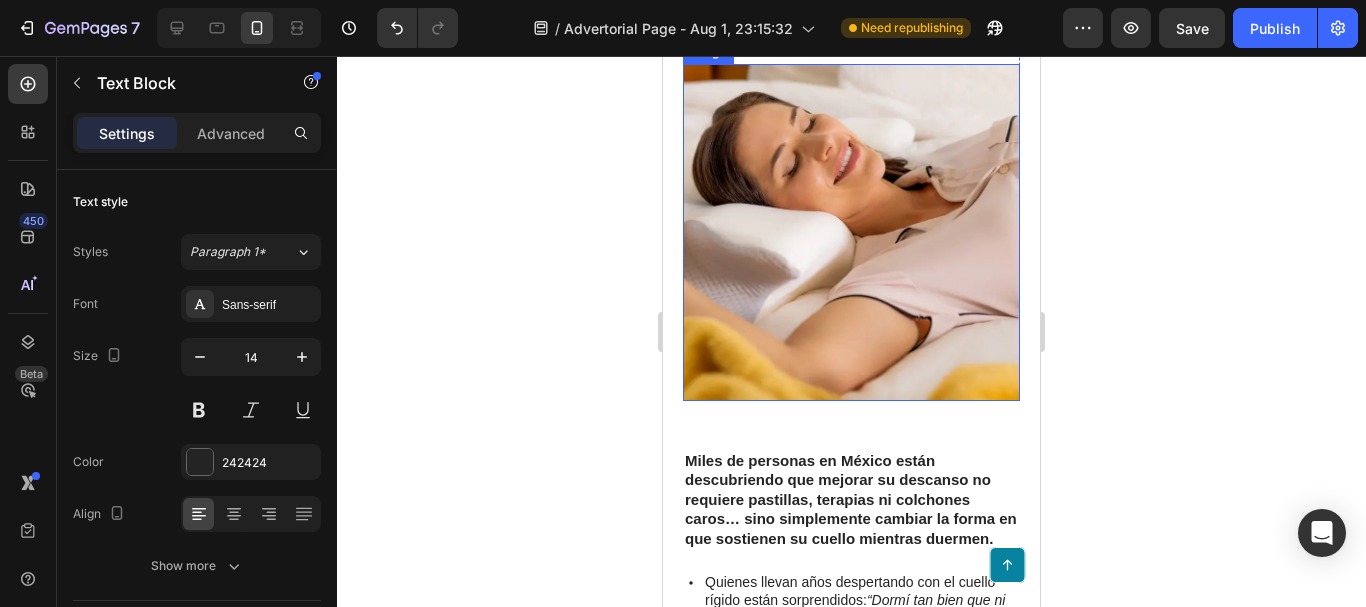 scroll, scrollTop: 2700, scrollLeft: 0, axis: vertical 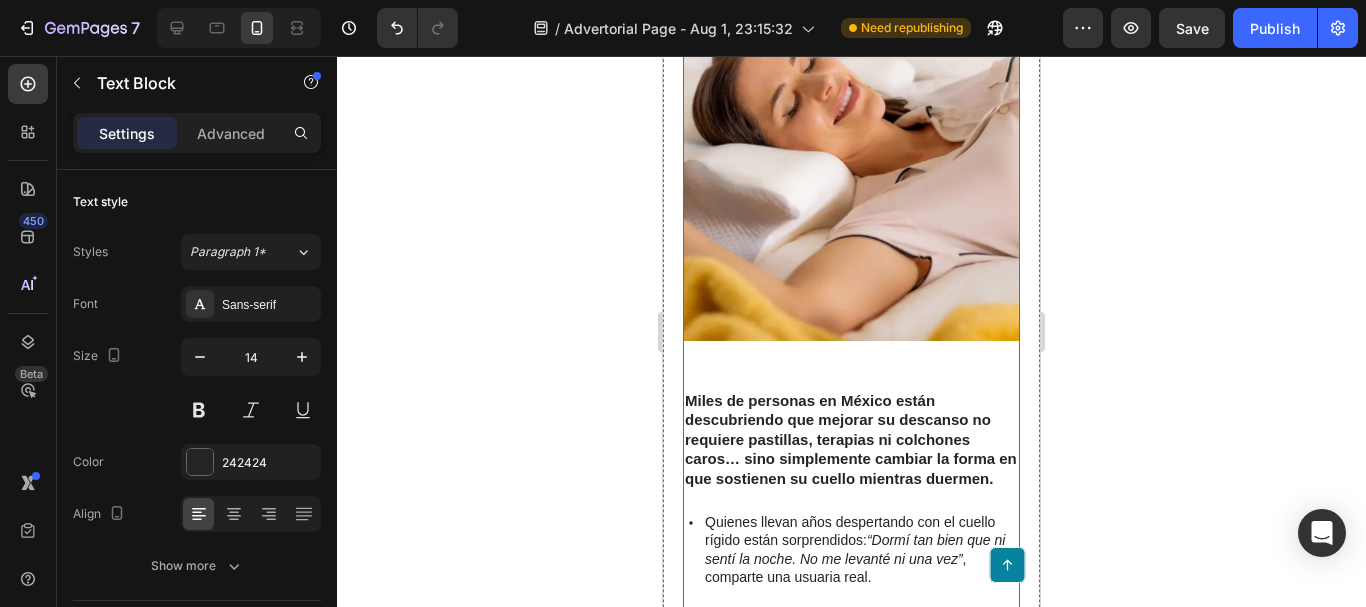 click on "Reconocido terapeuta postural revela el secreto detrás de la almohada que ha transformado las noches (y mañanas) de más de 100,000 mexicanos. Heading Tras 15 años tratando dolores crónicos de  cuello, hombros y espalda , este especialista descubrió que el verdadero origen estaba en lo que ocurría durante el sueño. Hoy comparte 3 claves para eliminar el dolor desde la raíz —sin pastillas ni masajes costosos. Text Block “Después de atender a miles de personas con dolor cervical, entendí que el problema no era su cuerpo… era la forma en la que lo apoyaban al dormir. Cambiar la almohada correcta lo cambió todo.” — Dr. Esteban Lozano, especialista en terapia postural y ergonomía del sueño Text Block Image Row Después de años tratando dolor cervical, descubrió que el problema ocurría mientras dormías Heading Inspirada en los hallazgos de un terapeuta postural con más de 15 años de experiencia clínica, esta almohada nació tras observar un patrón inquietante:   .     Text Block" at bounding box center [851, -711] 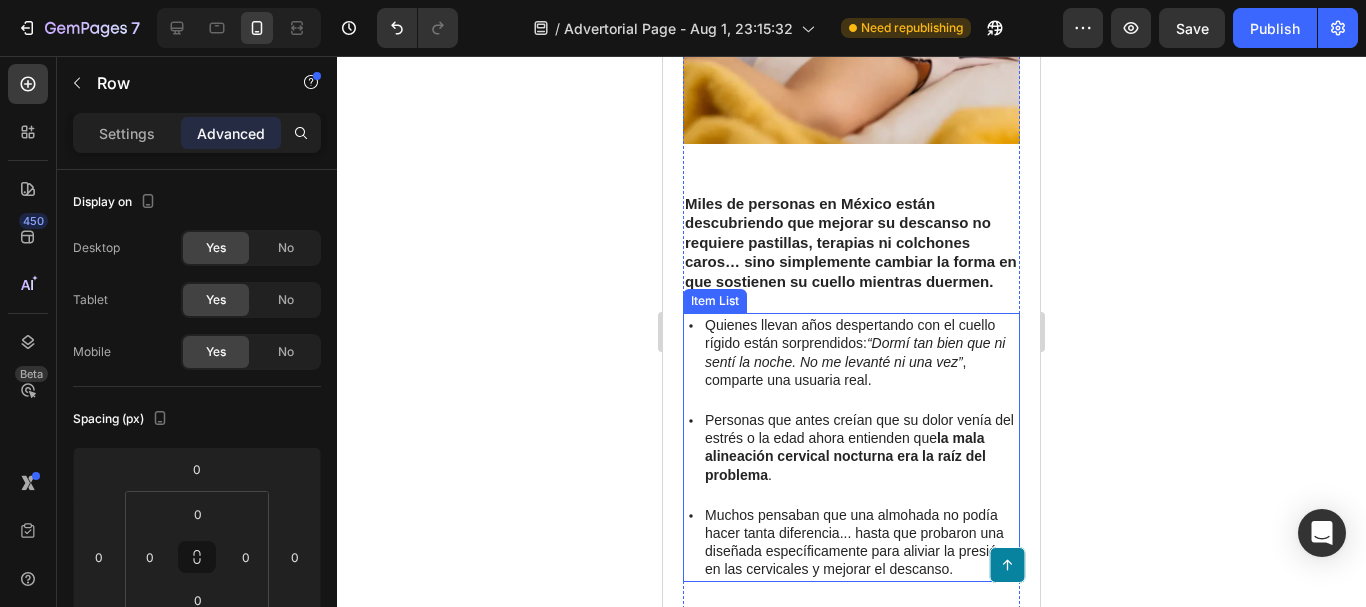 scroll, scrollTop: 2900, scrollLeft: 0, axis: vertical 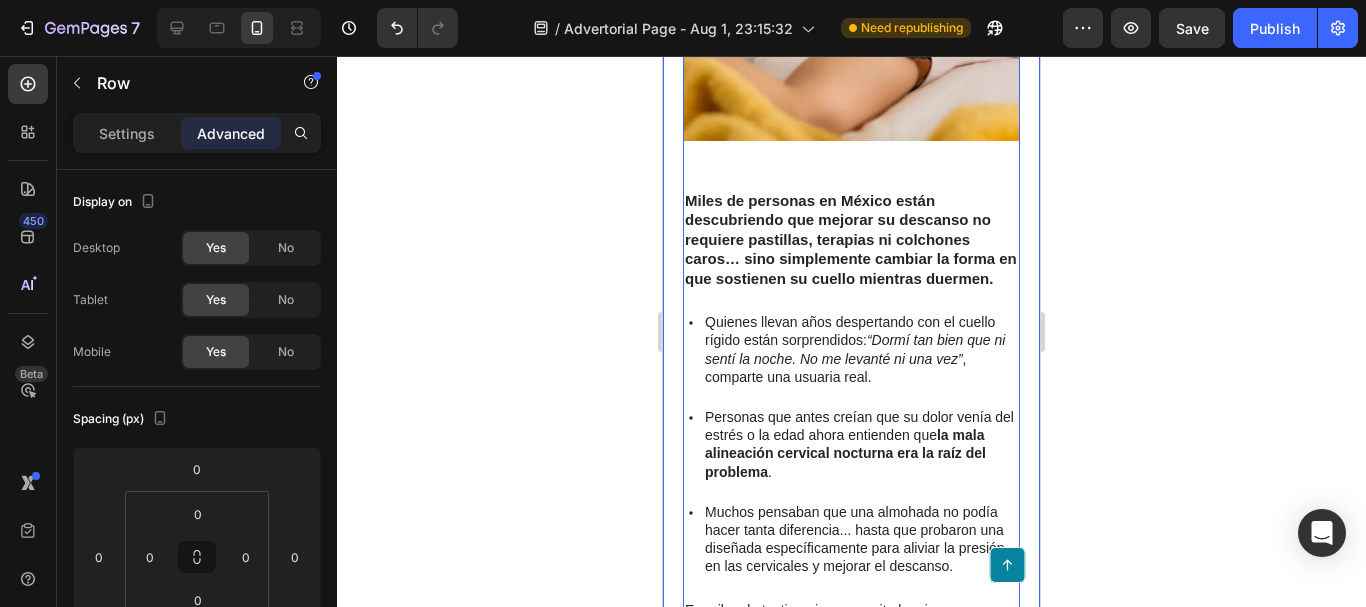 click on "Reconocido terapeuta postural revela el secreto detrás de la almohada que ha transformado las noches (y mañanas) de más de 100,000 mexicanos. Heading Tras 15 años tratando dolores crónicos de  cuello, hombros y espalda , este especialista descubrió que el verdadero origen estaba en lo que ocurría durante el sueño. Hoy comparte 3 claves para eliminar el dolor desde la raíz —sin pastillas ni masajes costosos. Text Block “Después de atender a miles de personas con dolor cervical, entendí que el problema no era su cuerpo… era la forma en la que lo apoyaban al dormir. Cambiar la almohada correcta lo cambió todo.” — Dr. Esteban Lozano, especialista en terapia postural y ergonomía del sueño Text Block Image Row Después de años tratando dolor cervical, descubrió que el problema ocurría mientras dormías Heading Inspirada en los hallazgos de un terapeuta postural con más de 15 años de experiencia clínica, esta almohada nació tras observar un patrón inquietante:   .     Text Block" at bounding box center [851, -519] 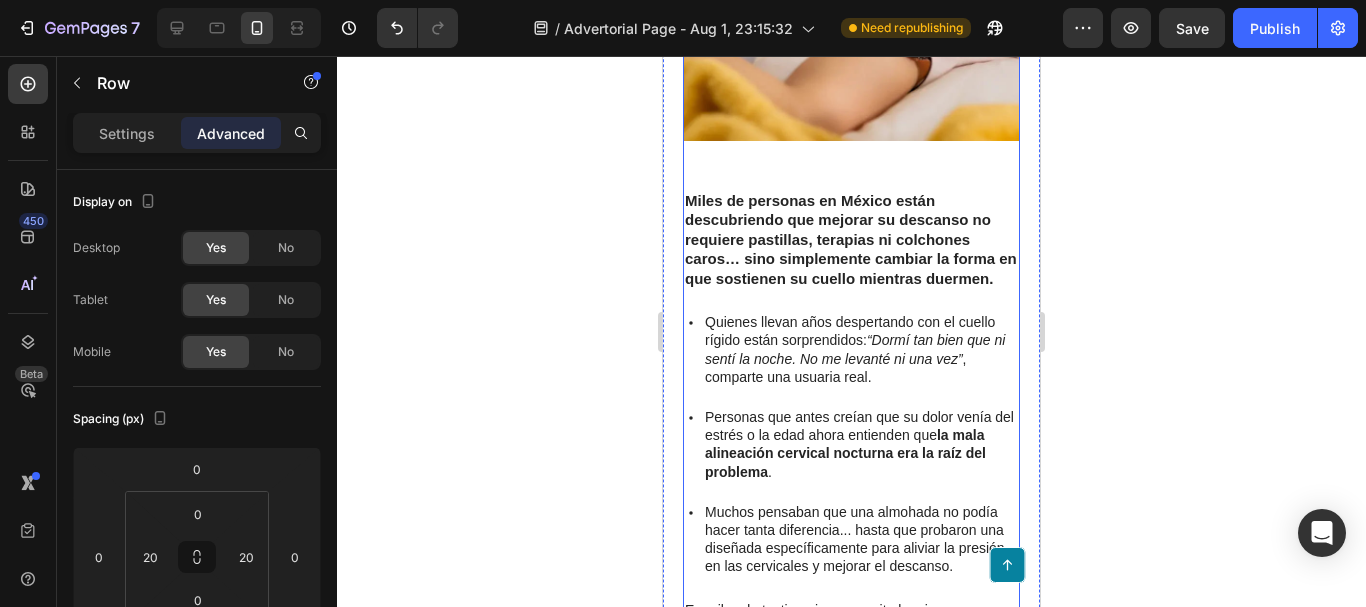 click on "Reconocido terapeuta postural revela el secreto detrás de la almohada que ha transformado las noches (y mañanas) de más de 100,000 mexicanos. Heading Tras 15 años tratando dolores crónicos de  cuello, hombros y espalda , este especialista descubrió que el verdadero origen estaba en lo que ocurría durante el sueño. Hoy comparte 3 claves para eliminar el dolor desde la raíz —sin pastillas ni masajes costosos. Text Block “Después de atender a miles de personas con dolor cervical, entendí que el problema no era su cuerpo… era la forma en la que lo apoyaban al dormir. Cambiar la almohada correcta lo cambió todo.” — Dr. Esteban Lozano, especialista en terapia postural y ergonomía del sueño Text Block Image Row Después de años tratando dolor cervical, descubrió que el problema ocurría mientras dormías Heading Inspirada en los hallazgos de un terapeuta postural con más de 15 años de experiencia clínica, esta almohada nació tras observar un patrón inquietante:   .     Text Block" at bounding box center (851, -911) 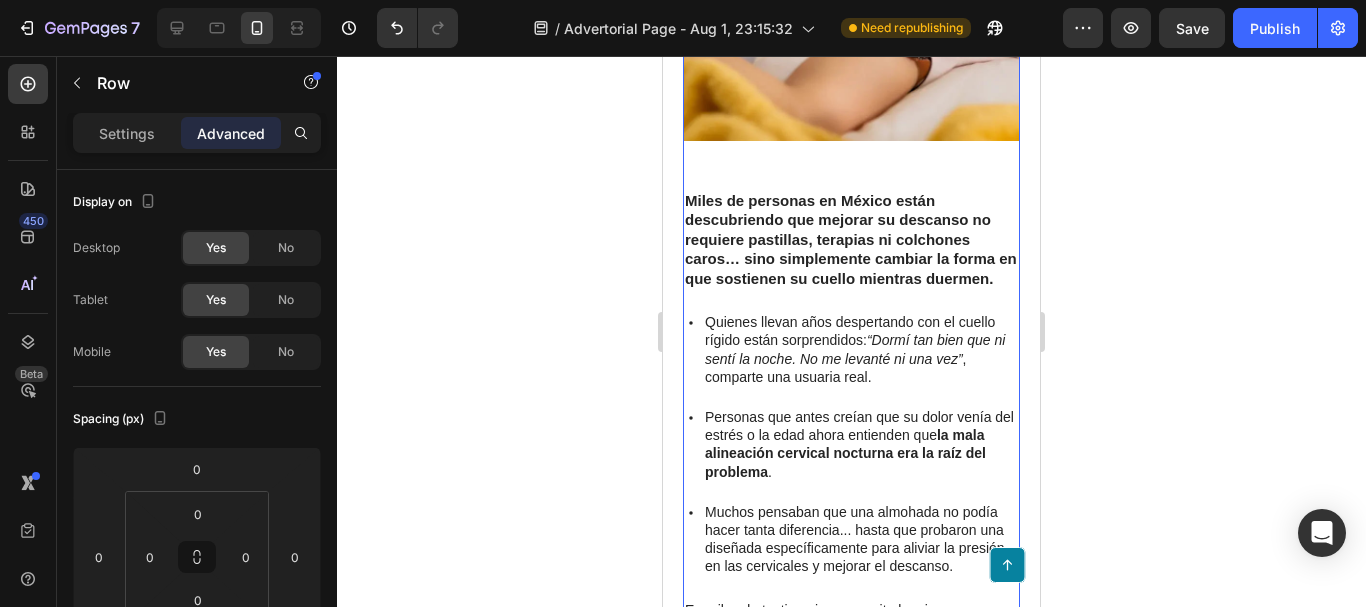 click on "Reconocido terapeuta postural revela el secreto detrás de la almohada que ha transformado las noches (y mañanas) de más de 100,000 mexicanos. Heading Tras 15 años tratando dolores crónicos de  cuello, hombros y espalda , este especialista descubrió que el verdadero origen estaba en lo que ocurría durante el sueño. Hoy comparte 3 claves para eliminar el dolor desde la raíz —sin pastillas ni masajes costosos. Text Block “Después de atender a miles de personas con dolor cervical, entendí que el problema no era su cuerpo… era la forma en la que lo apoyaban al dormir. Cambiar la almohada correcta lo cambió todo.” — Dr. Esteban Lozano, especialista en terapia postural y ergonomía del sueño Text Block Image Row Después de años tratando dolor cervical, descubrió que el problema ocurría mientras dormías Heading Inspirada en los hallazgos de un terapeuta postural con más de 15 años de experiencia clínica, esta almohada nació tras observar un patrón inquietante:   .     Text Block" at bounding box center [851, -911] 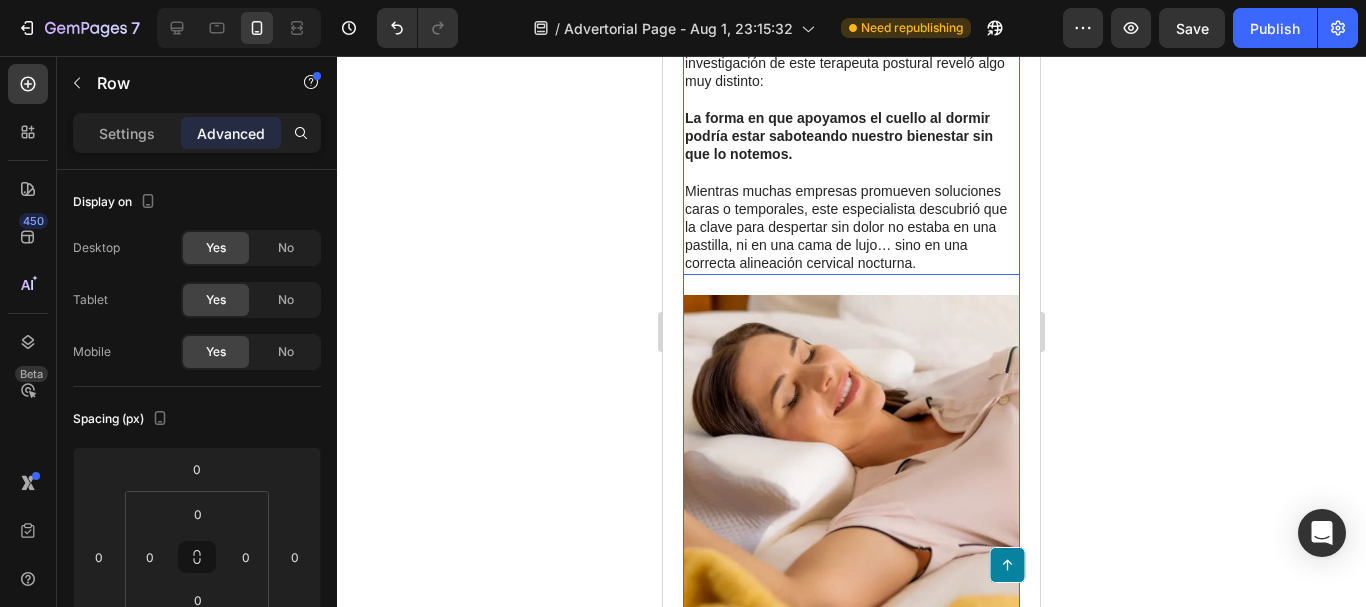 scroll, scrollTop: 2400, scrollLeft: 0, axis: vertical 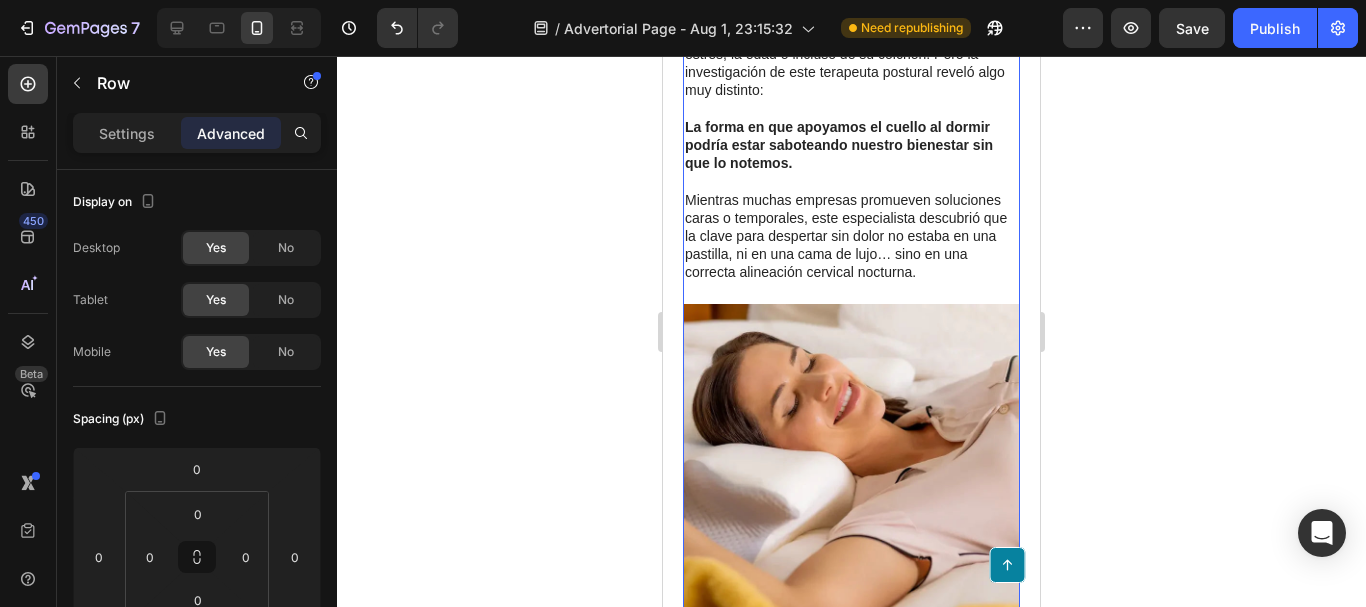 click on "La verdad incómoda que la industria del sueño no quiere que sepas Heading Durante años, miles de personas han sido llevadas a creer que sus problemas de descanso provienen del estrés, la edad o incluso de su colchón. Pero la investigación de este terapeuta postural reveló algo muy distinto: La forma en que apoyamos el cuello al dormir podría estar saboteando nuestro bienestar sin que lo notemos.   Mientras muchas empresas promueven soluciones caras o temporales, este especialista descubrió que la clave para despertar sin dolor no estaba en una pastilla, ni en una cama de lujo… sino en una correcta alineación cervical nocturna. Text Block Image" at bounding box center [851, 236] 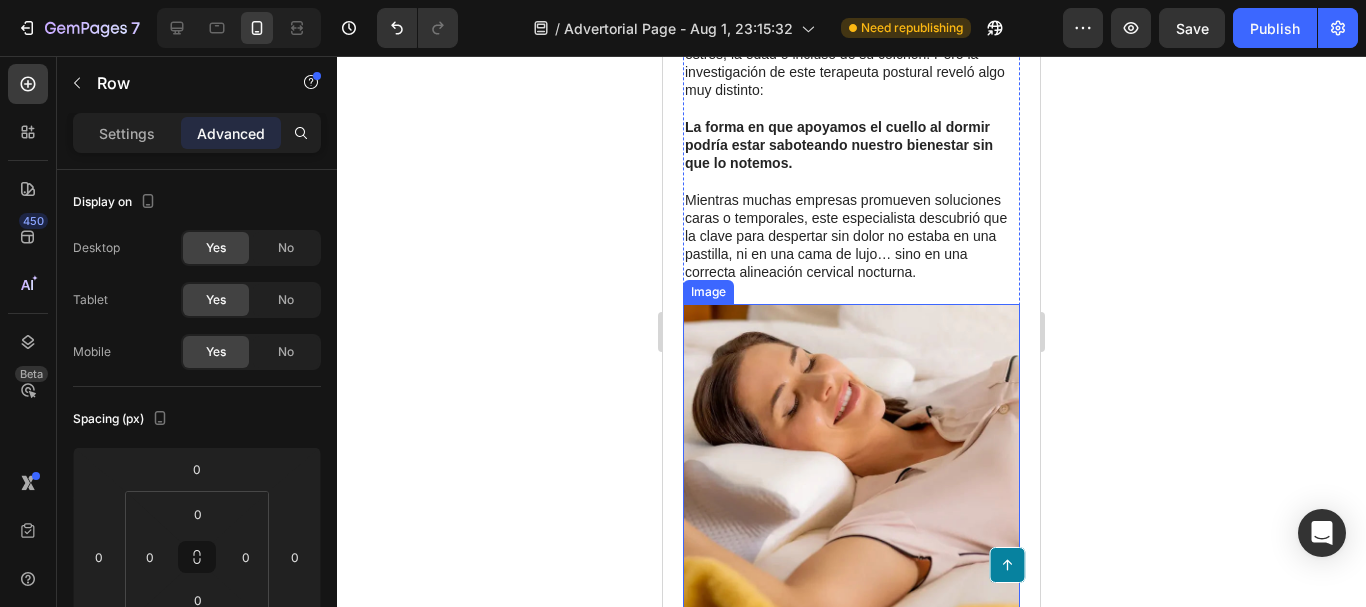 scroll, scrollTop: 2700, scrollLeft: 0, axis: vertical 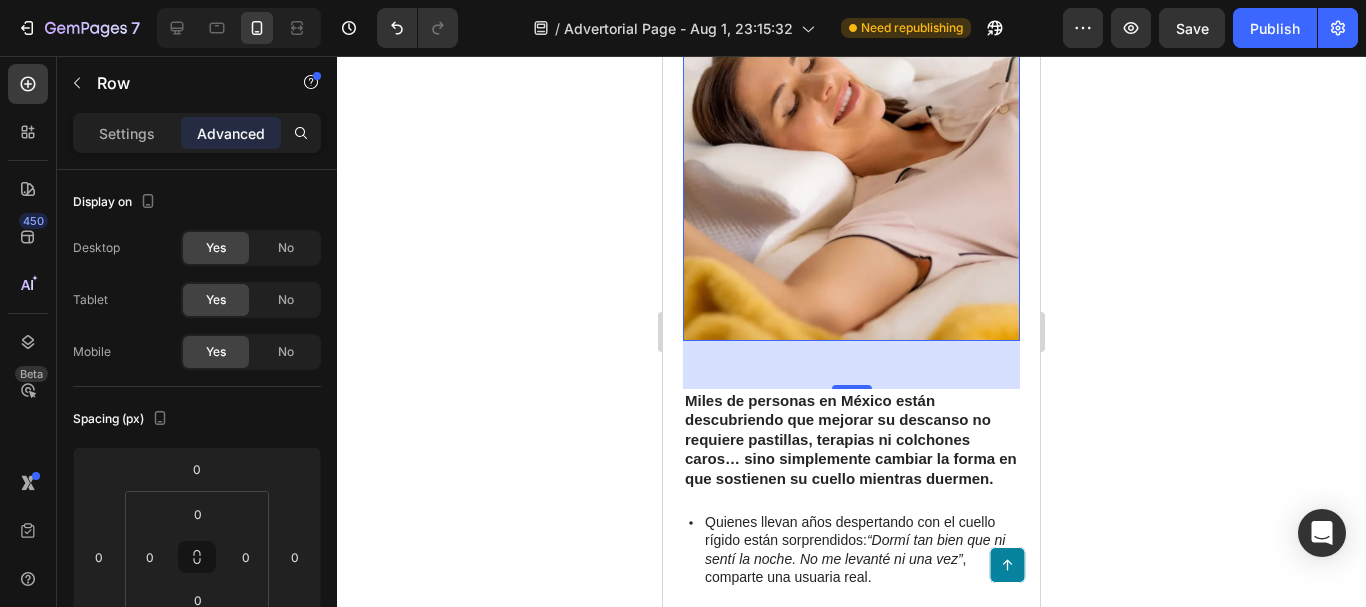 click on "48" at bounding box center [851, 365] 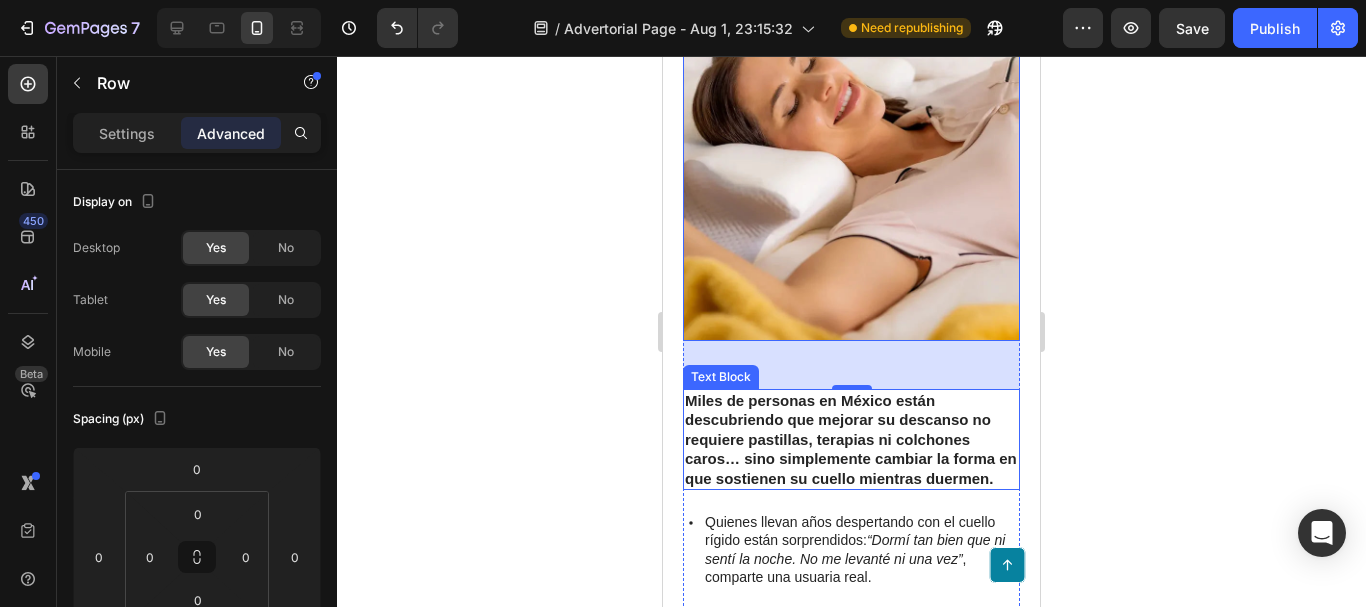 click on "Miles de personas en México están descubriendo que mejorar su descanso no requiere pastillas, terapias ni colchones caros… sino simplemente cambiar la forma en que sostienen su cuello mientras duermen." at bounding box center [851, 440] 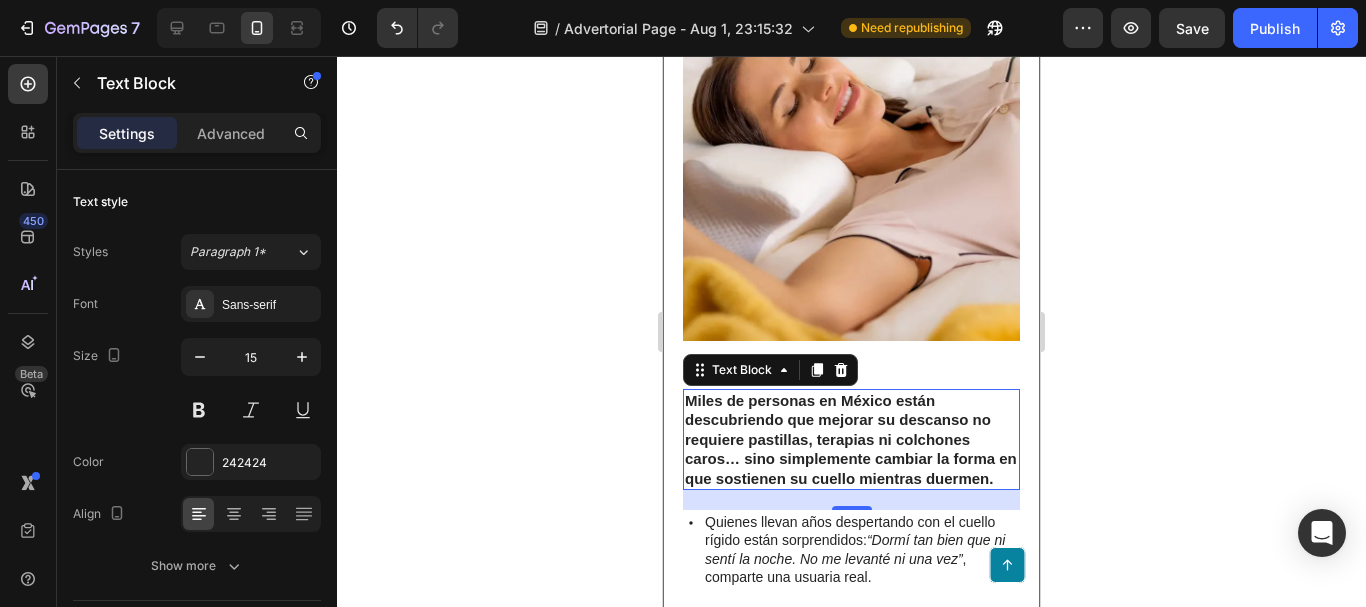 click on "Reconocido terapeuta postural revela el secreto detrás de la almohada que ha transformado las noches (y mañanas) de más de 100,000 mexicanos. Heading Tras 15 años tratando dolores crónicos de  cuello, hombros y espalda , este especialista descubrió que el verdadero origen estaba en lo que ocurría durante el sueño. Hoy comparte 3 claves para eliminar el dolor desde la raíz —sin pastillas ni masajes costosos. Text Block “Después de atender a miles de personas con dolor cervical, entendí que el problema no era su cuerpo… era la forma en la que lo apoyaban al dormir. Cambiar la almohada correcta lo cambió todo.” — Dr. Esteban Lozano, especialista en terapia postural y ergonomía del sueño Text Block Image Row Después de años tratando dolor cervical, descubrió que el problema ocurría mientras dormías Heading Inspirada en los hallazgos de un terapeuta postural con más de 15 años de experiencia clínica, esta almohada nació tras observar un patrón inquietante:   .     Text Block" at bounding box center [851, -319] 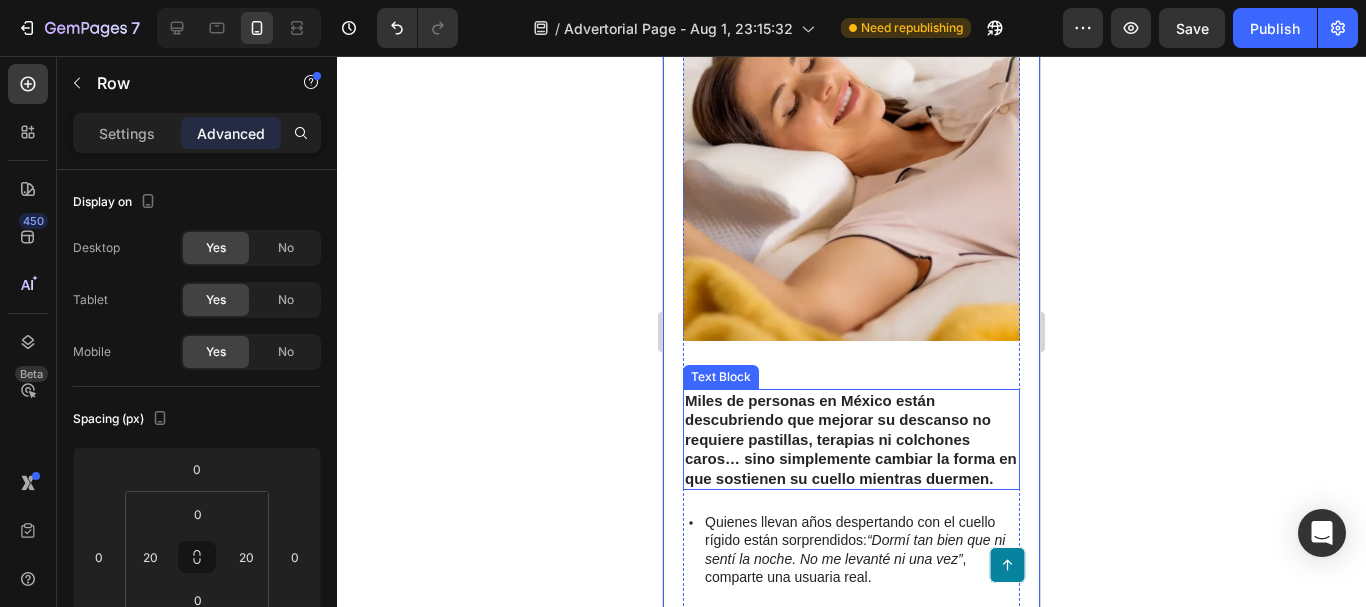 click on "Text Block" at bounding box center [721, 377] 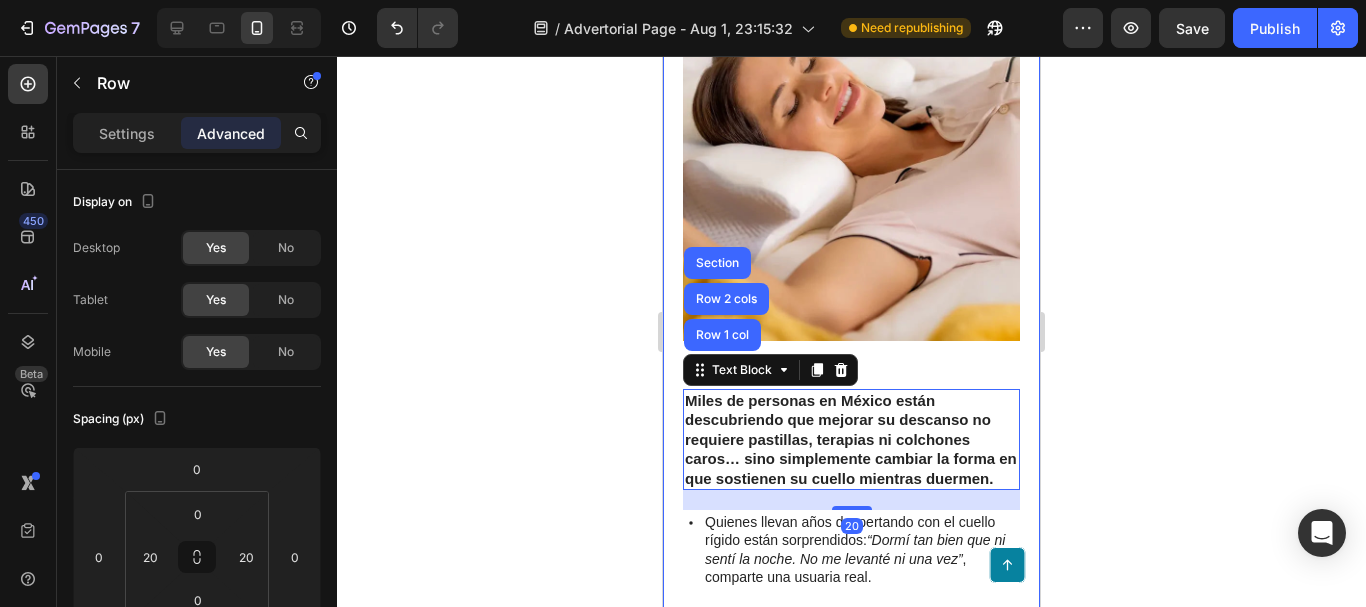 click on "Reconocido terapeuta postural revela el secreto detrás de la almohada que ha transformado las noches (y mañanas) de más de 100,000 mexicanos. Heading Tras 15 años tratando dolores crónicos de  cuello, hombros y espalda , este especialista descubrió que el verdadero origen estaba en lo que ocurría durante el sueño. Hoy comparte 3 claves para eliminar el dolor desde la raíz —sin pastillas ni masajes costosos. Text Block “Después de atender a miles de personas con dolor cervical, entendí que el problema no era su cuerpo… era la forma en la que lo apoyaban al dormir. Cambiar la almohada correcta lo cambió todo.” — Dr. Esteban Lozano, especialista en terapia postural y ergonomía del sueño Text Block Image Row Después de años tratando dolor cervical, descubrió que el problema ocurría mientras dormías Heading Inspirada en los hallazgos de un terapeuta postural con más de 15 años de experiencia clínica, esta almohada nació tras observar un patrón inquietante:   .     Text Block" at bounding box center (851, -319) 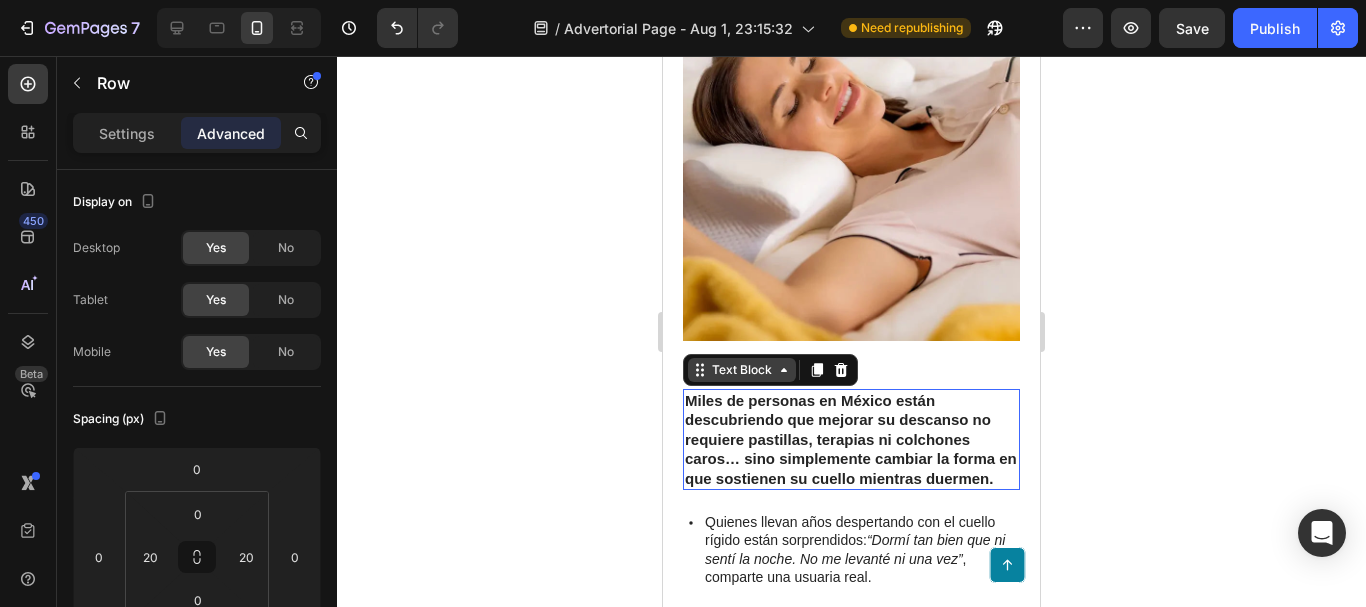 click on "Text Block" at bounding box center [770, 370] 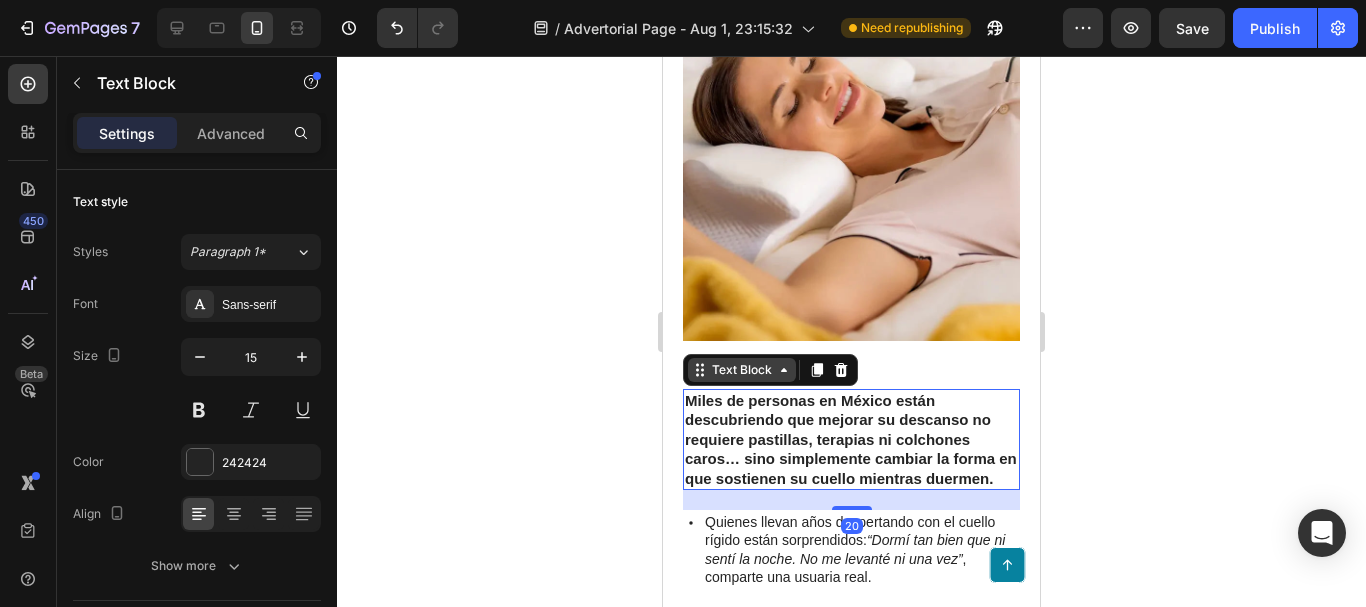 click 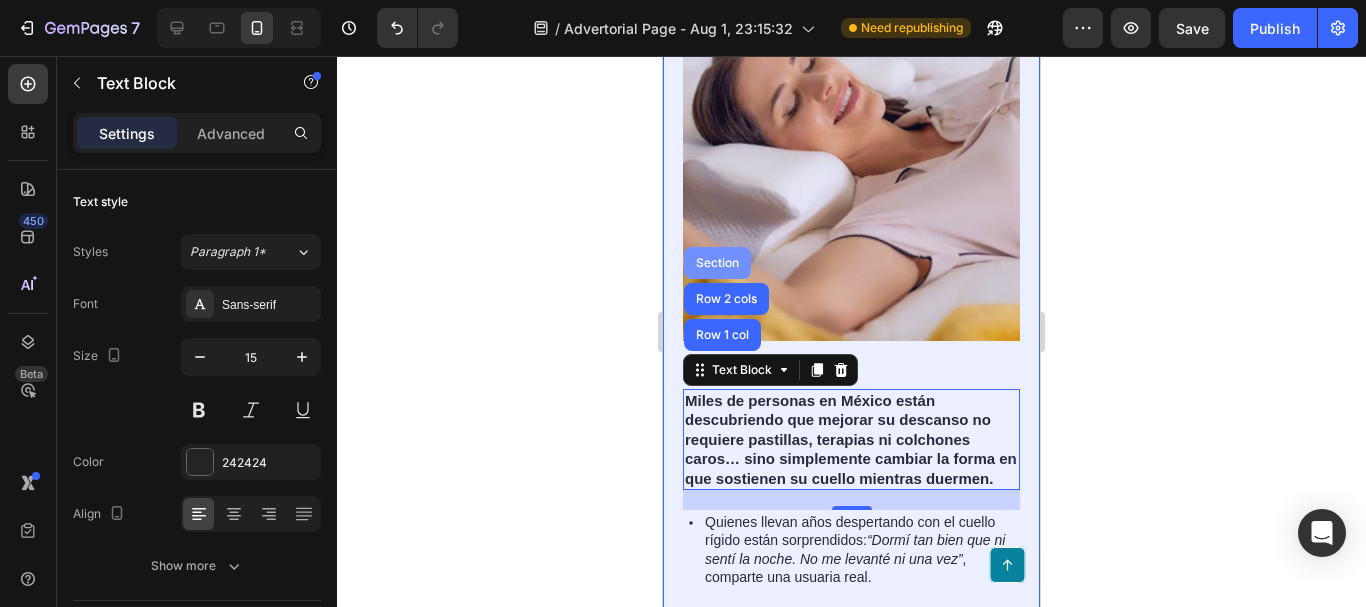 click on "Section" at bounding box center (717, 263) 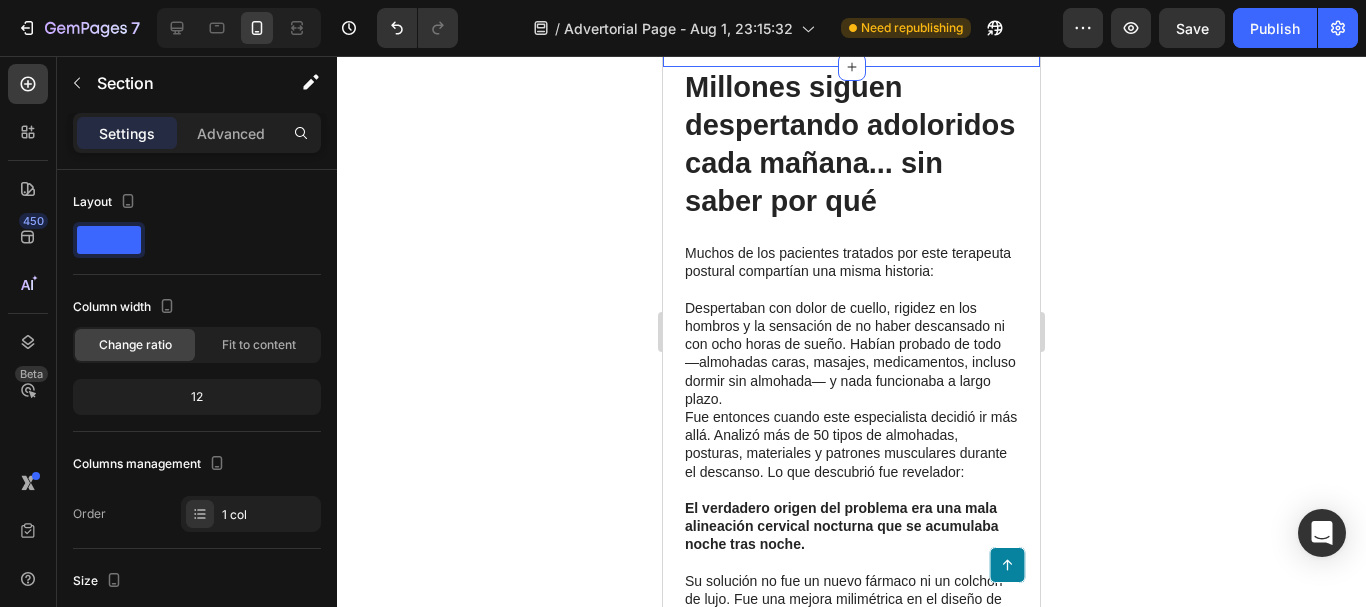 scroll, scrollTop: 4600, scrollLeft: 0, axis: vertical 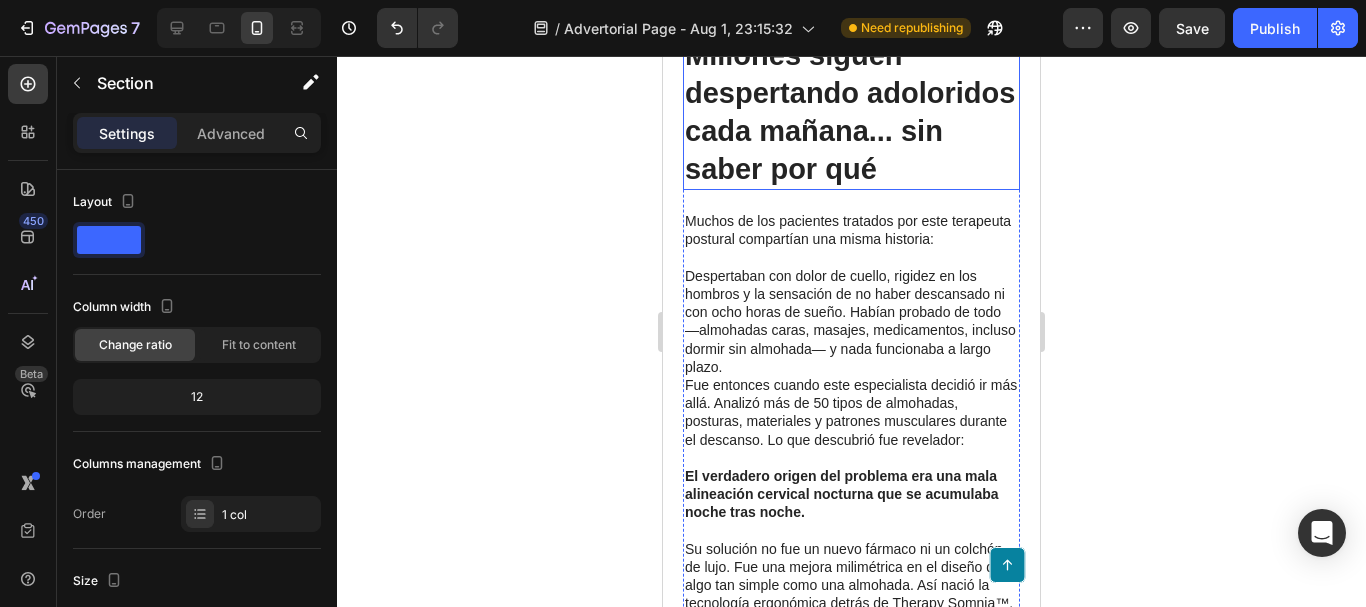 click on "Millones siguen despertando adoloridos cada mañana... sin saber por qué" at bounding box center (851, 112) 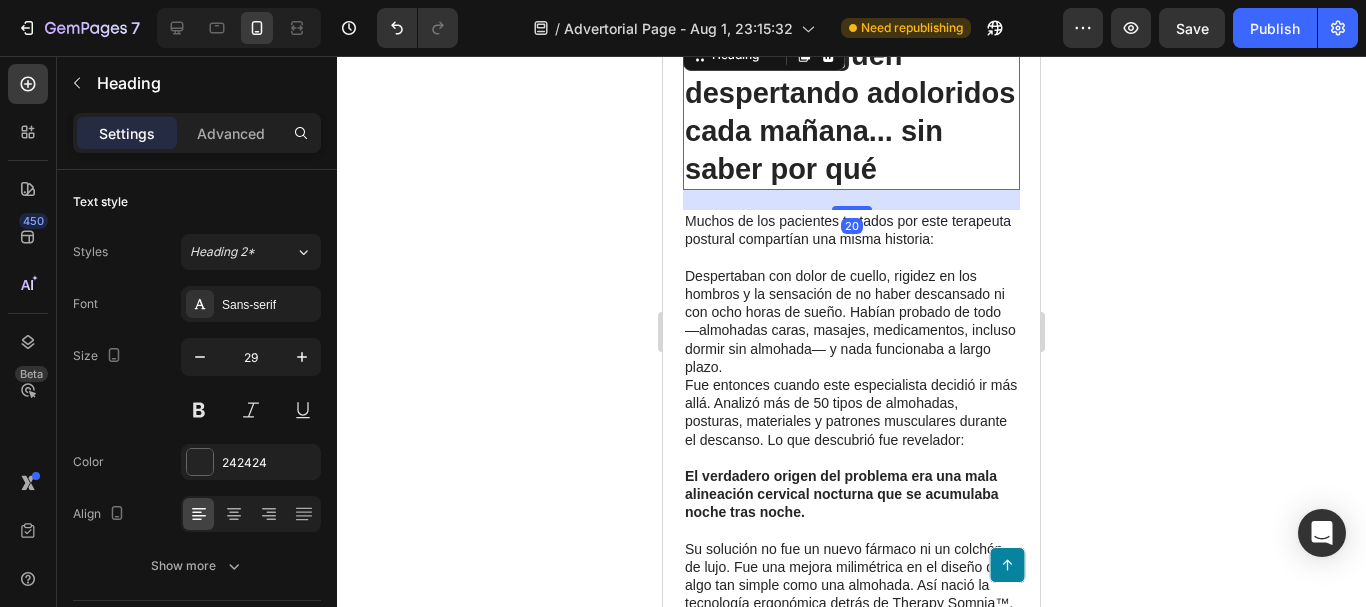 click on "Millones siguen despertando adoloridos cada mañana... sin saber por qué" at bounding box center [851, 112] 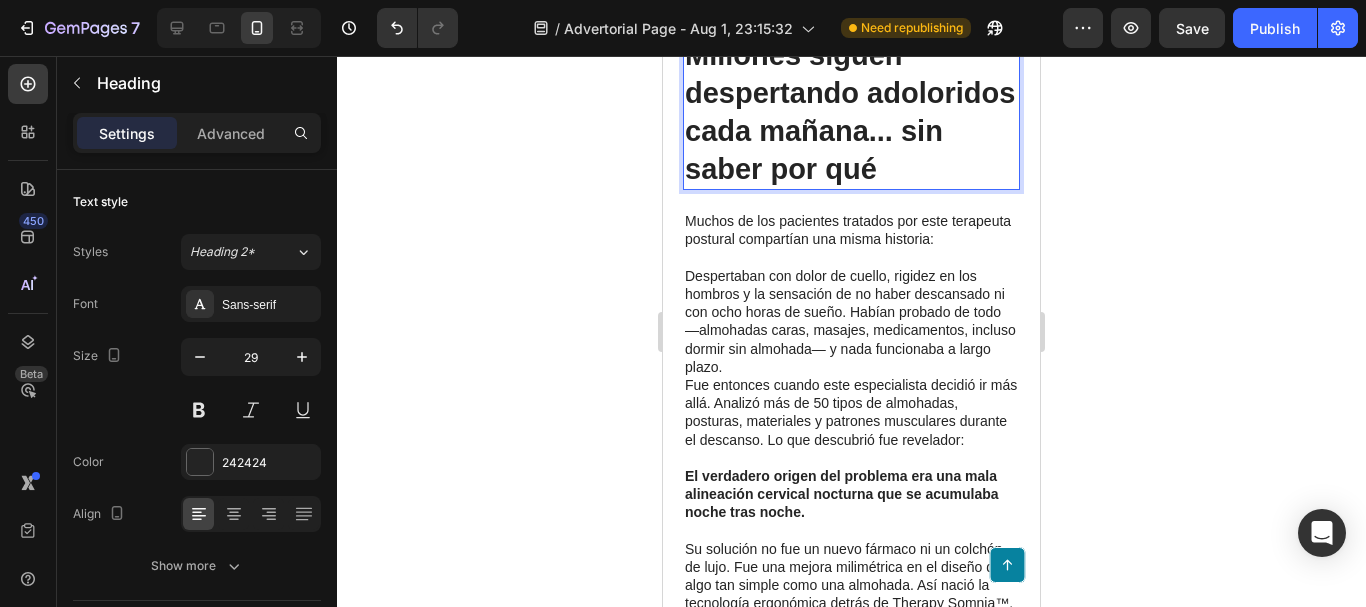 click on "Millones siguen despertando adoloridos cada mañana... sin saber por qué" at bounding box center (851, 112) 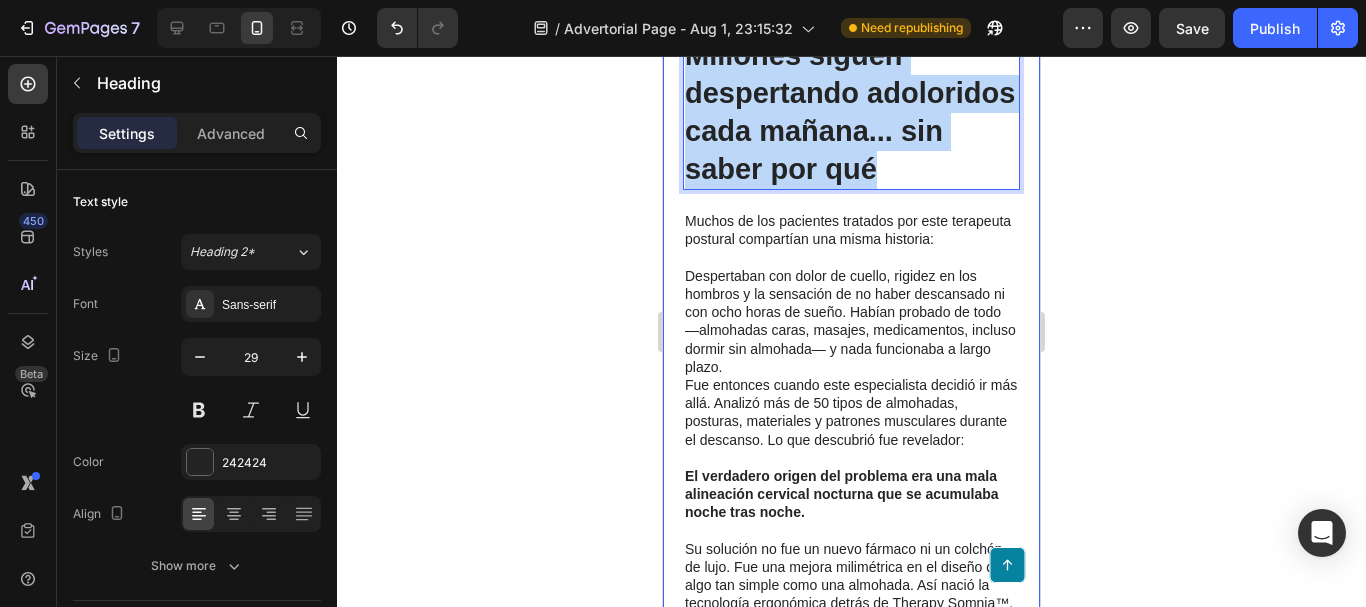 drag, startPoint x: 799, startPoint y: 297, endPoint x: 682, endPoint y: 154, distance: 184.76471 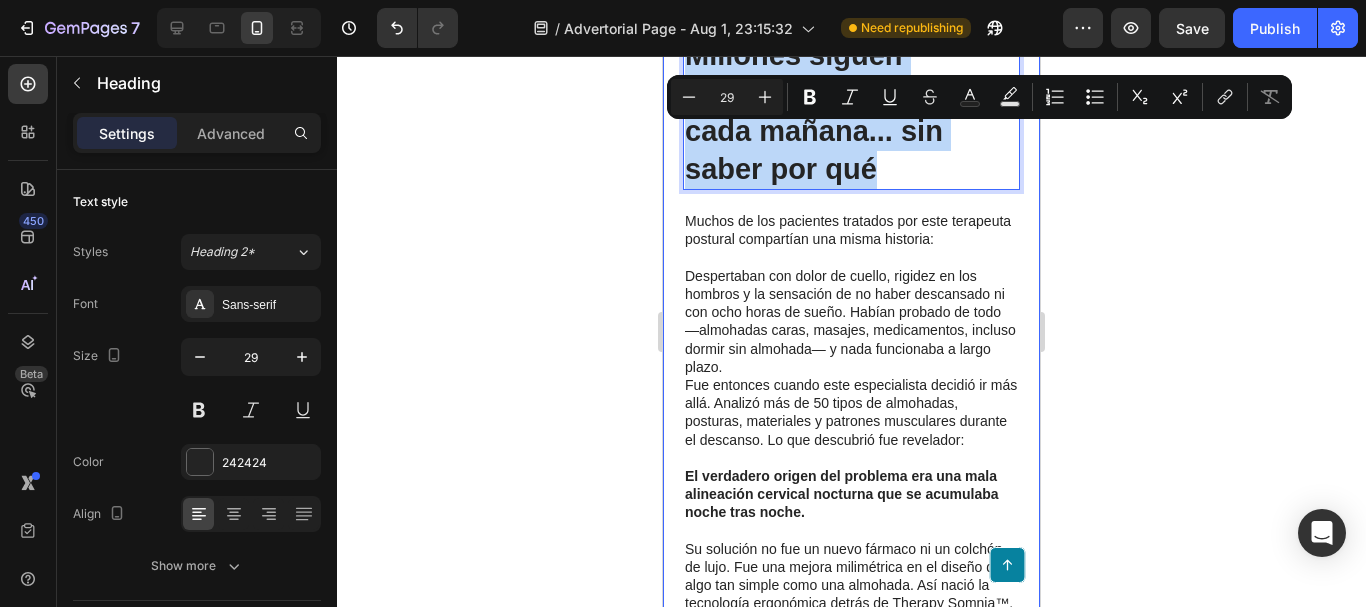 copy on "Millones siguen despertando adoloridos cada mañana... sin saber por qué" 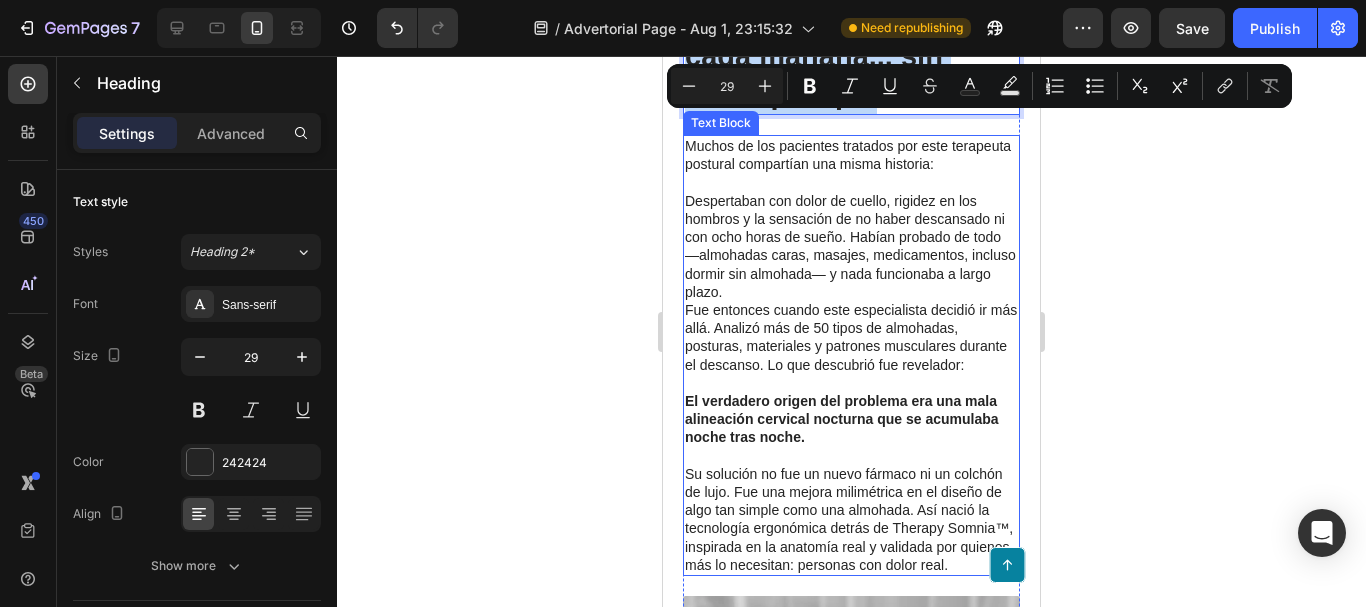 scroll, scrollTop: 4800, scrollLeft: 0, axis: vertical 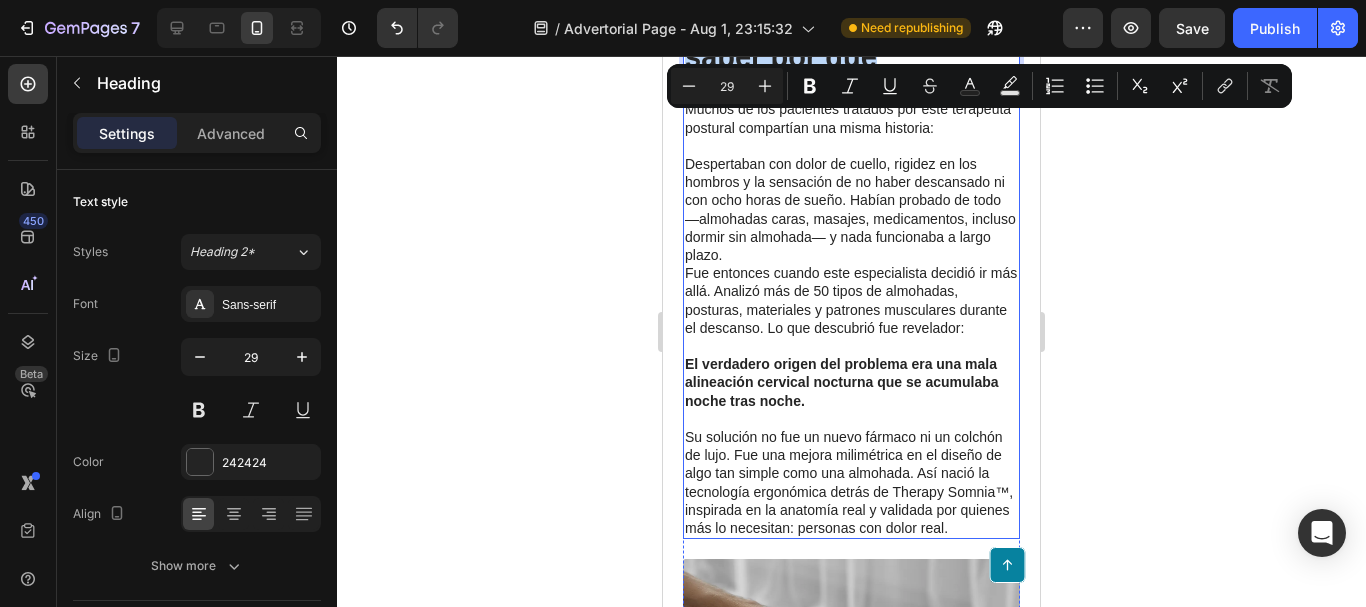 click on "Fue entonces cuando este especialista decidió ir más allá. Analizó más de 50 tipos de almohadas, posturas, materiales y patrones musculares durante el descanso. Lo que descubrió fue revelador: El verdadero origen del problema era una mala alineación cervical nocturna que se acumulaba noche tras noche." at bounding box center [851, 346] 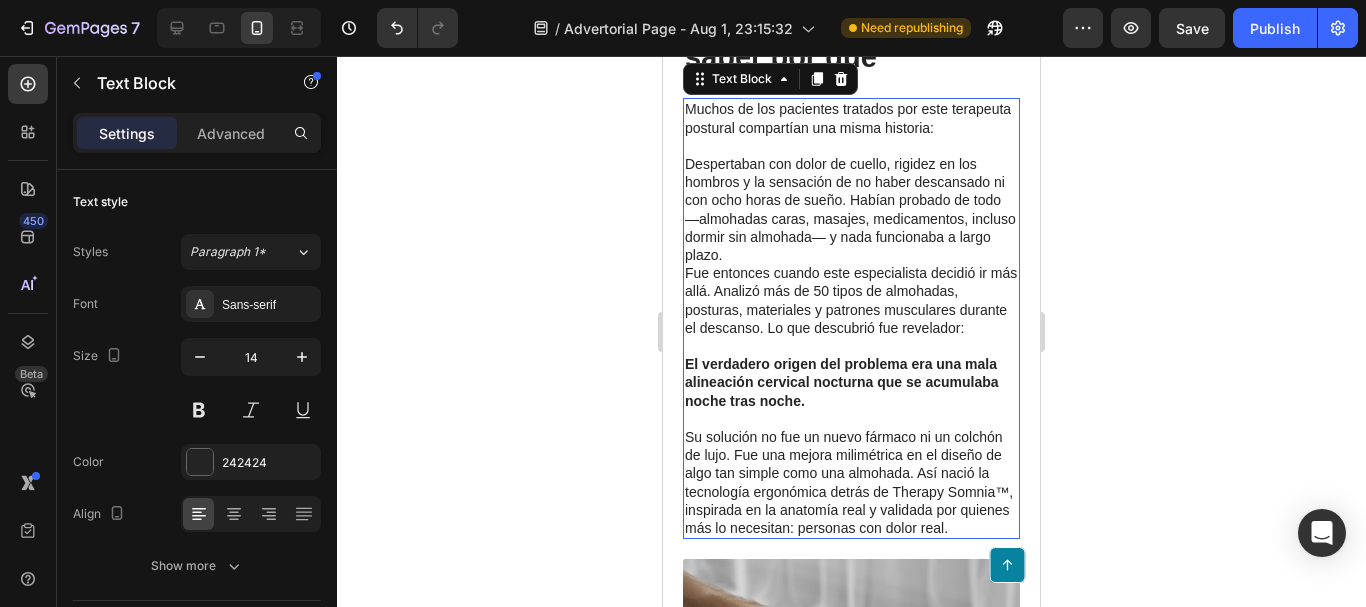 click on "Fue entonces cuando este especialista decidió ir más allá. Analizó más de 50 tipos de almohadas, posturas, materiales y patrones musculares durante el descanso. Lo que descubrió fue revelador: El verdadero origen del problema era una mala alineación cervical nocturna que se acumulaba noche tras noche." at bounding box center [851, 346] 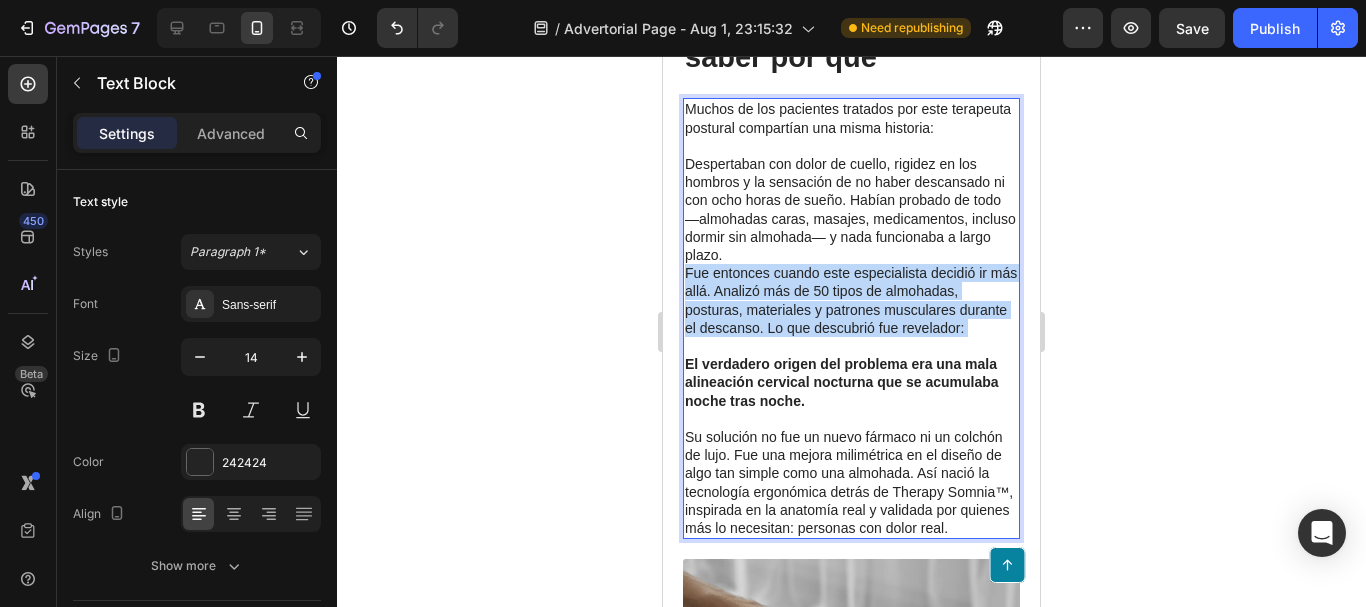 click on "Fue entonces cuando este especialista decidió ir más allá. Analizó más de 50 tipos de almohadas, posturas, materiales y patrones musculares durante el descanso. Lo que descubrió fue revelador: El verdadero origen del problema era una mala alineación cervical nocturna que se acumulaba noche tras noche." at bounding box center (851, 346) 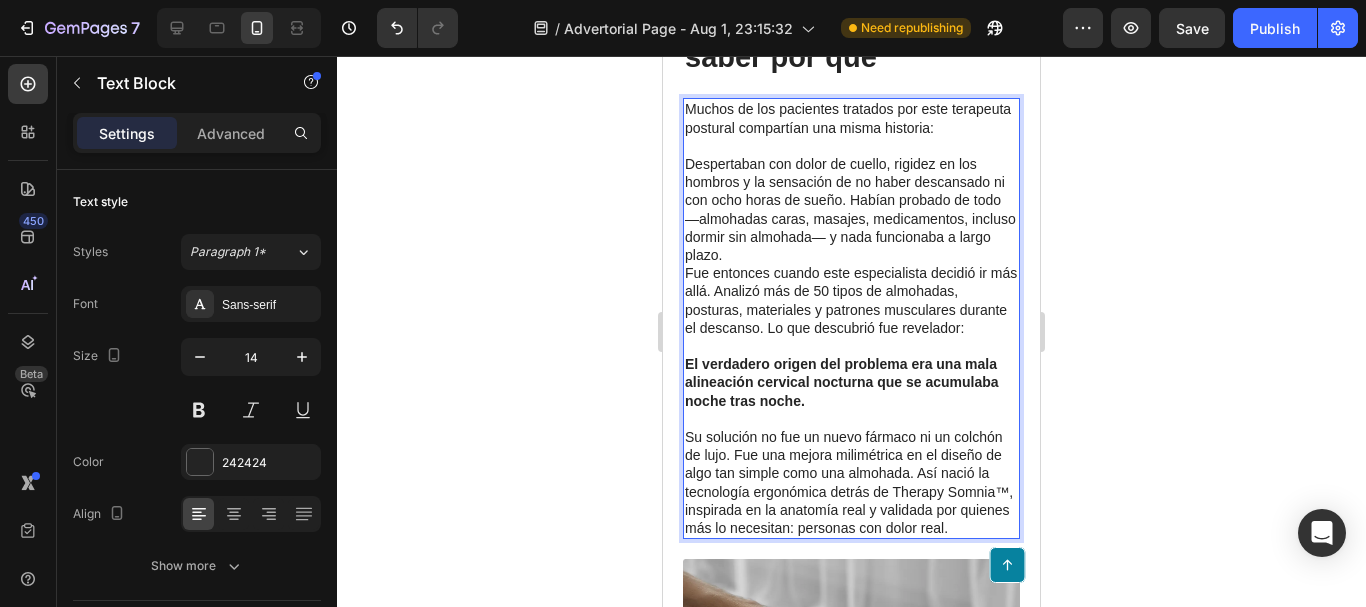 click on "Muchos de los pacientes tratados por este terapeuta postural compartían una misma historia: Despertaban con dolor de cuello, rigidez en los hombros y la sensación de no haber descansado ni con ocho horas de sueño. Habían probado de todo —almohadas caras, masajes, medicamentos, incluso dormir sin almohada— y nada funcionaba a largo plazo." at bounding box center (851, 182) 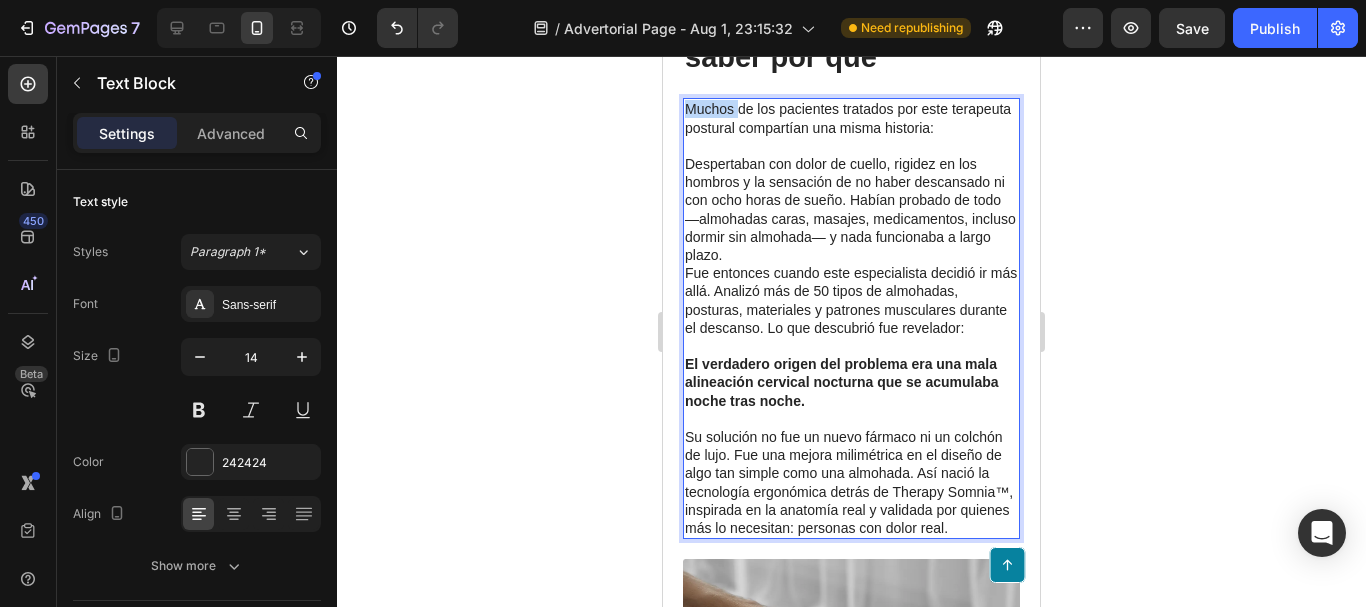 click on "Muchos de los pacientes tratados por este terapeuta postural compartían una misma historia: Despertaban con dolor de cuello, rigidez en los hombros y la sensación de no haber descansado ni con ocho horas de sueño. Habían probado de todo —almohadas caras, masajes, medicamentos, incluso dormir sin almohada— y nada funcionaba a largo plazo." at bounding box center [851, 182] 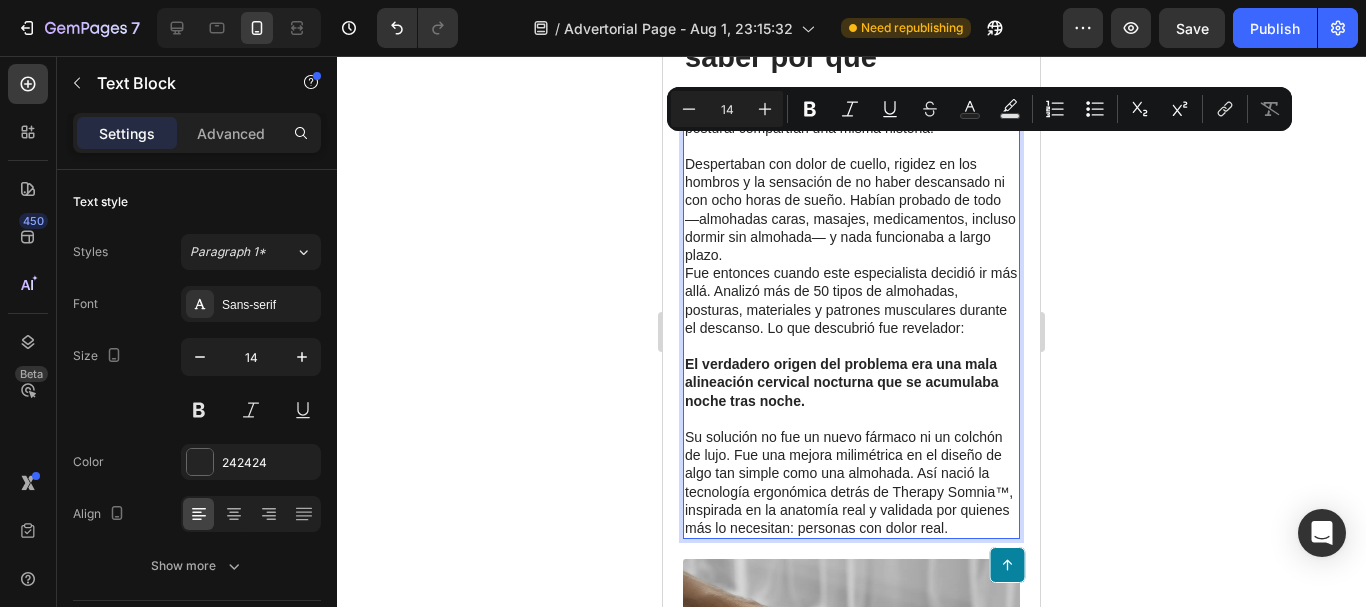 click on "Muchos de los pacientes tratados por este terapeuta postural compartían una misma historia: Despertaban con dolor de cuello, rigidez en los hombros y la sensación de no haber descansado ni con ocho horas de sueño. Habían probado de todo —almohadas caras, masajes, medicamentos, incluso dormir sin almohada— y nada funcionaba a largo plazo." at bounding box center (851, 182) 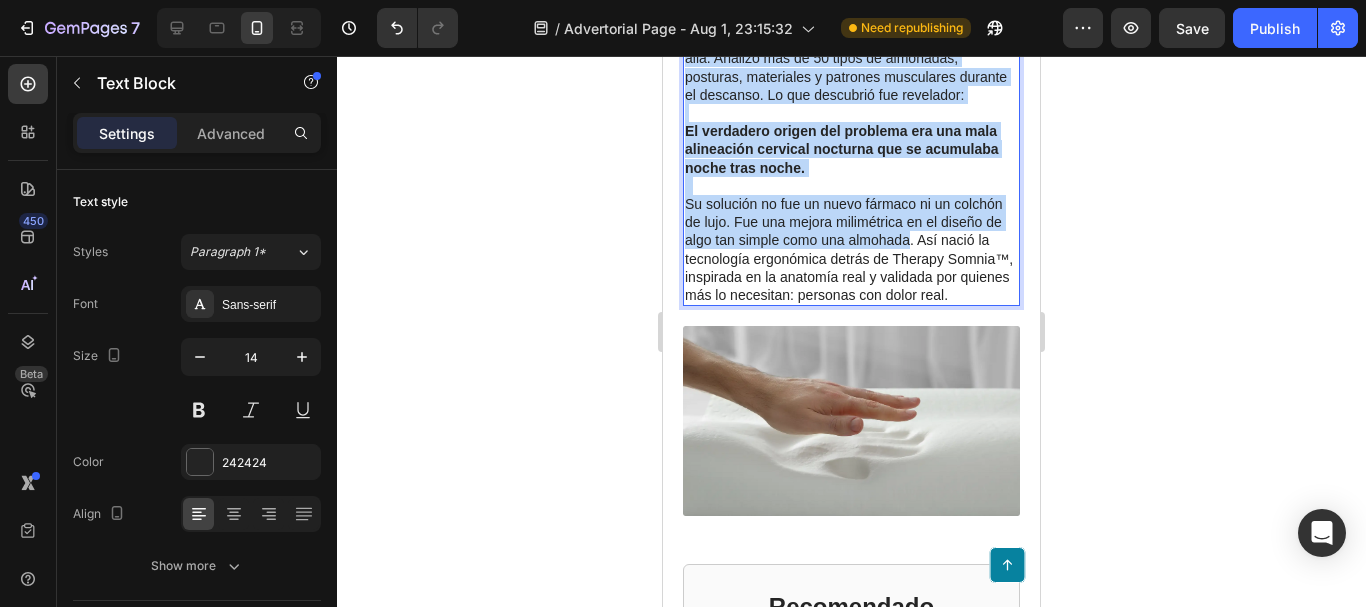 scroll, scrollTop: 5100, scrollLeft: 0, axis: vertical 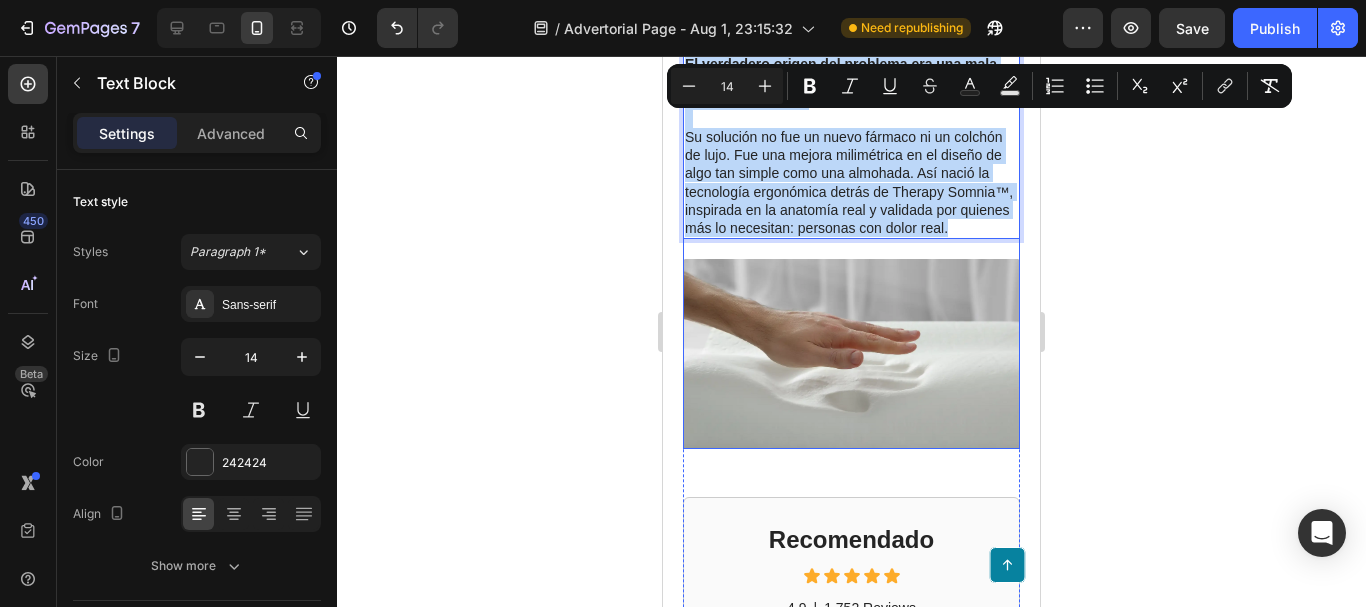 drag, startPoint x: 689, startPoint y: 145, endPoint x: 865, endPoint y: 321, distance: 248.90158 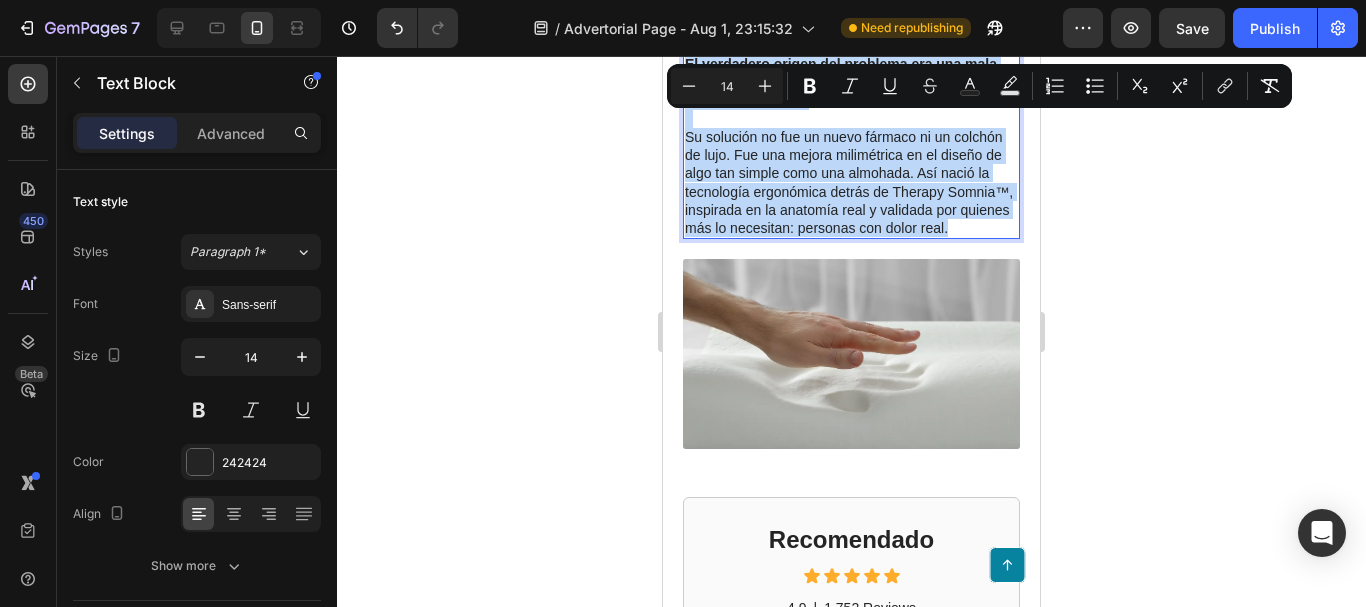 copy on "Muchos de los pacientes tratados por este terapeuta postural compartían una misma historia: Despertaban con dolor de cuello, rigidez en los hombros y la sensación de no haber descansado ni con ocho horas de sueño. Habían probado de todo —almohadas caras, masajes, medicamentos, incluso dormir sin almohada— y nada funcionaba a largo plazo. Fue entonces cuando este especialista decidió ir más allá. Analizó más de 50 tipos de almohadas, posturas, materiales y patrones musculares durante el descanso. Lo que descubrió fue revelador: El verdadero origen del problema era una mala alineación cervical nocturna que se acumulaba noche tras noche.   Su solución no fue un nuevo fármaco ni un colchón de lujo. Fue una mejora milimétrica en el diseño de algo tan simple como una almohada. Así nació la tecnología ergonómica detrás de Therapy Somnia™, inspirada en la anatomía real y validada por quienes más lo necesitan: personas con dolor real." 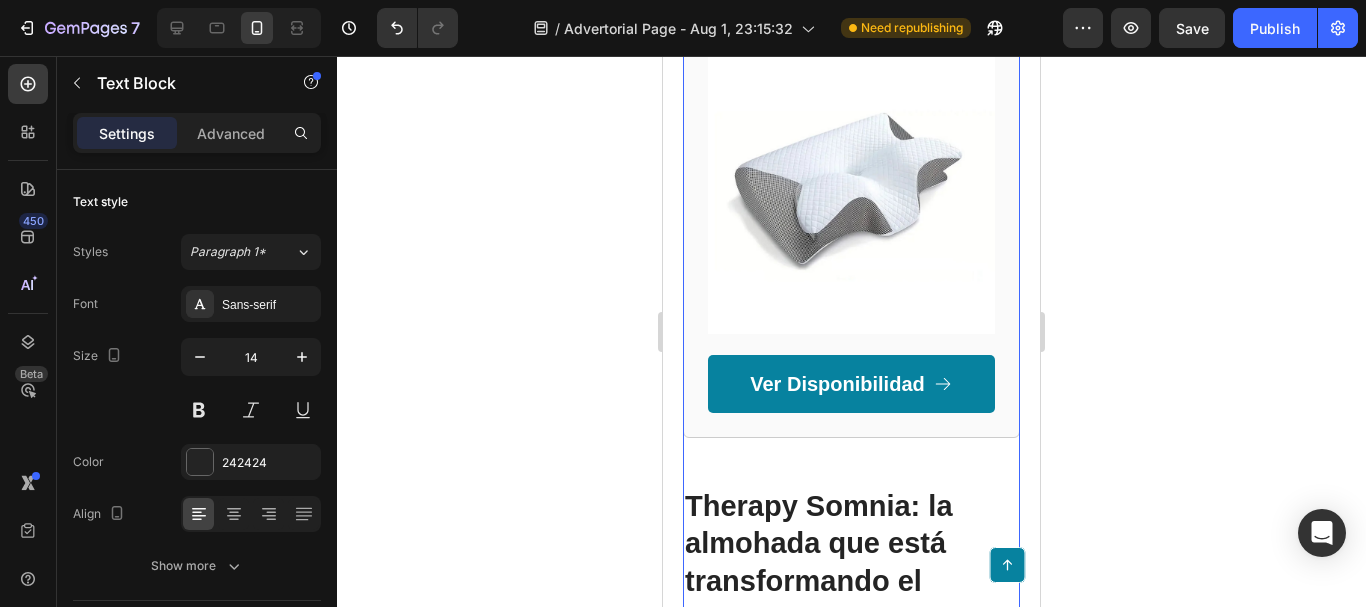 scroll, scrollTop: 6100, scrollLeft: 0, axis: vertical 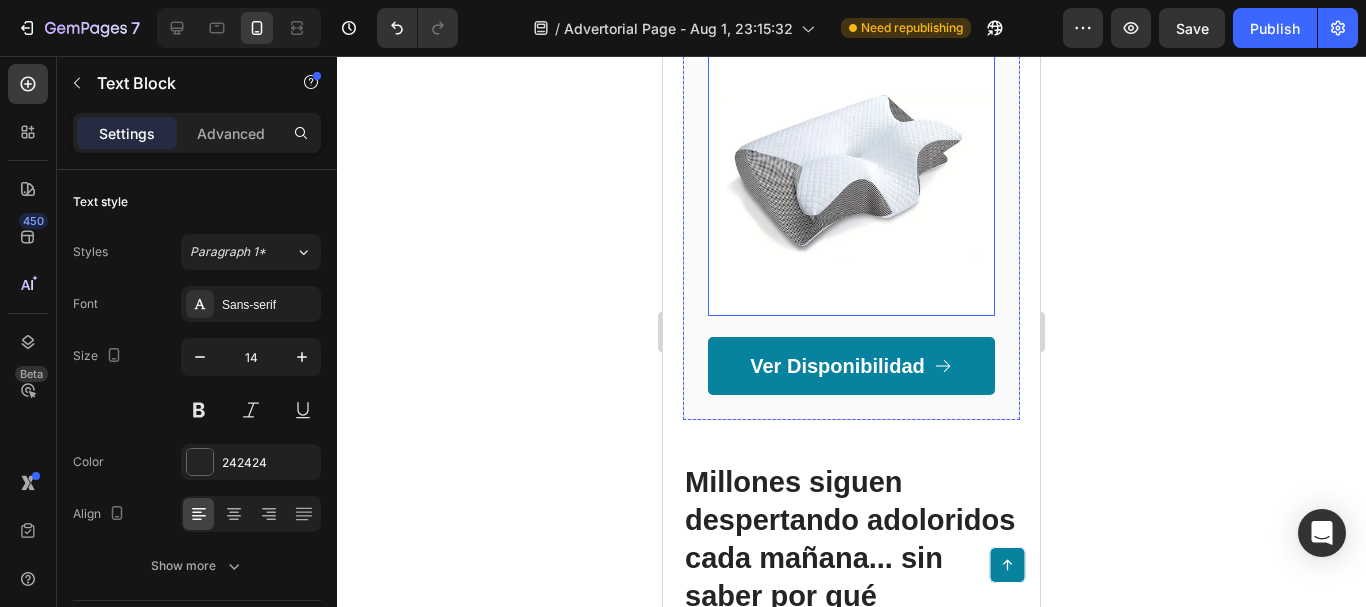 type on "16" 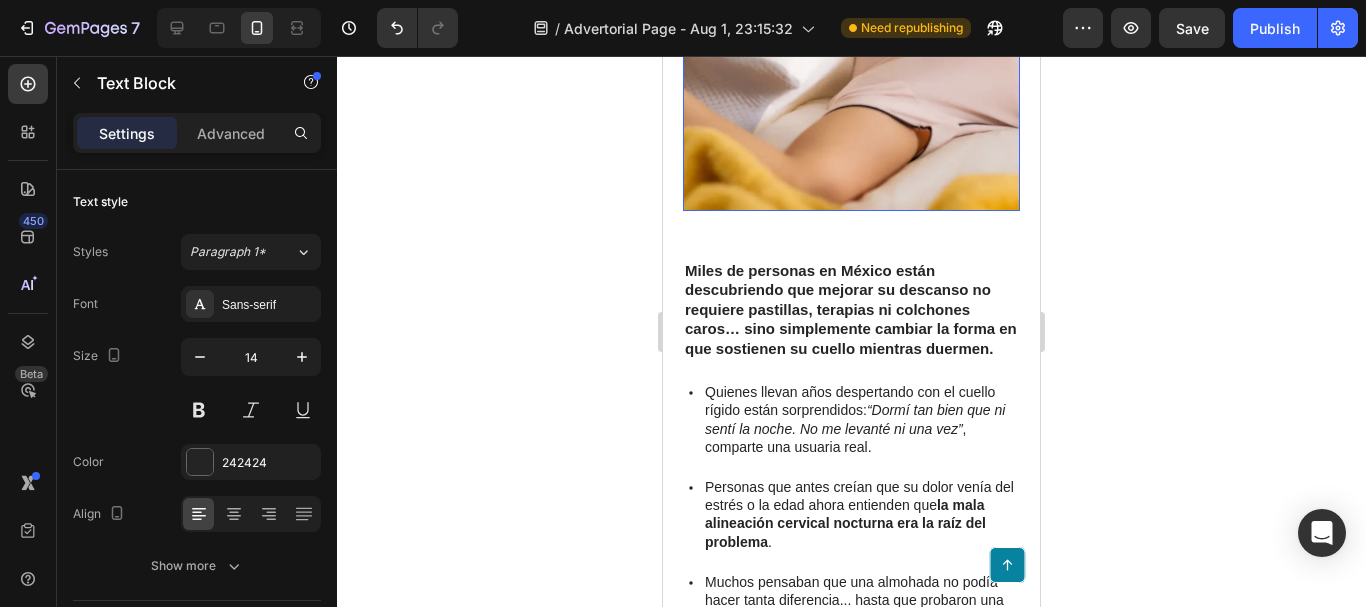 scroll, scrollTop: 2800, scrollLeft: 0, axis: vertical 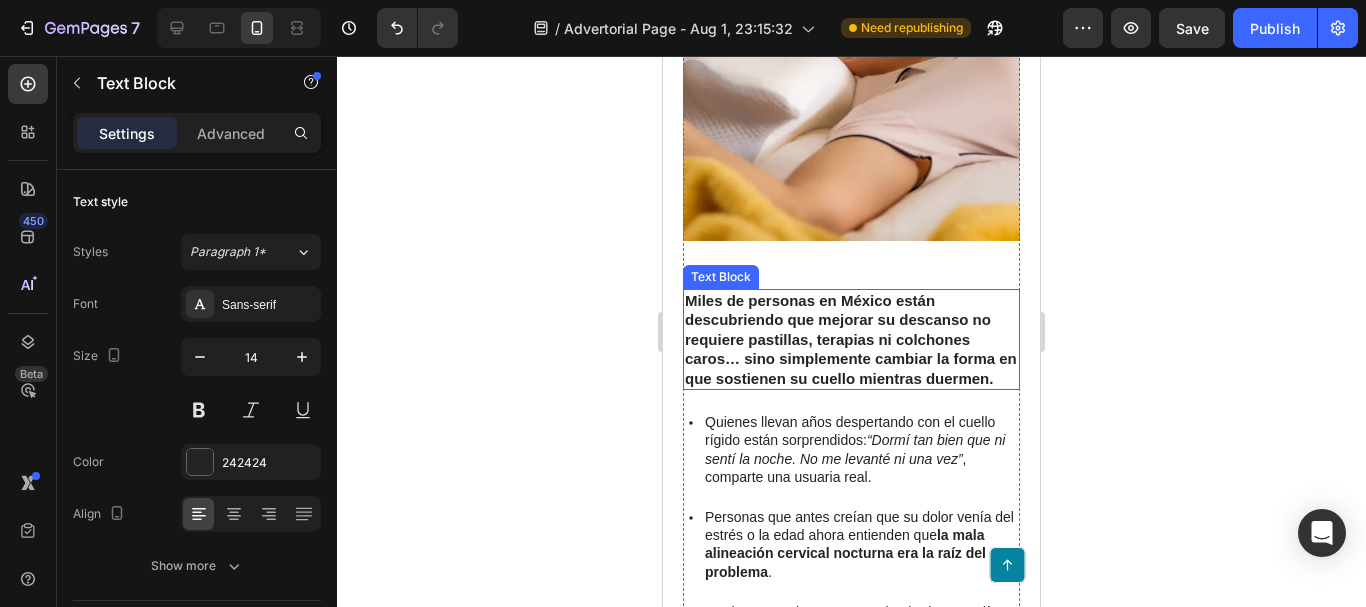 click on "Miles de personas en México están descubriendo que mejorar su descanso no requiere pastillas, terapias ni colchones caros… sino simplemente cambiar la forma en que sostienen su cuello mientras duermen." at bounding box center (851, 339) 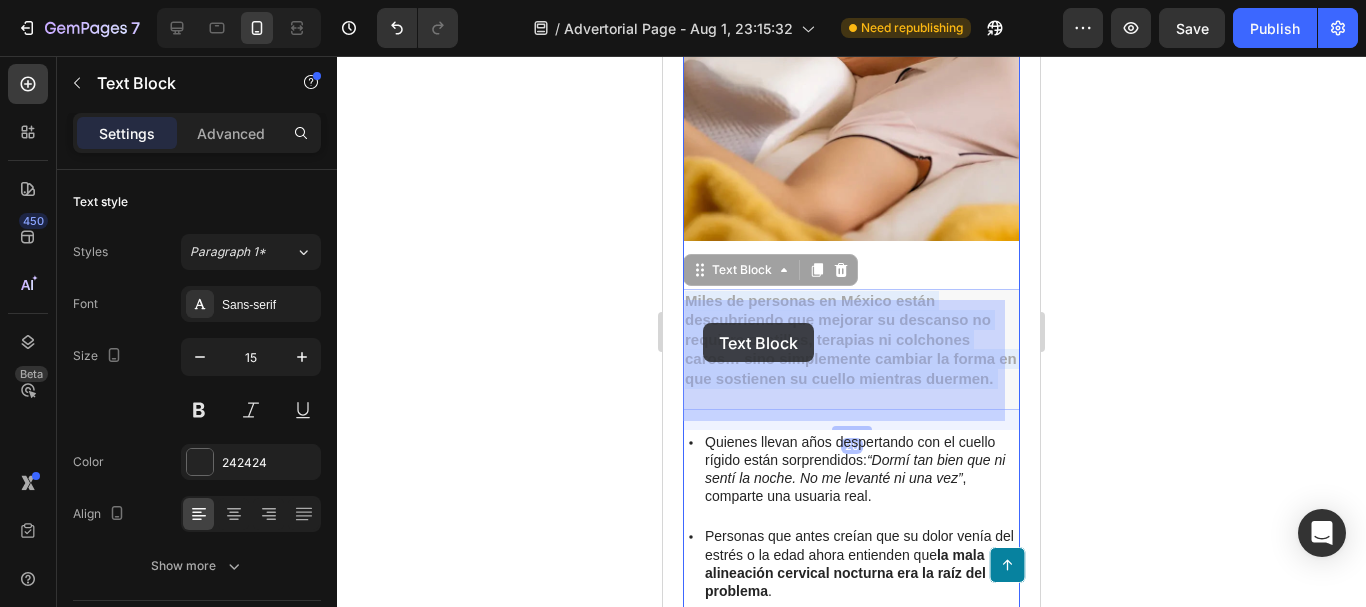 drag, startPoint x: 776, startPoint y: 408, endPoint x: 751, endPoint y: 405, distance: 25.179358 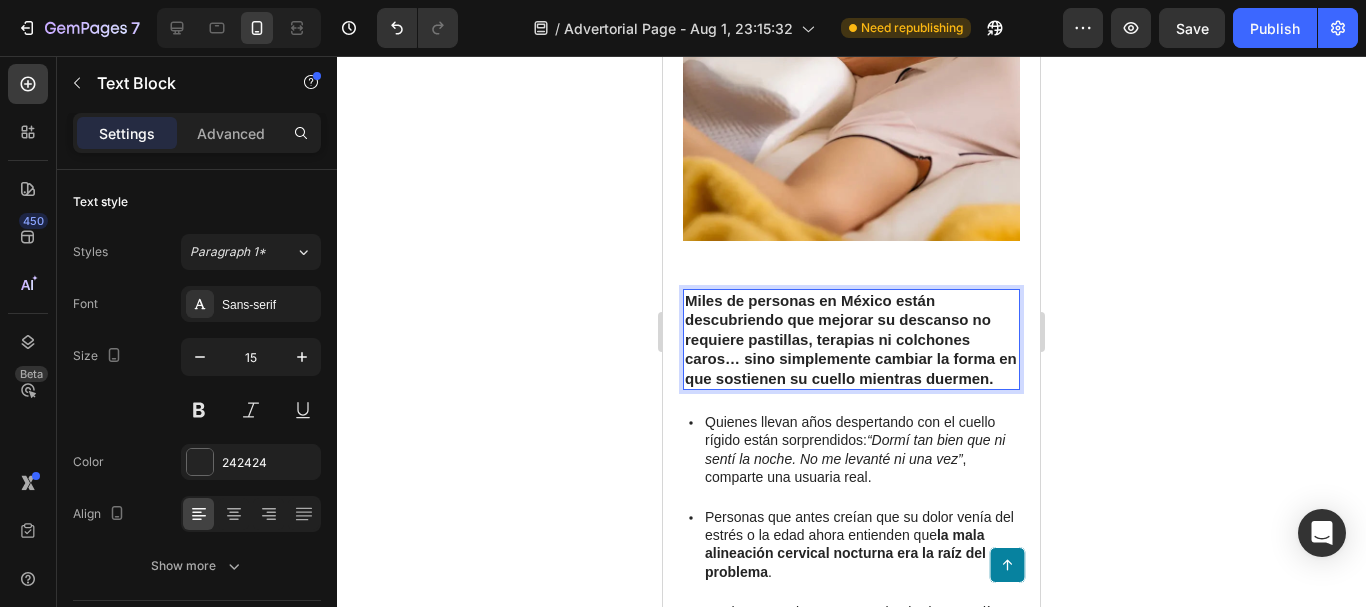 click on "Miles de personas en México están descubriendo que mejorar su descanso no requiere pastillas, terapias ni colchones caros… sino simplemente cambiar la forma en que sostienen su cuello mientras duermen." at bounding box center [851, 339] 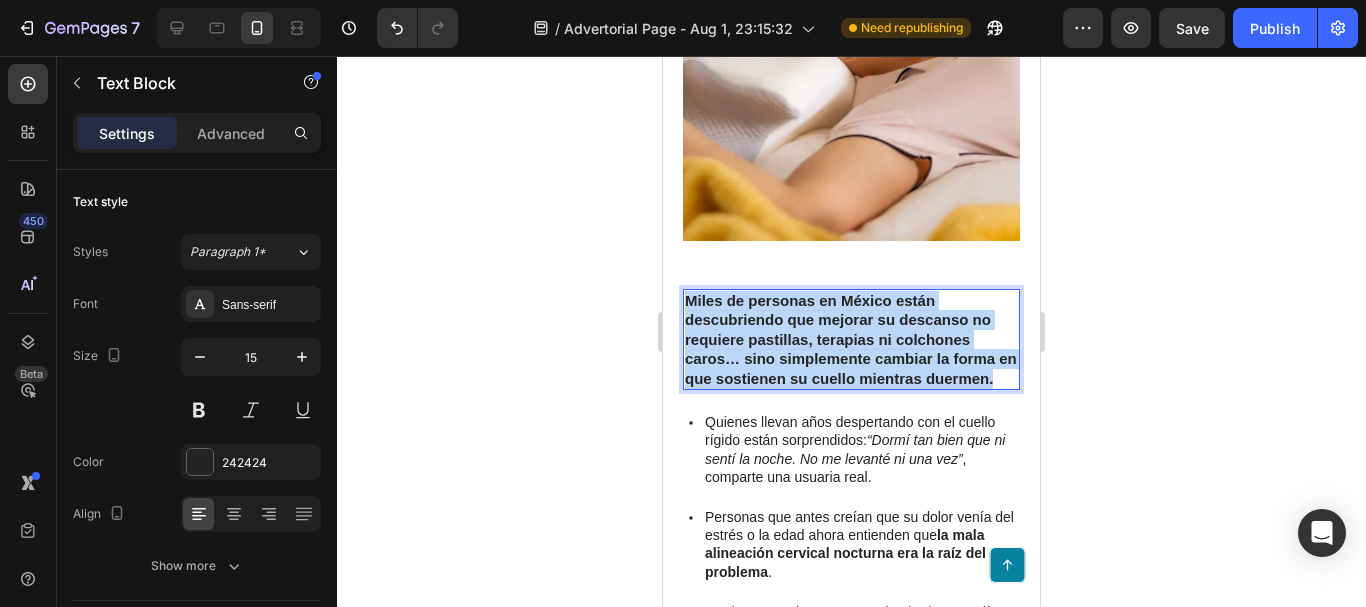 click on "Miles de personas en México están descubriendo que mejorar su descanso no requiere pastillas, terapias ni colchones caros… sino simplemente cambiar la forma en que sostienen su cuello mientras duermen." at bounding box center [851, 339] 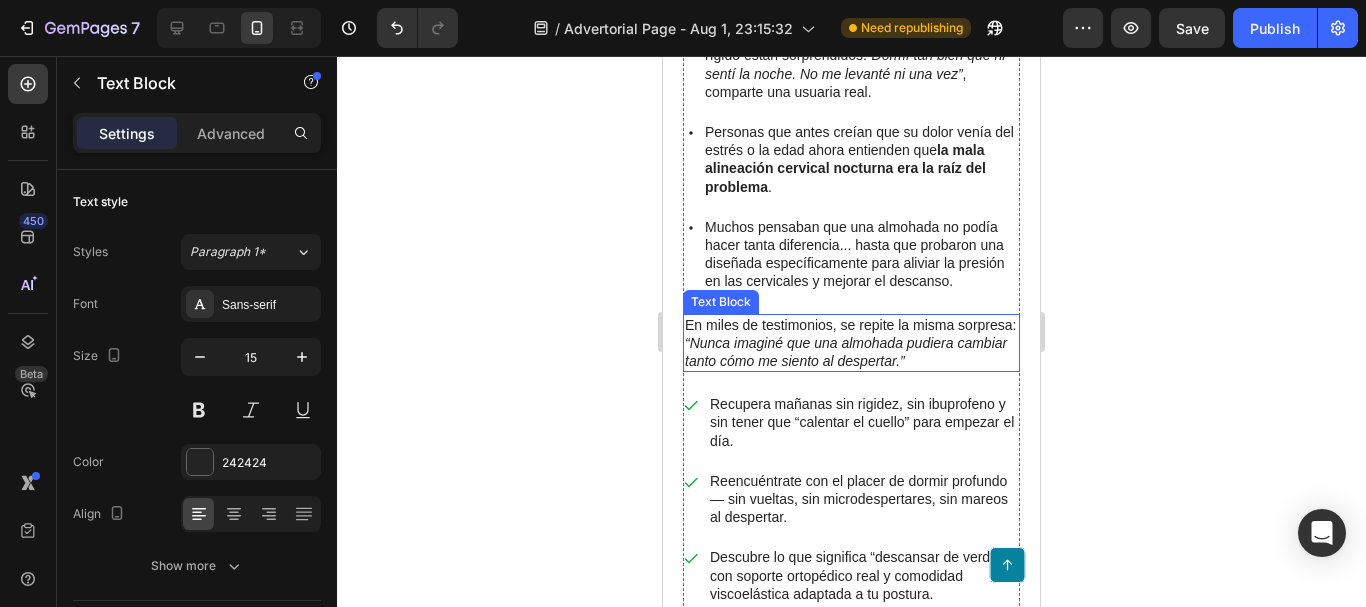 scroll, scrollTop: 3100, scrollLeft: 0, axis: vertical 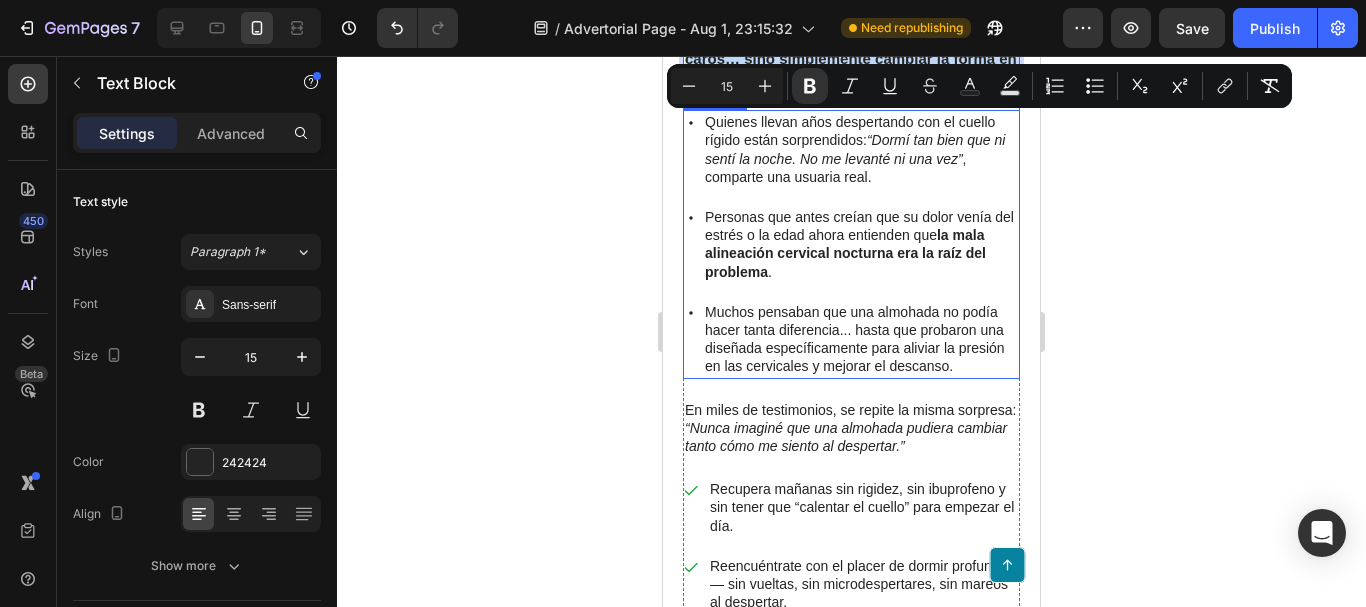 click on "Muchos pensaban que una almohada no podía hacer tanta diferencia... hasta que probaron una diseñada específicamente para aliviar la presión en las cervicales y mejorar el descanso." at bounding box center (861, 339) 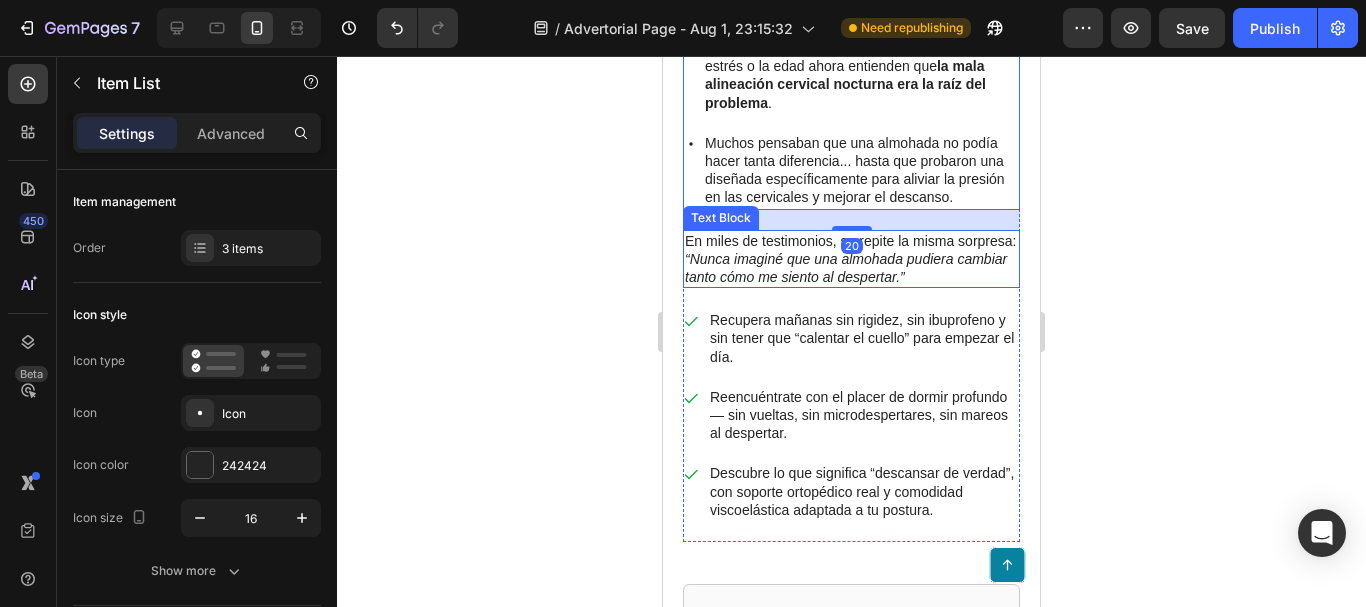 scroll, scrollTop: 3300, scrollLeft: 0, axis: vertical 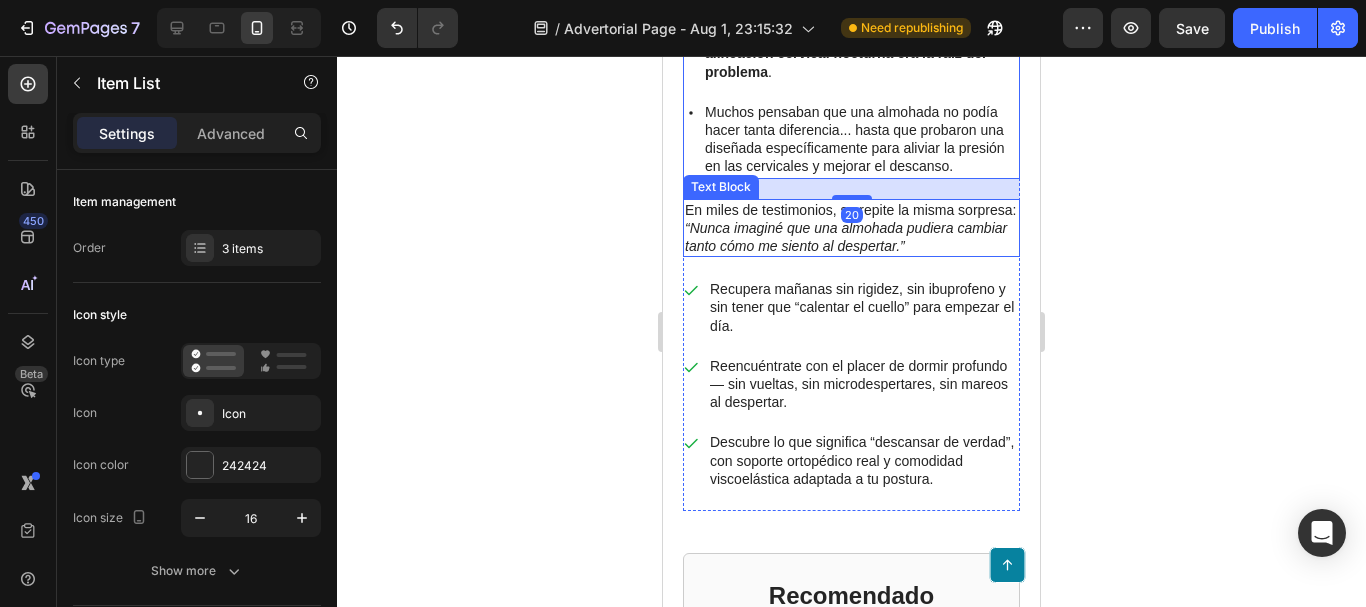 click on "“Nunca imaginé que una almohada pudiera cambiar tanto cómo me siento al despertar.”" at bounding box center [846, 237] 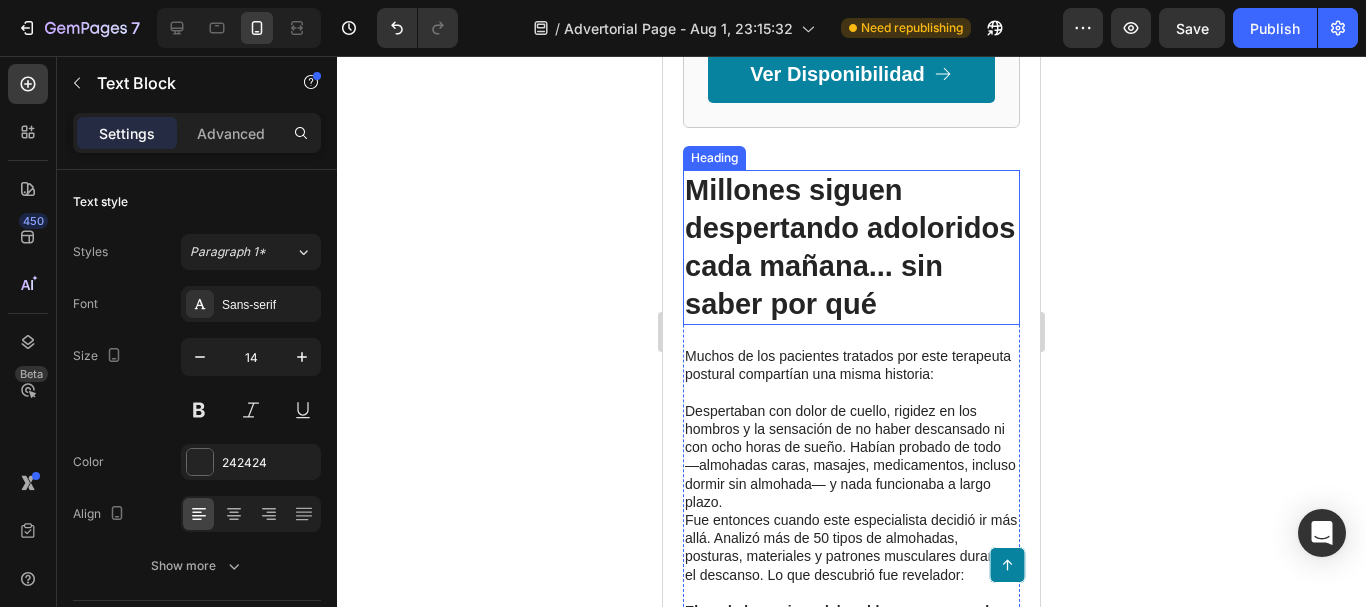 scroll, scrollTop: 4500, scrollLeft: 0, axis: vertical 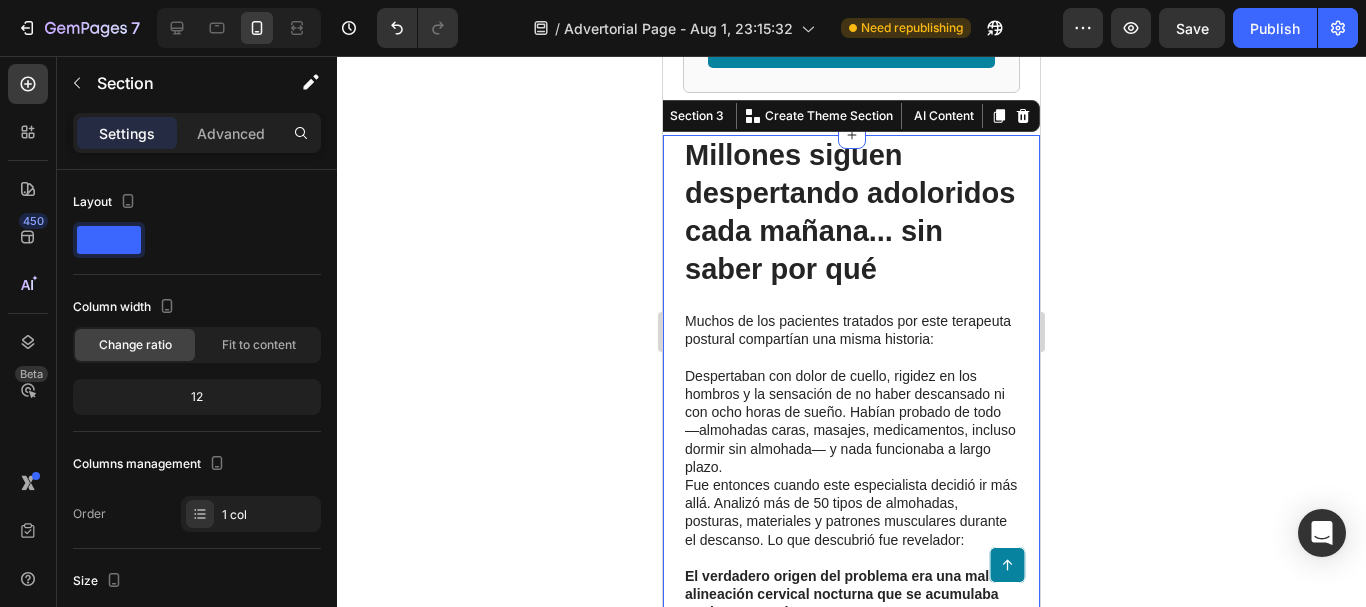 click on "Millones siguen despertando adoloridos cada mañana... sin saber por qué Heading Muchos de los pacientes tratados por este terapeuta postural compartían una misma historia: Despertaban con dolor de cuello, rigidez en los hombros y la sensación de no haber descansado ni con ocho horas de sueño. Habían probado de todo —almohadas caras, masajes, medicamentos, incluso dormir sin almohada— y nada funcionaba a largo plazo. Fue entonces cuando este especialista decidió ir más allá. Analizó más de 50 tipos de almohadas, posturas, materiales y patrones musculares durante el descanso. Lo que descubrió fue revelador: El verdadero origen del problema era una mala alineación cervical nocturna que se acumulaba noche tras noche.   Text Block Image Row Recomendado Heading Icon Icon Icon Icon Icon Icon List 4.9 Text Block | Text Block 1,752 Reviews Text Block Row Almohada Therapy Somnia Heading Tecnología ortopédica viscoelástica Avalada por terapeutas y especialistas  Garantía total por 30 días Image ." at bounding box center [851, 2831] 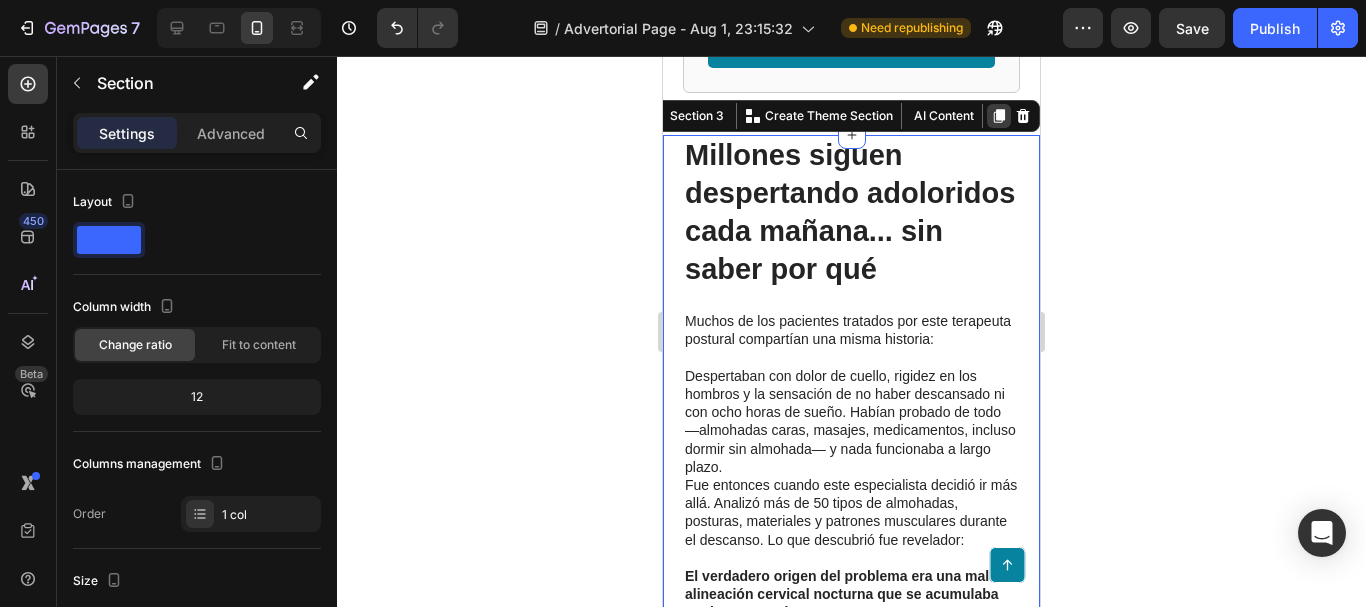 click 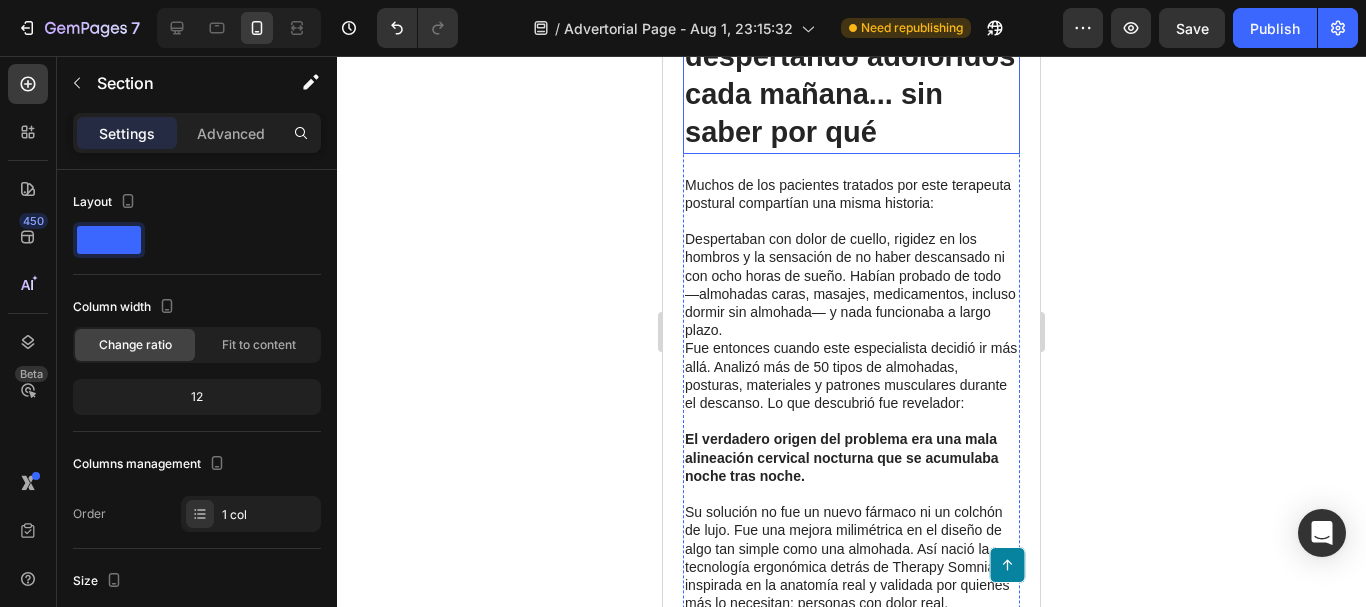 scroll, scrollTop: 10083, scrollLeft: 0, axis: vertical 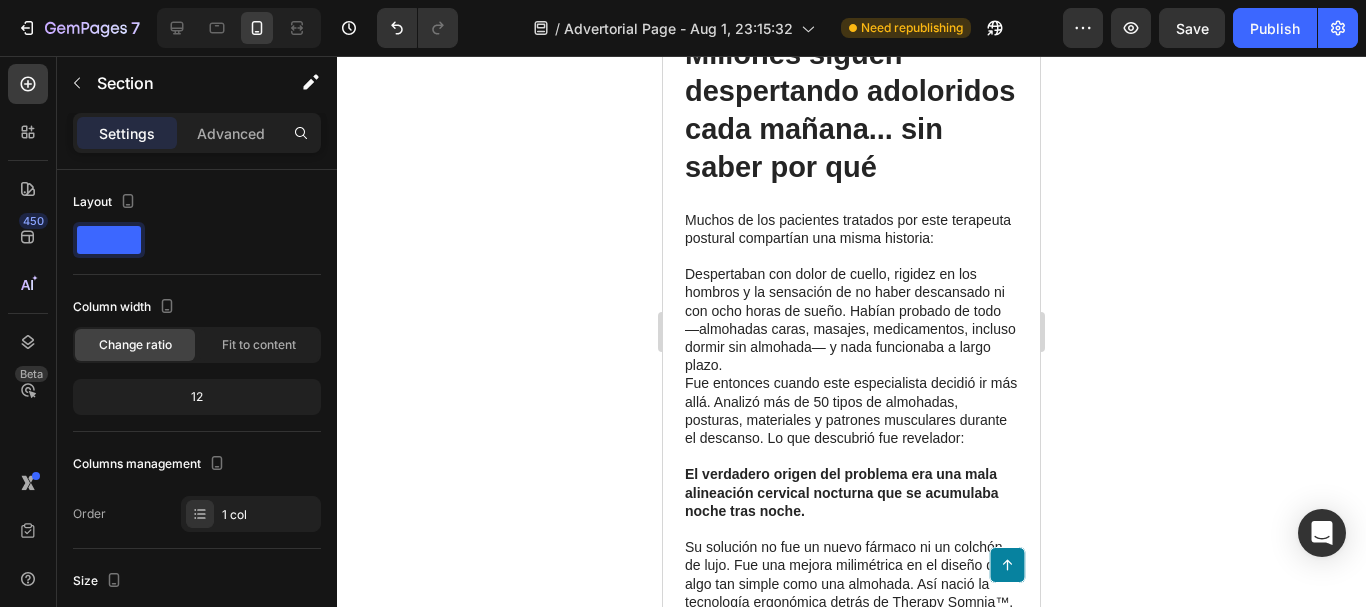 click on "Millones siguen despertando adoloridos cada mañana... sin saber por qué Heading Muchos de los pacientes tratados por este terapeuta postural compartían una misma historia: Despertaban con dolor de cuello, rigidez en los hombros y la sensación de no haber descansado ni con ocho horas de sueño. Habían probado de todo —almohadas caras, masajes, medicamentos, incluso dormir sin almohada— y nada funcionaba a largo plazo. Fue entonces cuando este especialista decidió ir más allá. Analizó más de 50 tipos de almohadas, posturas, materiales y patrones musculares durante el descanso. Lo que descubrió fue revelador: El verdadero origen del problema era una mala alineación cervical nocturna que se acumulaba noche tras noche.   Text Block Image Row Recomendado Heading Icon Icon Icon Icon Icon Icon List 4.9 Text Block | Text Block 1,752 Reviews Text Block Row Almohada Therapy Somnia Heading Tecnología ortopédica viscoelástica Avalada por terapeutas y especialistas  Garantía total por 30 días Image ." at bounding box center [851, 2730] 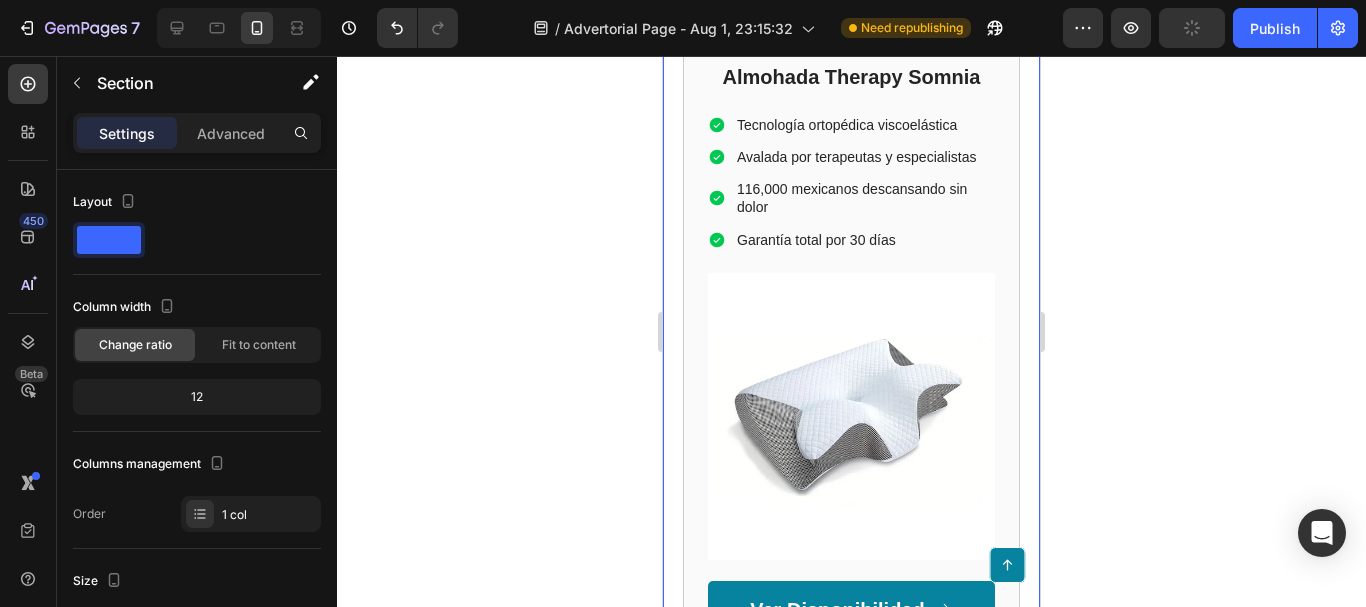 scroll, scrollTop: 9783, scrollLeft: 0, axis: vertical 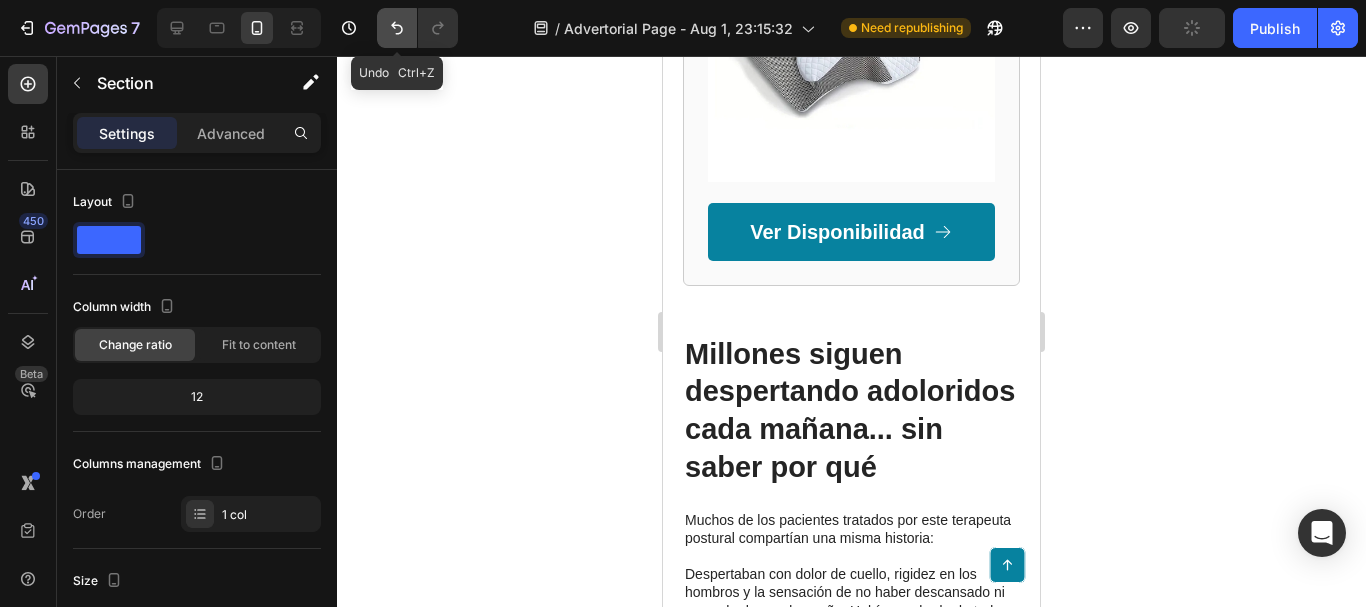 click 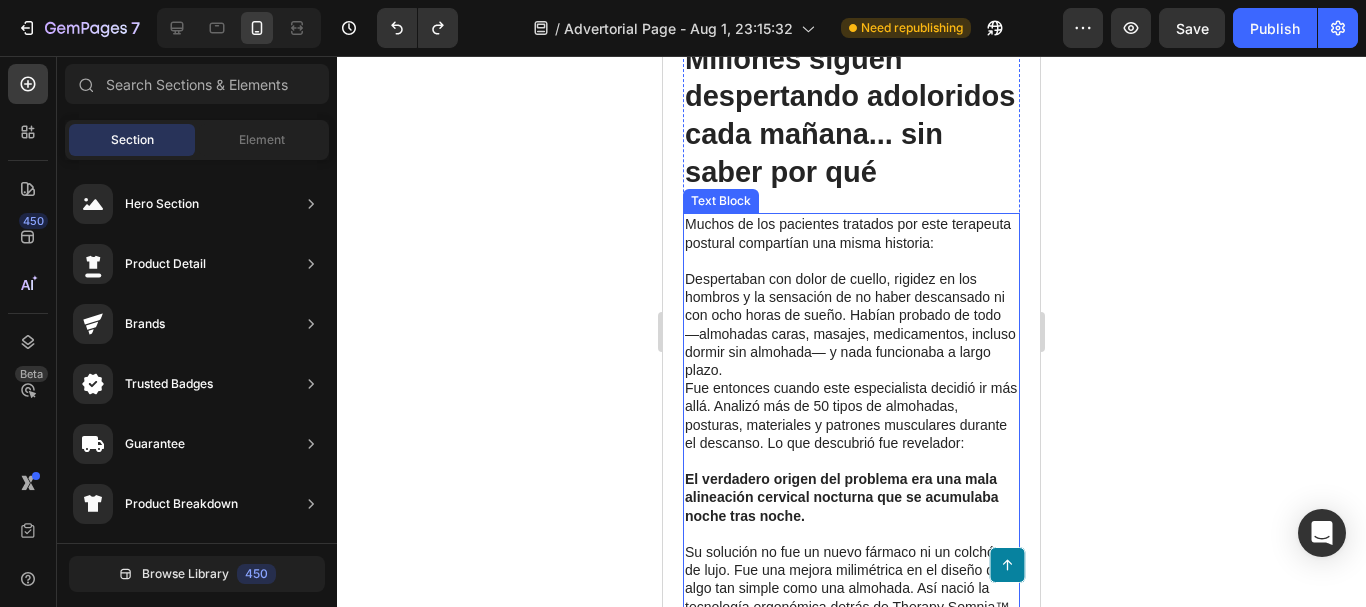 scroll, scrollTop: 4483, scrollLeft: 0, axis: vertical 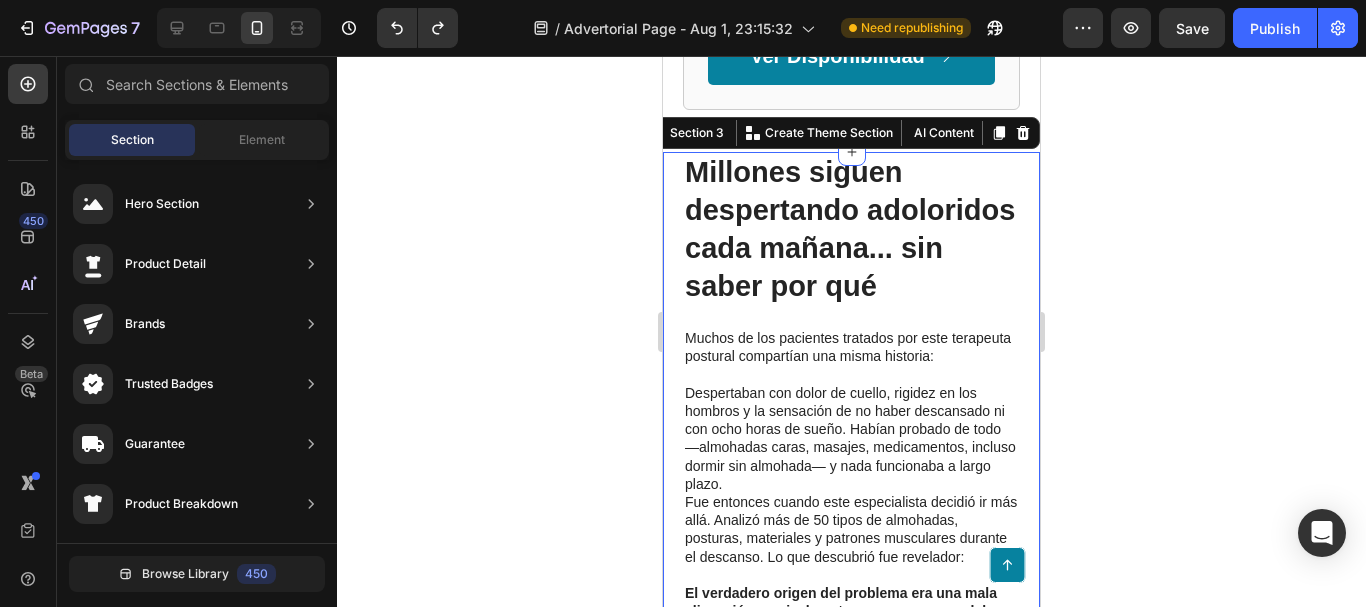click on "Millones siguen despertando adoloridos cada mañana... sin saber por qué Heading Muchos de los pacientes tratados por este terapeuta postural compartían una misma historia: Despertaban con dolor de cuello, rigidez en los hombros y la sensación de no haber descansado ni con ocho horas de sueño. Habían probado de todo —almohadas caras, masajes, medicamentos, incluso dormir sin almohada— y nada funcionaba a largo plazo. Fue entonces cuando este especialista decidió ir más allá. Analizó más de 50 tipos de almohadas, posturas, materiales y patrones musculares durante el descanso. Lo que descubrió fue revelador: El verdadero origen del problema era una mala alineación cervical nocturna que se acumulaba noche tras noche.   Text Block Image Row Recomendado Heading Icon Icon Icon Icon Icon Icon List 4.9 Text Block | Text Block 1,752 Reviews Text Block Row Almohada Therapy Somnia Heading Tecnología ortopédica viscoelástica Avalada por terapeutas y especialistas  Garantía total por 30 días Image ." at bounding box center (851, 2848) 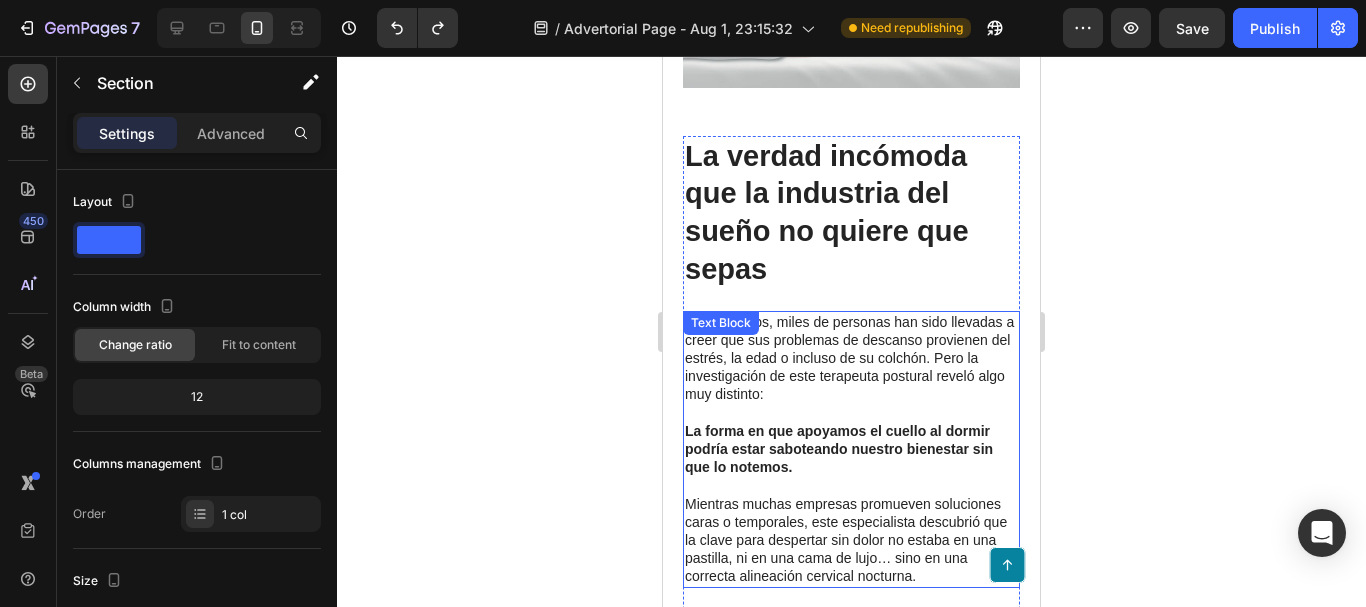 scroll, scrollTop: 2083, scrollLeft: 0, axis: vertical 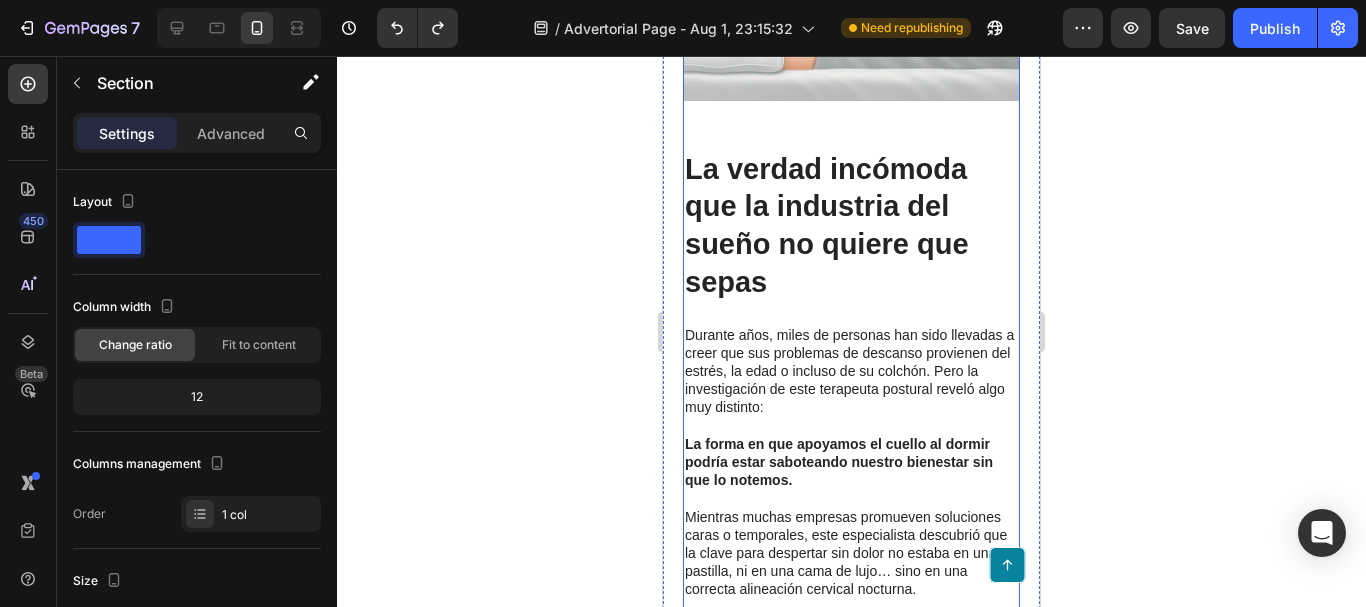click on "Reconocido terapeuta postural revela el secreto detrás de la almohada que ha transformado las noches (y mañanas) de más de 100,000 mexicanos. Heading Tras 15 años tratando dolores crónicos de  cuello, hombros y espalda , este especialista descubrió que el verdadero origen estaba en lo que ocurría durante el sueño. Hoy comparte 3 claves para eliminar el dolor desde la raíz —sin pastillas ni masajes costosos. Text Block “Después de atender a miles de personas con dolor cervical, entendí que el problema no era su cuerpo… era la forma en la que lo apoyaban al dormir. Cambiar la almohada correcta lo cambió todo.” — Dr. Esteban Lozano, especialista en terapia postural y ergonomía del sueño Text Block Image Row Después de años tratando dolor cervical, descubrió que el problema ocurría mientras dormías Heading Inspirada en los hallazgos de un terapeuta postural con más de 15 años de experiencia clínica, esta almohada nació tras observar un patrón inquietante:   .     Text Block" at bounding box center [851, -94] 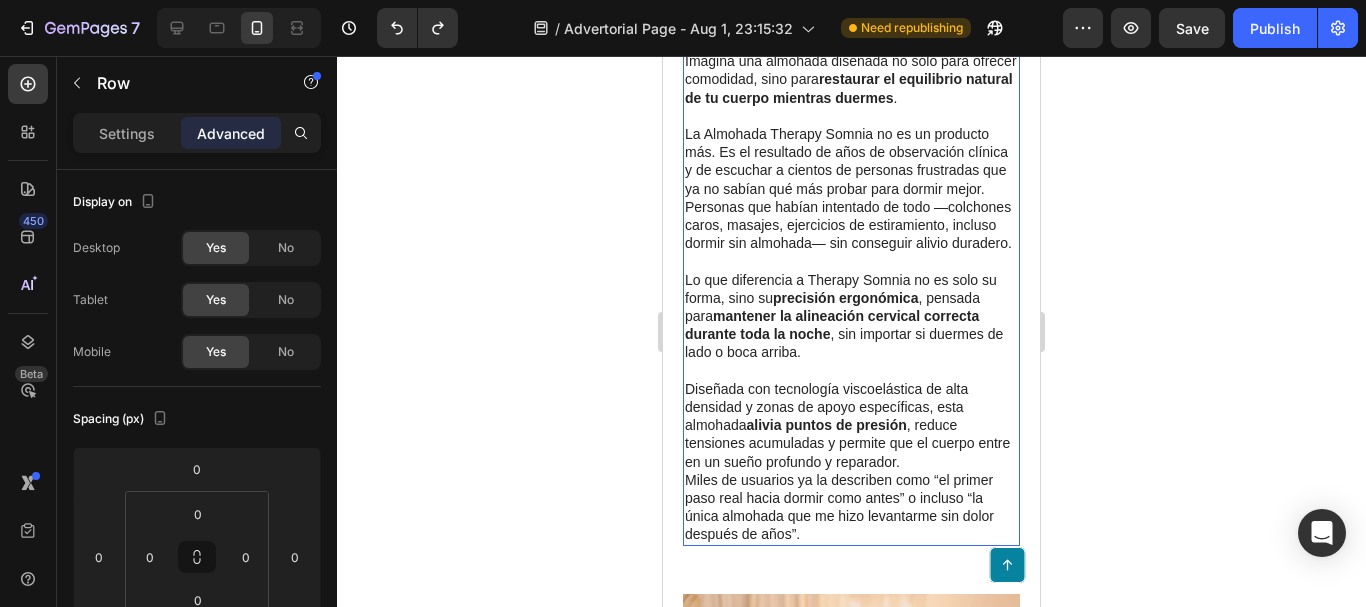 scroll, scrollTop: 6583, scrollLeft: 0, axis: vertical 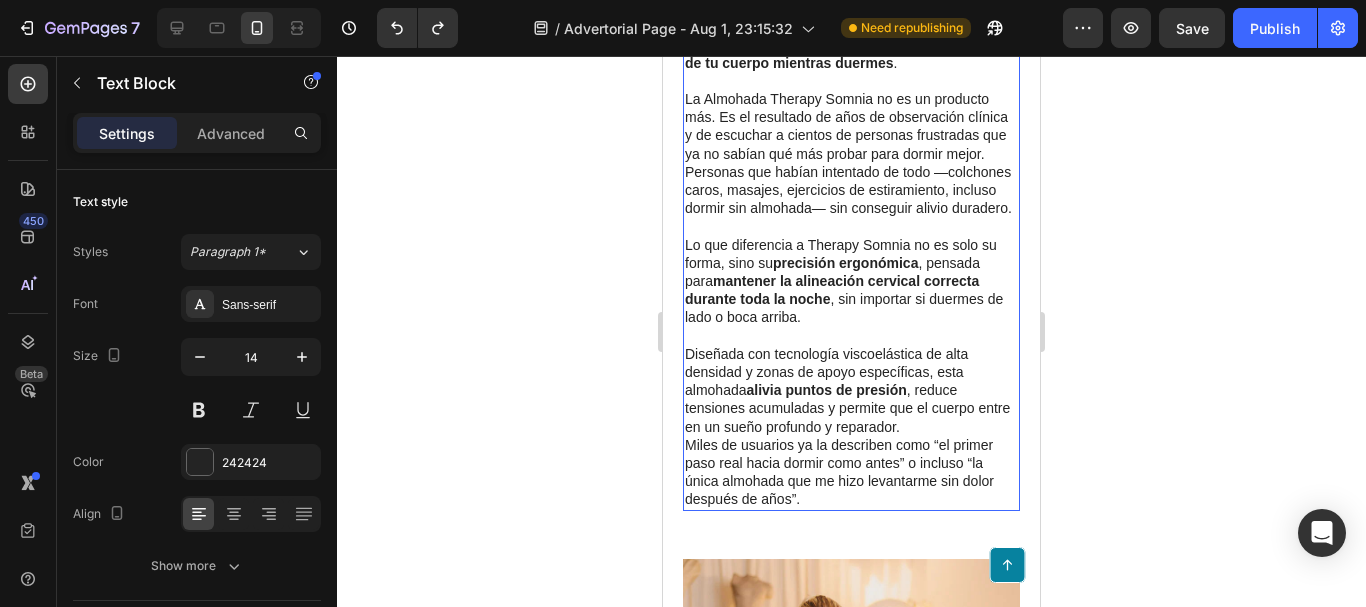 click on "mantener la alineación cervical correcta durante toda la noche" at bounding box center (832, 290) 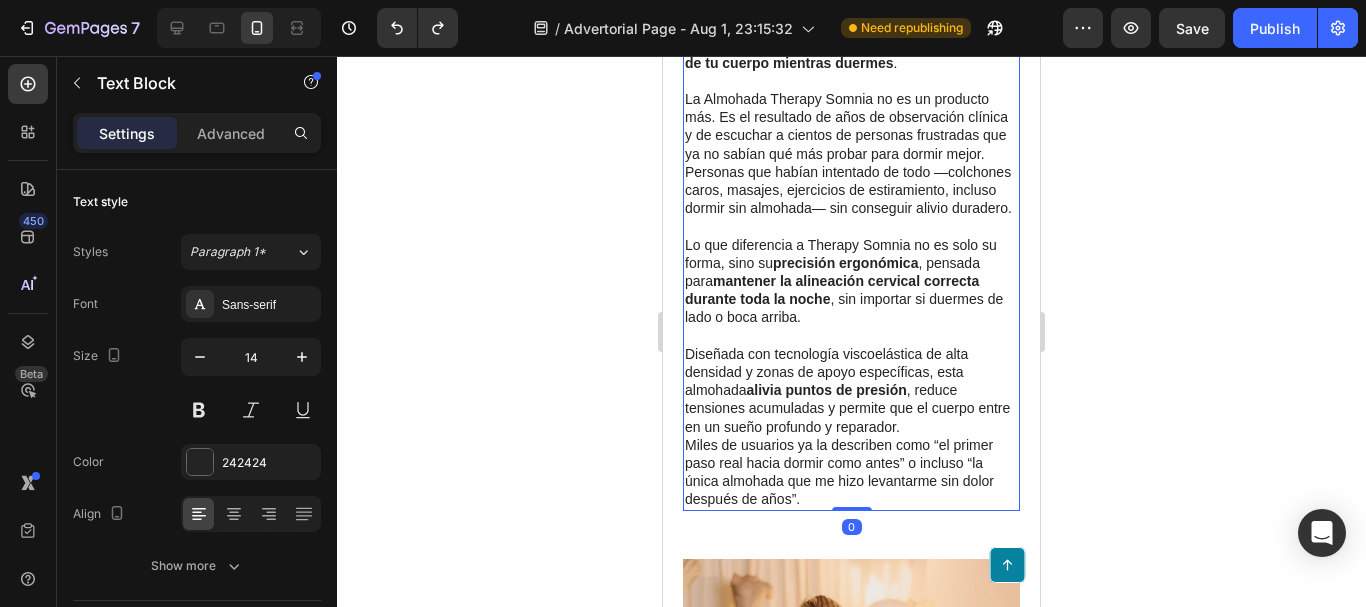 click on "mantener la alineación cervical correcta durante toda la noche" at bounding box center [832, 290] 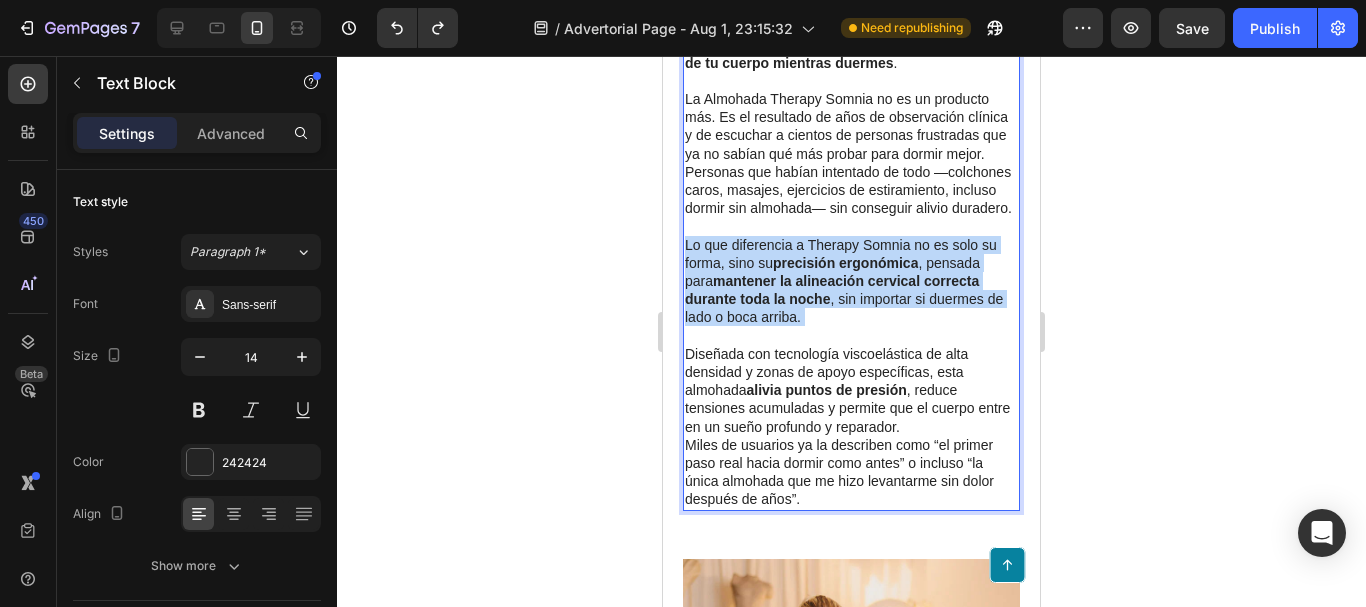 click on "mantener la alineación cervical correcta durante toda la noche" at bounding box center [832, 290] 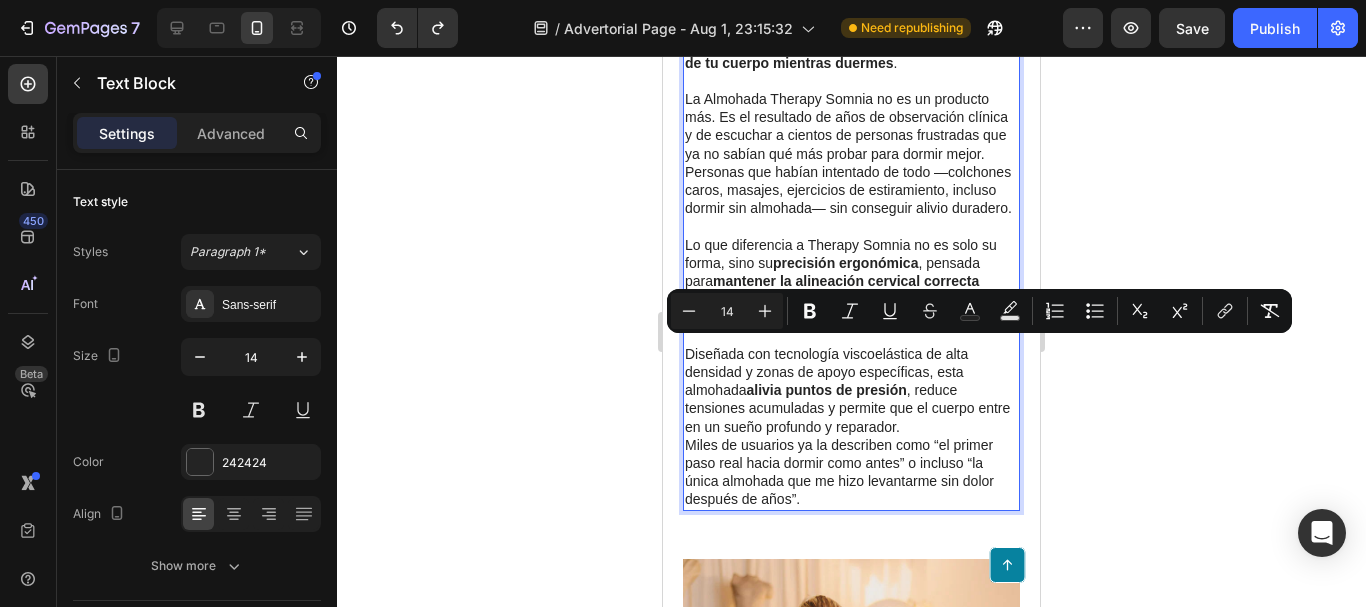 click on "Imagina una almohada diseñada no solo para ofrecer comodidad, sino para  restaurar el equilibrio natural de tu cuerpo mientras duermes ." at bounding box center [851, 53] 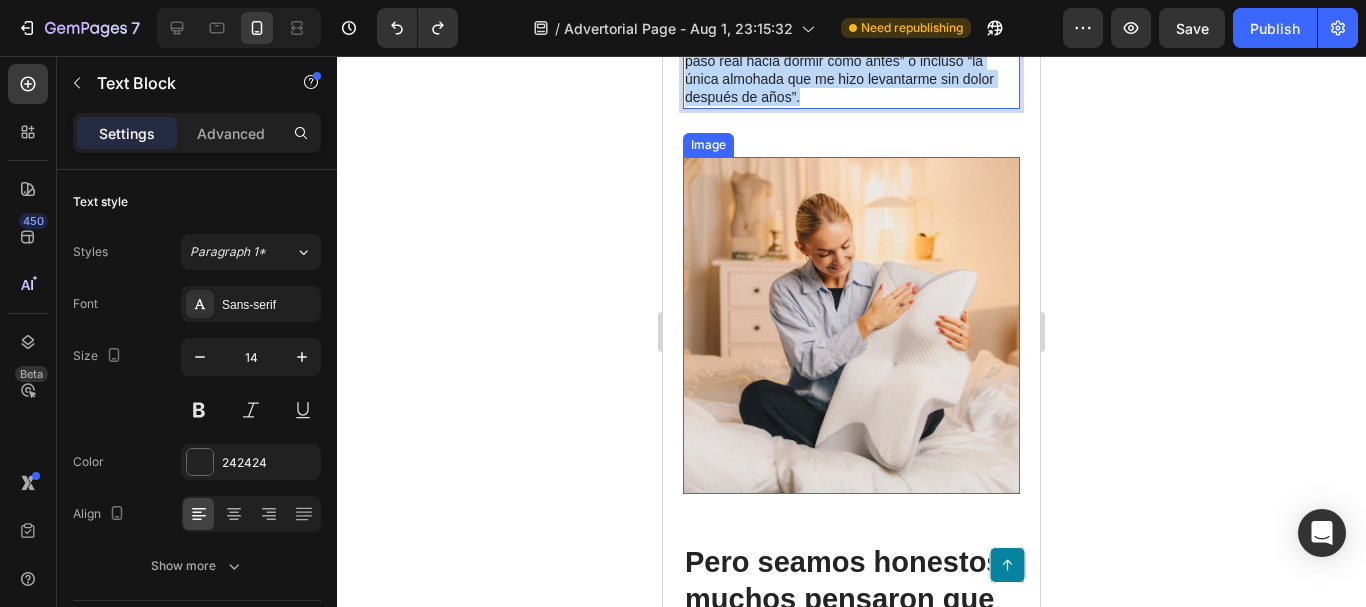scroll, scrollTop: 6883, scrollLeft: 0, axis: vertical 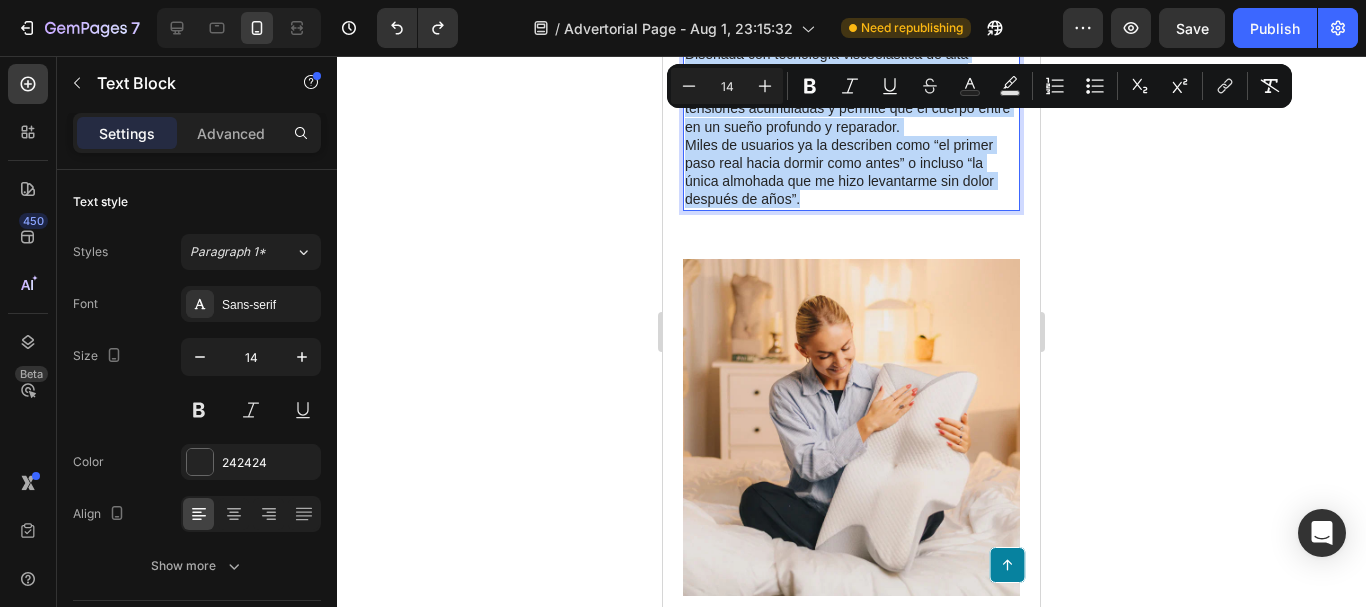 drag, startPoint x: 685, startPoint y: 94, endPoint x: 836, endPoint y: 298, distance: 253.80504 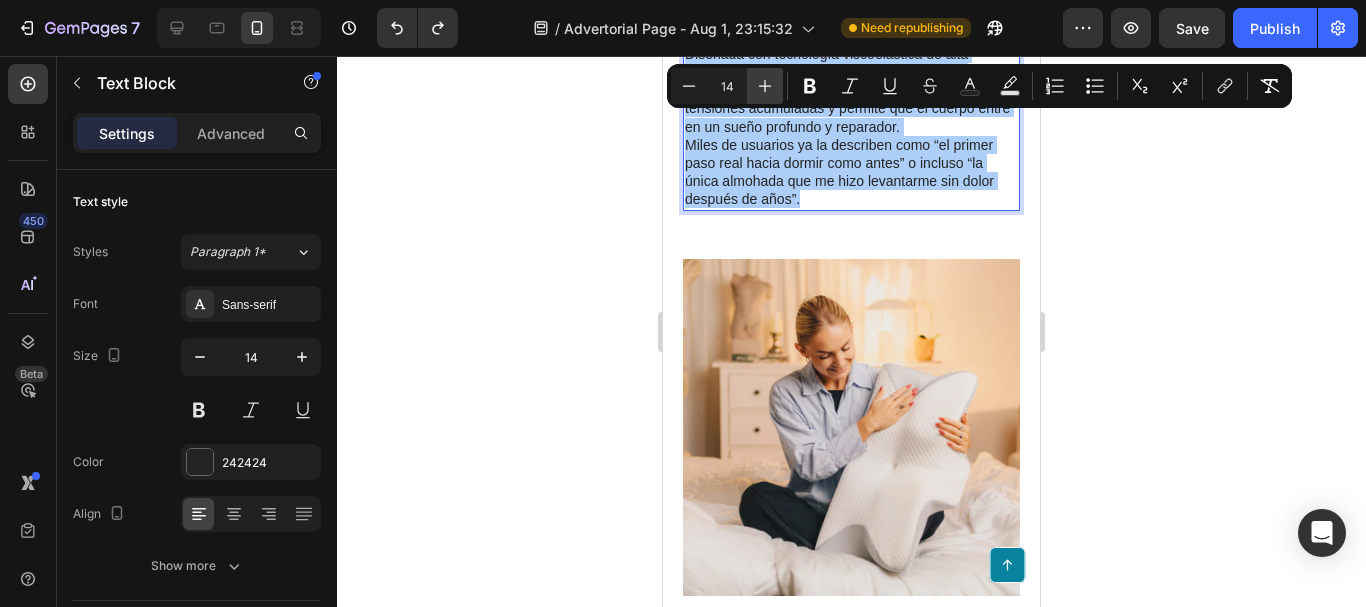 click 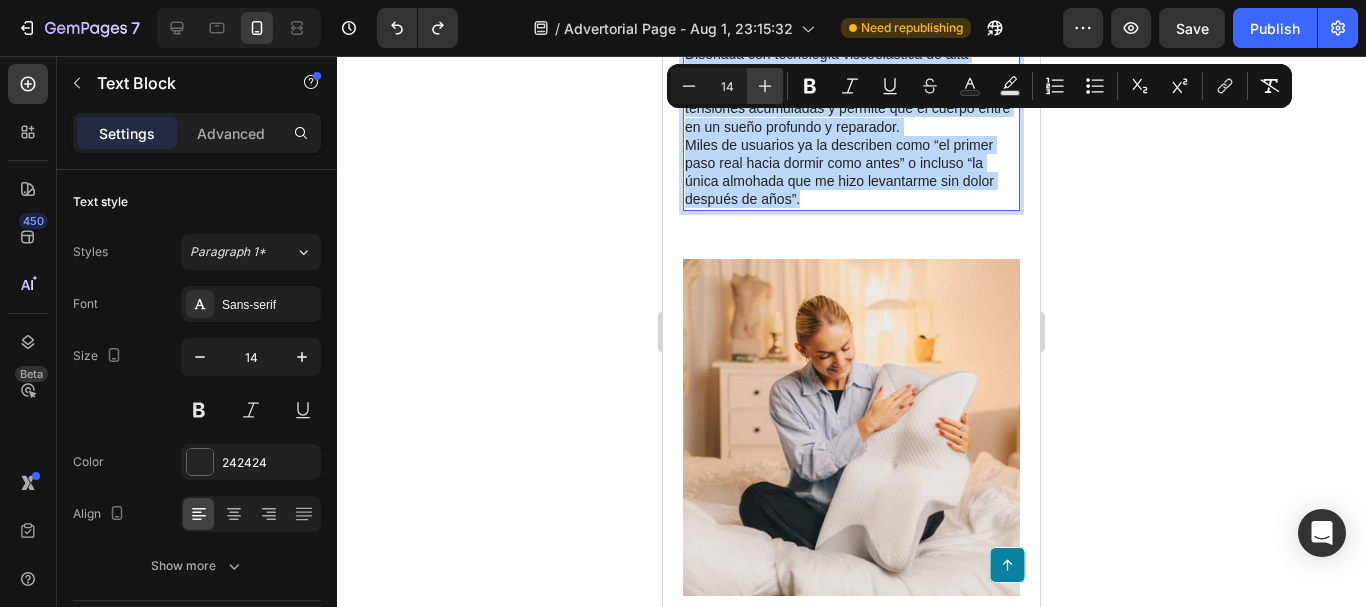 type on "15" 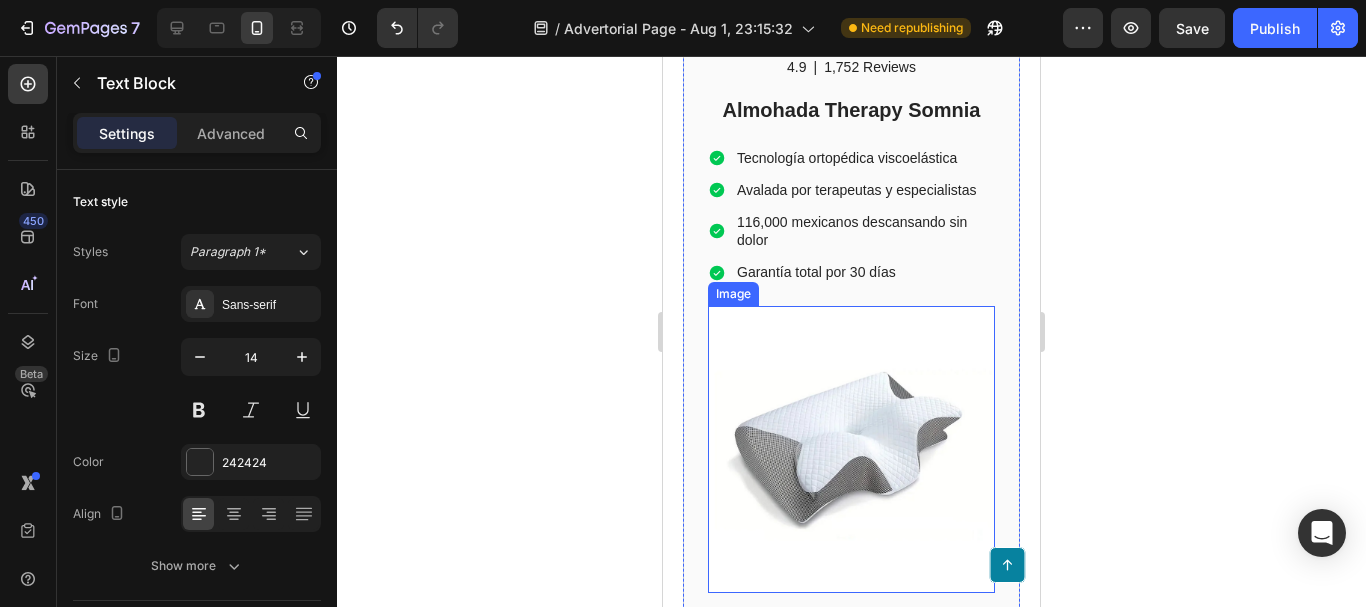 scroll, scrollTop: 5183, scrollLeft: 0, axis: vertical 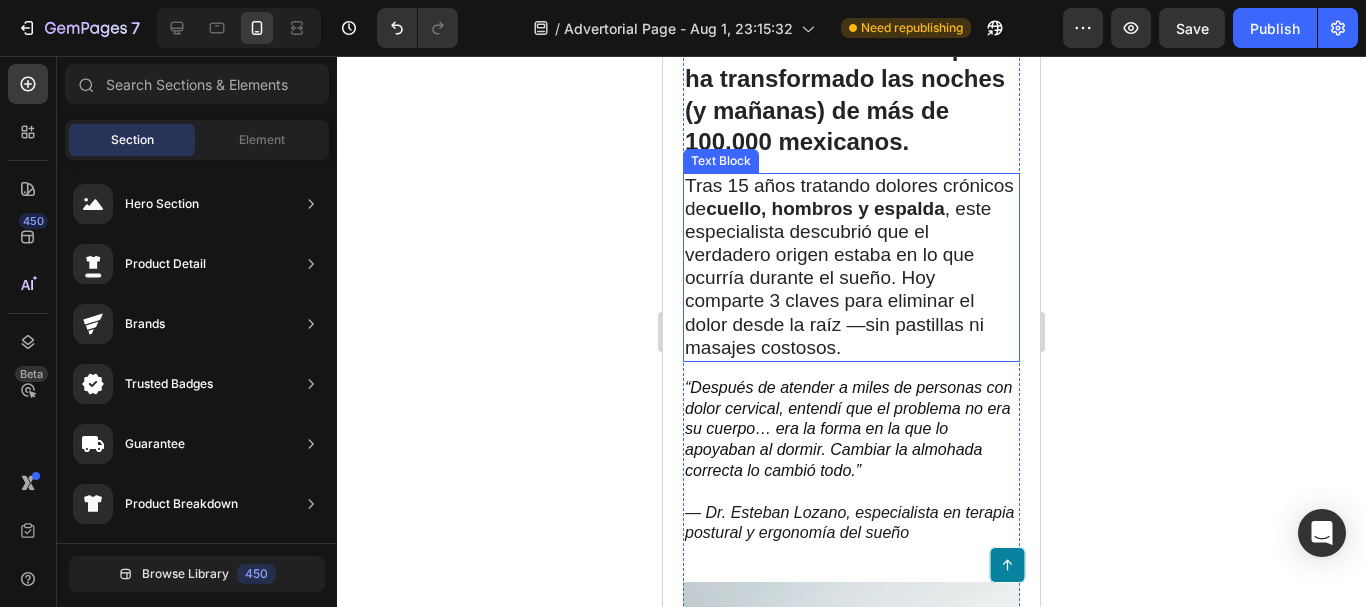 click on "Tras 15 años tratando dolores crónicos de  cuello, hombros y espalda , este especialista descubrió que el verdadero origen estaba en lo que ocurría durante el sueño. Hoy comparte 3 claves para eliminar el dolor desde la raíz —sin pastillas ni masajes costosos." at bounding box center (849, 266) 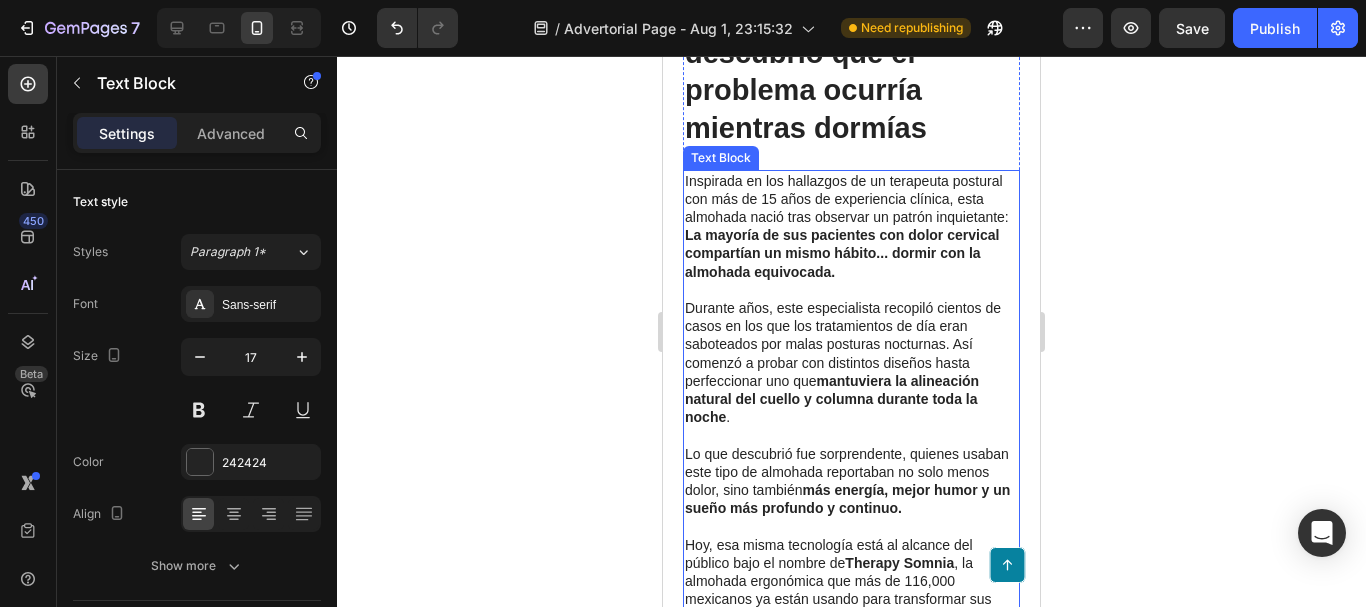 scroll, scrollTop: 1200, scrollLeft: 0, axis: vertical 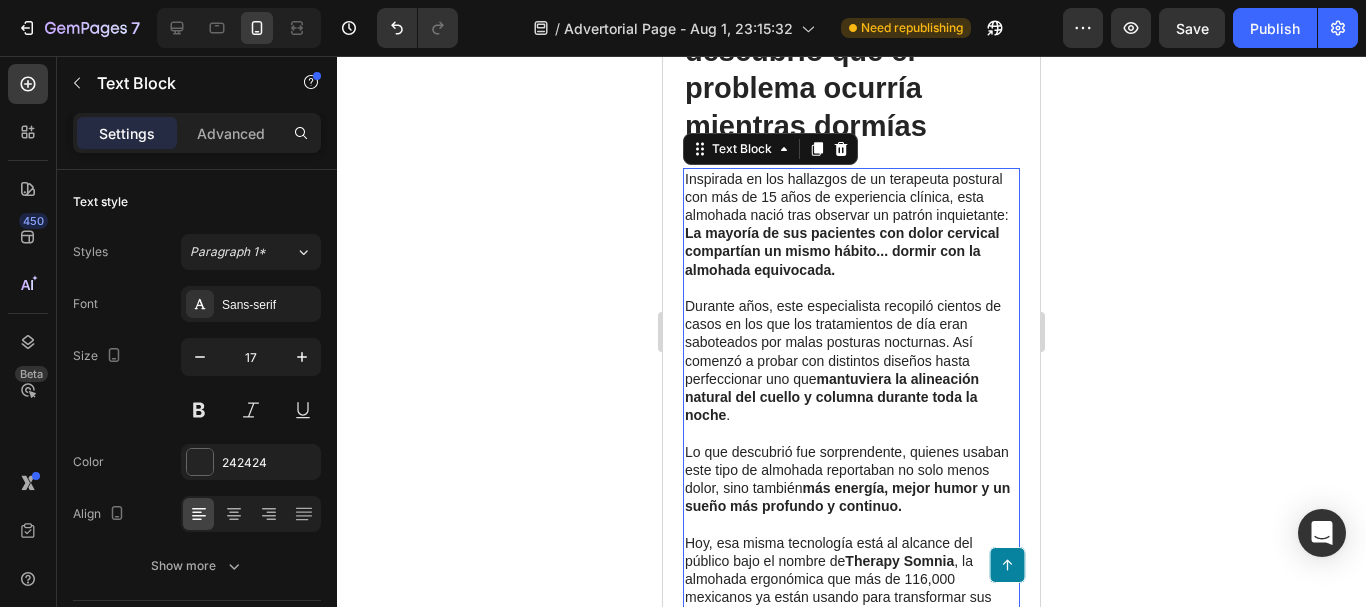 click on "La mayoría de sus pacientes con dolor cervical compartían un mismo hábito... dormir con la almohada equivocada." at bounding box center (842, 251) 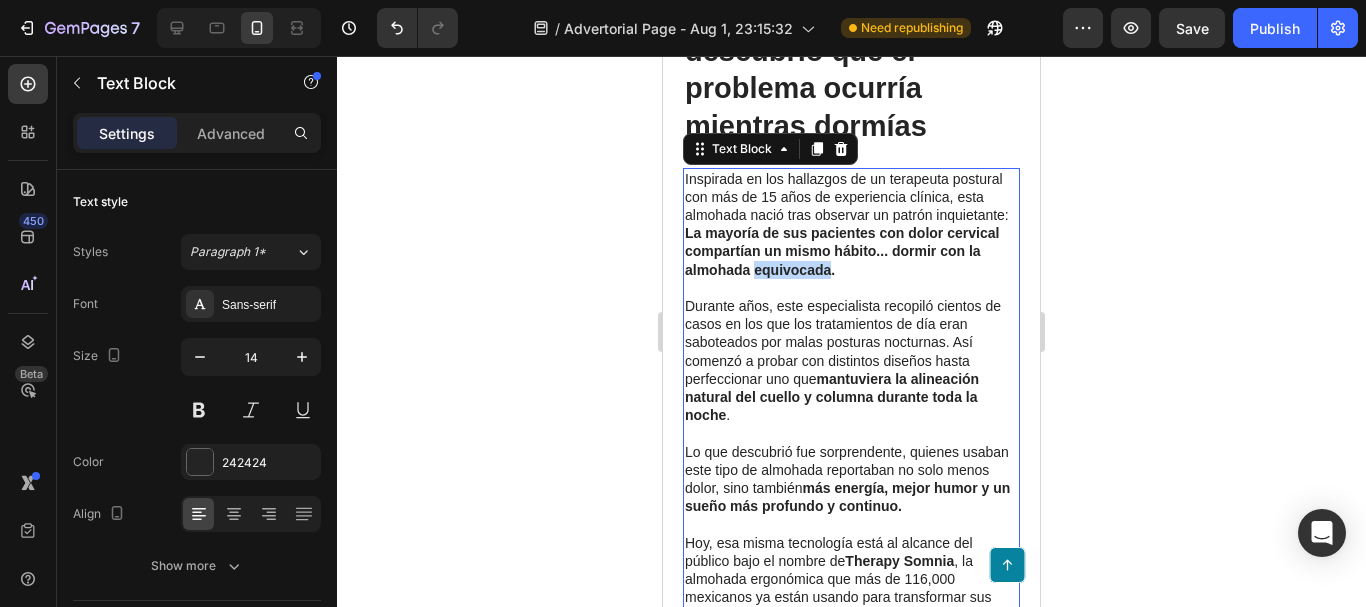click on "La mayoría de sus pacientes con dolor cervical compartían un mismo hábito... dormir con la almohada equivocada." at bounding box center [842, 251] 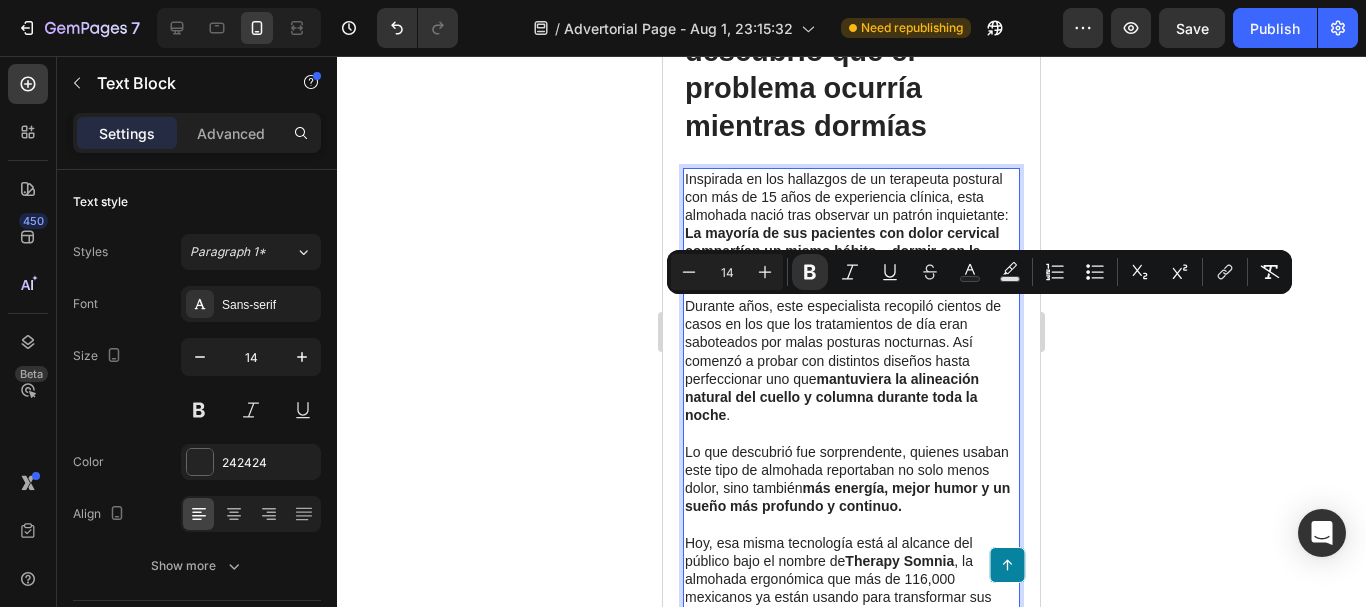 click on "Inspirada en los hallazgos de un terapeuta postural con más de 15 años de experiencia clínica, esta almohada nació tras observar un patrón inquietante: La mayoría de sus pacientes con dolor cervical compartían un mismo hábito... dormir con la almohada equivocada." at bounding box center (851, 233) 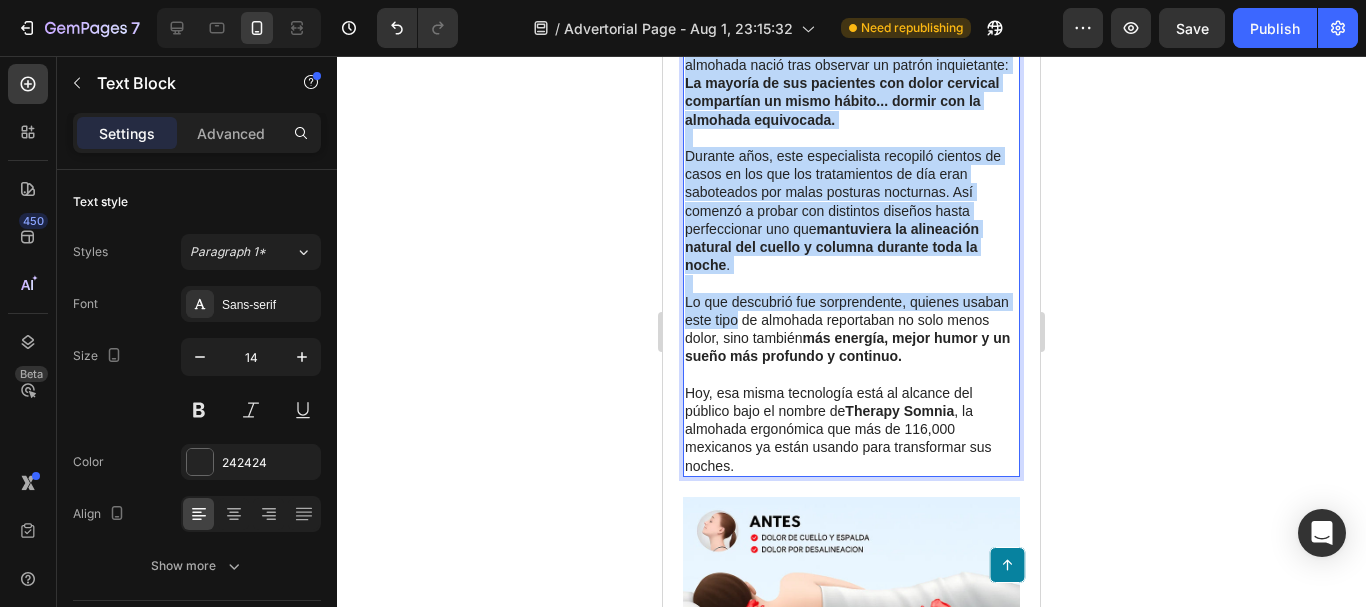 scroll, scrollTop: 1400, scrollLeft: 0, axis: vertical 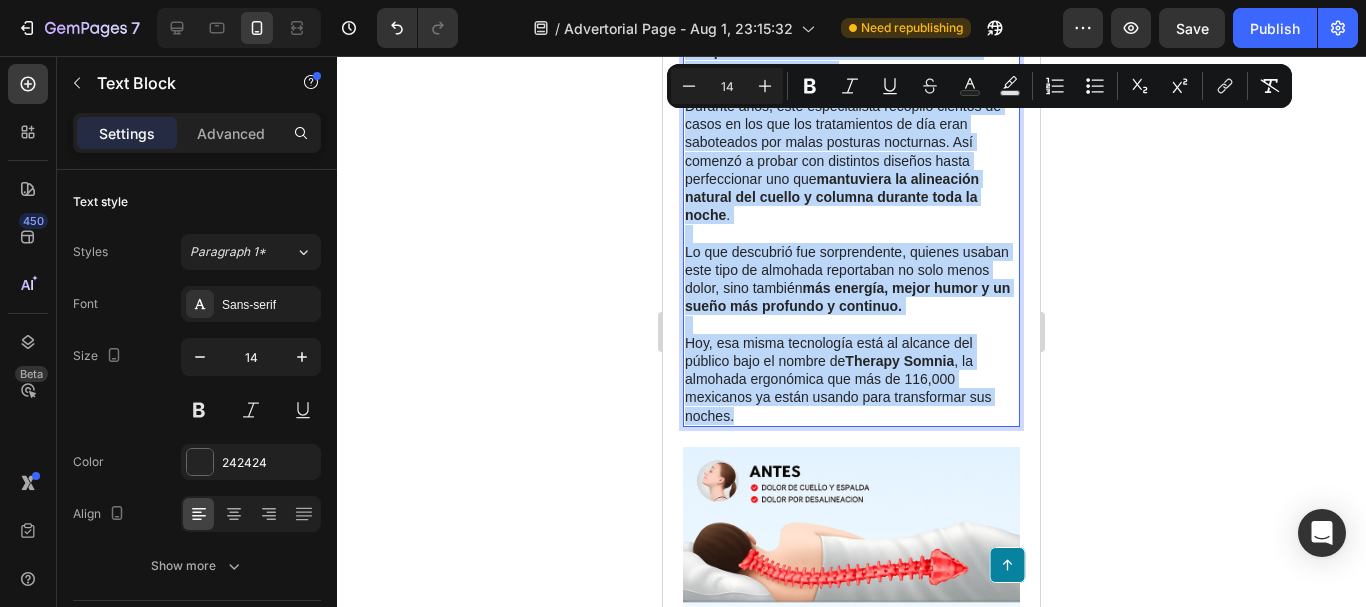 drag, startPoint x: 686, startPoint y: 201, endPoint x: 866, endPoint y: 457, distance: 312.94727 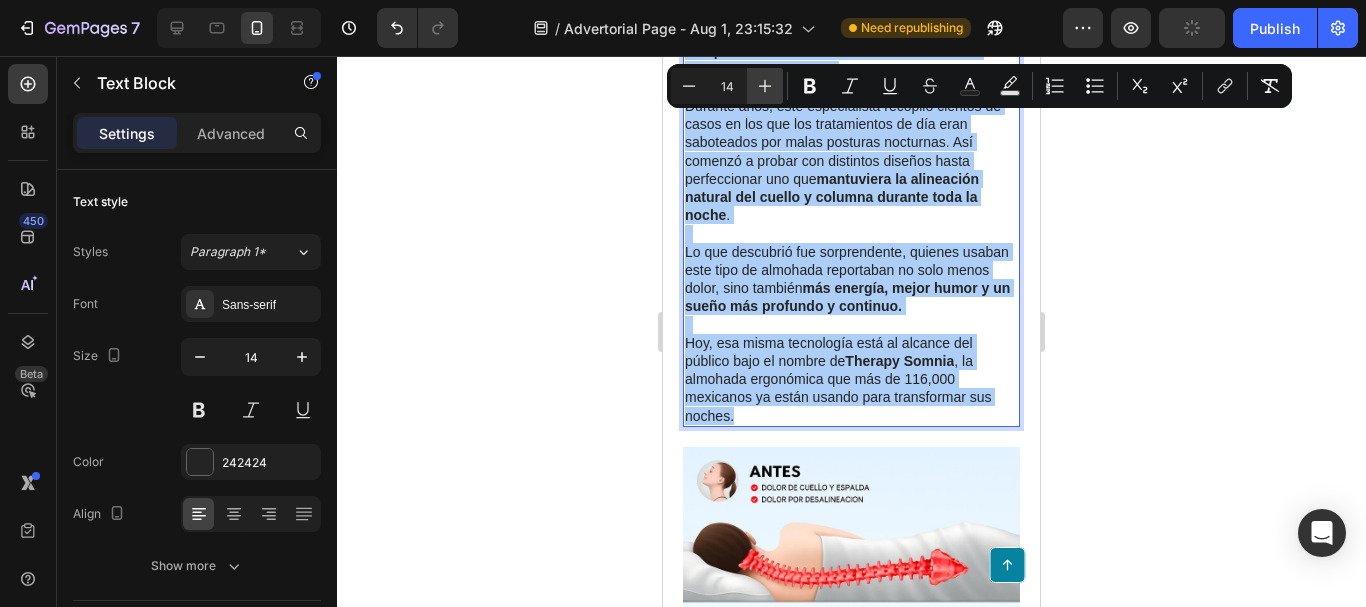 click 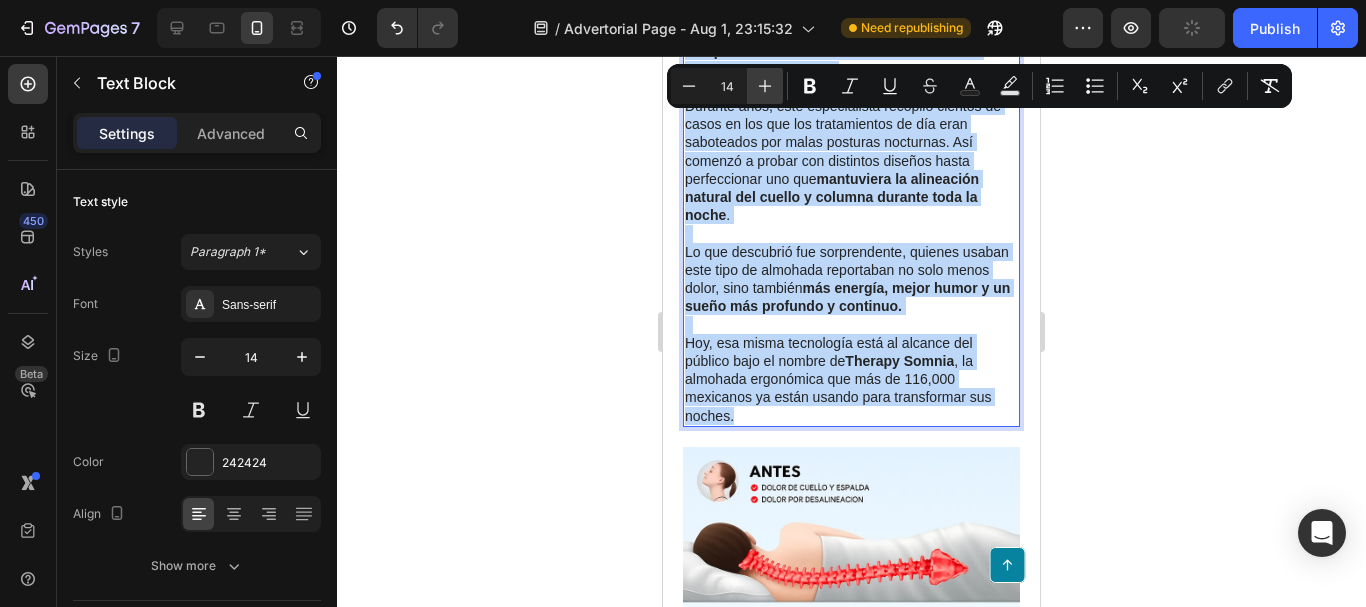 type on "15" 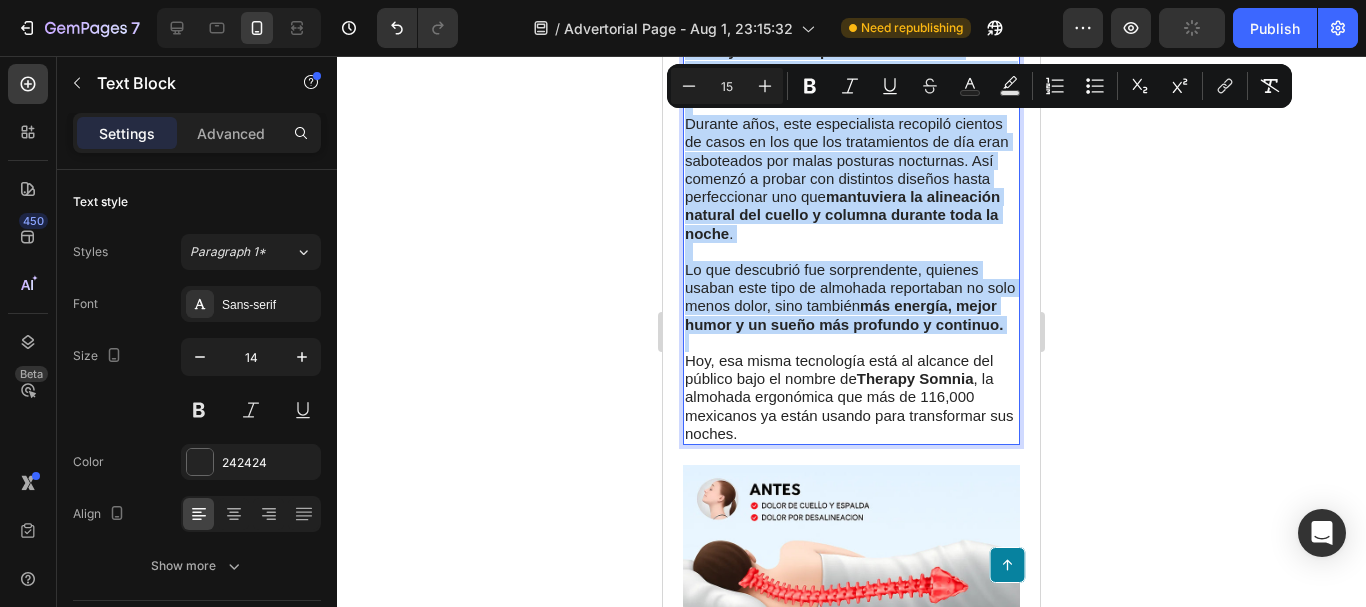click on "Durante años, este especialista recopiló cientos de casos en los que los tratamientos de día eran saboteados por malas posturas nocturnas. Así comenzó a probar con distintos diseños hasta perfeccionar uno que  mantuviera la alineación natural del cuello y columna durante toda la noche ." at bounding box center [851, 188] 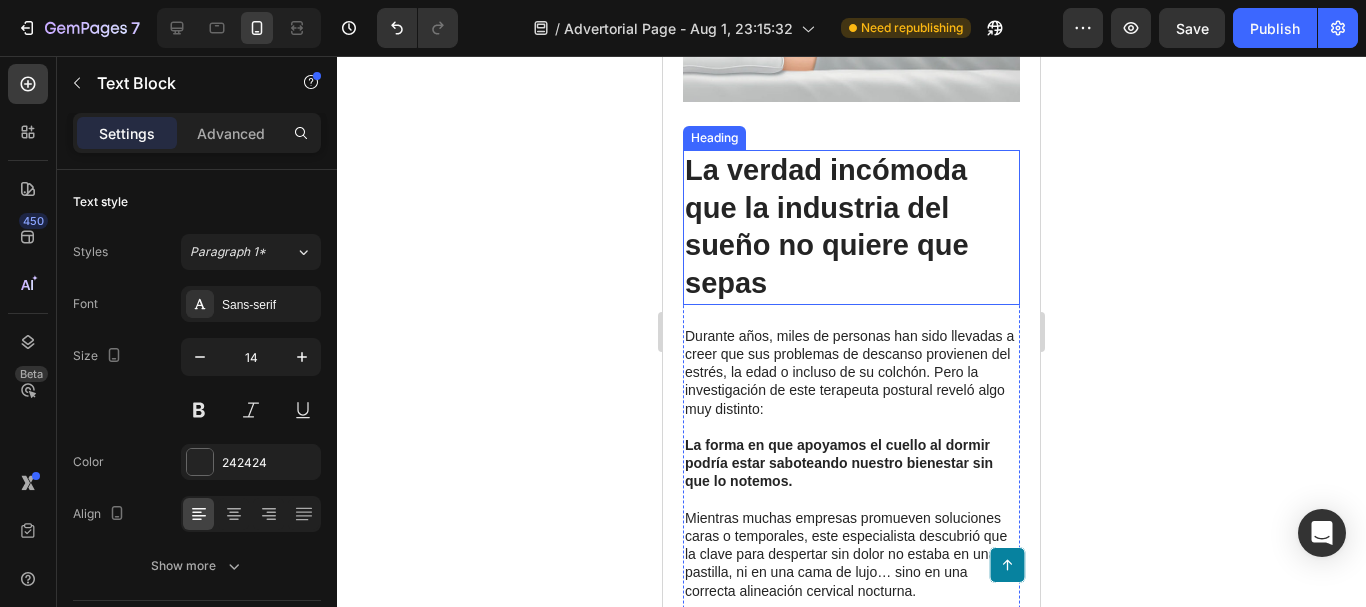 scroll, scrollTop: 2200, scrollLeft: 0, axis: vertical 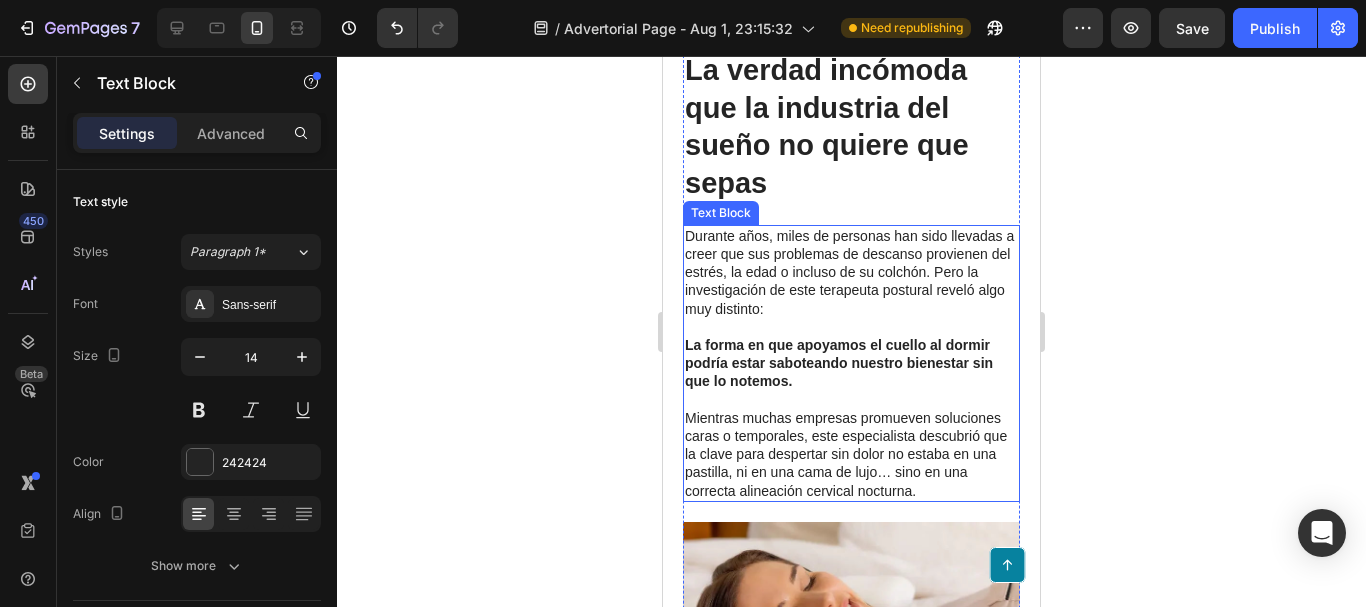 click on "Durante años, miles de personas han sido llevadas a creer que sus problemas de descanso provienen del estrés, la edad o incluso de su colchón. Pero la investigación de este terapeuta postural reveló algo muy distinto: La forma en que apoyamos el cuello al dormir podría estar saboteando nuestro bienestar sin que lo notemos." at bounding box center (851, 318) 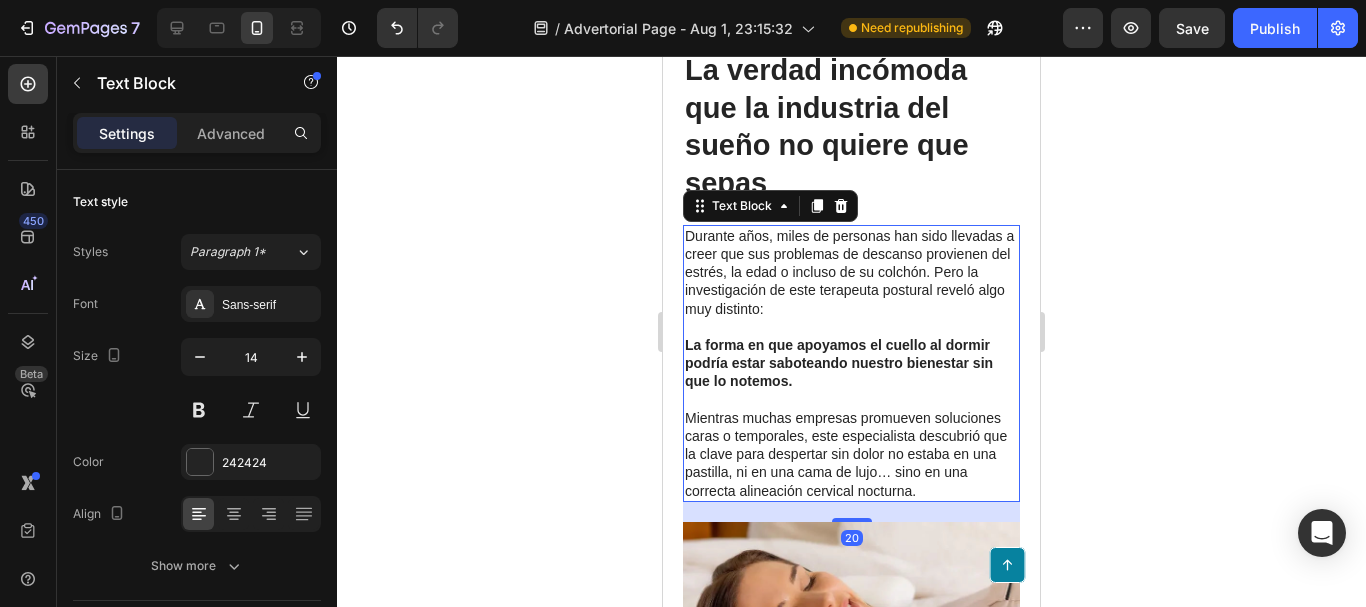 click on "Durante años, miles de personas han sido llevadas a creer que sus problemas de descanso provienen del estrés, la edad o incluso de su colchón. Pero la investigación de este terapeuta postural reveló algo muy distinto: La forma en que apoyamos el cuello al dormir podría estar saboteando nuestro bienestar sin que lo notemos." at bounding box center [851, 318] 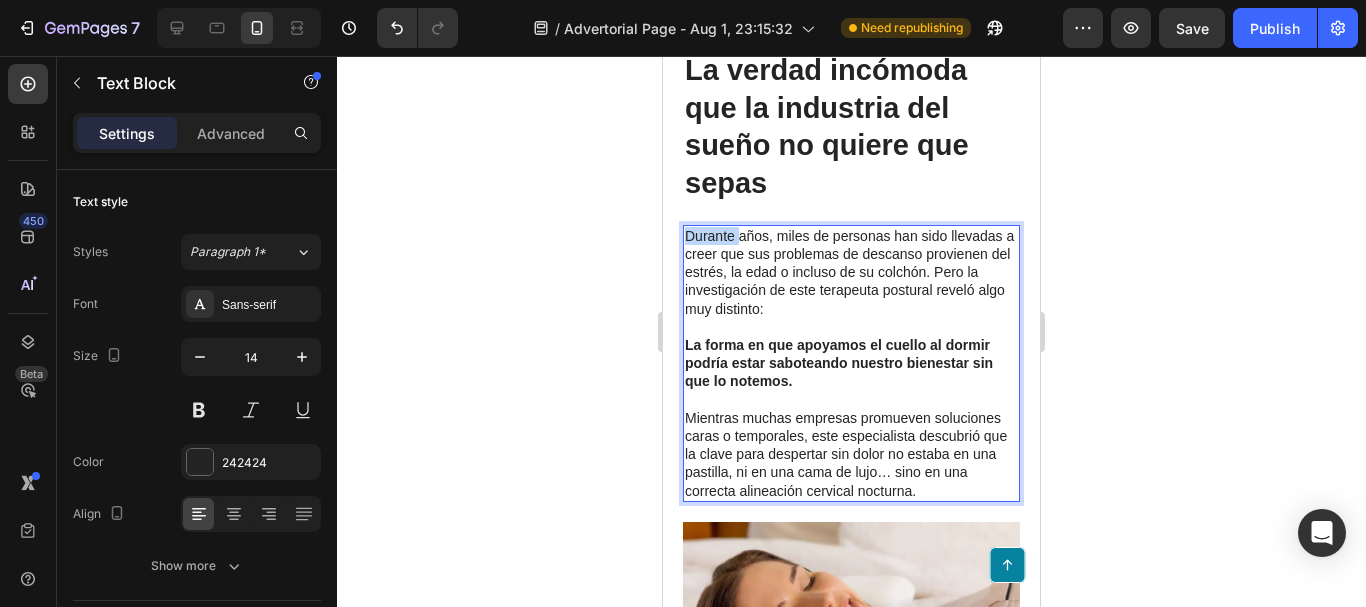 click on "Durante años, miles de personas han sido llevadas a creer que sus problemas de descanso provienen del estrés, la edad o incluso de su colchón. Pero la investigación de este terapeuta postural reveló algo muy distinto: La forma en que apoyamos el cuello al dormir podría estar saboteando nuestro bienestar sin que lo notemos." at bounding box center (851, 318) 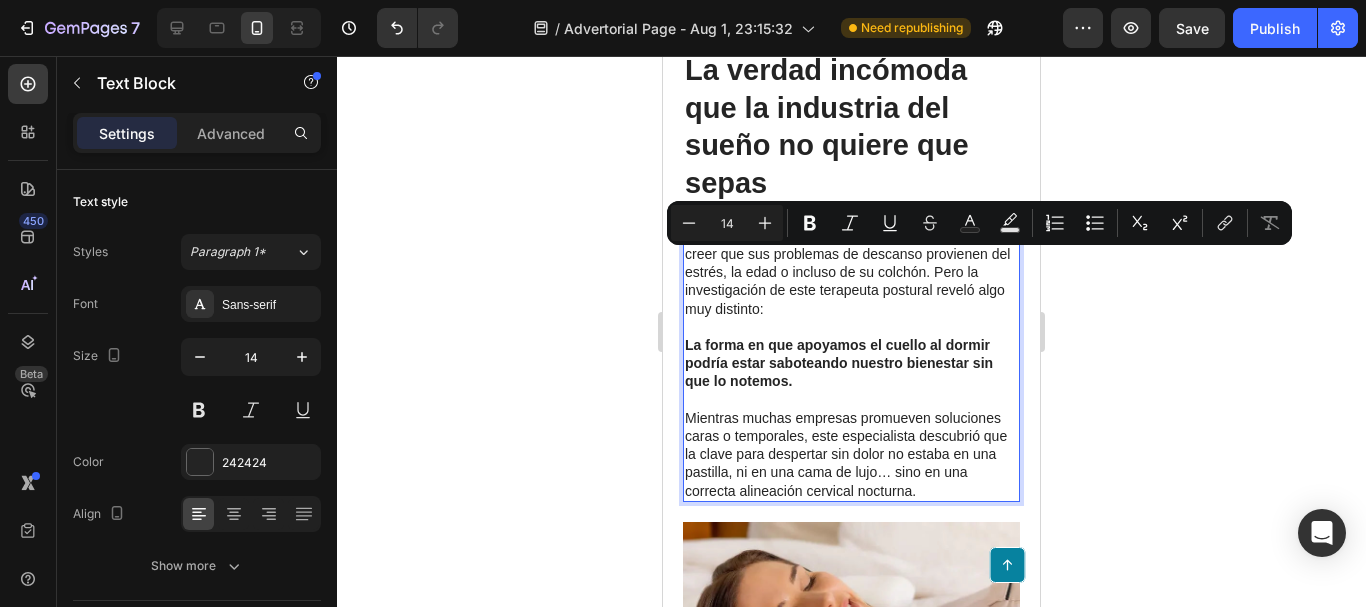 click on "Durante años, miles de personas han sido llevadas a creer que sus problemas de descanso provienen del estrés, la edad o incluso de su colchón. Pero la investigación de este terapeuta postural reveló algo muy distinto: La forma en que apoyamos el cuello al dormir podría estar saboteando nuestro bienestar sin que lo notemos." at bounding box center [851, 318] 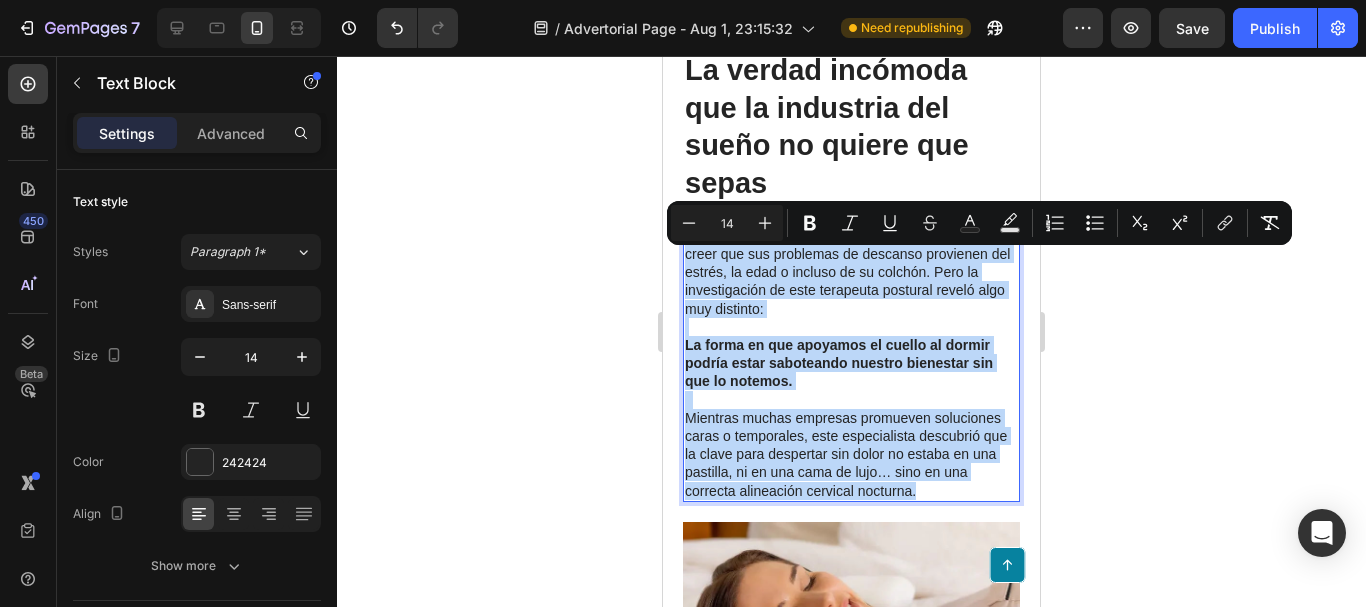 drag, startPoint x: 687, startPoint y: 263, endPoint x: 927, endPoint y: 524, distance: 354.57156 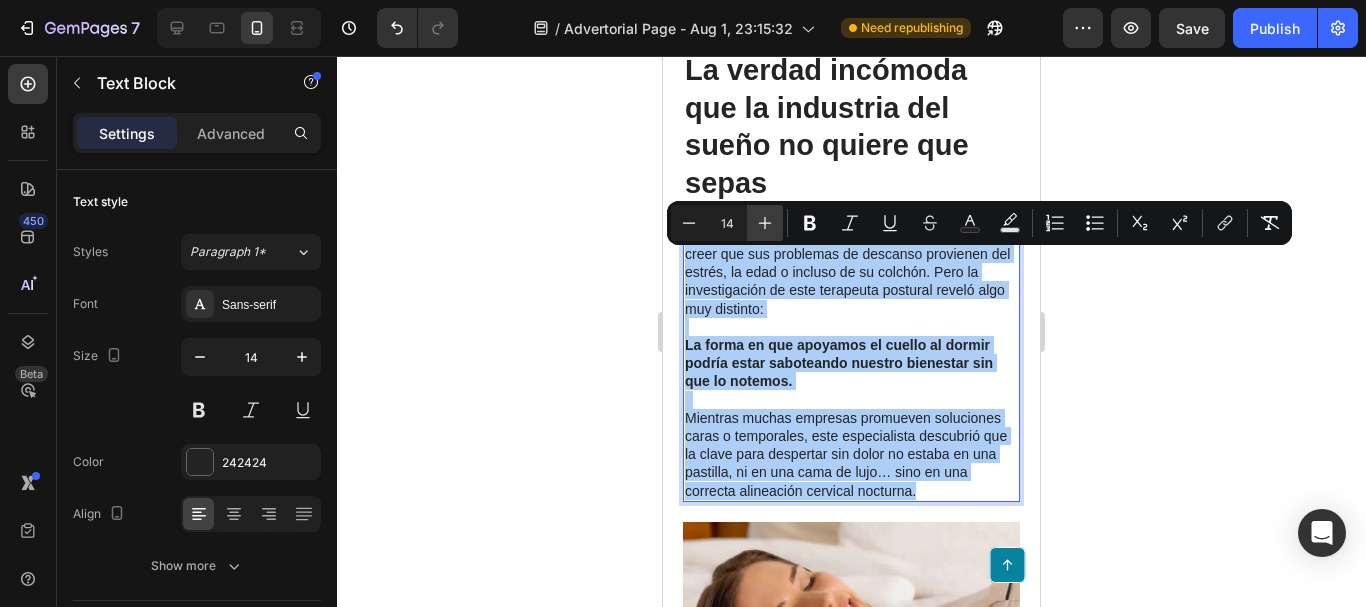 click 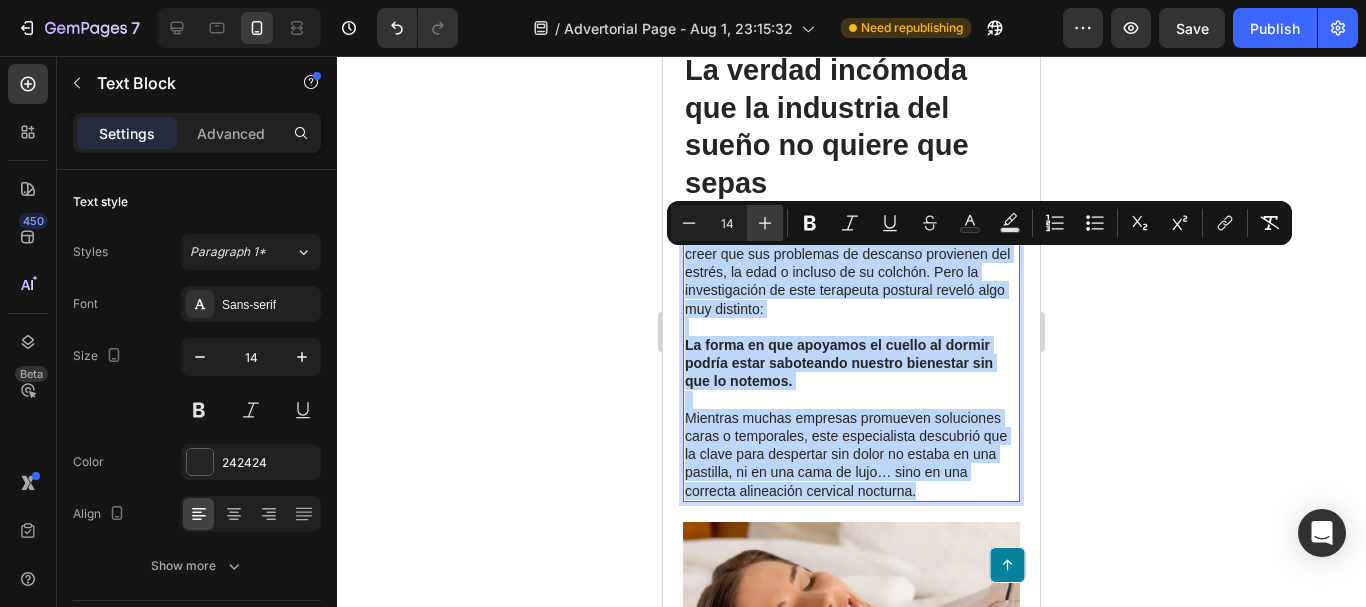 type on "15" 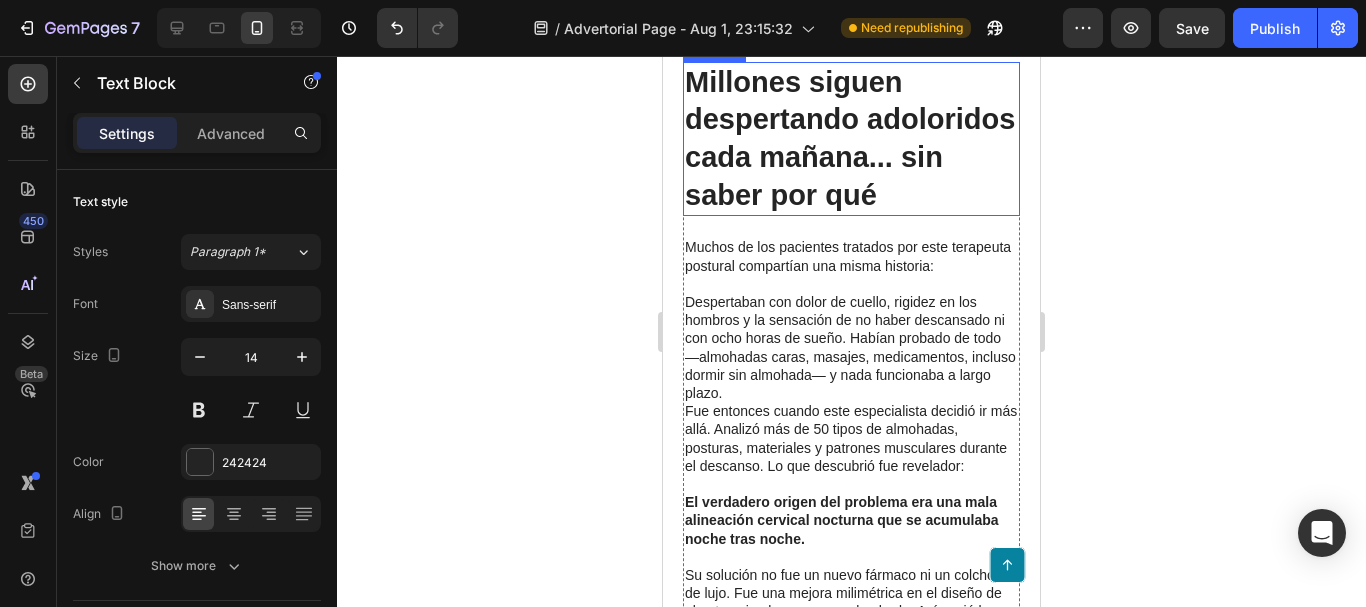 scroll, scrollTop: 4600, scrollLeft: 0, axis: vertical 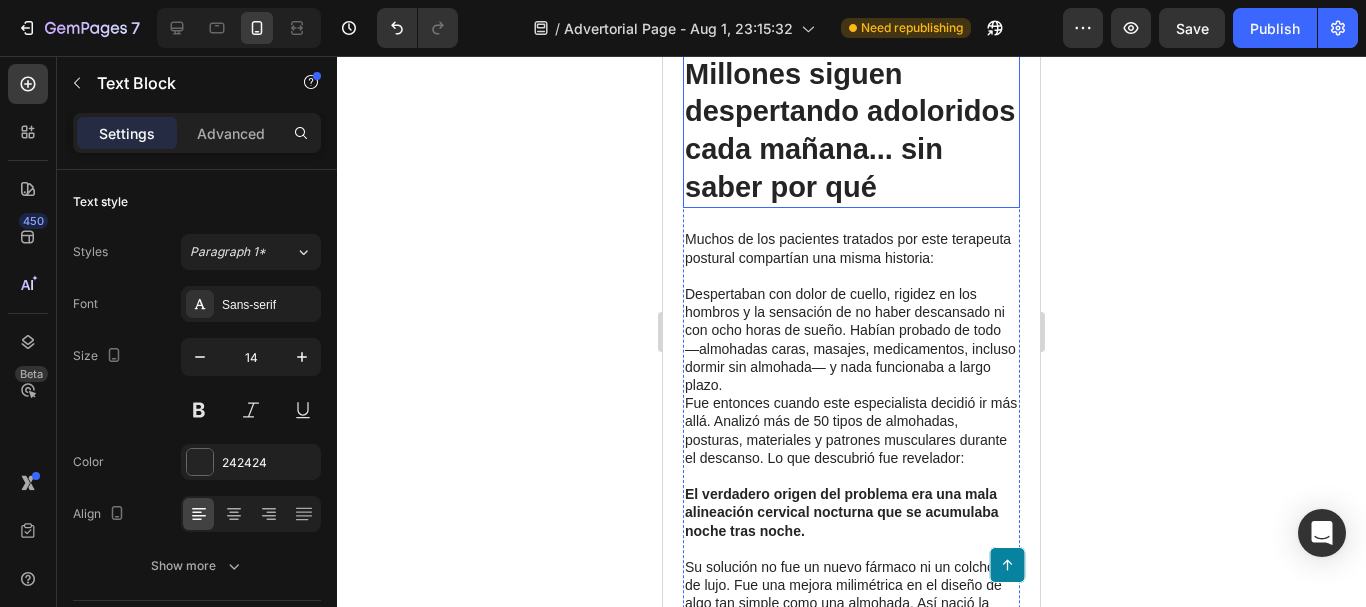 click on "Millones siguen despertando adoloridos cada mañana... sin saber por qué" at bounding box center [851, 131] 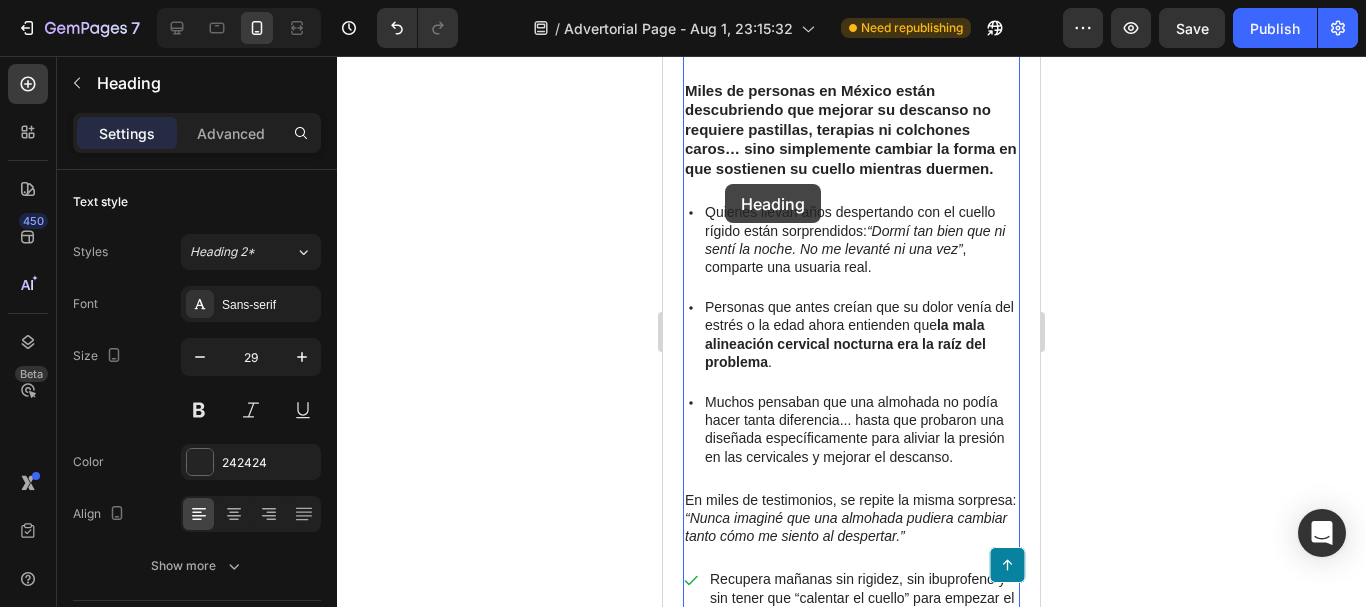 scroll, scrollTop: 3000, scrollLeft: 0, axis: vertical 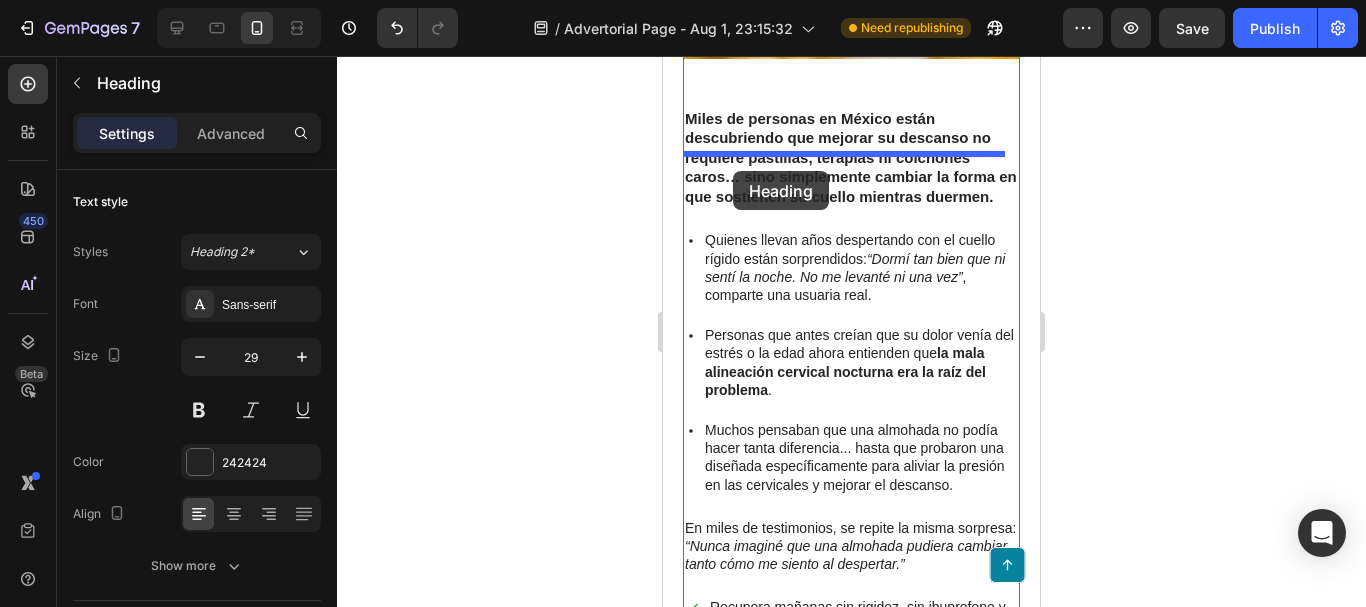 drag, startPoint x: 701, startPoint y: 160, endPoint x: 733, endPoint y: 171, distance: 33.83785 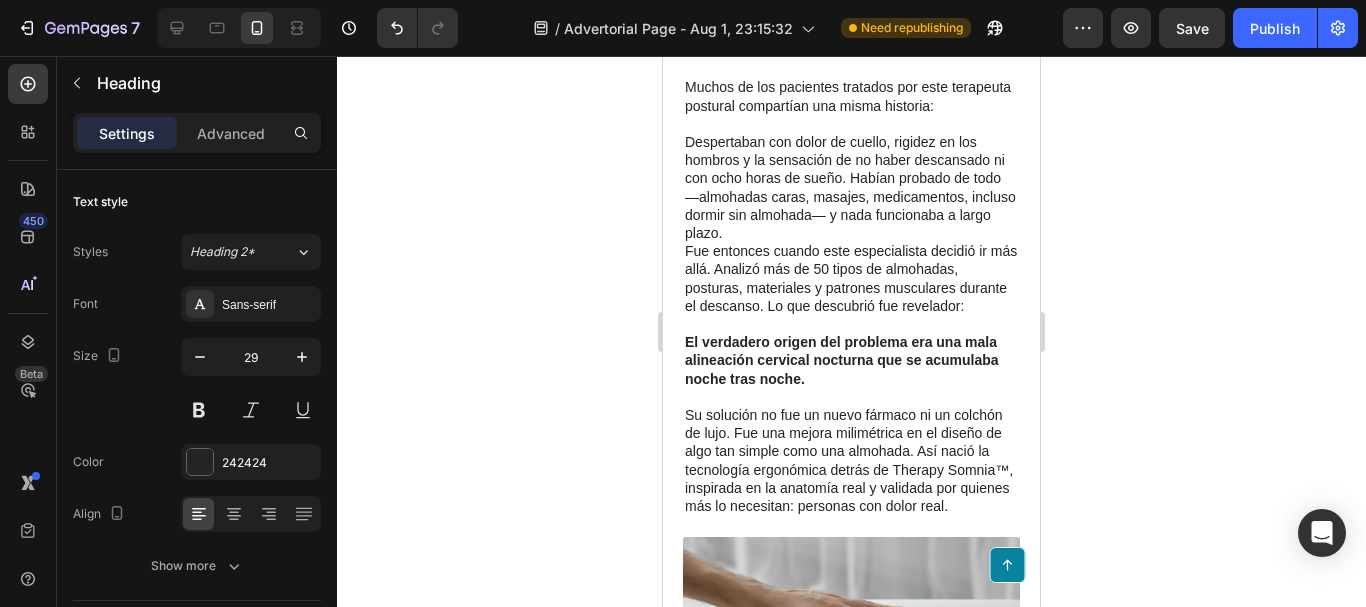 scroll, scrollTop: 4800, scrollLeft: 0, axis: vertical 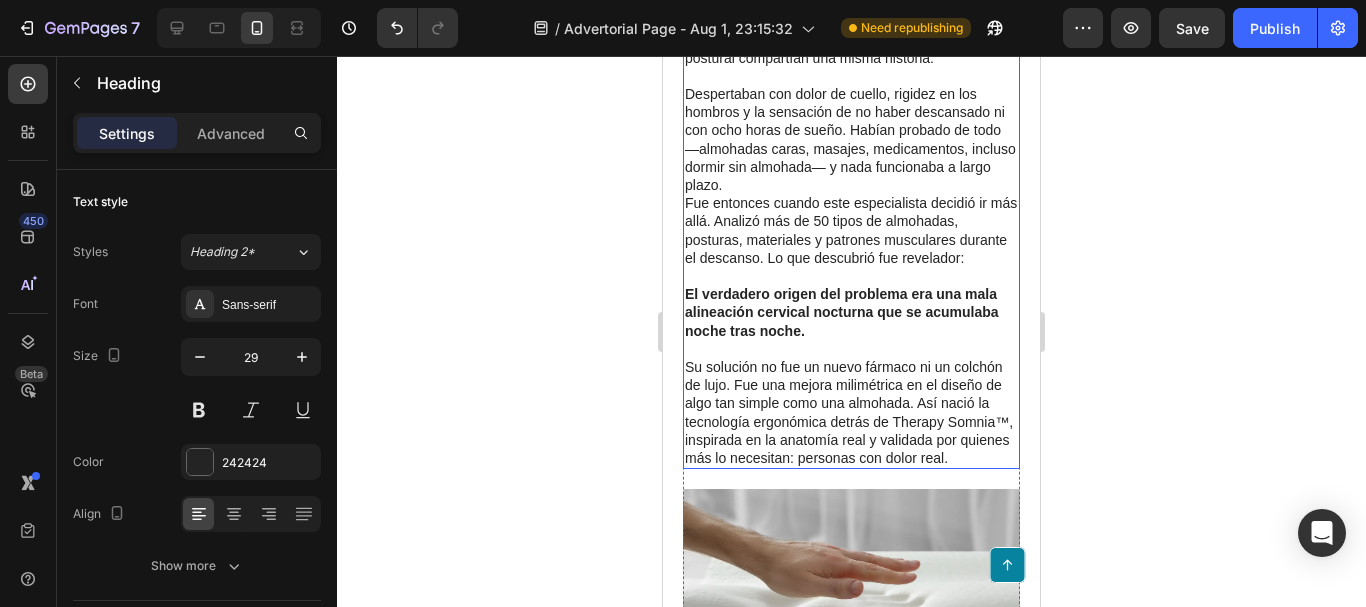 click on "Muchos de los pacientes tratados por este terapeuta postural compartían una misma historia: Despertaban con dolor de cuello, rigidez en los hombros y la sensación de no haber descansado ni con ocho horas de sueño. Habían probado de todo —almohadas caras, masajes, medicamentos, incluso dormir sin almohada— y nada funcionaba a largo plazo." at bounding box center (851, 112) 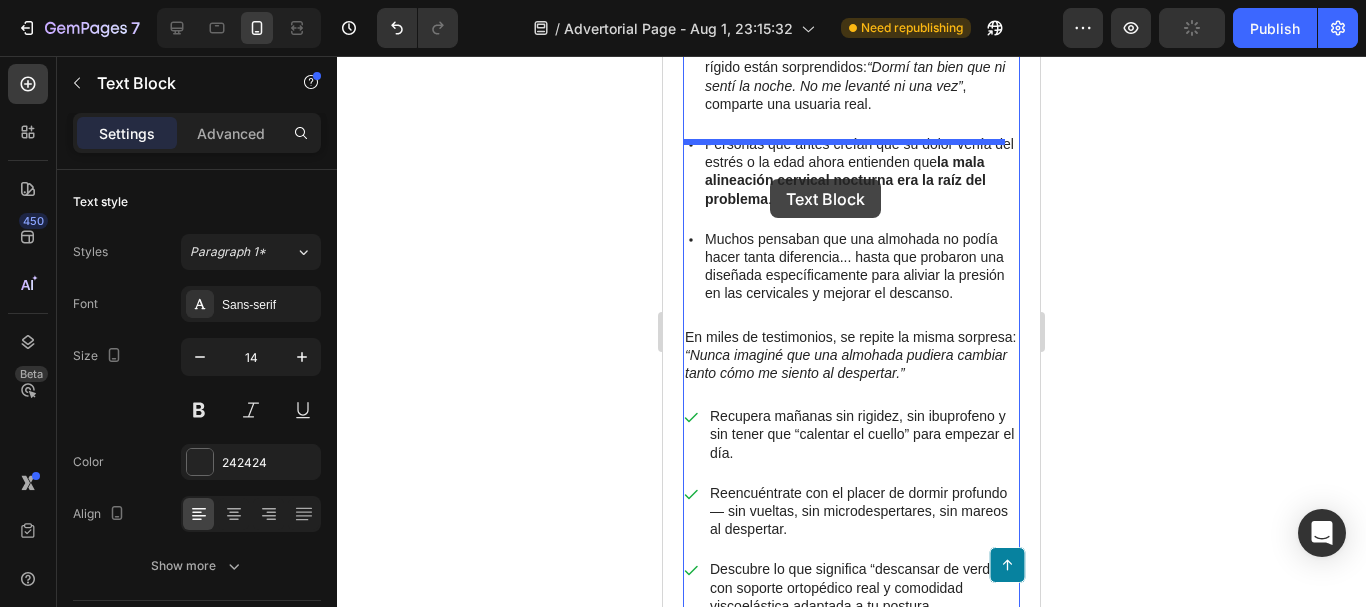 scroll, scrollTop: 3166, scrollLeft: 0, axis: vertical 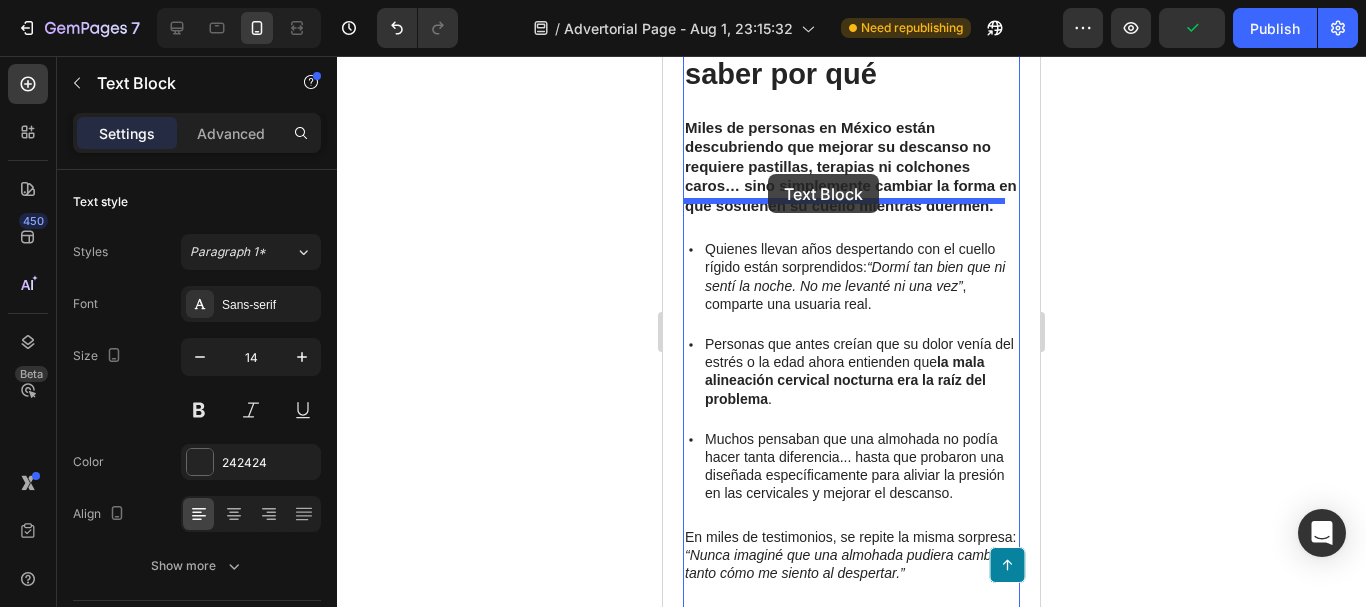drag, startPoint x: 702, startPoint y: 174, endPoint x: 768, endPoint y: 174, distance: 66 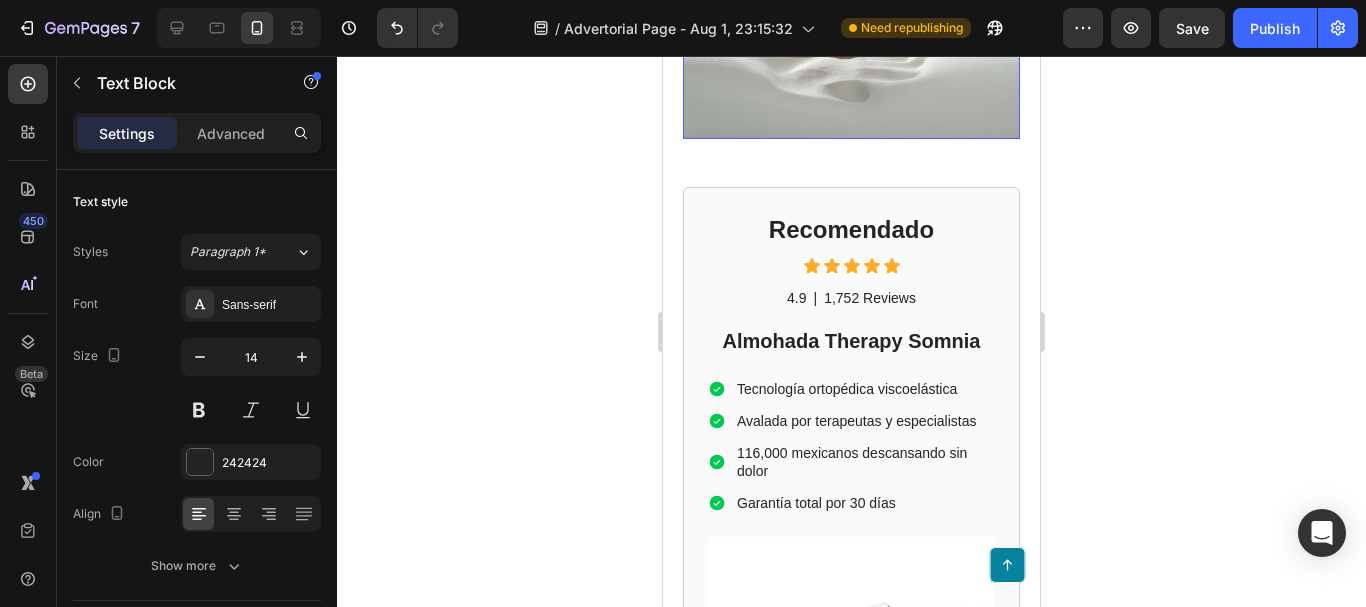 scroll, scrollTop: 5266, scrollLeft: 0, axis: vertical 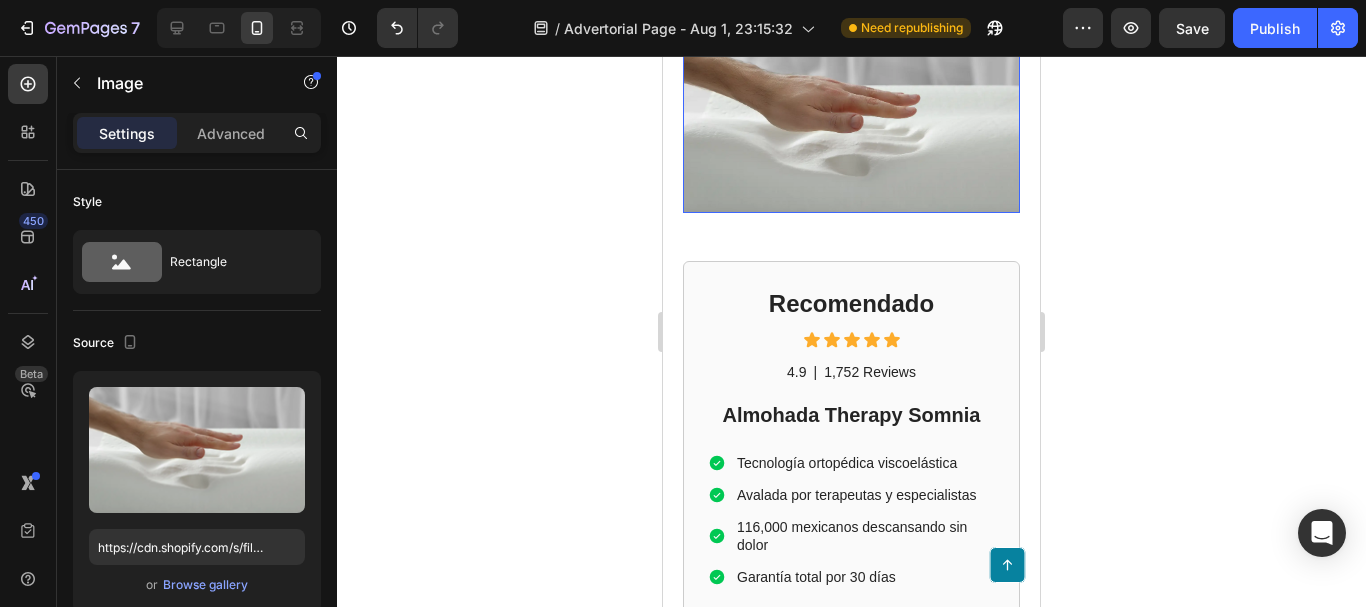 click at bounding box center (851, 118) 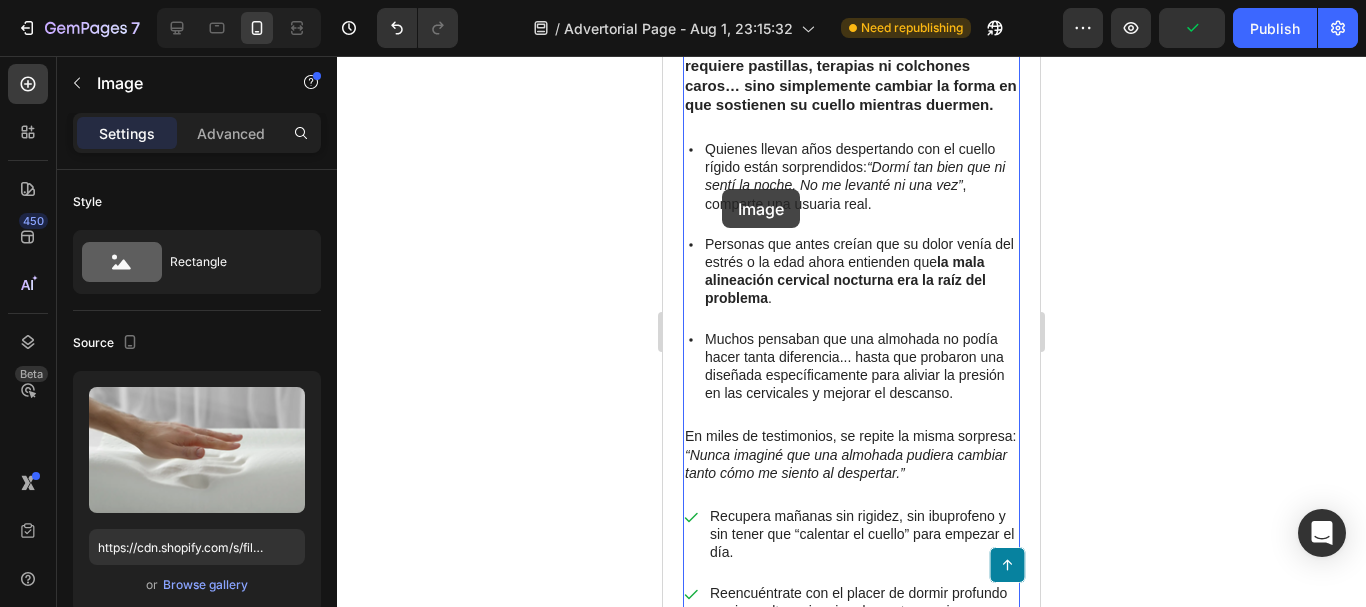 scroll, scrollTop: 3666, scrollLeft: 0, axis: vertical 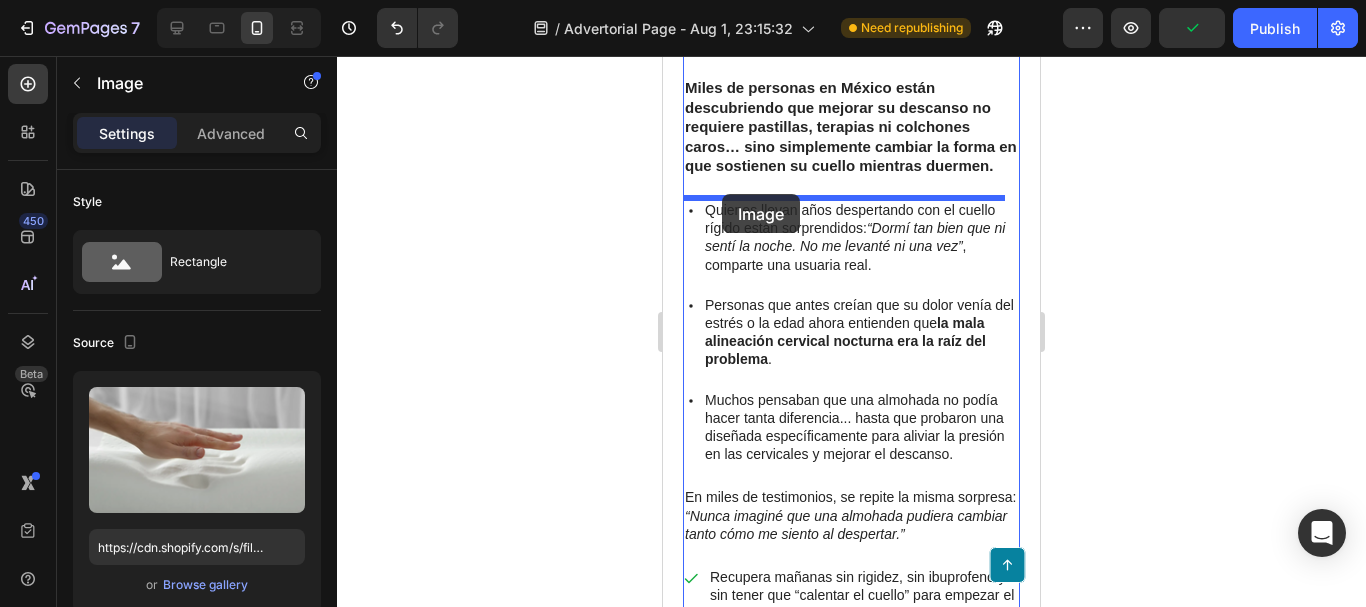 drag, startPoint x: 701, startPoint y: 211, endPoint x: 722, endPoint y: 194, distance: 27.018513 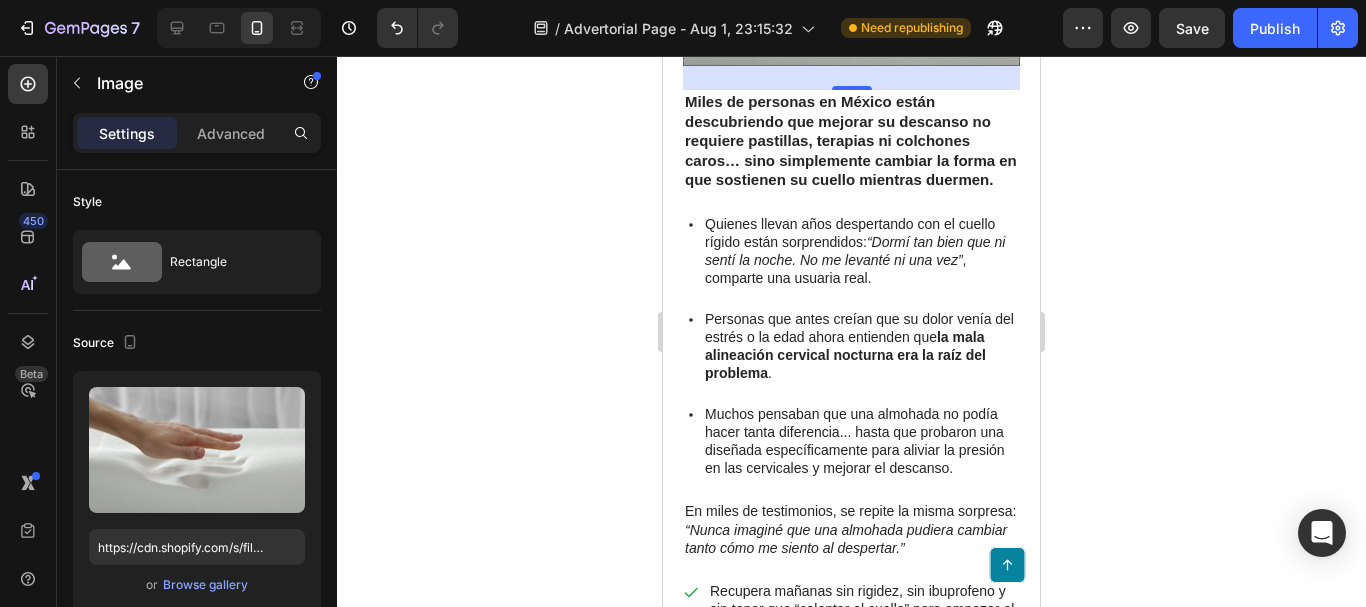 scroll, scrollTop: 3666, scrollLeft: 0, axis: vertical 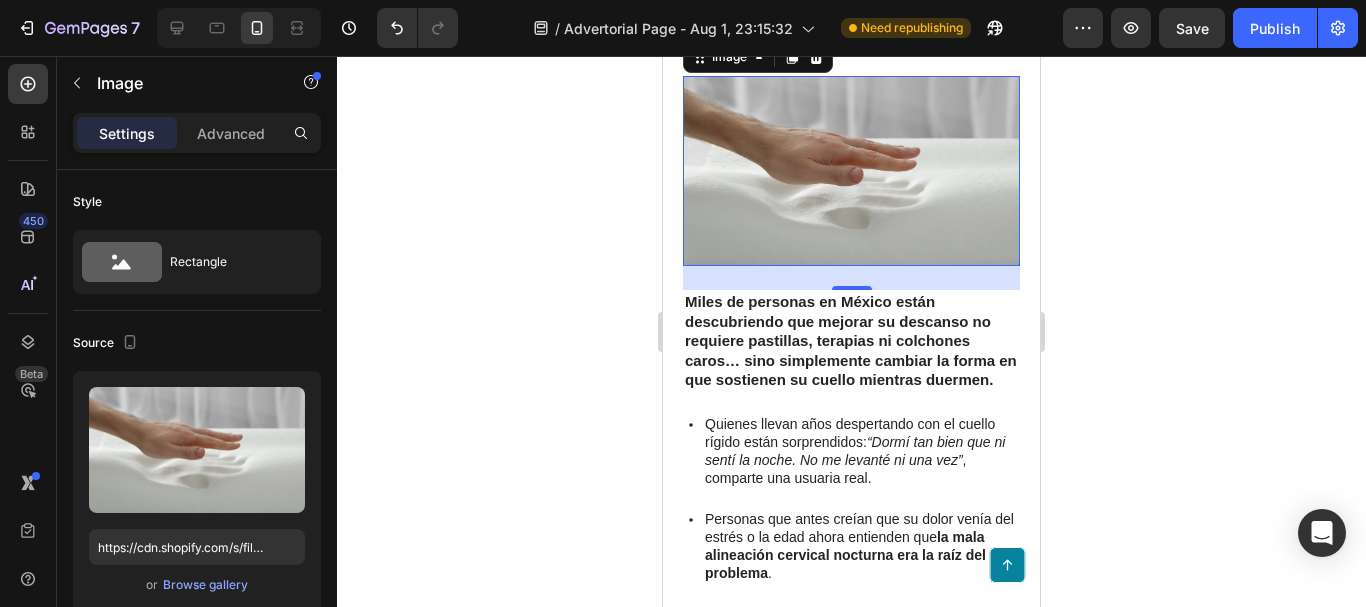 click at bounding box center (851, 171) 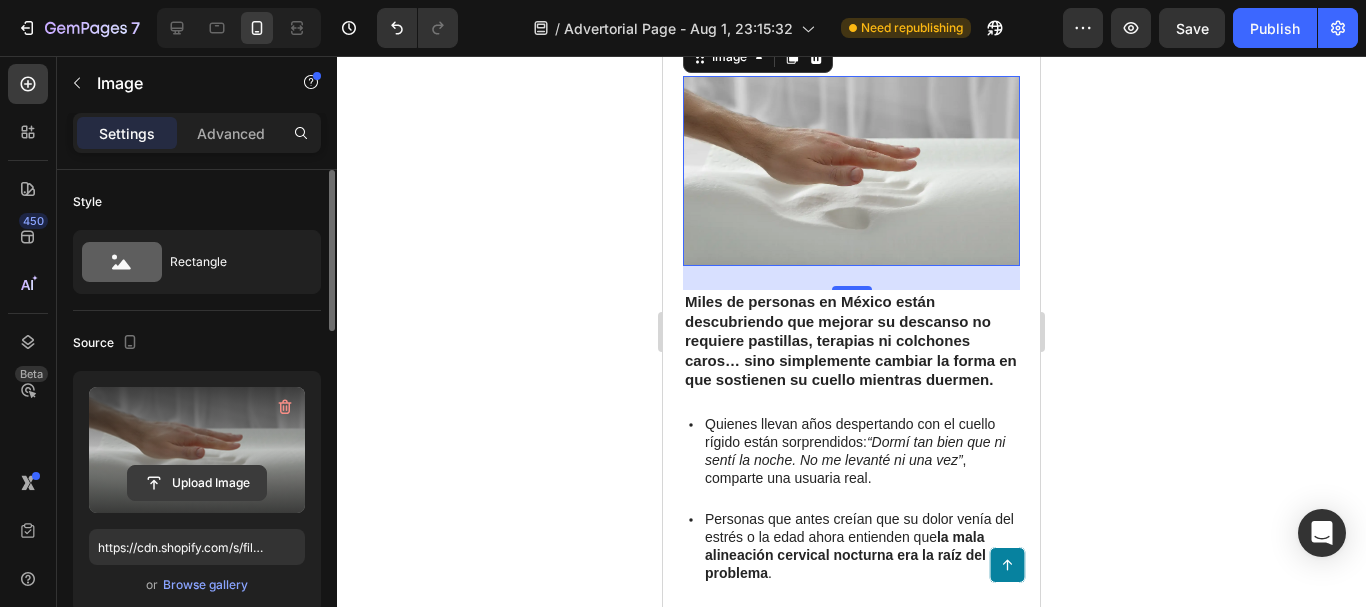 click 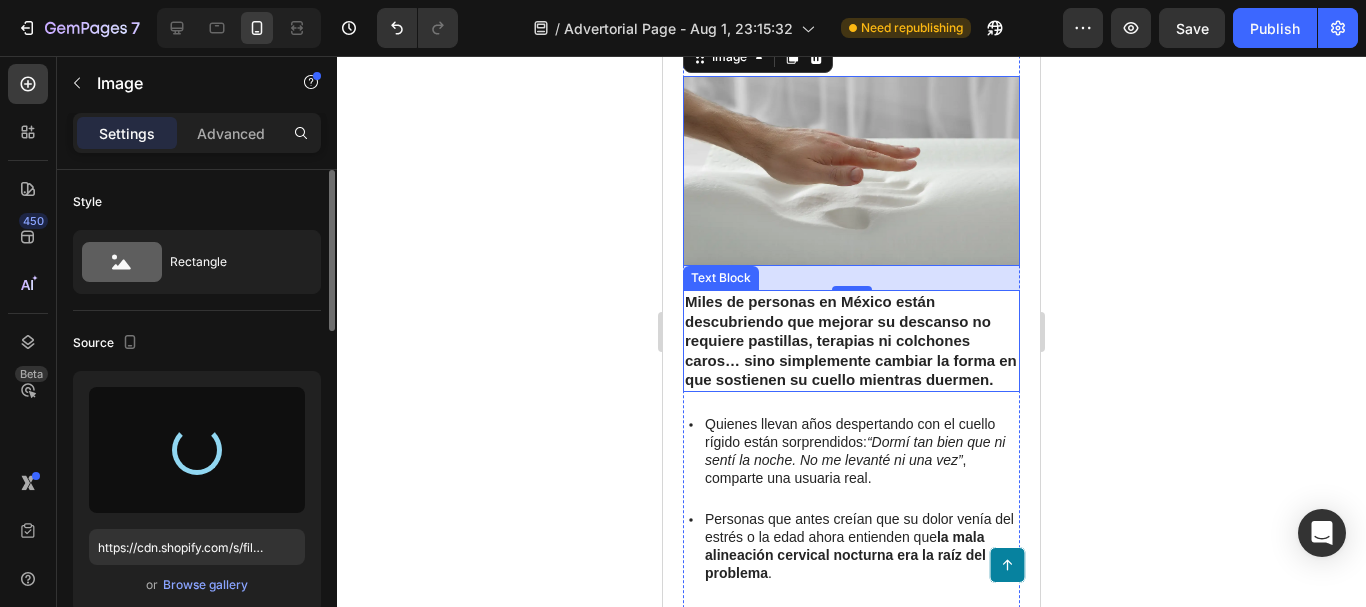 type on "https://cdn.shopify.com/s/files/1/0790/3346/7207/files/gempages_535125723526988904-a8591c29-4cd7-44cd-a7ef-062fed1eaf32.webp" 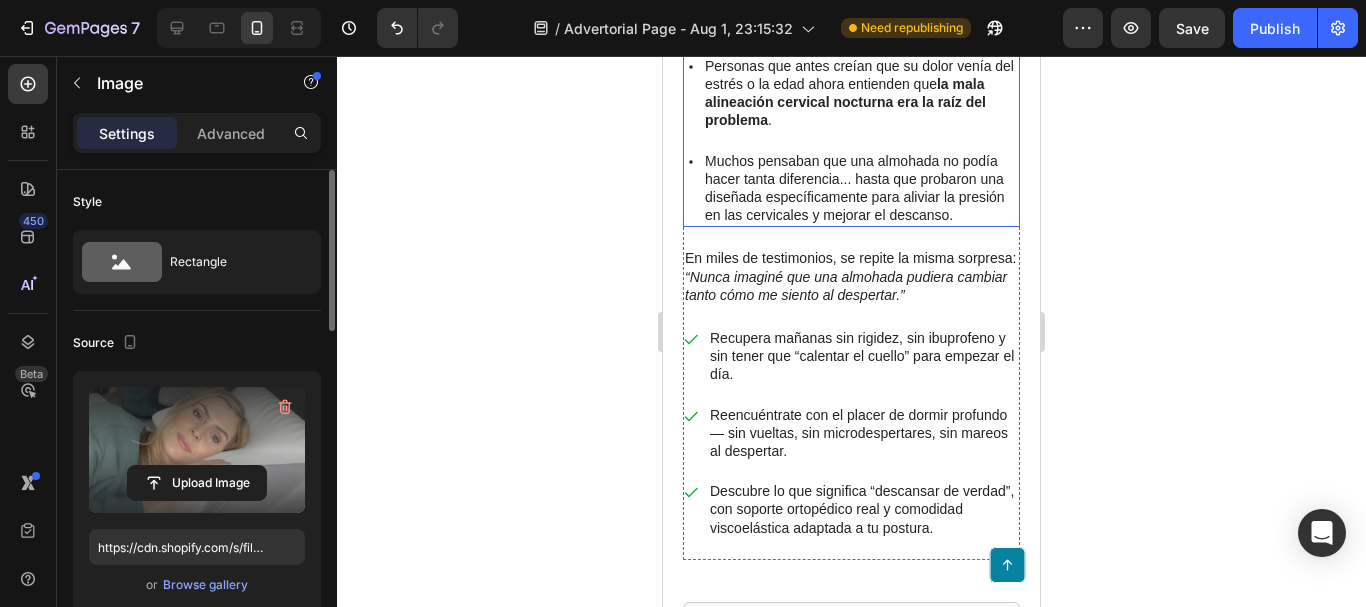 scroll, scrollTop: 4366, scrollLeft: 0, axis: vertical 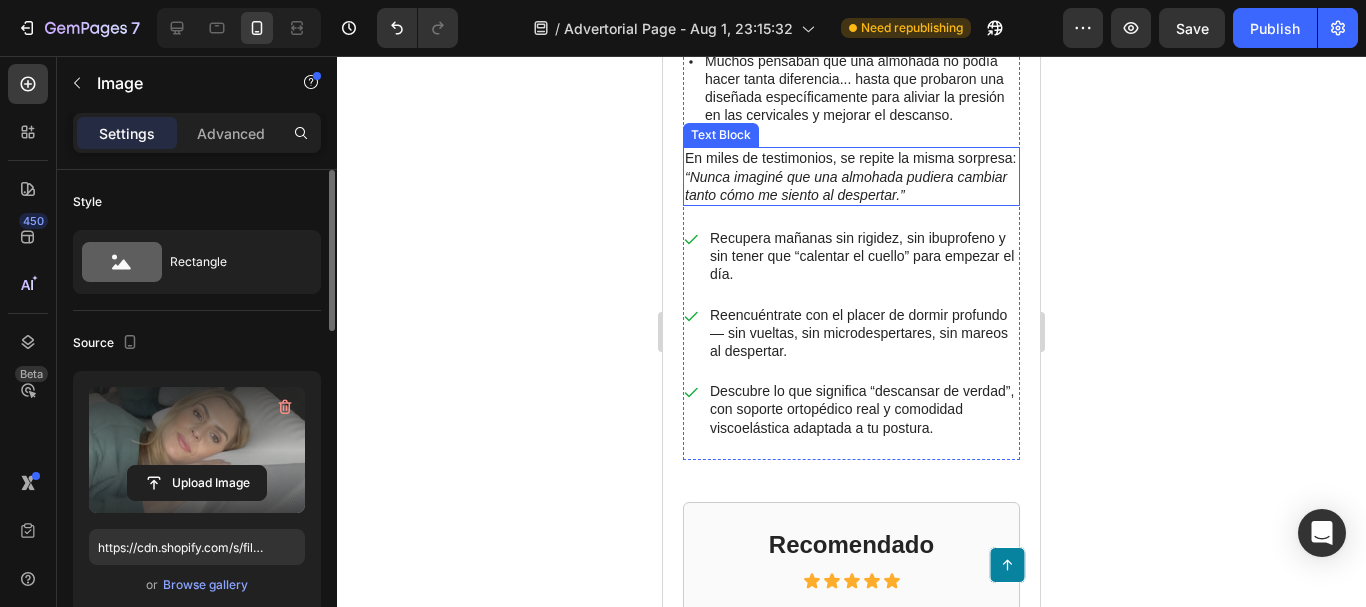 click on "En miles de testimonios, se repite la misma sorpresa: “Nunca imaginé que una almohada pudiera cambiar tanto cómo me siento al despertar.”" at bounding box center (851, 176) 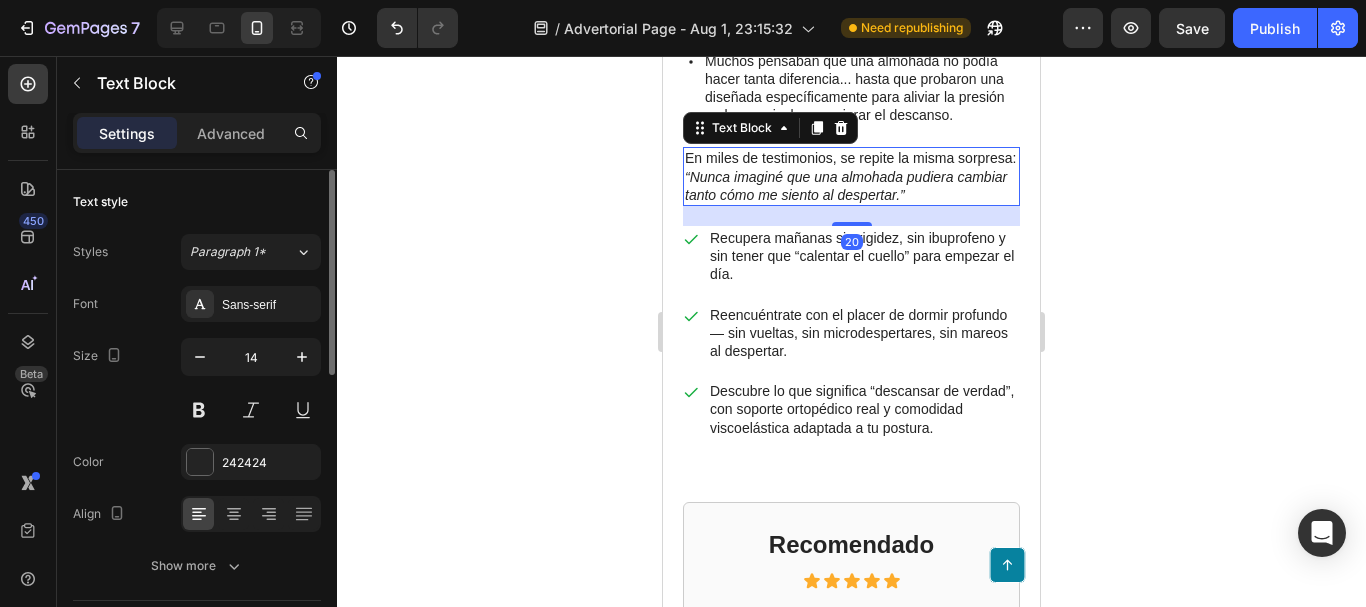click on "En miles de testimonios, se repite la misma sorpresa: “Nunca imaginé que una almohada pudiera cambiar tanto cómo me siento al despertar.”" at bounding box center (851, 176) 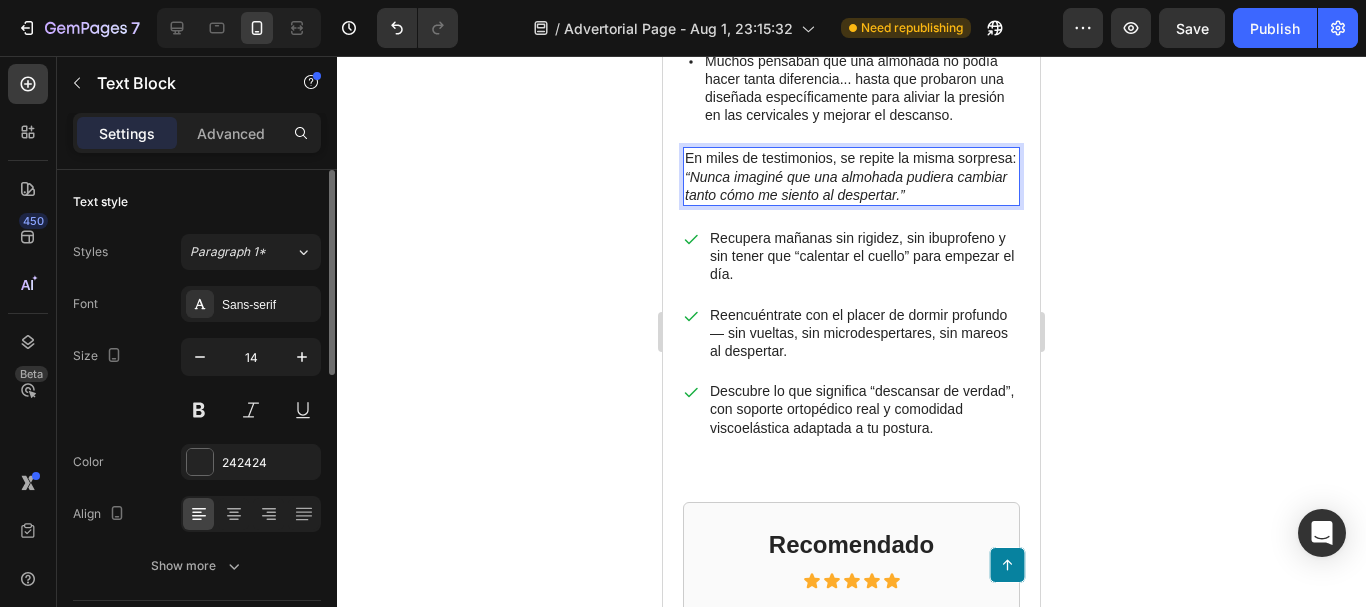 click on "En miles de testimonios, se repite la misma sorpresa: “Nunca imaginé que una almohada pudiera cambiar tanto cómo me siento al despertar.”" at bounding box center (851, 176) 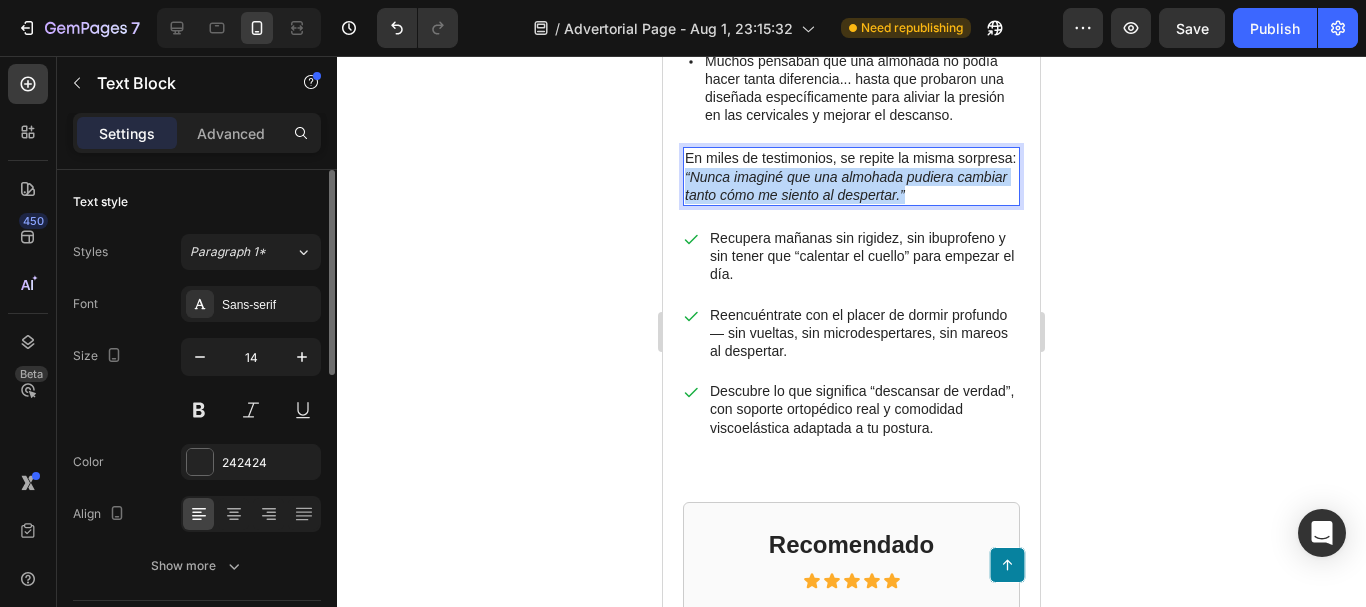 drag, startPoint x: 970, startPoint y: 354, endPoint x: 684, endPoint y: 335, distance: 286.63043 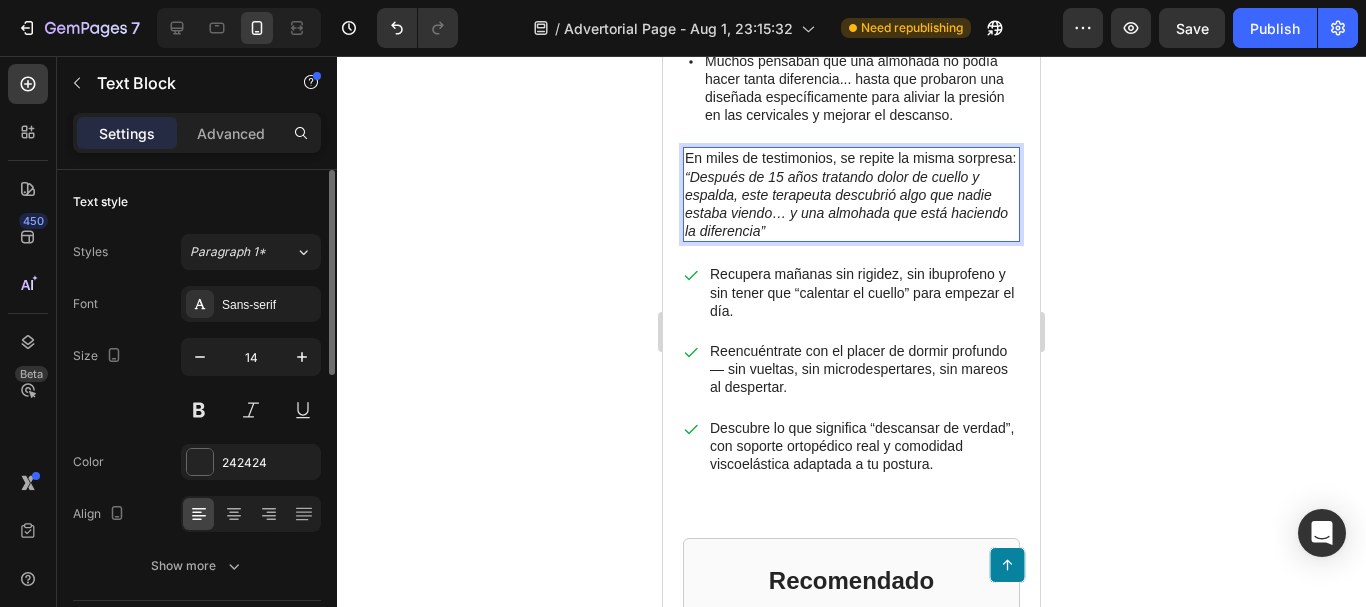 click on "En miles de testimonios, se repite la misma sorpresa: “Después de 15 años tratando dolor de cuello y espalda, este terapeuta descubrió algo que nadie estaba viendo… y una almohada que está haciendo la diferencia”" at bounding box center [851, 194] 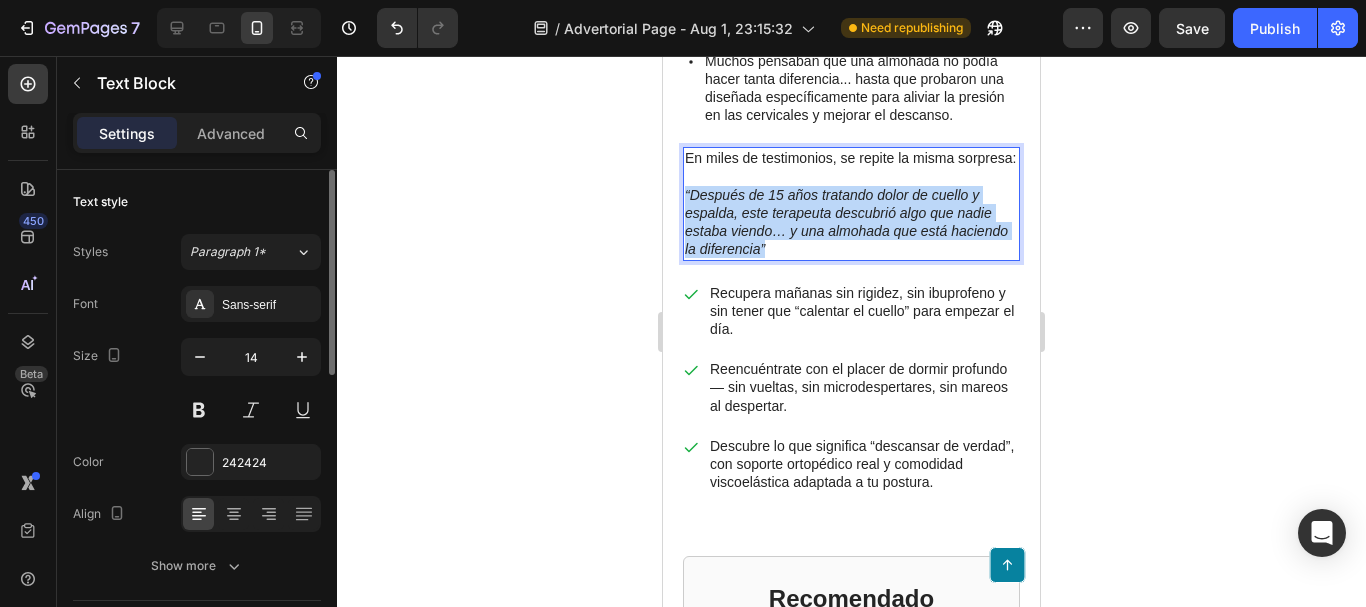 drag, startPoint x: 886, startPoint y: 415, endPoint x: 684, endPoint y: 356, distance: 210.44002 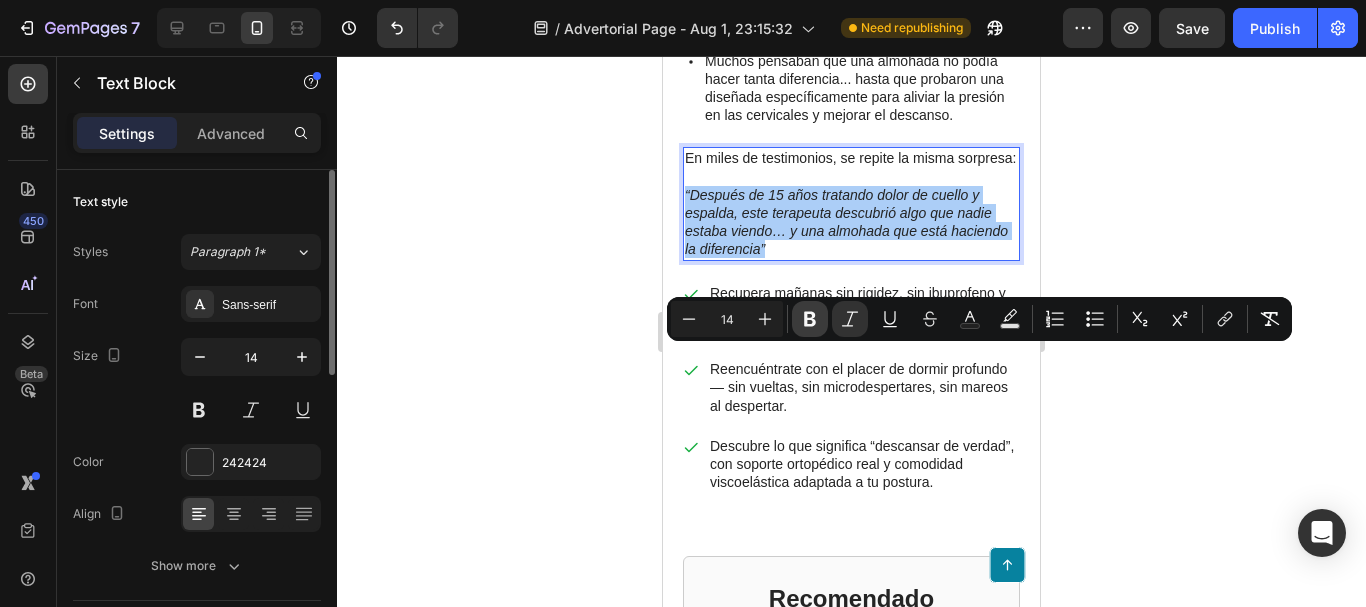 click 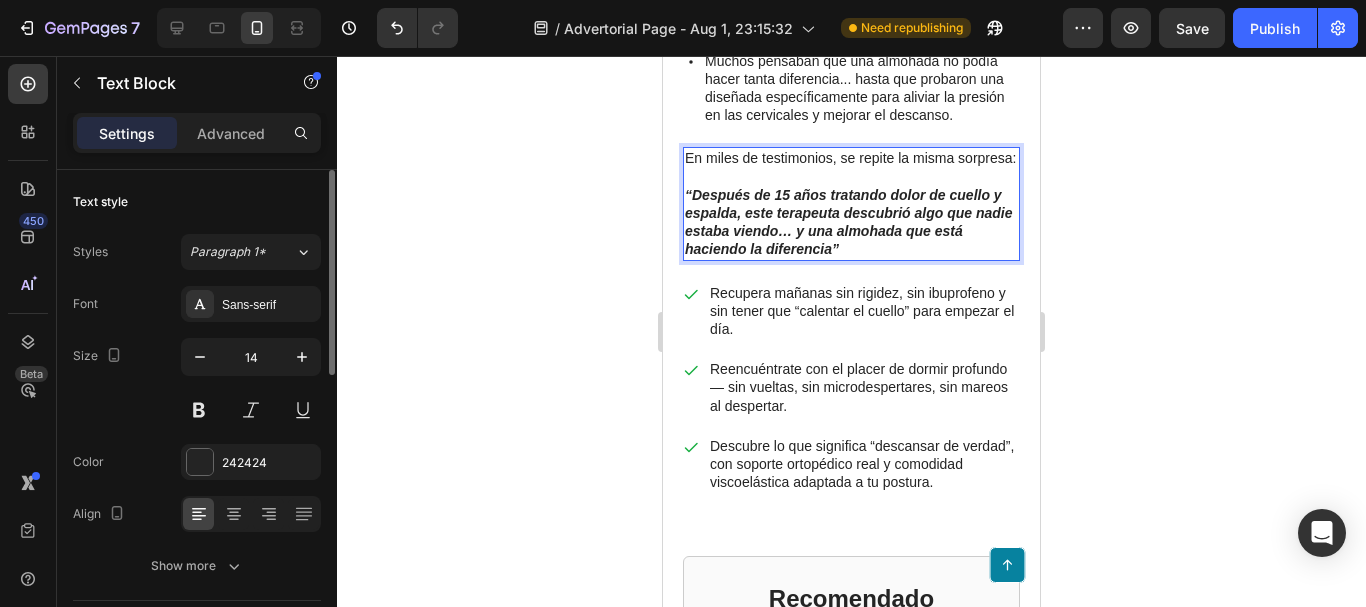 click on "En miles de testimonios, se repite la misma sorpresa: “Después de 15 años tratando dolor de cuello y espalda, este terapeuta descubrió algo que nadie estaba viendo… y una almohada que está haciendo la diferencia”" at bounding box center [851, 203] 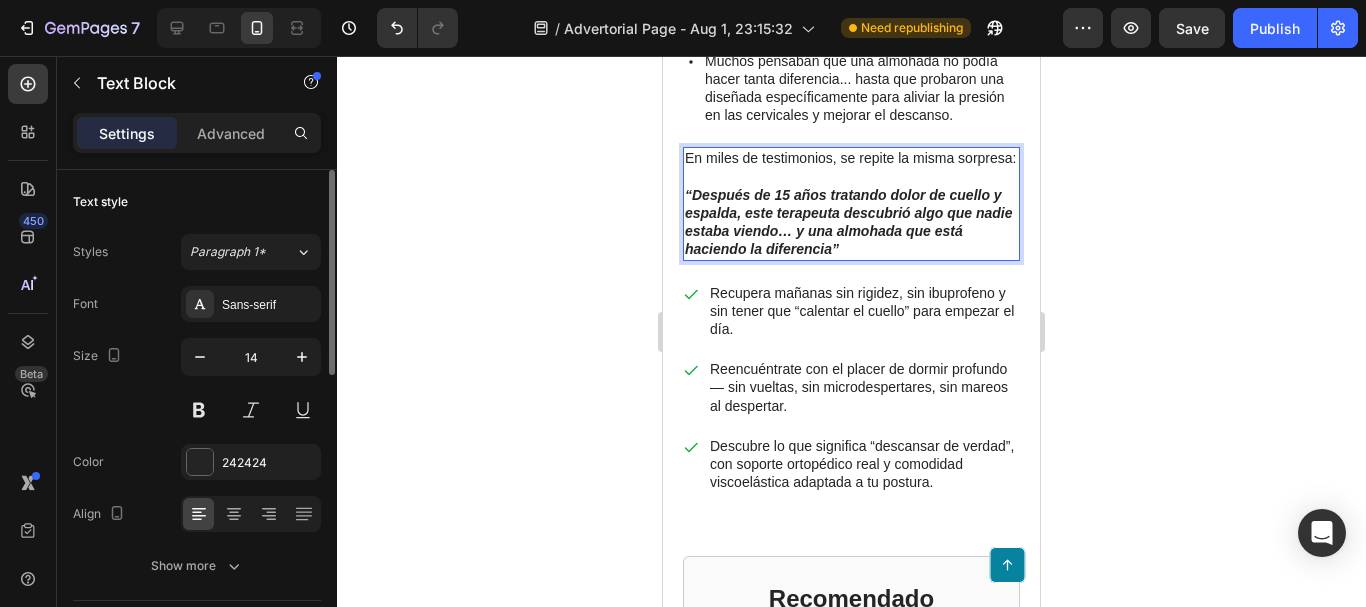 scroll, scrollTop: 4466, scrollLeft: 0, axis: vertical 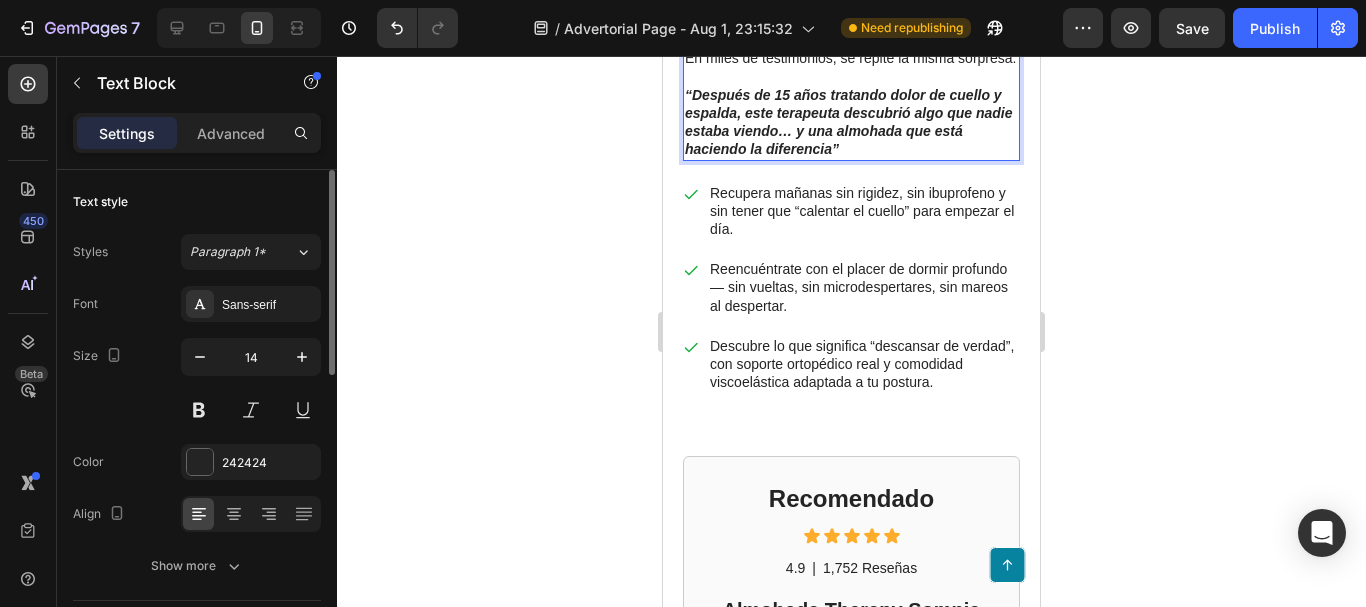 click on "“Después de 15 años tratando dolor de cuello y espalda, este terapeuta descubrió algo que nadie estaba viendo… y una almohada que está haciendo la diferencia”" at bounding box center (849, 122) 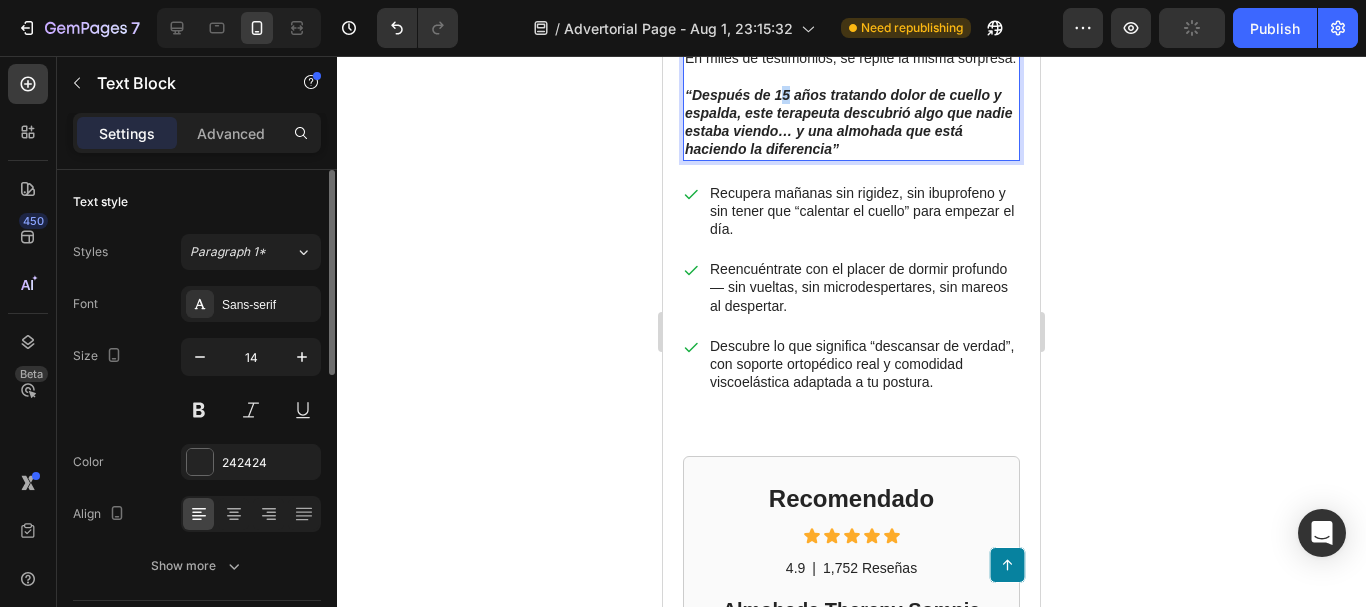 click on "“Después de 15 años tratando dolor de cuello y espalda, este terapeuta descubrió algo que nadie estaba viendo… y una almohada que está haciendo la diferencia”" at bounding box center [849, 122] 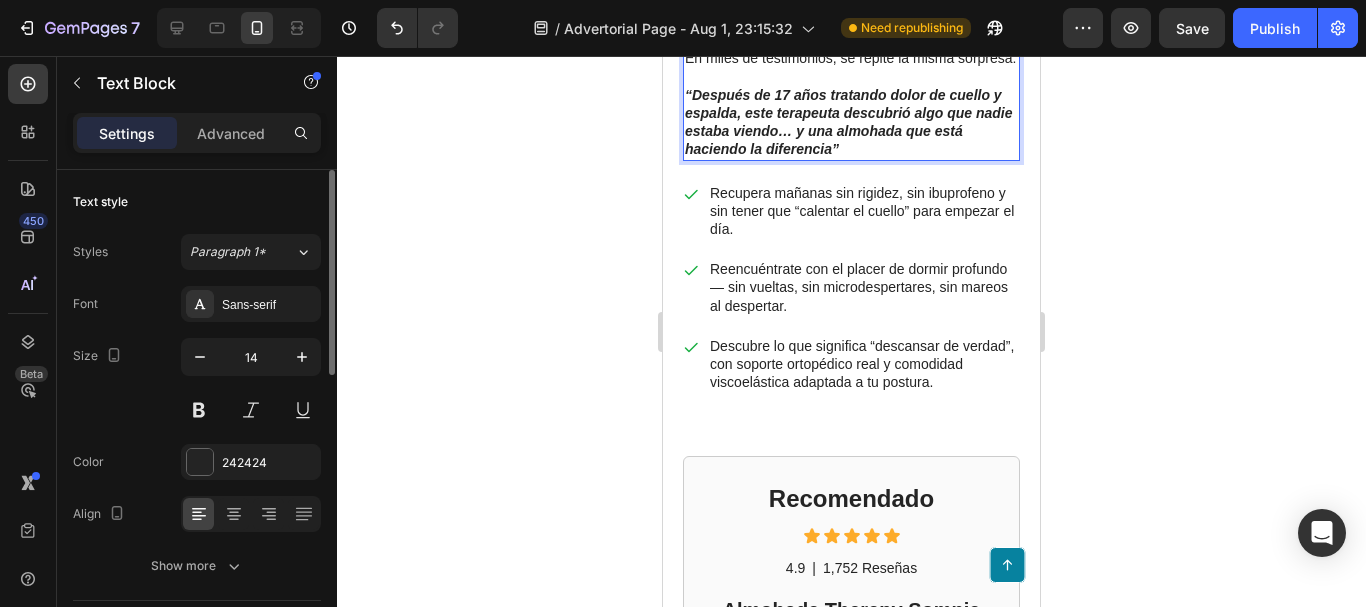 click on "“Después de 17 años tratando dolor de cuello y espalda, este terapeuta descubrió algo que nadie estaba viendo… y una almohada que está haciendo la diferencia”" at bounding box center (849, 122) 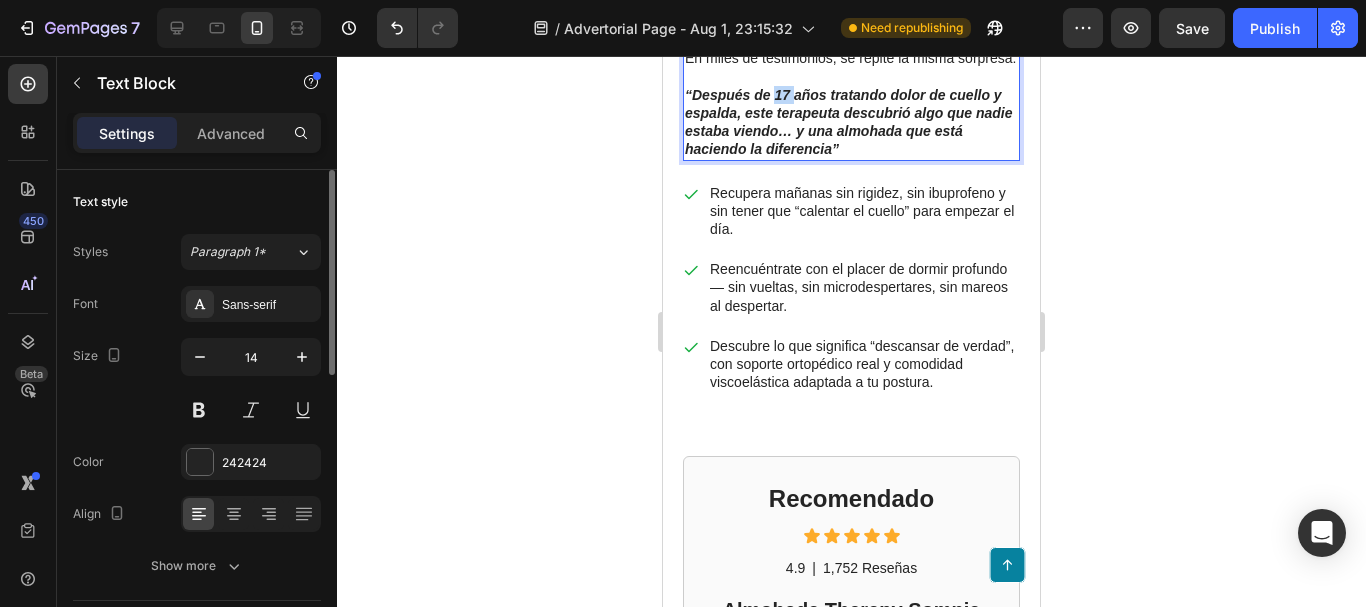 click on "“Después de 17 años tratando dolor de cuello y espalda, este terapeuta descubrió algo que nadie estaba viendo… y una almohada que está haciendo la diferencia”" at bounding box center [849, 122] 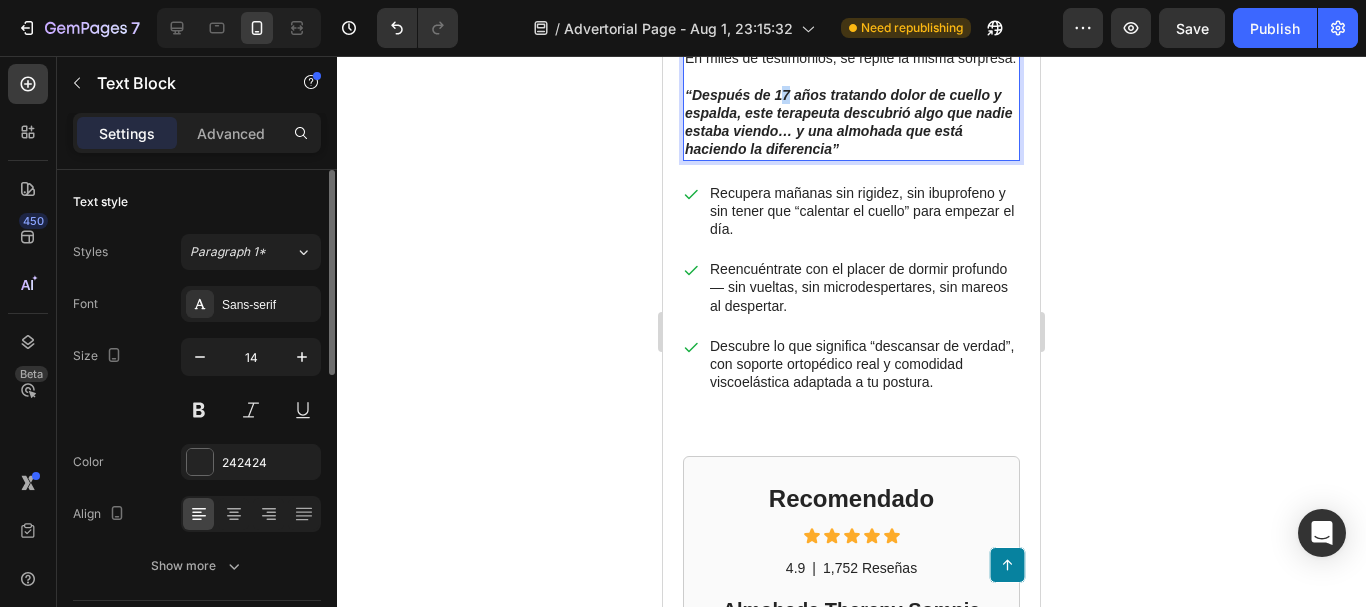 click on "“Después de 17 años tratando dolor de cuello y espalda, este terapeuta descubrió algo que nadie estaba viendo… y una almohada que está haciendo la diferencia”" at bounding box center [849, 122] 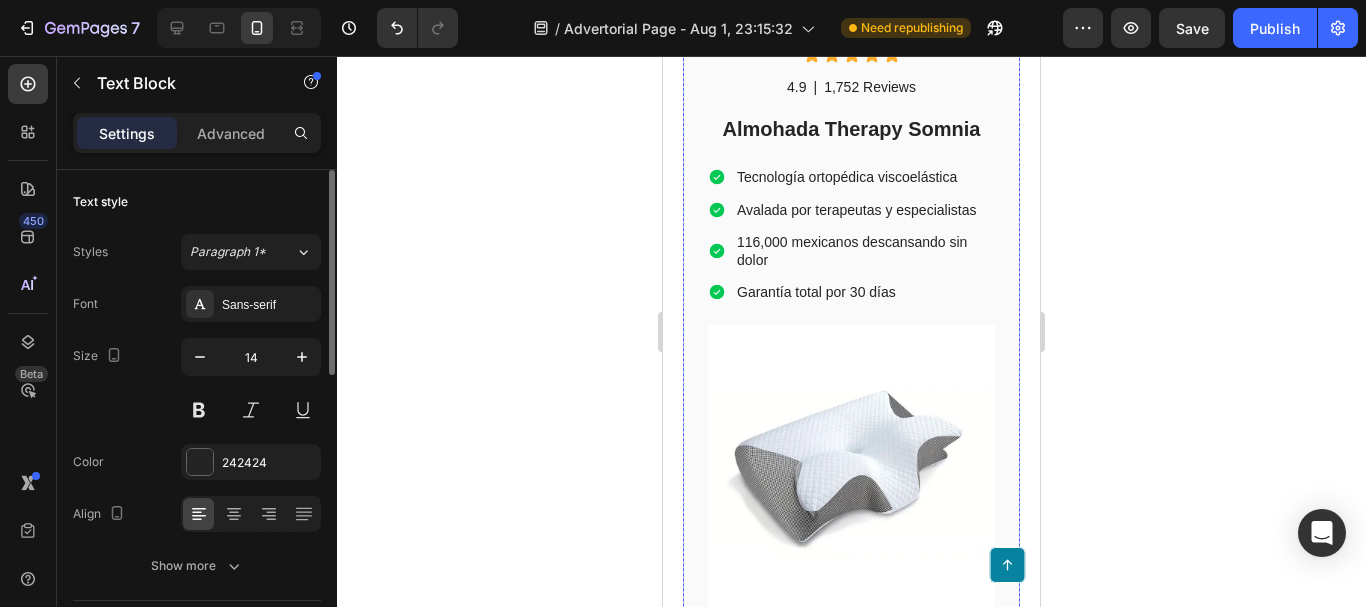 scroll, scrollTop: 5666, scrollLeft: 0, axis: vertical 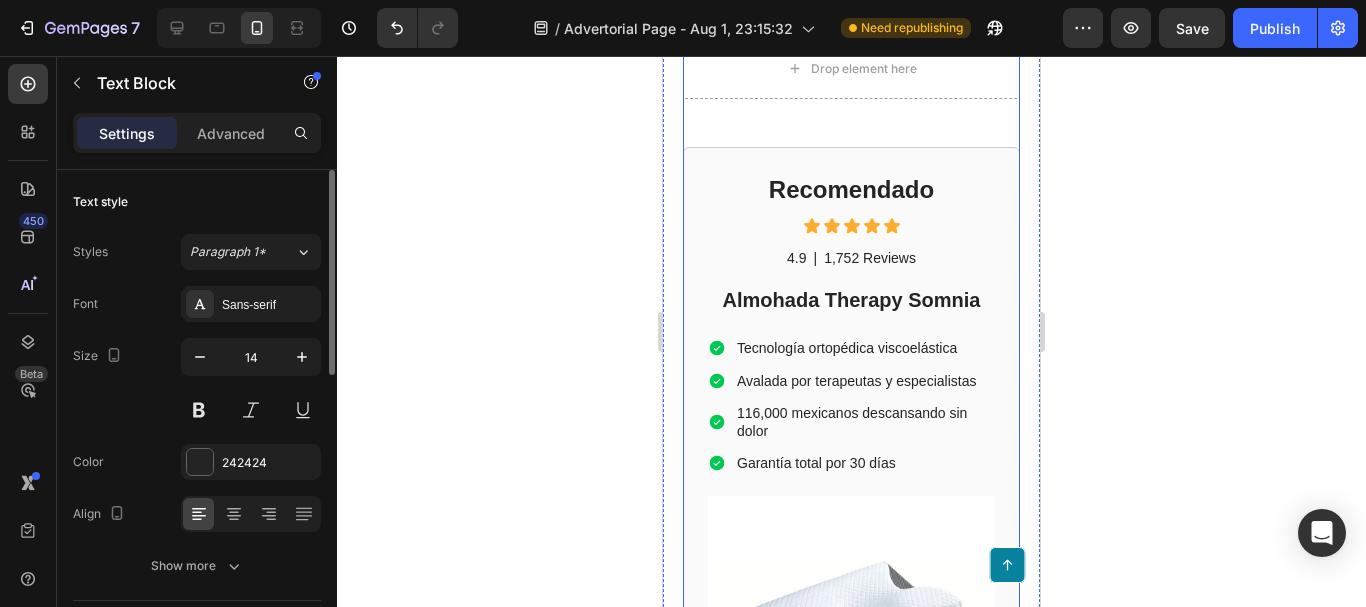 click on "Drop element here Row Recomendado Heading Icon Icon Icon Icon Icon Icon List 4.9 Text Block | Text Block 1,752 Reviews Text Block Row Almohada Therapy Somnia Heading Tecnología ortopédica viscoelástica Avalada por terapeutas y especialistas  116,000 mexicanos descansando sin dolor Garantía total por 30 días Item List Image
Ver Disponibilidad Button Row Therapy Somnia: la almohada que está transformando el descanso de miles en México Heading Imagina una almohada diseñada no solo para ofrecer comodidad, sino para  restaurar el equilibrio natural de tu cuerpo mientras duermes .   La Almohada Therapy Somnia no es un producto más. Es el resultado de años de observación clínica y de escuchar a cientos de personas frustradas que ya no sabían qué más probar para dormir mejor. Personas que habían intentado de todo —colchones caros, masajes, ejercicios de estiramiento, incluso dormir sin almohada— sin conseguir alivio duradero.   precisión ergonómica   Row Row" at bounding box center (851, 1744) 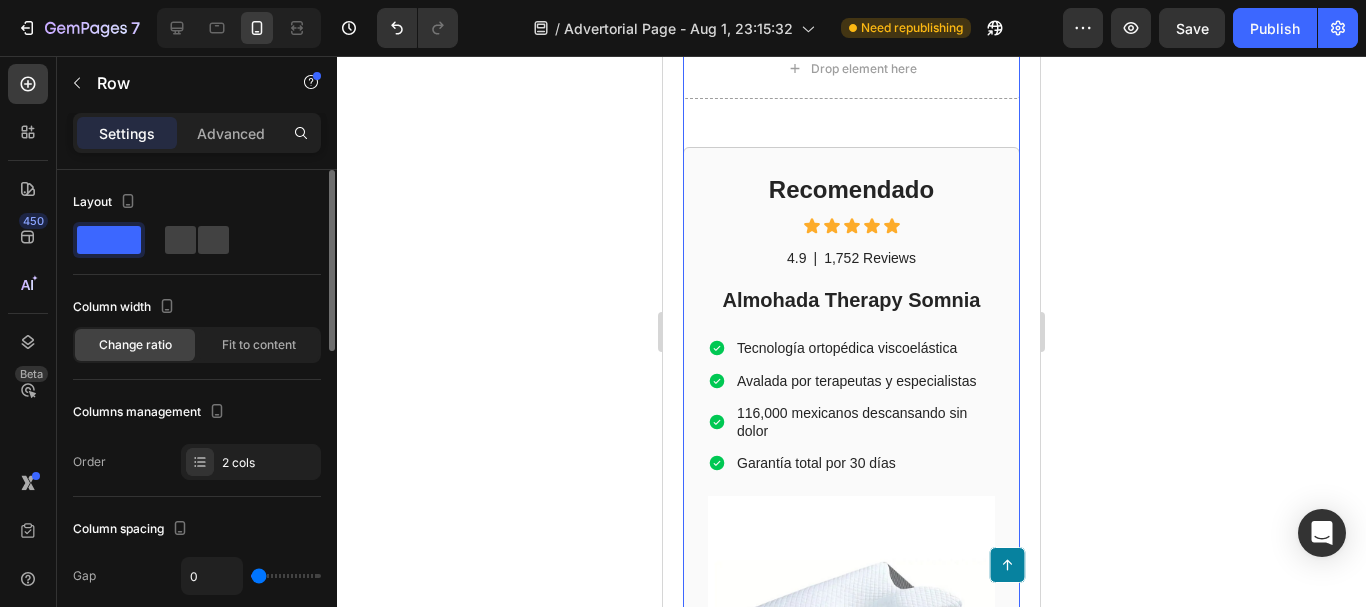 click 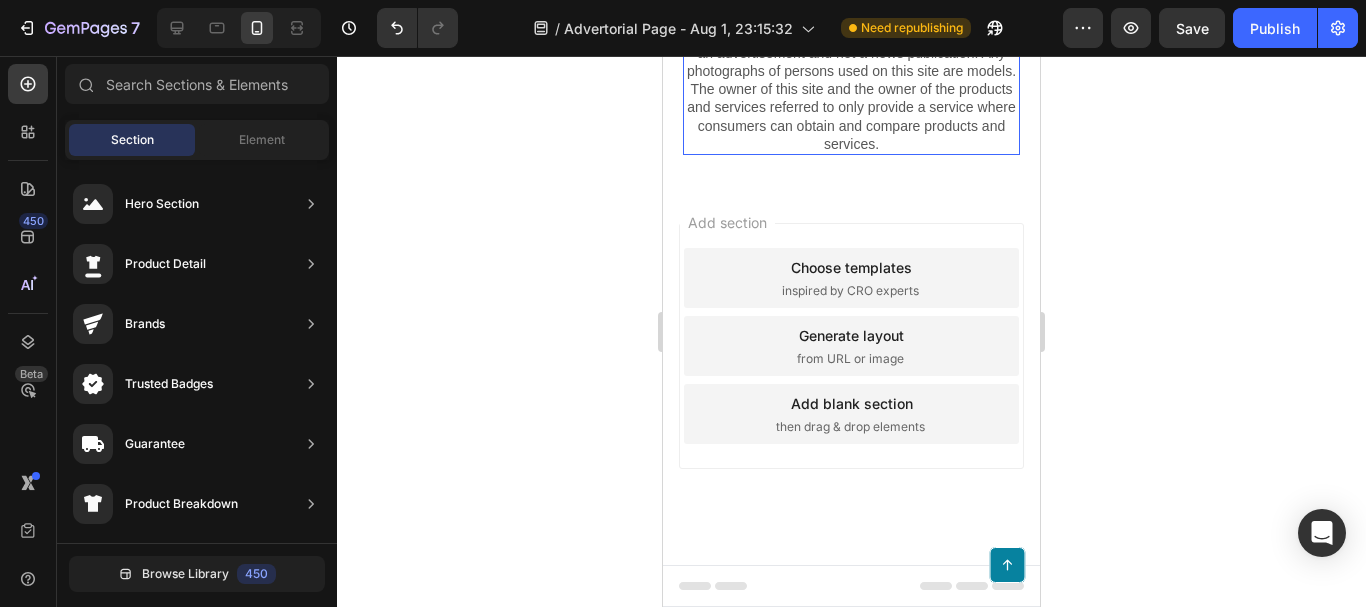 scroll, scrollTop: 6402, scrollLeft: 0, axis: vertical 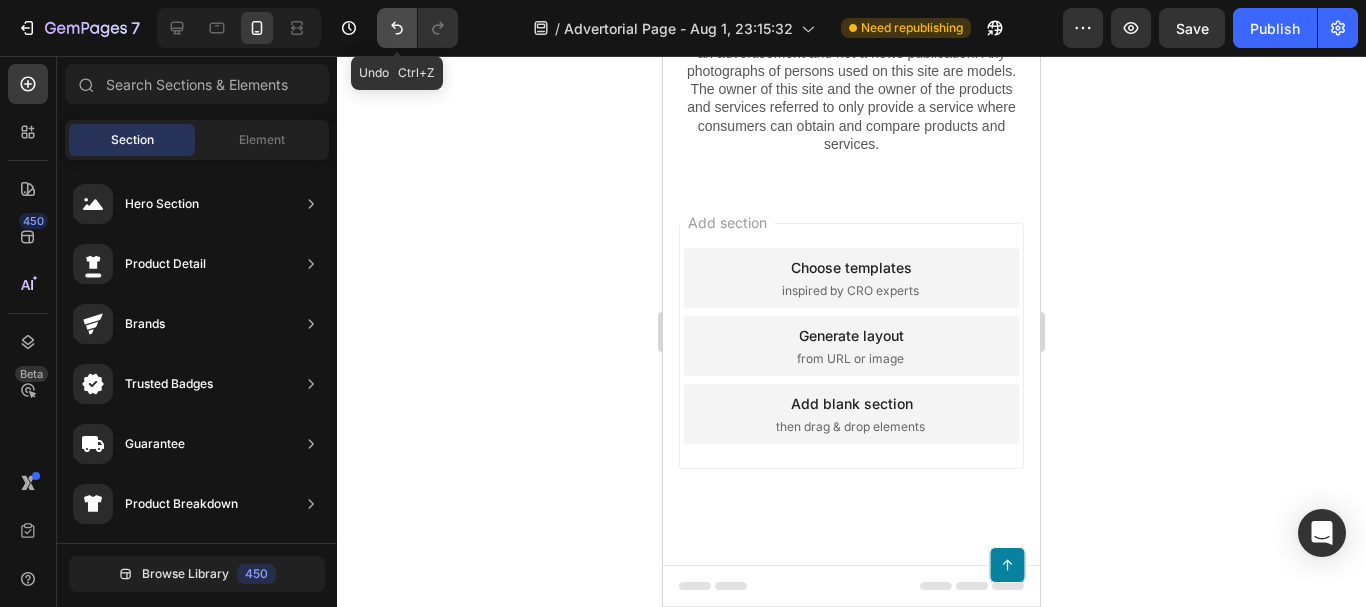 click 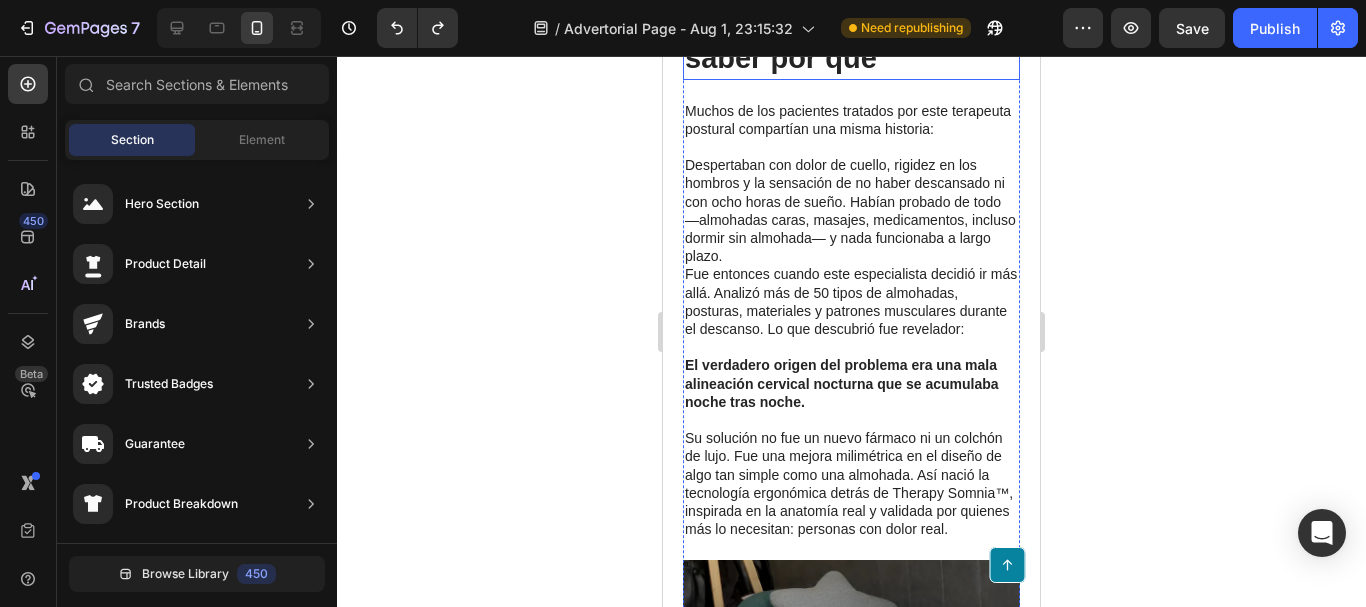 scroll, scrollTop: 3002, scrollLeft: 0, axis: vertical 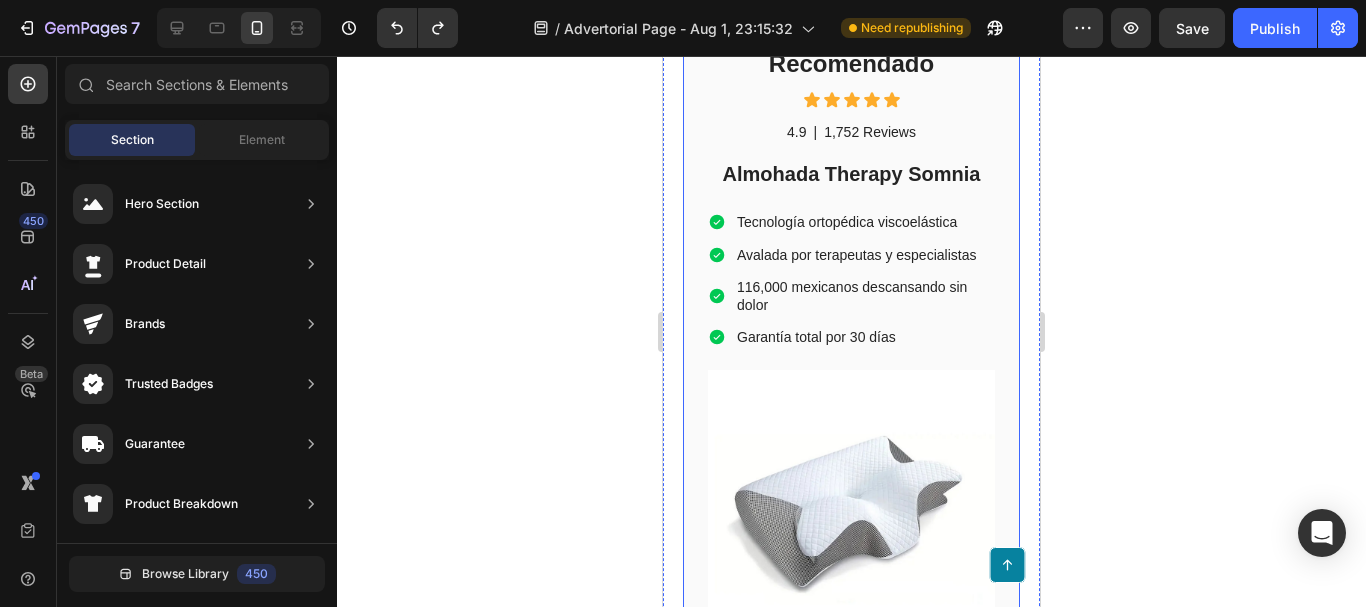 click on "Drop element here Row Recomendado Heading Icon Icon Icon Icon Icon Icon List 4.9 Text Block | Text Block 1,752 Reviews Text Block Row Almohada Therapy Somnia Heading Tecnología ortopédica viscoelástica Avalada por terapeutas y especialistas  116,000 mexicanos descansando sin dolor Garantía total por 30 días Item List Image
Ver Disponibilidad Button Row Therapy Somnia: la almohada que está transformando el descanso de miles en México Heading Imagina una almohada diseñada no solo para ofrecer comodidad, sino para  restaurar el equilibrio natural de tu cuerpo mientras duermes .   La Almohada Therapy Somnia no es un producto más. Es el resultado de años de observación clínica y de escuchar a cientos de personas frustradas que ya no sabían qué más probar para dormir mejor. Personas que habían intentado de todo —colchones caros, masajes, ejercicios de estiramiento, incluso dormir sin almohada— sin conseguir alivio duradero.   precisión ergonómica   Row Row" at bounding box center (851, 1618) 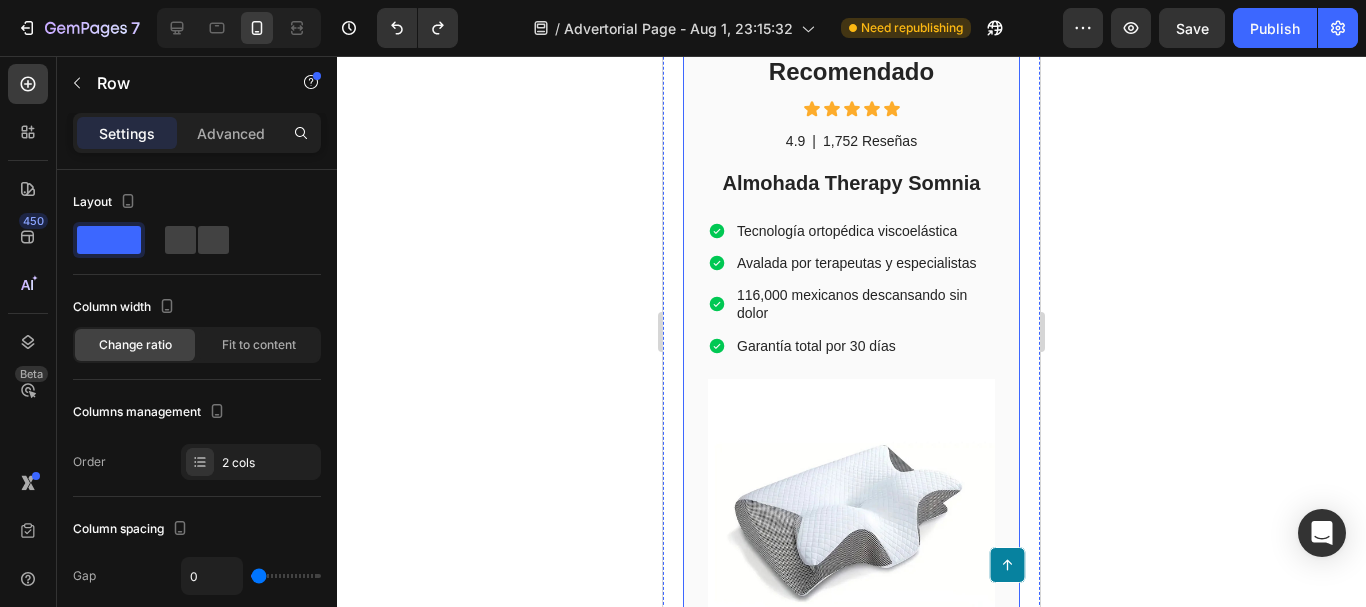 scroll, scrollTop: 4892, scrollLeft: 0, axis: vertical 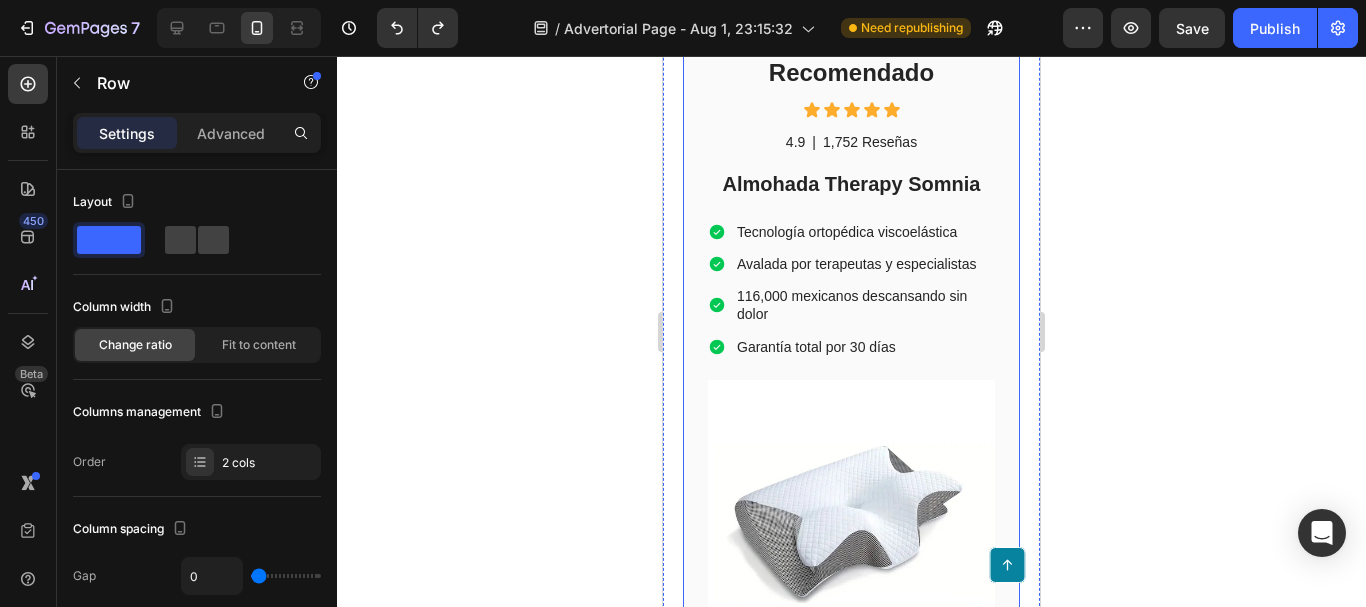 click on "Recomendado Heading Icon Icon Icon Icon Icon Icon List 4.9 Text Block | Text Block 1,752 Reseñas Text Block Row Almohada Therapy Somnia Heading Tecnología ortopédica viscoelástica Avalada por terapeutas y especialistas  116,000 mexicanos descansando sin dolor Garantía total por 30 días Item List Image
Ver Disponibilidad Button Row" at bounding box center (851, 400) 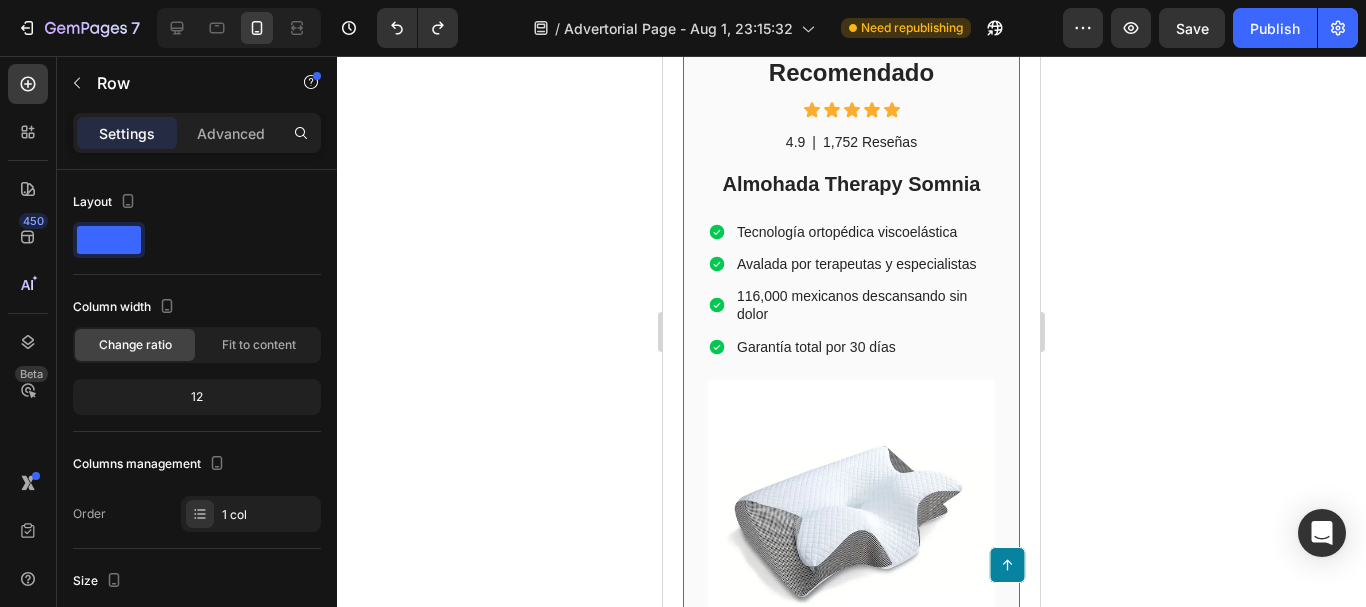 click at bounding box center (806, 11) 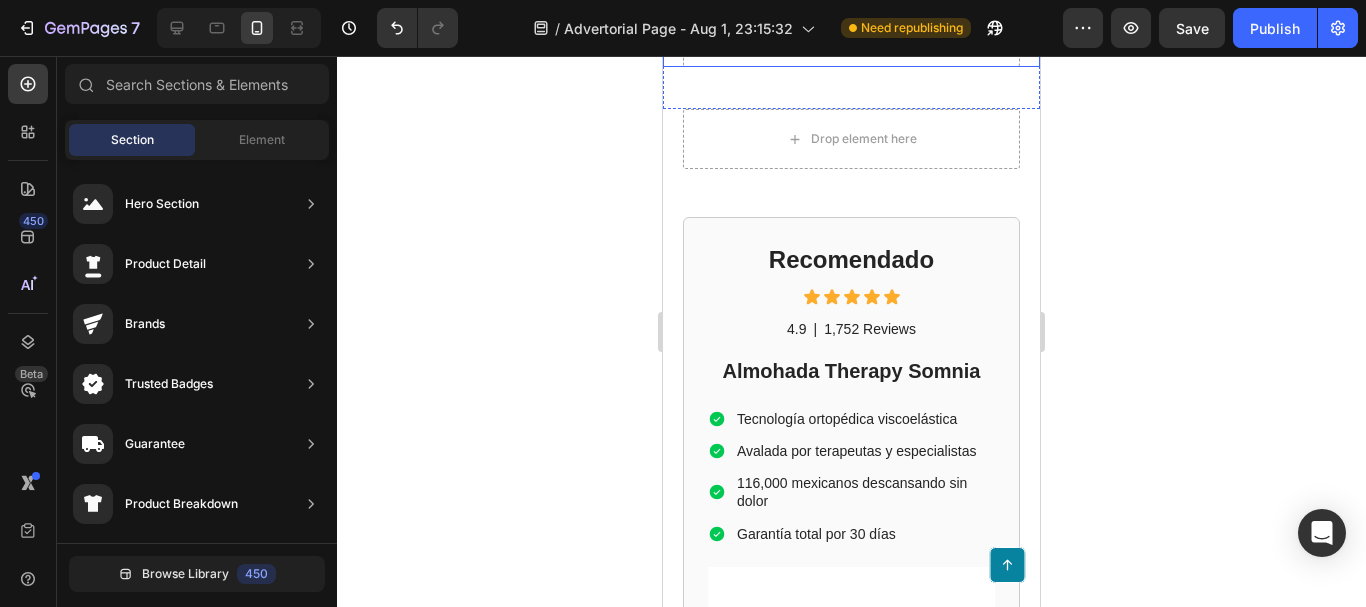 scroll, scrollTop: 4892, scrollLeft: 0, axis: vertical 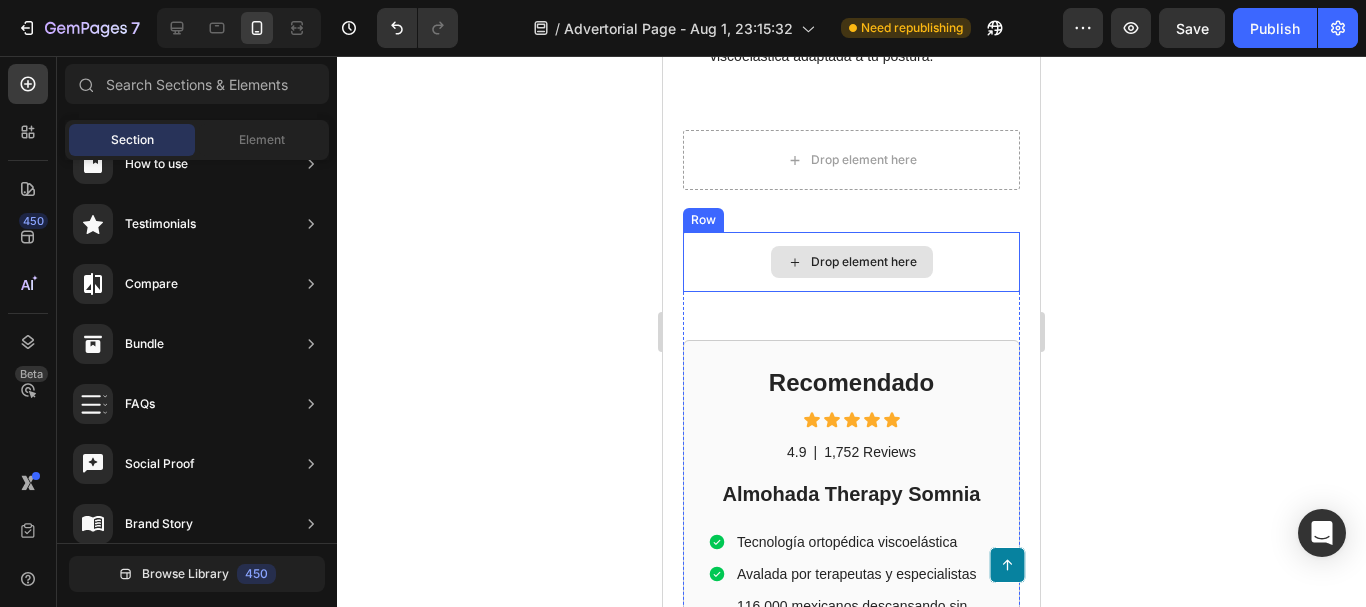 click on "Drop element here" at bounding box center [864, 262] 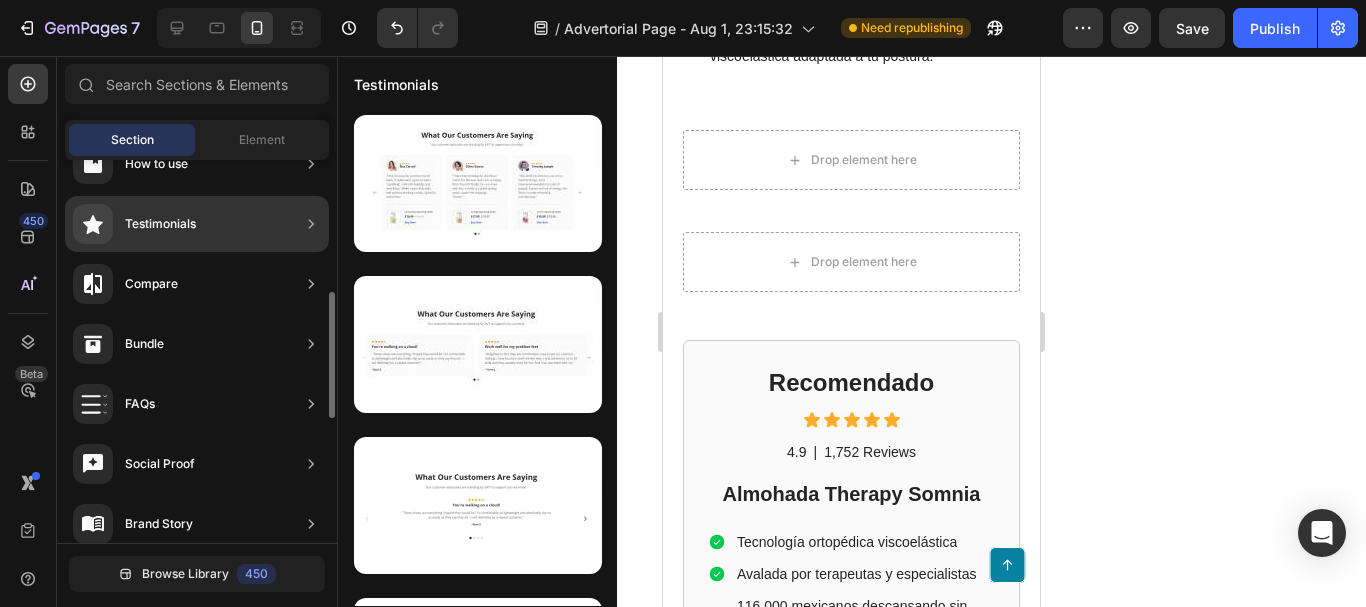 click on "Testimonials" 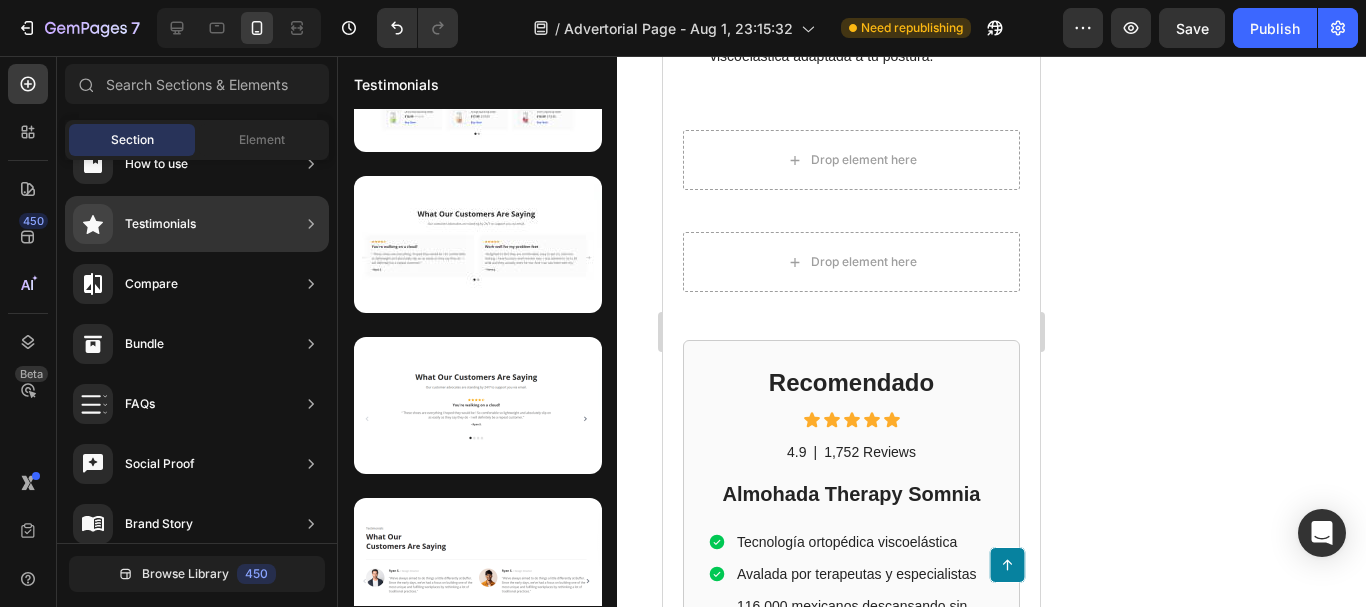 scroll, scrollTop: 0, scrollLeft: 0, axis: both 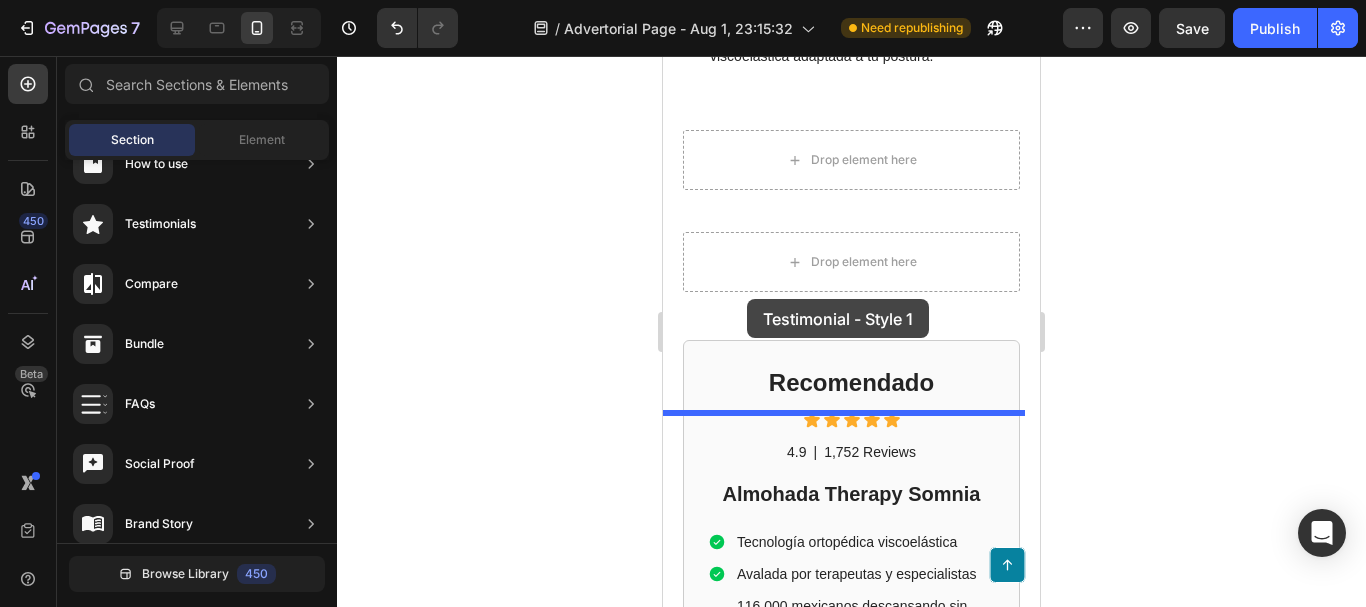 drag, startPoint x: 1120, startPoint y: 275, endPoint x: 746, endPoint y: 325, distance: 377.32745 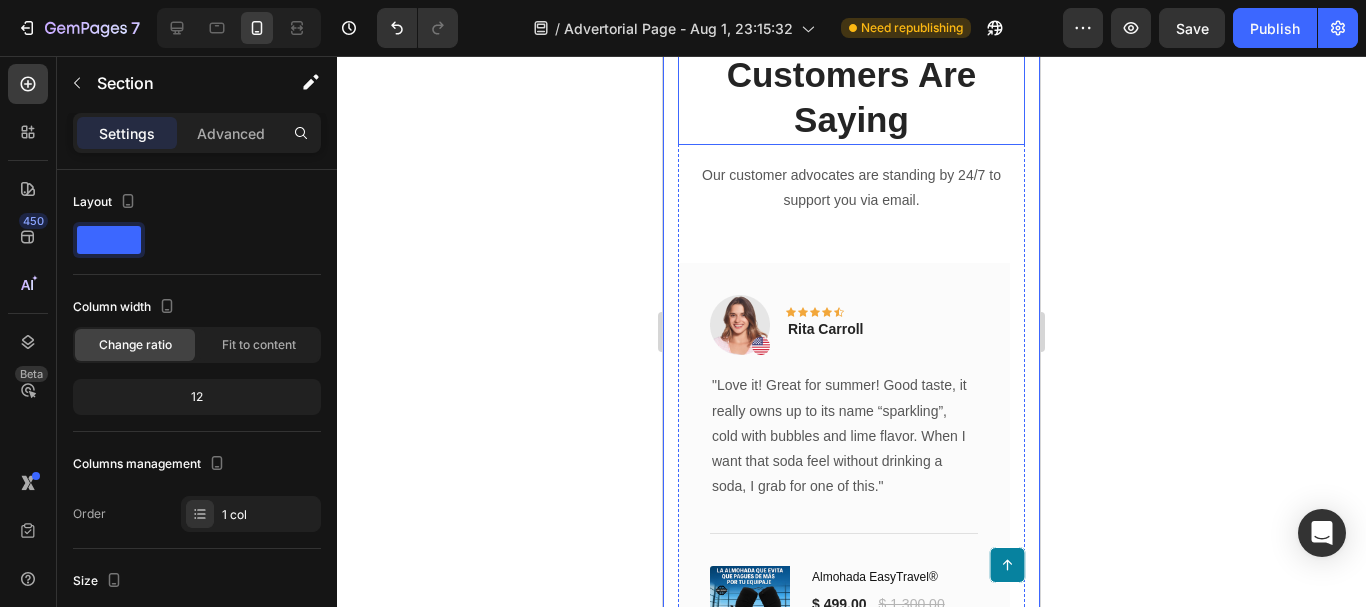 scroll, scrollTop: 5079, scrollLeft: 0, axis: vertical 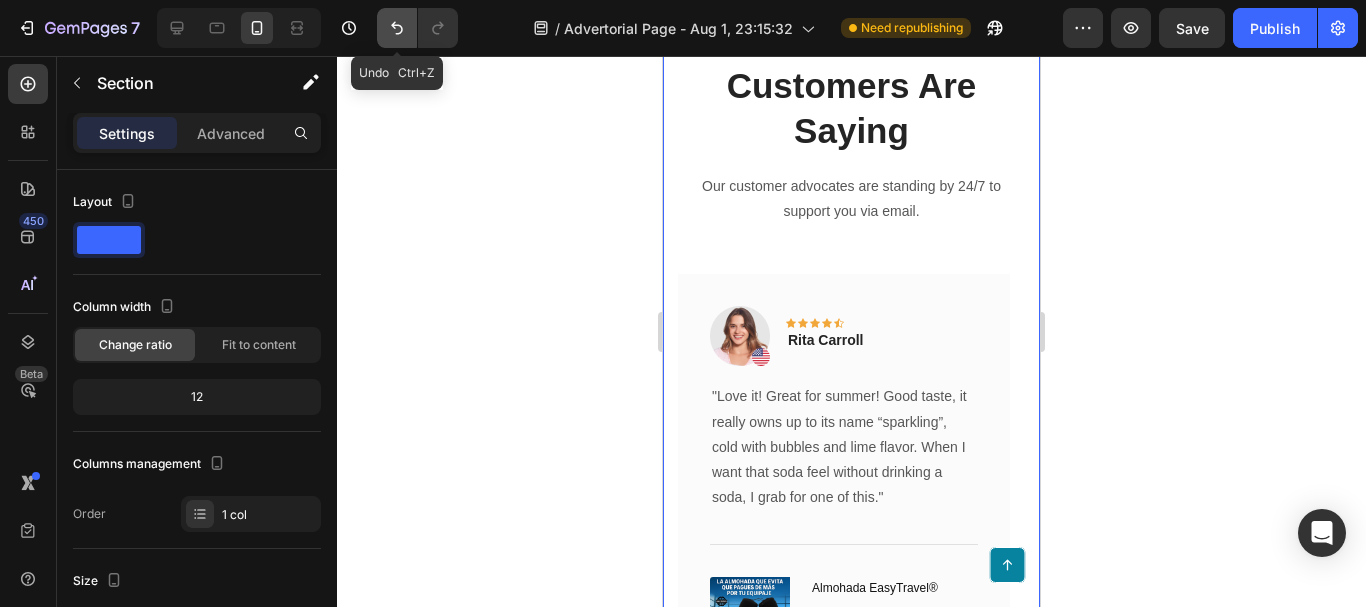 click 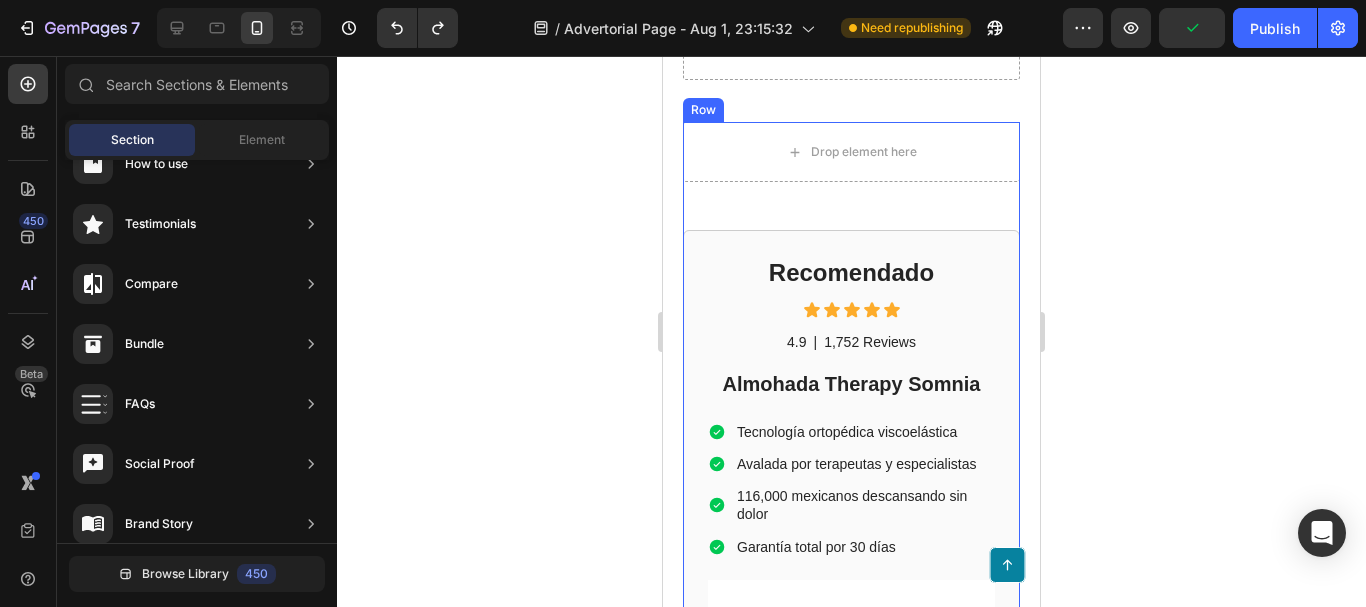 scroll, scrollTop: 4879, scrollLeft: 0, axis: vertical 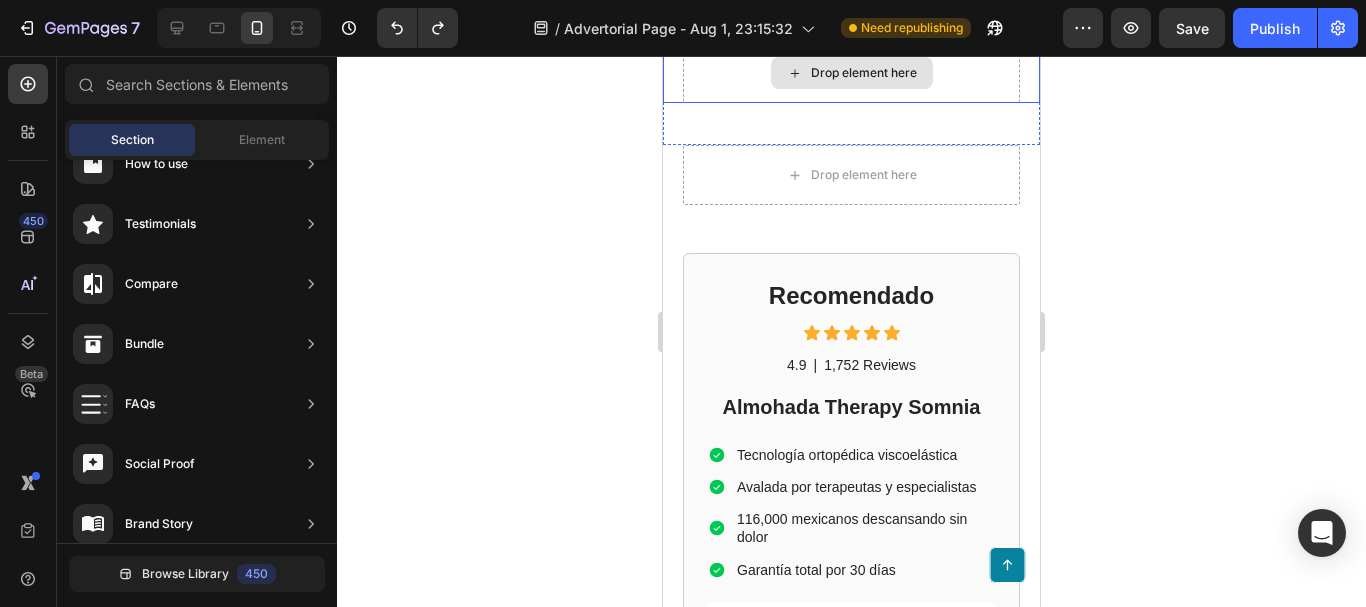 click on "Drop element here" at bounding box center [864, 73] 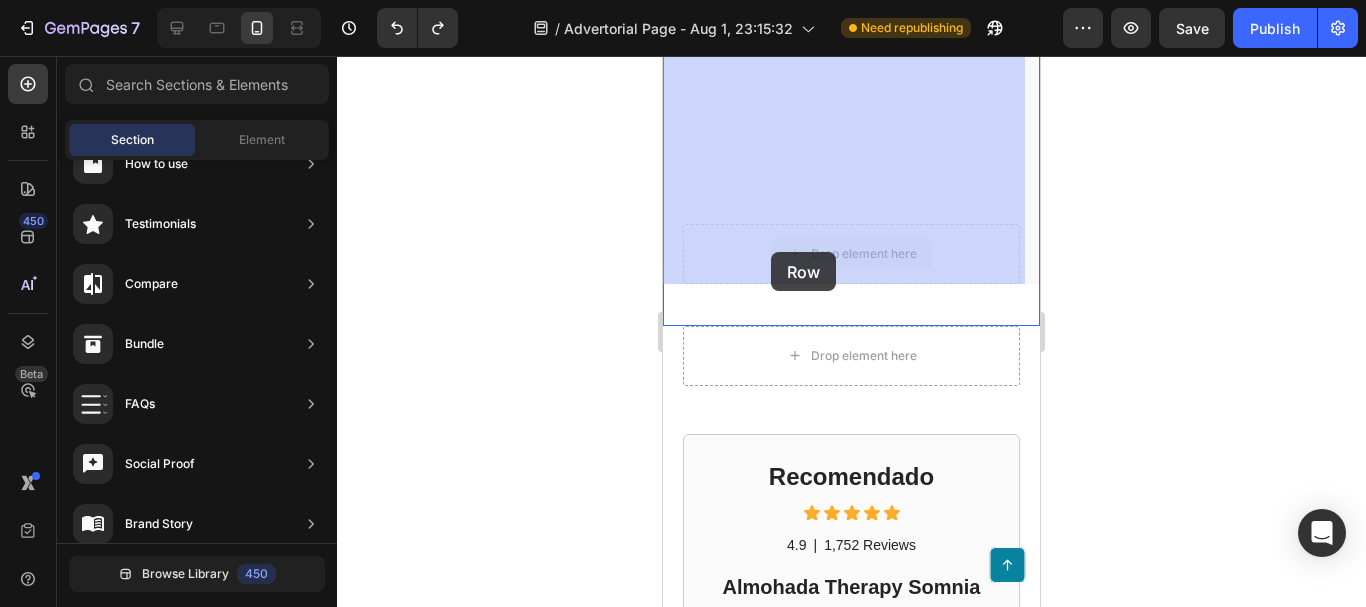 drag, startPoint x: 845, startPoint y: 249, endPoint x: 771, endPoint y: 252, distance: 74.06078 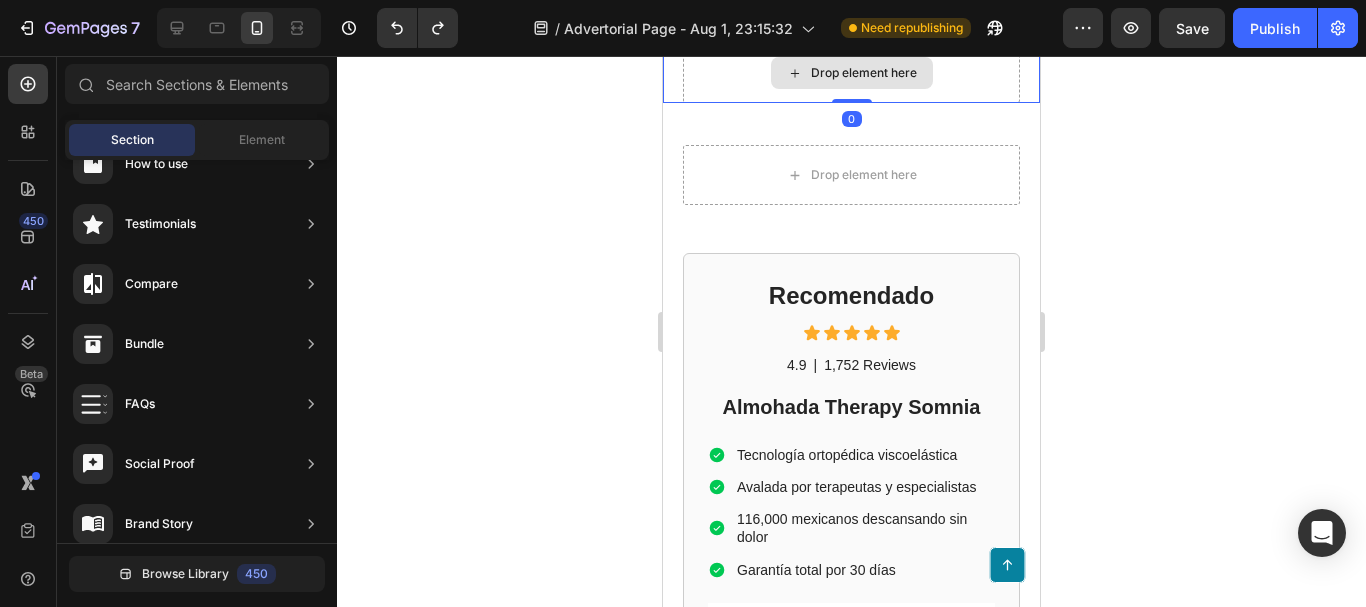 click on "Drop element here" at bounding box center (864, 73) 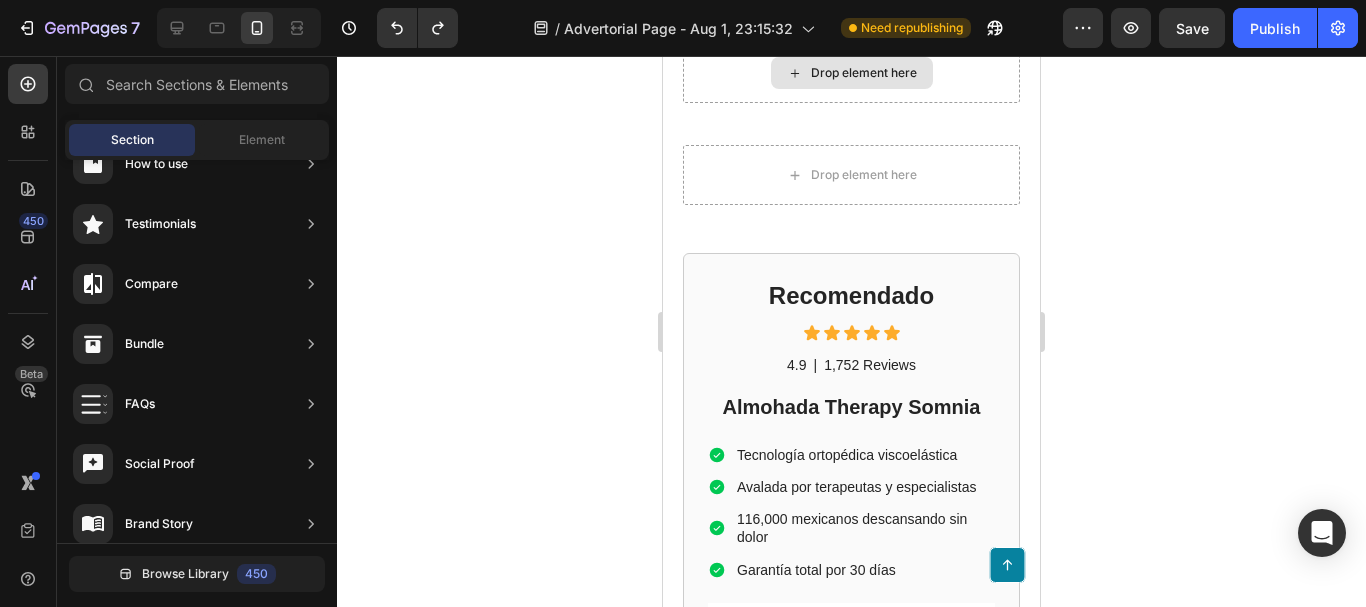 click on "Drop element here" at bounding box center (864, 73) 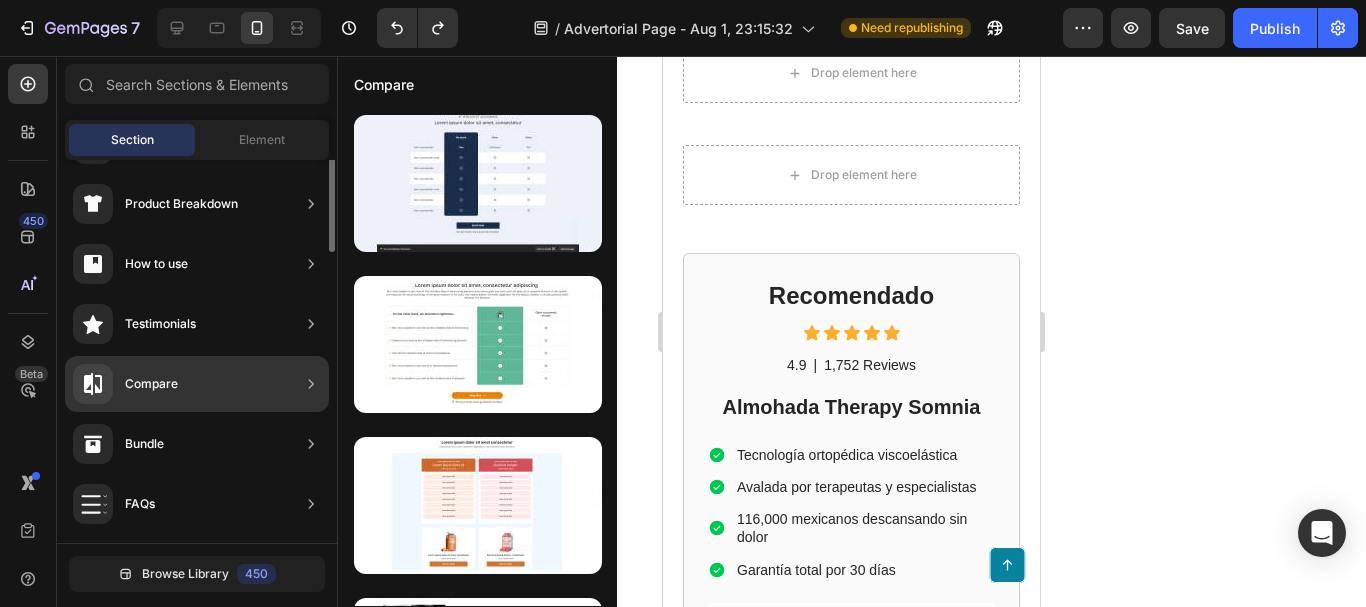 scroll, scrollTop: 200, scrollLeft: 0, axis: vertical 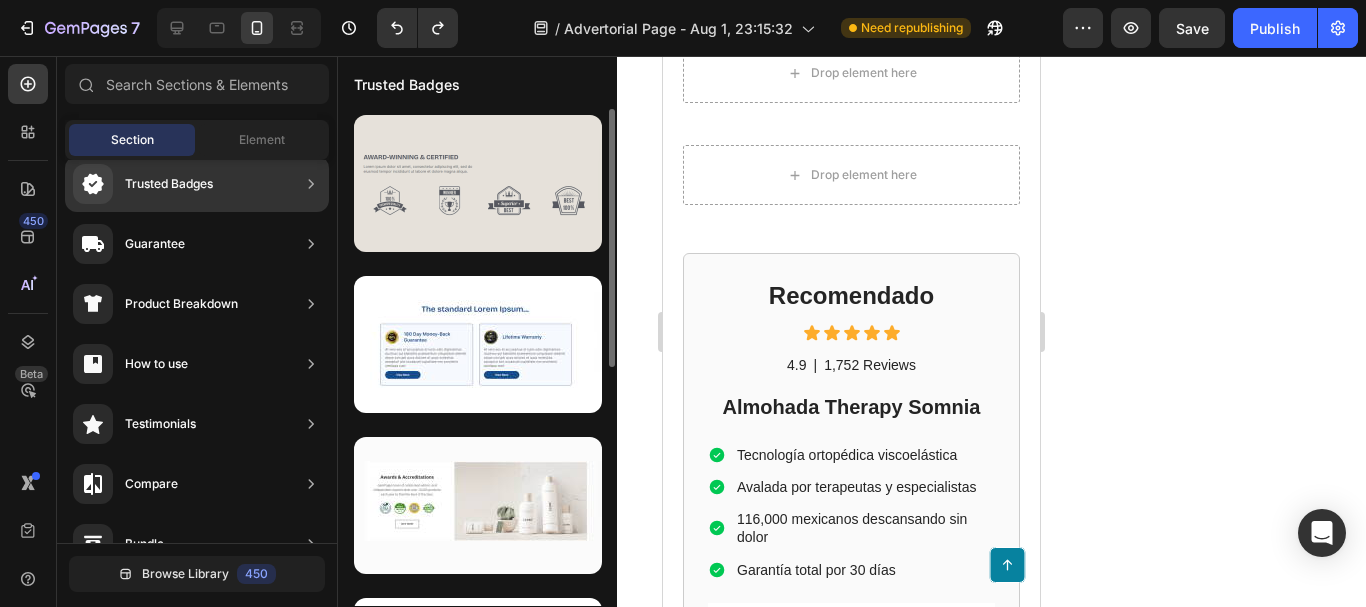 click at bounding box center [478, 183] 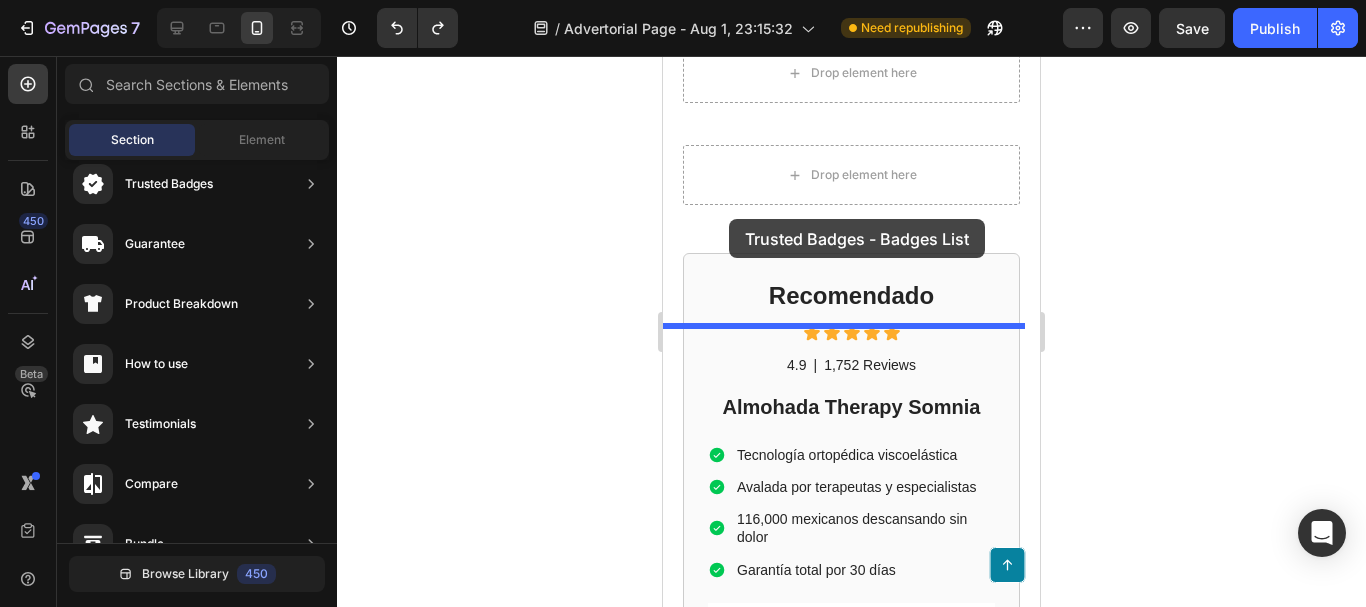 drag, startPoint x: 1060, startPoint y: 247, endPoint x: 728, endPoint y: 227, distance: 332.60187 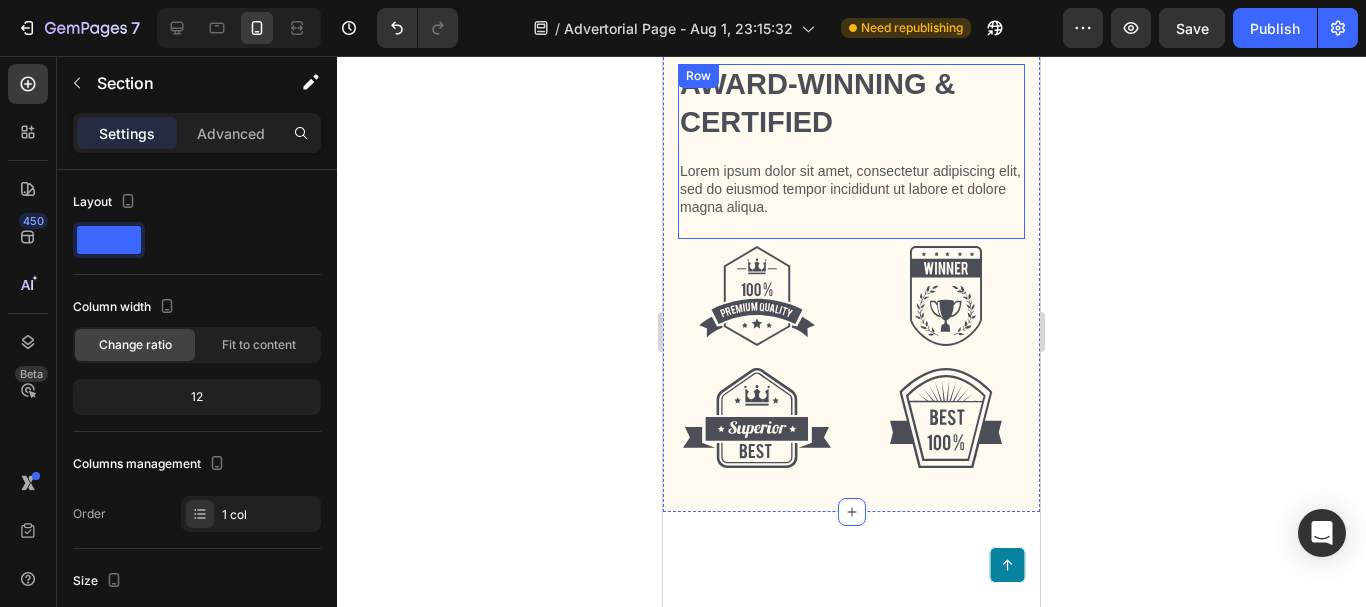 scroll, scrollTop: 4979, scrollLeft: 0, axis: vertical 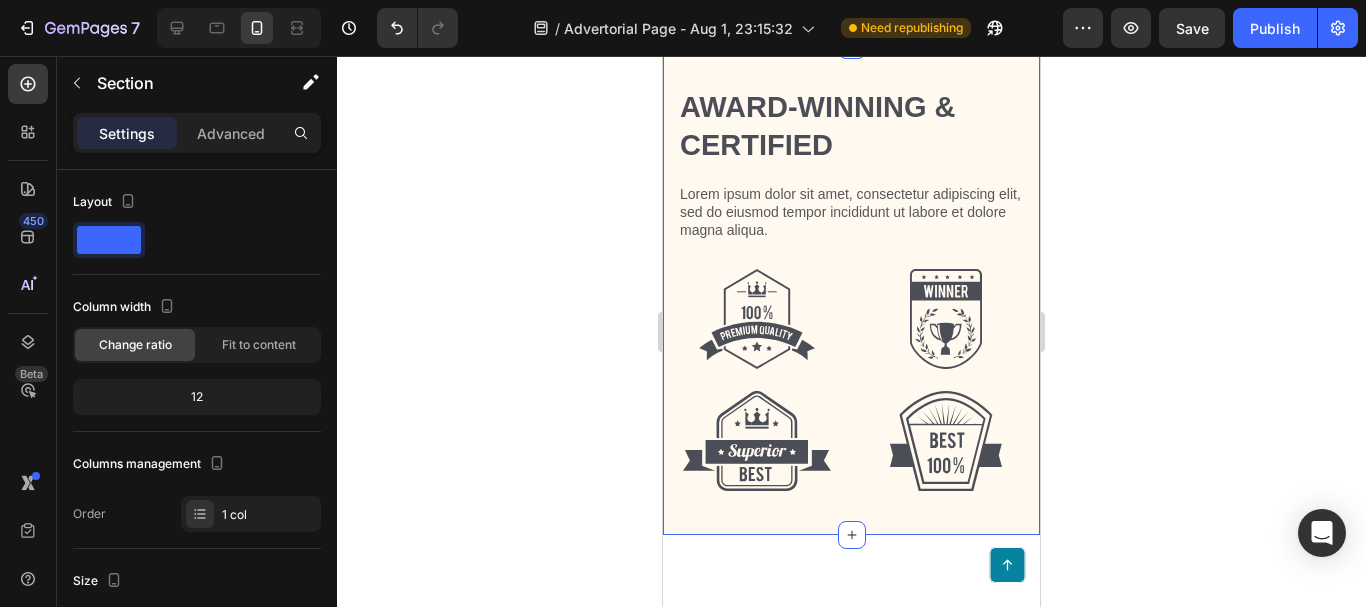 click 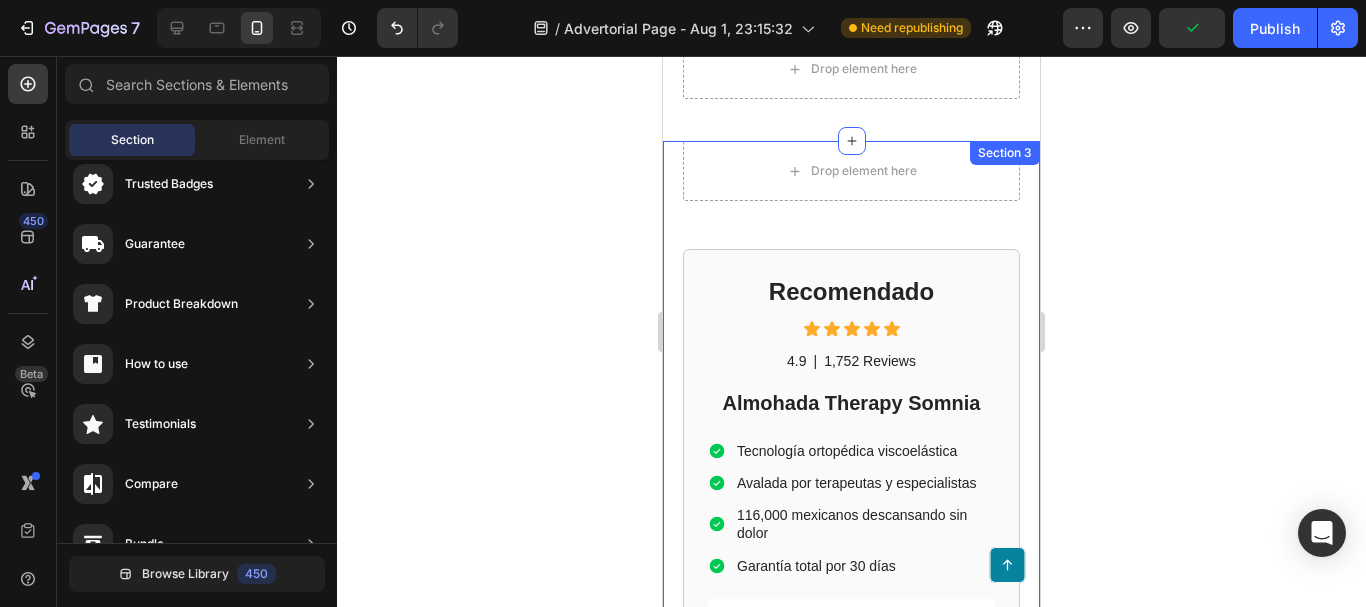 scroll, scrollTop: 4879, scrollLeft: 0, axis: vertical 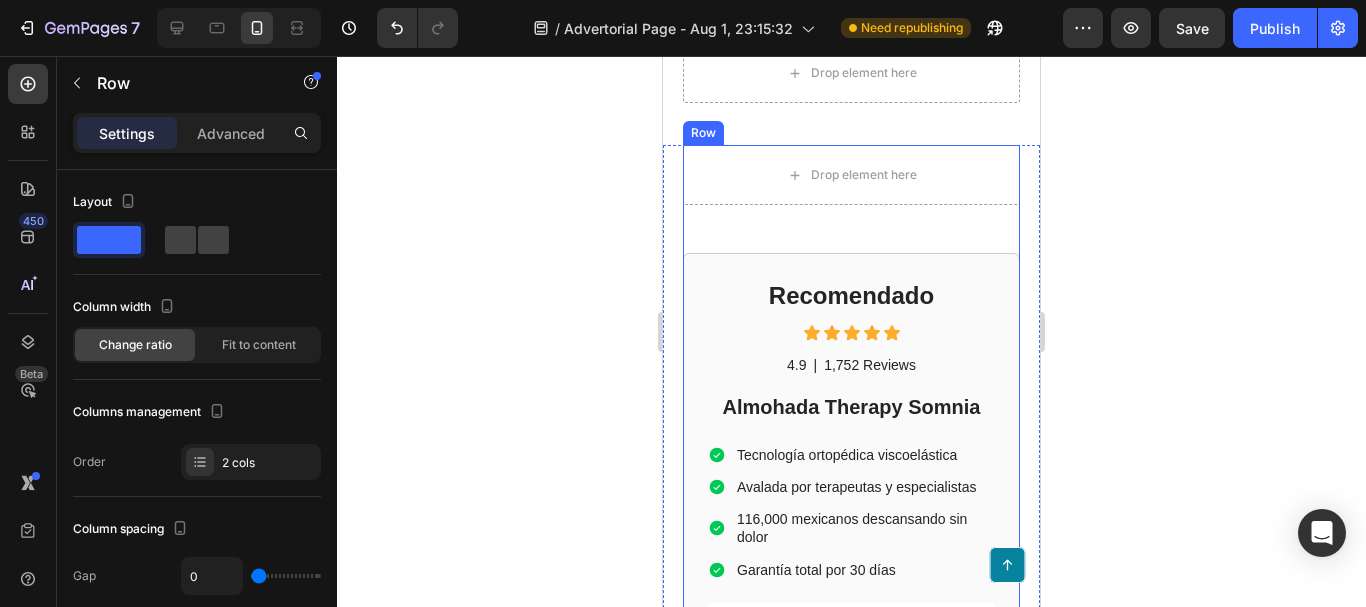 click on "Drop element here Row Recomendado Heading Icon Icon Icon Icon Icon Icon List 4.9 Text Block | Text Block 1,752 Reviews Text Block Row Almohada Therapy Somnia Heading Tecnología ortopédica viscoelástica Avalada por terapeutas y especialistas  116,000 mexicanos descansando sin dolor Garantía total por 30 días Item List Image
Ver Disponibilidad Button Row Therapy Somnia: la almohada que está transformando el descanso de miles en México Heading Imagina una almohada diseñada no solo para ofrecer comodidad, sino para  restaurar el equilibrio natural de tu cuerpo mientras duermes .   La Almohada Therapy Somnia no es un producto más. Es el resultado de años de observación clínica y de escuchar a cientos de personas frustradas que ya no sabían qué más probar para dormir mejor. Personas que habían intentado de todo —colchones caros, masajes, ejercicios de estiramiento, incluso dormir sin almohada— sin conseguir alivio duradero.   precisión ergonómica   Row Row" at bounding box center [851, 1850] 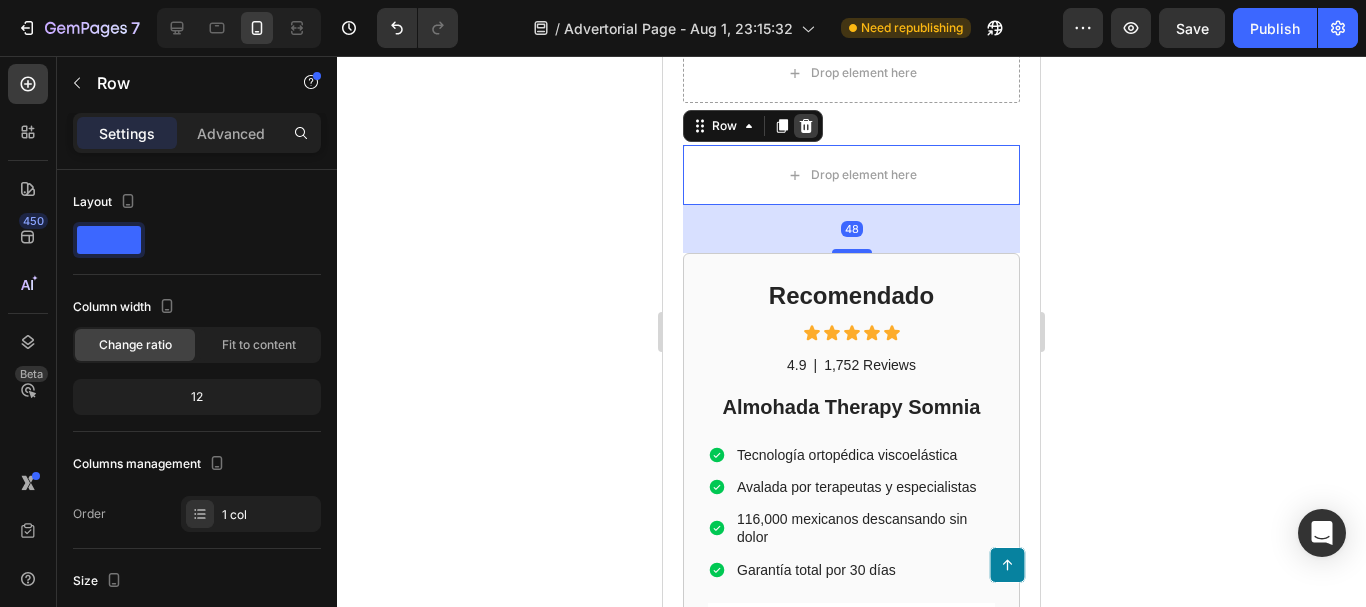 click 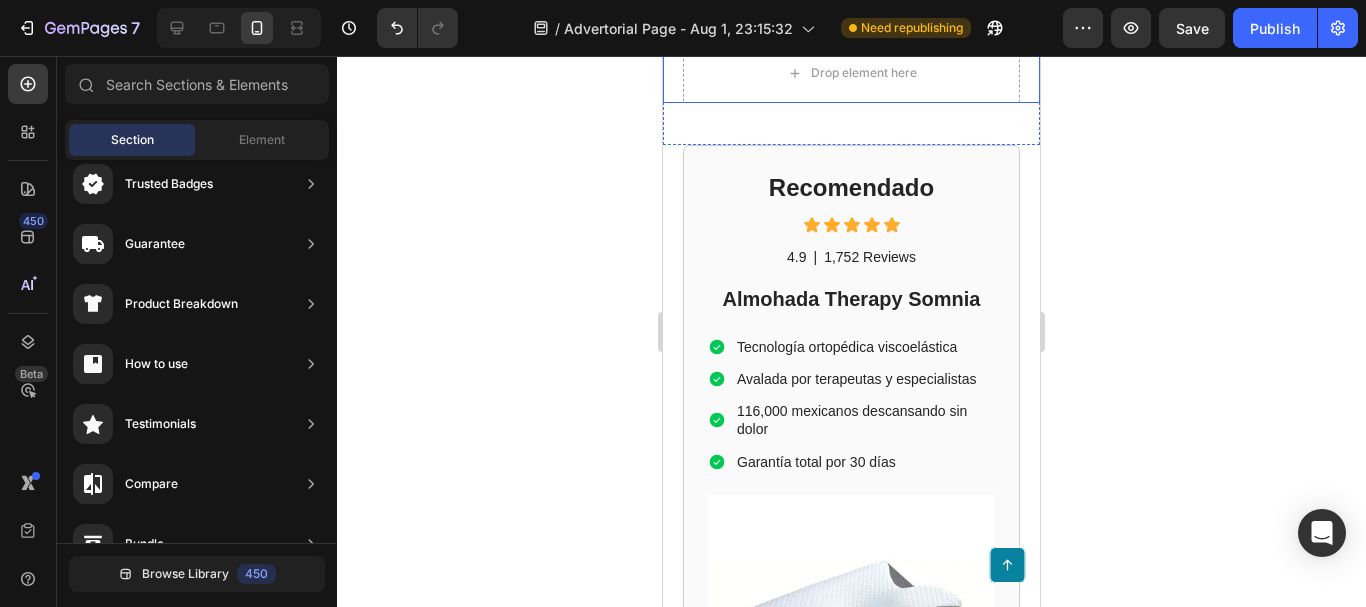 click on "Reconocido terapeuta postural revela el secreto detrás de la almohada que ha transformado las noches (y mañanas) de más de 100,000 mexicanos. Heading Tras 15 años tratando dolores crónicos de  cuello, hombros y espalda , este especialista descubrió que el verdadero origen estaba en lo que ocurría durante el sueño. Hoy comparte 3 claves para eliminar el dolor desde la raíz —sin pastillas ni masajes costosos. Text Block “Después de atender a miles de personas con dolor cervical, entendí que el problema no era su cuerpo… era la forma en la que lo apoyaban al dormir. Cambiar la almohada correcta lo cambió todo.” — Dr. Esteban Lozano, especialista en terapia postural y ergonomía del sueño Text Block Image Row Después de años tratando dolor cervical, descubrió que el problema ocurría mientras dormías Heading Inspirada en los hallazgos de un terapeuta postural con más de 15 años de experiencia clínica, esta almohada nació tras observar un patrón inquietante:   .     Text Block" at bounding box center [851, -2334] 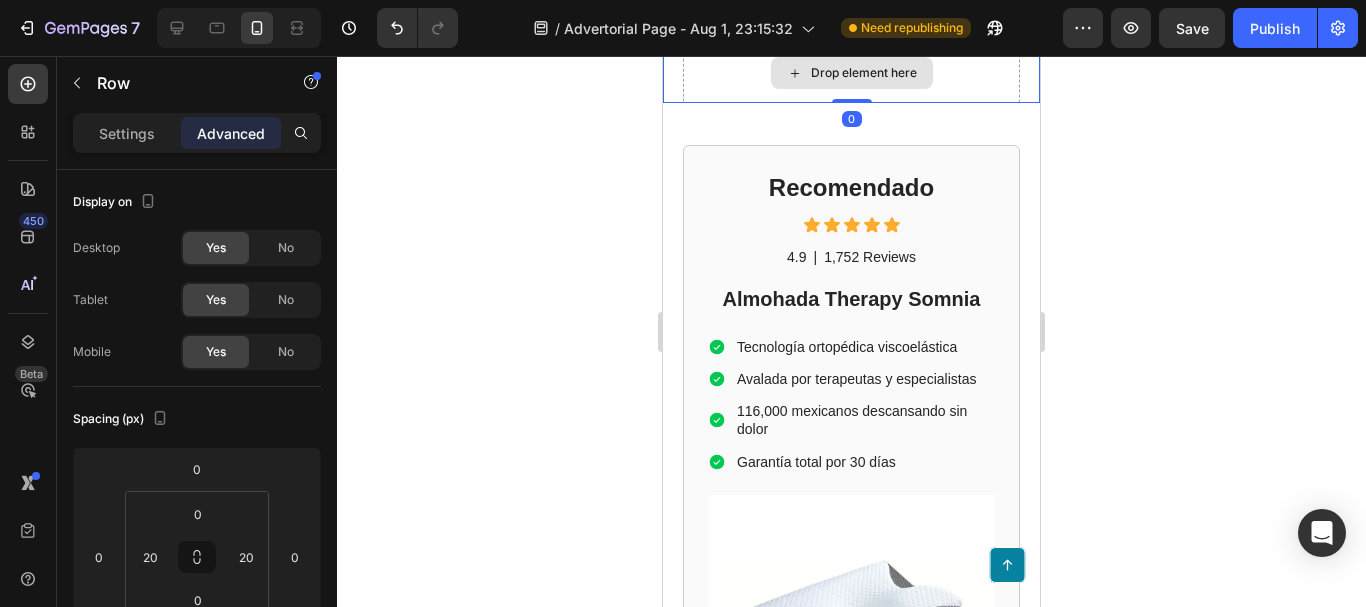 click on "Drop element here" at bounding box center [851, 73] 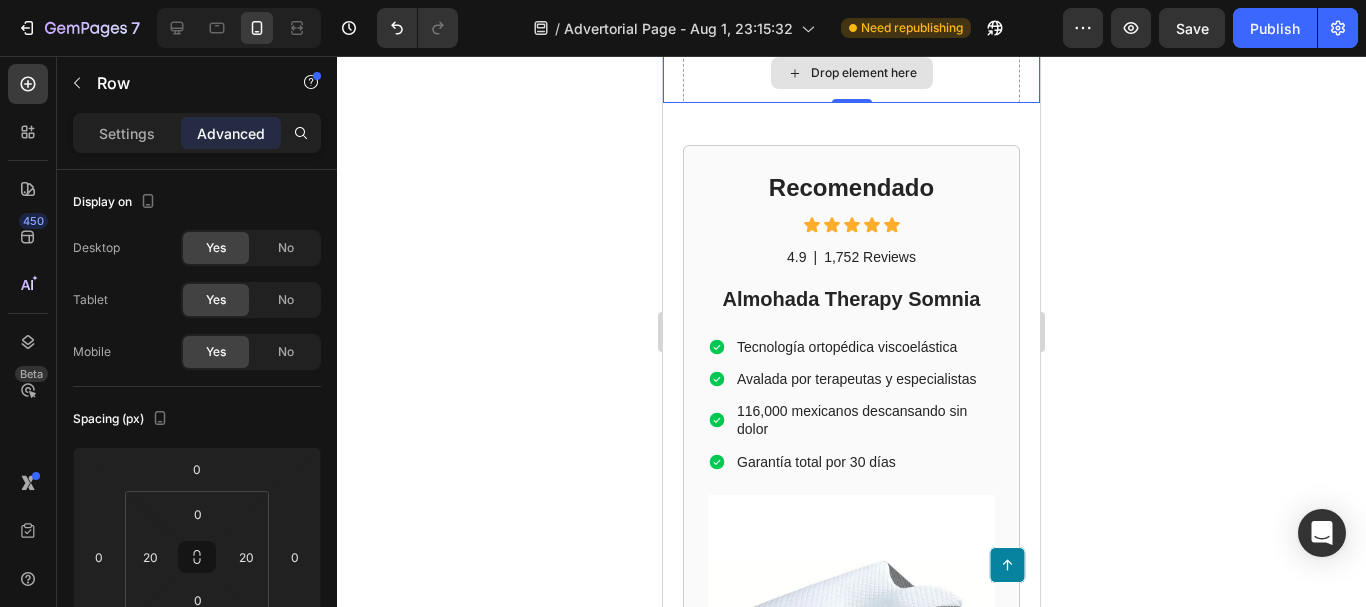 click on "Drop element here" at bounding box center (851, 73) 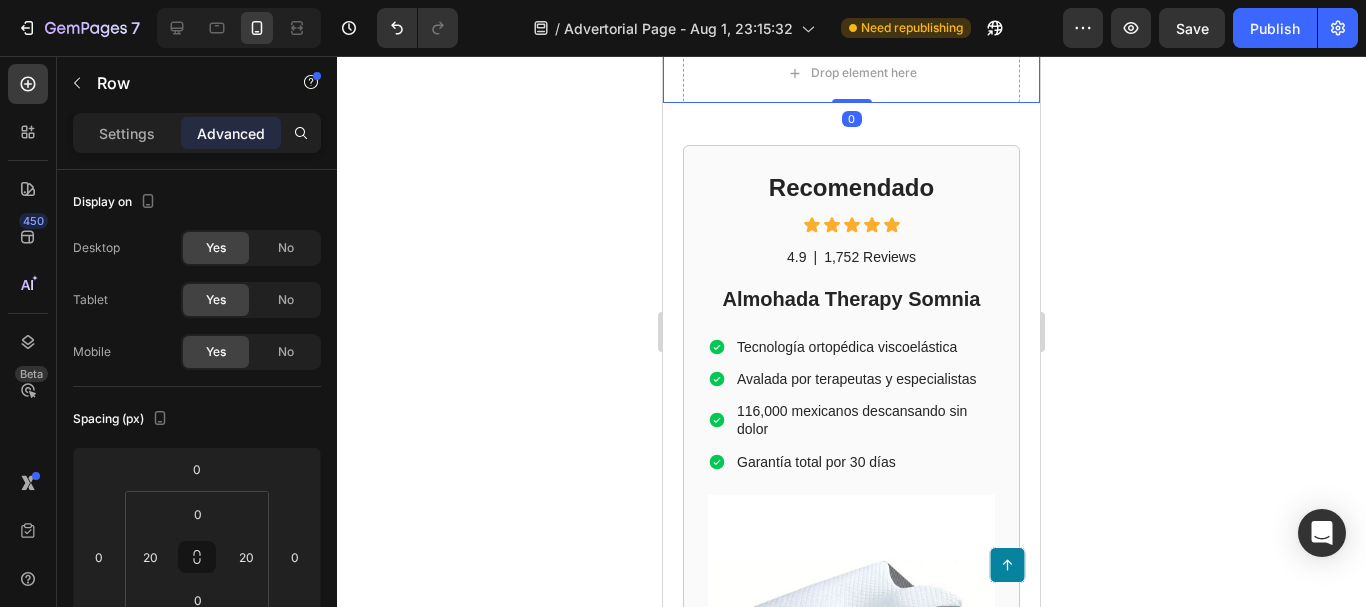 click on "Reconocido terapeuta postural revela el secreto detrás de la almohada que ha transformado las noches (y mañanas) de más de 100,000 mexicanos. Heading Tras 15 años tratando dolores crónicos de  cuello, hombros y espalda , este especialista descubrió que el verdadero origen estaba en lo que ocurría durante el sueño. Hoy comparte 3 claves para eliminar el dolor desde la raíz —sin pastillas ni masajes costosos. Text Block “Después de atender a miles de personas con dolor cervical, entendí que el problema no era su cuerpo… era la forma en la que lo apoyaban al dormir. Cambiar la almohada correcta lo cambió todo.” — Dr. Esteban Lozano, especialista en terapia postural y ergonomía del sueño Text Block Image Row Después de años tratando dolor cervical, descubrió que el problema ocurría mientras dormías Heading Inspirada en los hallazgos de un terapeuta postural con más de 15 años de experiencia clínica, esta almohada nació tras observar un patrón inquietante:   .     Text Block" at bounding box center (851, -2334) 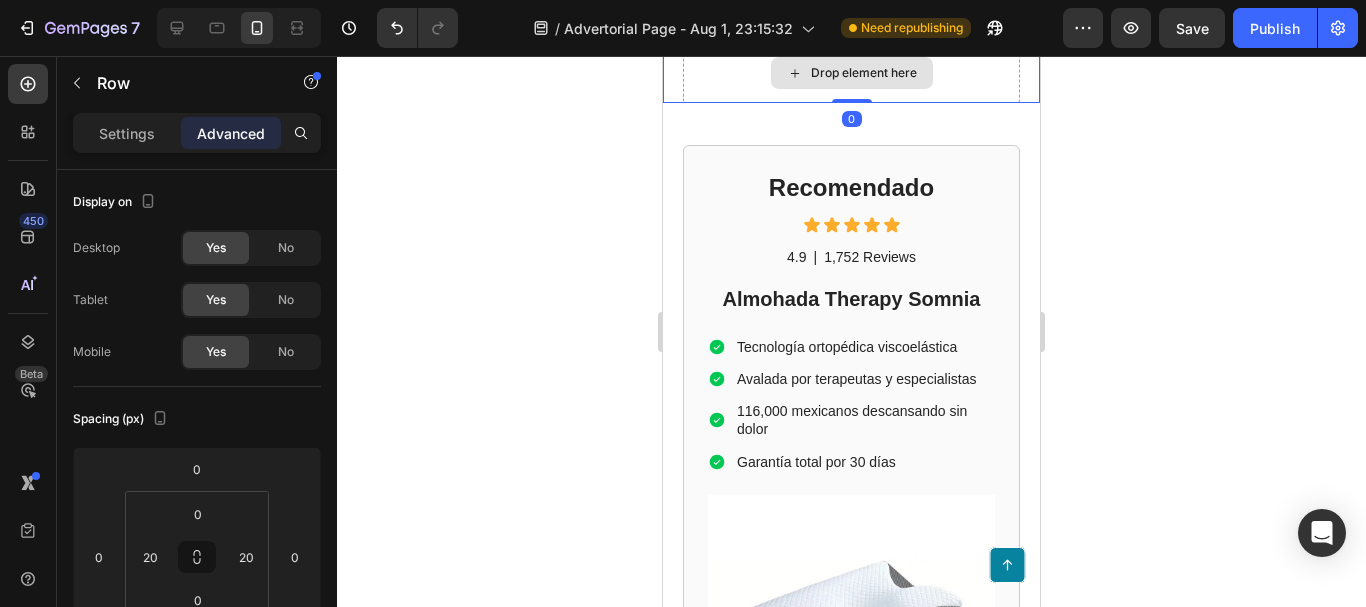 click on "Drop element here" at bounding box center [851, 73] 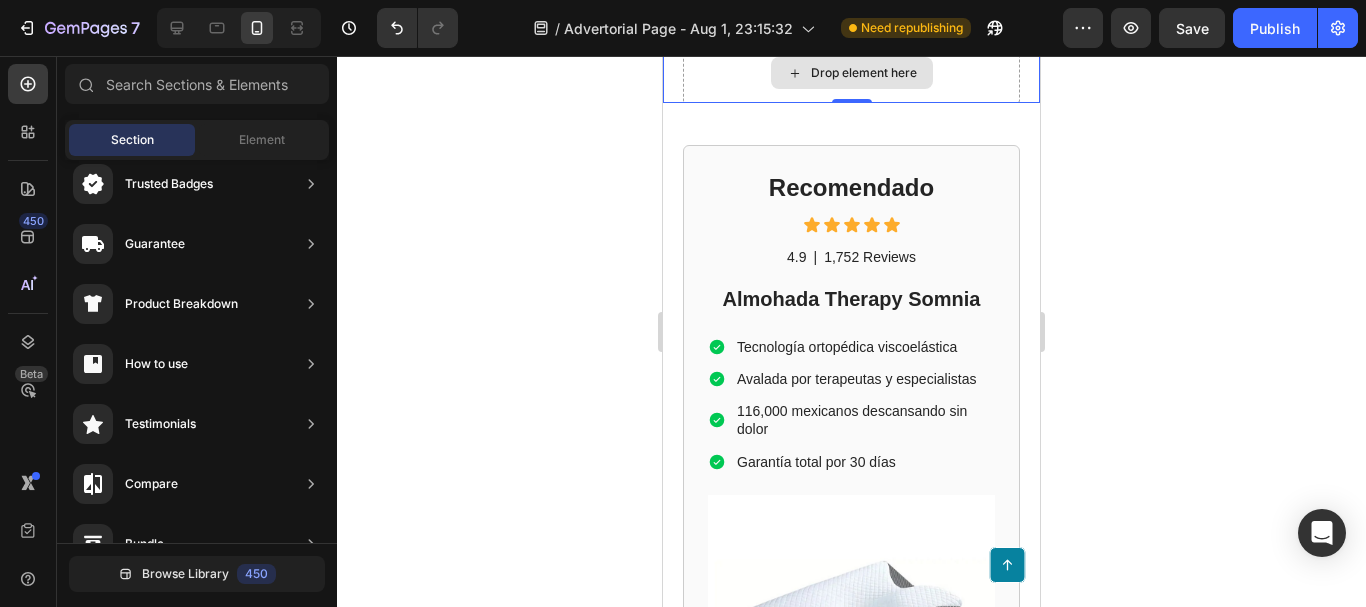 click 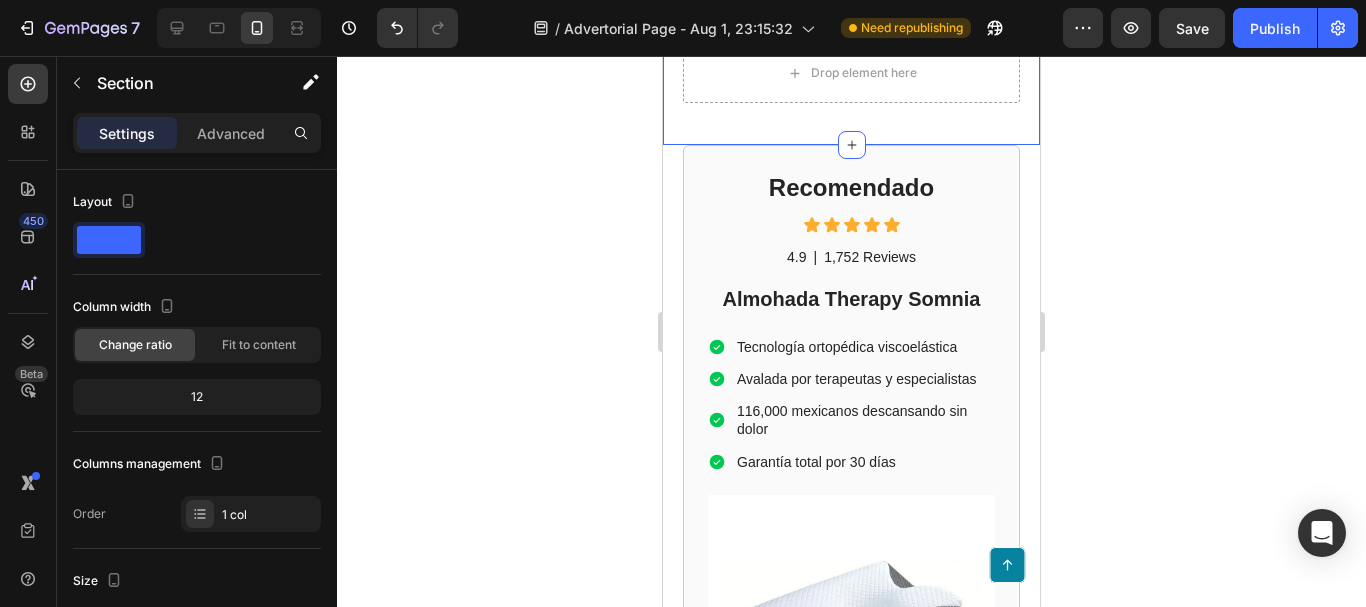 click on "NOTICIAS Text Block México Text Block Row Row Reconocido terapeuta postural revela el secreto detrás de la almohada que ha transformado las noches (y mañanas) de más de 100,000 mexicanos. Heading Tras 15 años tratando dolores crónicos de  cuello, hombros y espalda , este especialista descubrió que el verdadero origen estaba en lo que ocurría durante el sueño. Hoy comparte 3 claves para eliminar el dolor desde la raíz —sin pastillas ni masajes costosos. Text Block “Después de atender a miles de personas con dolor cervical, entendí que el problema no era su cuerpo… era la forma en la que lo apoyaban al dormir. Cambiar la almohada correcta lo cambió todo.” — Dr. Esteban Lozano, especialista en terapia postural y ergonomía del sueño Text Block Image Row Después de años tratando dolor cervical, descubrió que el problema ocurría mientras dormías Heading La mayoría de sus pacientes con dolor cervical compartían un mismo hábito... dormir con la almohada equivocada.   .     Image" at bounding box center [851, -2319] 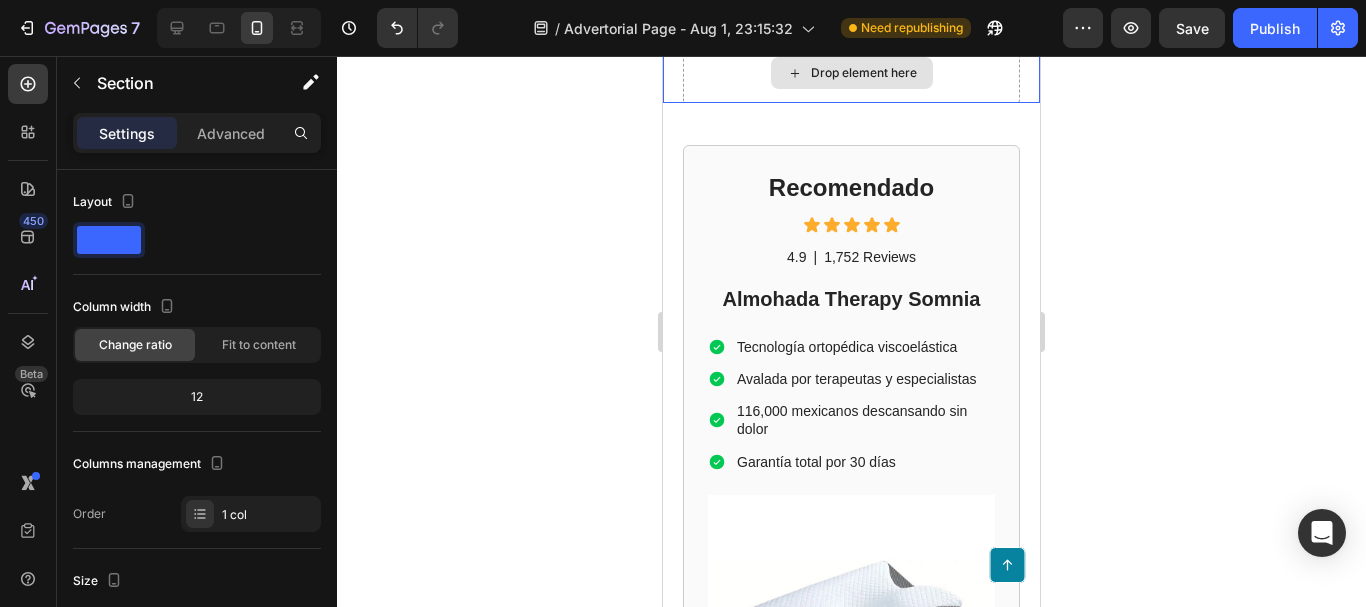 click on "Drop element here" at bounding box center [851, 73] 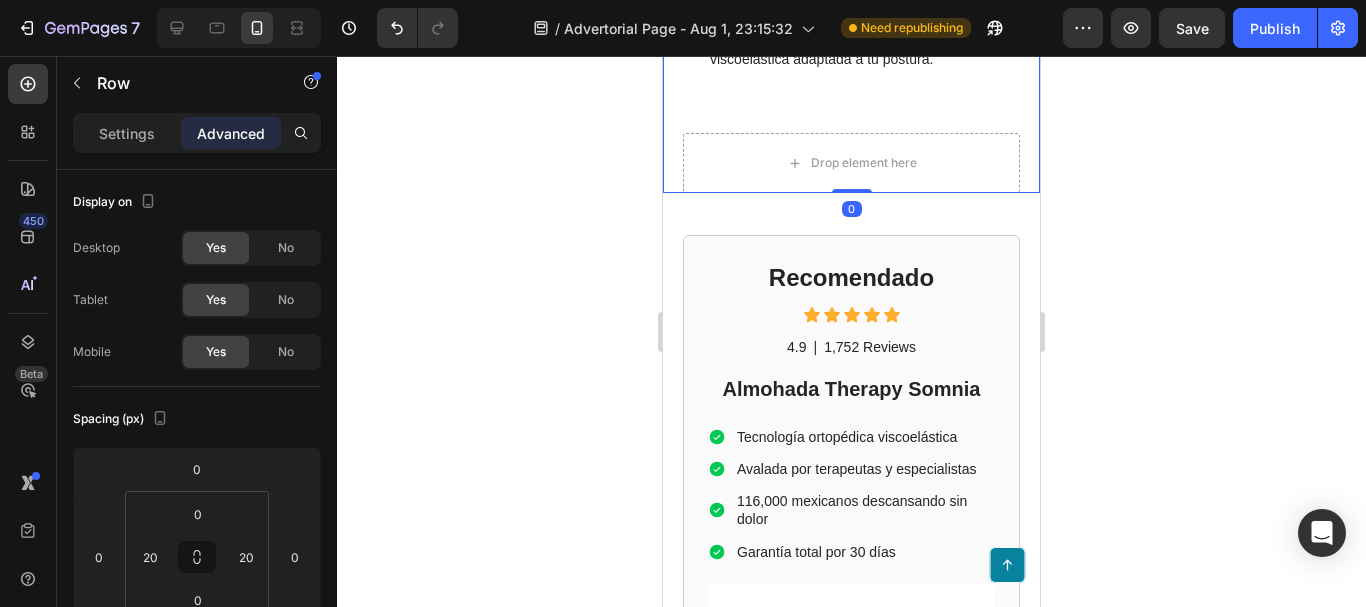 scroll, scrollTop: 4779, scrollLeft: 0, axis: vertical 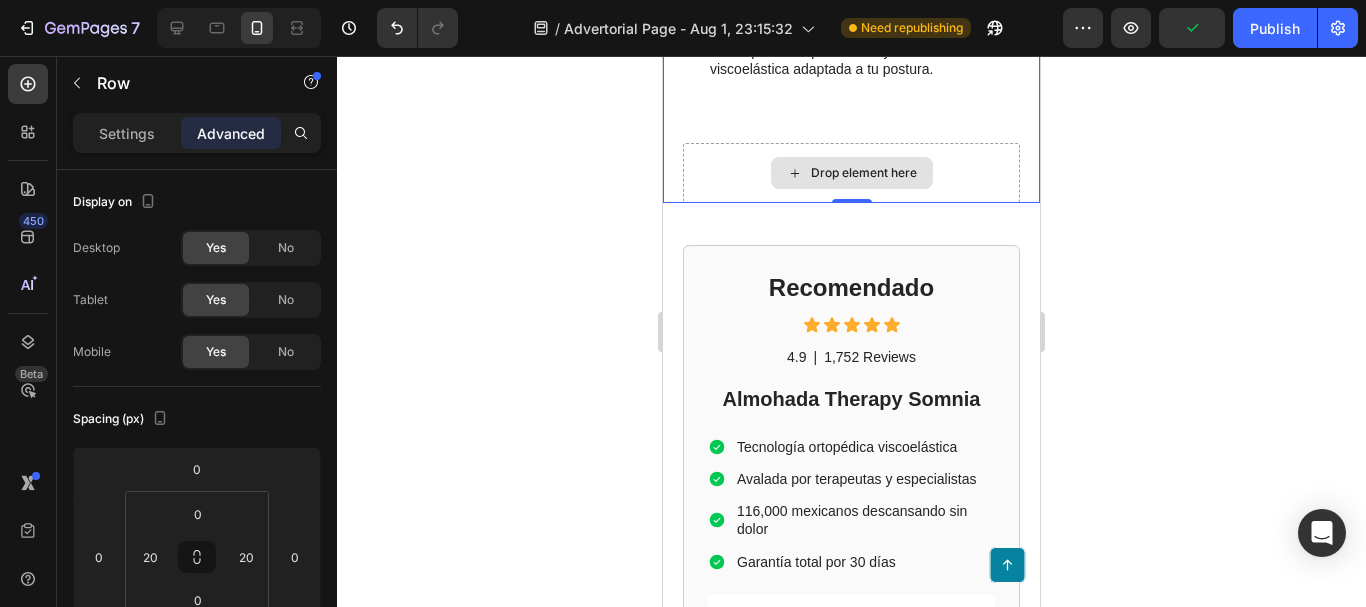 click on "Drop element here" at bounding box center (851, 173) 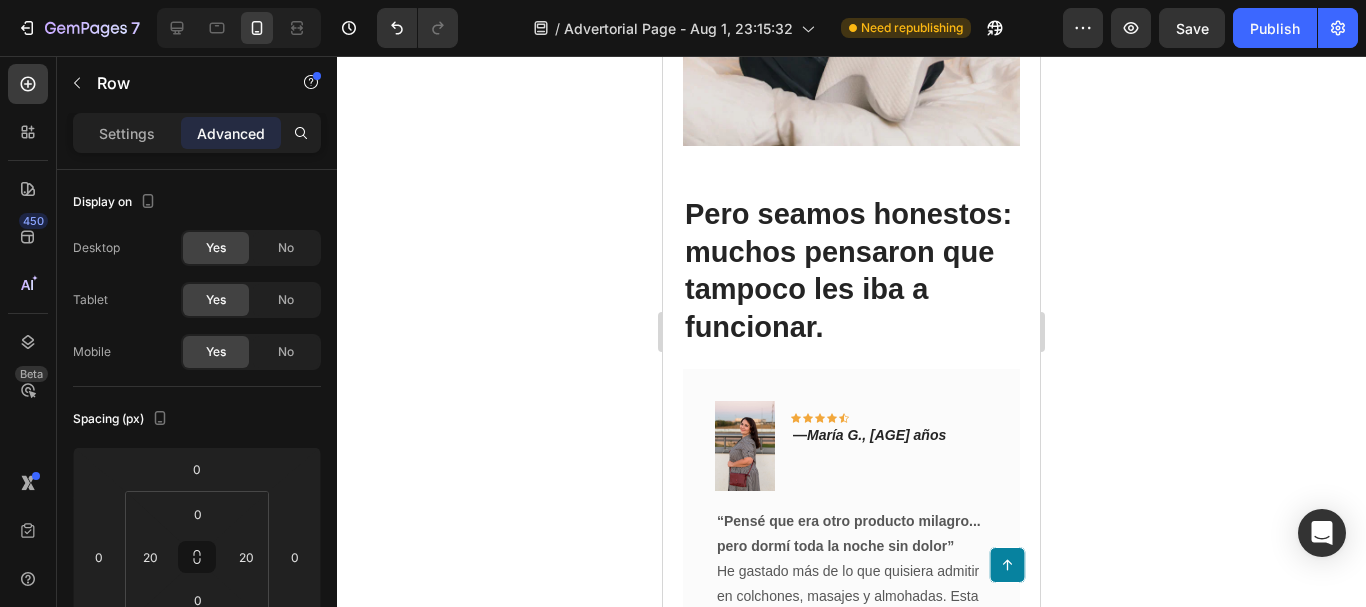scroll, scrollTop: 6979, scrollLeft: 0, axis: vertical 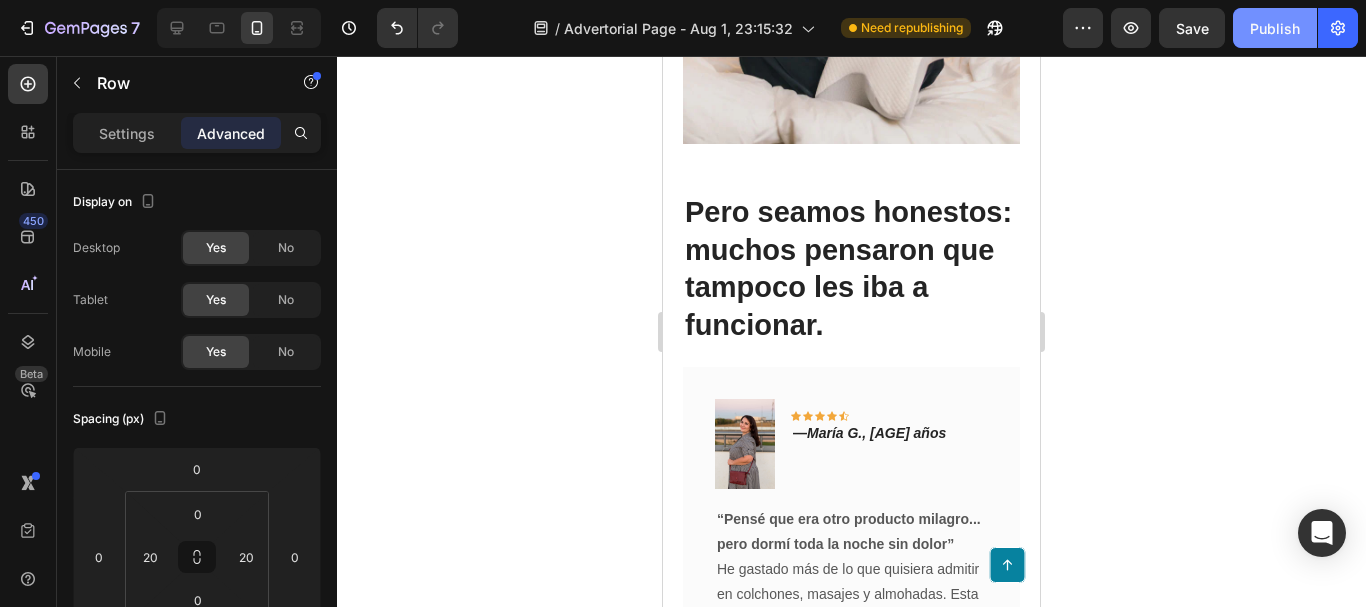 click on "Publish" at bounding box center [1275, 28] 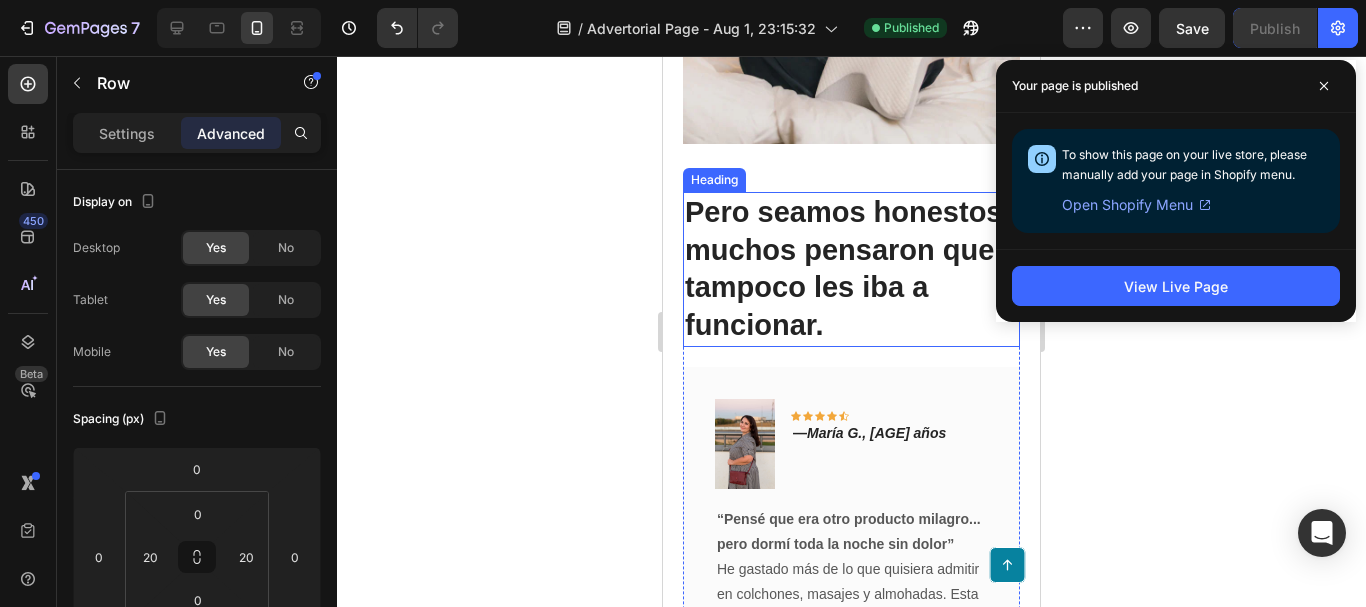 click on "Pero seamos honestos: muchos pensaron que tampoco les iba a funcionar." at bounding box center [851, 269] 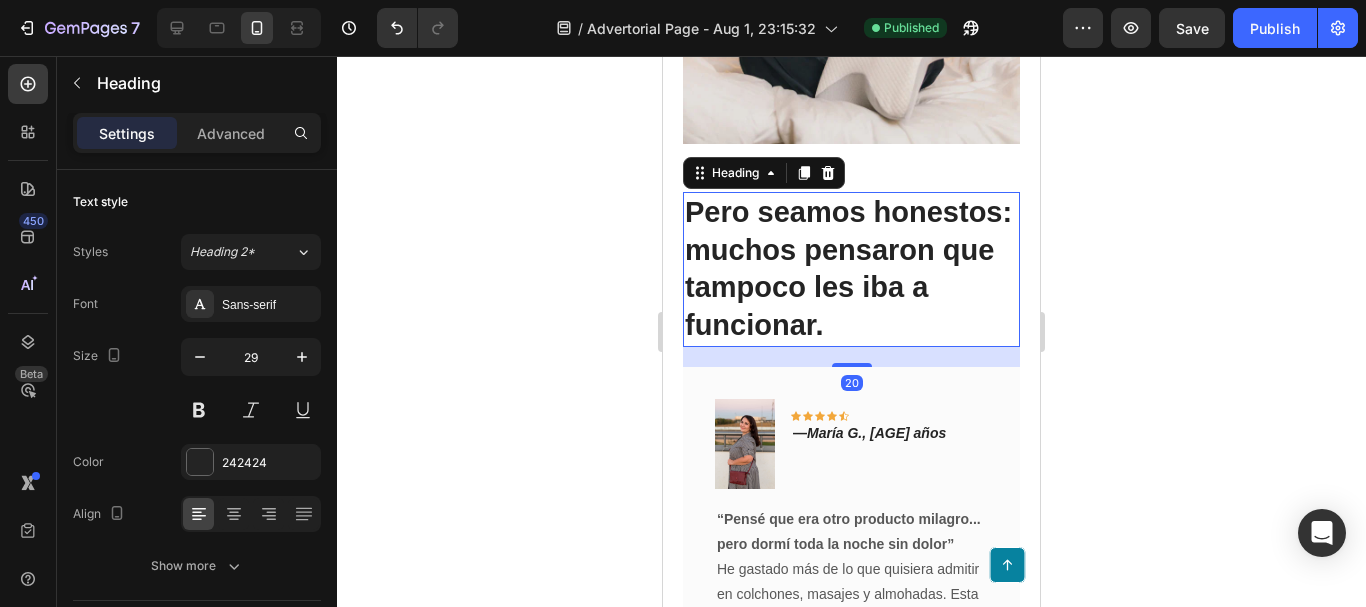 click on "Pero seamos honestos: muchos pensaron que tampoco les iba a funcionar." at bounding box center (851, 269) 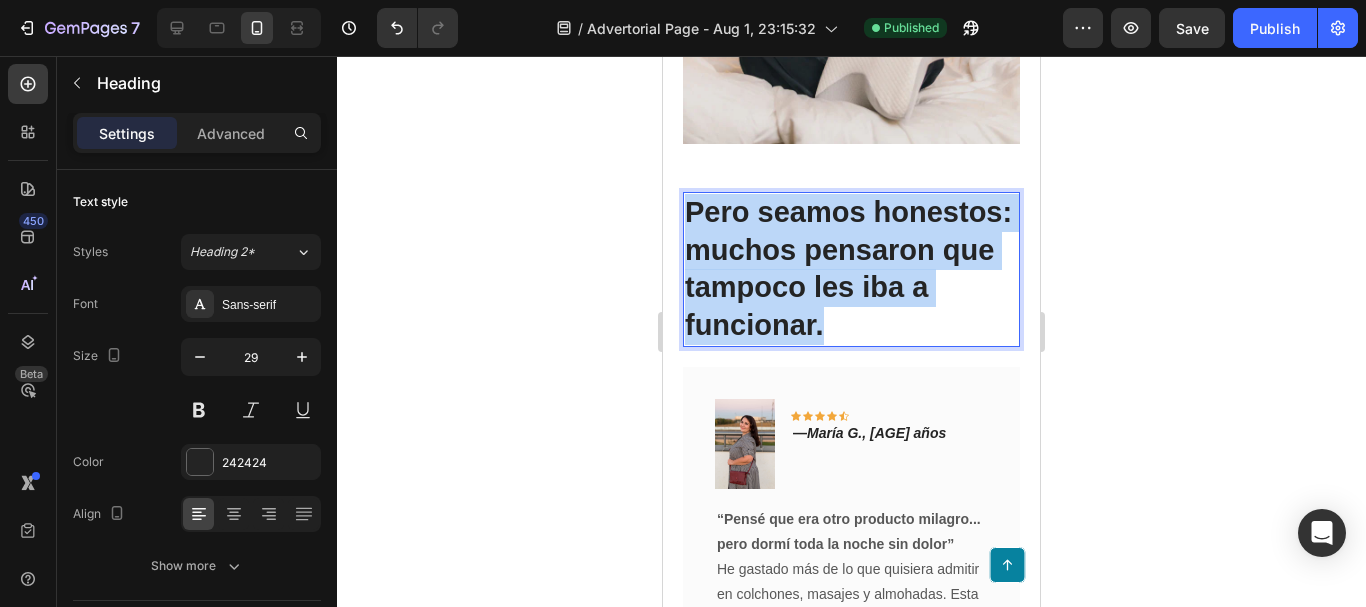 drag, startPoint x: 876, startPoint y: 344, endPoint x: 692, endPoint y: 197, distance: 235.51009 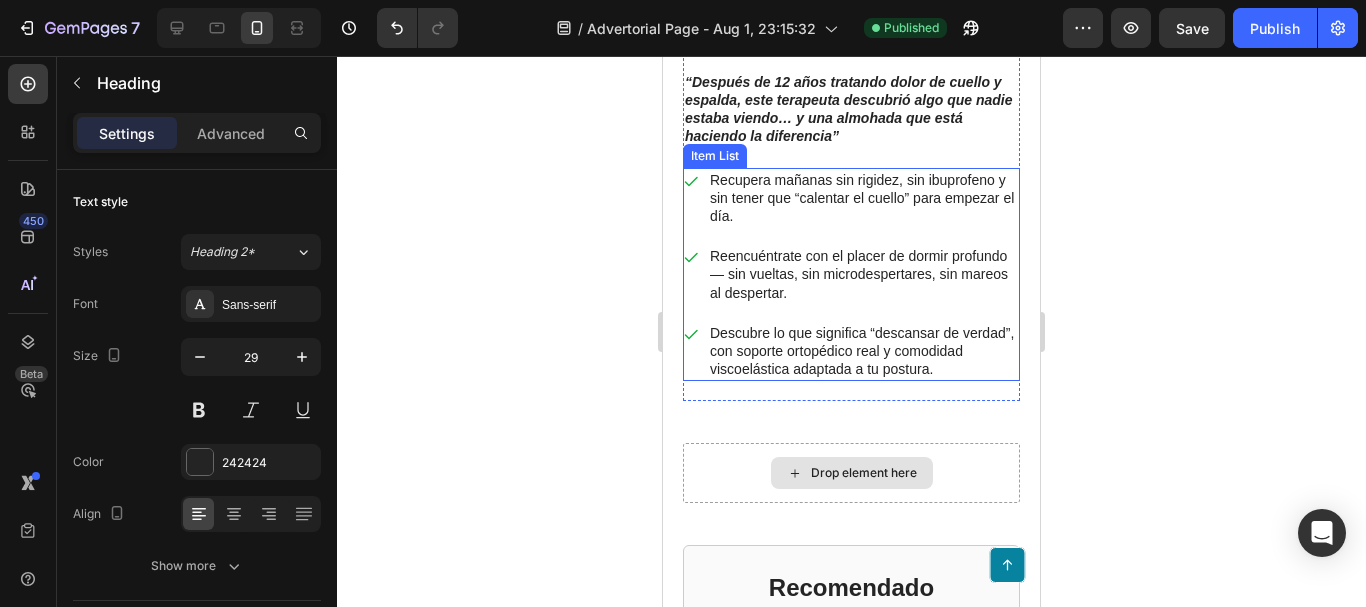 type on "16" 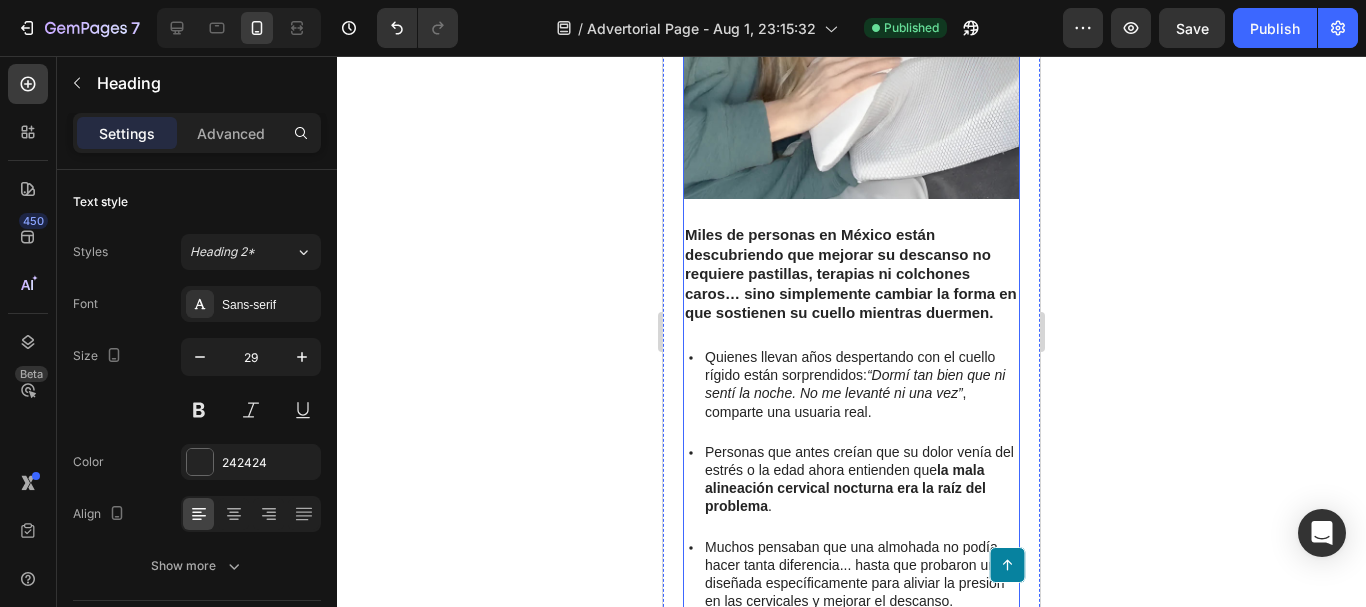 scroll, scrollTop: 3879, scrollLeft: 0, axis: vertical 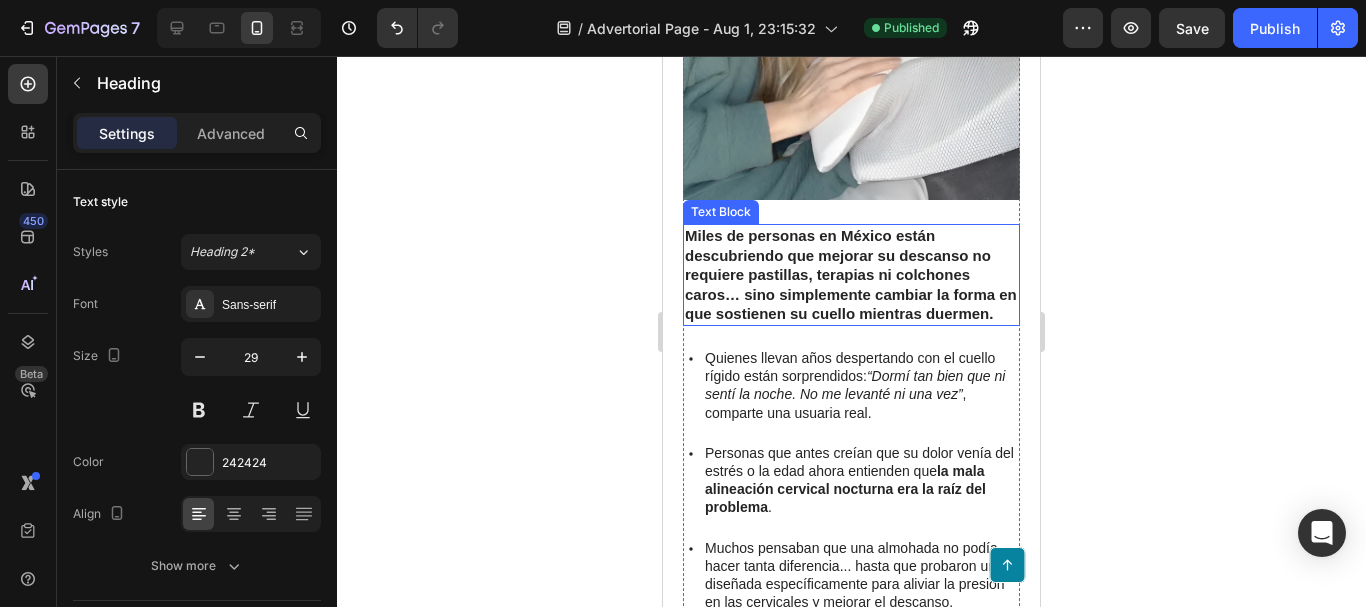 click on "Miles de personas en México están descubriendo que mejorar su descanso no requiere pastillas, terapias ni colchones caros… sino simplemente cambiar la forma en que sostienen su cuello mientras duermen." at bounding box center [851, 274] 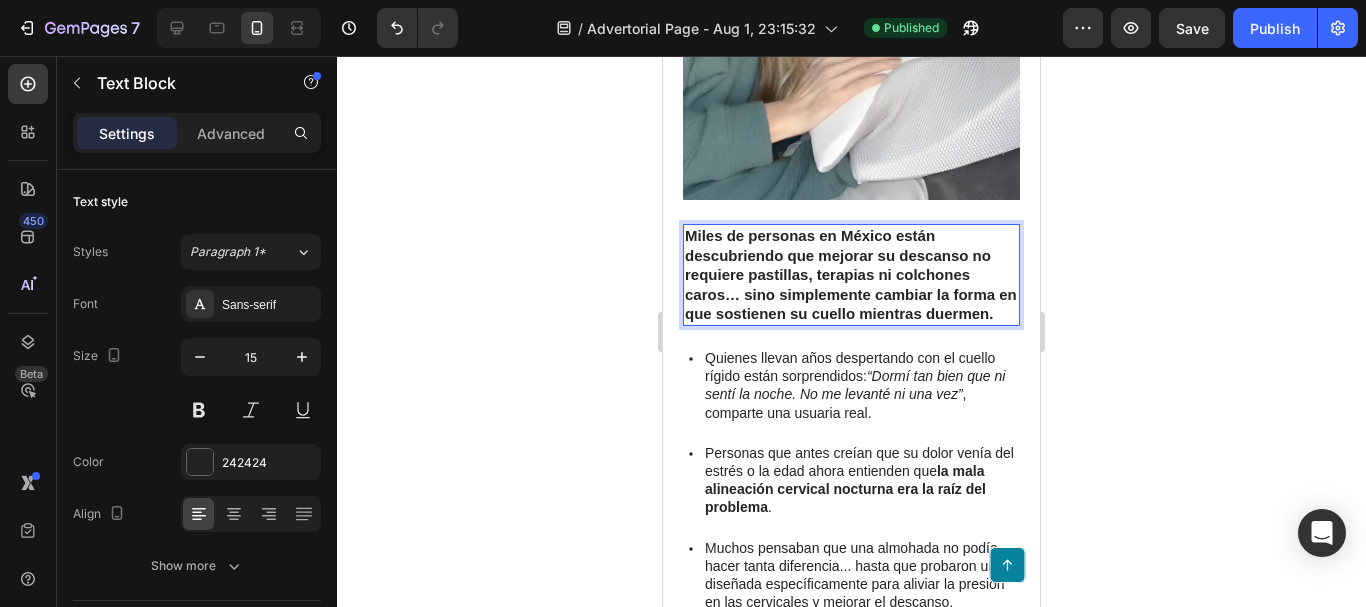 click on "Miles de personas en México están descubriendo que mejorar su descanso no requiere pastillas, terapias ni colchones caros… sino simplemente cambiar la forma en que sostienen su cuello mientras duermen." at bounding box center [851, 275] 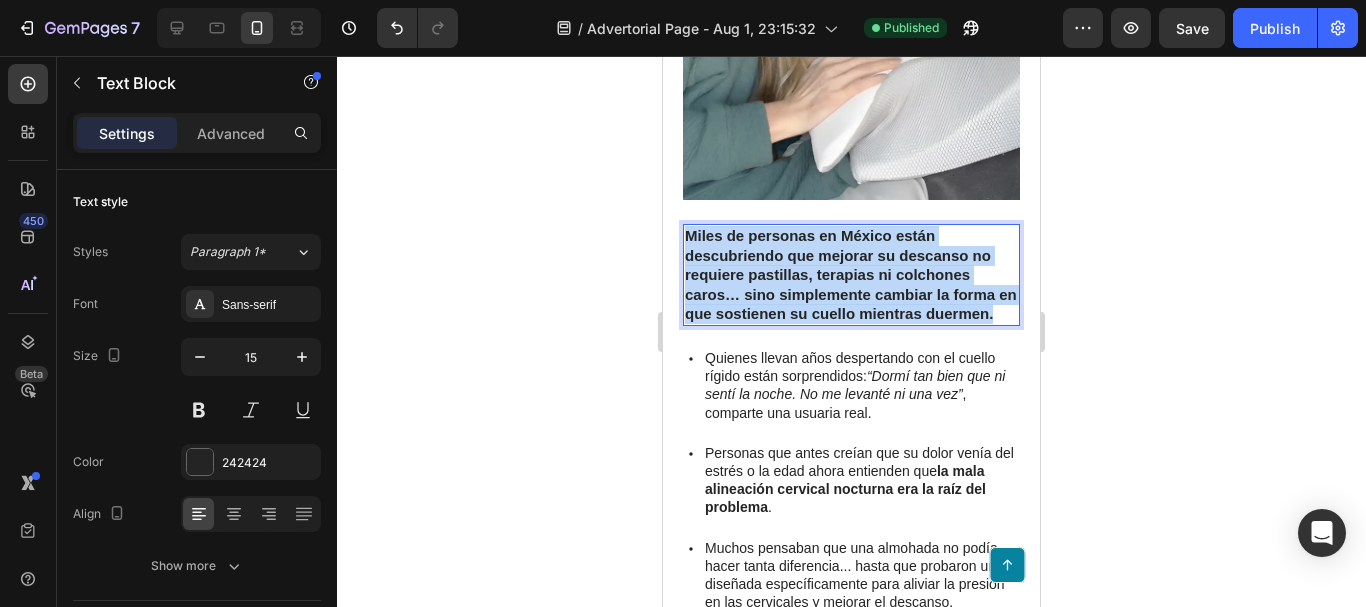 drag, startPoint x: 782, startPoint y: 443, endPoint x: 691, endPoint y: 340, distance: 137.4409 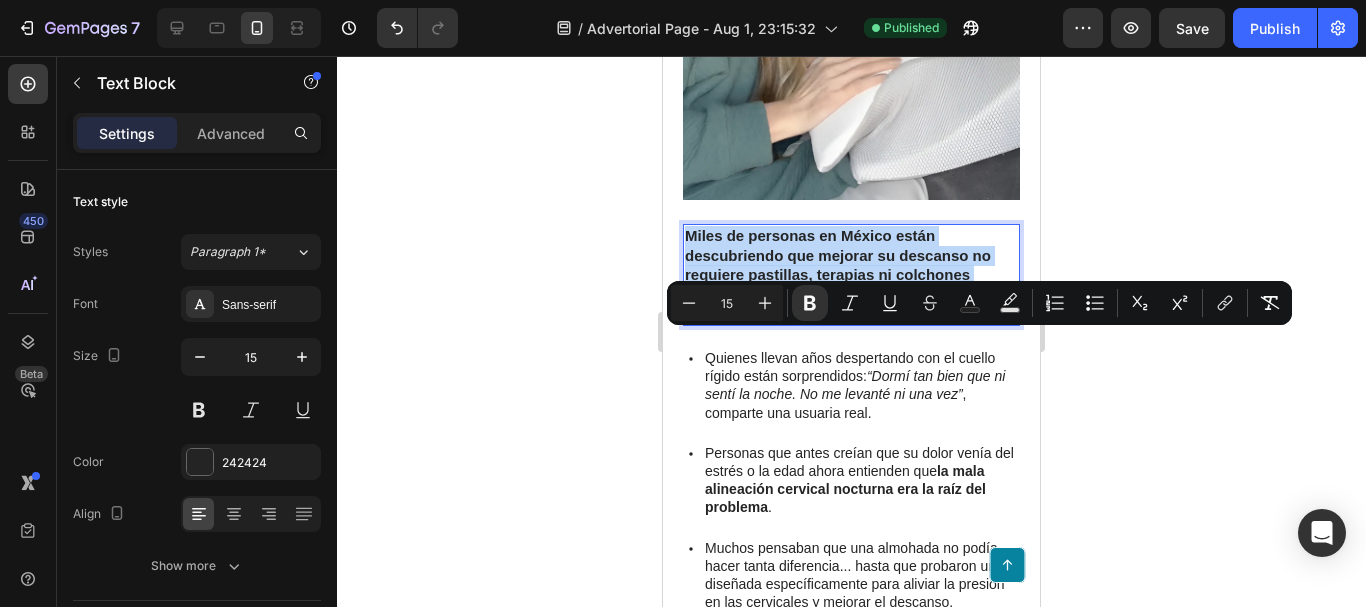 copy on "Miles de personas en México están descubriendo que mejorar su descanso no requiere pastillas, terapias ni colchones caros… sino simplemente cambiar la forma en que sostienen su cuello mientras duermen." 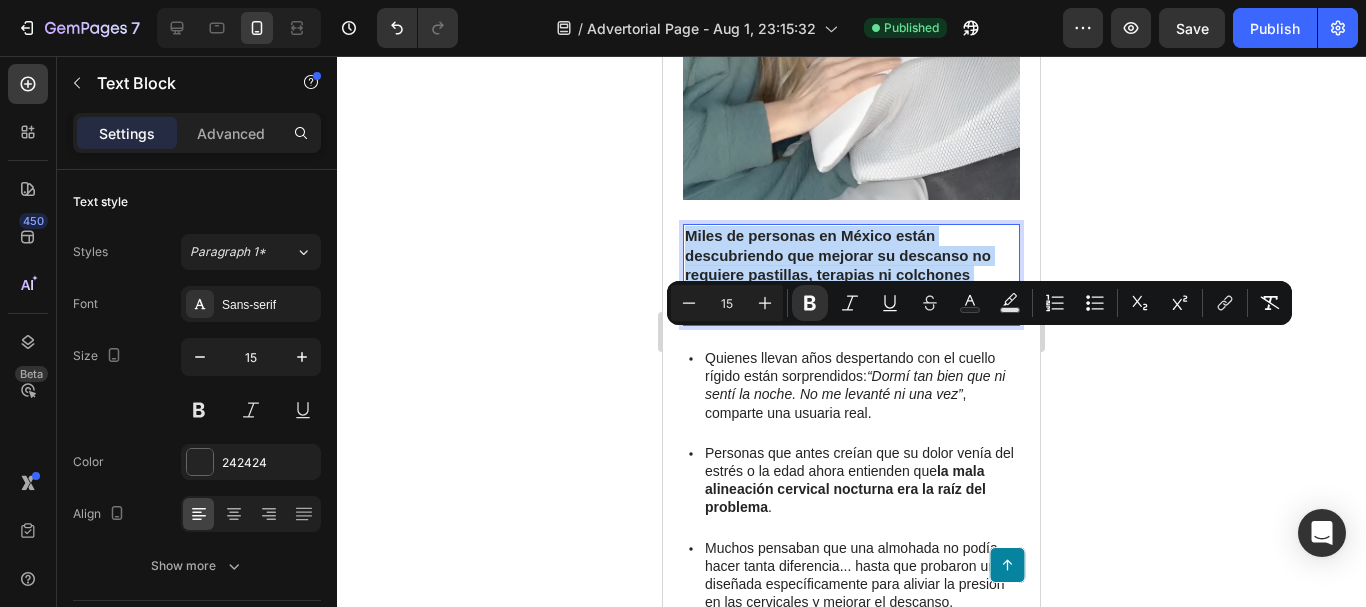 click on "Miles de personas en México están descubriendo que mejorar su descanso no requiere pastillas, terapias ni colchones caros… sino simplemente cambiar la forma en que sostienen su cuello mientras duermen." at bounding box center [851, 274] 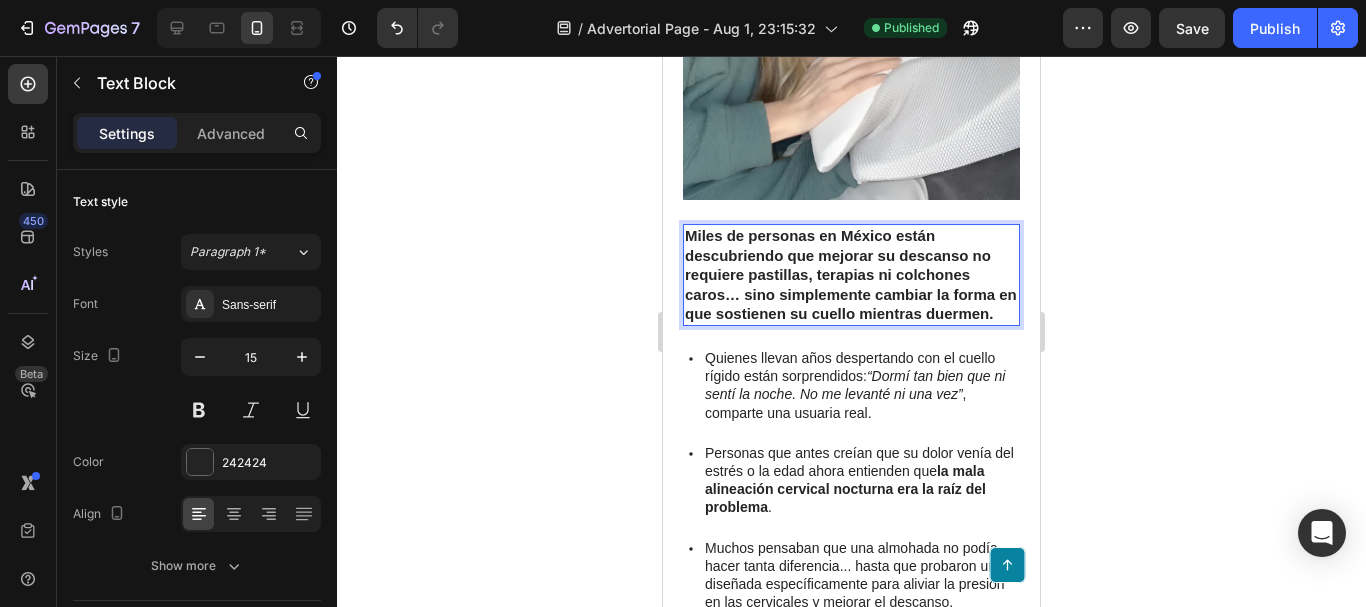 click on "Miles de personas en México están descubriendo que mejorar su descanso no requiere pastillas, terapias ni colchones caros… sino simplemente cambiar la forma en que sostienen su cuello mientras duermen." at bounding box center (851, 275) 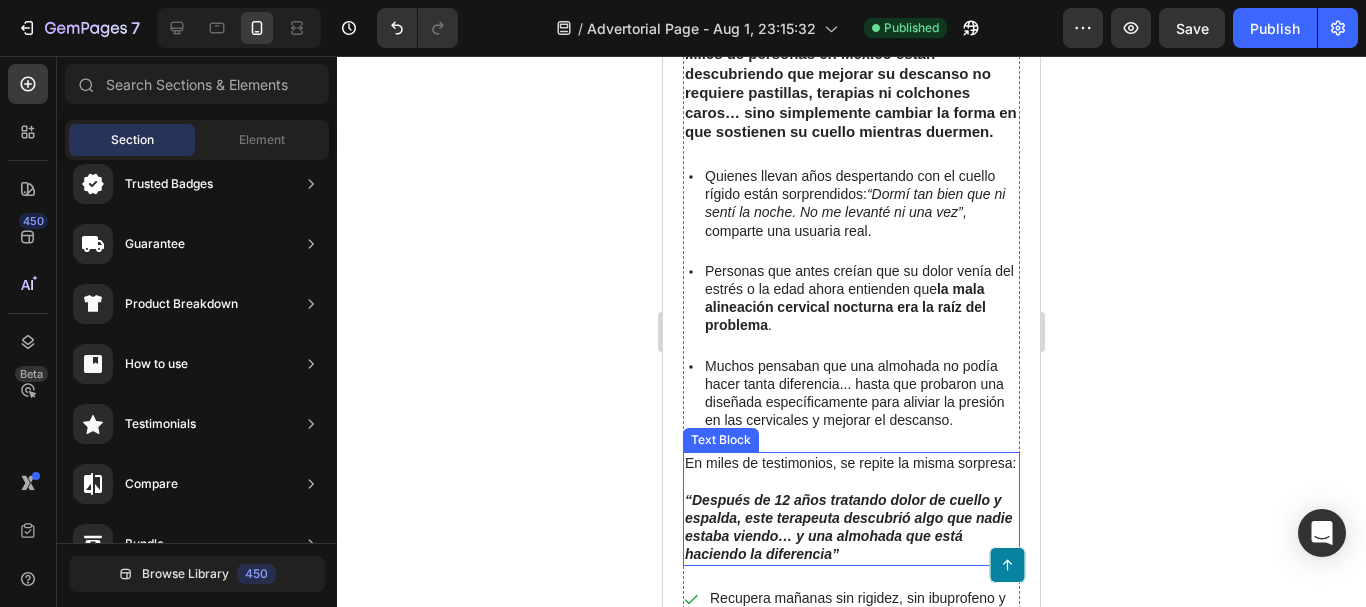 scroll, scrollTop: 3961, scrollLeft: 0, axis: vertical 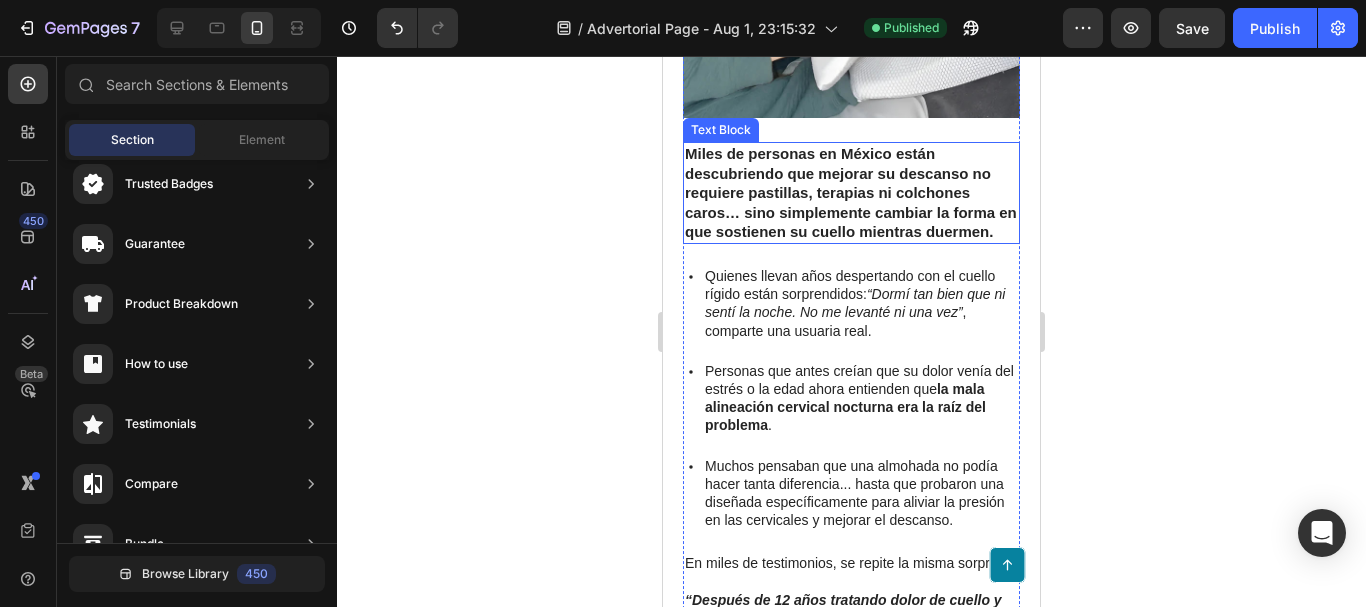 click on "Miles de personas en México están descubriendo que mejorar su descanso no requiere pastillas, terapias ni colchones caros… sino simplemente cambiar la forma en que sostienen su cuello mientras duermen." at bounding box center [851, 192] 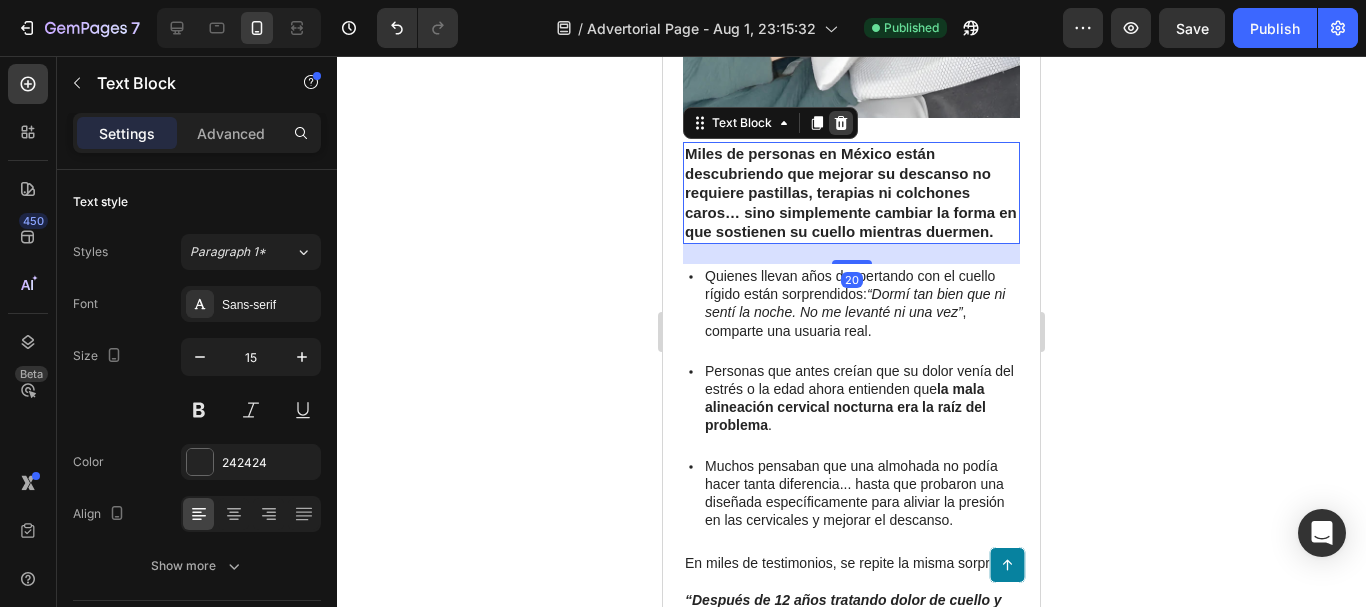 click 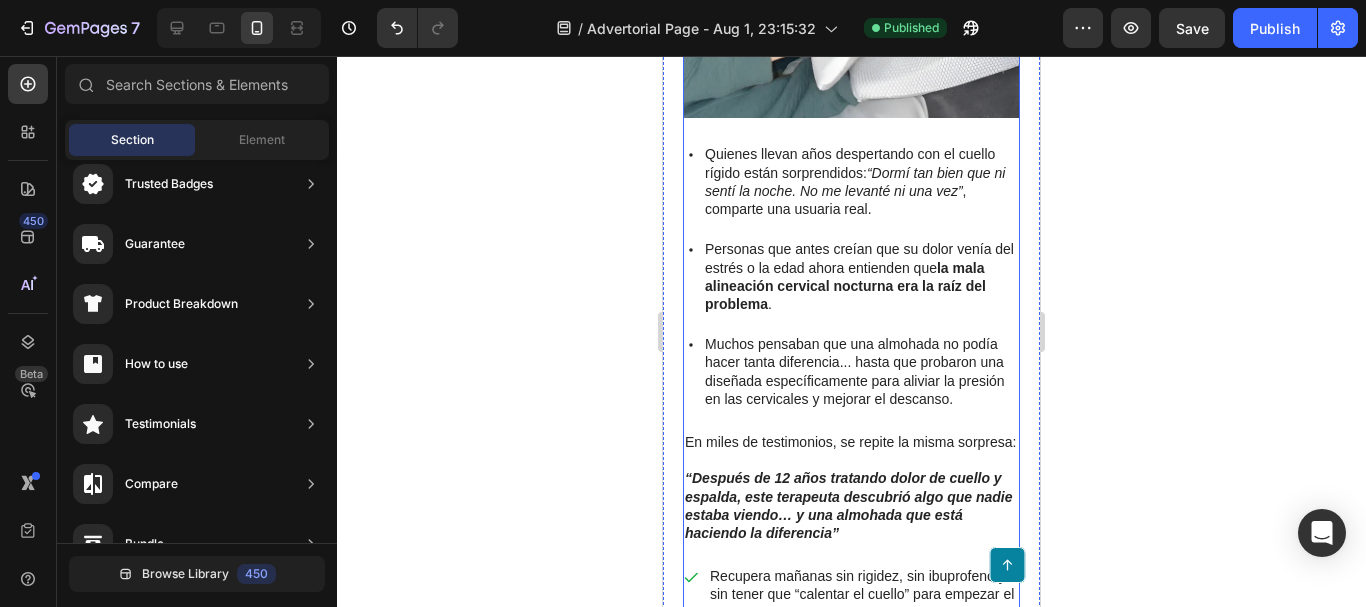 click on "Reconocido terapeuta postural revela el secreto detrás de la almohada que ha transformado las noches (y mañanas) de más de 100,000 mexicanos. Heading Tras 15 años tratando dolores crónicos de  cuello, hombros y espalda , este especialista descubrió que el verdadero origen estaba en lo que ocurría durante el sueño. Hoy comparte 3 claves para eliminar el dolor desde la raíz —sin pastillas ni masajes costosos. Text Block “Después de atender a miles de personas con dolor cervical, entendí que el problema no era su cuerpo… era la forma en la que lo apoyaban al dormir. Cambiar la almohada correcta lo cambió todo.” — Dr. Esteban Lozano, especialista en terapia postural y ergonomía del sueño Text Block Image Row Después de años tratando dolor cervical, descubrió que el problema ocurría mientras dormías Heading Inspirada en los hallazgos de un terapeuta postural con más de 15 años de experiencia clínica, esta almohada nació tras observar un patrón inquietante:   .     Text Block" at bounding box center [851, -1498] 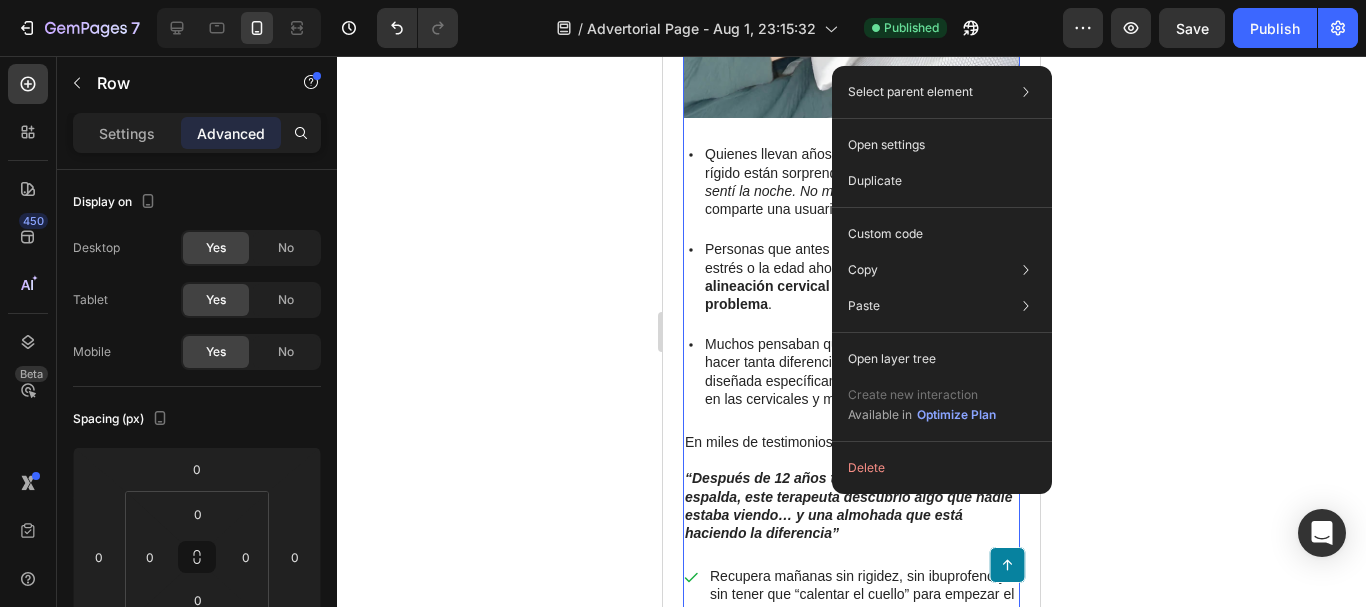 click on "Reconocido terapeuta postural revela el secreto detrás de la almohada que ha transformado las noches (y mañanas) de más de 100,000 mexicanos. Heading Tras 15 años tratando dolores crónicos de  cuello, hombros y espalda , este especialista descubrió que el verdadero origen estaba en lo que ocurría durante el sueño. Hoy comparte 3 claves para eliminar el dolor desde la raíz —sin pastillas ni masajes costosos. Text Block “Después de atender a miles de personas con dolor cervical, entendí que el problema no era su cuerpo… era la forma en la que lo apoyaban al dormir. Cambiar la almohada correcta lo cambió todo.” — Dr. Esteban Lozano, especialista en terapia postural y ergonomía del sueño Text Block Image Row Después de años tratando dolor cervical, descubrió que el problema ocurría mientras dormías Heading Inspirada en los hallazgos de un terapeuta postural con más de 15 años de experiencia clínica, esta almohada nació tras observar un patrón inquietante:   .     Text Block" at bounding box center [851, -1498] 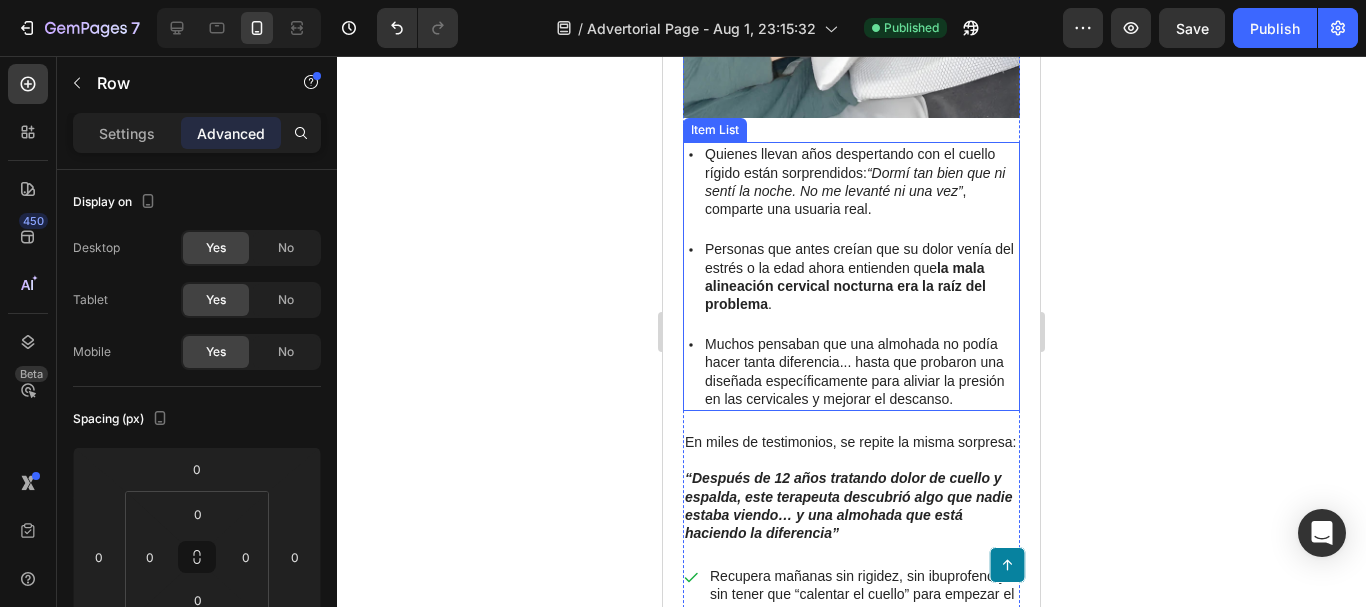 click on "Quienes llevan años despertando con el cuello rígido están sorprendidos:  “Dormí tan bien que ni sentí la noche. No me levanté ni una vez” , comparte una usuaria real." at bounding box center (861, 181) 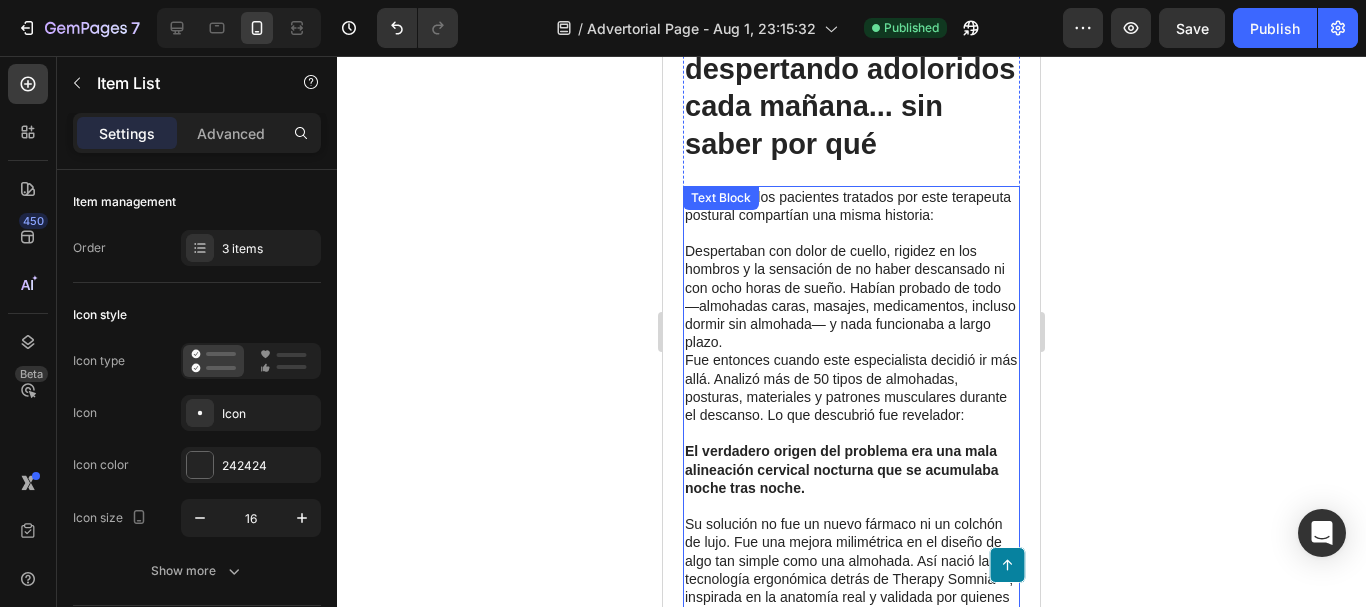 scroll, scrollTop: 3061, scrollLeft: 0, axis: vertical 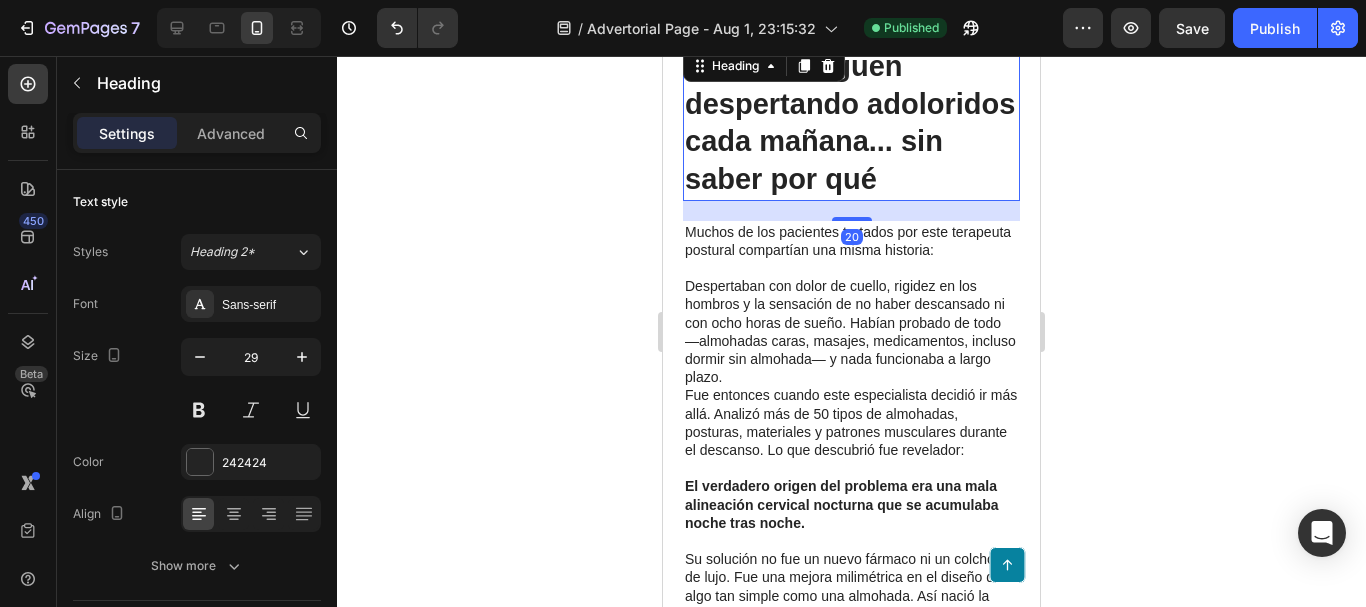 click on "Millones siguen despertando adoloridos cada mañana... sin saber por qué" at bounding box center (851, 123) 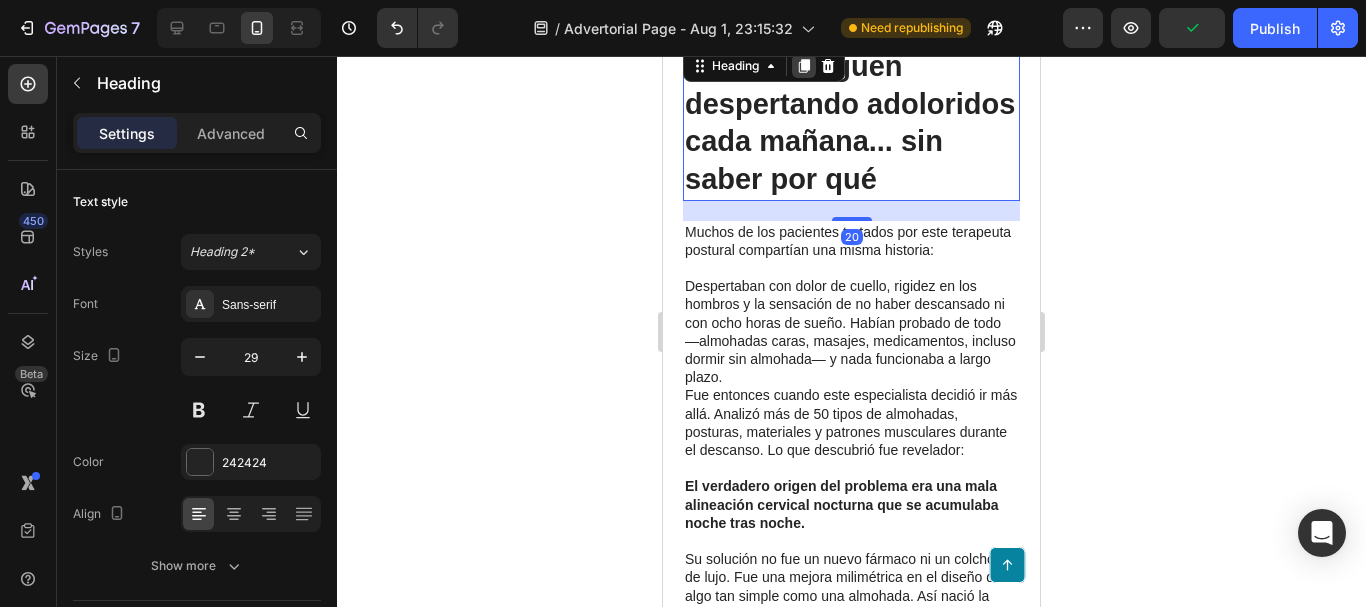 click at bounding box center (804, 66) 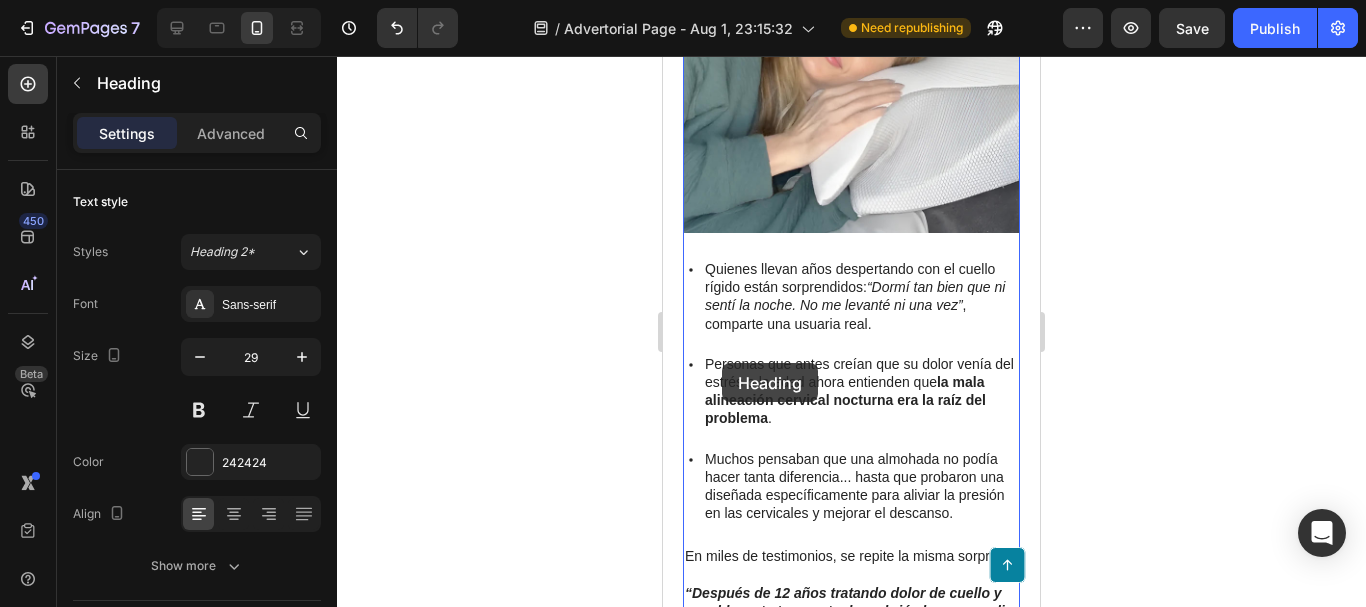 scroll, scrollTop: 4061, scrollLeft: 0, axis: vertical 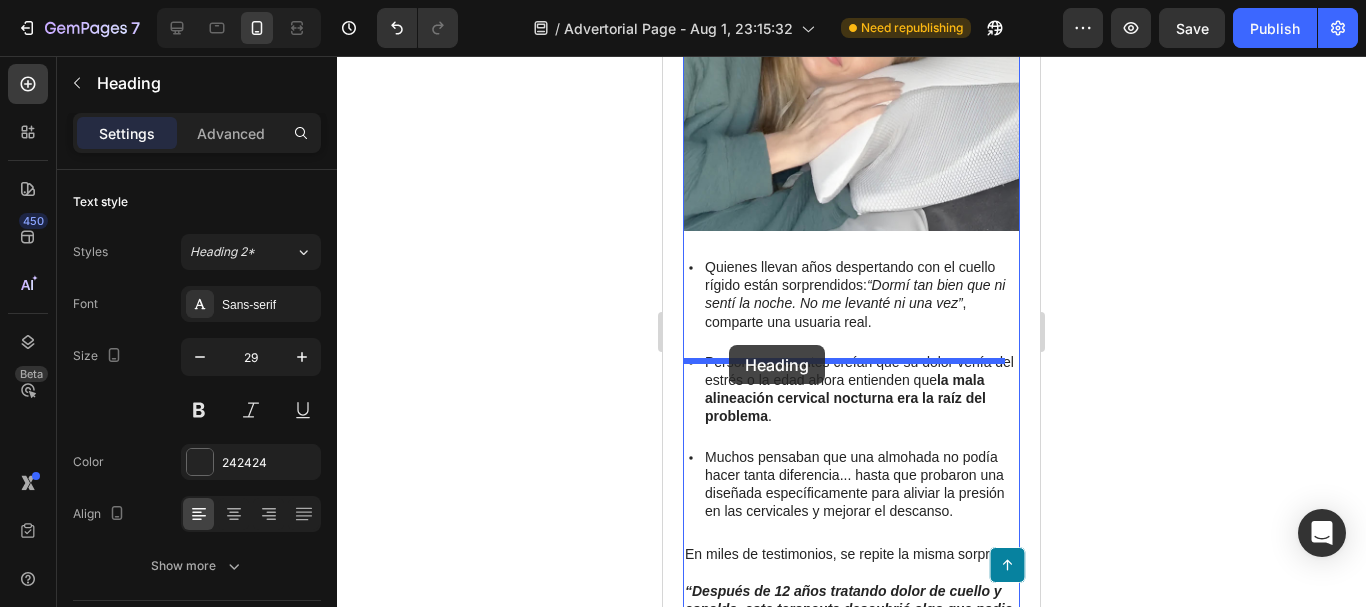 drag, startPoint x: 703, startPoint y: 284, endPoint x: 729, endPoint y: 345, distance: 66.309875 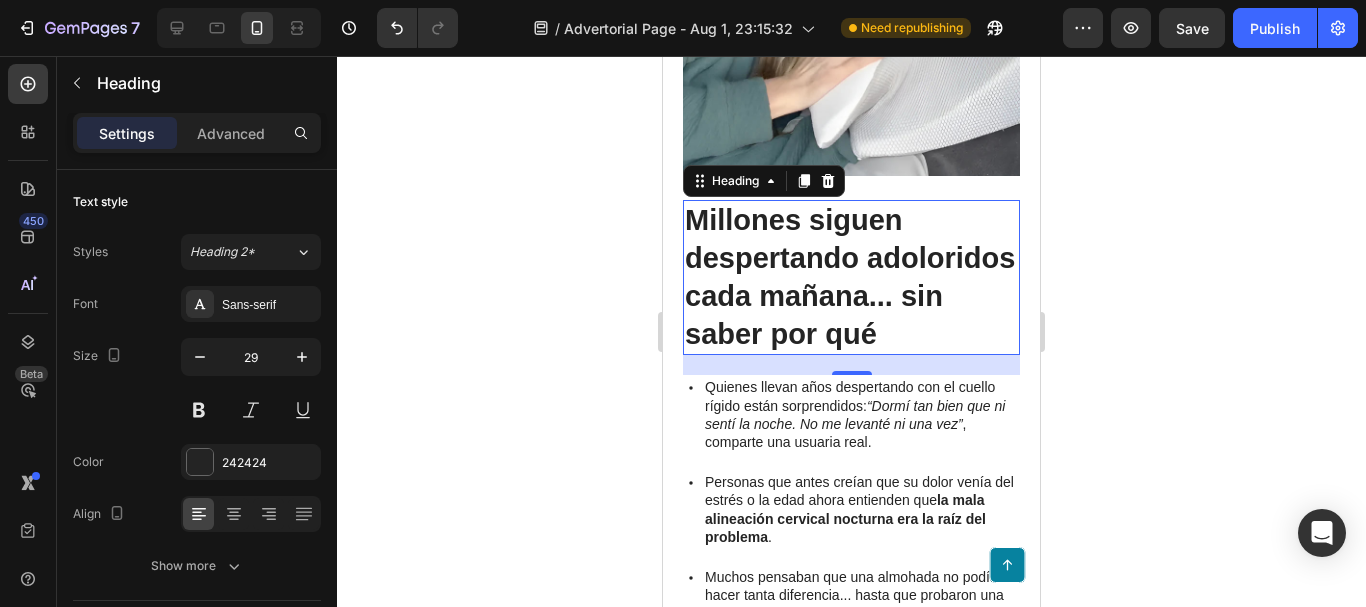 scroll, scrollTop: 3949, scrollLeft: 0, axis: vertical 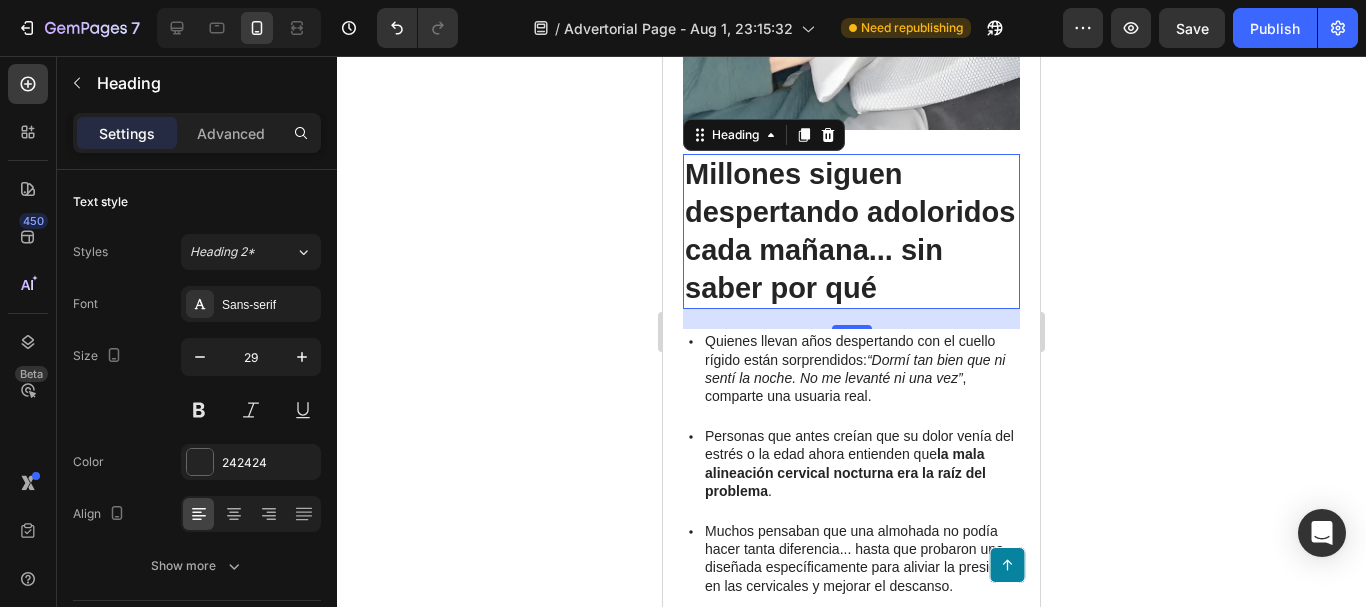 click on "Millones siguen despertando adoloridos cada mañana... sin saber por qué" at bounding box center (851, 231) 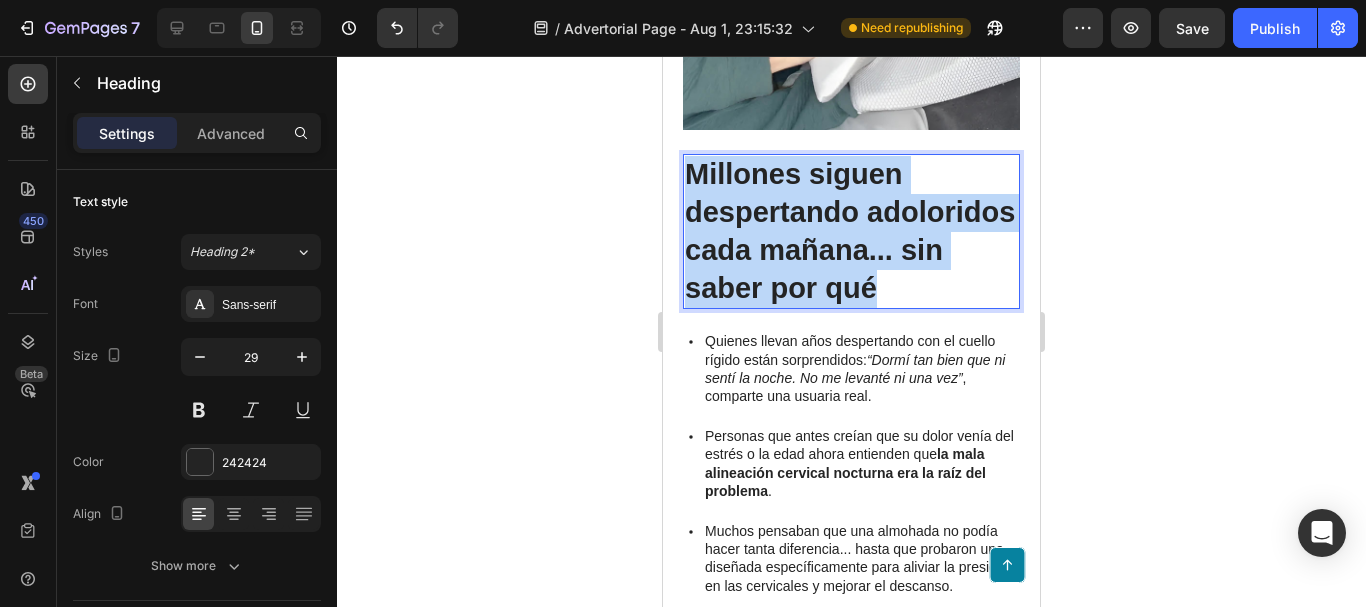 drag, startPoint x: 808, startPoint y: 422, endPoint x: 684, endPoint y: 286, distance: 184.04347 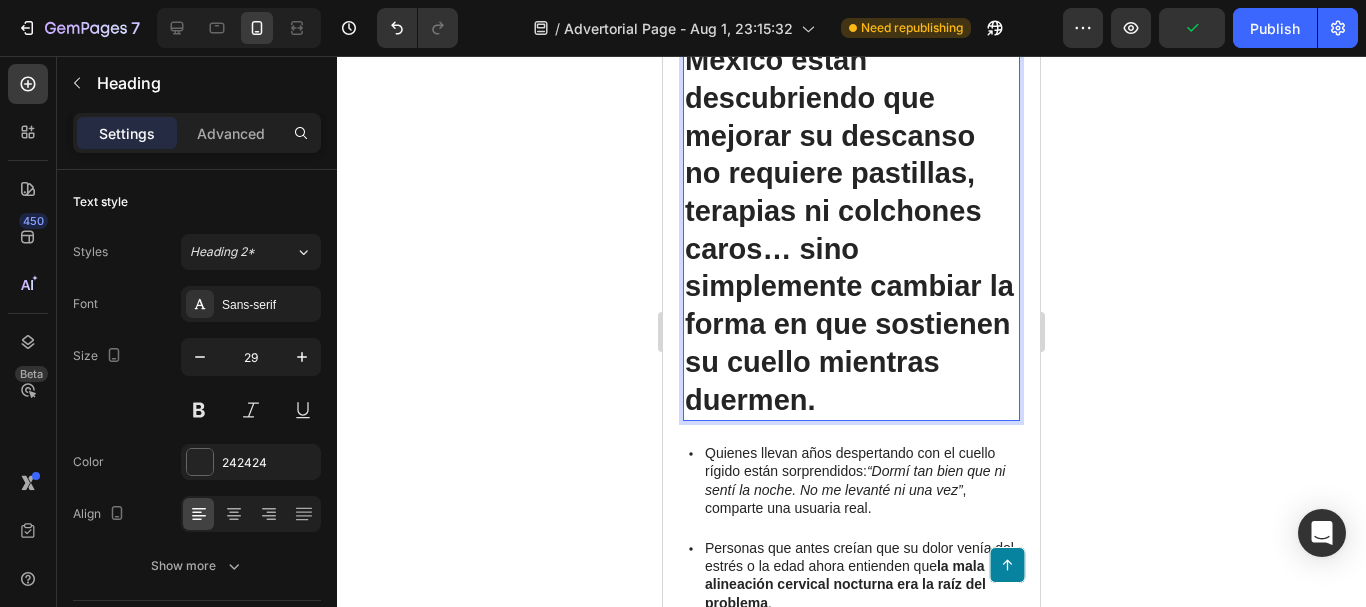 scroll, scrollTop: 4136, scrollLeft: 0, axis: vertical 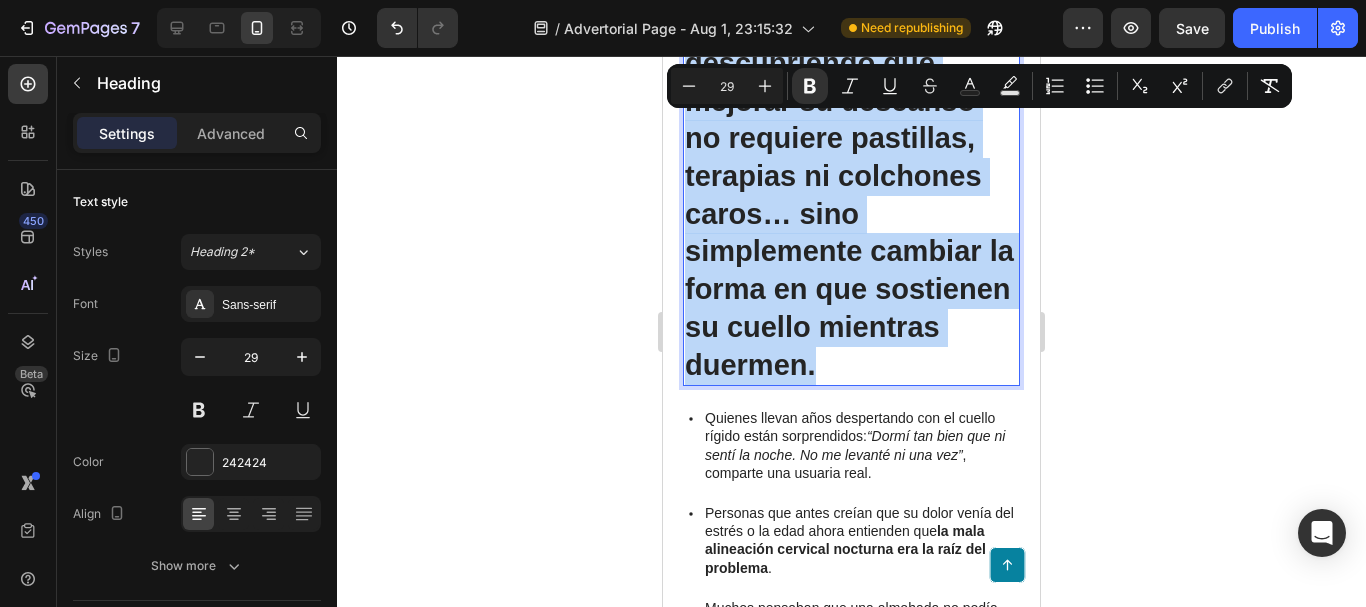 drag, startPoint x: 953, startPoint y: 477, endPoint x: 1361, endPoint y: 149, distance: 523.4959 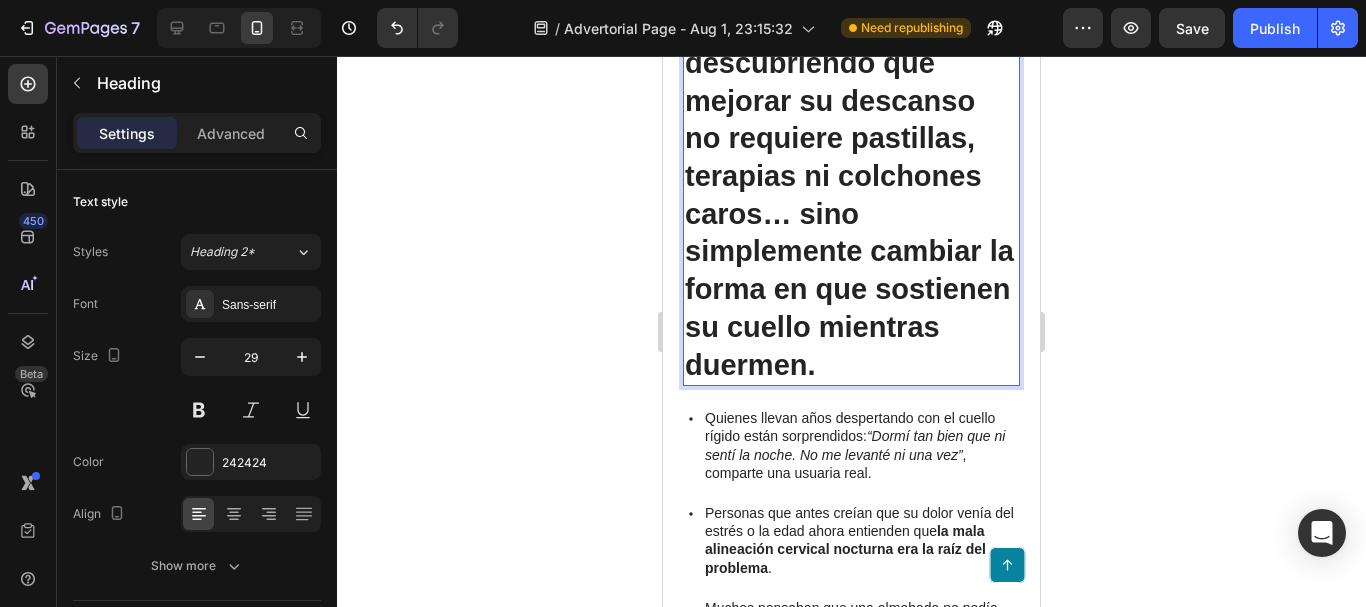 click on "Miles de personas en México están descubriendo que mejorar su descanso no requiere pastillas, terapias ni colchones caros… sino simplemente cambiar la forma en que sostienen su cuello mientras duermen." at bounding box center (849, 175) 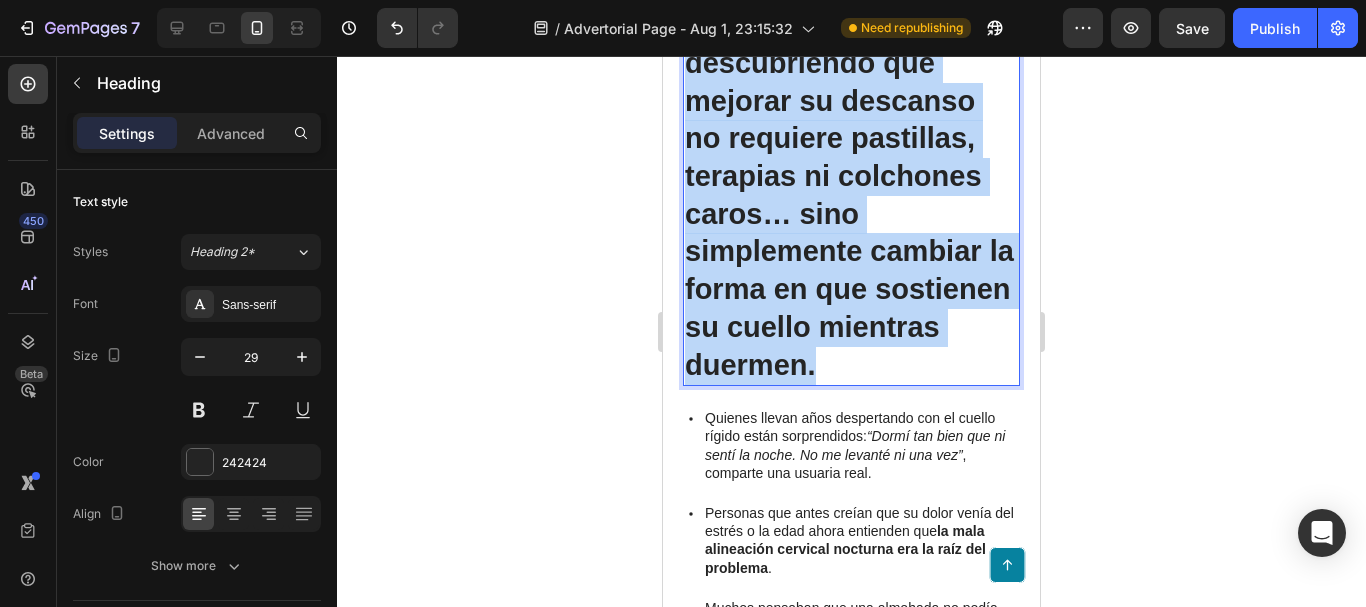 drag, startPoint x: 956, startPoint y: 481, endPoint x: 660, endPoint y: 104, distance: 479.31723 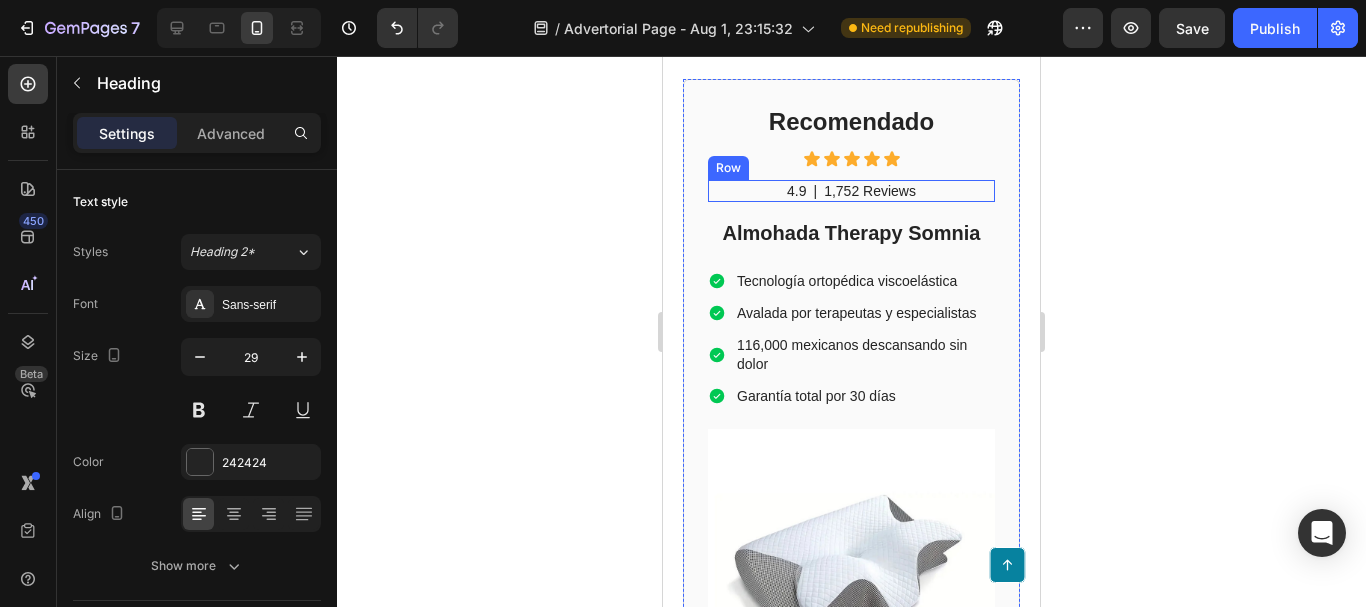 scroll, scrollTop: 4936, scrollLeft: 0, axis: vertical 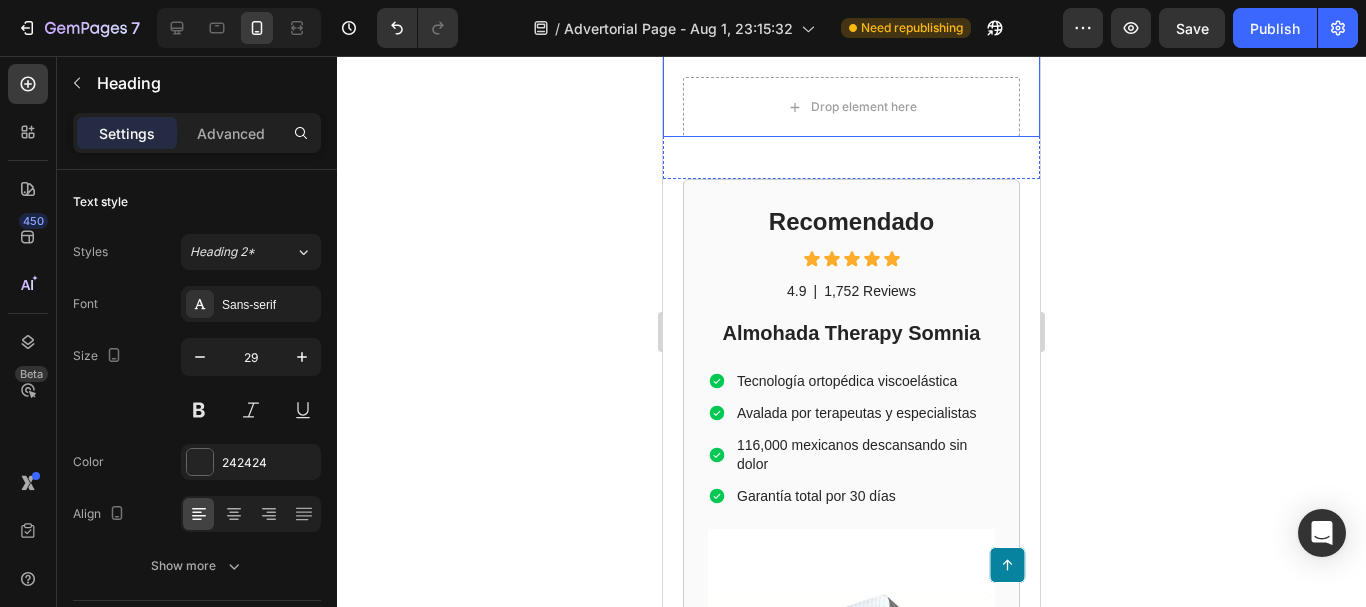 click on "Reconocido terapeuta postural revela el secreto detrás de la almohada que ha transformado las noches (y mañanas) de más de 100,000 mexicanos. Heading Tras 15 años tratando dolores crónicos de  cuello, hombros y espalda , este especialista descubrió que el verdadero origen estaba en lo que ocurría durante el sueño. Hoy comparte 3 claves para eliminar el dolor desde la raíz —sin pastillas ni masajes costosos. Text Block “Después de atender a miles de personas con dolor cervical, entendí que el problema no era su cuerpo… era la forma en la que lo apoyaban al dormir. Cambiar la almohada correcta lo cambió todo.” — Dr. Esteban Lozano, especialista en terapia postural y ergonomía del sueño Text Block Image Row Después de años tratando dolor cervical, descubrió que el problema ocurría mientras dormías Heading Inspirada en los hallazgos de un terapeuta postural con más de 15 años de experiencia clínica, esta almohada nació tras observar un patrón inquietante:   .     Text Block" at bounding box center (851, -2345) 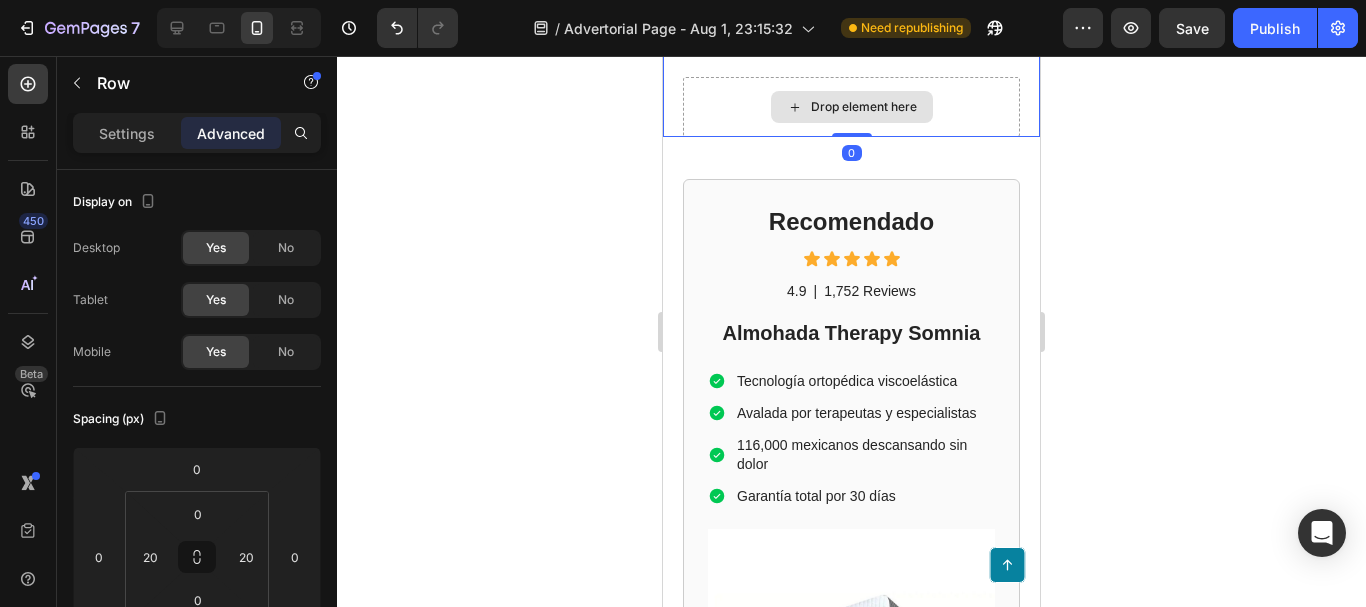 click on "Drop element here" at bounding box center [851, 107] 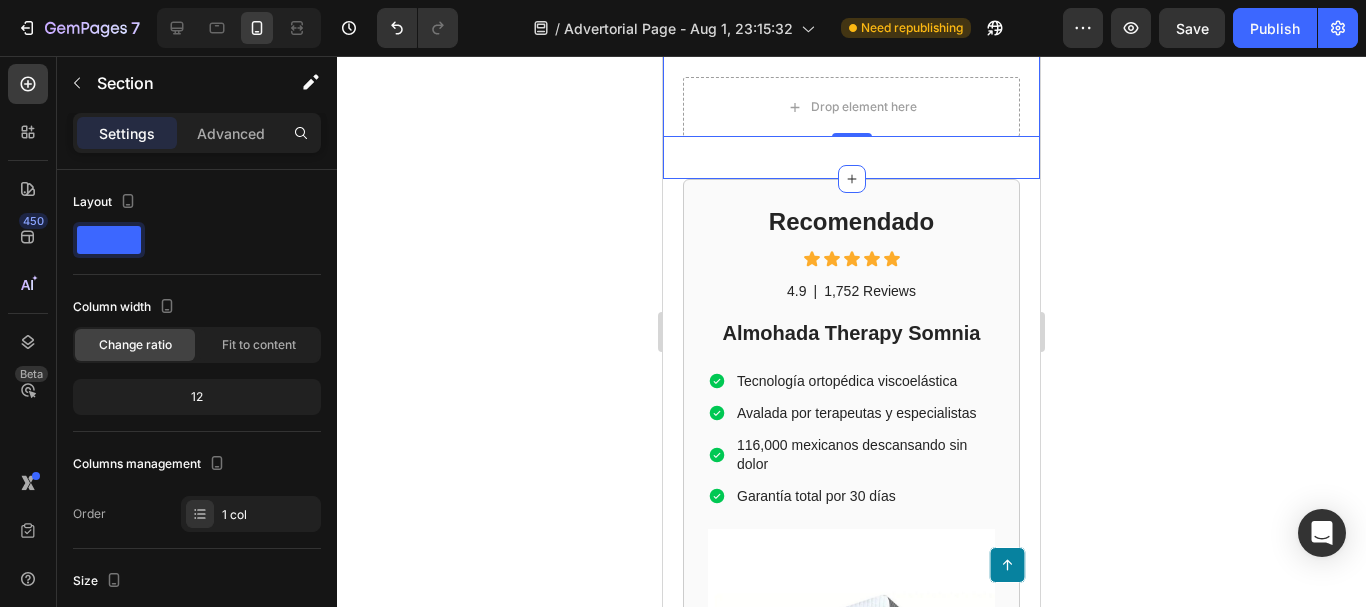 click on "NOTICIAS Text Block México Text Block Row Row Reconocido terapeuta postural revela el secreto detrás de la almohada que ha transformado las noches (y mañanas) de más de 100,000 mexicanos. Heading Tras 15 años tratando dolores crónicos de  cuello, hombros y espalda , este especialista descubrió que el verdadero origen estaba en lo que ocurría durante el sueño. Hoy comparte 3 claves para eliminar el dolor desde la raíz —sin pastillas ni masajes costosos. Text Block “Después de atender a miles de personas con dolor cervical, entendí que el problema no era su cuerpo… era la forma en la que lo apoyaban al dormir. Cambiar la almohada correcta lo cambió todo.” — Dr. Esteban Lozano, especialista en terapia postural y ergonomía del sueño Text Block Image Row Después de años tratando dolor cervical, descubrió que el problema ocurría mientras dormías Heading La mayoría de sus pacientes con dolor cervical compartían un mismo hábito... dormir con la almohada equivocada.   .     Image" at bounding box center (851, -2330) 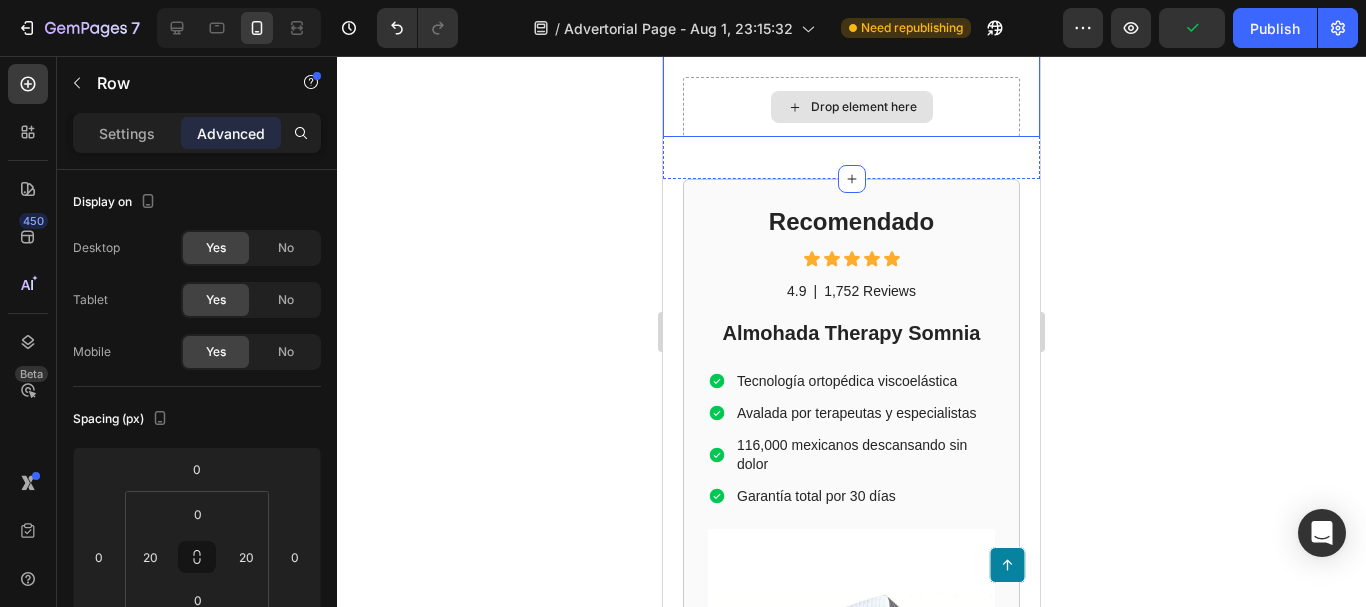 click on "Drop element here" at bounding box center [851, 107] 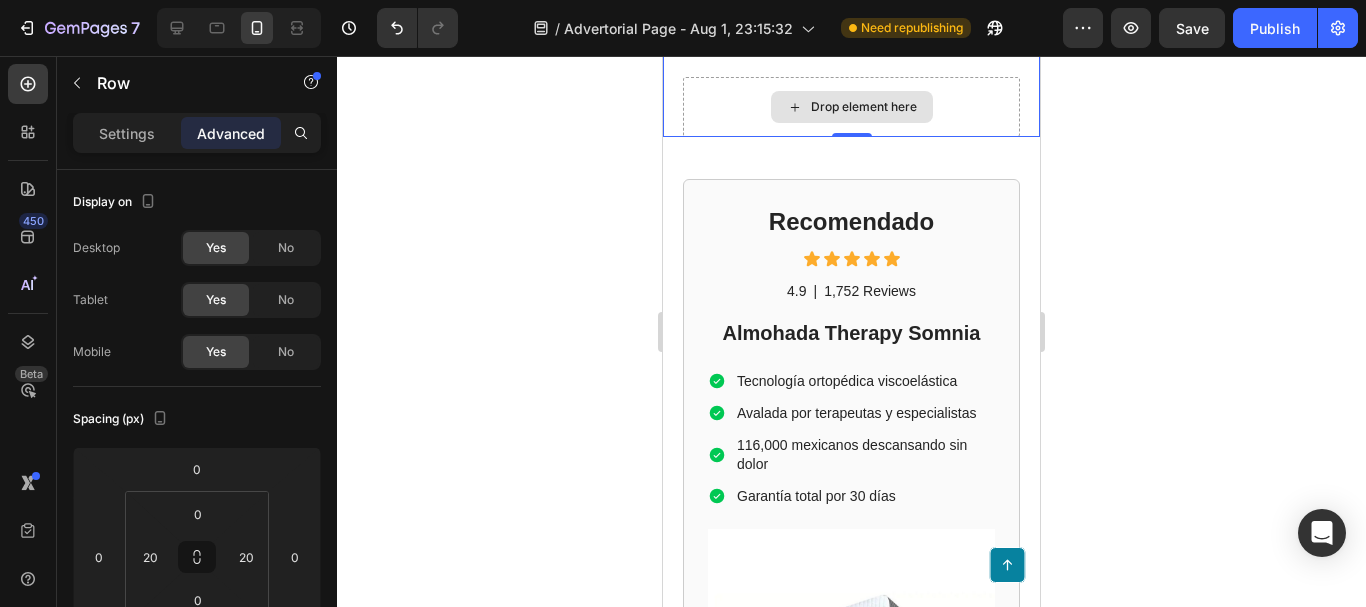 click on "Drop element here" at bounding box center (851, 107) 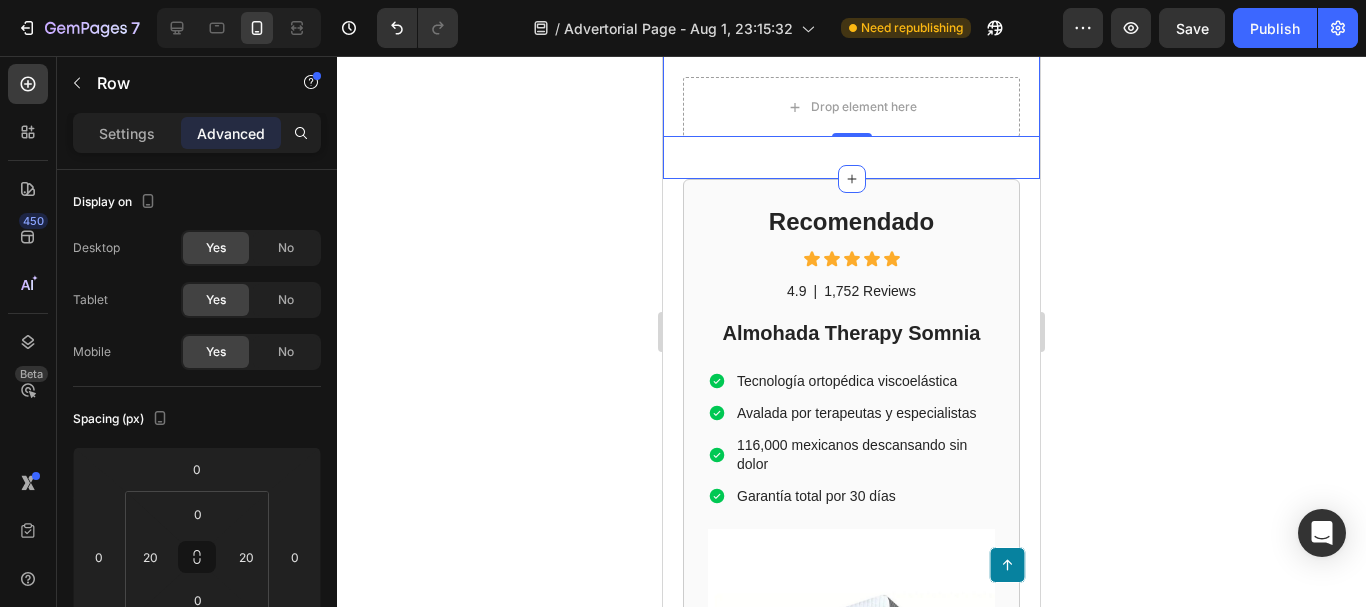 click on "NOTICIAS Text Block México Text Block Row Row Reconocido terapeuta postural revela el secreto detrás de la almohada que ha transformado las noches (y mañanas) de más de 100,000 mexicanos. Heading Tras 15 años tratando dolores crónicos de  cuello, hombros y espalda , este especialista descubrió que el verdadero origen estaba en lo que ocurría durante el sueño. Hoy comparte 3 claves para eliminar el dolor desde la raíz —sin pastillas ni masajes costosos. Text Block “Después de atender a miles de personas con dolor cervical, entendí que el problema no era su cuerpo… era la forma en la que lo apoyaban al dormir. Cambiar la almohada correcta lo cambió todo.” — Dr. Esteban Lozano, especialista en terapia postural y ergonomía del sueño Text Block Image Row Después de años tratando dolor cervical, descubrió que el problema ocurría mientras dormías Heading La mayoría de sus pacientes con dolor cervical compartían un mismo hábito... dormir con la almohada equivocada.   .     Image" at bounding box center [851, -2330] 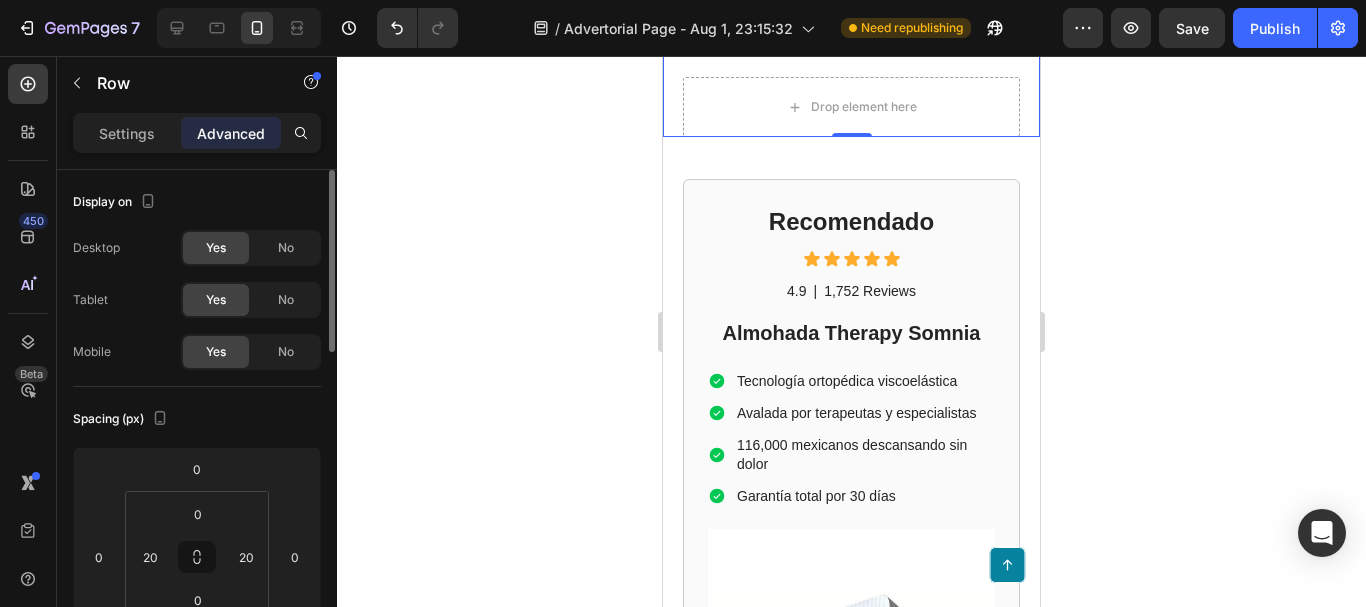 scroll, scrollTop: 100, scrollLeft: 0, axis: vertical 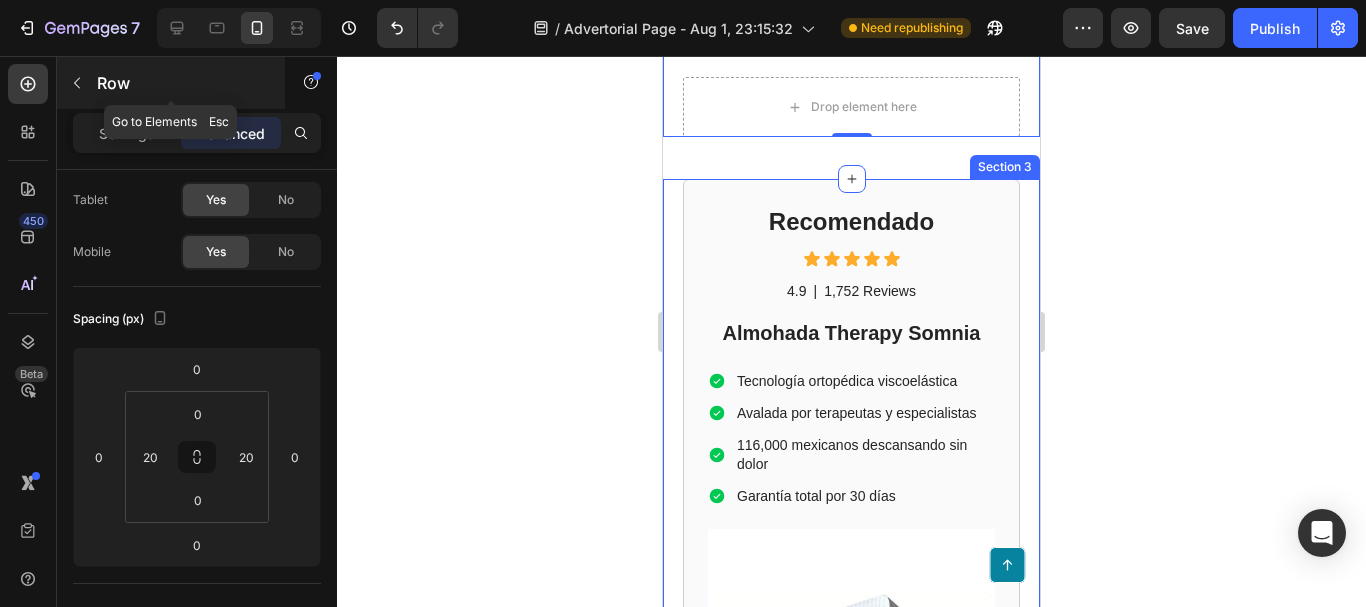 click 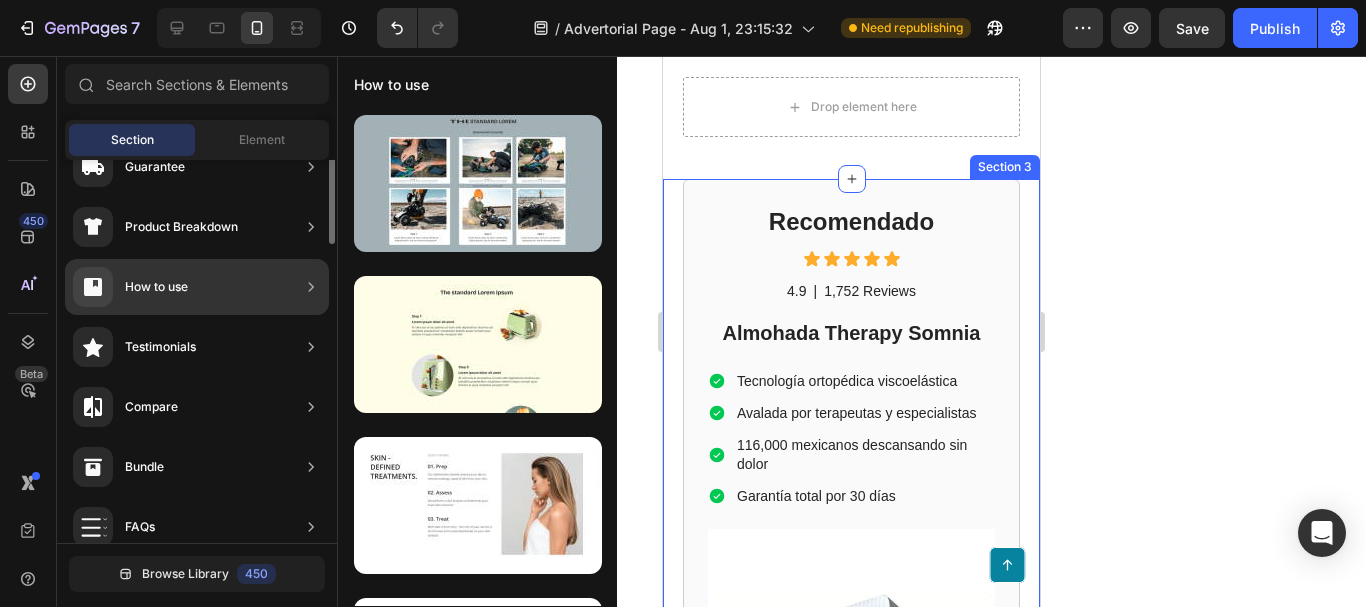 scroll, scrollTop: 0, scrollLeft: 0, axis: both 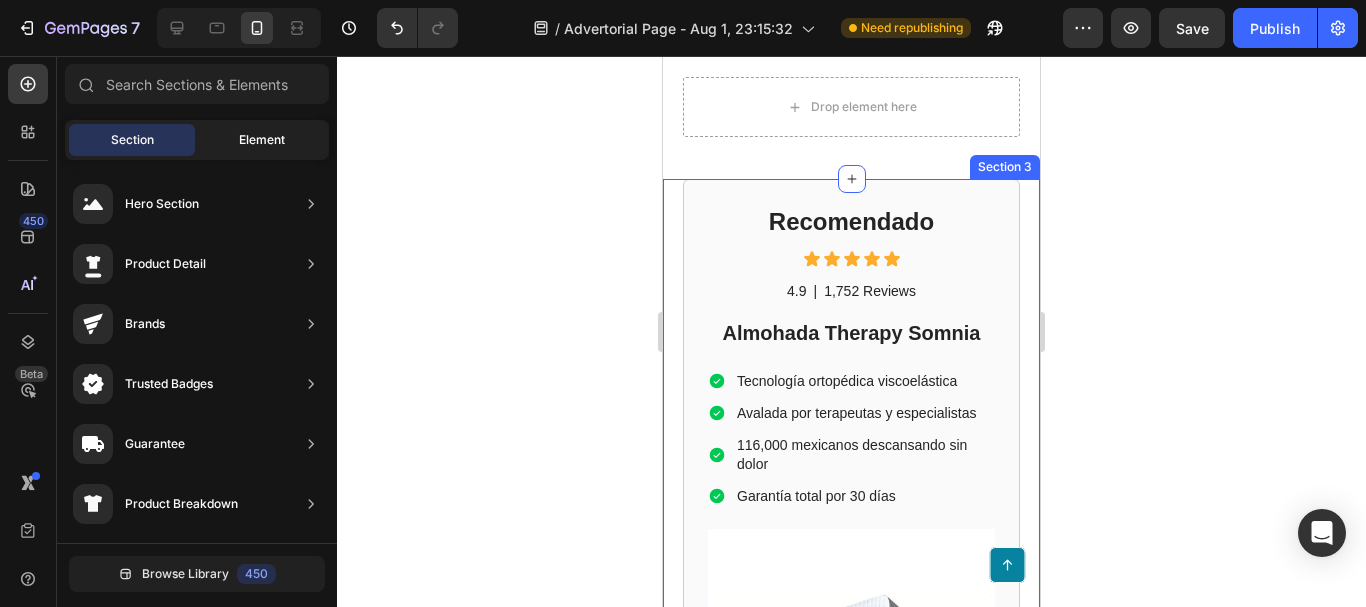 click on "Element" at bounding box center (262, 140) 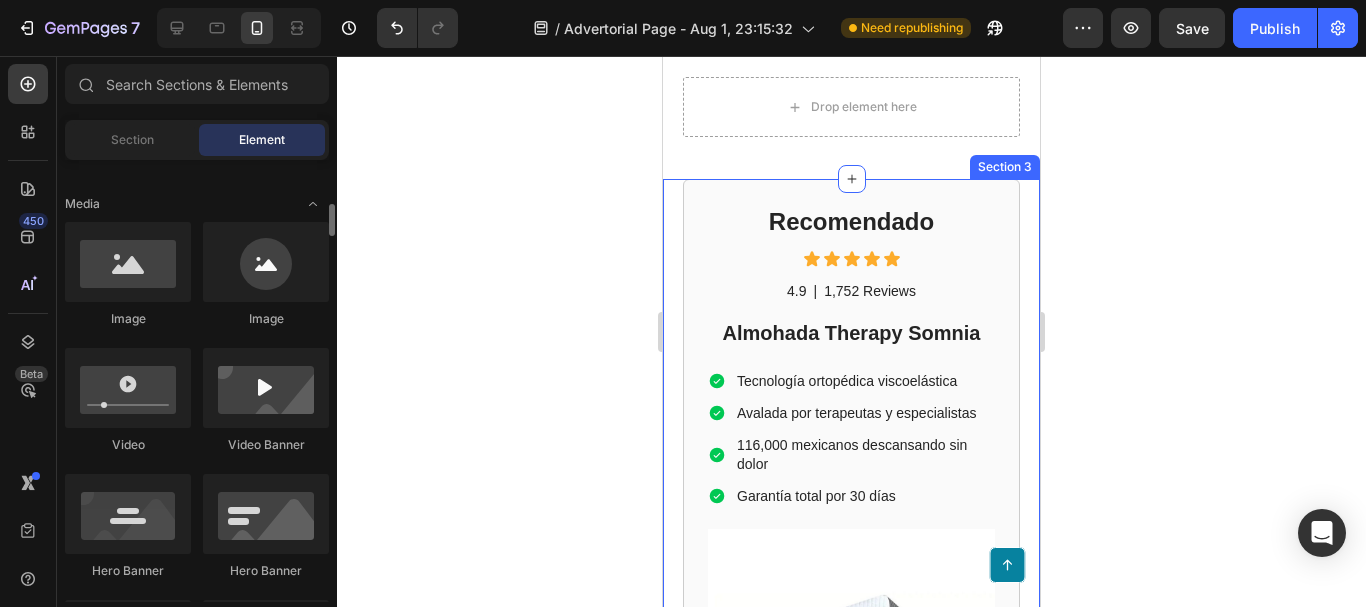 scroll, scrollTop: 500, scrollLeft: 0, axis: vertical 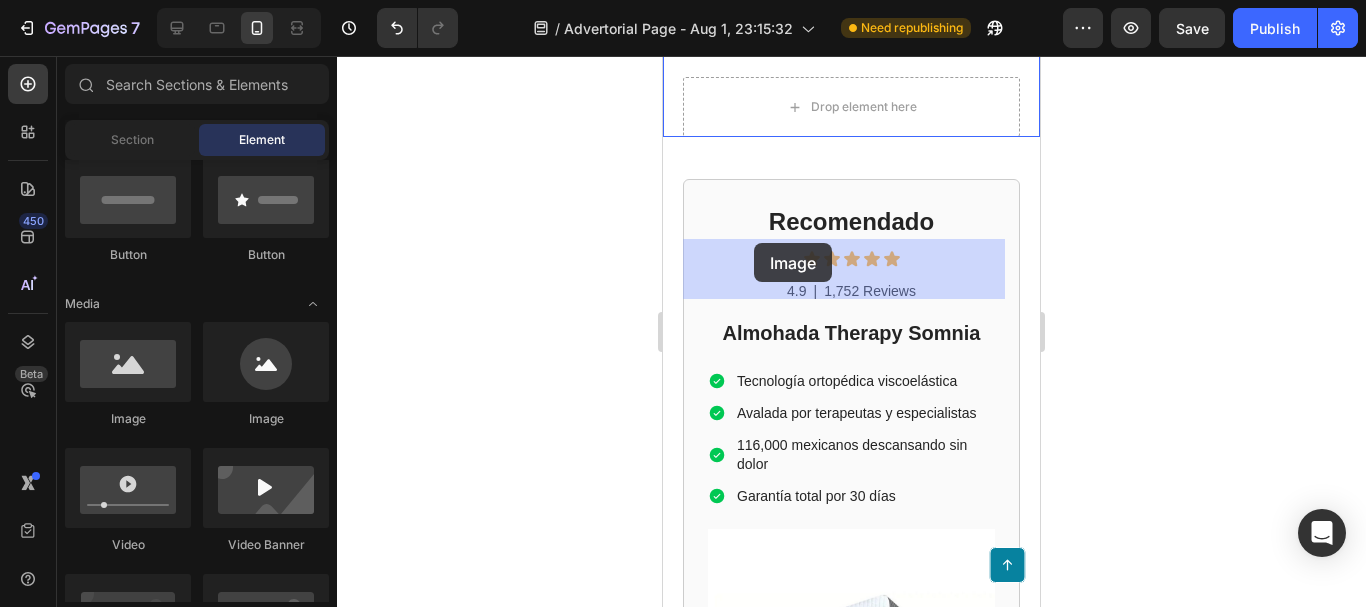drag, startPoint x: 881, startPoint y: 421, endPoint x: 754, endPoint y: 243, distance: 218.66183 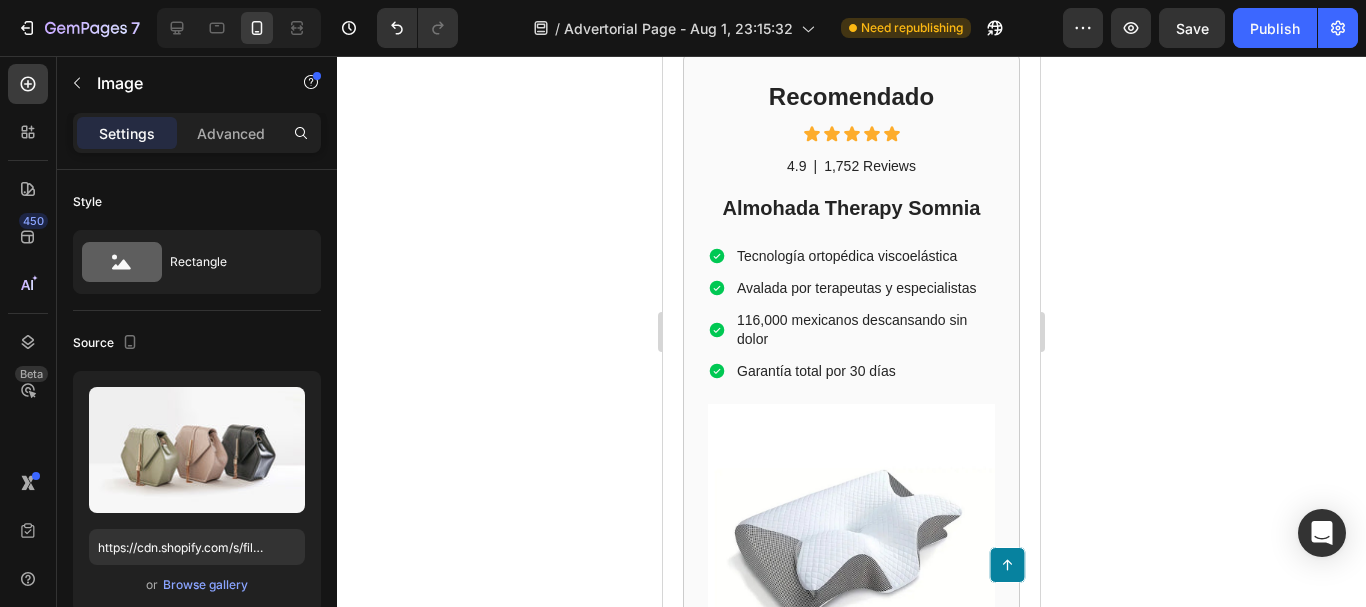 scroll, scrollTop: 5036, scrollLeft: 0, axis: vertical 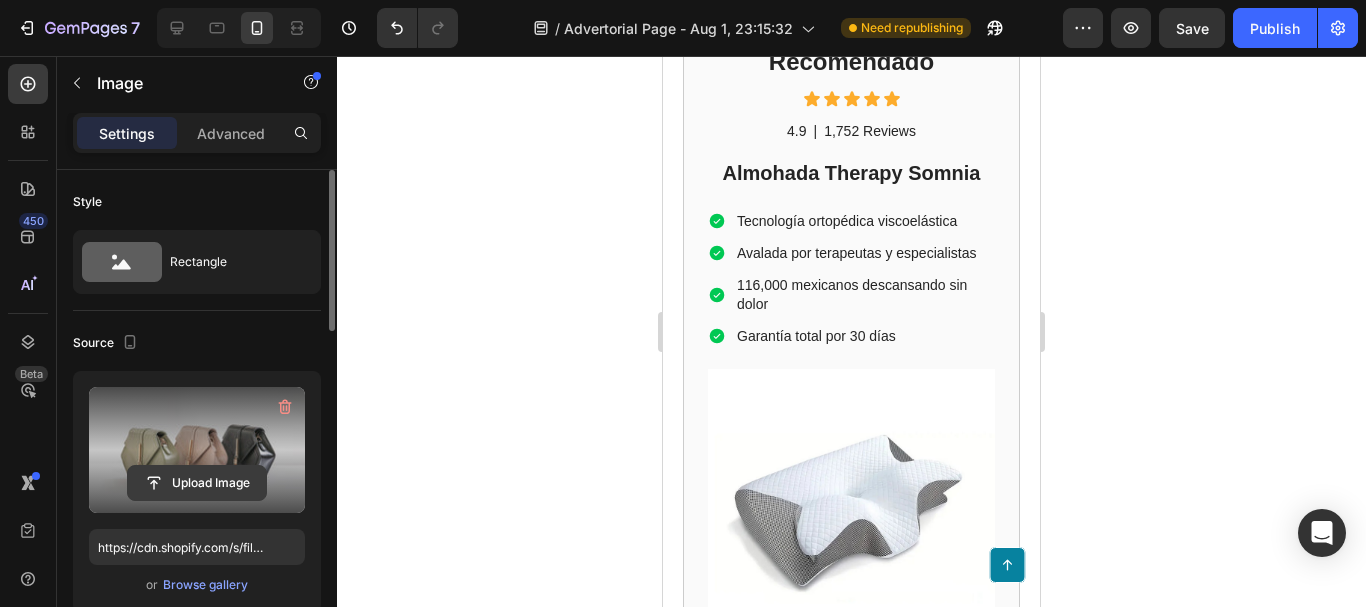 click 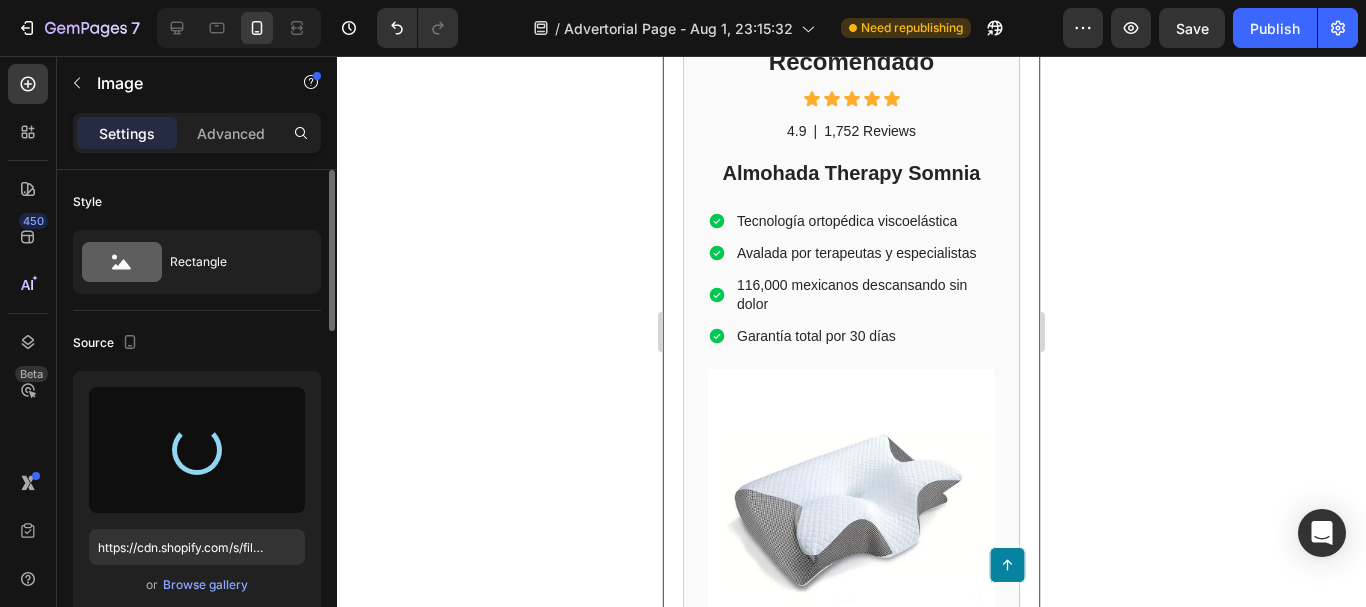 type on "https://cdn.shopify.com/s/files/1/0790/3346/7207/files/gempages_535125723526988904-5f5559b6-eb5f-4b77-b339-34411e492499.jpg" 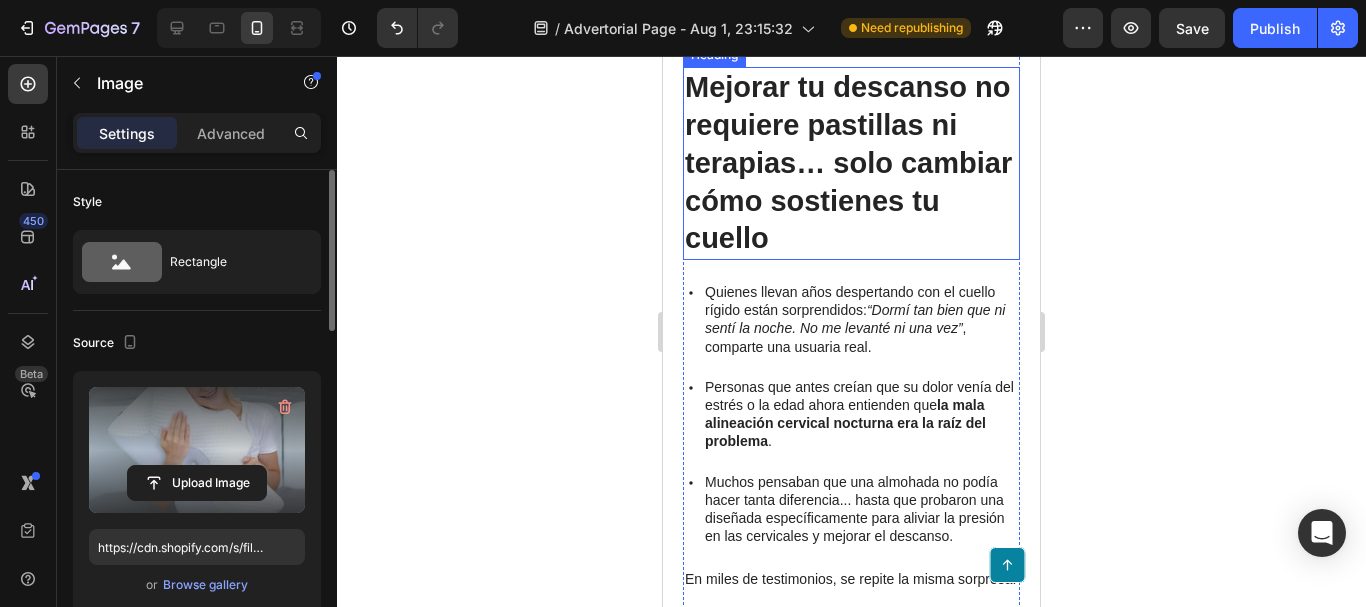 scroll, scrollTop: 4136, scrollLeft: 0, axis: vertical 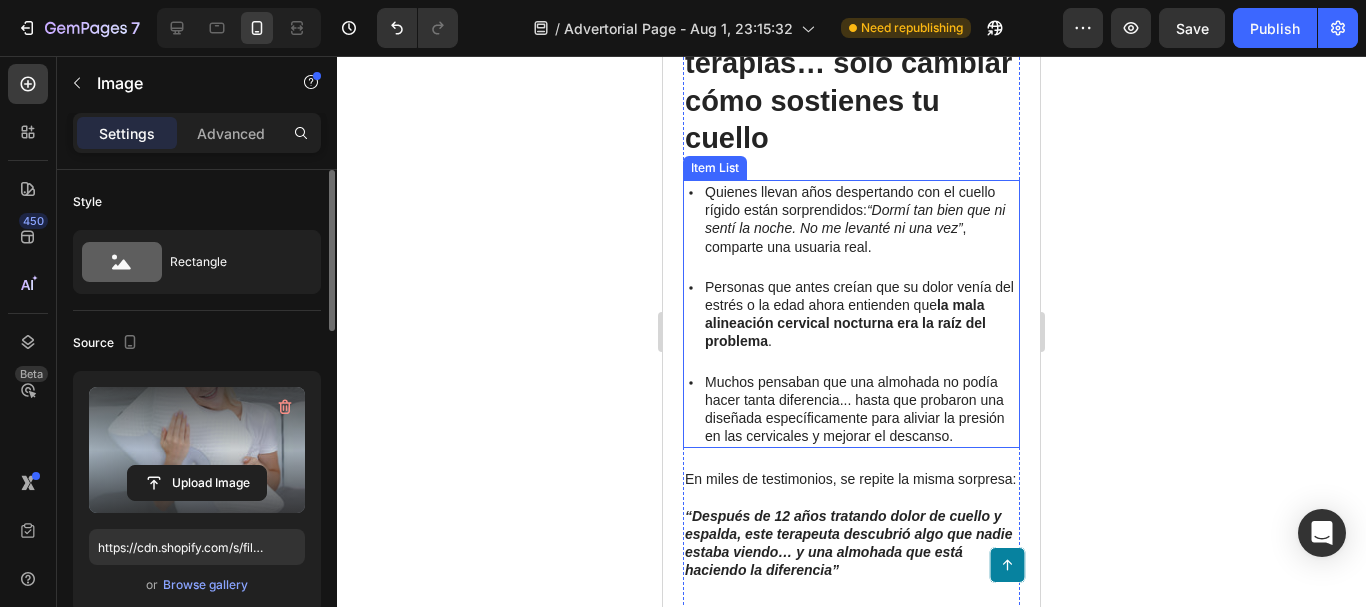 click on "Quienes llevan años despertando con el cuello rígido están sorprendidos:  “Dormí tan bien que ni sentí la noche. No me levanté ni una vez” , comparte una usuaria real." at bounding box center [861, 219] 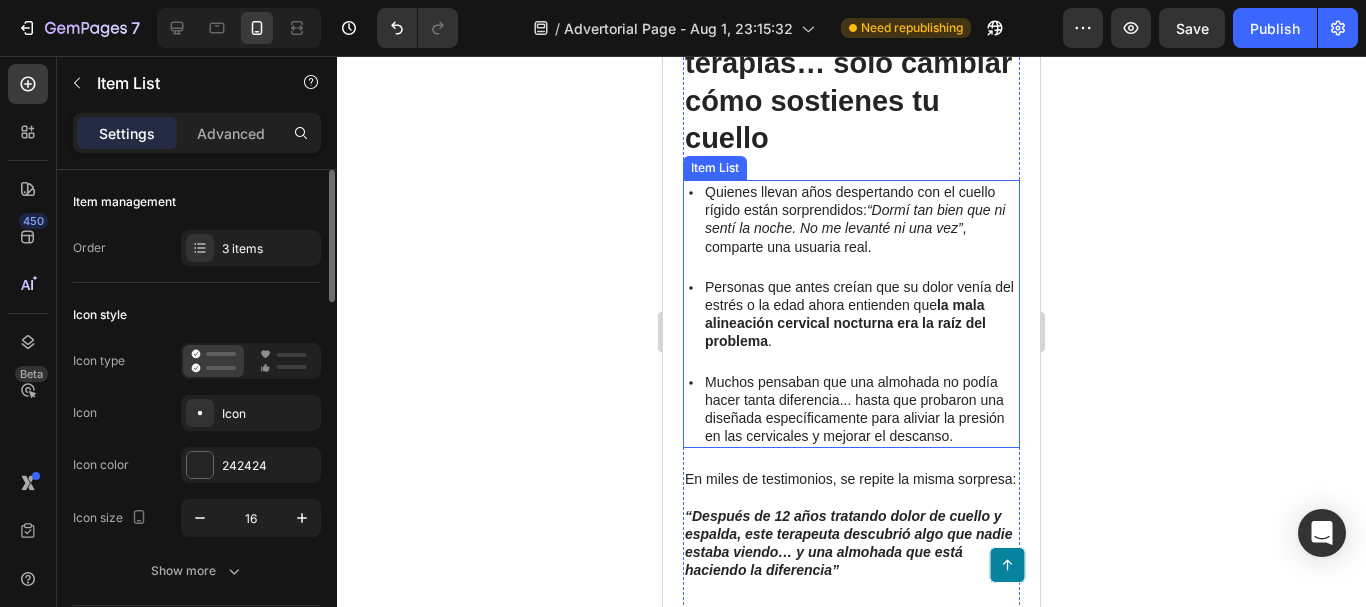 click on "Quienes llevan años despertando con el cuello rígido están sorprendidos:  “Dormí tan bien que ni sentí la noche. No me levanté ni una vez” , comparte una usuaria real." at bounding box center [861, 219] 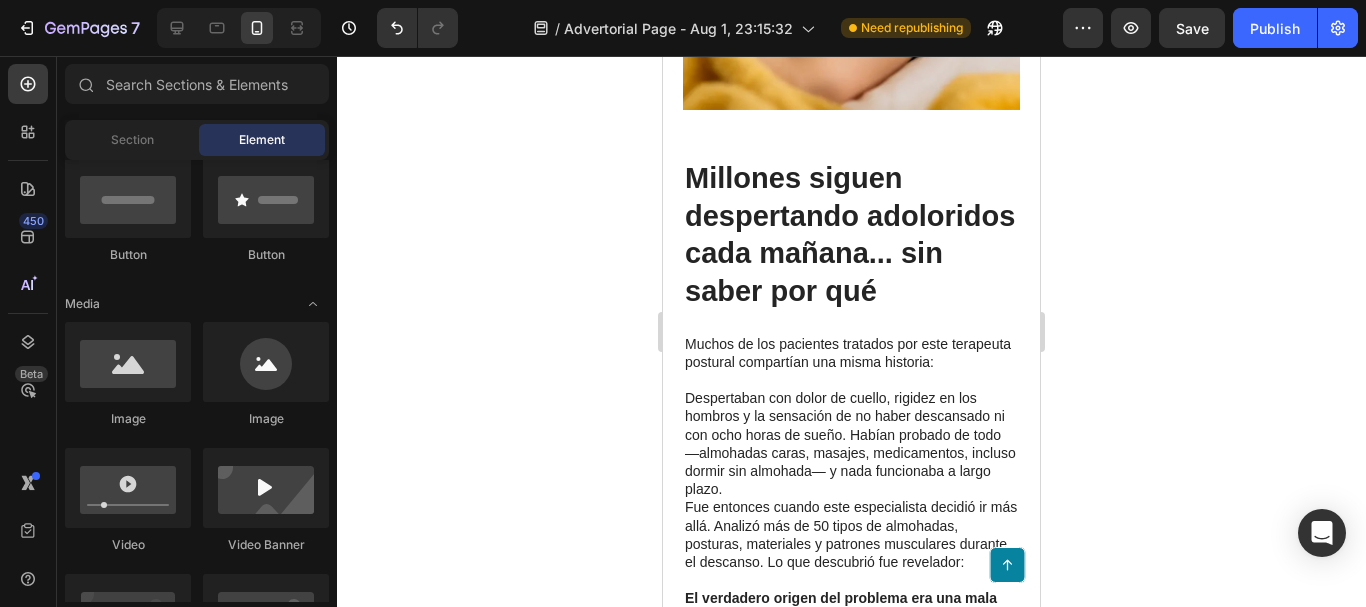 scroll, scrollTop: 0, scrollLeft: 0, axis: both 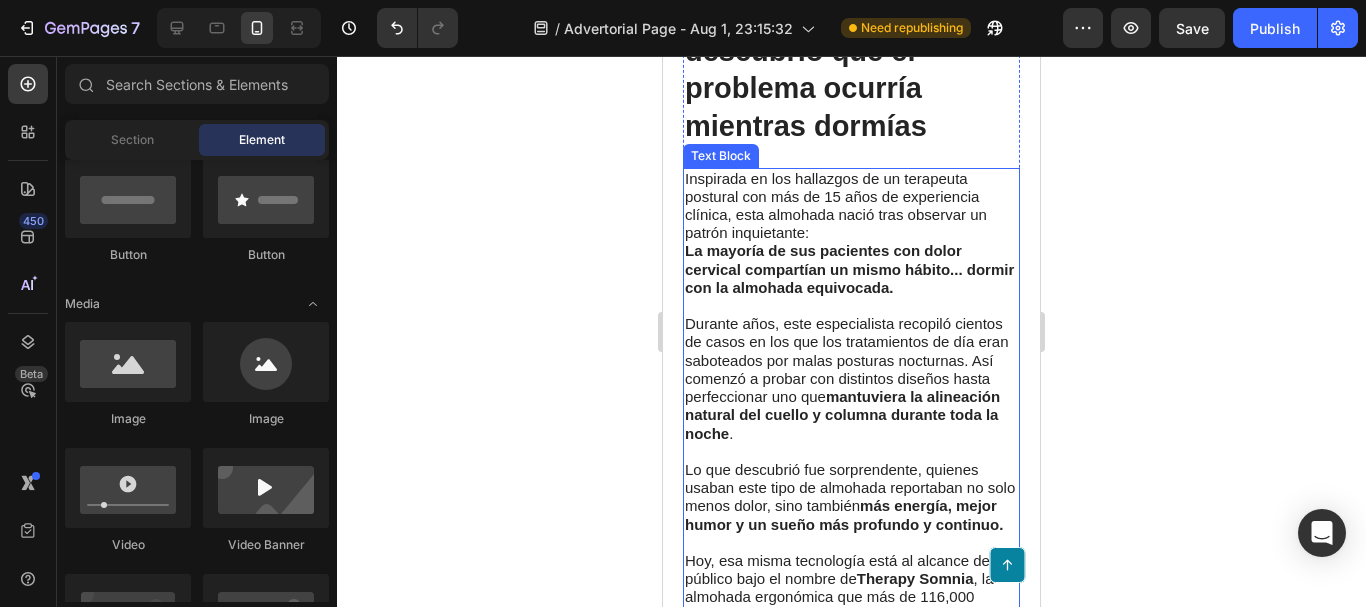 click on "Inspirada en los hallazgos de un terapeuta postural con más de 15 años de experiencia clínica, esta almohada nació tras observar un patrón inquietante: La mayoría de sus pacientes con dolor cervical compartían un mismo hábito... dormir con la almohada equivocada." at bounding box center [851, 243] 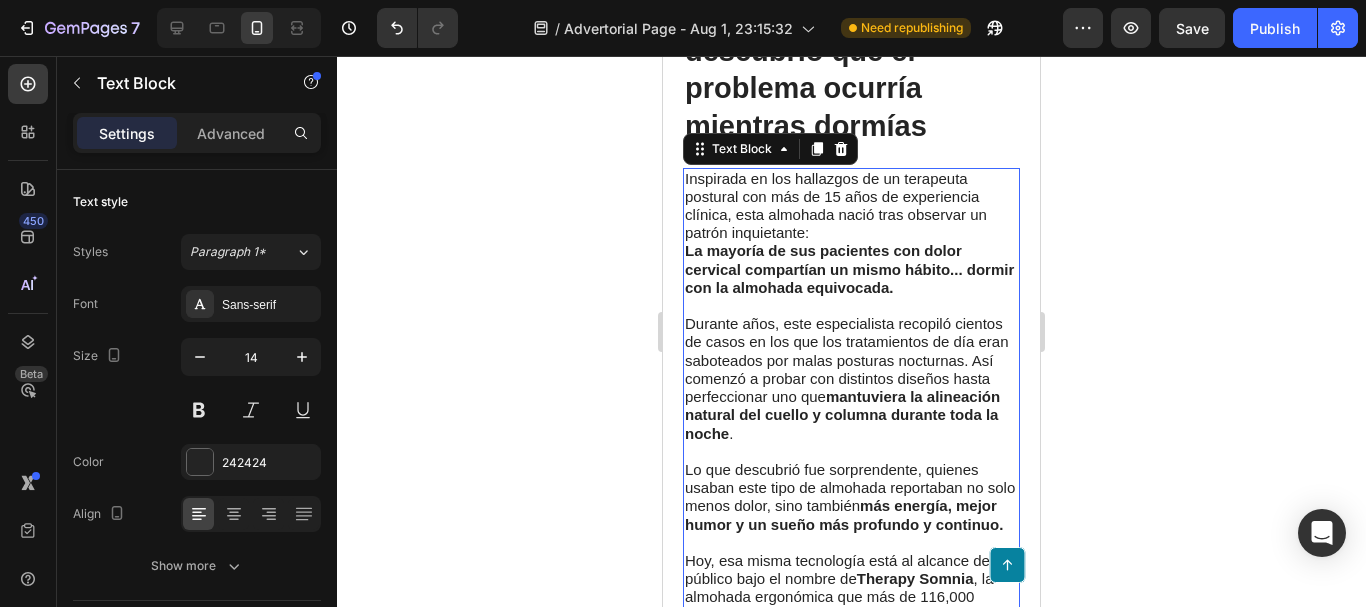 click on "La mayoría de sus pacientes con dolor cervical compartían un mismo hábito... dormir con la almohada equivocada." at bounding box center [849, 268] 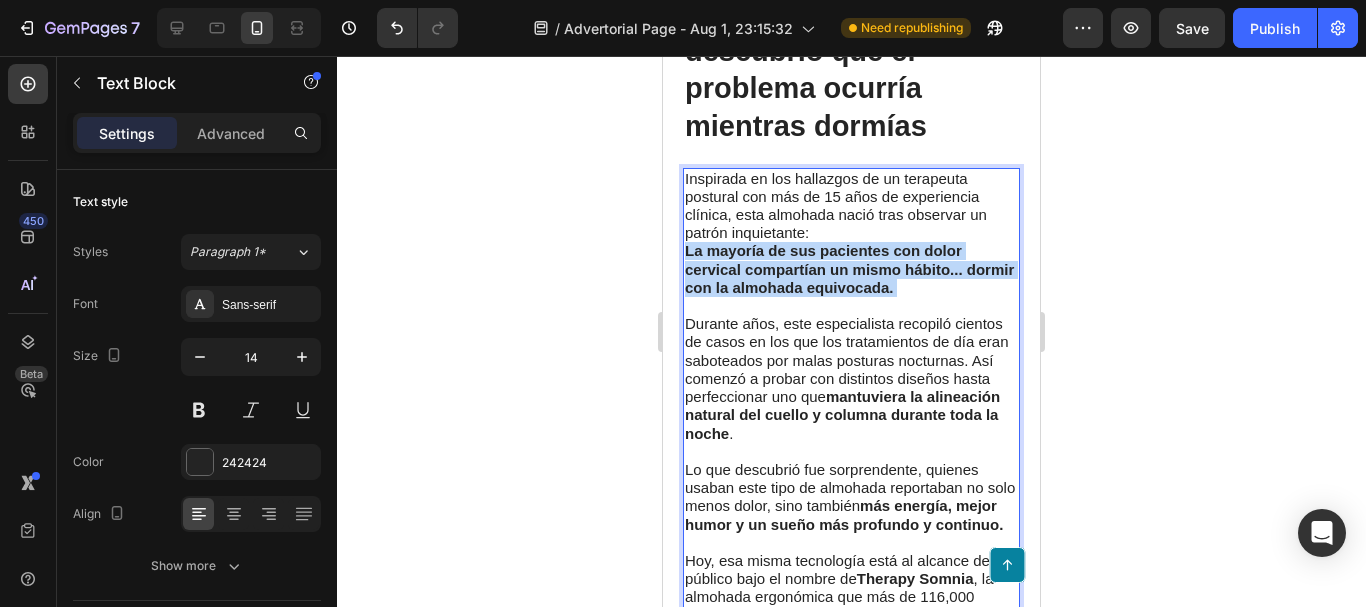 click on "La mayoría de sus pacientes con dolor cervical compartían un mismo hábito... dormir con la almohada equivocada." at bounding box center (849, 268) 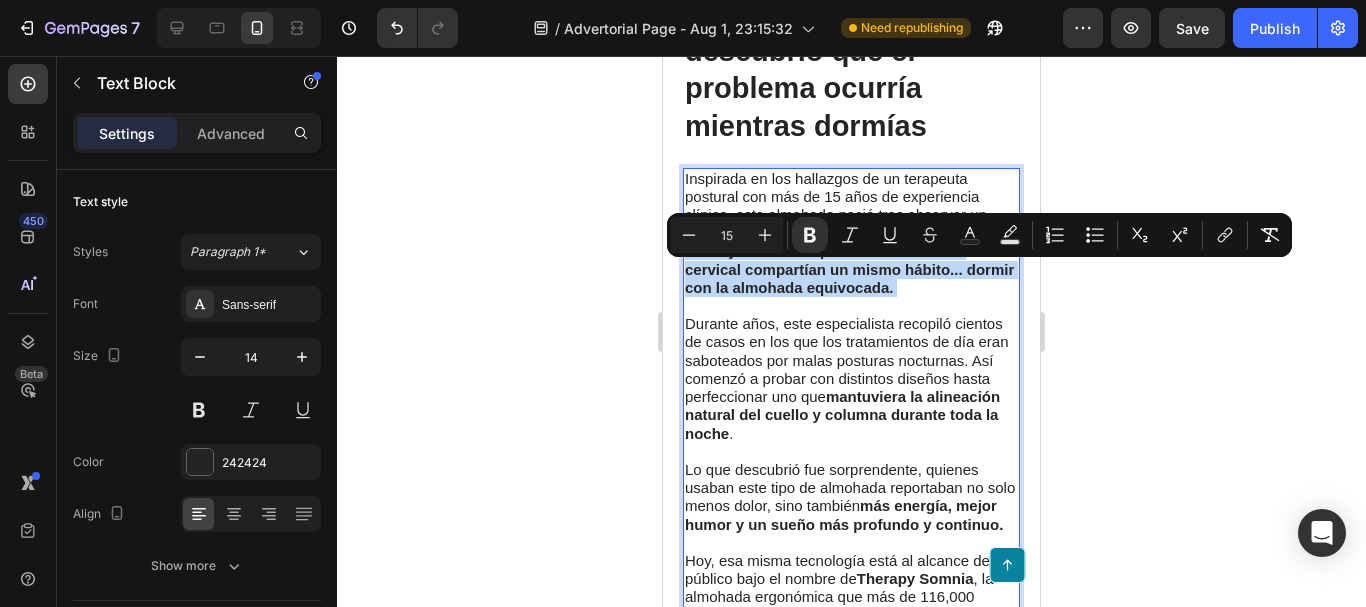 click on "La mayoría de sus pacientes con dolor cervical compartían un mismo hábito... dormir con la almohada equivocada." at bounding box center (849, 268) 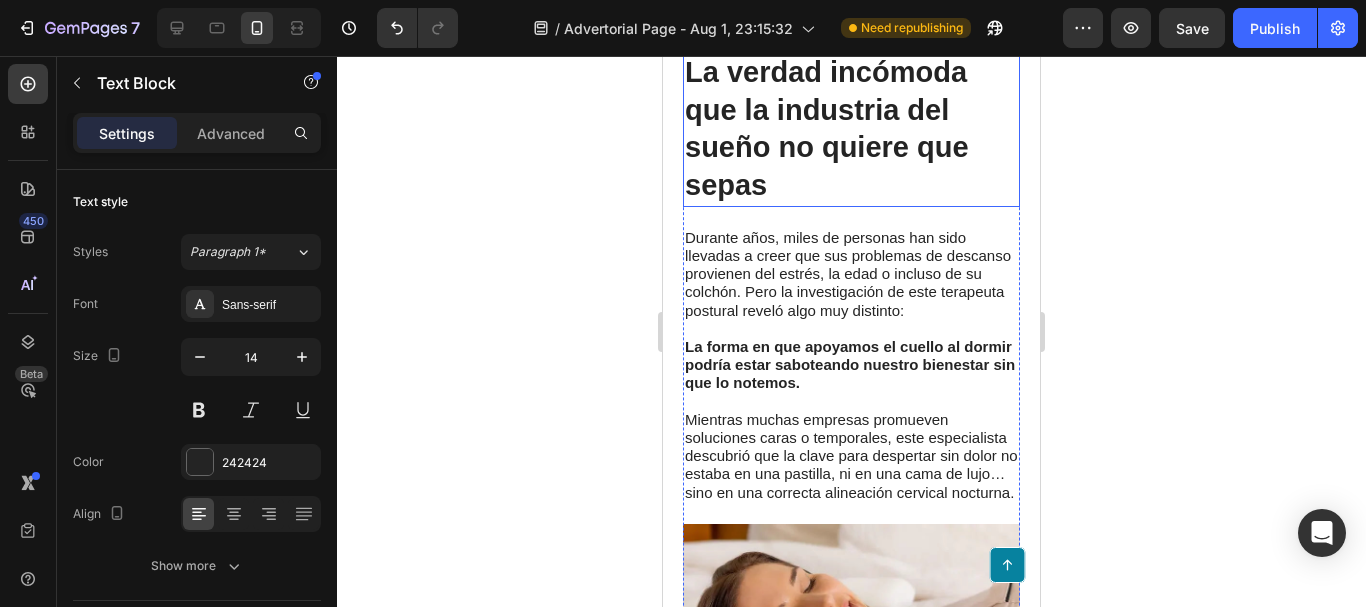 scroll, scrollTop: 2200, scrollLeft: 0, axis: vertical 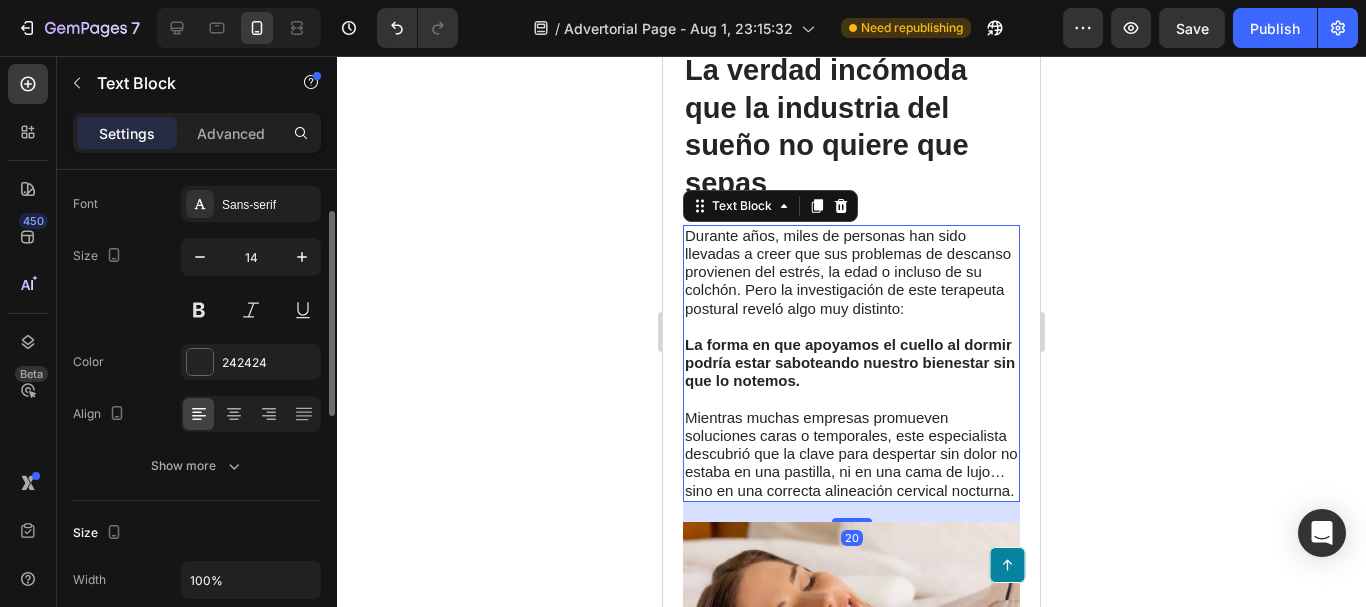 click on "Durante años, miles de personas han sido llevadas a creer que sus problemas de descanso provienen del estrés, la edad o incluso de su colchón. Pero la investigación de este terapeuta postural reveló algo muy distinto: La forma en que apoyamos el cuello al dormir podría estar saboteando nuestro bienestar sin que lo notemos." at bounding box center (851, 318) 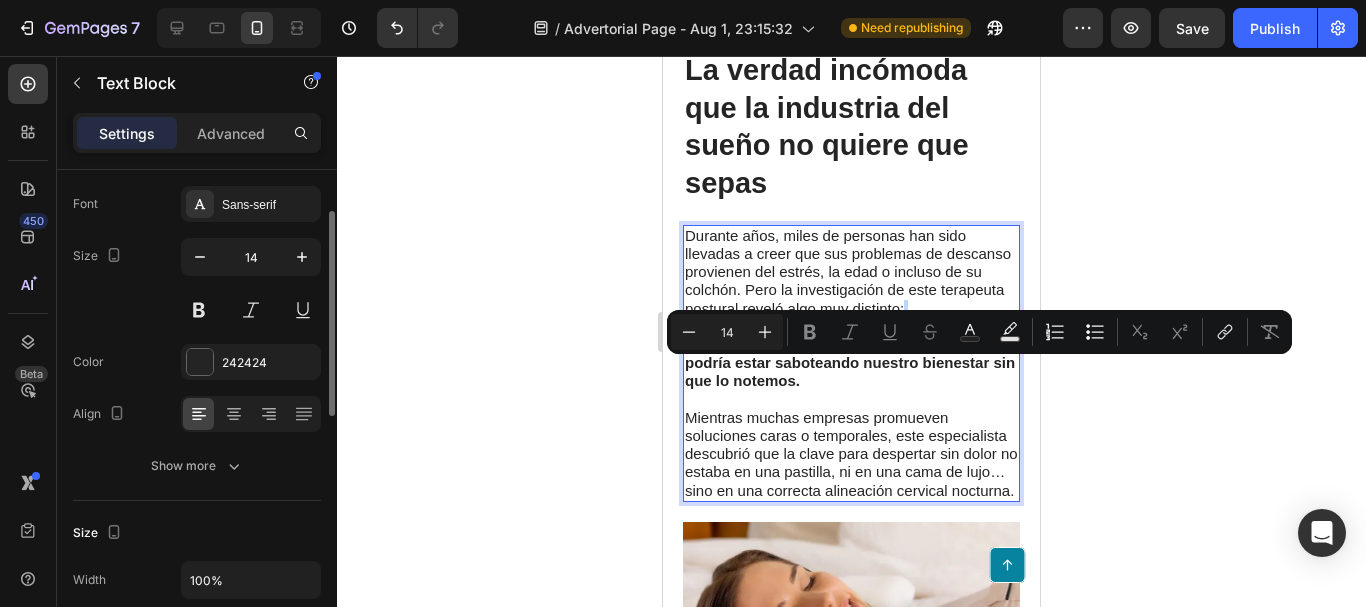 type on "15" 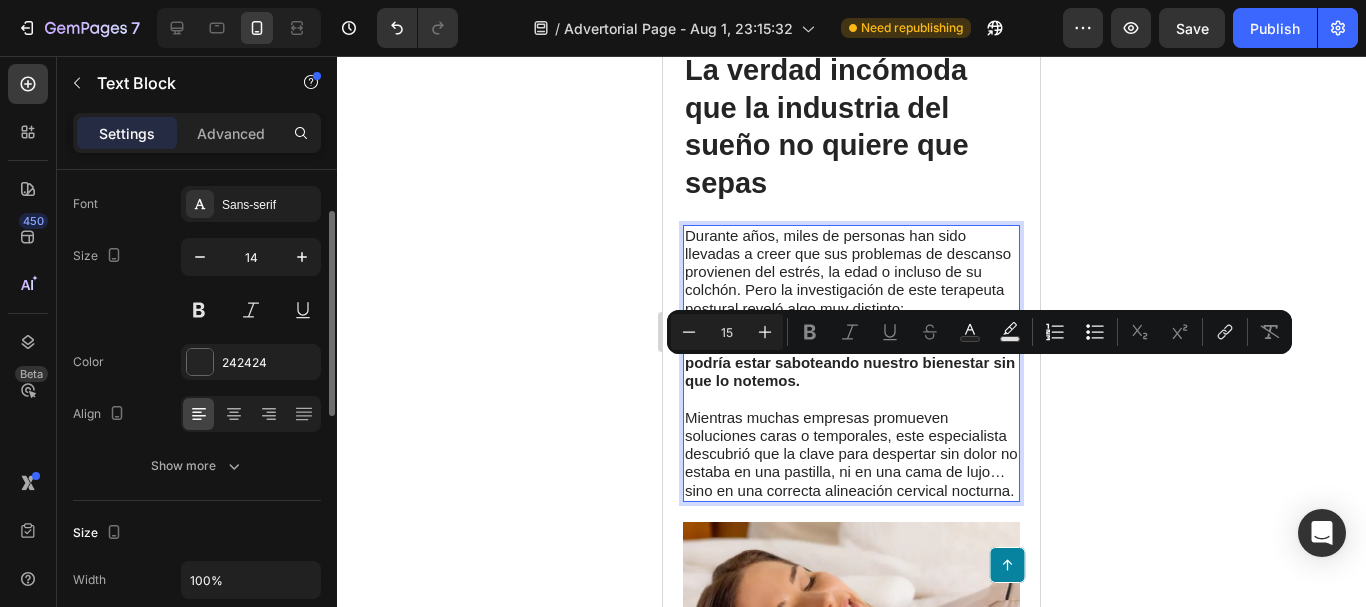 click on "La forma en que apoyamos el cuello al dormir podría estar saboteando nuestro bienestar sin que lo notemos." at bounding box center [850, 362] 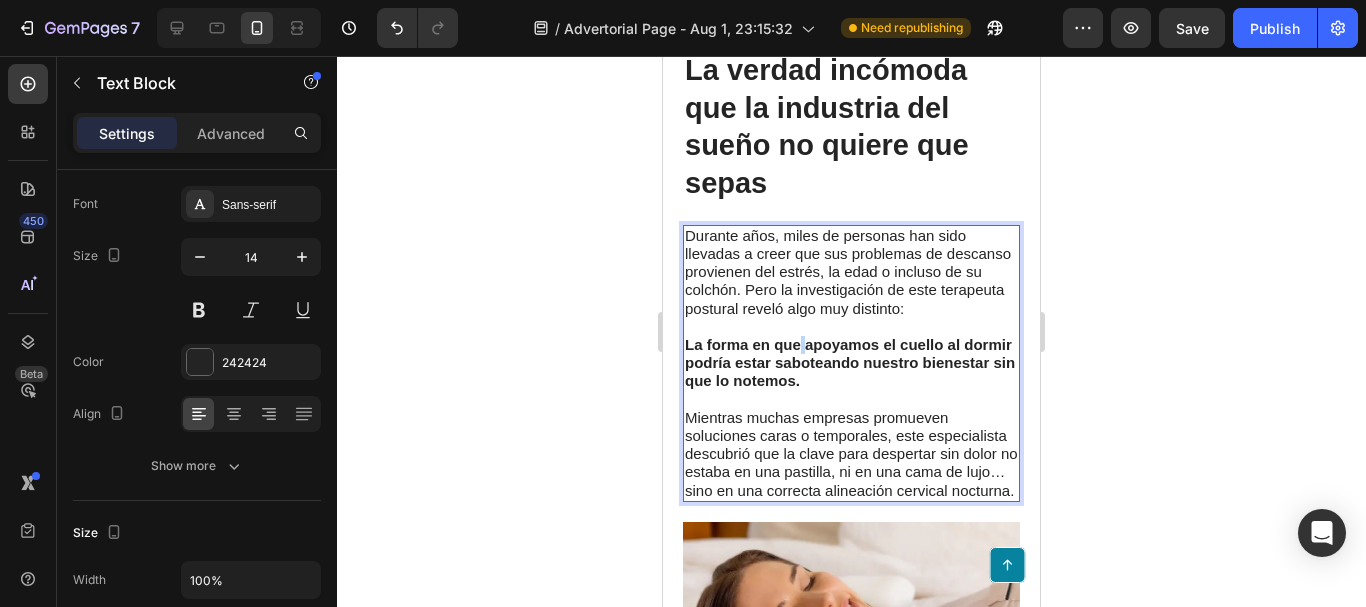click on "La forma en que apoyamos el cuello al dormir podría estar saboteando nuestro bienestar sin que lo notemos." at bounding box center [850, 362] 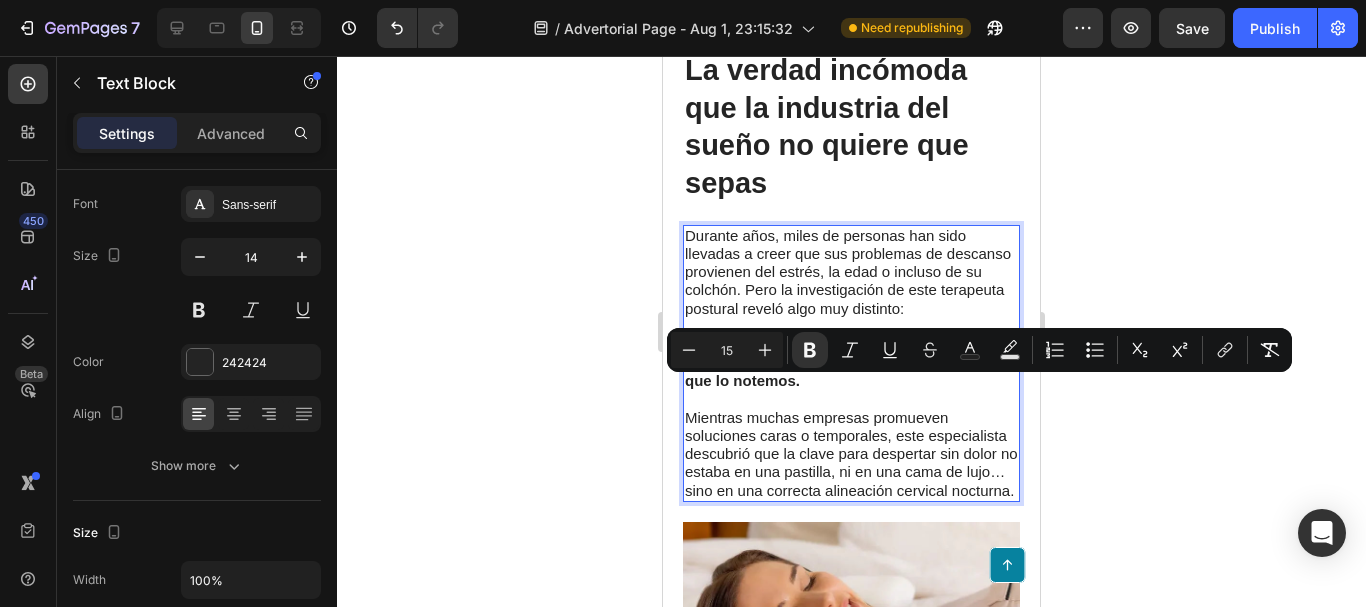 click on "Durante años, miles de personas han sido llevadas a creer que sus problemas de descanso provienen del estrés, la edad o incluso de su colchón. Pero la investigación de este terapeuta postural reveló algo muy distinto:" at bounding box center [848, 272] 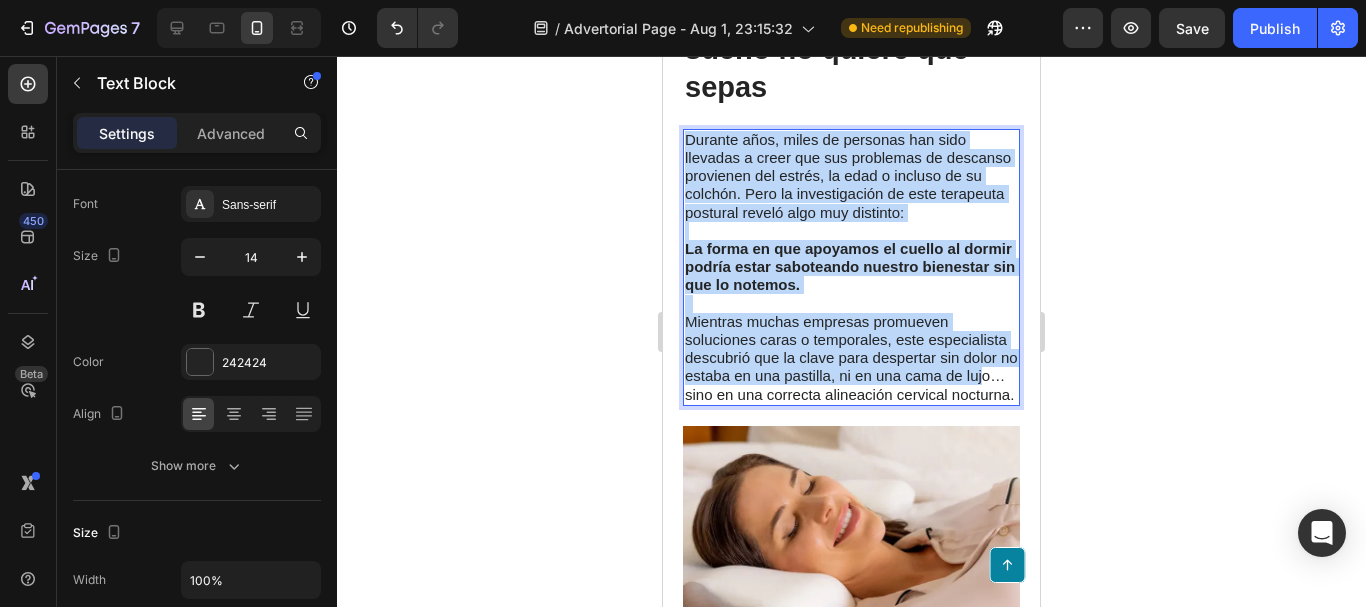 scroll, scrollTop: 2300, scrollLeft: 0, axis: vertical 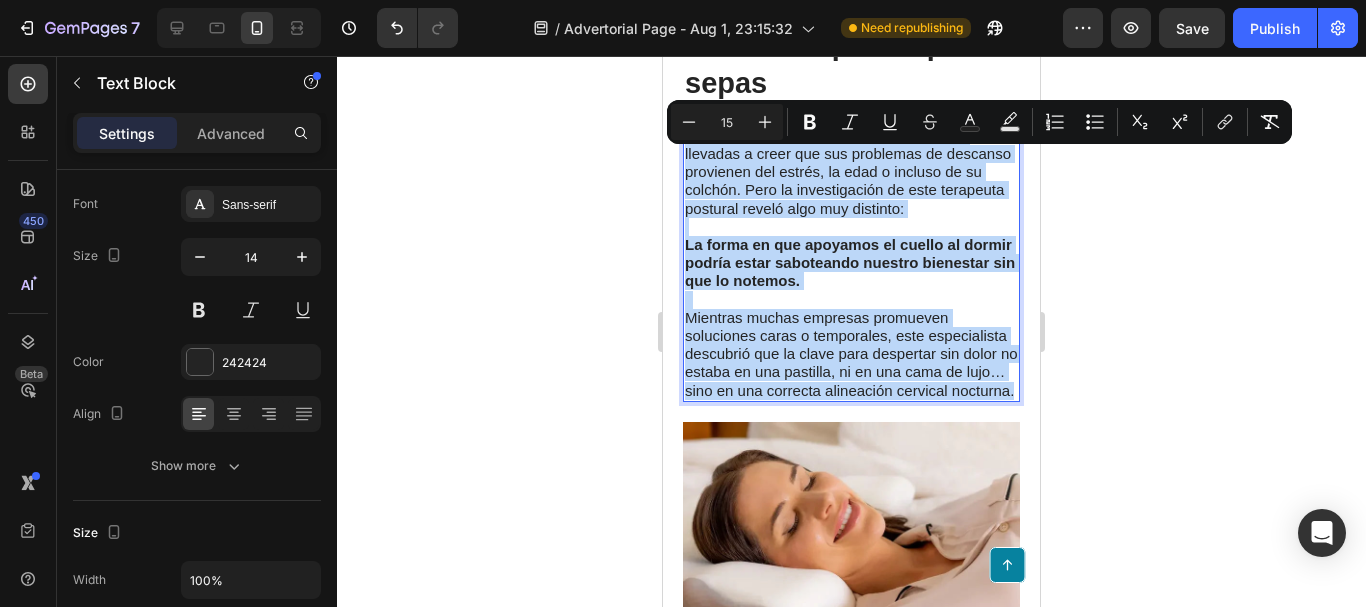 drag, startPoint x: 687, startPoint y: 264, endPoint x: 894, endPoint y: 451, distance: 278.95877 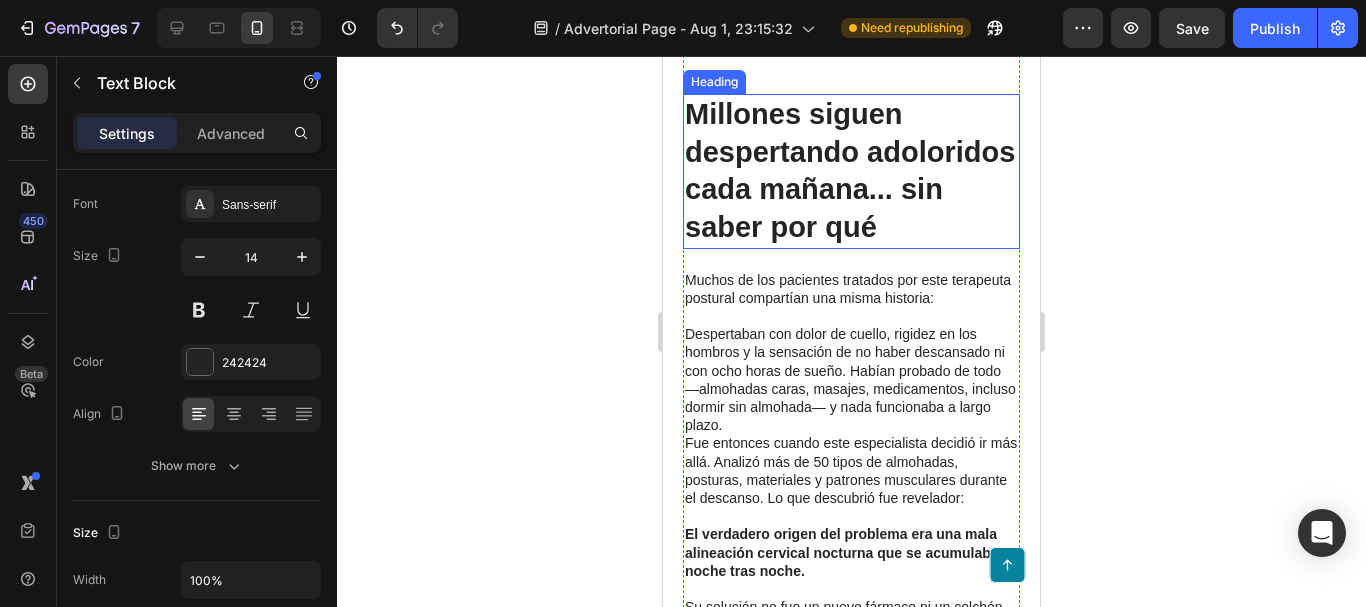 scroll, scrollTop: 3100, scrollLeft: 0, axis: vertical 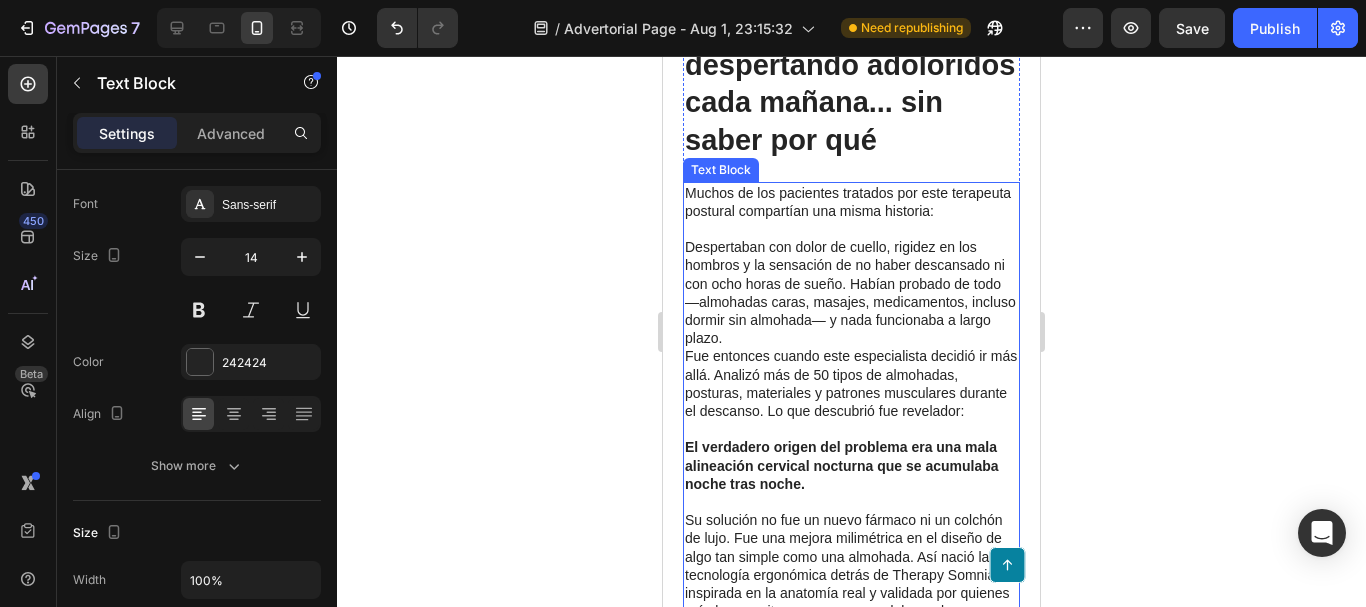 click on "Muchos de los pacientes tratados por este terapeuta postural compartían una misma historia: Despertaban con dolor de cuello, rigidez en los hombros y la sensación de no haber descansado ni con ocho horas de sueño. Habían probado de todo —almohadas caras, masajes, medicamentos, incluso dormir sin almohada— y nada funcionaba a largo plazo." at bounding box center (851, 266) 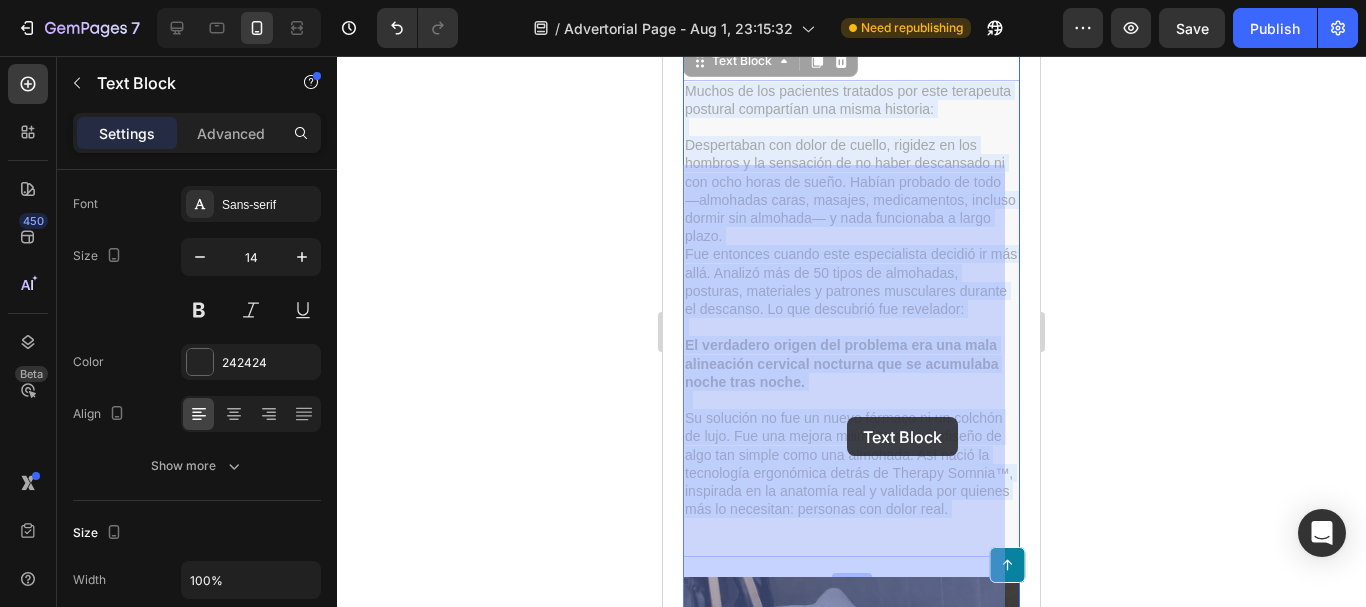 scroll, scrollTop: 3300, scrollLeft: 0, axis: vertical 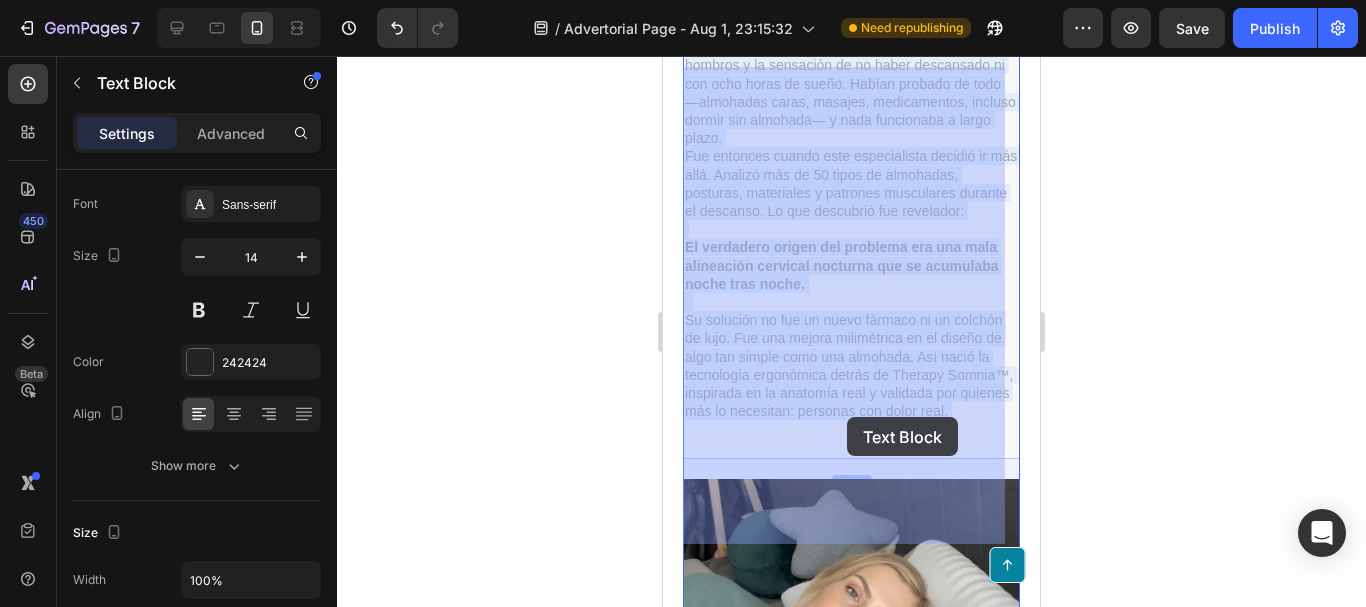 drag, startPoint x: 688, startPoint y: 276, endPoint x: 824, endPoint y: 380, distance: 171.20747 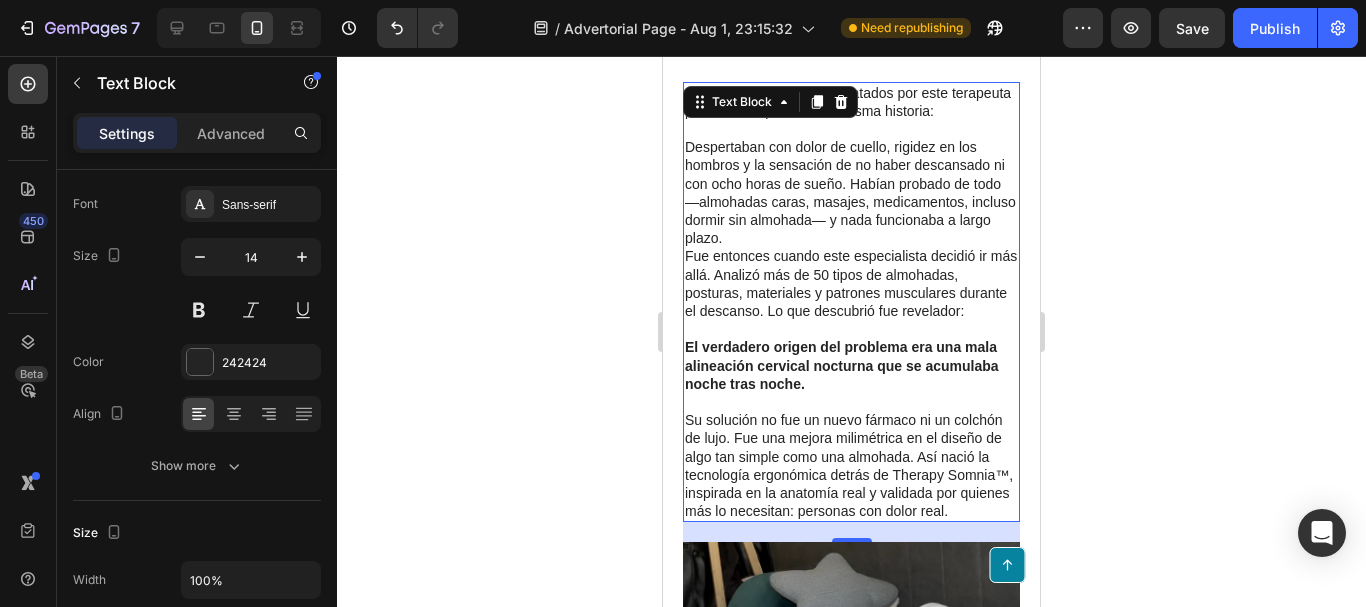 scroll, scrollTop: 3100, scrollLeft: 0, axis: vertical 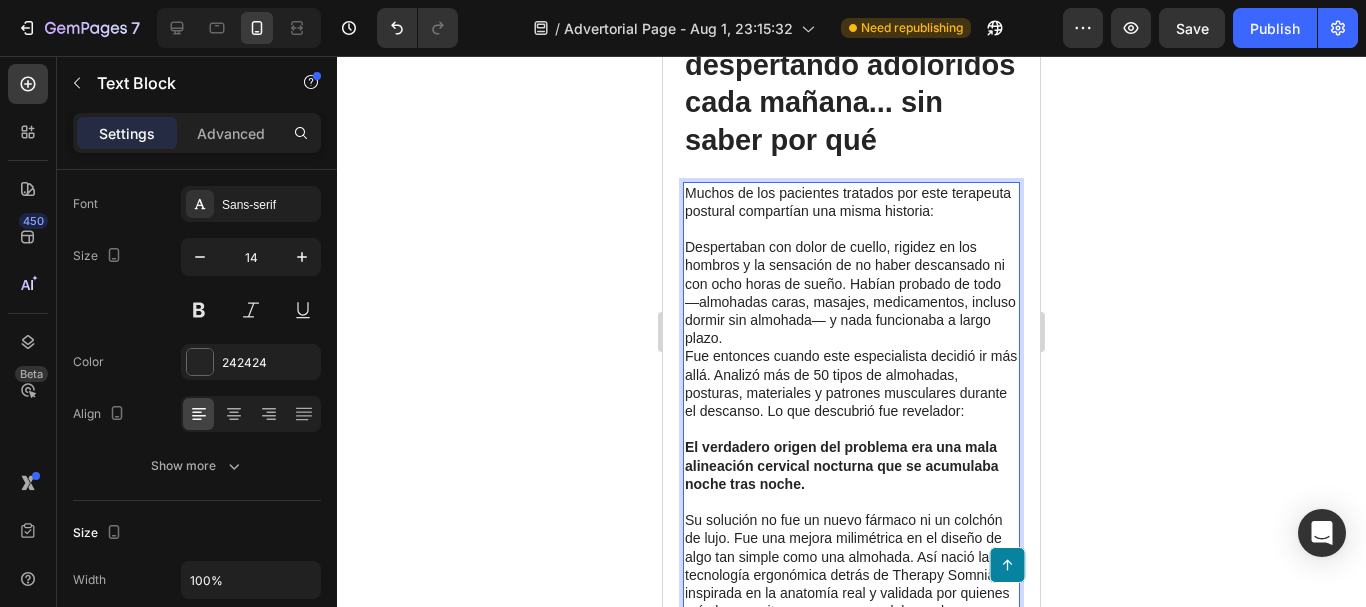 click on "Muchos de los pacientes tratados por este terapeuta postural compartían una misma historia: Despertaban con dolor de cuello, rigidez en los hombros y la sensación de no haber descansado ni con ocho horas de sueño. Habían probado de todo —almohadas caras, masajes, medicamentos, incluso dormir sin almohada— y nada funcionaba a largo plazo." at bounding box center [851, 266] 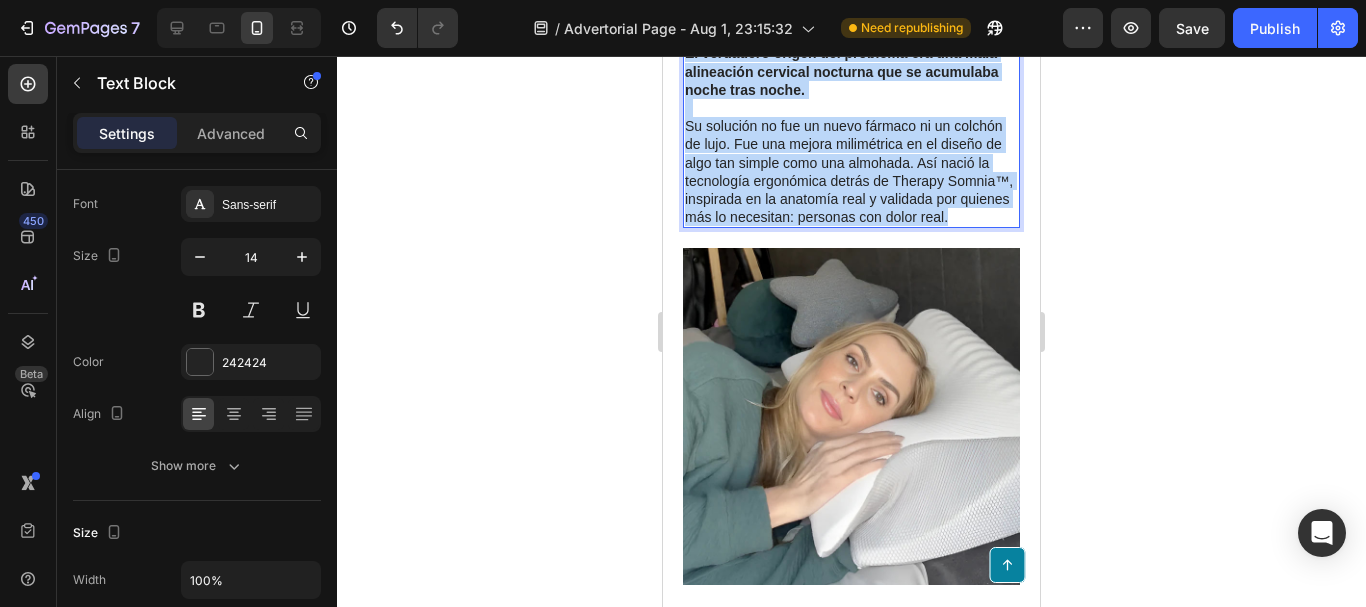 scroll, scrollTop: 3500, scrollLeft: 0, axis: vertical 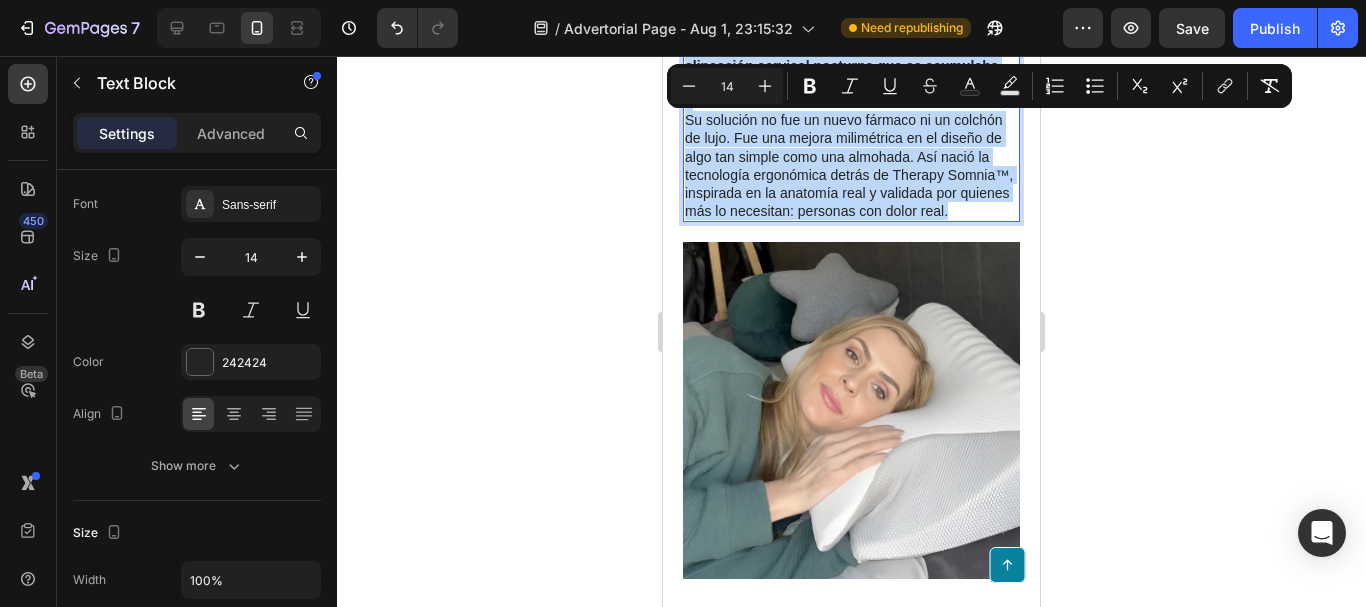 drag, startPoint x: 687, startPoint y: 277, endPoint x: 768, endPoint y: 339, distance: 102.0049 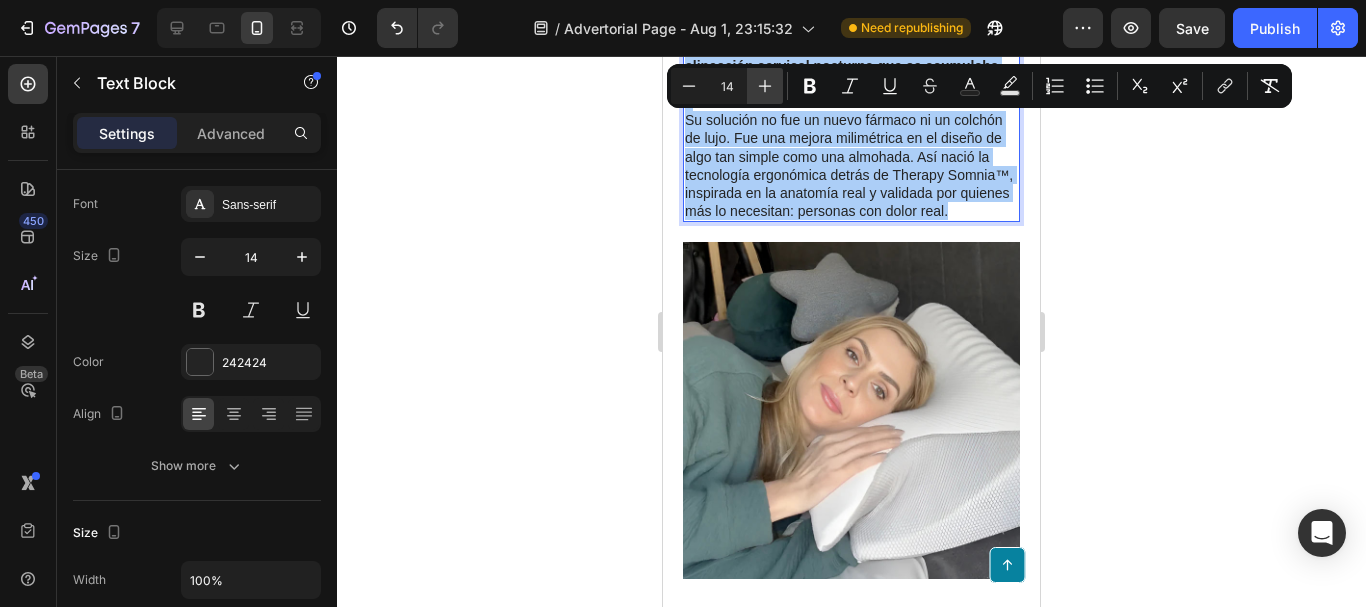 click on "Plus" at bounding box center (765, 86) 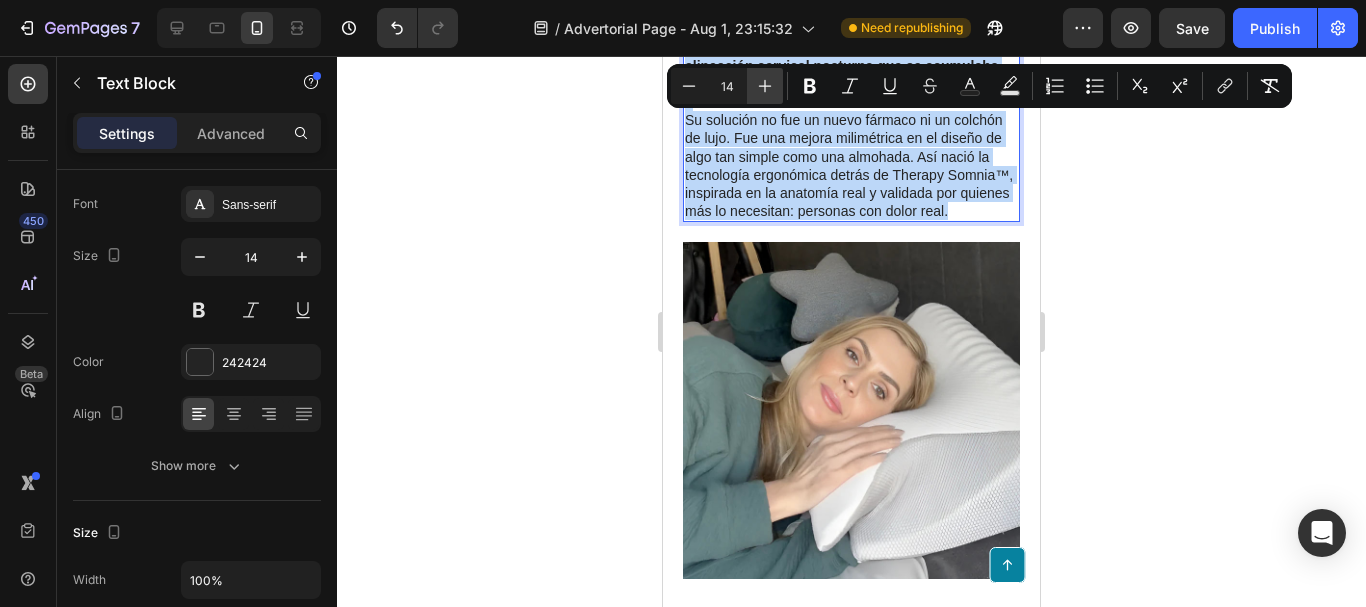 type on "15" 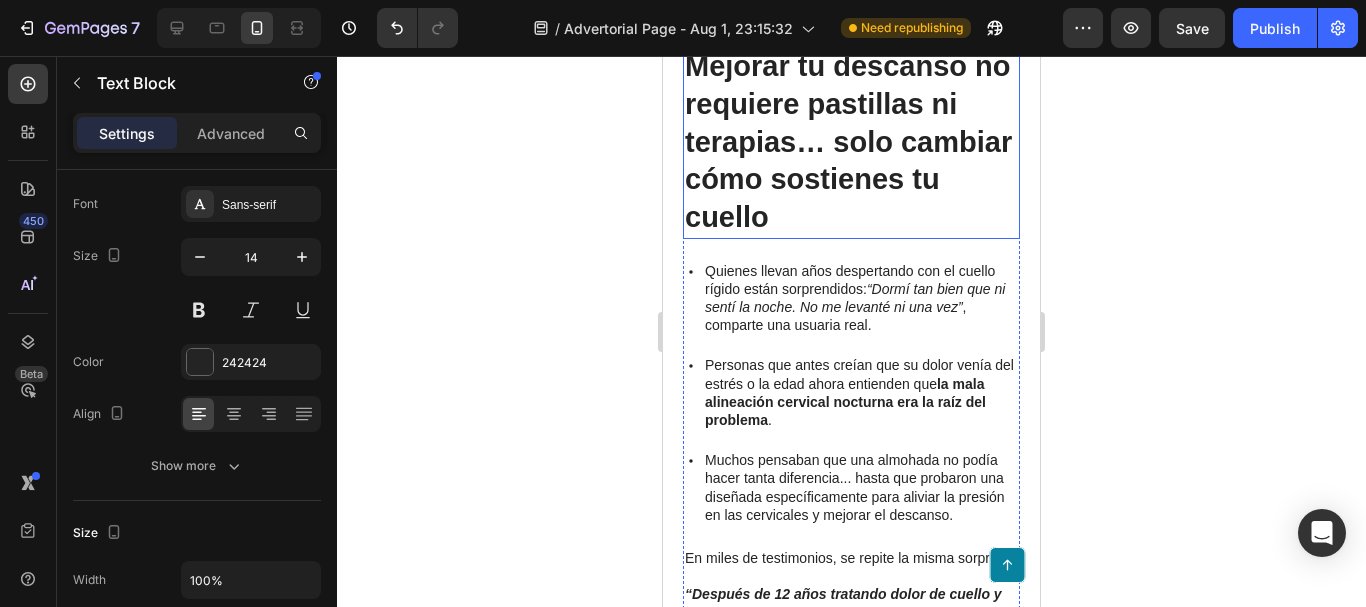 scroll, scrollTop: 4119, scrollLeft: 0, axis: vertical 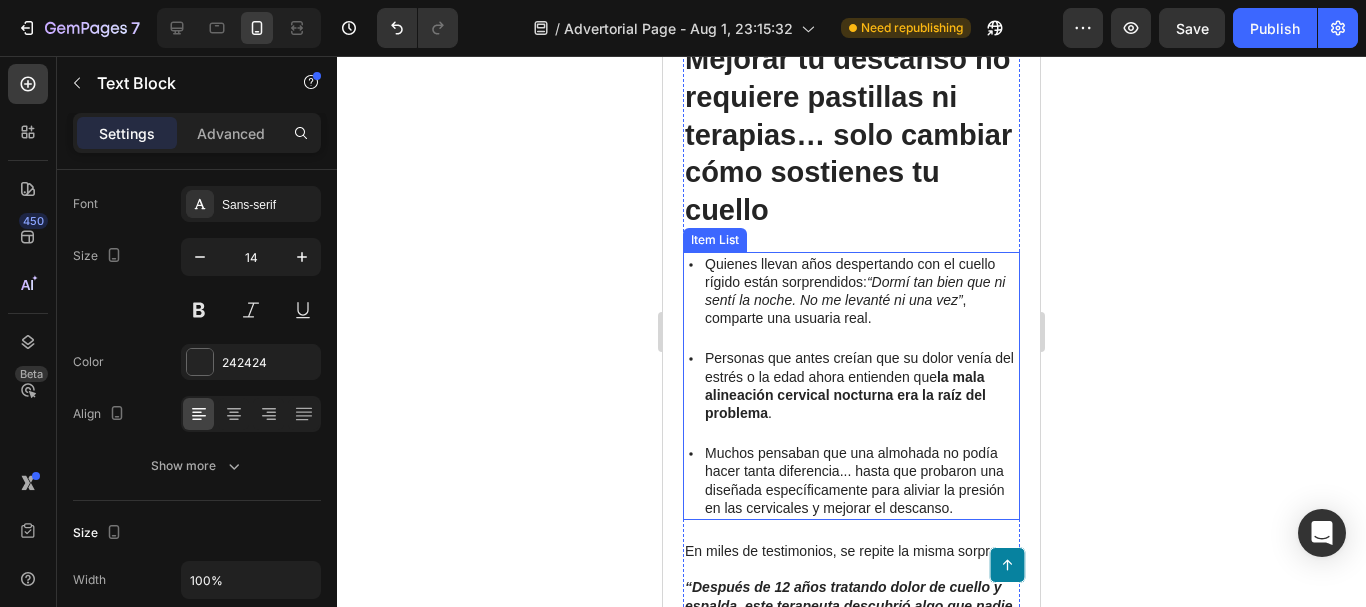 click on "Quienes llevan años despertando con el cuello rígido están sorprendidos:  “Dormí tan bien que ni sentí la noche. No me levanté ni una vez” , comparte una usuaria real." at bounding box center [861, 291] 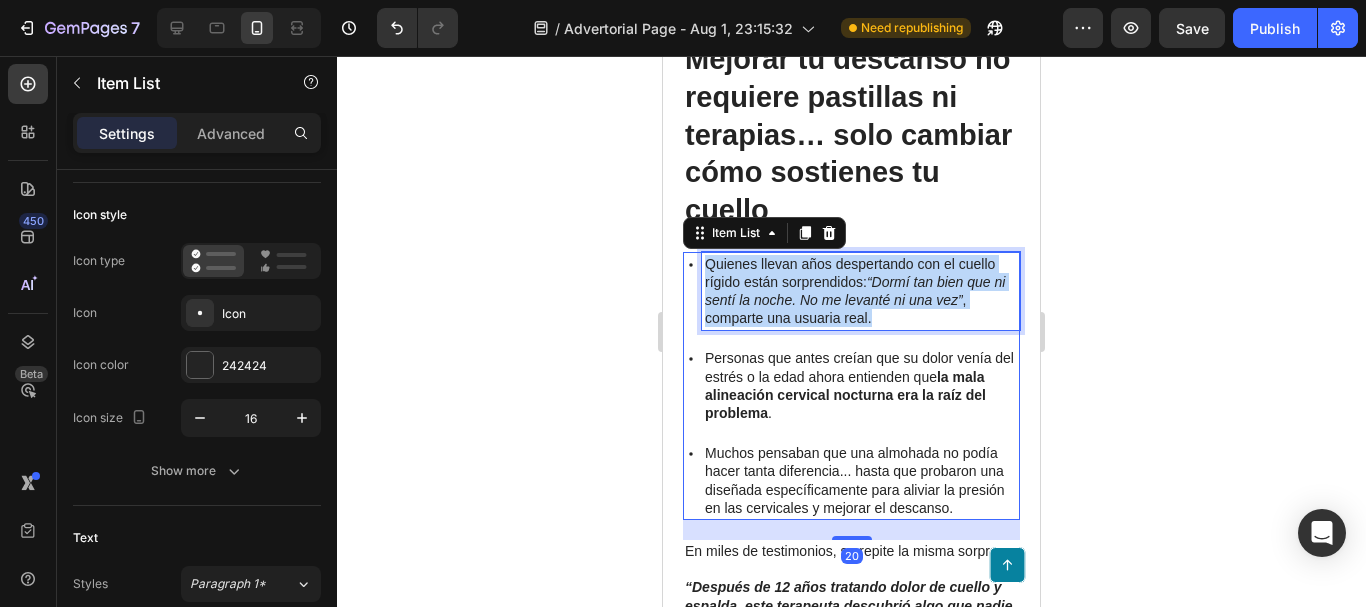 scroll, scrollTop: 0, scrollLeft: 0, axis: both 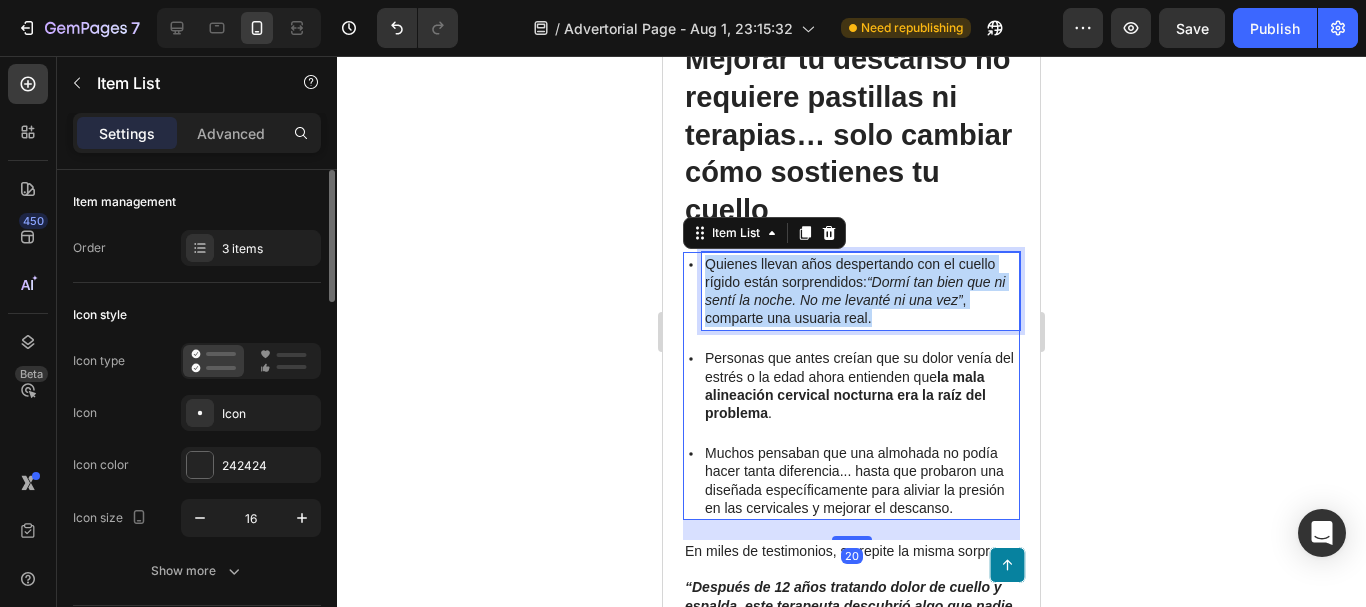 click on "Quienes llevan años despertando con el cuello rígido están sorprendidos:  “Dormí tan bien que ni sentí la noche. No me levanté ni una vez” , comparte una usuaria real." at bounding box center [861, 291] 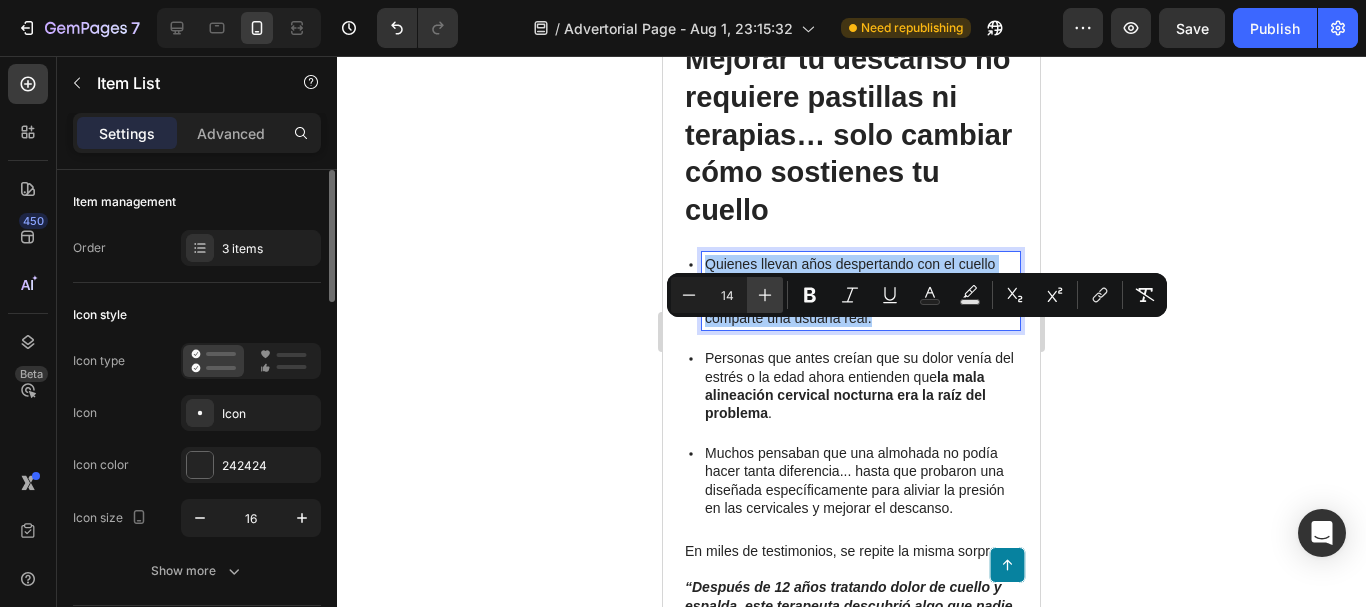 click 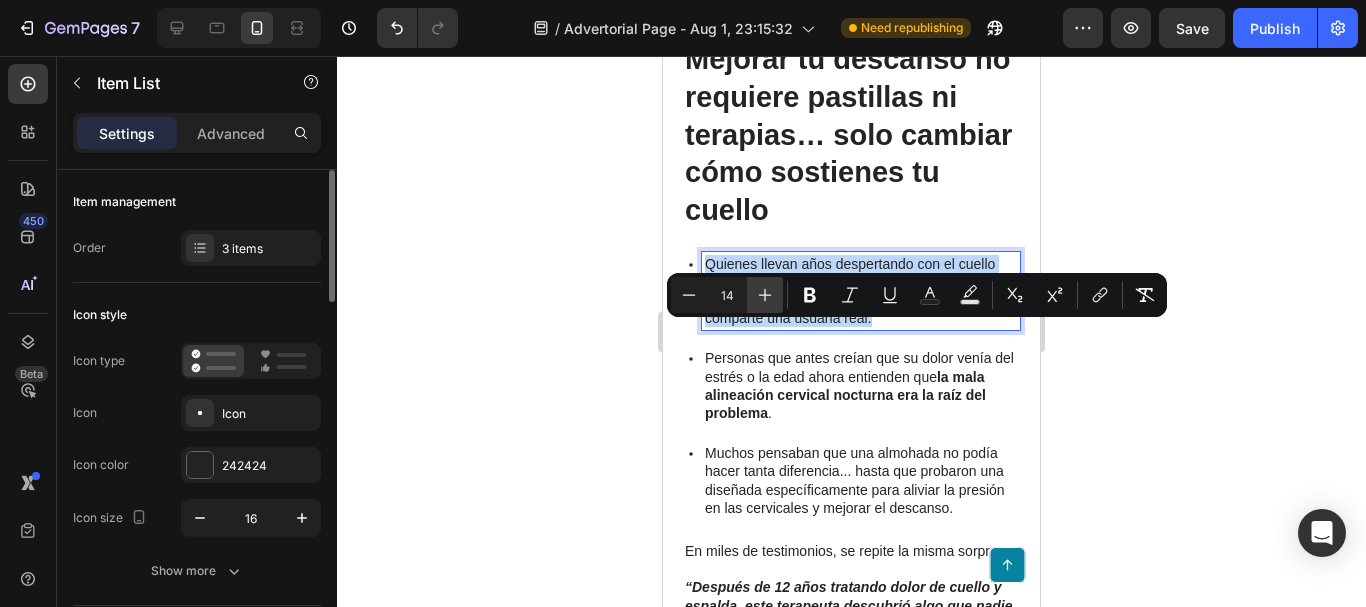 type on "15" 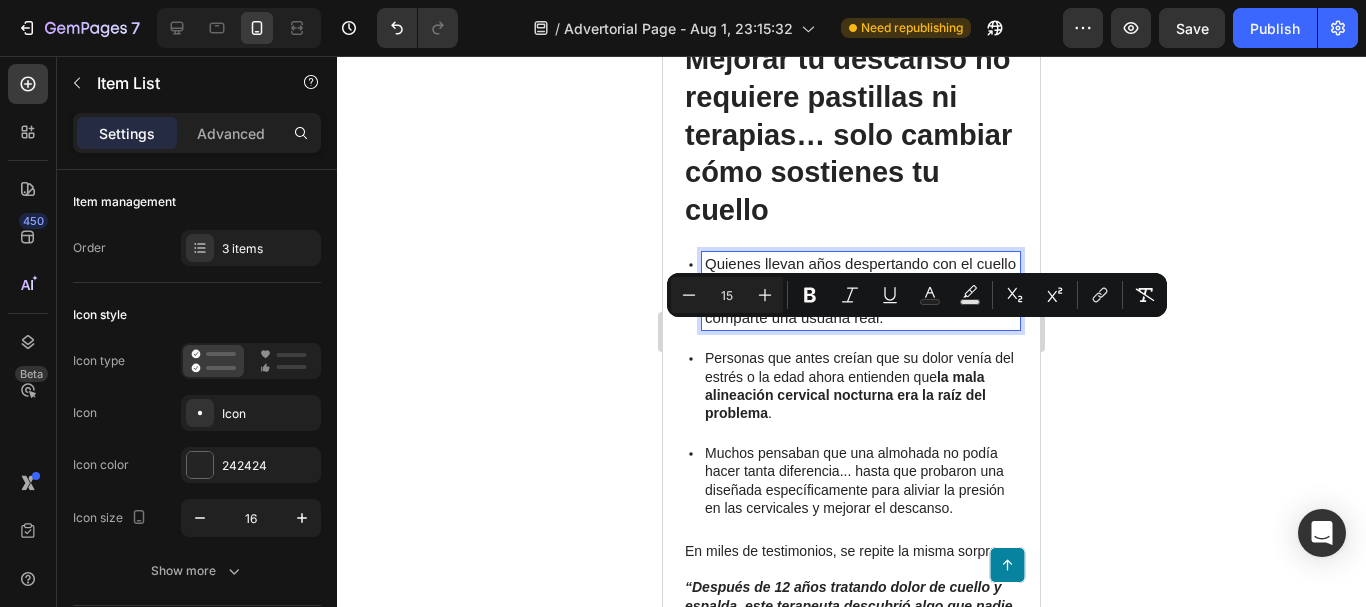 click on "Personas que antes creían que su dolor venía del estrés o la edad ahora entienden que  la mala alineación cervical nocturna era la raíz del problema ." at bounding box center [861, 385] 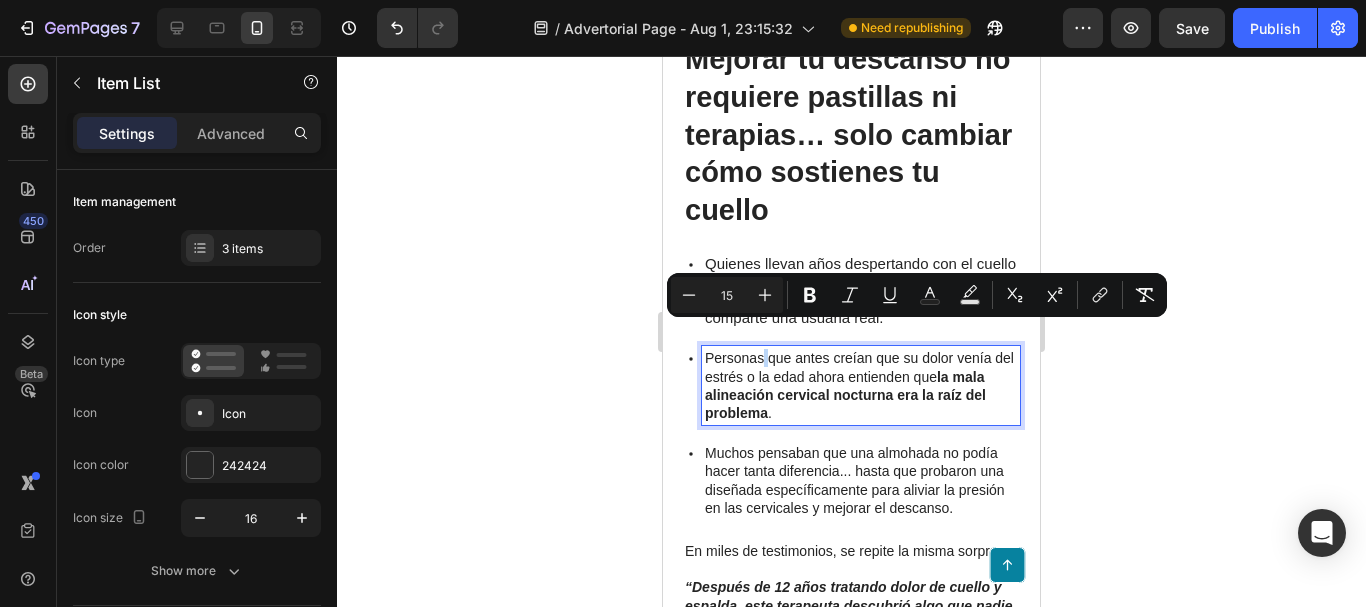 click on "Personas que antes creían que su dolor venía del estrés o la edad ahora entienden que  la mala alineación cervical nocturna era la raíz del problema ." at bounding box center [861, 385] 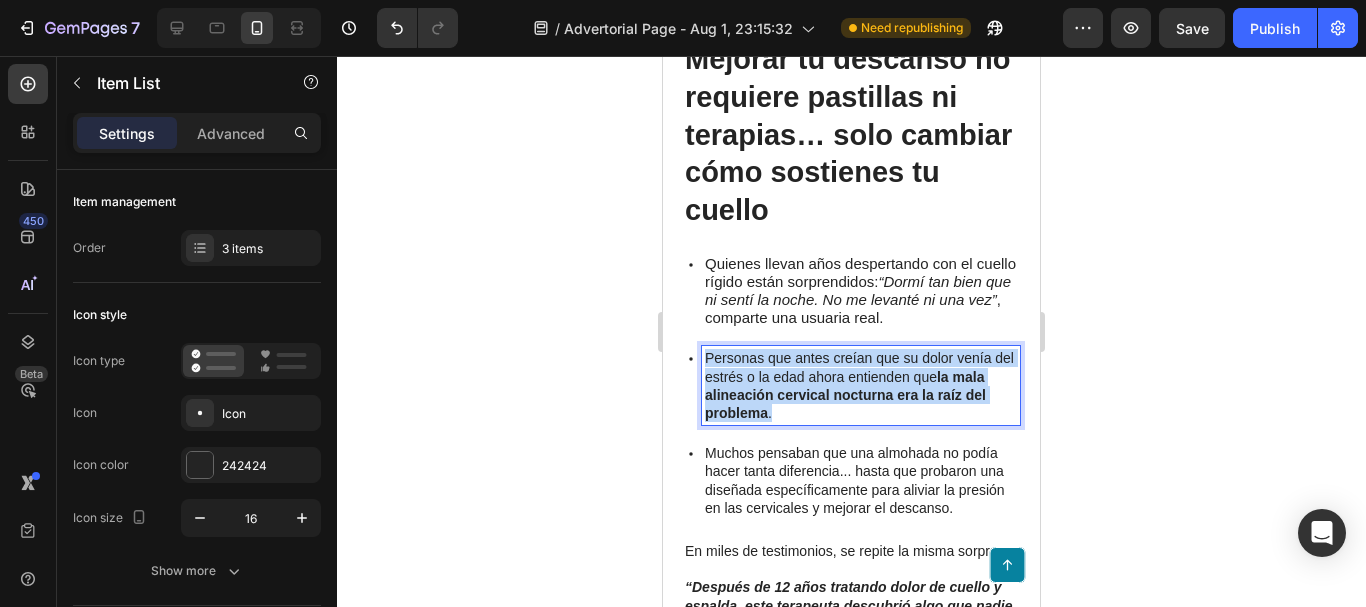 click on "Personas que antes creían que su dolor venía del estrés o la edad ahora entienden que  la mala alineación cervical nocturna era la raíz del problema ." at bounding box center [861, 385] 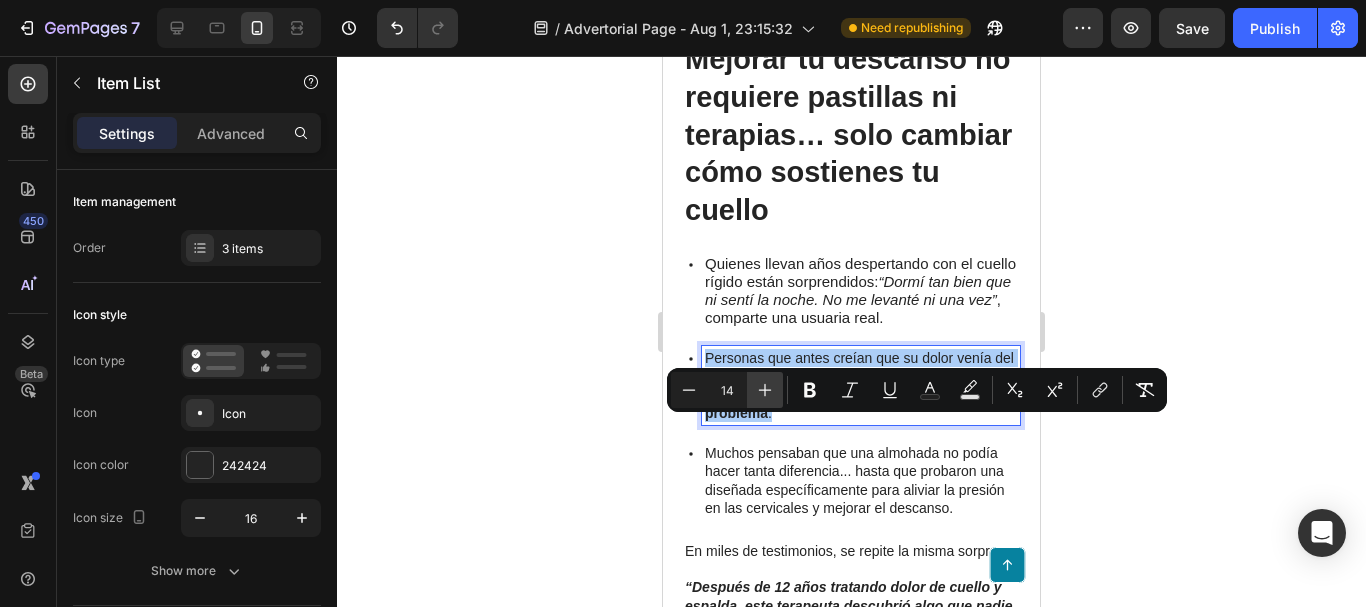click on "Plus" at bounding box center [765, 390] 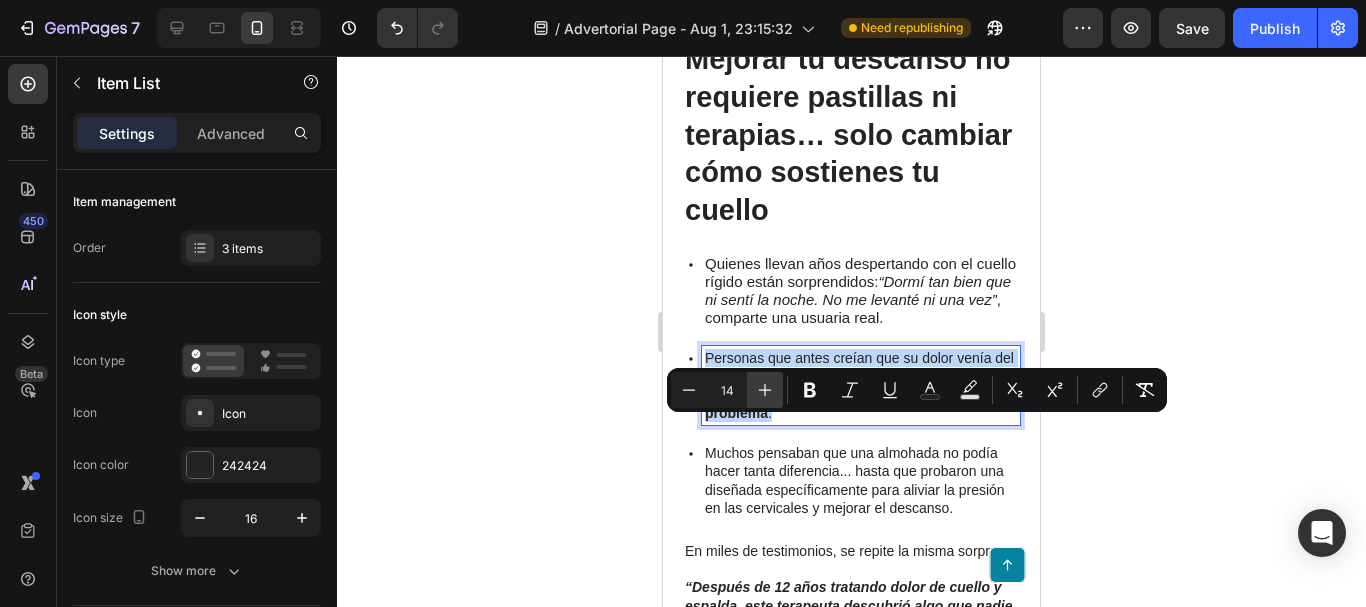 type on "15" 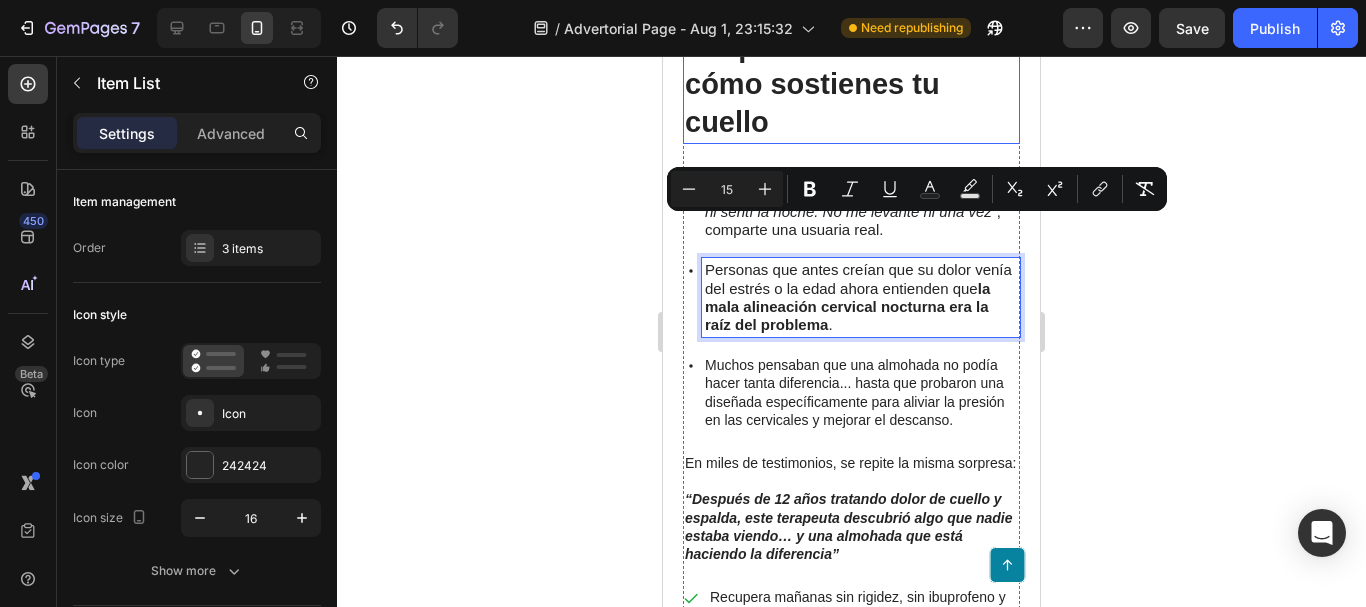 scroll, scrollTop: 4319, scrollLeft: 0, axis: vertical 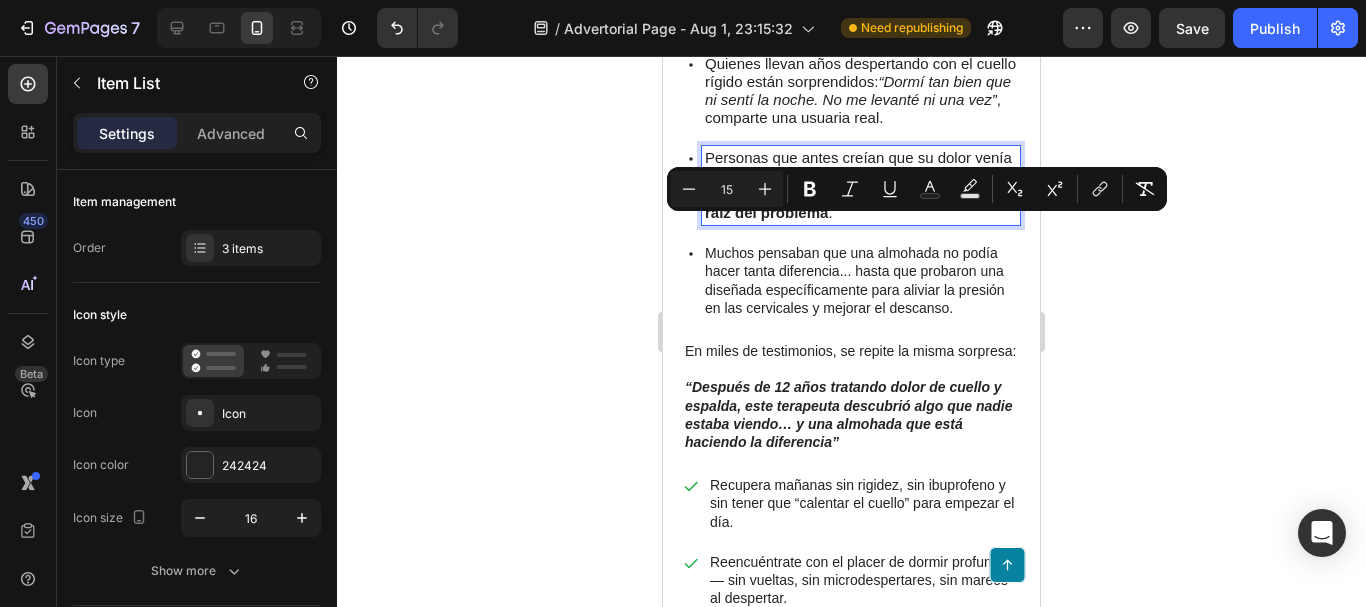 click on "Muchos pensaban que una almohada no podía hacer tanta diferencia... hasta que probaron una diseñada específicamente para aliviar la presión en las cervicales y mejorar el descanso." at bounding box center [861, 280] 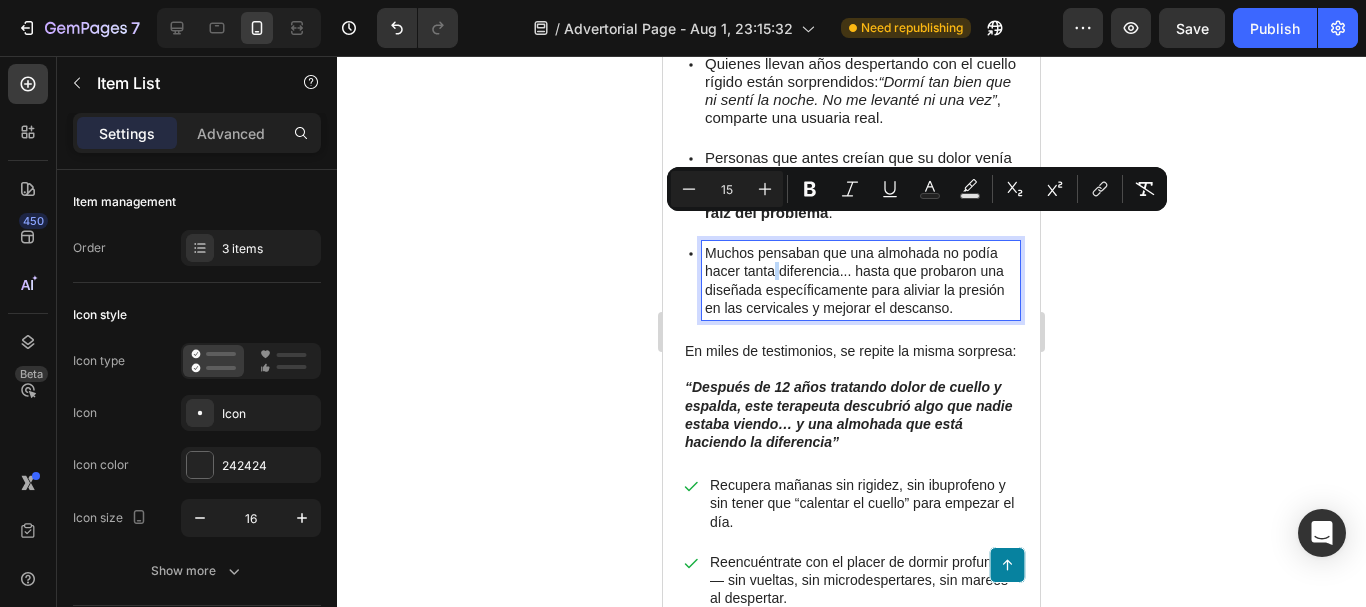 click on "Muchos pensaban que una almohada no podía hacer tanta diferencia... hasta que probaron una diseñada específicamente para aliviar la presión en las cervicales y mejorar el descanso." at bounding box center (861, 280) 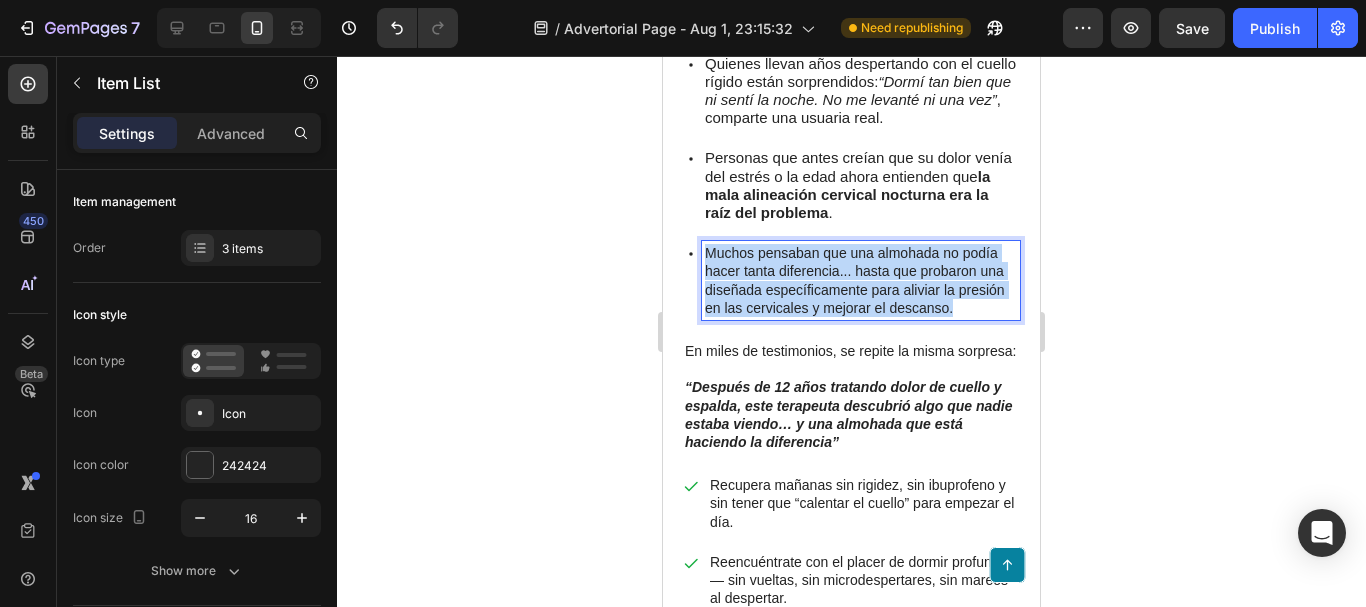 click on "Muchos pensaban que una almohada no podía hacer tanta diferencia... hasta que probaron una diseñada específicamente para aliviar la presión en las cervicales y mejorar el descanso." at bounding box center (861, 280) 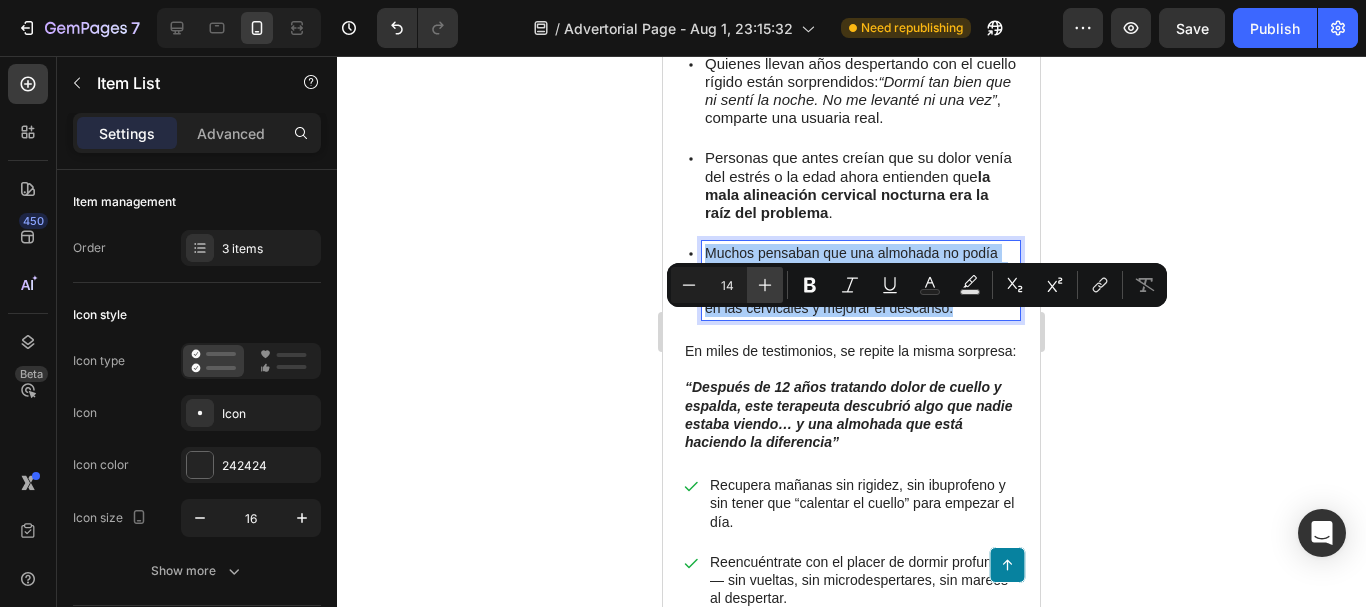 click 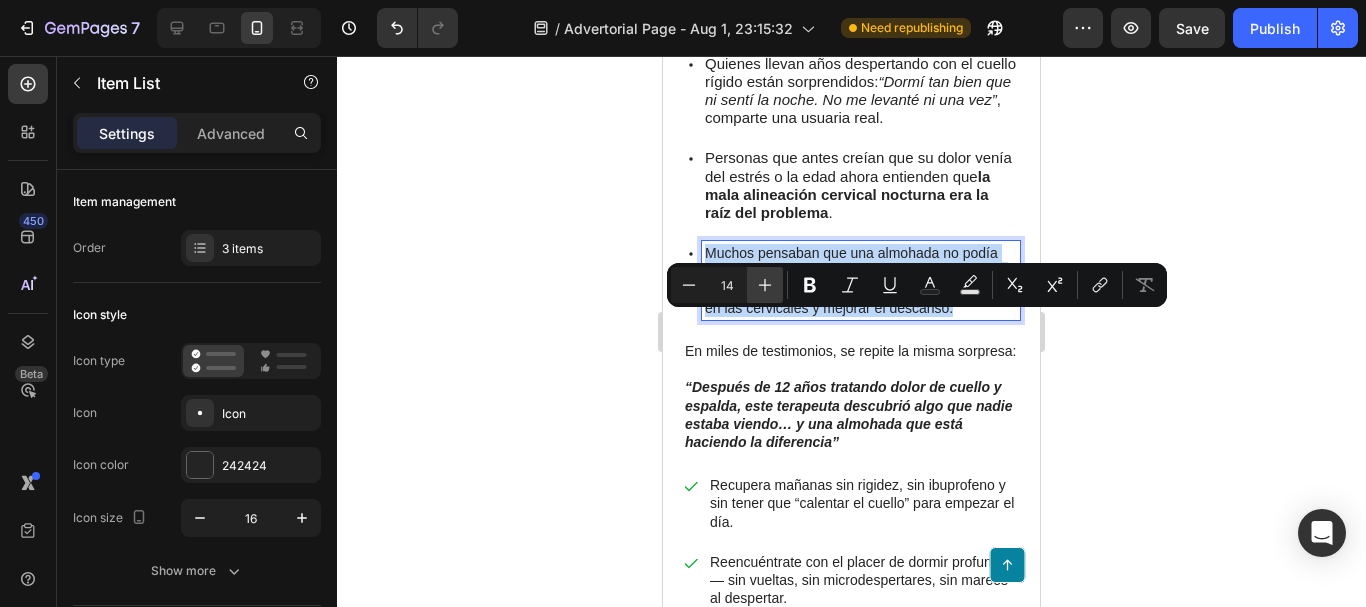 type on "15" 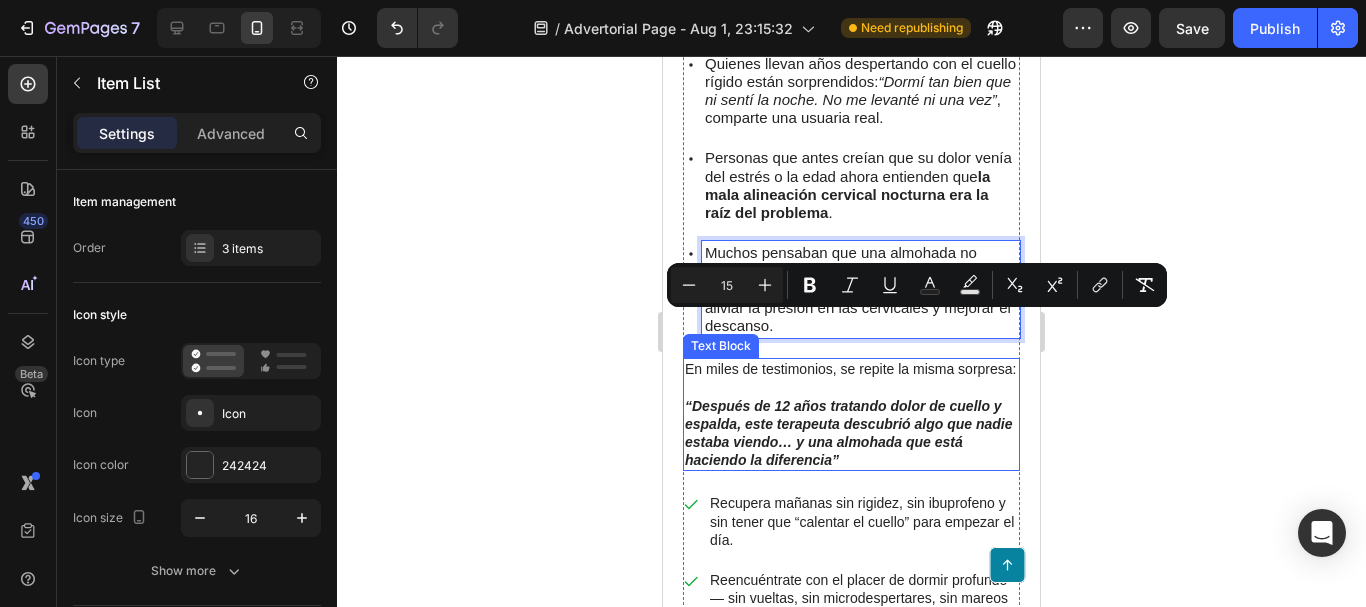 click on "En miles de testimonios, se repite la misma sorpresa: “Después de 12 años tratando dolor de cuello y espalda, este terapeuta descubrió algo que nadie estaba viendo… y una almohada que está haciendo la diferencia”" at bounding box center [851, 414] 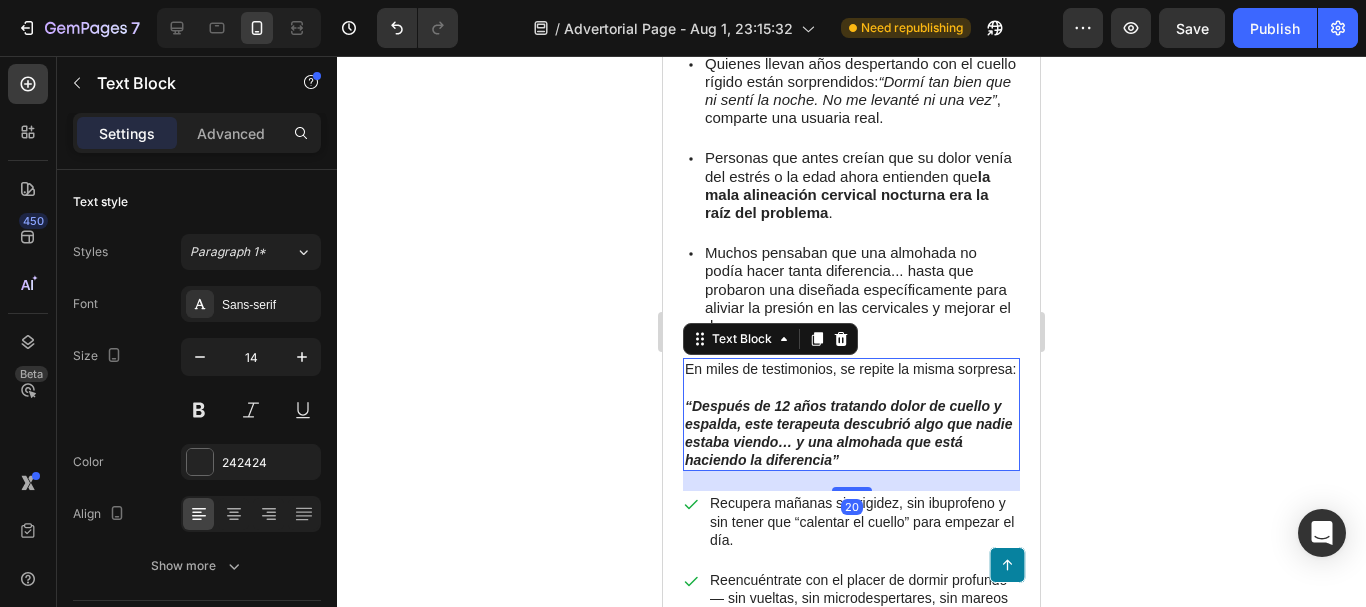click on "En miles de testimonios, se repite la misma sorpresa: “Después de 12 años tratando dolor de cuello y espalda, este terapeuta descubrió algo que nadie estaba viendo… y una almohada que está haciendo la diferencia”" at bounding box center (851, 414) 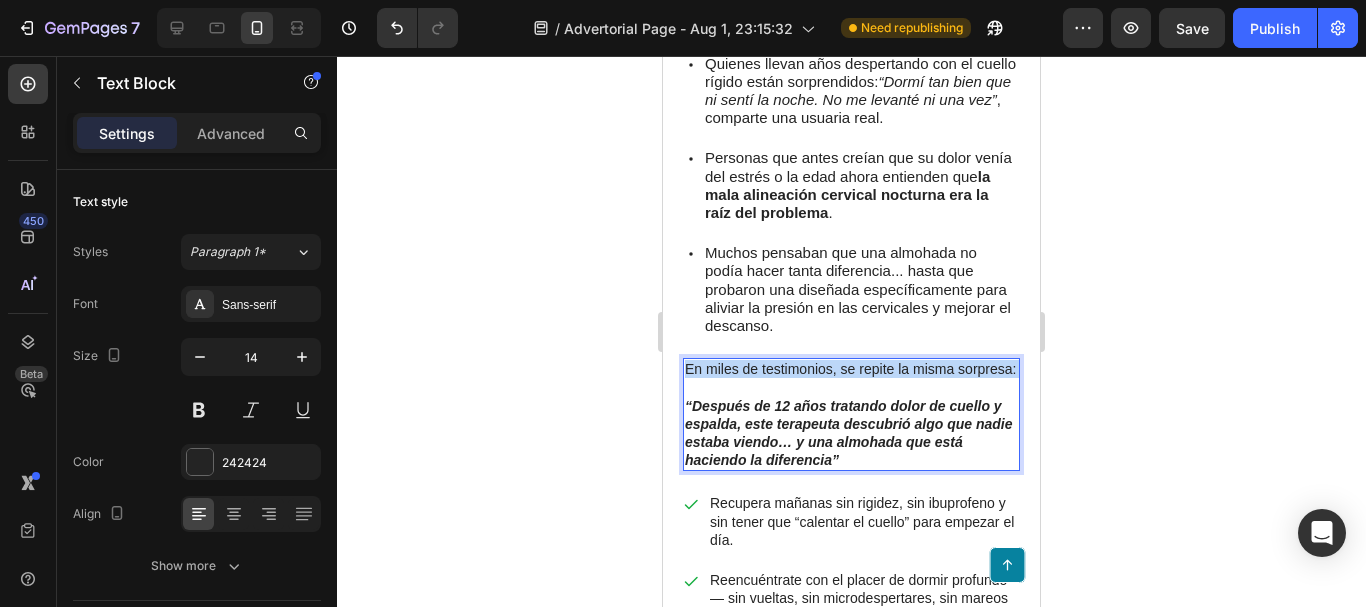 click on "En miles de testimonios, se repite la misma sorpresa: “Después de 12 años tratando dolor de cuello y espalda, este terapeuta descubrió algo que nadie estaba viendo… y una almohada que está haciendo la diferencia”" at bounding box center [851, 414] 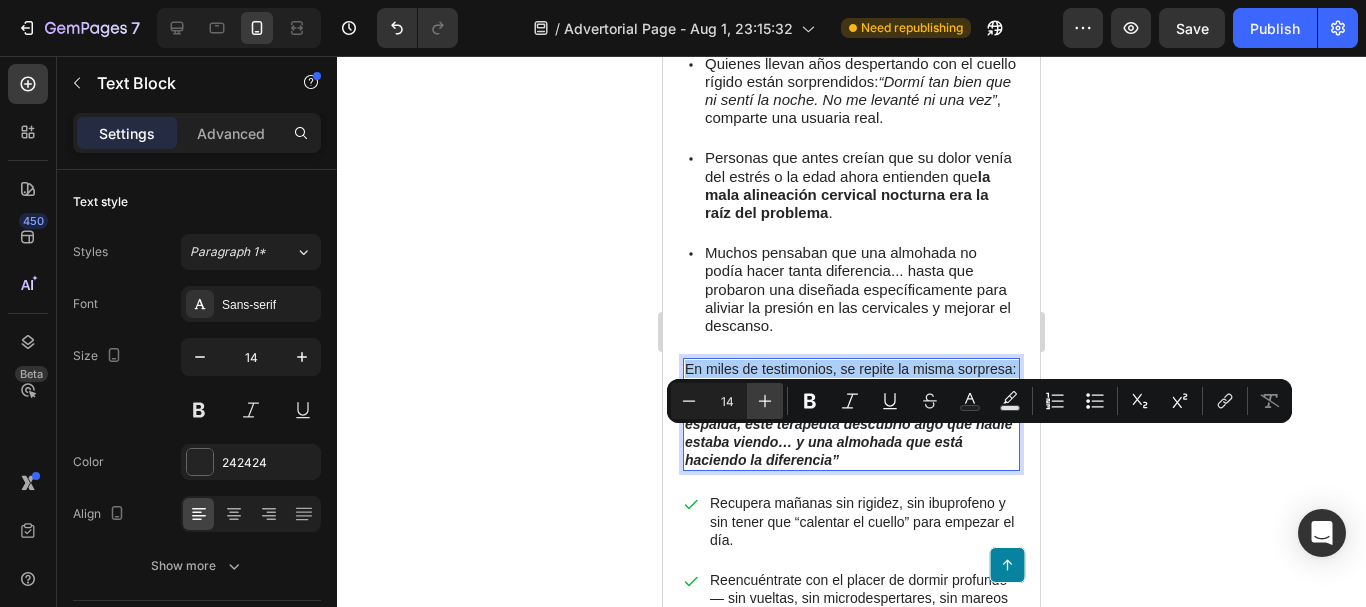 click on "Plus" at bounding box center [765, 401] 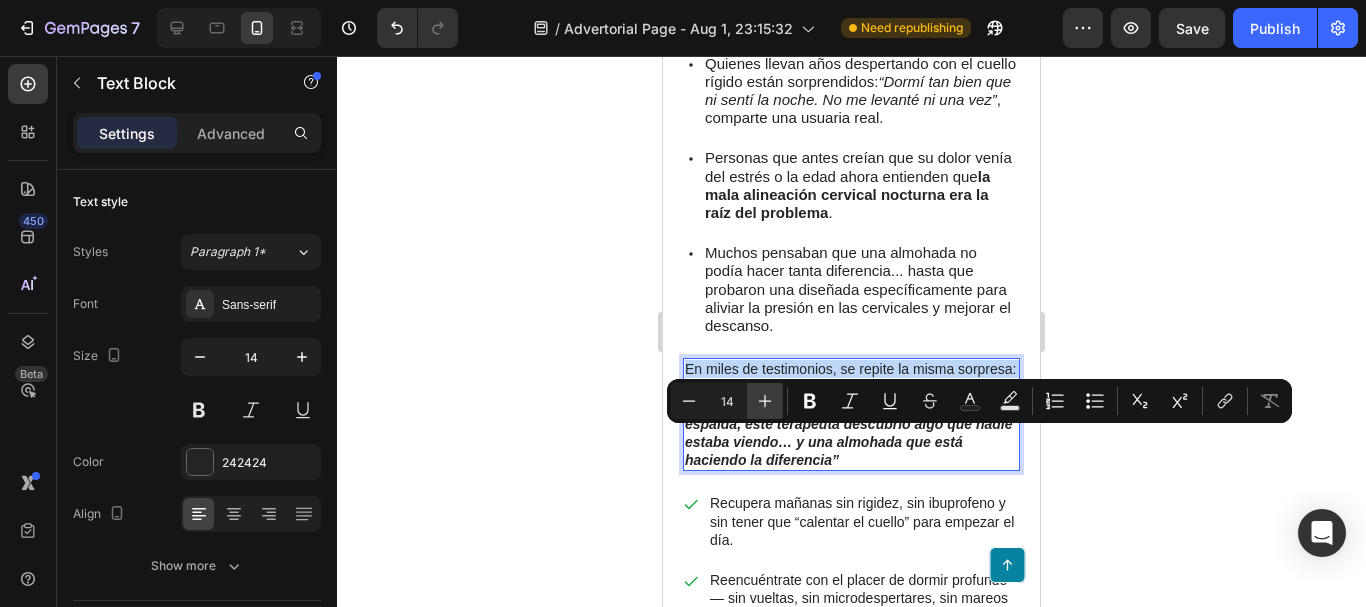 type on "15" 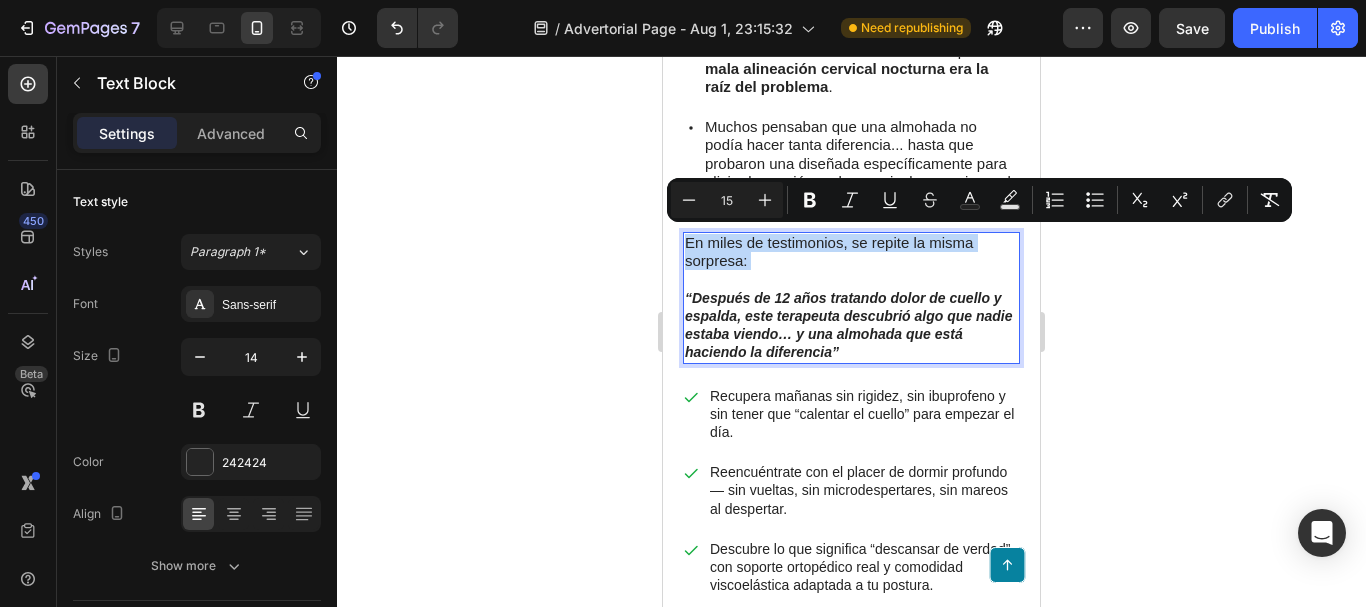 scroll, scrollTop: 4519, scrollLeft: 0, axis: vertical 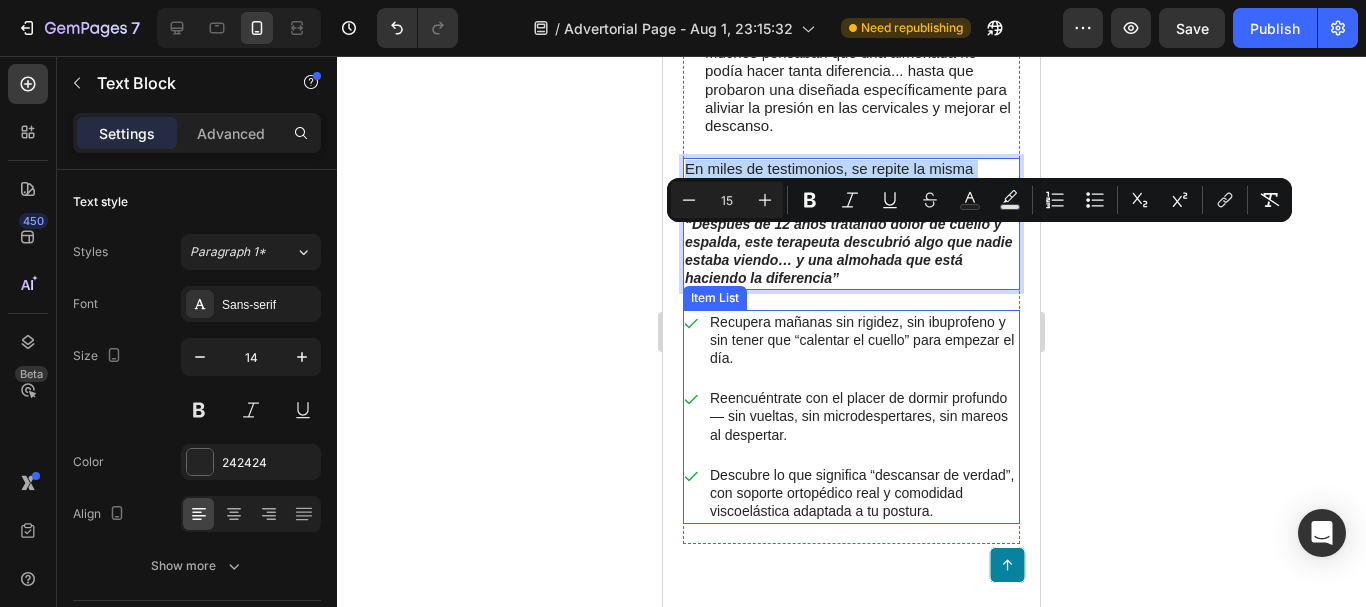 click on "Recupera mañanas sin rigidez, sin ibuprofeno y sin tener que “calentar el cuello” para empezar el día." at bounding box center (863, 340) 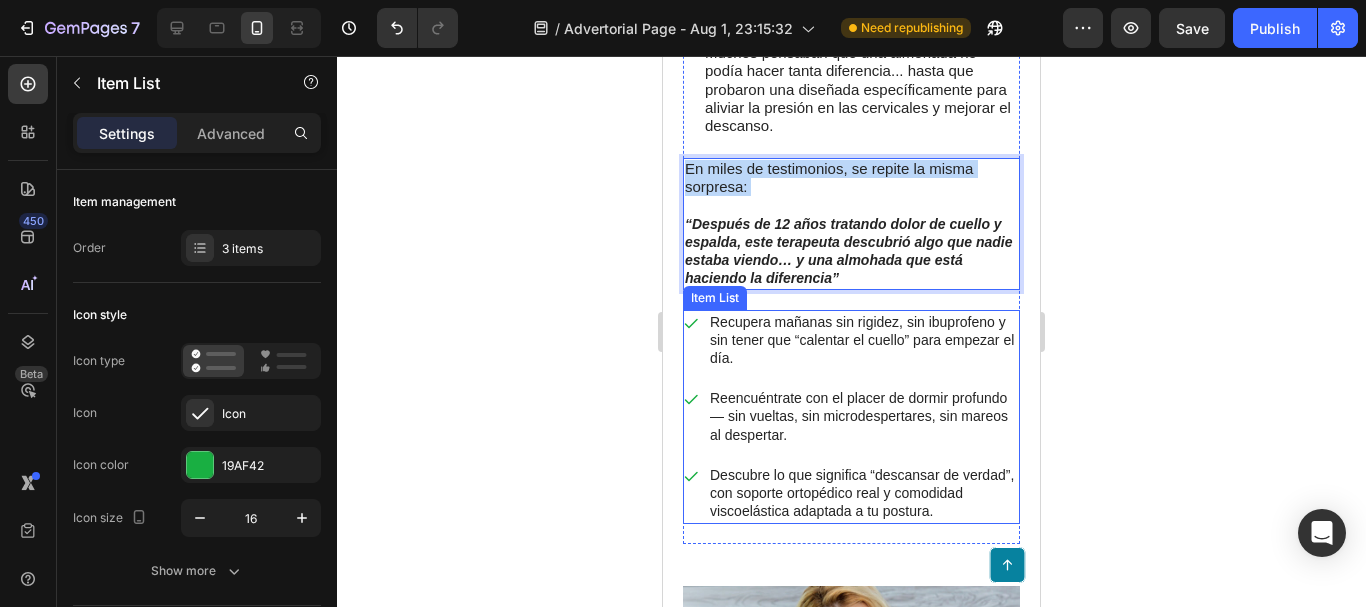 click on "Recupera mañanas sin rigidez, sin ibuprofeno y sin tener que “calentar el cuello” para empezar el día." at bounding box center [863, 340] 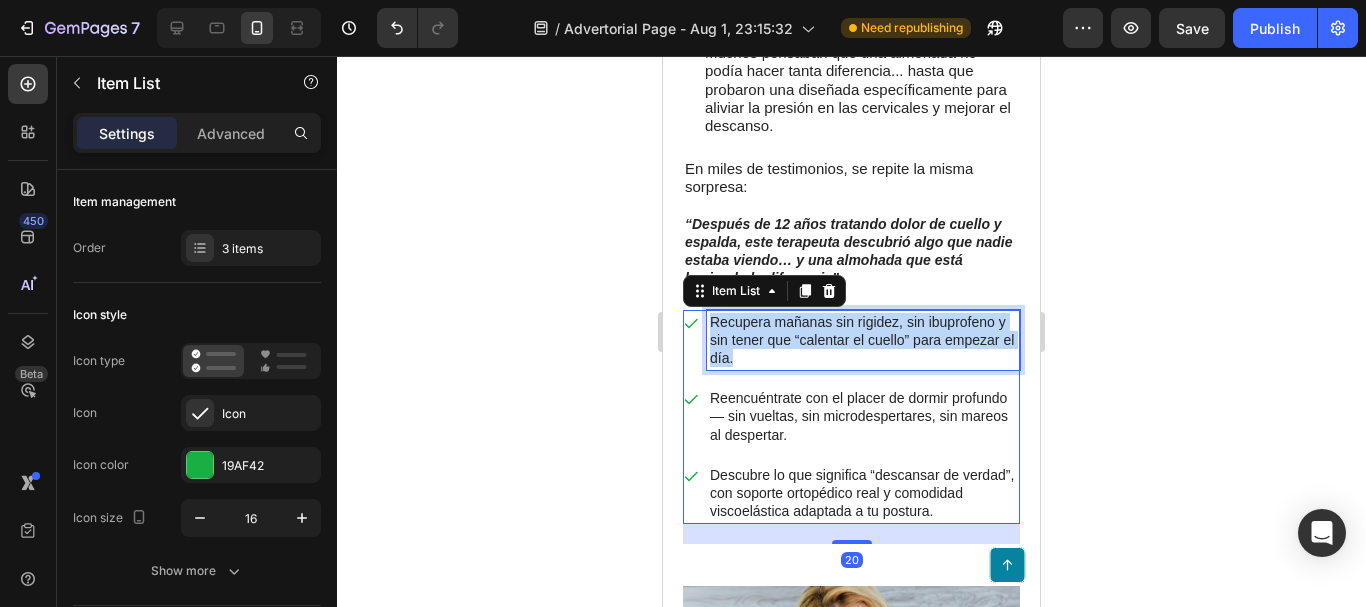 click on "Recupera mañanas sin rigidez, sin ibuprofeno y sin tener que “calentar el cuello” para empezar el día." at bounding box center [863, 340] 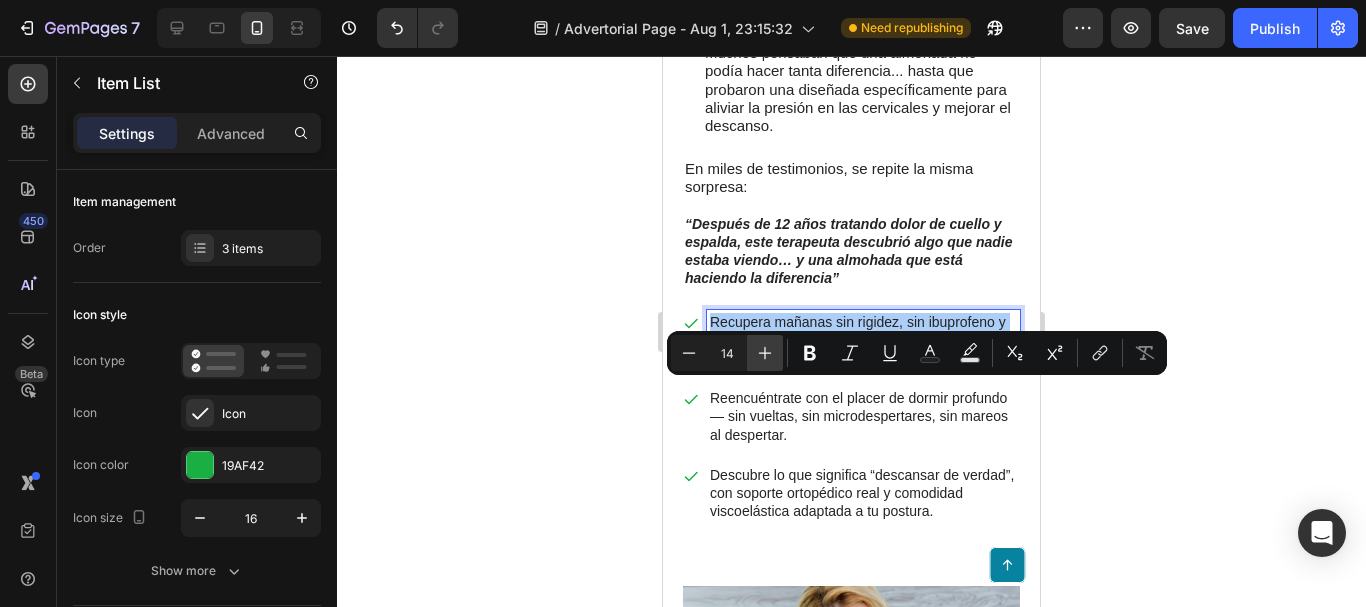 click 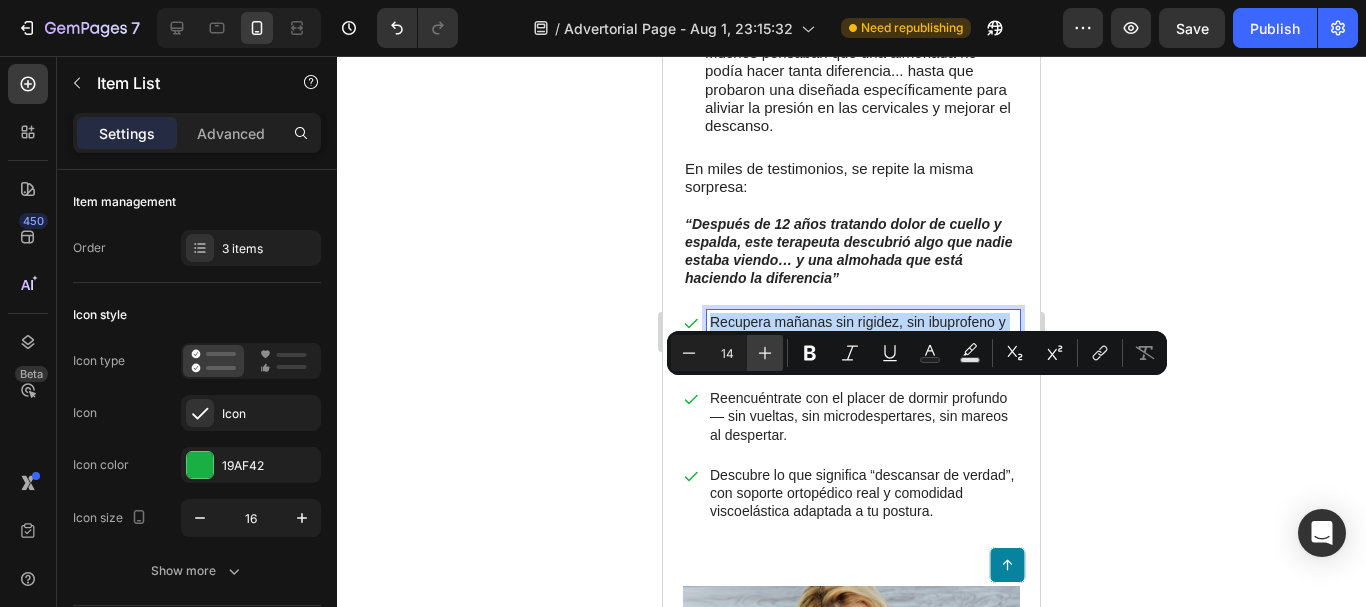 type on "15" 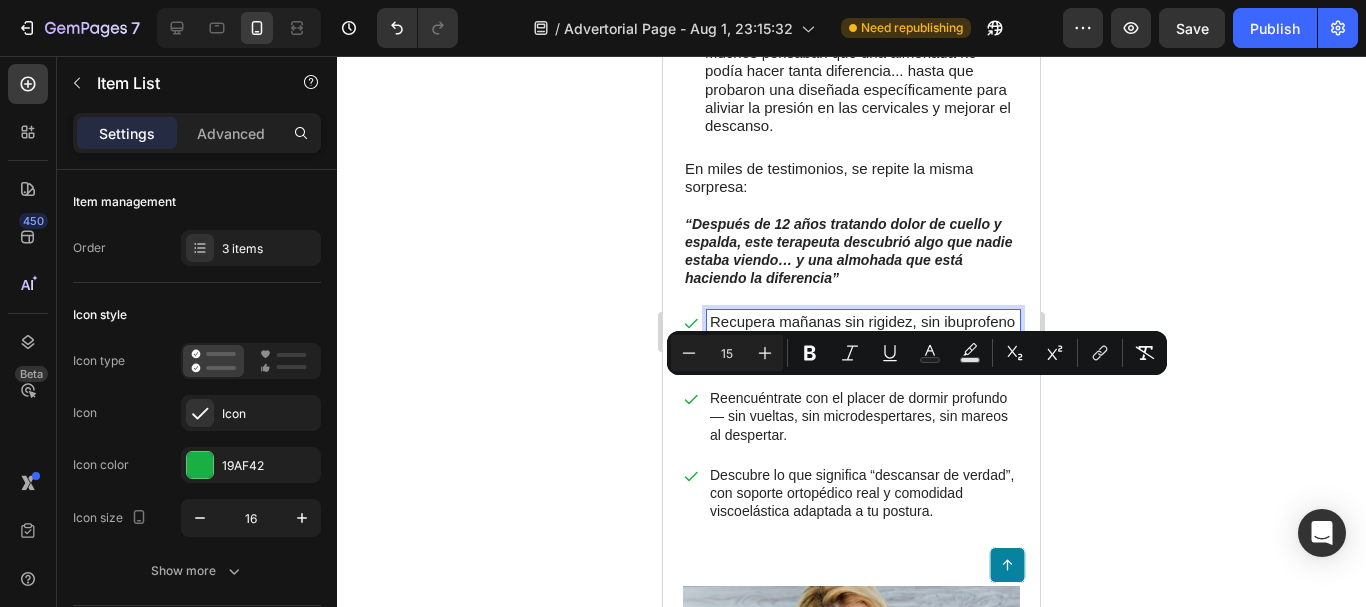 click on "Reencuéntrate con el placer de dormir profundo — sin vueltas, sin microdespertares, sin mareos al despertar." at bounding box center [863, 416] 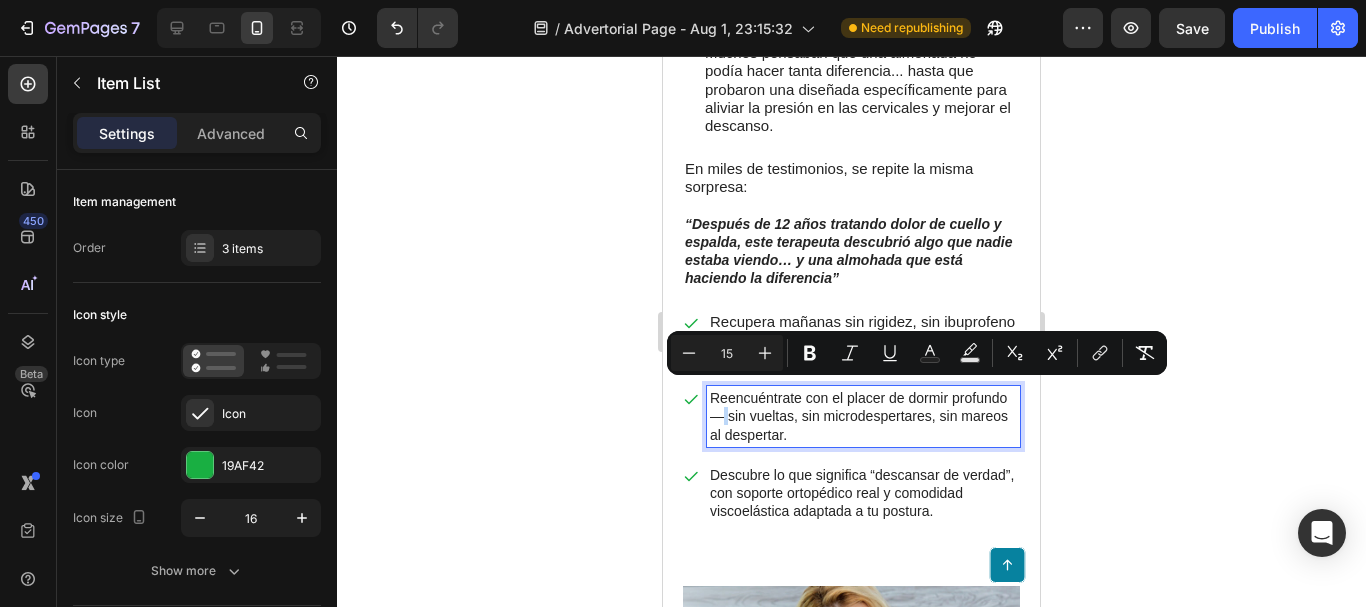 click on "Reencuéntrate con el placer de dormir profundo — sin vueltas, sin microdespertares, sin mareos al despertar." at bounding box center (863, 416) 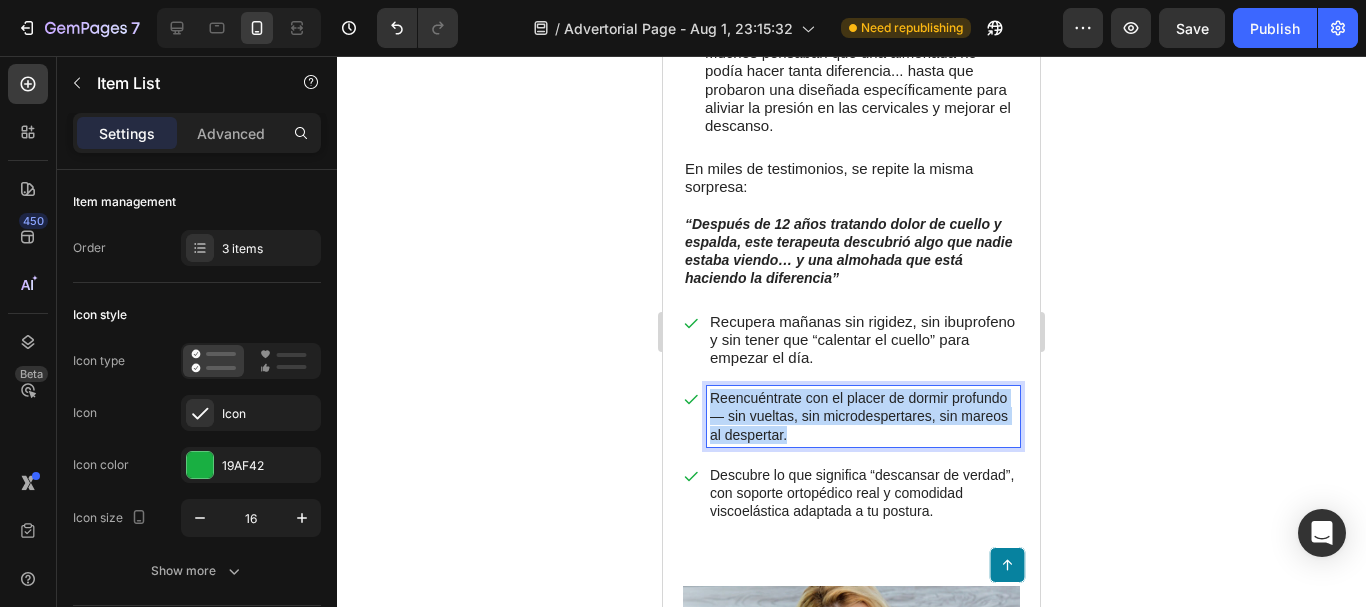 click on "Reencuéntrate con el placer de dormir profundo — sin vueltas, sin microdespertares, sin mareos al despertar." at bounding box center [863, 416] 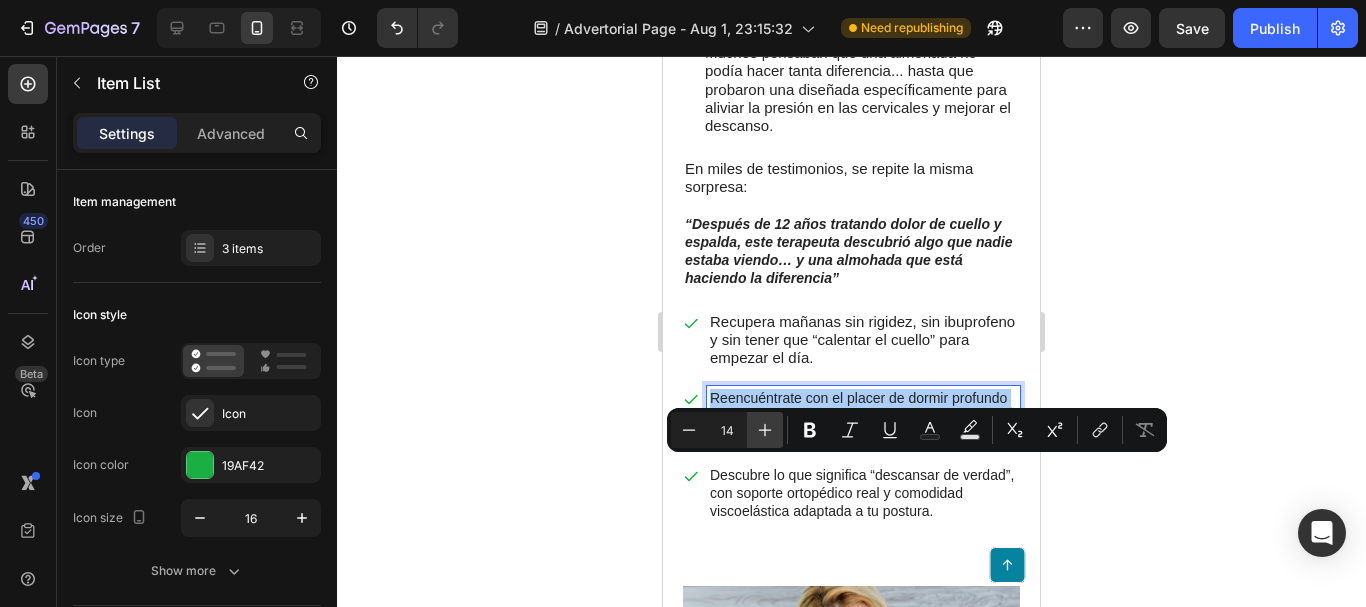 click on "Plus" at bounding box center [765, 430] 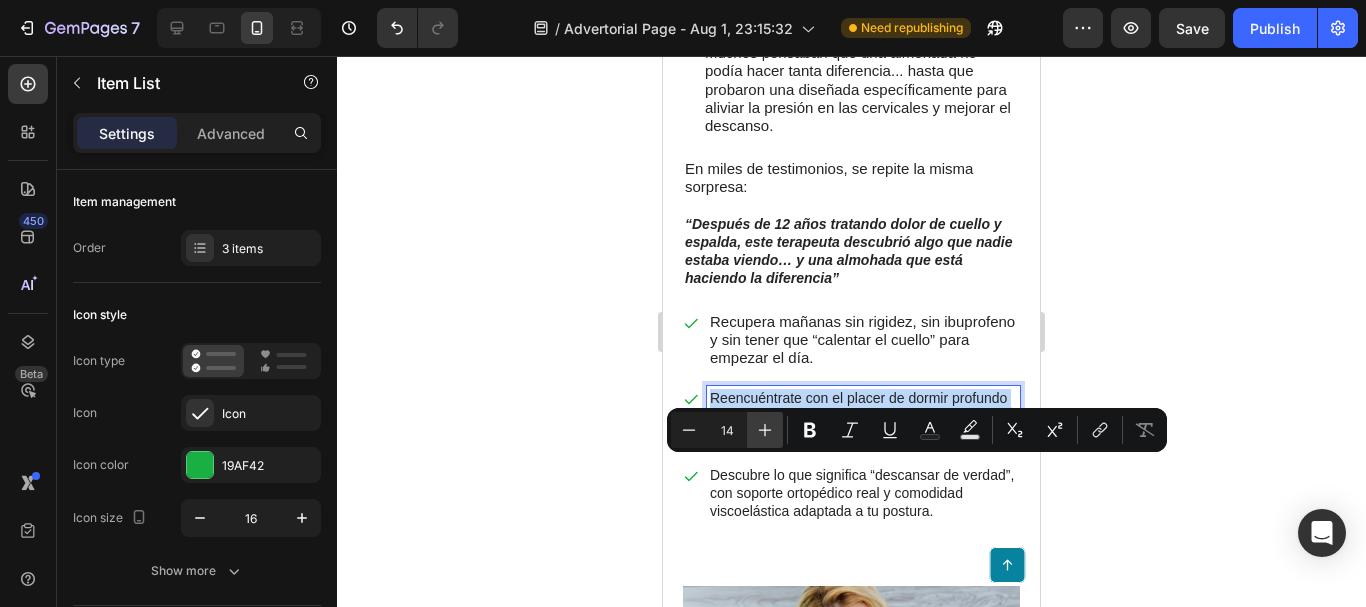 type on "15" 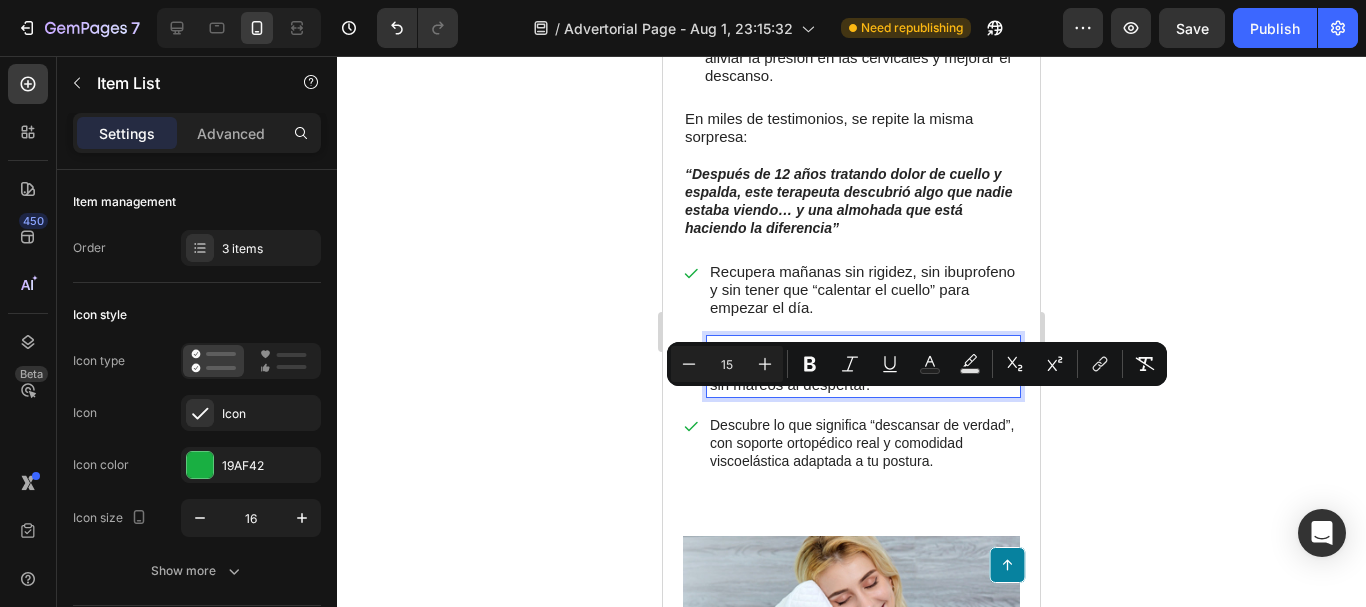 scroll, scrollTop: 4619, scrollLeft: 0, axis: vertical 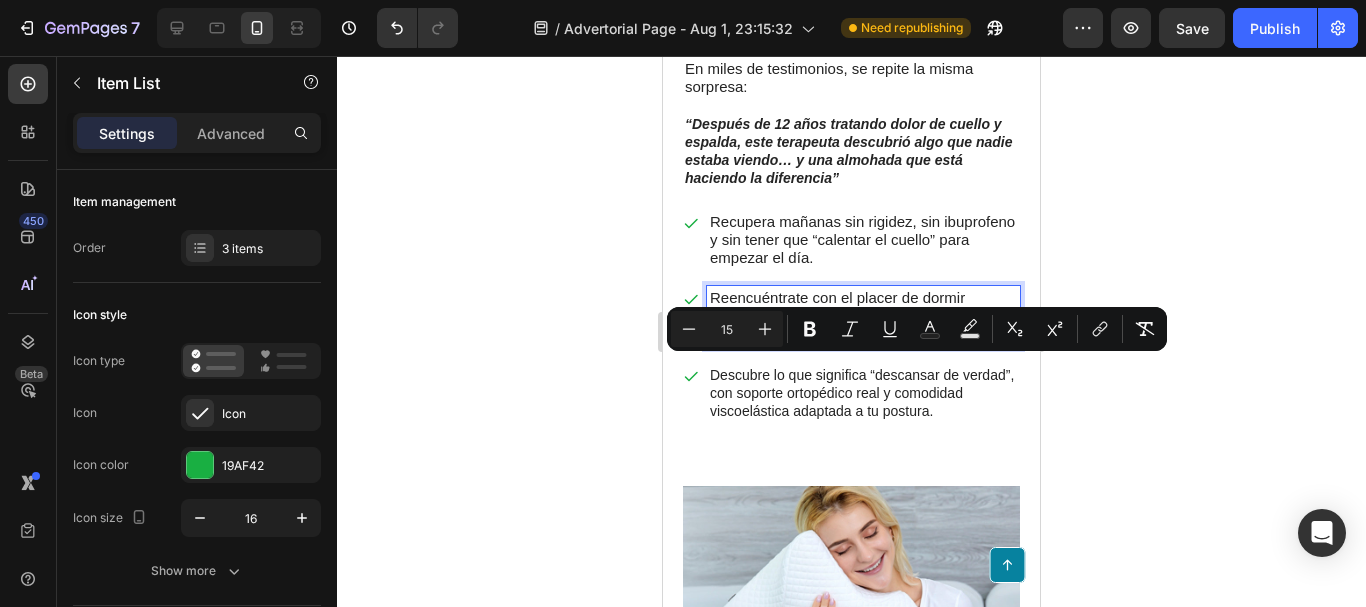 click on "Descubre lo que significa “descansar de verdad”, con soporte ortopédico real y comodidad viscoelástica adaptada a tu postura." at bounding box center (863, 393) 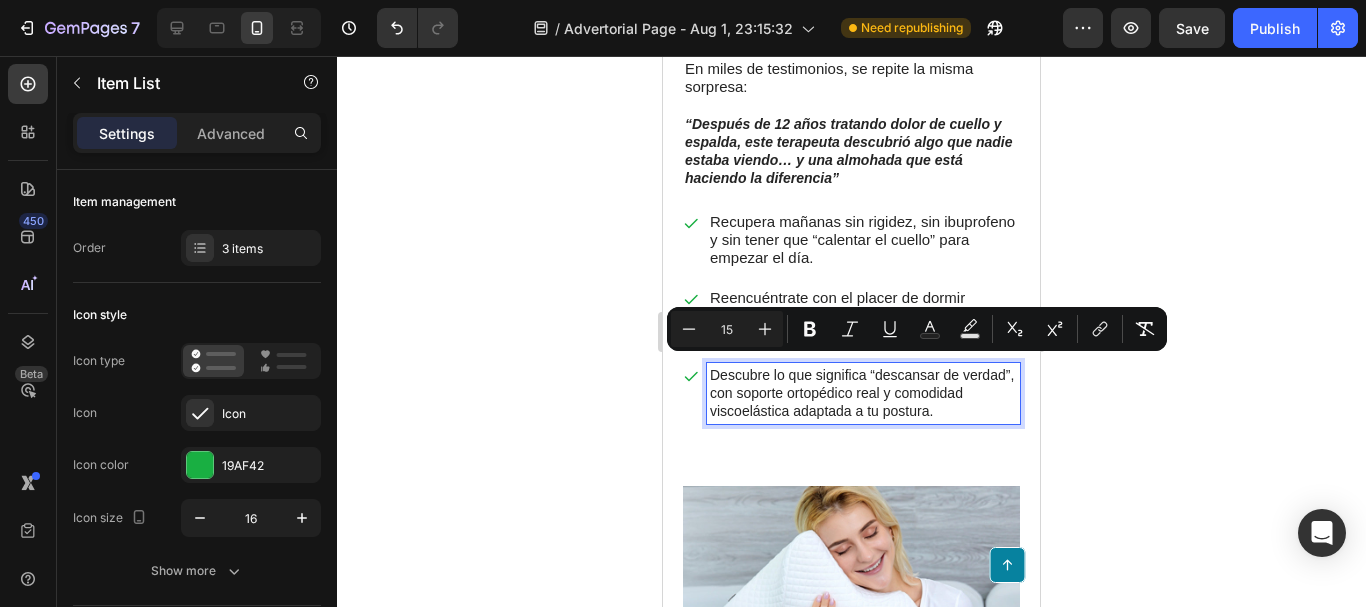 click on "Descubre lo que significa “descansar de verdad”, con soporte ortopédico real y comodidad viscoelástica adaptada a tu postura." at bounding box center (863, 393) 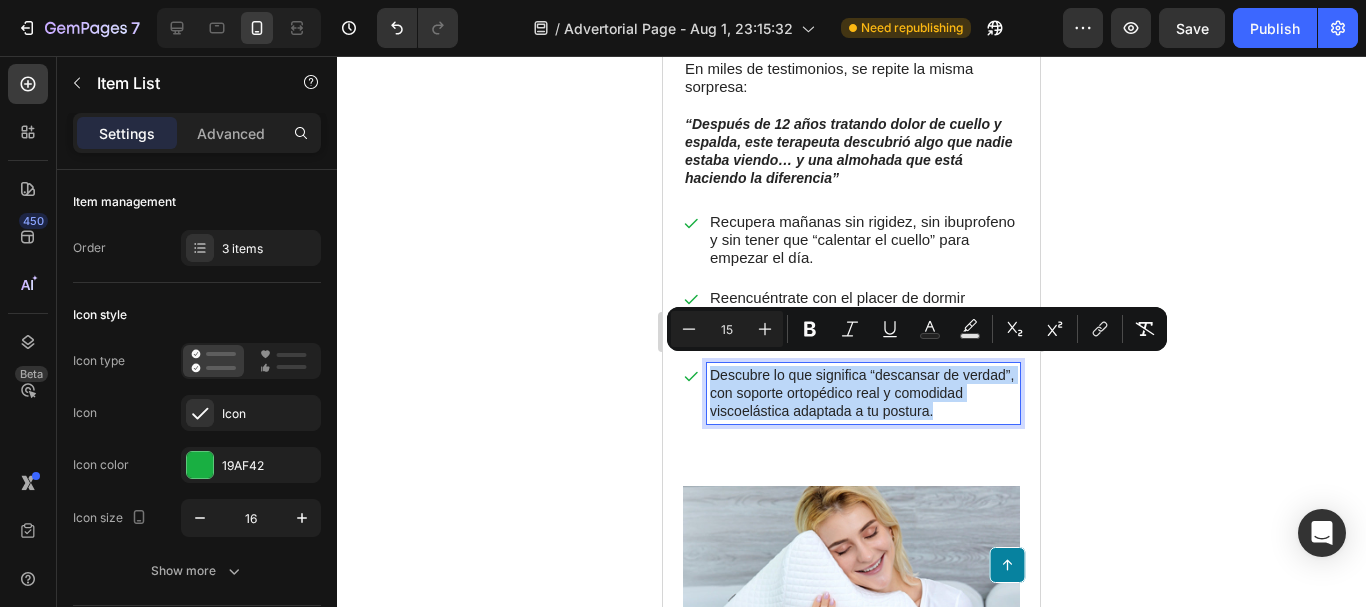 click on "Descubre lo que significa “descansar de verdad”, con soporte ortopédico real y comodidad viscoelástica adaptada a tu postura." at bounding box center [863, 393] 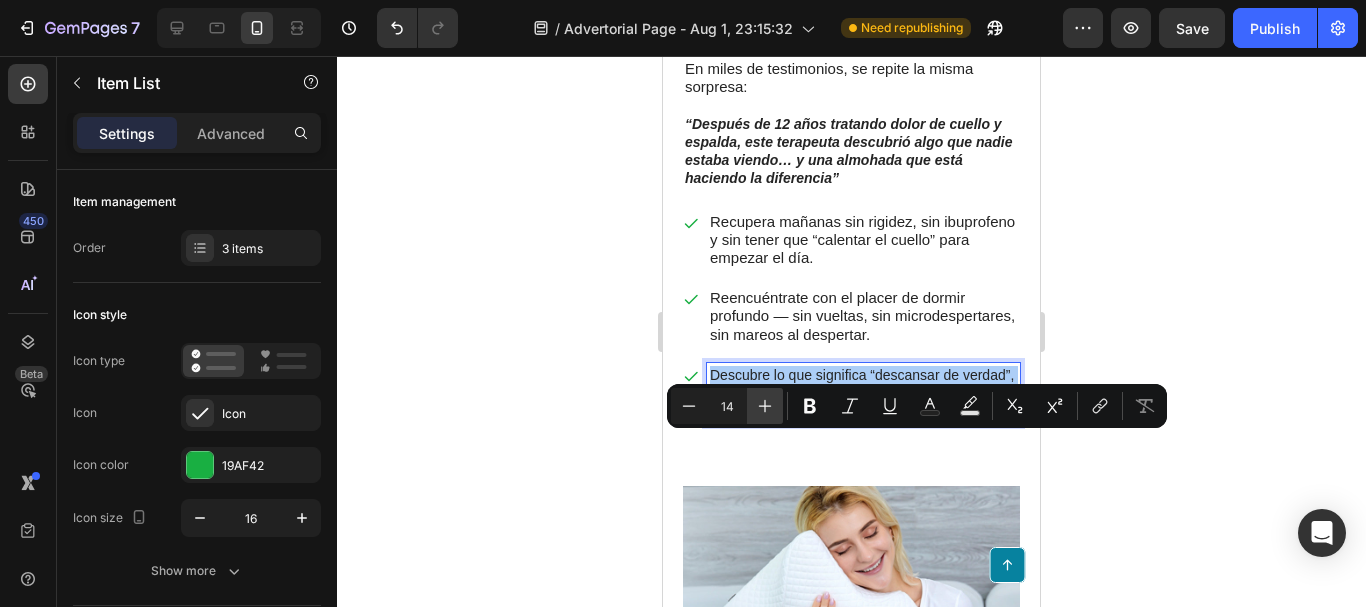 click 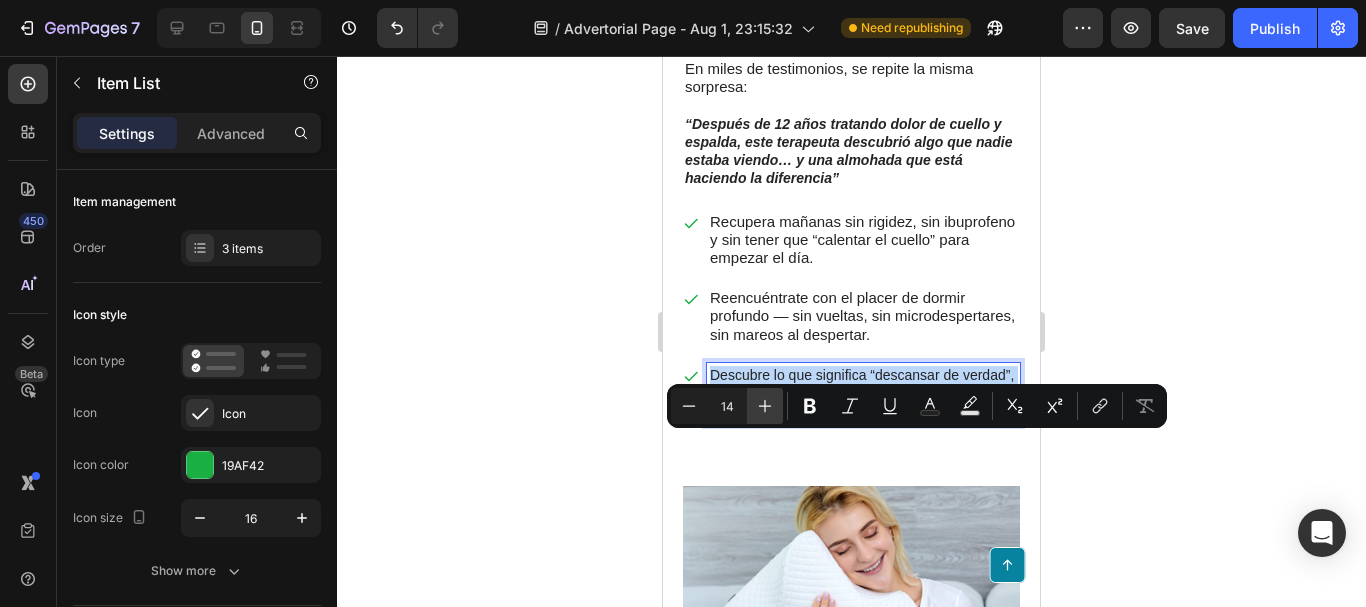 type on "15" 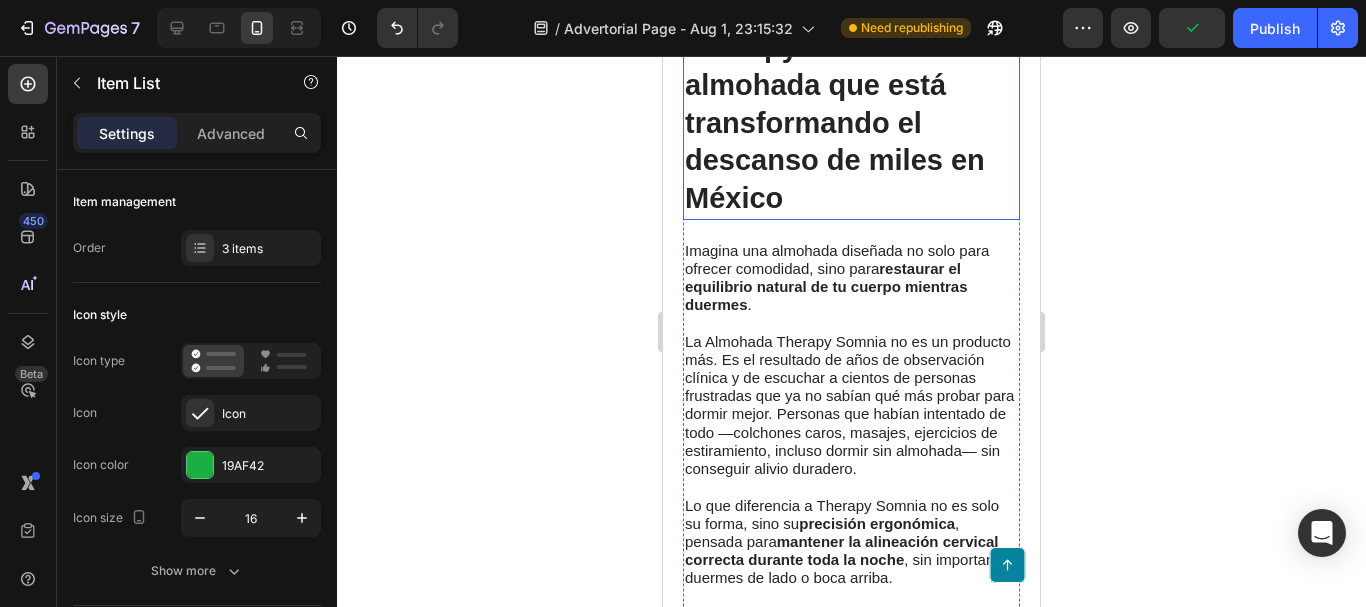 scroll, scrollTop: 6319, scrollLeft: 0, axis: vertical 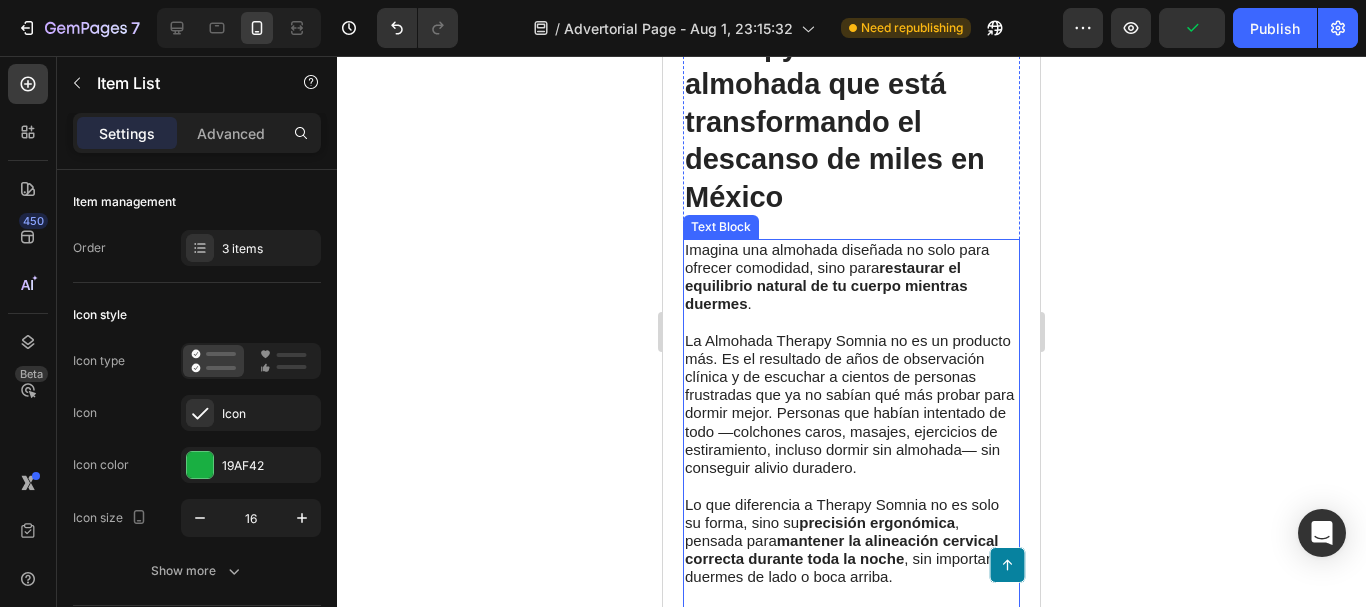 click on "restaurar el equilibrio natural de tu cuerpo mientras duermes" at bounding box center [826, 285] 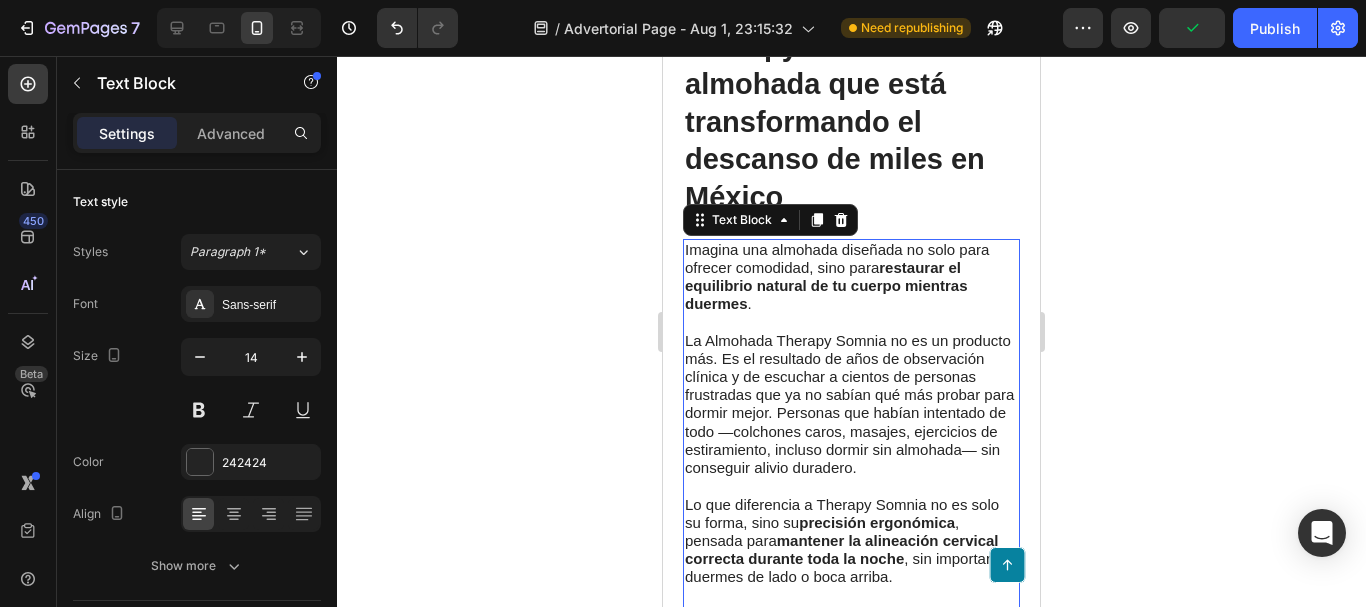 click on "restaurar el equilibrio natural de tu cuerpo mientras duermes" at bounding box center (826, 285) 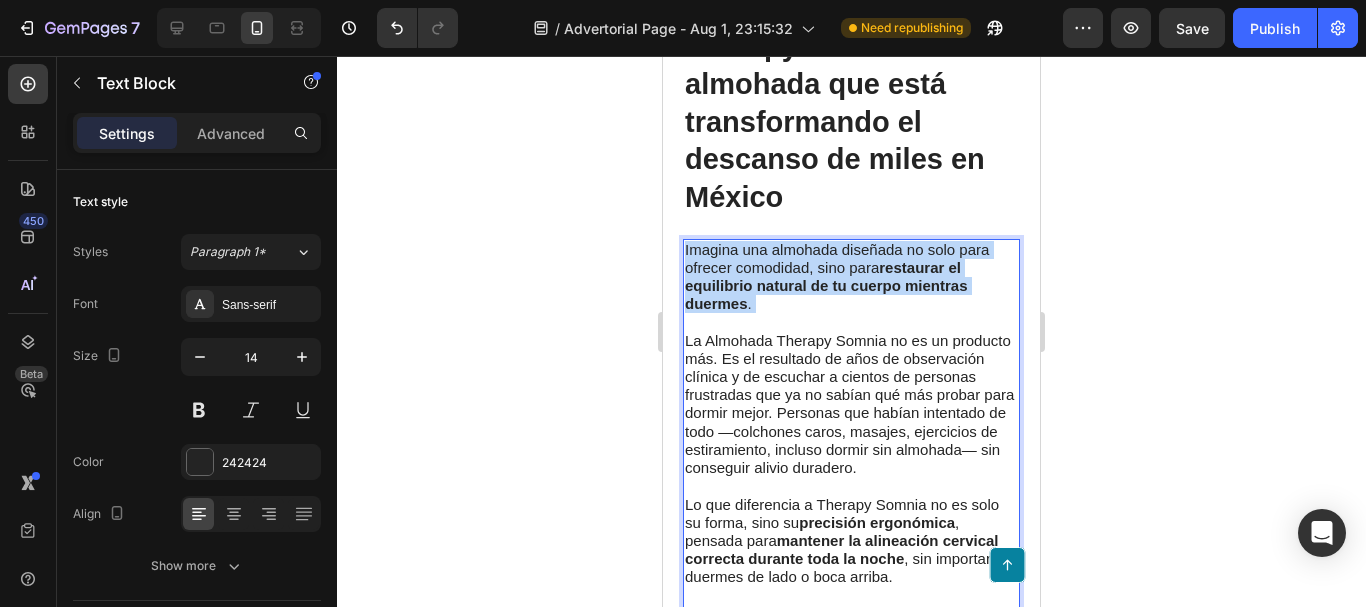 click on "restaurar el equilibrio natural de tu cuerpo mientras duermes" at bounding box center (826, 285) 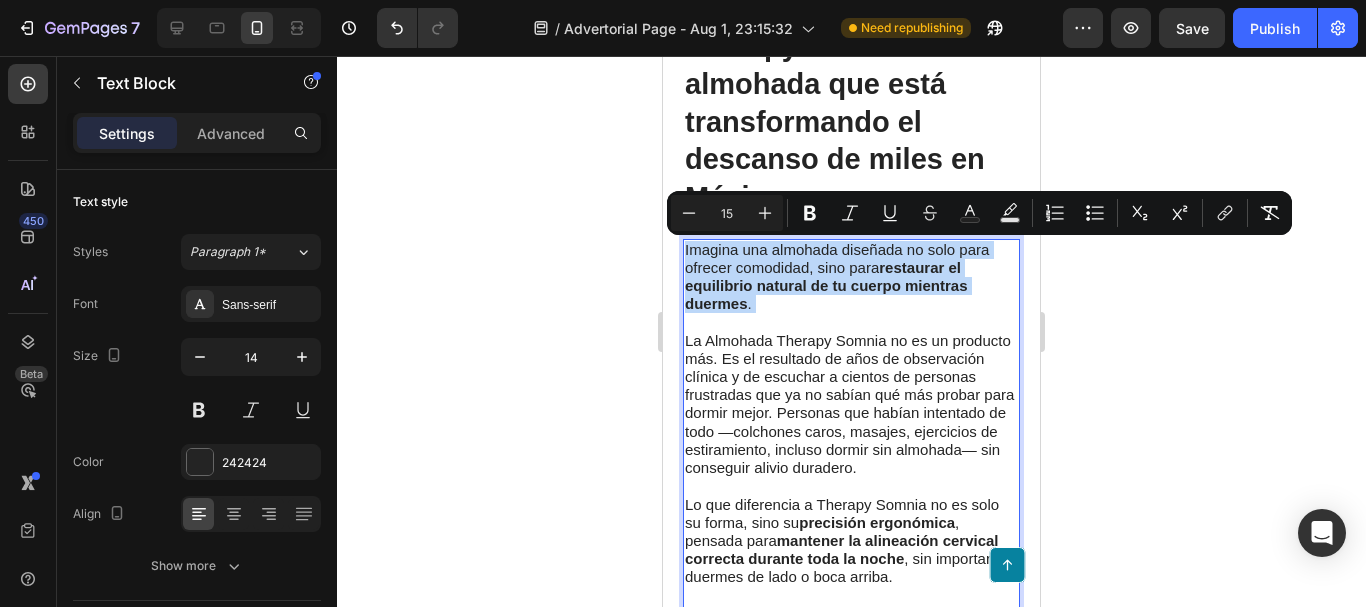 click on "restaurar el equilibrio natural de tu cuerpo mientras duermes" at bounding box center [826, 285] 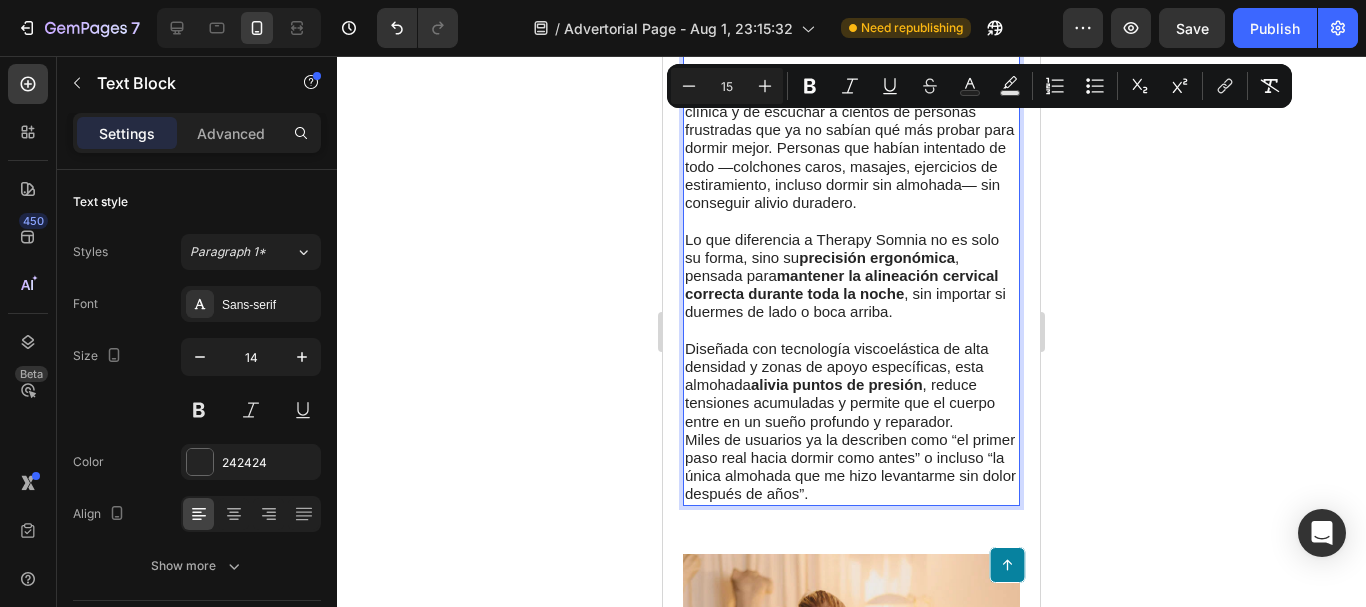 scroll, scrollTop: 6619, scrollLeft: 0, axis: vertical 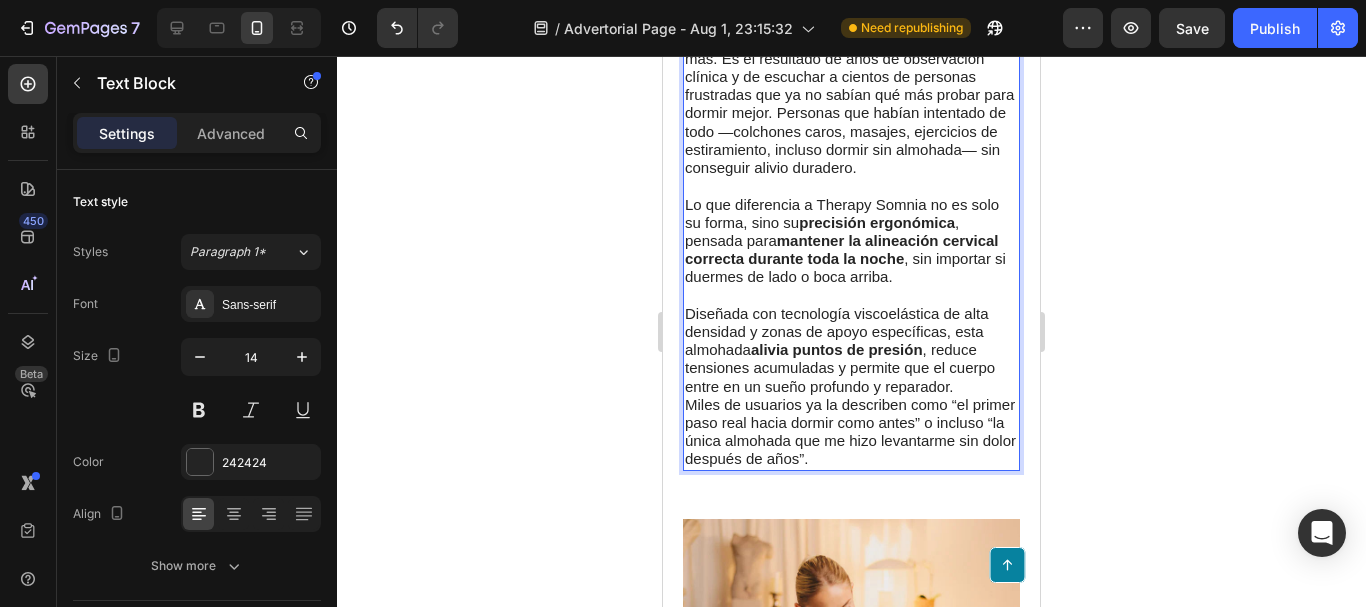 click on "Miles de usuarios ya la describen como “el primer paso real hacia dormir como antes” o incluso “la única almohada que me hizo levantarme sin dolor después de años”." at bounding box center (851, 432) 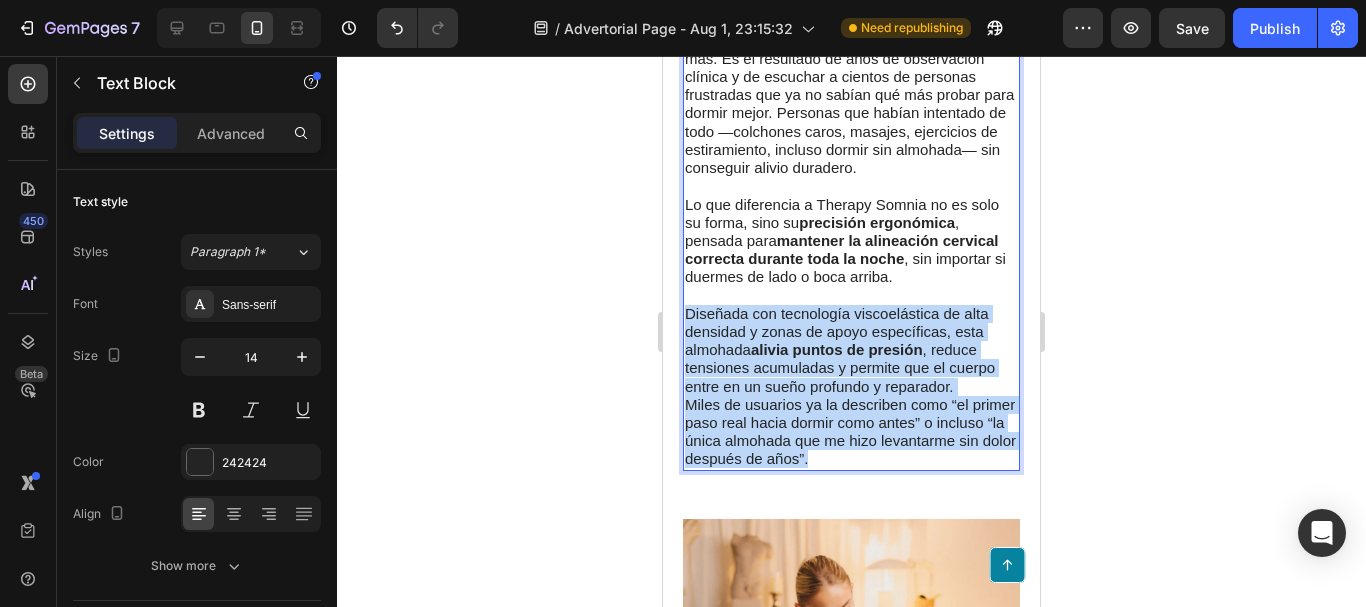 scroll, scrollTop: 6419, scrollLeft: 0, axis: vertical 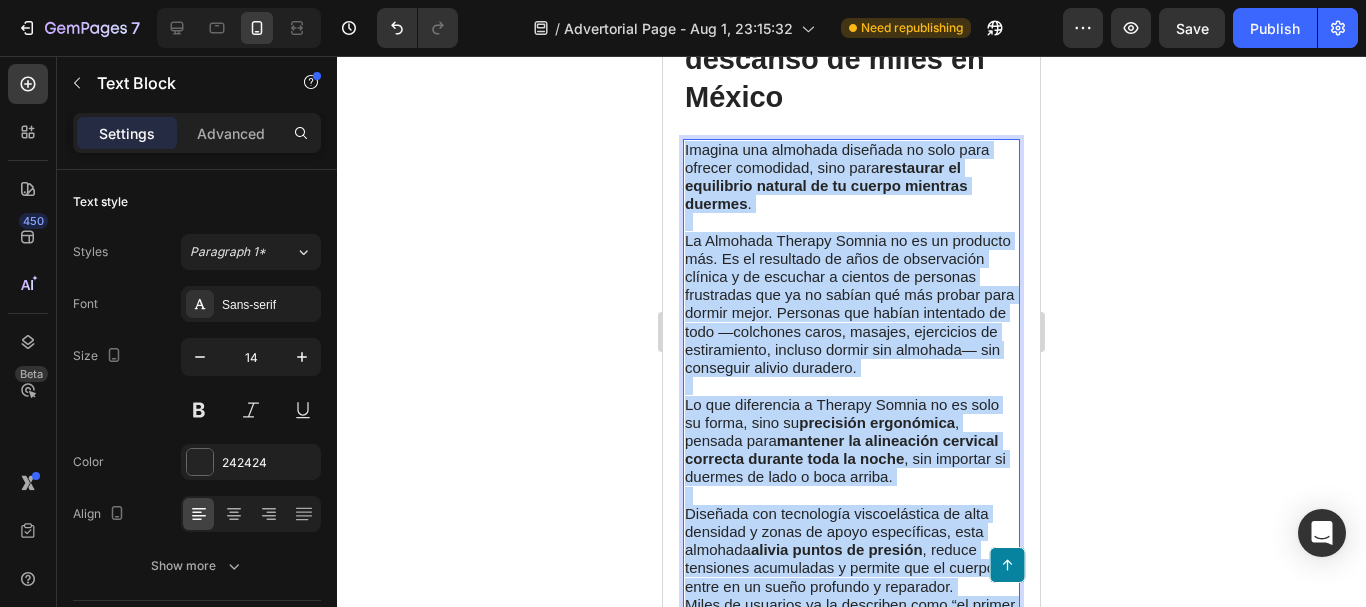 drag, startPoint x: 950, startPoint y: 463, endPoint x: 687, endPoint y: 157, distance: 403.49103 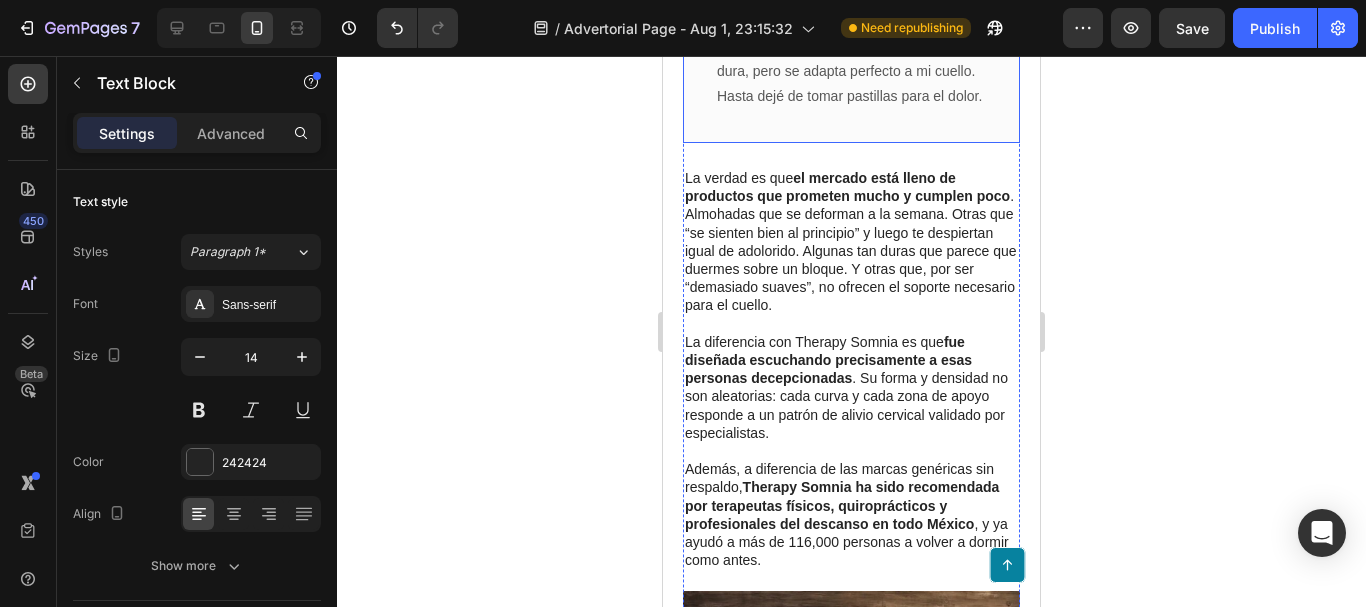 scroll, scrollTop: 8019, scrollLeft: 0, axis: vertical 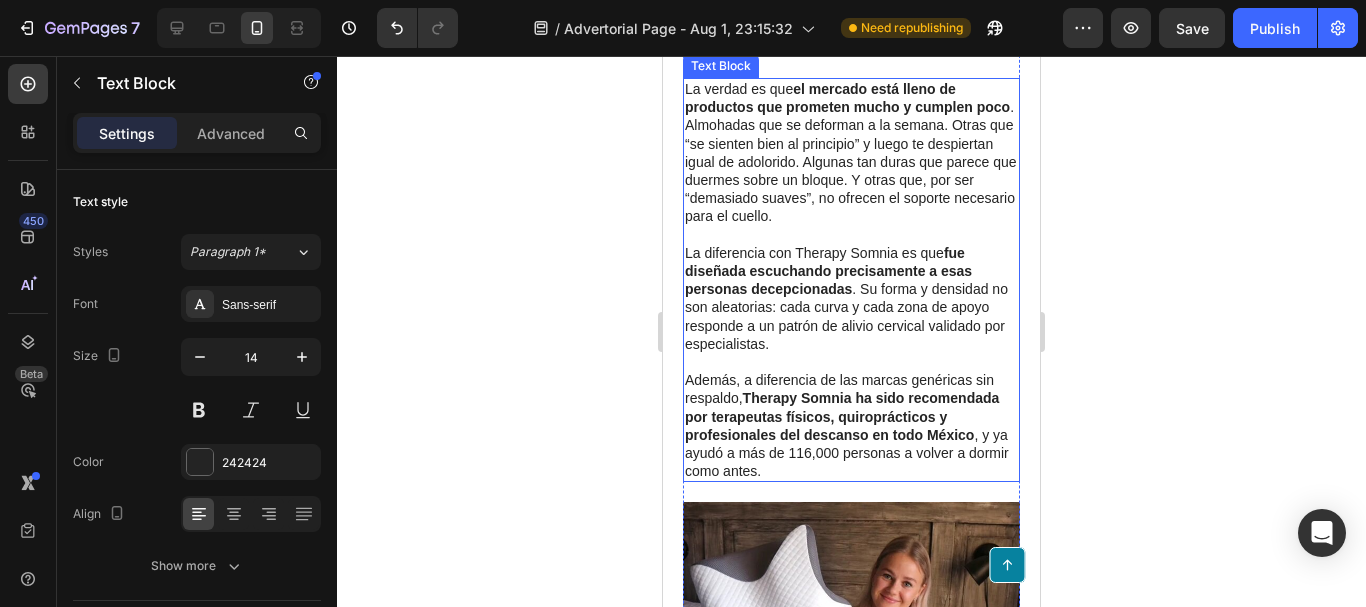 click on "La verdad es que  el mercado está lleno de productos que prometen mucho y cumplen poco . Almohadas que se deforman a la semana. Otras que “se sienten bien al principio” y luego te despiertan igual de adolorido. Algunas tan duras que parece que duermes sobre un bloque. Y otras que, por ser “demasiado suaves”, no ofrecen el soporte necesario para el cuello." at bounding box center [851, 162] 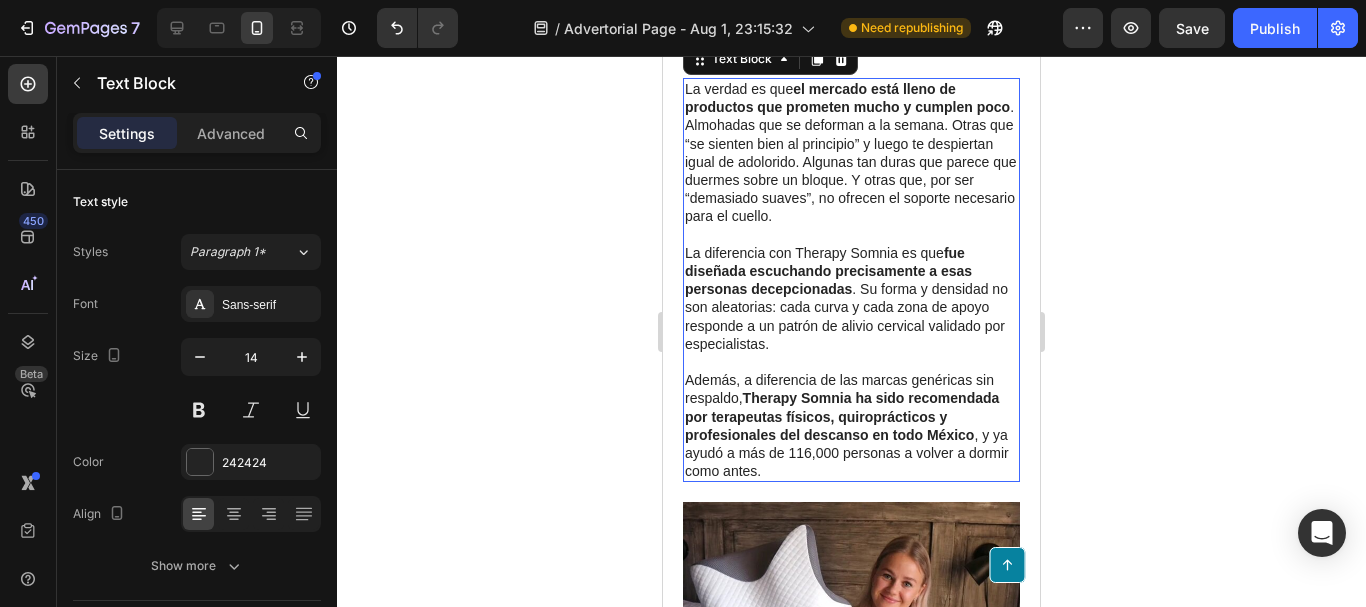 click on "La verdad es que  el mercado está lleno de productos que prometen mucho y cumplen poco . Almohadas que se deforman a la semana. Otras que “se sienten bien al principio” y luego te despiertan igual de adolorido. Algunas tan duras que parece que duermes sobre un bloque. Y otras que, por ser “demasiado suaves”, no ofrecen el soporte necesario para el cuello." at bounding box center [851, 162] 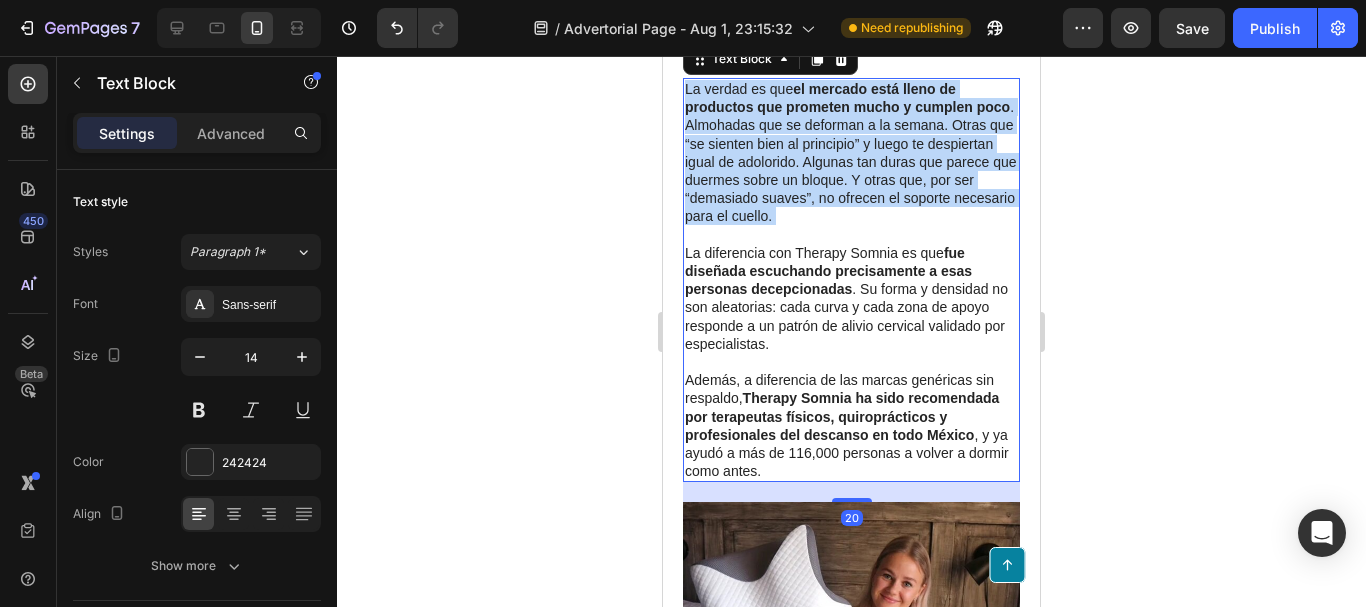 click on "La verdad es que  el mercado está lleno de productos que prometen mucho y cumplen poco . Almohadas que se deforman a la semana. Otras que “se sienten bien al principio” y luego te despiertan igual de adolorido. Algunas tan duras que parece que duermes sobre un bloque. Y otras que, por ser “demasiado suaves”, no ofrecen el soporte necesario para el cuello." at bounding box center [851, 162] 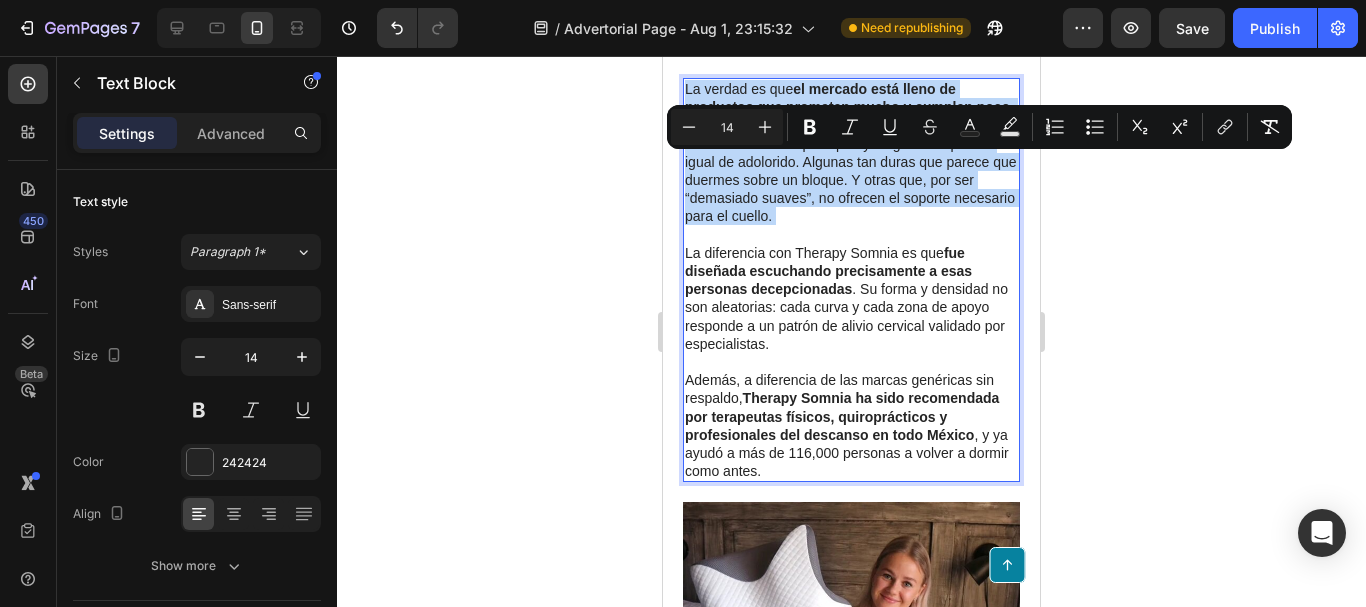 click on "La verdad es que  el mercado está lleno de productos que prometen mucho y cumplen poco . Almohadas que se deforman a la semana. Otras que “se sienten bien al principio” y luego te despiertan igual de adolorido. Algunas tan duras que parece que duermes sobre un bloque. Y otras que, por ser “demasiado suaves”, no ofrecen el soporte necesario para el cuello." at bounding box center (851, 162) 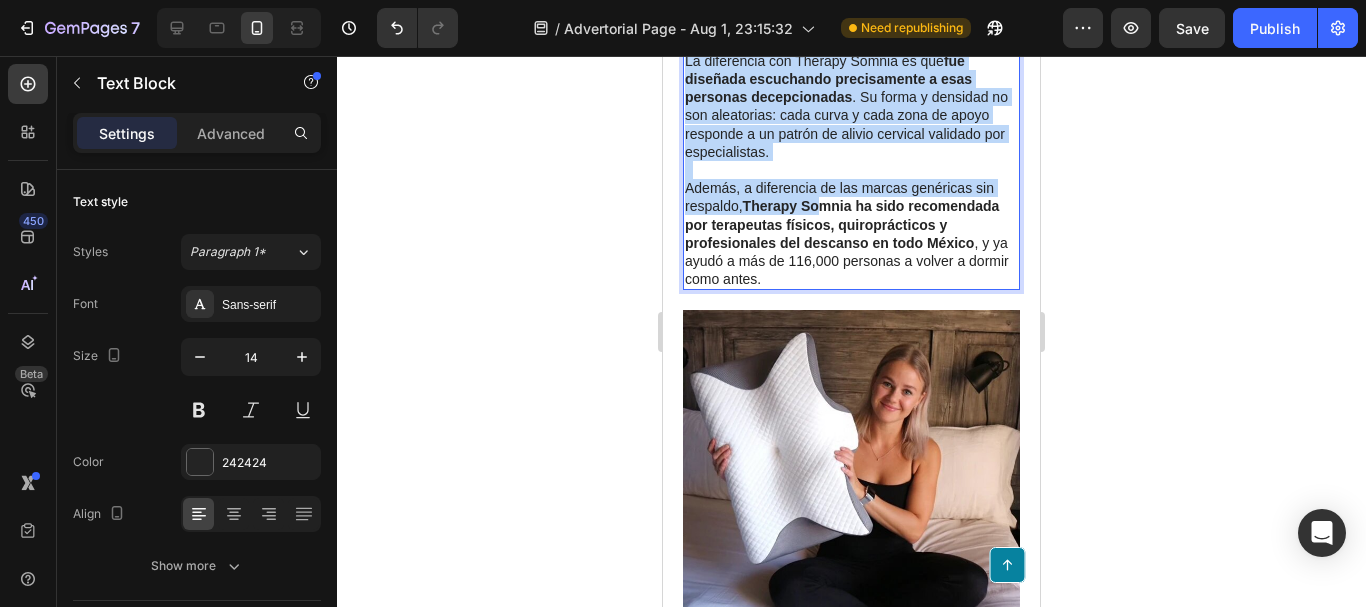 scroll, scrollTop: 8219, scrollLeft: 0, axis: vertical 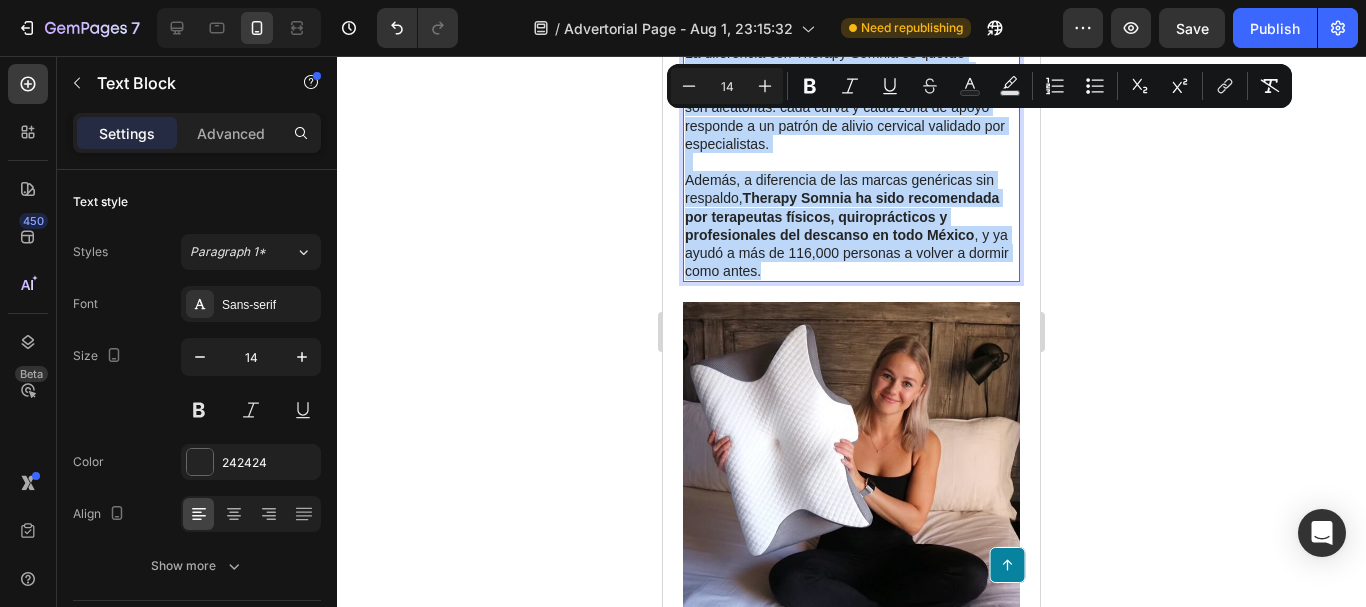 drag, startPoint x: 686, startPoint y: 164, endPoint x: 939, endPoint y: 344, distance: 310.498 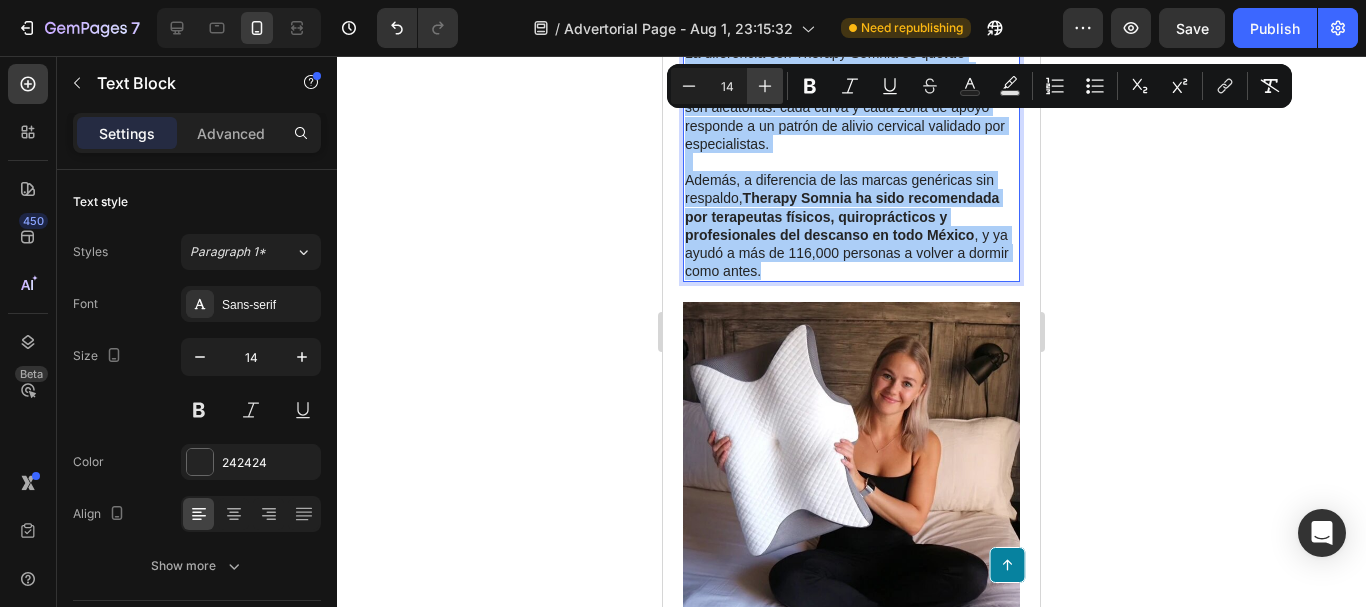 click 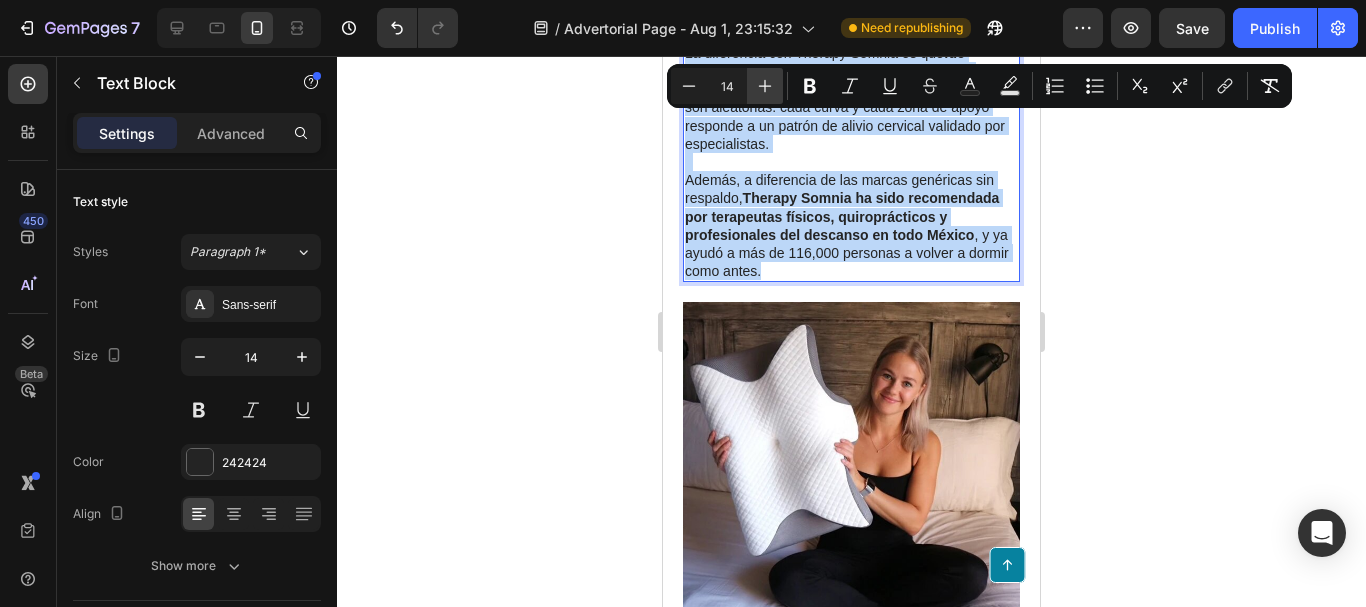 type on "15" 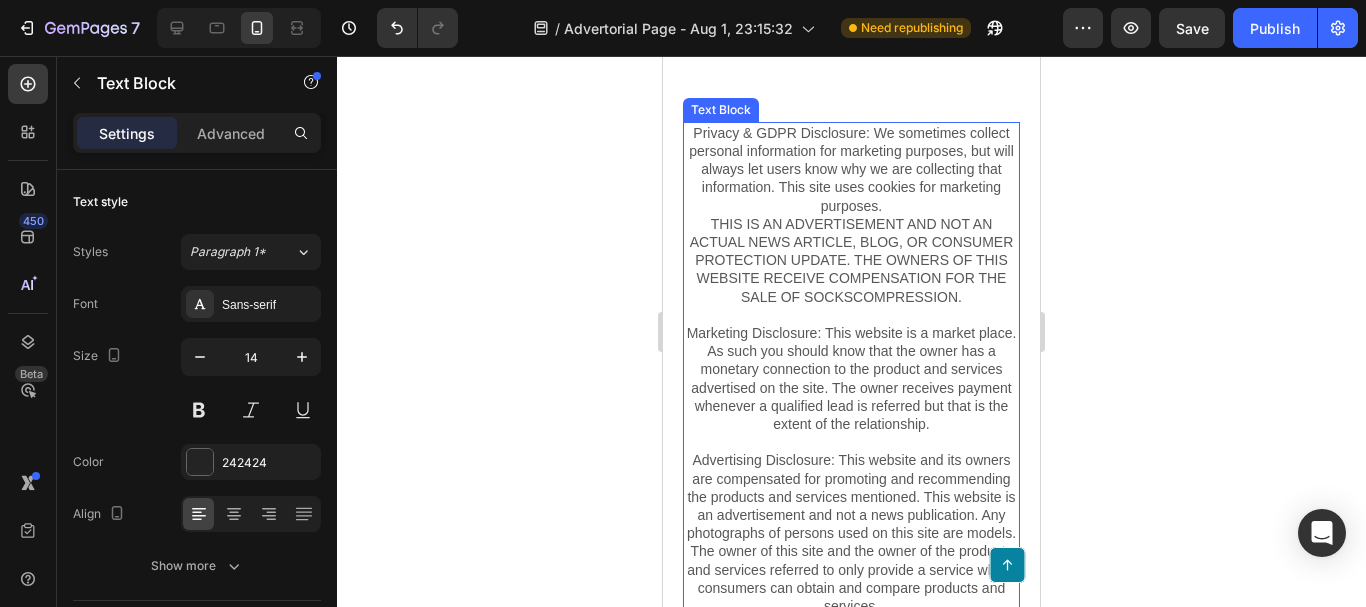 scroll, scrollTop: 9919, scrollLeft: 0, axis: vertical 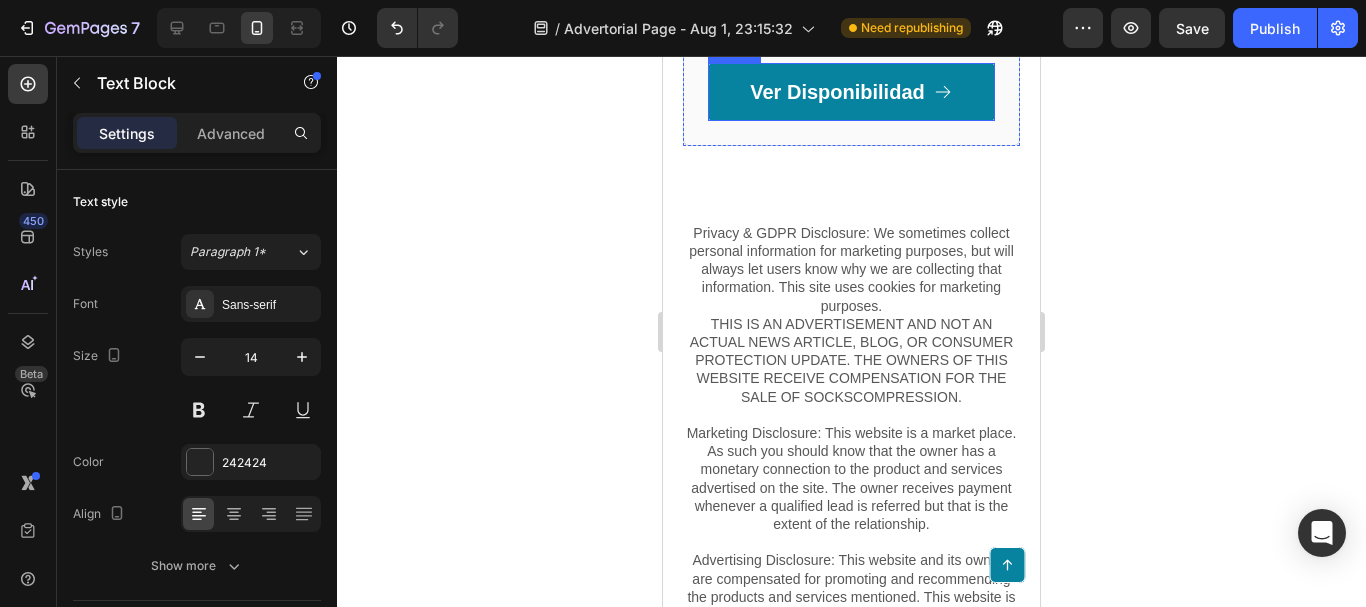 click on "Ver Disponibilidad" at bounding box center [851, 92] 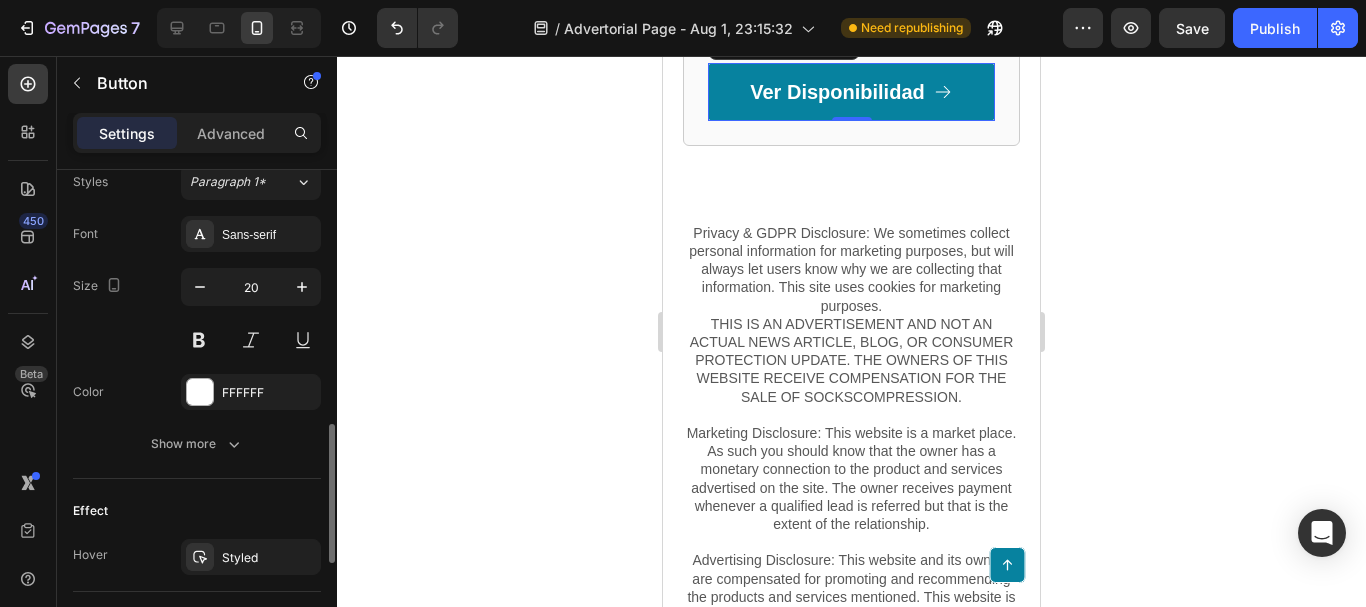 scroll, scrollTop: 1100, scrollLeft: 0, axis: vertical 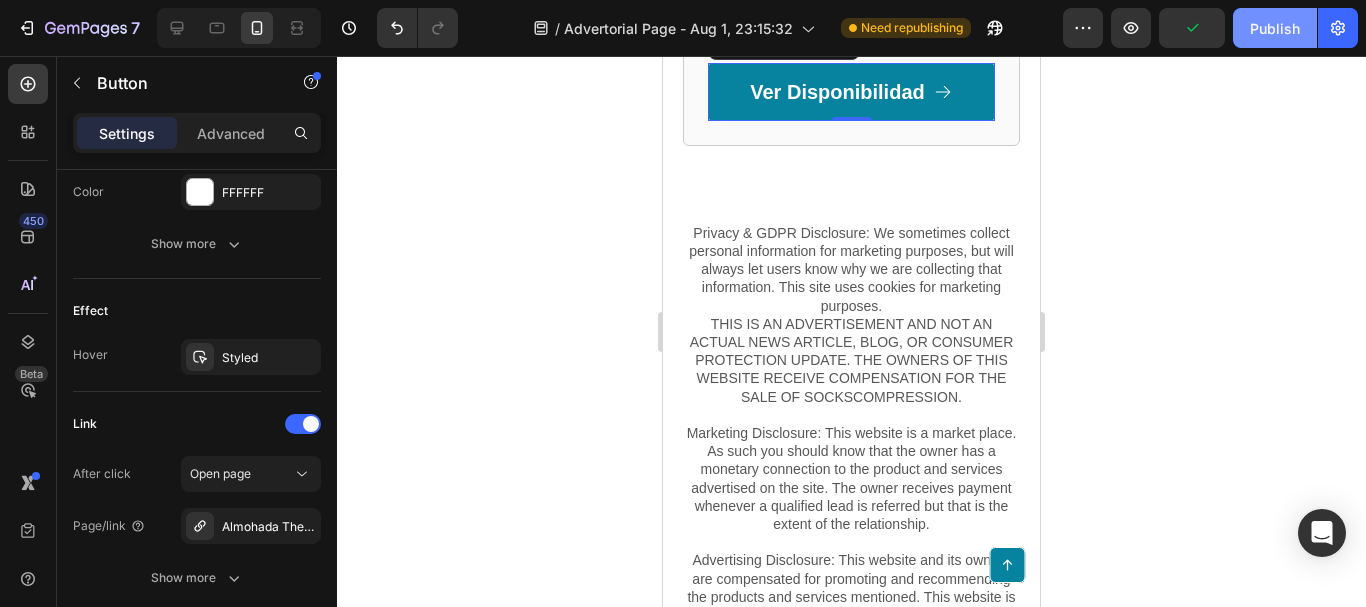 click on "Publish" at bounding box center (1275, 28) 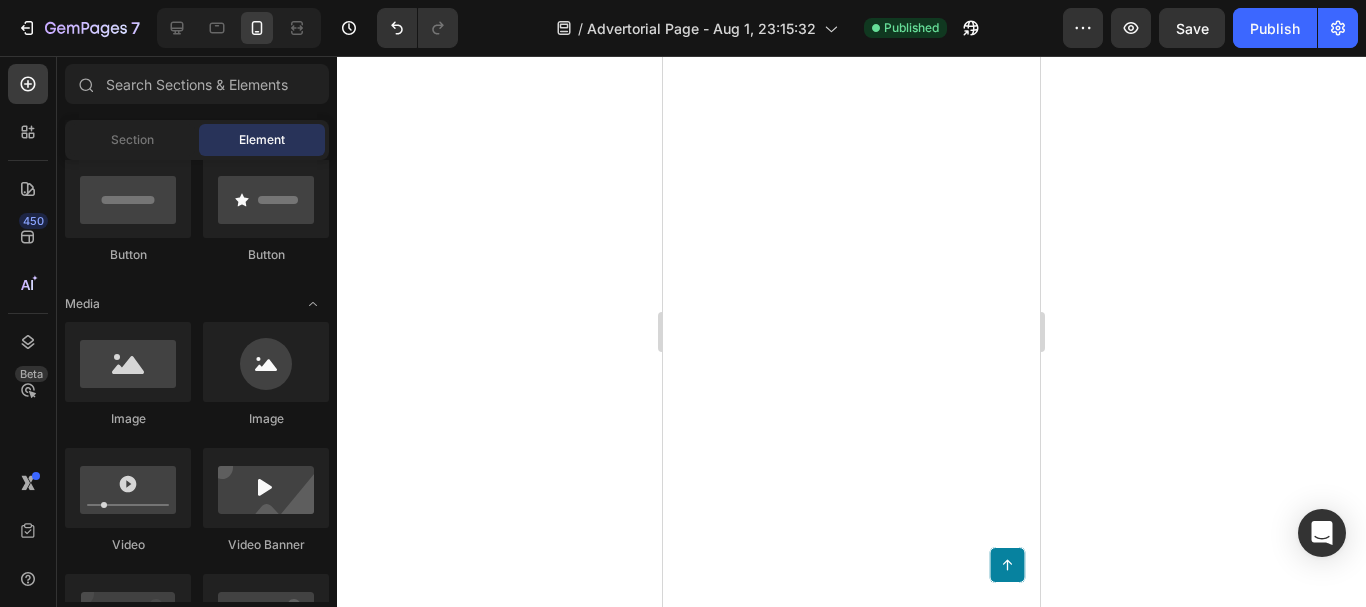scroll, scrollTop: 0, scrollLeft: 0, axis: both 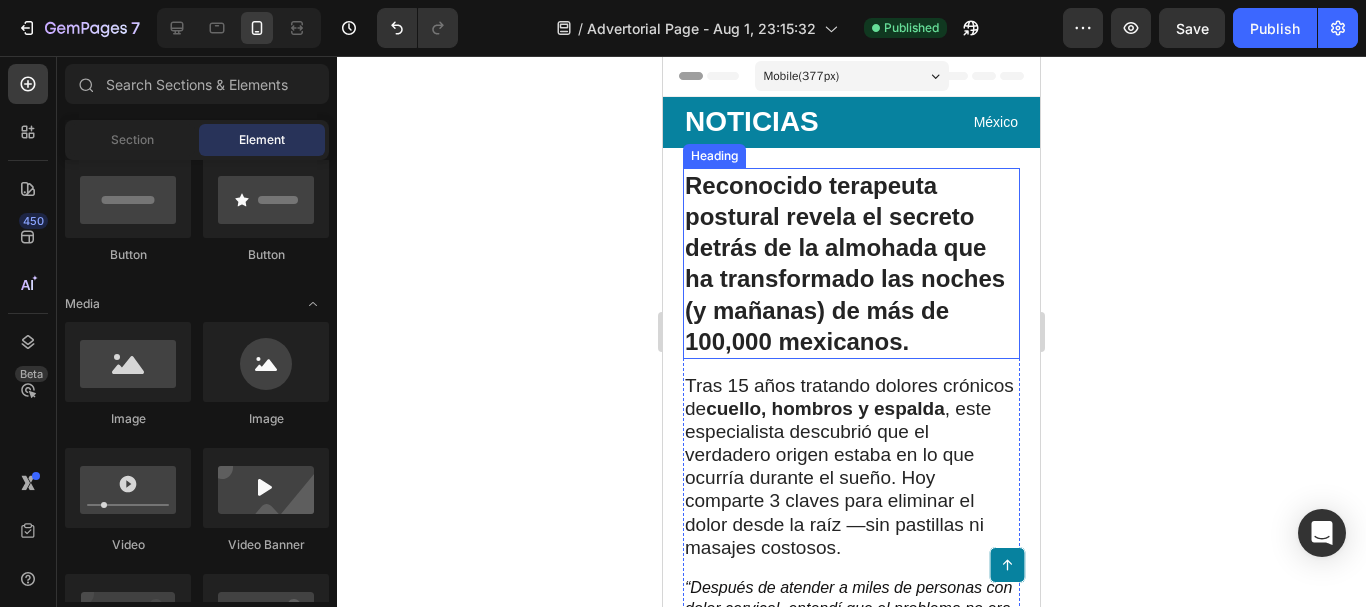 click on "Reconocido terapeuta postural revela el secreto detrás de la almohada que ha transformado las noches (y mañanas) de más de 100,000 mexicanos." at bounding box center [851, 263] 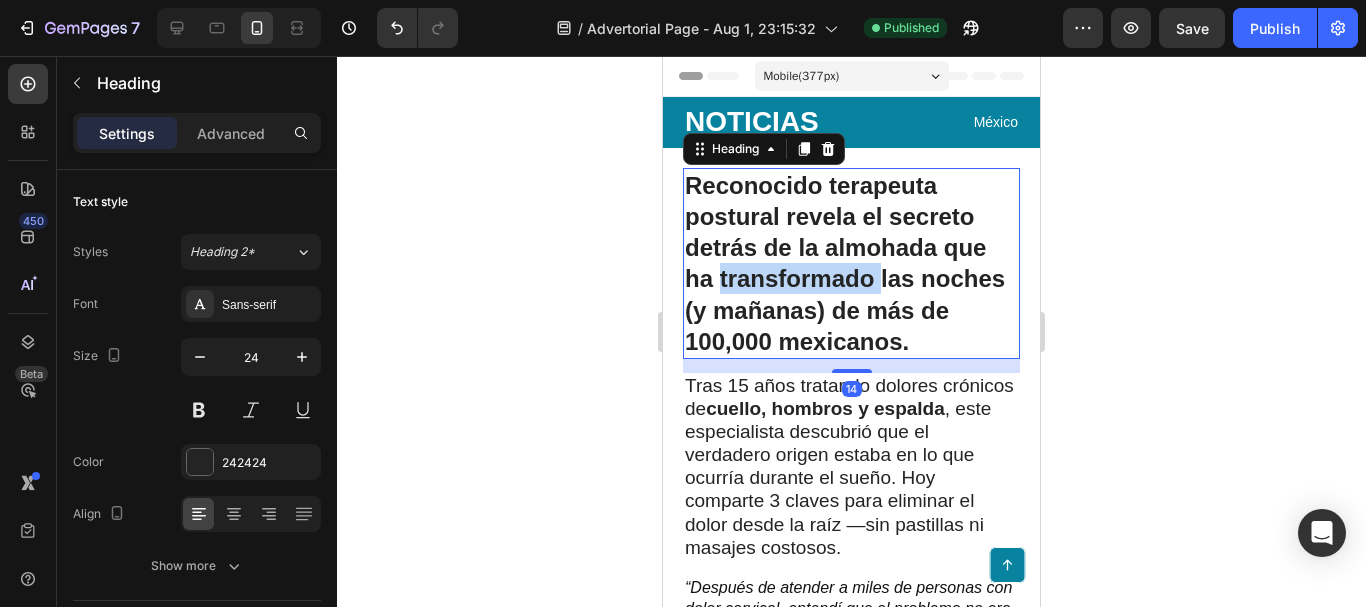 click on "Reconocido terapeuta postural revela el secreto detrás de la almohada que ha transformado las noches (y mañanas) de más de 100,000 mexicanos." at bounding box center (851, 263) 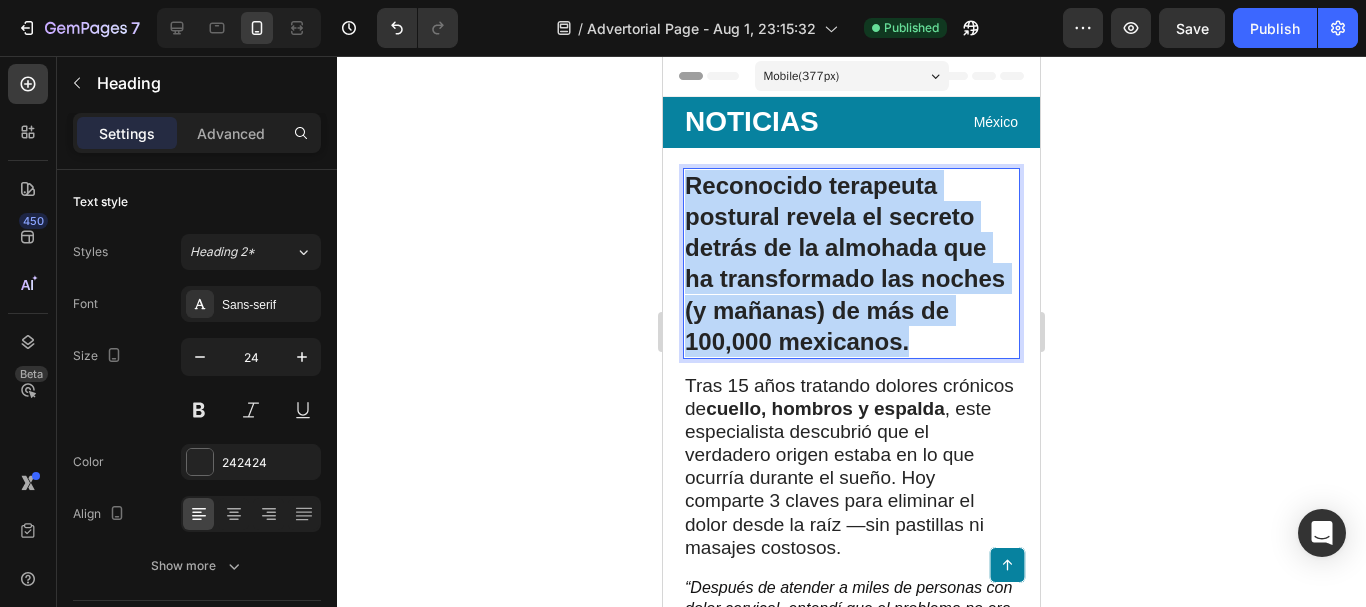 click on "Reconocido terapeuta postural revela el secreto detrás de la almohada que ha transformado las noches (y mañanas) de más de 100,000 mexicanos." at bounding box center (851, 263) 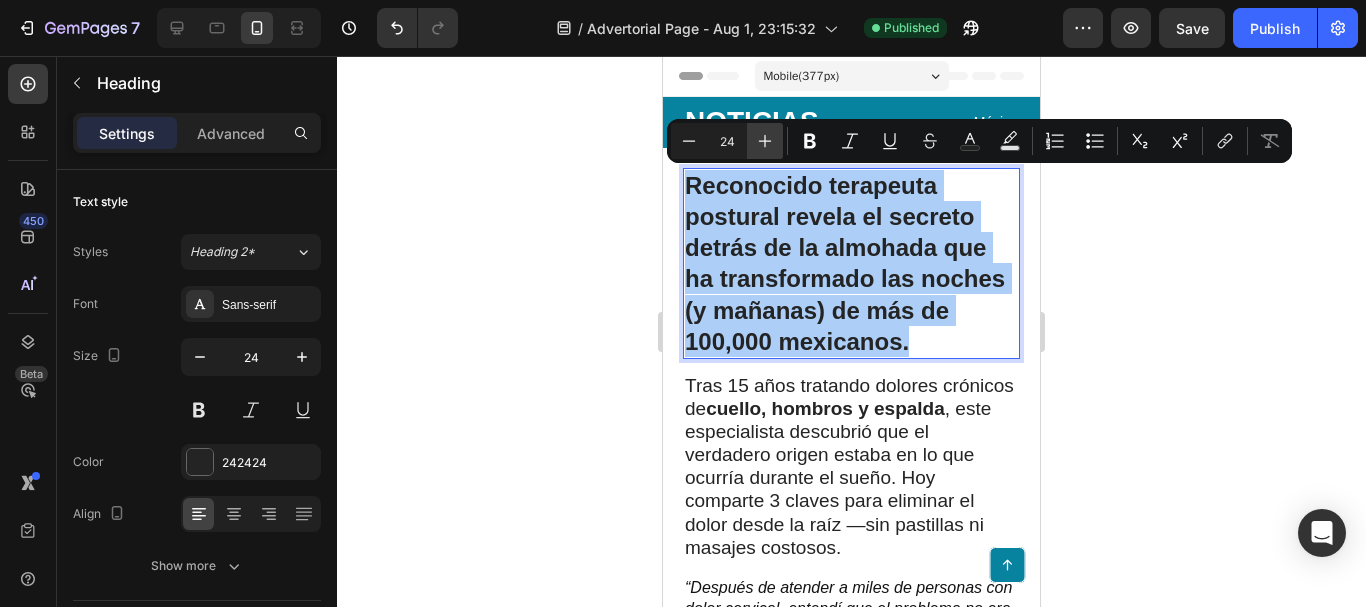 click on "Plus" at bounding box center [765, 141] 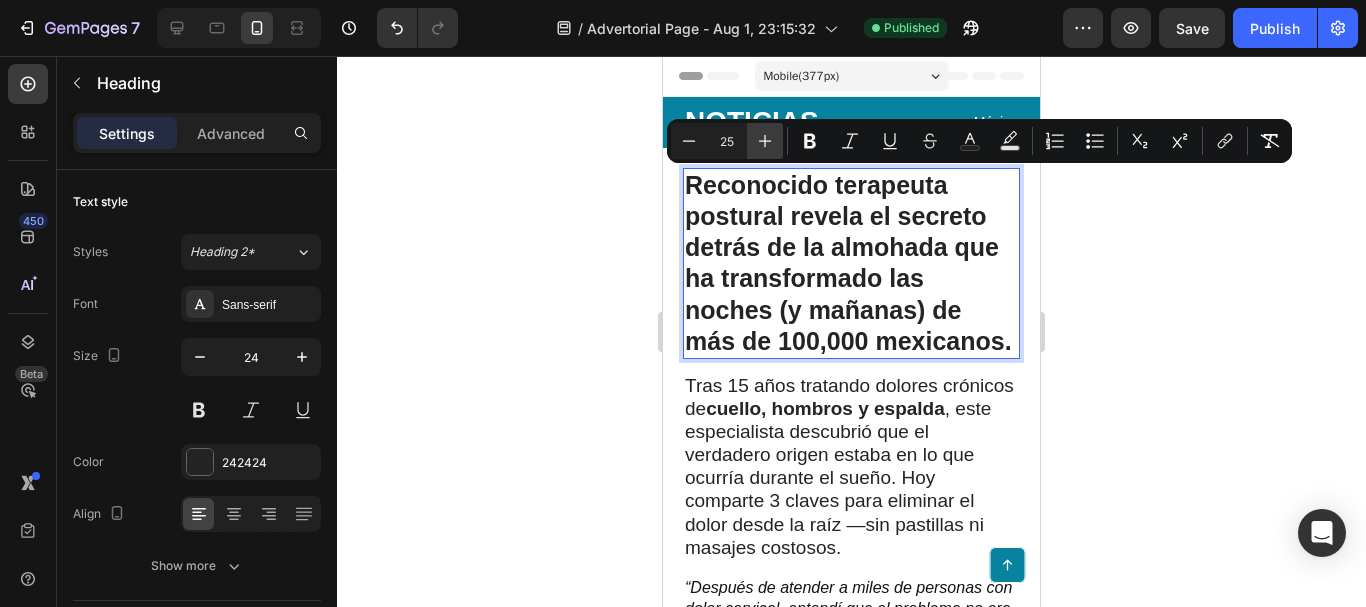 click on "Plus" at bounding box center [765, 141] 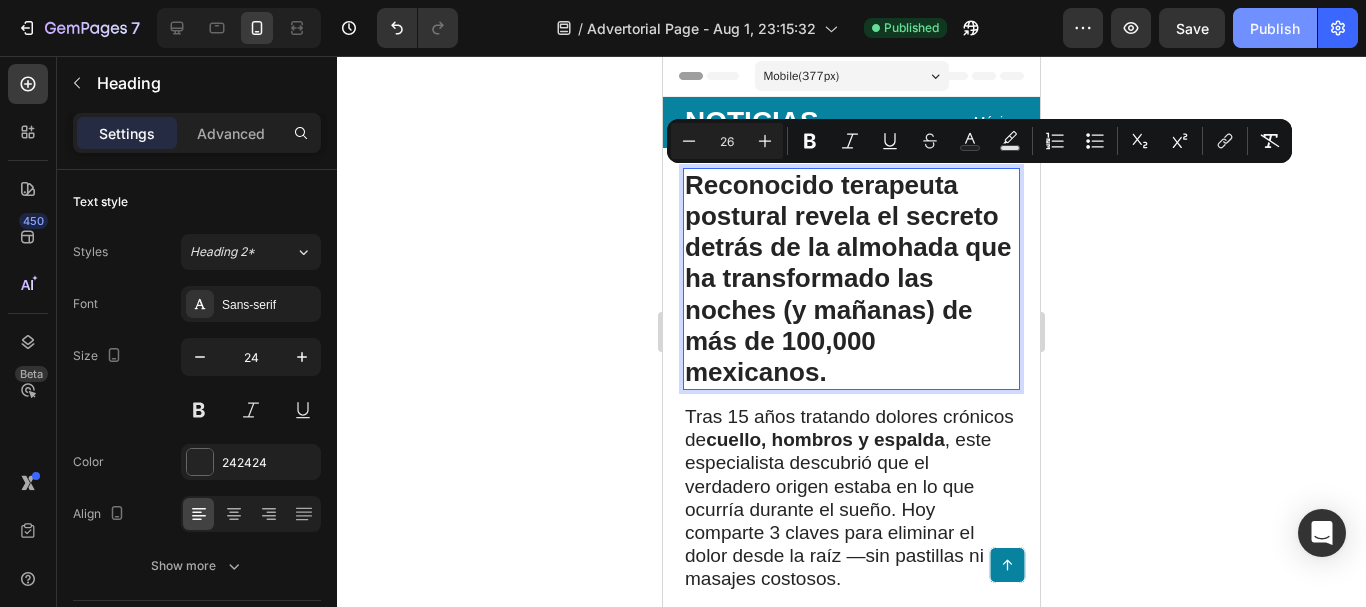 click on "Publish" 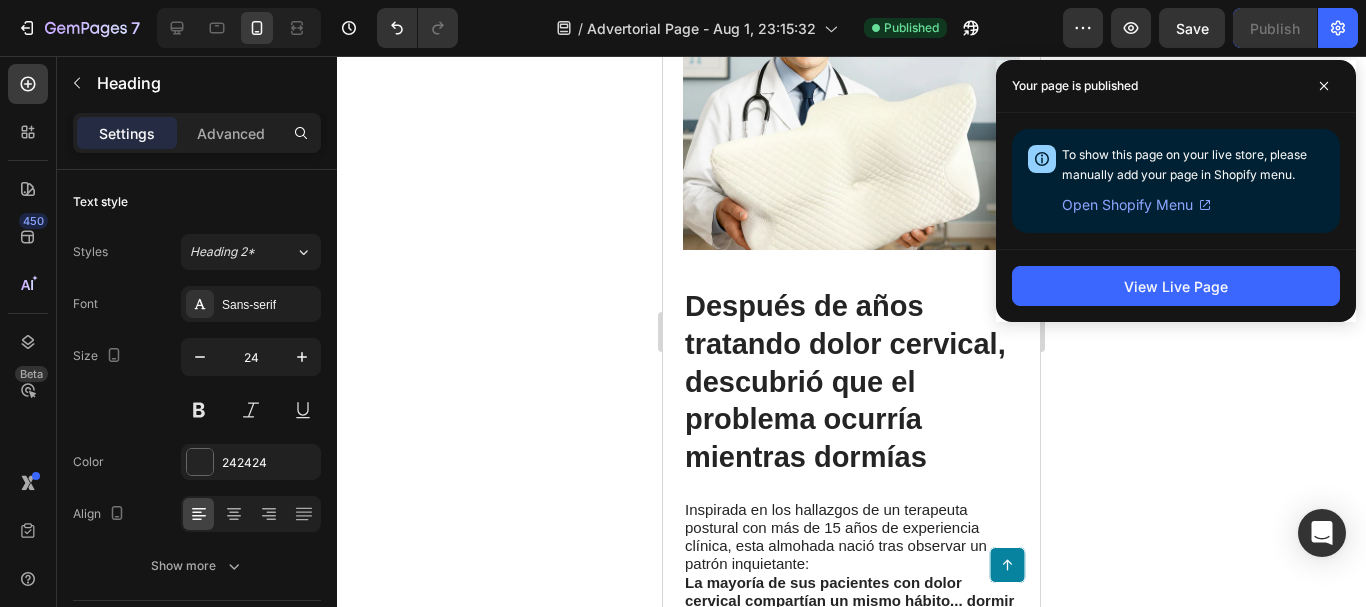 click 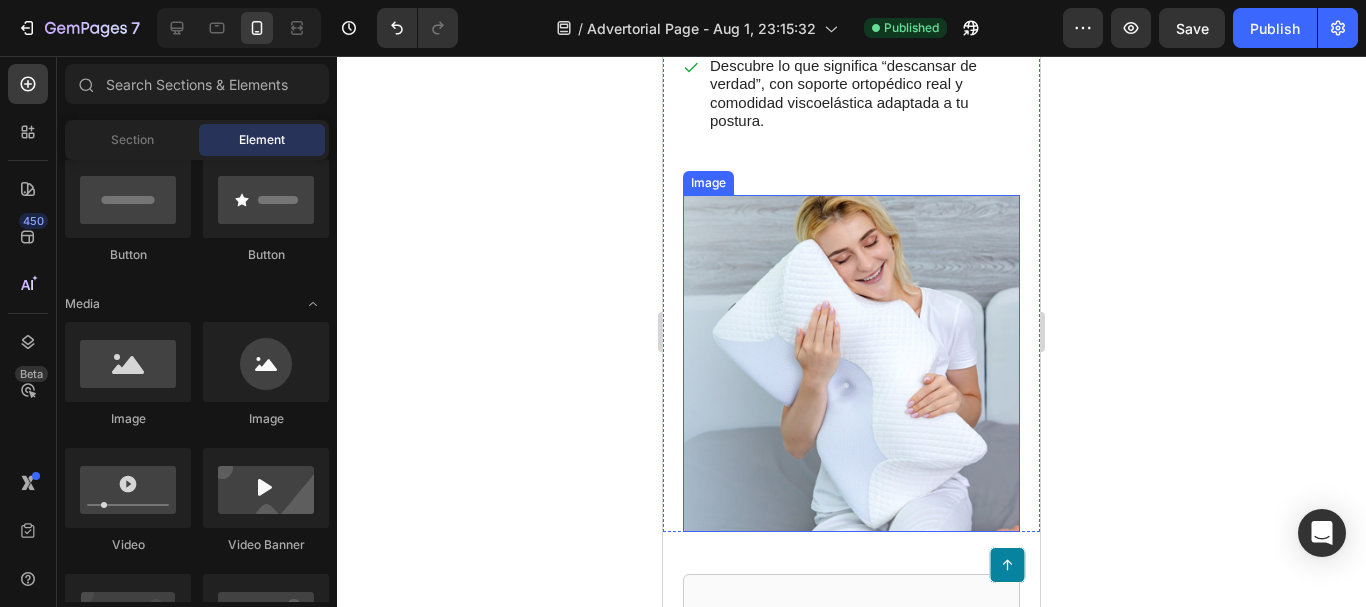 scroll, scrollTop: 5100, scrollLeft: 0, axis: vertical 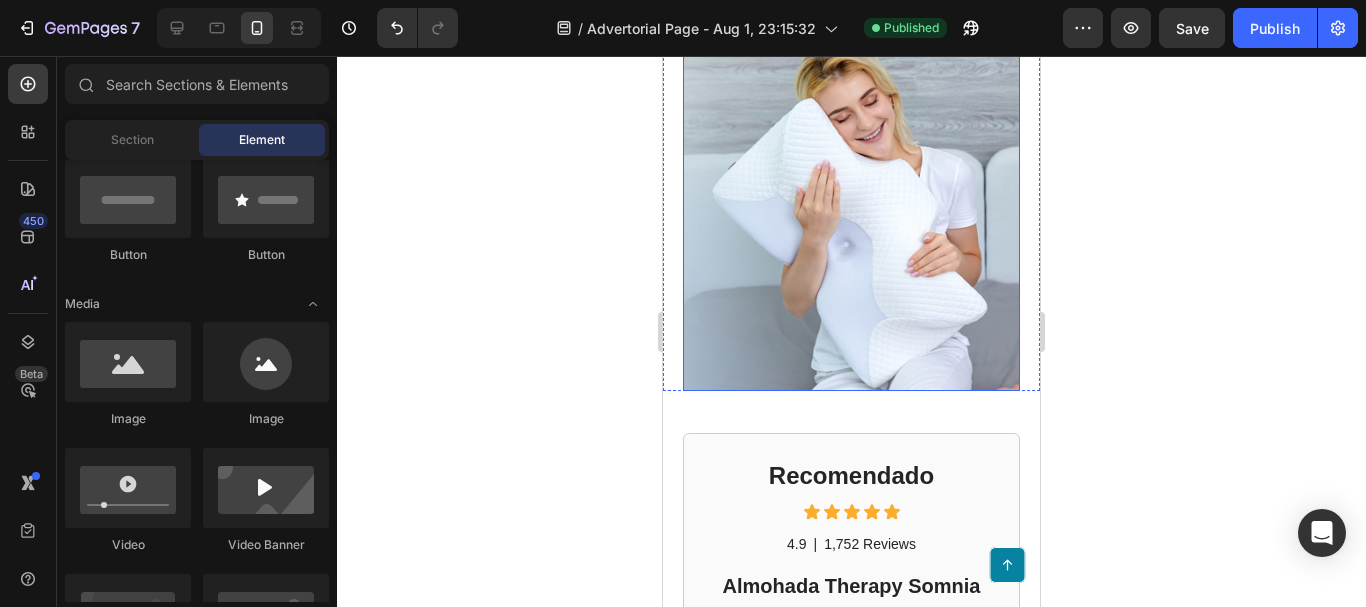 click at bounding box center (851, 222) 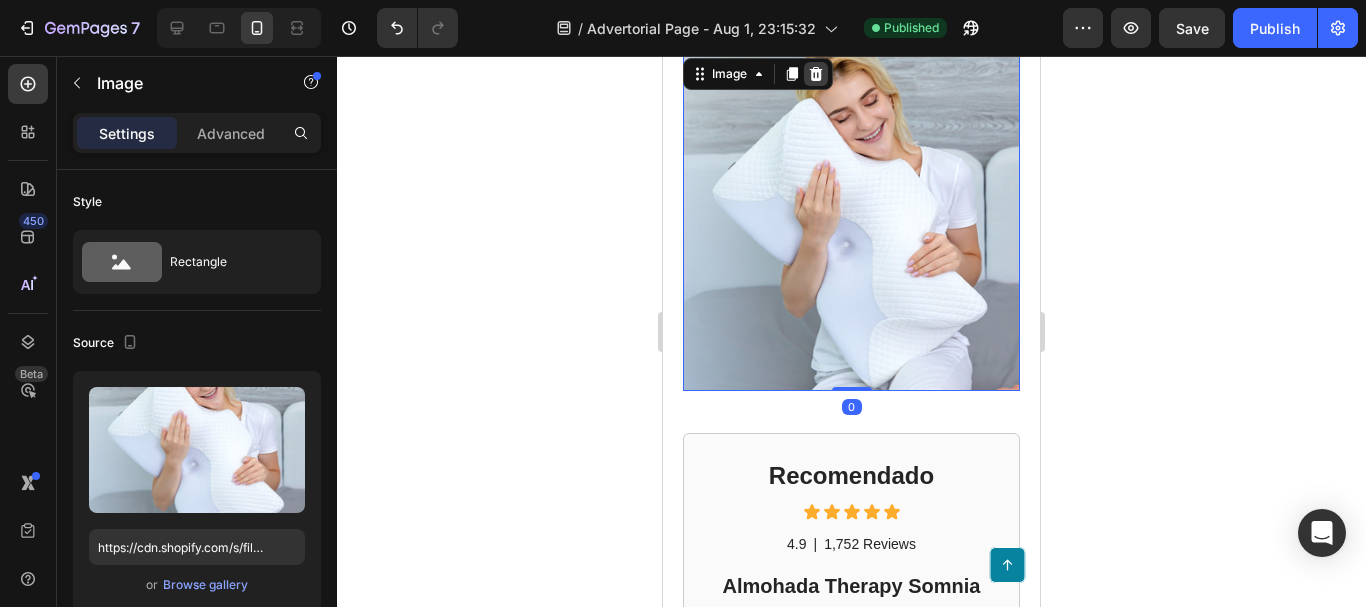 click 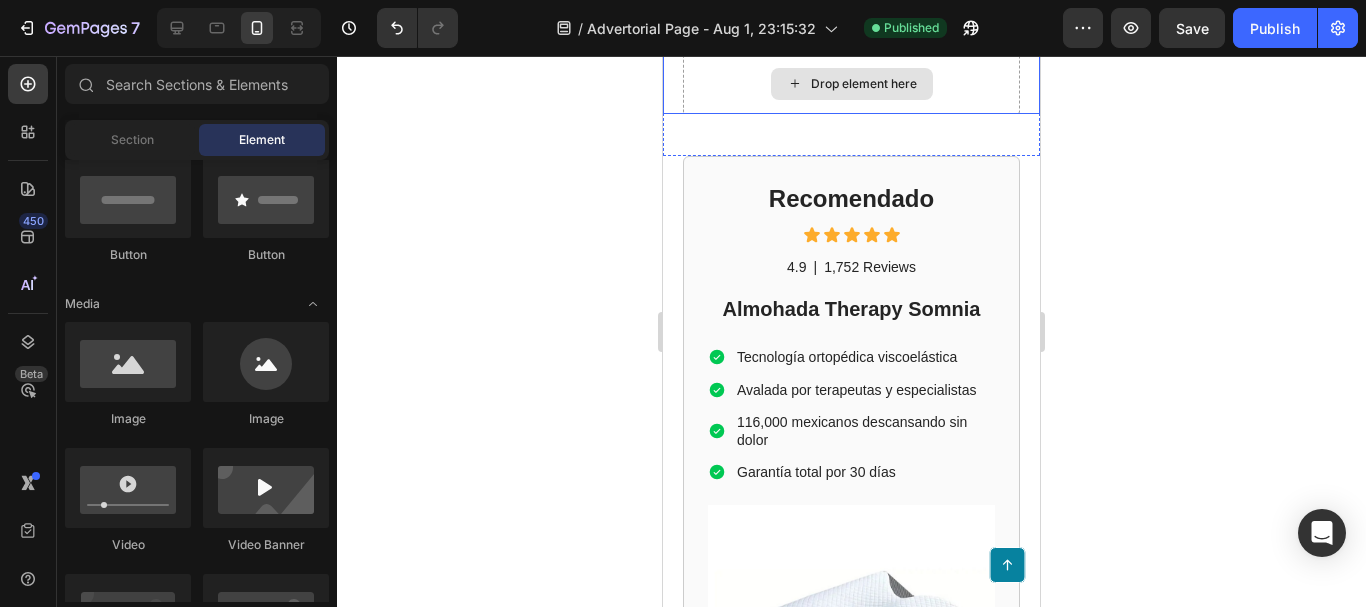 click on "Drop element here" at bounding box center (864, 84) 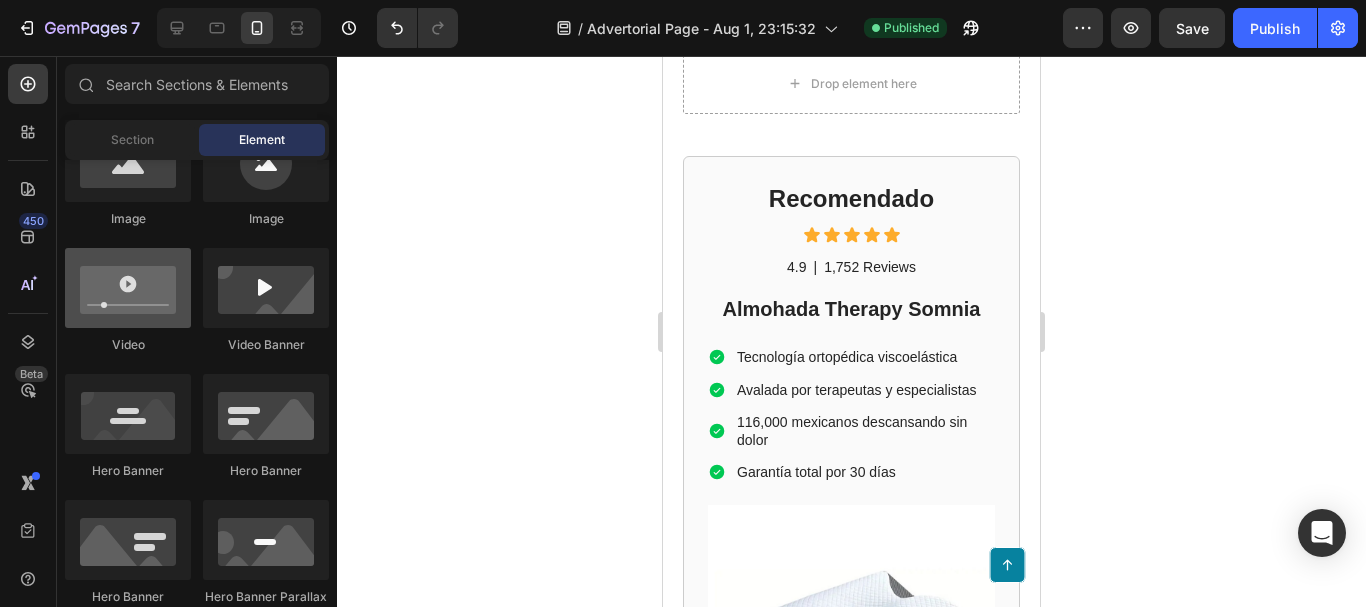 scroll, scrollTop: 600, scrollLeft: 0, axis: vertical 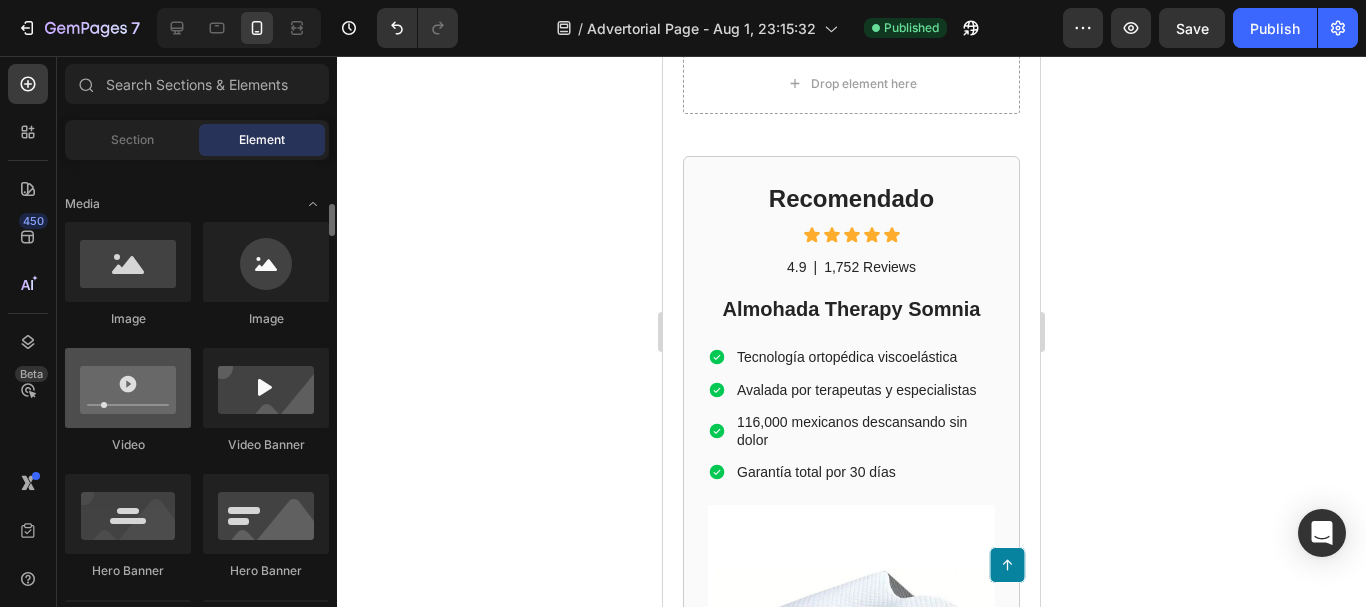 click at bounding box center (128, 388) 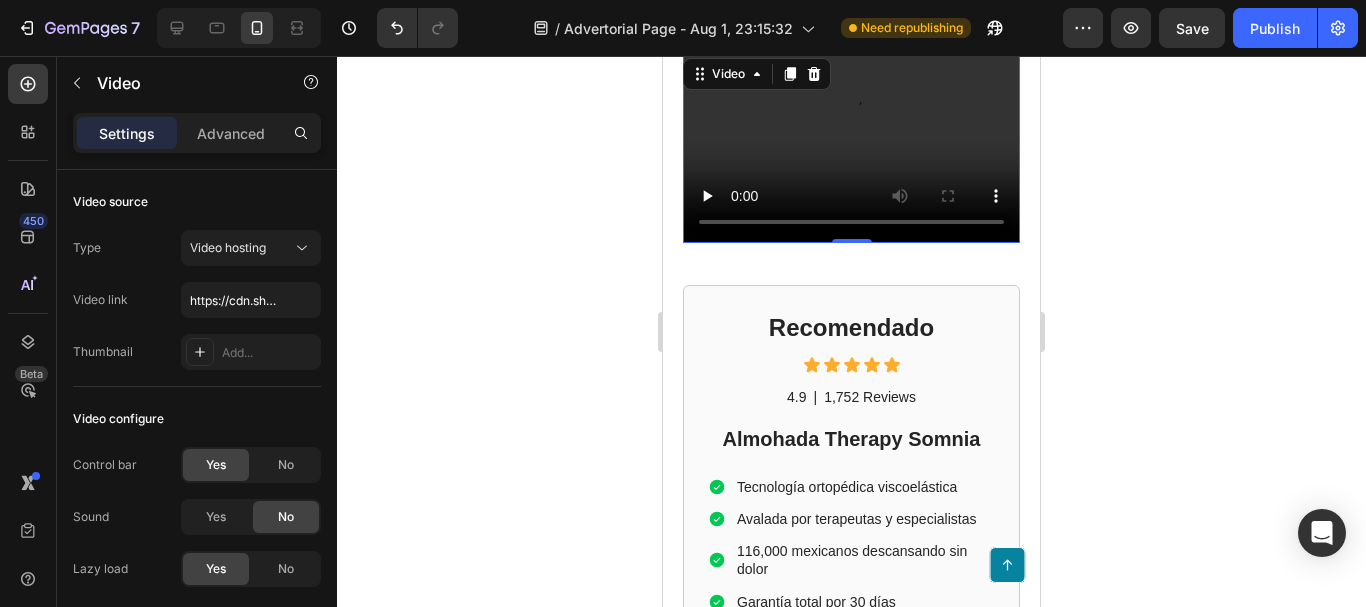 scroll, scrollTop: 5000, scrollLeft: 0, axis: vertical 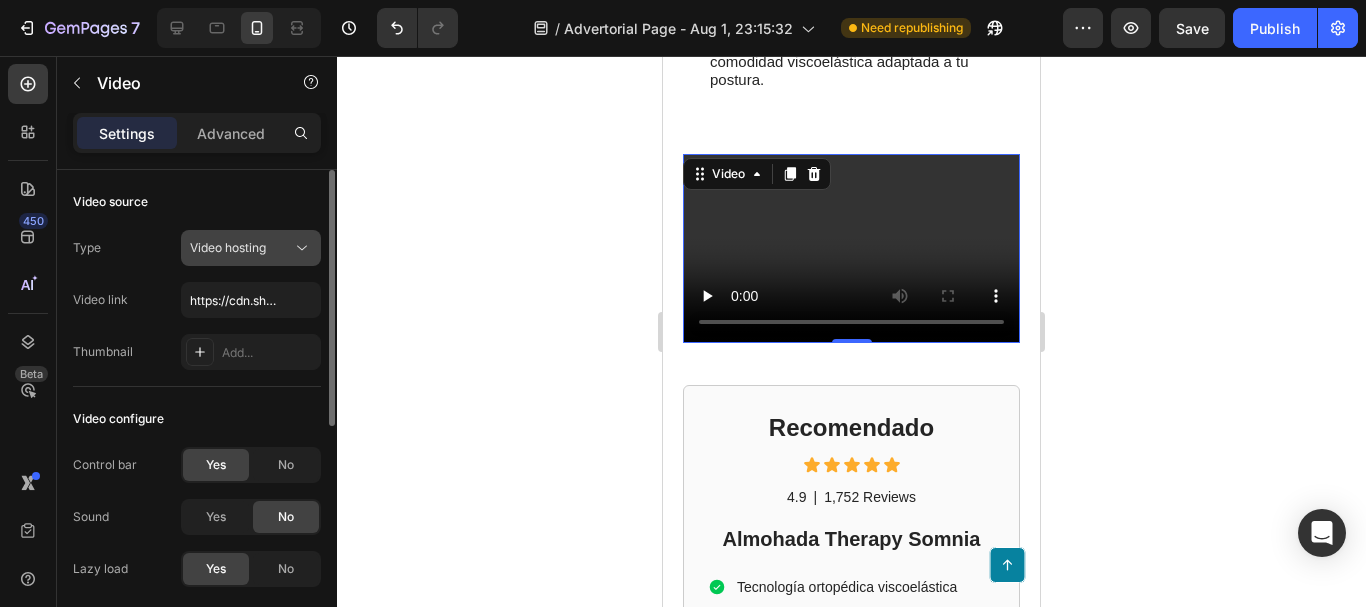 click on "Video hosting" at bounding box center [228, 247] 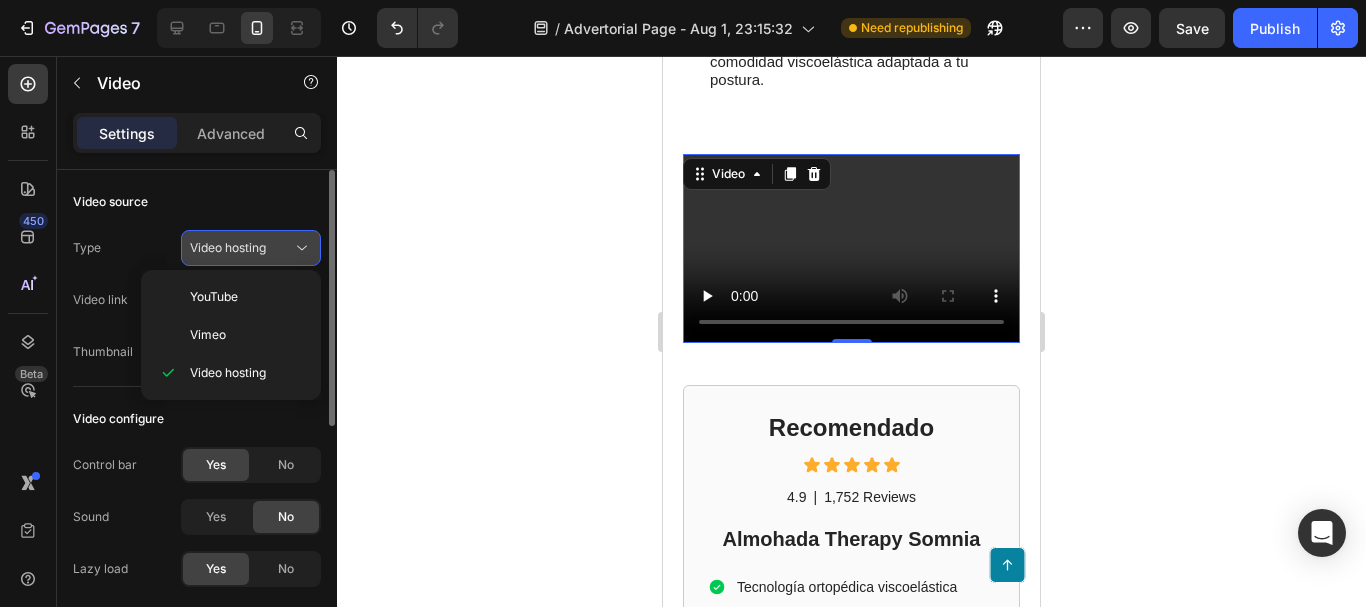 click on "Video hosting" at bounding box center (228, 247) 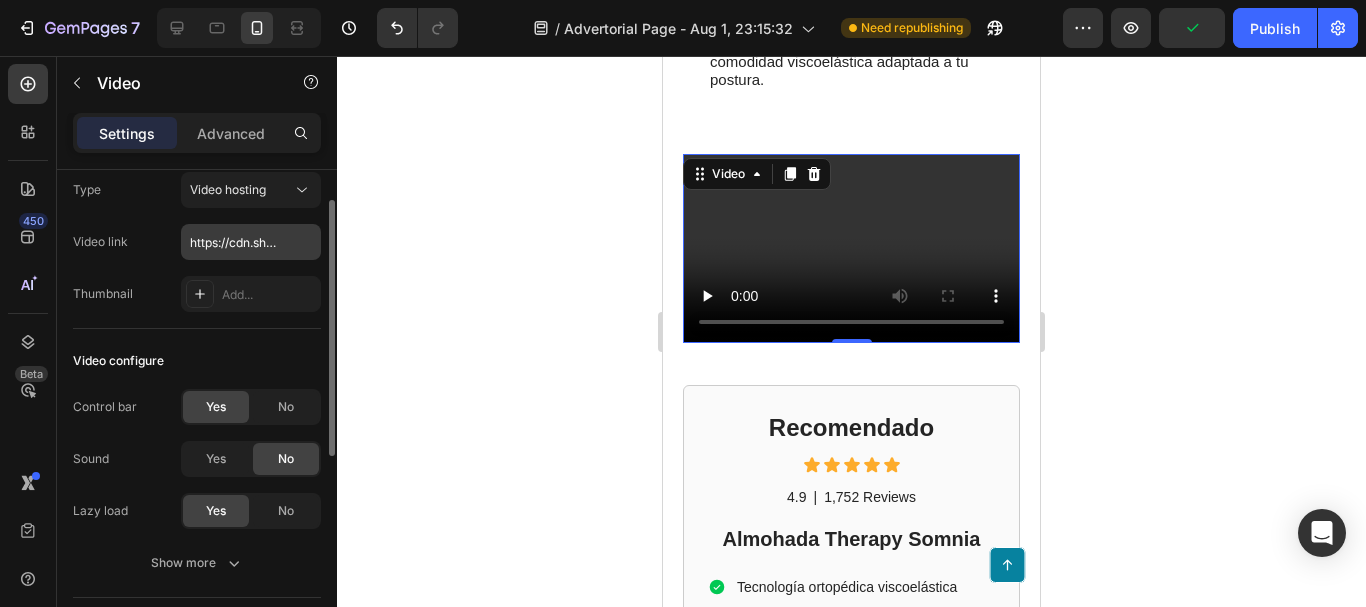 scroll, scrollTop: 0, scrollLeft: 0, axis: both 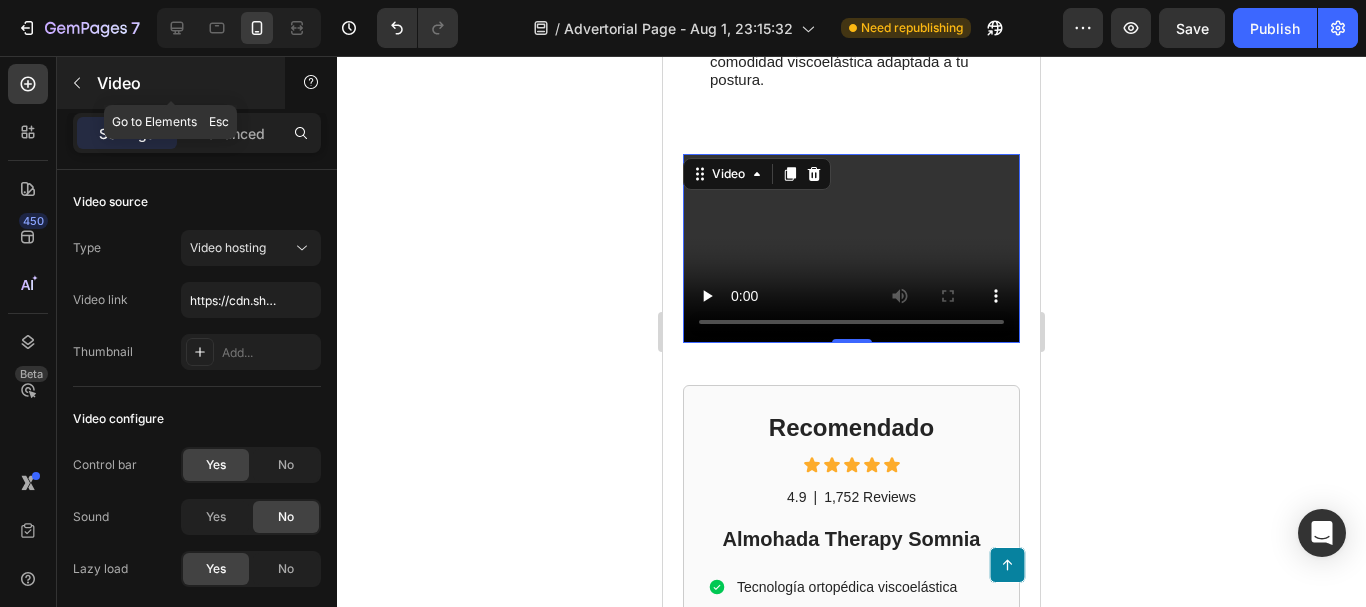 click 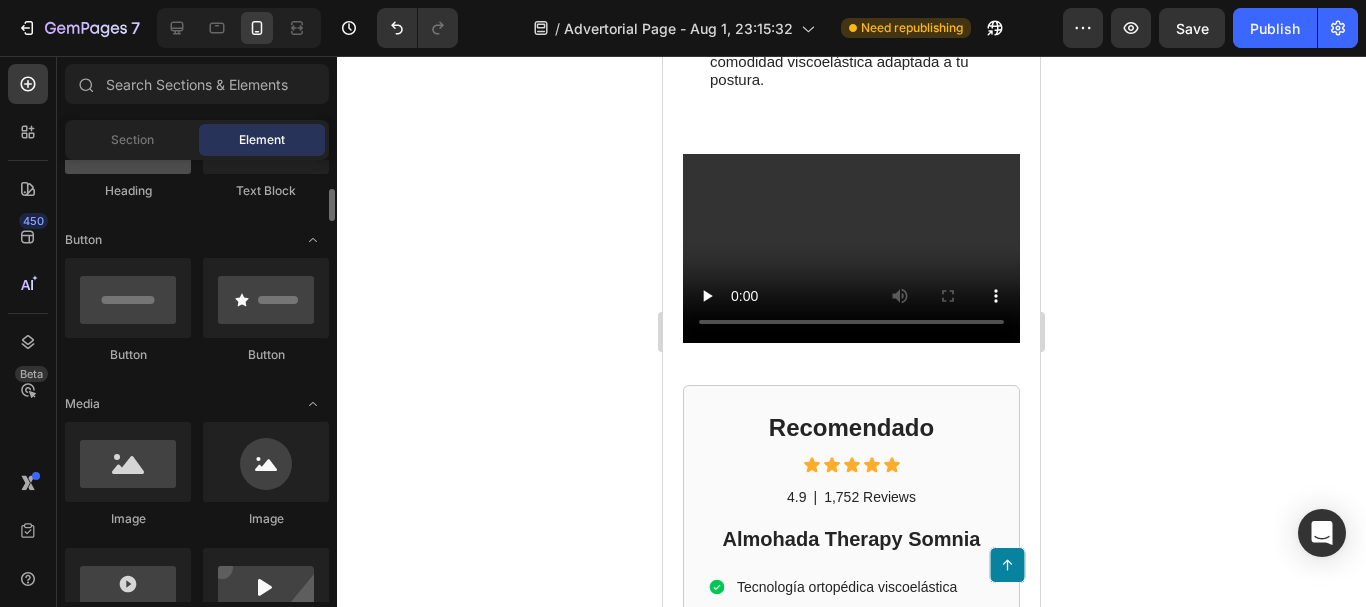 scroll, scrollTop: 500, scrollLeft: 0, axis: vertical 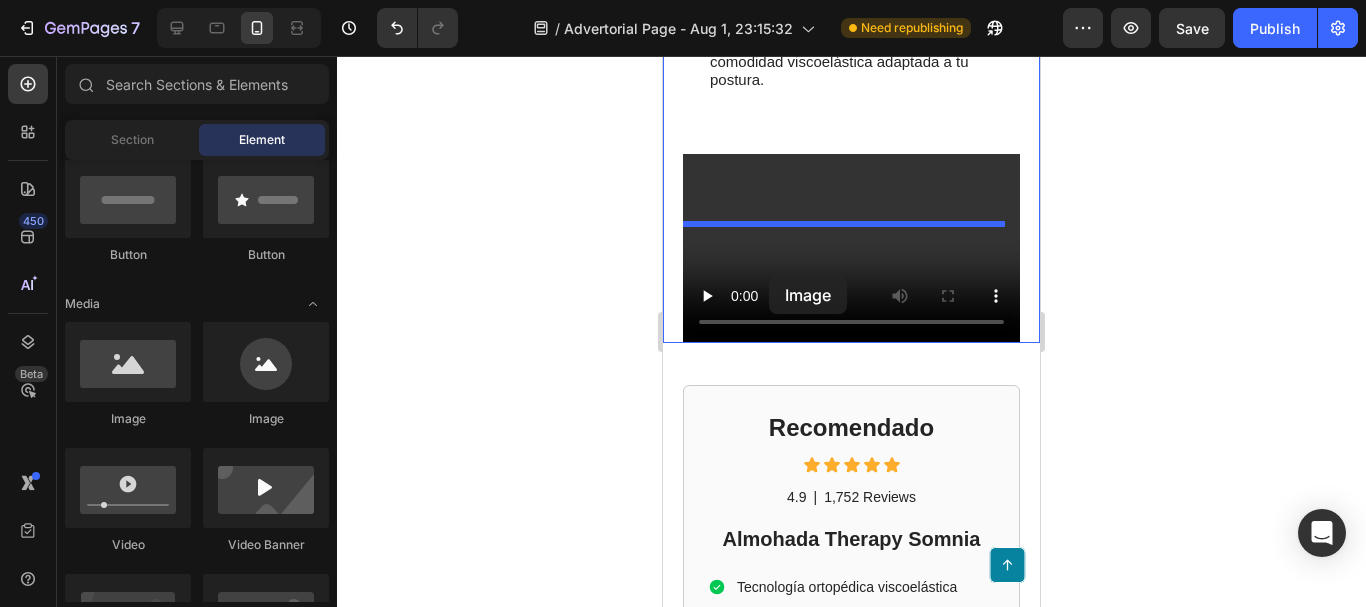 drag, startPoint x: 800, startPoint y: 429, endPoint x: 769, endPoint y: 275, distance: 157.08914 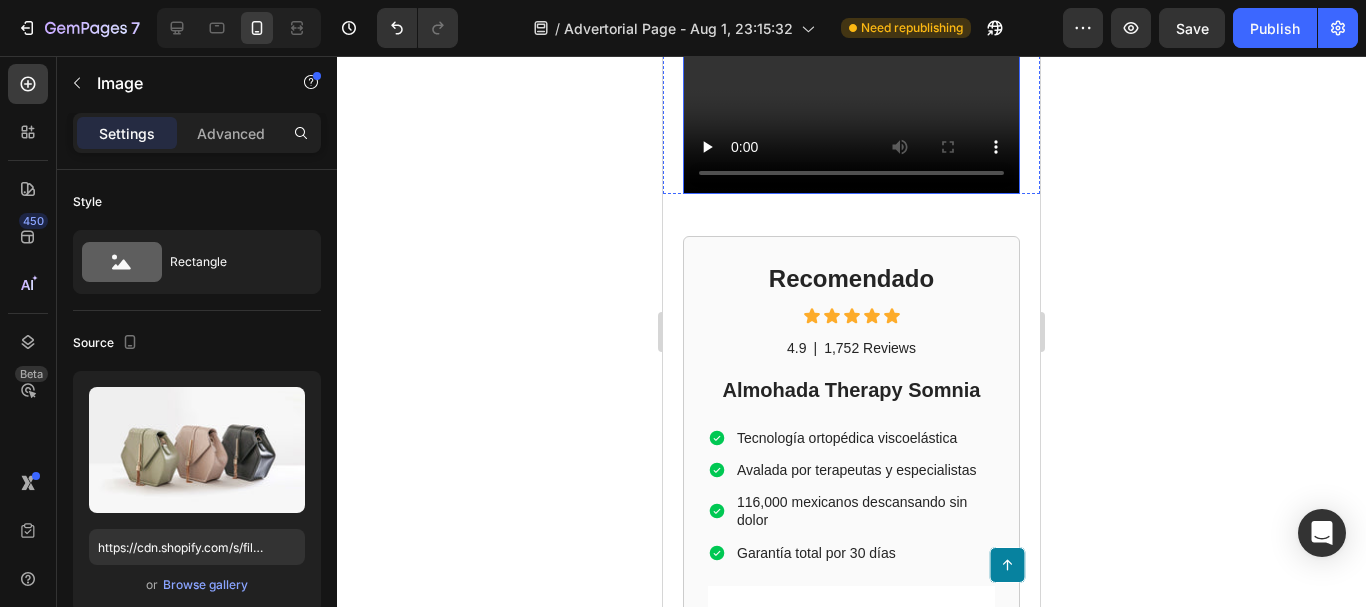 scroll, scrollTop: 5200, scrollLeft: 0, axis: vertical 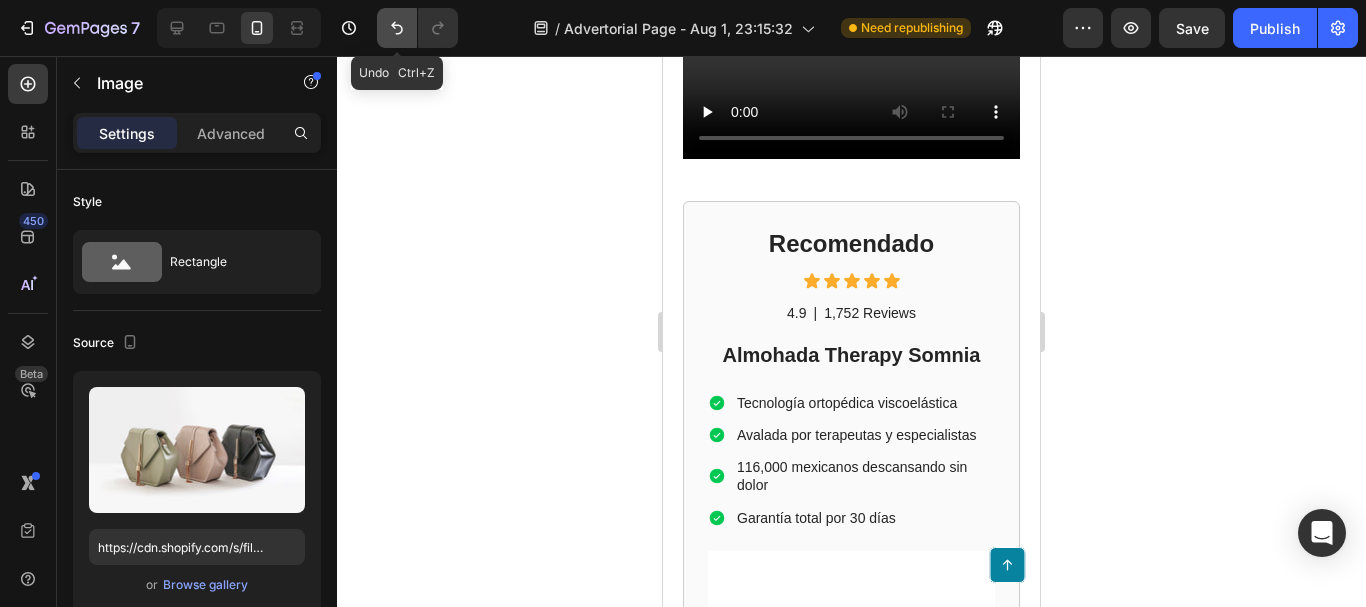 click 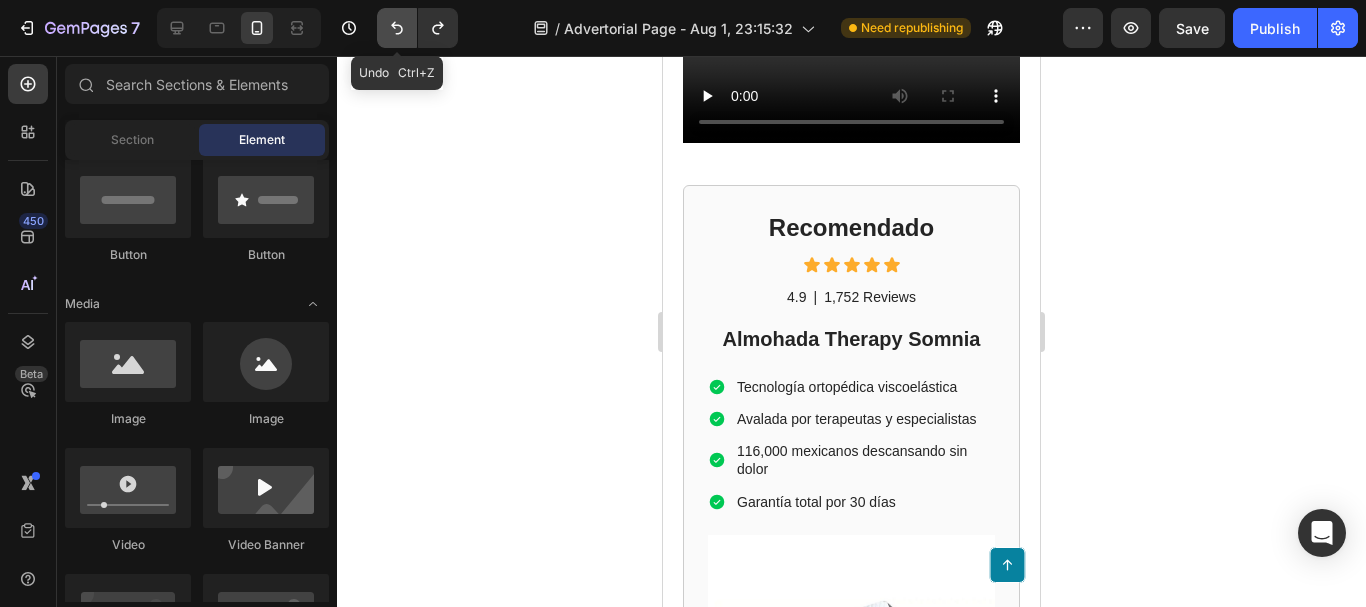 scroll, scrollTop: 4943, scrollLeft: 0, axis: vertical 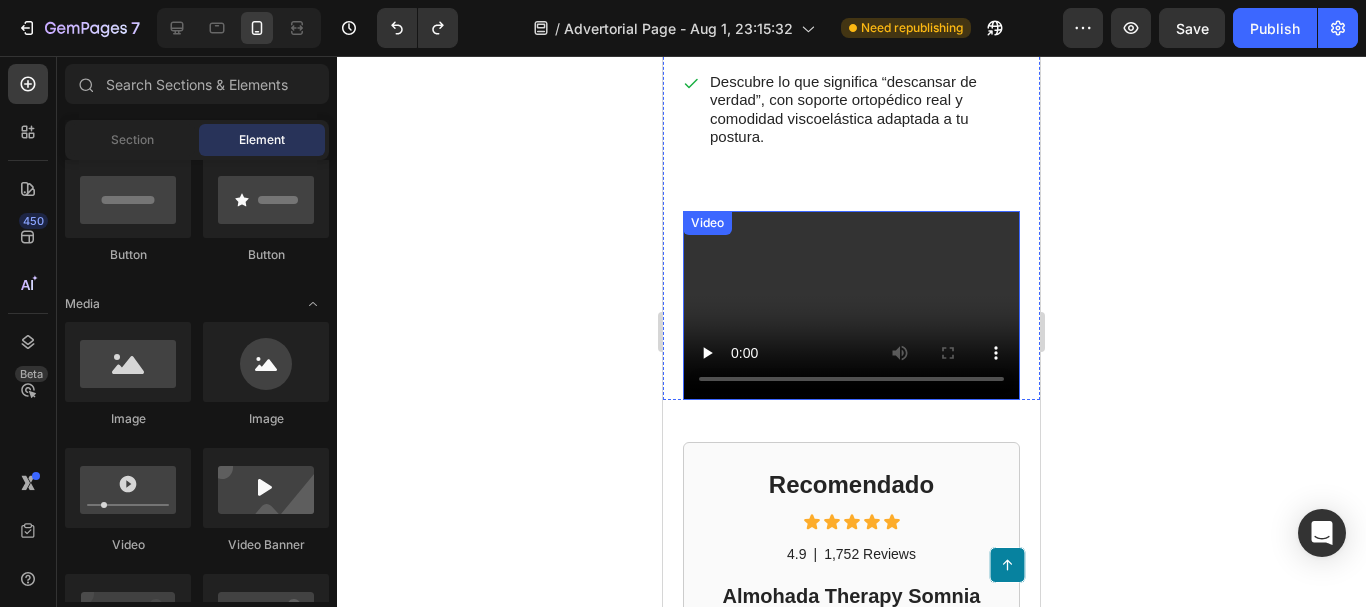 click at bounding box center [851, 306] 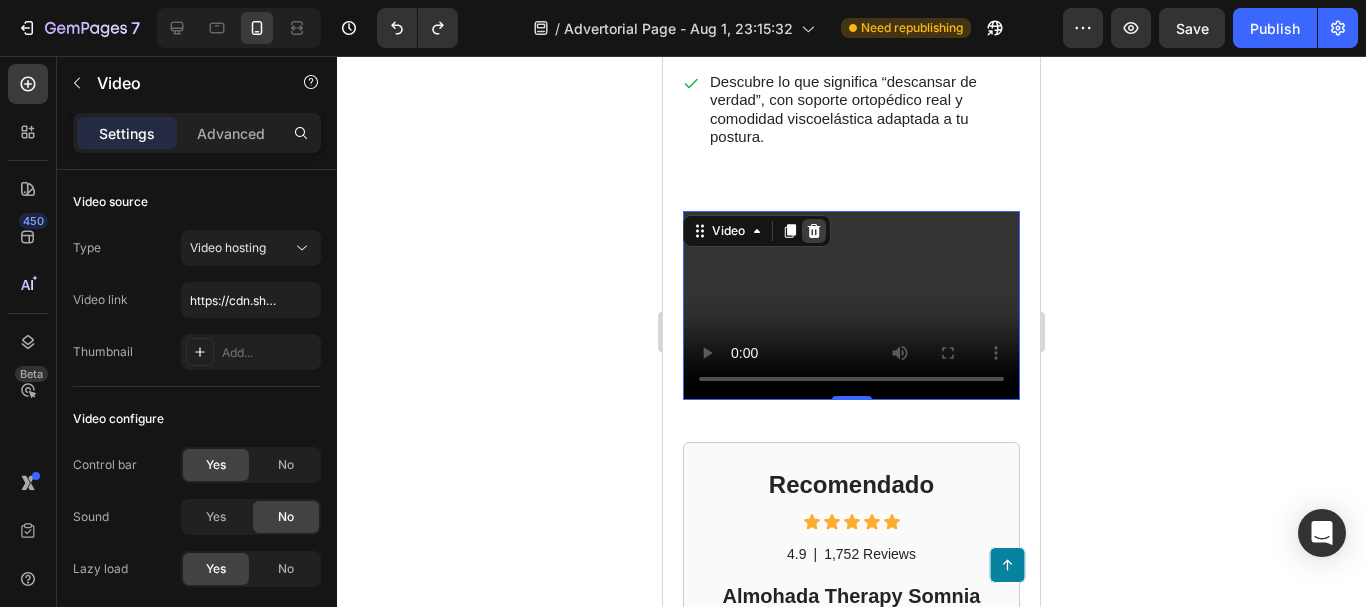 click at bounding box center (814, 231) 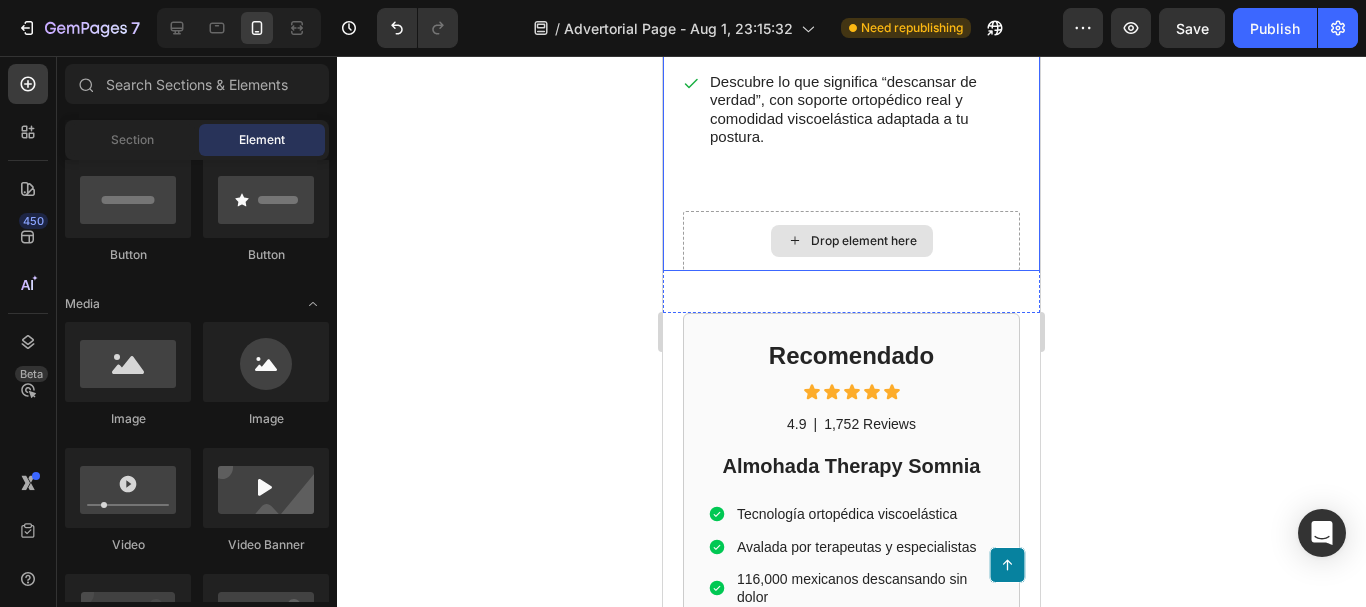 click on "Drop element here" at bounding box center (852, 241) 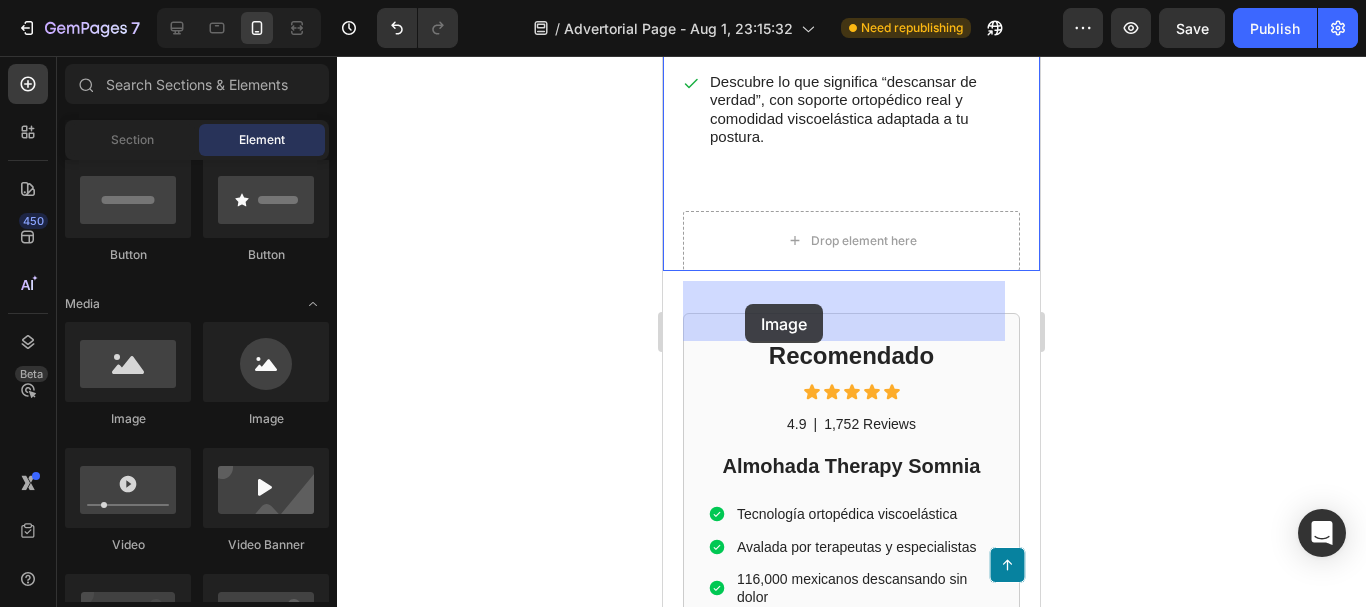 drag, startPoint x: 819, startPoint y: 440, endPoint x: 745, endPoint y: 304, distance: 154.82893 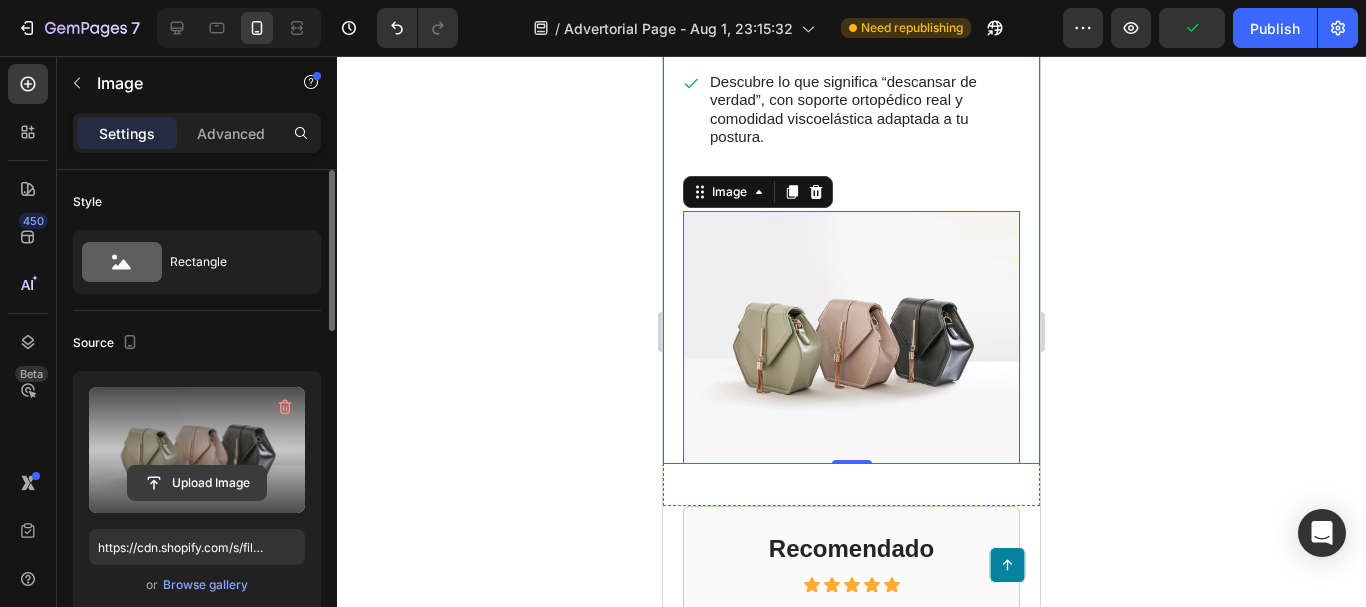 click 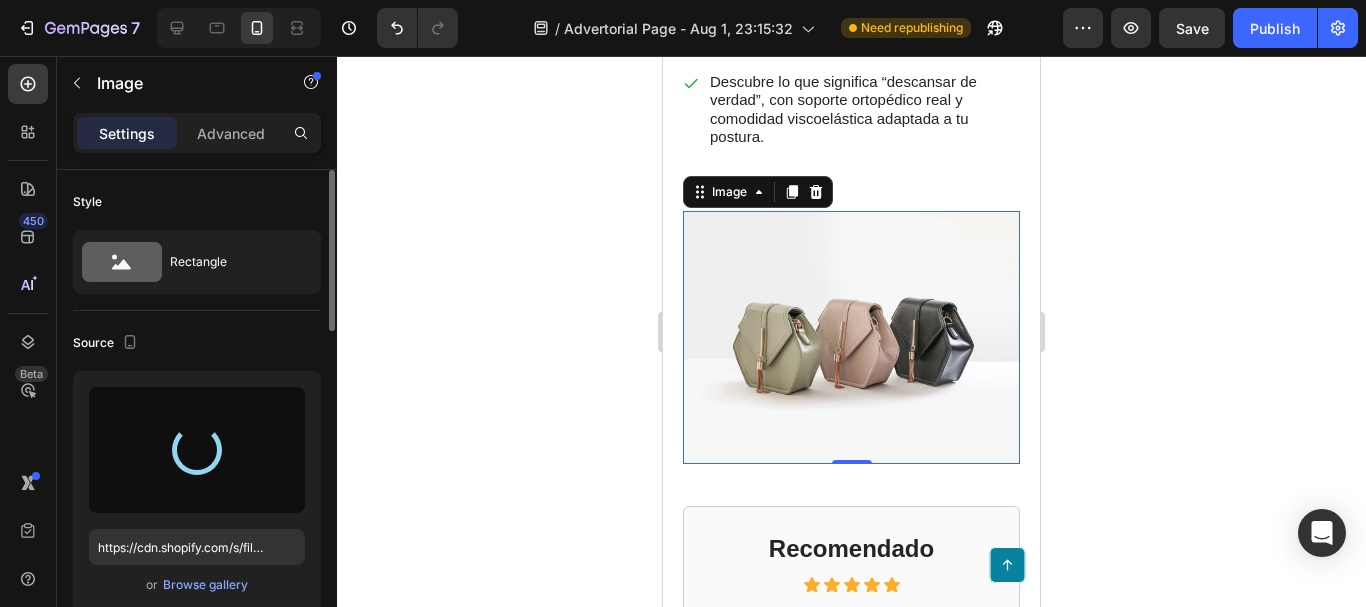 type on "https://cdn.shopify.com/s/files/1/0790/3346/7207/files/gempages_535125723526988904-56916b00-a42e-48e5-93fa-760fe3c03794.png" 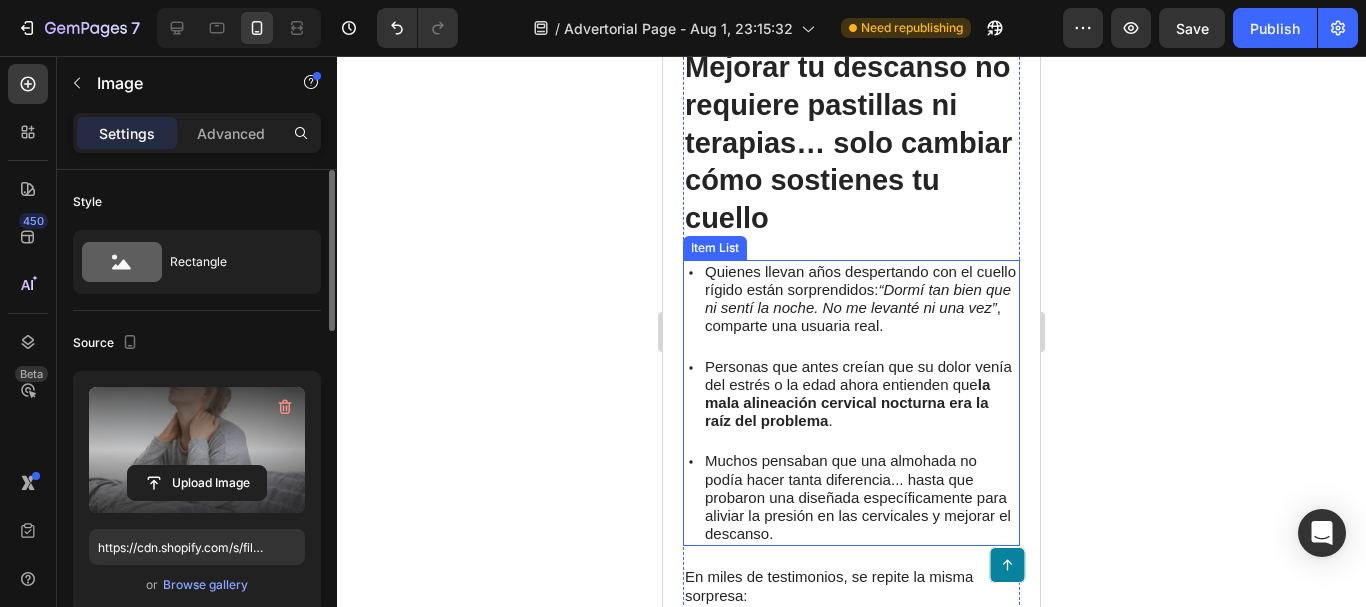scroll, scrollTop: 4143, scrollLeft: 0, axis: vertical 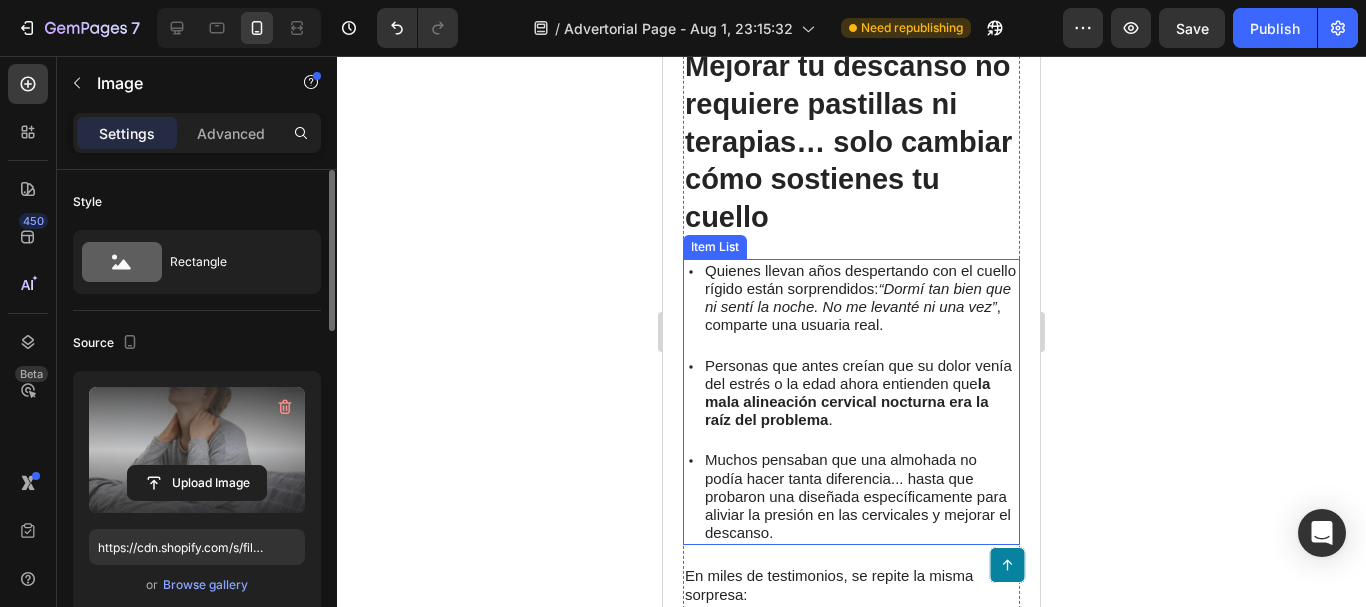 click on "Quienes llevan años despertando con el cuello rígido están sorprendidos:  “Dormí tan bien que ni sentí la noche. No me levanté ni una vez” , comparte una usuaria real." at bounding box center [860, 298] 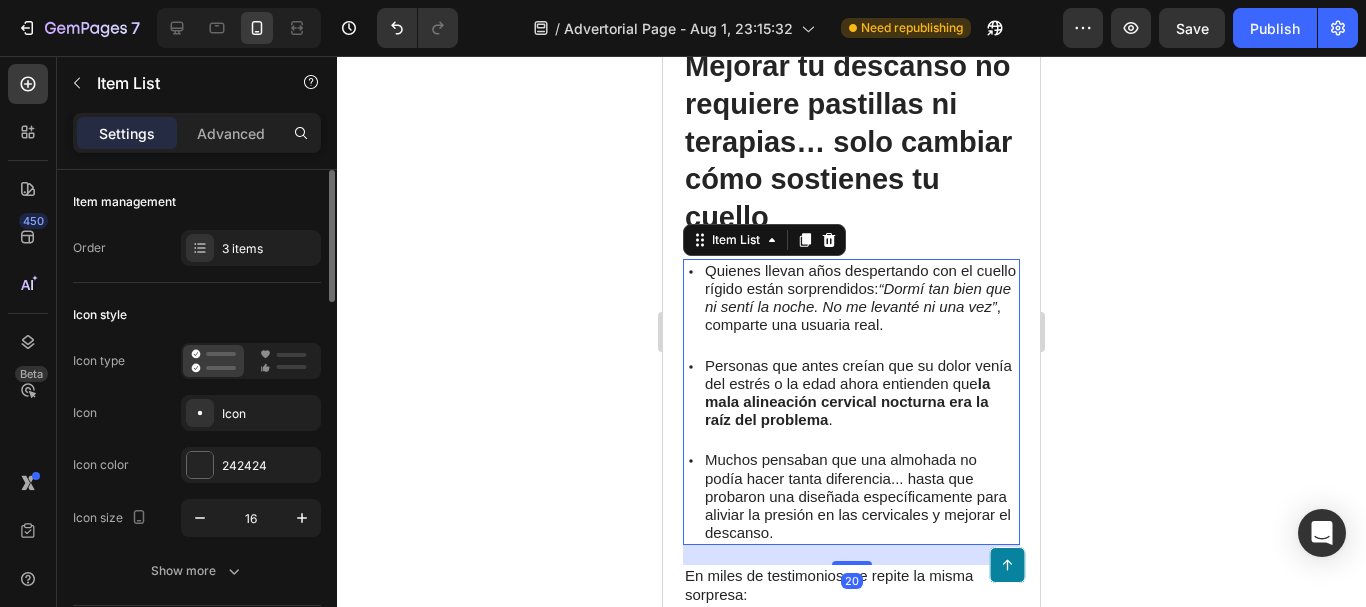 click on "Quienes llevan años despertando con el cuello rígido están sorprendidos:  “Dormí tan bien que ni sentí la noche. No me levanté ni una vez” , comparte una usuaria real." at bounding box center [860, 298] 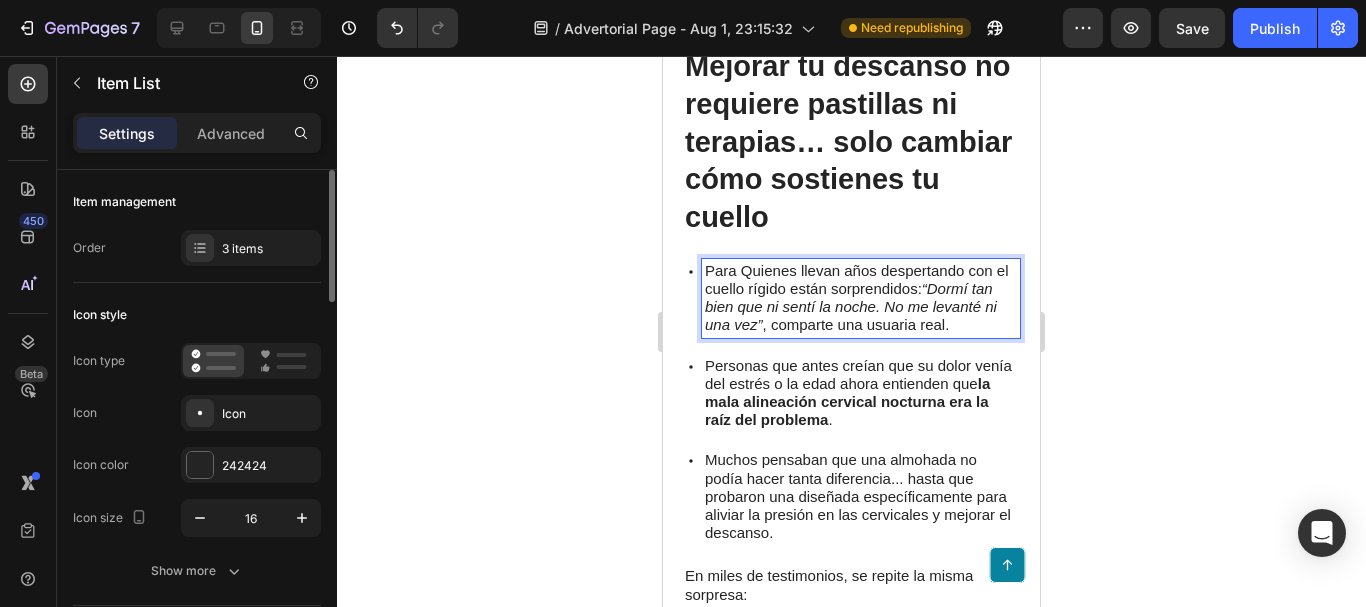 click on "Para Quienes llevan años despertando con el cuello rígido están sorprendidos:  “Dormí tan bien que ni sentí la noche. No me levanté ni una vez” , comparte una usuaria real." at bounding box center [857, 298] 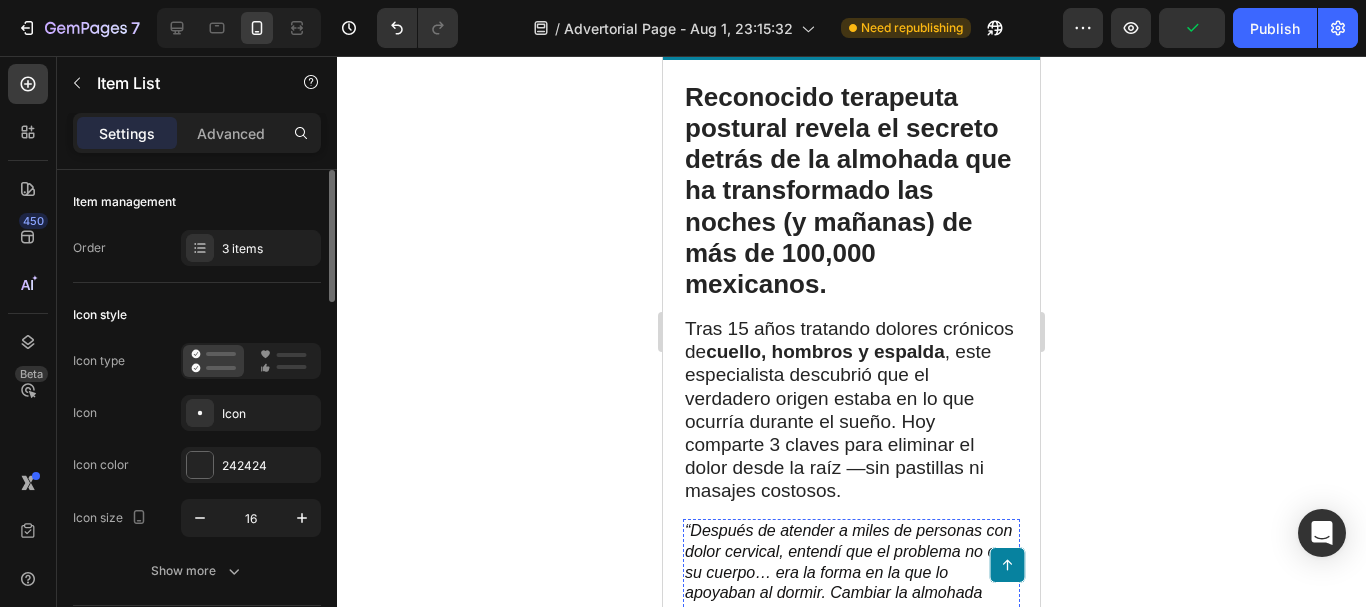 scroll, scrollTop: 43, scrollLeft: 0, axis: vertical 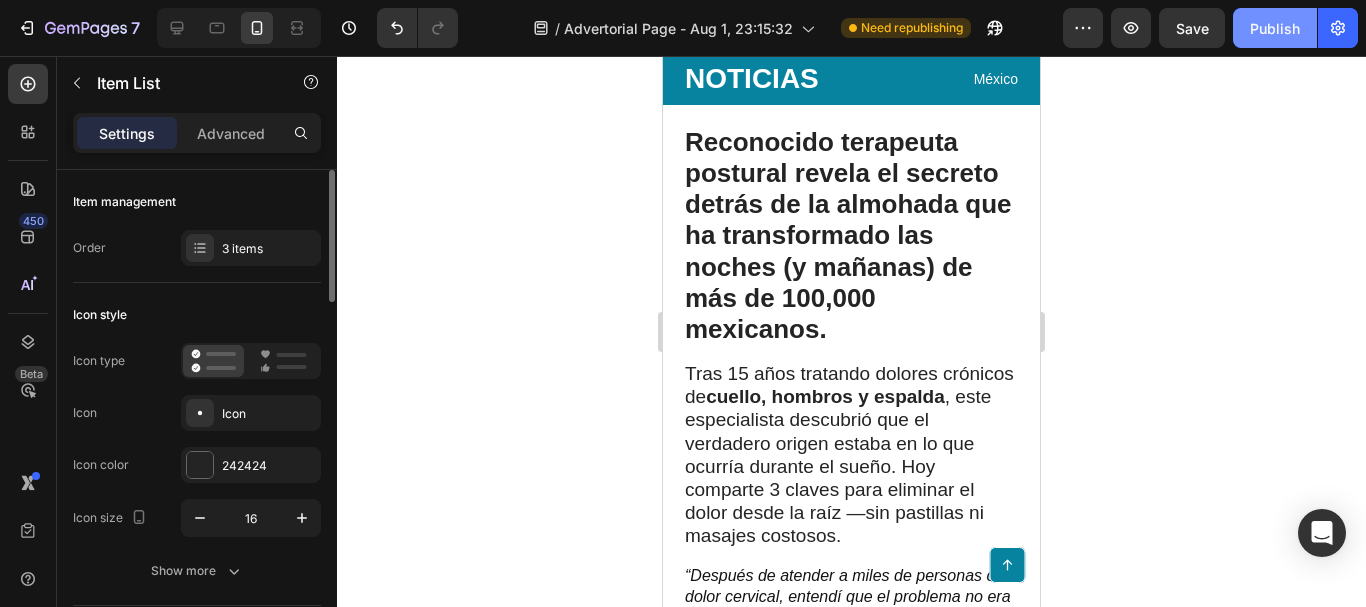 click on "Publish" at bounding box center (1275, 28) 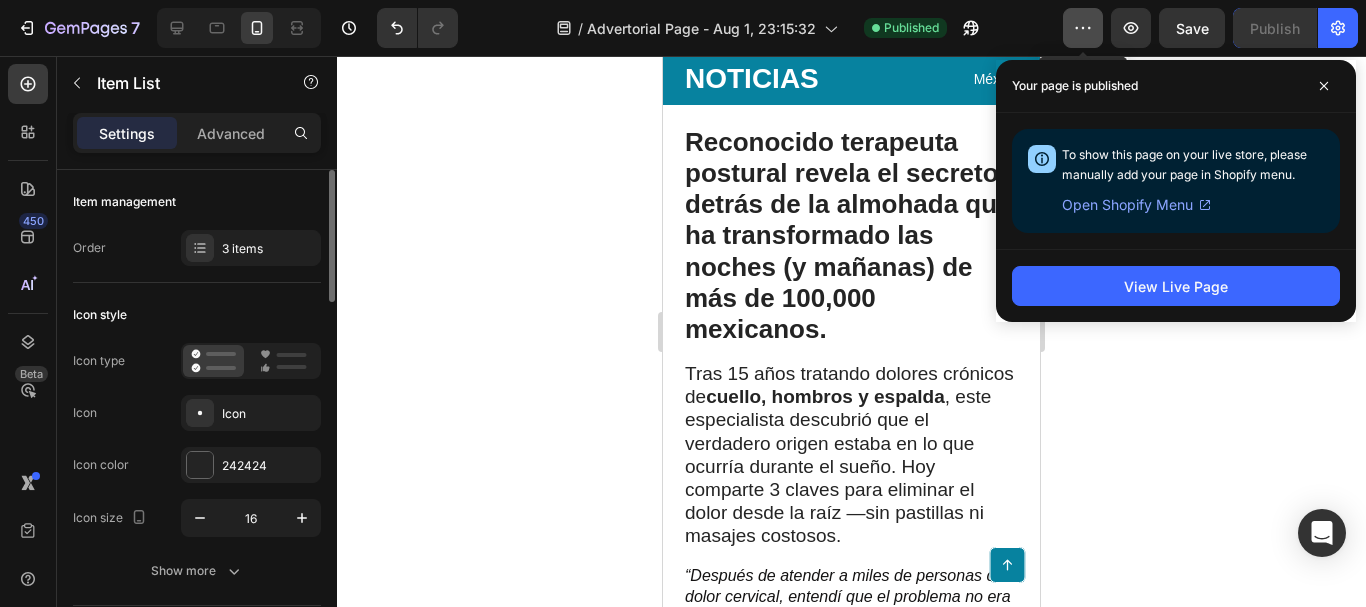 click 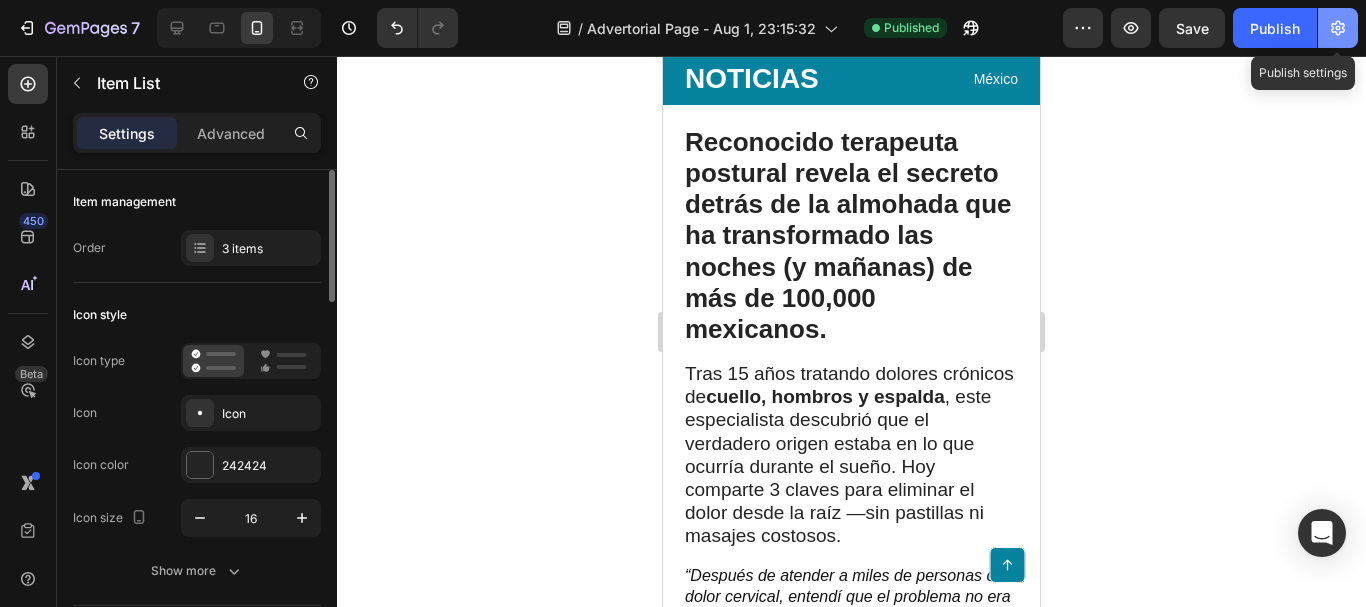 click 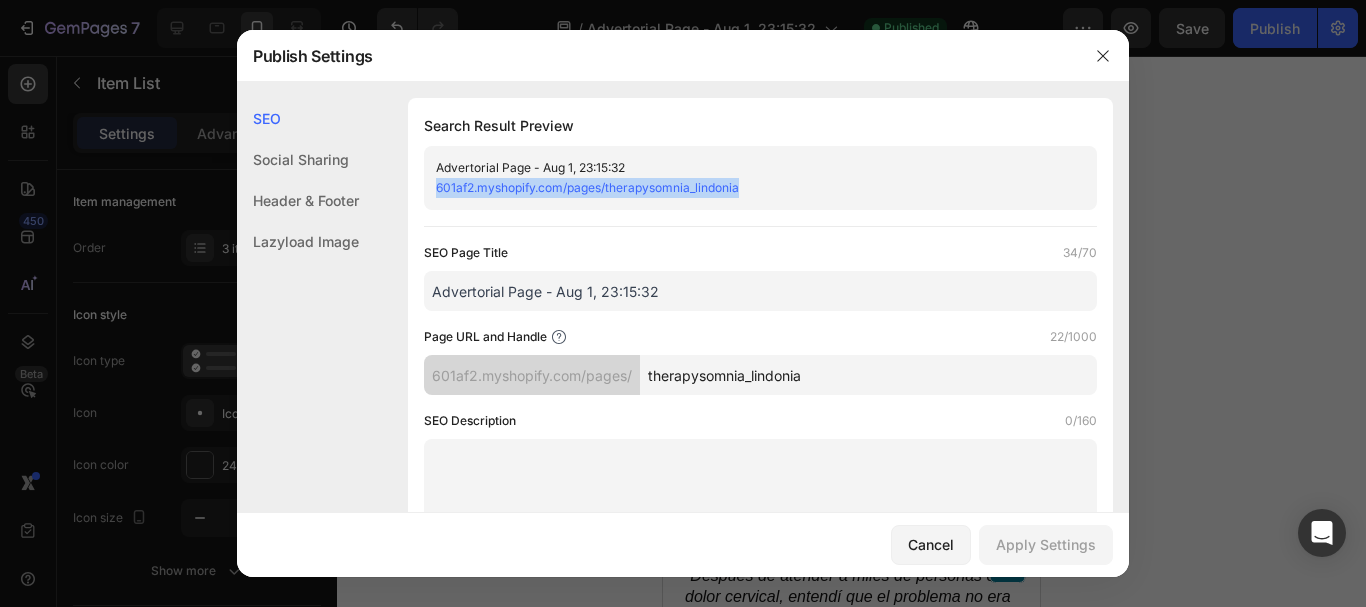 drag, startPoint x: 762, startPoint y: 193, endPoint x: 437, endPoint y: 191, distance: 325.00616 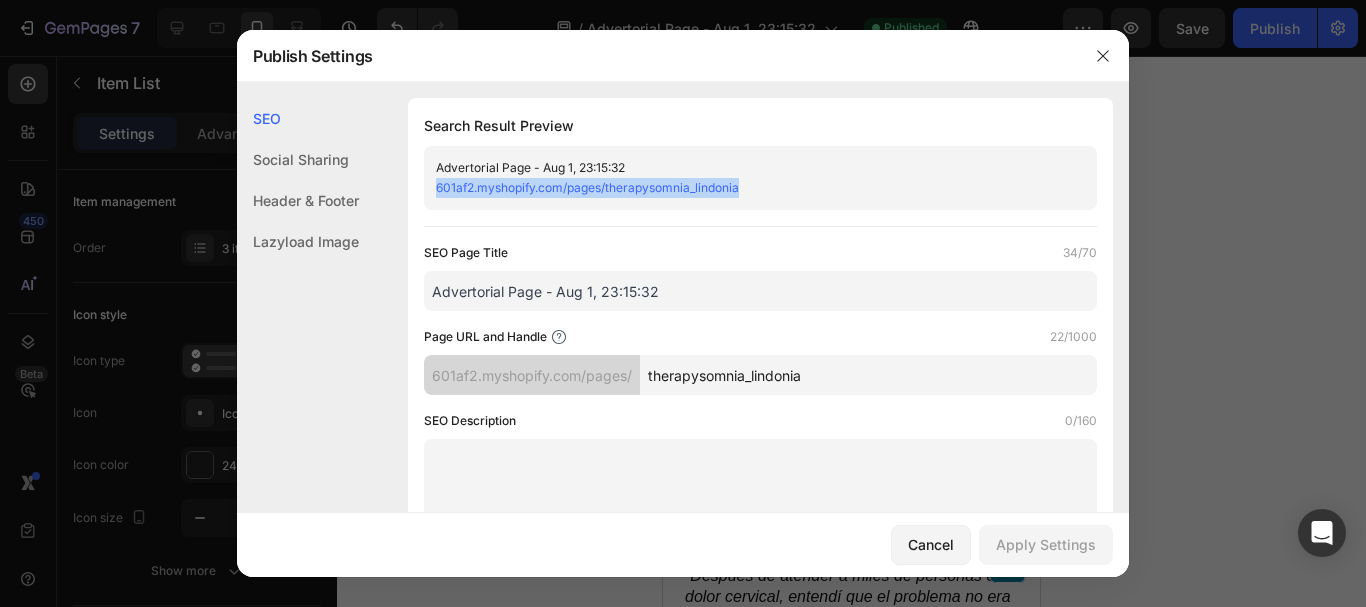 click on "601af2.myshopify.com/pages/therapysomnia_lindonia" at bounding box center (744, 188) 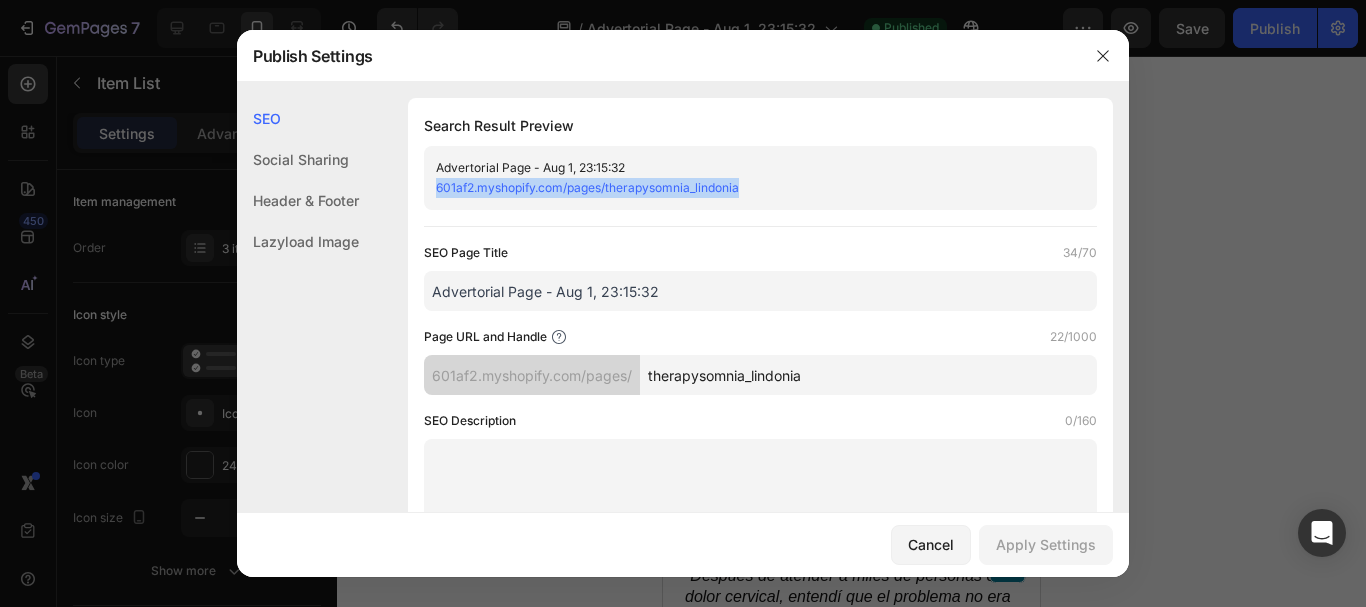 copy on "601af2.myshopify.com/pages/therapysomnia_lindonia" 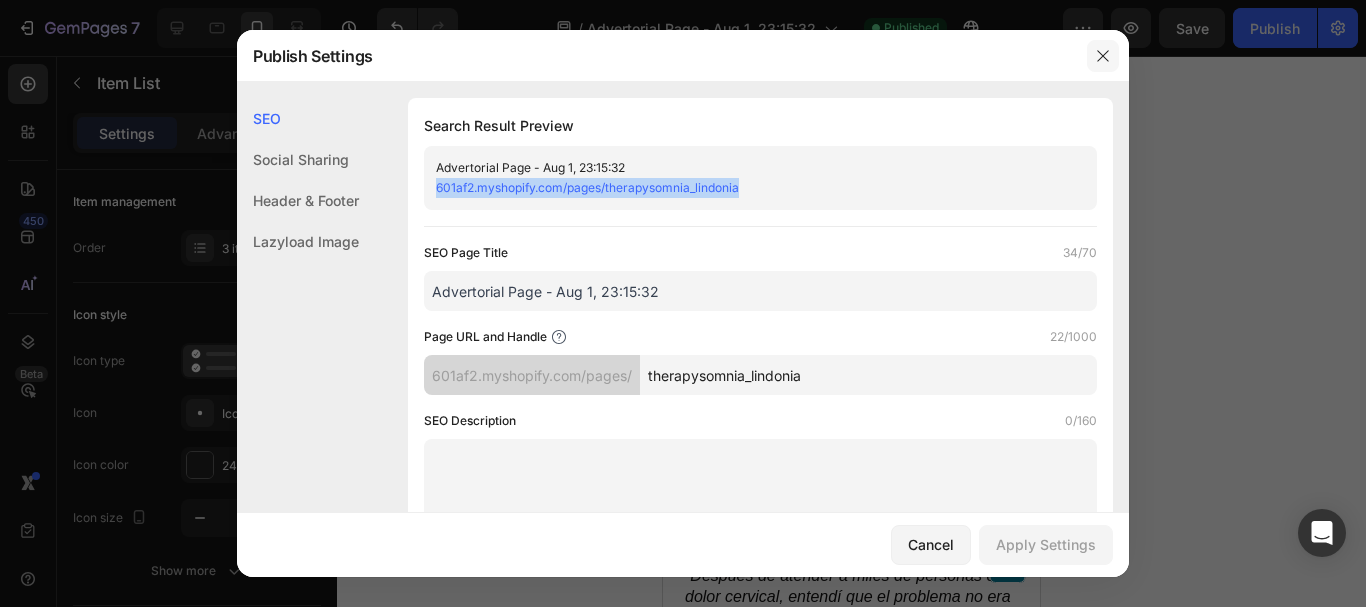 click at bounding box center (1103, 56) 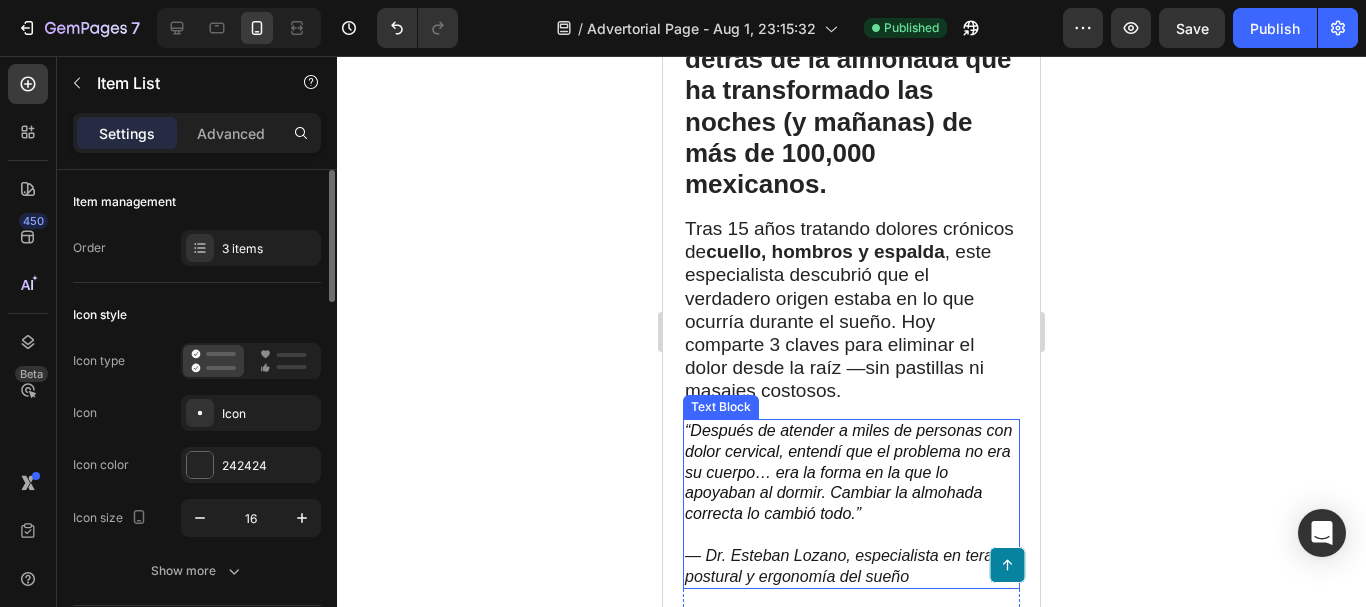 scroll, scrollTop: 243, scrollLeft: 0, axis: vertical 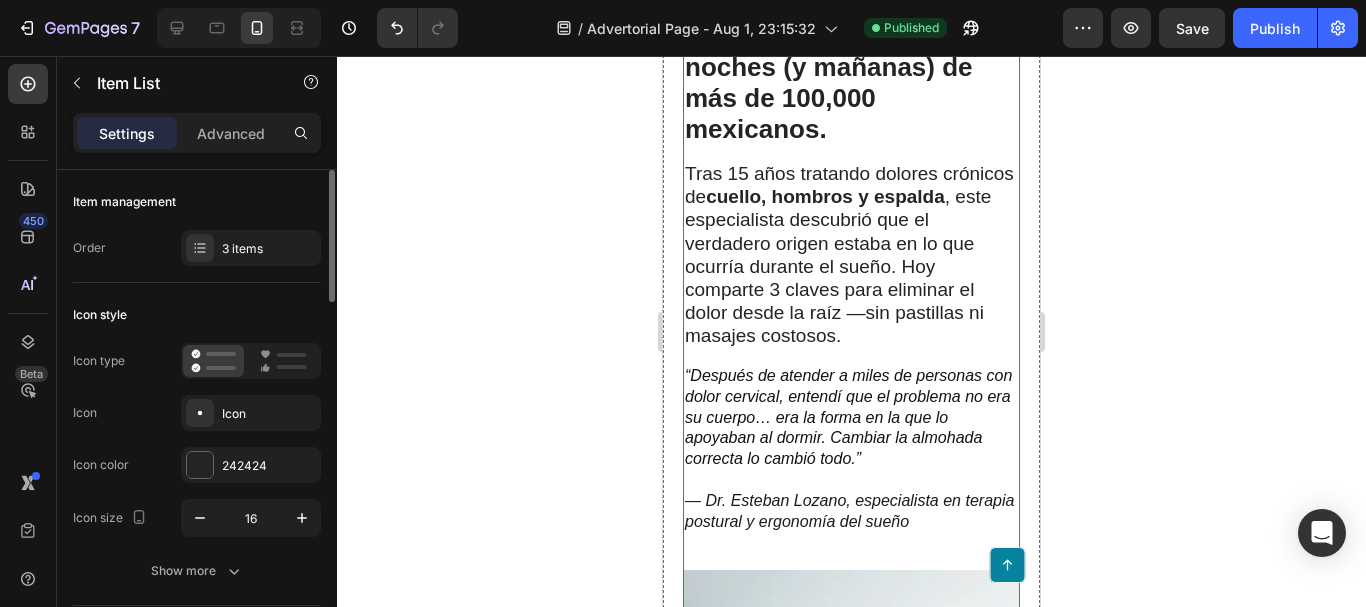 click on "⁠⁠⁠⁠⁠⁠⁠ Reconocido terapeuta postural revela el secreto detrás de la almohada que ha transformado las noches (y mañanas) de más de 100,000 mexicanos. Heading Tras 15 años tratando dolores crónicos de  cuello, hombros y espalda , este especialista descubrió que el verdadero origen estaba en lo que ocurría durante el sueño. Hoy comparte 3 claves para eliminar el dolor desde la raíz —sin pastillas ni masajes costosos. Text Block “Después de atender a miles de personas con dolor cervical, entendí que el problema no era su cuerpo… era la forma en la que lo apoyaban al dormir. Cambiar la almohada correcta lo cambió todo.” — Dr. Esteban Lozano, especialista en terapia postural y ergonomía del sueño Text Block Image Row Después de años tratando dolor cervical, descubrió que el problema ocurría mientras dormías Heading Inspirada en los hallazgos de un terapeuta postural con más de 15 años de experiencia clínica, esta almohada nació tras observar un patrón inquietante:" at bounding box center [851, 2397] 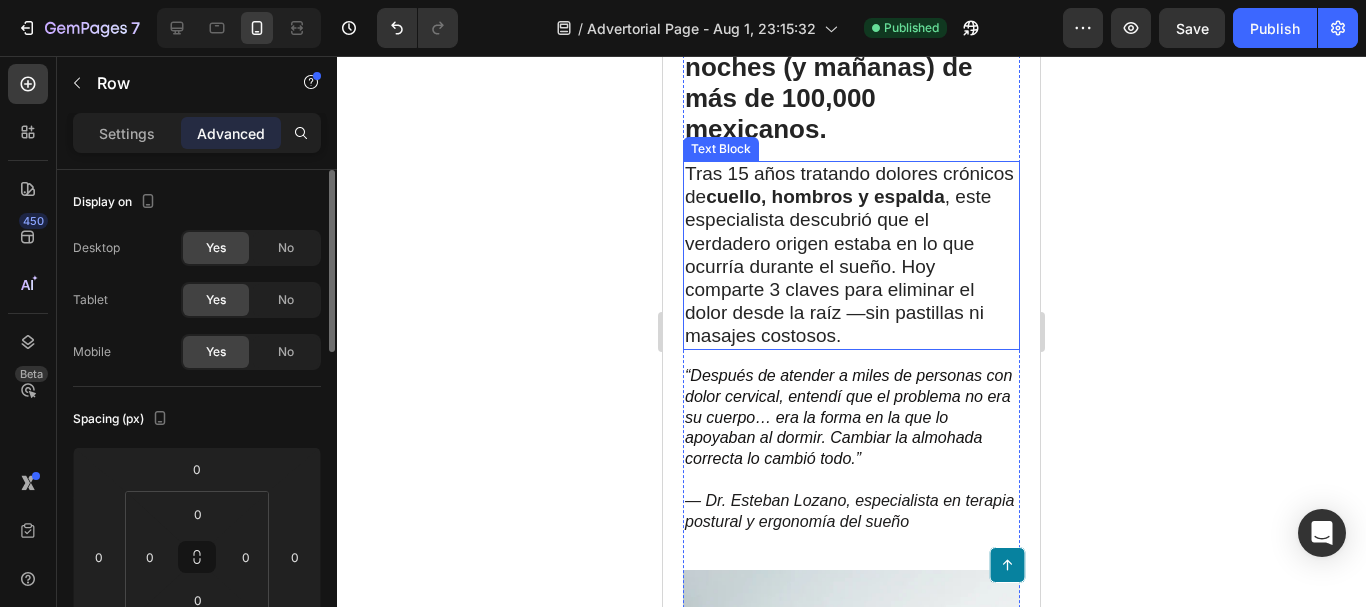click on "Tras 15 años tratando dolores crónicos de  cuello, hombros y espalda , este especialista descubrió que el verdadero origen estaba en lo que ocurría durante el sueño. Hoy comparte 3 claves para eliminar el dolor desde la raíz —sin pastillas ni masajes costosos." at bounding box center [849, 254] 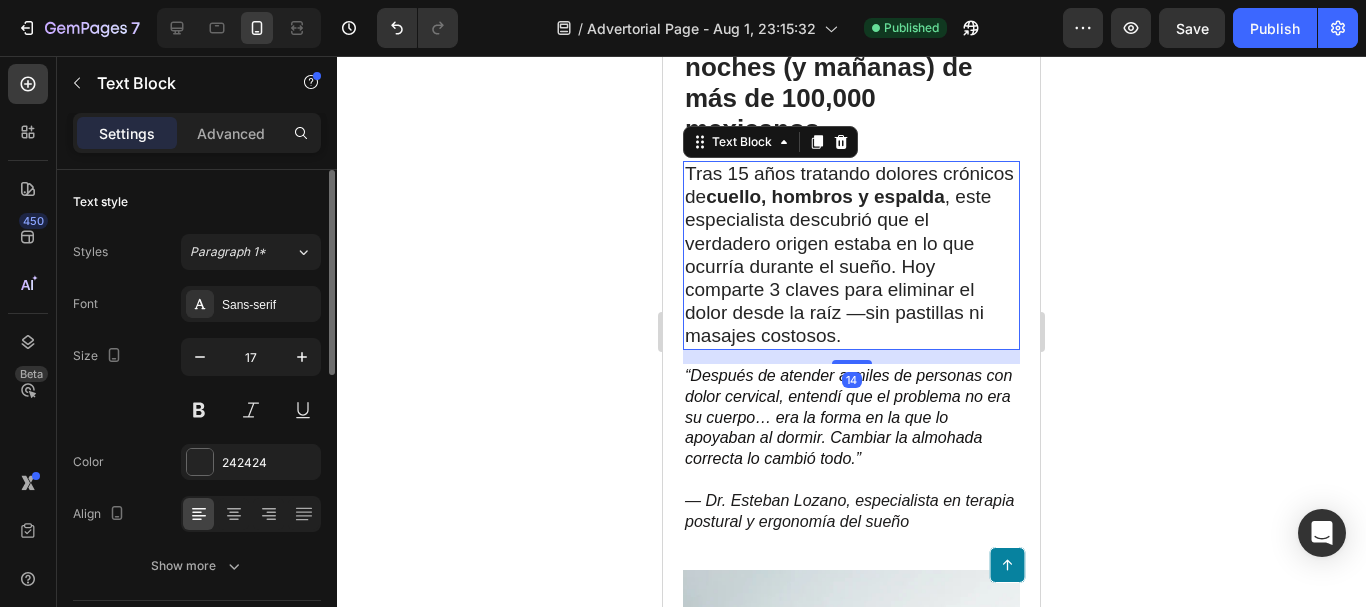 click on "Tras 15 años tratando dolores crónicos de  cuello, hombros y espalda , este especialista descubrió que el verdadero origen estaba en lo que ocurría durante el sueño. Hoy comparte 3 claves para eliminar el dolor desde la raíz —sin pastillas ni masajes costosos." at bounding box center (849, 254) 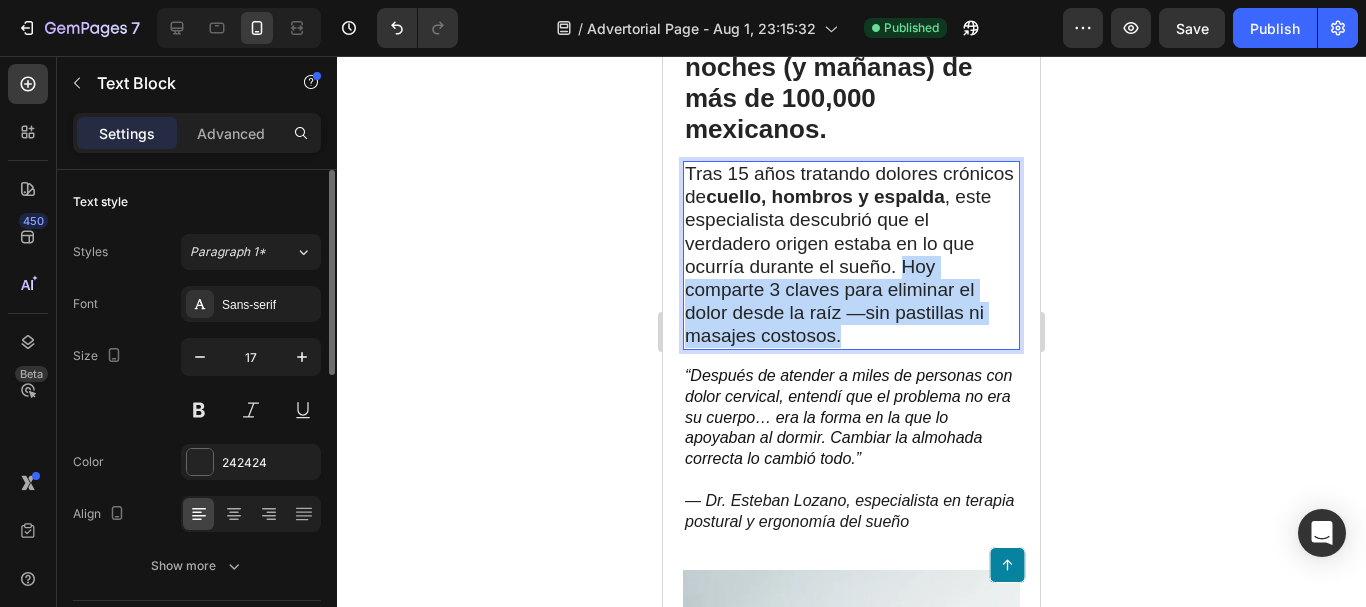 drag, startPoint x: 940, startPoint y: 265, endPoint x: 958, endPoint y: 329, distance: 66.48308 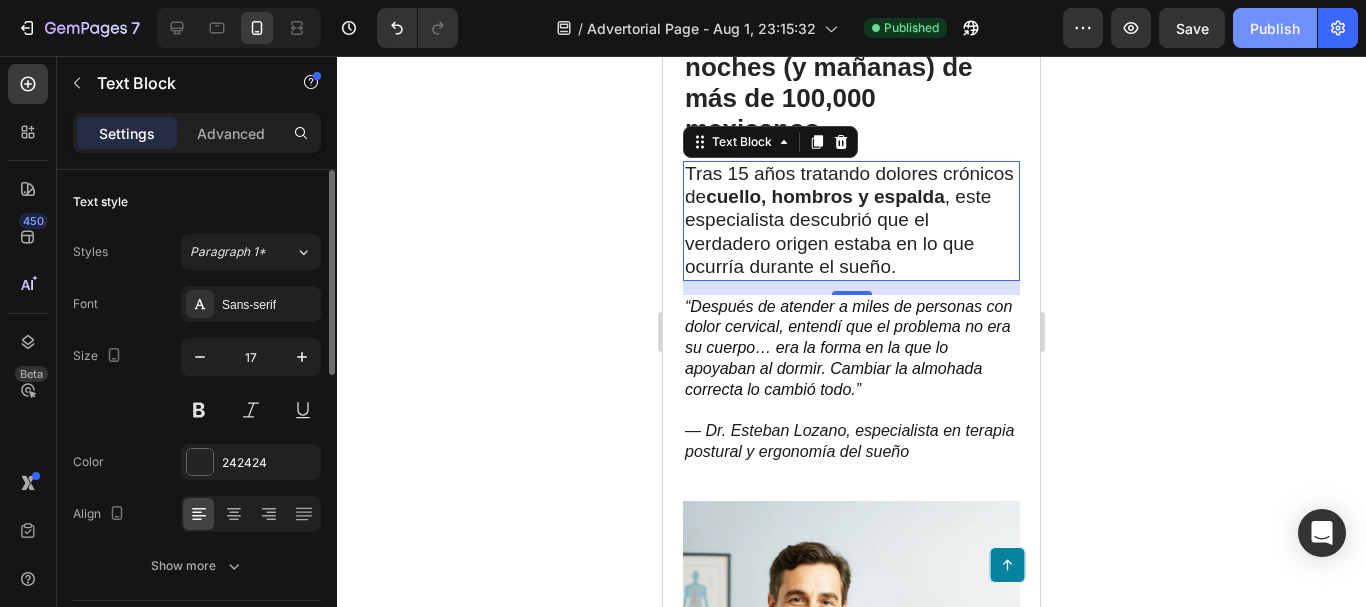 click on "Publish" at bounding box center (1275, 28) 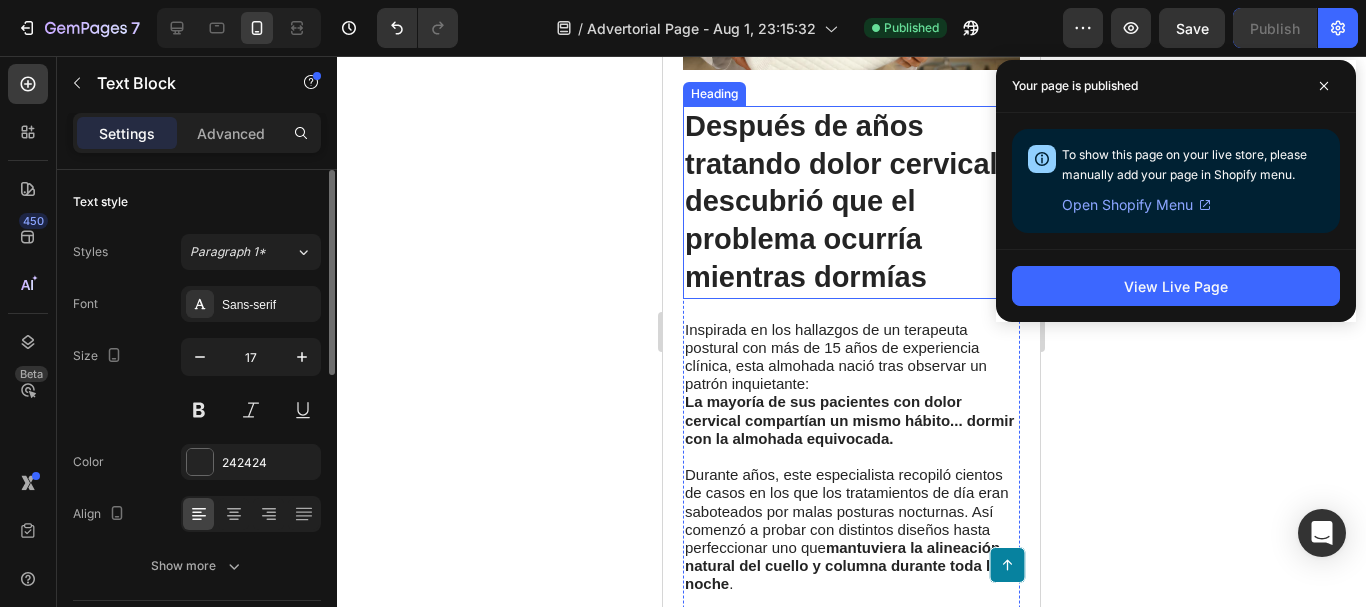 scroll, scrollTop: 1343, scrollLeft: 0, axis: vertical 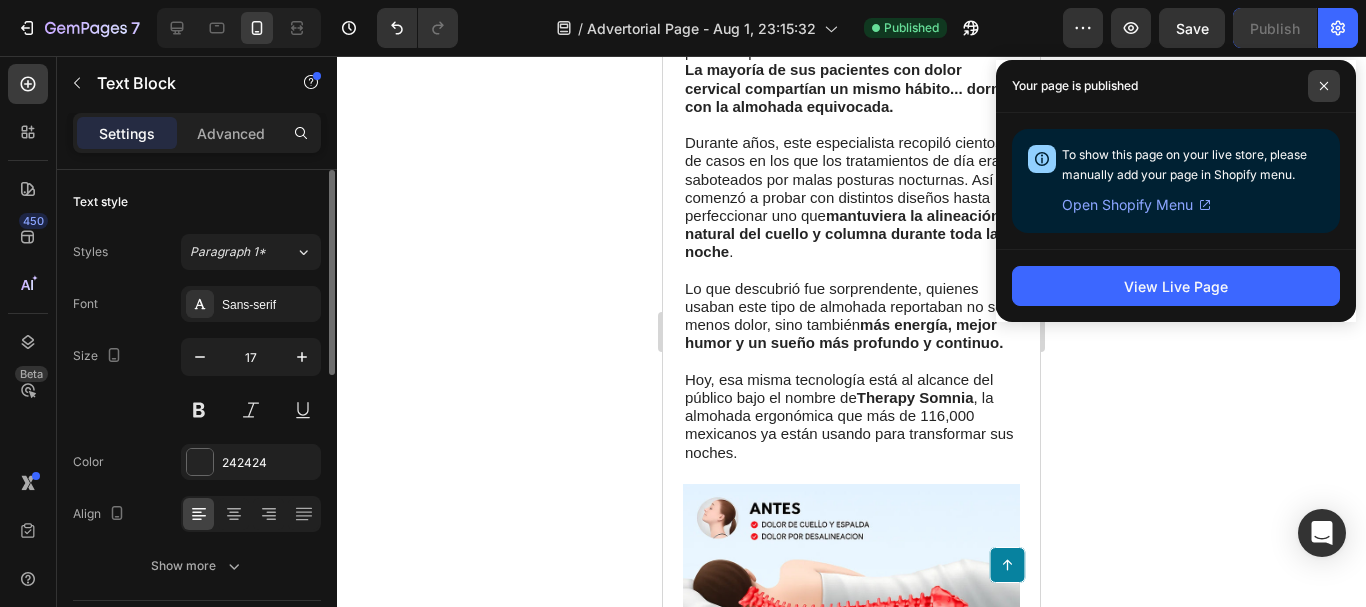 click at bounding box center [1324, 86] 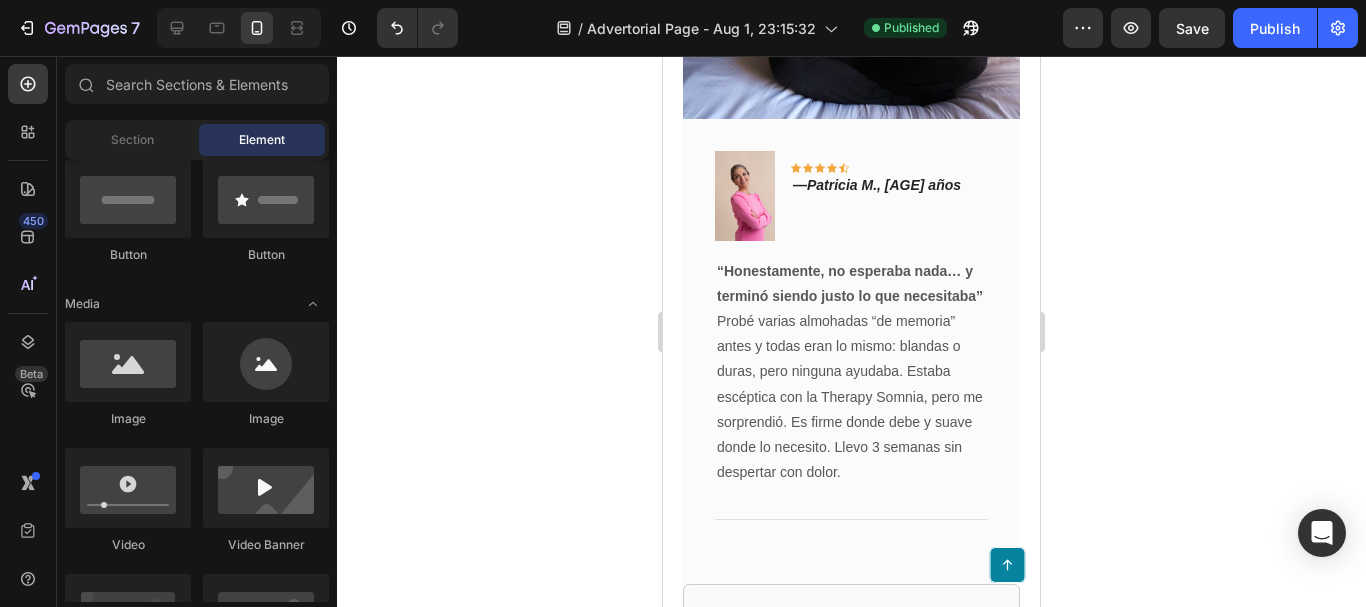 scroll, scrollTop: 8785, scrollLeft: 0, axis: vertical 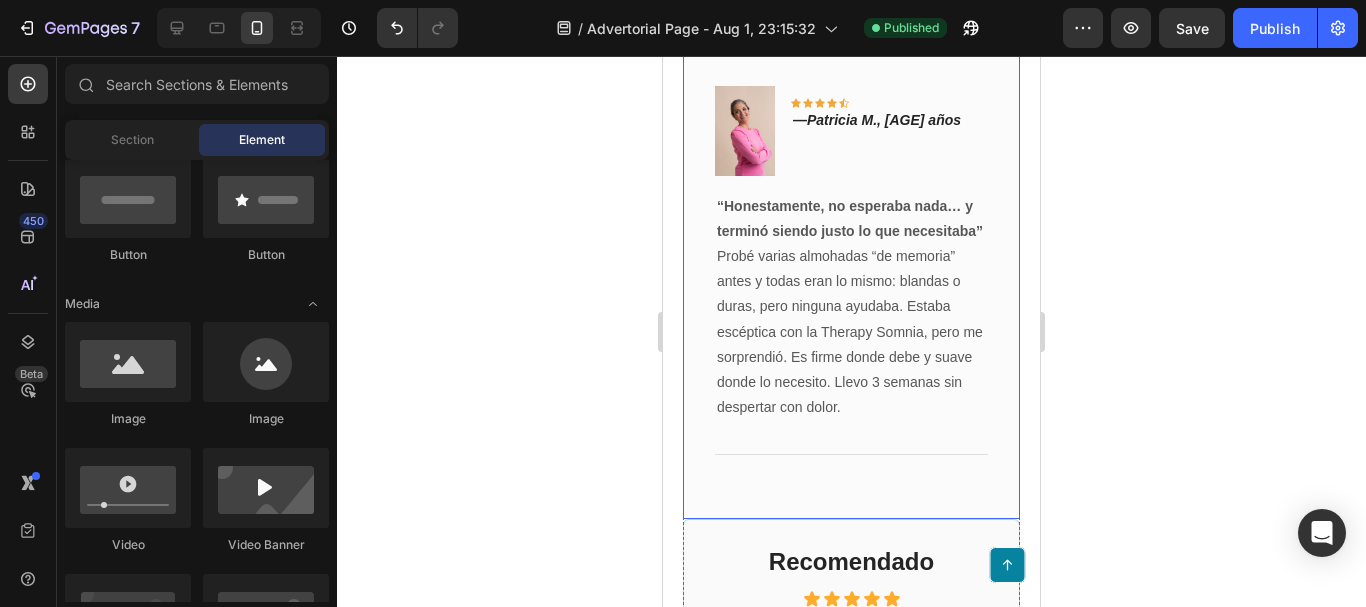 click on "Image
Icon
Icon
Icon
Icon
Icon Row —  Patricia M., 43 años Text block Row “Honestamente, no esperaba nada… y terminó siendo justo lo que necesitaba” Probé varias almohadas “de memoria” antes y todas eran lo mismo: blandas o duras, pero ninguna ayudaba. Estaba escéptica con la Therapy Somnia, pero me sorprendió. Es firme donde debe y suave donde lo necesito. Llevo 3 semanas sin despertar con dolor. Text block                Title Line Row" at bounding box center (851, 287) 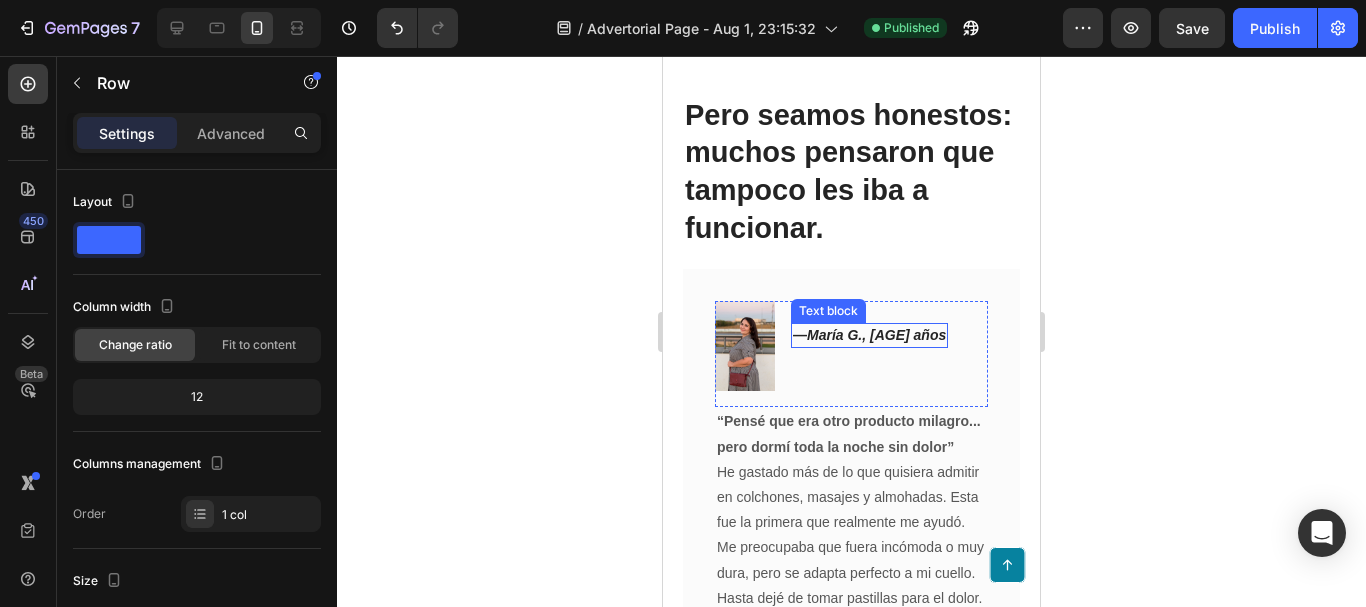 scroll, scrollTop: 7585, scrollLeft: 0, axis: vertical 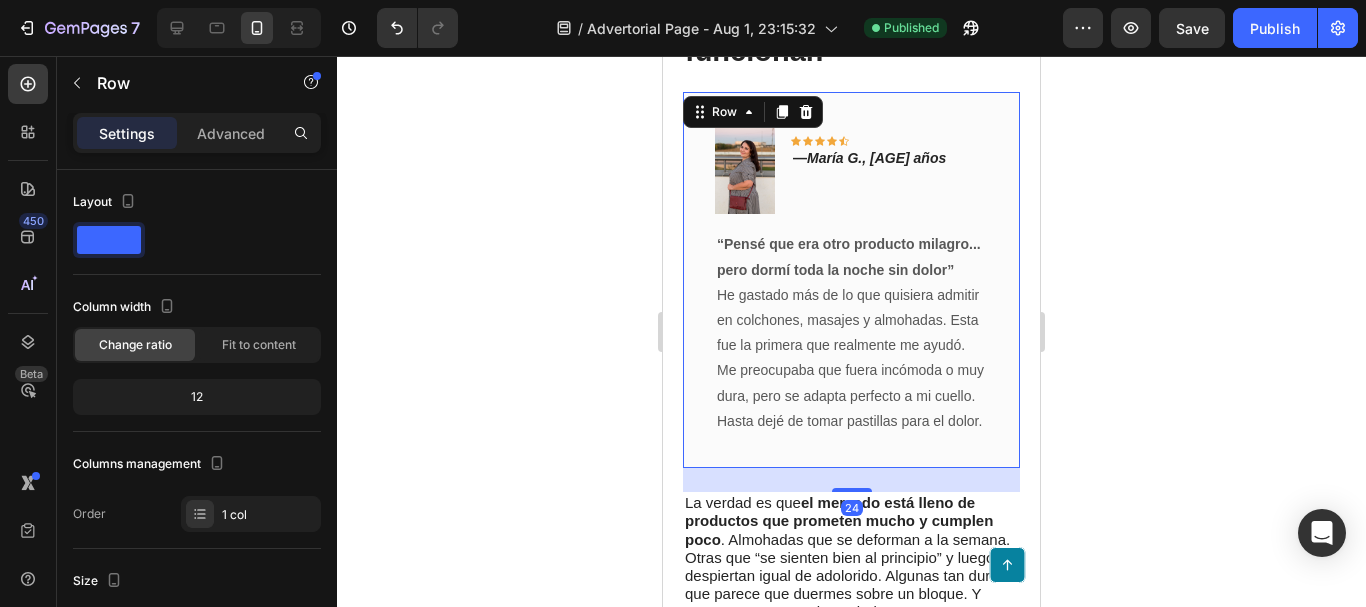 click on "Image
Icon
Icon
Icon
Icon
Icon Row —  María G., 51 años Text block Row “Pensé que era otro producto milagro... pero dormí toda la noche sin dolor” He gastado más de lo que quisiera admitir en colchones, masajes y almohadas. Esta fue la primera que realmente me ayudó. Me preocupaba que fuera incómoda o muy dura, pero se adapta perfecto a mi cuello. Hasta dejé de tomar pastillas para el dolor. Text block Row   24" at bounding box center (851, 280) 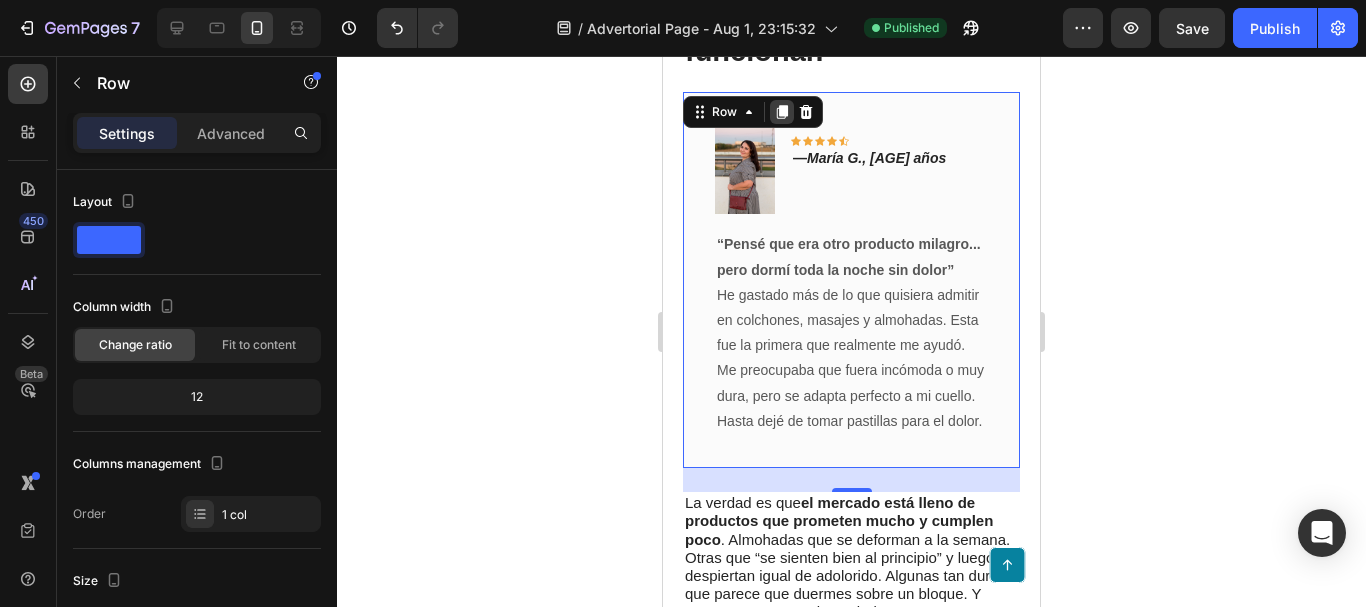 click 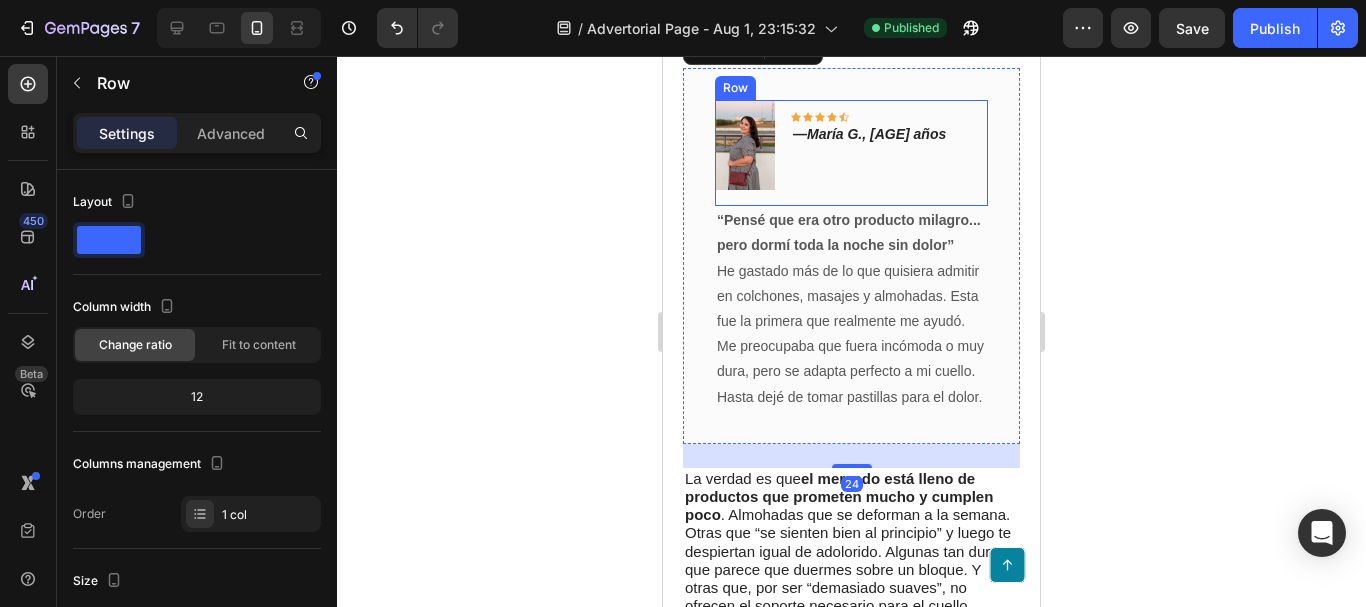 scroll, scrollTop: 8027, scrollLeft: 0, axis: vertical 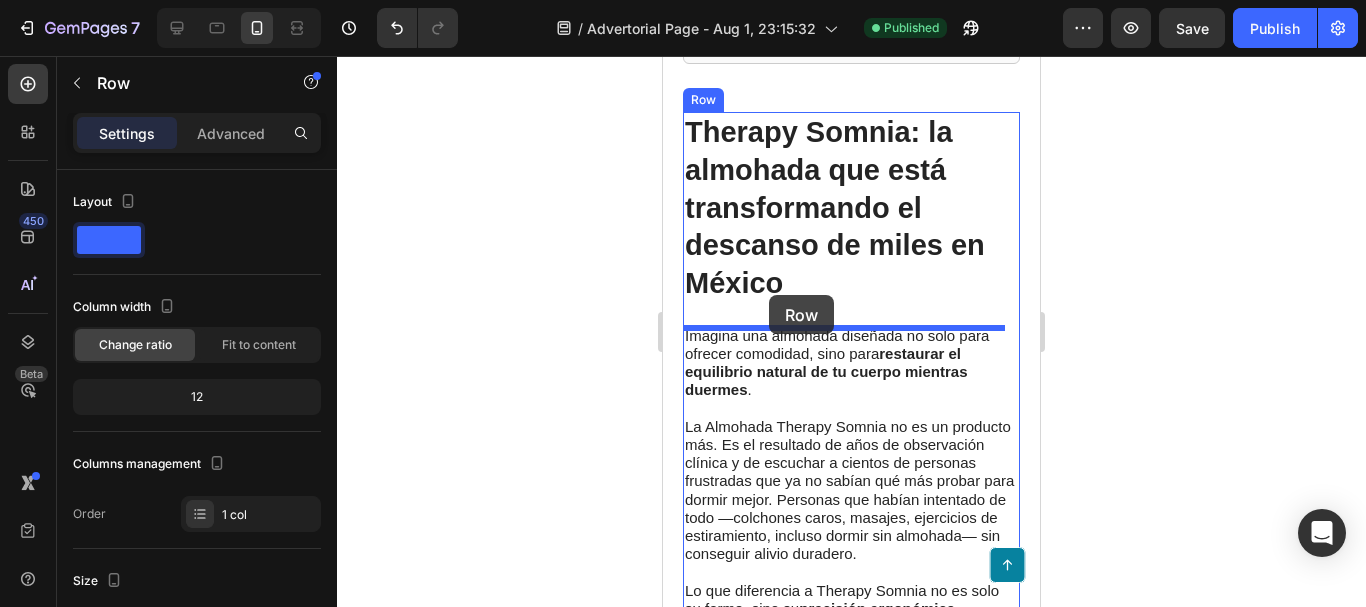 drag, startPoint x: 698, startPoint y: 105, endPoint x: 769, endPoint y: 295, distance: 202.83244 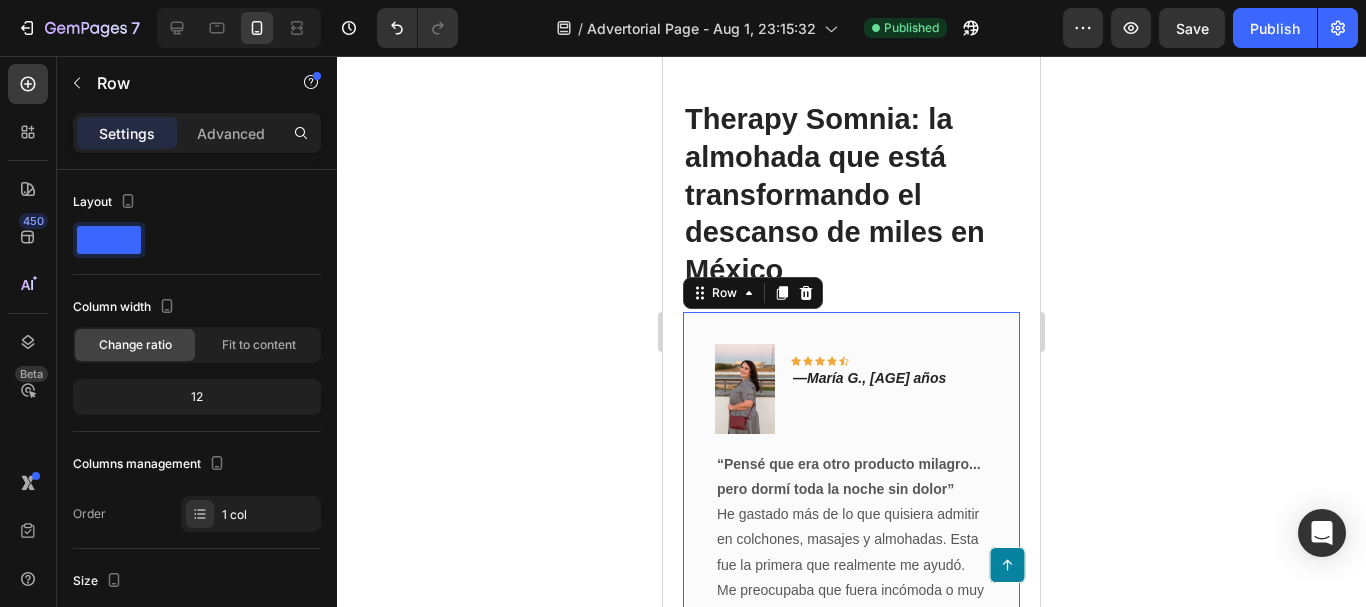 scroll, scrollTop: 6313, scrollLeft: 0, axis: vertical 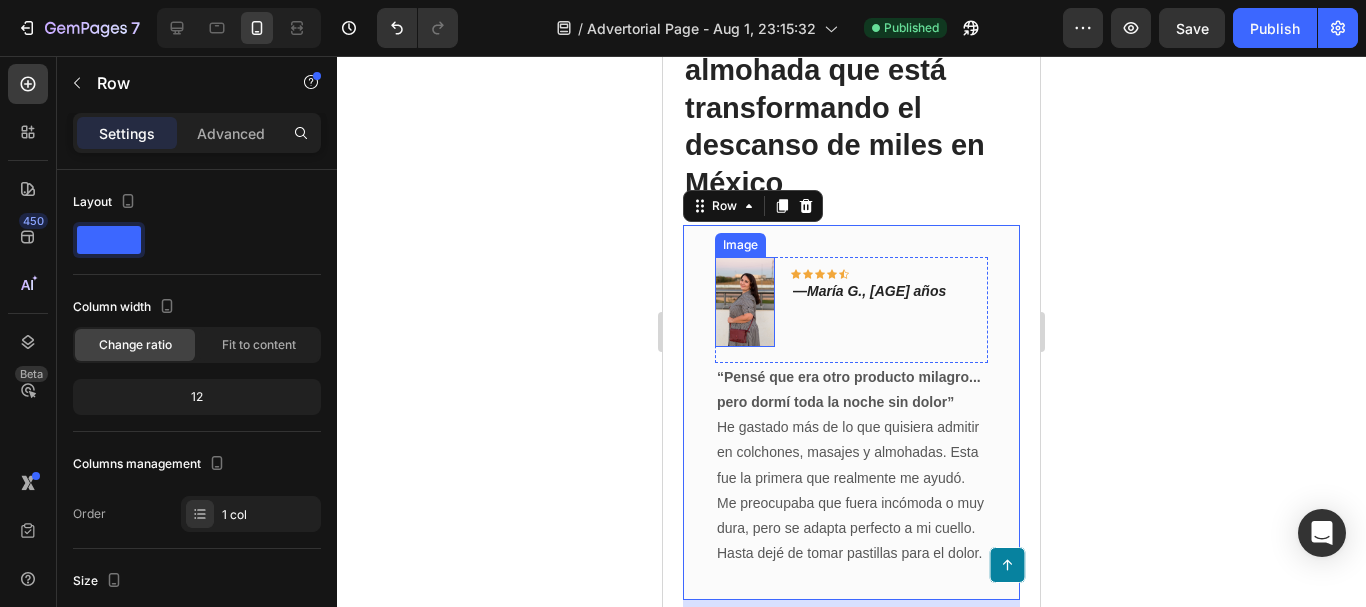 click at bounding box center [745, 302] 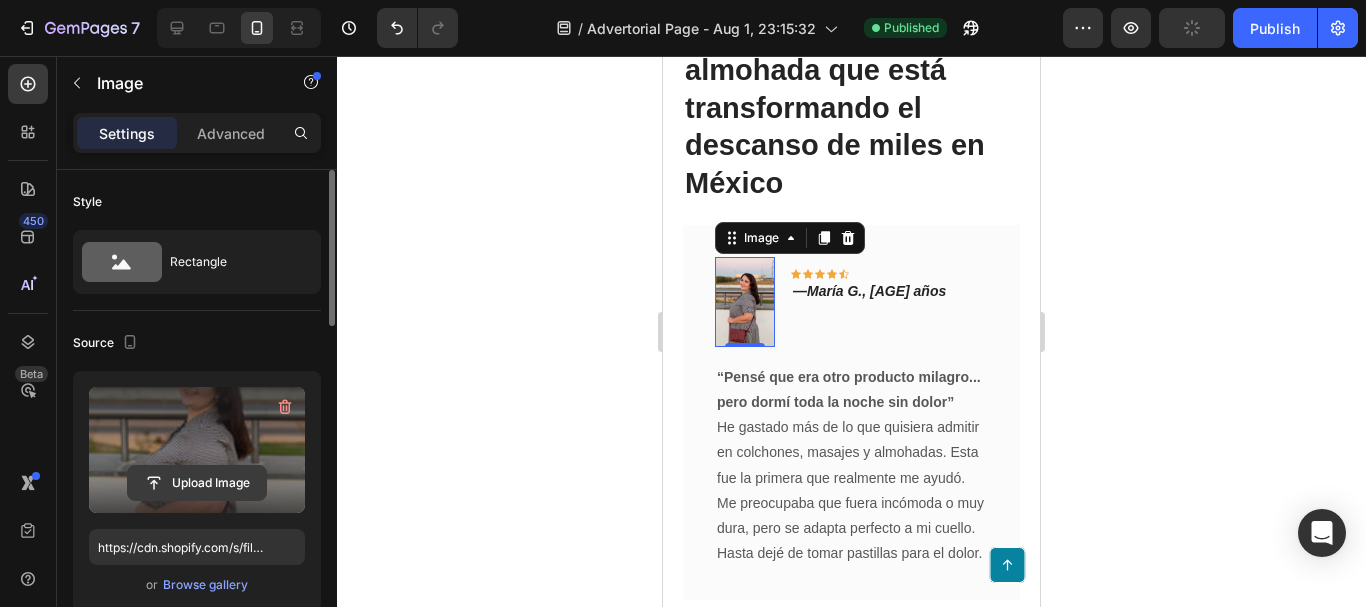 click 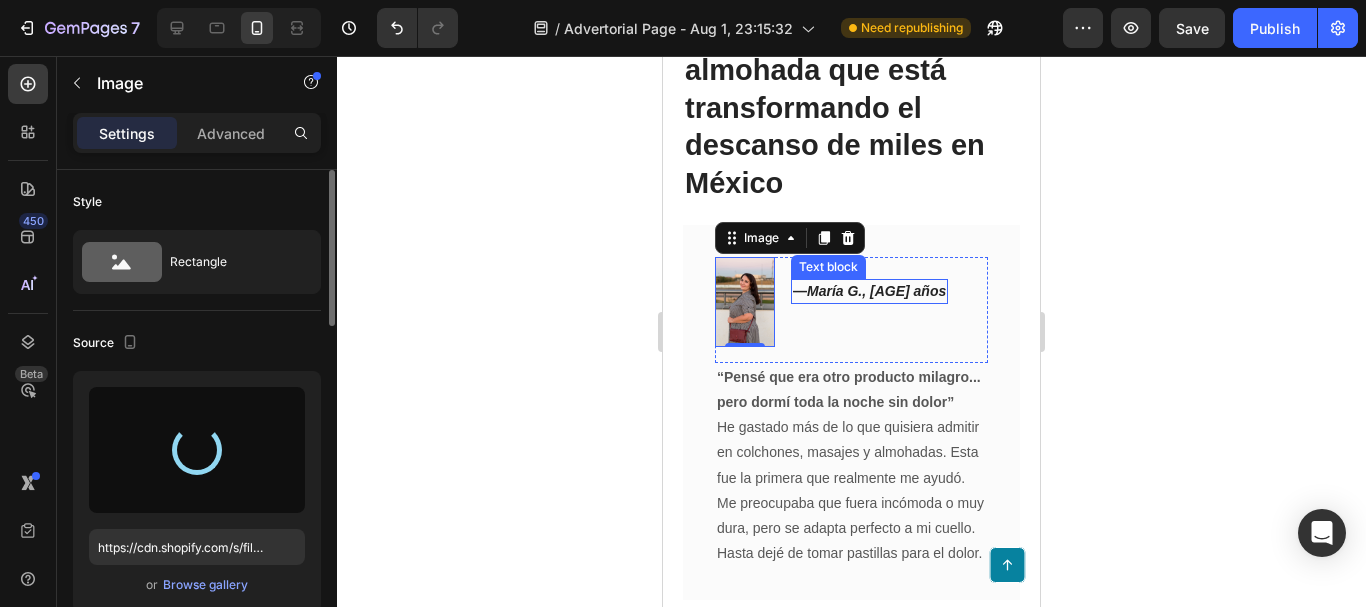 type on "https://cdn.shopify.com/s/files/1/0790/3346/7207/files/gempages_535125723526988904-282294ae-aa5f-4884-932e-9730116b1f84.webp" 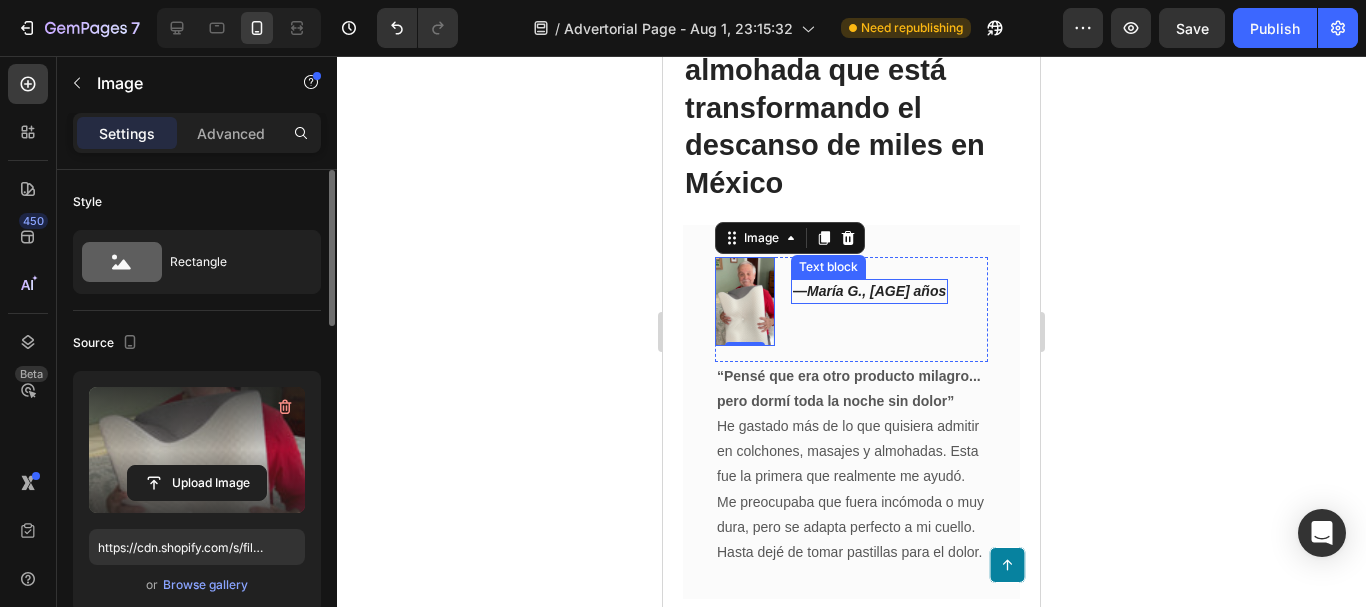 click on "[FIRST] [LAST], [AGE] años" at bounding box center [876, 291] 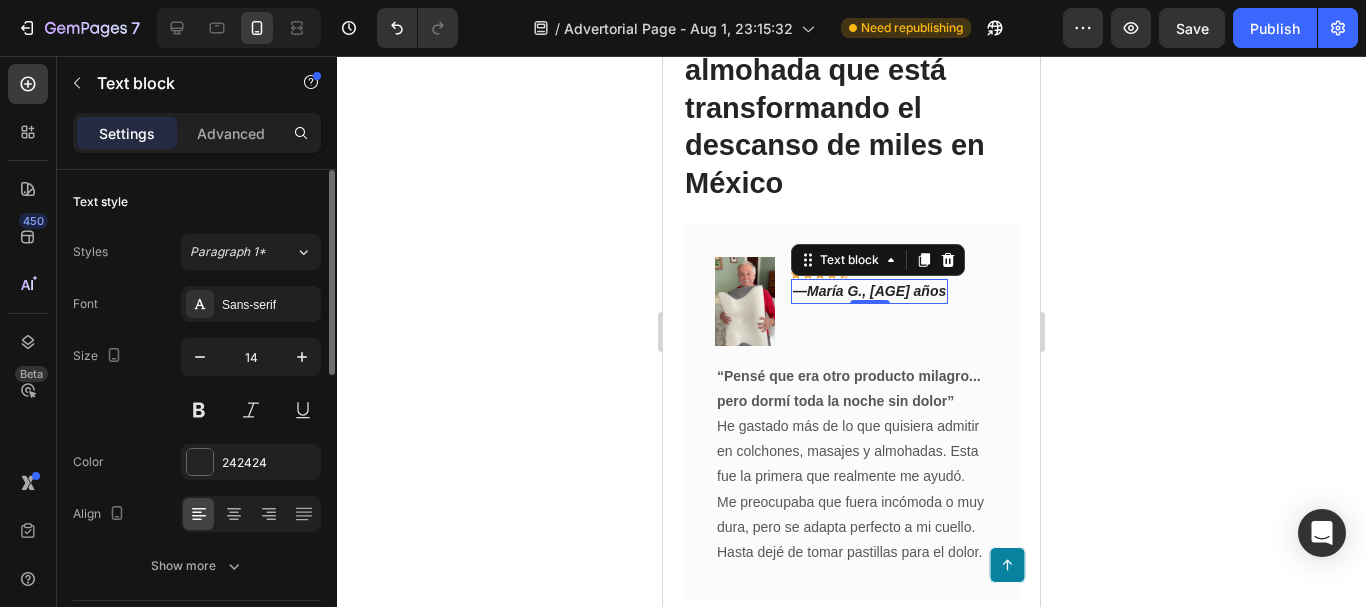 click on "[FIRST] [LAST], [AGE] años" at bounding box center [876, 291] 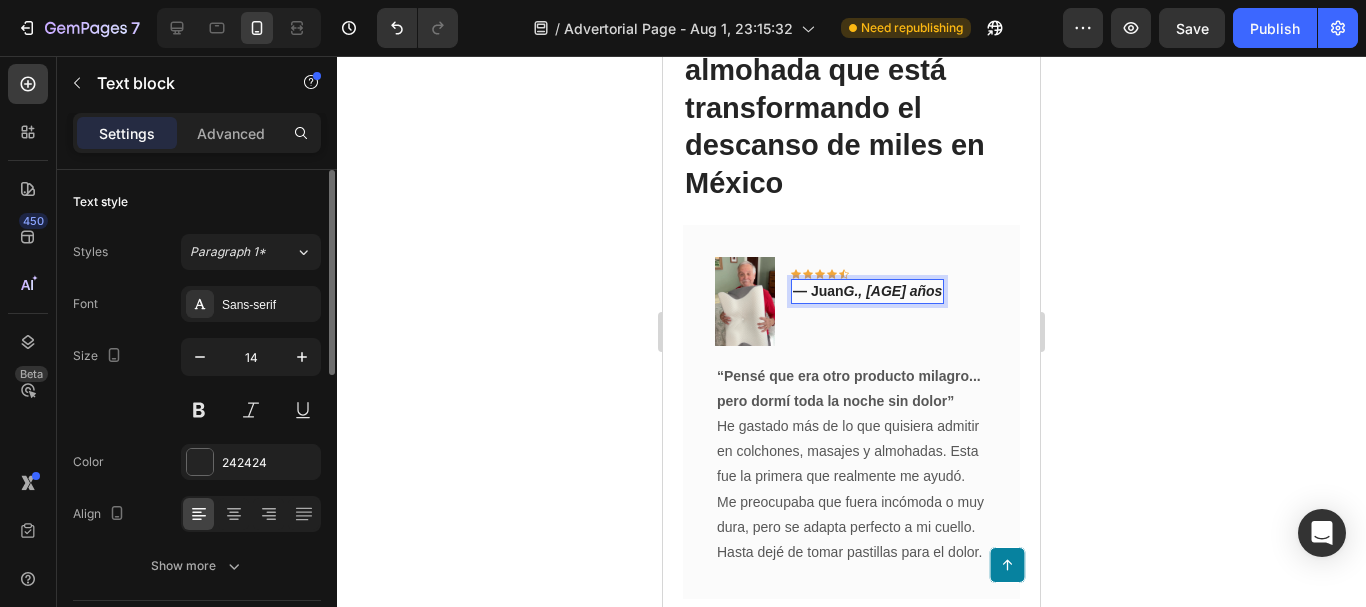 click on "G., 51 años" at bounding box center (893, 291) 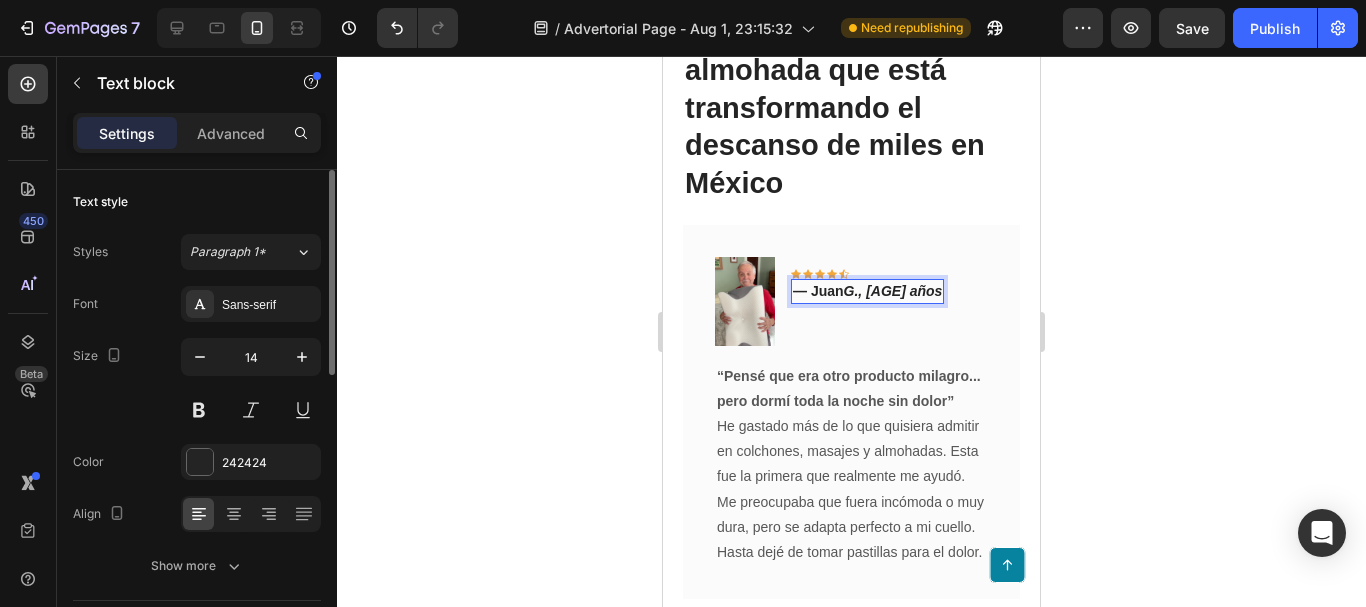 click on "G., 61 años" at bounding box center [893, 291] 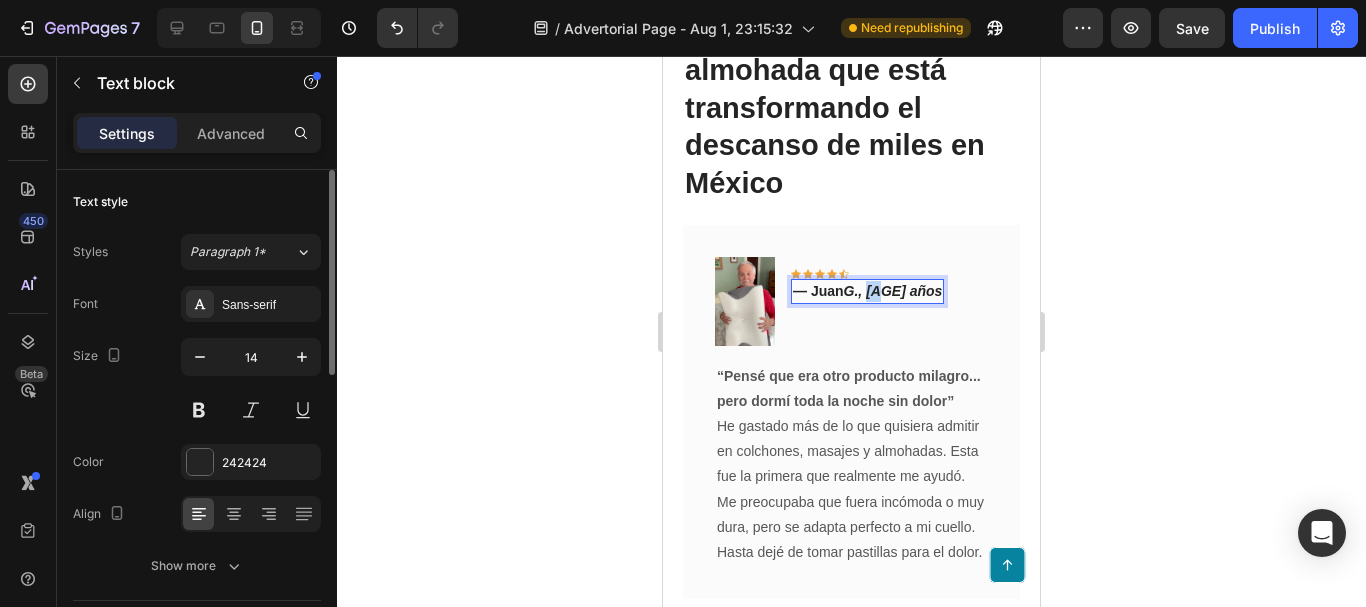 drag, startPoint x: 887, startPoint y: 291, endPoint x: 872, endPoint y: 290, distance: 15.033297 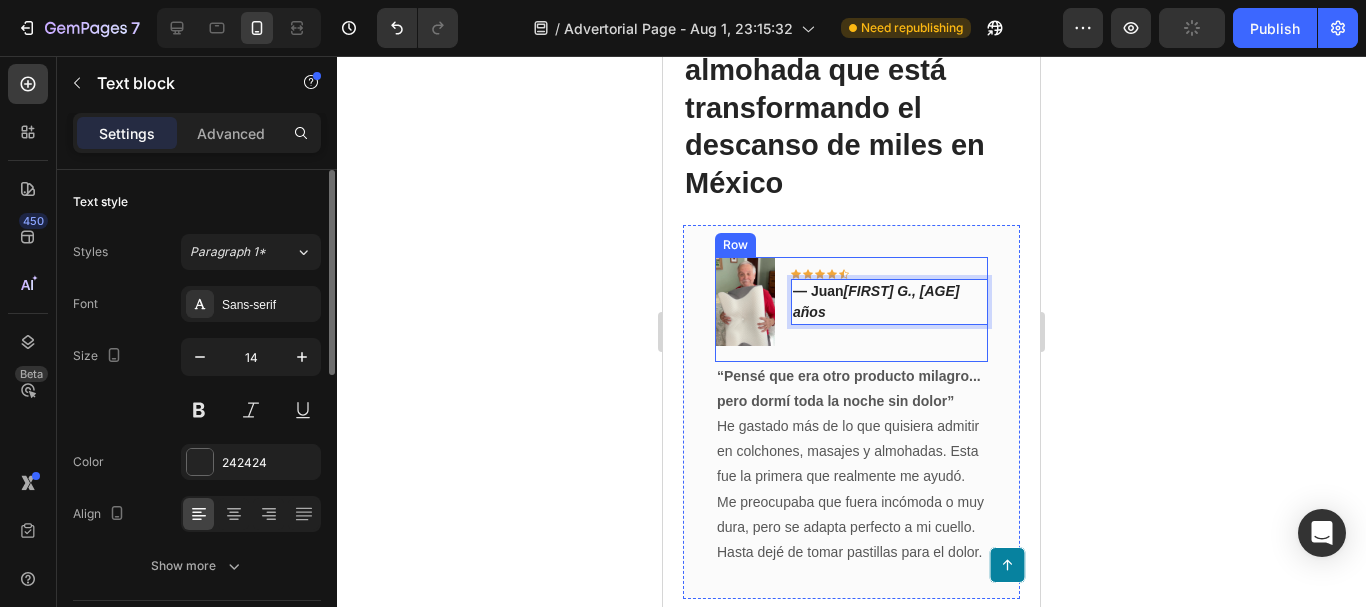 click on "Image
Icon
Icon
Icon
Icon
Icon Row — Juan  G., 71 años Text block   0 Row" at bounding box center [851, 309] 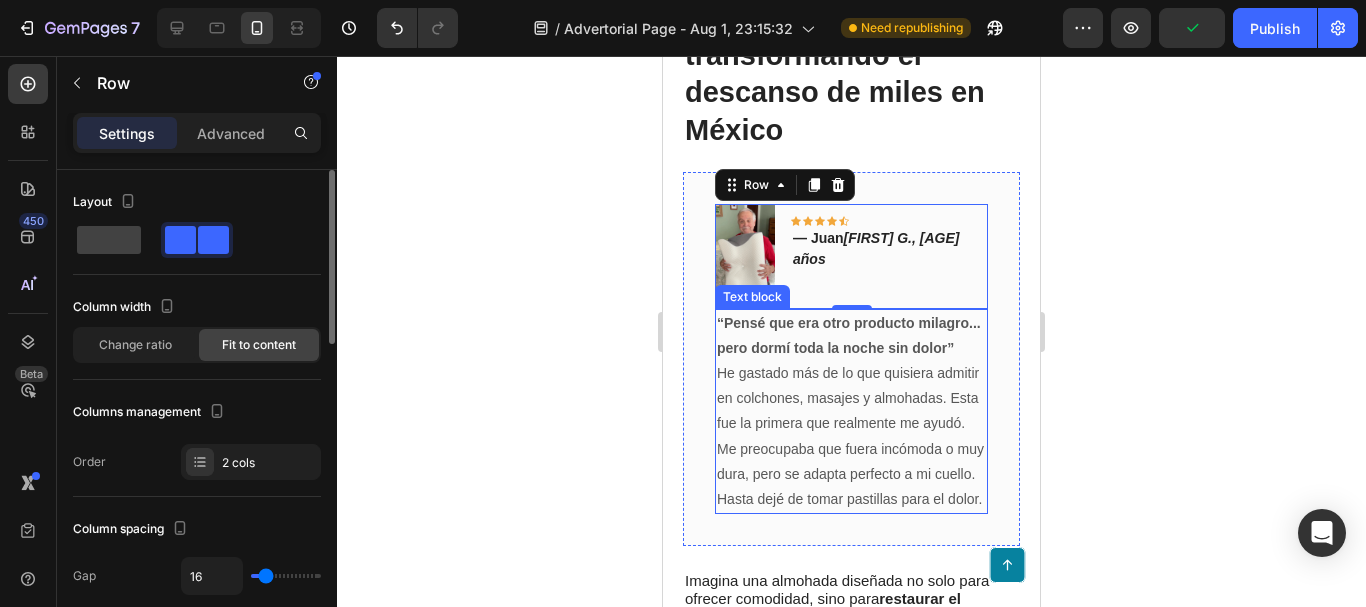 scroll, scrollTop: 6413, scrollLeft: 0, axis: vertical 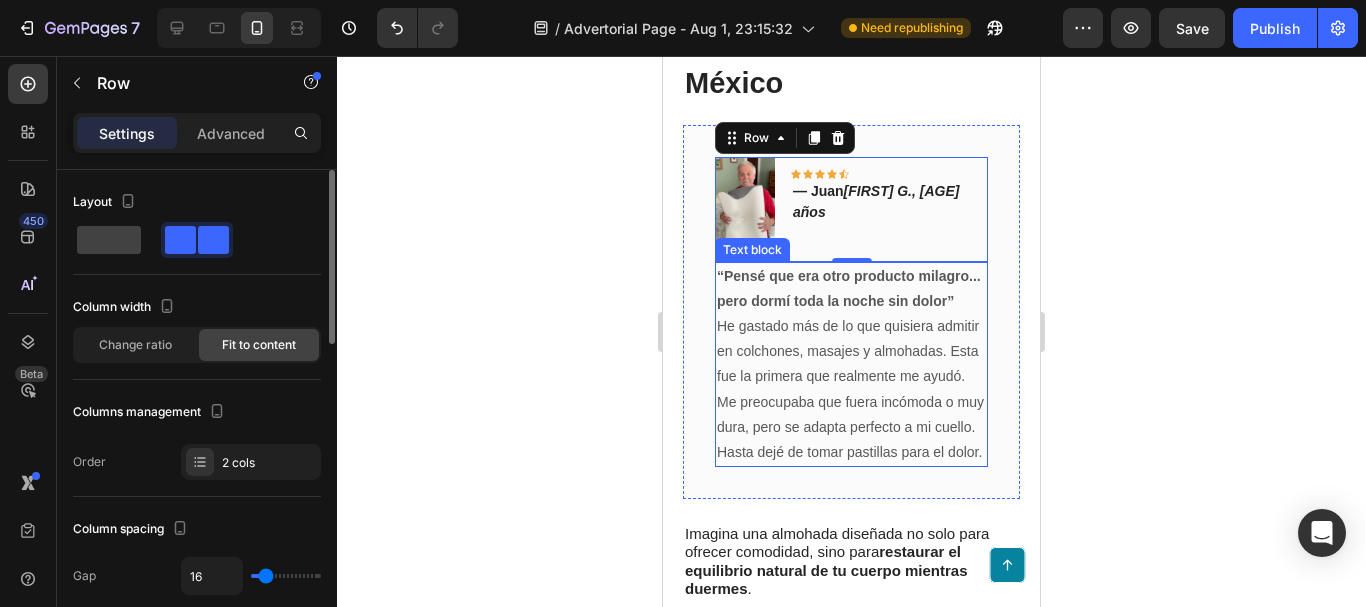 click on "“Pensé que era otro producto milagro... pero dormí toda la noche sin dolor”" at bounding box center [849, 288] 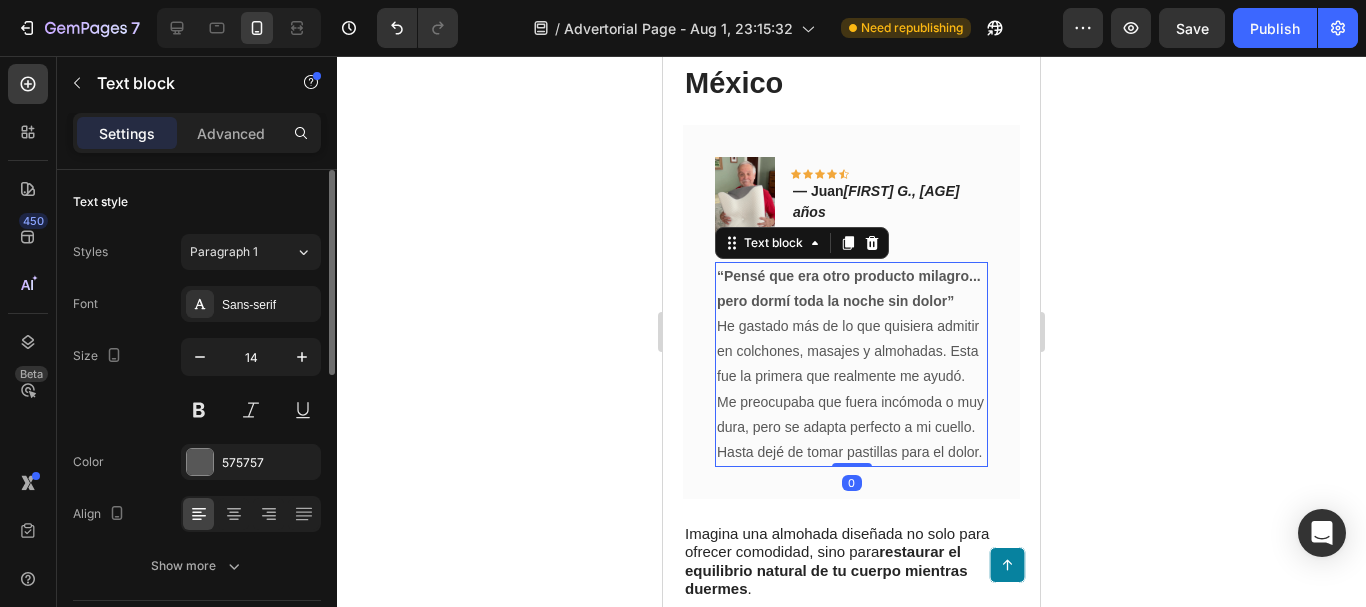 click on "“Pensé que era otro producto milagro... pero dormí toda la noche sin dolor” He gastado más de lo que quisiera admitir en colchones, masajes y almohadas. Esta fue la primera que realmente me ayudó. Me preocupaba que fuera incómoda o muy dura, pero se adapta perfecto a mi cuello. Hasta dejé de tomar pastillas para el dolor." at bounding box center [851, 365] 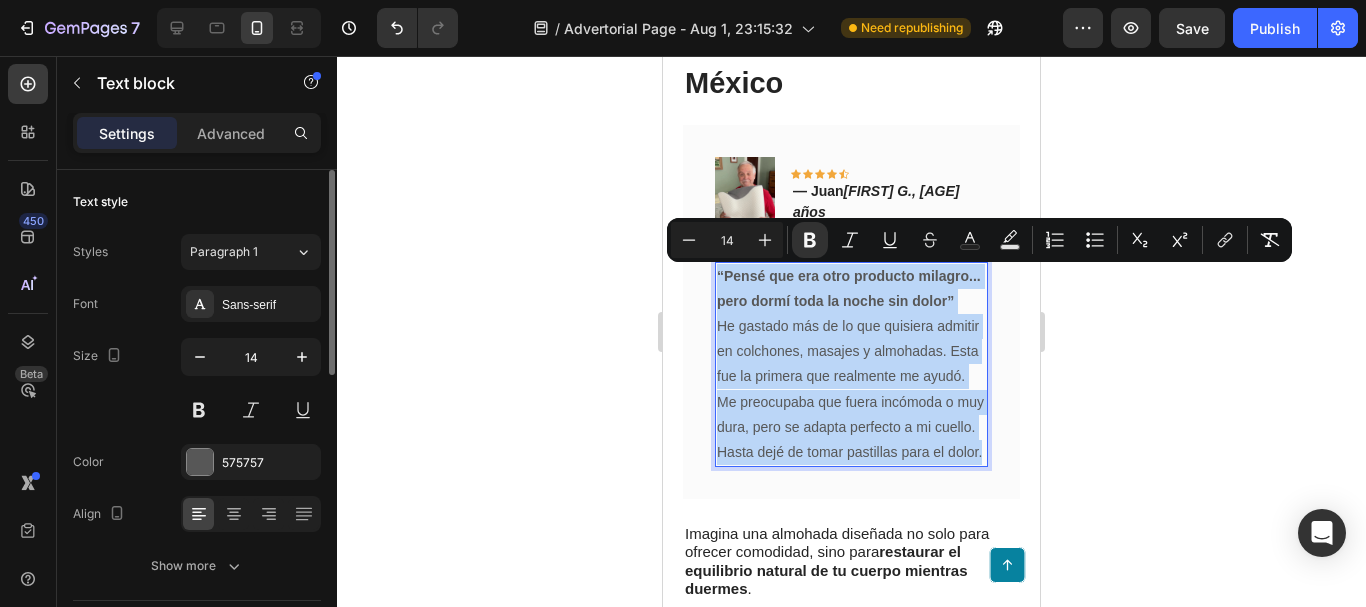 drag, startPoint x: 922, startPoint y: 507, endPoint x: 718, endPoint y: 280, distance: 305.19666 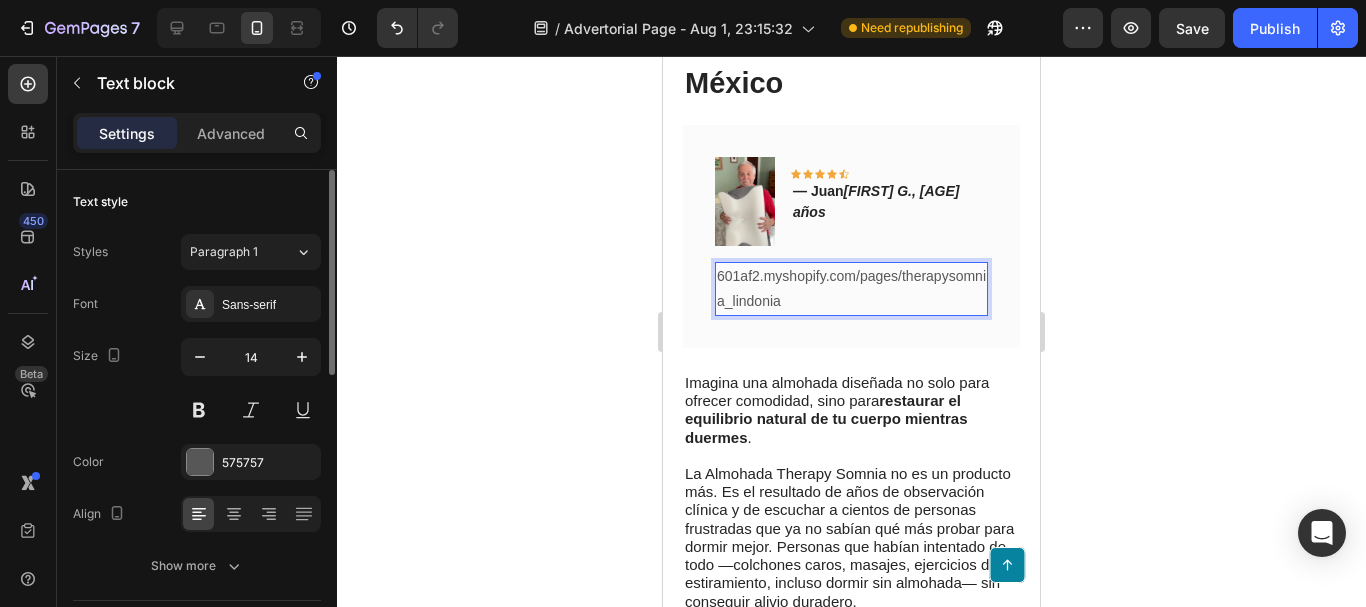 click on "601af2.myshopify.com/pages/therapysomnia_lindonia ⁠⁠⁠⁠⁠⁠⁠" at bounding box center (851, 289) 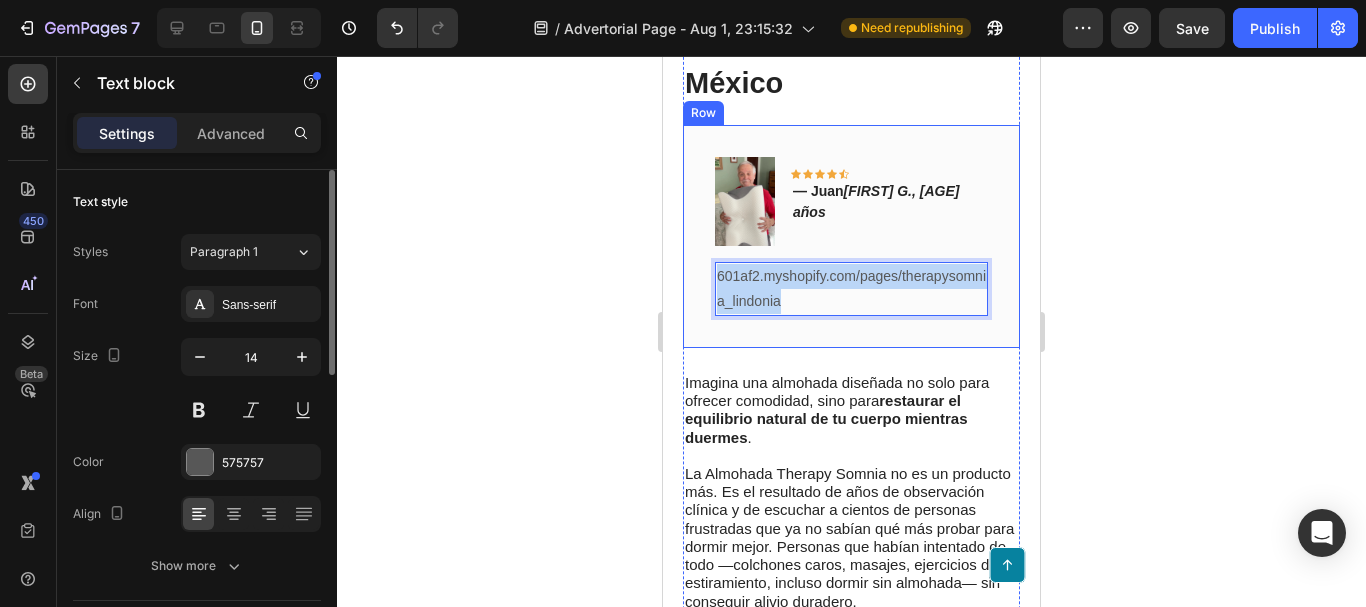 drag, startPoint x: 748, startPoint y: 289, endPoint x: 712, endPoint y: 275, distance: 38.626415 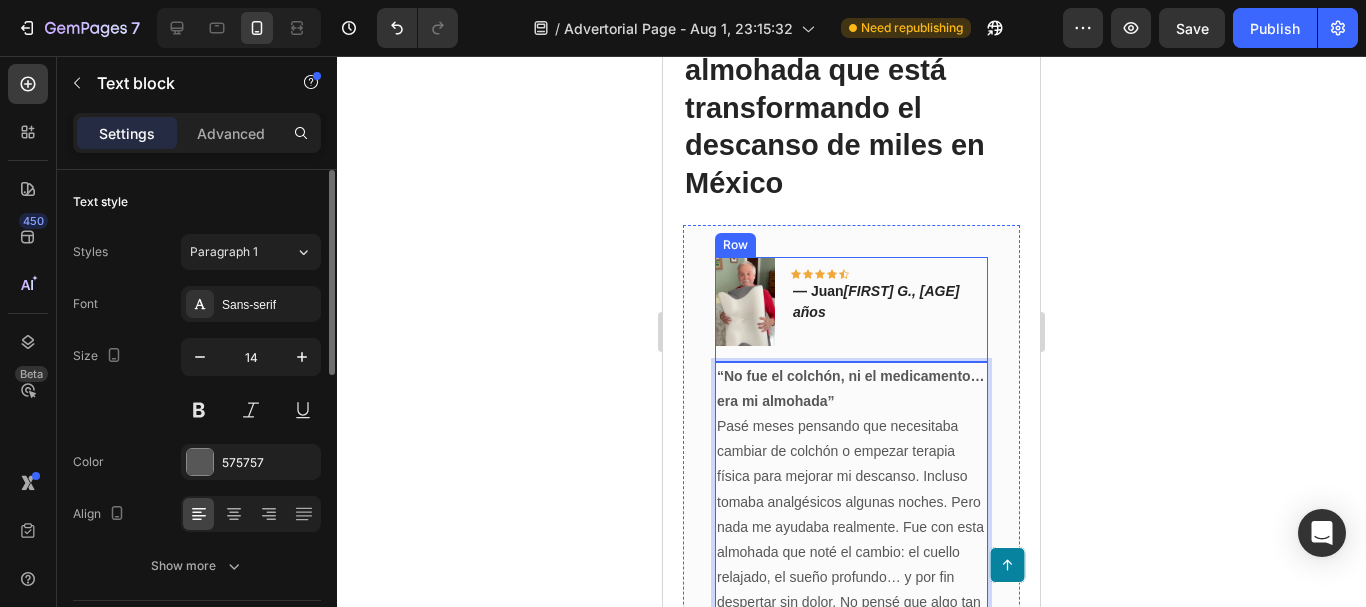 scroll, scrollTop: 6213, scrollLeft: 0, axis: vertical 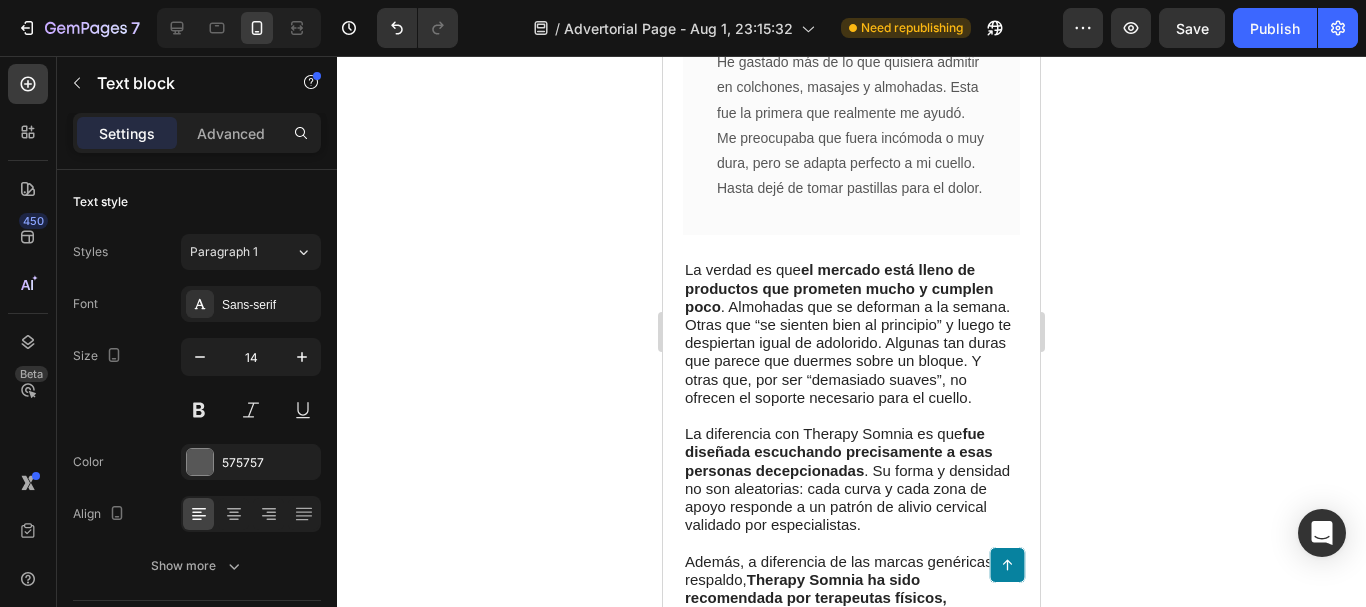 click at bounding box center (745, -63) 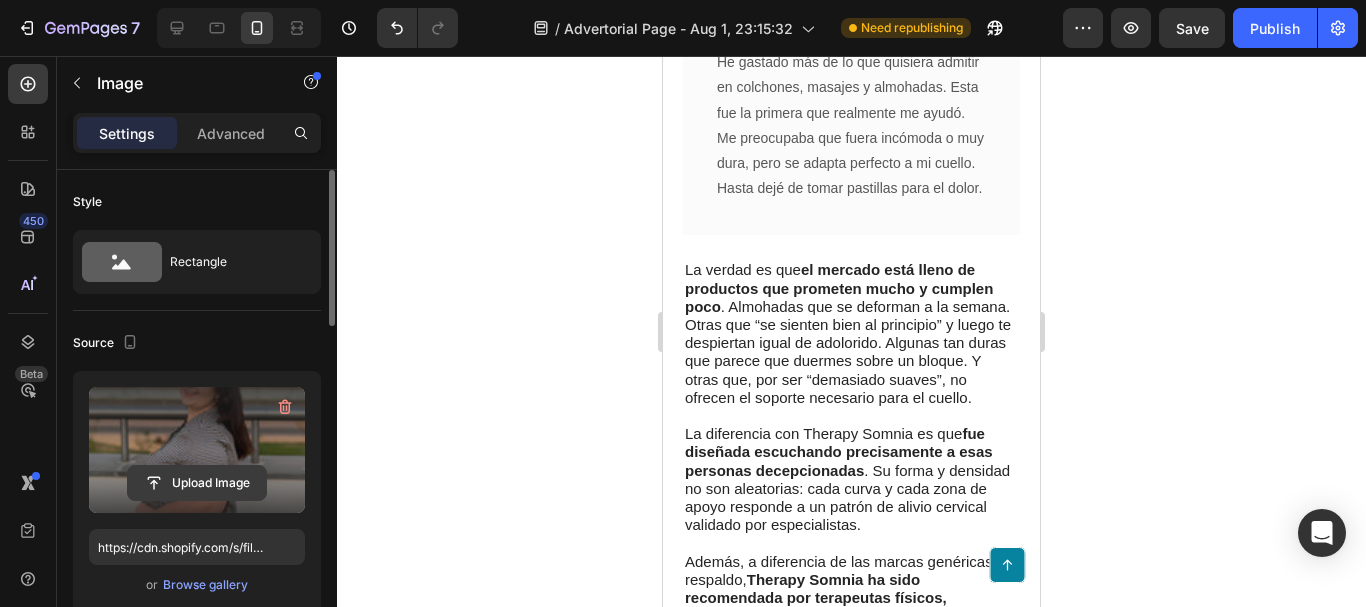 click 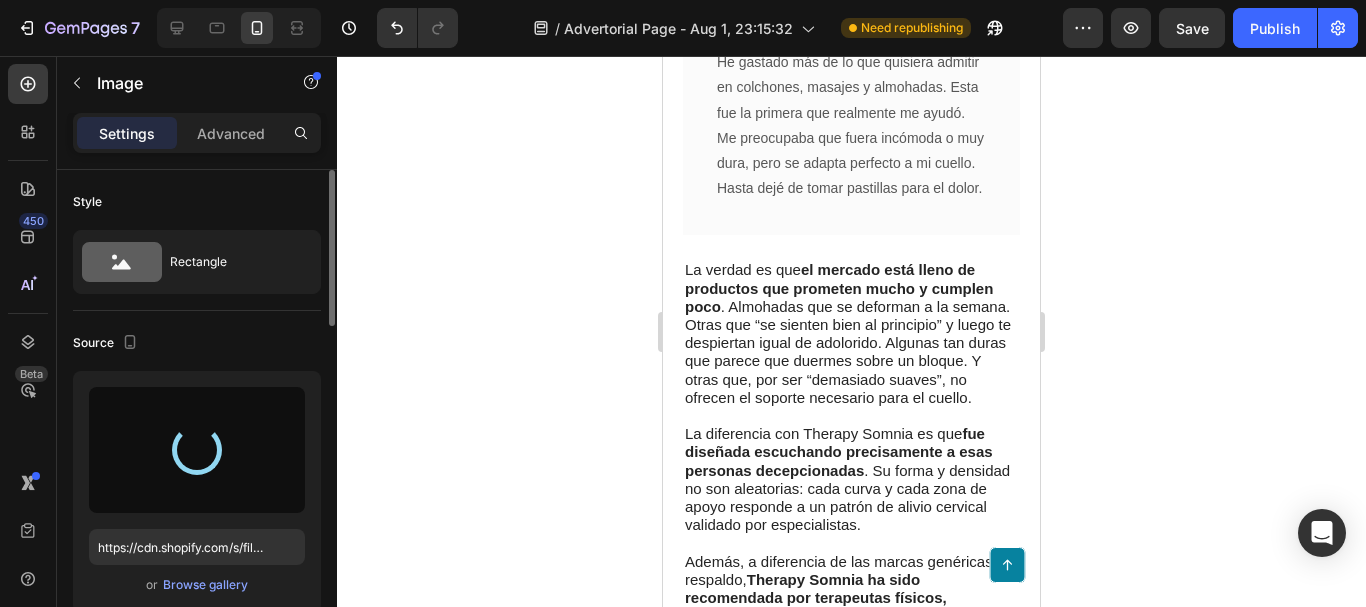 type on "https://cdn.shopify.com/s/files/1/0790/3346/7207/files/gempages_535125723526988904-a62a8e45-d22b-4dc7-9f6e-0bb377c2dd0f.png" 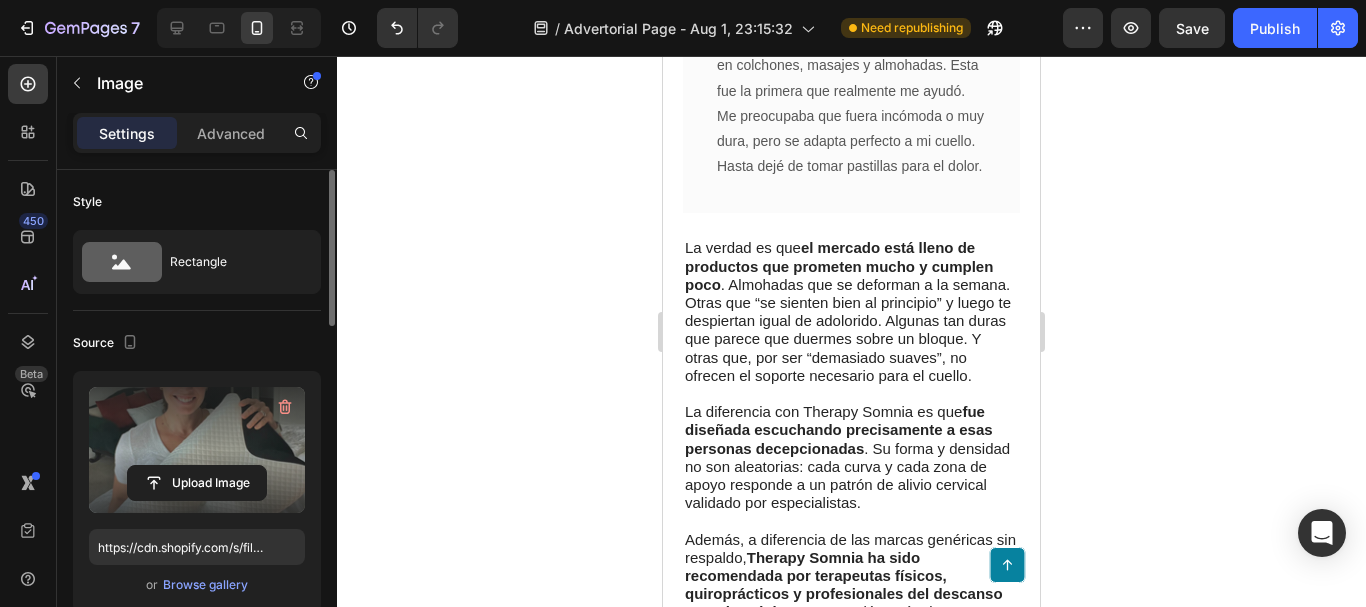 click on "[FIRST] [LAST], [AGE] años" at bounding box center [873, -64] 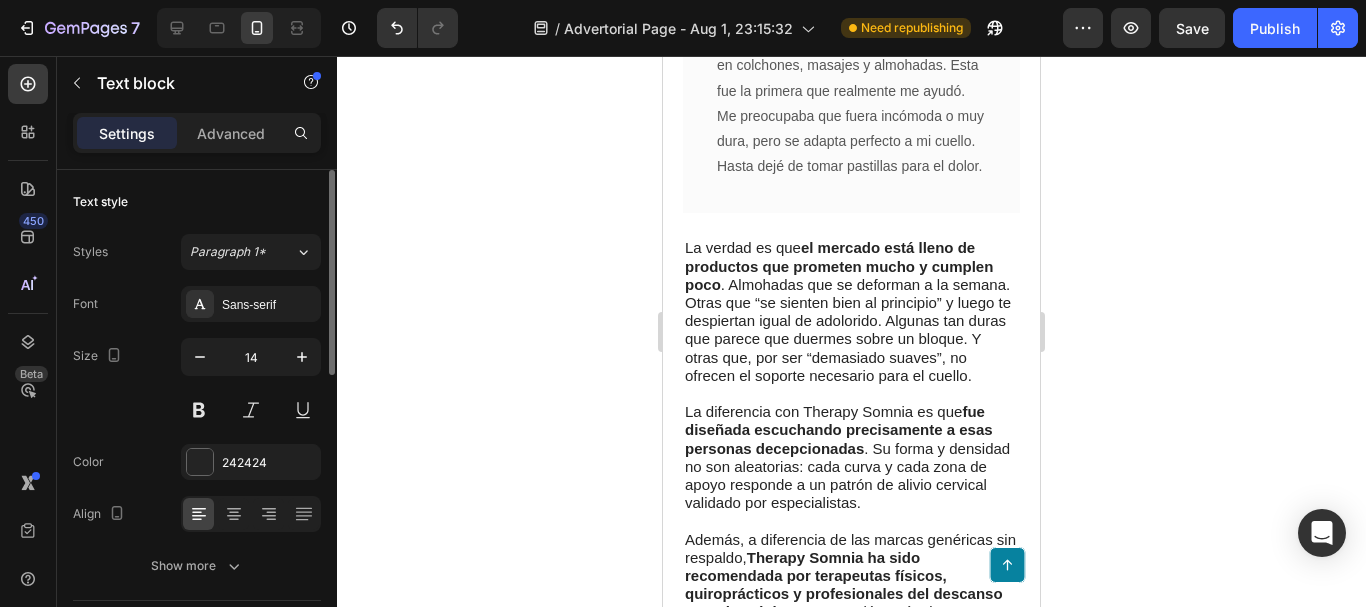 click on "[FIRST] [LAST], [AGE] años" at bounding box center [873, -64] 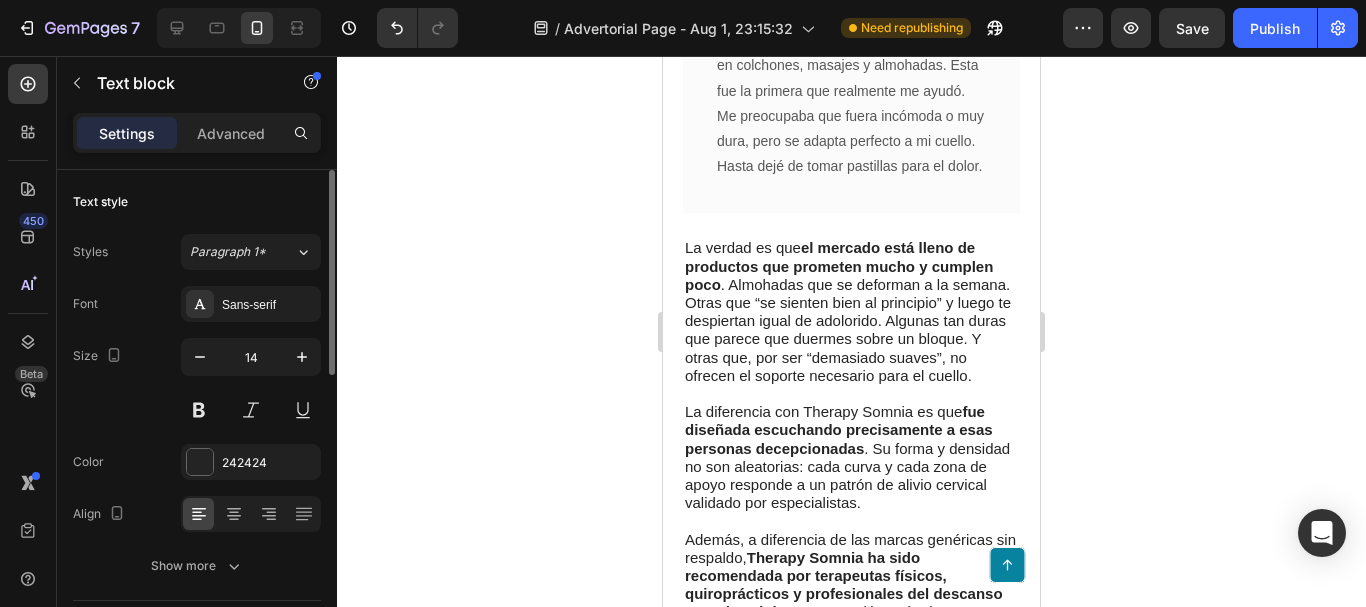 click on "[FIRST] [LAST], [AGE] años" at bounding box center [873, -64] 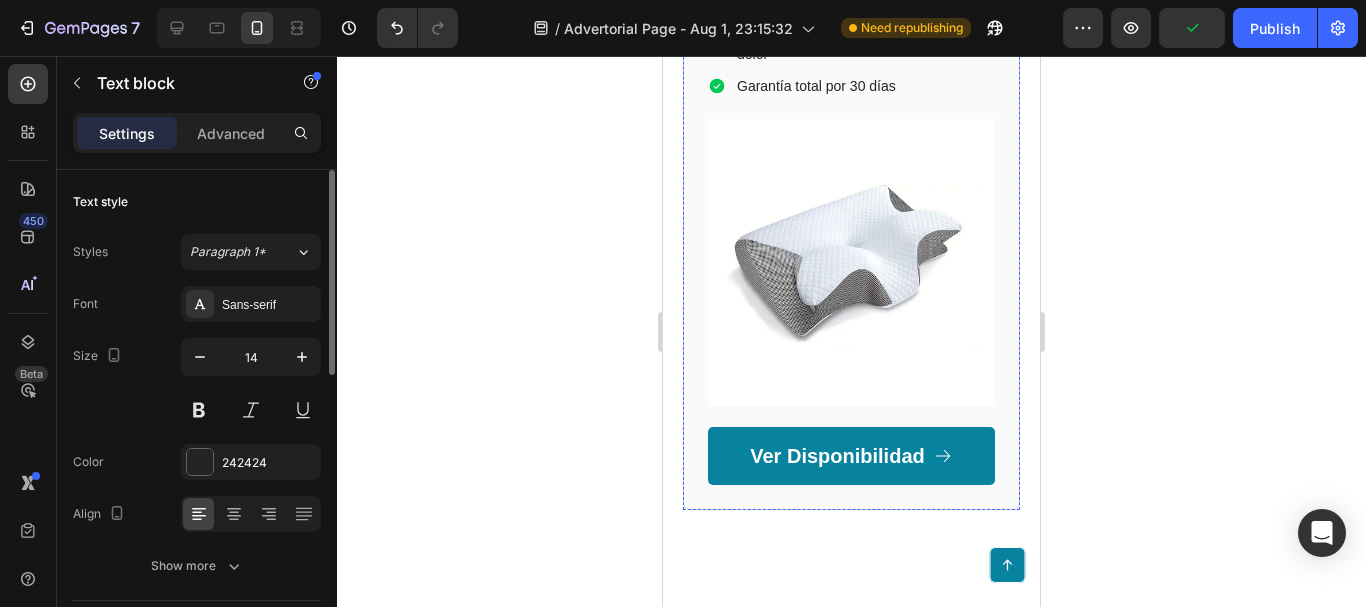 scroll, scrollTop: 9213, scrollLeft: 0, axis: vertical 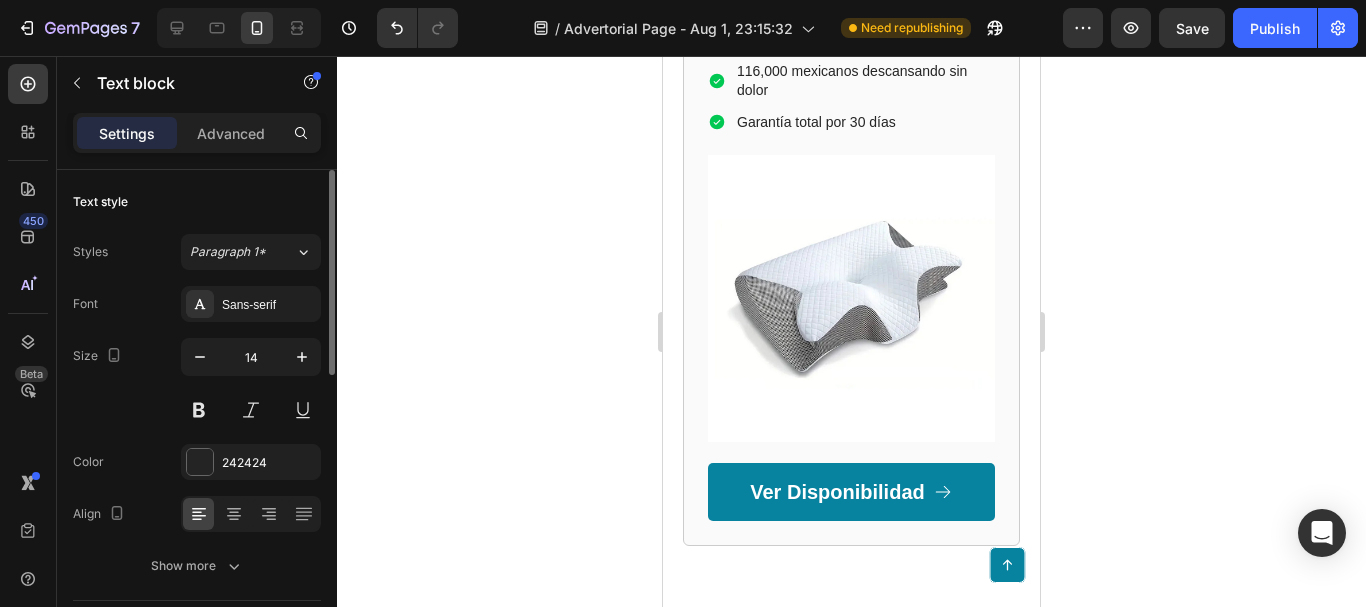 click at bounding box center [745, -606] 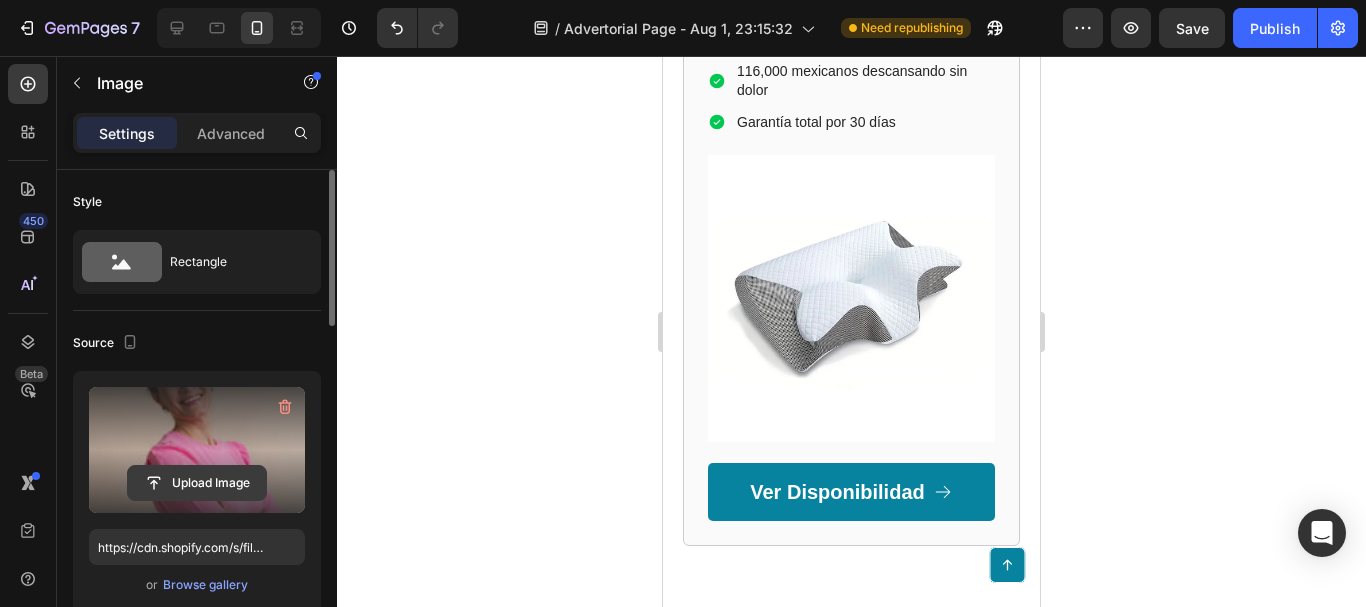 click 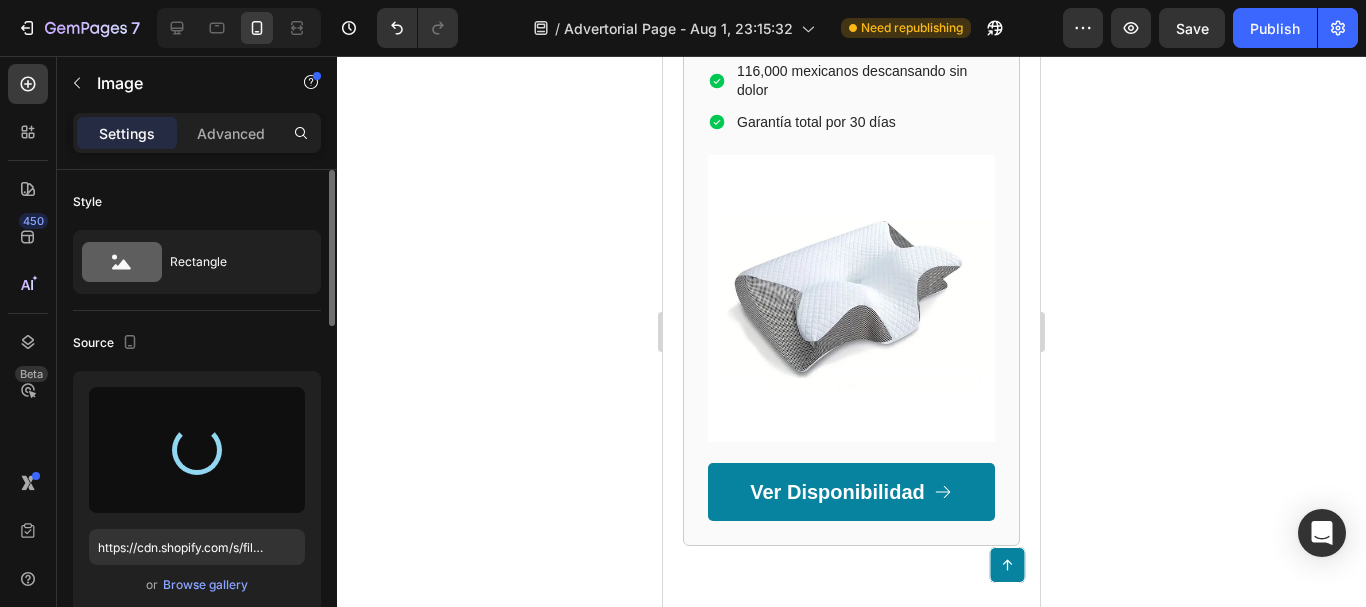 type on "https://cdn.shopify.com/s/files/1/0790/3346/7207/files/gempages_535125723526988904-c8e07d3e-a786-4aba-bd9e-335f646890ca.png" 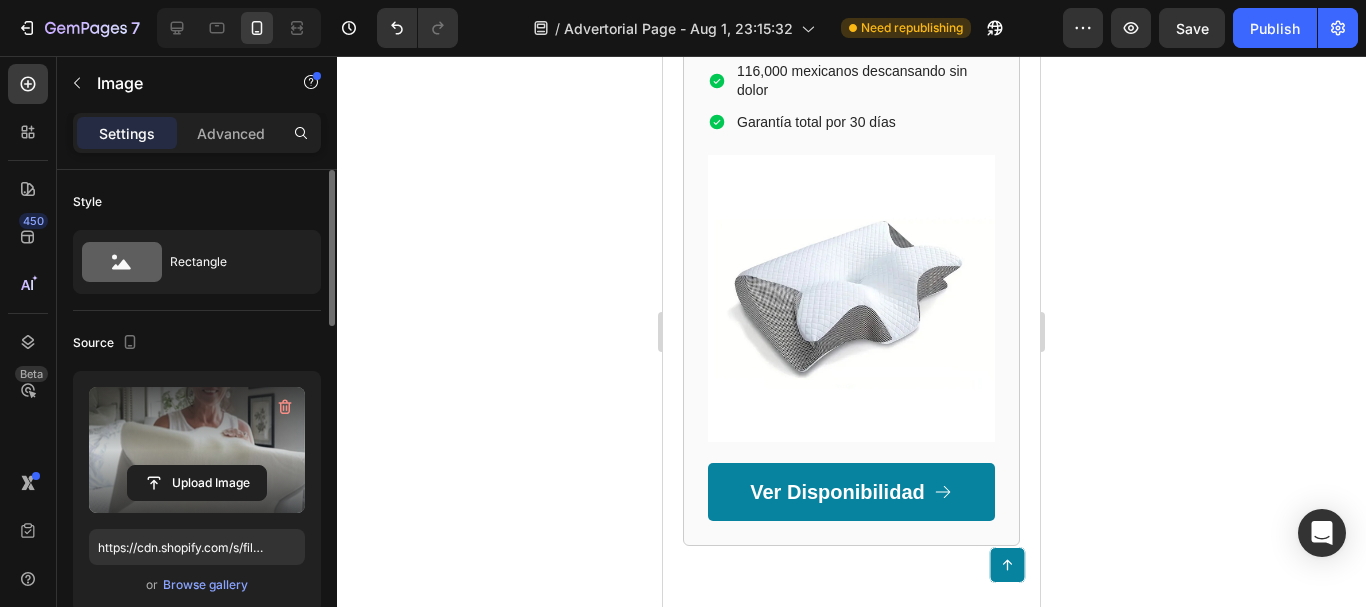 click on "[FIRST] [LAST], [AGE] años" at bounding box center [873, -562] 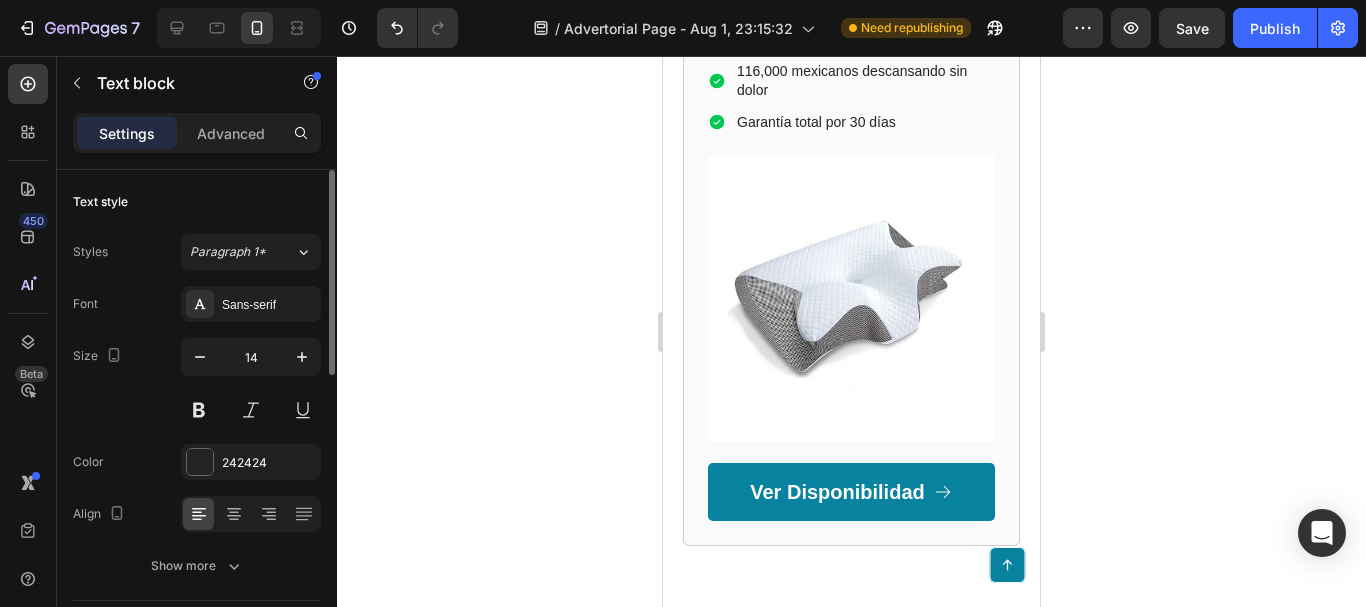 click on "[FIRST] [LAST], [AGE] años" at bounding box center [873, -562] 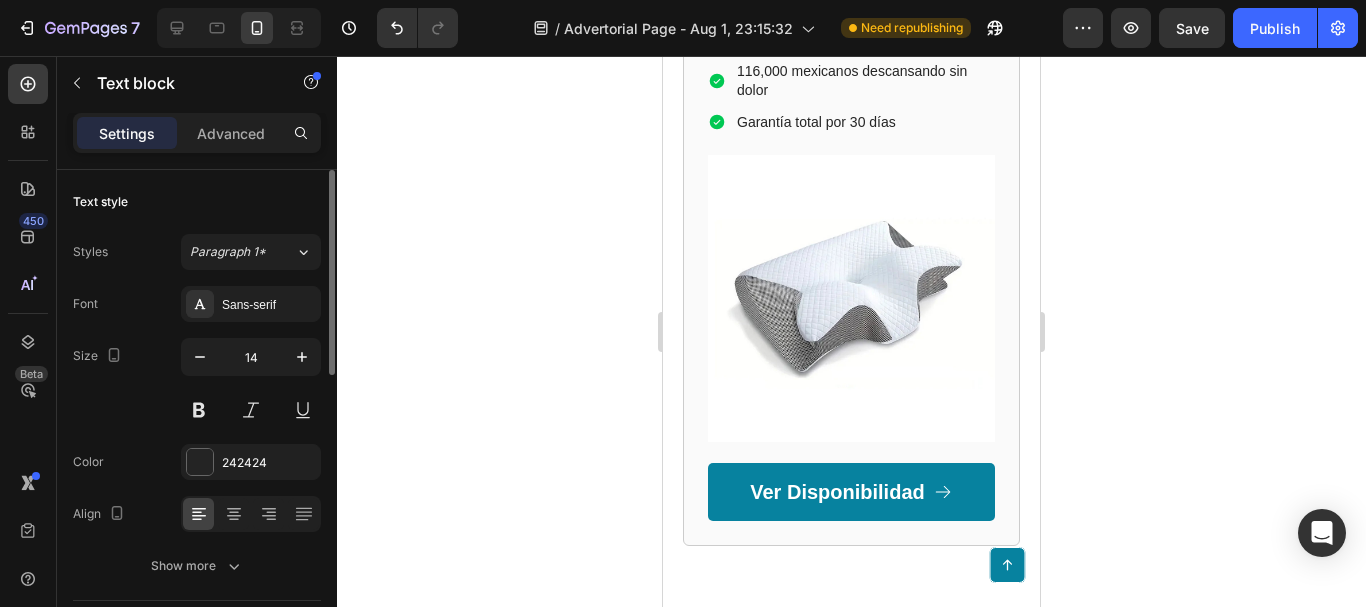 click on "[FIRST] [LAST], [AGE] años" at bounding box center [873, -562] 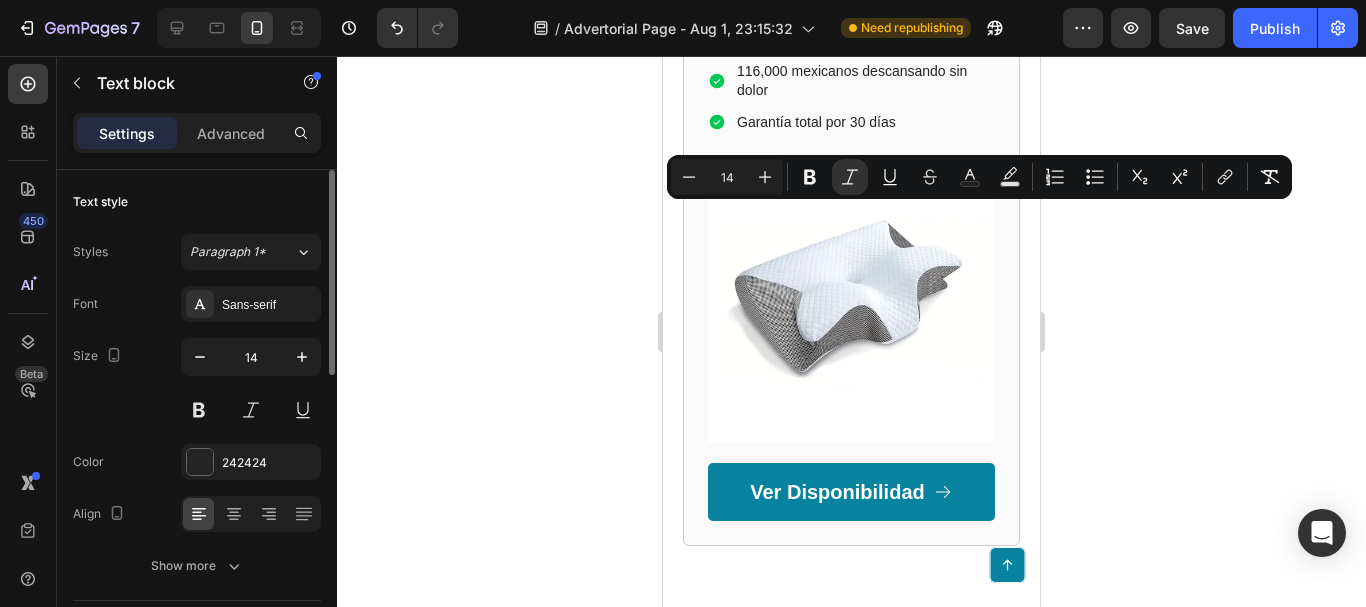 click on "[FIRST] [LAST], [AGE] años" at bounding box center (873, -562) 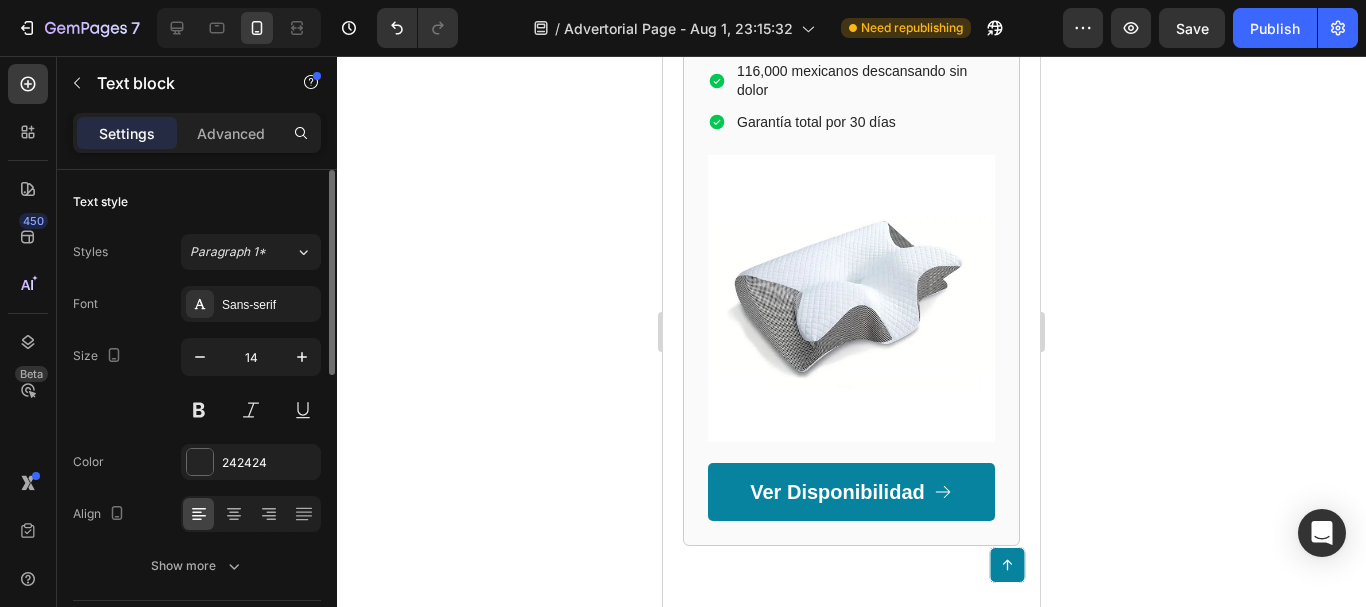 click on "Image
Icon
Icon
Icon
Icon
Icon Row —  [FIRST] [LAST], [AGE] años Text block   0 Row “Honestamente, no esperaba nada… y terminó siendo justo lo que necesitaba” Probé varias almohadas “de memoria” antes y todas eran lo mismo: blandas o duras, pero ninguna ayudaba. Estaba escéptica con la Therapy Somnia, pero me sorprendió. Es firme donde debe y suave donde lo necesito. Llevo 3 semanas sin despertar con dolor. Text block                Title Line Row" at bounding box center [851, -416] 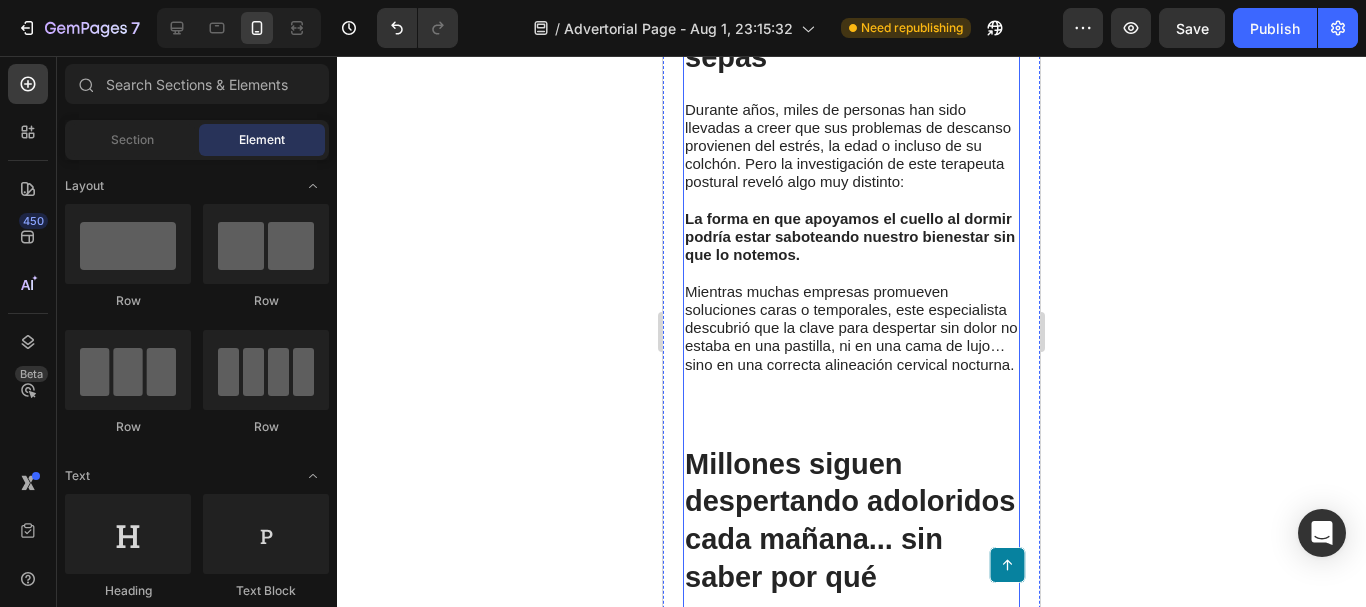 scroll, scrollTop: 2027, scrollLeft: 0, axis: vertical 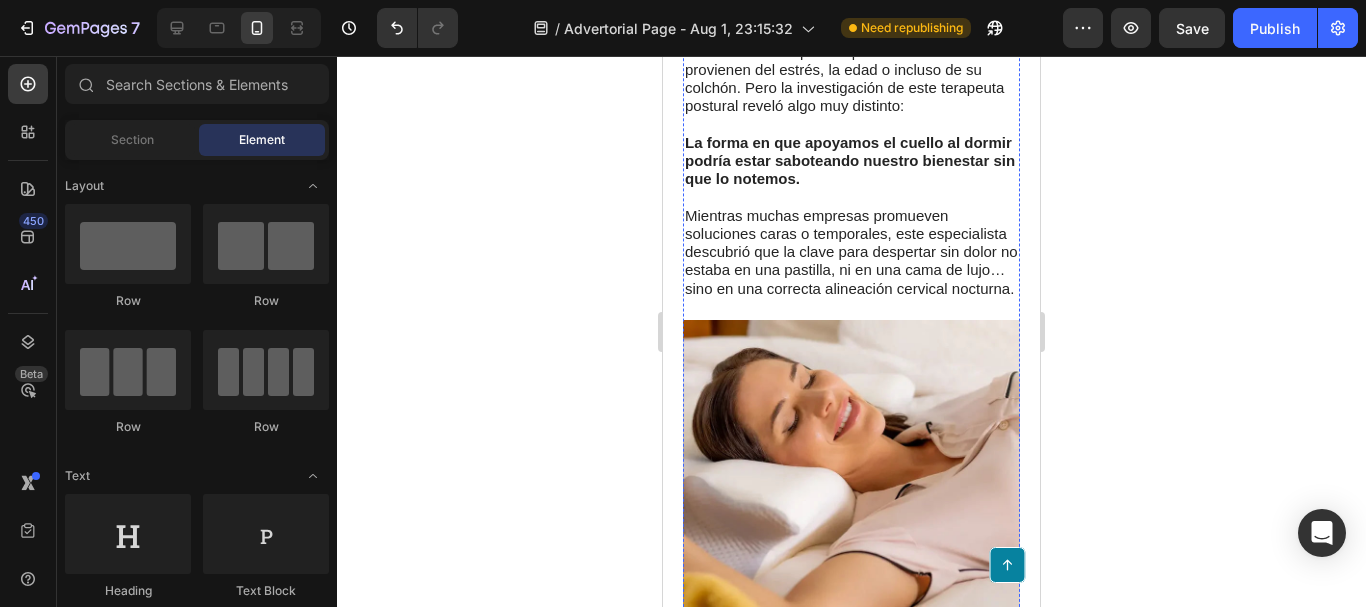 click on "La verdad incómoda que la industria del sueño no quiere que sepas" at bounding box center (851, -75) 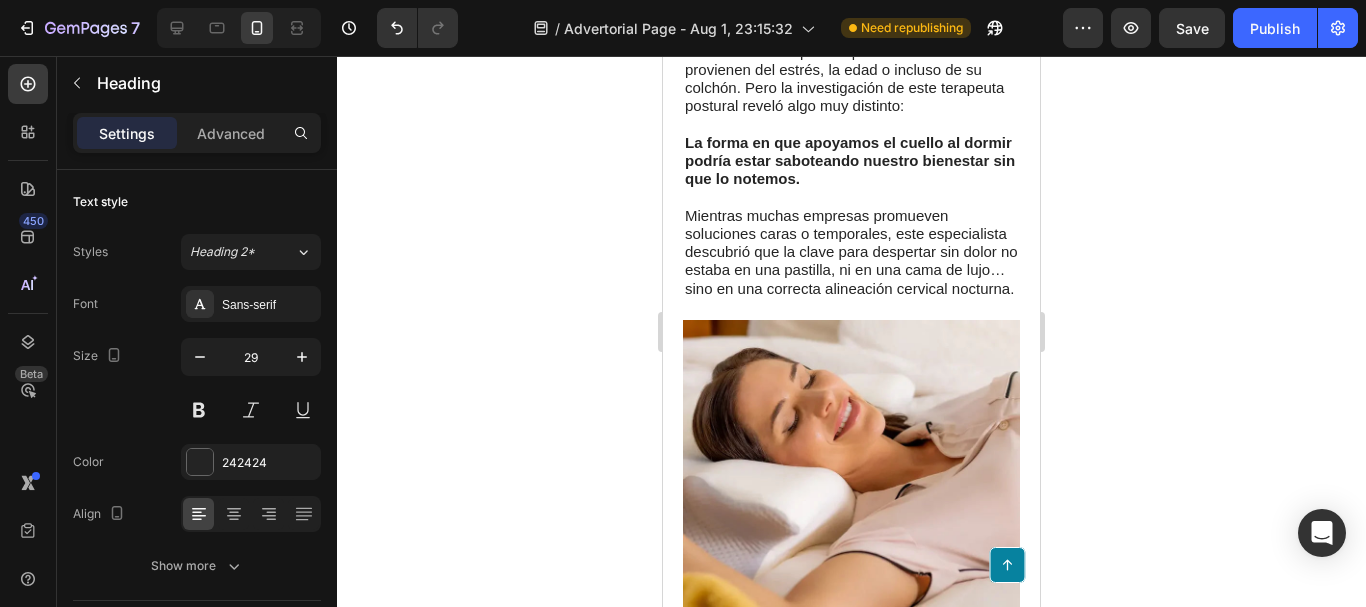 click on "La verdad incómoda que la industria del sueño no quiere que sepas" at bounding box center [851, -75] 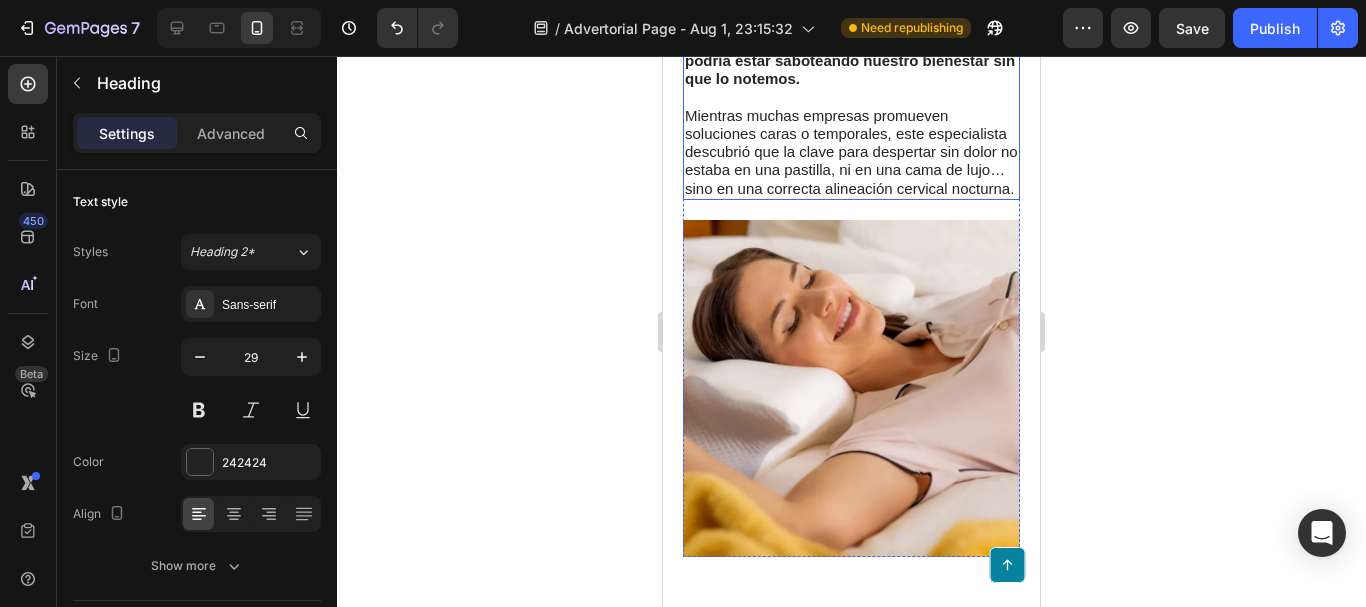scroll, scrollTop: 2227, scrollLeft: 0, axis: vertical 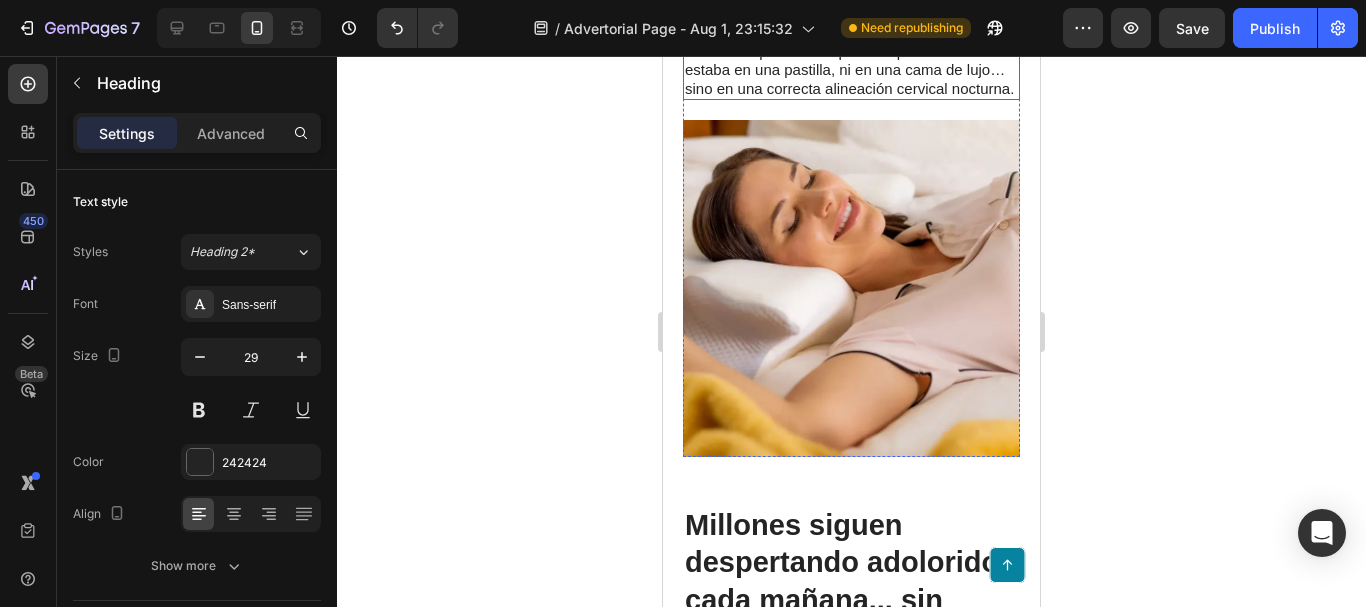 drag, startPoint x: 854, startPoint y: 366, endPoint x: 869, endPoint y: 365, distance: 15.033297 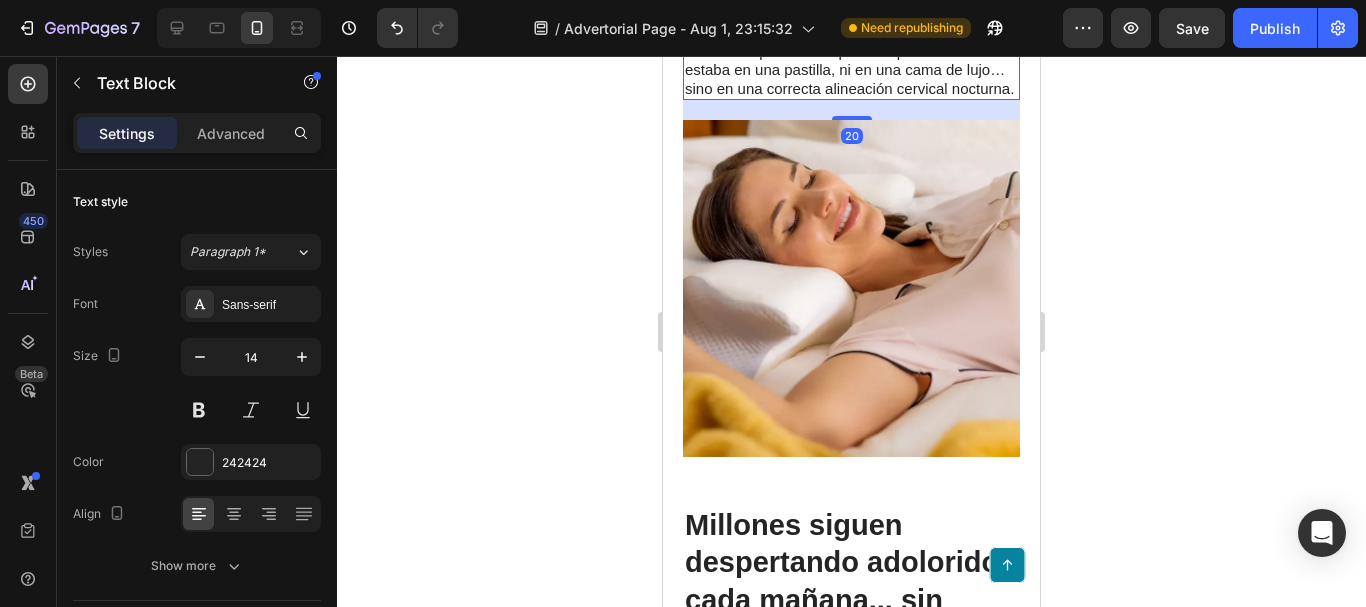 click on "Durante años, miles de personas han sido llevadas a creer que sus problemas de descanso provienen del estrés, la edad o incluso de su colchón. Pero la investigación de este terapeuta postural reveló algo muy distinto: La forma en que apoyamos el cuello al dormir podría estar saboteando nuestro bienestar sin que lo notemos." at bounding box center [851, -84] 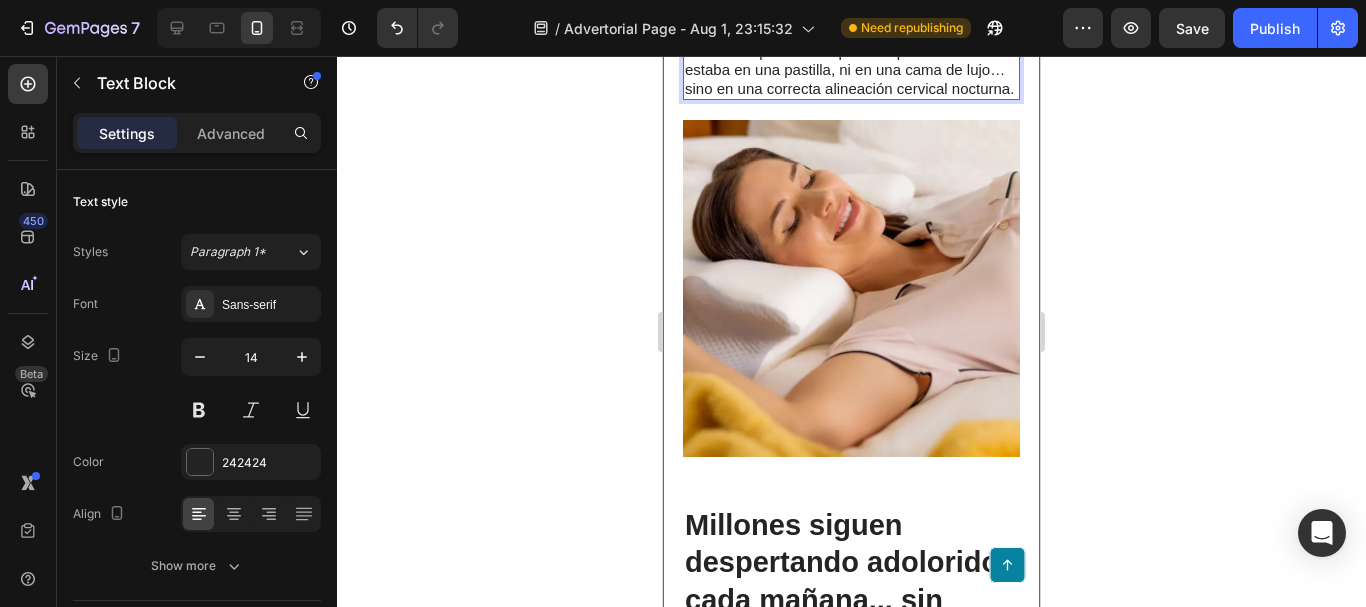 drag, startPoint x: 903, startPoint y: 363, endPoint x: 682, endPoint y: 325, distance: 224.24316 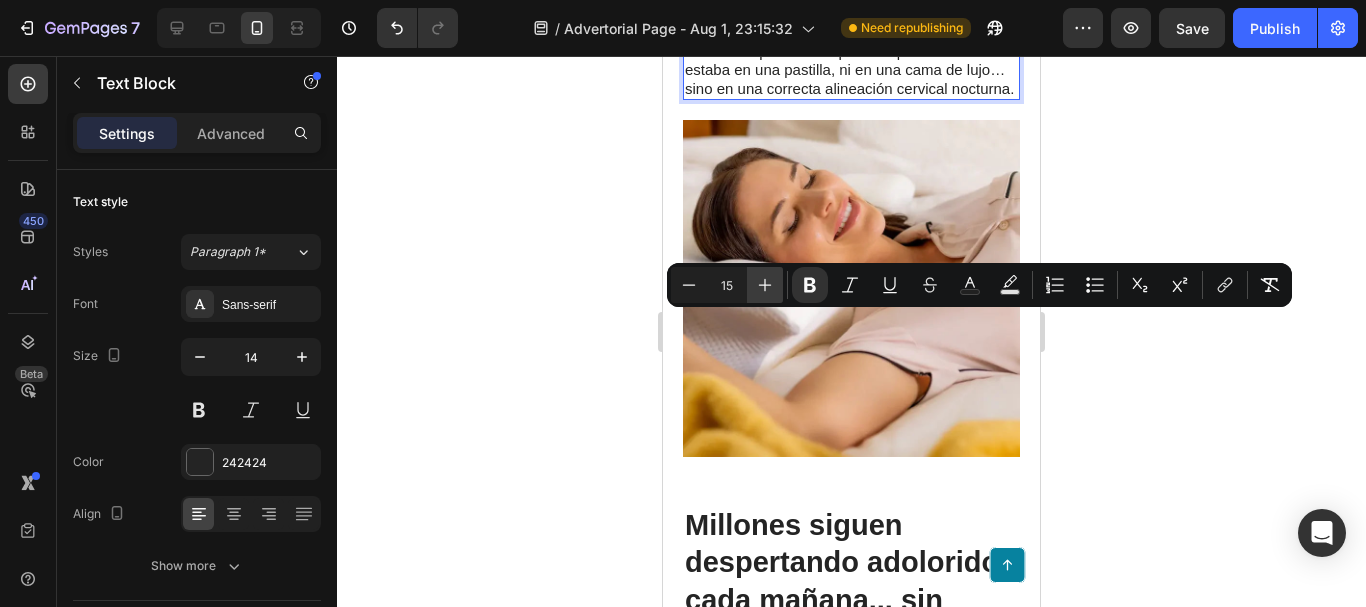 click 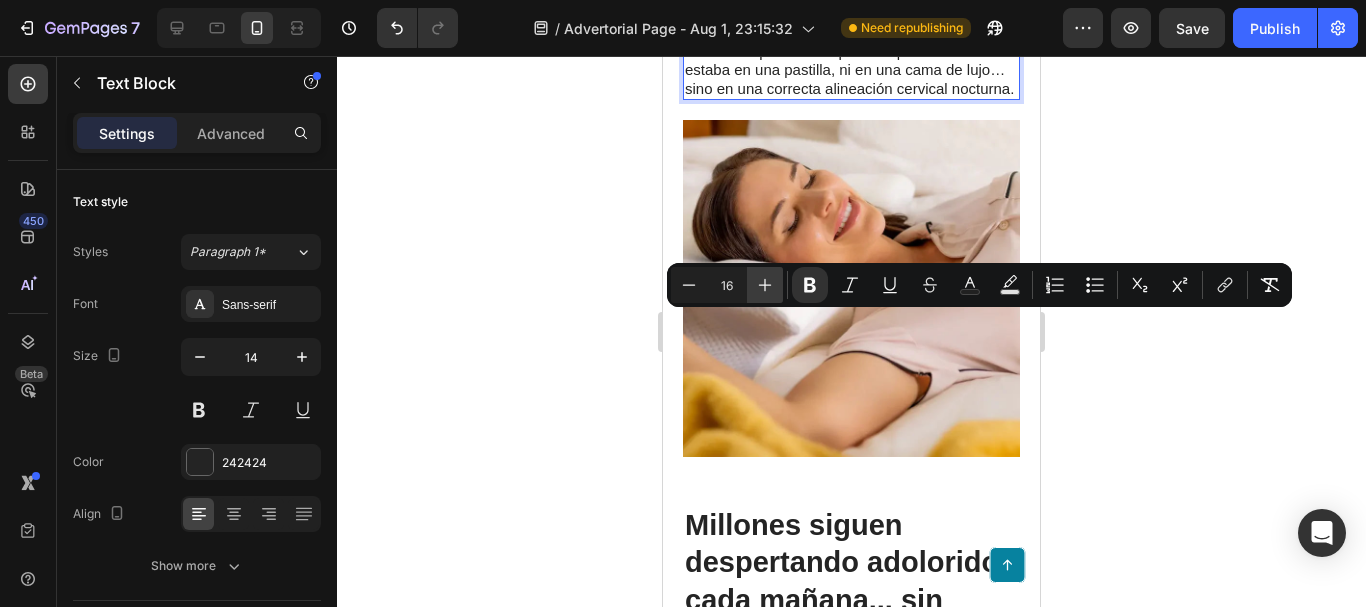 click 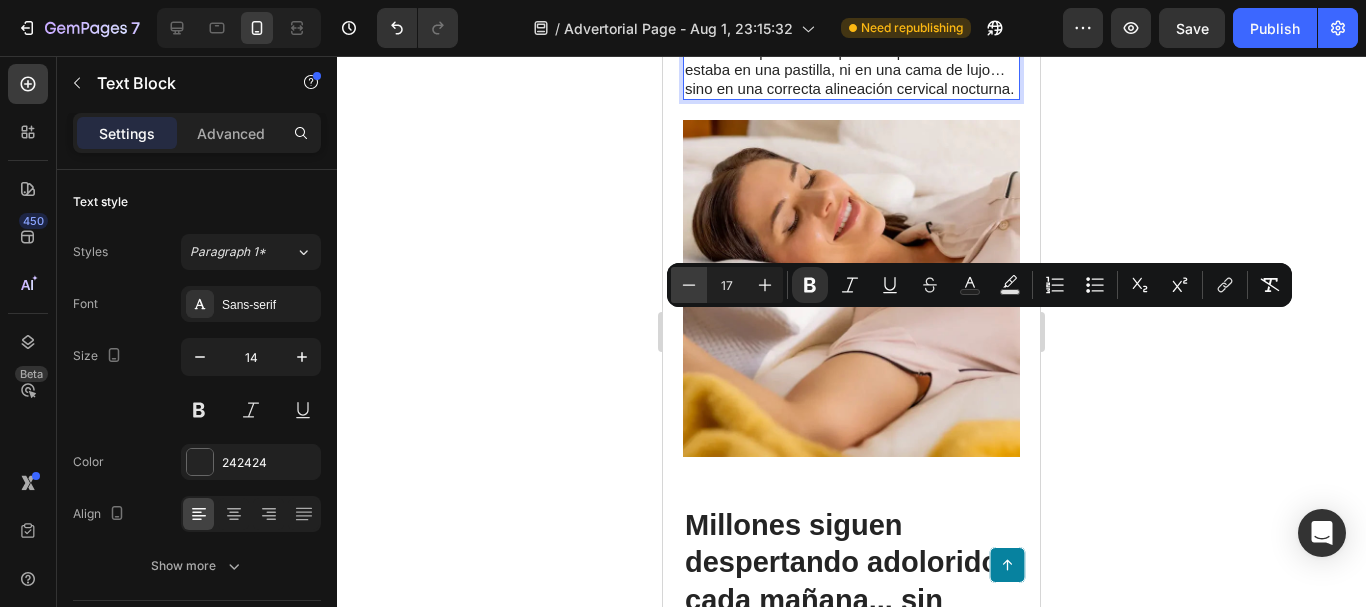 click on "Minus" at bounding box center (689, 285) 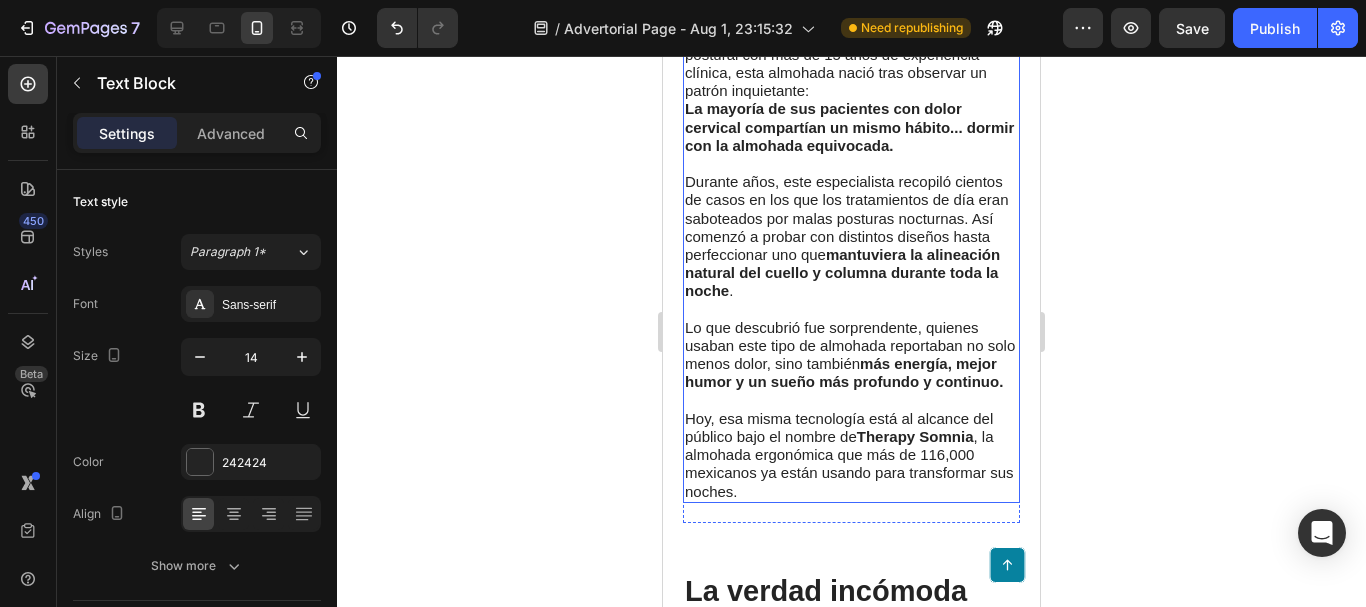 scroll, scrollTop: 1227, scrollLeft: 0, axis: vertical 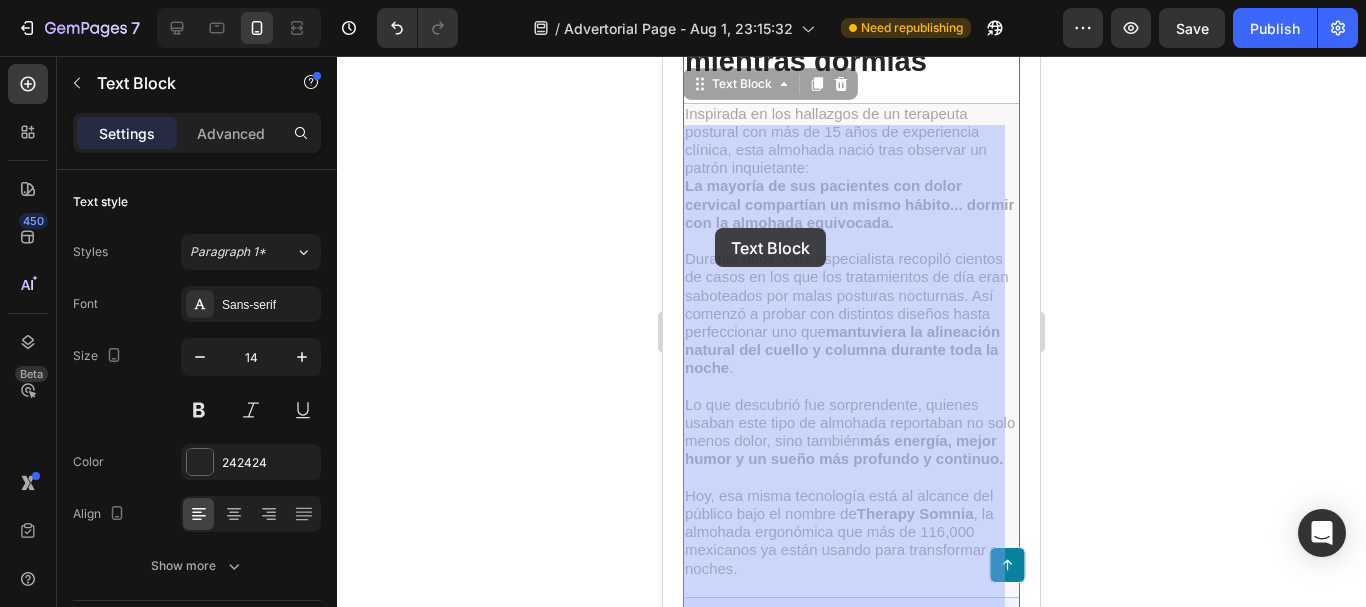 drag, startPoint x: 943, startPoint y: 245, endPoint x: 712, endPoint y: 226, distance: 231.78008 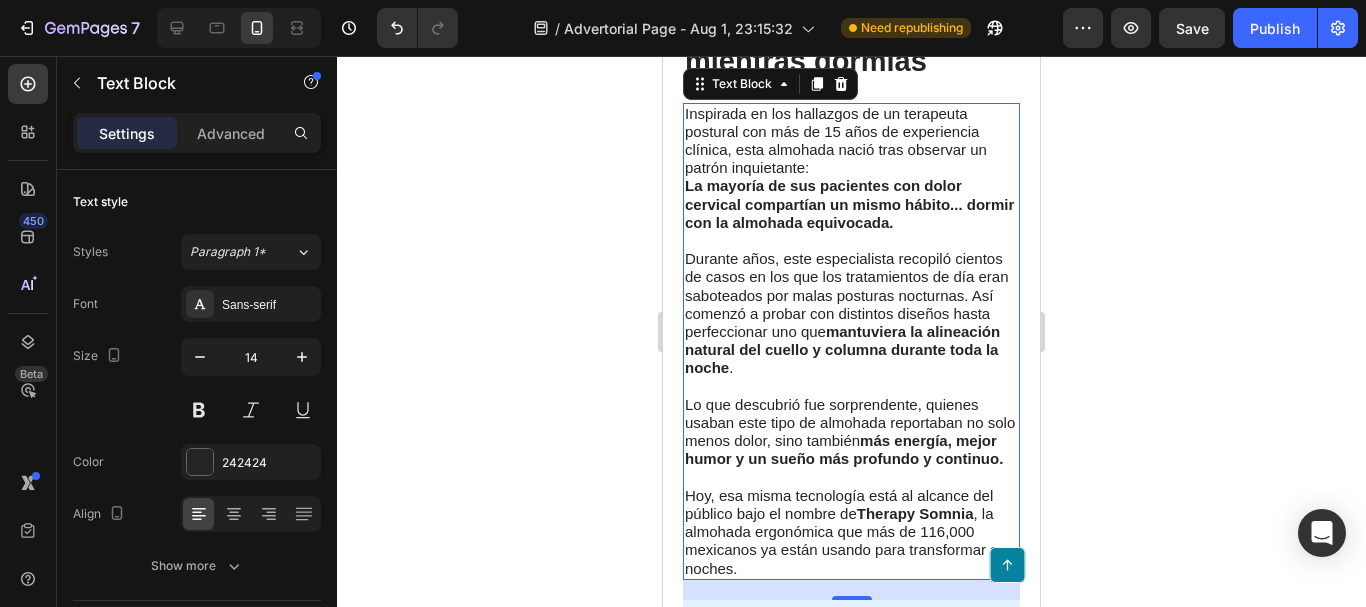 click on "La mayoría de sus pacientes con dolor cervical compartían un mismo hábito... dormir con la almohada equivocada." at bounding box center [849, 203] 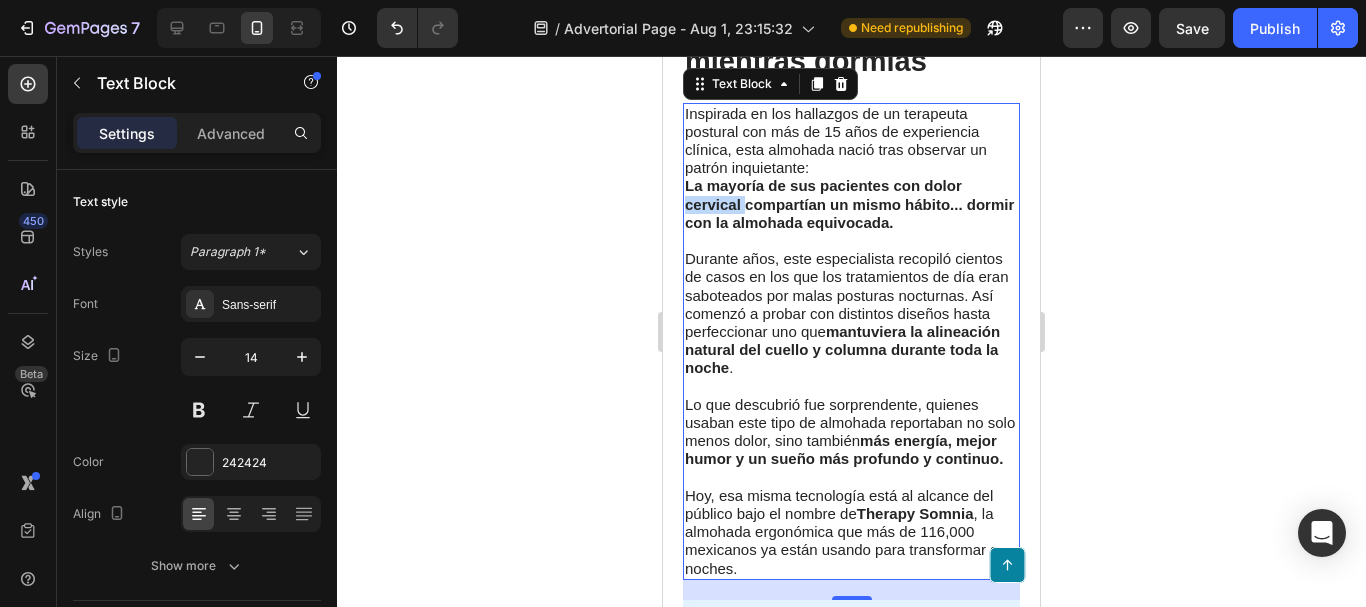 click on "La mayoría de sus pacientes con dolor cervical compartían un mismo hábito... dormir con la almohada equivocada." at bounding box center (849, 203) 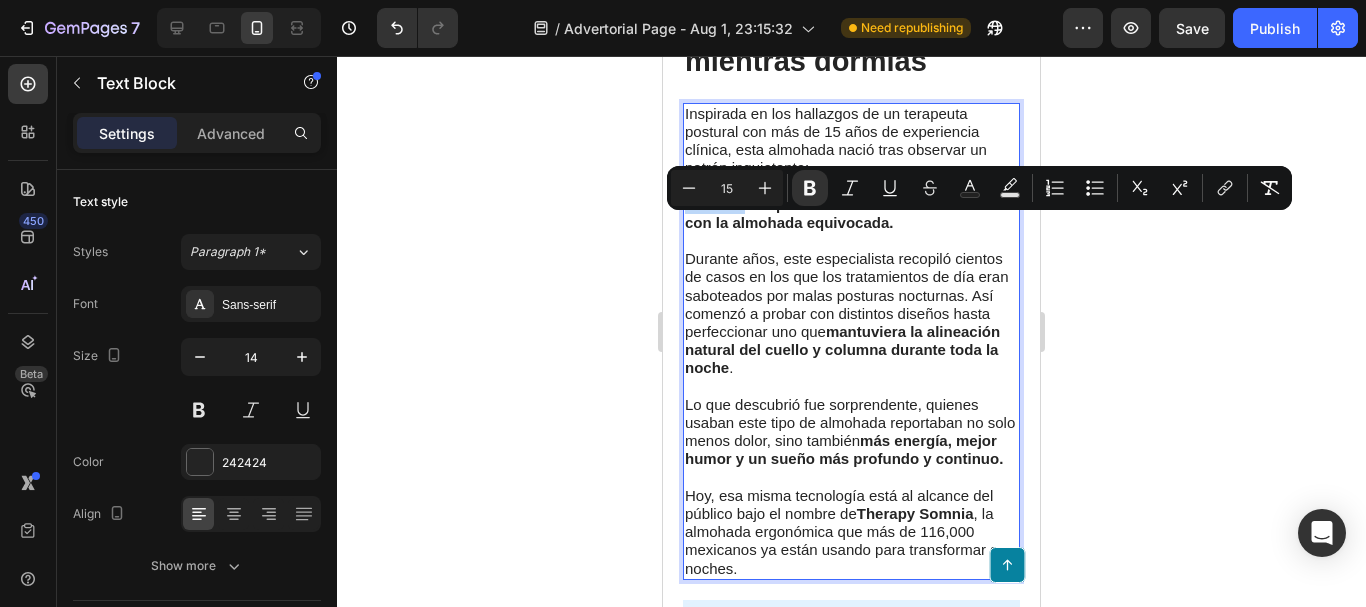 click on "La mayoría de sus pacientes con dolor cervical compartían un mismo hábito... dormir con la almohada equivocada." at bounding box center (849, 203) 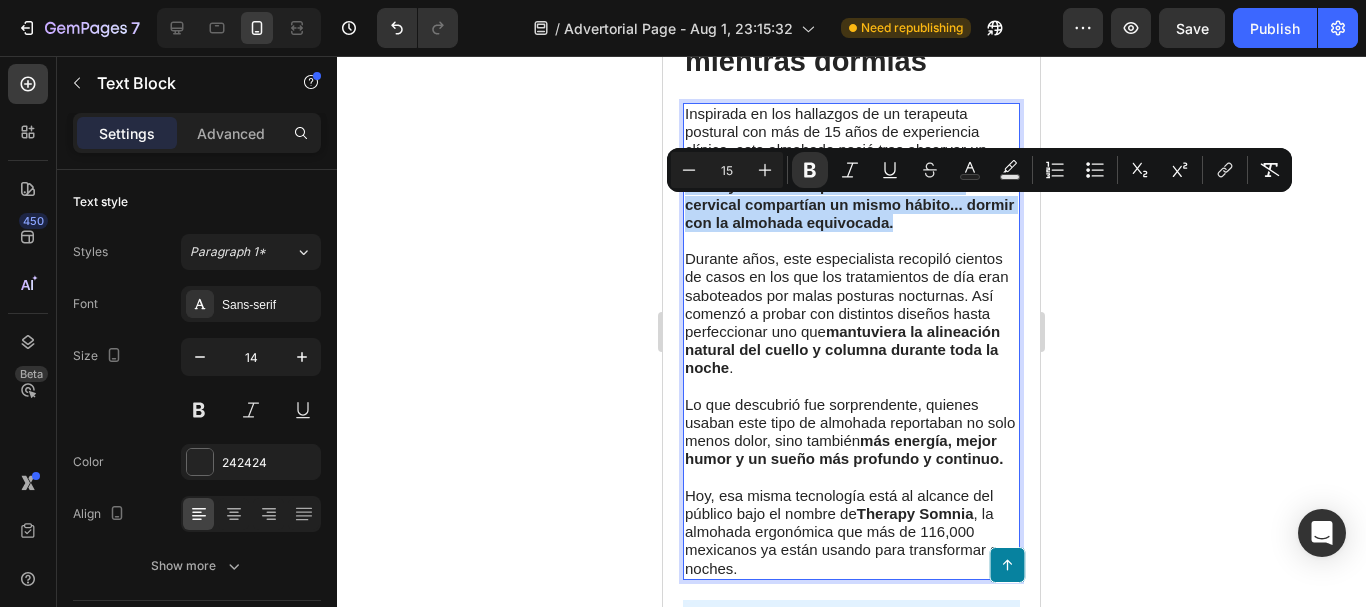 drag, startPoint x: 687, startPoint y: 210, endPoint x: 951, endPoint y: 246, distance: 266.44324 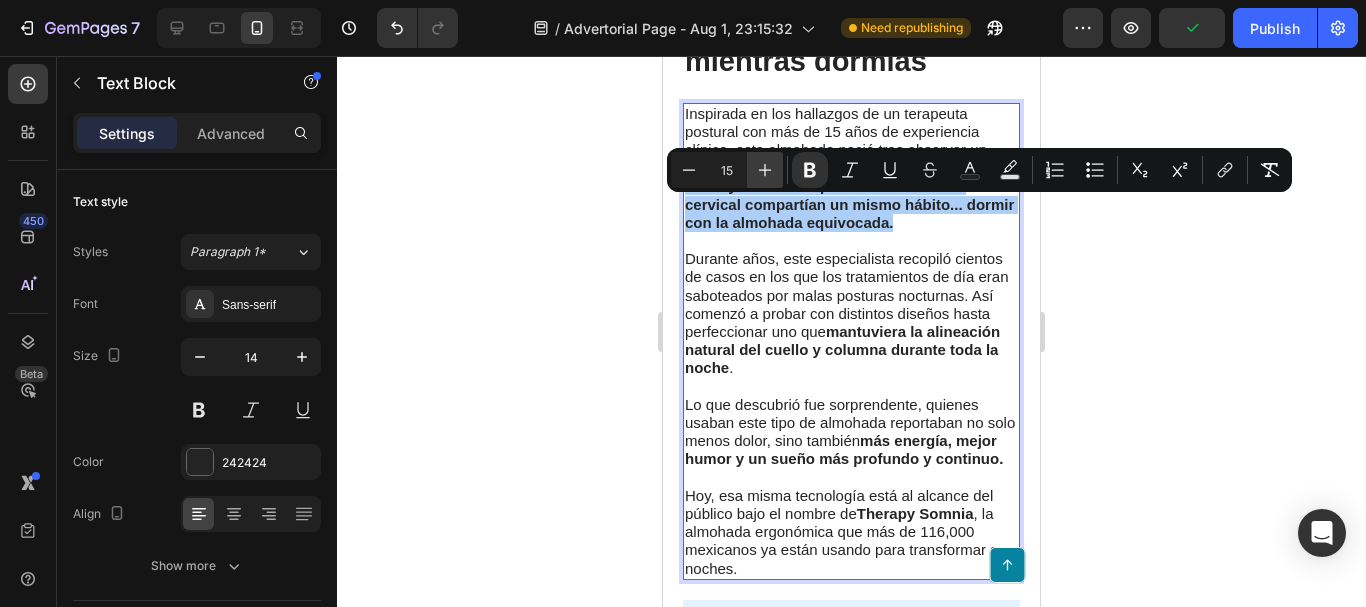 click 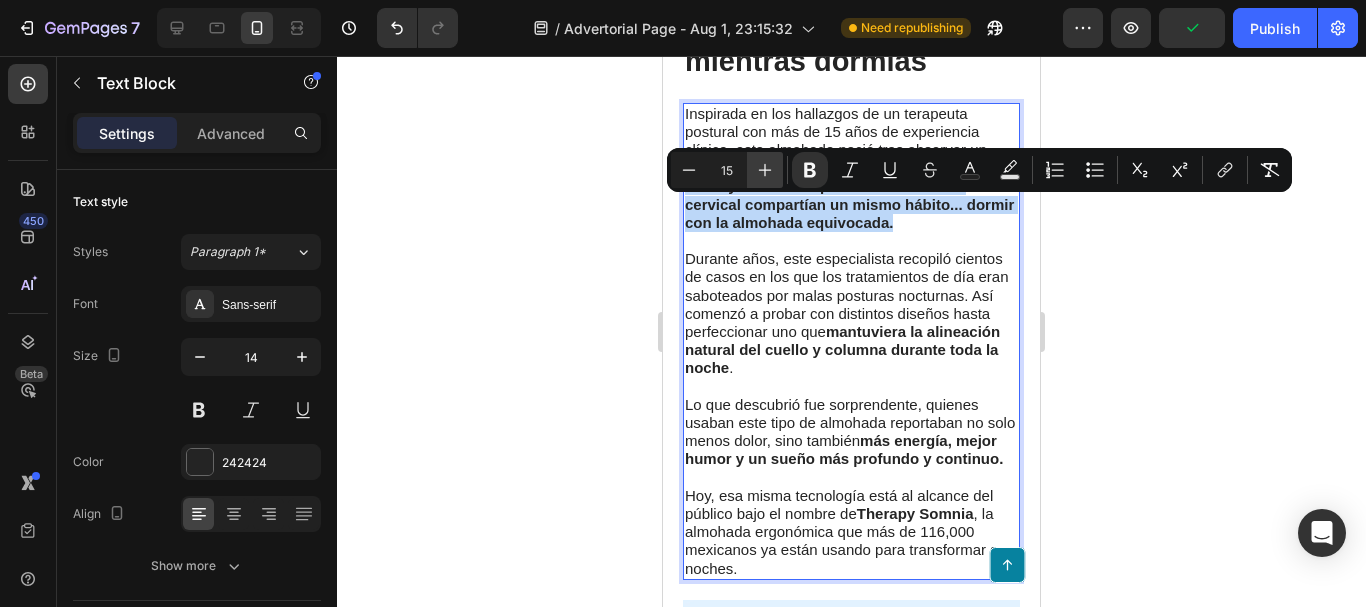 type on "16" 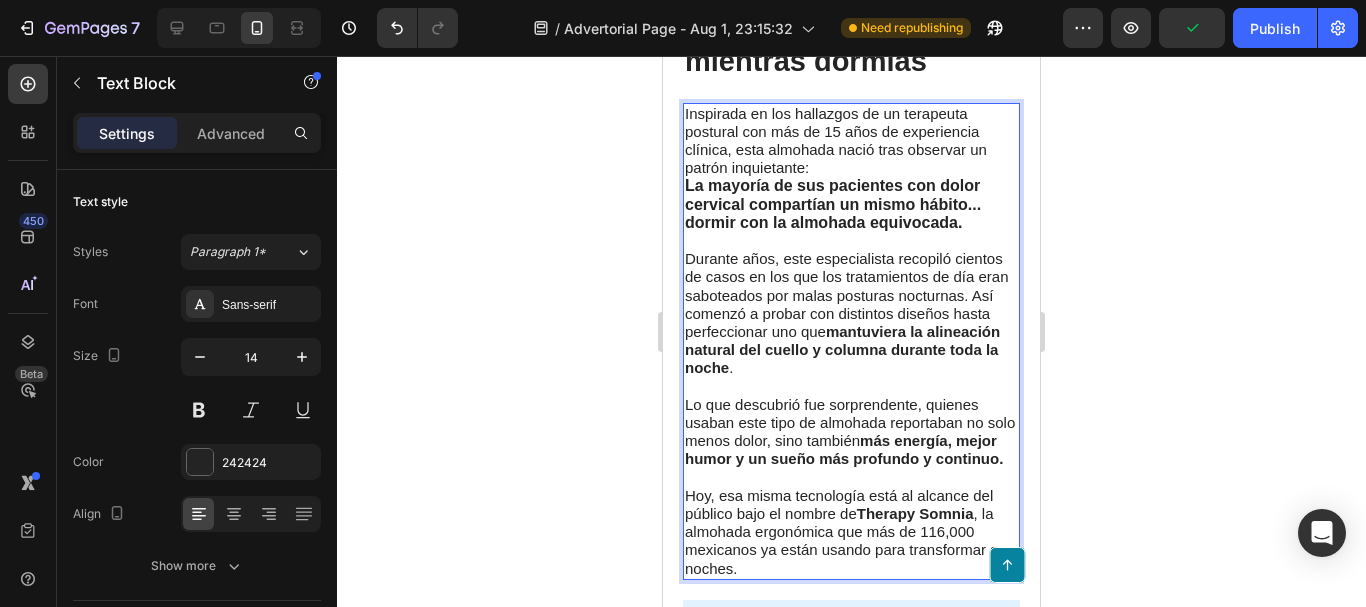 click on "Inspirada en los hallazgos de un terapeuta postural con más de 15 años de experiencia clínica, esta almohada nació tras observar un patrón inquietante: La mayoría de sus pacientes con dolor cervical compartían un mismo hábito... dormir con la almohada equivocada." at bounding box center (851, 178) 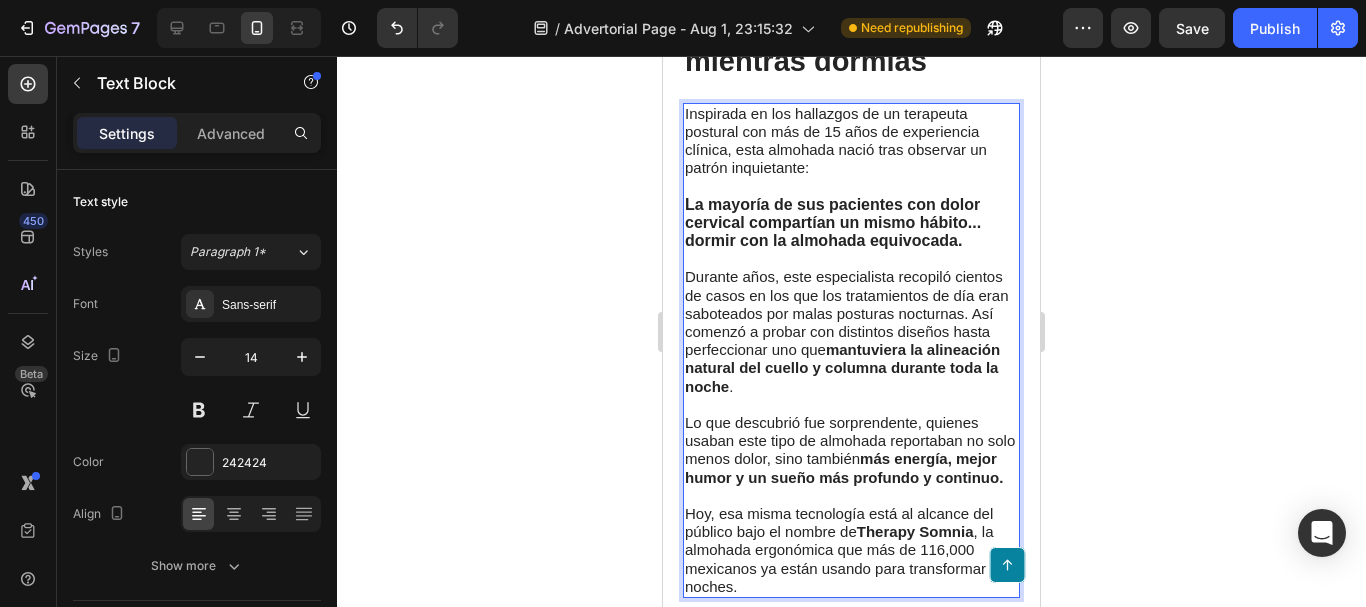 scroll, scrollTop: 1327, scrollLeft: 0, axis: vertical 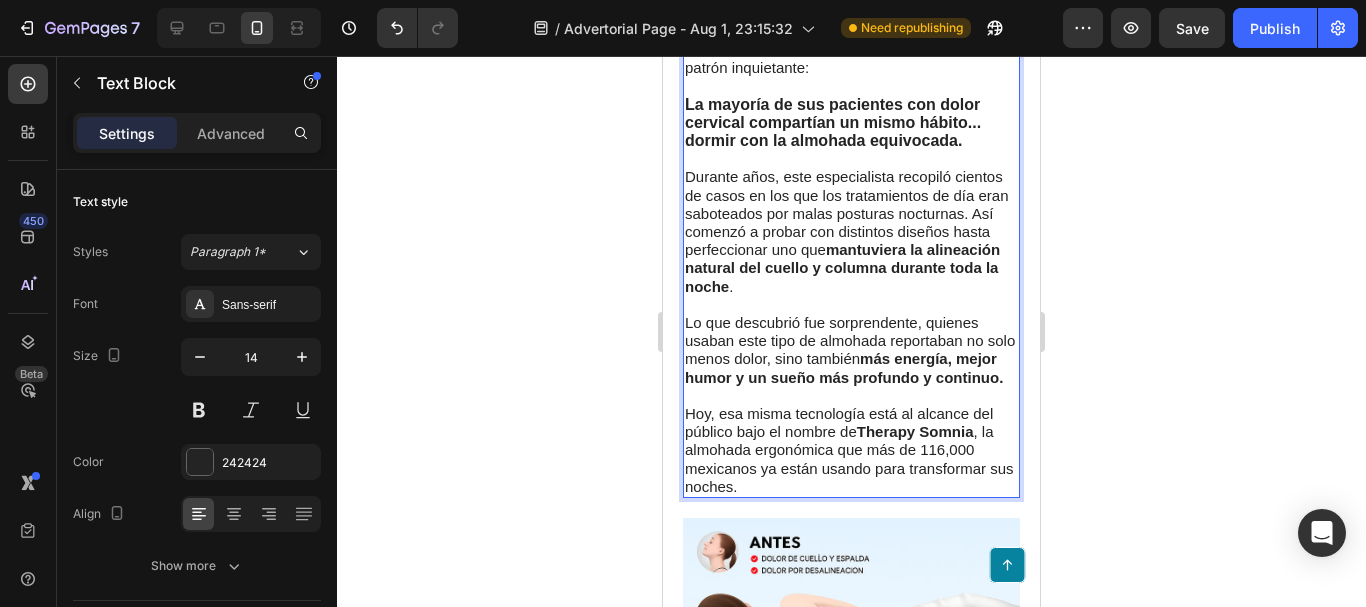 click on "Lo que descubrió fue sorprendente, quienes usaban este tipo de almohada reportaban no solo menos dolor, sino también  más energía, mejor humor y un sueño más profundo y continuo." at bounding box center [851, 359] 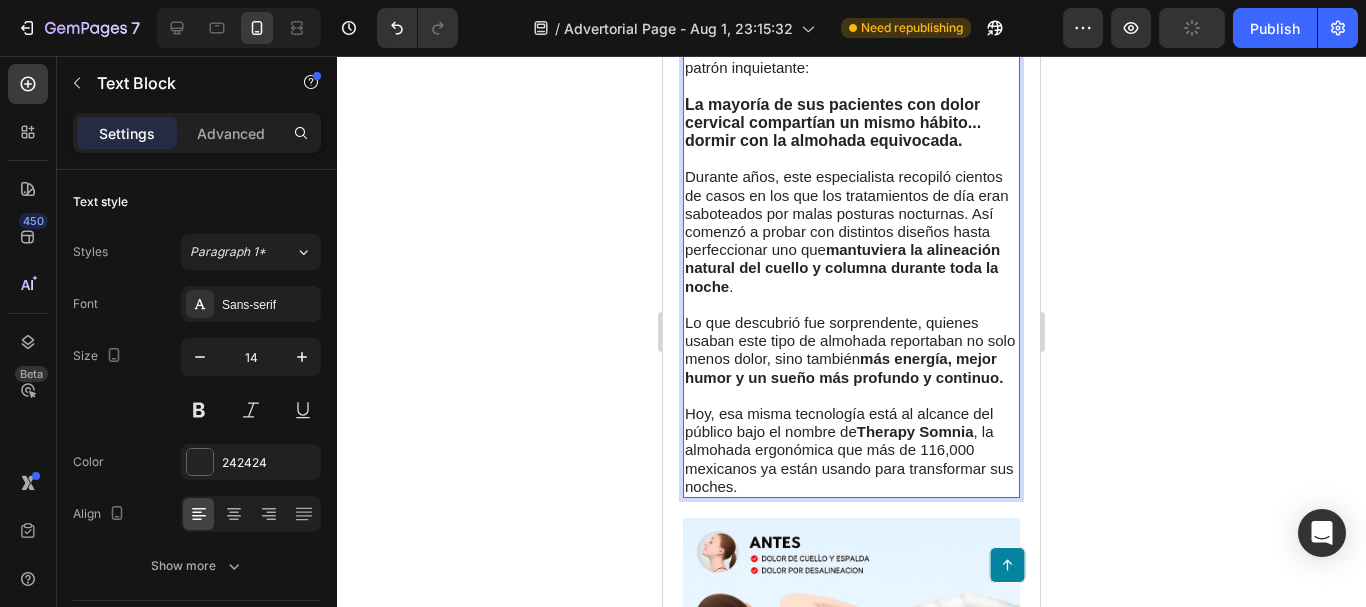 click on "Lo que descubrió fue sorprendente, quienes usaban este tipo de almohada reportaban no solo menos dolor, sino también  más energía, mejor humor y un sueño más profundo y continuo." at bounding box center (851, 359) 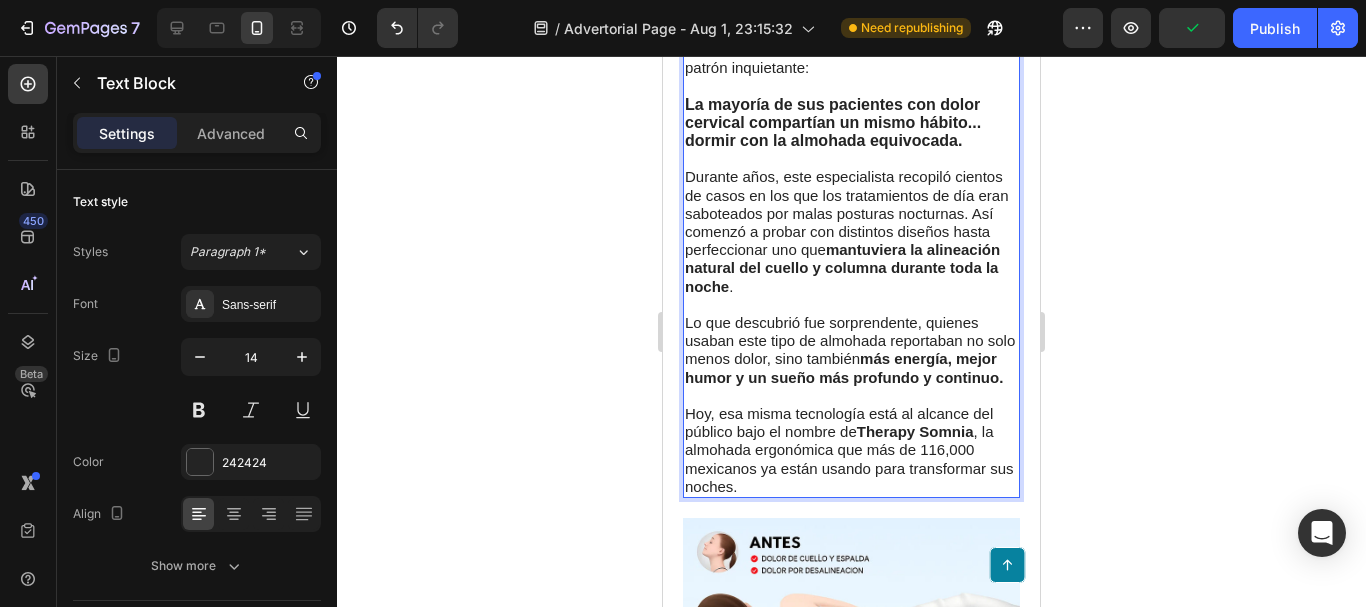 click on "Lo que descubrió fue sorprendente, quienes usaban este tipo de almohada reportaban no solo menos dolor, sino también  más energía, mejor humor y un sueño más profundo y continuo." at bounding box center [851, 359] 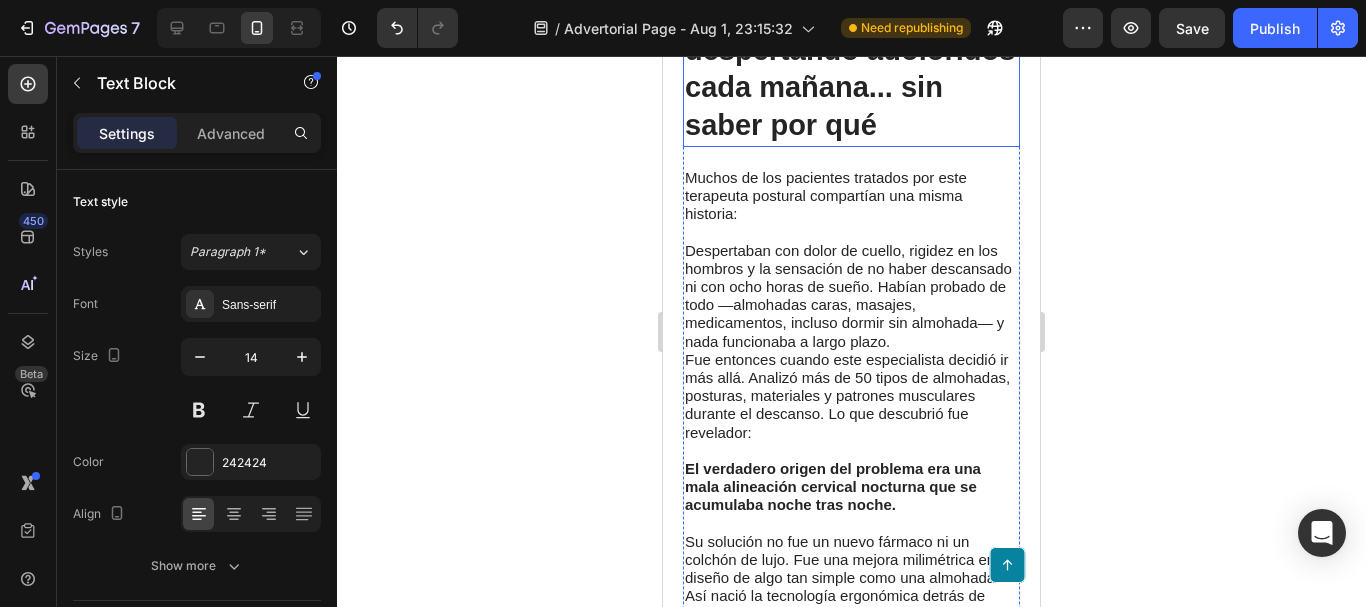 scroll, scrollTop: 3127, scrollLeft: 0, axis: vertical 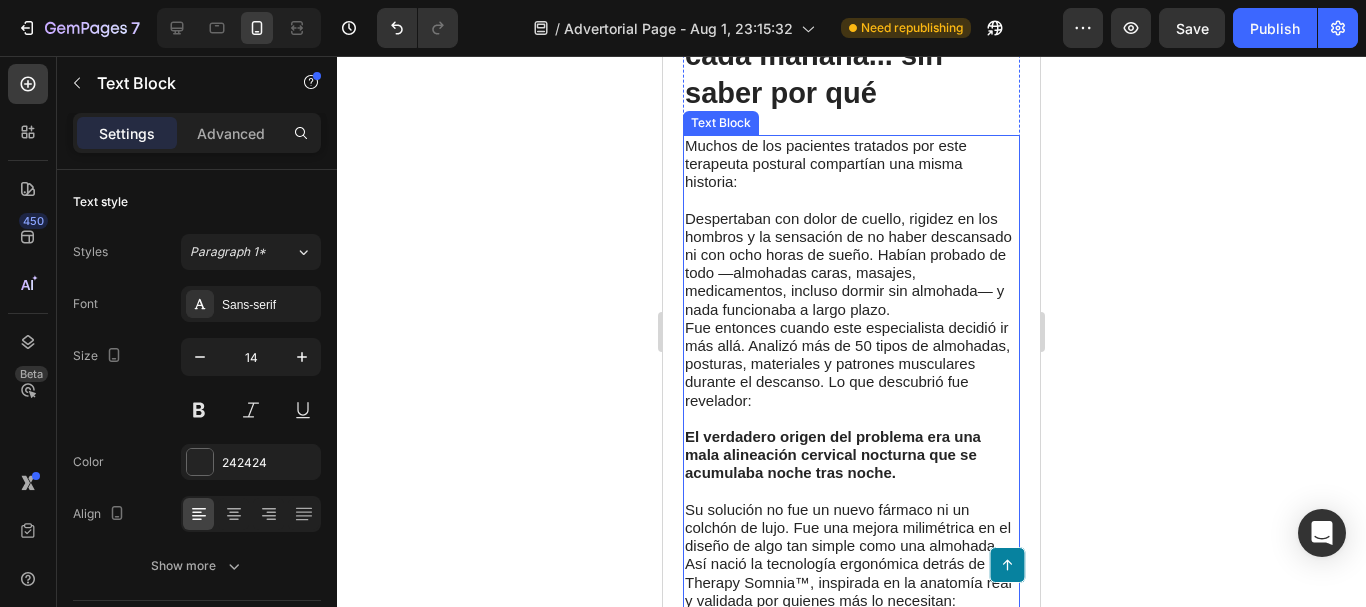 click on "Despertaban con dolor de cuello, rigidez en los hombros y la sensación de no haber descansado ni con ocho horas de sueño. Habían probado de todo —almohadas caras, masajes, medicamentos, incluso dormir sin almohada— y nada funcionaba a largo plazo." at bounding box center (848, 264) 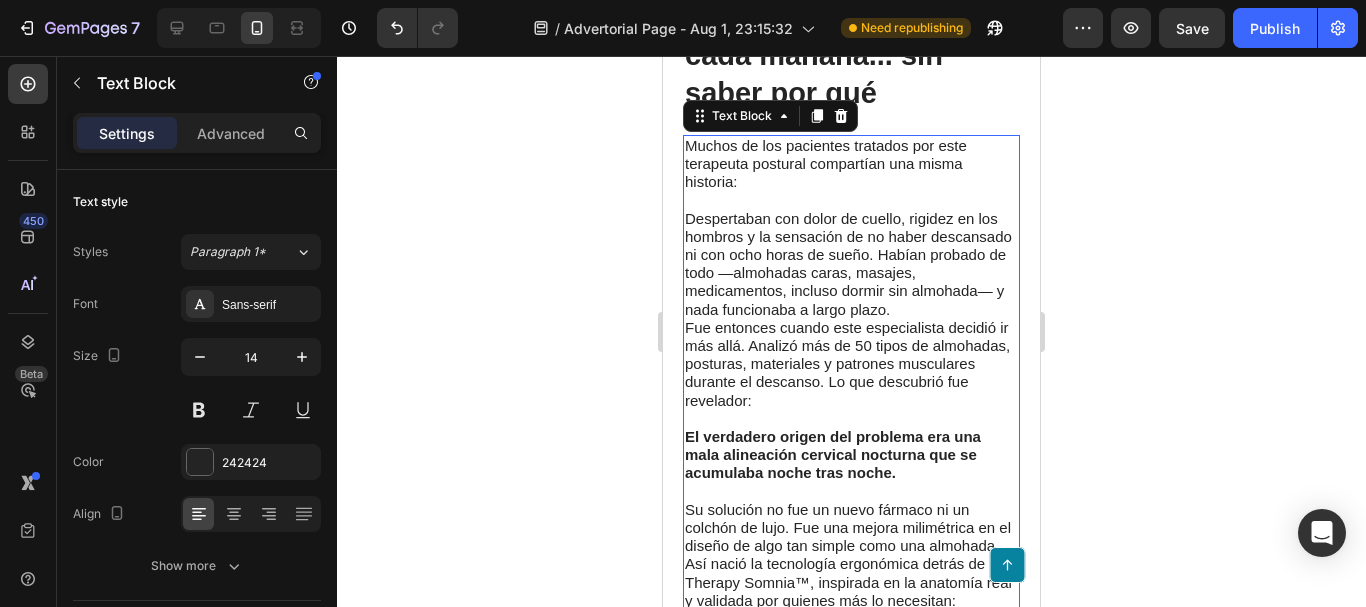click on "Muchos de los pacientes tratados por este terapeuta postural compartían una misma historia: Despertaban con dolor de cuello, rigidez en los hombros y la sensación de no haber descansado ni con ocho horas de sueño. Habían probado de todo —almohadas caras, masajes, medicamentos, incluso dormir sin almohada— y nada funcionaba a largo plazo." at bounding box center (851, 228) 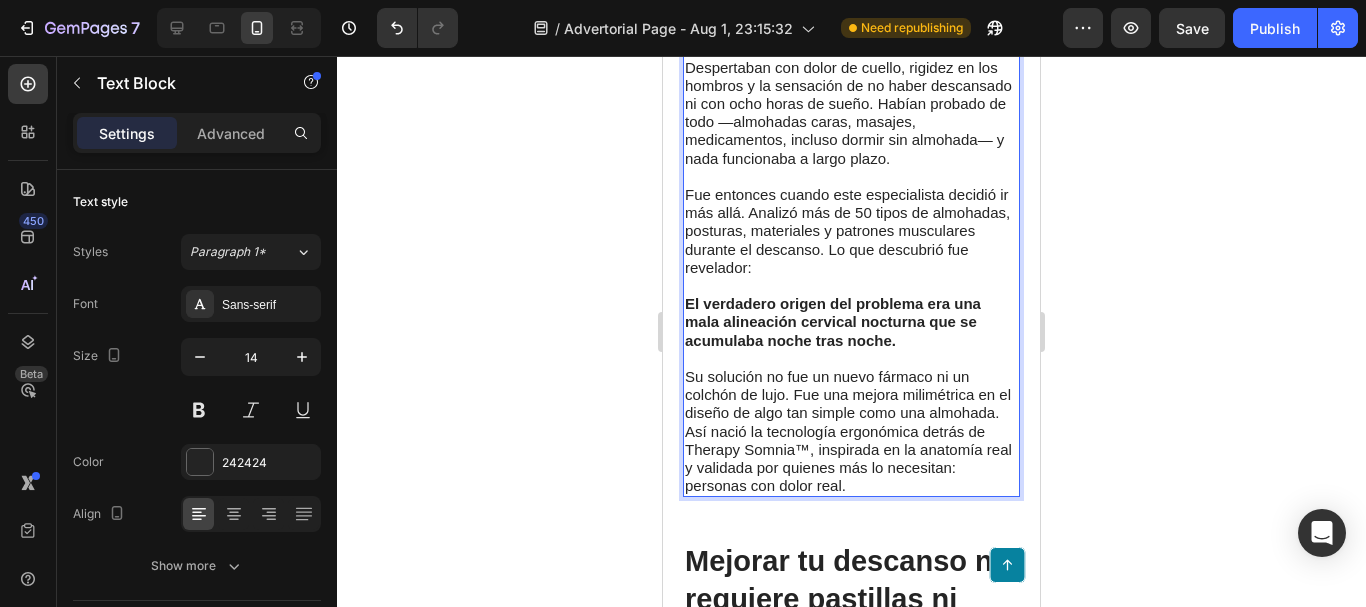 scroll, scrollTop: 3327, scrollLeft: 0, axis: vertical 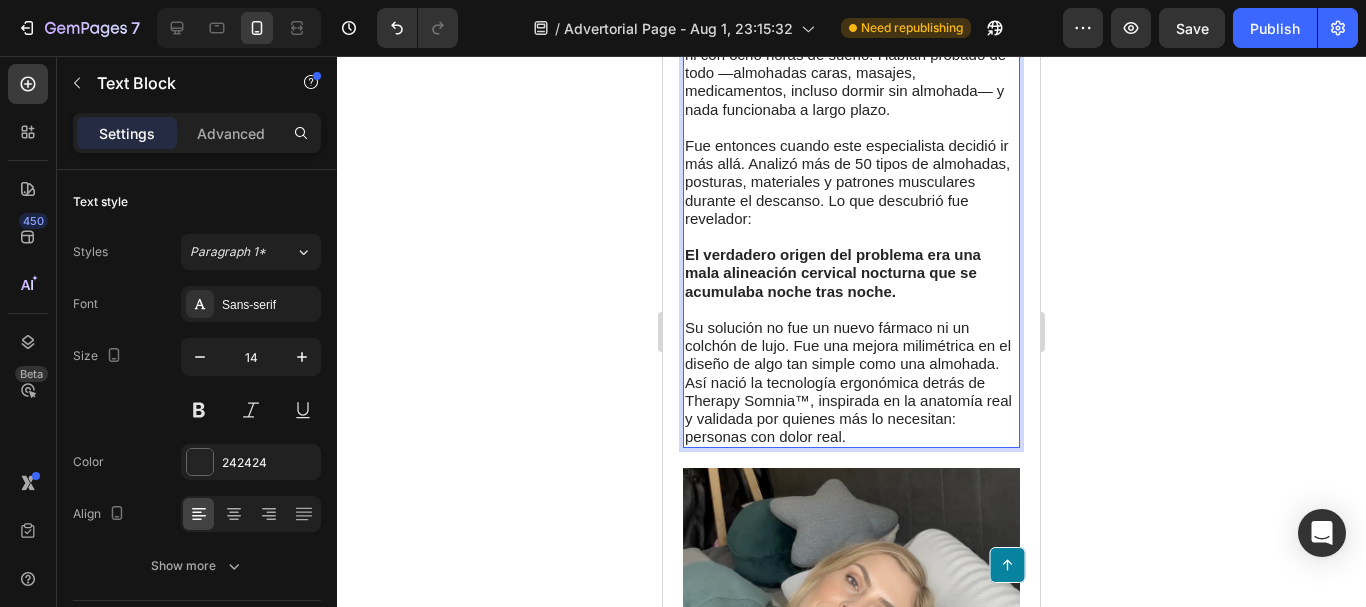 click on "Fue entonces cuando este especialista decidió ir más allá. Analizó más de 50 tipos de almohadas, posturas, materiales y patrones musculares durante el descanso. Lo que descubrió fue revelador: El verdadero origen del problema era una mala alineación cervical nocturna que se acumulaba noche tras noche." at bounding box center [851, 228] 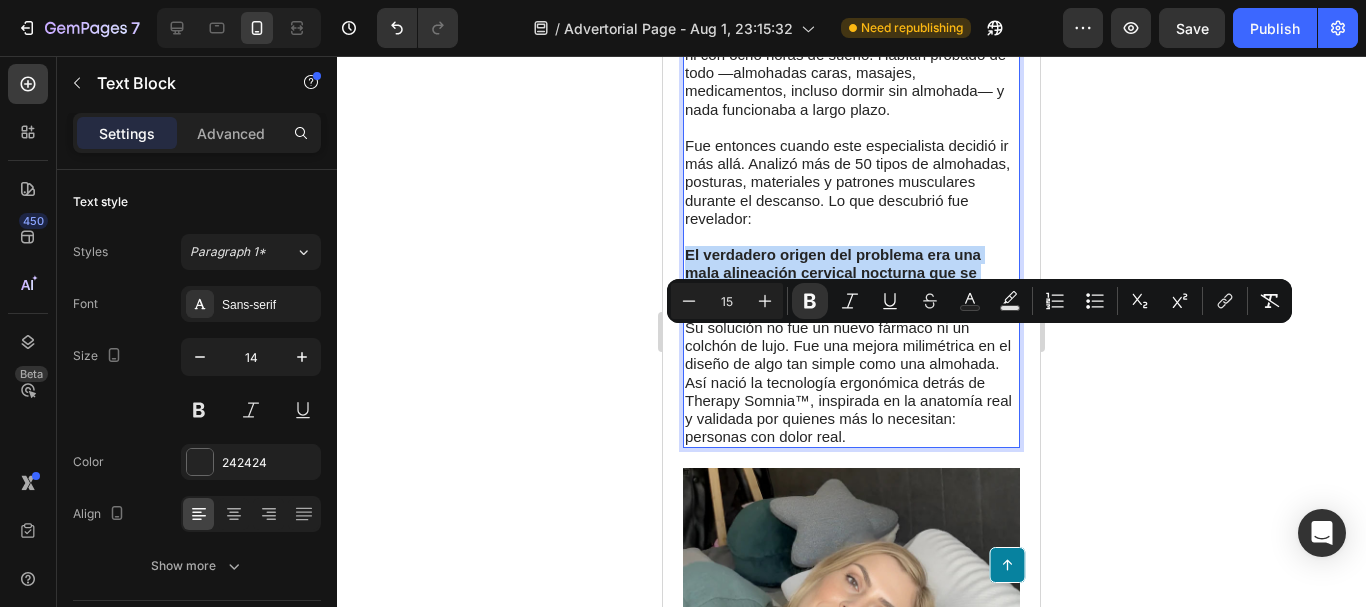 drag, startPoint x: 913, startPoint y: 383, endPoint x: 662, endPoint y: 340, distance: 254.65663 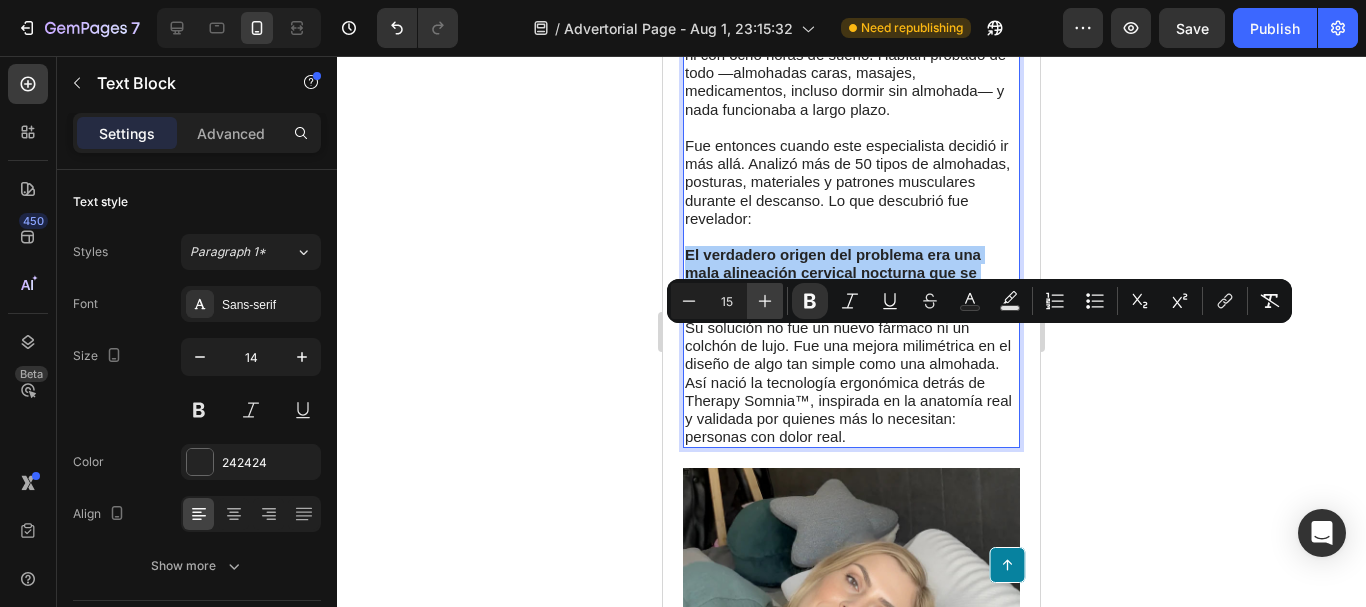 click 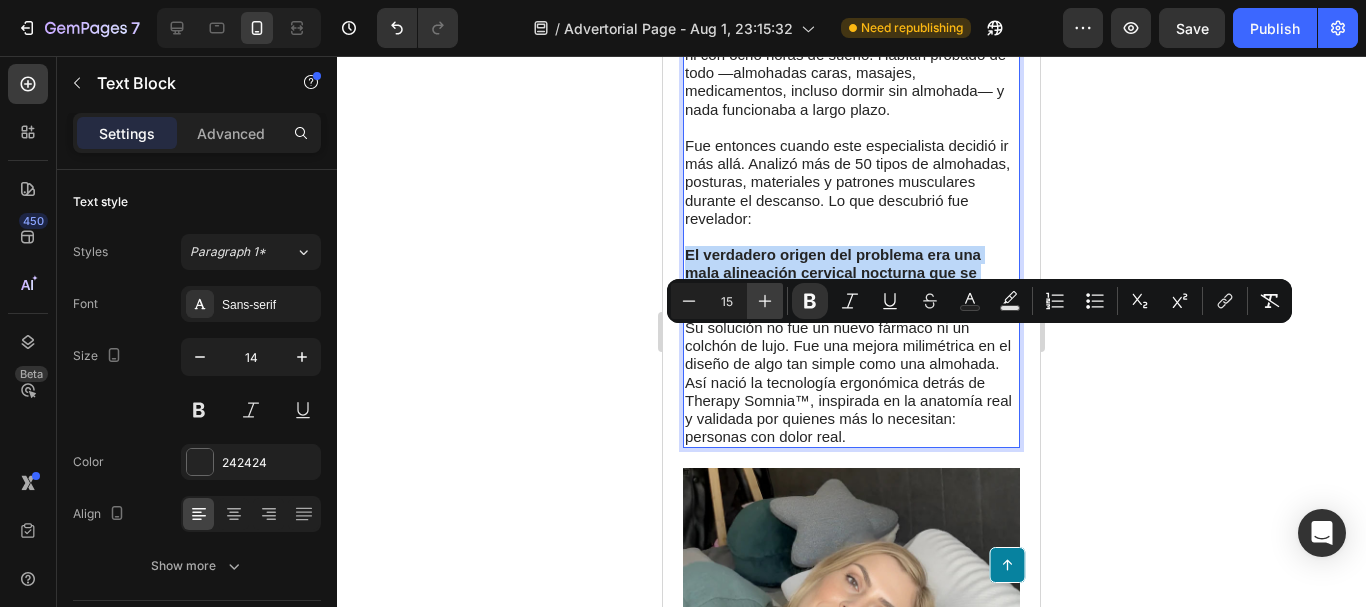 type on "16" 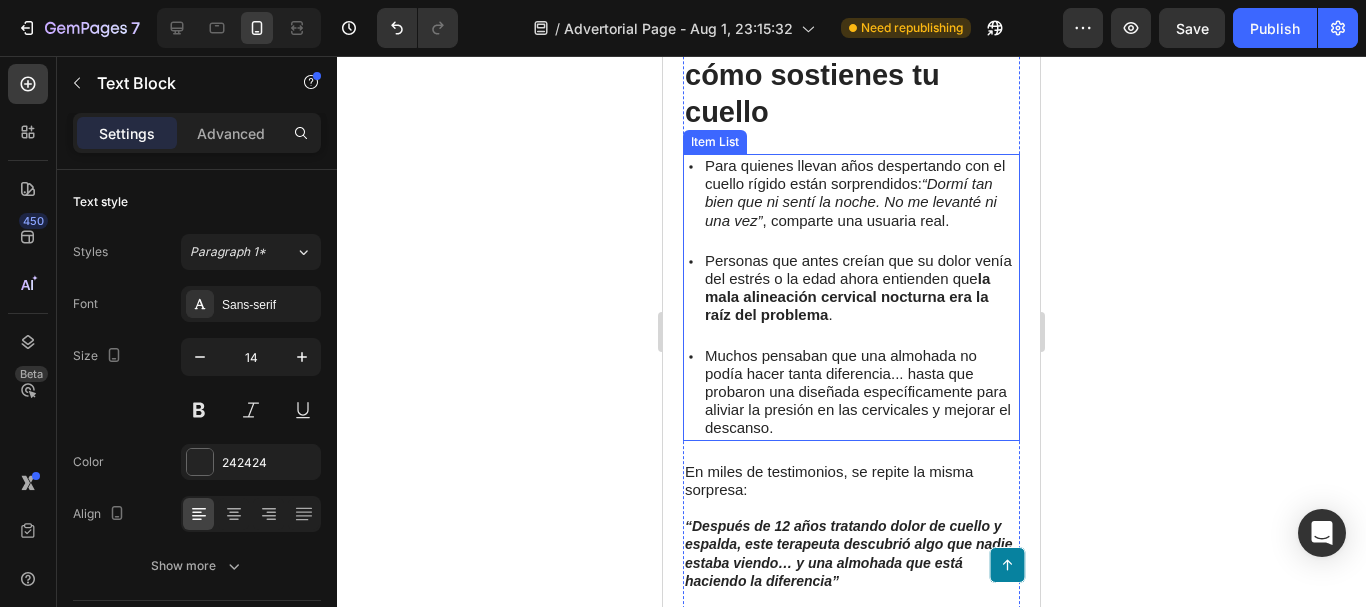 scroll, scrollTop: 4227, scrollLeft: 0, axis: vertical 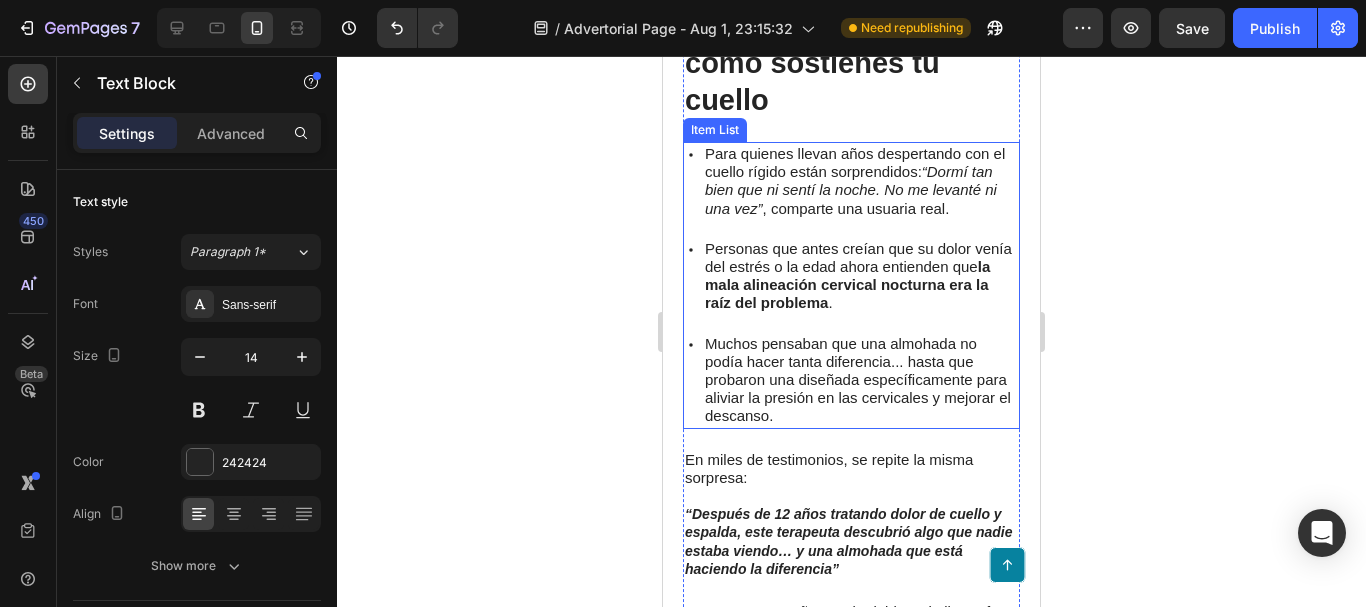 click on "Personas que antes creían que su dolor venía del estrés o la edad ahora entienden que  la mala alineación cervical nocturna era la raíz del problema ." at bounding box center (861, 276) 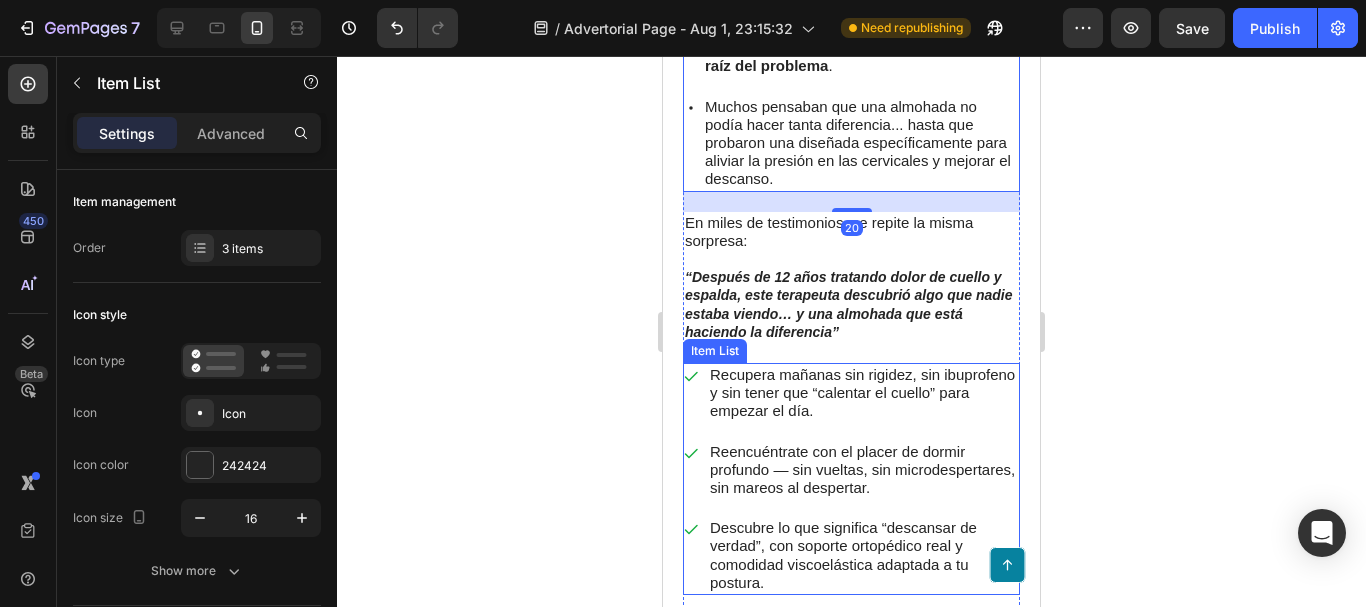 scroll, scrollTop: 4527, scrollLeft: 0, axis: vertical 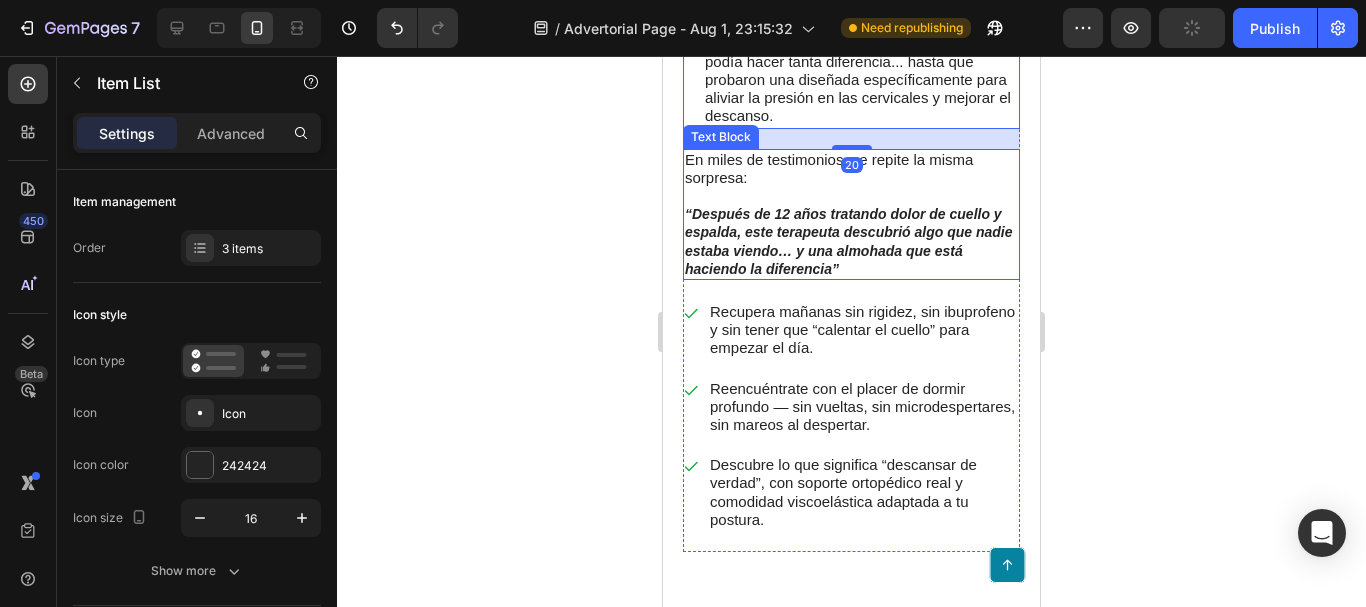 click on "En miles de testimonios, se repite la misma sorpresa: “Después de 12 años tratando dolor de cuello y espalda, este terapeuta descubrió algo que nadie estaba viendo… y una almohada que está haciendo la diferencia”" at bounding box center (851, 214) 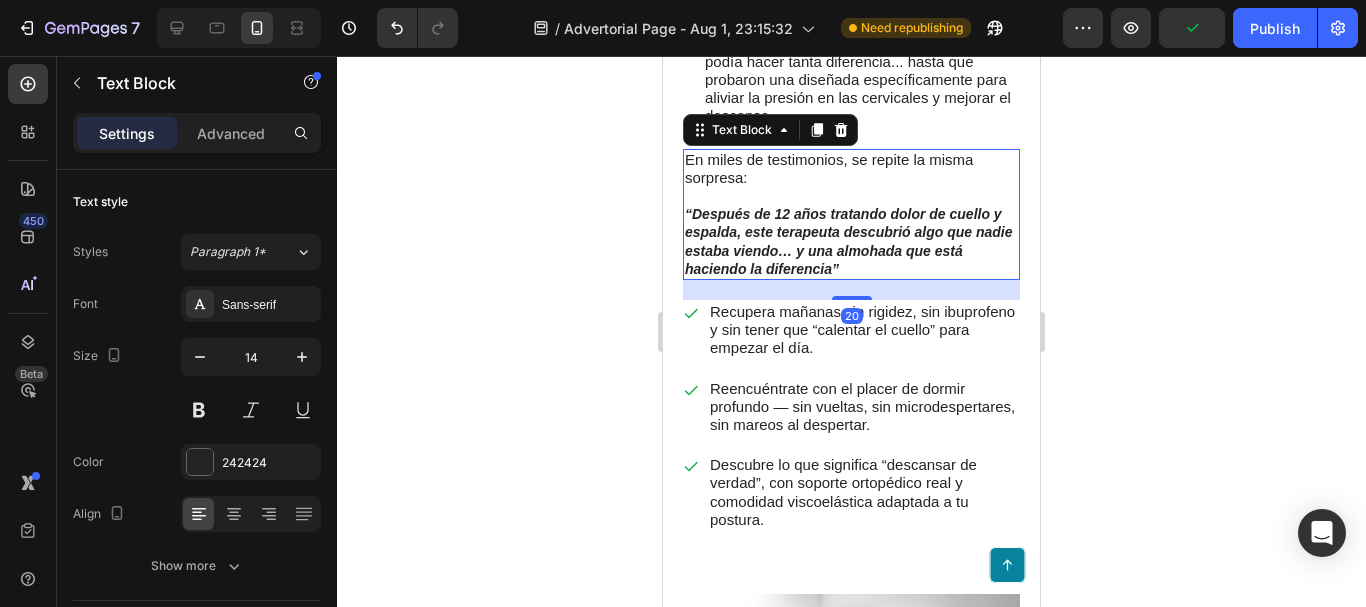 click on "En miles de testimonios, se repite la misma sorpresa: “Después de 12 años tratando dolor de cuello y espalda, este terapeuta descubrió algo que nadie estaba viendo… y una almohada que está haciendo la diferencia”" at bounding box center (851, 214) 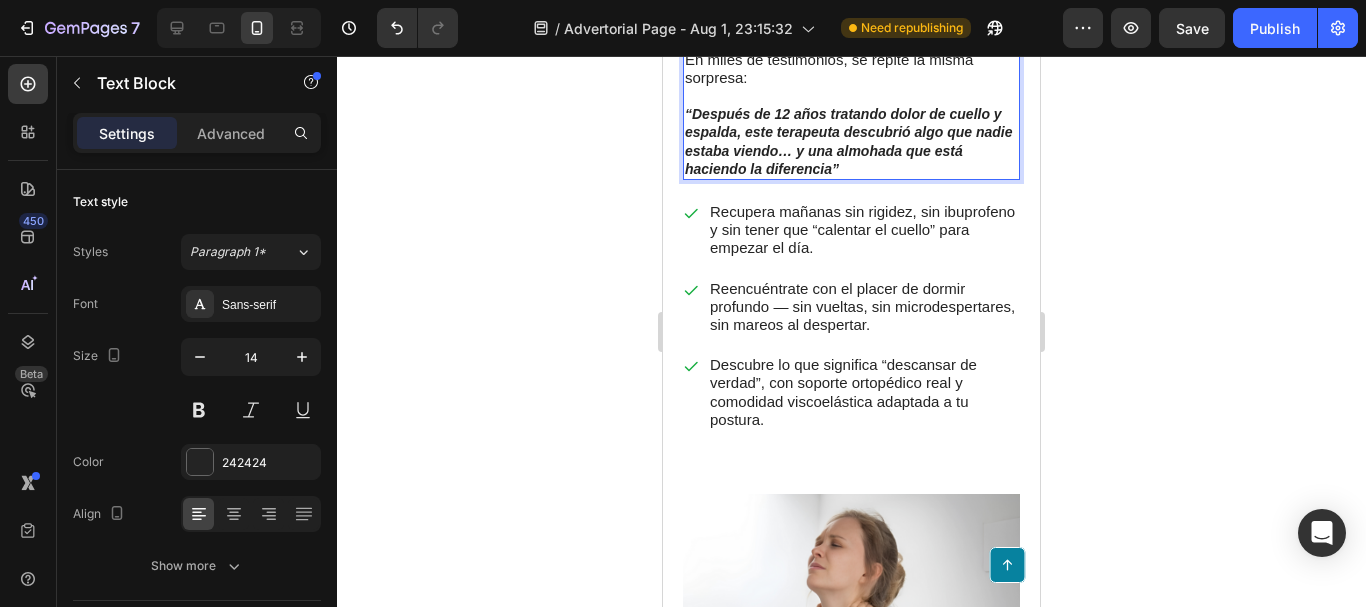 scroll, scrollTop: 4527, scrollLeft: 0, axis: vertical 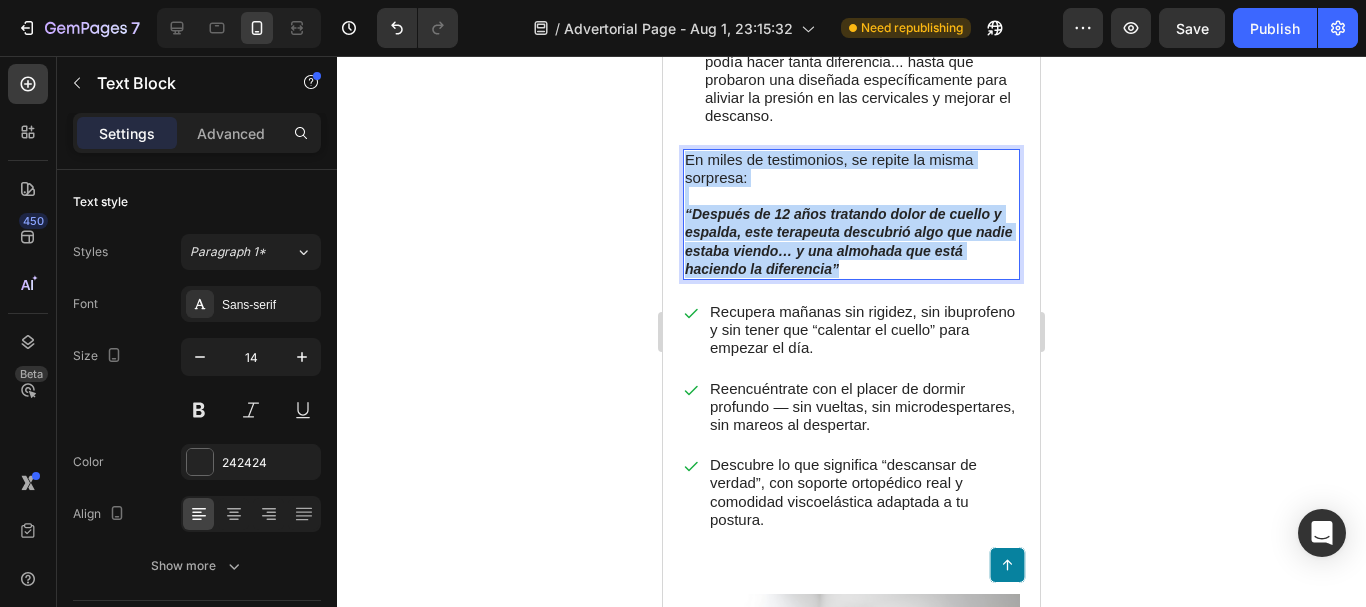 drag, startPoint x: 885, startPoint y: 357, endPoint x: 685, endPoint y: 251, distance: 226.3537 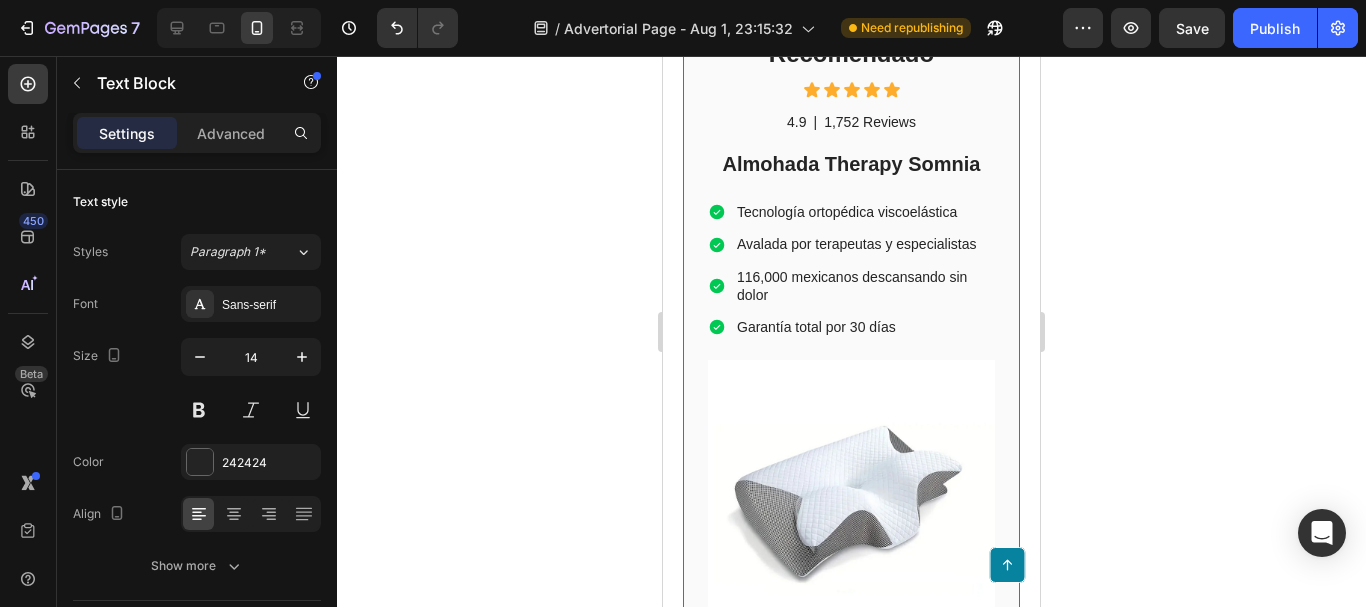 scroll, scrollTop: 5427, scrollLeft: 0, axis: vertical 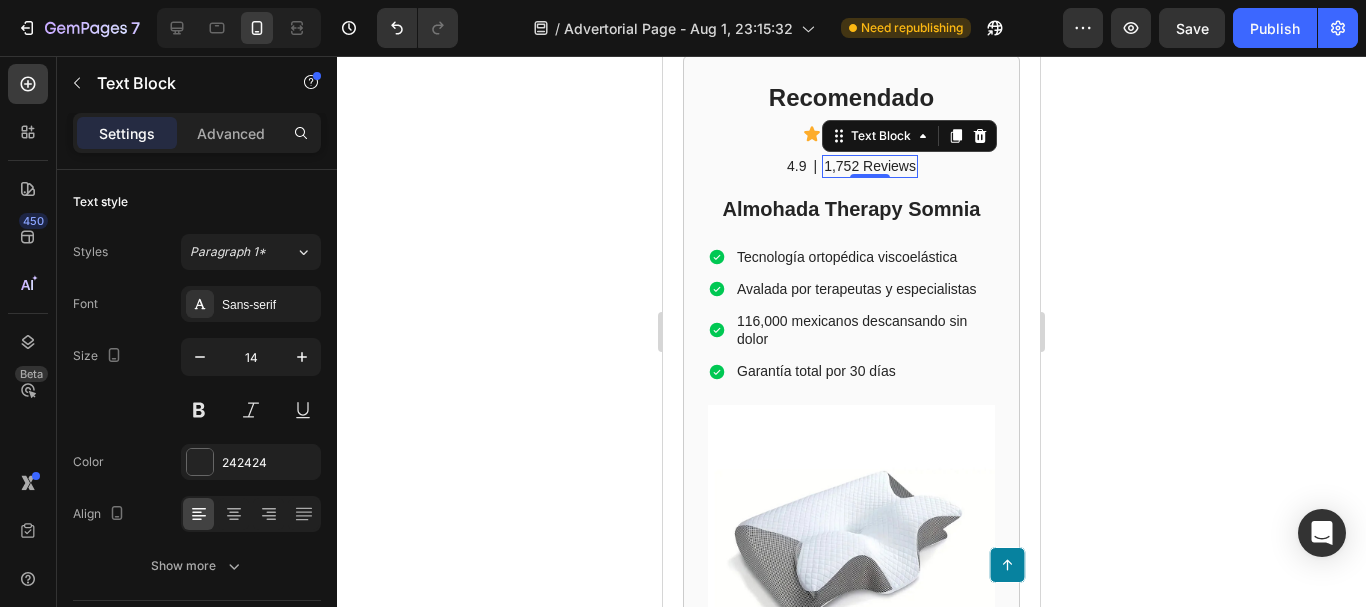 click on "1,752 Reviews" at bounding box center [870, 166] 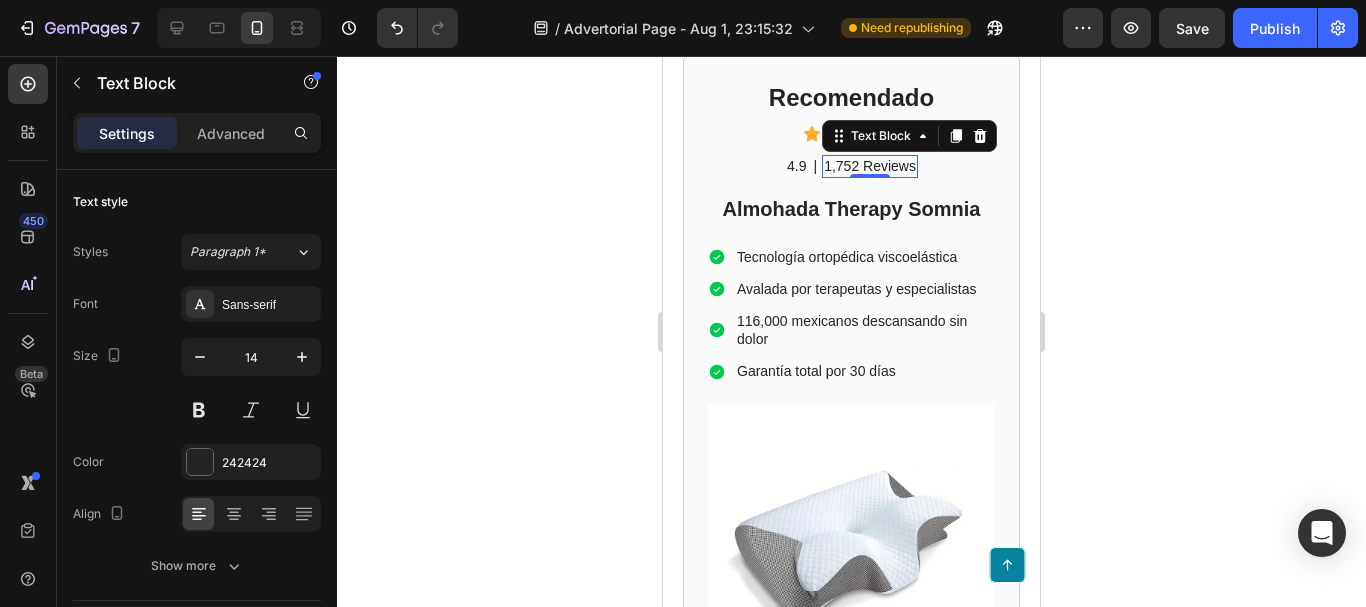 click on "1,752 Reviews" at bounding box center (870, 166) 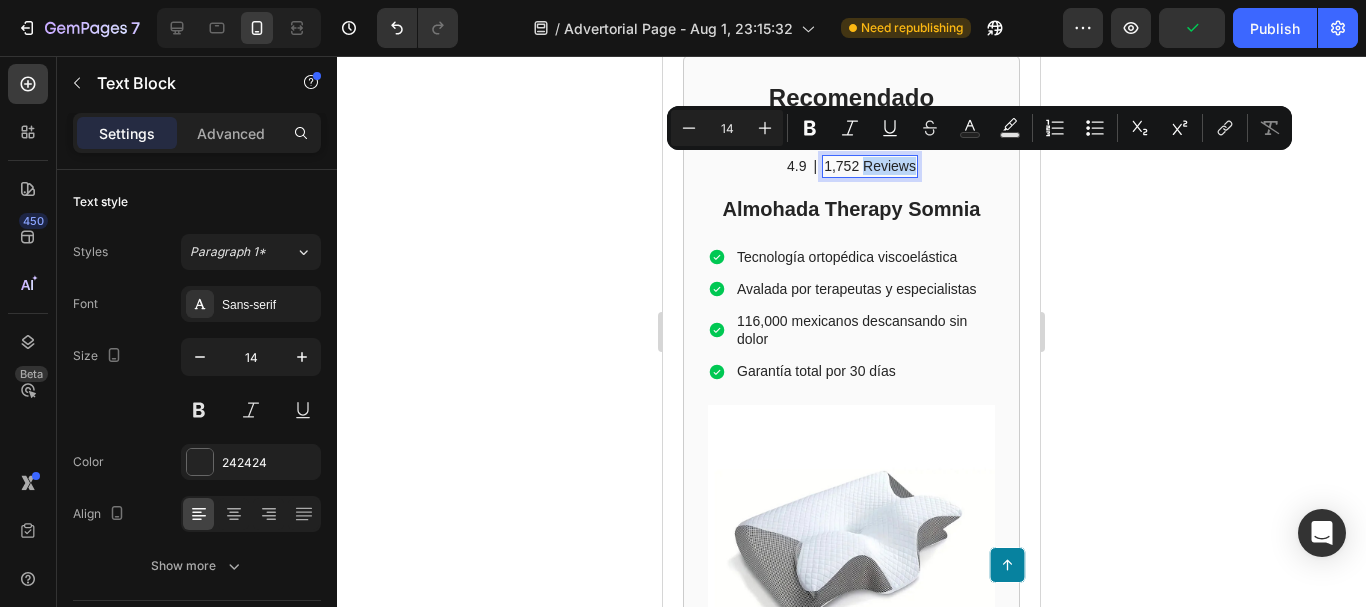 click on "1,752 Reviews" at bounding box center [870, 166] 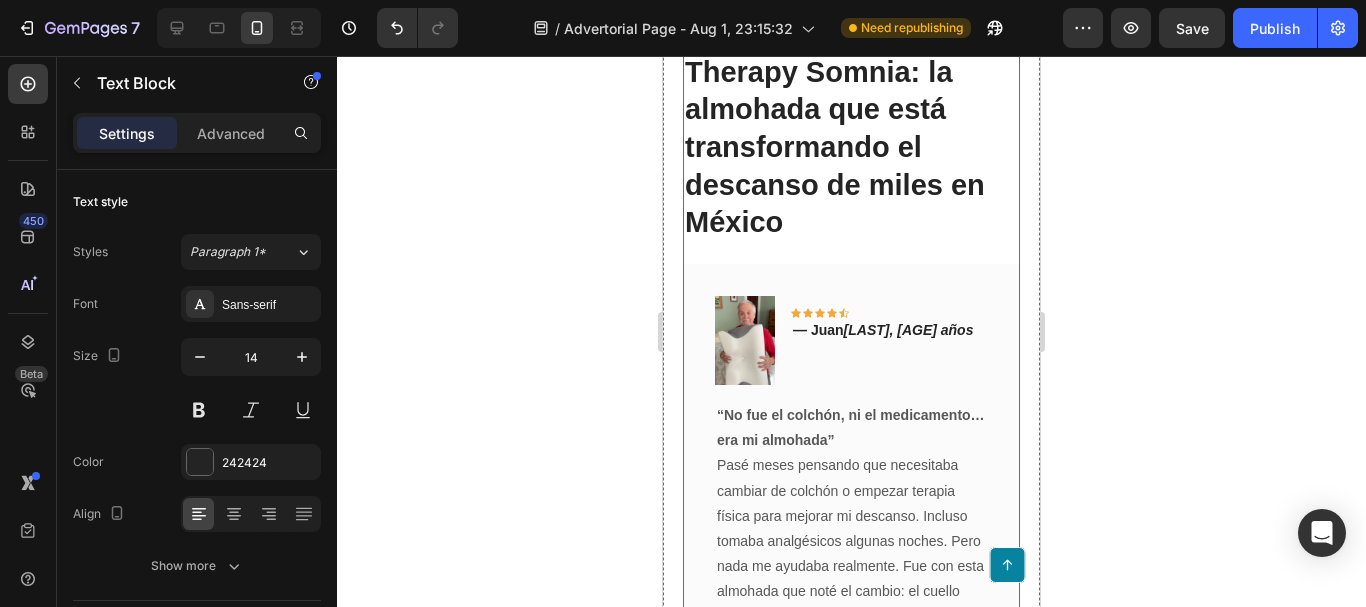 scroll, scrollTop: 6227, scrollLeft: 0, axis: vertical 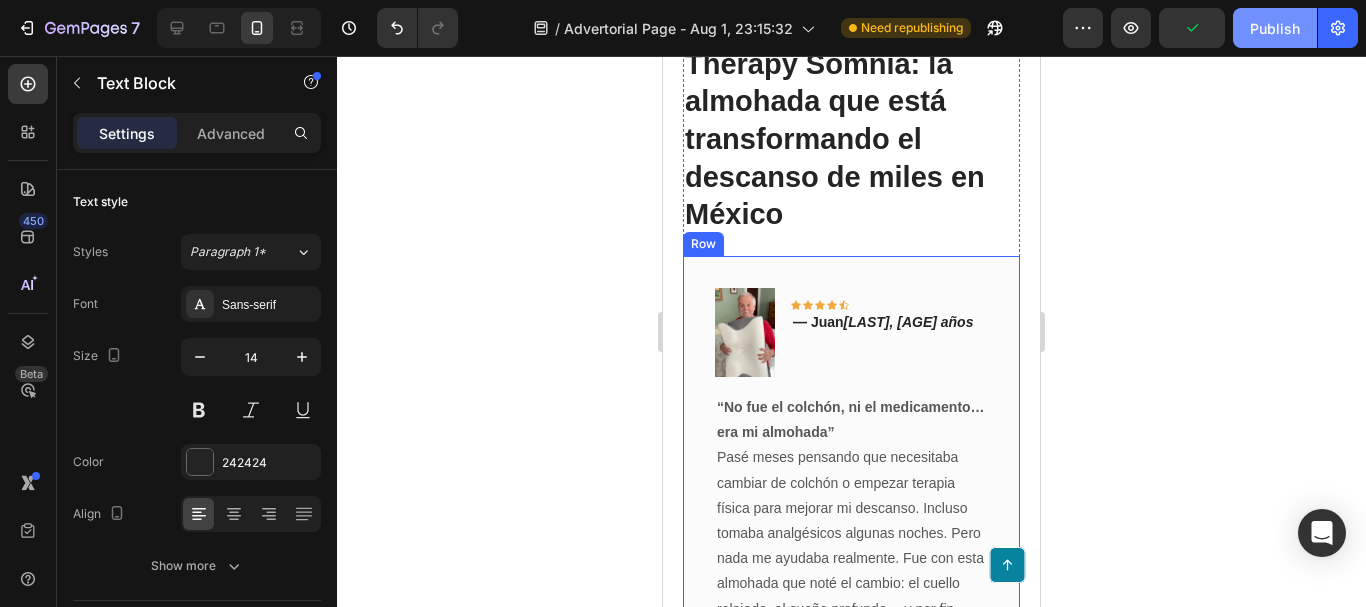 click on "Publish" 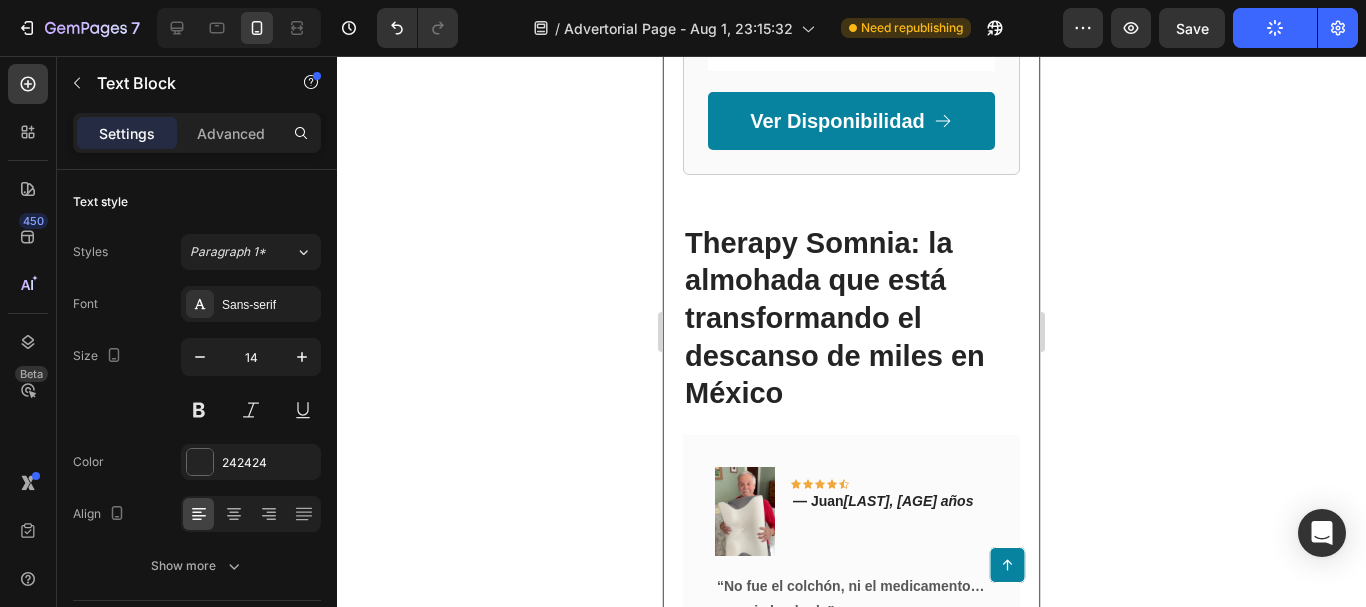 scroll, scrollTop: 5927, scrollLeft: 0, axis: vertical 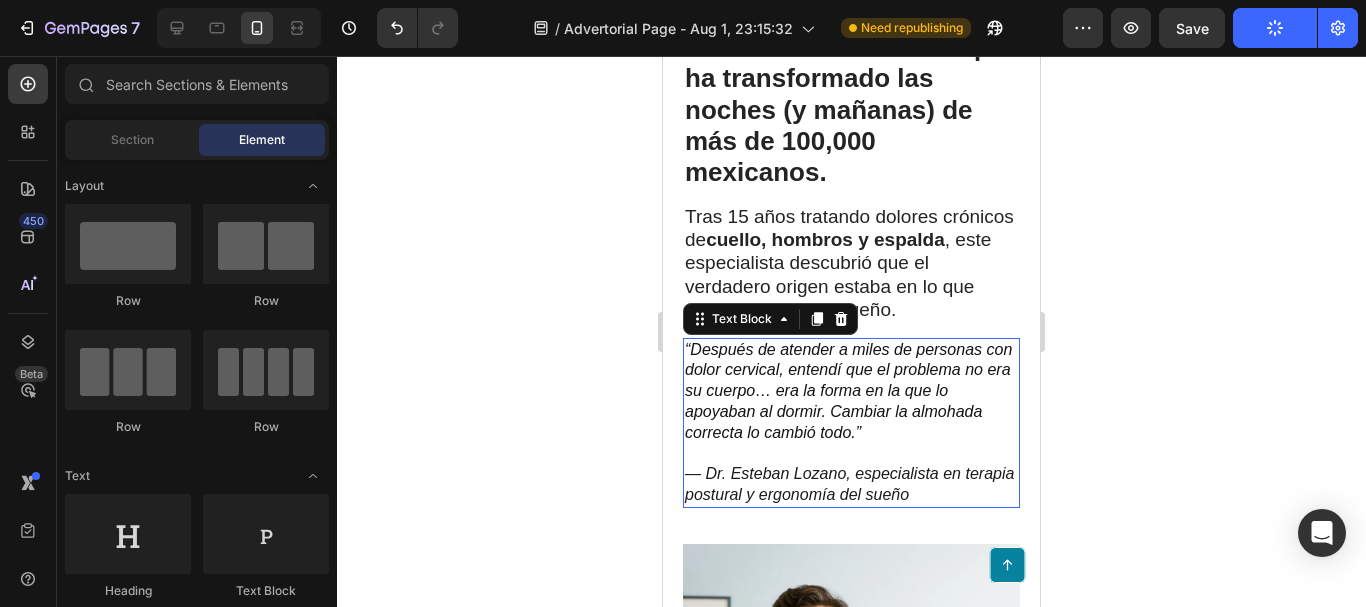 click on "“Después de atender a miles de personas con dolor cervical, entendí que el problema no era su cuerpo… era la forma en la que lo apoyaban al dormir. Cambiar la almohada correcta lo cambió todo.”" at bounding box center (848, 391) 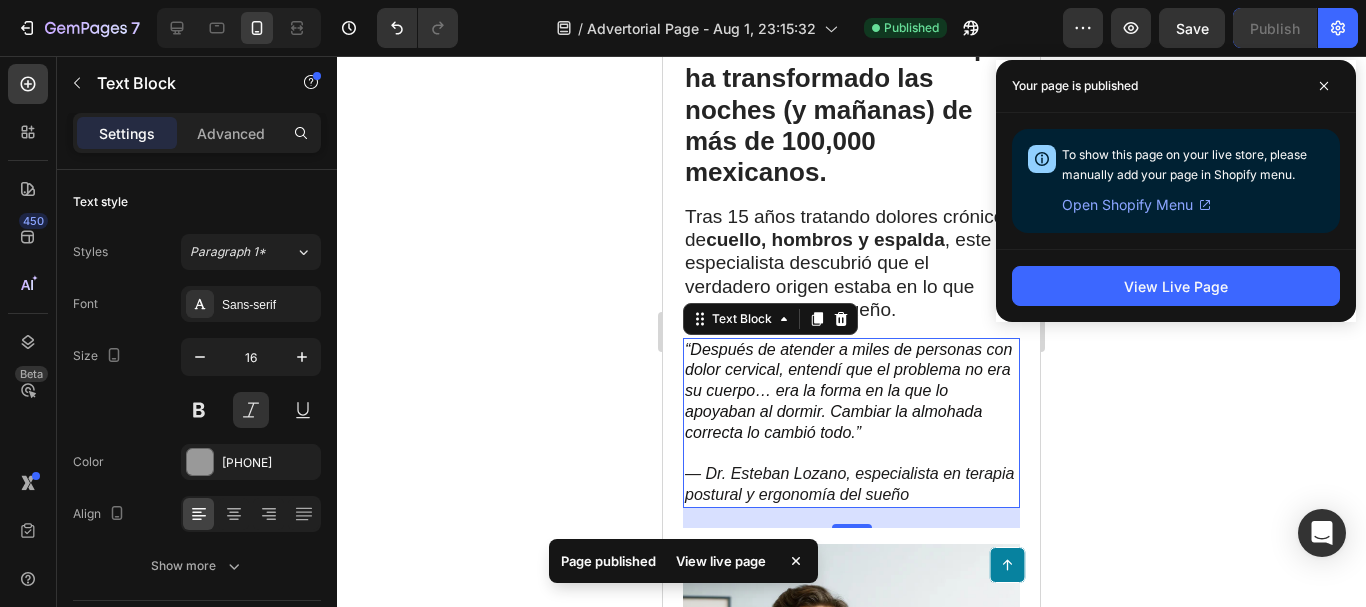click on "— Dr. Esteban Lozano, especialista en terapia postural y ergonomía del sueño" at bounding box center (849, 484) 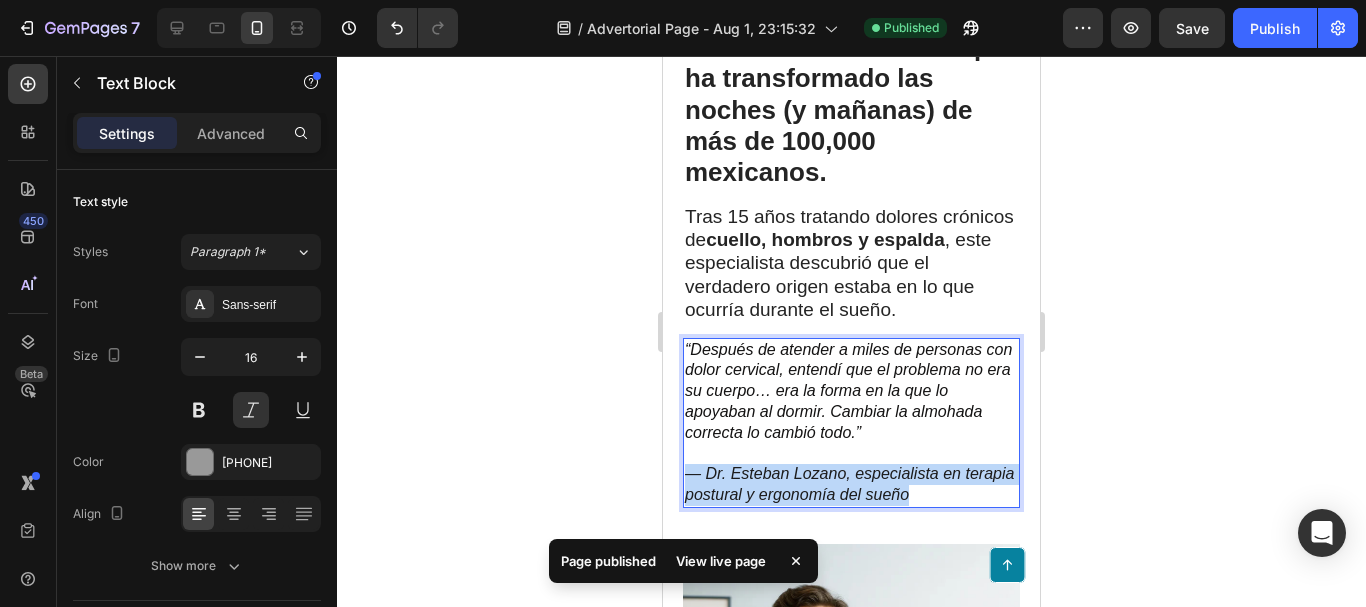 drag, startPoint x: 968, startPoint y: 491, endPoint x: 686, endPoint y: 474, distance: 282.51193 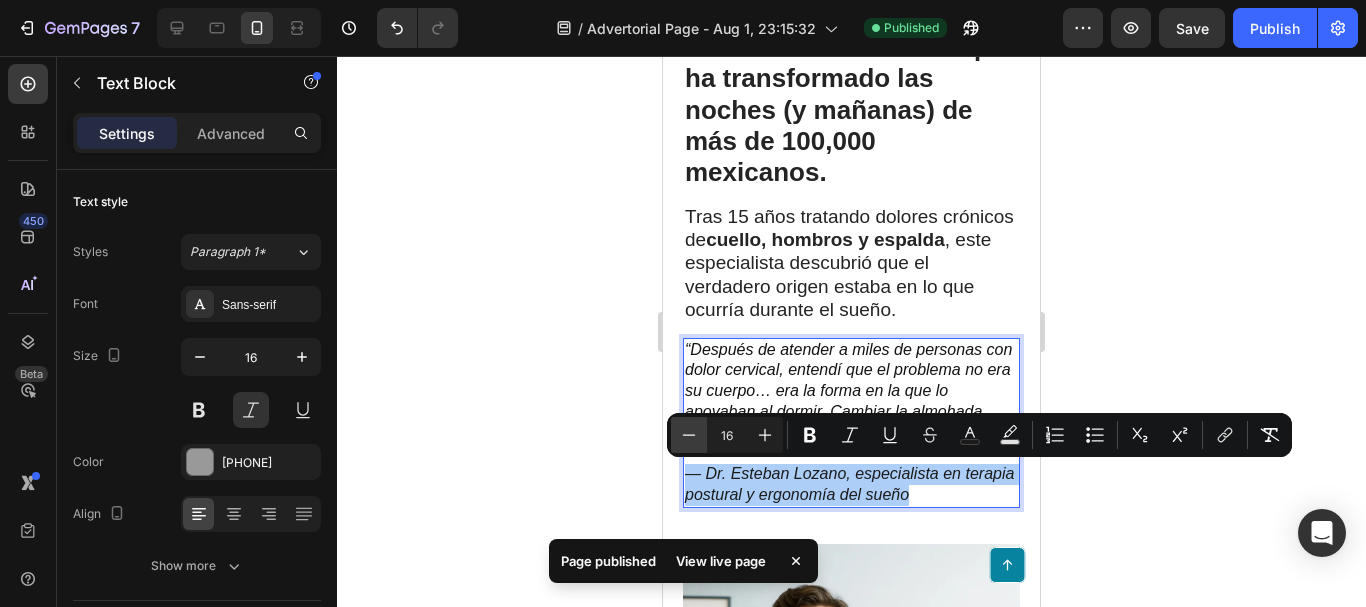 click 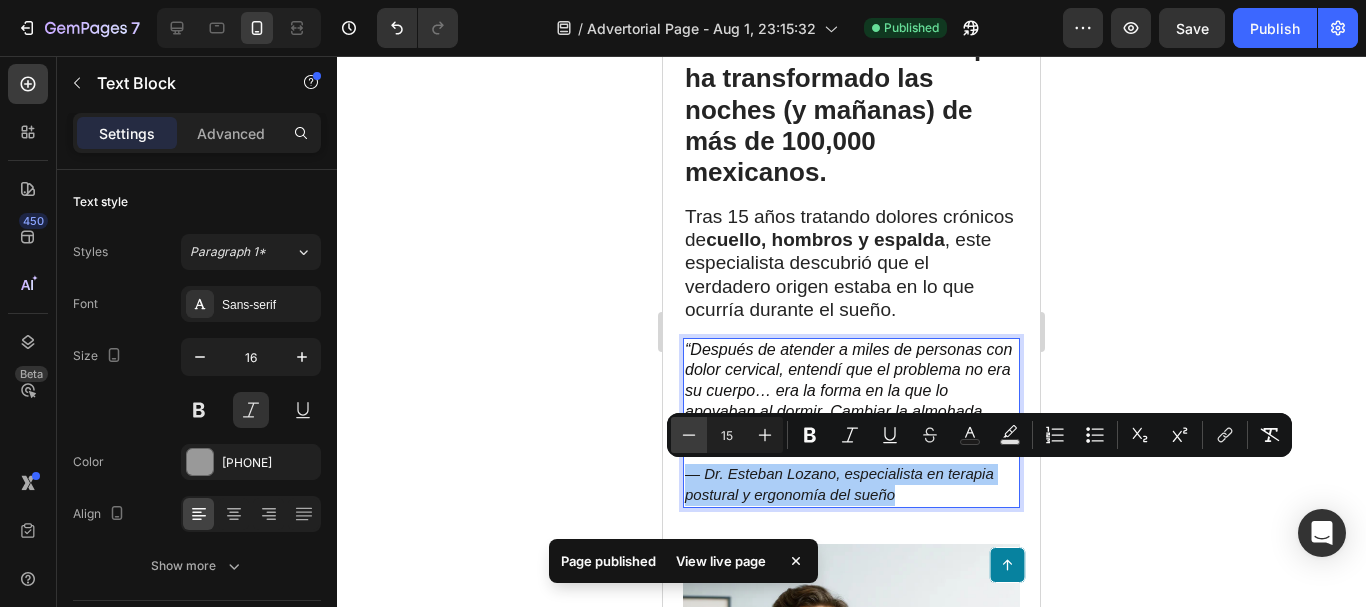 click 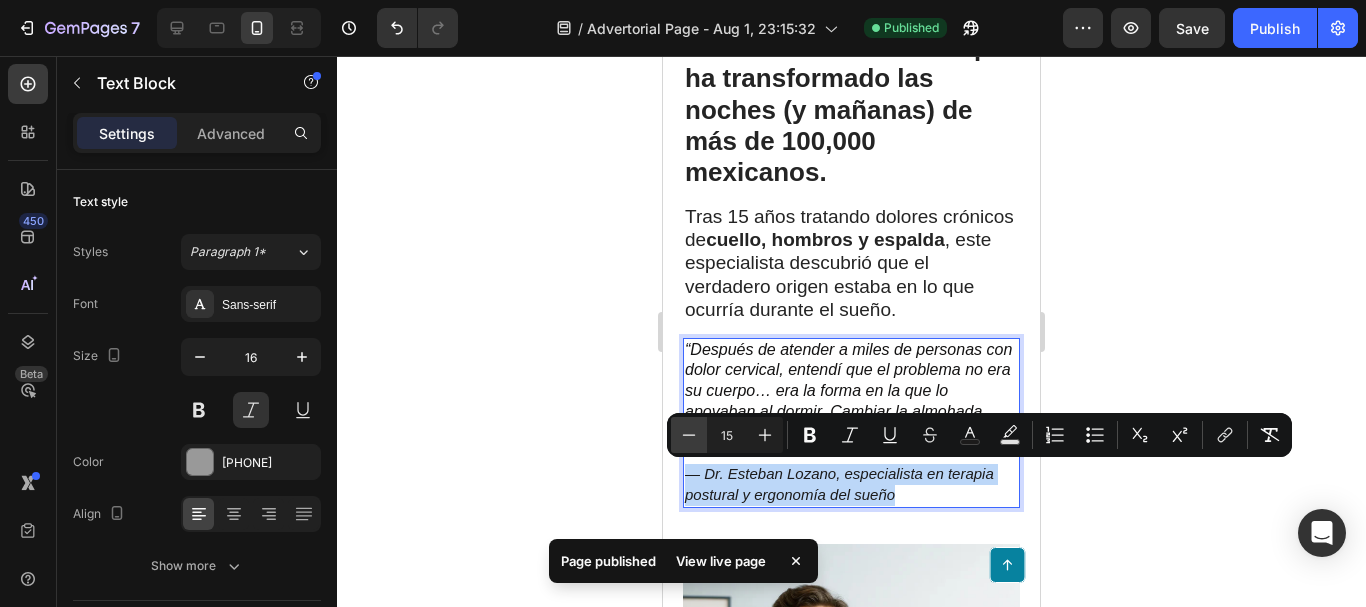 type on "14" 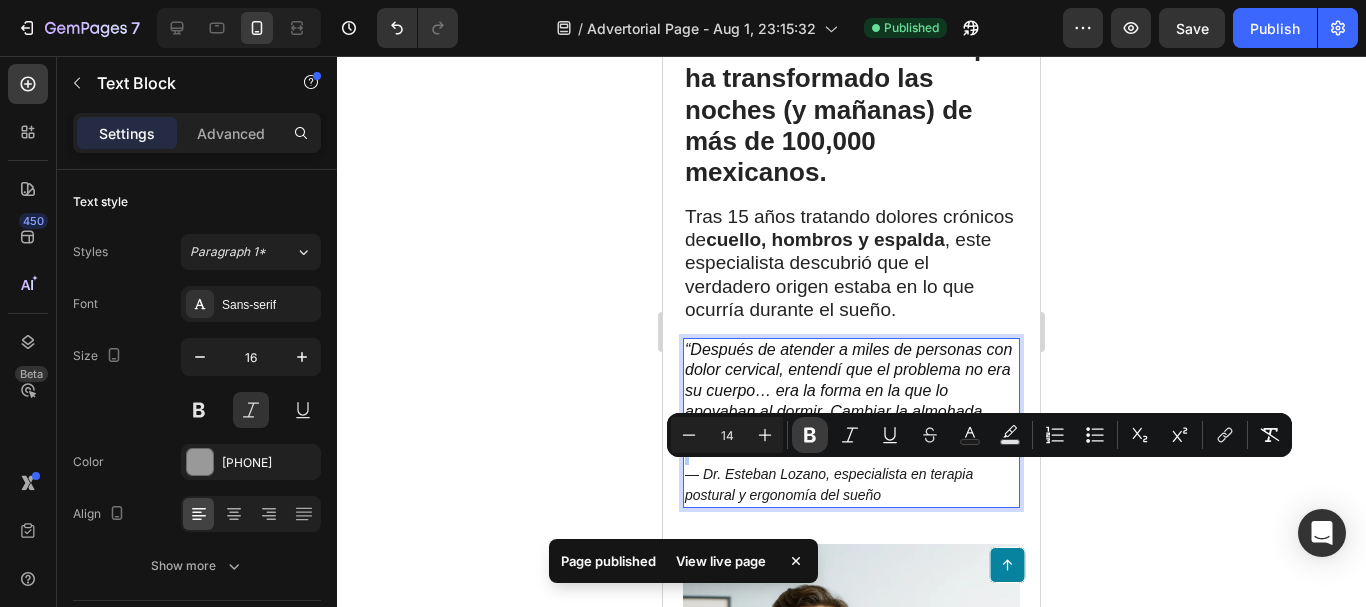 click on "Bold" at bounding box center (810, 435) 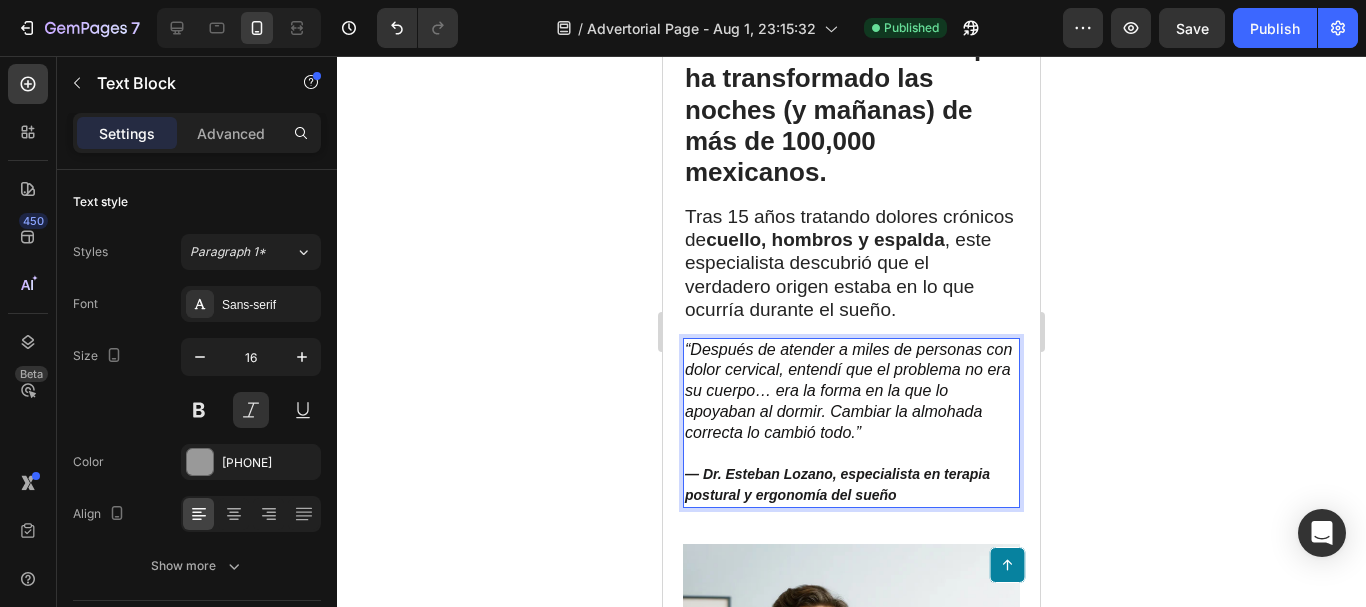 click on "“Después de atender a miles de personas con dolor cervical, entendí que el problema no era su cuerpo… era la forma en la que lo apoyaban al dormir. Cambiar la almohada correcta lo cambió todo.” — Dr. Esteban Lozano, especialista en terapia postural y ergonomía del sueño" at bounding box center (851, 423) 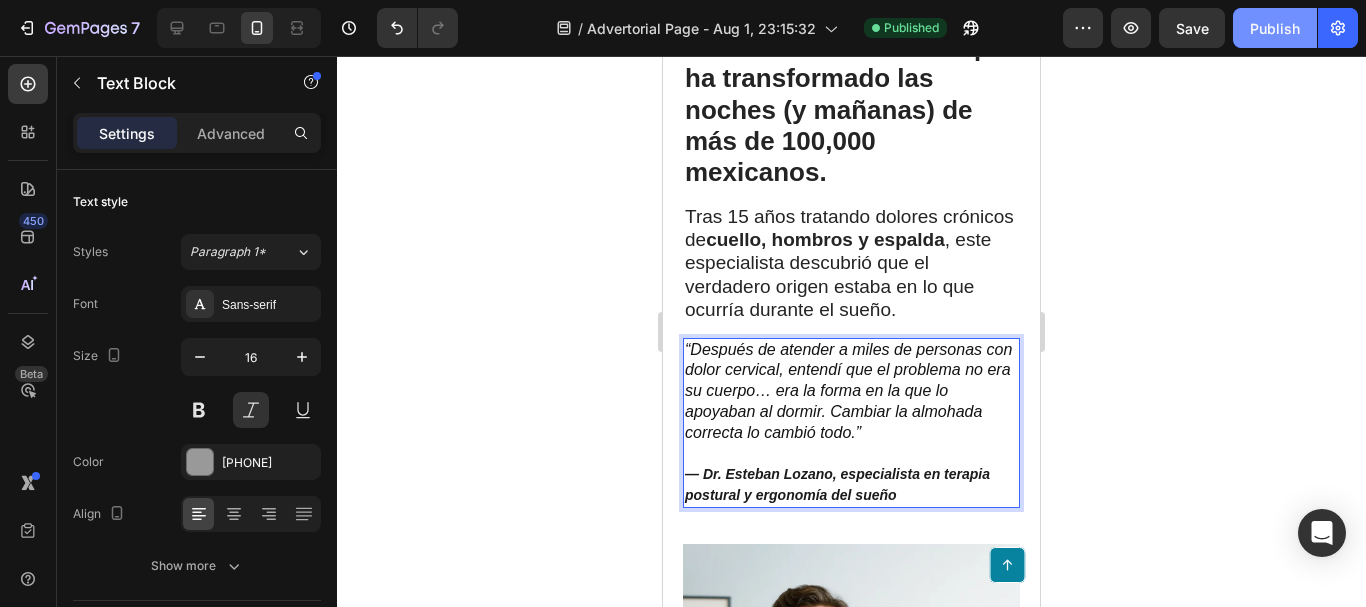 click on "Publish" 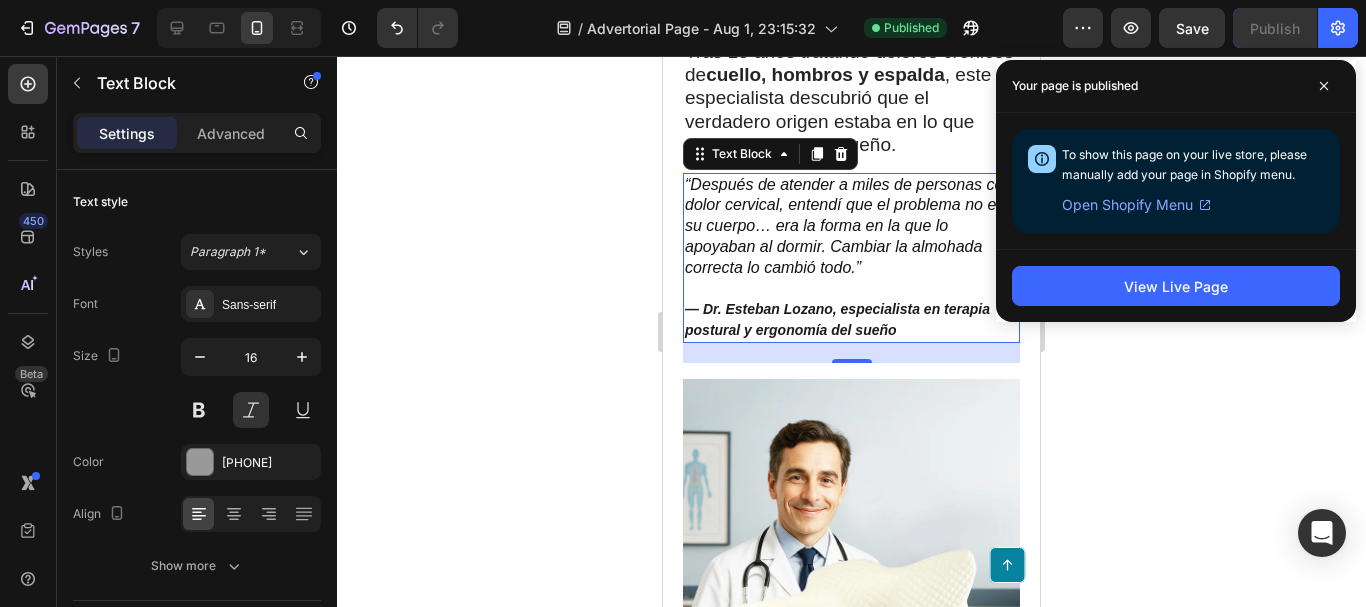 scroll, scrollTop: 400, scrollLeft: 0, axis: vertical 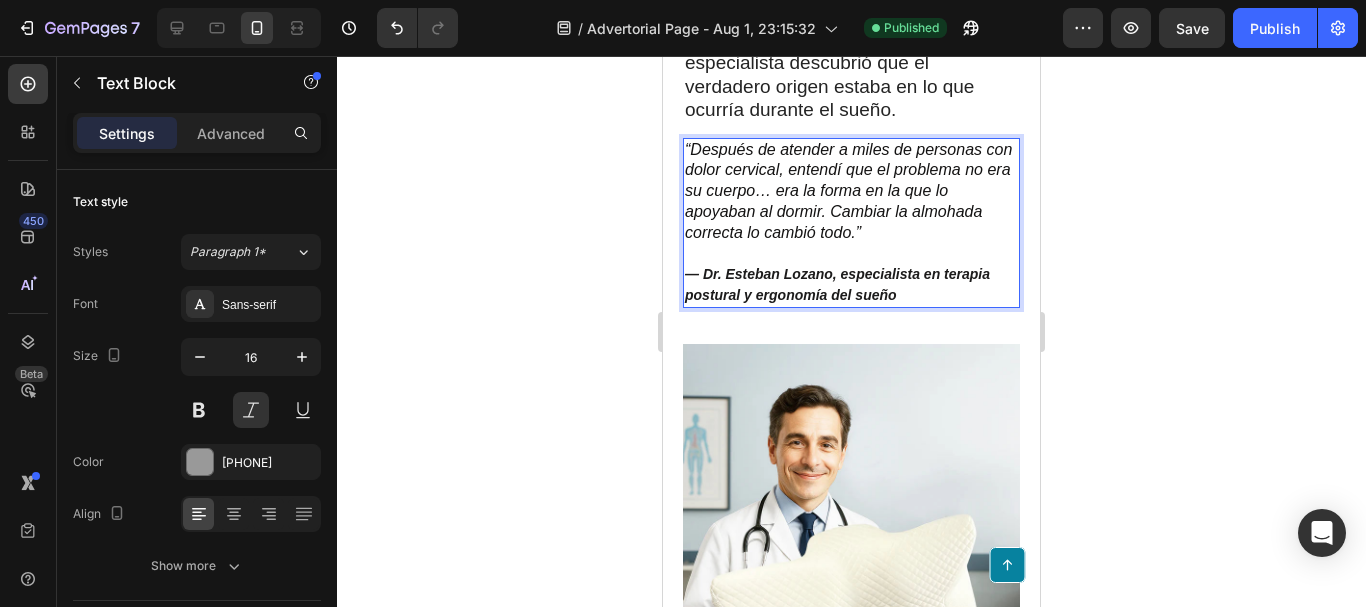 click on "— Dr. Esteban Lozano, especialista en terapia postural y ergonomía del sueño" at bounding box center (837, 284) 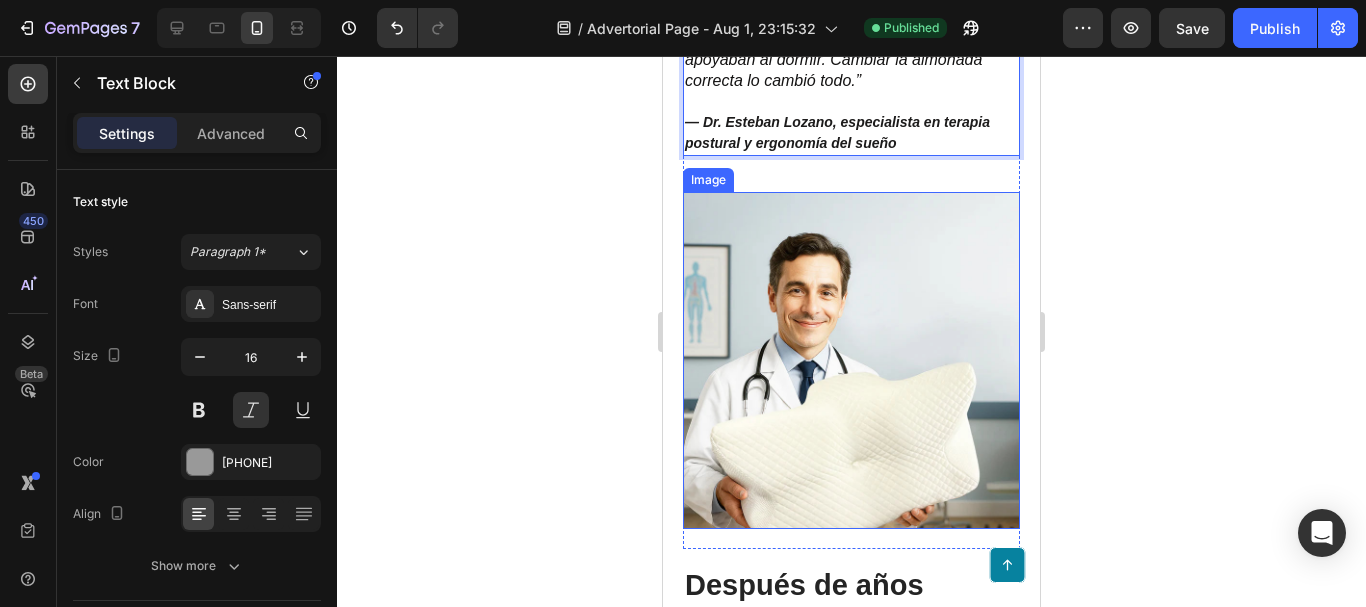 scroll, scrollTop: 600, scrollLeft: 0, axis: vertical 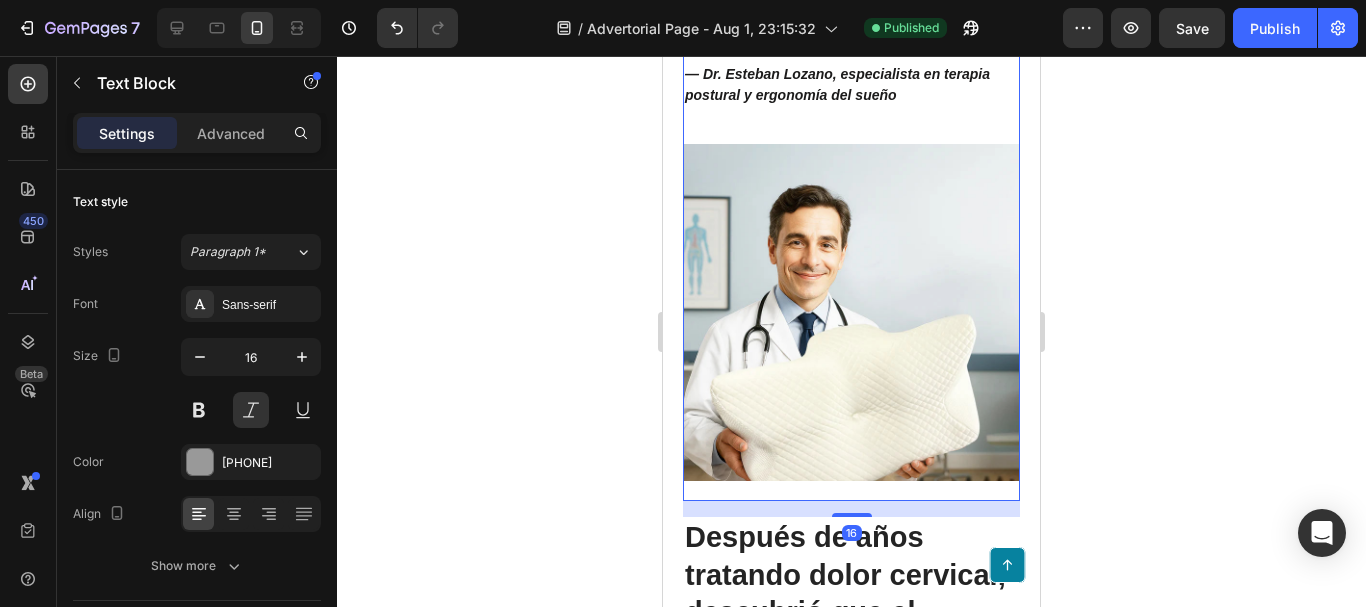click on "Image" at bounding box center [851, 322] 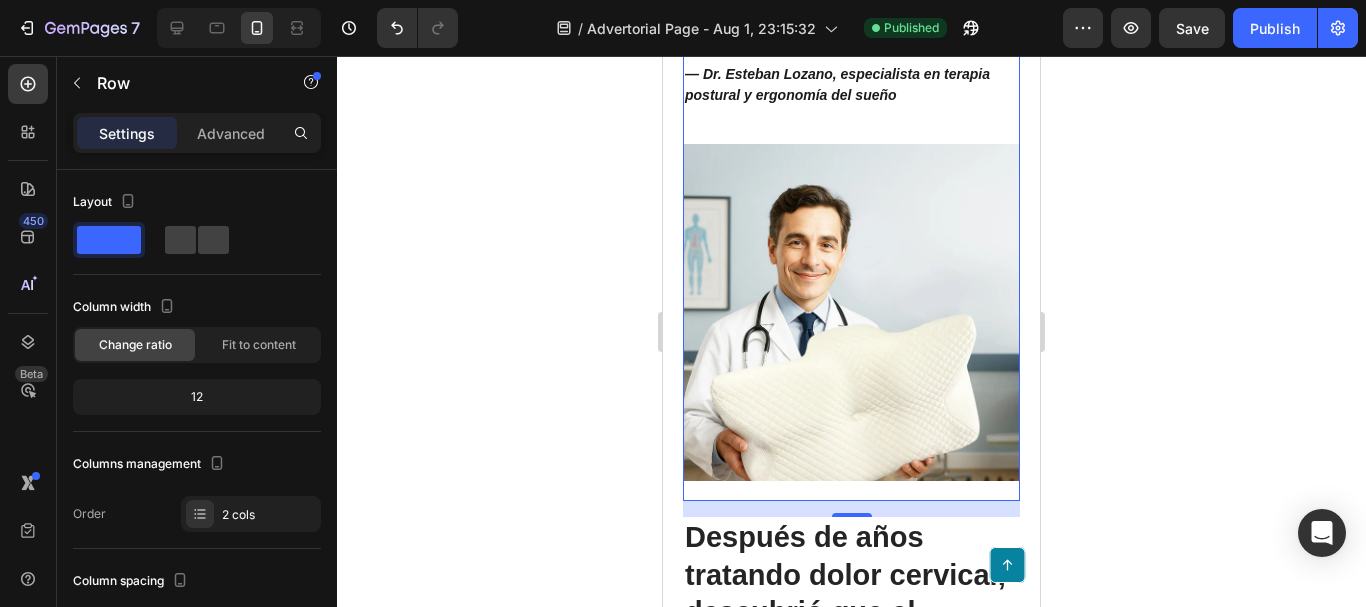 click 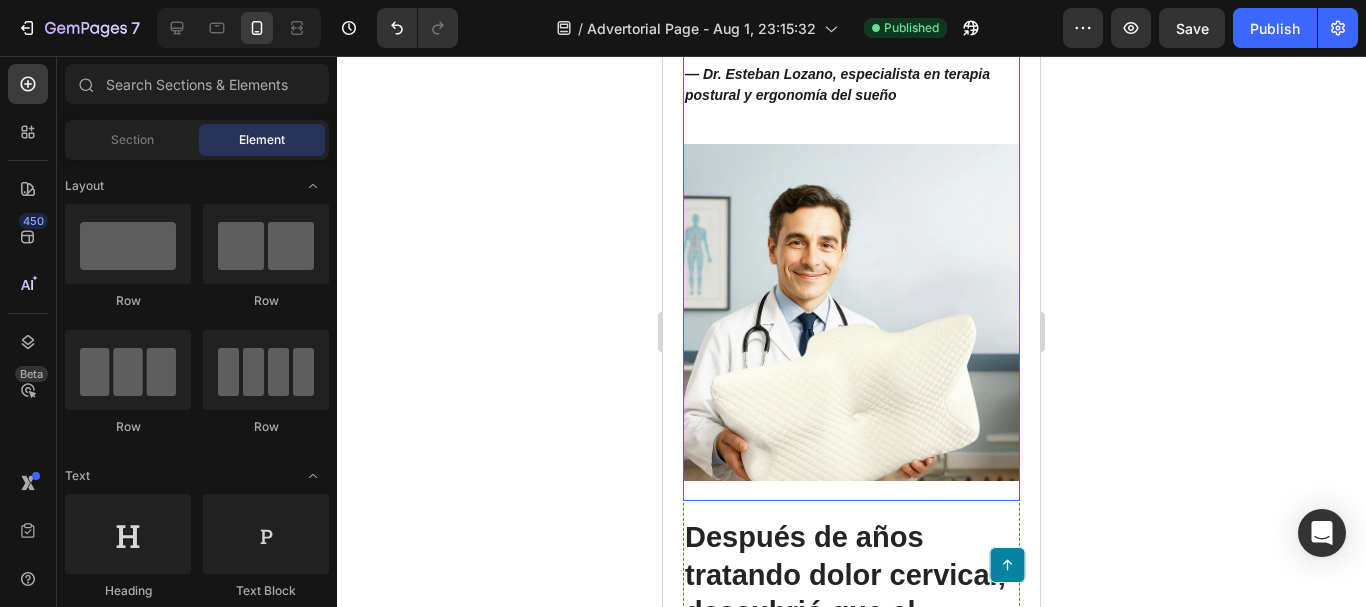 click on "Image" at bounding box center (851, 322) 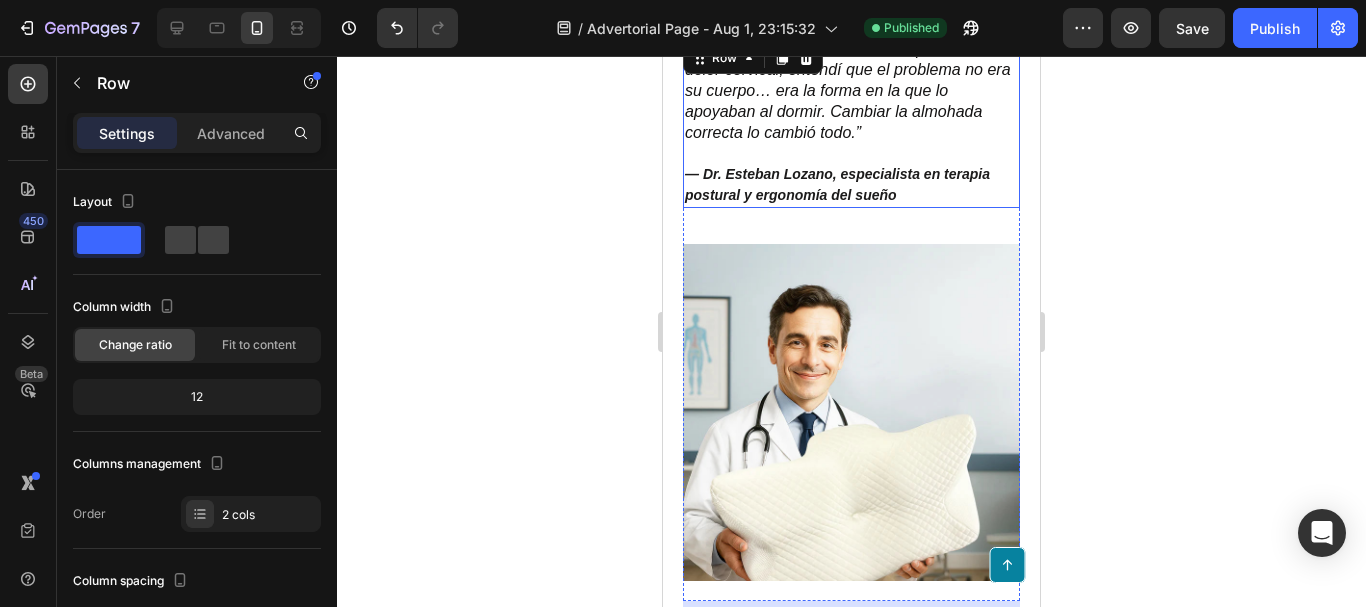 click on "— Dr. Esteban Lozano, especialista en terapia postural y ergonomía del sueño" at bounding box center (837, 184) 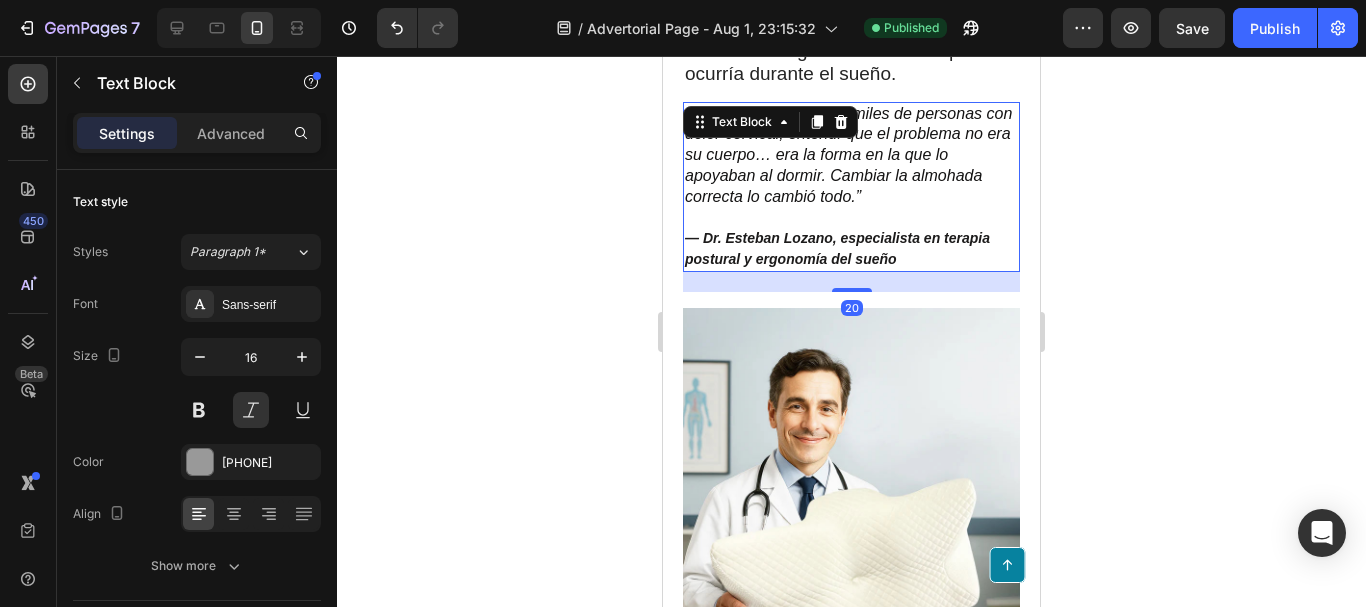 scroll, scrollTop: 400, scrollLeft: 0, axis: vertical 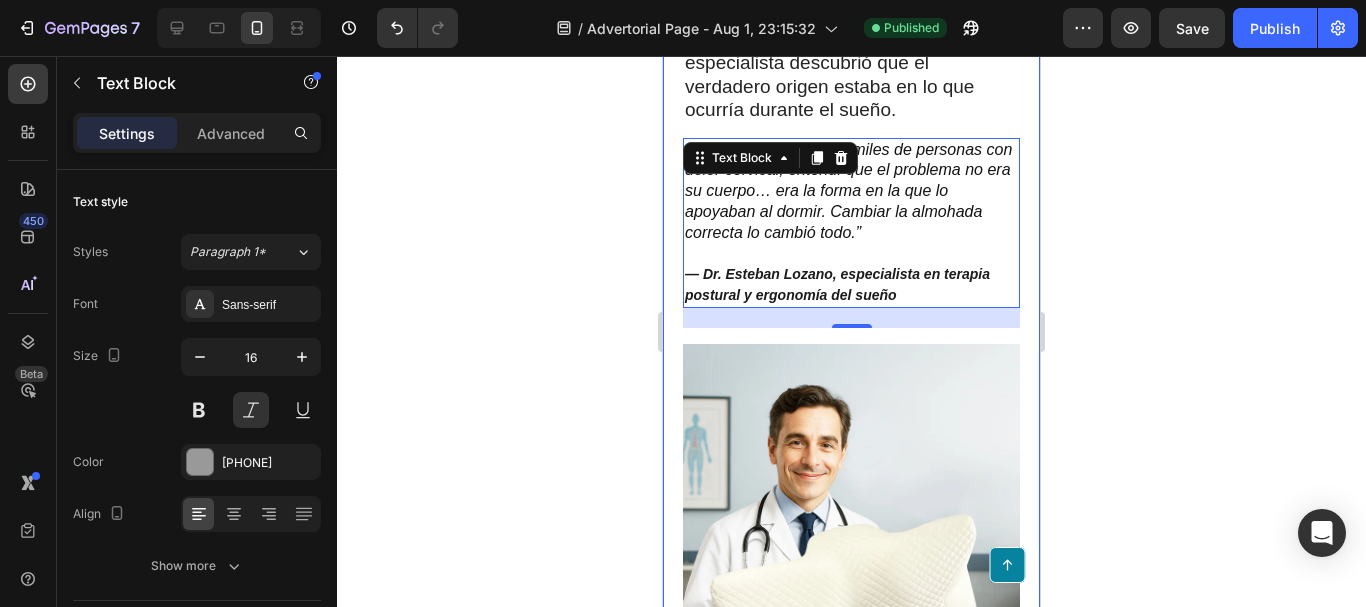 click 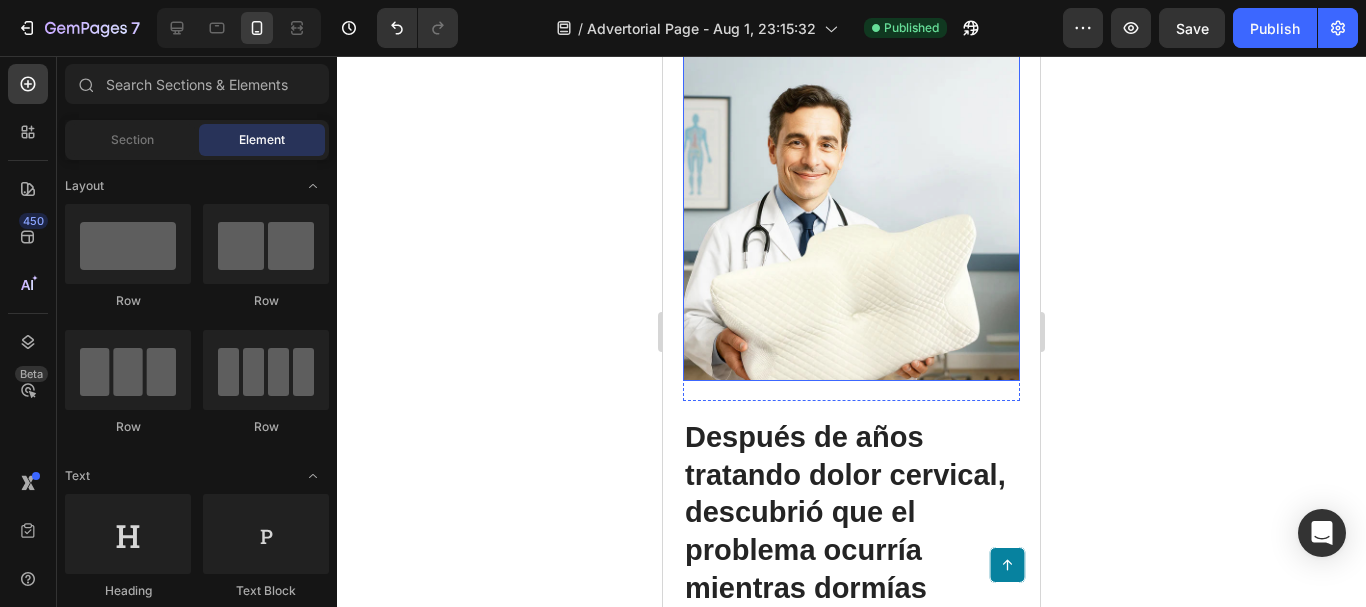 scroll, scrollTop: 800, scrollLeft: 0, axis: vertical 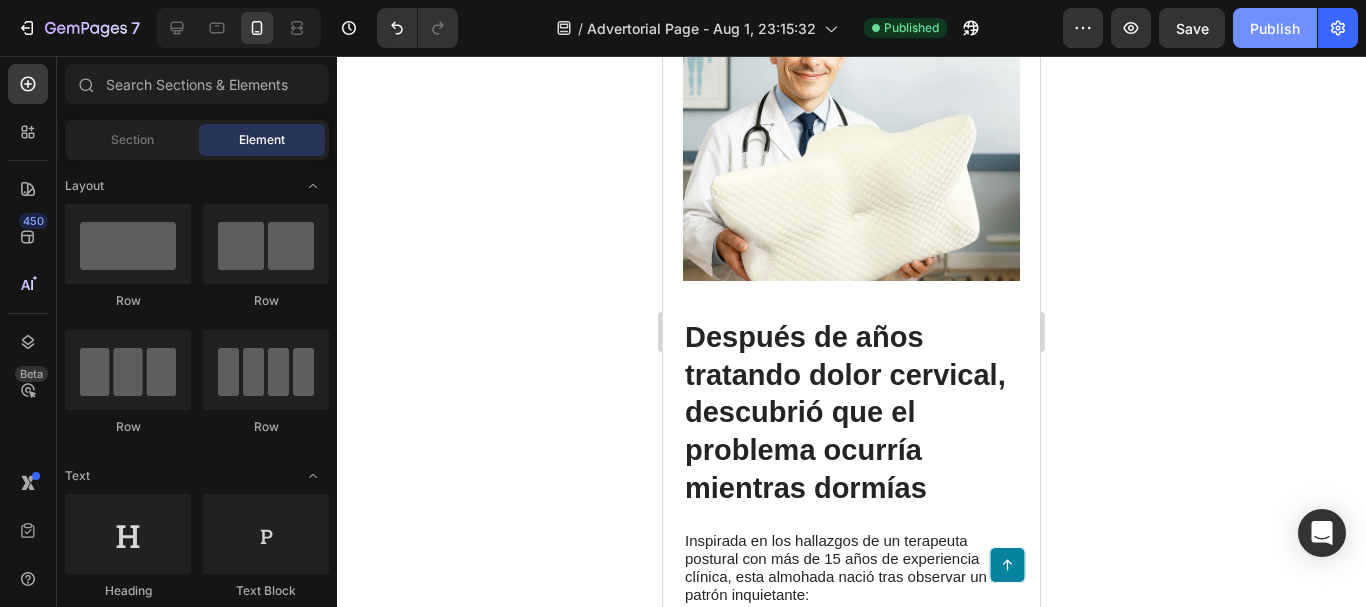 click on "Publish" at bounding box center (1275, 28) 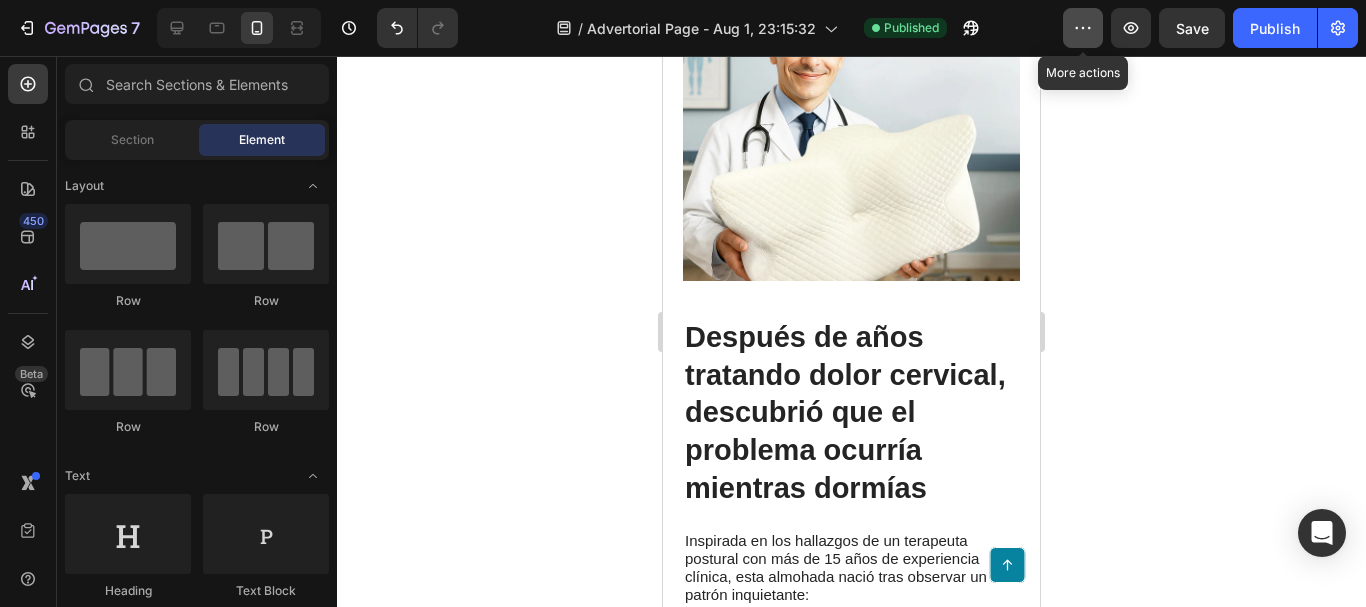 click 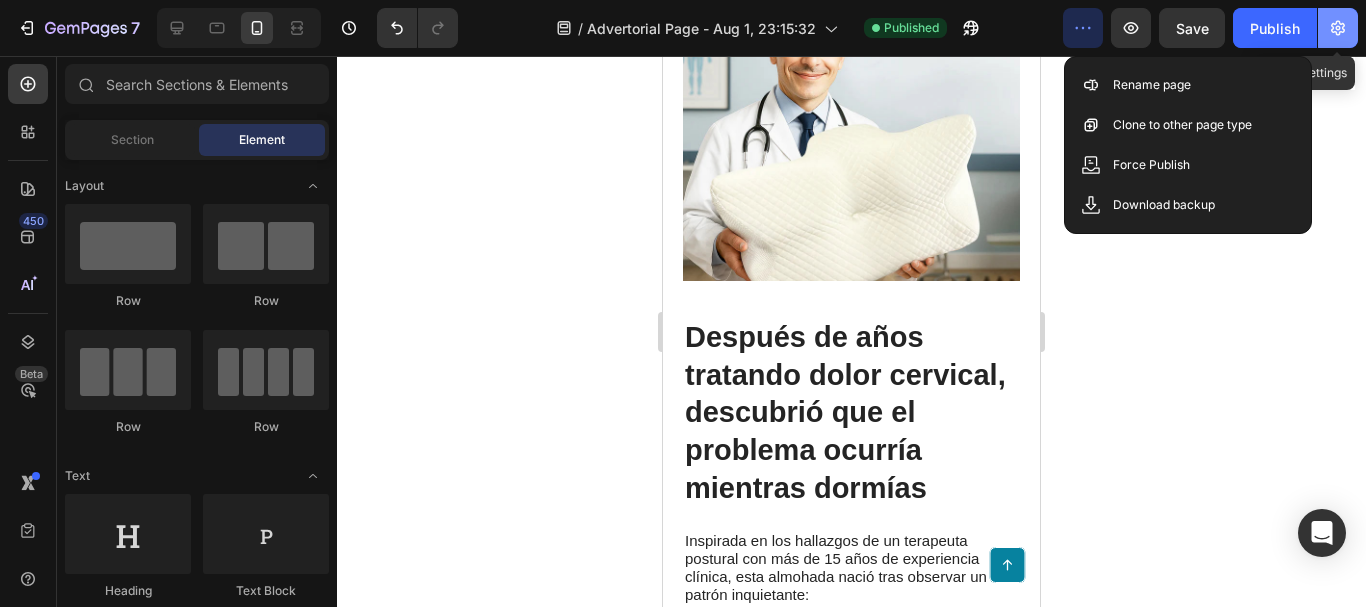 click 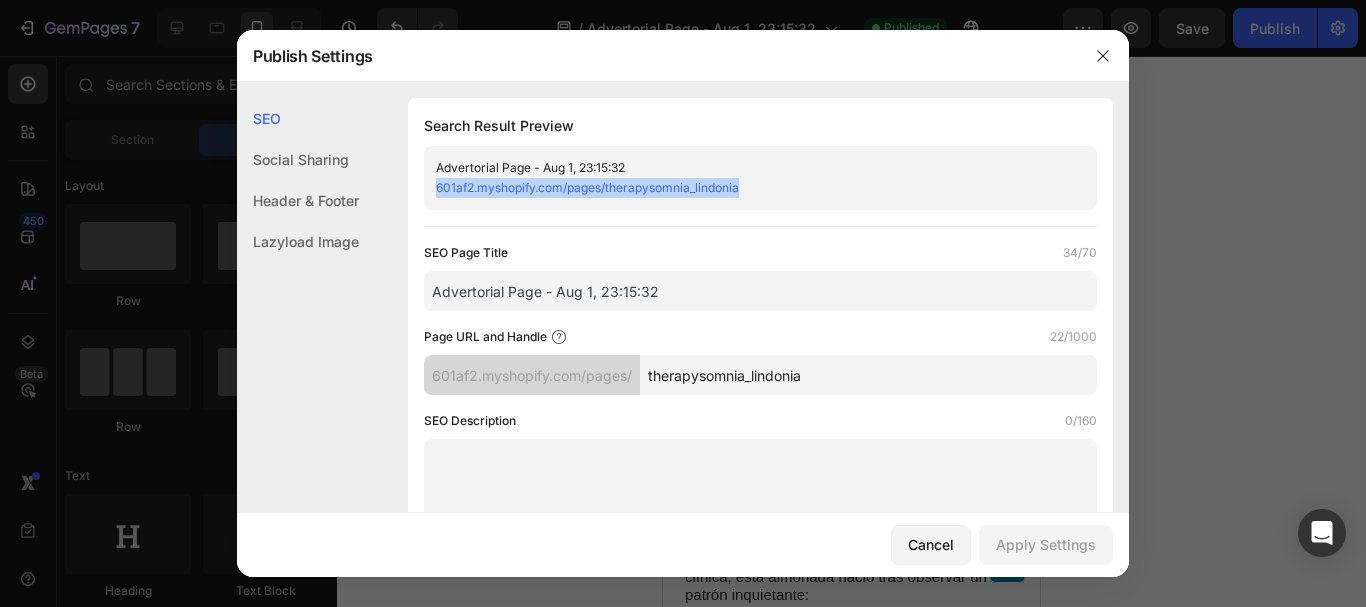 drag, startPoint x: 752, startPoint y: 188, endPoint x: 439, endPoint y: 192, distance: 313.02554 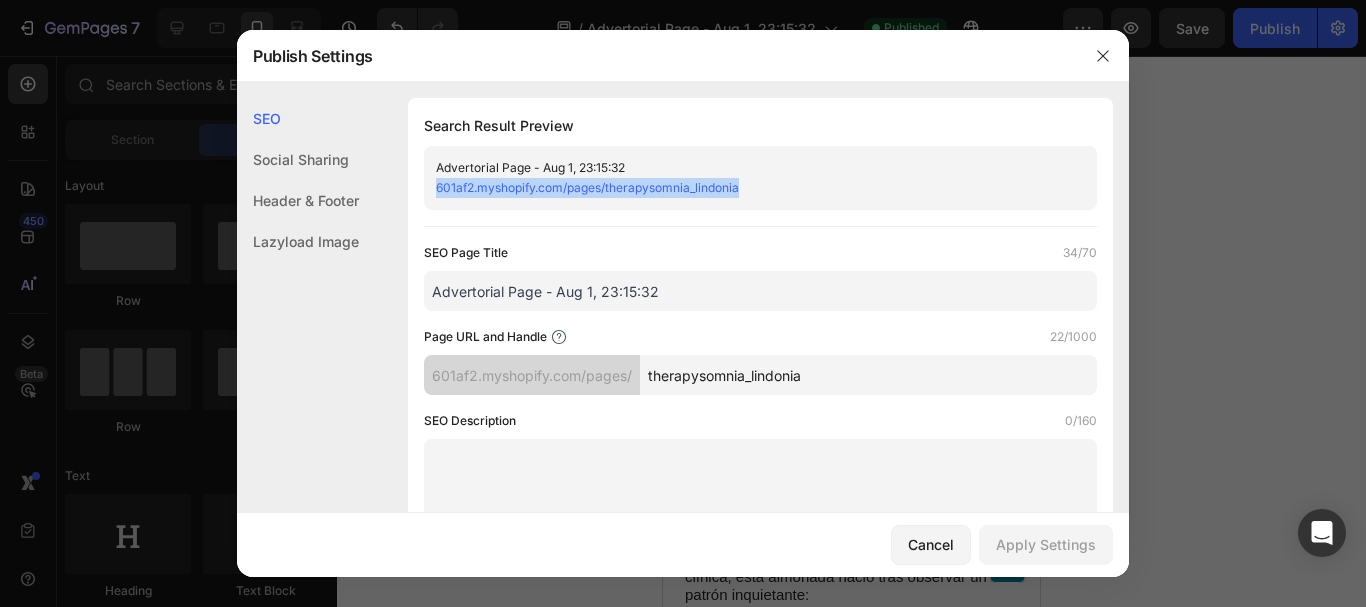 click on "601af2.myshopify.com/pages/therapysomnia_lindonia" at bounding box center (744, 188) 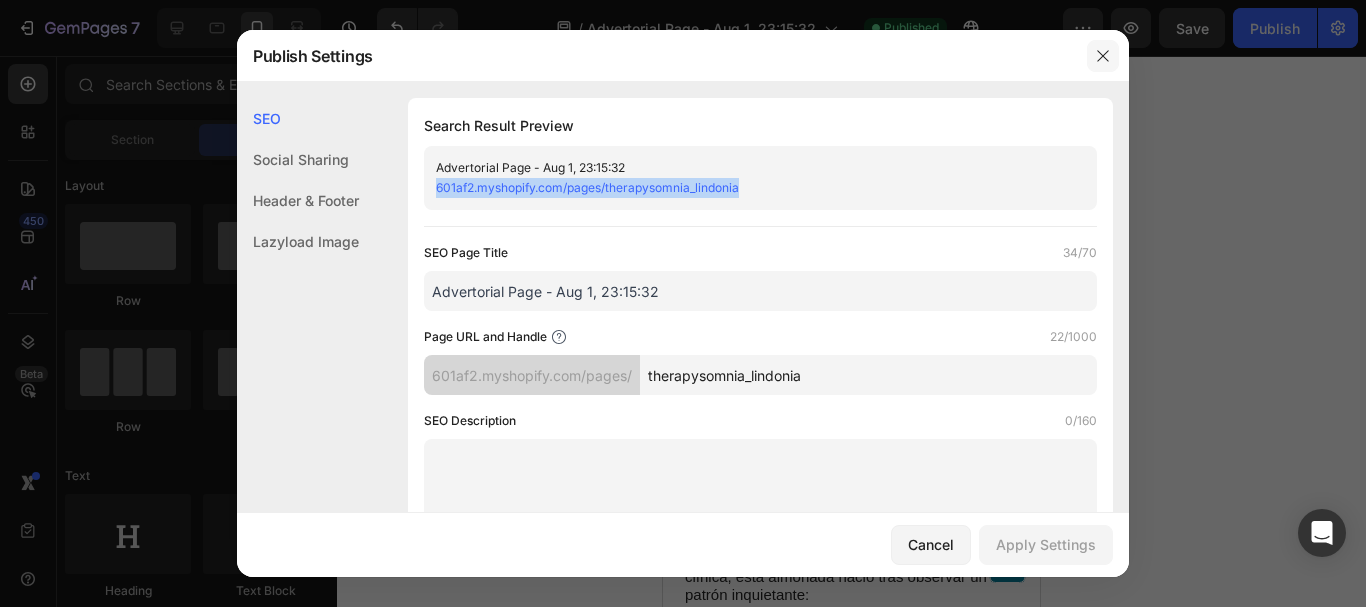 click 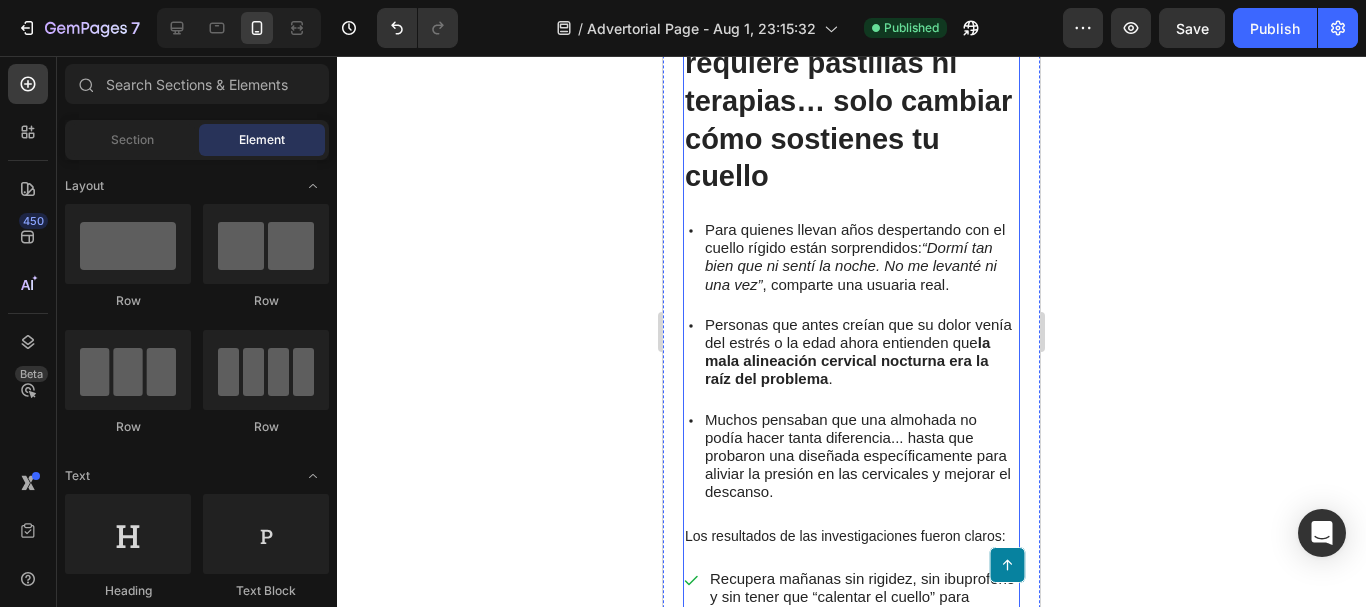 scroll, scrollTop: 4500, scrollLeft: 0, axis: vertical 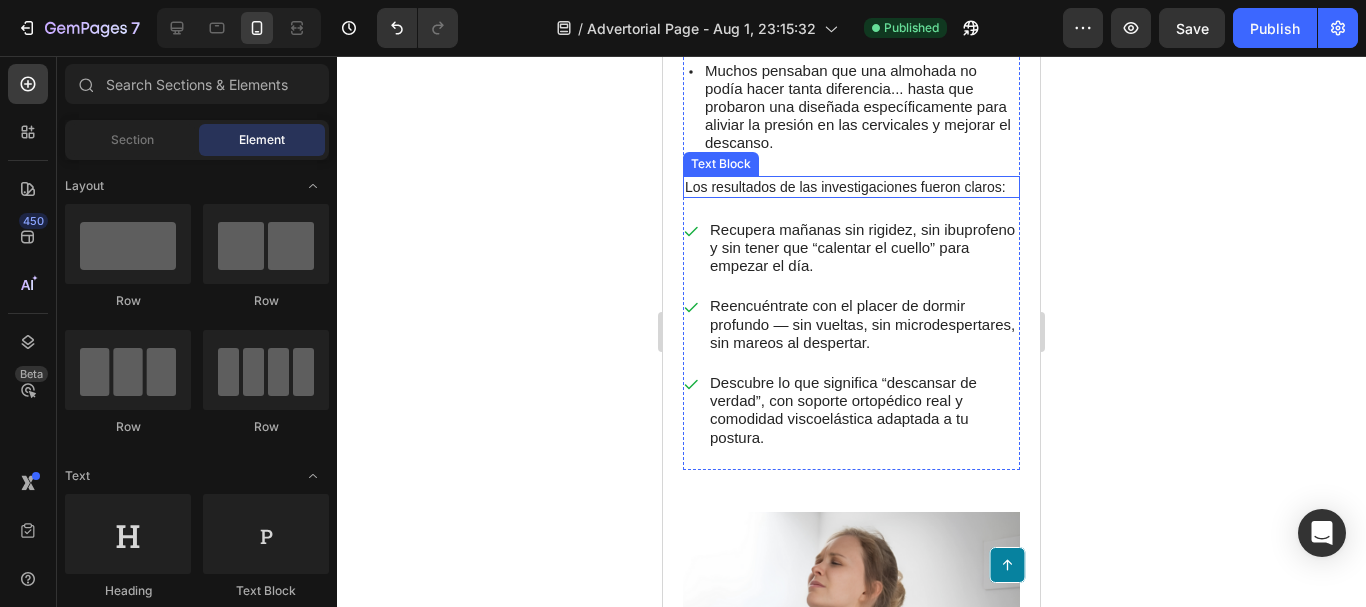 drag, startPoint x: 872, startPoint y: 292, endPoint x: 858, endPoint y: 292, distance: 14 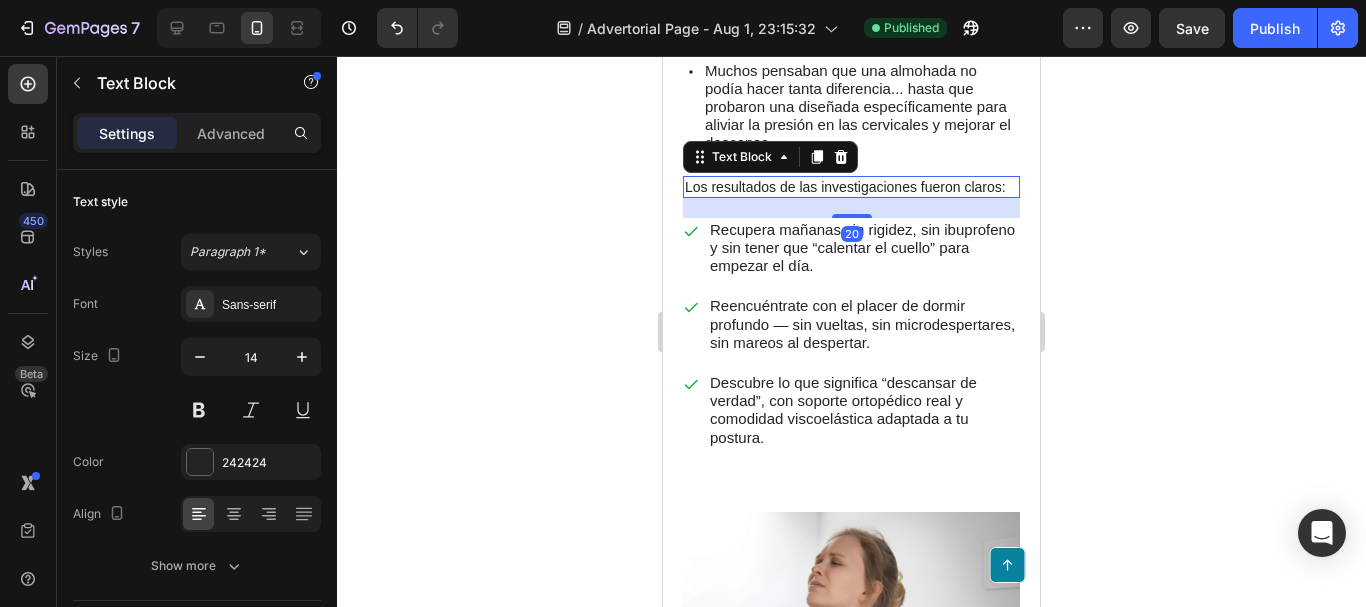 click on "Los resultados de las investigaciones fueron claros:" at bounding box center (851, 187) 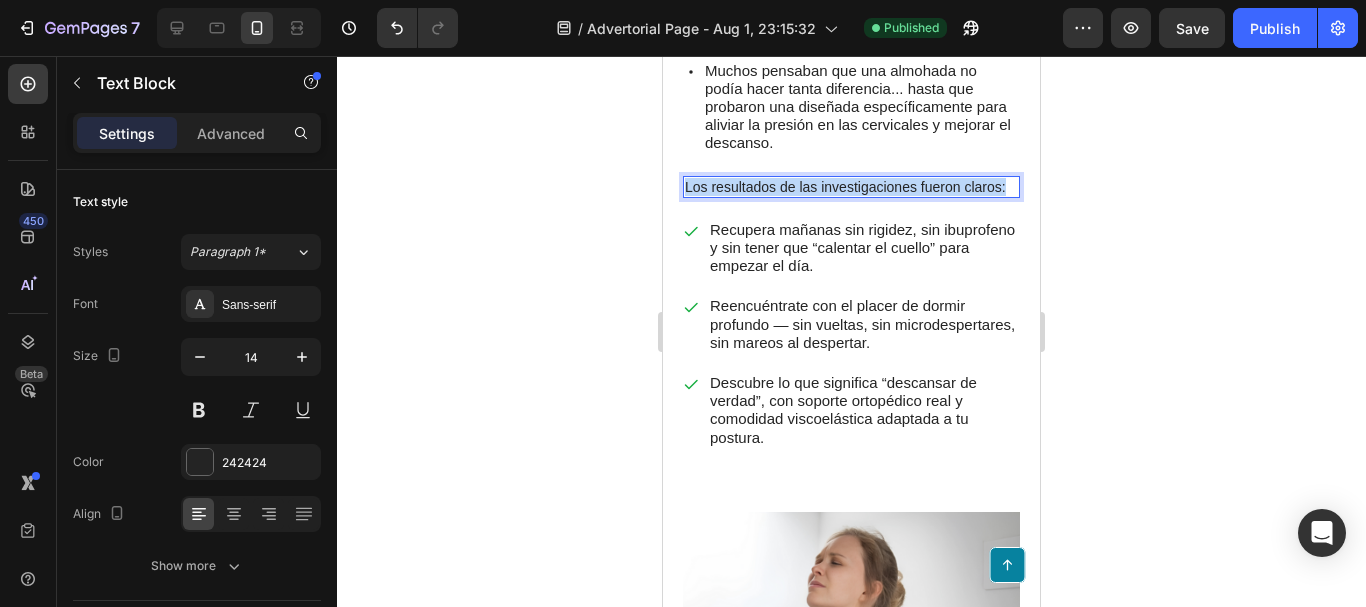 drag, startPoint x: 763, startPoint y: 291, endPoint x: 684, endPoint y: 275, distance: 80.60397 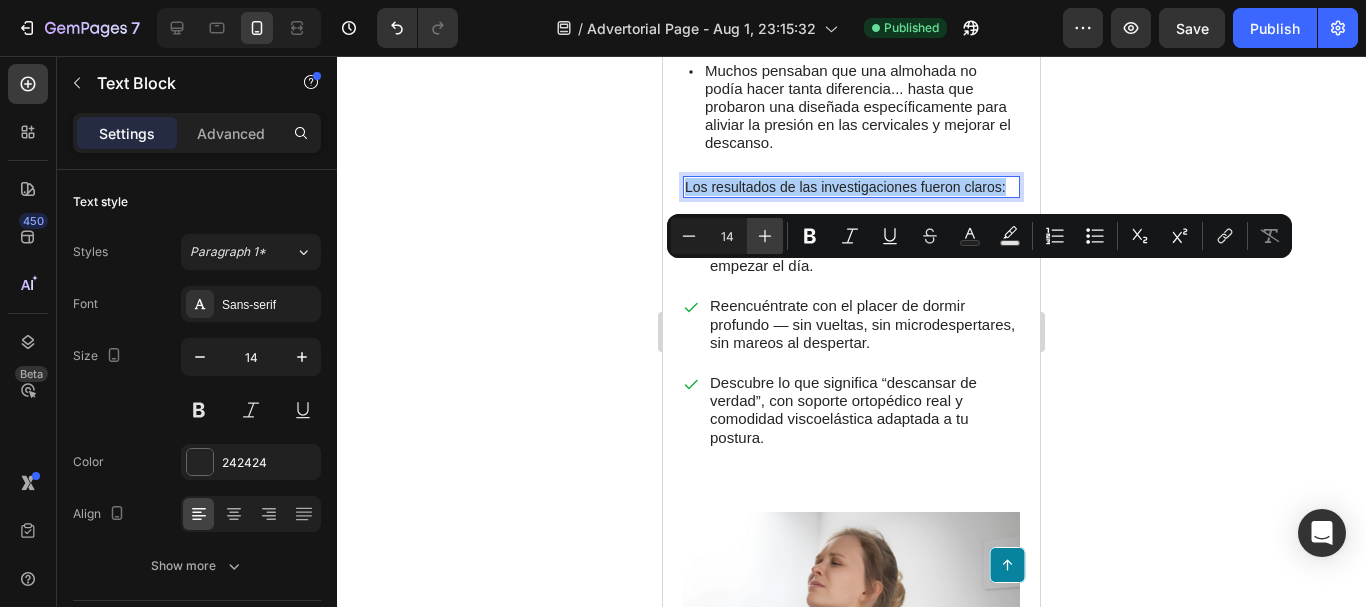 click on "Plus" at bounding box center [765, 236] 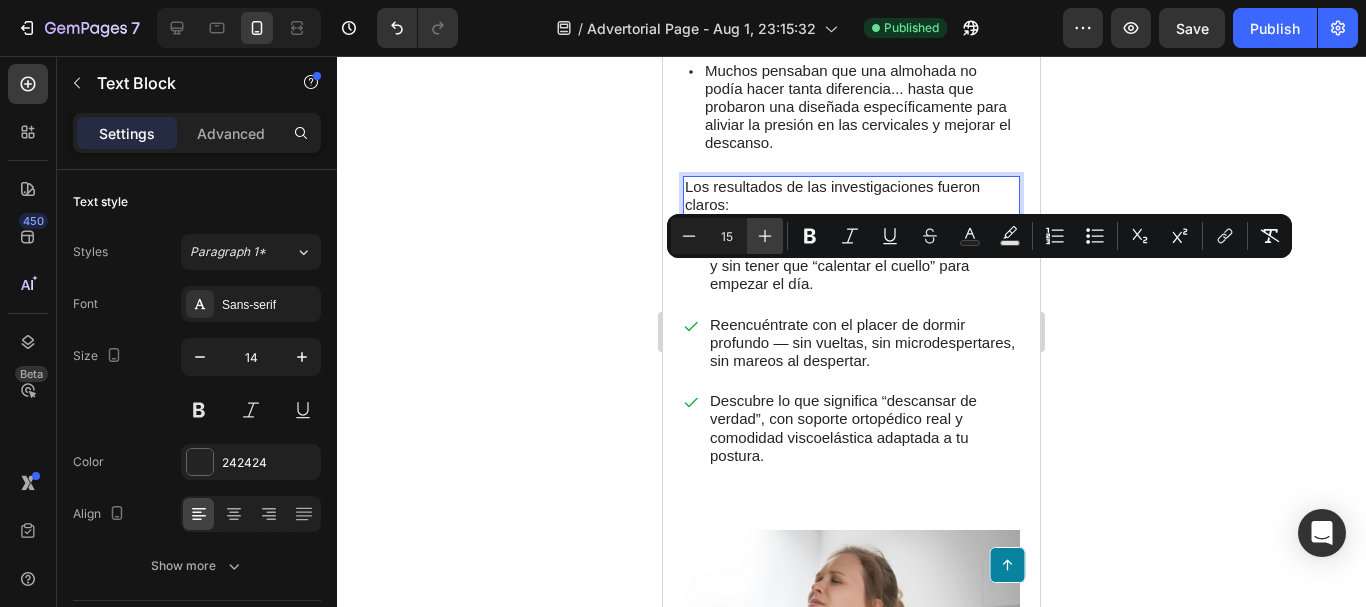 click on "Plus" at bounding box center [765, 236] 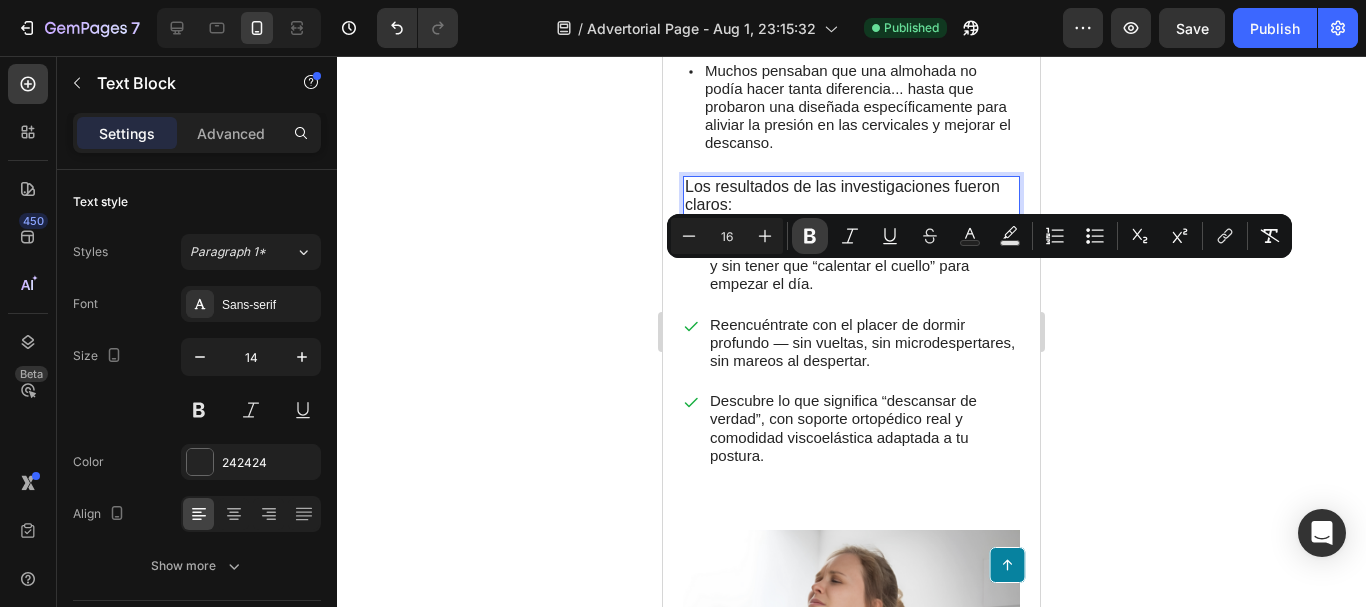 click 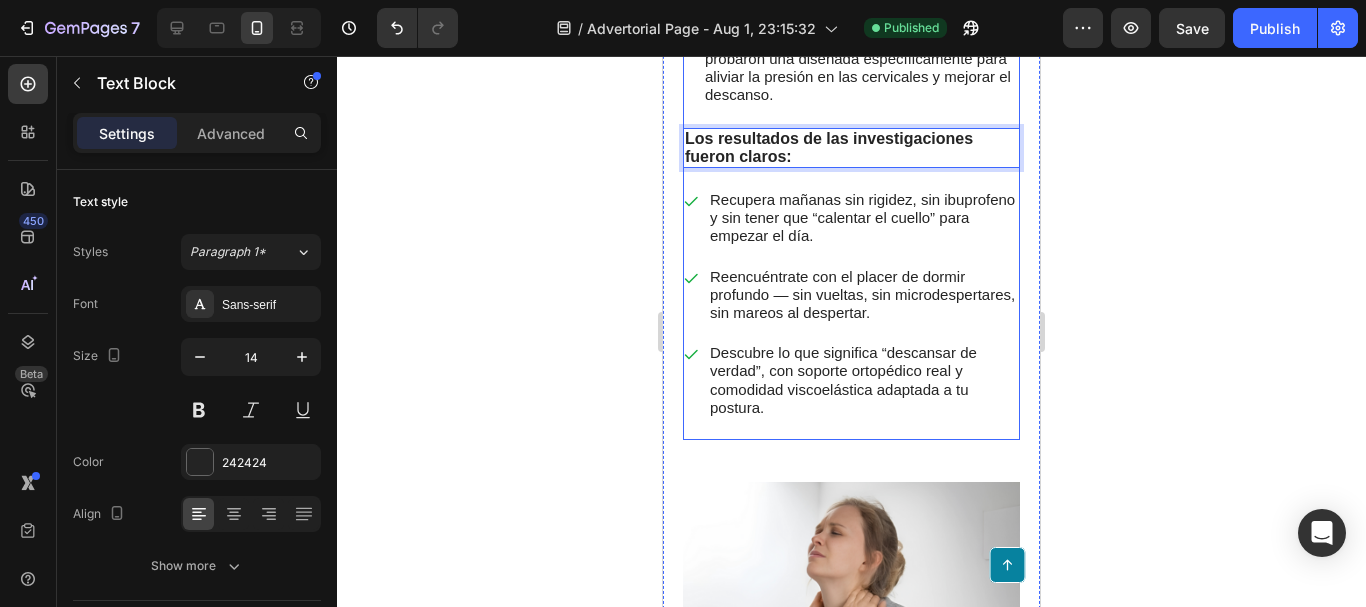 scroll, scrollTop: 4500, scrollLeft: 0, axis: vertical 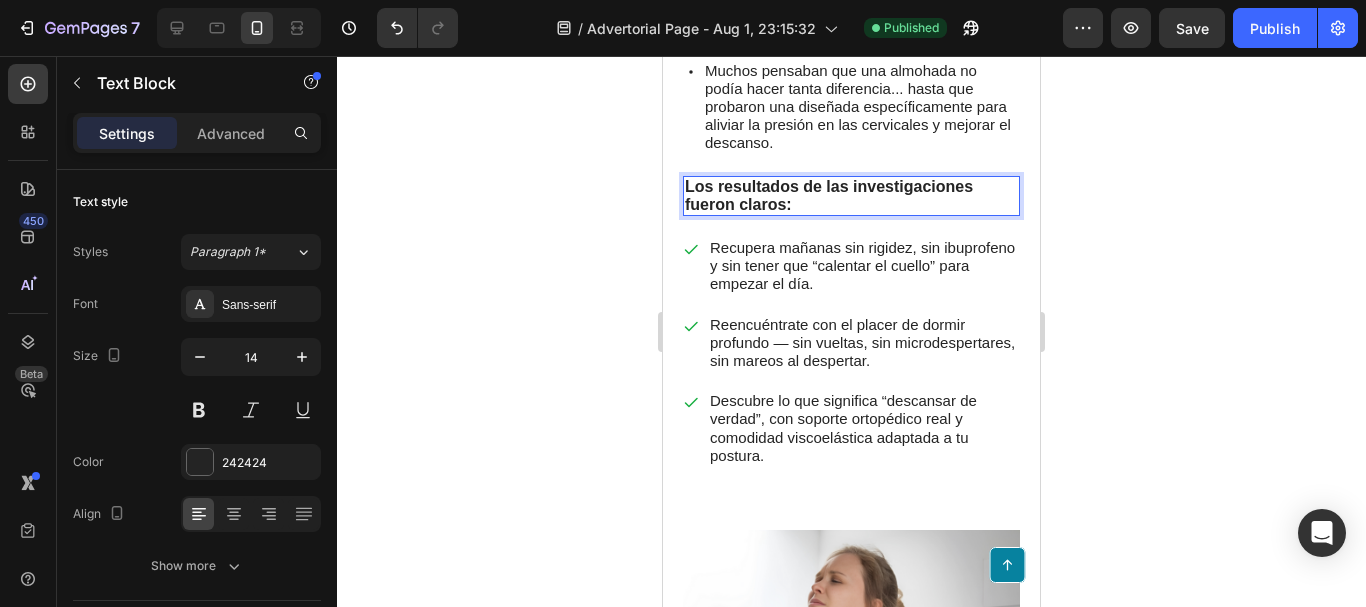 click on "Los resultados de las investigaciones fueron claros:" at bounding box center [851, 196] 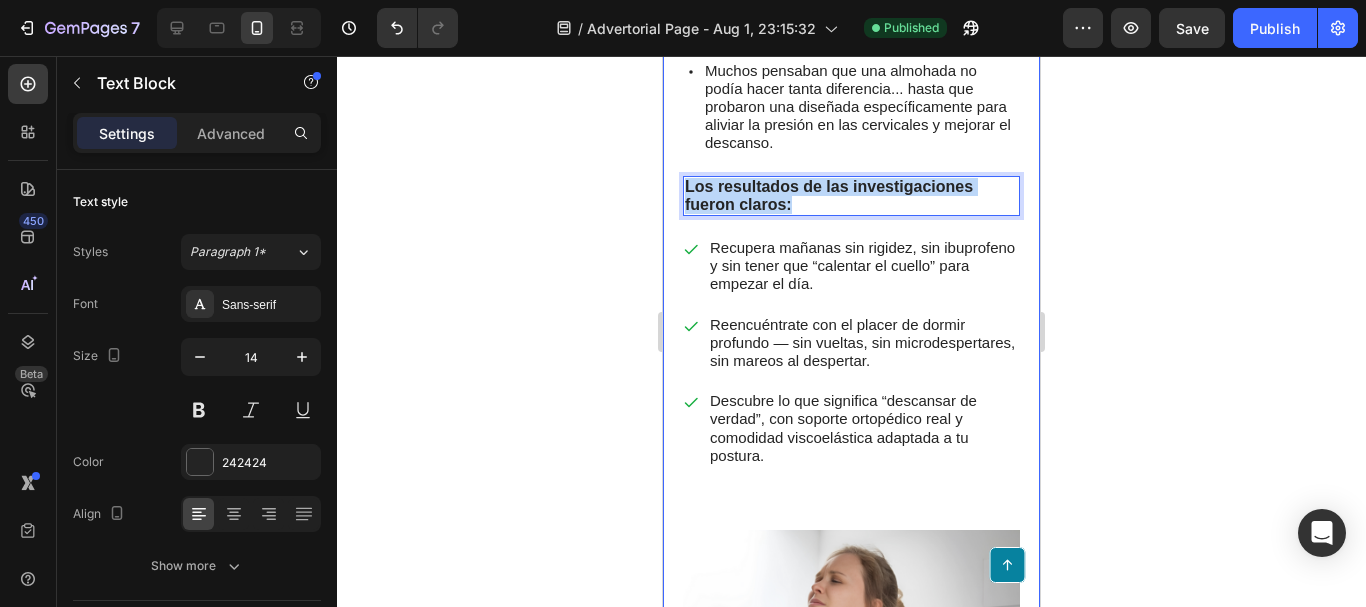 drag, startPoint x: 798, startPoint y: 294, endPoint x: 680, endPoint y: 278, distance: 119.0798 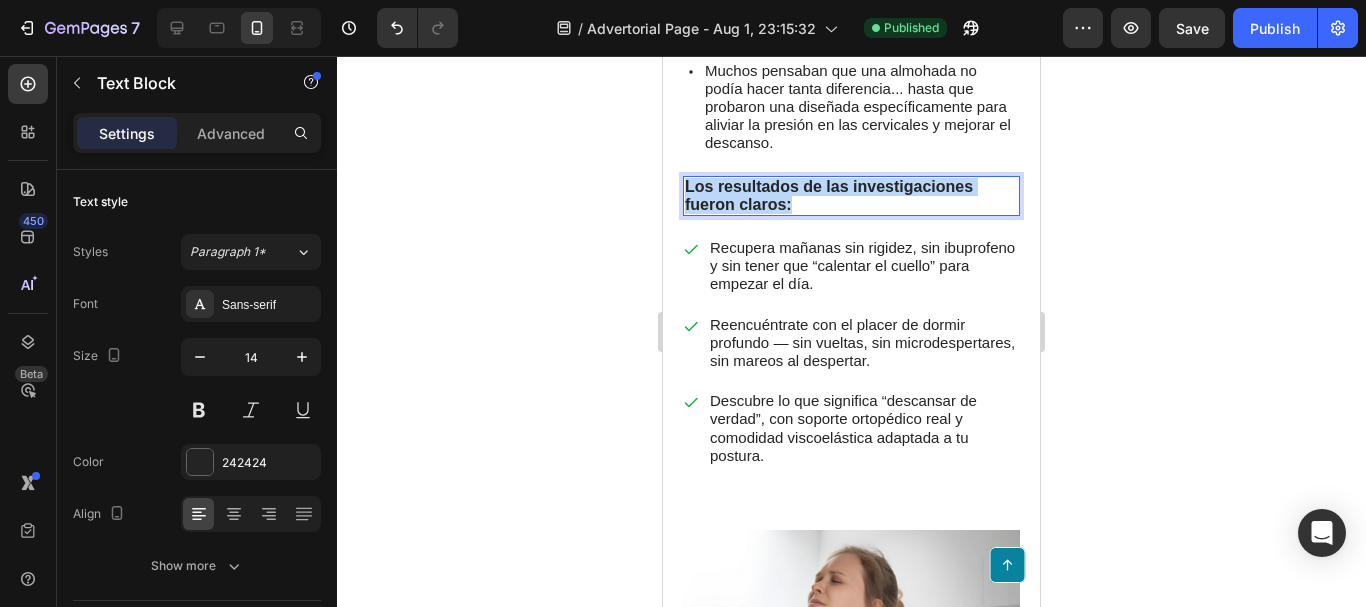 click on "Los resultados de las investigaciones fueron claros:" at bounding box center (829, 195) 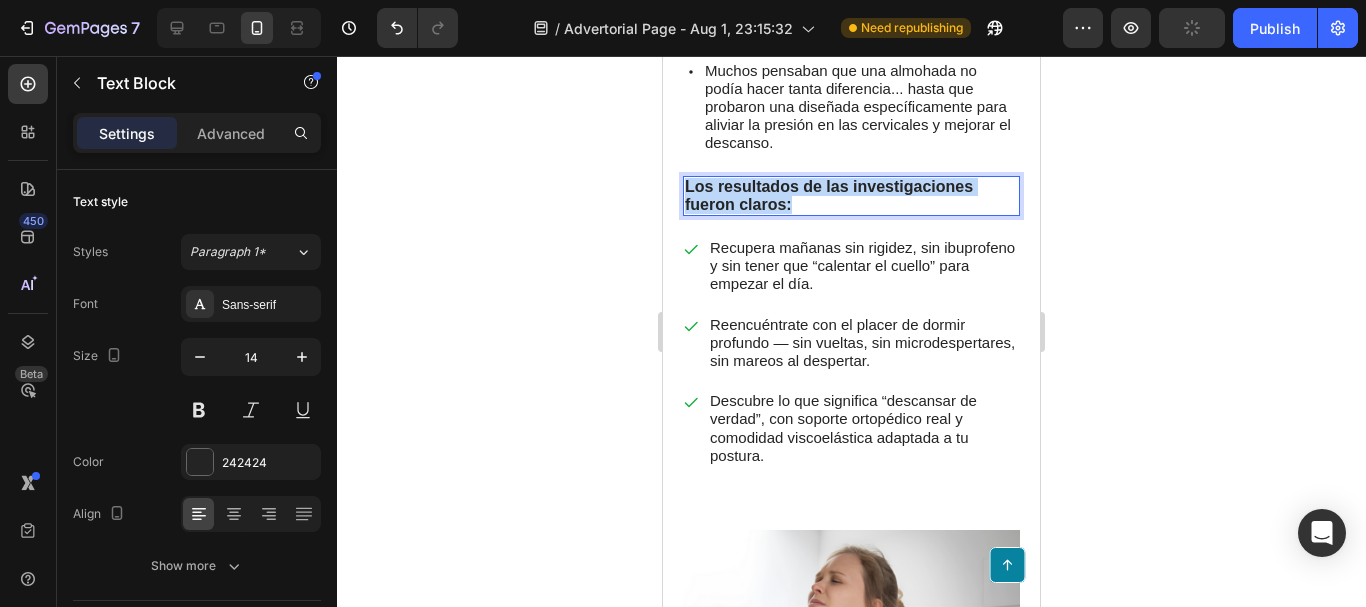 drag, startPoint x: 796, startPoint y: 287, endPoint x: 689, endPoint y: 270, distance: 108.34205 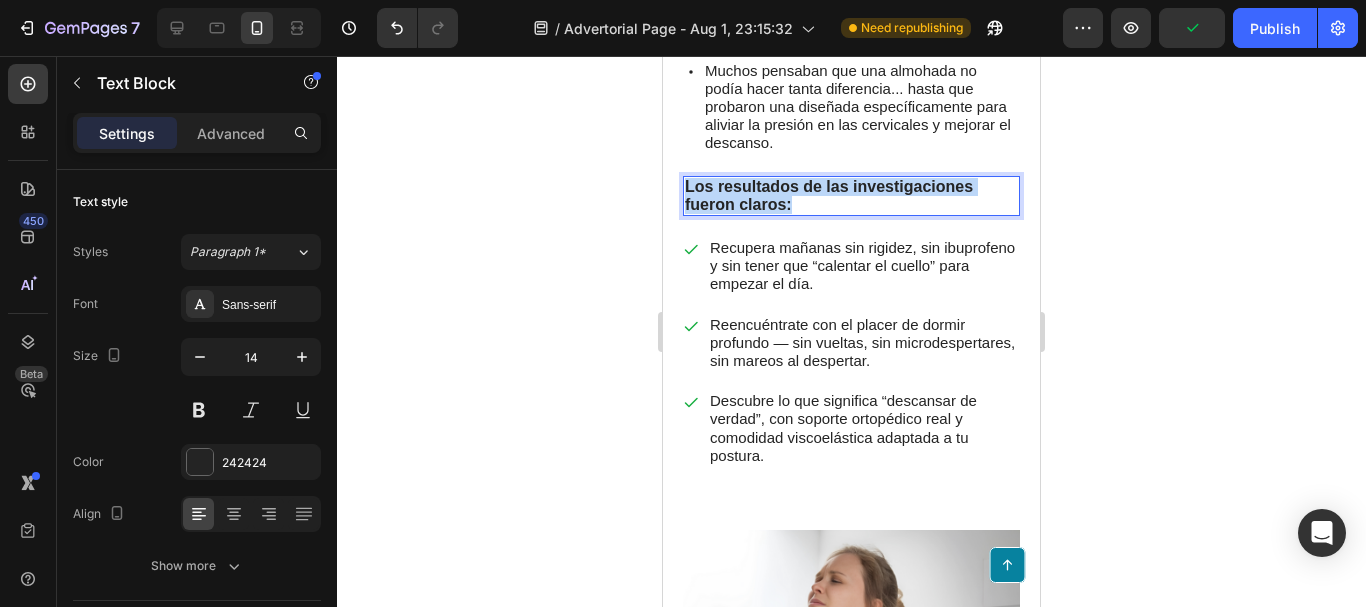 click on "Los resultados de las investigaciones fueron claros:" at bounding box center (829, 195) 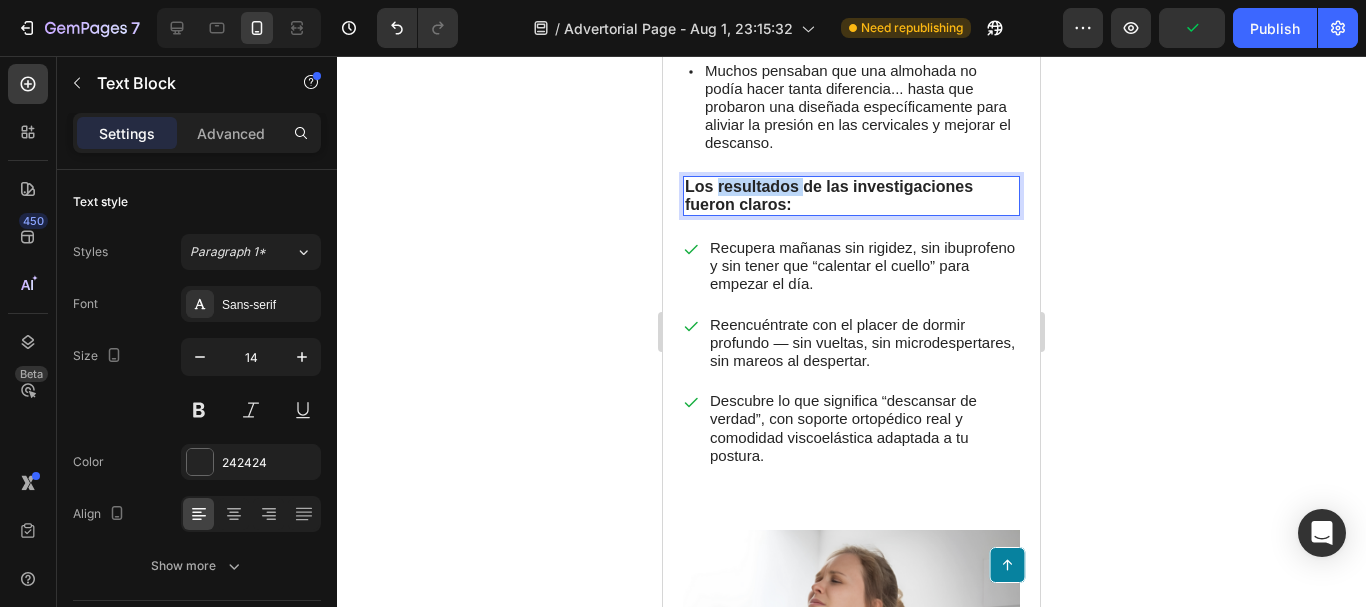 click on "Los resultados de las investigaciones fueron claros:" at bounding box center [829, 195] 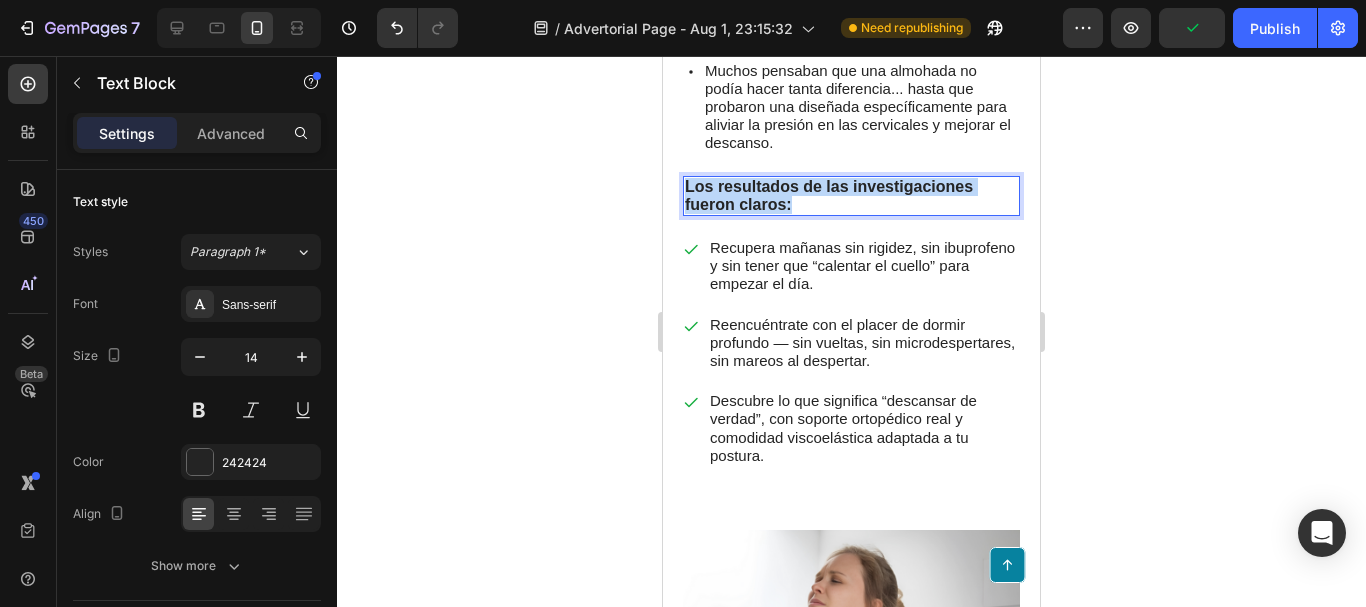 click on "Los resultados de las investigaciones fueron claros:" at bounding box center [829, 195] 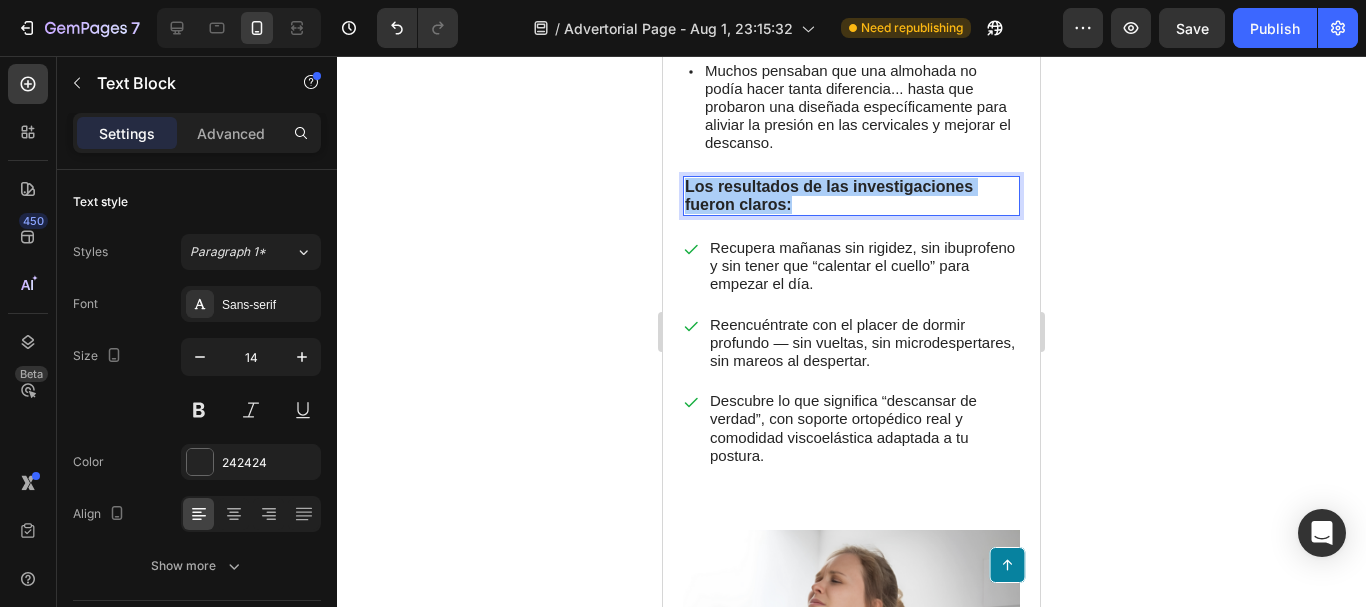 click 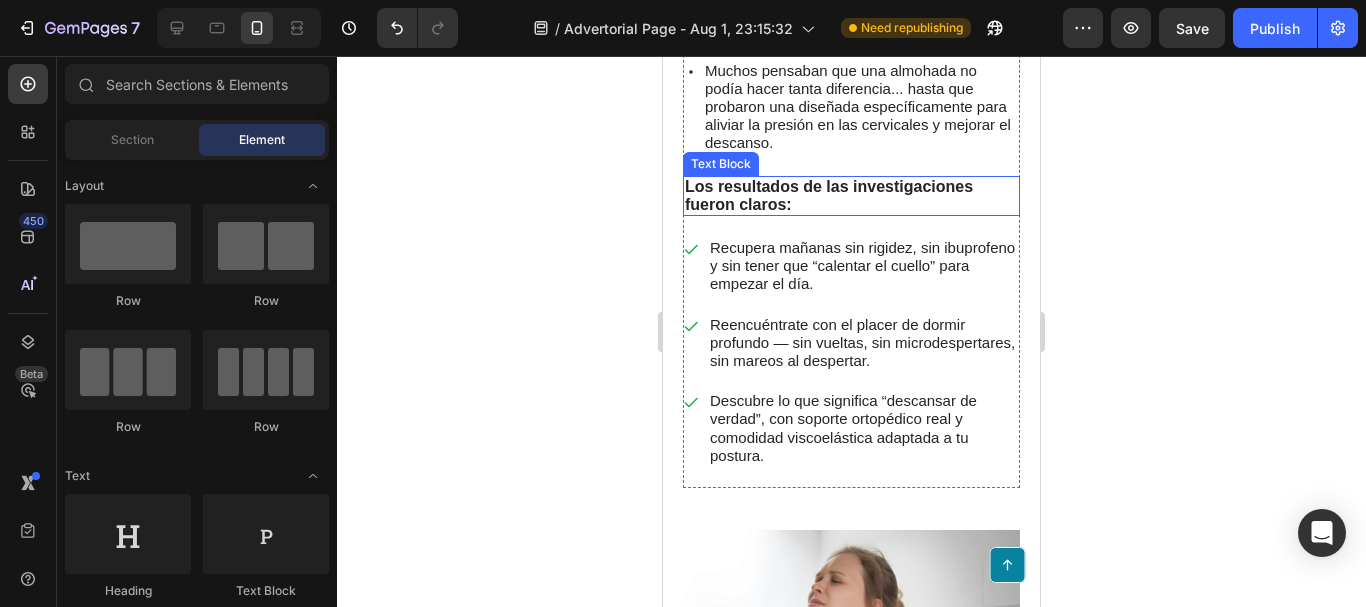 click on "Los resultados de las investigaciones fueron claros:" at bounding box center [851, 196] 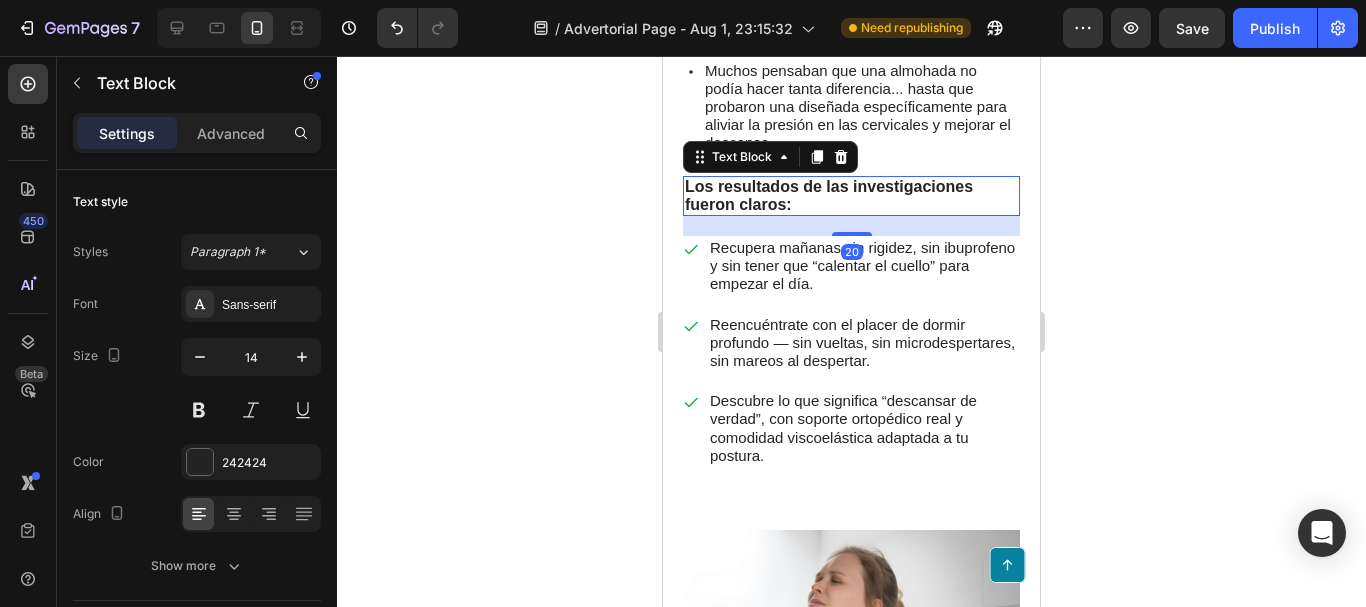 click on "Los resultados de las investigaciones fueron claros:" at bounding box center (851, 196) 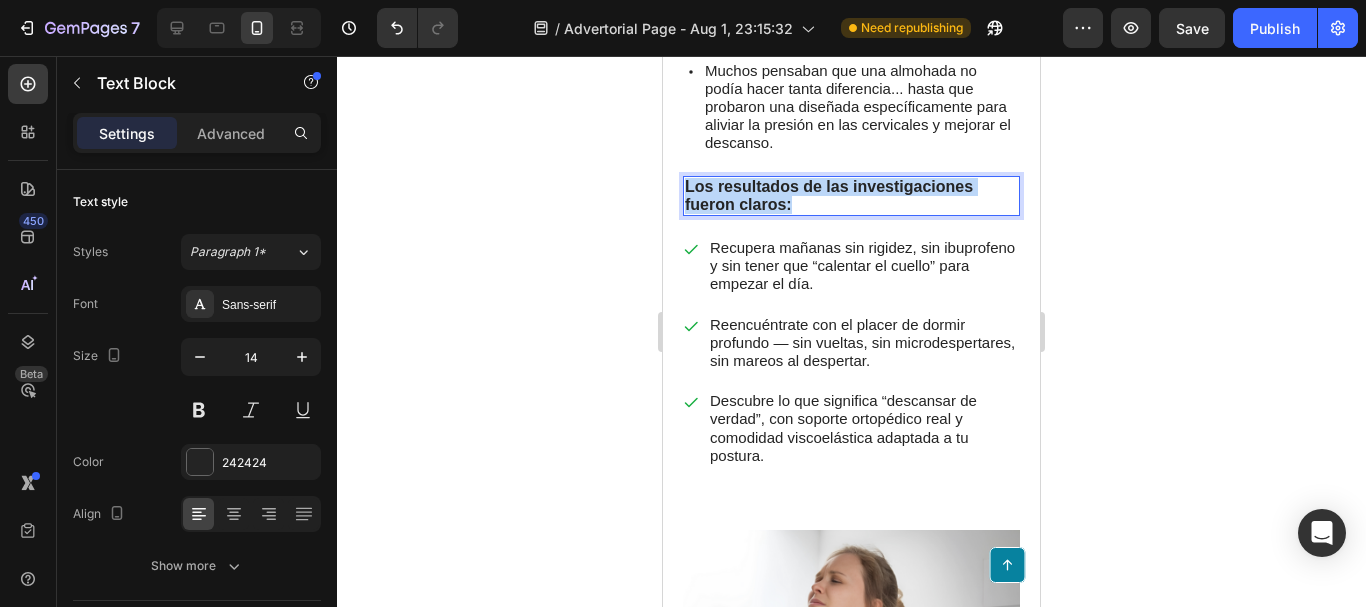 click on "Los resultados de las investigaciones fueron claros:" at bounding box center (851, 196) 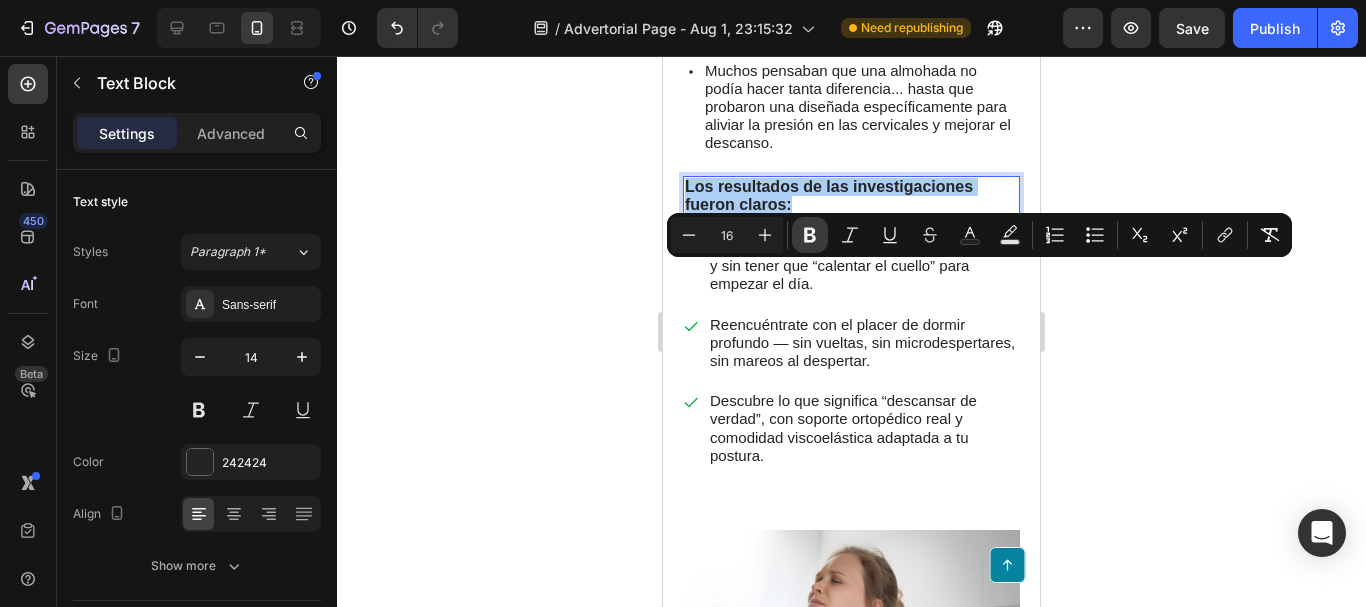 click 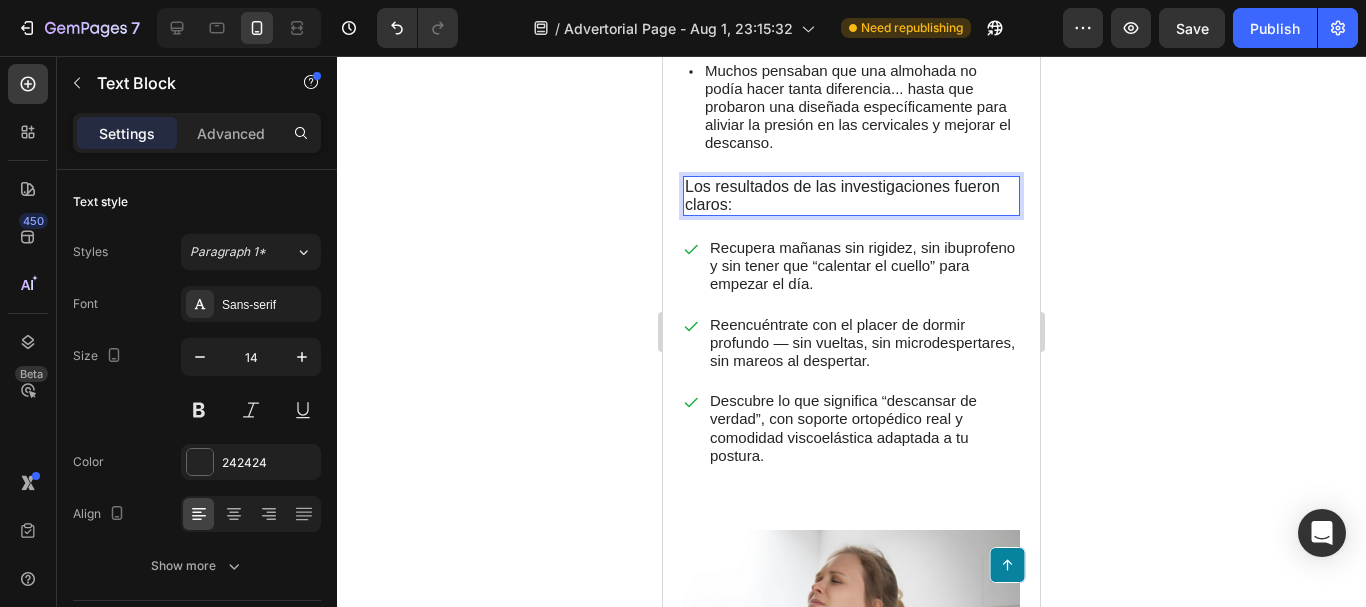 click on "Los resultados de las investigaciones fueron claros:" at bounding box center [851, 196] 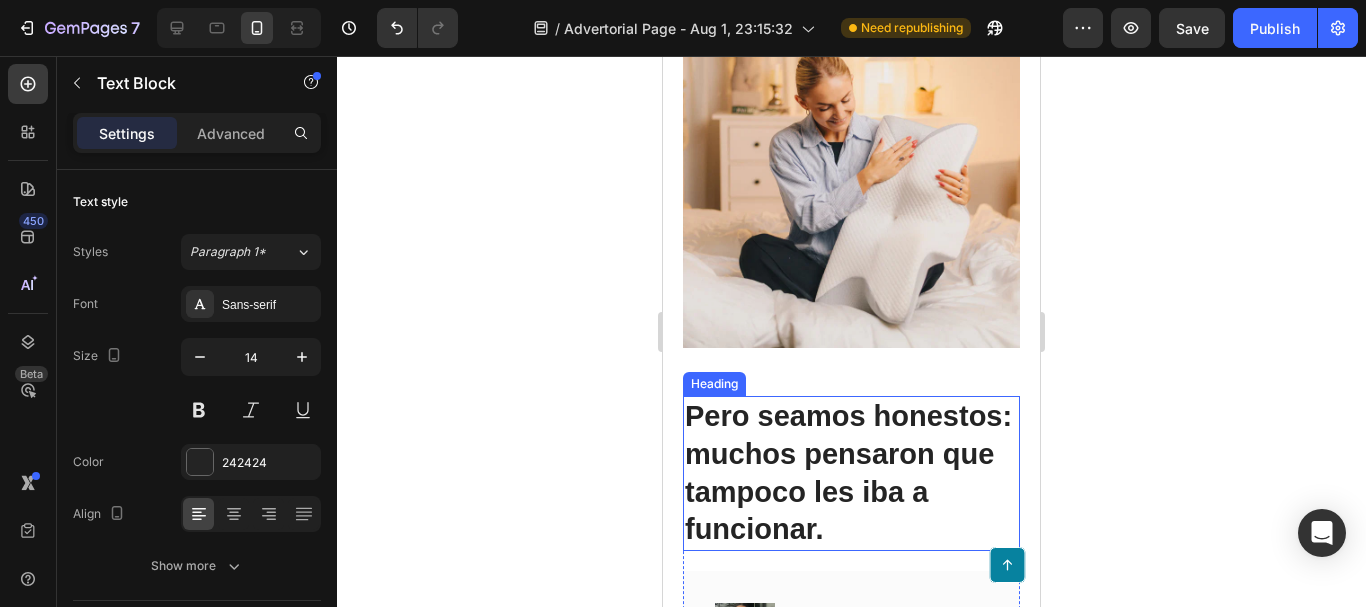 scroll, scrollTop: 7700, scrollLeft: 0, axis: vertical 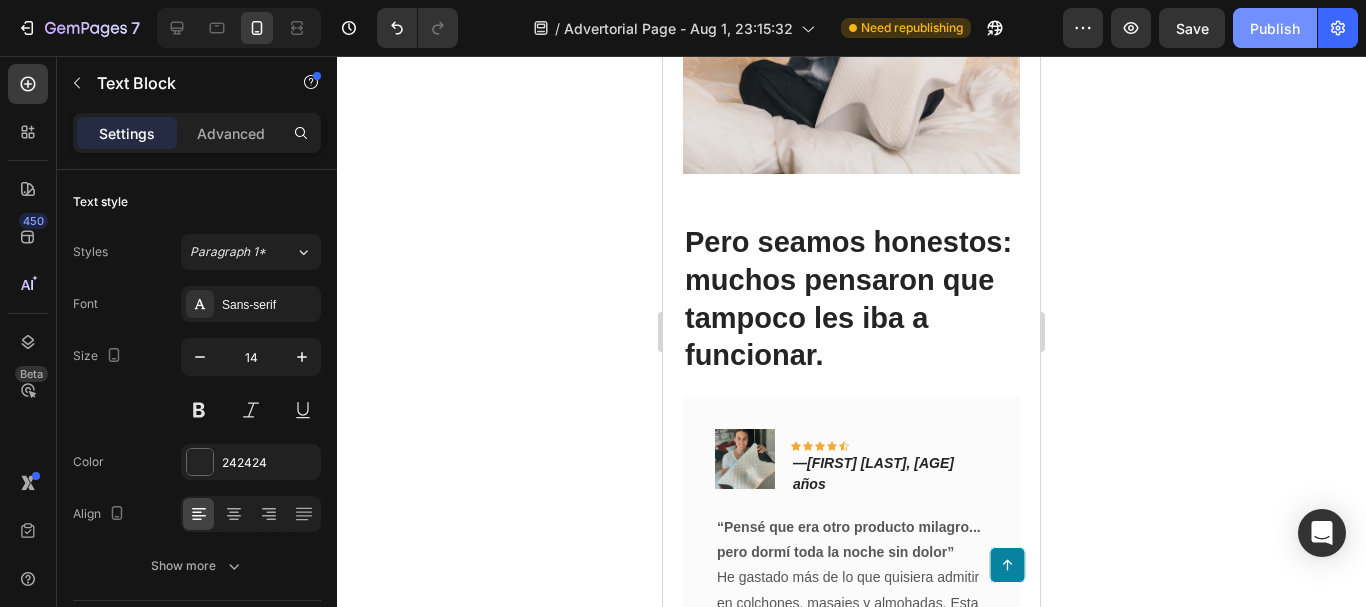 click on "Publish" at bounding box center (1275, 28) 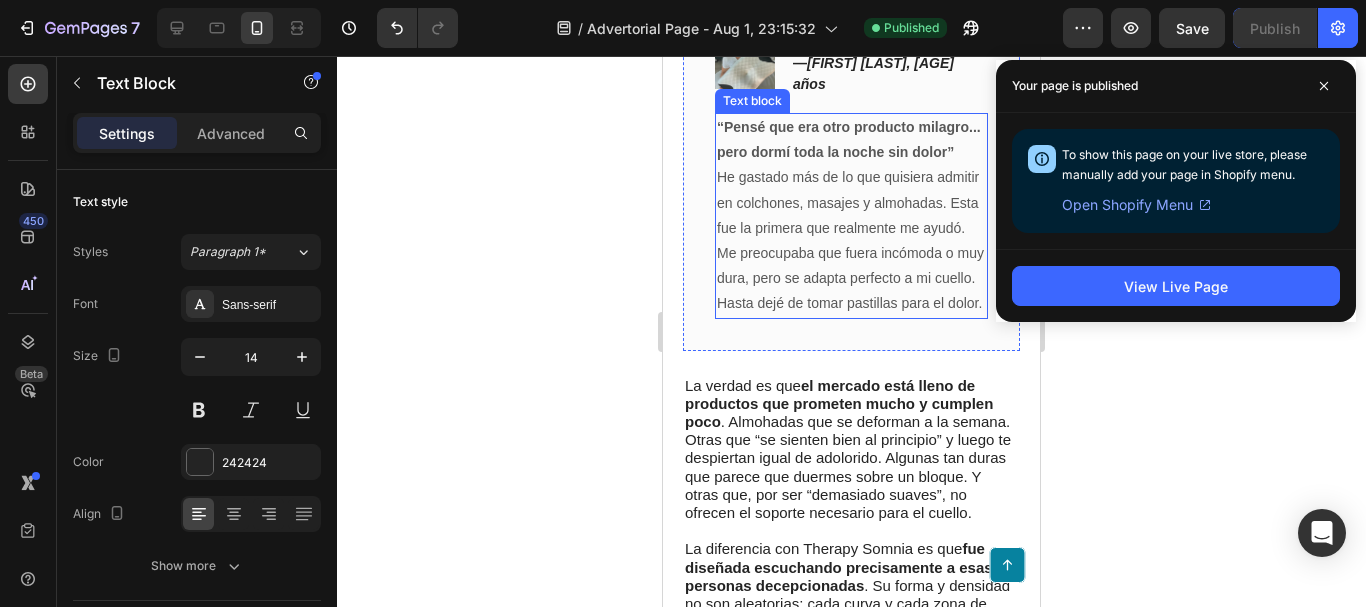 scroll, scrollTop: 8200, scrollLeft: 0, axis: vertical 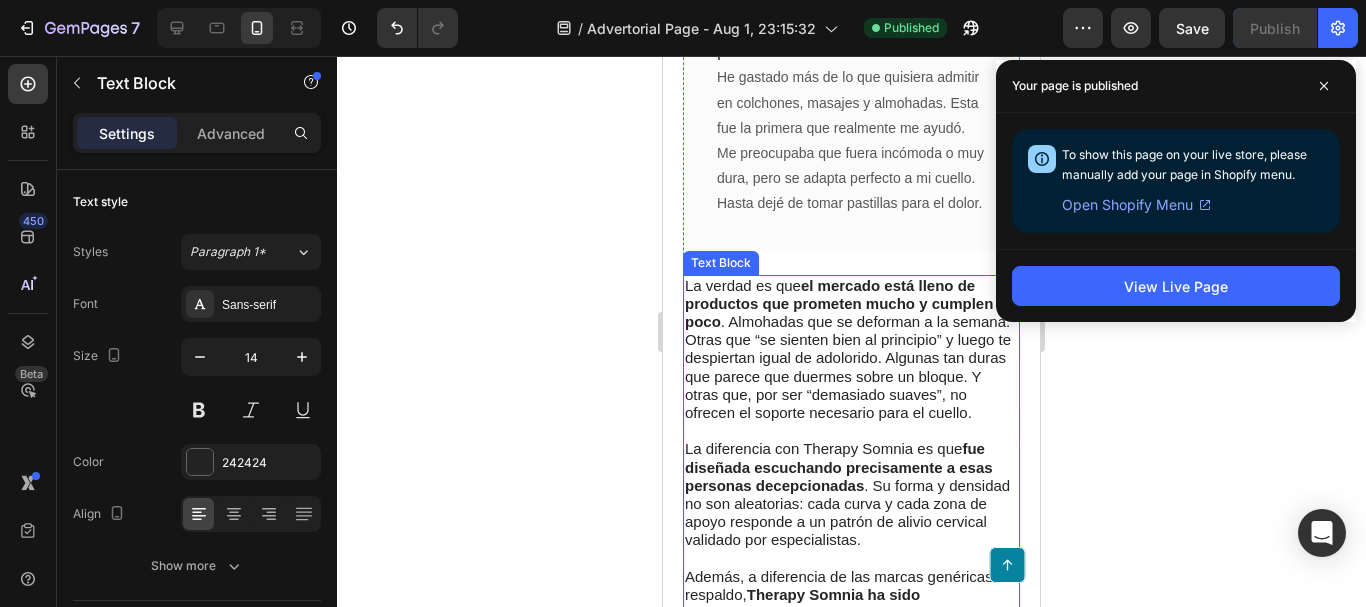 click on "La verdad es que  el mercado está lleno de productos que prometen mucho y cumplen poco . Almohadas que se deforman a la semana. Otras que “se sienten bien al principio” y luego te despiertan igual de adolorido. Algunas tan duras que parece que duermes sobre un bloque. Y otras que, por ser “demasiado suaves”, no ofrecen el soporte necesario para el cuello." at bounding box center (848, 349) 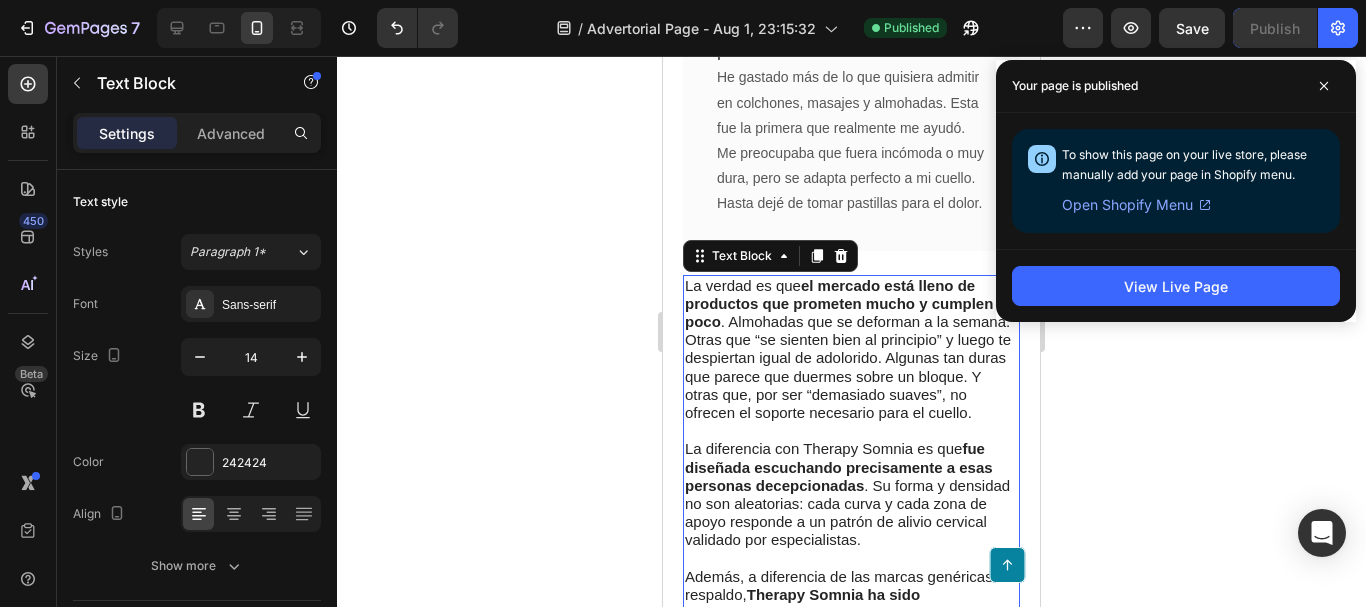 click on "La verdad es que  el mercado está lleno de productos que prometen mucho y cumplen poco . Almohadas que se deforman a la semana. Otras que “se sienten bien al principio” y luego te despiertan igual de adolorido. Algunas tan duras que parece que duermes sobre un bloque. Y otras que, por ser “demasiado suaves”, no ofrecen el soporte necesario para el cuello." at bounding box center [848, 349] 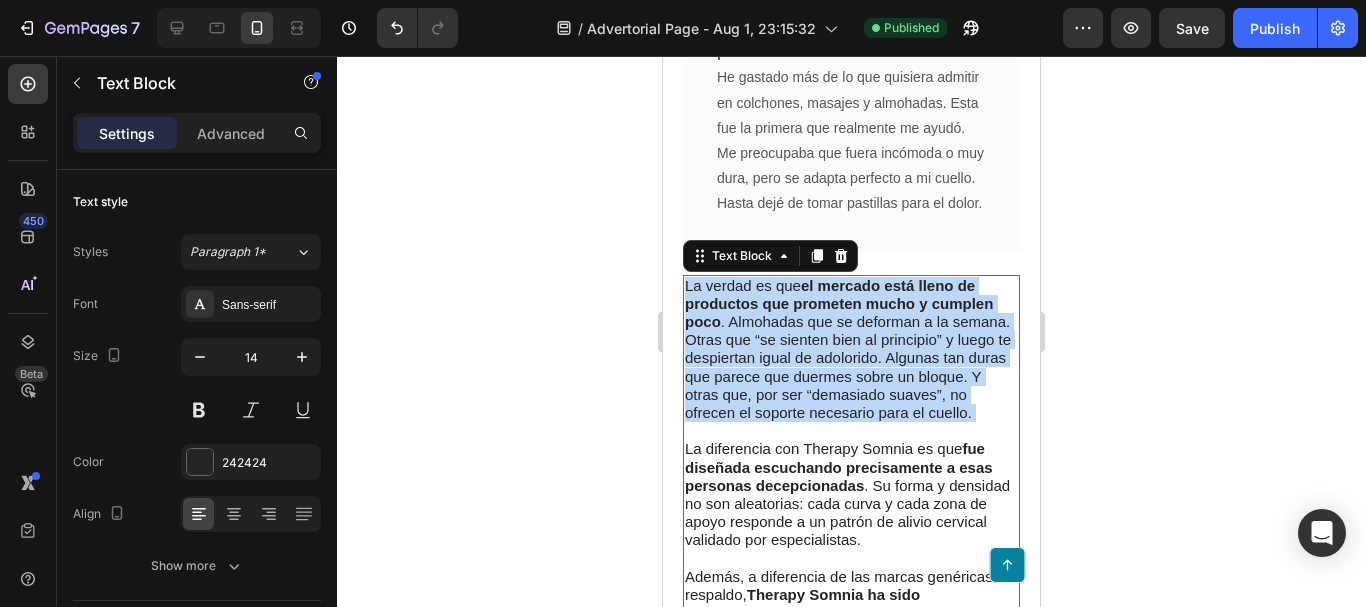 click on "La verdad es que  el mercado está lleno de productos que prometen mucho y cumplen poco . Almohadas que se deforman a la semana. Otras que “se sienten bien al principio” y luego te despiertan igual de adolorido. Algunas tan duras que parece que duermes sobre un bloque. Y otras que, por ser “demasiado suaves”, no ofrecen el soporte necesario para el cuello." at bounding box center (848, 349) 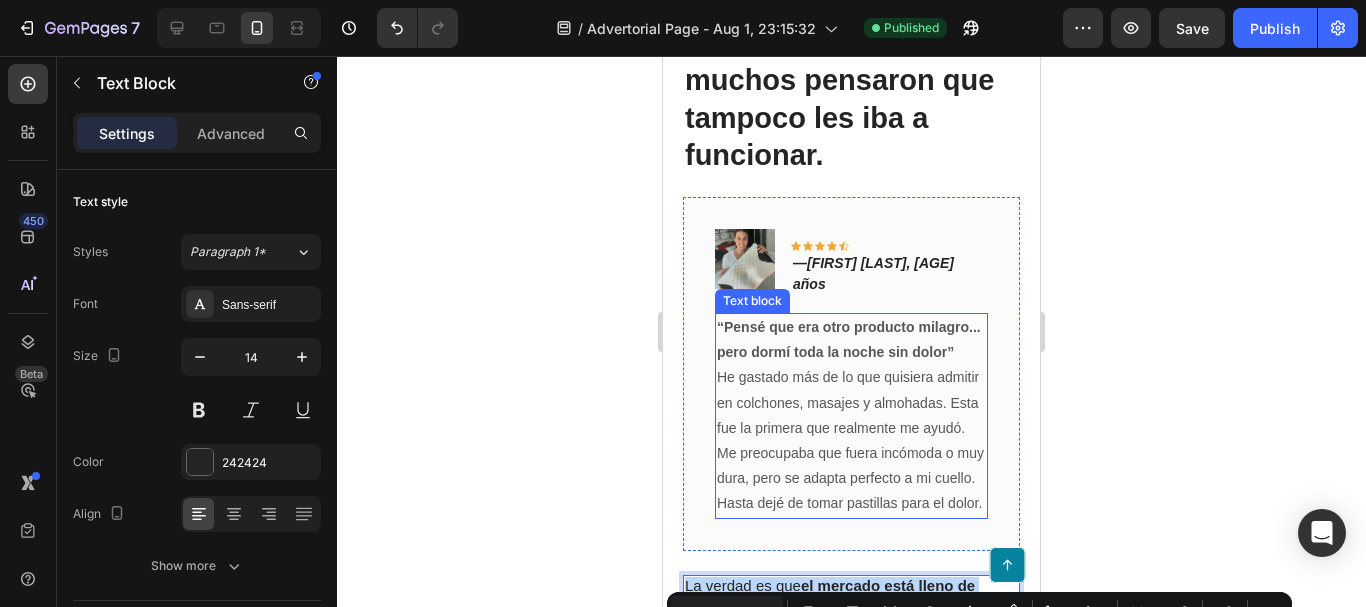 scroll, scrollTop: 8000, scrollLeft: 0, axis: vertical 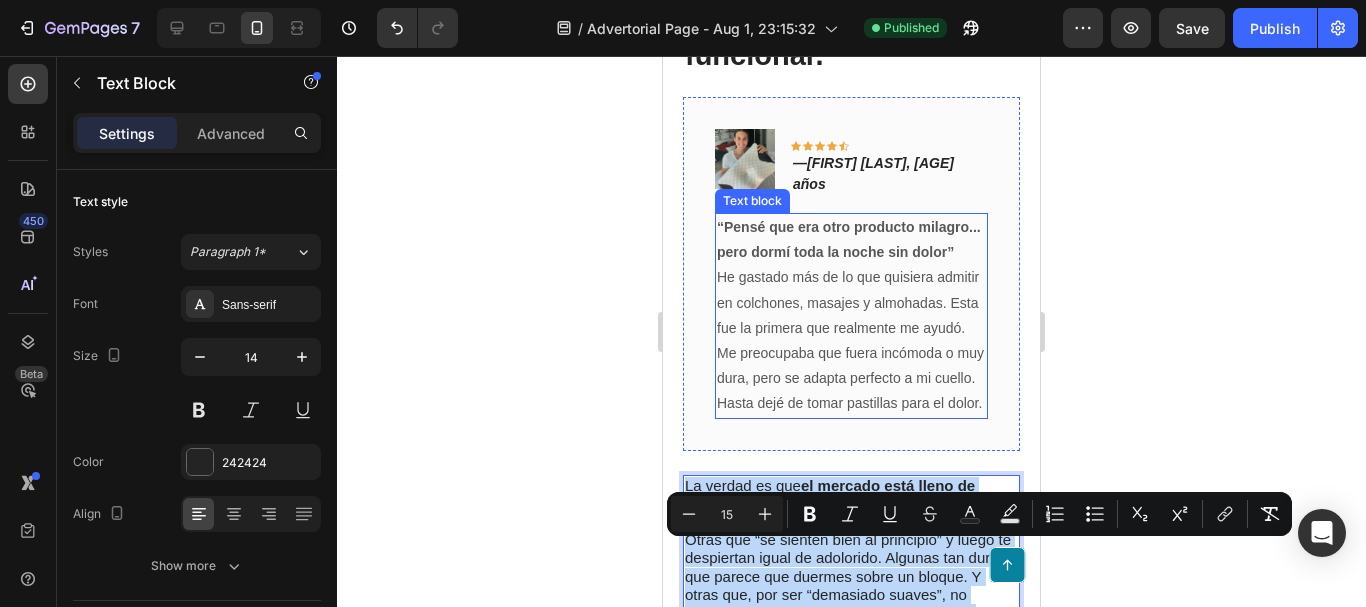 click on "“Pensé que era otro producto milagro... pero dormí toda la noche sin dolor” He gastado más de lo que quisiera admitir en colchones, masajes y almohadas. Esta fue la primera que realmente me ayudó. Me preocupaba que fuera incómoda o muy dura, pero se adapta perfecto a mi cuello. Hasta dejé de tomar pastillas para el dolor." at bounding box center [851, 316] 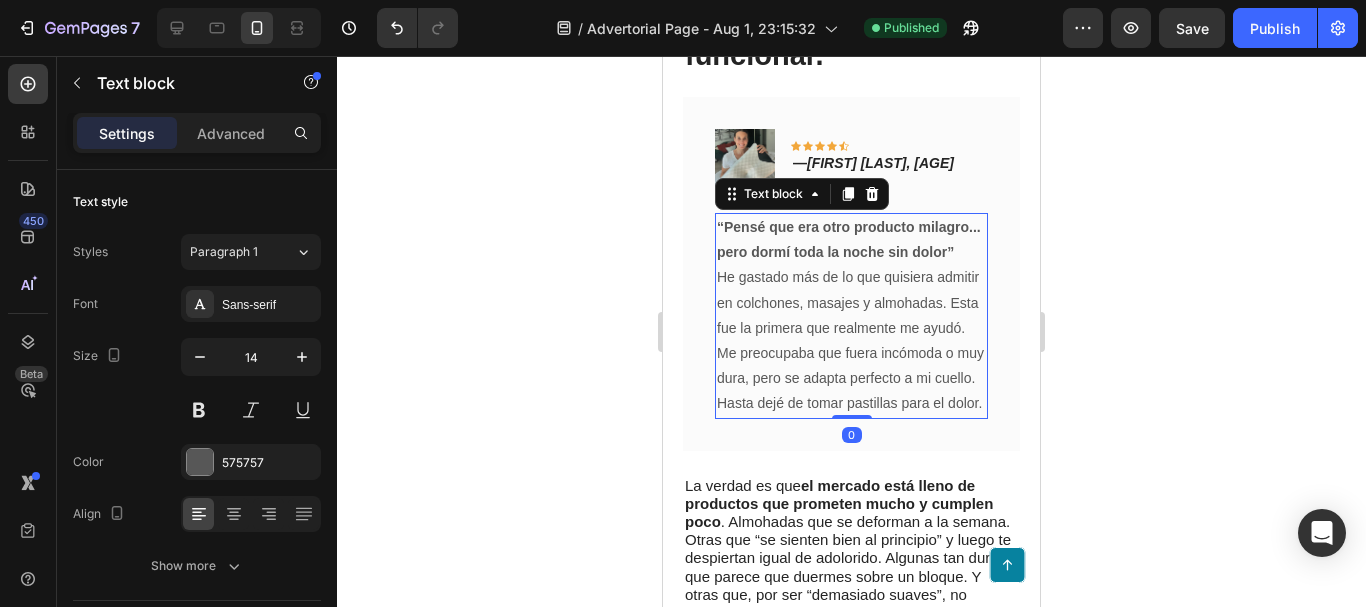 click on "“Pensé que era otro producto milagro... pero dormí toda la noche sin dolor” He gastado más de lo que quisiera admitir en colchones, masajes y almohadas. Esta fue la primera que realmente me ayudó. Me preocupaba que fuera incómoda o muy dura, pero se adapta perfecto a mi cuello. Hasta dejé de tomar pastillas para el dolor." at bounding box center [851, 316] 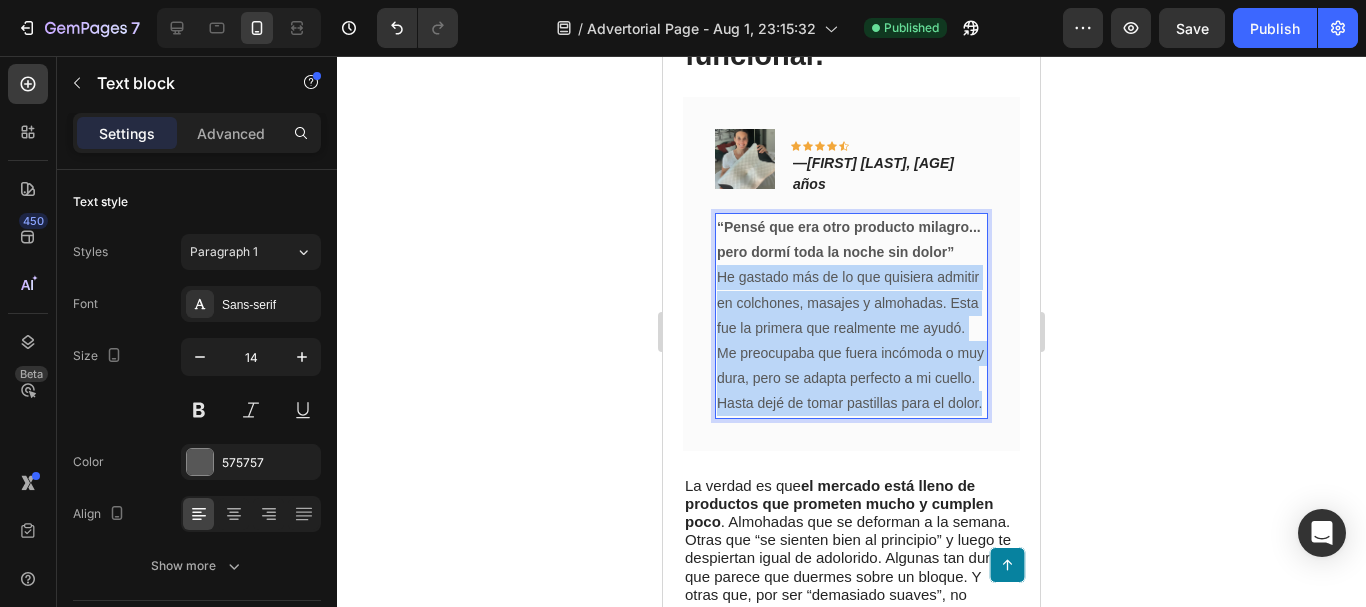 click on "“Pensé que era otro producto milagro... pero dormí toda la noche sin dolor” He gastado más de lo que quisiera admitir en colchones, masajes y almohadas. Esta fue la primera que realmente me ayudó. Me preocupaba que fuera incómoda o muy dura, pero se adapta perfecto a mi cuello. Hasta dejé de tomar pastillas para el dolor." at bounding box center [851, 316] 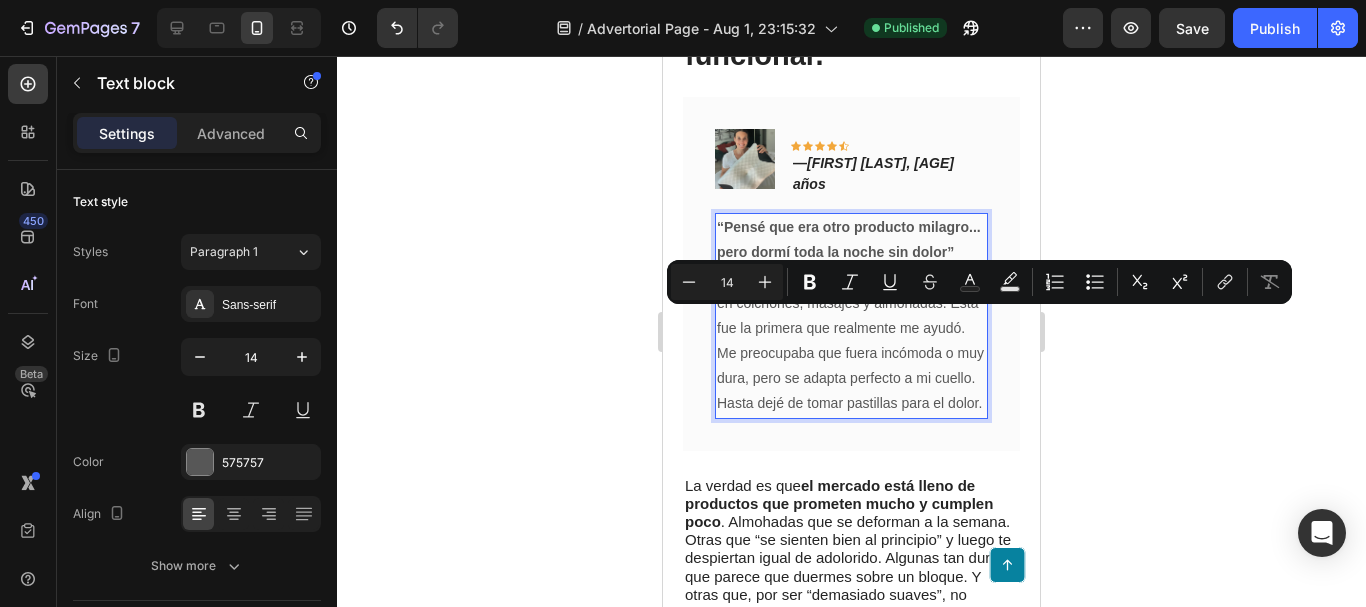 click on "“Pensé que era otro producto milagro... pero dormí toda la noche sin dolor”" at bounding box center (849, 239) 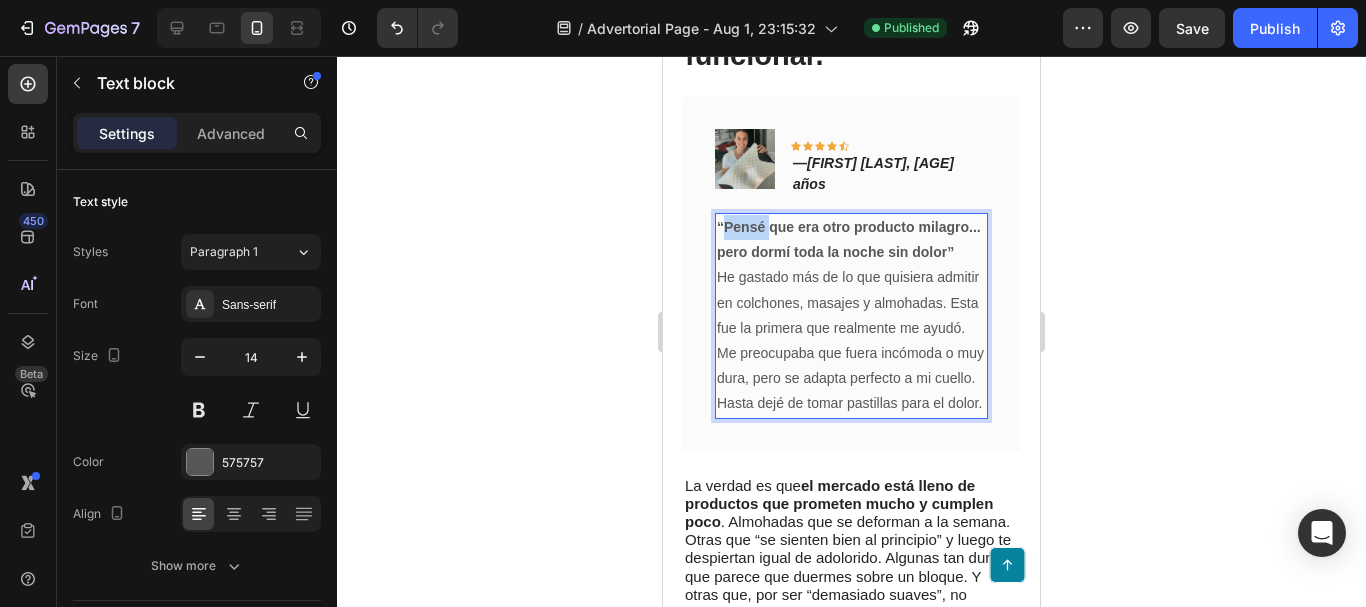 click on "“Pensé que era otro producto milagro... pero dormí toda la noche sin dolor”" at bounding box center (849, 239) 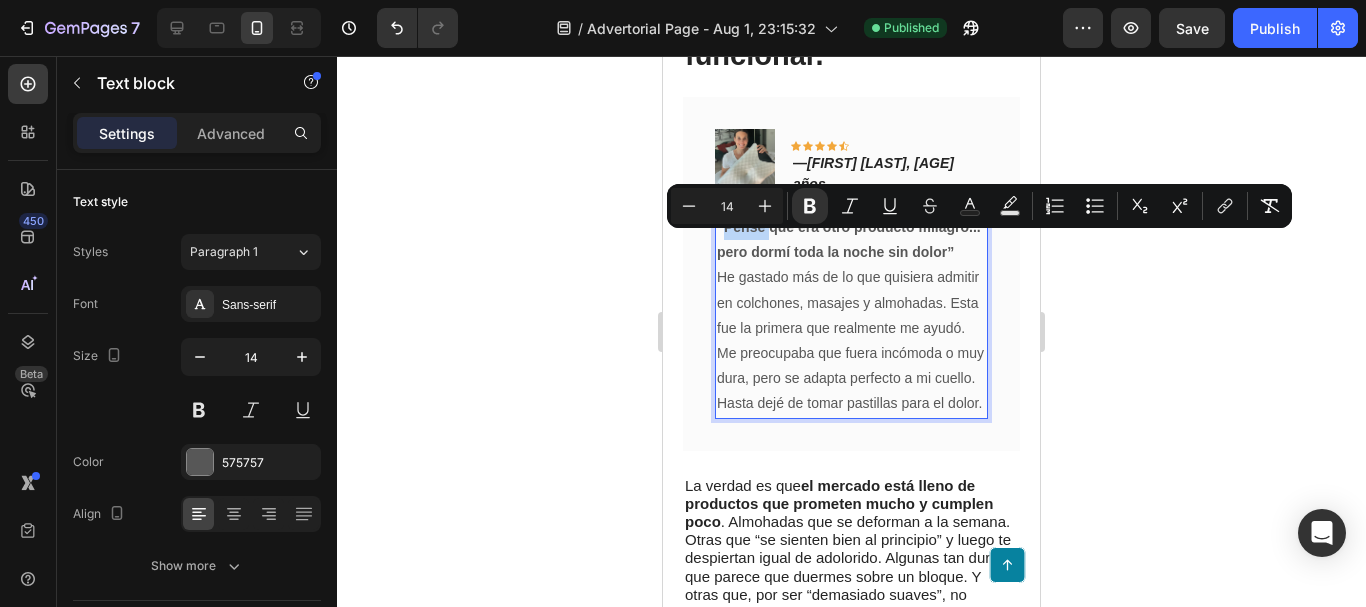 click on "“Pensé que era otro producto milagro... pero dormí toda la noche sin dolor”" at bounding box center [849, 239] 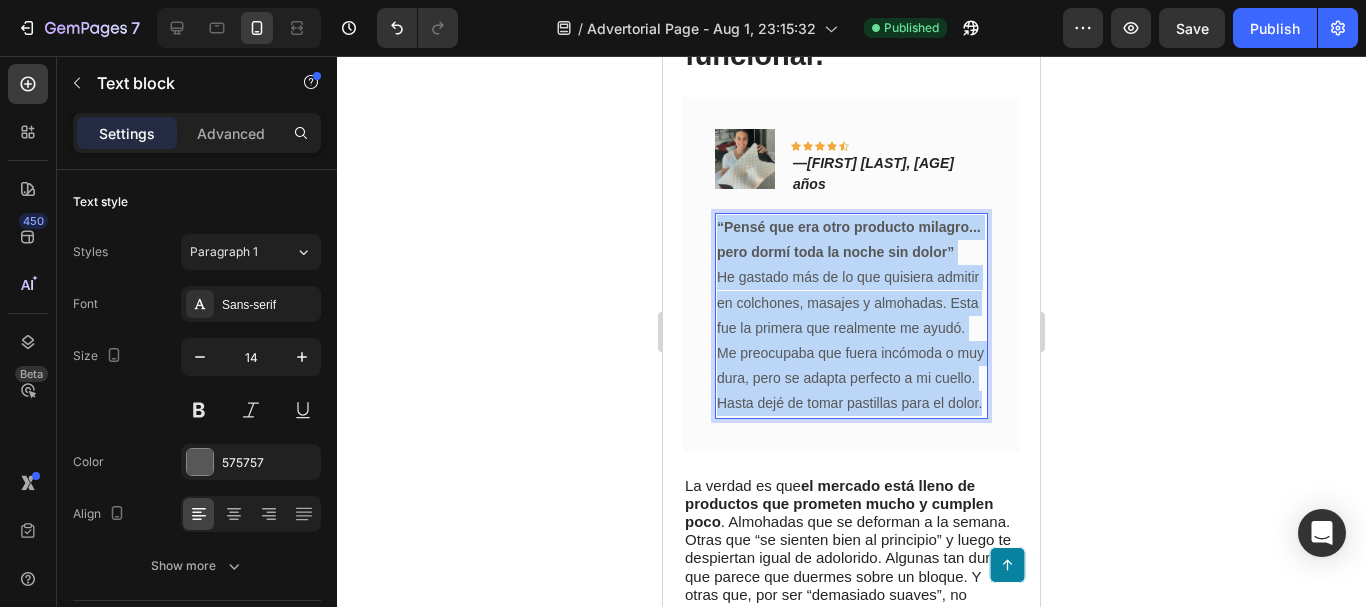 drag, startPoint x: 719, startPoint y: 238, endPoint x: 939, endPoint y: 464, distance: 315.39816 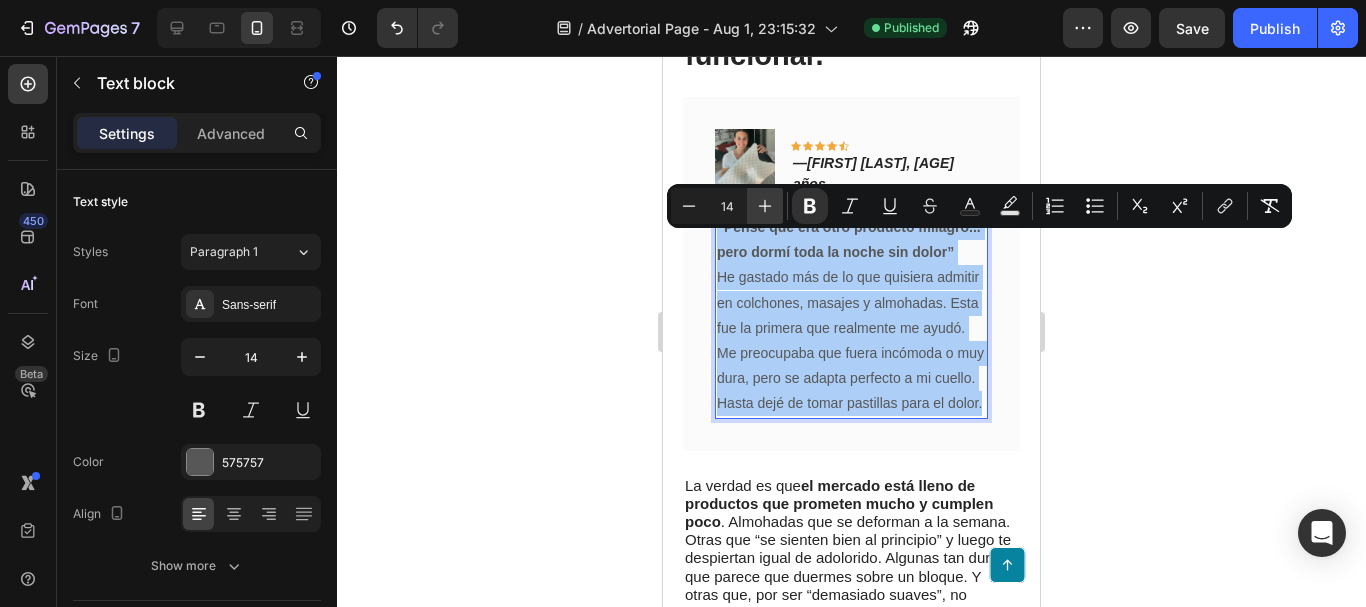 click 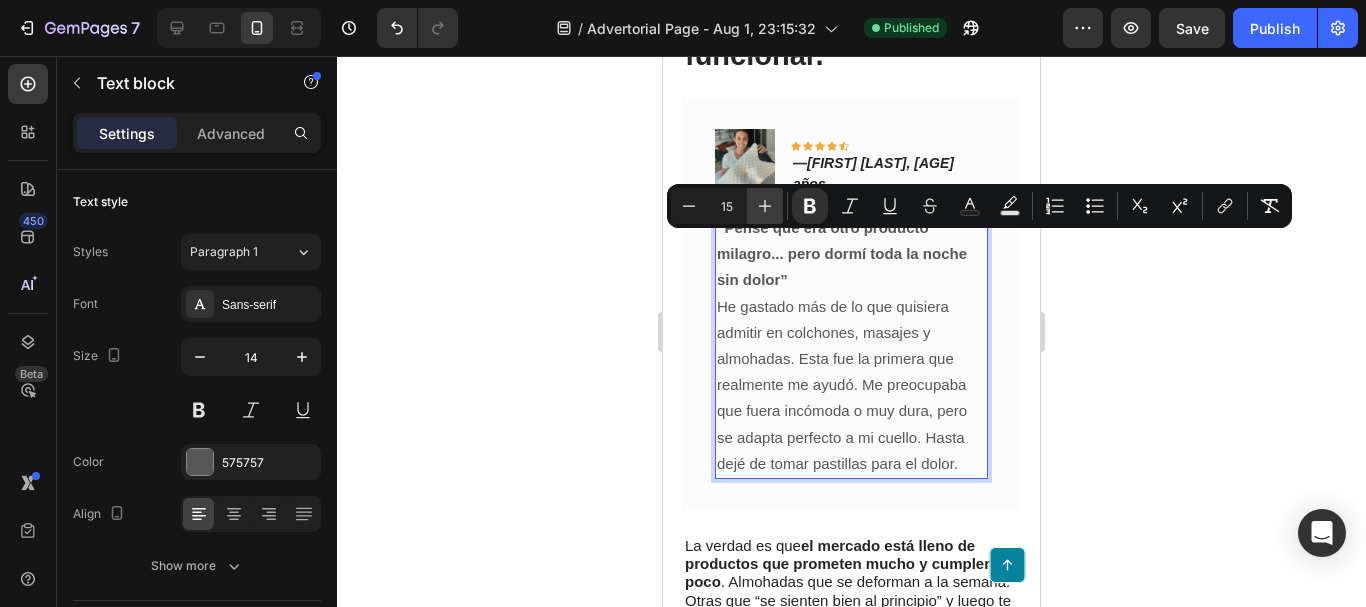 click 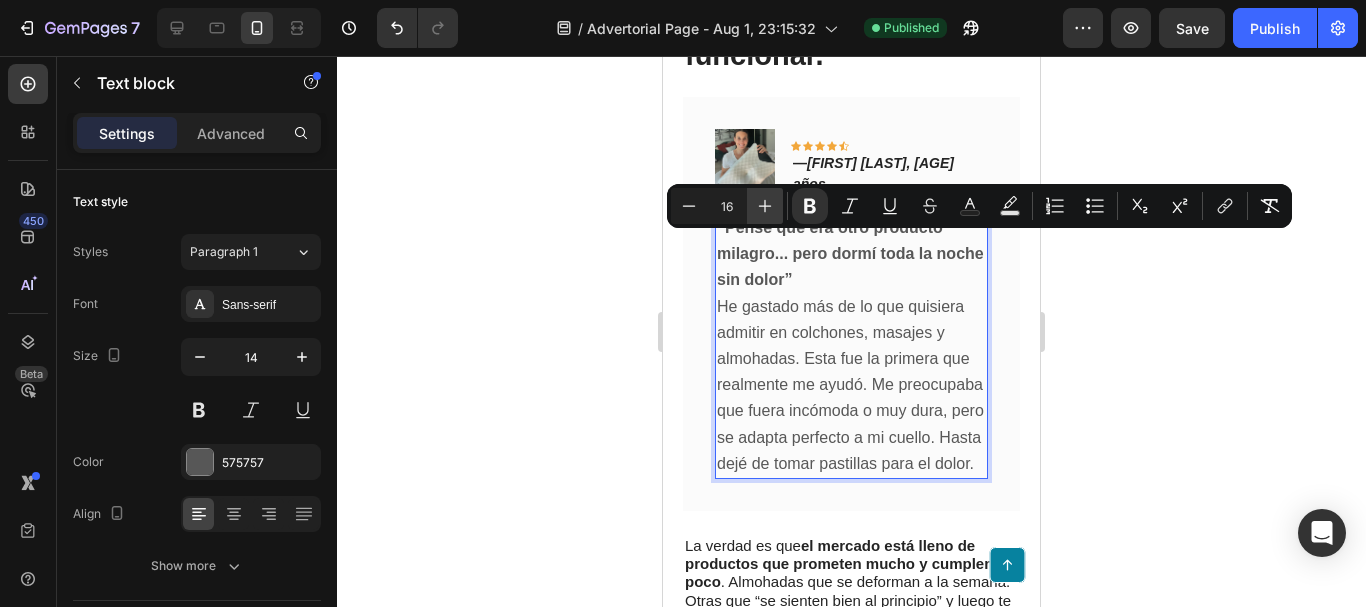 click 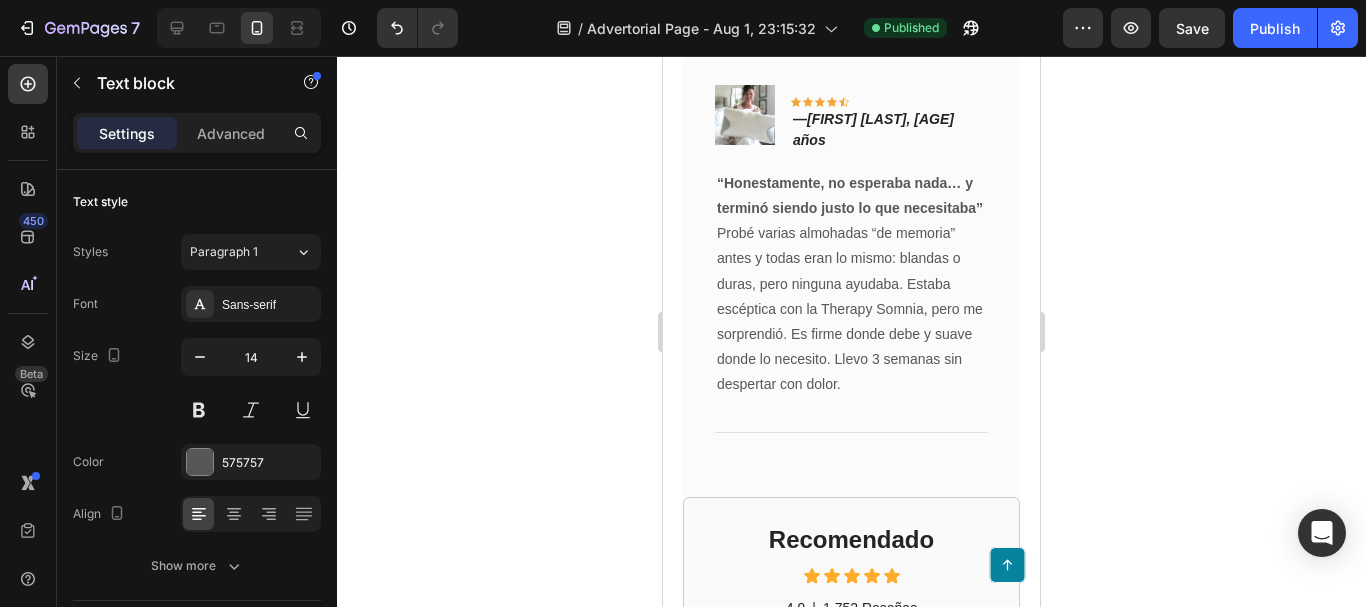scroll, scrollTop: 9300, scrollLeft: 0, axis: vertical 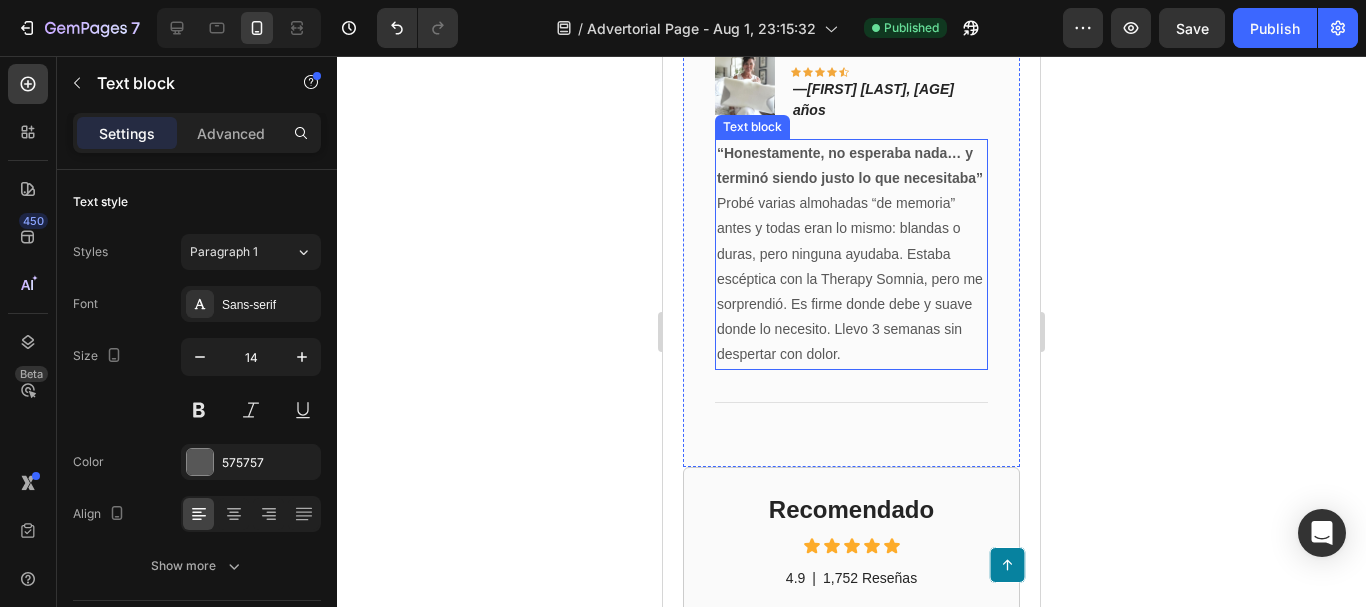 click on "“Honestamente, no esperaba nada… y terminó siendo justo lo que necesitaba” Probé varias almohadas “de memoria” antes y todas eran lo mismo: blandas o duras, pero ninguna ayudaba. Estaba escéptica con la Therapy Somnia, pero me sorprendió. Es firme donde debe y suave donde lo necesito. Llevo 3 semanas sin despertar con dolor." at bounding box center (851, 254) 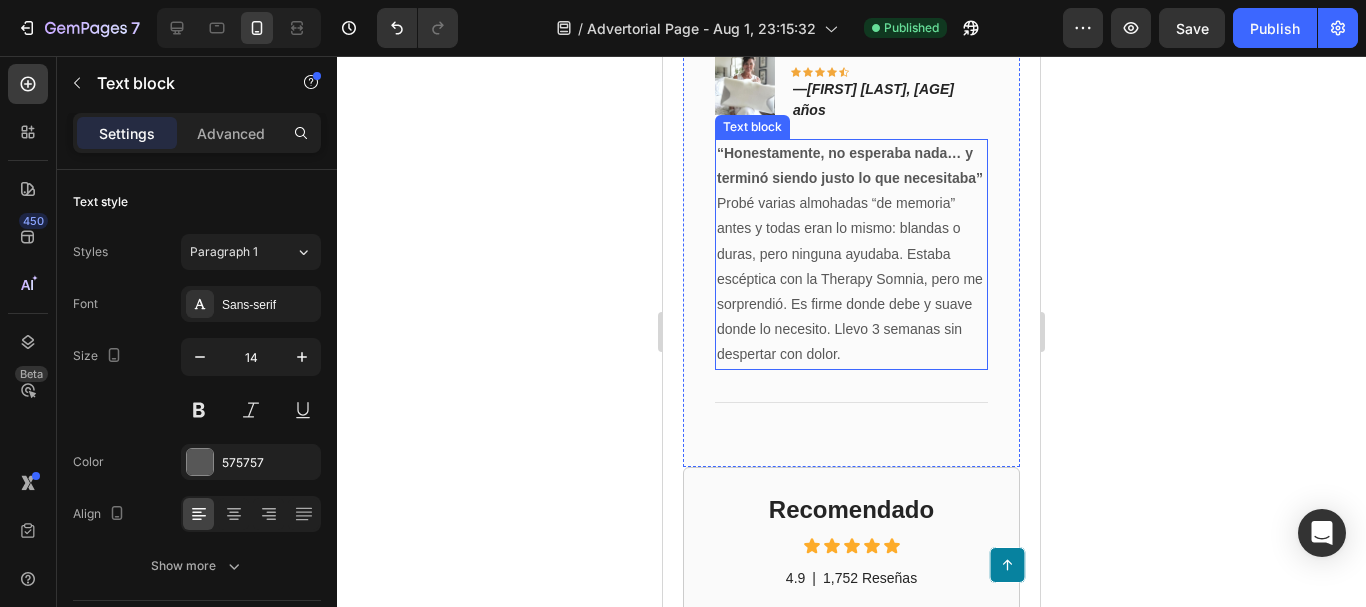 click on "“Honestamente, no esperaba nada… y terminó siendo justo lo que necesitaba” Probé varias almohadas “de memoria” antes y todas eran lo mismo: blandas o duras, pero ninguna ayudaba. Estaba escéptica con la Therapy Somnia, pero me sorprendió. Es firme donde debe y suave donde lo necesito. Llevo 3 semanas sin despertar con dolor." at bounding box center [851, 254] 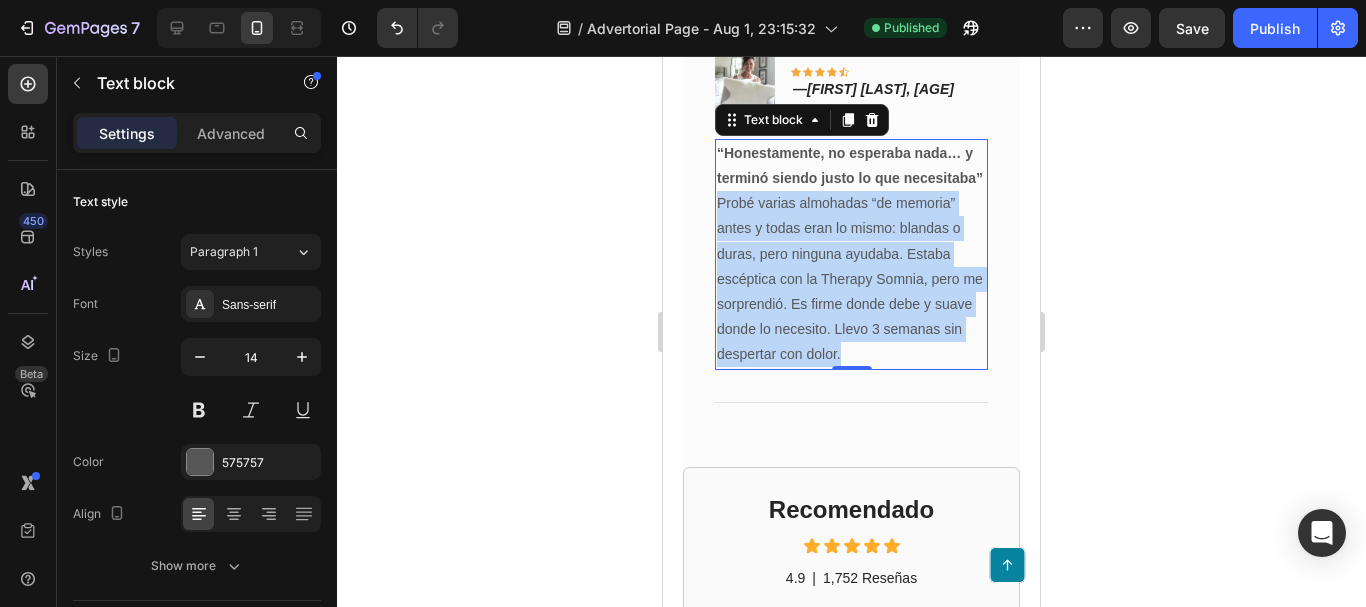 click on "“Honestamente, no esperaba nada… y terminó siendo justo lo que necesitaba” Probé varias almohadas “de memoria” antes y todas eran lo mismo: blandas o duras, pero ninguna ayudaba. Estaba escéptica con la Therapy Somnia, pero me sorprendió. Es firme donde debe y suave donde lo necesito. Llevo 3 semanas sin despertar con dolor." at bounding box center [851, 254] 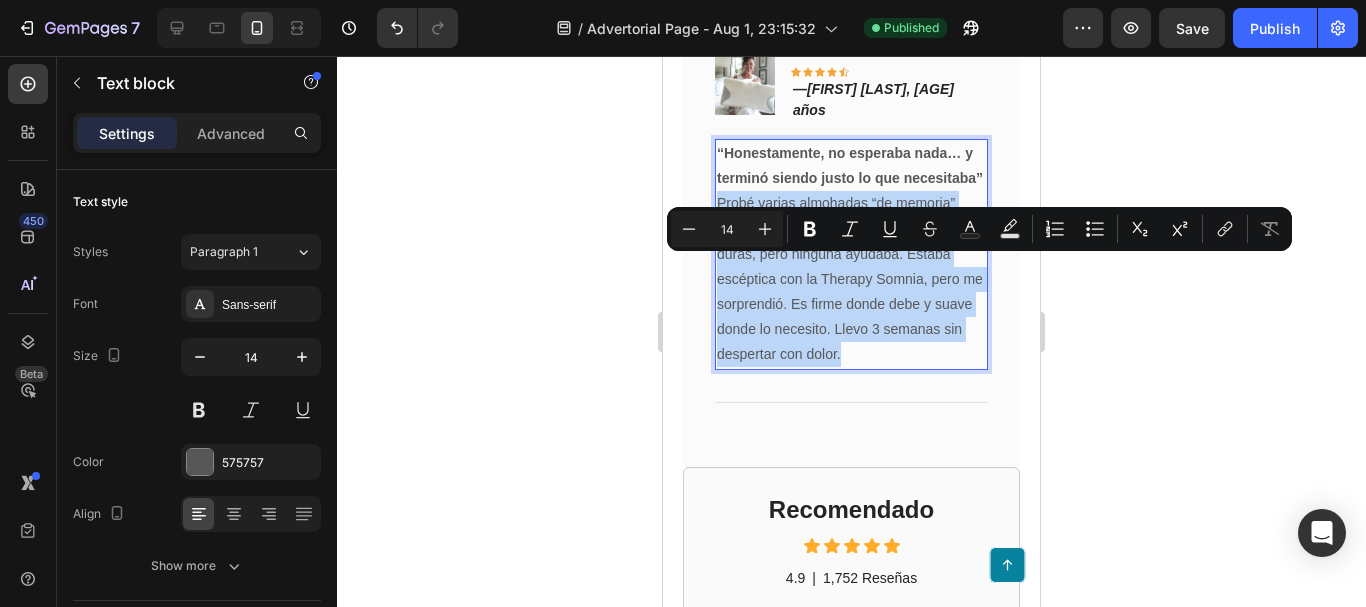 click on "“Honestamente, no esperaba nada… y terminó siendo justo lo que necesitaba” Probé varias almohadas “de memoria” antes y todas eran lo mismo: blandas o duras, pero ninguna ayudaba. Estaba escéptica con la Therapy Somnia, pero me sorprendió. Es firme donde debe y suave donde lo necesito. Llevo 3 semanas sin despertar con dolor." at bounding box center (851, 254) 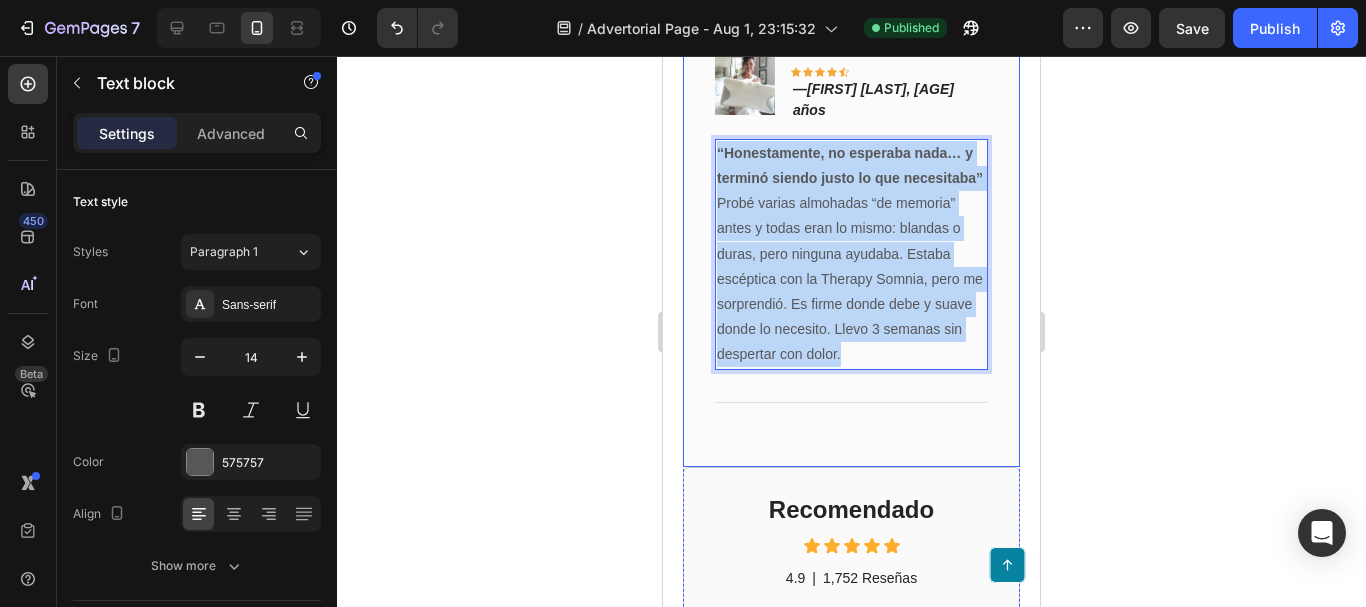 drag, startPoint x: 934, startPoint y: 418, endPoint x: 700, endPoint y: 194, distance: 323.9321 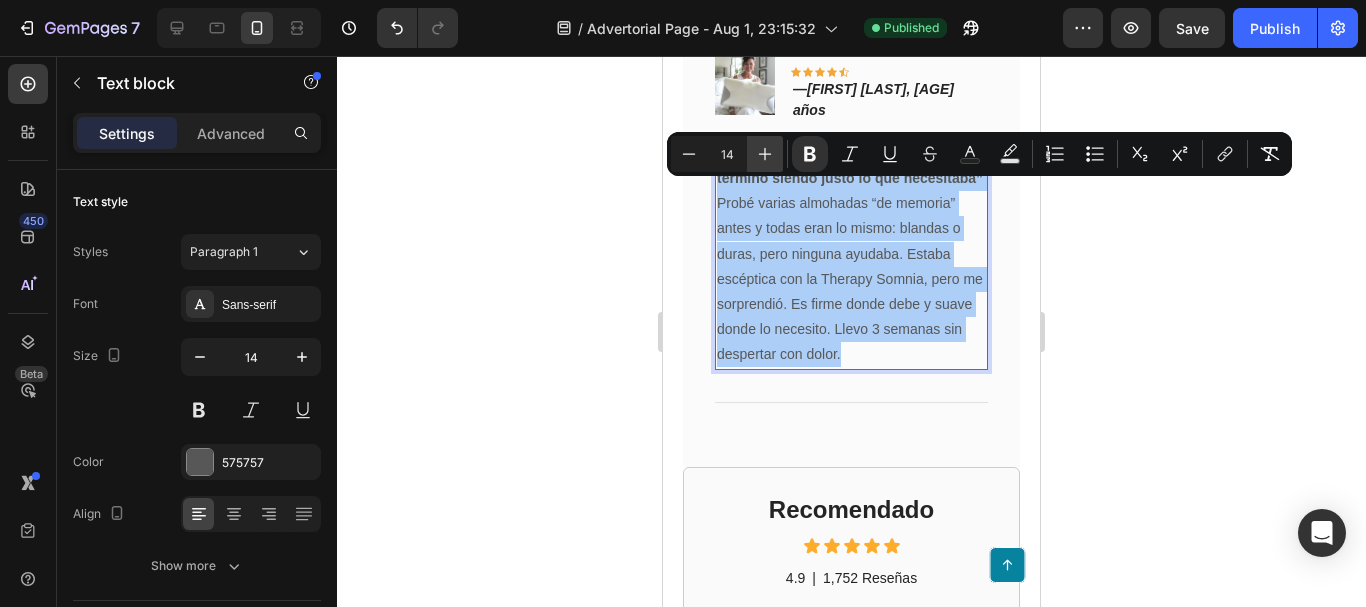 click on "Plus" at bounding box center (765, 154) 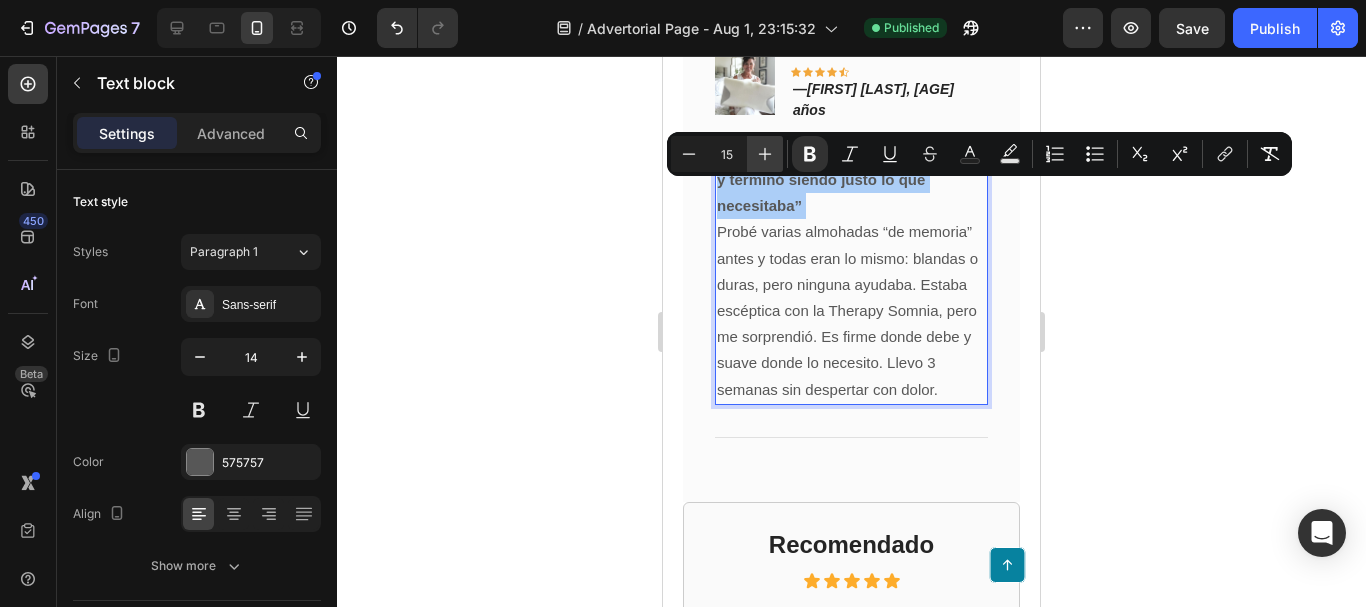 click on "Plus" at bounding box center [765, 154] 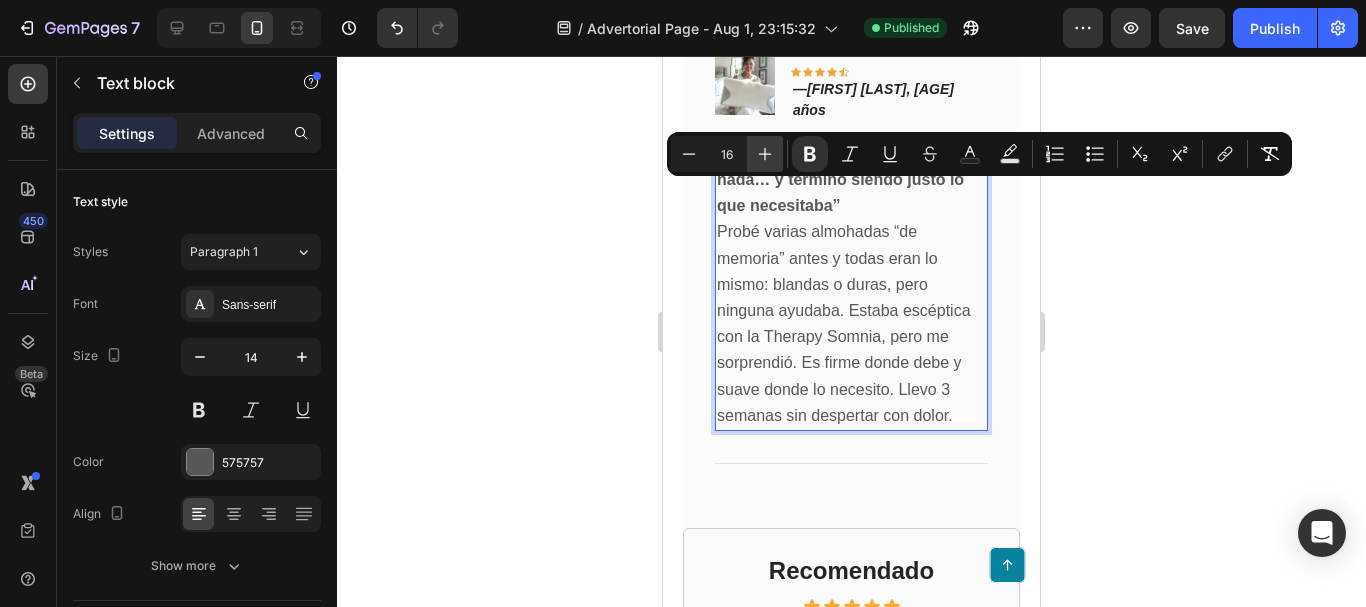 click on "Plus" at bounding box center [765, 154] 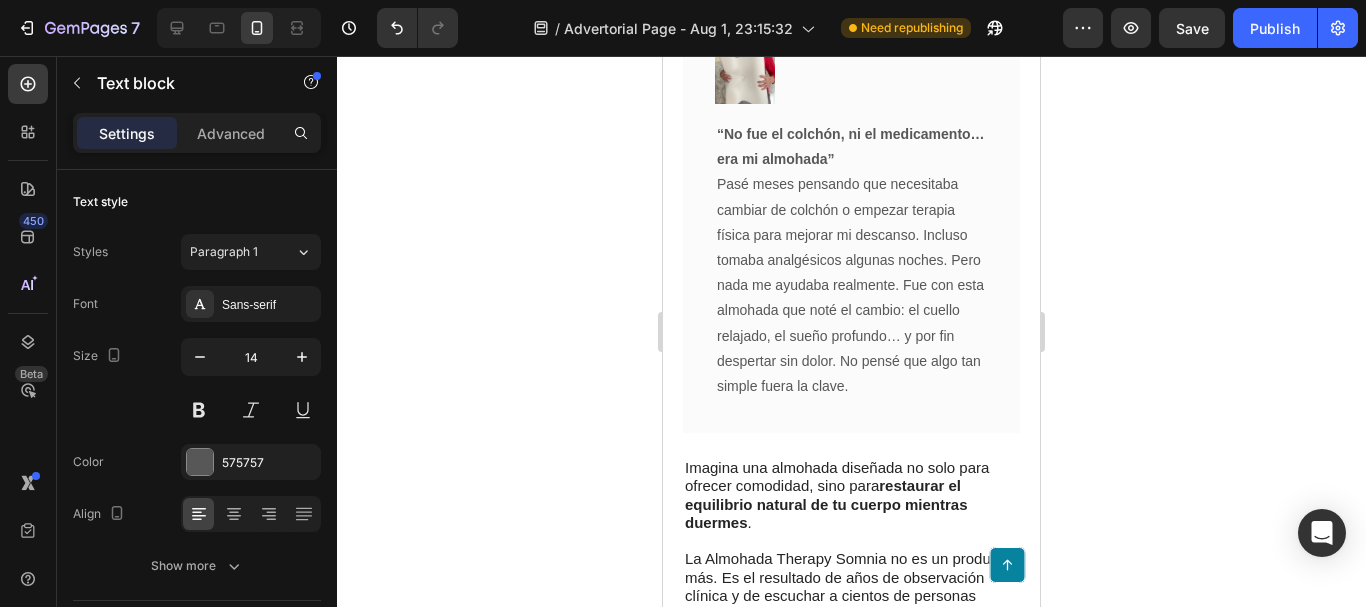 scroll, scrollTop: 6300, scrollLeft: 0, axis: vertical 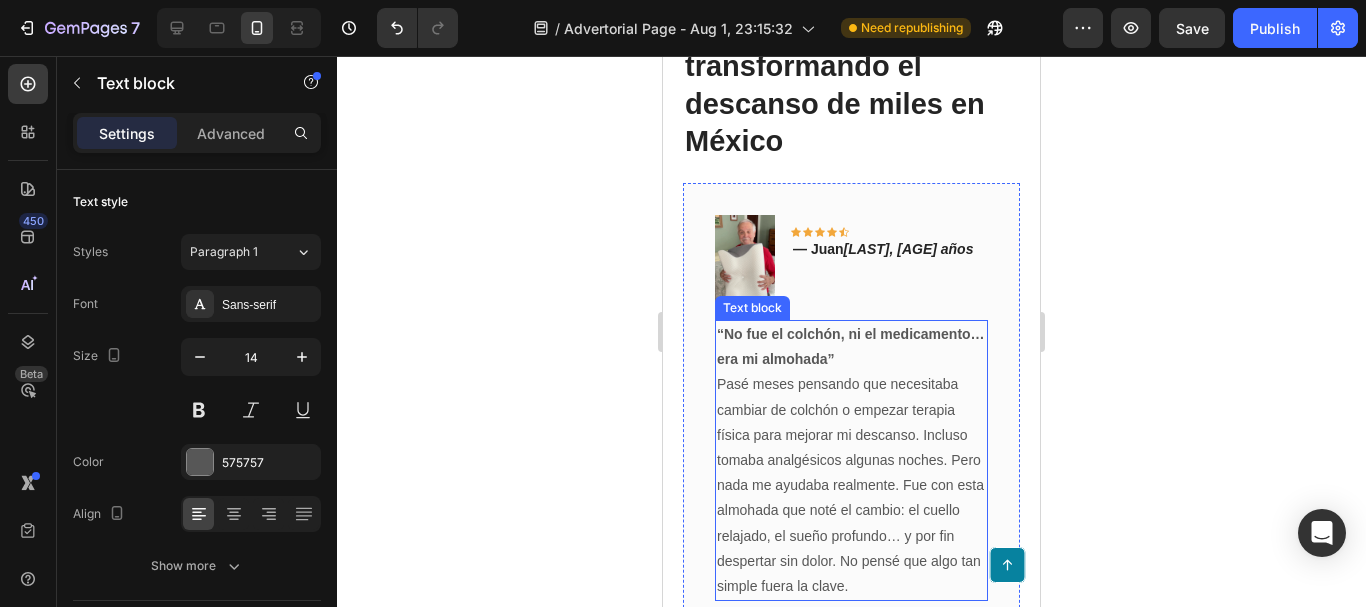 click on "“No fue el colchón, ni el medicamento… era mi almohada”" at bounding box center (851, 346) 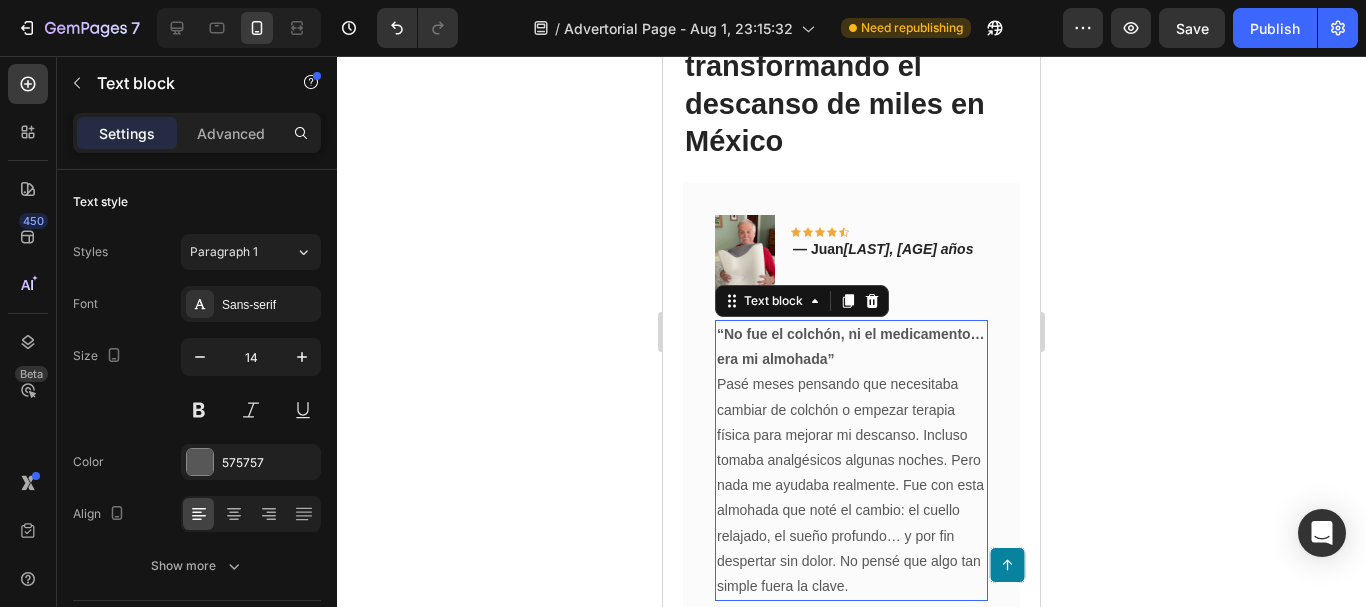 click on "“No fue el colchón, ni el medicamento… era mi almohada”" at bounding box center [851, 346] 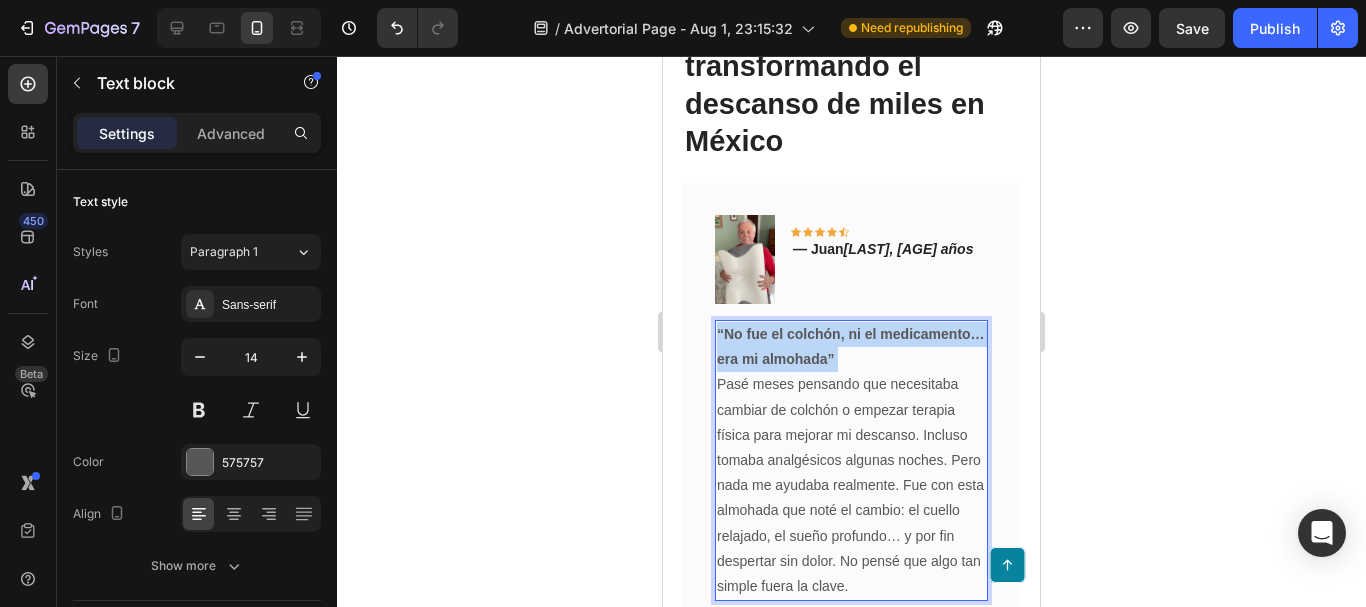 click on "“No fue el colchón, ni el medicamento… era mi almohada”" at bounding box center [851, 346] 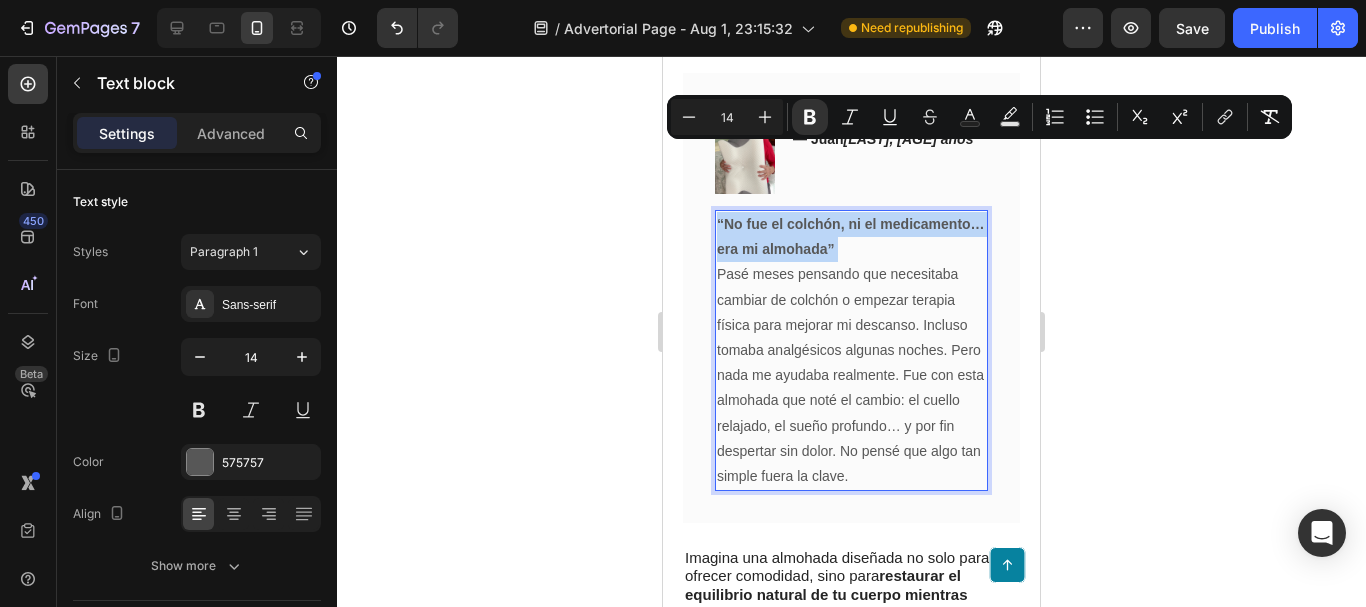 scroll, scrollTop: 6500, scrollLeft: 0, axis: vertical 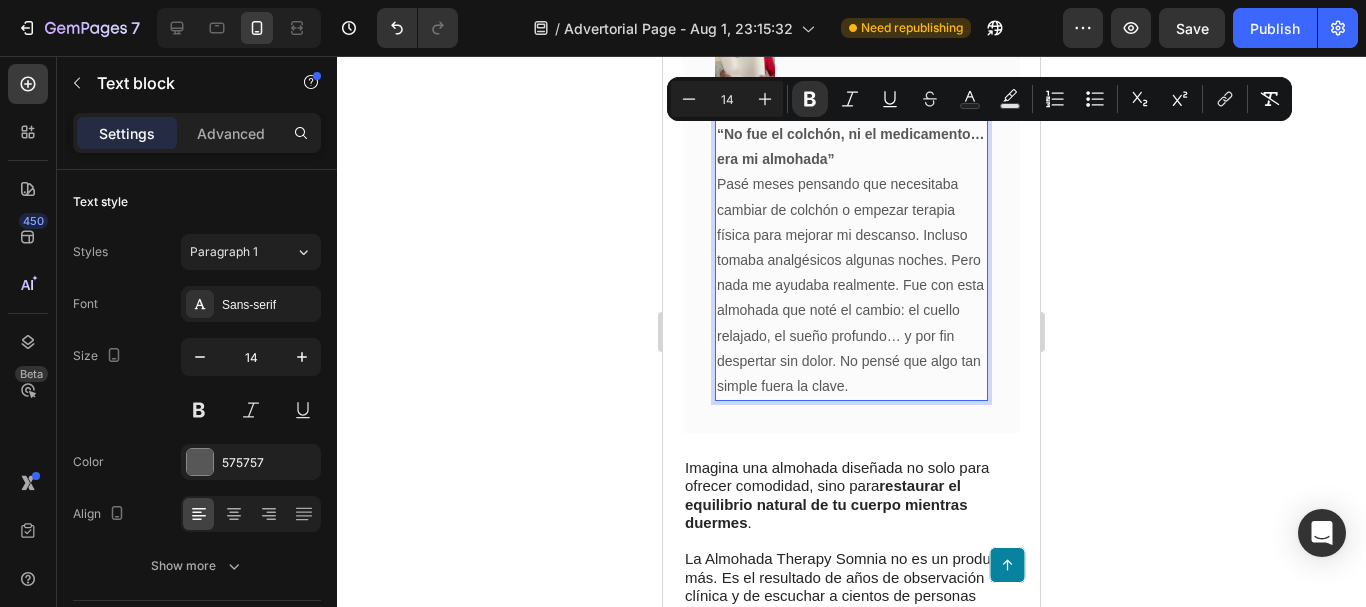 click on "“No fue el colchón, ni el medicamento… era mi almohada” Pasé meses pensando que necesitaba cambiar de colchón o empezar terapia física para mejorar mi descanso. Incluso tomaba analgésicos algunas noches. Pero nada me ayudaba realmente. Fue con esta almohada que noté el cambio: el cuello relajado, el sueño profundo… y por fin despertar sin dolor. No pensé que algo tan simple fuera la clave." at bounding box center (851, 260) 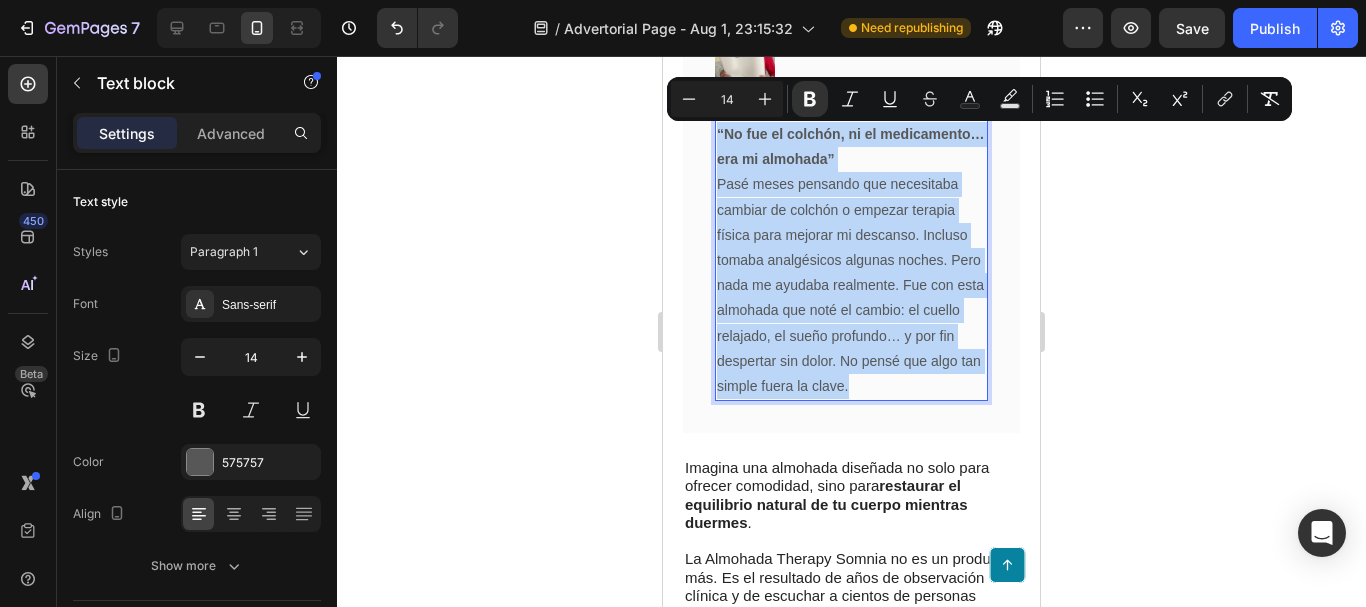 drag, startPoint x: 911, startPoint y: 386, endPoint x: 718, endPoint y: 144, distance: 309.53674 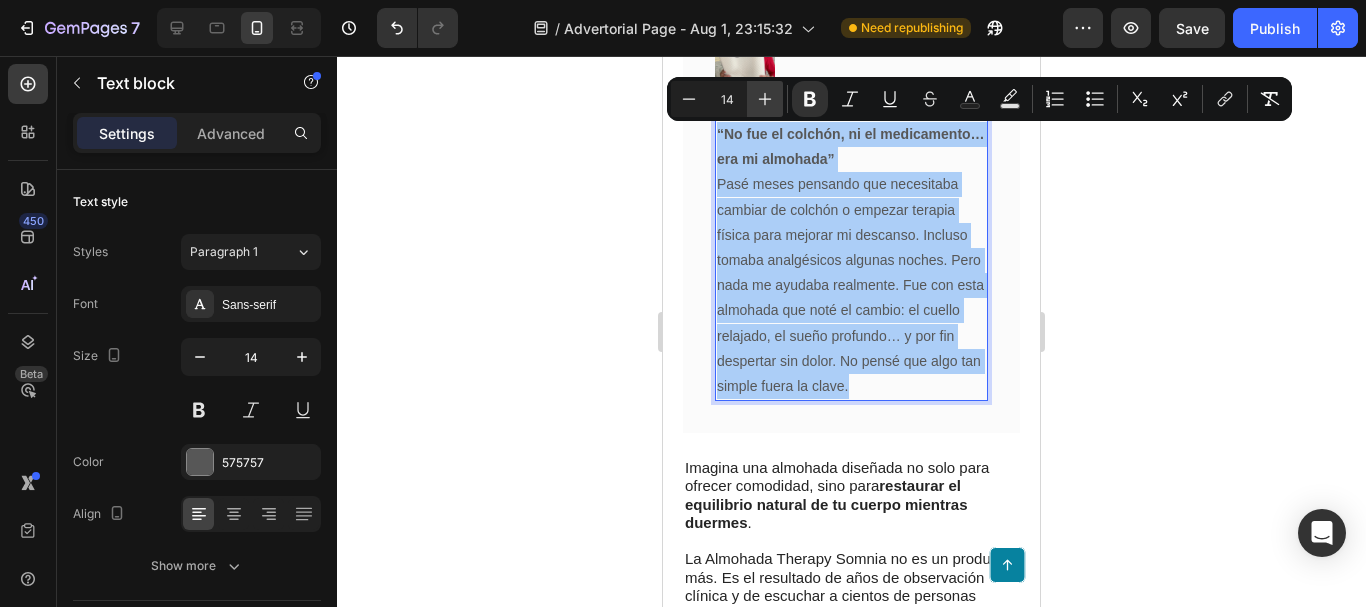 click on "Plus" at bounding box center [765, 99] 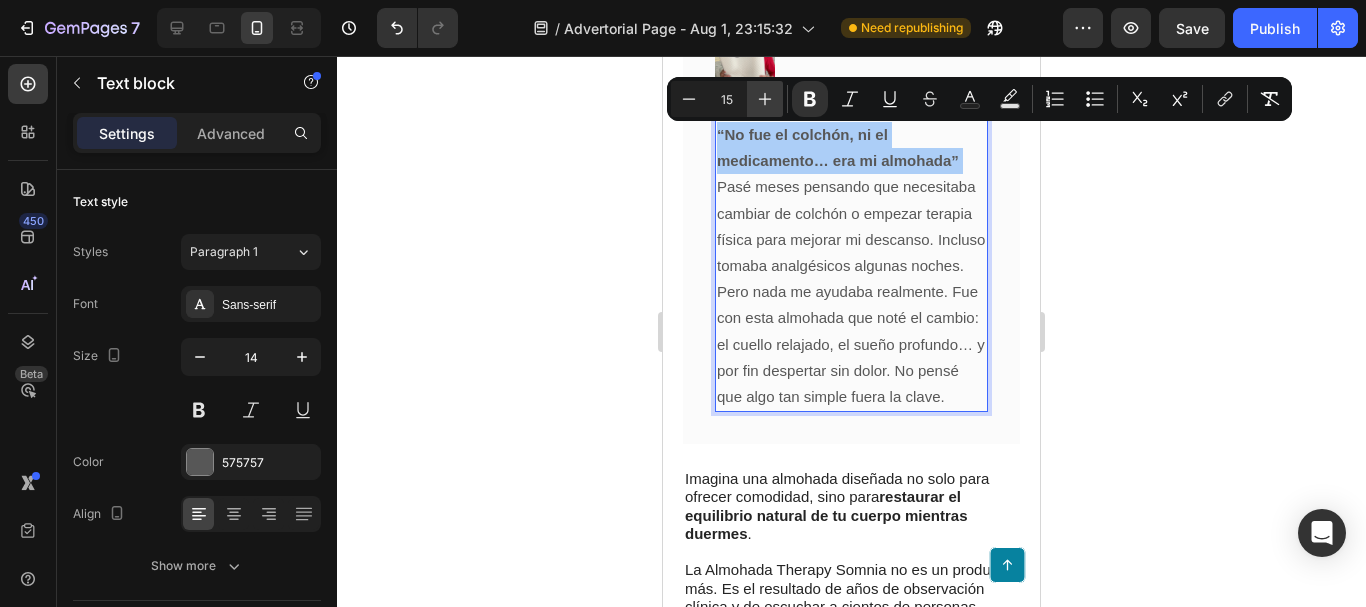 click on "Plus" at bounding box center [765, 99] 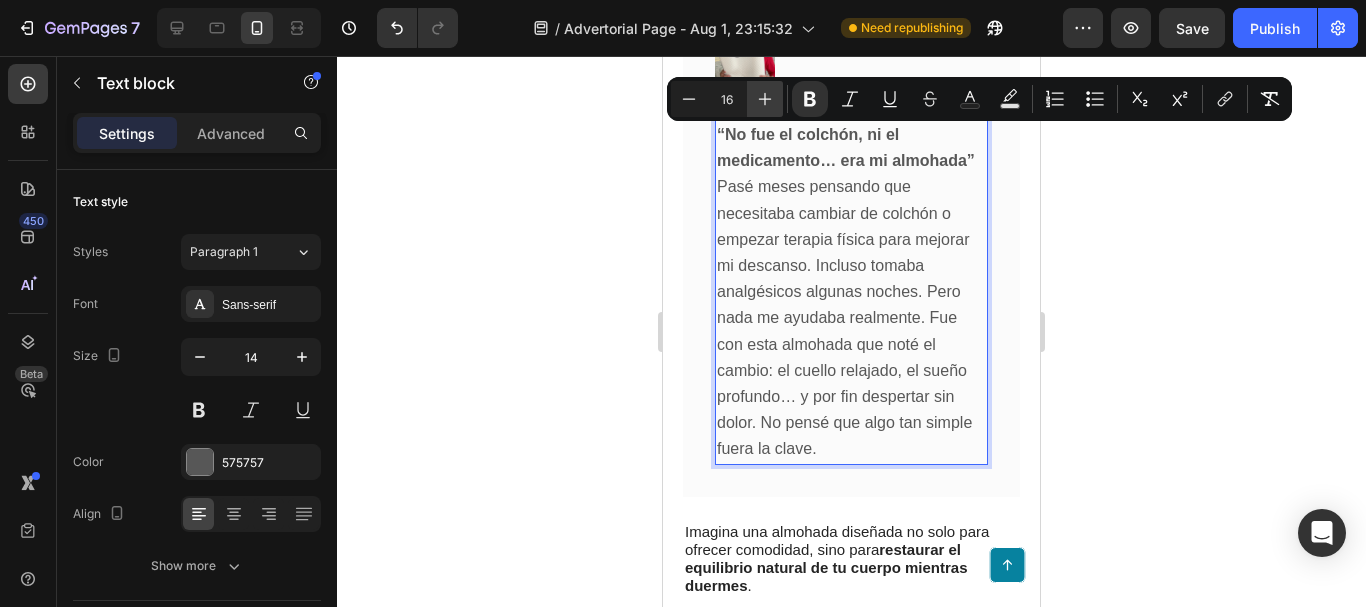click on "Plus" at bounding box center (765, 99) 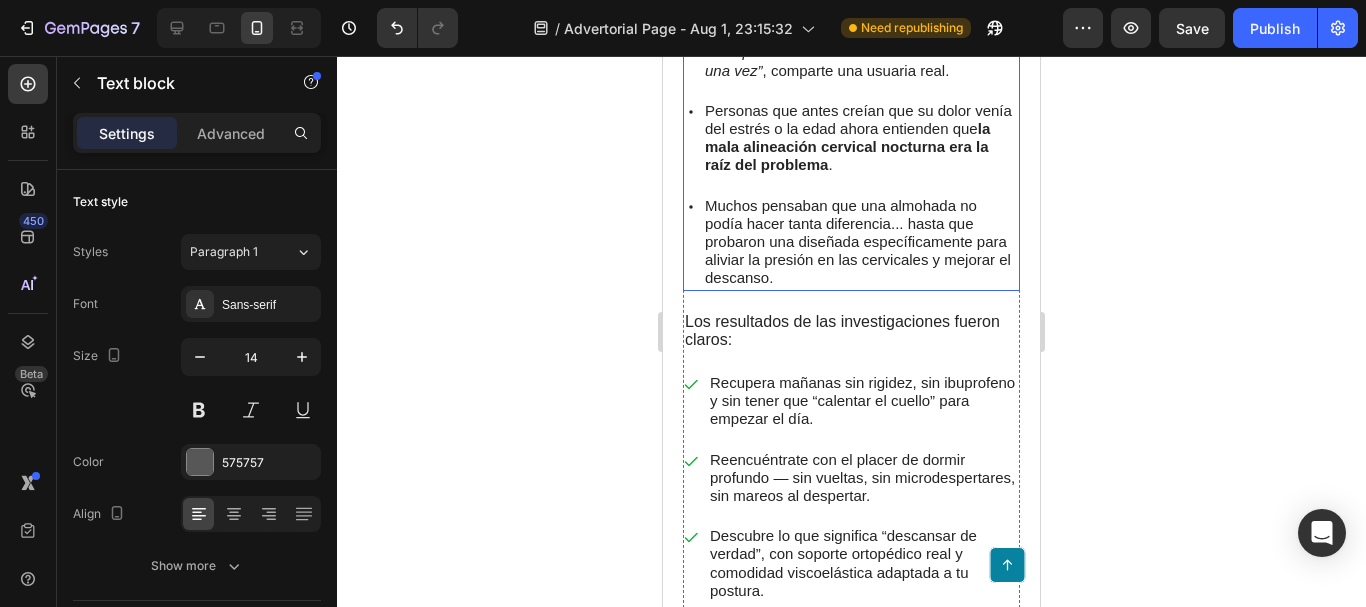 scroll, scrollTop: 4400, scrollLeft: 0, axis: vertical 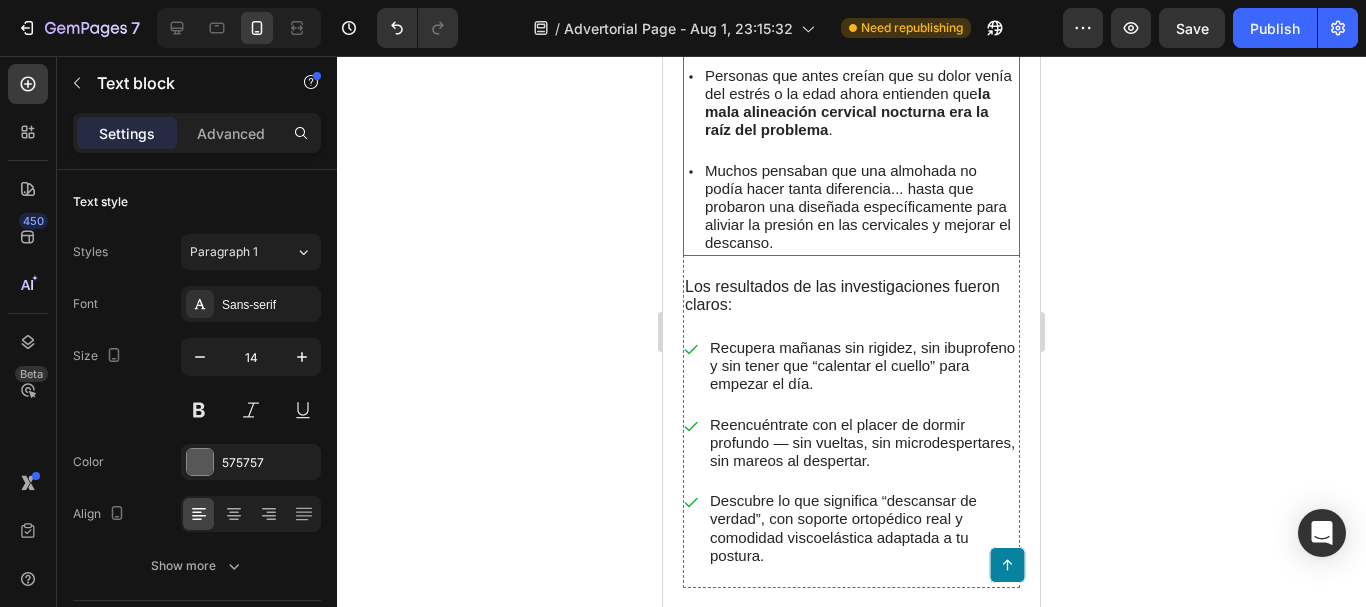 click on "Muchos pensaban que una almohada no podía hacer tanta diferencia... hasta que probaron una diseñada específicamente para aliviar la presión en las cervicales y mejorar el descanso." at bounding box center (858, 207) 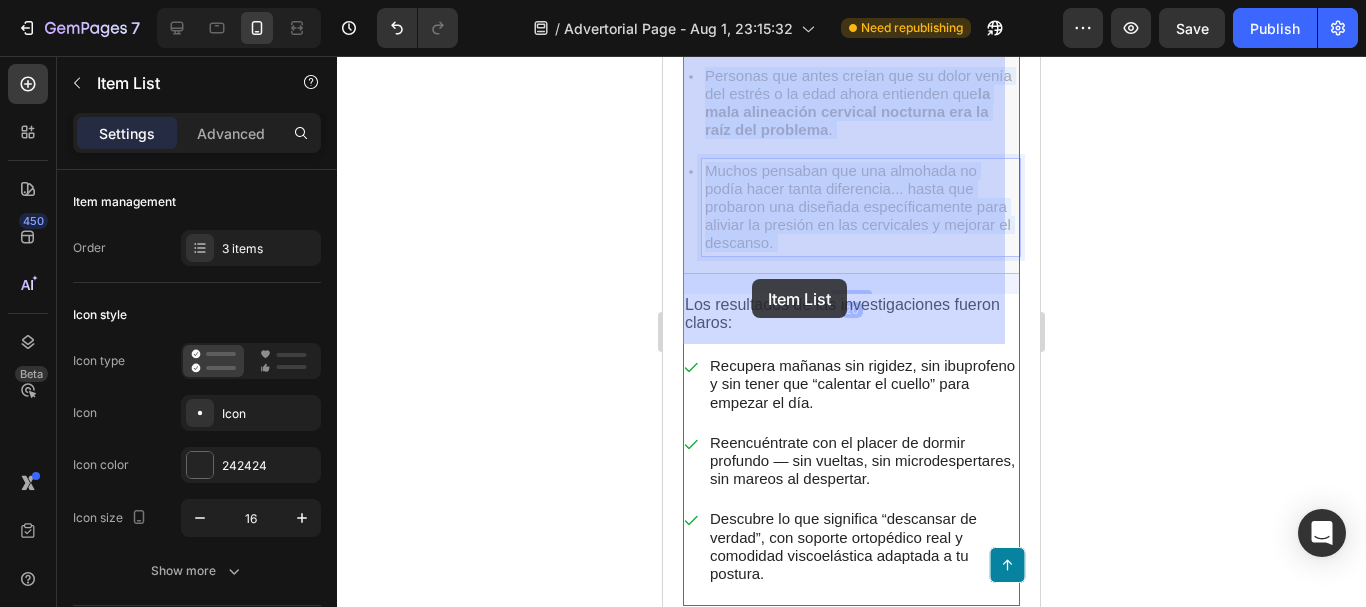 drag, startPoint x: 842, startPoint y: 332, endPoint x: 801, endPoint y: 308, distance: 47.507893 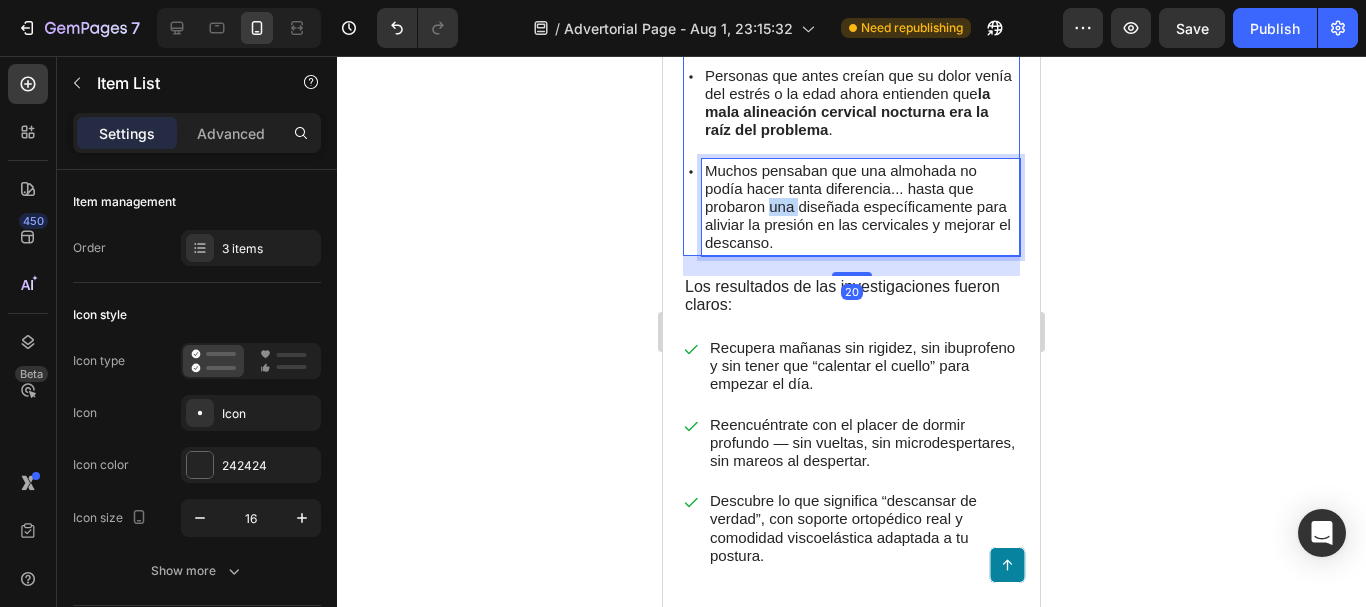 click on "Muchos pensaban que una almohada no podía hacer tanta diferencia... hasta que probaron una diseñada específicamente para aliviar la presión en las cervicales y mejorar el descanso." at bounding box center [858, 207] 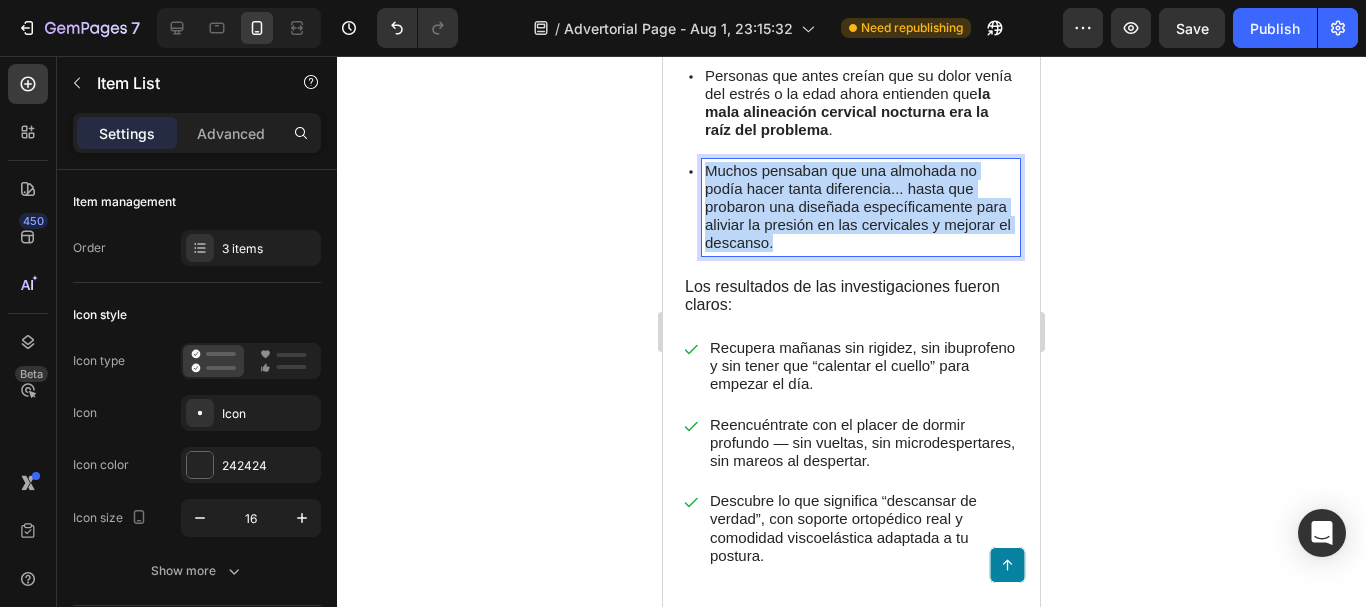 click on "Muchos pensaban que una almohada no podía hacer tanta diferencia... hasta que probaron una diseñada específicamente para aliviar la presión en las cervicales y mejorar el descanso." at bounding box center (858, 207) 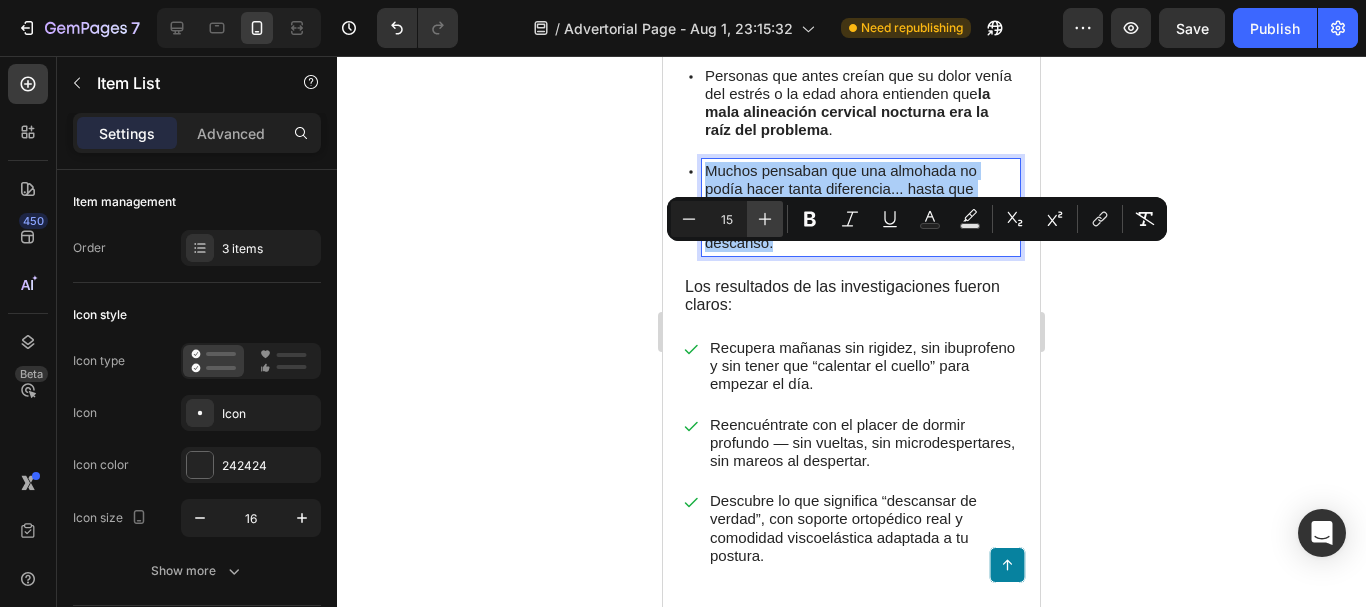 click on "Plus" at bounding box center (765, 219) 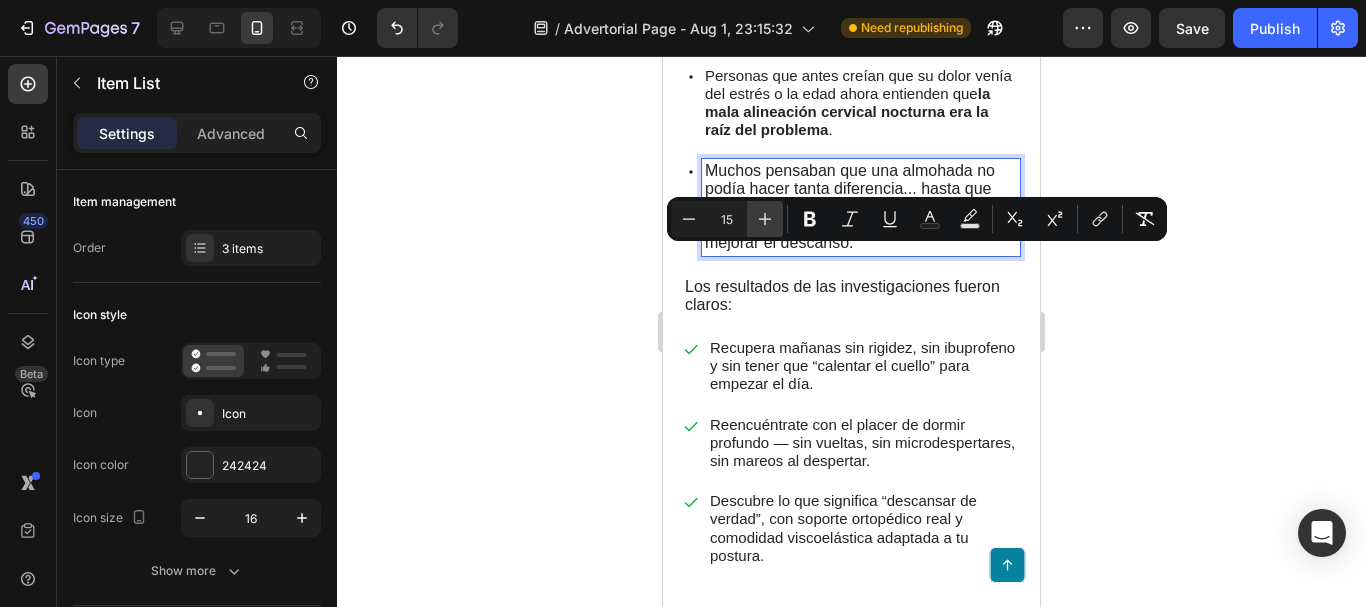 type on "16" 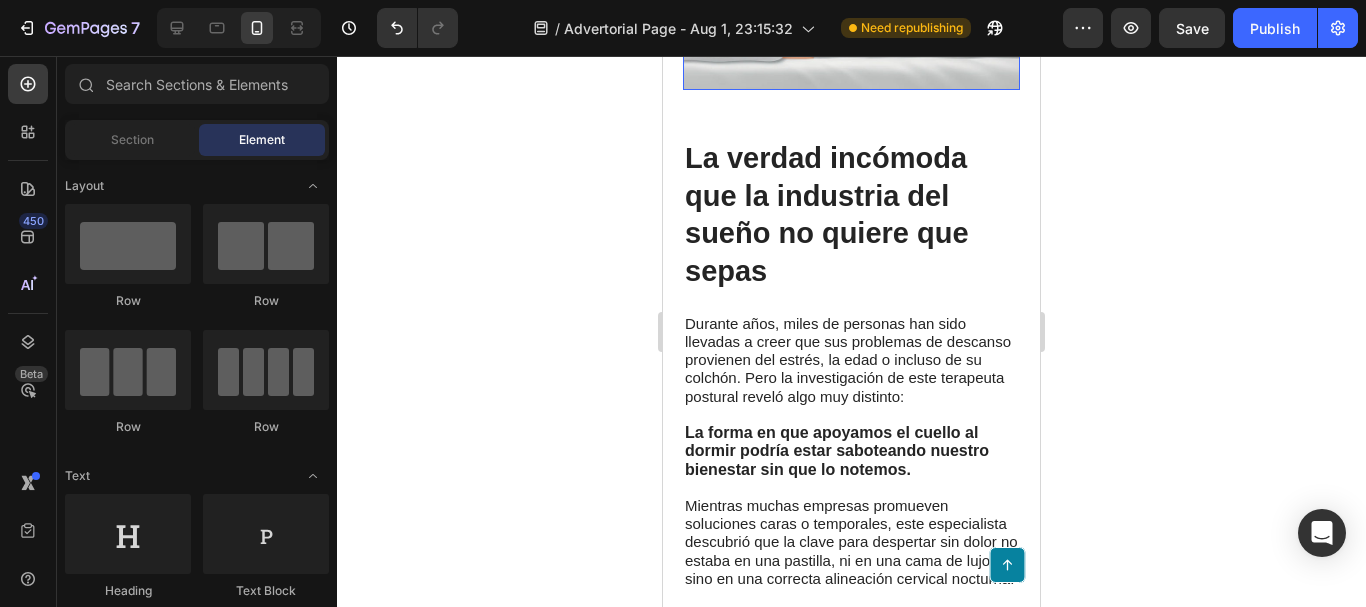 scroll, scrollTop: 2097, scrollLeft: 0, axis: vertical 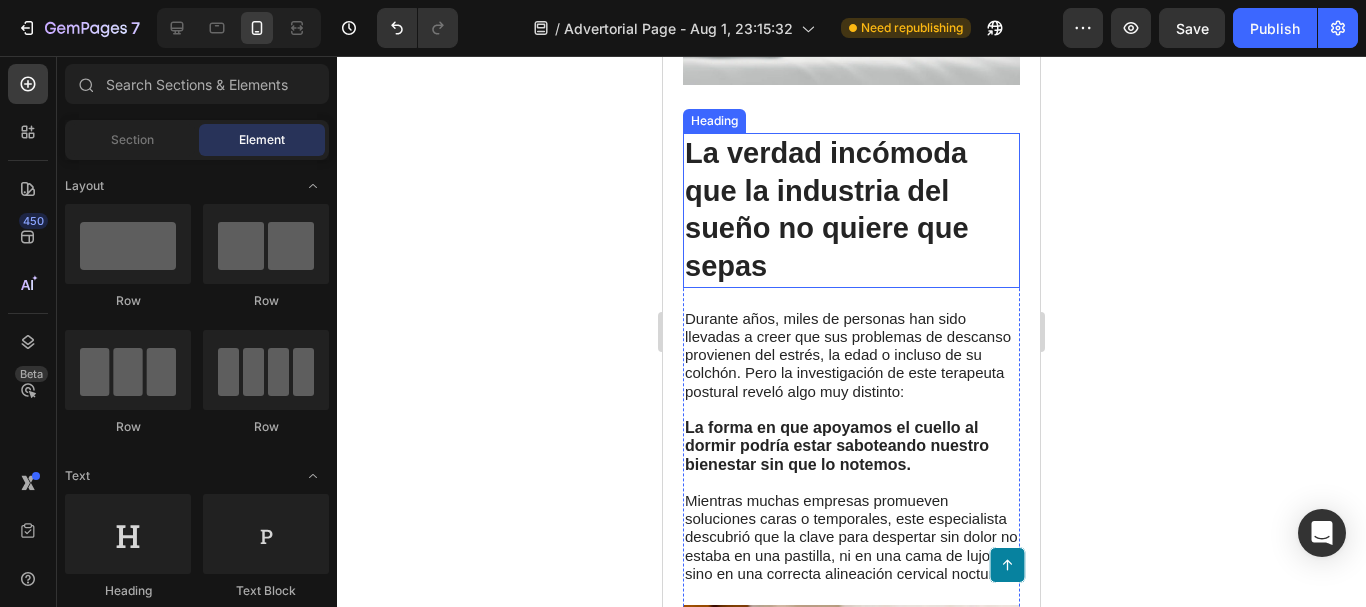 click on "La verdad incómoda que la industria del sueño no quiere que sepas" at bounding box center [851, 210] 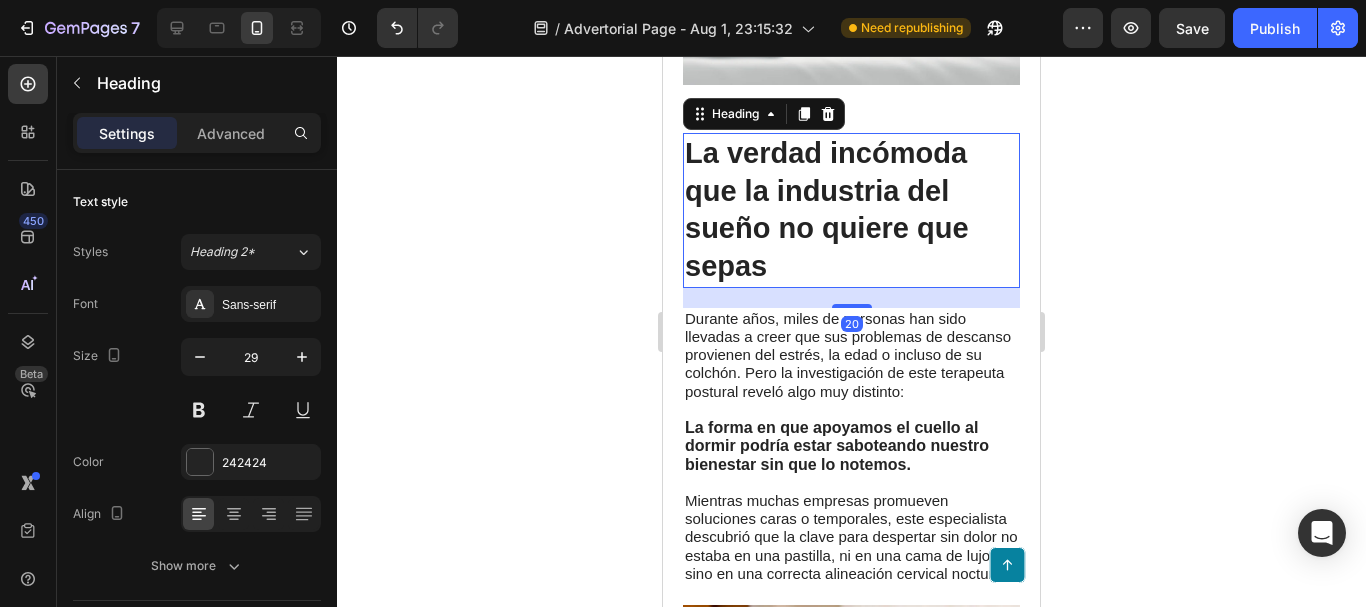 click on "La verdad incómoda que la industria del sueño no quiere que sepas" at bounding box center (851, 210) 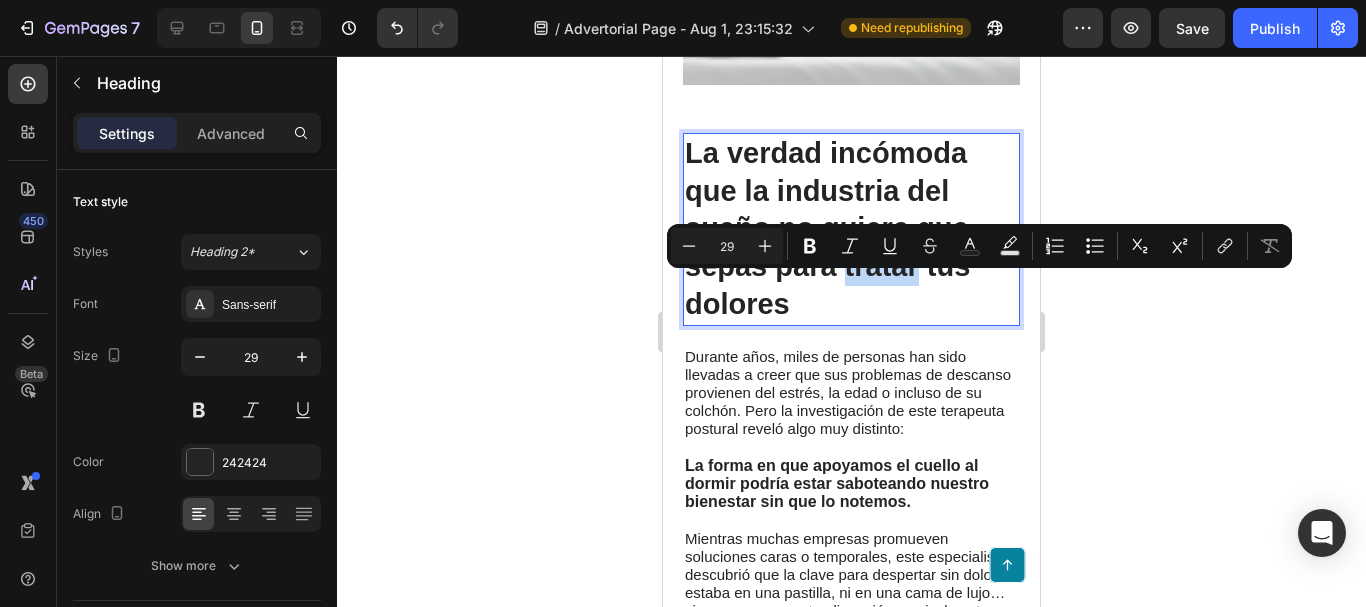 drag, startPoint x: 919, startPoint y: 299, endPoint x: 848, endPoint y: 289, distance: 71.70077 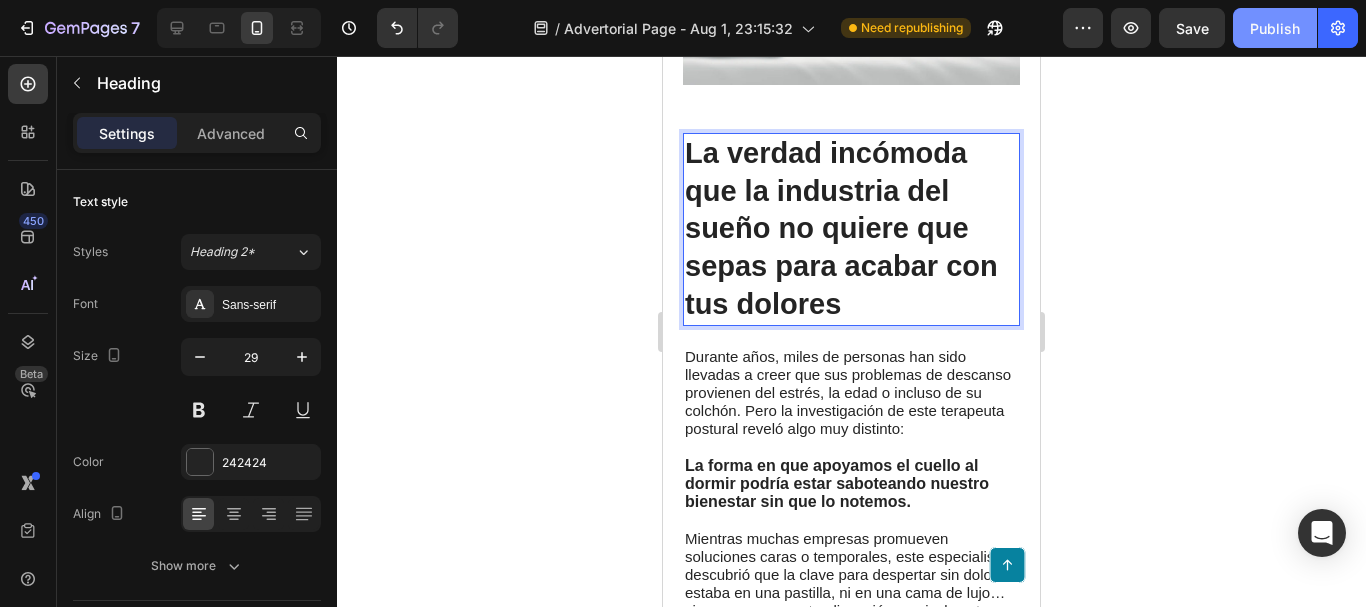 click on "Publish" at bounding box center (1275, 28) 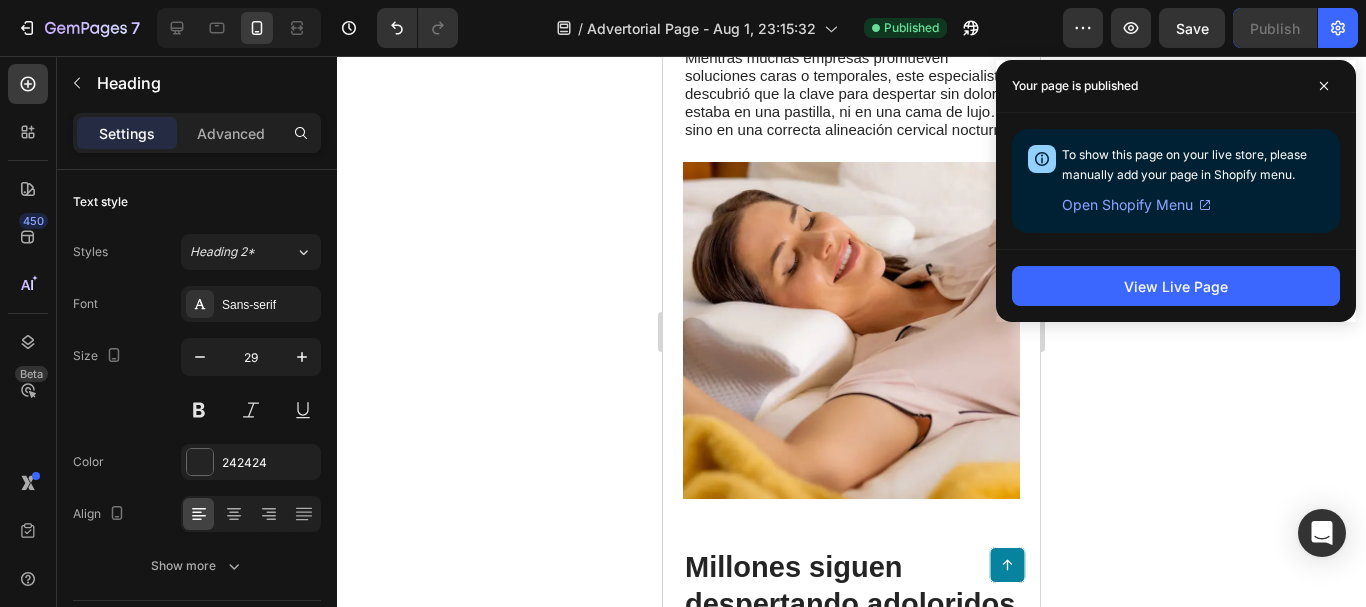 scroll, scrollTop: 2597, scrollLeft: 0, axis: vertical 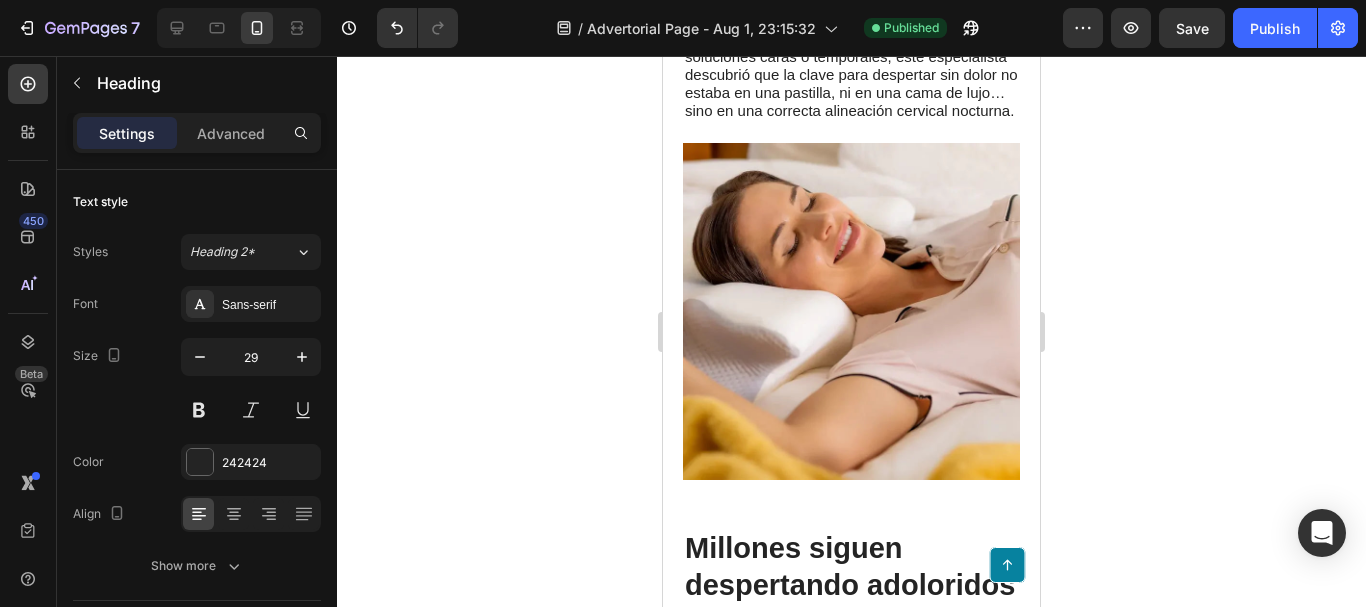 drag, startPoint x: 640, startPoint y: 214, endPoint x: 574, endPoint y: 276, distance: 90.55385 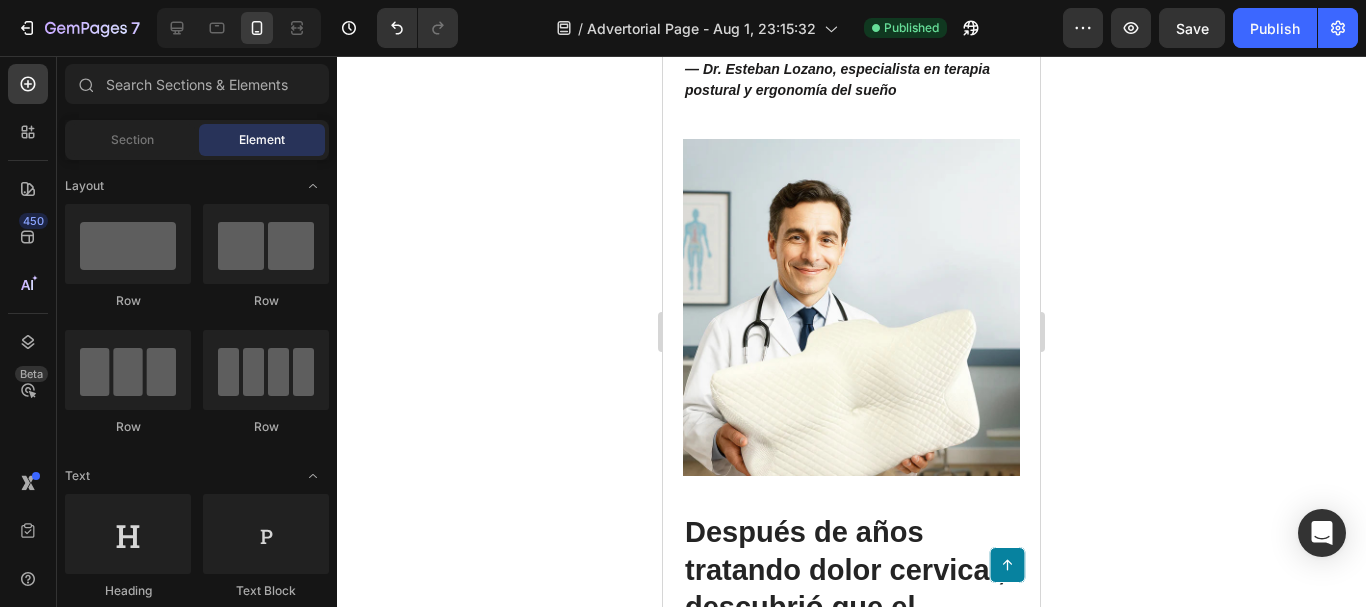 scroll, scrollTop: 536, scrollLeft: 0, axis: vertical 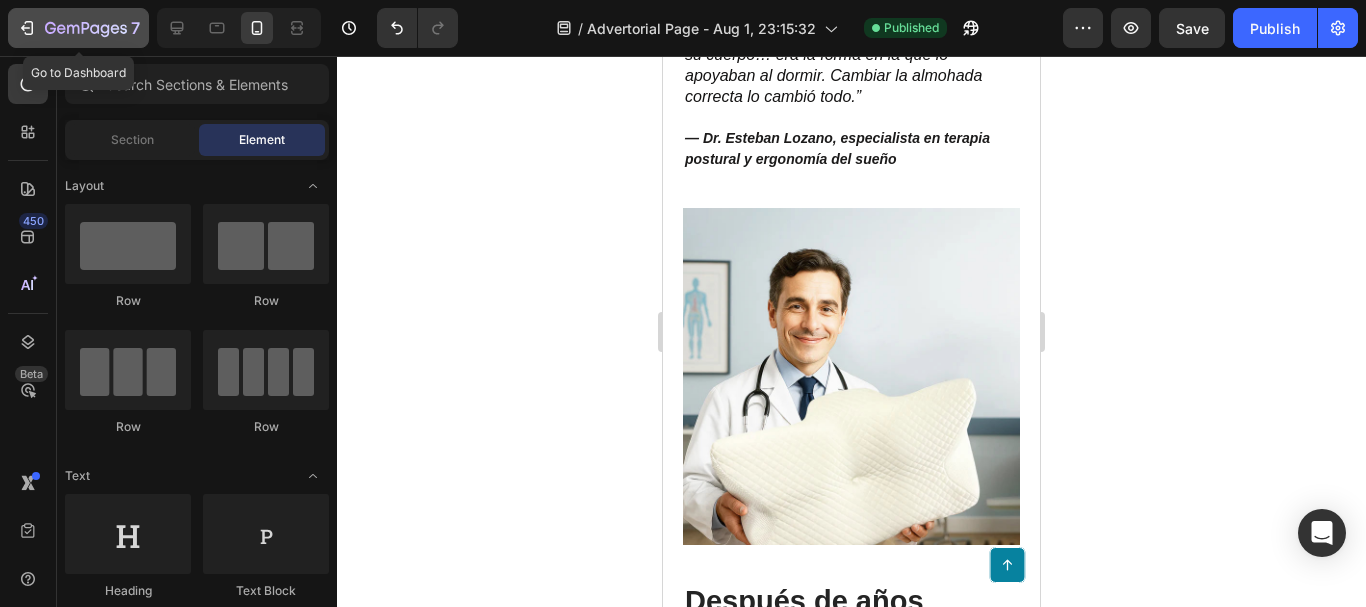click 